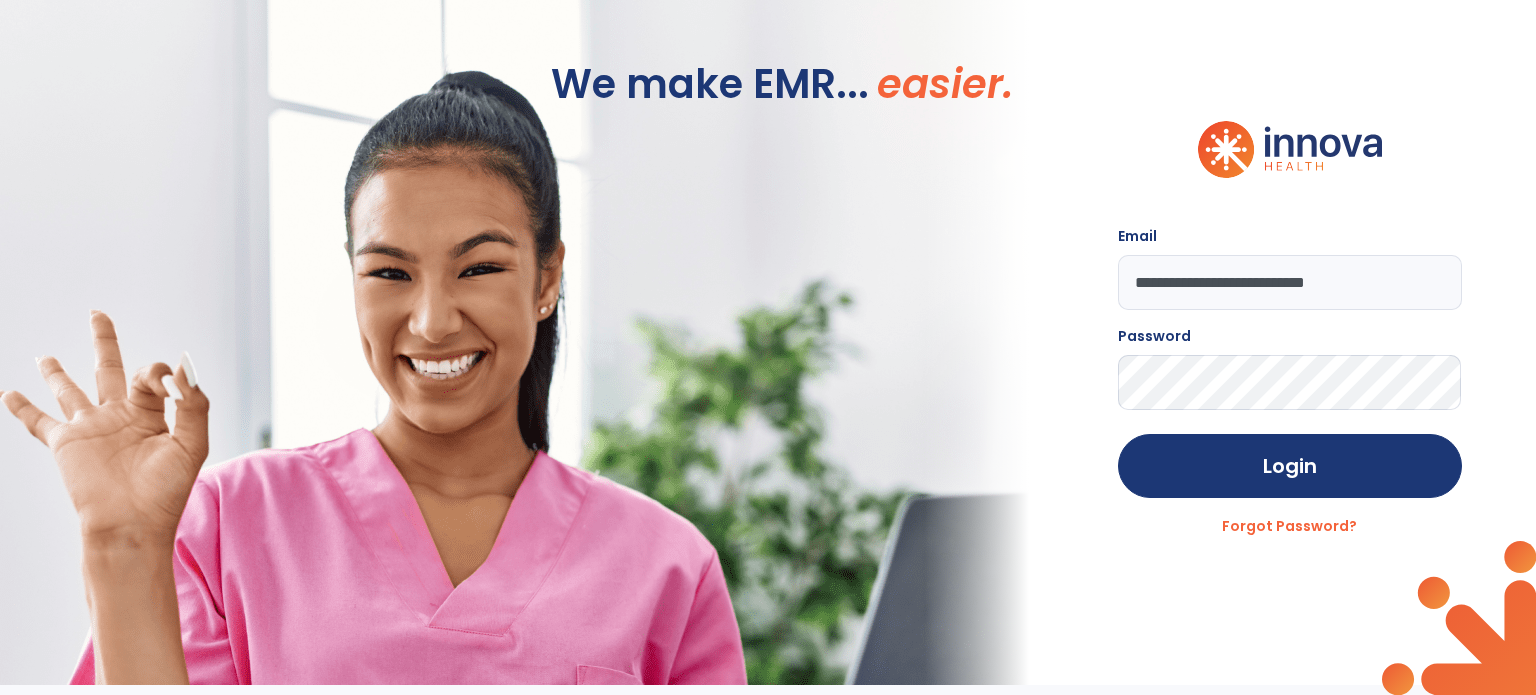scroll, scrollTop: 0, scrollLeft: 0, axis: both 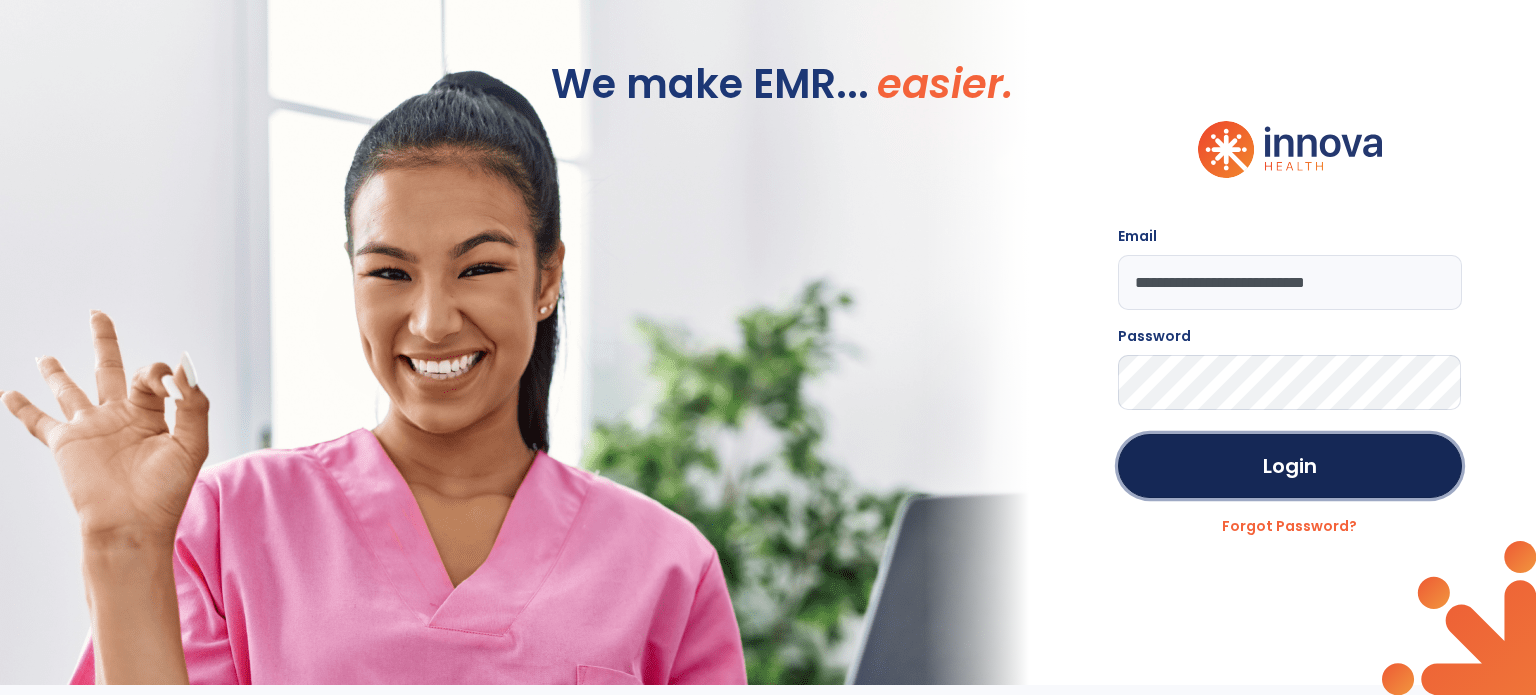 click on "Login" 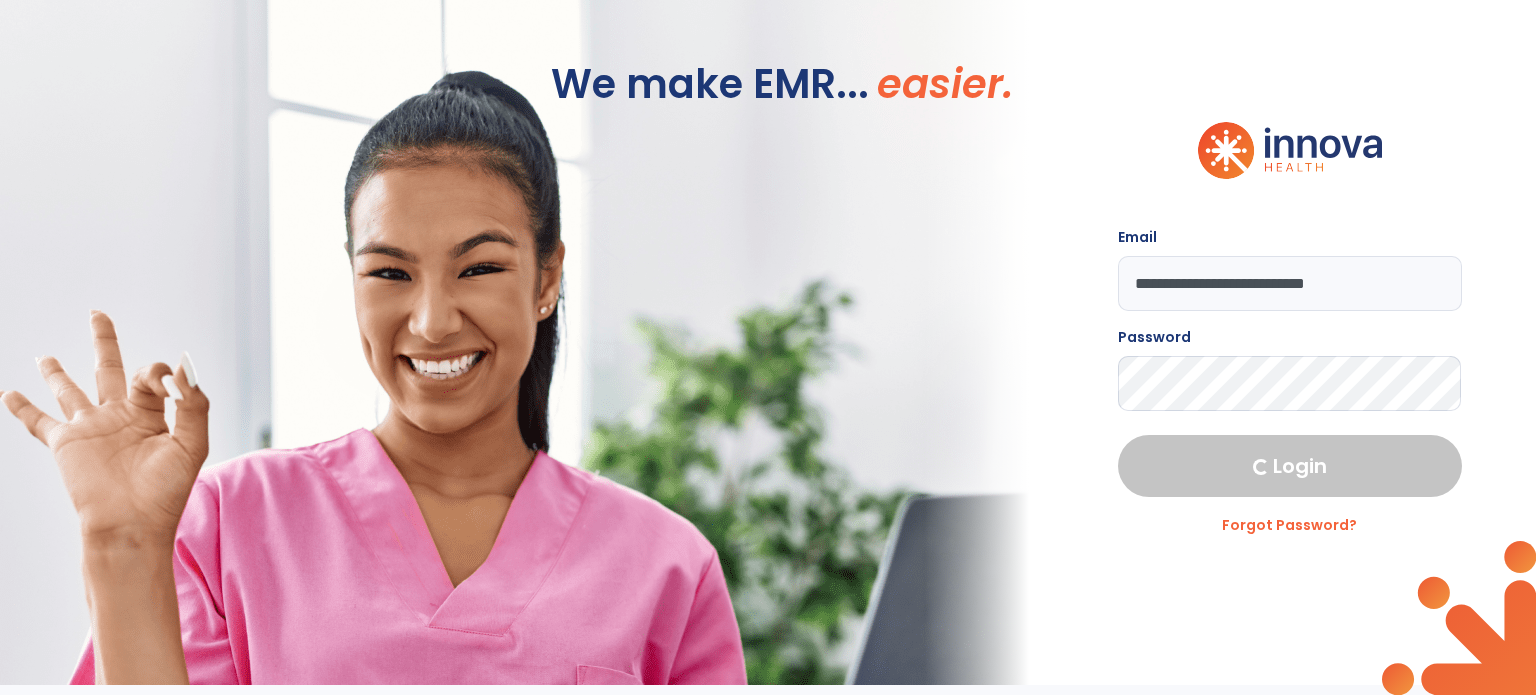 select on "****" 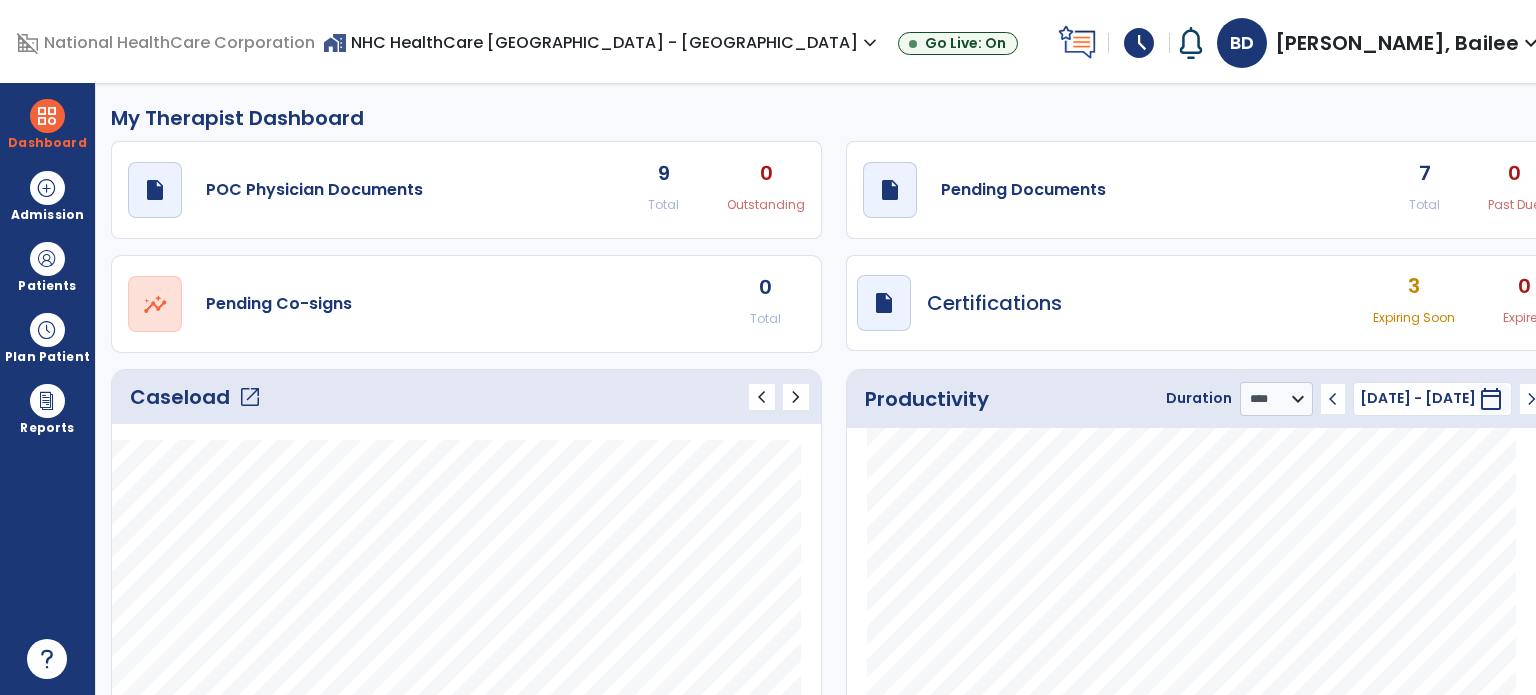 click on "draft   open_in_new  Pending Documents 7 Total 0 Past Due" 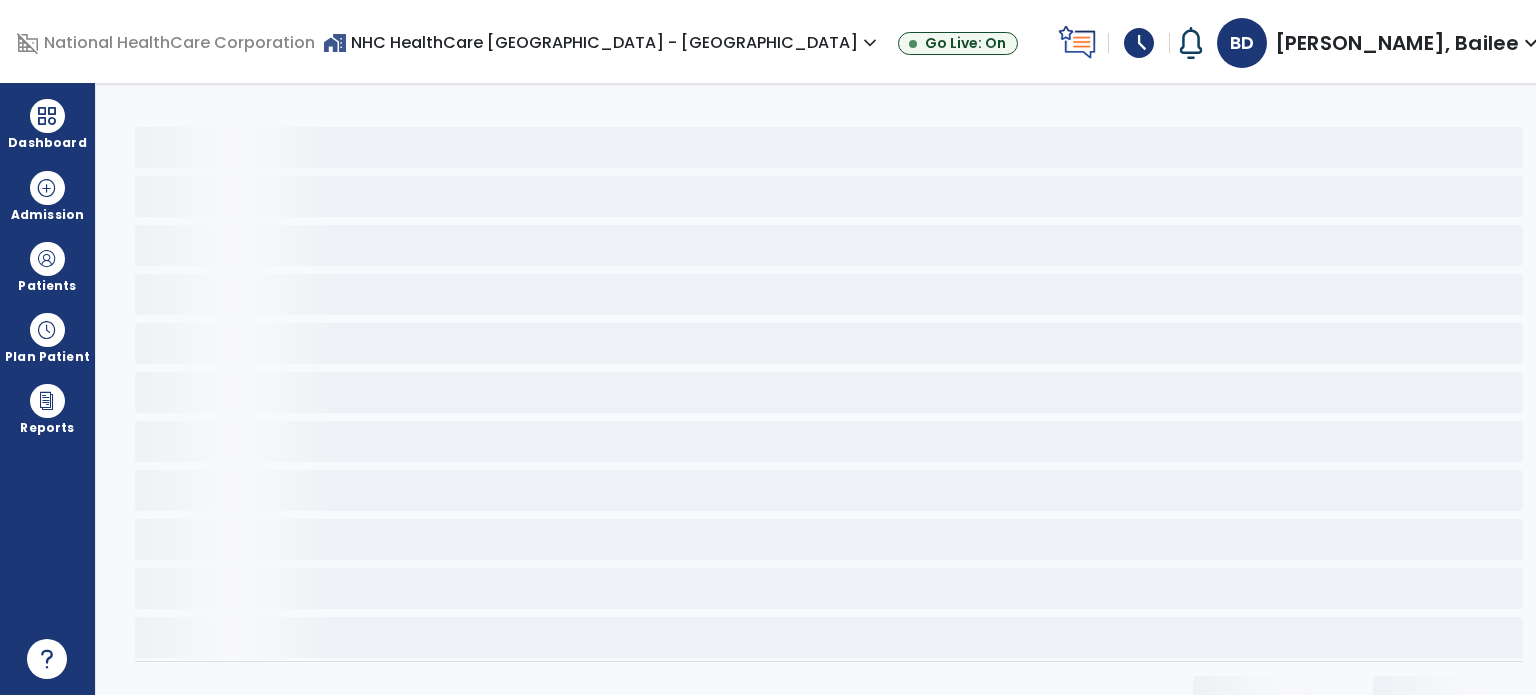 click 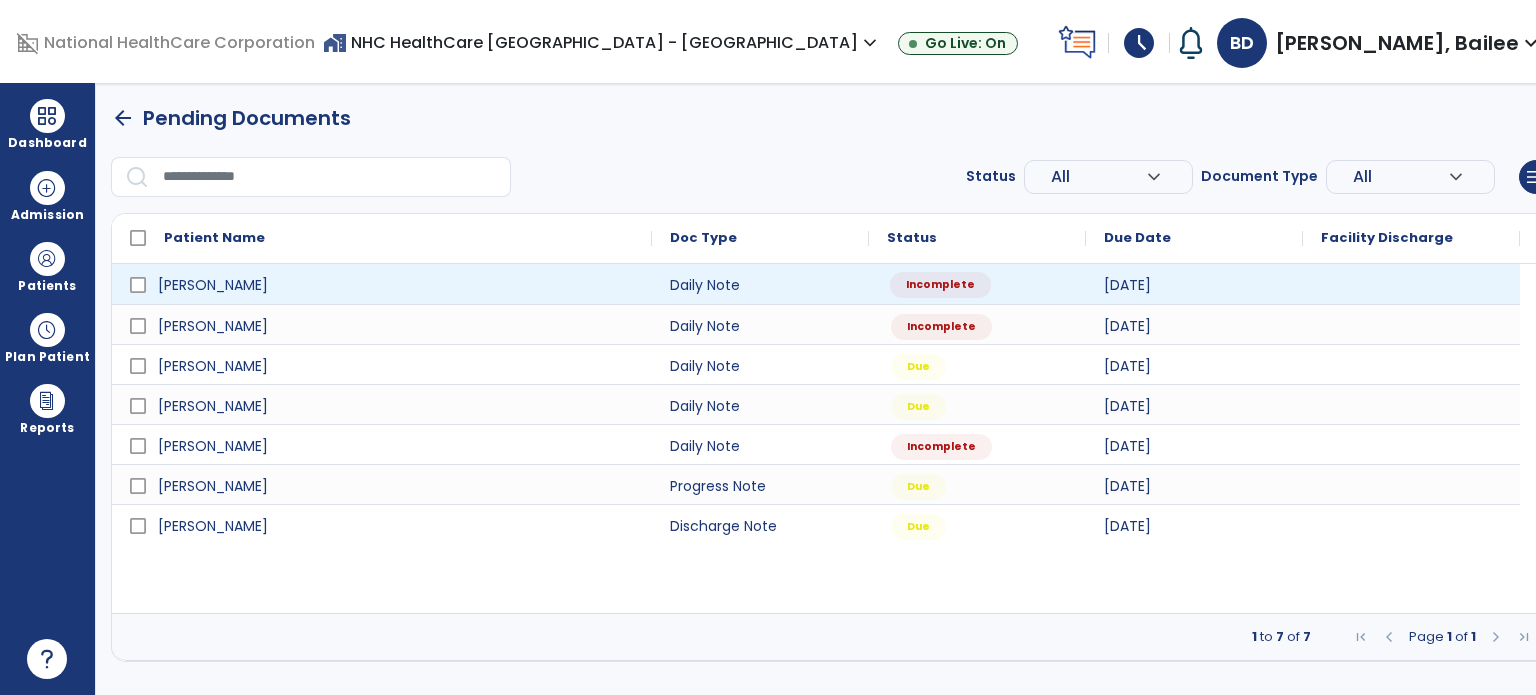 click on "Incomplete" at bounding box center [940, 285] 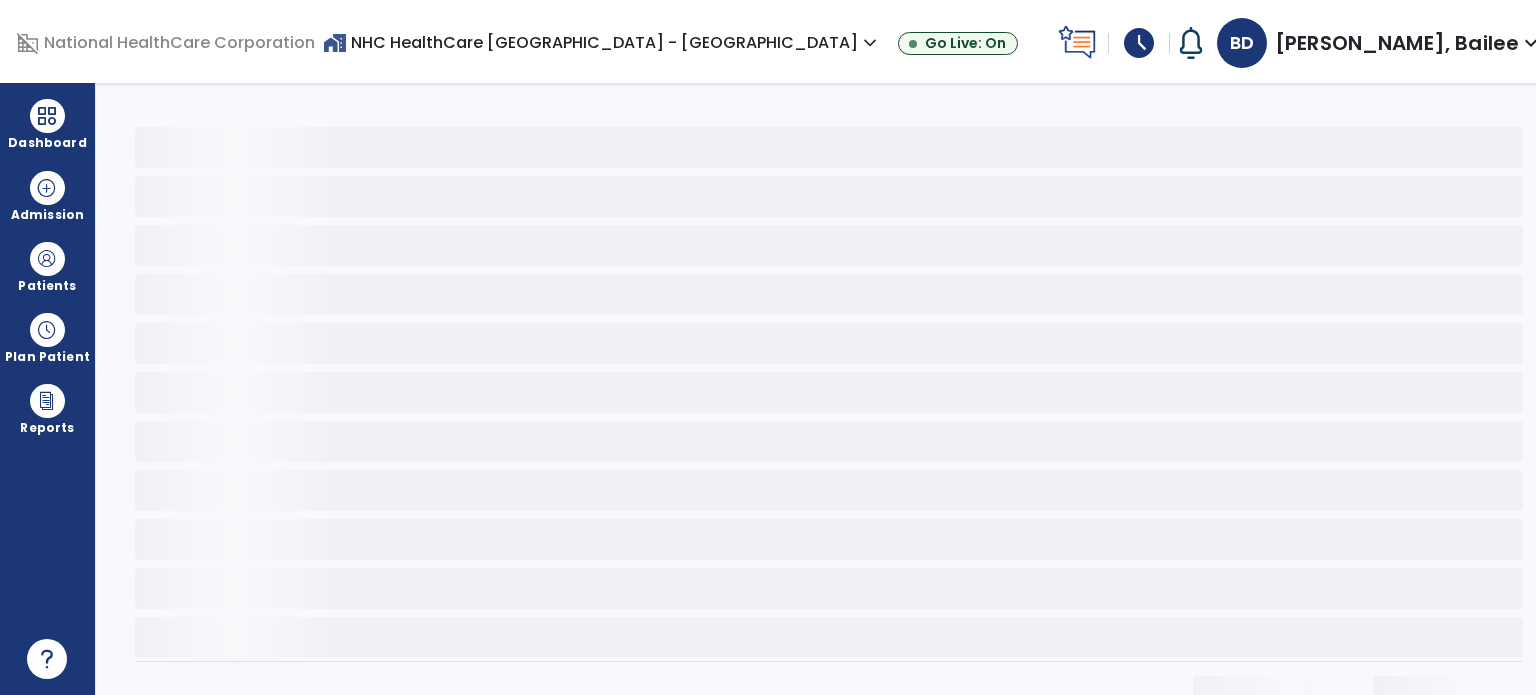 select on "*" 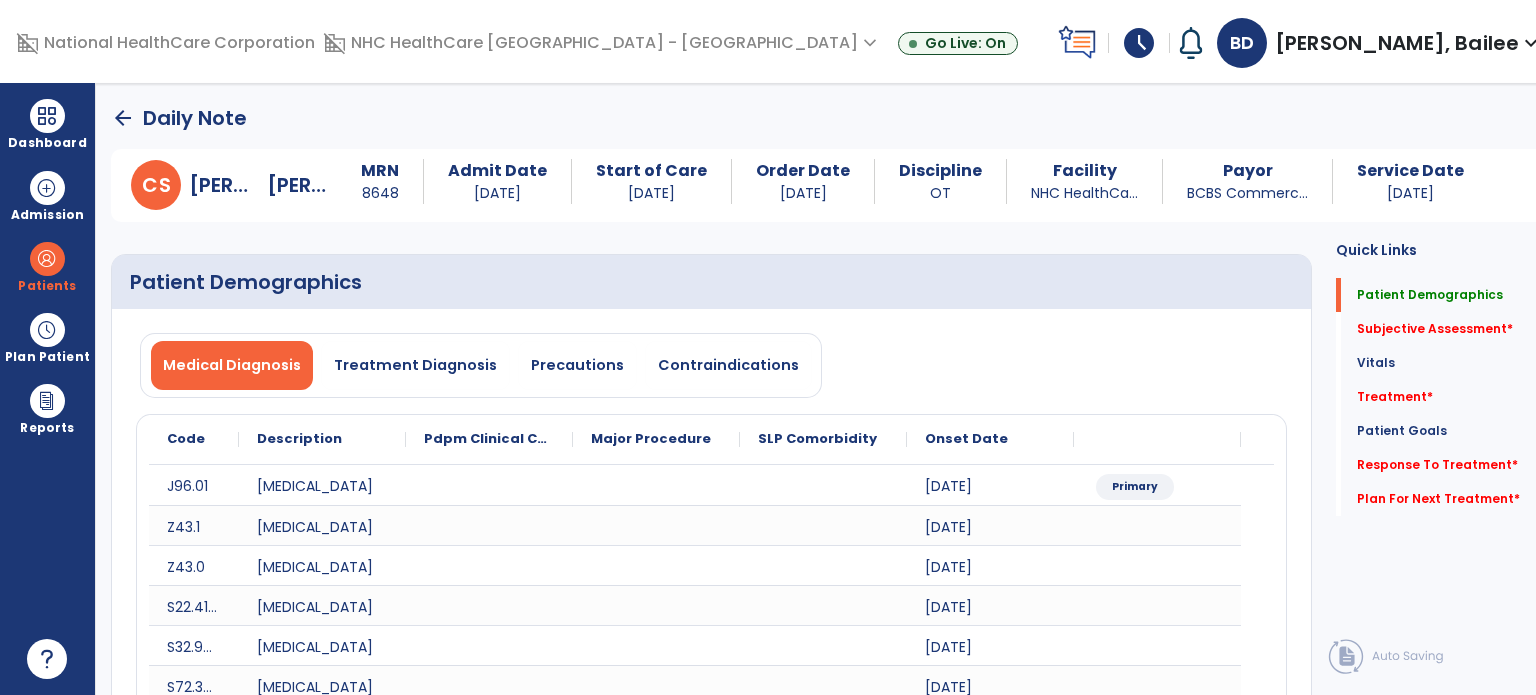 click on "Subjective Assessment   *" 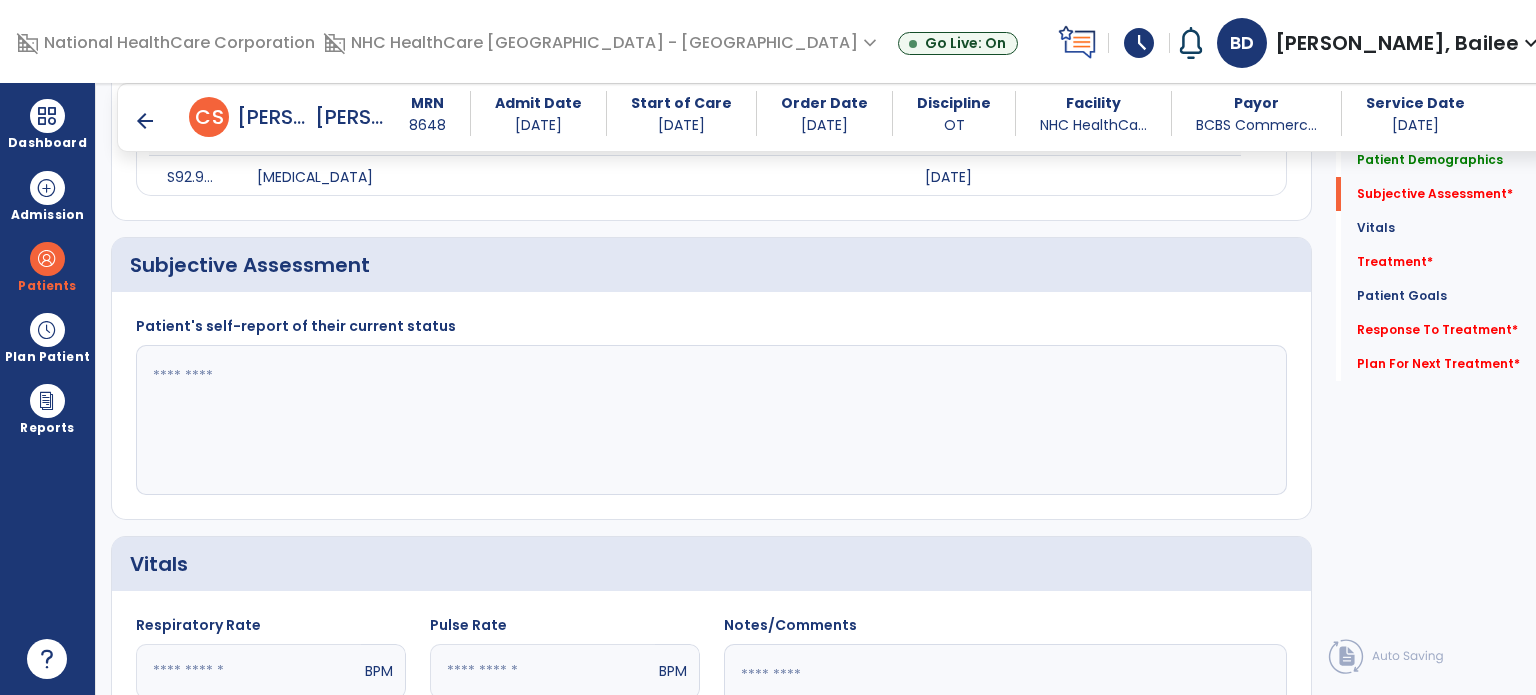 scroll, scrollTop: 778, scrollLeft: 0, axis: vertical 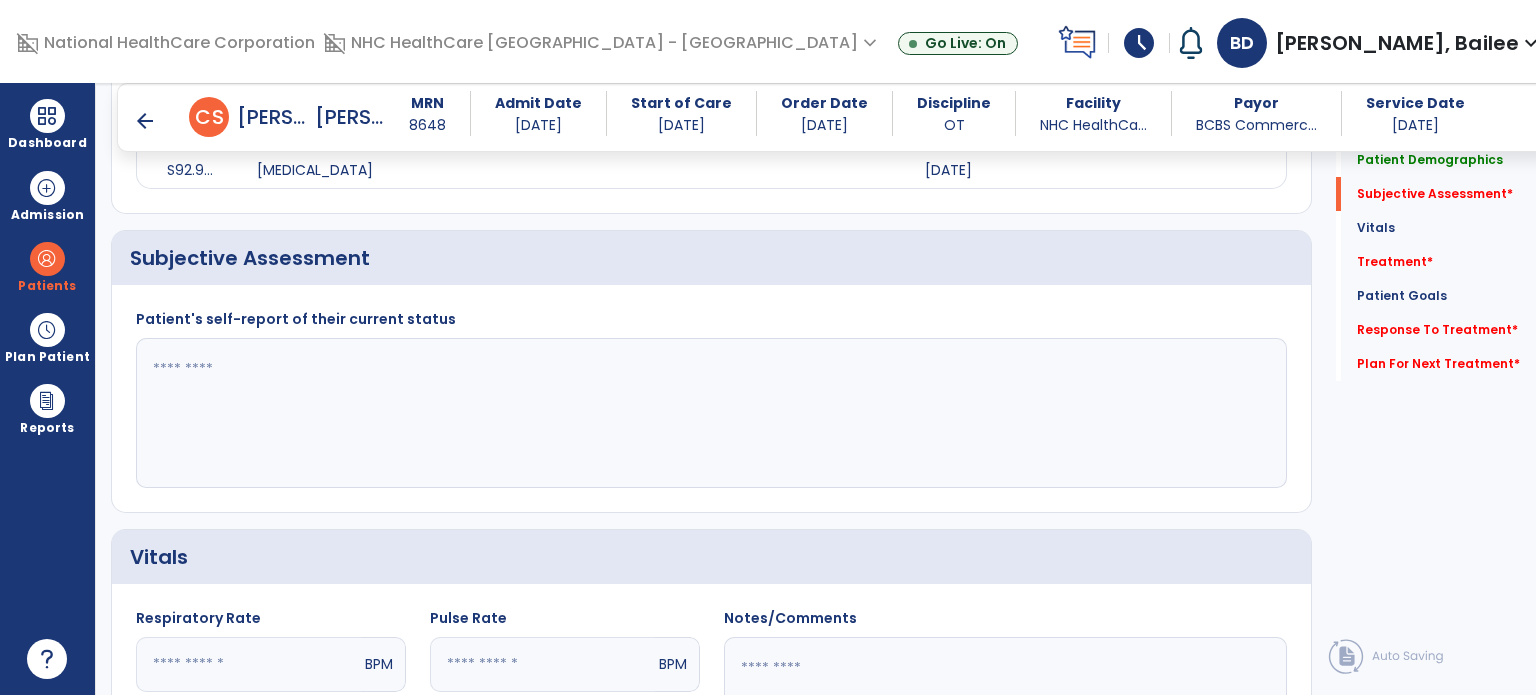 click 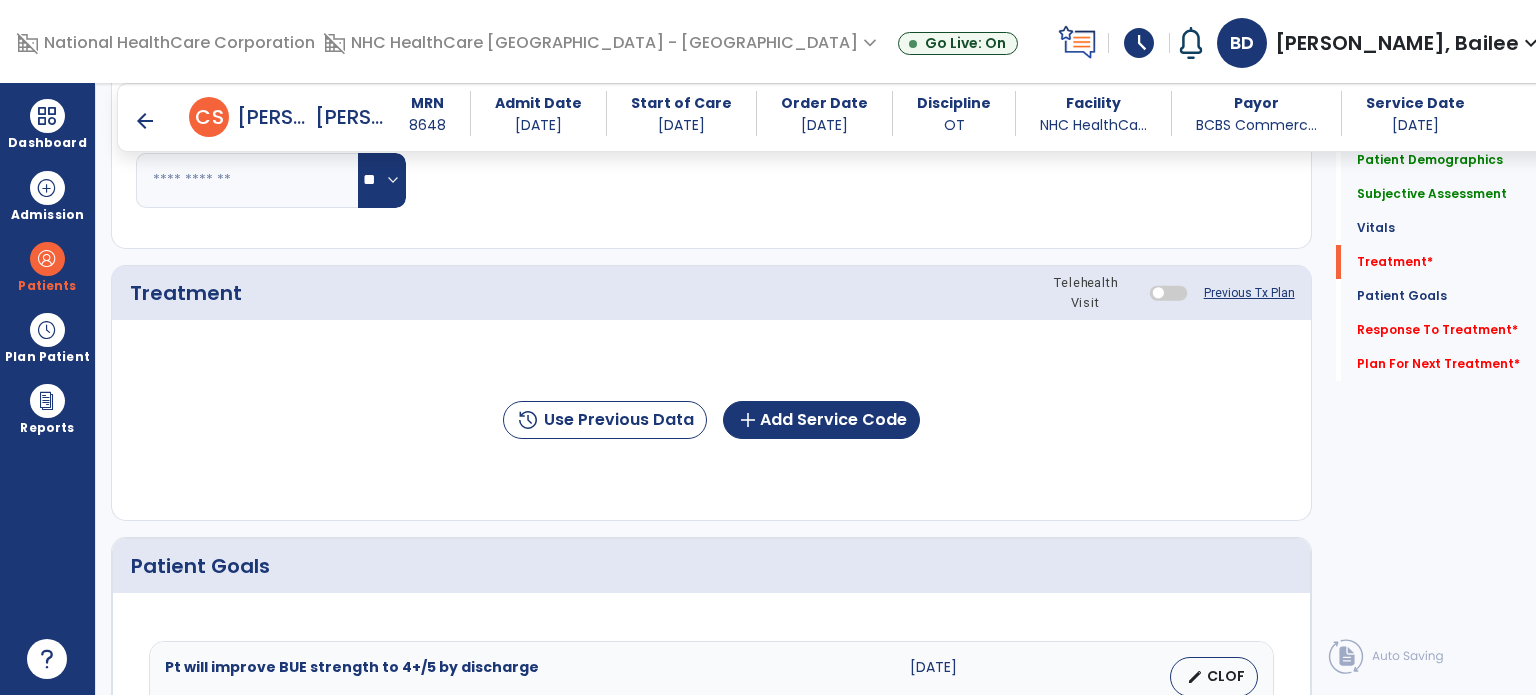 scroll, scrollTop: 1461, scrollLeft: 0, axis: vertical 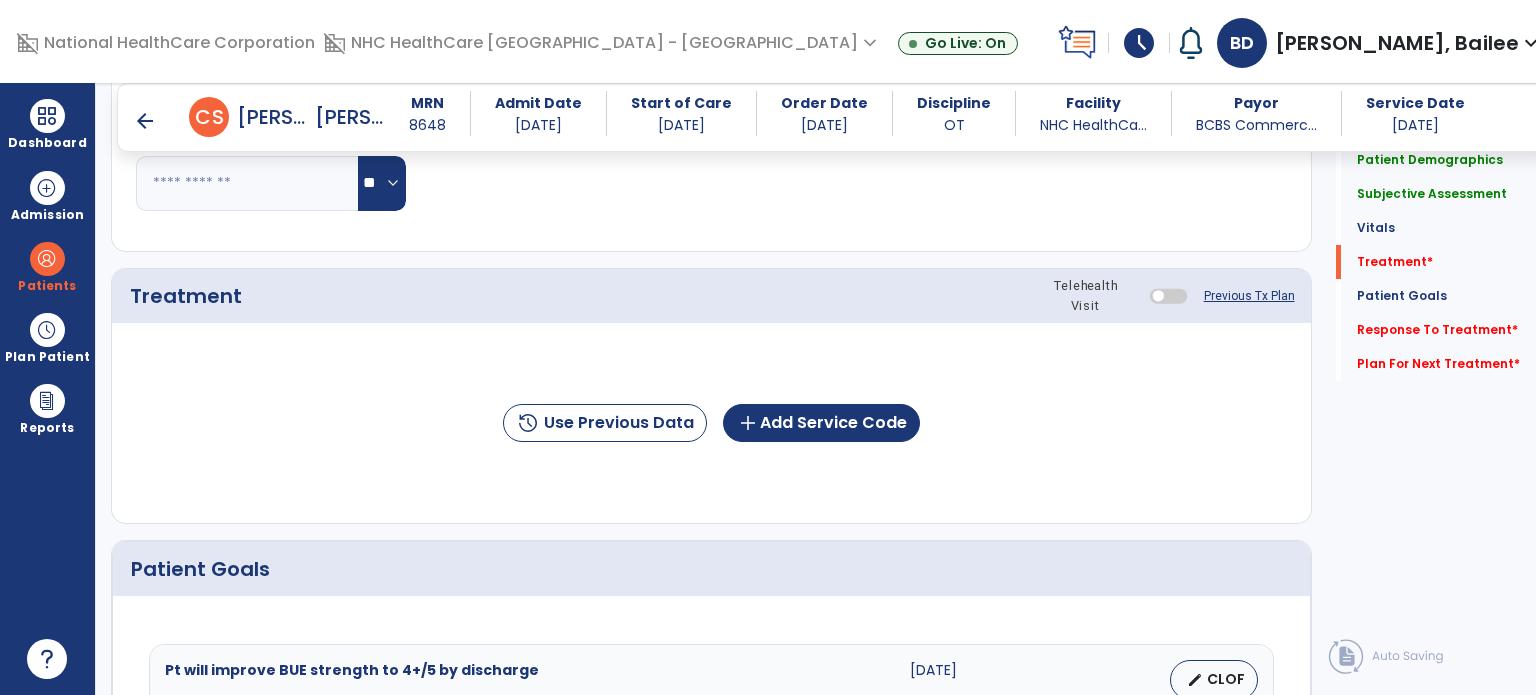 type on "**********" 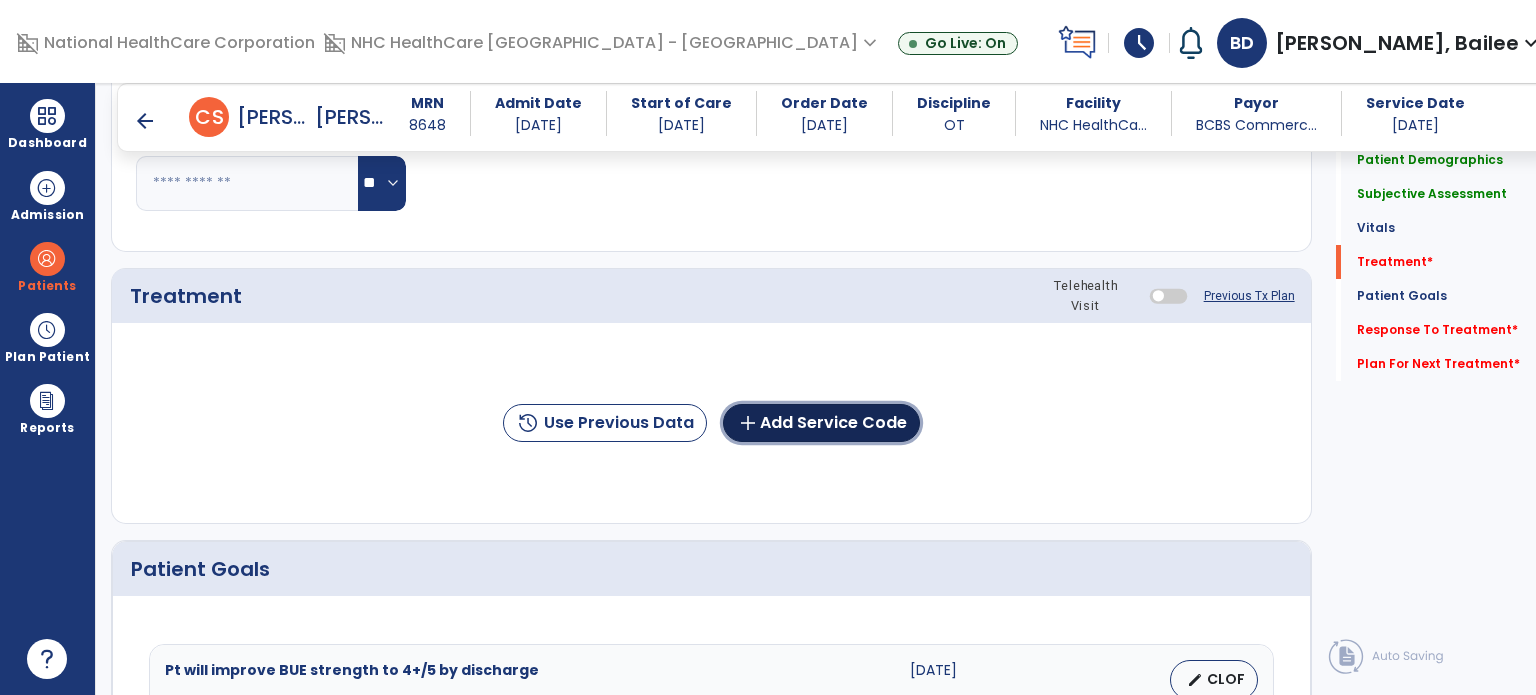 click on "add  Add Service Code" 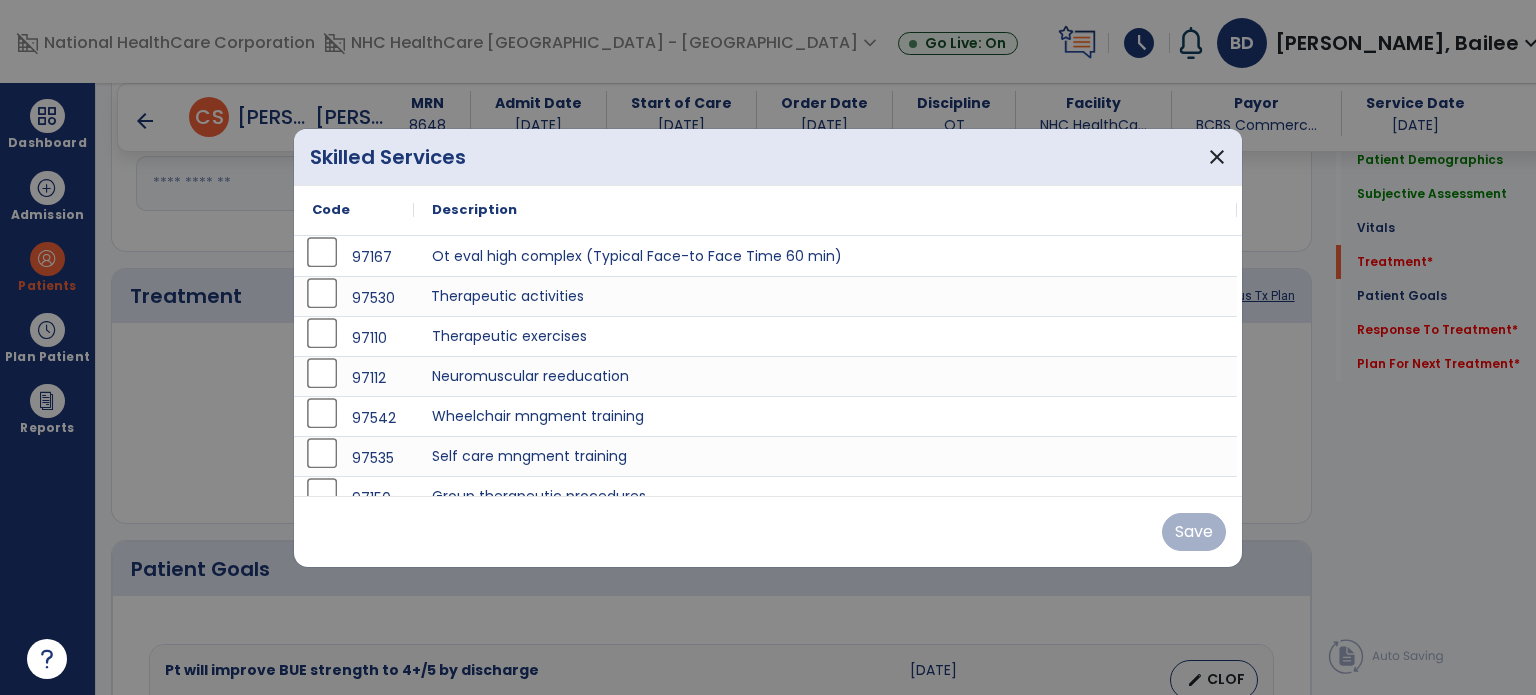 click on "Therapeutic activities" at bounding box center [825, 296] 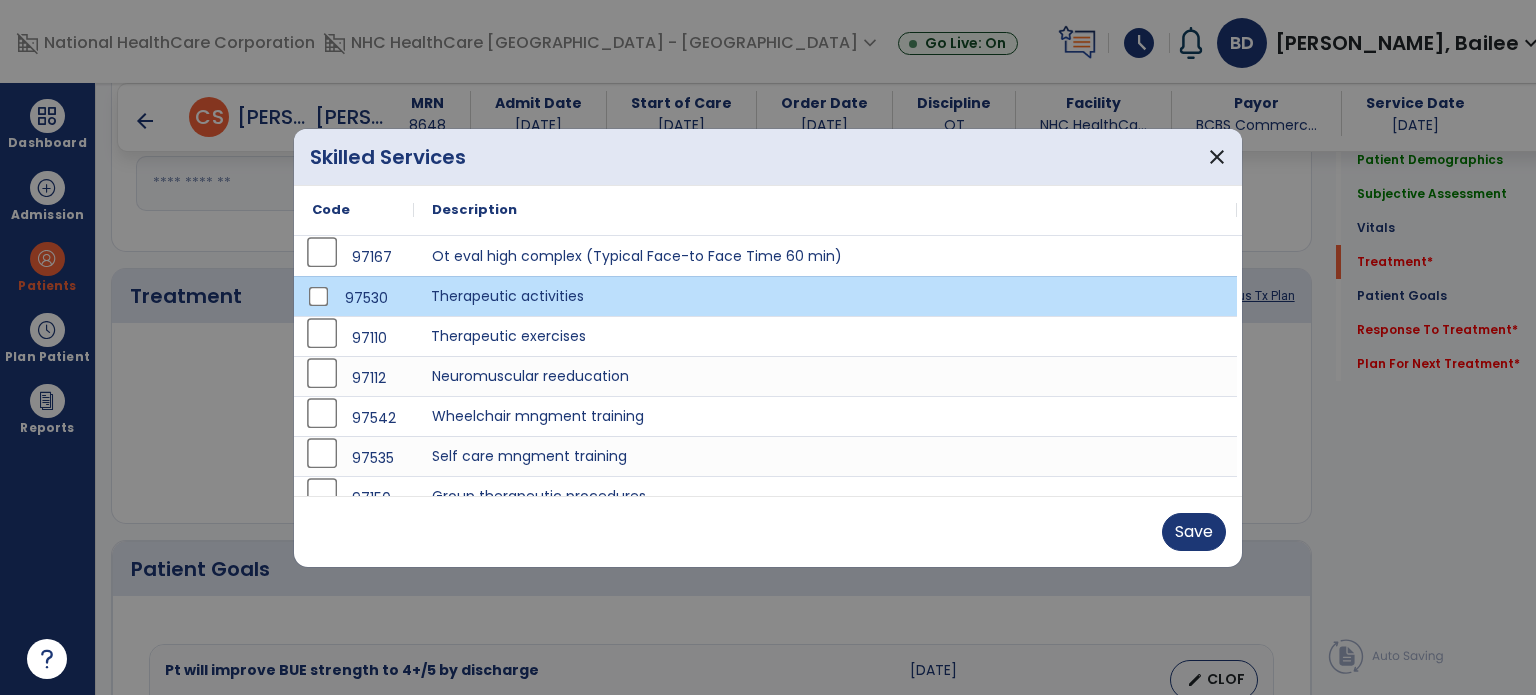 click on "Therapeutic exercises" at bounding box center (825, 336) 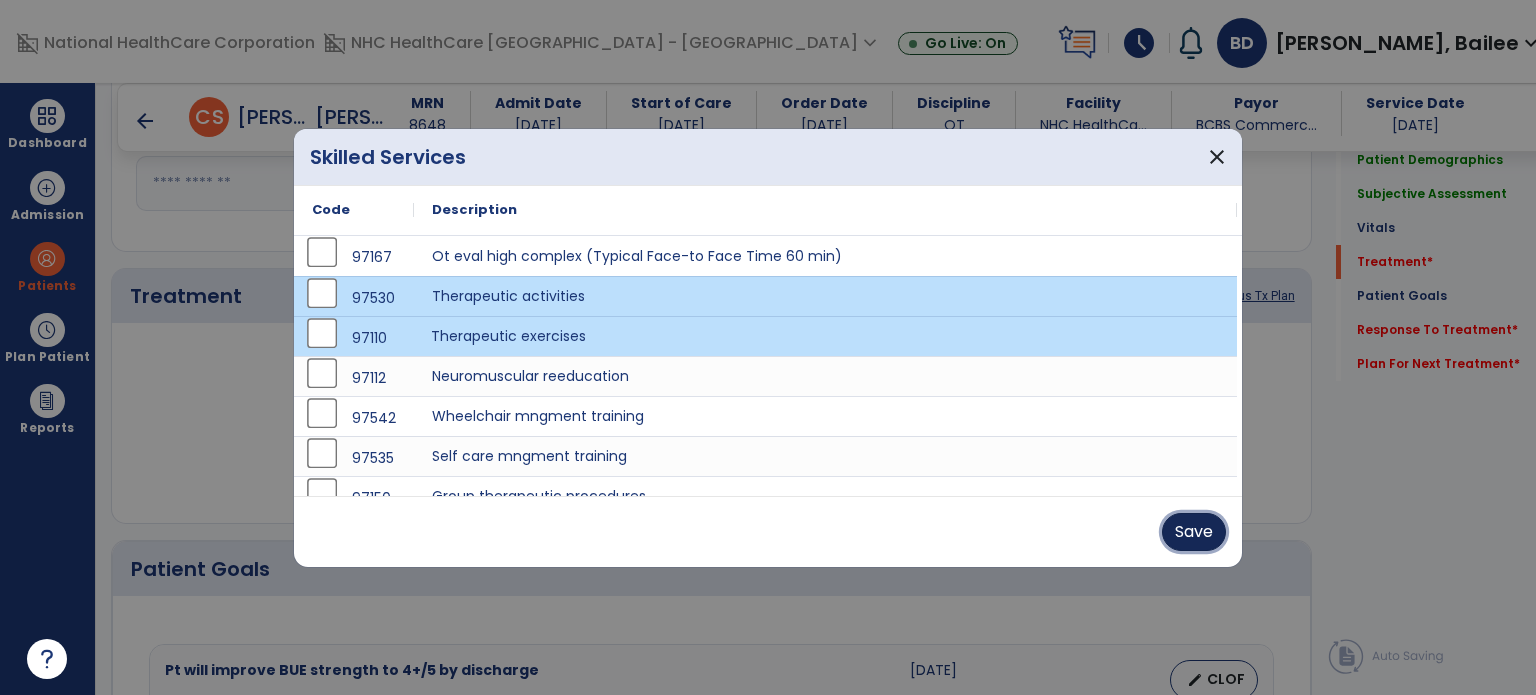 click on "Save" at bounding box center [1194, 532] 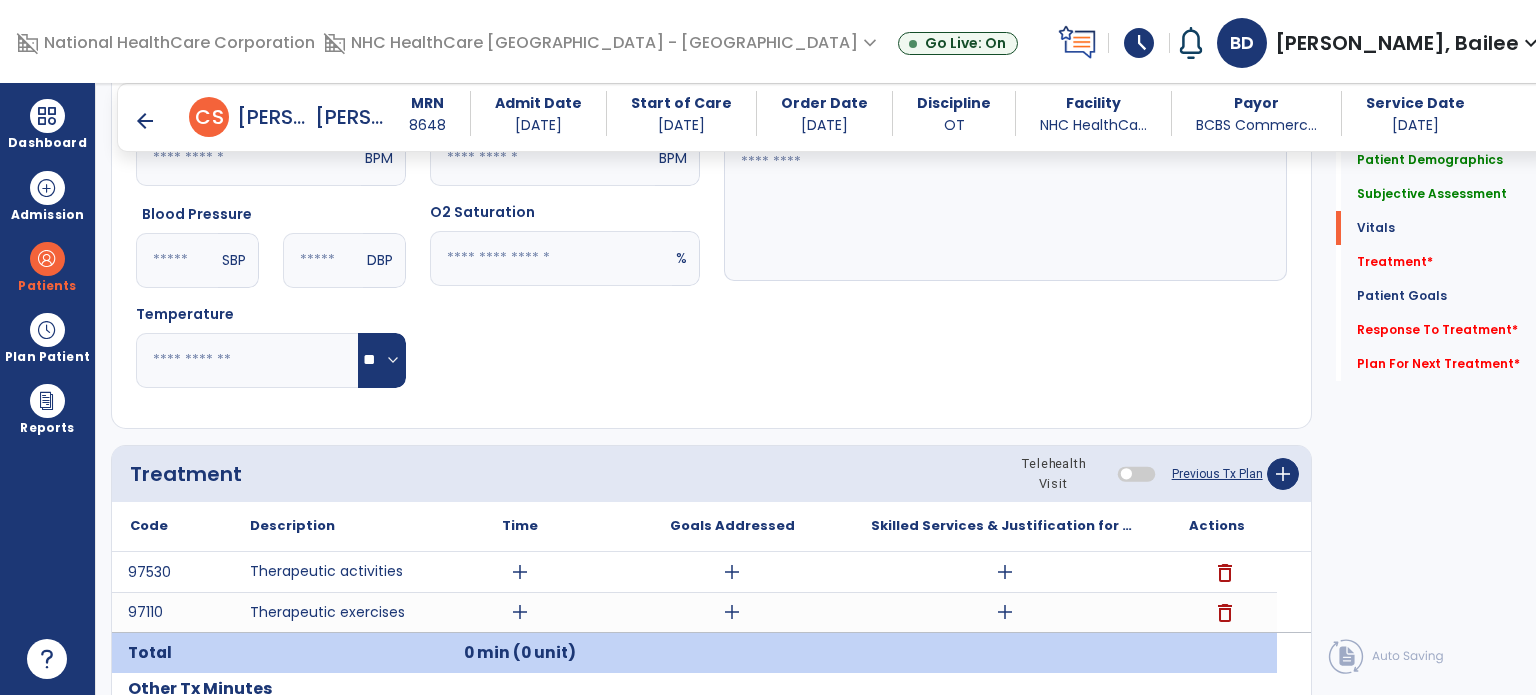scroll, scrollTop: 1285, scrollLeft: 0, axis: vertical 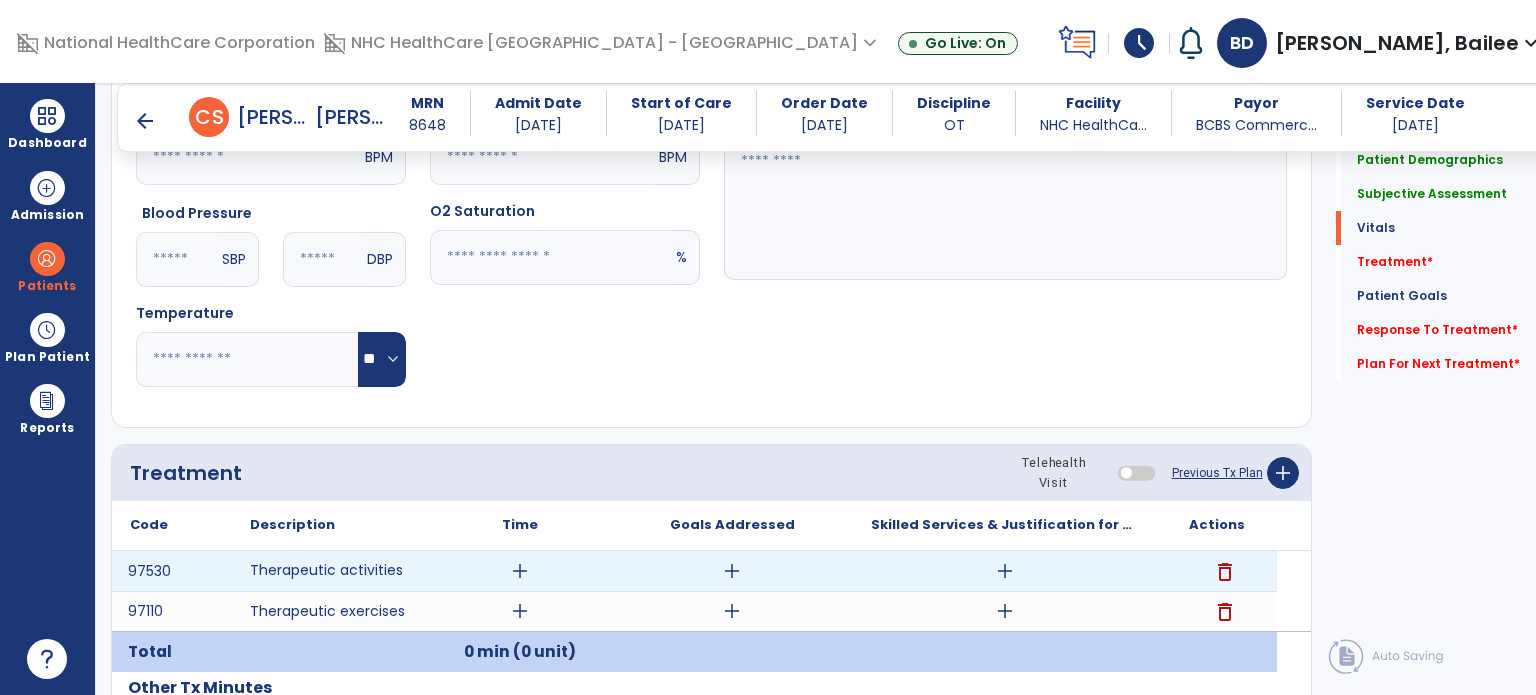 click on "add" at bounding box center (1005, 571) 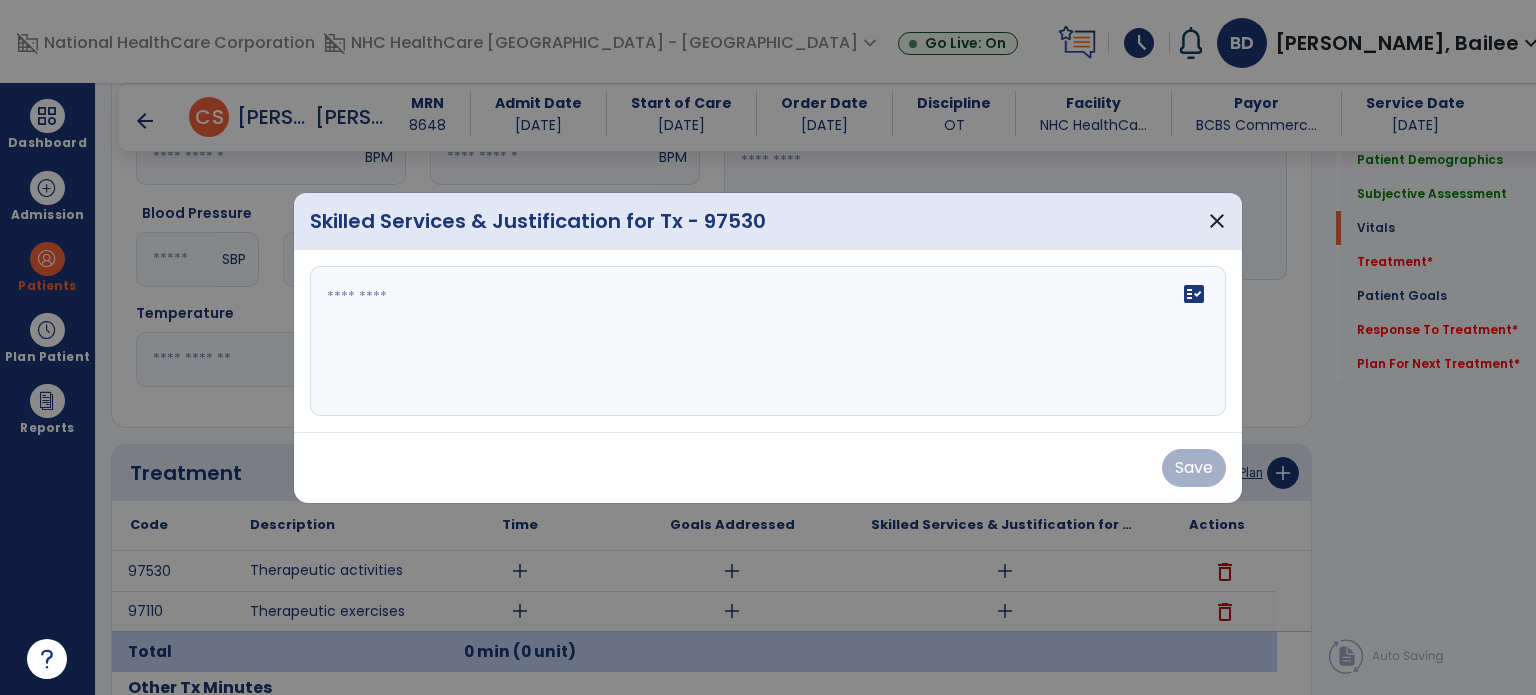 click on "fact_check" at bounding box center [768, 341] 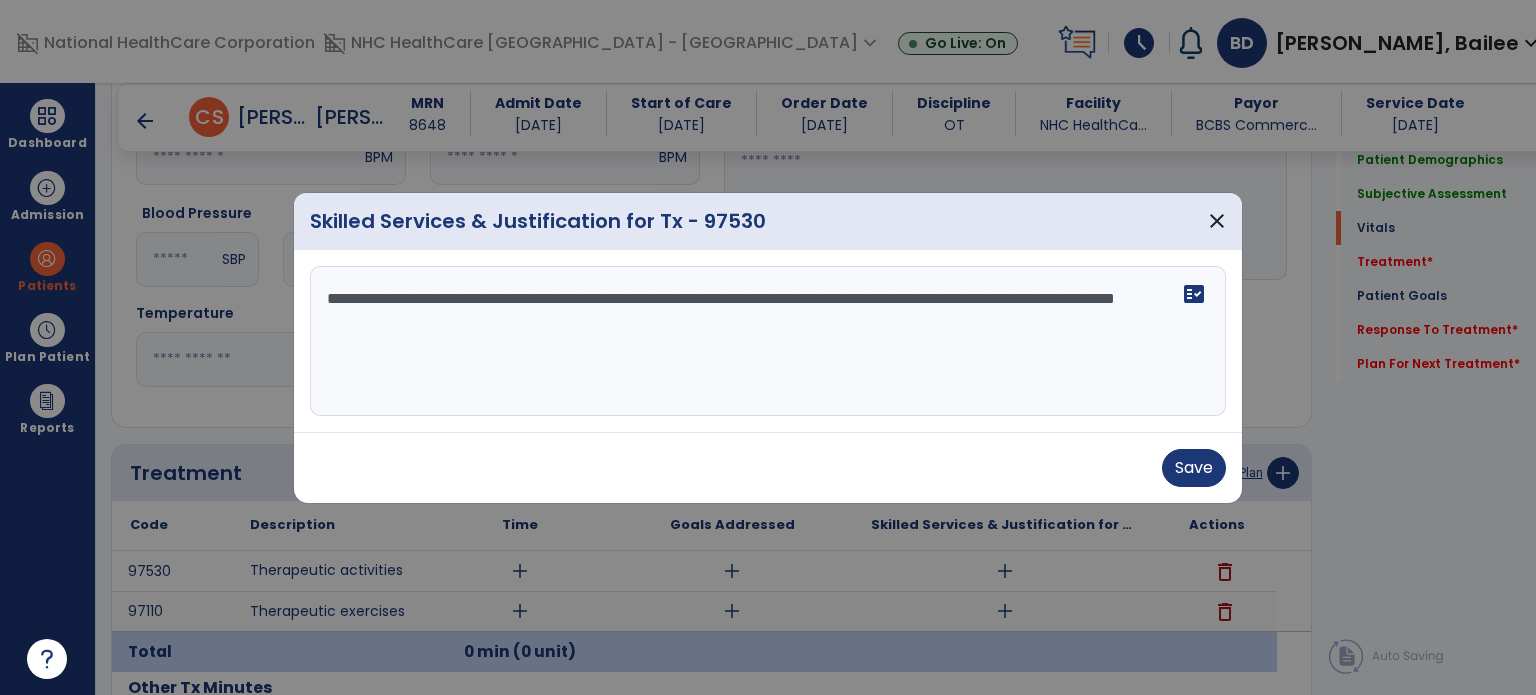 type on "**********" 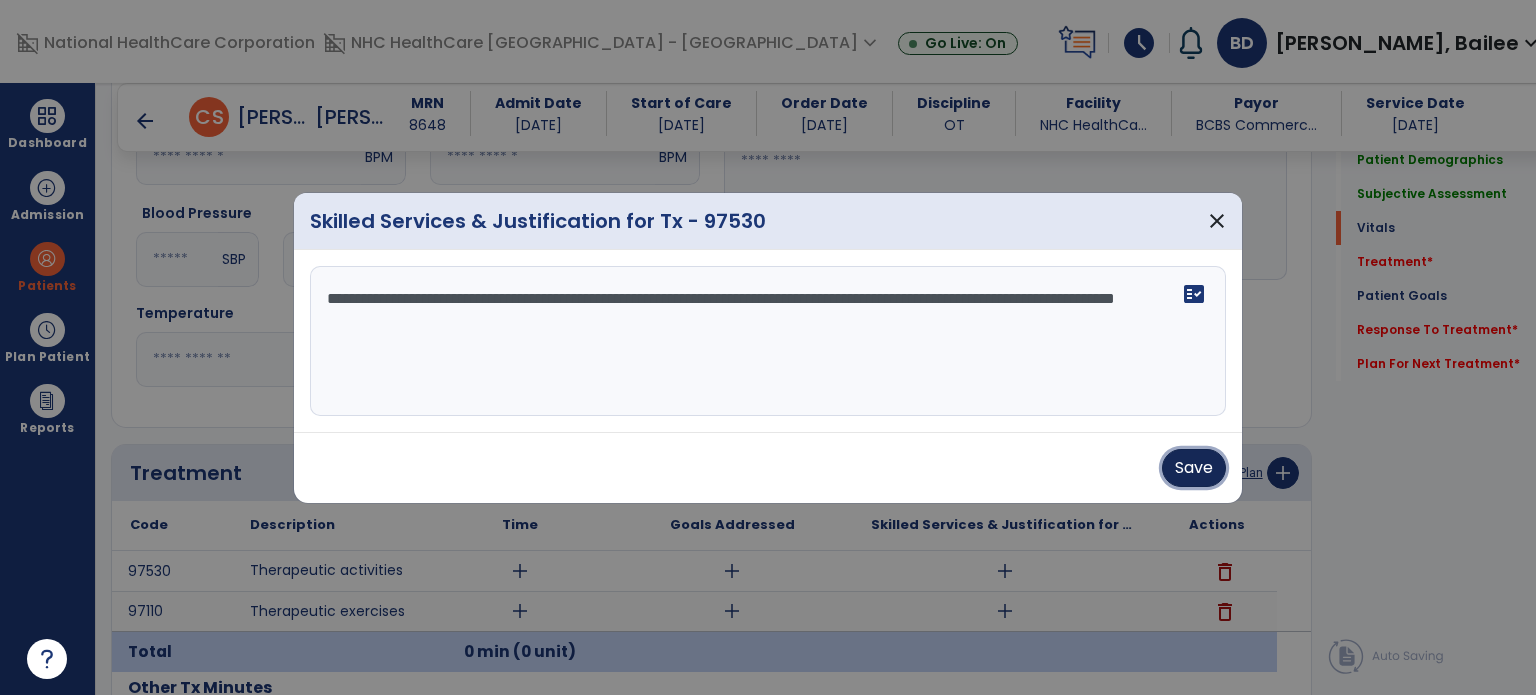 click on "Save" at bounding box center [1194, 468] 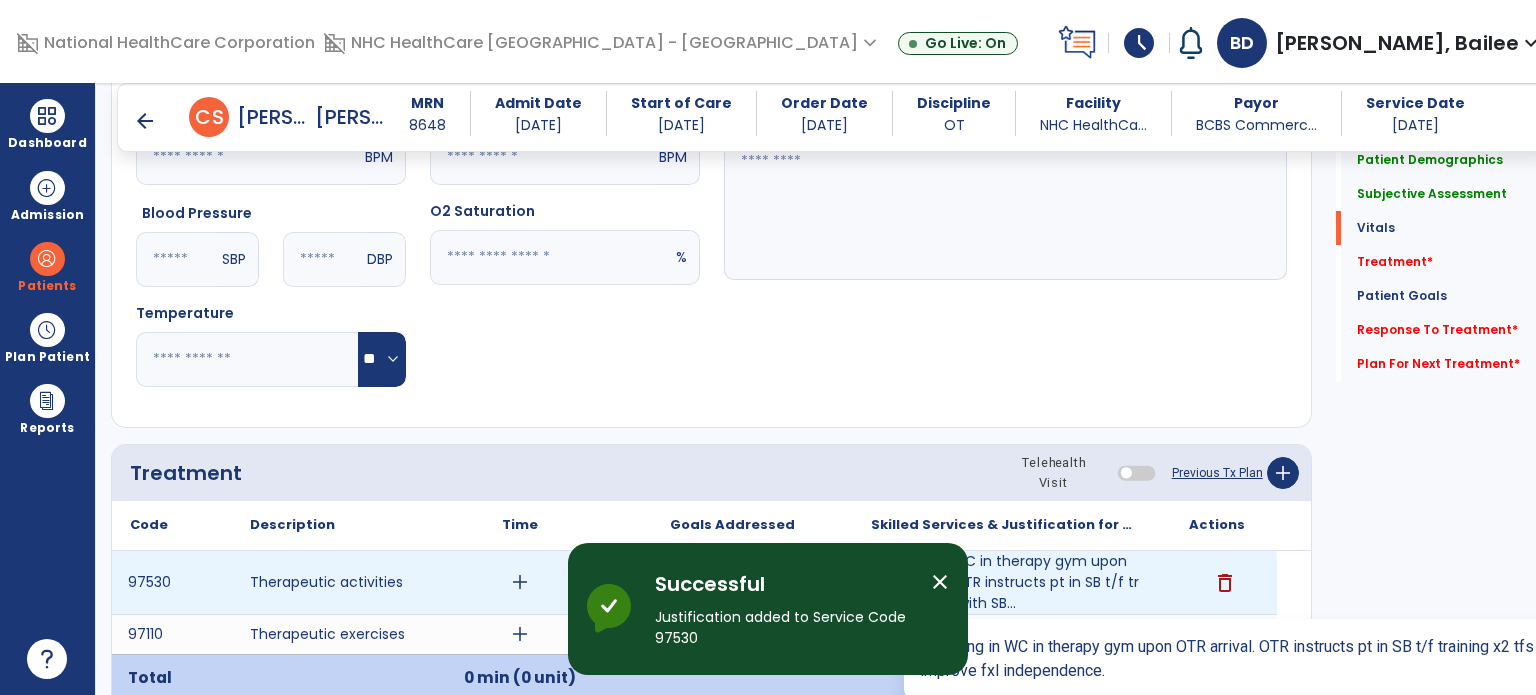 click on "Pt sitting in WC in therapy gym upon OTR arrival. OTR instructs pt in SB t/f training x2 tfs with SB..." at bounding box center (1004, 582) 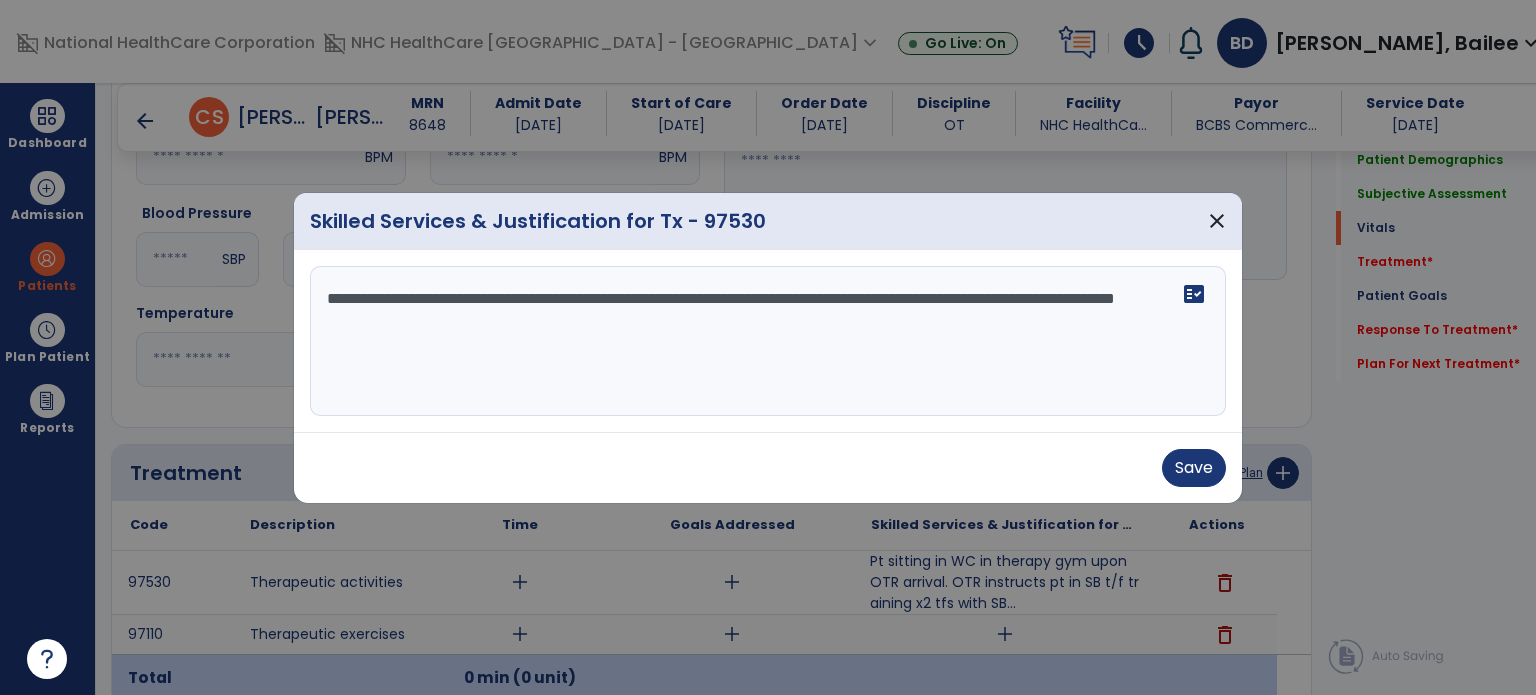 click on "**********" at bounding box center [768, 341] 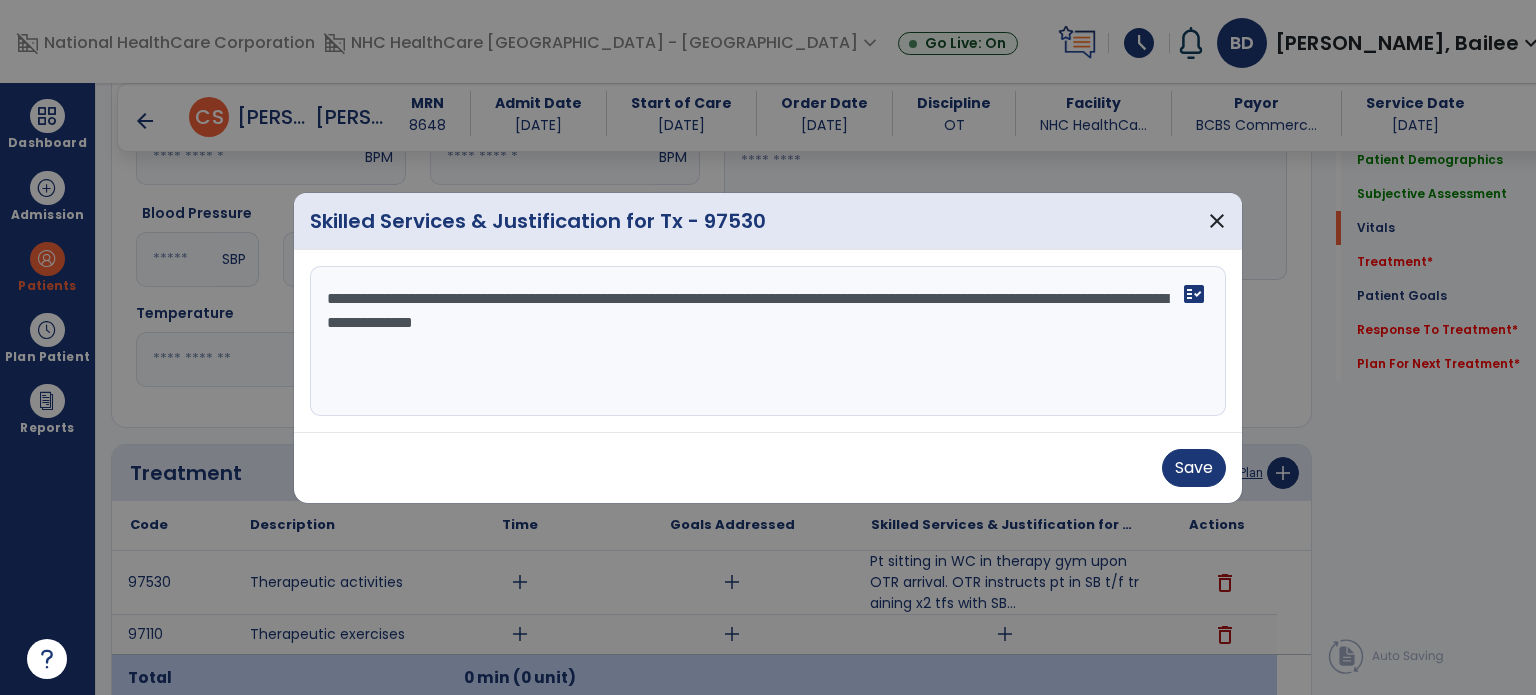 click on "**********" at bounding box center [768, 341] 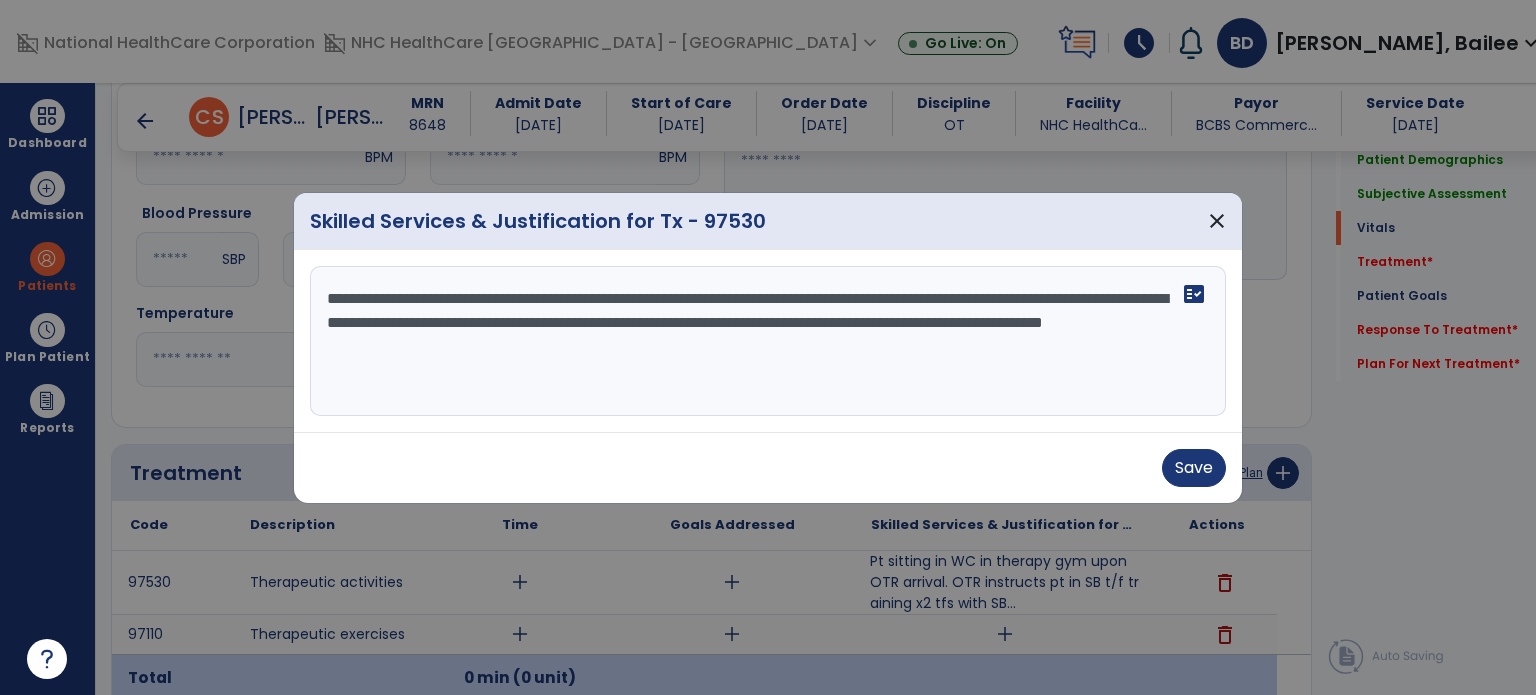 click on "**********" at bounding box center [768, 341] 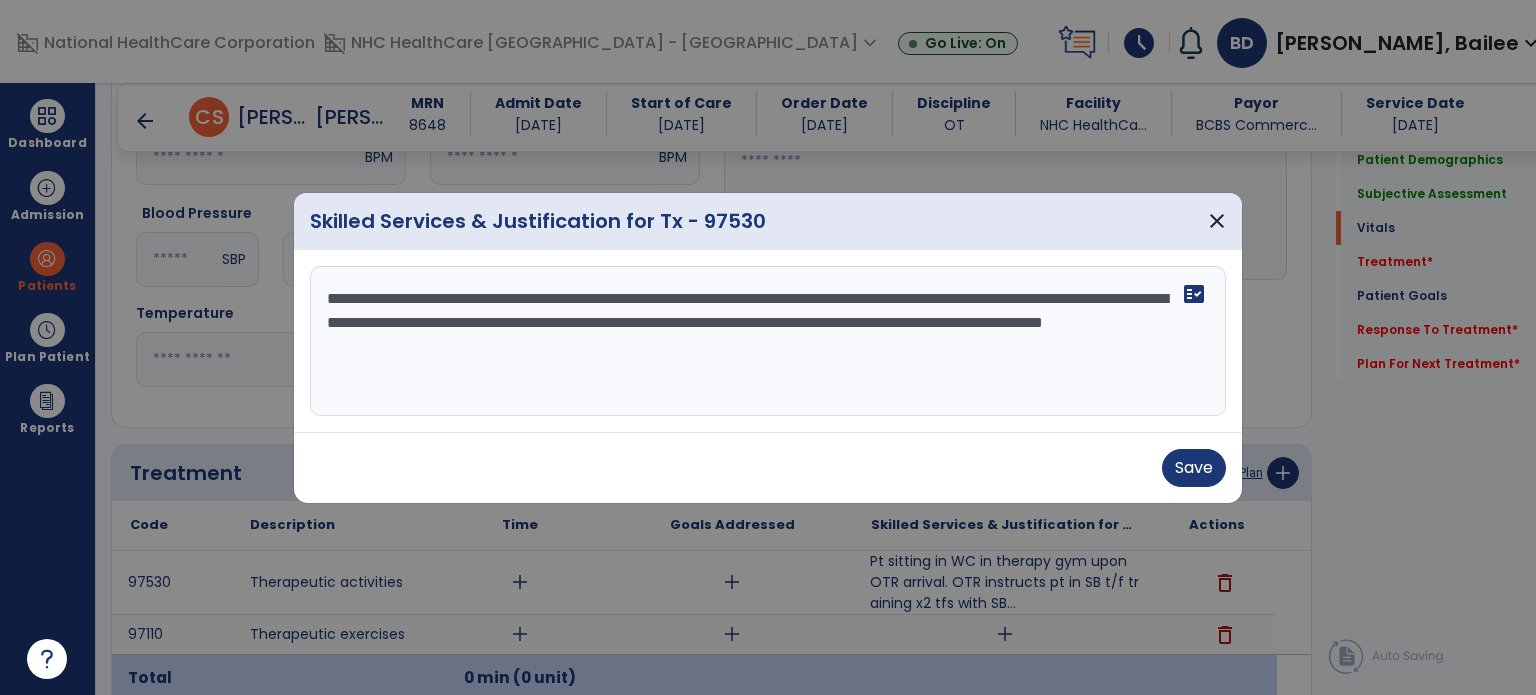 type on "**********" 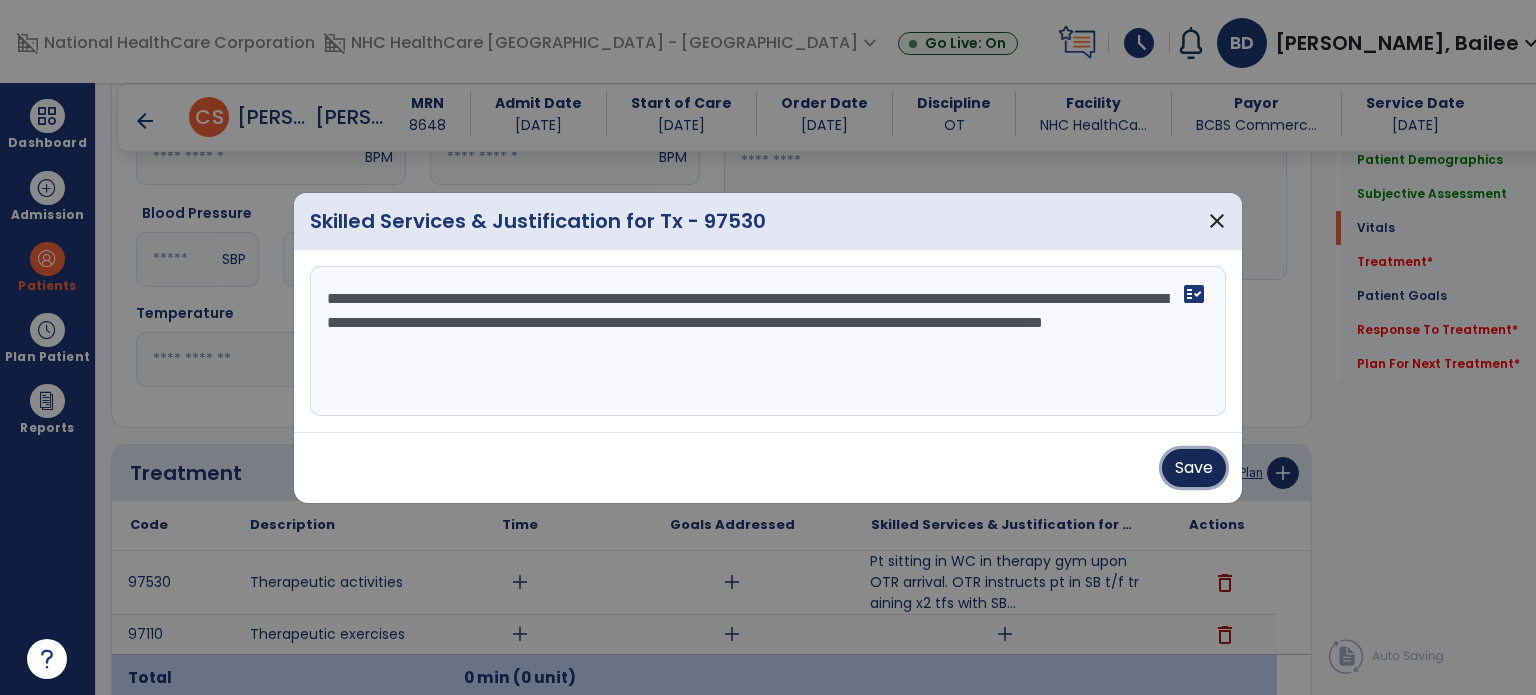 click on "Save" at bounding box center [1194, 468] 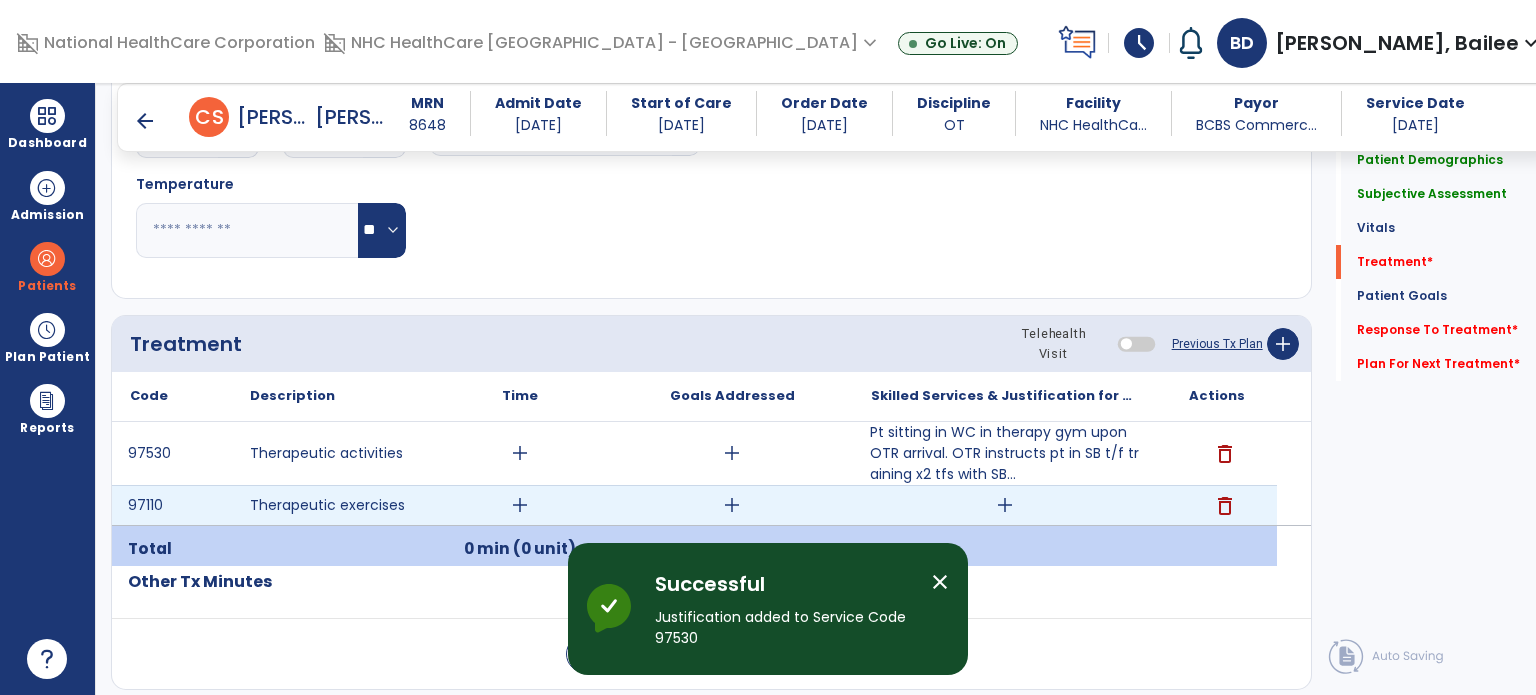 scroll, scrollTop: 1415, scrollLeft: 0, axis: vertical 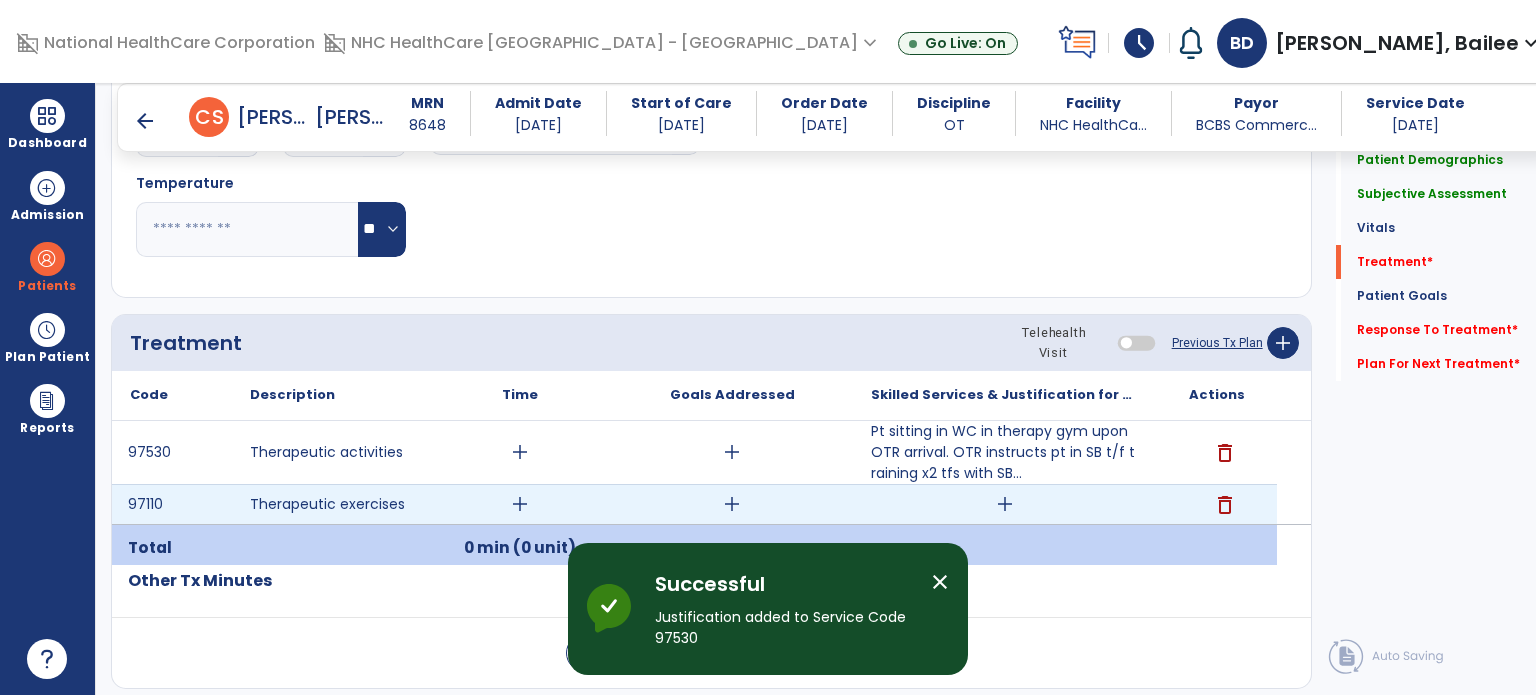 click on "add" at bounding box center [1005, 504] 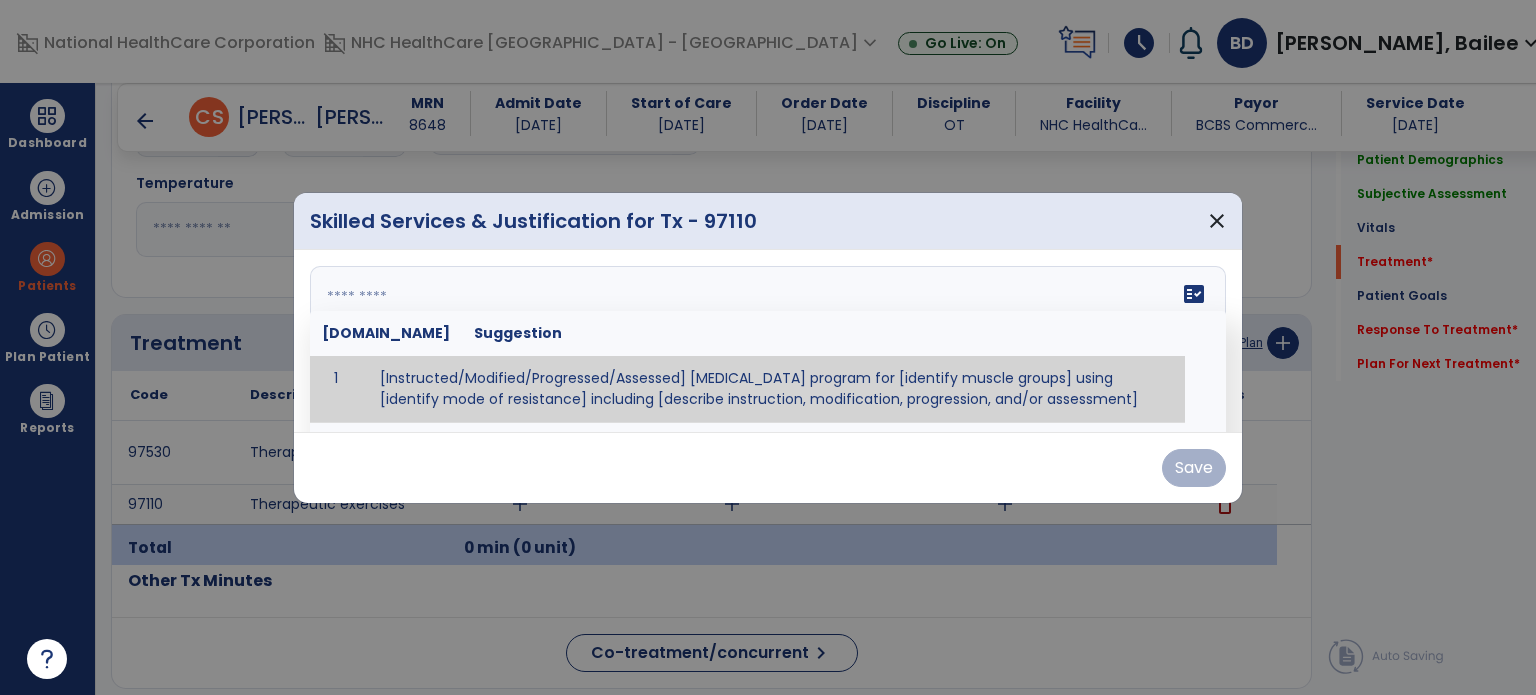 click on "fact_check  [DOMAIN_NAME] Suggestion 1 [Instructed/Modified/Progressed/Assessed] [MEDICAL_DATA] program for [identify muscle groups] using [identify mode of resistance] including [describe instruction, modification, progression, and/or assessment] 2 [Instructed/Modified/Progressed/Assessed] aerobic exercise program using [identify equipment/mode] including [describe instruction, modification,progression, and/or assessment] 3 [Instructed/Modified/Progressed/Assessed] [PROM/A/AROM/AROM] program for [identify joint movements] using [contract-relax, over-pressure, inhibitory techniques, other] 4 [Assessed/Tested] aerobic capacity with administration of [aerobic capacity test]" at bounding box center [768, 341] 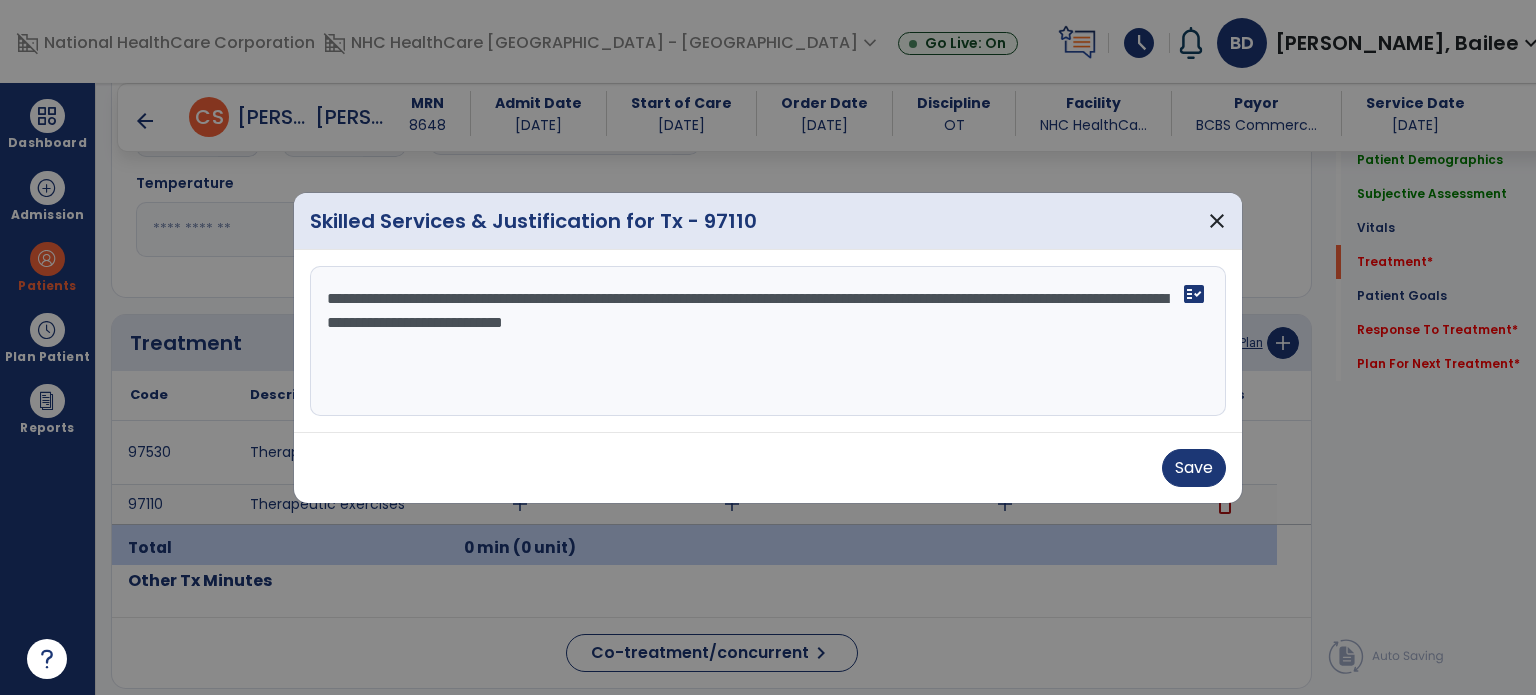 click on "**********" at bounding box center [768, 341] 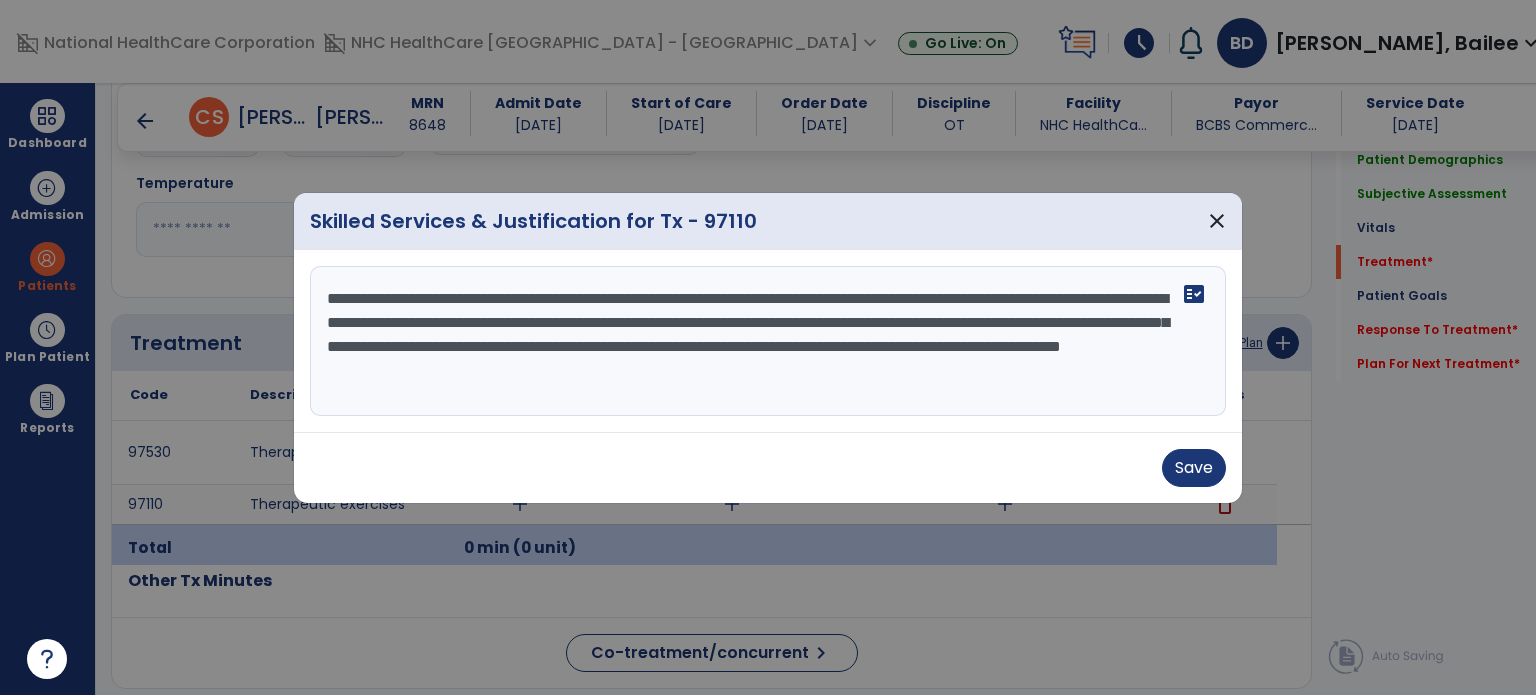 type on "**********" 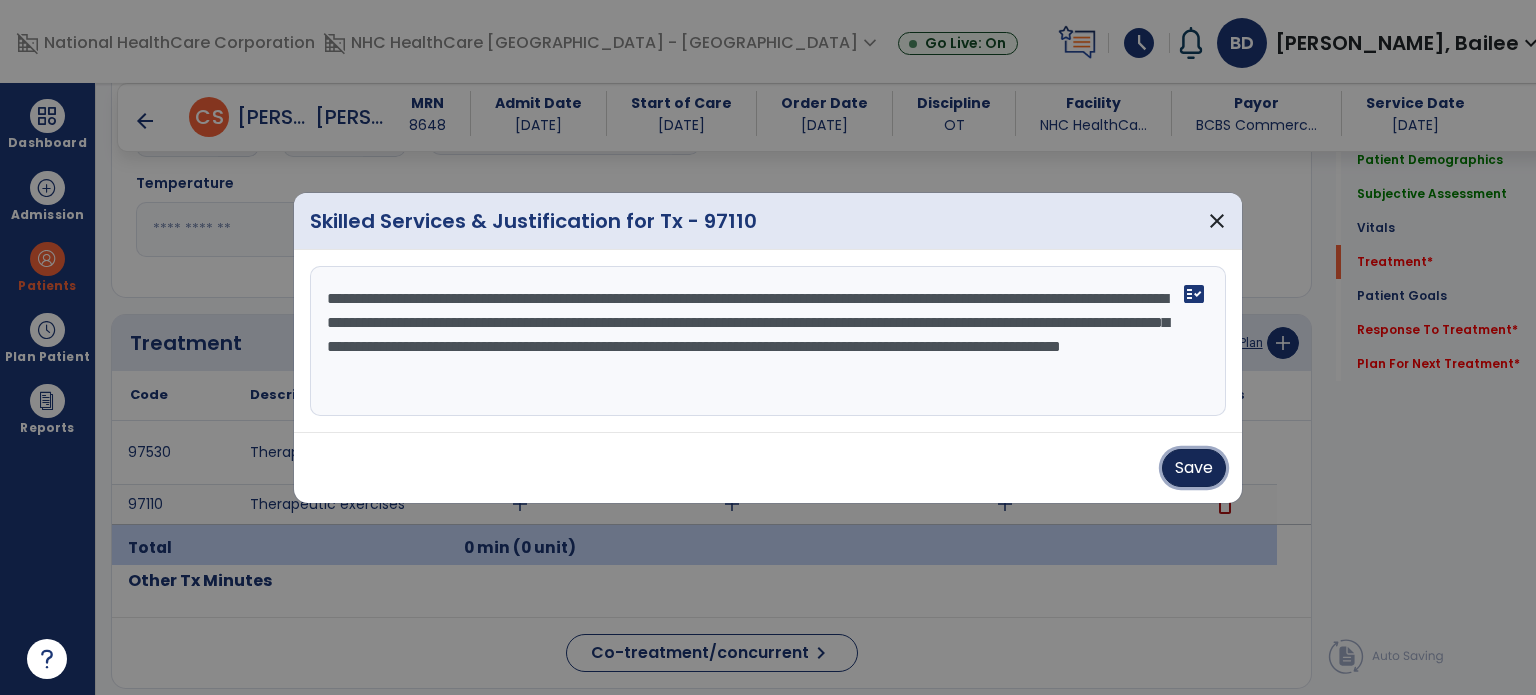 click on "Save" at bounding box center [1194, 468] 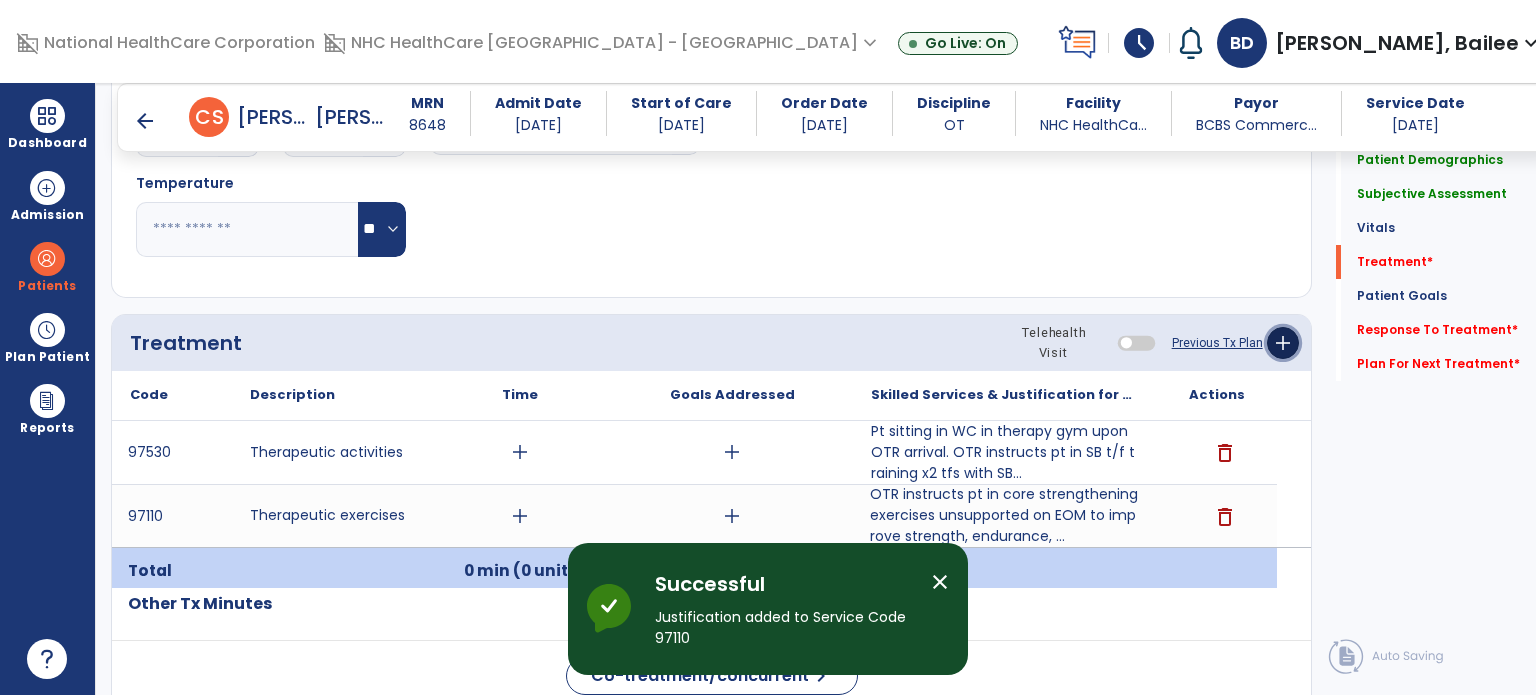 click on "add" 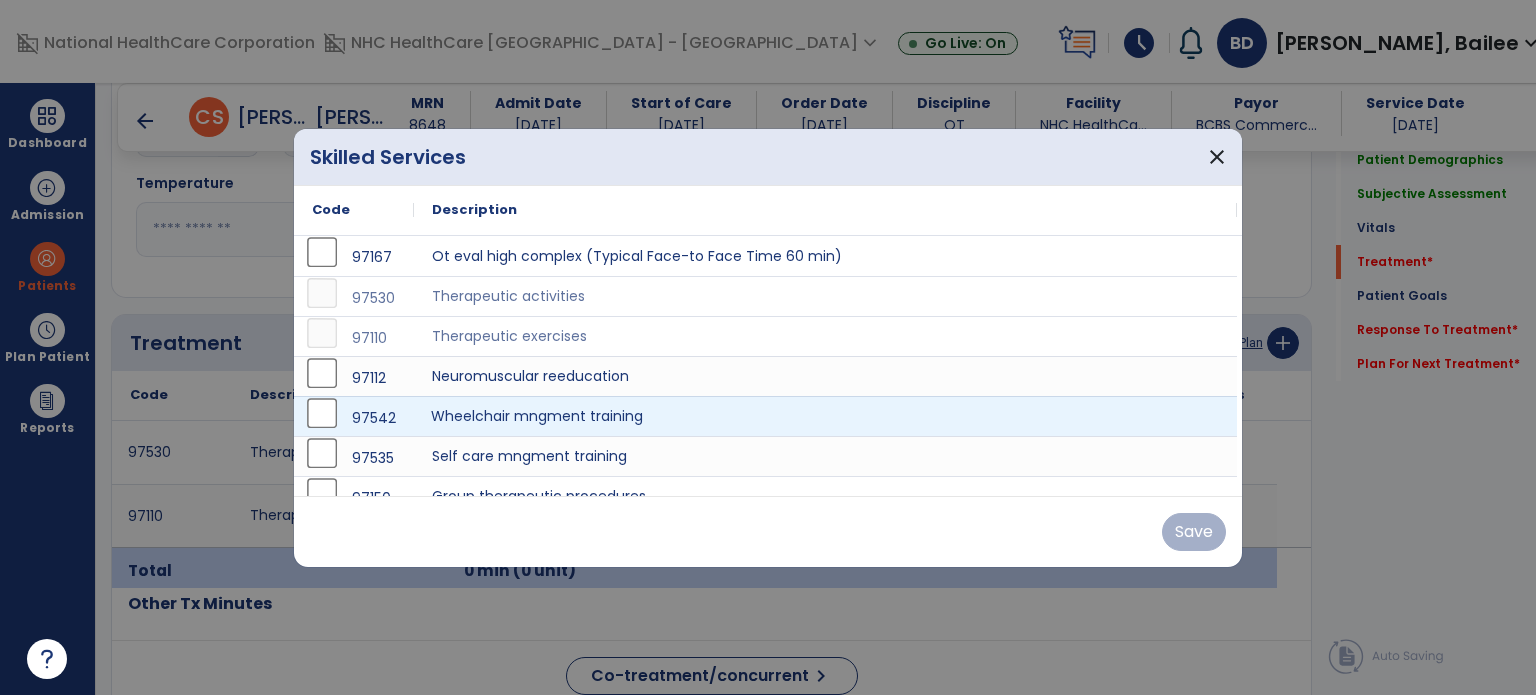 click on "Wheelchair mngment training" at bounding box center (825, 416) 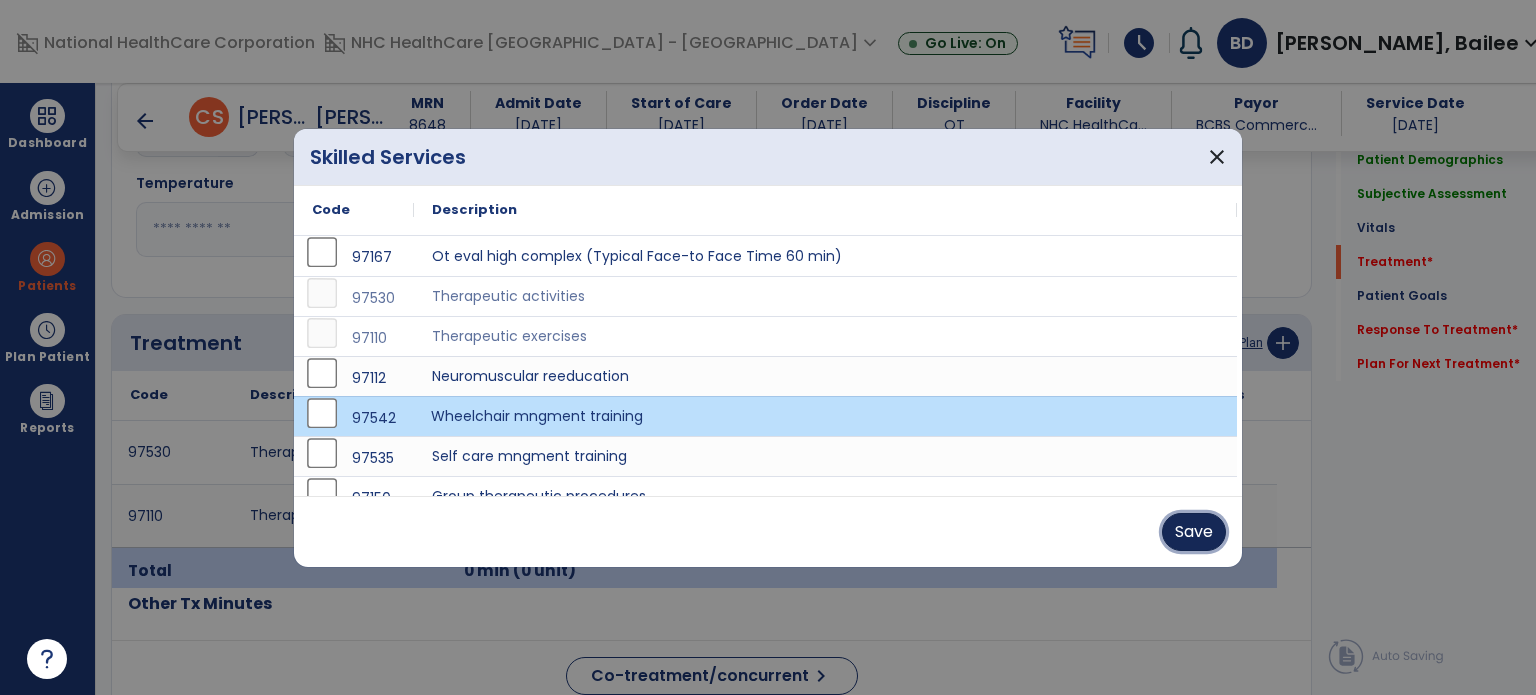 click on "Save" at bounding box center [1194, 532] 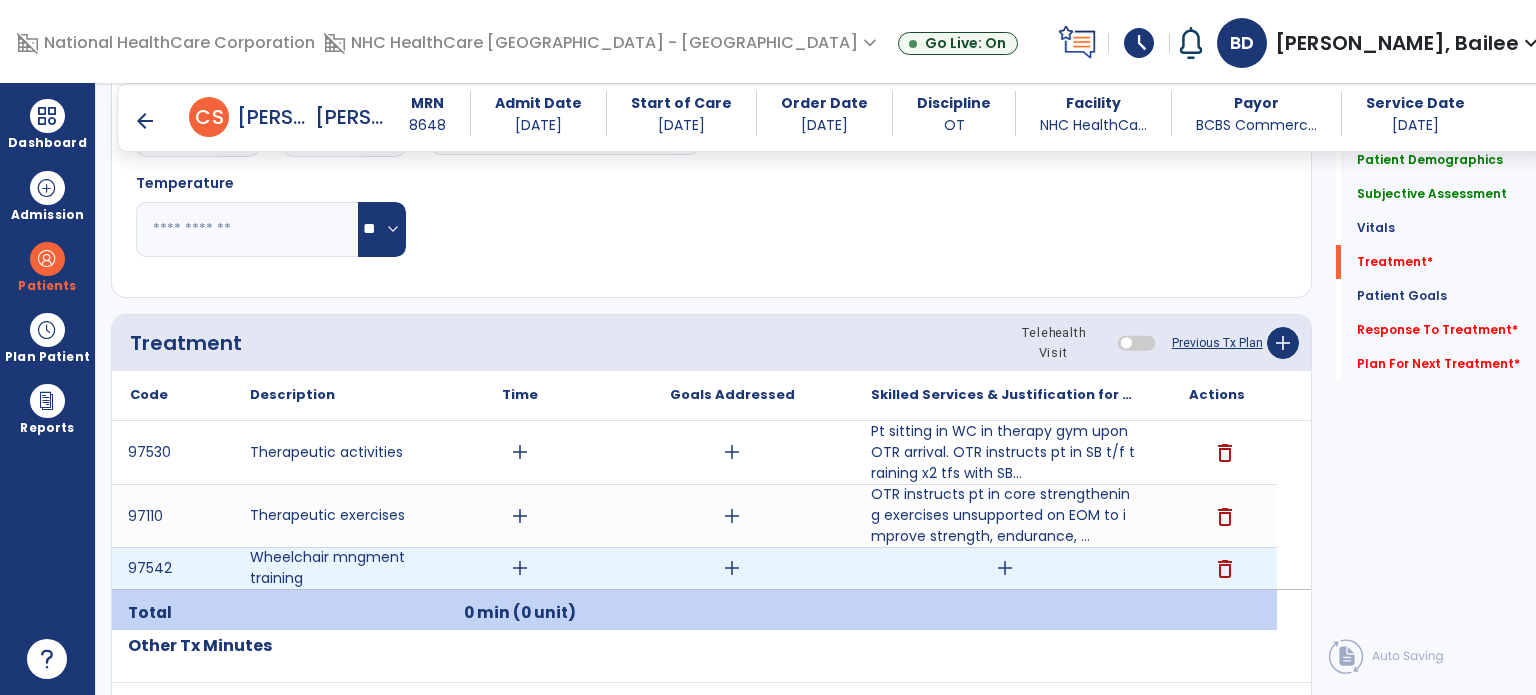 drag, startPoint x: 1004, startPoint y: 557, endPoint x: 848, endPoint y: 435, distance: 198.0404 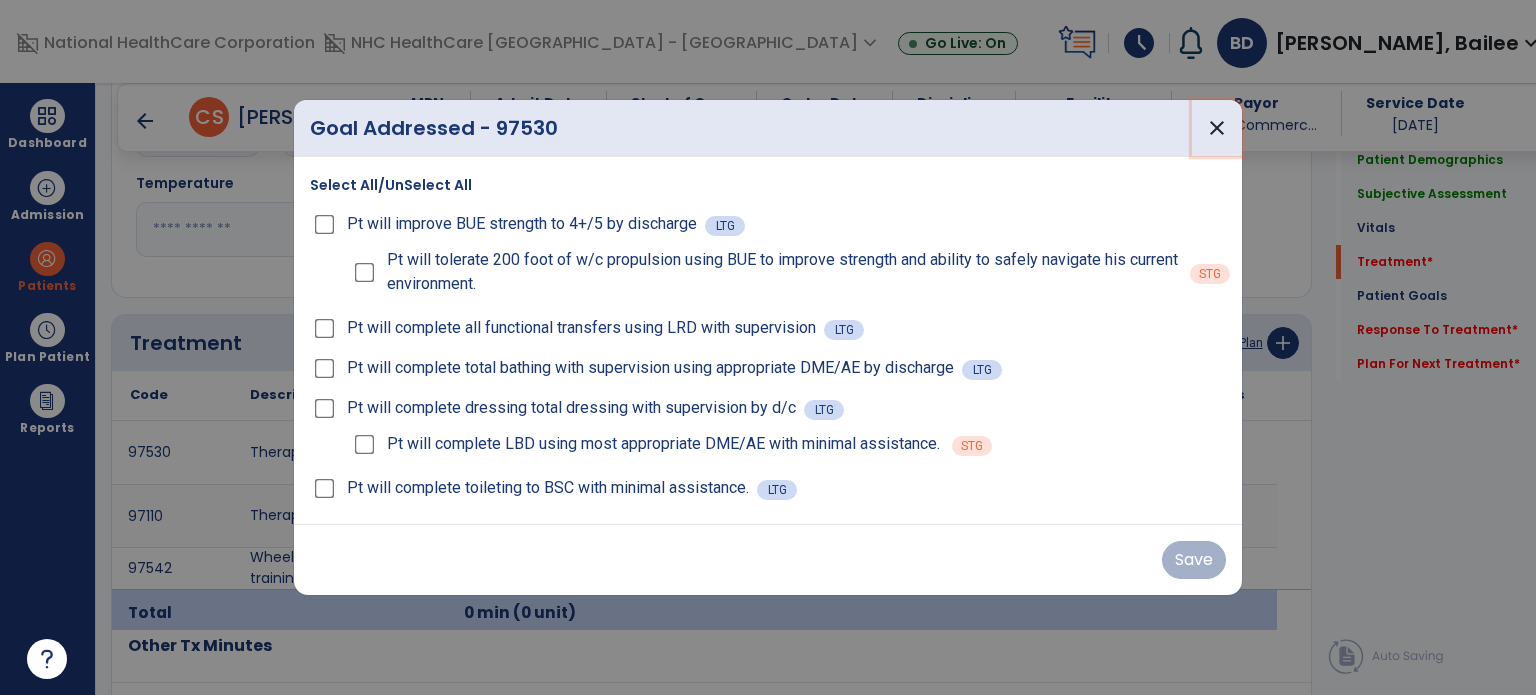 click on "close" at bounding box center (1217, 128) 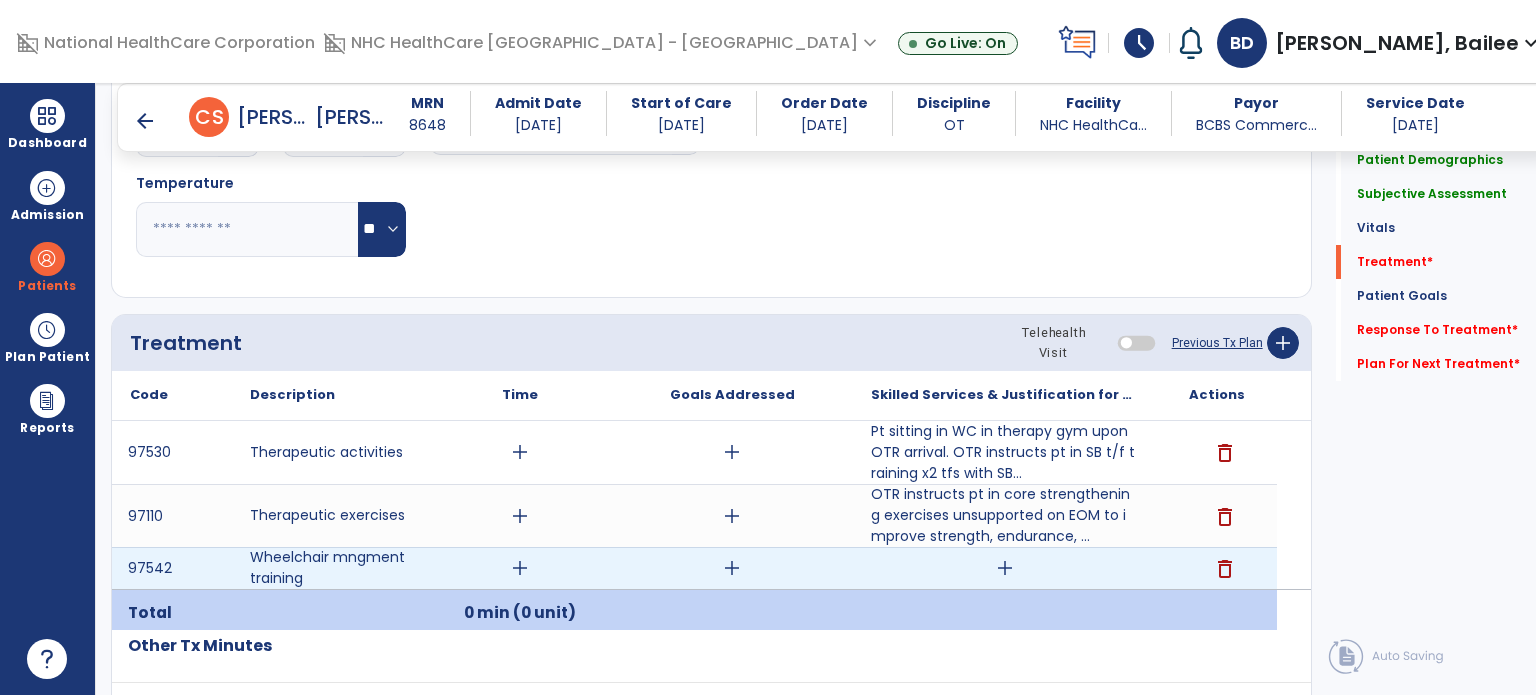 click on "add" at bounding box center (1005, 568) 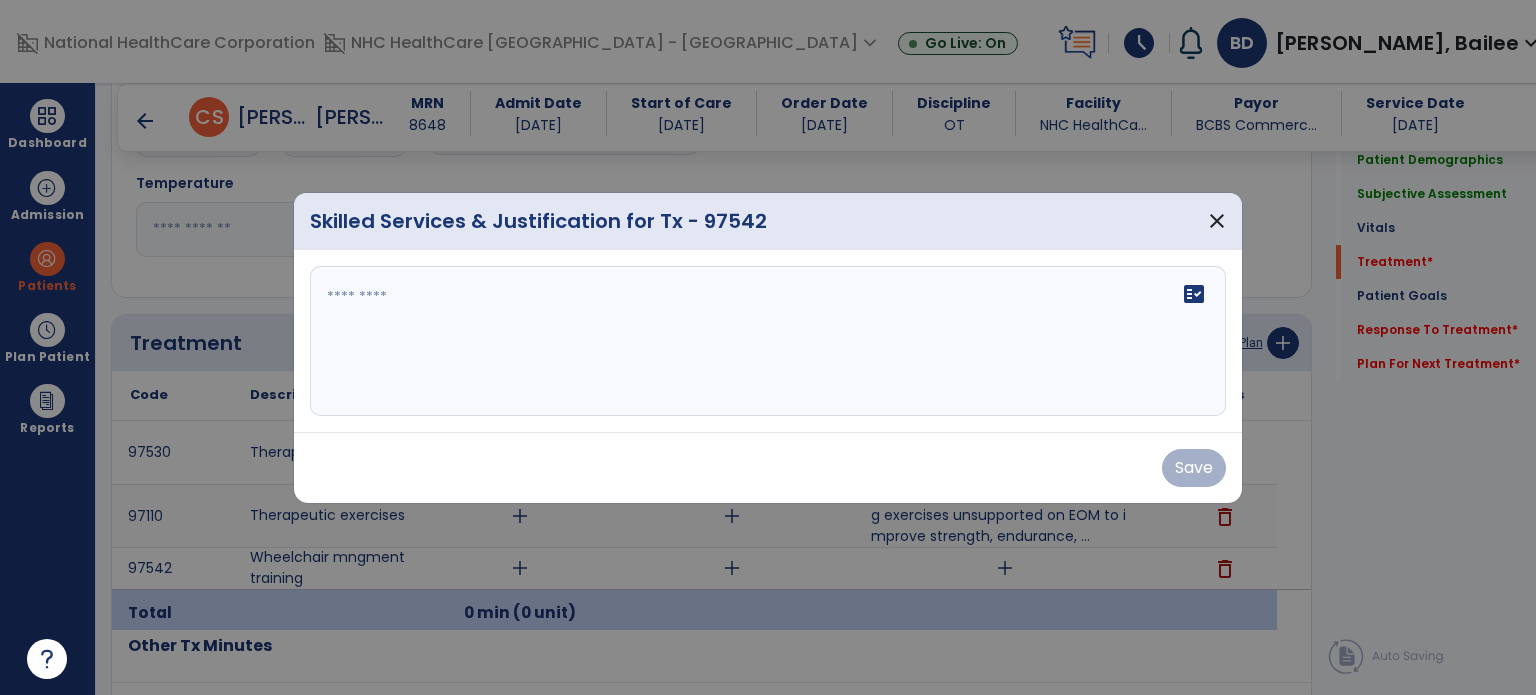click on "fact_check" at bounding box center (768, 341) 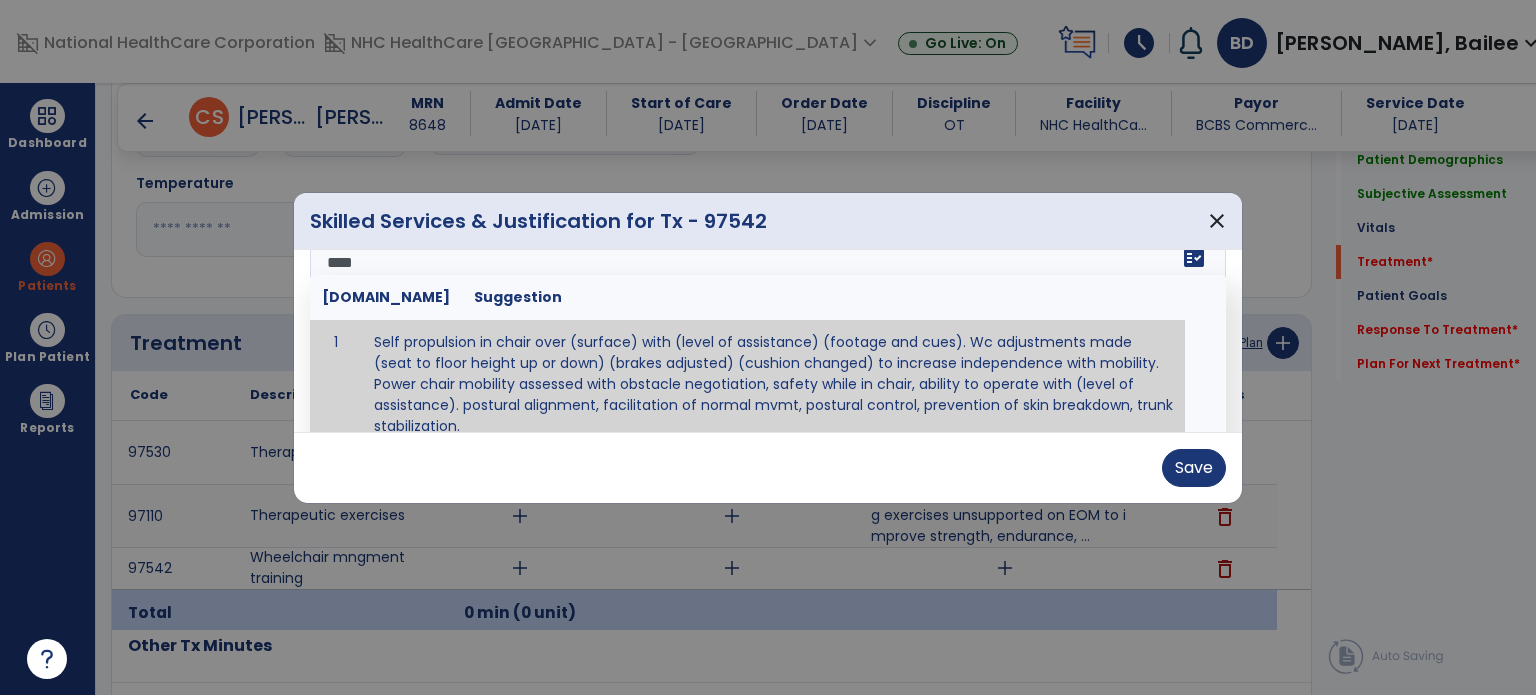 scroll, scrollTop: 0, scrollLeft: 0, axis: both 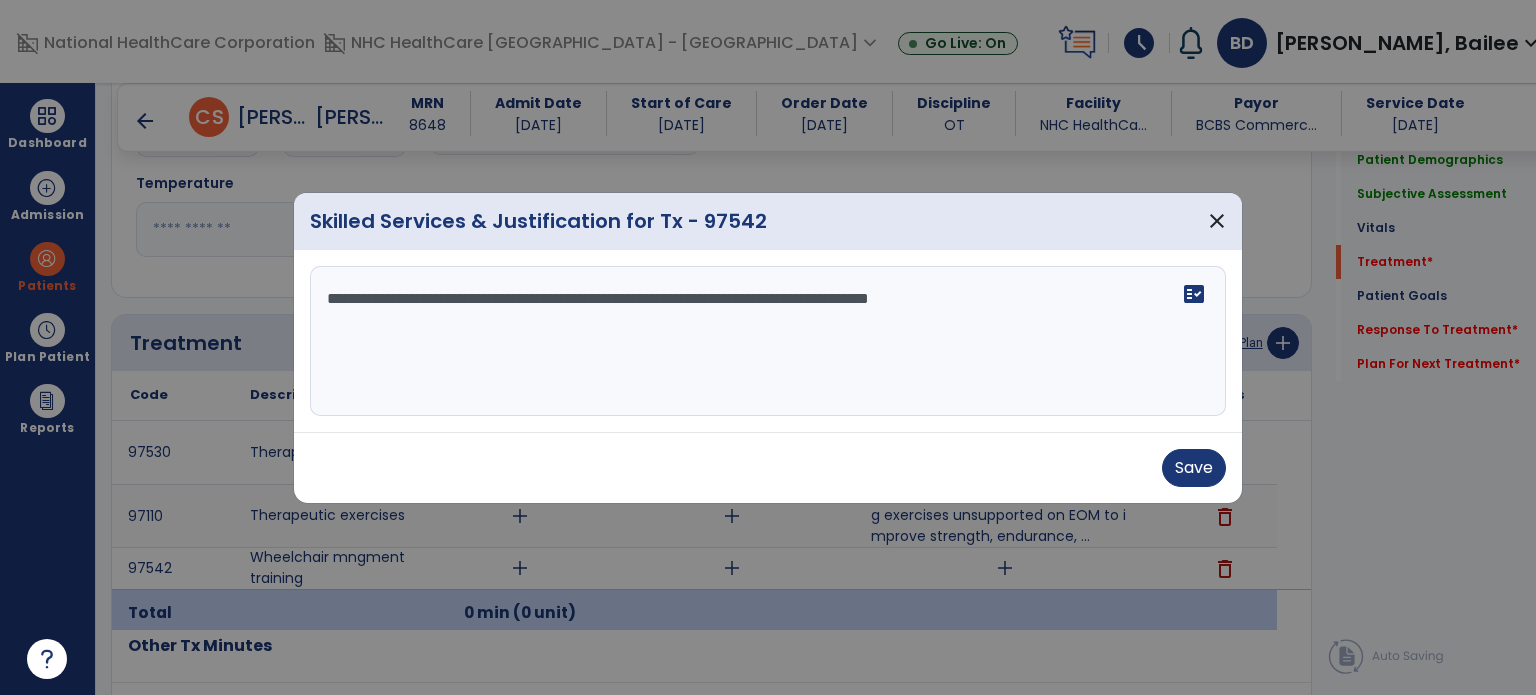 click on "**********" at bounding box center [768, 341] 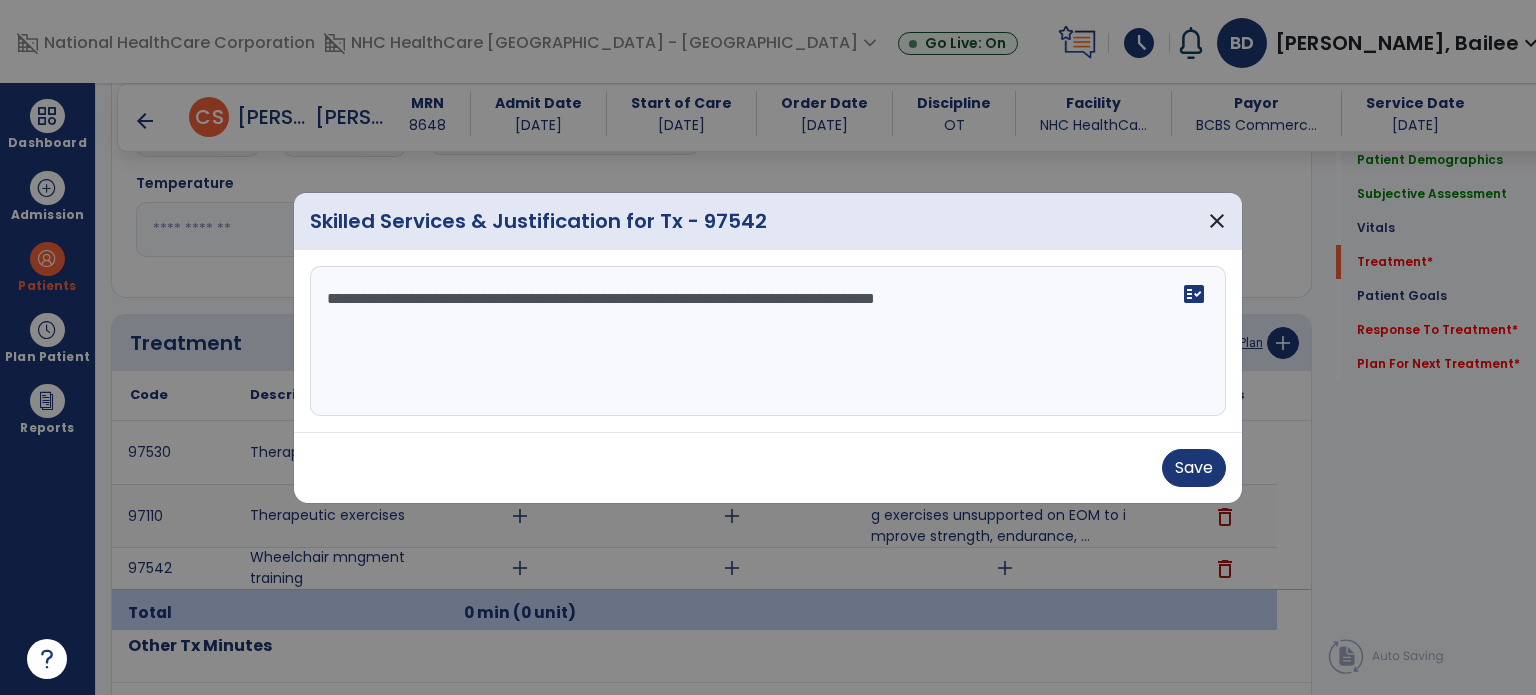 click on "**********" at bounding box center (768, 341) 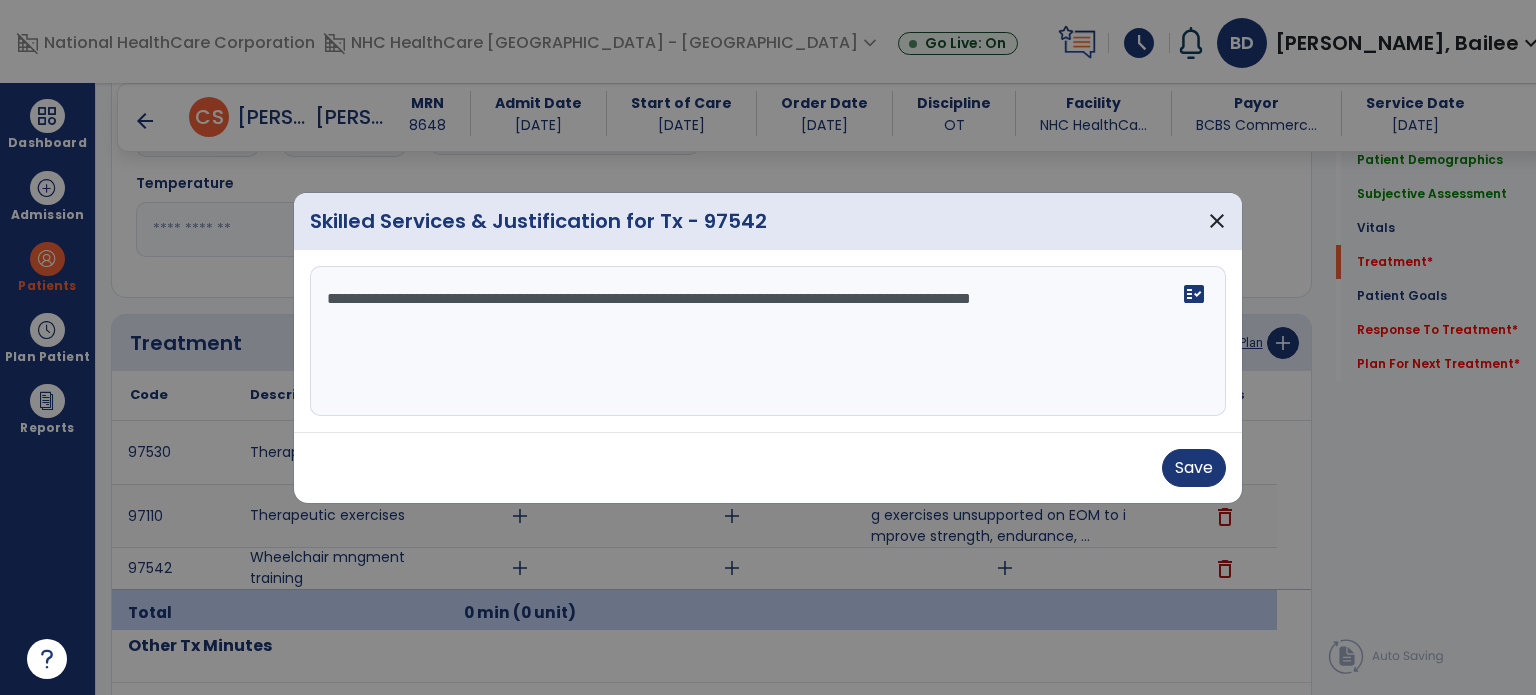 click on "**********" at bounding box center [768, 341] 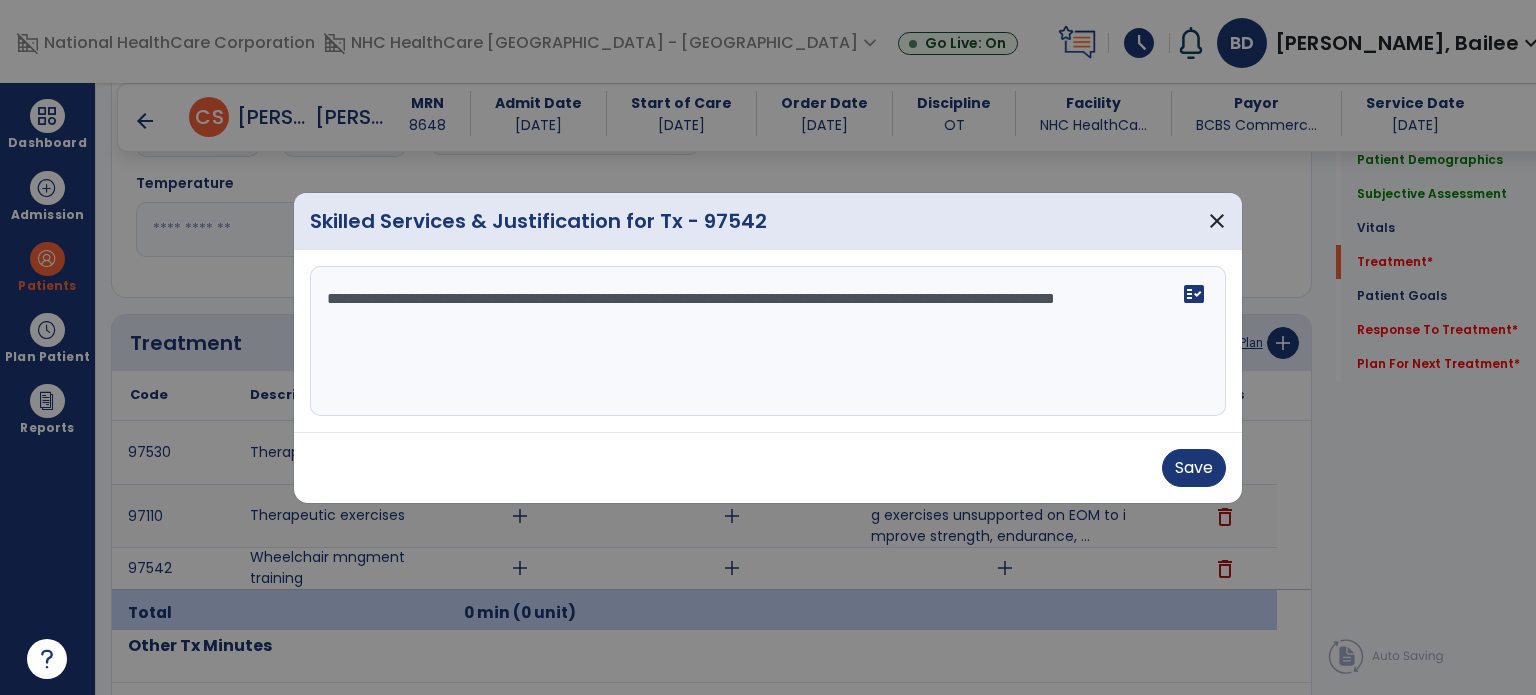 click on "**********" at bounding box center [768, 341] 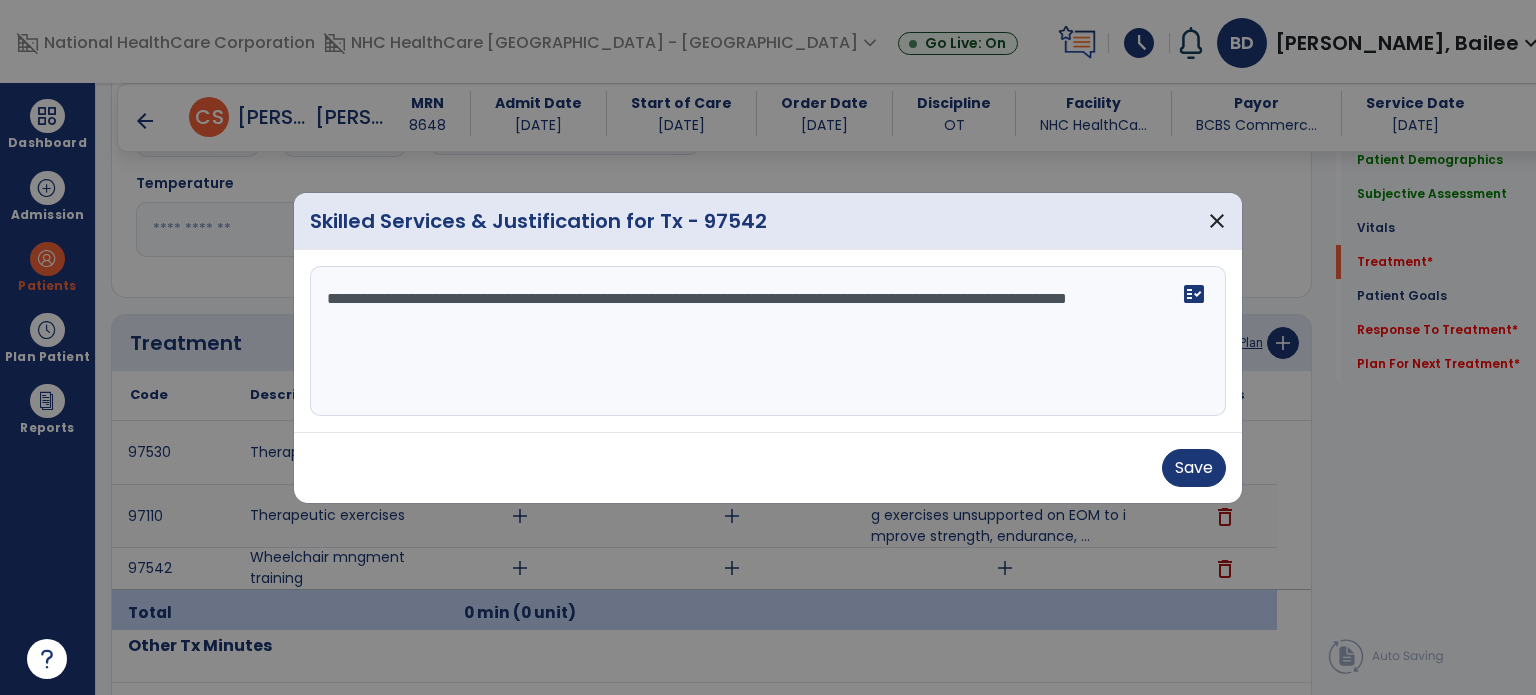 click on "**********" at bounding box center [768, 341] 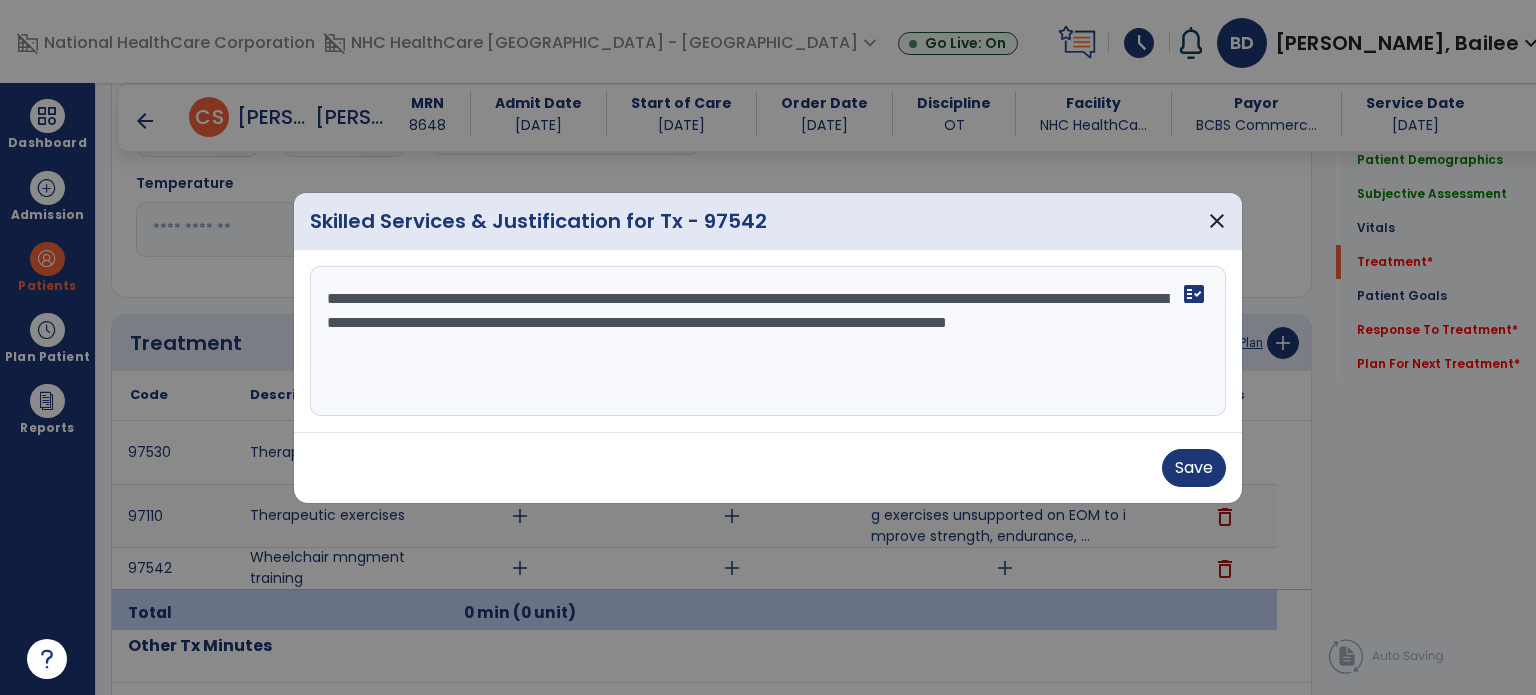 type on "**********" 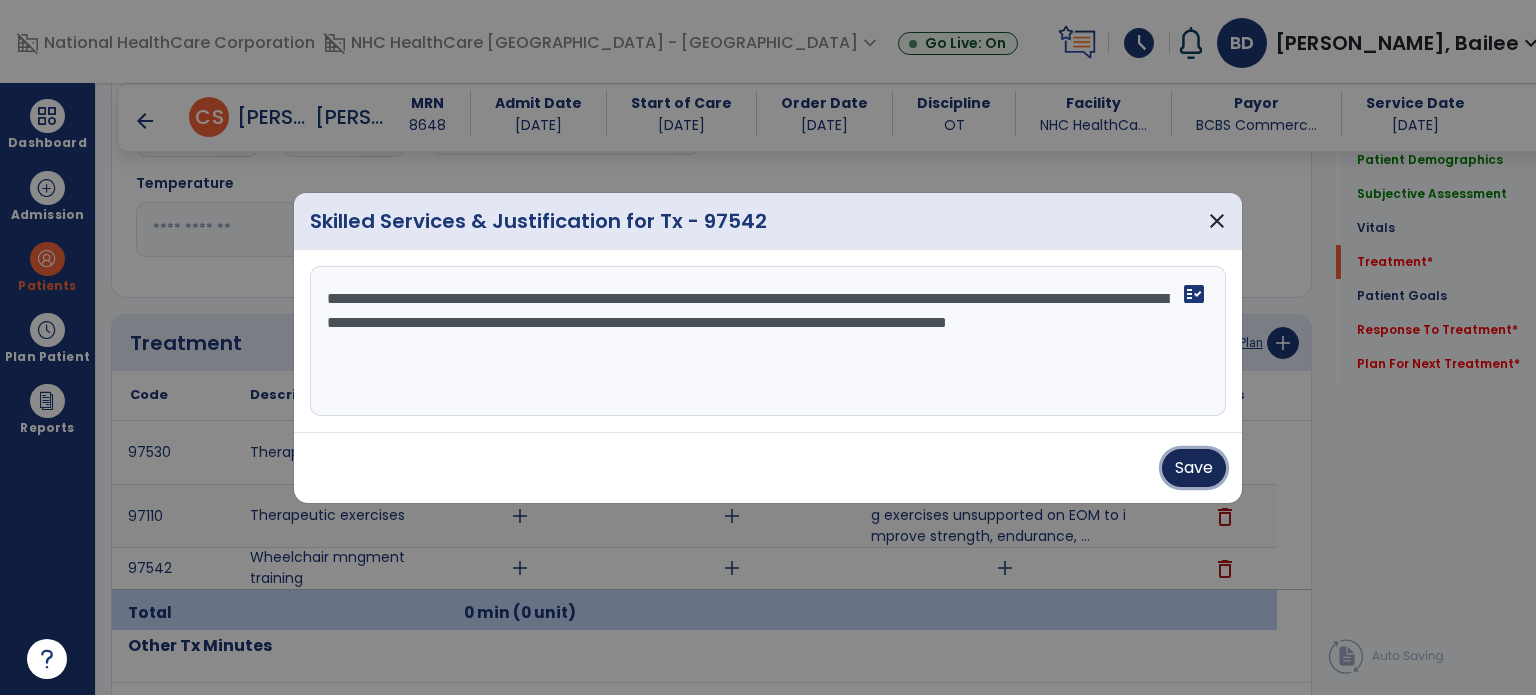 click on "Save" at bounding box center (1194, 468) 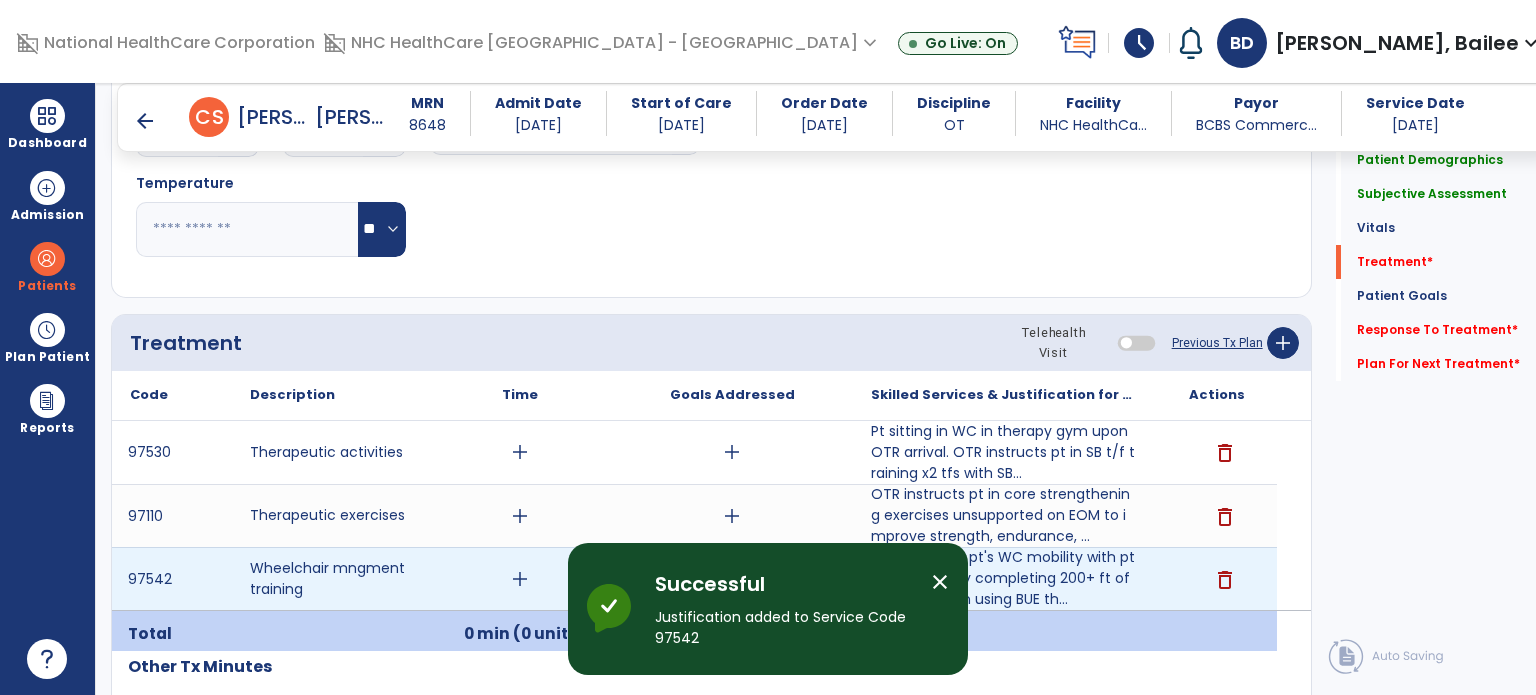 click on "add" at bounding box center [520, 579] 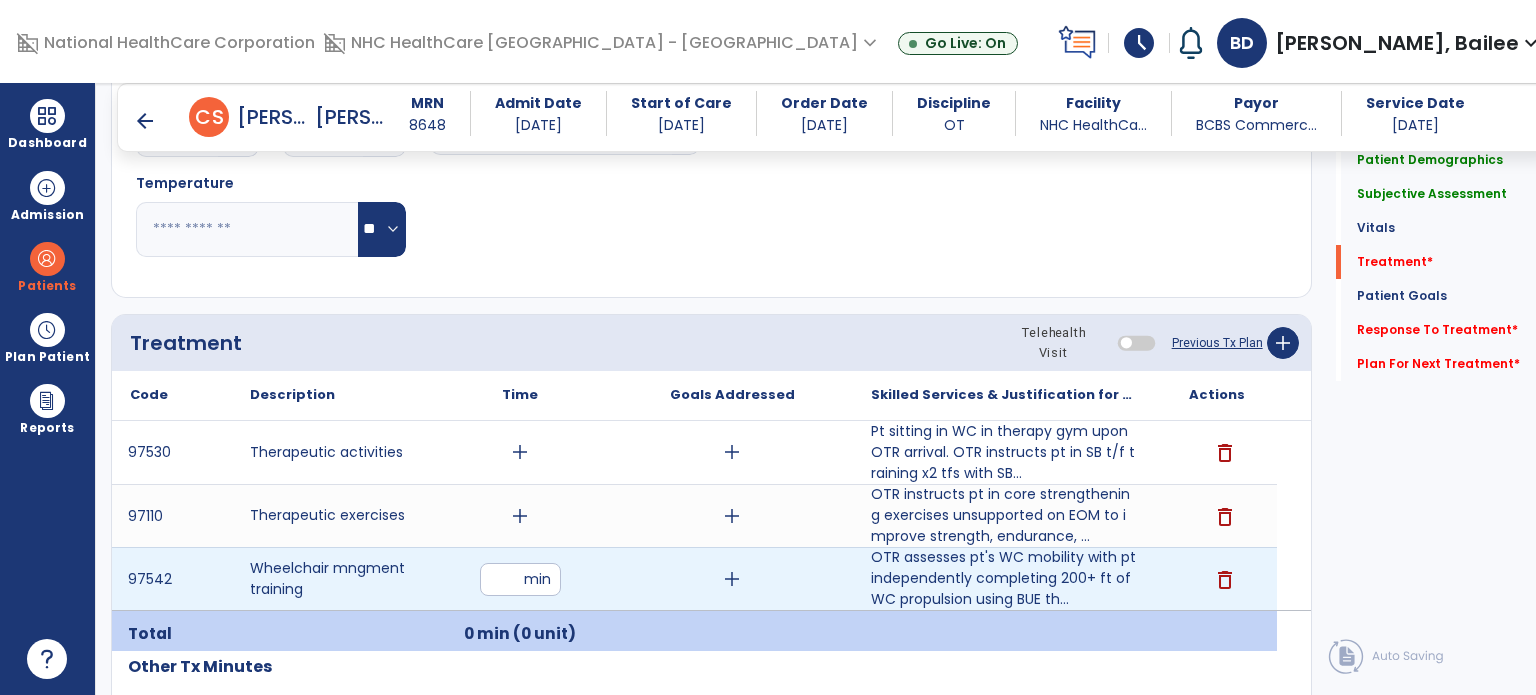 type on "**" 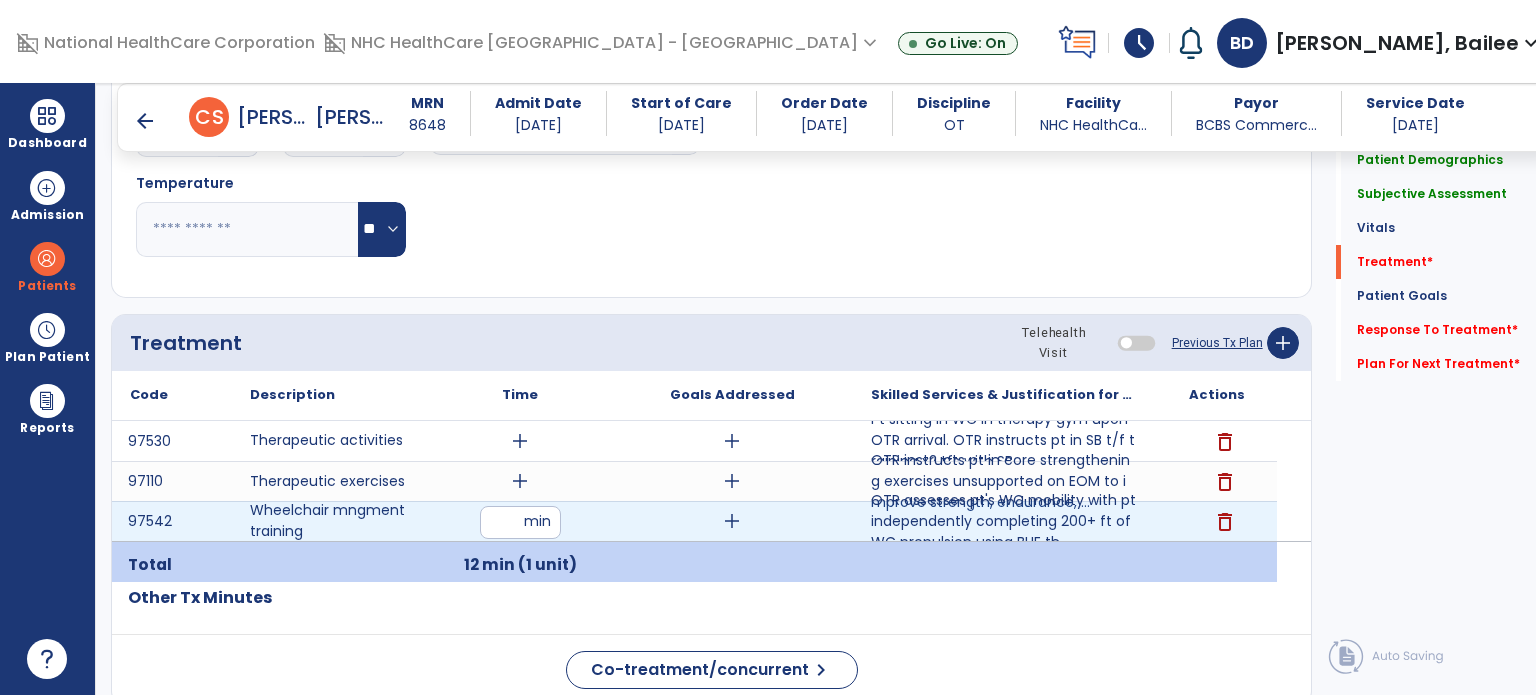 click on "**" at bounding box center (520, 522) 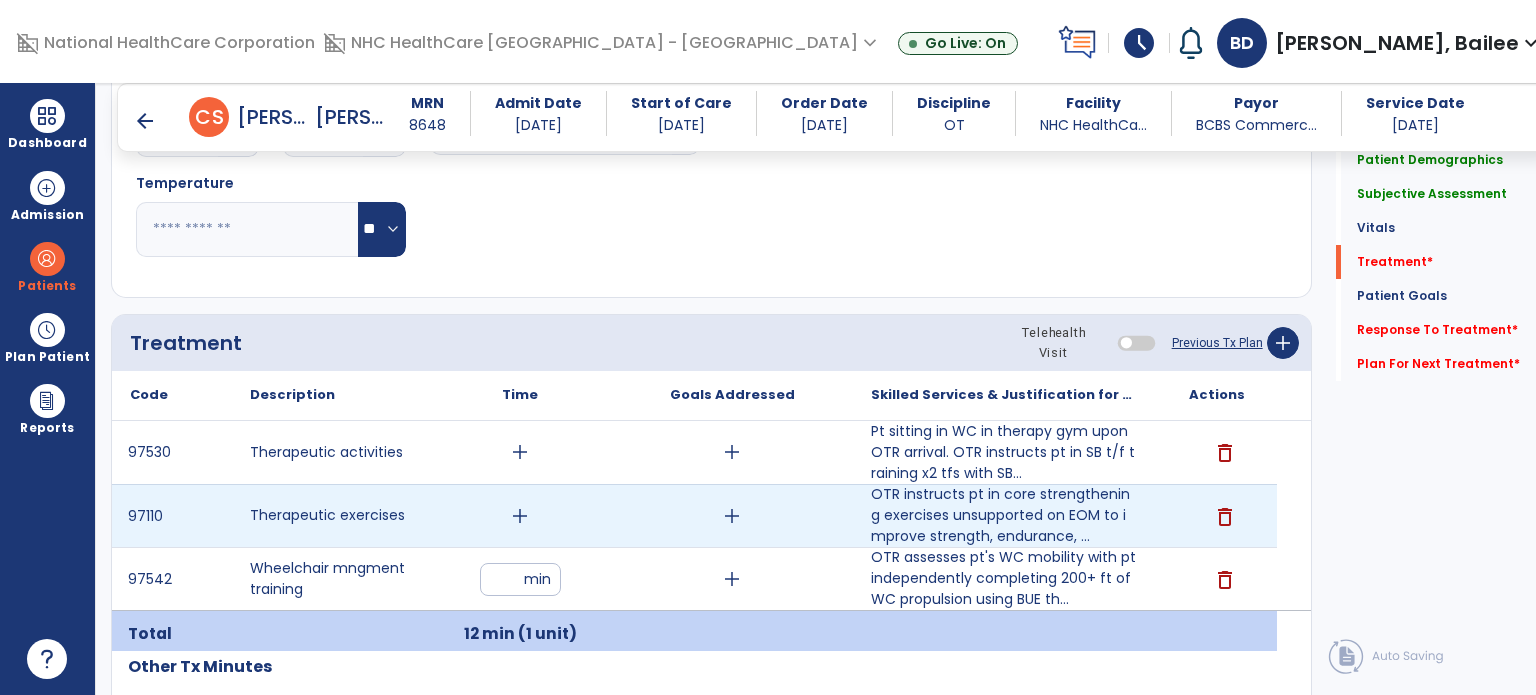 click on "add" at bounding box center [520, 516] 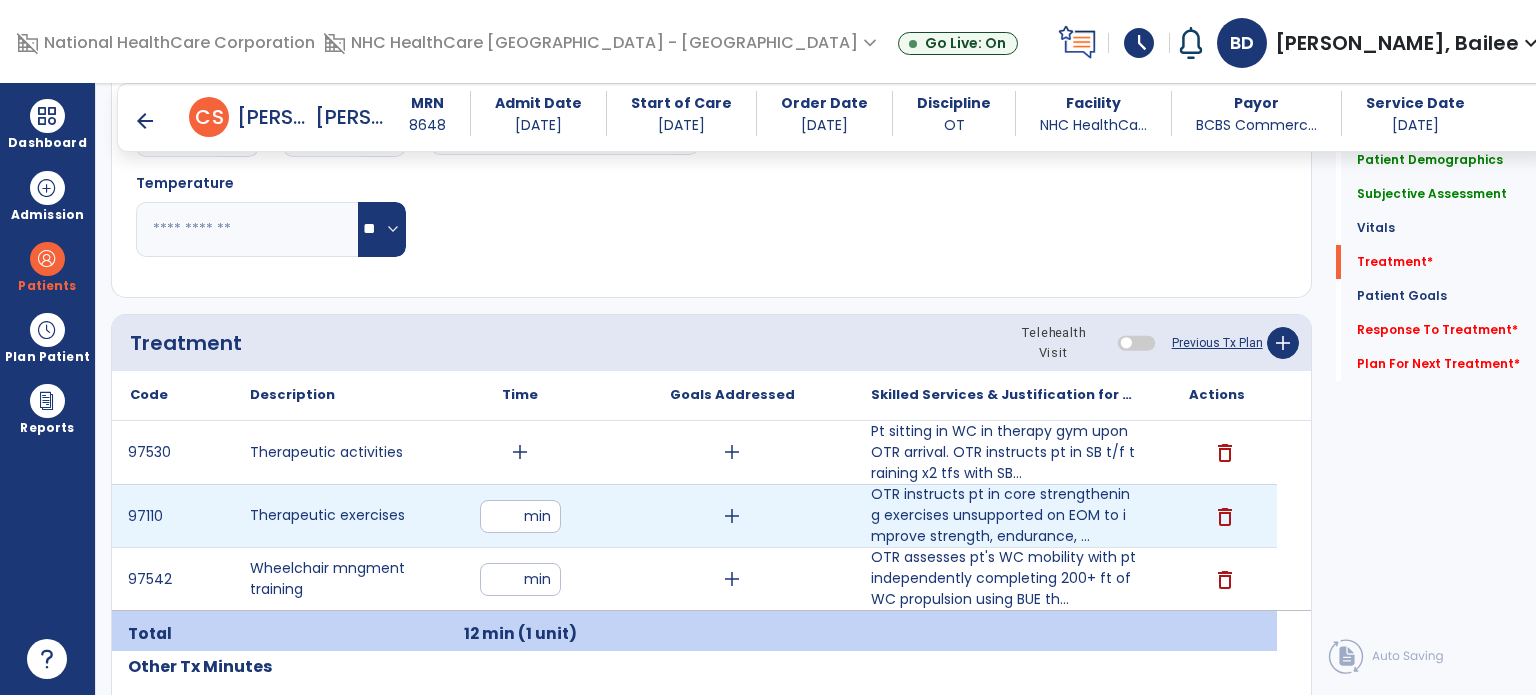 type on "**" 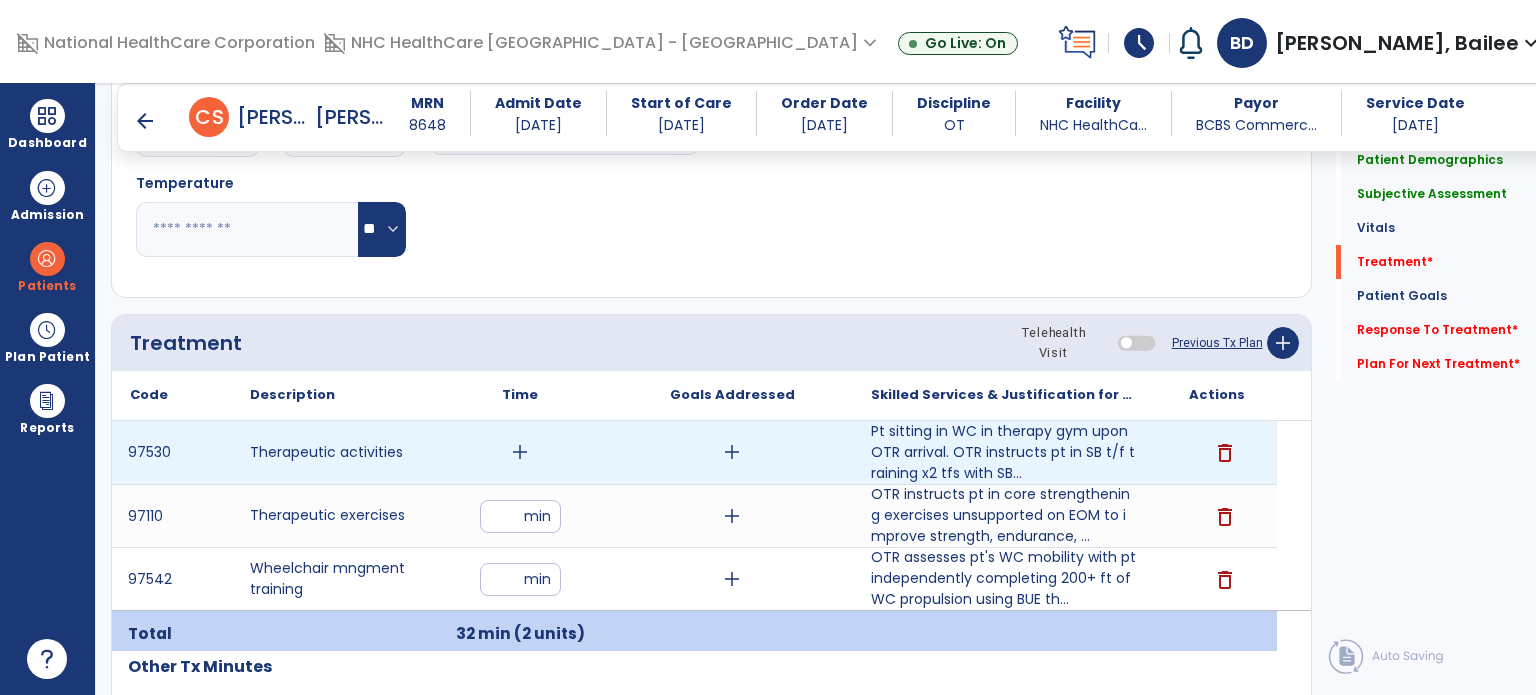 click on "add" at bounding box center [520, 452] 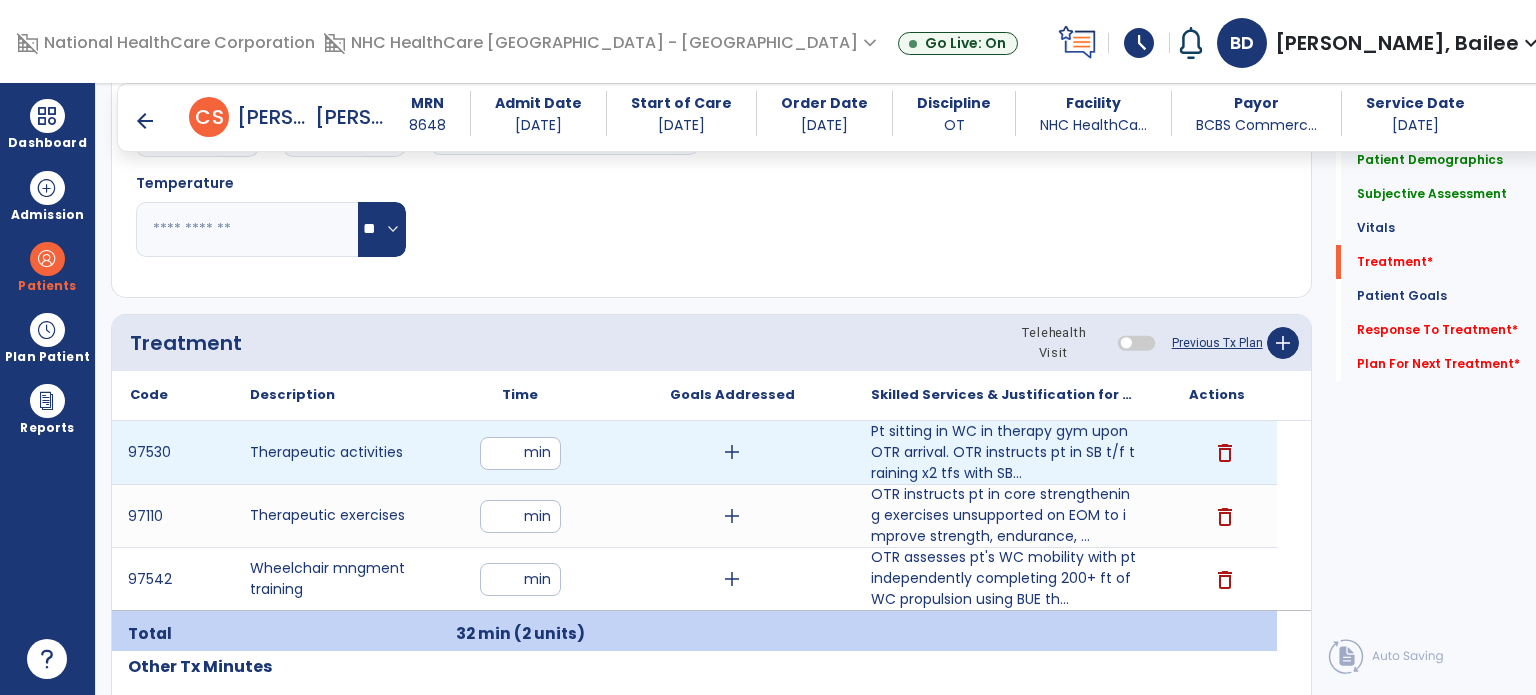 type on "**" 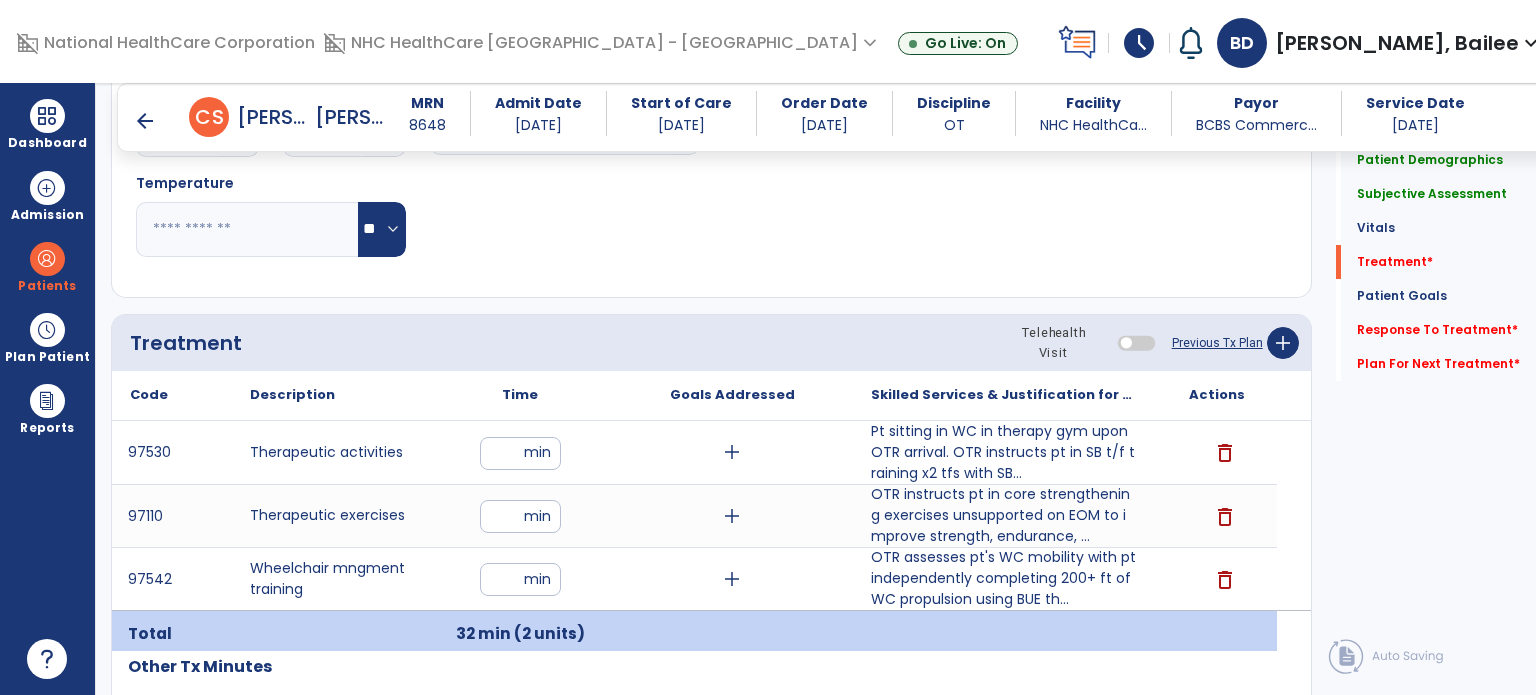 click on "Patient Demographics  Medical Diagnosis   Treatment Diagnosis   Precautions   Contraindications
Code
Description
Pdpm Clinical Category
J96.01" 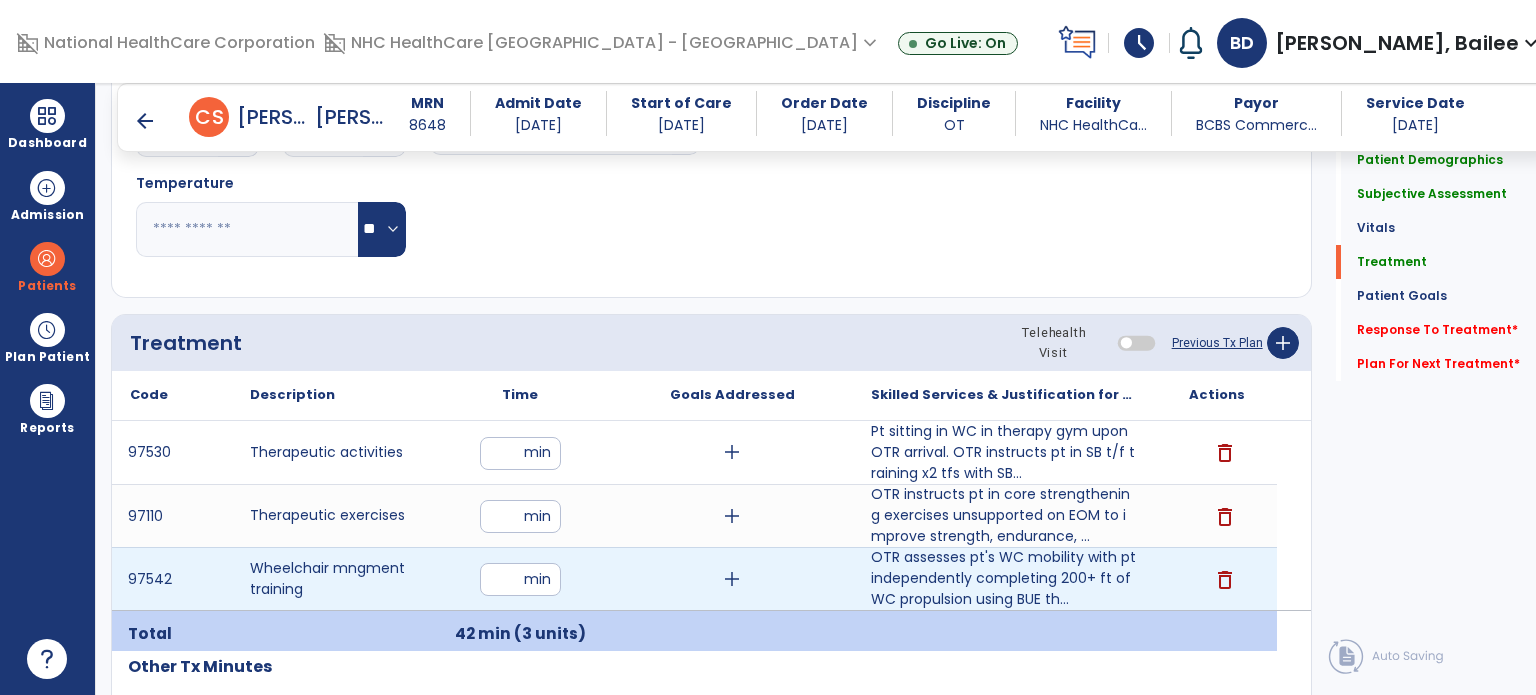 click on "add" at bounding box center (732, 579) 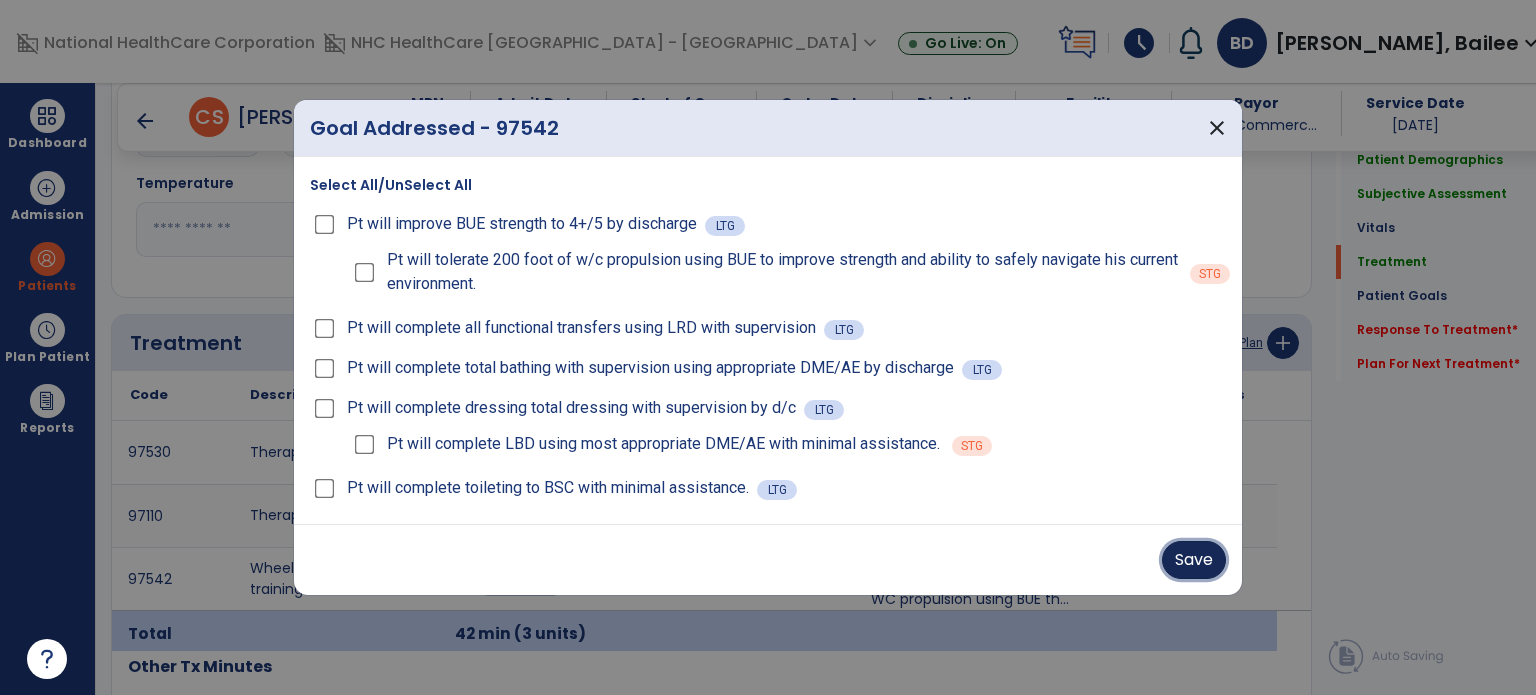 click on "Save" at bounding box center (1194, 560) 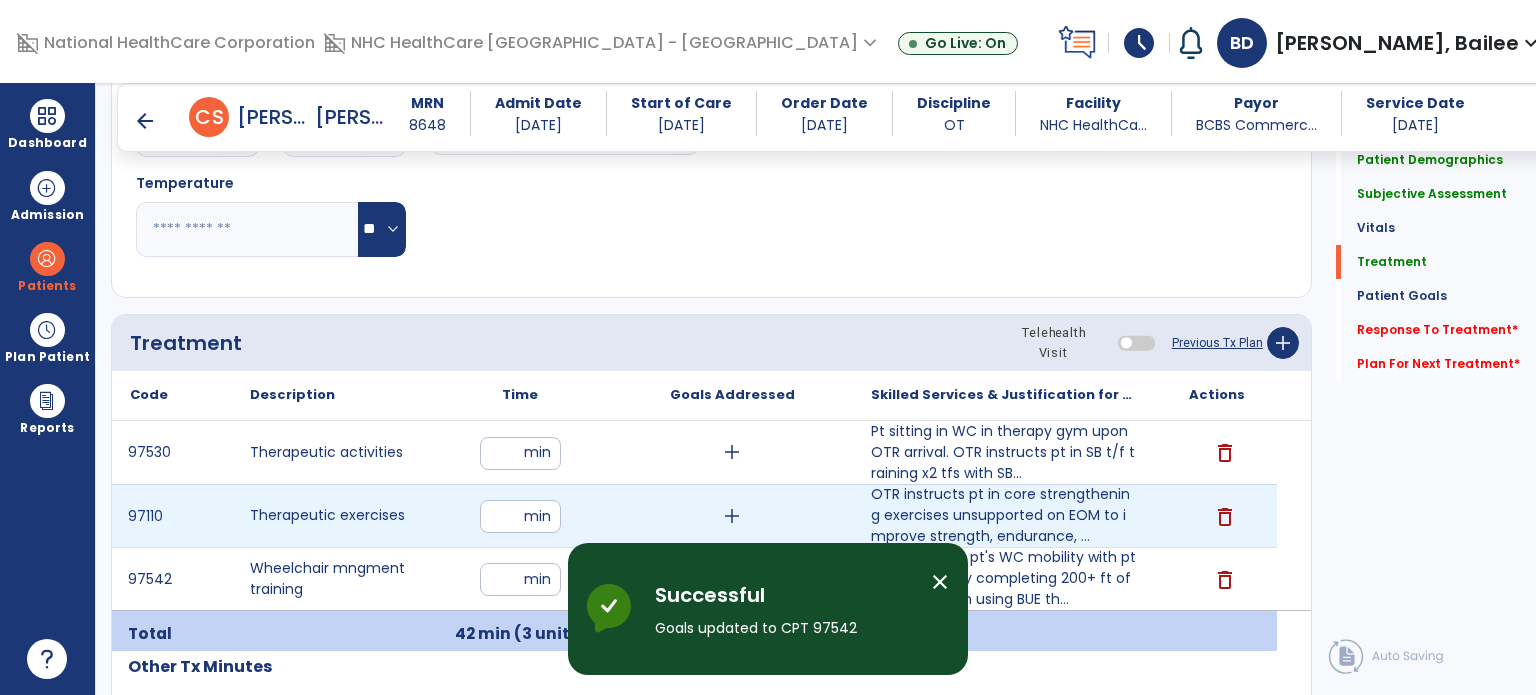 click on "add" at bounding box center (732, 516) 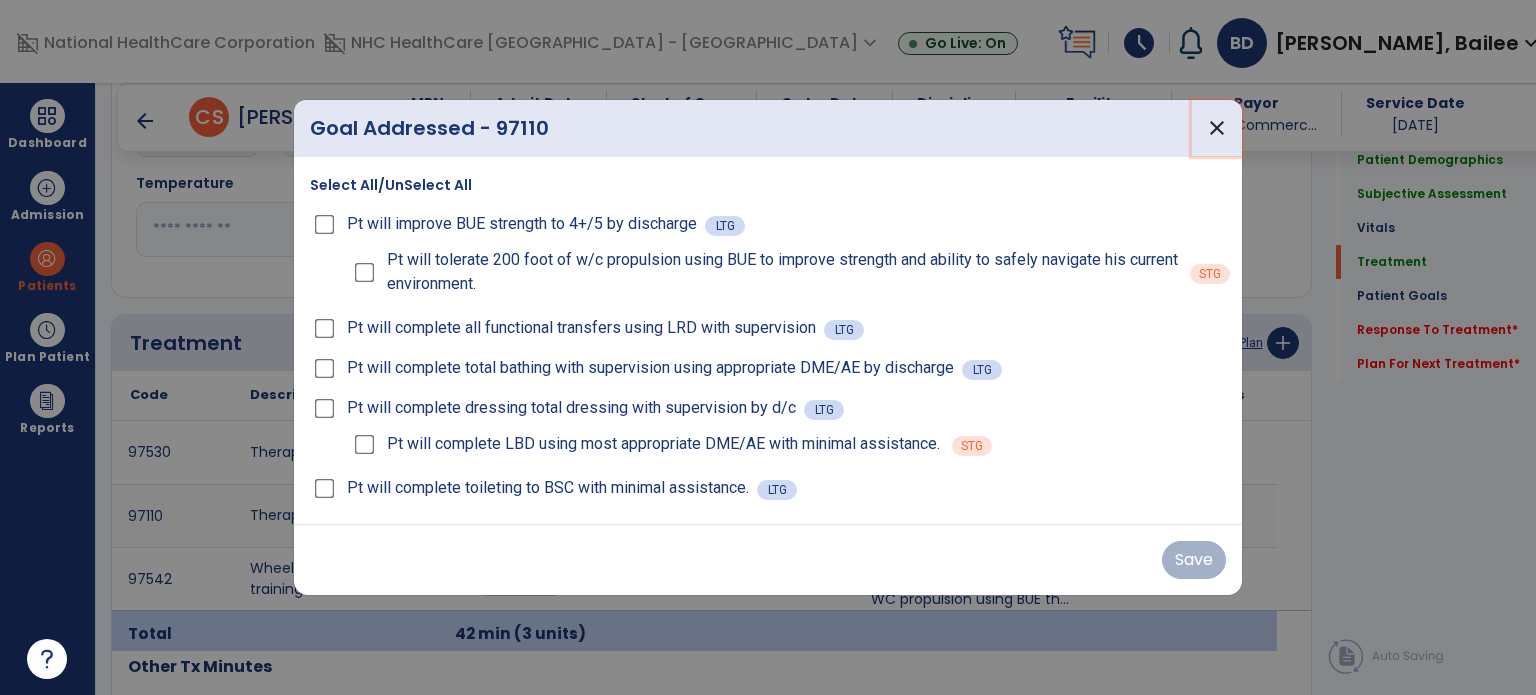 click on "close" at bounding box center (1217, 128) 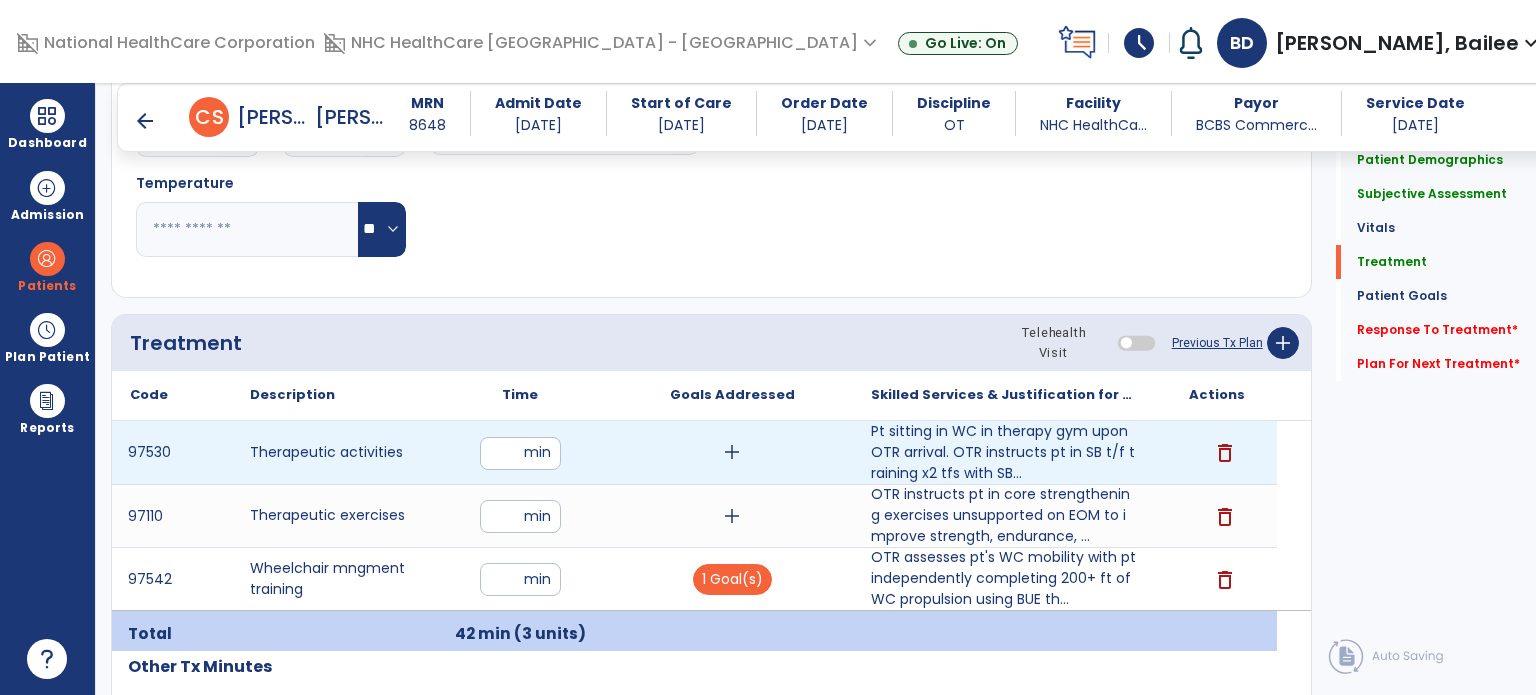click on "add" at bounding box center (732, 452) 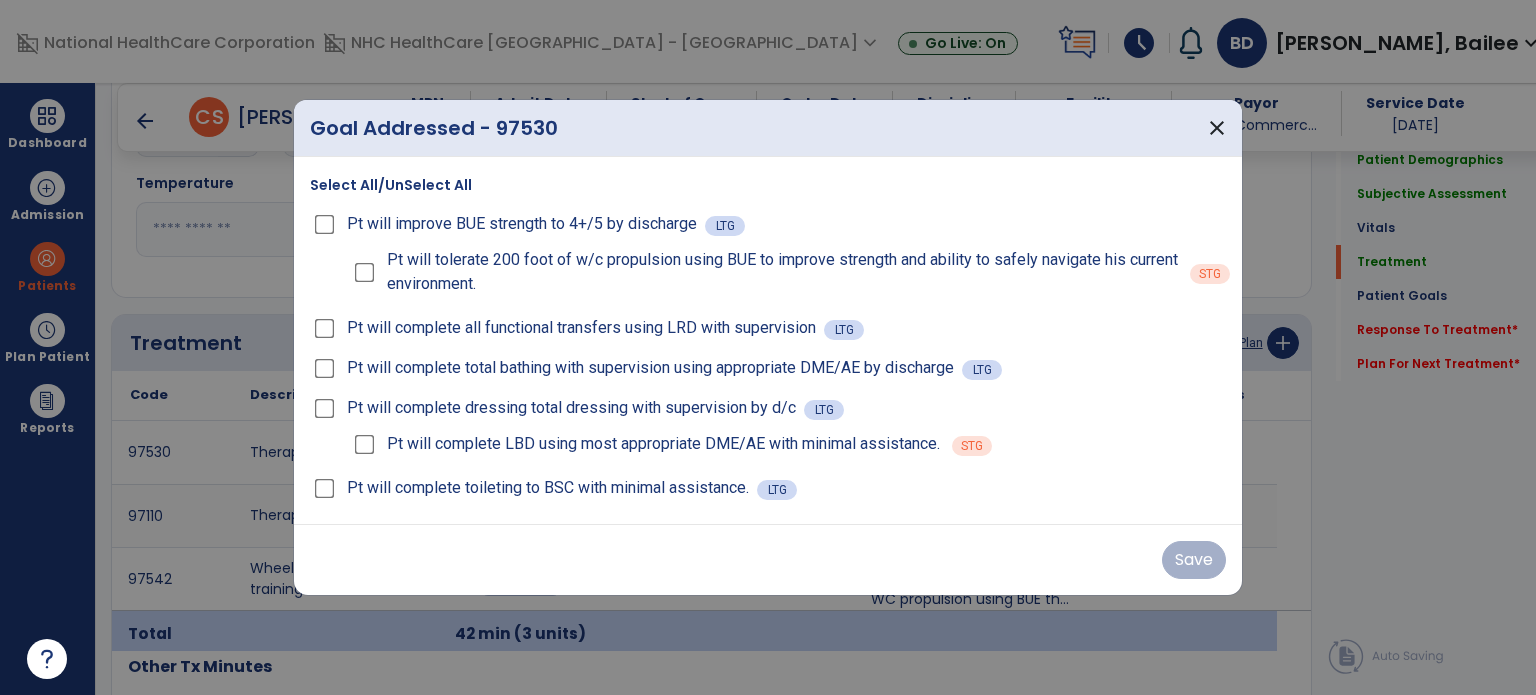 click on "Pt will complete all functional transfers using LRD with supervision   LTG" at bounding box center [768, 328] 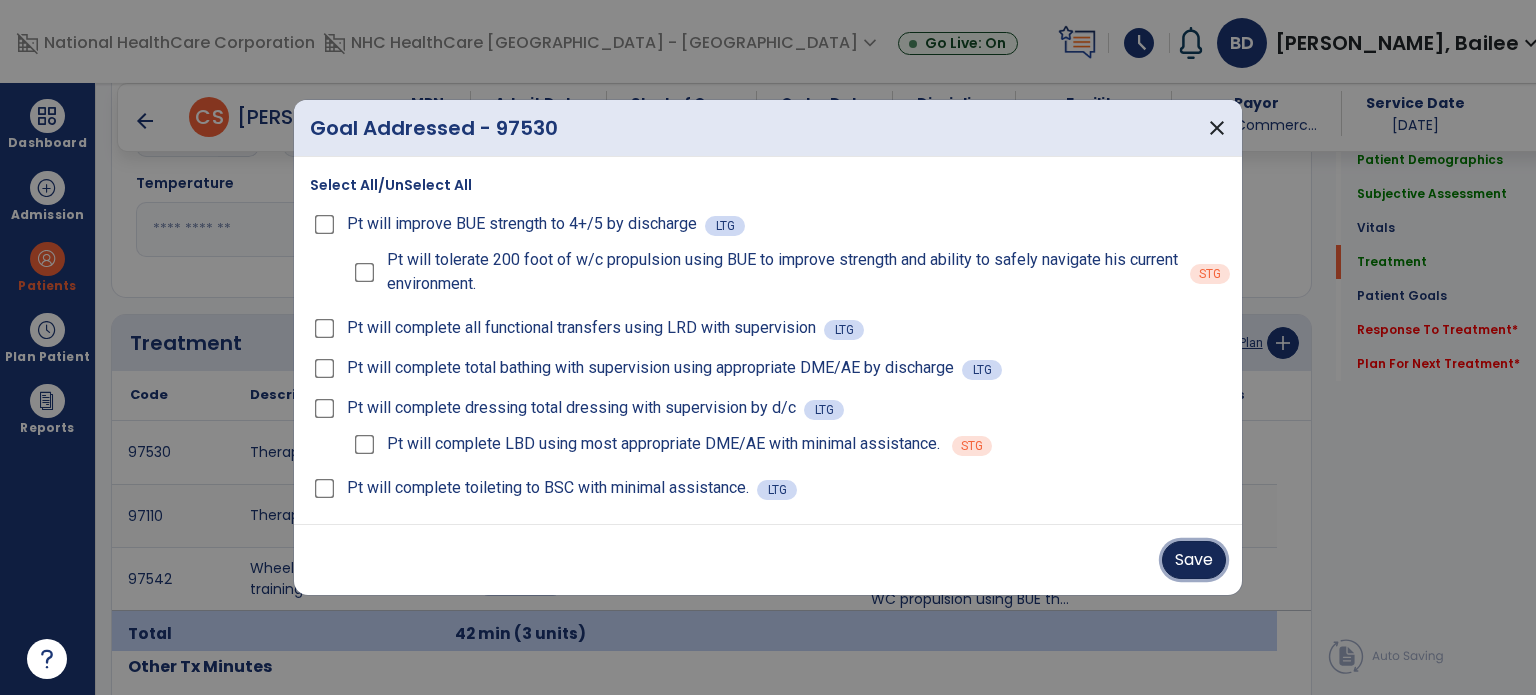 click on "Save" at bounding box center (1194, 560) 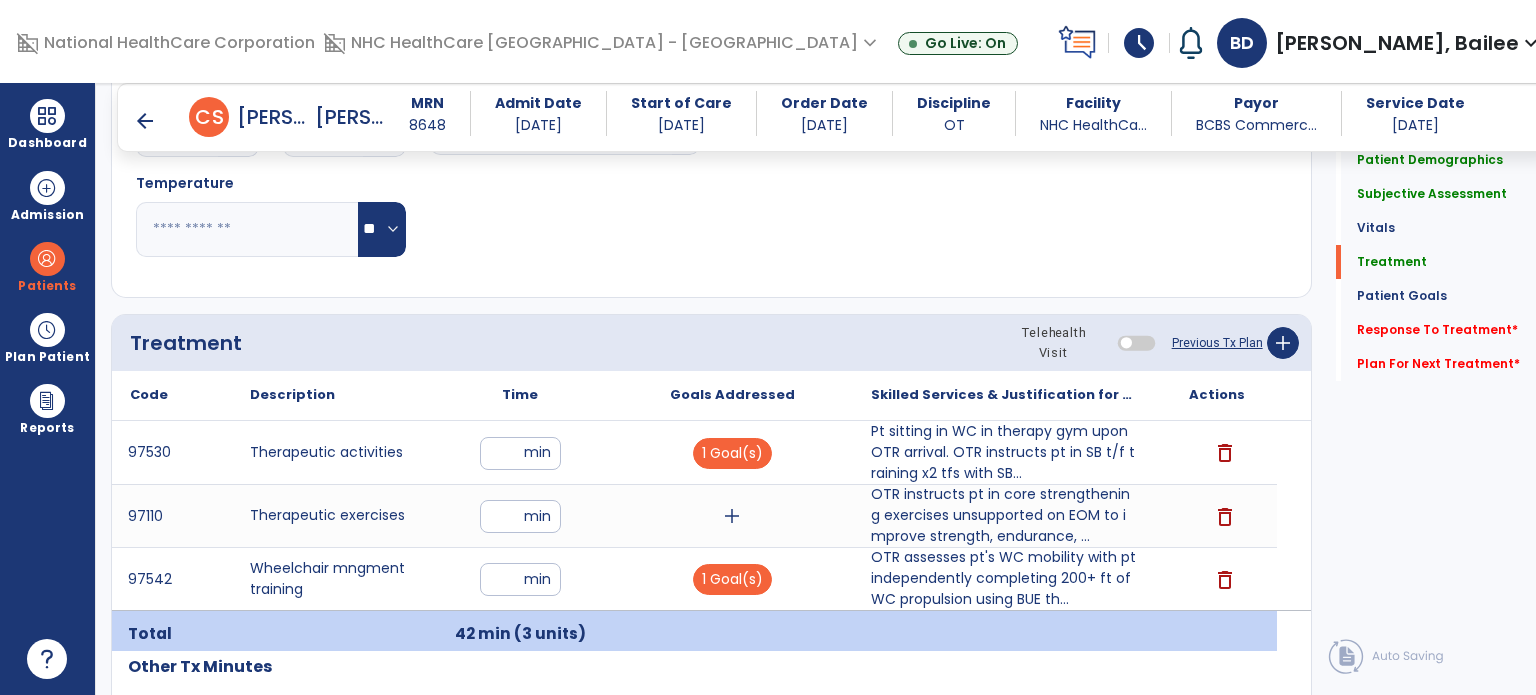 click on "Treatment Telehealth Visit  Previous Tx Plan   add" 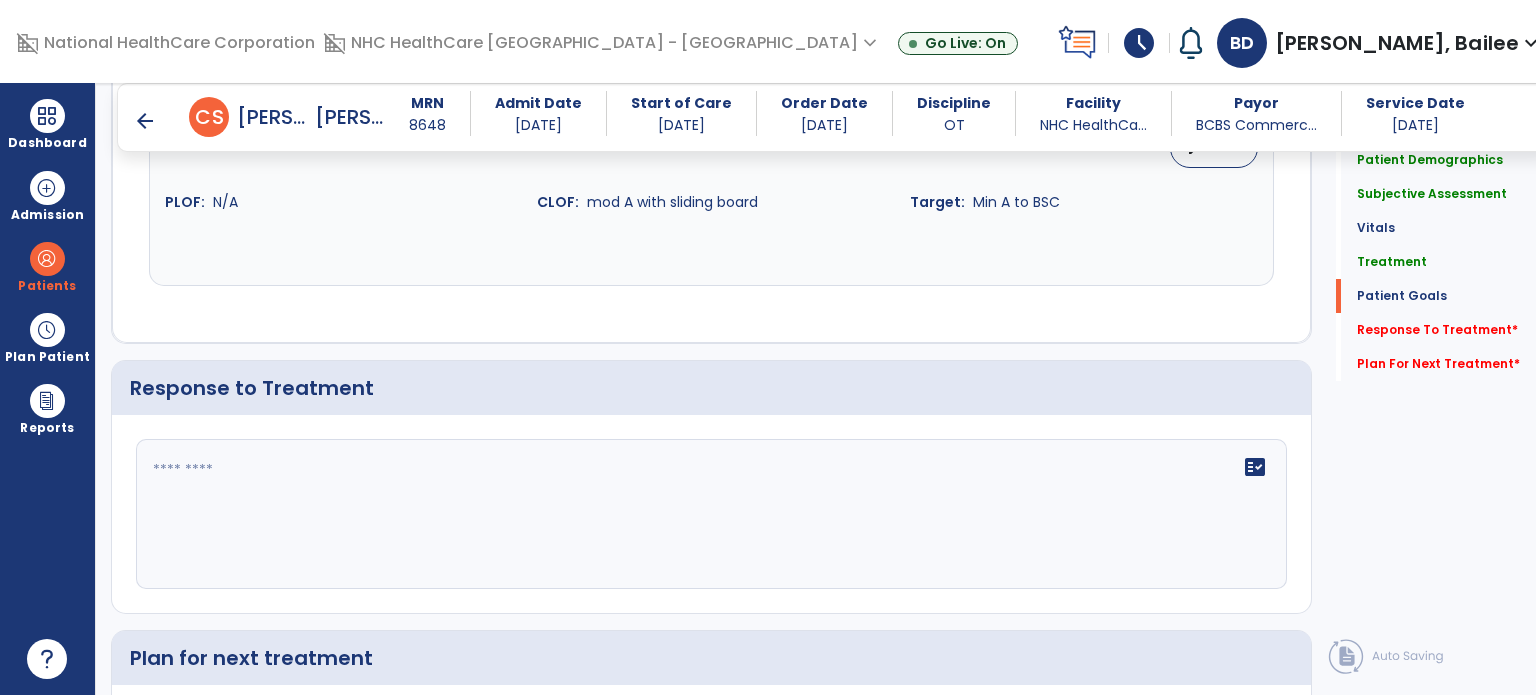 scroll, scrollTop: 3202, scrollLeft: 0, axis: vertical 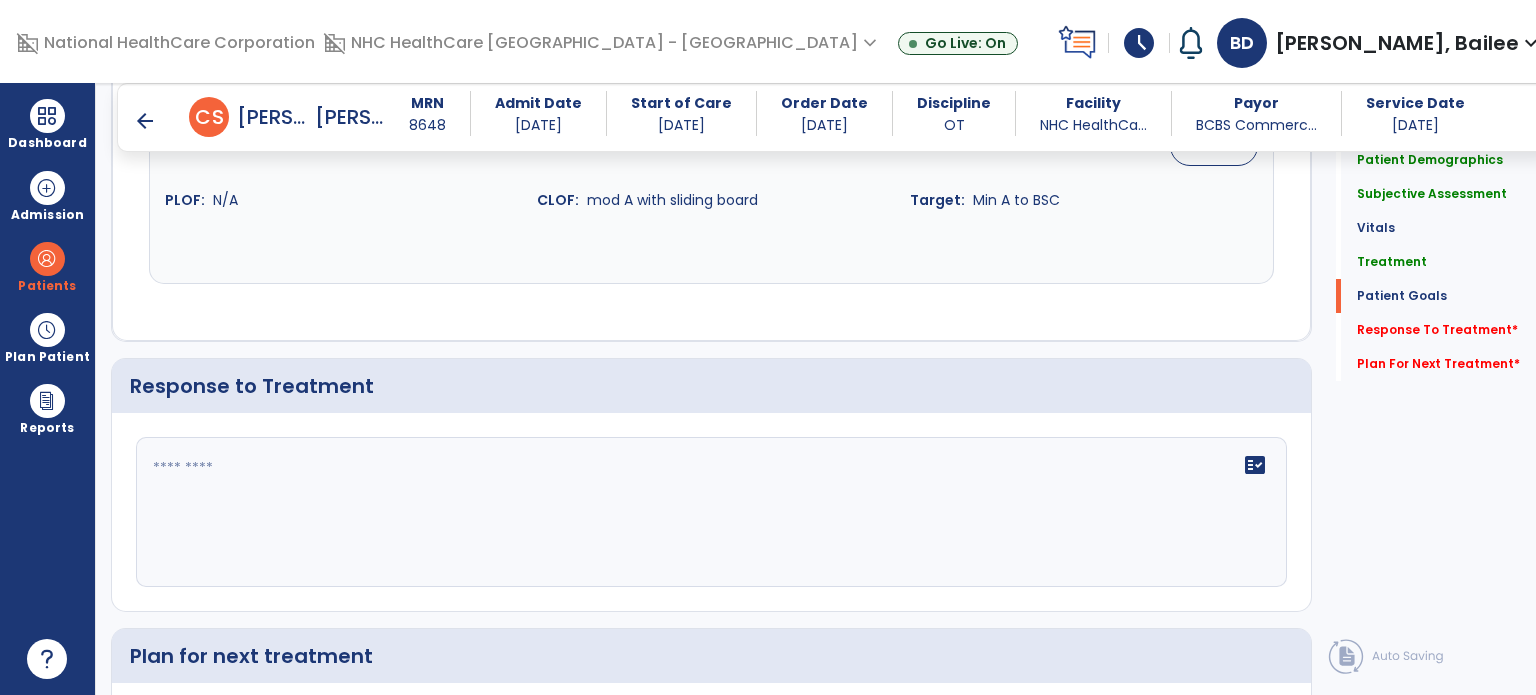 click on "fact_check" 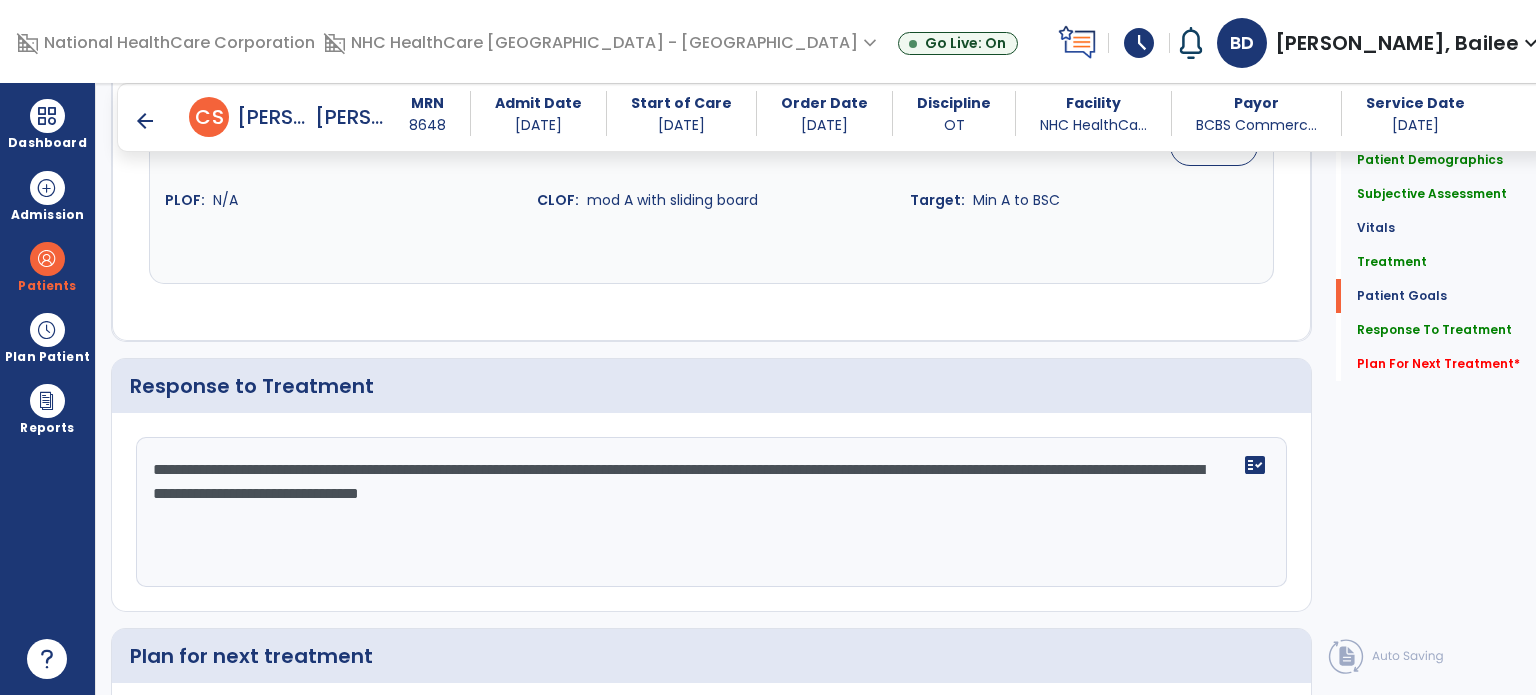 scroll, scrollTop: 3448, scrollLeft: 0, axis: vertical 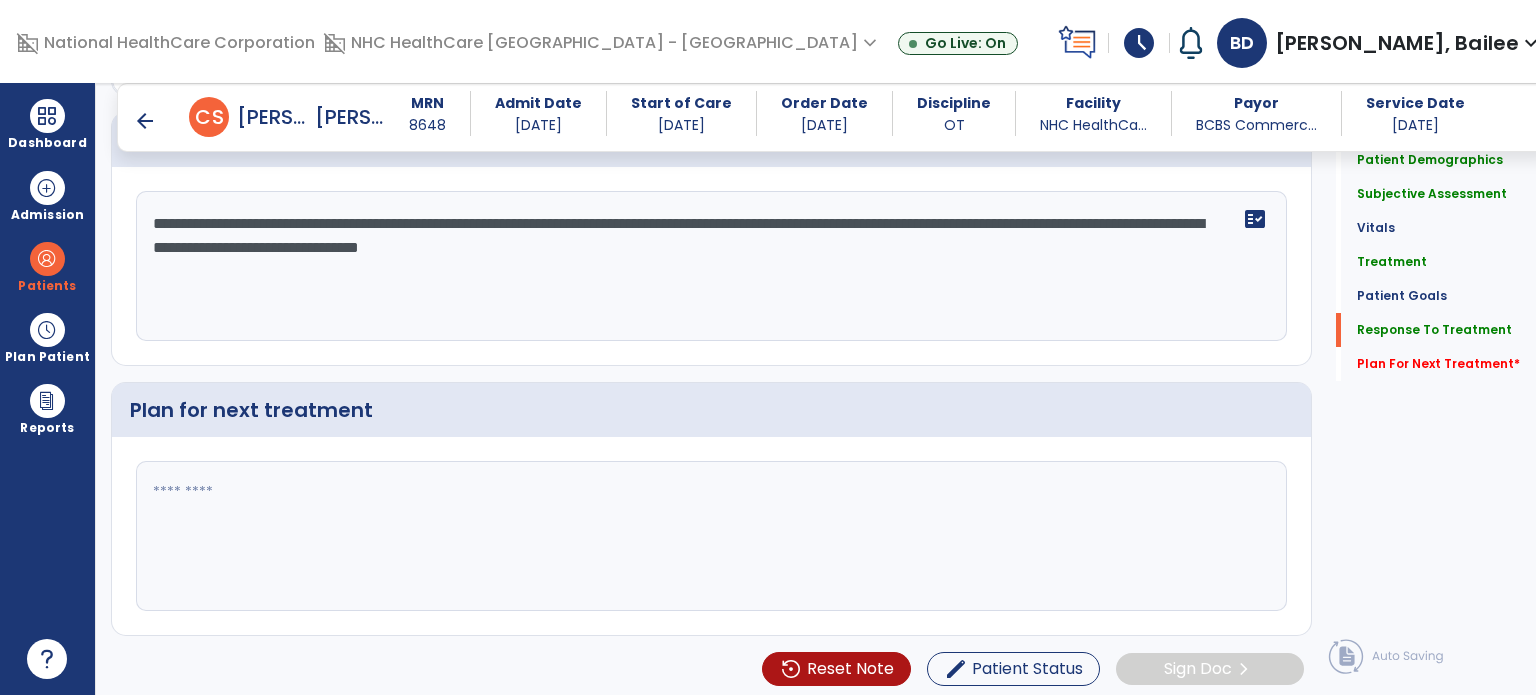 type on "**********" 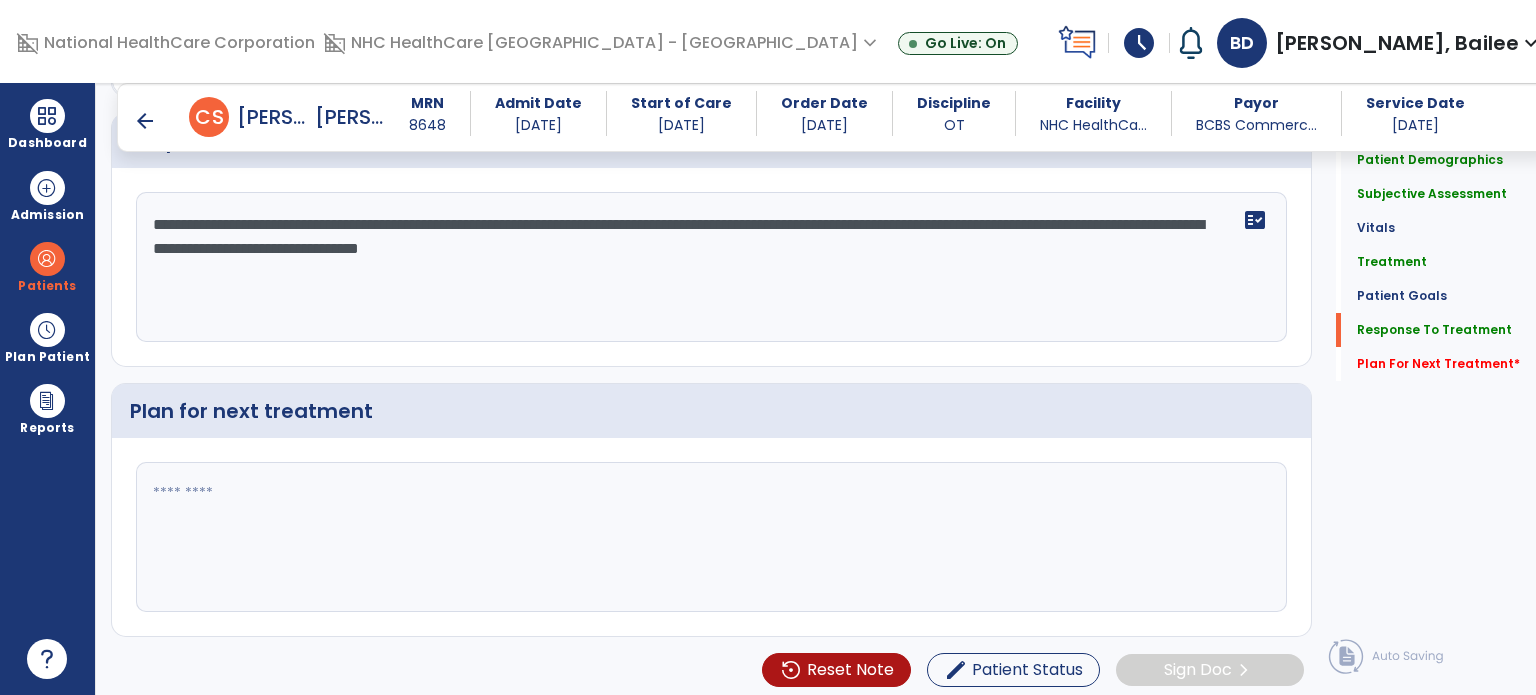 scroll, scrollTop: 3447, scrollLeft: 0, axis: vertical 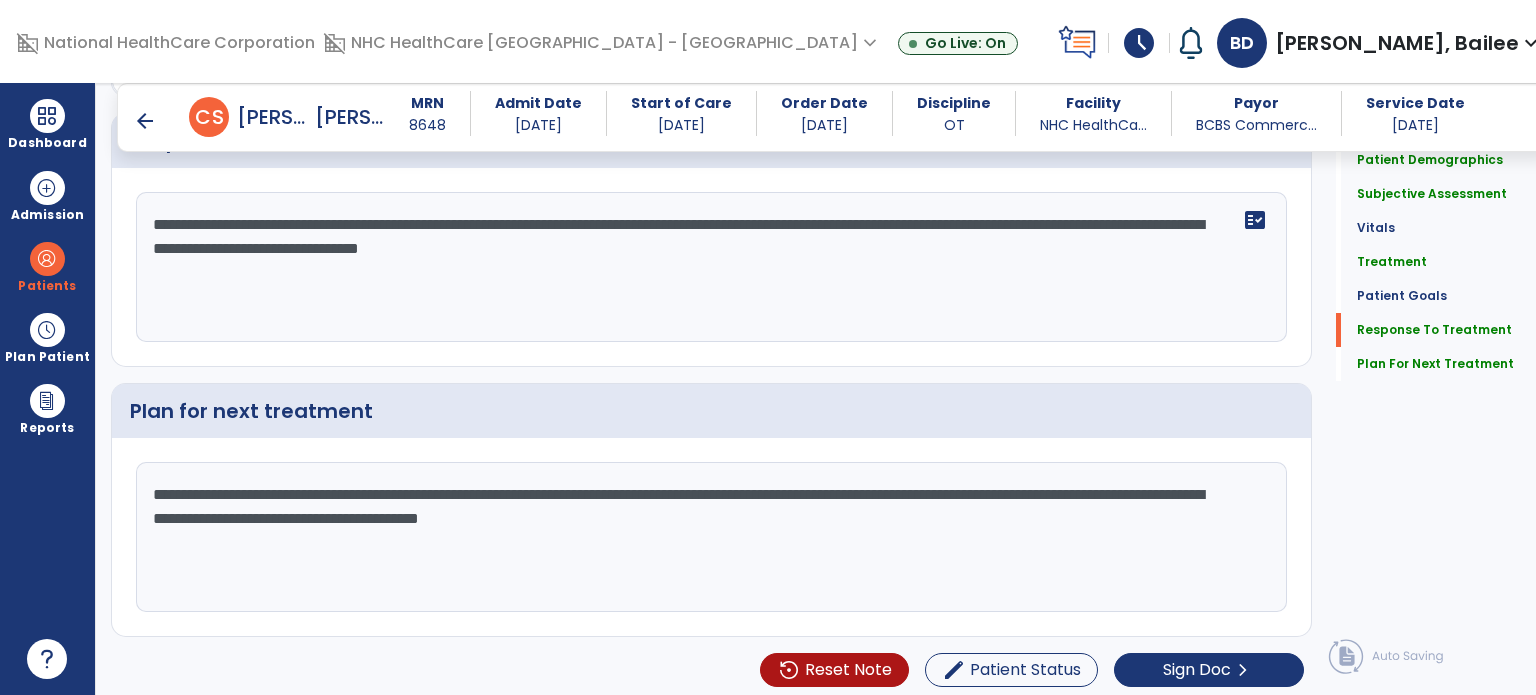 drag, startPoint x: 960, startPoint y: 485, endPoint x: 804, endPoint y: 471, distance: 156.62694 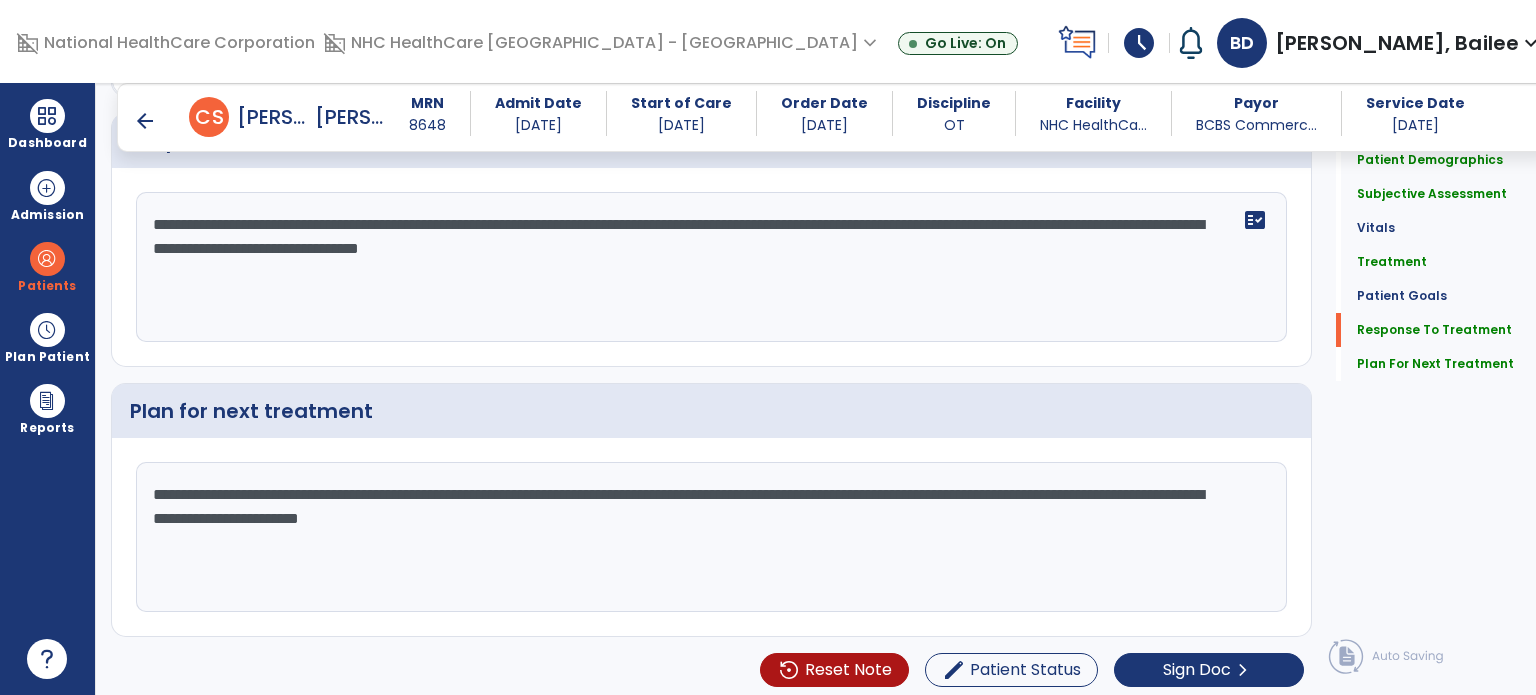click on "**********" 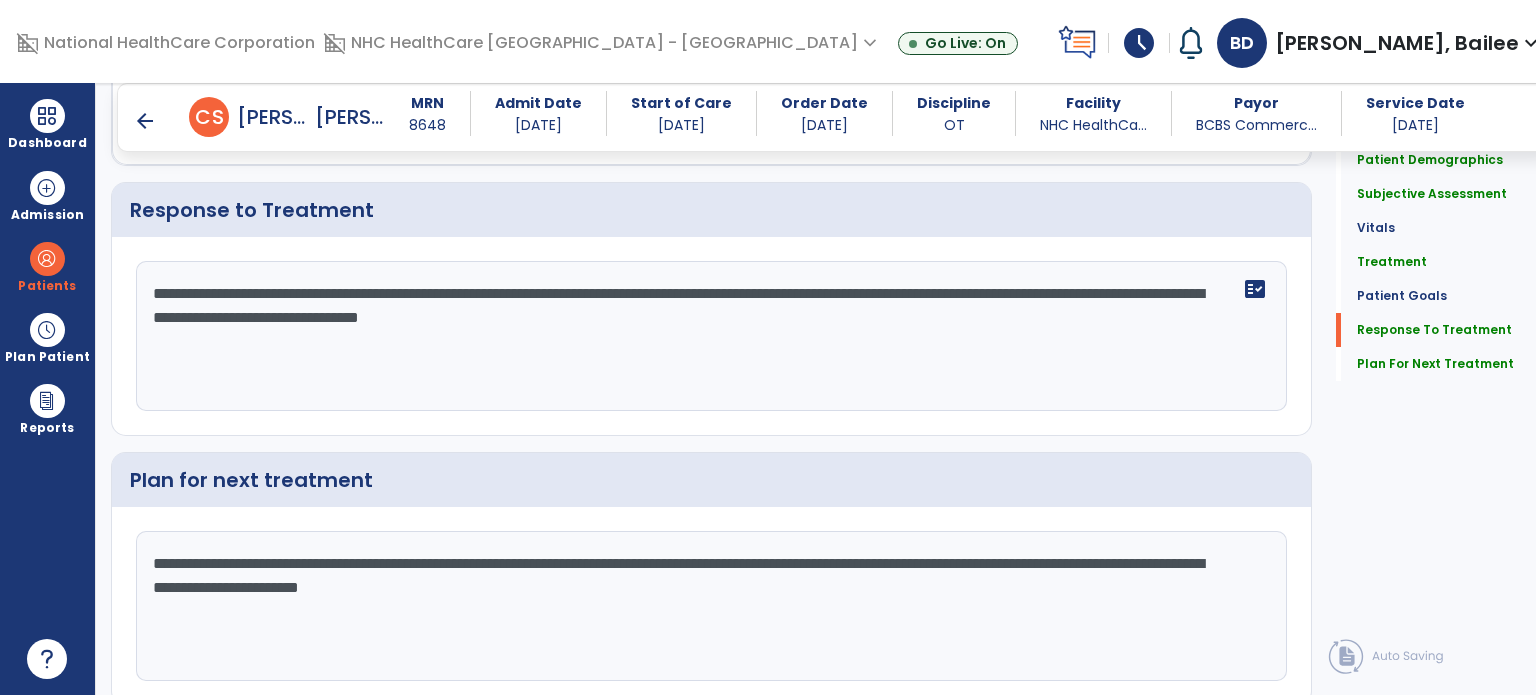 scroll, scrollTop: 3447, scrollLeft: 0, axis: vertical 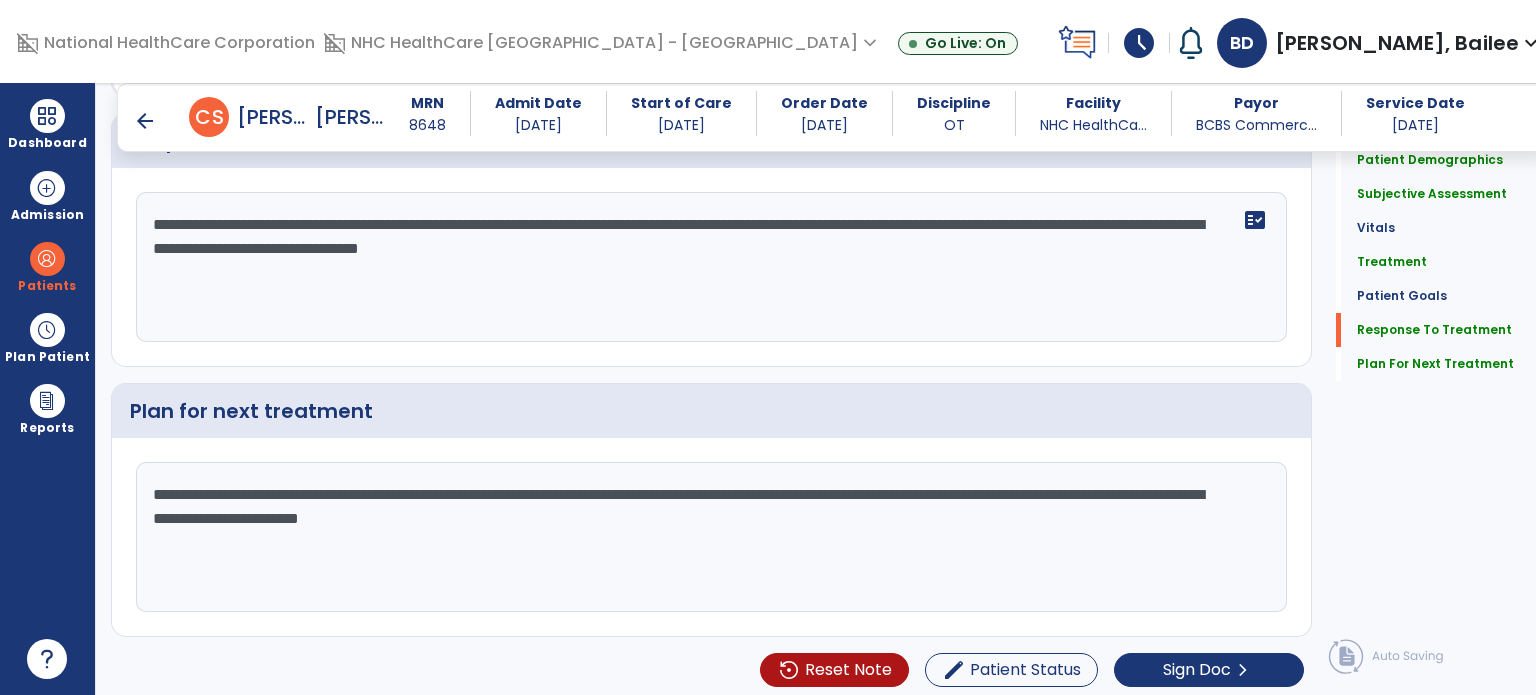 type on "**********" 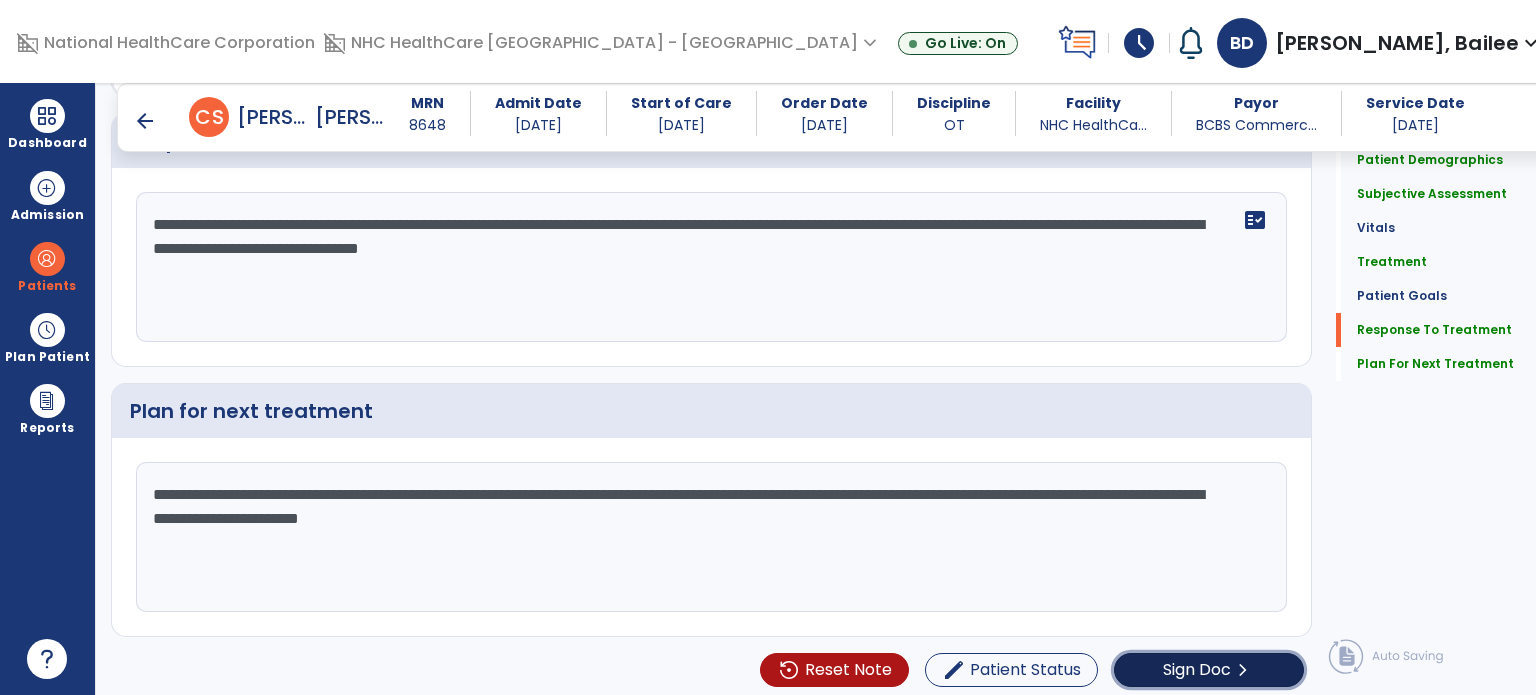 click on "chevron_right" 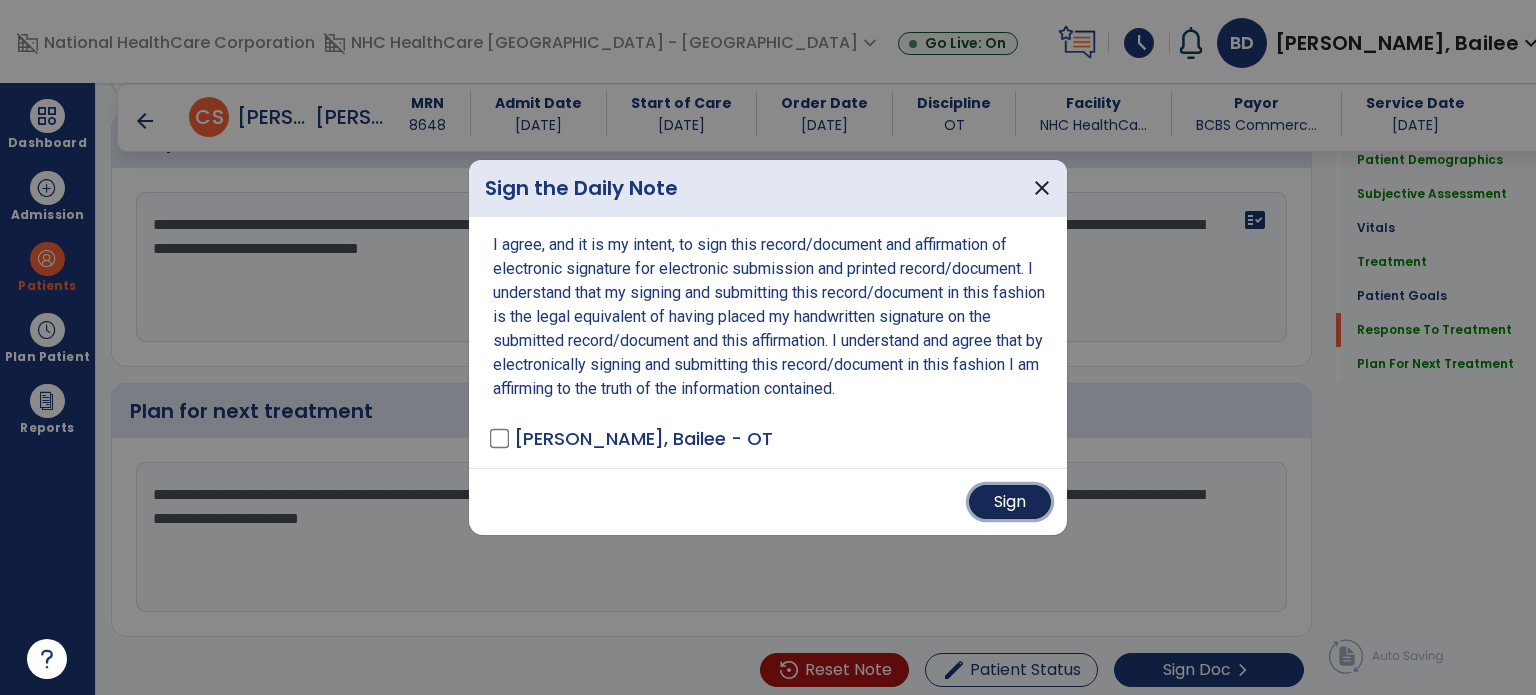 click on "Sign" at bounding box center (1010, 502) 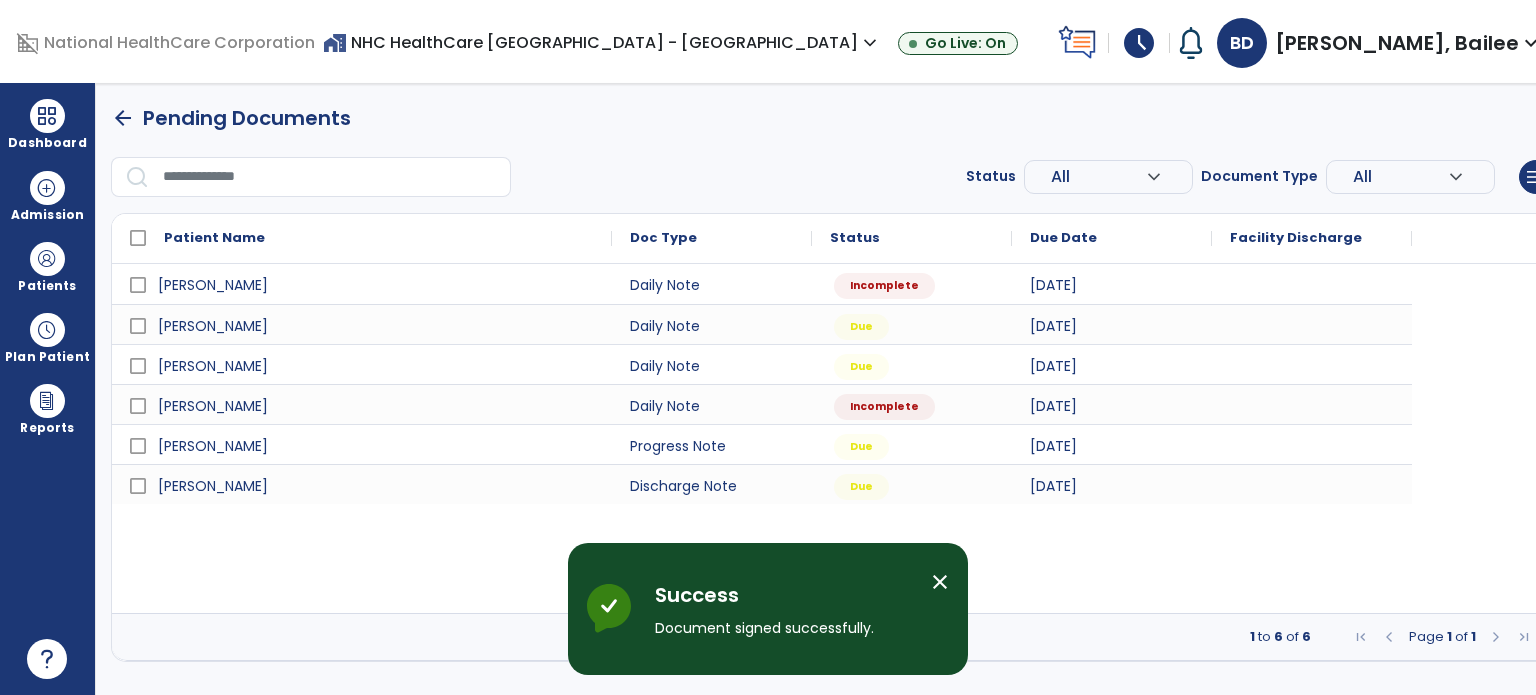 scroll, scrollTop: 0, scrollLeft: 0, axis: both 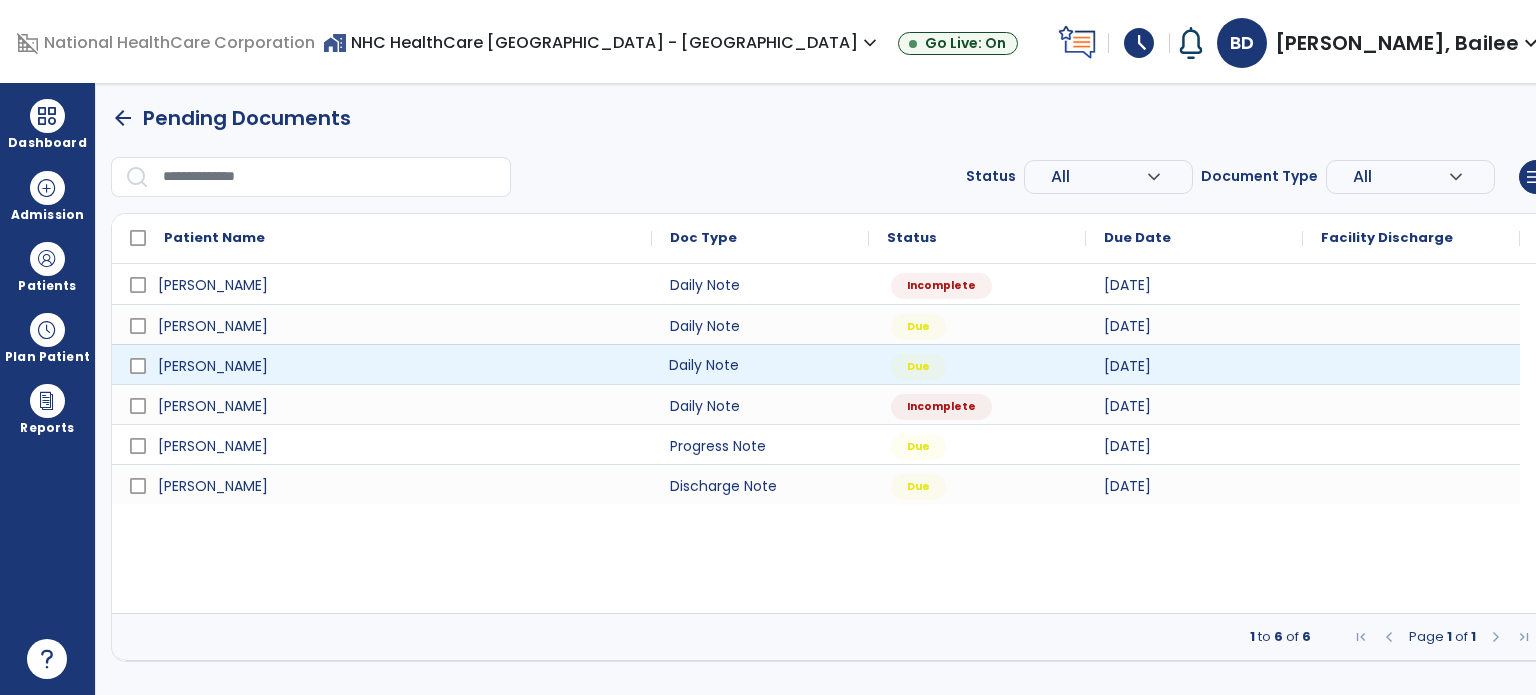 click on "Daily Note" at bounding box center (760, 364) 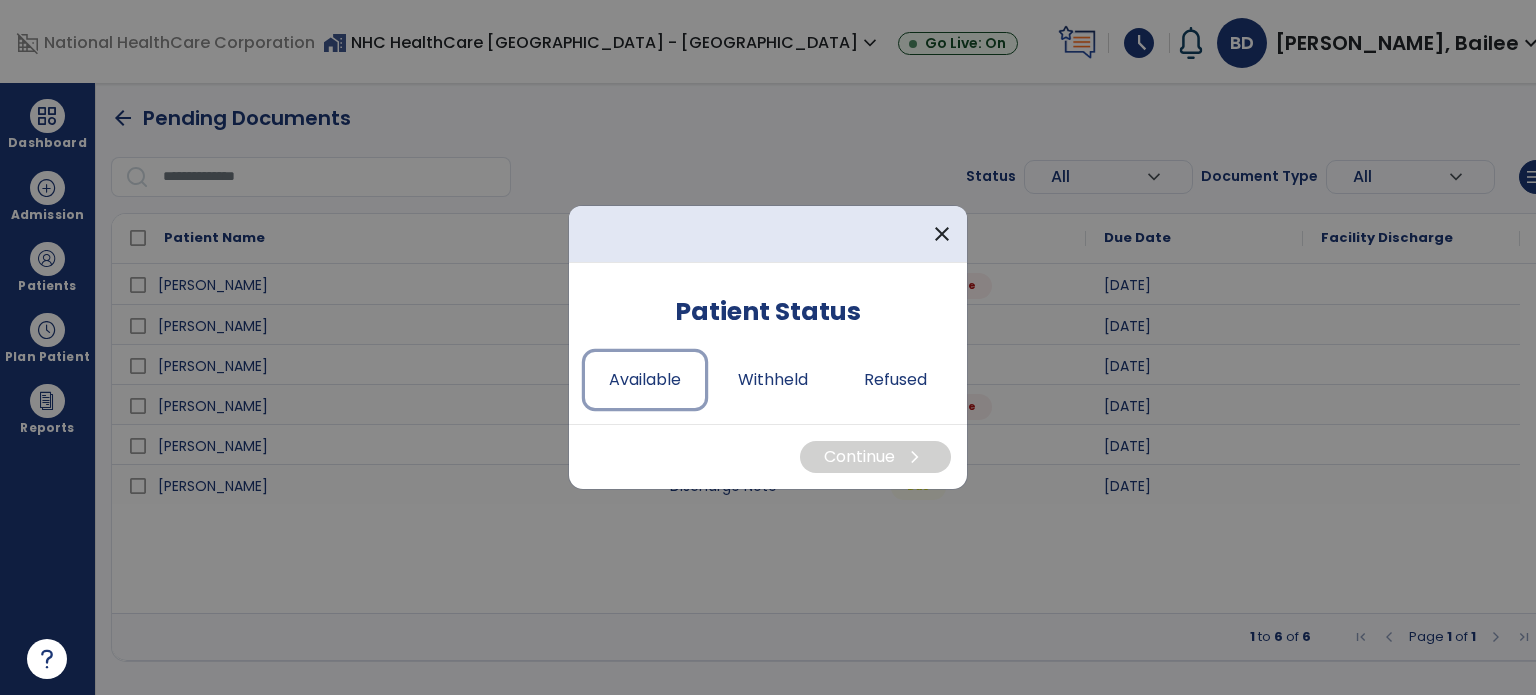 click on "Available" at bounding box center (645, 380) 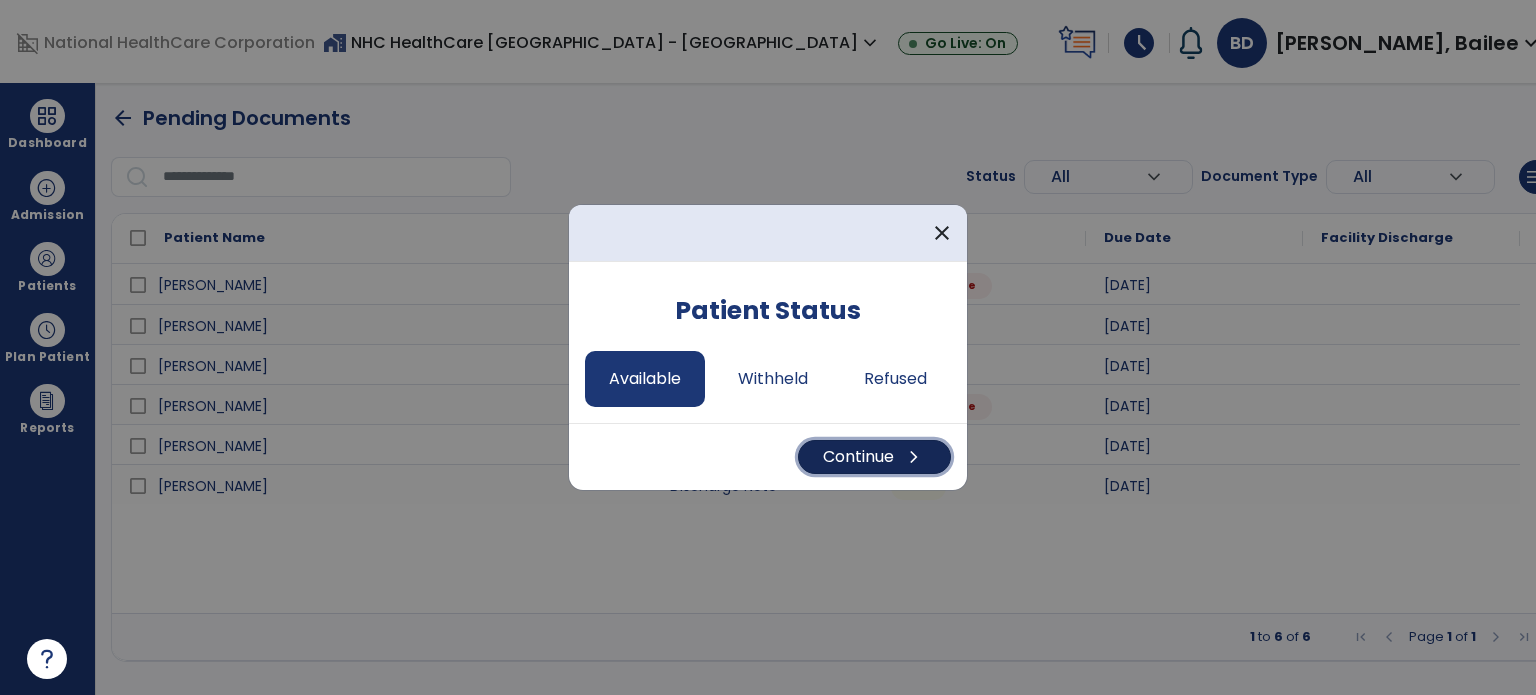 click on "Continue   chevron_right" at bounding box center [874, 457] 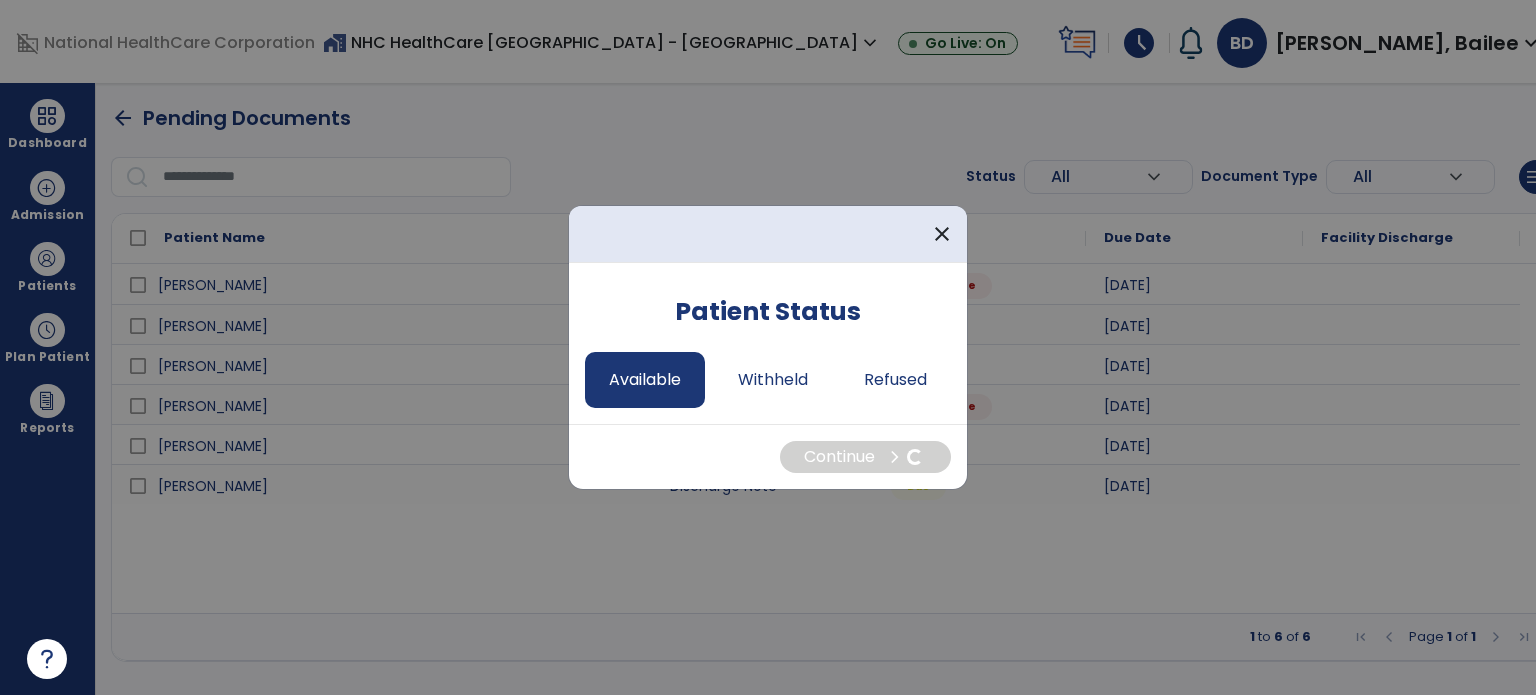 select on "*" 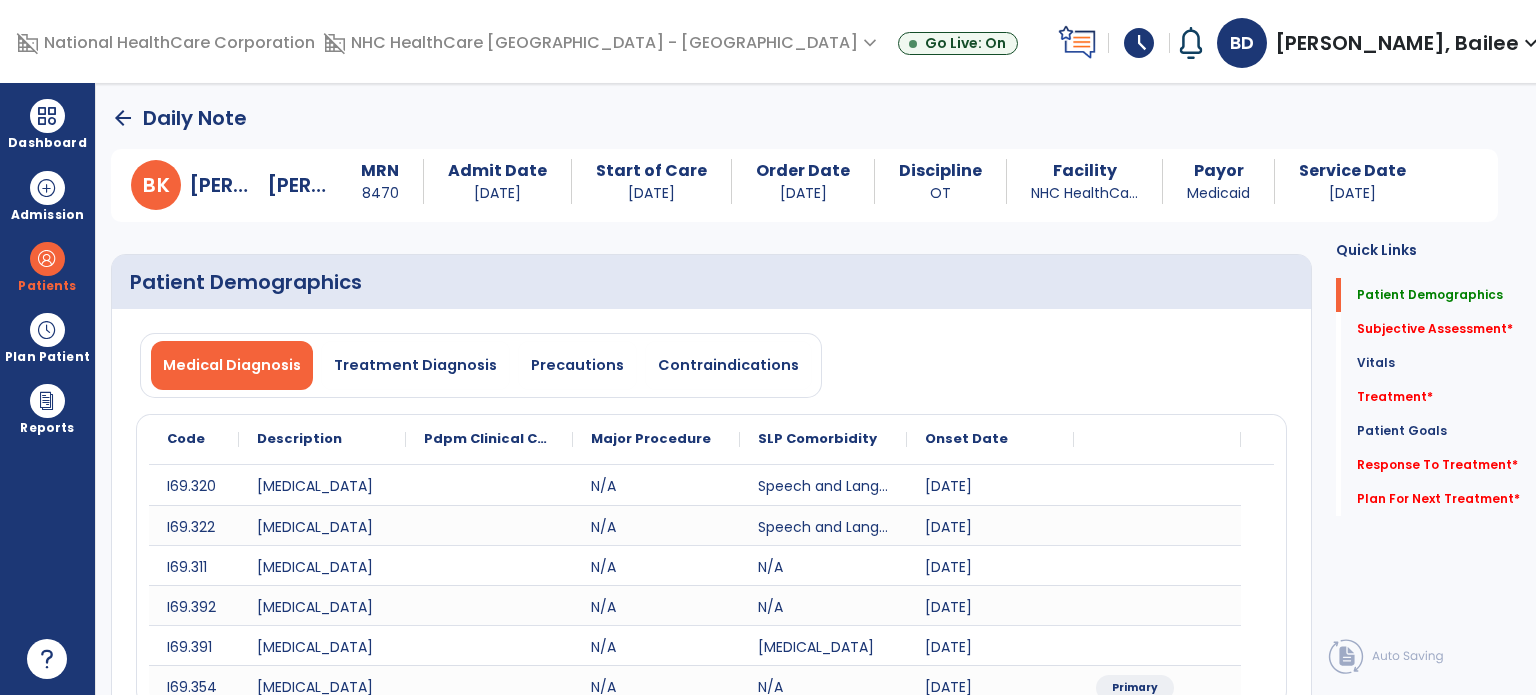 click on "Subjective Assessment   *" 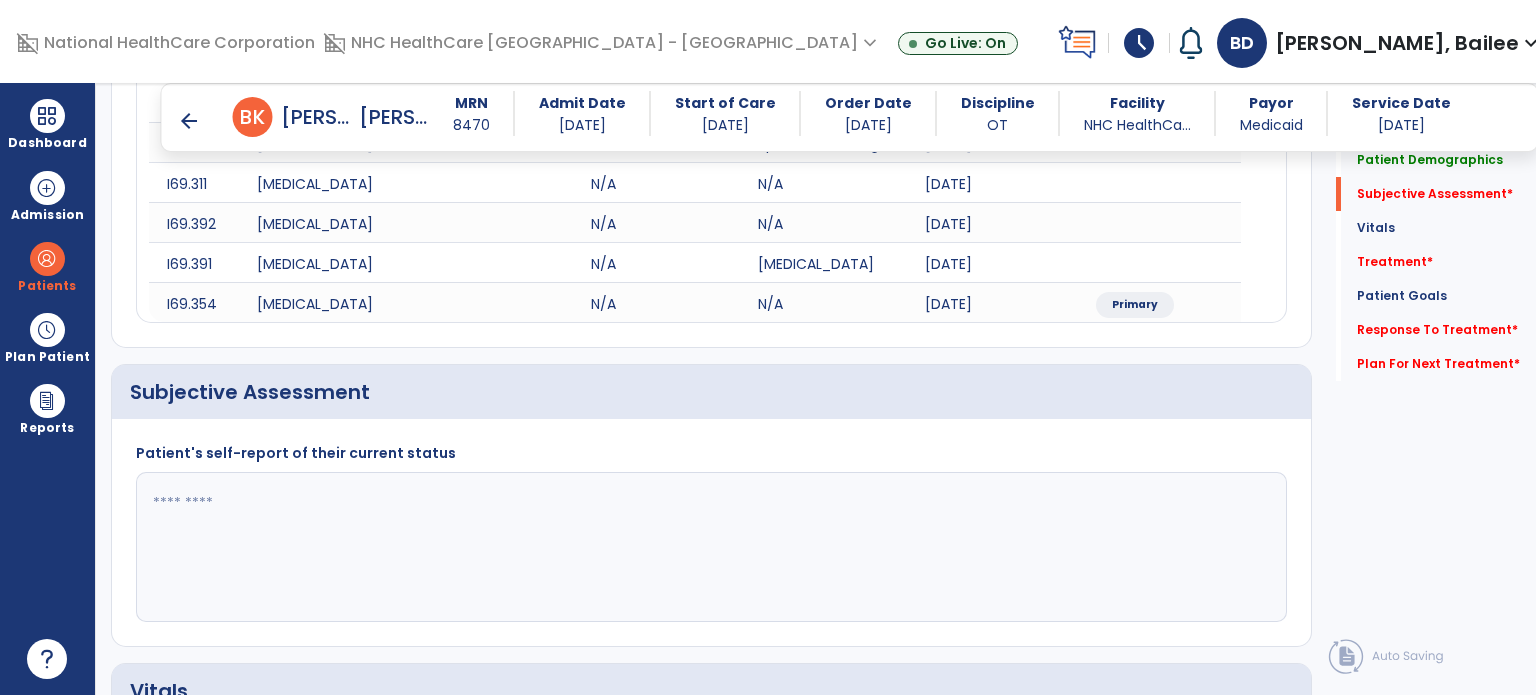 scroll, scrollTop: 498, scrollLeft: 0, axis: vertical 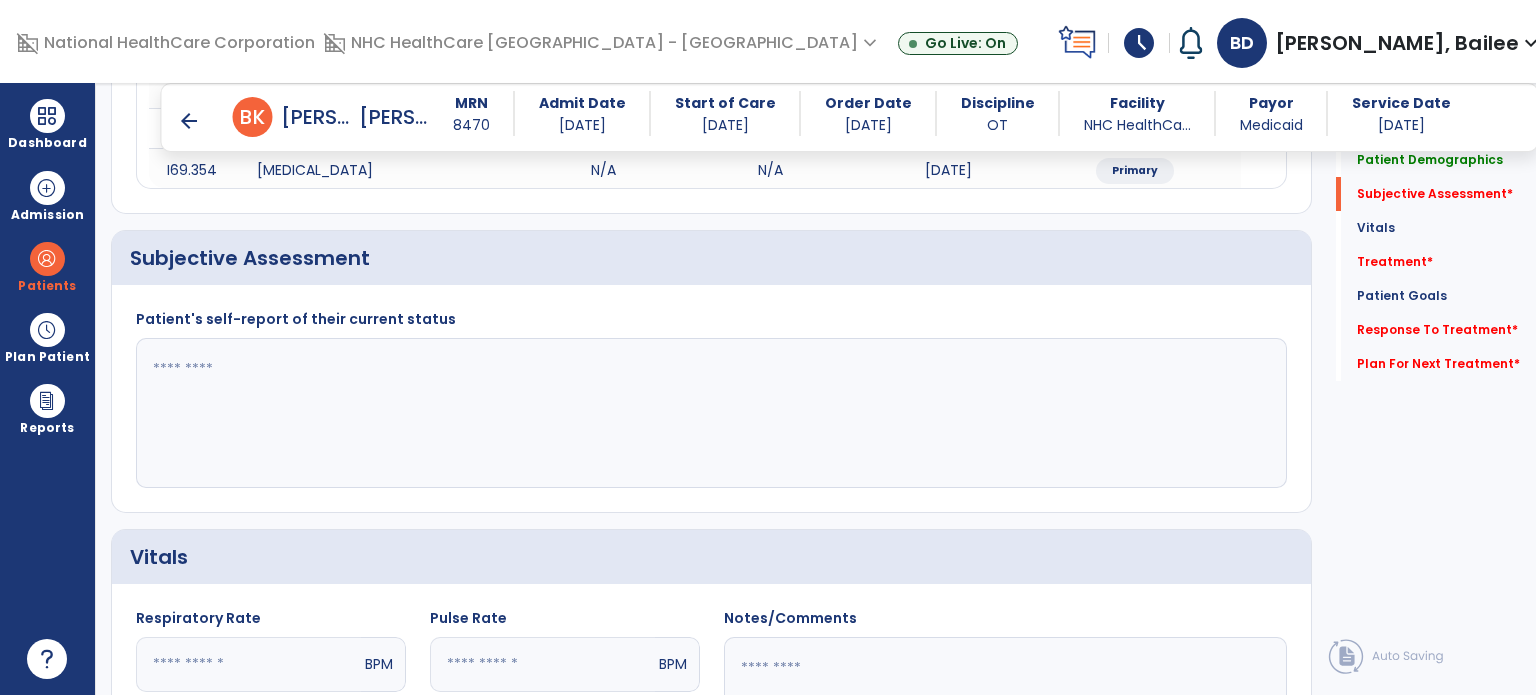 click 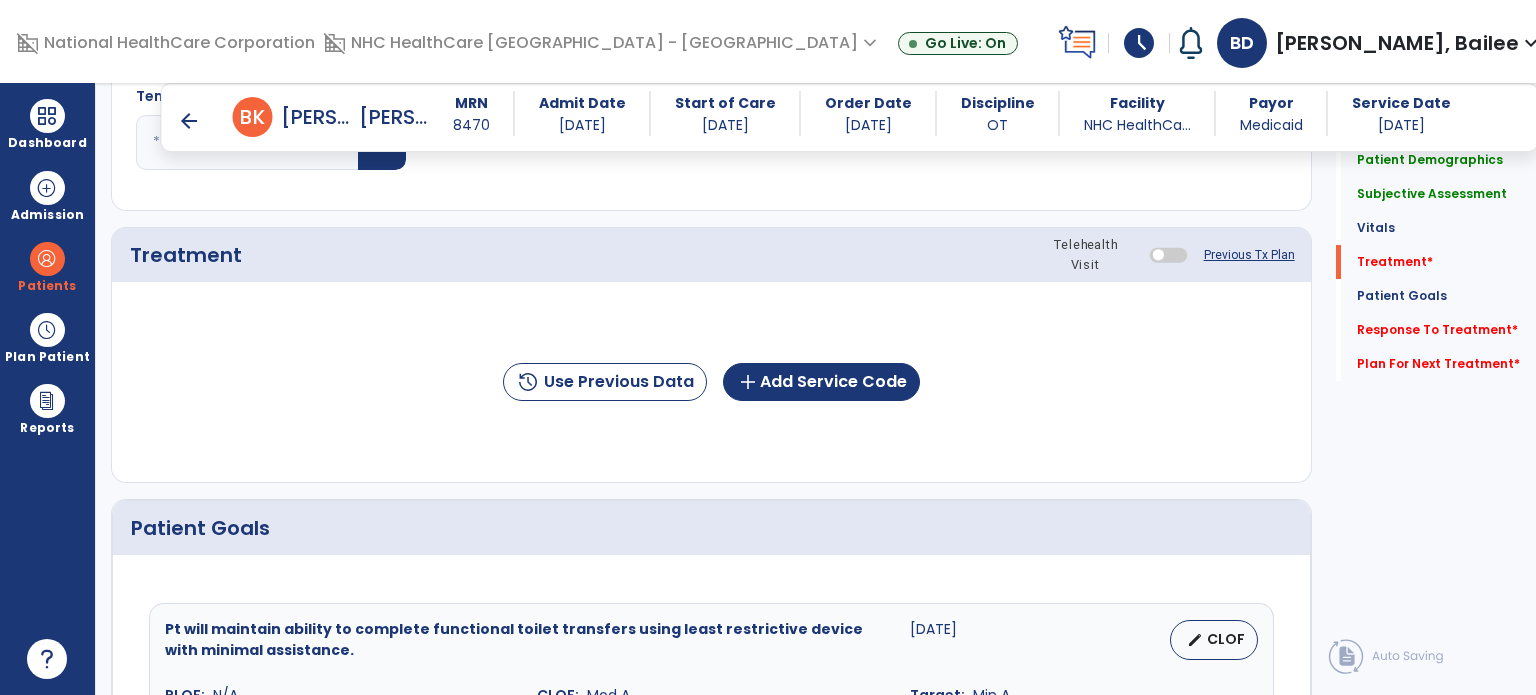 scroll, scrollTop: 1231, scrollLeft: 0, axis: vertical 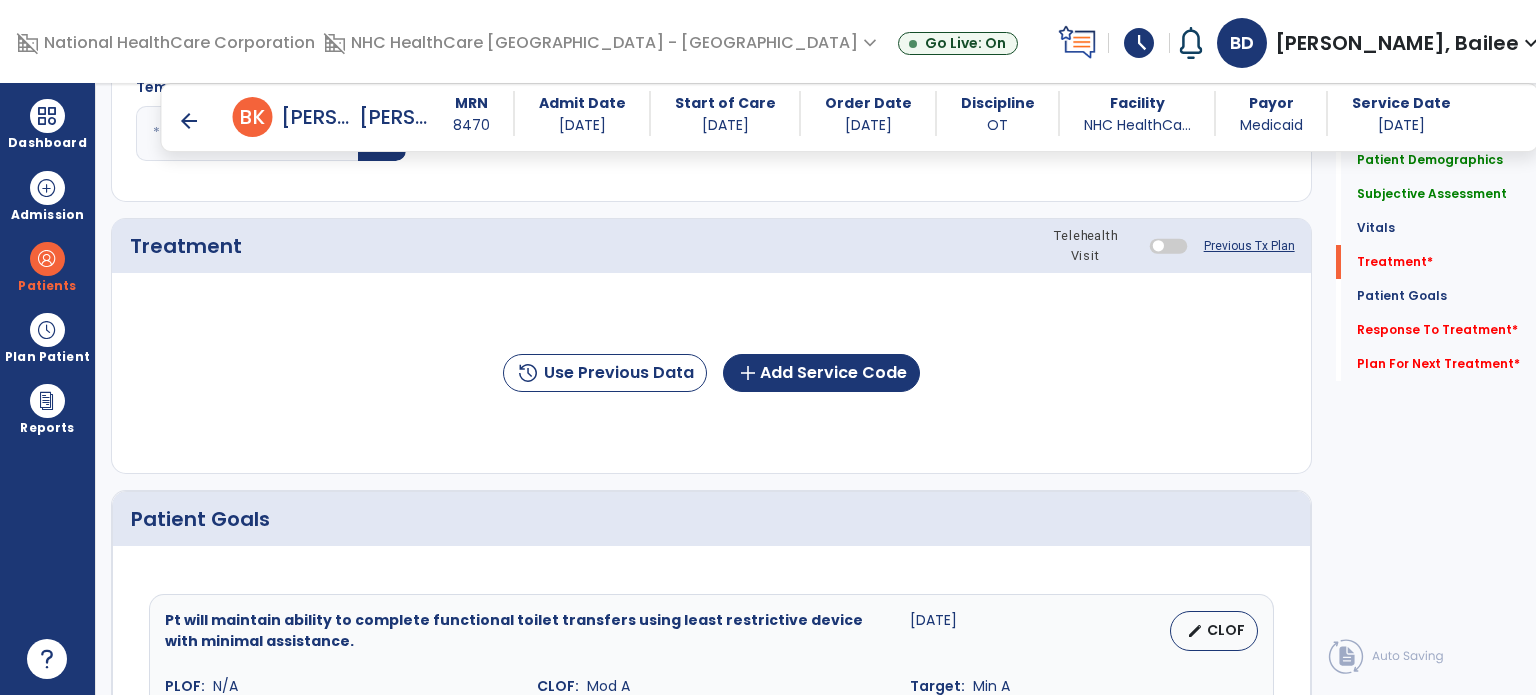 type on "**********" 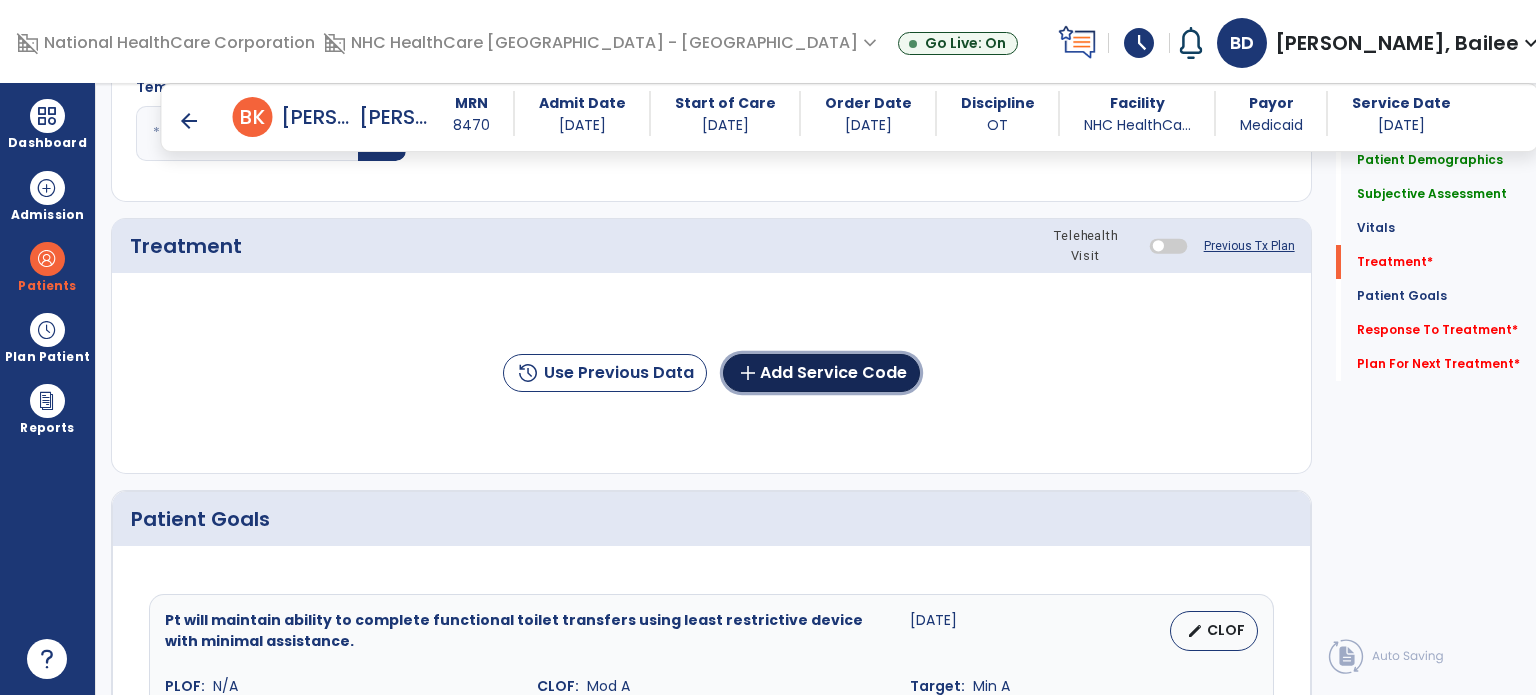 click on "add  Add Service Code" 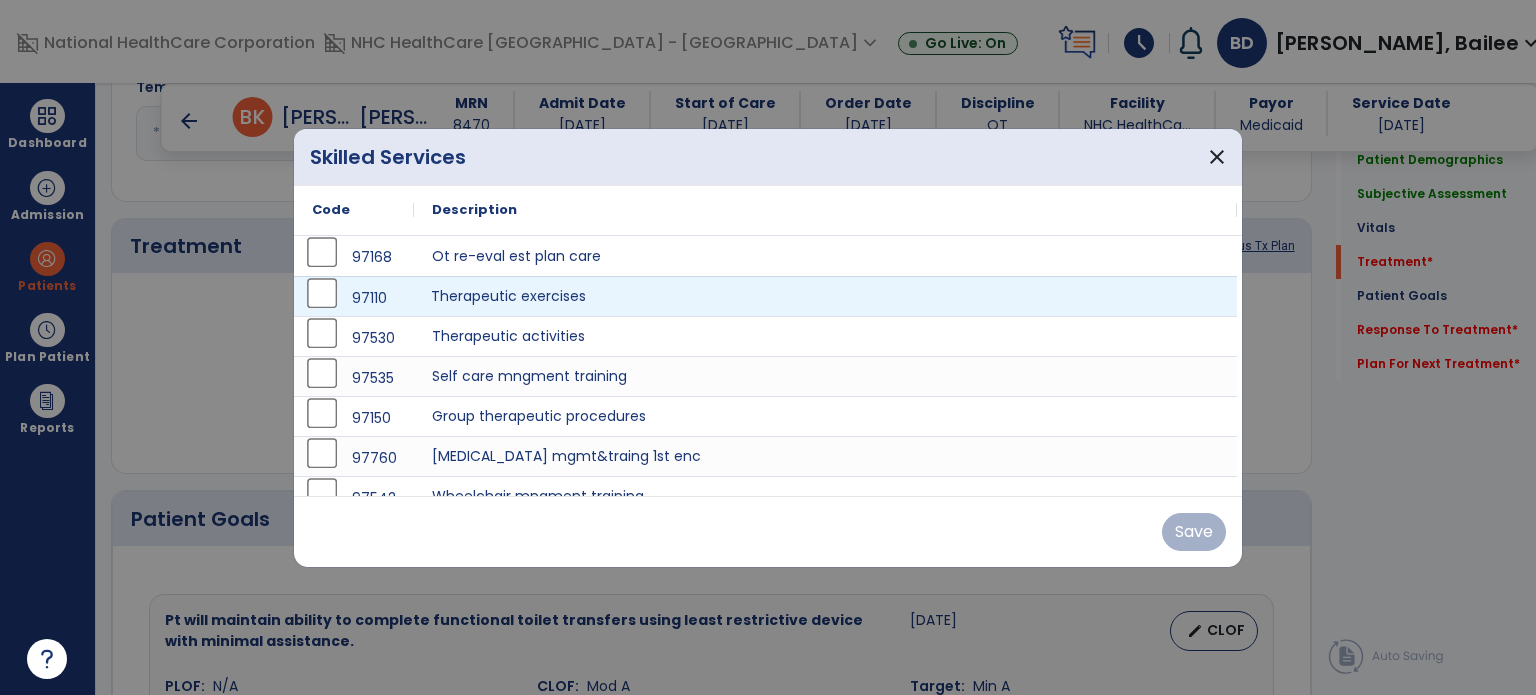 click on "Therapeutic exercises" at bounding box center [825, 296] 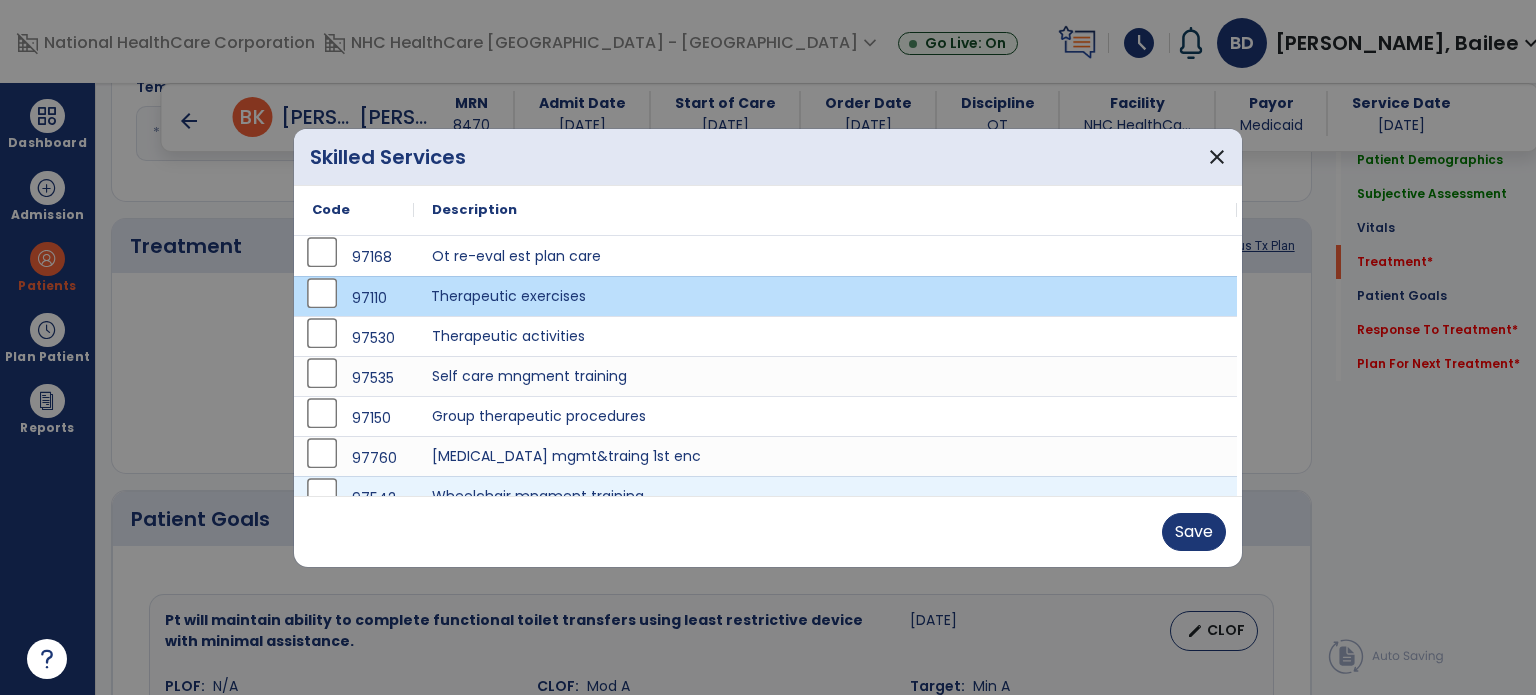 scroll, scrollTop: 60, scrollLeft: 0, axis: vertical 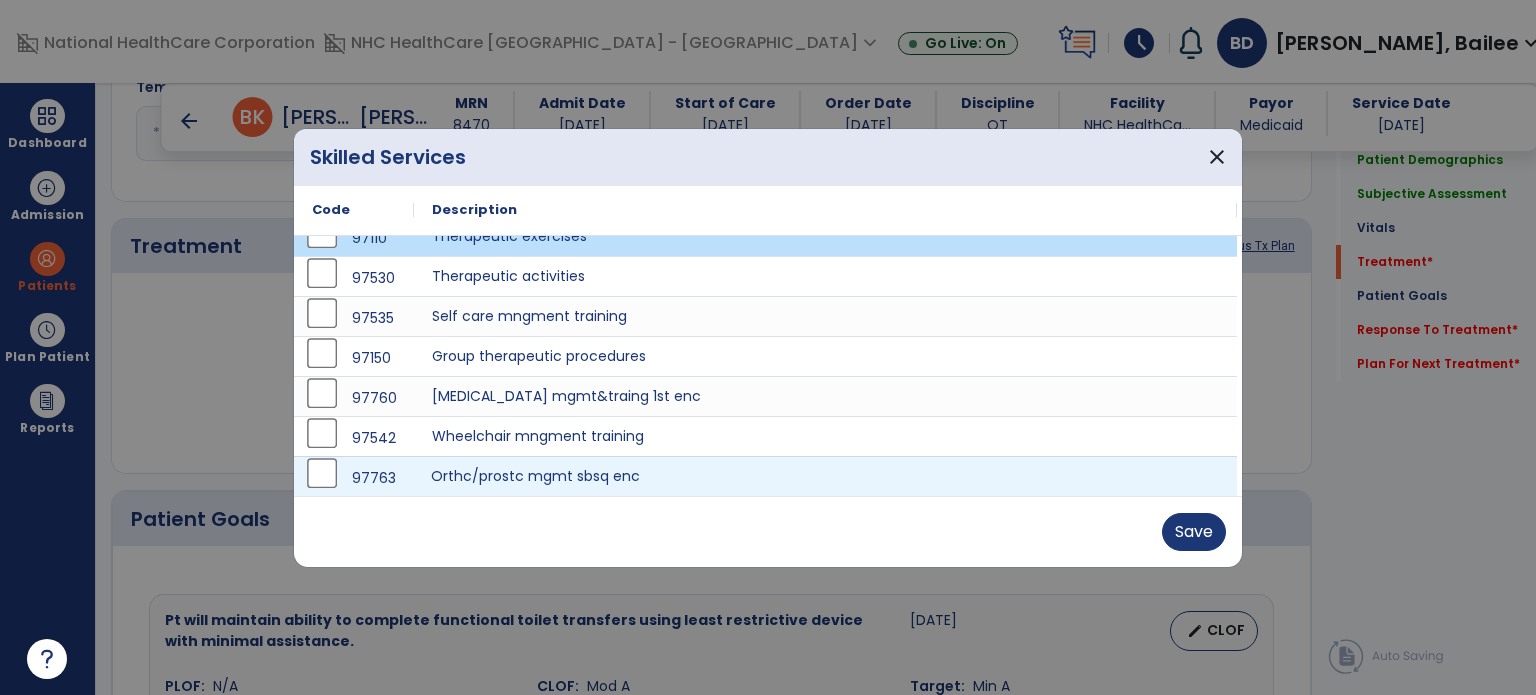 click on "Orthc/prostc mgmt sbsq enc" at bounding box center (825, 476) 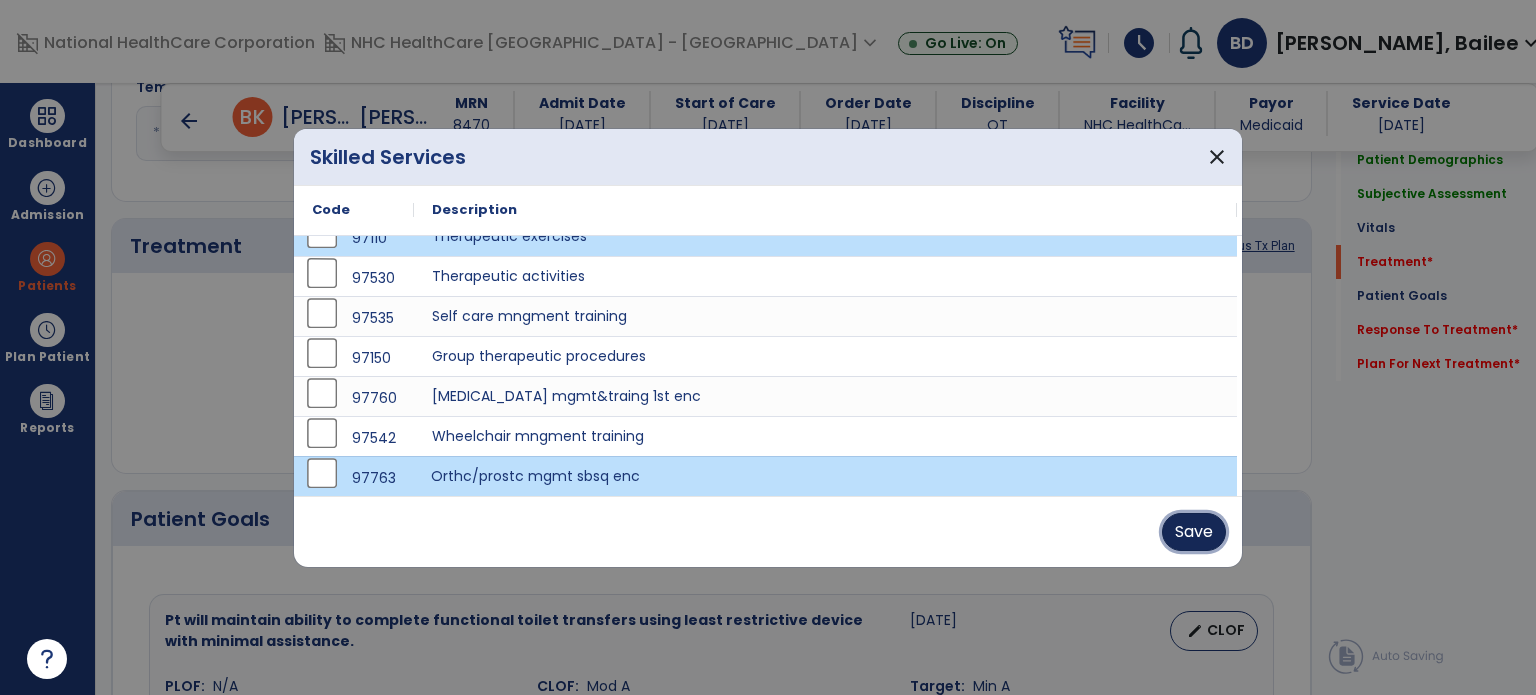 click on "Save" at bounding box center (1194, 532) 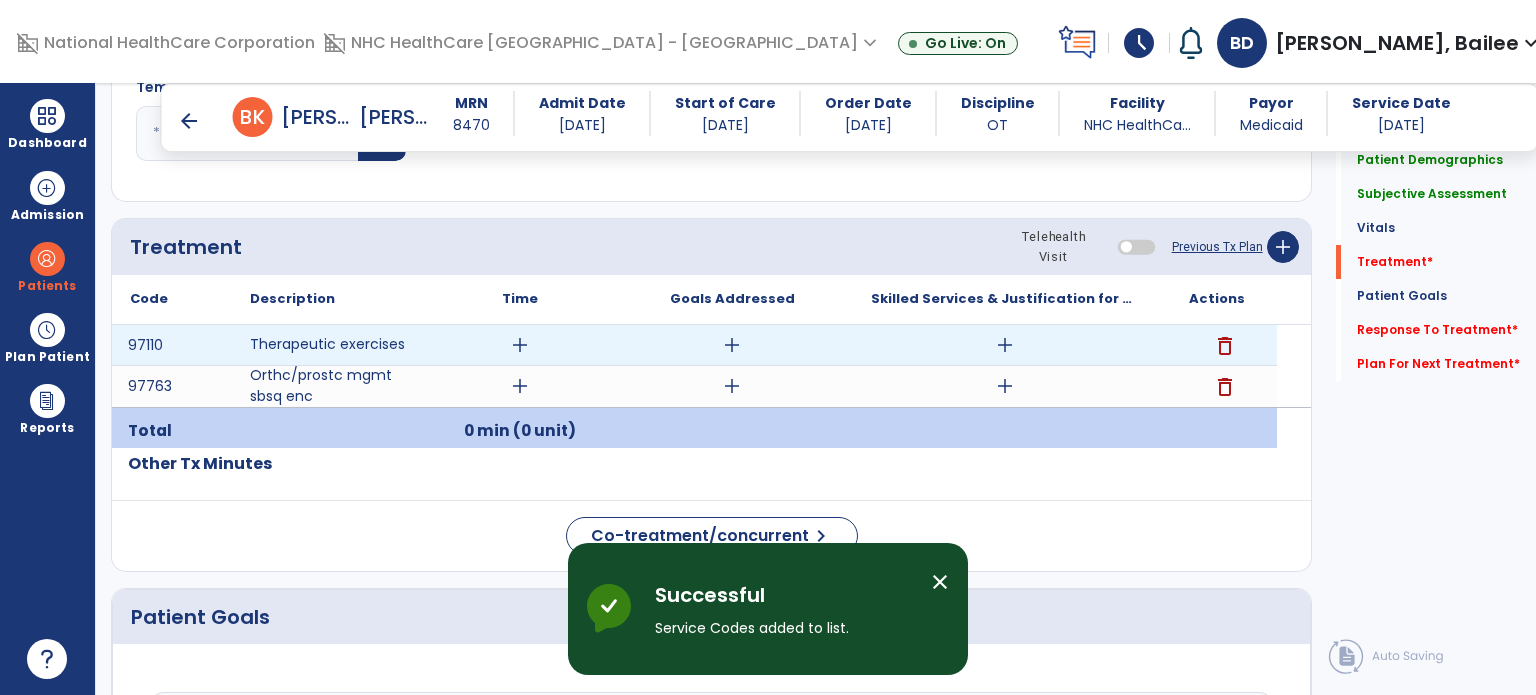 click on "add" at bounding box center [1005, 345] 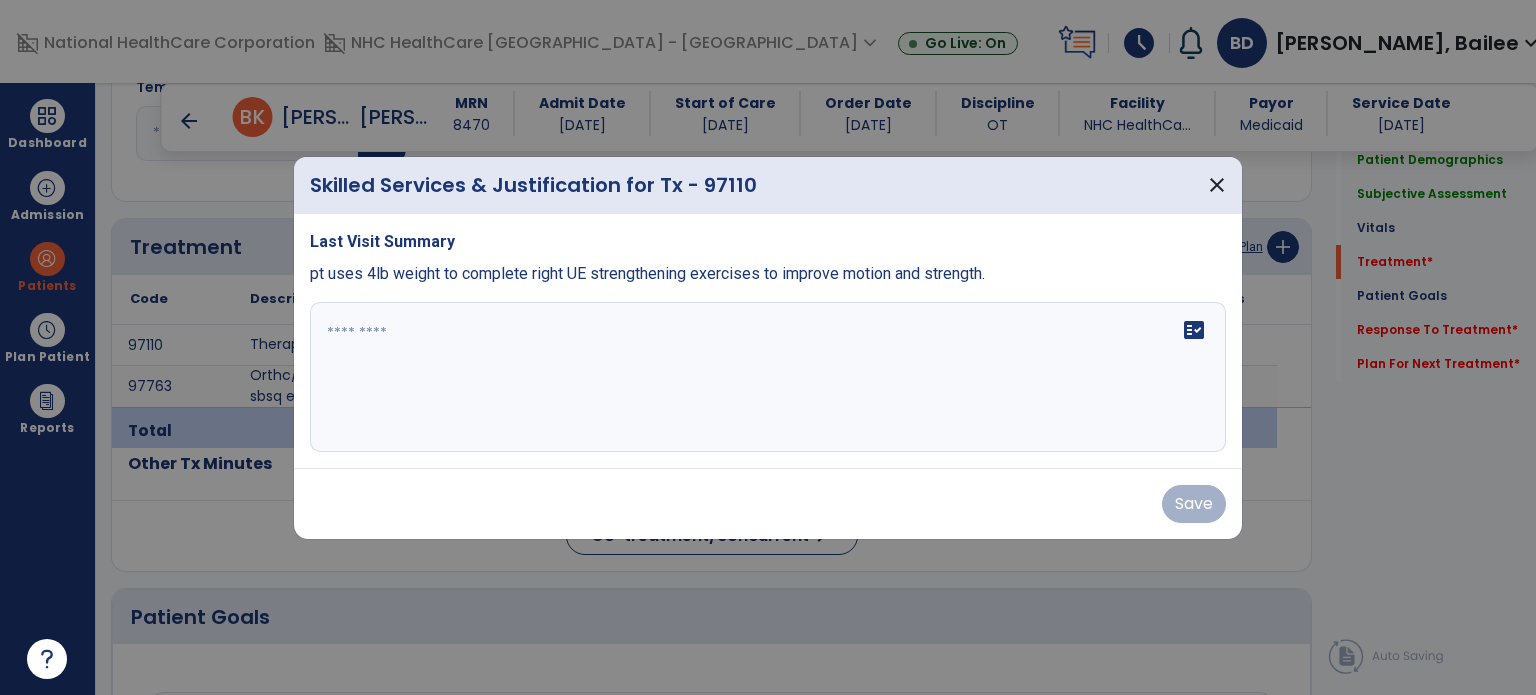 click at bounding box center [768, 377] 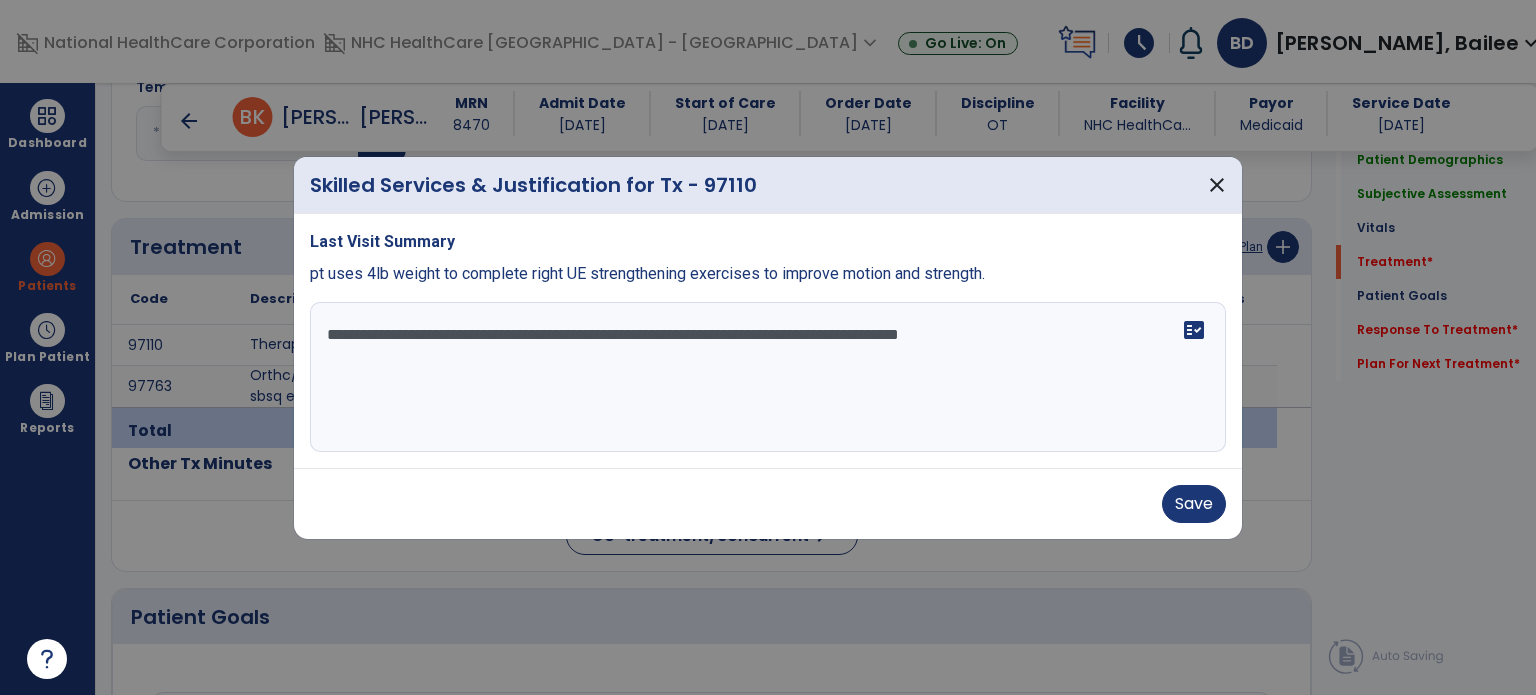click on "**********" at bounding box center [768, 377] 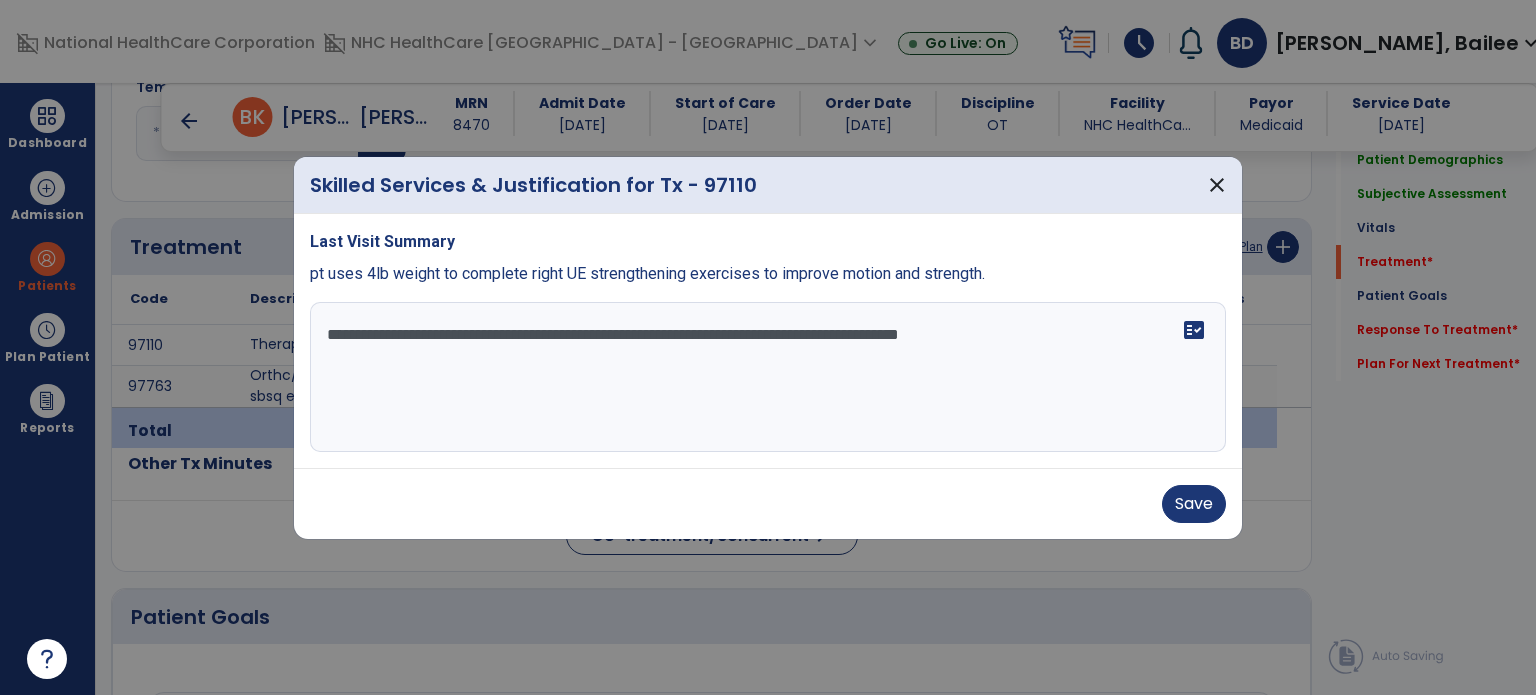 paste on "**********" 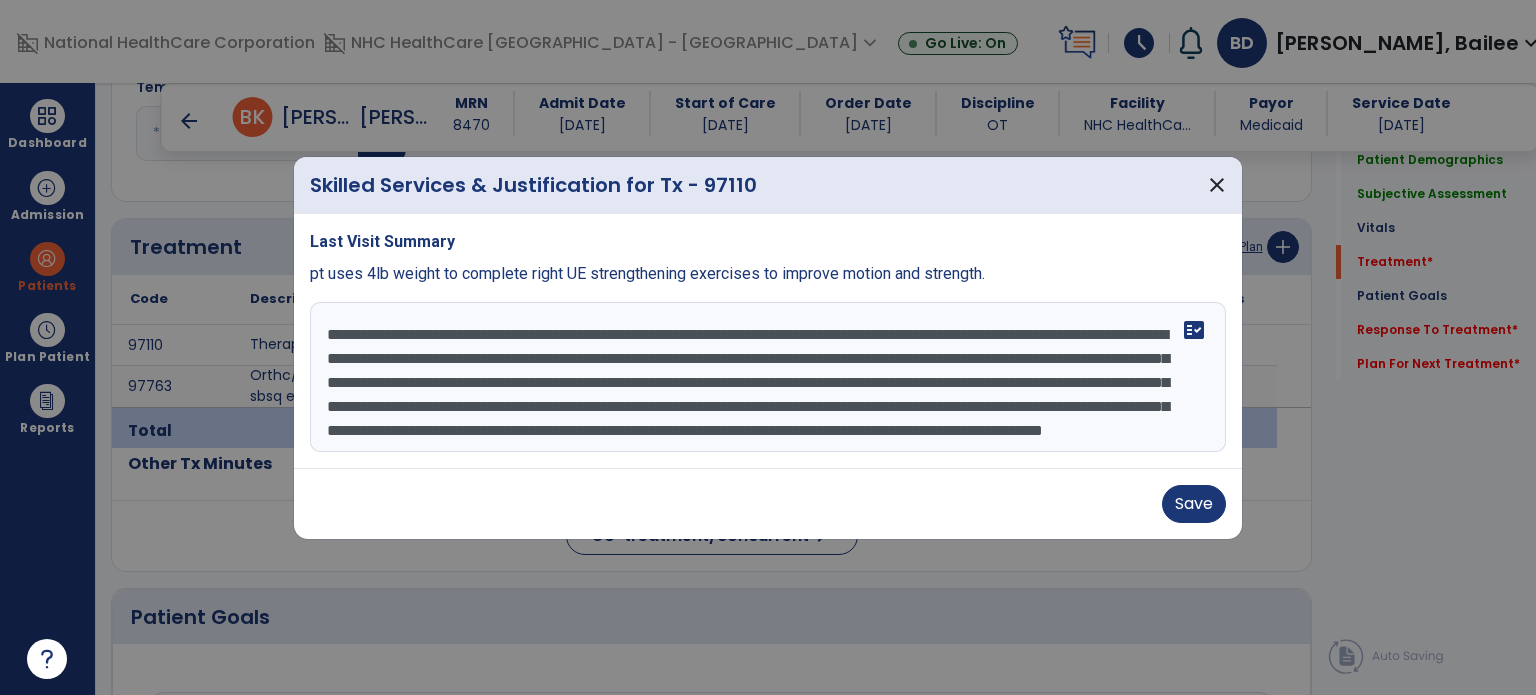 scroll, scrollTop: 63, scrollLeft: 0, axis: vertical 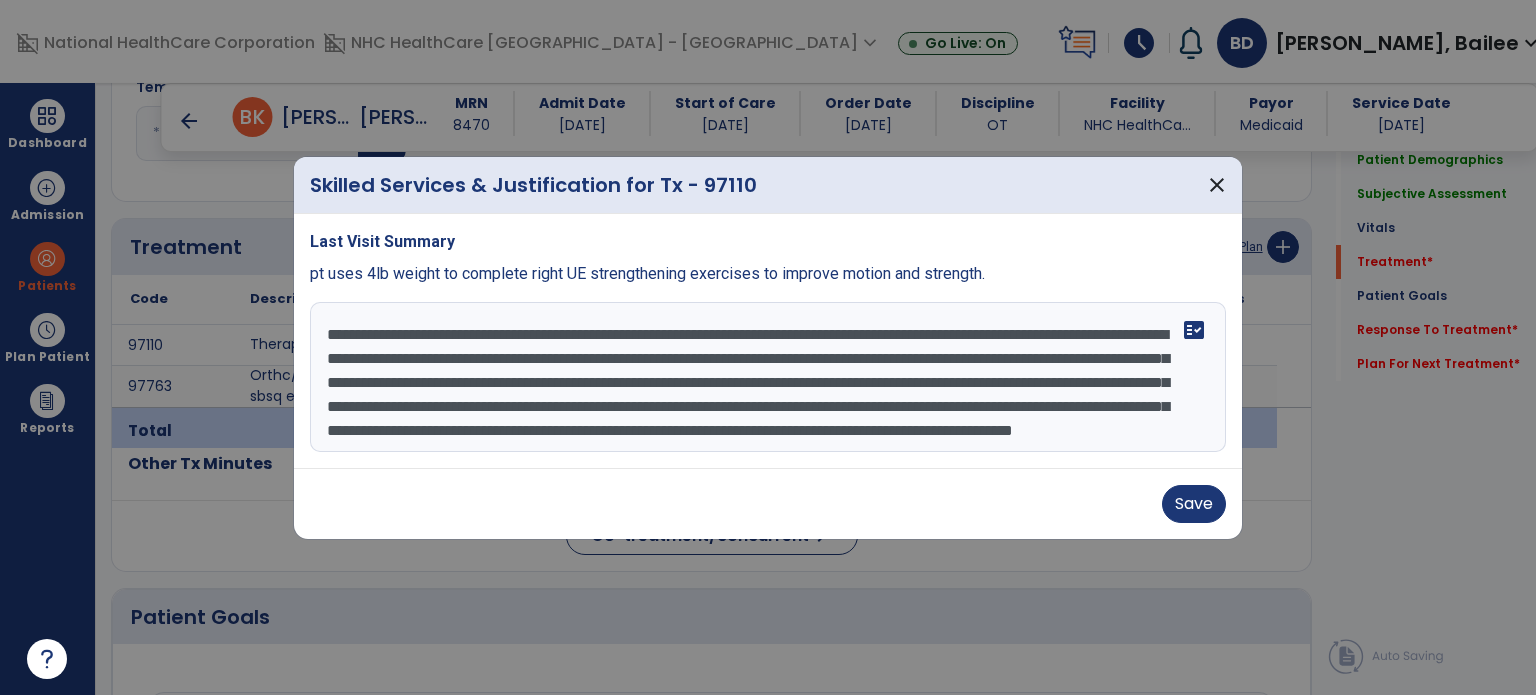 drag, startPoint x: 347, startPoint y: 359, endPoint x: 600, endPoint y: 352, distance: 253.09682 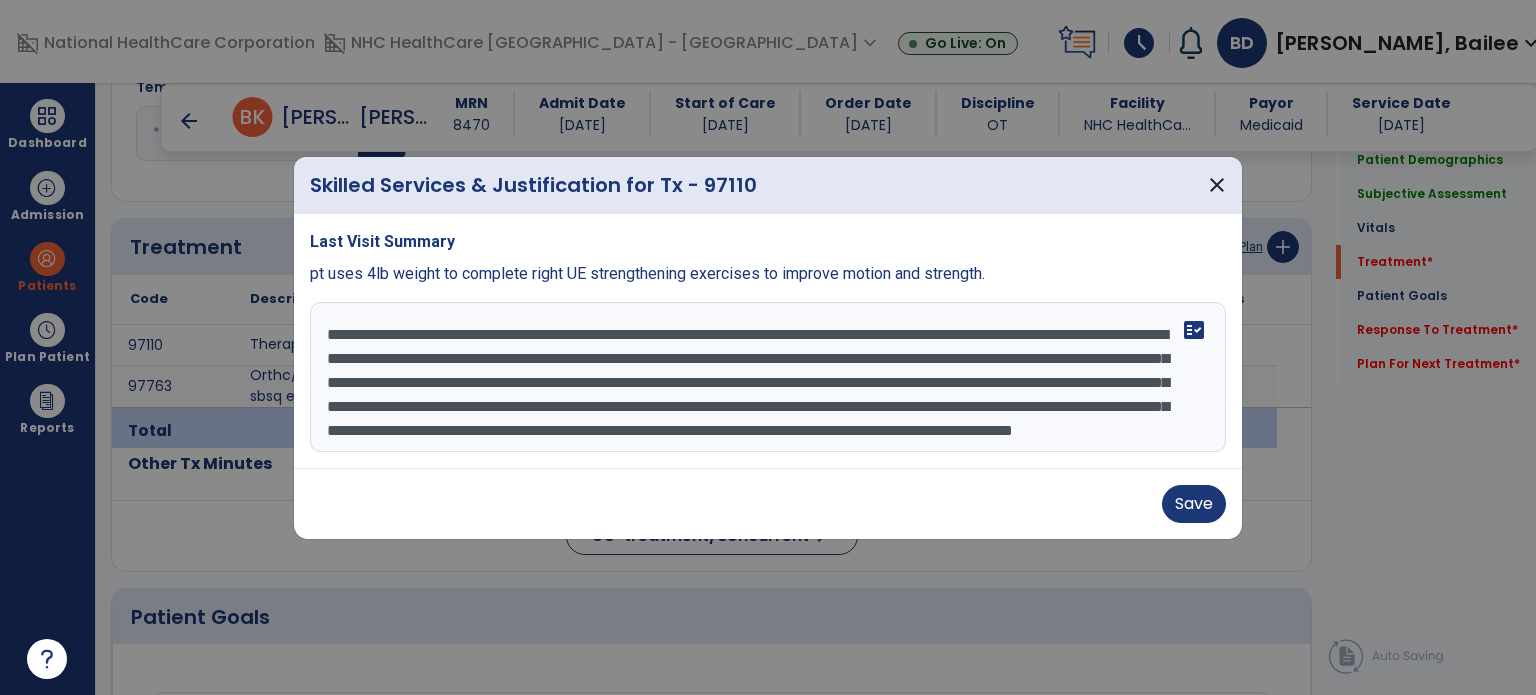click on "**********" at bounding box center (768, 377) 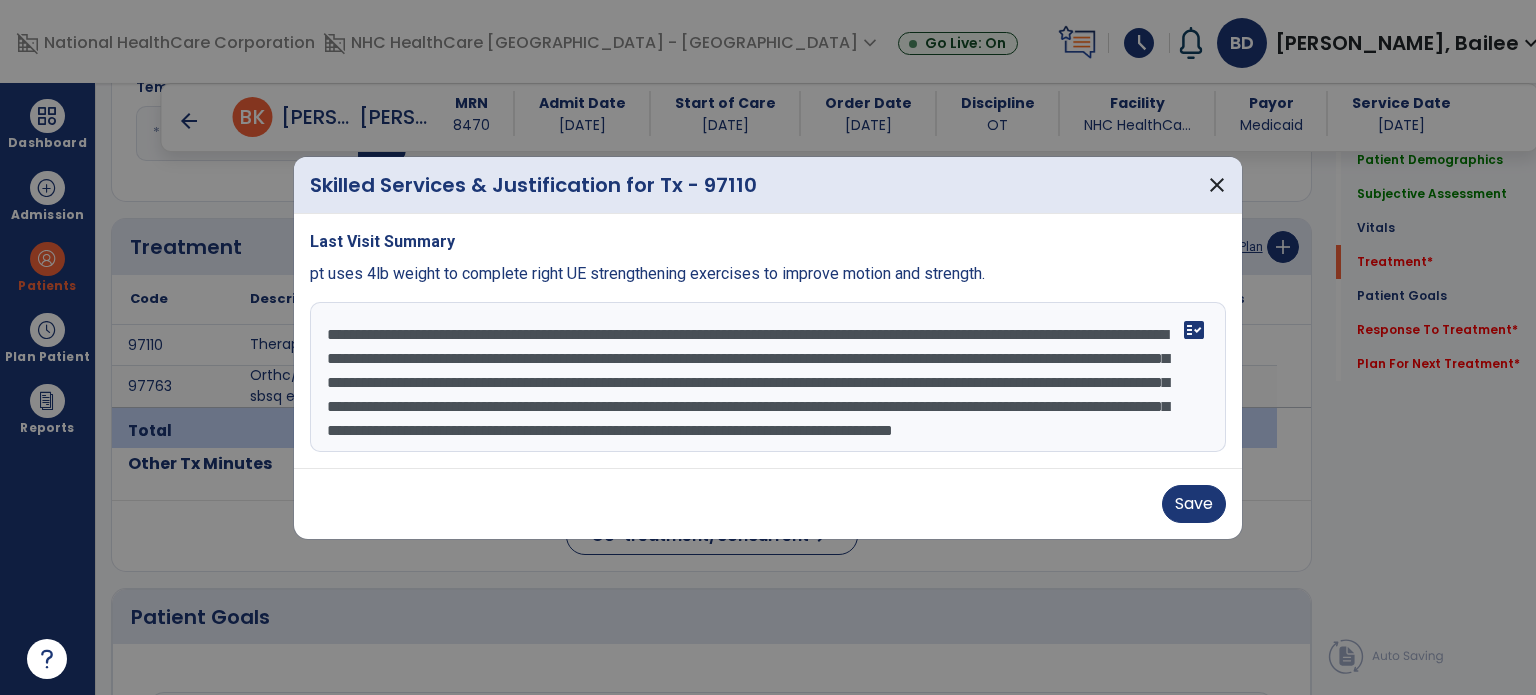 drag, startPoint x: 566, startPoint y: 380, endPoint x: 940, endPoint y: 375, distance: 374.03342 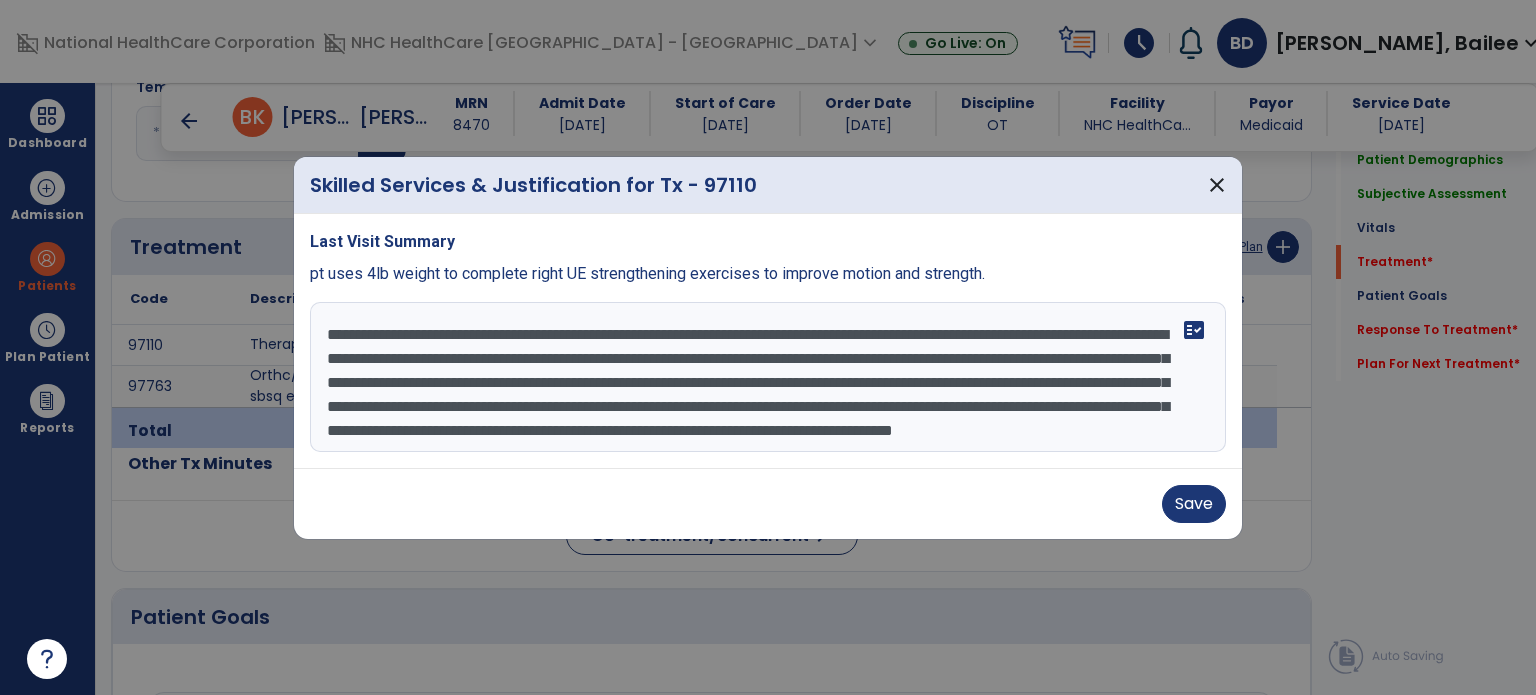 click on "**********" at bounding box center [768, 377] 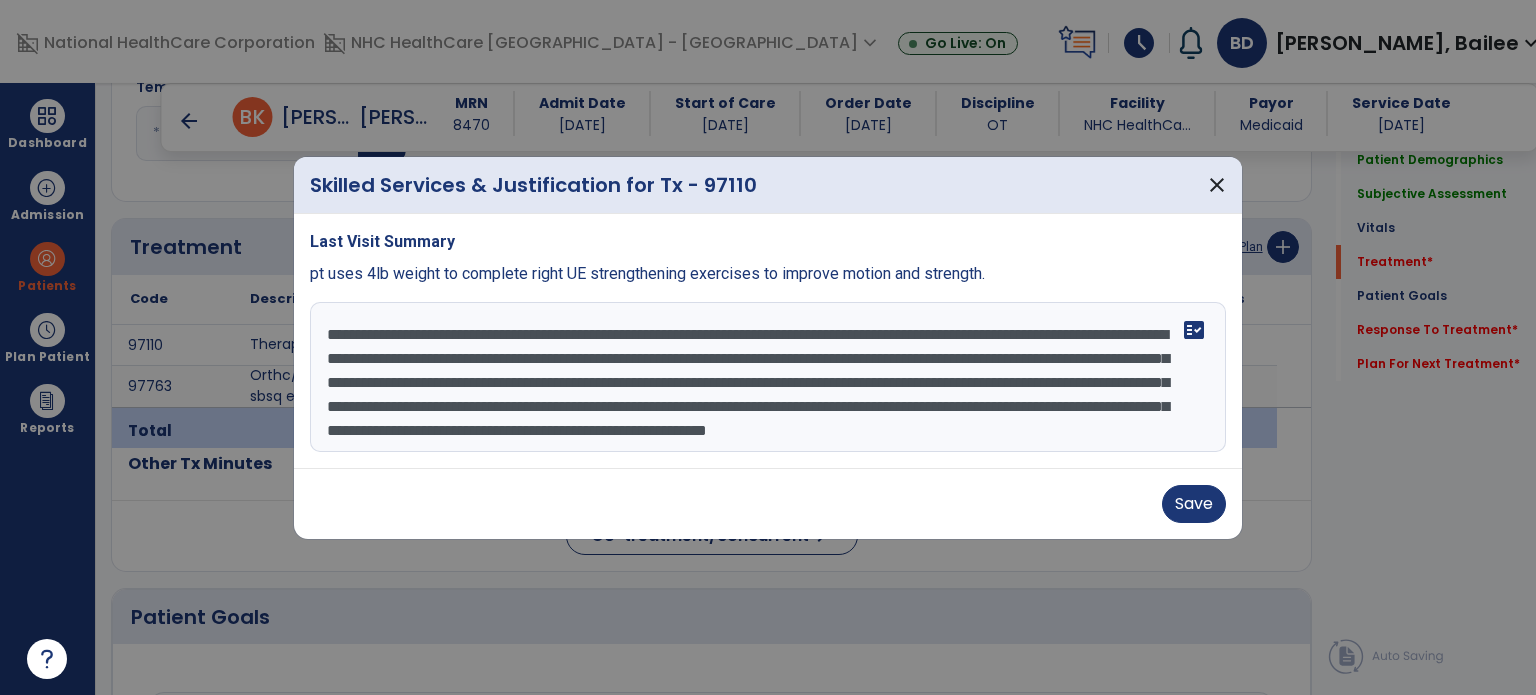 click on "**********" at bounding box center [768, 377] 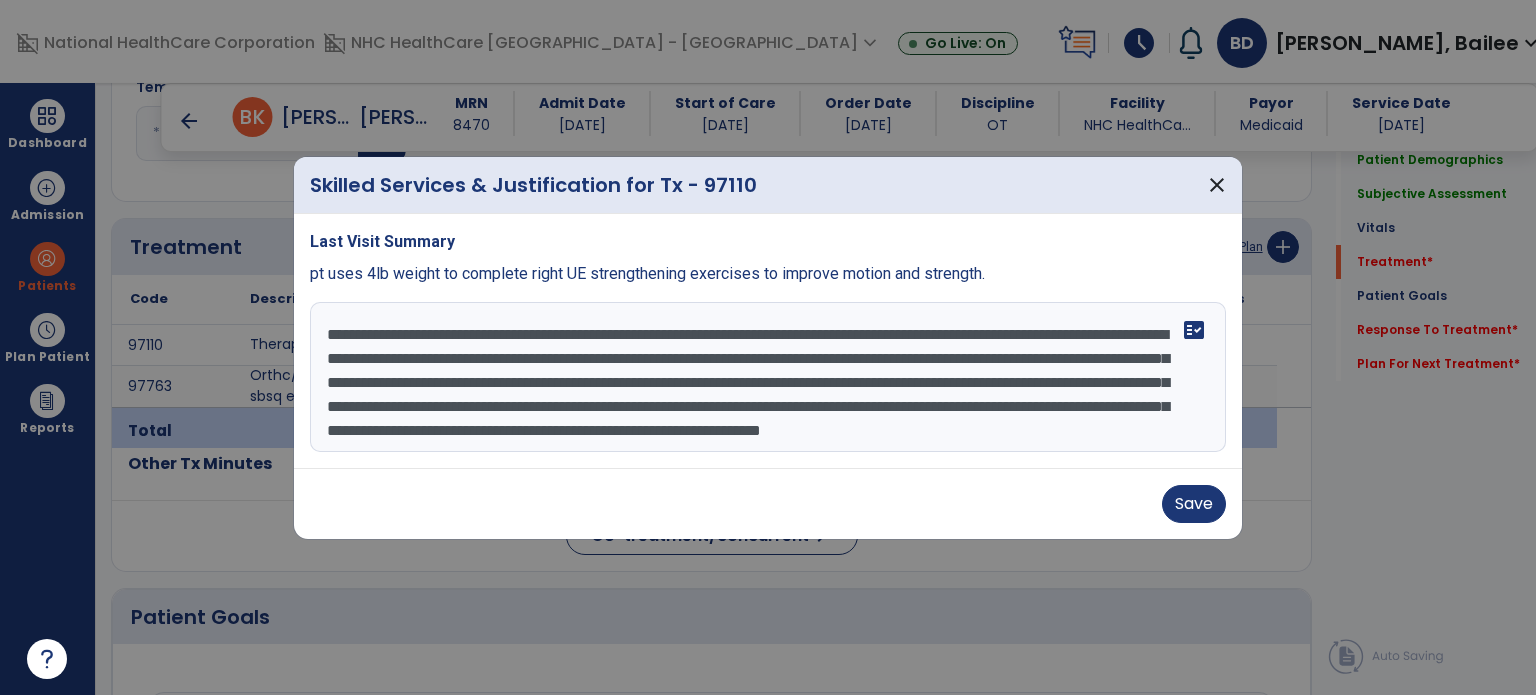 scroll, scrollTop: 63, scrollLeft: 0, axis: vertical 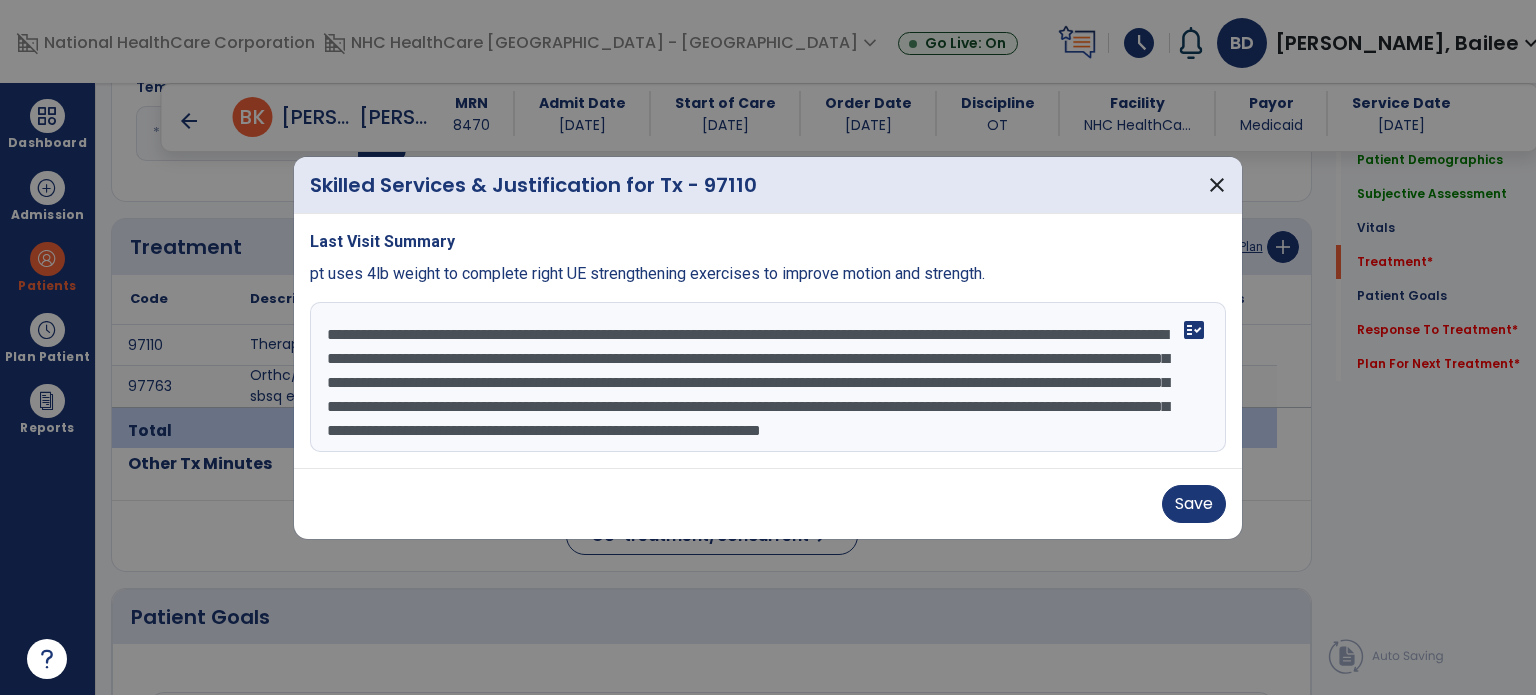 click on "**********" at bounding box center [768, 377] 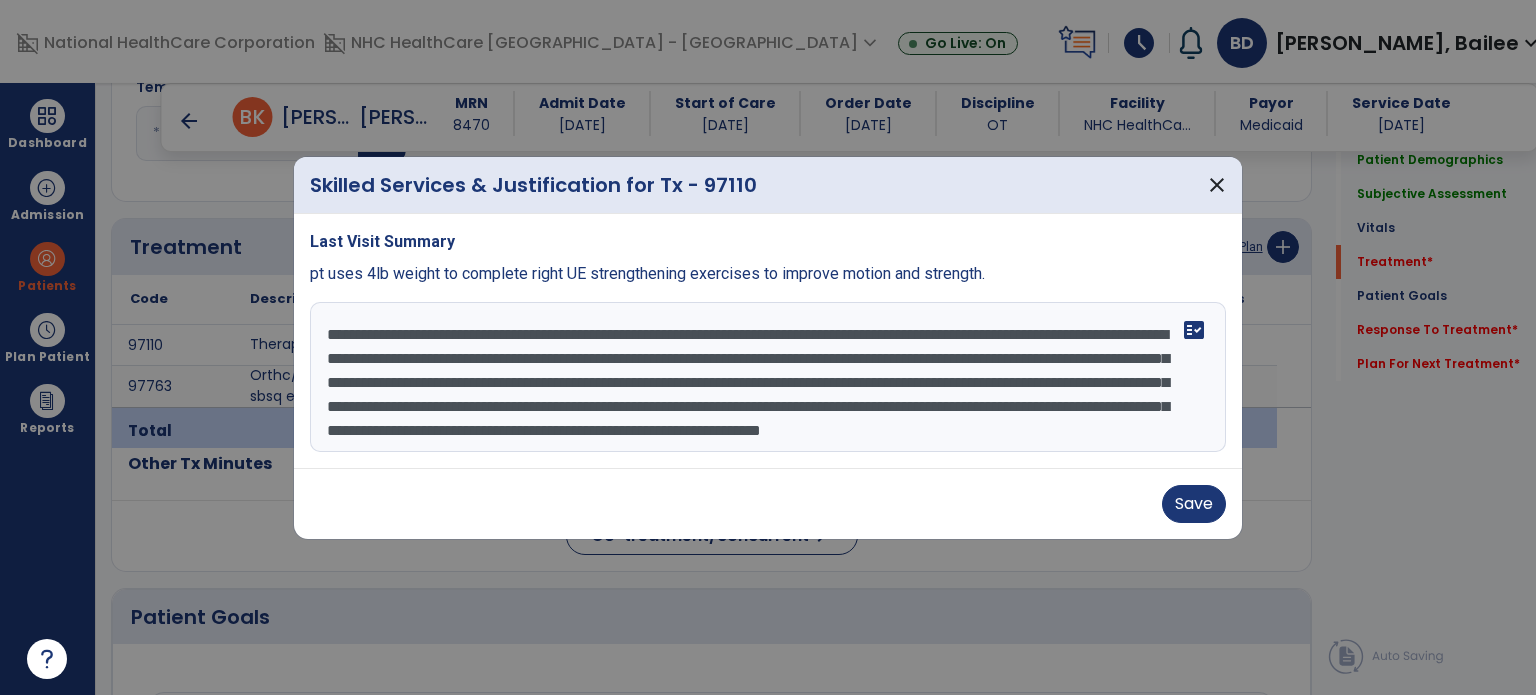 drag, startPoint x: 711, startPoint y: 362, endPoint x: 831, endPoint y: 370, distance: 120.26637 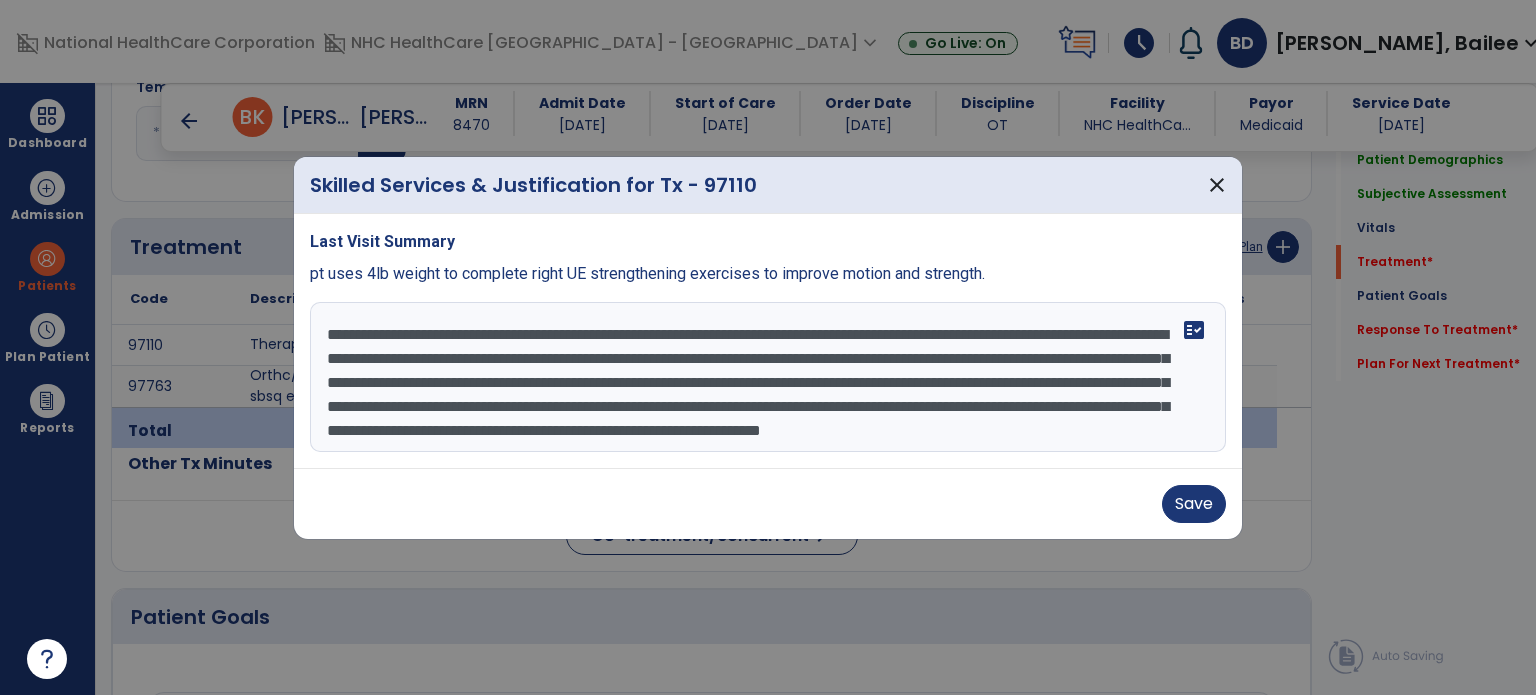 click on "**********" at bounding box center (768, 377) 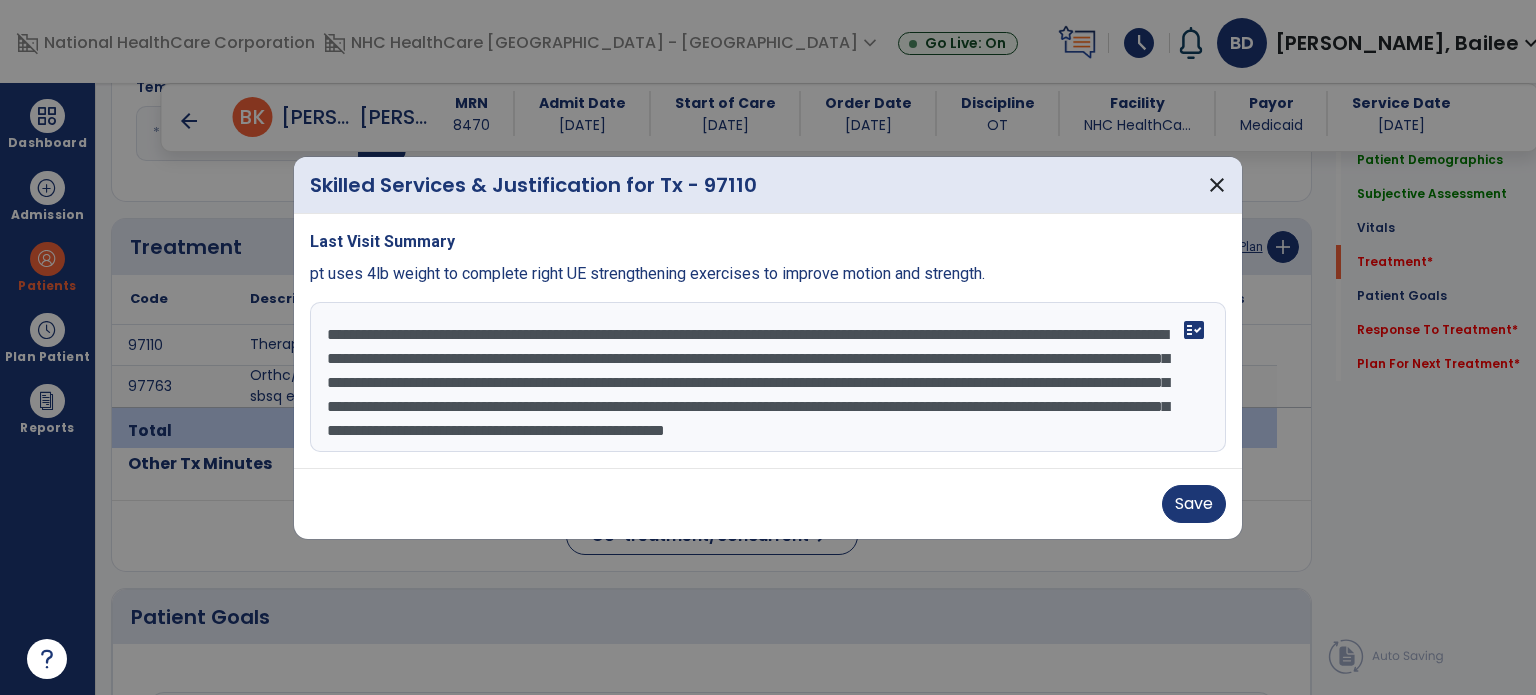 scroll, scrollTop: 48, scrollLeft: 0, axis: vertical 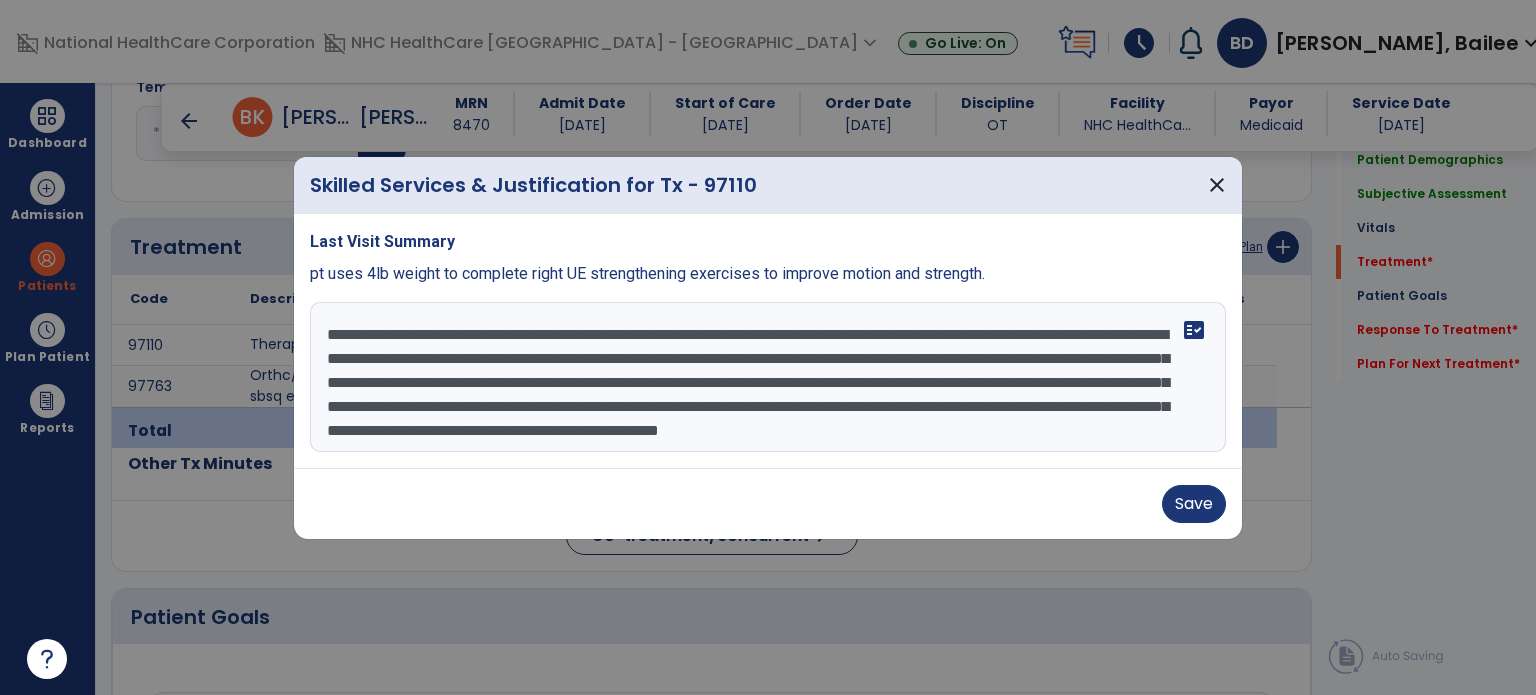 type on "**********" 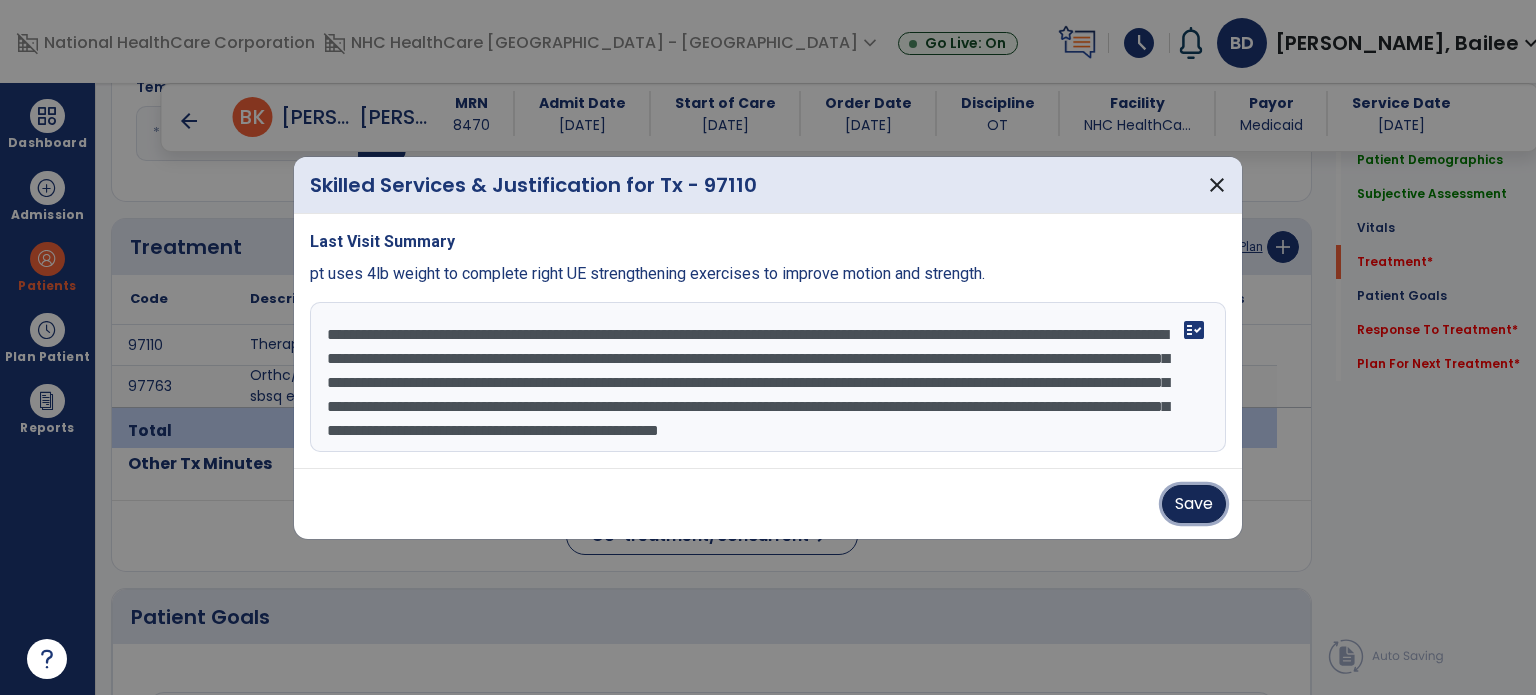 click on "Save" at bounding box center [1194, 504] 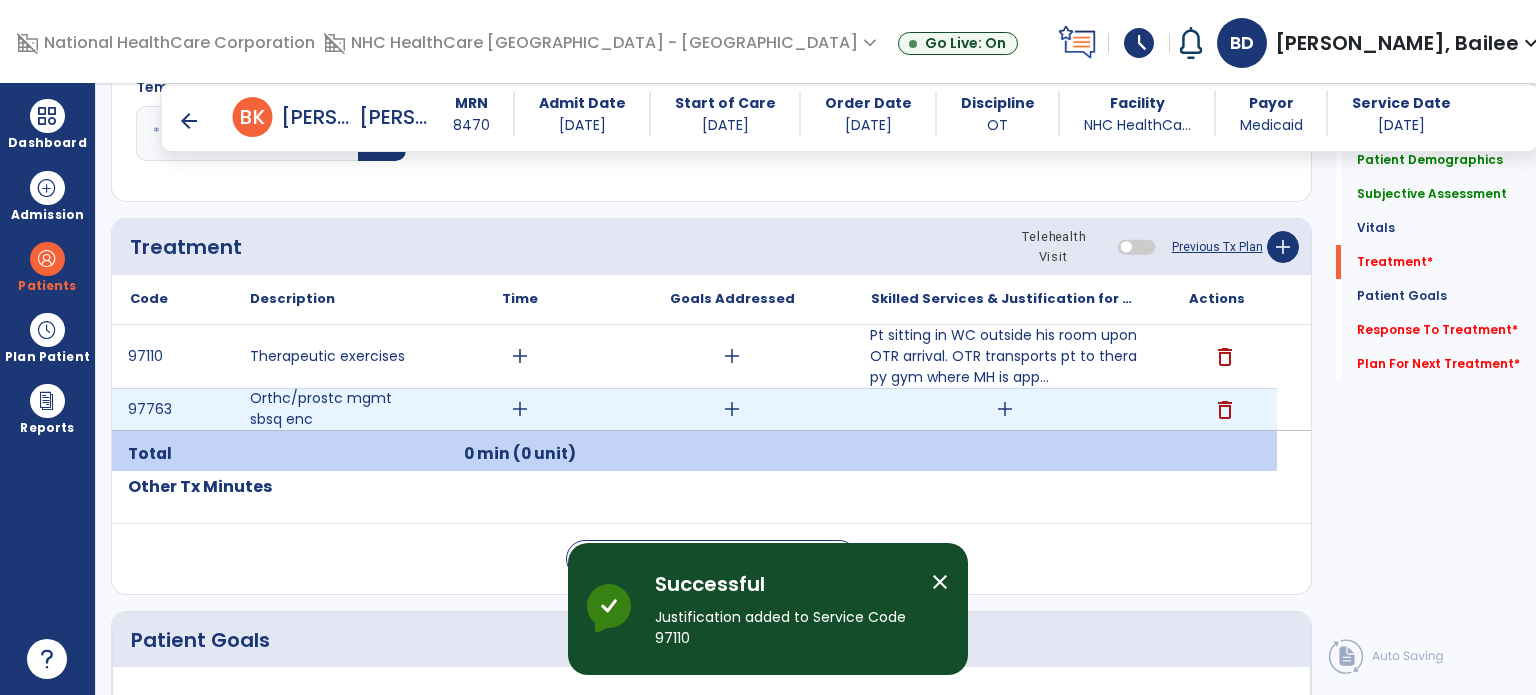 click on "add" at bounding box center (1005, 409) 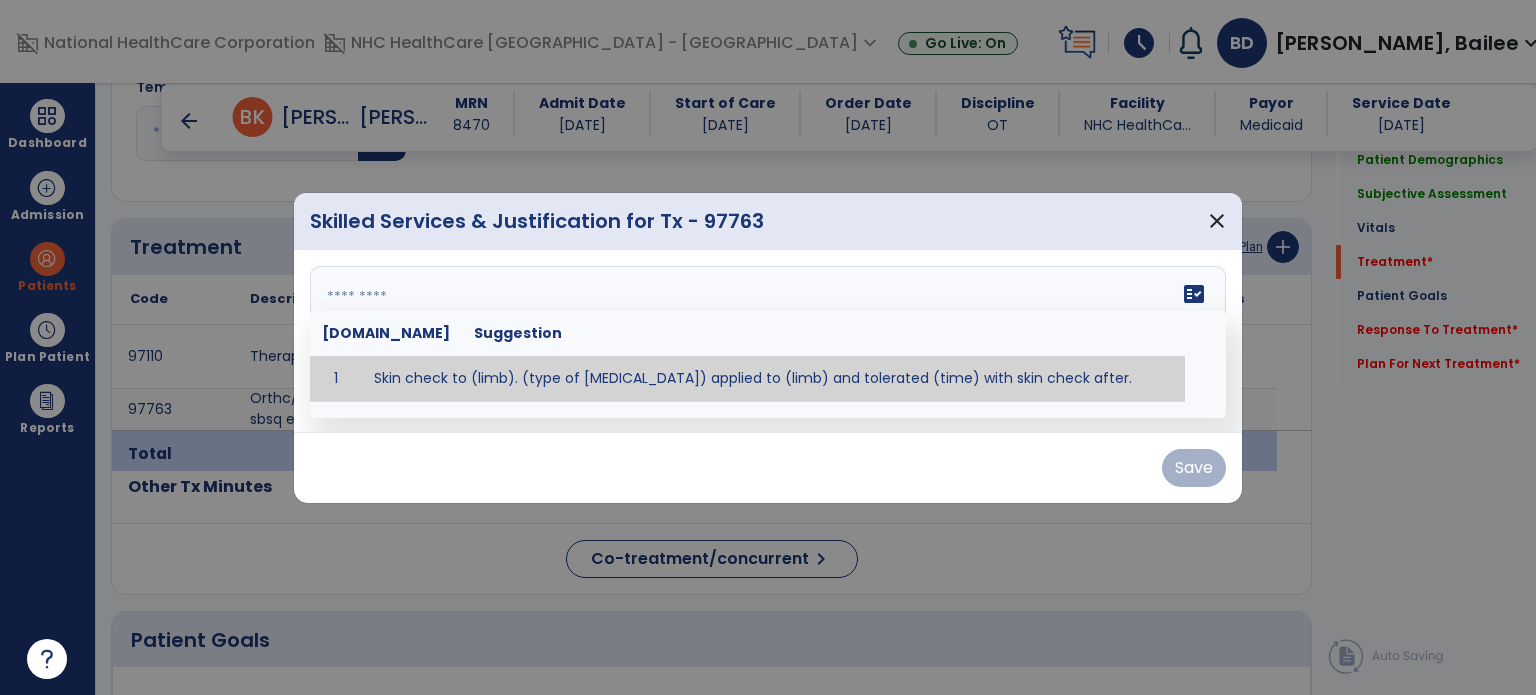 click at bounding box center (768, 341) 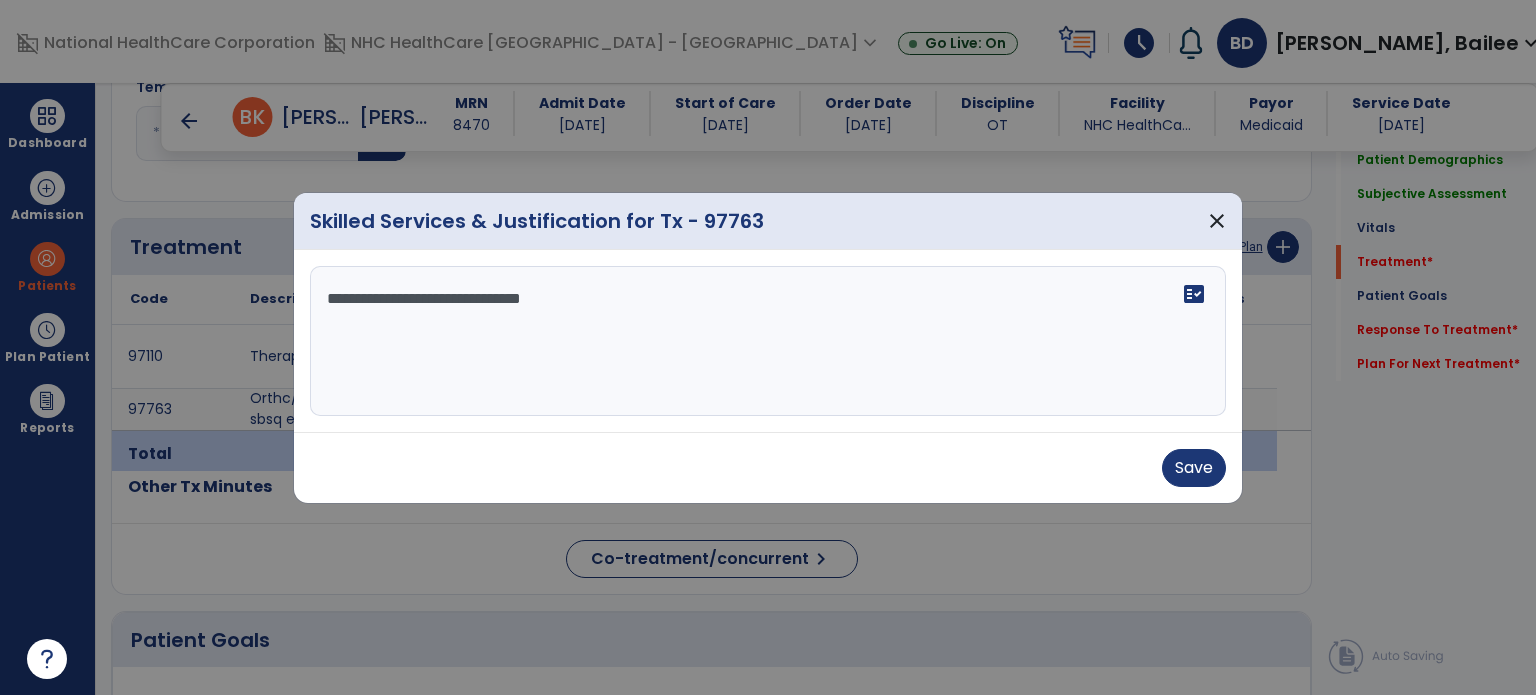 drag, startPoint x: 528, startPoint y: 363, endPoint x: 732, endPoint y: 316, distance: 209.34421 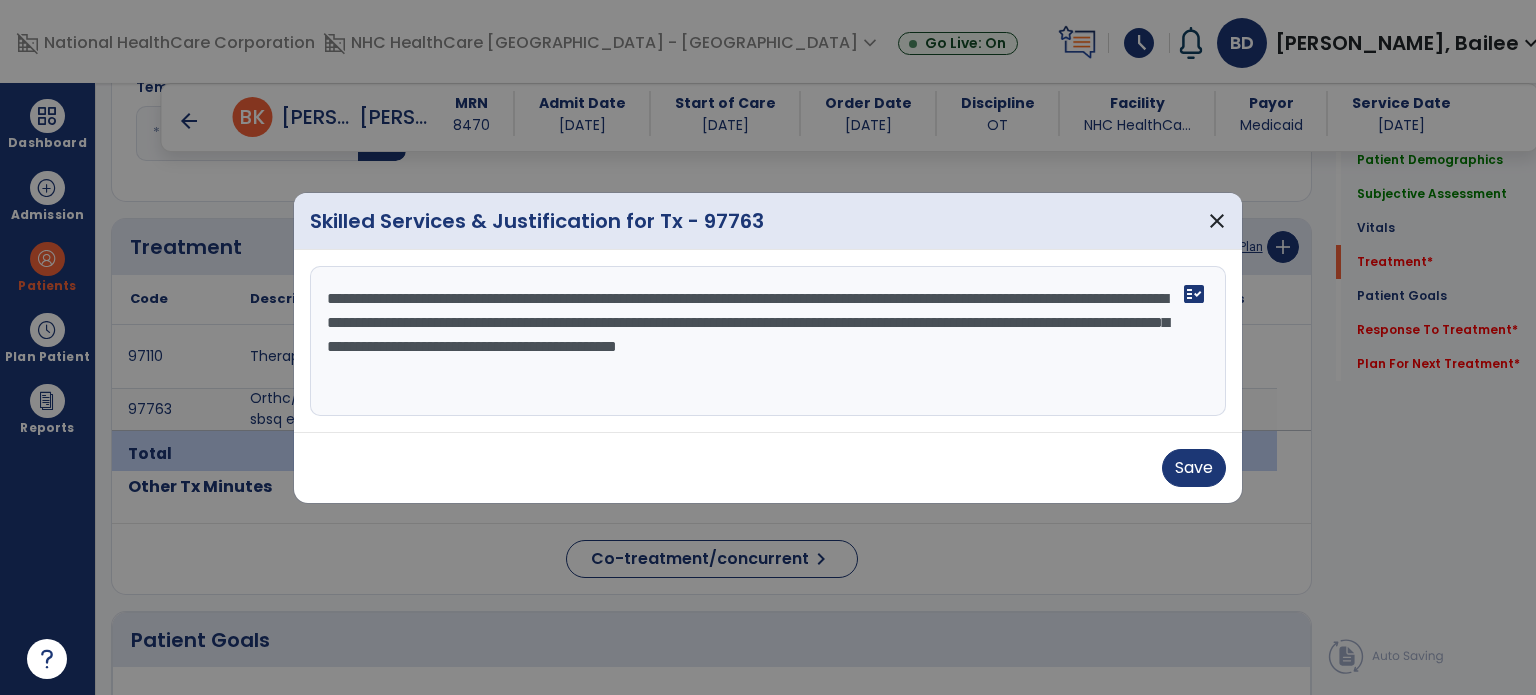 click on "**********" at bounding box center [768, 341] 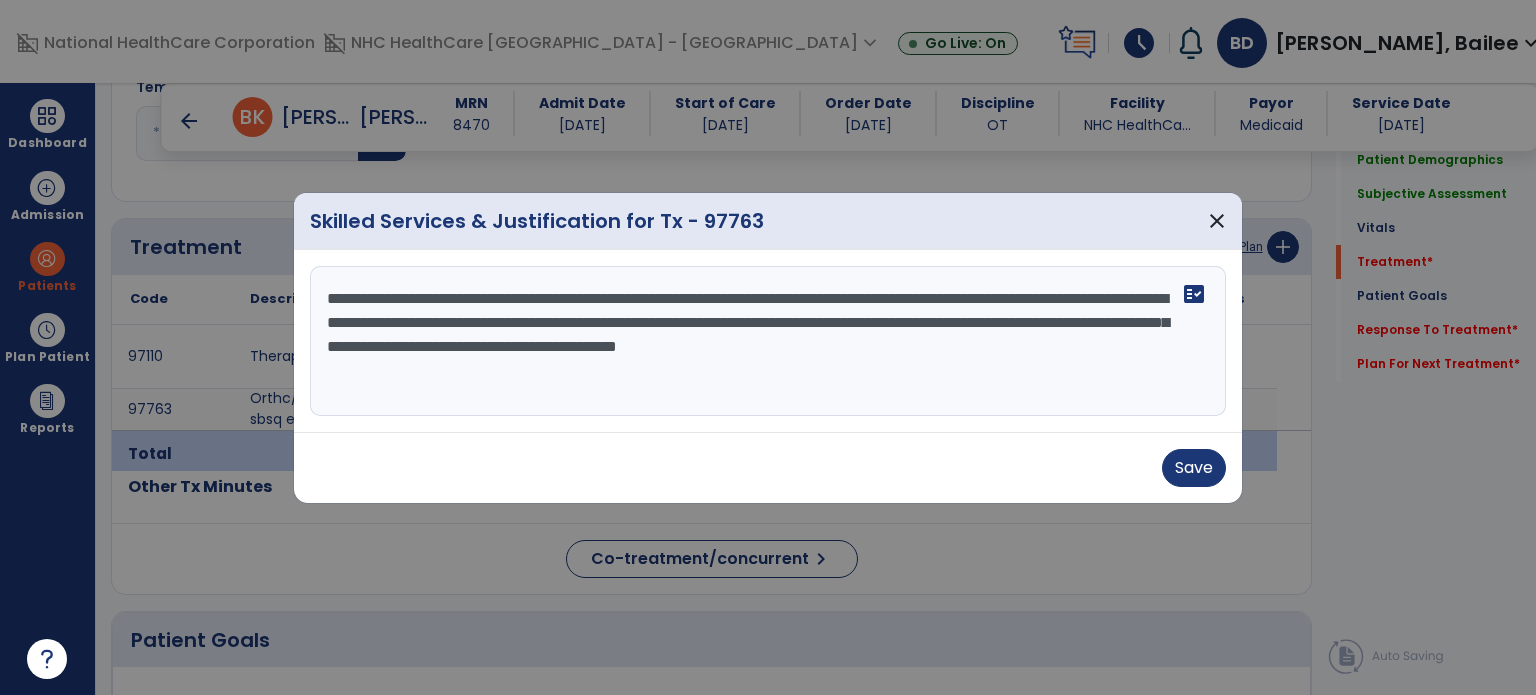 click on "**********" at bounding box center (768, 341) 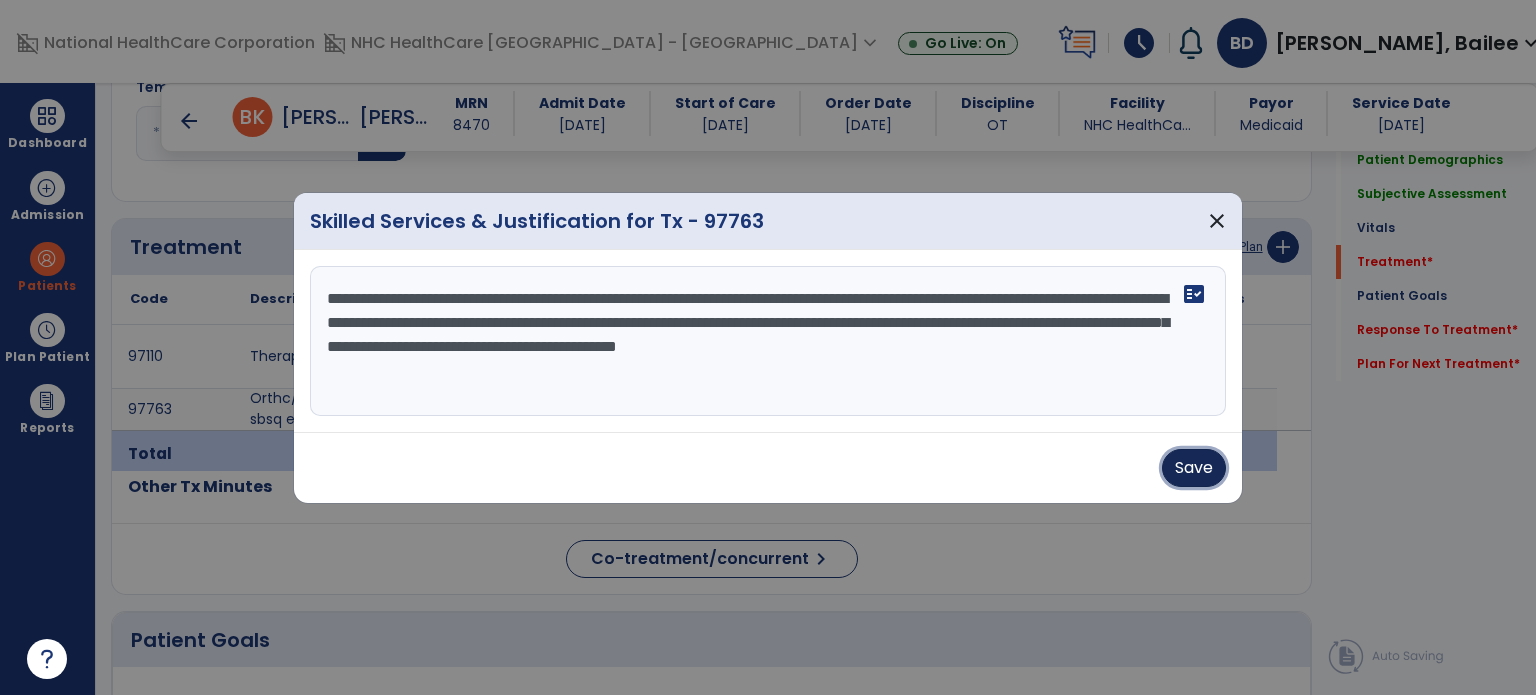 click on "Save" at bounding box center (1194, 468) 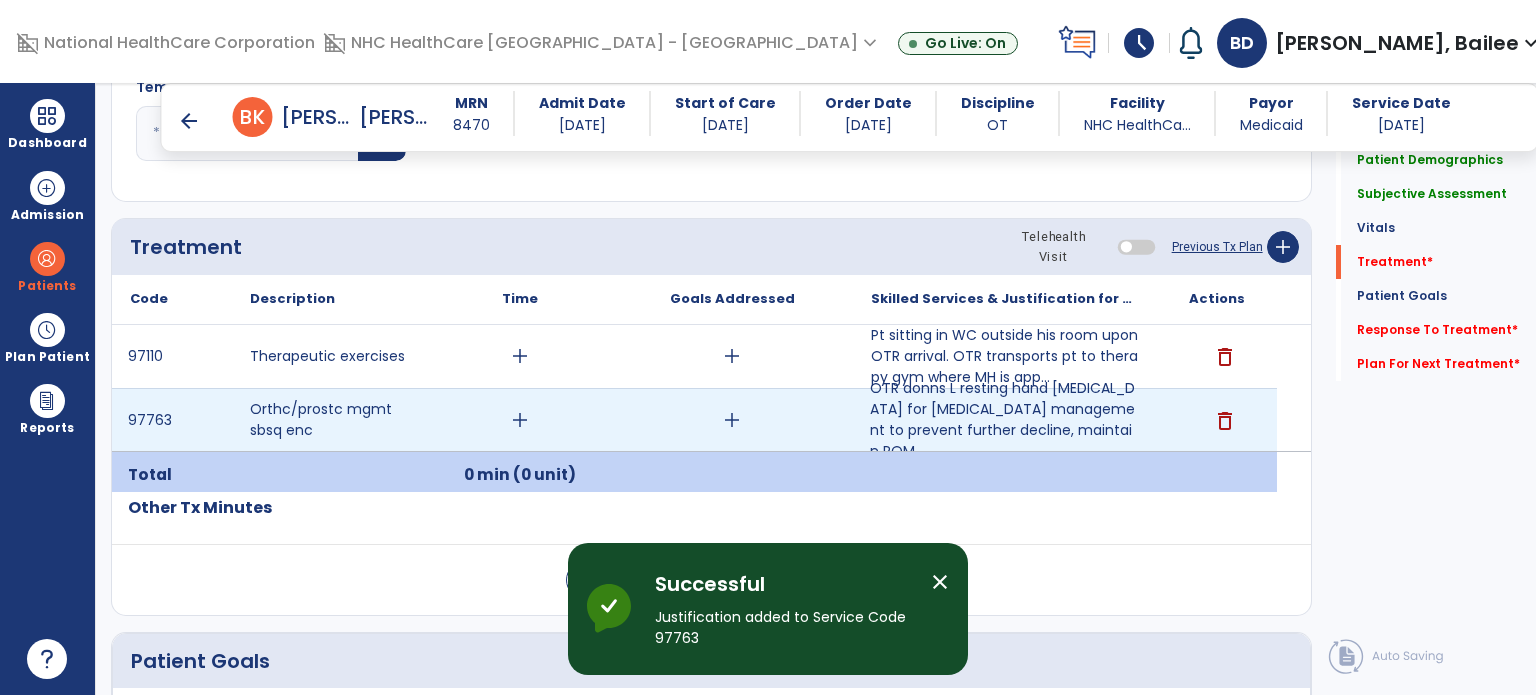 click on "add" at bounding box center (732, 420) 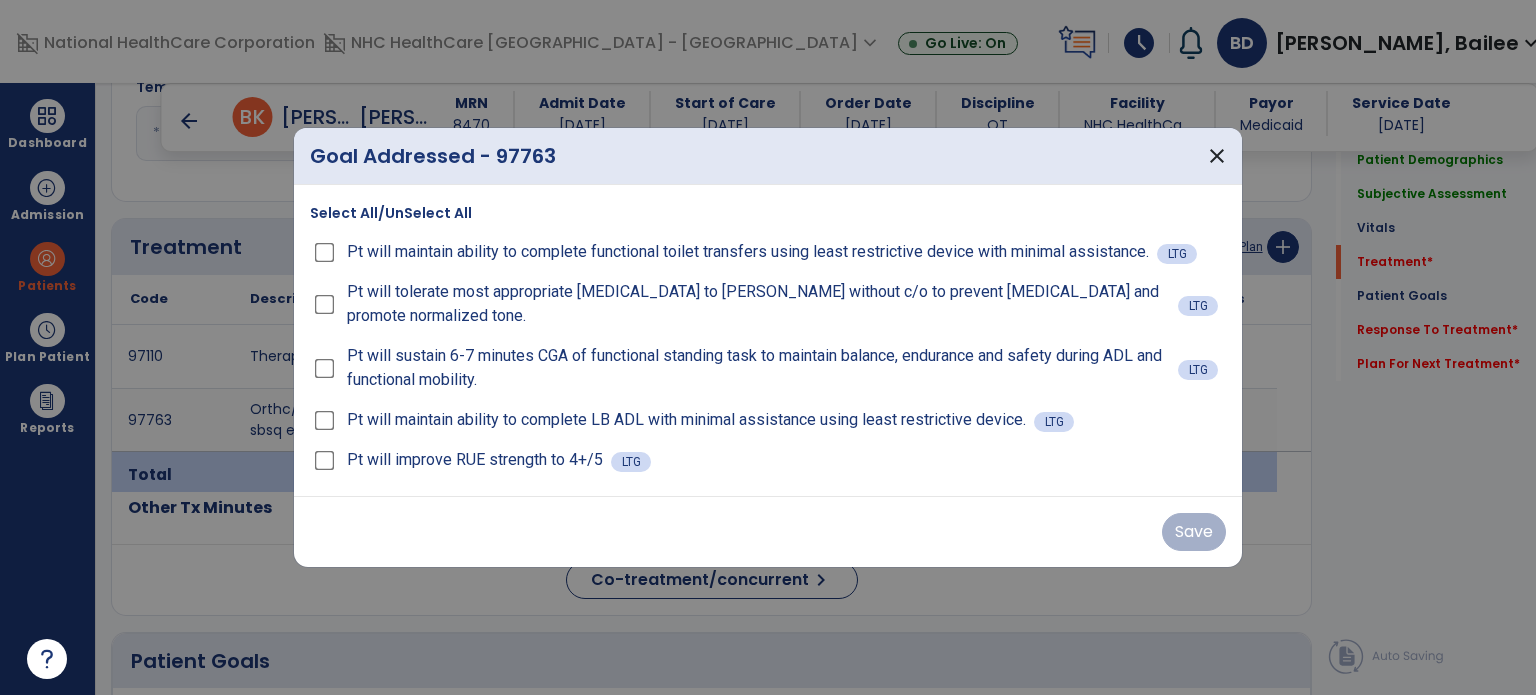 click on "Pt will tolerate most appropriate [MEDICAL_DATA] to [PERSON_NAME] without c/o to prevent [MEDICAL_DATA] and promote normalized tone.   LTG" at bounding box center [768, 304] 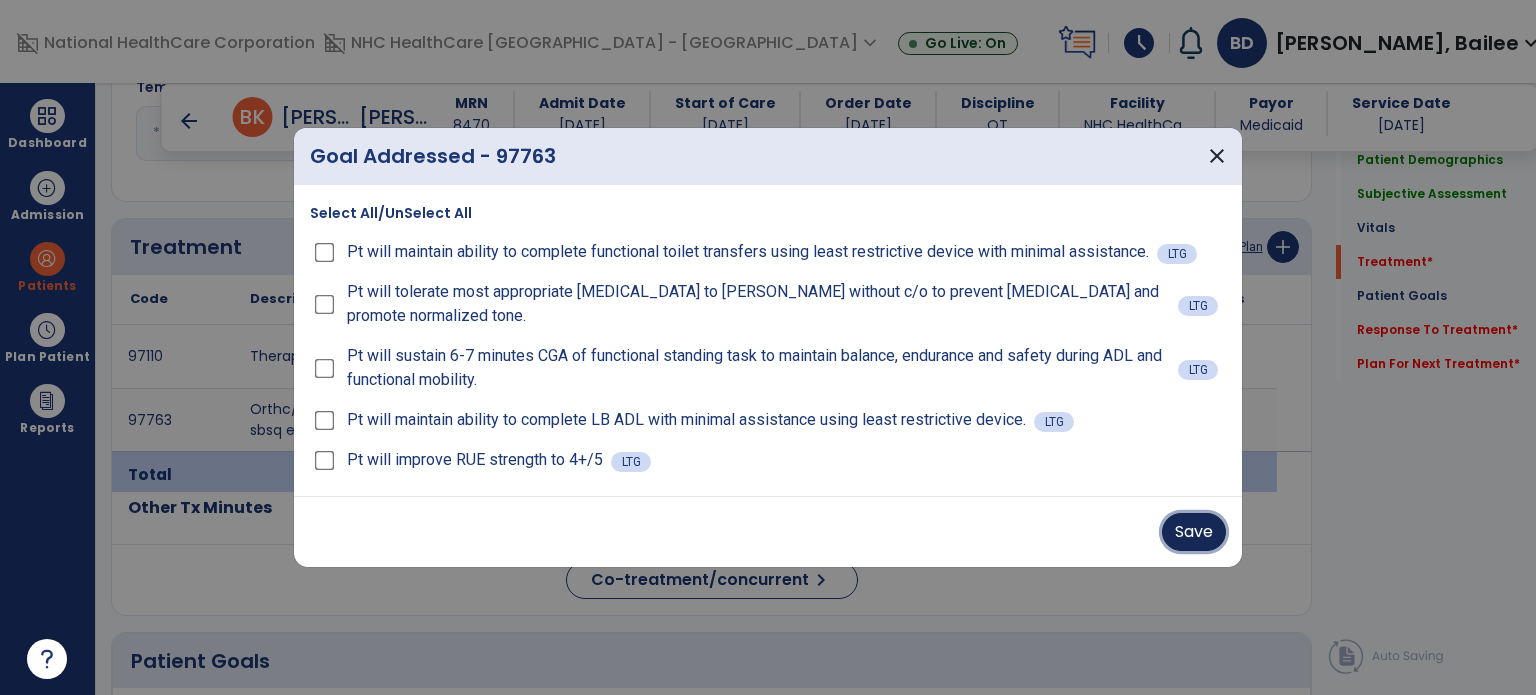 click on "Save" at bounding box center [1194, 532] 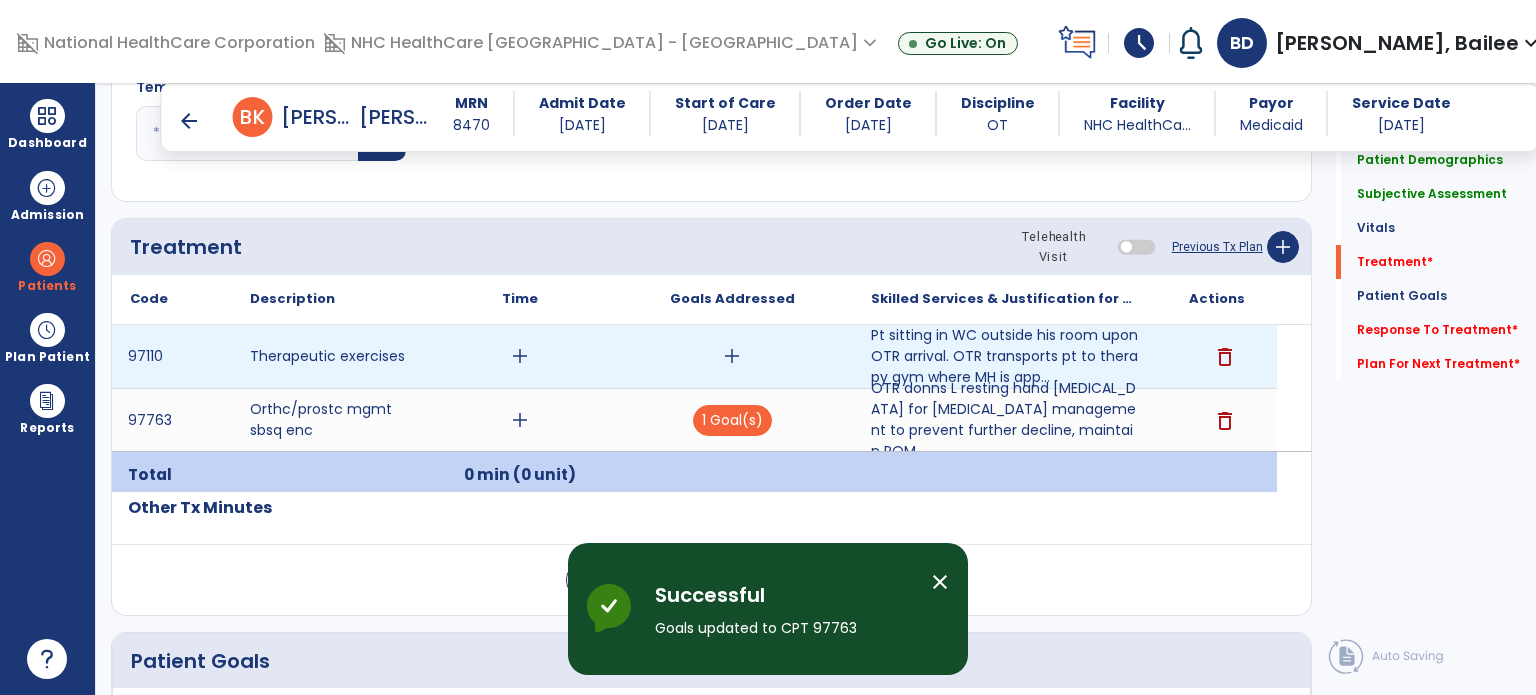 click on "add" at bounding box center (732, 356) 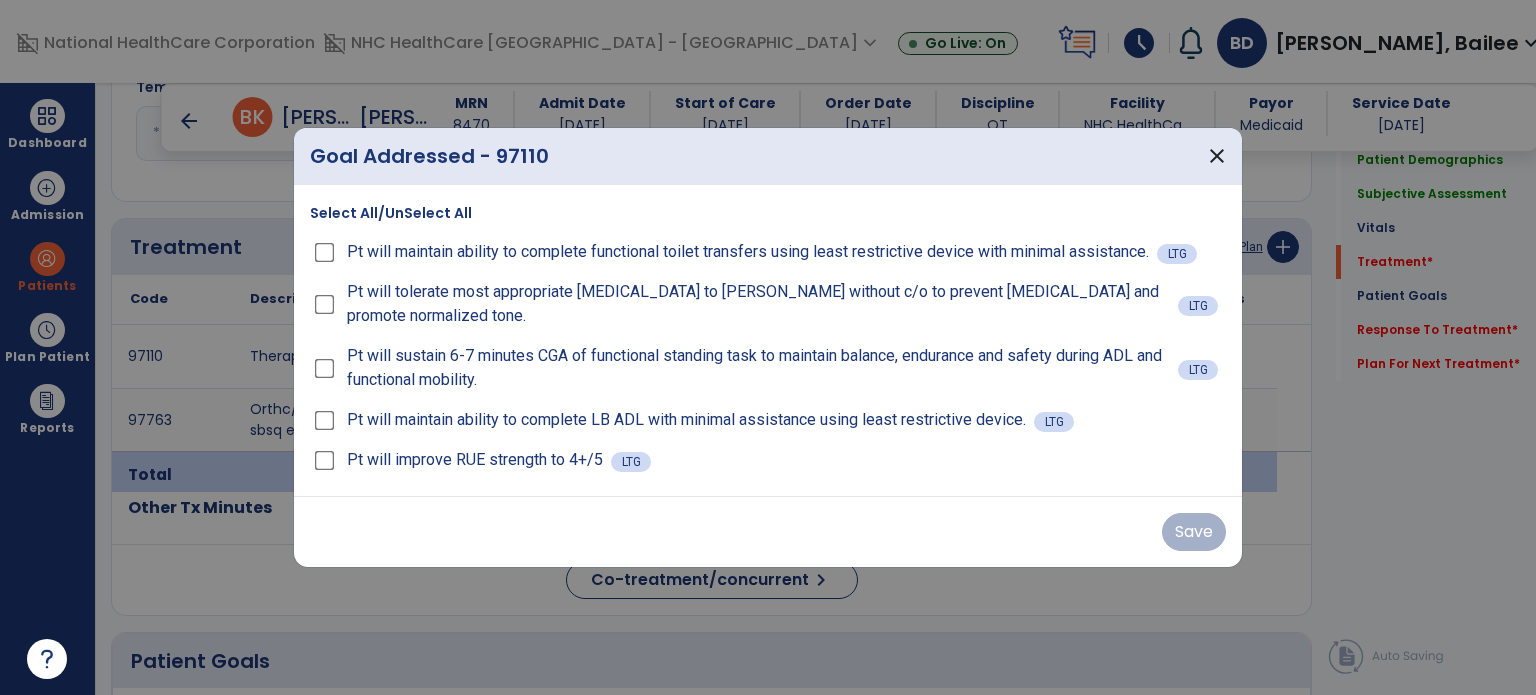 click on "Goal Addressed - 97110   close" at bounding box center [768, 156] 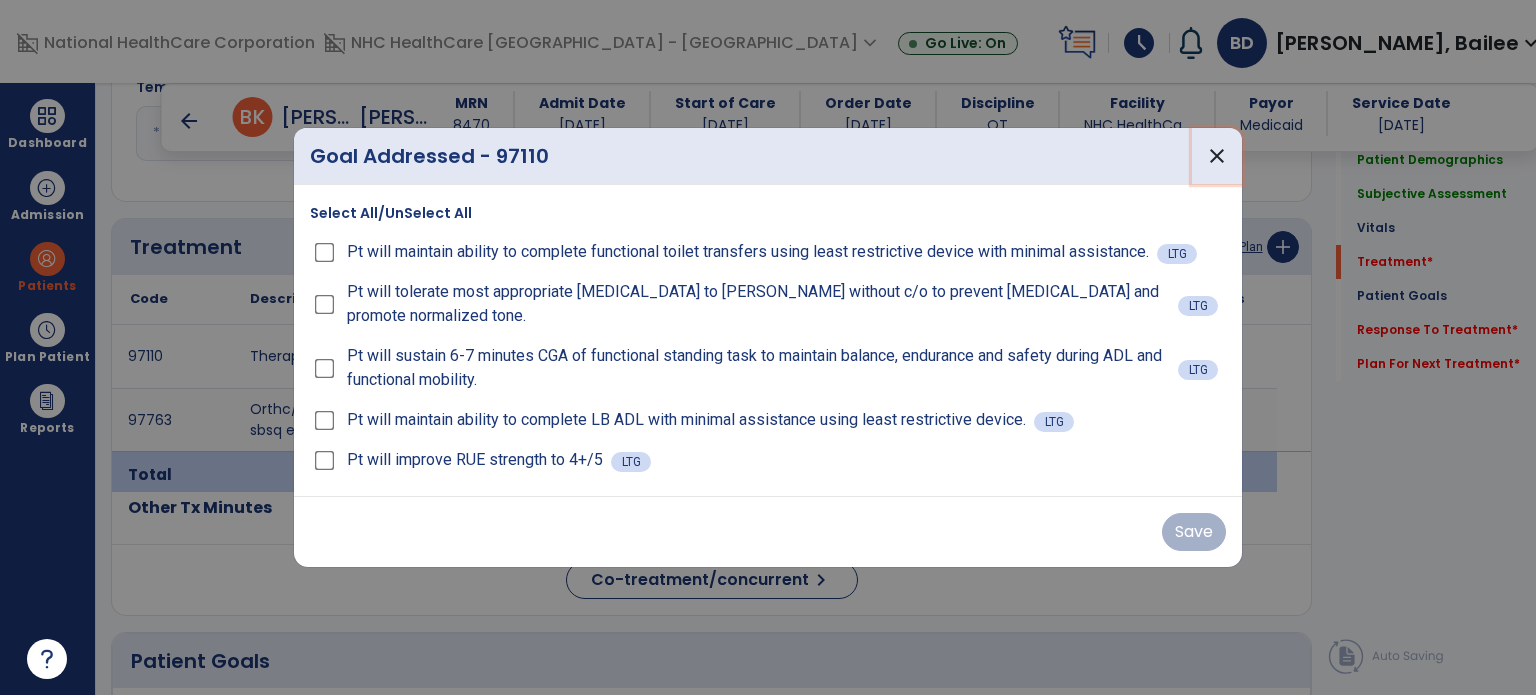 click on "close" at bounding box center (1217, 156) 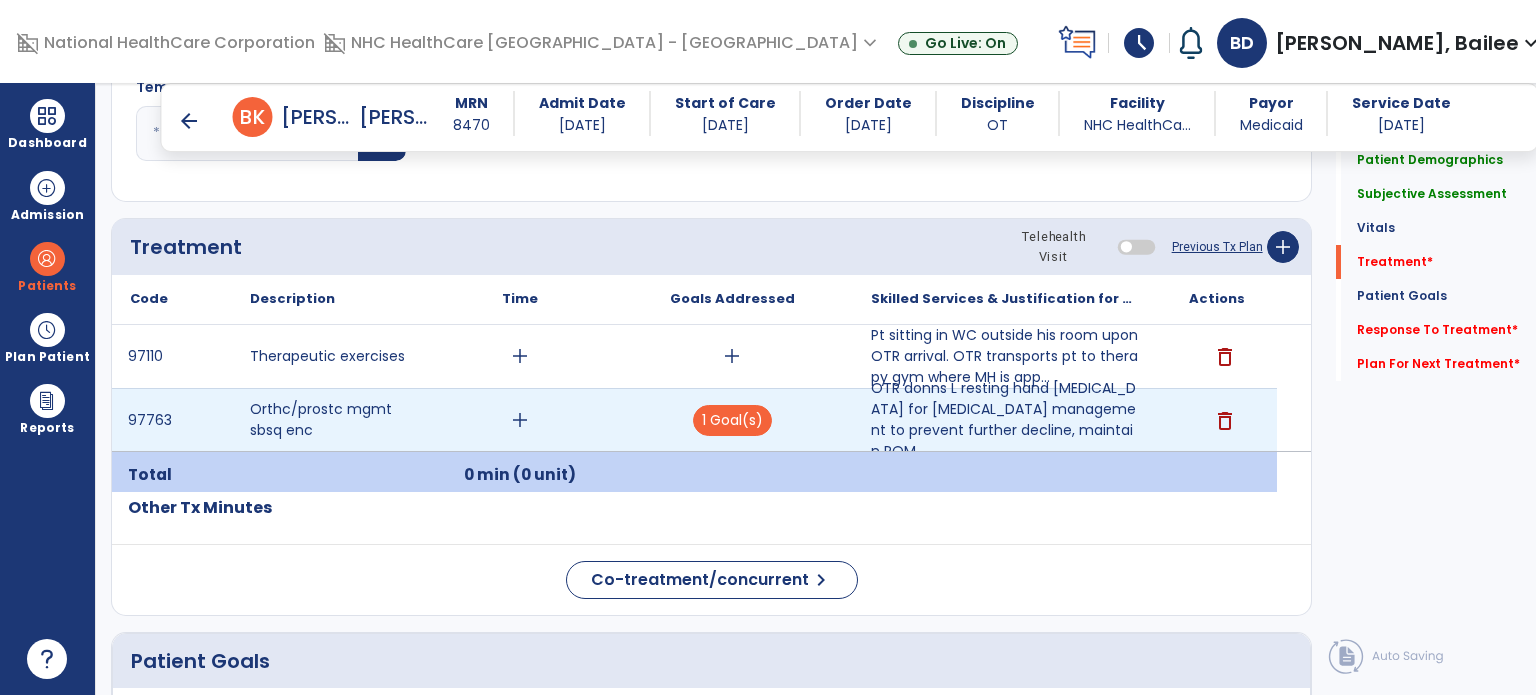 click on "add" at bounding box center [520, 420] 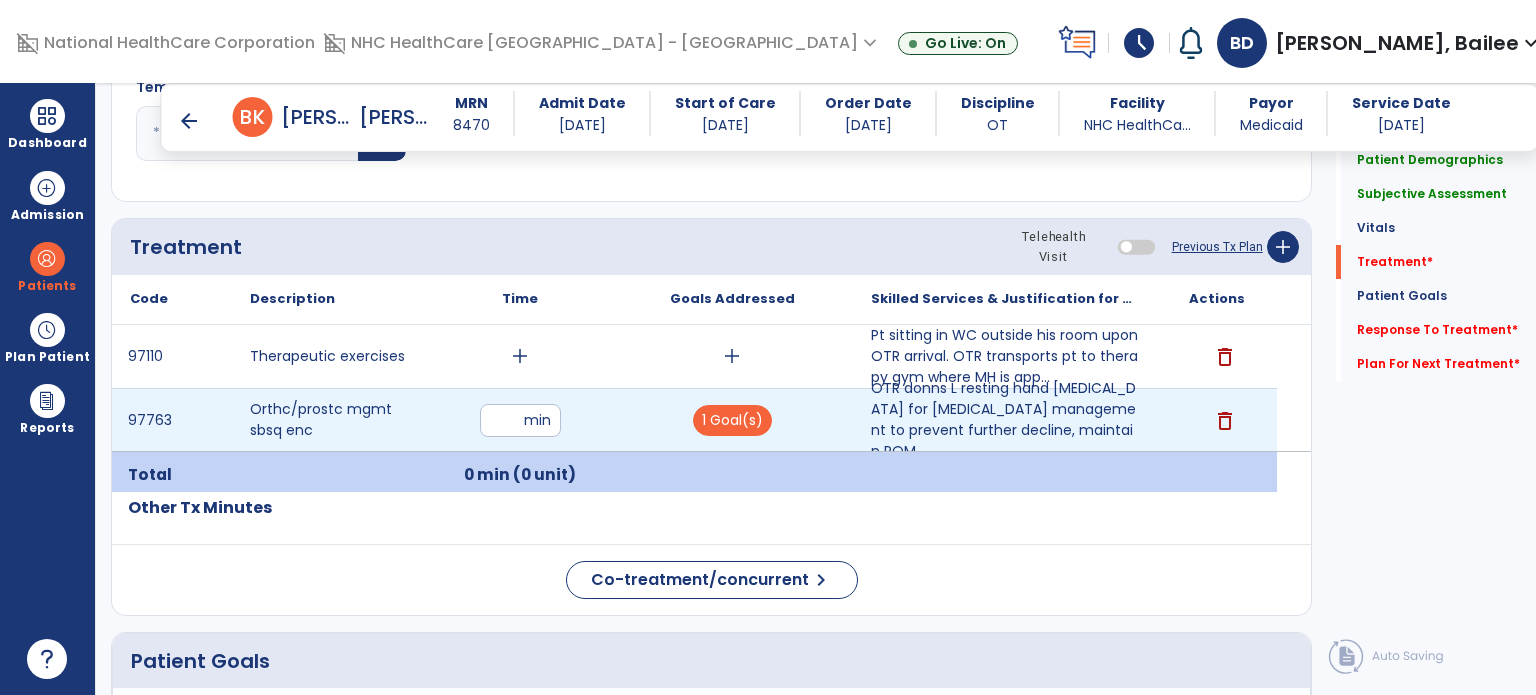 type on "*" 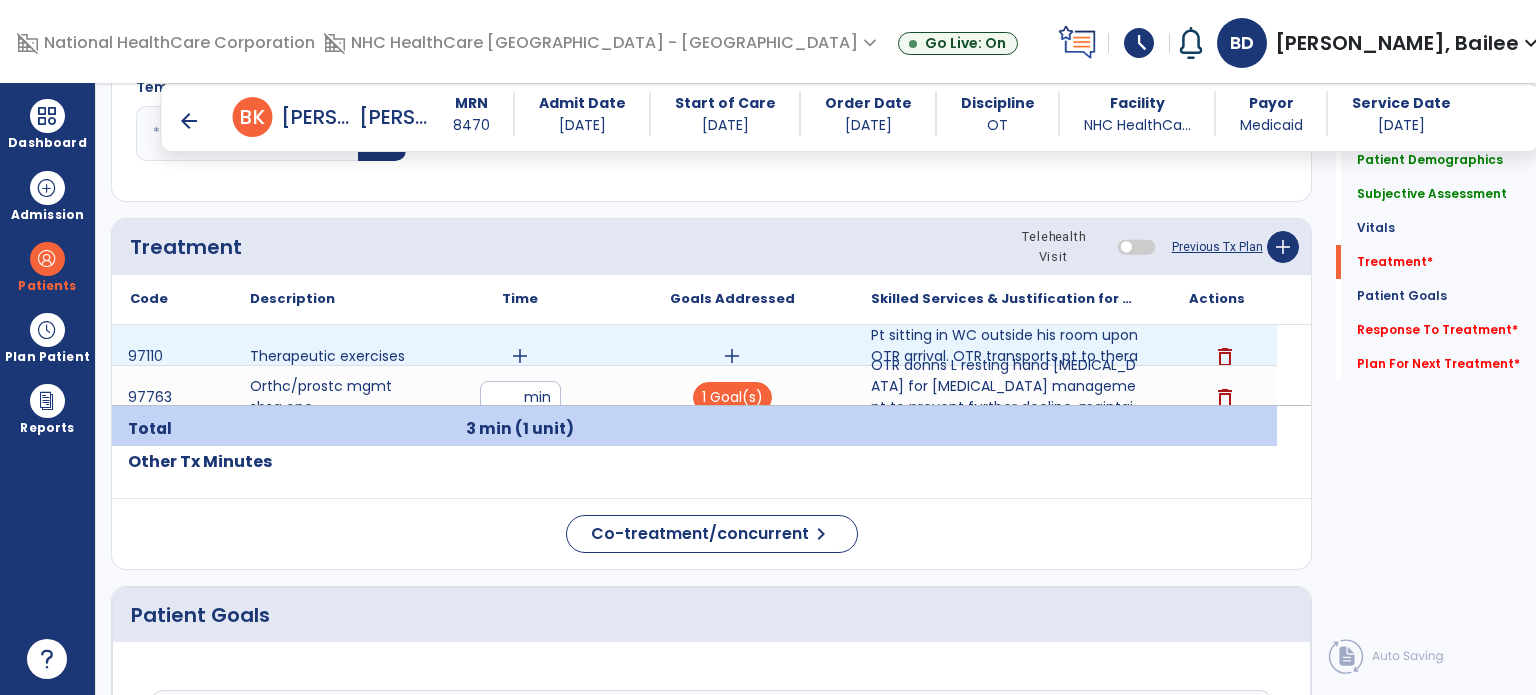 click on "add" at bounding box center [520, 356] 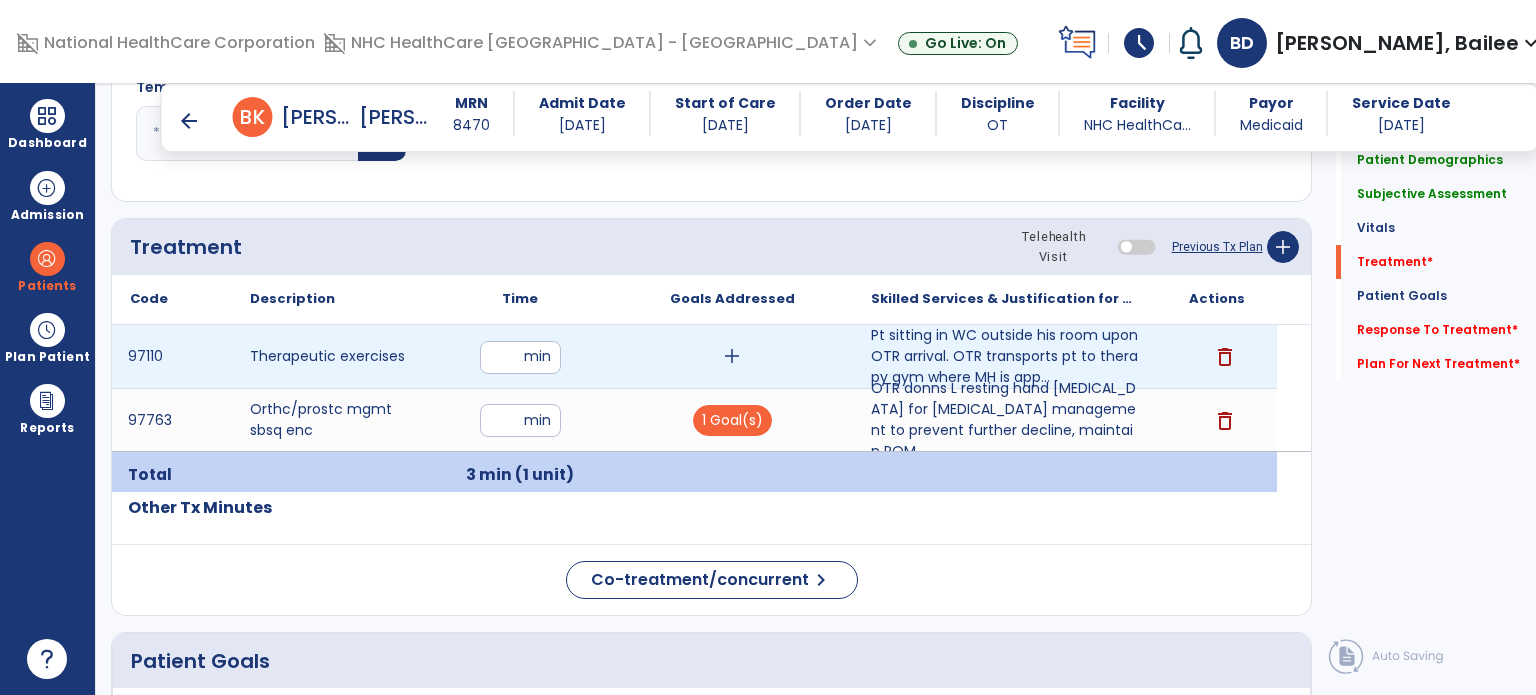 type on "**" 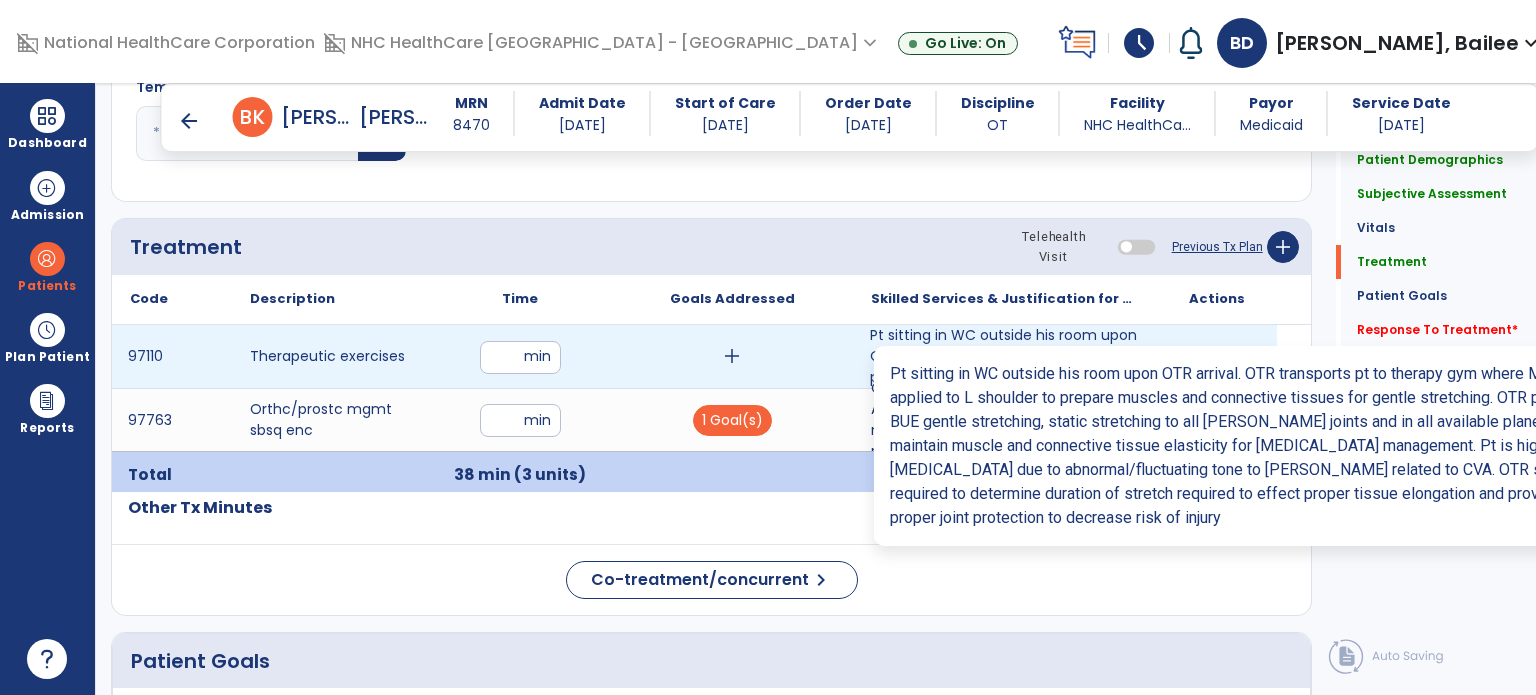 click on "Pt sitting in WC outside his room upon OTR arrival. OTR transports pt to therapy gym where MH is app..." at bounding box center (1004, 356) 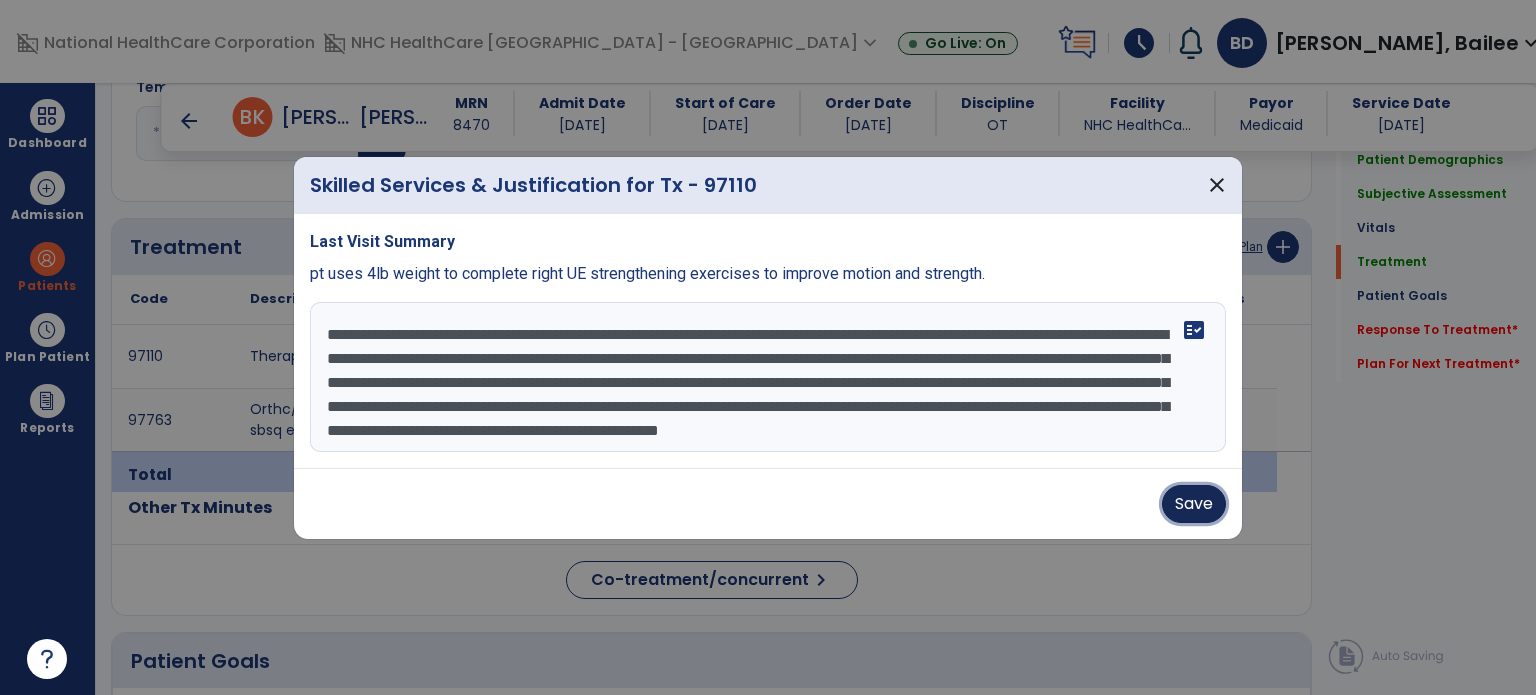 click on "Save" at bounding box center [1194, 504] 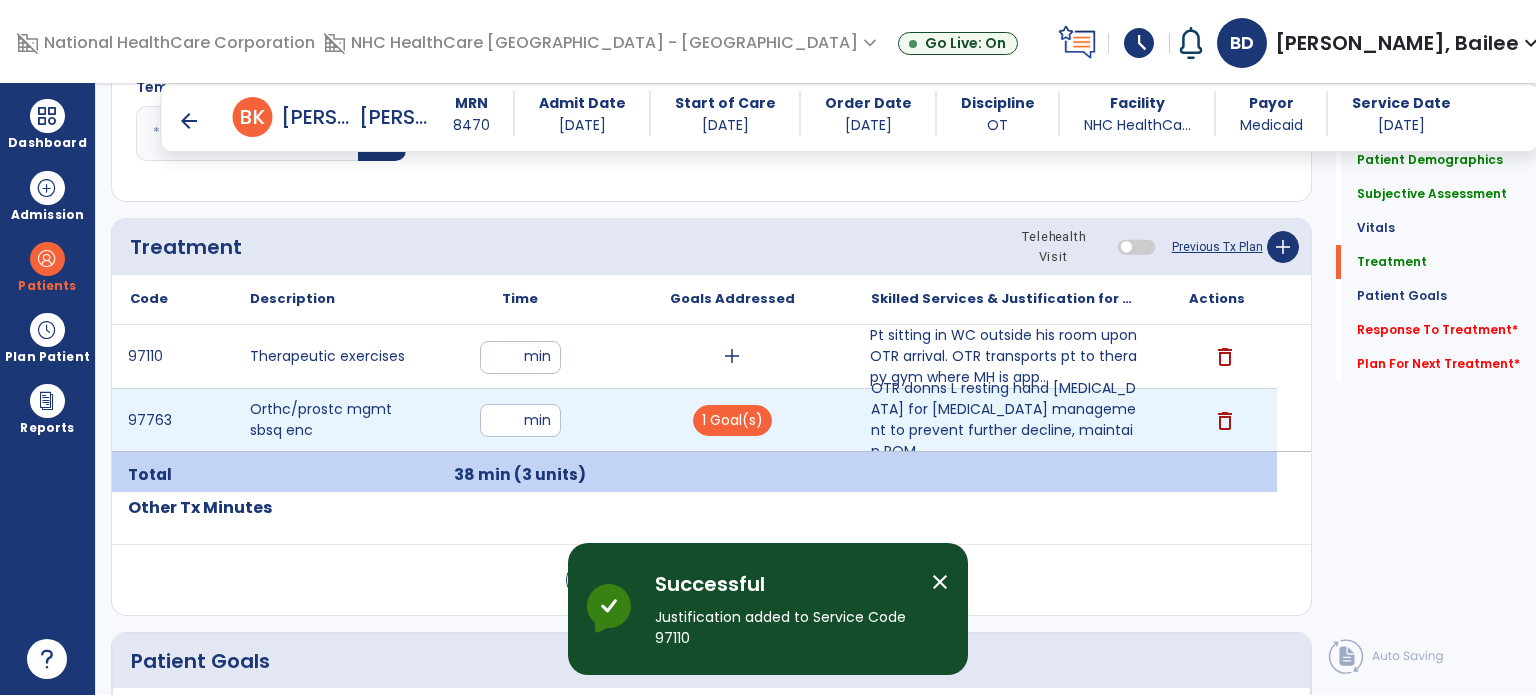 click on "*" at bounding box center [520, 420] 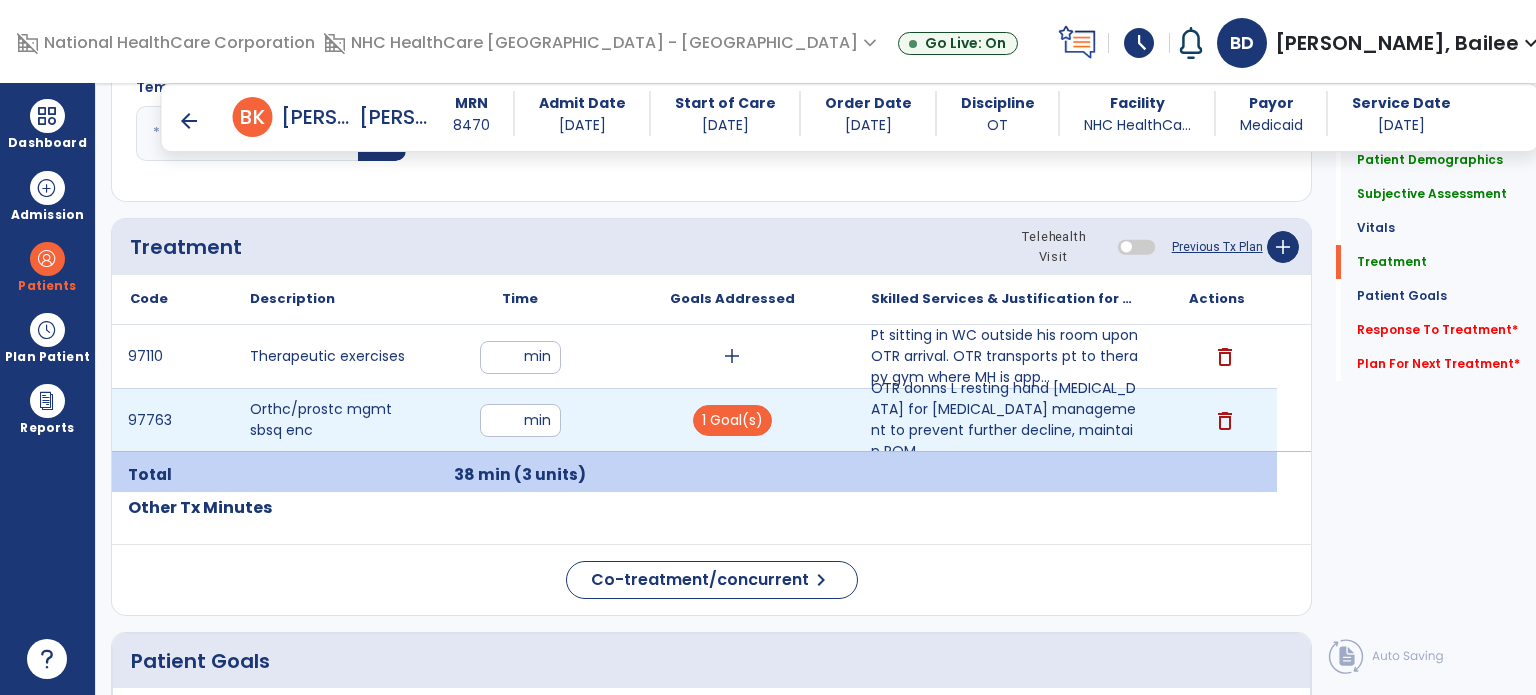 type on "*" 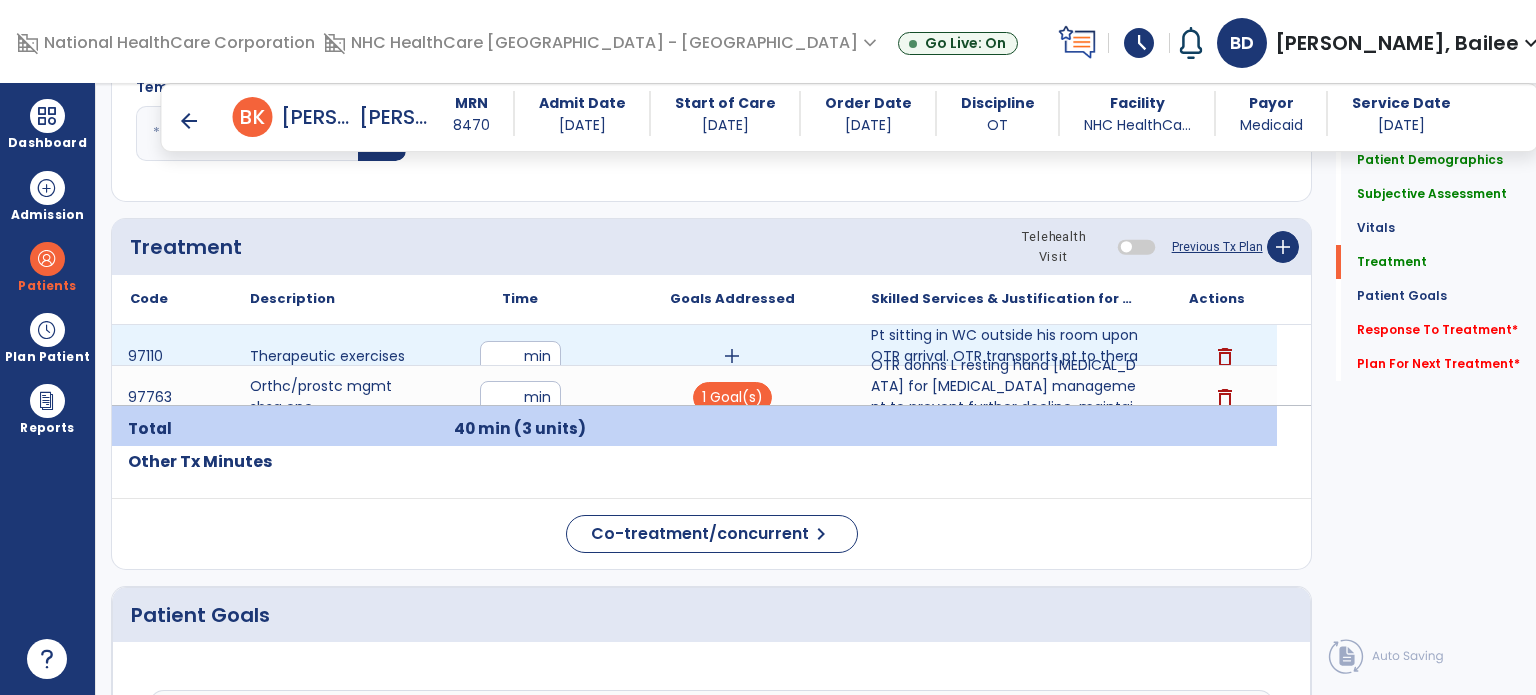 click on "**" at bounding box center [520, 357] 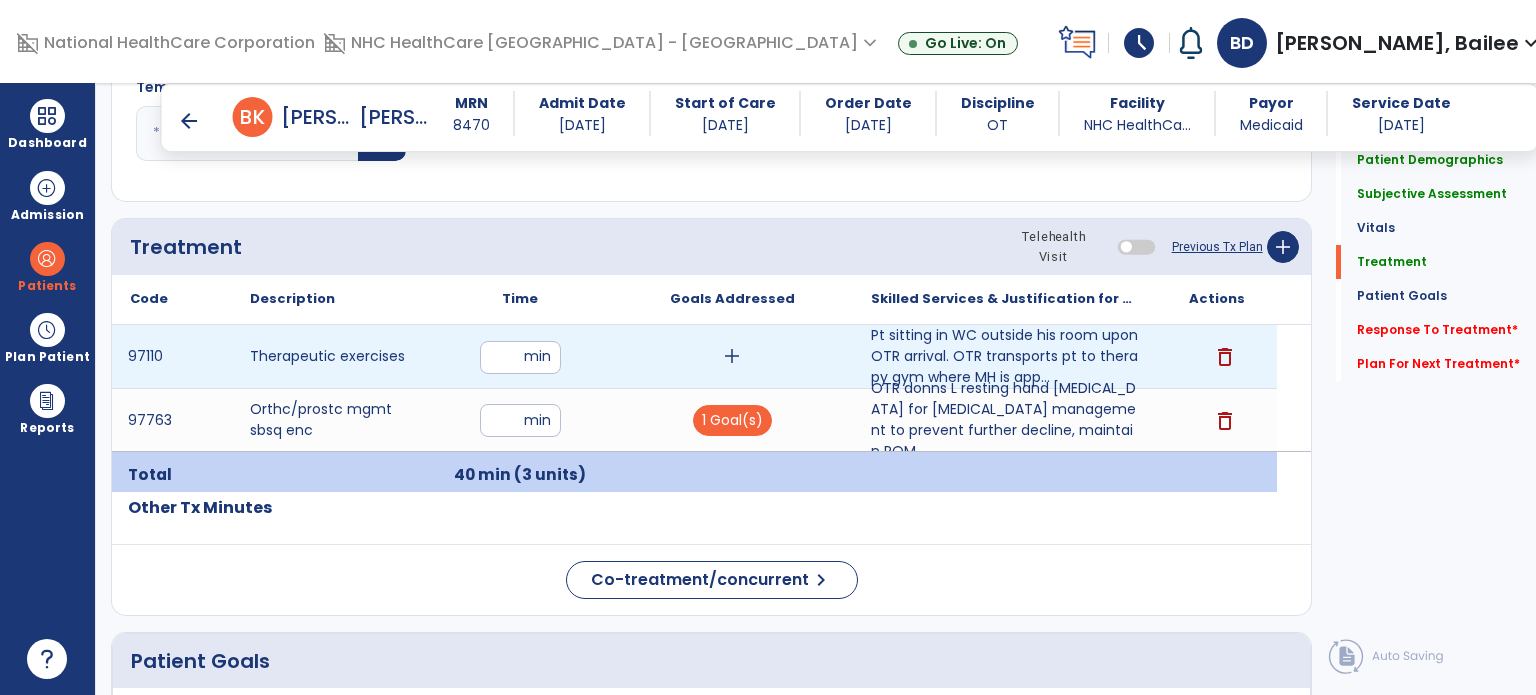 type on "**" 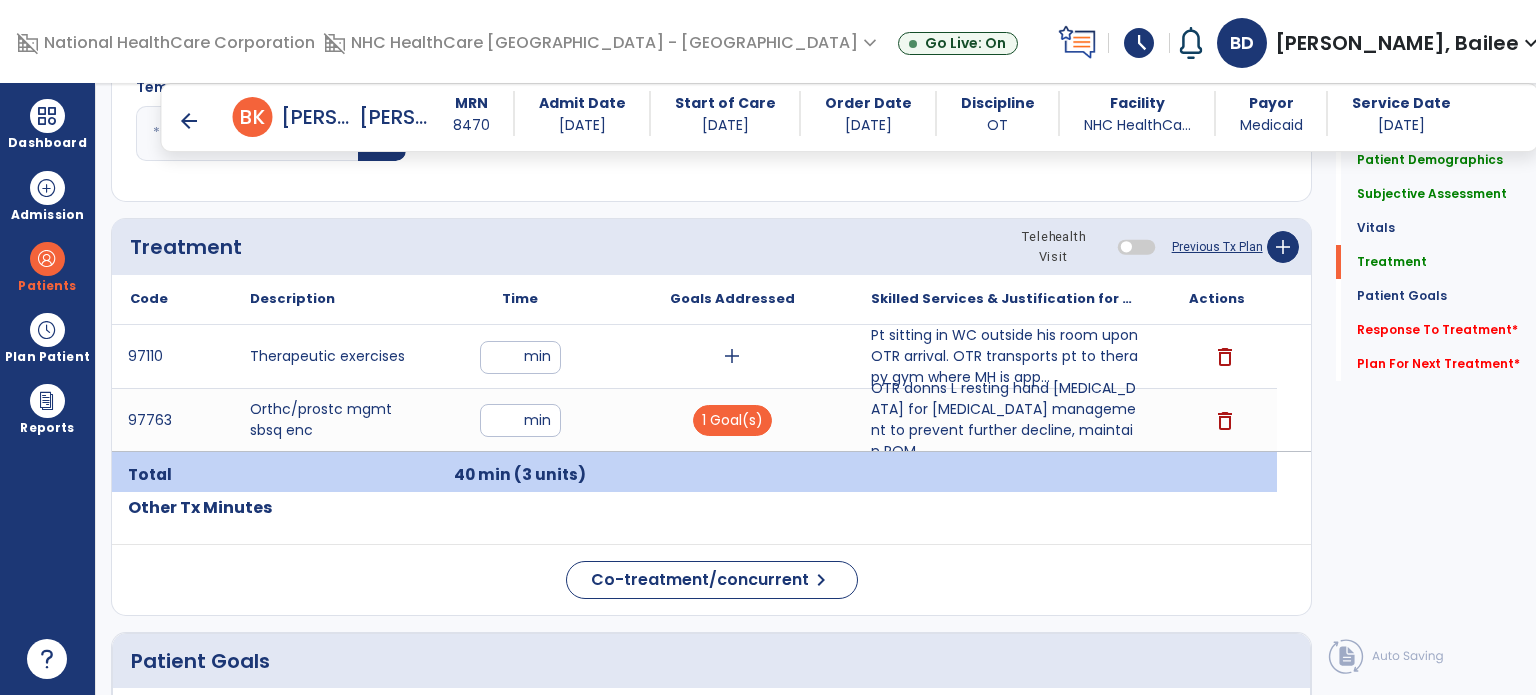 click on "Code
Description
Time" 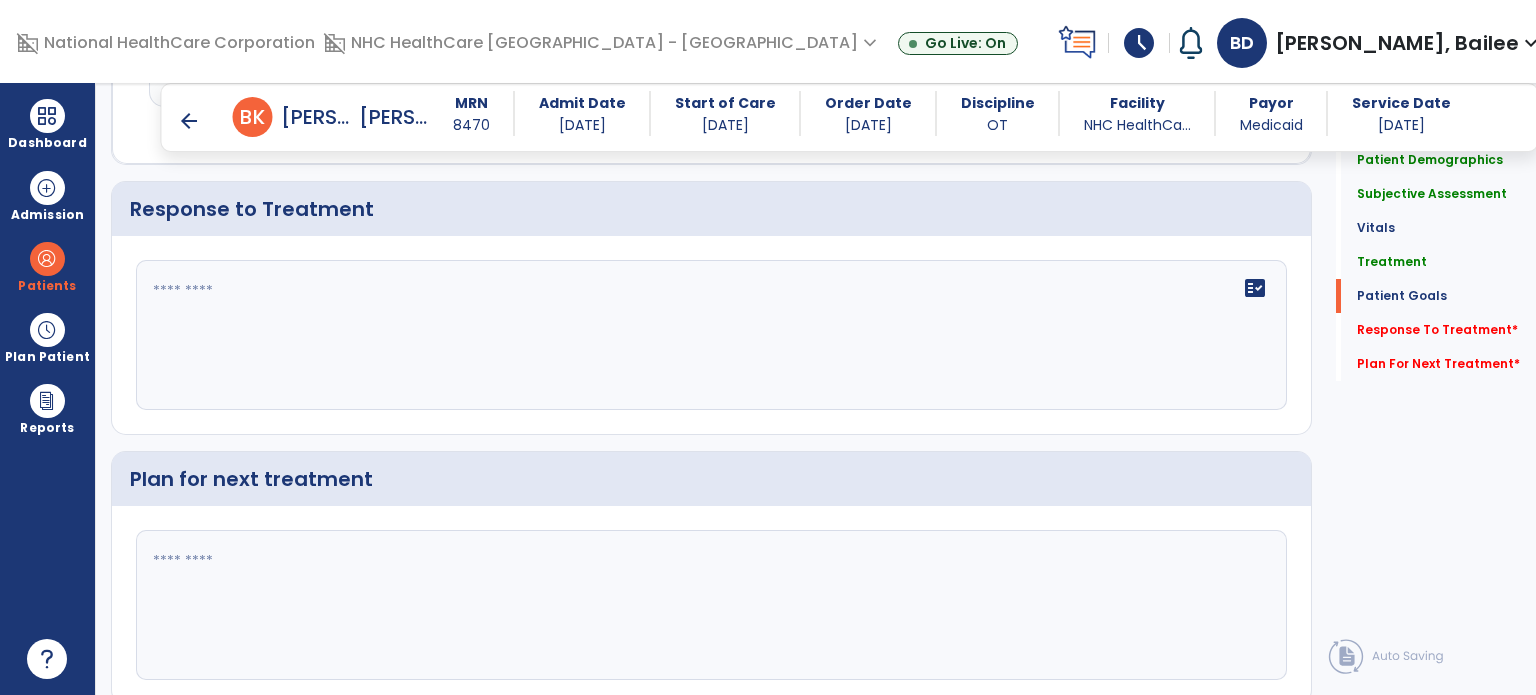 scroll, scrollTop: 2857, scrollLeft: 0, axis: vertical 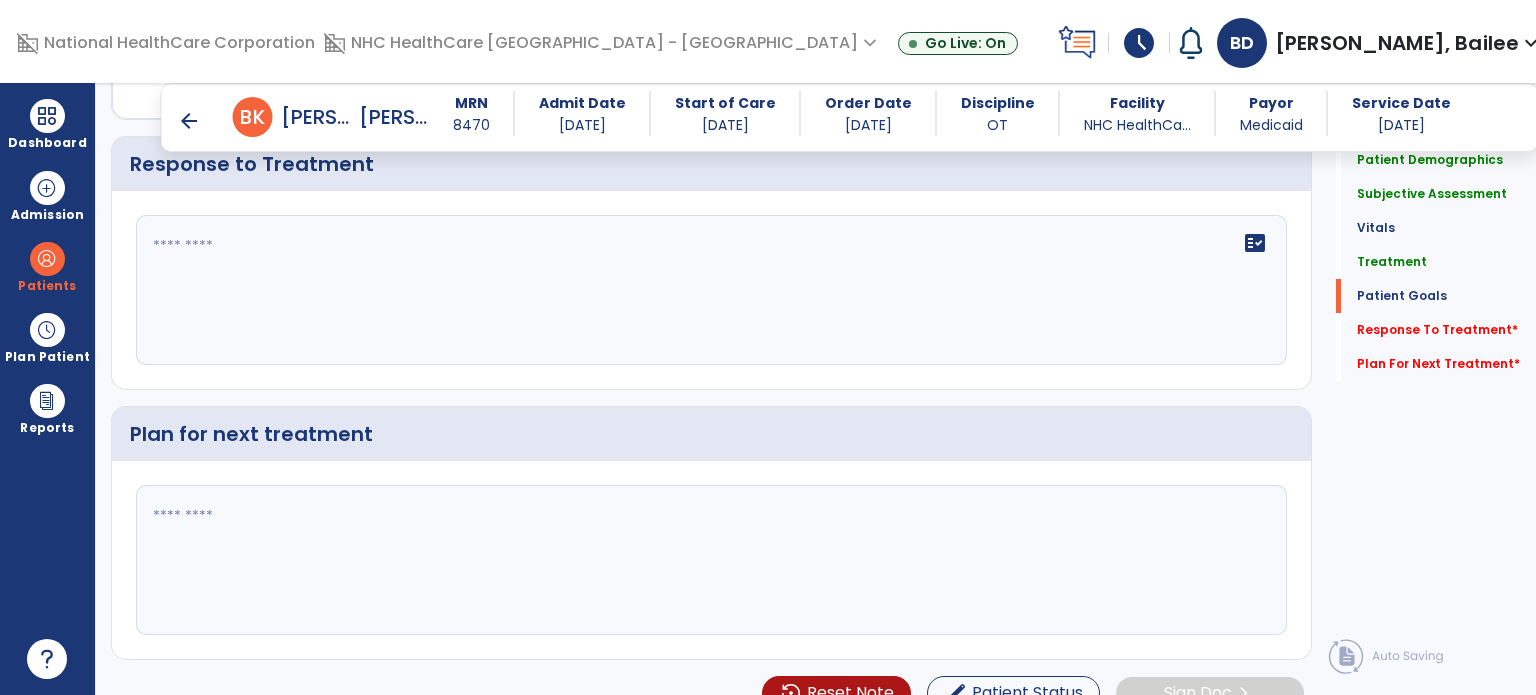 click on "fact_check" 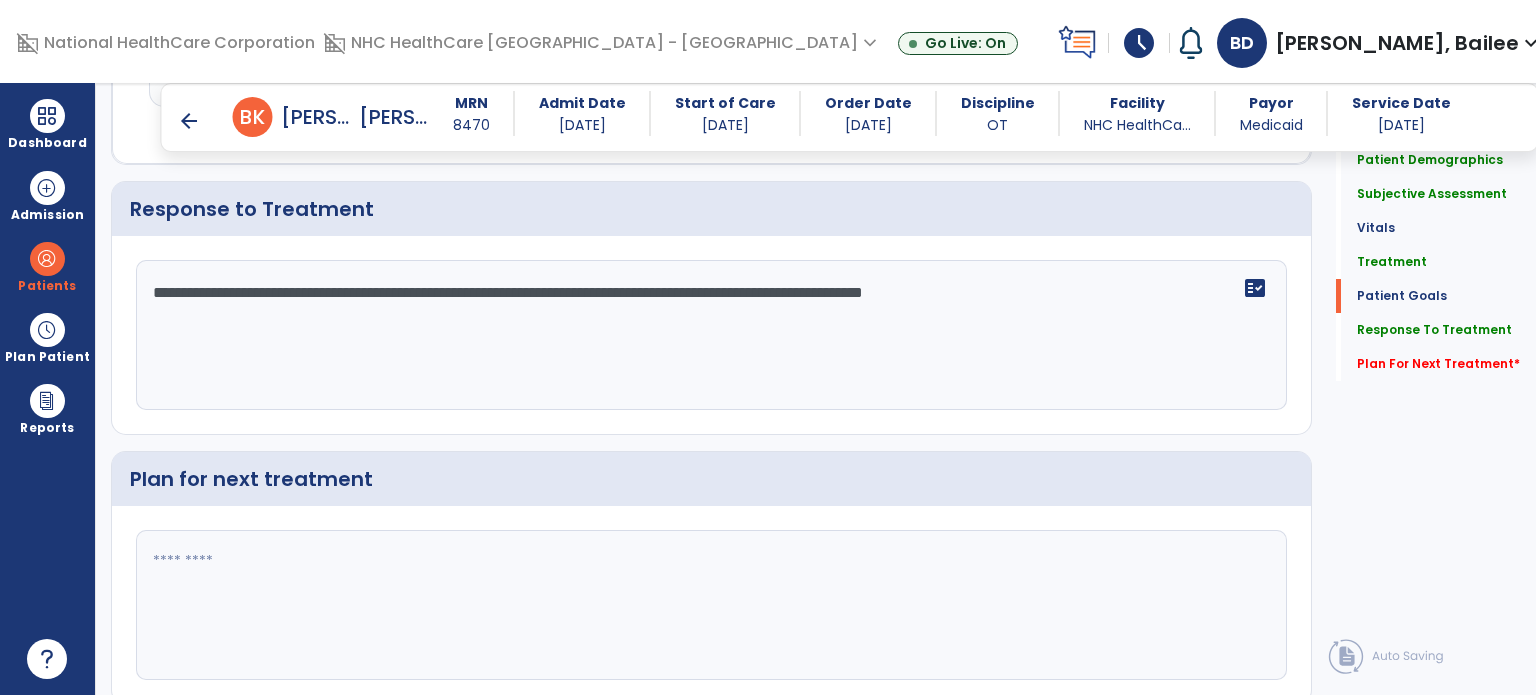 scroll, scrollTop: 2857, scrollLeft: 0, axis: vertical 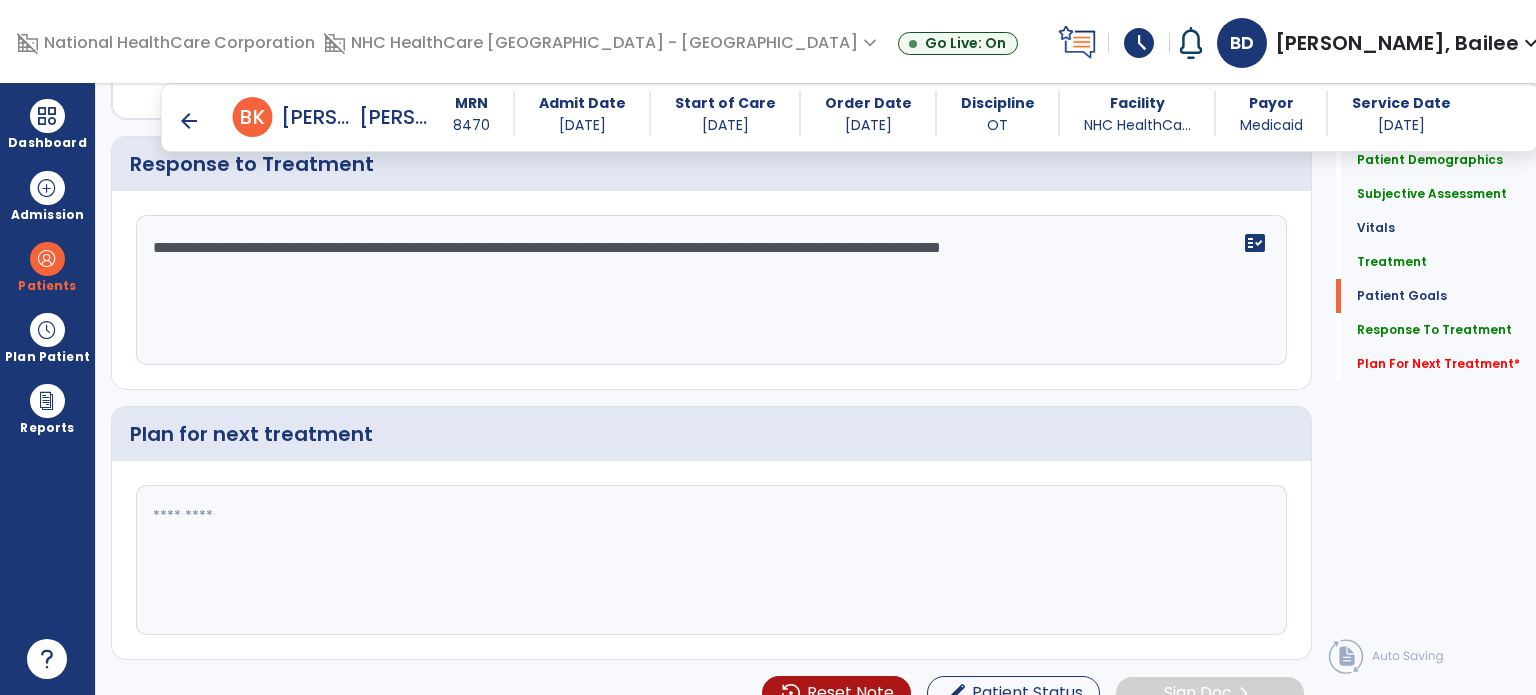 type on "**********" 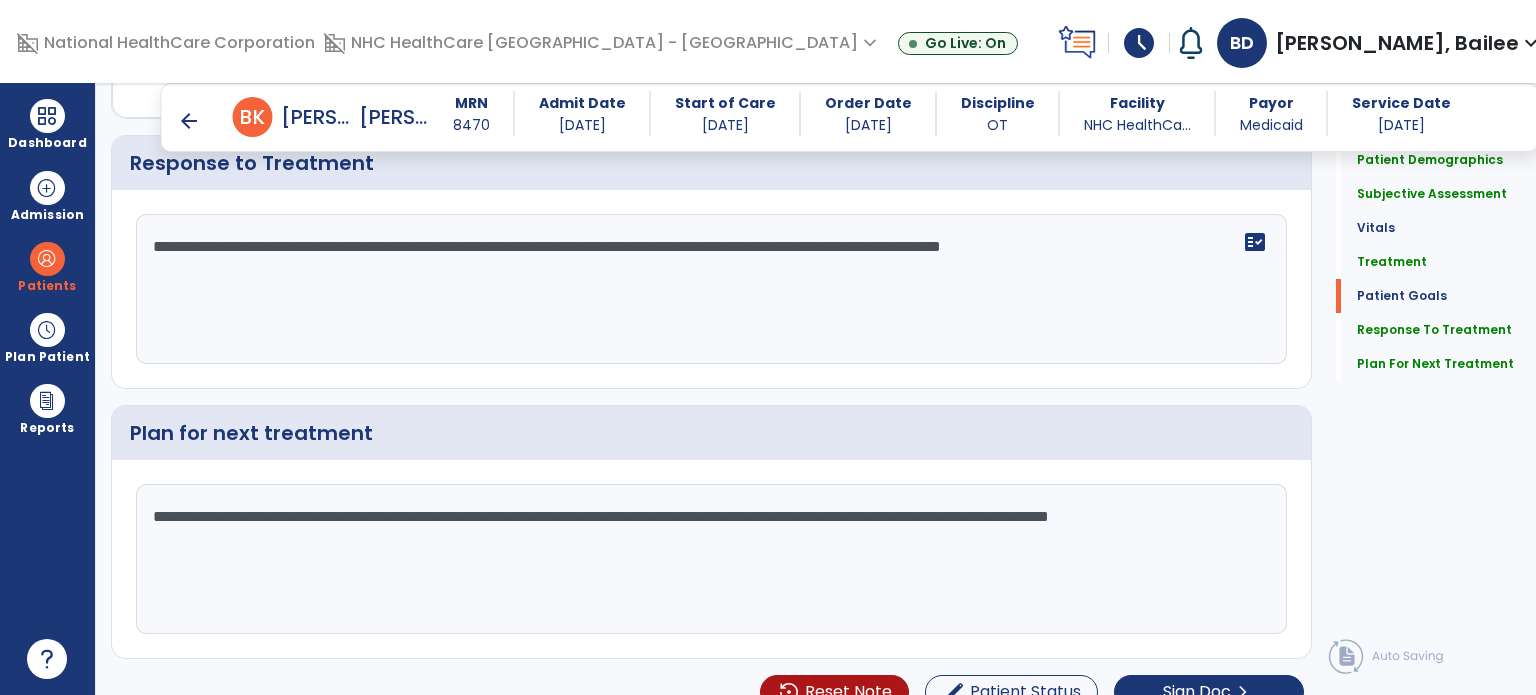 scroll, scrollTop: 2857, scrollLeft: 0, axis: vertical 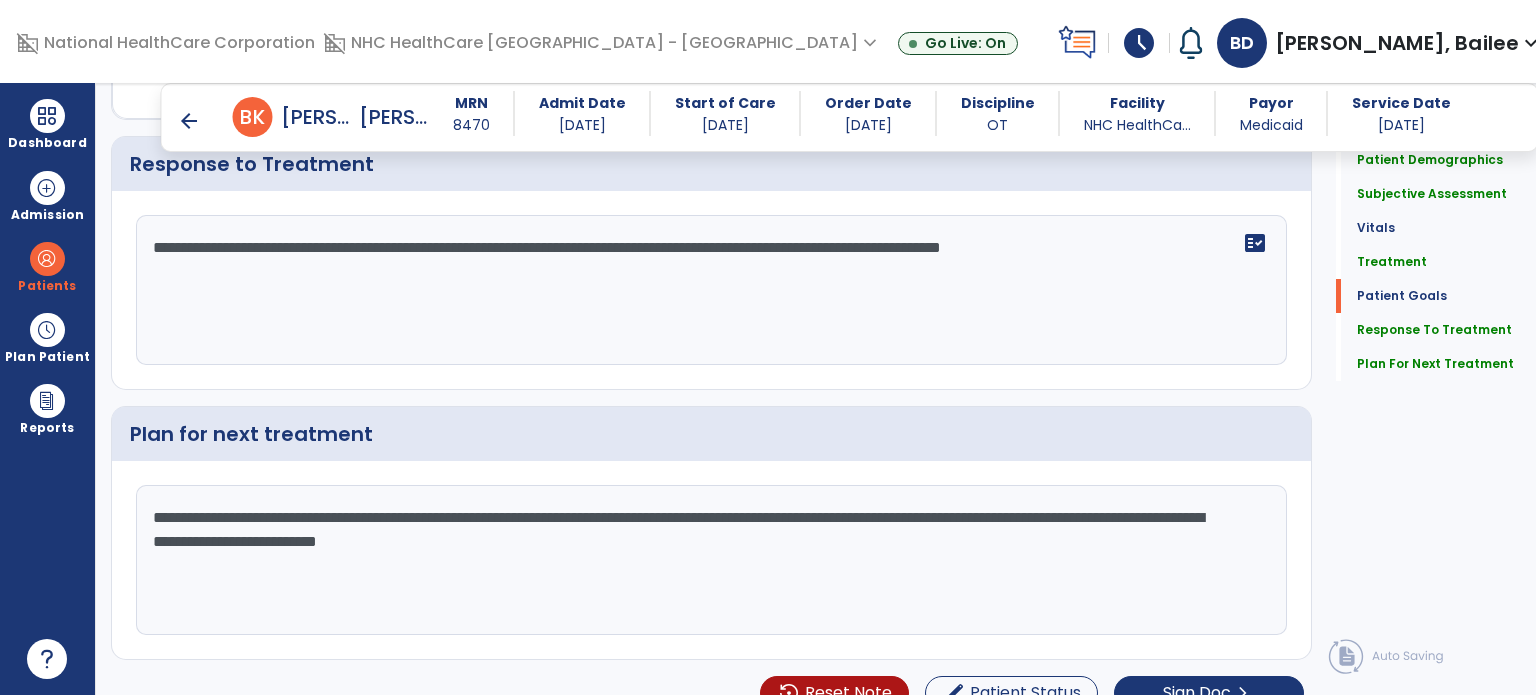 type on "**********" 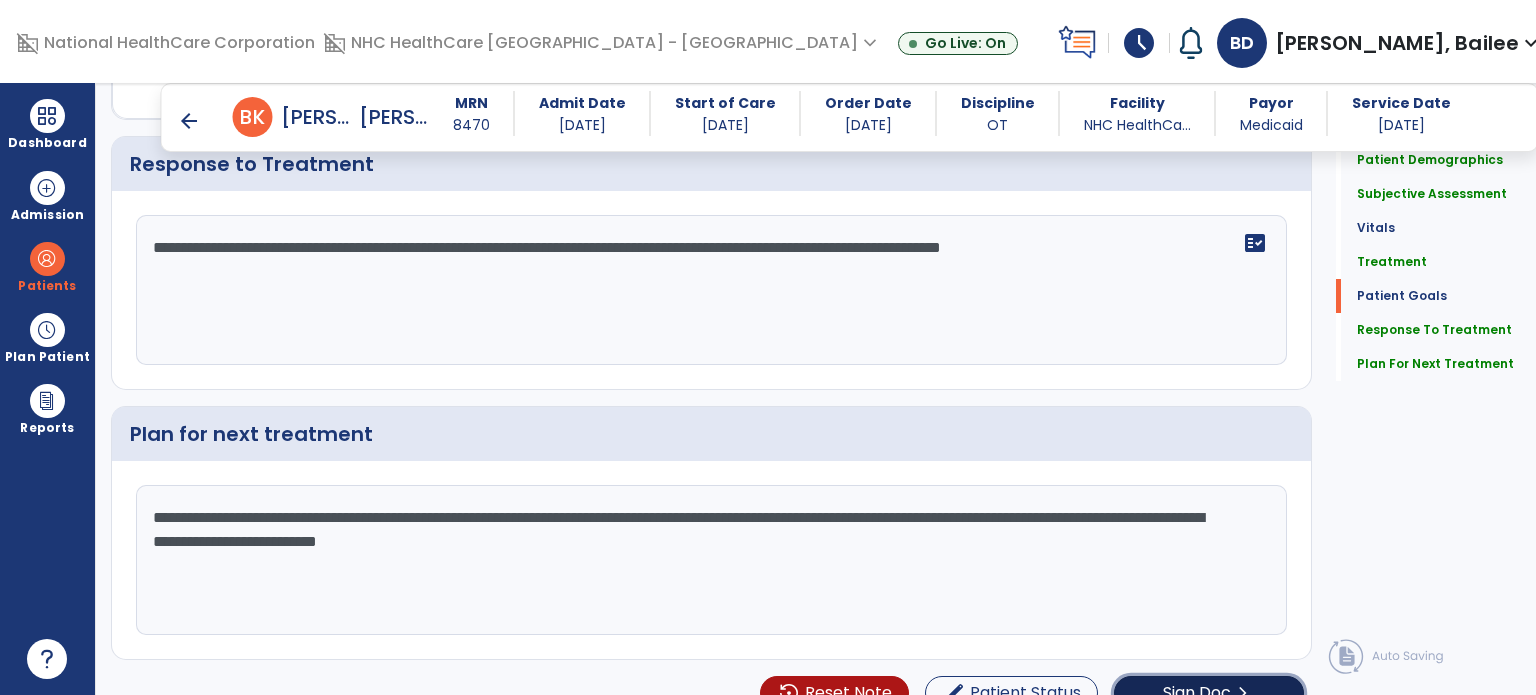 click on "Sign Doc" 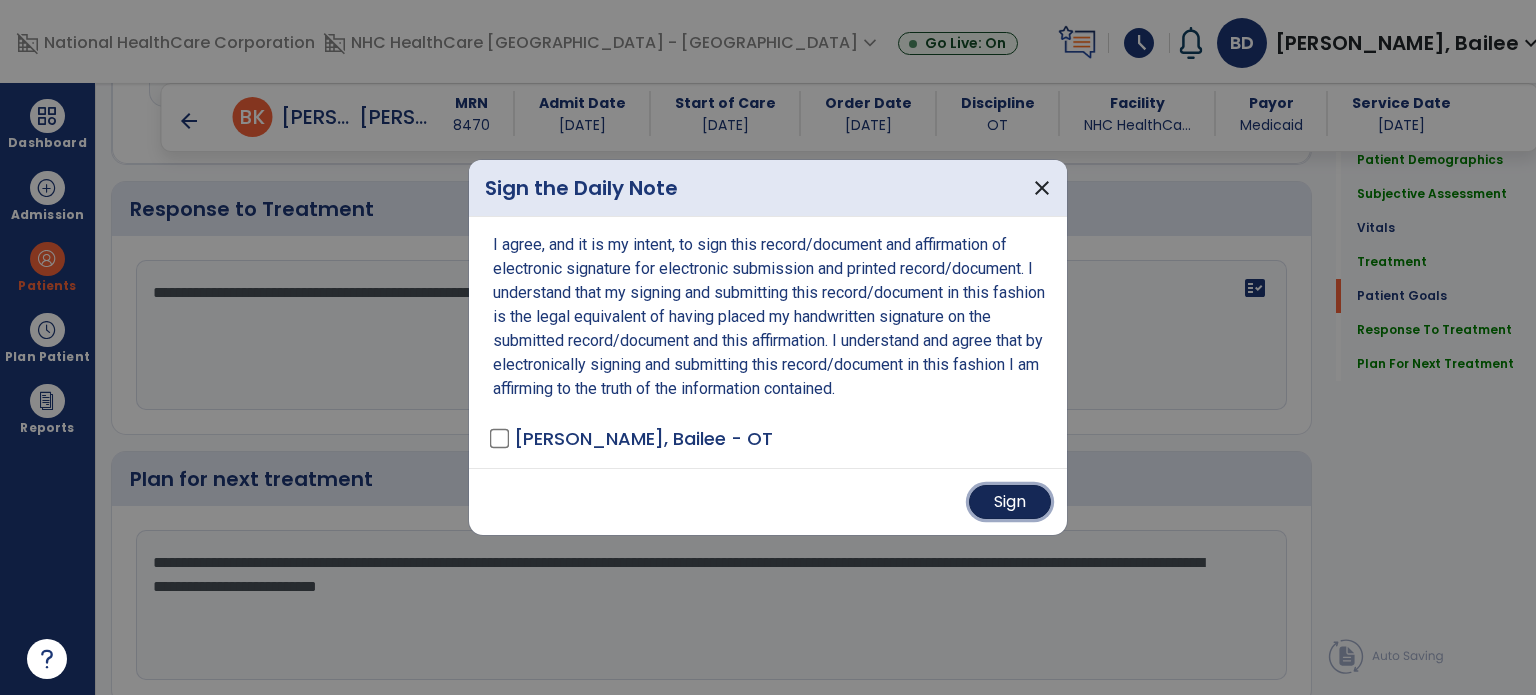 scroll, scrollTop: 2857, scrollLeft: 0, axis: vertical 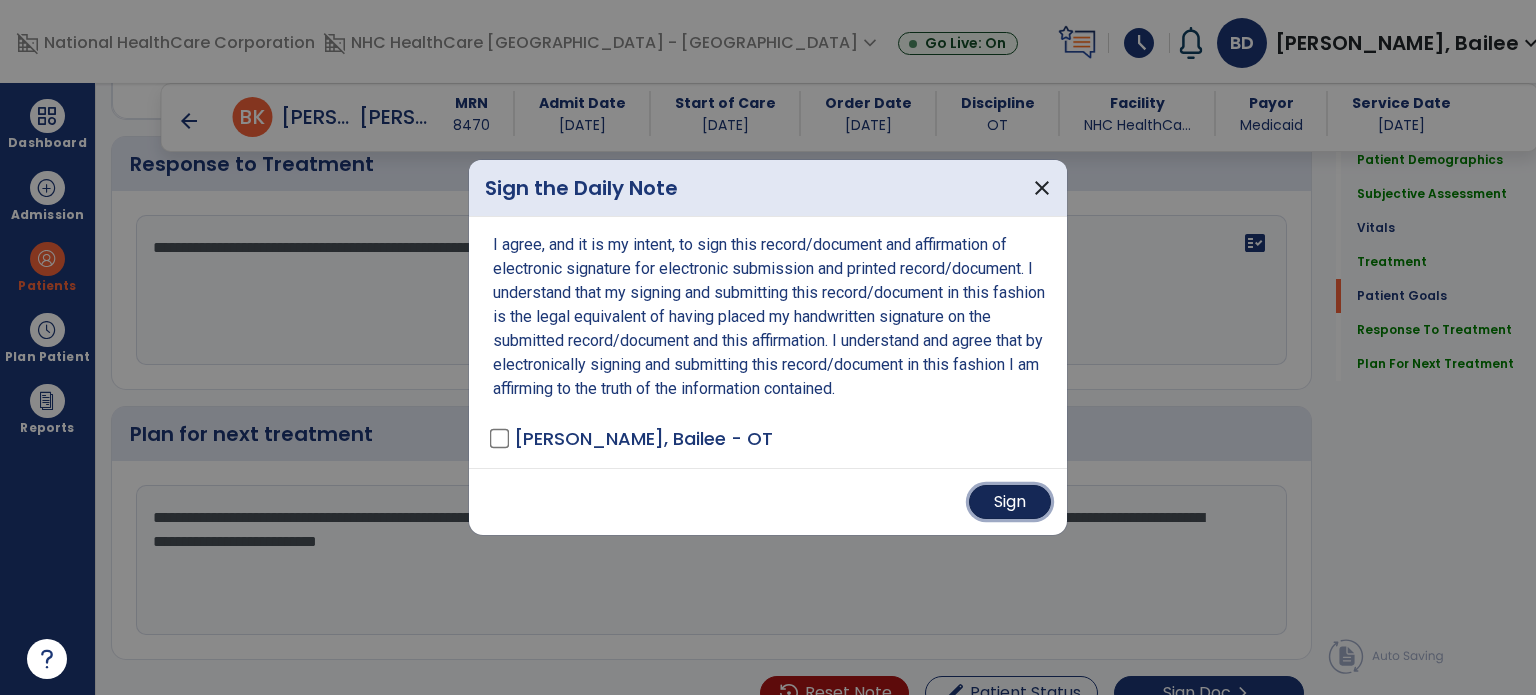 click on "Sign" at bounding box center [1010, 502] 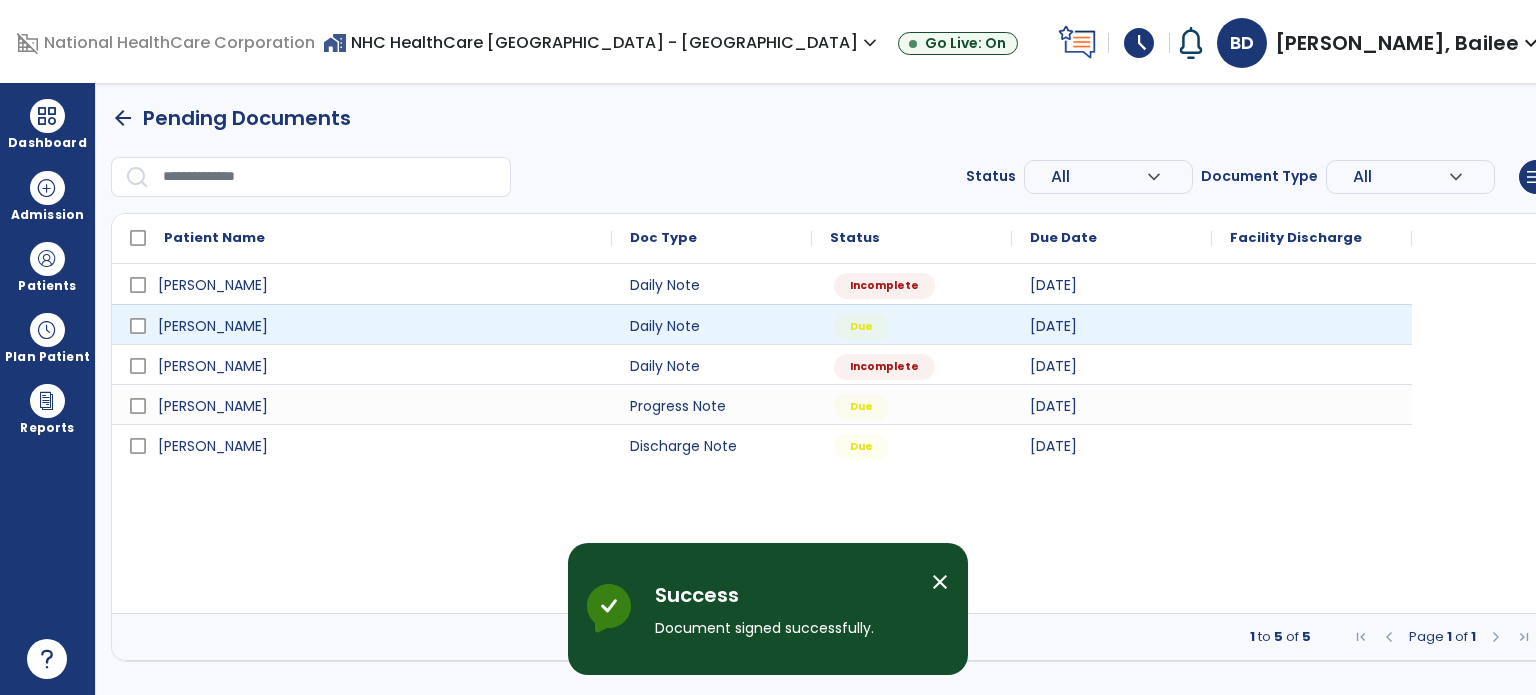 scroll, scrollTop: 0, scrollLeft: 0, axis: both 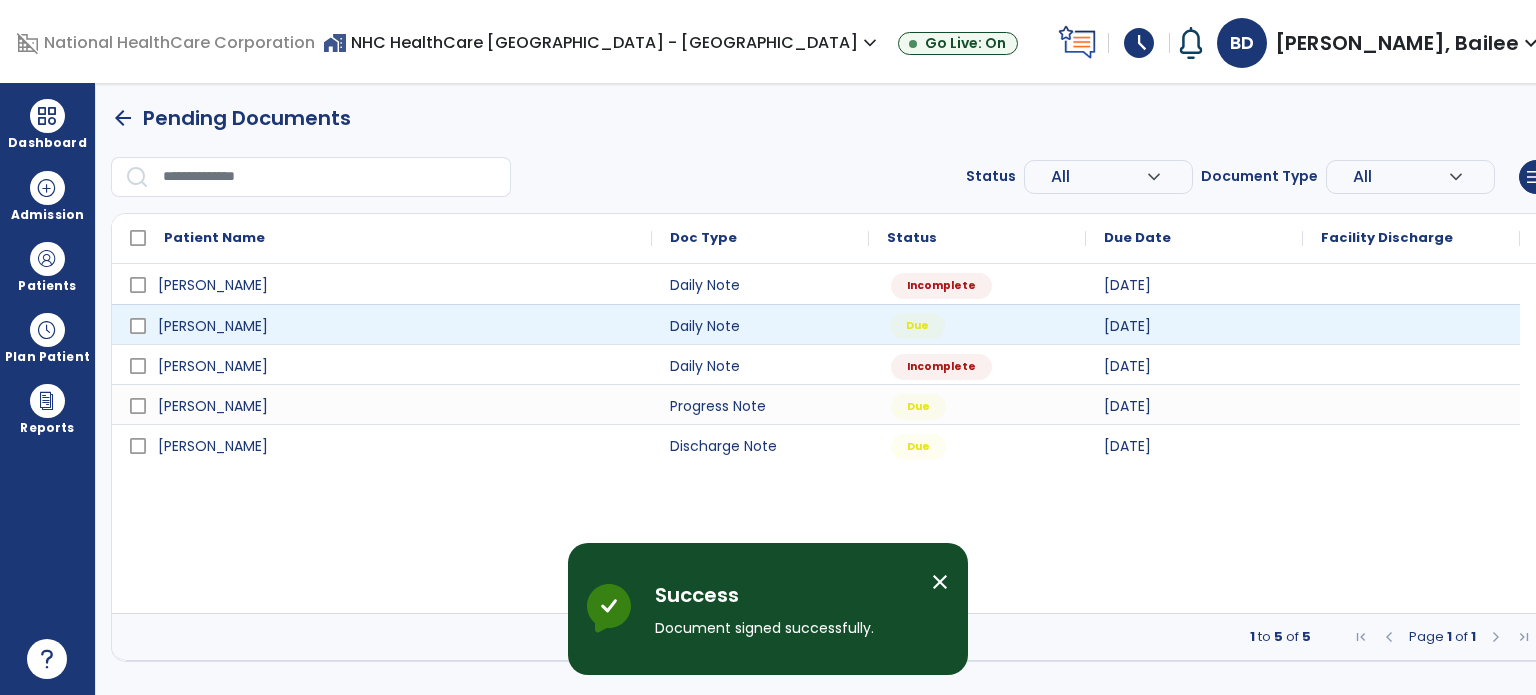 click on "Due" at bounding box center [977, 324] 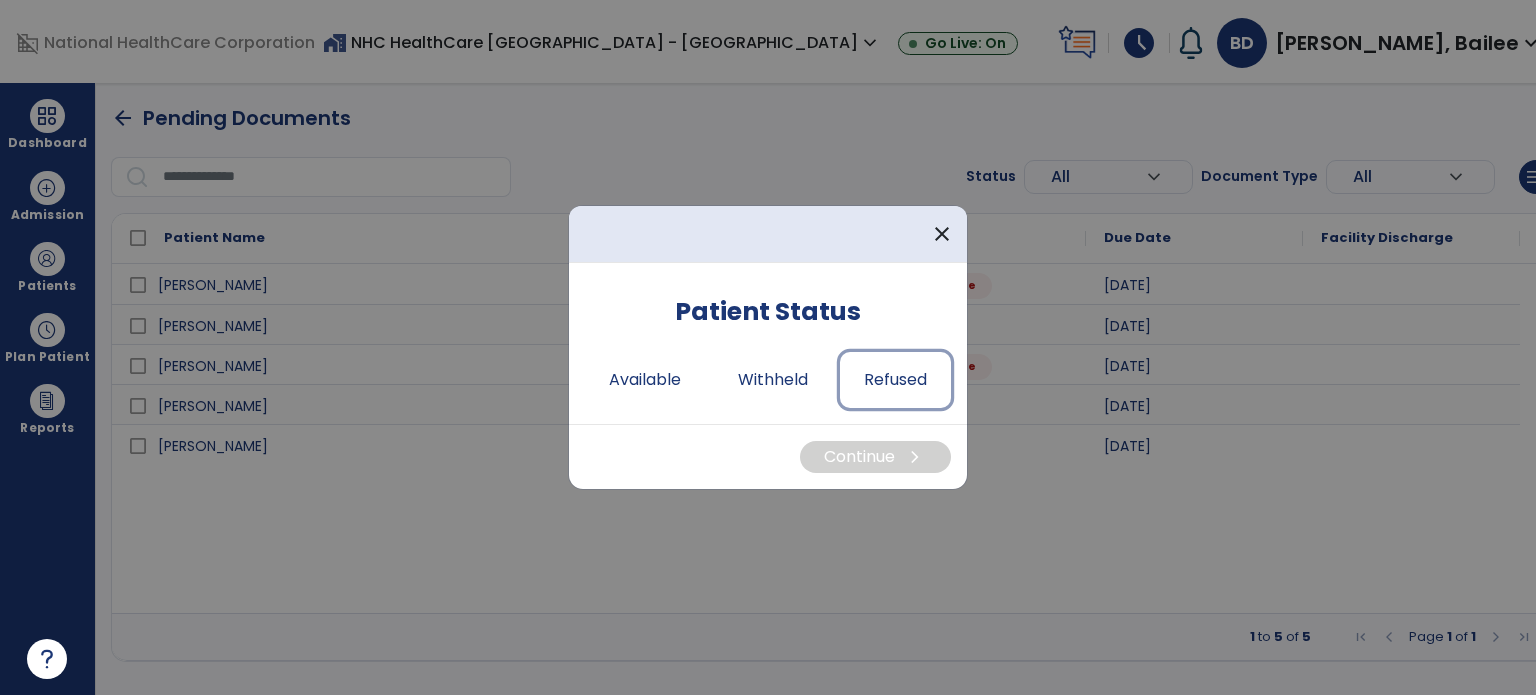 click on "Refused" at bounding box center (895, 380) 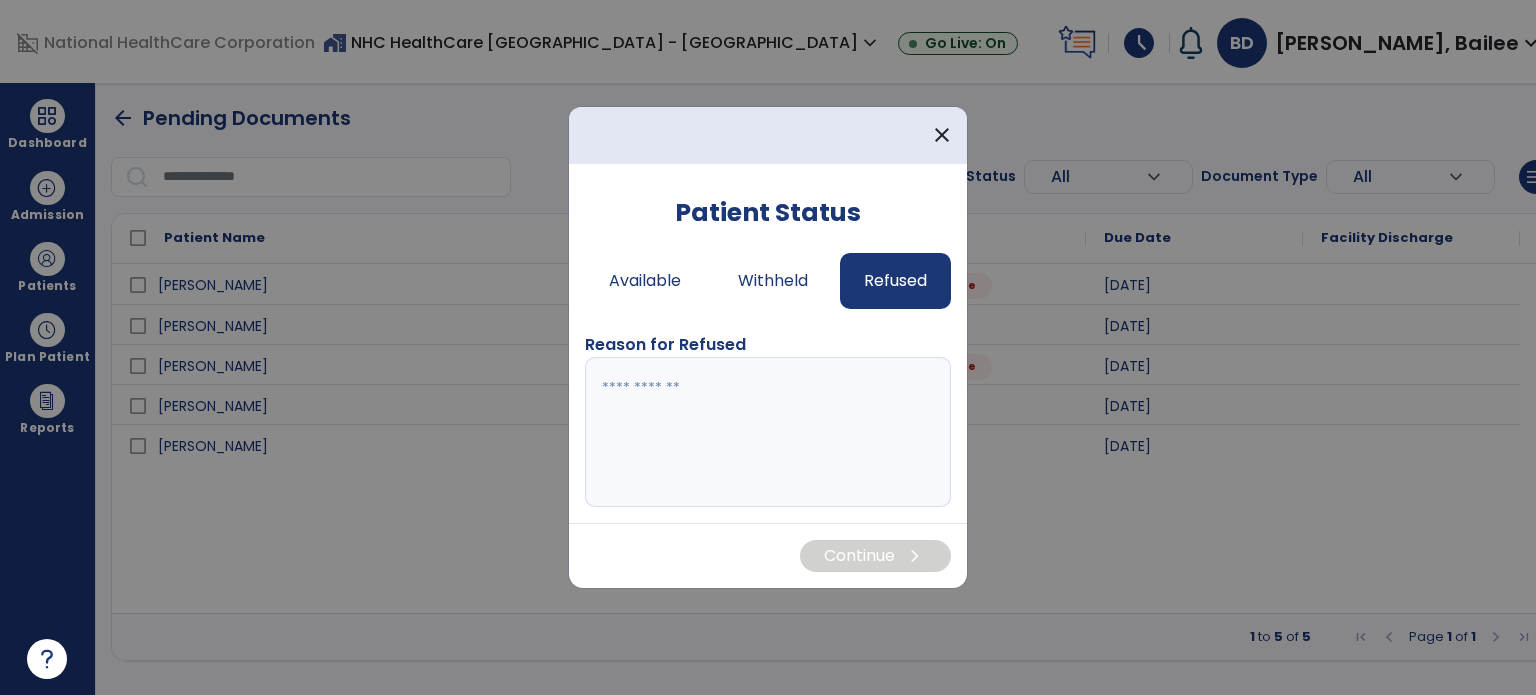 click at bounding box center [768, 432] 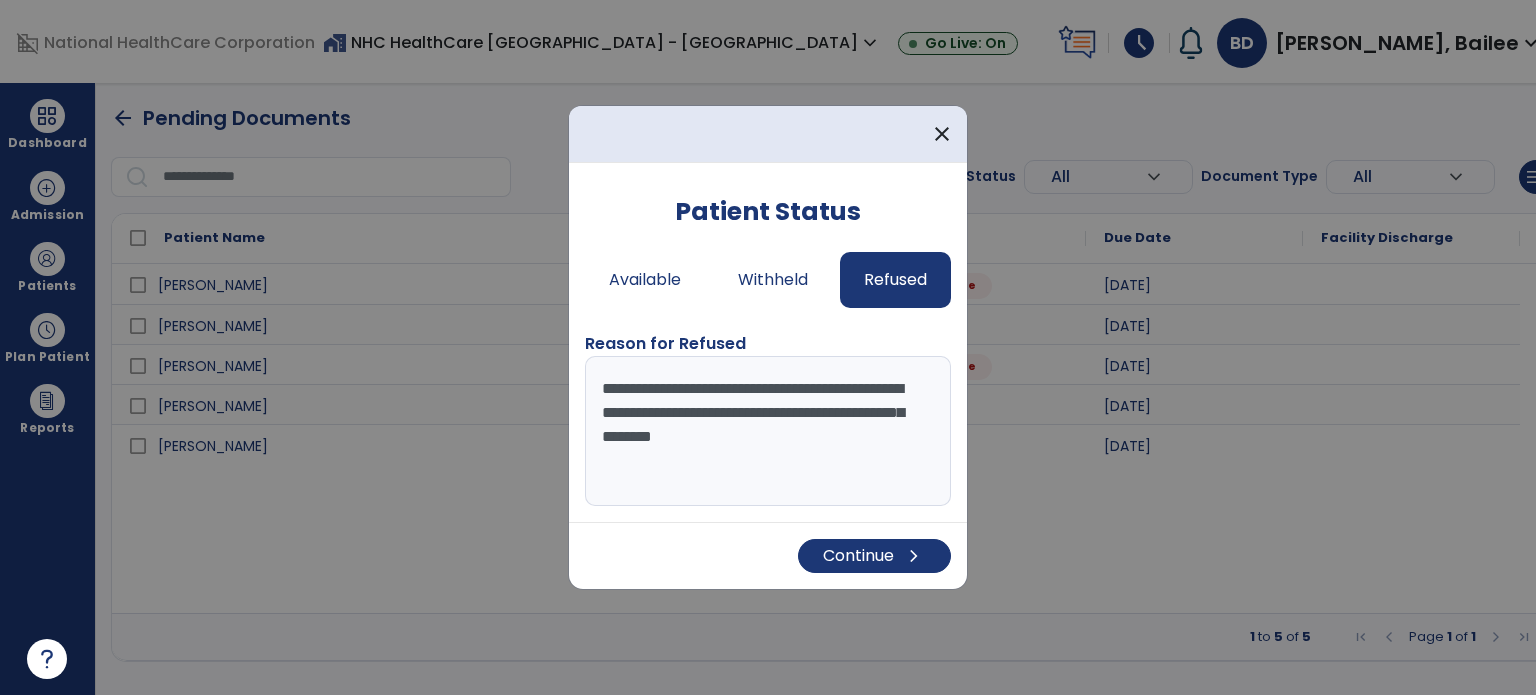 type on "**********" 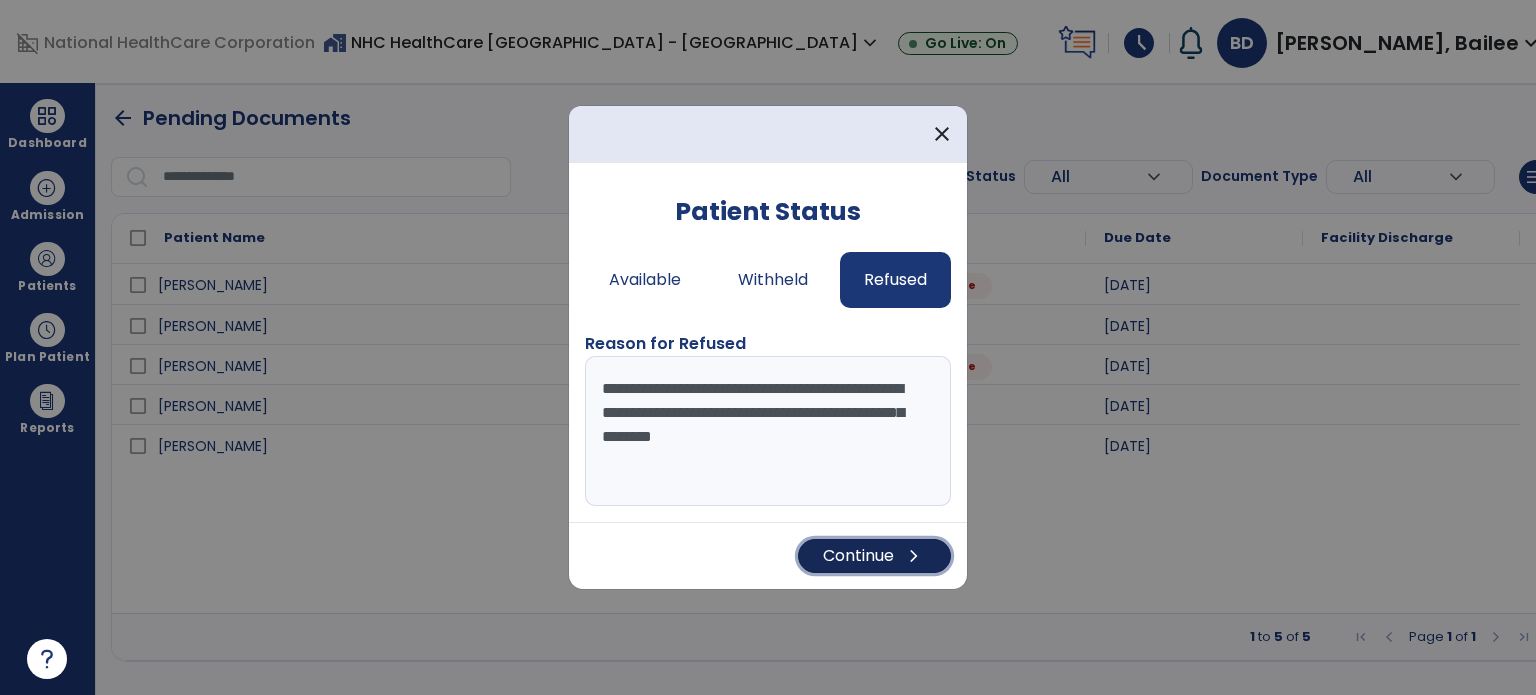 click on "Continue   chevron_right" at bounding box center [874, 556] 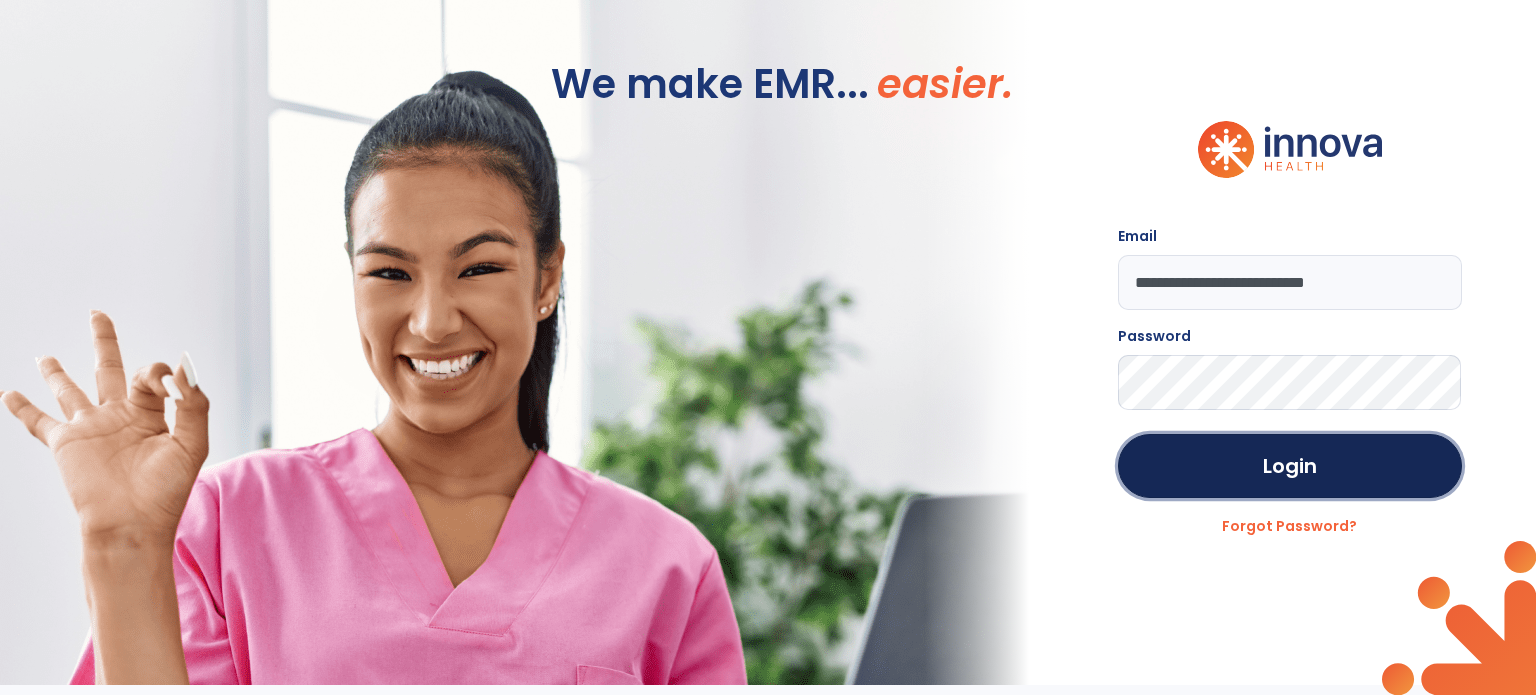 click on "Login" 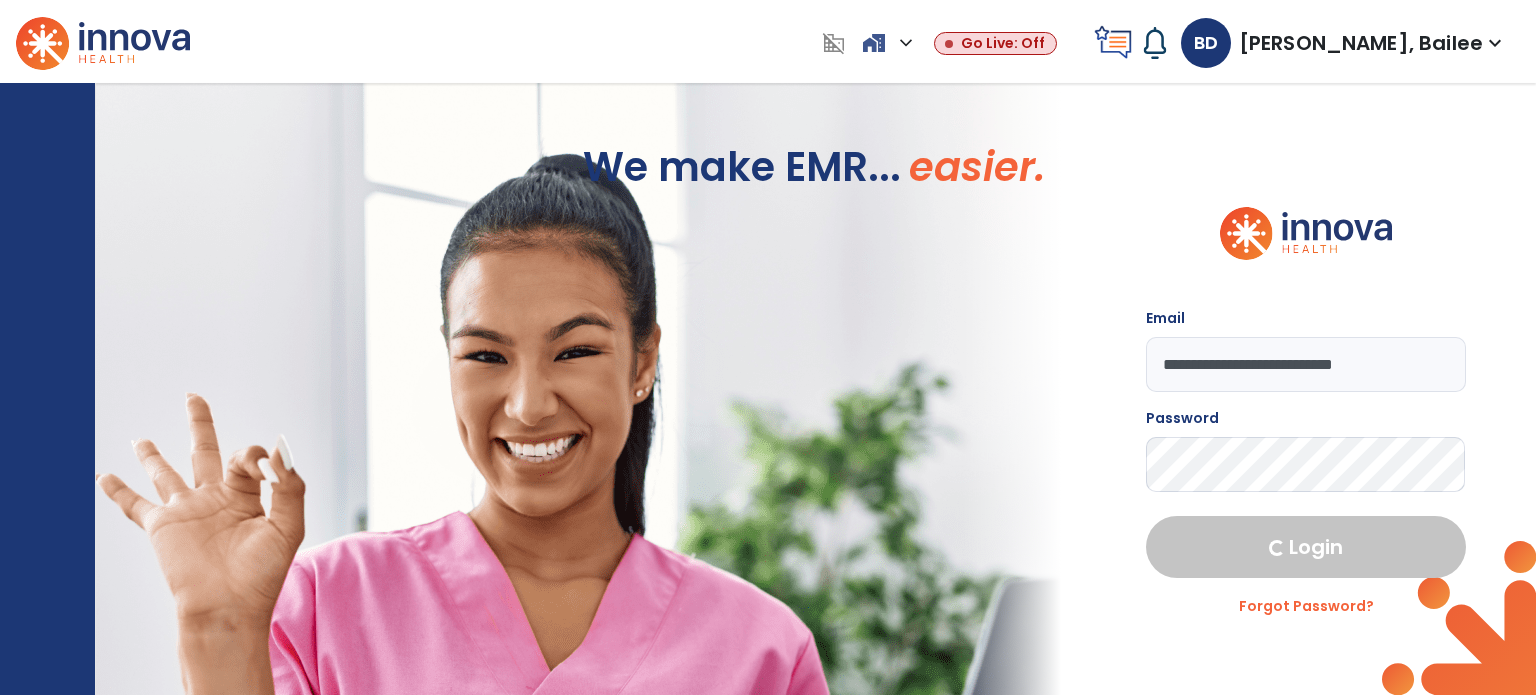 select on "****" 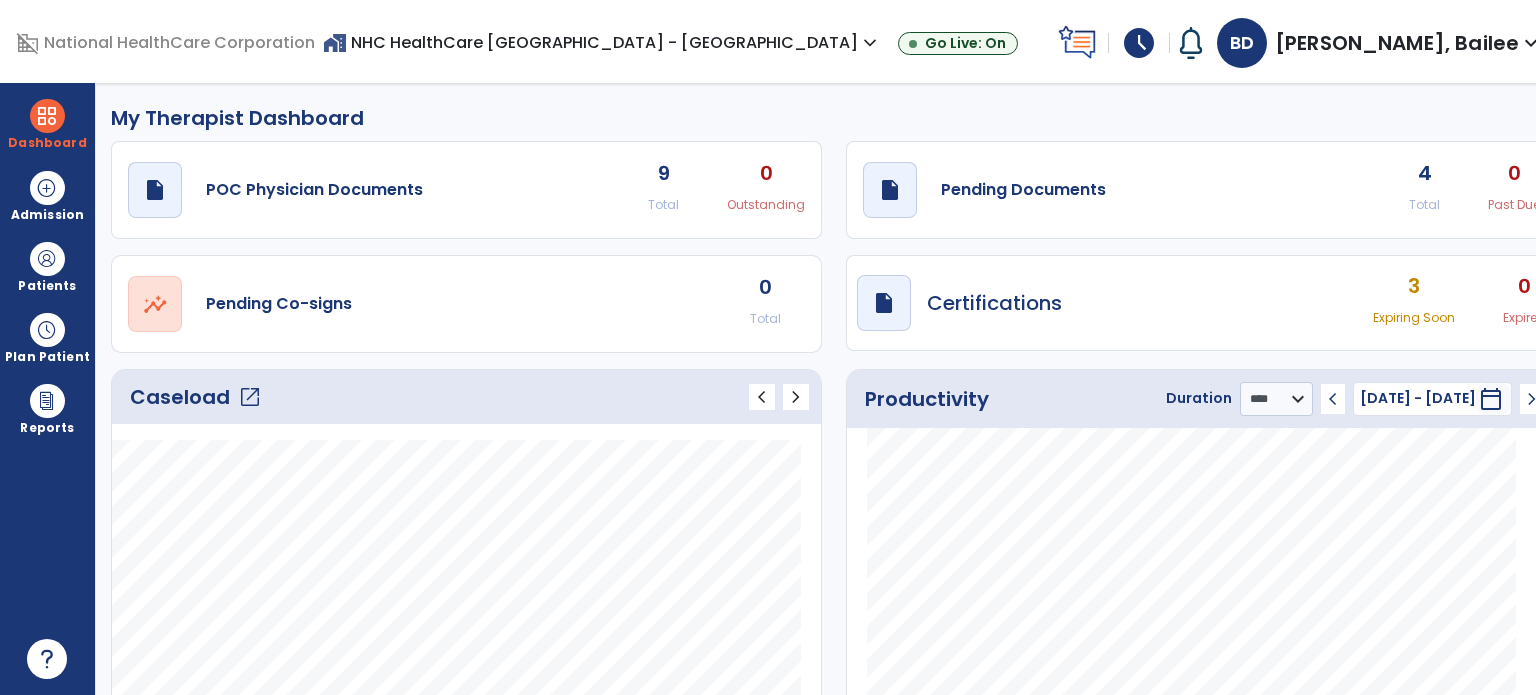 click on "Caseload   open_in_new   chevron_left   chevron_right" 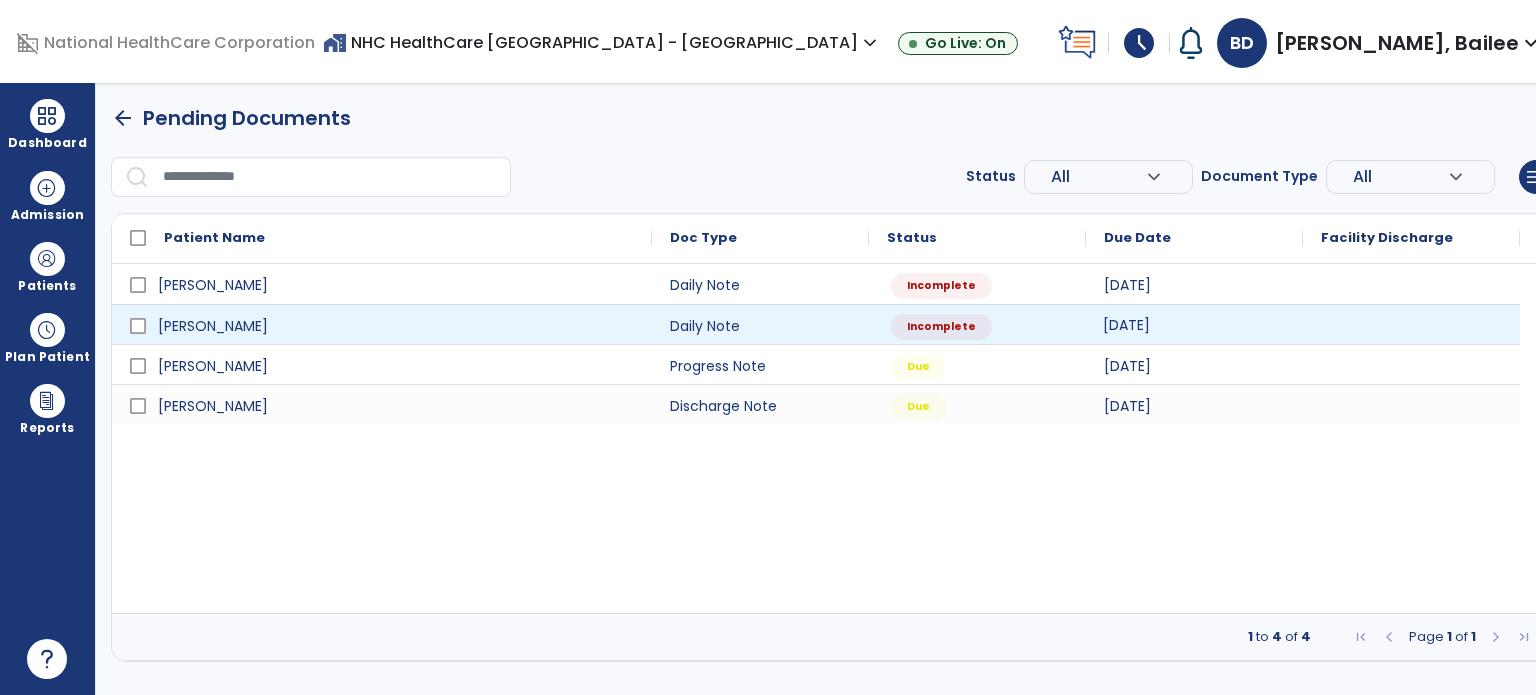 click on "[DATE]" at bounding box center (1194, 324) 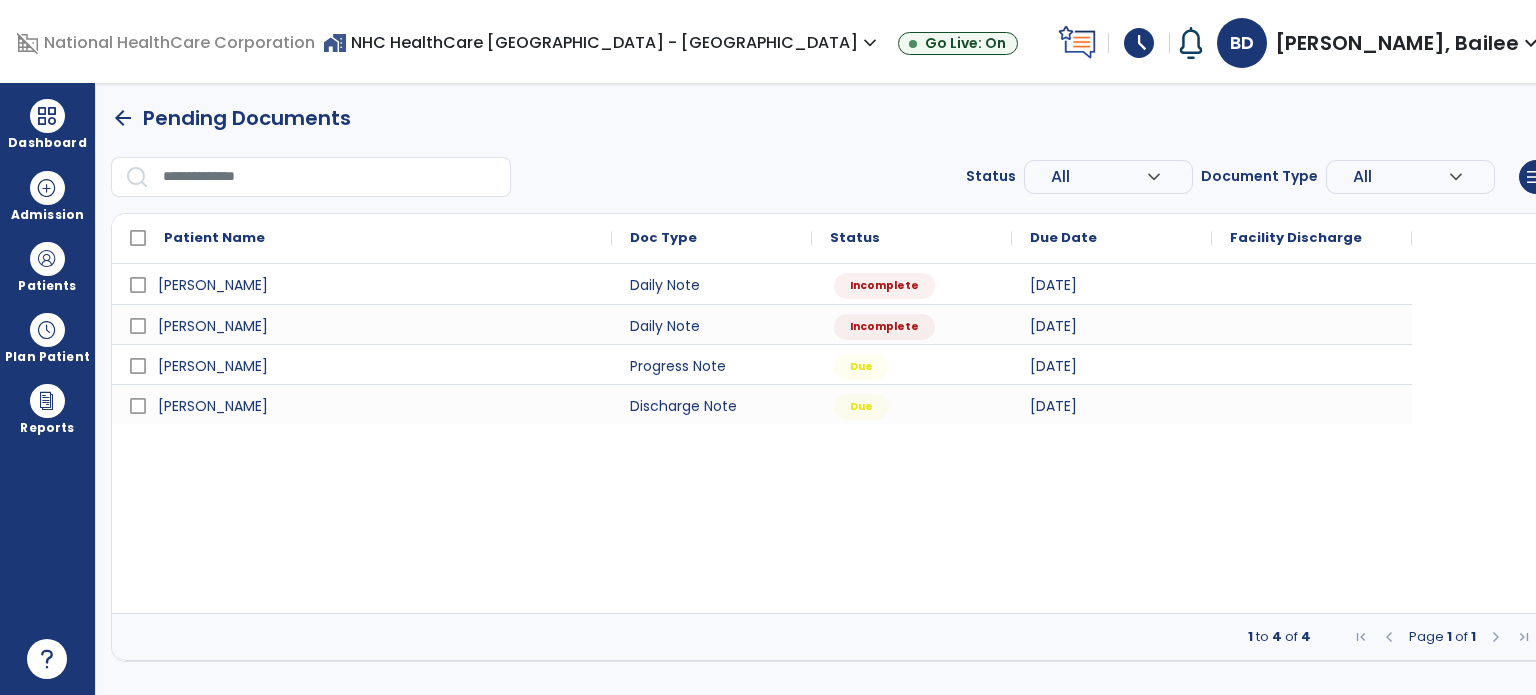 select on "*" 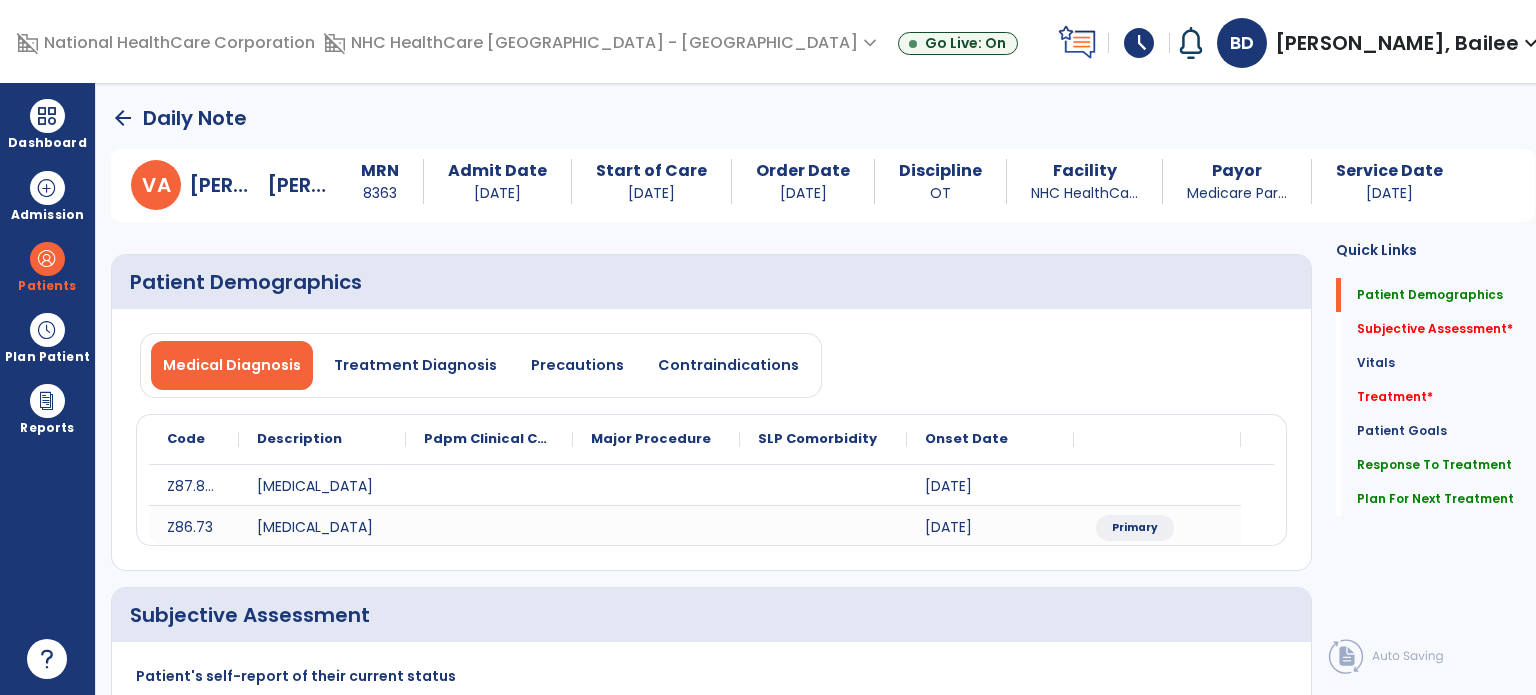 click on "Subjective Assessment   *" 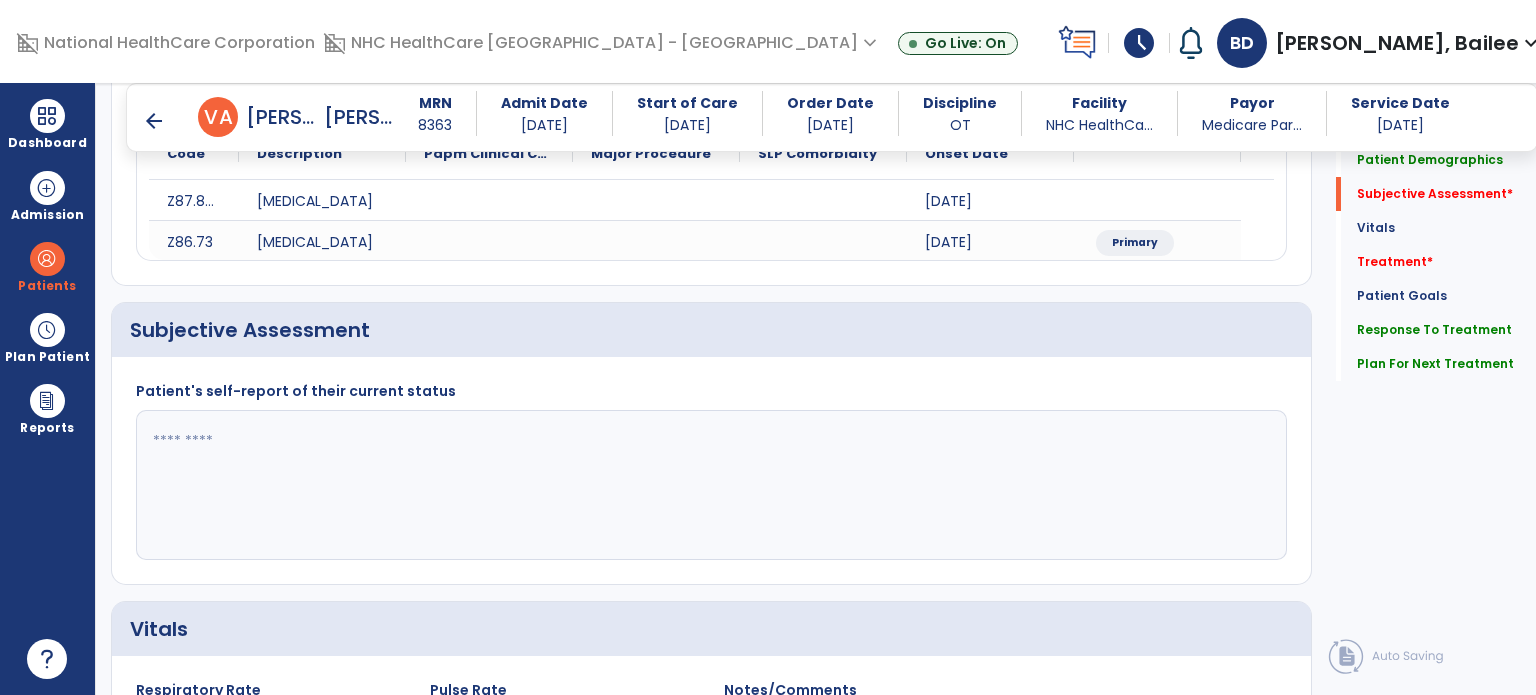 scroll, scrollTop: 338, scrollLeft: 0, axis: vertical 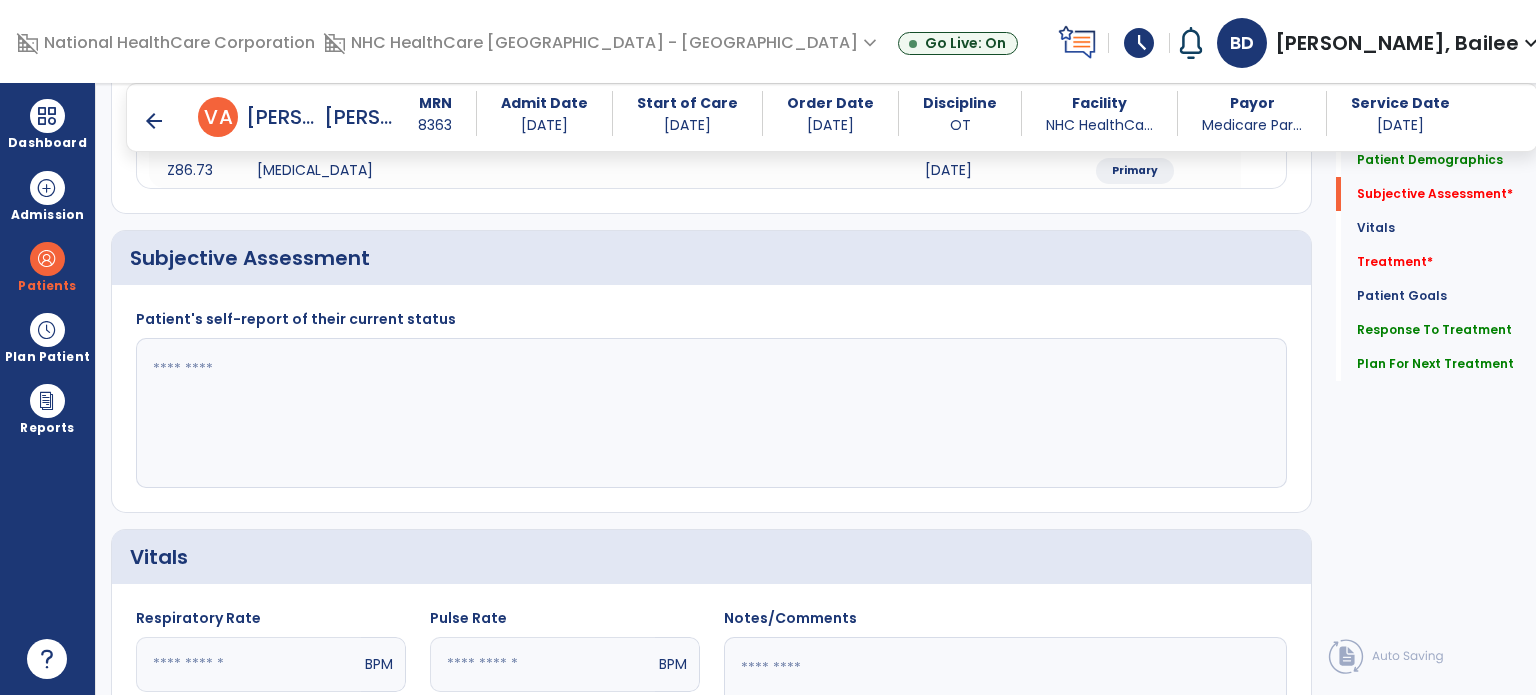 click 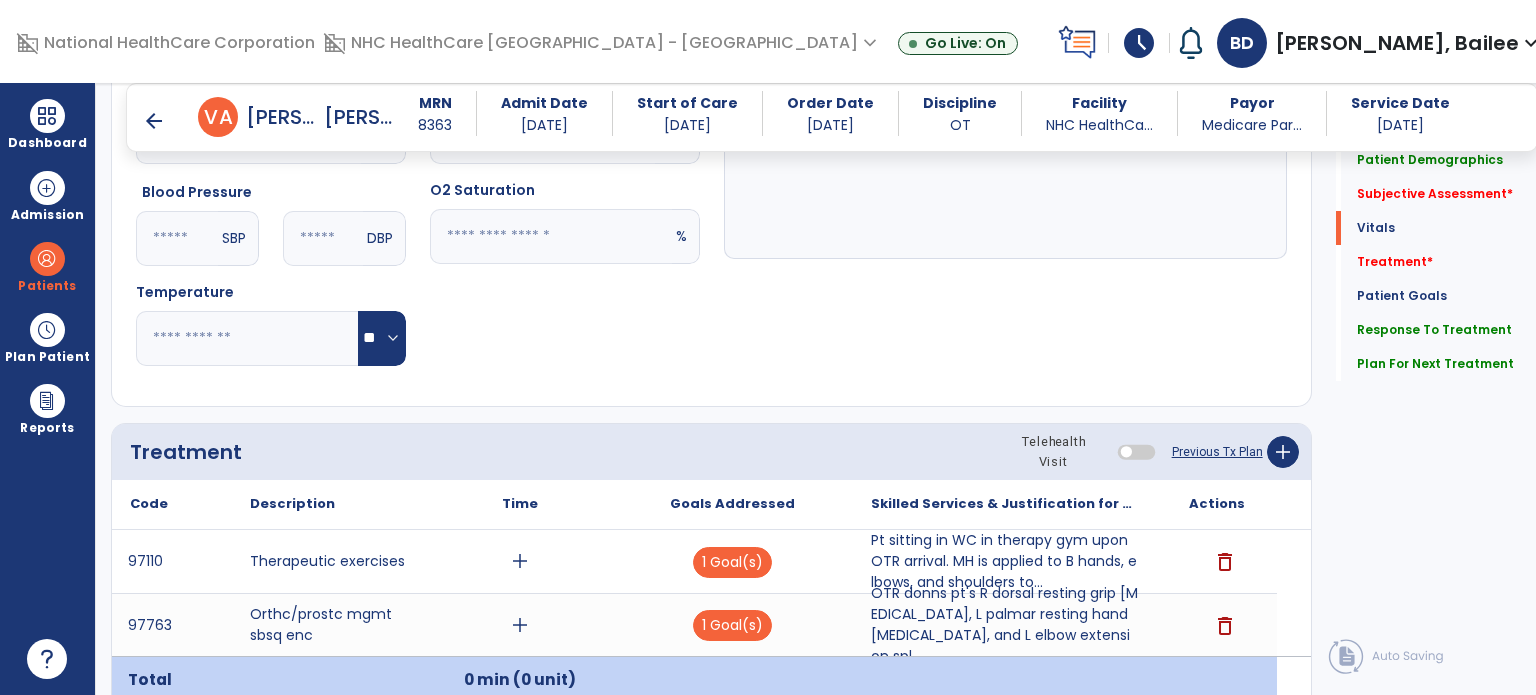 scroll, scrollTop: 867, scrollLeft: 0, axis: vertical 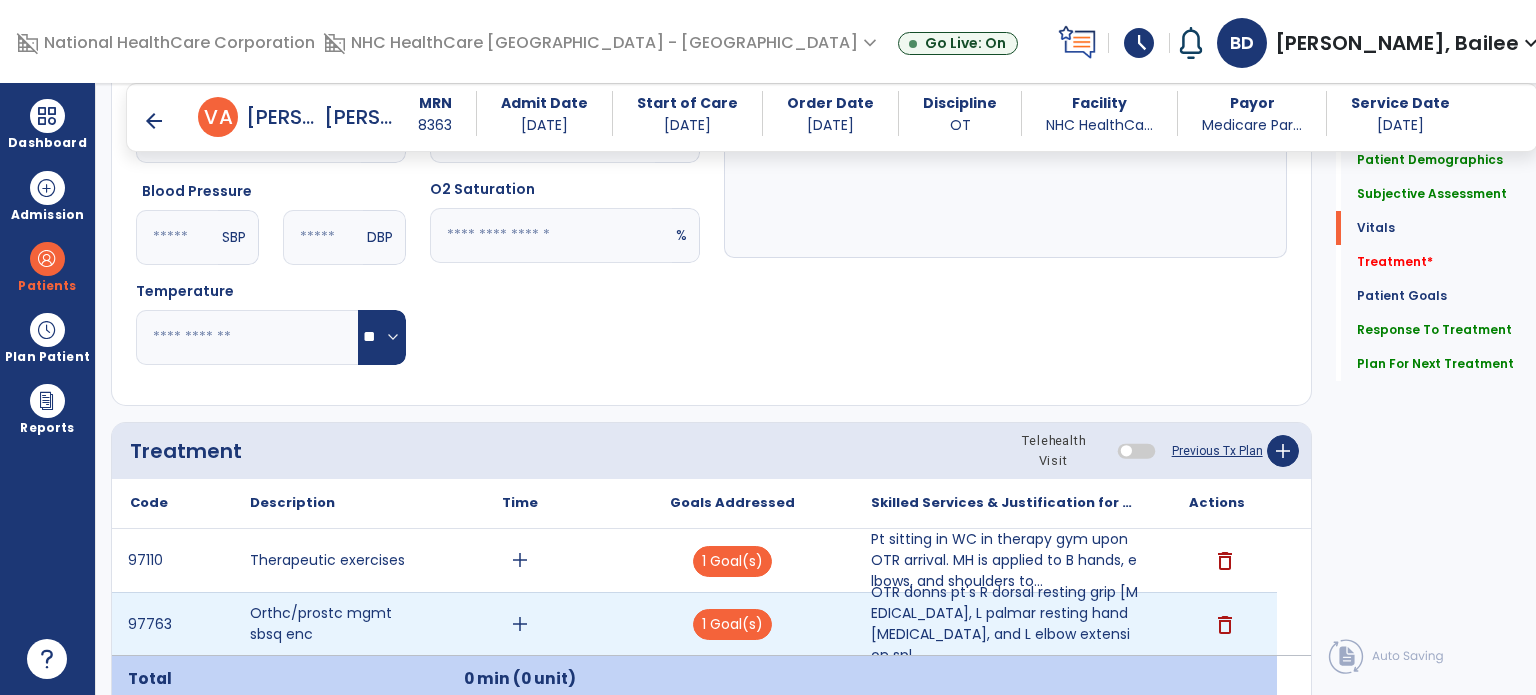 type on "**********" 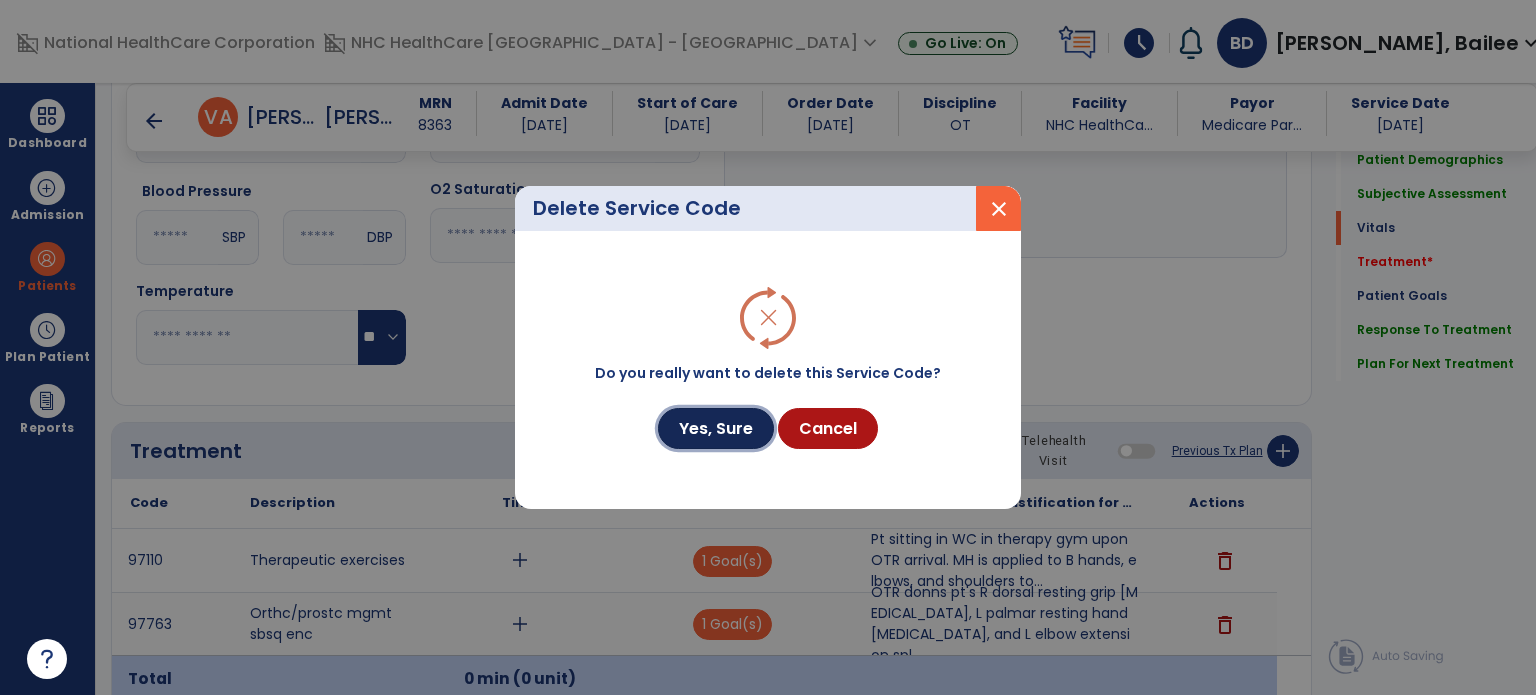 click on "Yes, Sure" at bounding box center [716, 428] 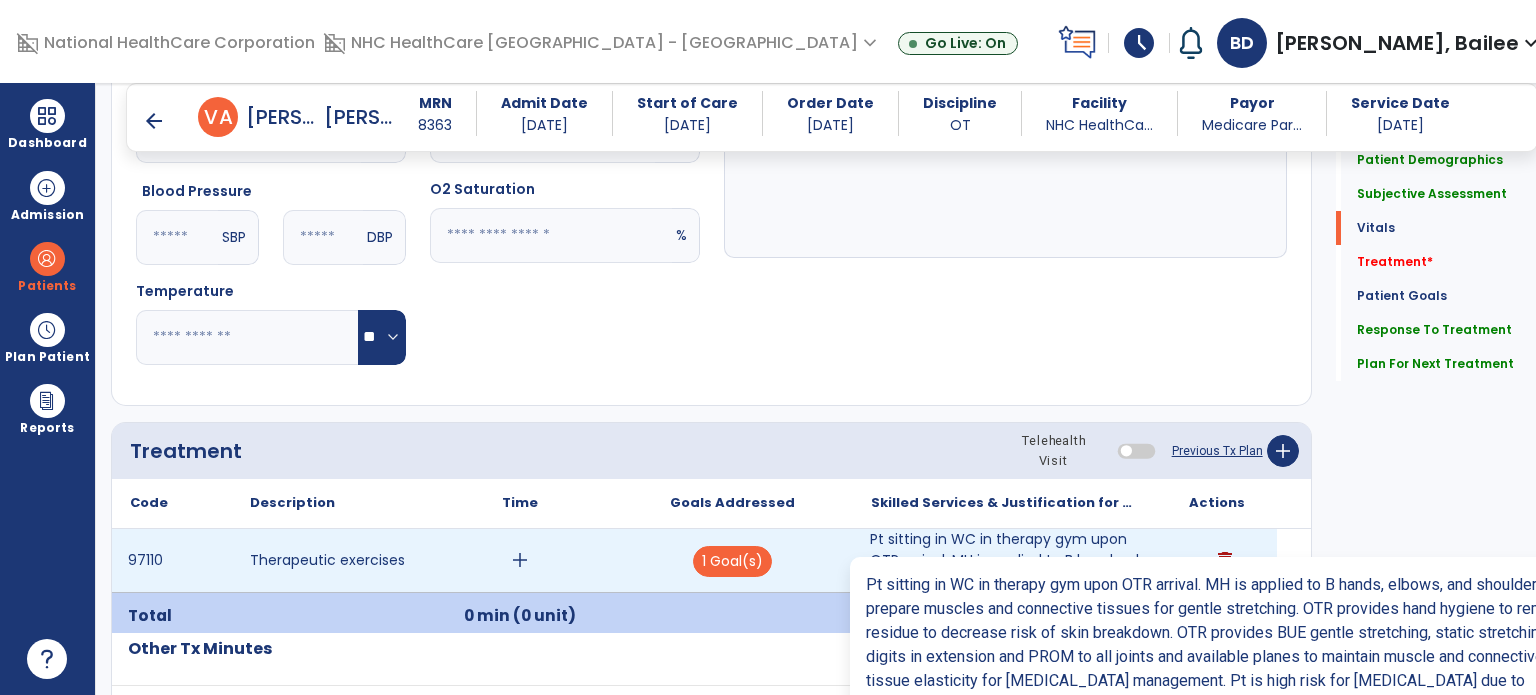 click on "Pt sitting in WC in therapy gym upon OTR arrival. MH is applied to B hands, elbows, and shoulders to..." at bounding box center (1004, 560) 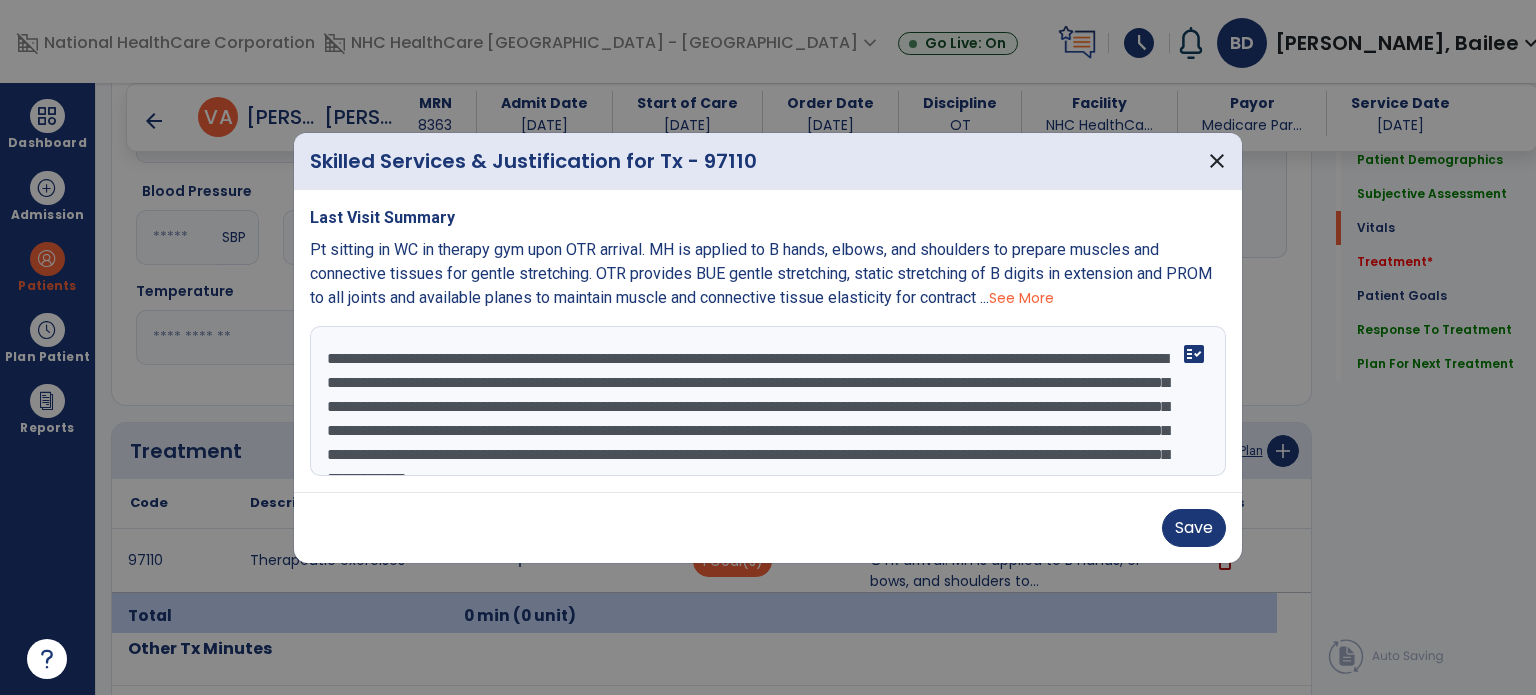drag, startPoint x: 339, startPoint y: 351, endPoint x: 565, endPoint y: 363, distance: 226.31836 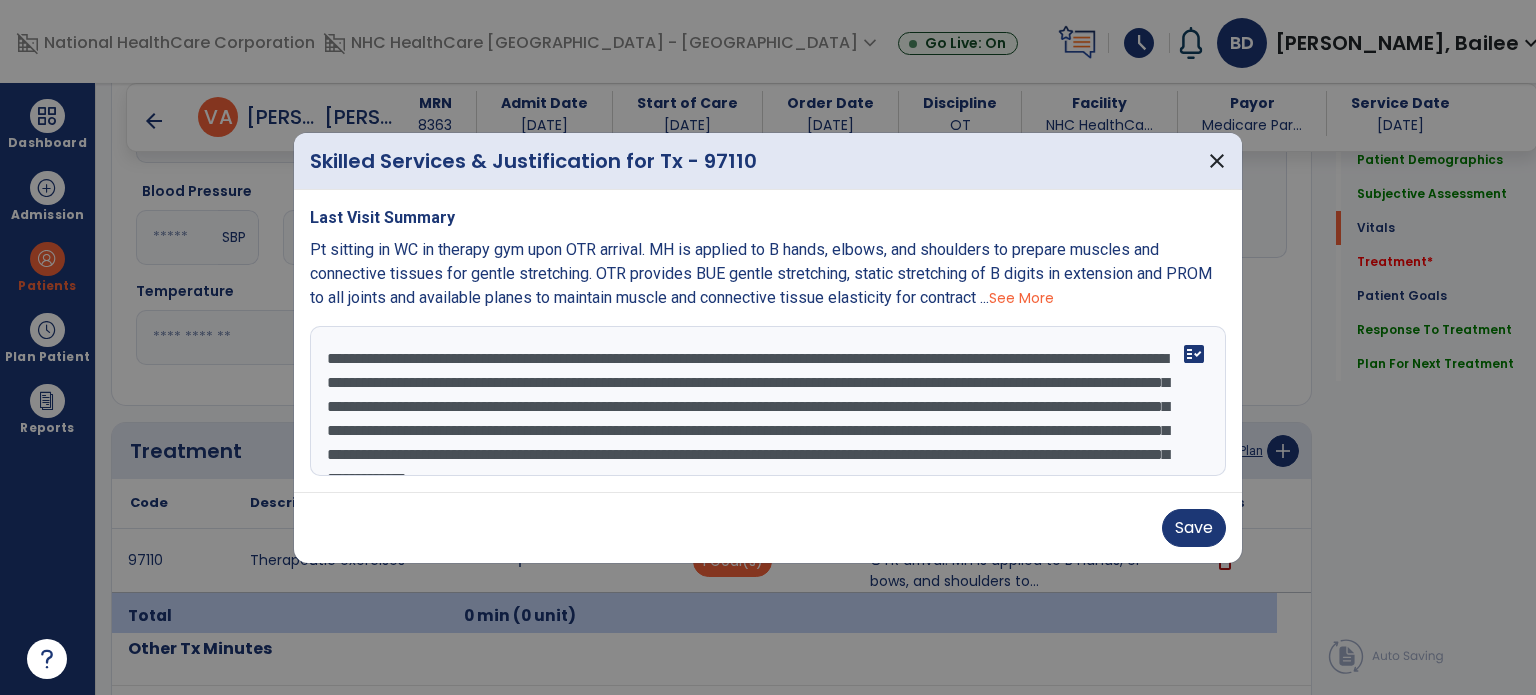 click on "**********" at bounding box center (768, 401) 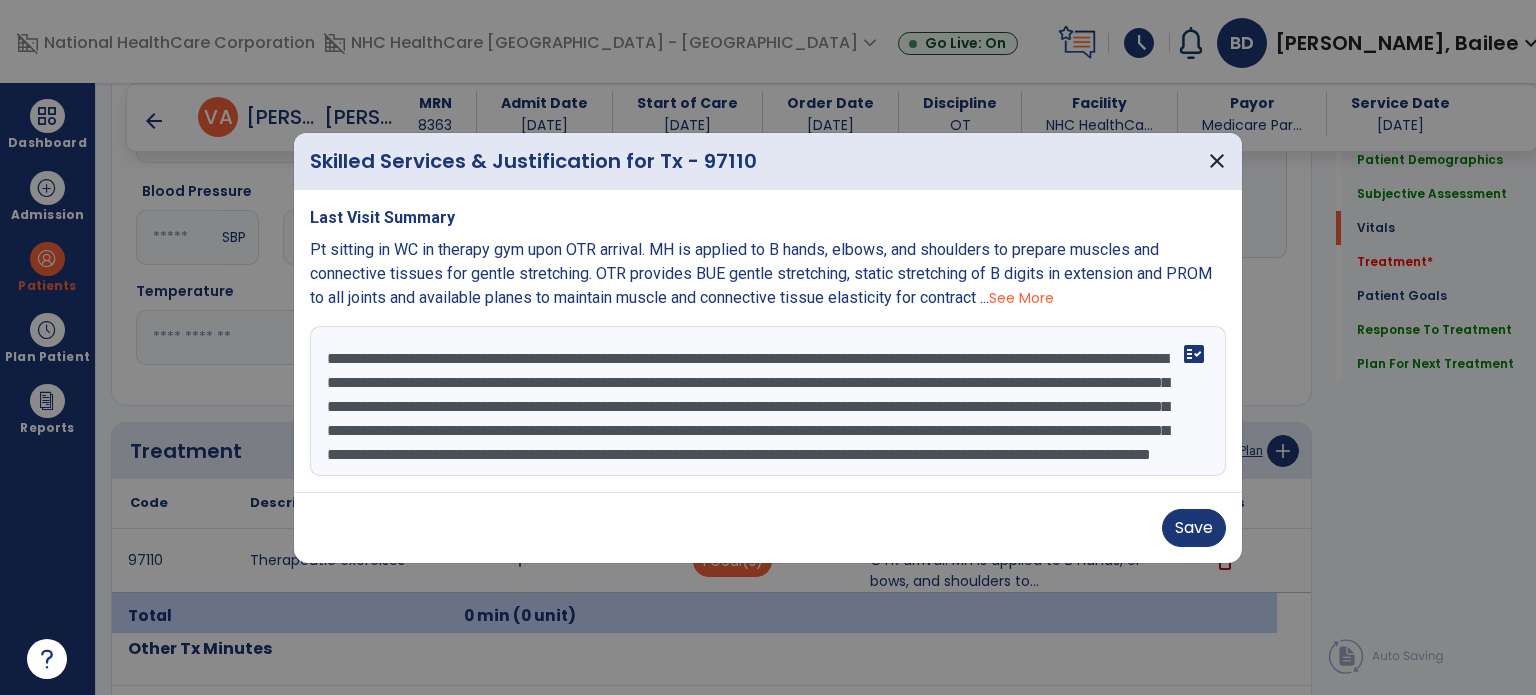 drag, startPoint x: 449, startPoint y: 399, endPoint x: 577, endPoint y: 353, distance: 136.01471 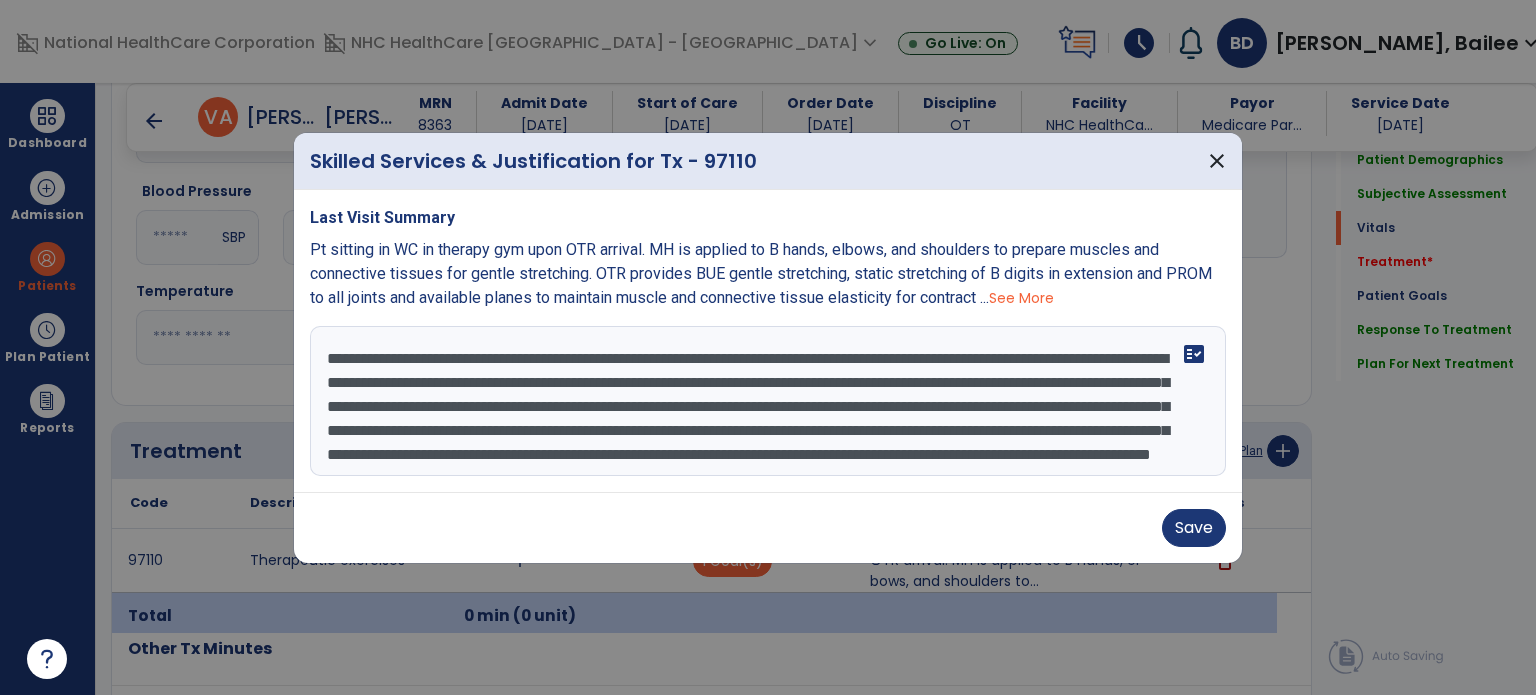 click on "**********" at bounding box center [768, 401] 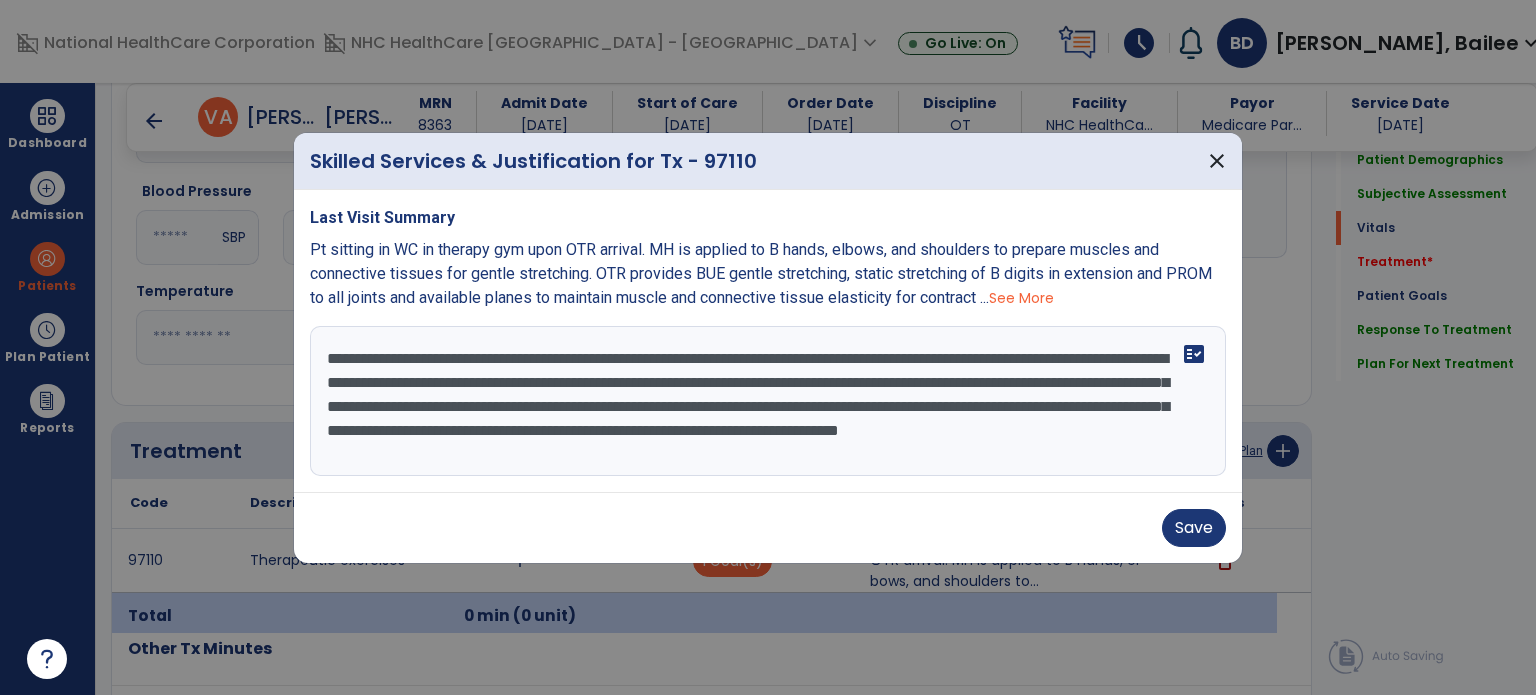 type on "**********" 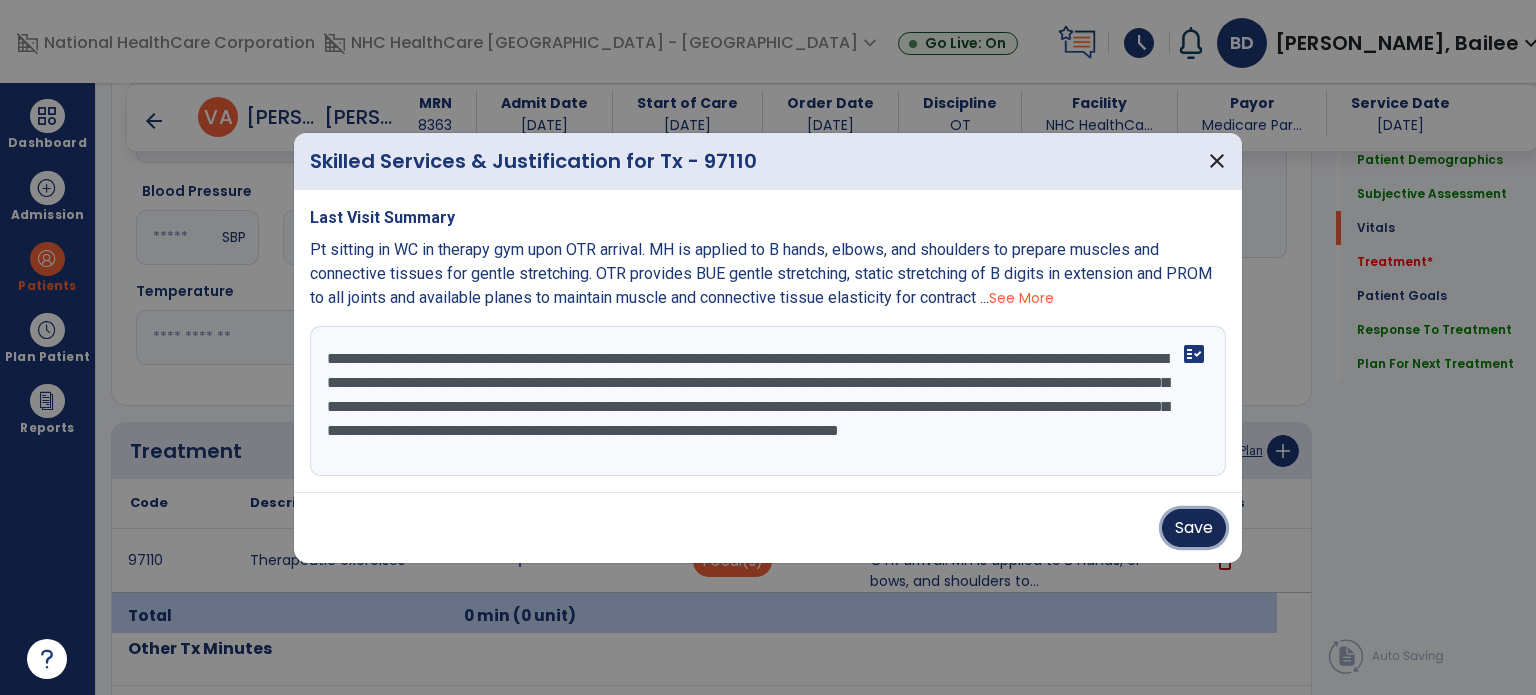 click on "Save" at bounding box center (1194, 528) 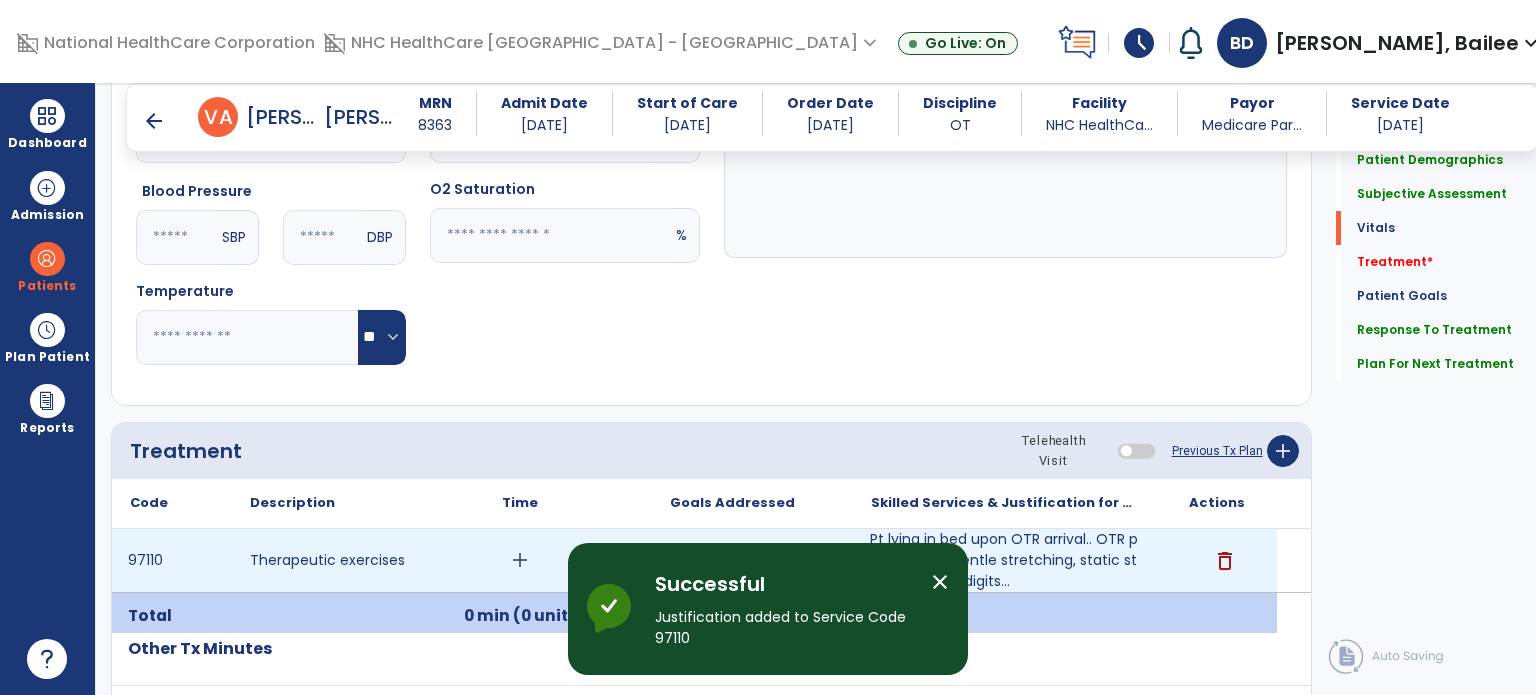 click on "add" at bounding box center (520, 560) 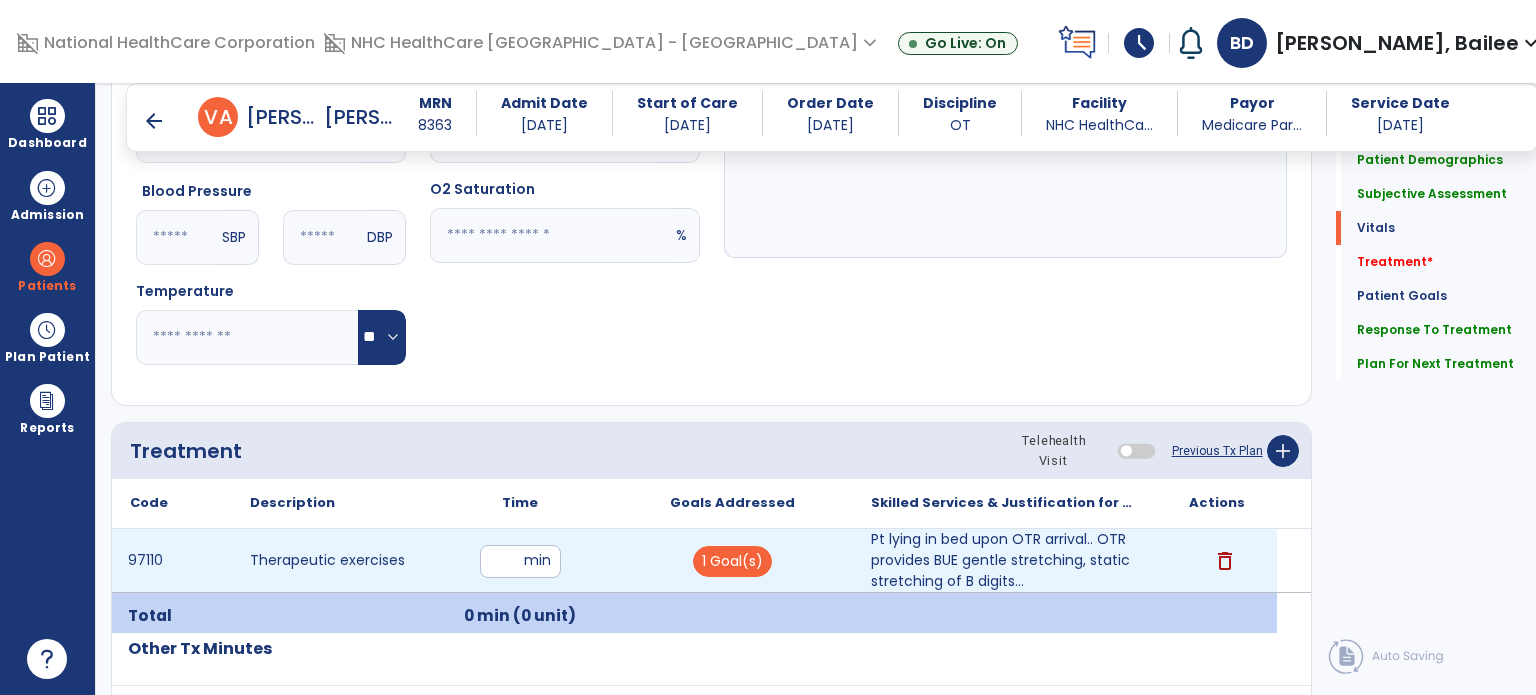 type on "**" 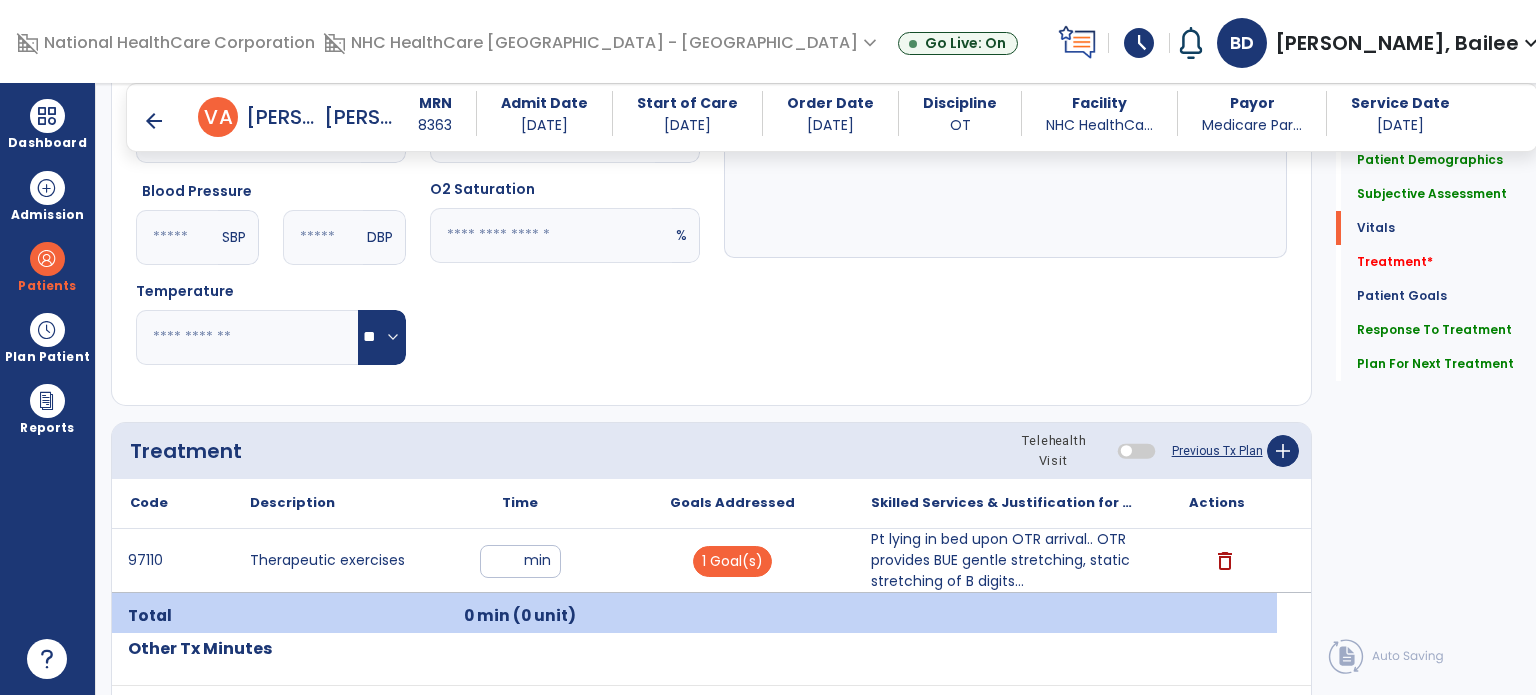 click on "Code
Description
Time" 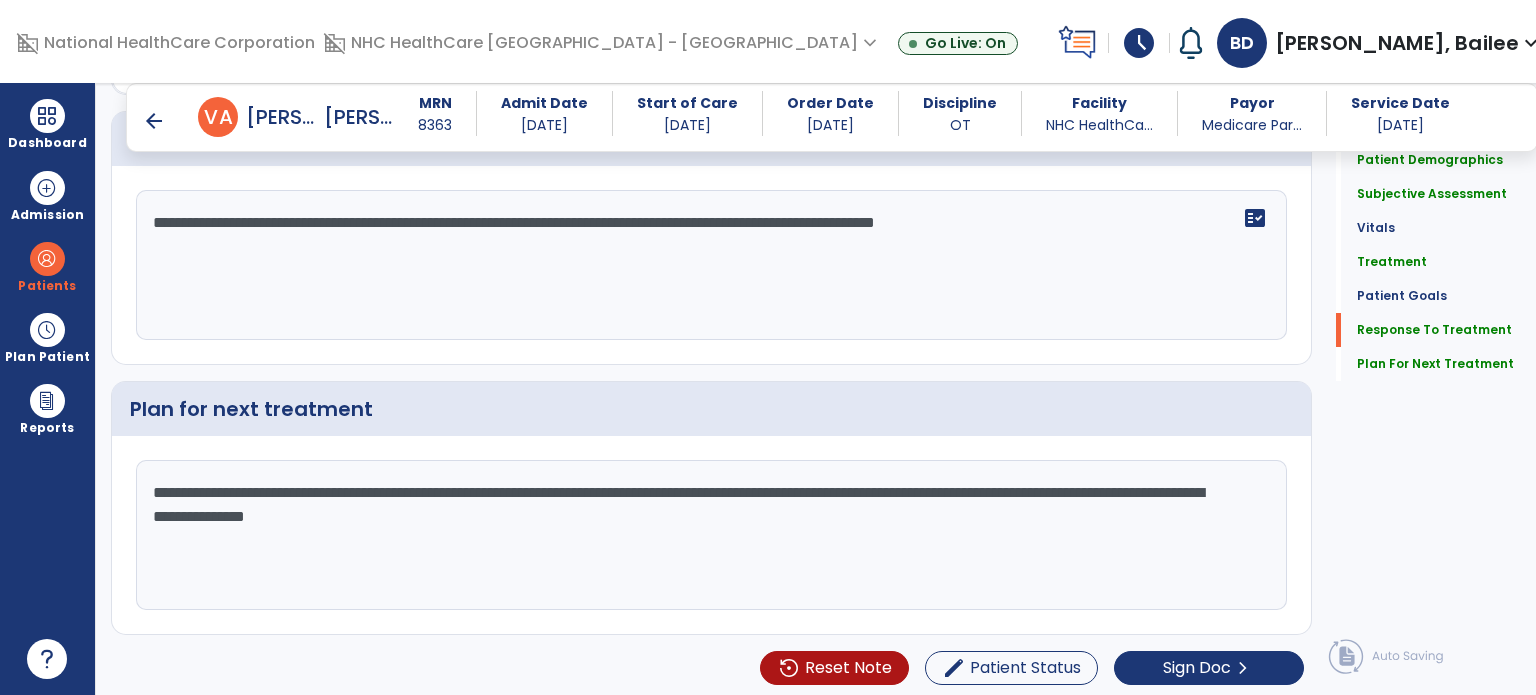 scroll, scrollTop: 2456, scrollLeft: 0, axis: vertical 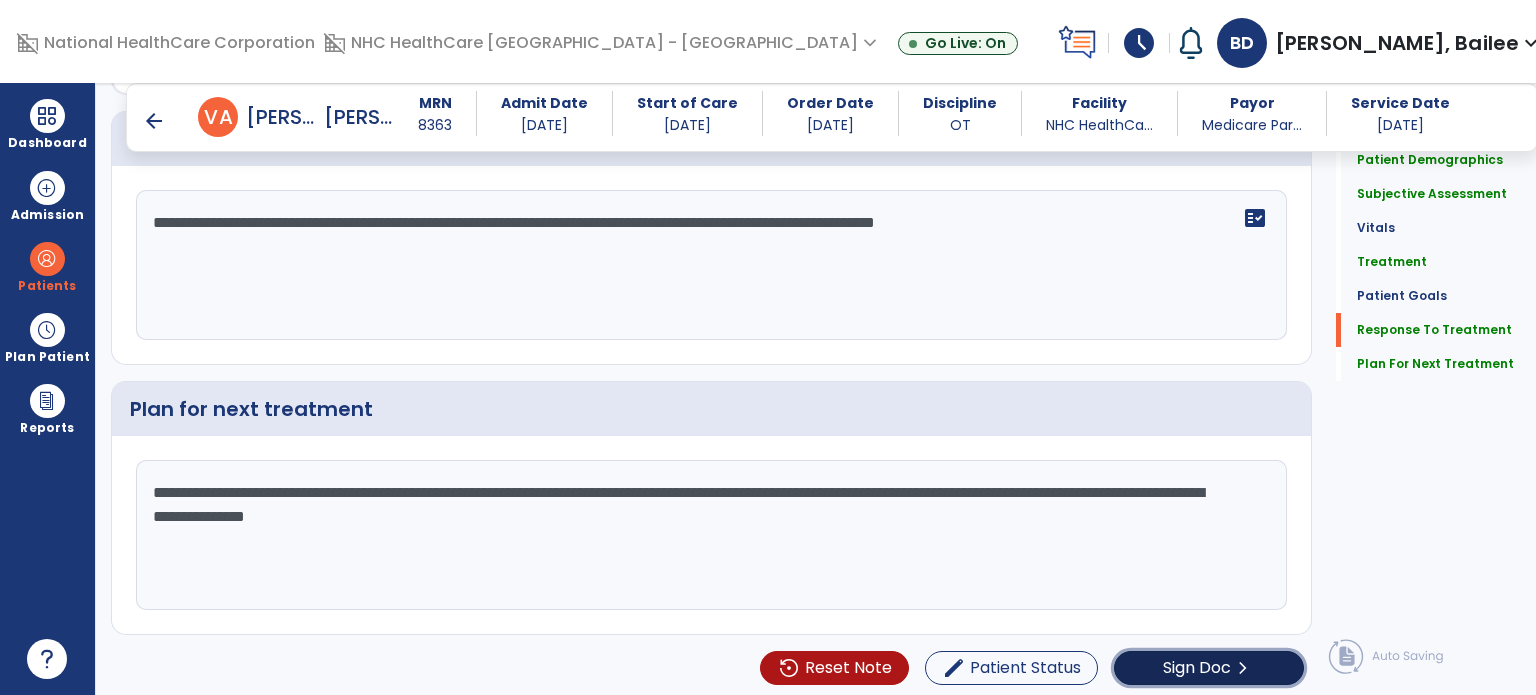 click on "chevron_right" 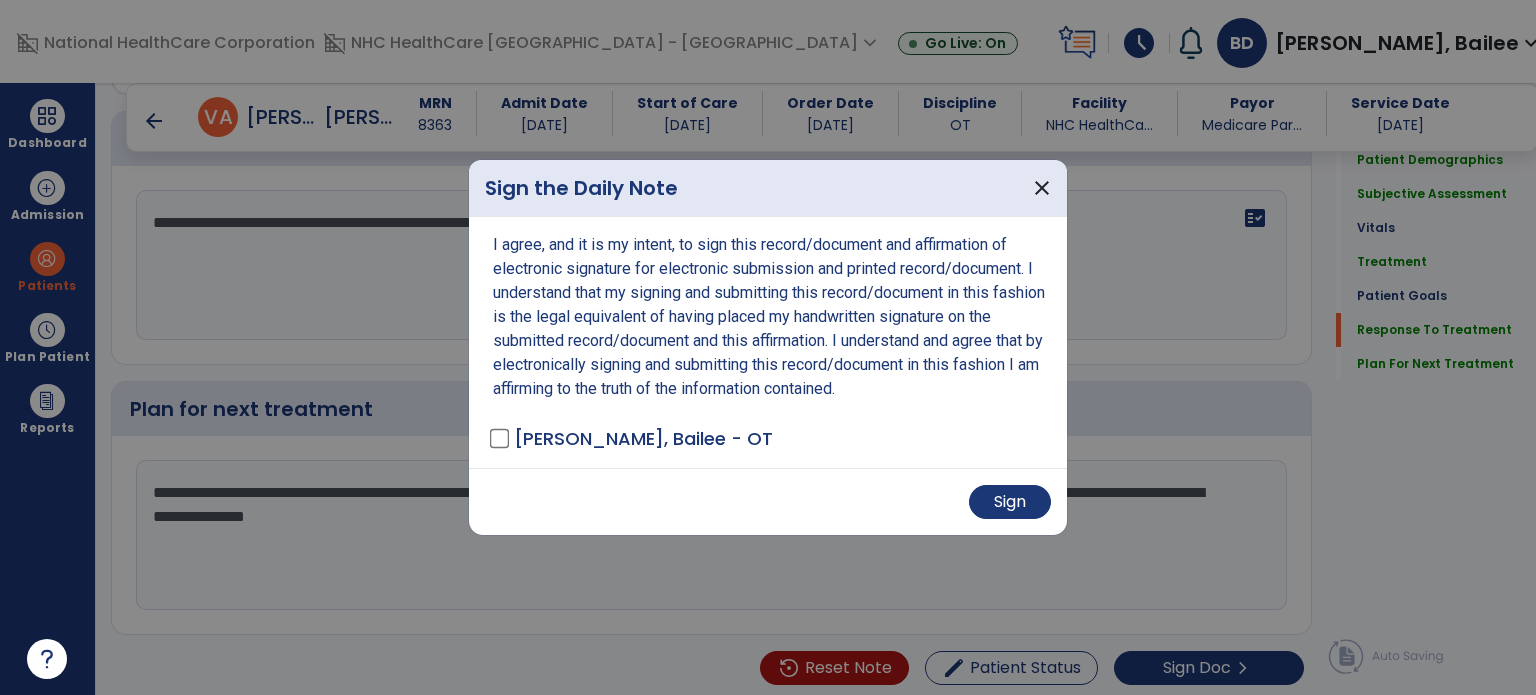 click on "Sign" at bounding box center (768, 501) 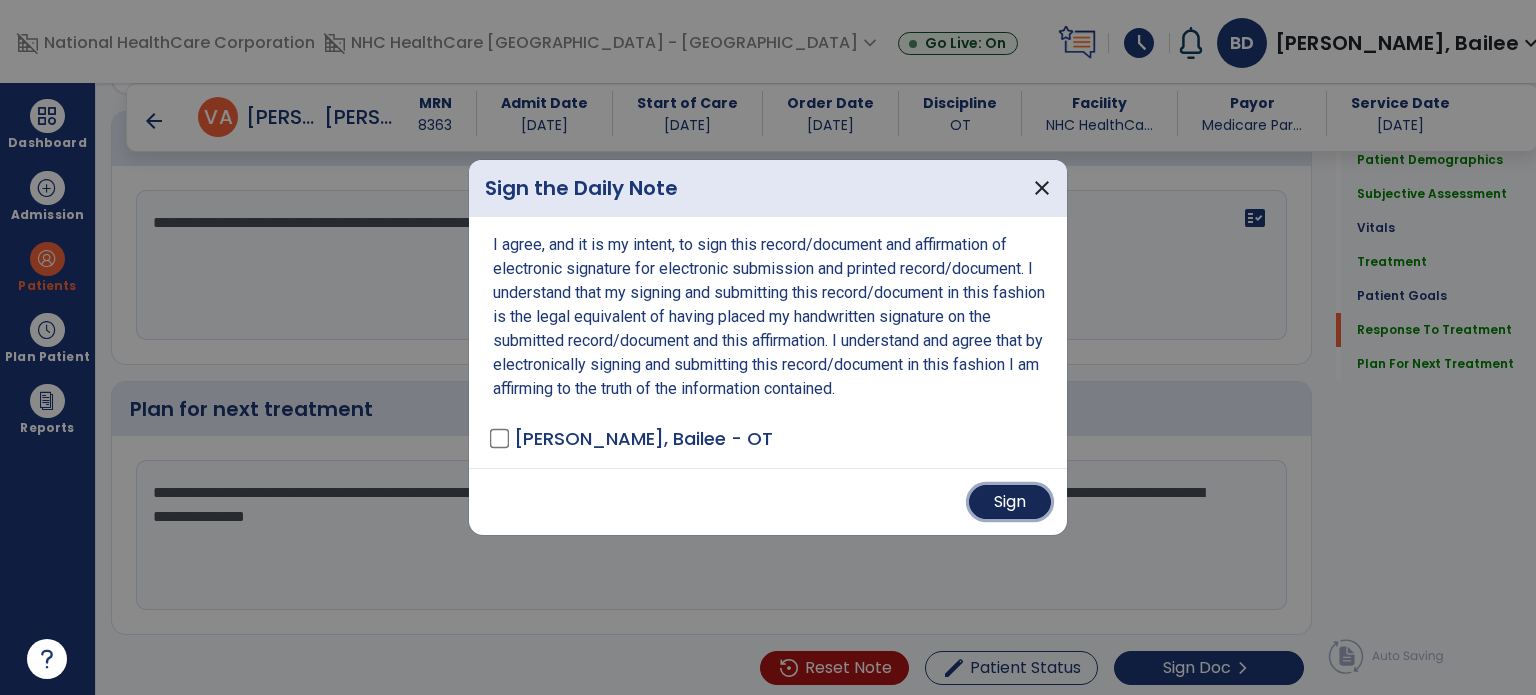 click on "Sign" at bounding box center [1010, 502] 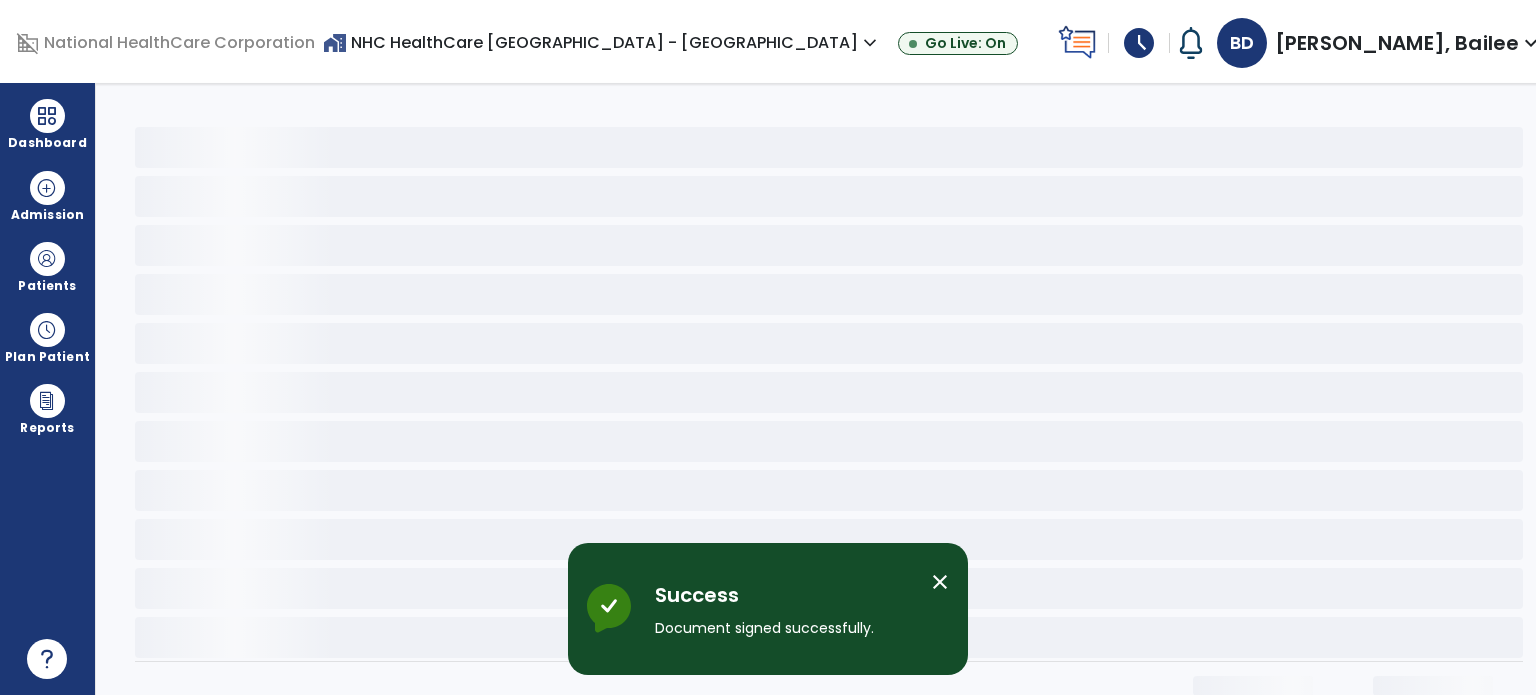 scroll, scrollTop: 0, scrollLeft: 0, axis: both 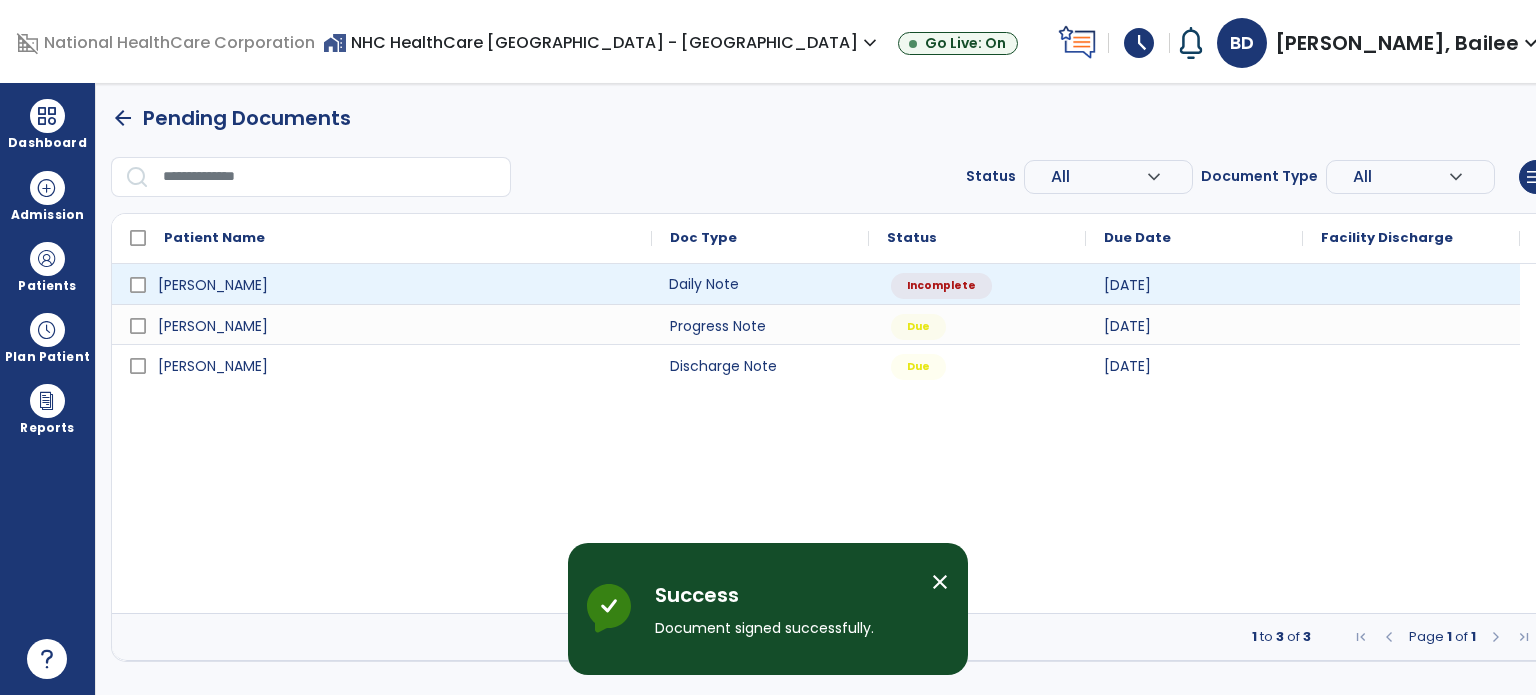 click on "Daily Note" at bounding box center [760, 284] 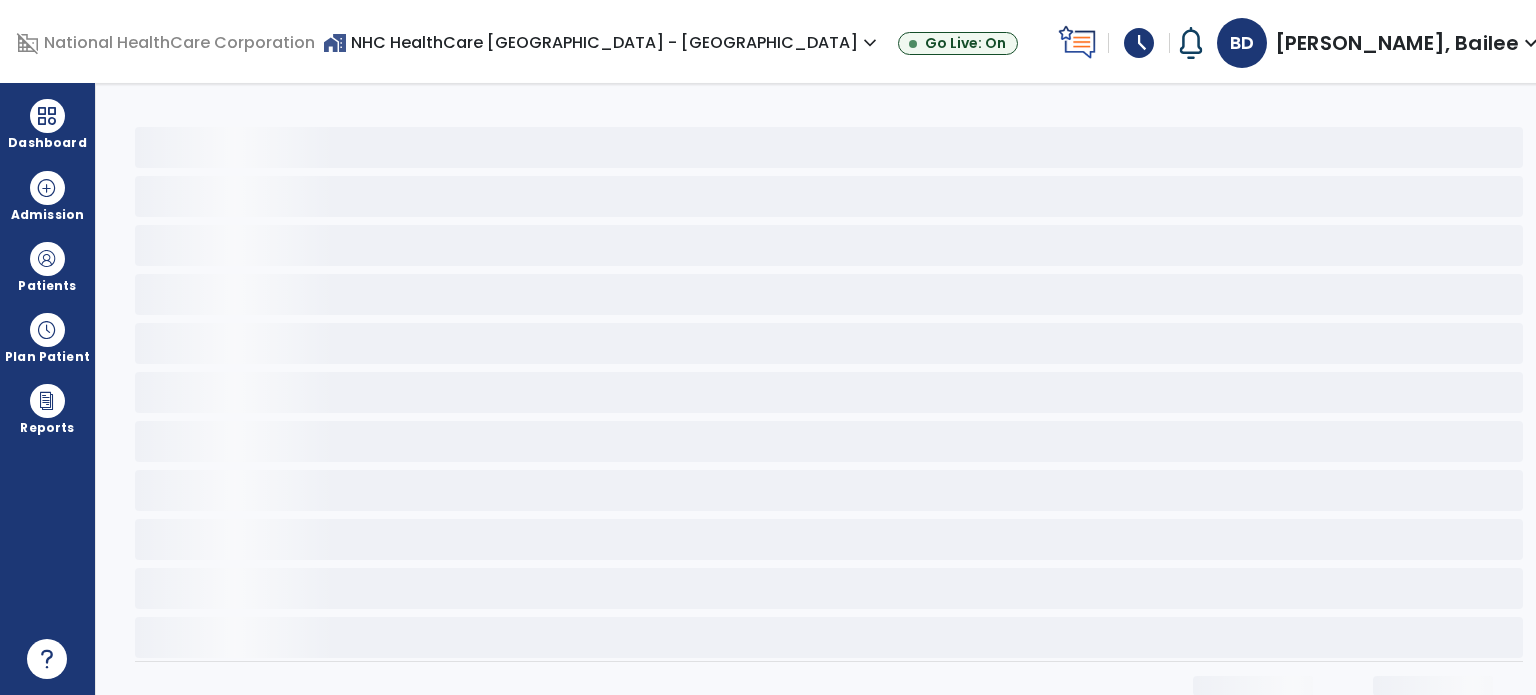 select on "*" 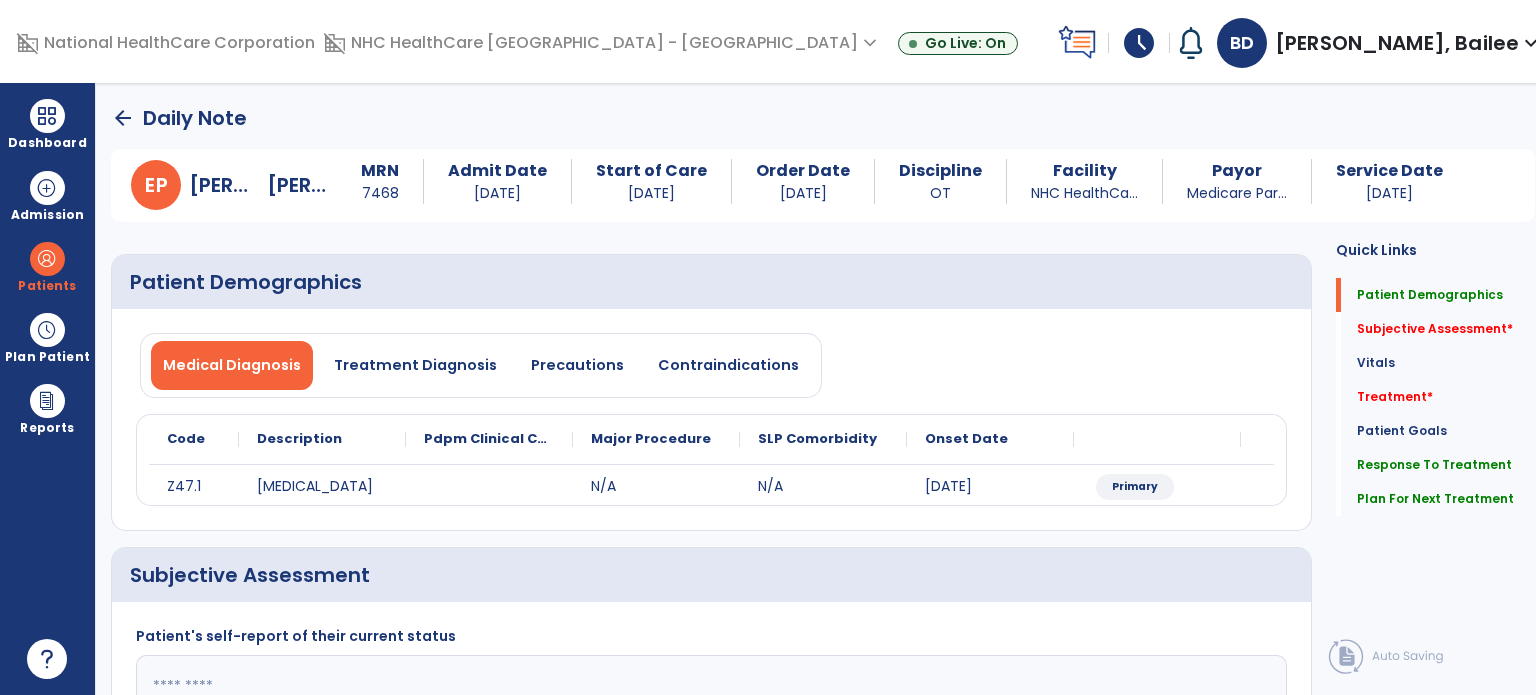 click on "Subjective Assessment   *" 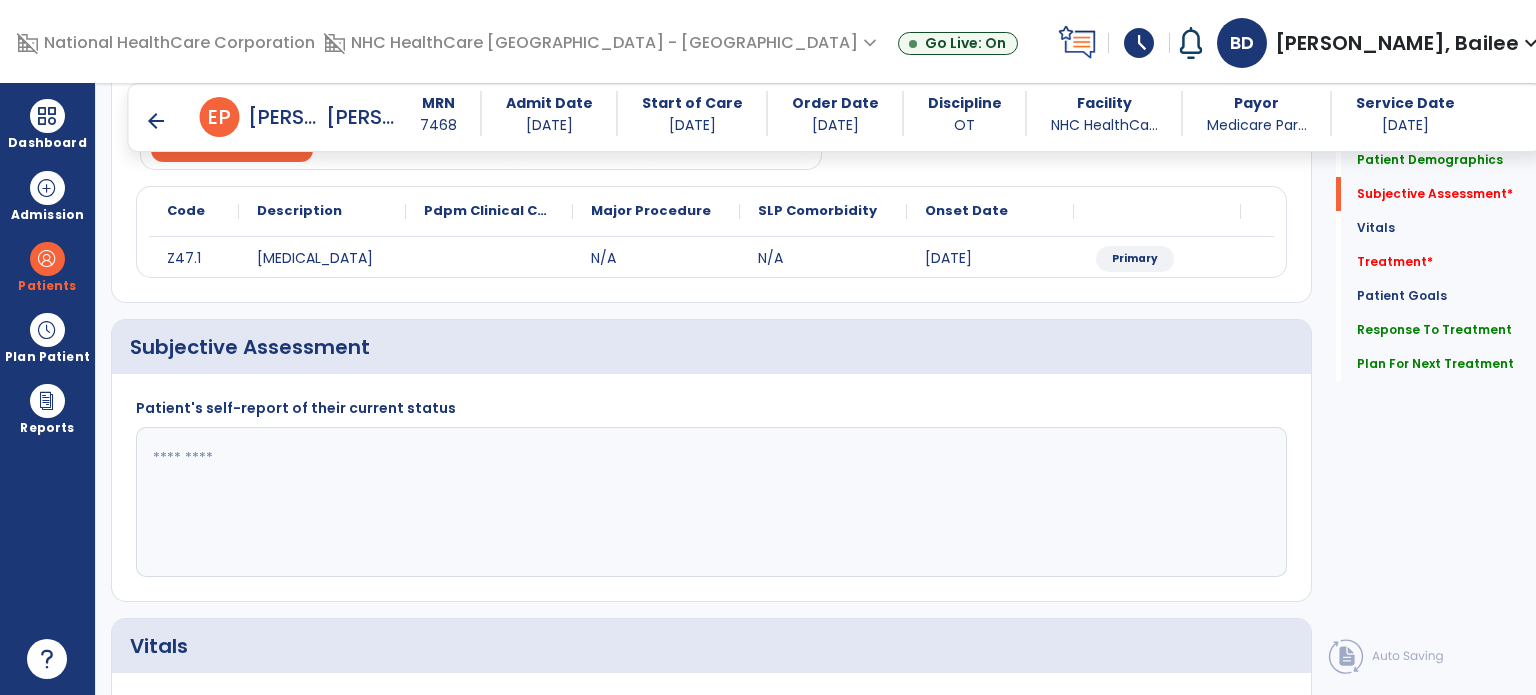 scroll, scrollTop: 298, scrollLeft: 0, axis: vertical 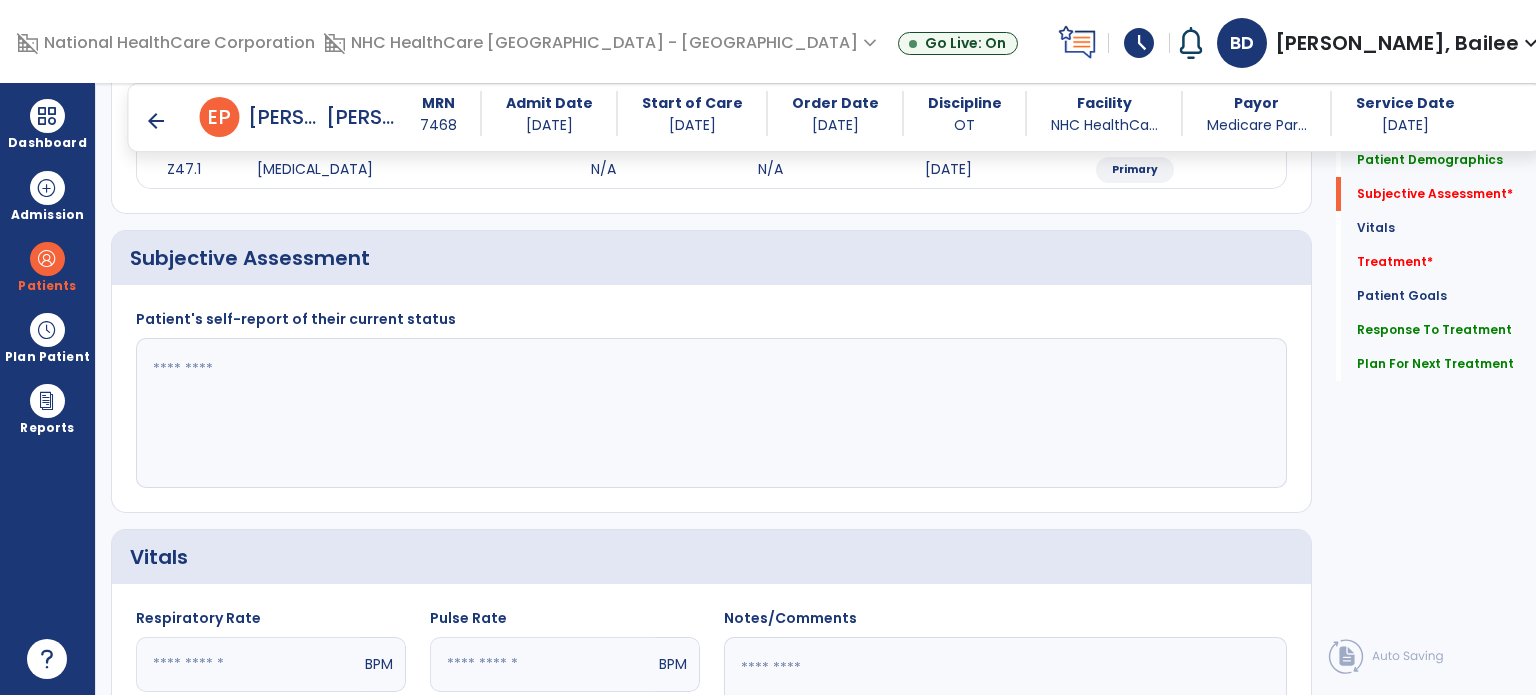 click 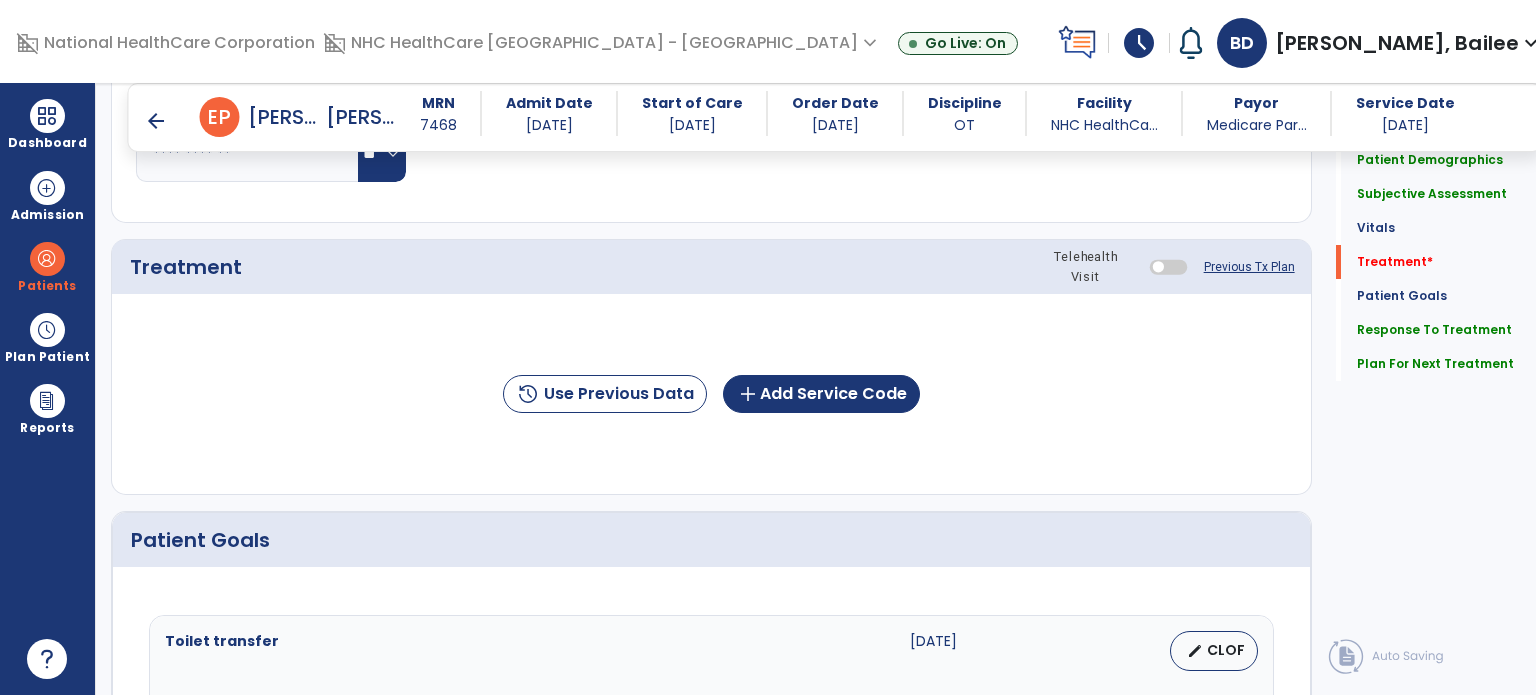 scroll, scrollTop: 1011, scrollLeft: 0, axis: vertical 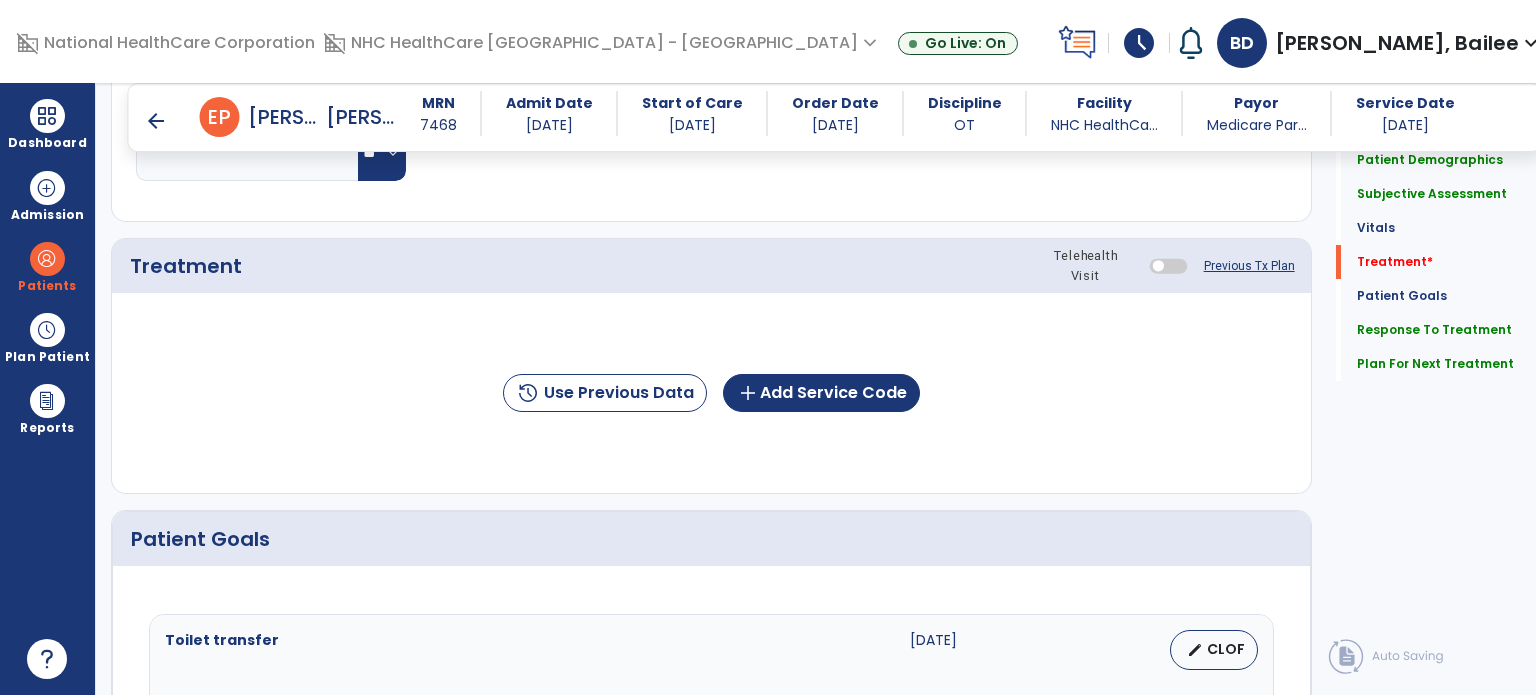 type on "**********" 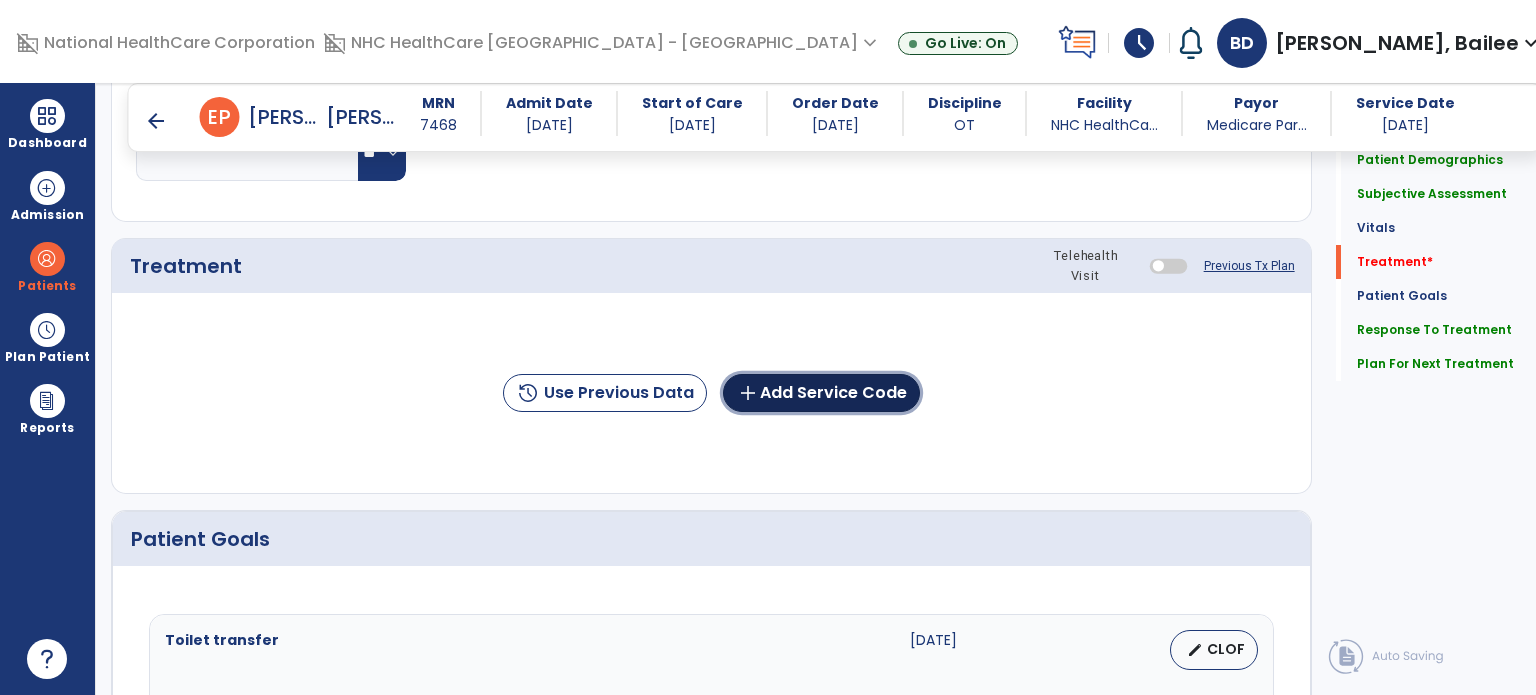 click on "add  Add Service Code" 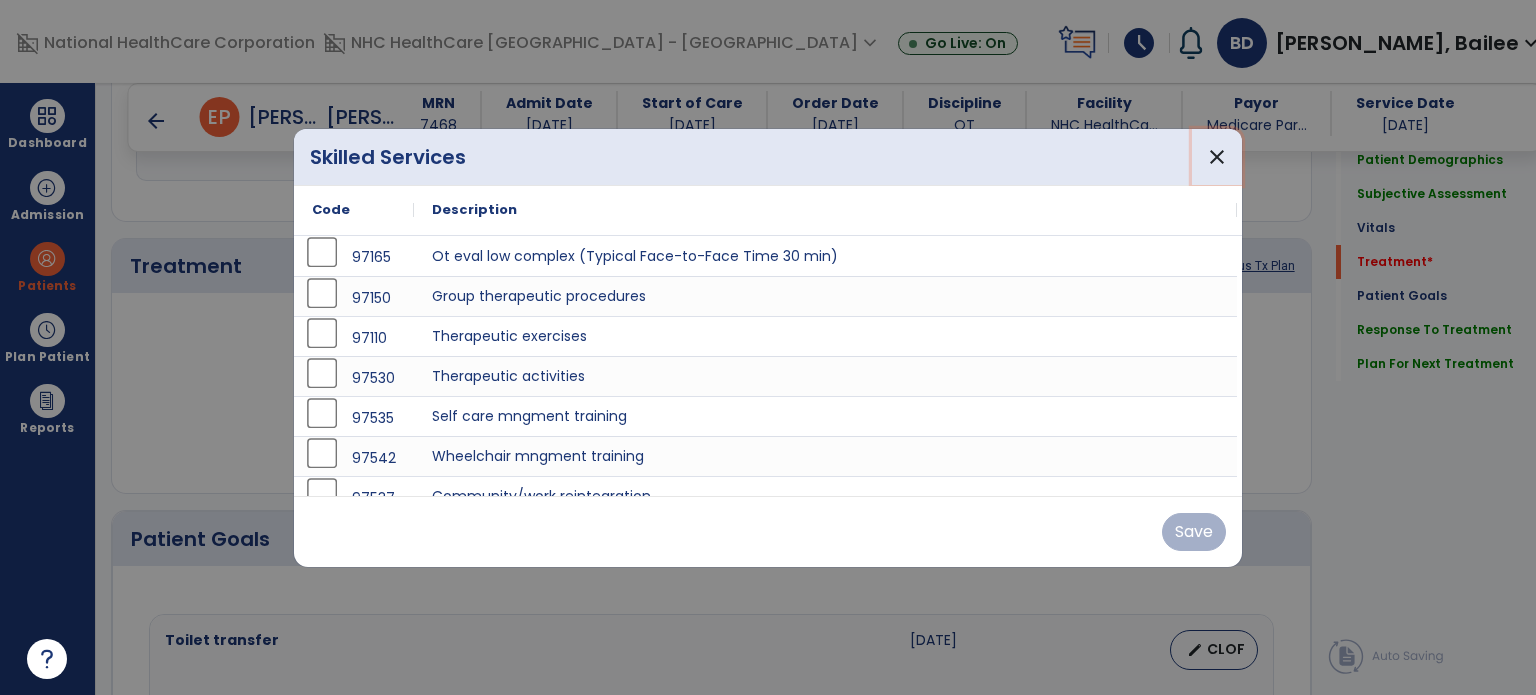 click on "close" at bounding box center [1217, 157] 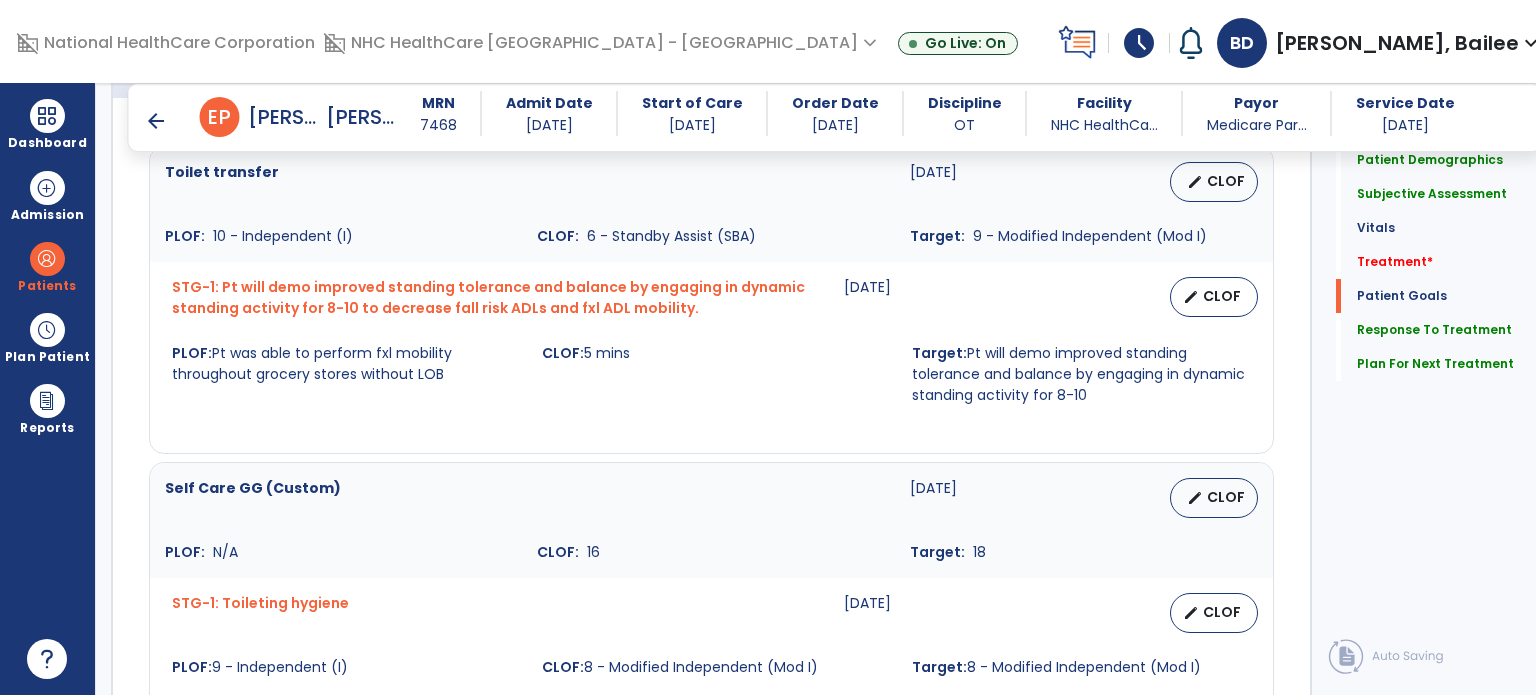 scroll, scrollTop: 1426, scrollLeft: 0, axis: vertical 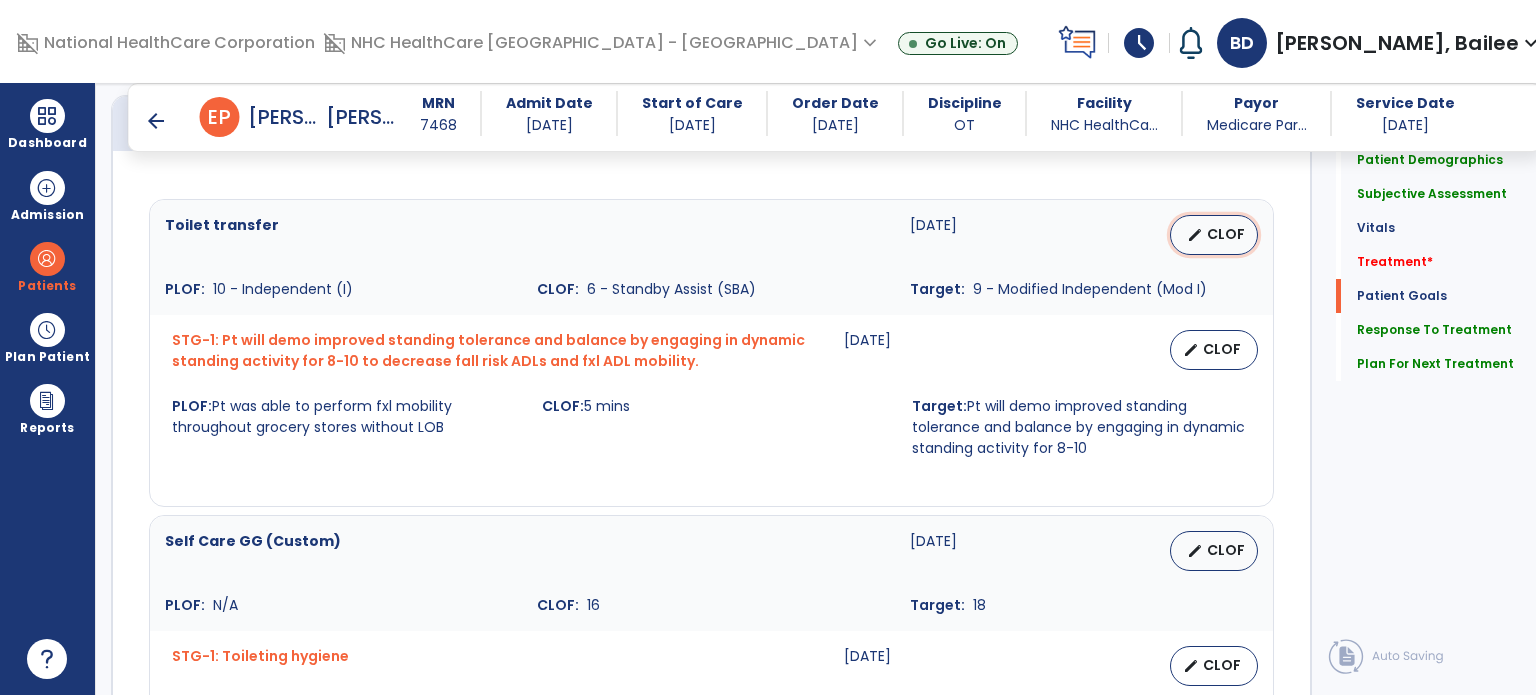click on "edit   CLOF" at bounding box center (1214, 235) 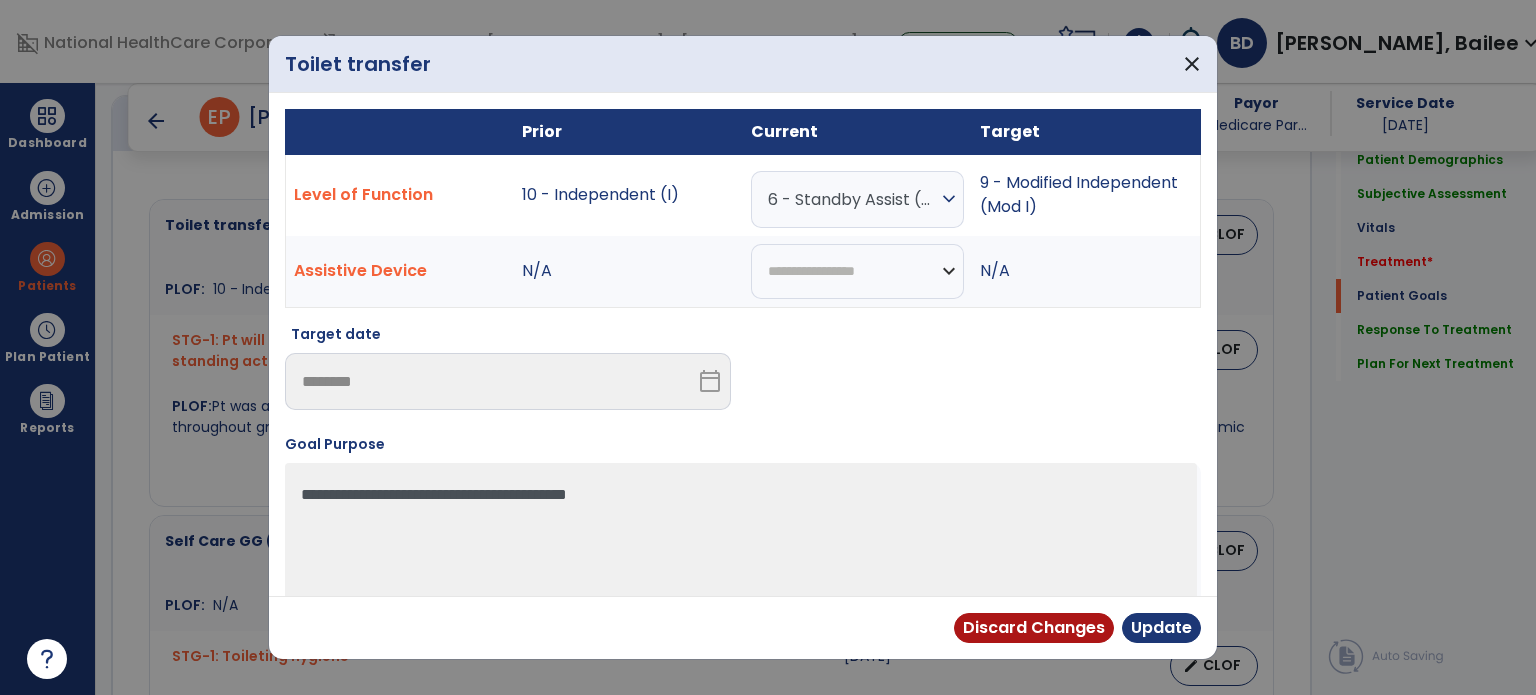 click on "6 - Standby Assist (SBA)   expand_more" at bounding box center (857, 199) 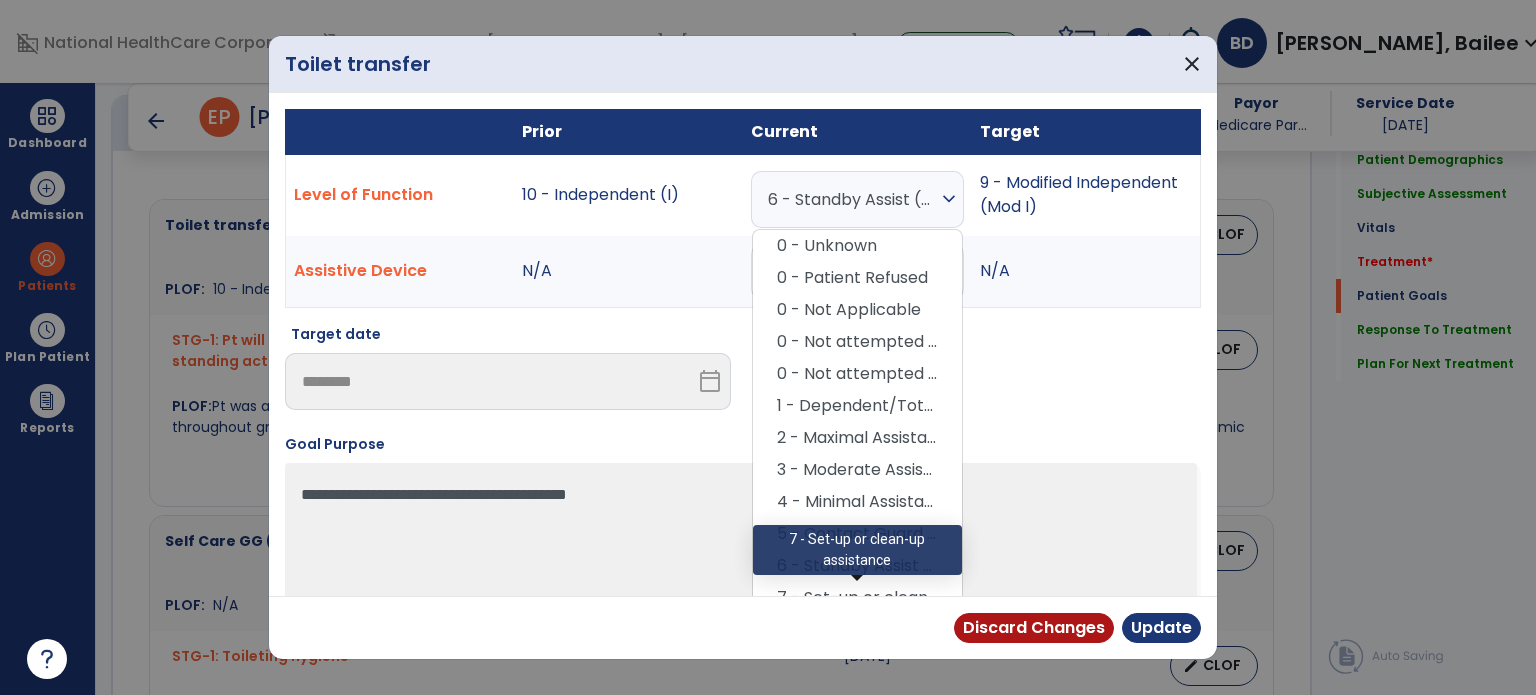 scroll, scrollTop: 112, scrollLeft: 0, axis: vertical 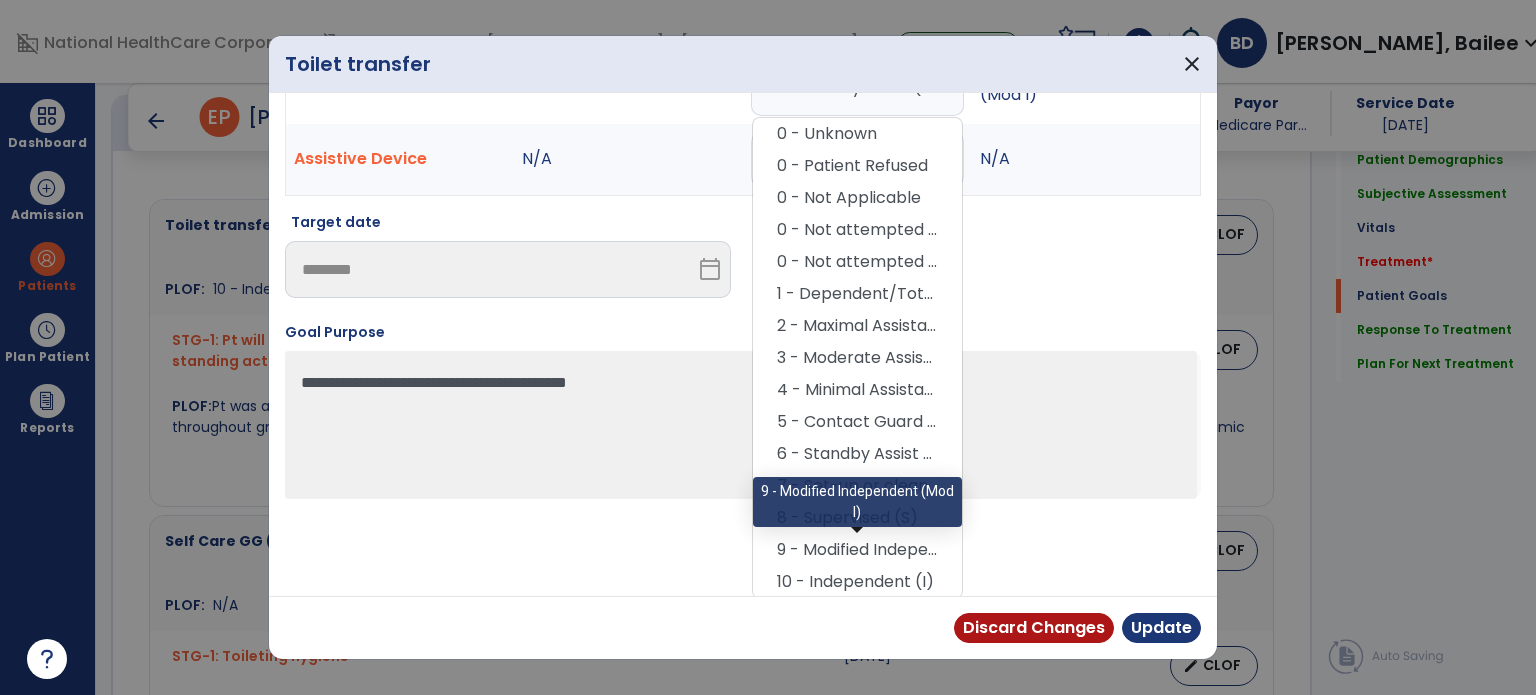 click on "9 - Modified Independent (Mod I)" at bounding box center [857, 550] 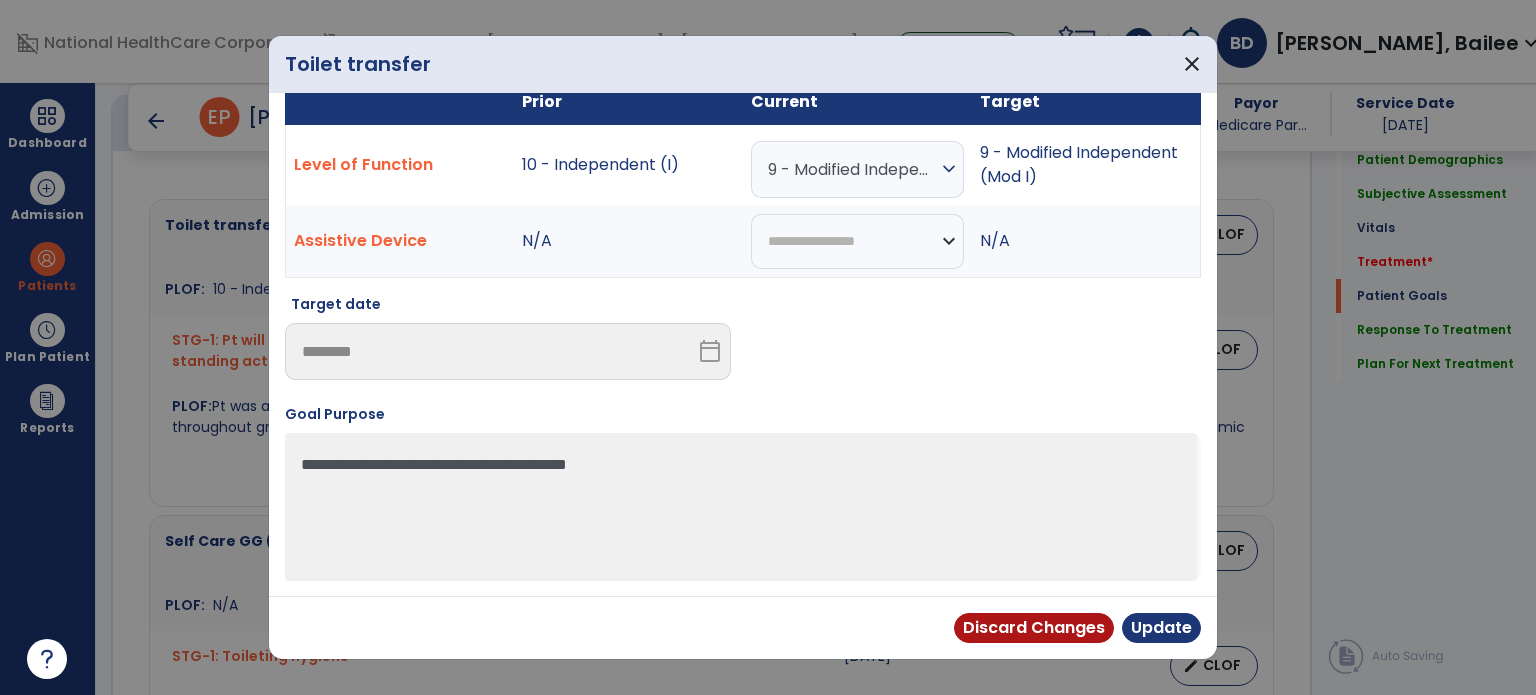 scroll, scrollTop: 28, scrollLeft: 0, axis: vertical 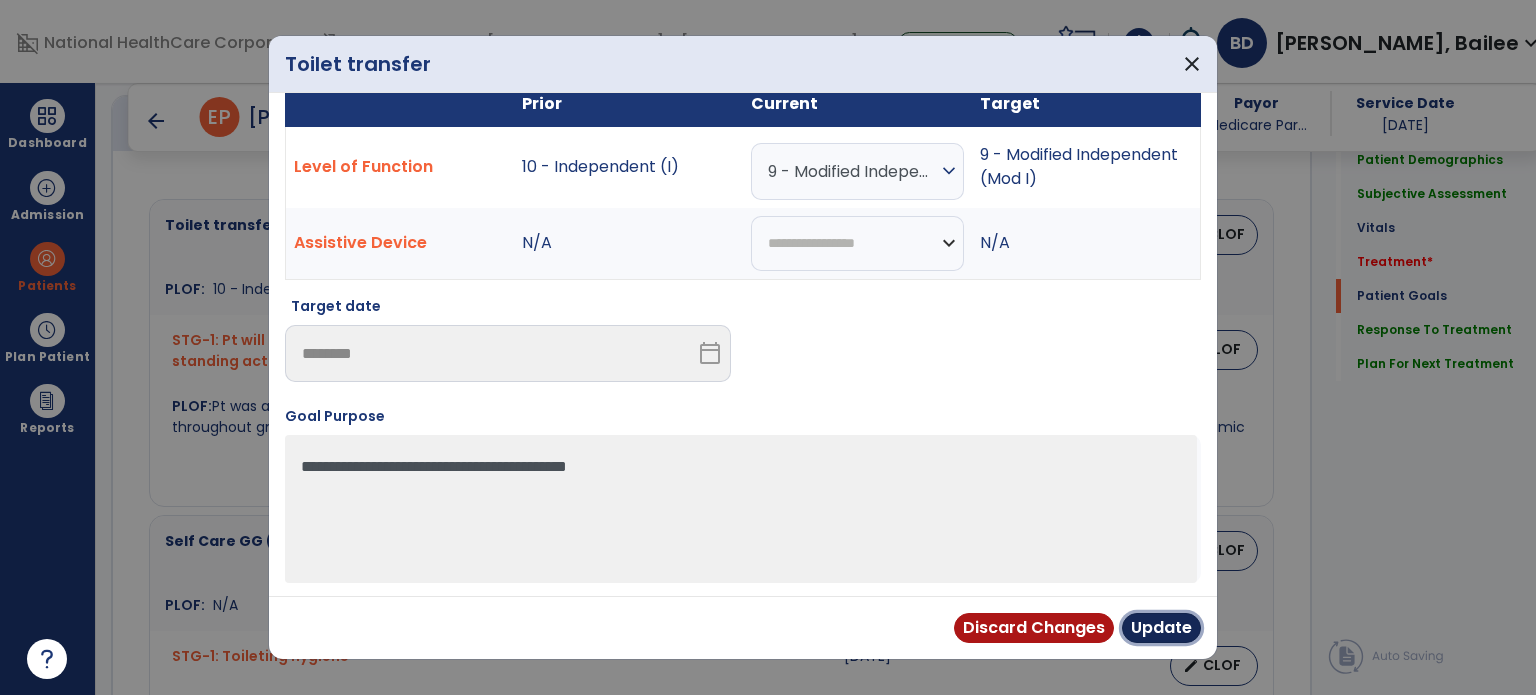 click on "Update" at bounding box center (1161, 628) 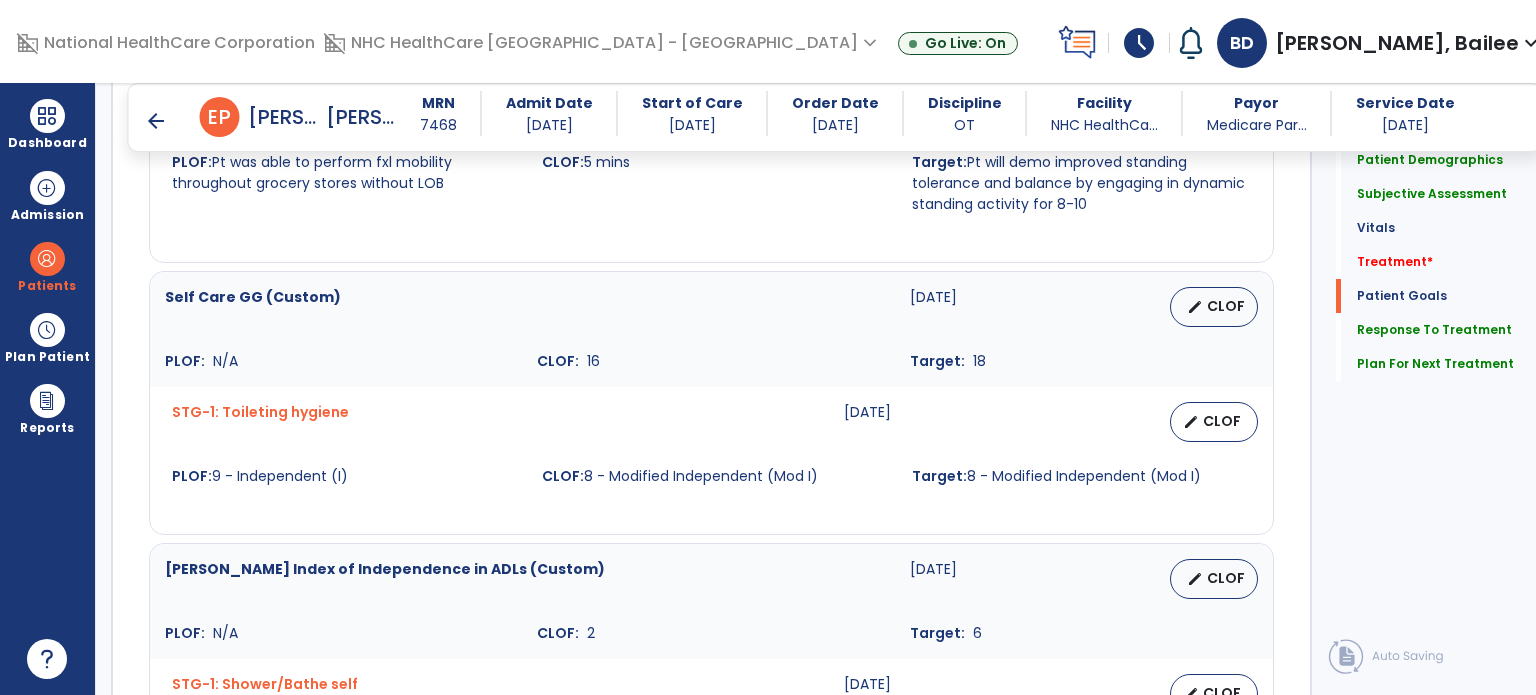 scroll, scrollTop: 1669, scrollLeft: 0, axis: vertical 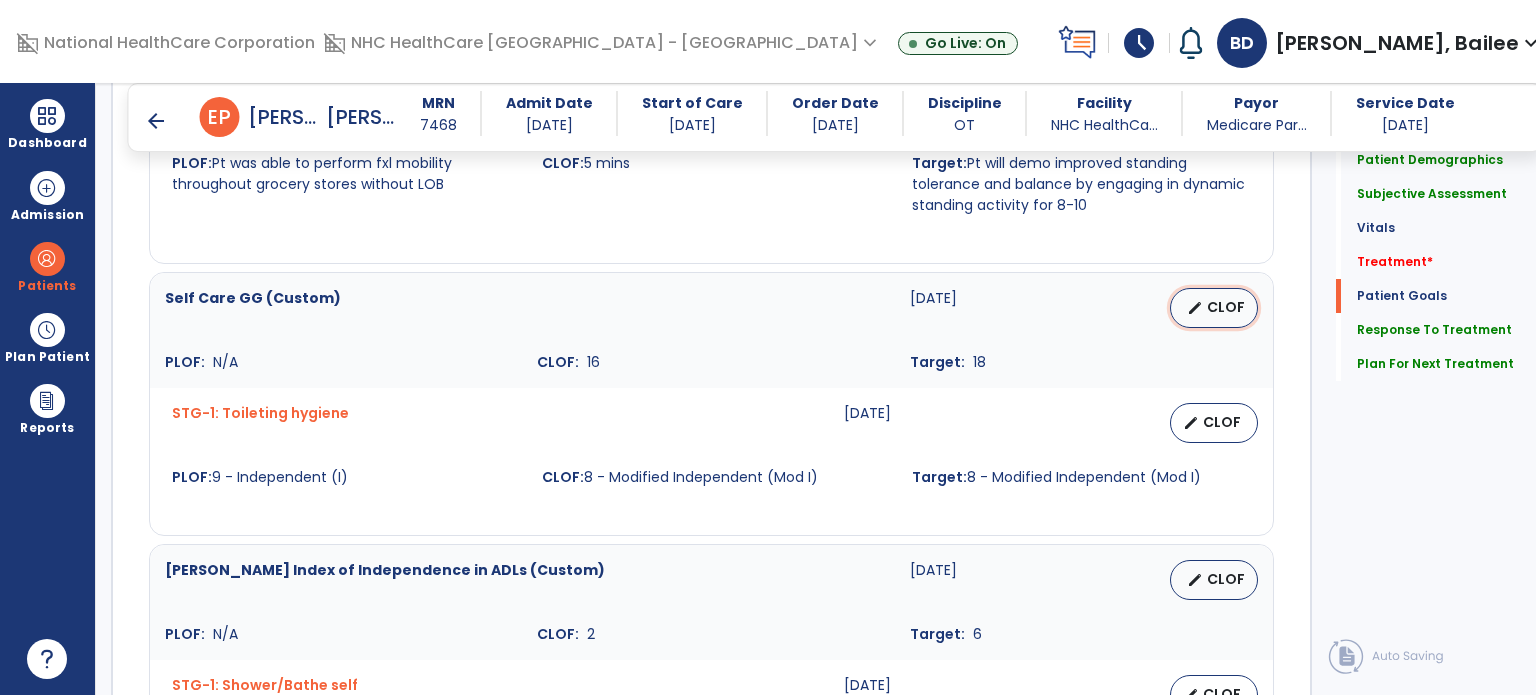 click on "edit   CLOF" at bounding box center [1214, 308] 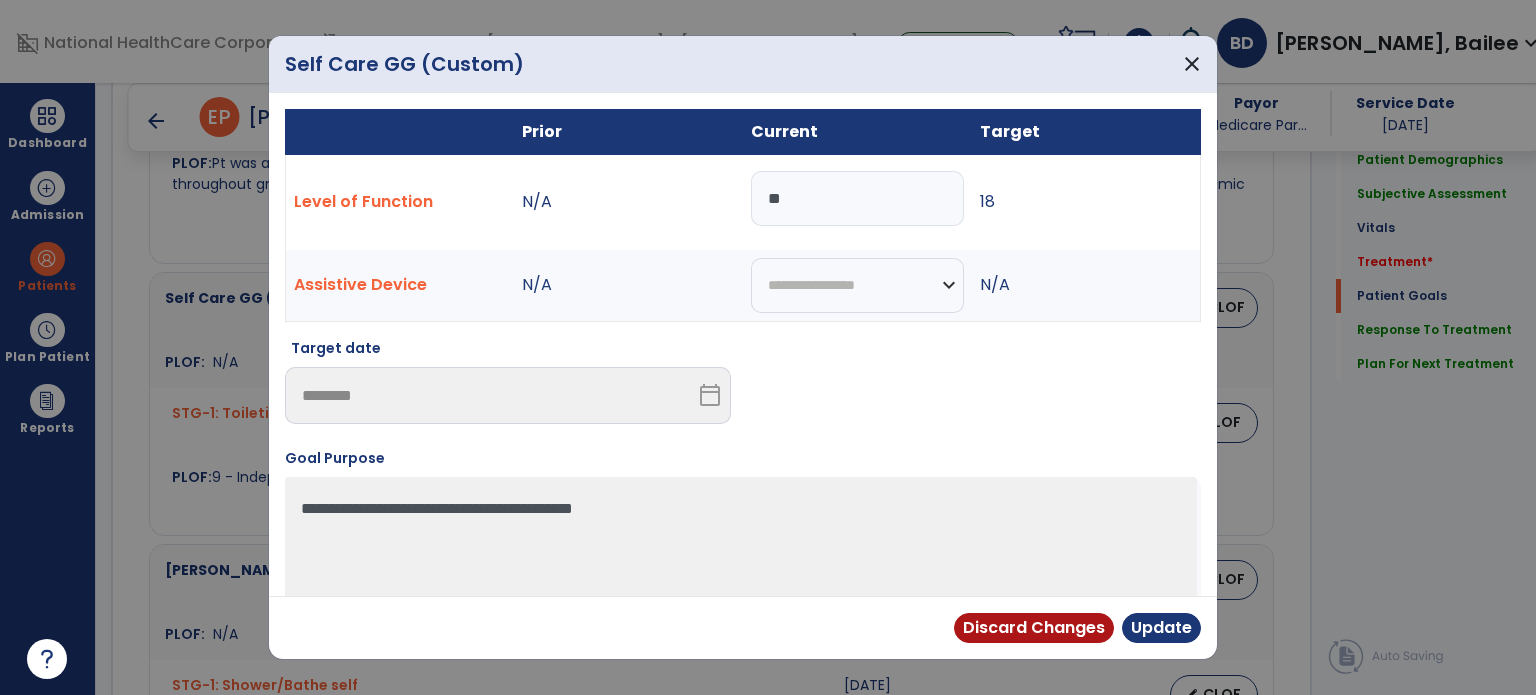 click on "**" at bounding box center [857, 198] 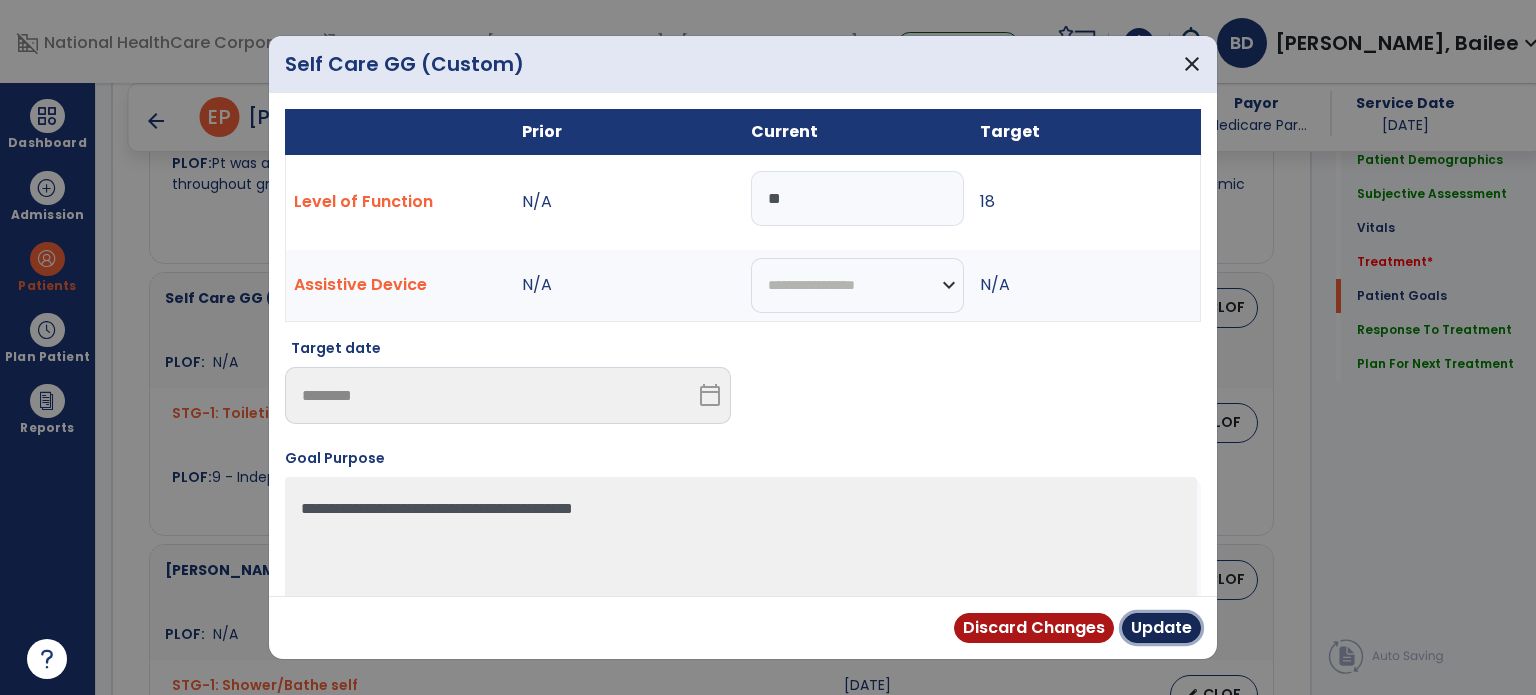 click on "Update" at bounding box center (1161, 628) 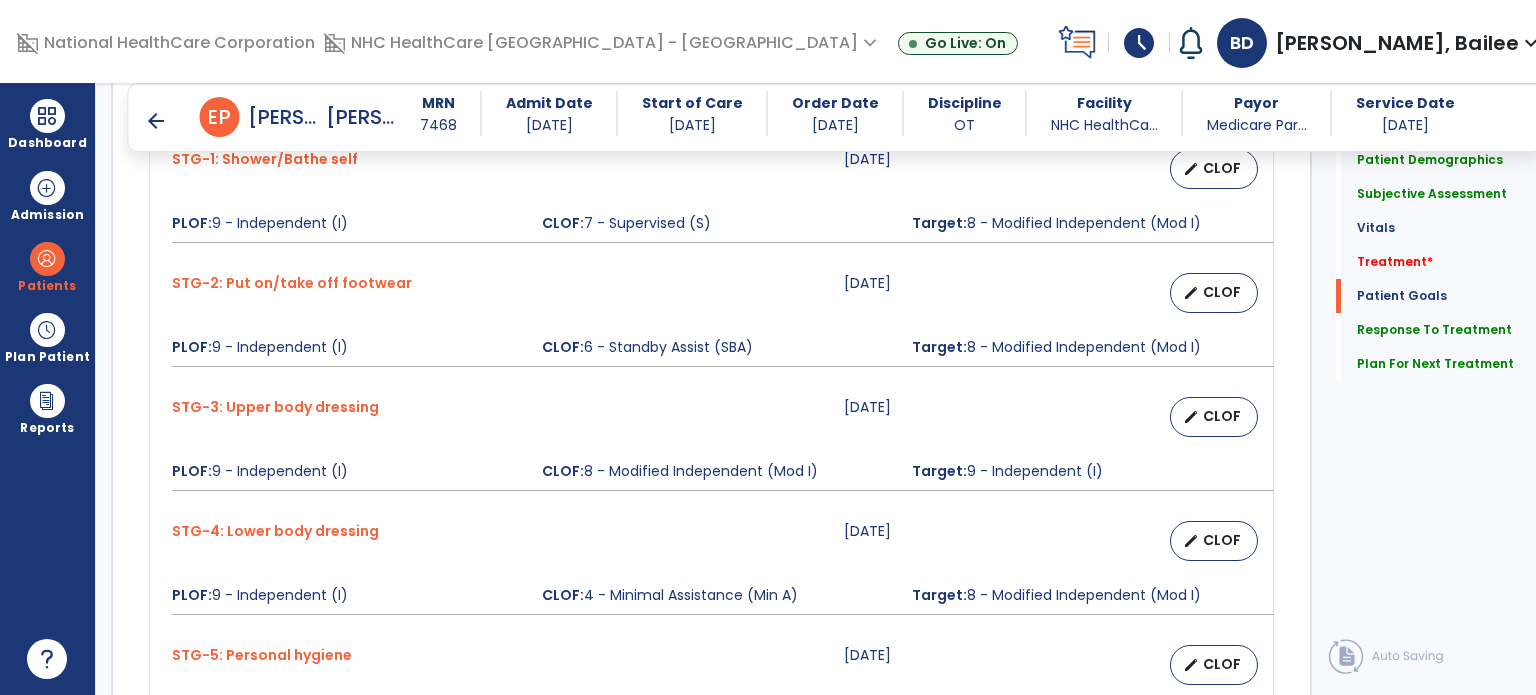 scroll, scrollTop: 2193, scrollLeft: 0, axis: vertical 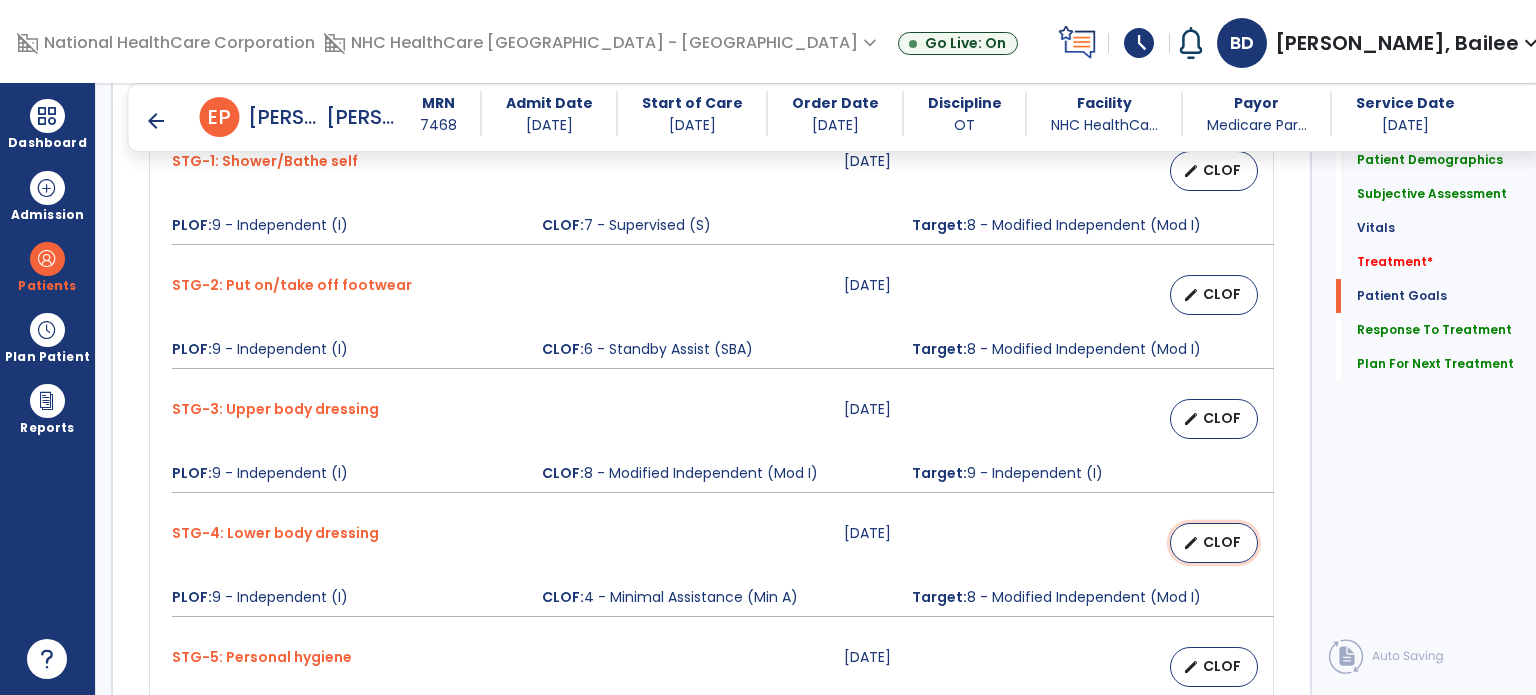 click on "edit   CLOF" at bounding box center [1214, 543] 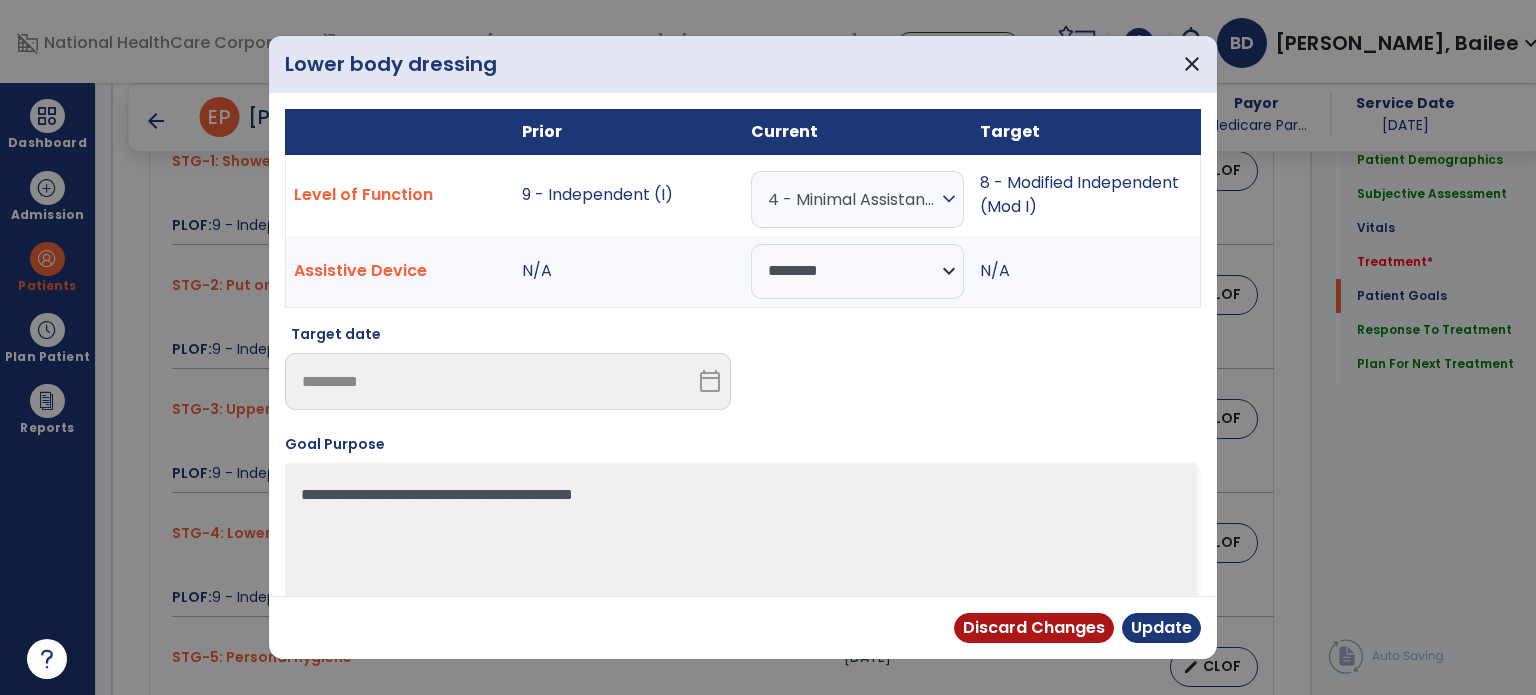 click on "4 - Minimal Assistance (Min A)" at bounding box center (852, 199) 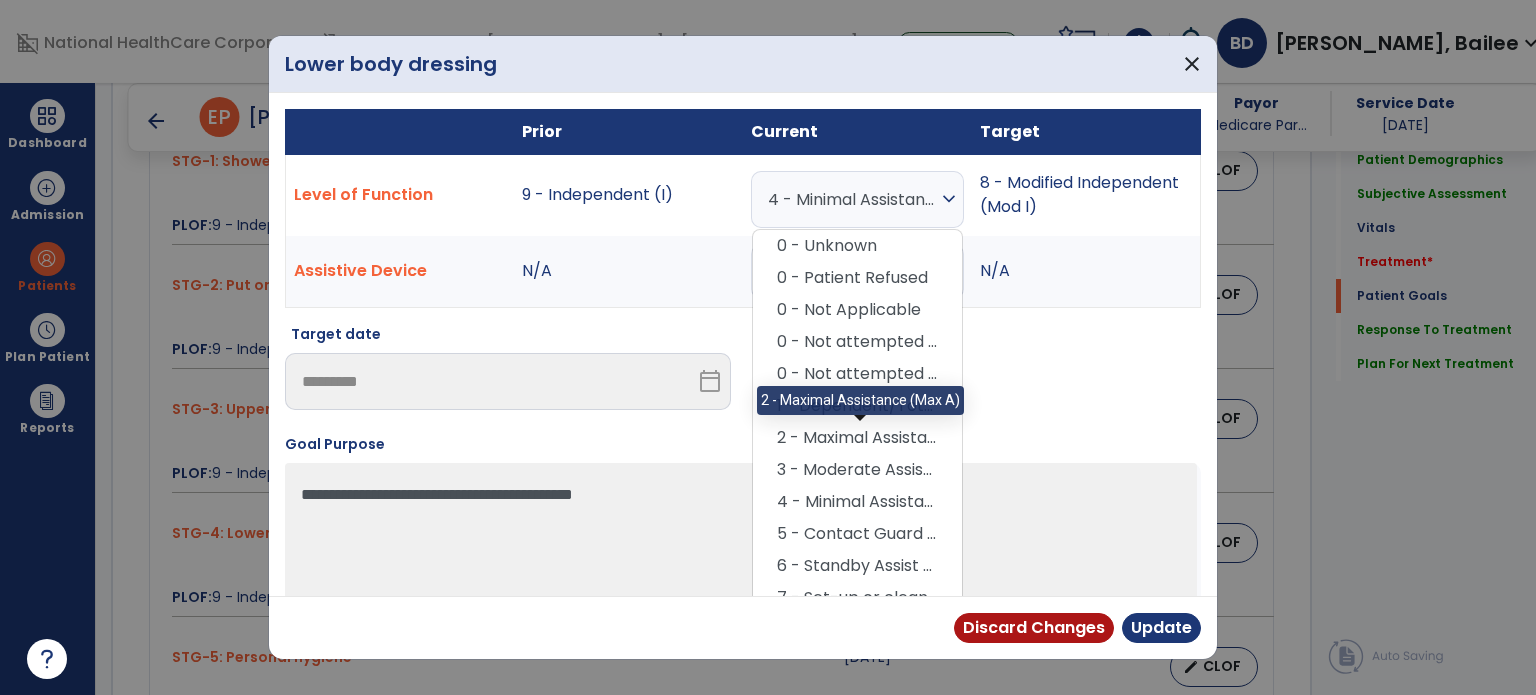 scroll, scrollTop: 112, scrollLeft: 0, axis: vertical 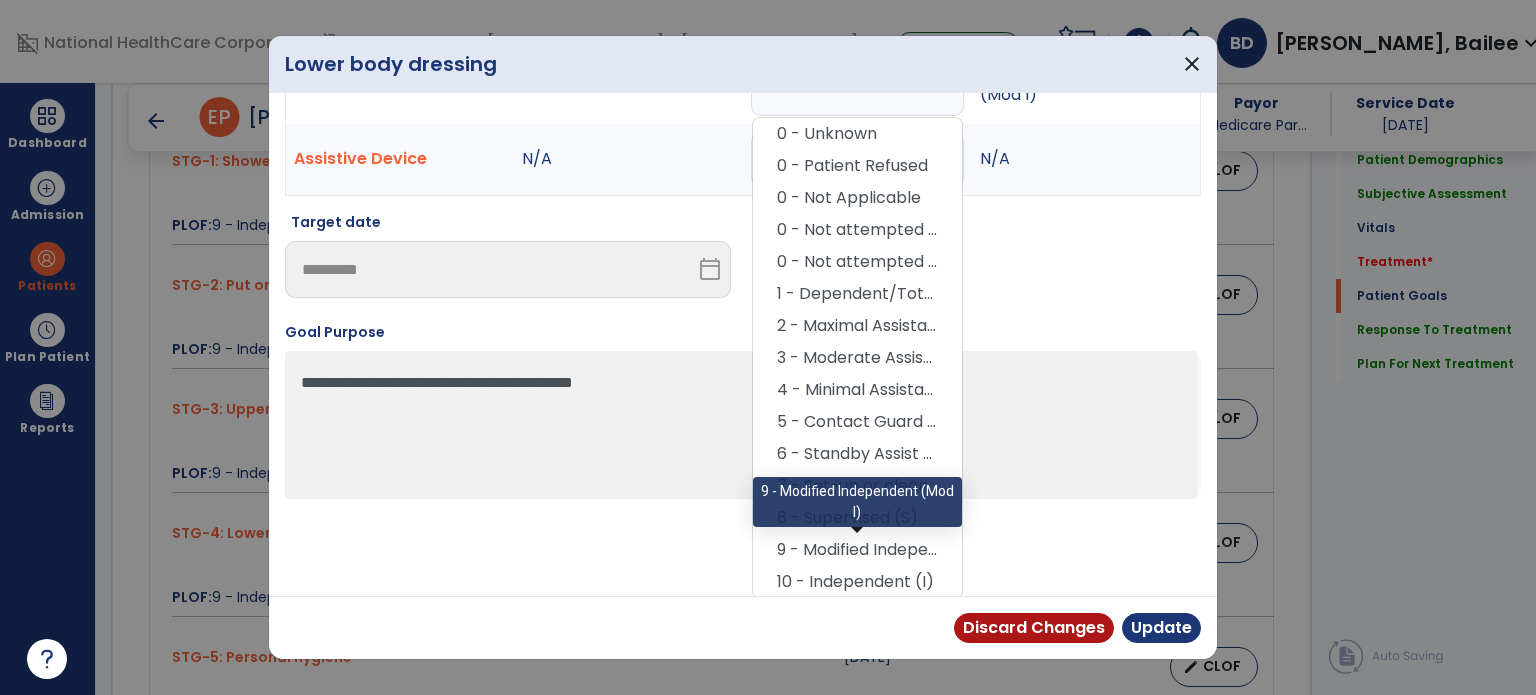 click on "9 - Modified Independent (Mod I)" at bounding box center [857, 550] 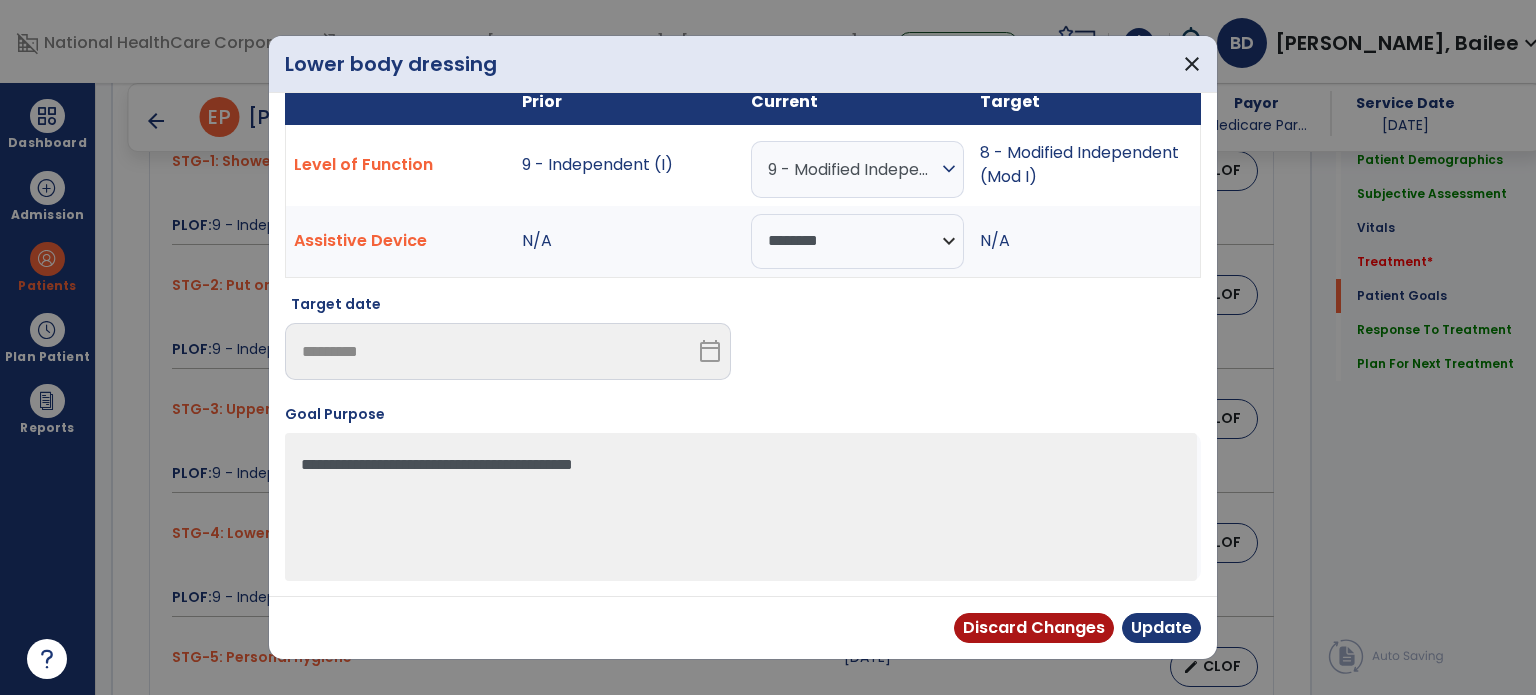 scroll, scrollTop: 28, scrollLeft: 0, axis: vertical 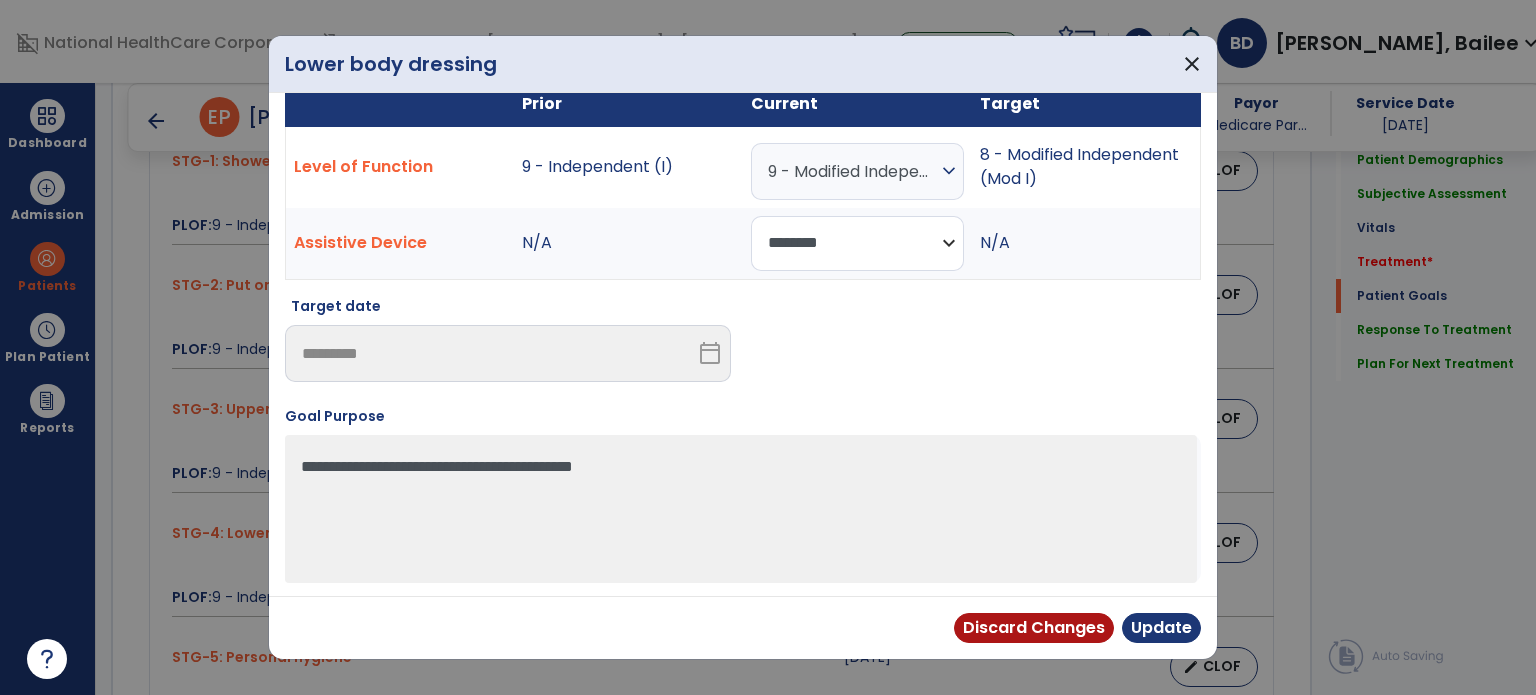 click on "**********" at bounding box center [857, 243] 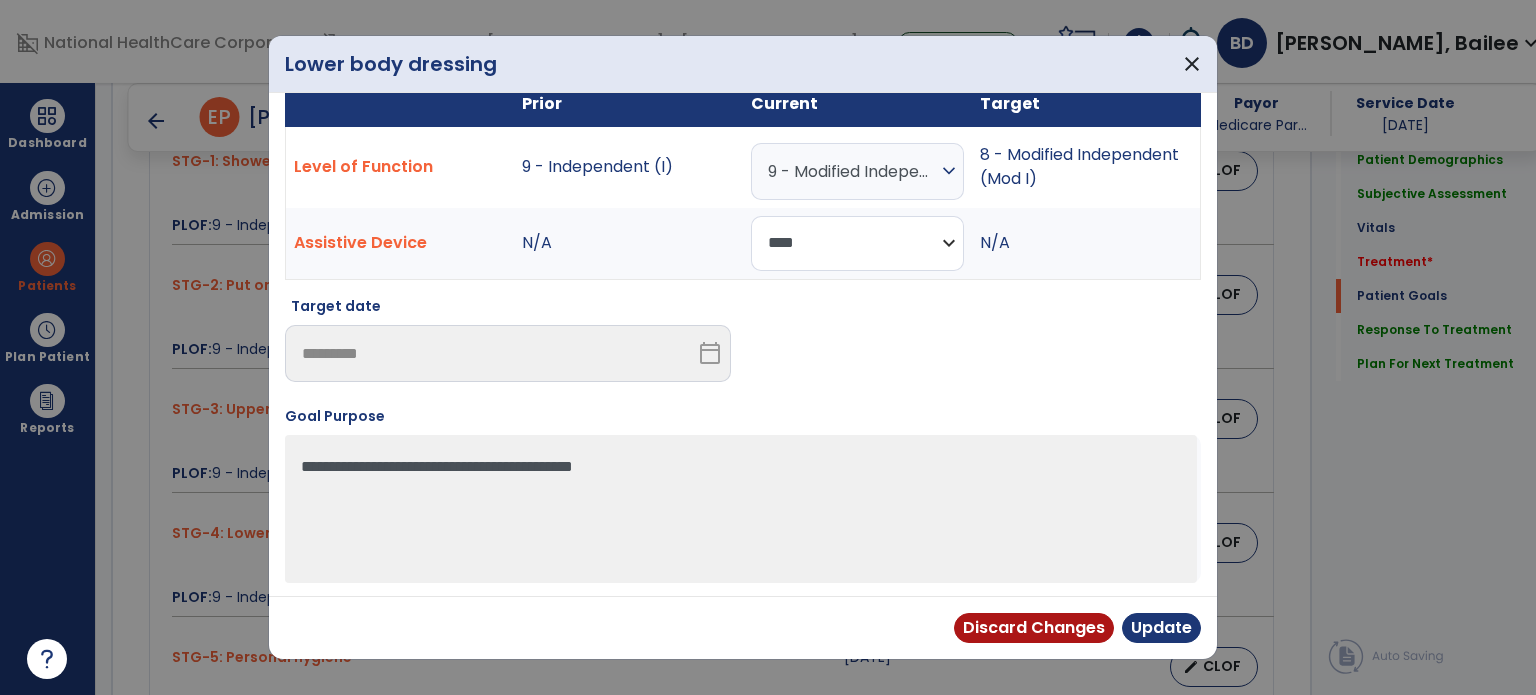 click on "**********" at bounding box center [857, 243] 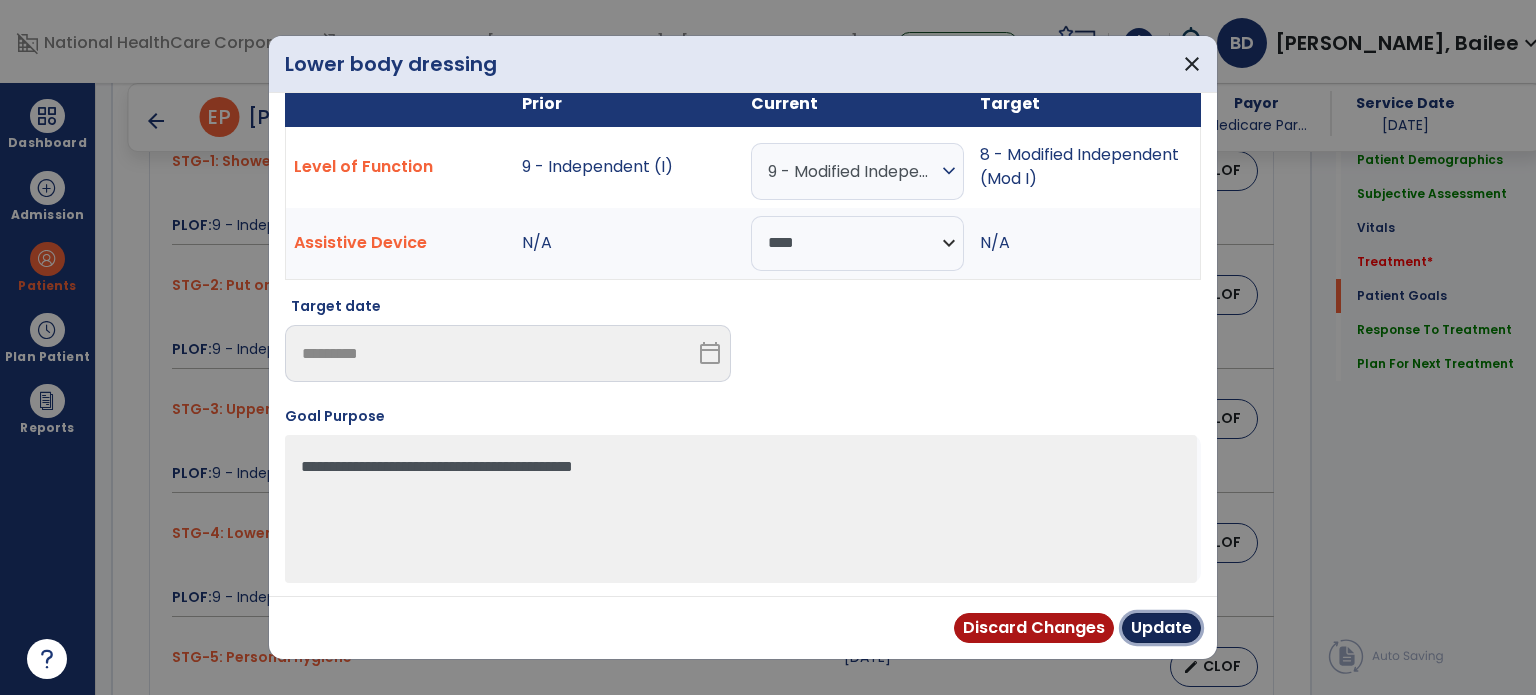 click on "Update" at bounding box center (1161, 628) 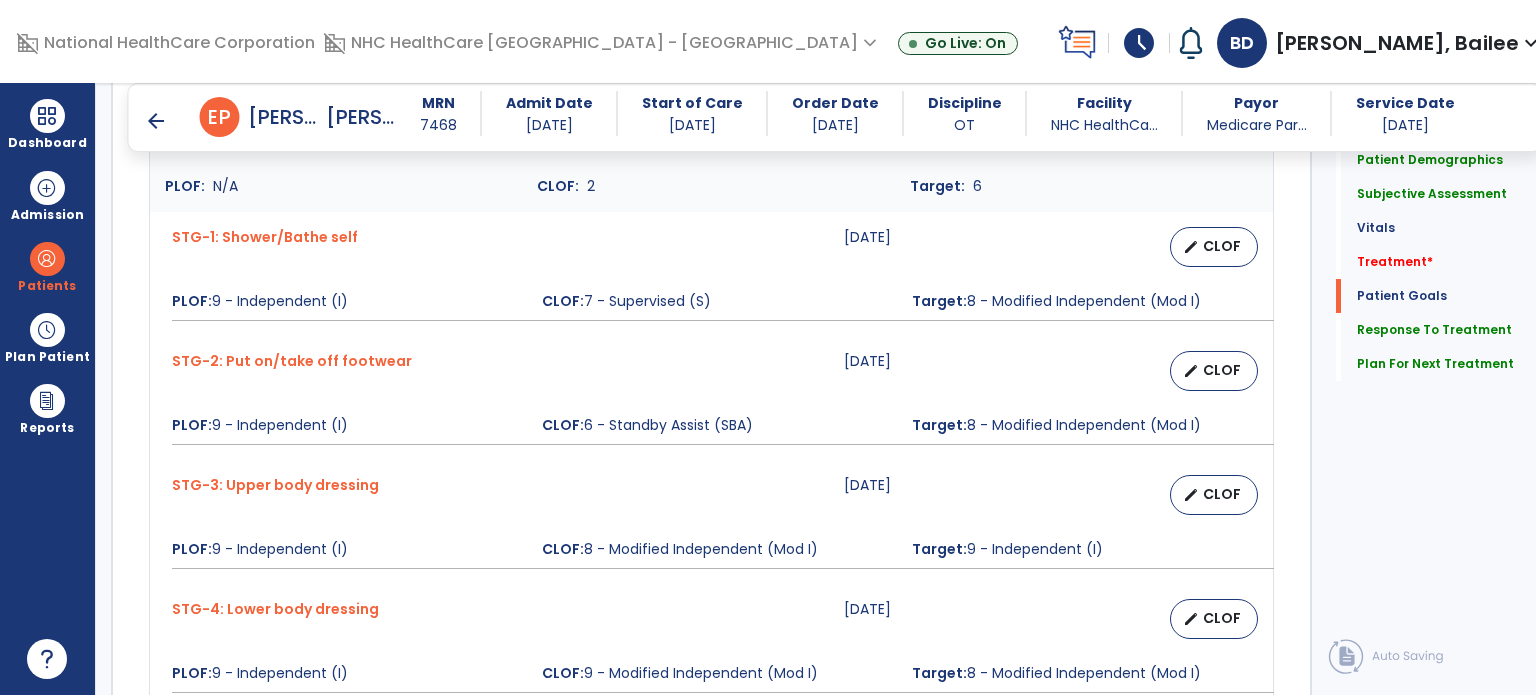 scroll, scrollTop: 2112, scrollLeft: 0, axis: vertical 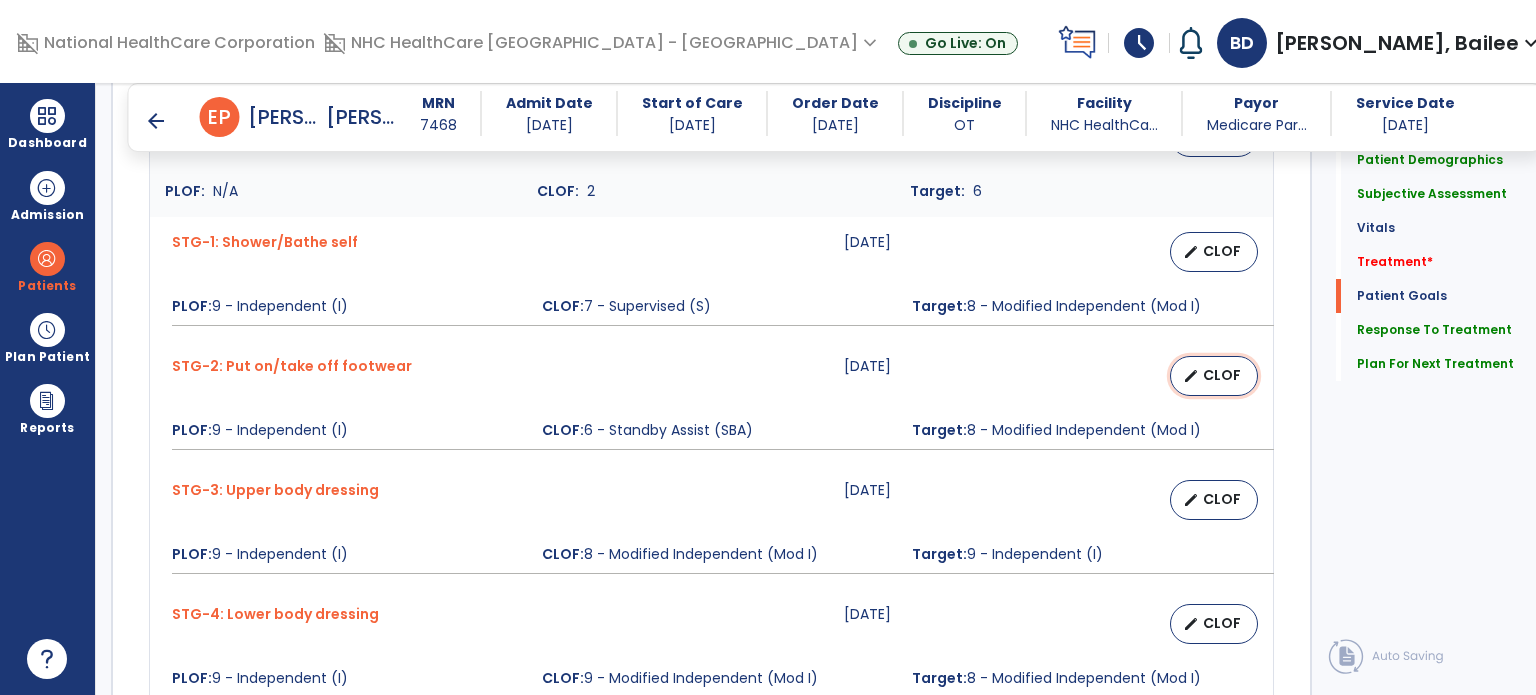 click on "edit   CLOF" at bounding box center (1214, 376) 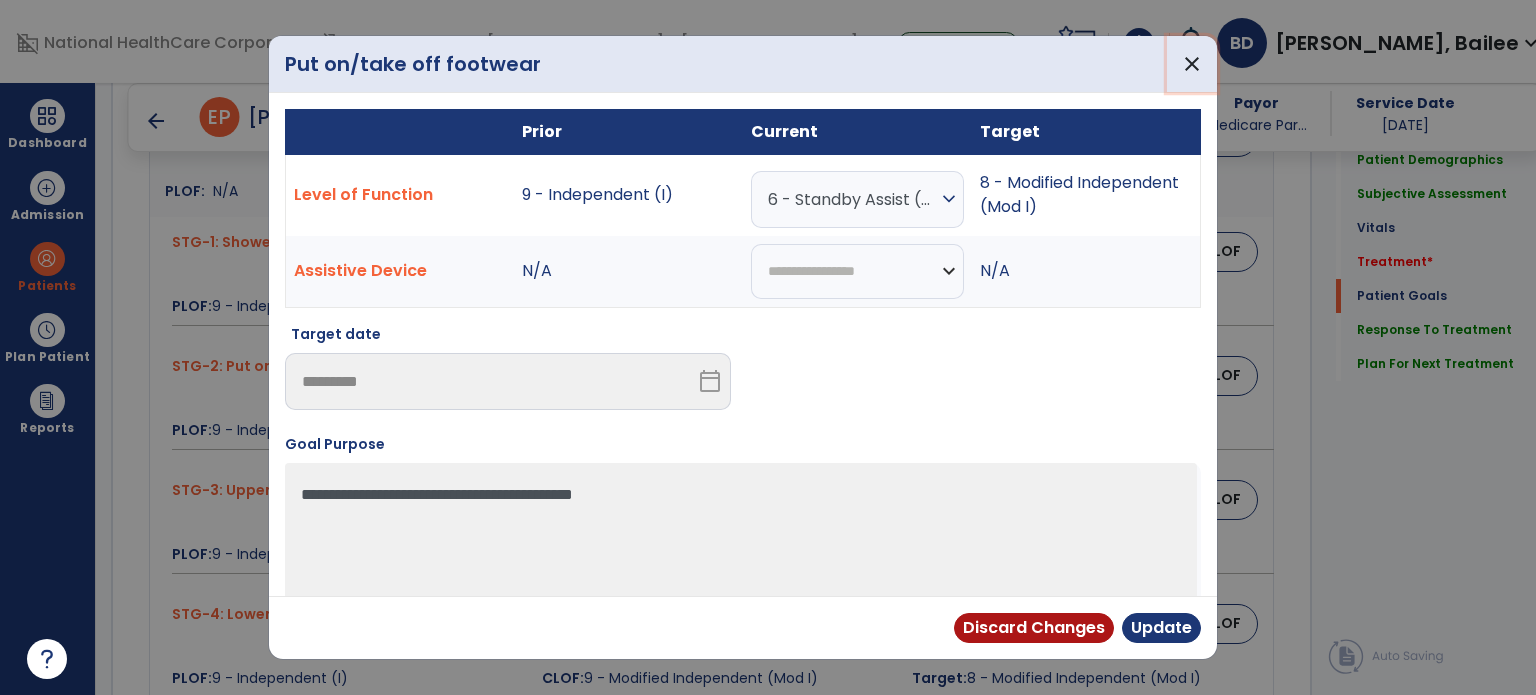 click on "close" at bounding box center (1192, 64) 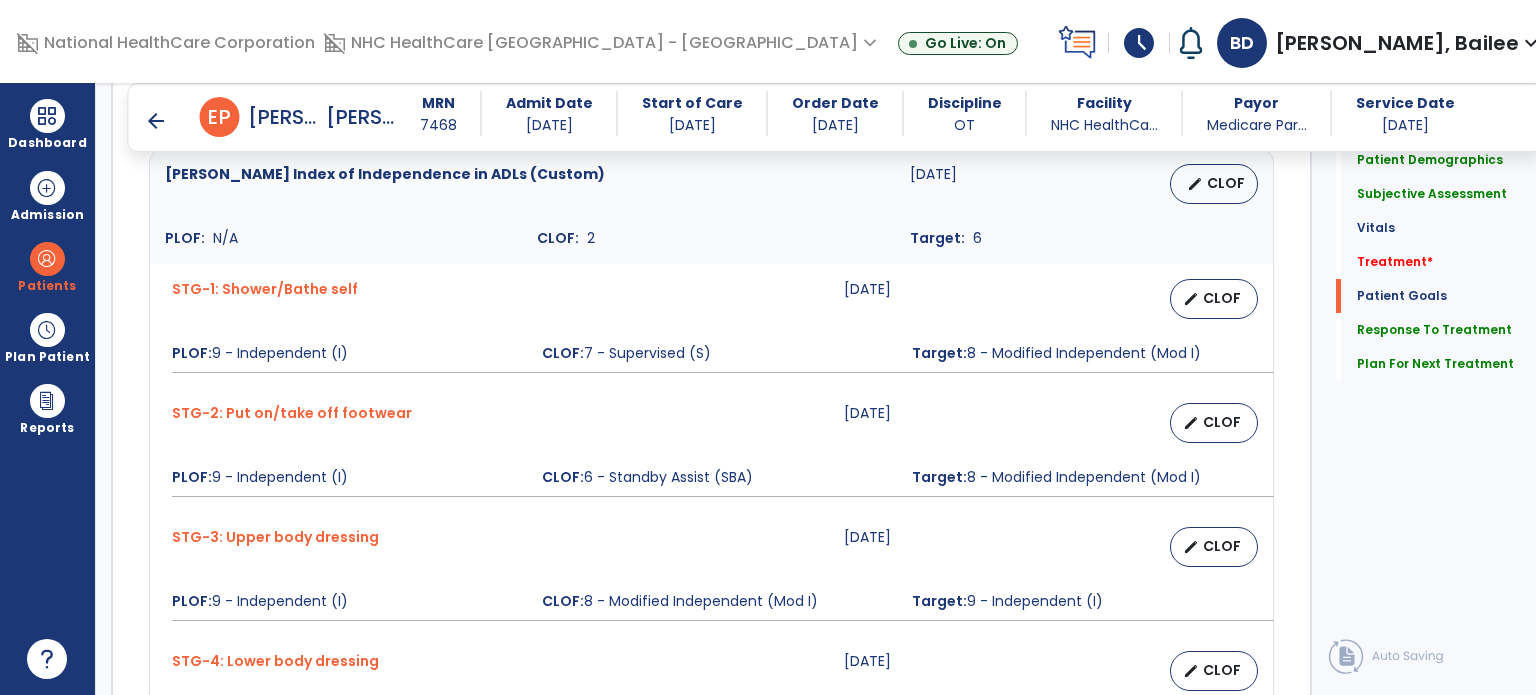 scroll, scrollTop: 2064, scrollLeft: 0, axis: vertical 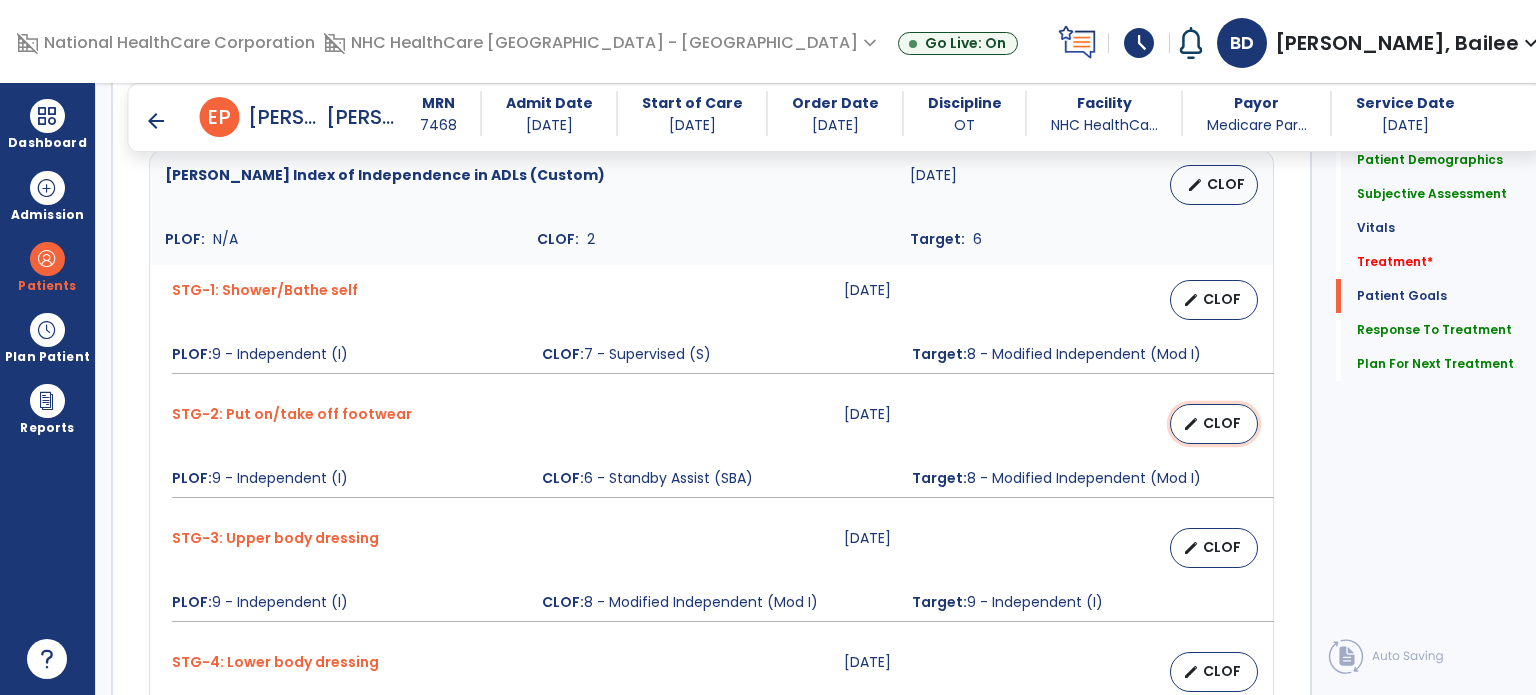 click on "CLOF" at bounding box center [1222, 423] 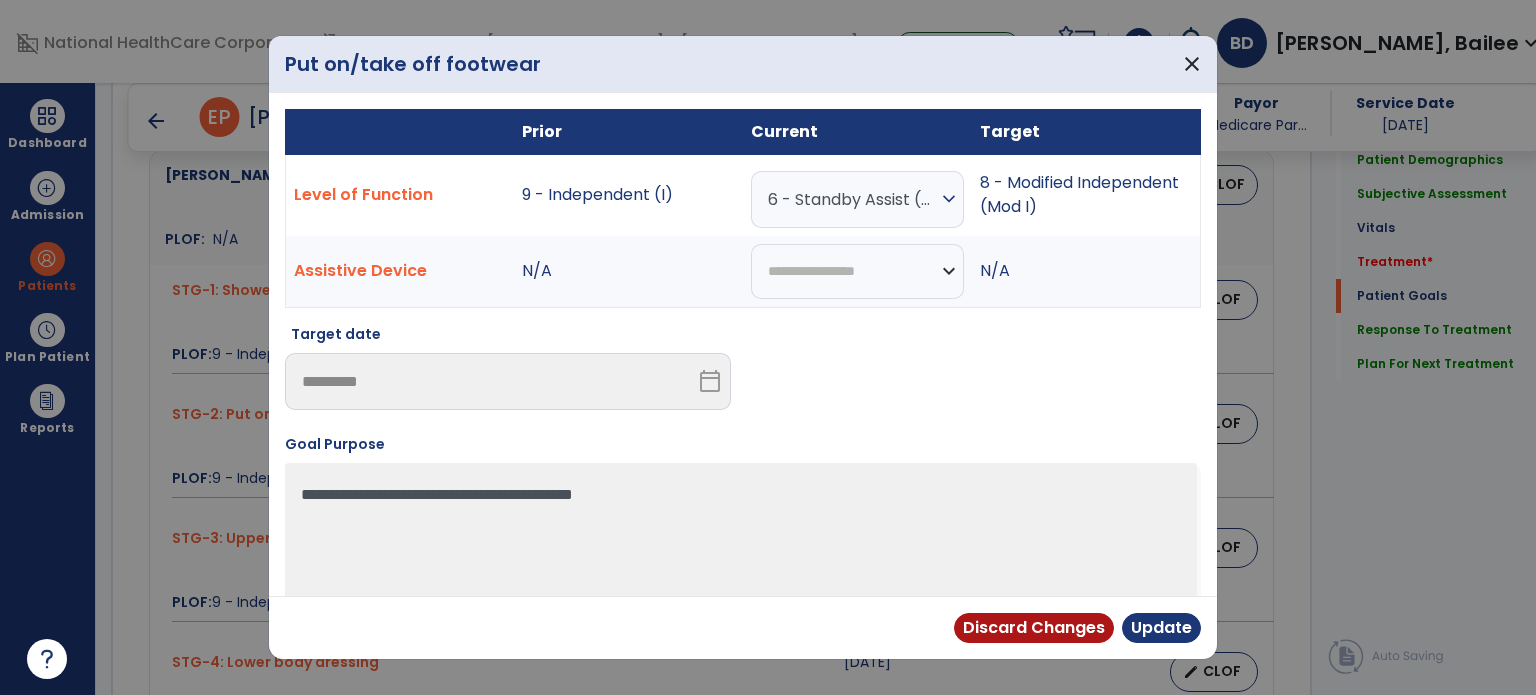 click on "6 - Standby Assist (SBA)" at bounding box center [852, 199] 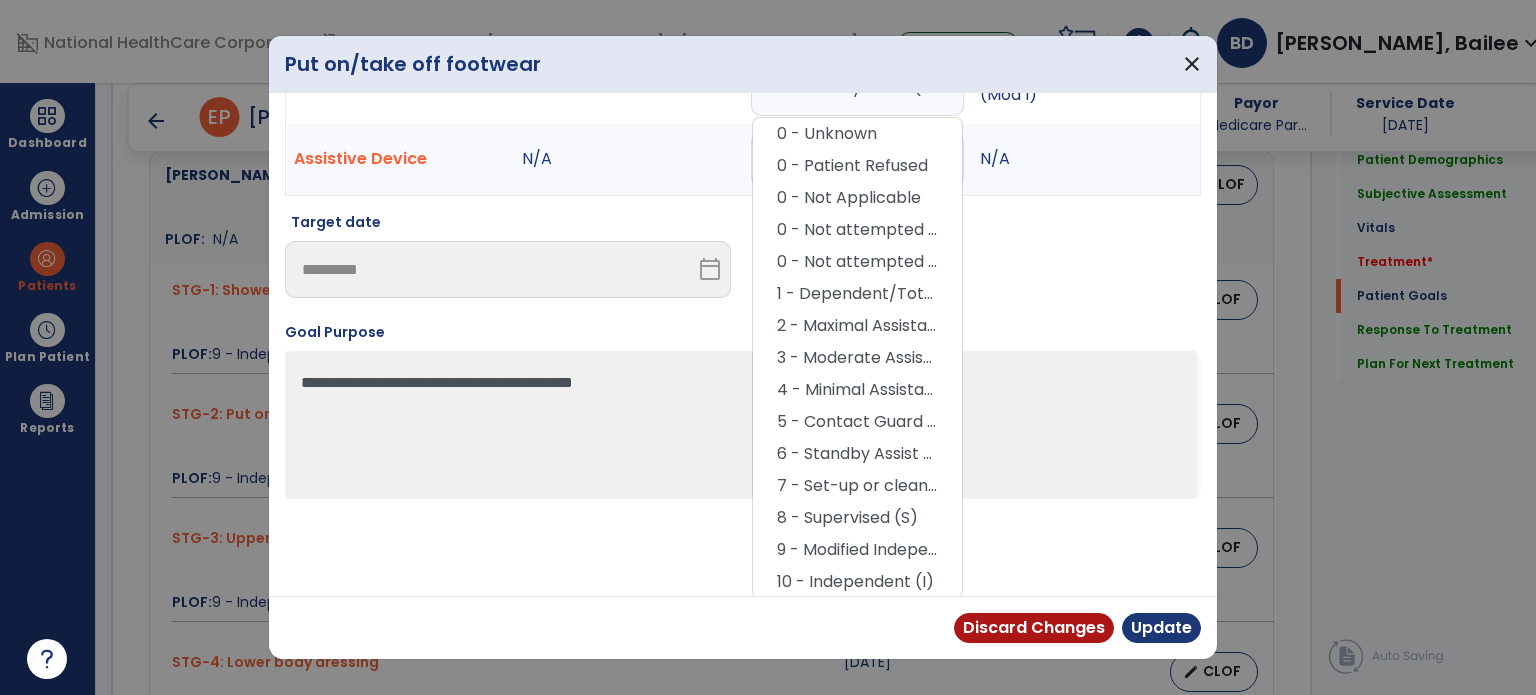 click on "10 - Independent (I)" at bounding box center [857, 582] 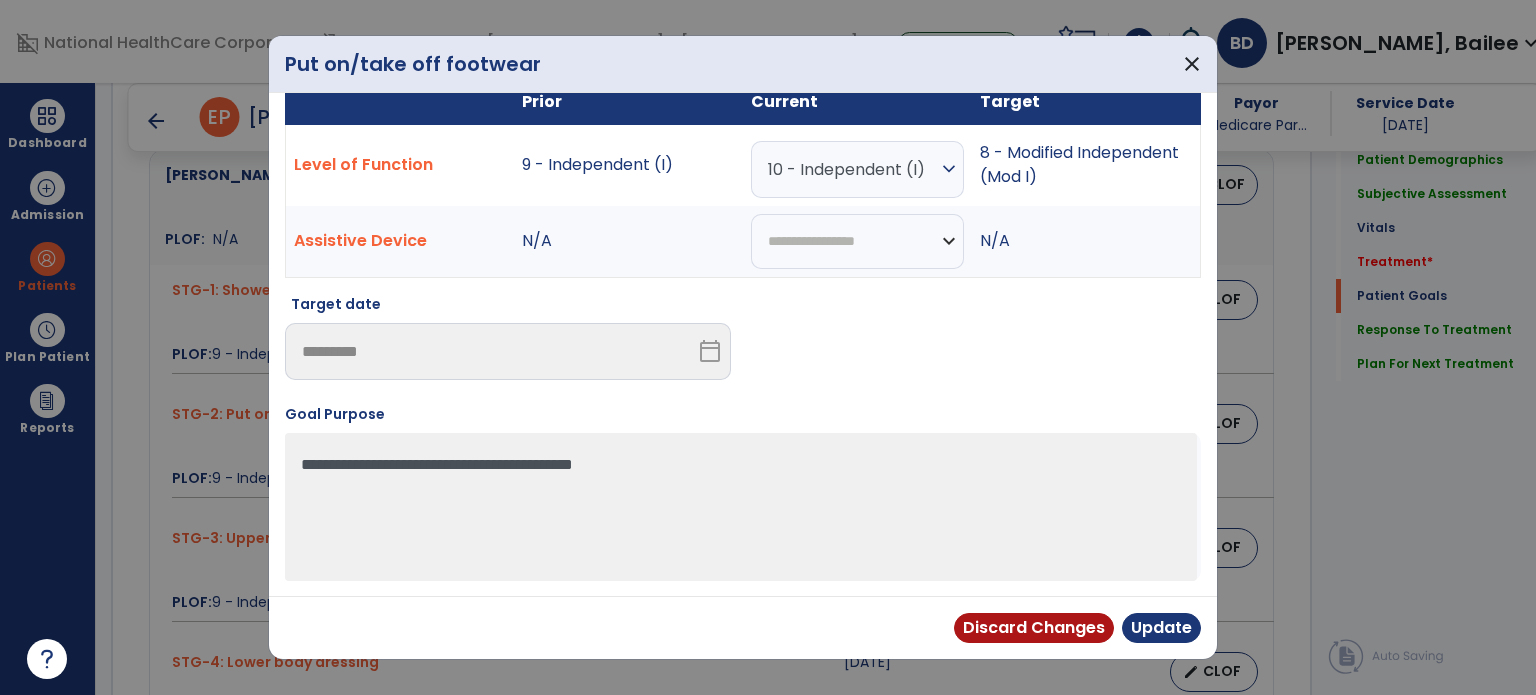 scroll, scrollTop: 28, scrollLeft: 0, axis: vertical 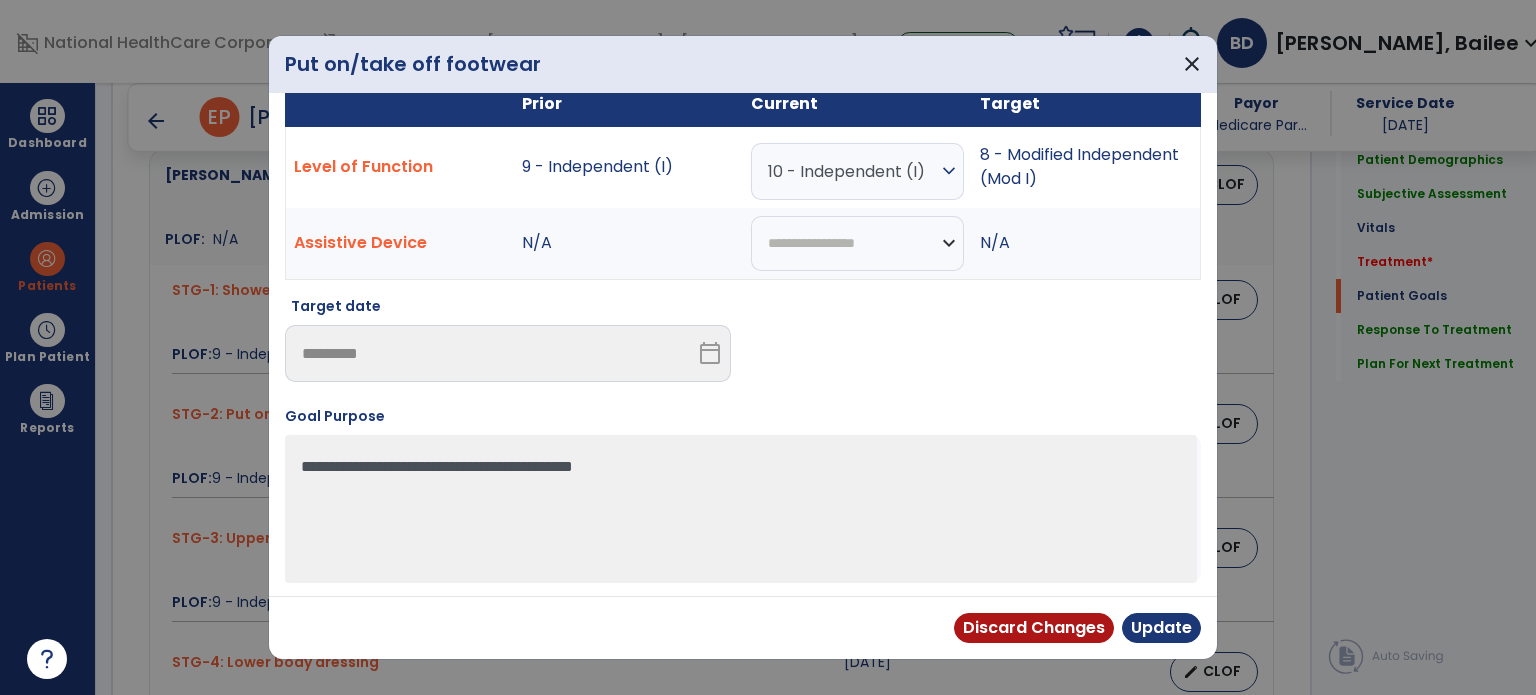 click on "10 - Independent (I)" at bounding box center (852, 171) 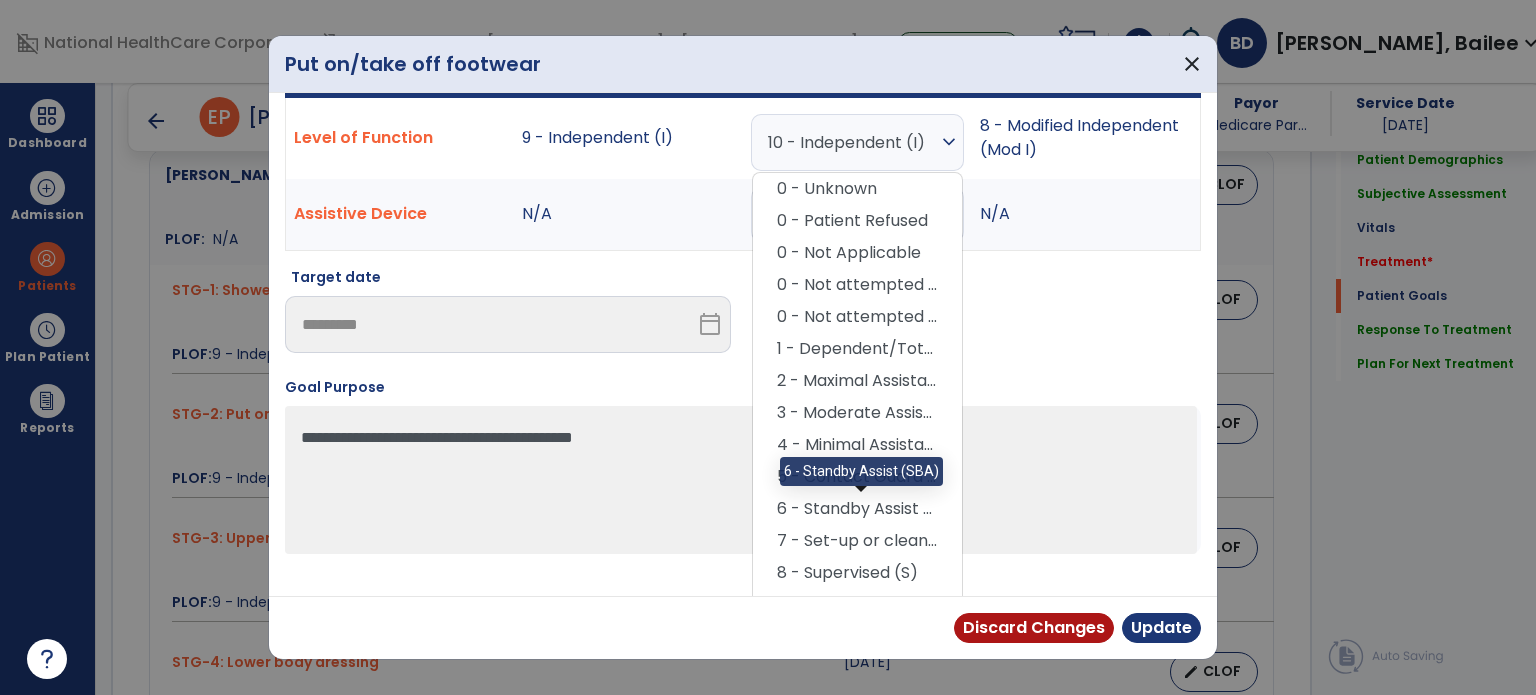 scroll, scrollTop: 112, scrollLeft: 0, axis: vertical 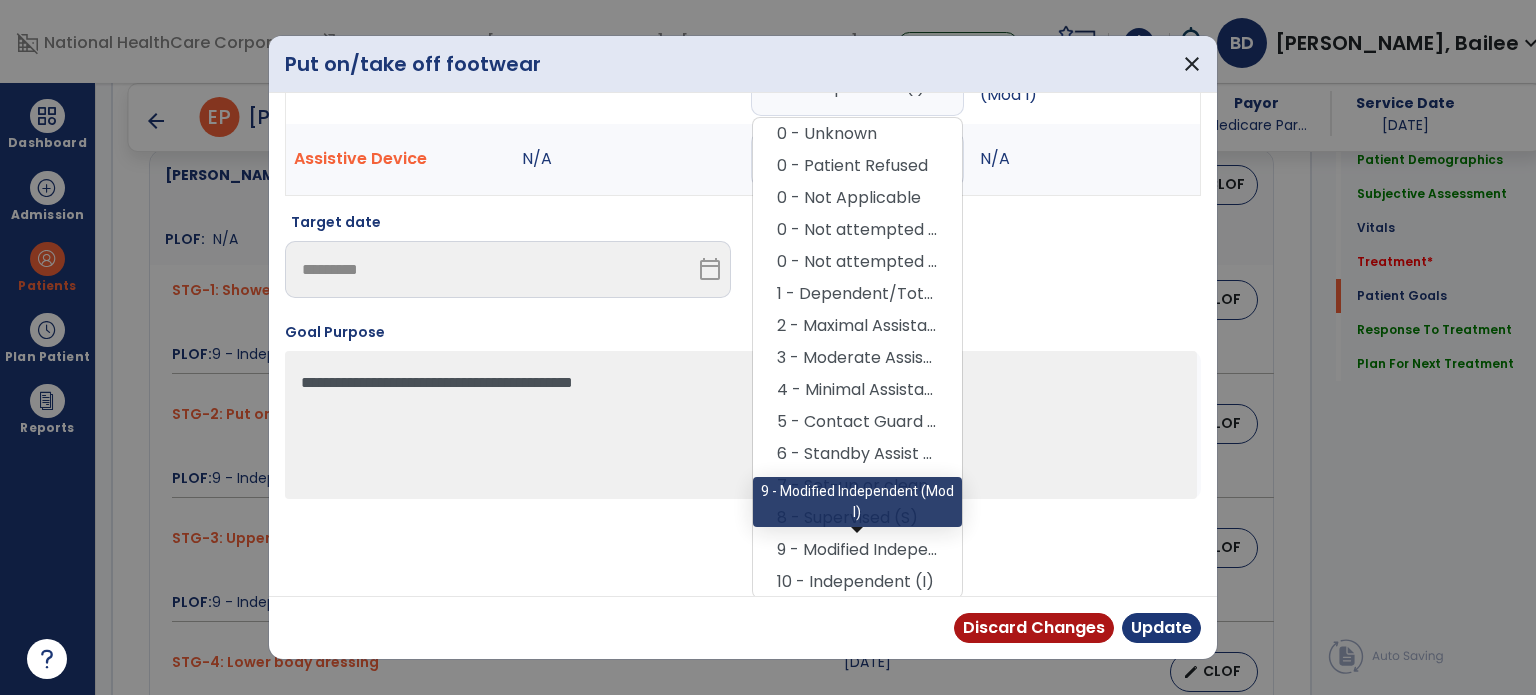 click on "9 - Modified Independent (Mod I)" at bounding box center (857, 550) 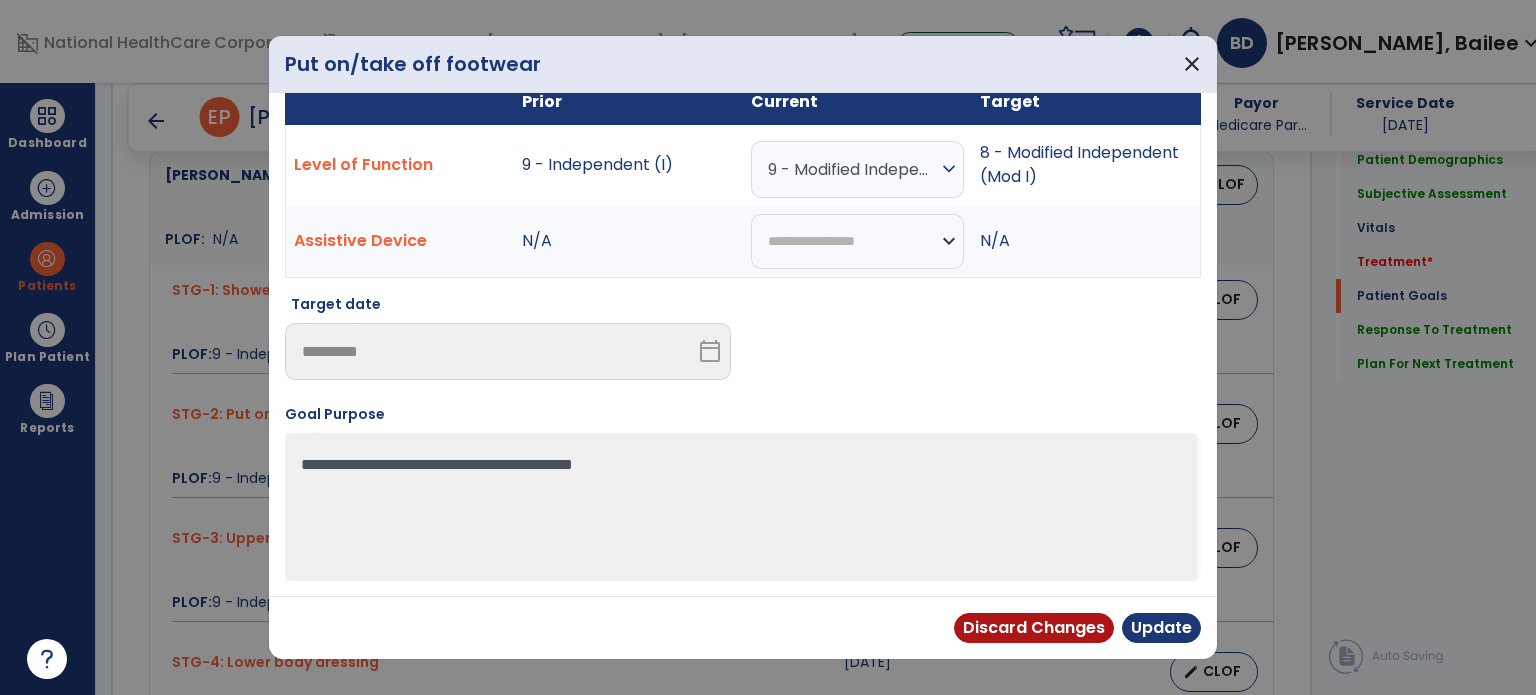 scroll, scrollTop: 28, scrollLeft: 0, axis: vertical 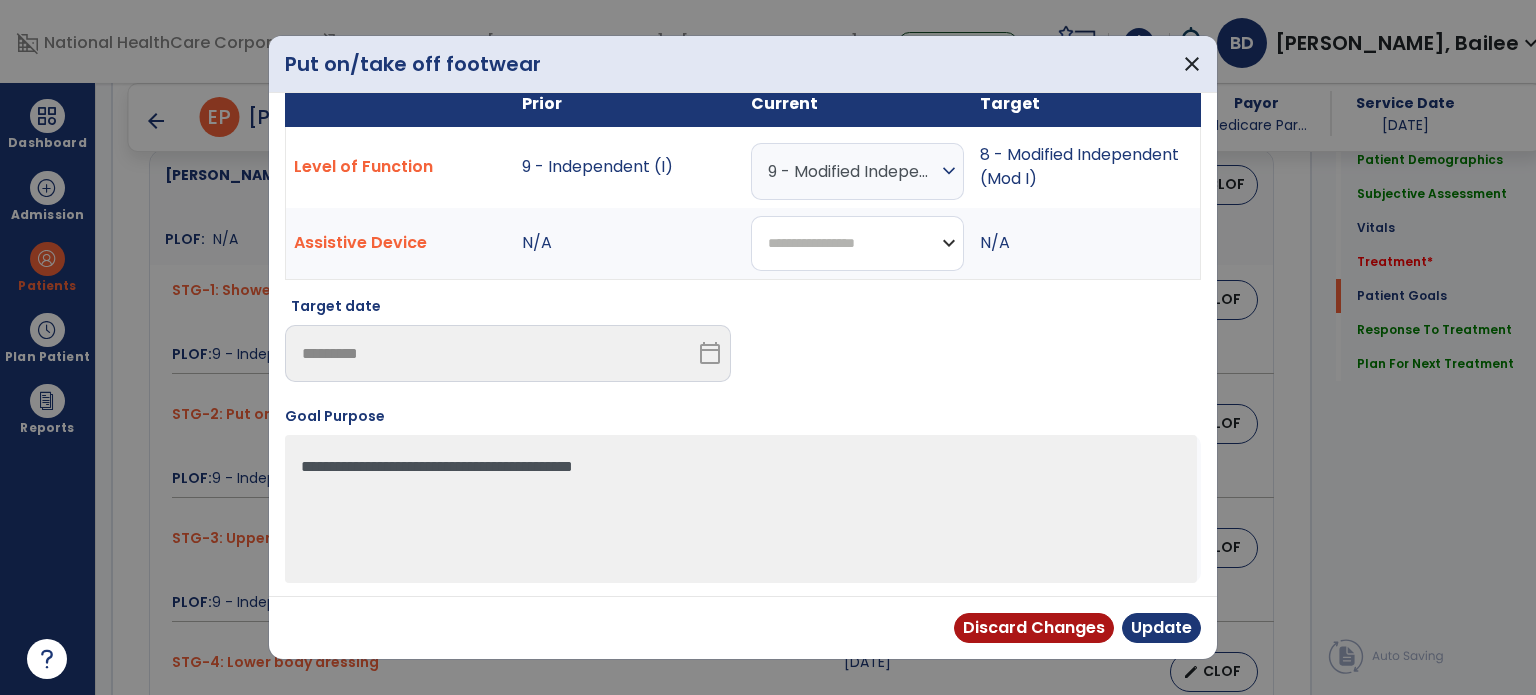 click on "**********" at bounding box center (857, 243) 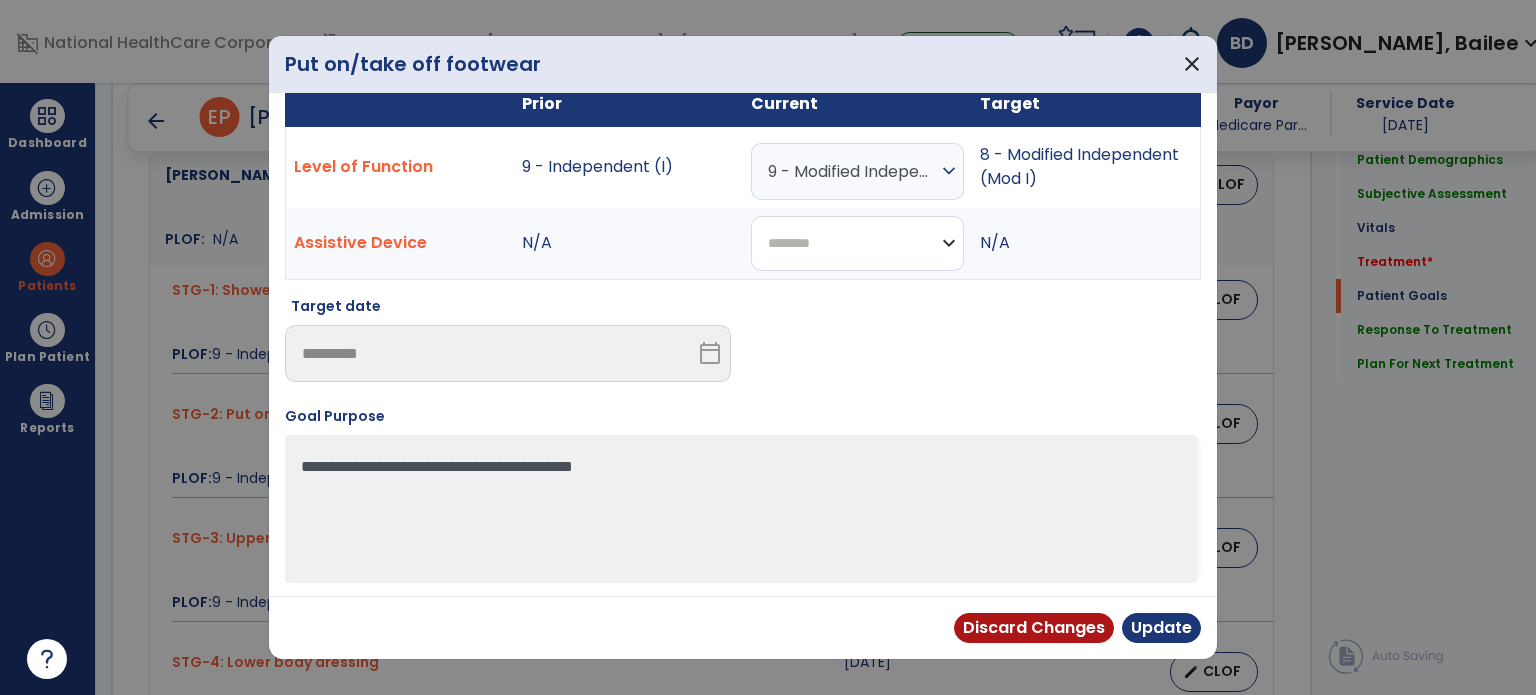 click on "**********" at bounding box center [857, 243] 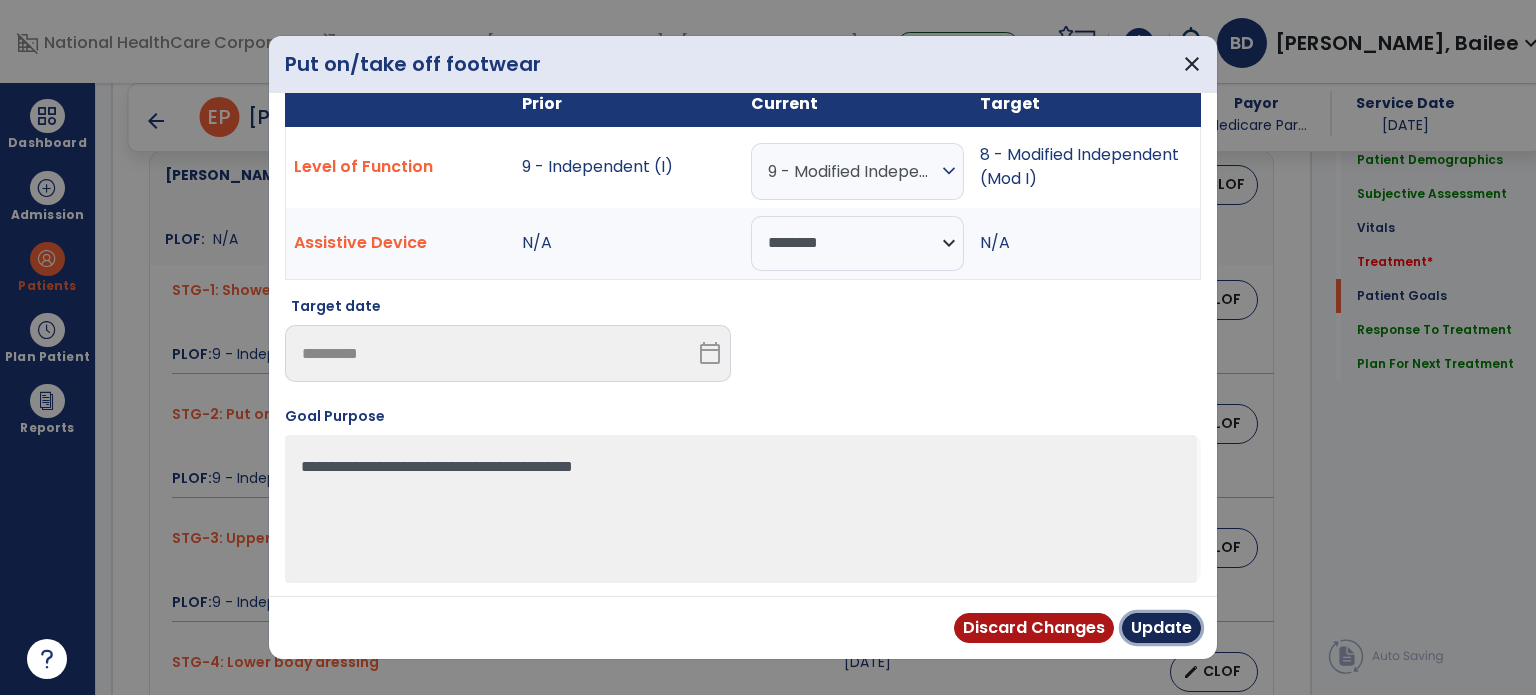 click on "Update" at bounding box center [1161, 628] 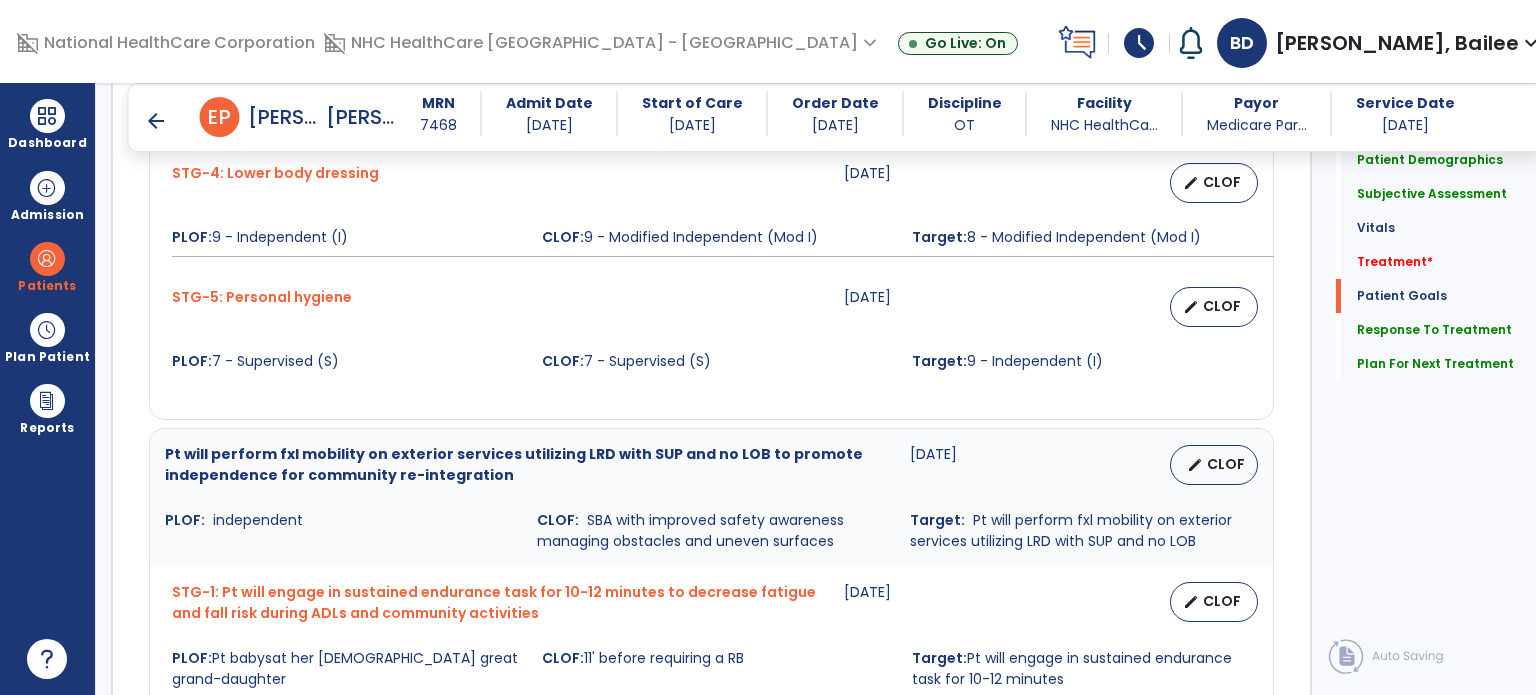scroll, scrollTop: 2552, scrollLeft: 0, axis: vertical 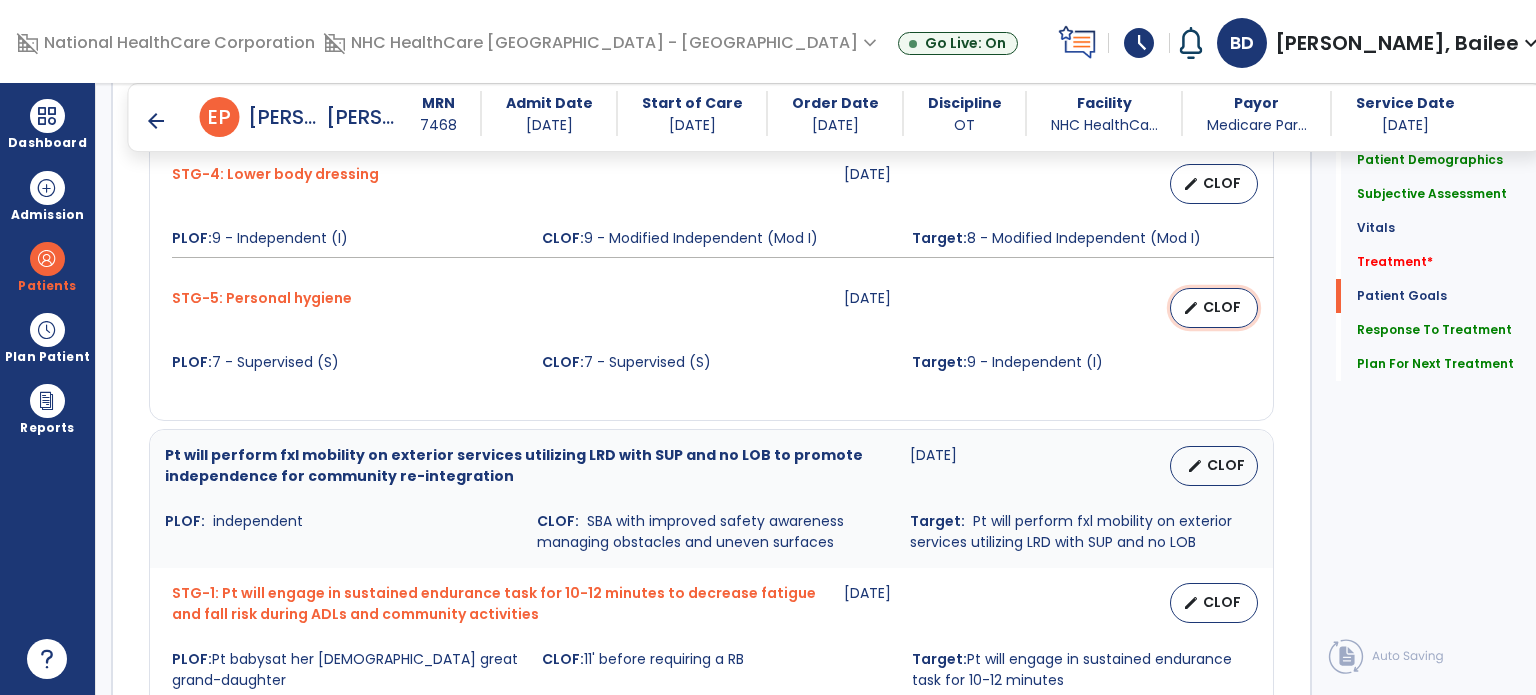 click on "CLOF" at bounding box center [1222, 307] 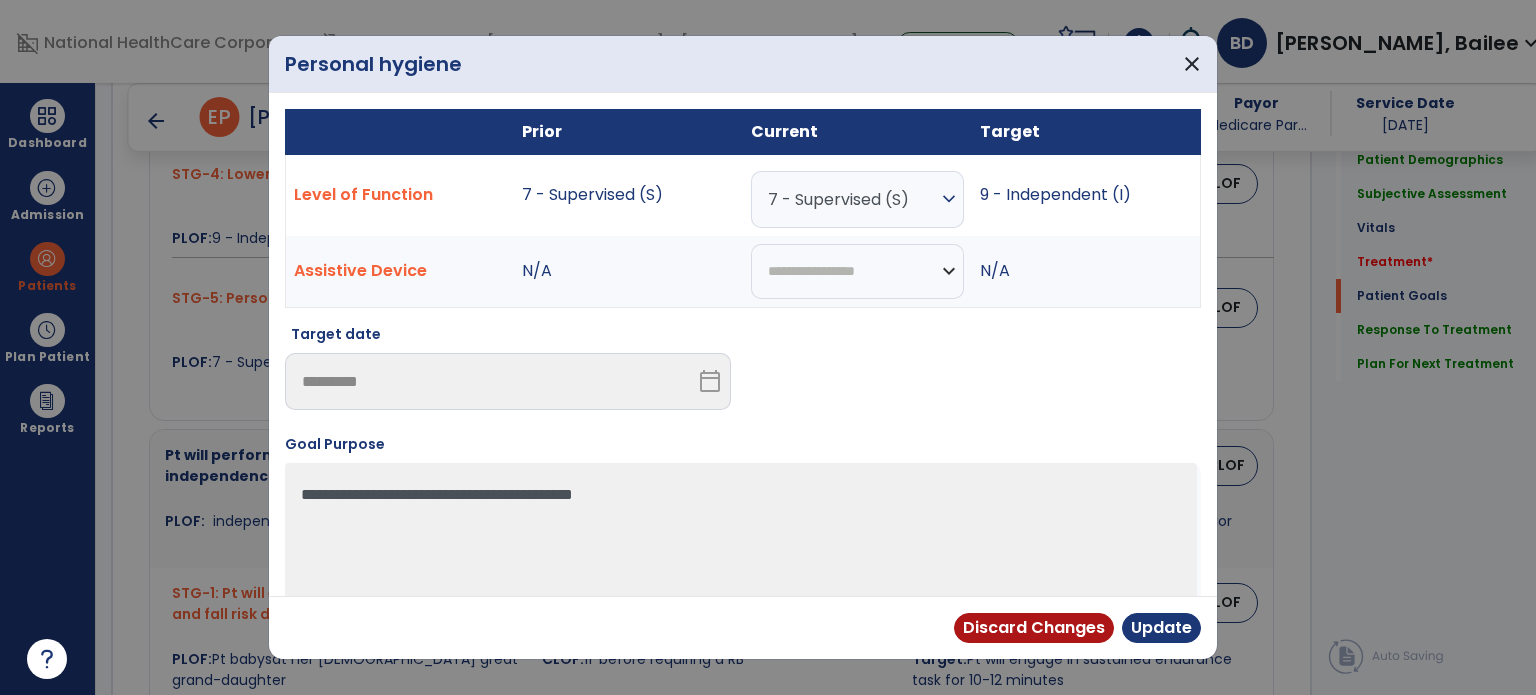 click on "7 - Supervised (S)   expand_more" at bounding box center (857, 199) 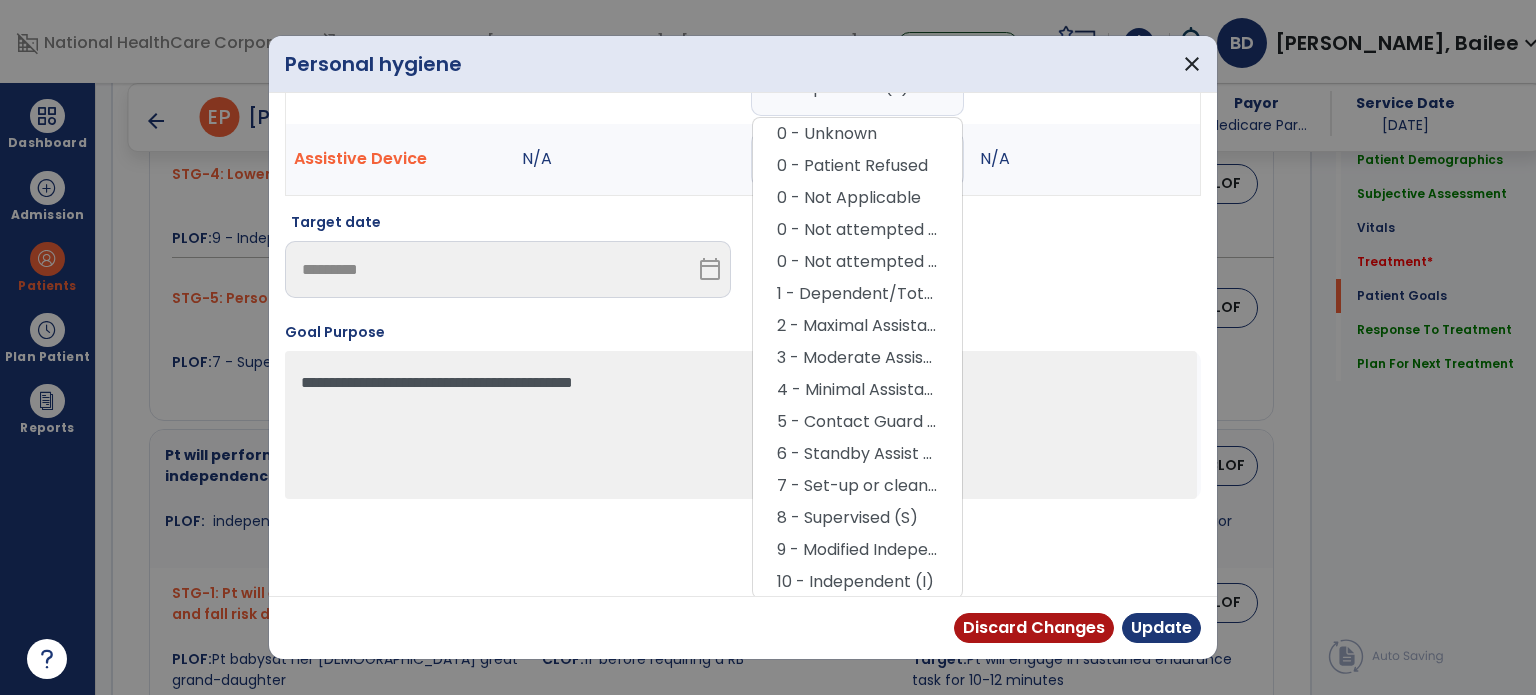 click on "10 - Independent (I)" at bounding box center (857, 582) 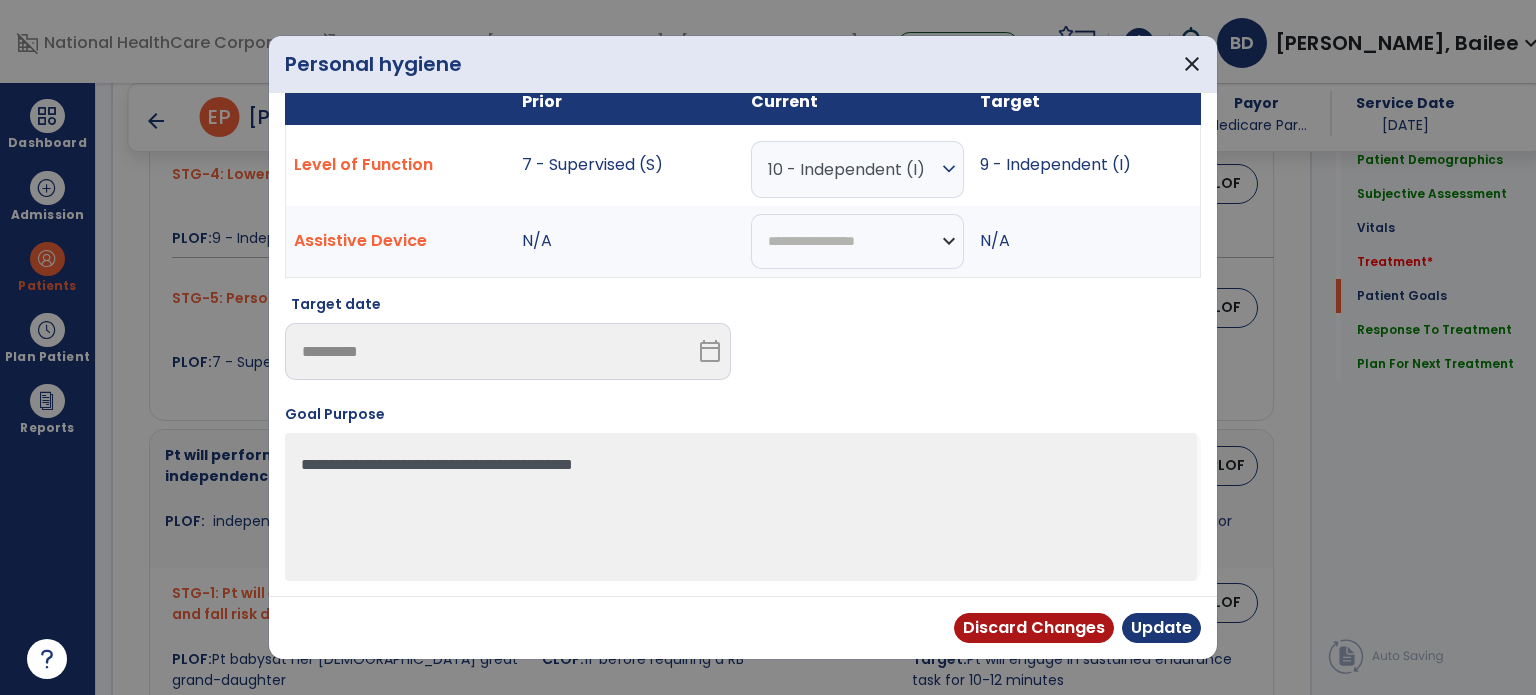 scroll, scrollTop: 28, scrollLeft: 0, axis: vertical 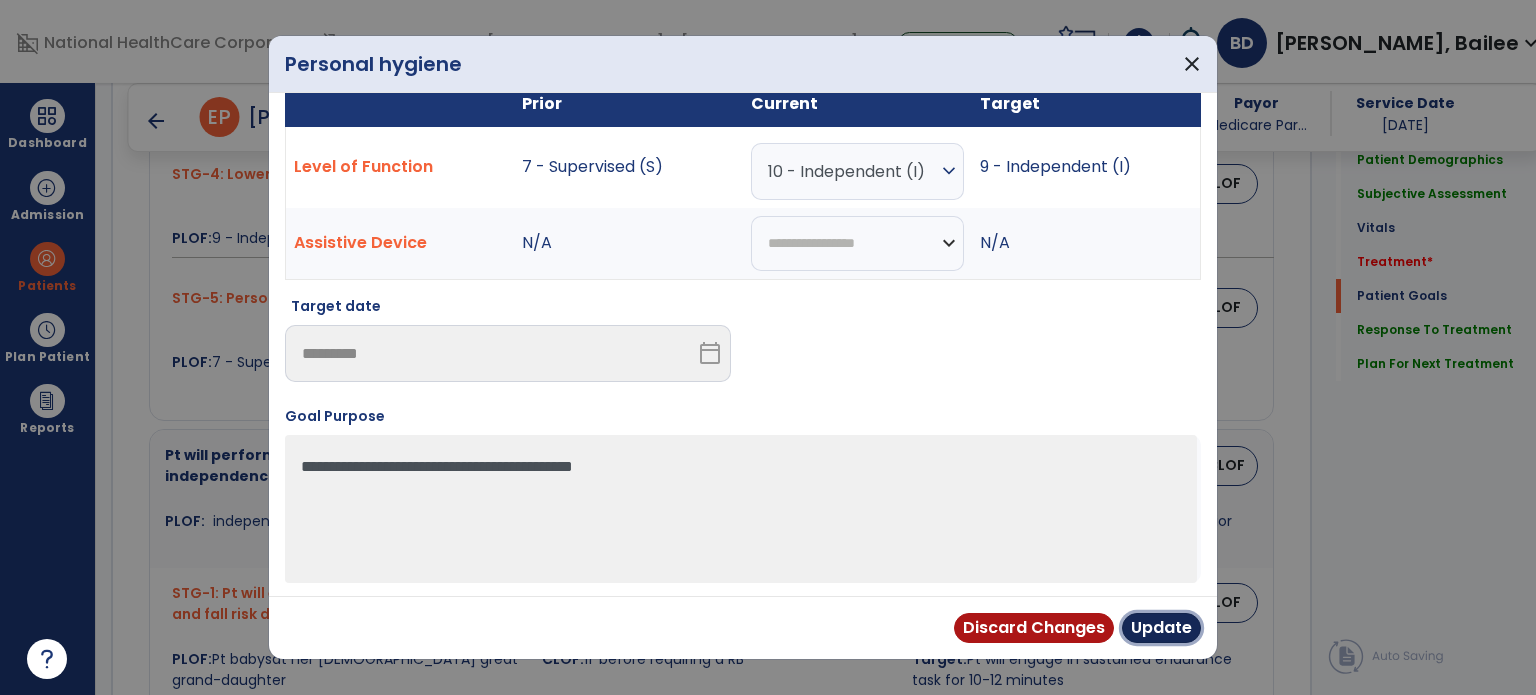 click on "Update" at bounding box center (1161, 628) 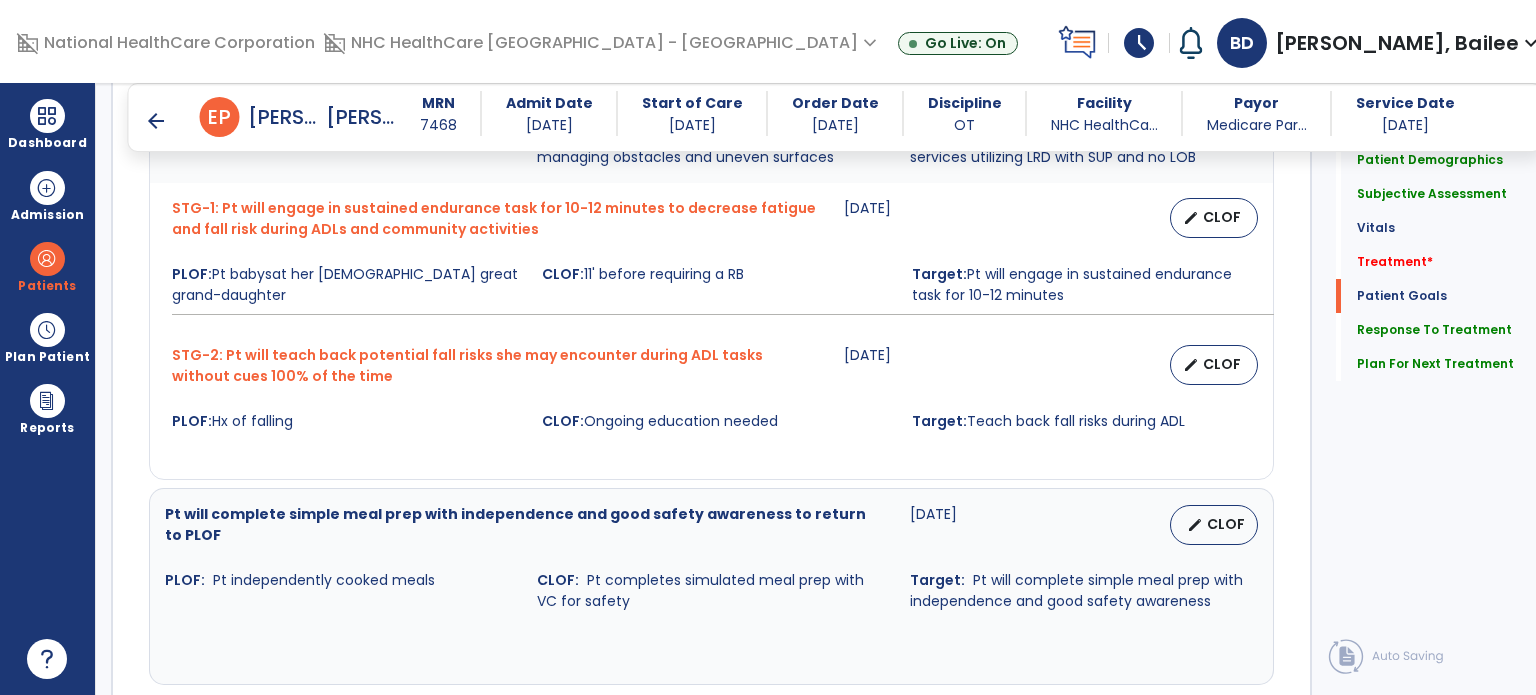 scroll, scrollTop: 2952, scrollLeft: 0, axis: vertical 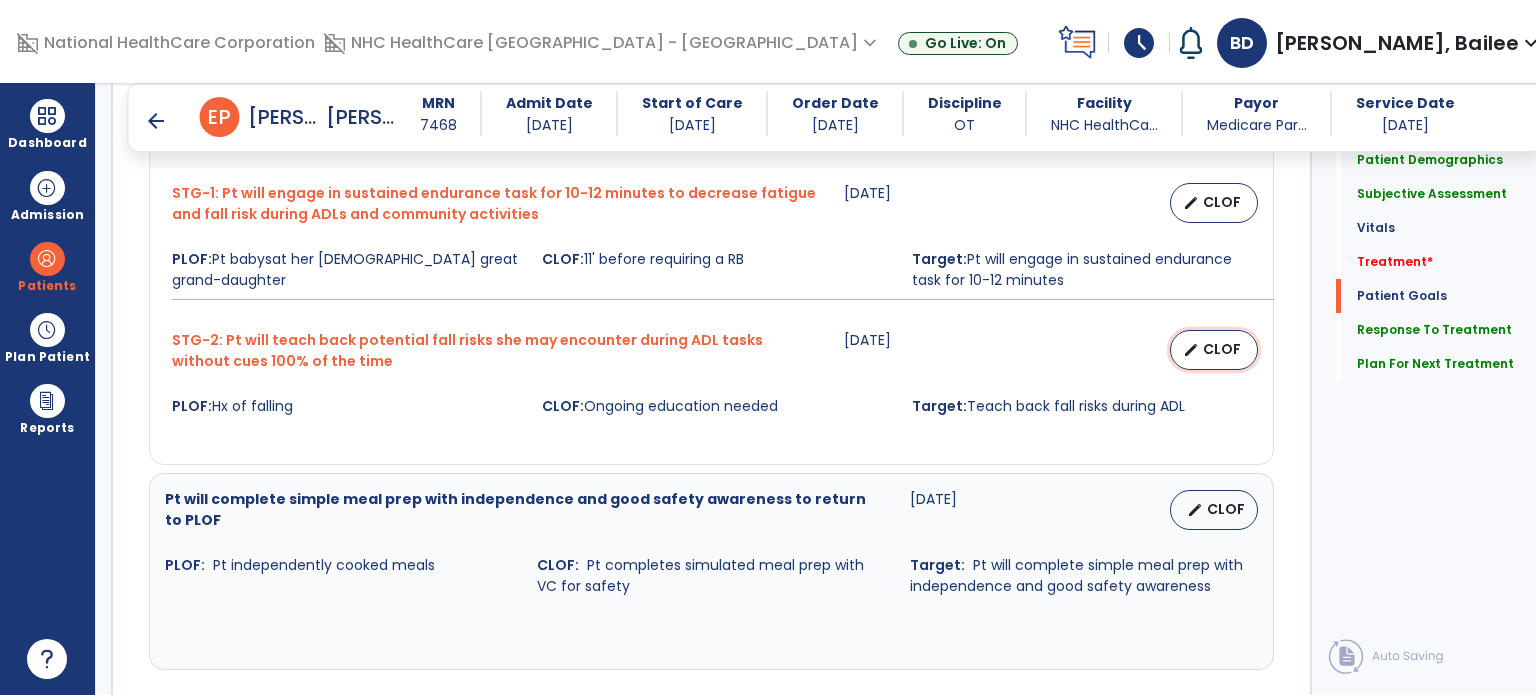 click on "CLOF" at bounding box center [1222, 349] 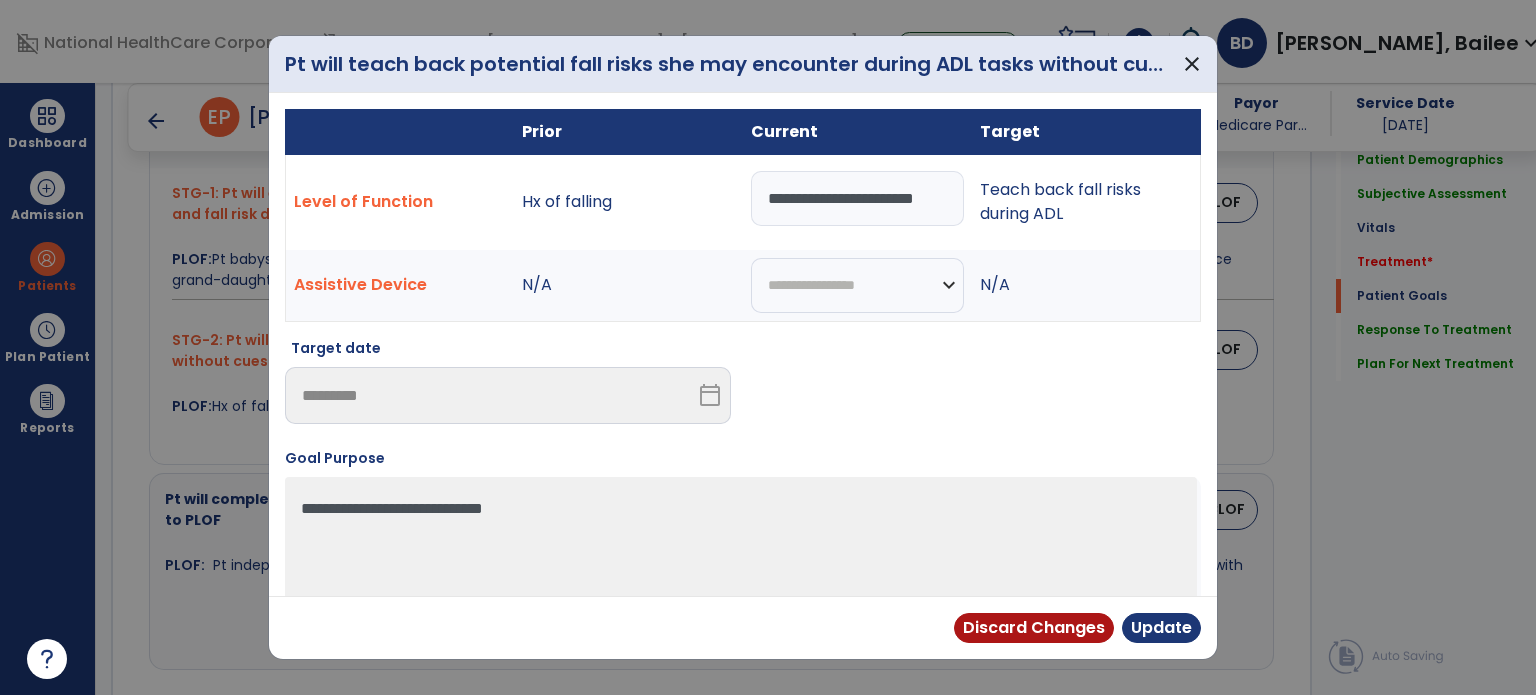 click on "**********" at bounding box center [857, 198] 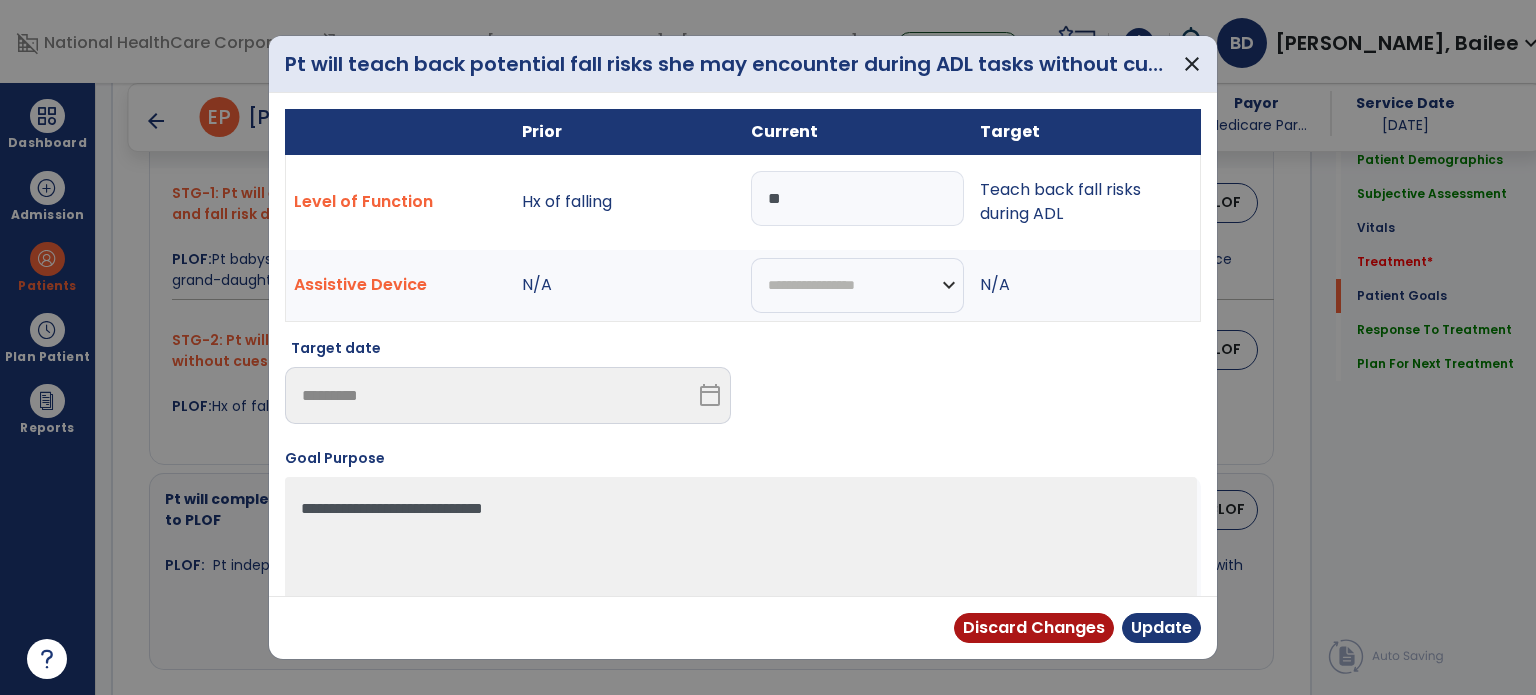 type on "*" 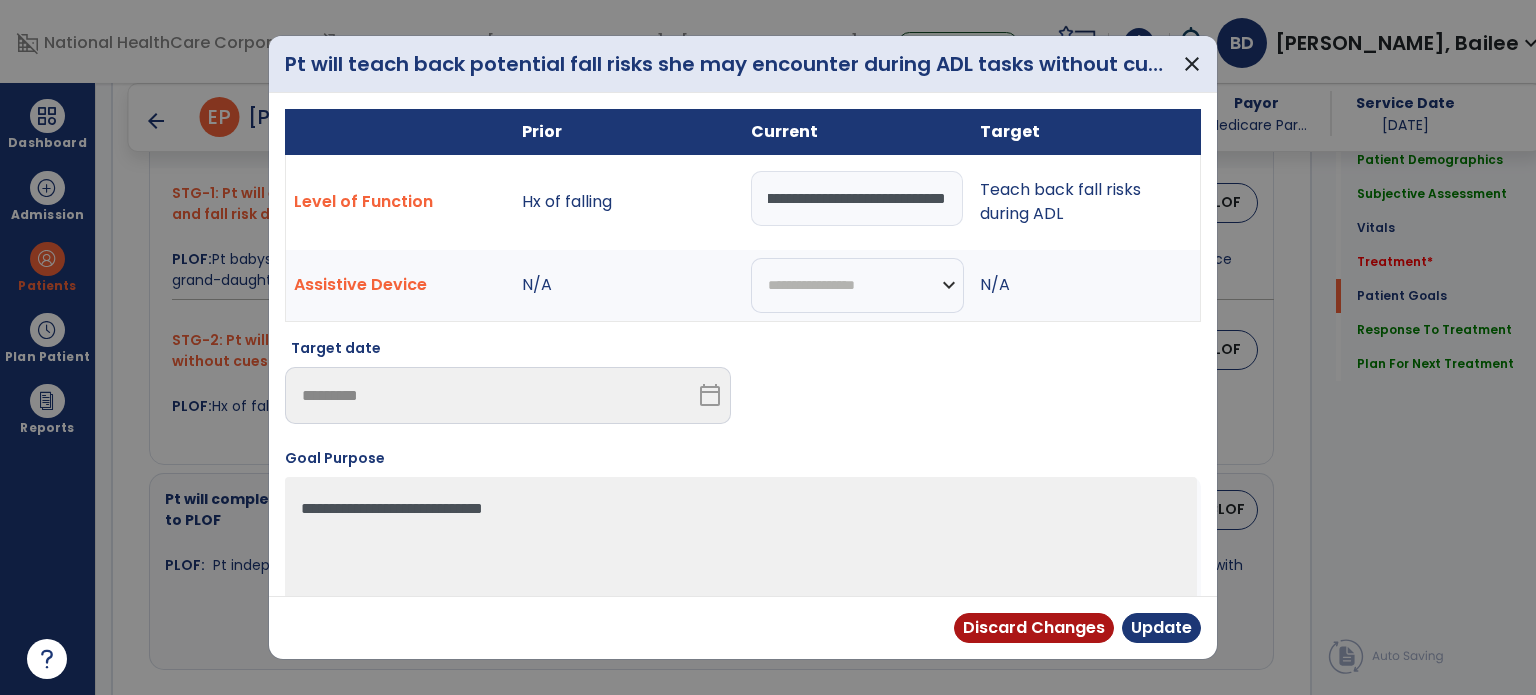 scroll, scrollTop: 0, scrollLeft: 596, axis: horizontal 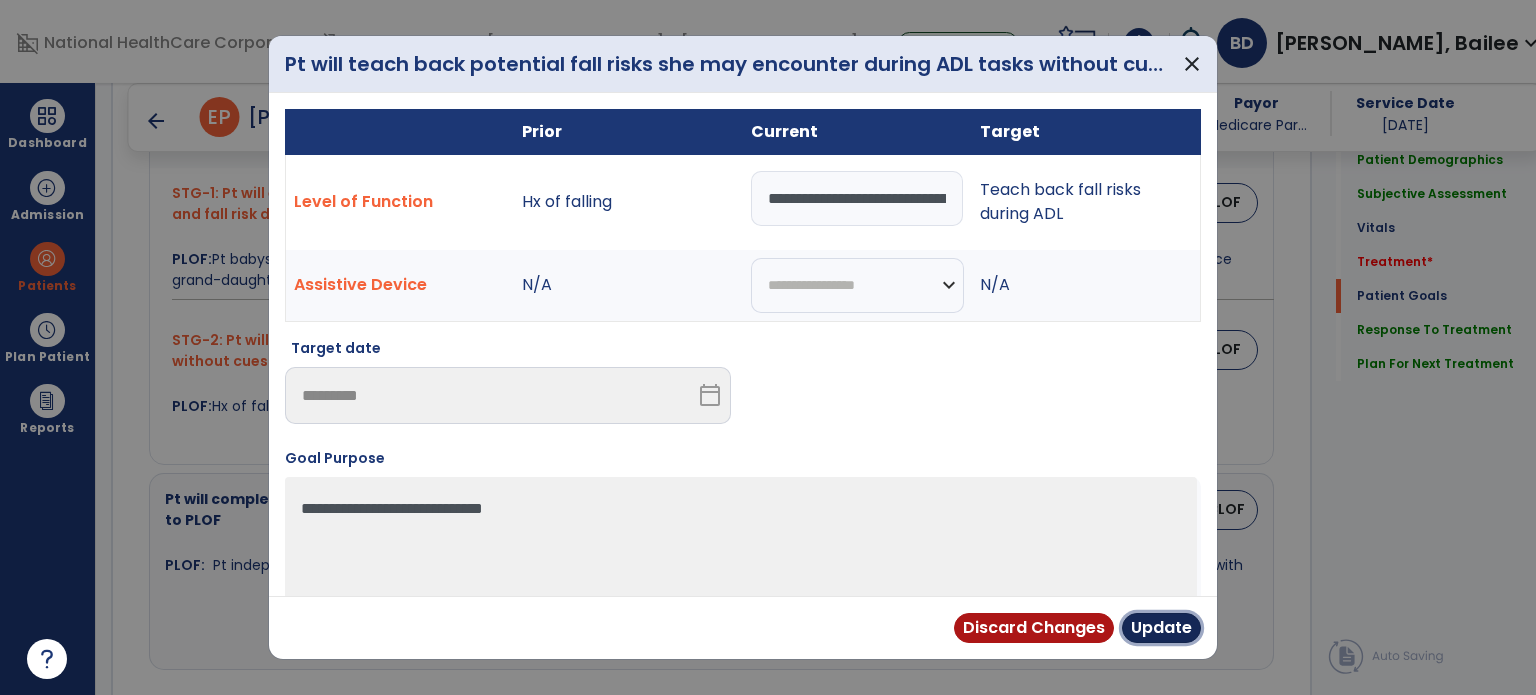 click on "Update" at bounding box center (1161, 628) 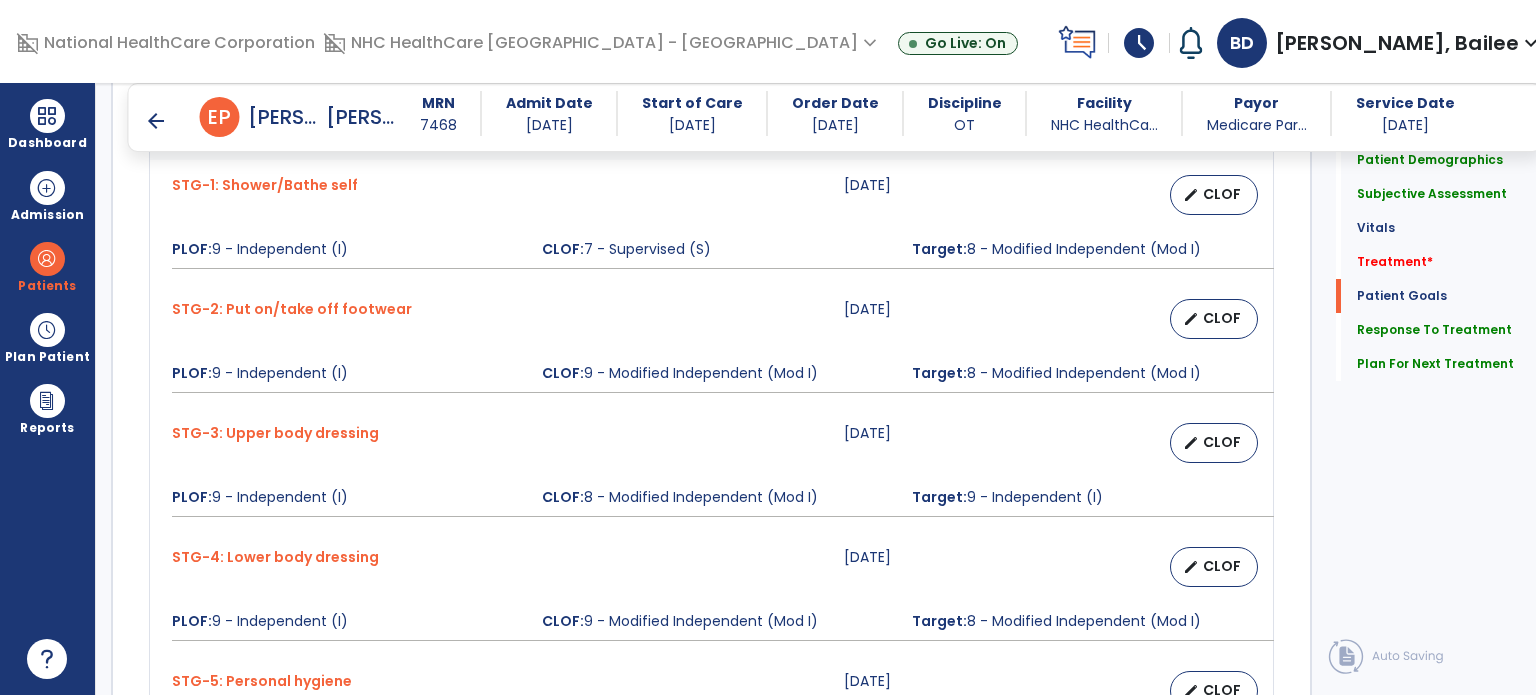 scroll, scrollTop: 2168, scrollLeft: 0, axis: vertical 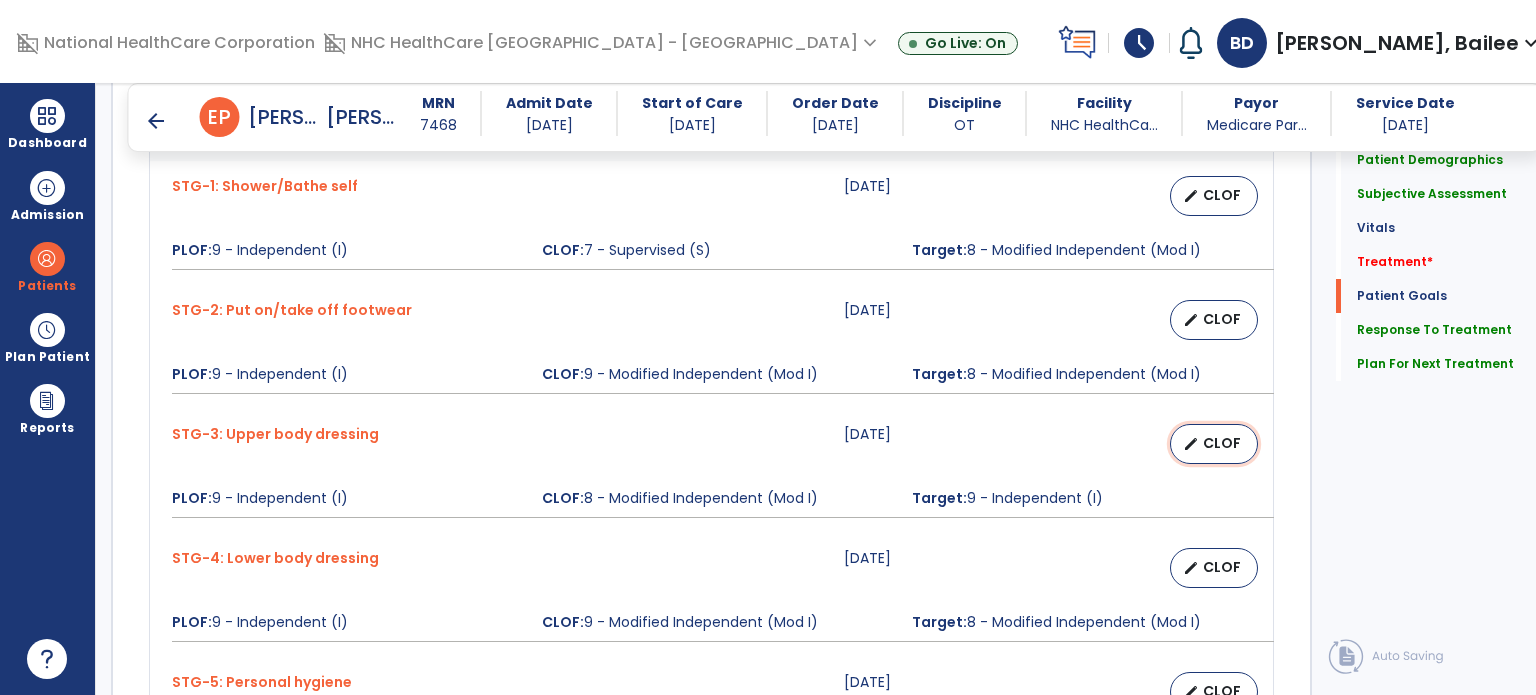 click on "edit   CLOF" at bounding box center (1214, 444) 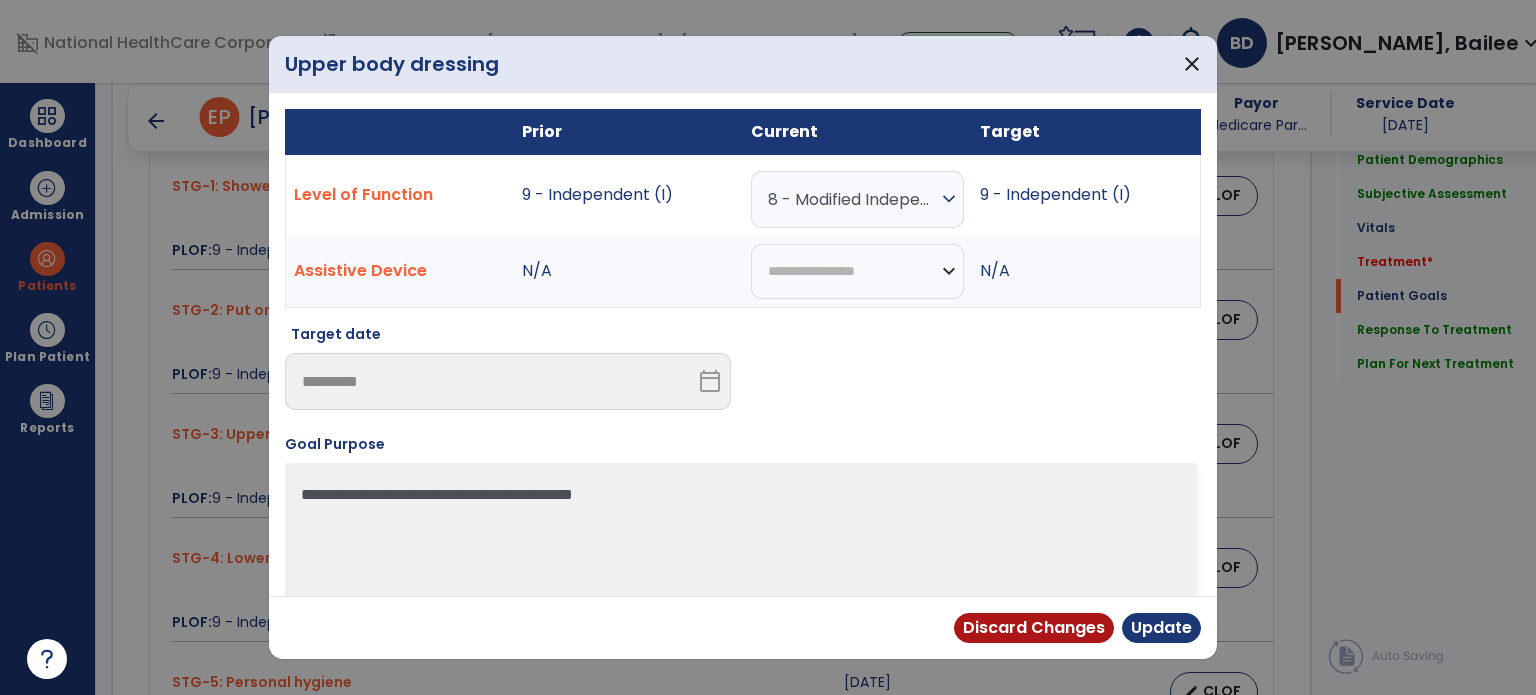 click on "8 - Modified Independent (Mod I)   expand_more" at bounding box center (857, 199) 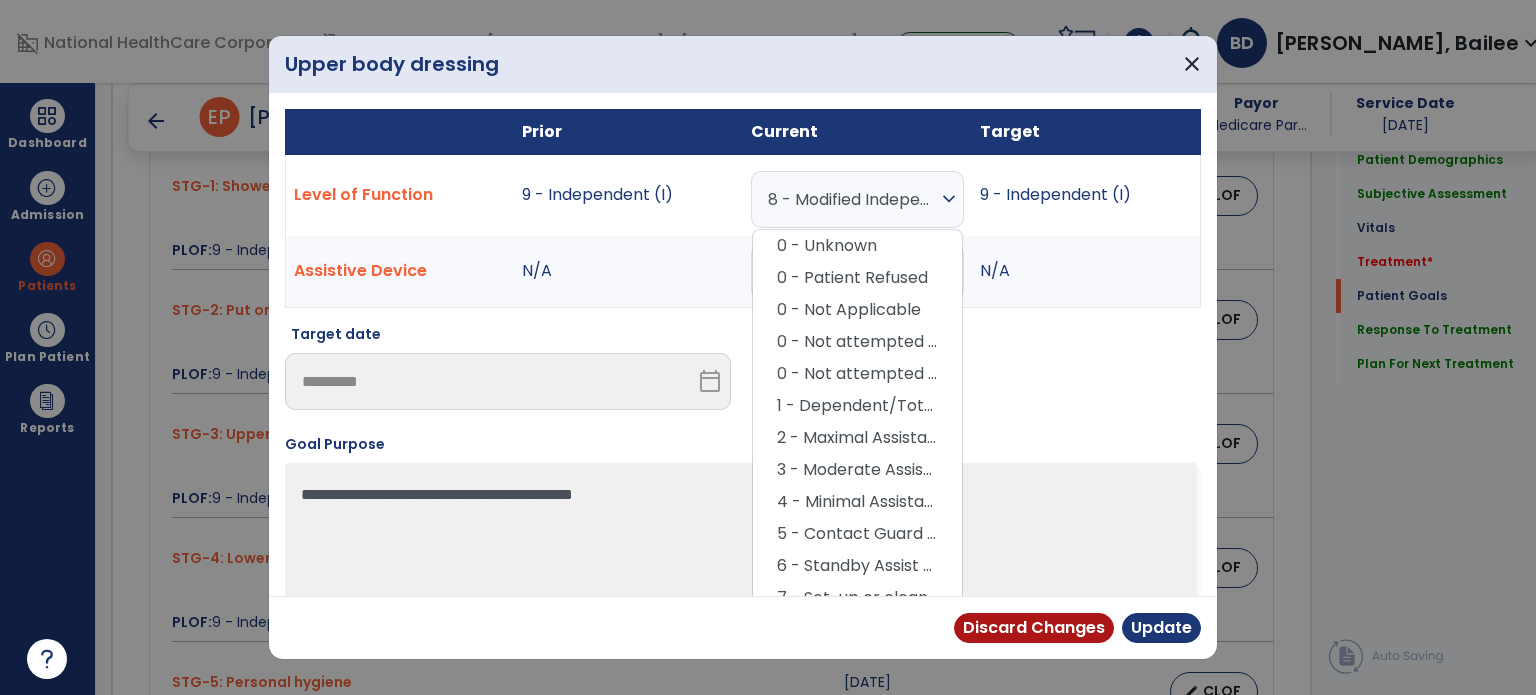click on "8 - Modified Independent (Mod I)" at bounding box center (852, 199) 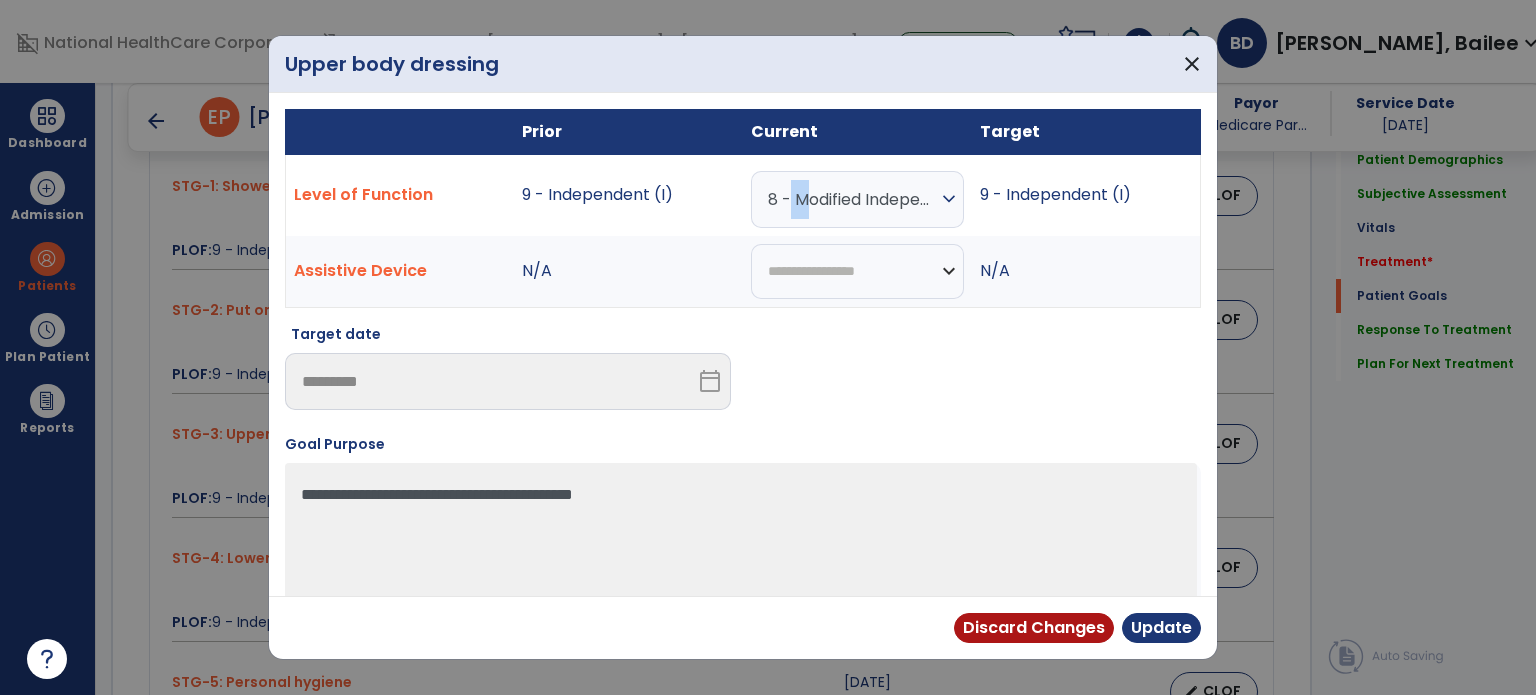 click on "8 - Modified Independent (Mod I)" at bounding box center (852, 199) 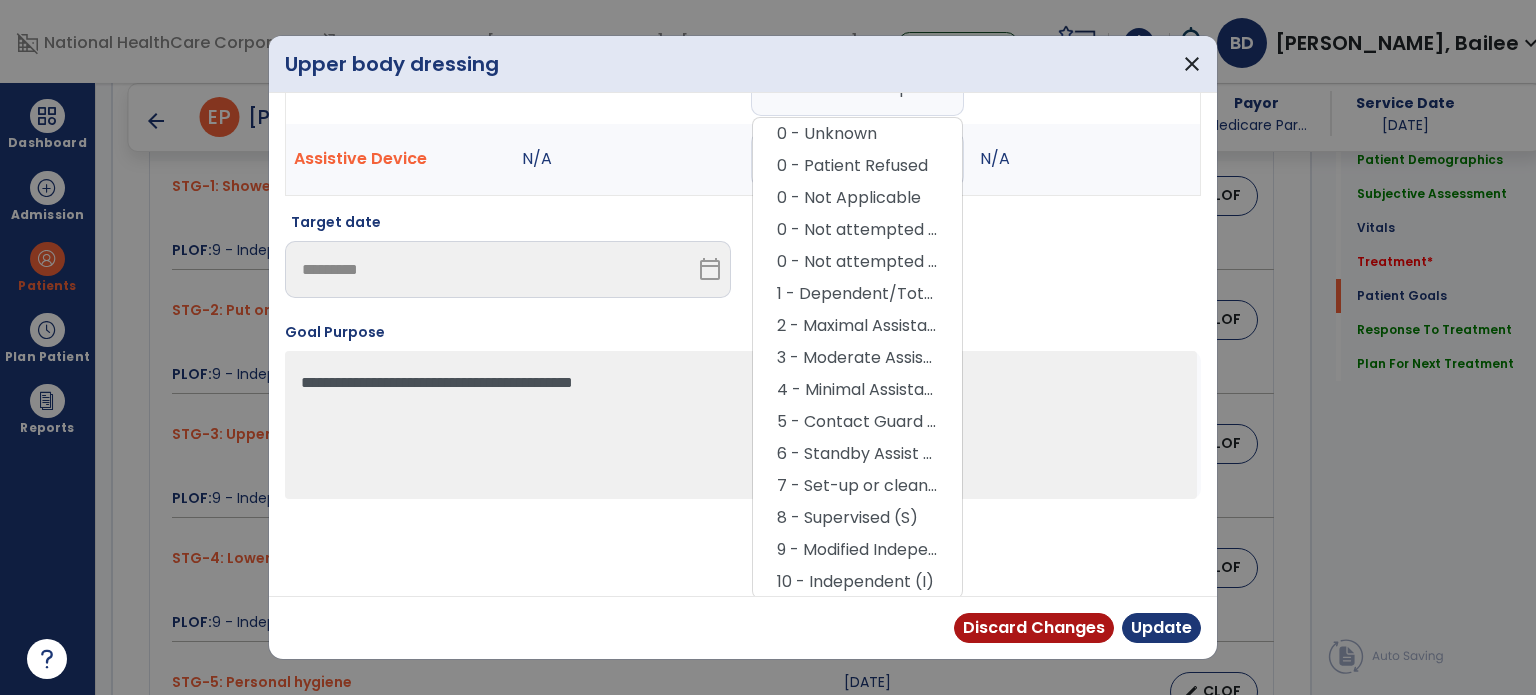 click on "10 - Independent (I)" at bounding box center (857, 582) 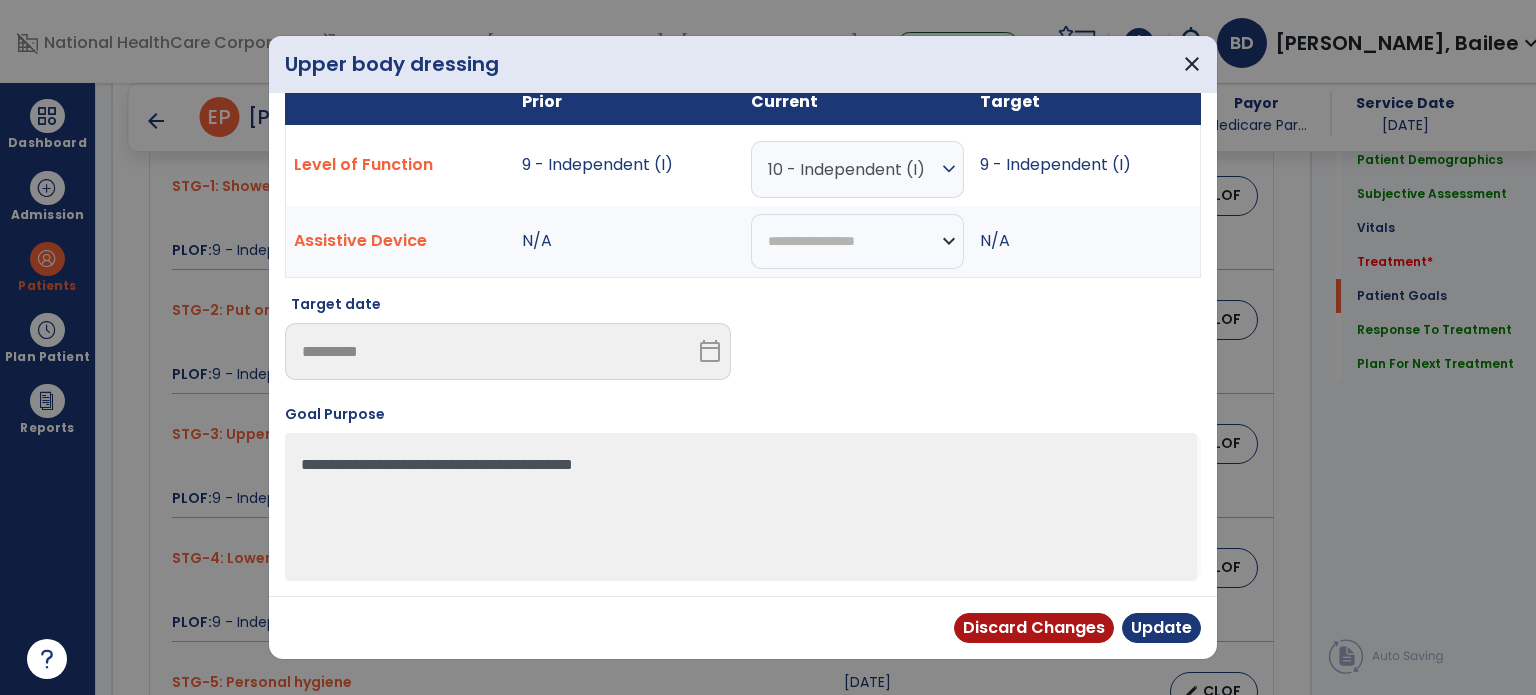 scroll, scrollTop: 28, scrollLeft: 0, axis: vertical 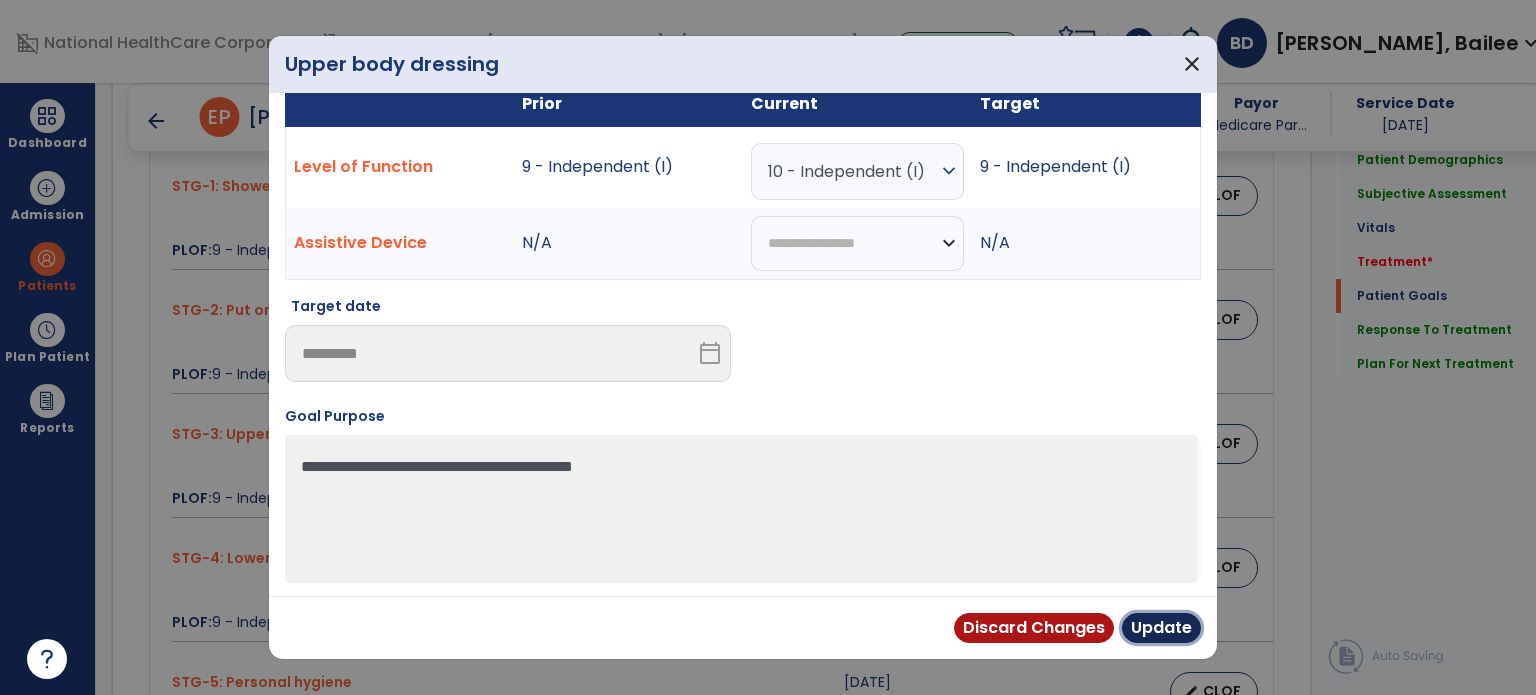 click on "Update" at bounding box center (1161, 628) 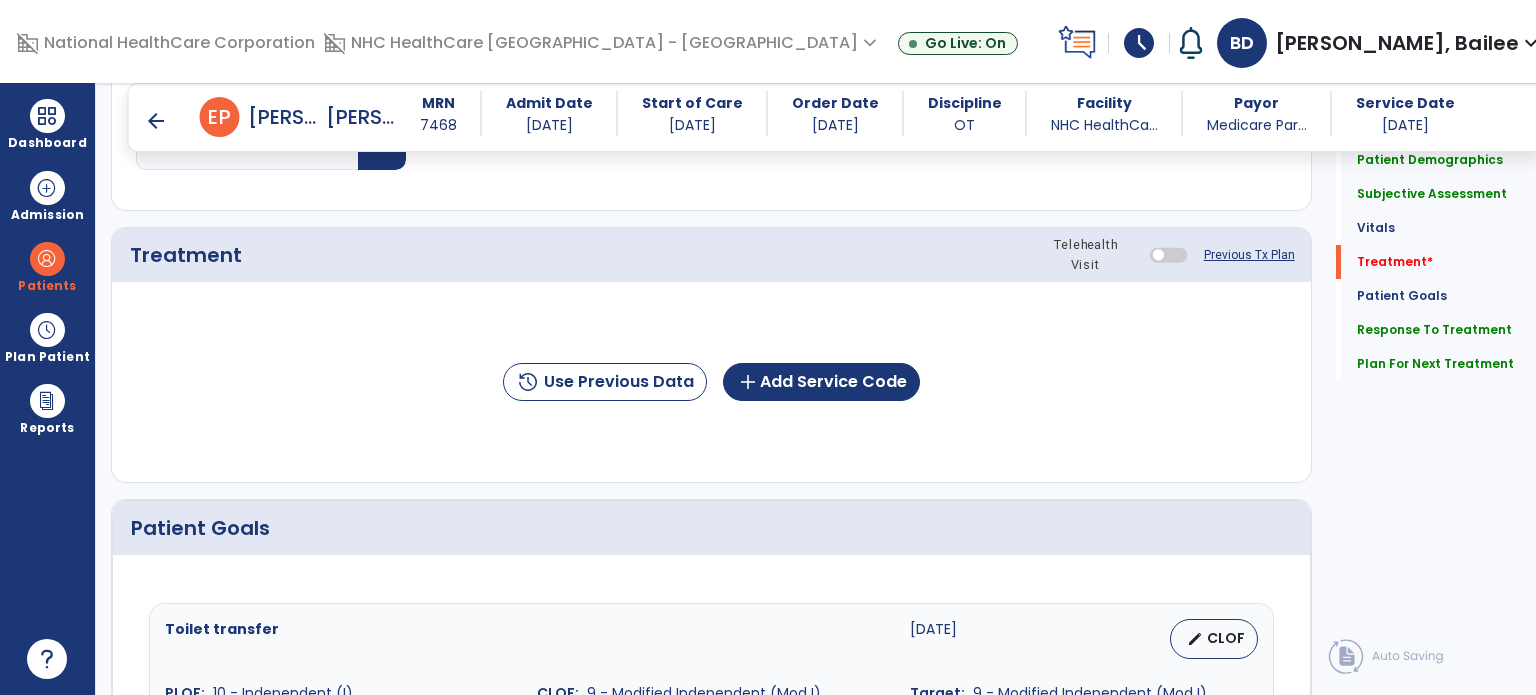 scroll, scrollTop: 1070, scrollLeft: 0, axis: vertical 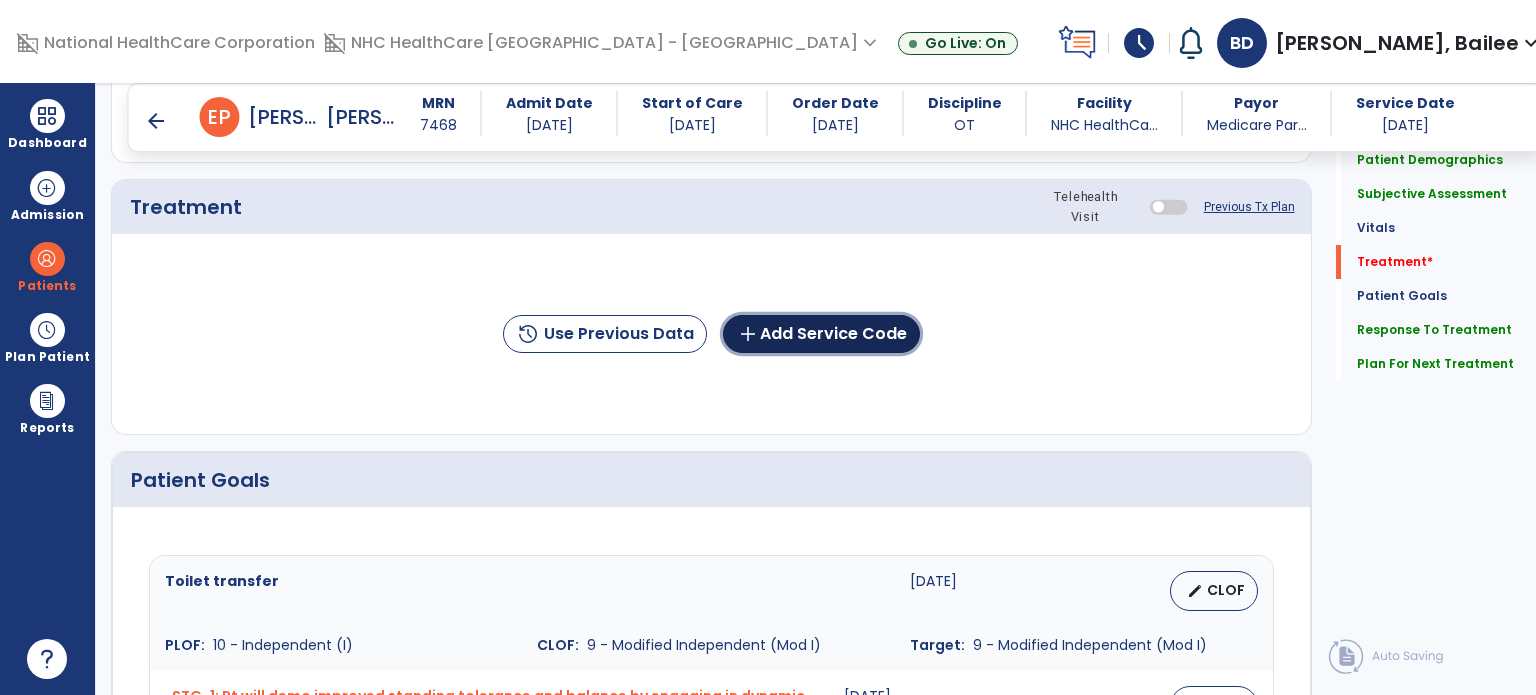 click on "add  Add Service Code" 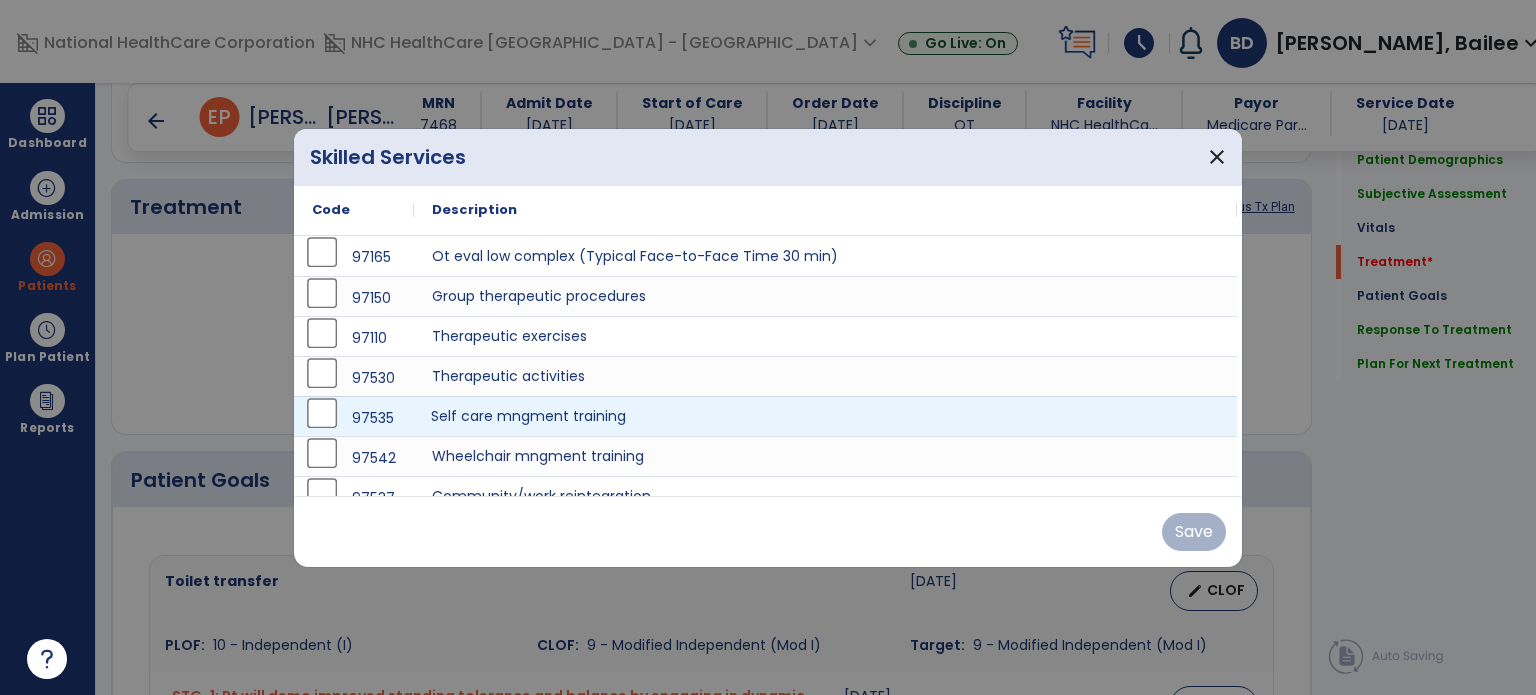 click on "Self care mngment training" at bounding box center (825, 416) 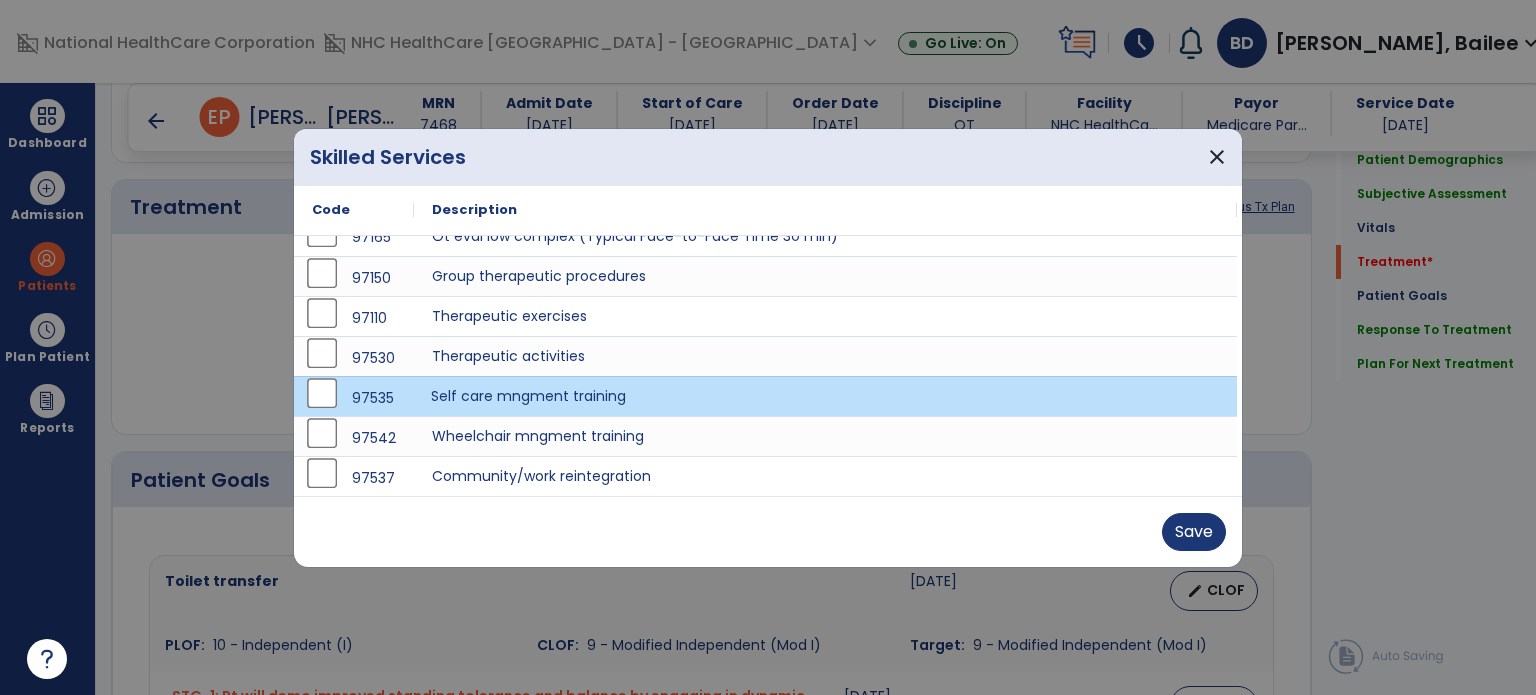 scroll, scrollTop: 0, scrollLeft: 0, axis: both 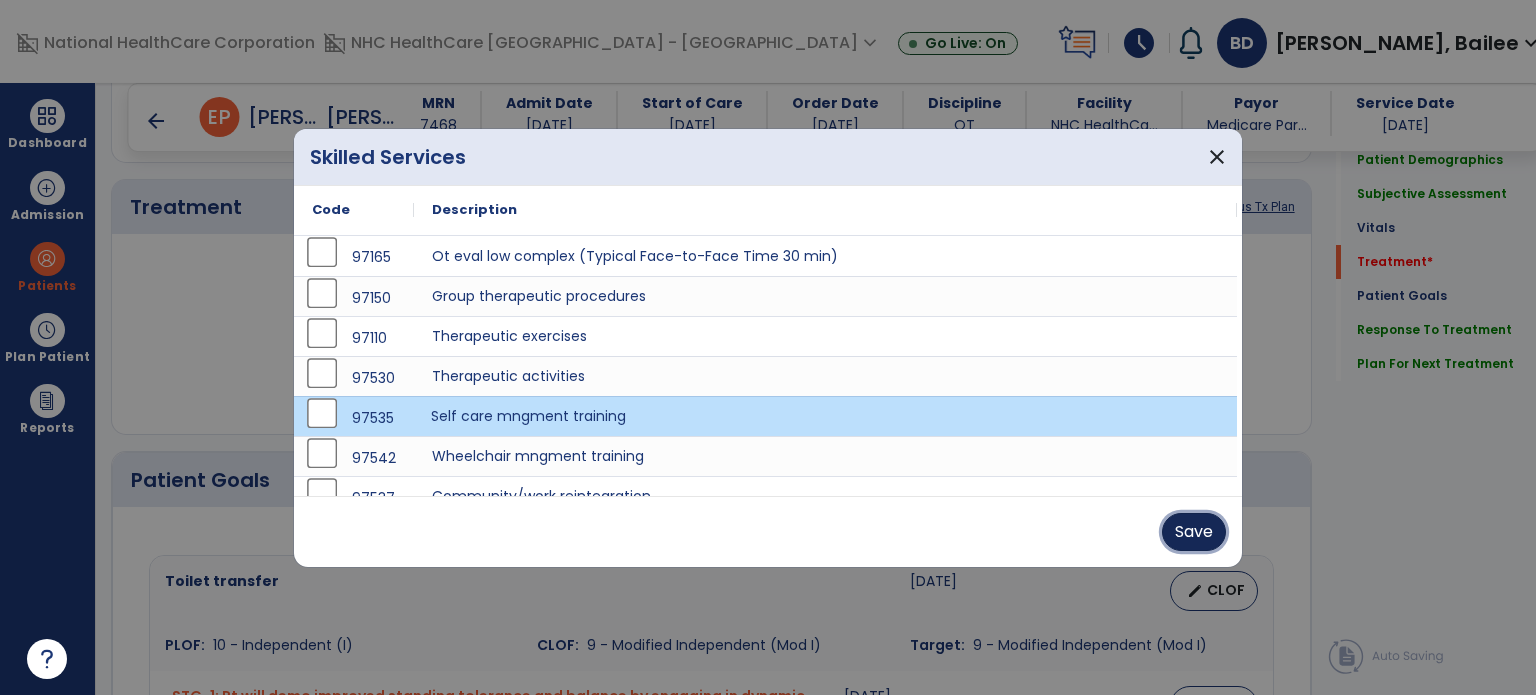 click on "Save" at bounding box center [1194, 532] 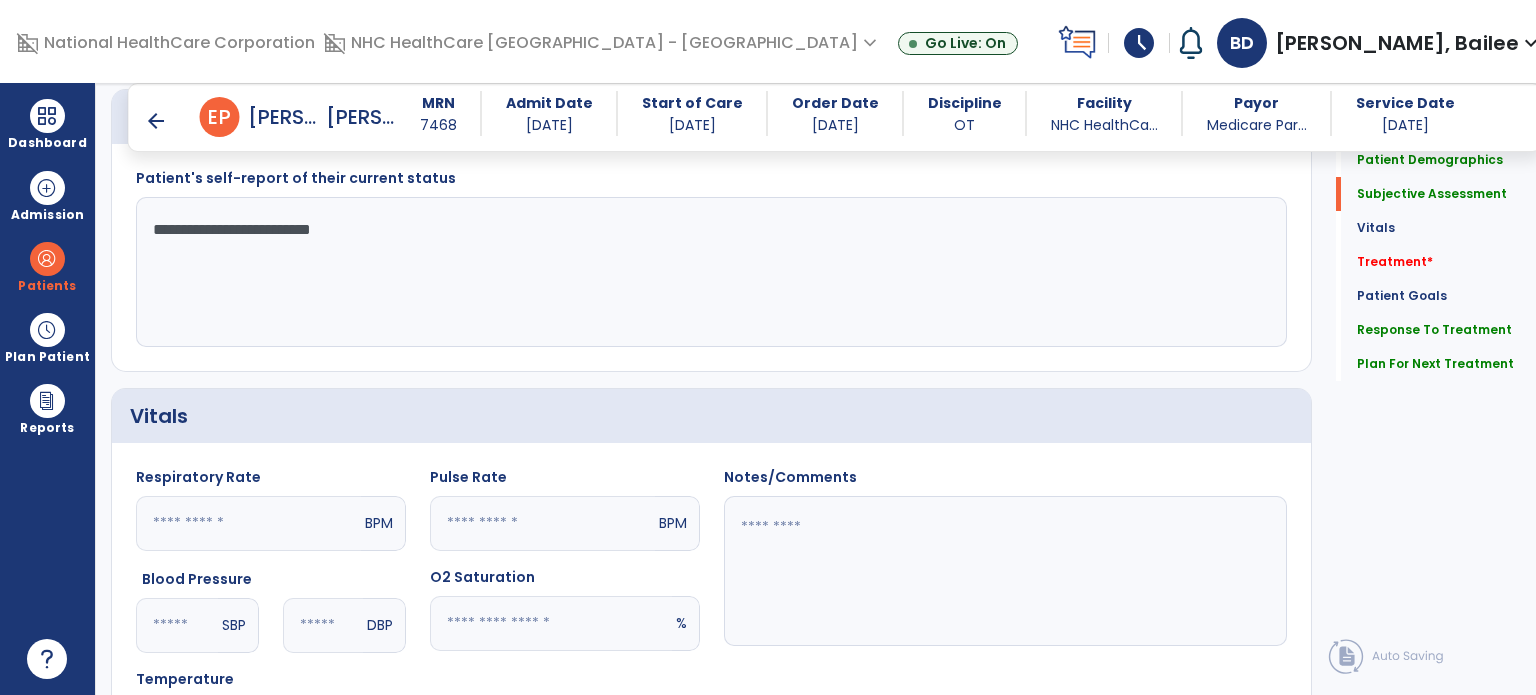 scroll, scrollTop: 0, scrollLeft: 0, axis: both 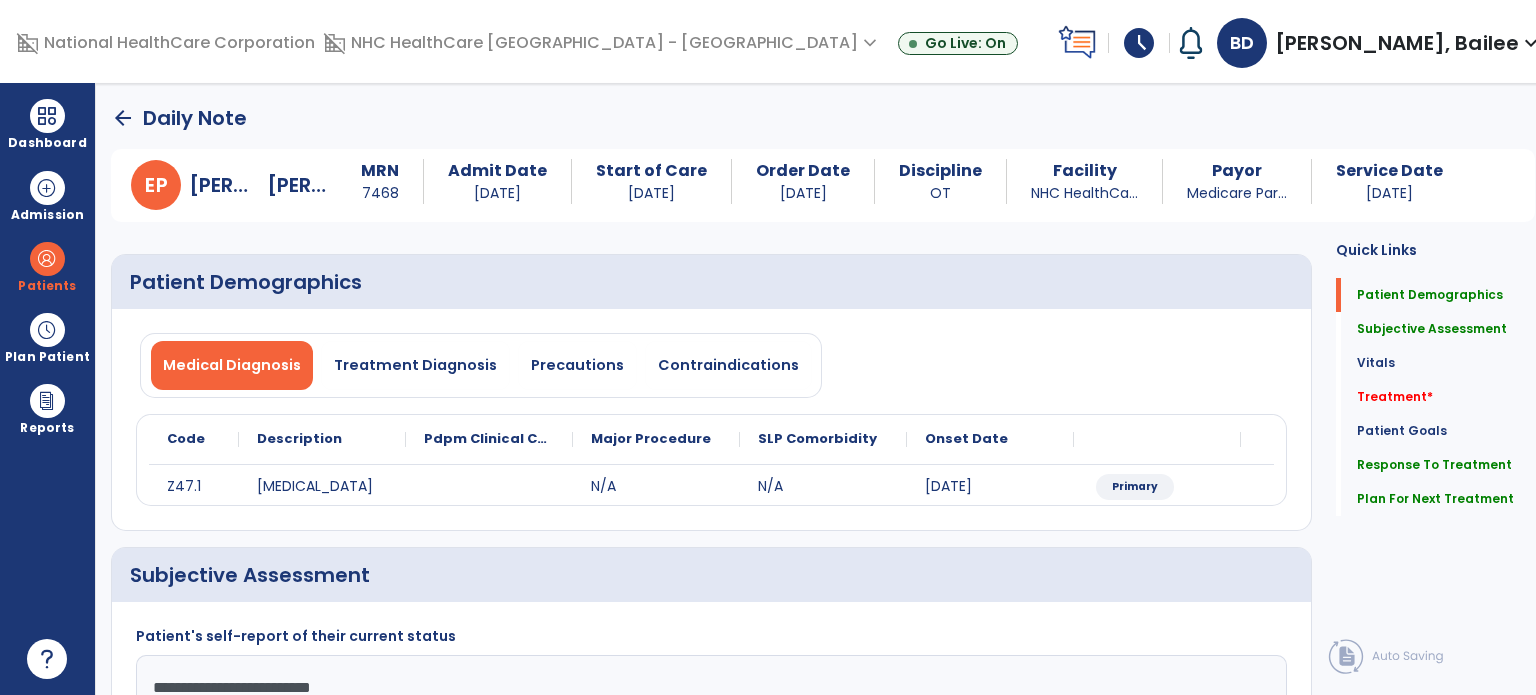 click at bounding box center [47, 259] 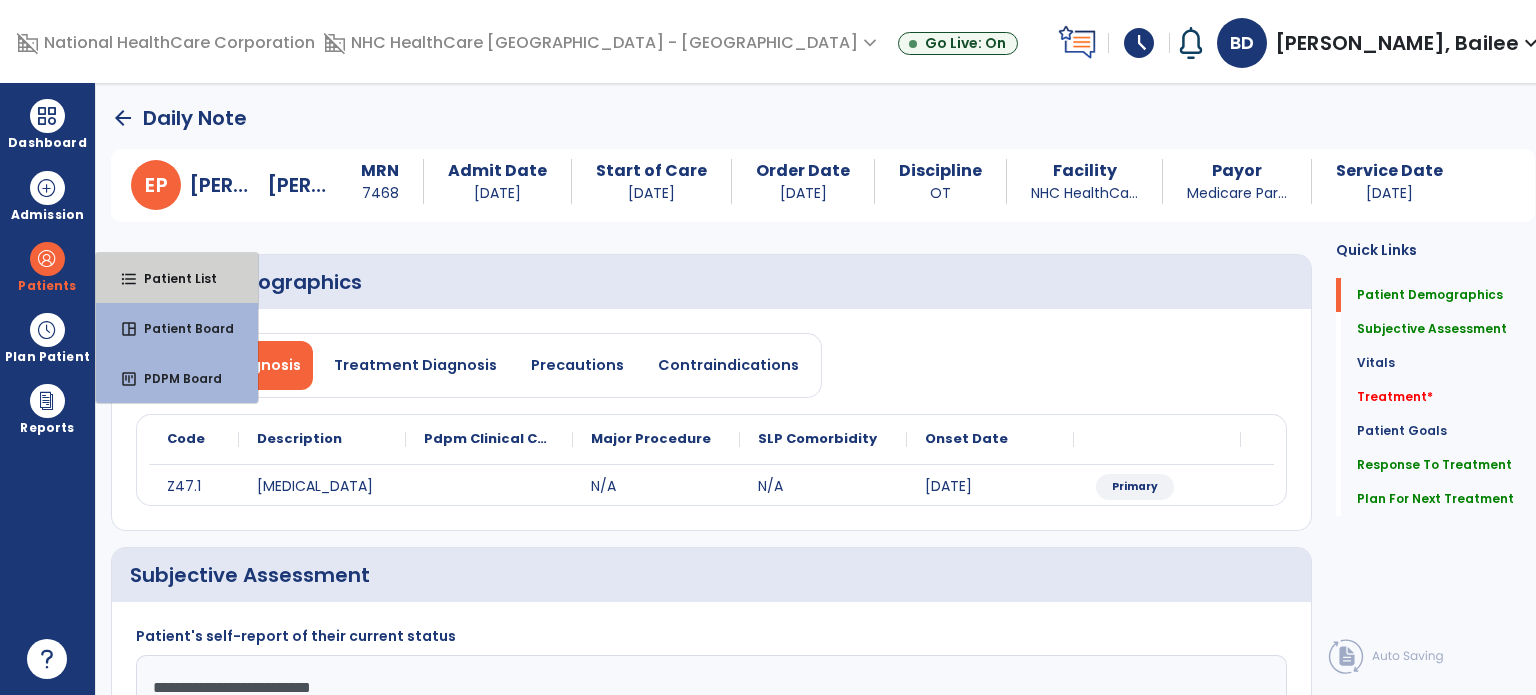 click on "format_list_bulleted  Patient List" at bounding box center [177, 278] 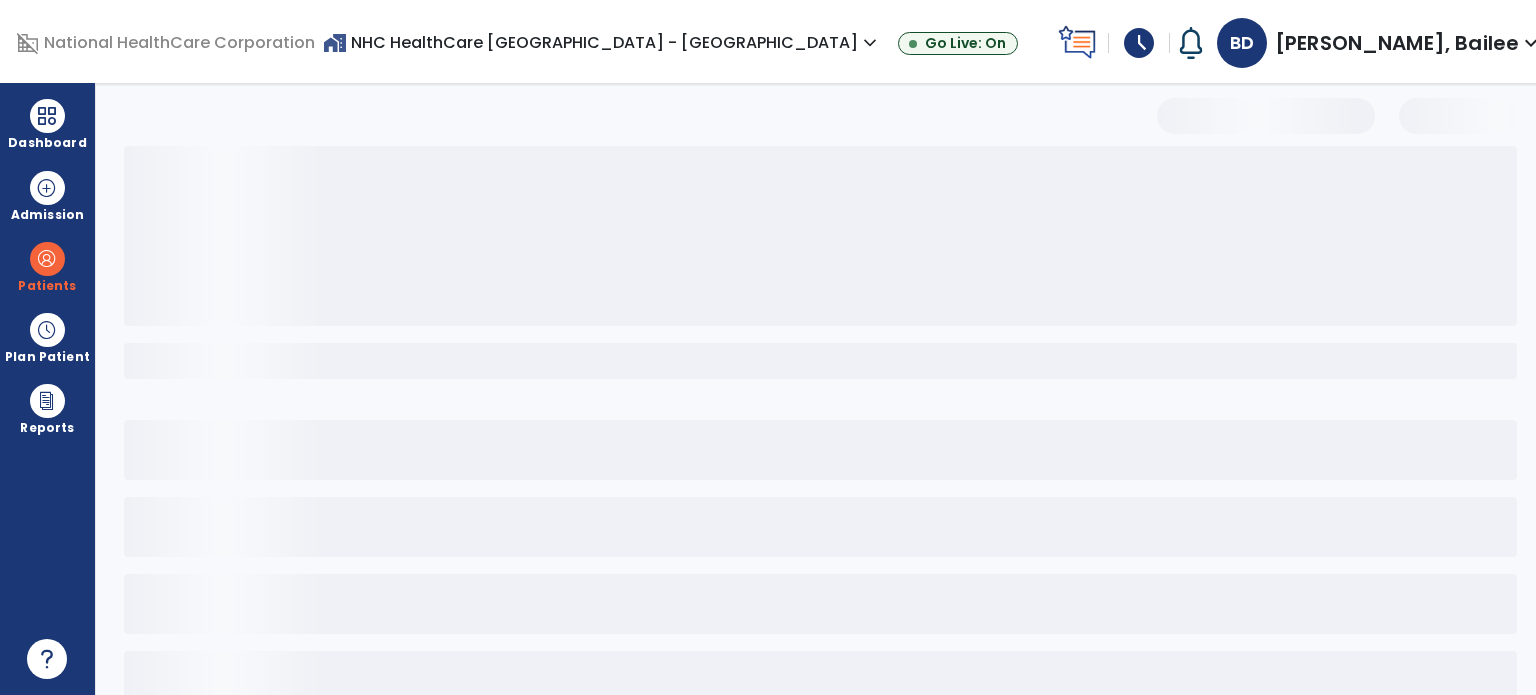 select on "***" 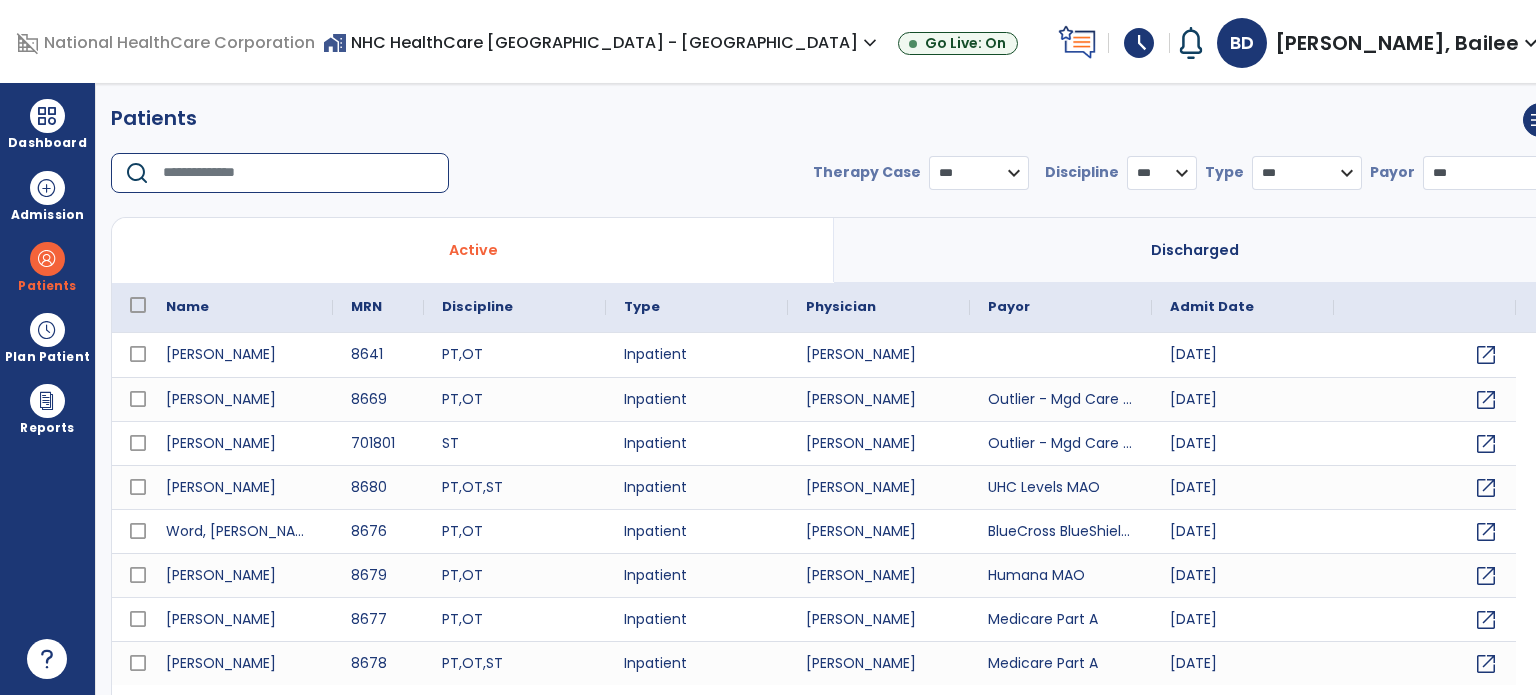 click at bounding box center (299, 173) 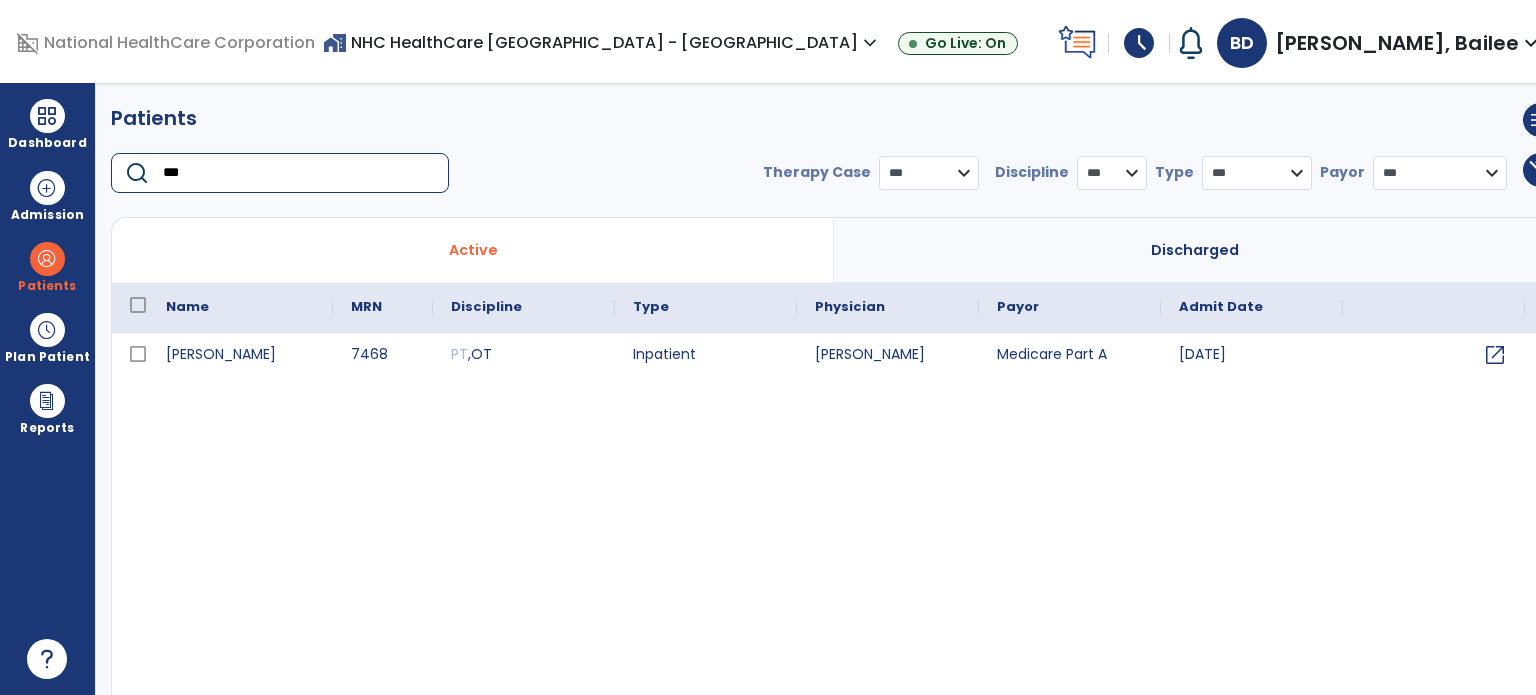 type on "***" 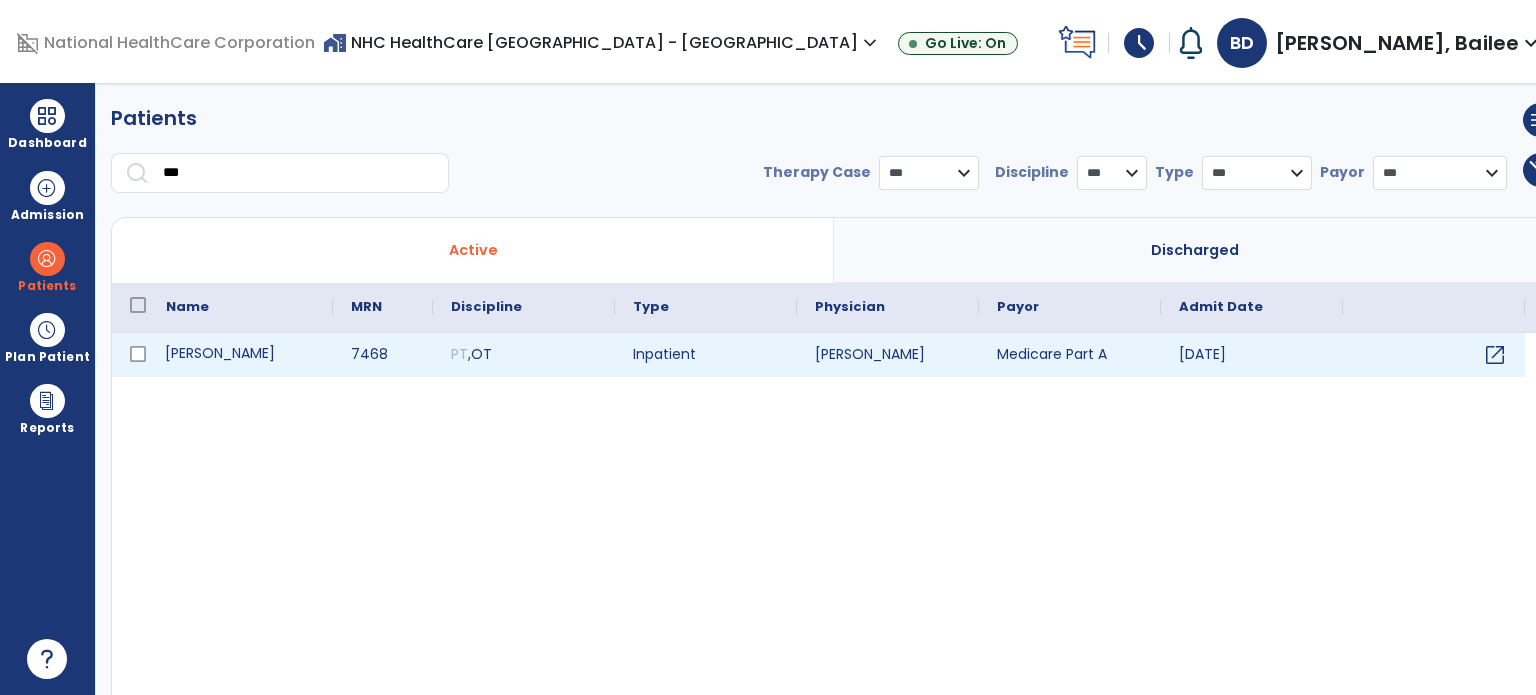click on "[PERSON_NAME]" at bounding box center (240, 355) 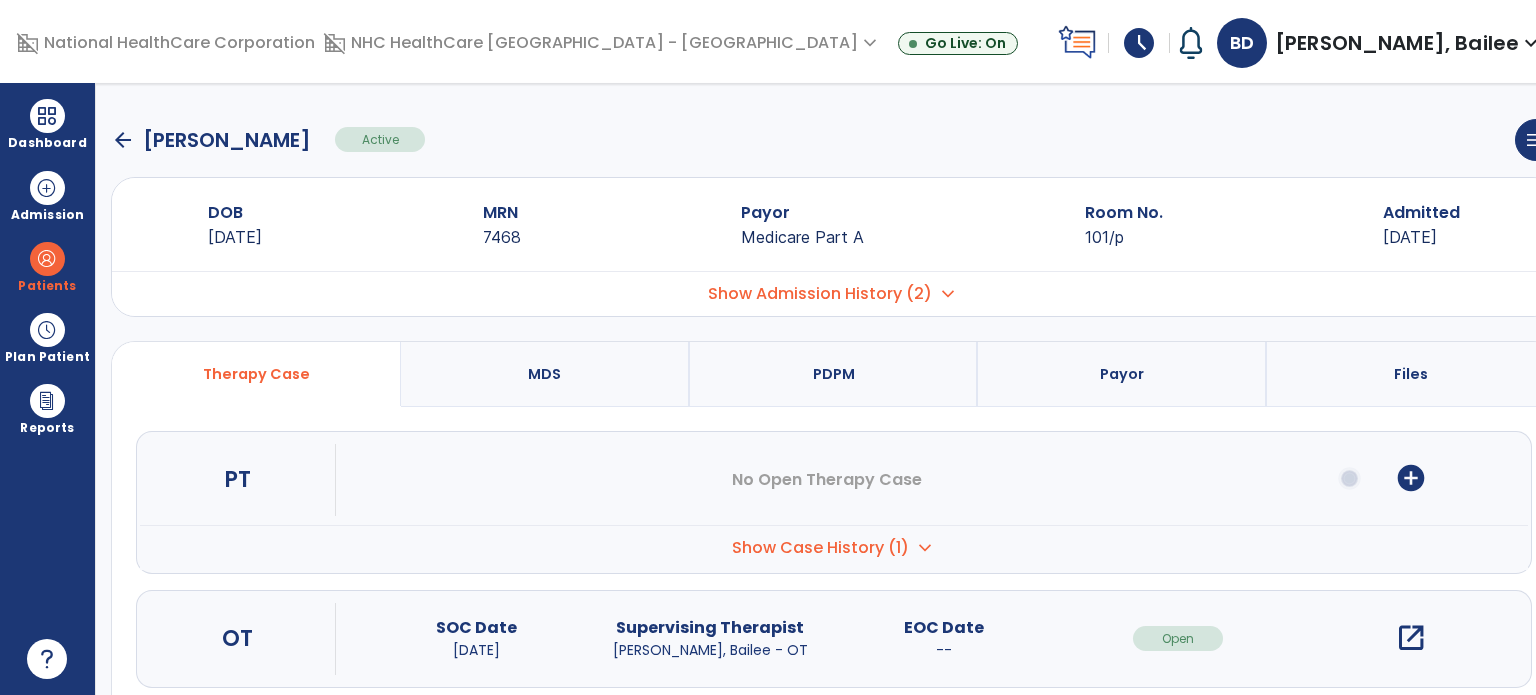 click on "open_in_new" at bounding box center (1411, 638) 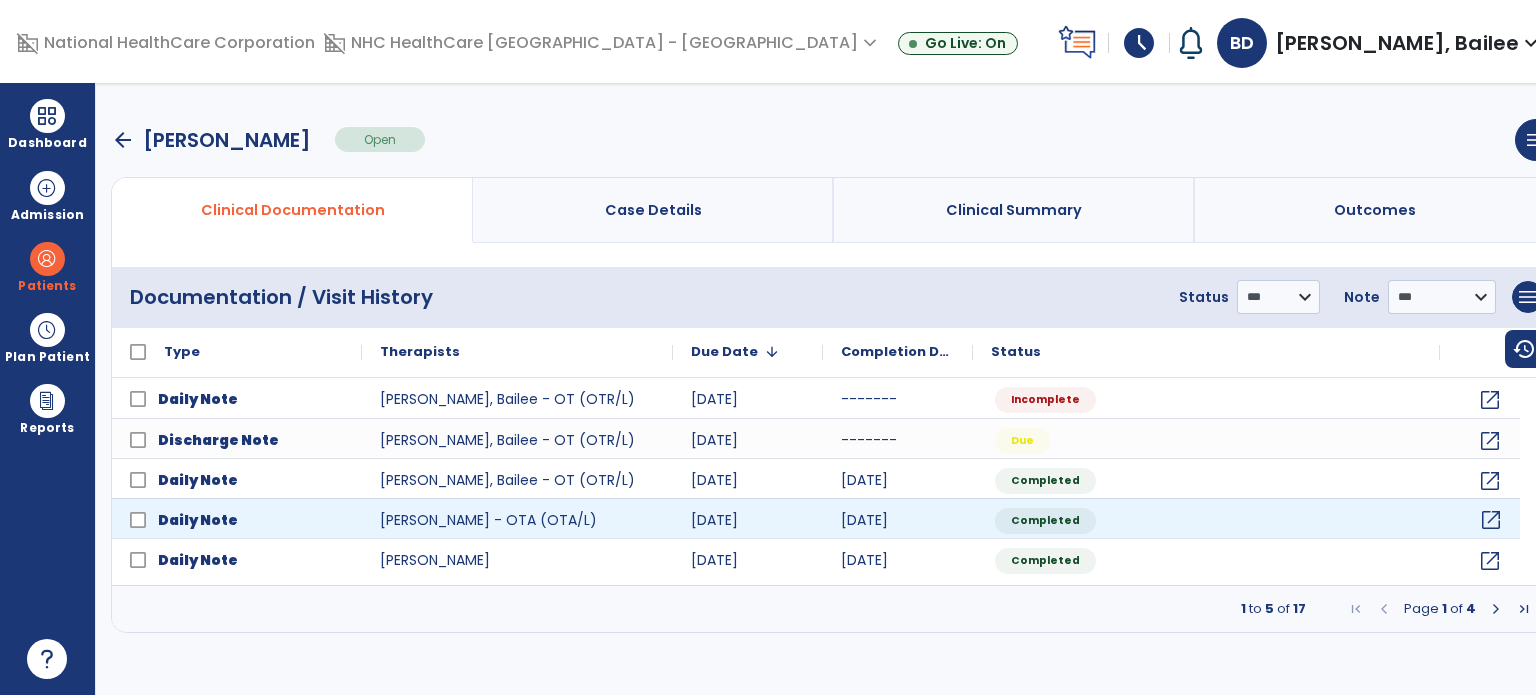 click on "open_in_new" 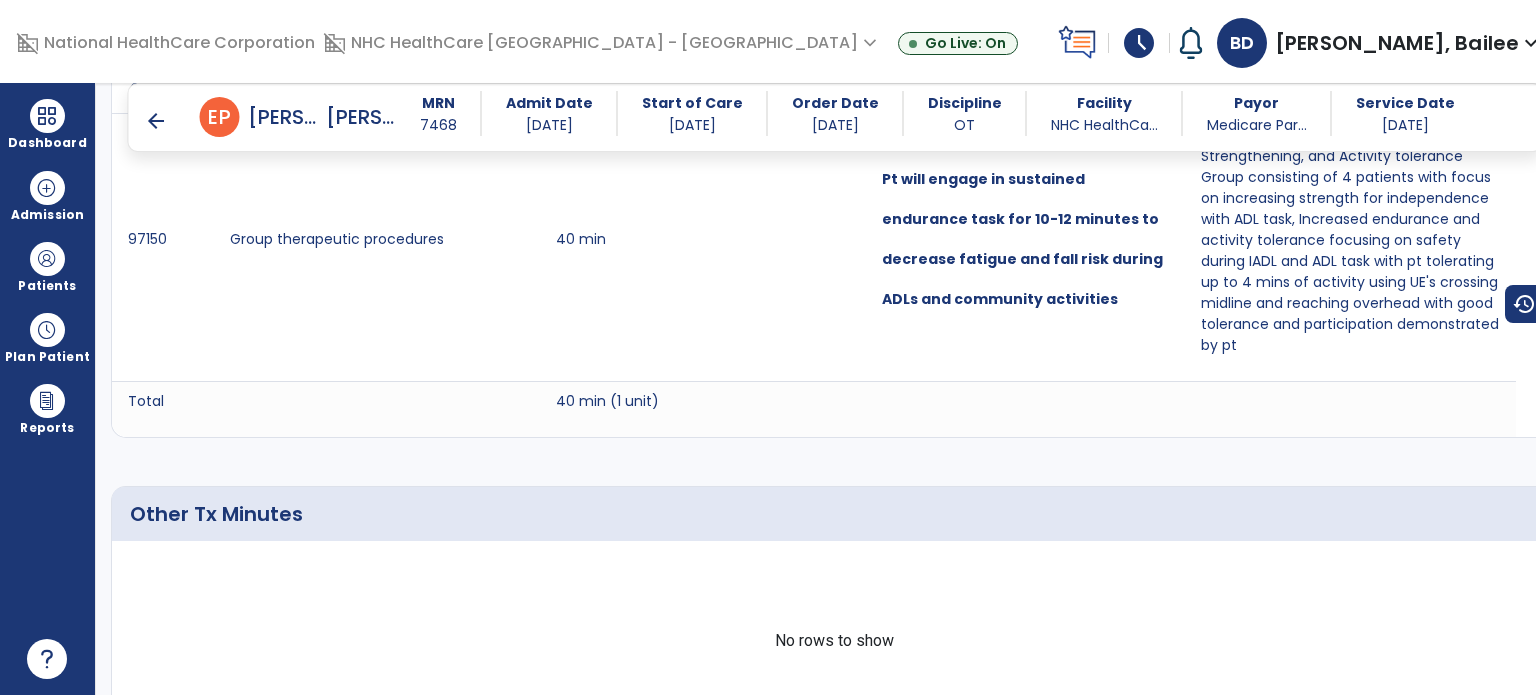 scroll, scrollTop: 1518, scrollLeft: 0, axis: vertical 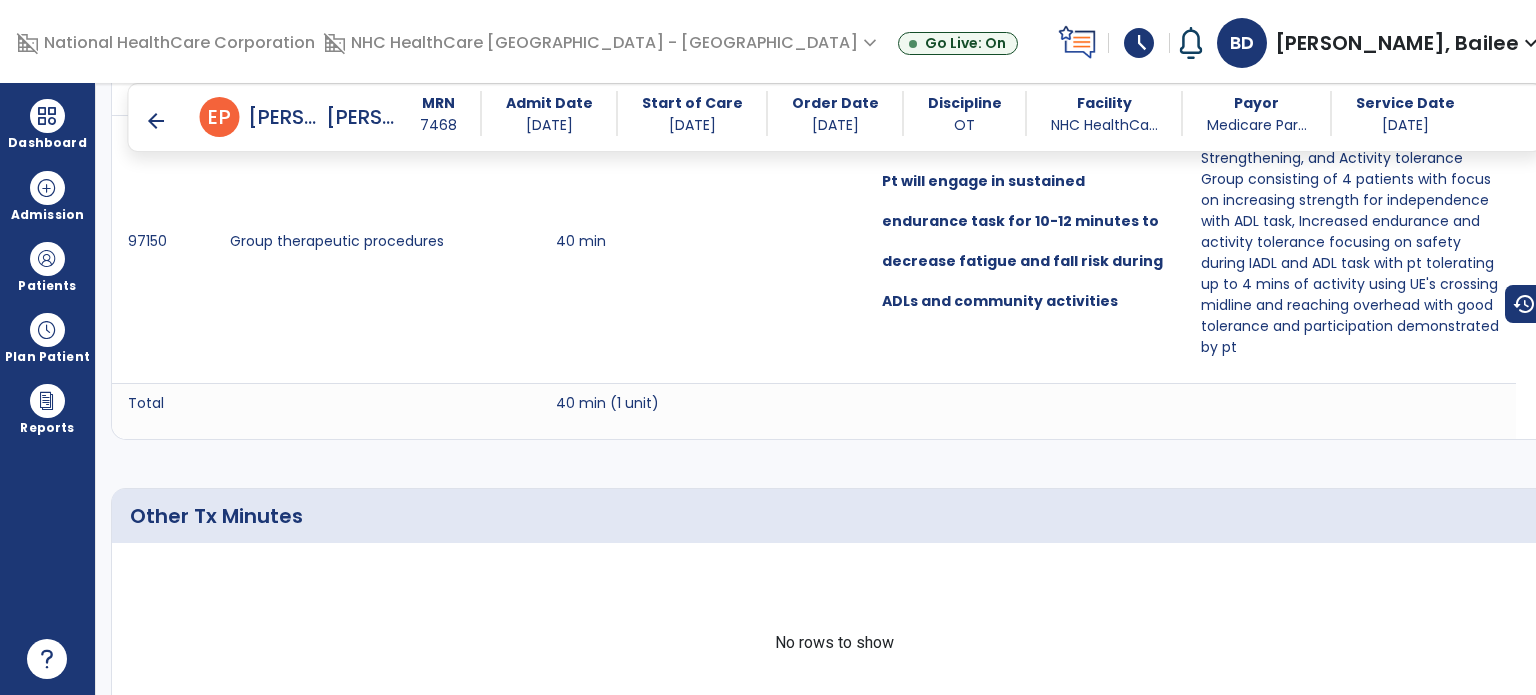 click on "arrow_back" at bounding box center [156, 121] 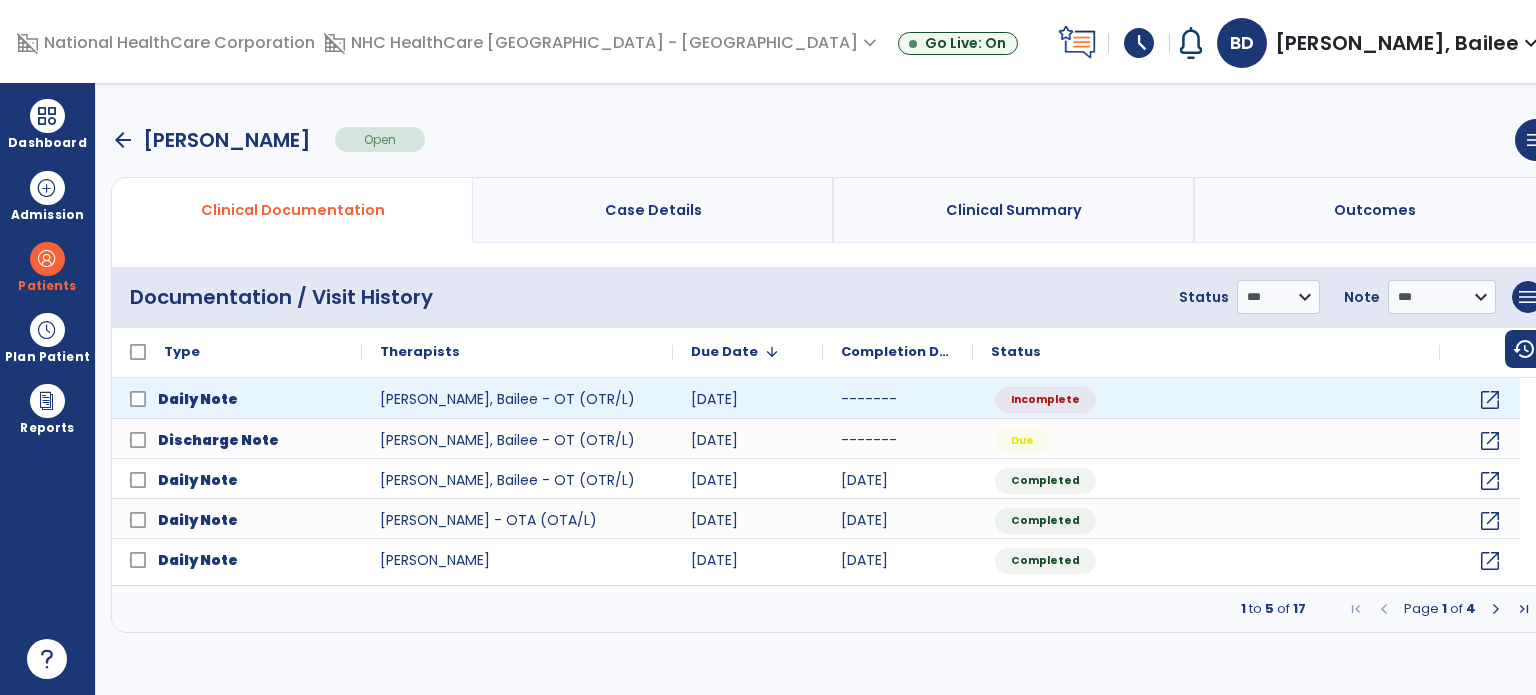 scroll, scrollTop: 0, scrollLeft: 0, axis: both 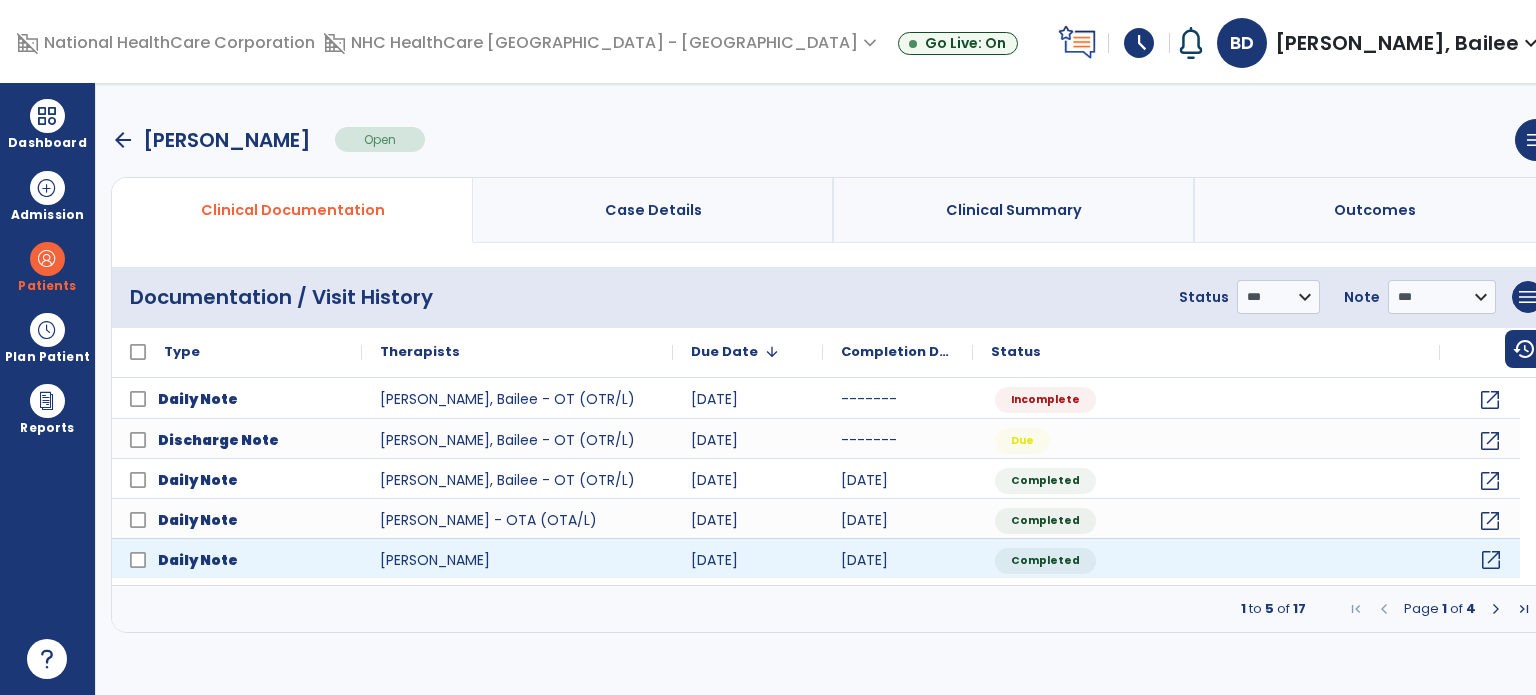click on "open_in_new" 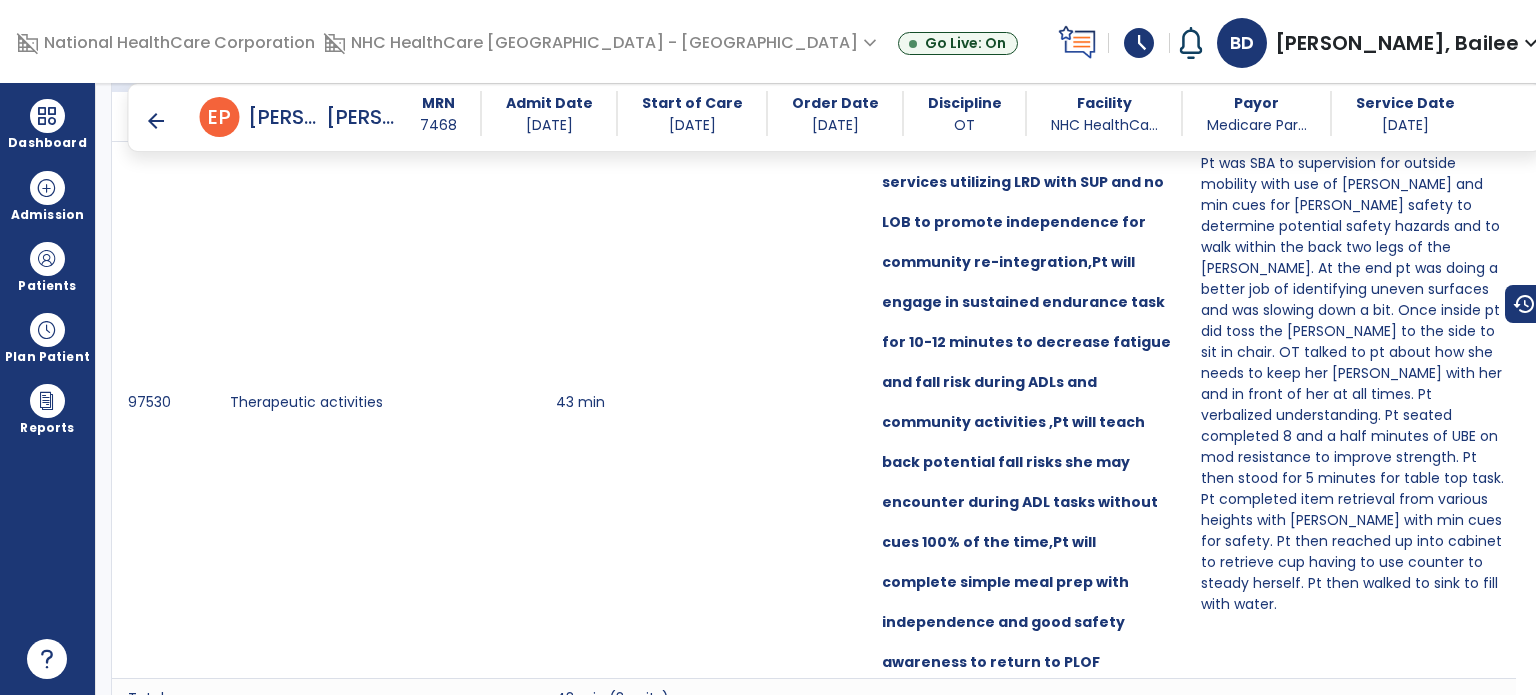 scroll, scrollTop: 1382, scrollLeft: 0, axis: vertical 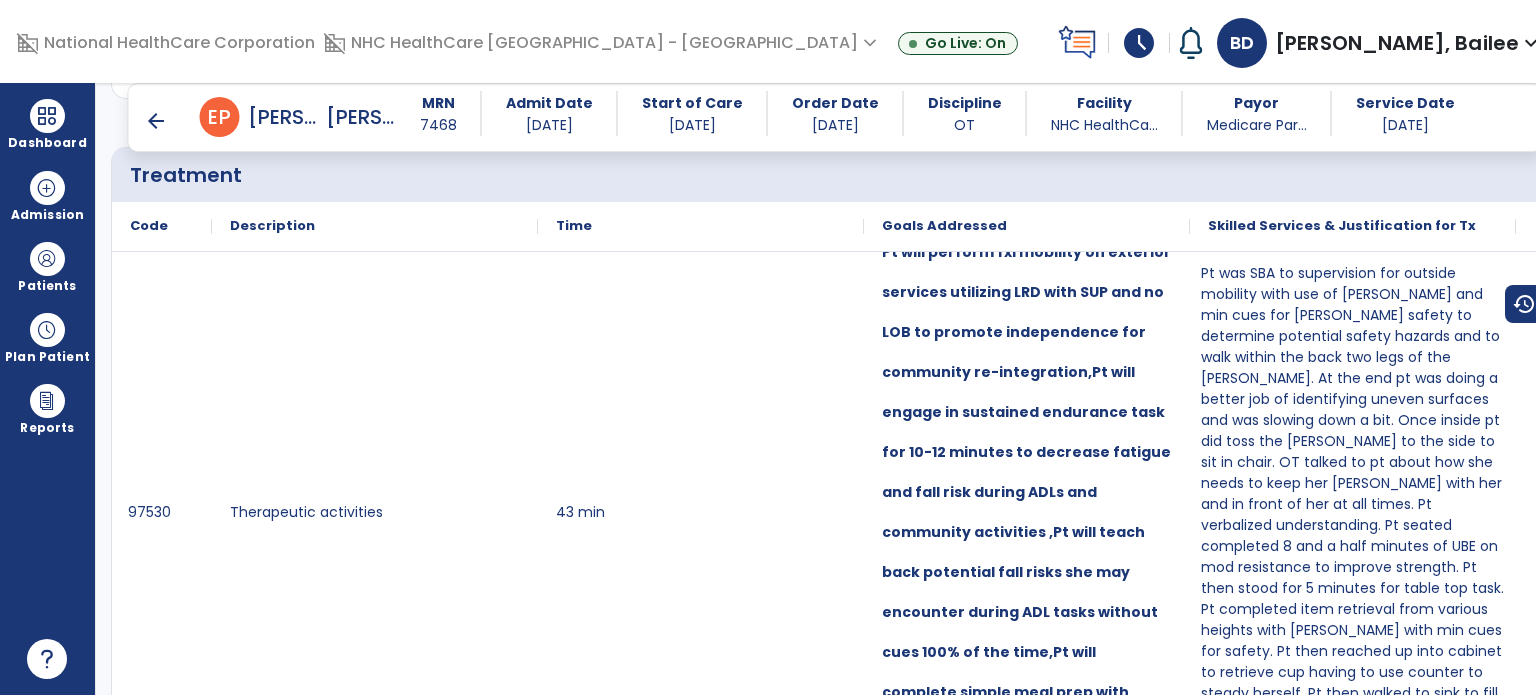 click on "arrow_back" at bounding box center (156, 121) 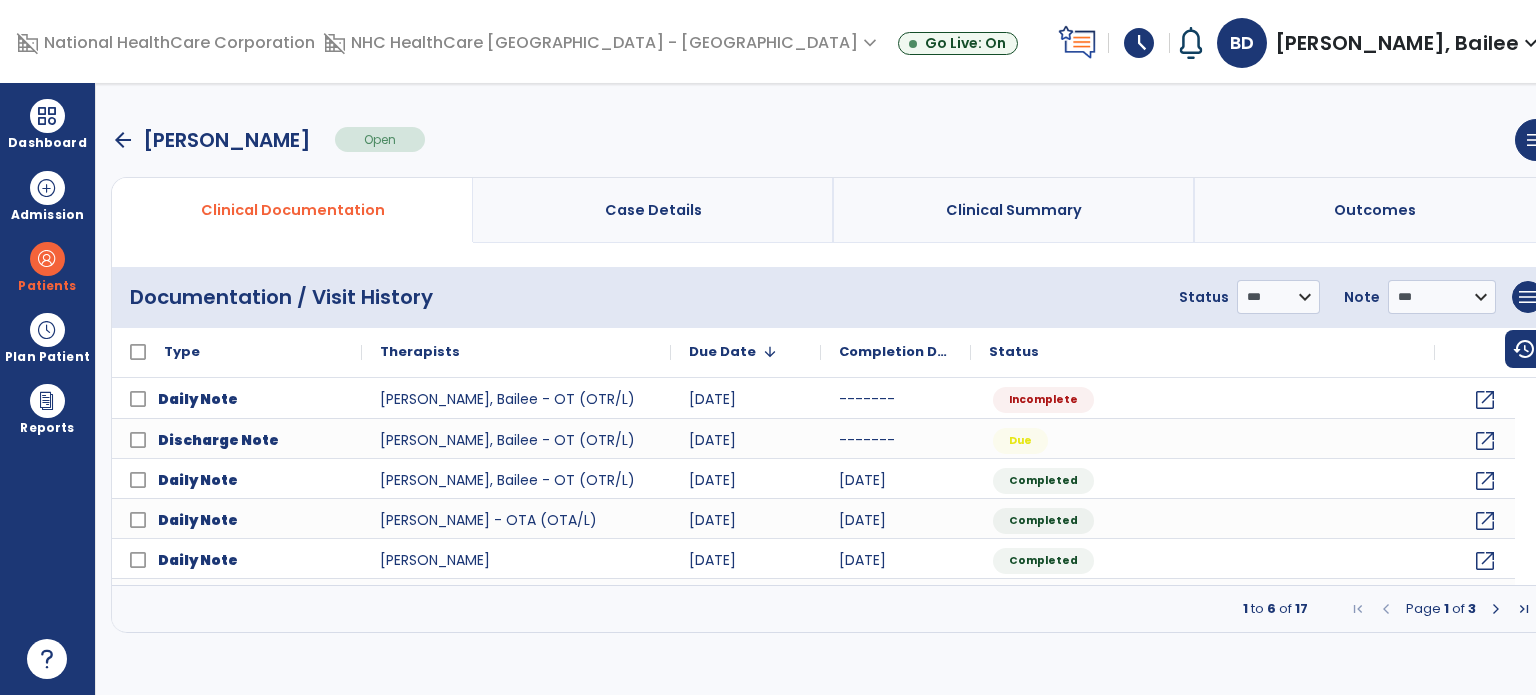 scroll, scrollTop: 0, scrollLeft: 0, axis: both 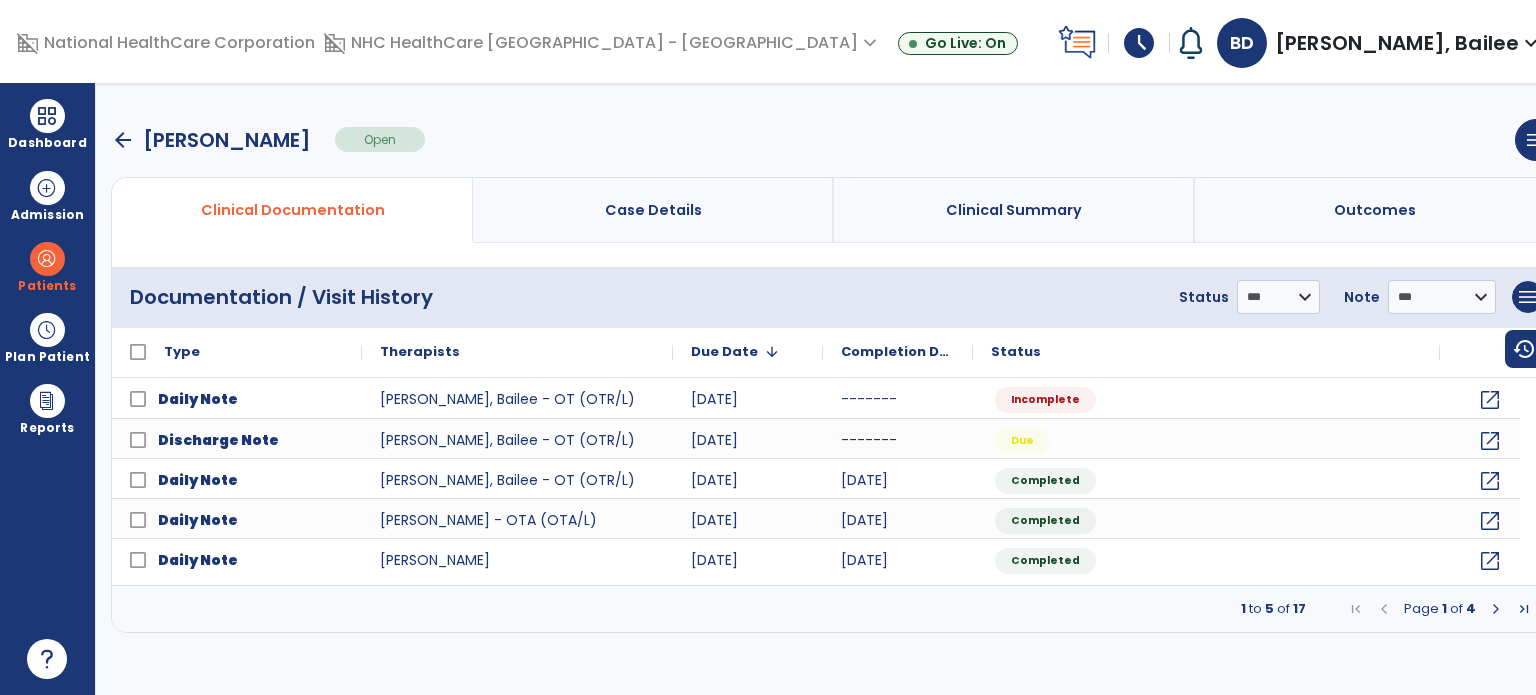 click on "Page
1
of
4" at bounding box center (1440, 609) 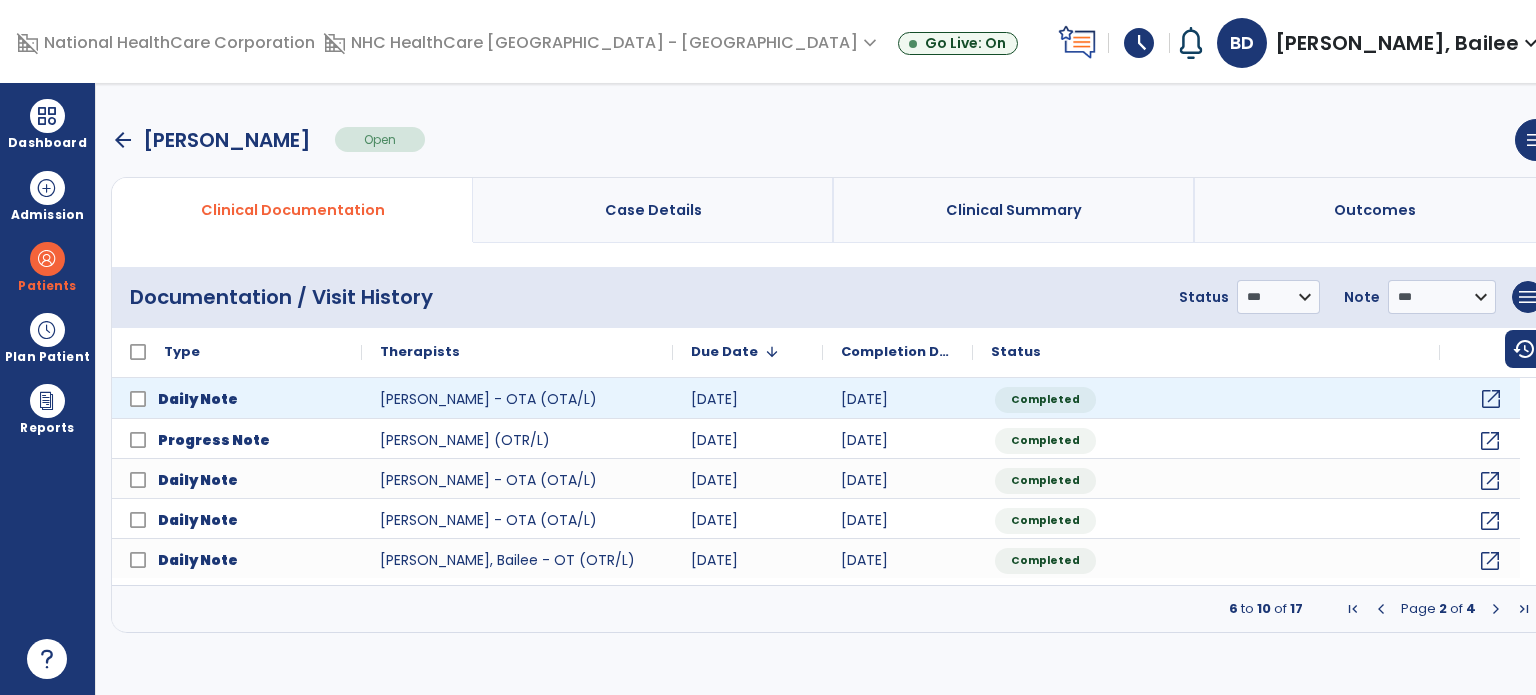 click on "open_in_new" 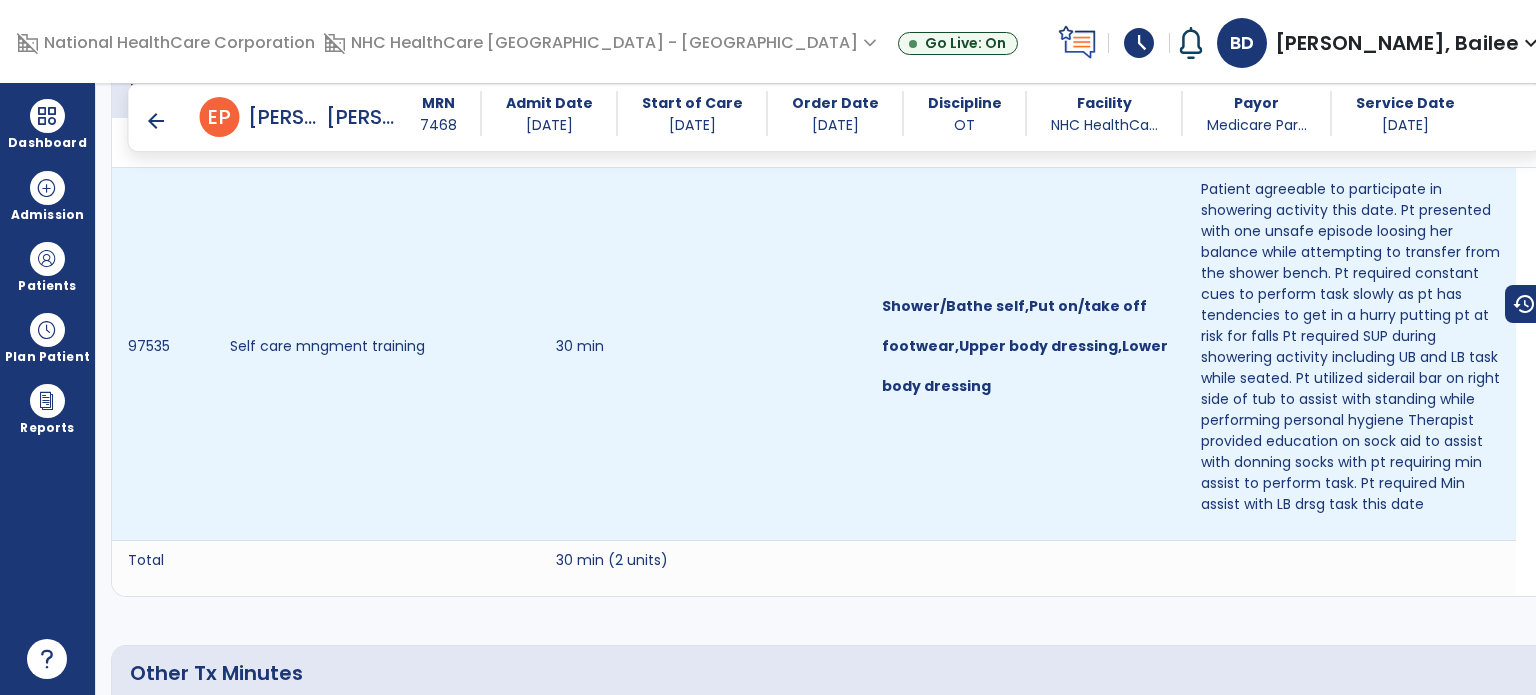scroll, scrollTop: 1467, scrollLeft: 0, axis: vertical 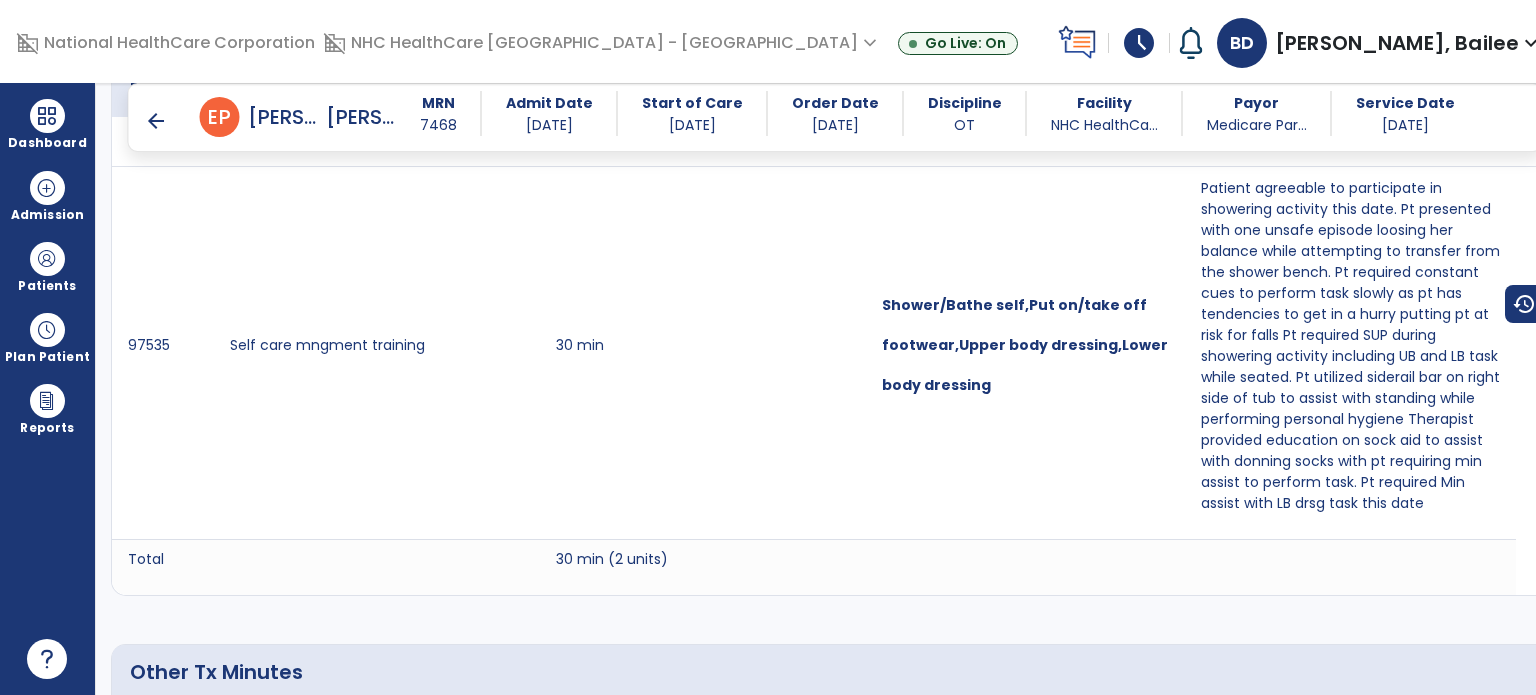 click on "arrow_back" at bounding box center [156, 121] 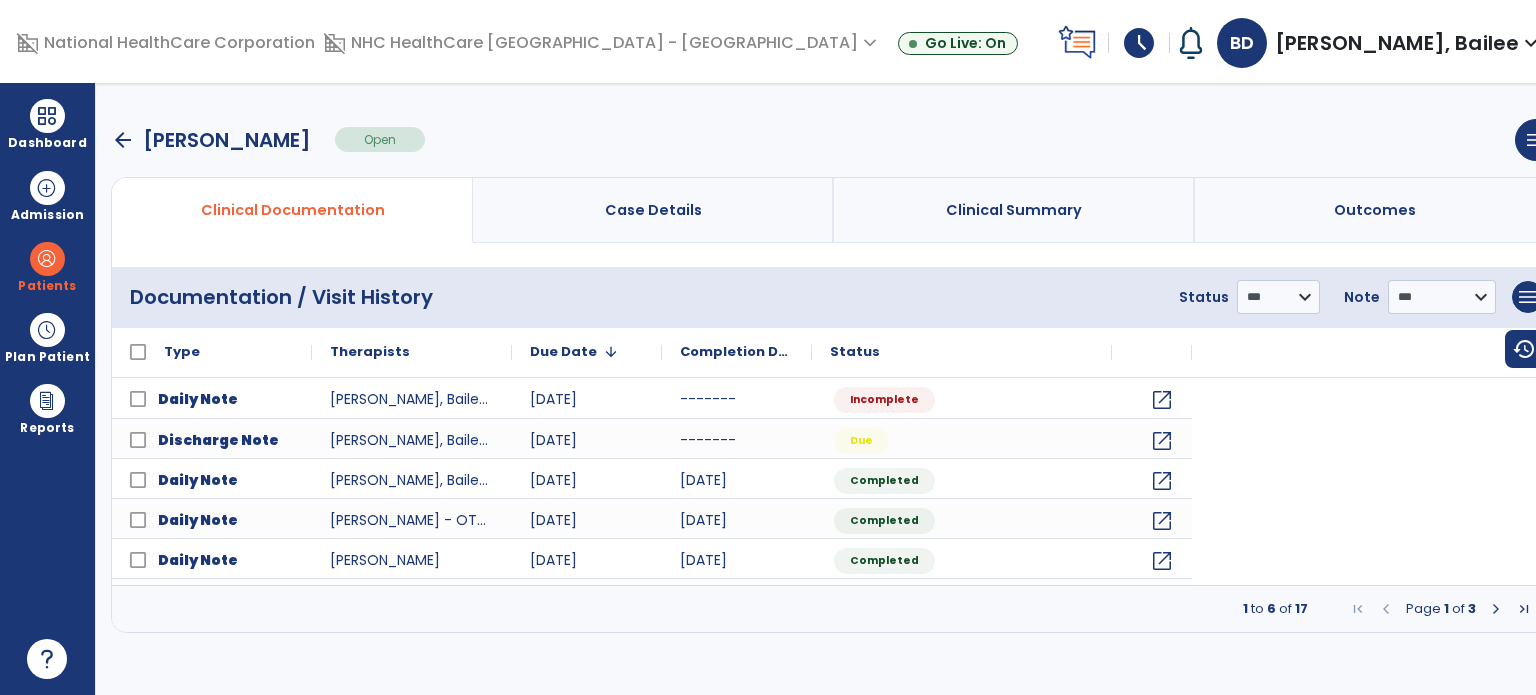 scroll, scrollTop: 0, scrollLeft: 0, axis: both 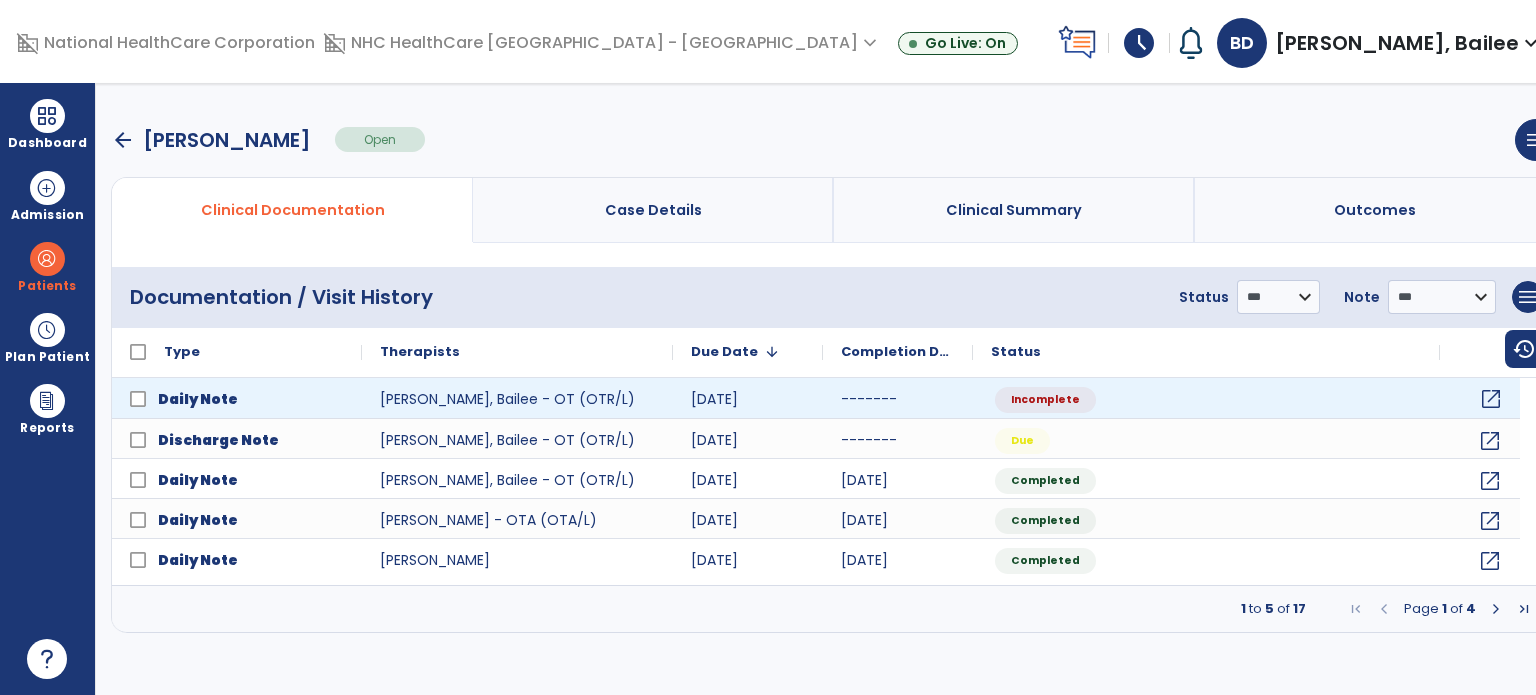 click on "open_in_new" 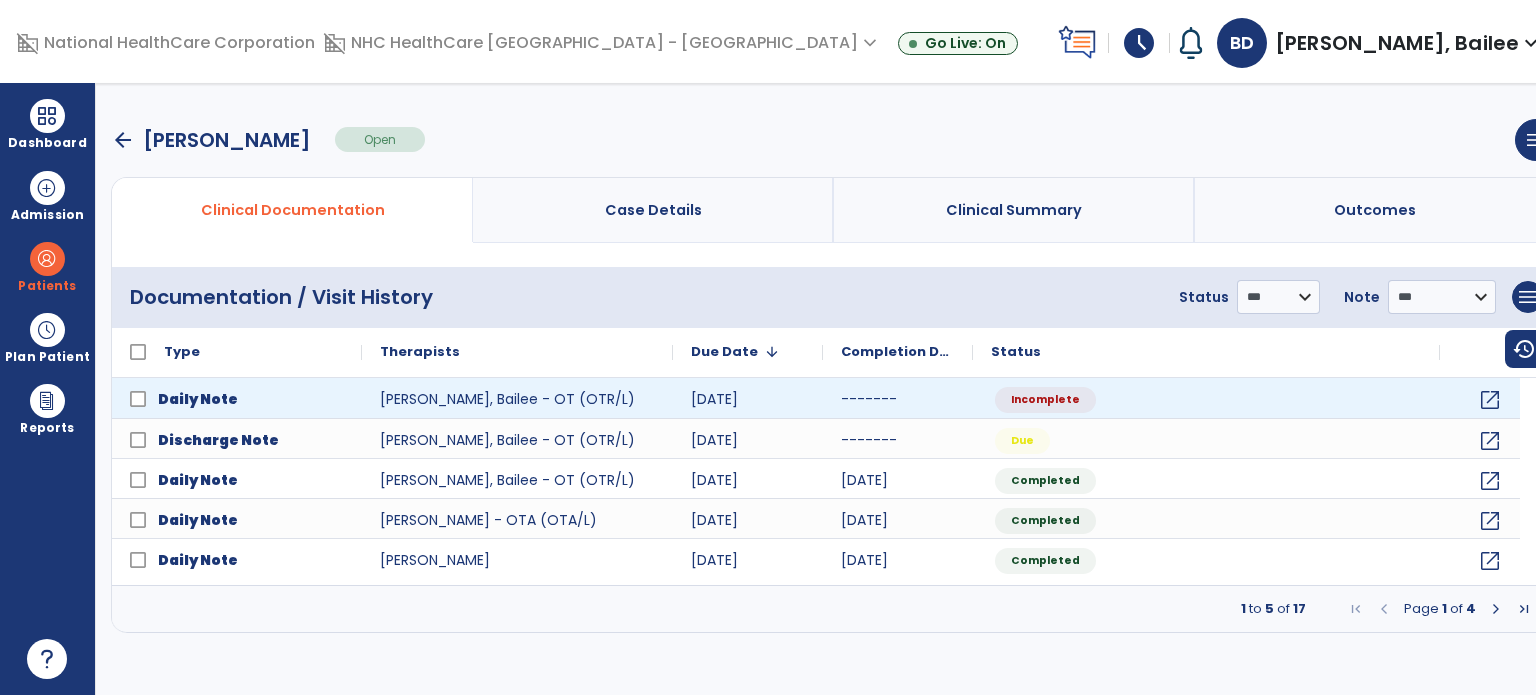 select on "*" 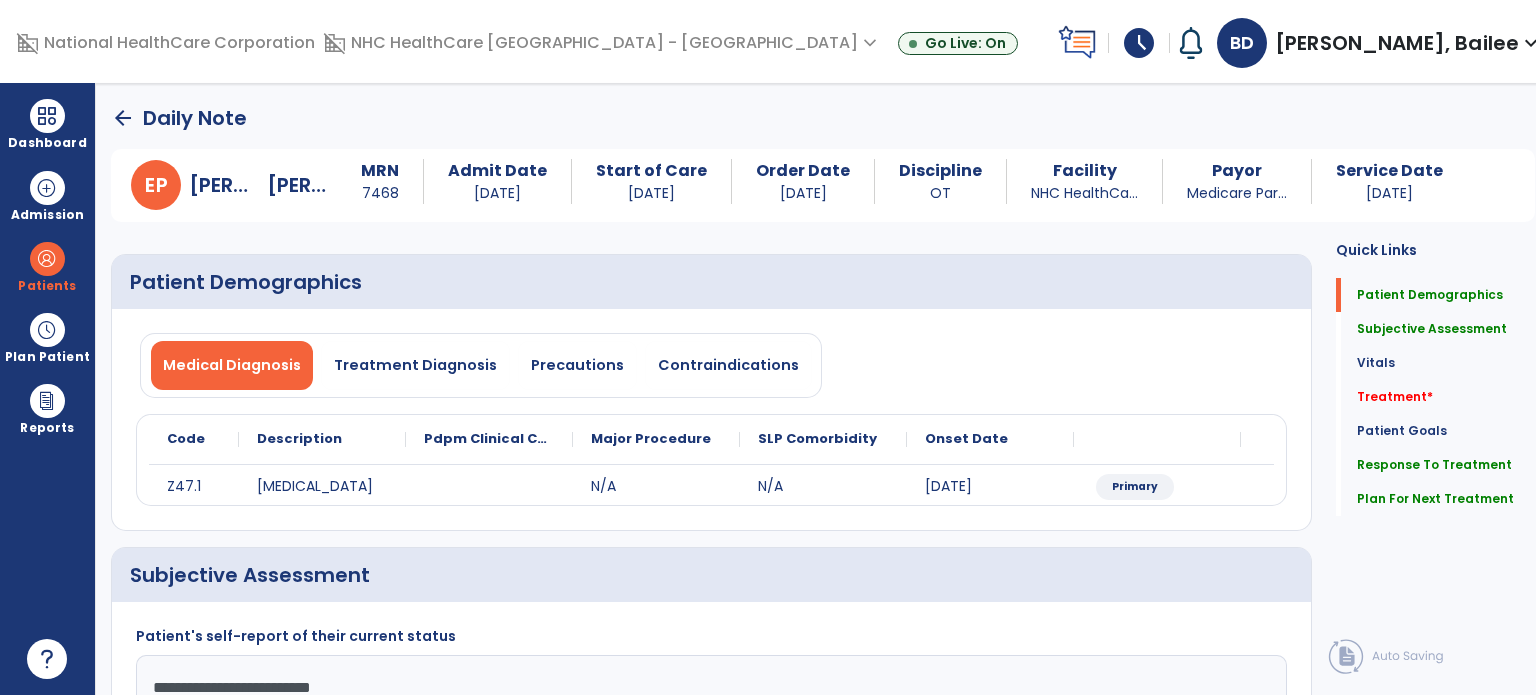 click on "Treatment   *" 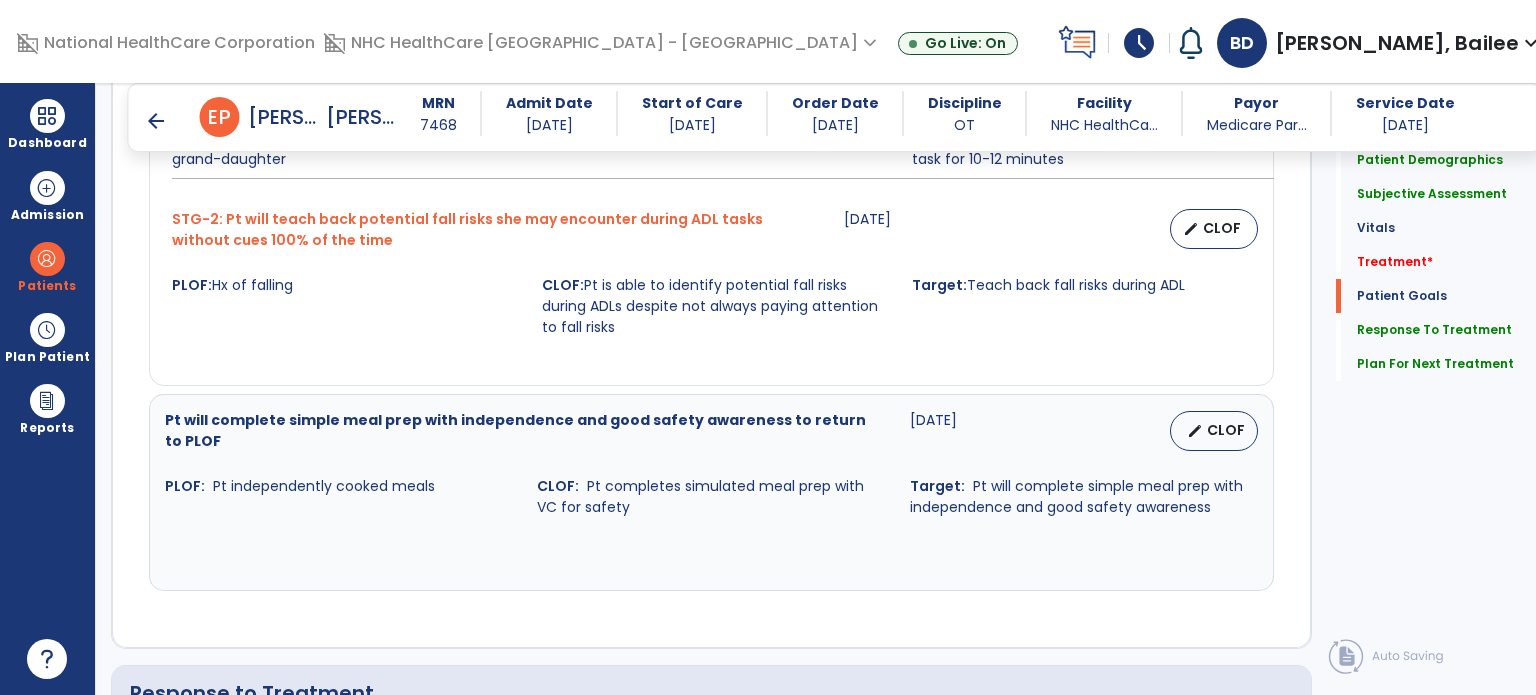scroll, scrollTop: 3140, scrollLeft: 0, axis: vertical 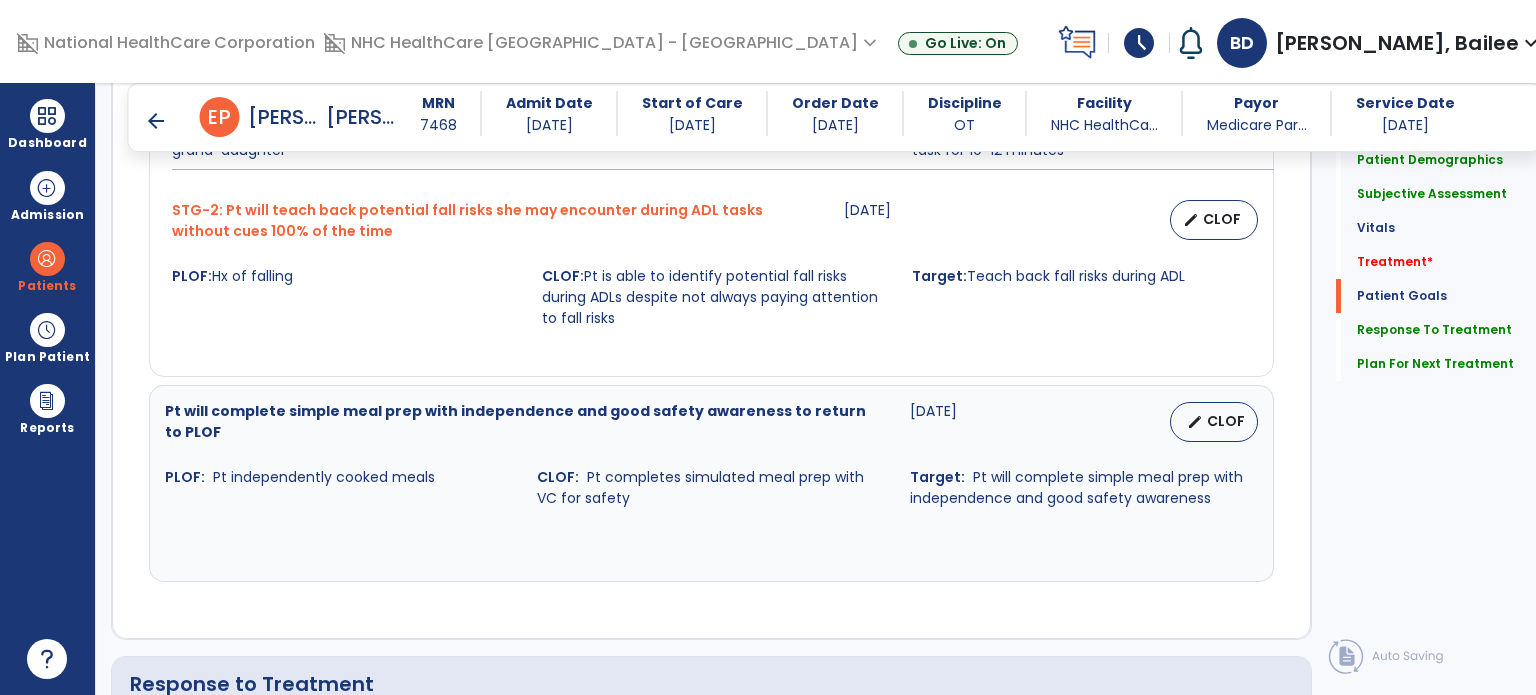 click on "Pt will complete simple meal prep with independence and good safety awareness to return to PLOF  [DATE]   edit   CLOF PLOF:    Pt independently cooked meals  CLOF:    Pt completes simulated meal prep with VC for safety  Target:    Pt will complete simple meal prep with independence and good safety awareness" at bounding box center [711, 455] 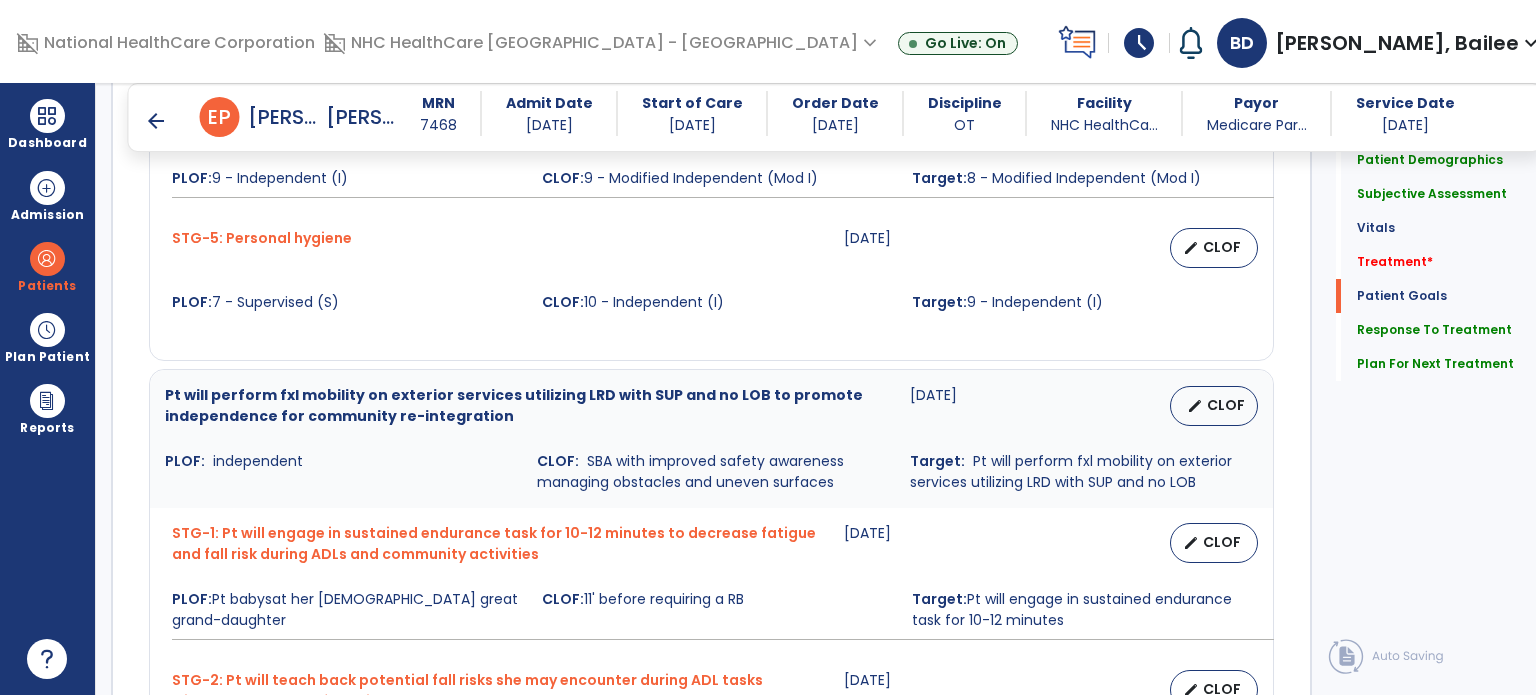 scroll, scrollTop: 2678, scrollLeft: 0, axis: vertical 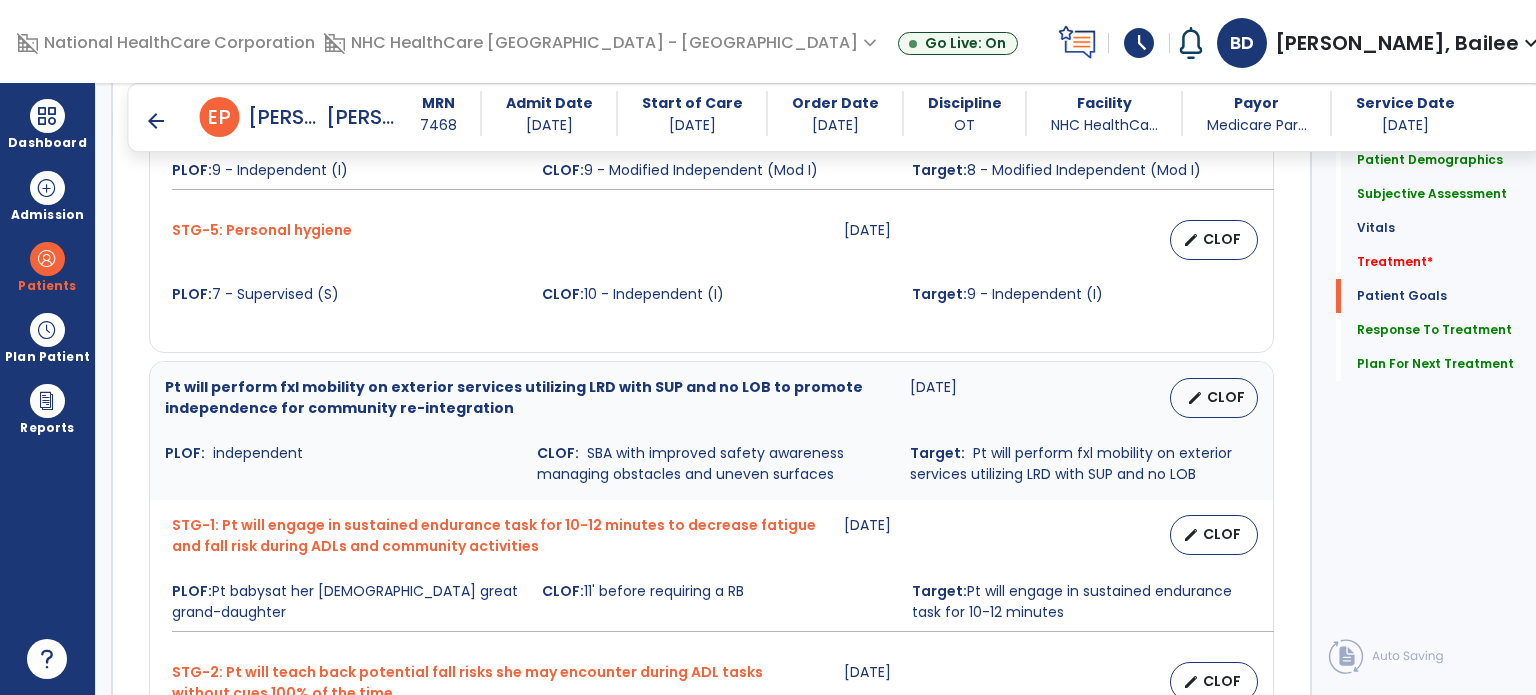 click on "Pt will perform fxl mobility on exterior services utilizing LRD with SUP and no LOB to promote independence for community re-integration  [DATE]   edit   CLOF PLOF:    independent  CLOF:    SBA with improved safety awareness managing obstacles and uneven surfaces Target:    Pt will perform fxl mobility on exterior services utilizing LRD with SUP and no LOB" at bounding box center [711, 431] 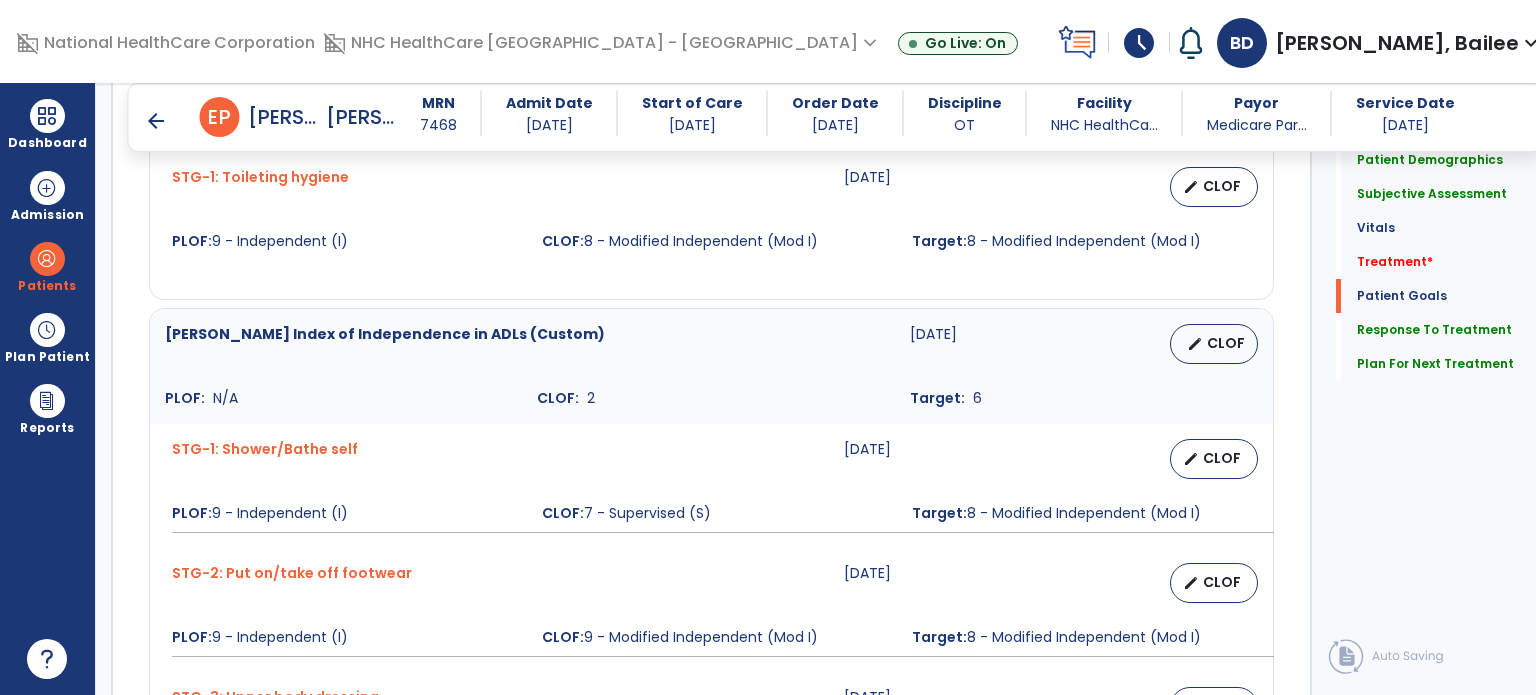 scroll, scrollTop: 2012, scrollLeft: 0, axis: vertical 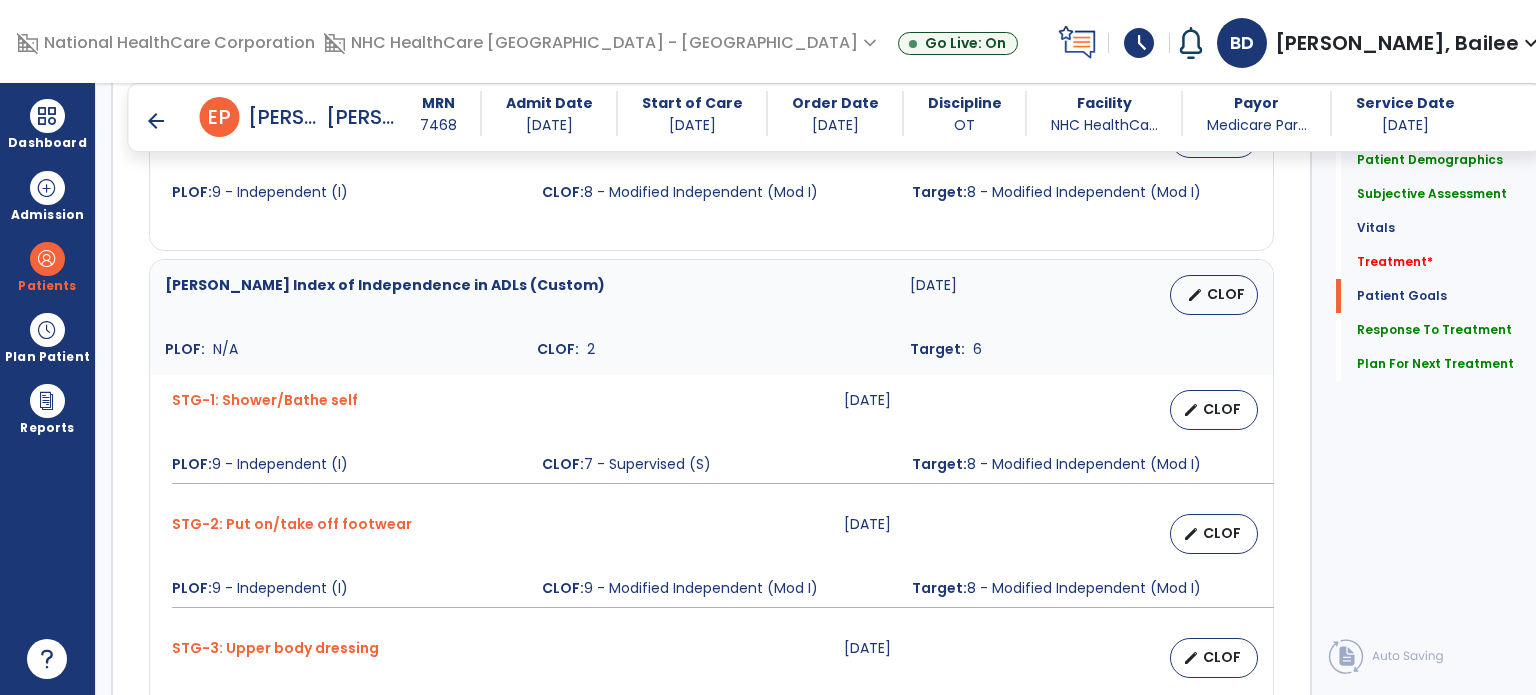 click on "arrow_back" at bounding box center [156, 121] 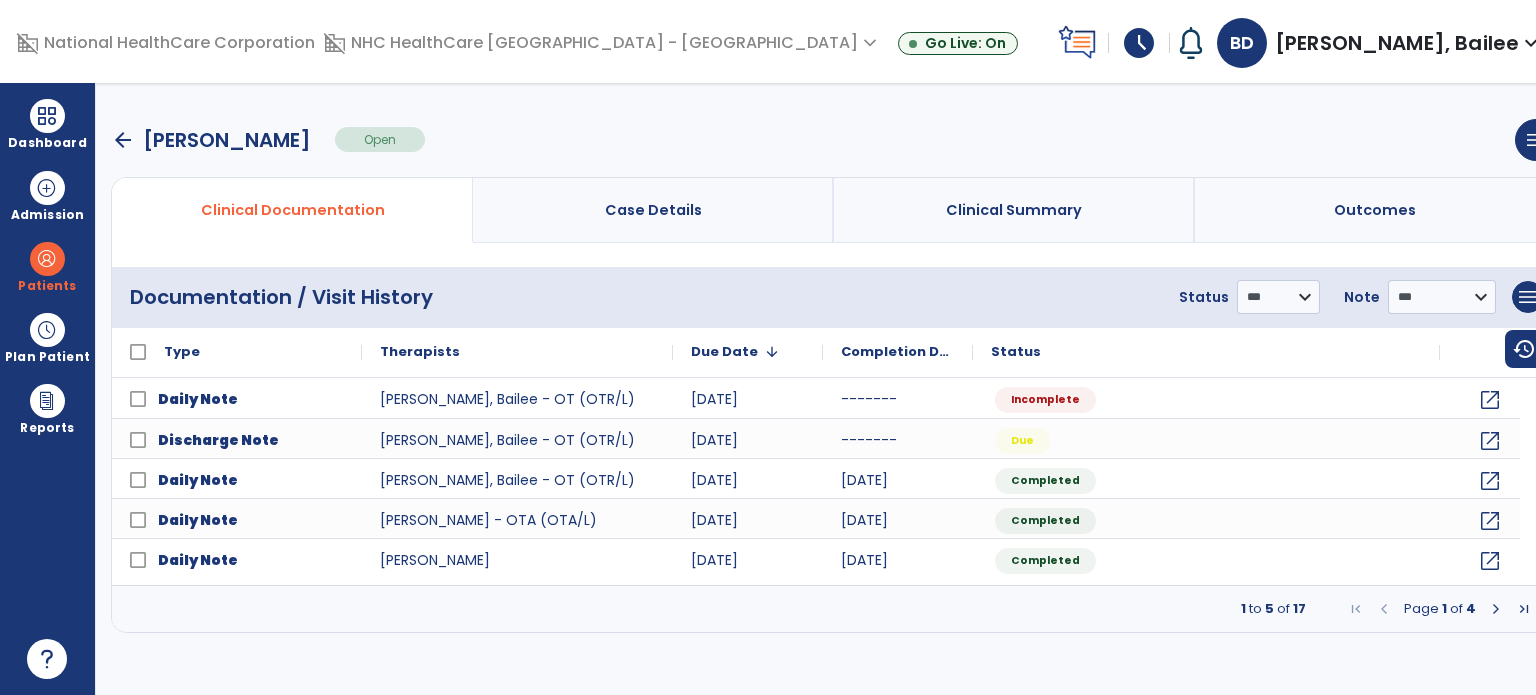 click at bounding box center [47, 116] 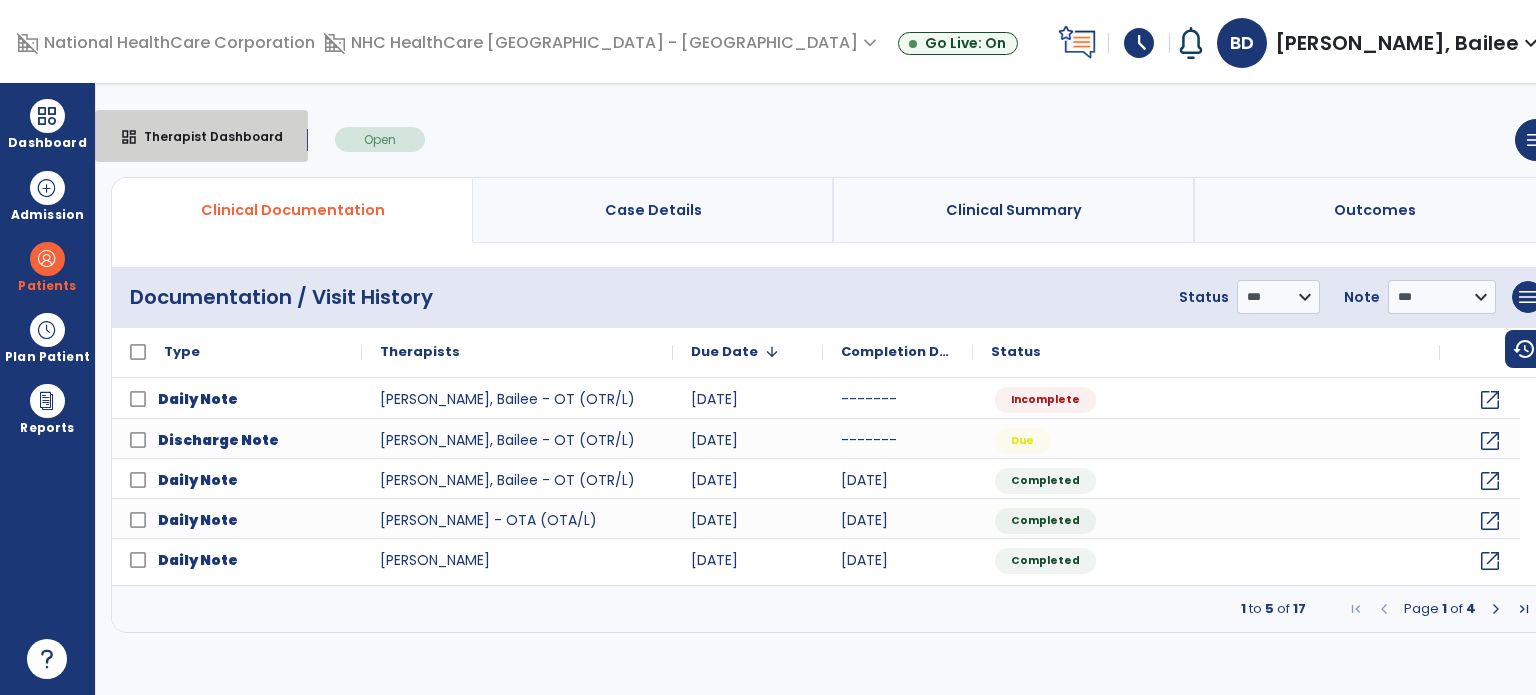 click on "Therapist Dashboard" at bounding box center [205, 136] 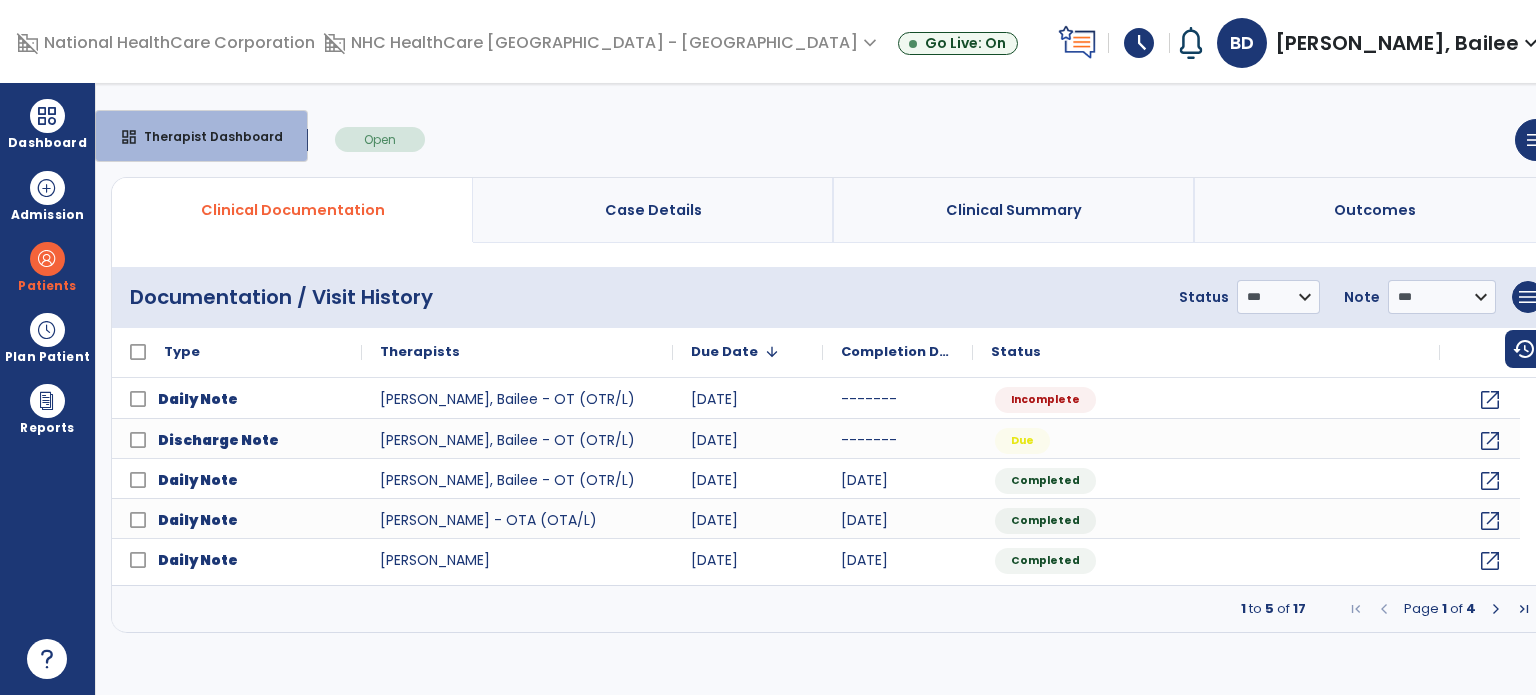 select on "****" 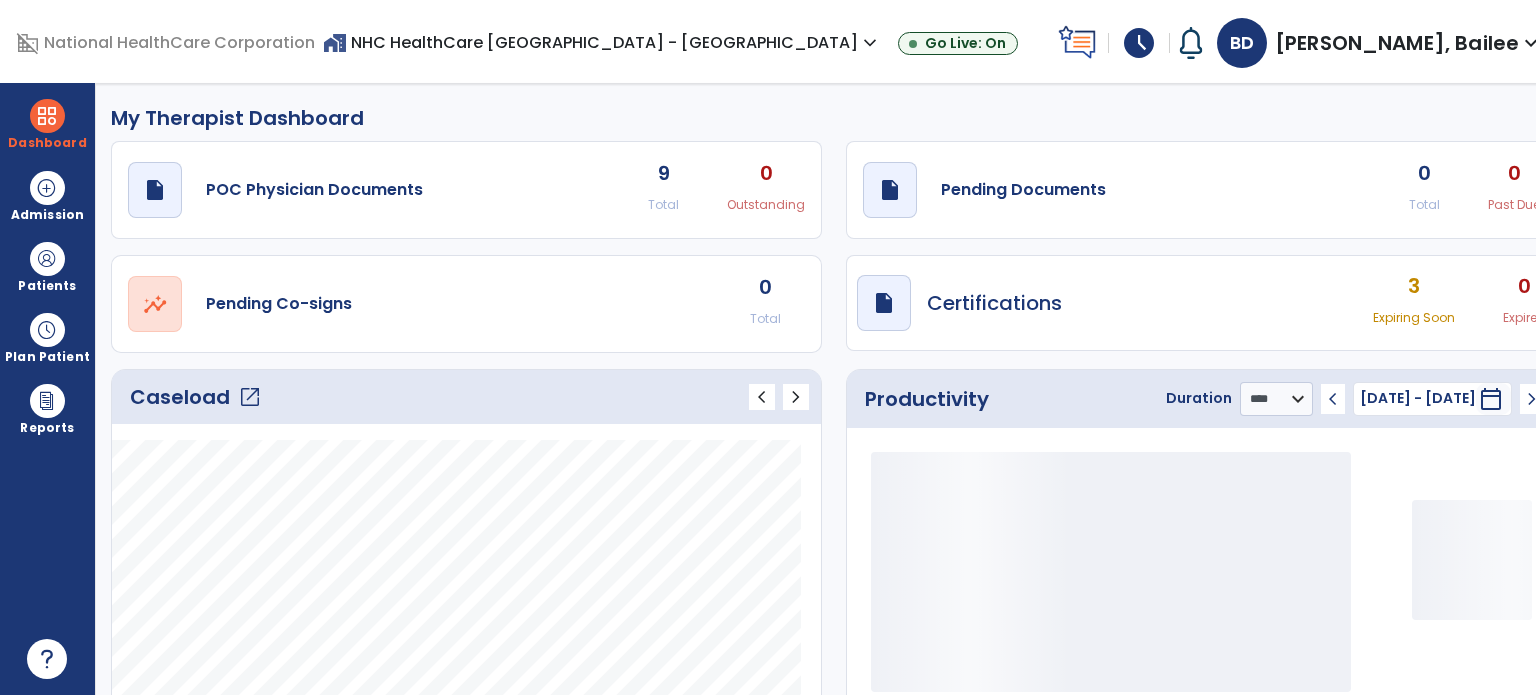 click on "draft   open_in_new" 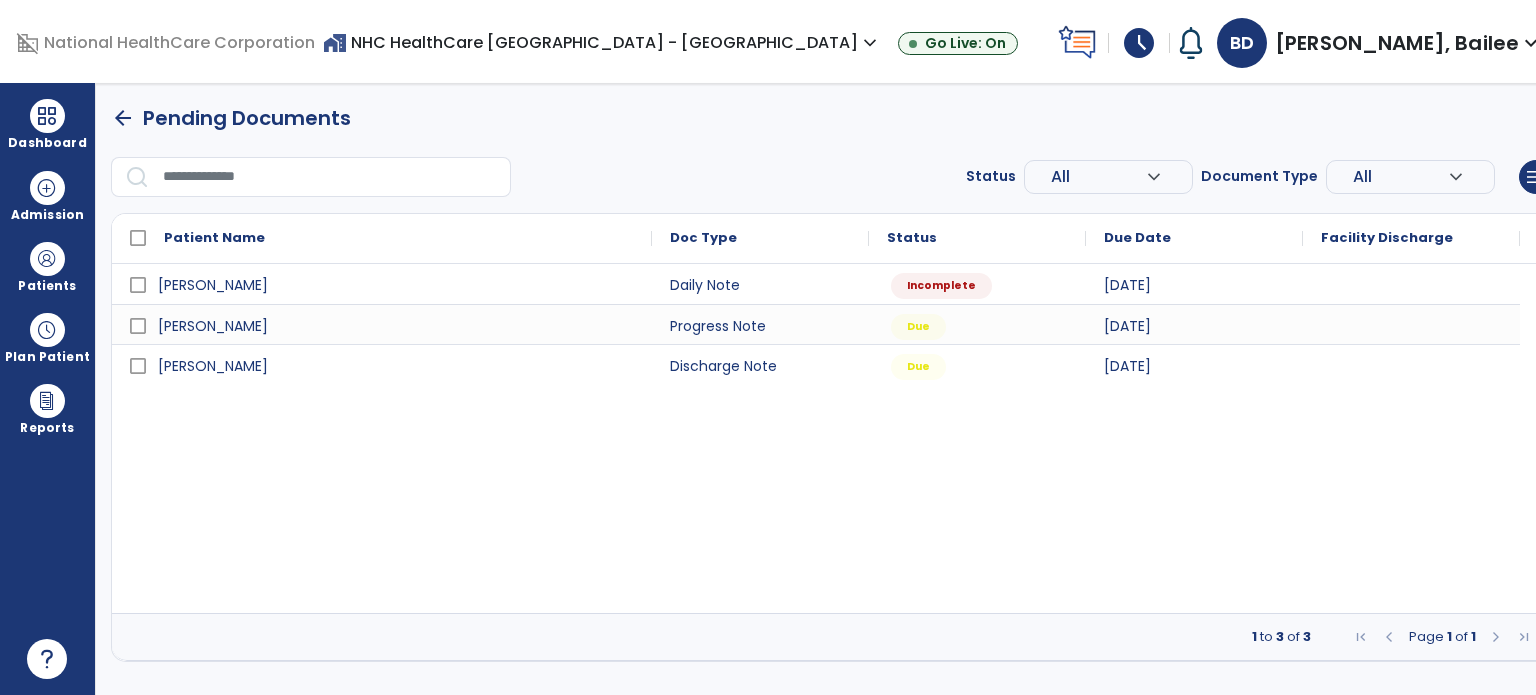 click at bounding box center (47, 259) 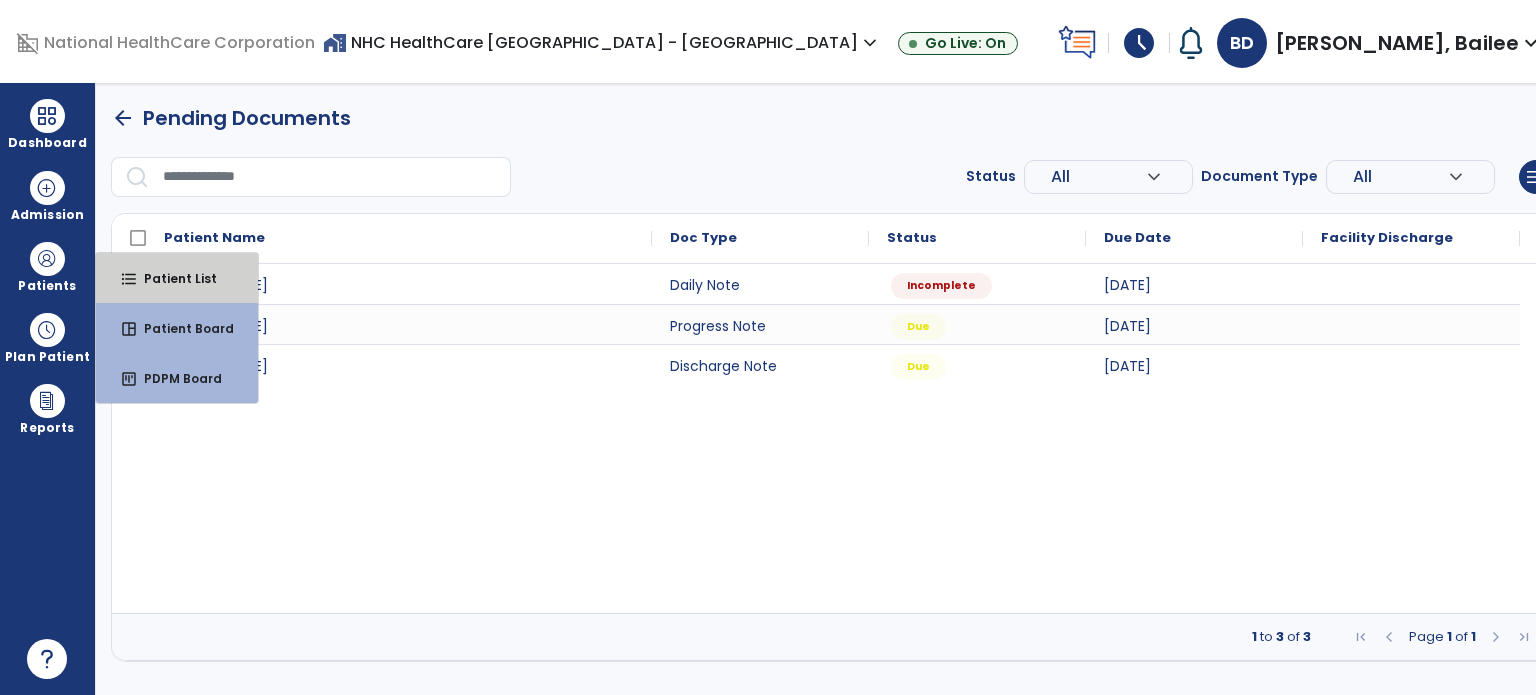 click on "format_list_bulleted  Patient List" at bounding box center (177, 278) 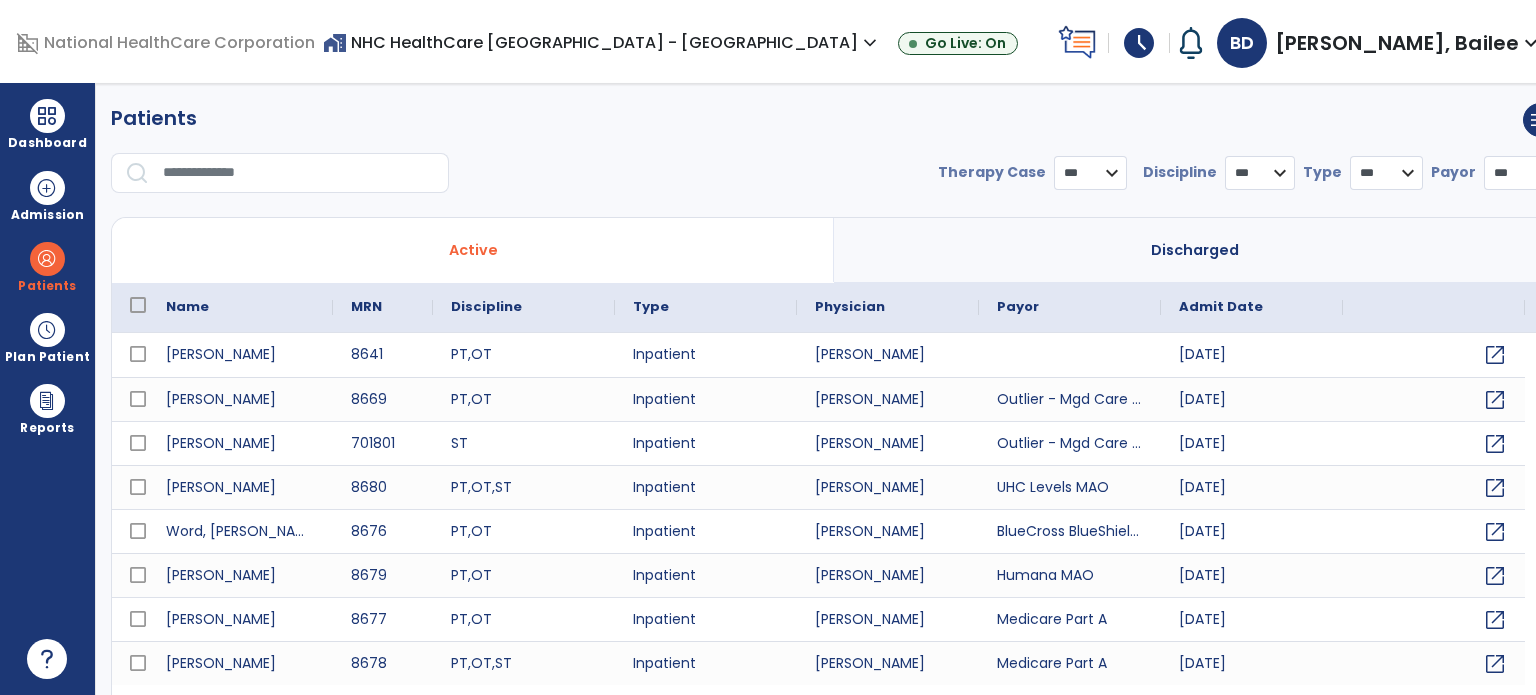 select on "***" 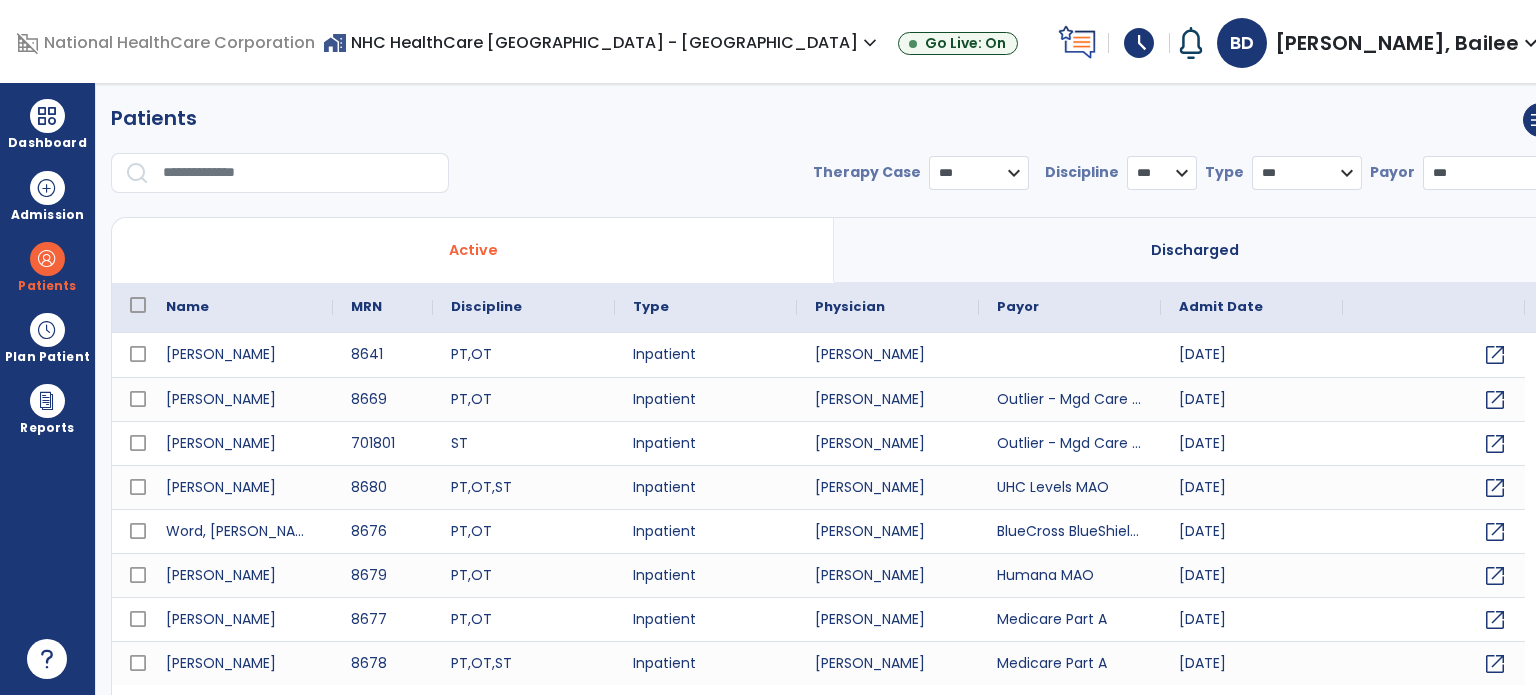 click at bounding box center (299, 173) 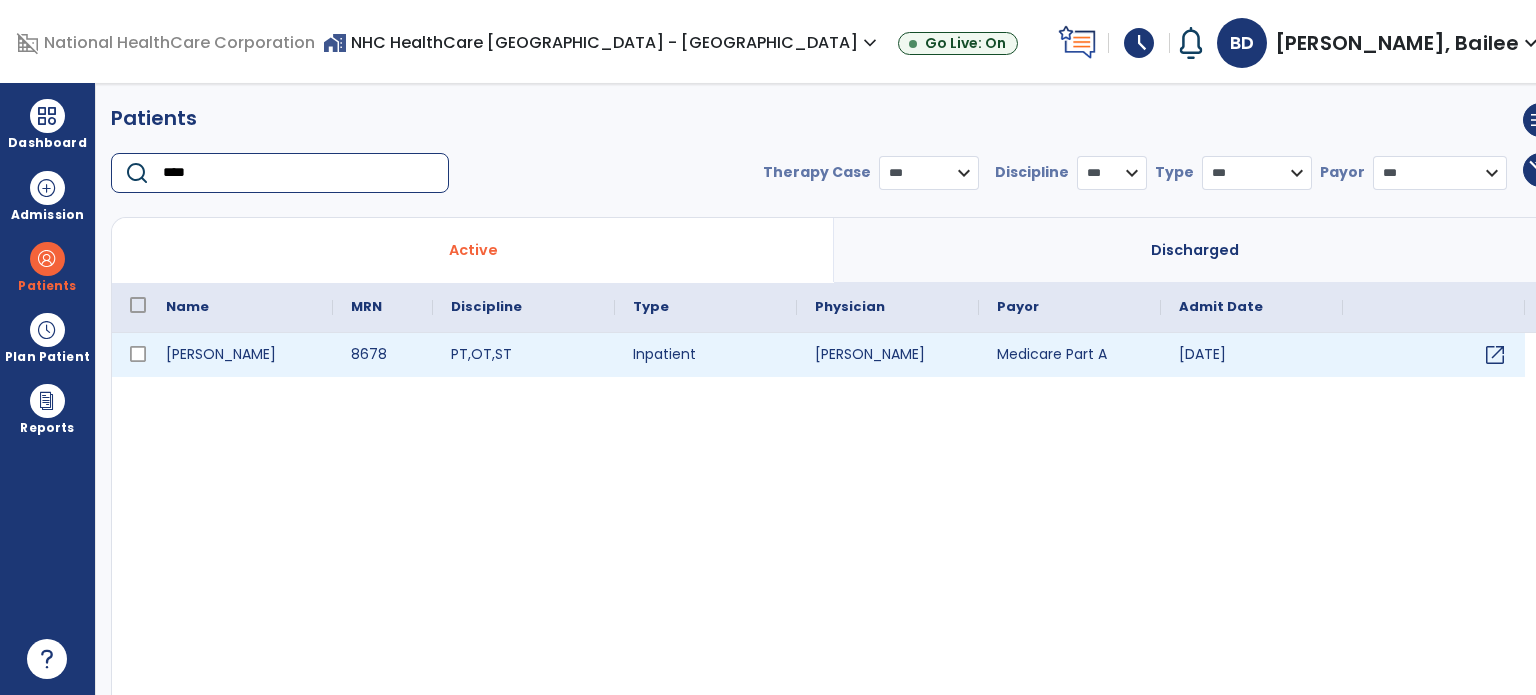 type on "****" 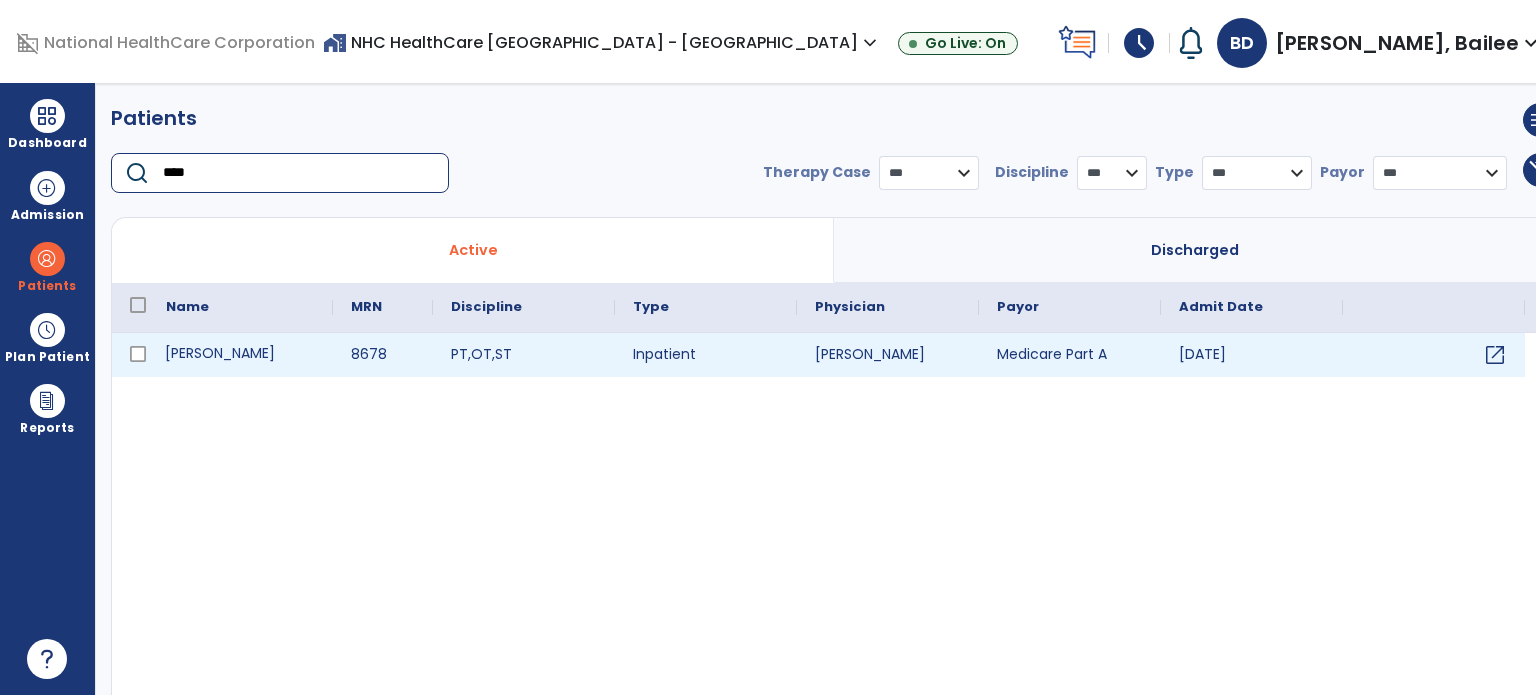 click on "[PERSON_NAME]" at bounding box center (240, 355) 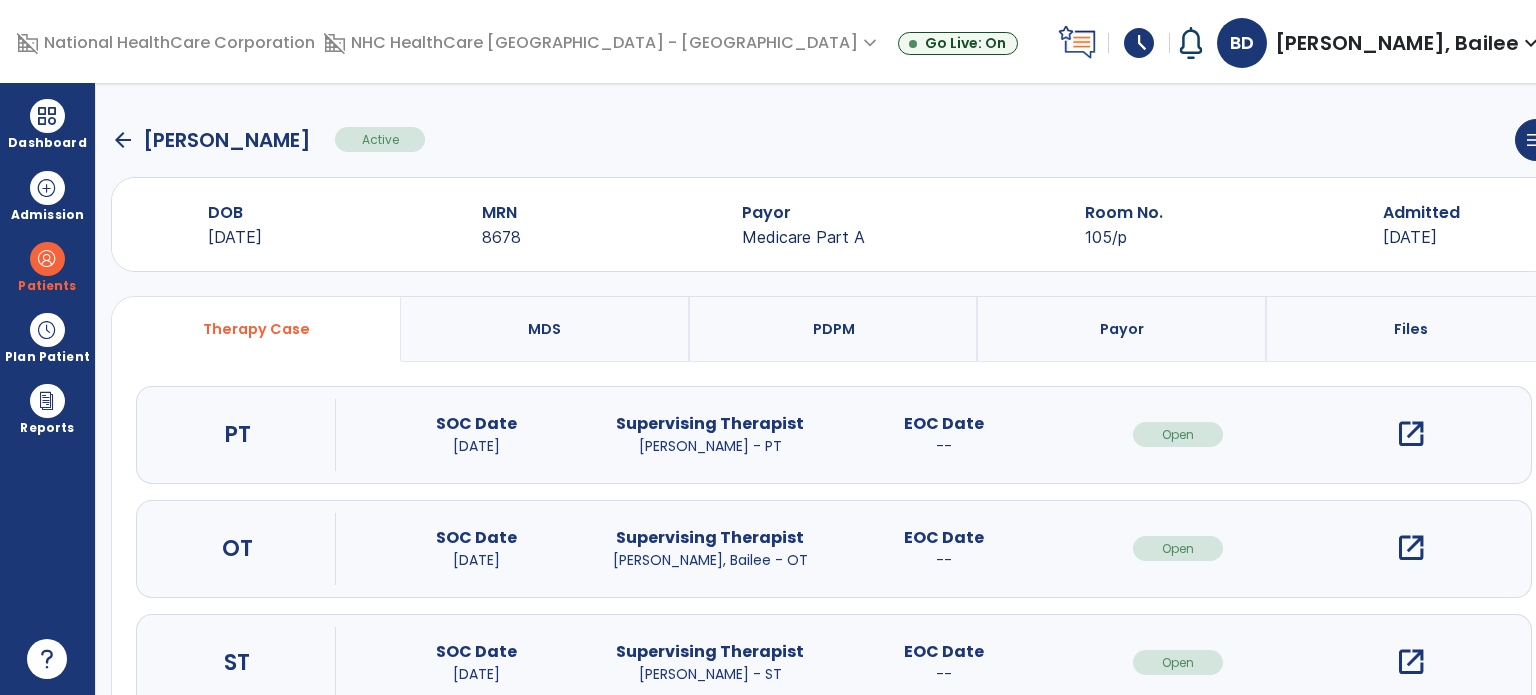 click on "Plan Patient" at bounding box center [47, 266] 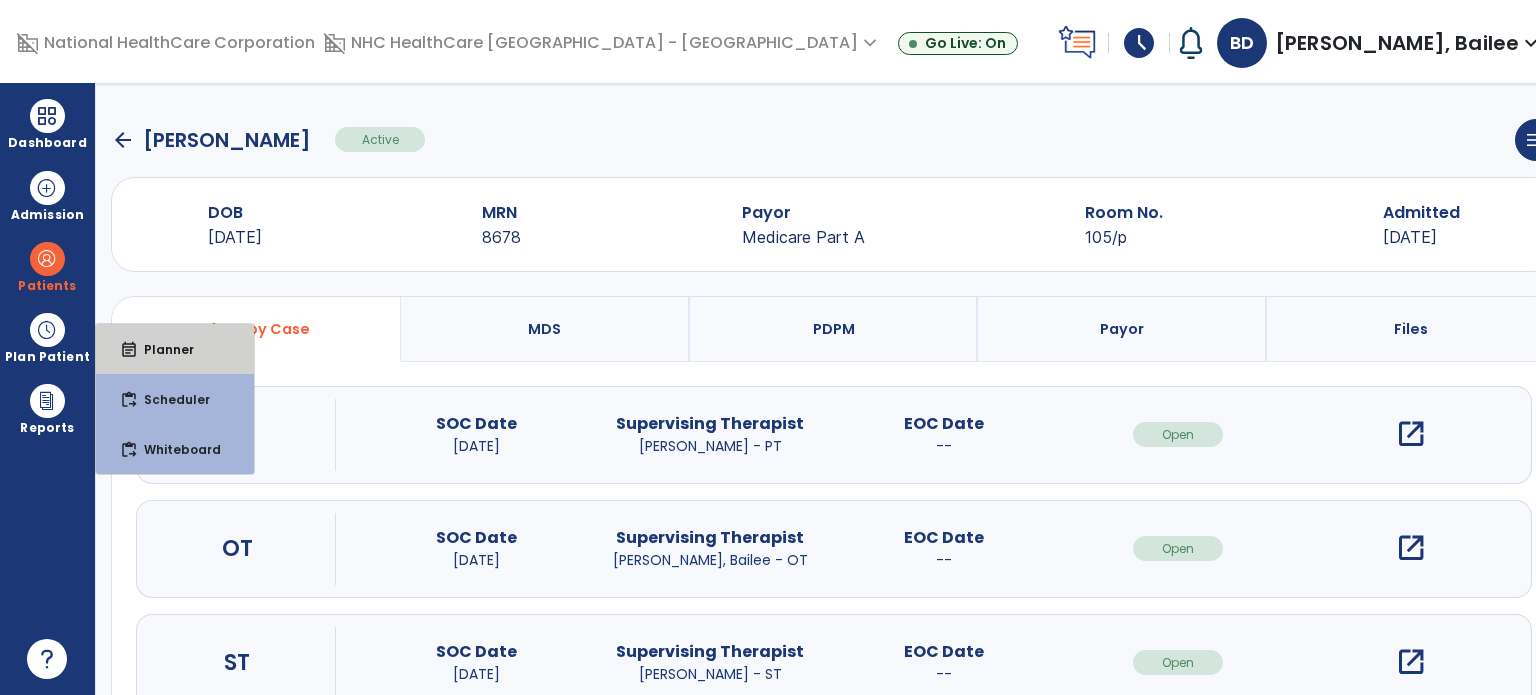 click on "event_note  Planner" at bounding box center (175, 349) 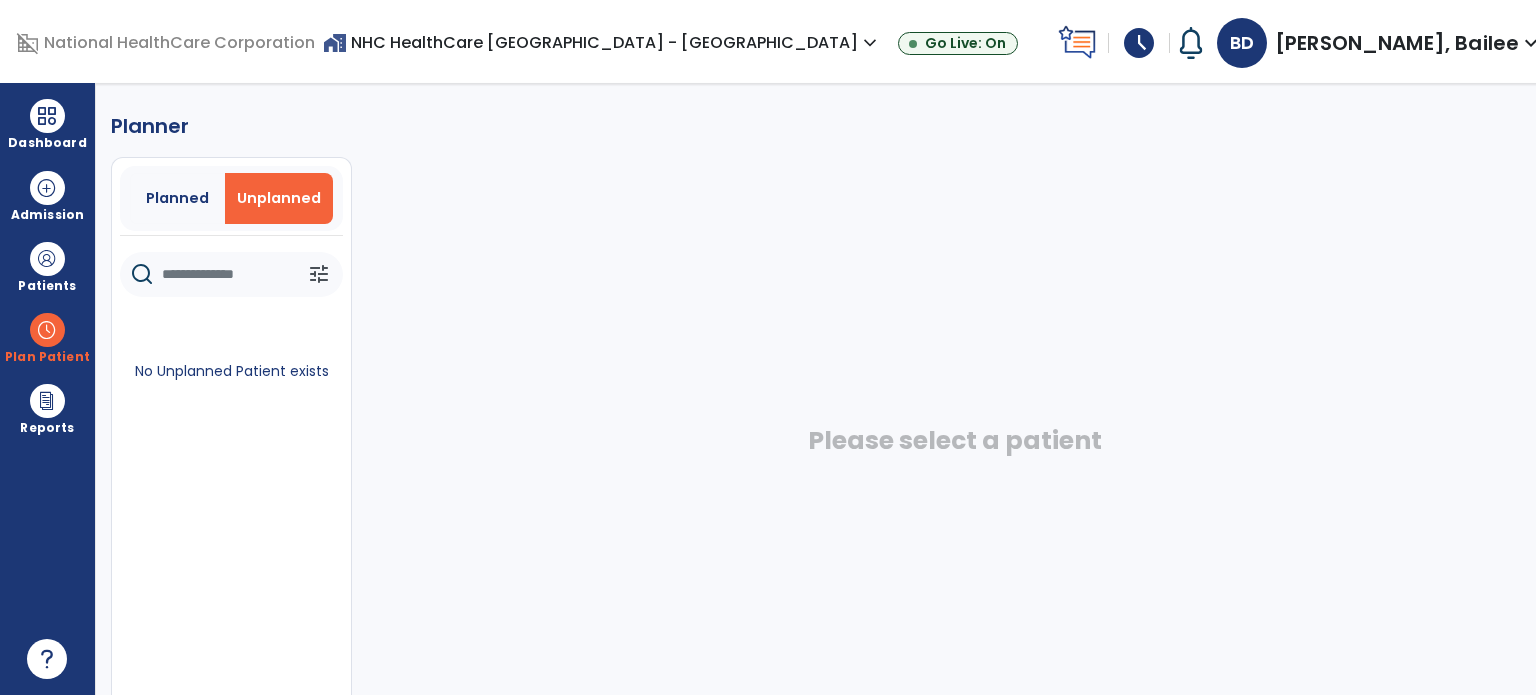 click on "Planned" at bounding box center [178, 198] 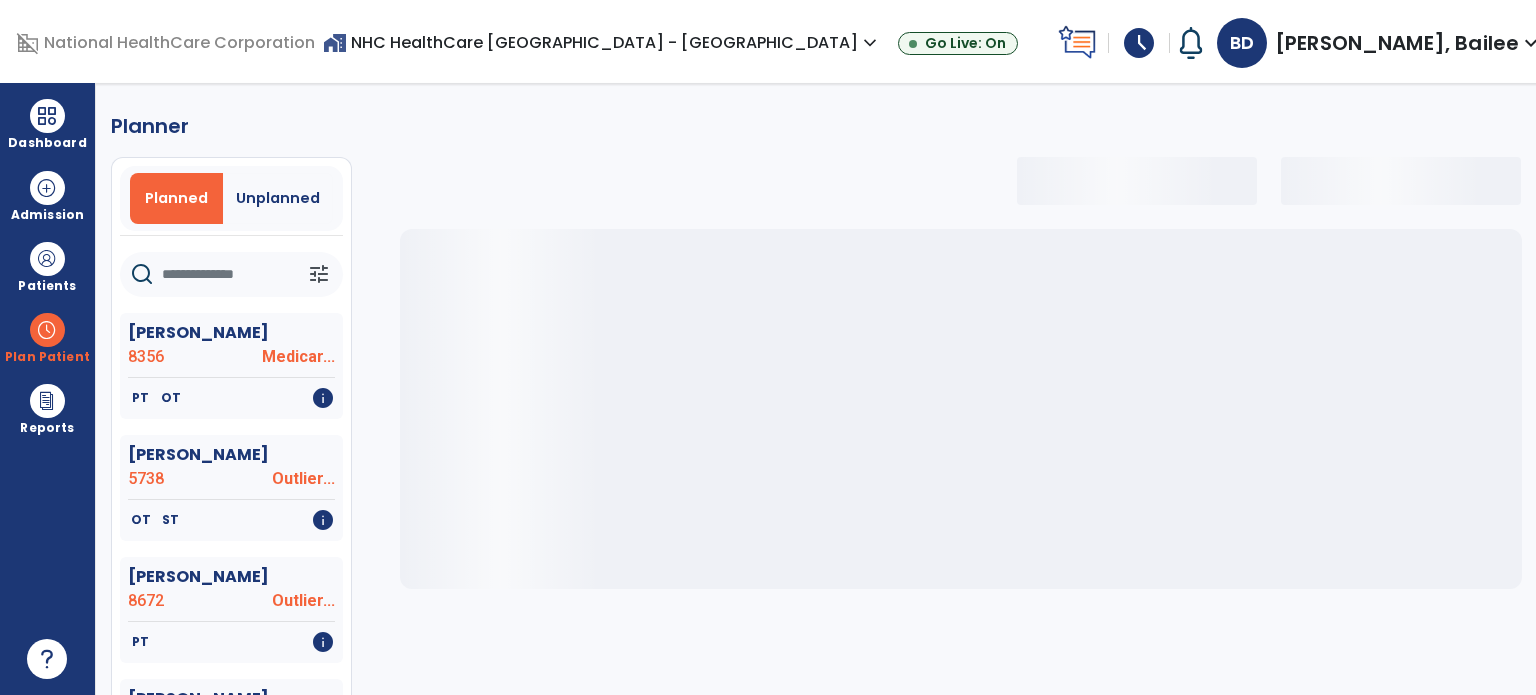 click on "tune" 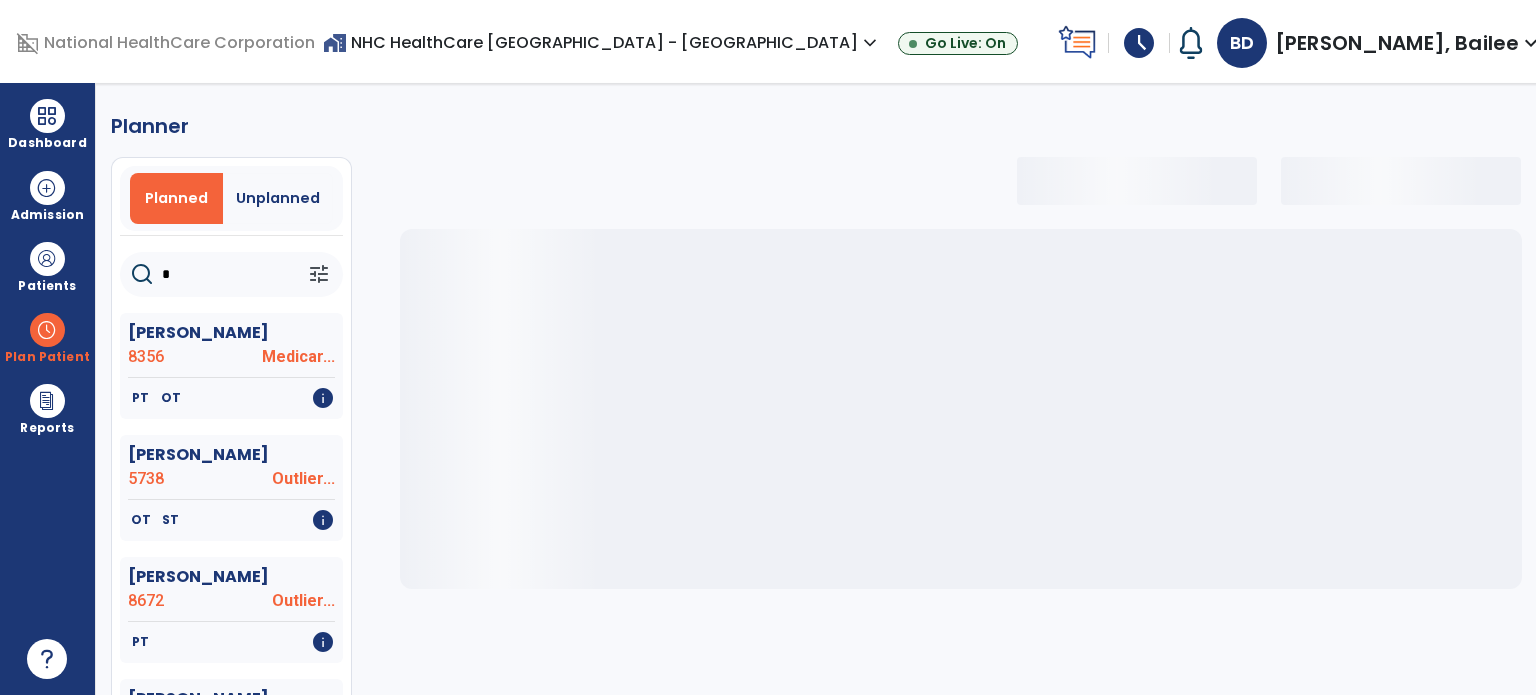 select on "***" 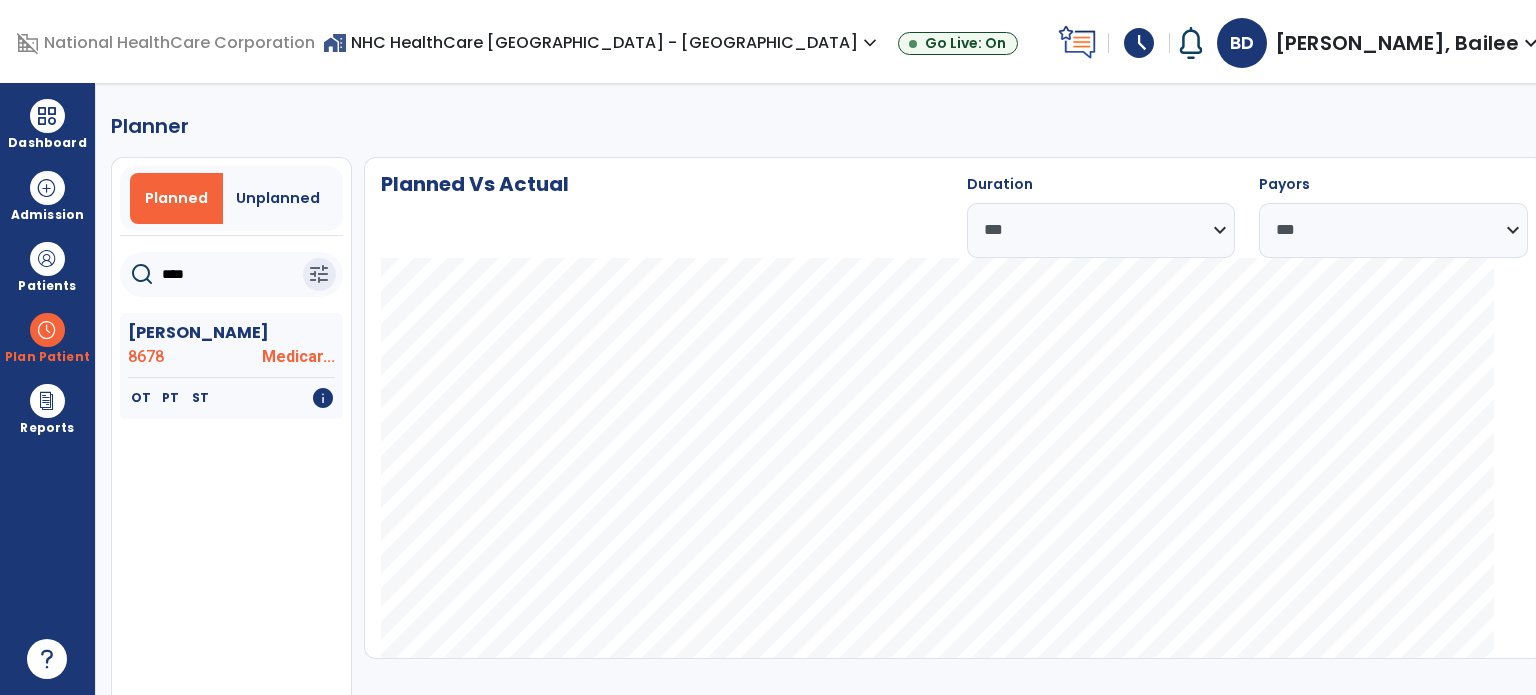 type on "****" 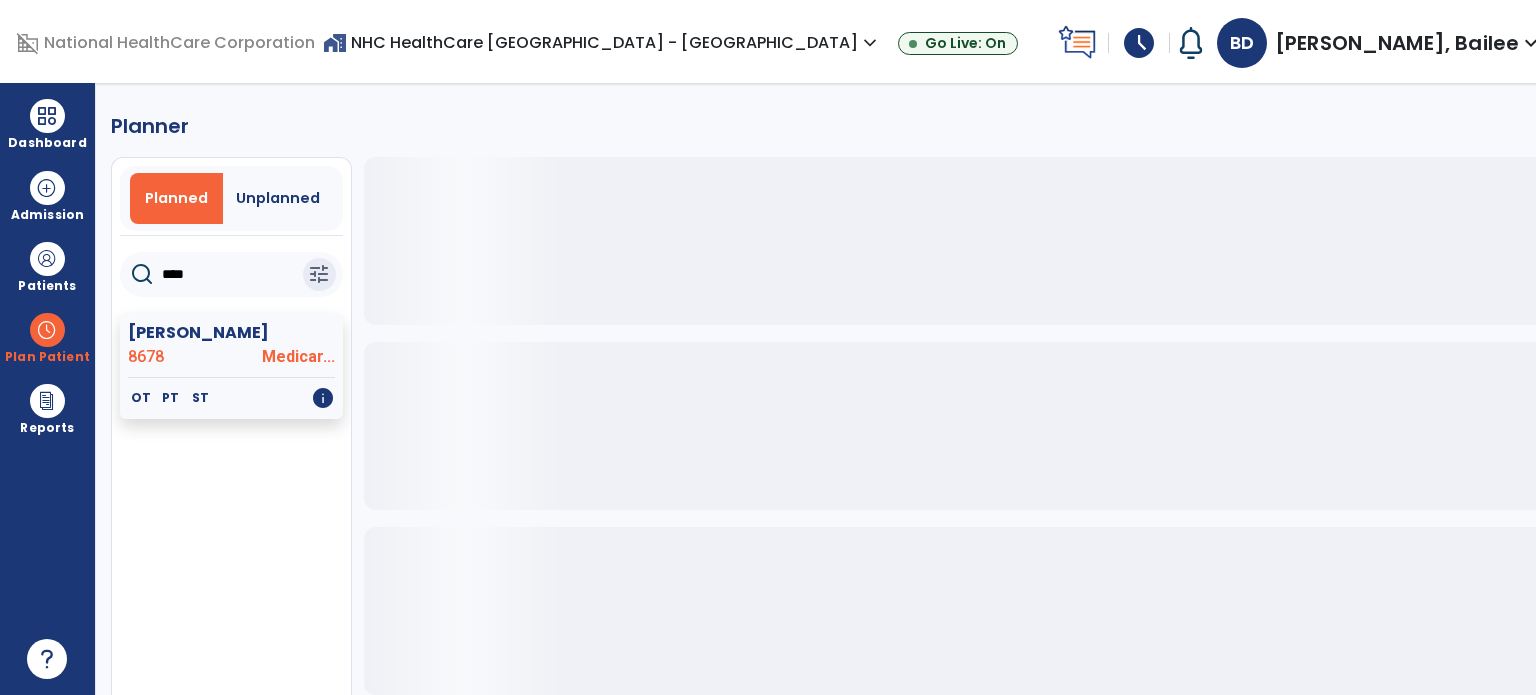 click on "8678" 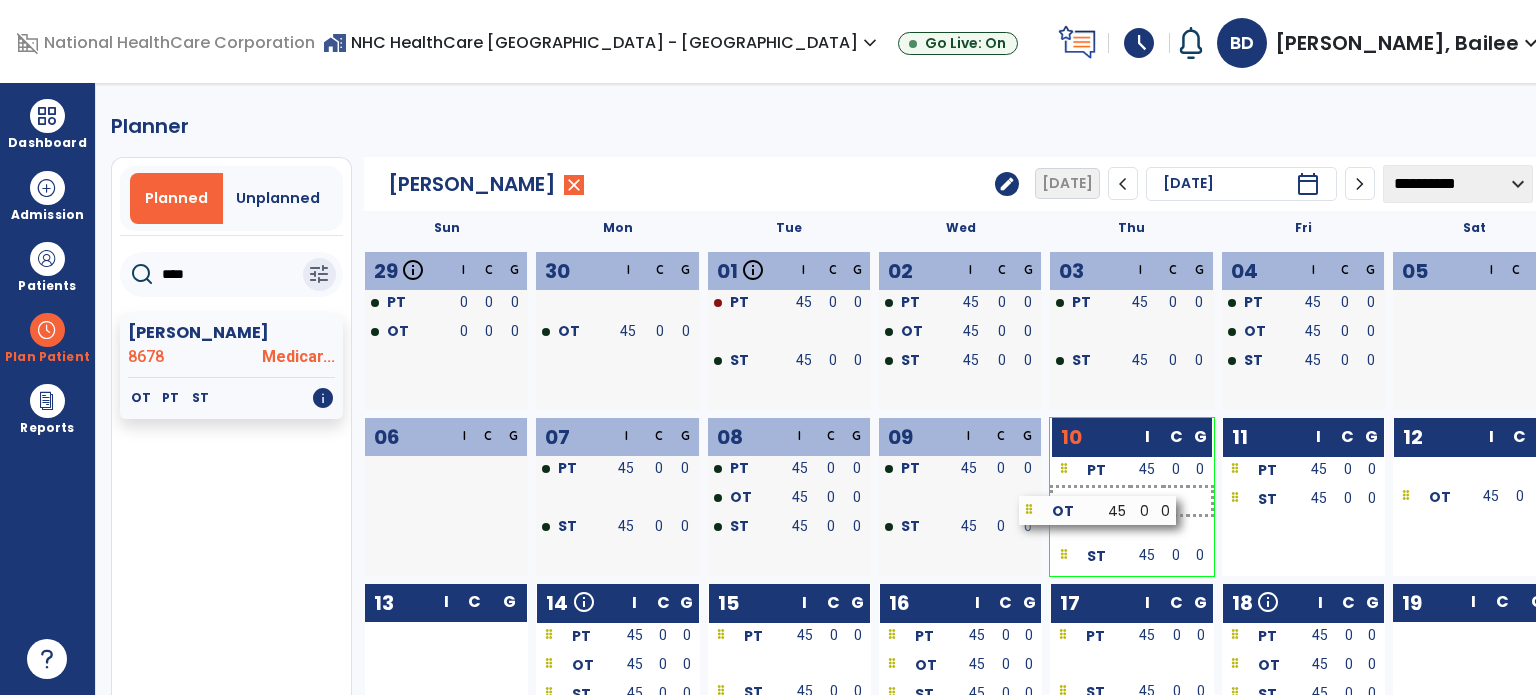 drag, startPoint x: 1267, startPoint y: 504, endPoint x: 1092, endPoint y: 515, distance: 175.34537 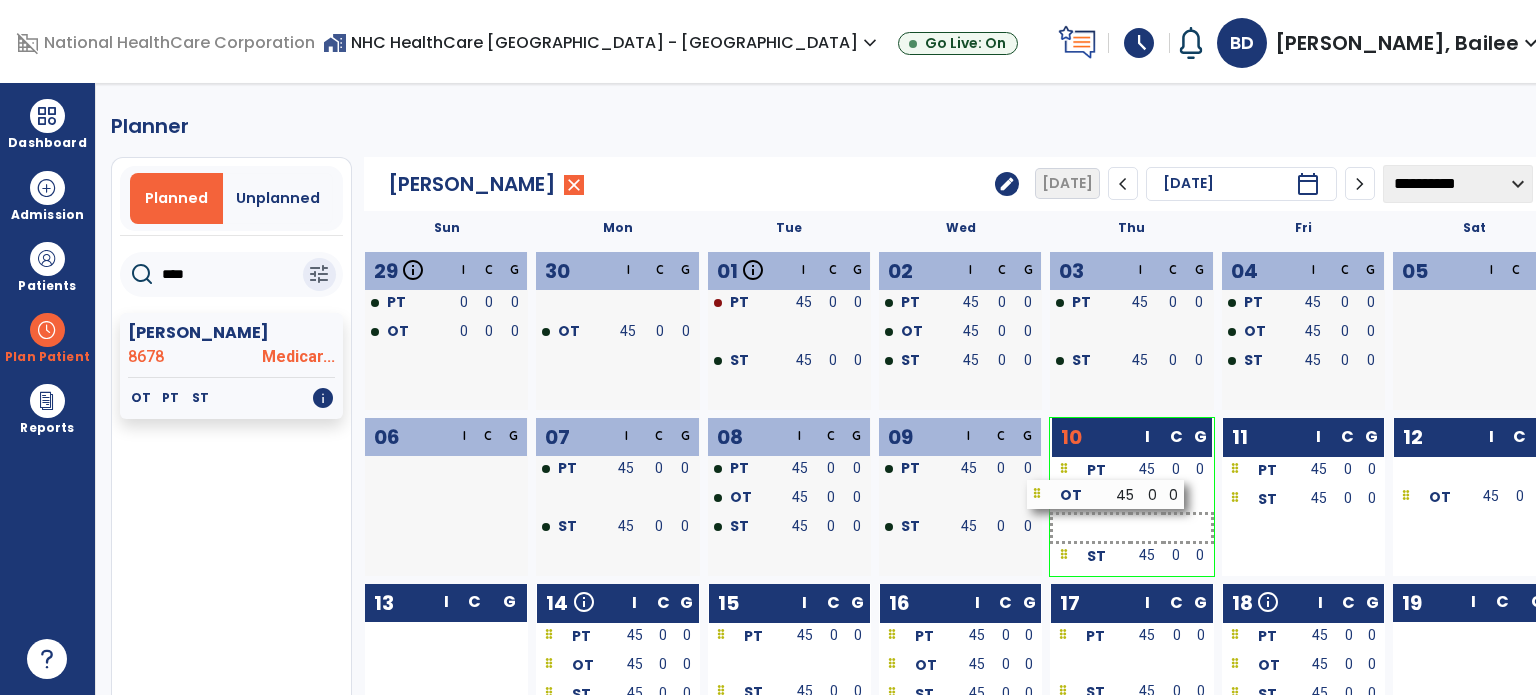 drag, startPoint x: 1235, startPoint y: 508, endPoint x: 1068, endPoint y: 506, distance: 167.01198 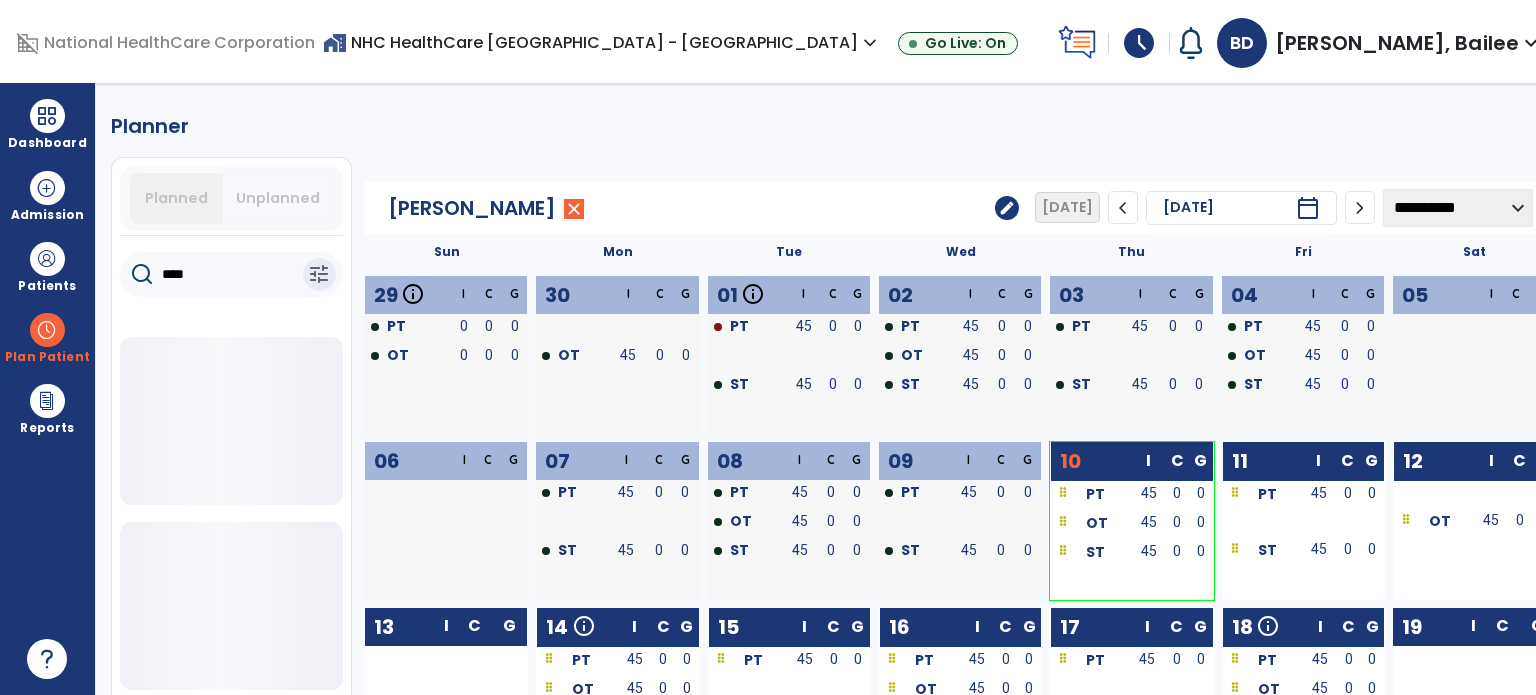 click at bounding box center (47, 116) 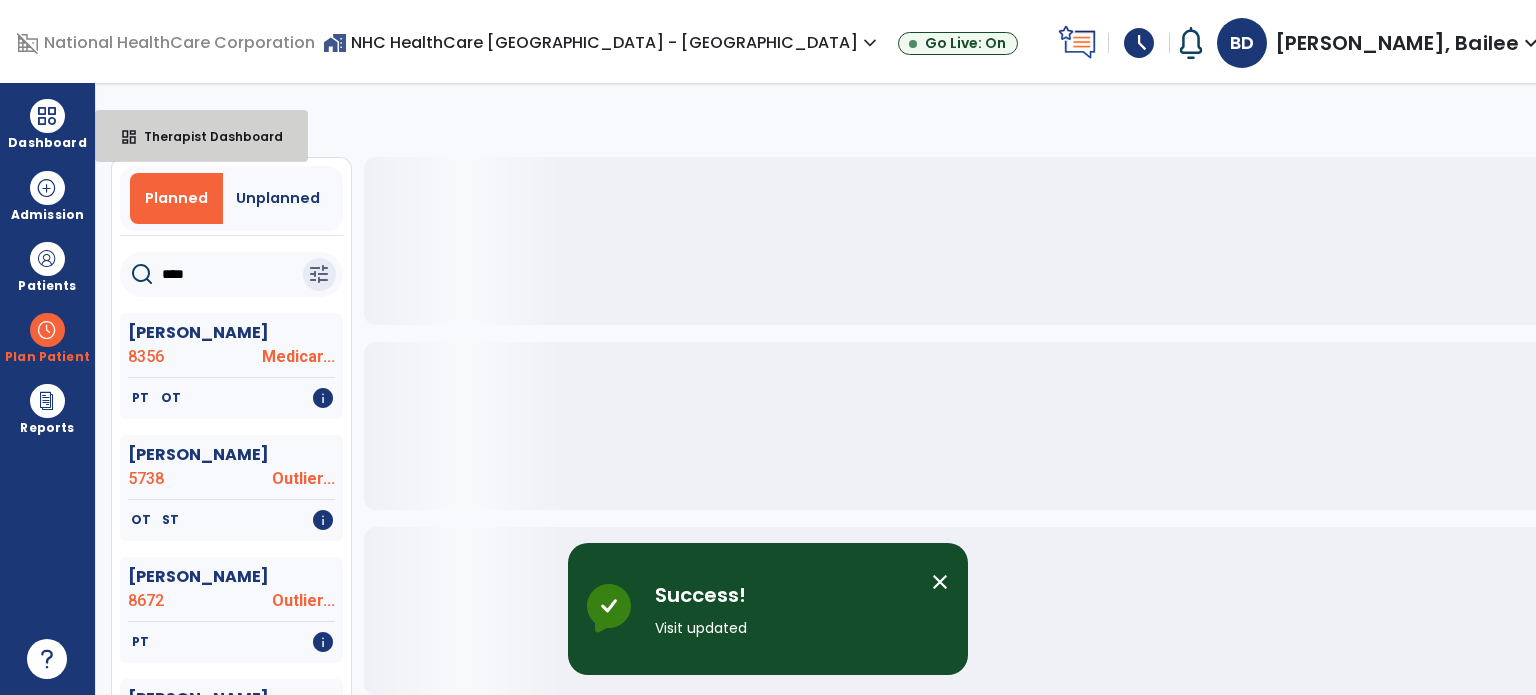 click on "dashboard  Therapist Dashboard" at bounding box center (201, 136) 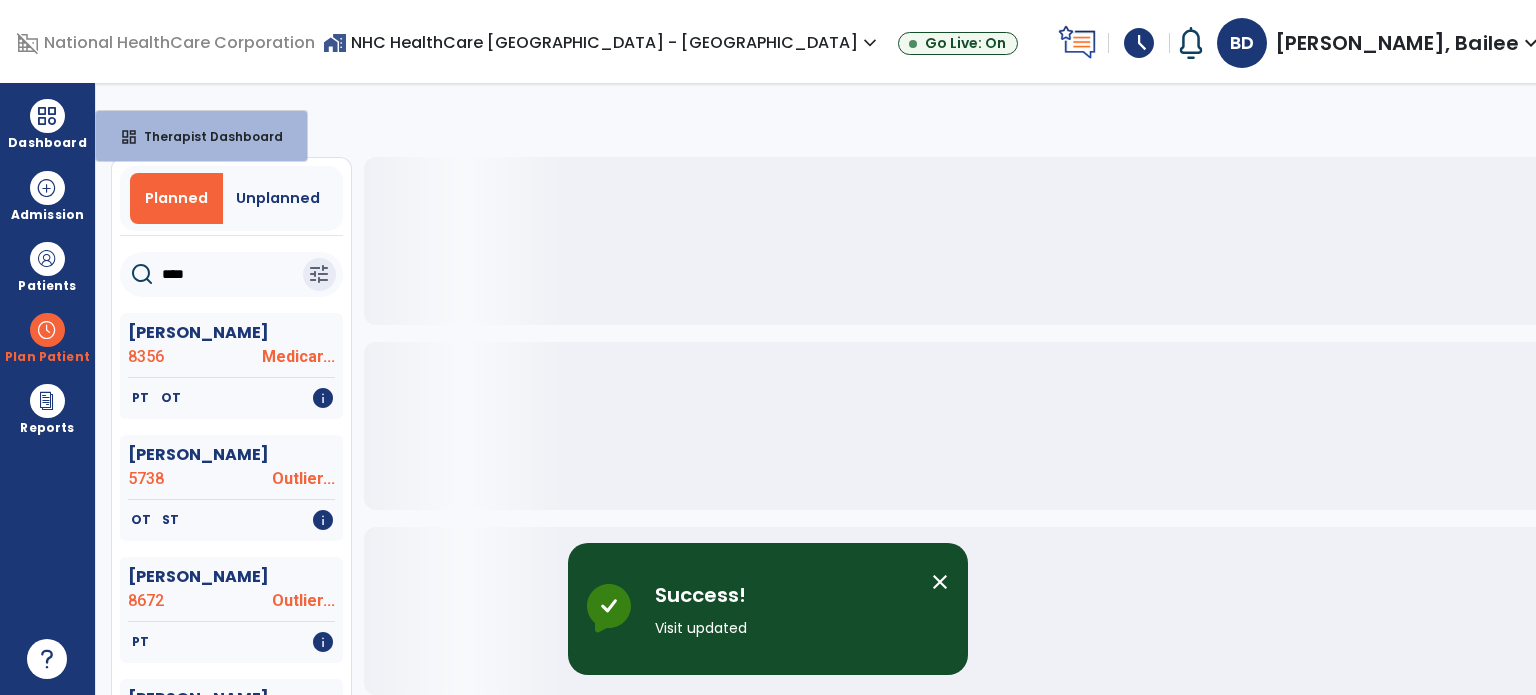 select on "****" 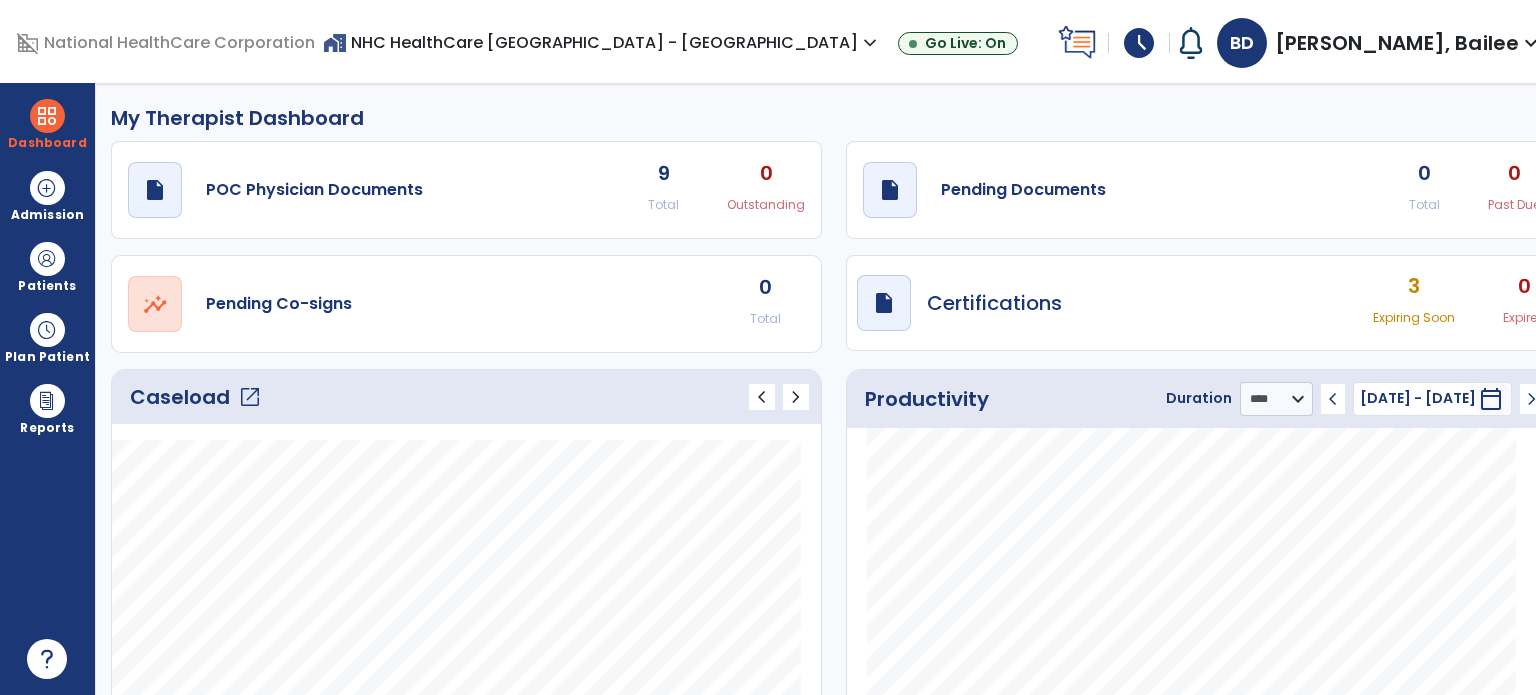 click on "draft   open_in_new  Pending Documents" 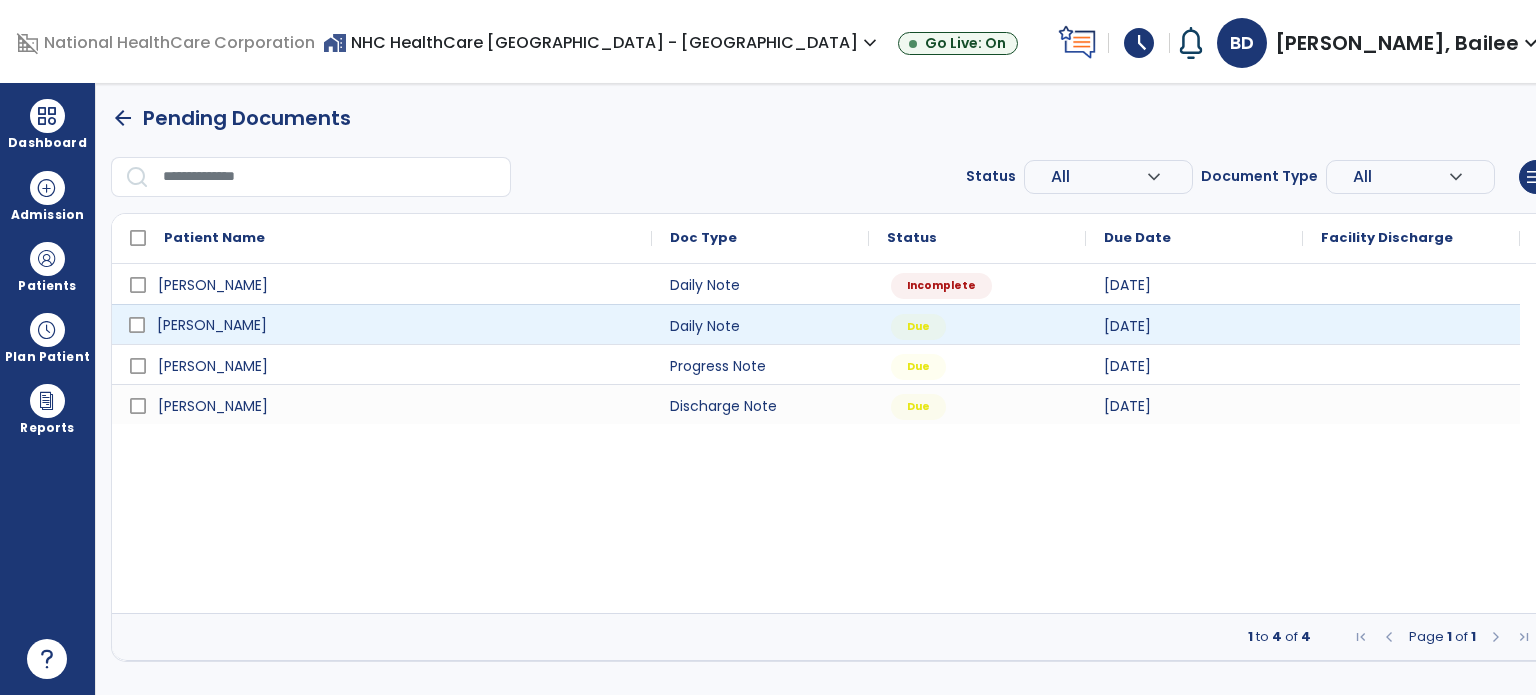 click on "[PERSON_NAME]" at bounding box center [396, 325] 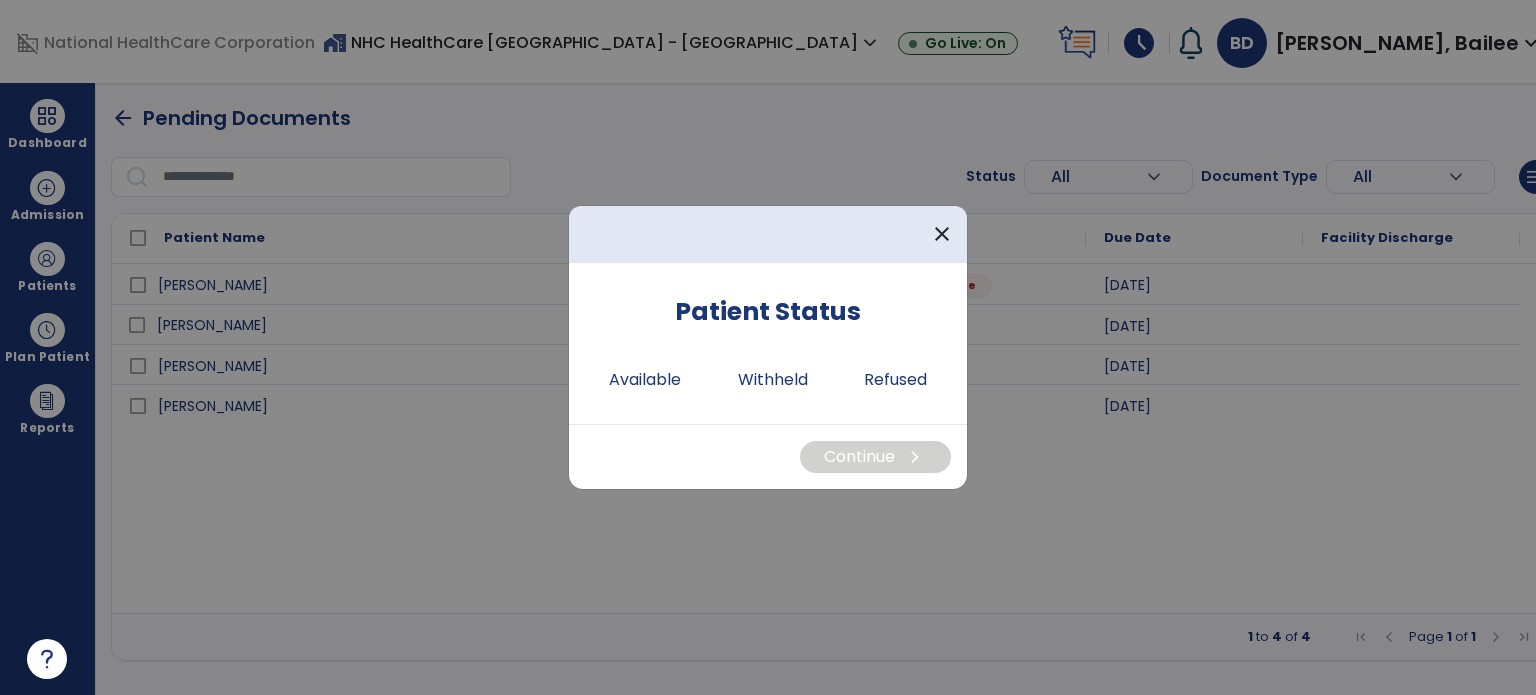 drag, startPoint x: 447, startPoint y: 331, endPoint x: 622, endPoint y: 390, distance: 184.6781 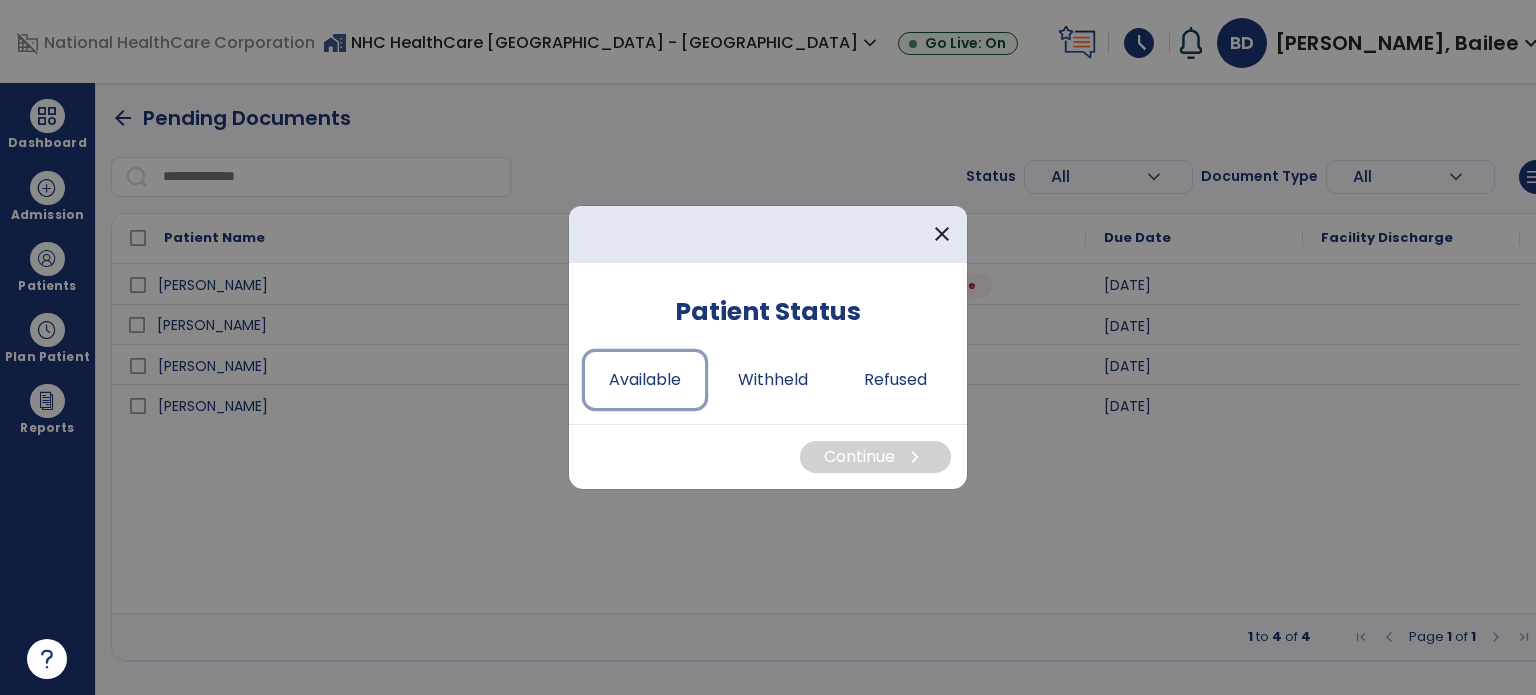 click on "Available" at bounding box center (645, 380) 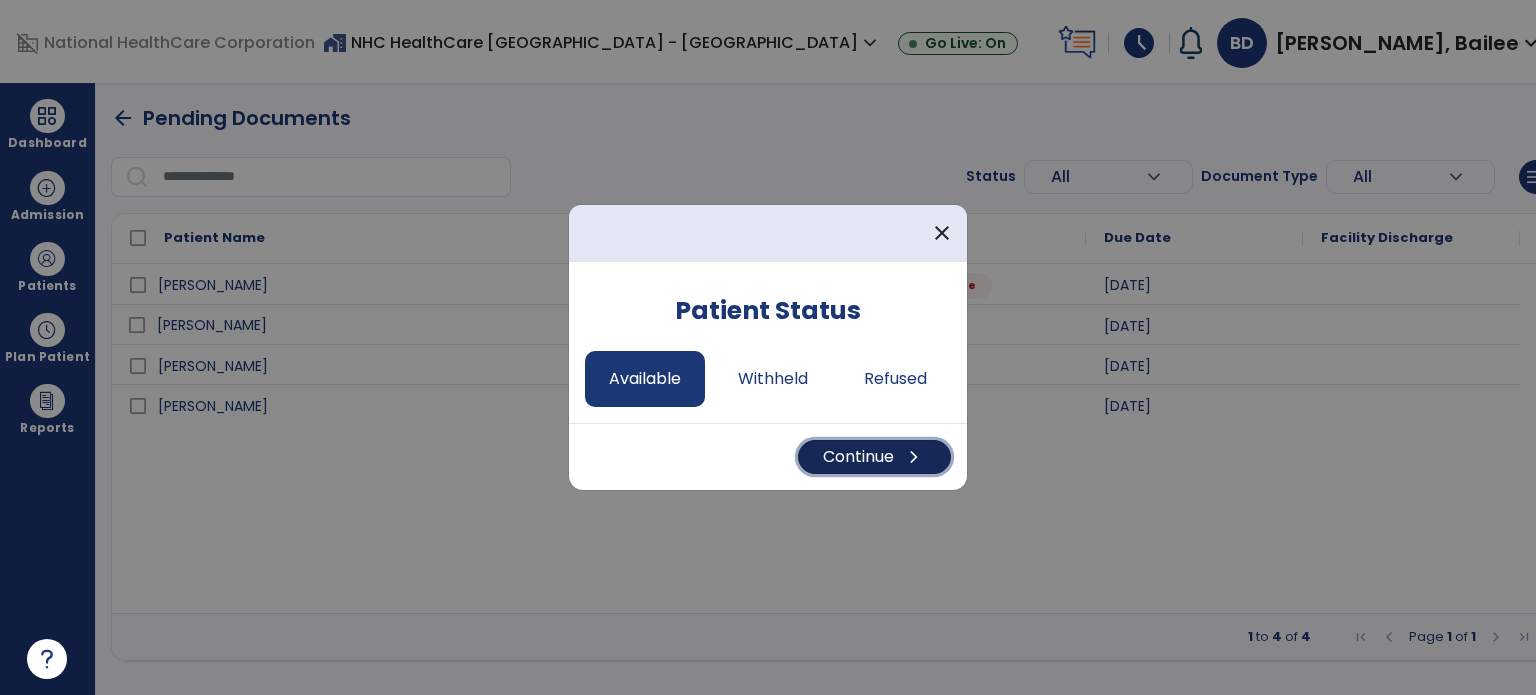 click on "Continue   chevron_right" at bounding box center [874, 457] 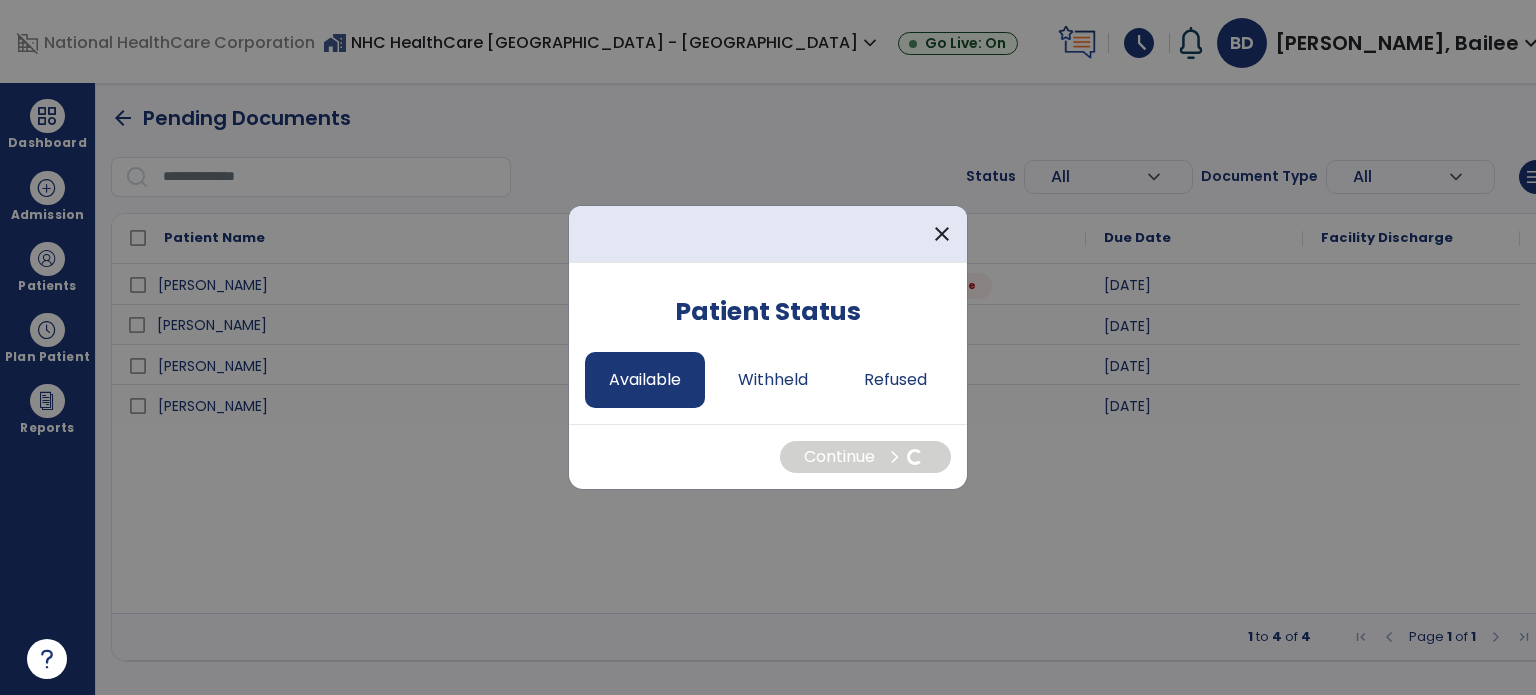 select on "*" 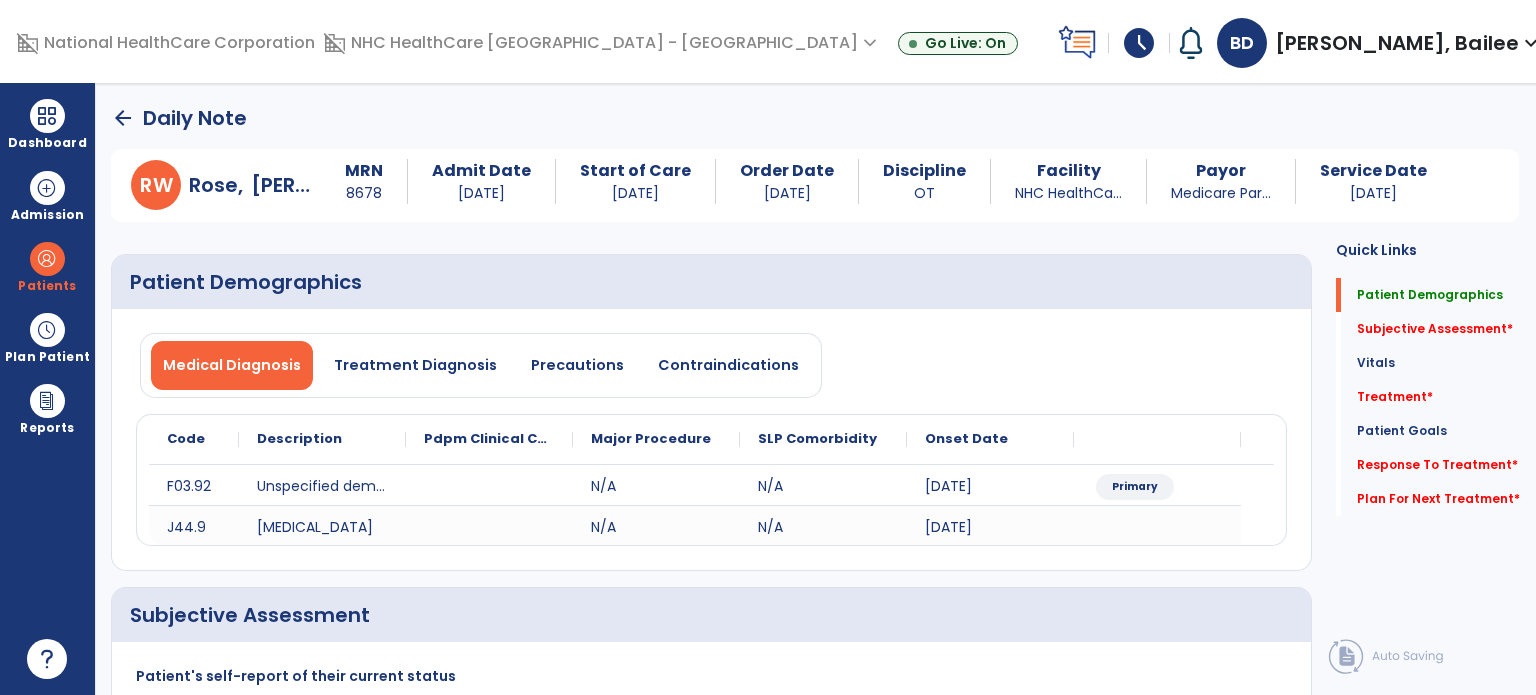click on "Subjective Assessment   *" 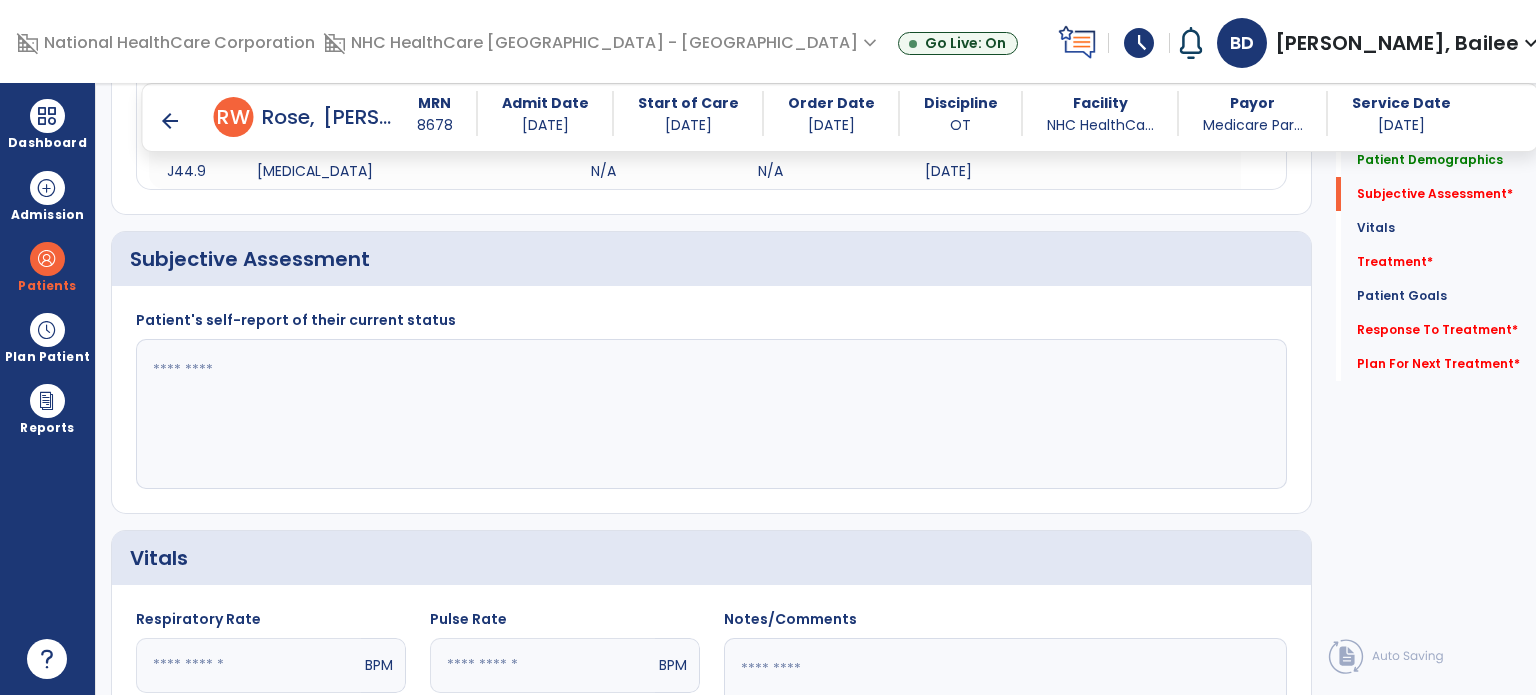 scroll, scrollTop: 338, scrollLeft: 0, axis: vertical 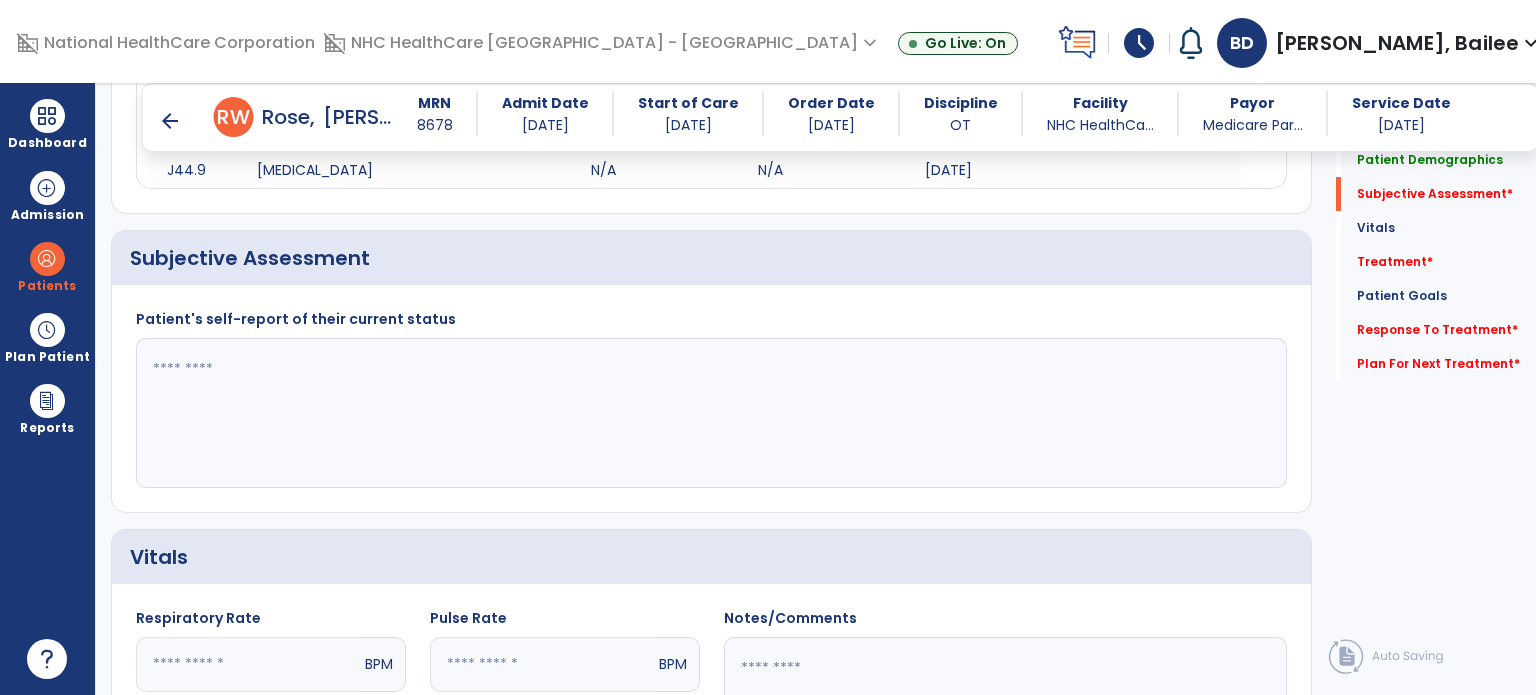 click 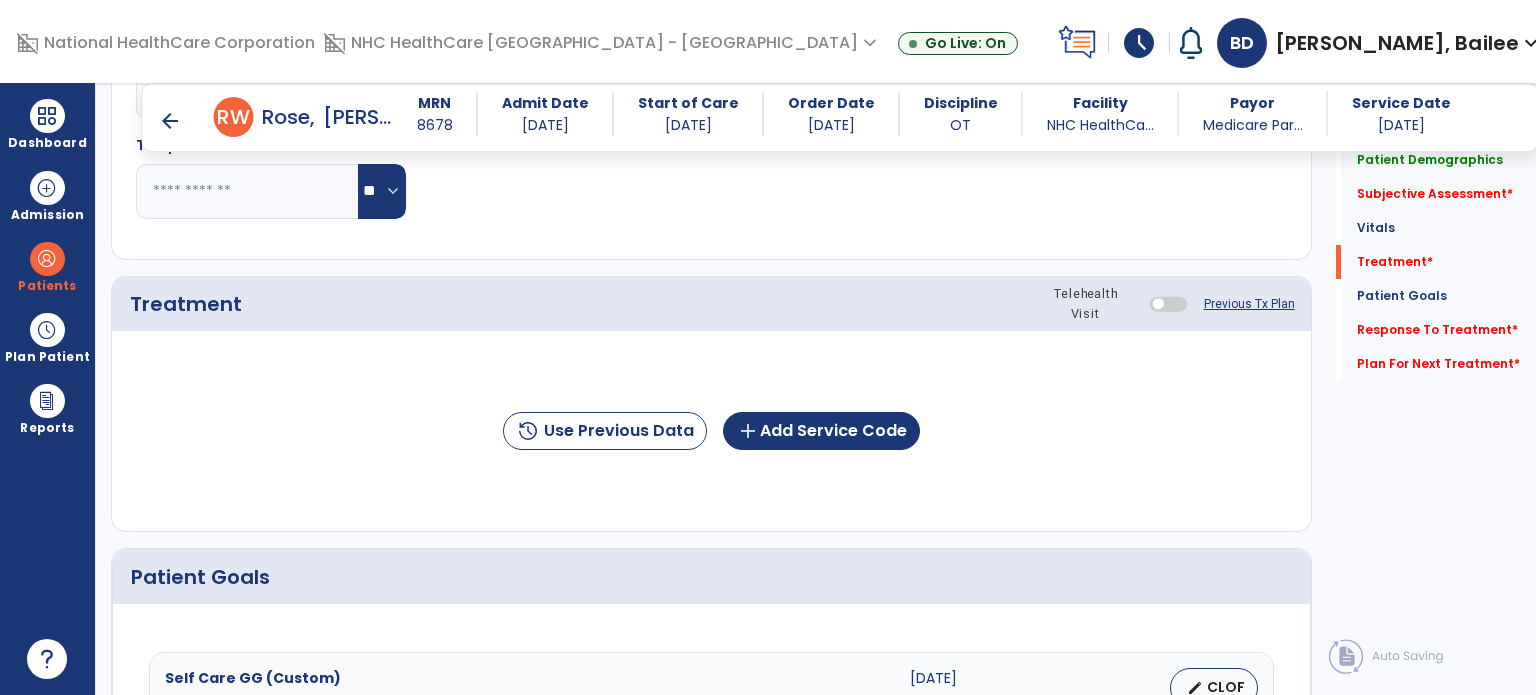 scroll, scrollTop: 1017, scrollLeft: 0, axis: vertical 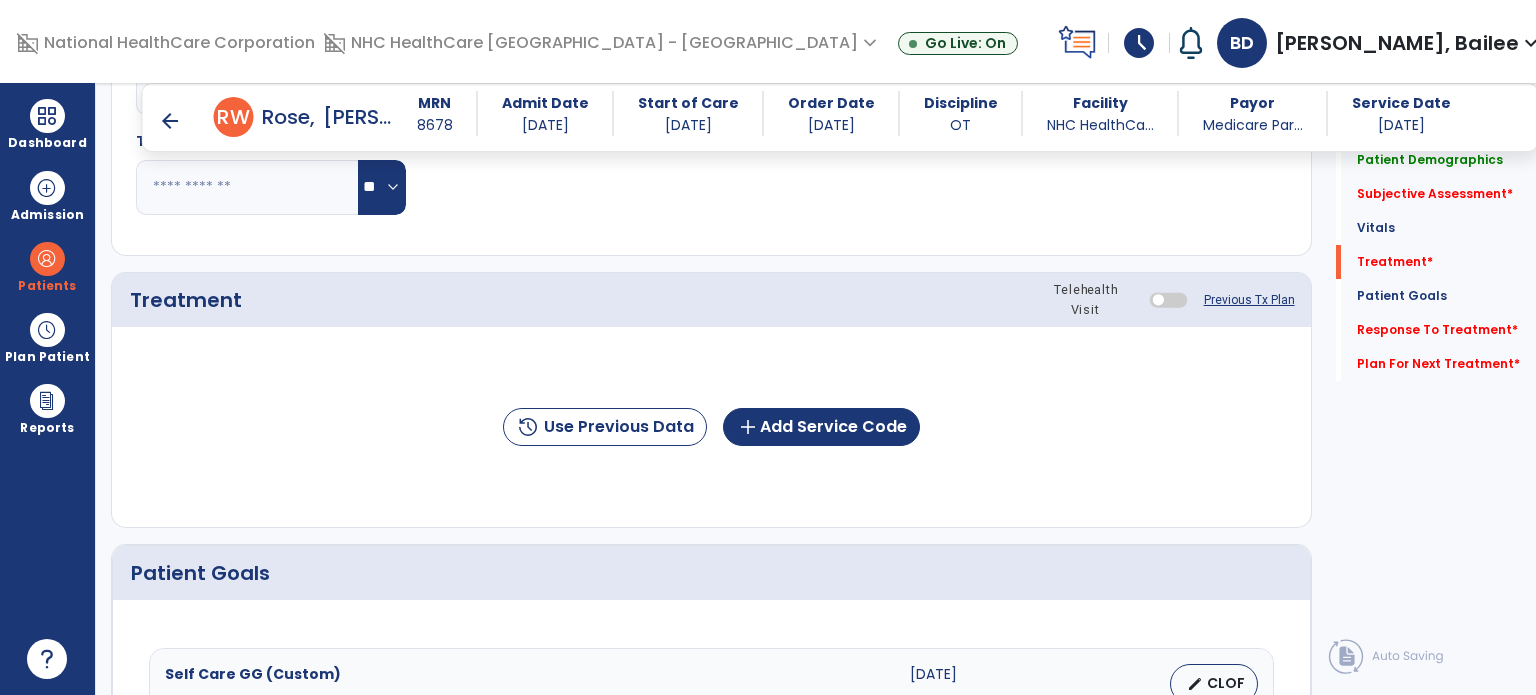 type on "**********" 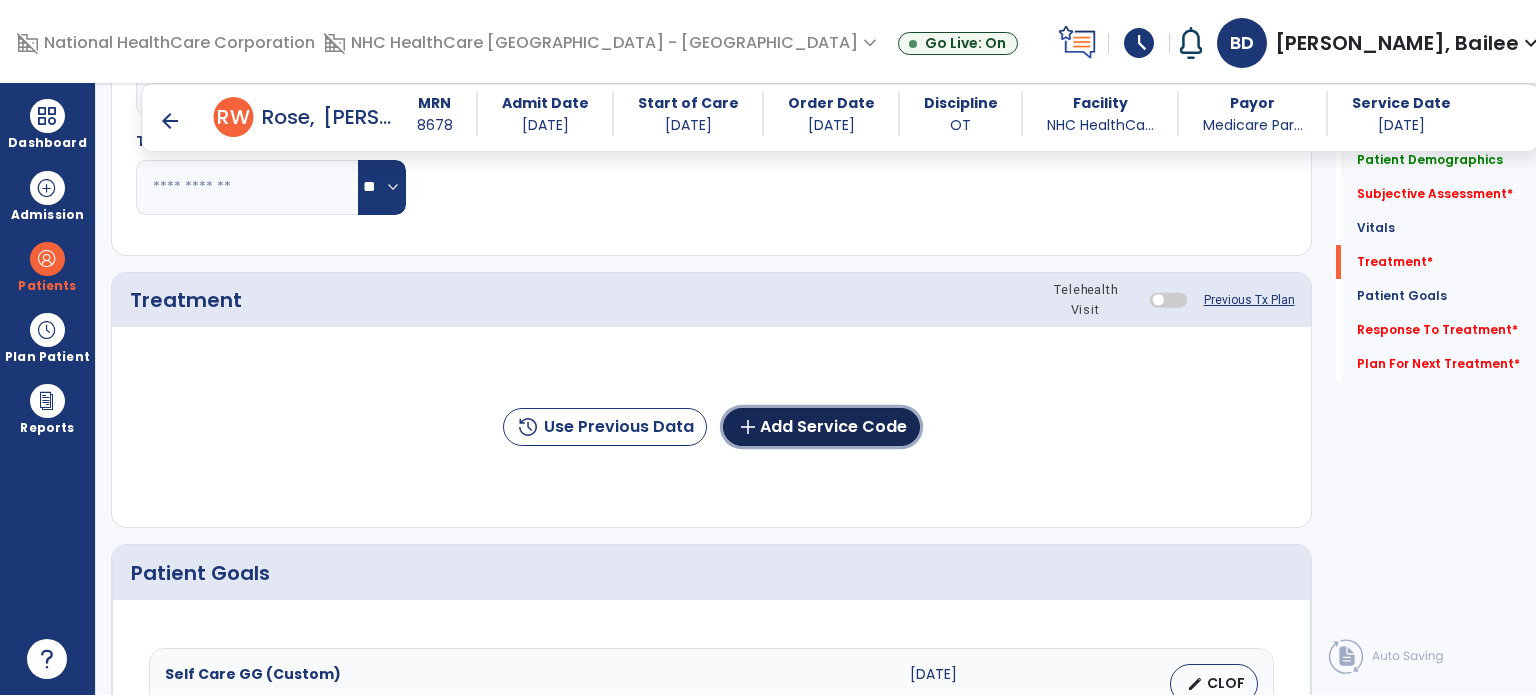 click on "add  Add Service Code" 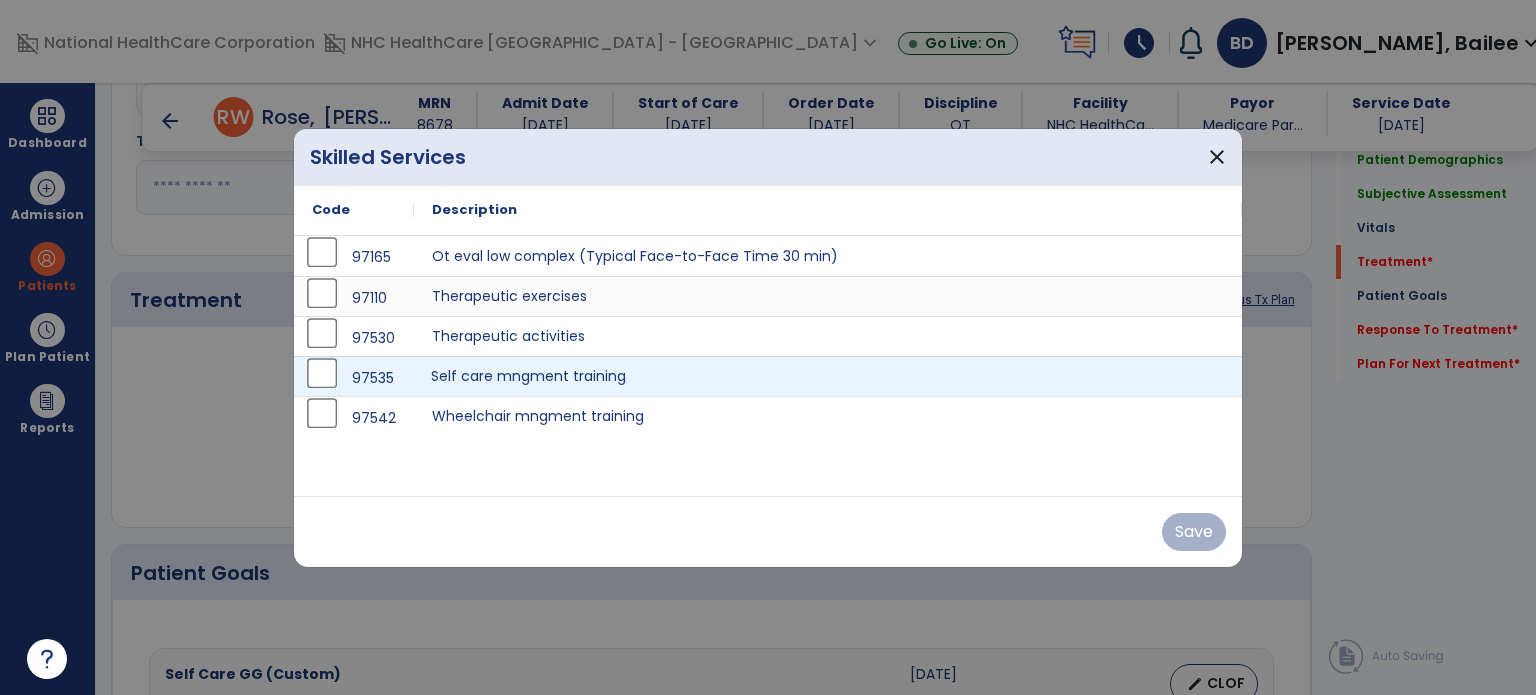click on "Self care mngment training" at bounding box center (828, 376) 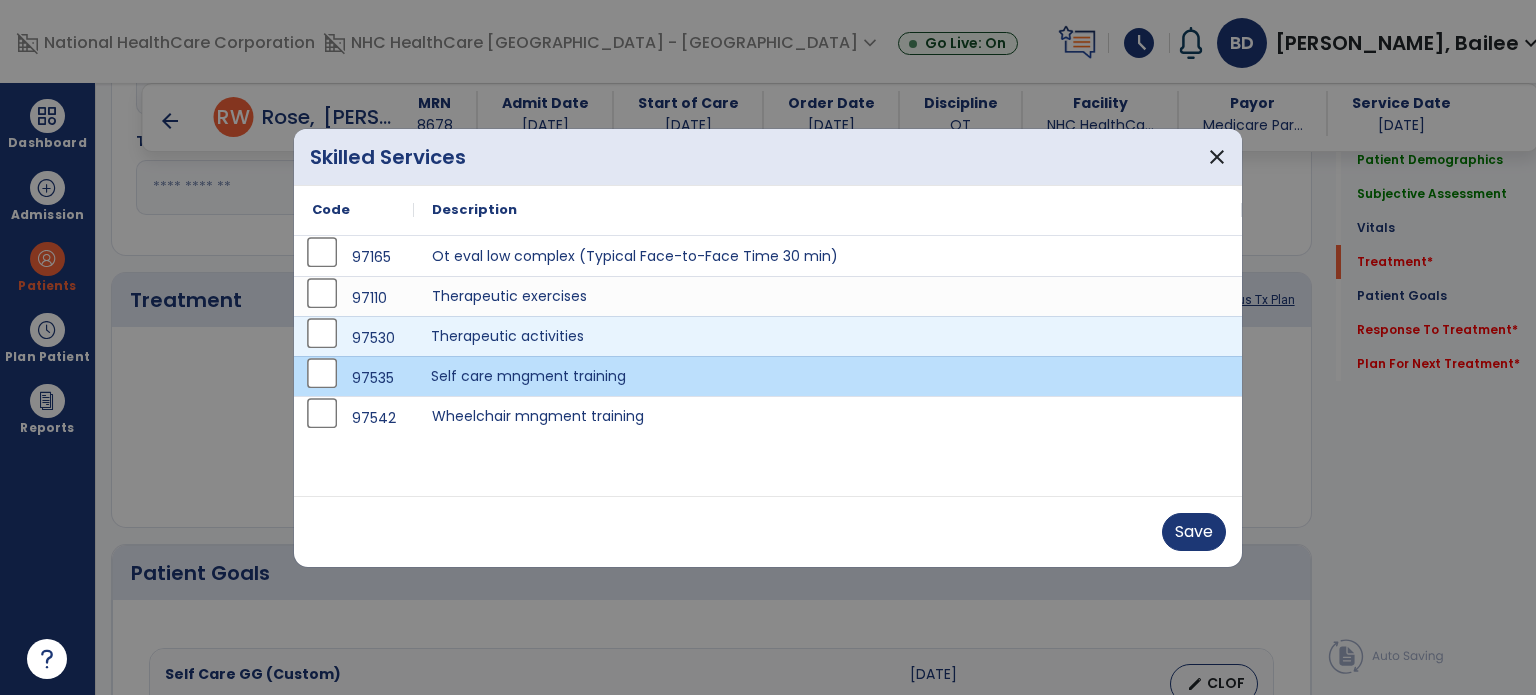 click on "Therapeutic activities" at bounding box center [828, 336] 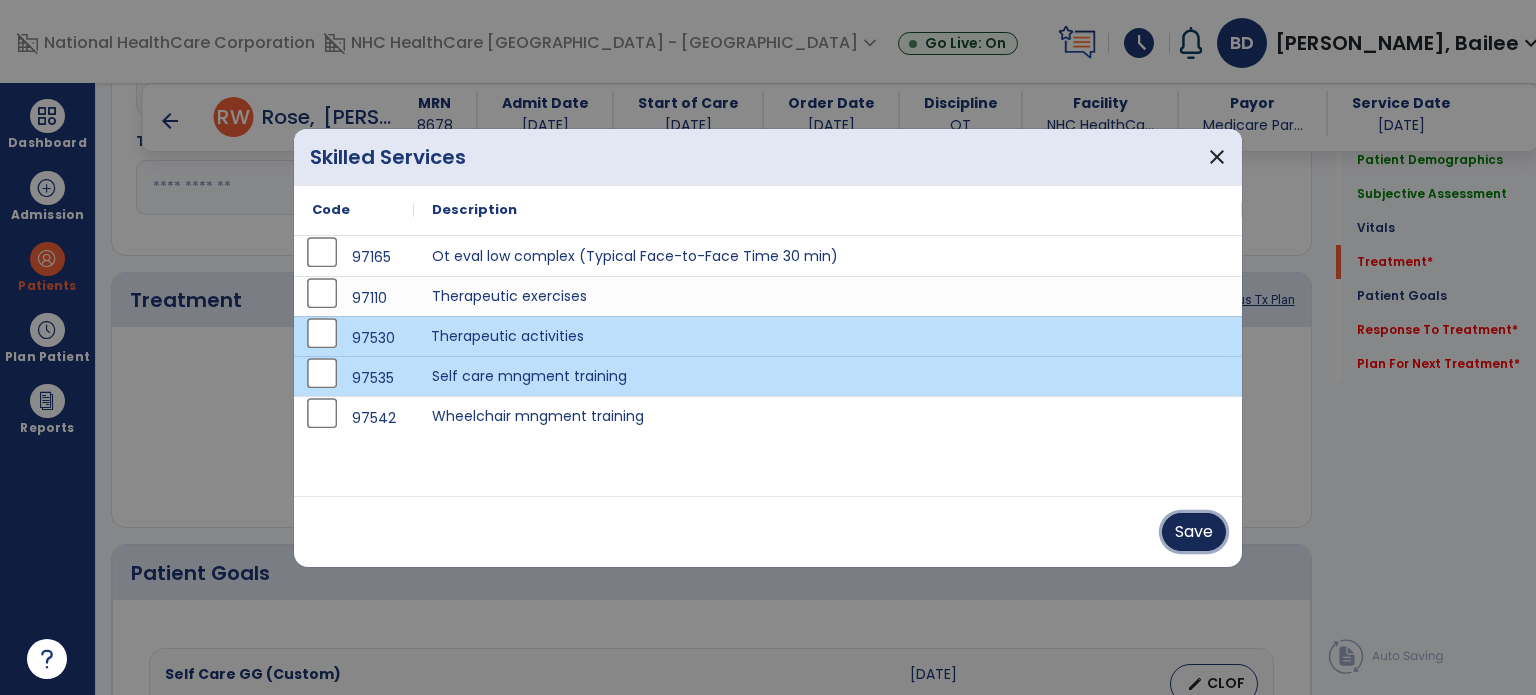 click on "Save" at bounding box center (1194, 532) 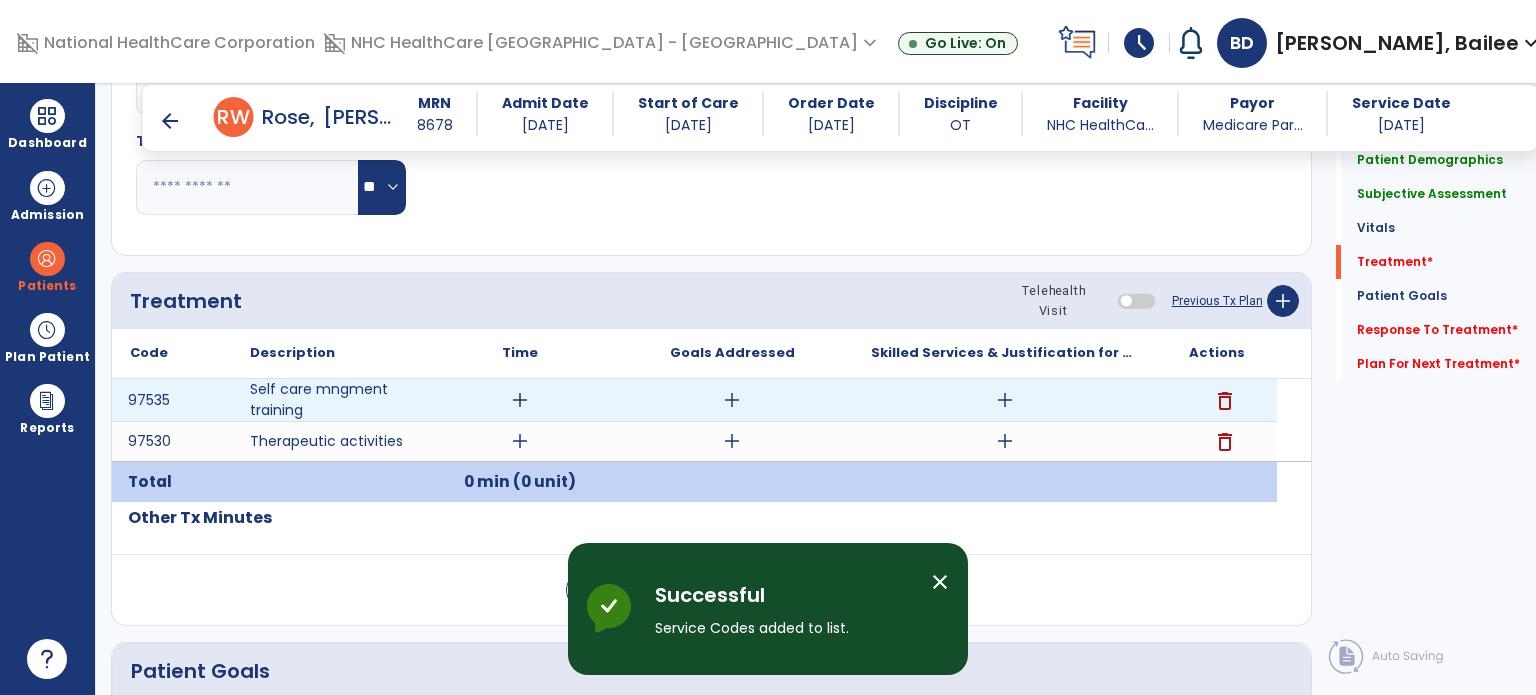 click on "add" at bounding box center [1005, 400] 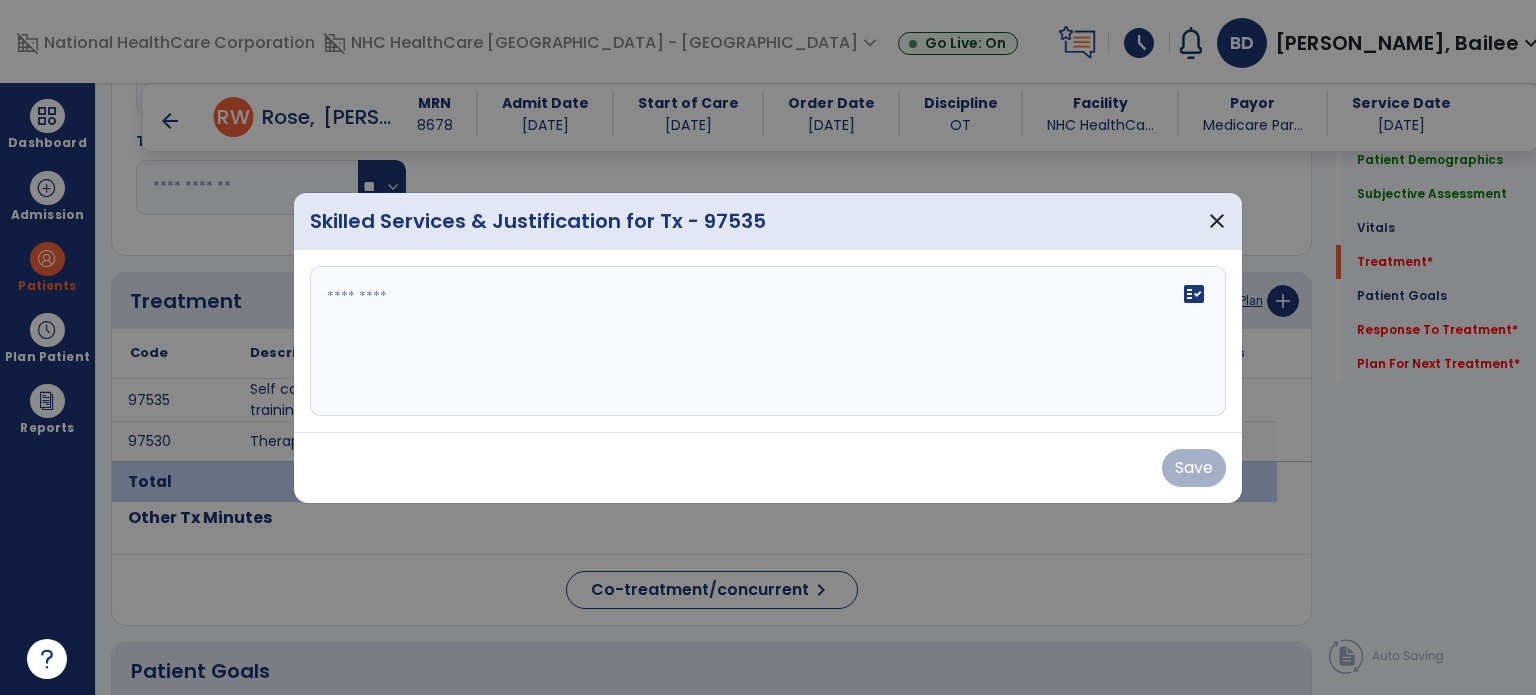 click on "fact_check" at bounding box center [768, 341] 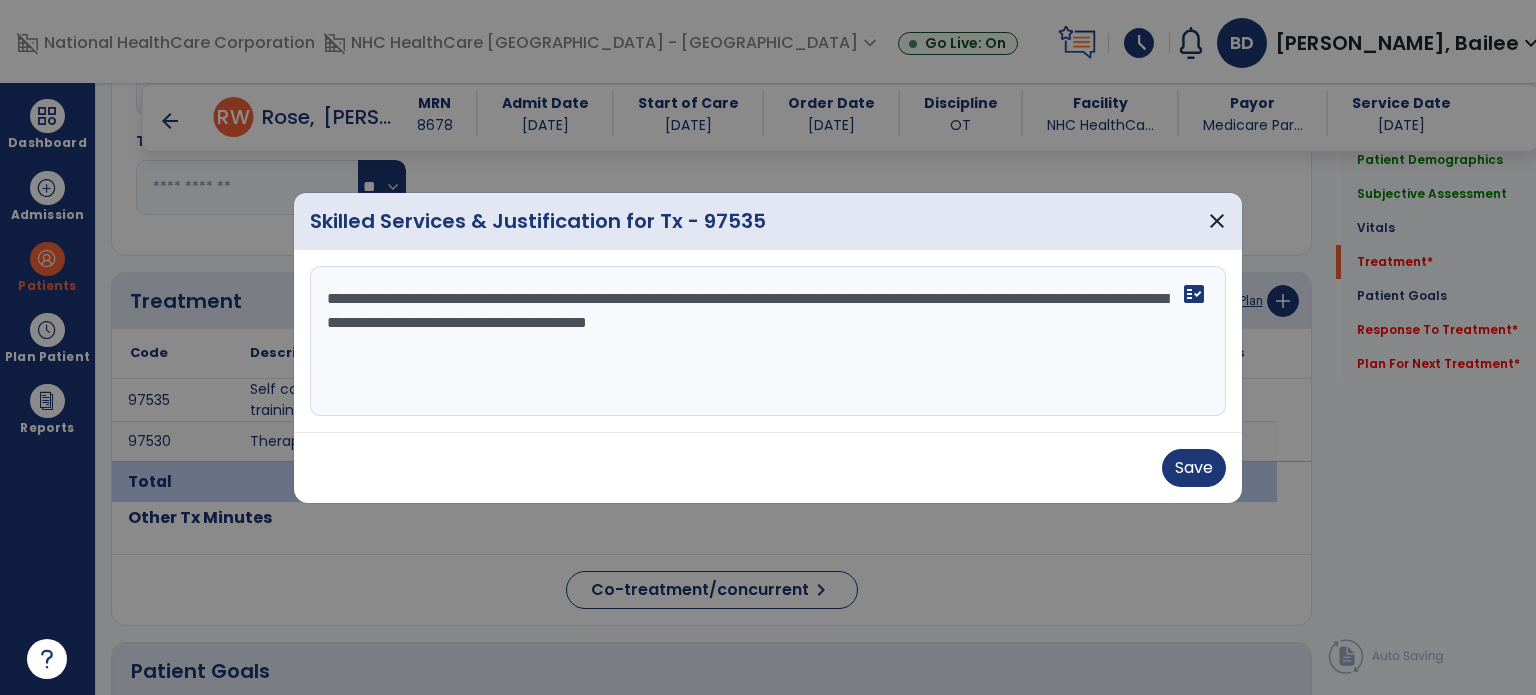 click on "**********" at bounding box center [768, 341] 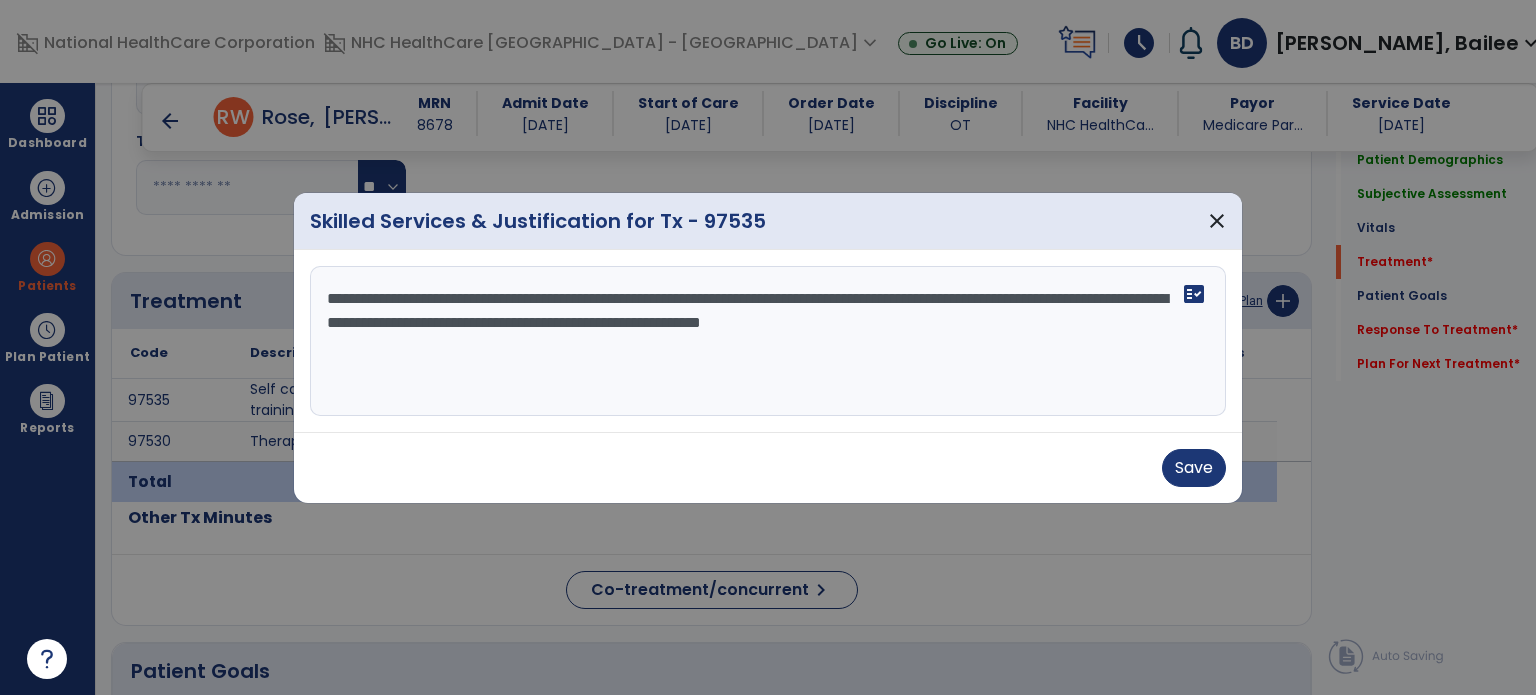 click on "**********" at bounding box center (768, 341) 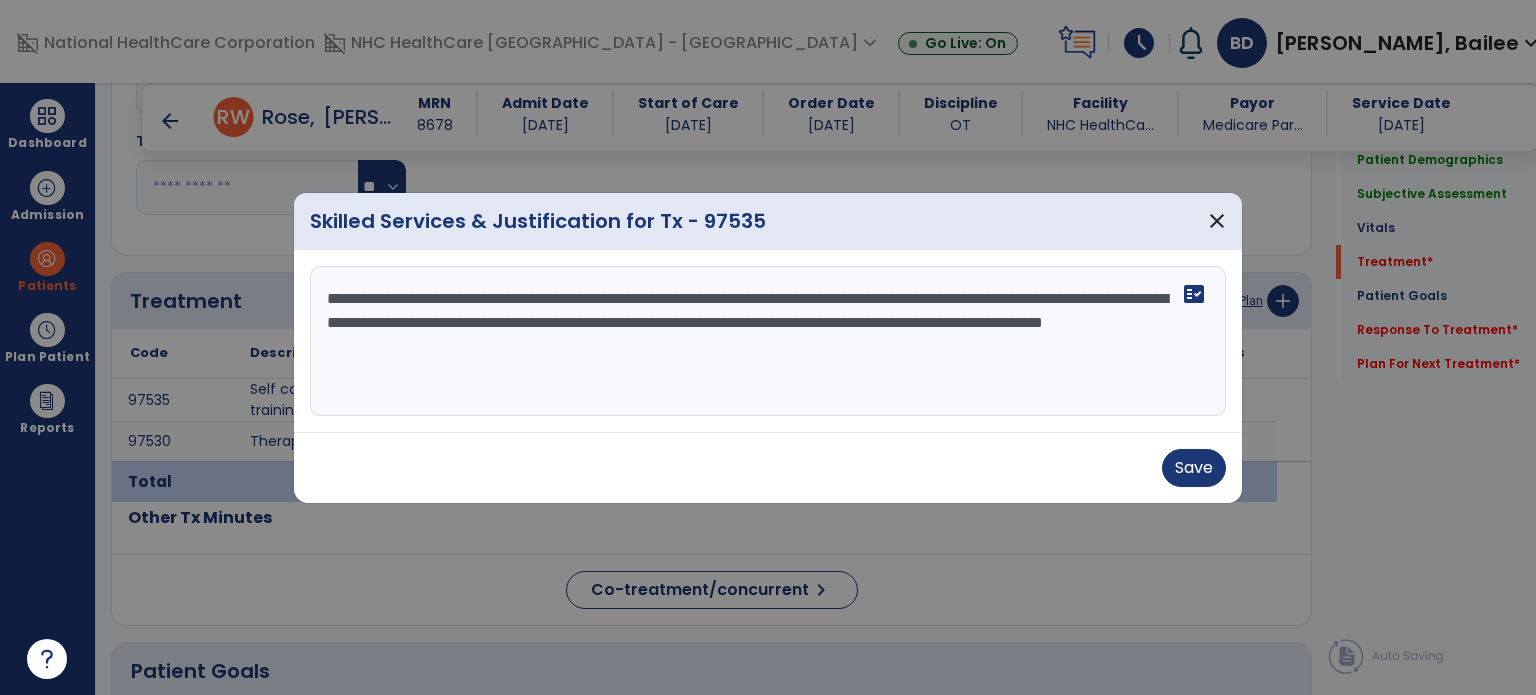 click on "**********" at bounding box center [768, 341] 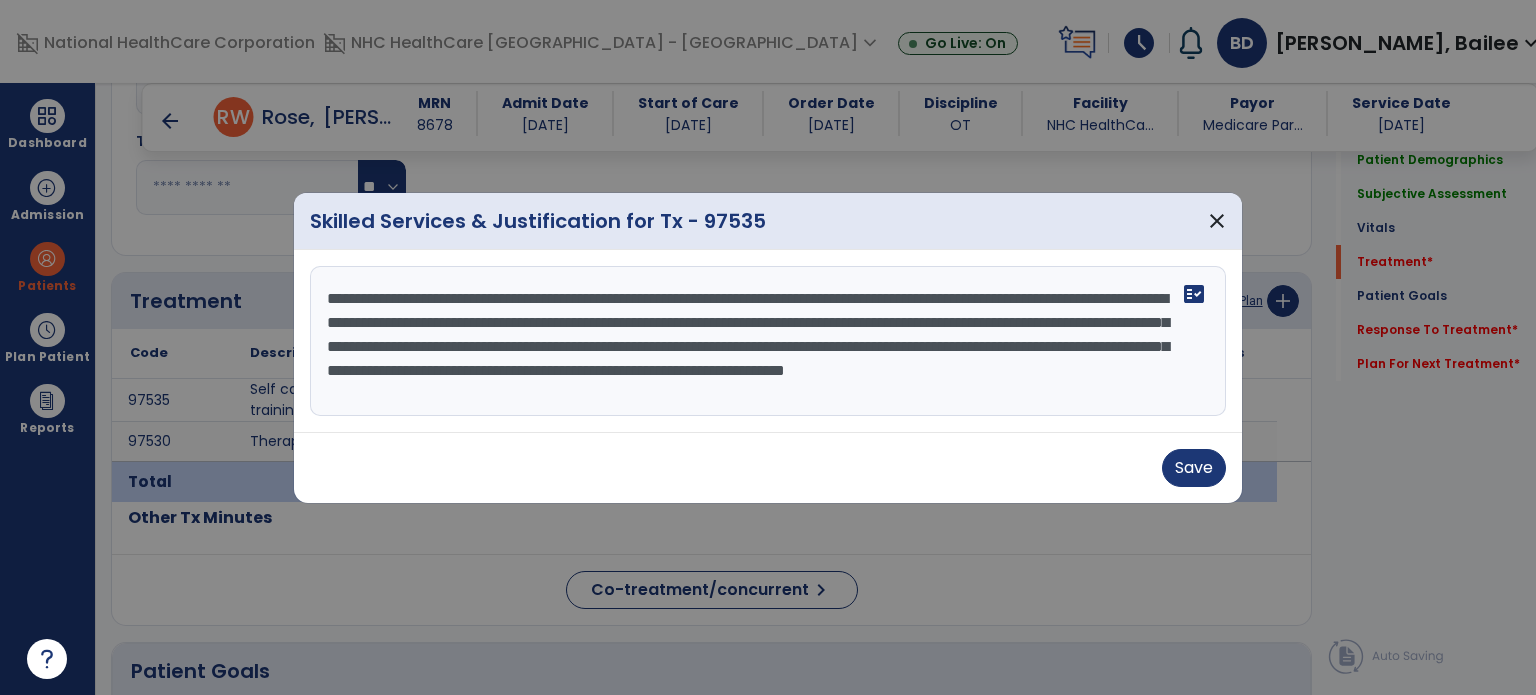 scroll, scrollTop: 15, scrollLeft: 0, axis: vertical 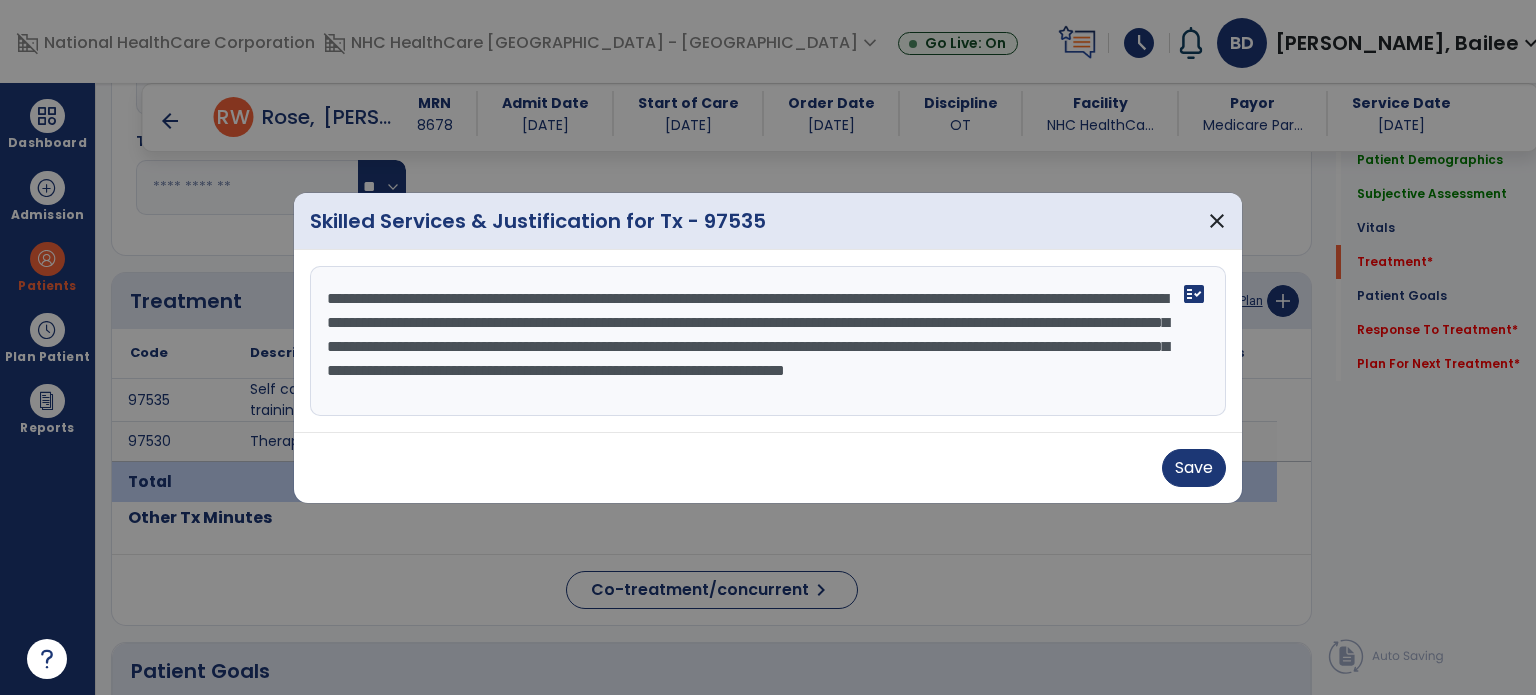 drag, startPoint x: 516, startPoint y: 355, endPoint x: 621, endPoint y: 351, distance: 105.076164 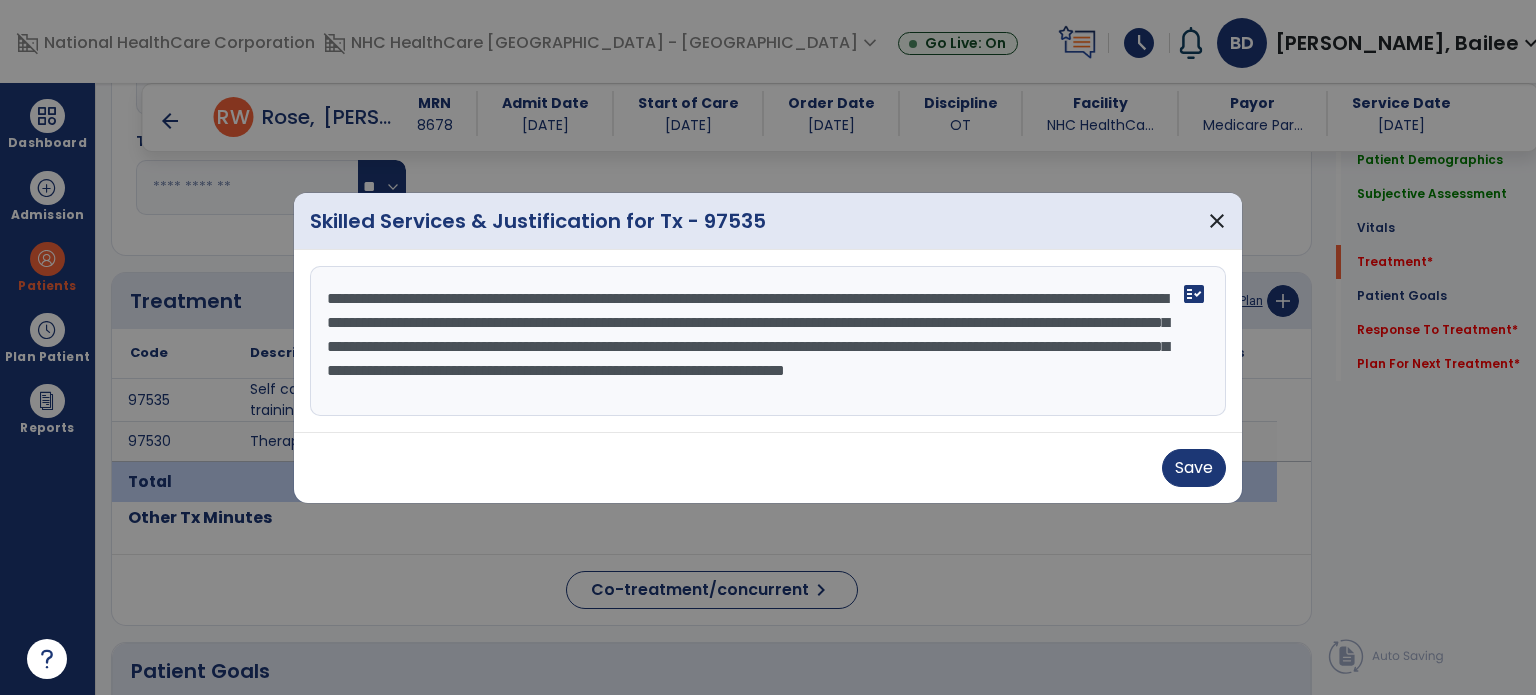 click on "**********" at bounding box center [768, 341] 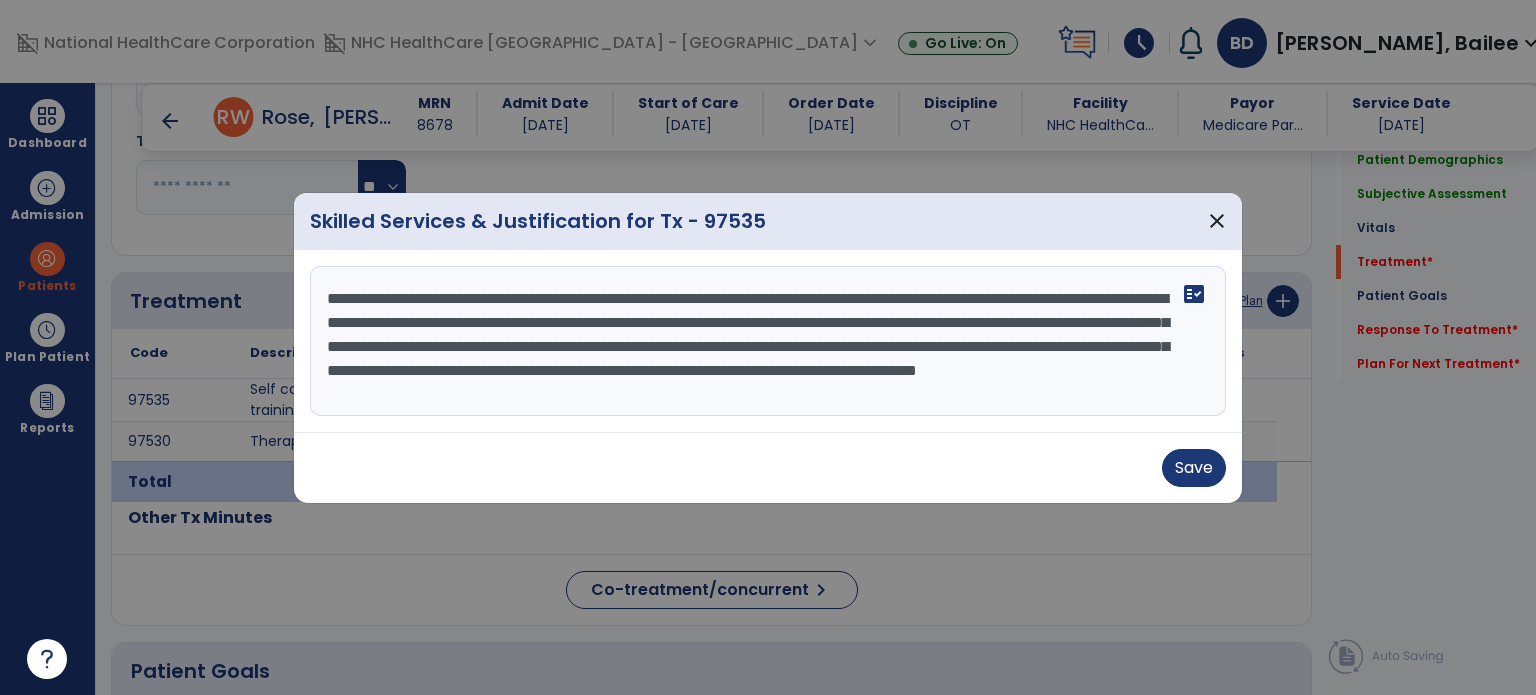 click on "**********" at bounding box center (768, 341) 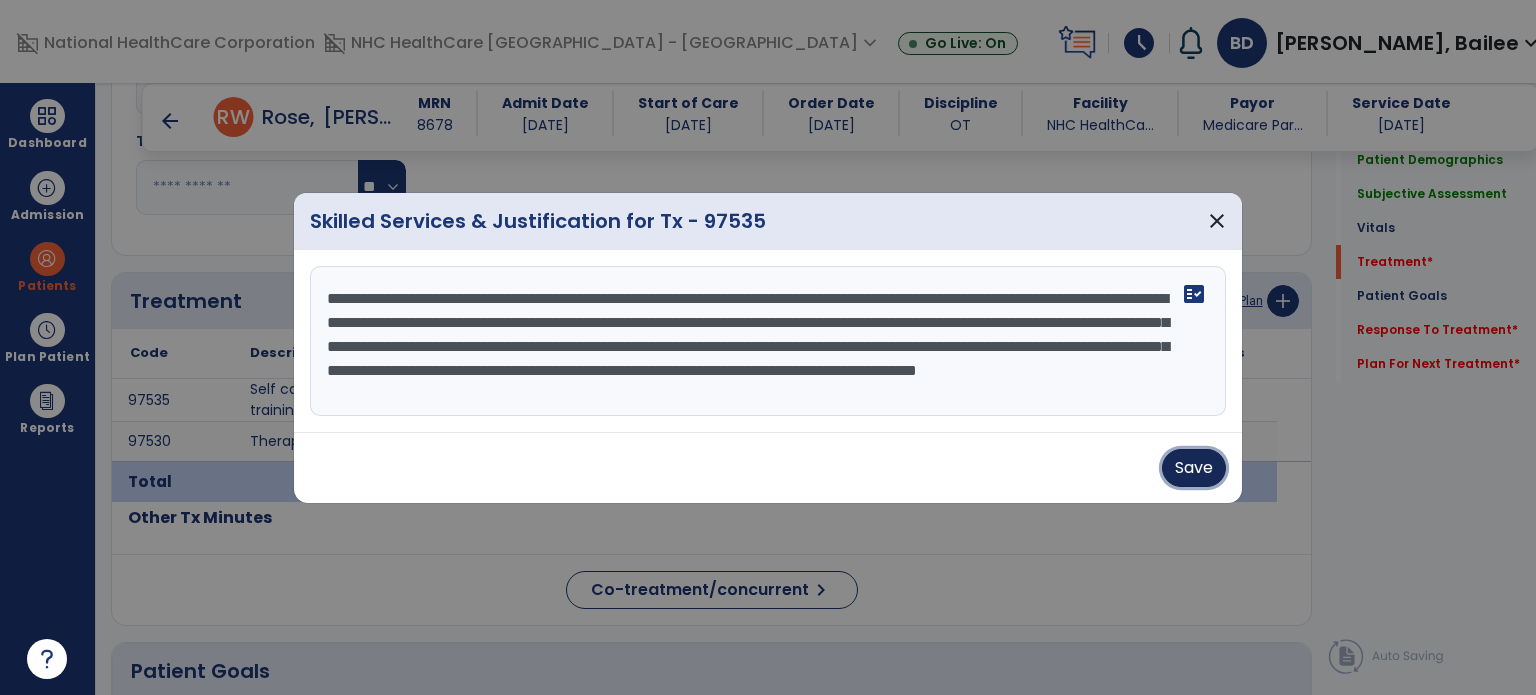 click on "Save" at bounding box center (1194, 468) 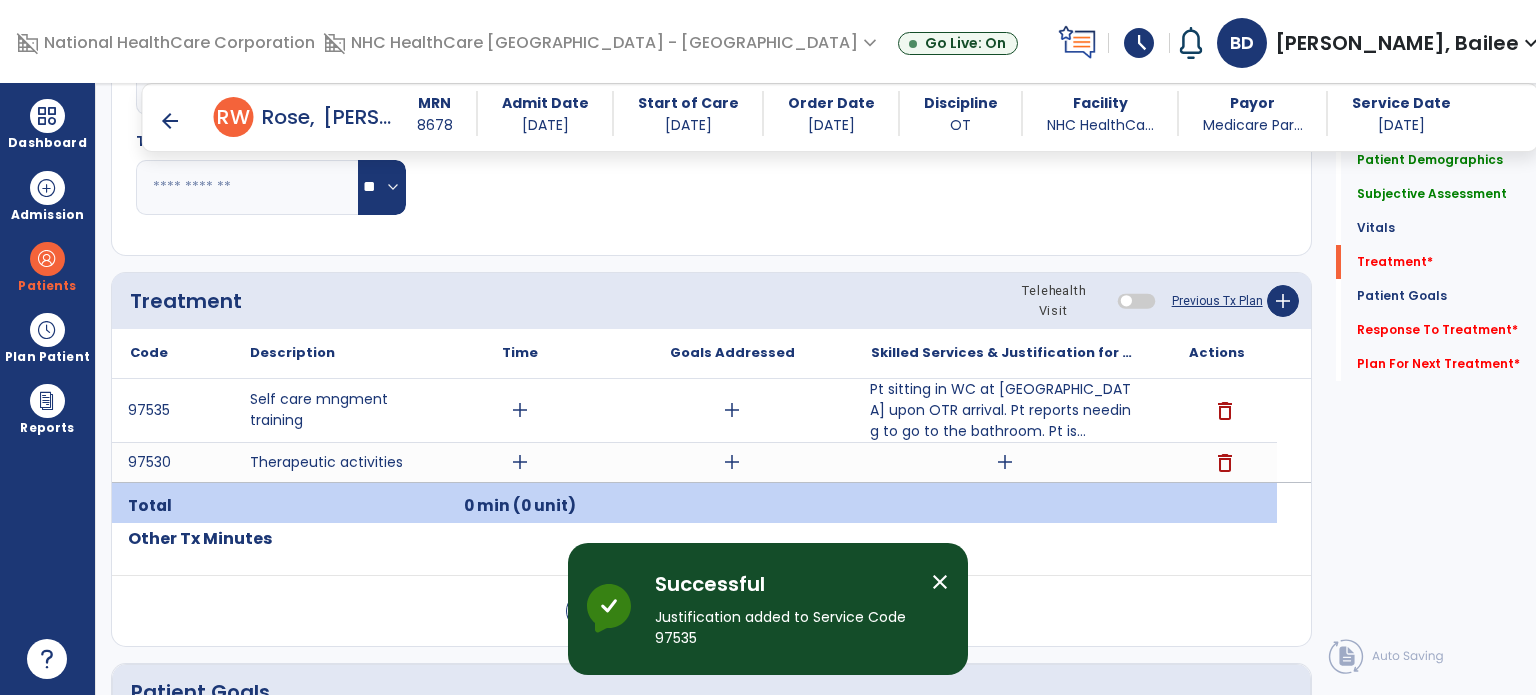 click on "add" at bounding box center [1005, 462] 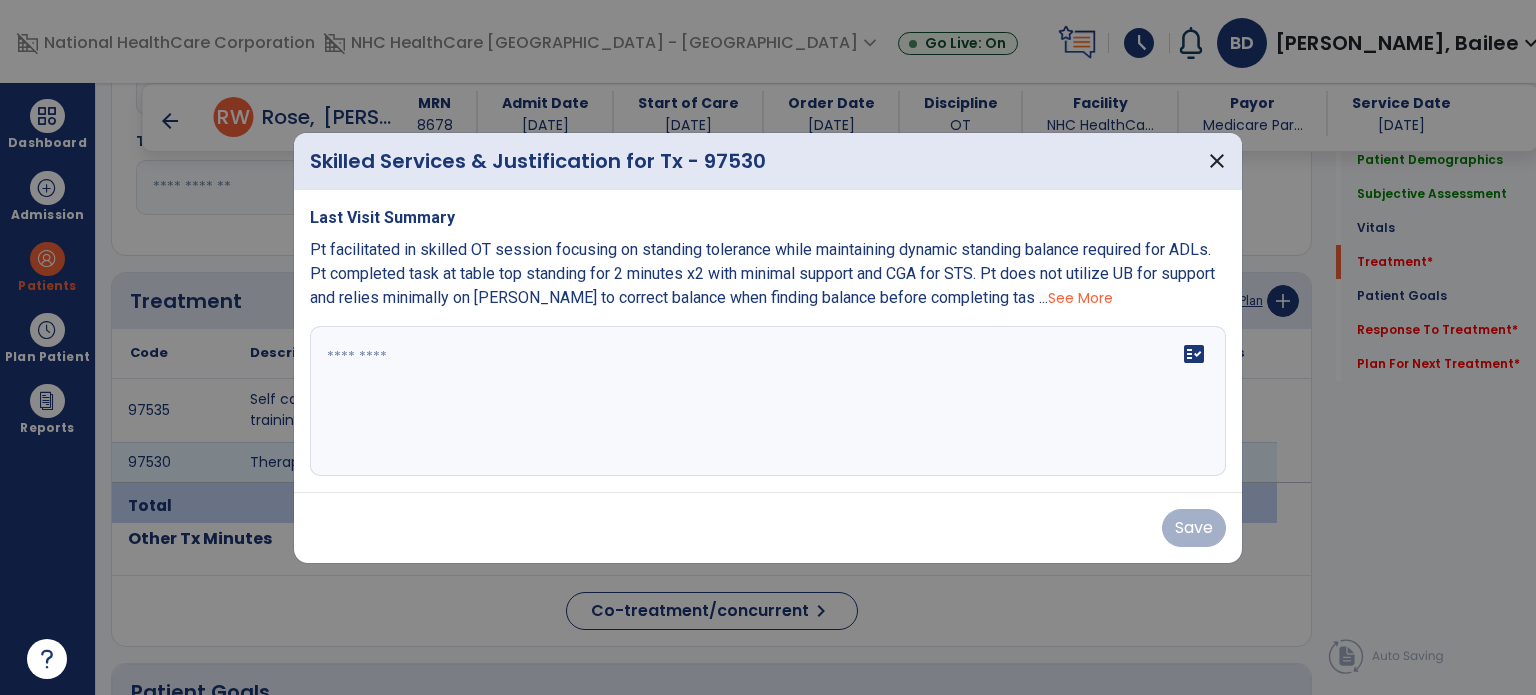 click at bounding box center (768, 401) 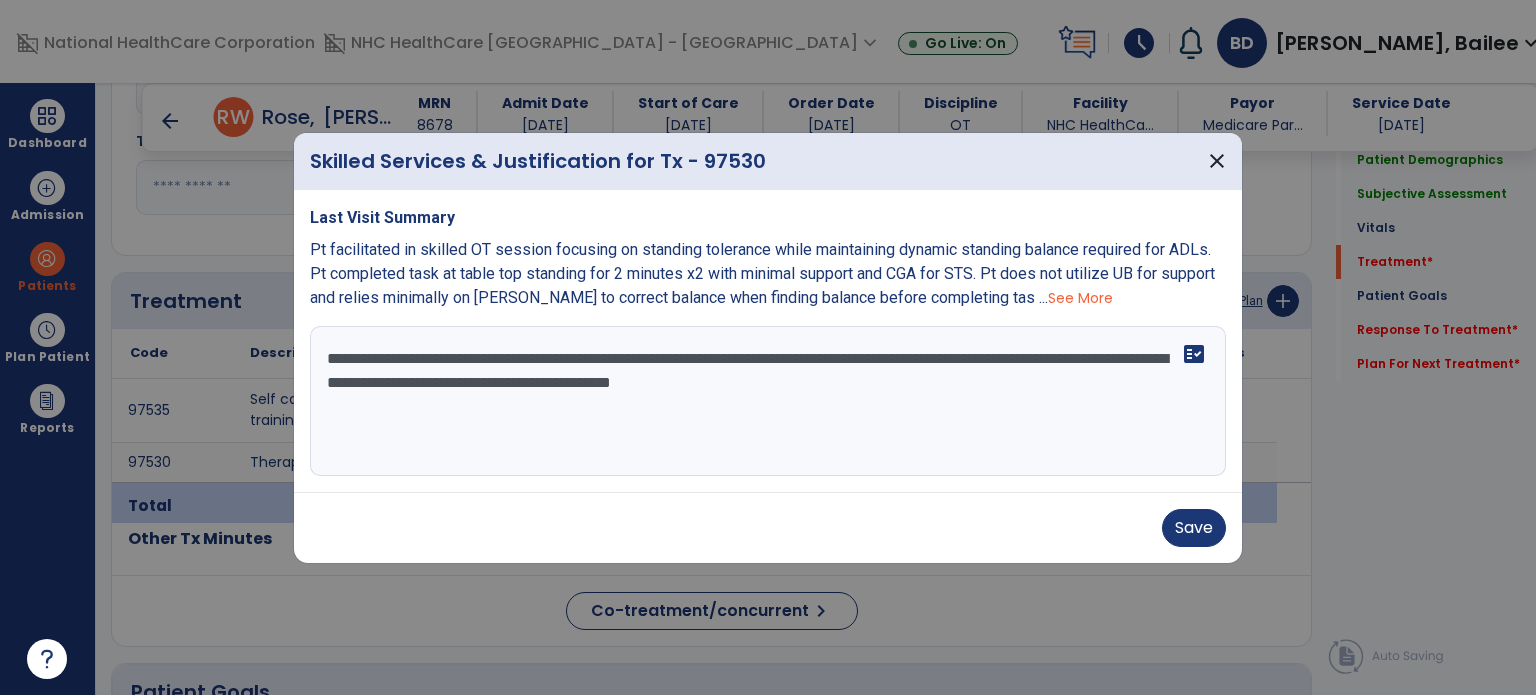 drag, startPoint x: 890, startPoint y: 370, endPoint x: 516, endPoint y: 527, distance: 405.61682 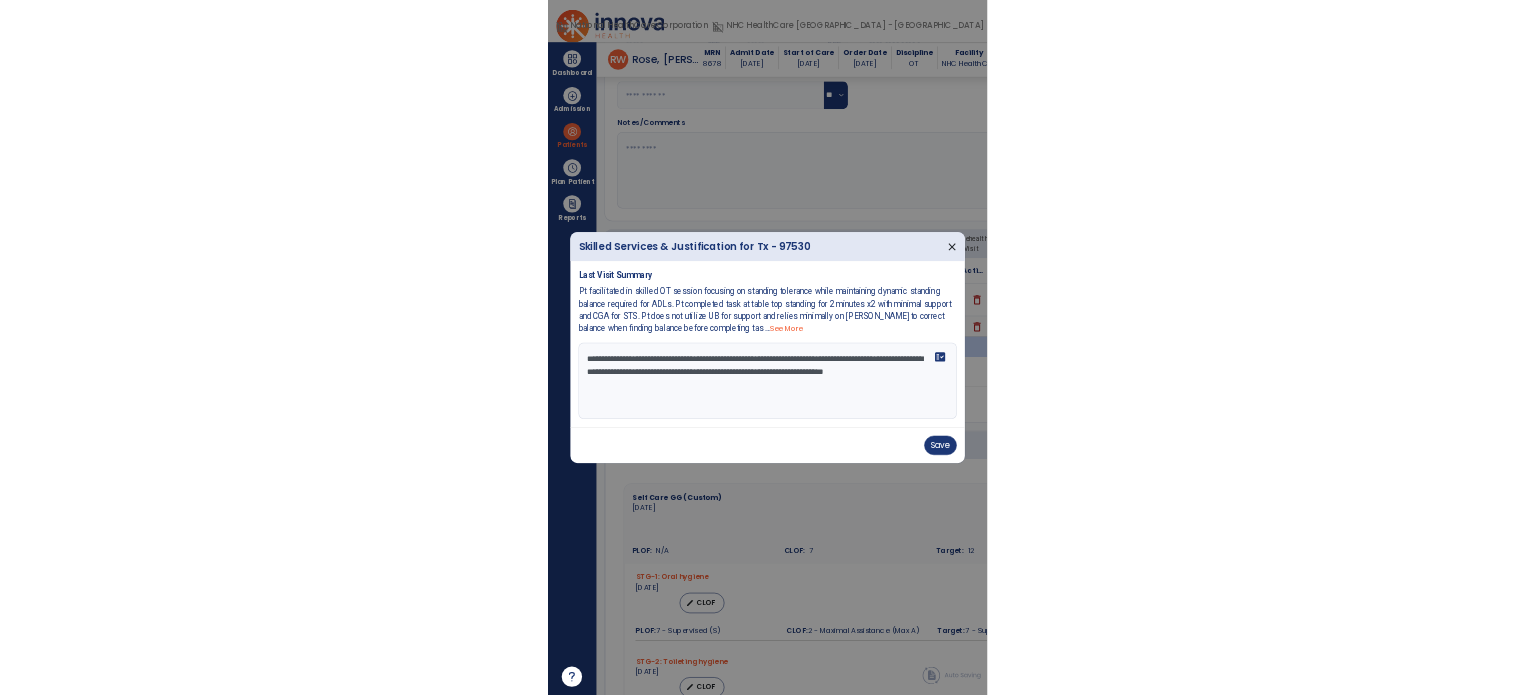 scroll, scrollTop: 1017, scrollLeft: 0, axis: vertical 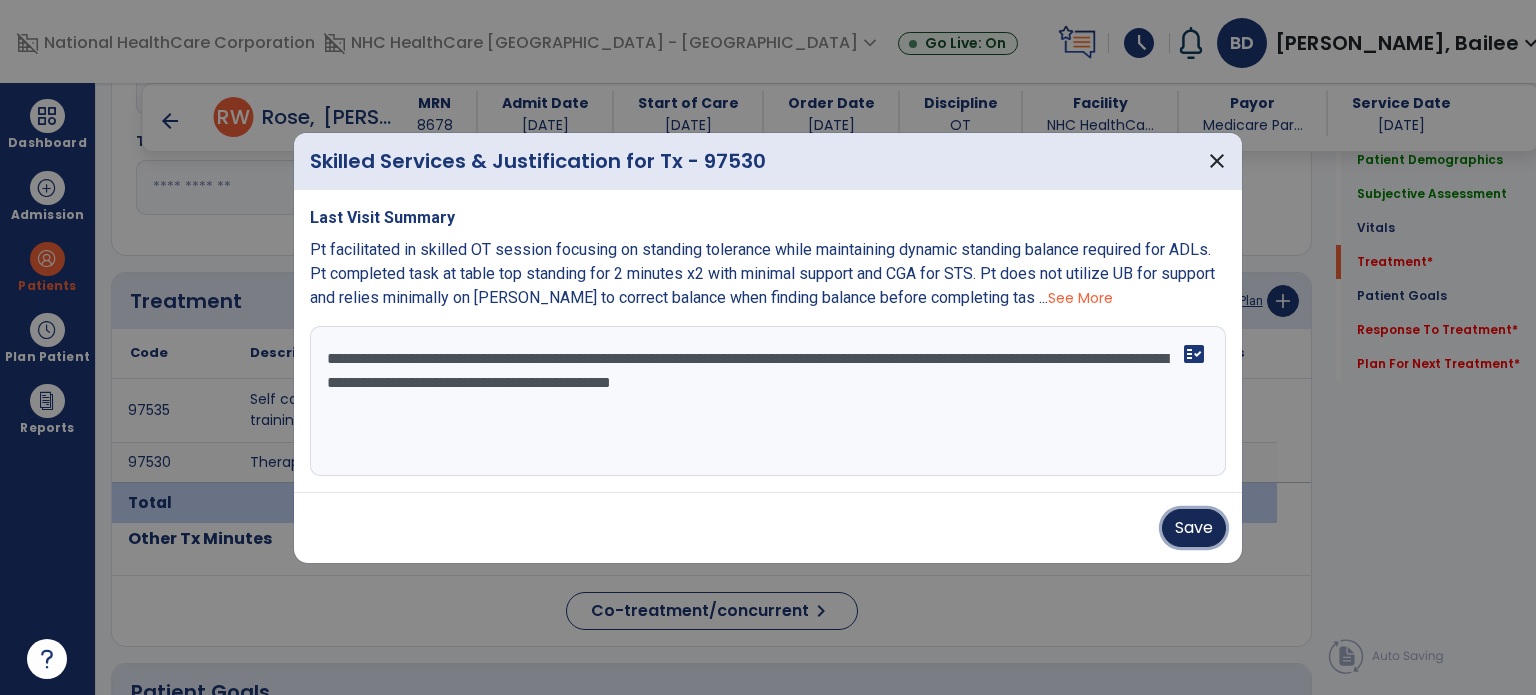 click on "Save" at bounding box center [1194, 528] 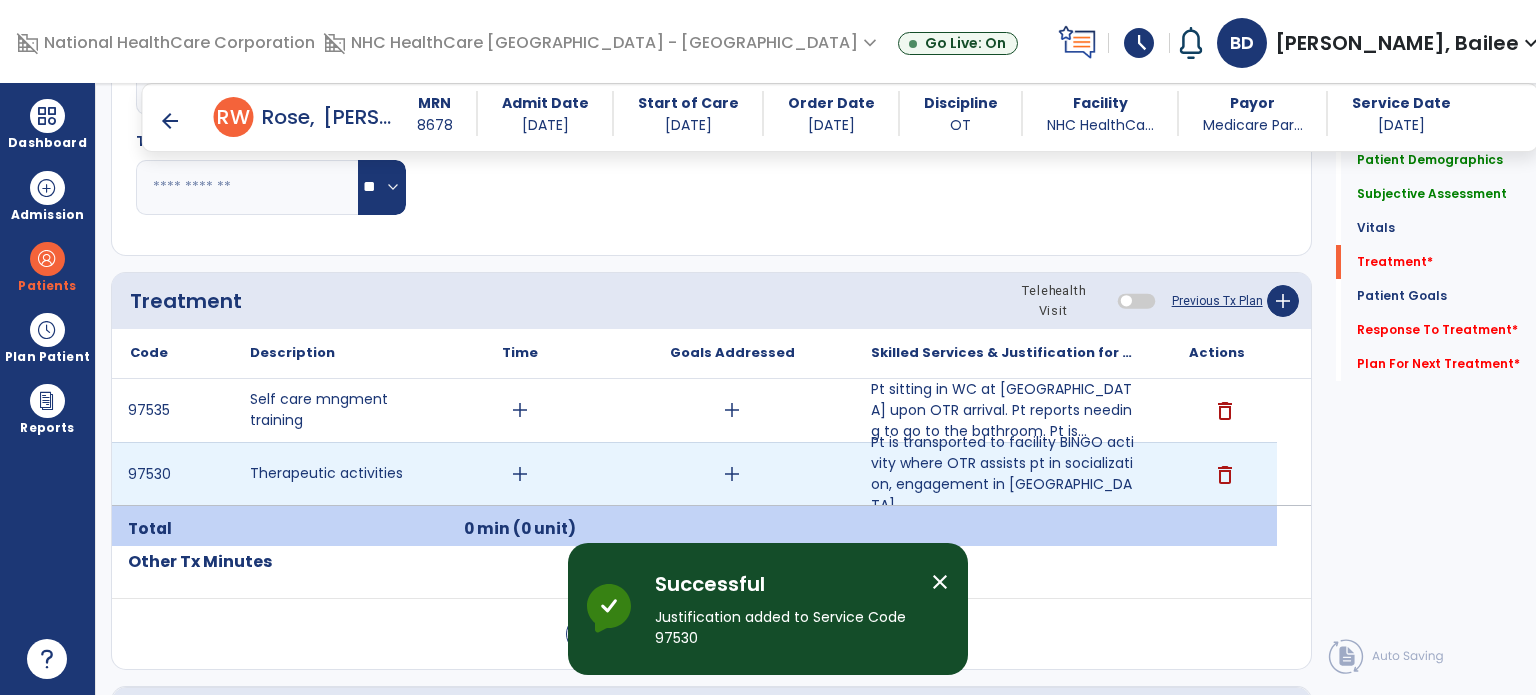 click on "add" at bounding box center [520, 474] 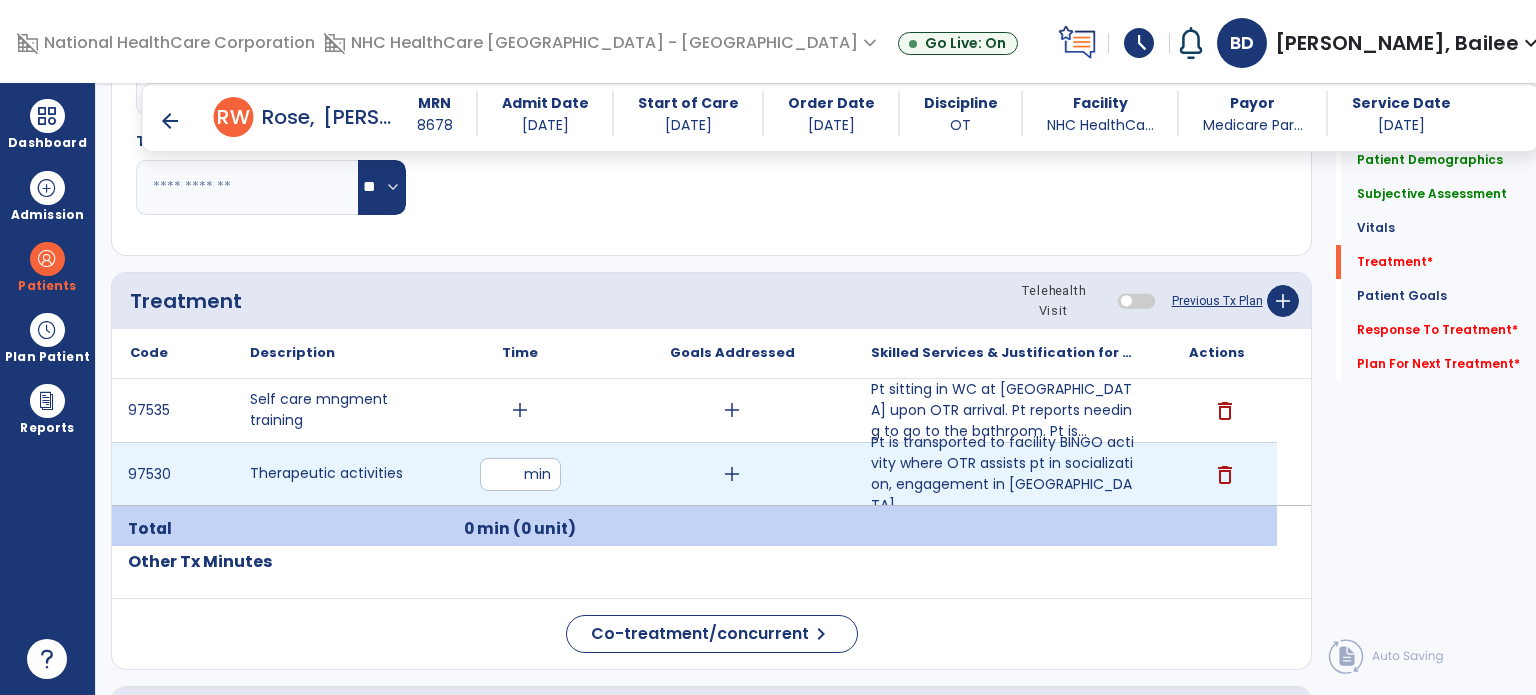 type on "**" 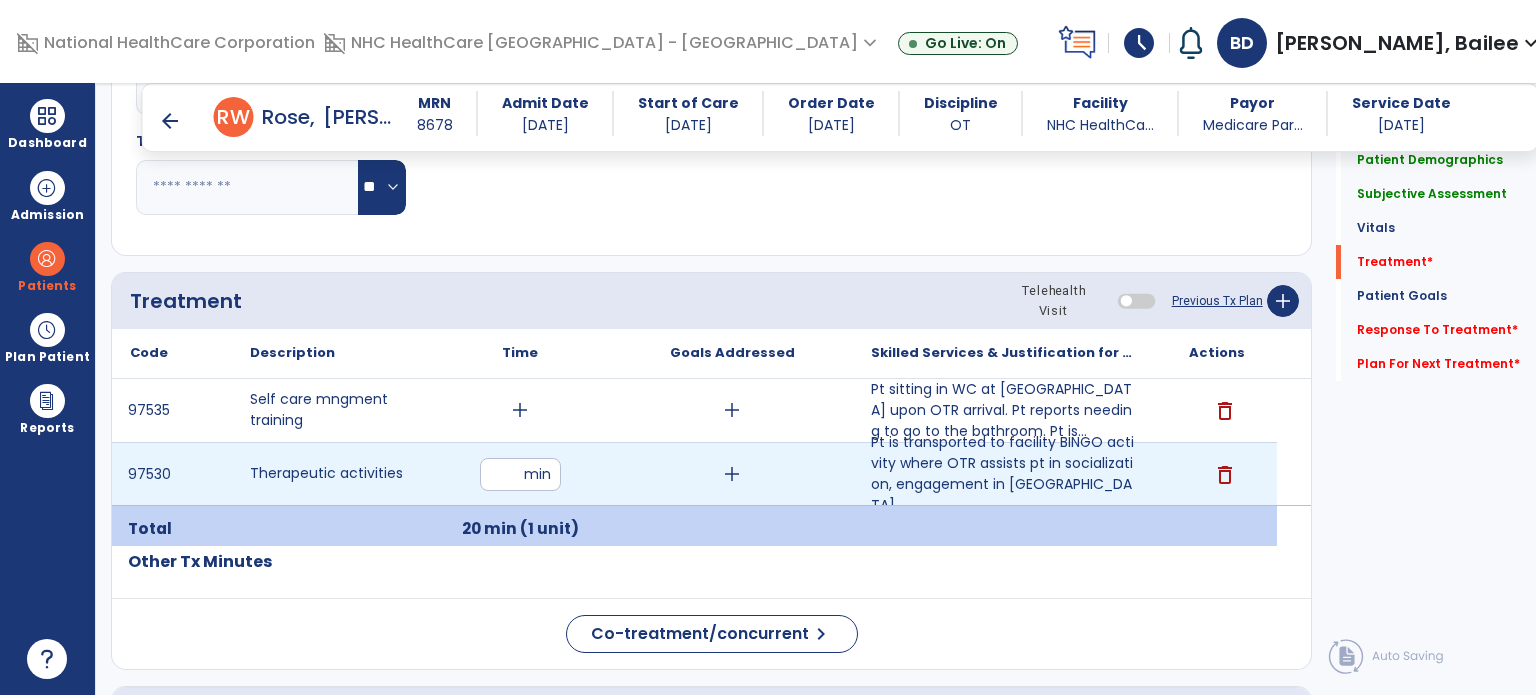click on "**" at bounding box center [520, 474] 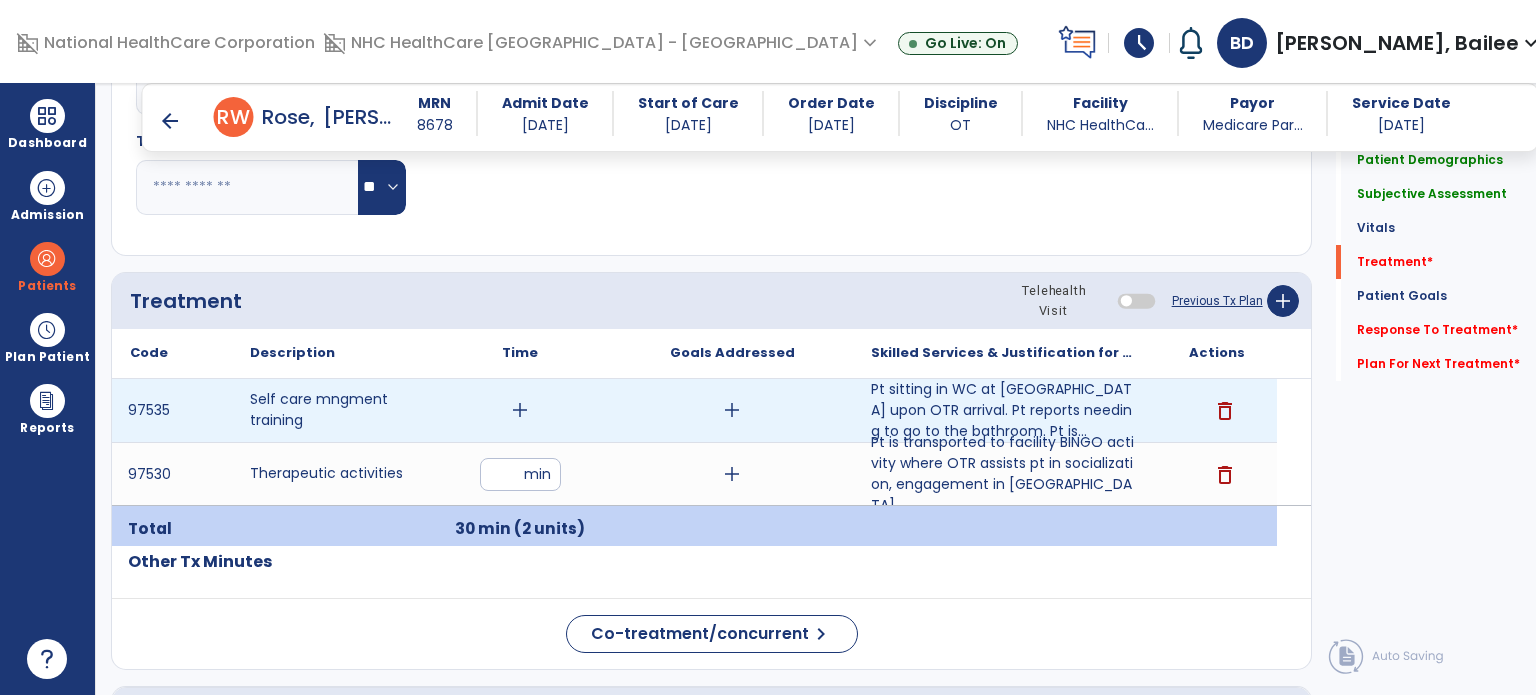 click on "add" at bounding box center [520, 410] 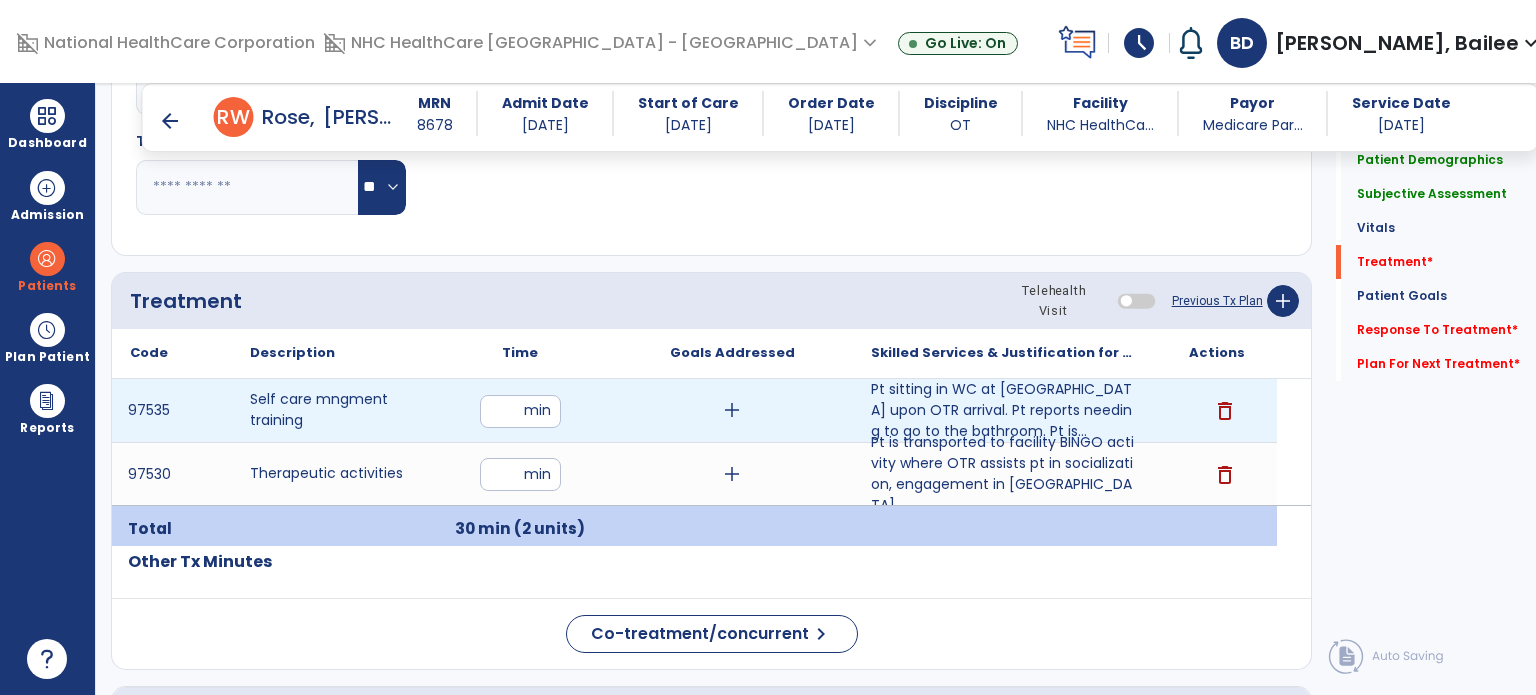 type on "**" 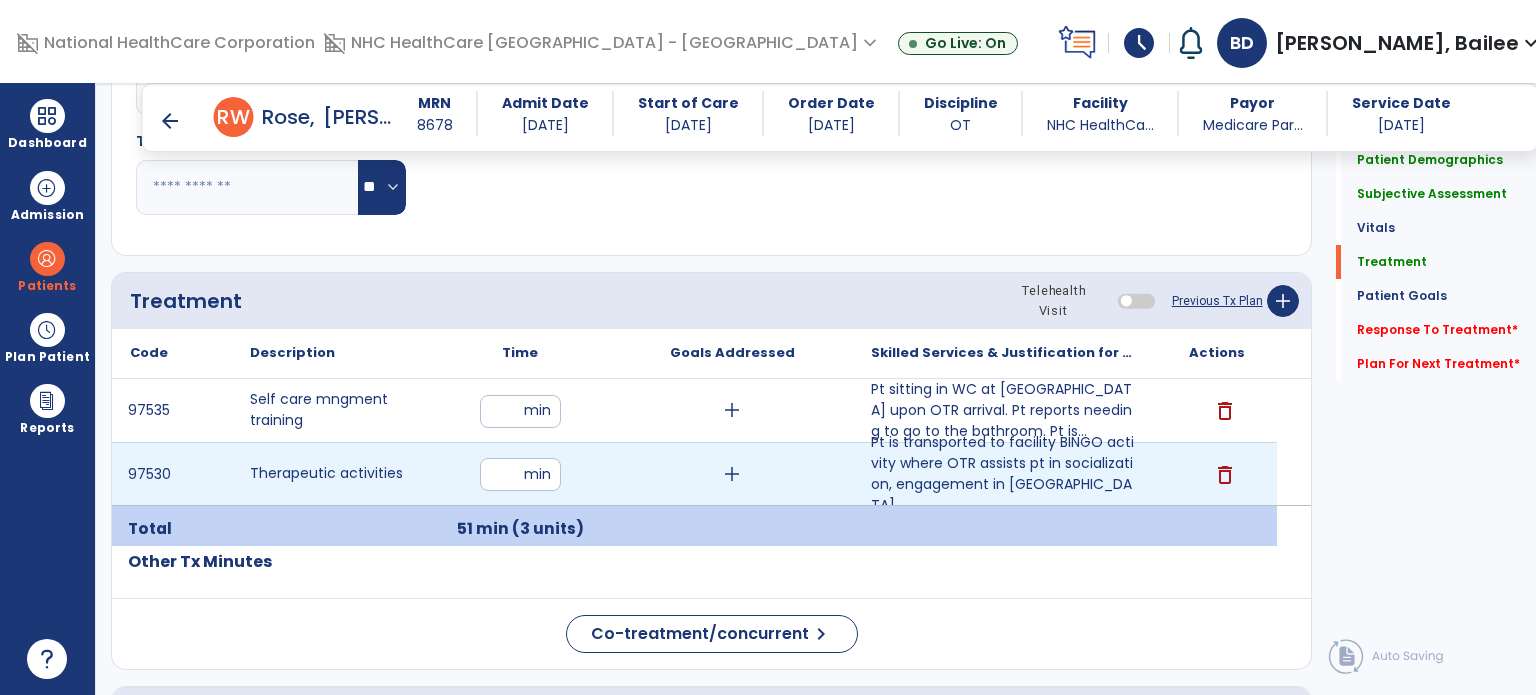 click on "add" at bounding box center [732, 474] 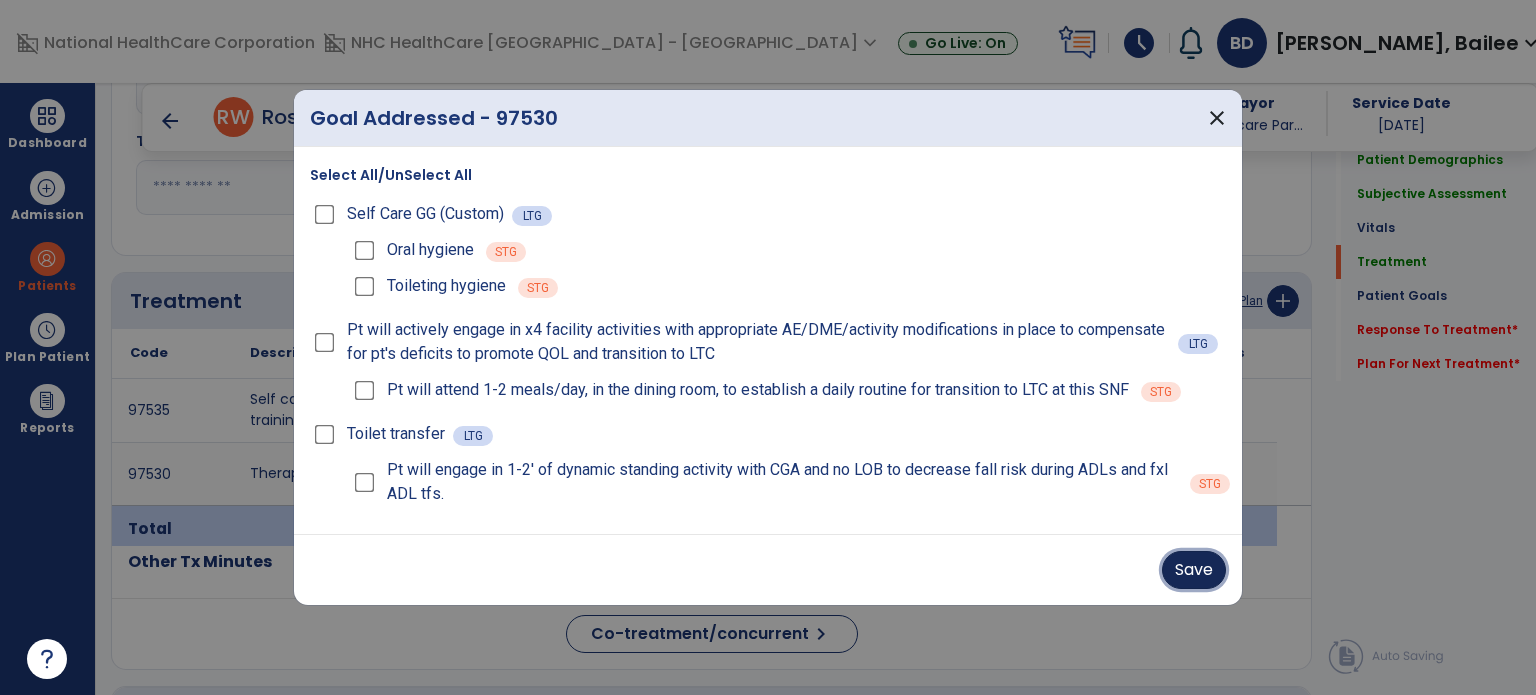 click on "Save" at bounding box center [1194, 570] 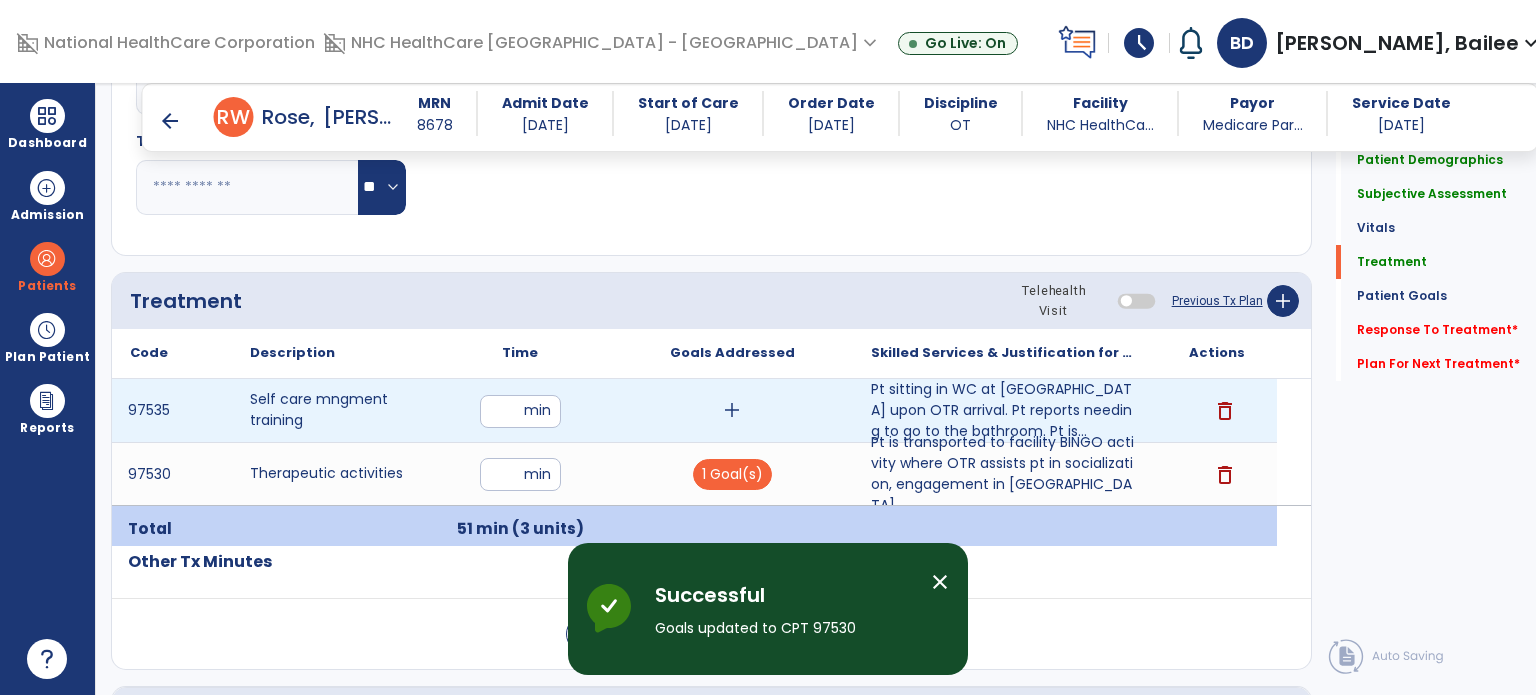 click on "add" at bounding box center (732, 410) 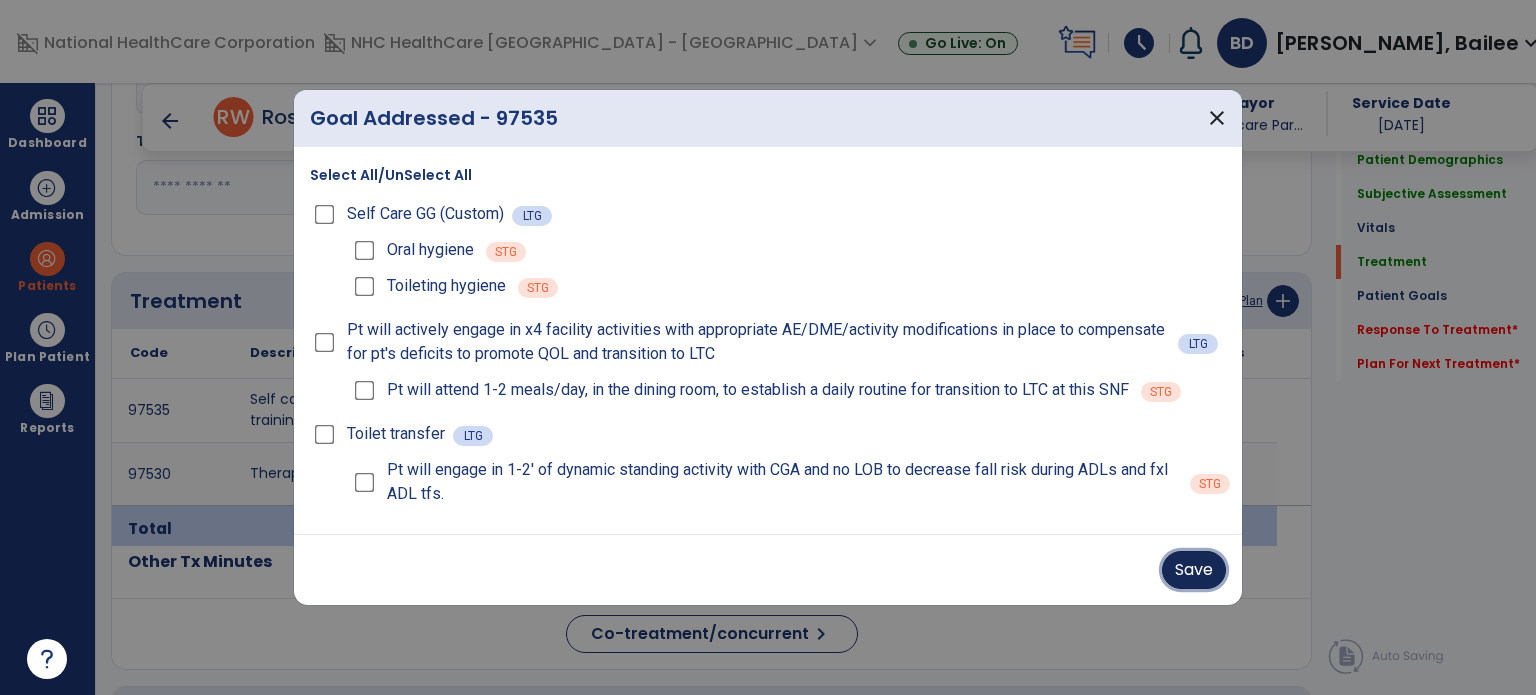 click on "Save" at bounding box center [1194, 570] 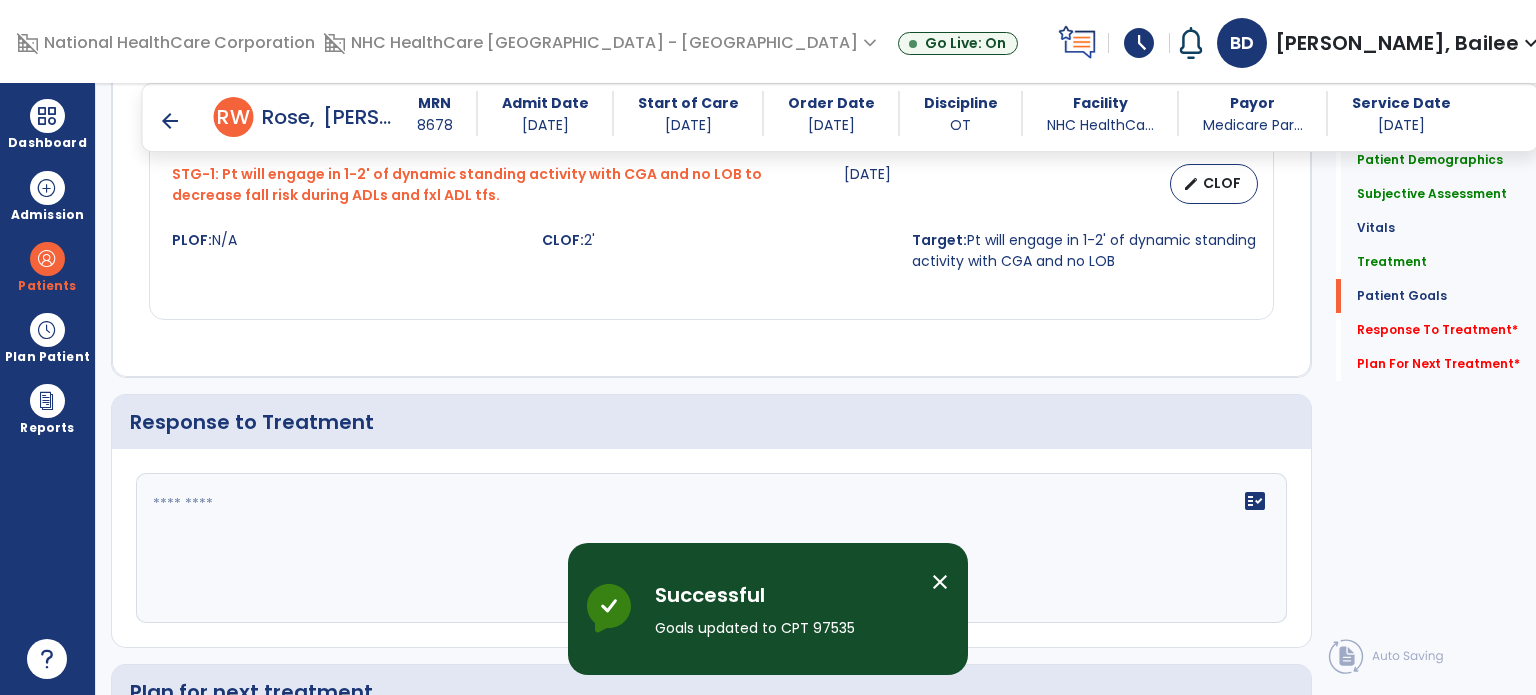 scroll, scrollTop: 2791, scrollLeft: 0, axis: vertical 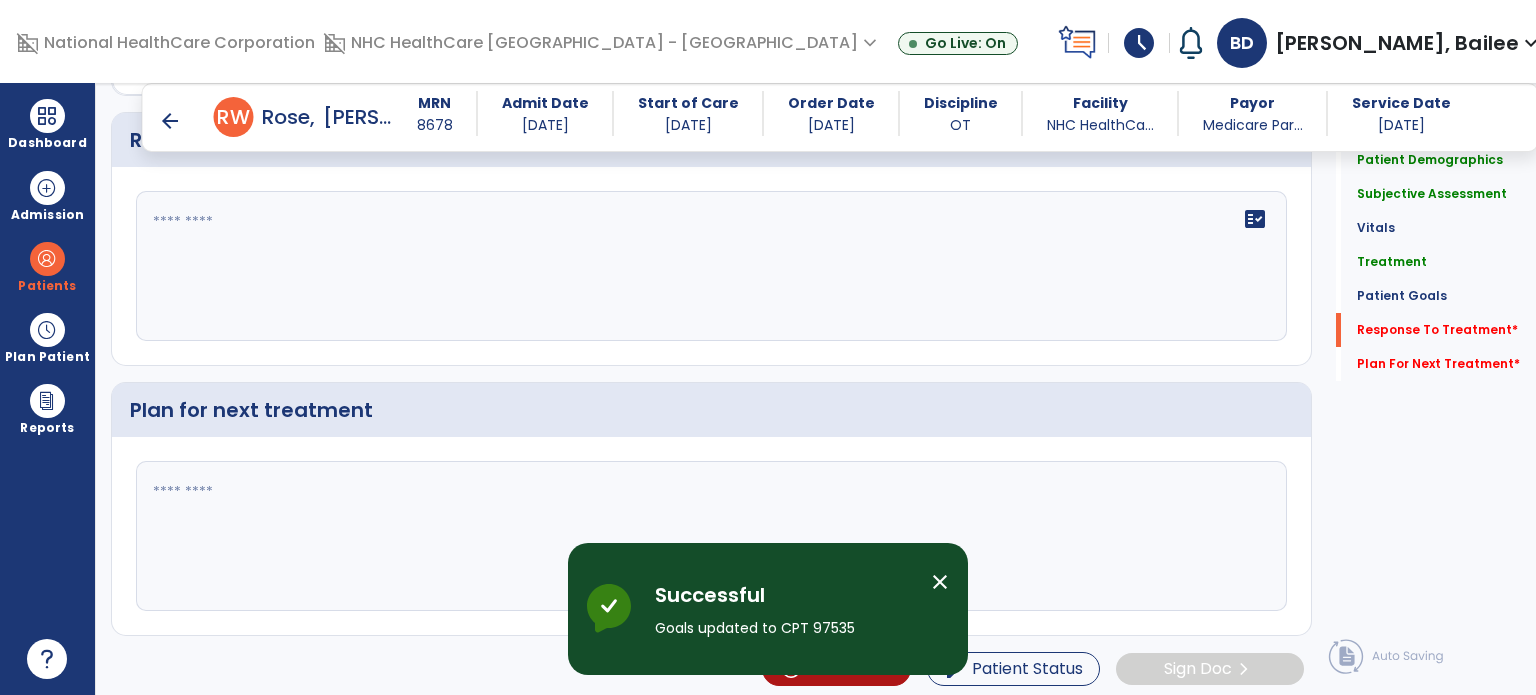 click on "fact_check" 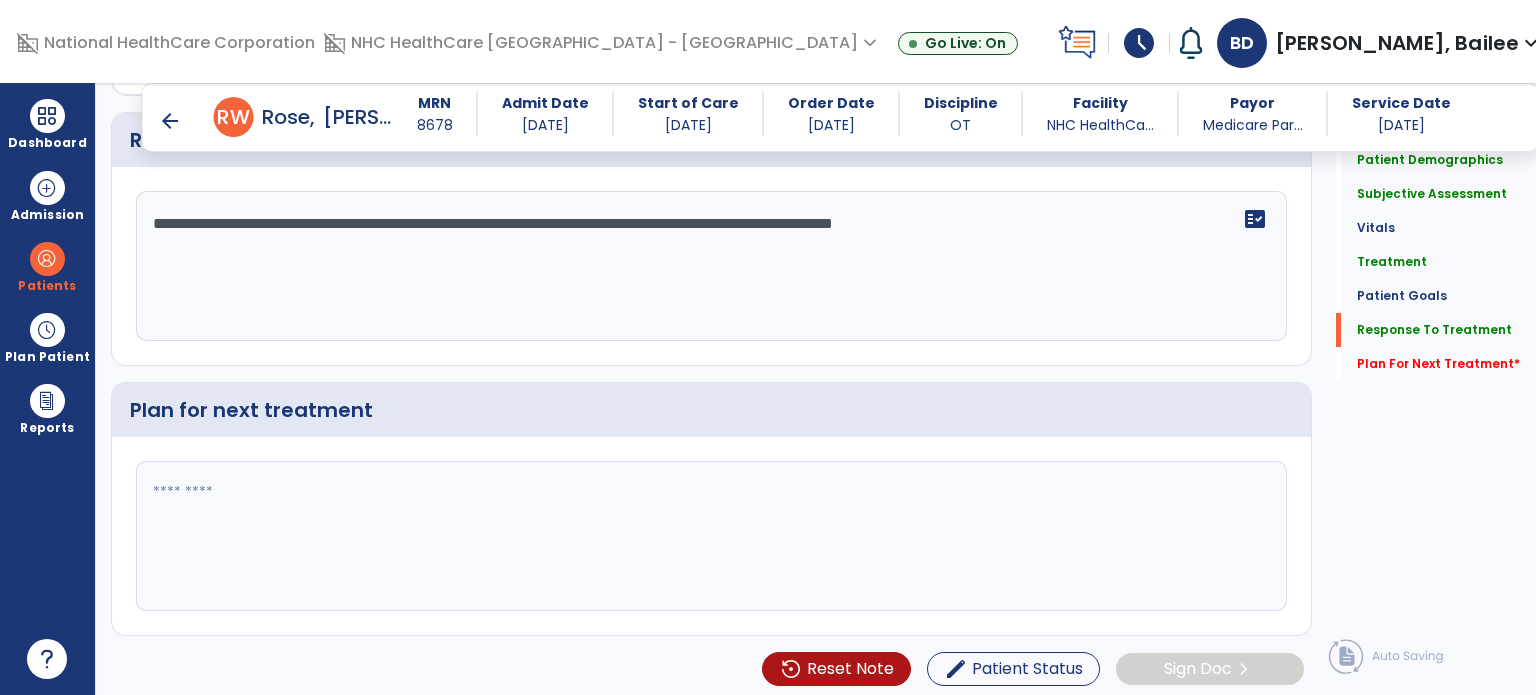 scroll, scrollTop: 2791, scrollLeft: 0, axis: vertical 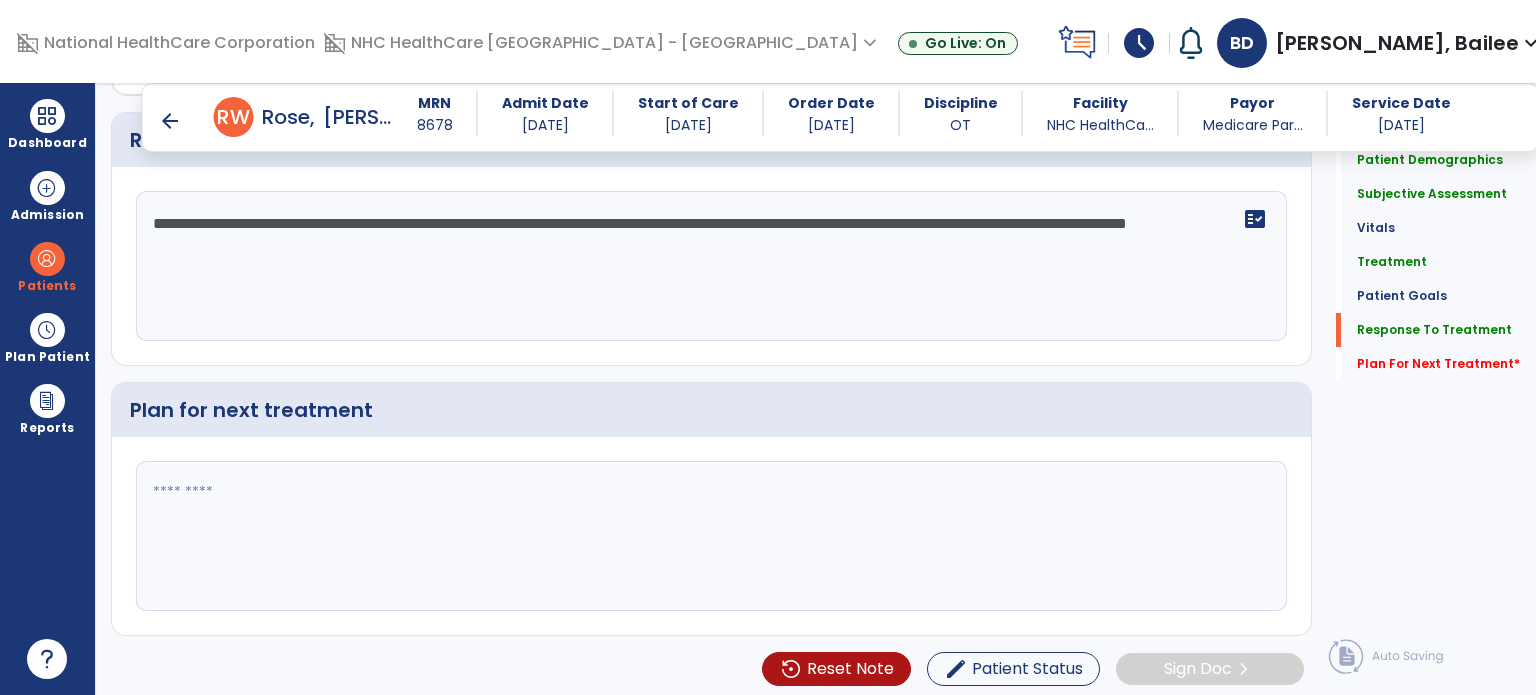 type on "**********" 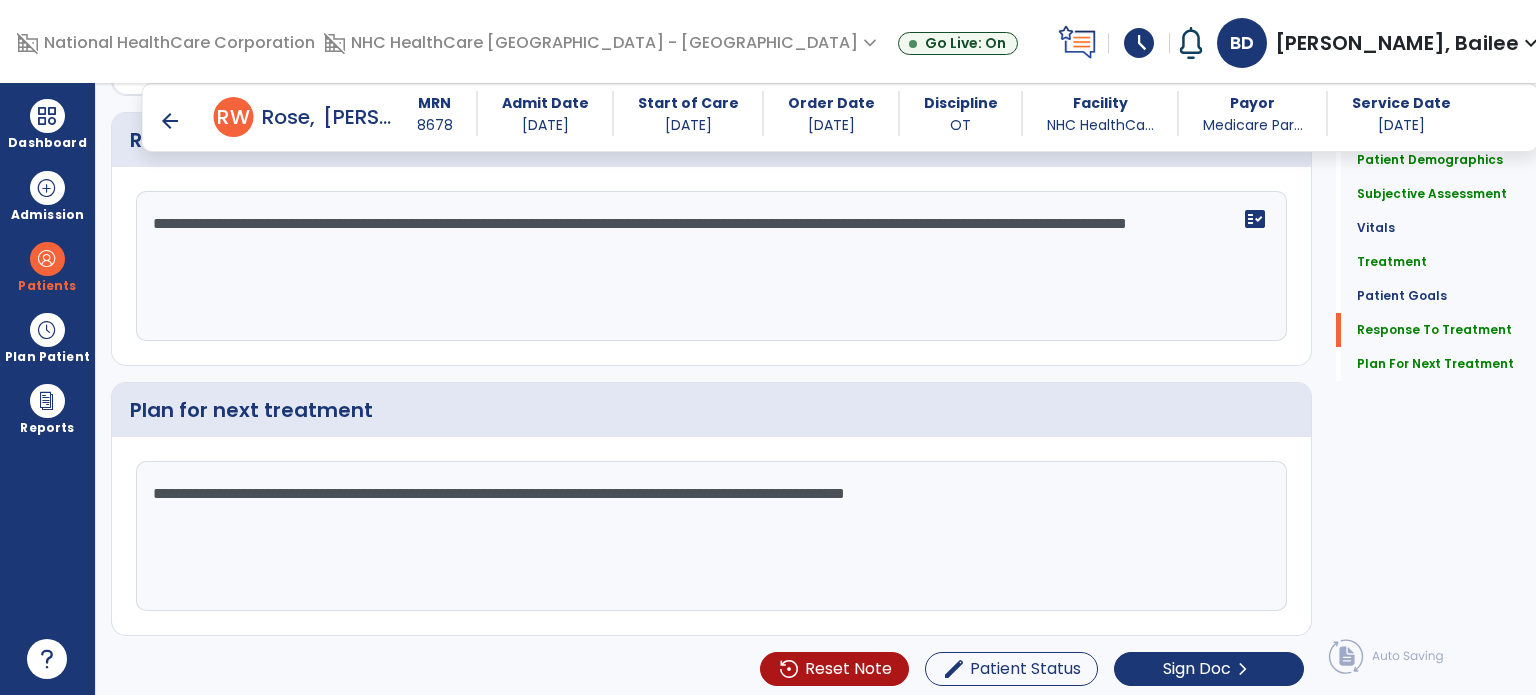 scroll, scrollTop: 2791, scrollLeft: 0, axis: vertical 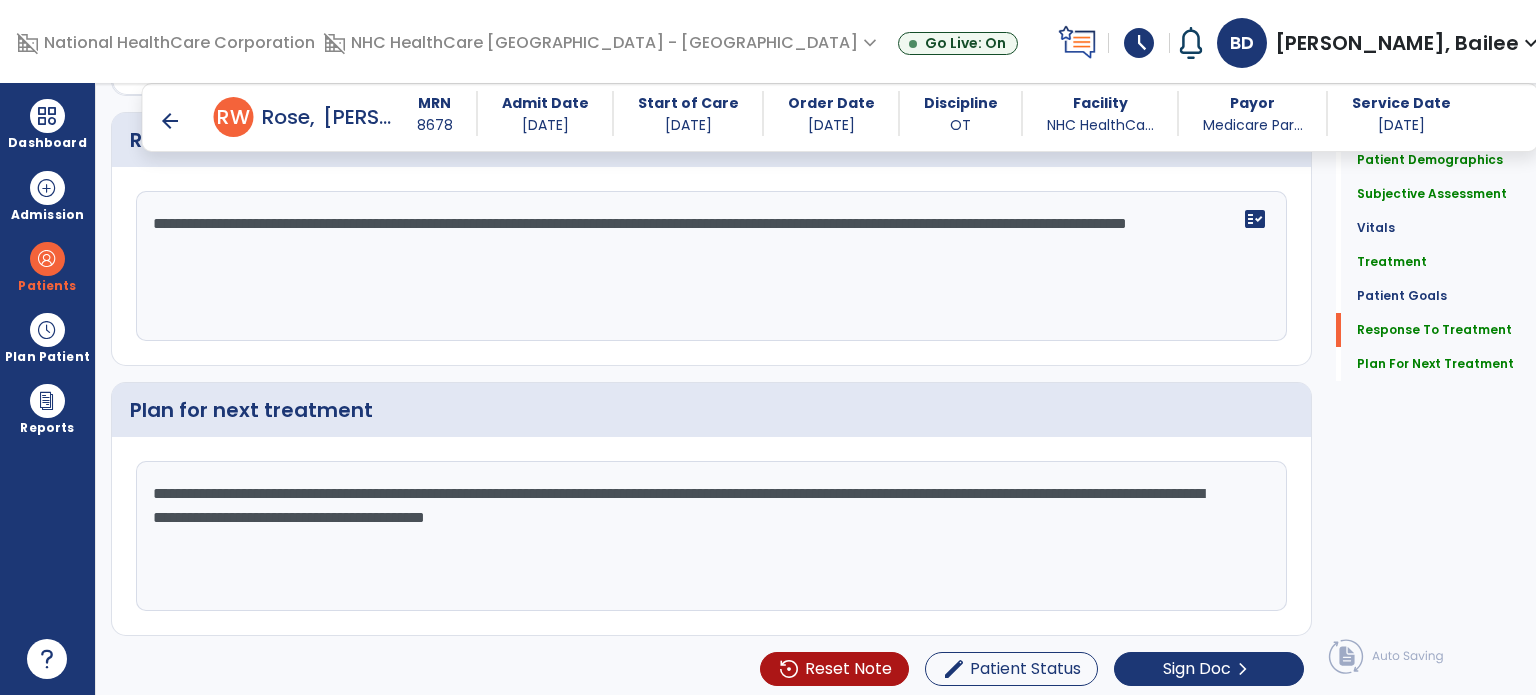 type on "**********" 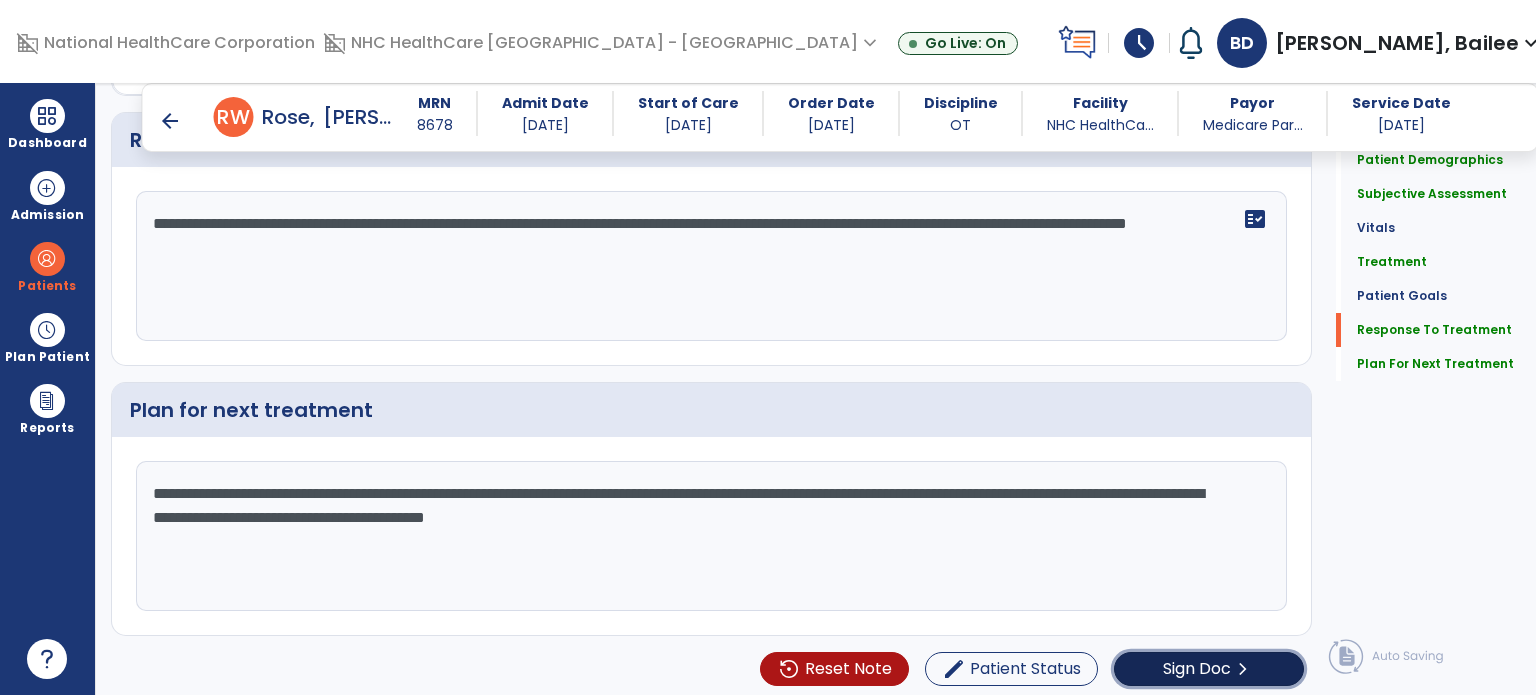 click on "Sign Doc" 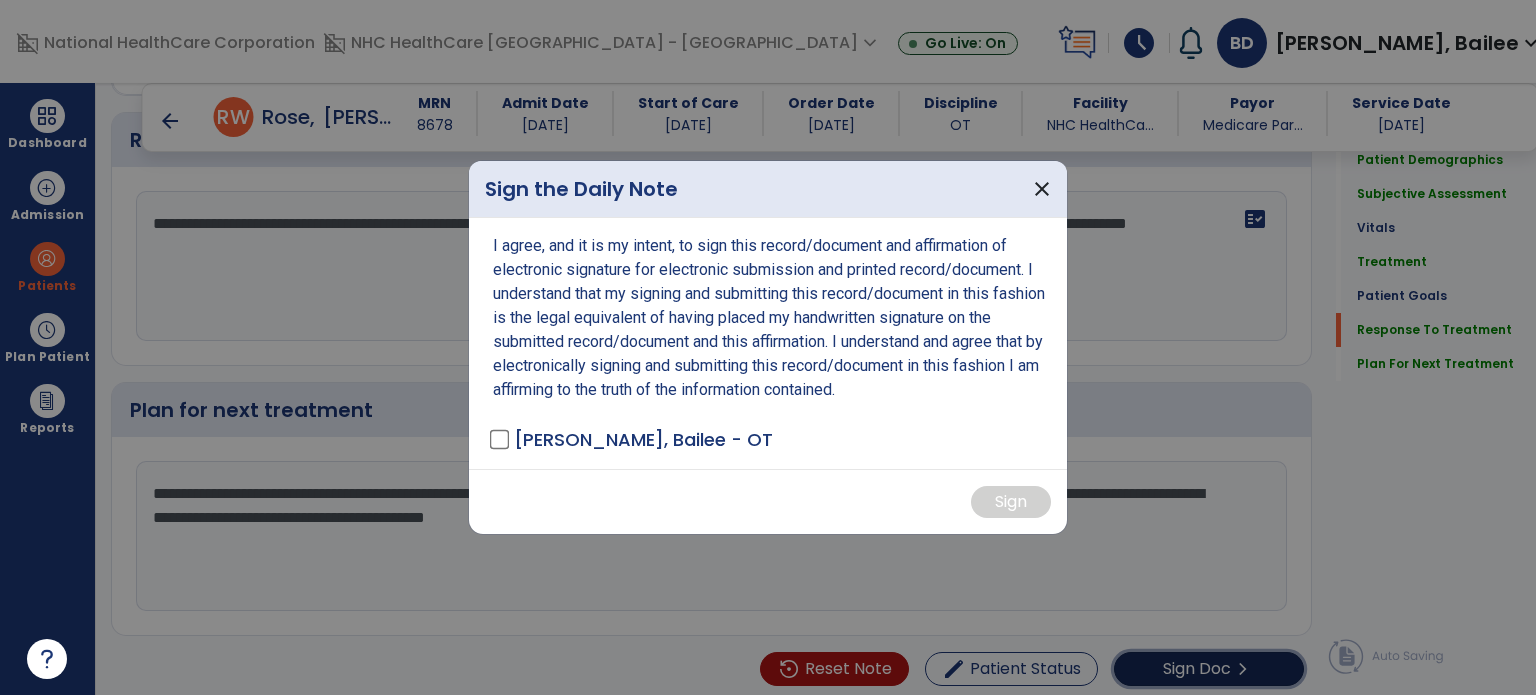 scroll, scrollTop: 2791, scrollLeft: 0, axis: vertical 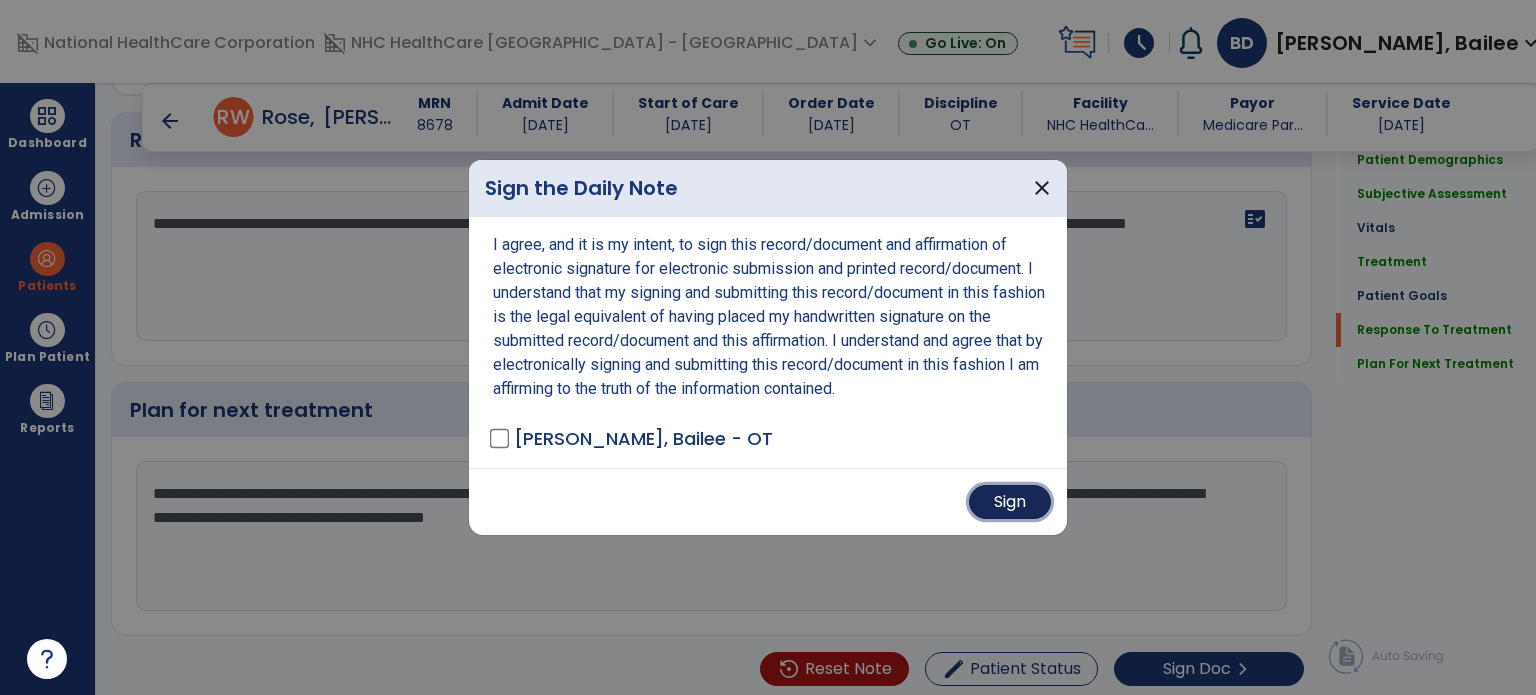 click on "Sign" at bounding box center (1010, 502) 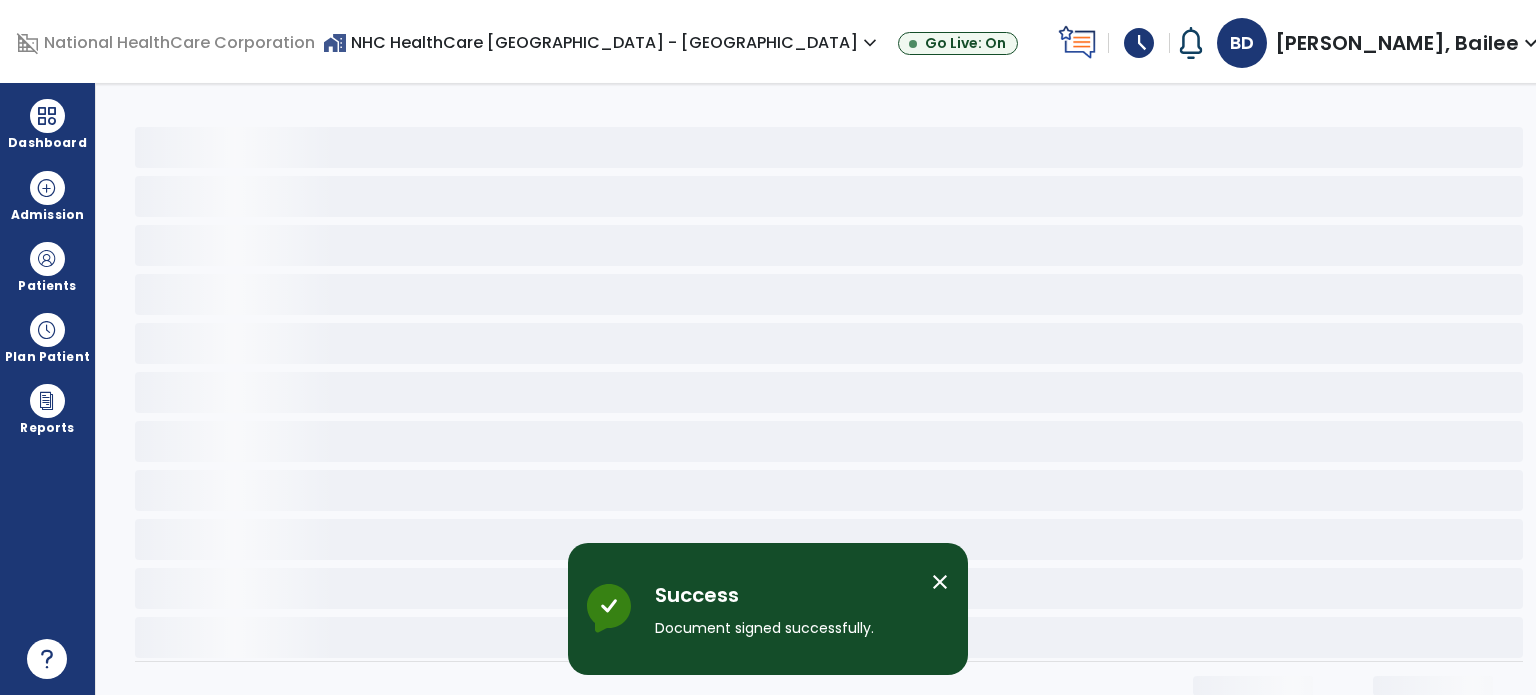 scroll, scrollTop: 0, scrollLeft: 0, axis: both 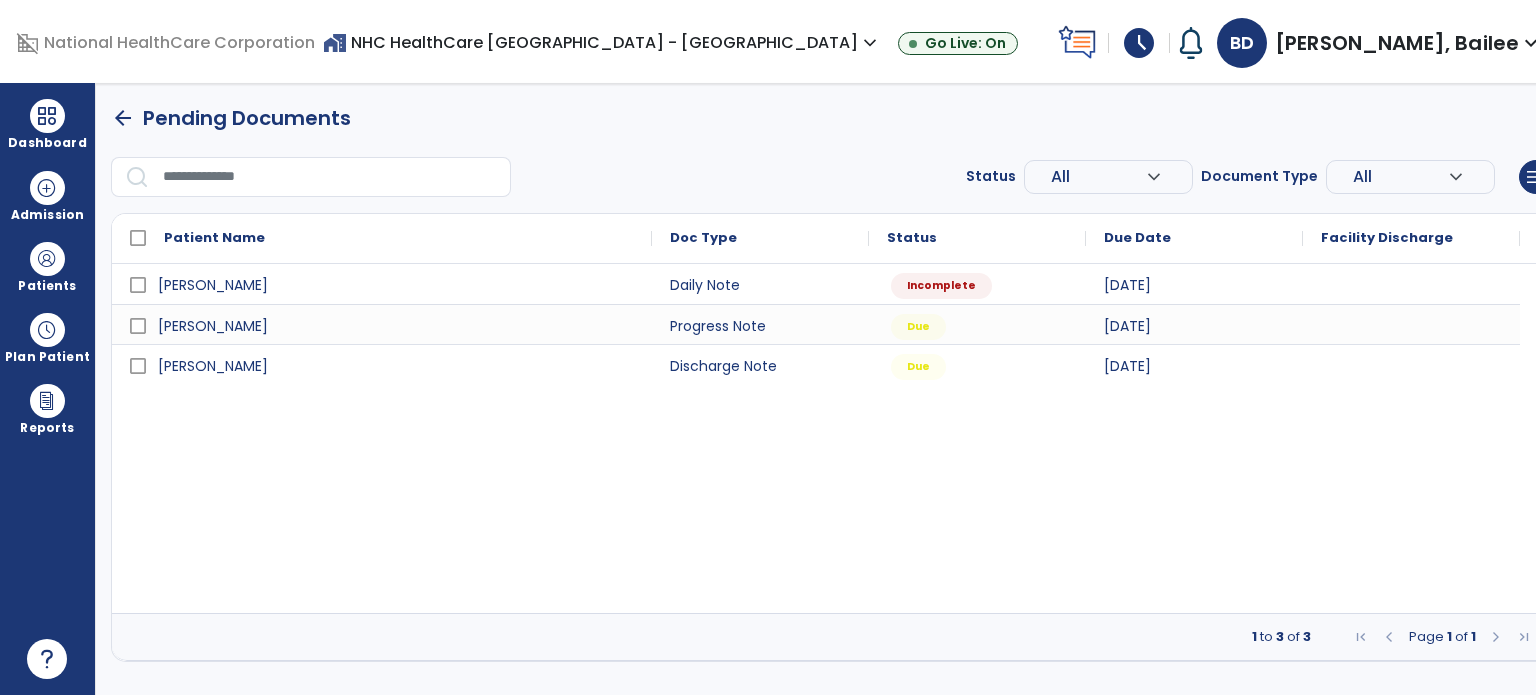 click on "[PERSON_NAME] Daily Note Incomplete [DATE]
[PERSON_NAME] Progress Note Due [DATE]
[PERSON_NAME] Discharge Note Due [DATE]" at bounding box center (834, 438) 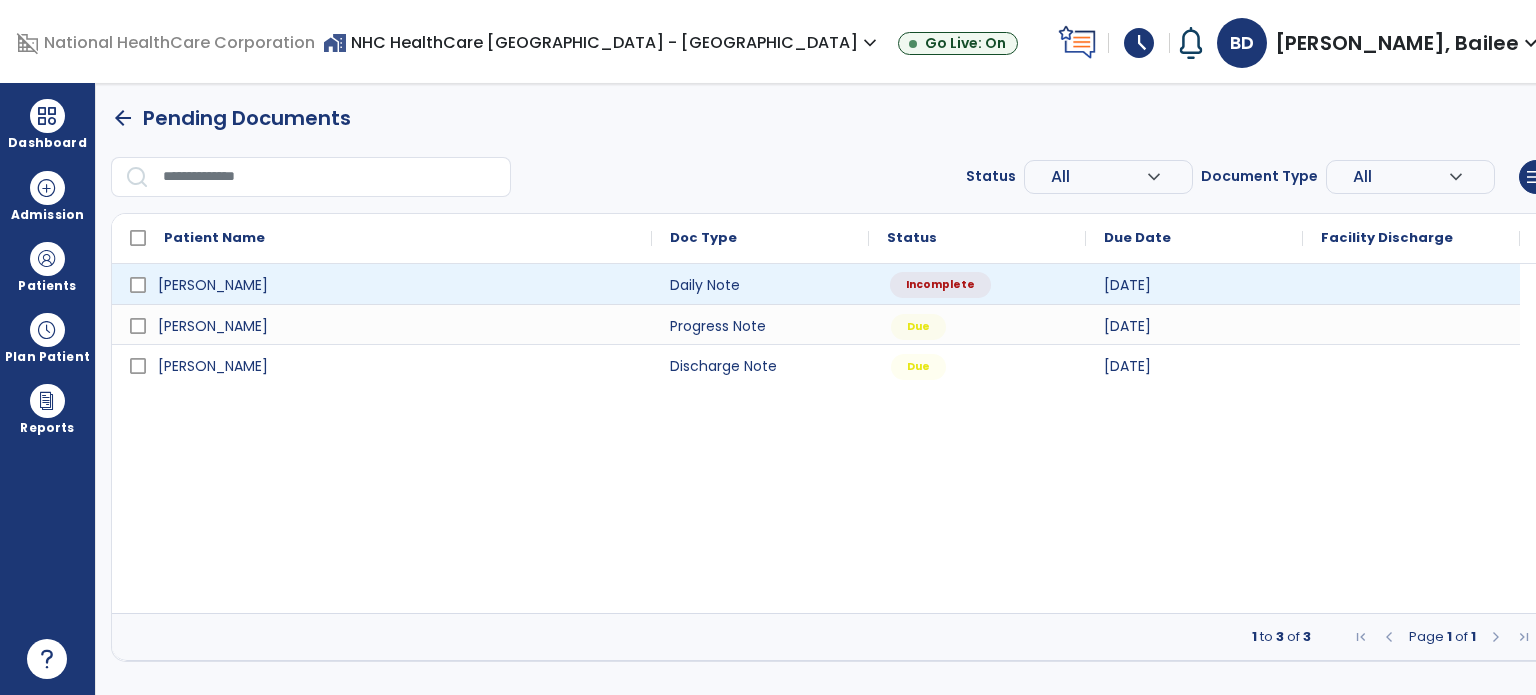 click on "Incomplete" at bounding box center (940, 285) 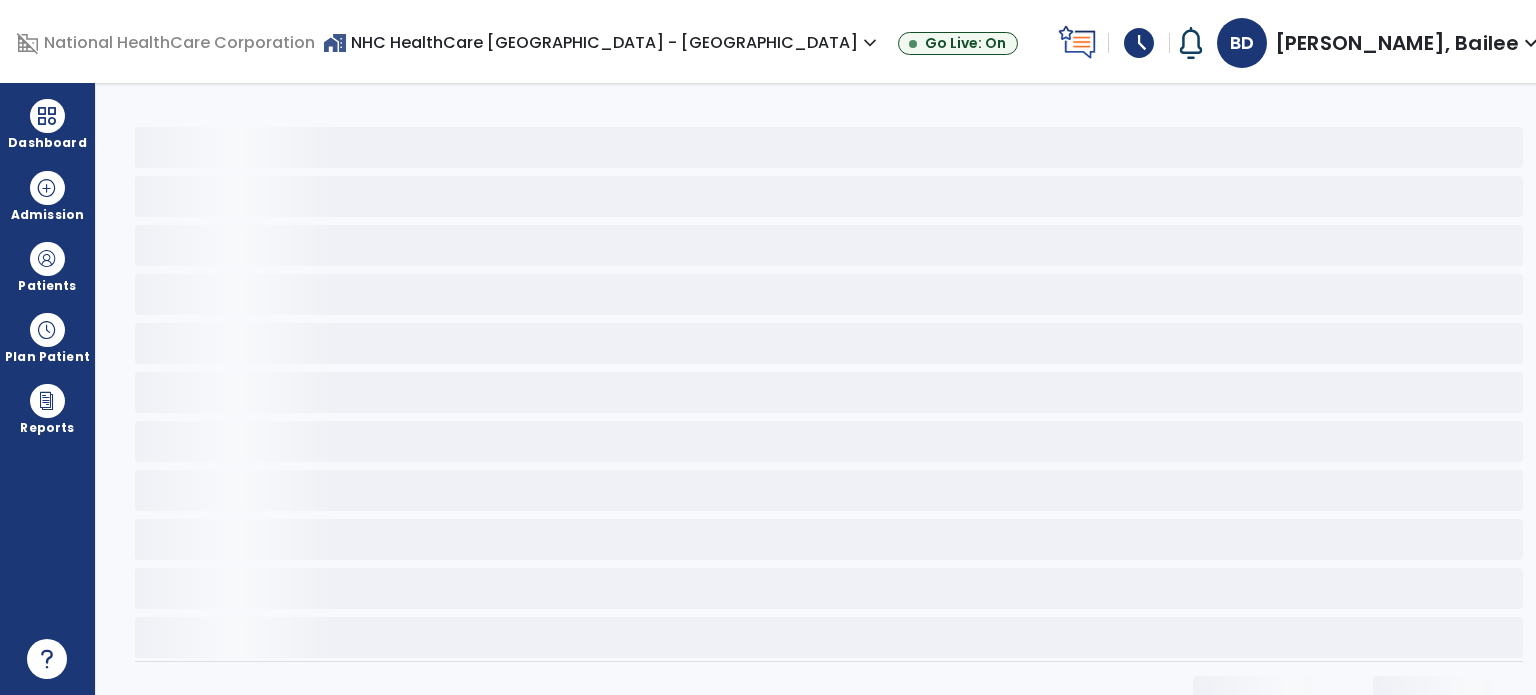 select on "*" 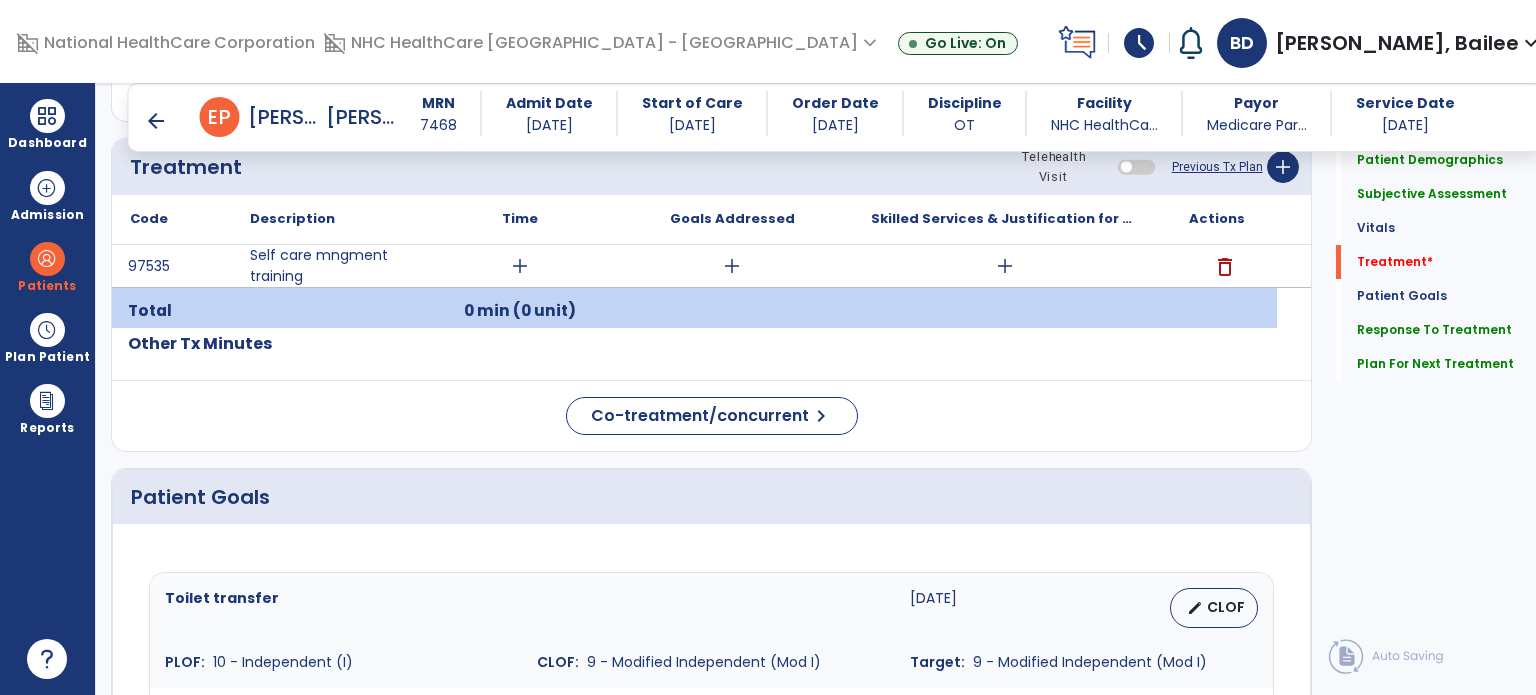 scroll, scrollTop: 1110, scrollLeft: 0, axis: vertical 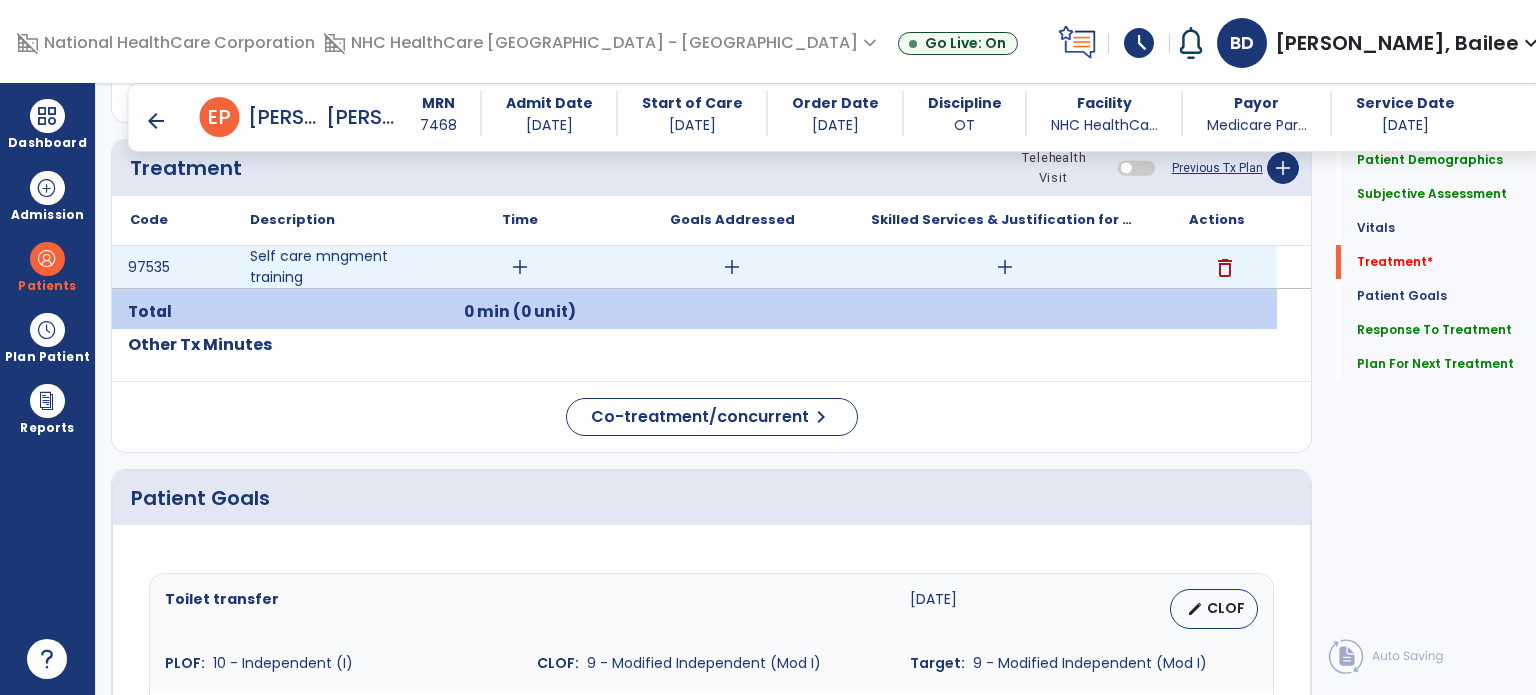 click on "add" at bounding box center [1005, 267] 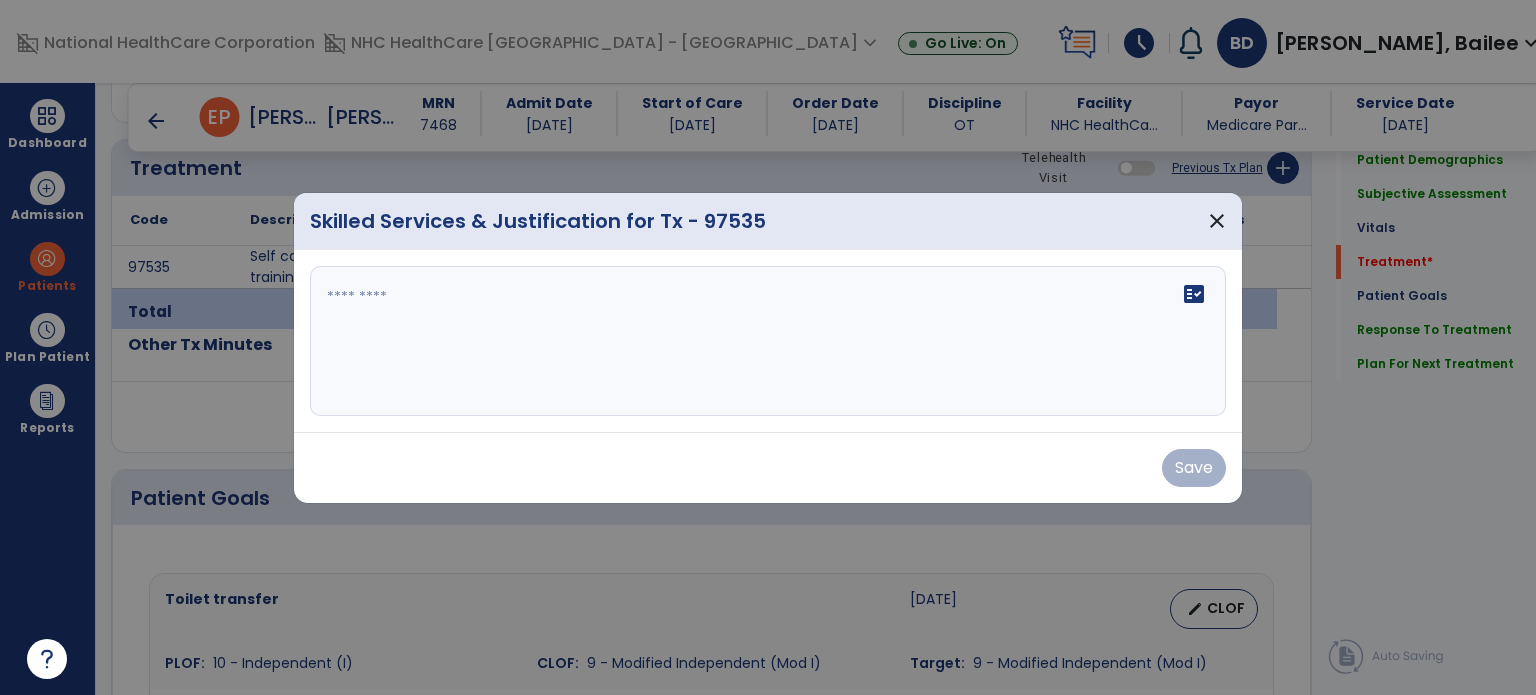 click at bounding box center [768, 341] 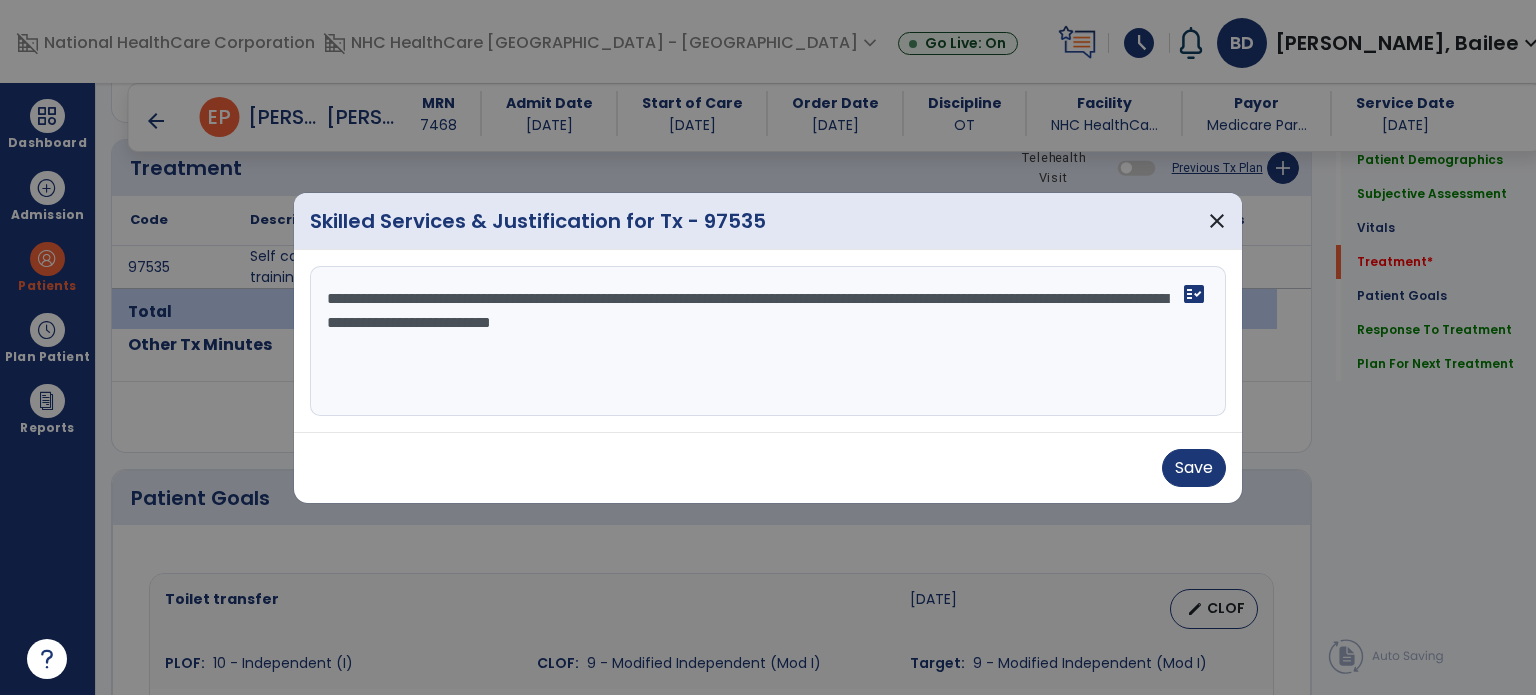 type on "**********" 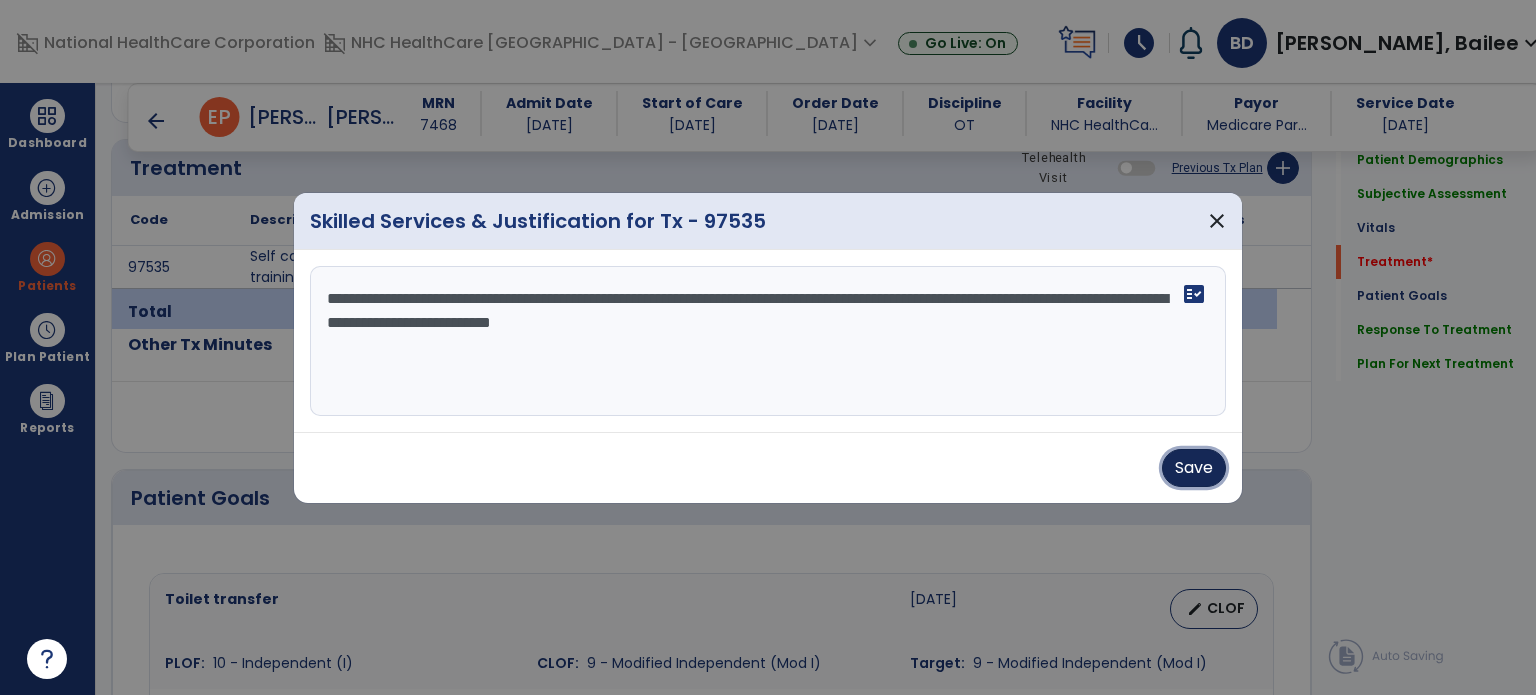 click on "Save" at bounding box center [1194, 468] 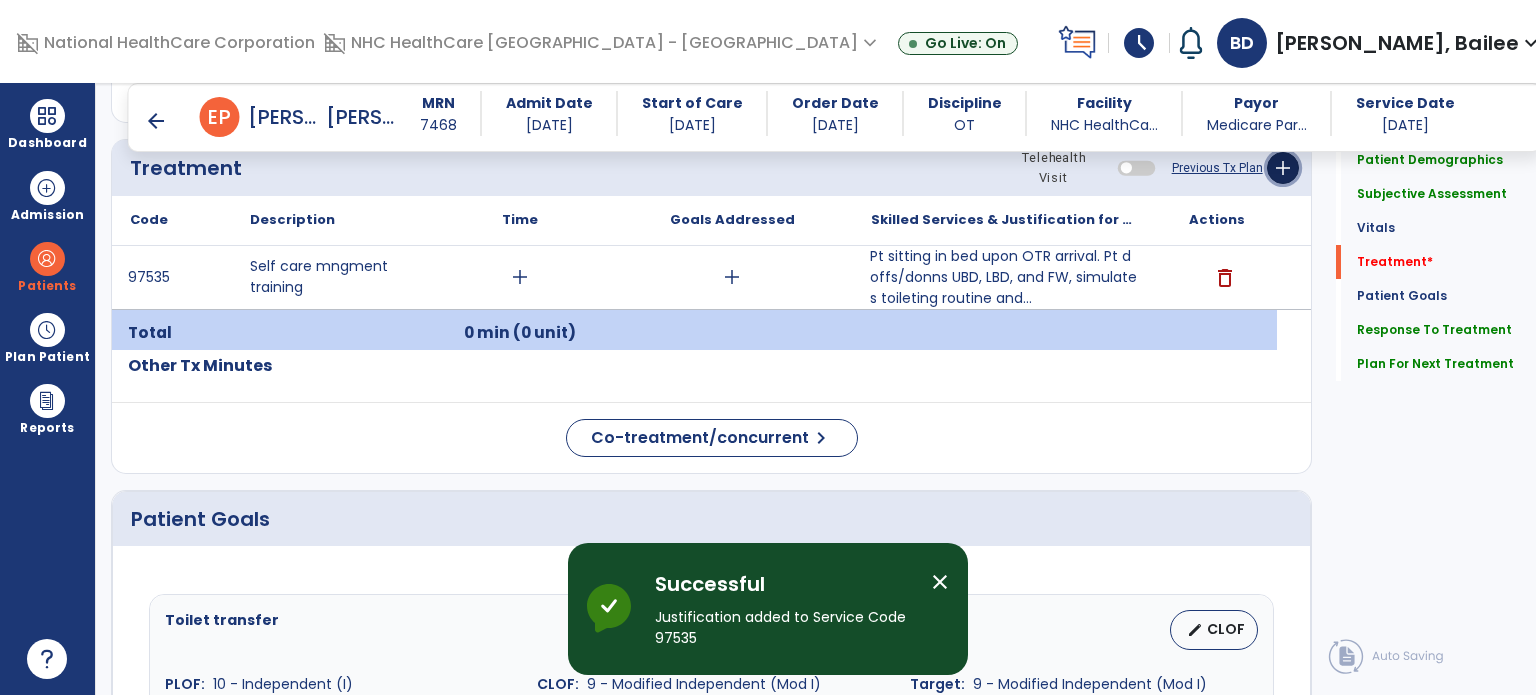click on "add" 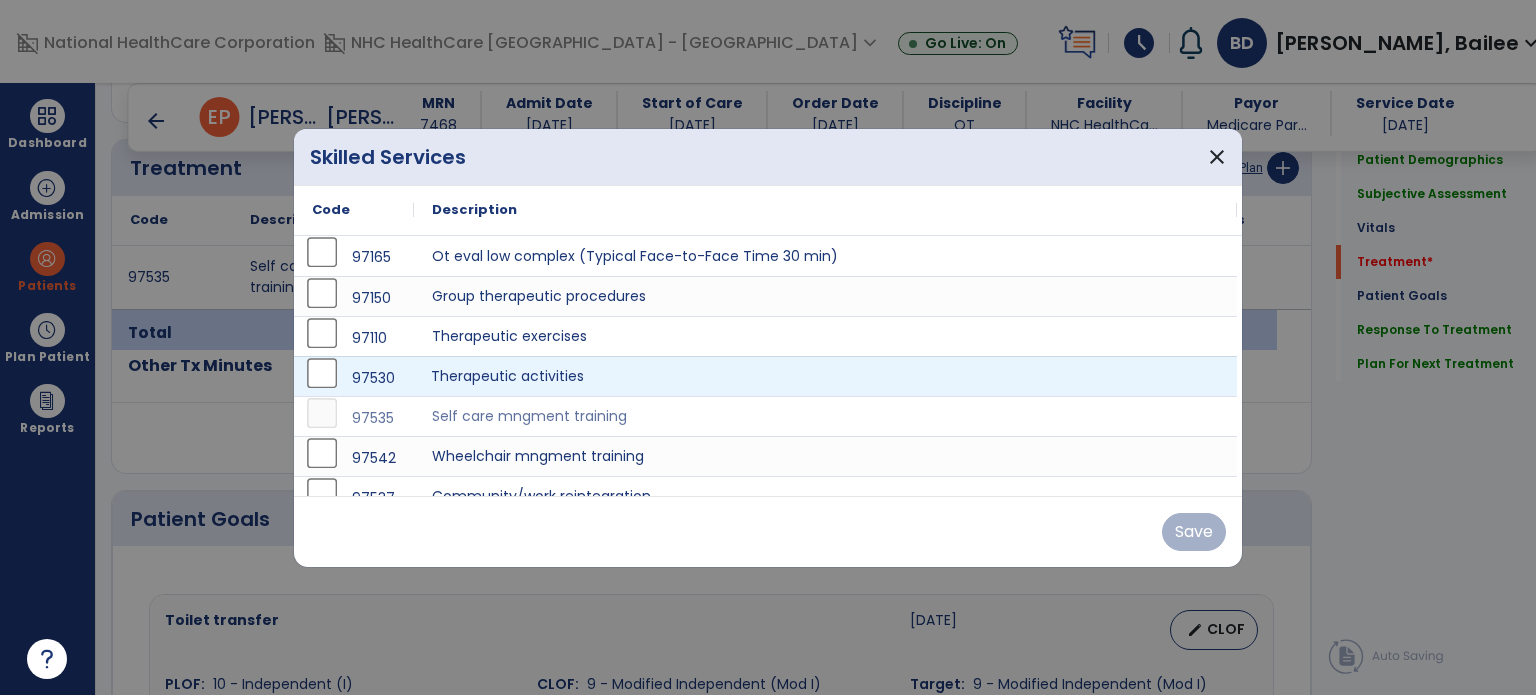 click on "Therapeutic activities" at bounding box center [825, 376] 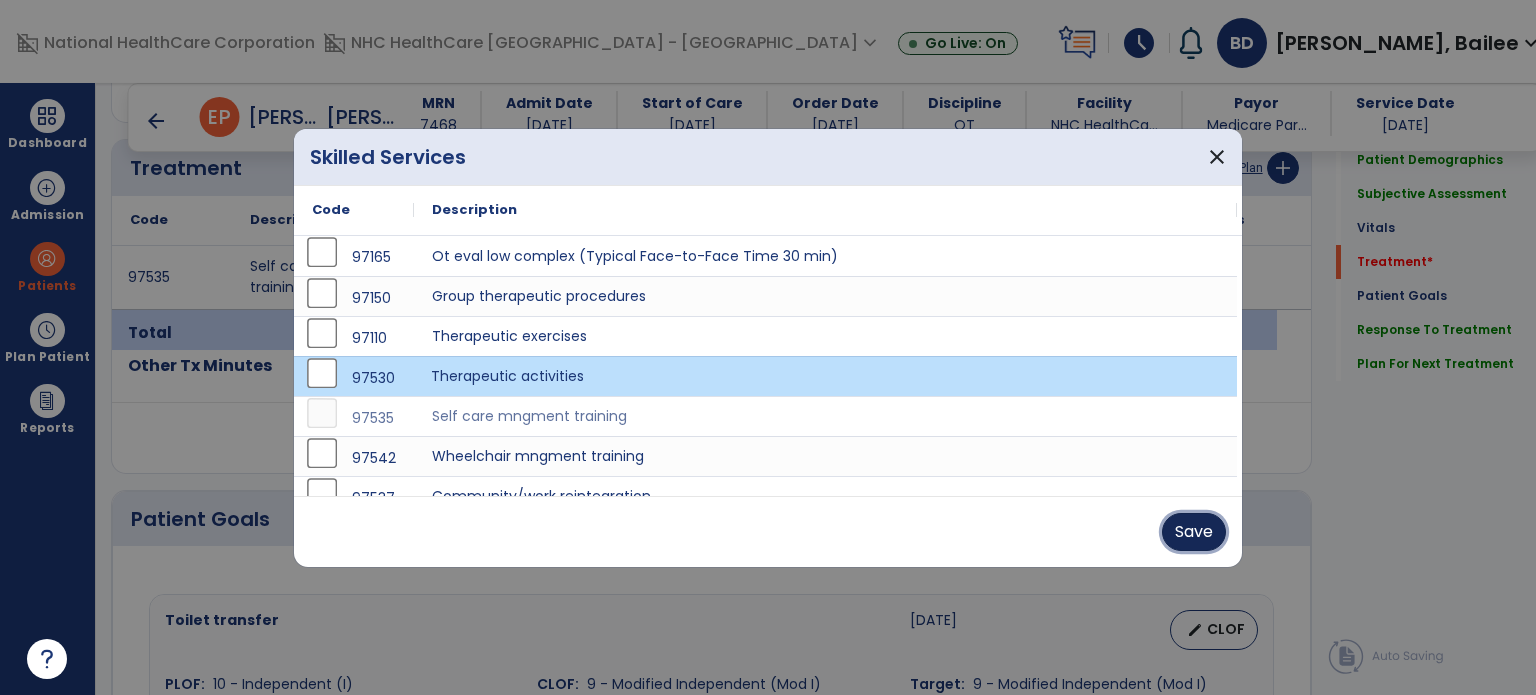 click on "Save" at bounding box center [1194, 532] 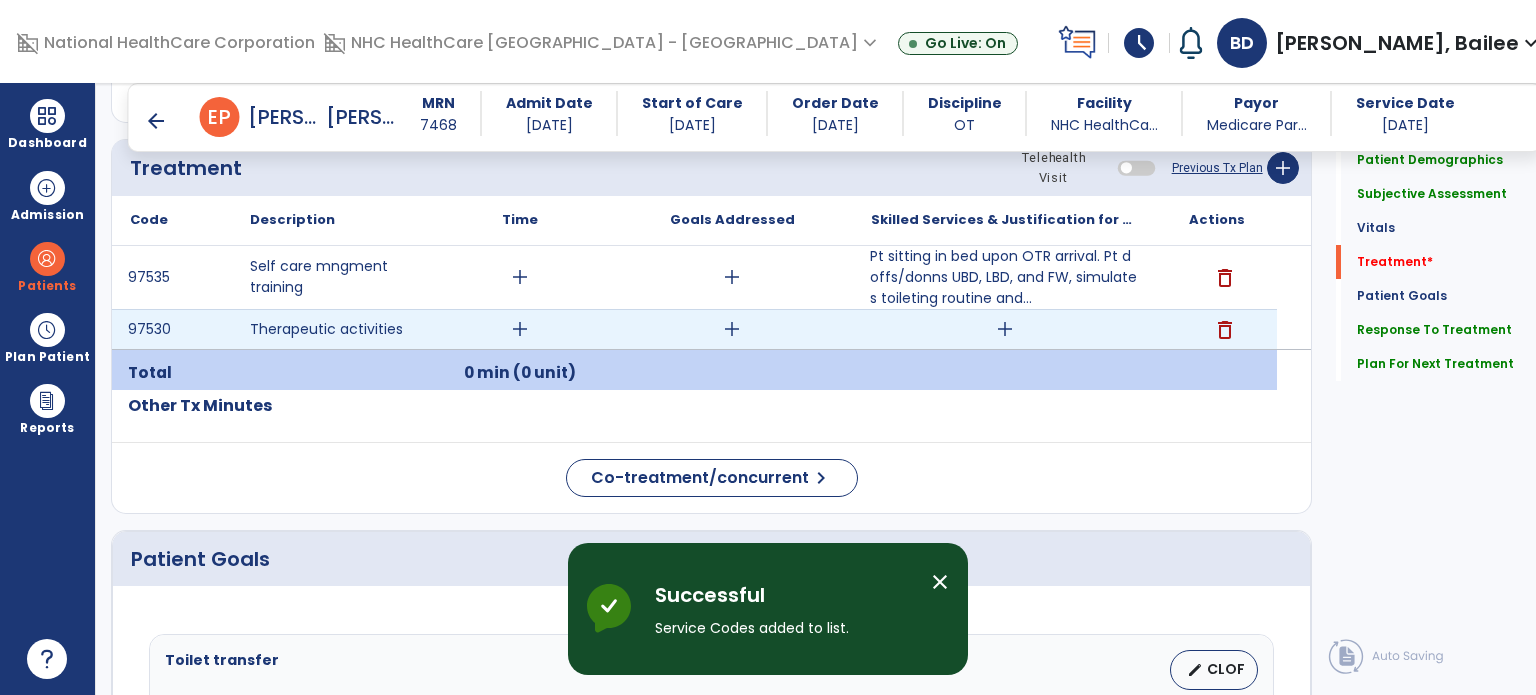 click on "add" at bounding box center [1005, 329] 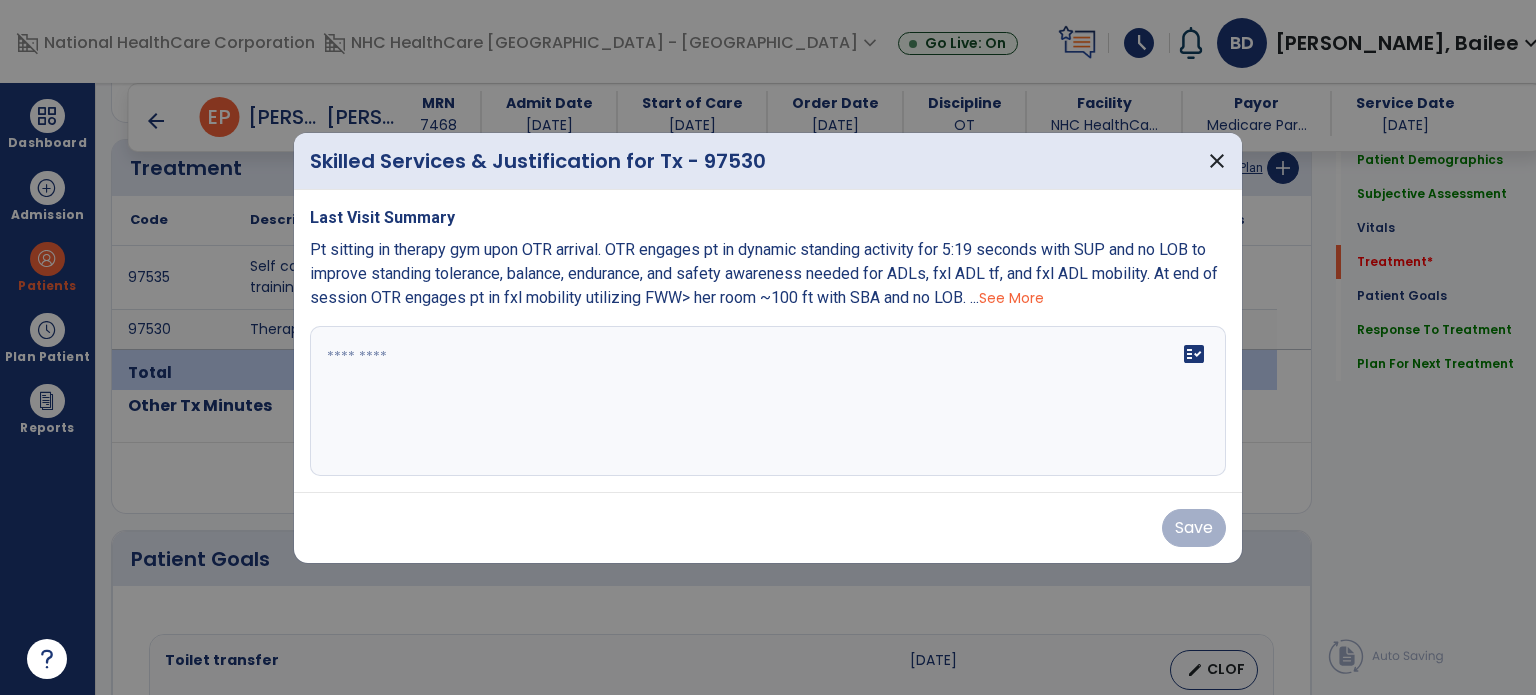 click at bounding box center [768, 401] 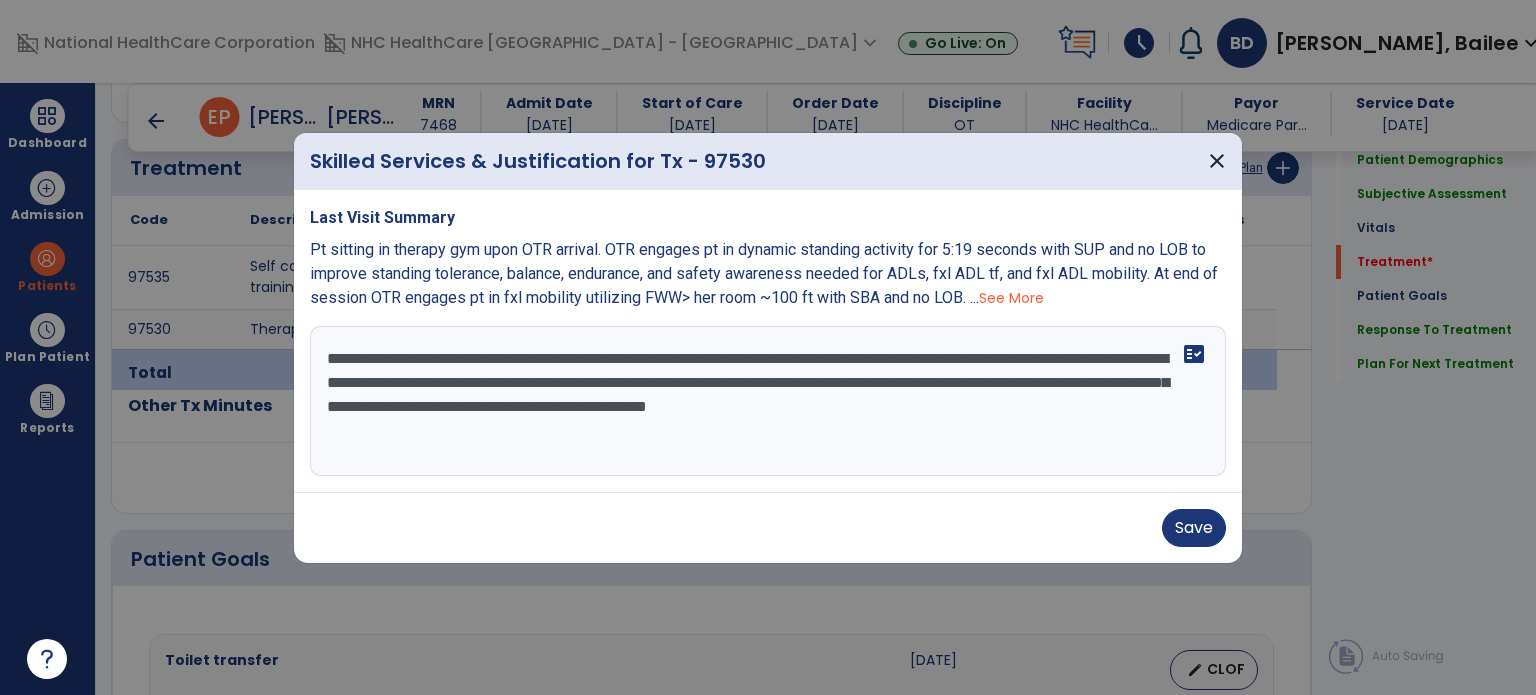 type on "**********" 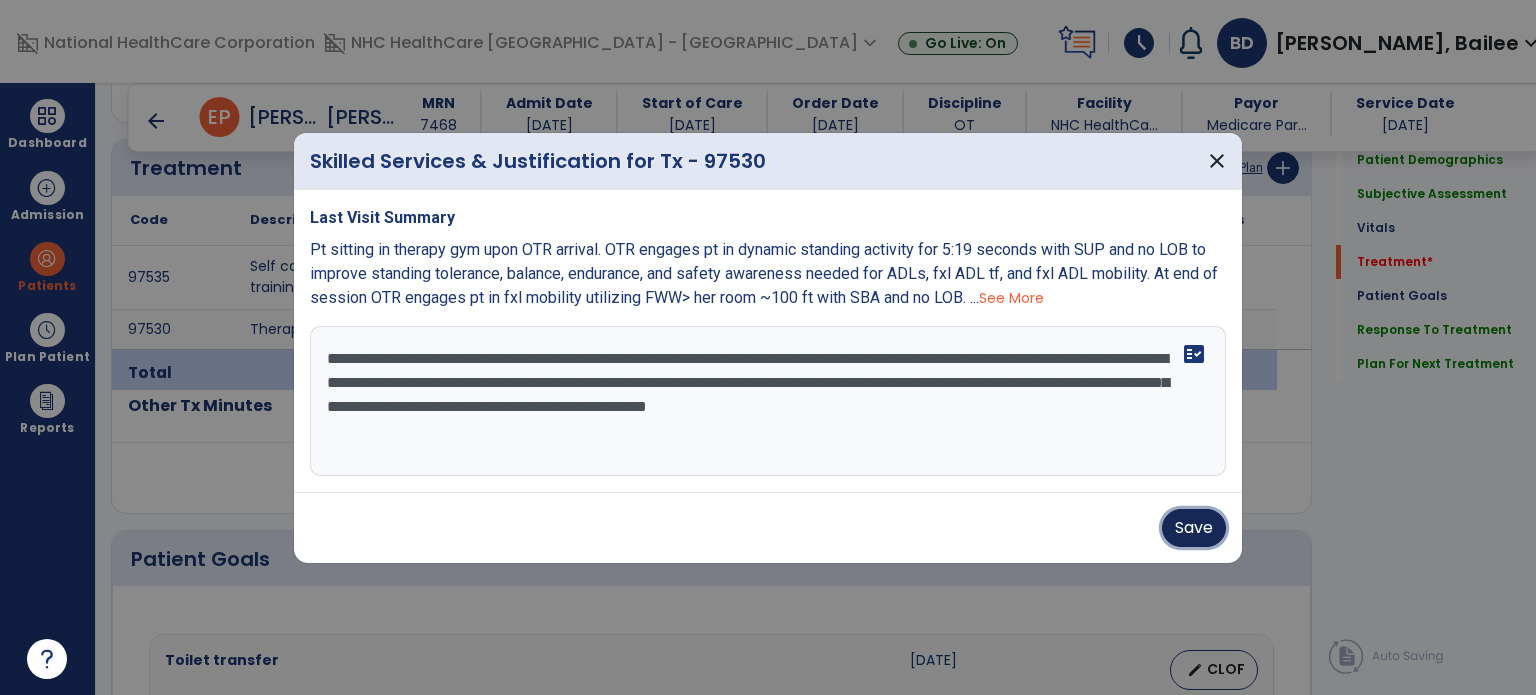 click on "Save" at bounding box center [1194, 528] 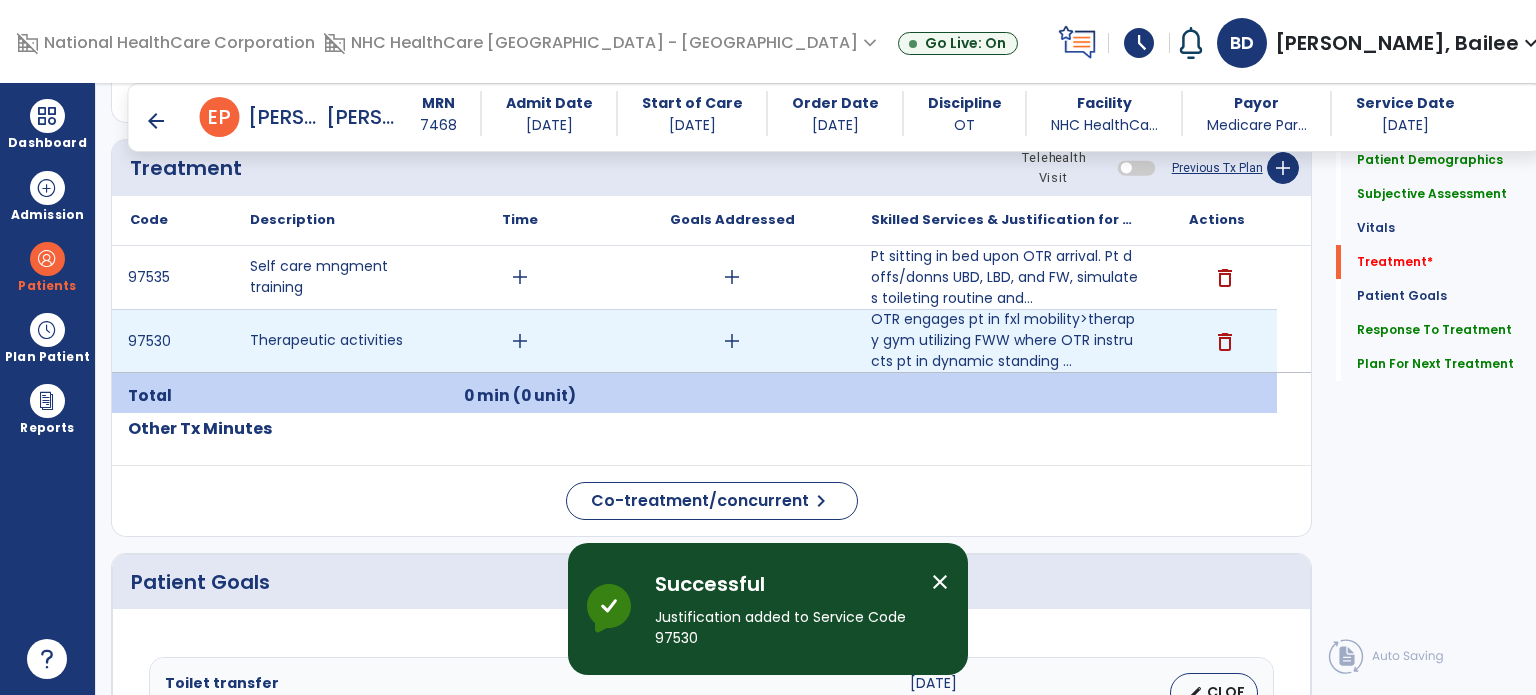 click on "add" at bounding box center (732, 341) 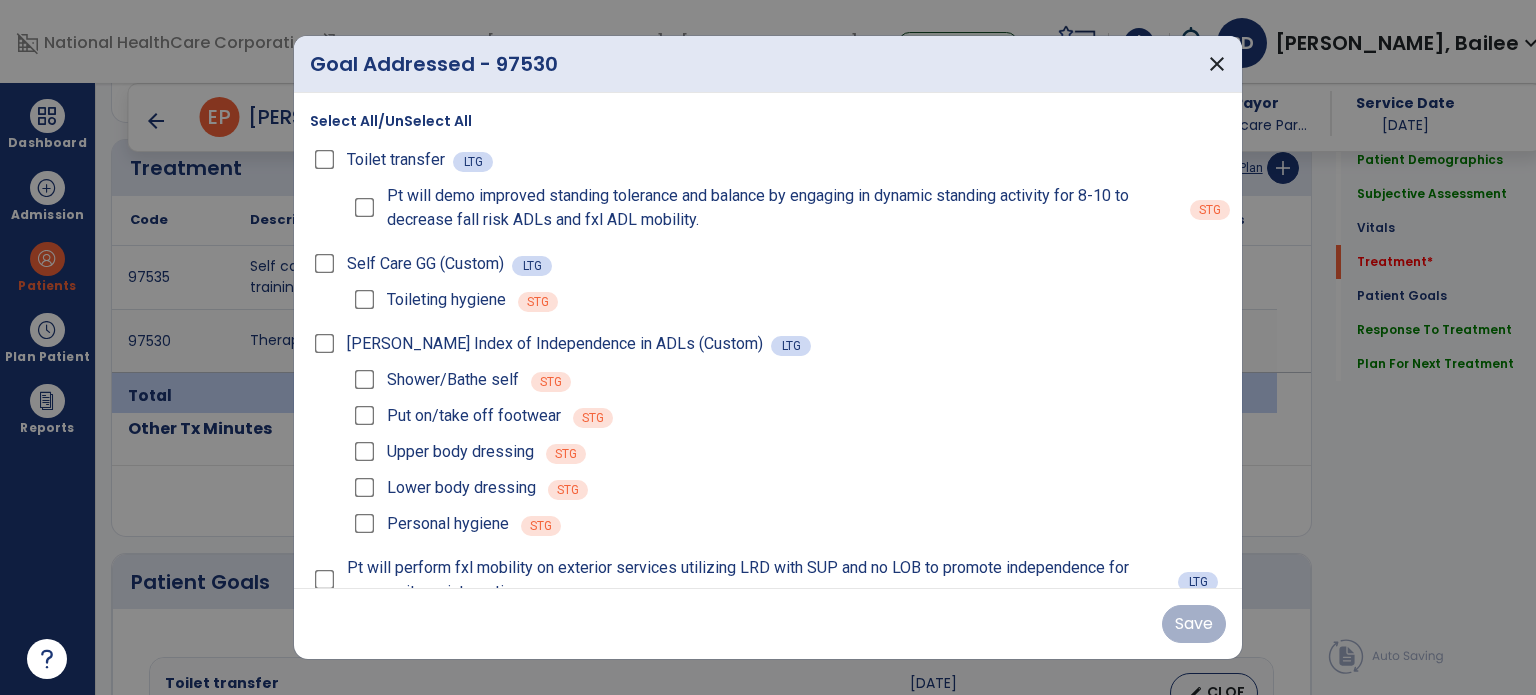 scroll, scrollTop: 179, scrollLeft: 0, axis: vertical 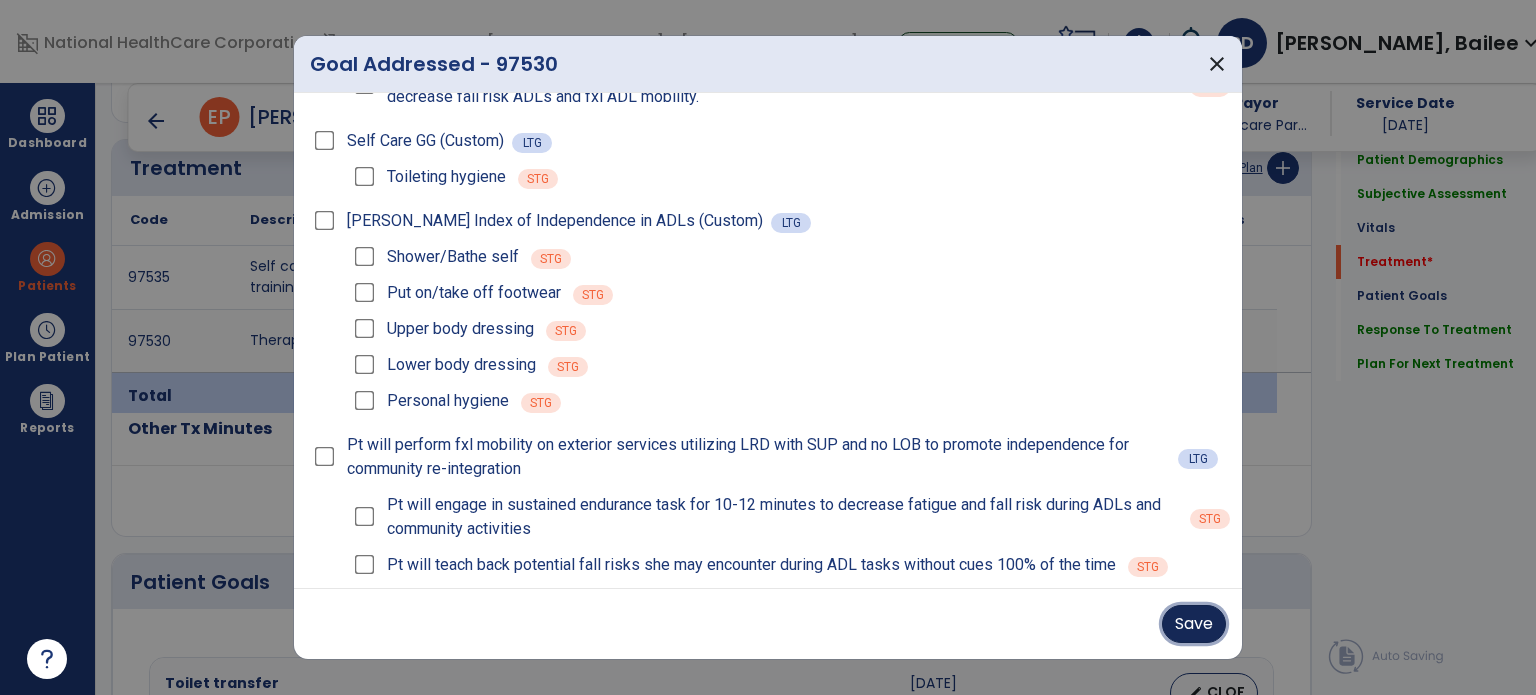 click on "Save" at bounding box center [1194, 624] 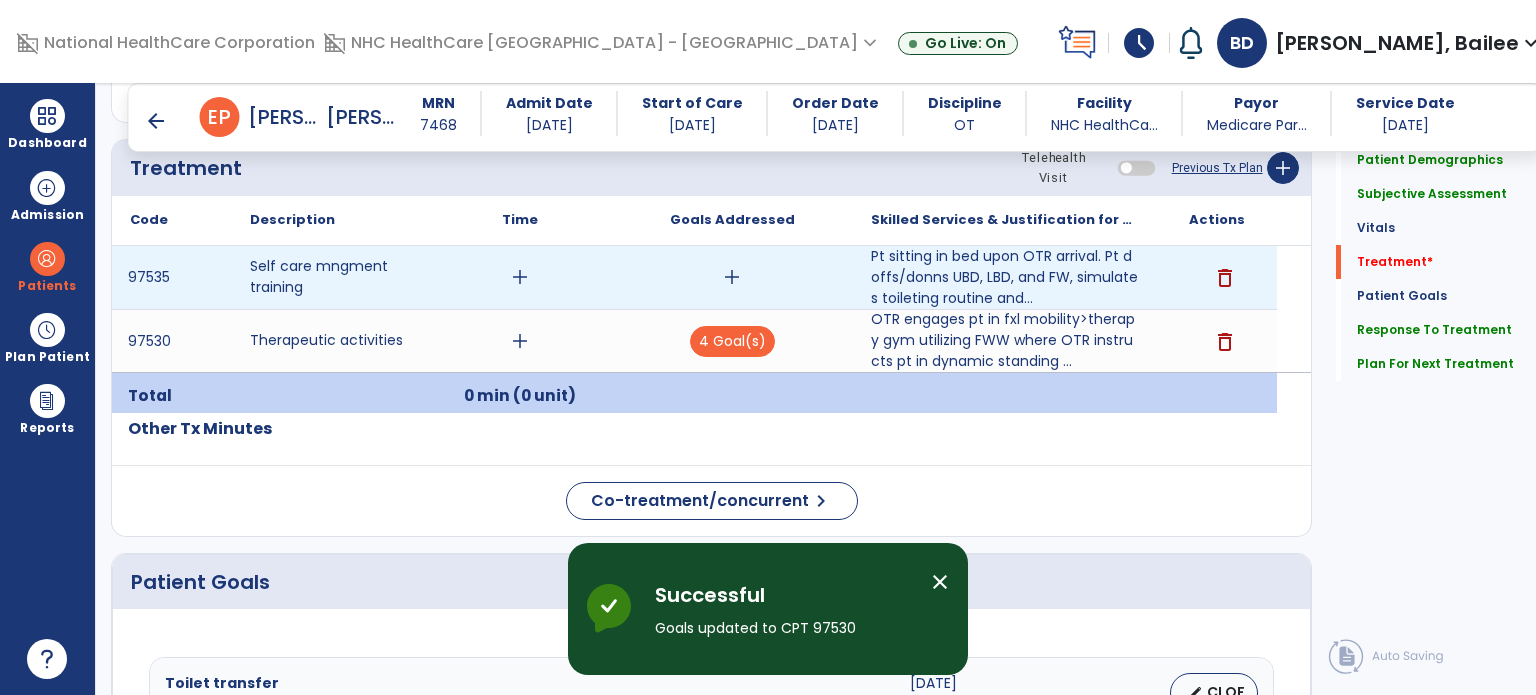 click on "add" at bounding box center (732, 277) 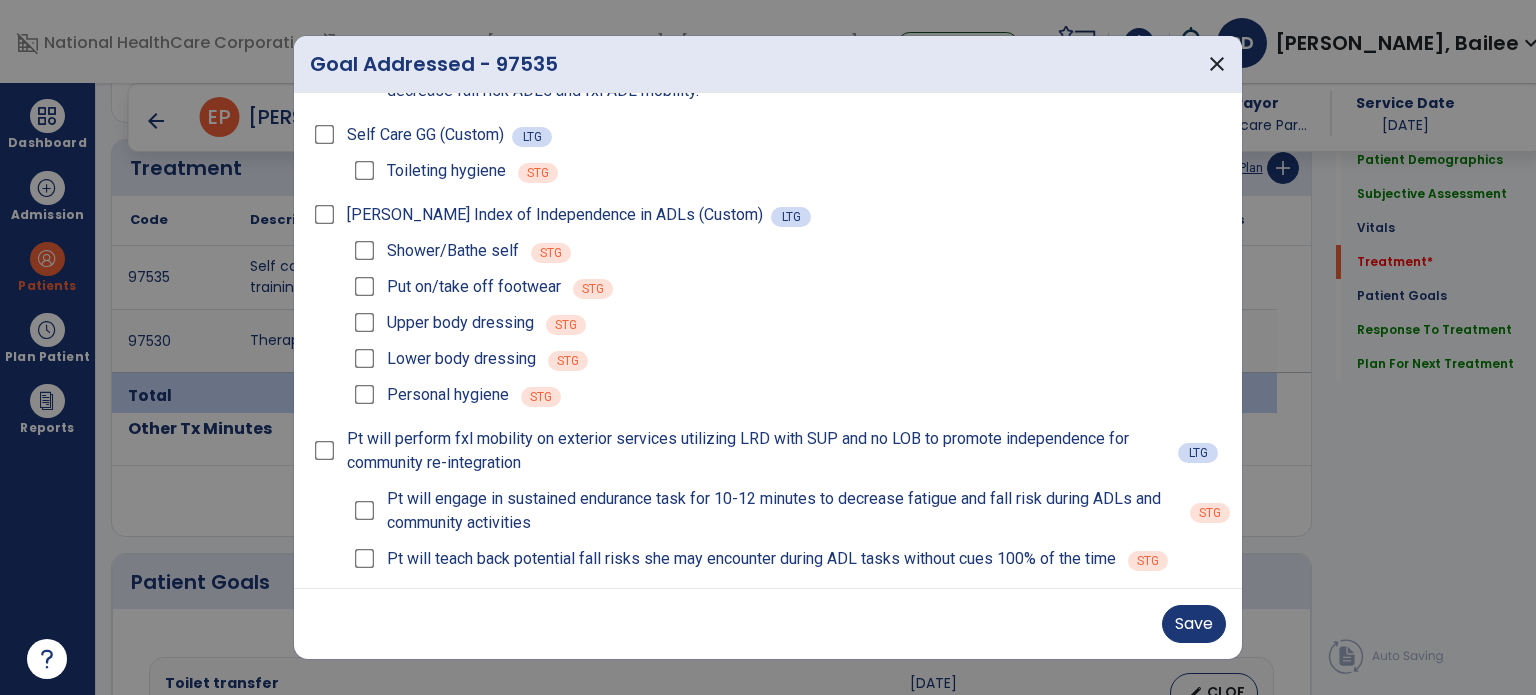 scroll, scrollTop: 179, scrollLeft: 0, axis: vertical 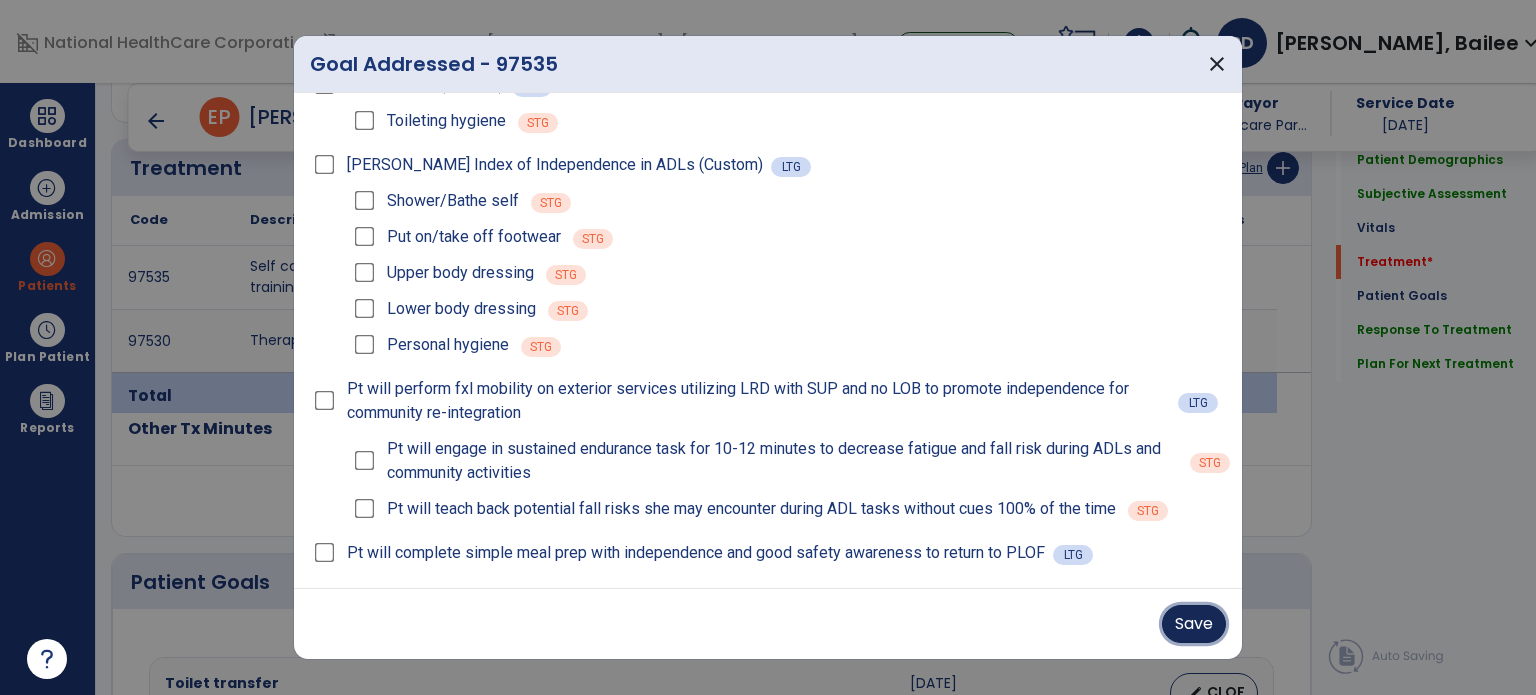 click on "Save" at bounding box center [1194, 624] 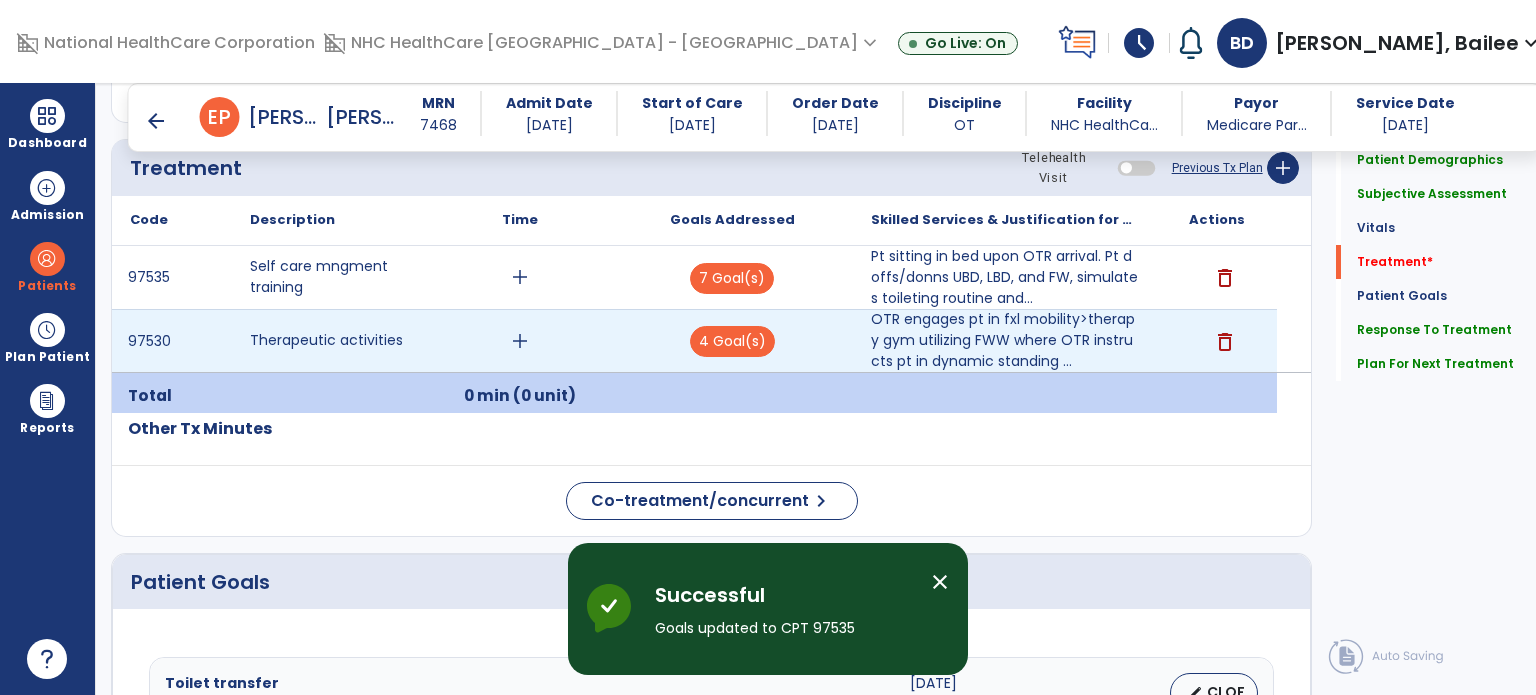 click on "add" at bounding box center (520, 341) 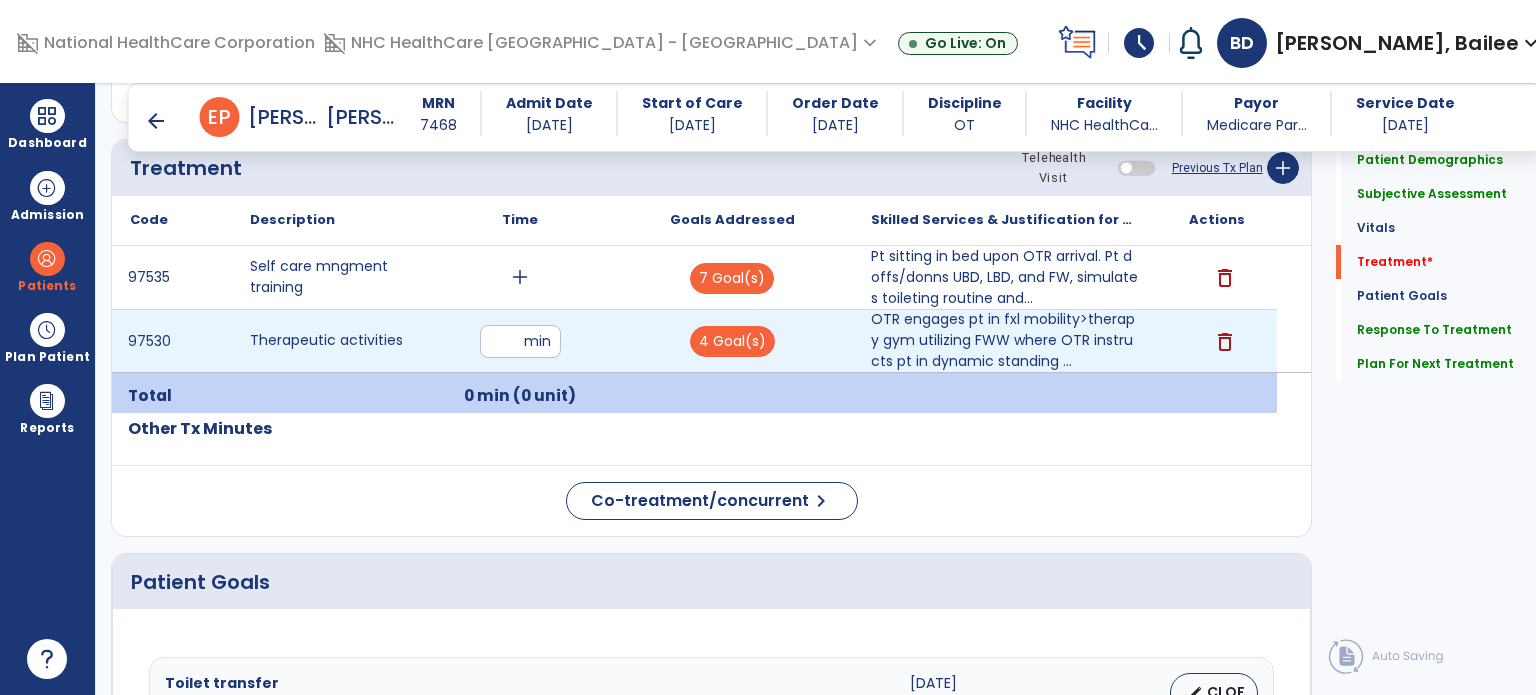 type on "**" 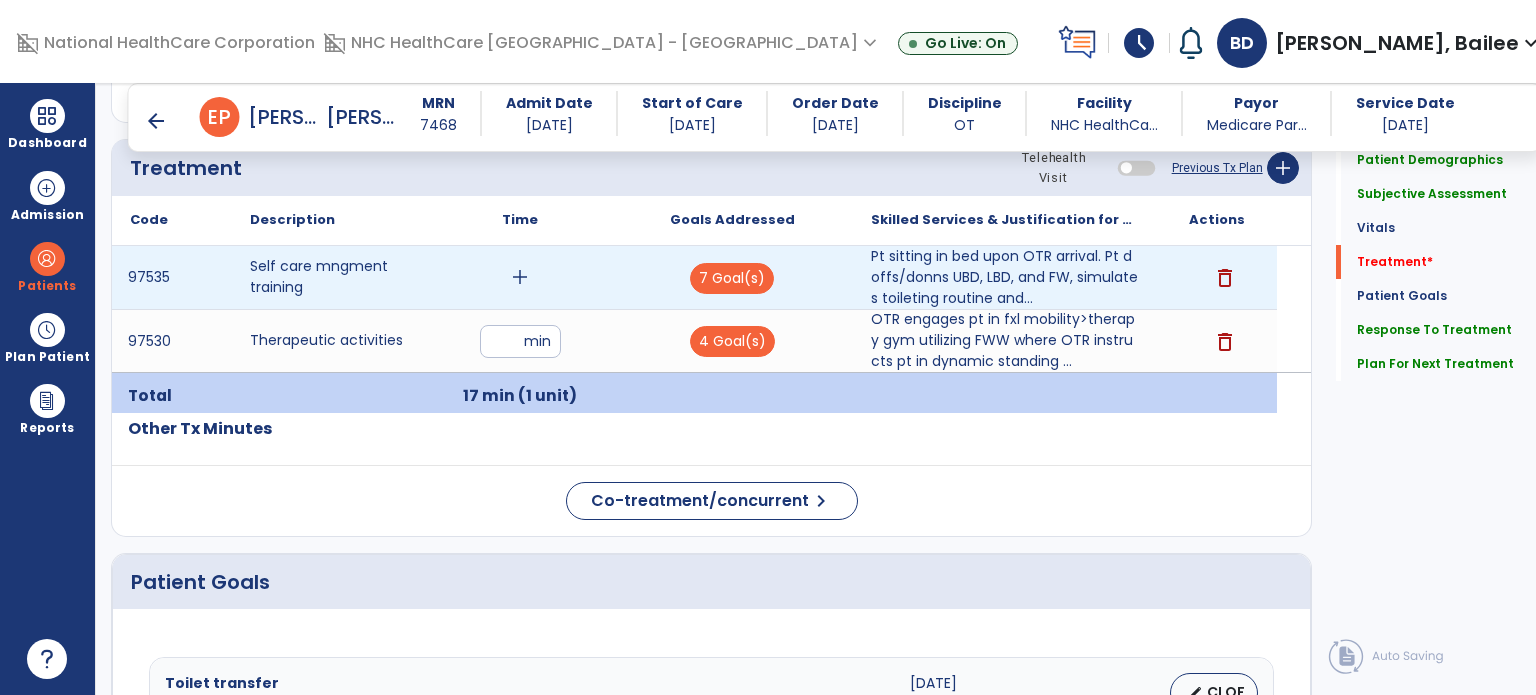 click on "add" at bounding box center (520, 277) 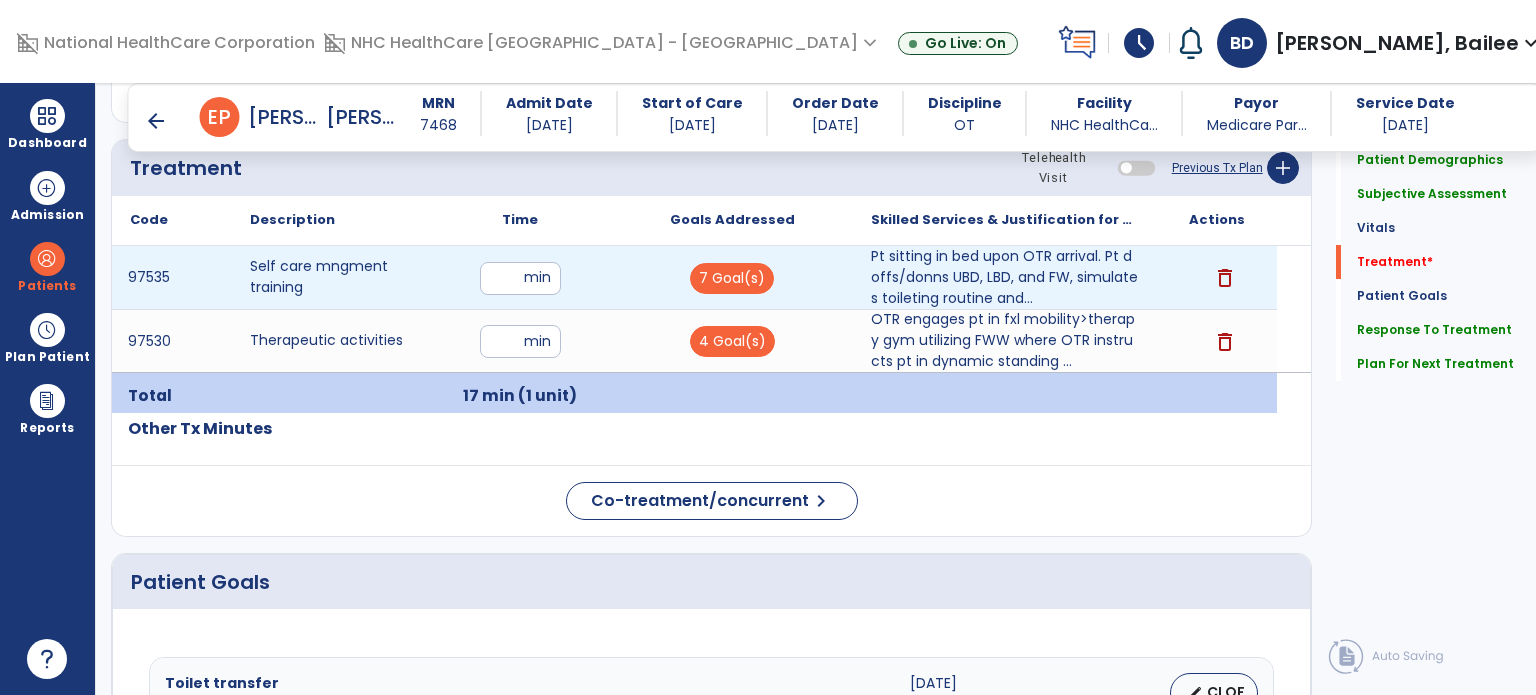 click at bounding box center (520, 278) 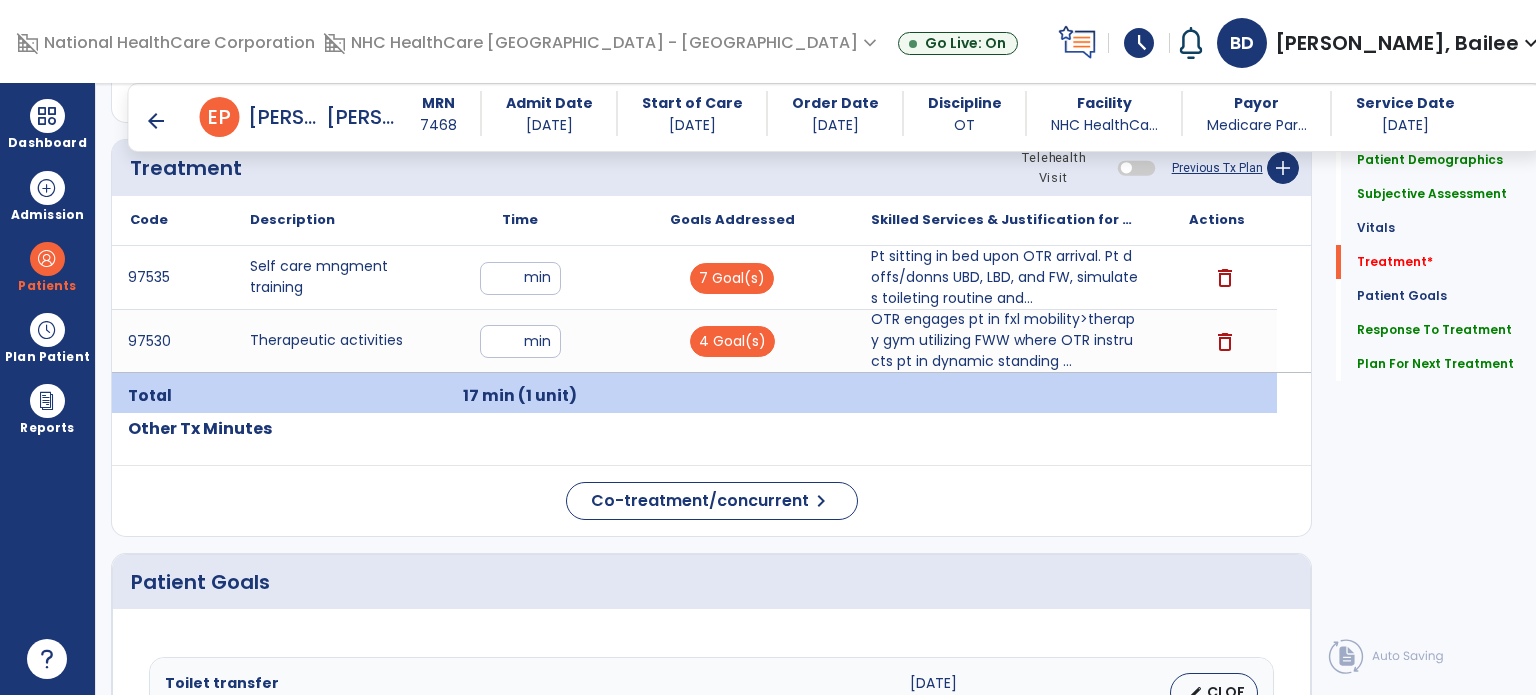 click on "Treatment Telehealth Visit  Previous Tx Plan   add
Code
Description
Time" 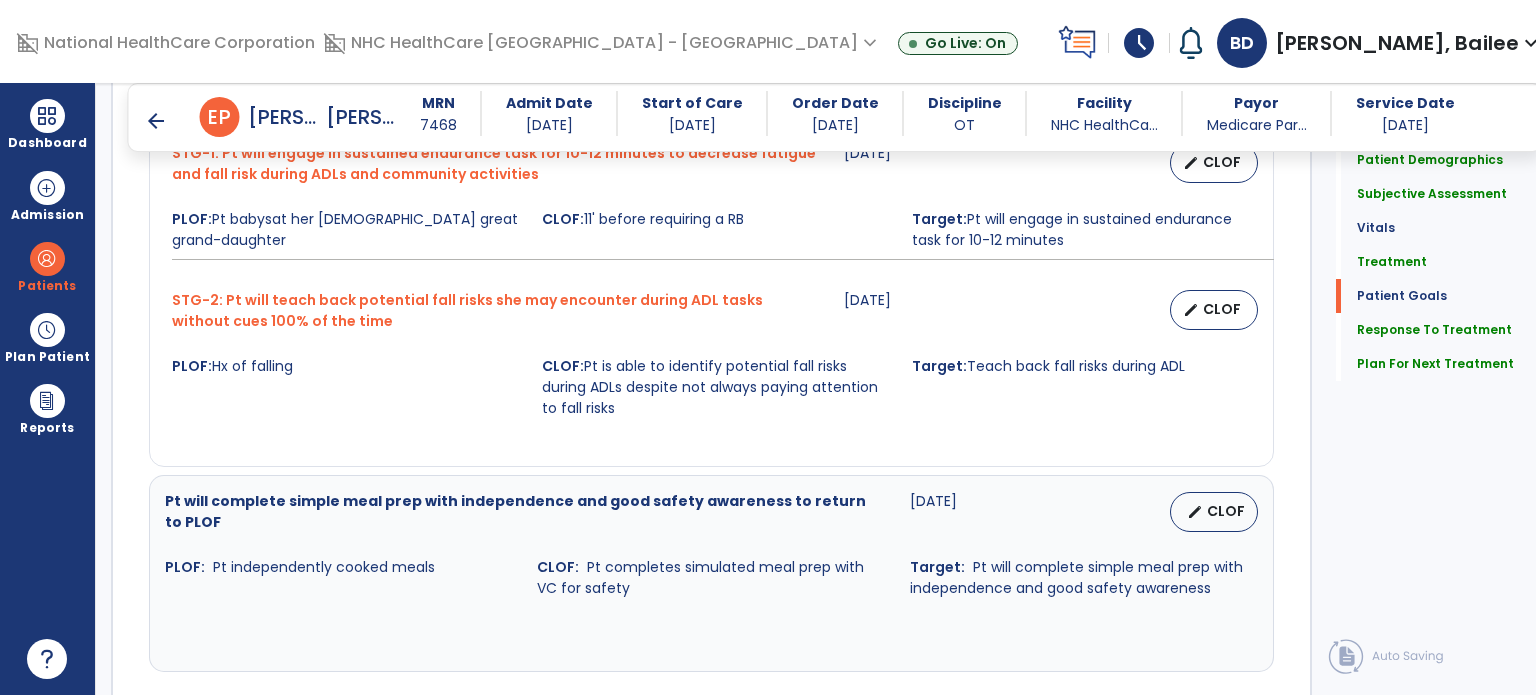 scroll, scrollTop: 3766, scrollLeft: 0, axis: vertical 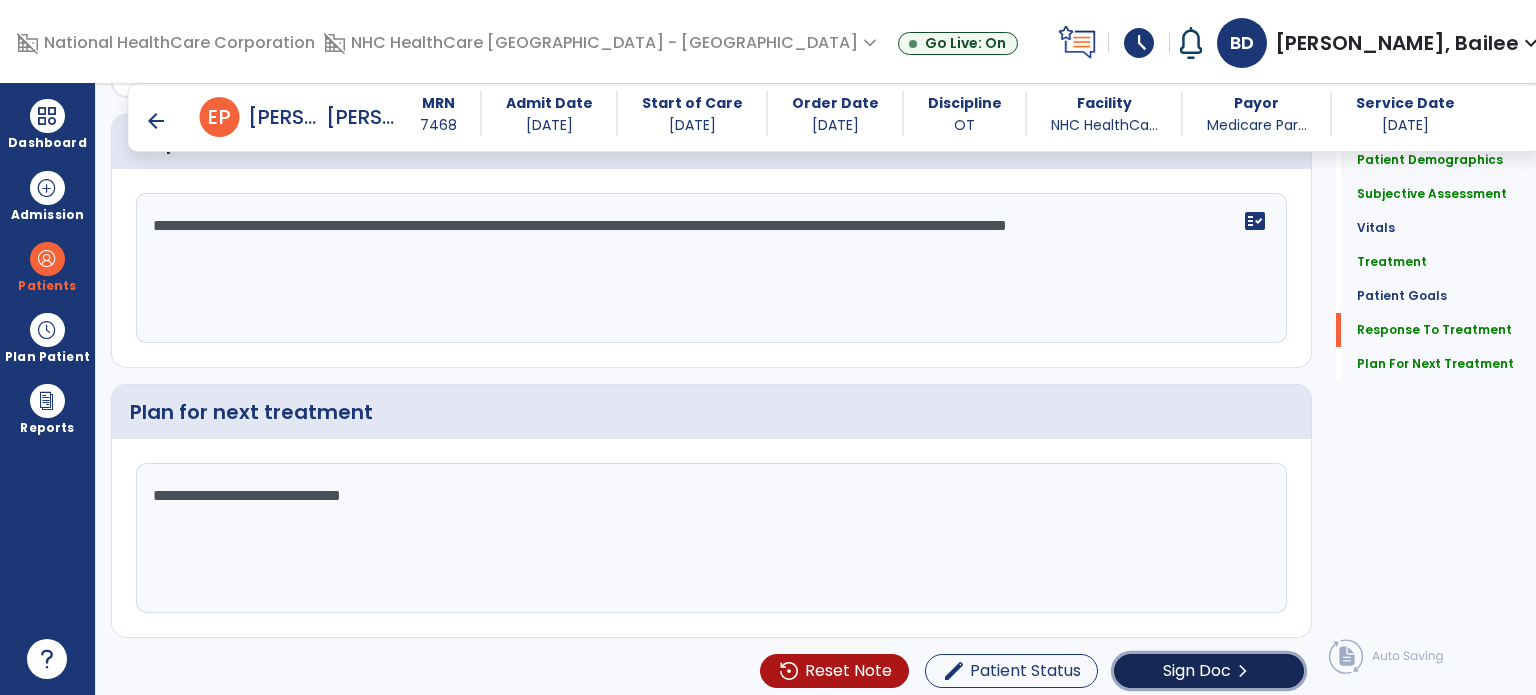 click on "chevron_right" 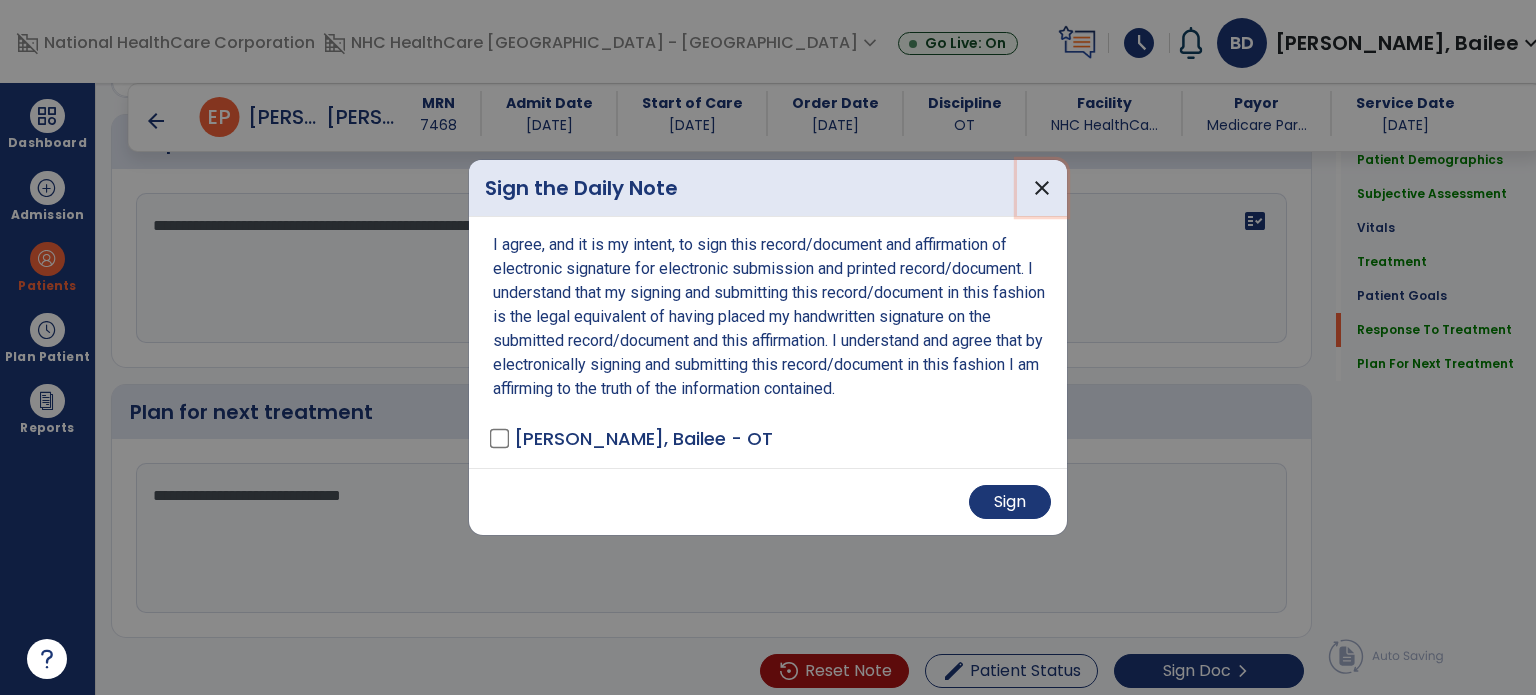 click on "close" at bounding box center (1042, 188) 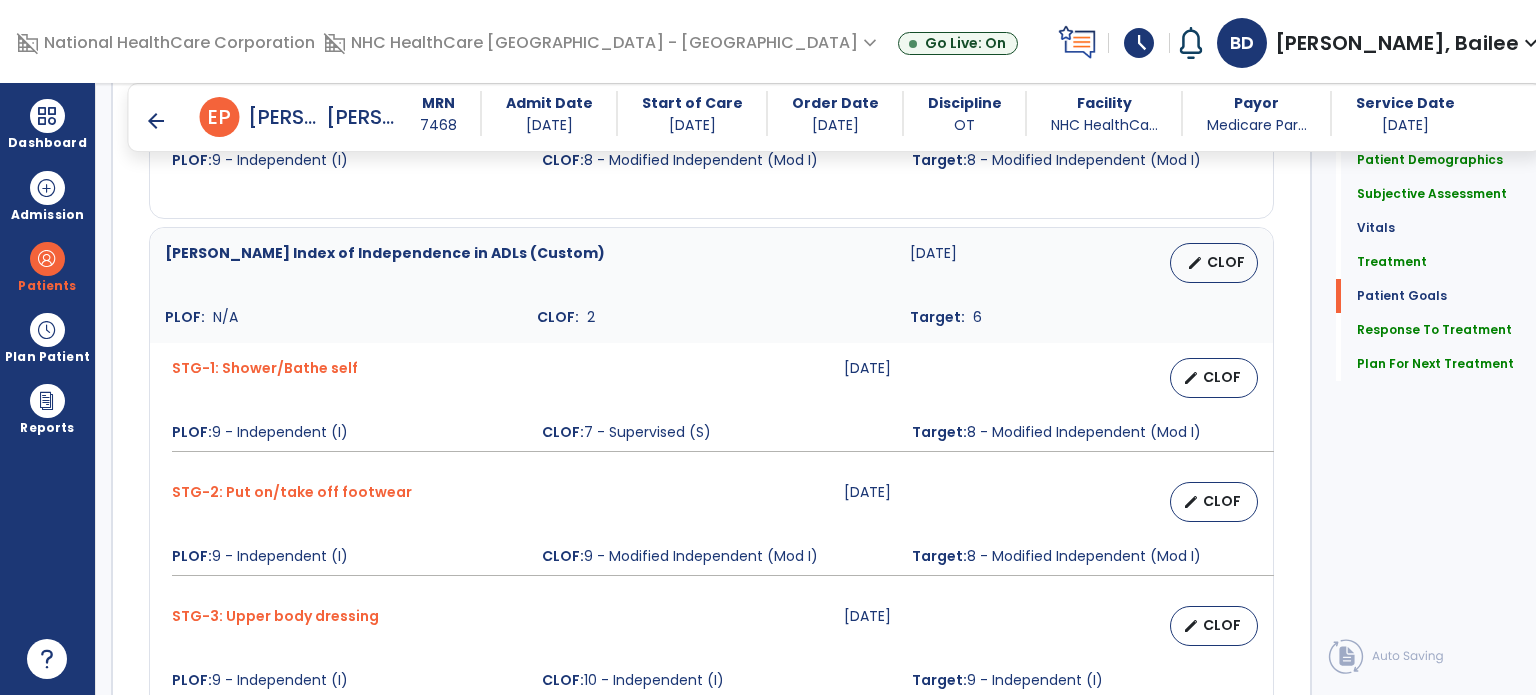 scroll, scrollTop: 2129, scrollLeft: 0, axis: vertical 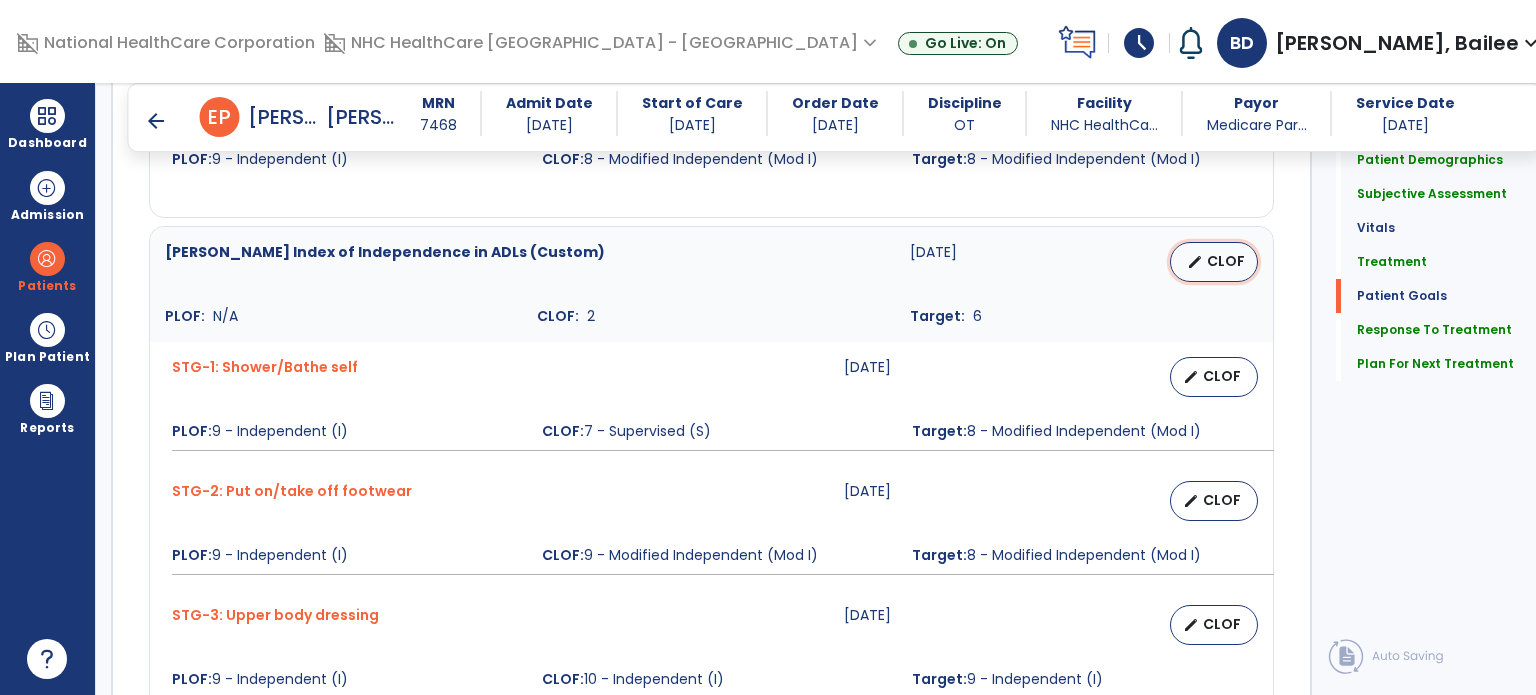click on "edit   CLOF" at bounding box center (1214, 262) 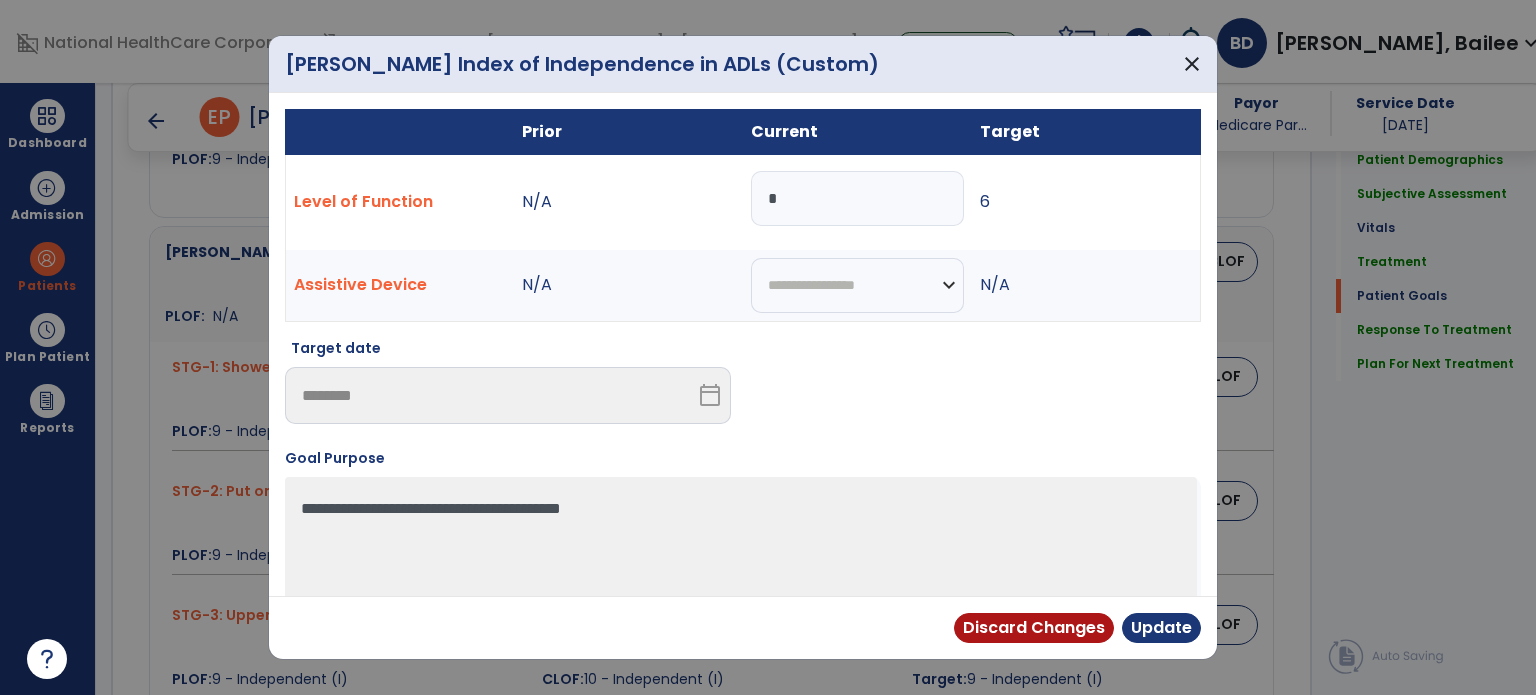 click on "*" at bounding box center (857, 198) 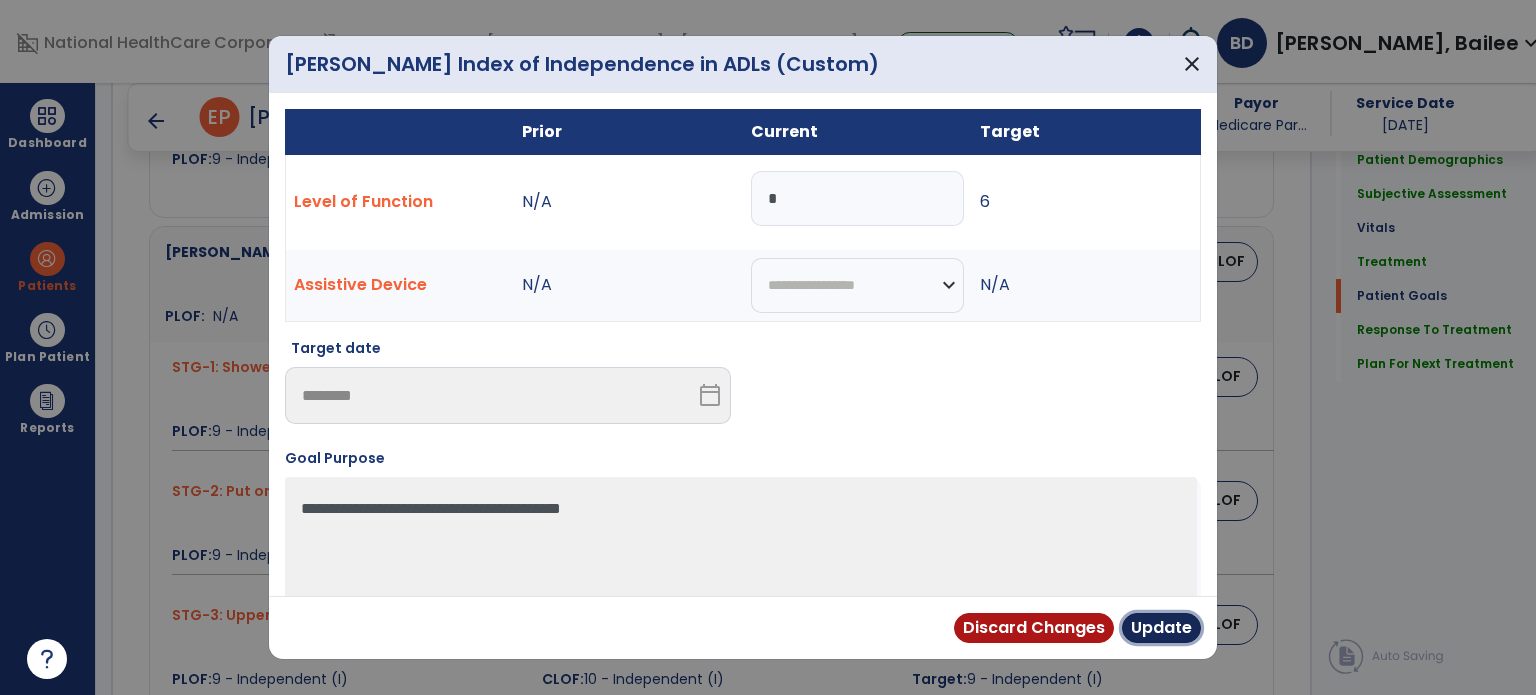 click on "Update" at bounding box center (1161, 628) 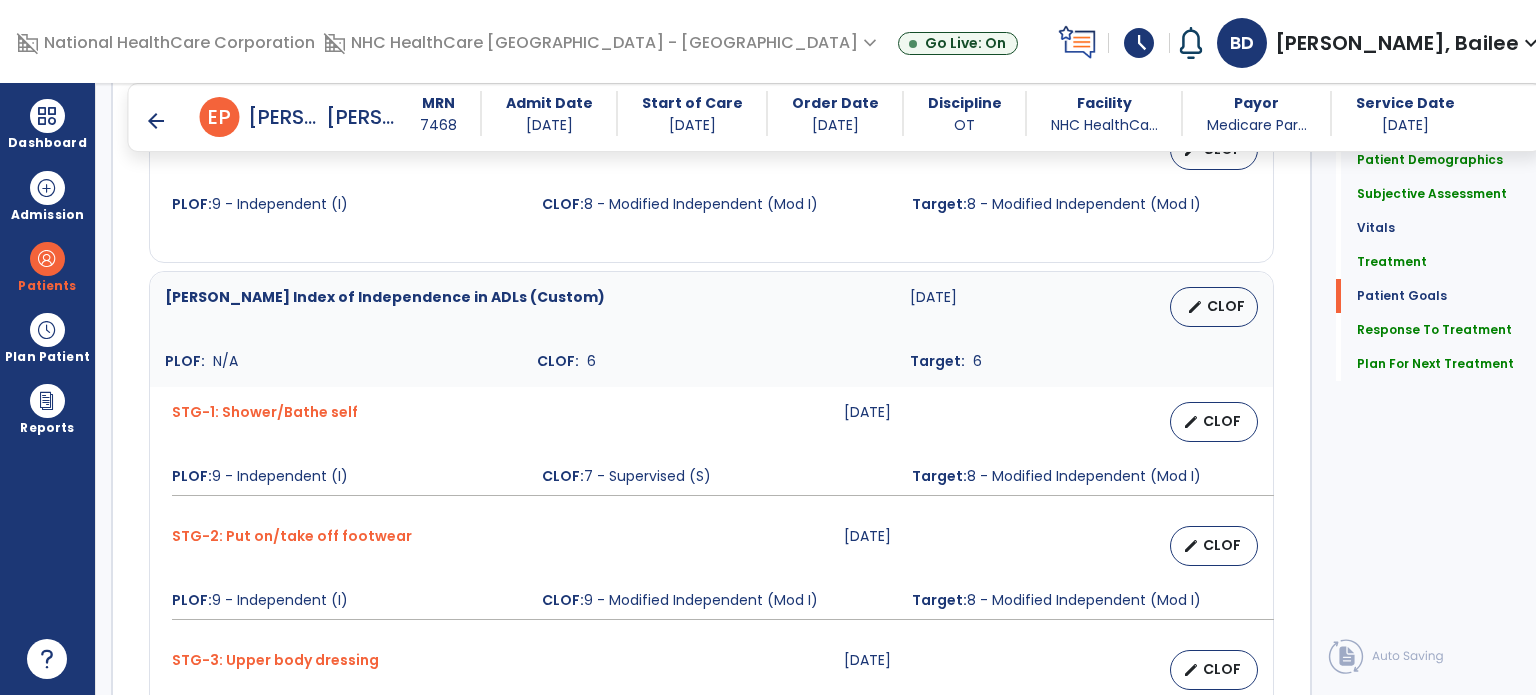scroll, scrollTop: 2129, scrollLeft: 0, axis: vertical 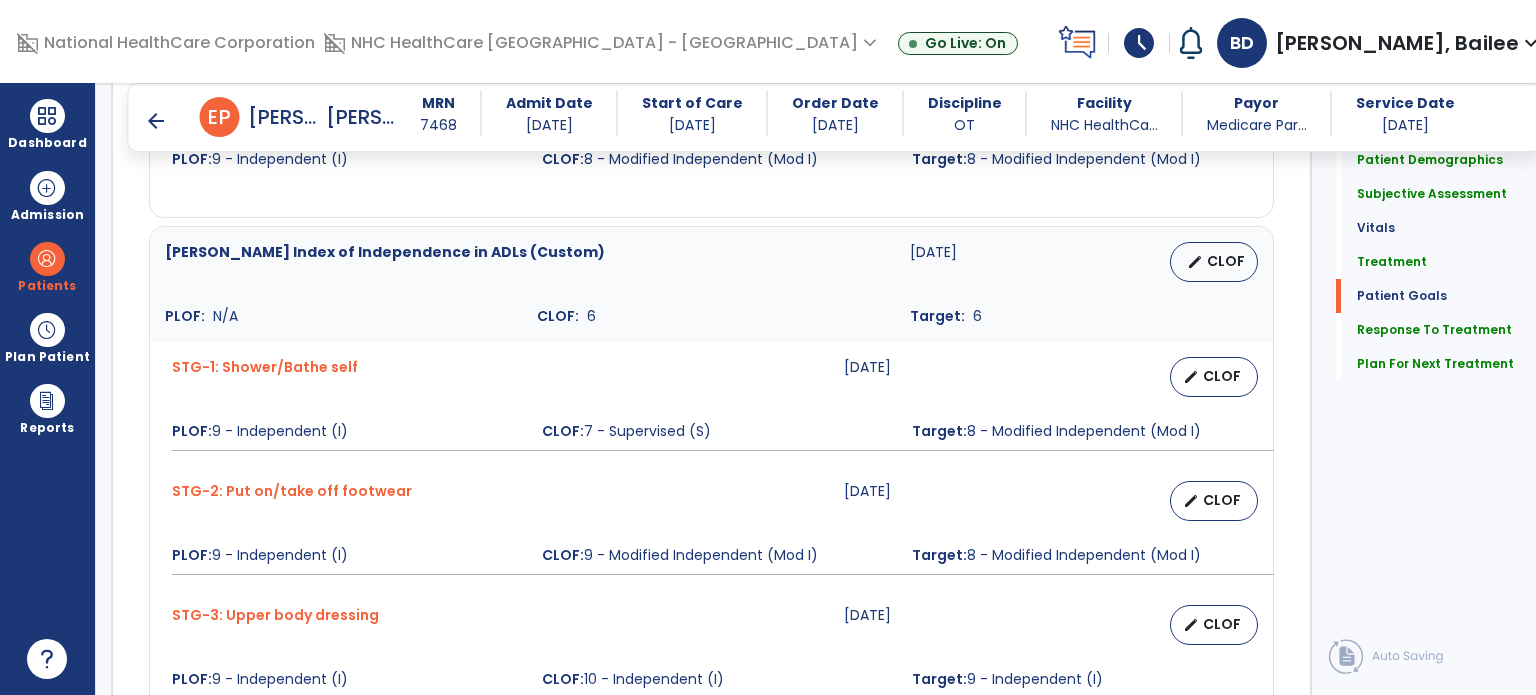 click on "STG-1: Shower/Bathe self" at bounding box center (496, 377) 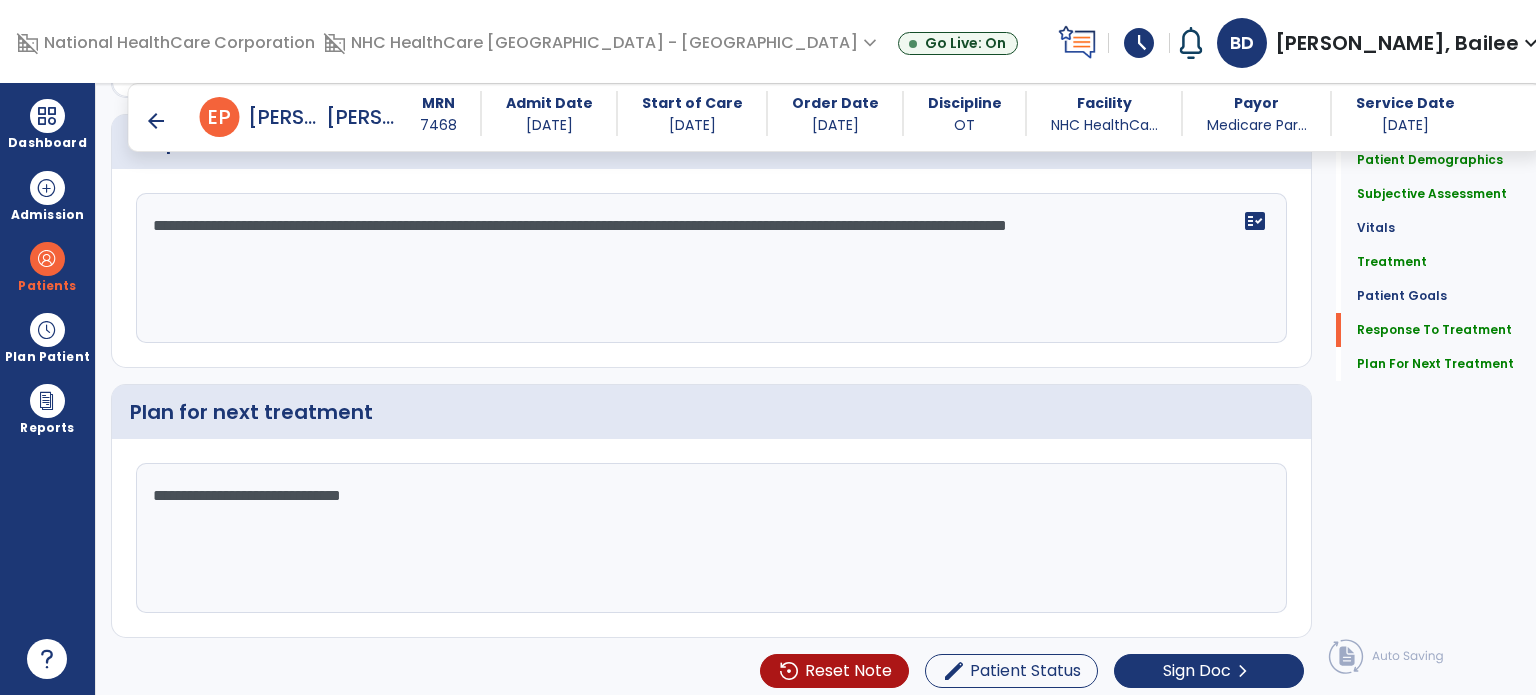 scroll, scrollTop: 3765, scrollLeft: 0, axis: vertical 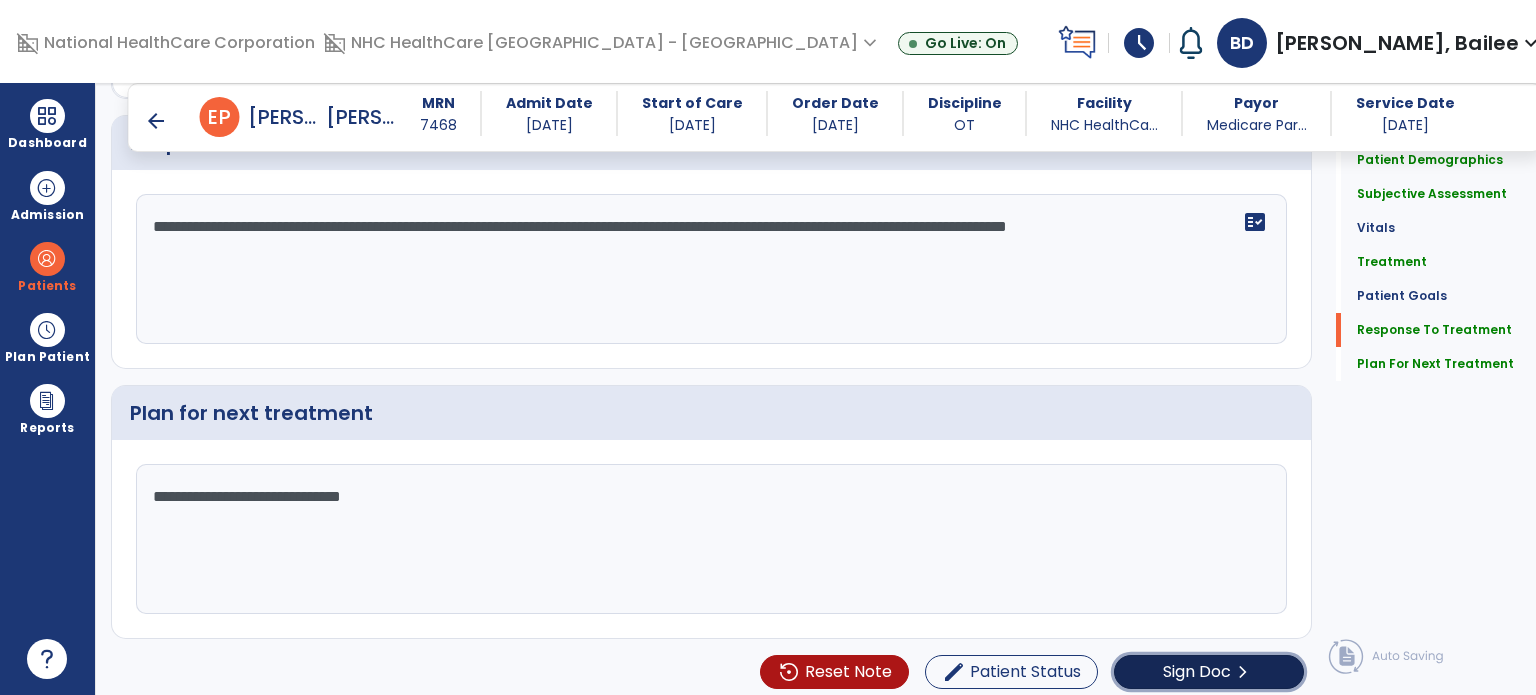click on "Sign Doc" 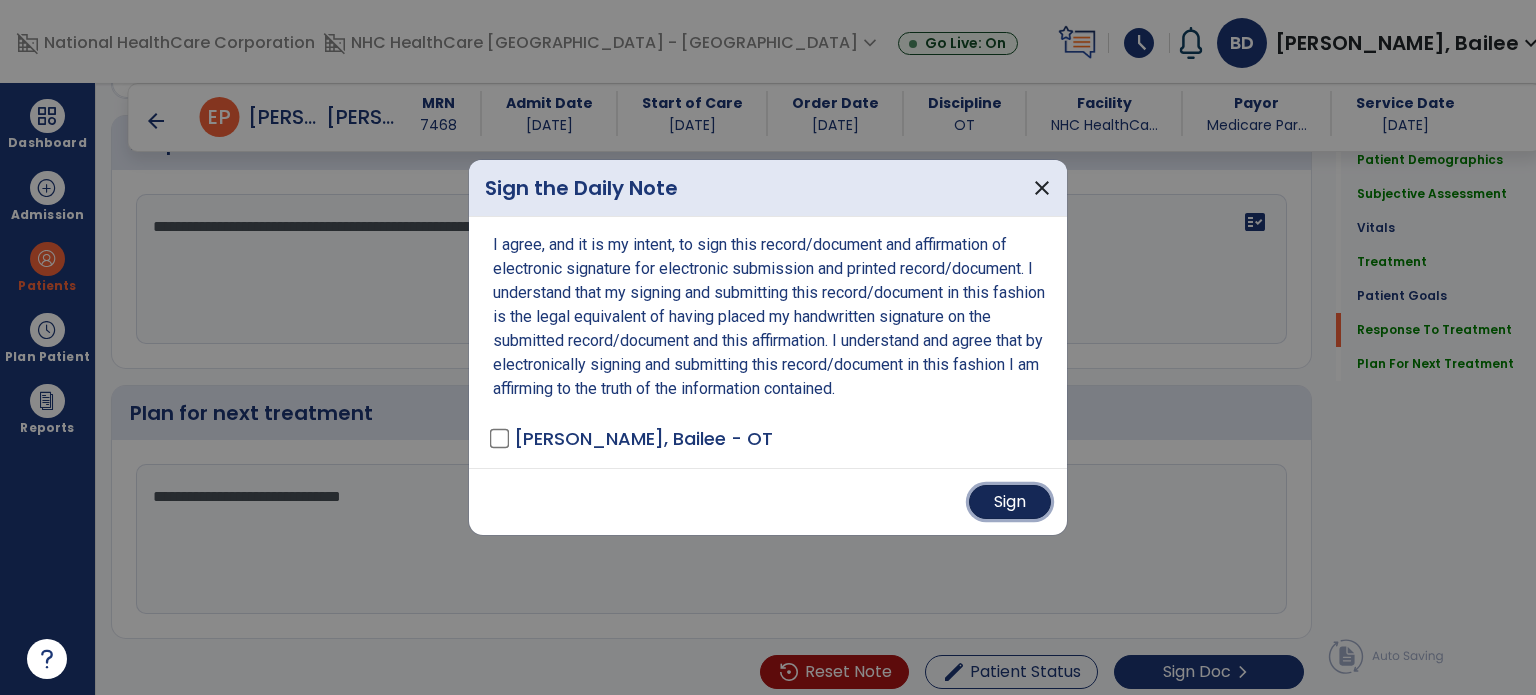 click on "Sign" at bounding box center (1010, 502) 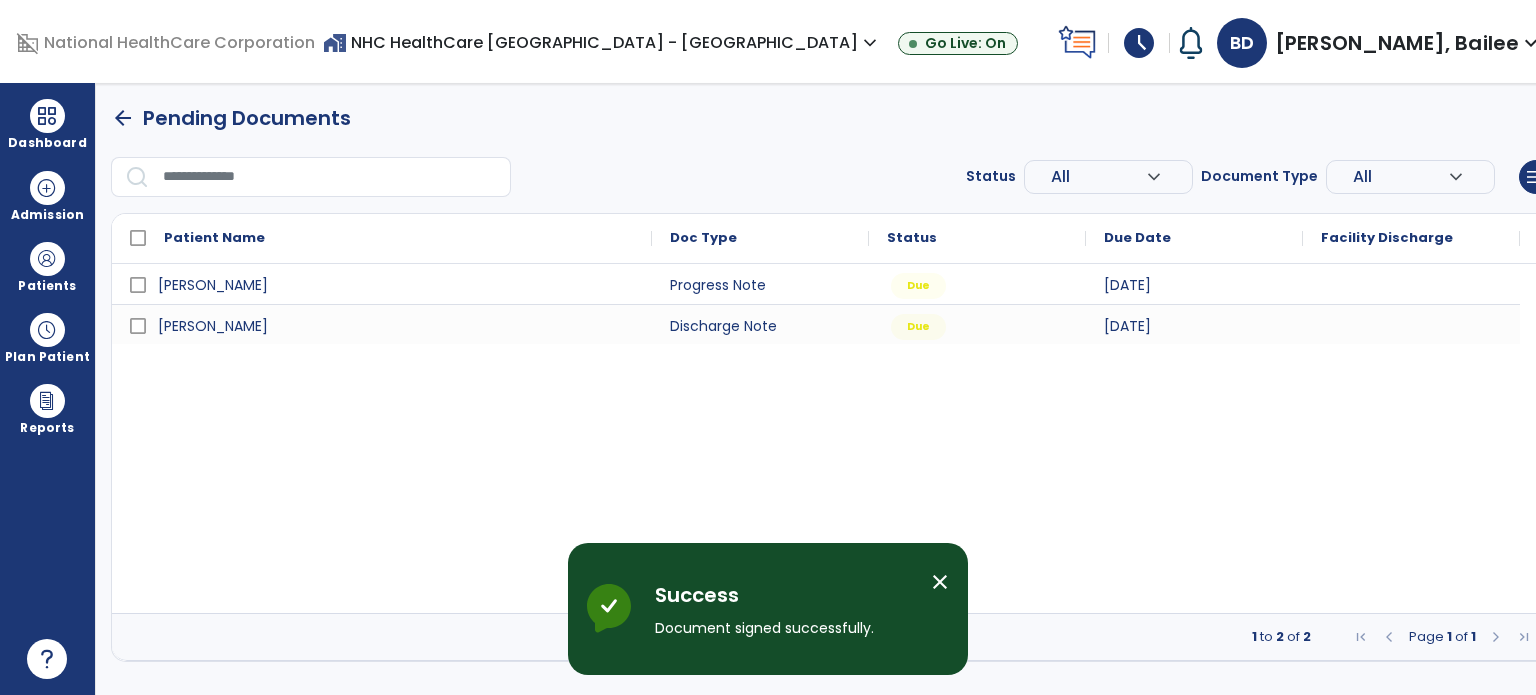 scroll, scrollTop: 0, scrollLeft: 0, axis: both 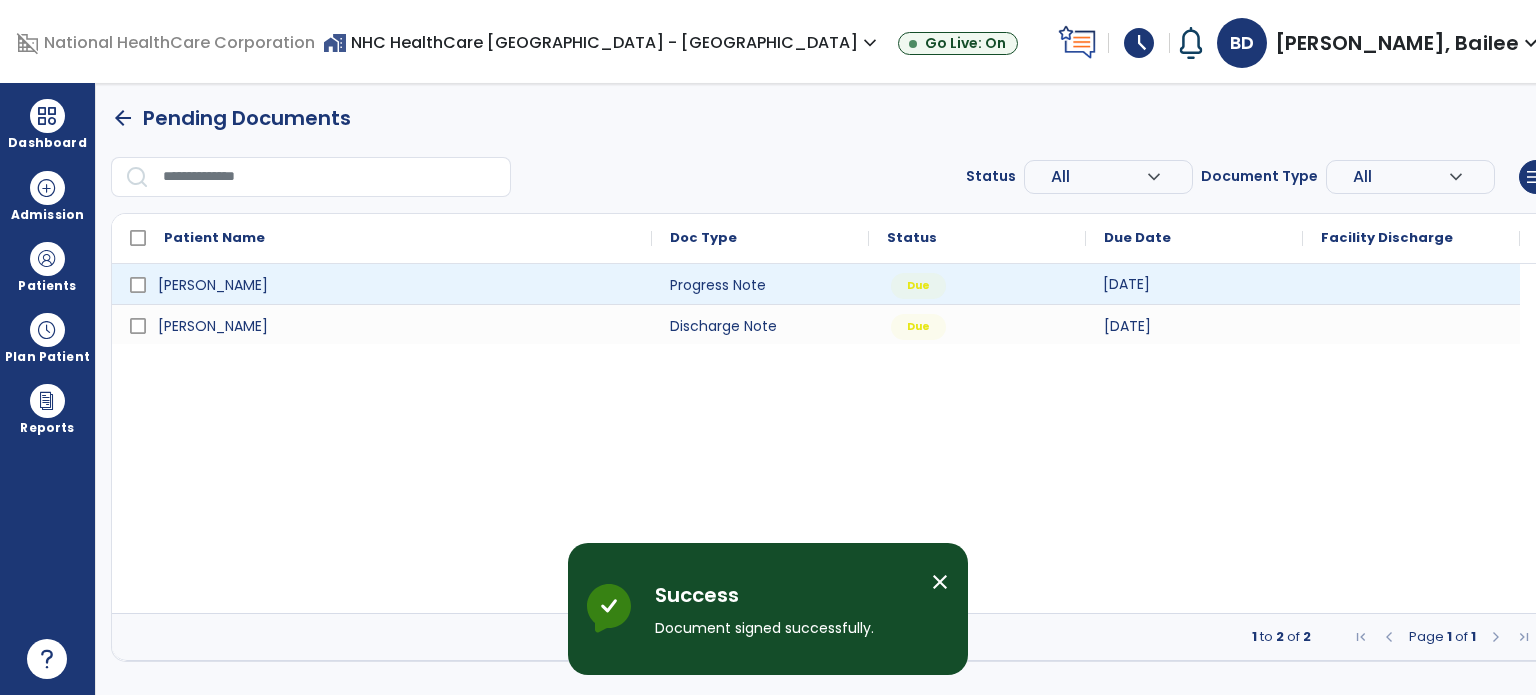 click on "[DATE]" at bounding box center (1194, 284) 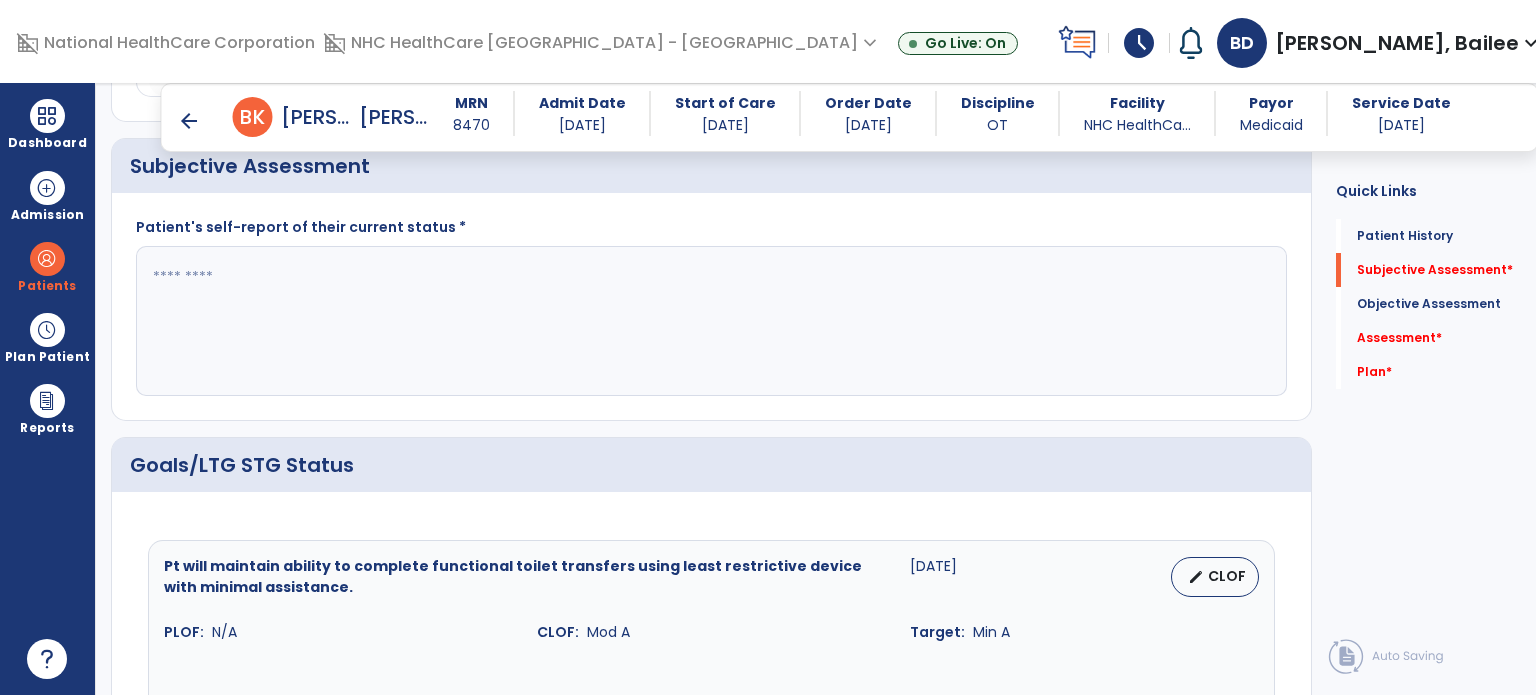 scroll, scrollTop: 591, scrollLeft: 0, axis: vertical 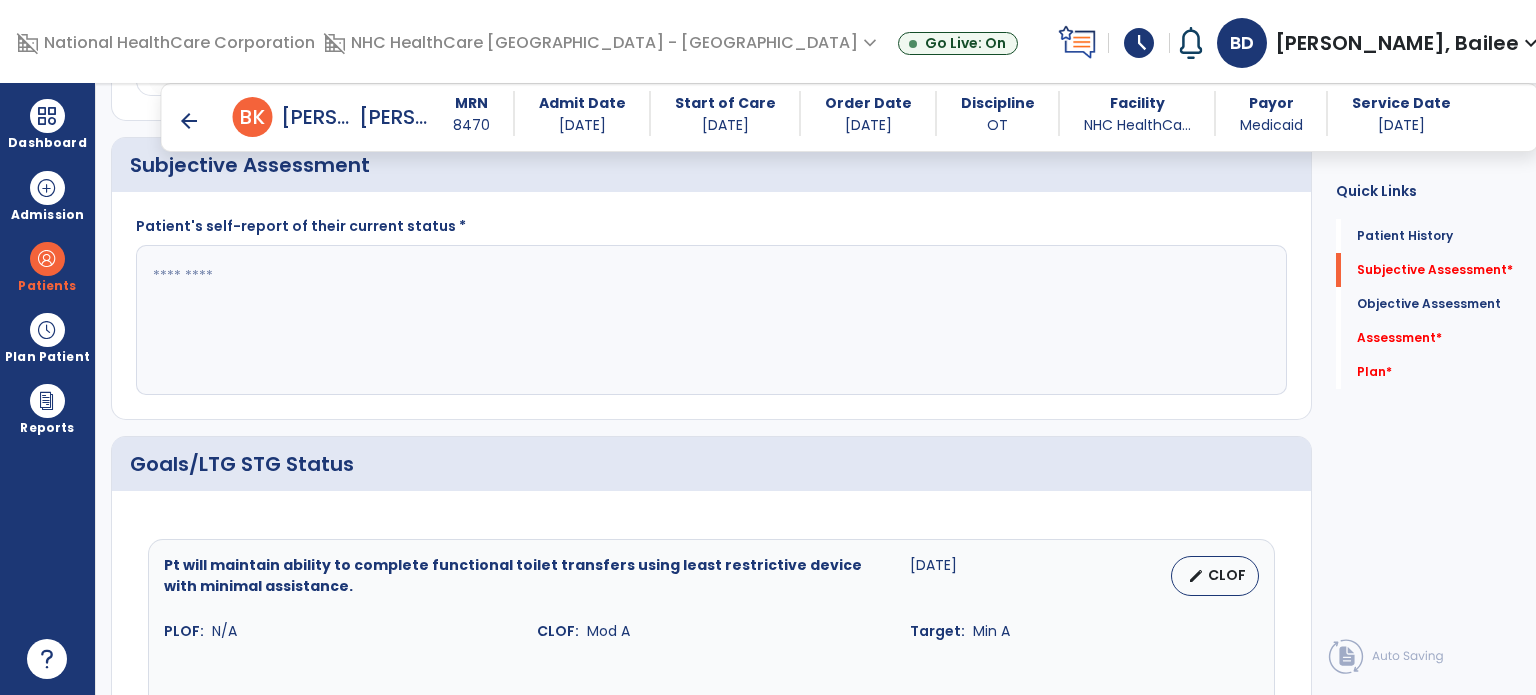 click 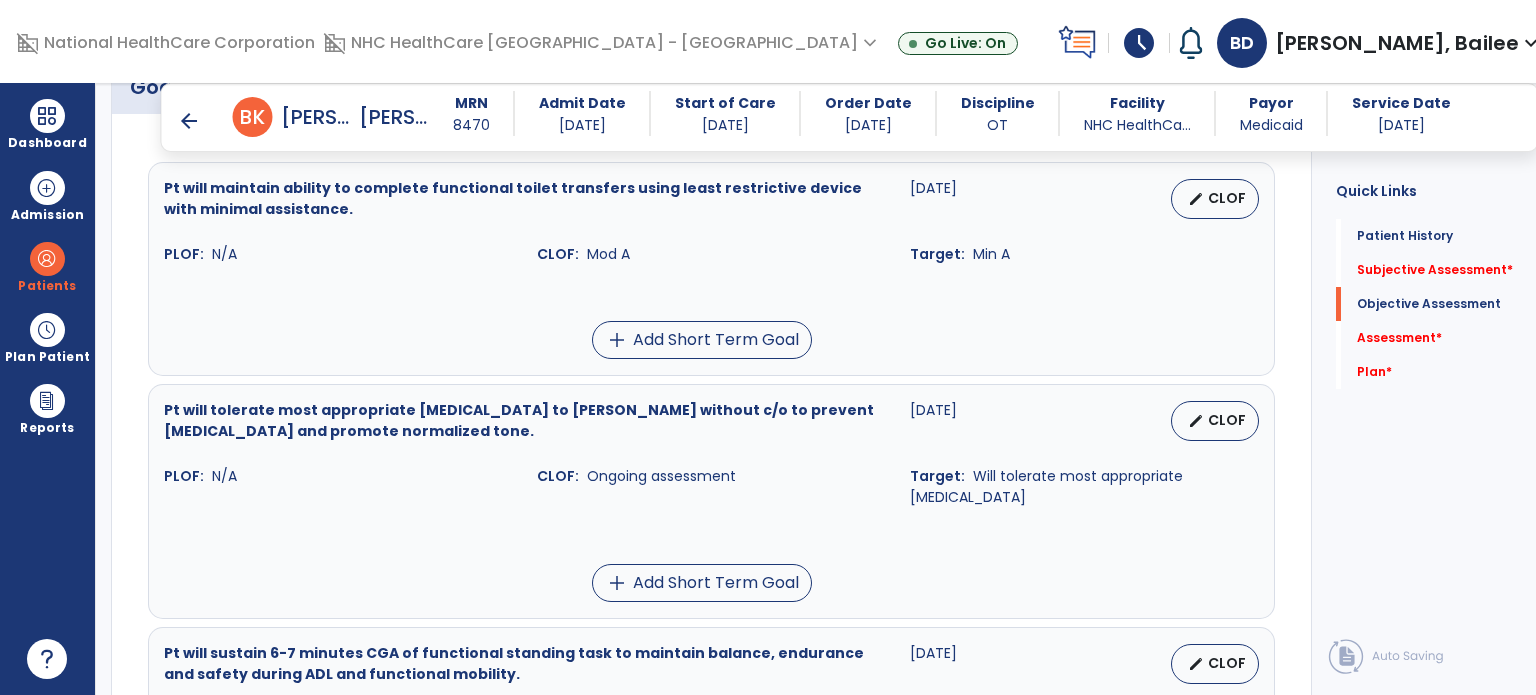 scroll, scrollTop: 970, scrollLeft: 0, axis: vertical 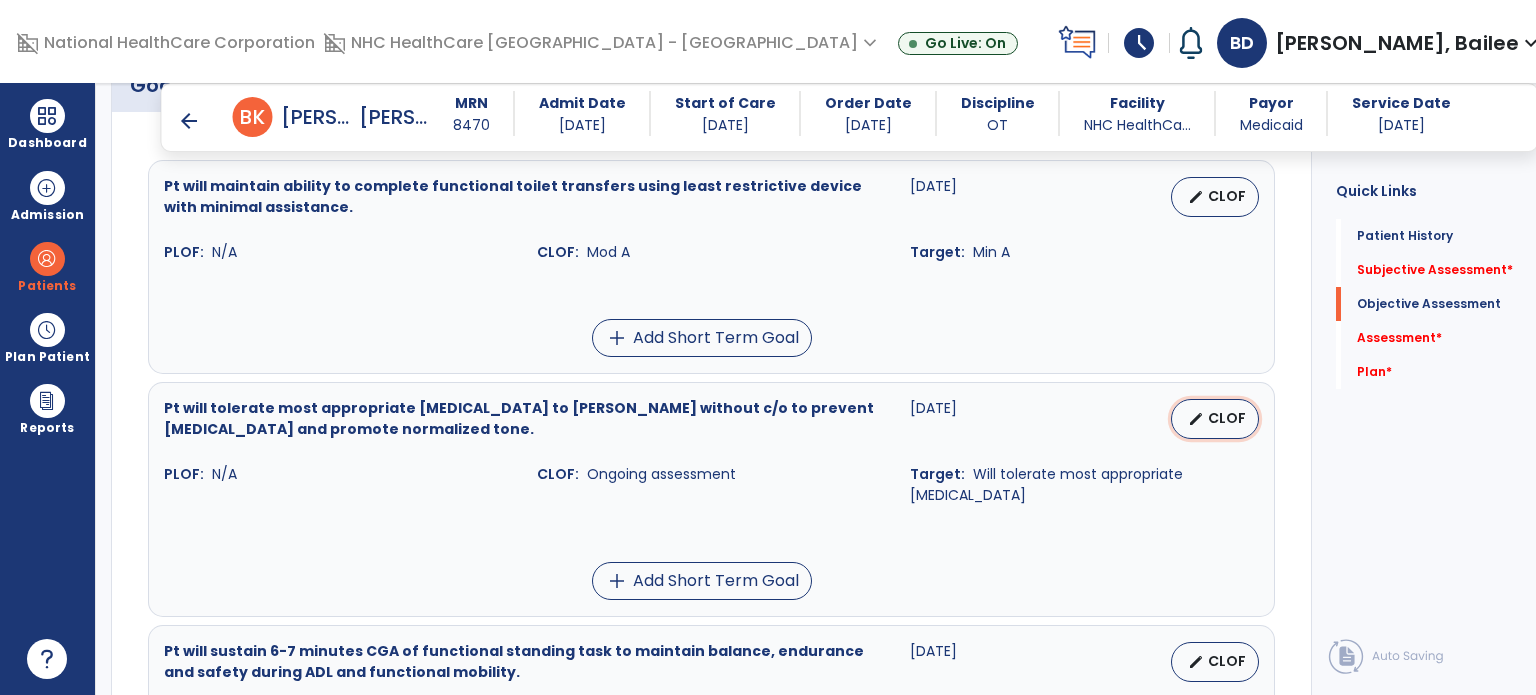 click on "edit" at bounding box center [1196, 419] 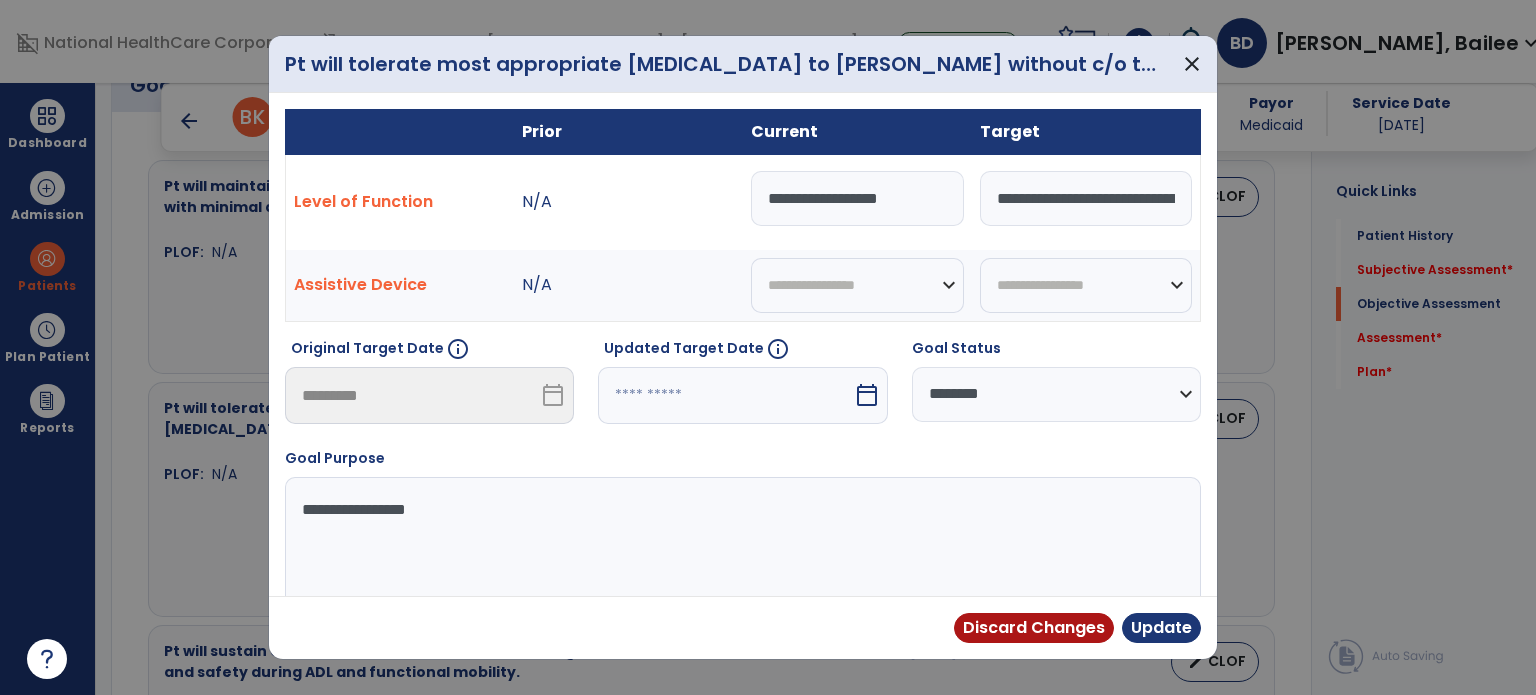 click on "**********" at bounding box center [857, 198] 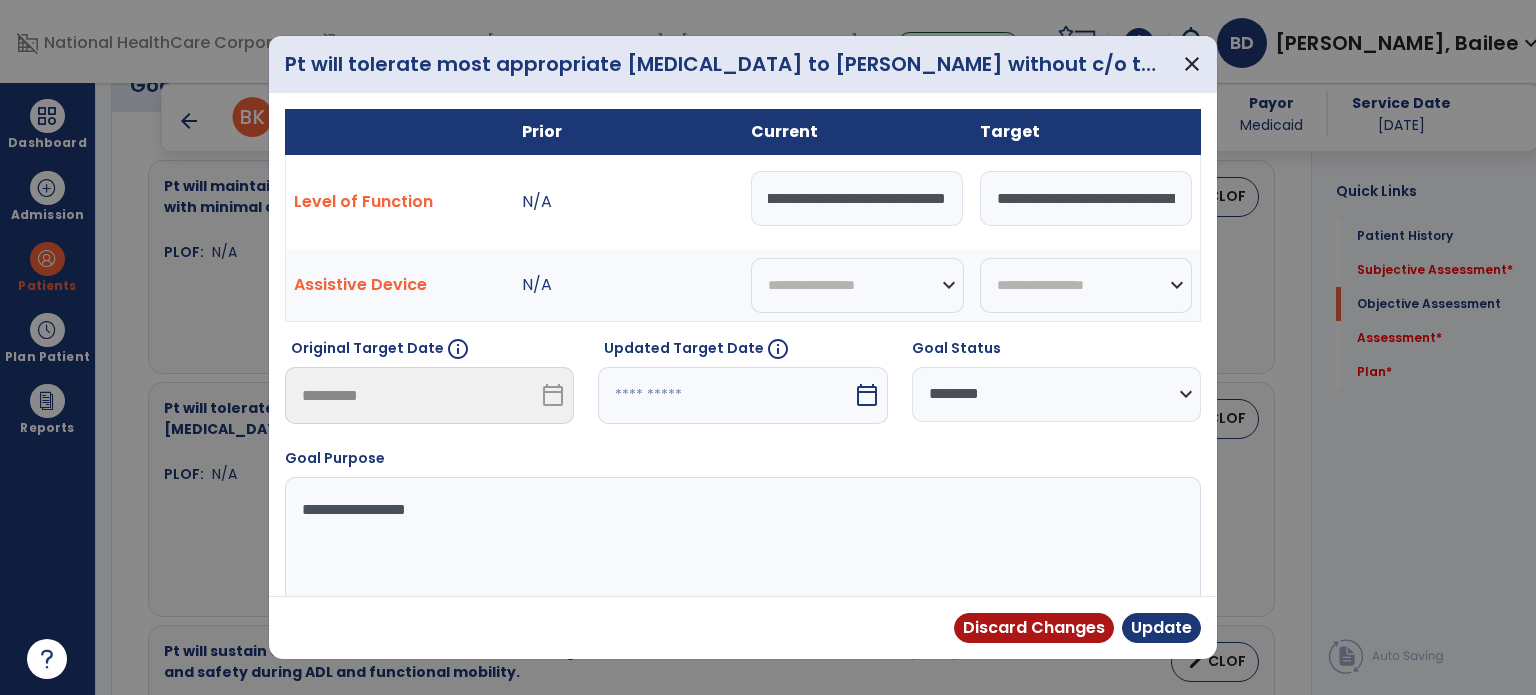 scroll, scrollTop: 0, scrollLeft: 149, axis: horizontal 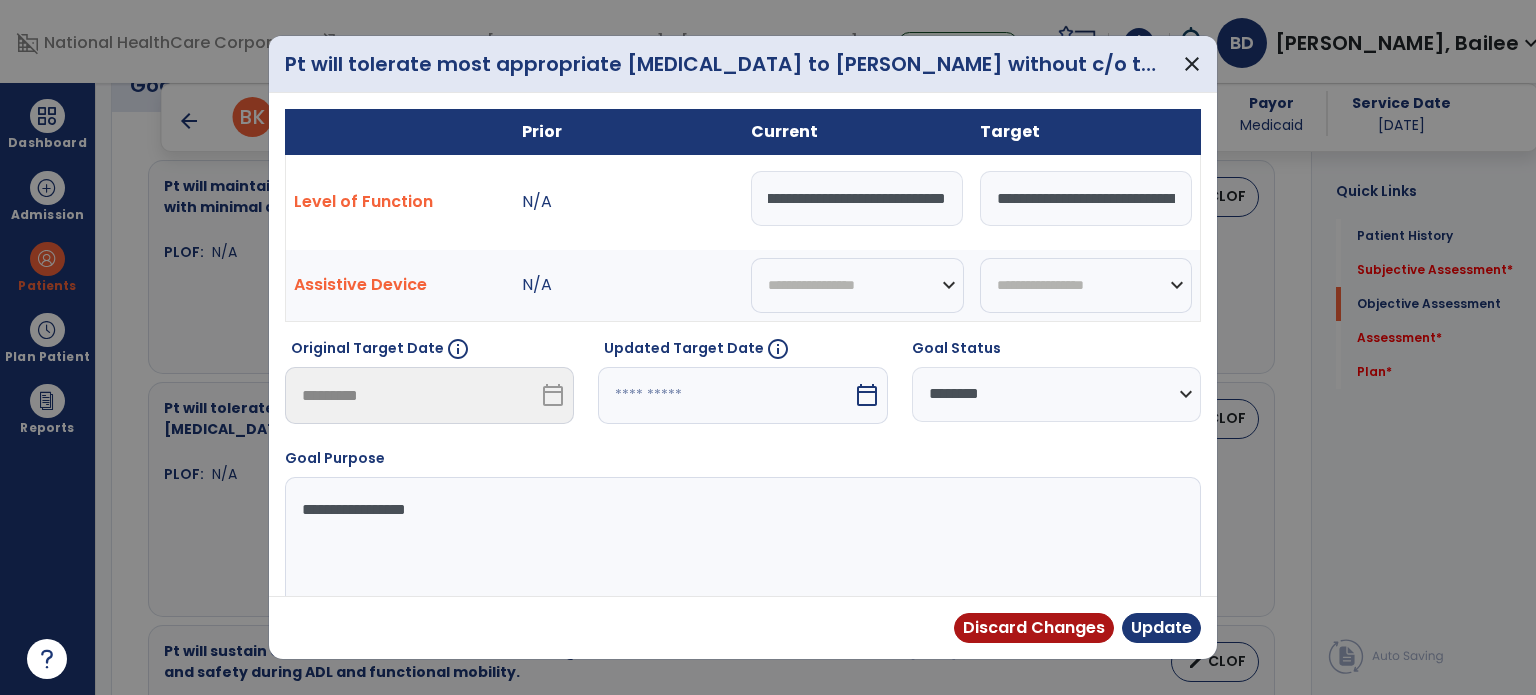 drag, startPoint x: 841, startPoint y: 198, endPoint x: 1115, endPoint y: 319, distance: 299.52795 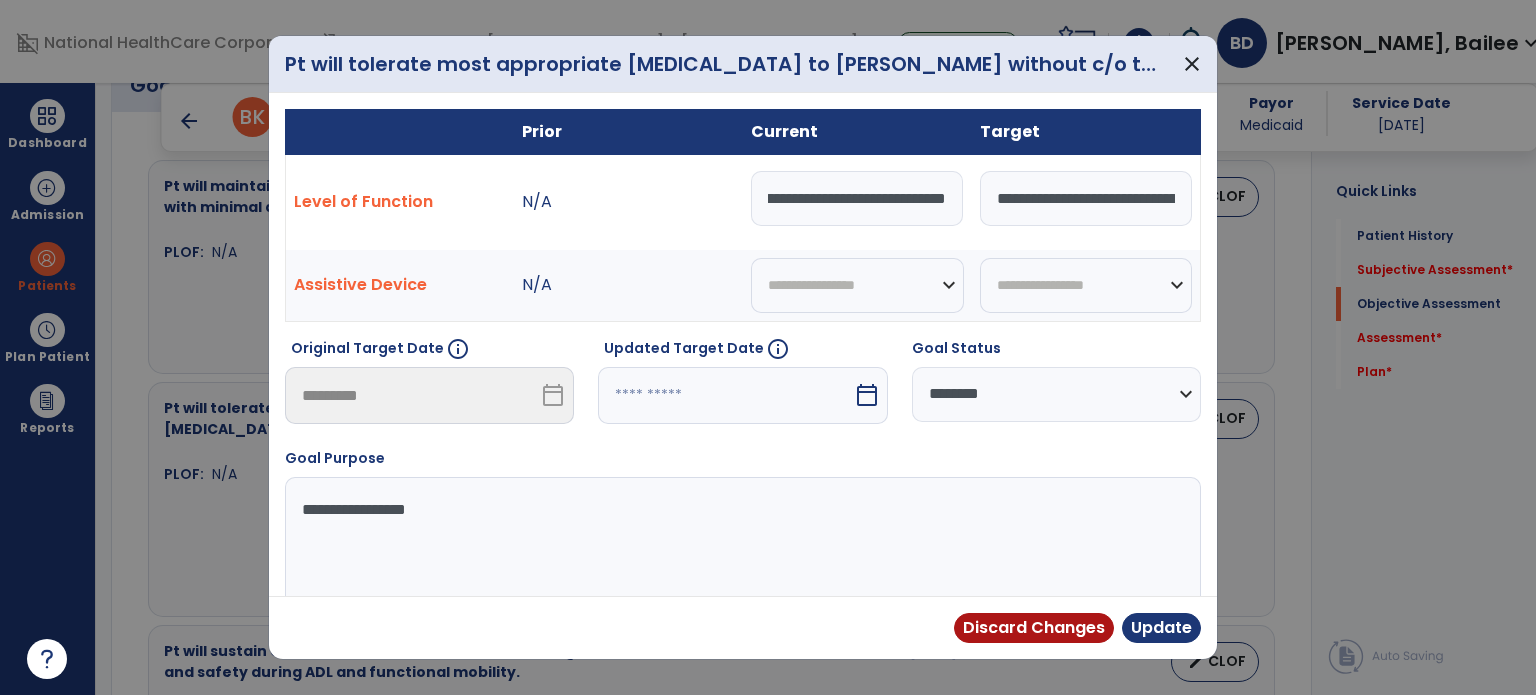 scroll, scrollTop: 0, scrollLeft: 302, axis: horizontal 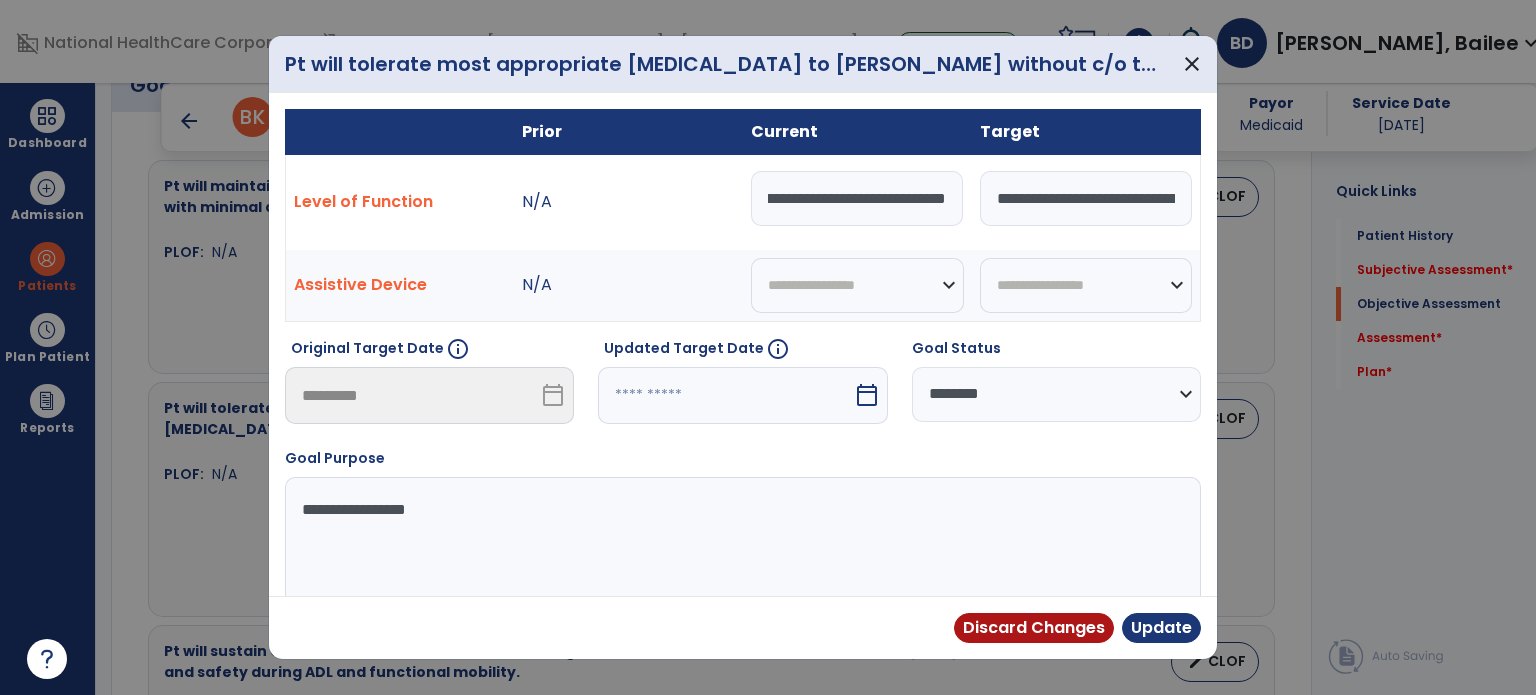 type on "**********" 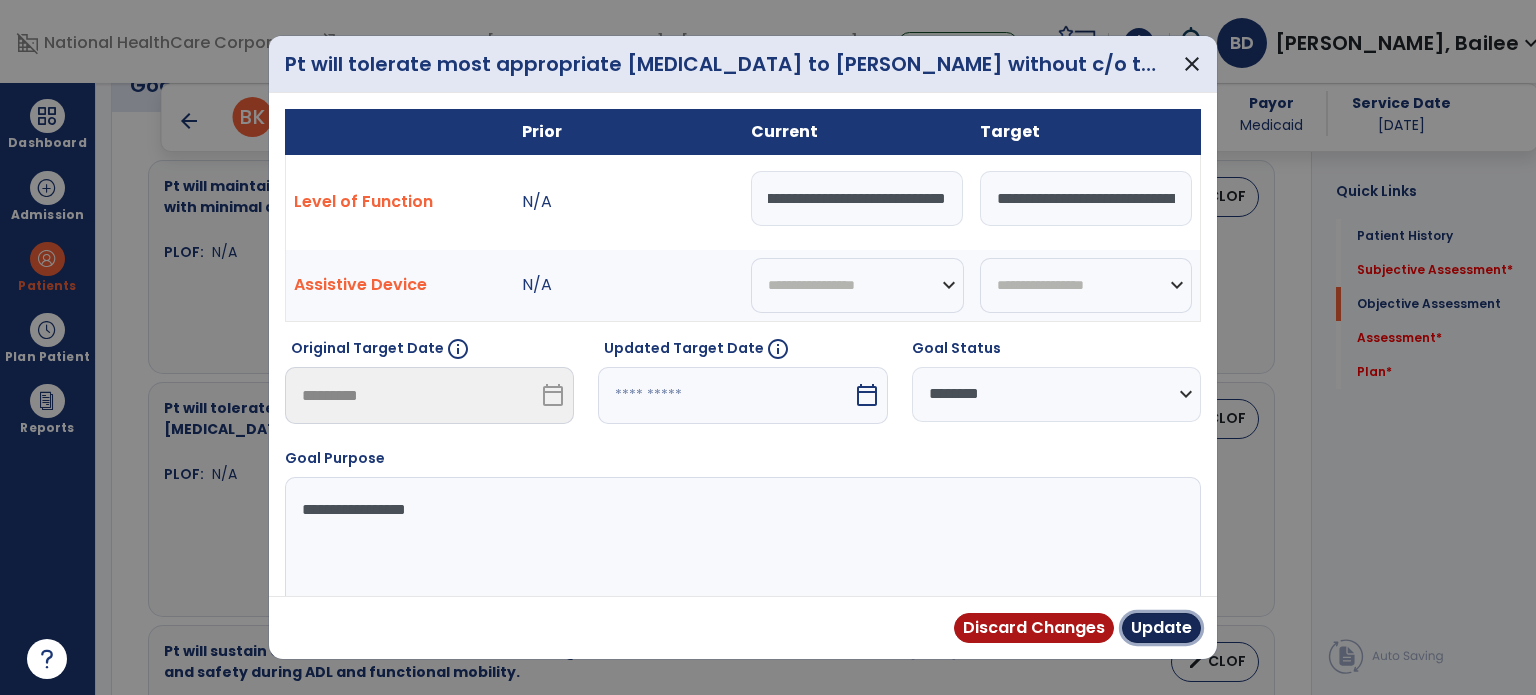 click on "Update" at bounding box center [1161, 628] 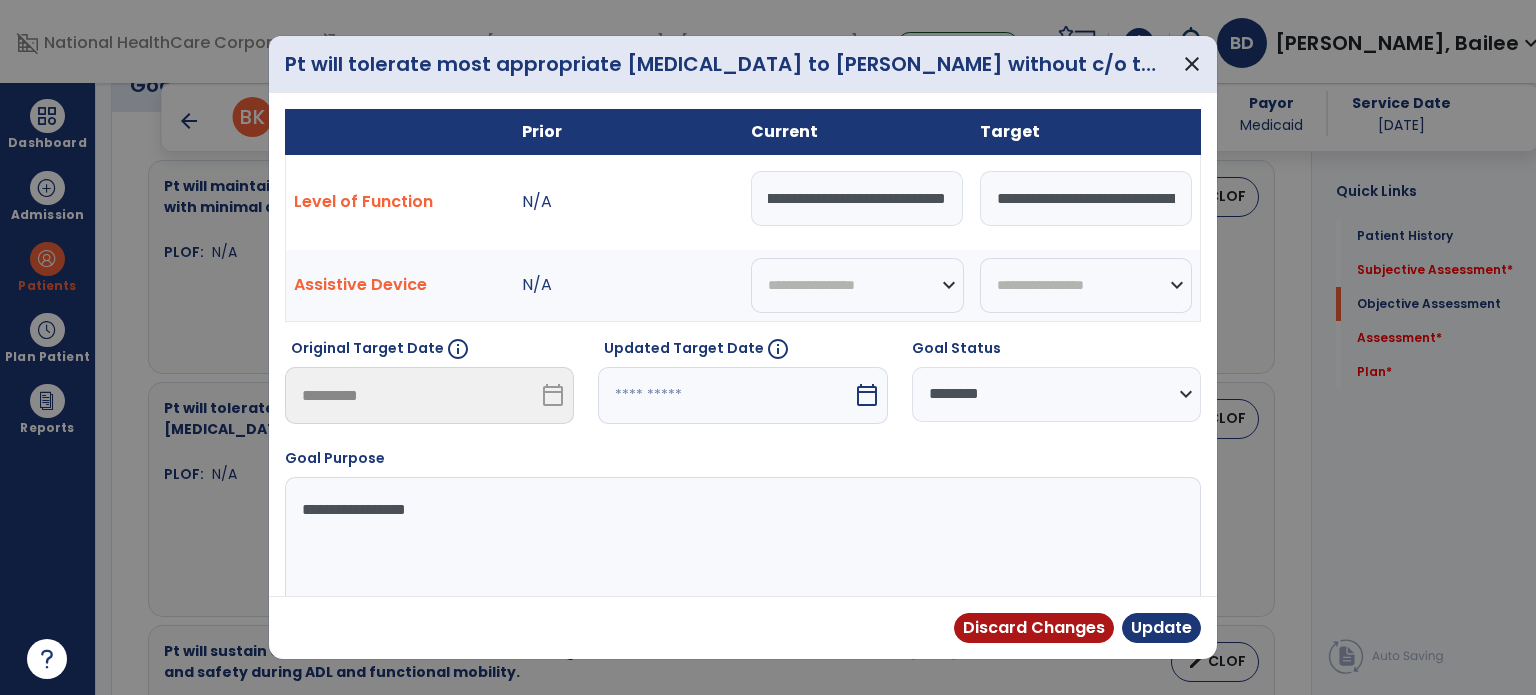 scroll, scrollTop: 0, scrollLeft: 0, axis: both 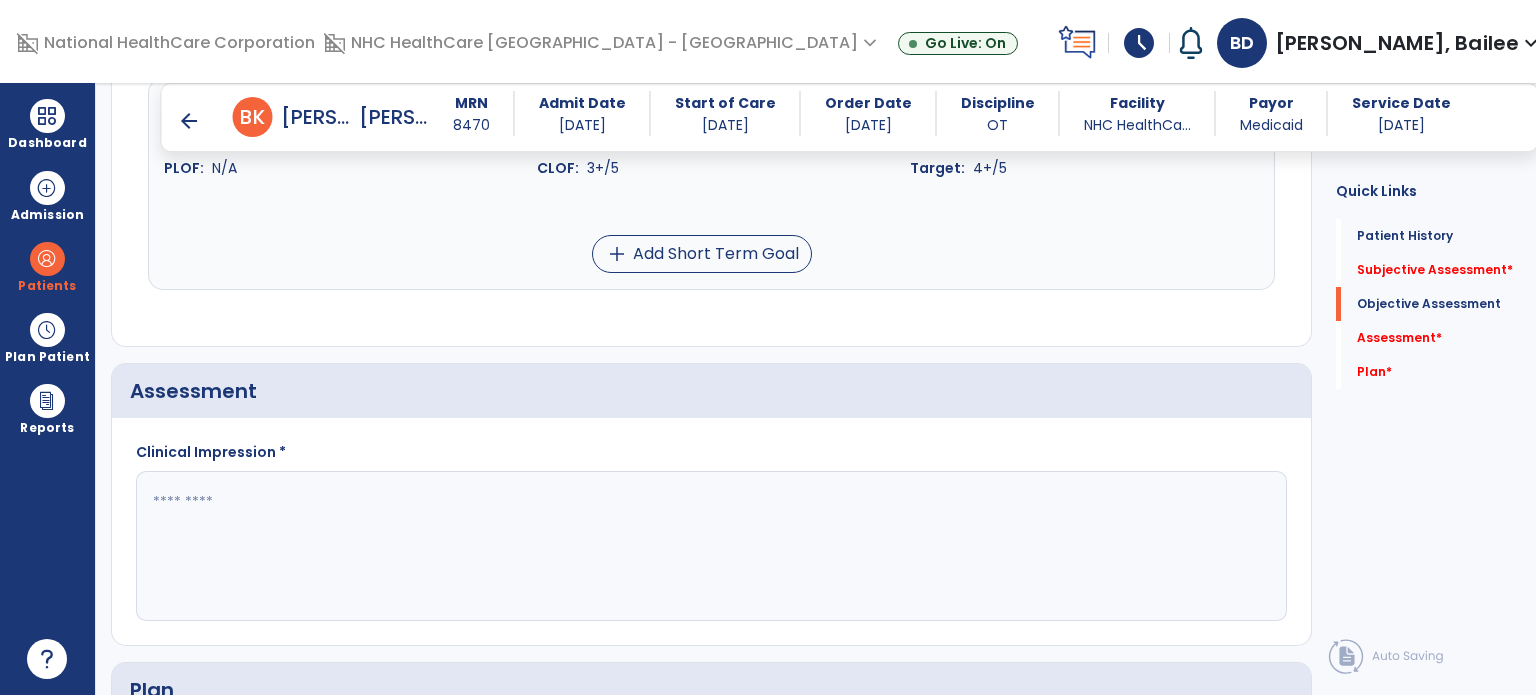 click 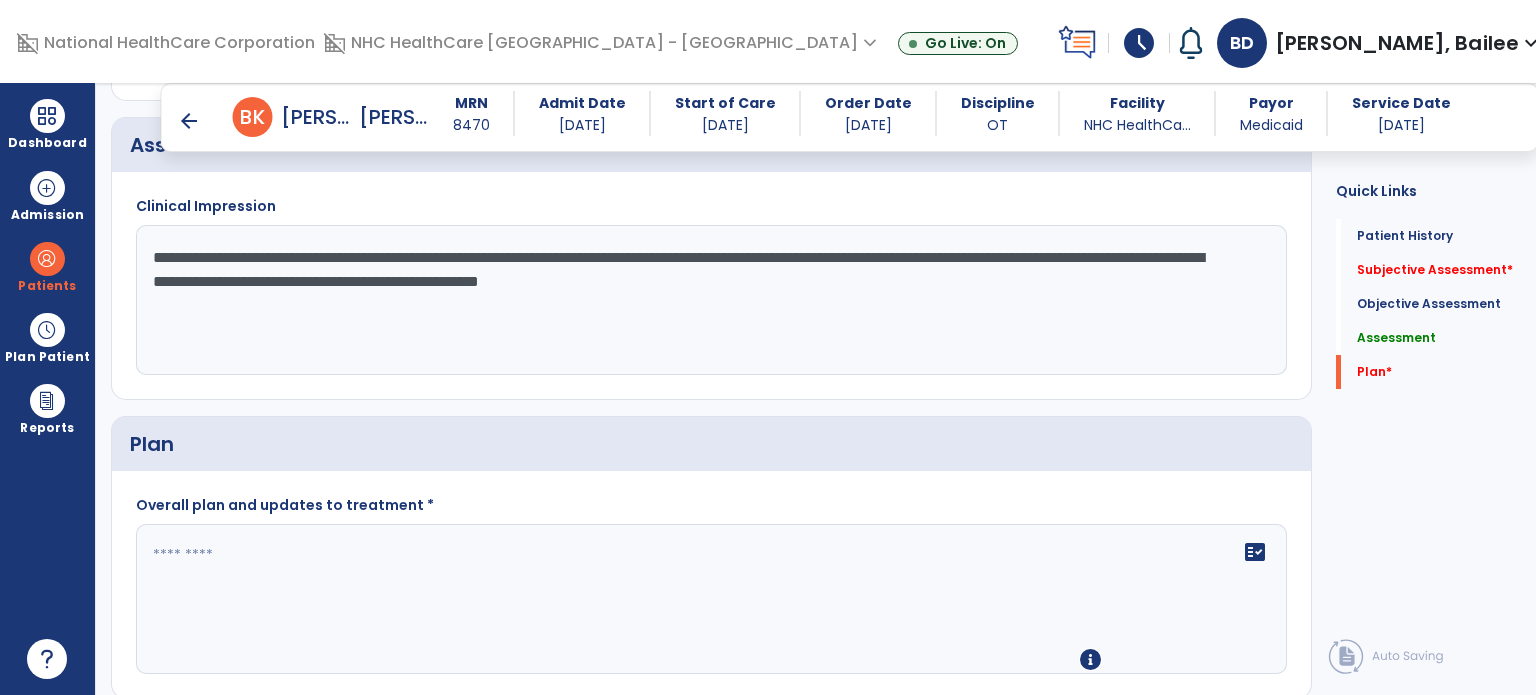 scroll, scrollTop: 2293, scrollLeft: 0, axis: vertical 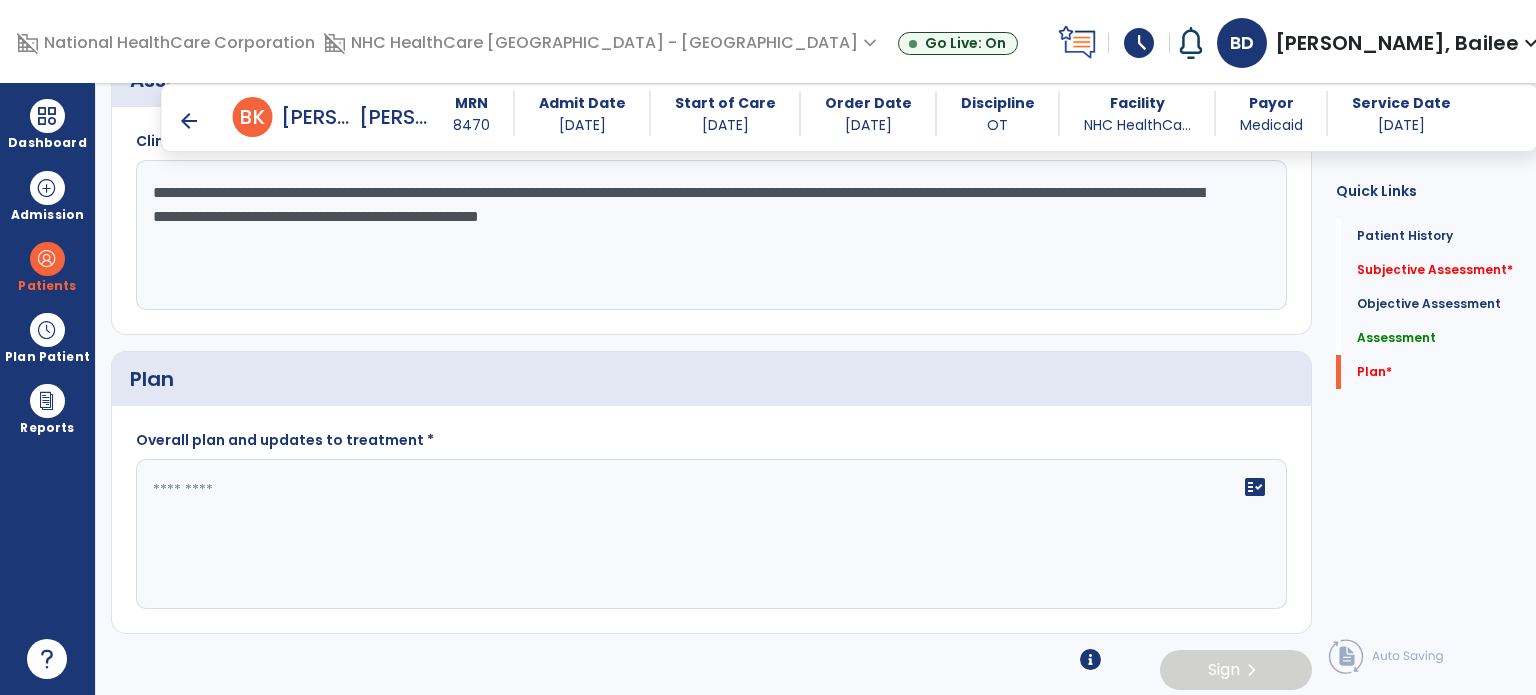 type on "**********" 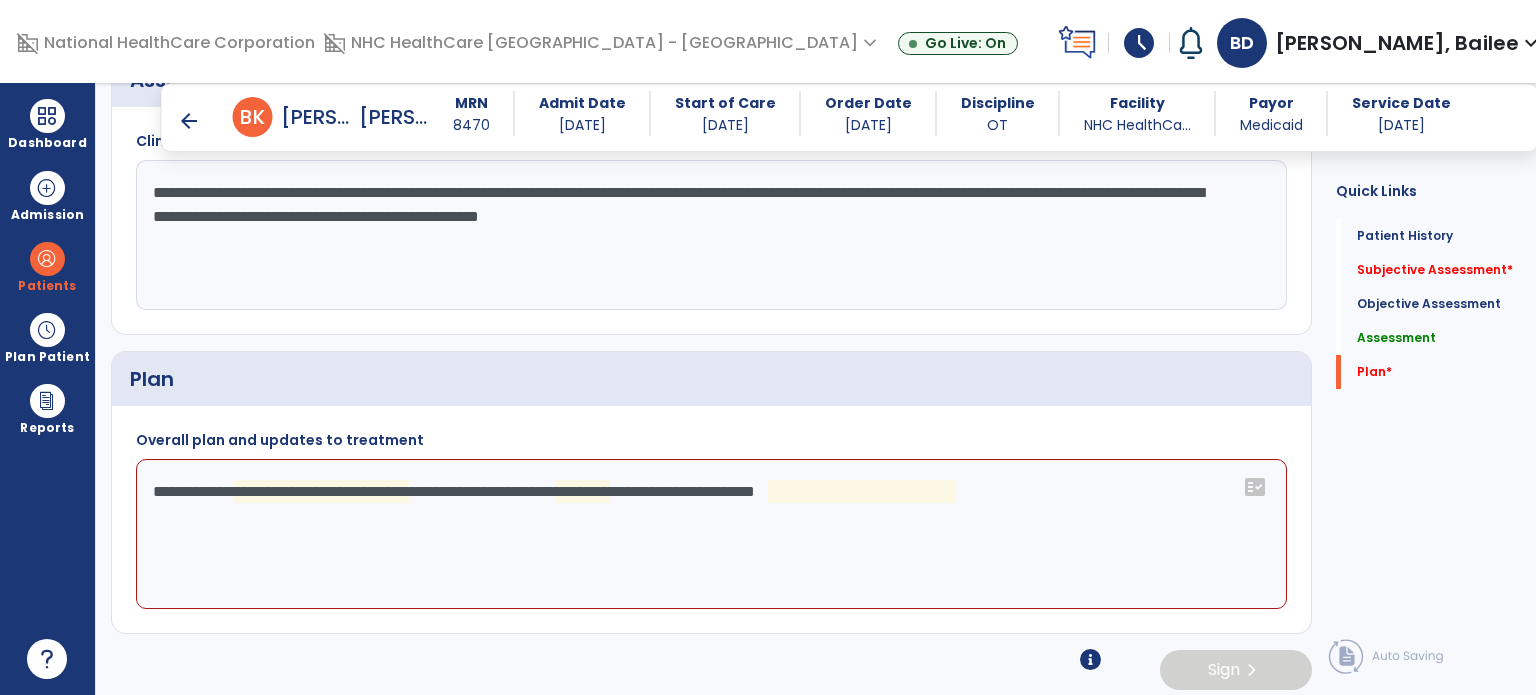 click on "**********" 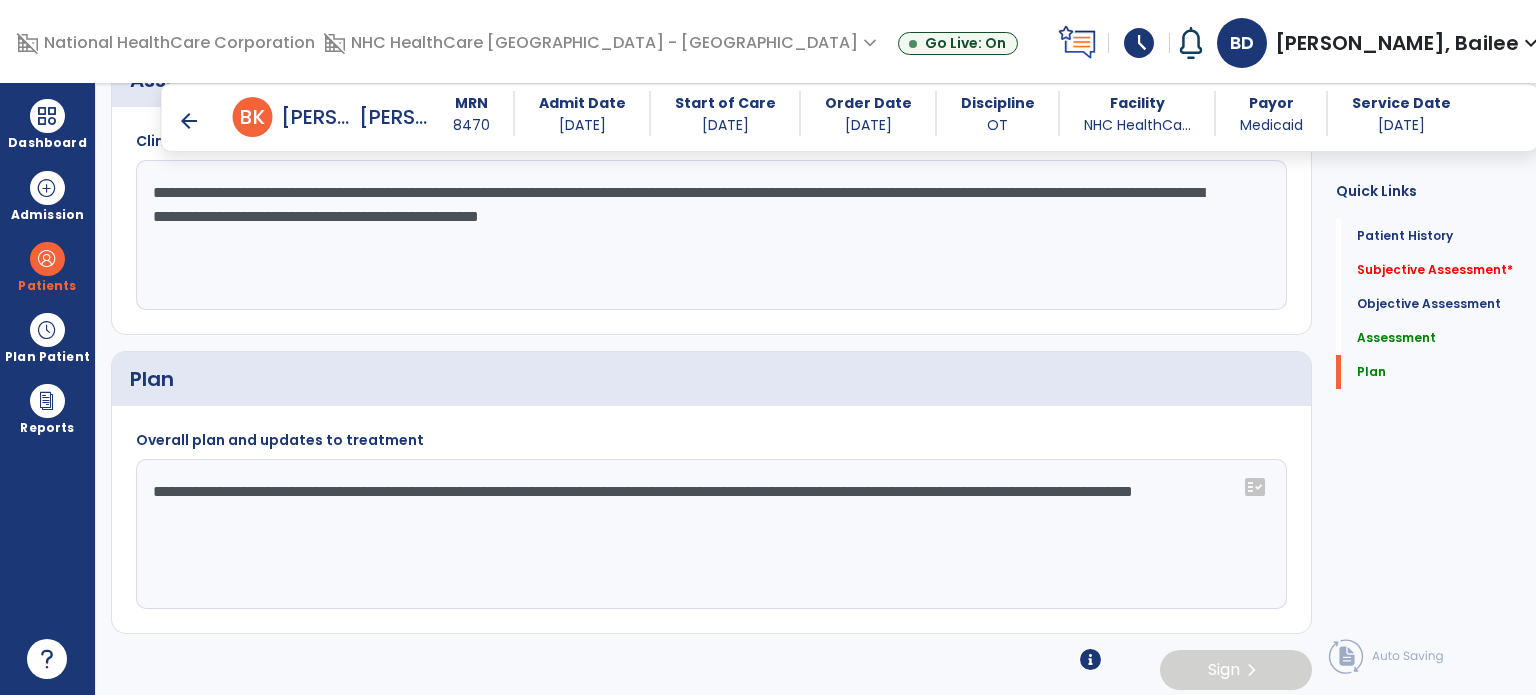 click on "**********" 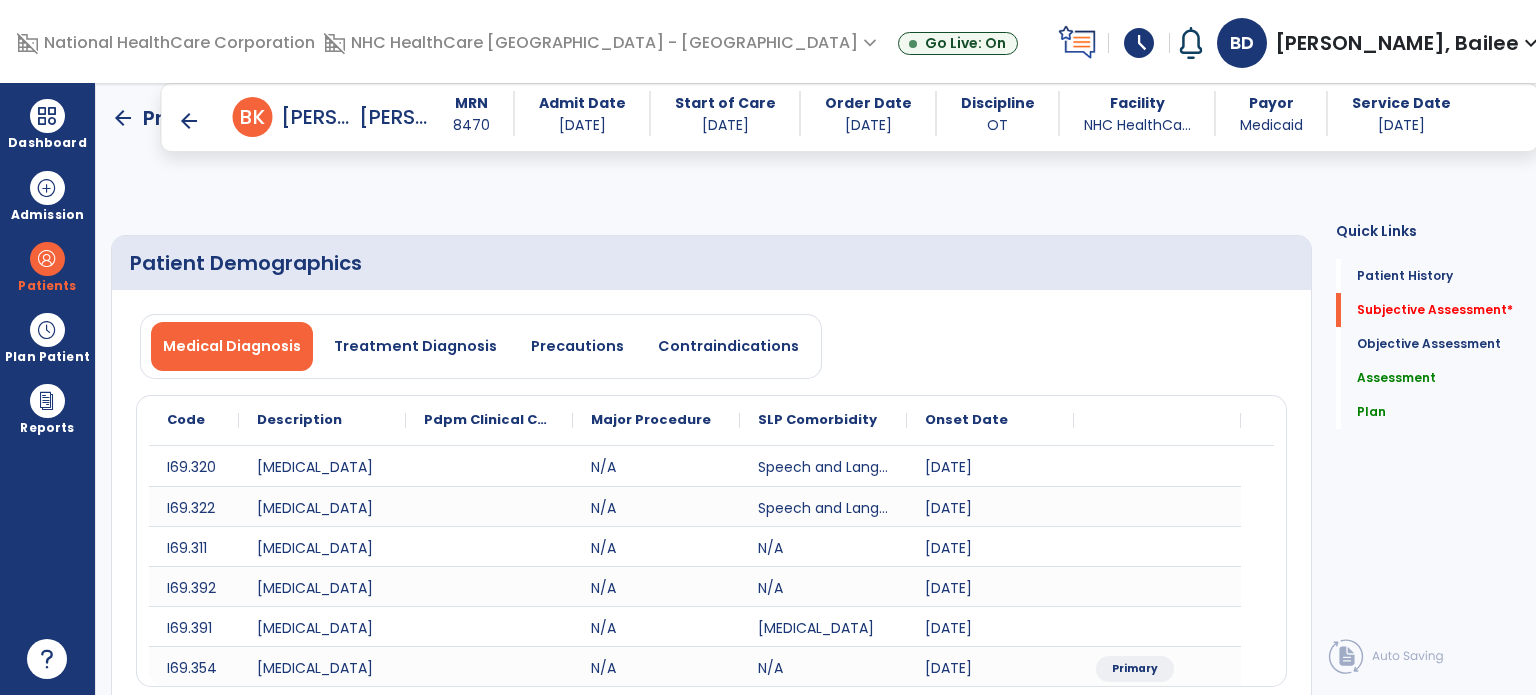 scroll, scrollTop: 624, scrollLeft: 0, axis: vertical 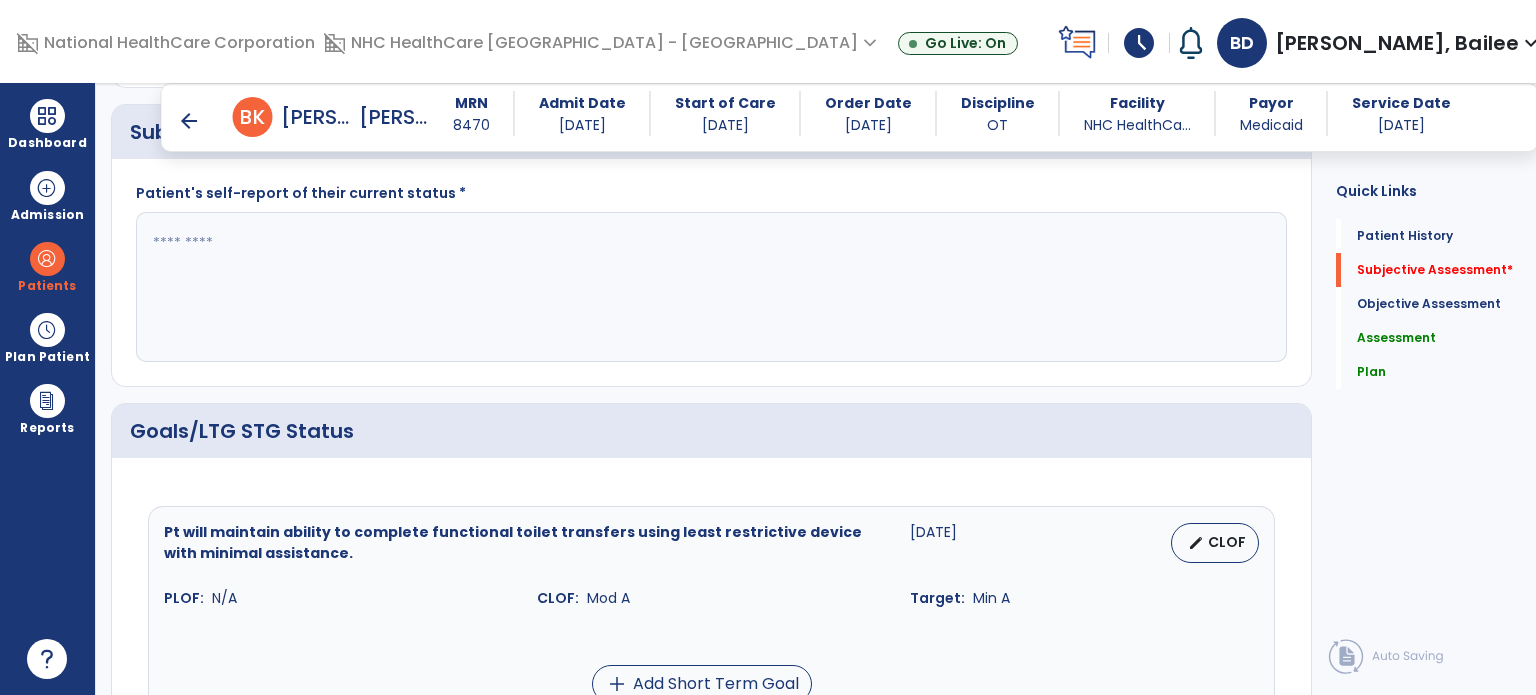 type on "**********" 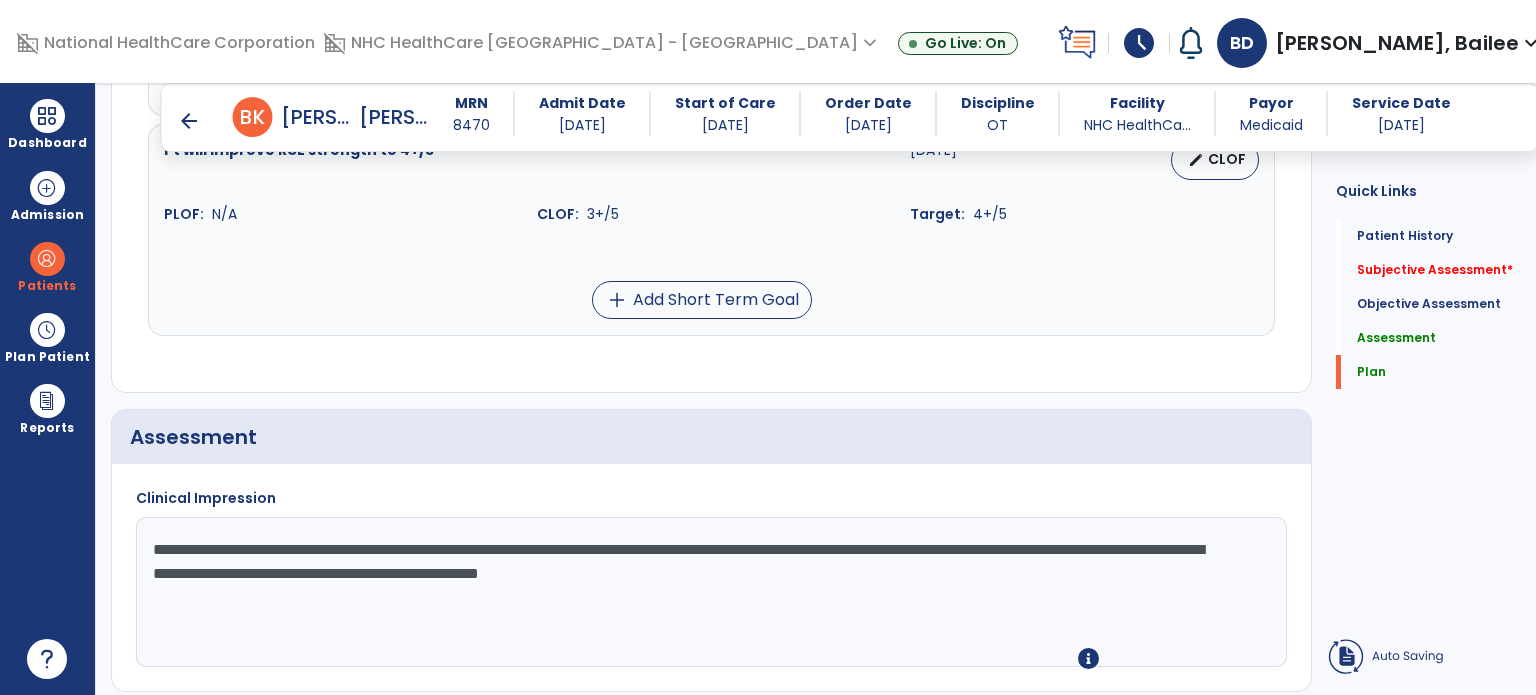 scroll, scrollTop: 2295, scrollLeft: 0, axis: vertical 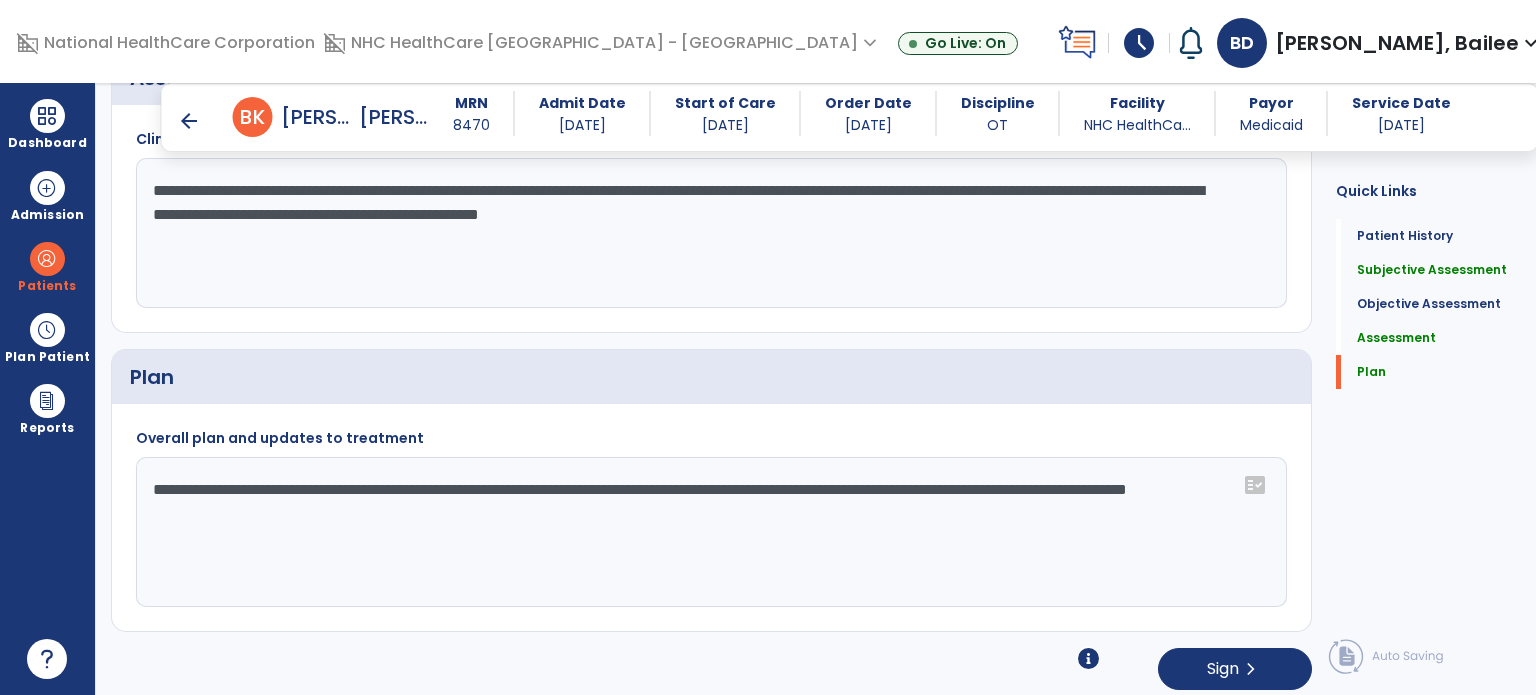 type on "**********" 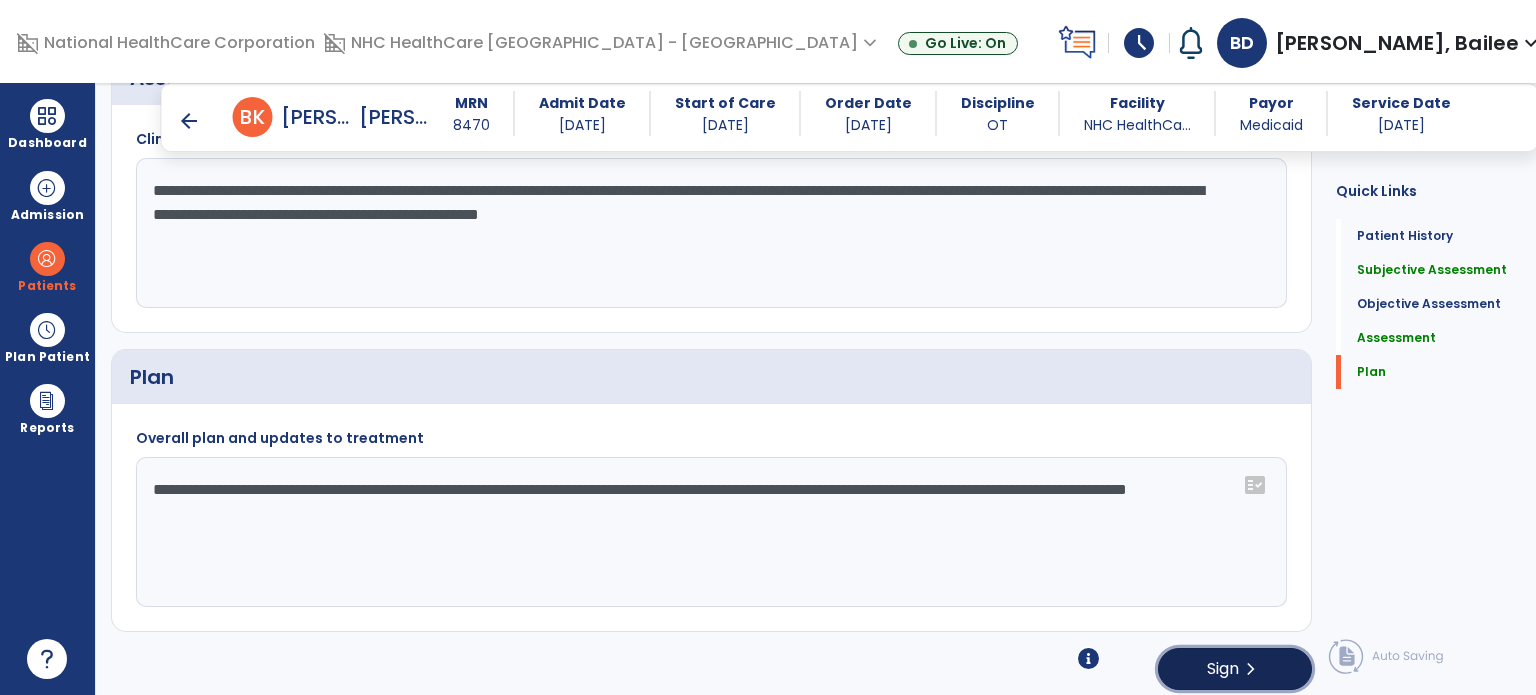 click on "Sign  chevron_right" 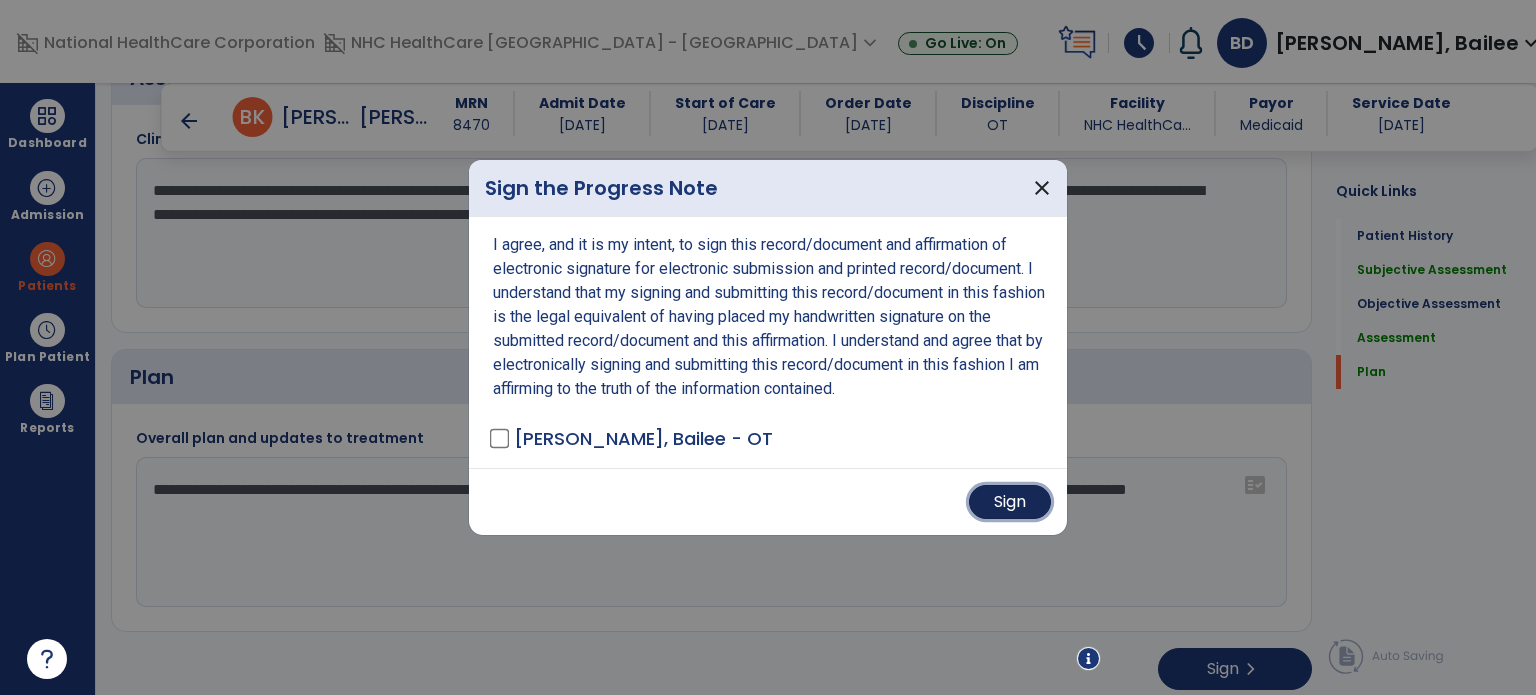 click on "Sign" at bounding box center [1010, 502] 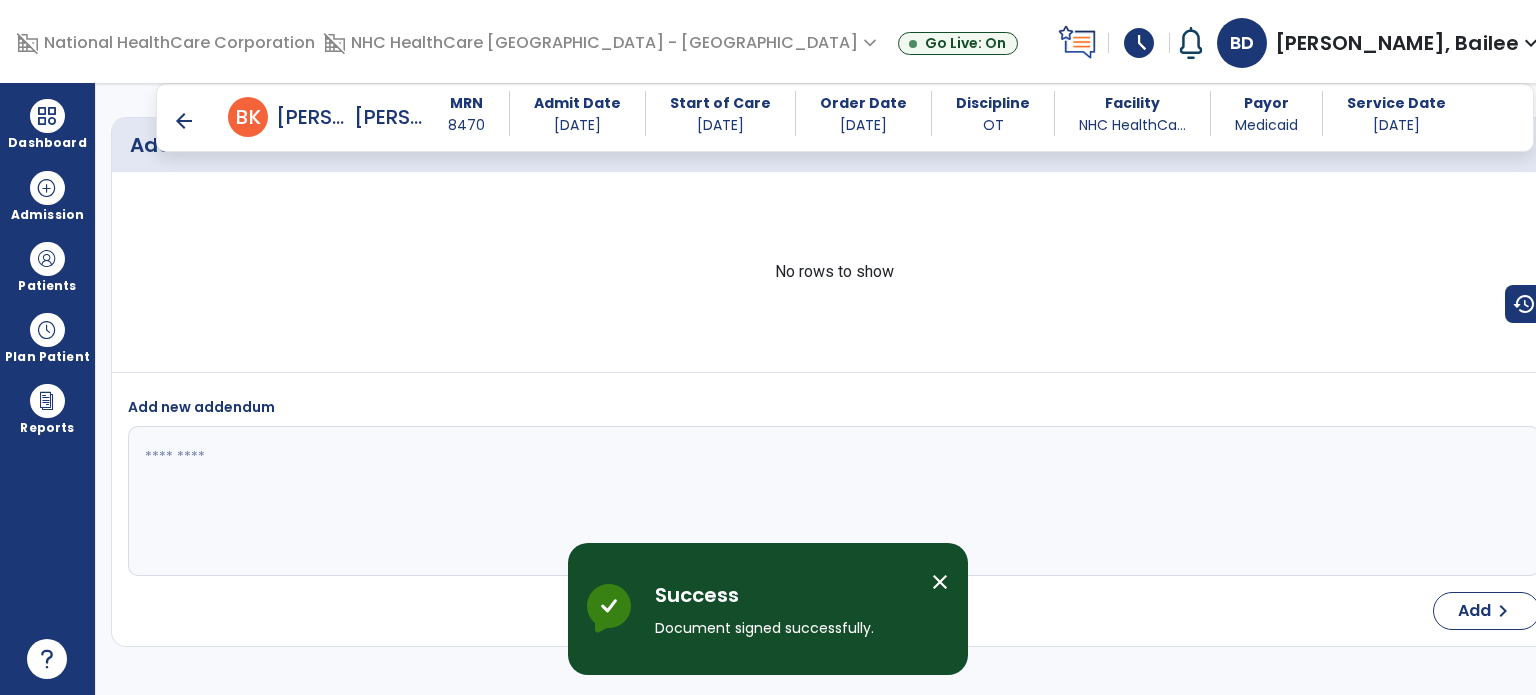 scroll, scrollTop: 2680, scrollLeft: 0, axis: vertical 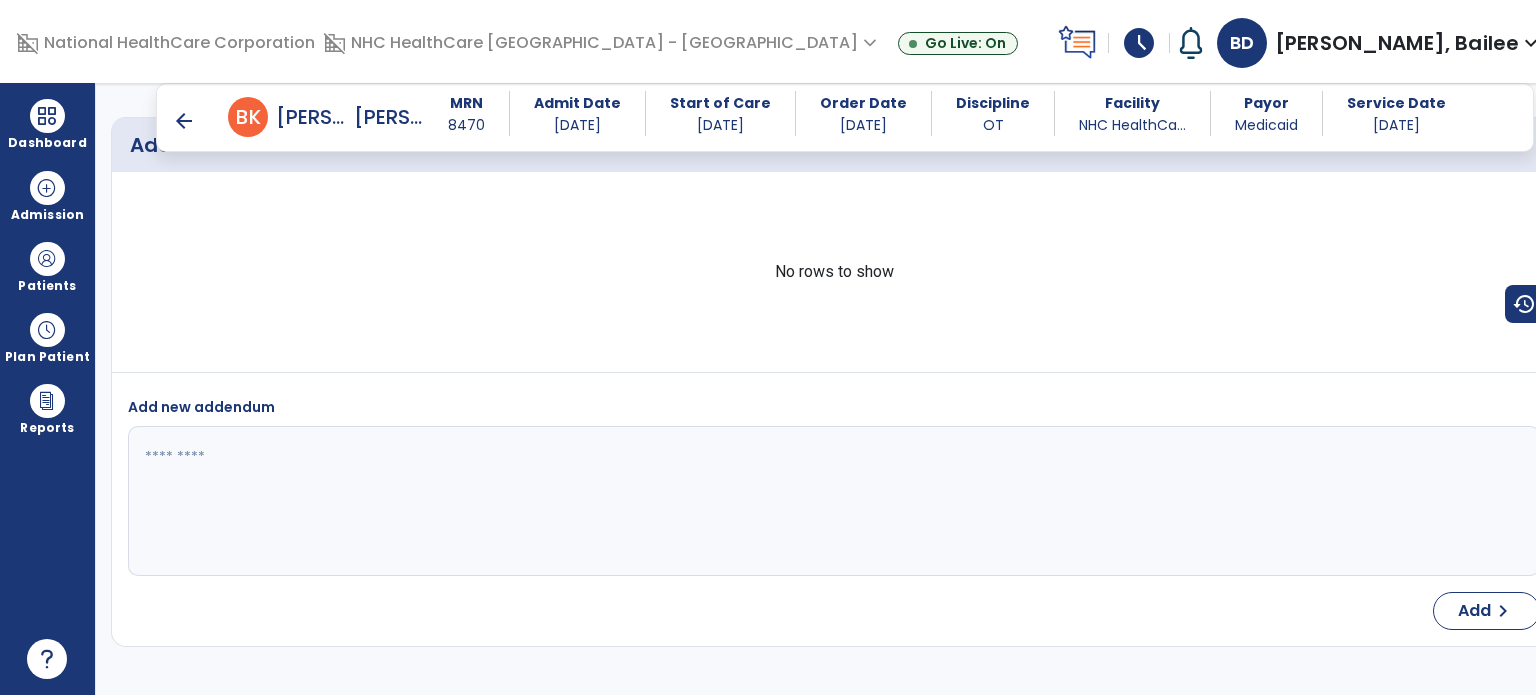 click at bounding box center (47, 116) 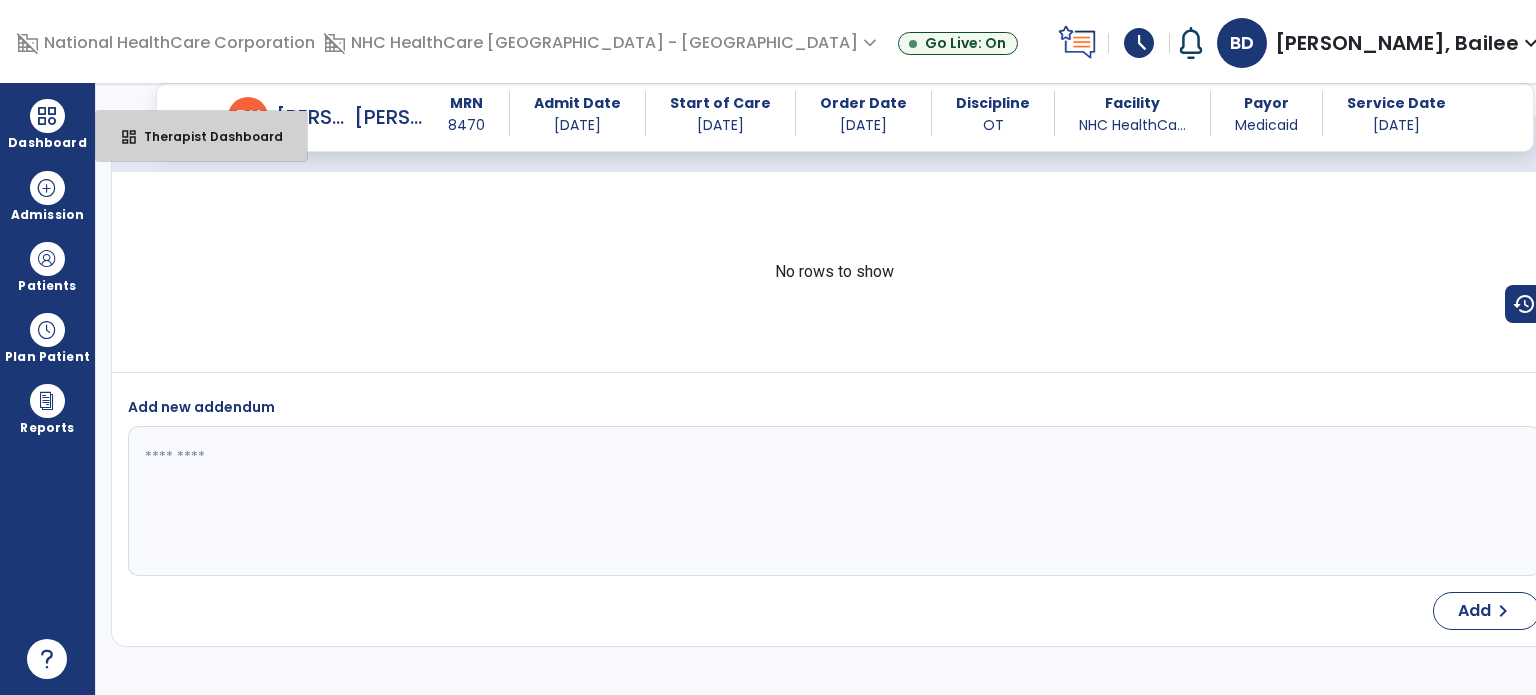 click on "dashboard  Therapist Dashboard" at bounding box center (201, 136) 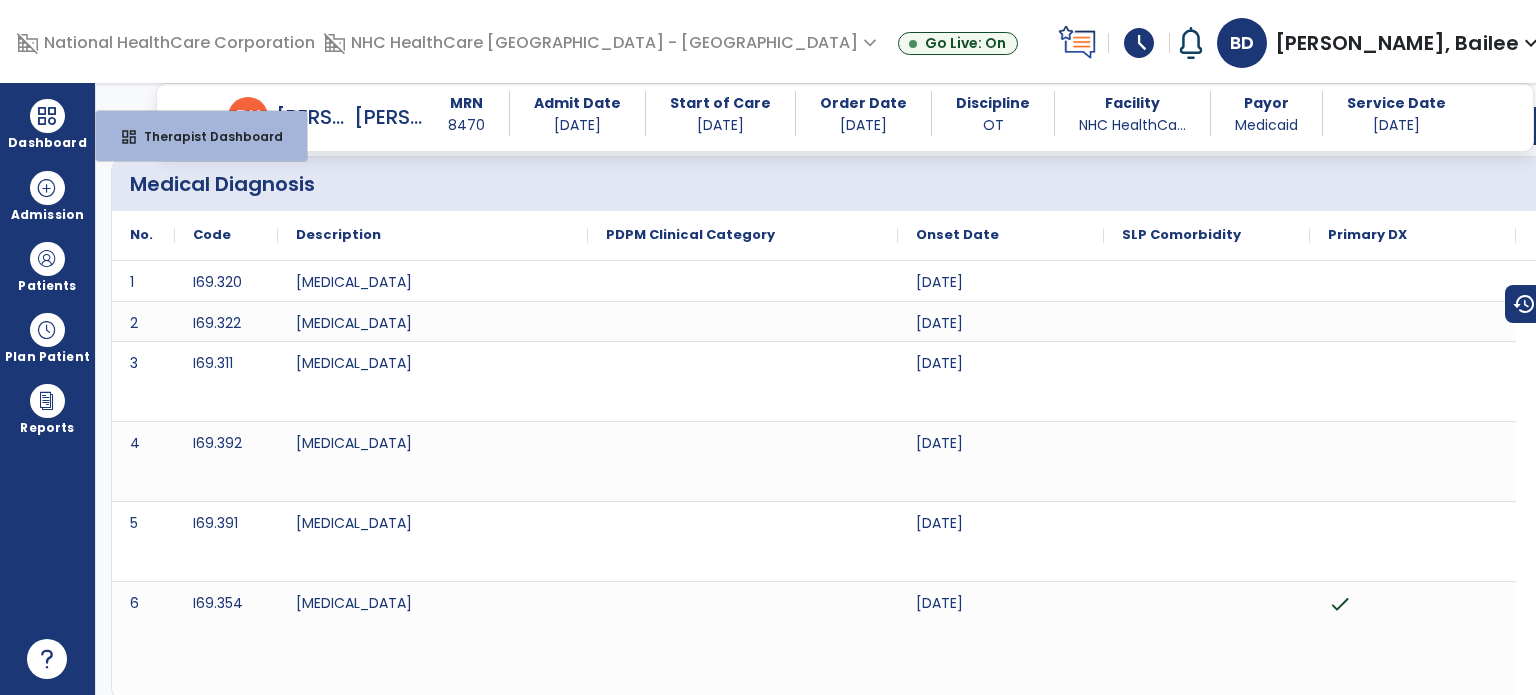 select on "****" 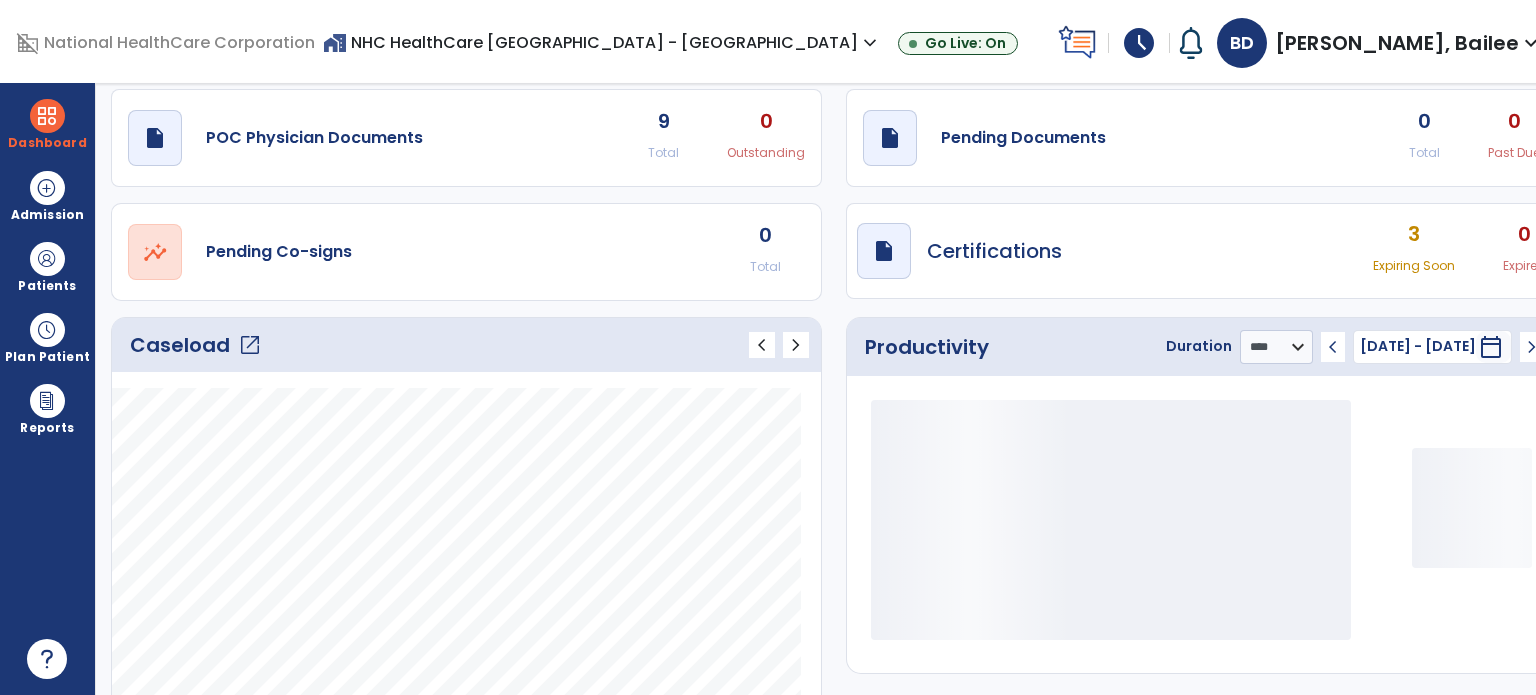 scroll, scrollTop: 0, scrollLeft: 0, axis: both 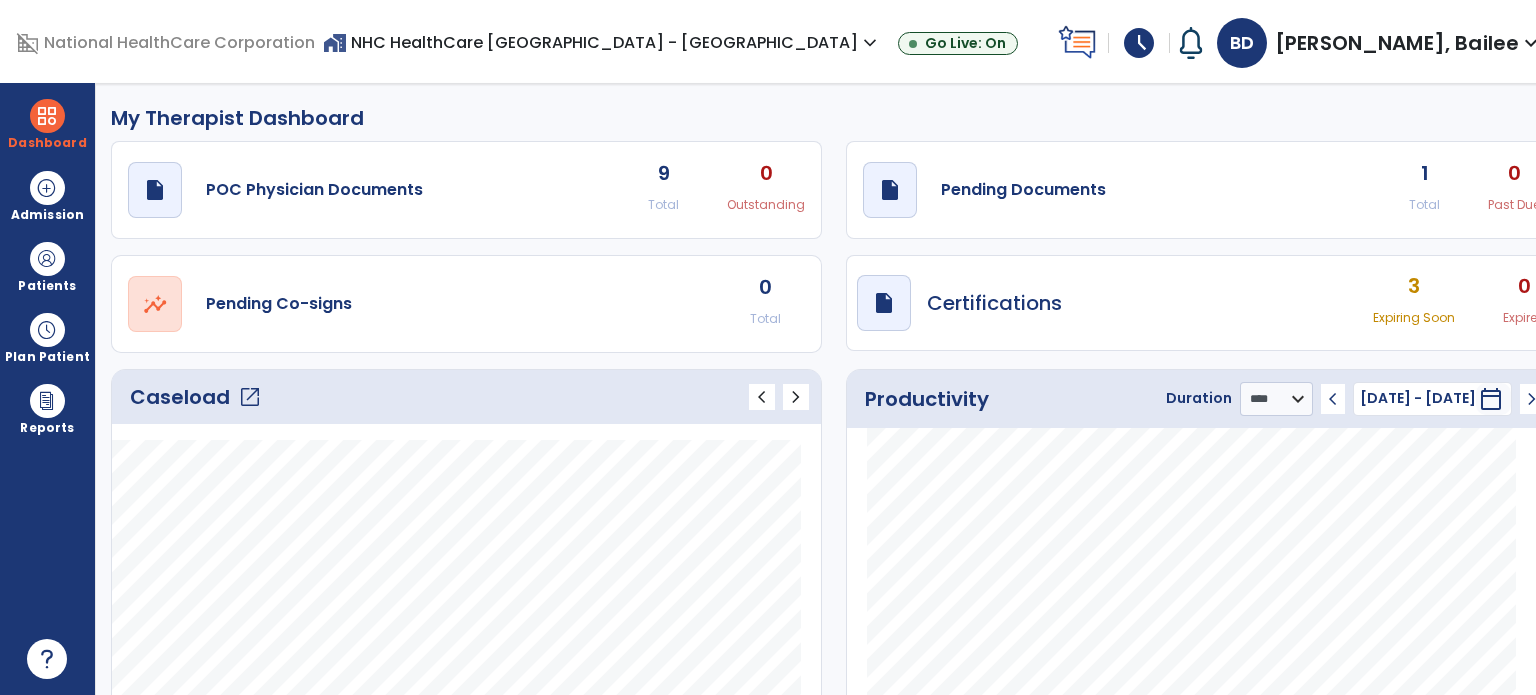 click on "draft   open_in_new  Pending Documents 1 Total 0 Past Due" 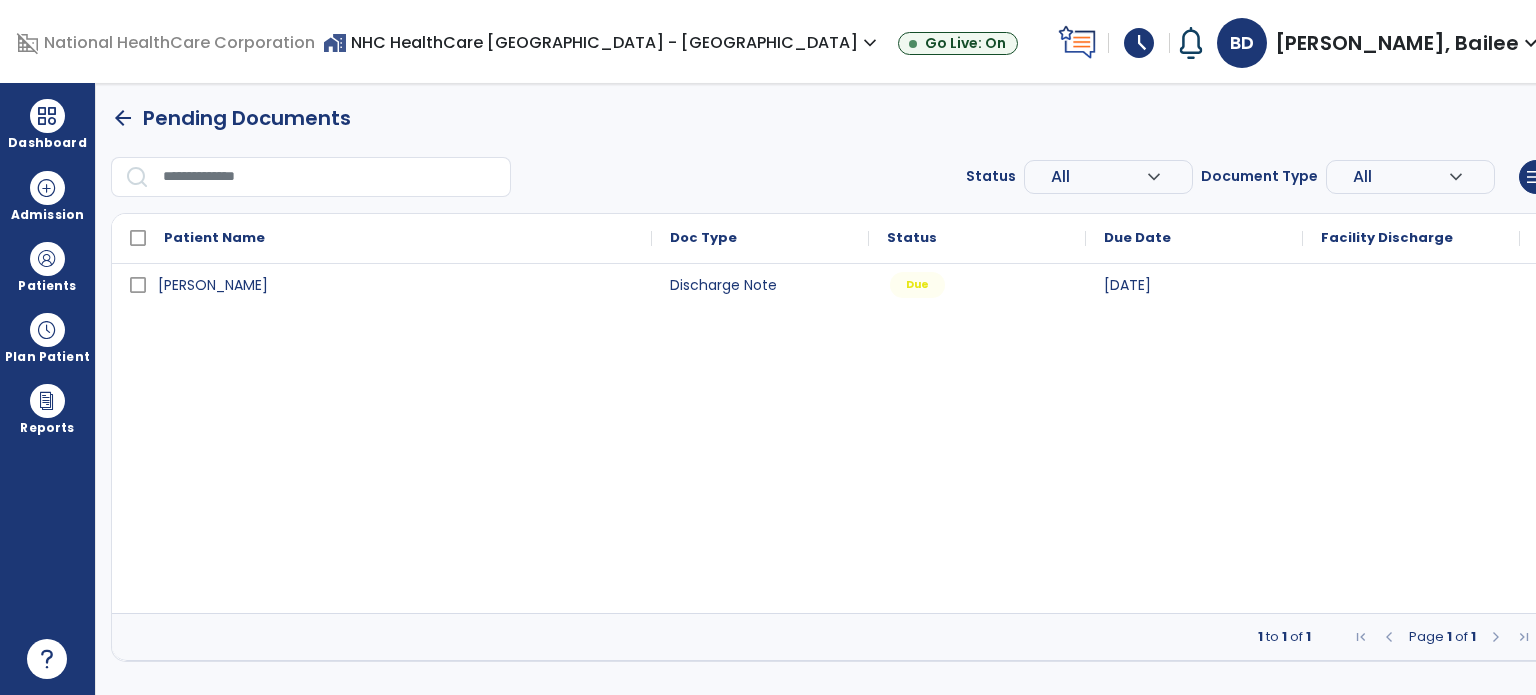 click on "Due" at bounding box center [977, 284] 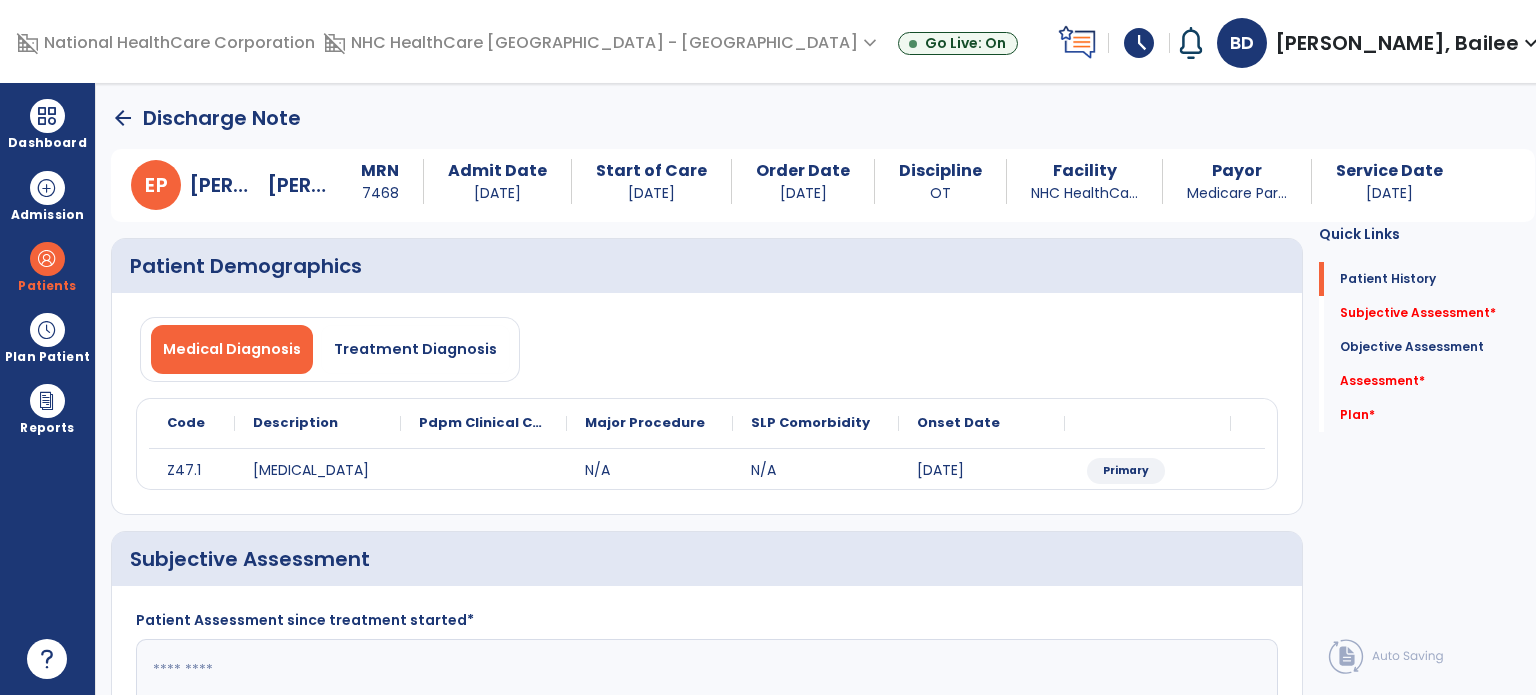 click on "Subjective Assessment   *" 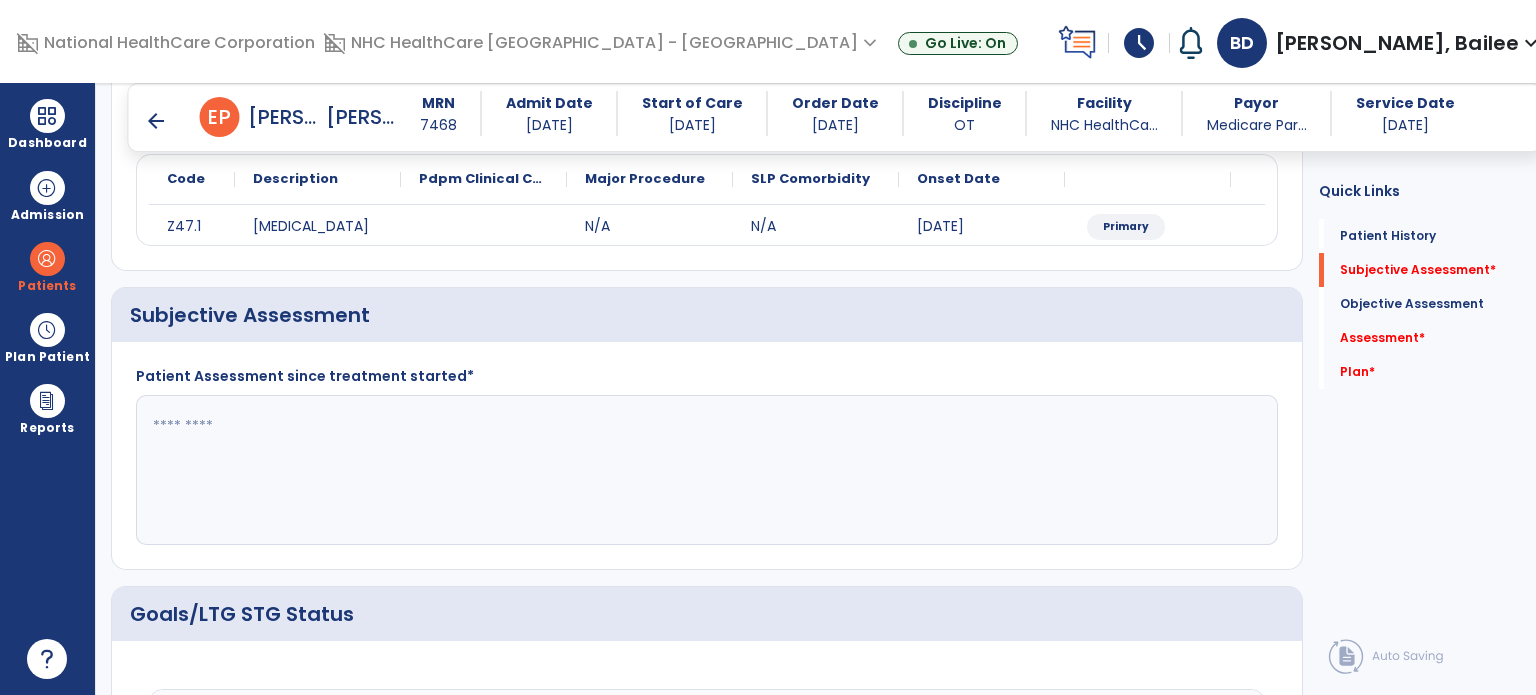 scroll, scrollTop: 282, scrollLeft: 0, axis: vertical 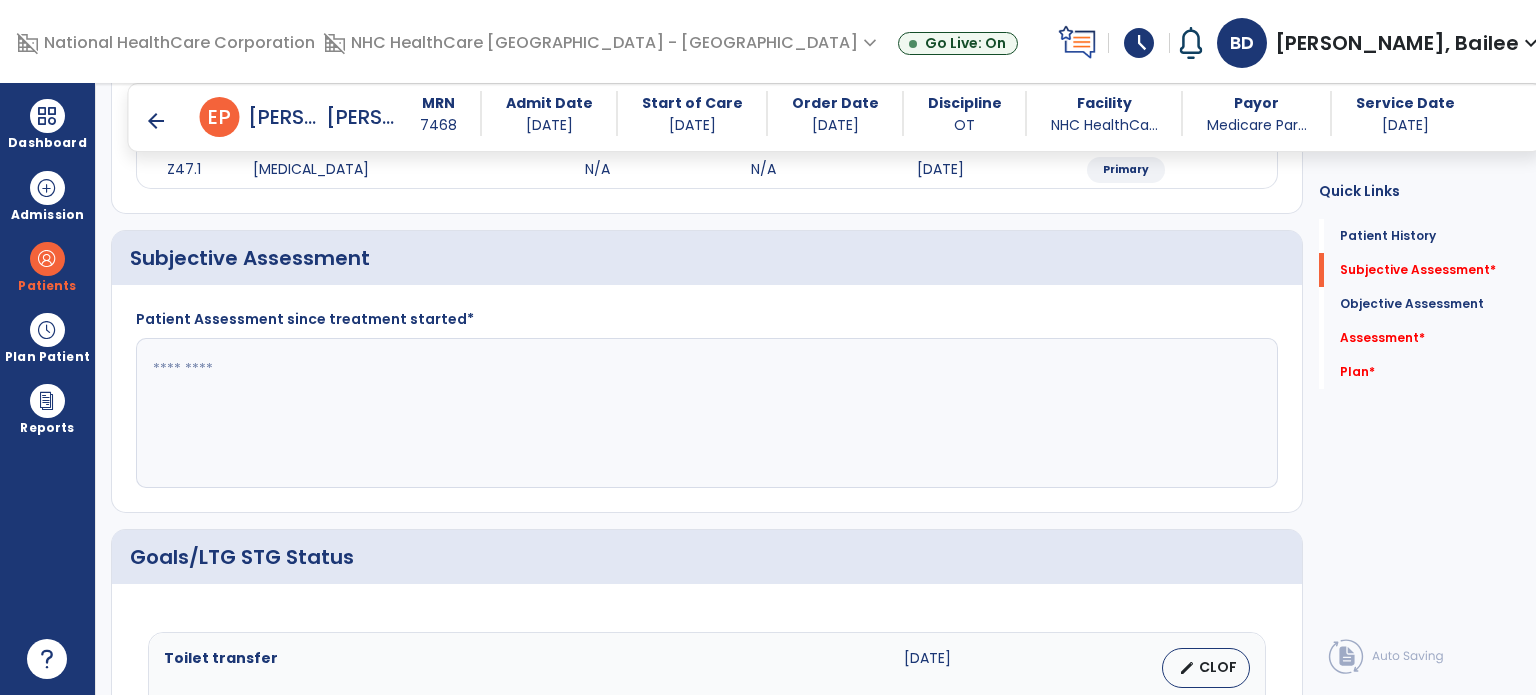 click 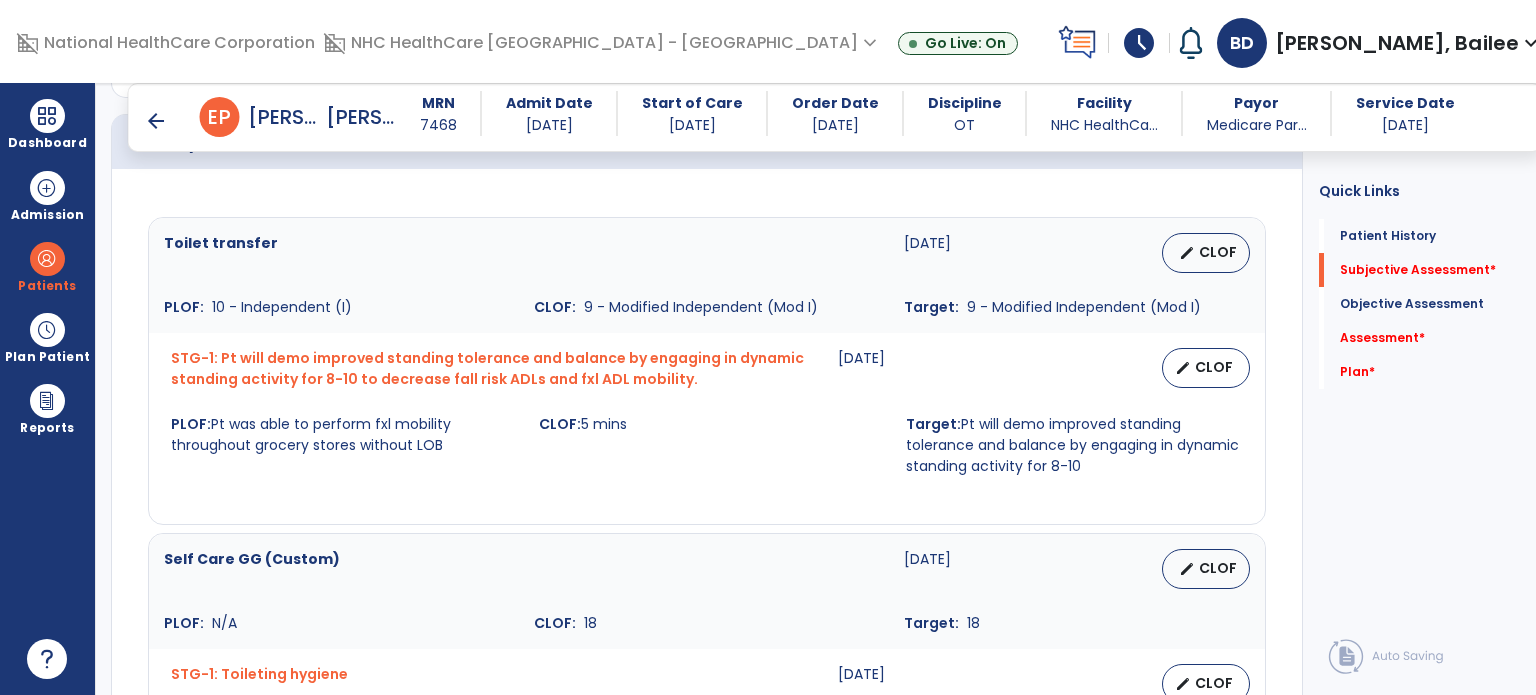 scroll, scrollTop: 698, scrollLeft: 0, axis: vertical 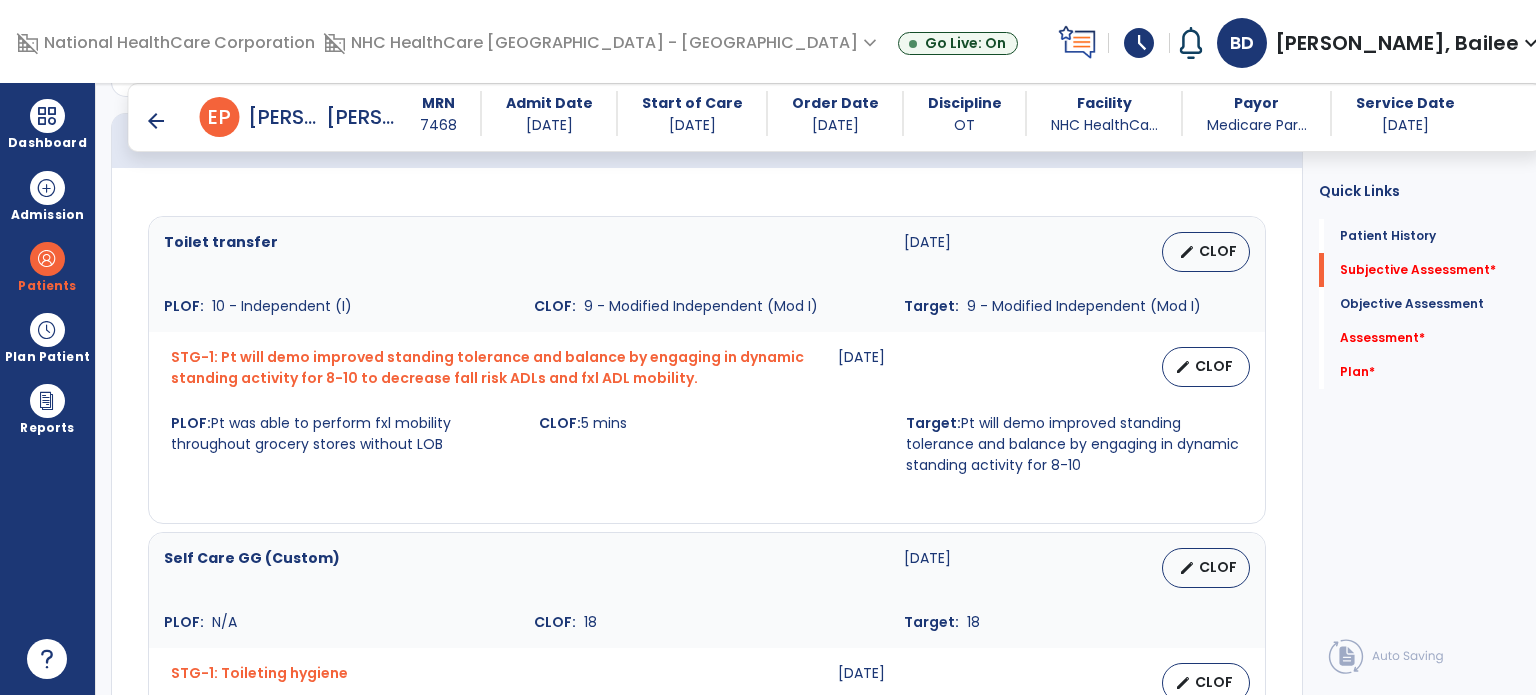 type on "**********" 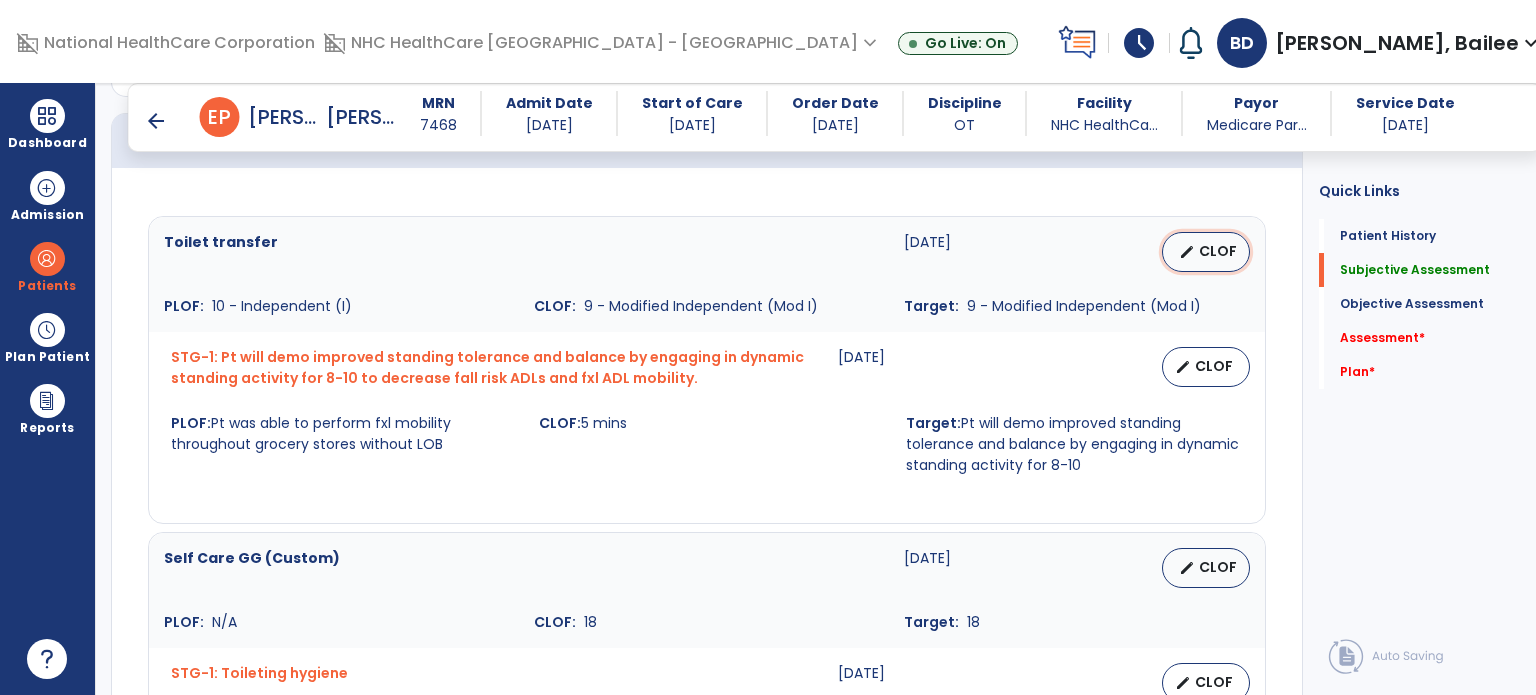 click on "edit   CLOF" at bounding box center (1206, 252) 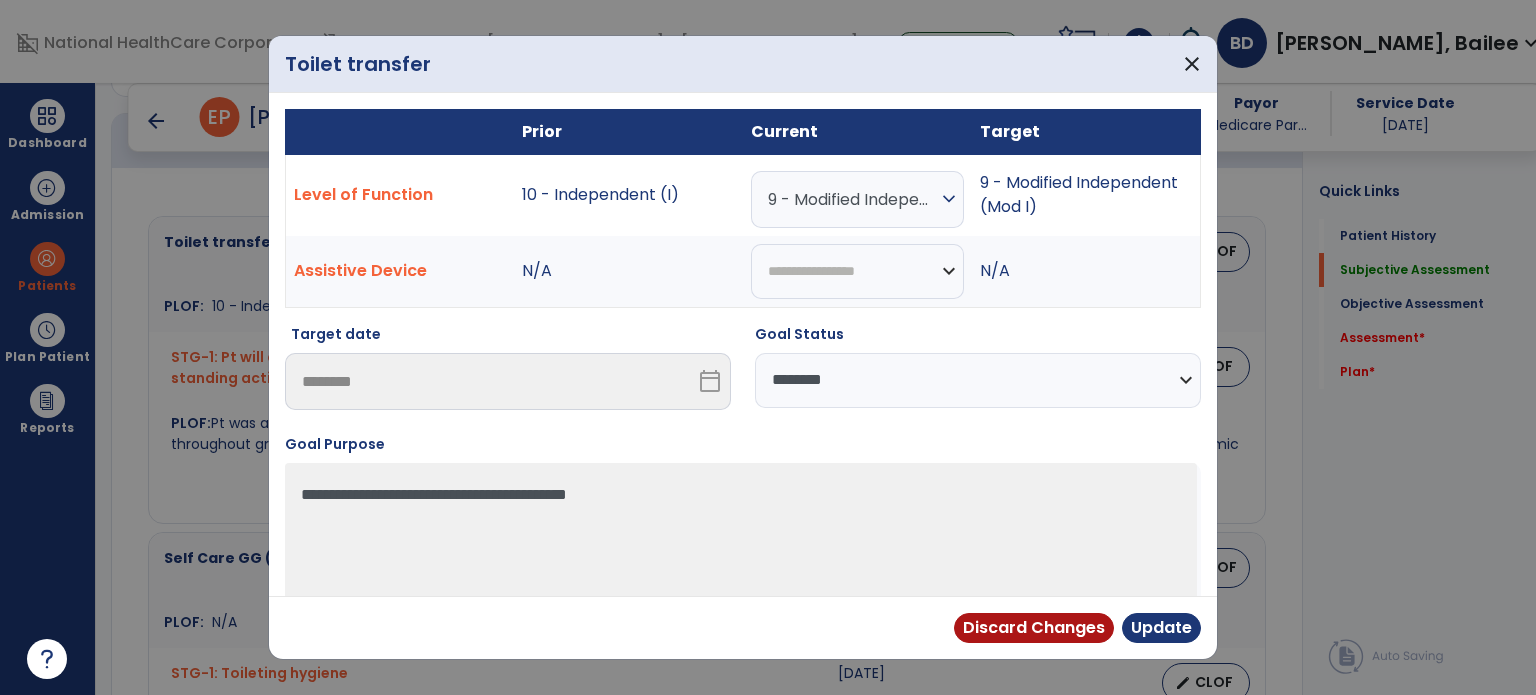 click on "**********" at bounding box center [978, 380] 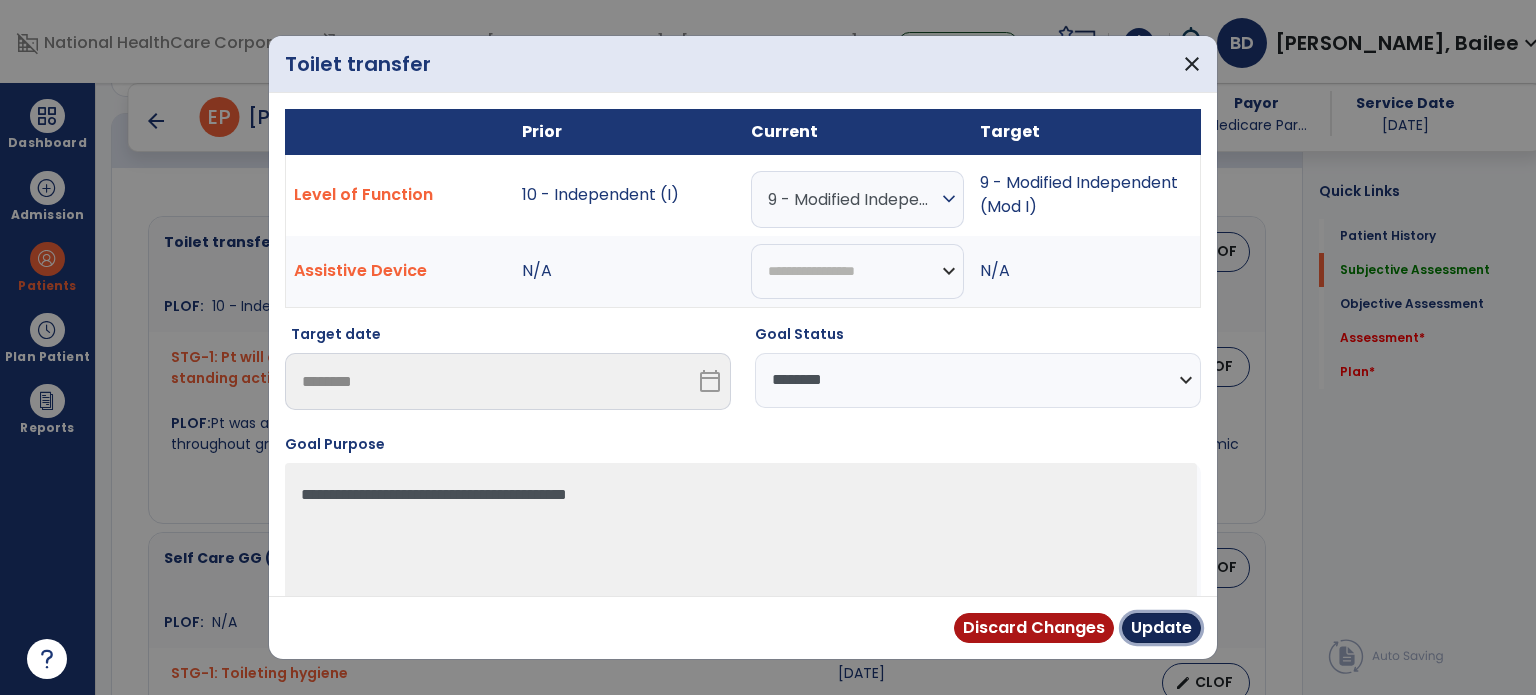 click on "Update" at bounding box center (1161, 628) 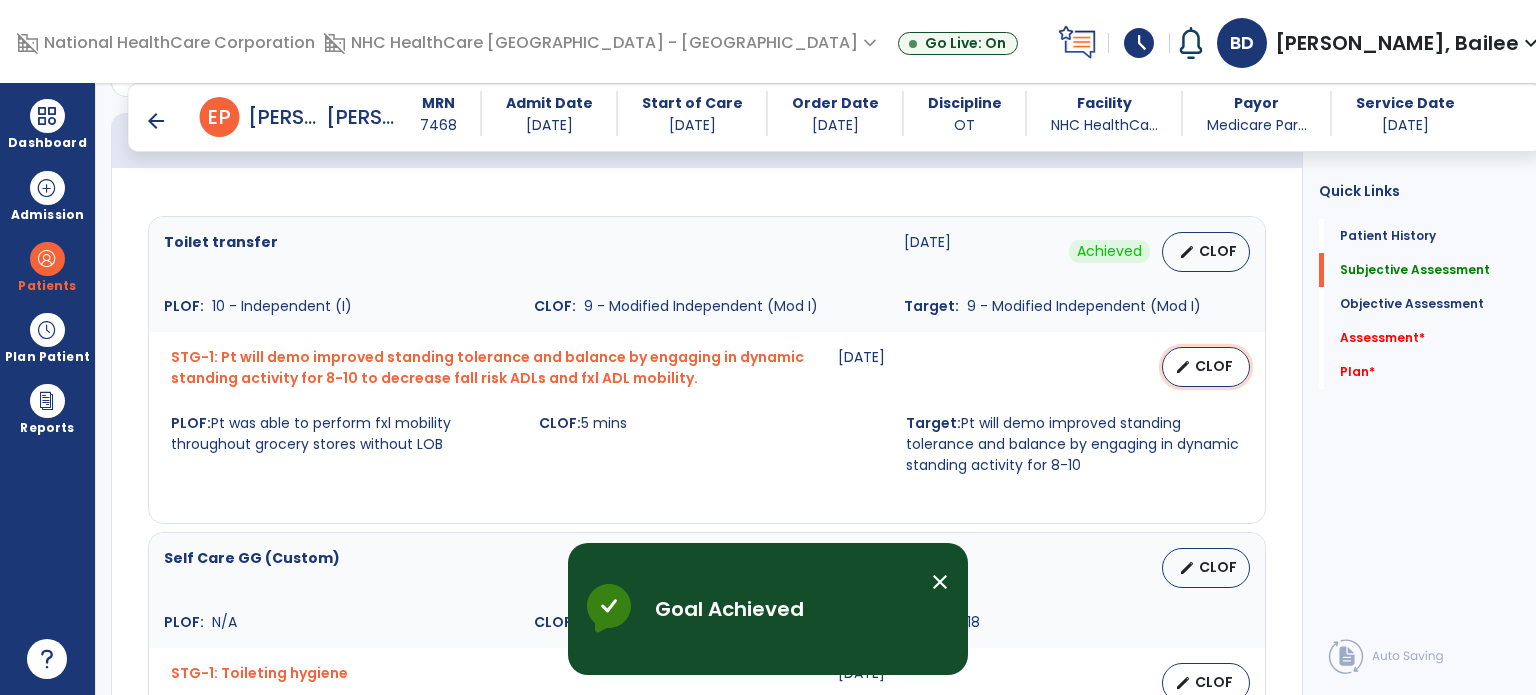 click on "CLOF" at bounding box center [1214, 366] 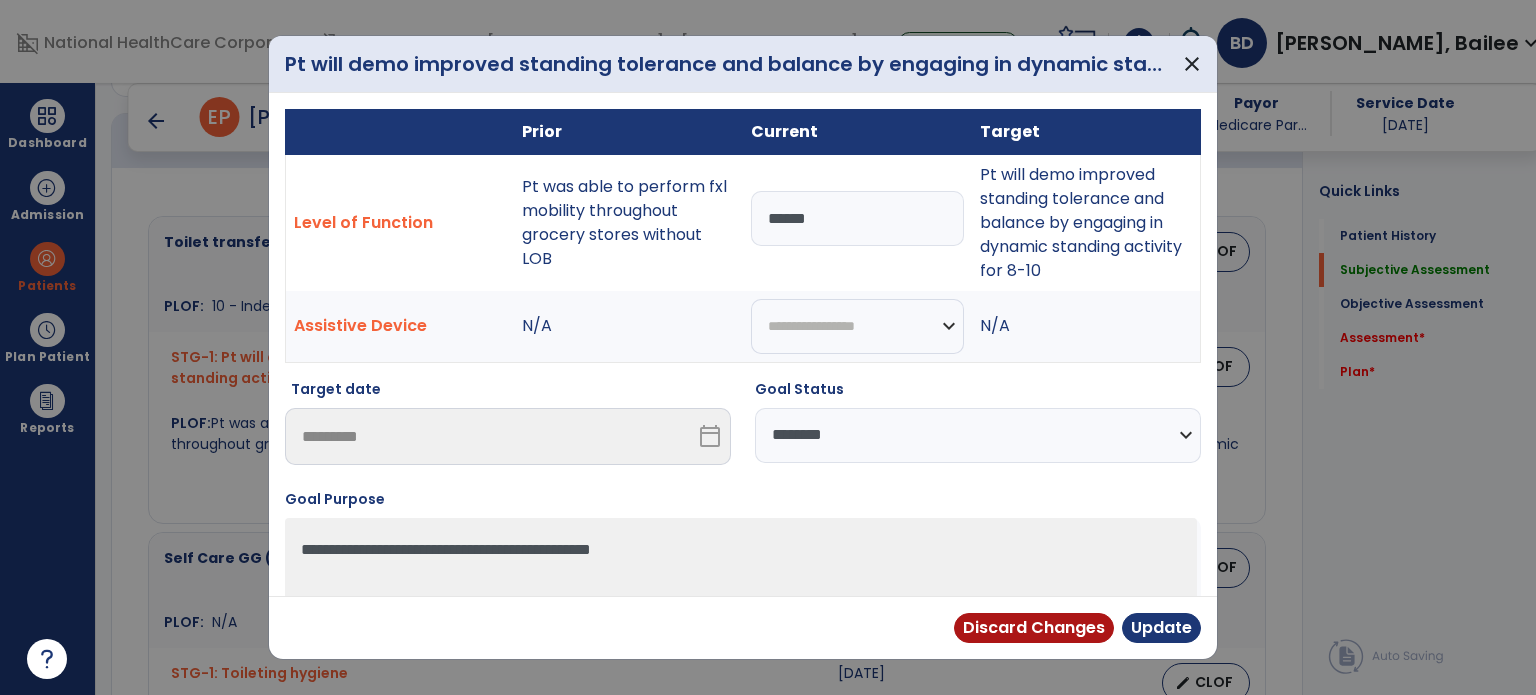 click on "******" at bounding box center (857, 218) 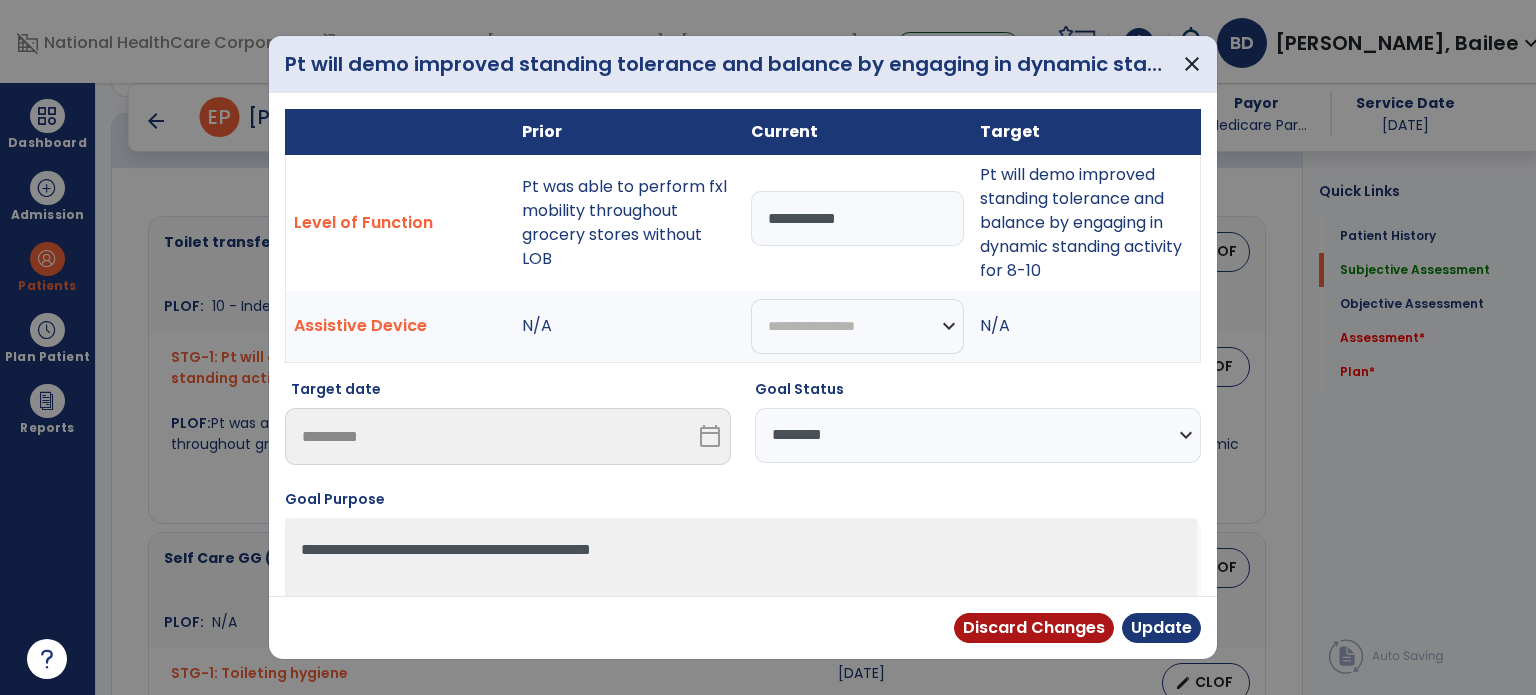 type on "**********" 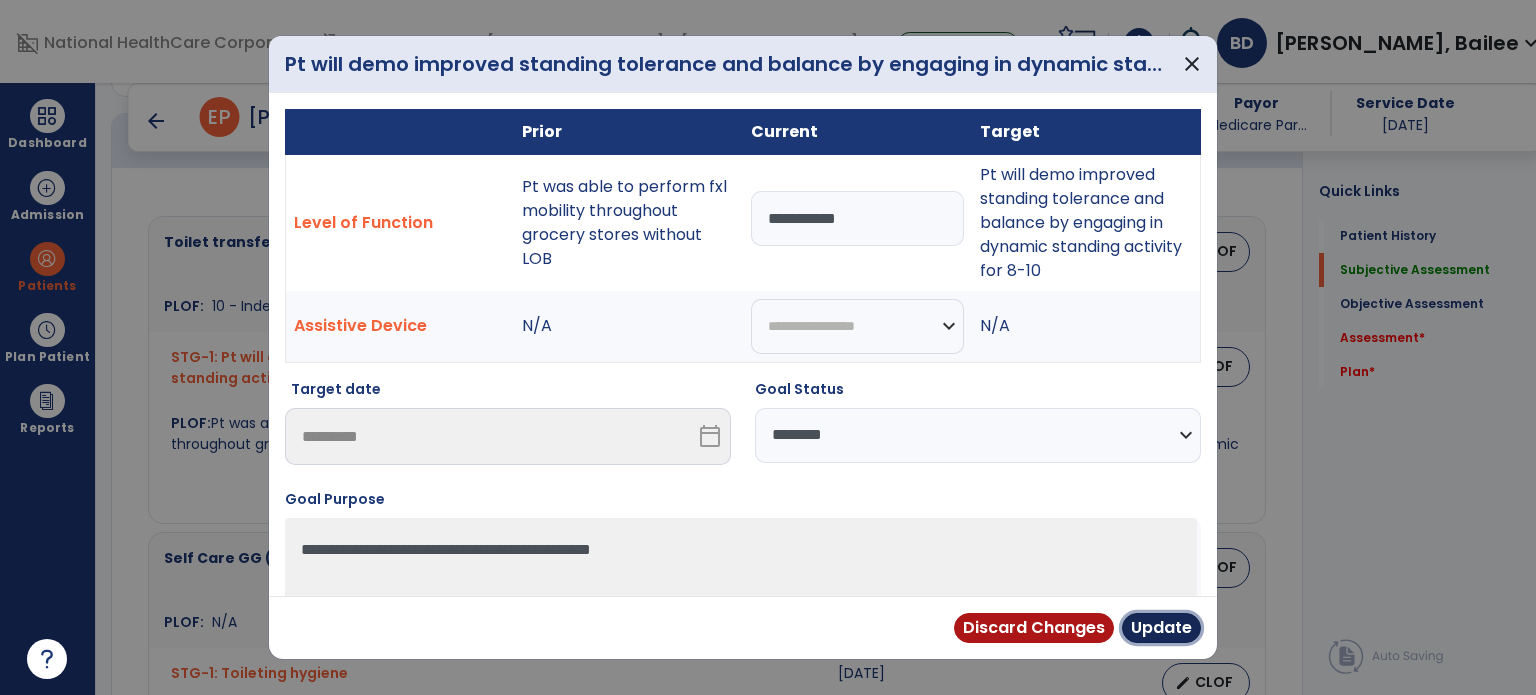 click on "Update" at bounding box center (1161, 628) 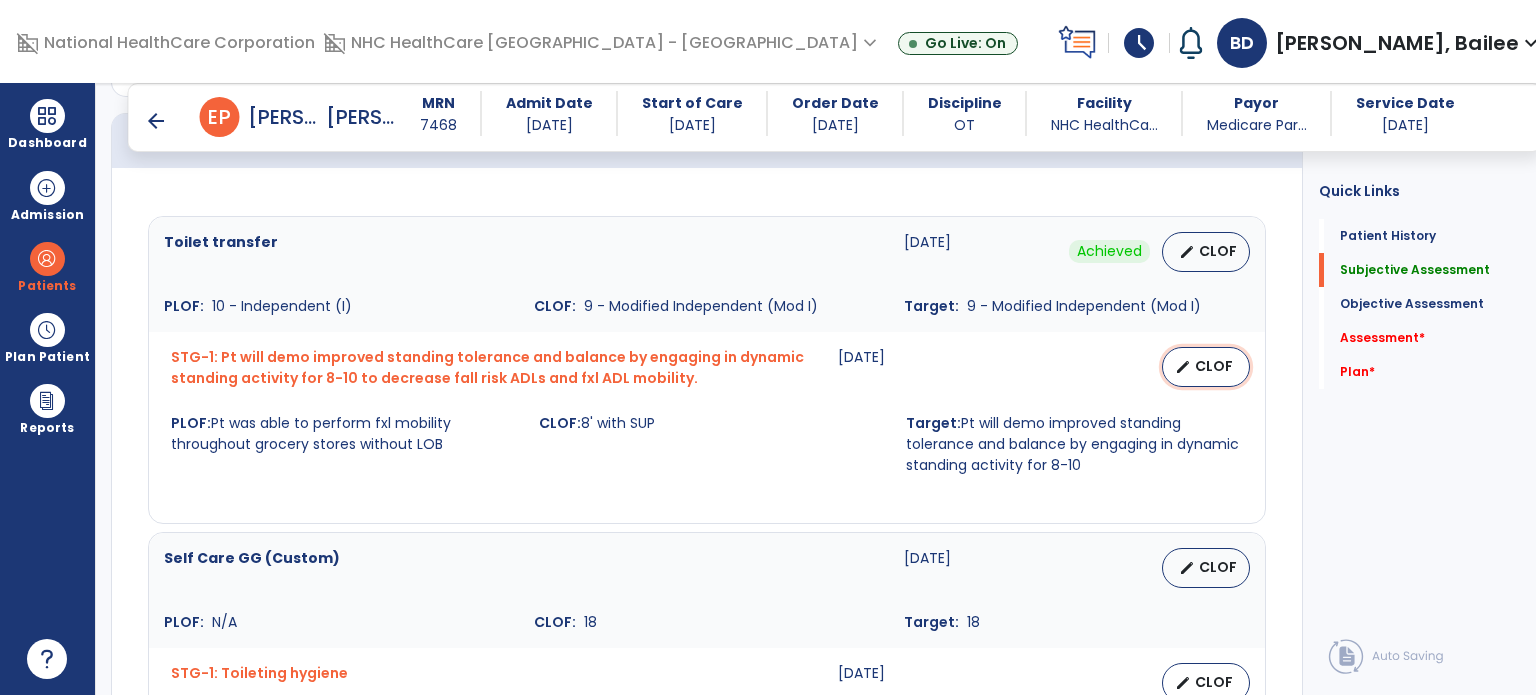 click on "edit" at bounding box center [1183, 367] 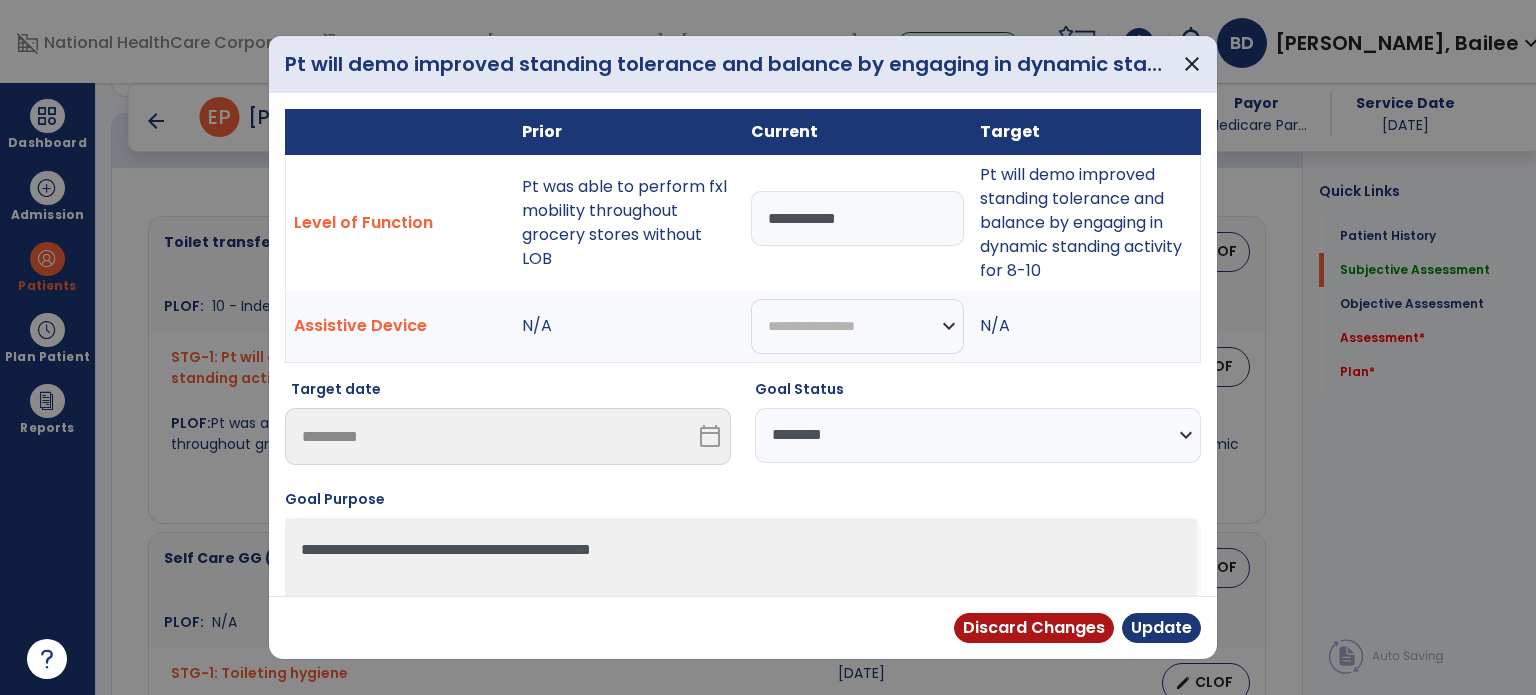 click on "**********" at bounding box center [978, 435] 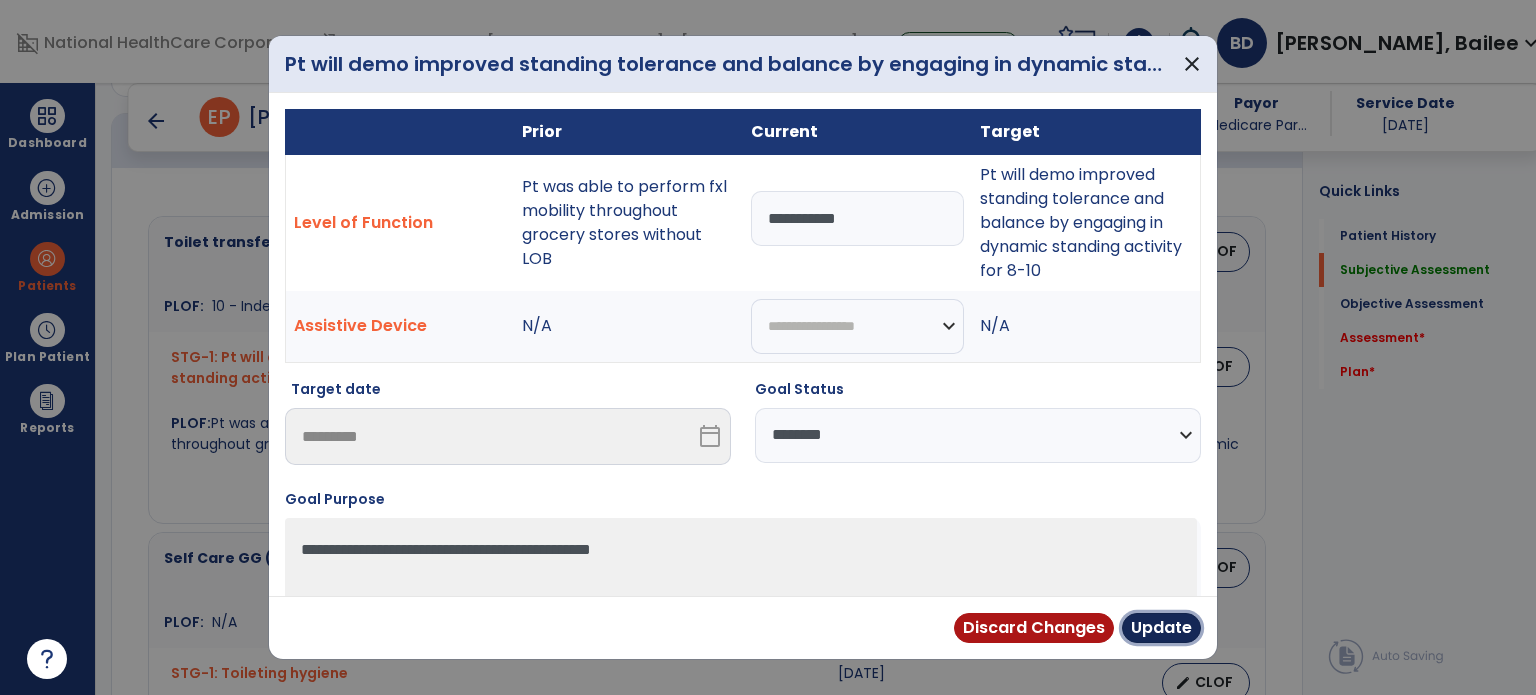 click on "Update" at bounding box center [1161, 628] 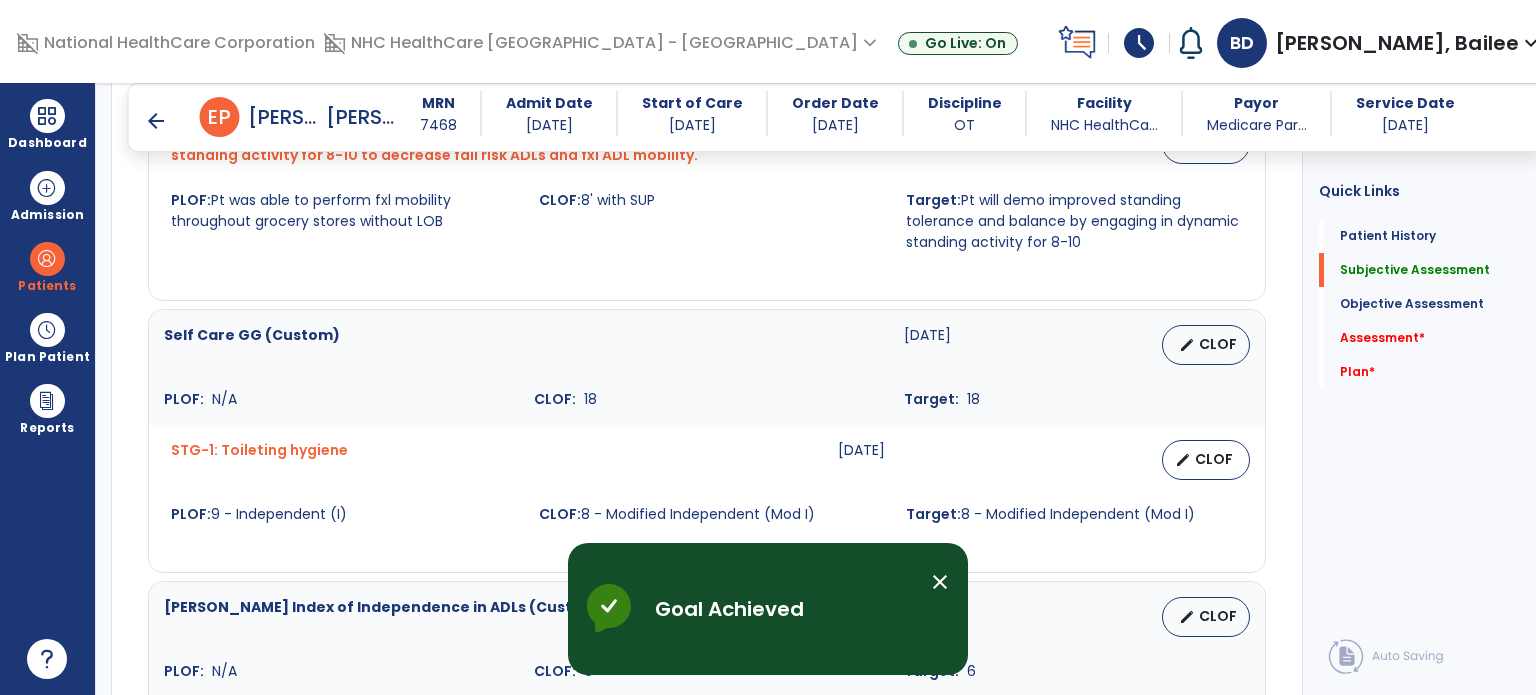 scroll, scrollTop: 922, scrollLeft: 0, axis: vertical 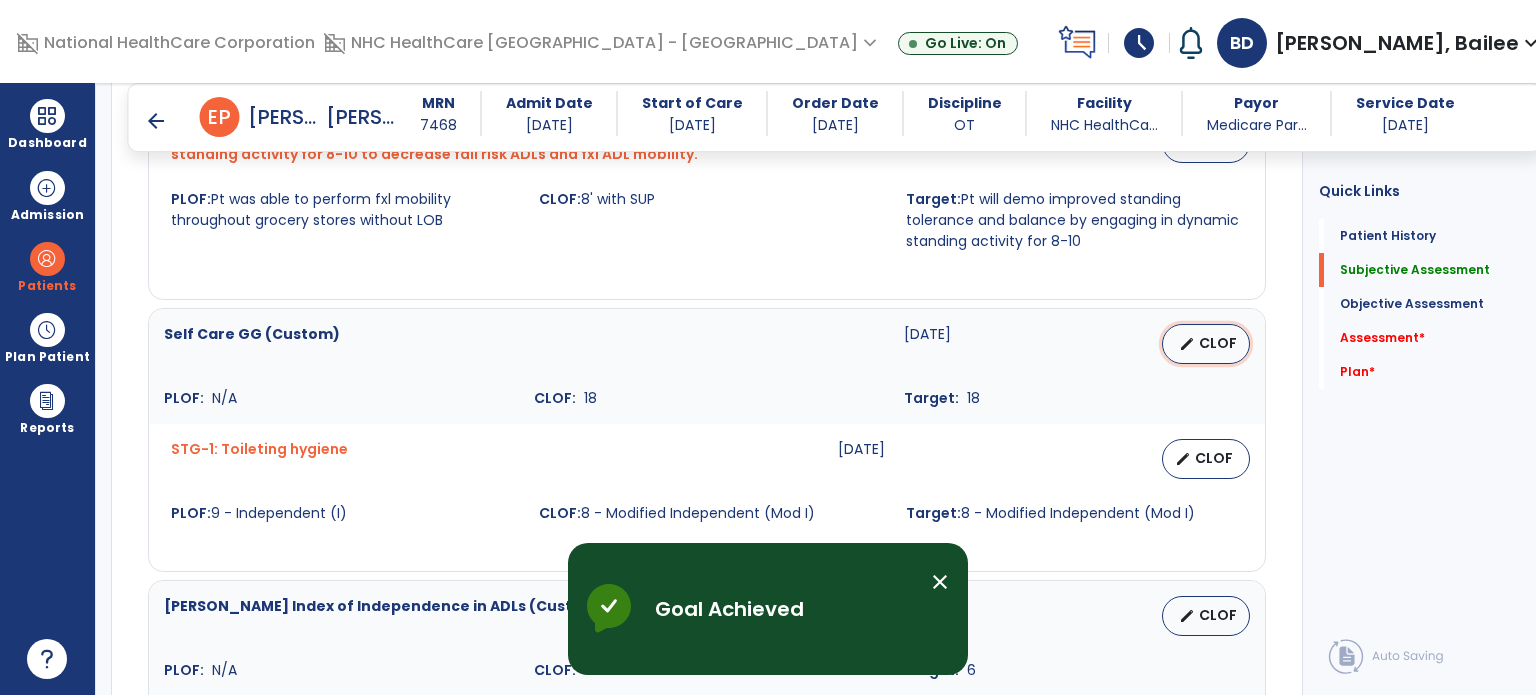 click on "edit" at bounding box center (1187, 344) 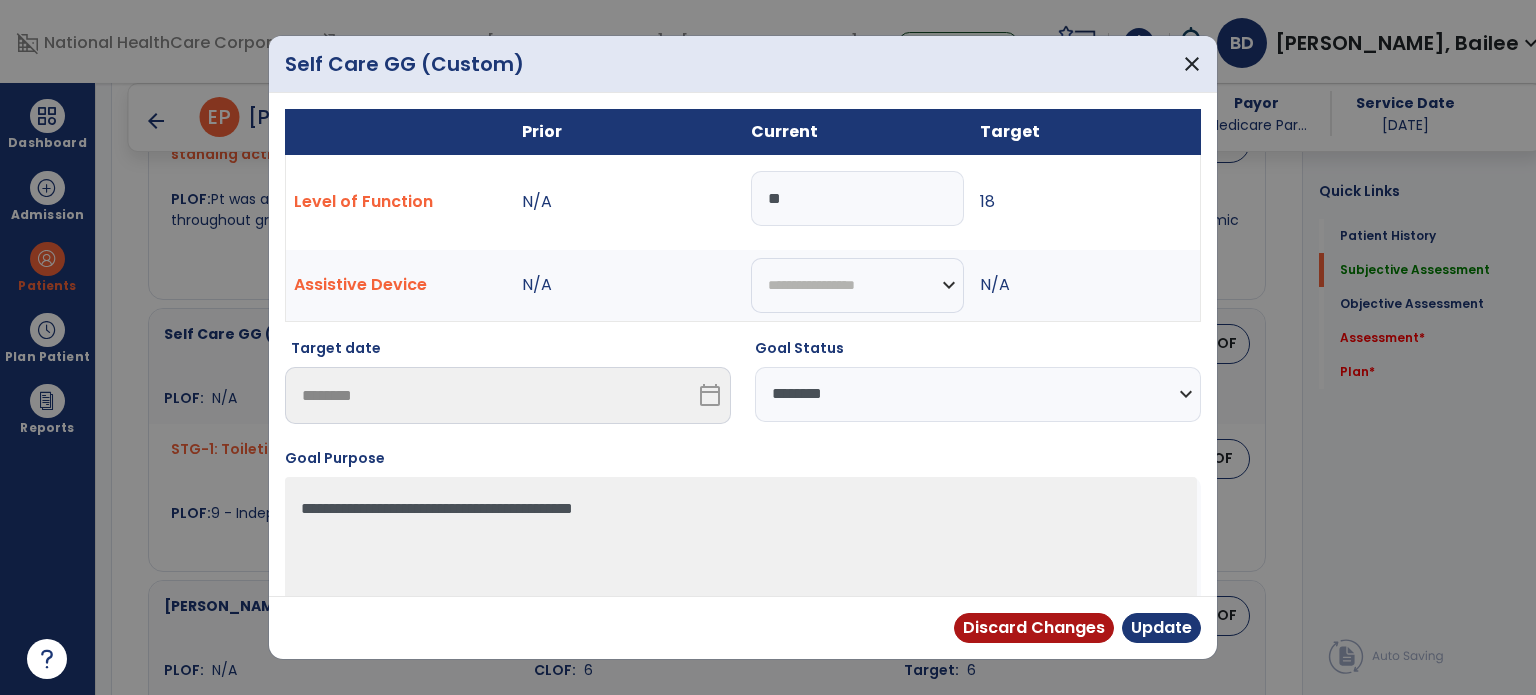 click on "**********" at bounding box center [978, 394] 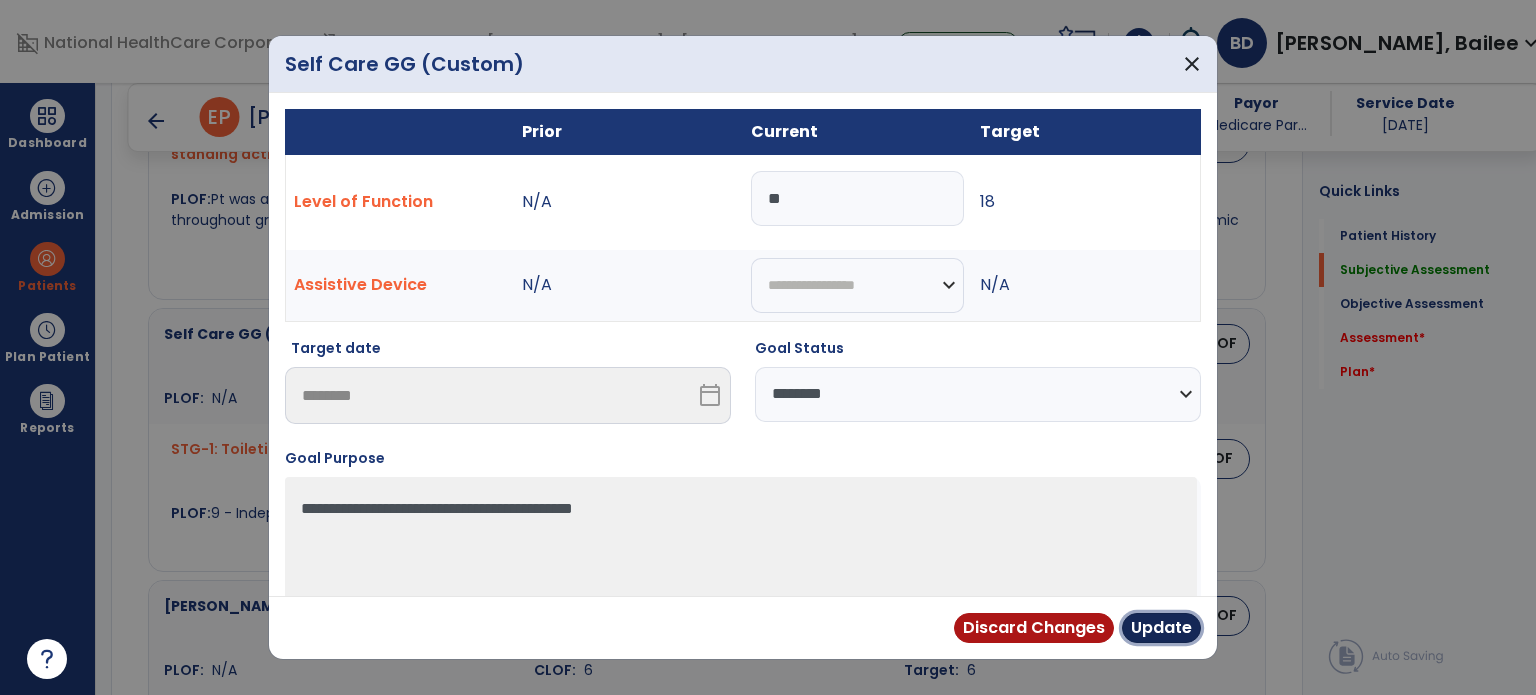 click on "Update" at bounding box center [1161, 628] 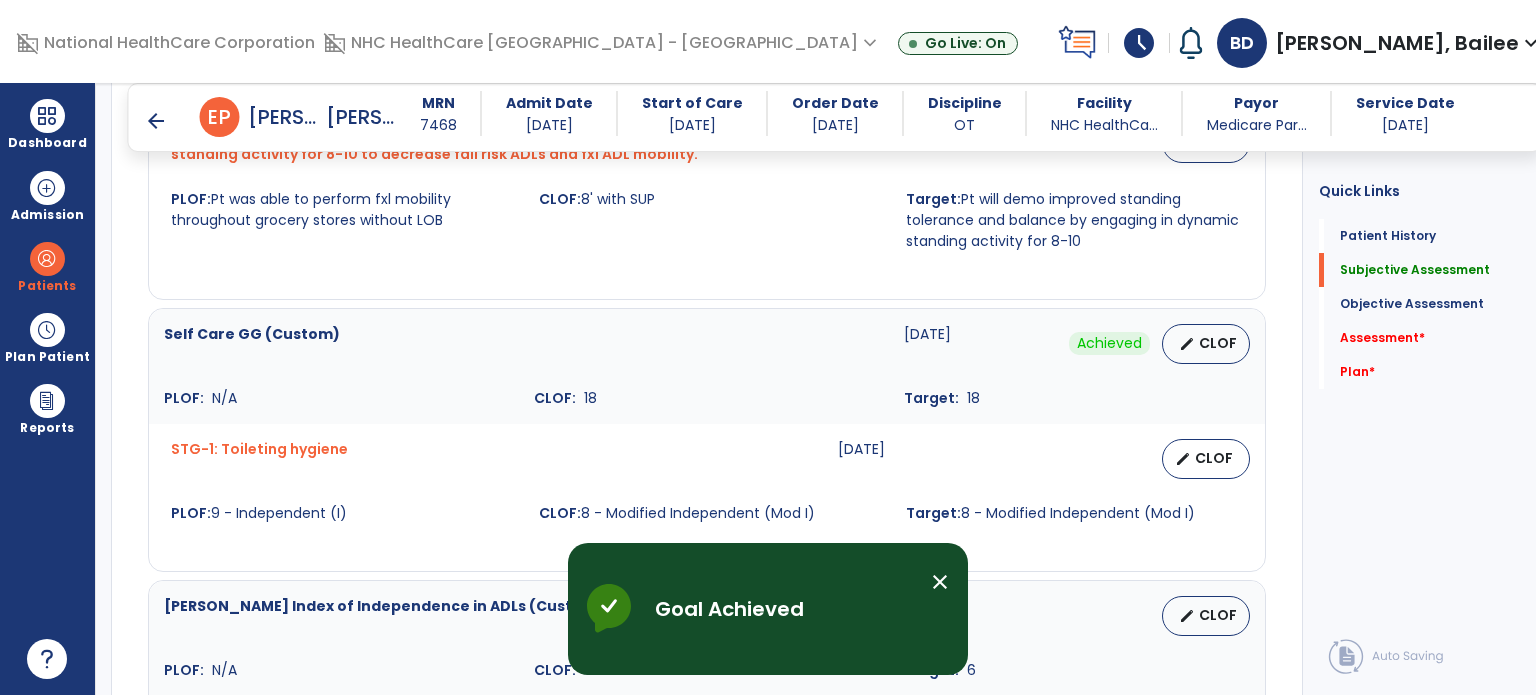 scroll, scrollTop: 1068, scrollLeft: 0, axis: vertical 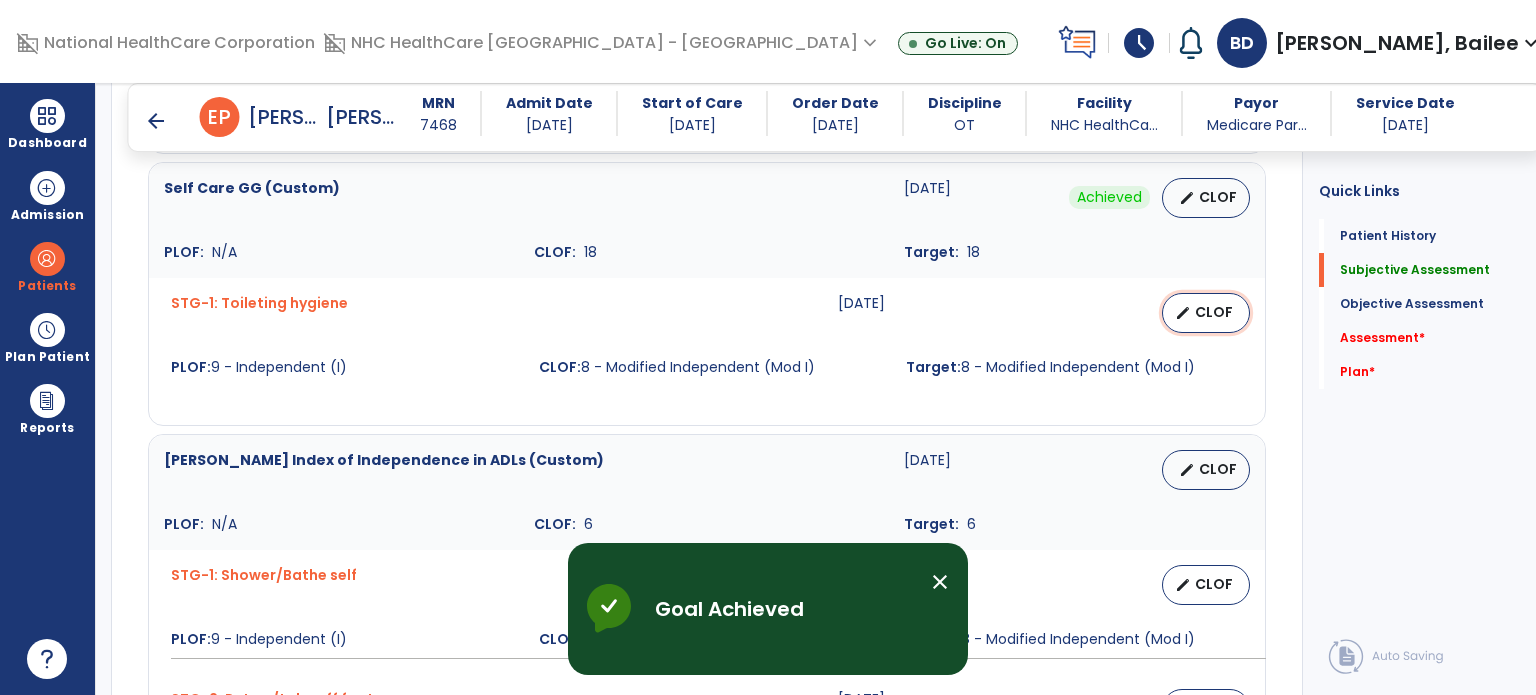 click on "edit   CLOF" at bounding box center (1206, 313) 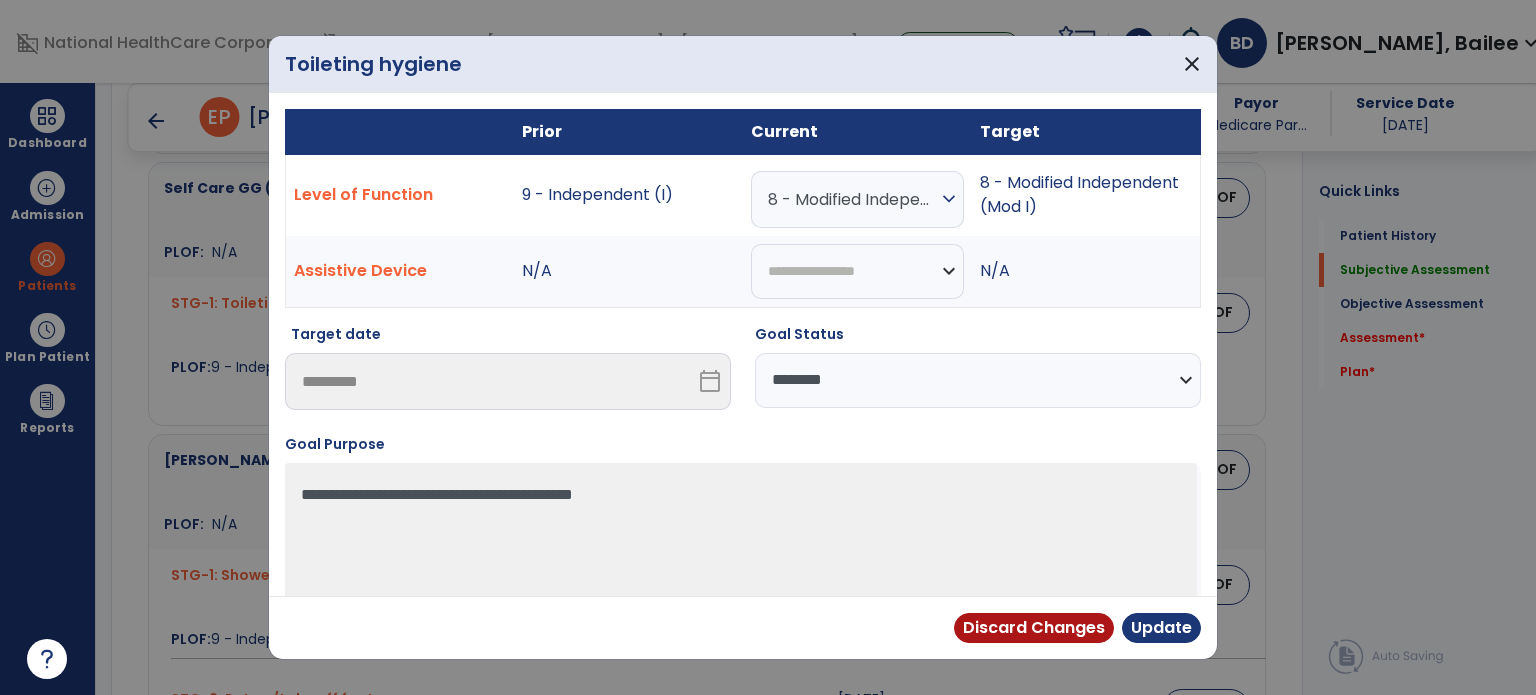 click on "**********" at bounding box center [978, 380] 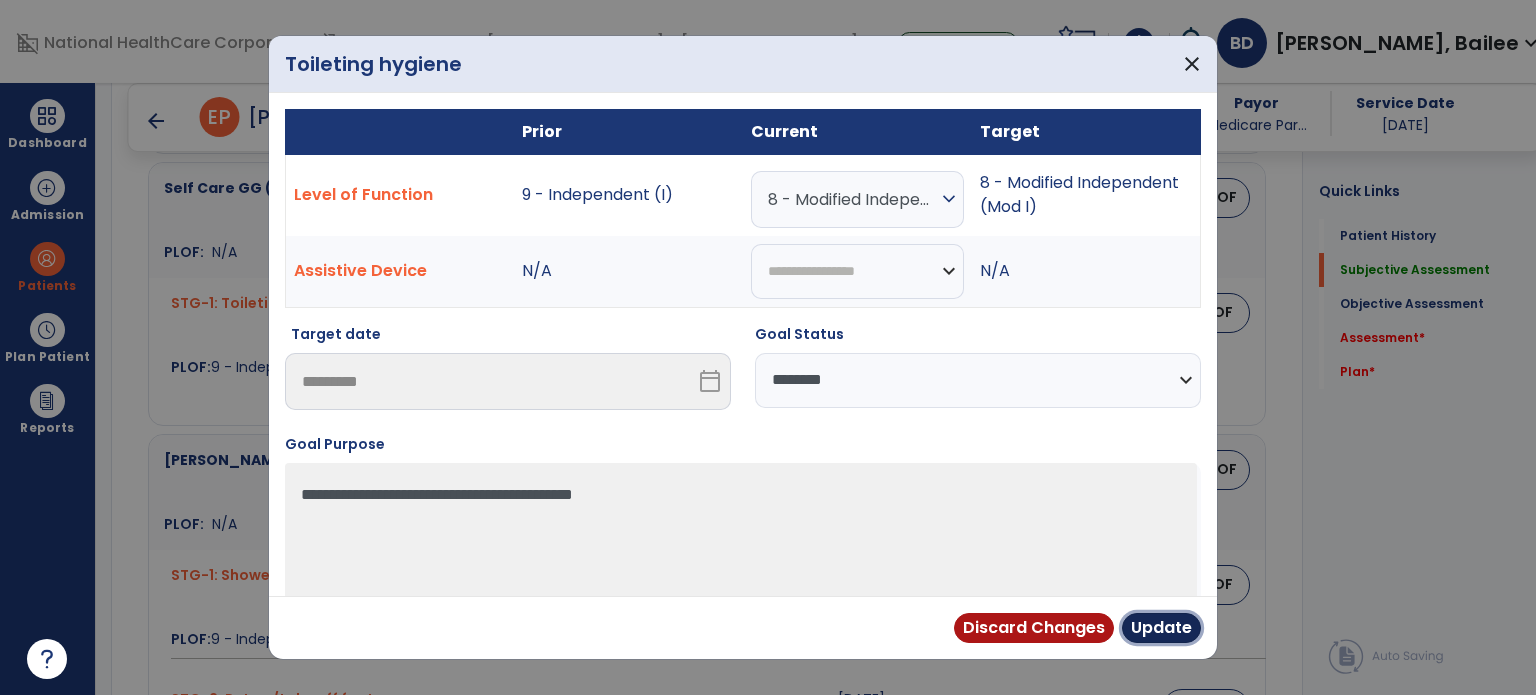 click on "Update" at bounding box center [1161, 628] 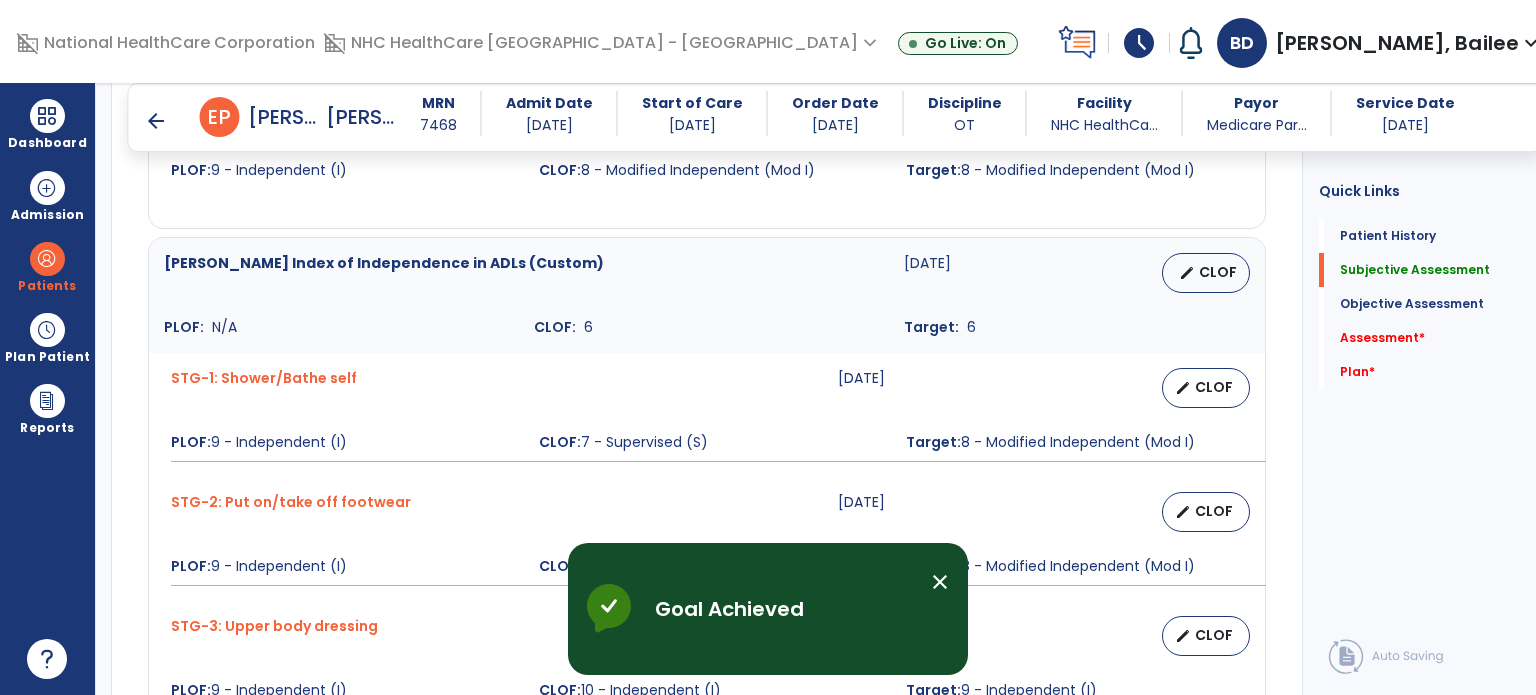 scroll, scrollTop: 1264, scrollLeft: 0, axis: vertical 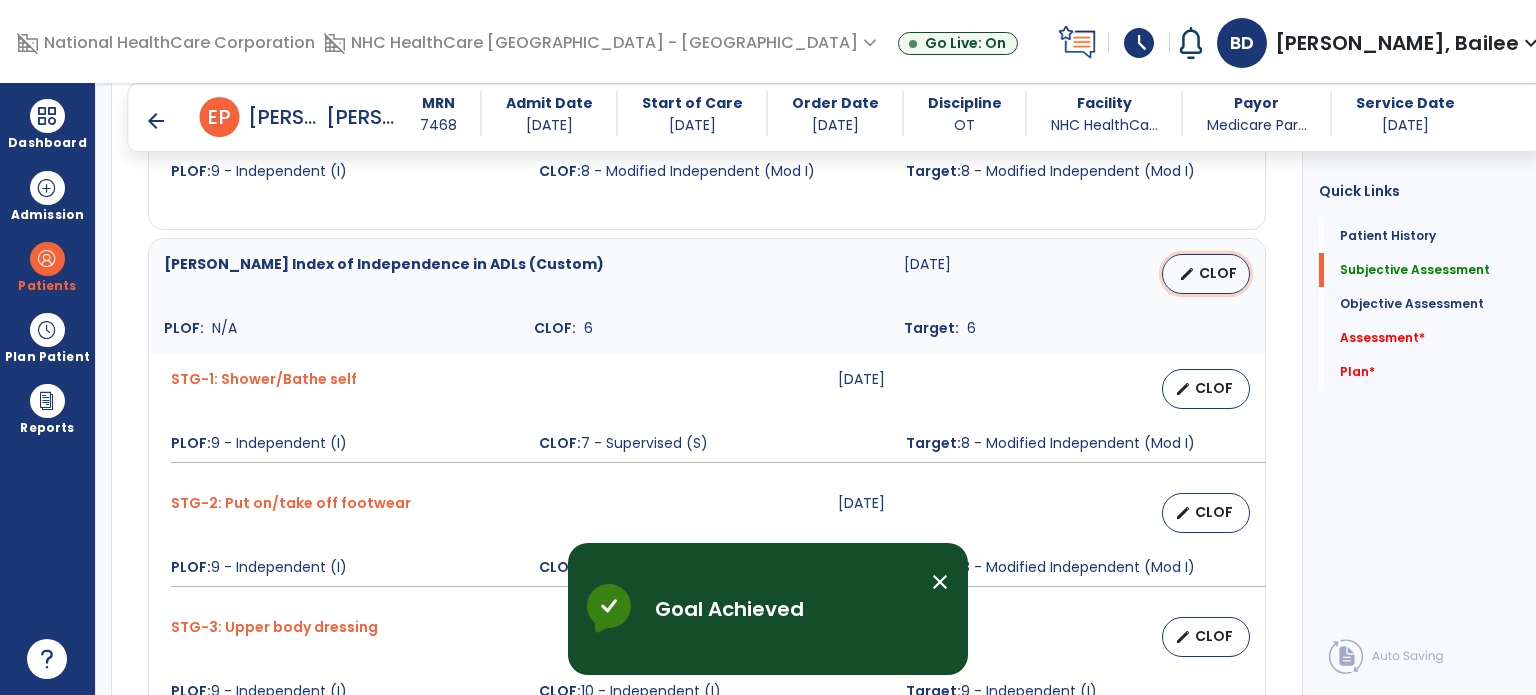 click on "edit" at bounding box center [1187, 274] 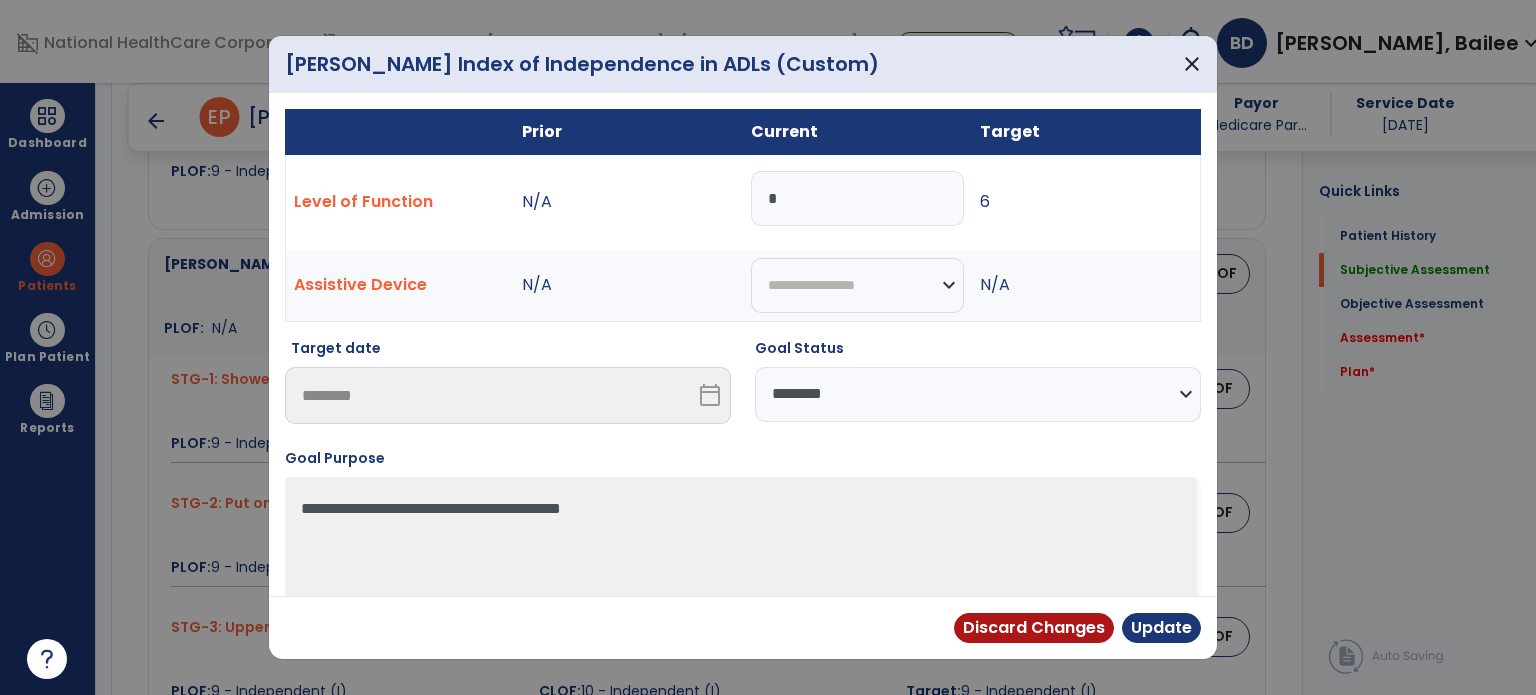 click on "**********" at bounding box center [978, 394] 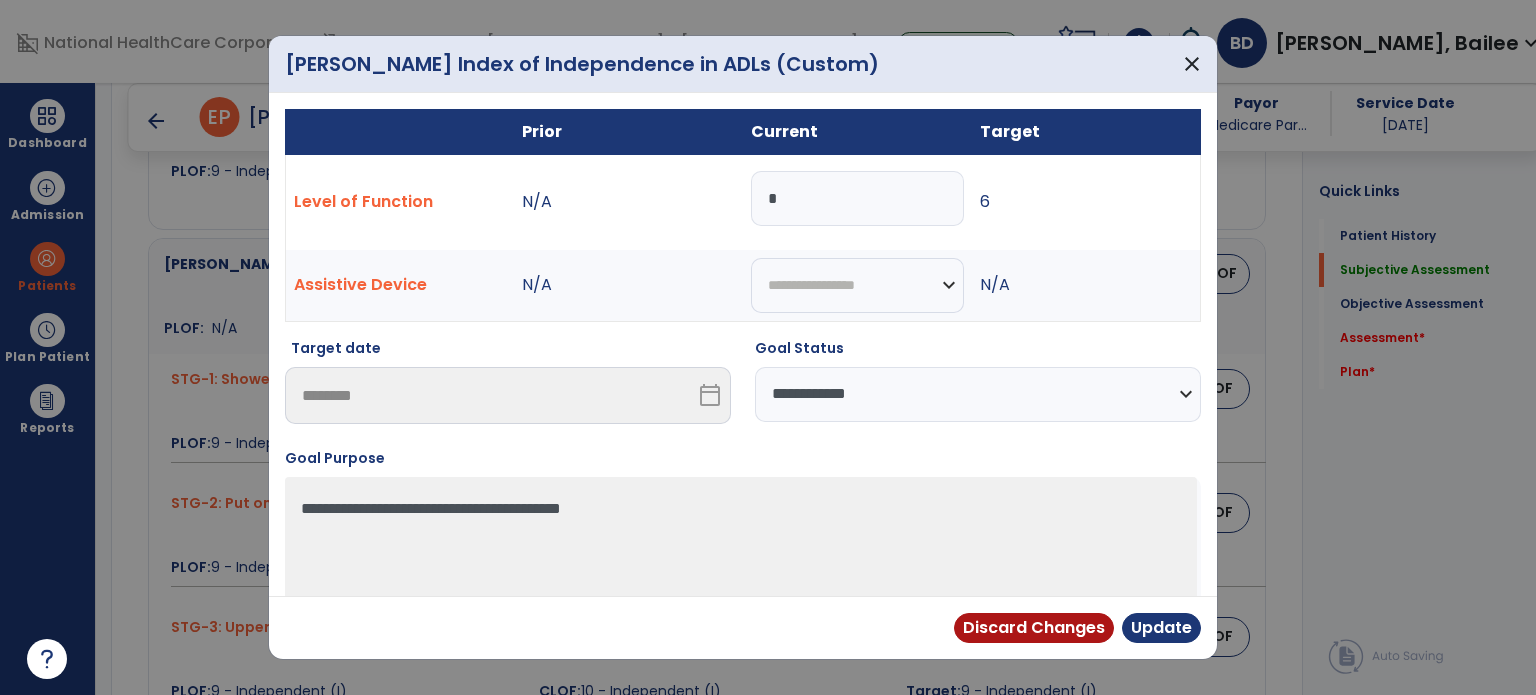 click on "**********" at bounding box center (978, 394) 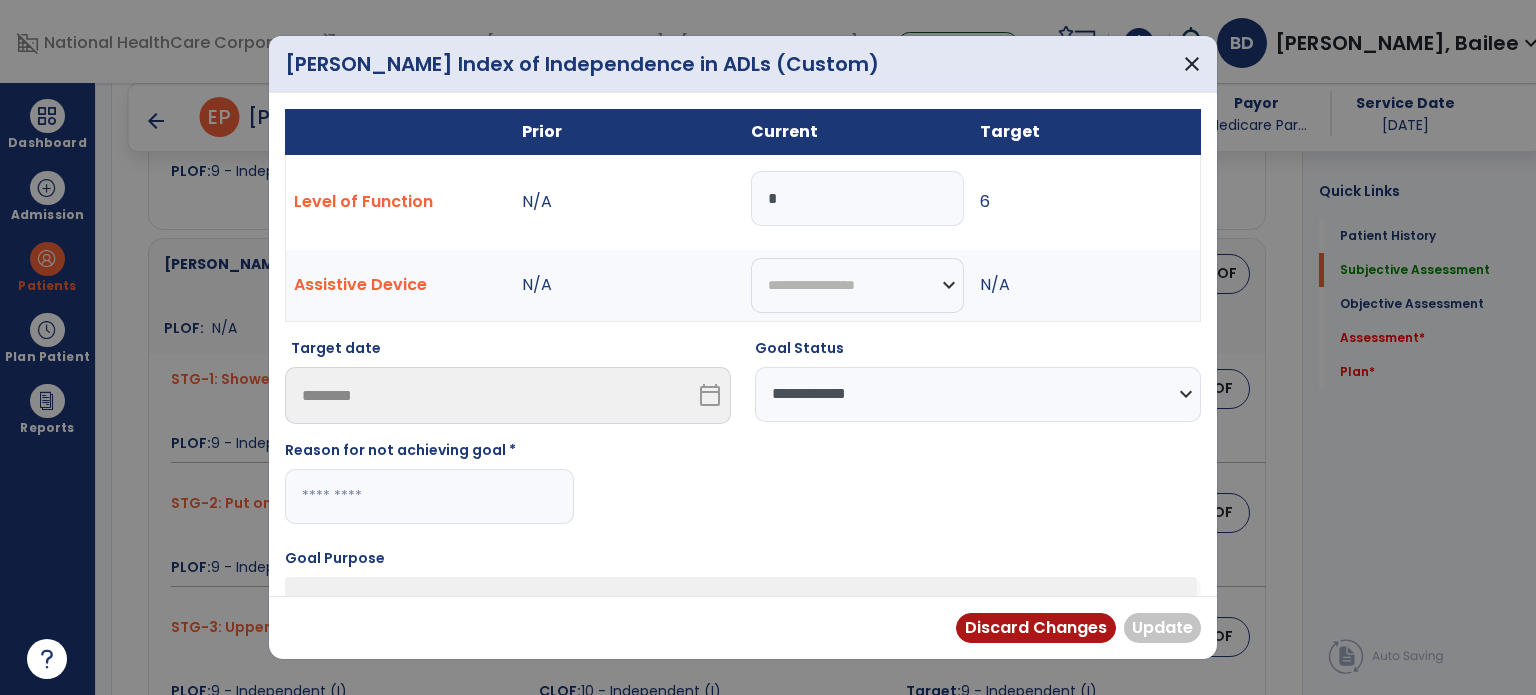 click on "**********" at bounding box center (978, 394) 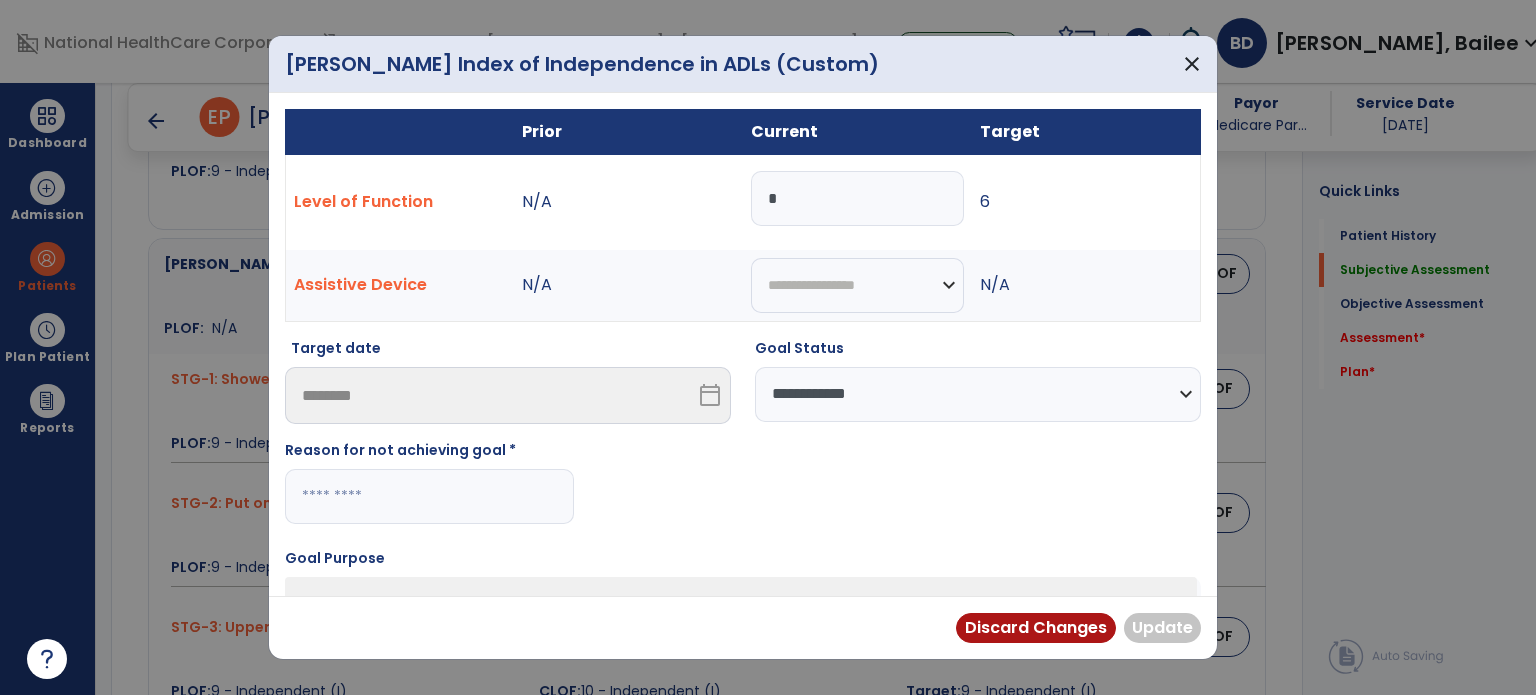 select on "********" 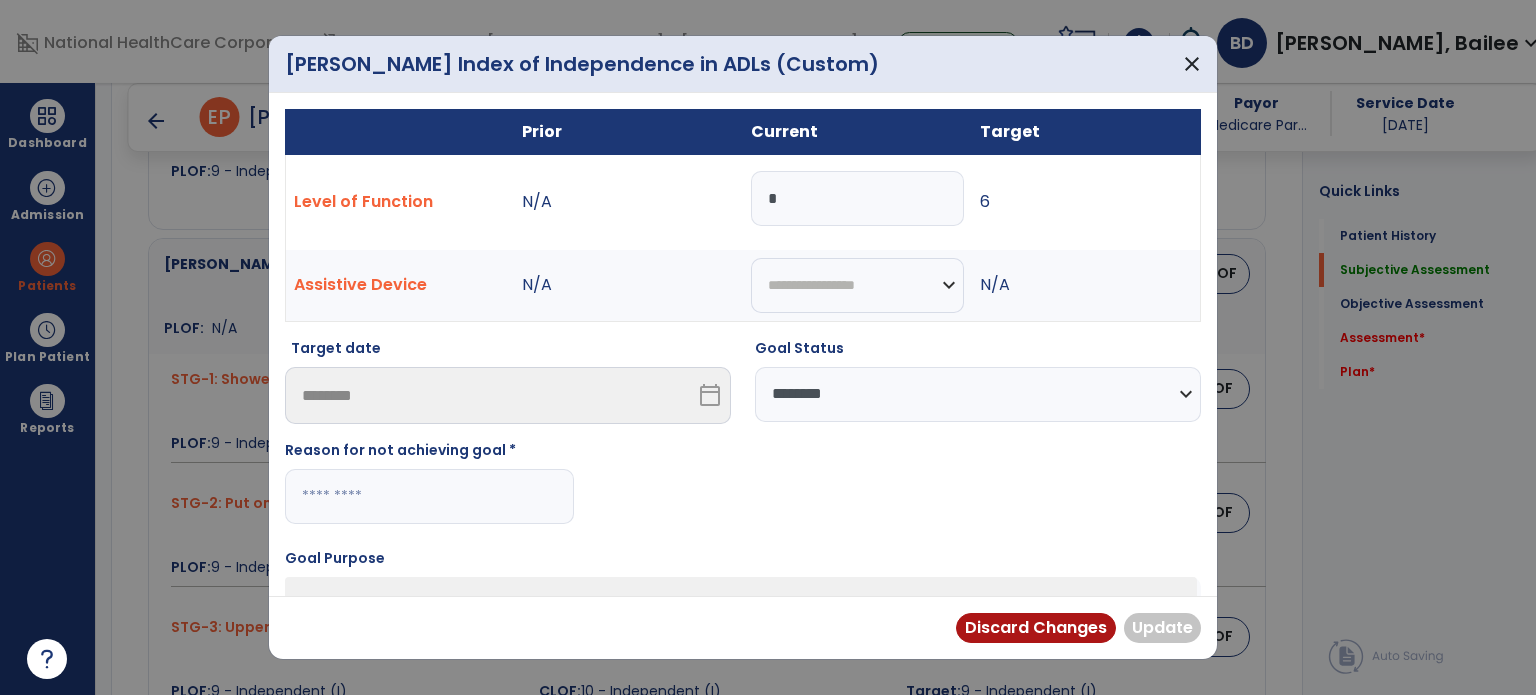 click on "**********" at bounding box center [978, 394] 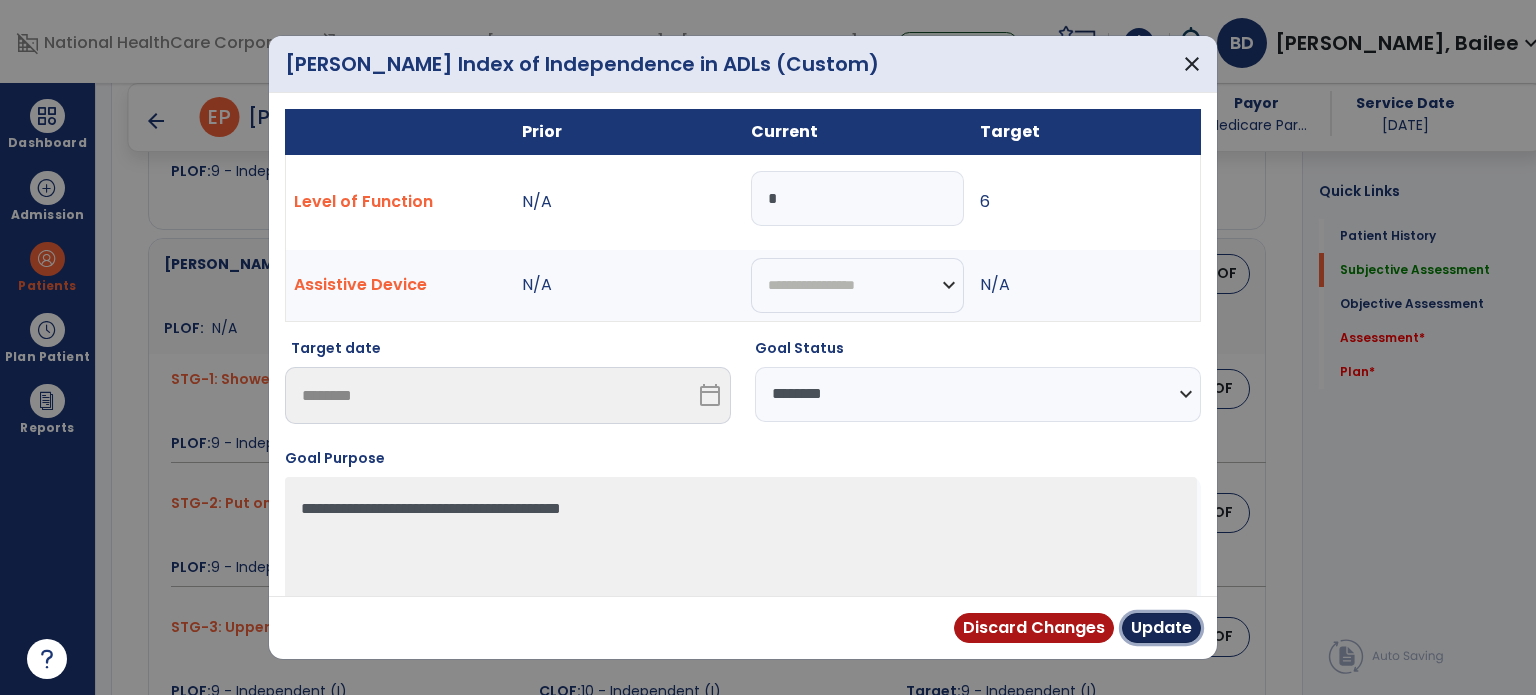 click on "Update" at bounding box center (1161, 628) 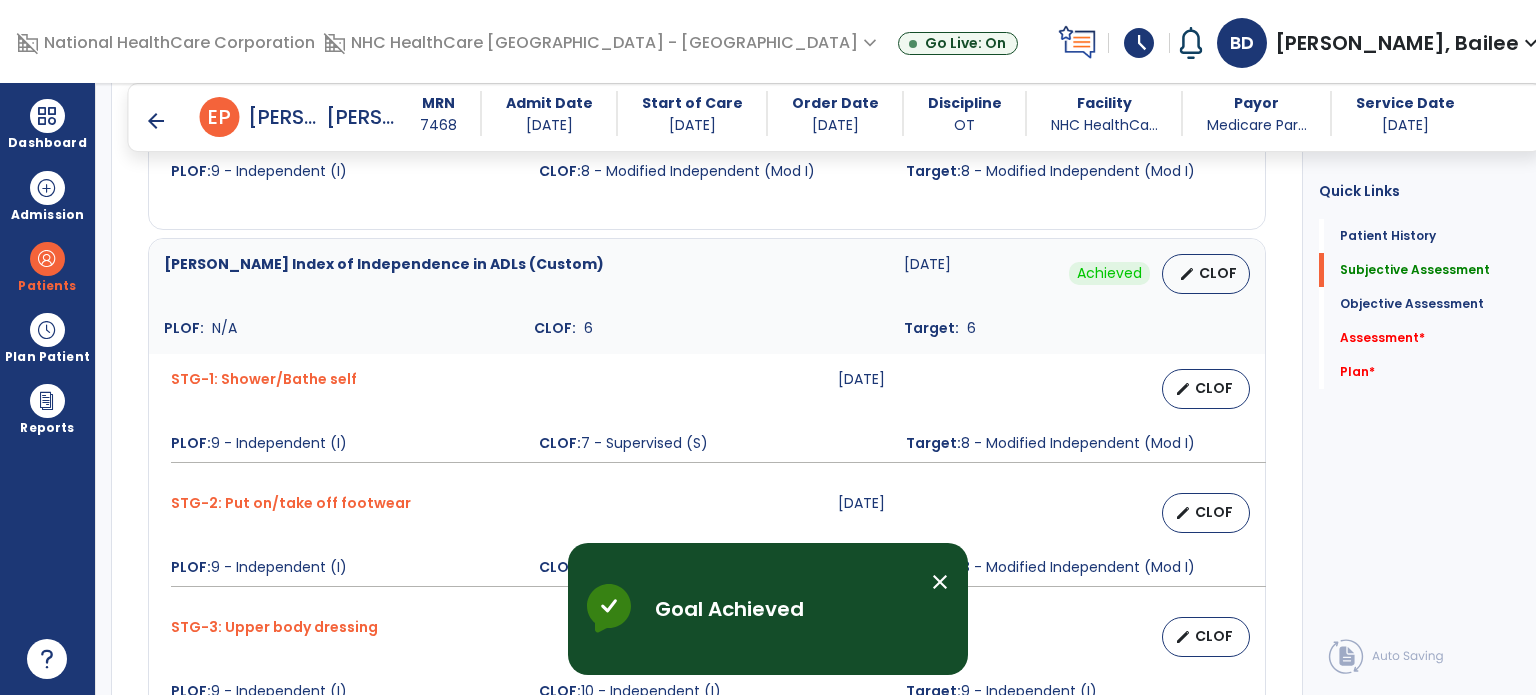 click on "STG-1: Shower/Bathe self  [DATE]   edit   CLOF PLOF:  9 - Independent (I)  CLOF:  7 - Supervised (S)  Target:  8 - Modified Independent (Mod I)" at bounding box center (707, 416) 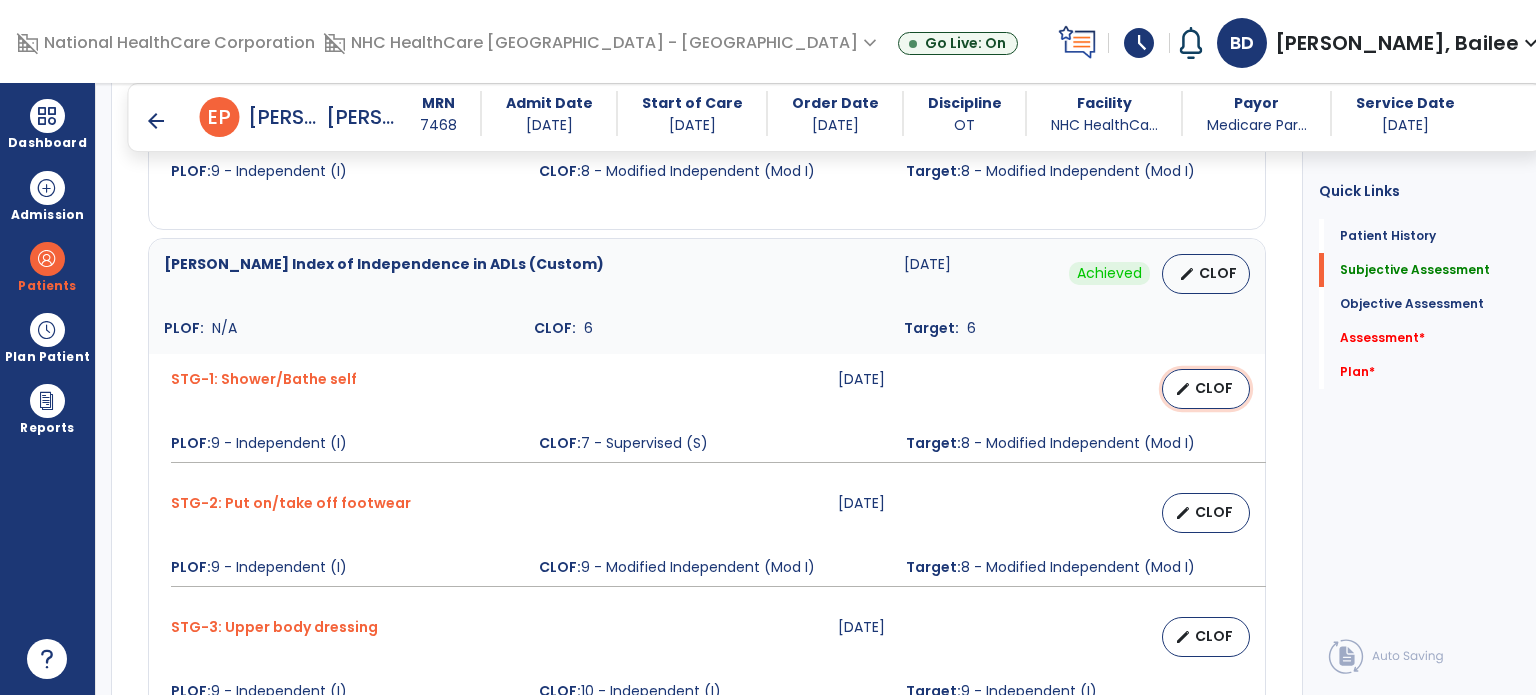 click on "edit" at bounding box center [1183, 389] 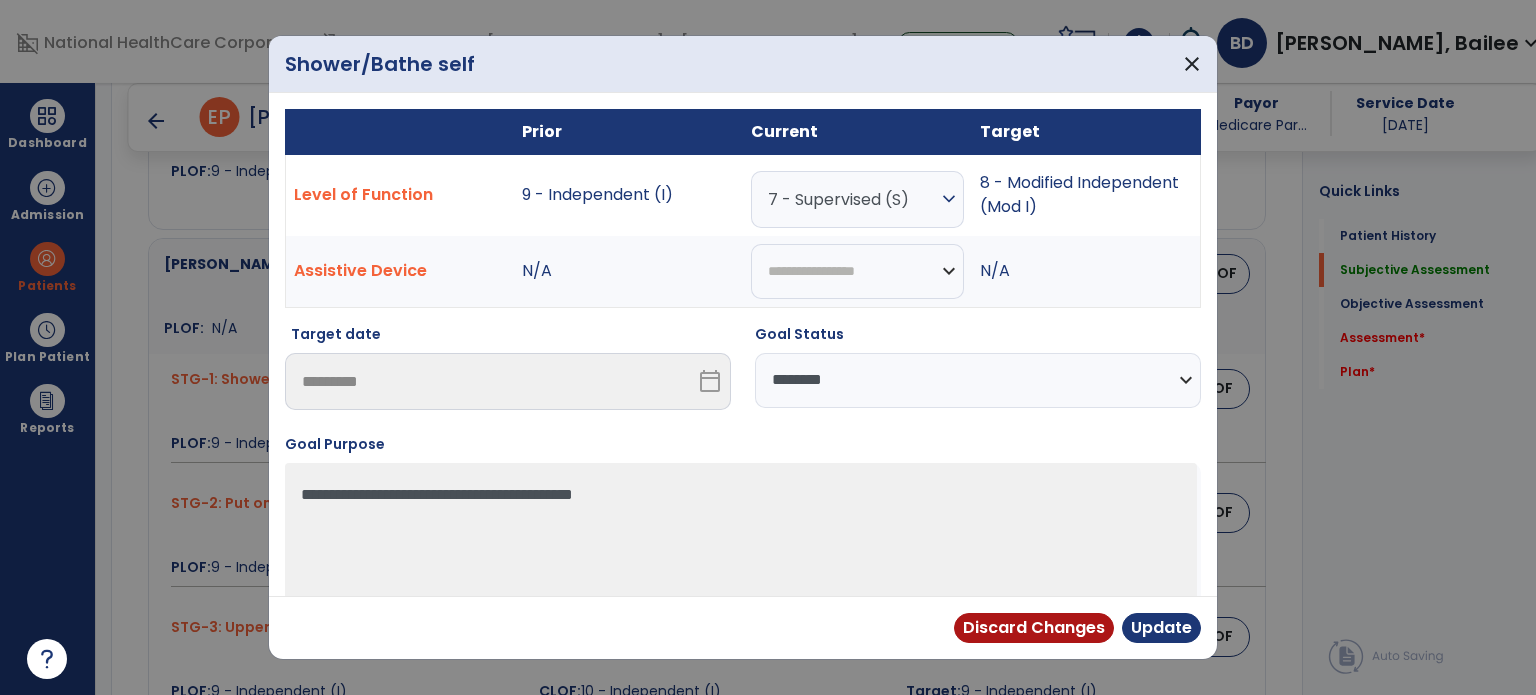 click on "**********" at bounding box center [978, 380] 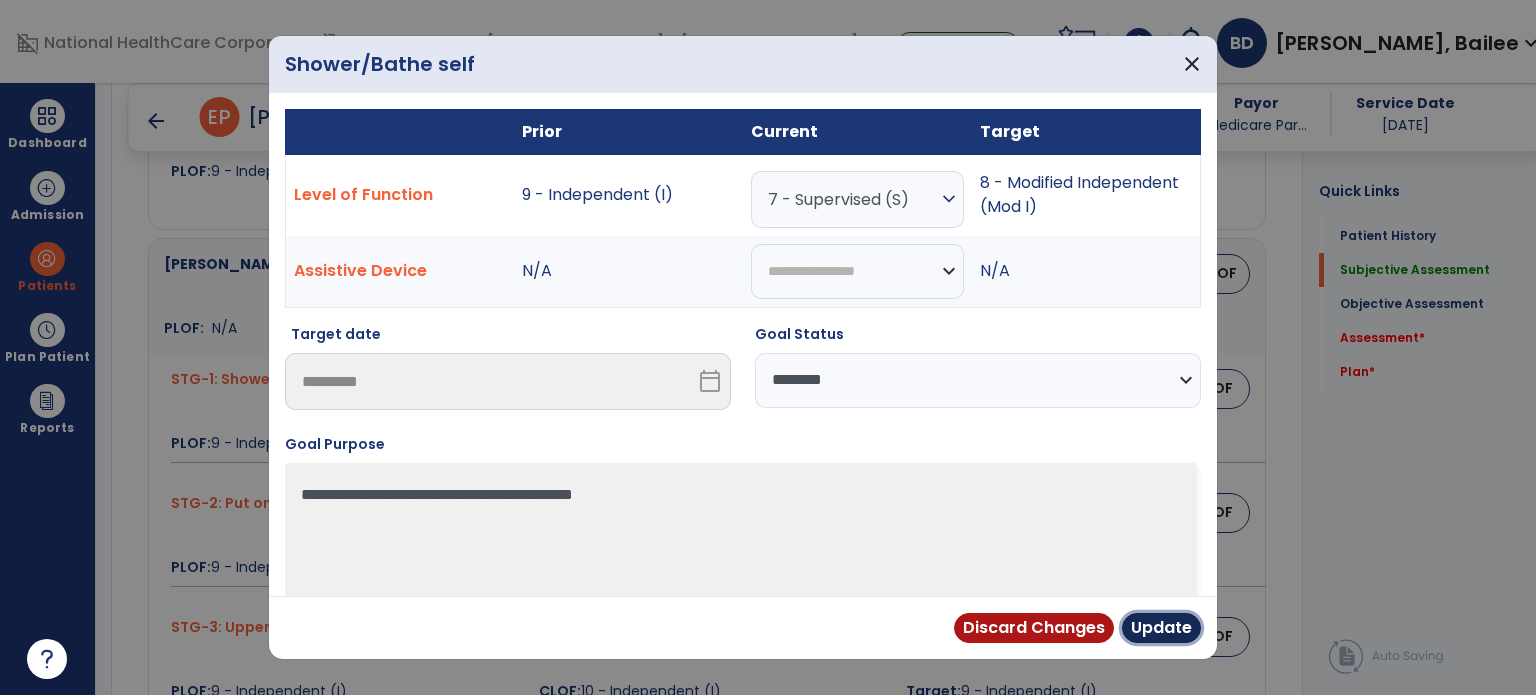 click on "Update" at bounding box center [1161, 628] 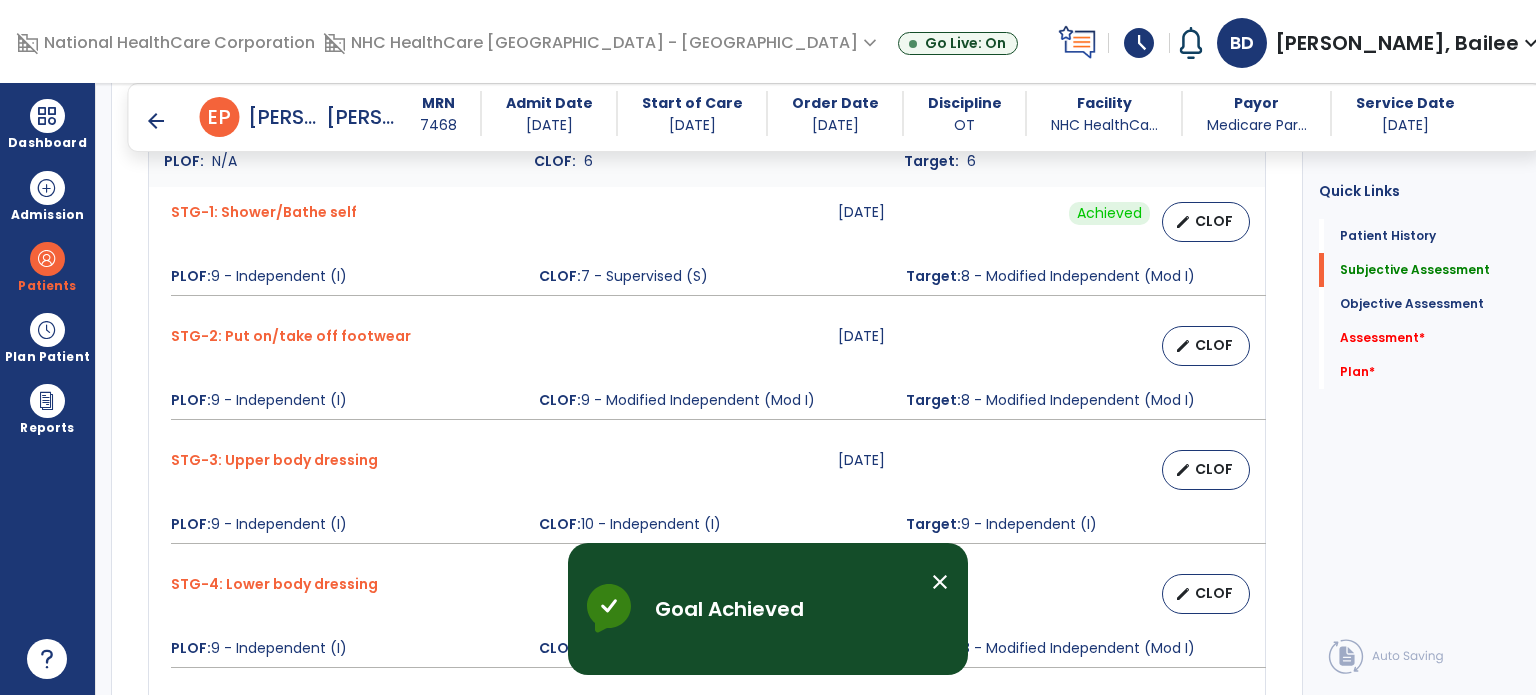 scroll, scrollTop: 1434, scrollLeft: 0, axis: vertical 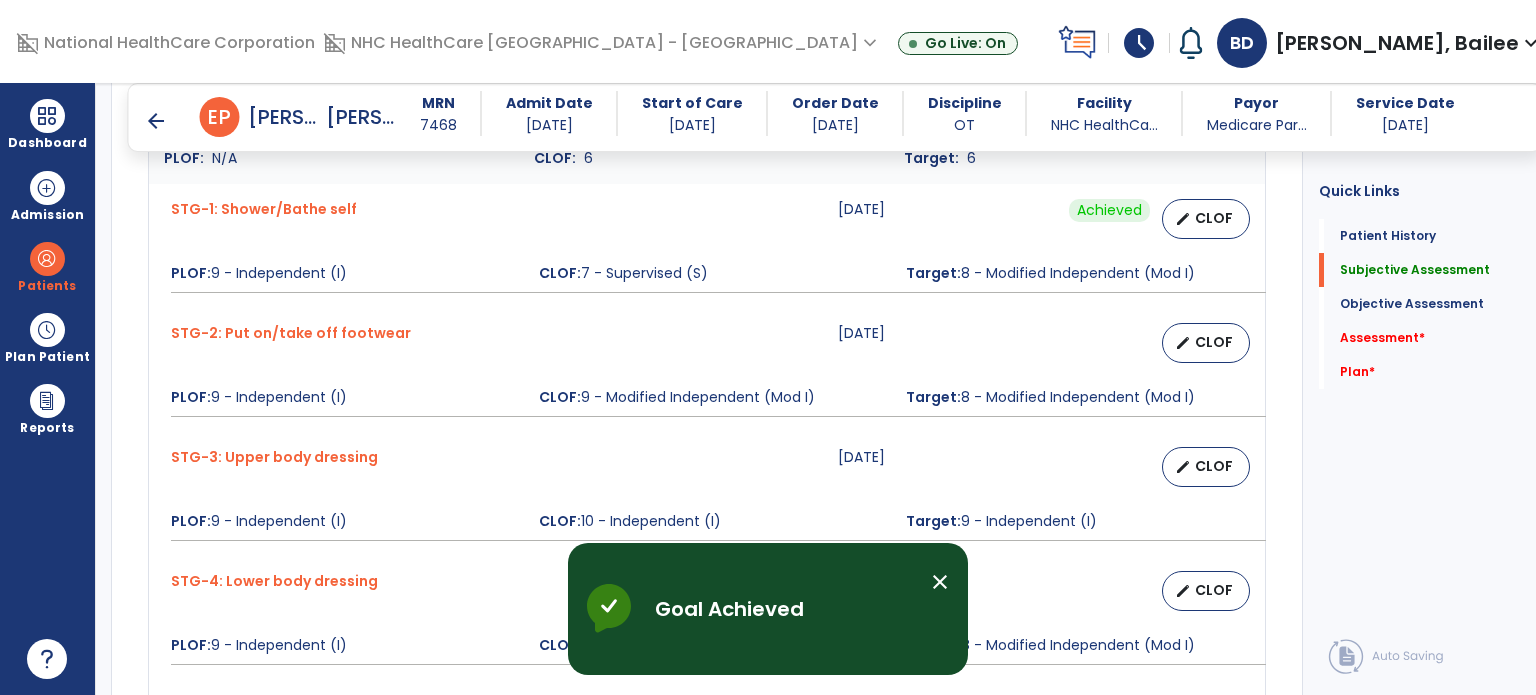 click on "edit   CLOF" at bounding box center (1206, 343) 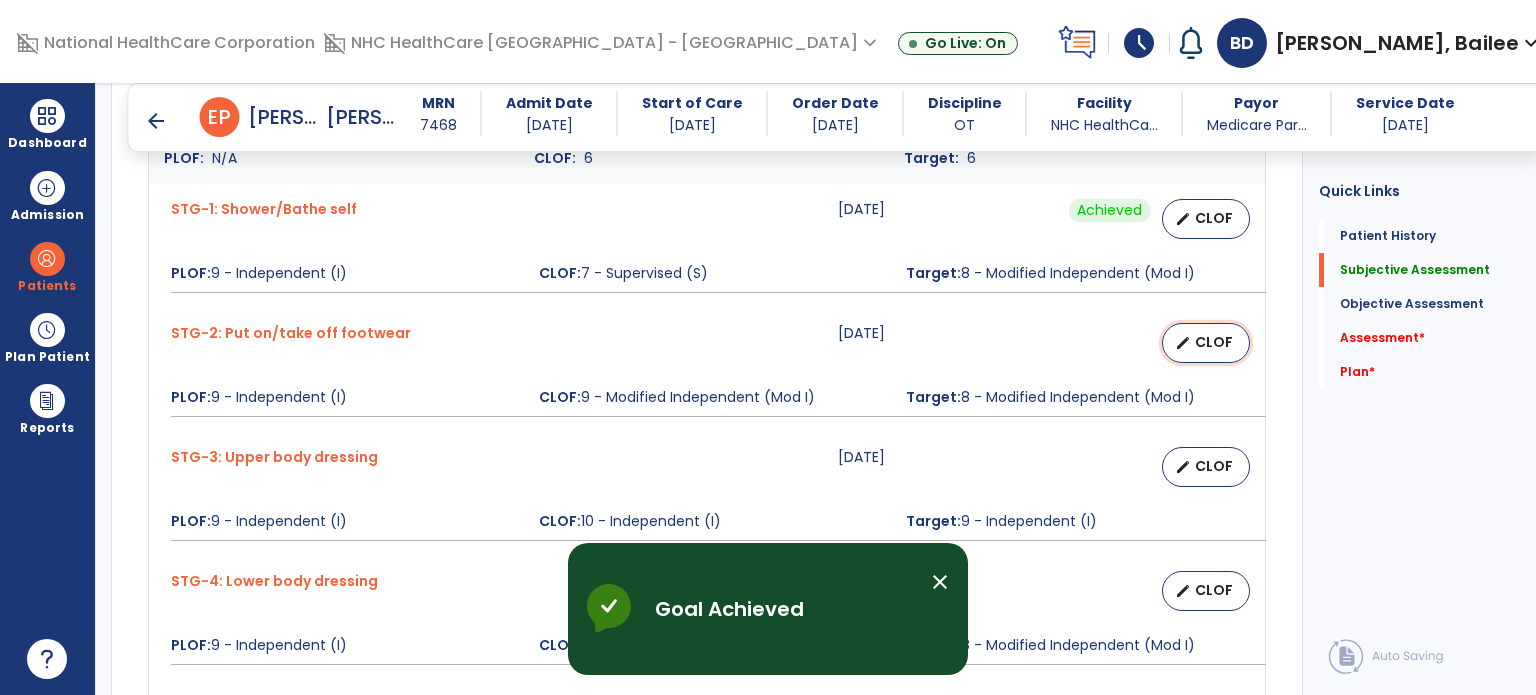 select on "********" 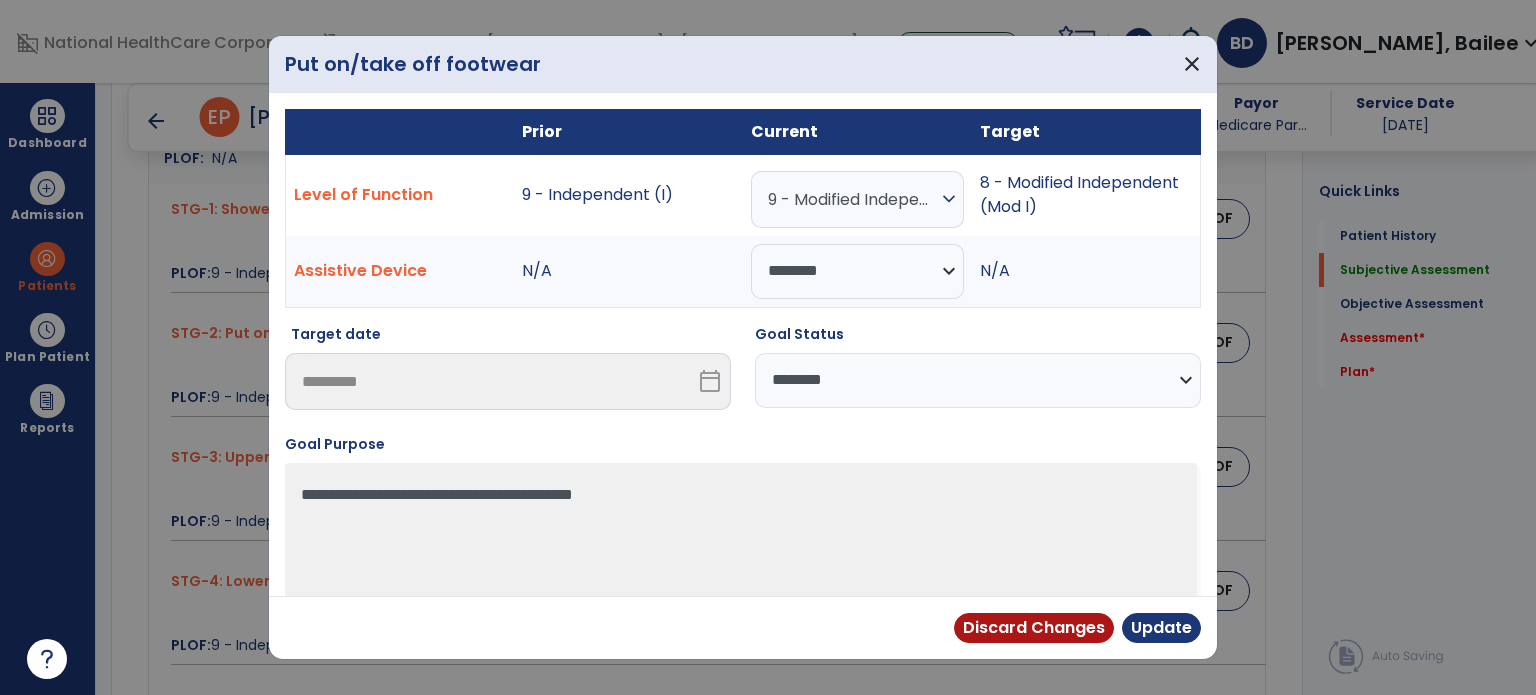 click on "**********" at bounding box center [978, 380] 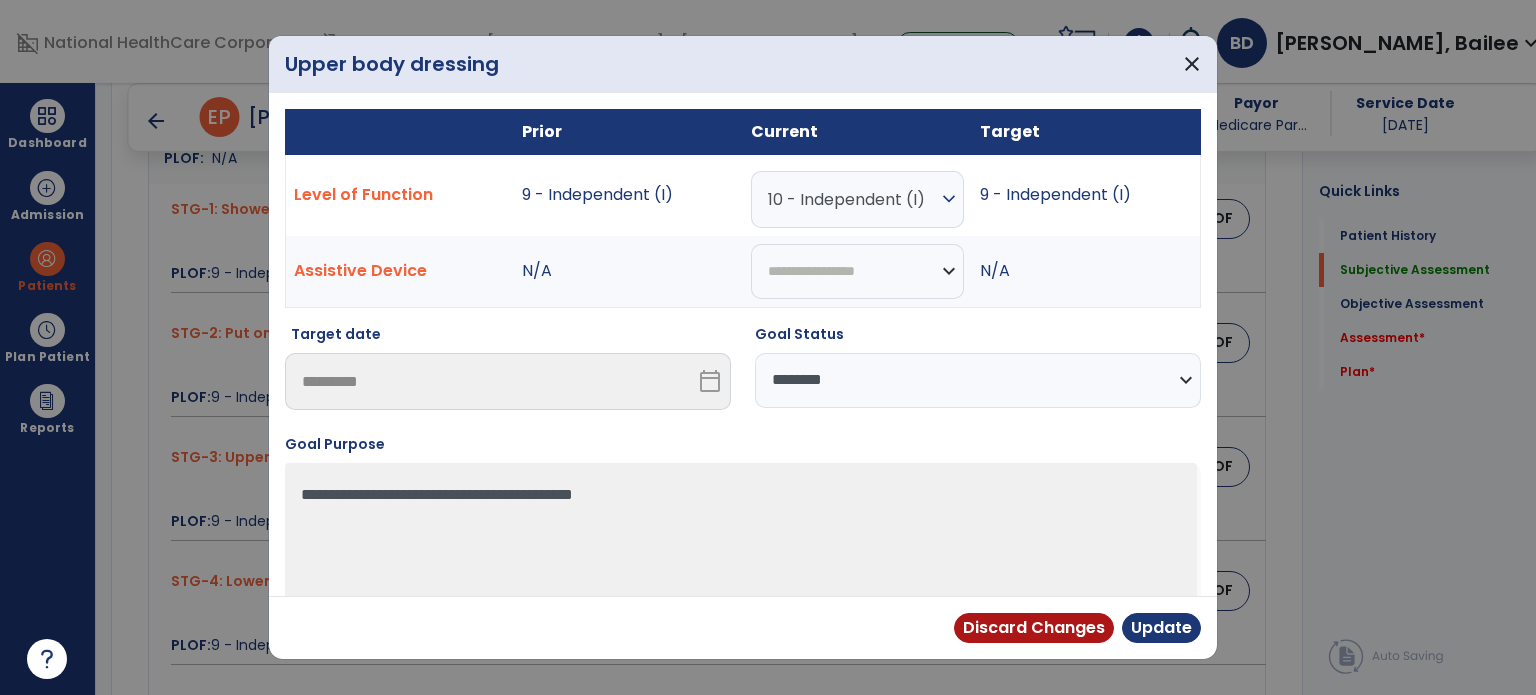 click on "**********" at bounding box center [978, 380] 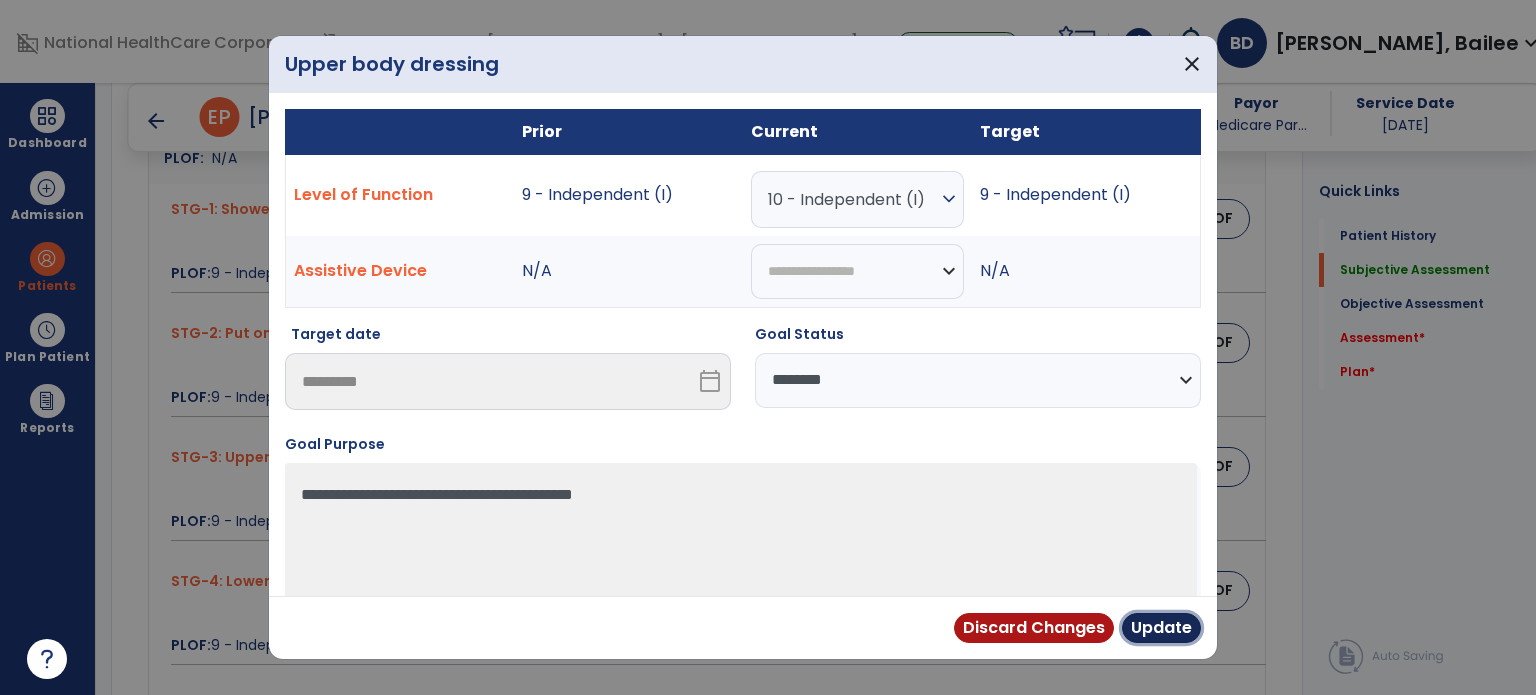 click on "Update" at bounding box center (1161, 628) 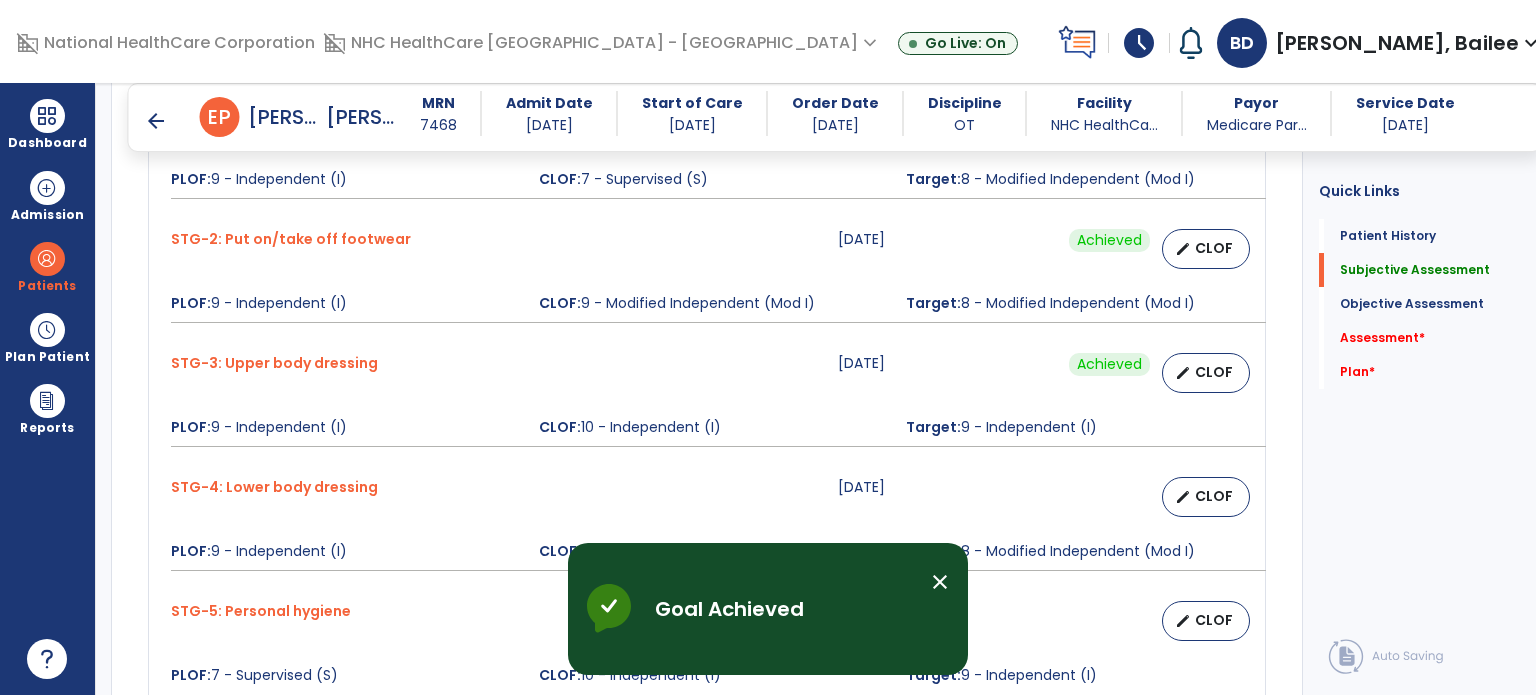scroll, scrollTop: 1556, scrollLeft: 0, axis: vertical 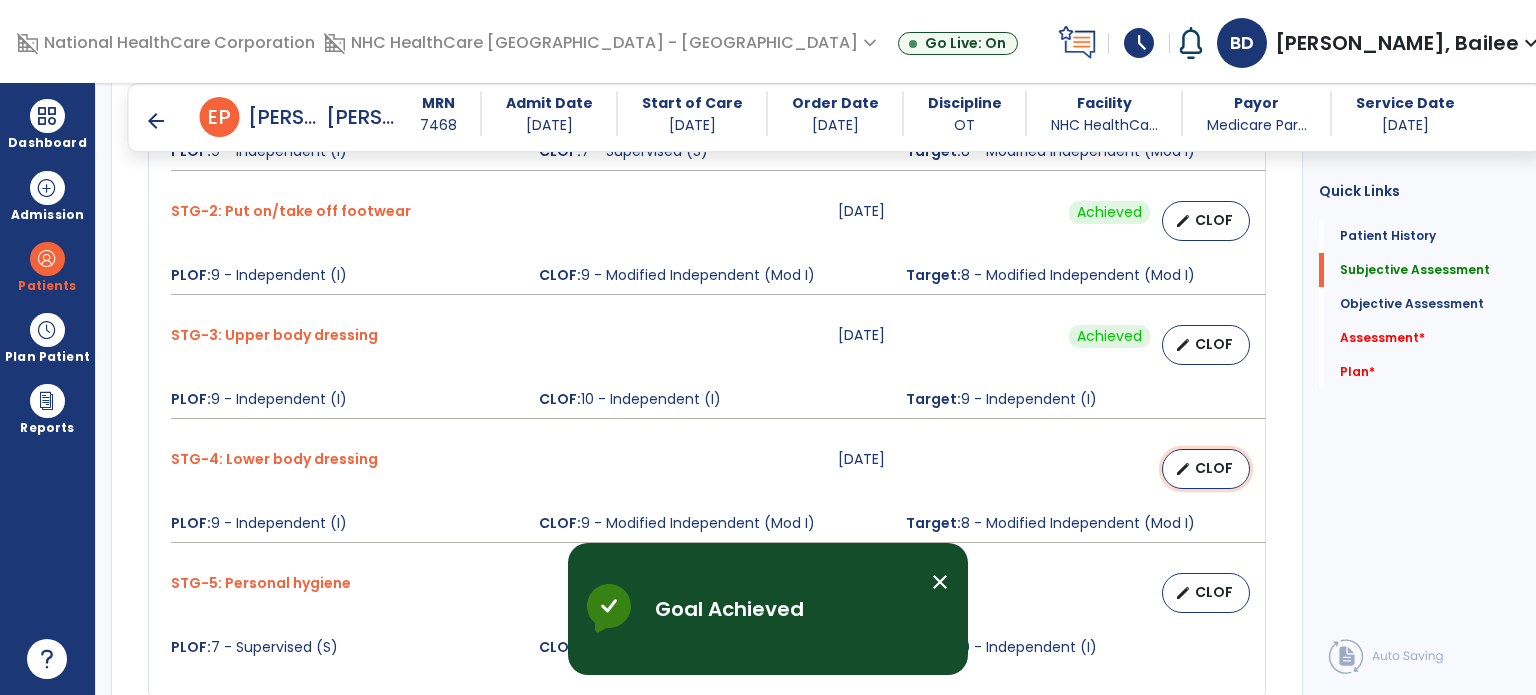 click on "edit   CLOF" at bounding box center (1206, 469) 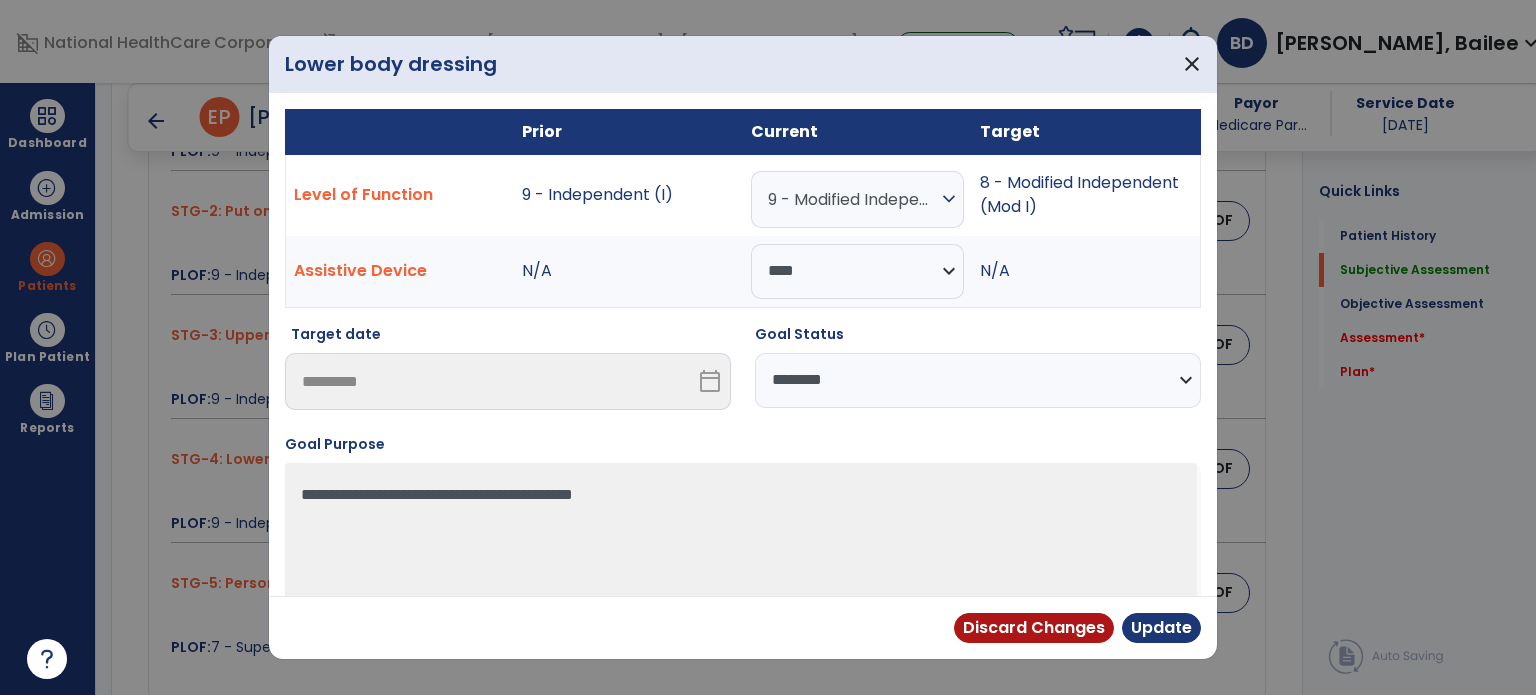 click on "**********" at bounding box center [978, 380] 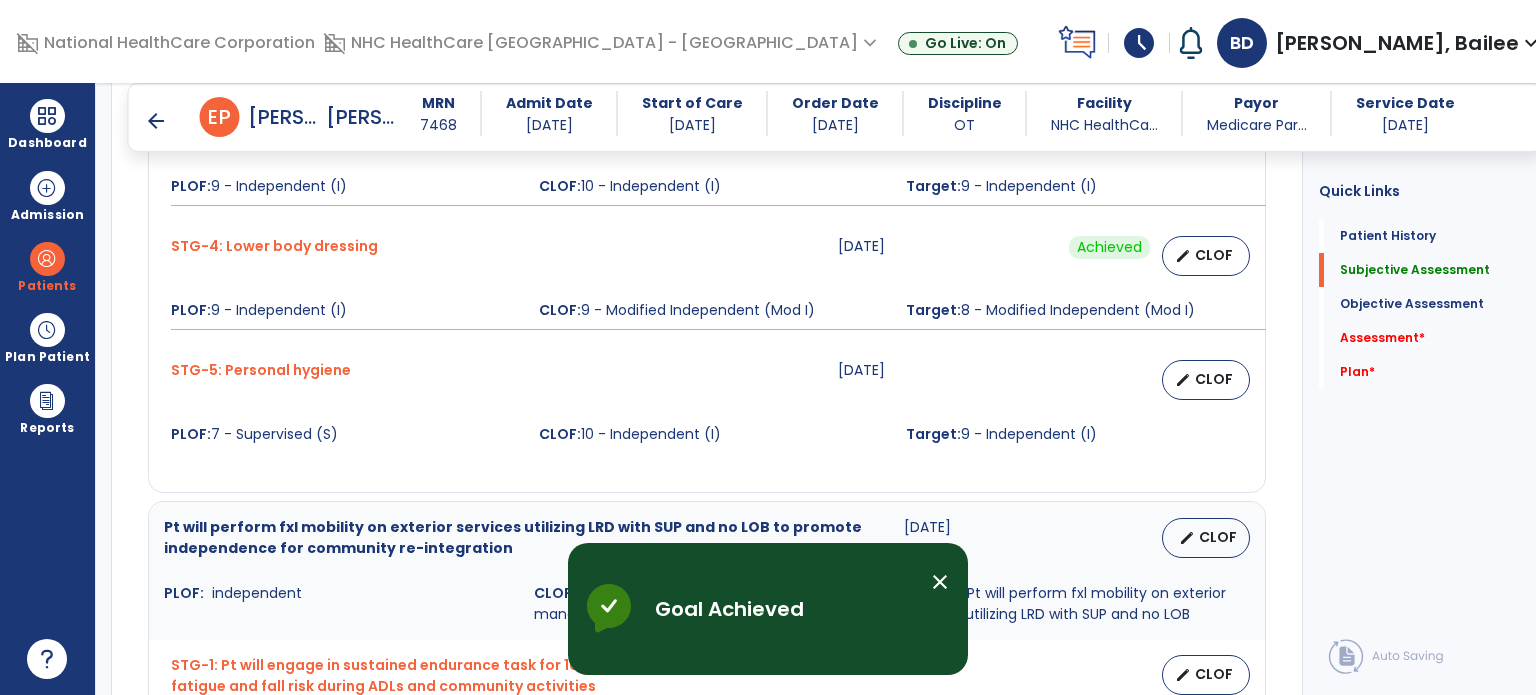 scroll, scrollTop: 1768, scrollLeft: 0, axis: vertical 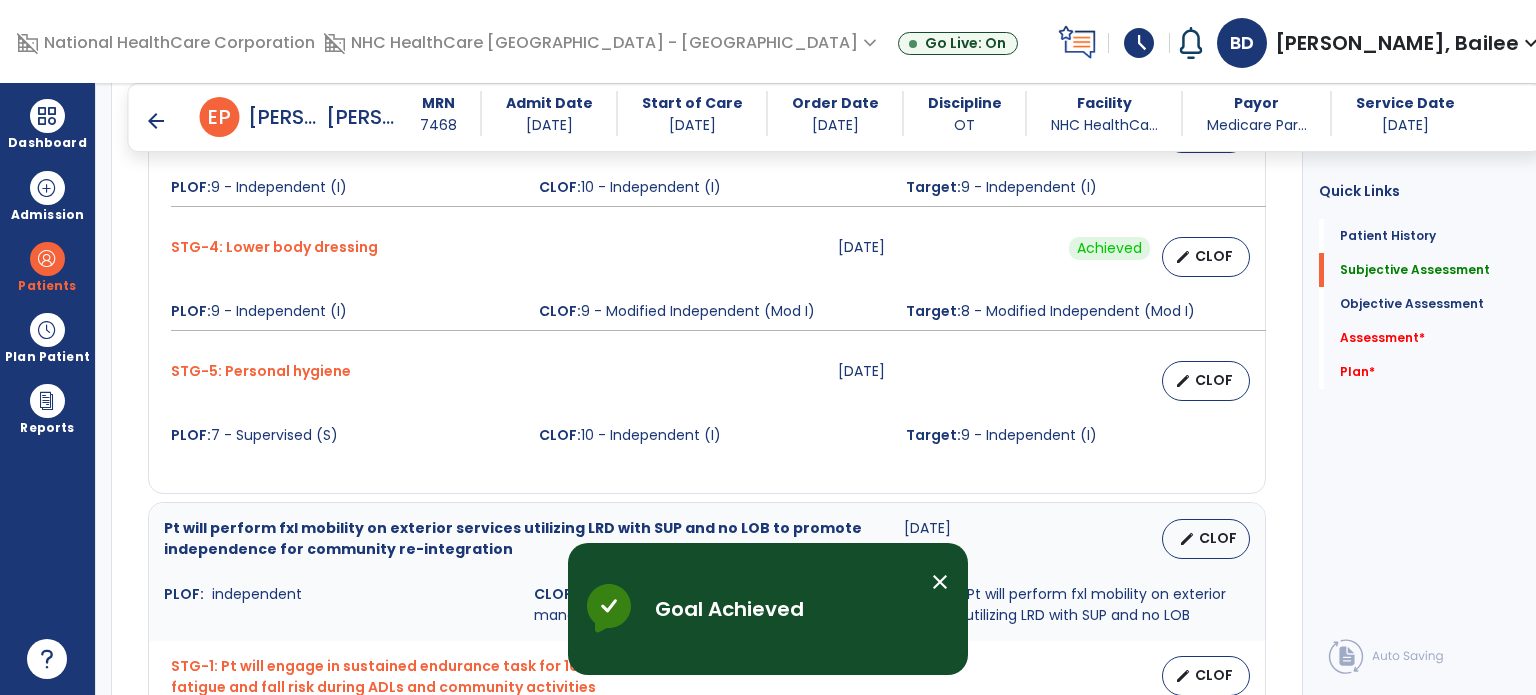 click on "CLOF" at bounding box center (1214, 380) 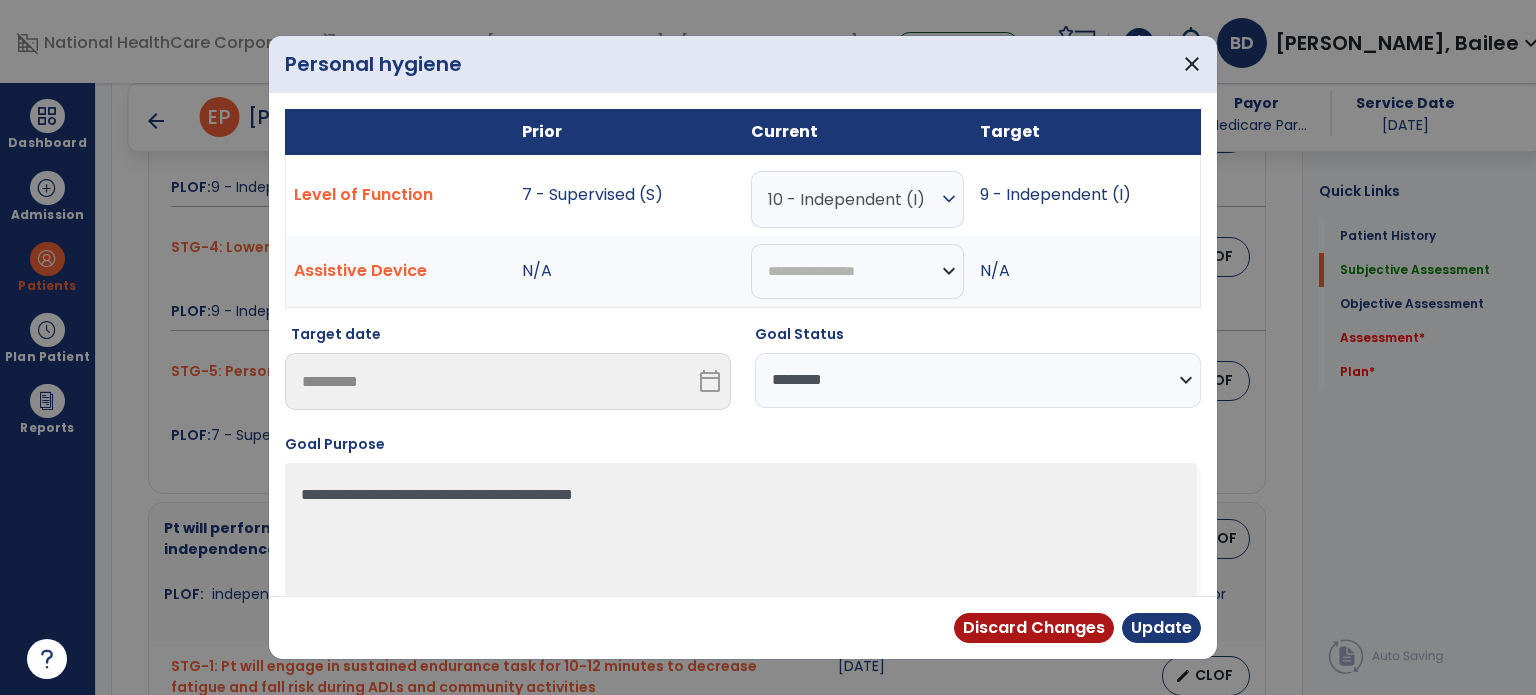 click on "**********" at bounding box center [978, 380] 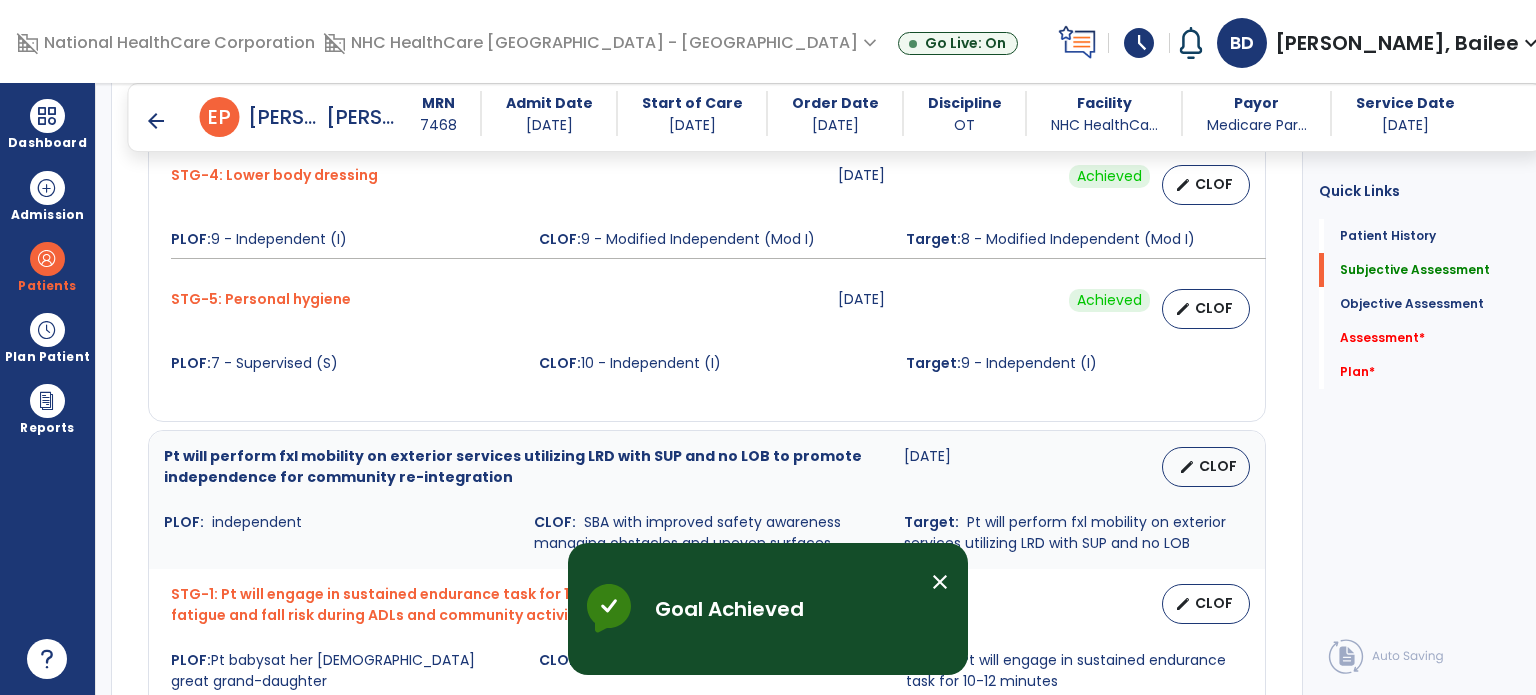 scroll, scrollTop: 1899, scrollLeft: 0, axis: vertical 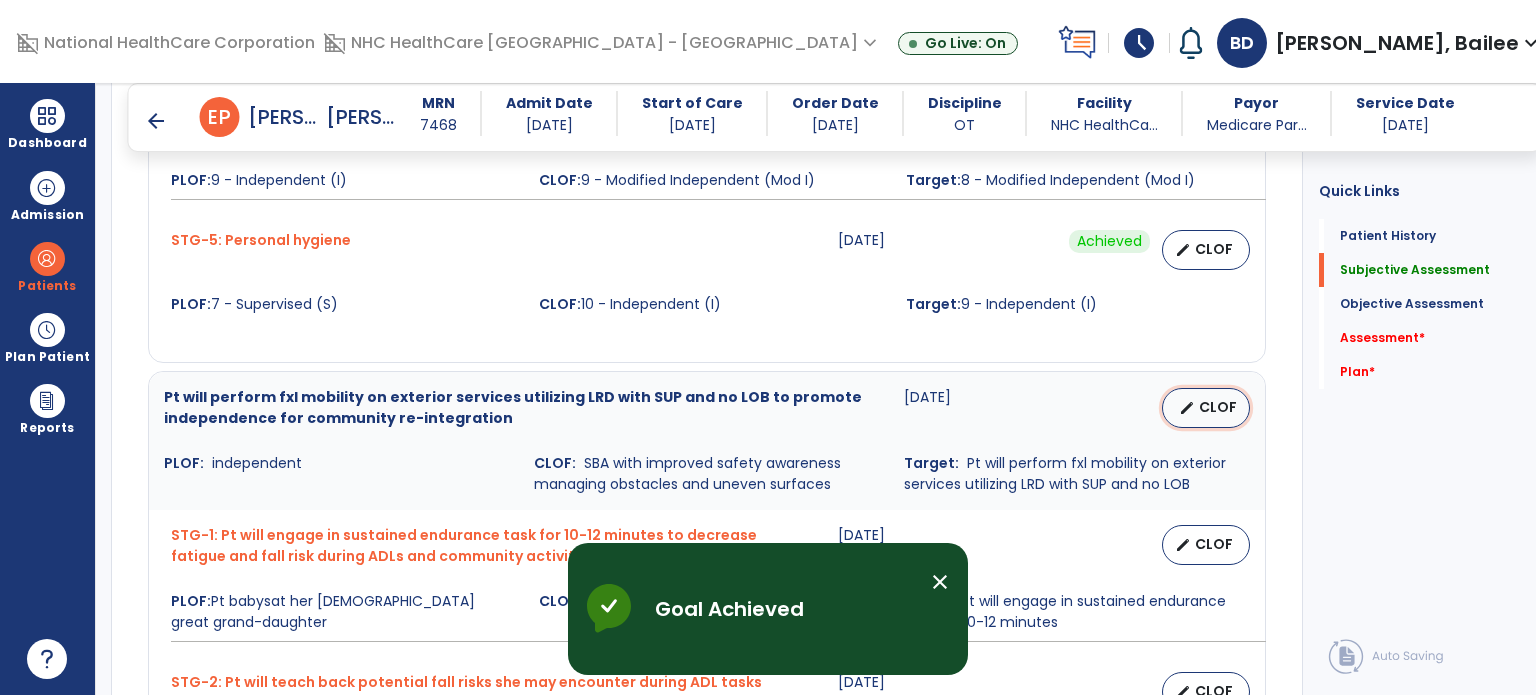 click on "CLOF" at bounding box center [1218, 407] 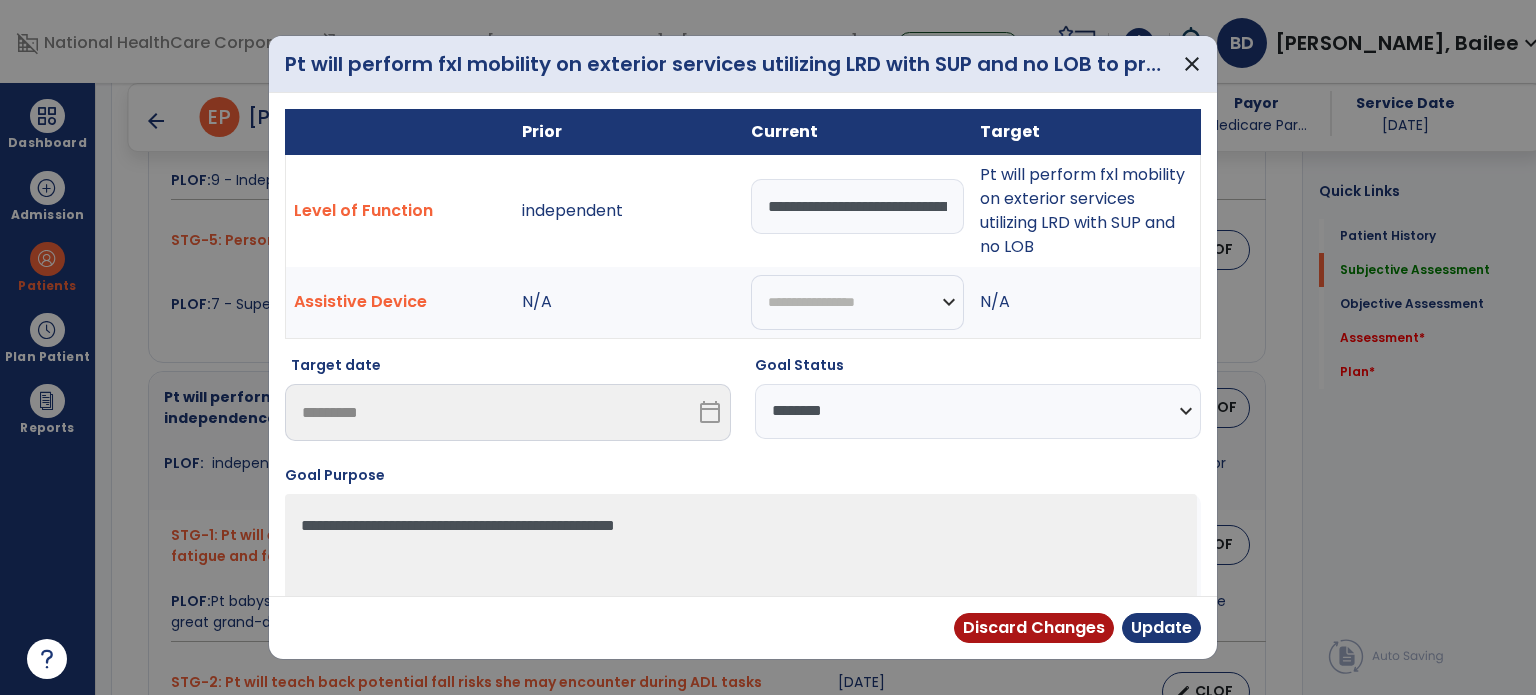 click on "**********" at bounding box center [978, 411] 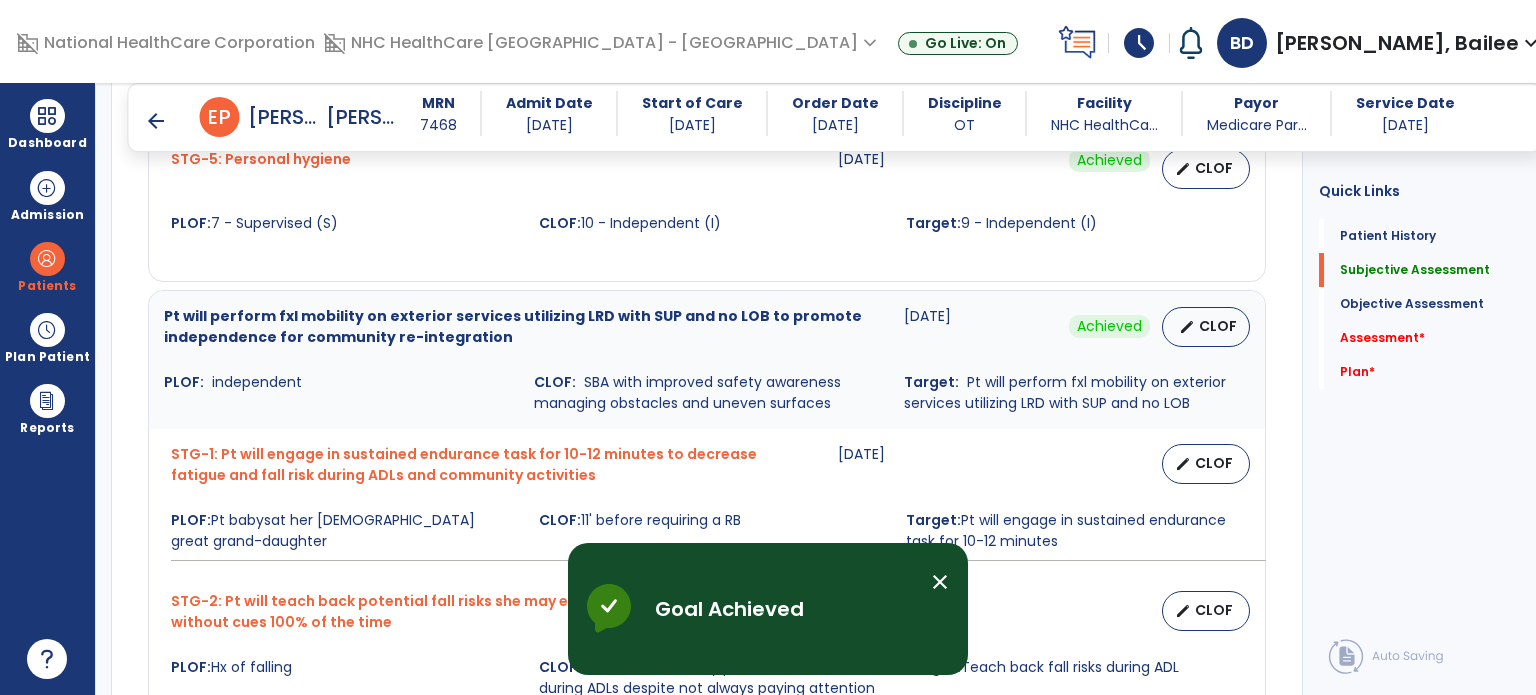 scroll, scrollTop: 1954, scrollLeft: 0, axis: vertical 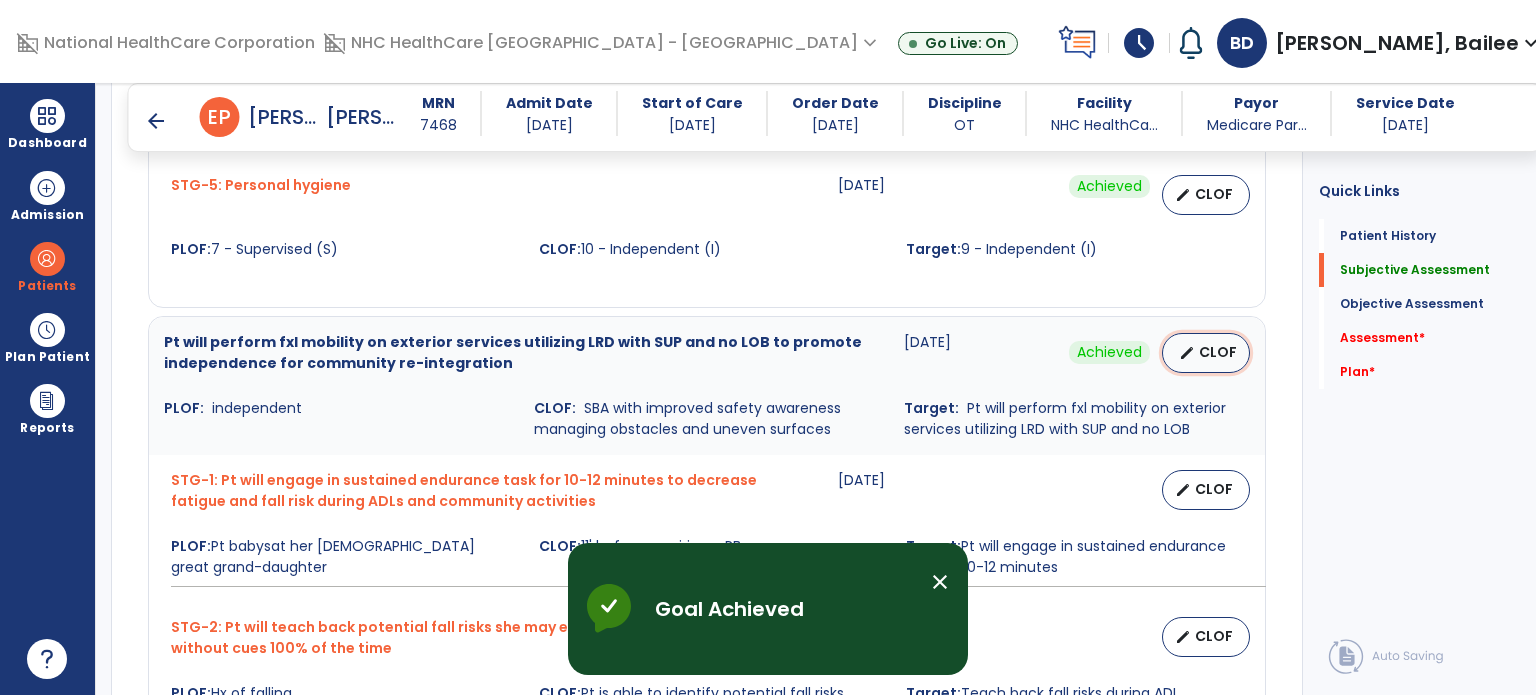 click on "CLOF" at bounding box center [1218, 352] 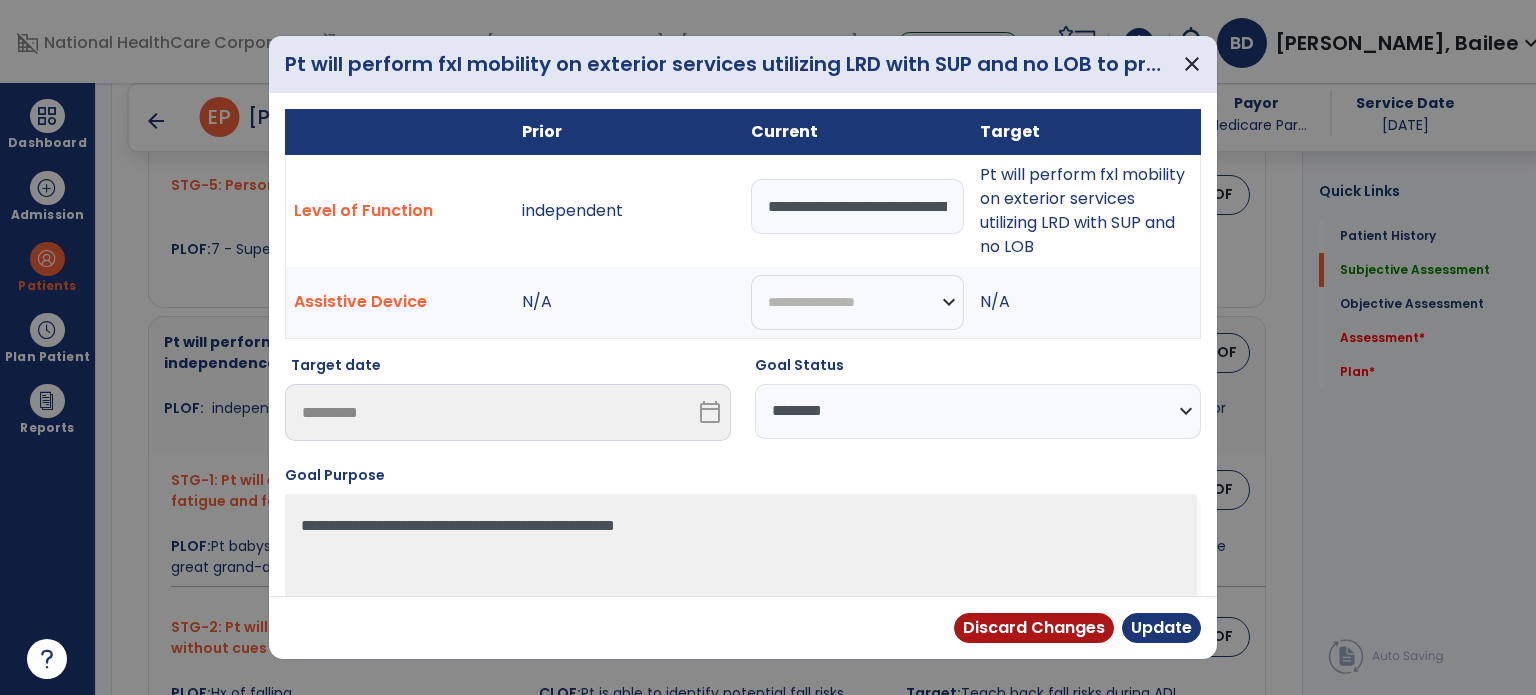 click on "**********" at bounding box center (978, 411) 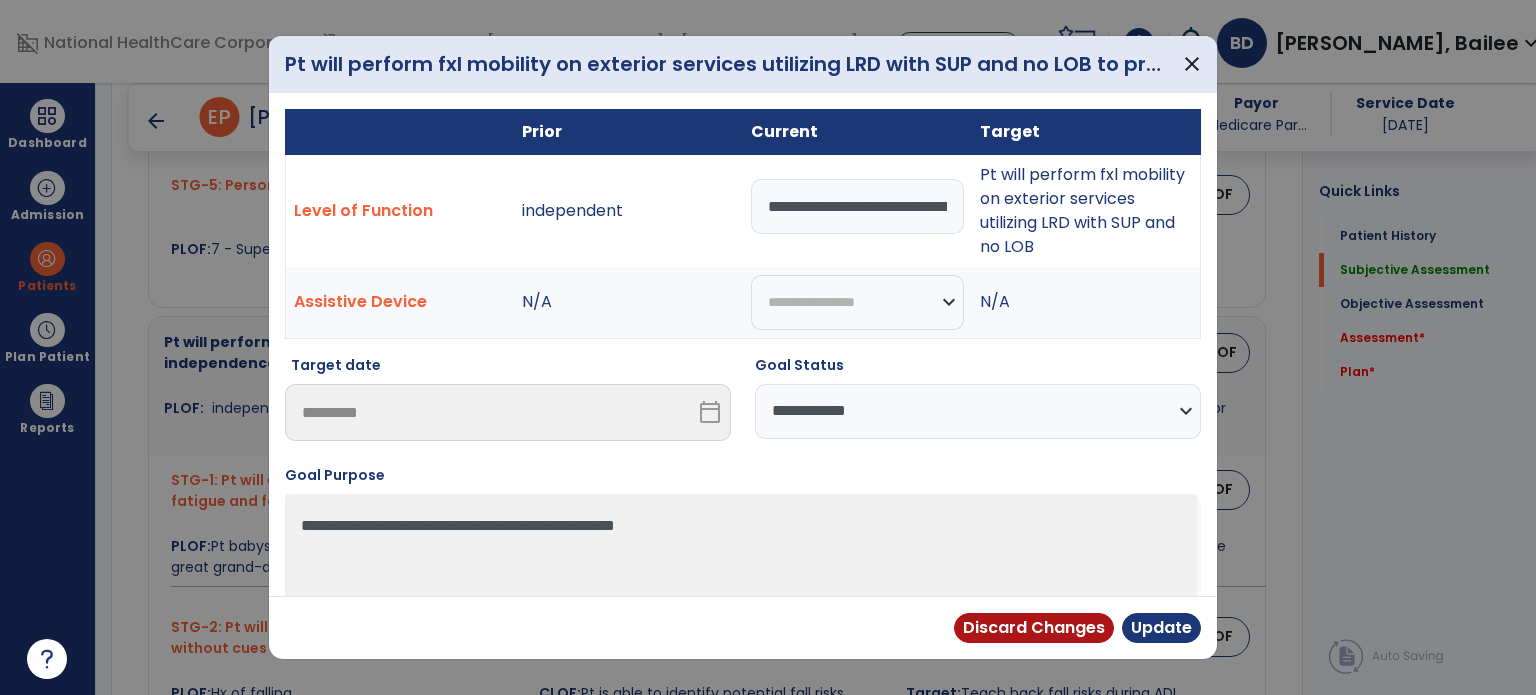 click on "**********" at bounding box center (978, 411) 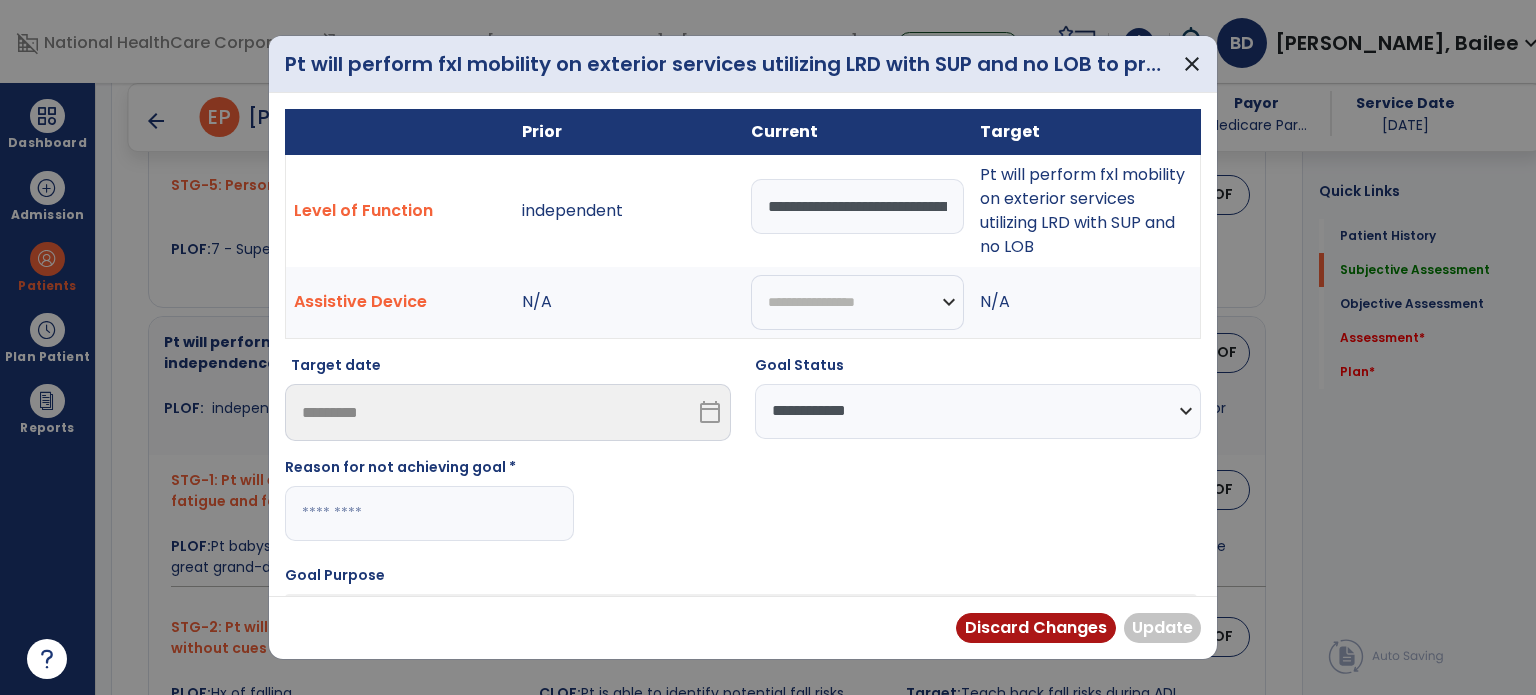 click at bounding box center (429, 513) 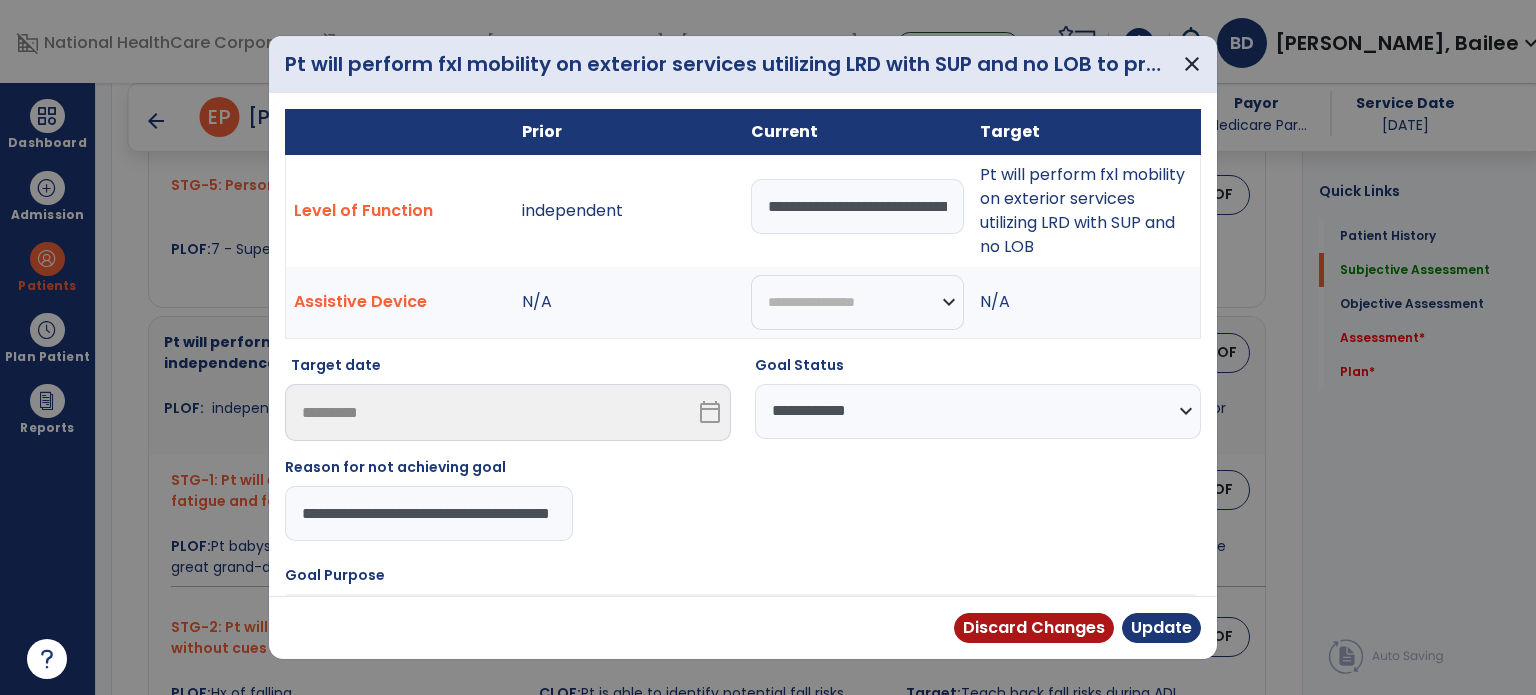 scroll, scrollTop: 0, scrollLeft: 65, axis: horizontal 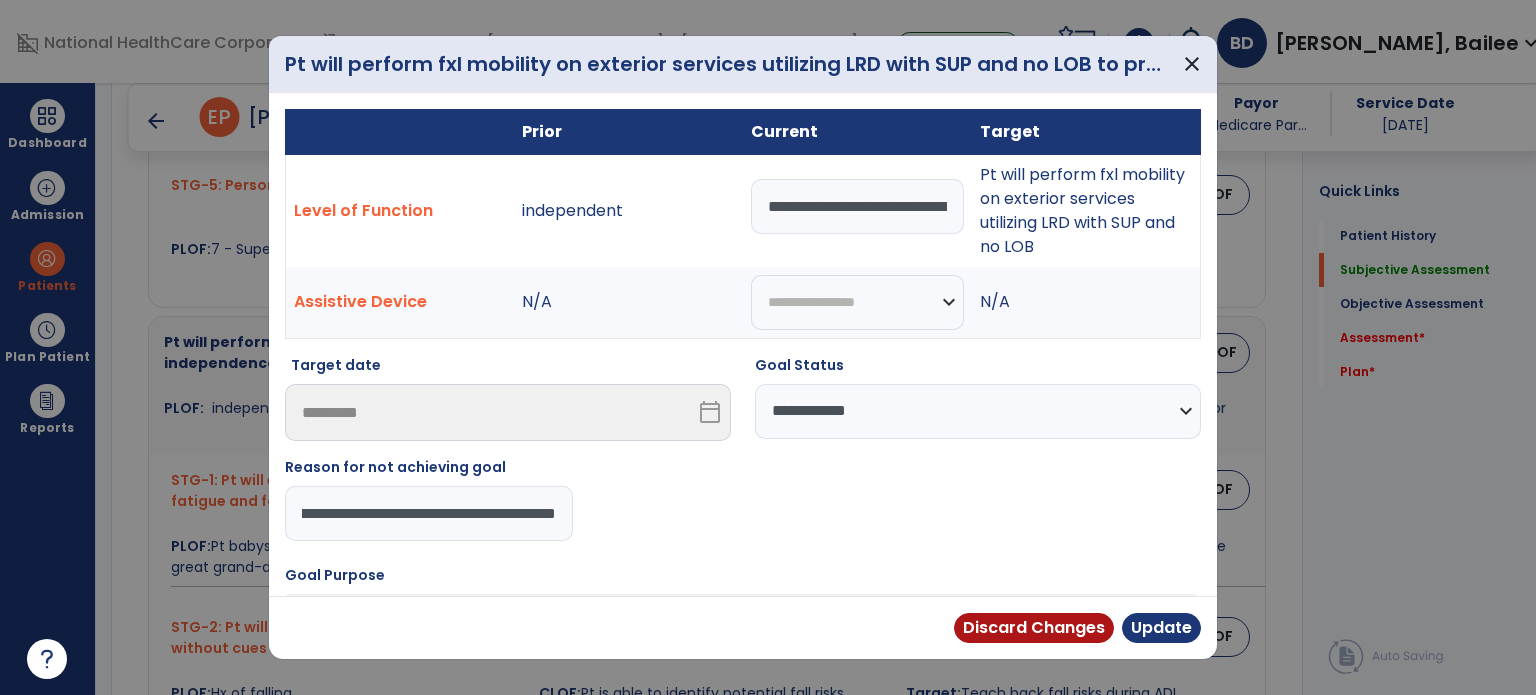 type on "**********" 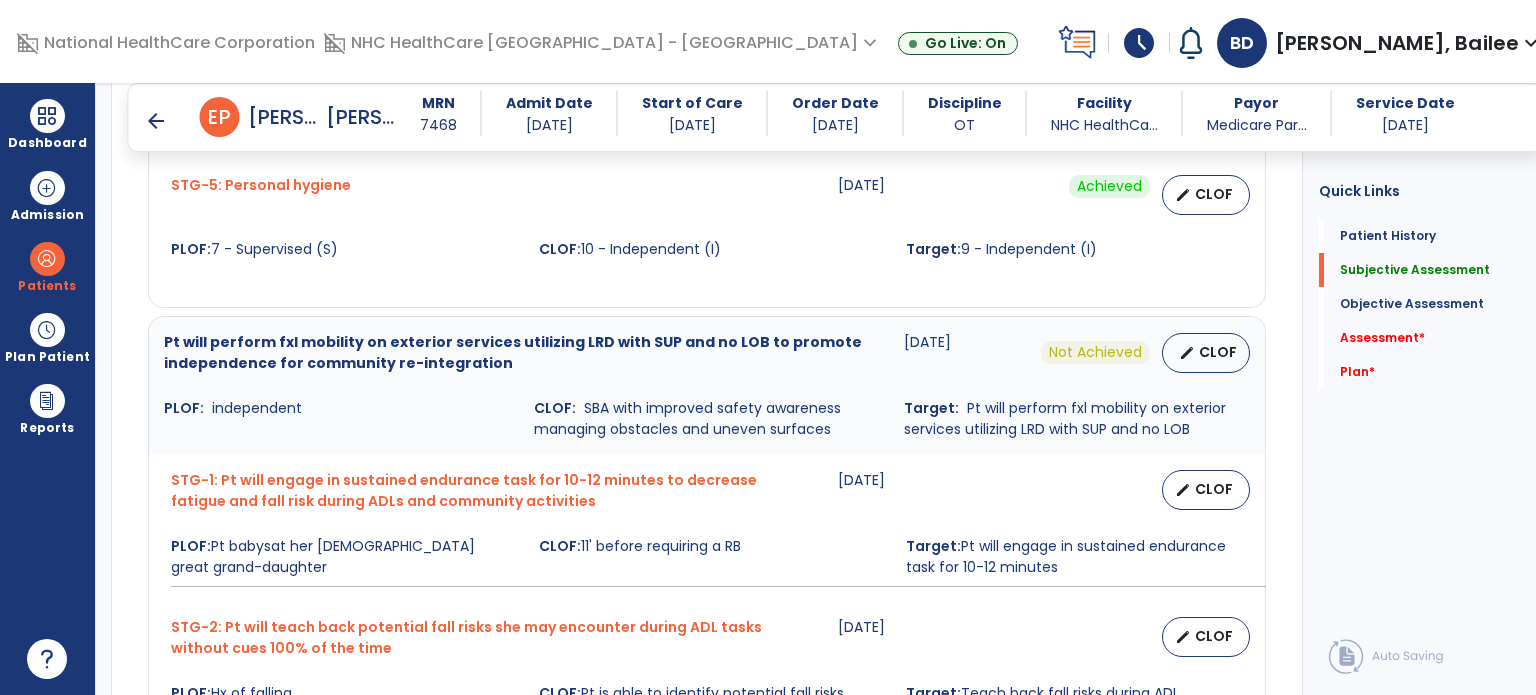 click on "CLOF" at bounding box center (1214, 489) 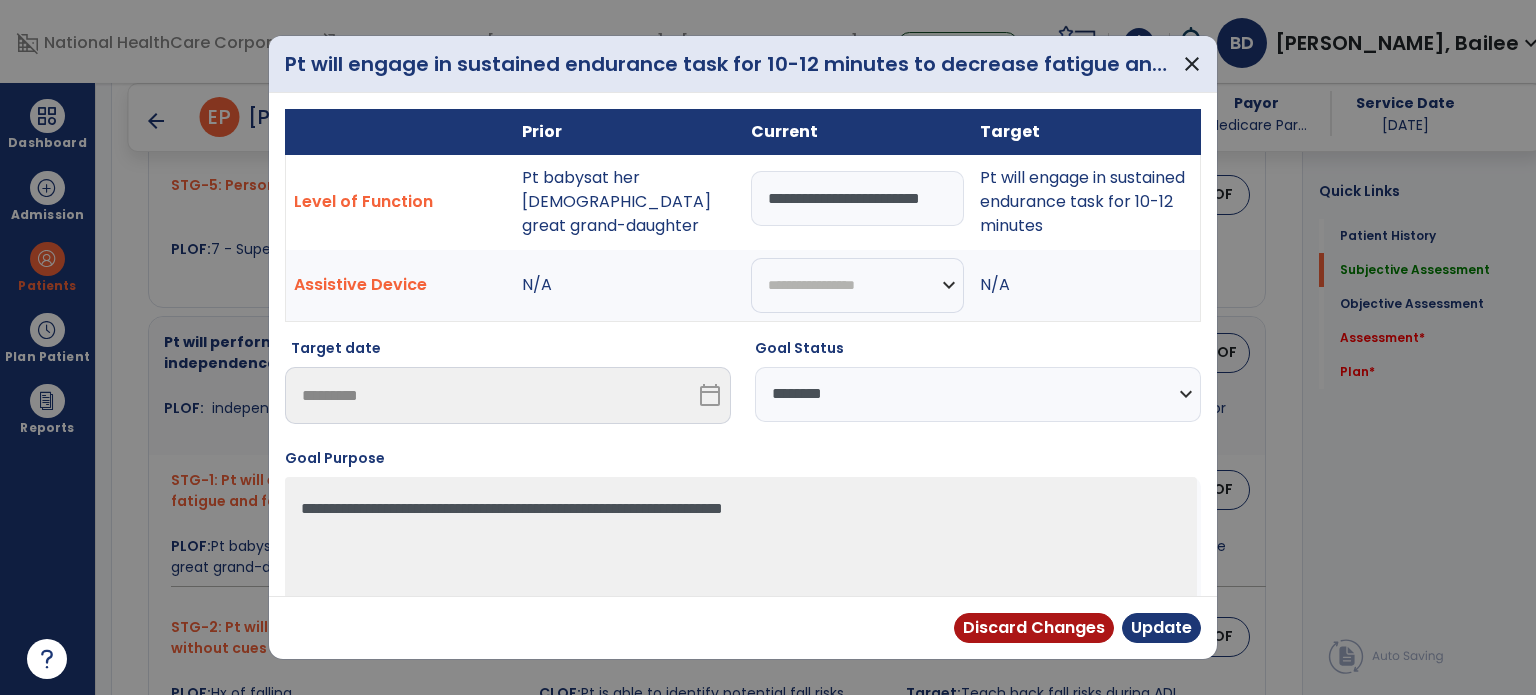 click on "**********" at bounding box center [978, 394] 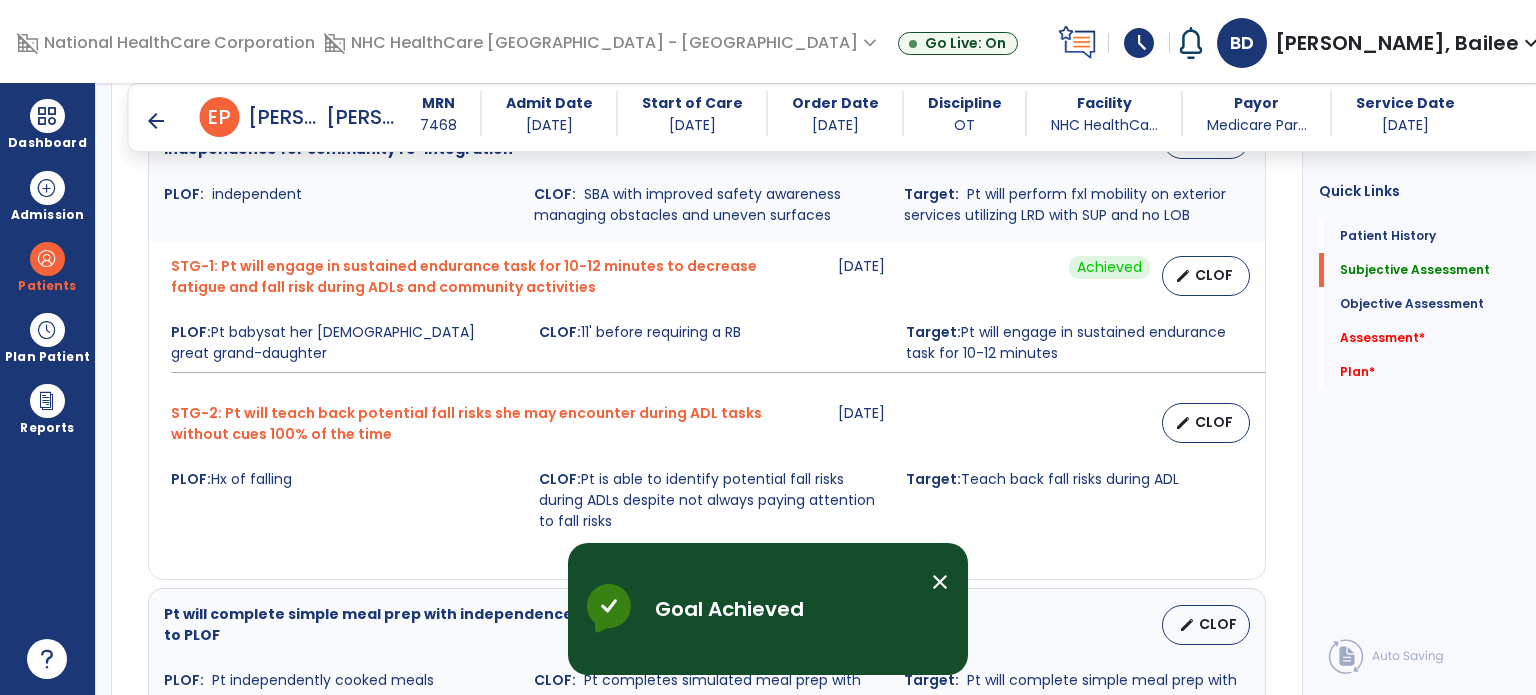 scroll, scrollTop: 2169, scrollLeft: 0, axis: vertical 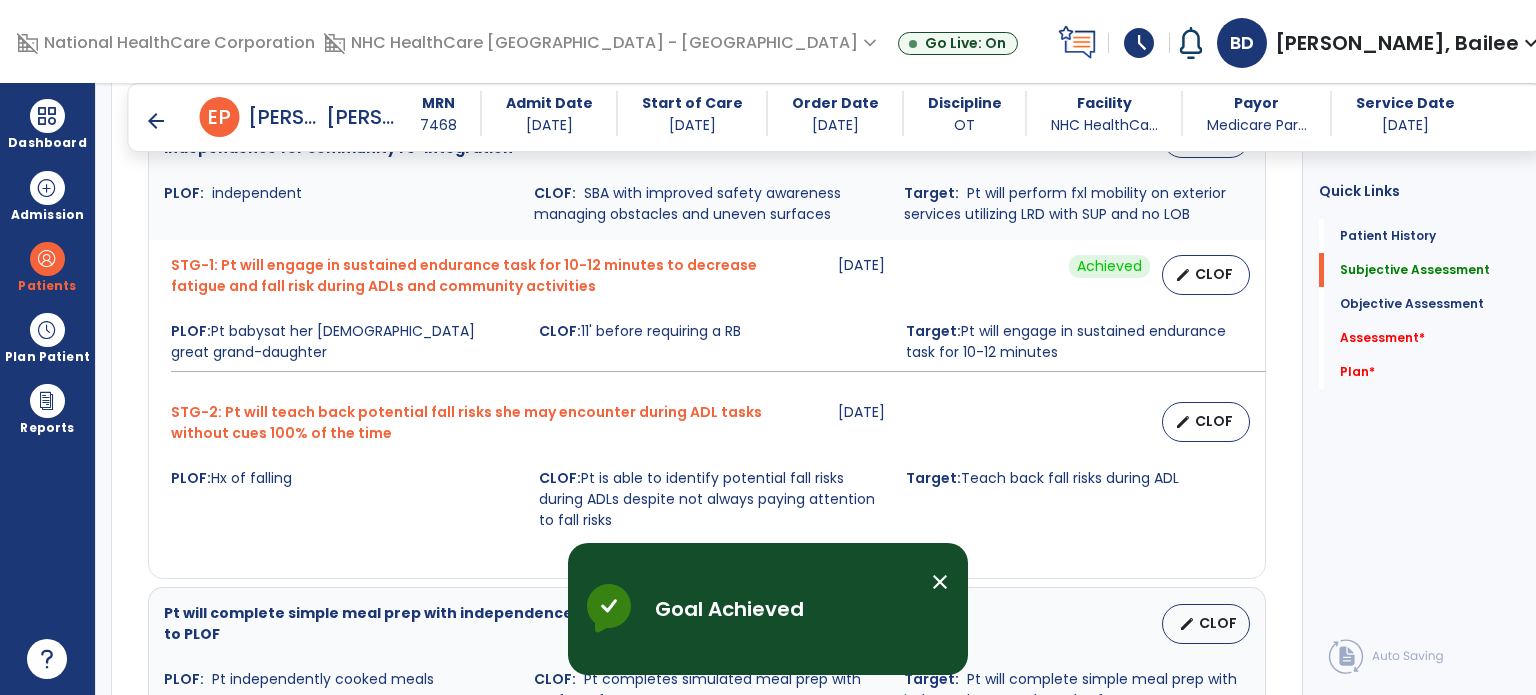 click on "CLOF" at bounding box center (1214, 421) 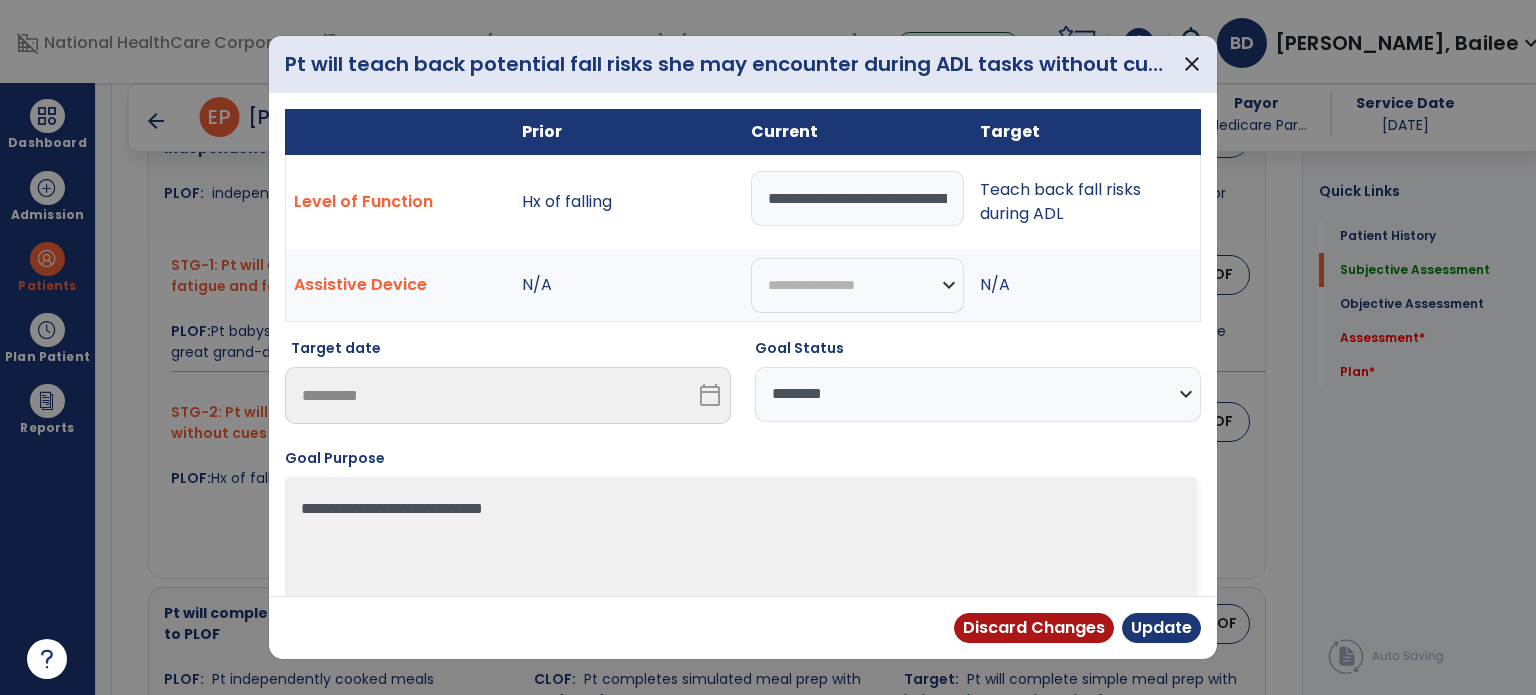click on "**********" at bounding box center (978, 394) 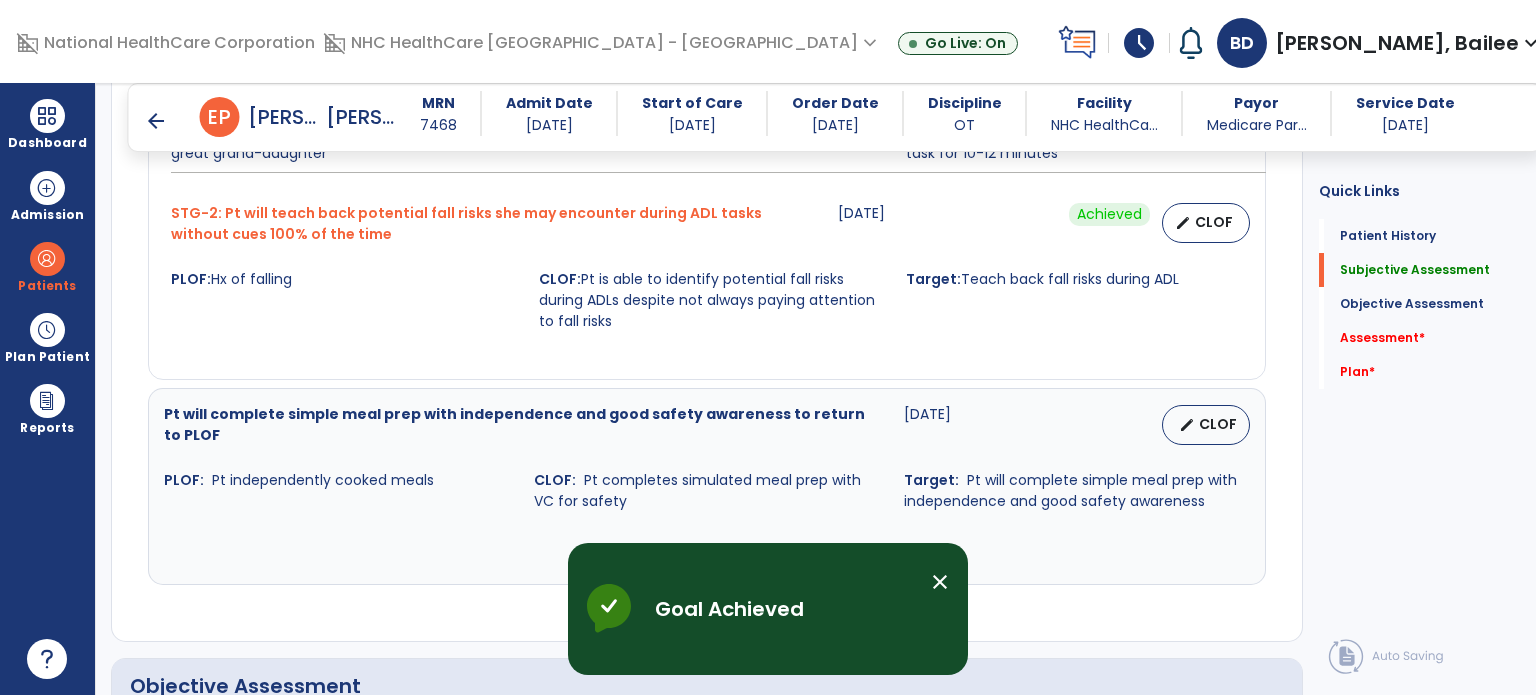 scroll, scrollTop: 2370, scrollLeft: 0, axis: vertical 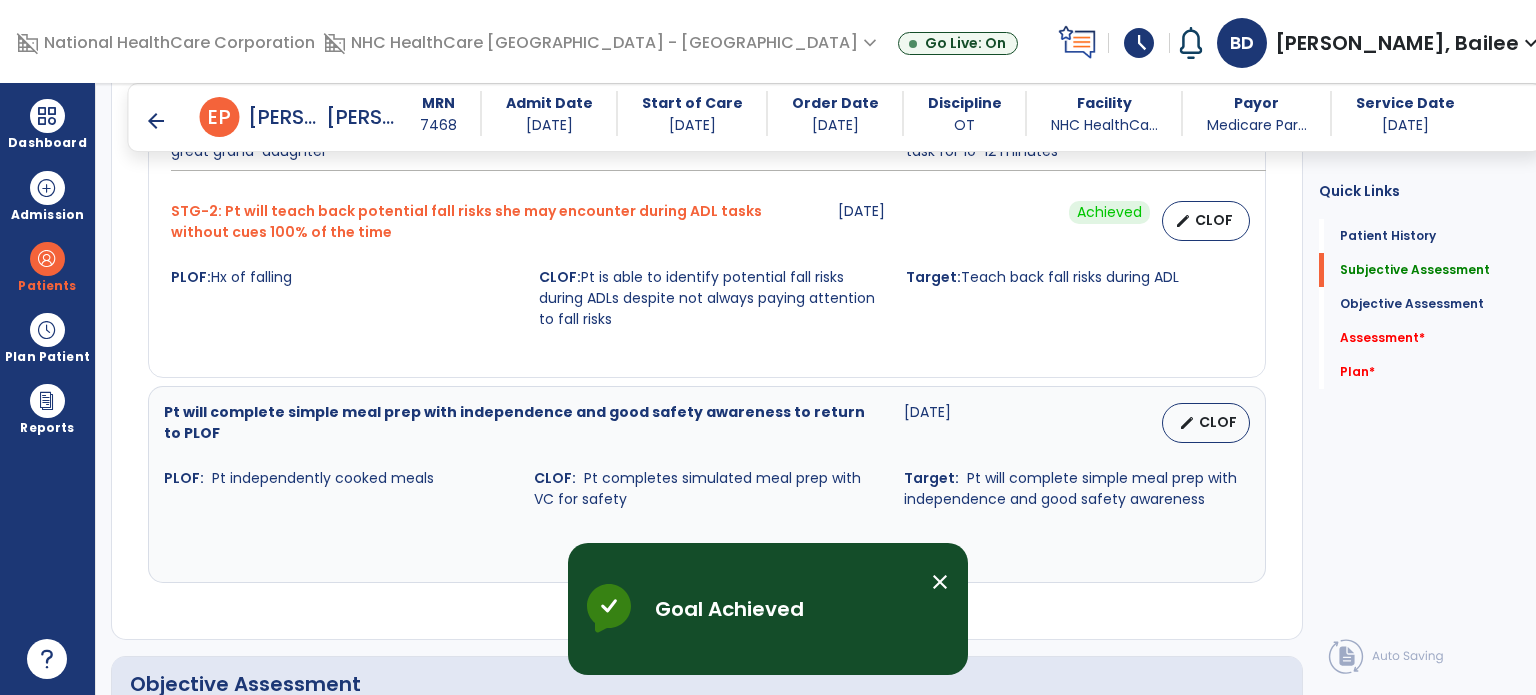 click on "CLOF" at bounding box center [1218, 422] 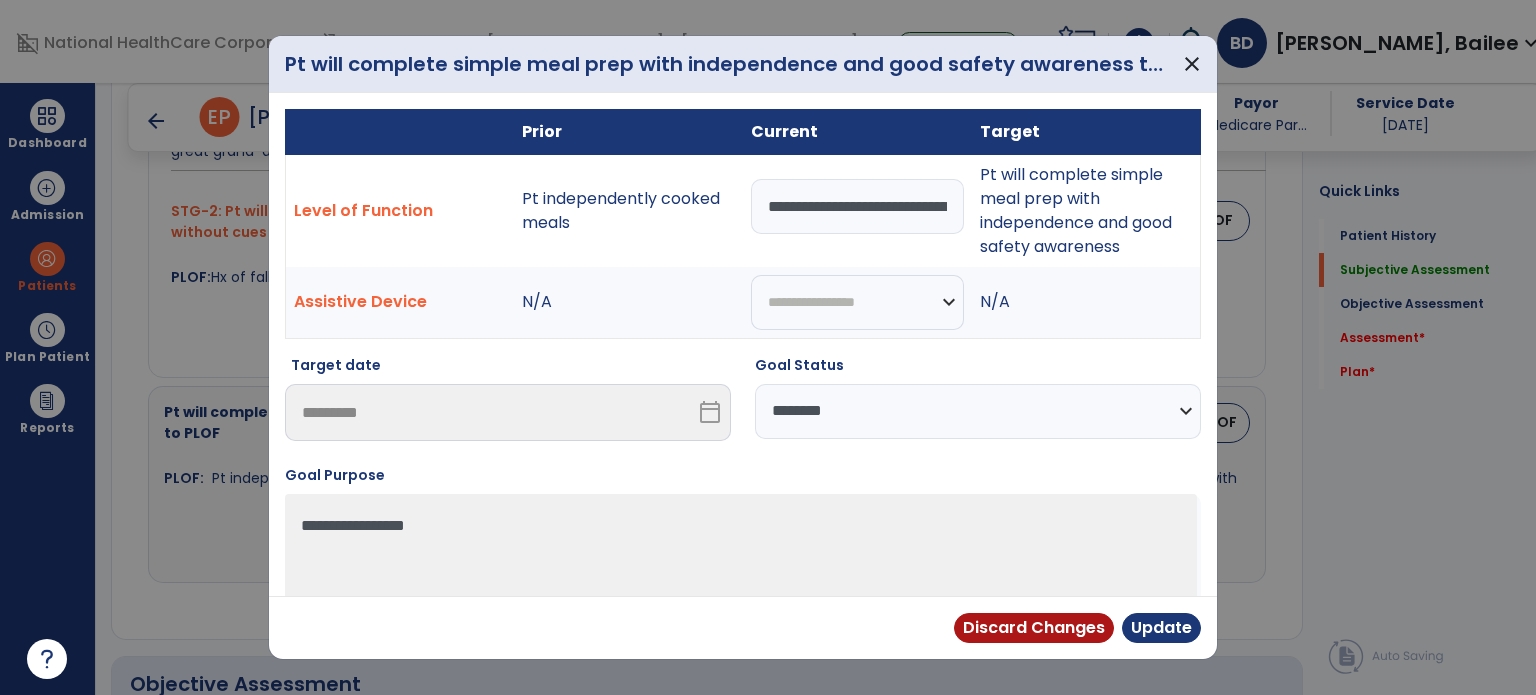 click on "**********" at bounding box center (978, 411) 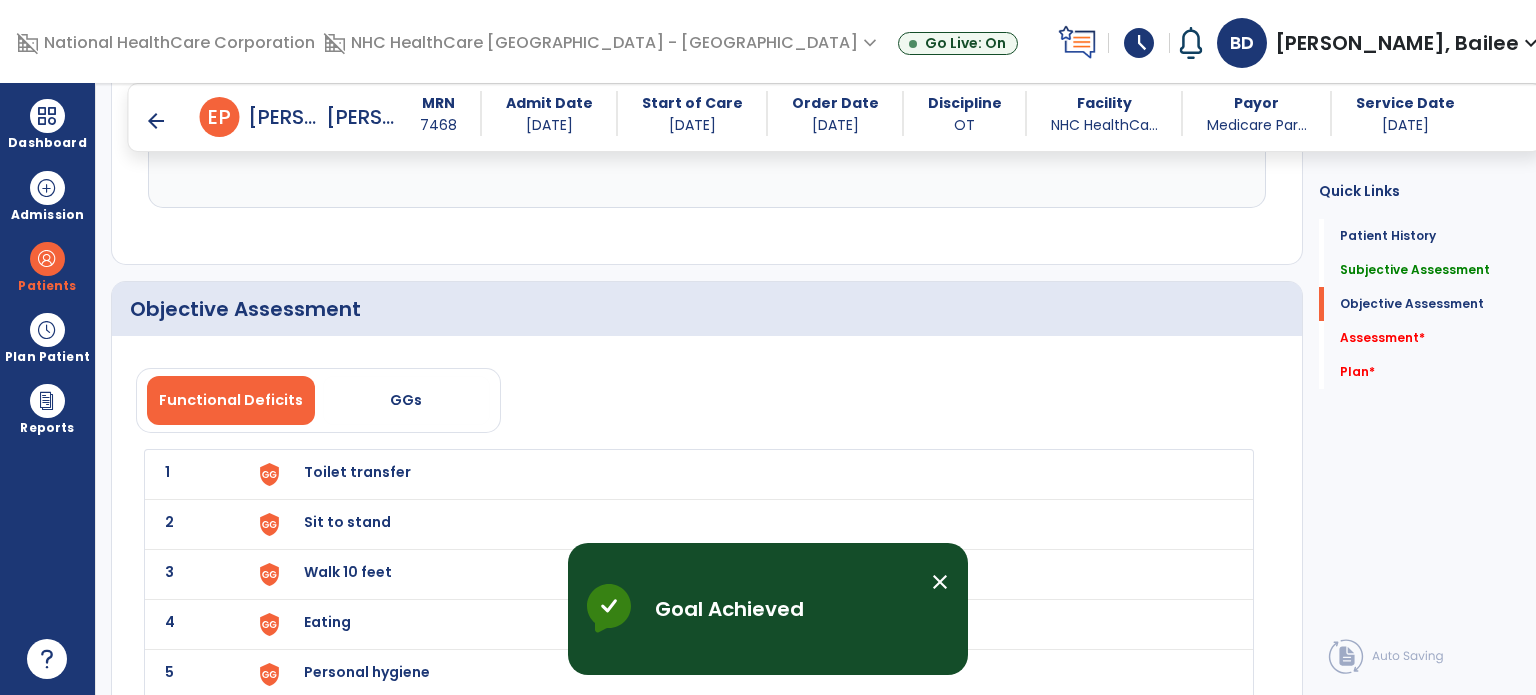 scroll, scrollTop: 2780, scrollLeft: 0, axis: vertical 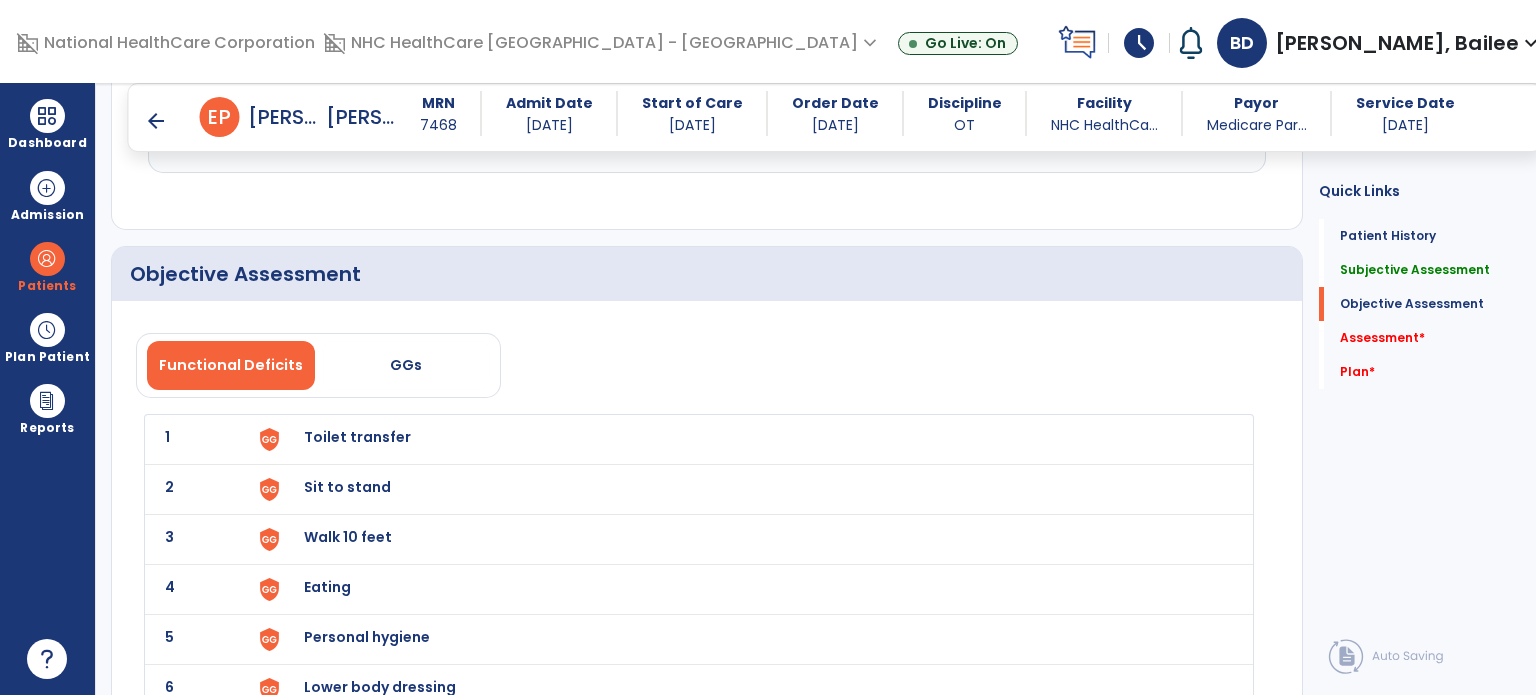 click on "1 Toilet transfer" 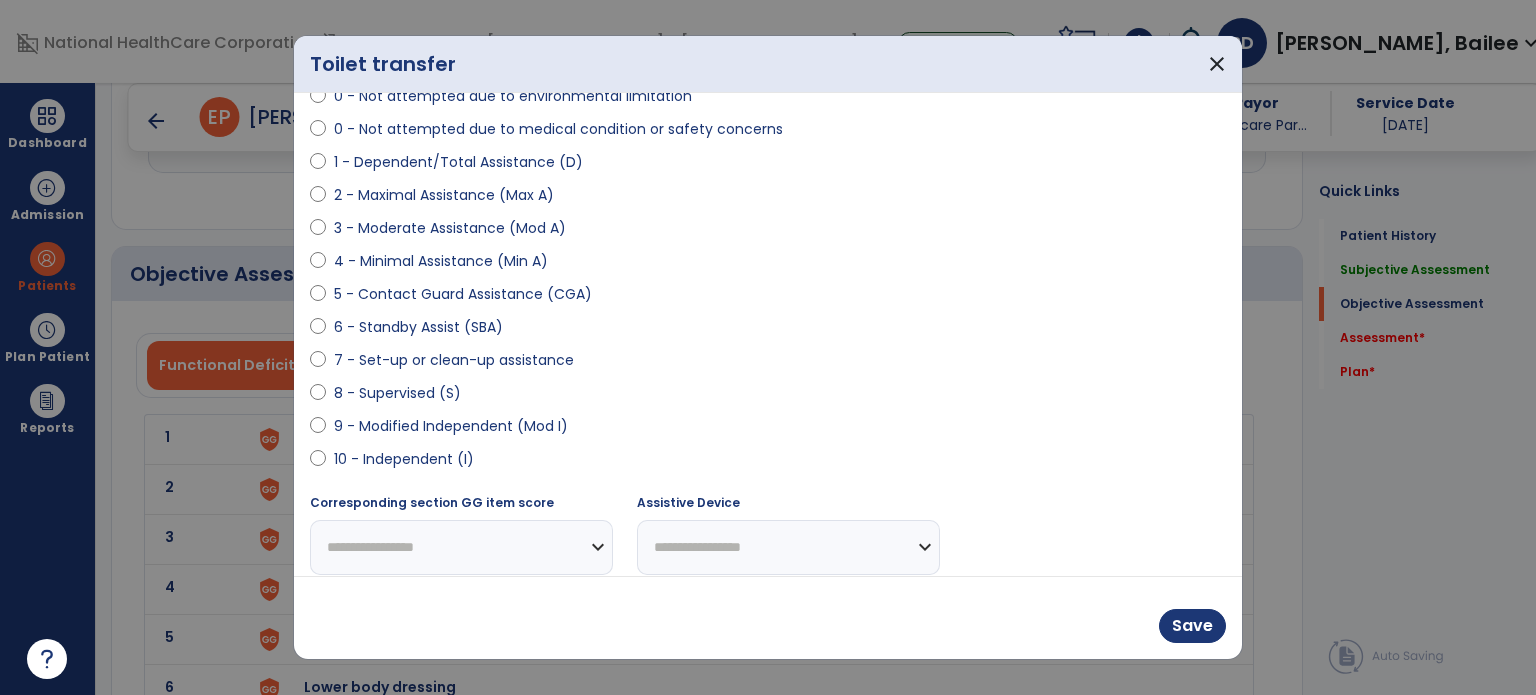 scroll, scrollTop: 202, scrollLeft: 0, axis: vertical 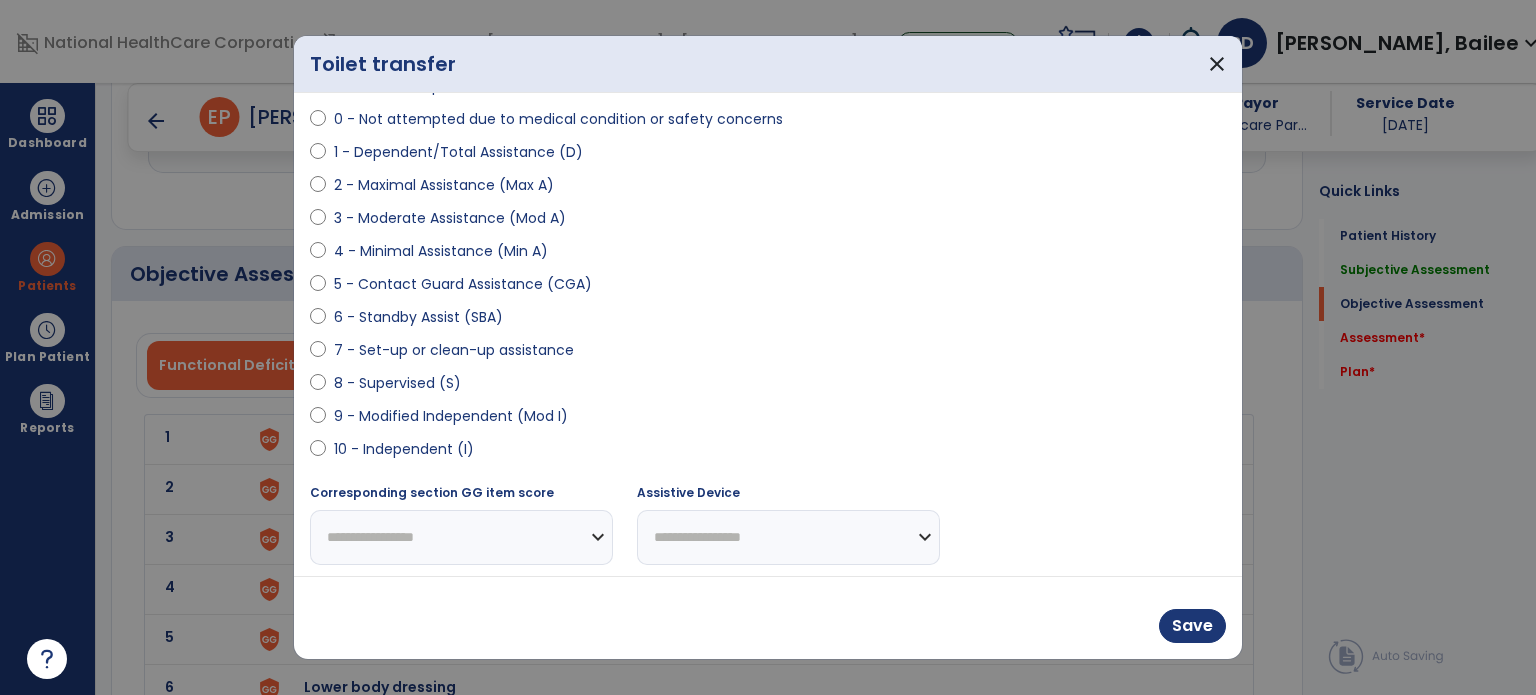 click on "10 - Independent (I)" at bounding box center [404, 449] 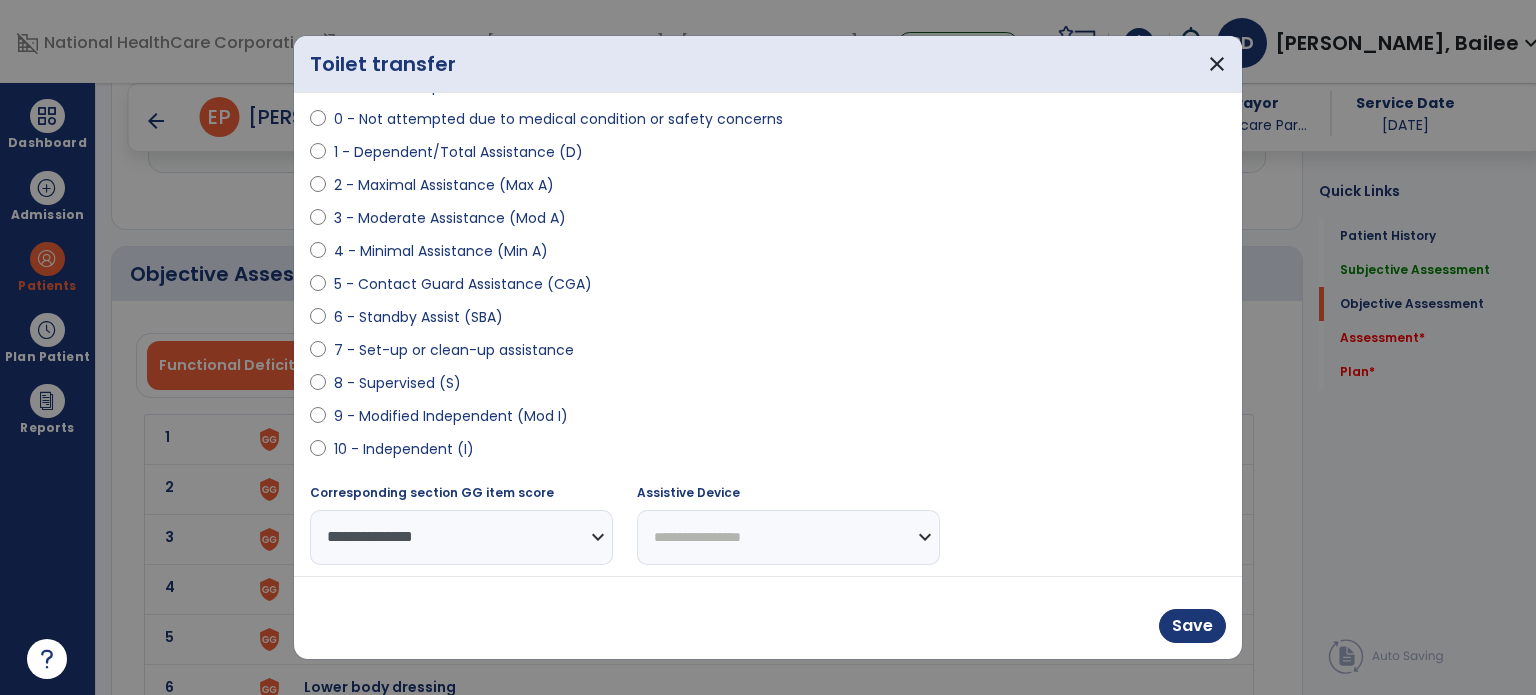 click on "9 - Modified Independent (Mod I)" at bounding box center [451, 416] 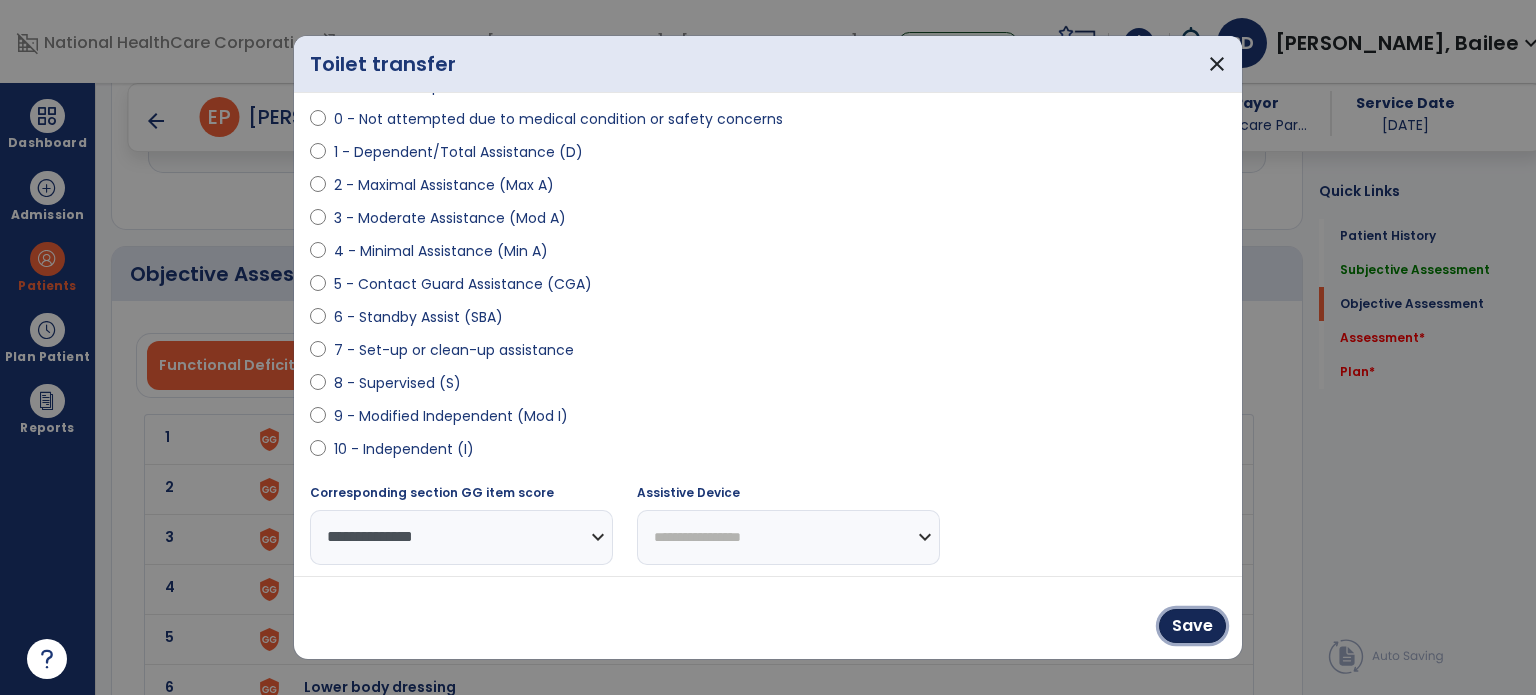 click on "Save" at bounding box center (1192, 626) 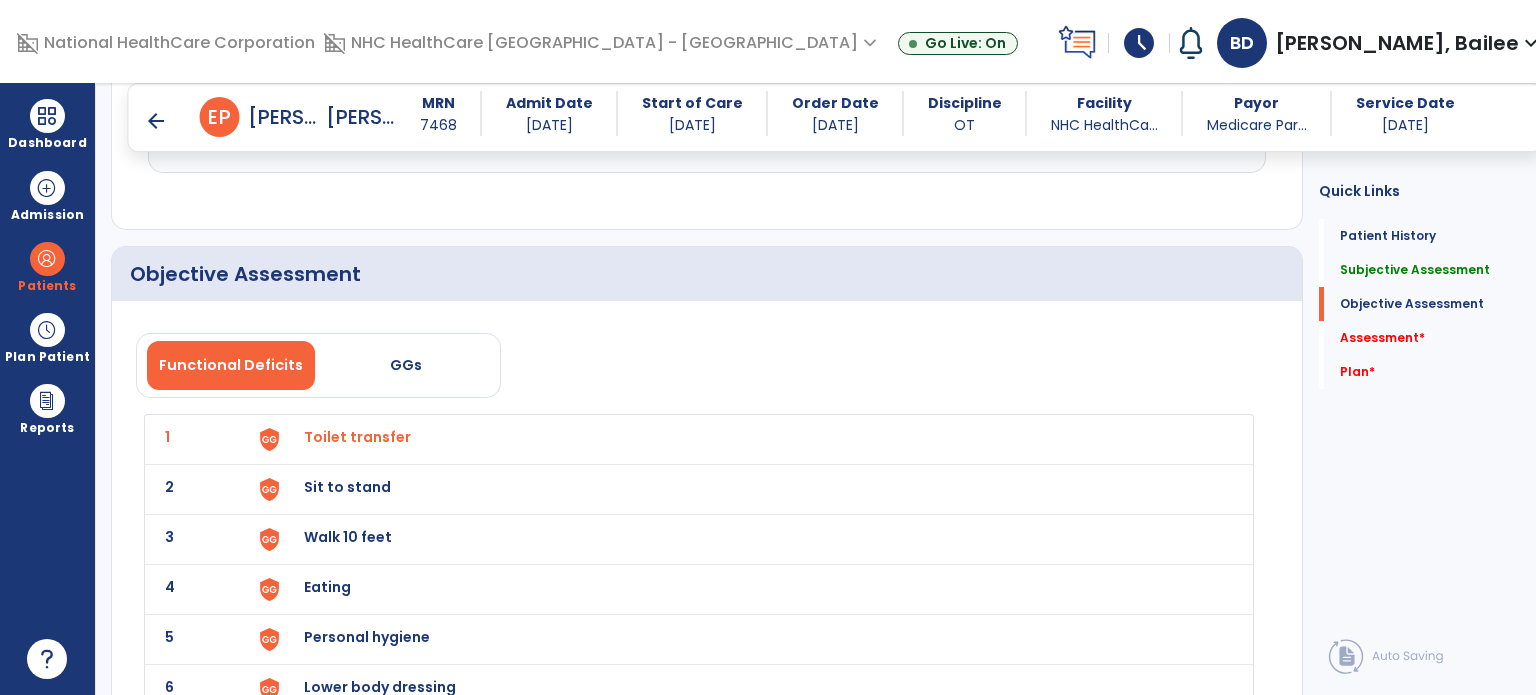 click on "Sit to stand" at bounding box center (746, 439) 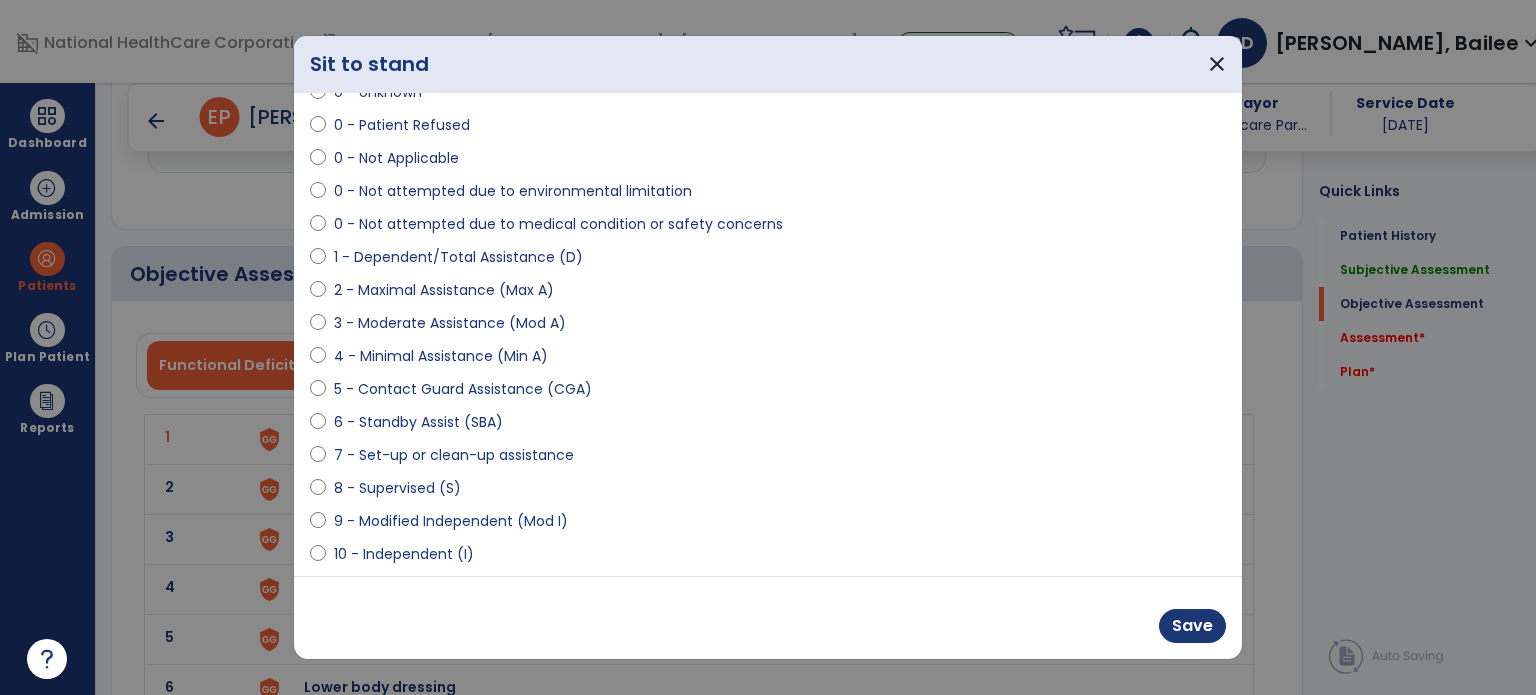 scroll, scrollTop: 96, scrollLeft: 0, axis: vertical 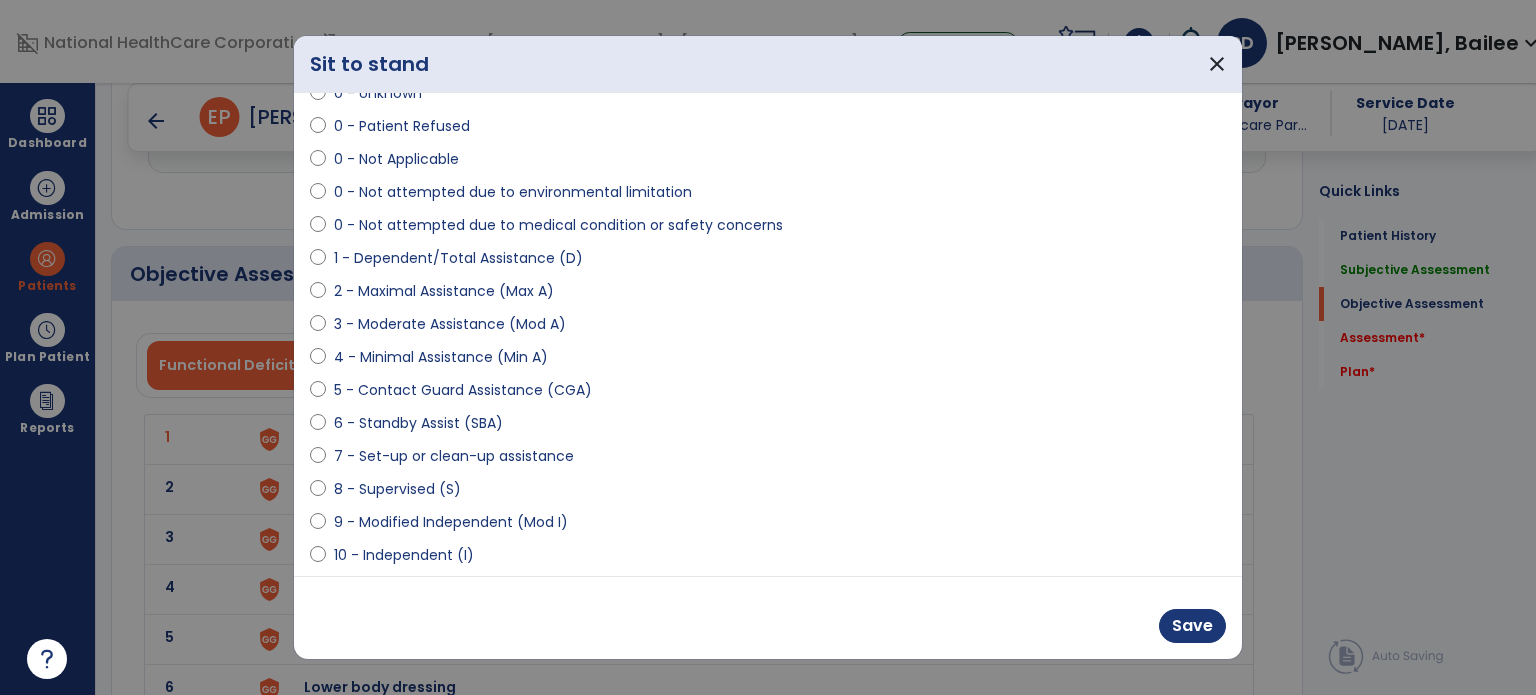 click on "9 - Modified Independent (Mod I)" at bounding box center [451, 522] 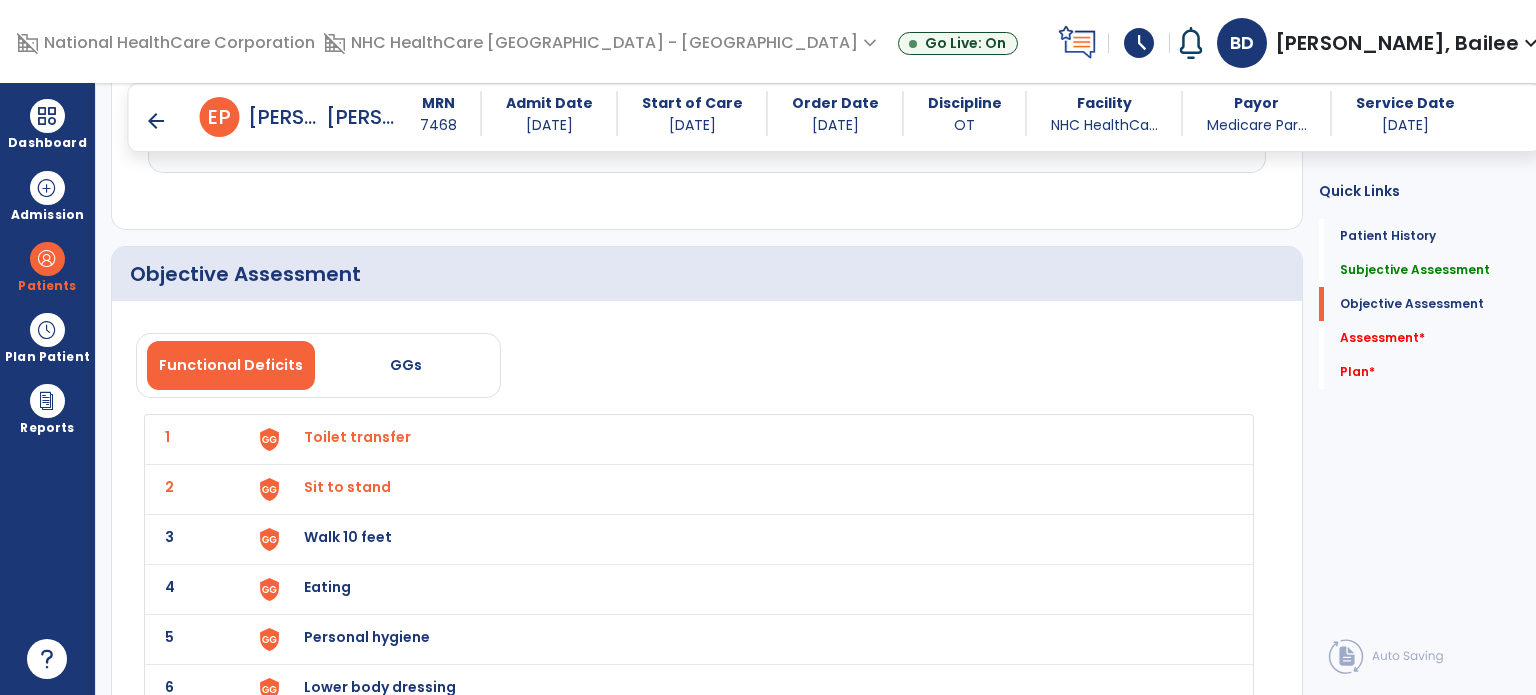 click on "Walk 10 feet" at bounding box center [746, 439] 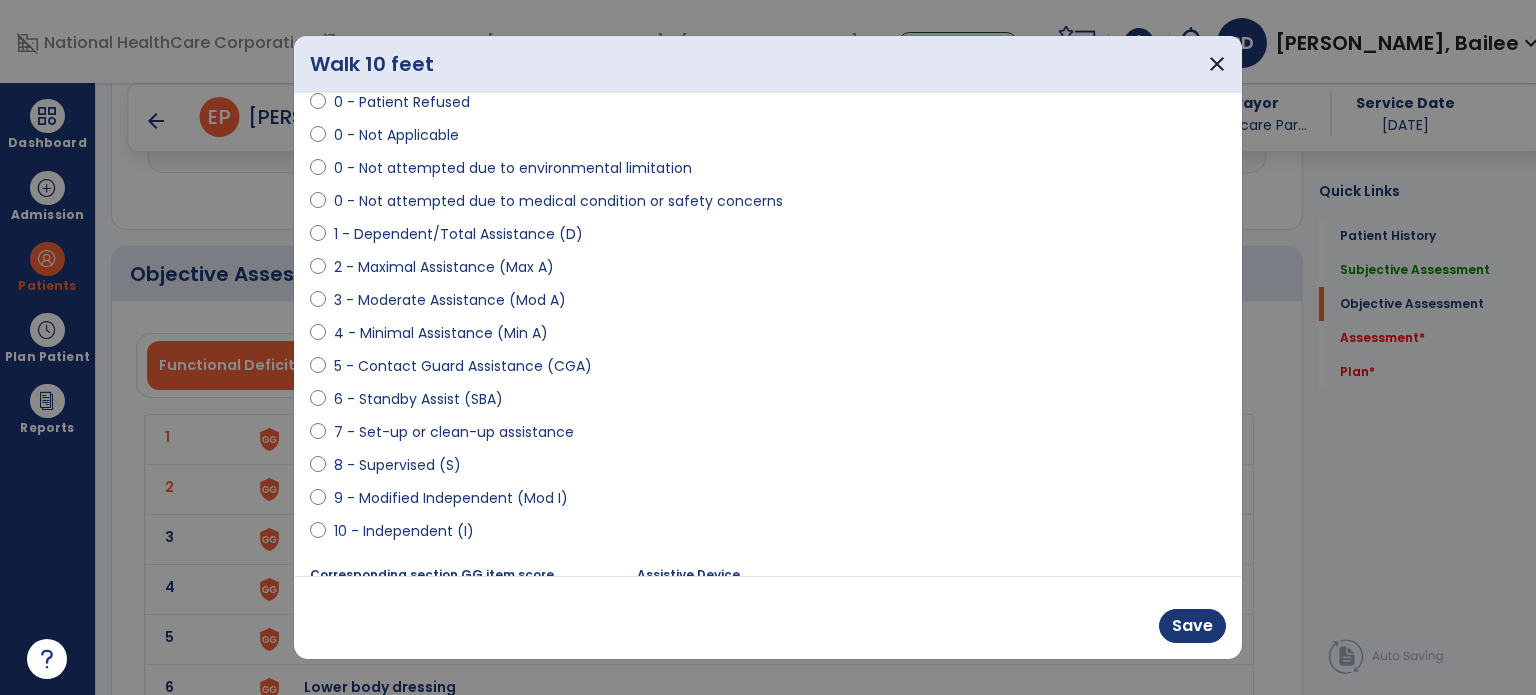 scroll, scrollTop: 118, scrollLeft: 0, axis: vertical 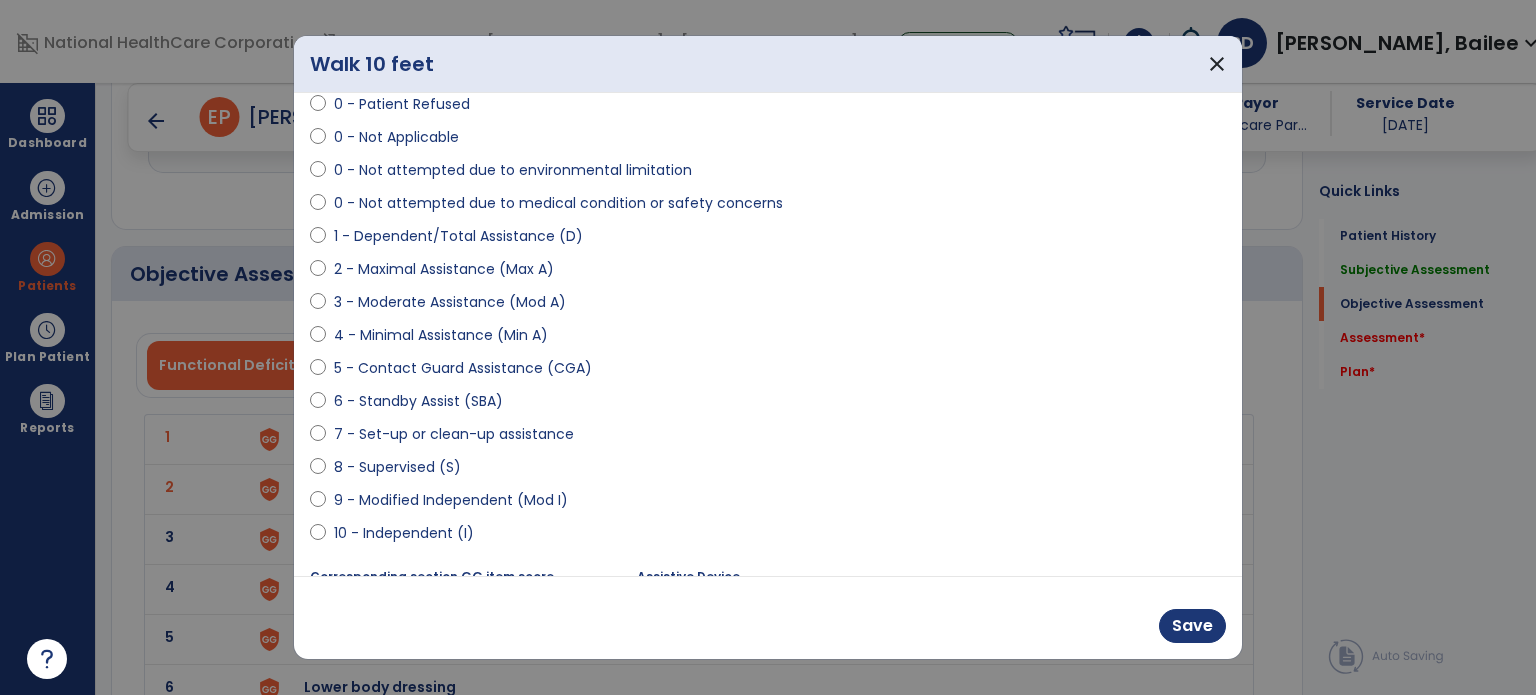 click on "9 - Modified Independent (Mod I)" at bounding box center (451, 500) 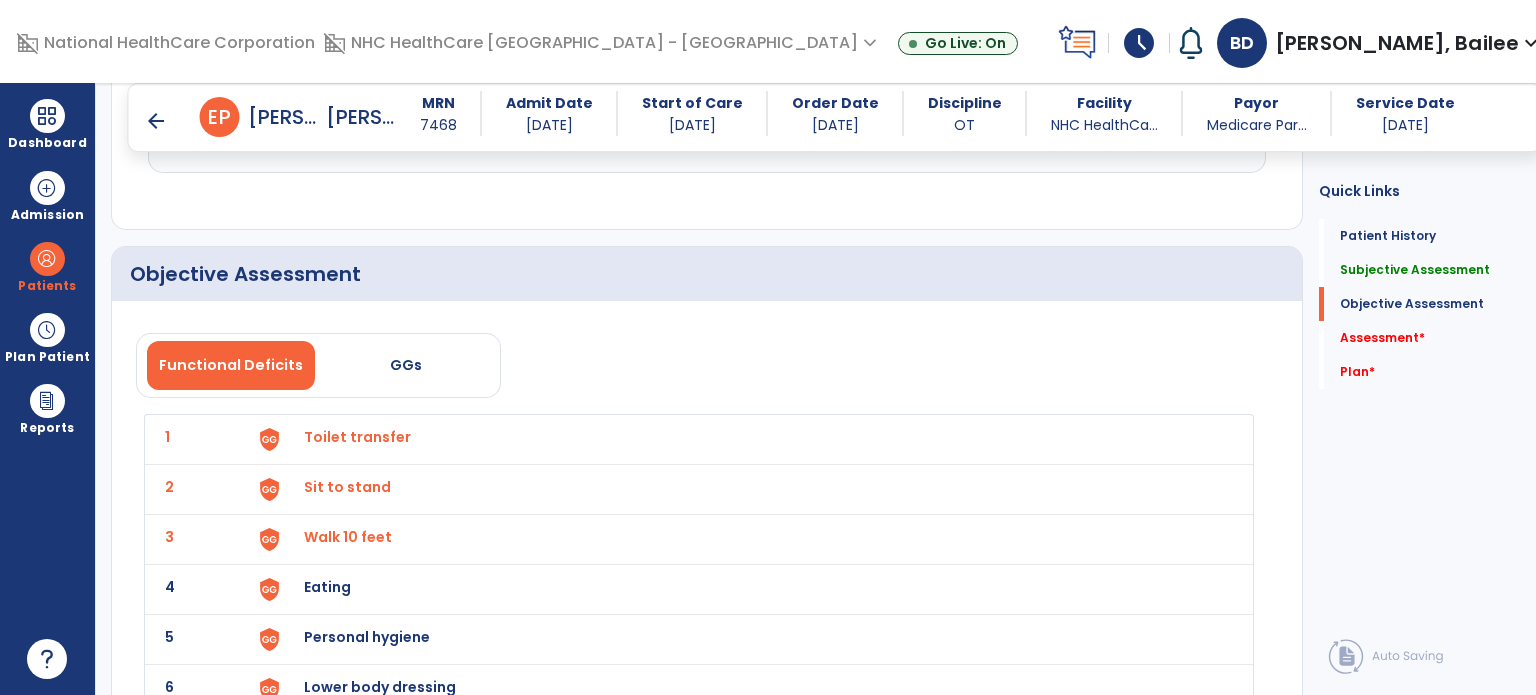 click on "Eating" at bounding box center [746, 439] 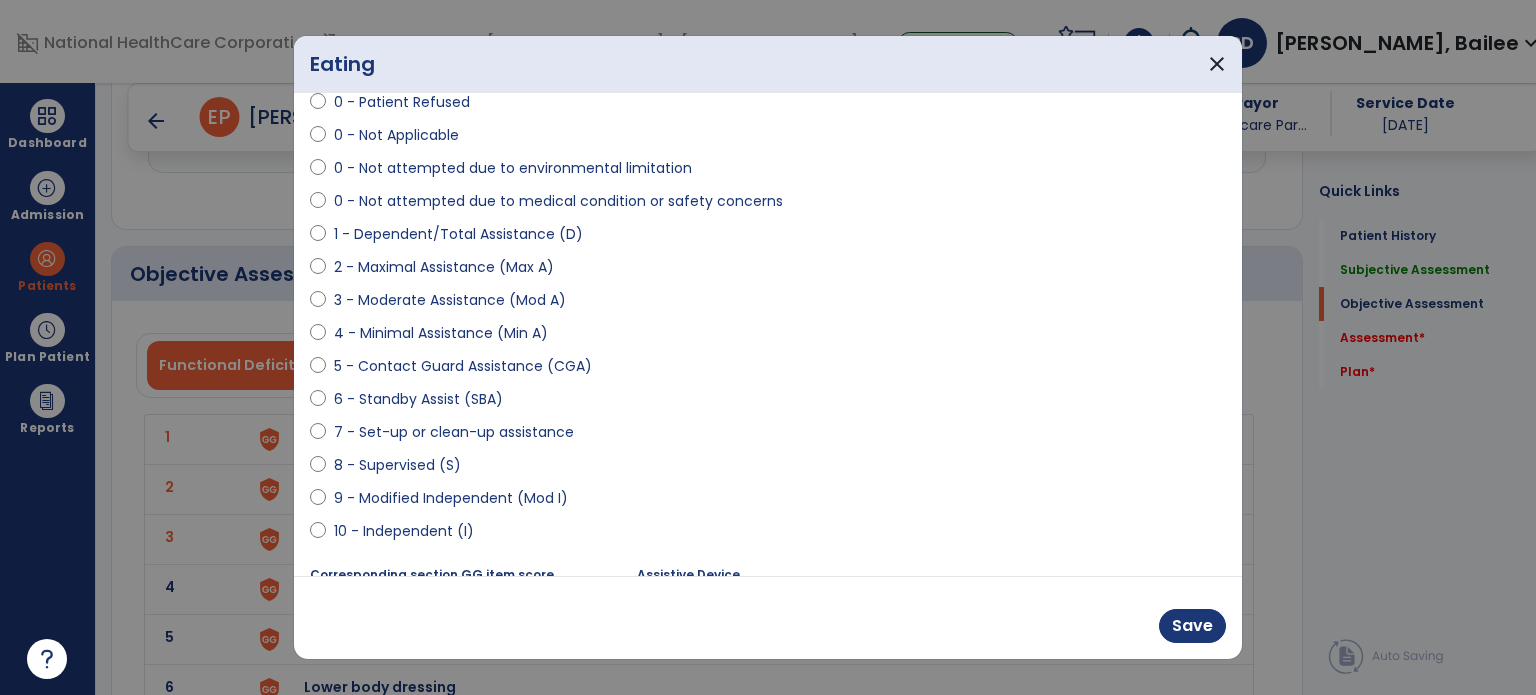 scroll, scrollTop: 142, scrollLeft: 0, axis: vertical 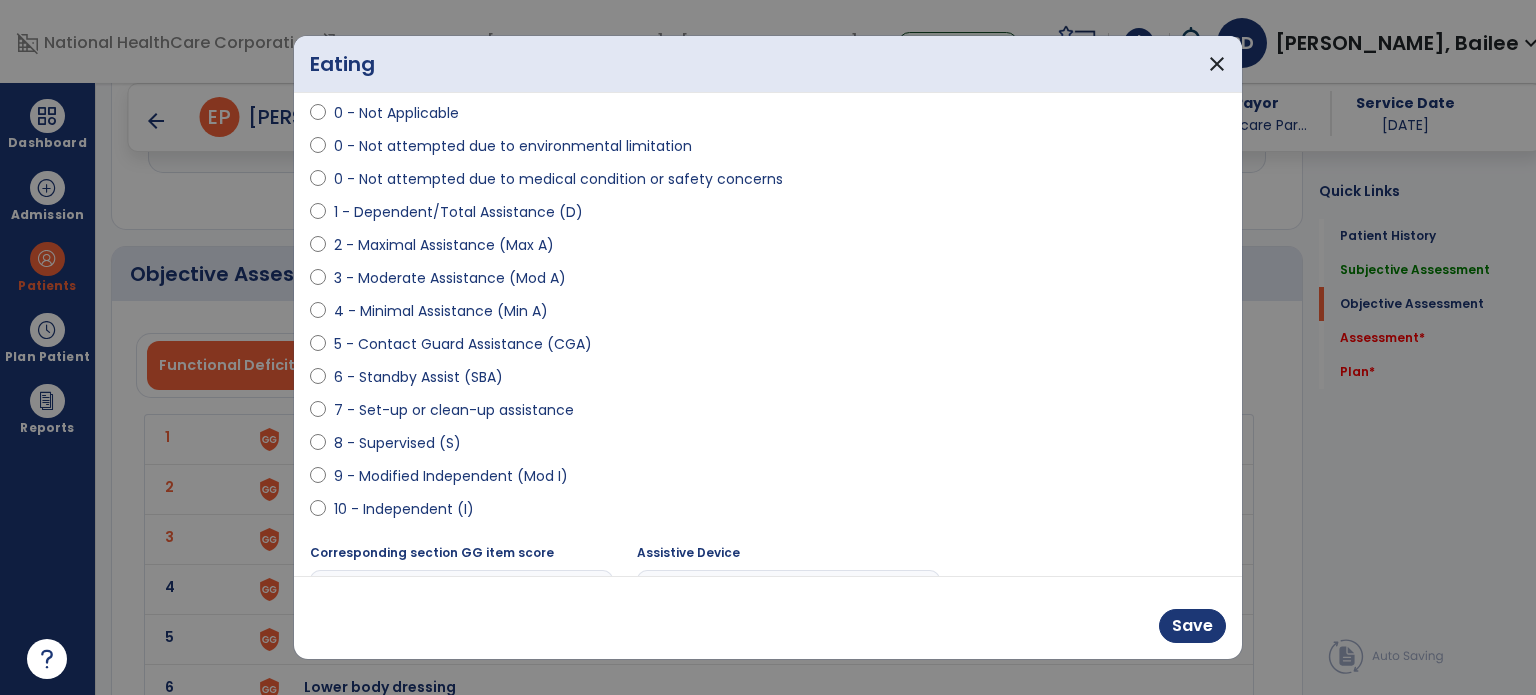 click on "10 - Independent (I)" at bounding box center (404, 509) 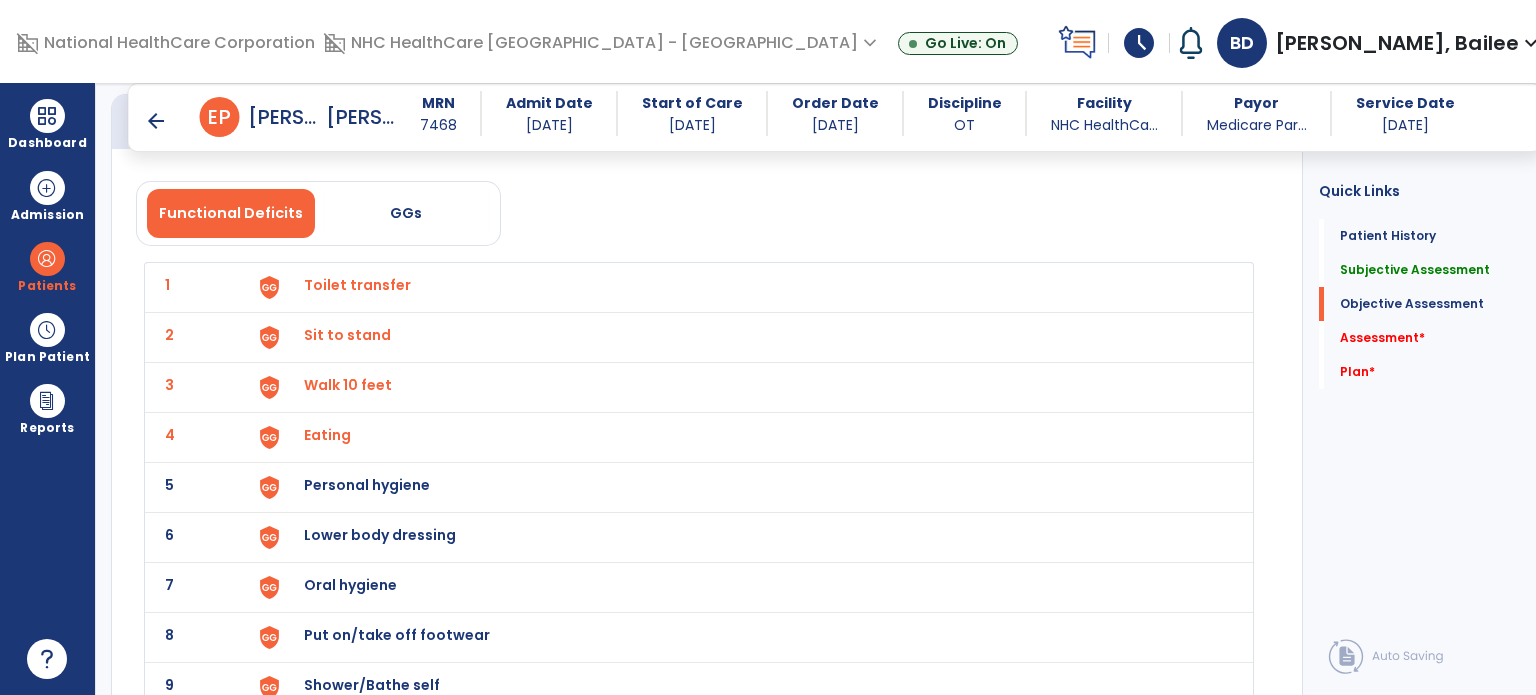 scroll, scrollTop: 2921, scrollLeft: 0, axis: vertical 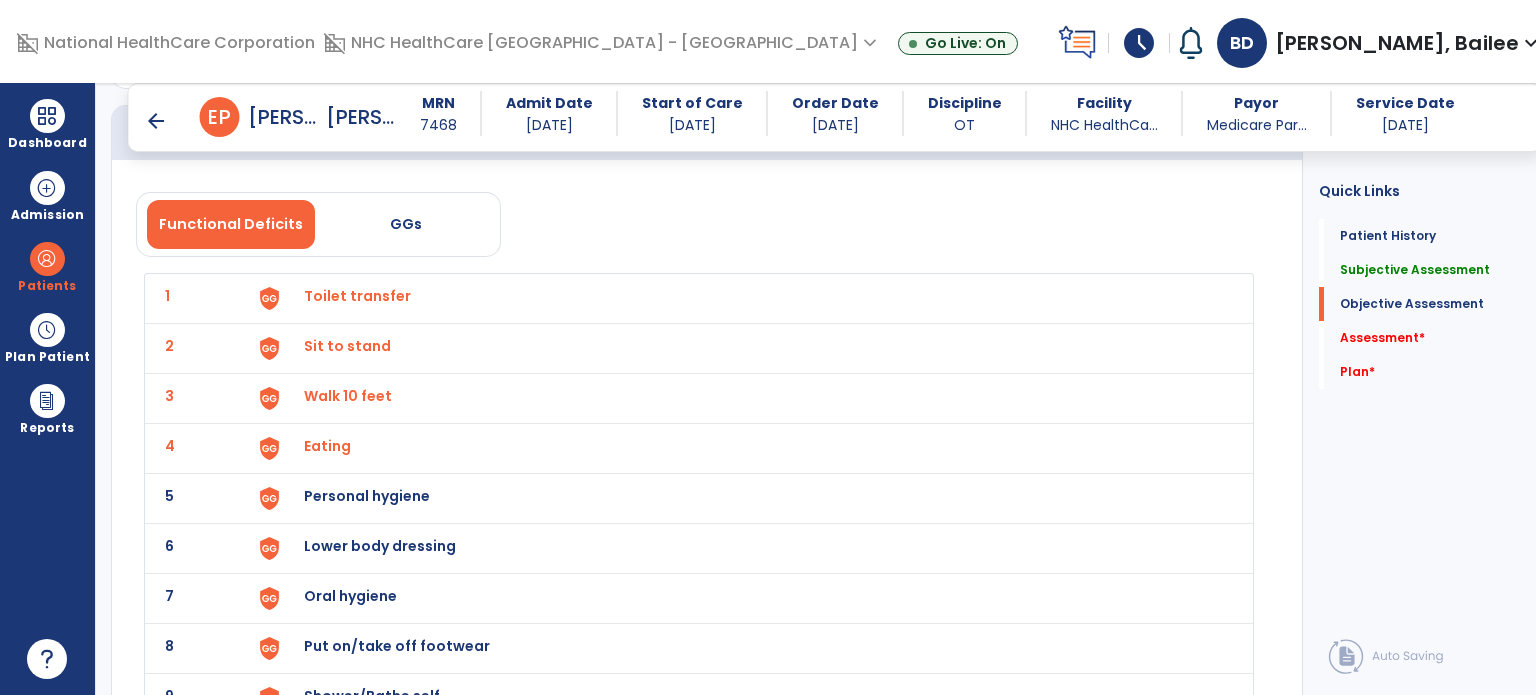 click on "Personal hygiene" at bounding box center [746, 298] 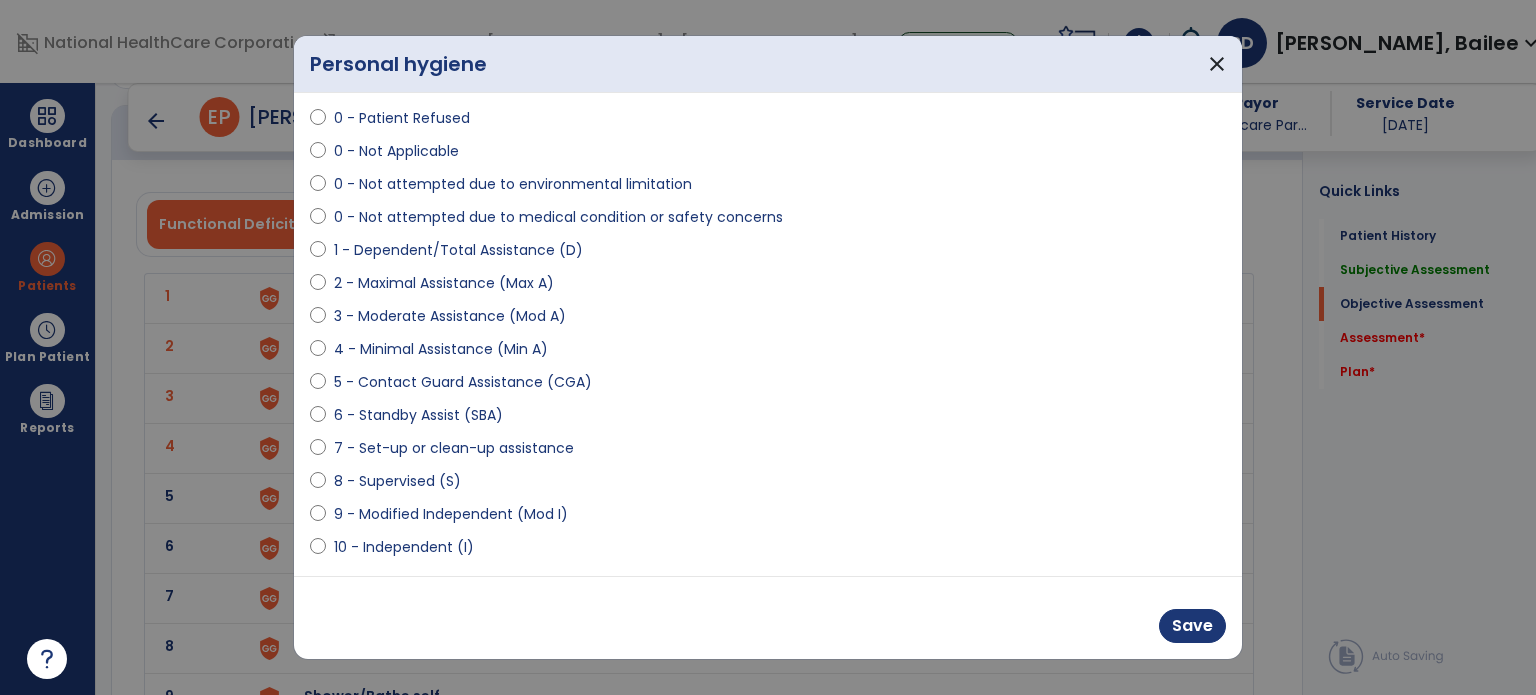 scroll, scrollTop: 116, scrollLeft: 0, axis: vertical 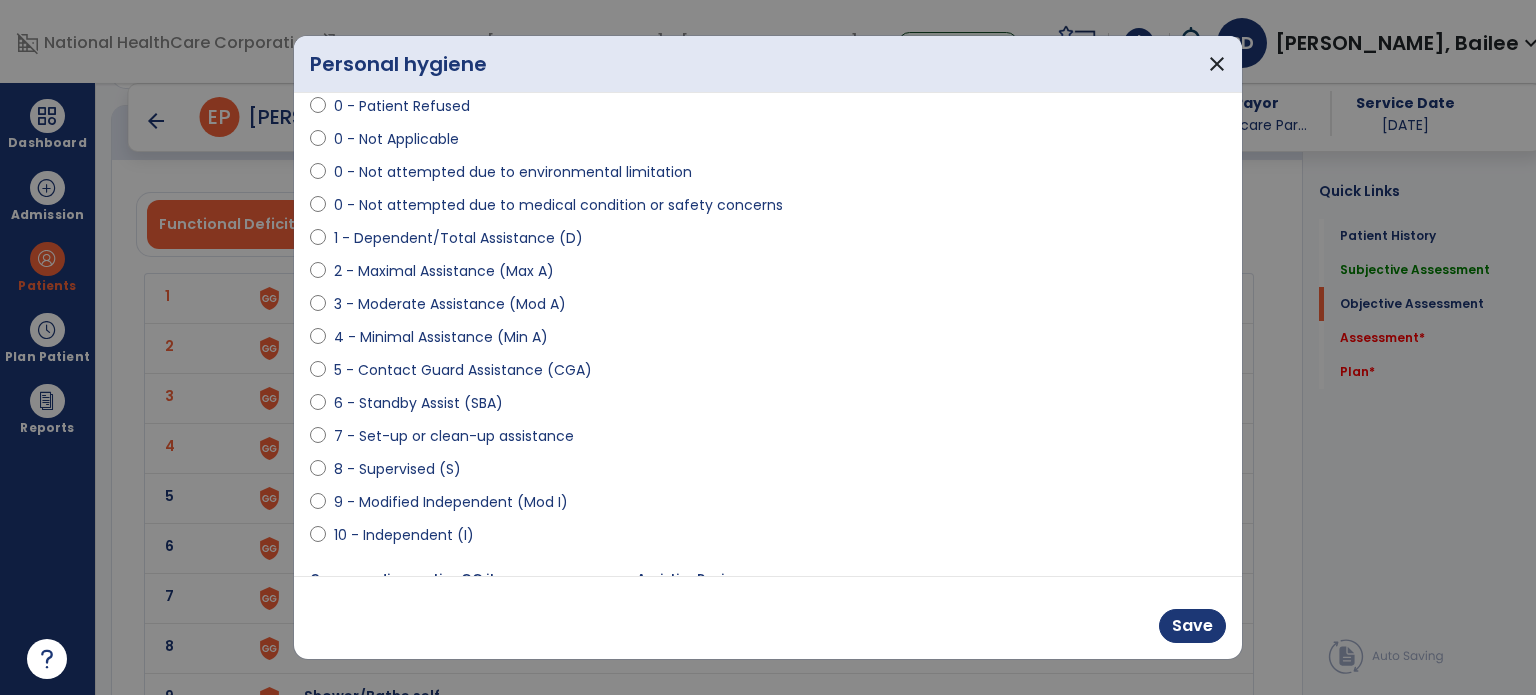 click on "10 - Independent (I)" at bounding box center [404, 535] 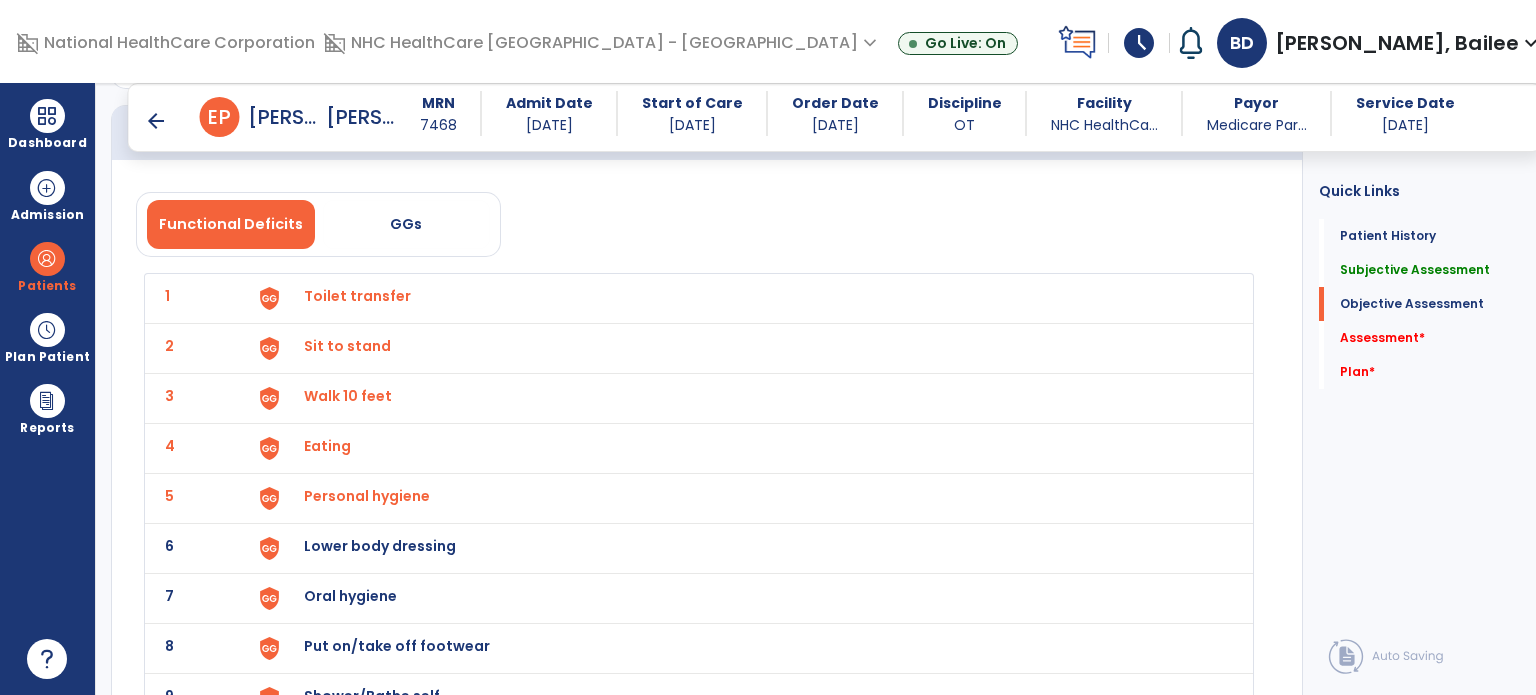 click on "Lower body dressing" at bounding box center [357, 296] 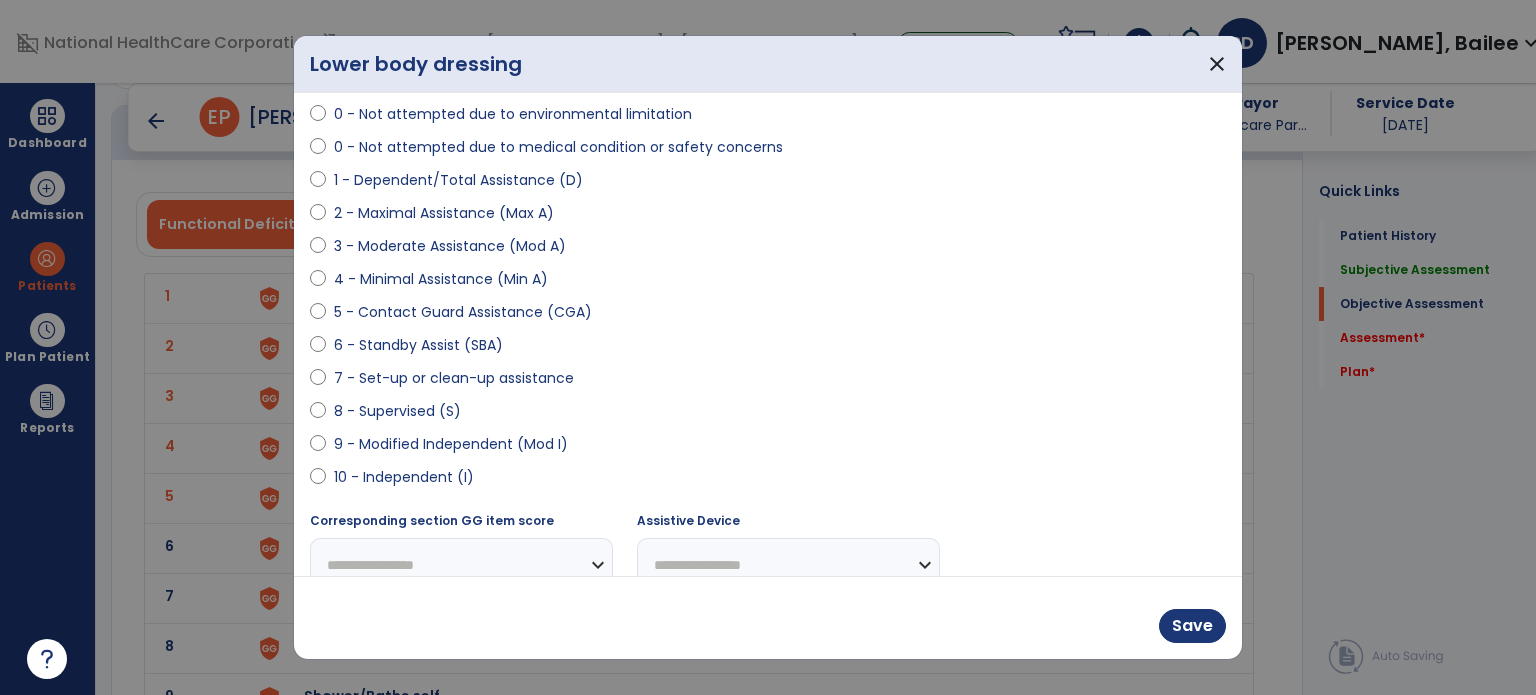 scroll, scrollTop: 173, scrollLeft: 0, axis: vertical 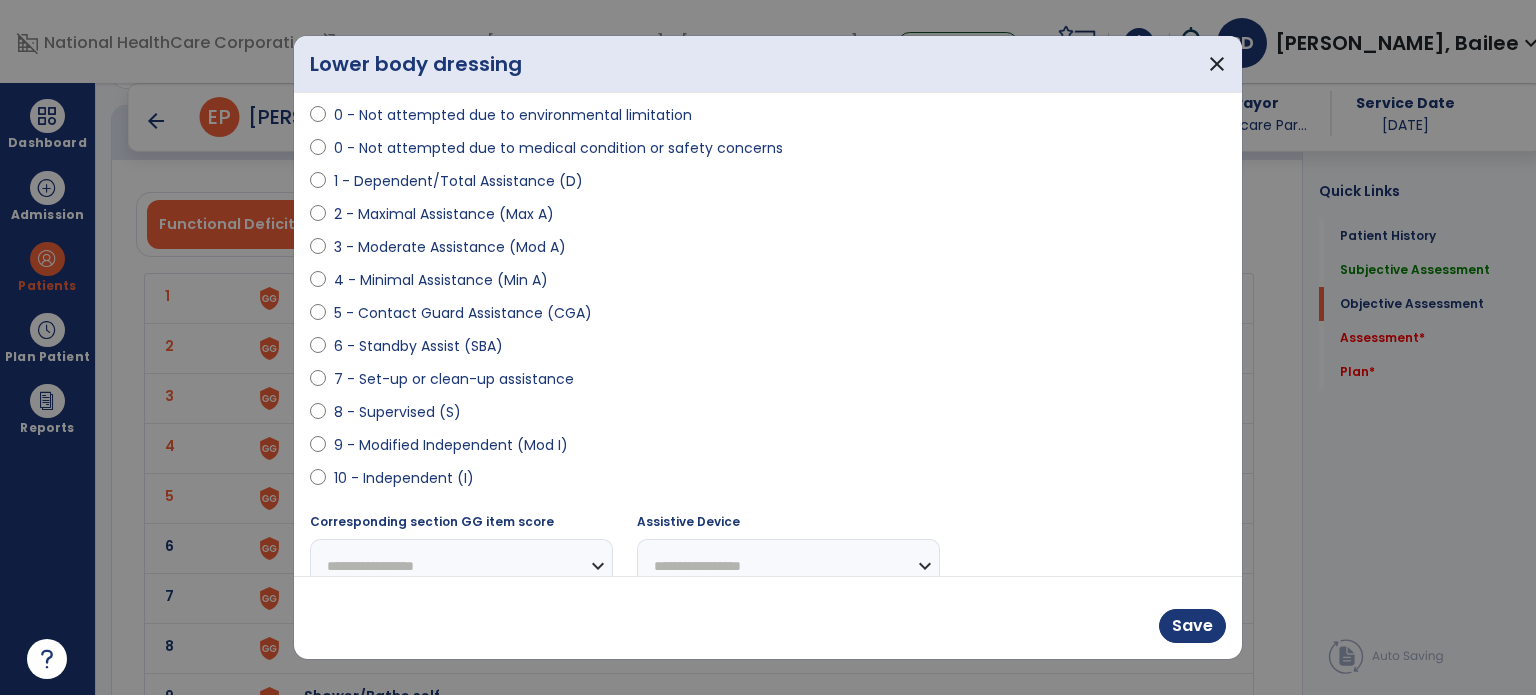 click on "10 - Independent (I)" at bounding box center (404, 478) 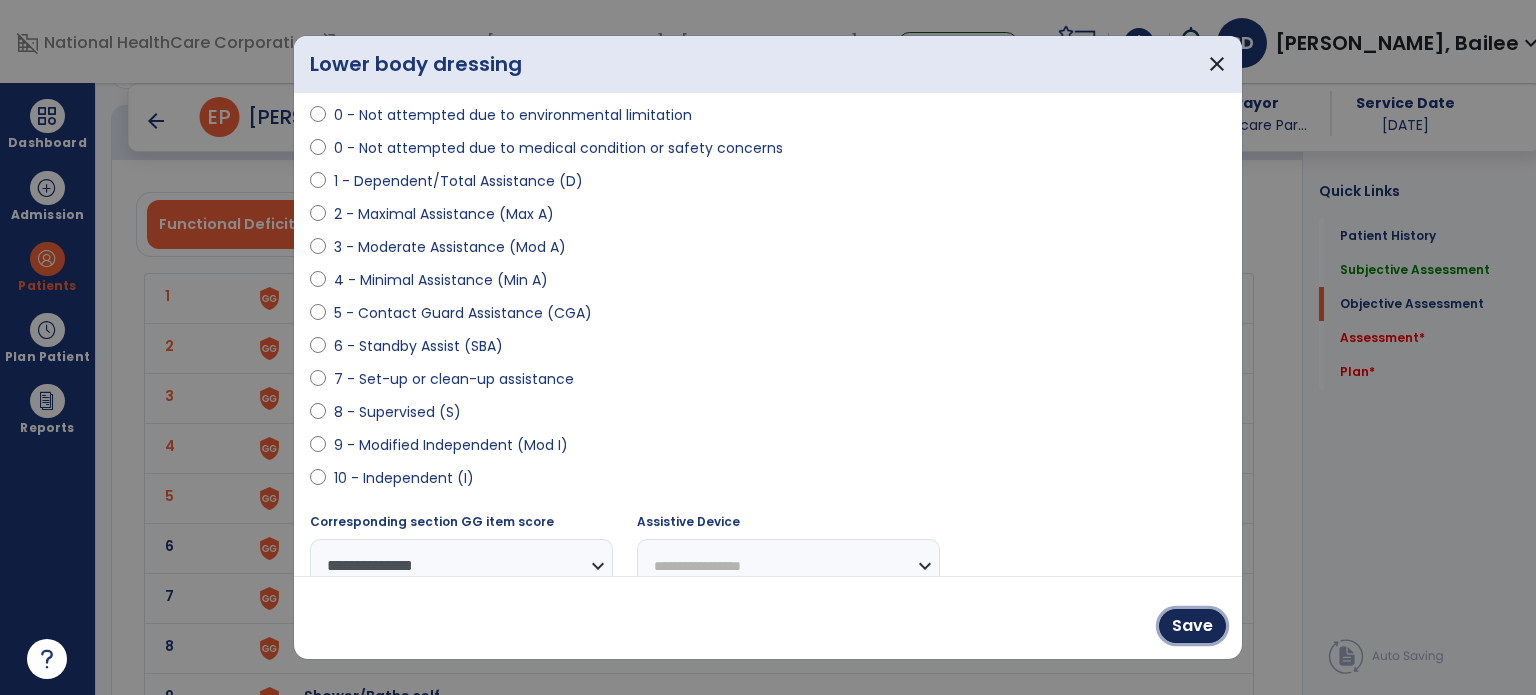 click on "Save" at bounding box center (1192, 626) 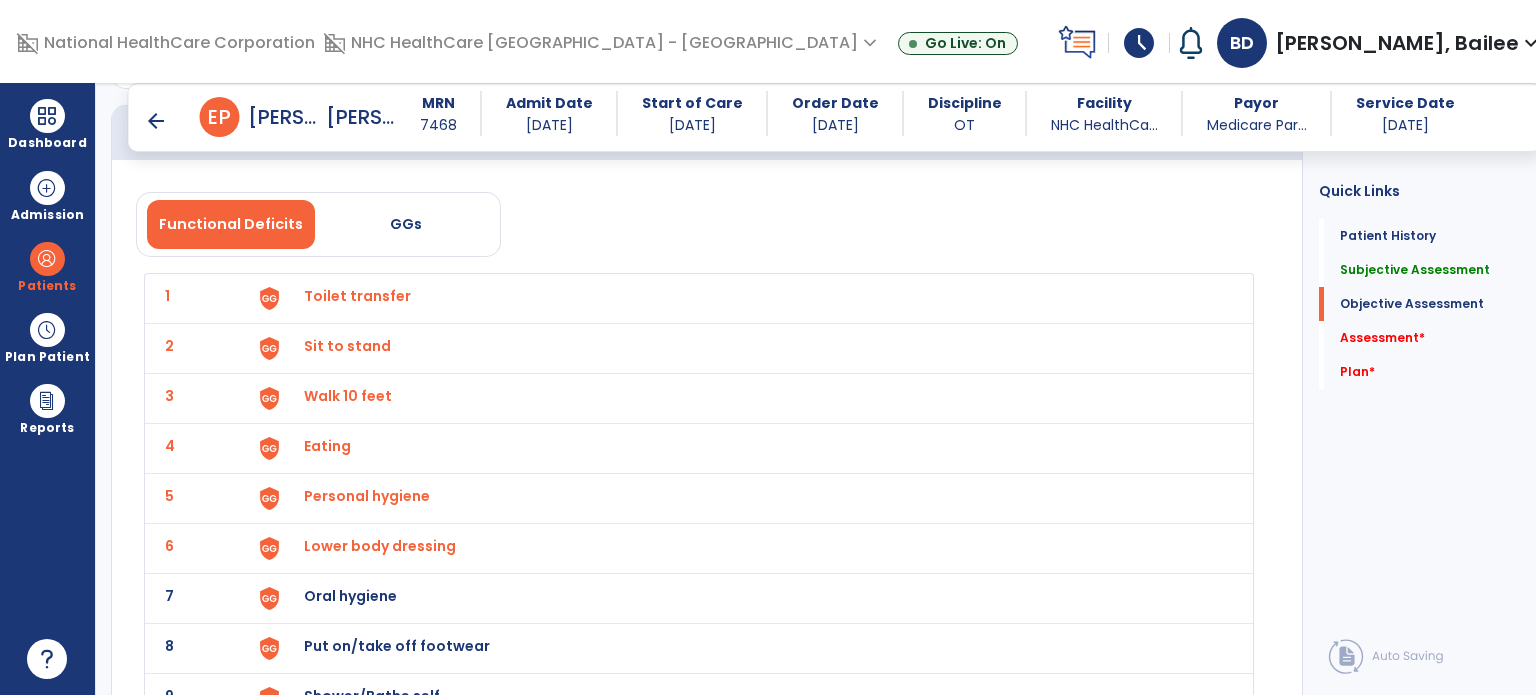 click on "Oral hygiene" at bounding box center [746, 298] 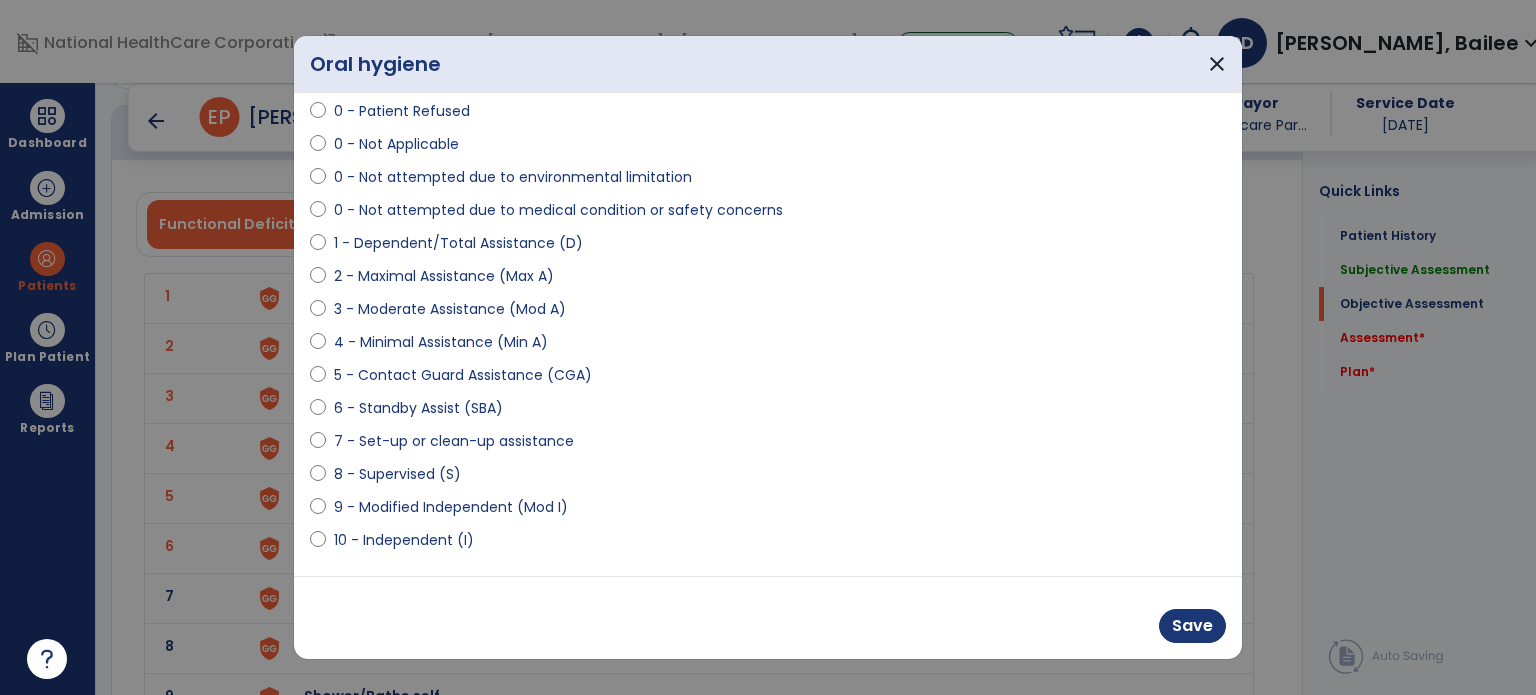 scroll, scrollTop: 149, scrollLeft: 0, axis: vertical 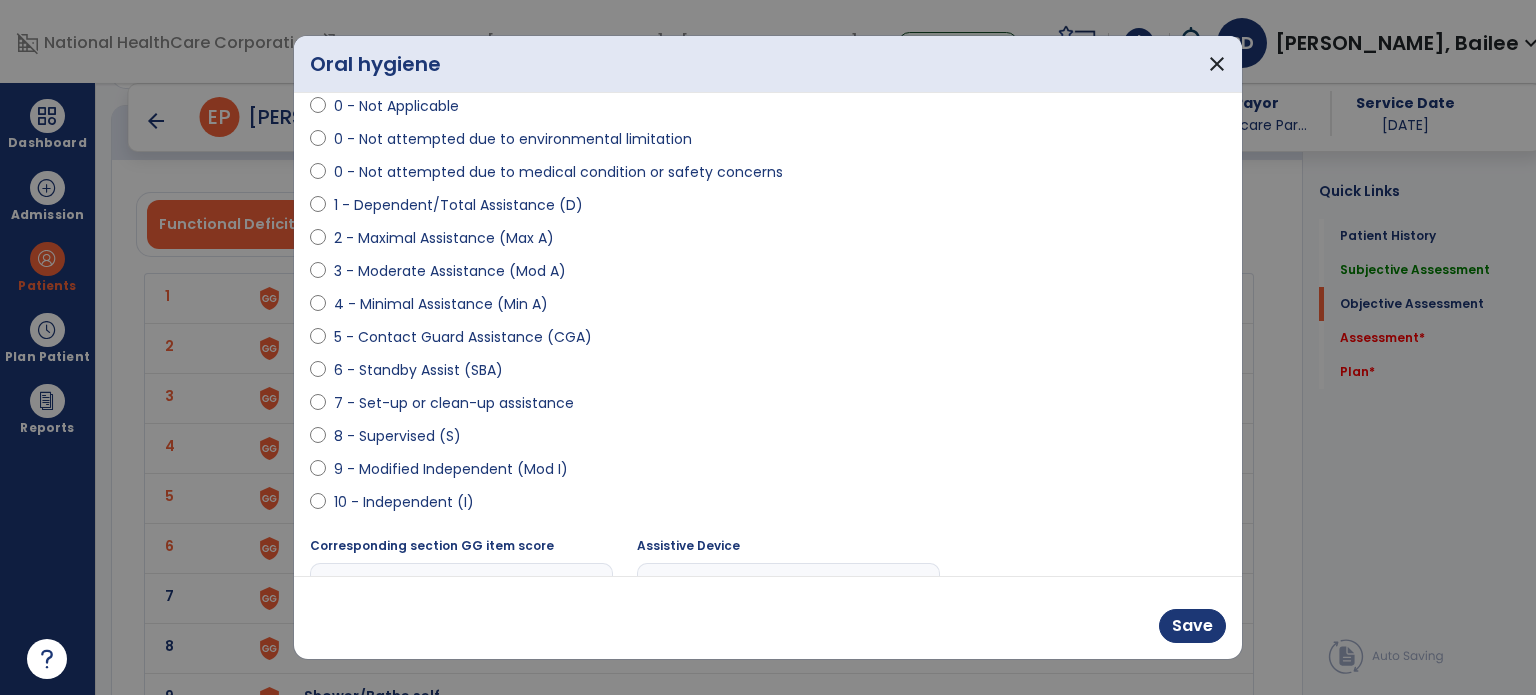 click on "10 - Independent (I)" at bounding box center [404, 502] 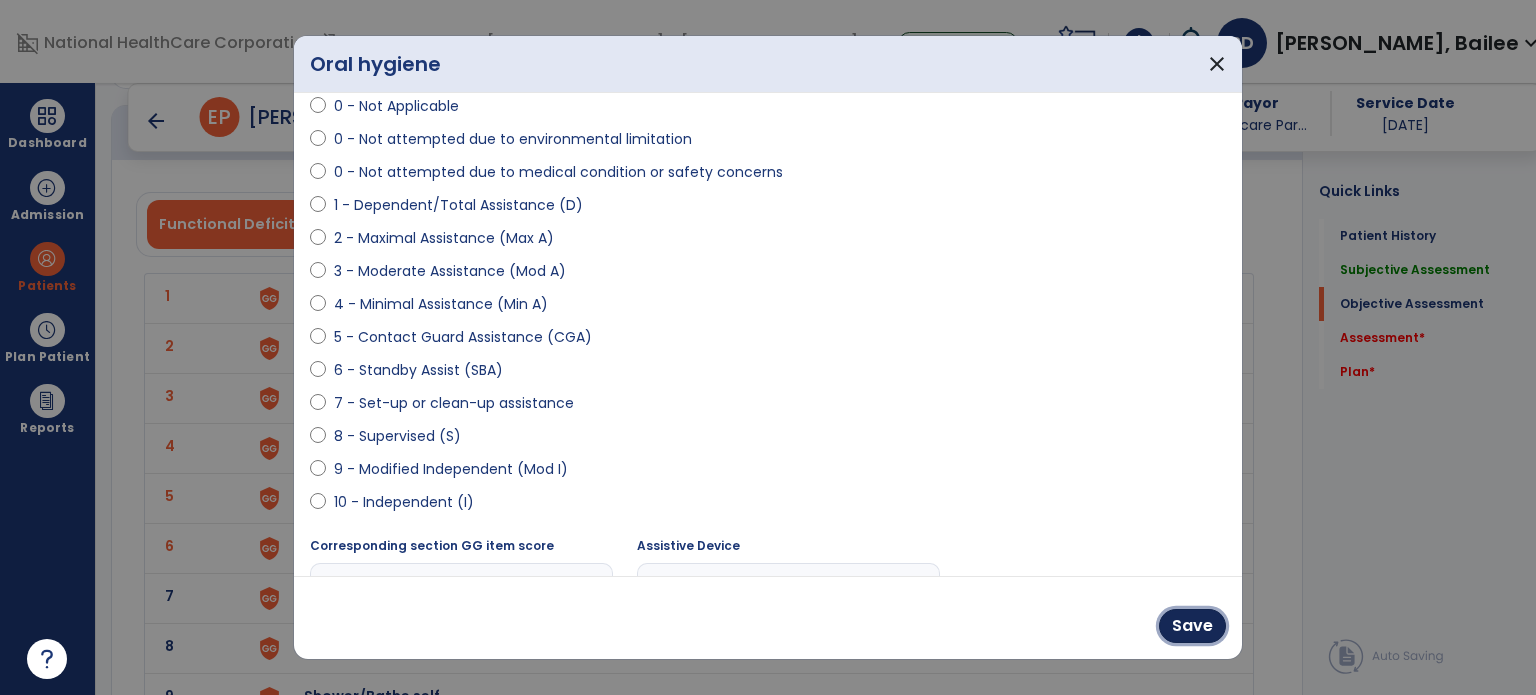 click on "Save" at bounding box center (1192, 626) 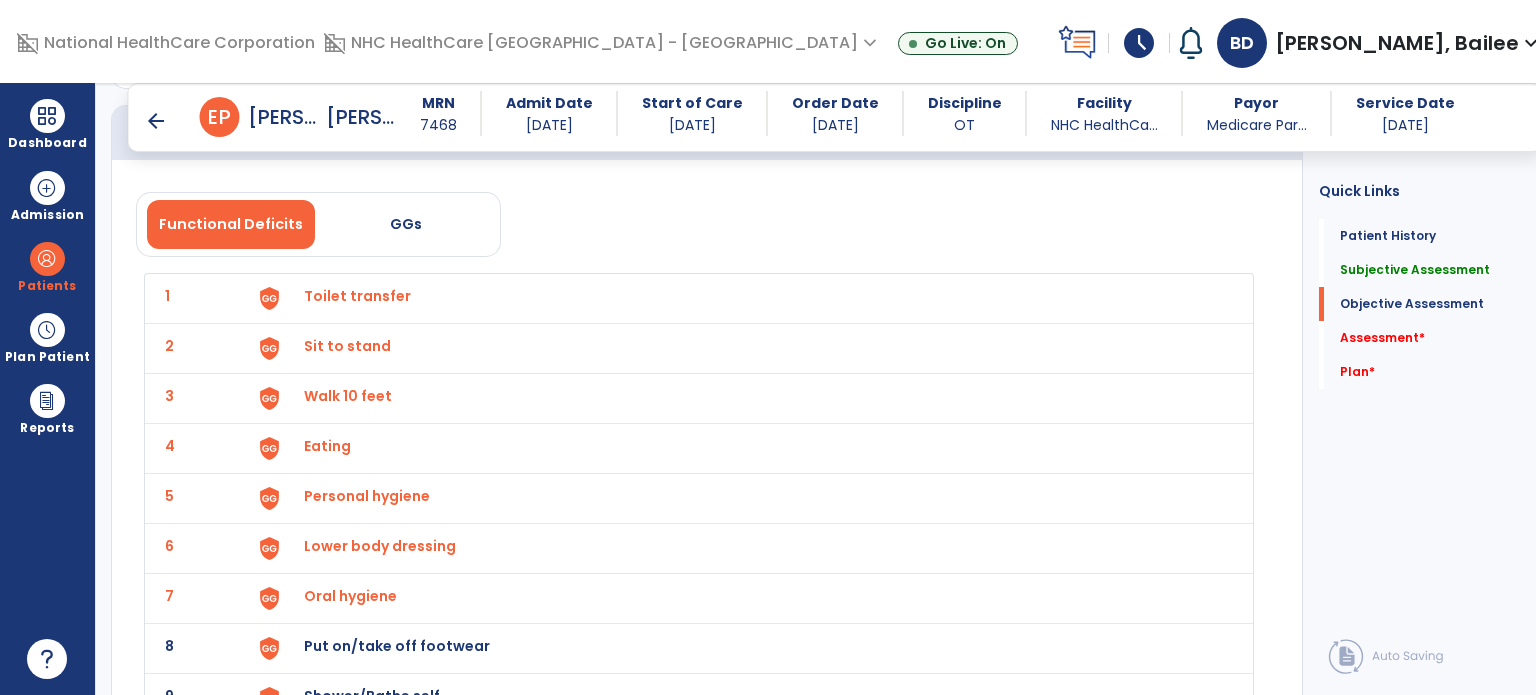 click on "Oral hygiene" at bounding box center (746, 298) 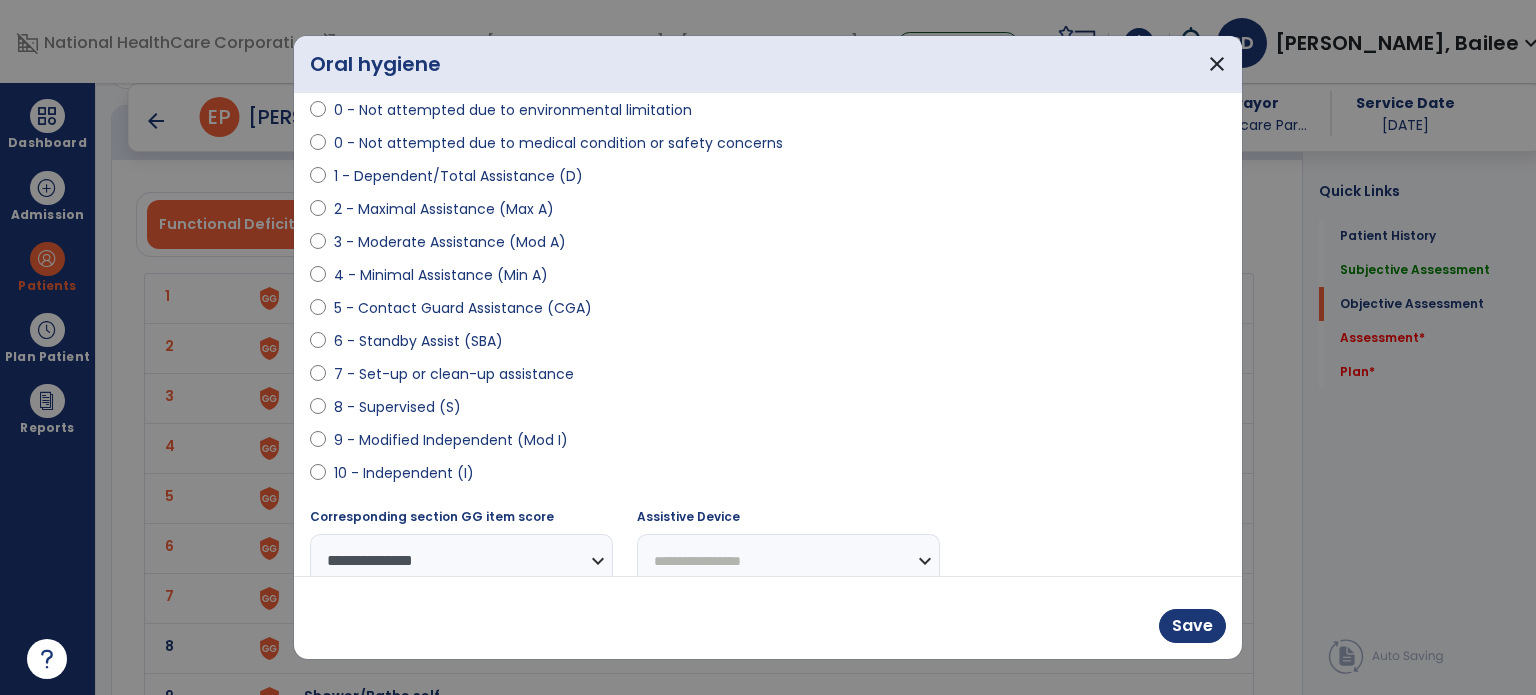 scroll, scrollTop: 204, scrollLeft: 0, axis: vertical 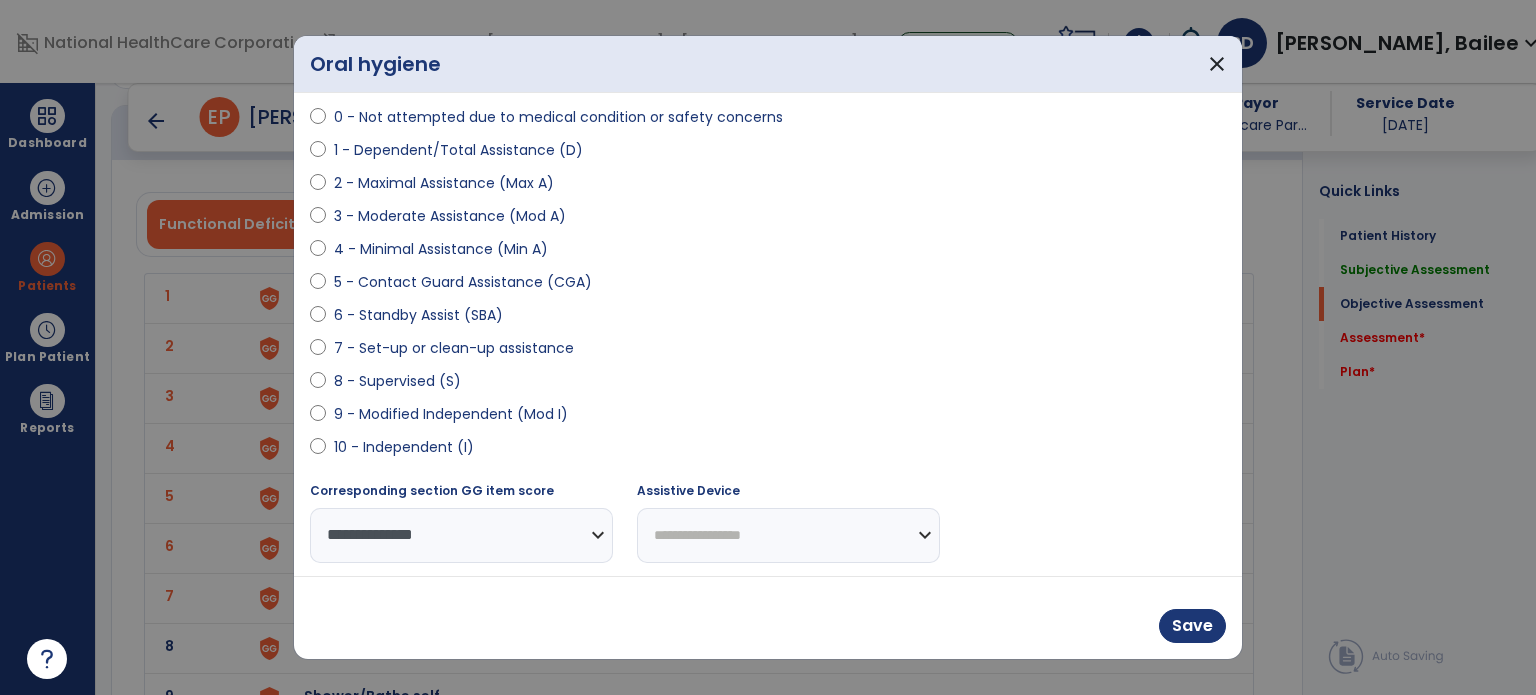 click on "close" at bounding box center [1217, 64] 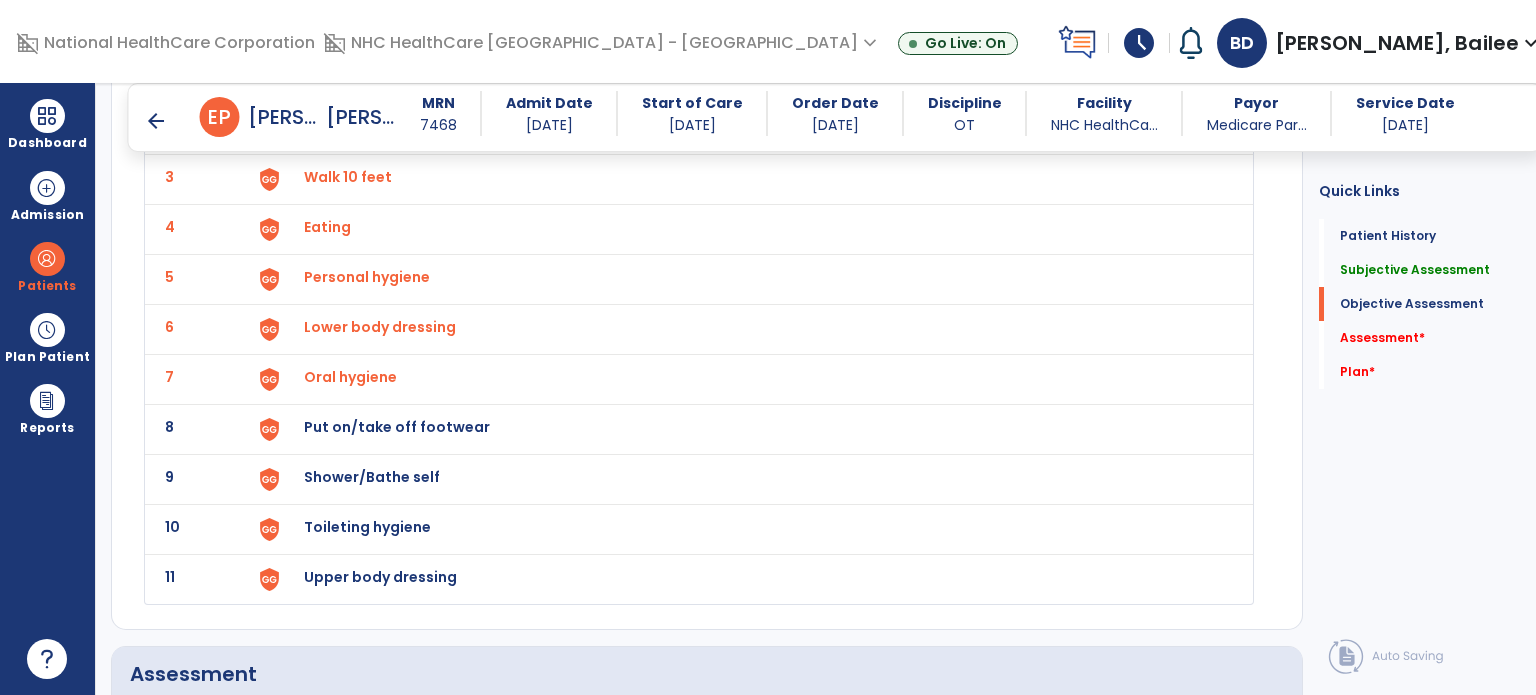scroll, scrollTop: 3137, scrollLeft: 0, axis: vertical 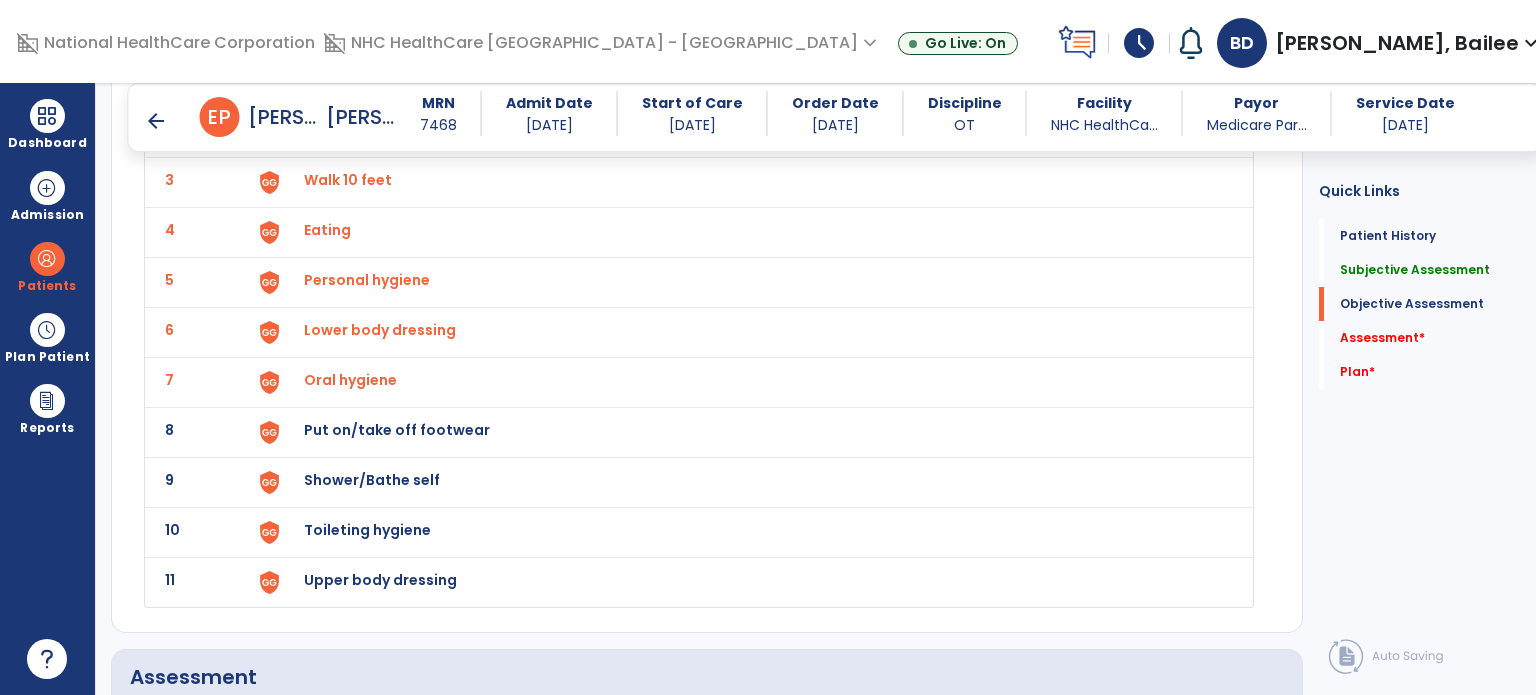 click on "9 Shower/Bathe self" 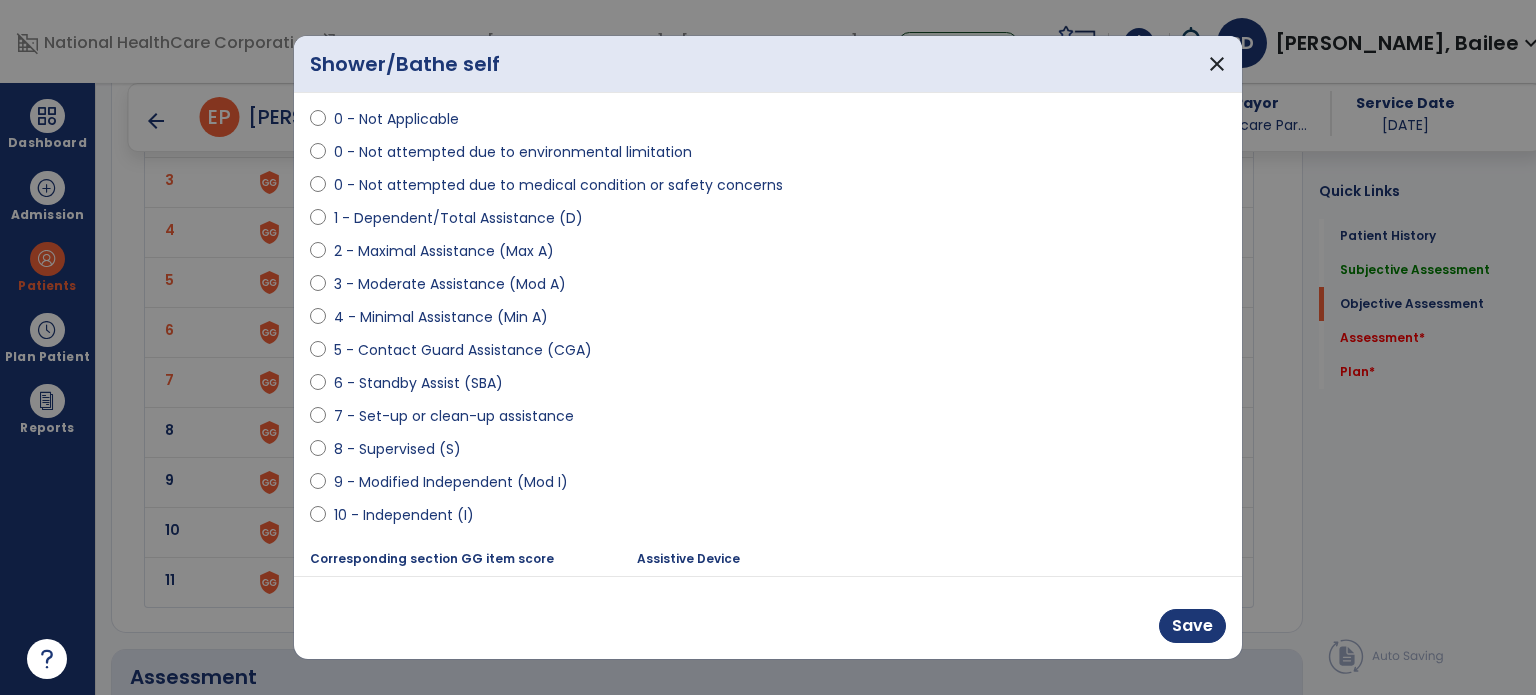 scroll, scrollTop: 148, scrollLeft: 0, axis: vertical 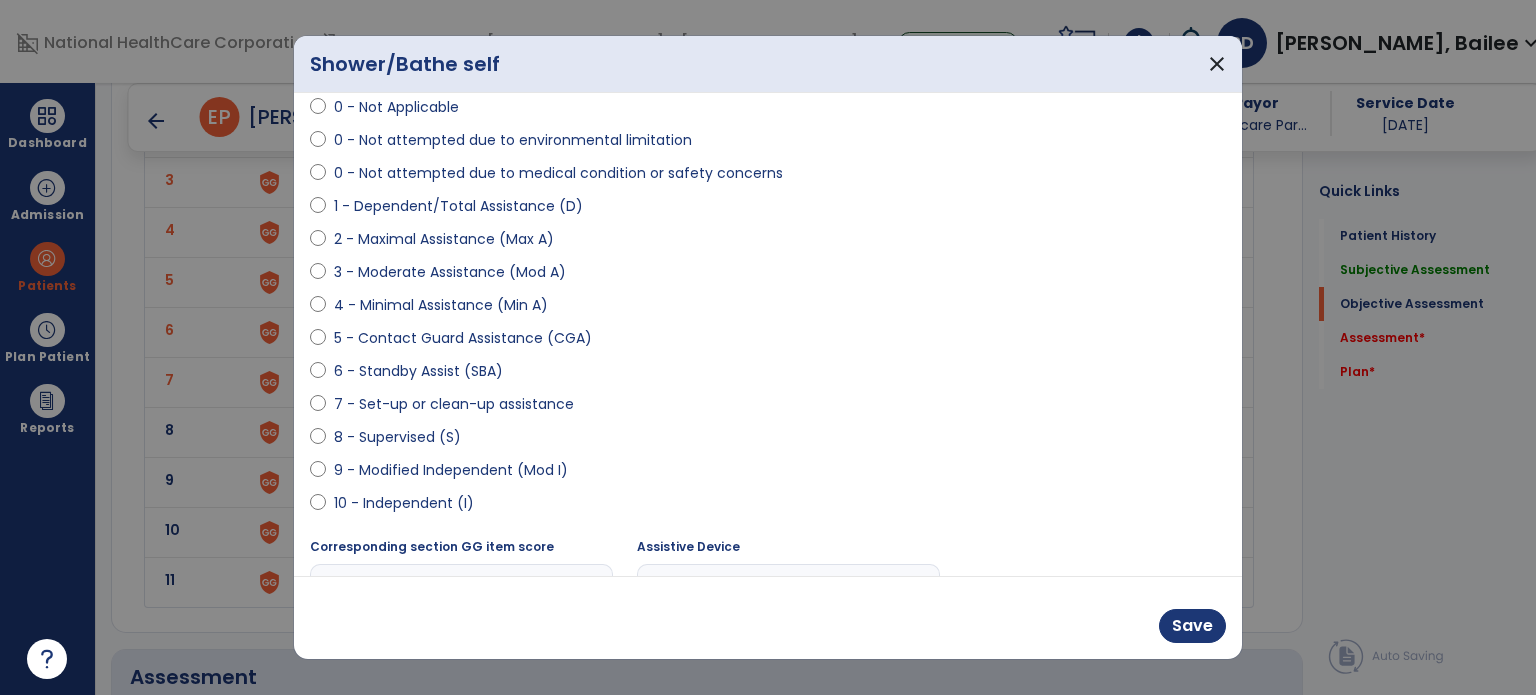click on "9 - Modified Independent (Mod I)" at bounding box center (451, 470) 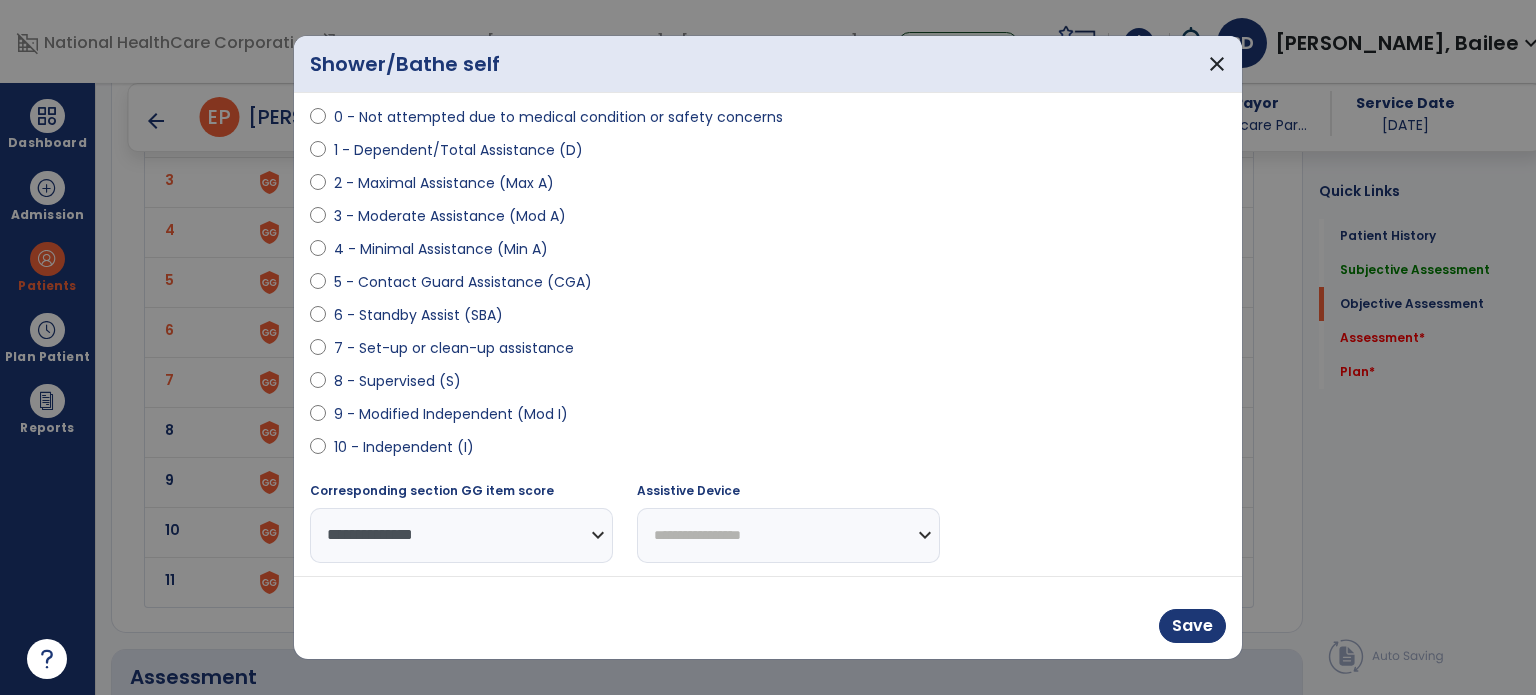 scroll, scrollTop: 204, scrollLeft: 0, axis: vertical 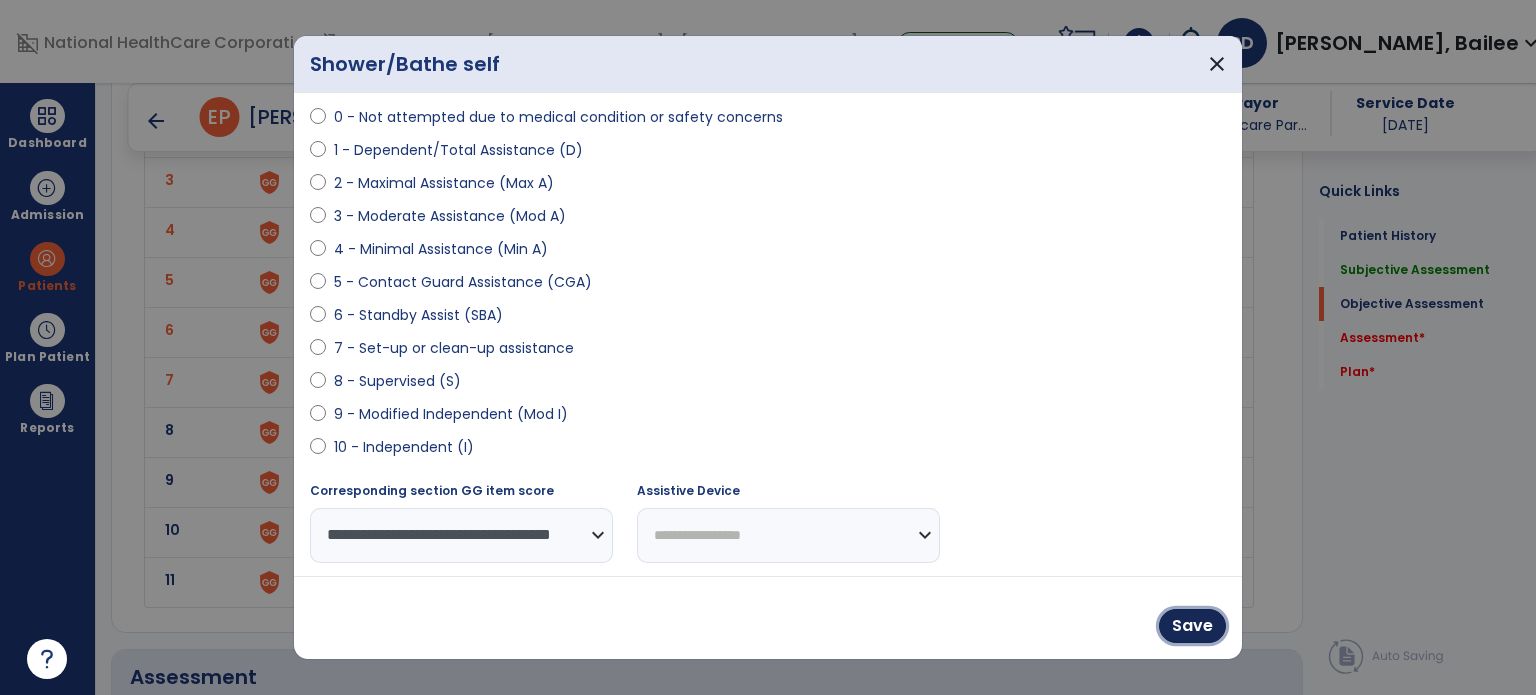 click on "Save" at bounding box center (1192, 626) 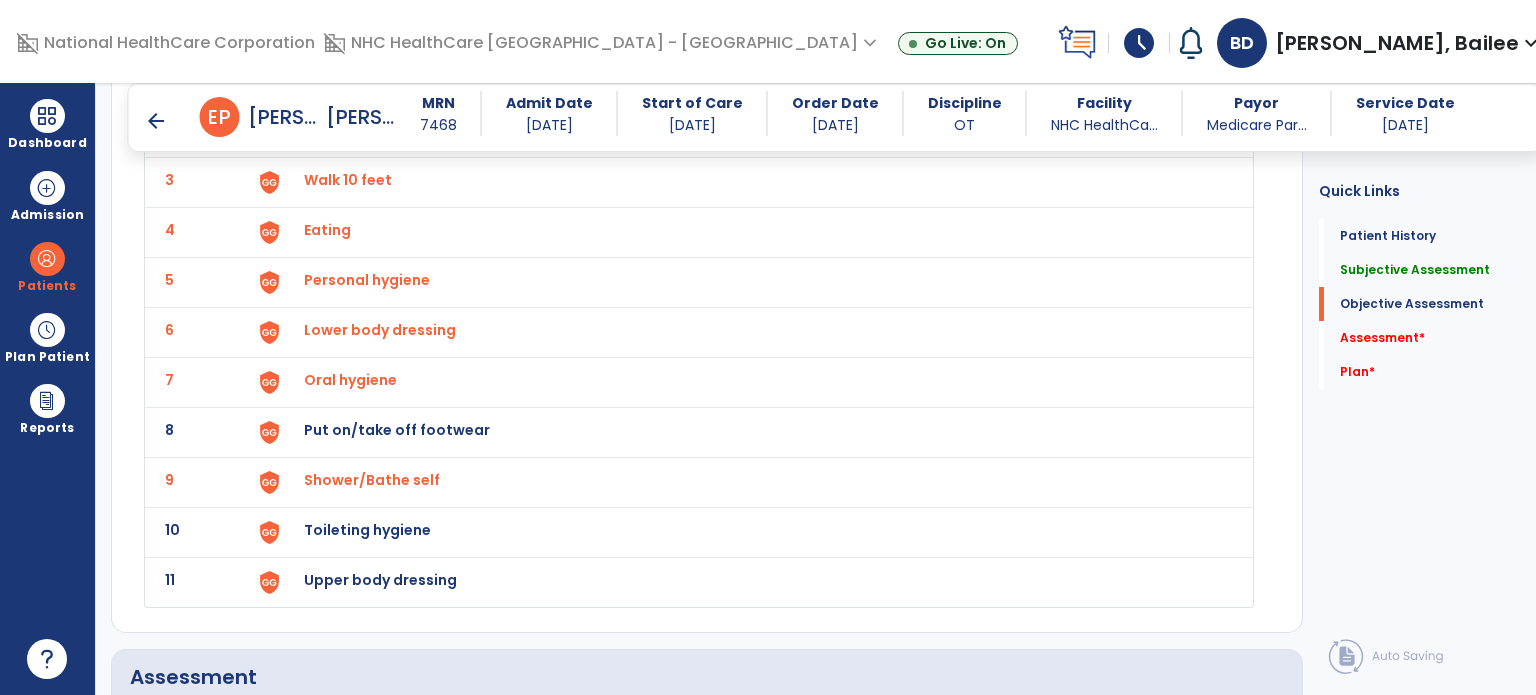 click on "Put on/take off footwear" at bounding box center (357, 80) 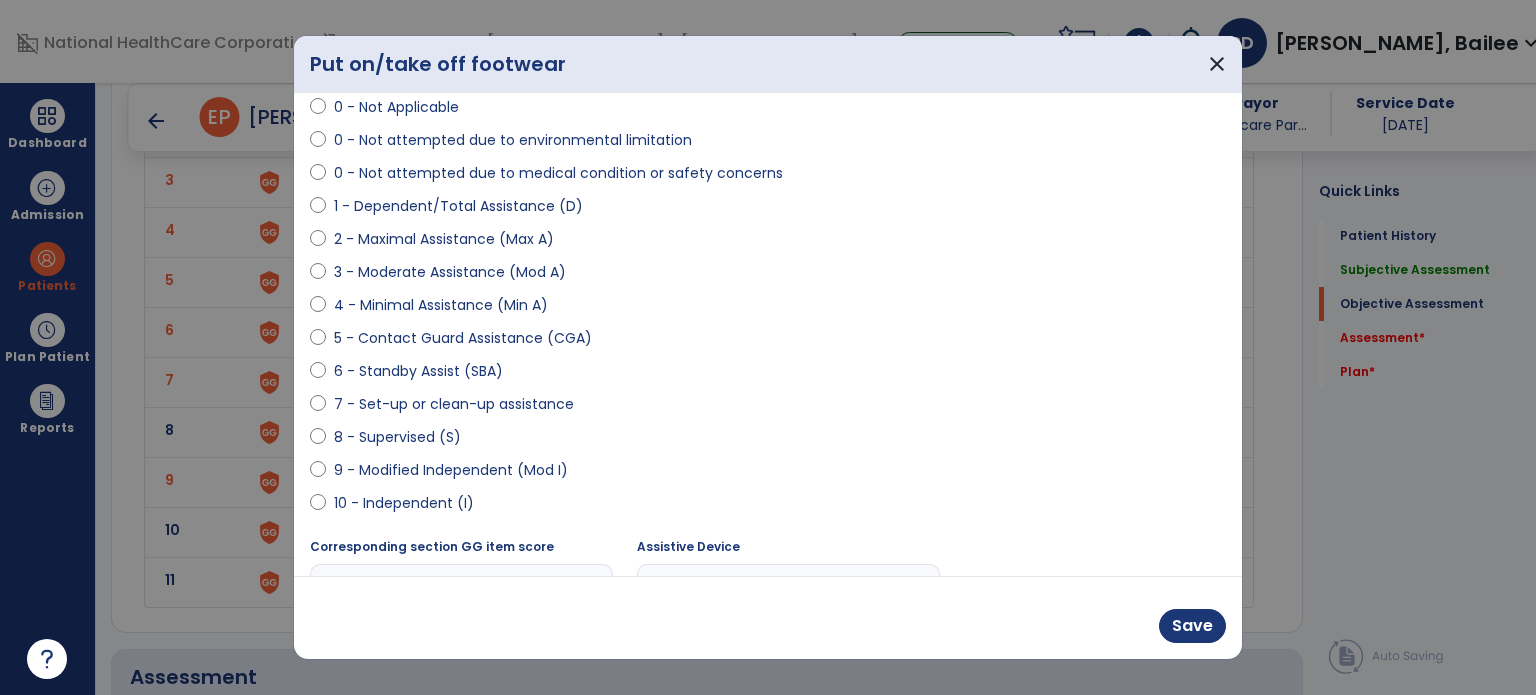scroll, scrollTop: 177, scrollLeft: 0, axis: vertical 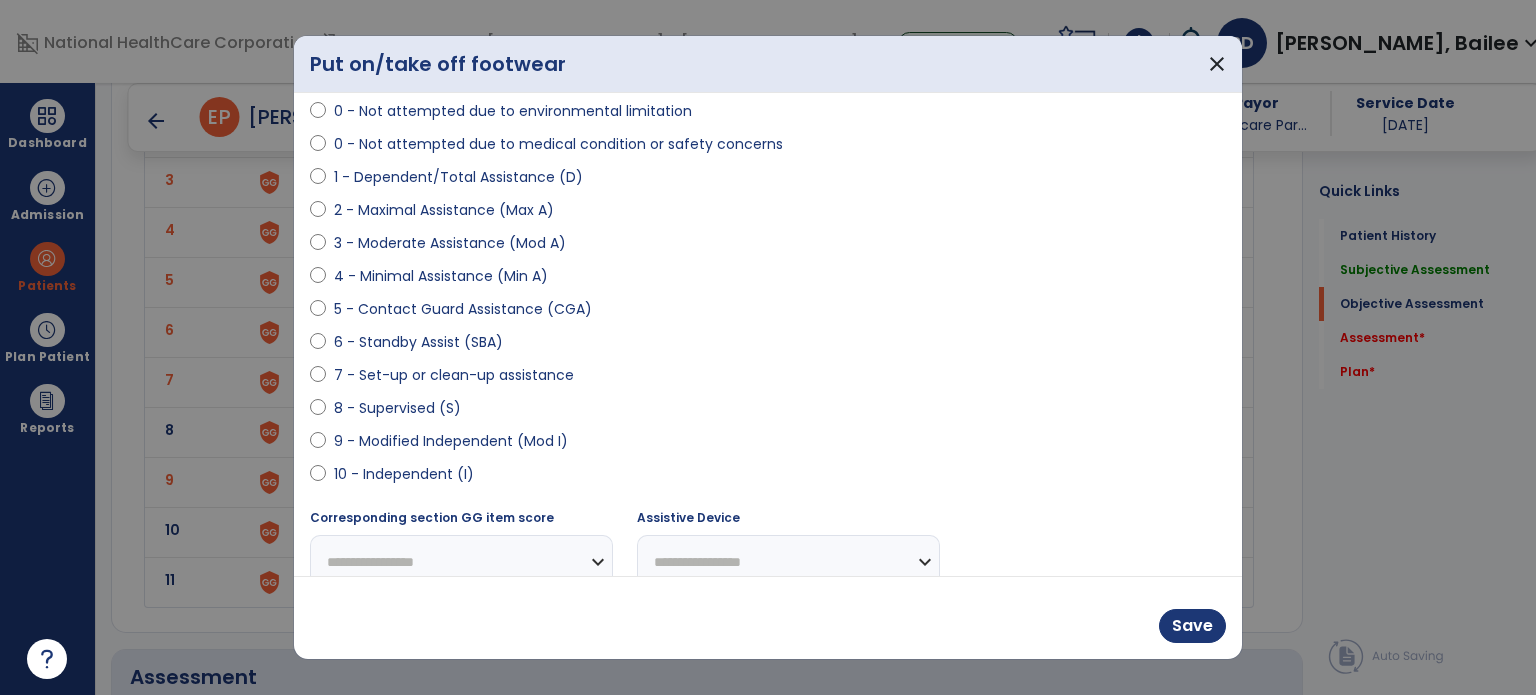 click on "10 - Independent (I)" at bounding box center (404, 474) 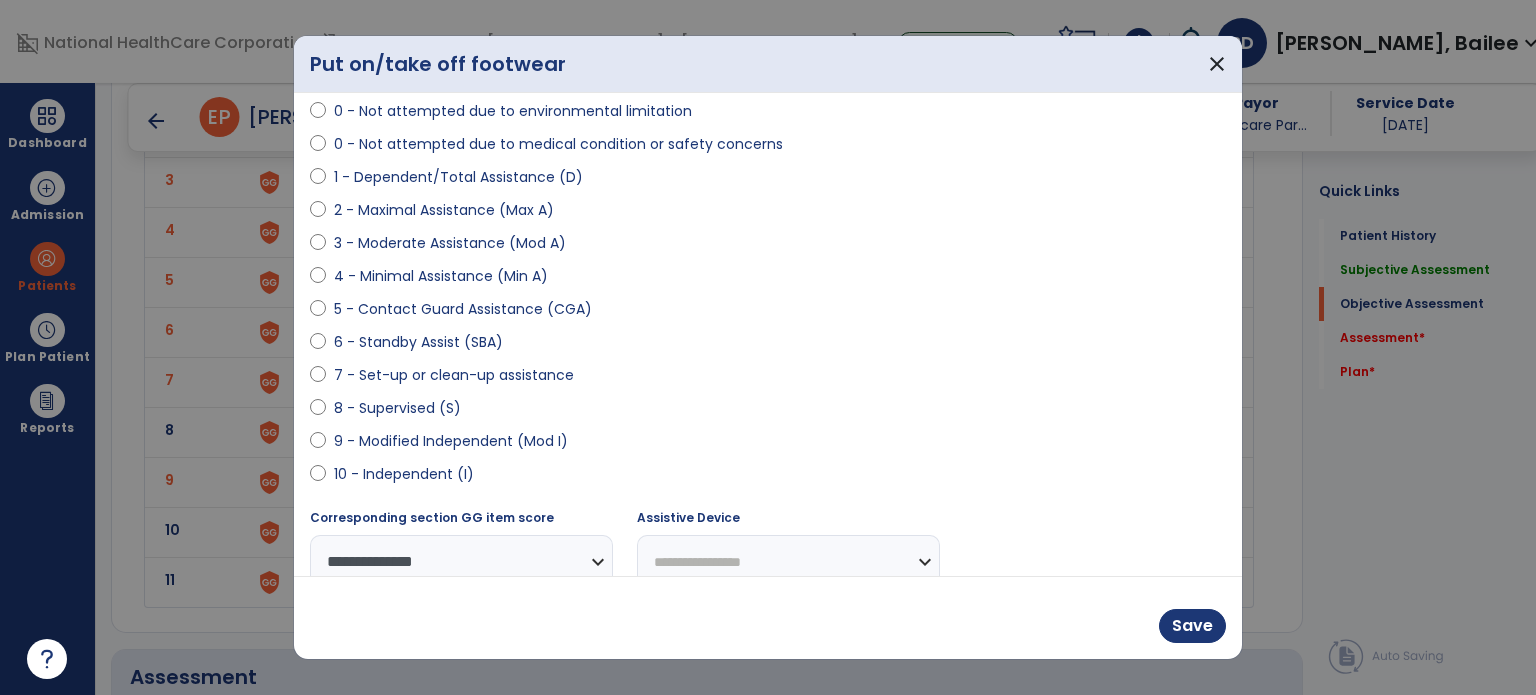click on "9 - Modified Independent (Mod I)" at bounding box center (451, 441) 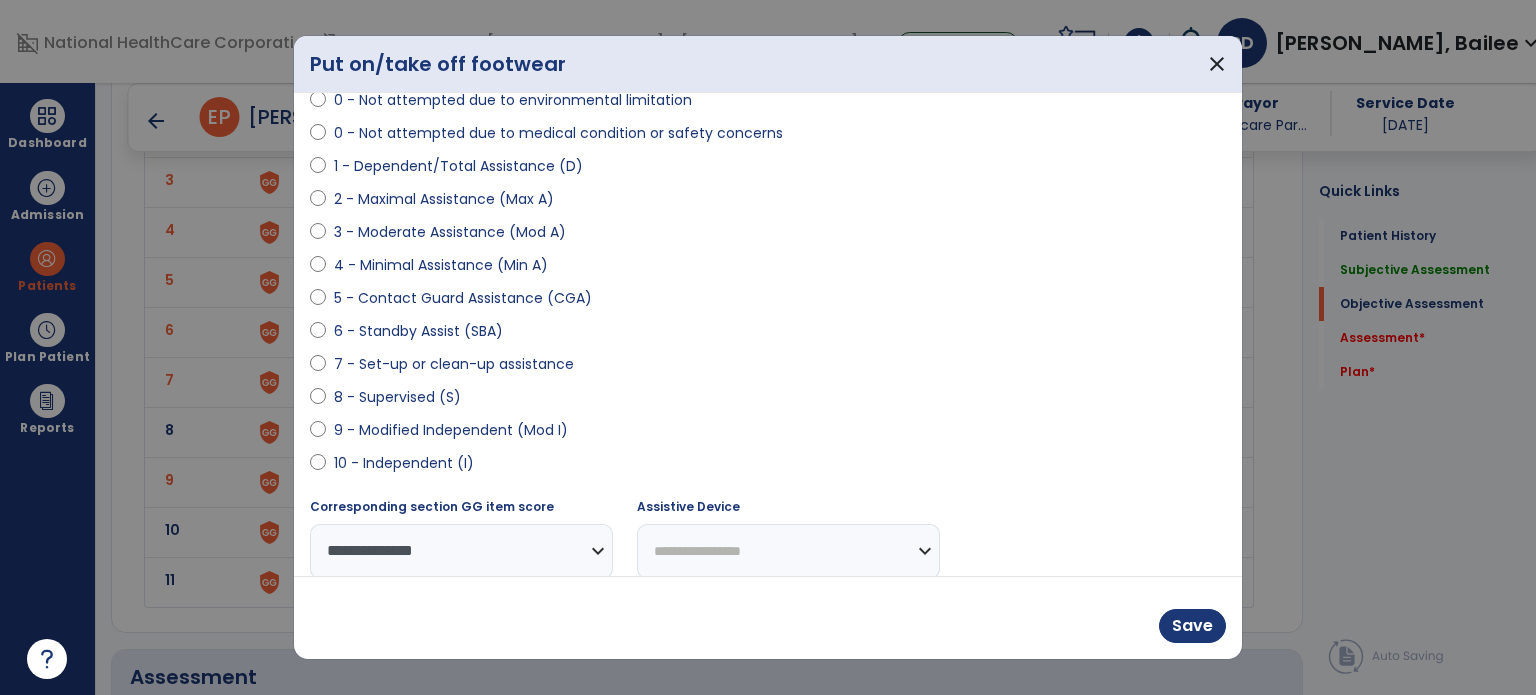 select on "********" 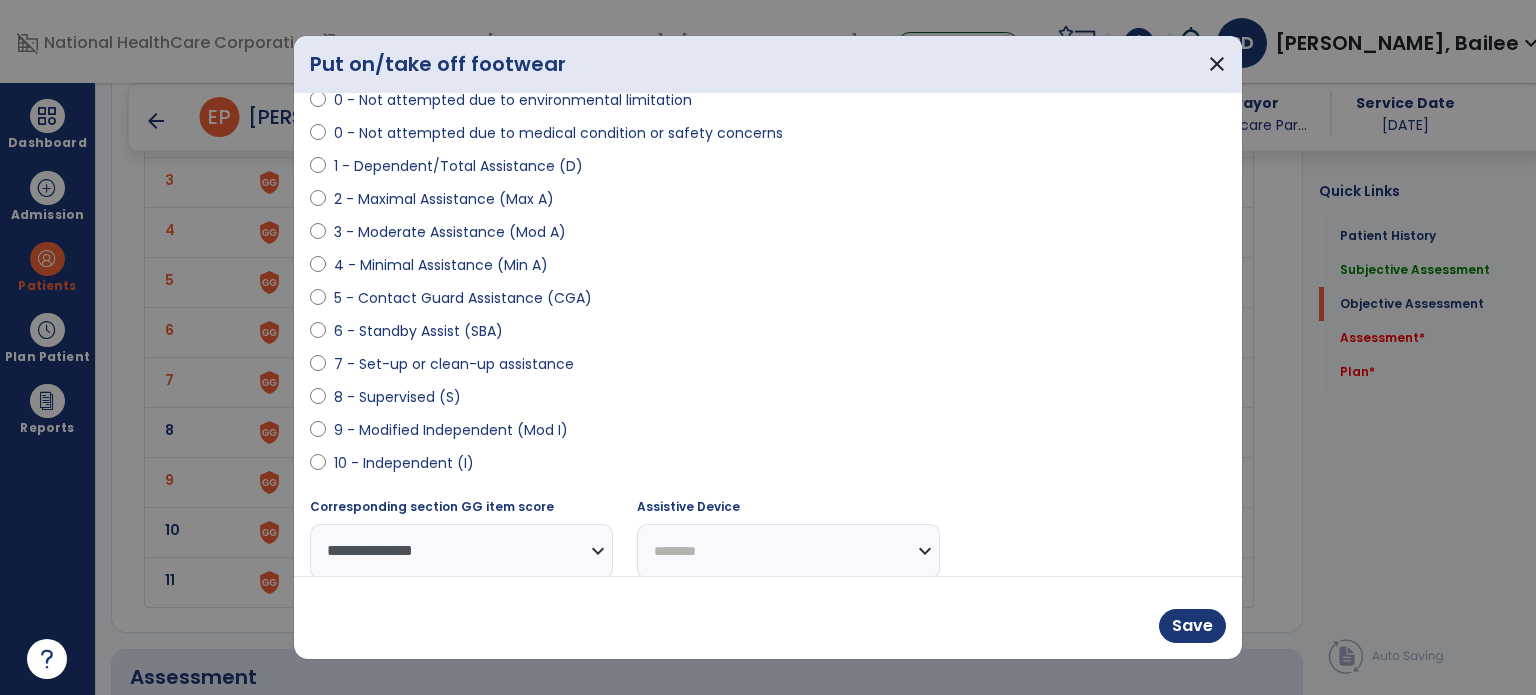 click on "**********" at bounding box center [788, 551] 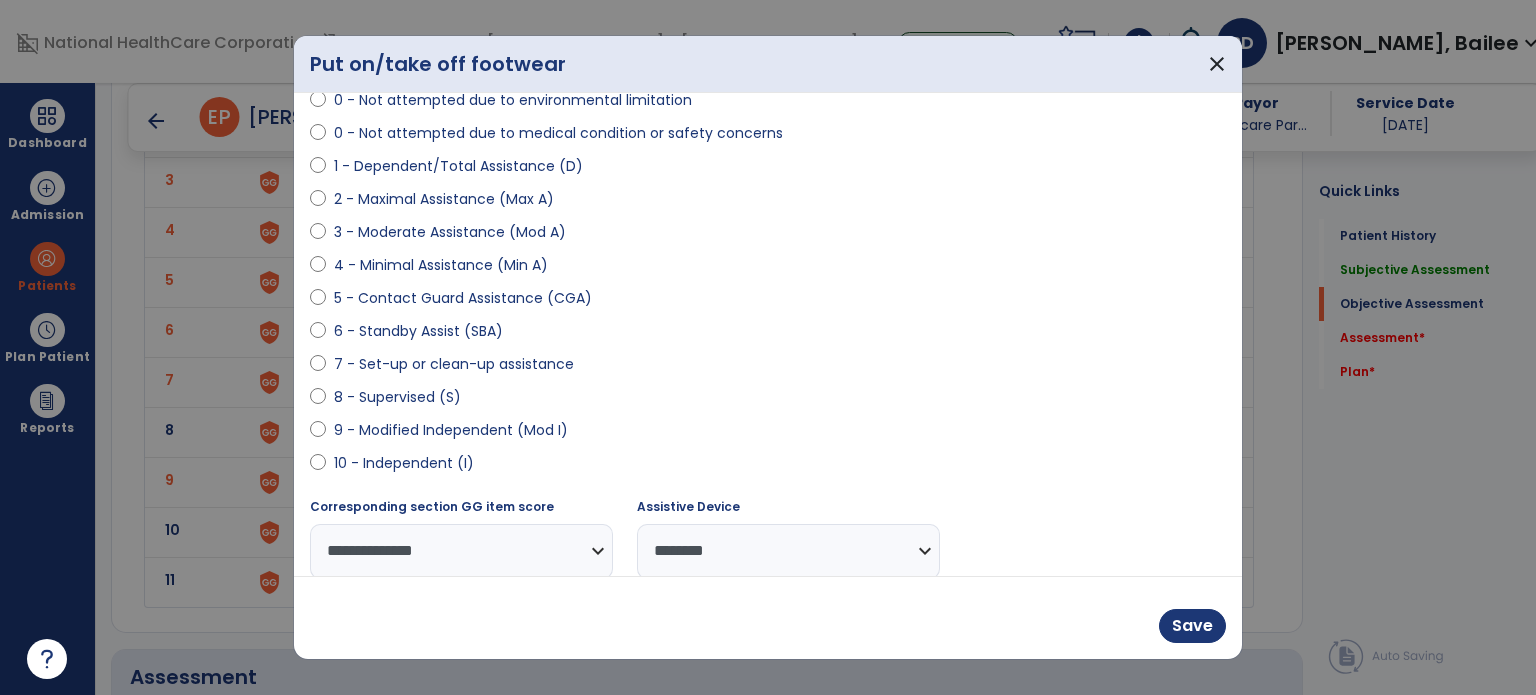 click on "Save" at bounding box center [1192, 626] 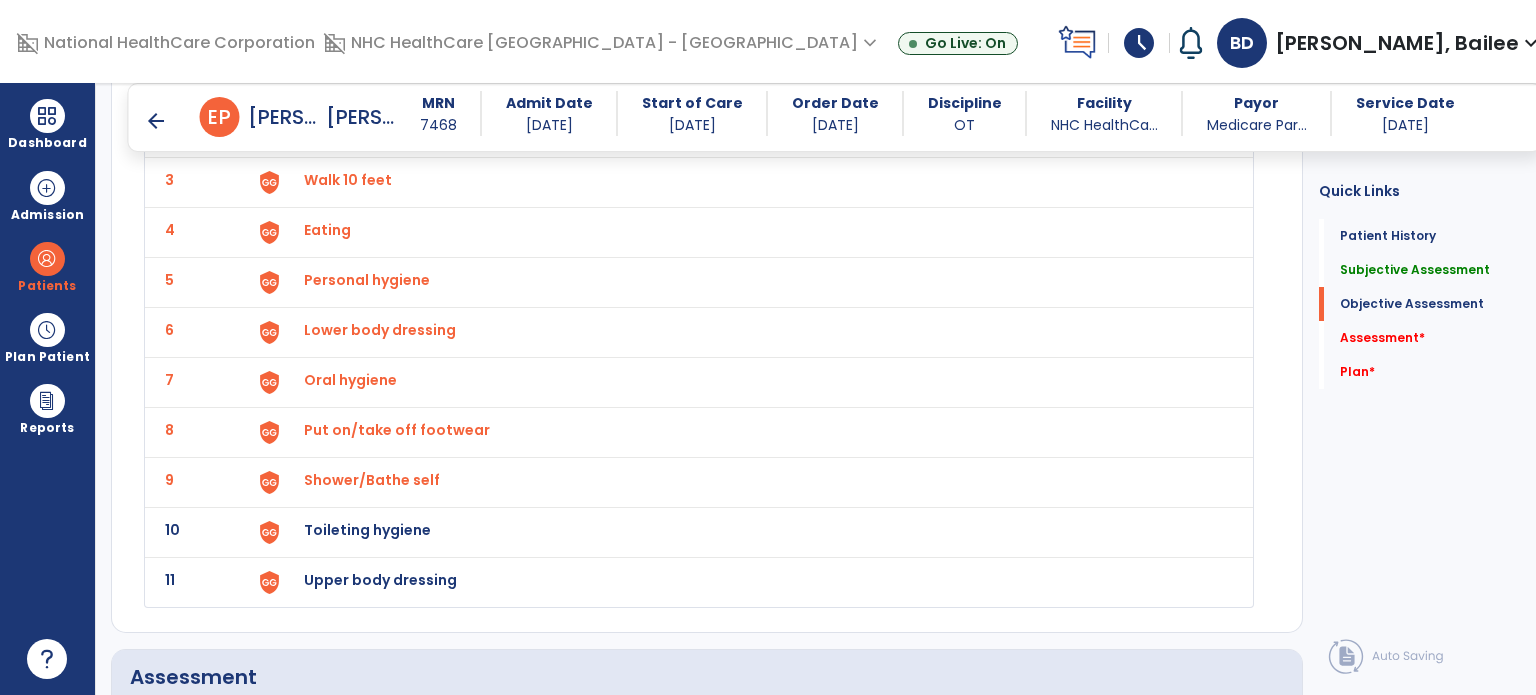 click on "Upper body dressing" at bounding box center [357, 80] 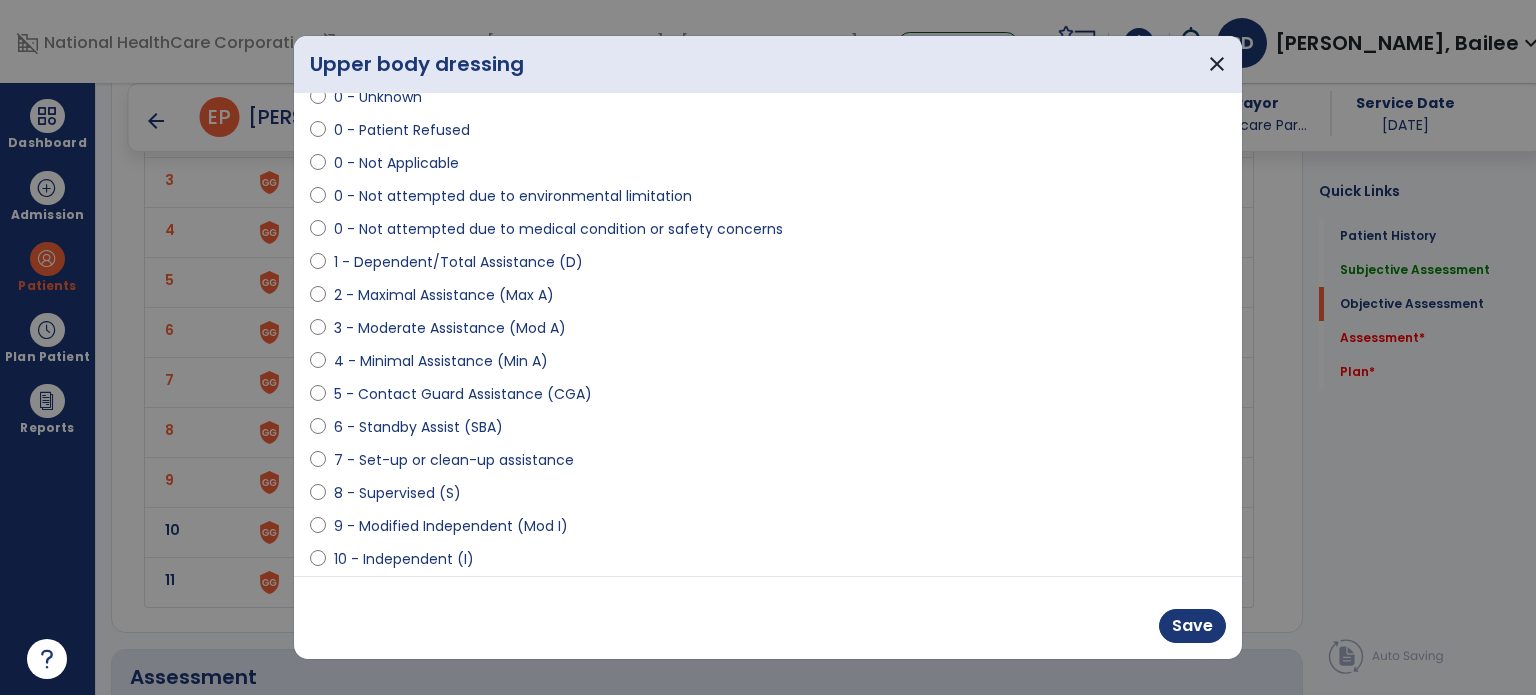 scroll, scrollTop: 118, scrollLeft: 0, axis: vertical 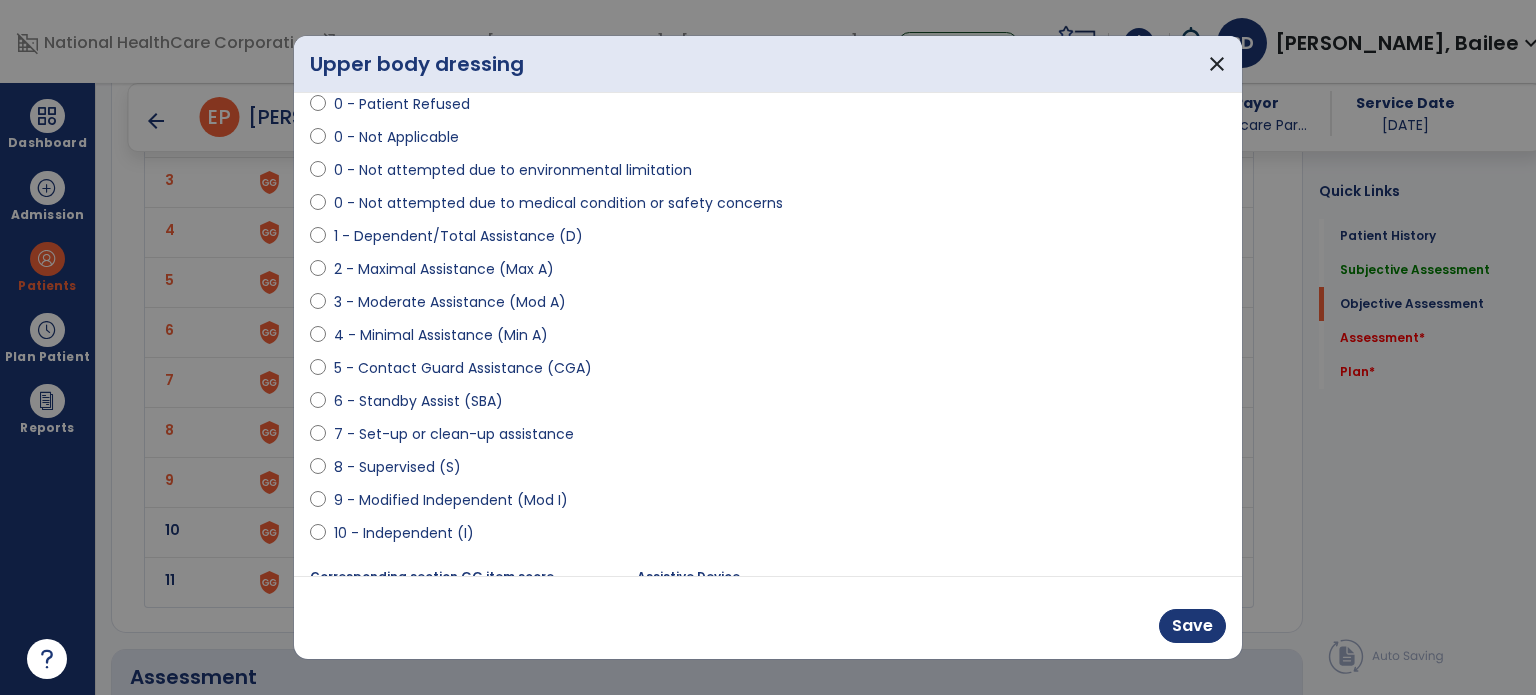click on "10 - Independent (I)" at bounding box center [404, 533] 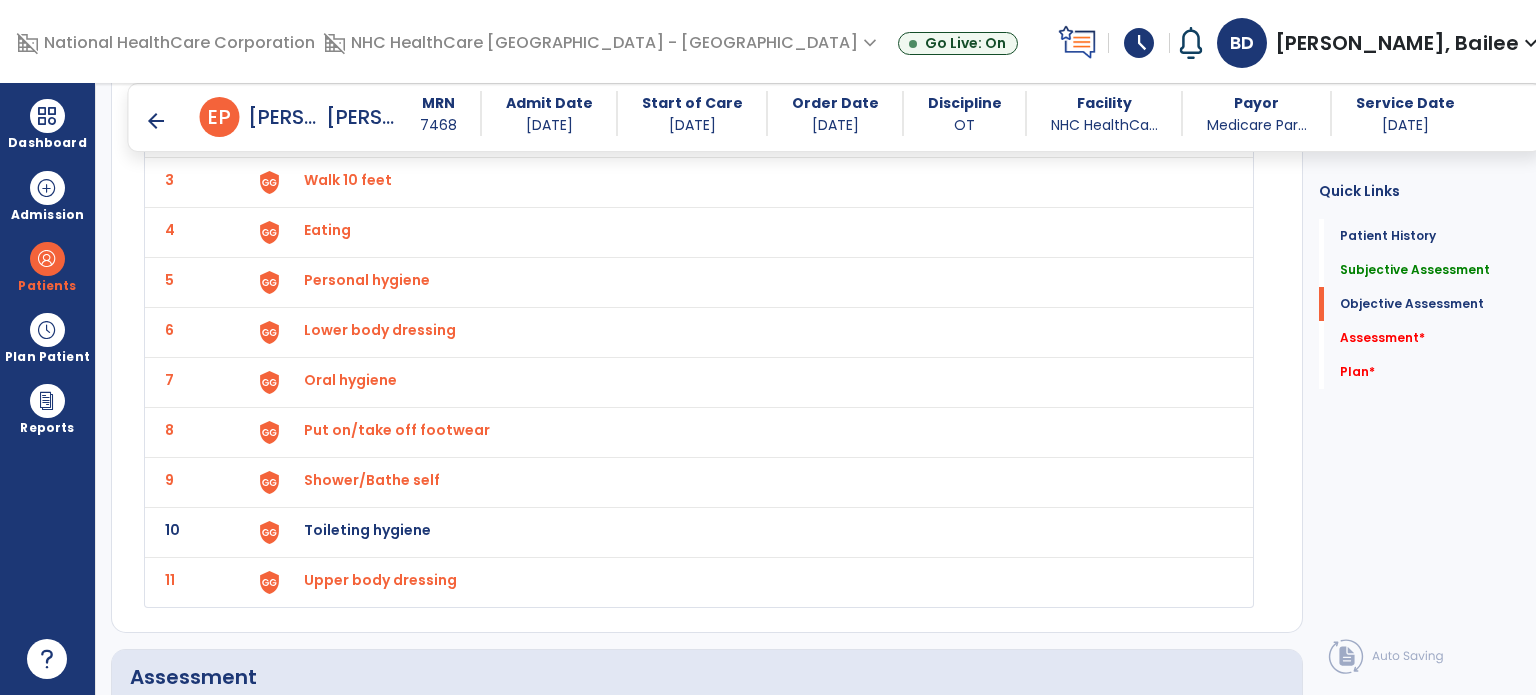 click on "10 Toileting hygiene" 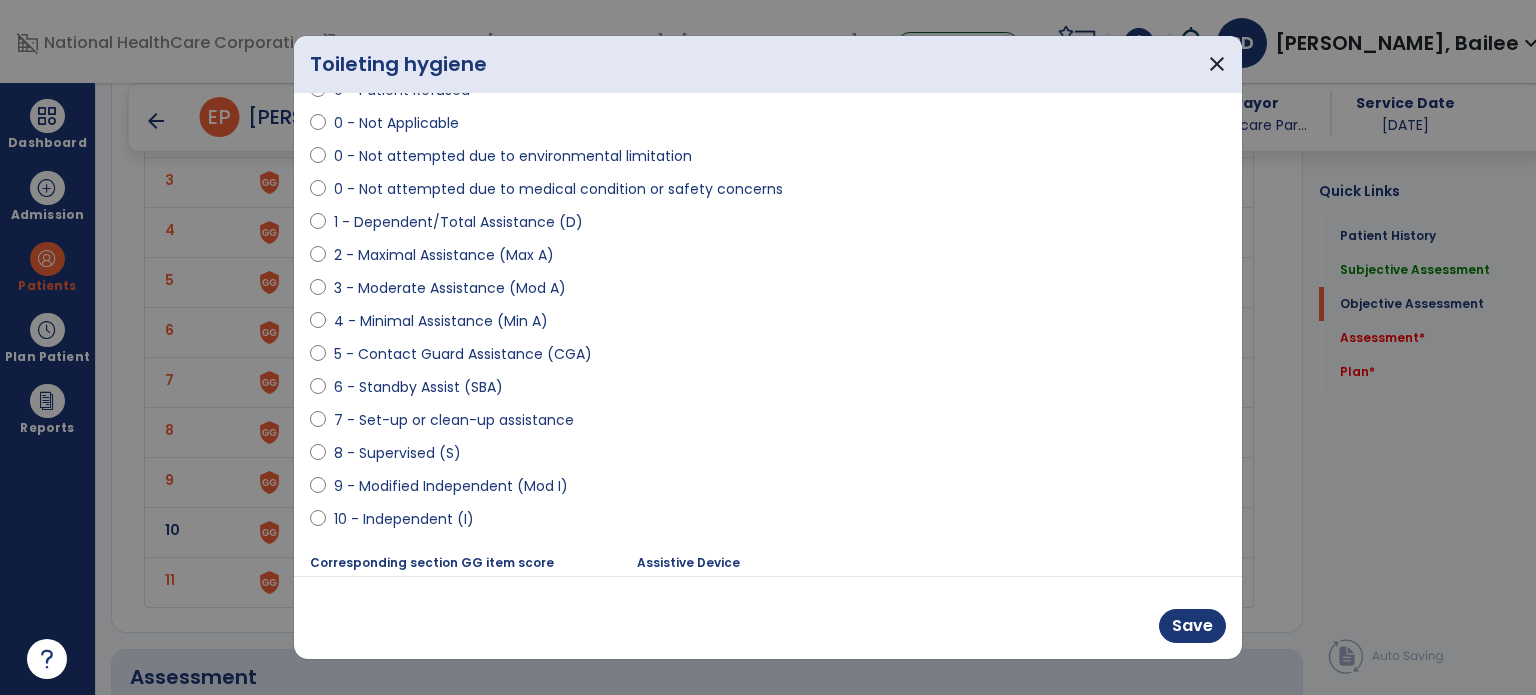 scroll, scrollTop: 131, scrollLeft: 0, axis: vertical 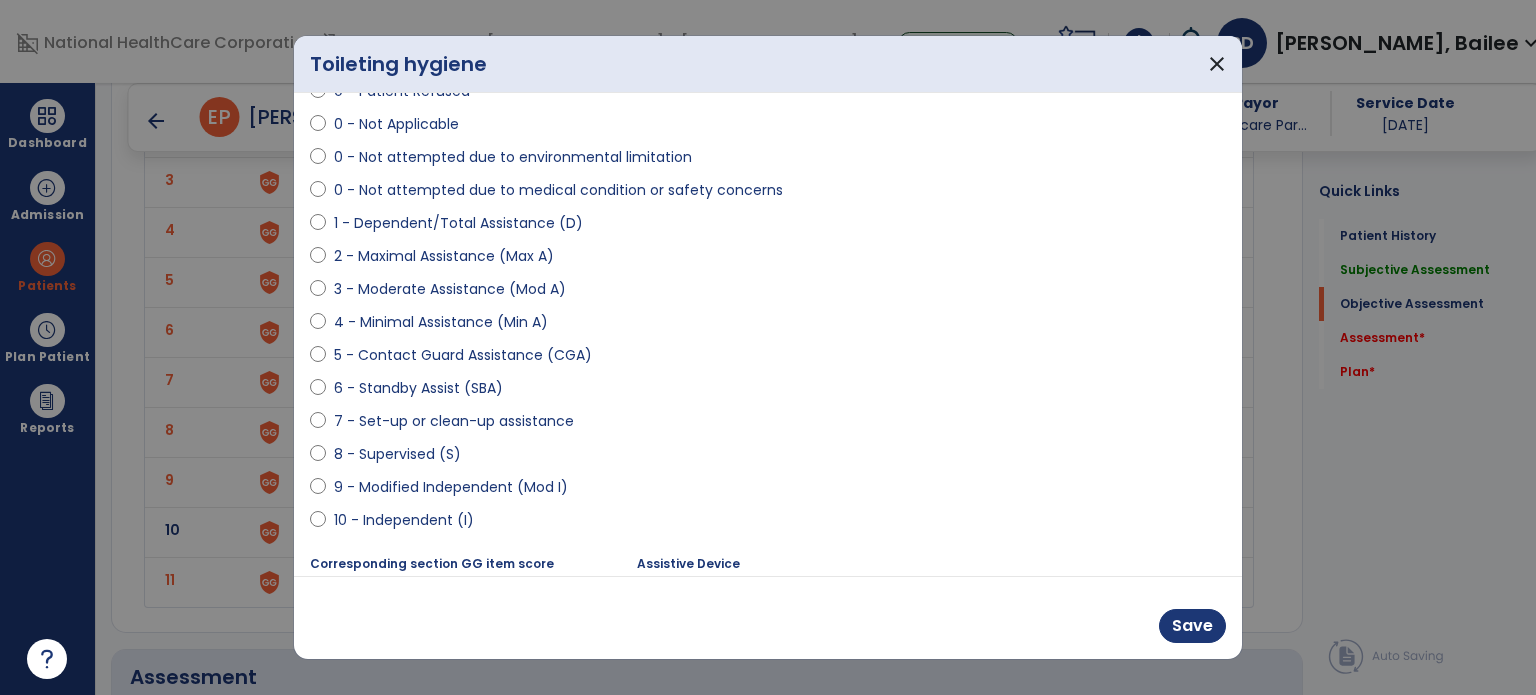 click on "10 - Independent (I)" at bounding box center [404, 520] 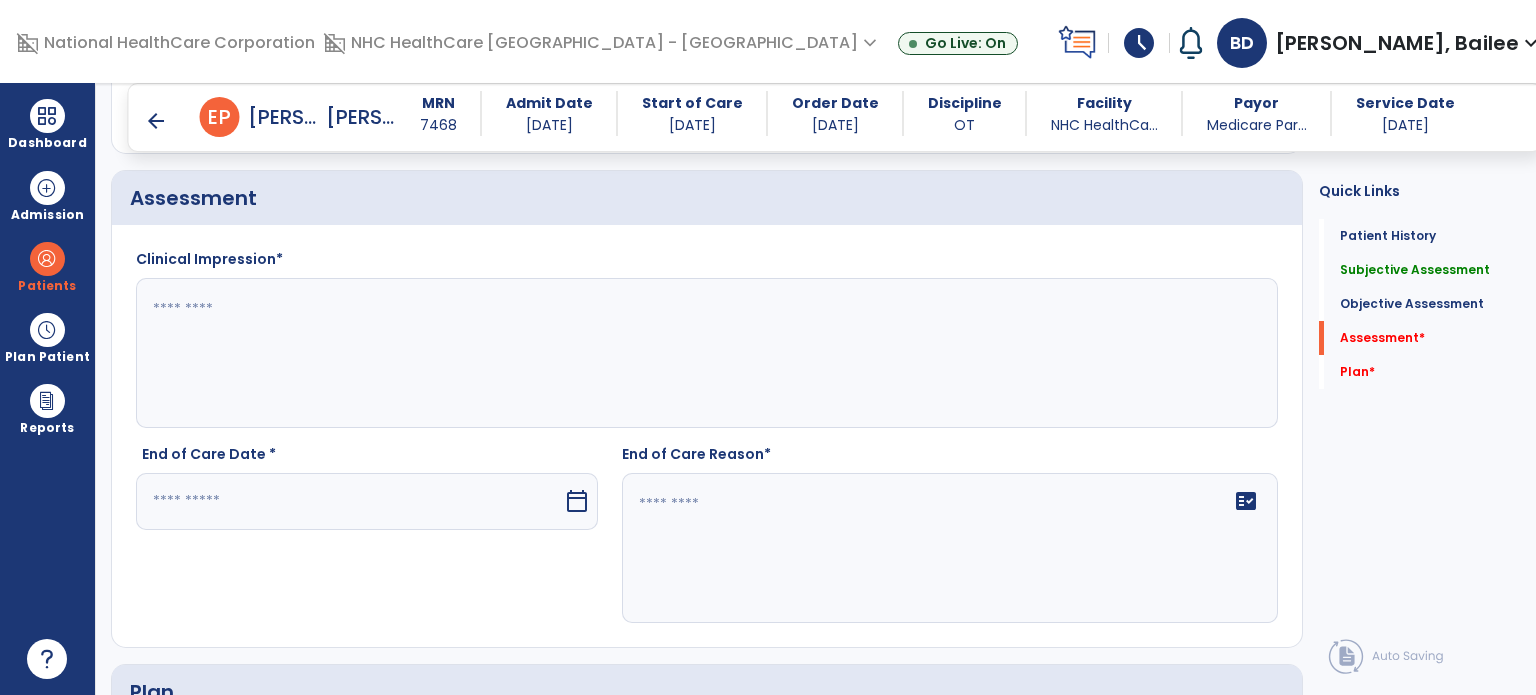 scroll, scrollTop: 3615, scrollLeft: 0, axis: vertical 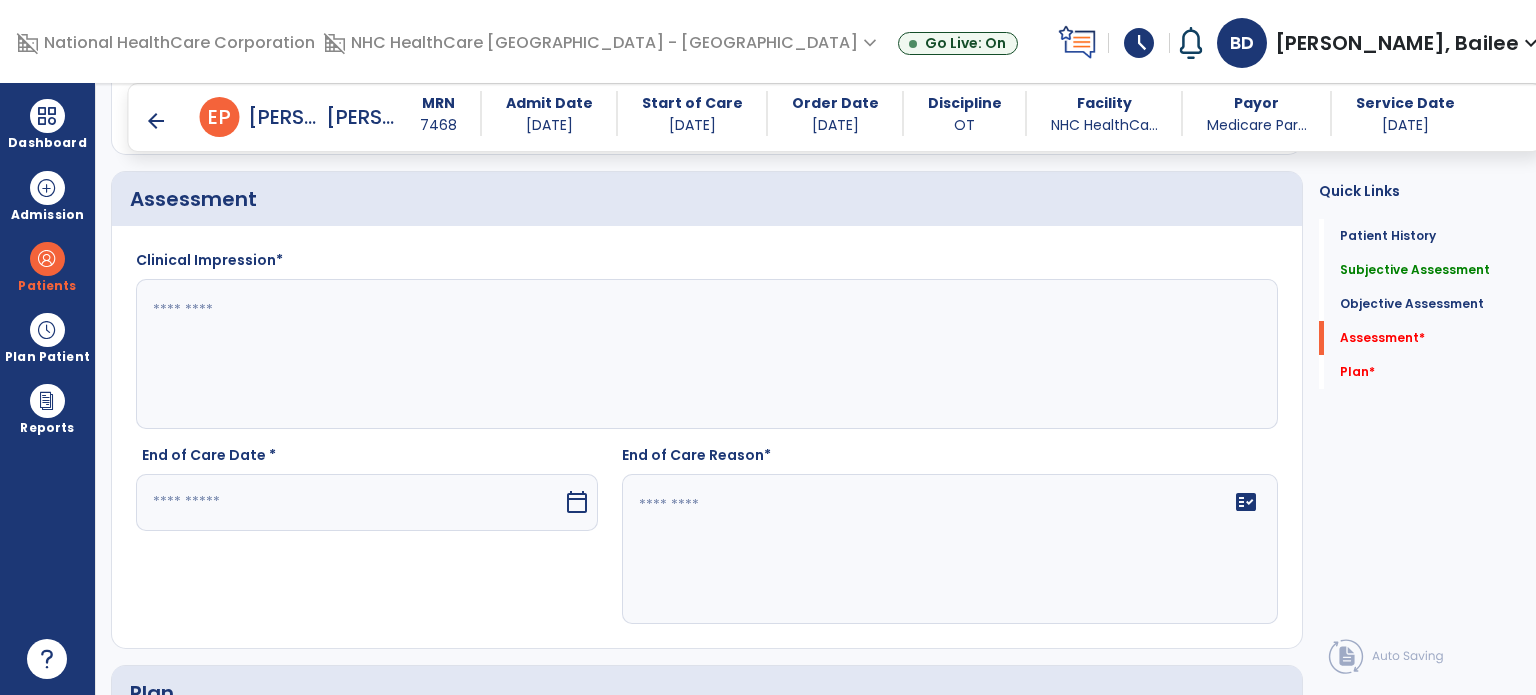 click 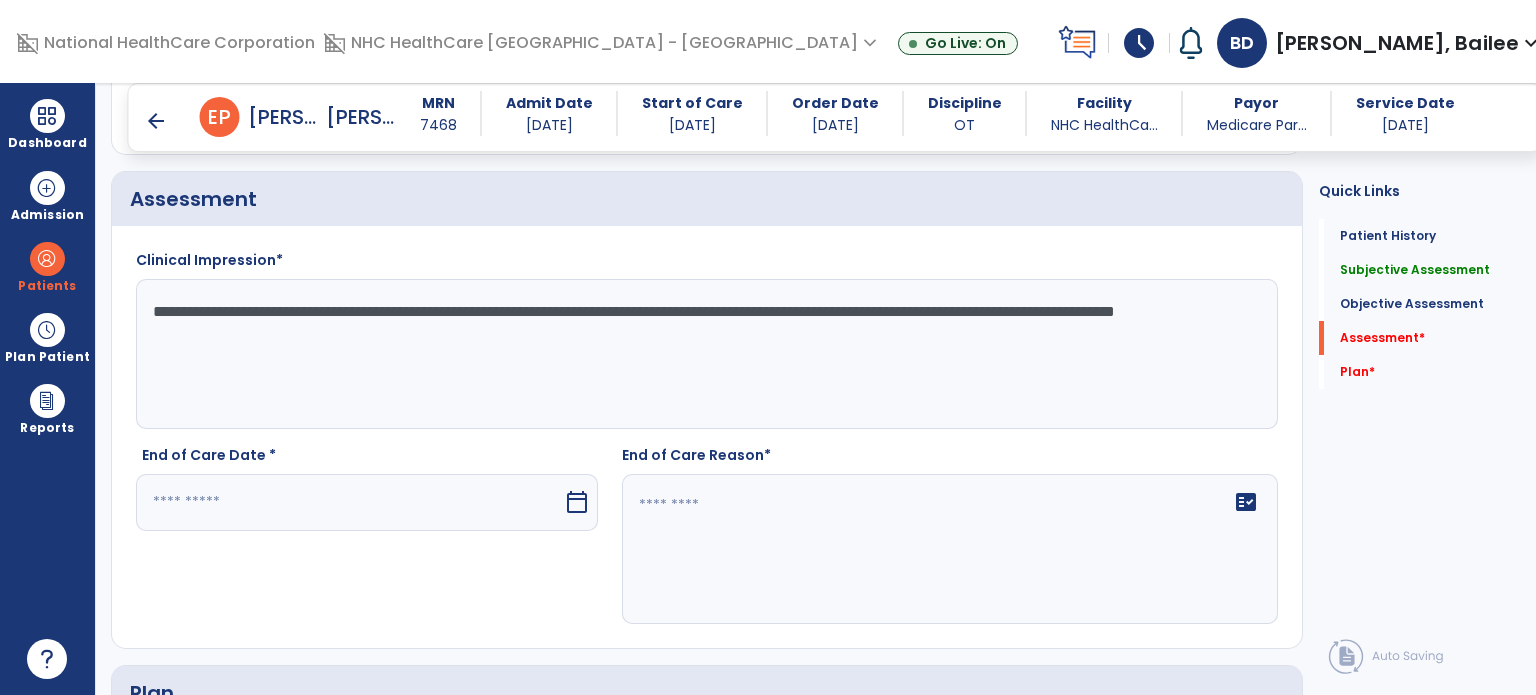 type on "**********" 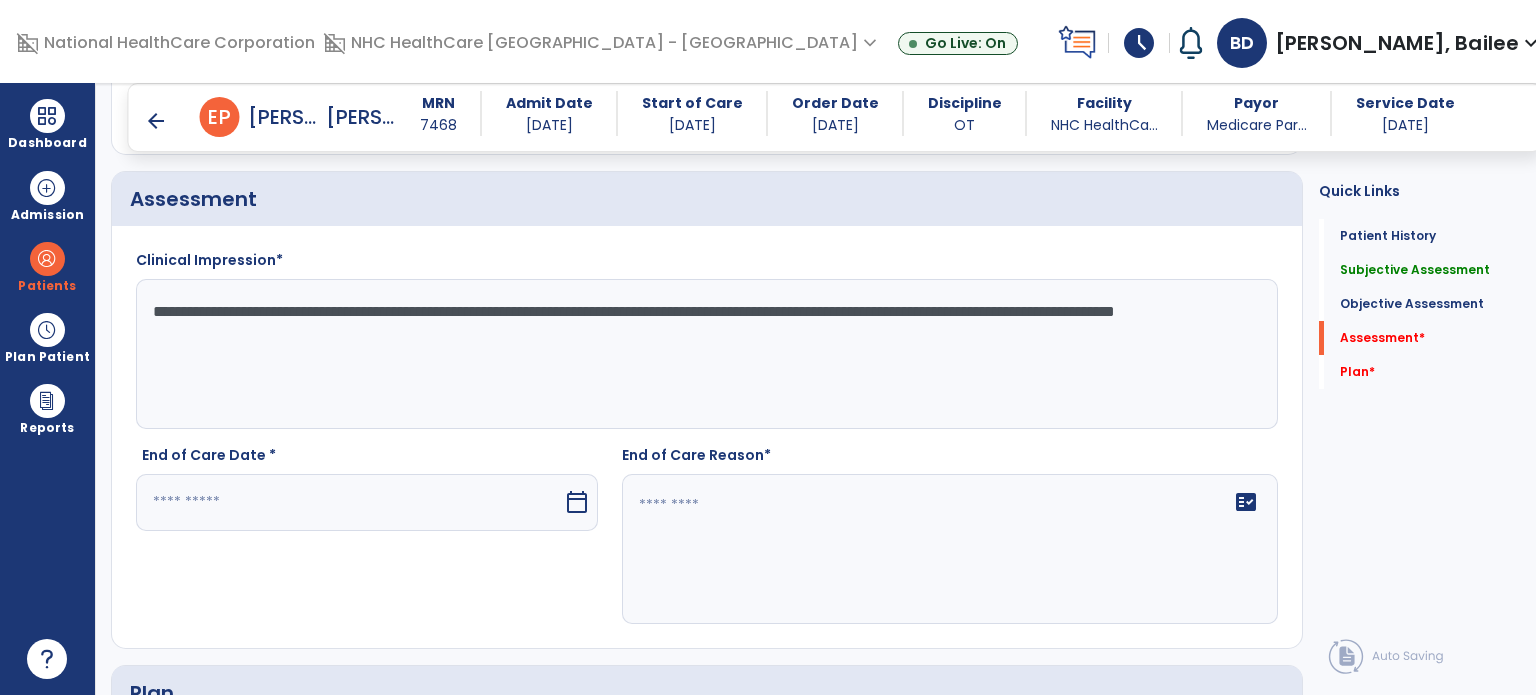click at bounding box center [349, 502] 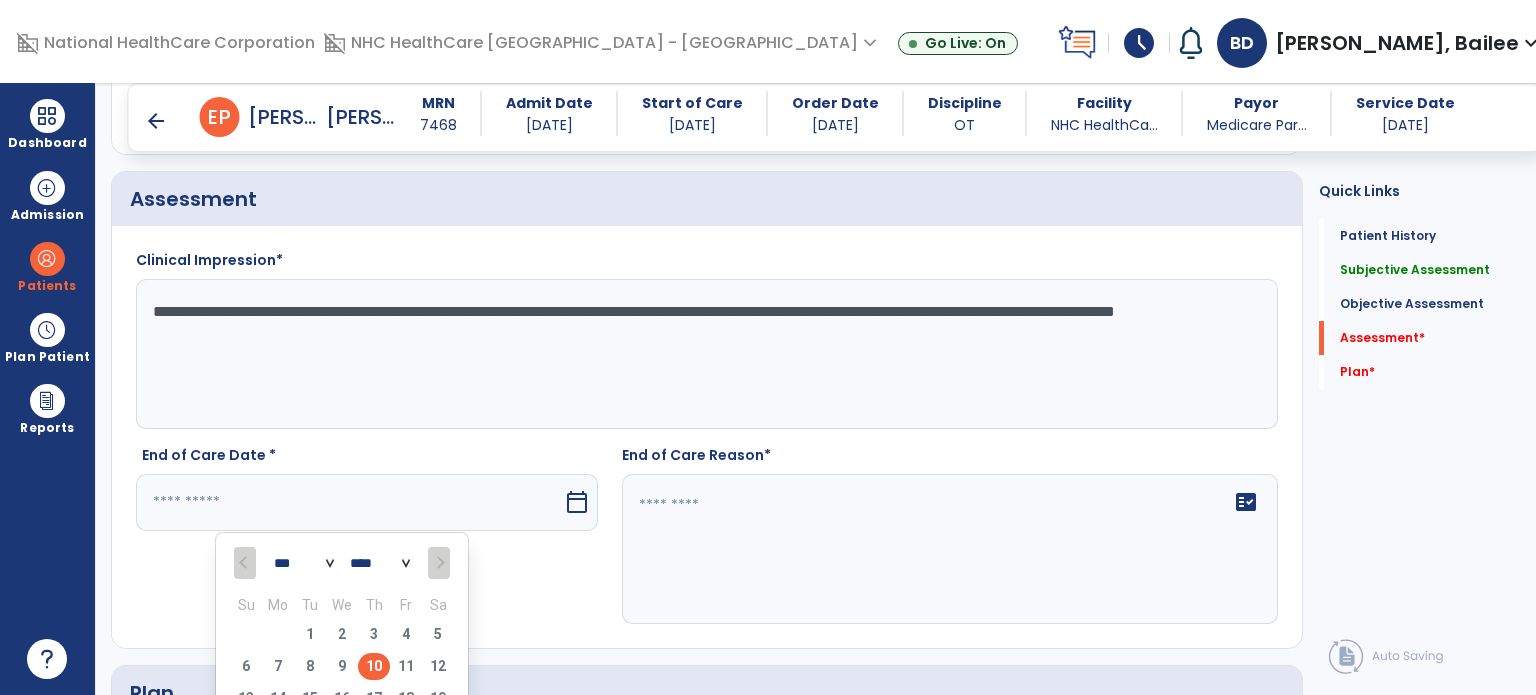 click on "10" at bounding box center (374, 666) 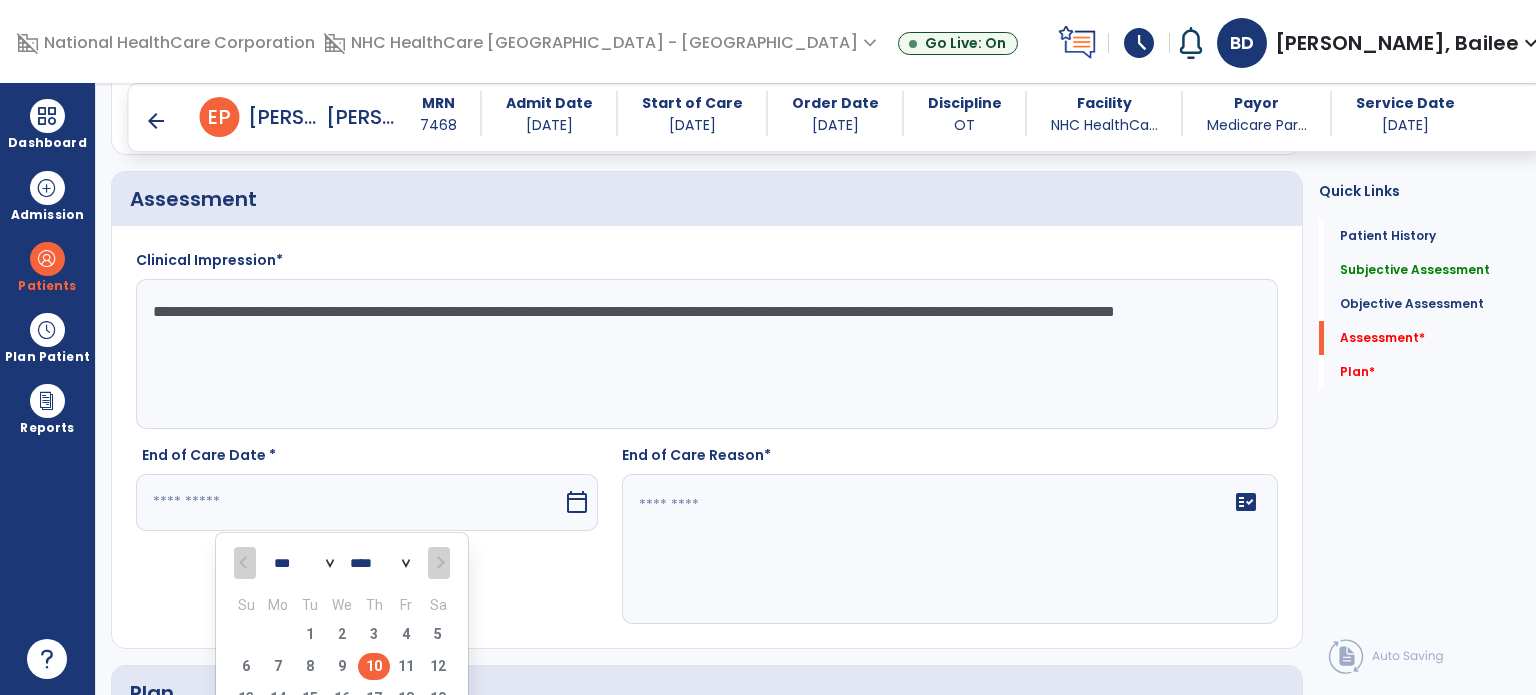 type on "*********" 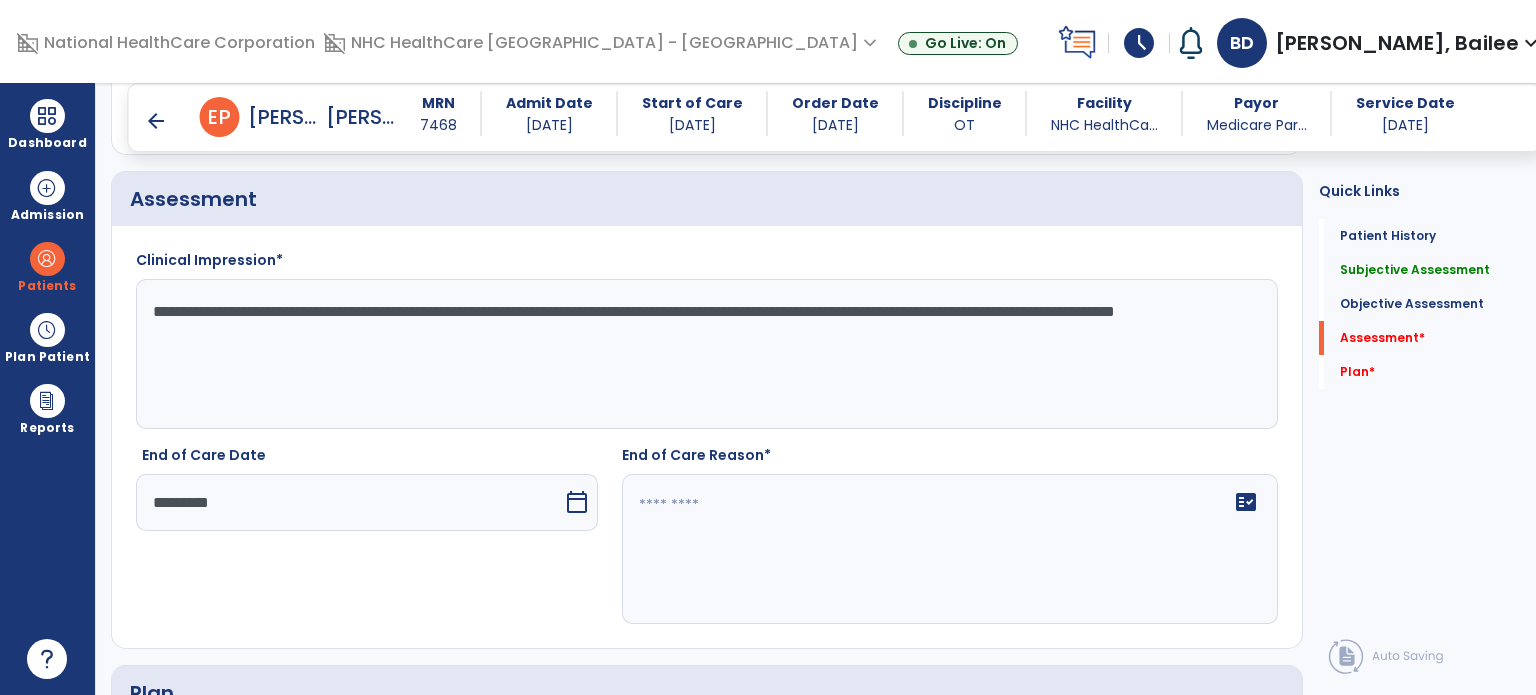 click on "End of Care Reason*   fact_check" 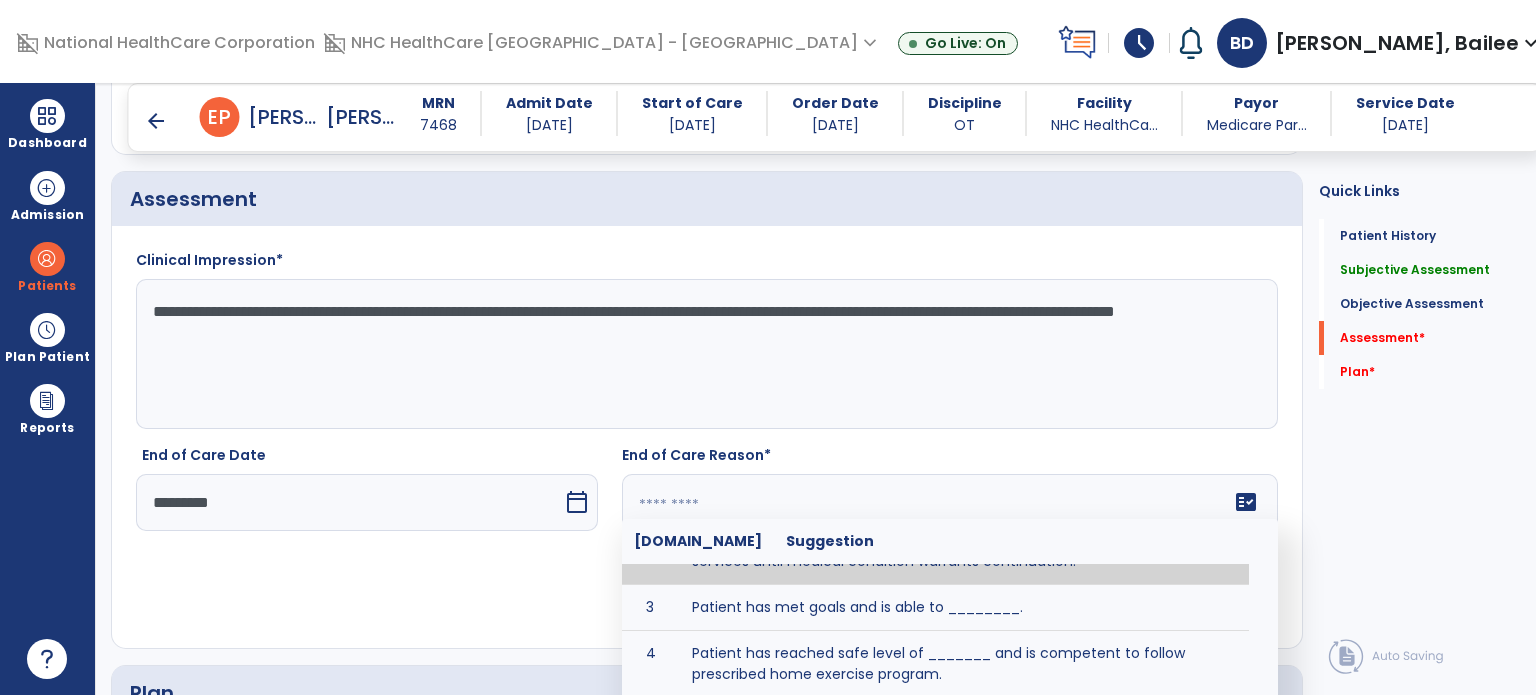 scroll, scrollTop: 102, scrollLeft: 0, axis: vertical 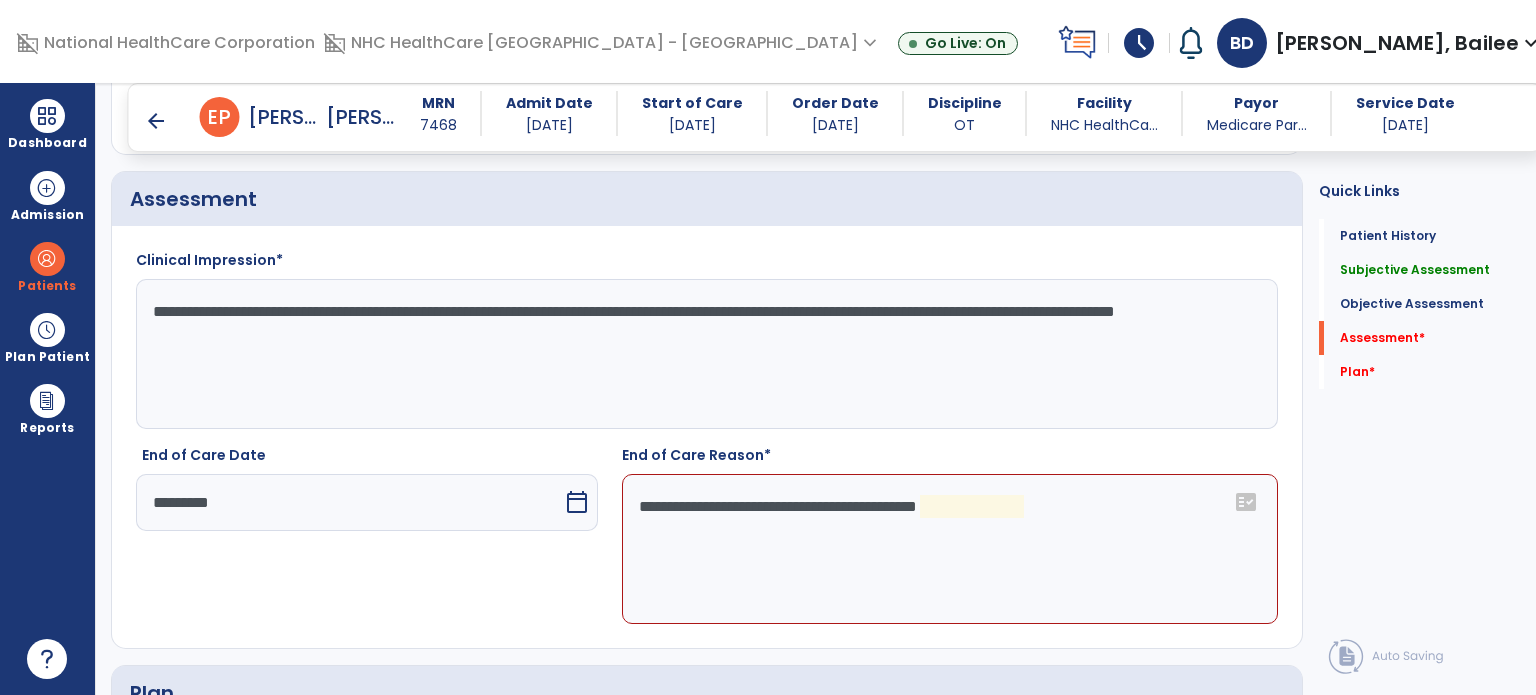 click on "**********" 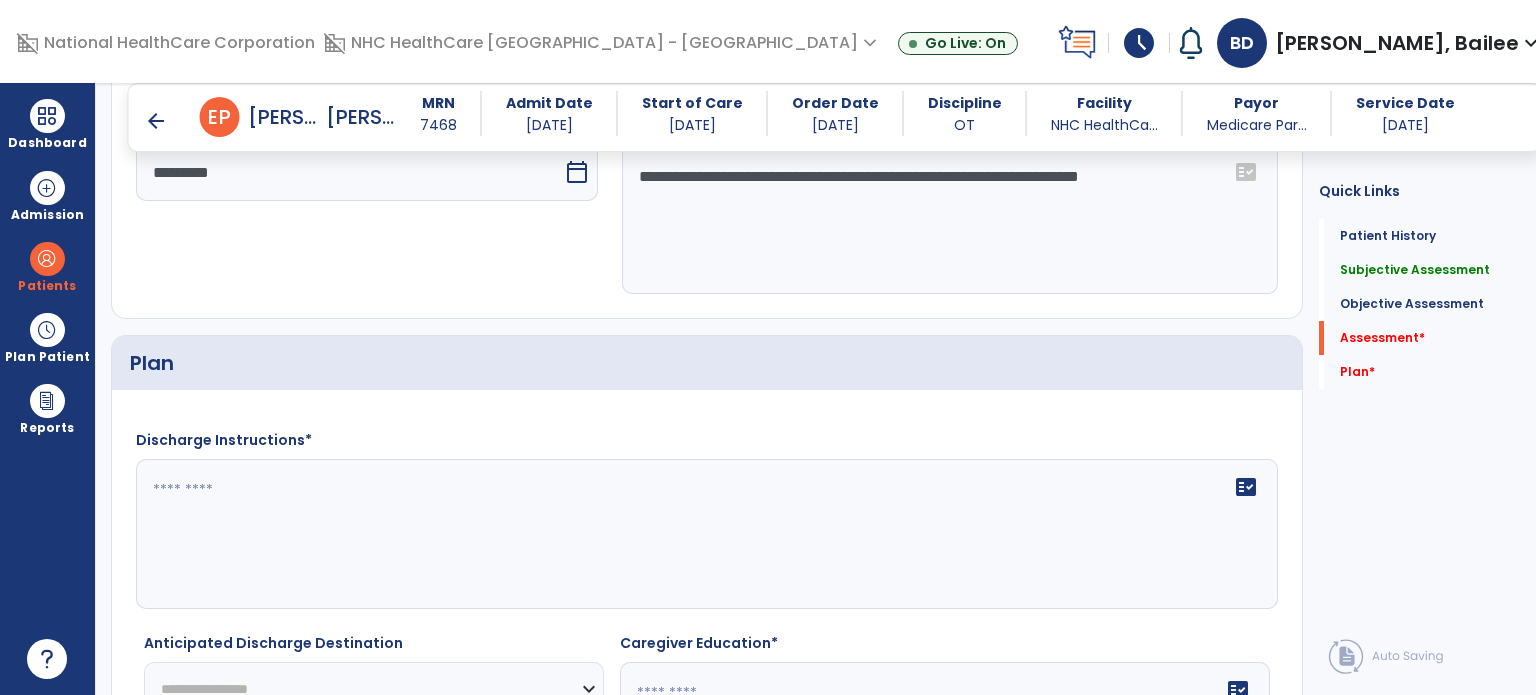 scroll, scrollTop: 3960, scrollLeft: 0, axis: vertical 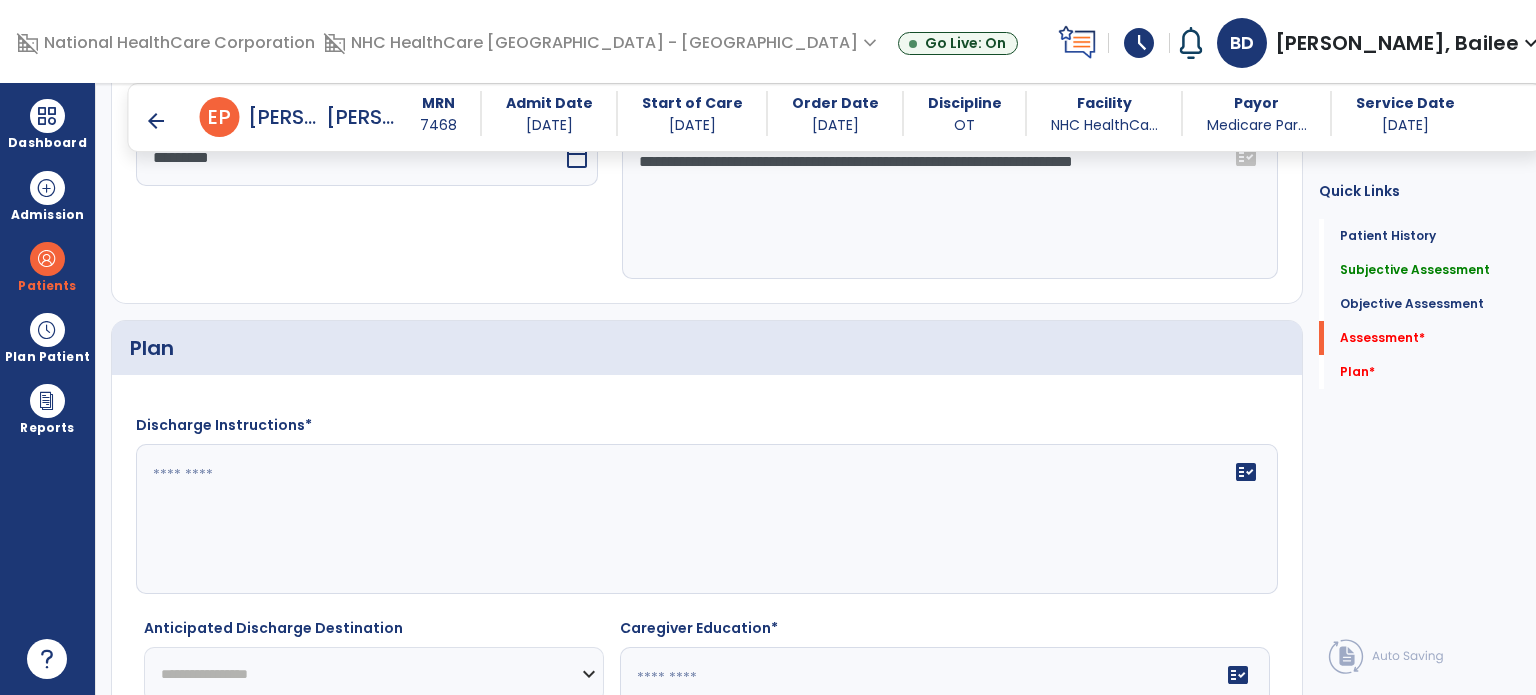 type on "**********" 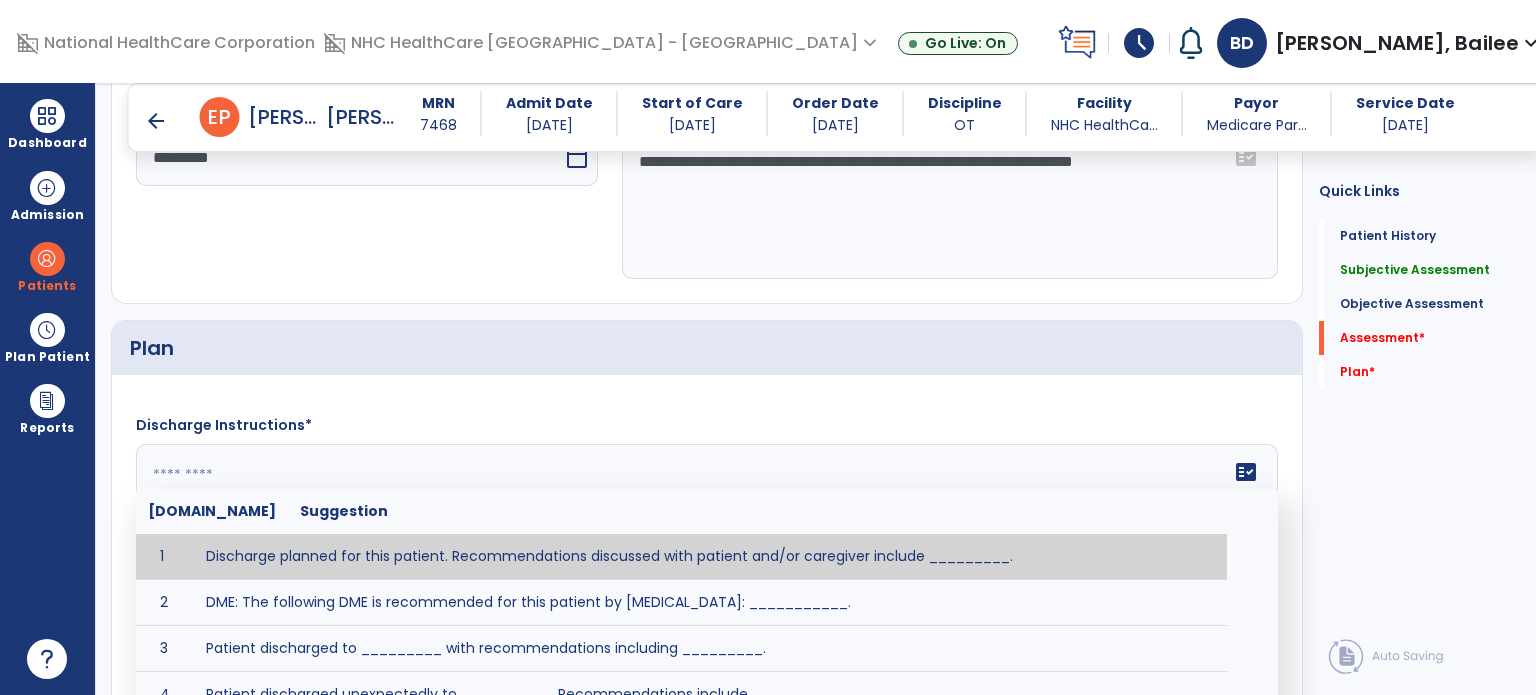 click on "fact_check  [DOMAIN_NAME] Suggestion 1 Discharge planned for this patient. Recommendations discussed with patient and/or caregiver include _________. 2 DME: The following DME is recommended for this patient by [MEDICAL_DATA]: ___________. 3 Patient discharged to _________ with recommendations including _________. 4 Patient discharged unexpectedly to __________. Recommendations include ____________." 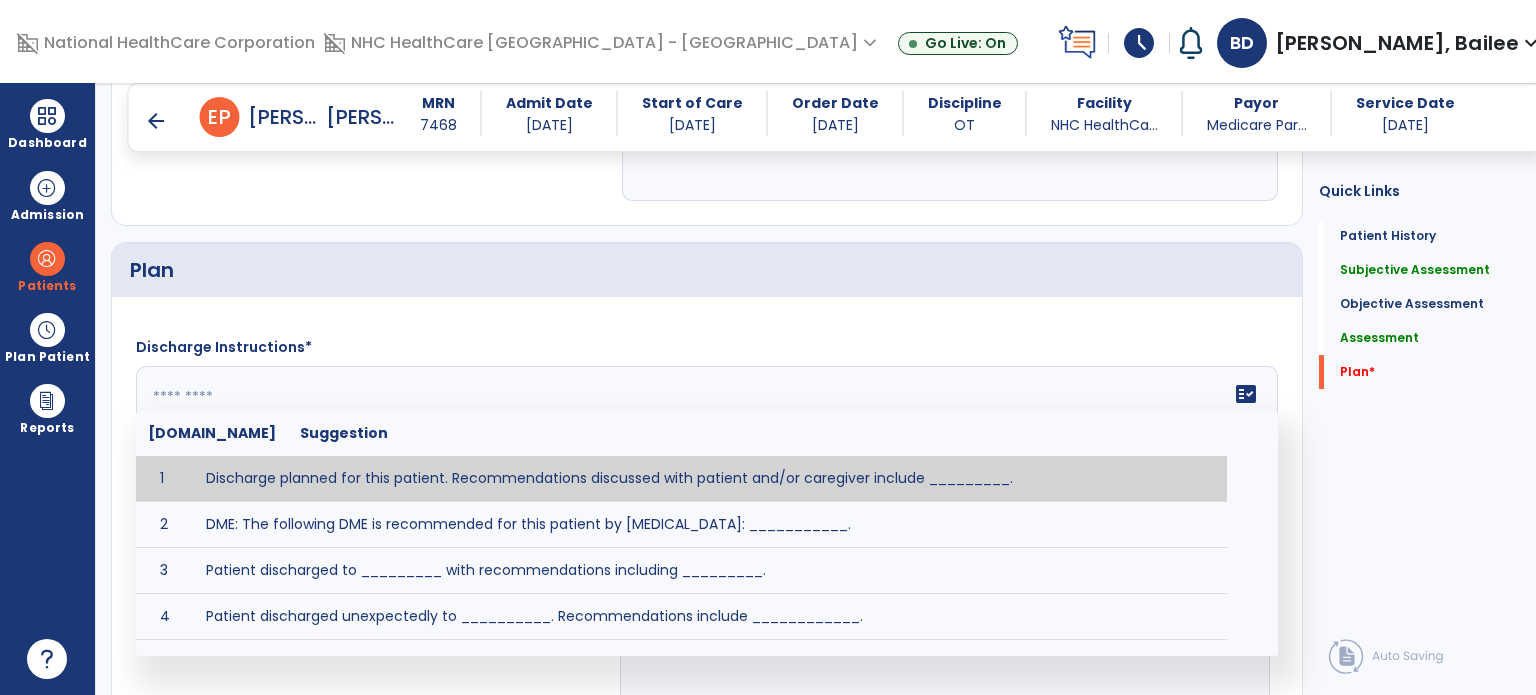 scroll, scrollTop: 4039, scrollLeft: 0, axis: vertical 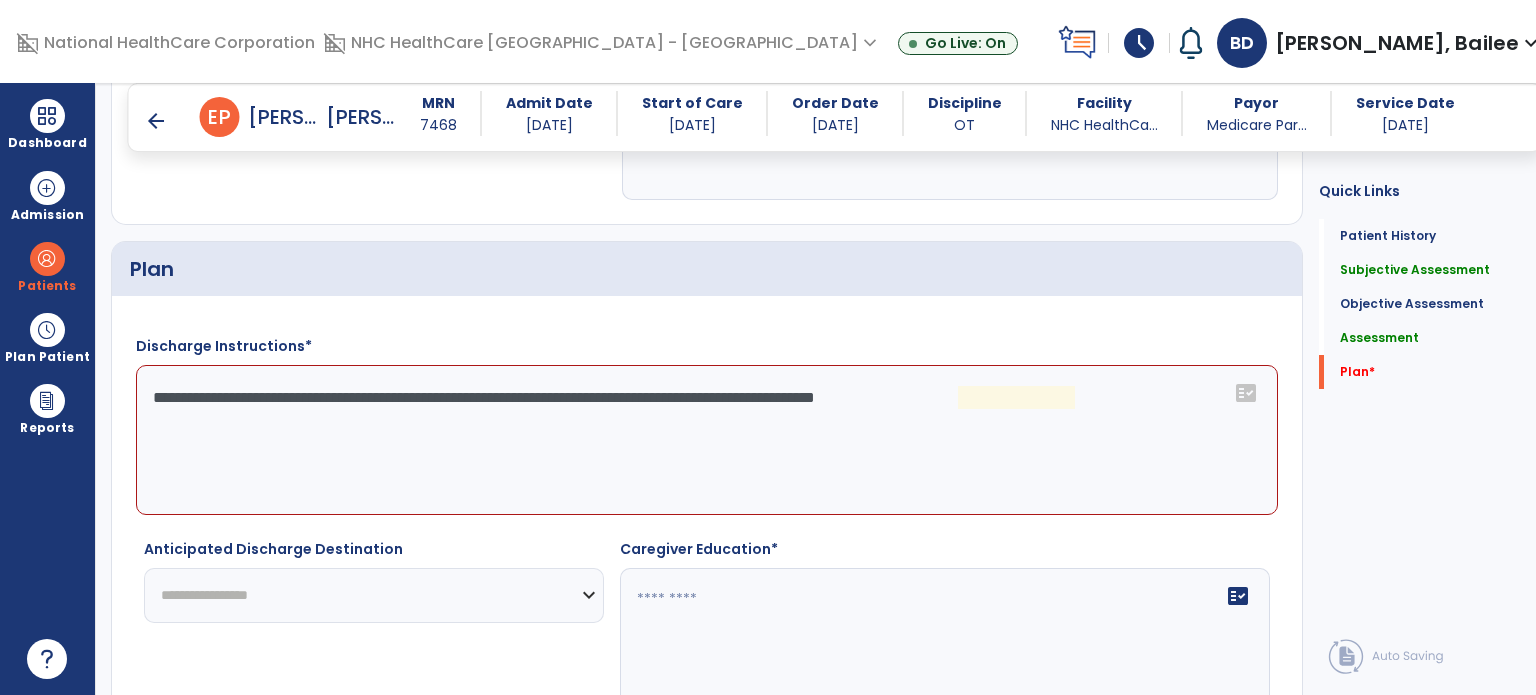 click on "**********" 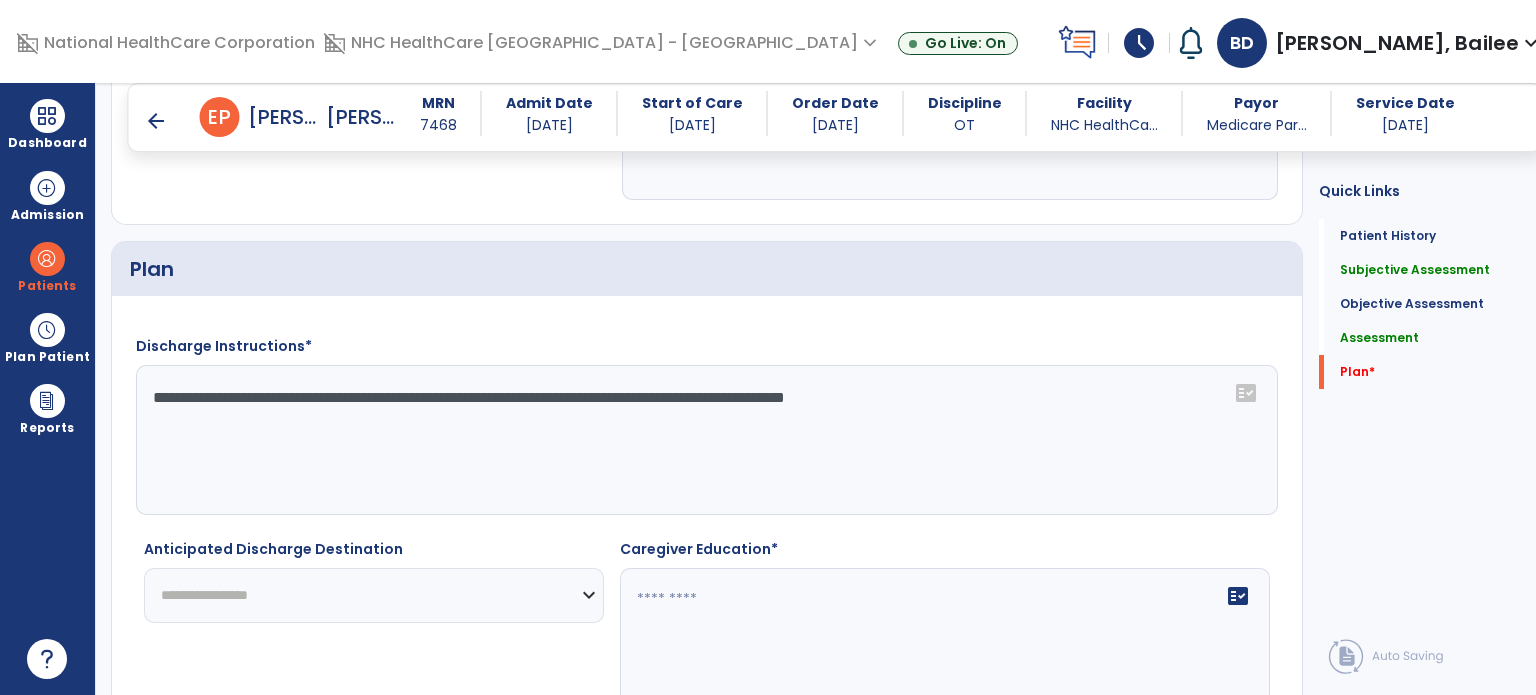 scroll, scrollTop: 4156, scrollLeft: 0, axis: vertical 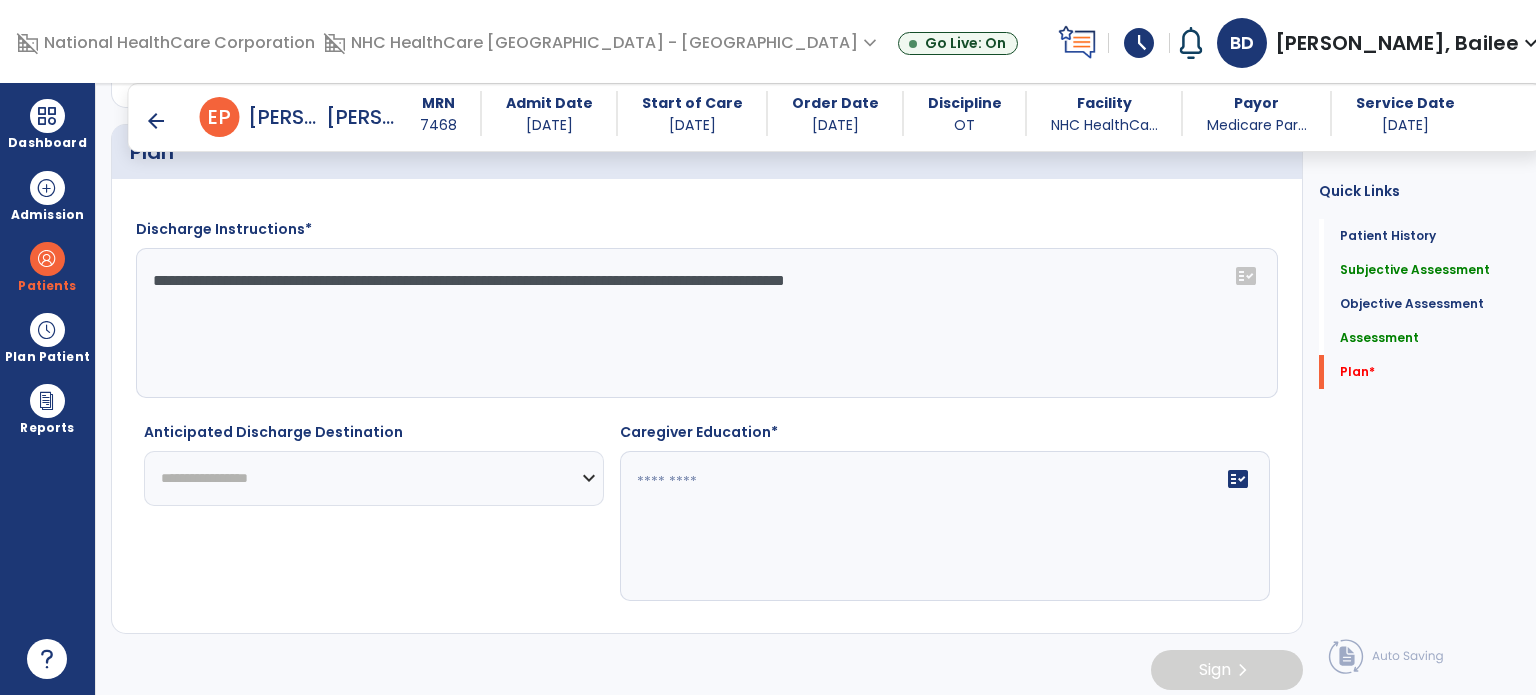 type on "**********" 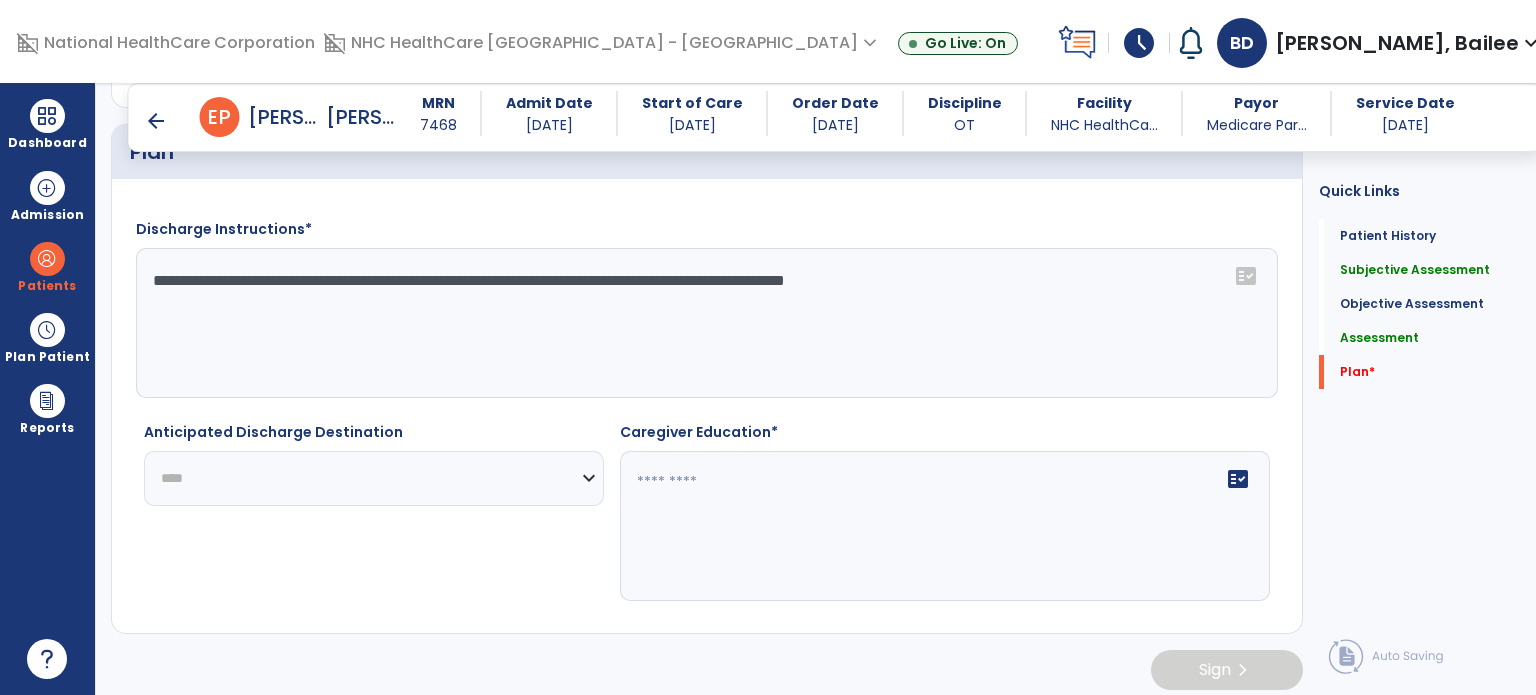 click on "**********" 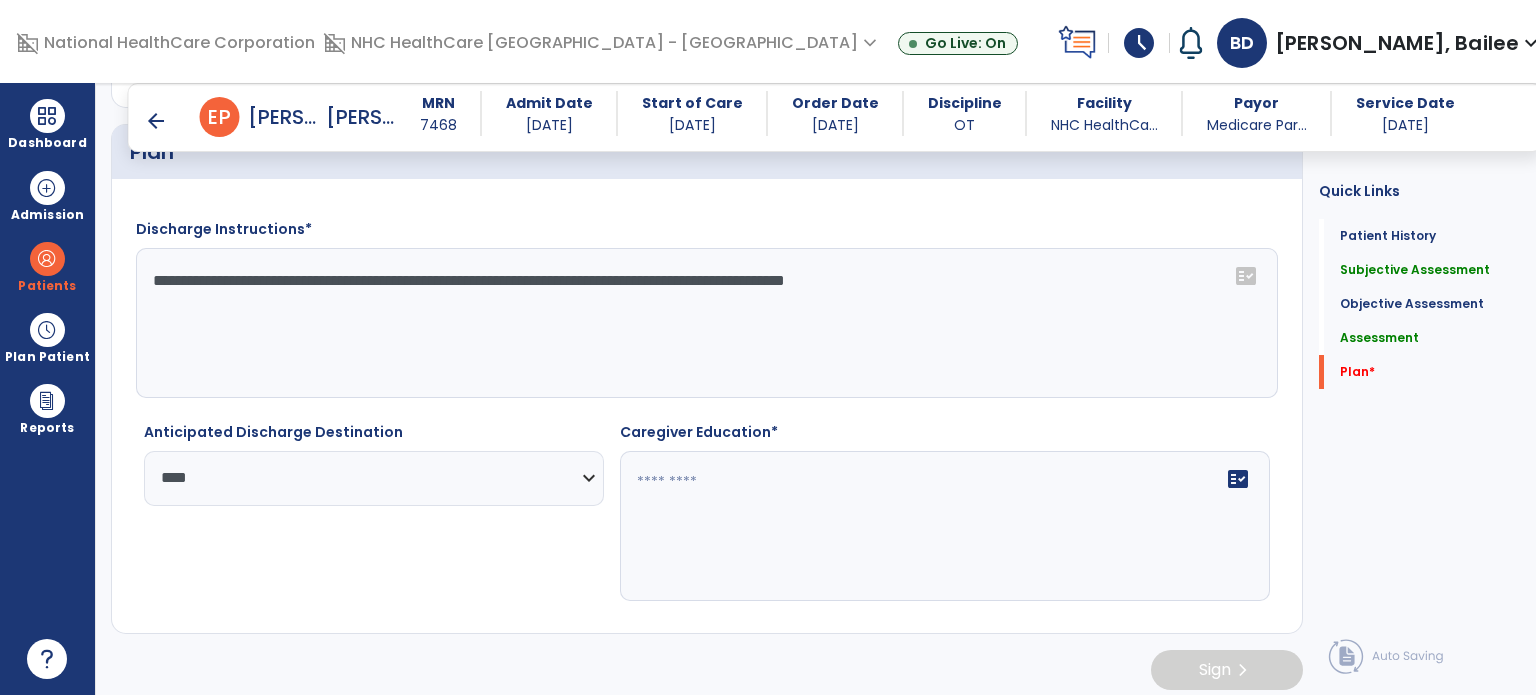 click 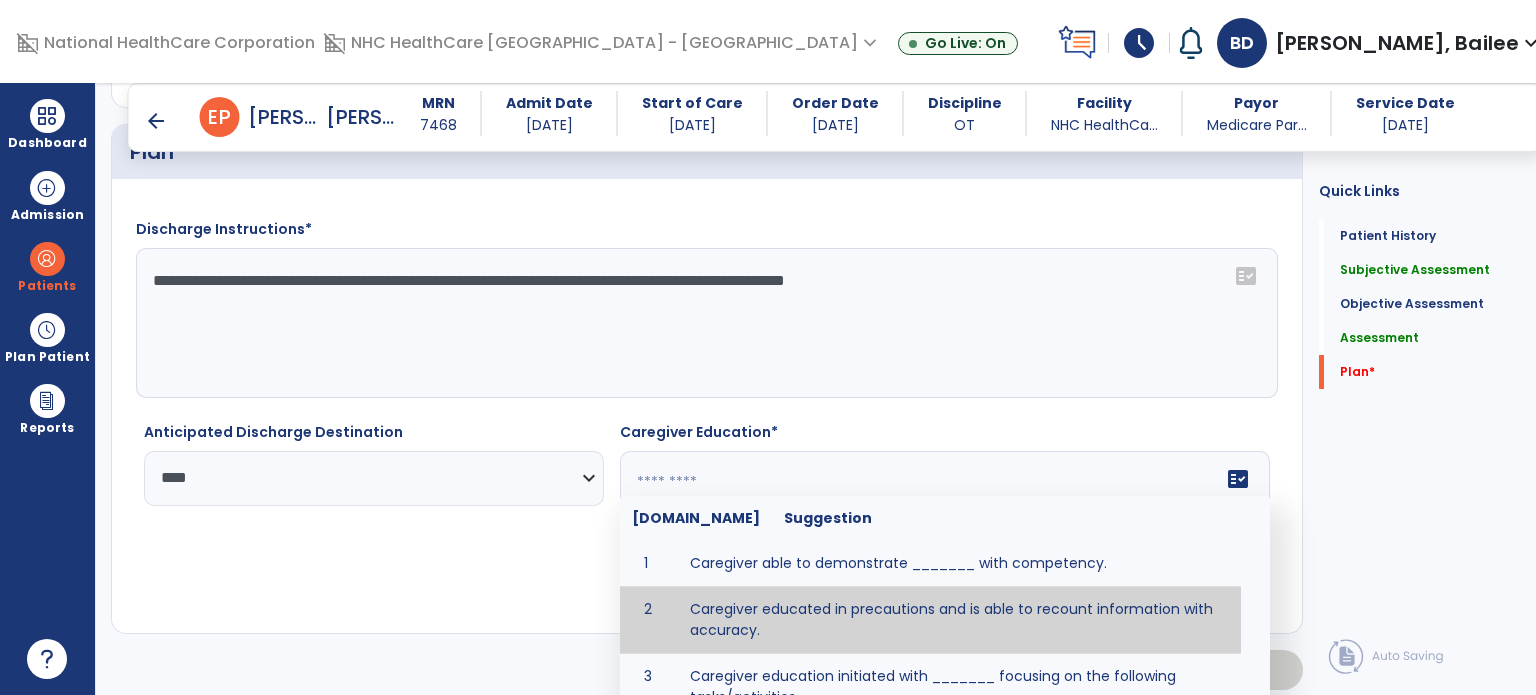 type on "**********" 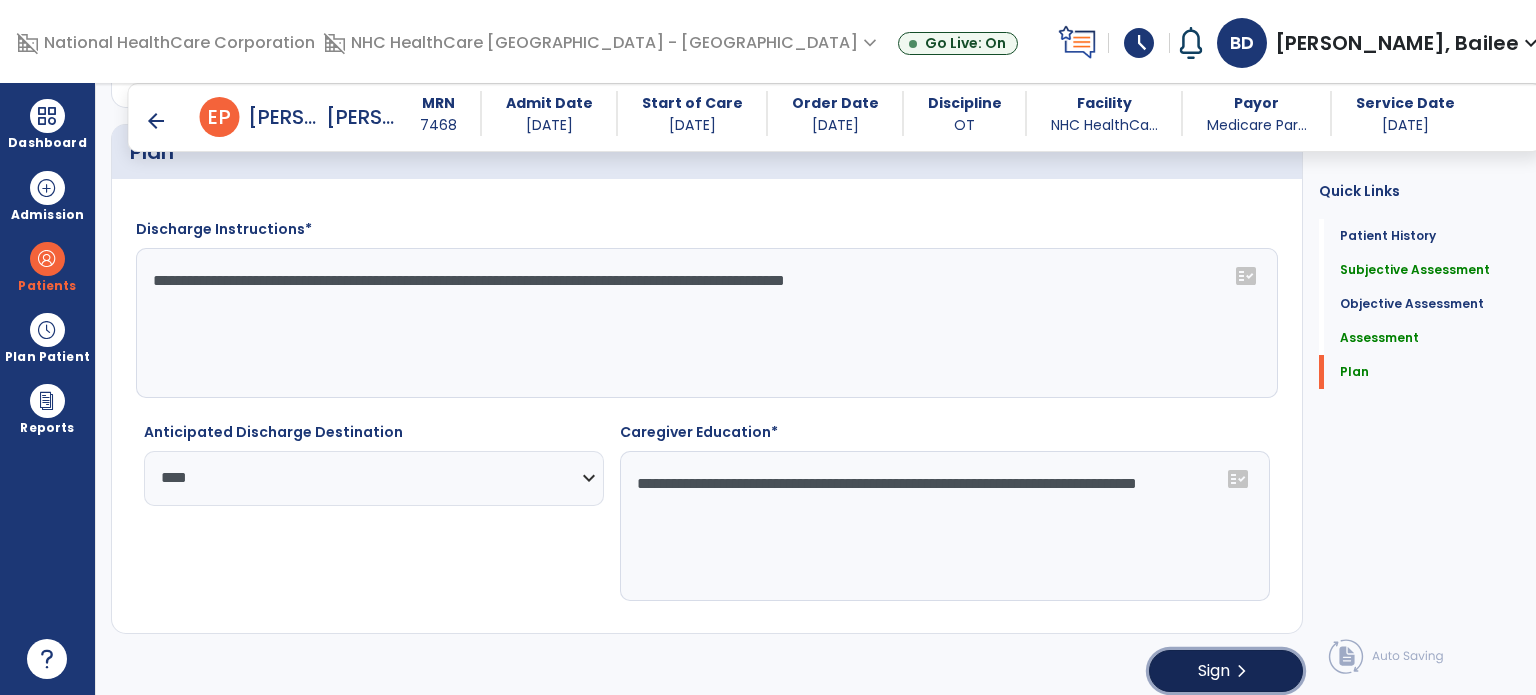 click on "Sign  chevron_right" 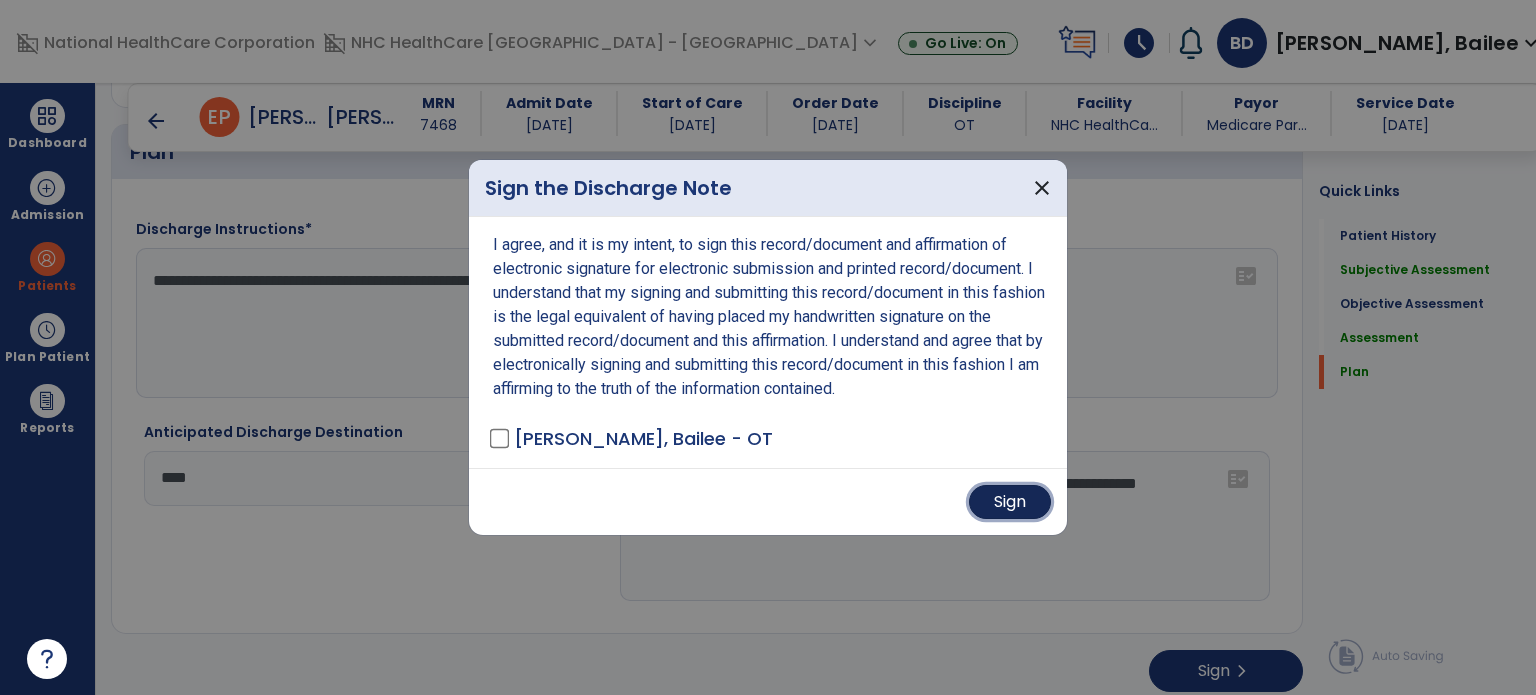 click on "Sign" at bounding box center [1010, 502] 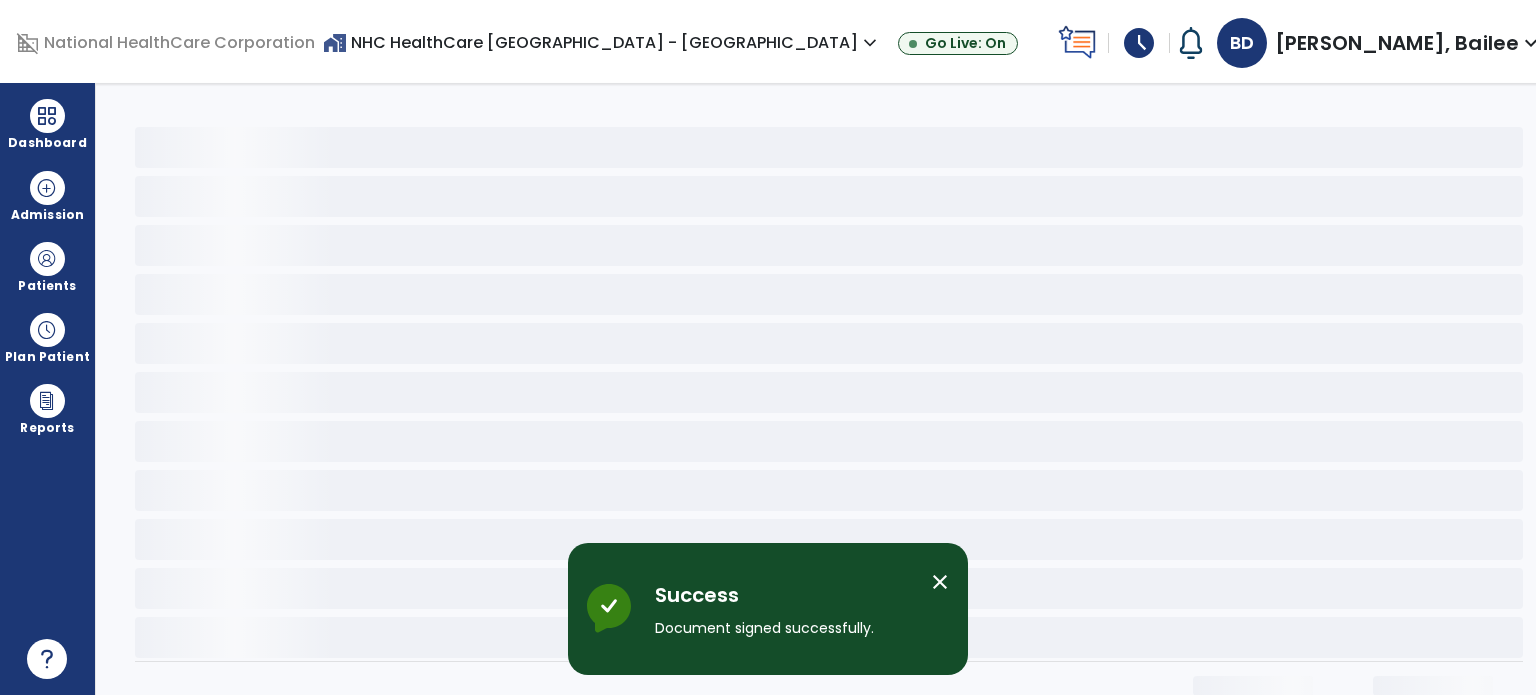 scroll, scrollTop: 0, scrollLeft: 0, axis: both 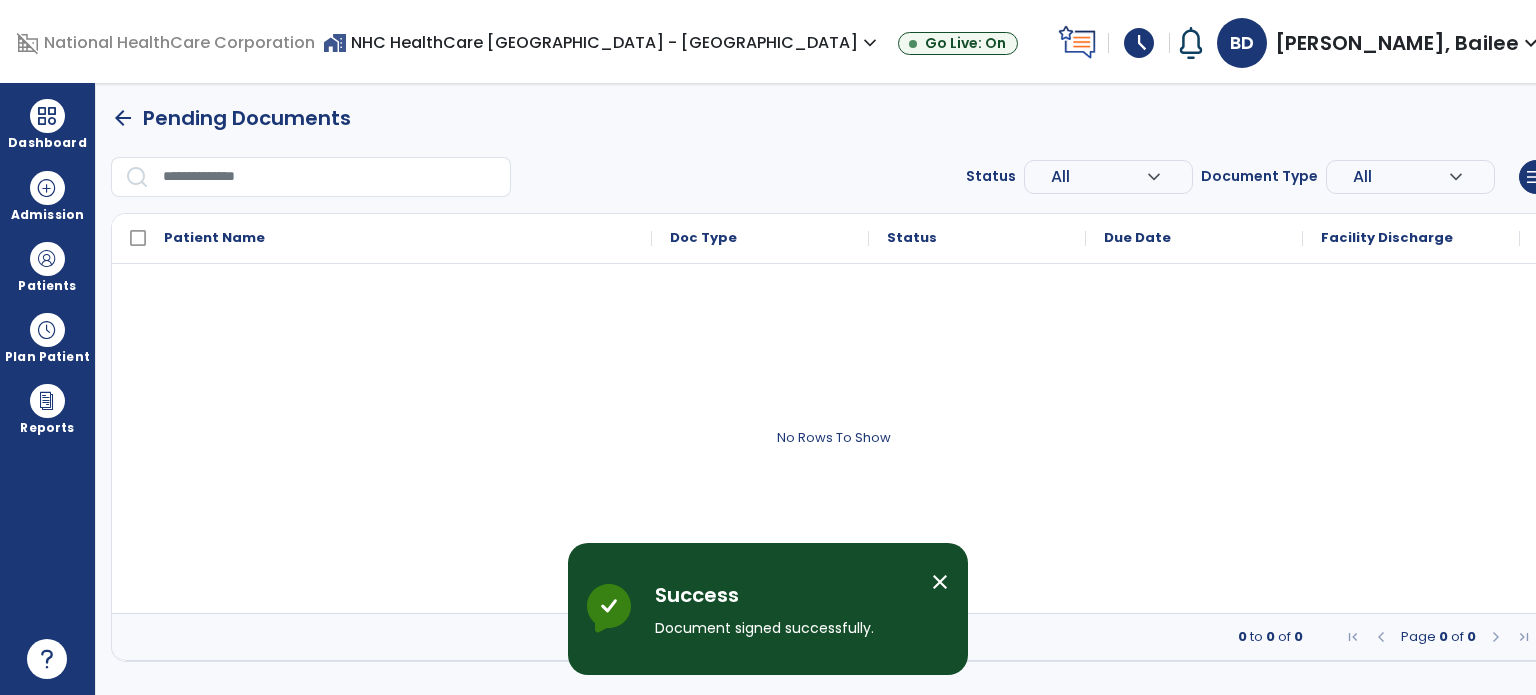 click at bounding box center (47, 259) 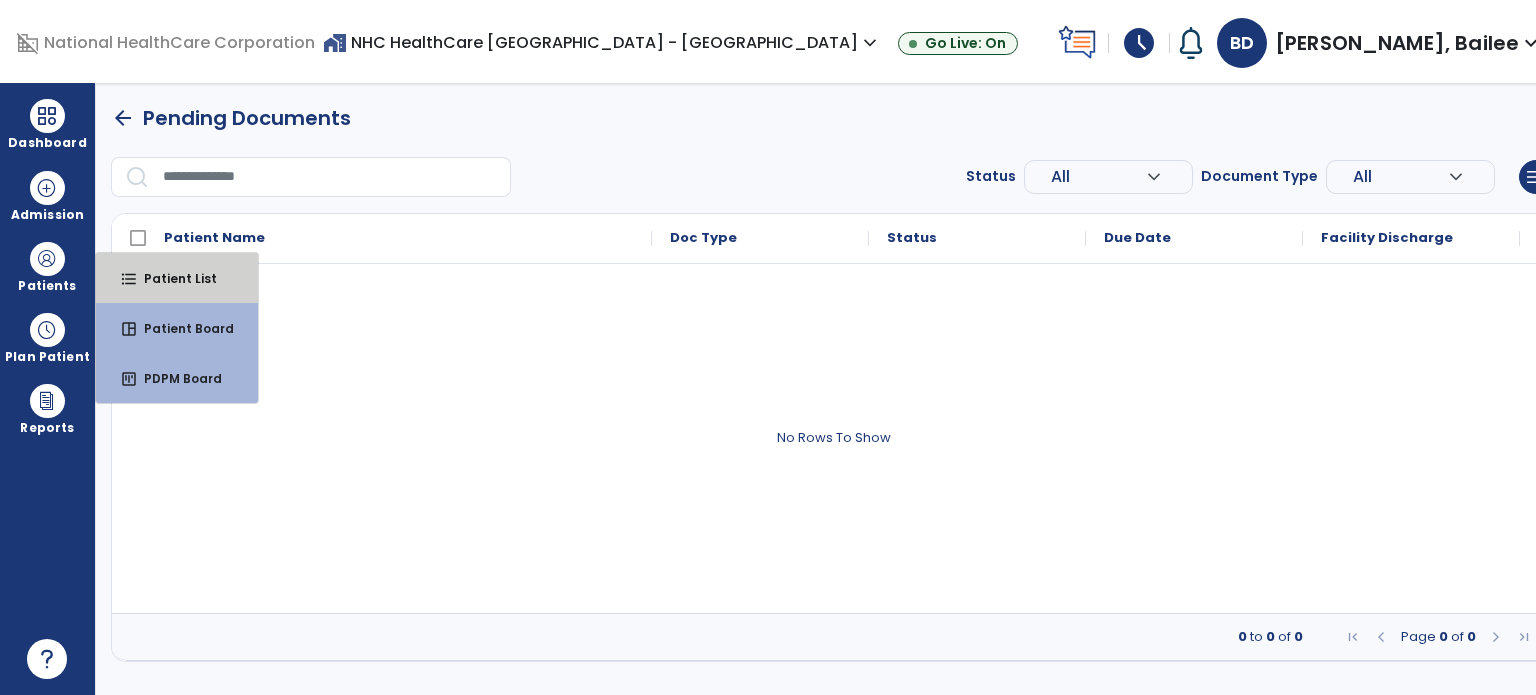 click on "format_list_bulleted  Patient List" at bounding box center [177, 278] 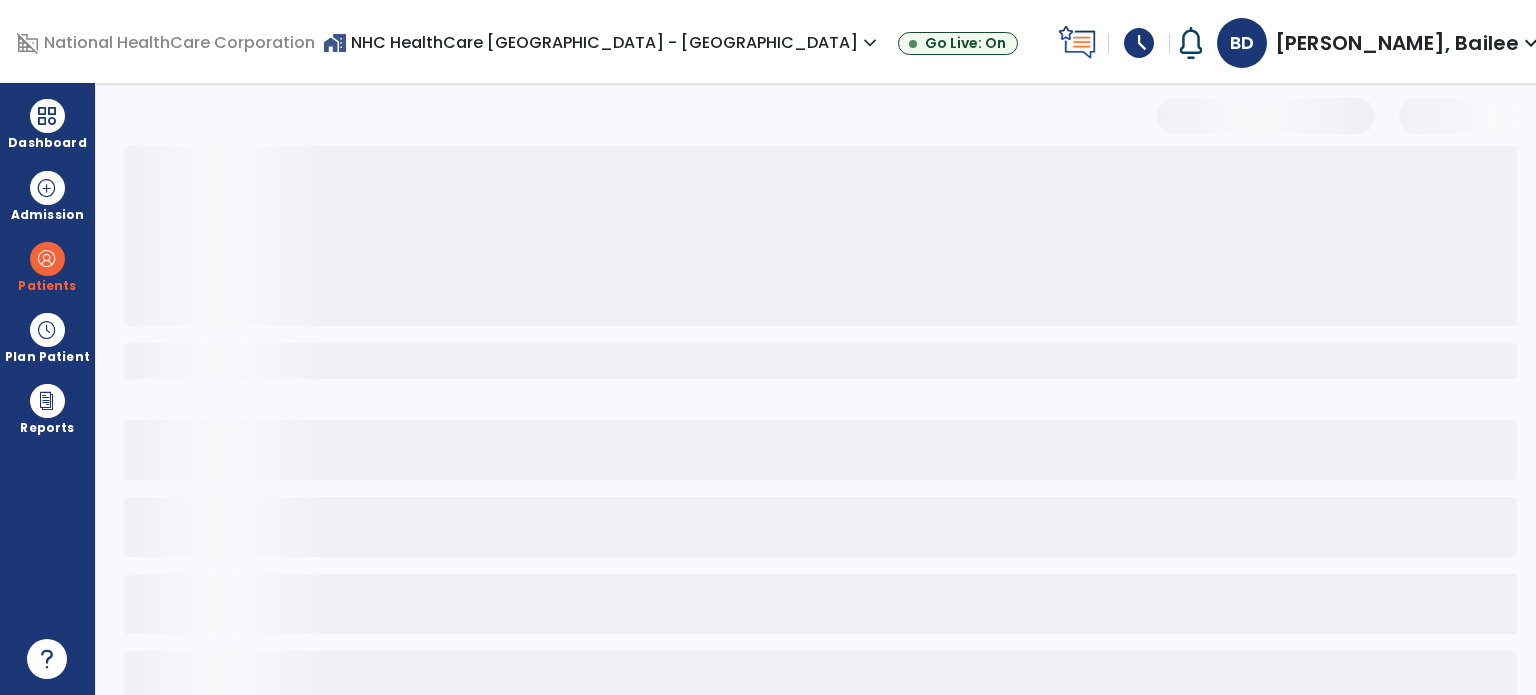 select on "***" 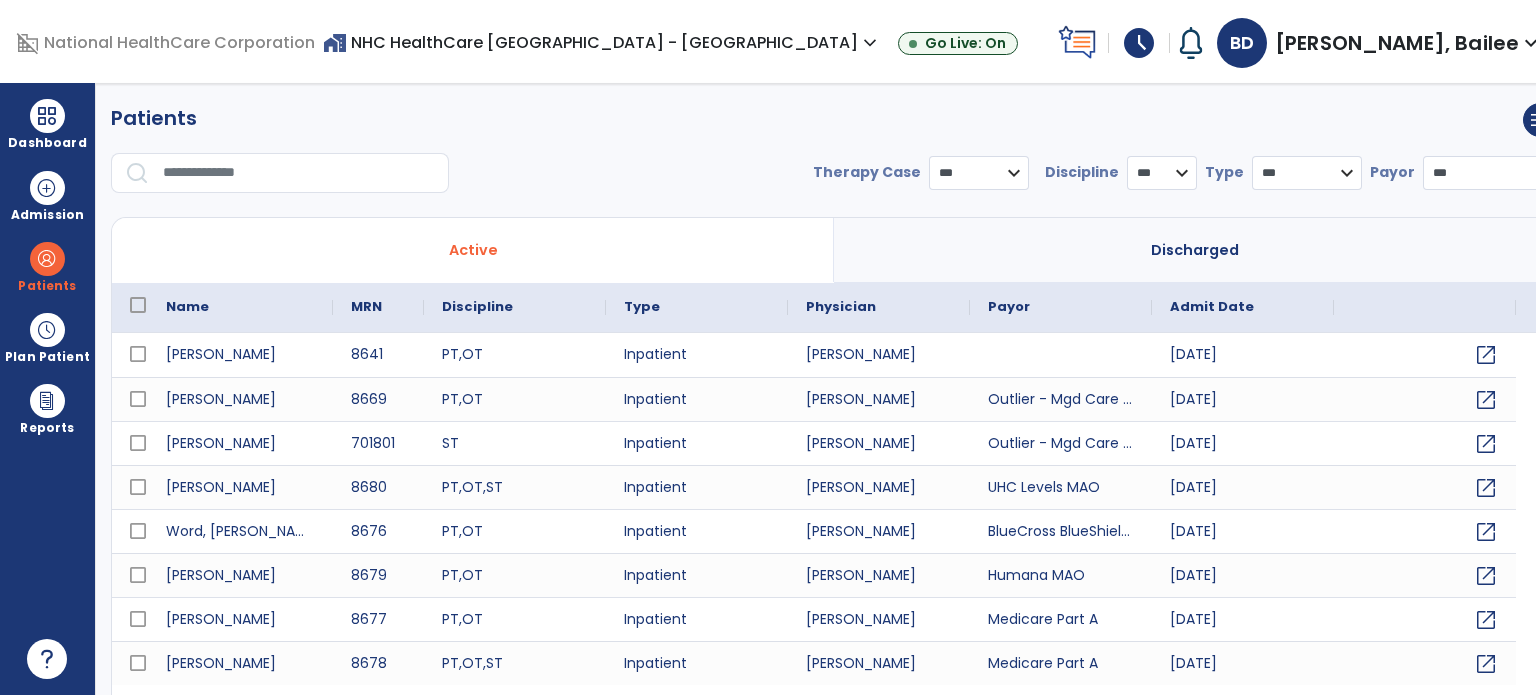 click on "Admission" at bounding box center [47, 215] 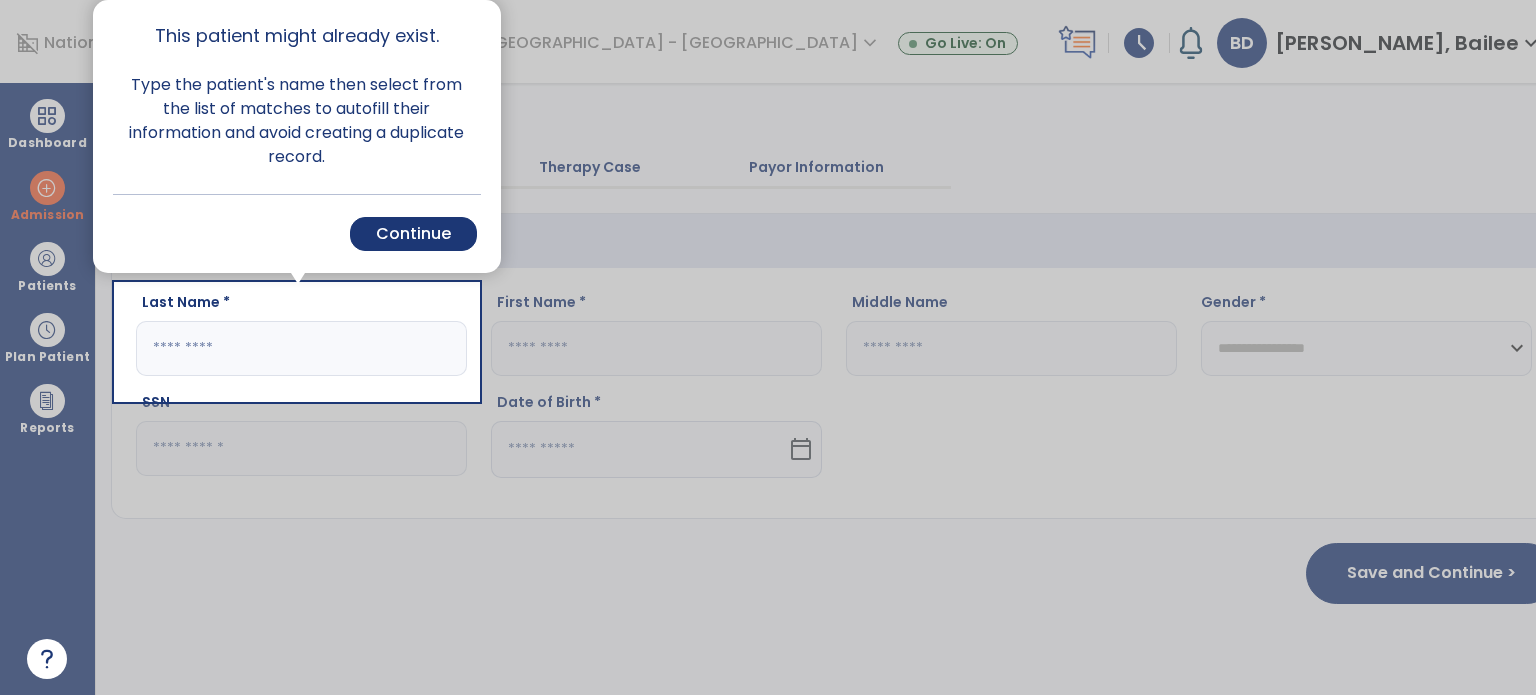 click on "Continue" at bounding box center [413, 234] 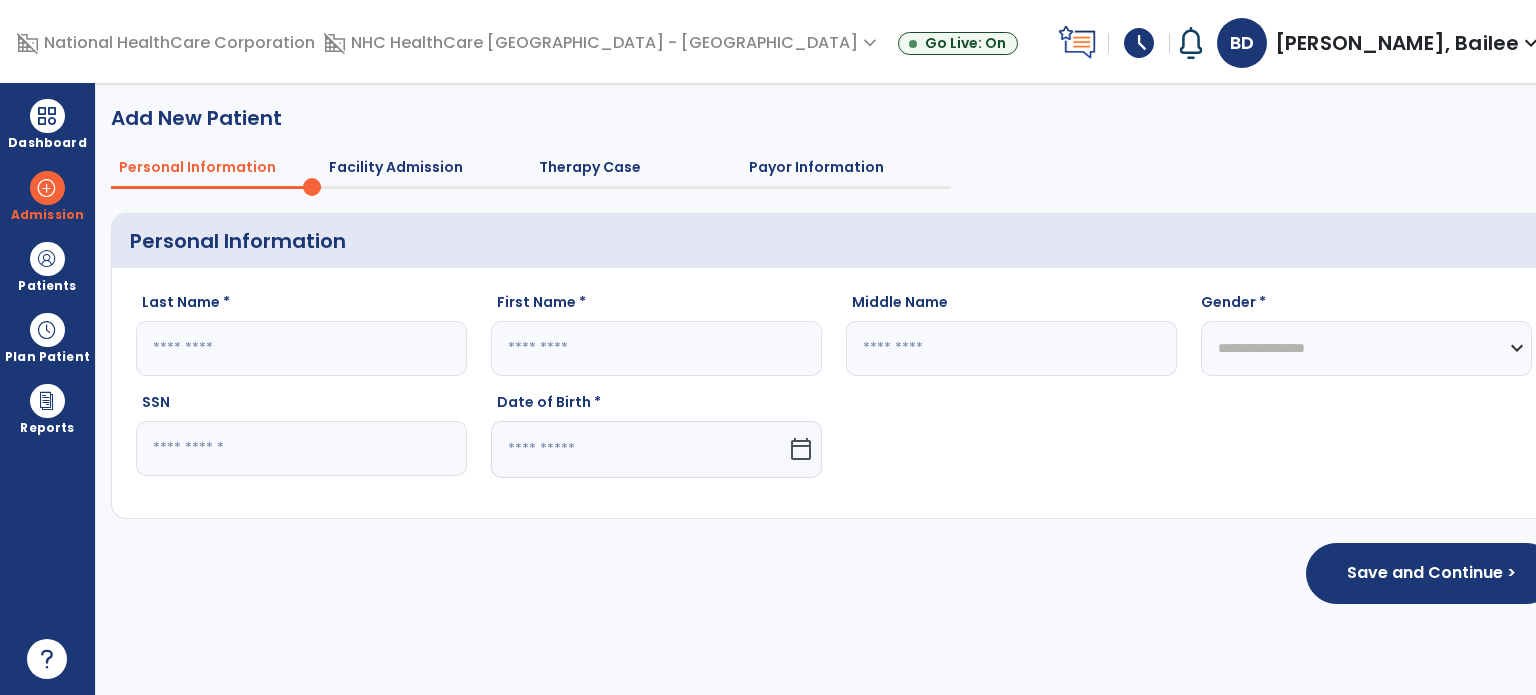 click 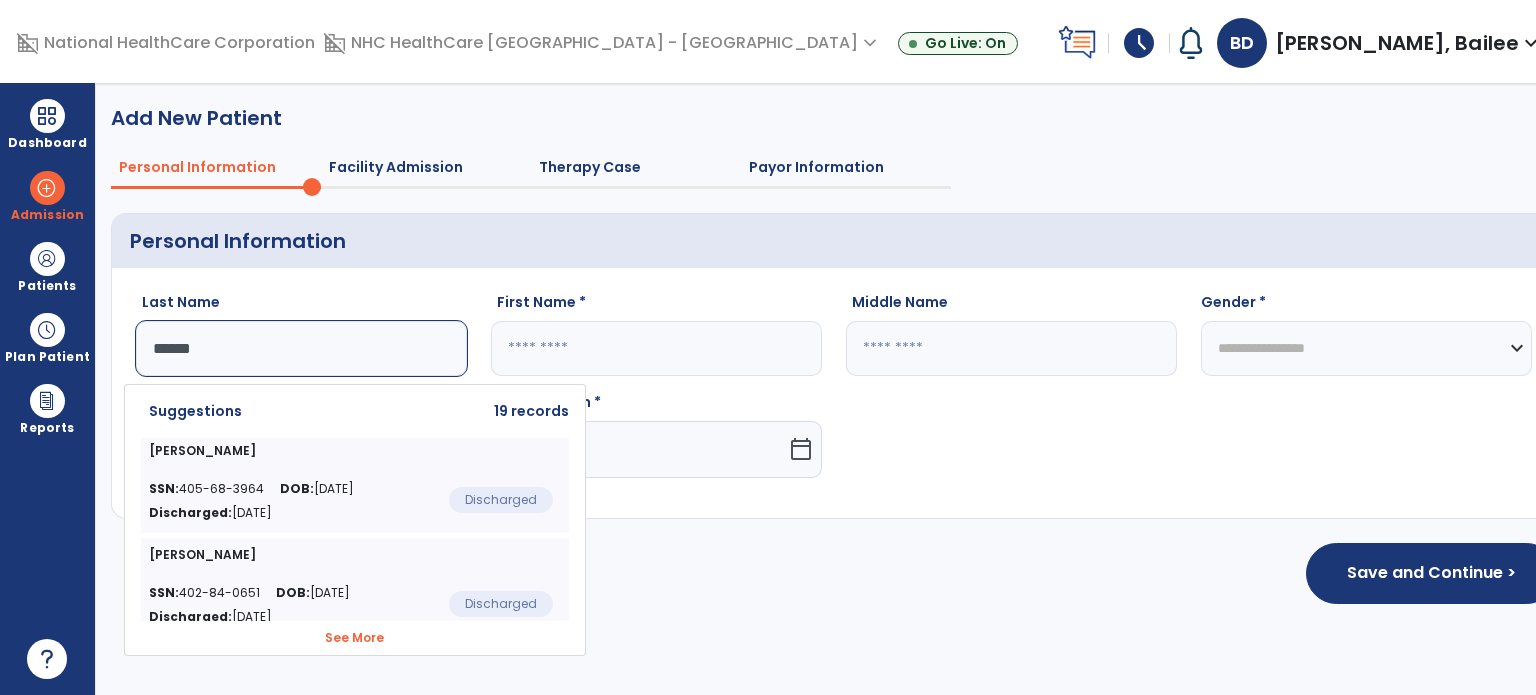 type on "******" 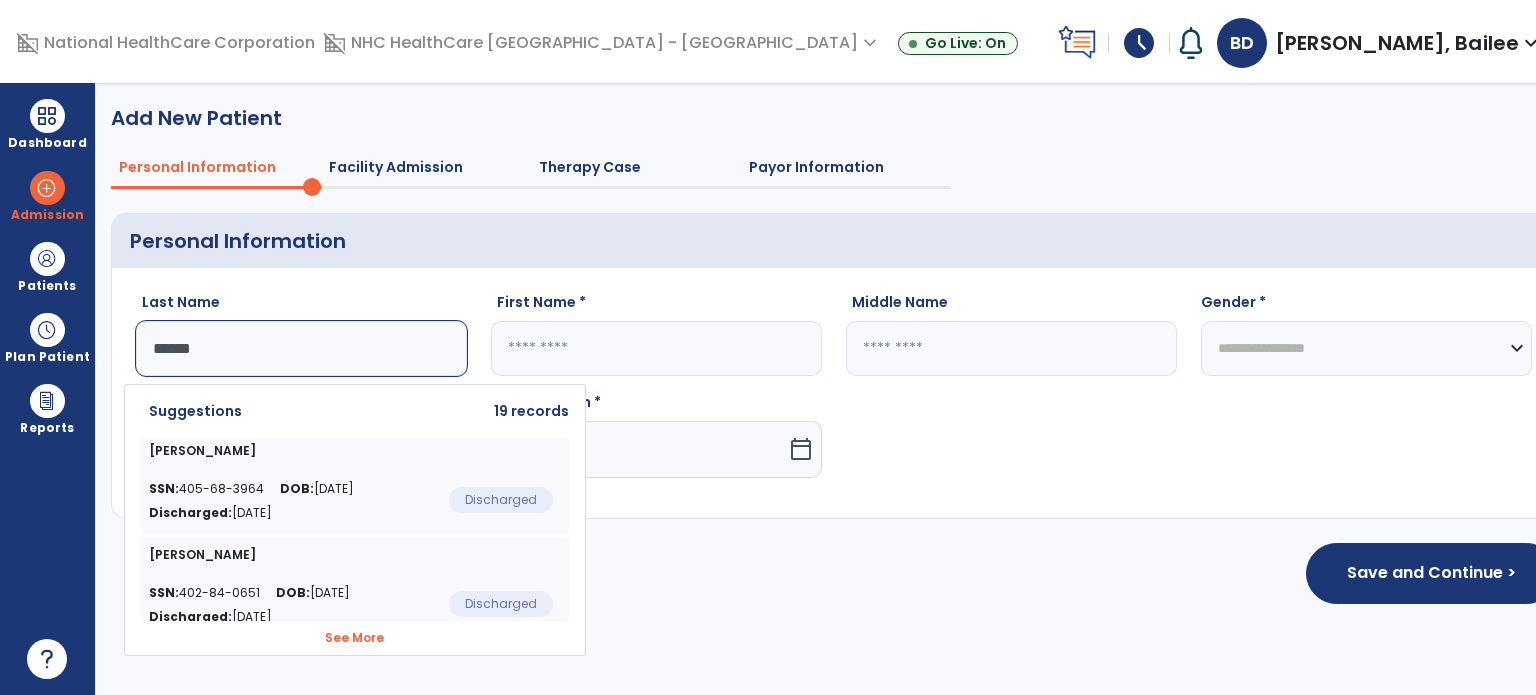 click on "DOB:  [DEMOGRAPHIC_DATA]" 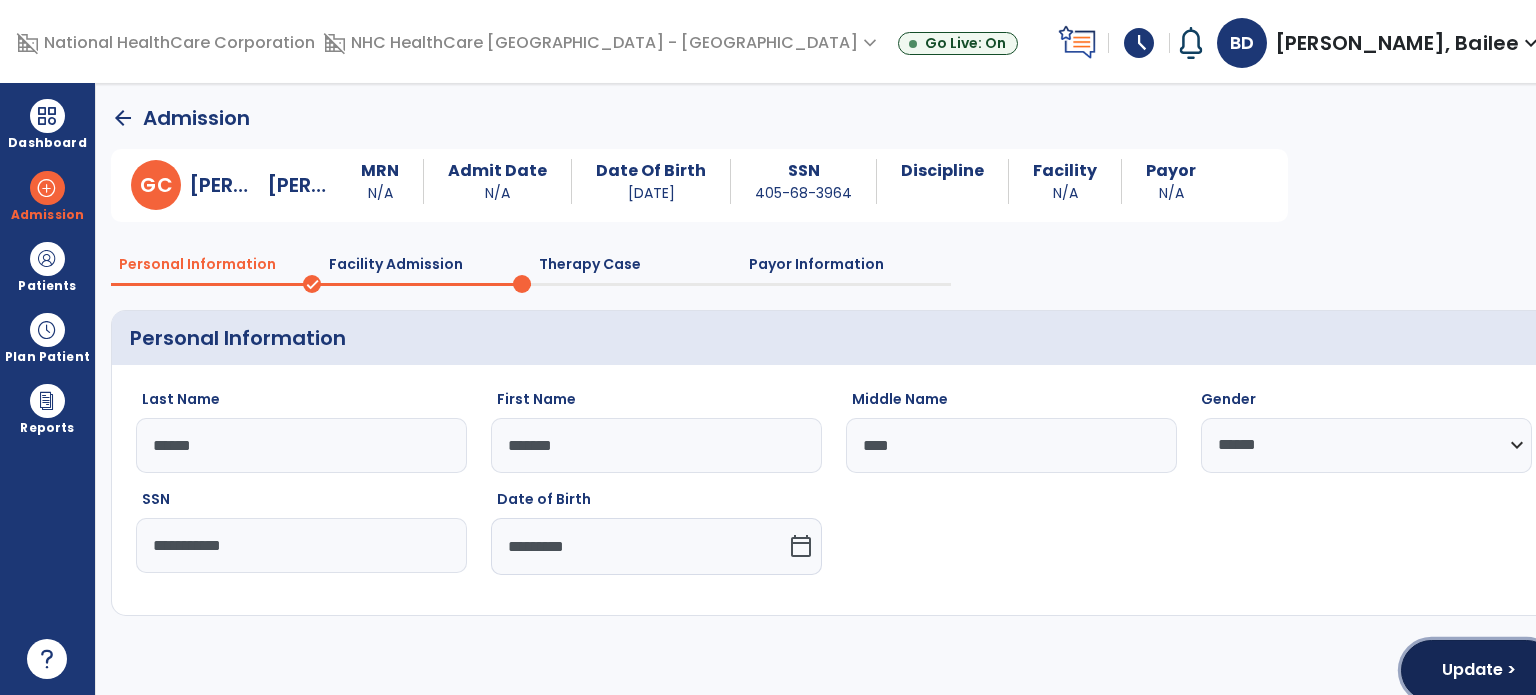 click on "Update >" 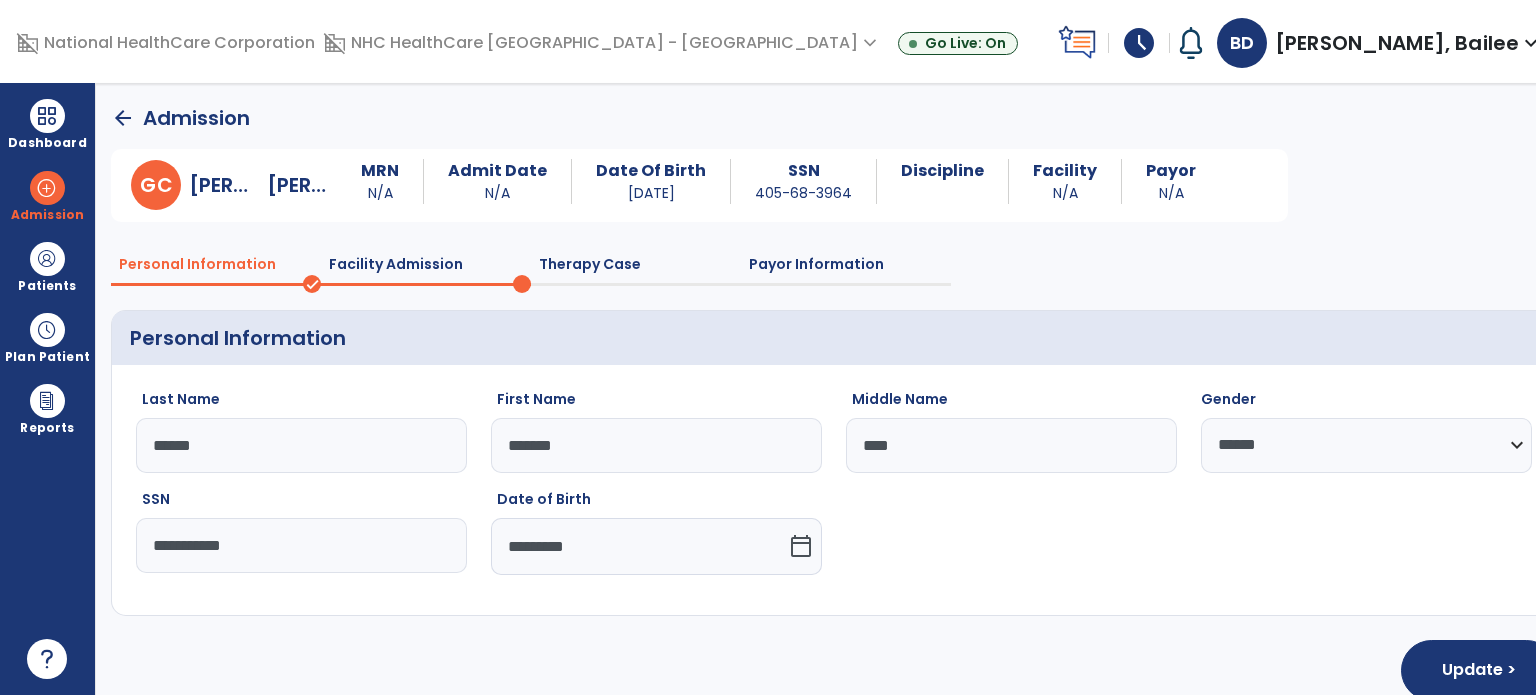 select on "**********" 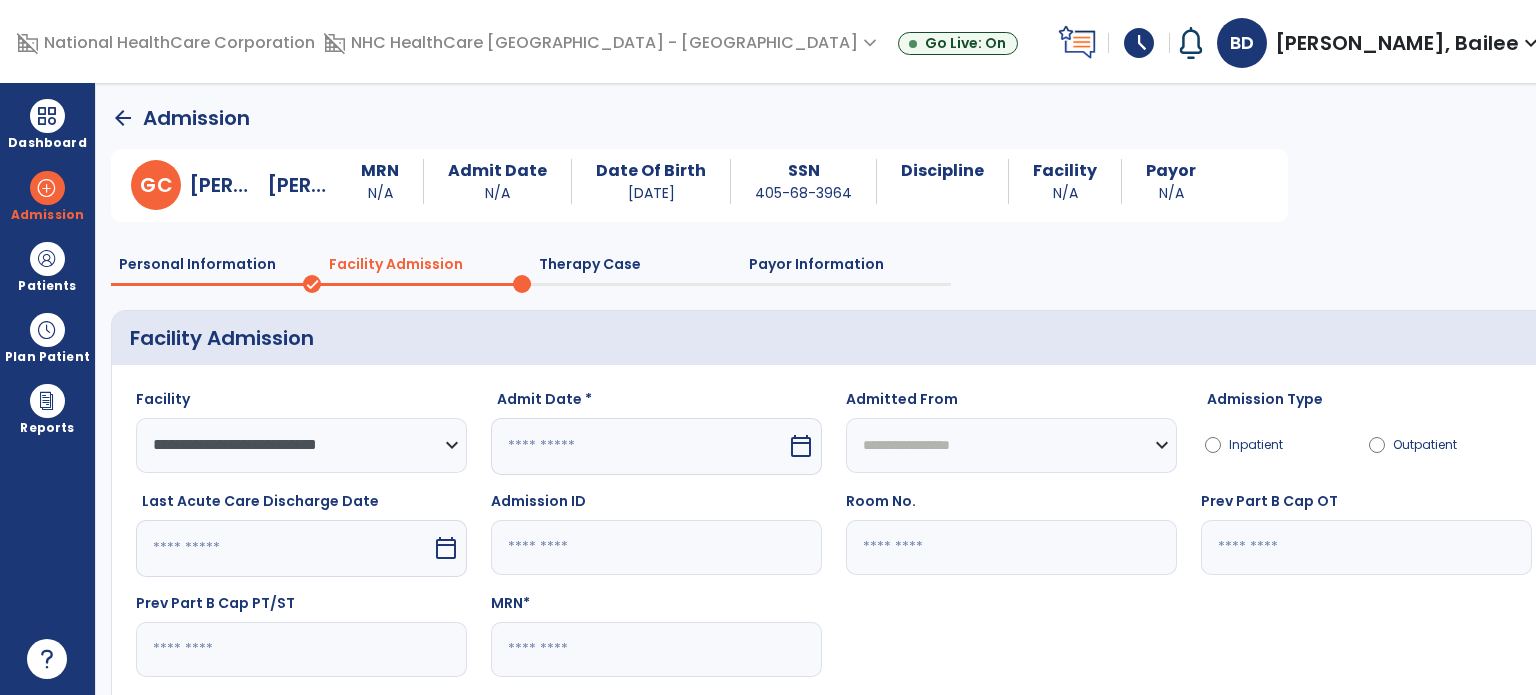 click at bounding box center (639, 446) 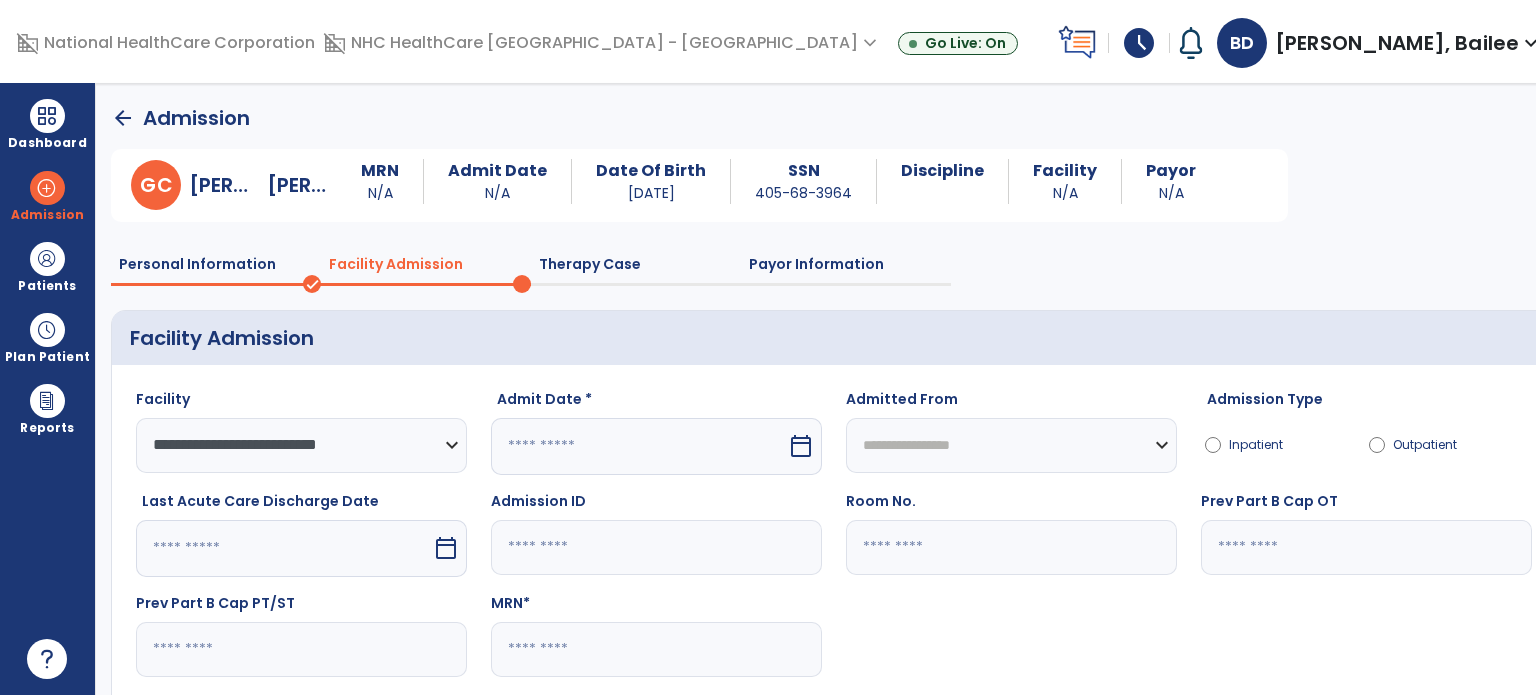 select on "*" 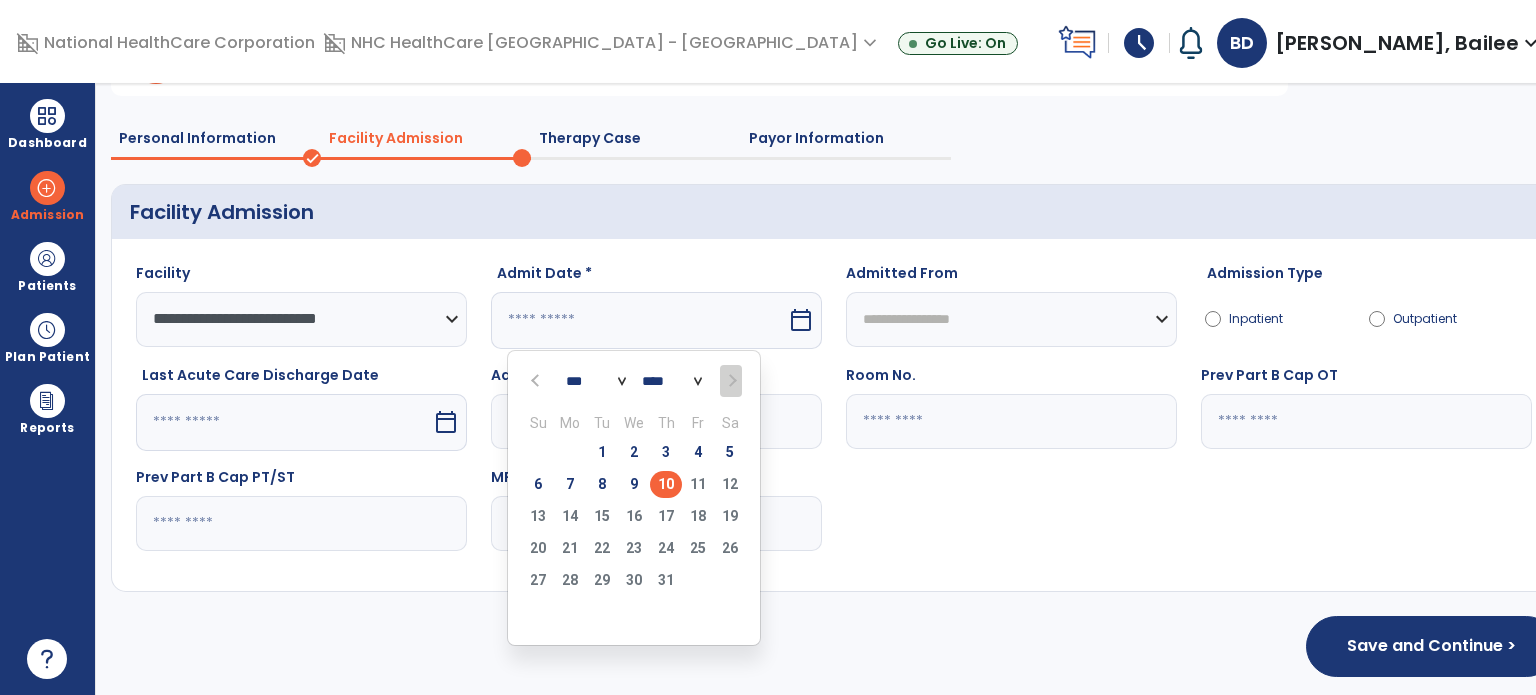 scroll, scrollTop: 130, scrollLeft: 0, axis: vertical 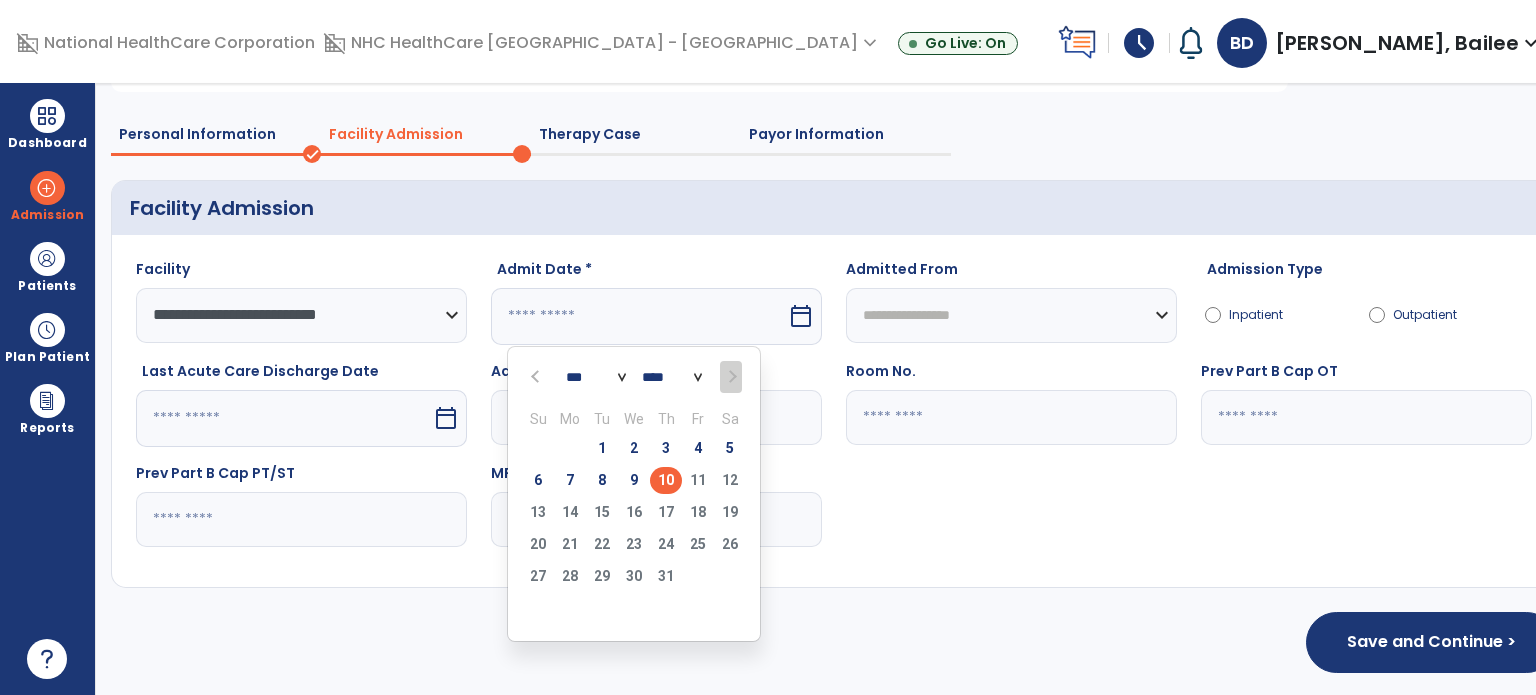 click on "10" at bounding box center [666, 480] 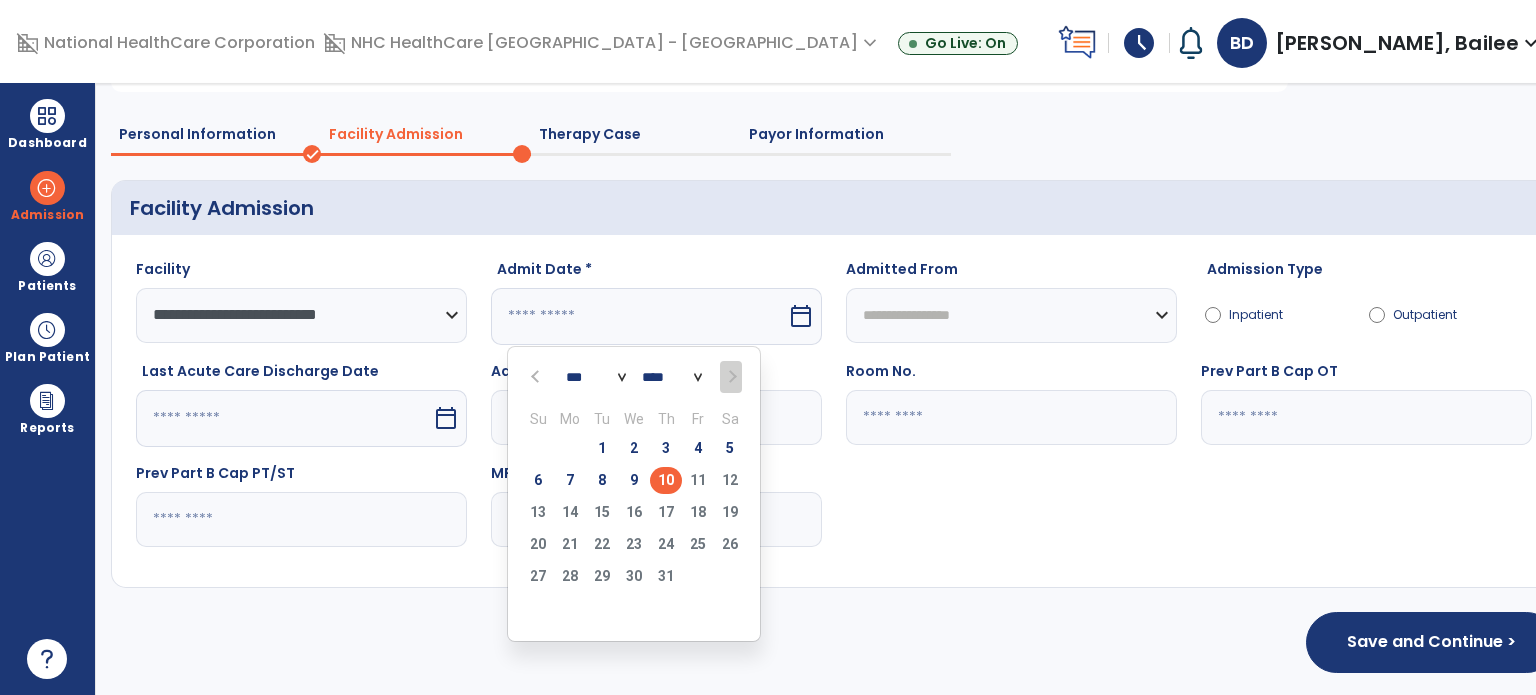 type on "*********" 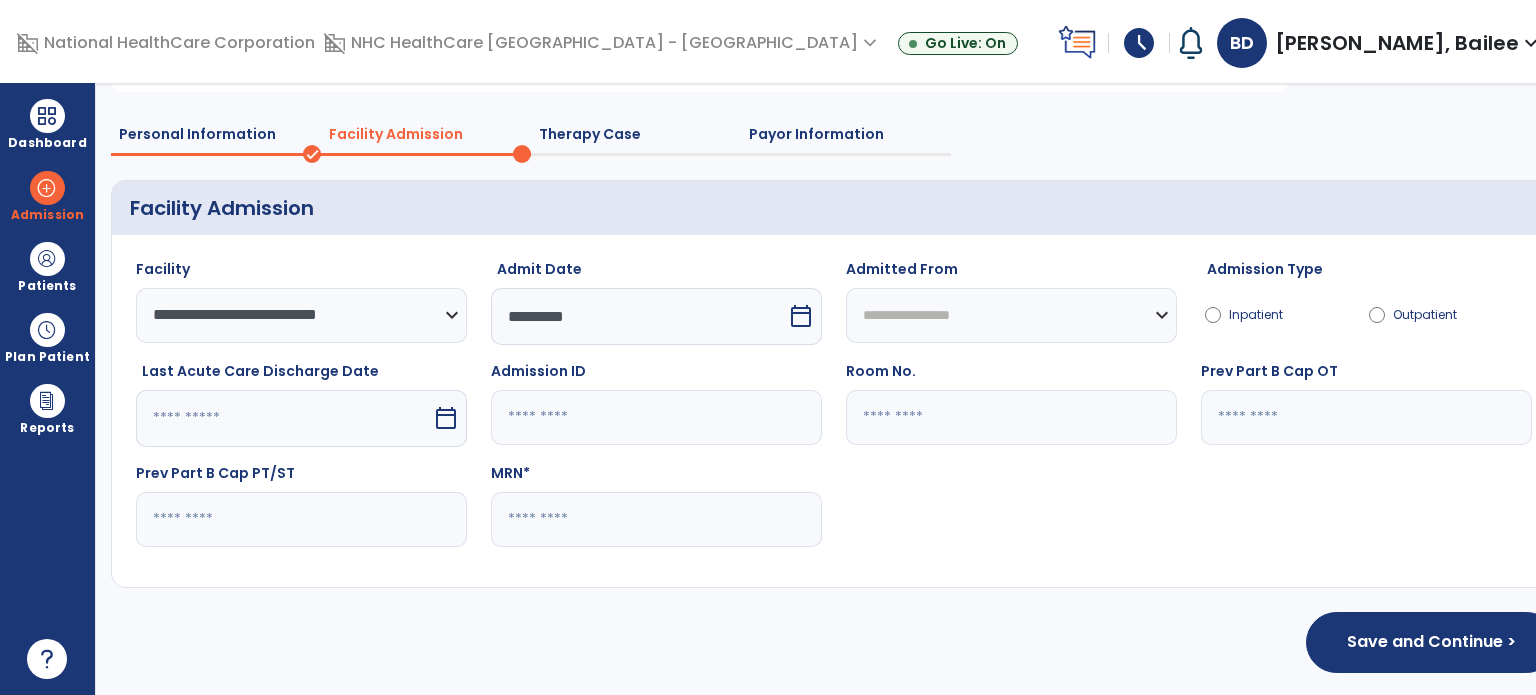 scroll, scrollTop: 0, scrollLeft: 0, axis: both 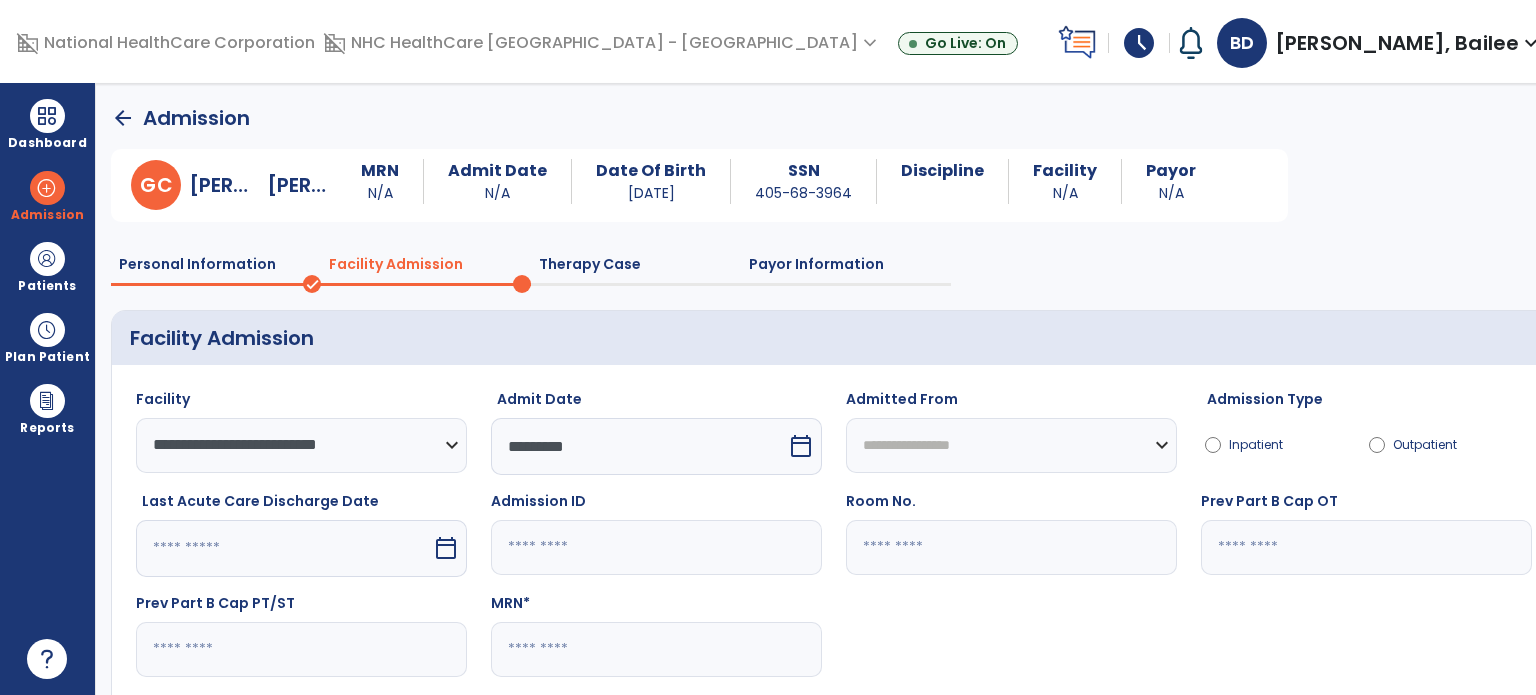 click 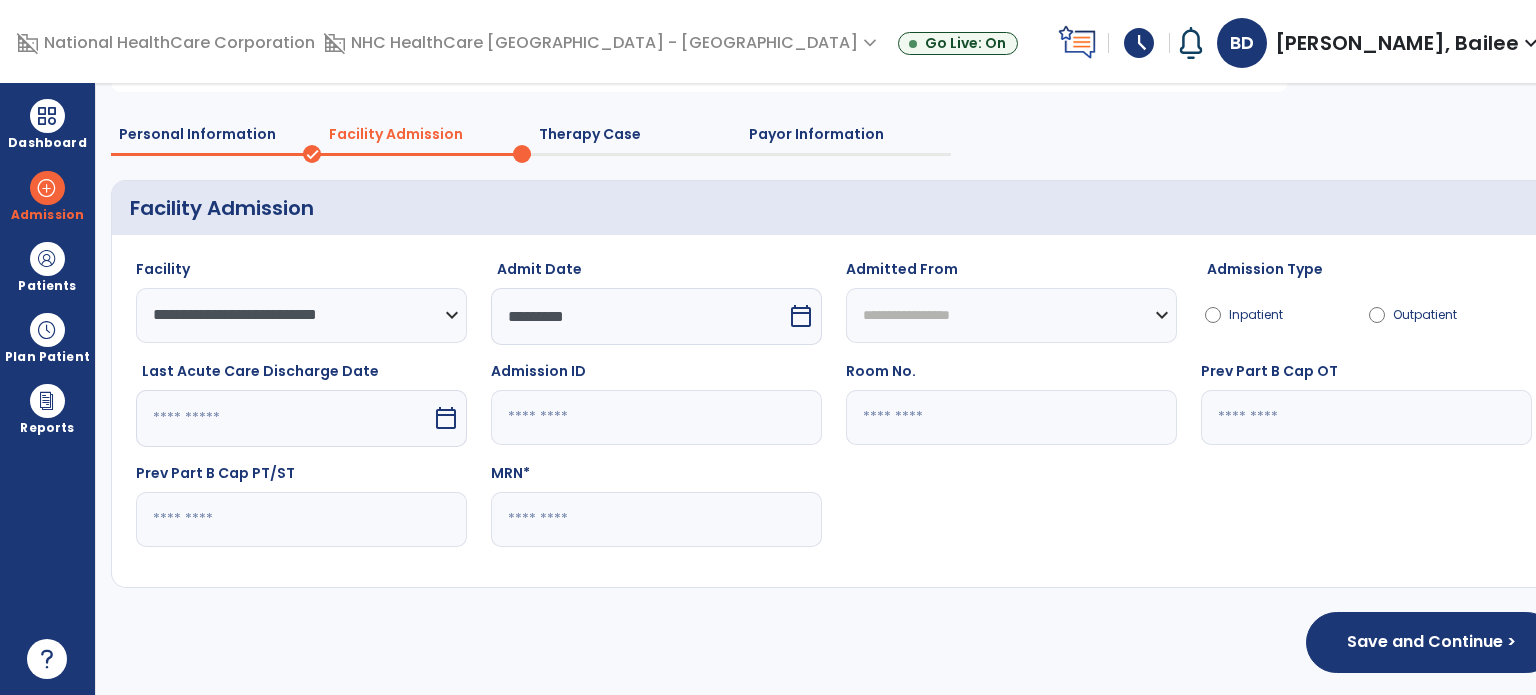 scroll, scrollTop: 130, scrollLeft: 0, axis: vertical 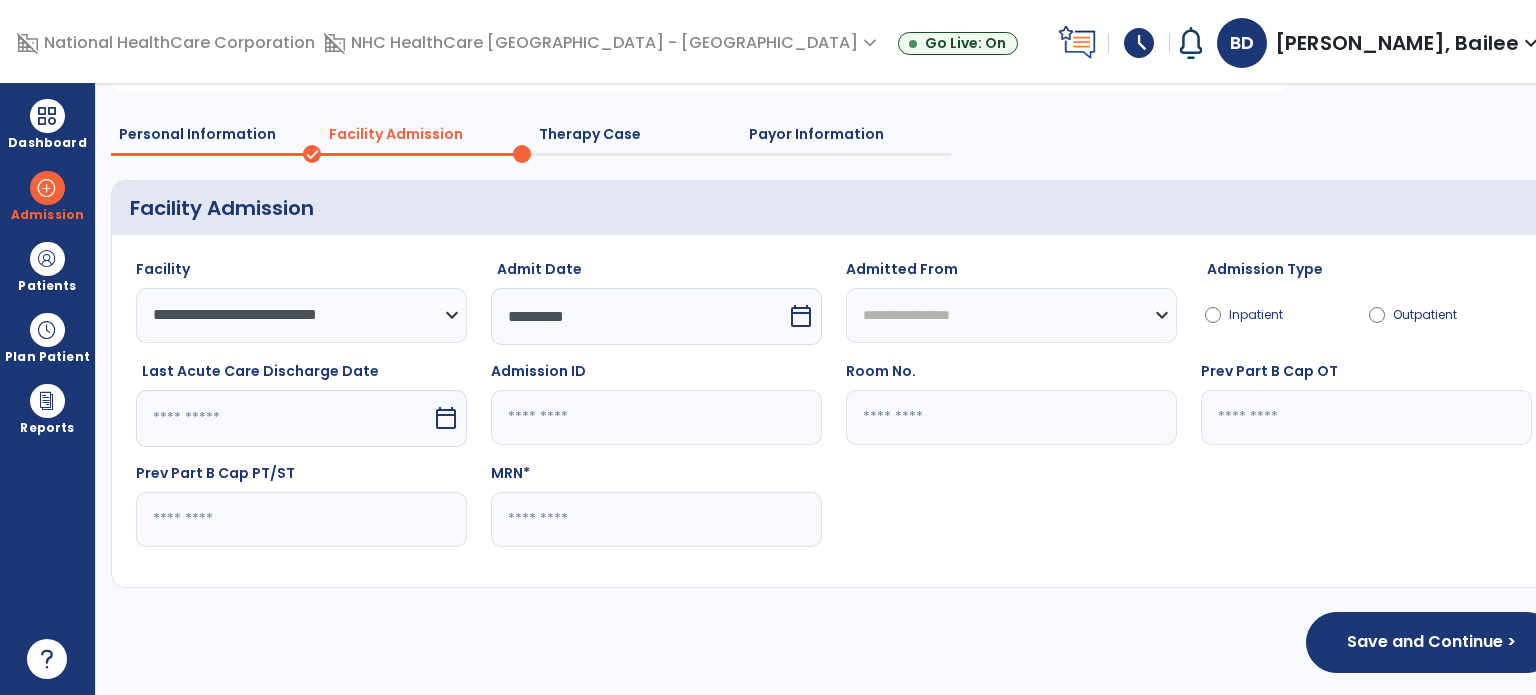 click 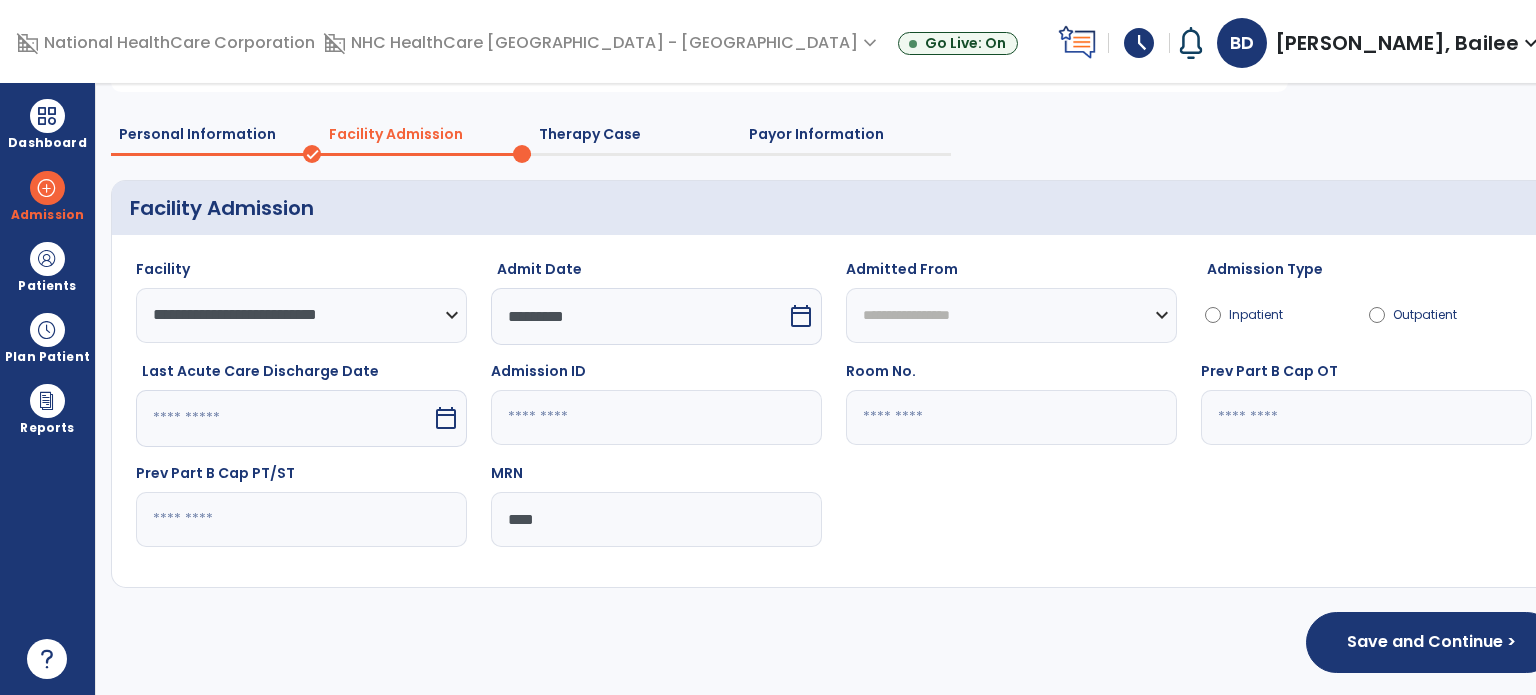 type on "****" 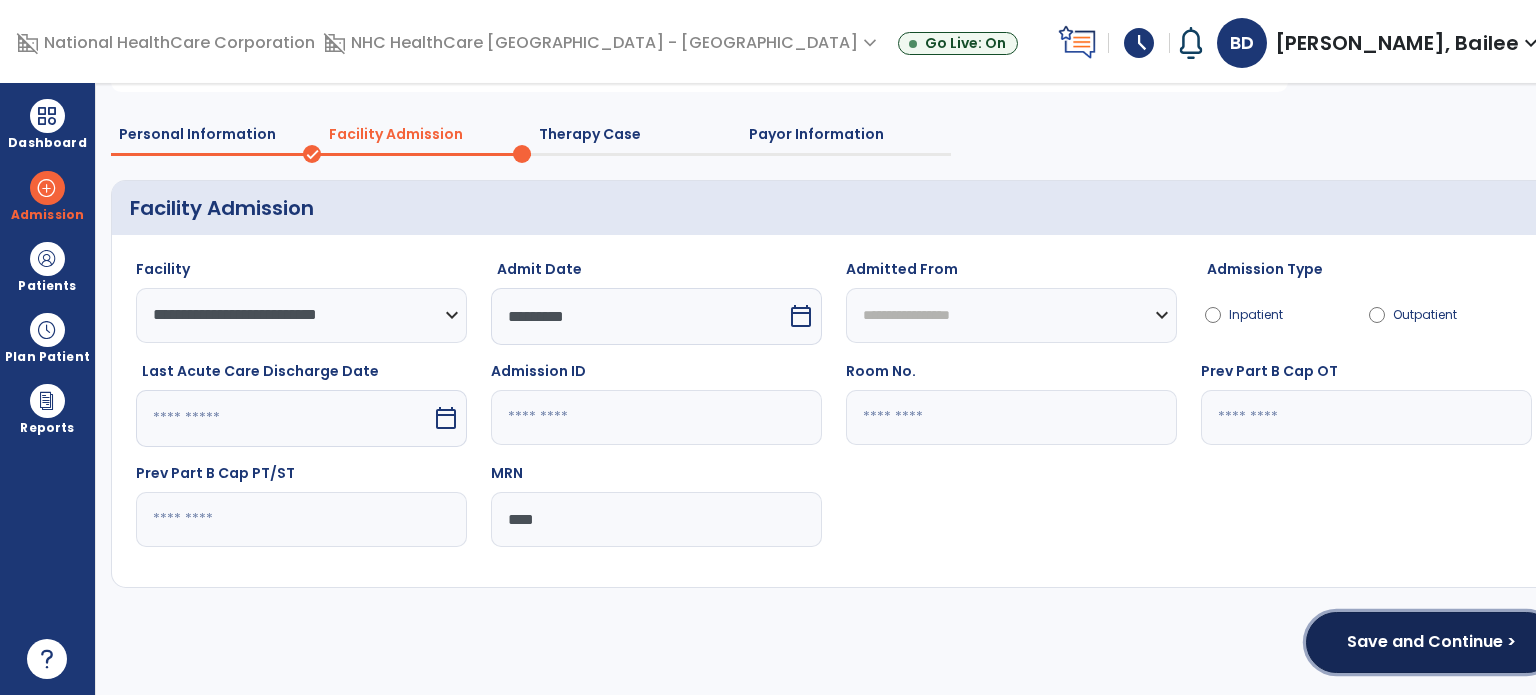 click on "Save and Continue >" 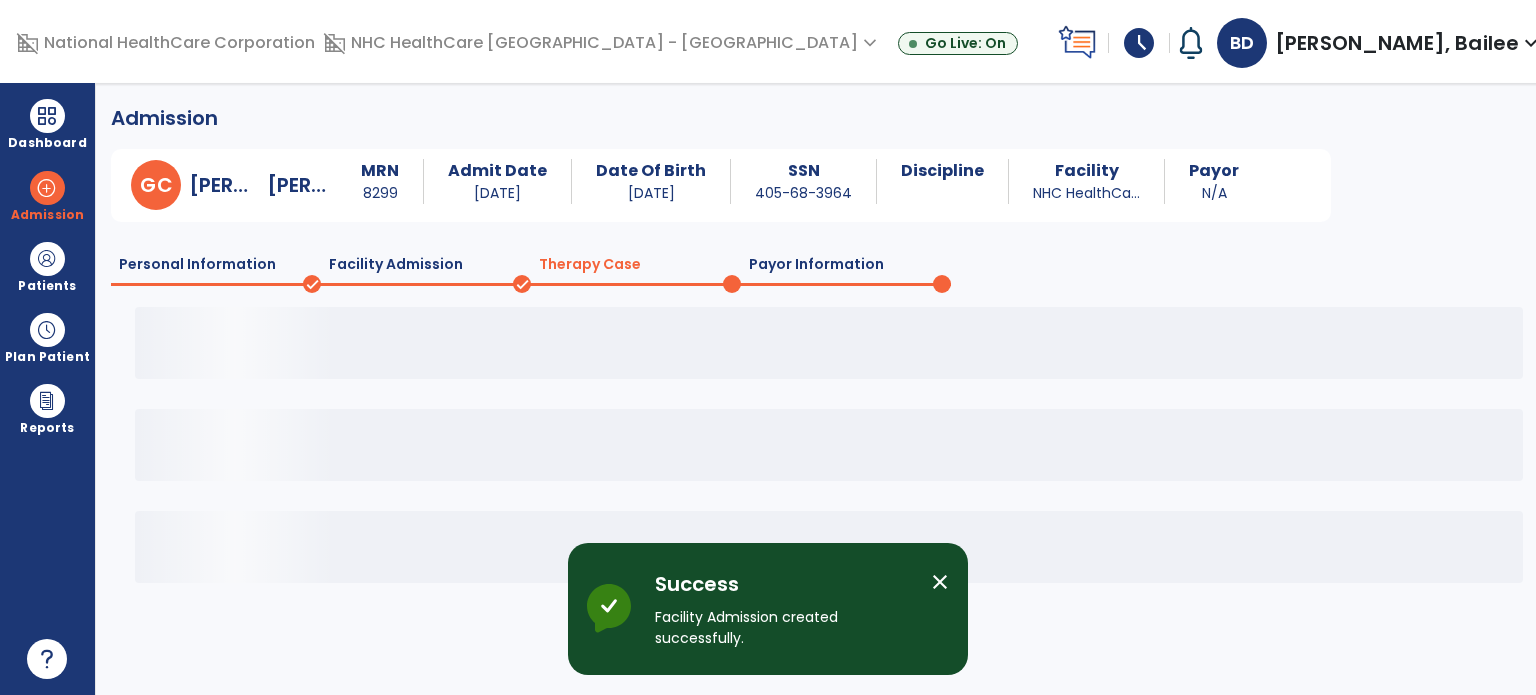 scroll, scrollTop: 0, scrollLeft: 0, axis: both 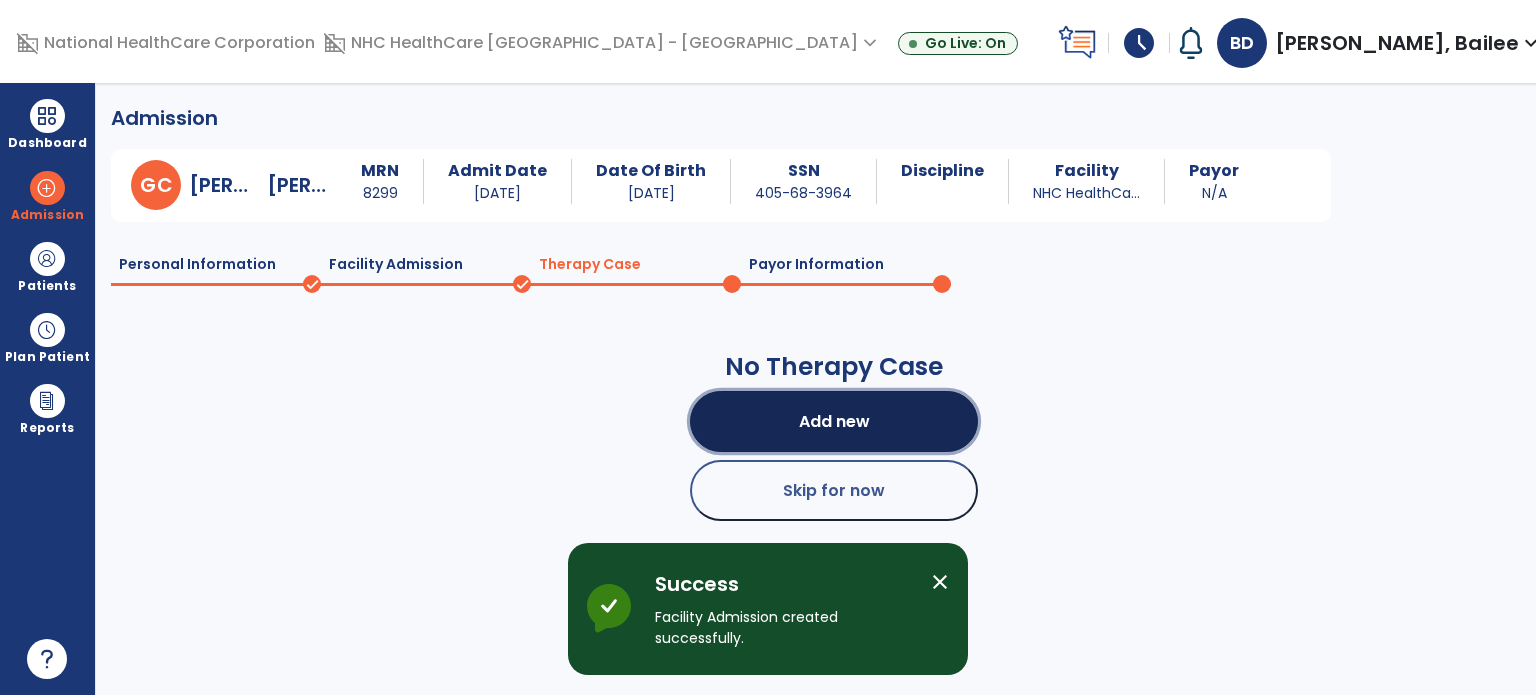 click on "Add new" at bounding box center (834, 421) 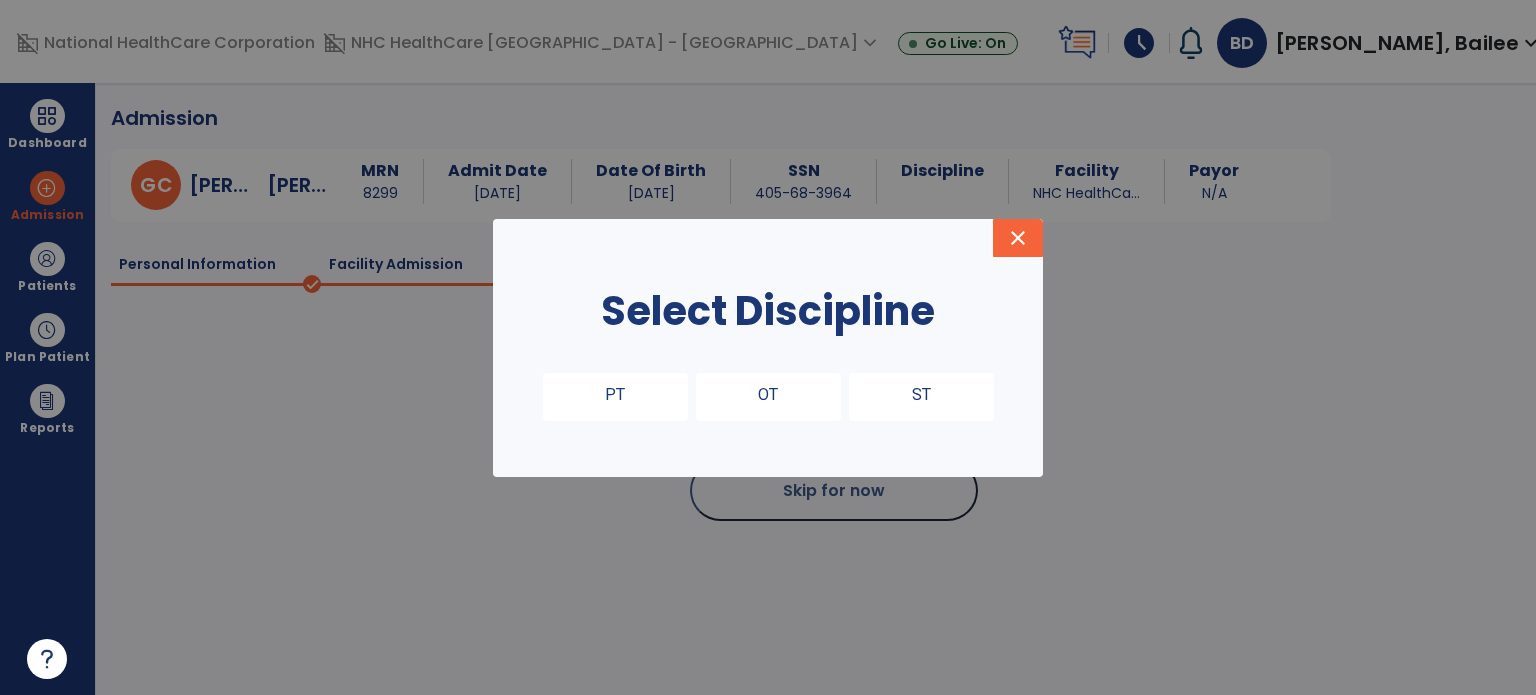 click on "OT" at bounding box center [768, 397] 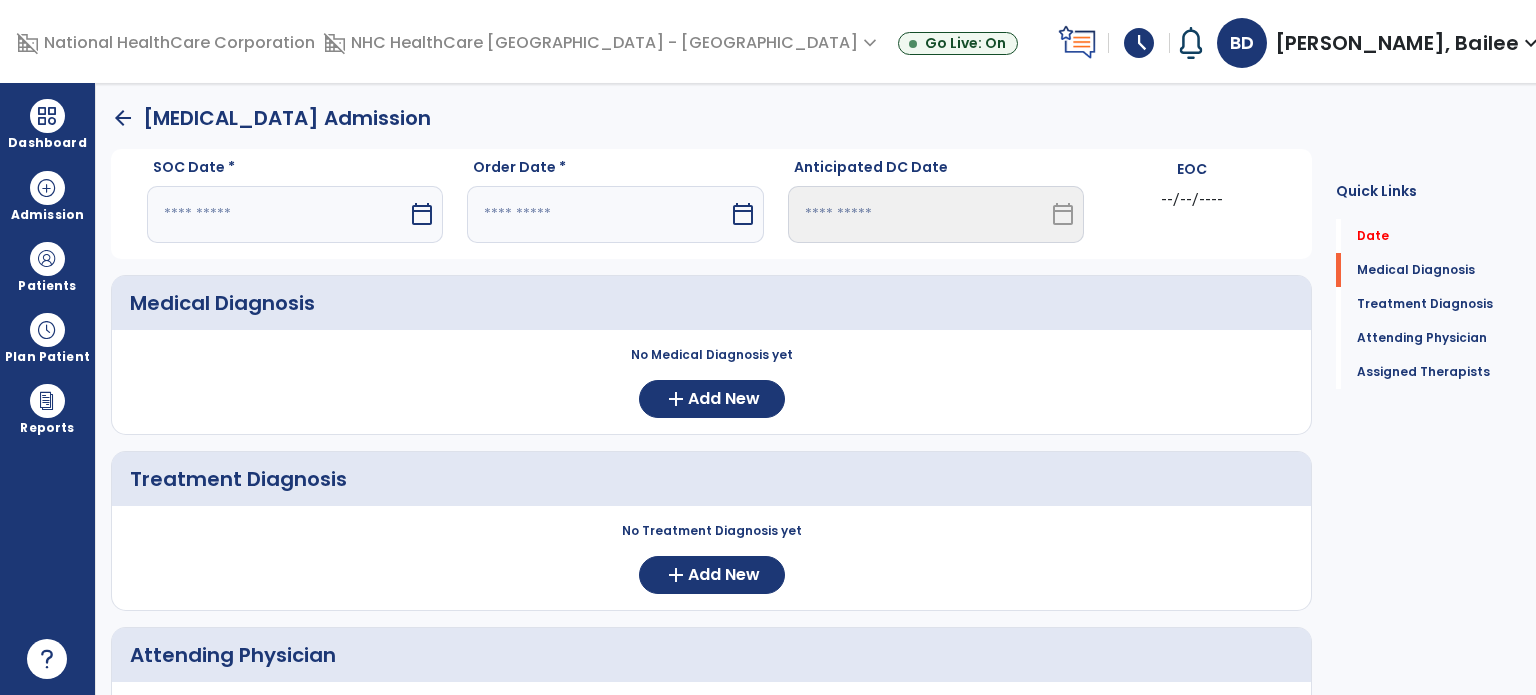 click at bounding box center [277, 214] 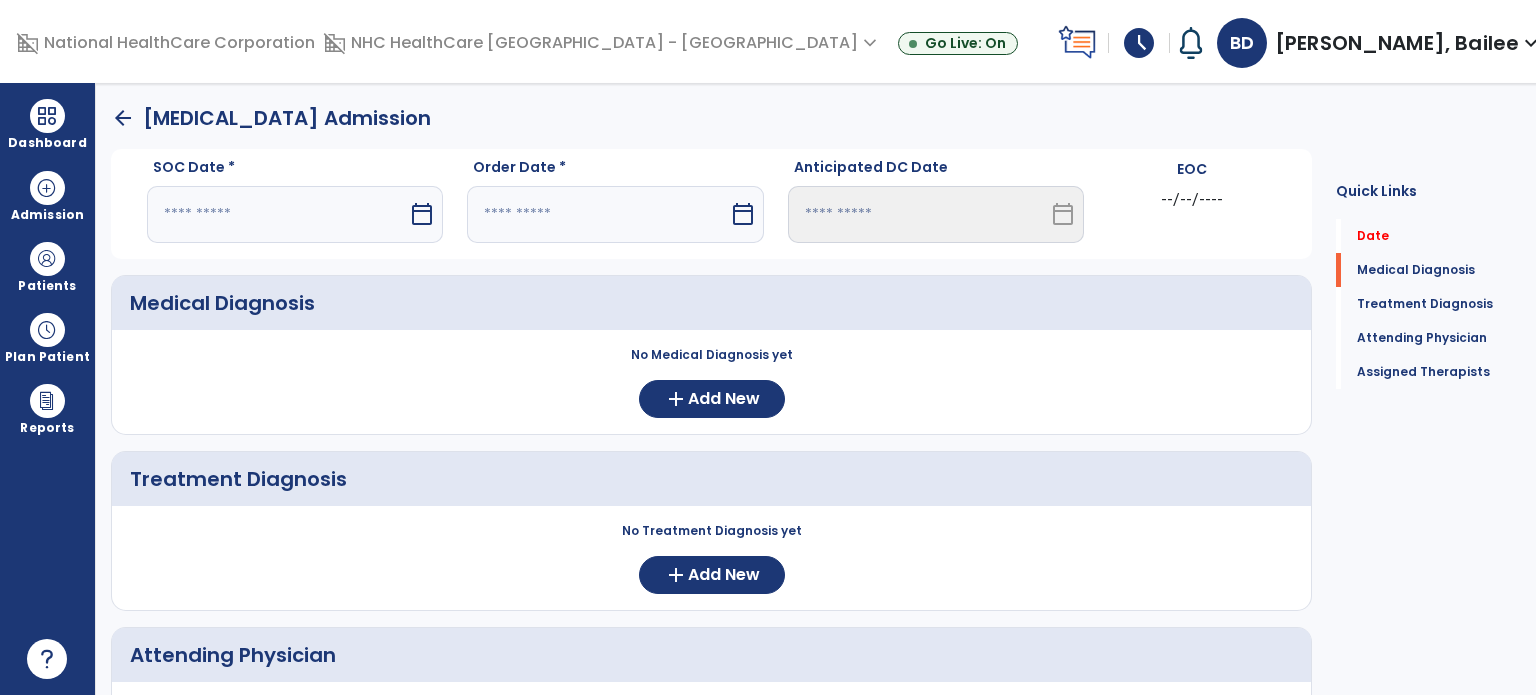 select on "*" 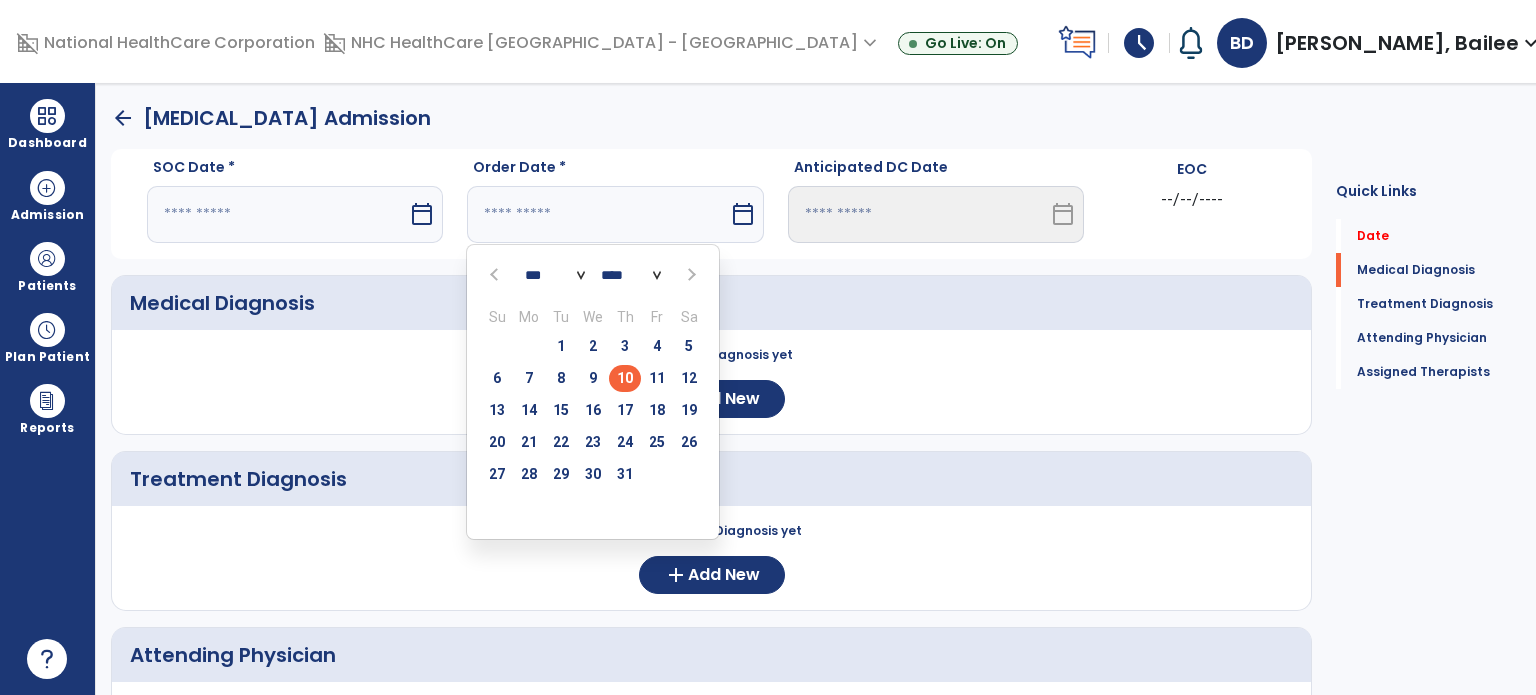click on "10" at bounding box center (625, 378) 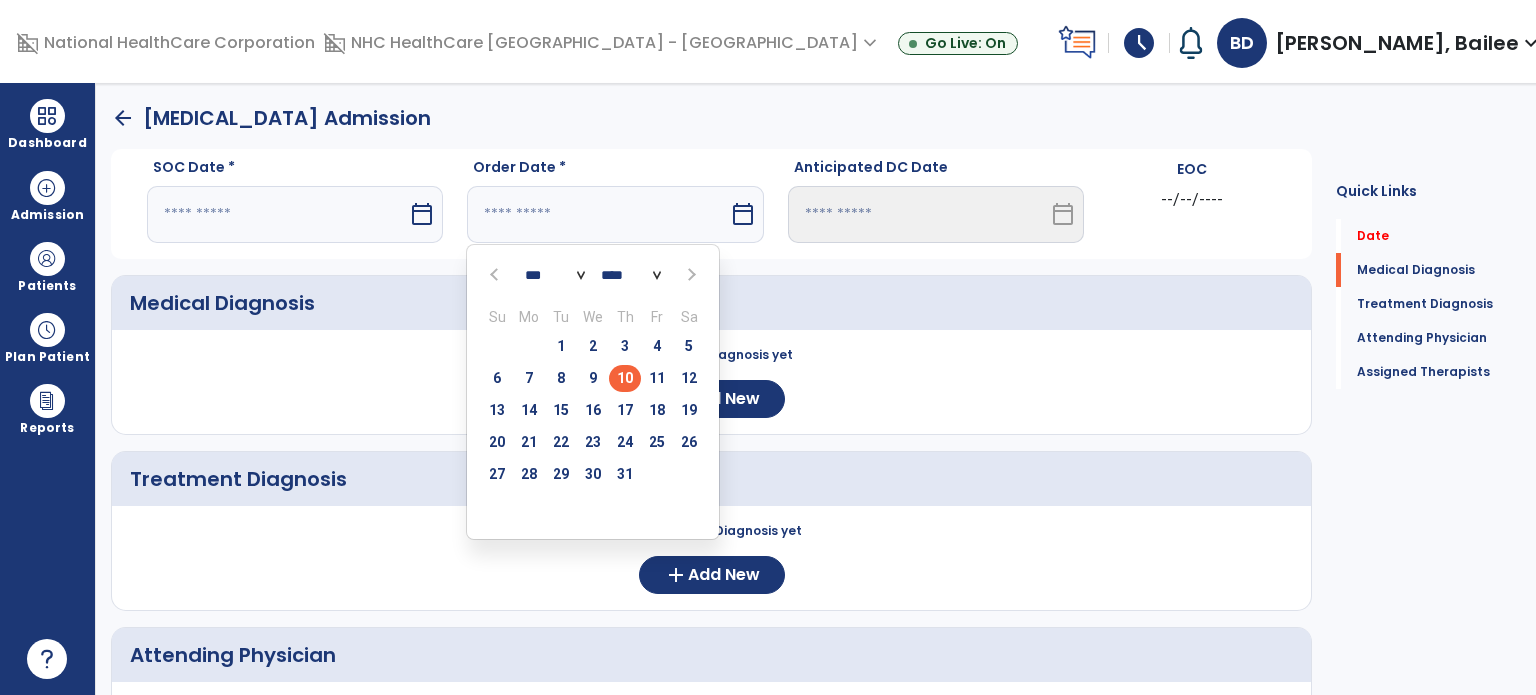 type on "*********" 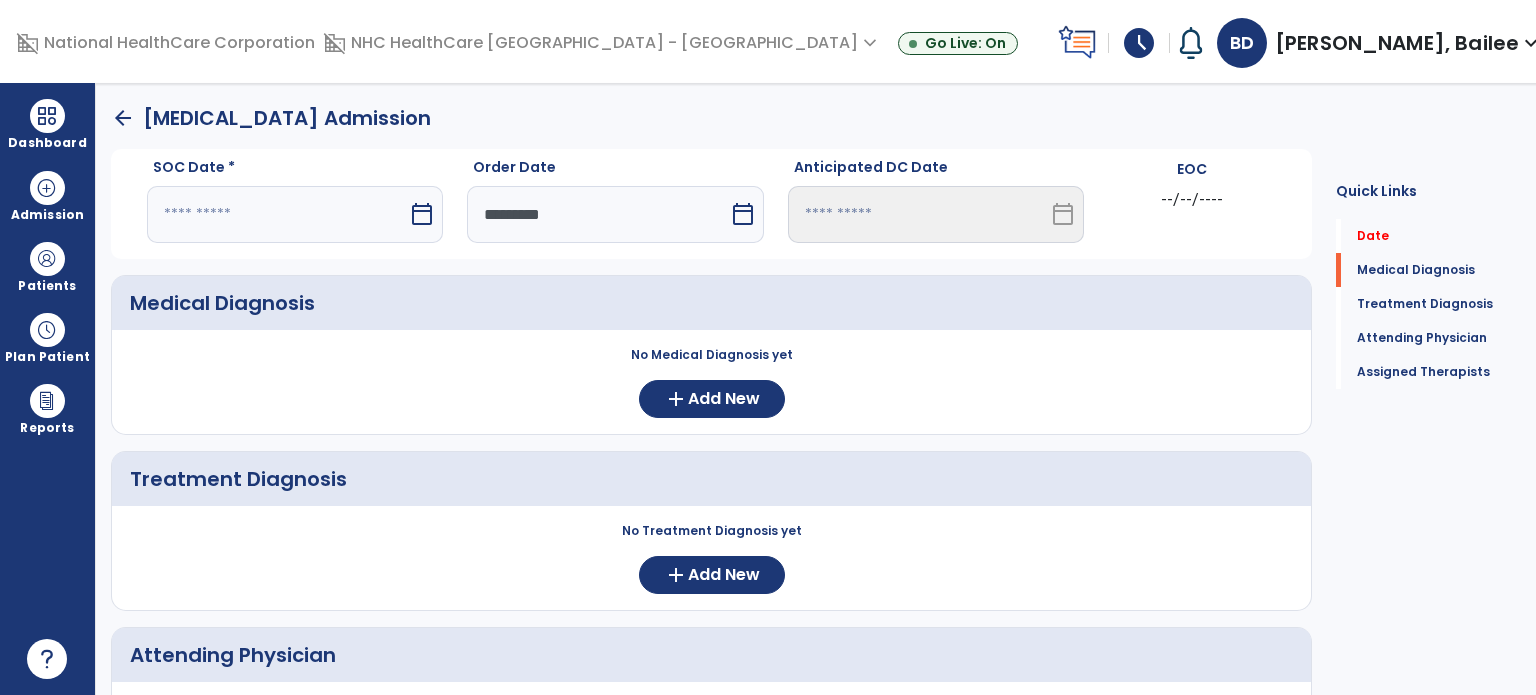 click at bounding box center (277, 214) 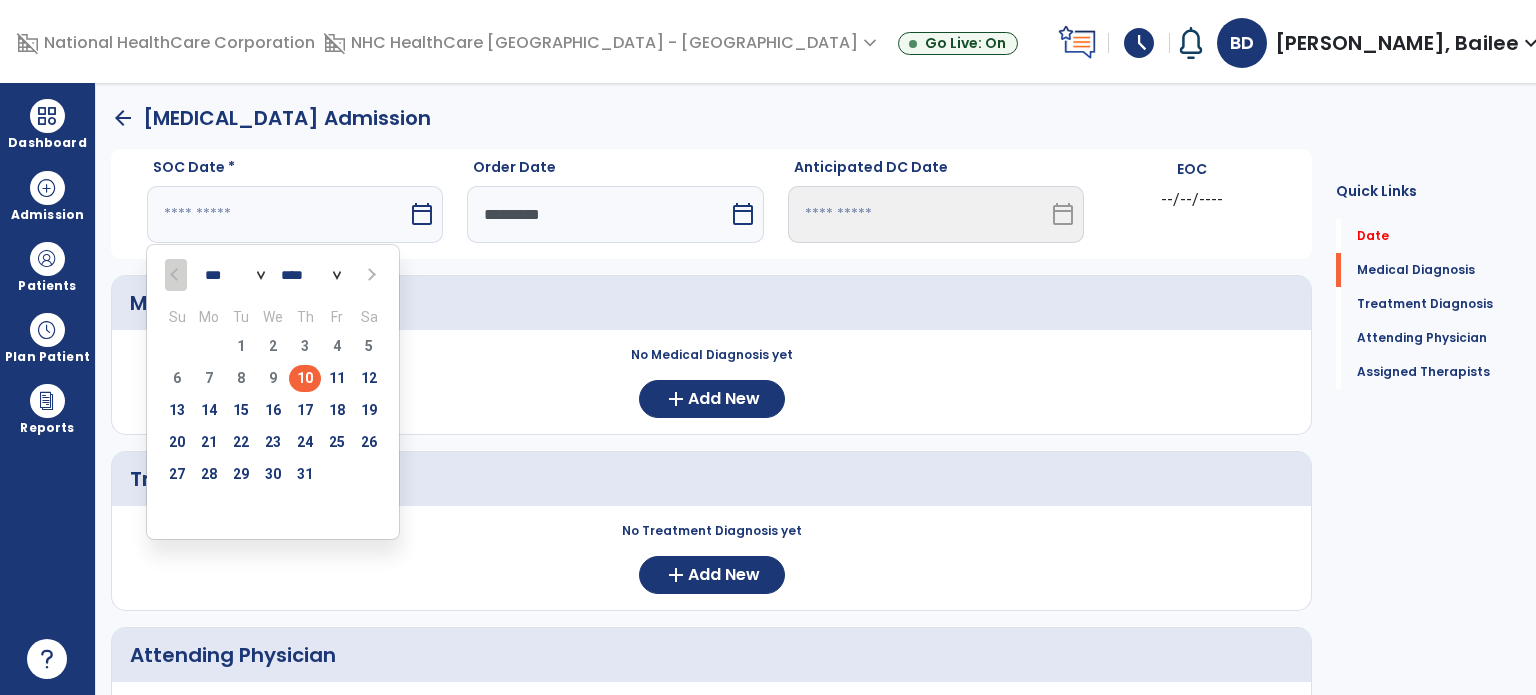 click on "10" at bounding box center [305, 378] 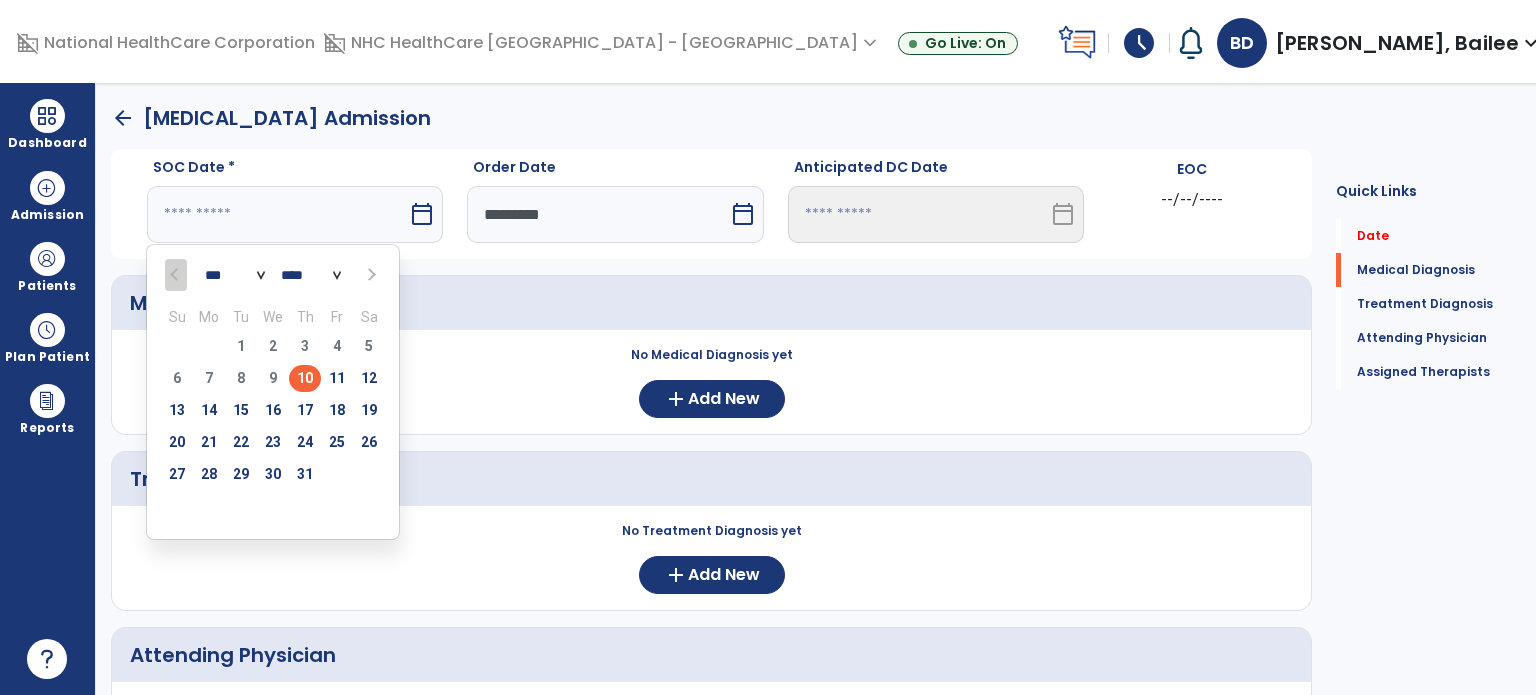 type on "*********" 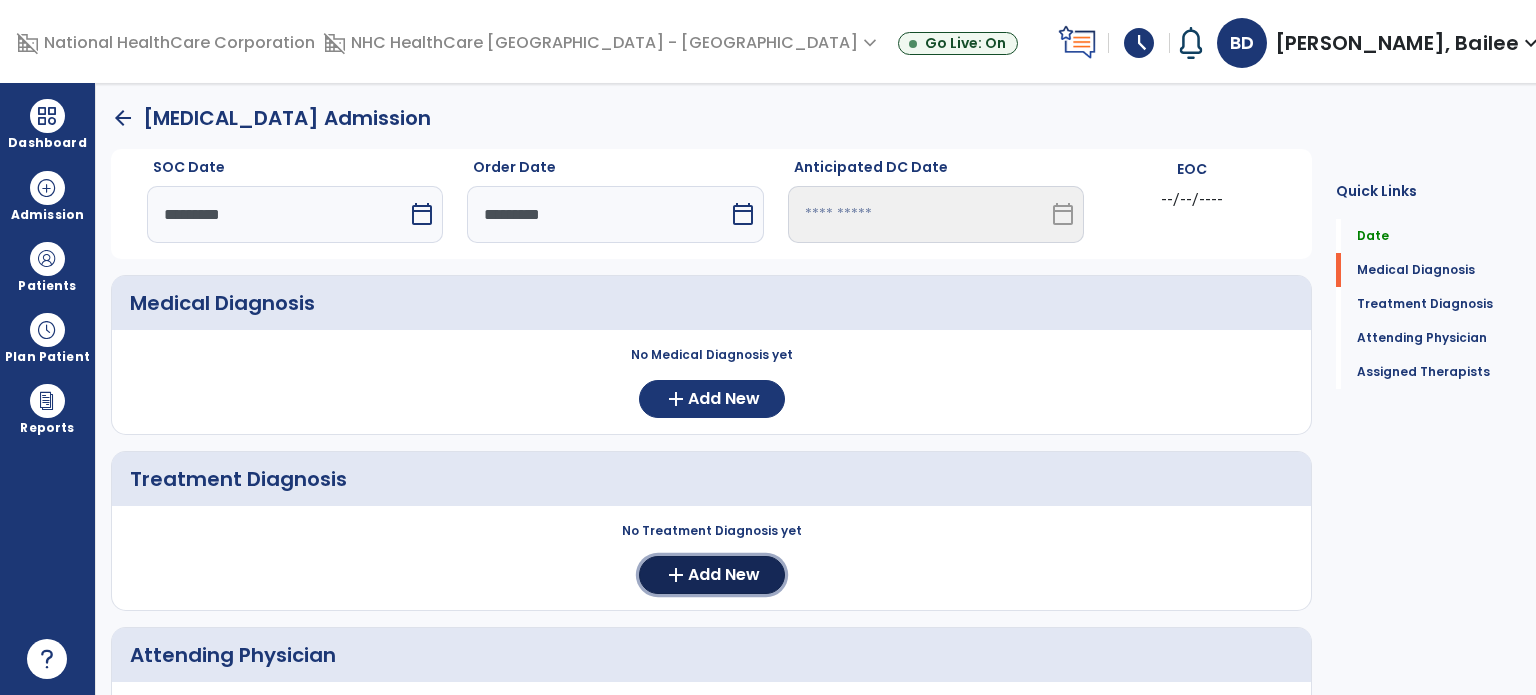 click on "add  Add New" 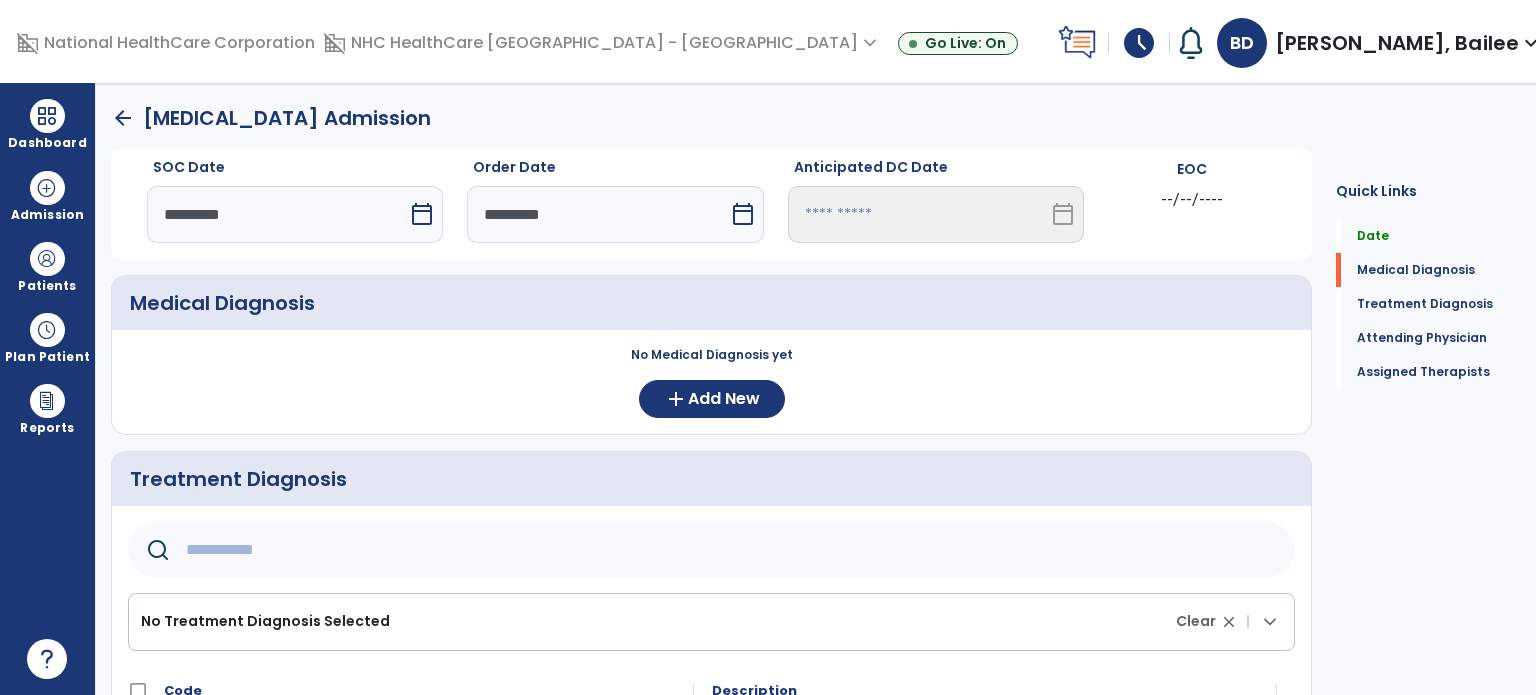 scroll, scrollTop: 242, scrollLeft: 0, axis: vertical 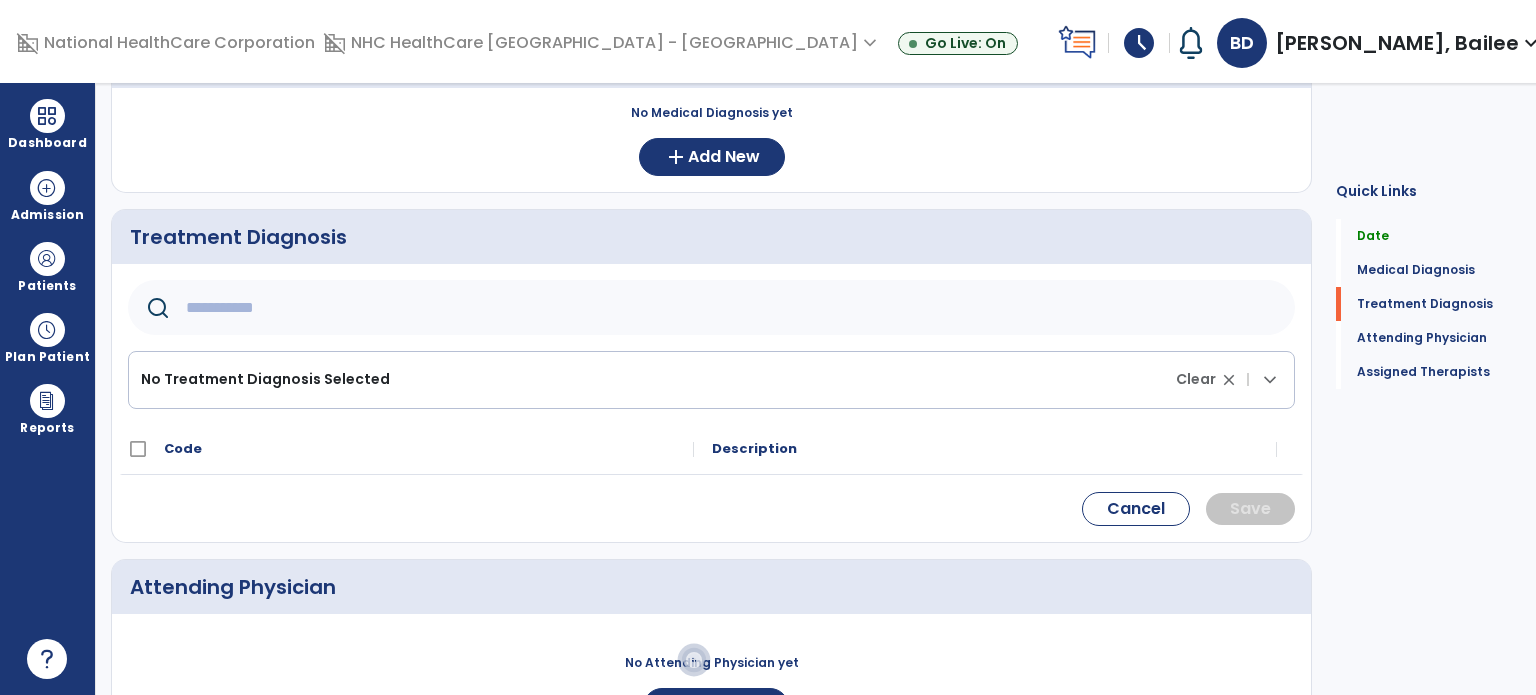 click 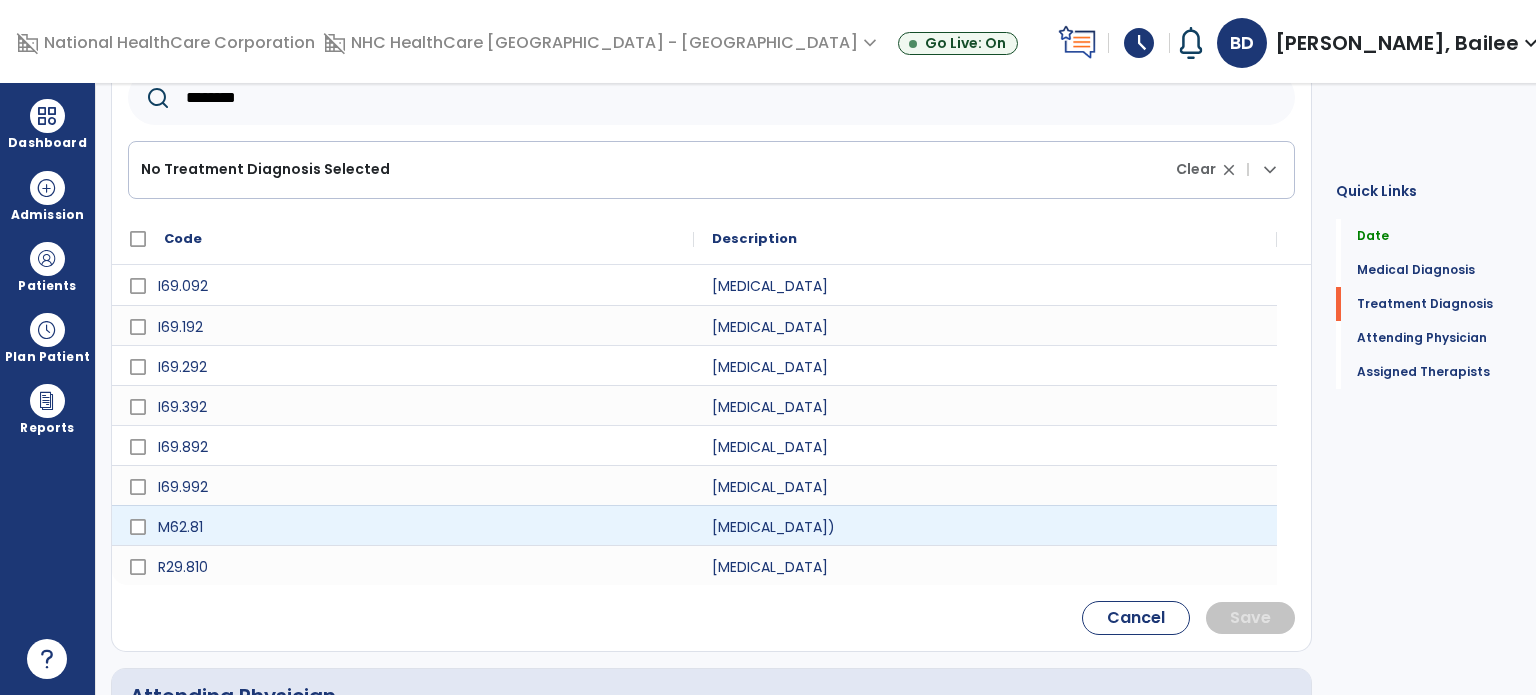 scroll, scrollTop: 456, scrollLeft: 0, axis: vertical 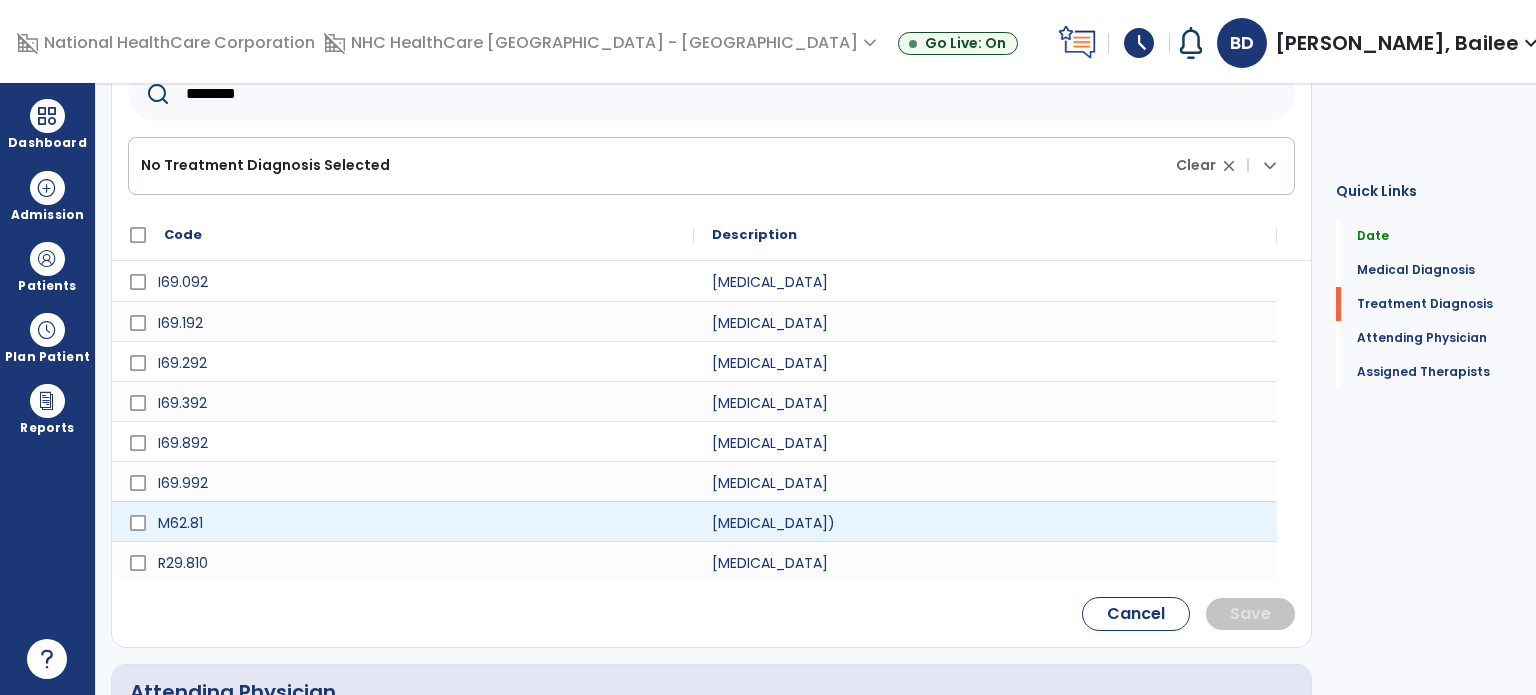 type on "********" 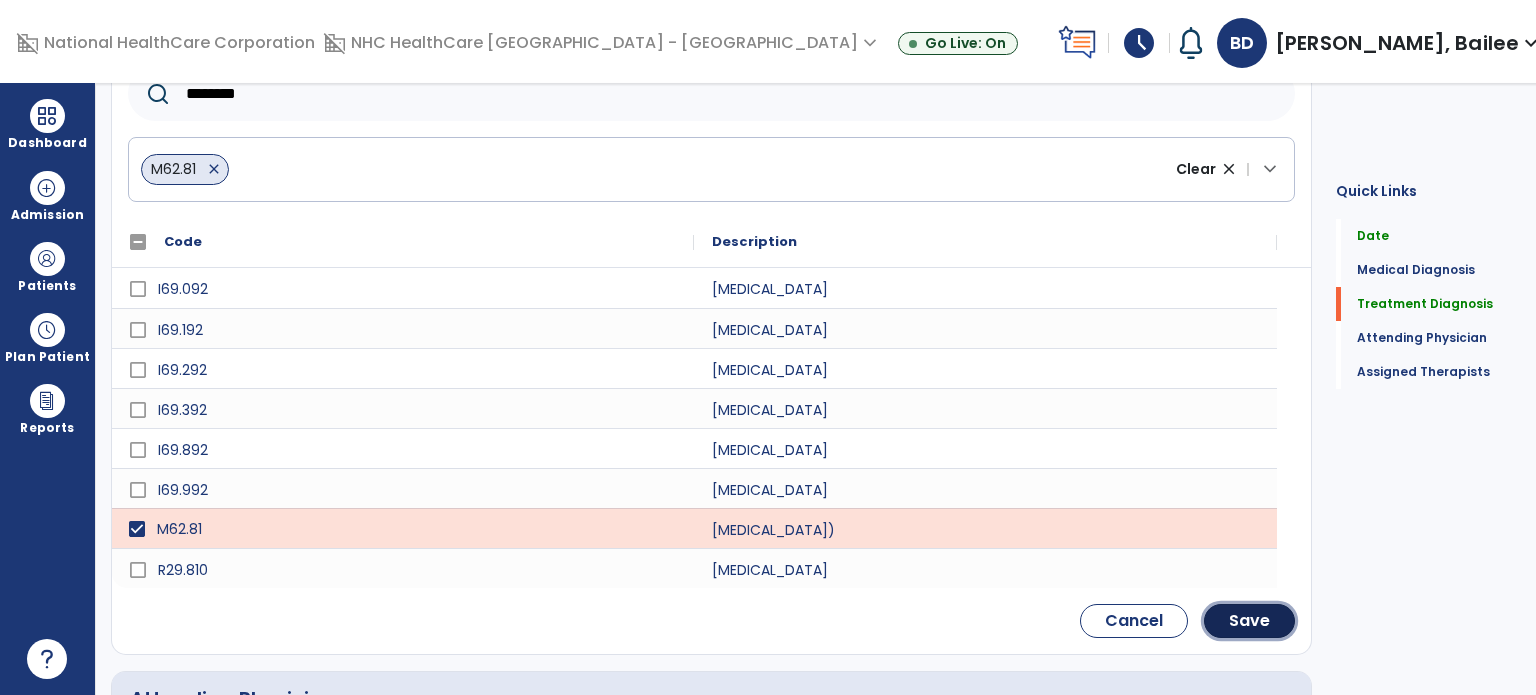 click on "Save" 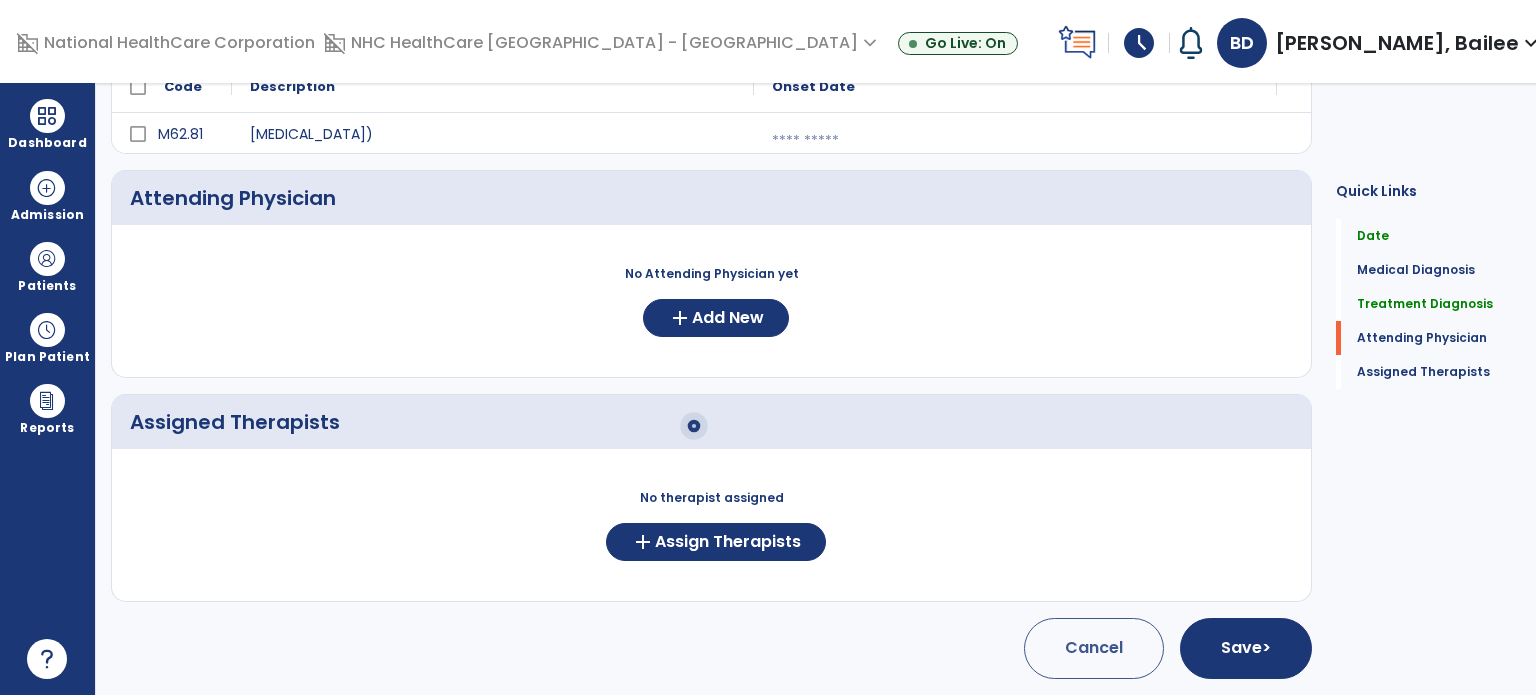 scroll, scrollTop: 291, scrollLeft: 0, axis: vertical 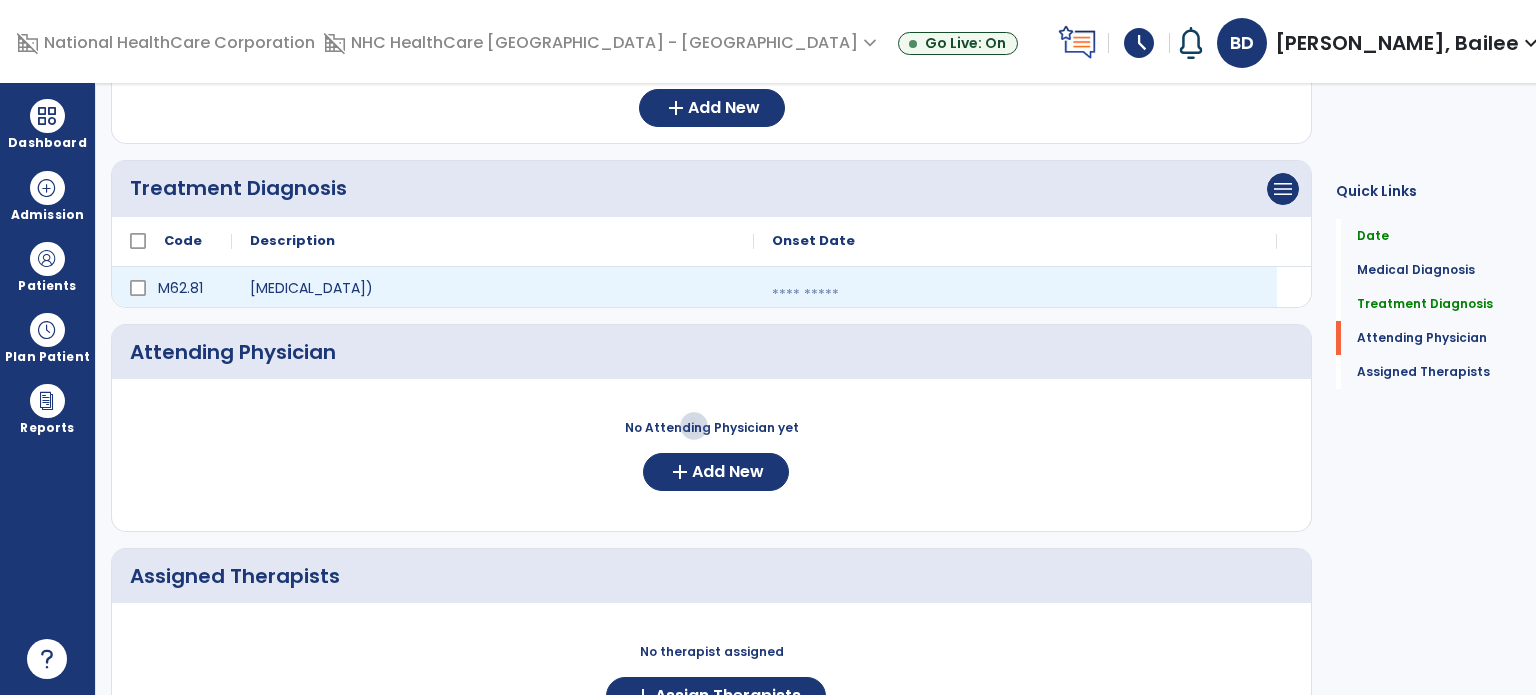 click at bounding box center [1015, 295] 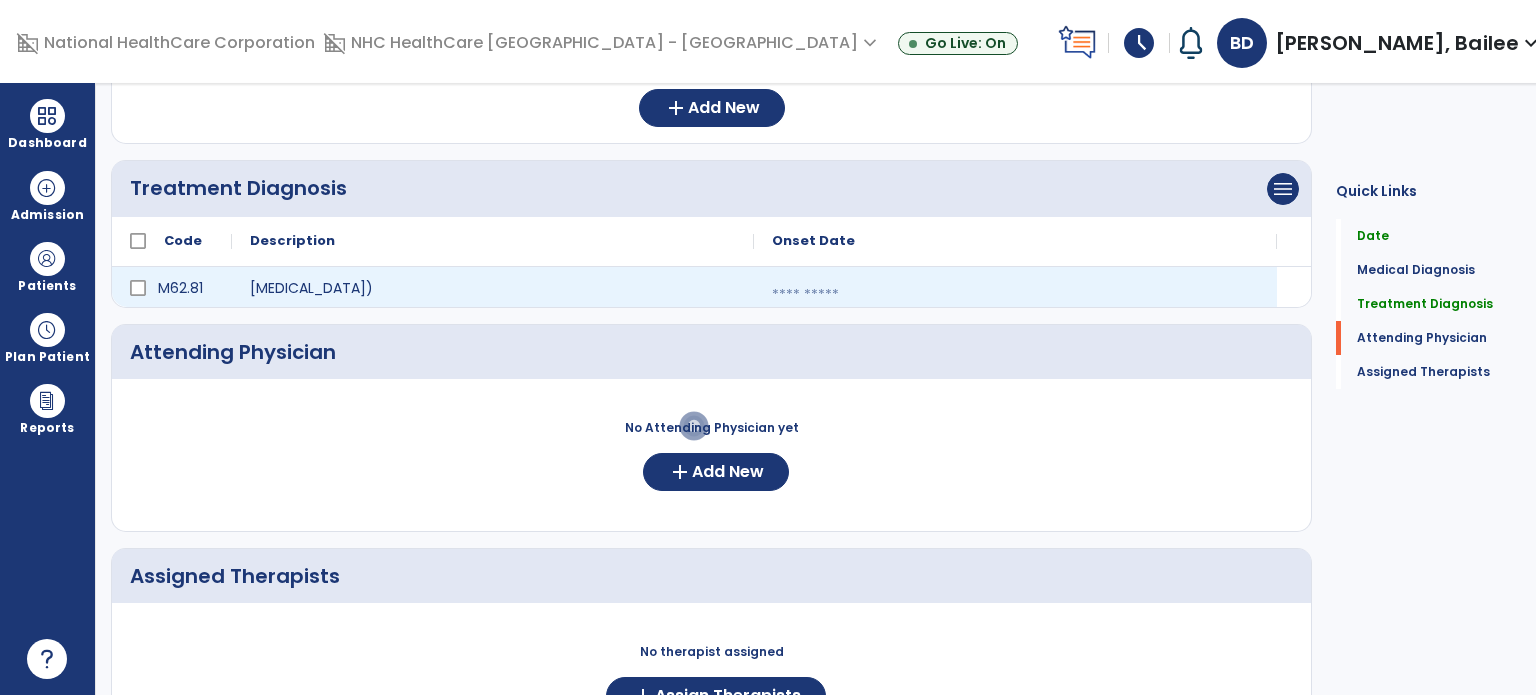 select on "*" 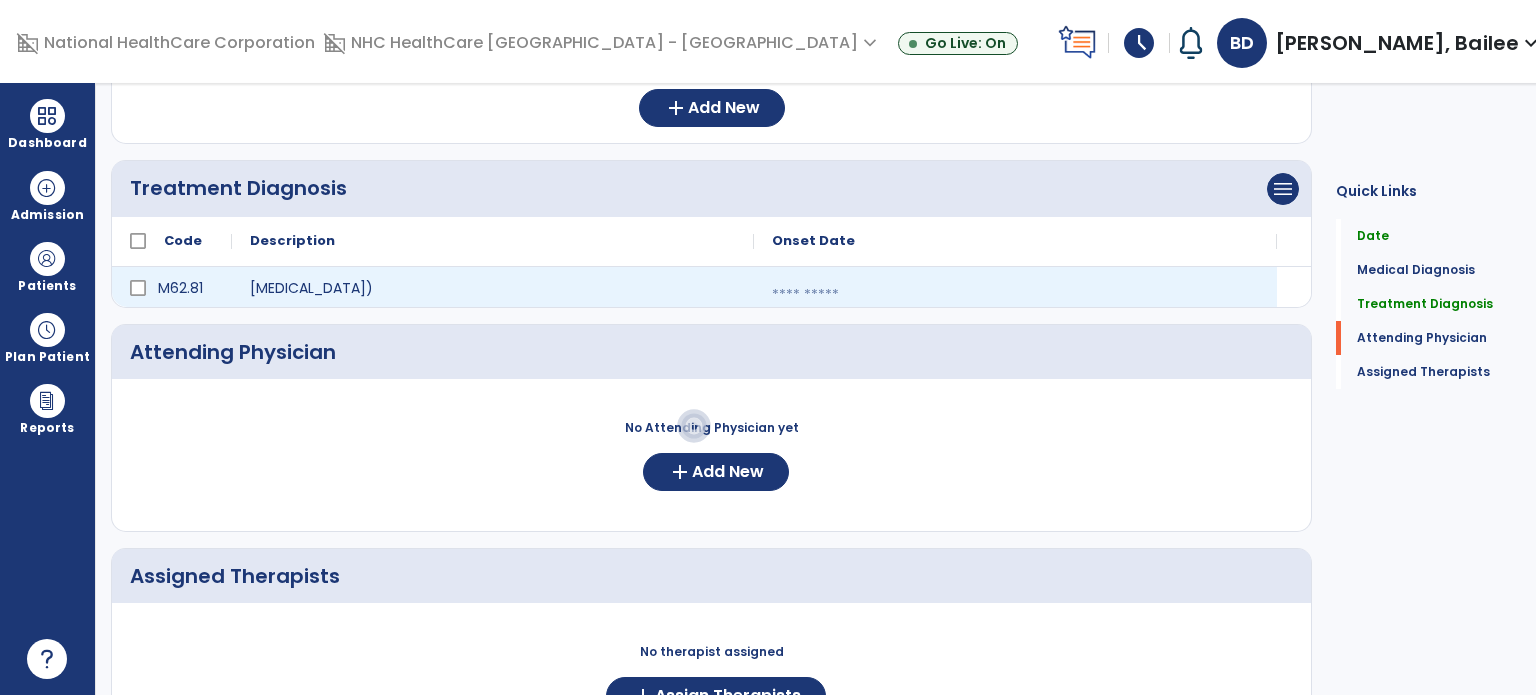 select on "****" 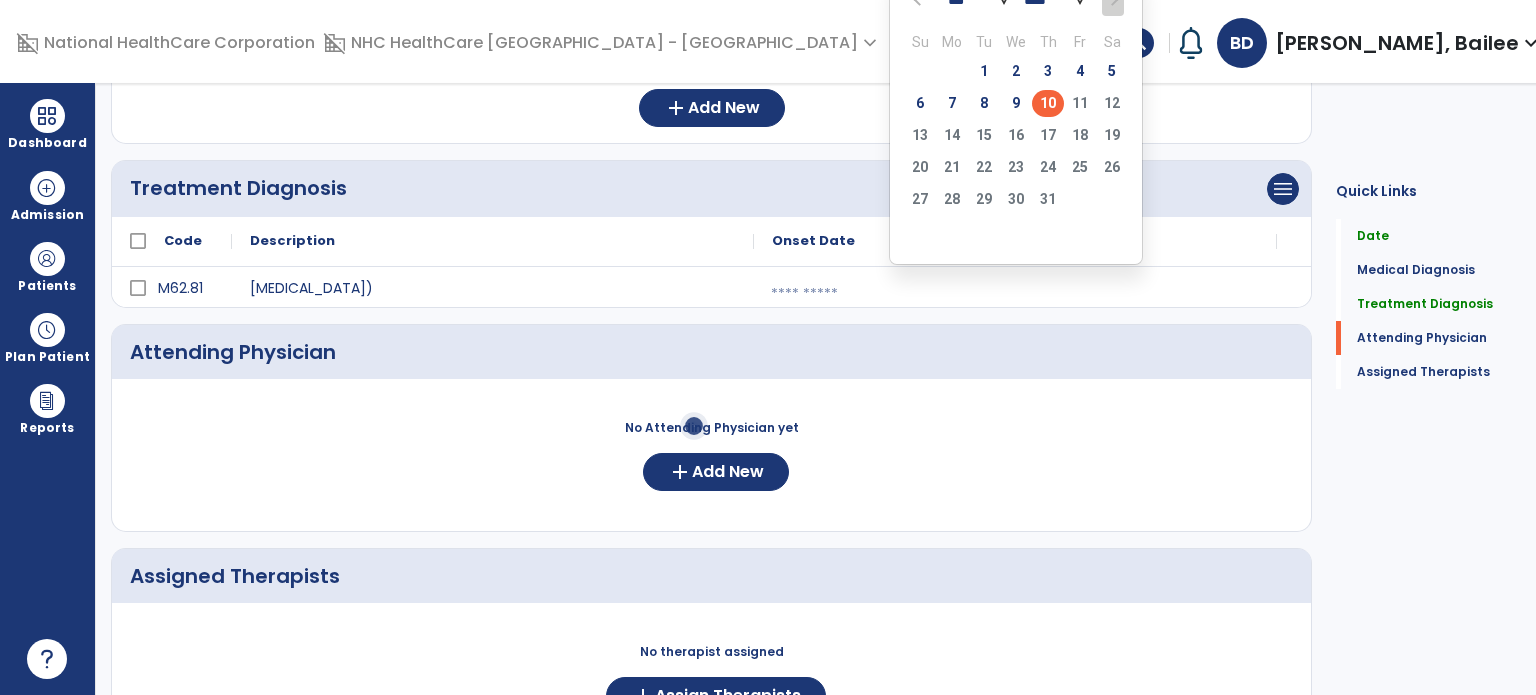click on "10" 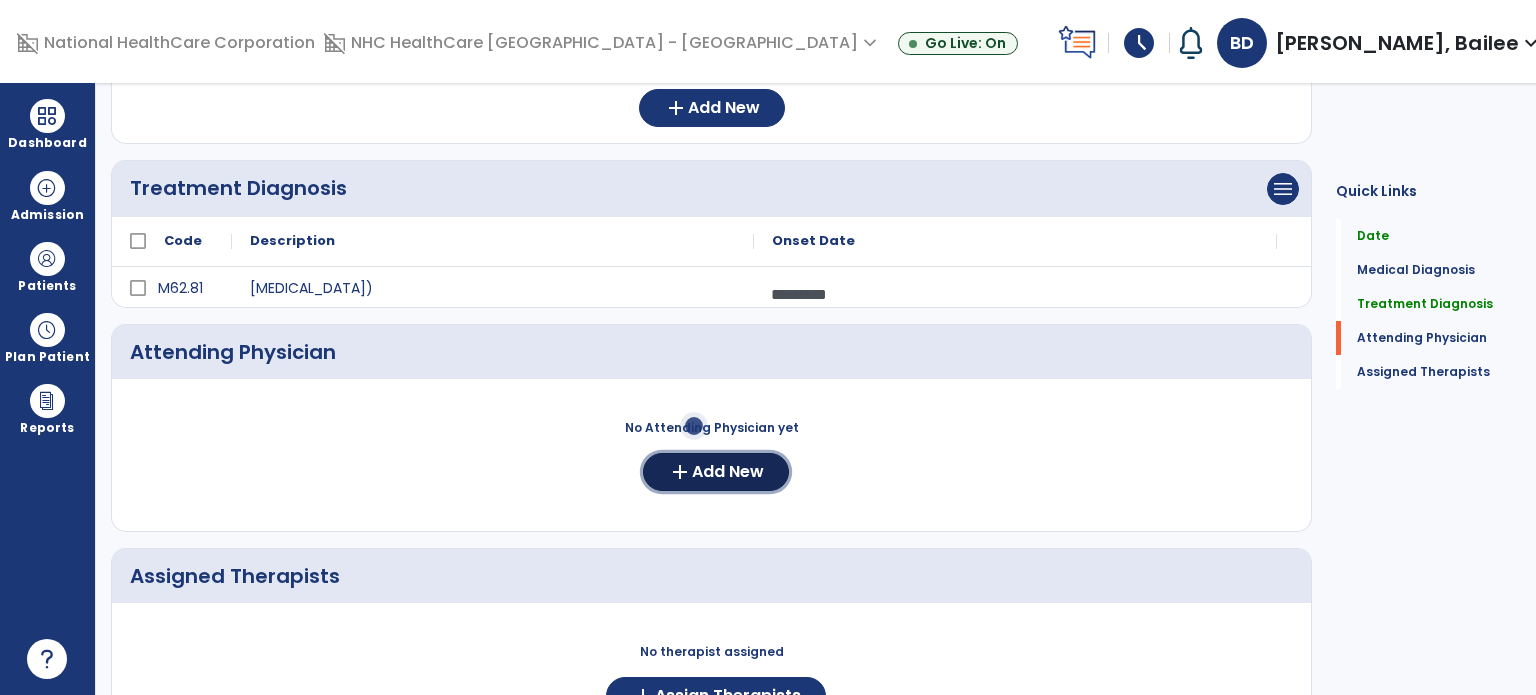 click on "Add New" 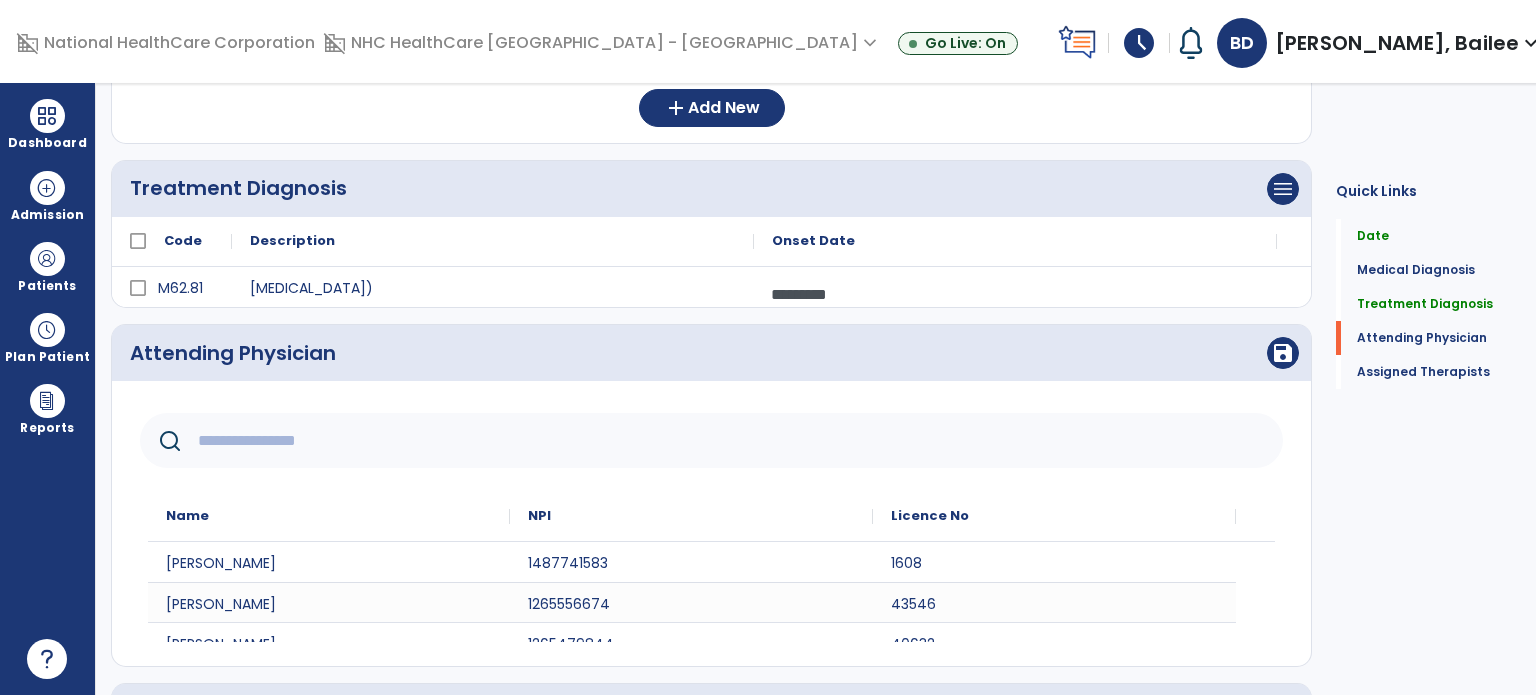 click 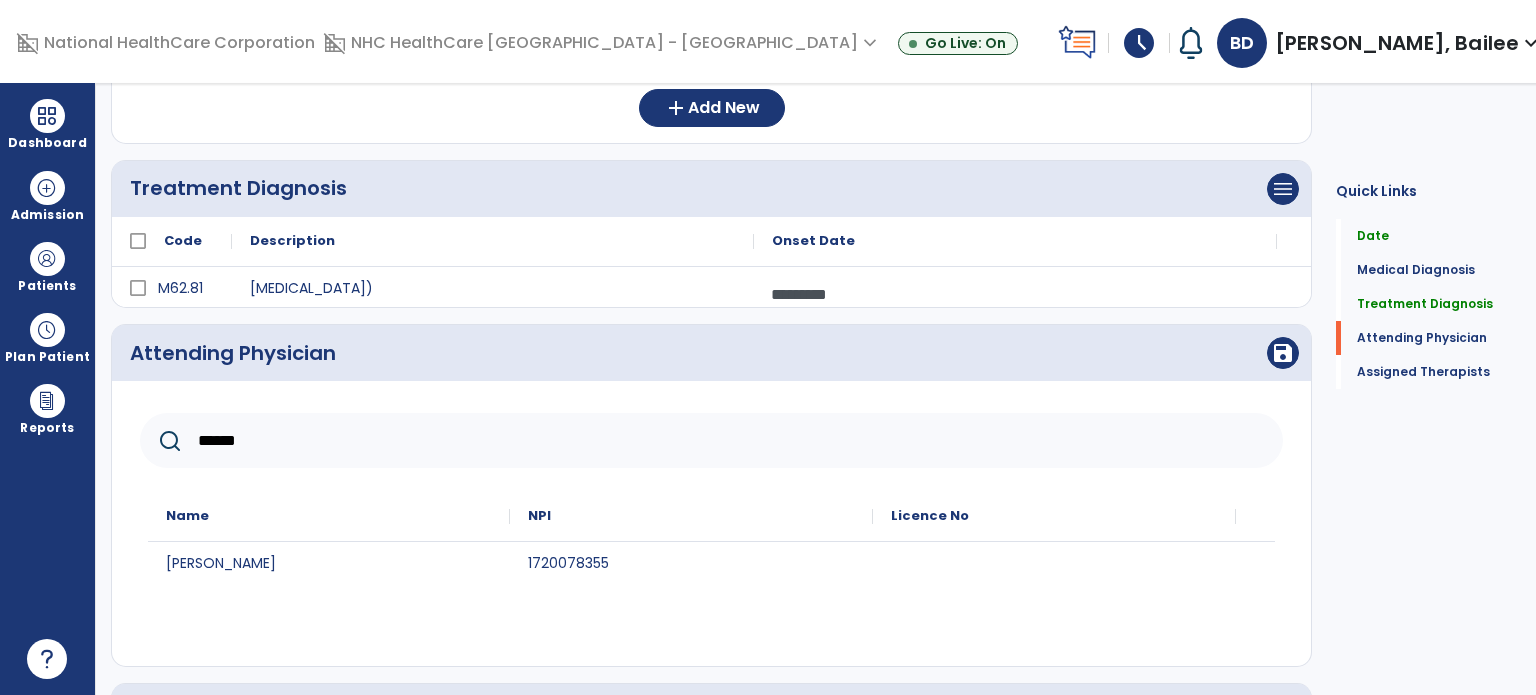 type on "******" 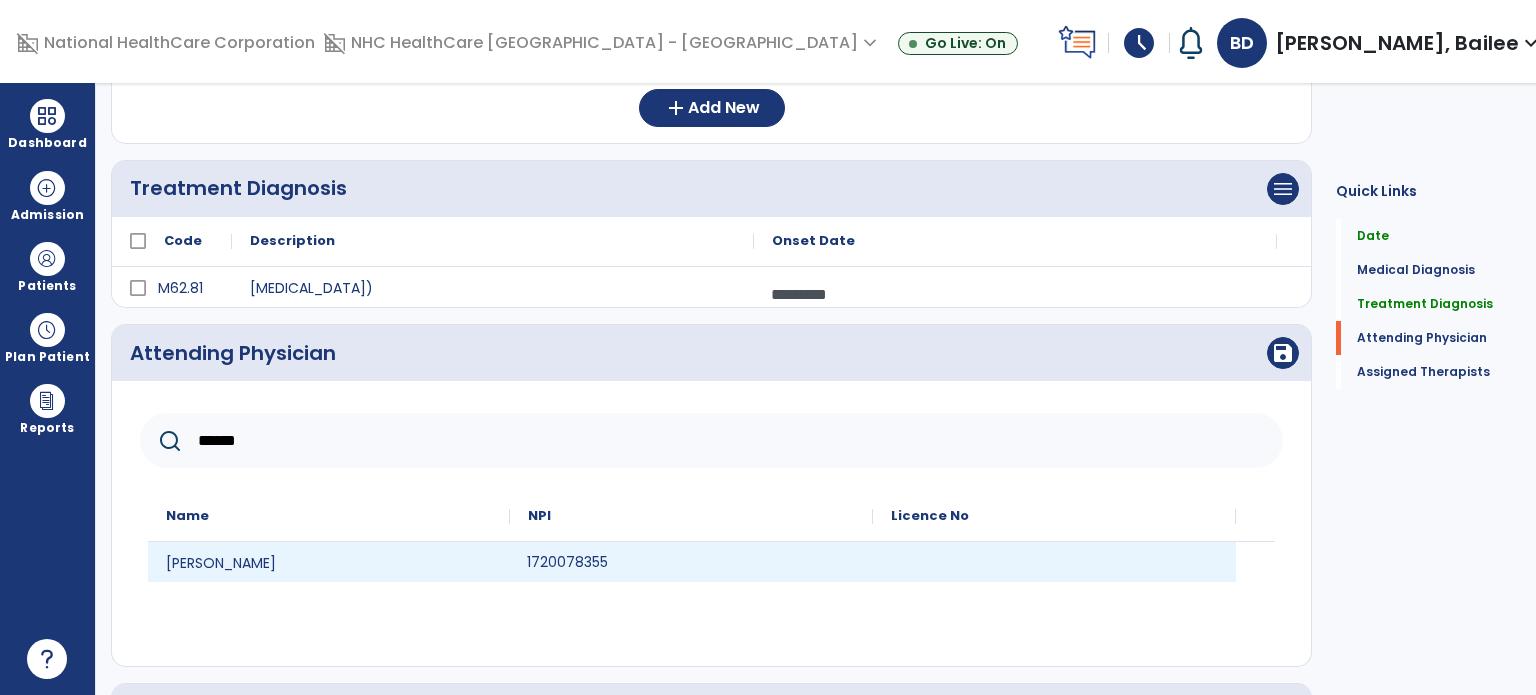 click on "1720078355" 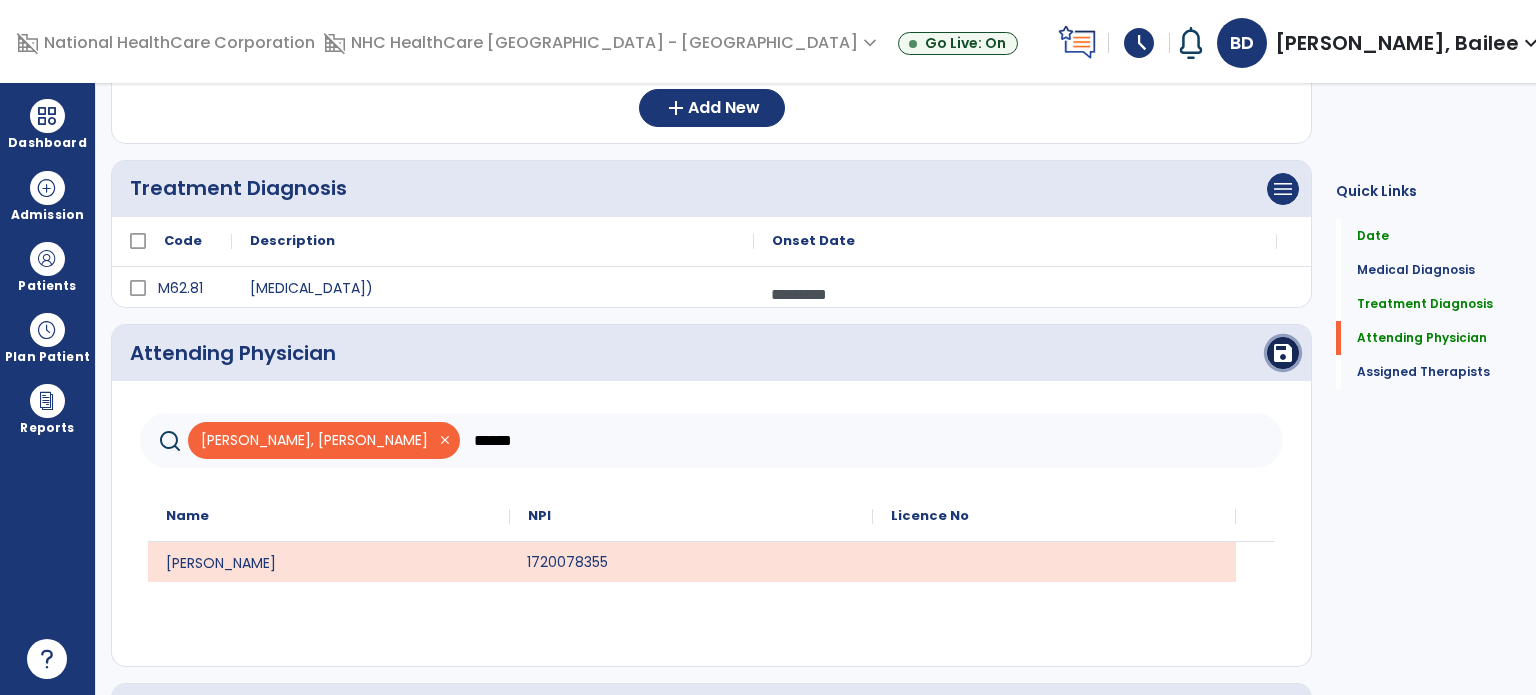 click on "save" 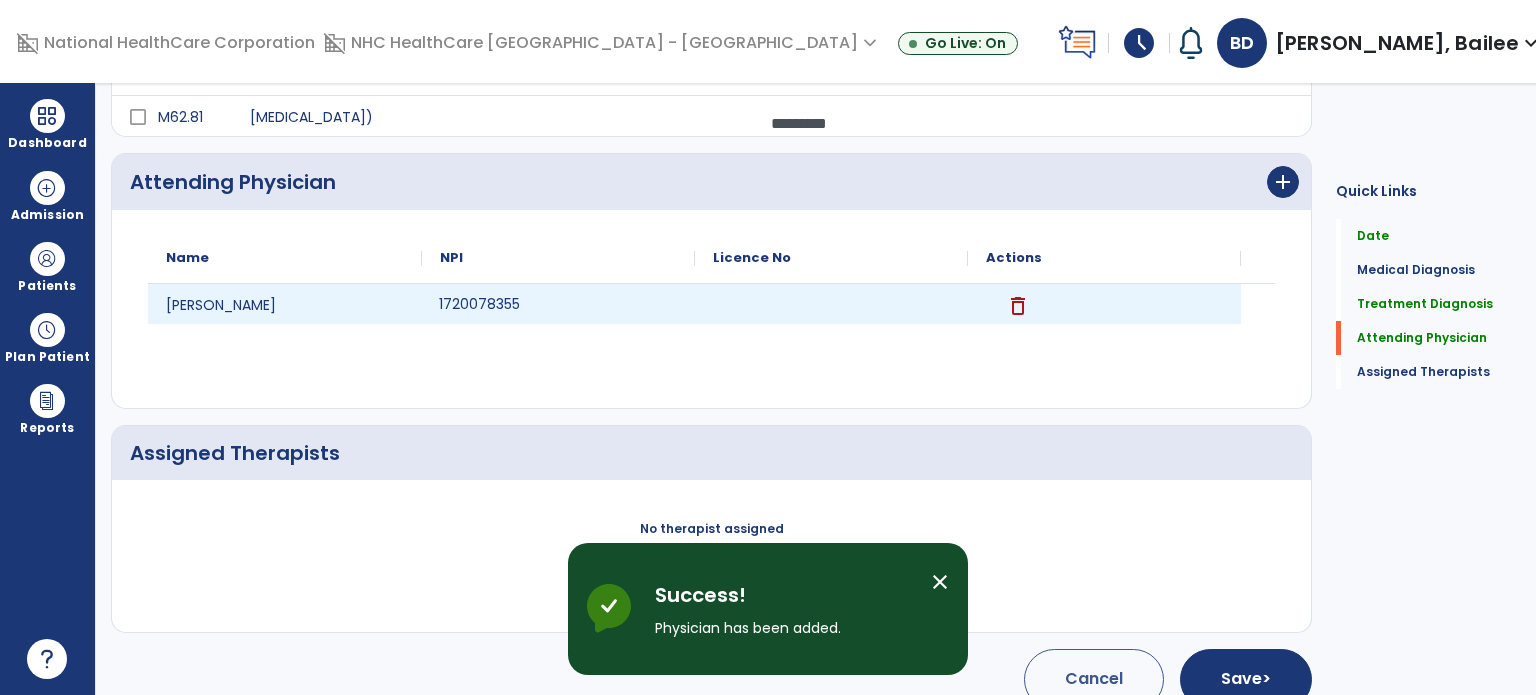 scroll, scrollTop: 463, scrollLeft: 0, axis: vertical 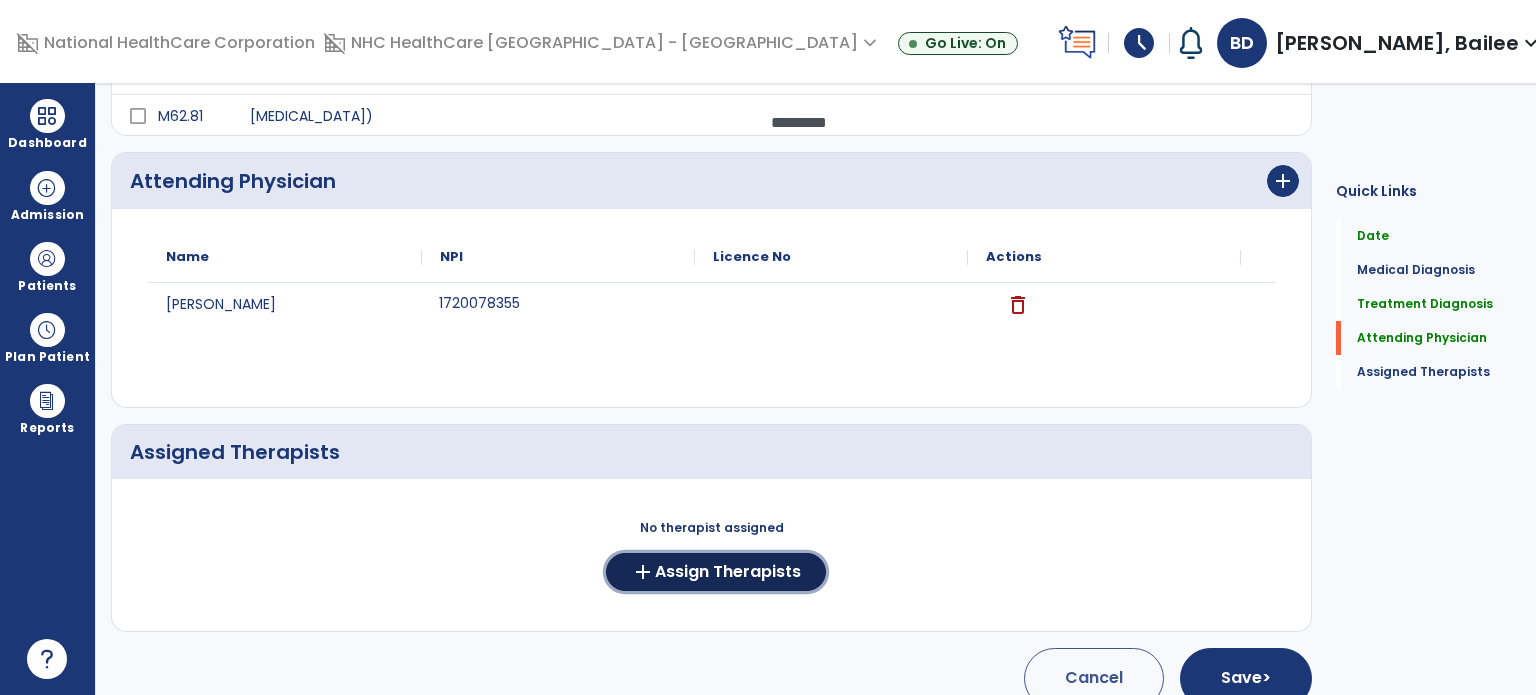 click on "Assign Therapists" 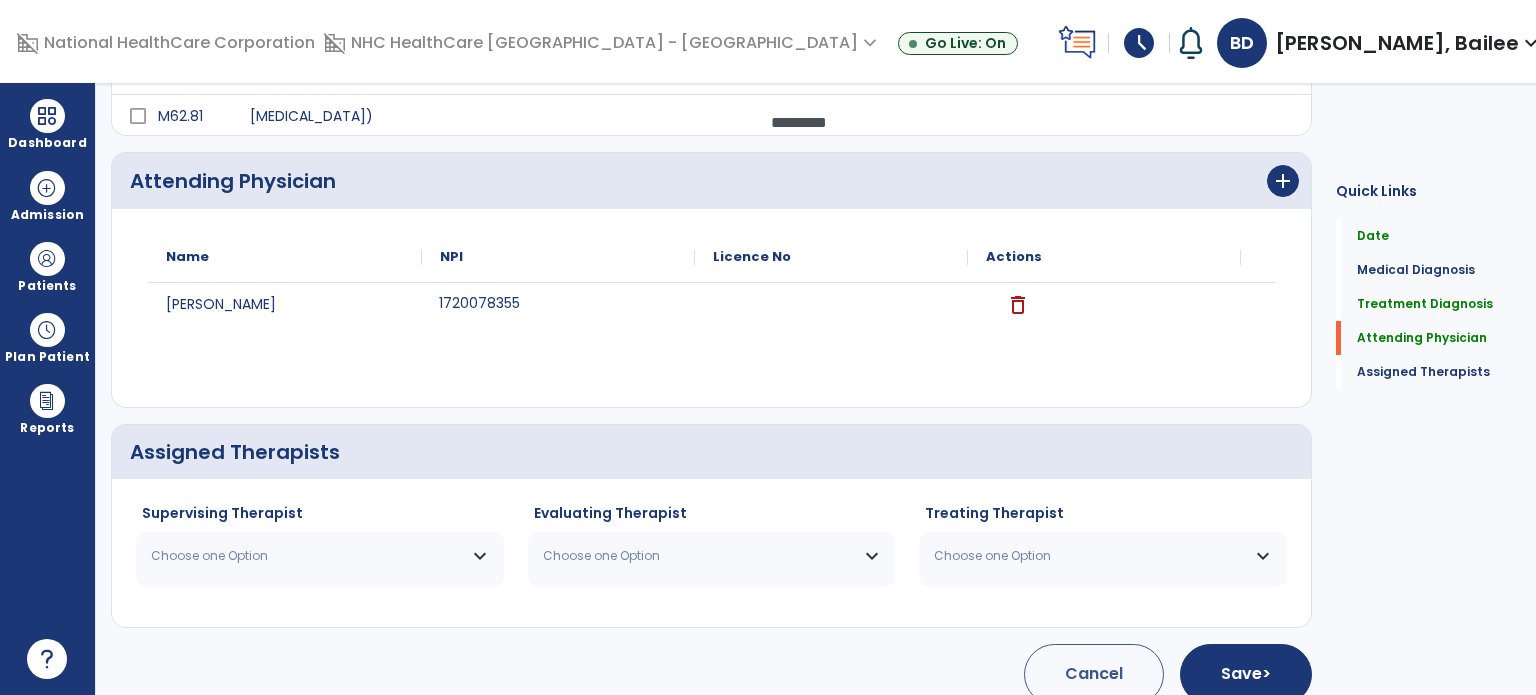 click on "Choose one Option" at bounding box center (320, 556) 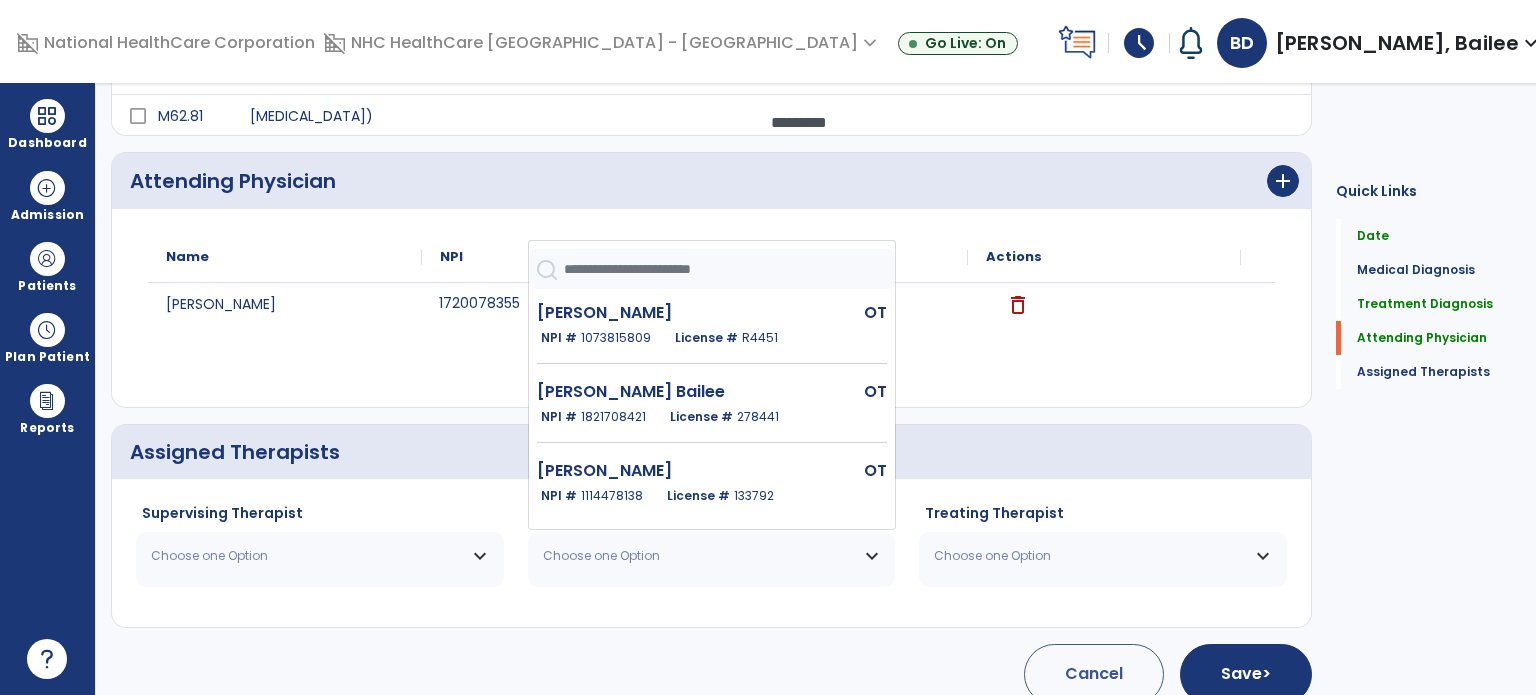 click on "NPI #  [US_HEALTHCARE_NPI]" 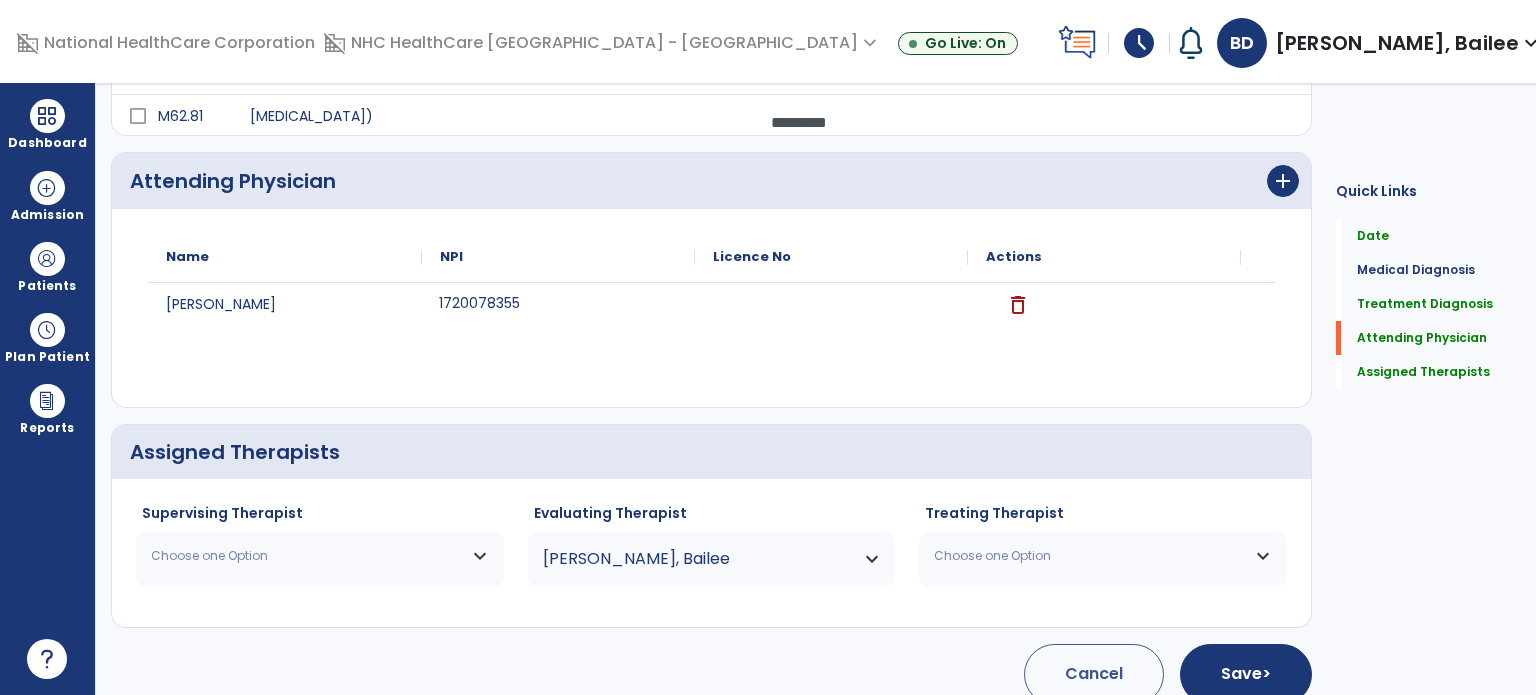 click on "Supervising Therapist Choose one Option [PERSON_NAME]  OT   NPI #  [US_HEALTHCARE_NPI]  License #  R4451 [PERSON_NAME] Bailee  OT   NPI #  [US_HEALTHCARE_NPI]  License #  278441 [PERSON_NAME]  OT   NPI #  [US_HEALTHCARE_NPI]  License #  133792 [PERSON_NAME]  OT   NPI #  [US_HEALTHCARE_NPI]  License #  R4603" 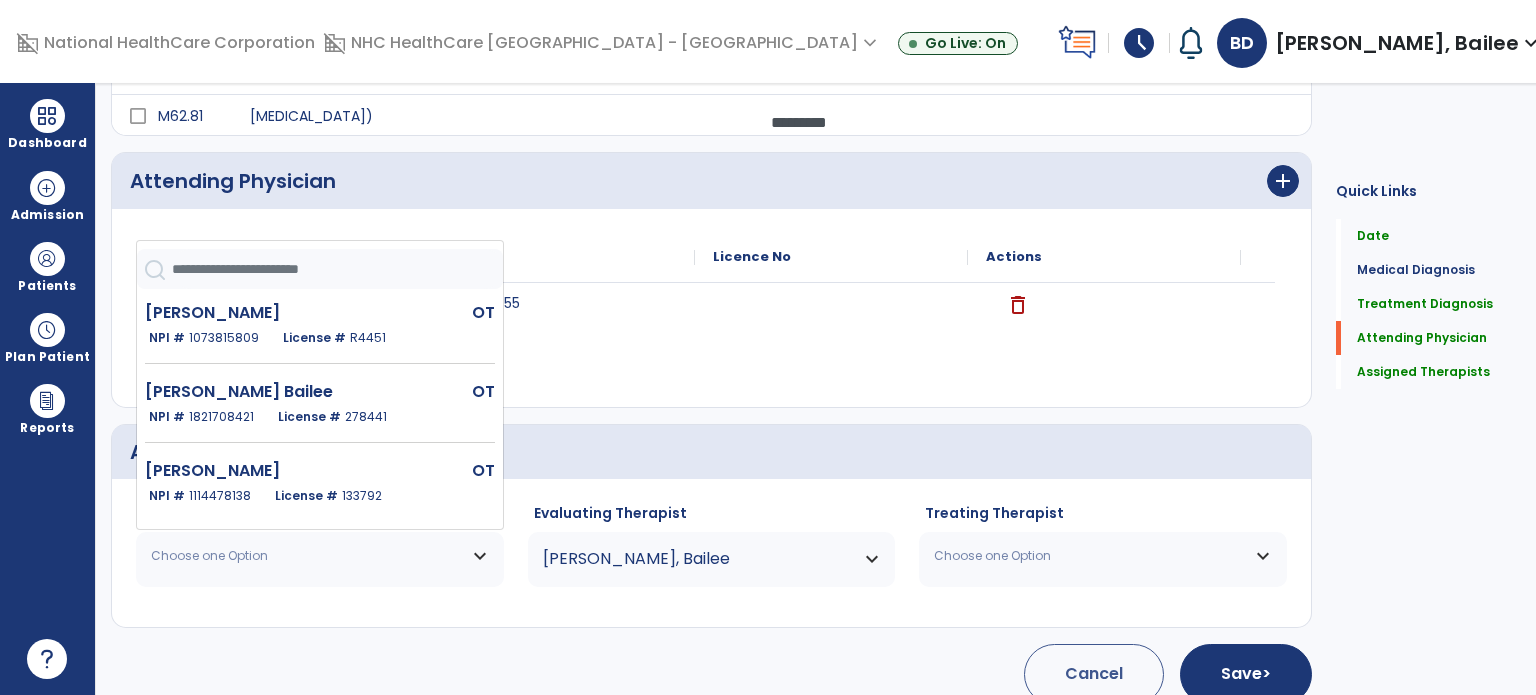 click on "[PERSON_NAME] Bailee" 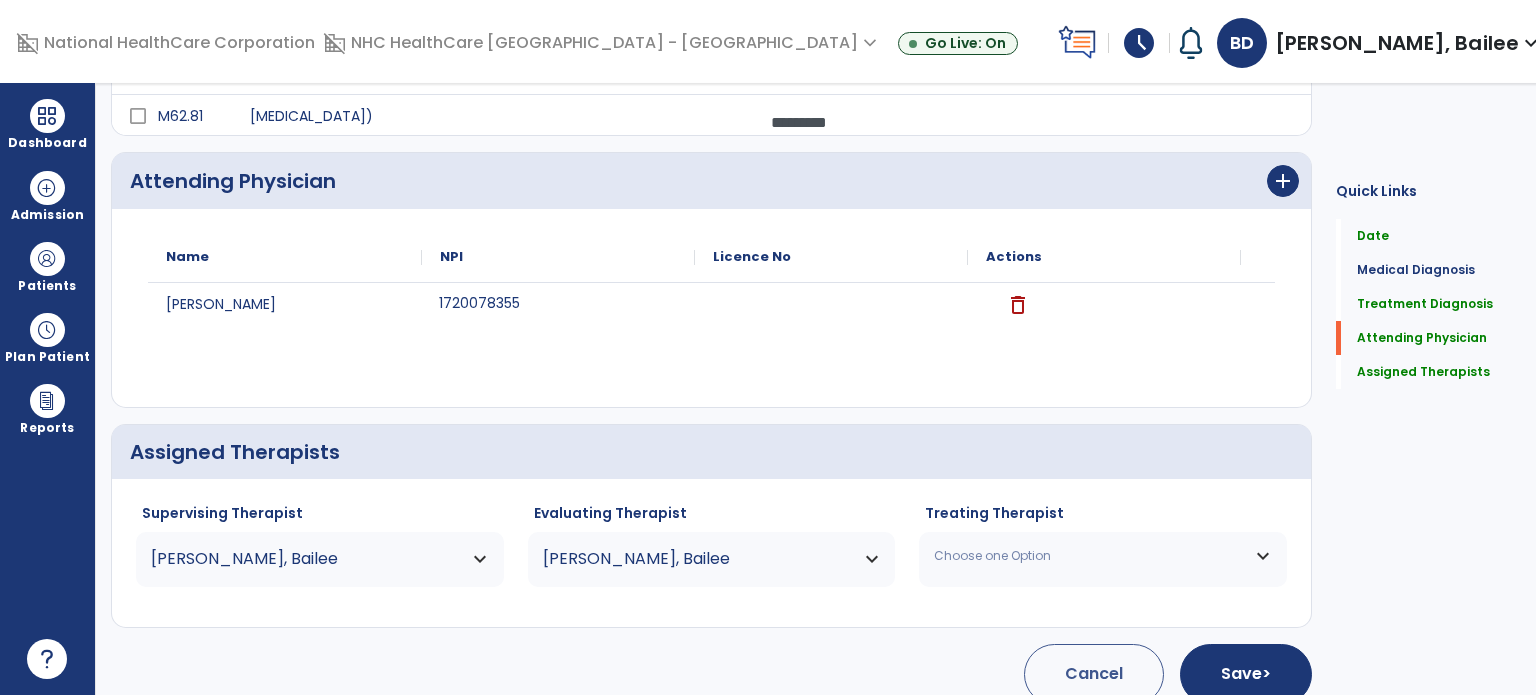 click on "Choose one Option" at bounding box center [1090, 556] 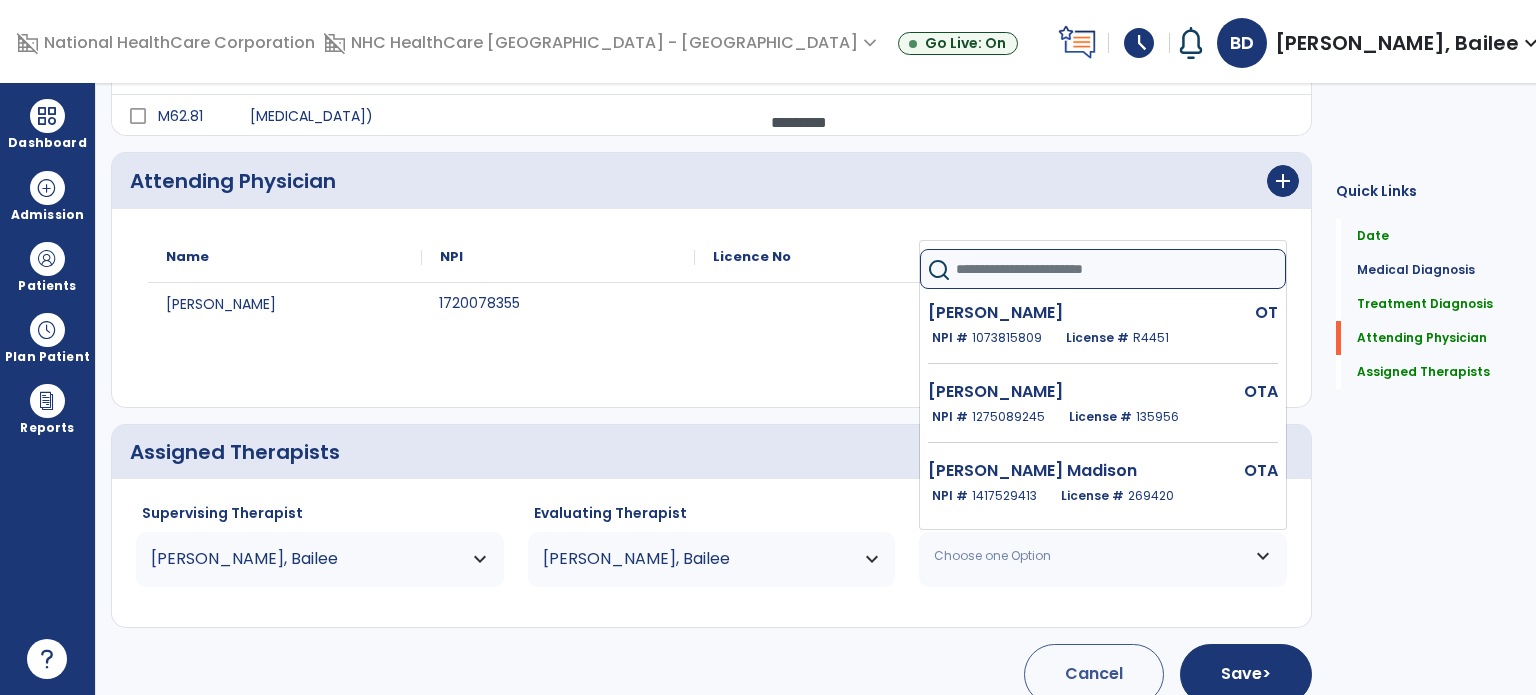 click 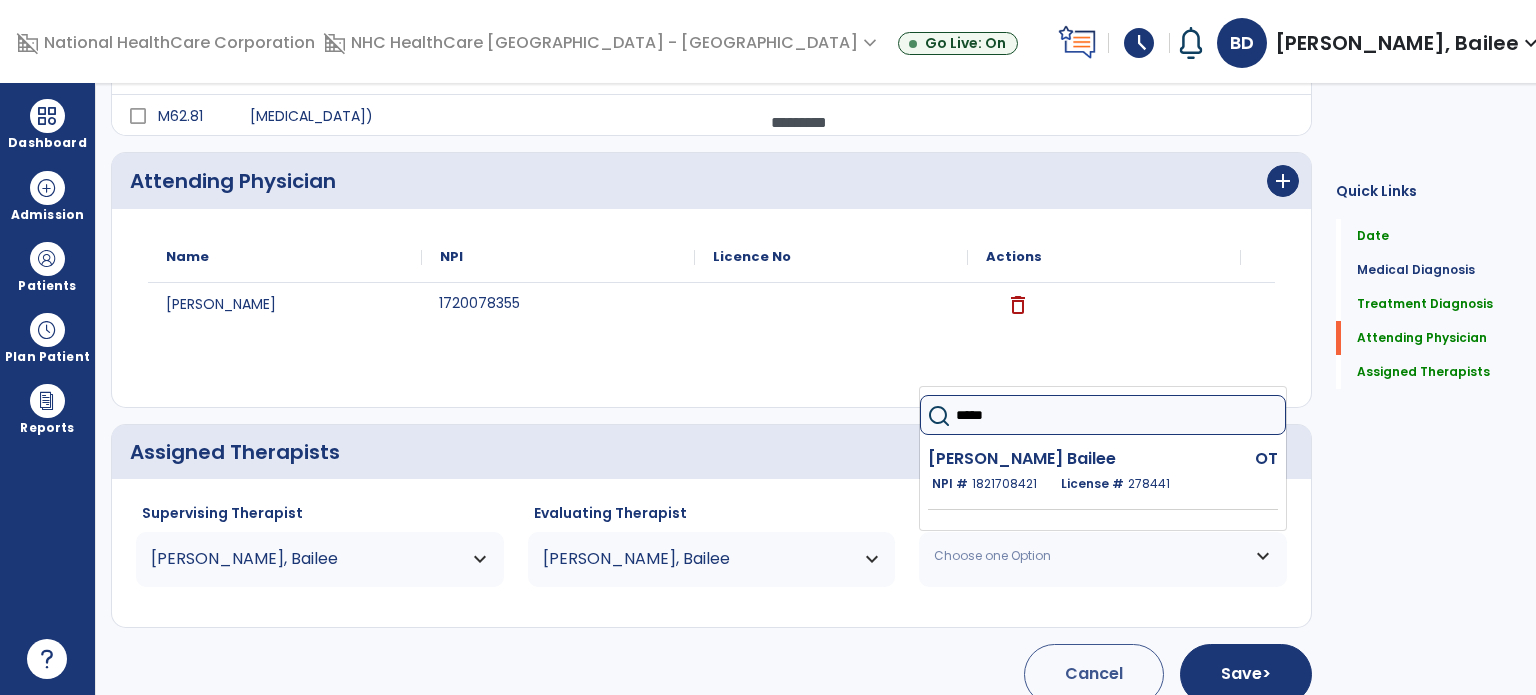 type on "*****" 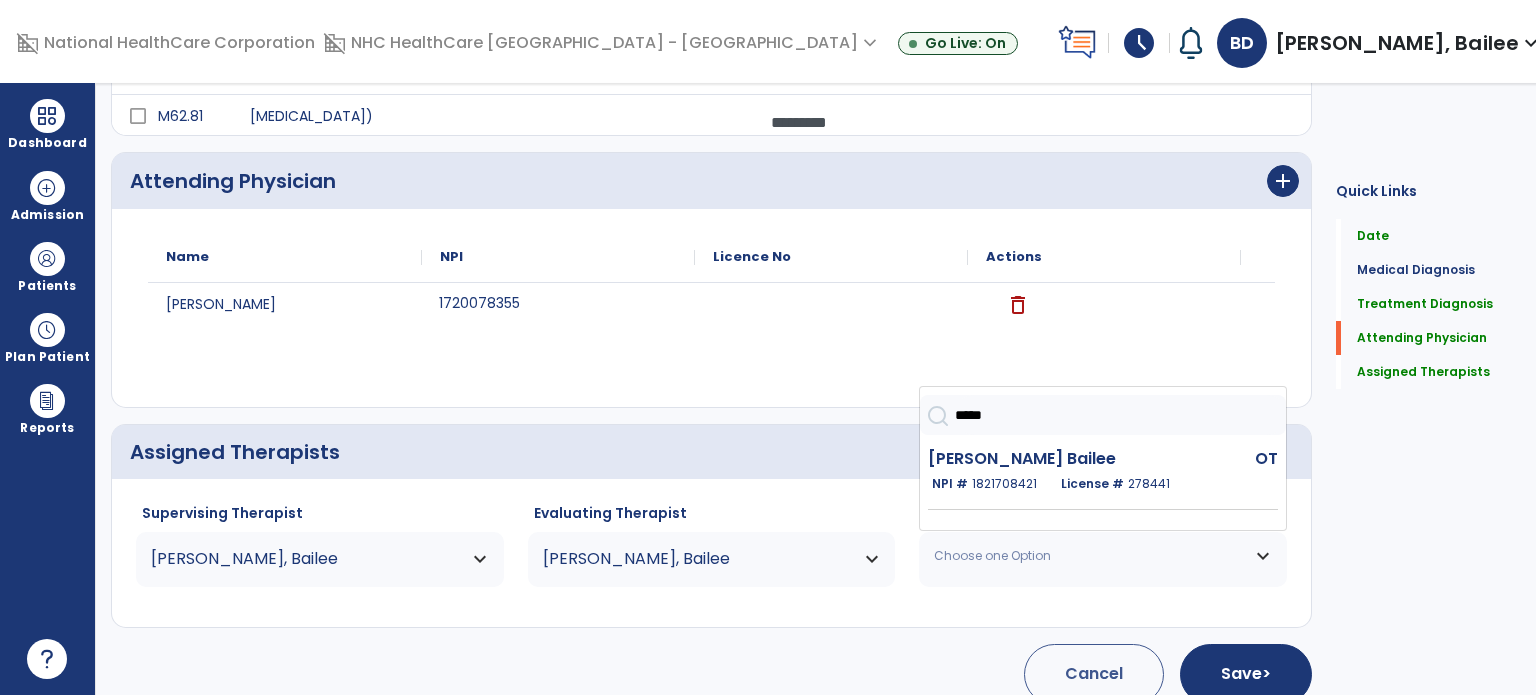 click on "[PERSON_NAME] Bailee" 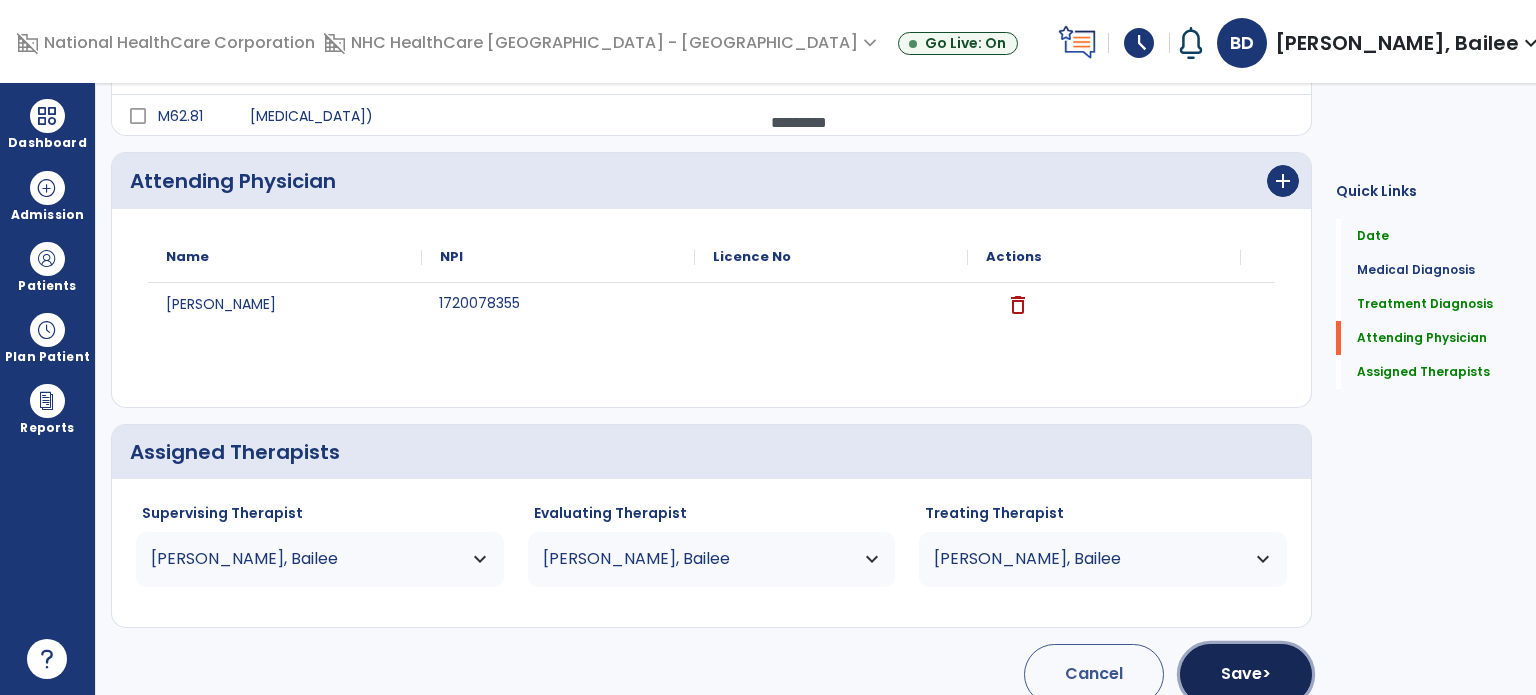 click on "Save  >" 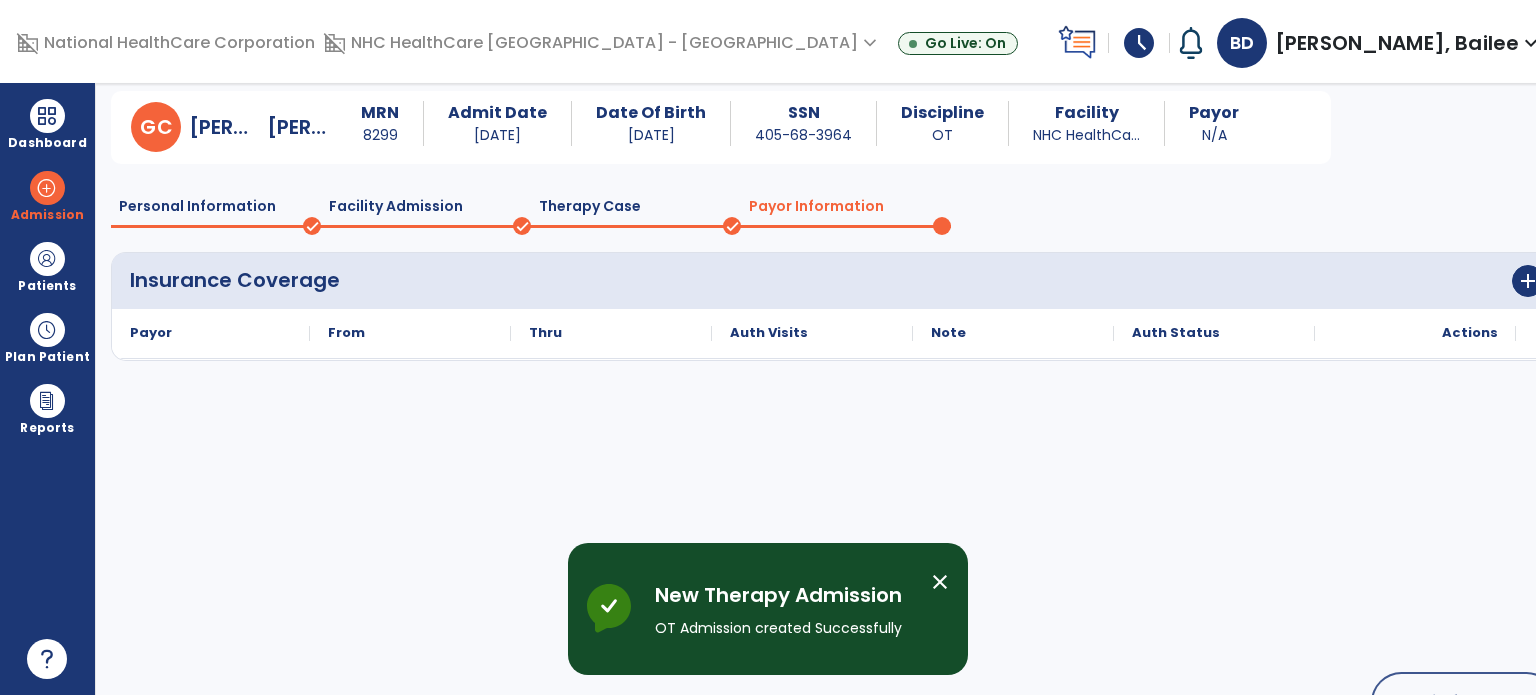scroll, scrollTop: 119, scrollLeft: 0, axis: vertical 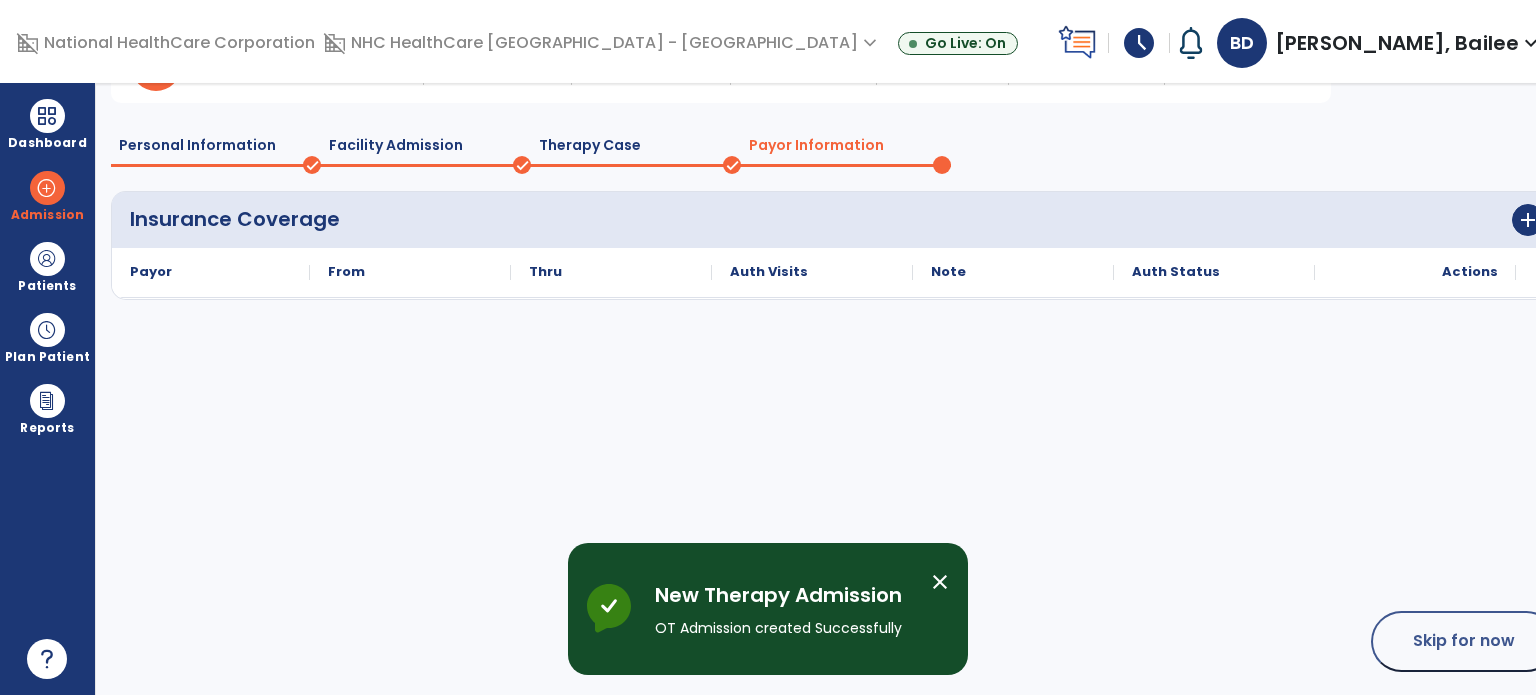 click on "Skip for now" 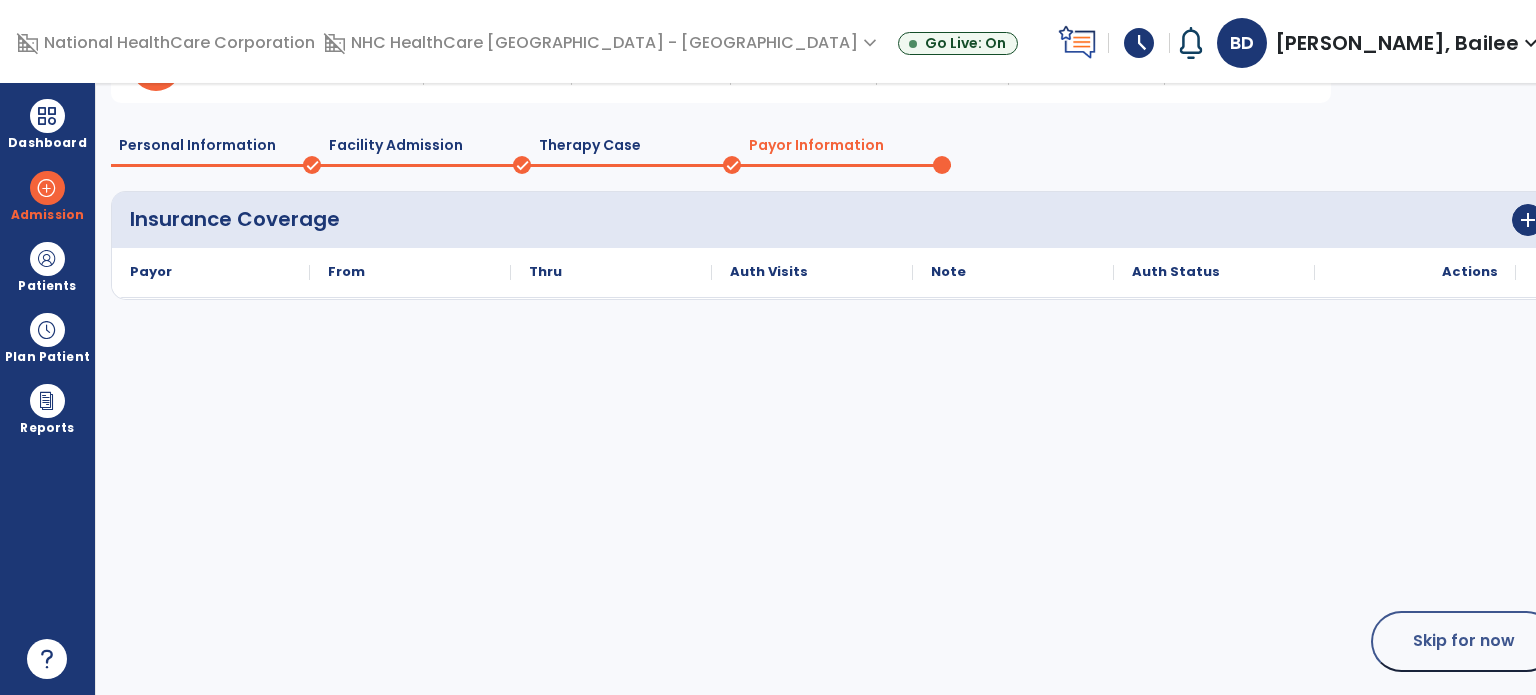 scroll, scrollTop: 107, scrollLeft: 0, axis: vertical 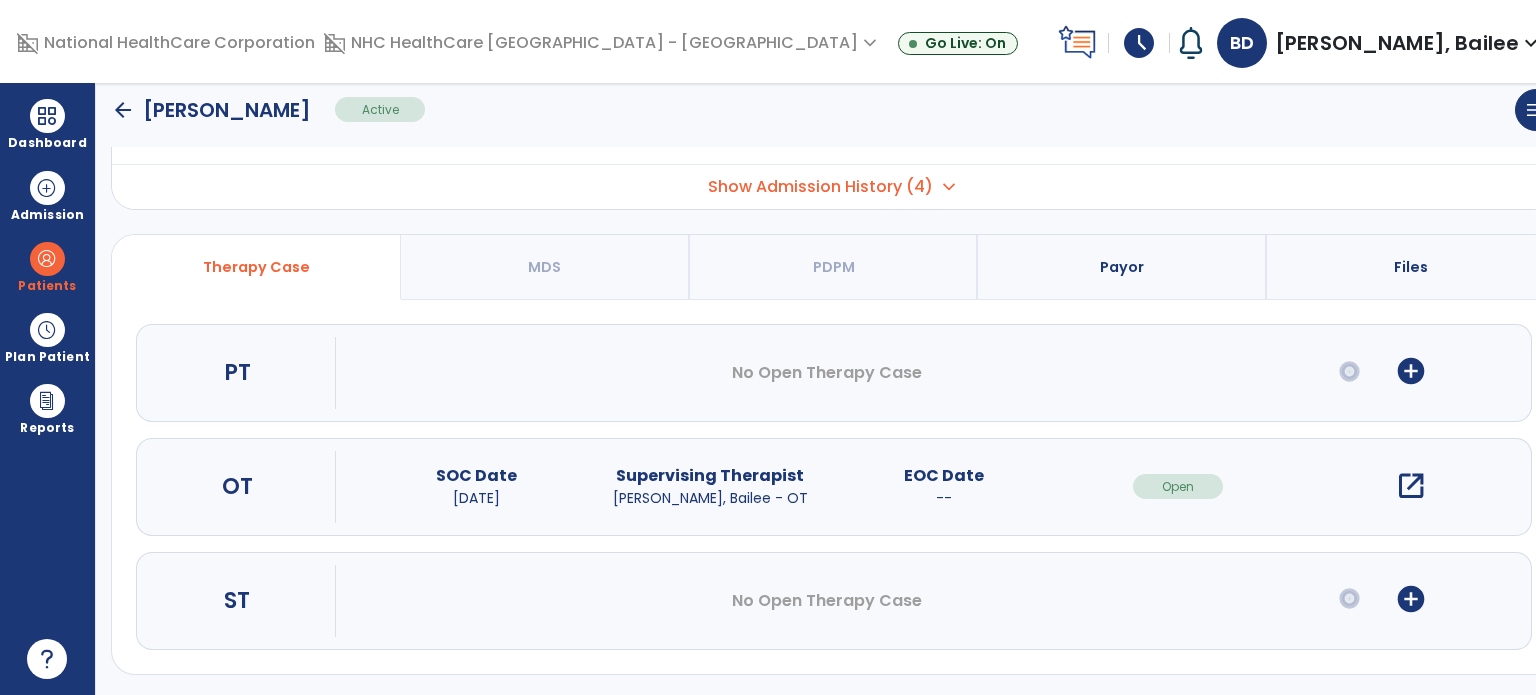 click on "open_in_new" at bounding box center (1411, 486) 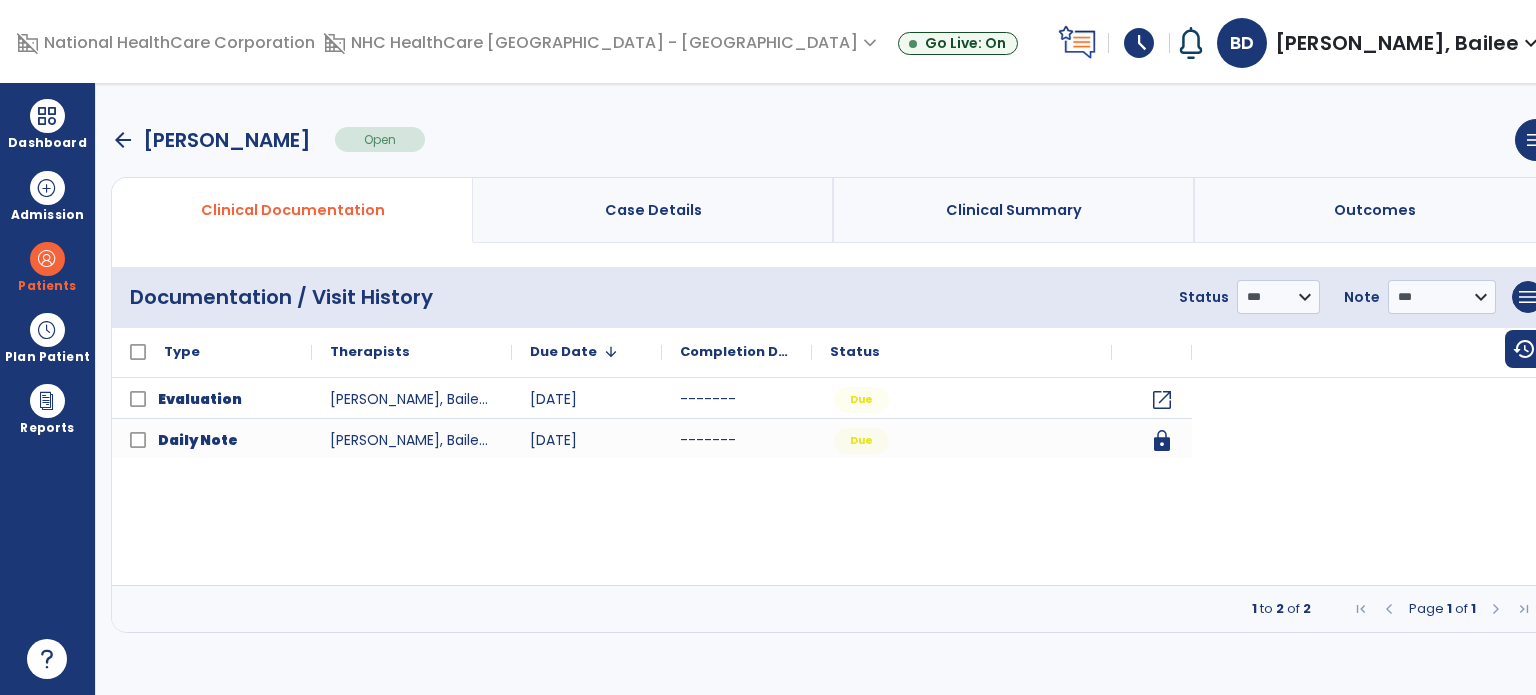 scroll, scrollTop: 0, scrollLeft: 0, axis: both 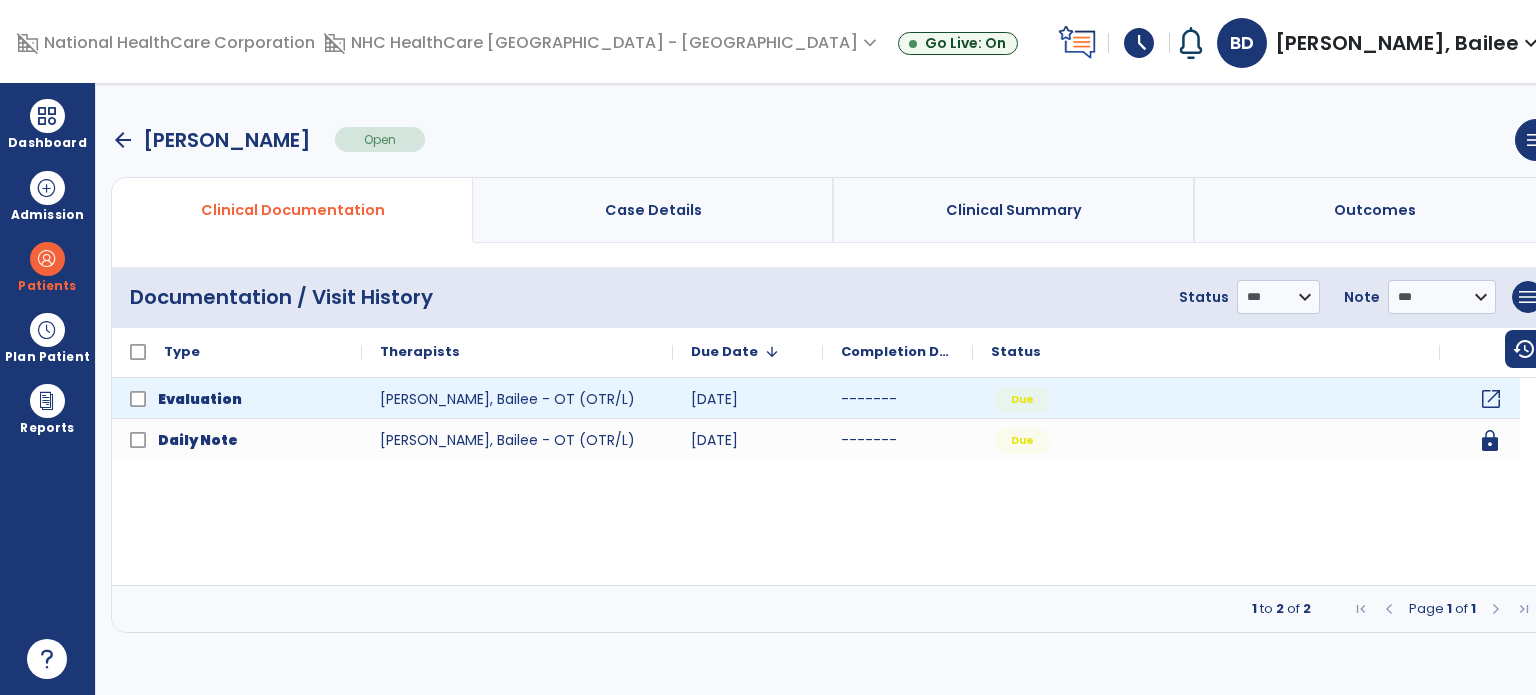 click on "open_in_new" 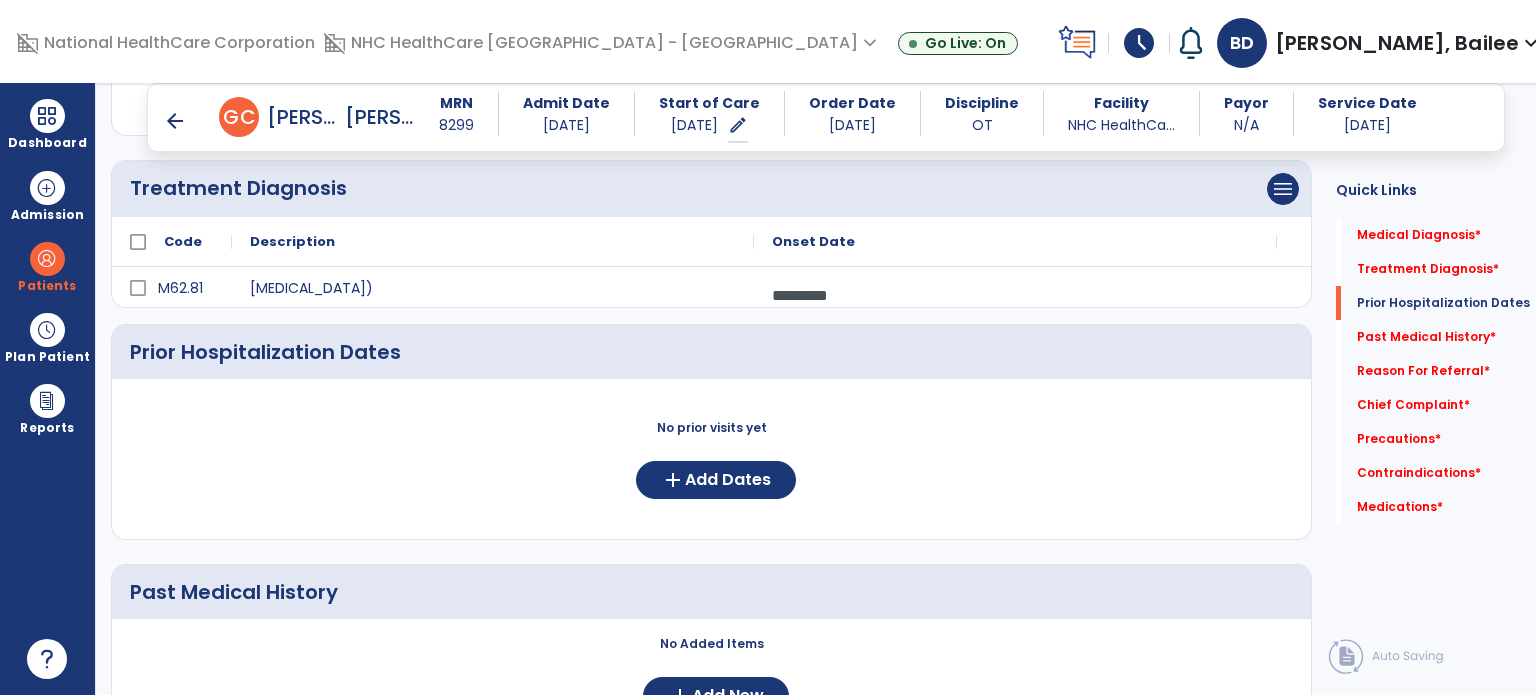 scroll, scrollTop: 348, scrollLeft: 0, axis: vertical 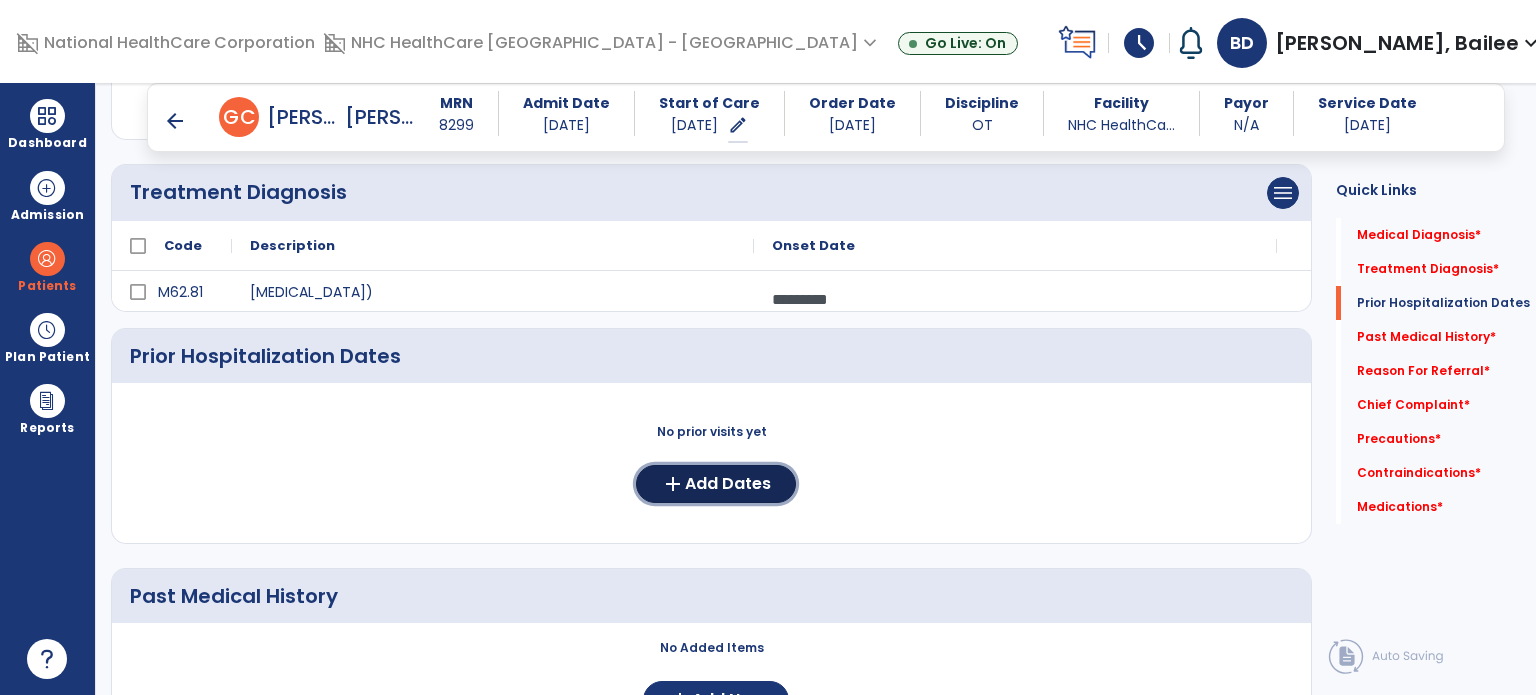 click on "Add Dates" 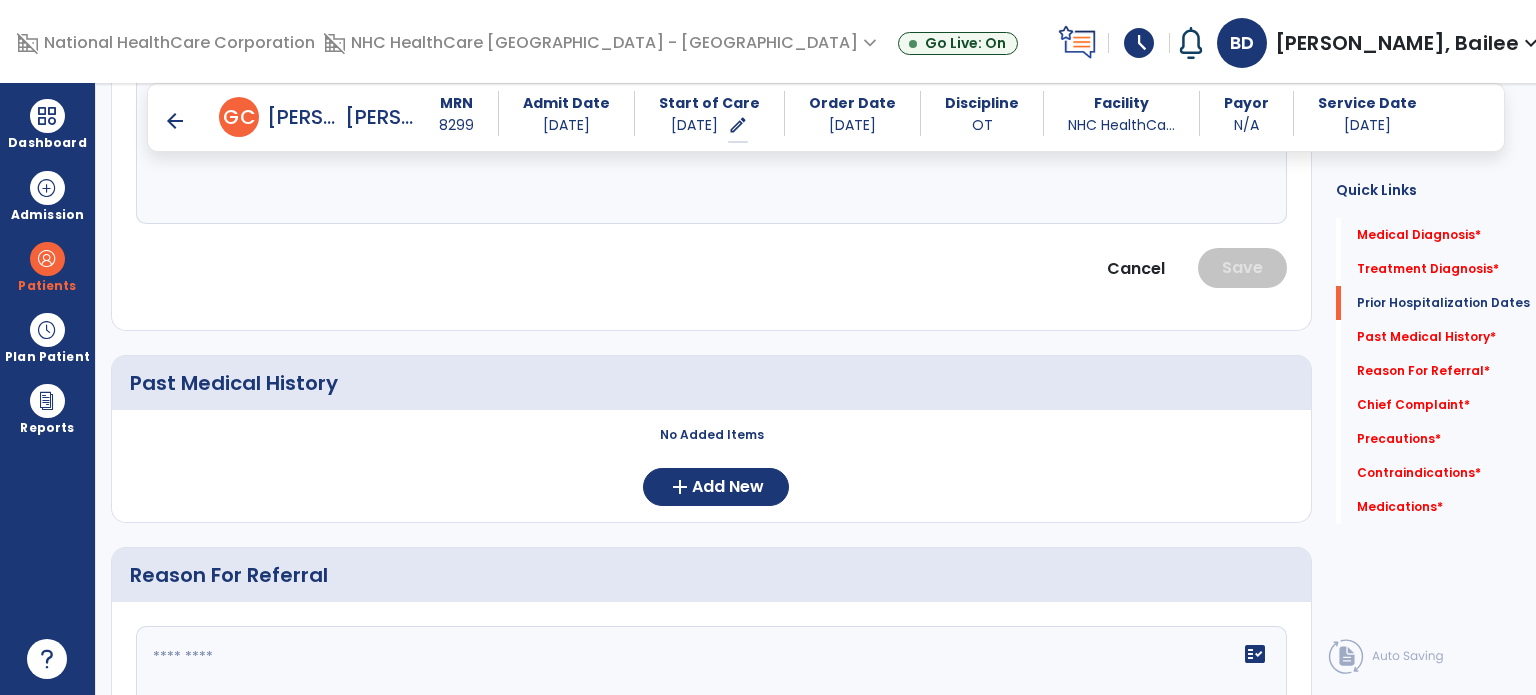 scroll, scrollTop: 812, scrollLeft: 0, axis: vertical 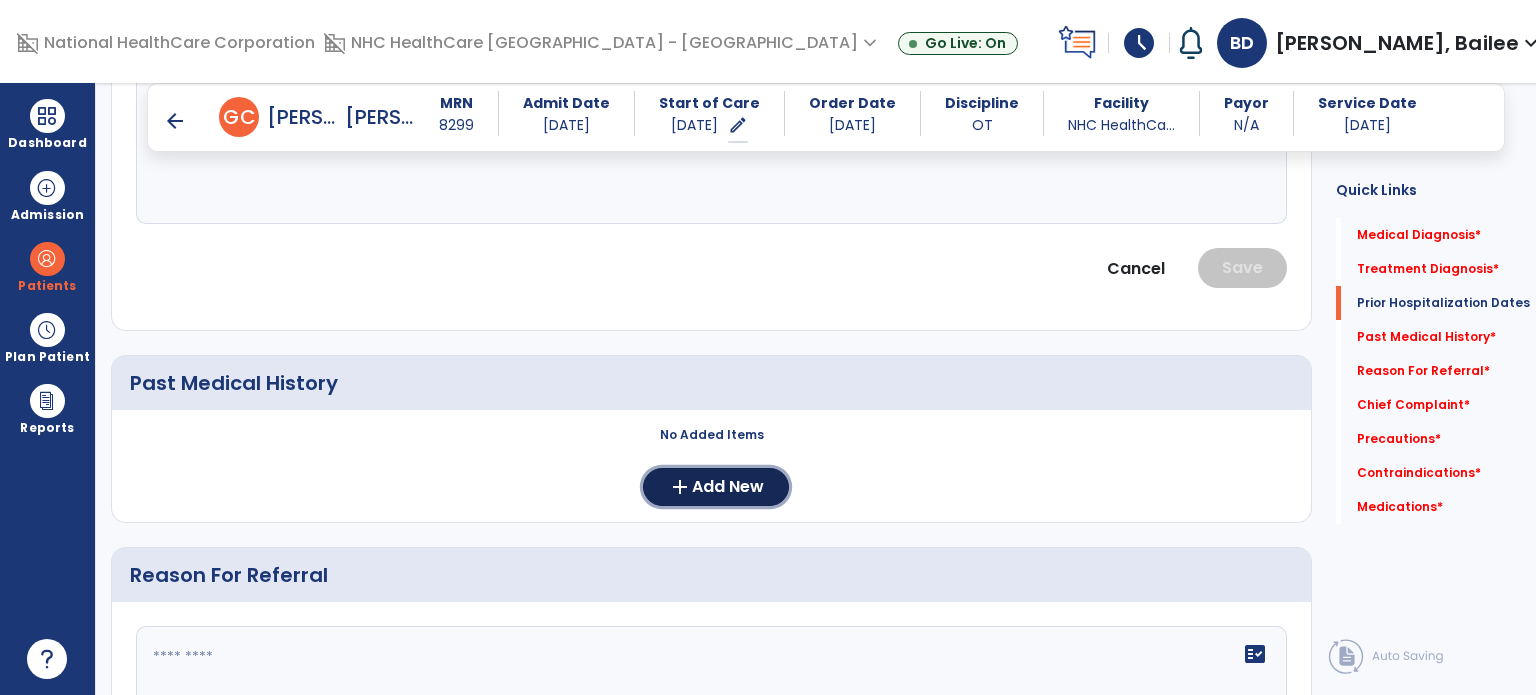 click on "Add New" 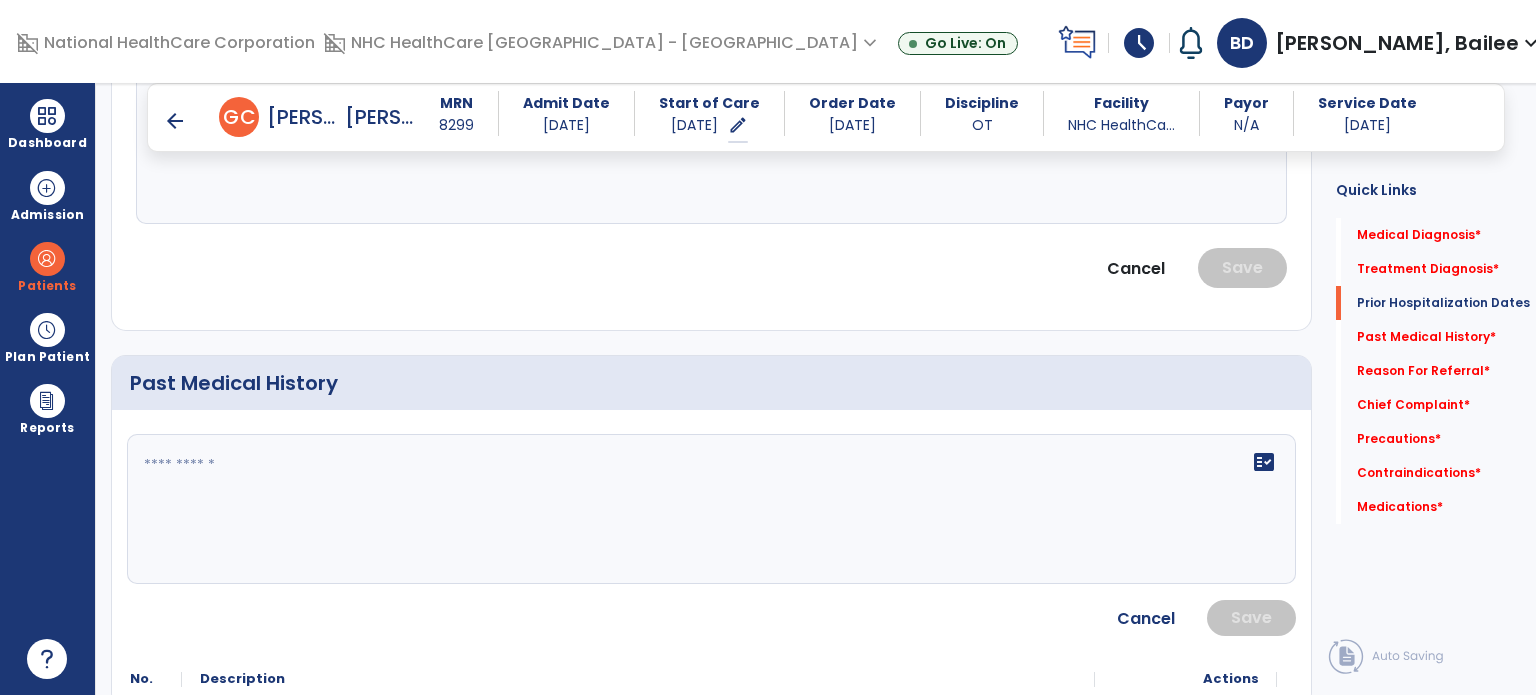 click on "fact_check" 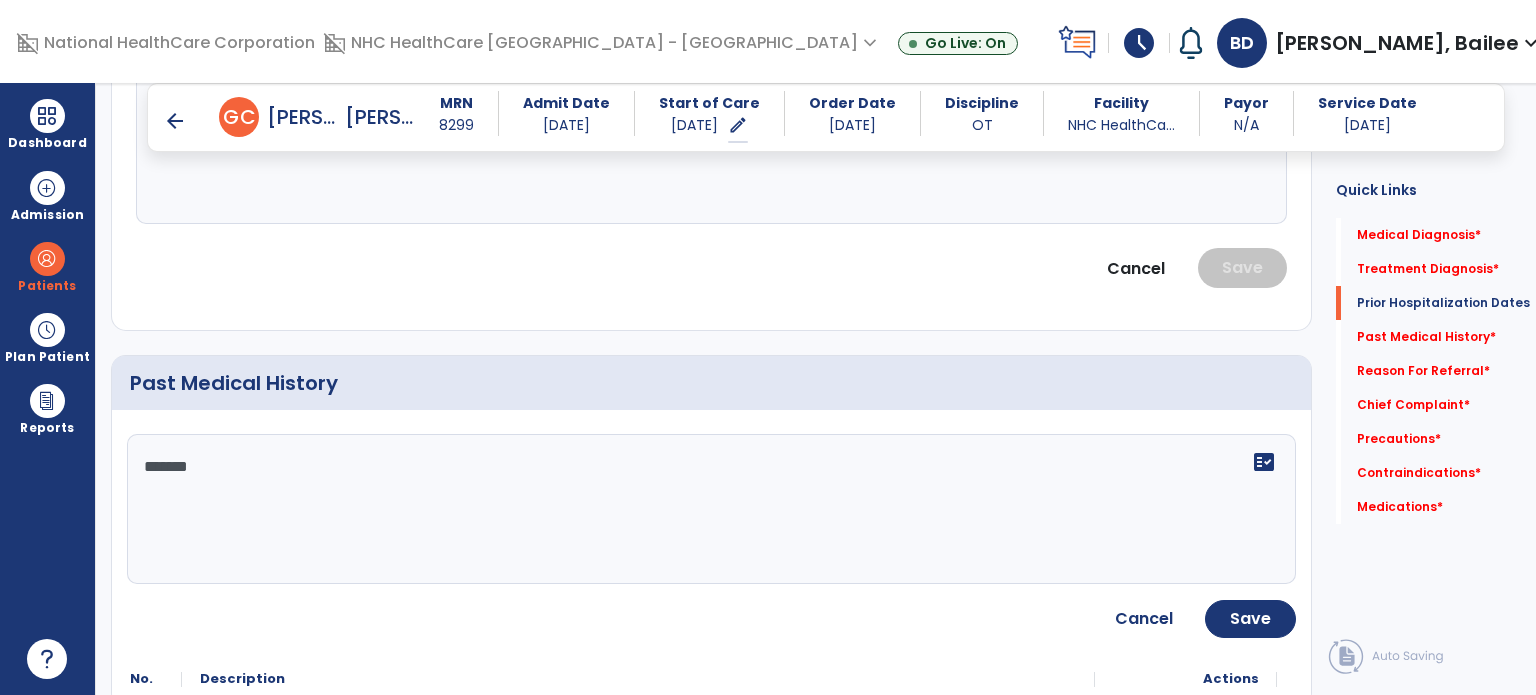 type on "*******" 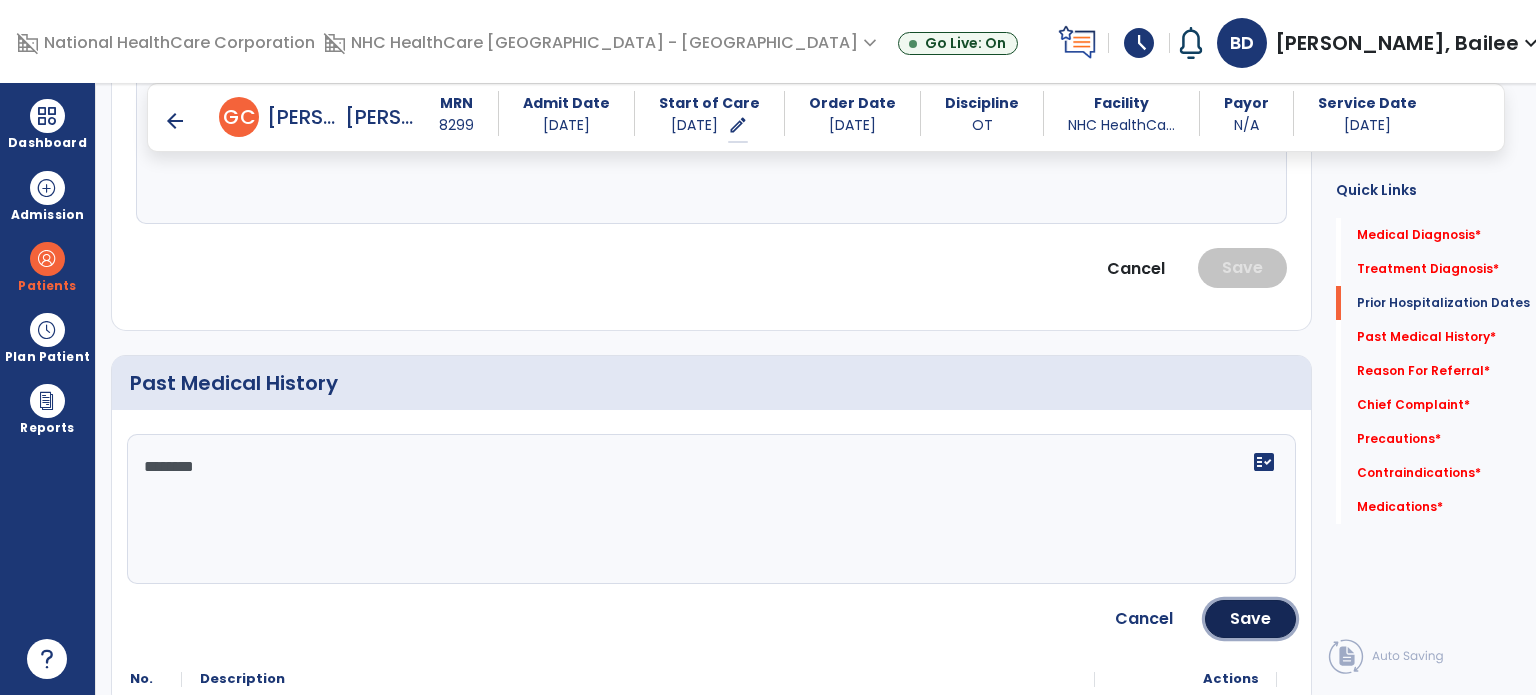 click on "Save" 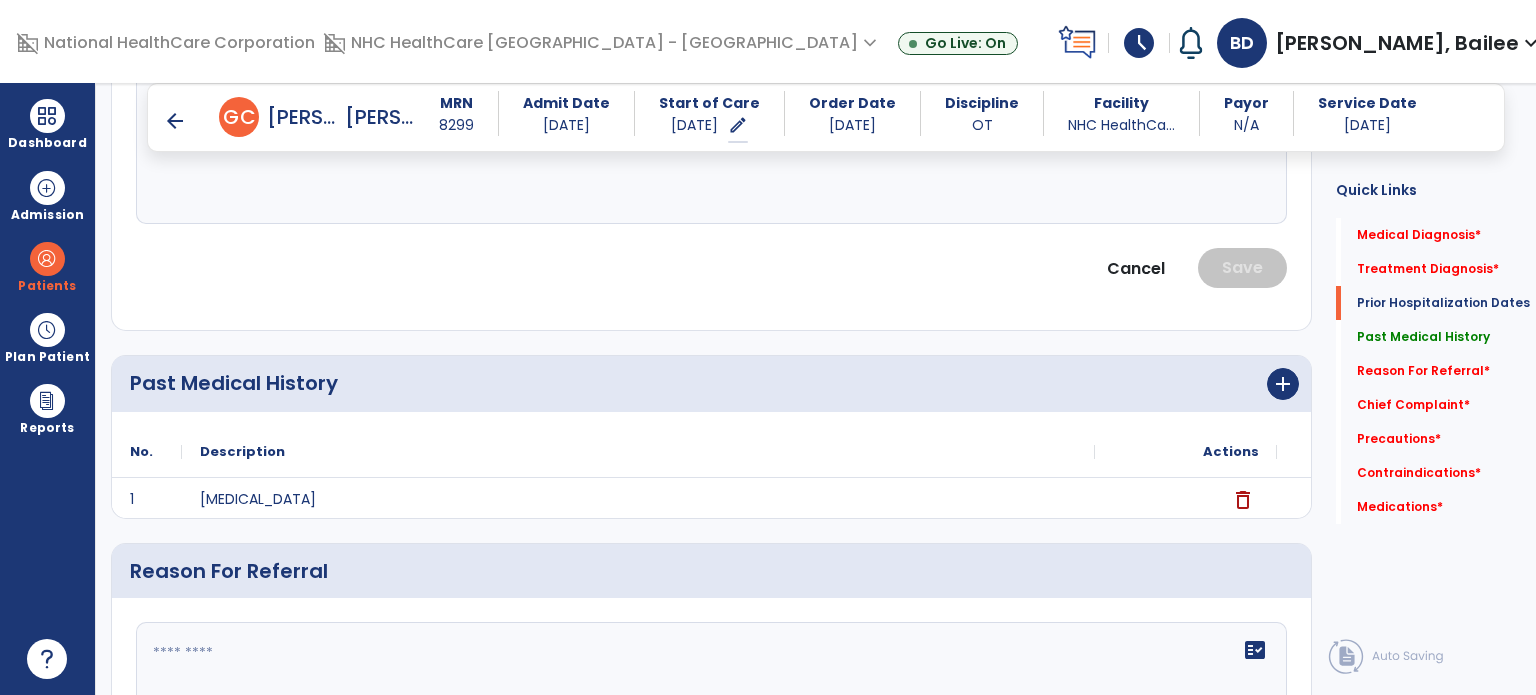 click 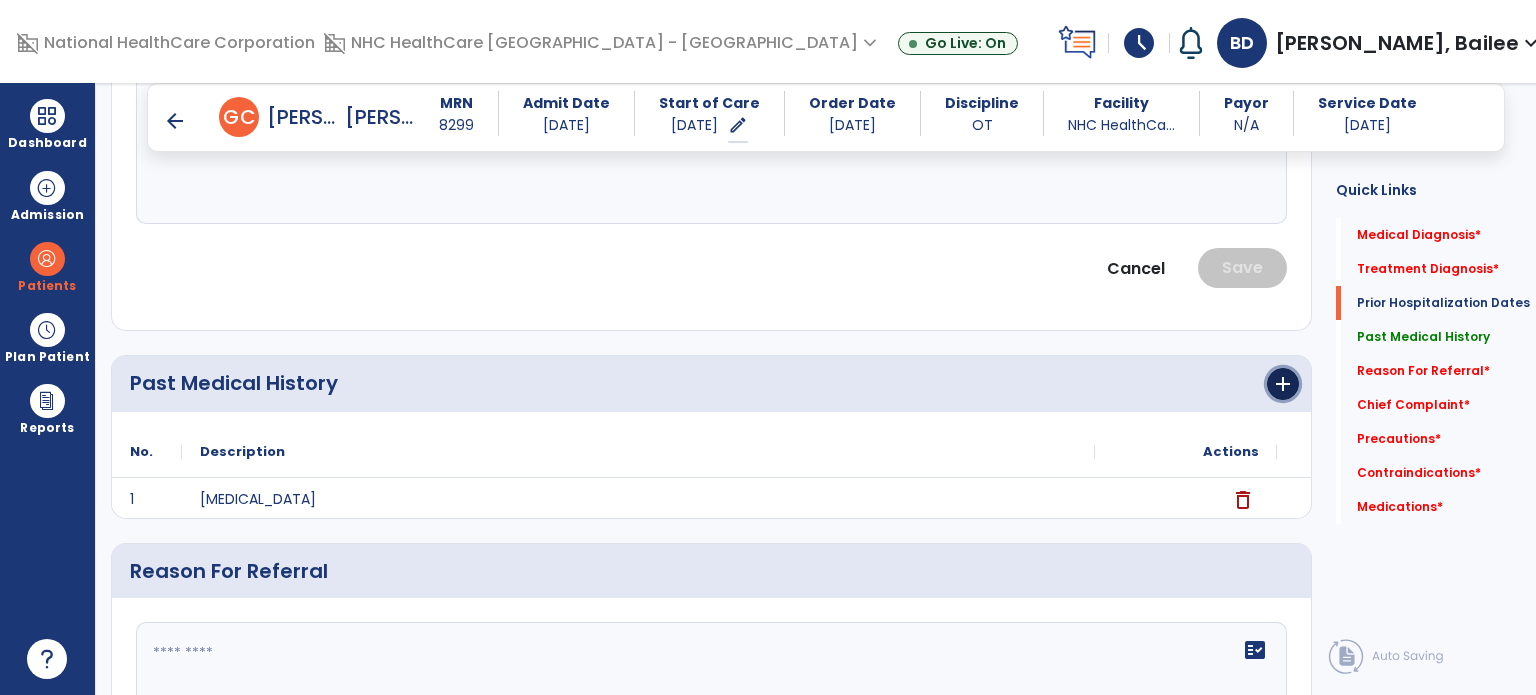 click on "add" 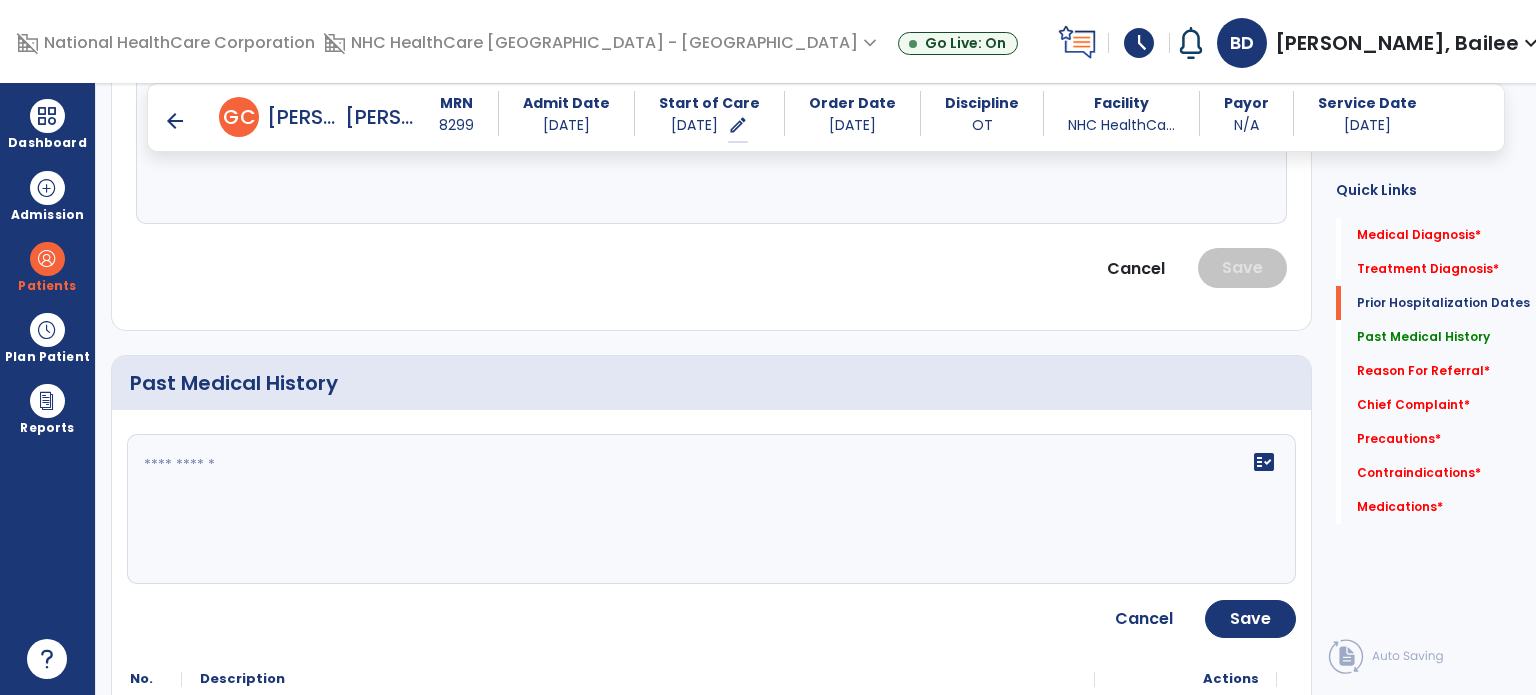 click on "fact_check" 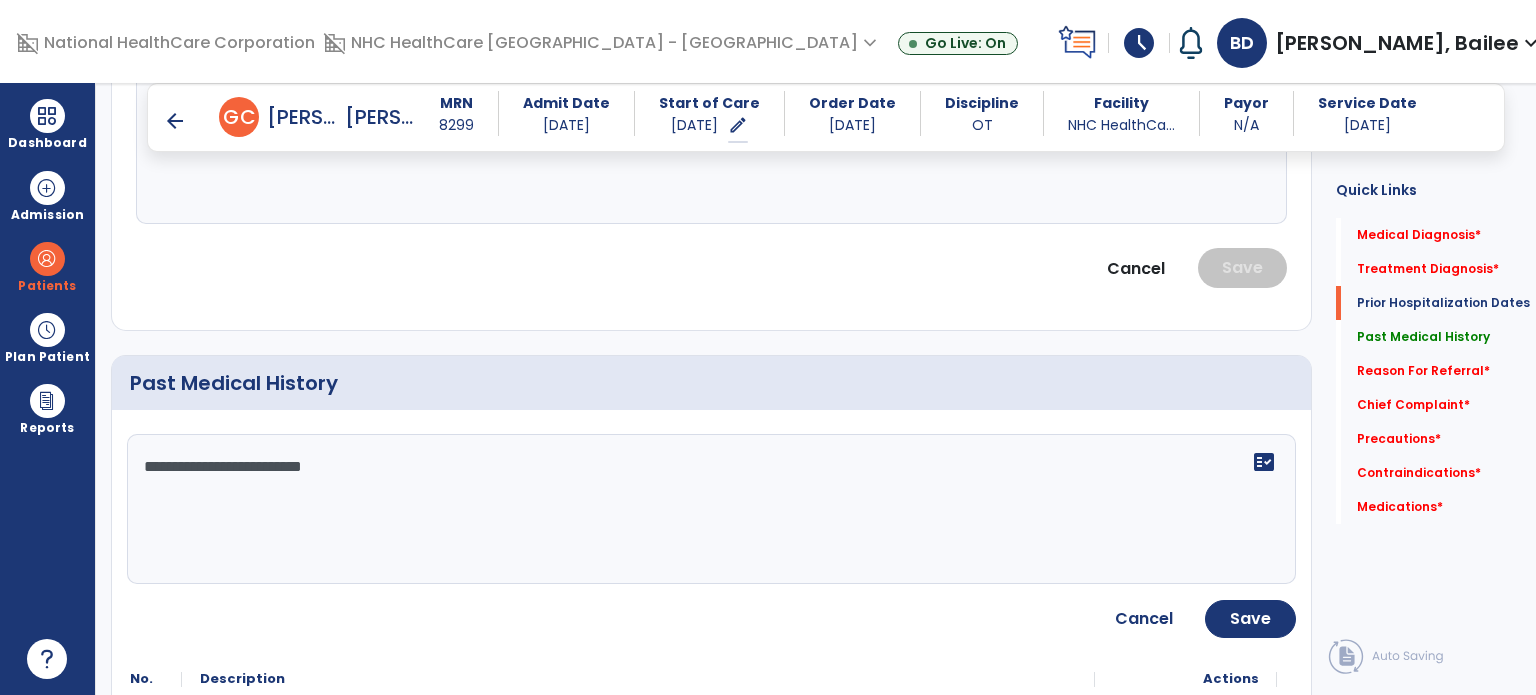 type on "**********" 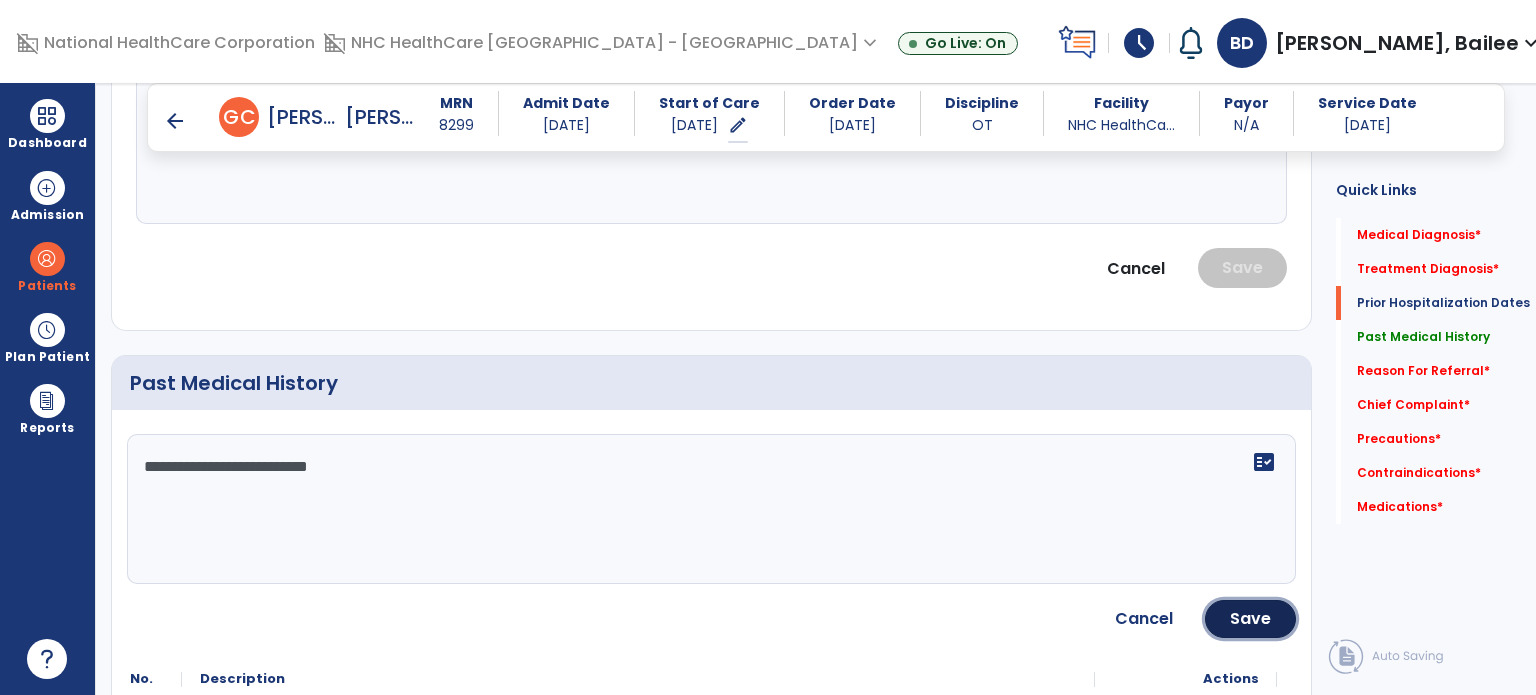 click on "Save" 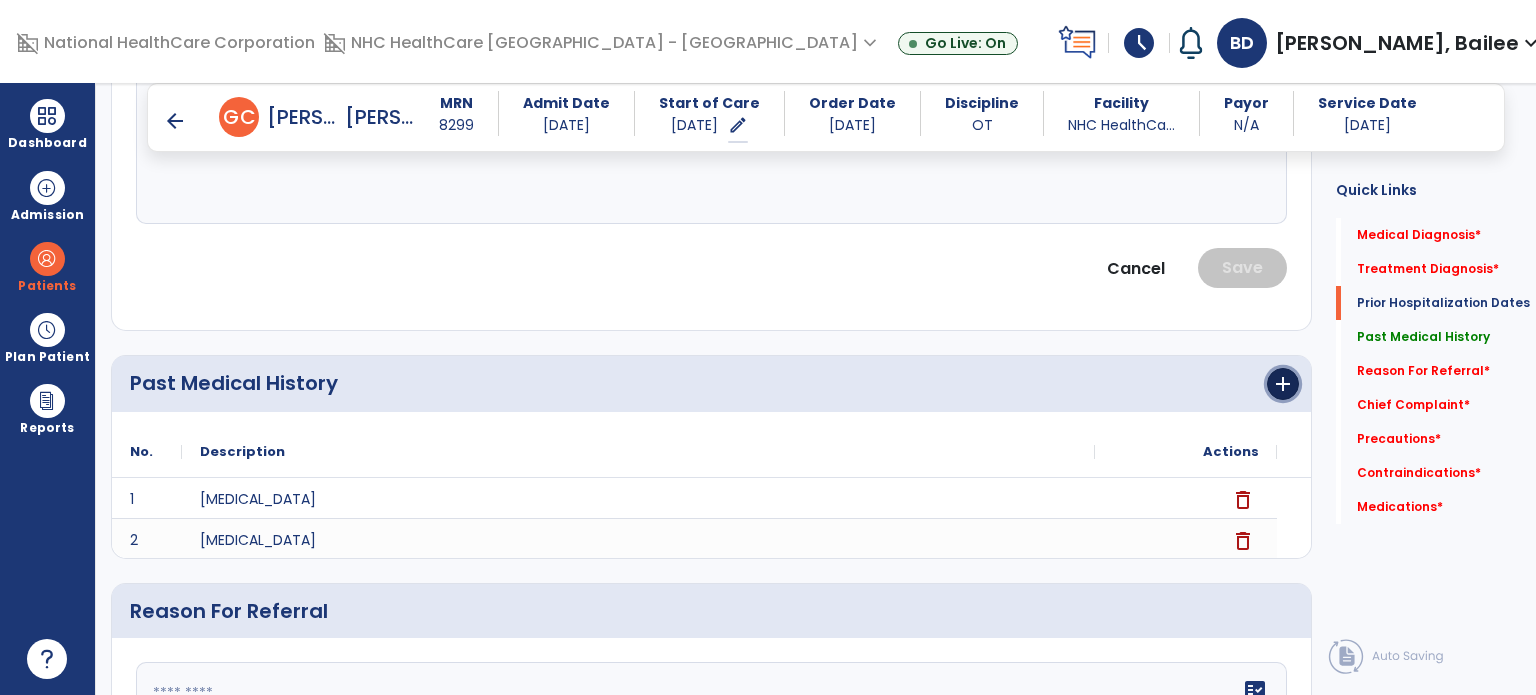 click on "add" 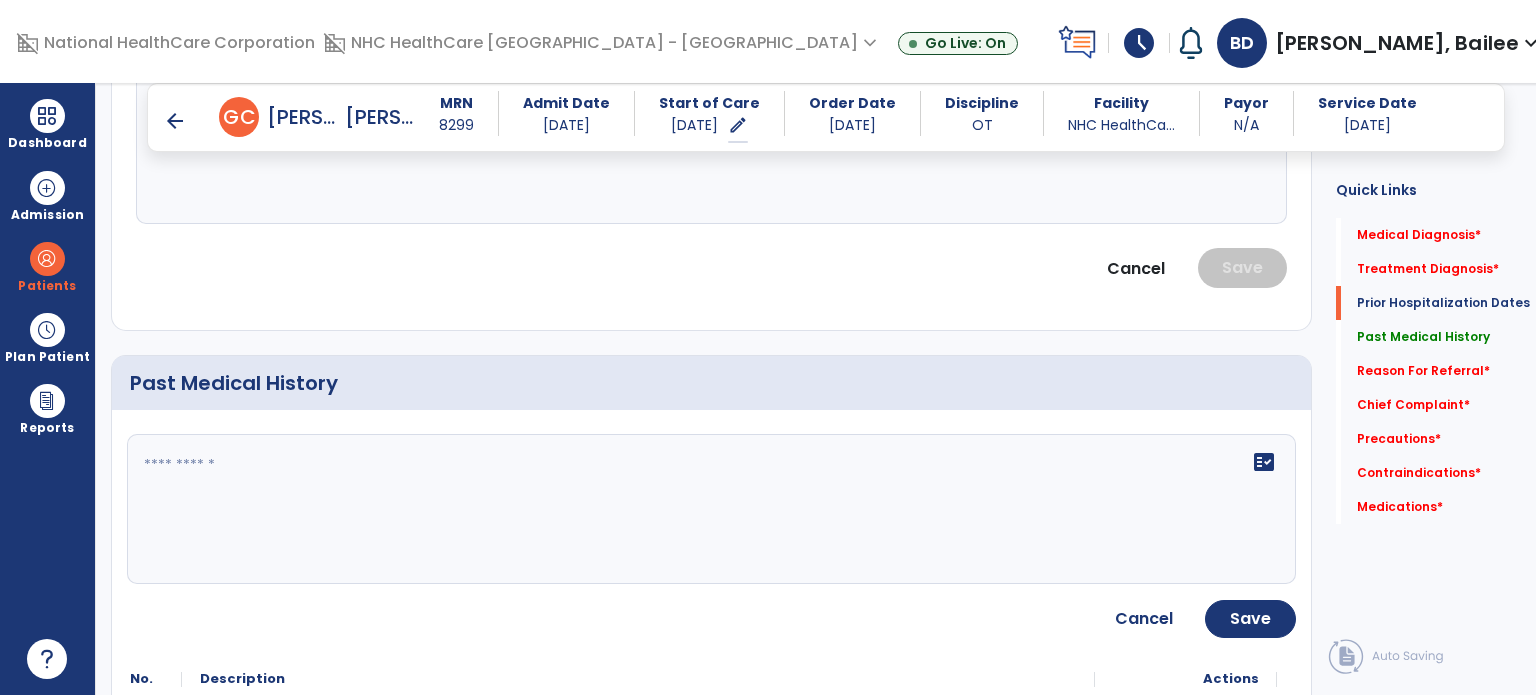 click 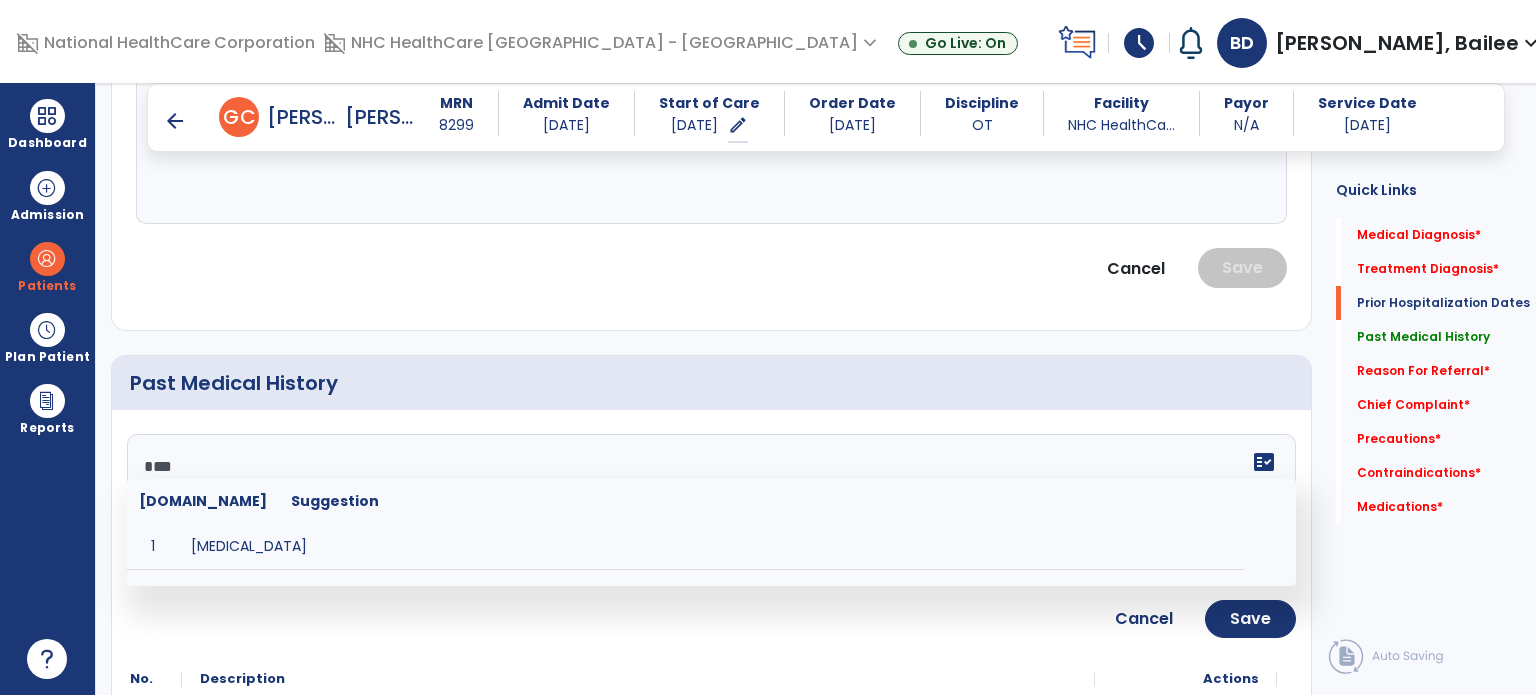 type on "****" 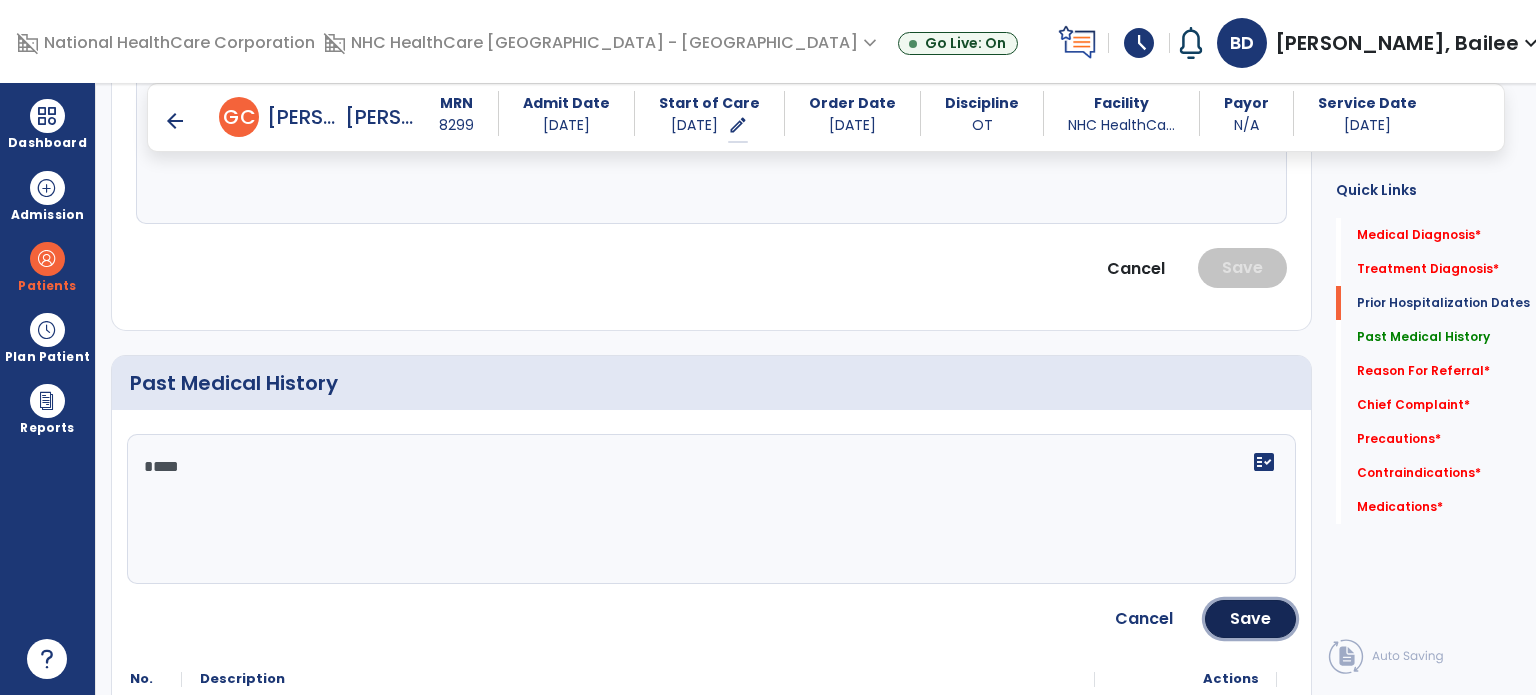 click on "Save" 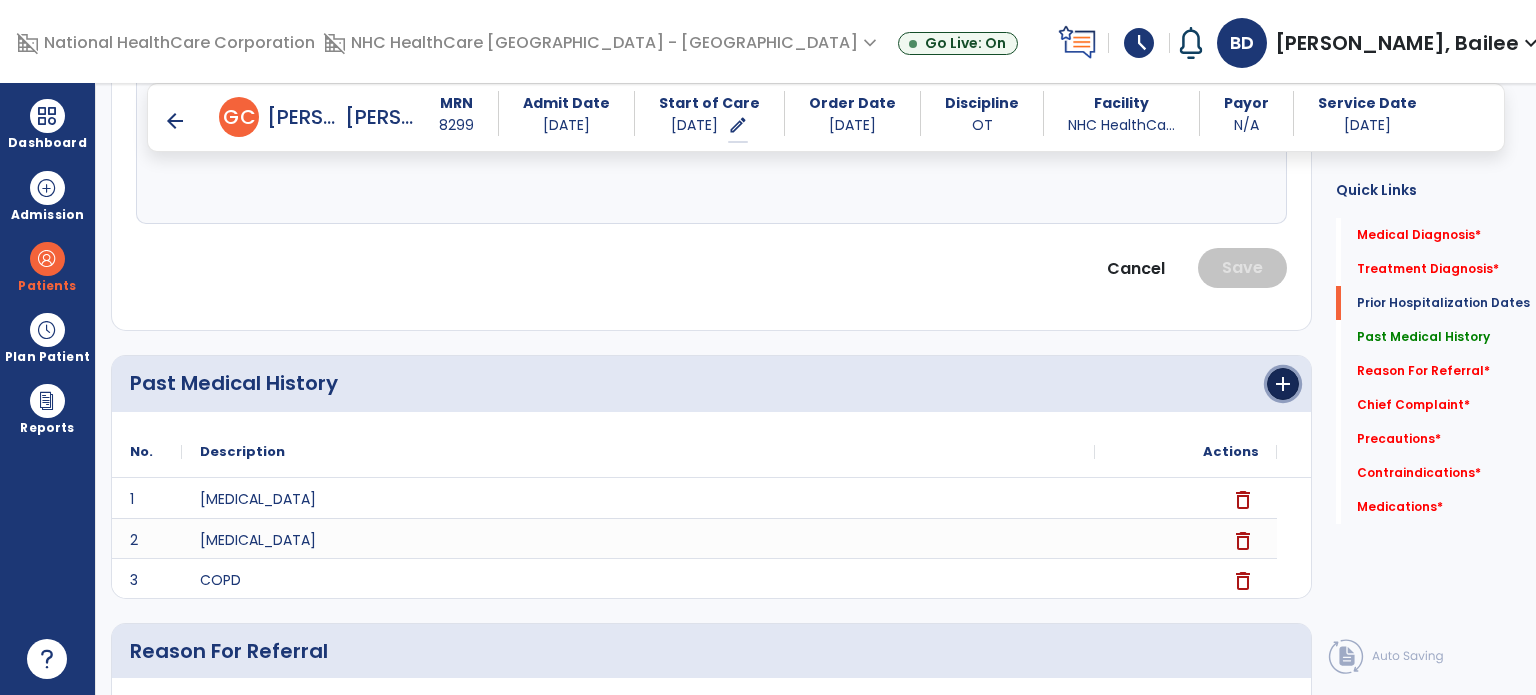 click on "add" 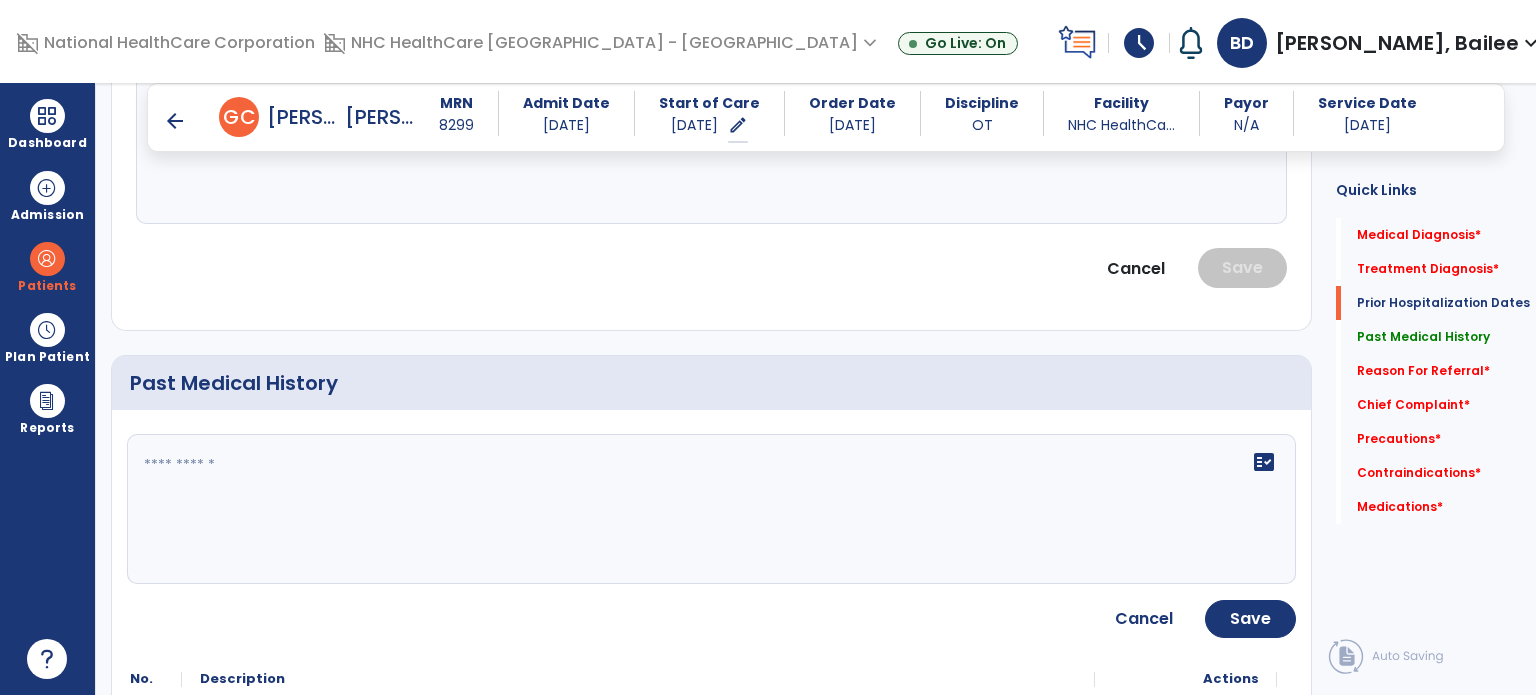click on "fact_check" 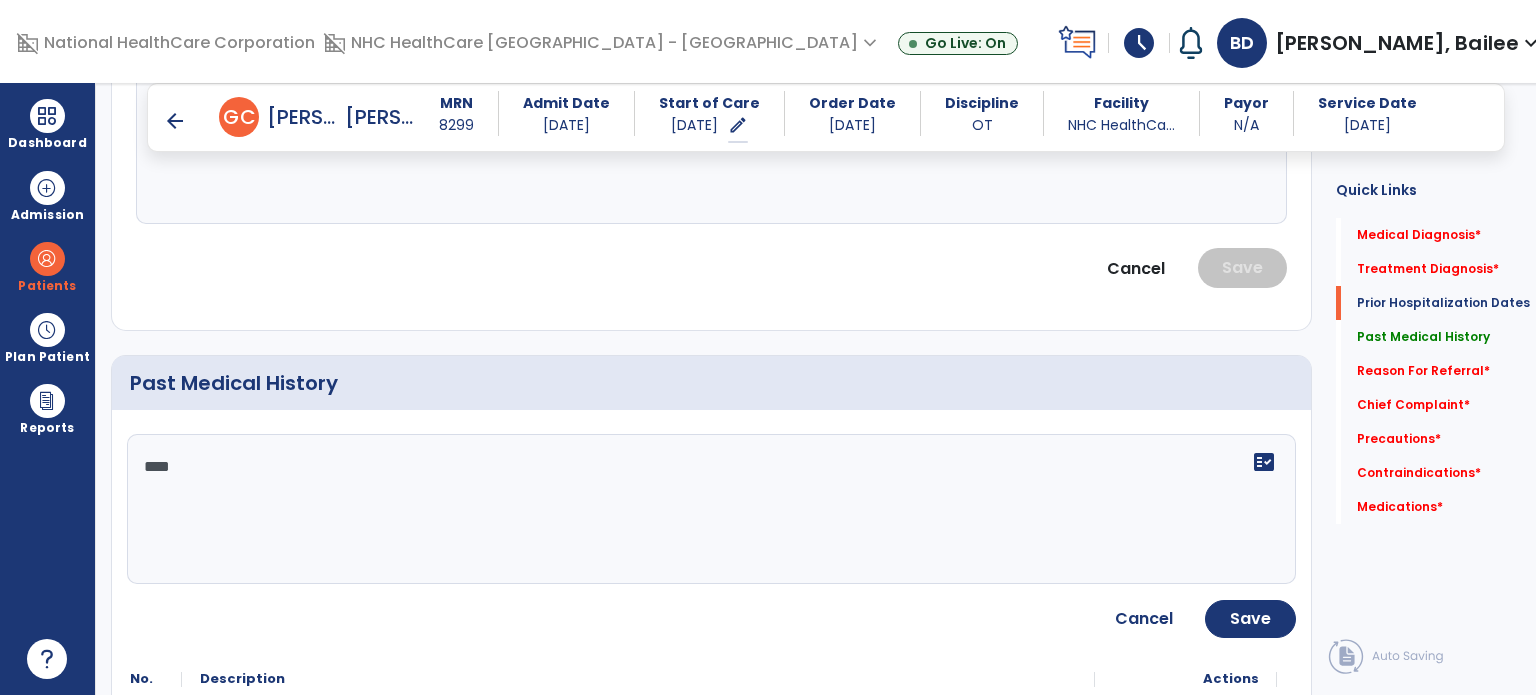 type on "*****" 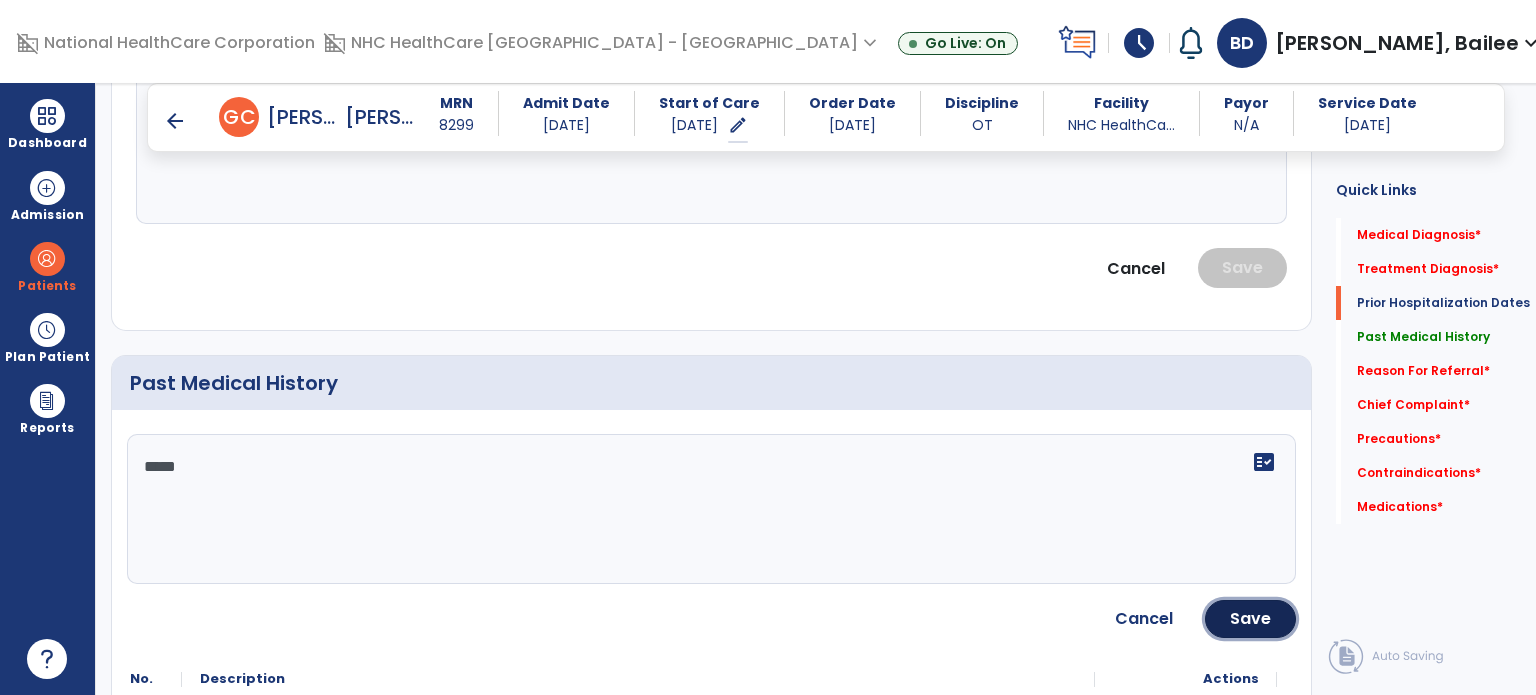 click on "Save" 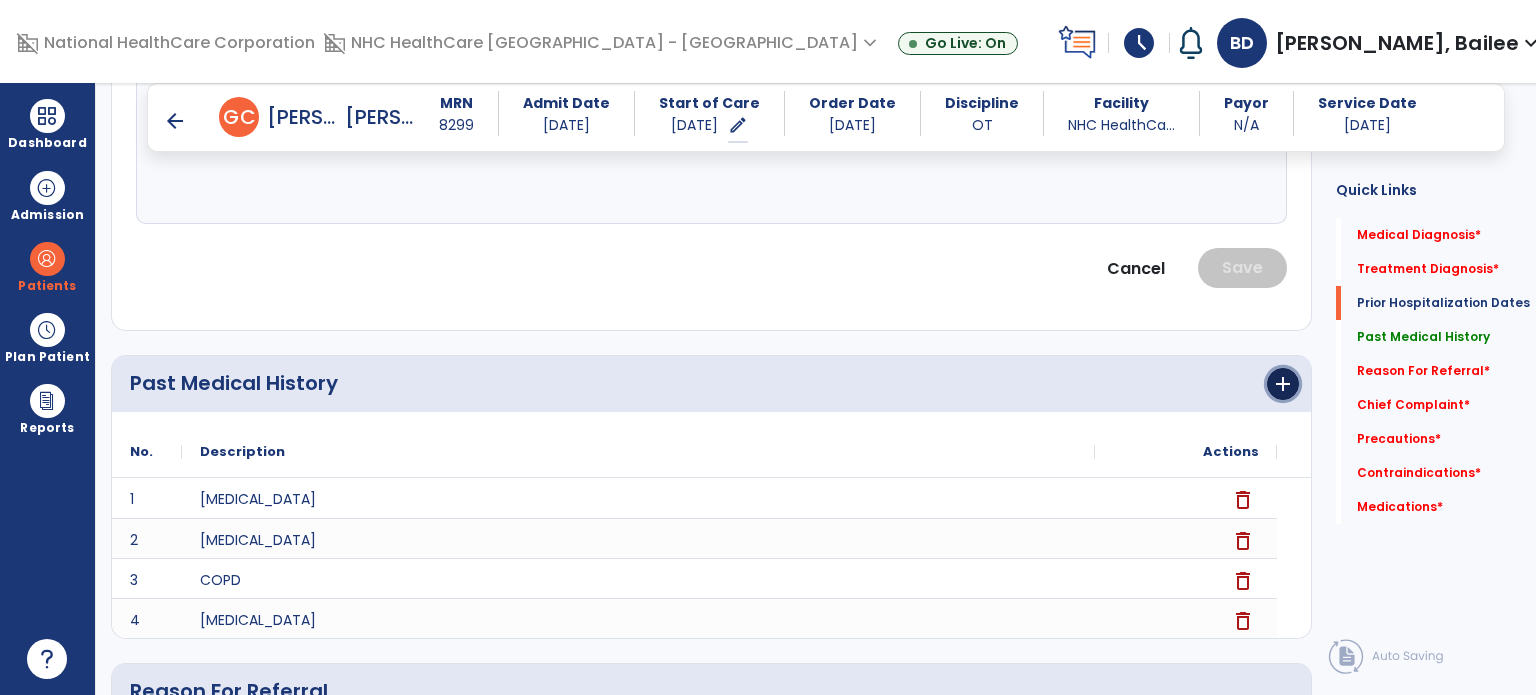 click on "add" 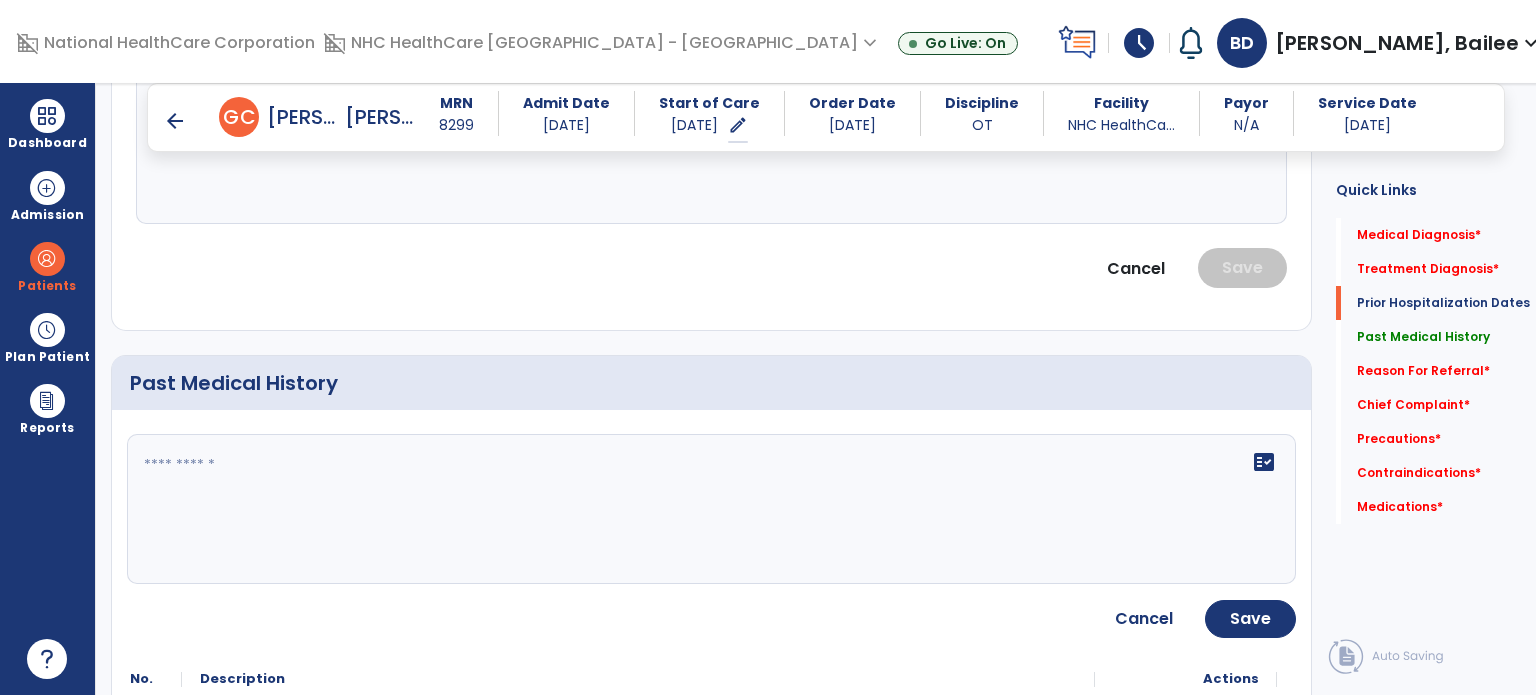 click on "fact_check" 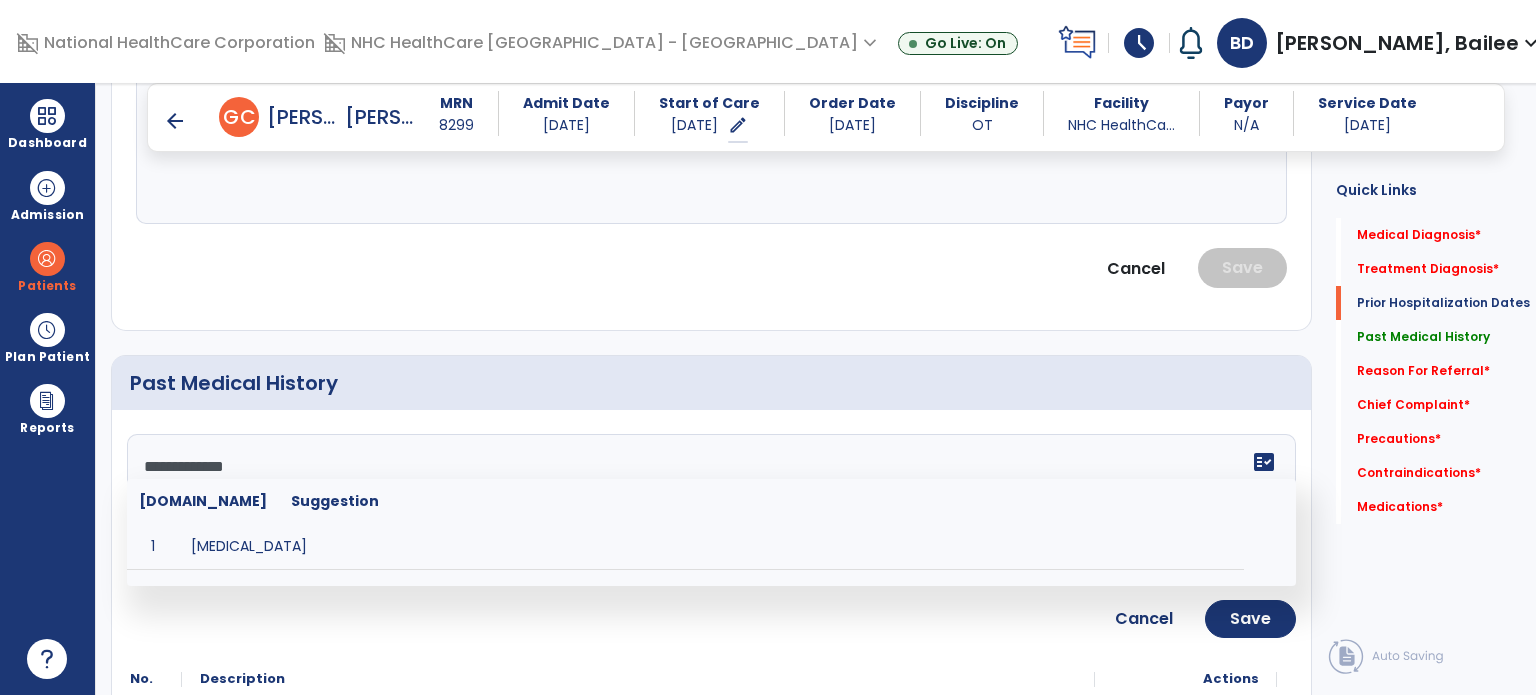 type on "**********" 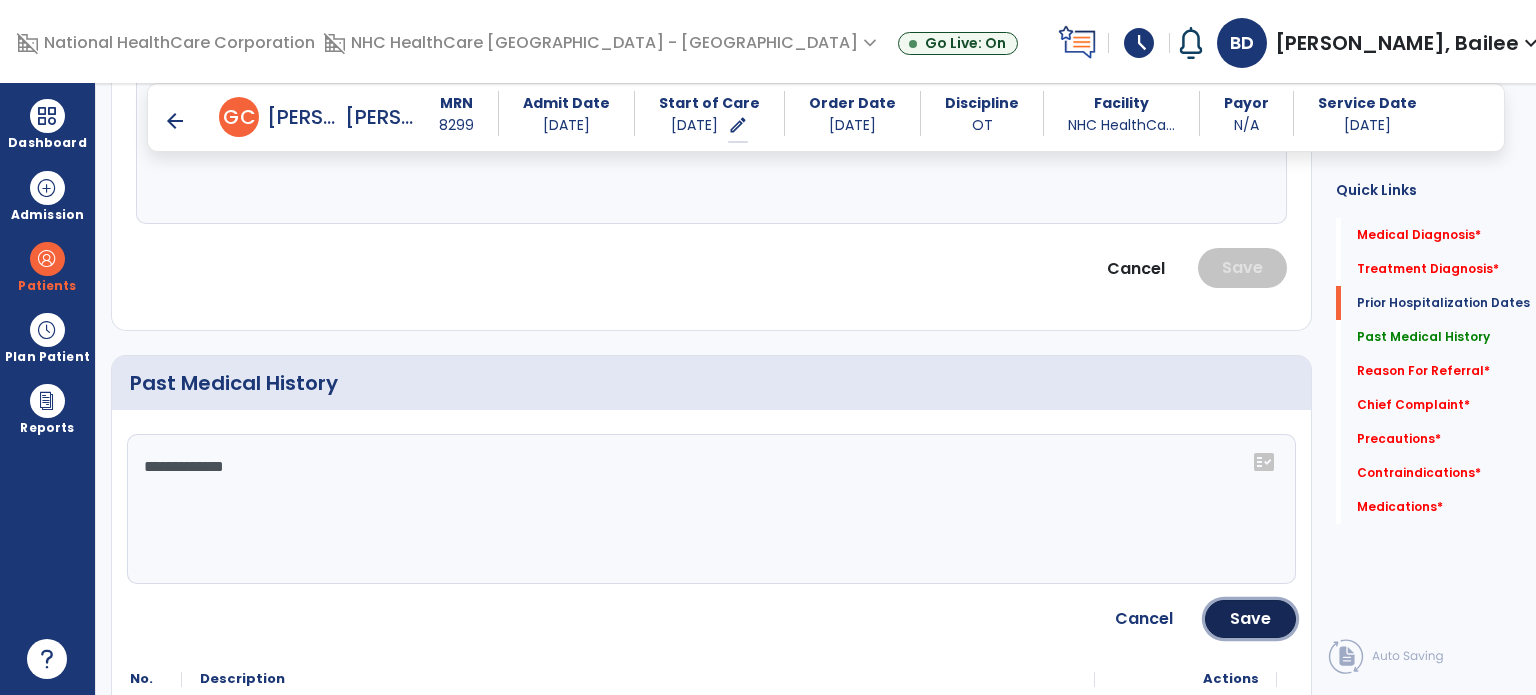 click on "Save" 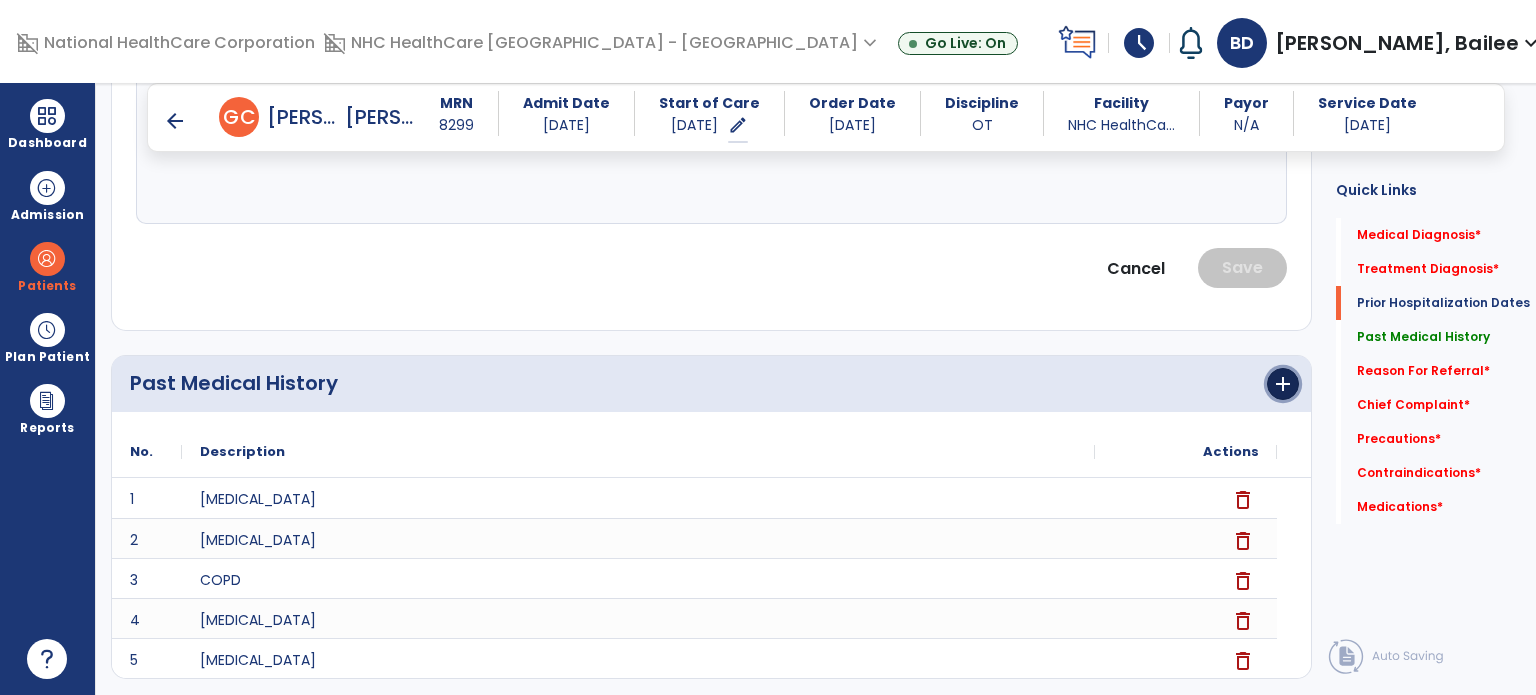 click on "add" 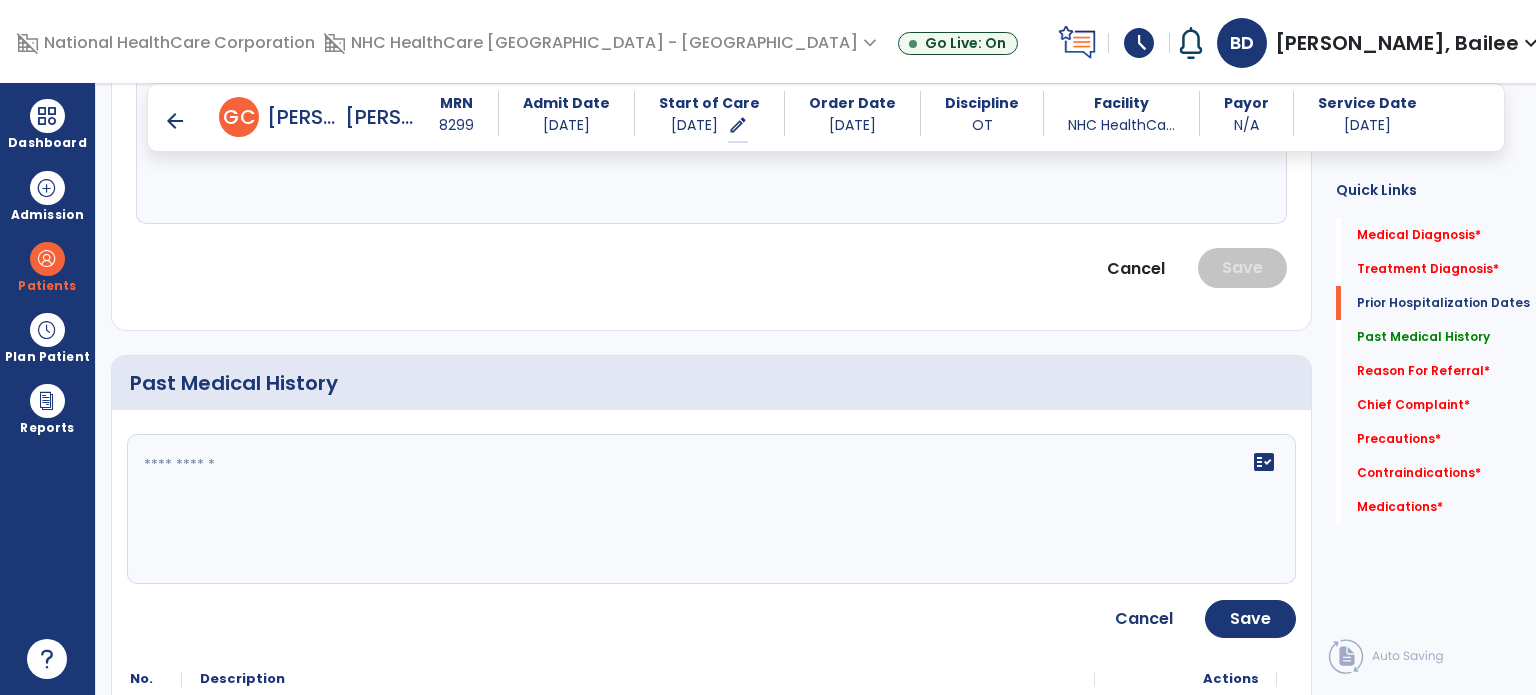 click 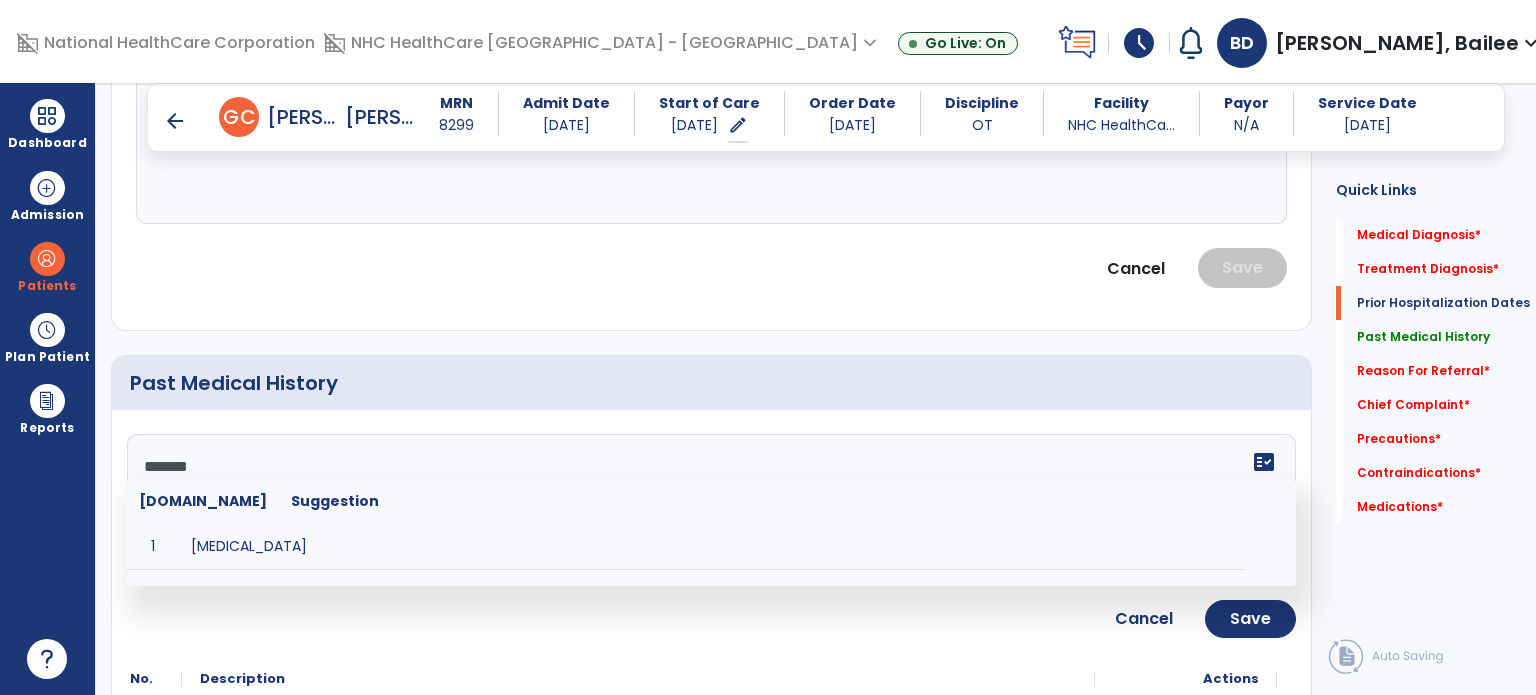 type on "**********" 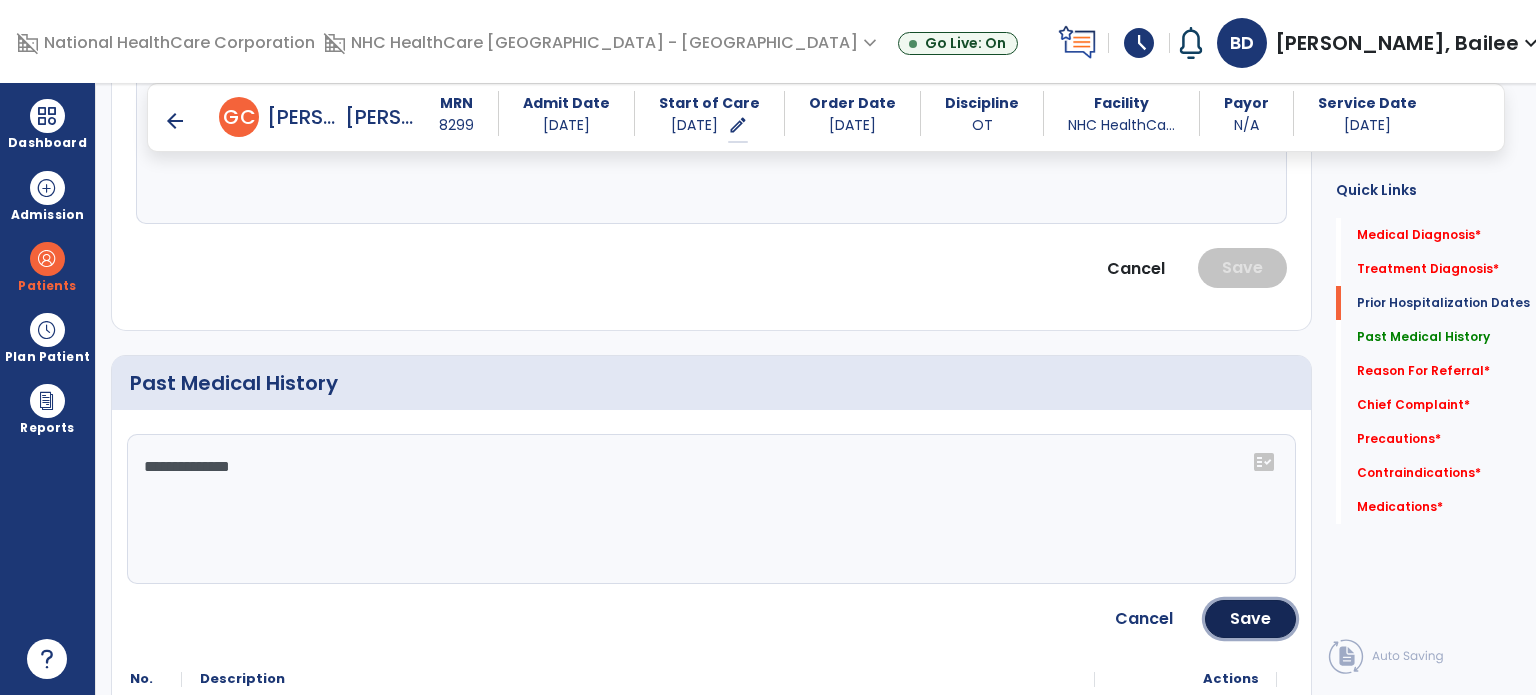 click on "Save" 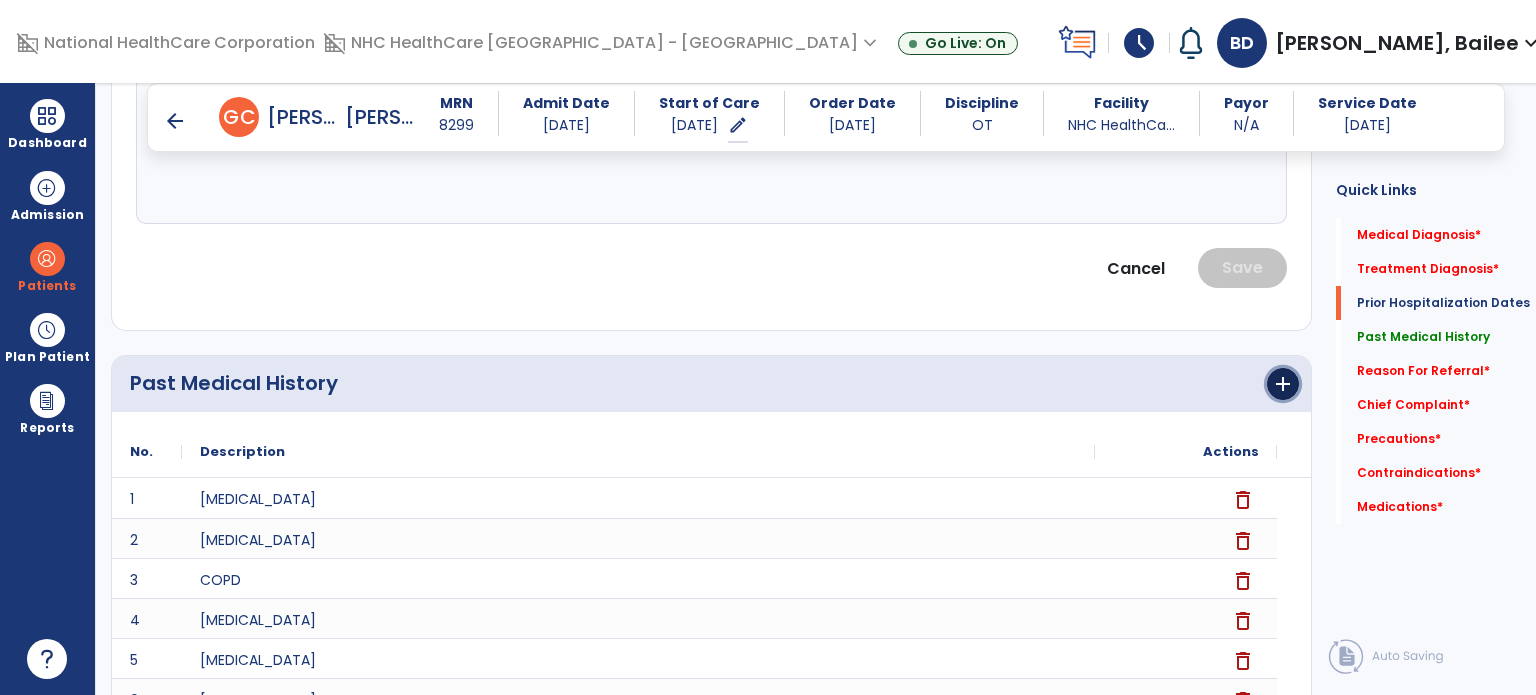 click on "add" 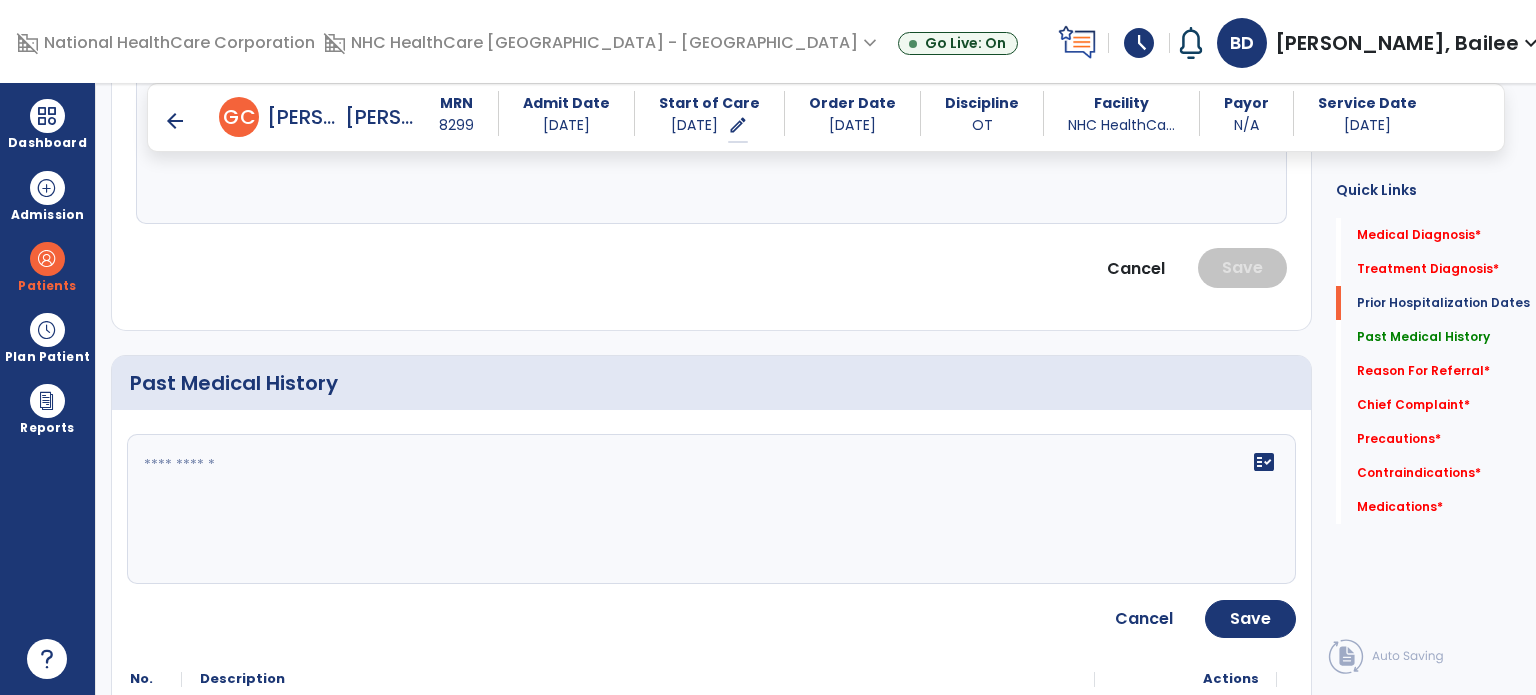 click 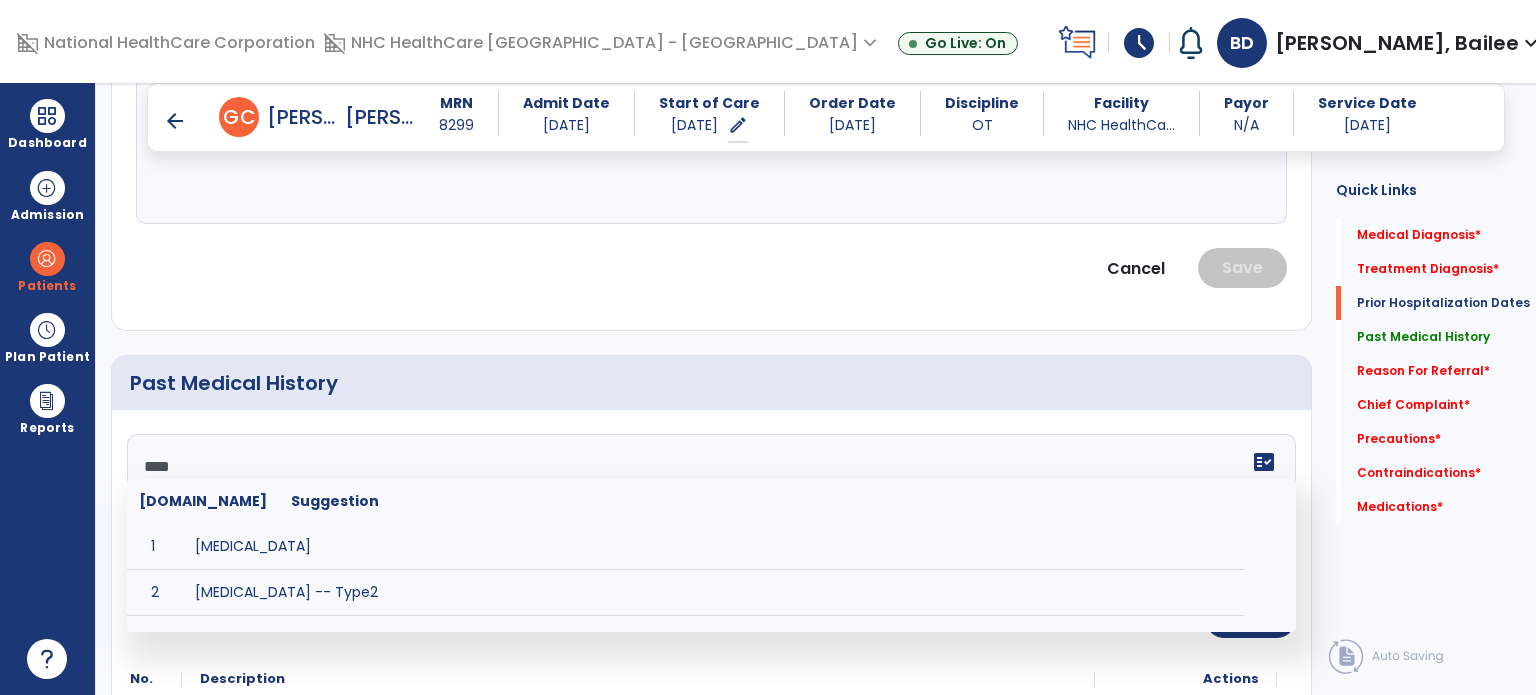 type on "**********" 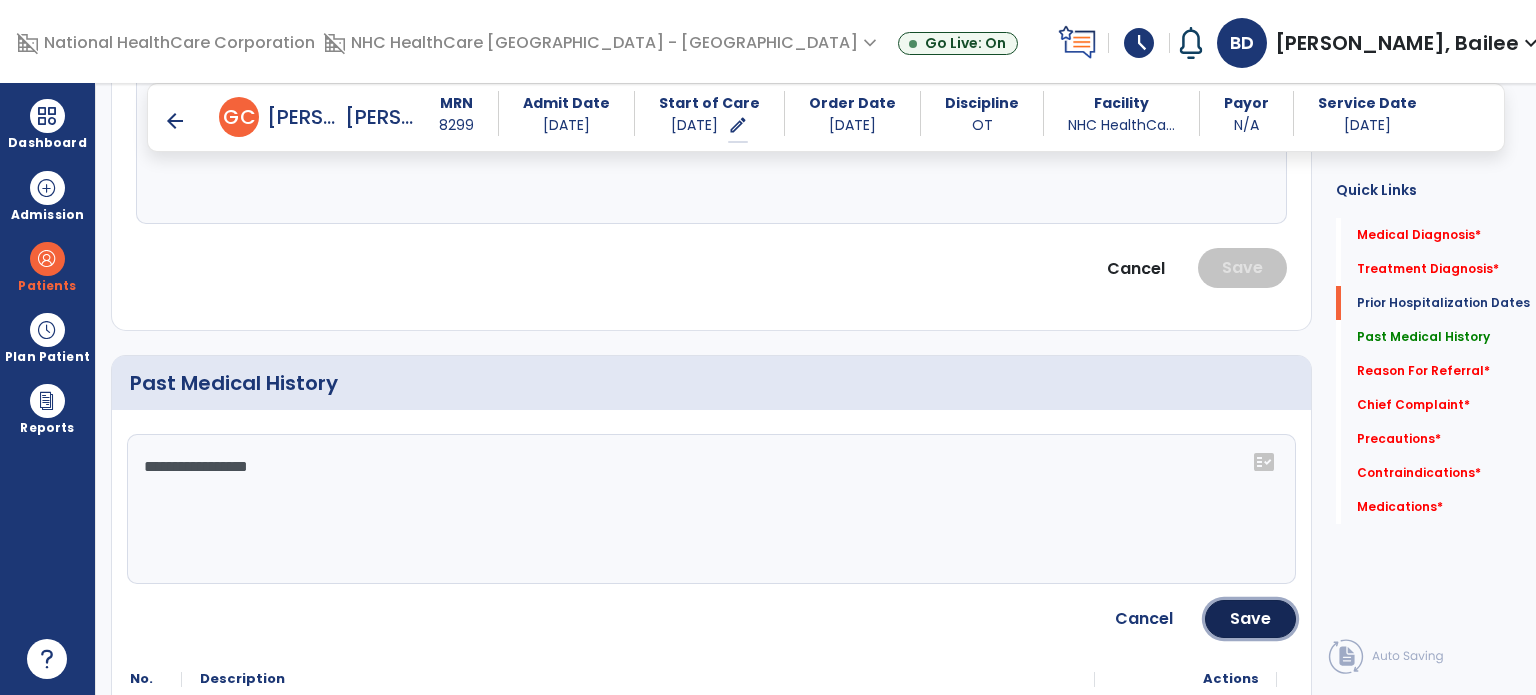 click on "Save" 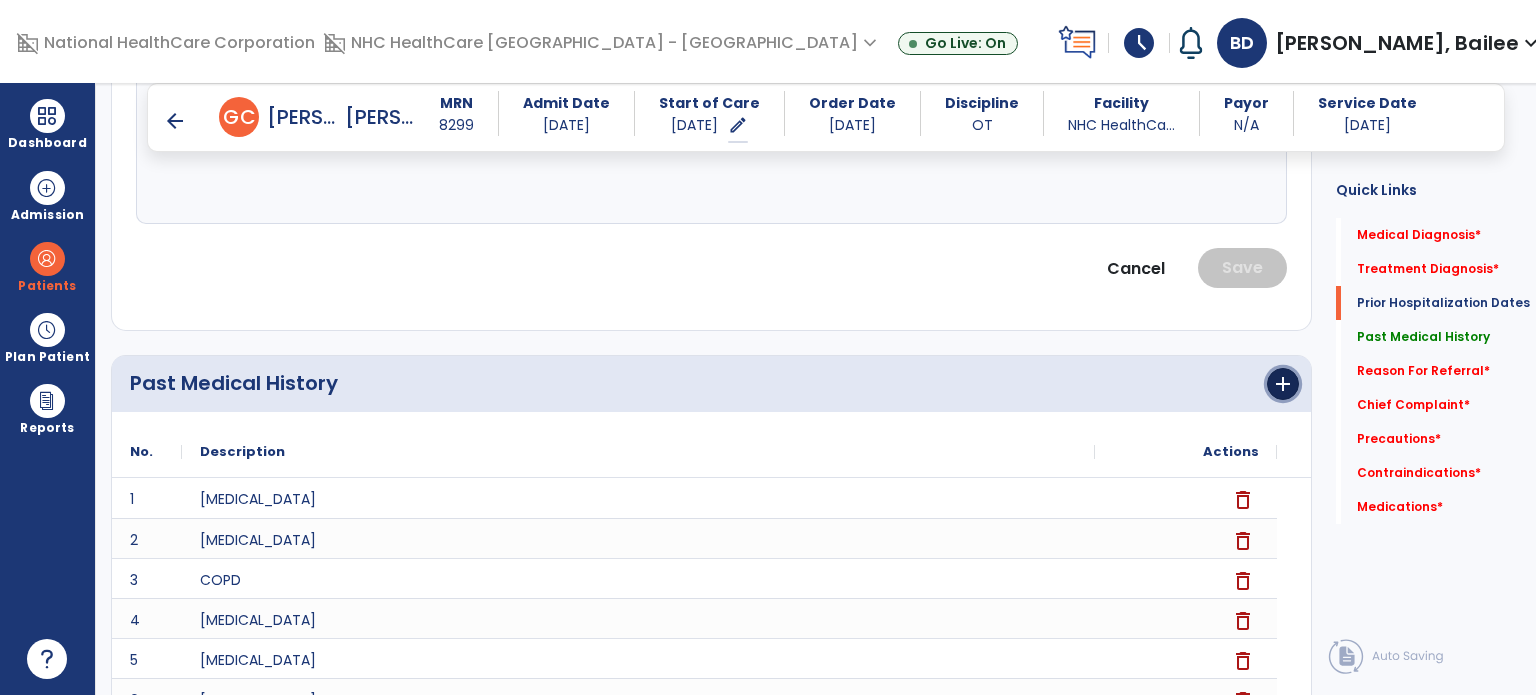 click on "add" 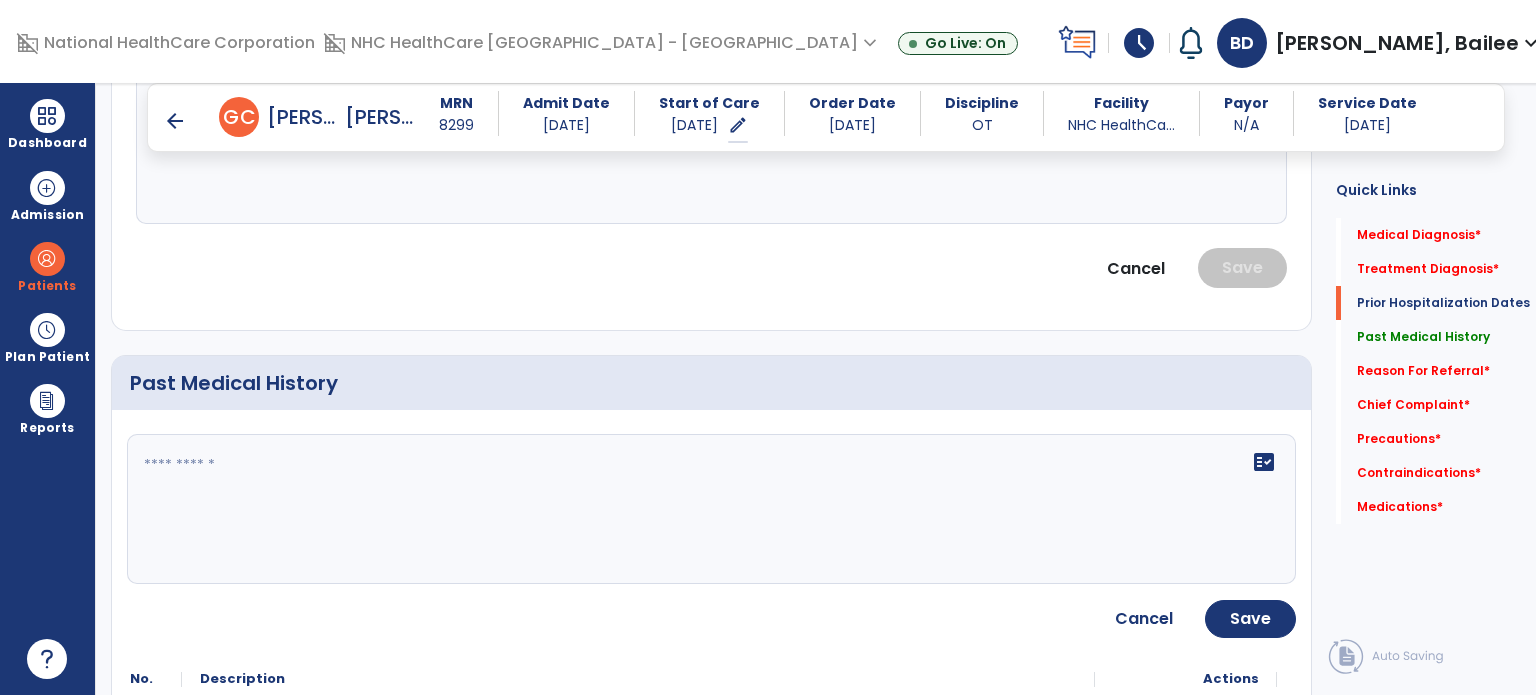 click on "fact_check" 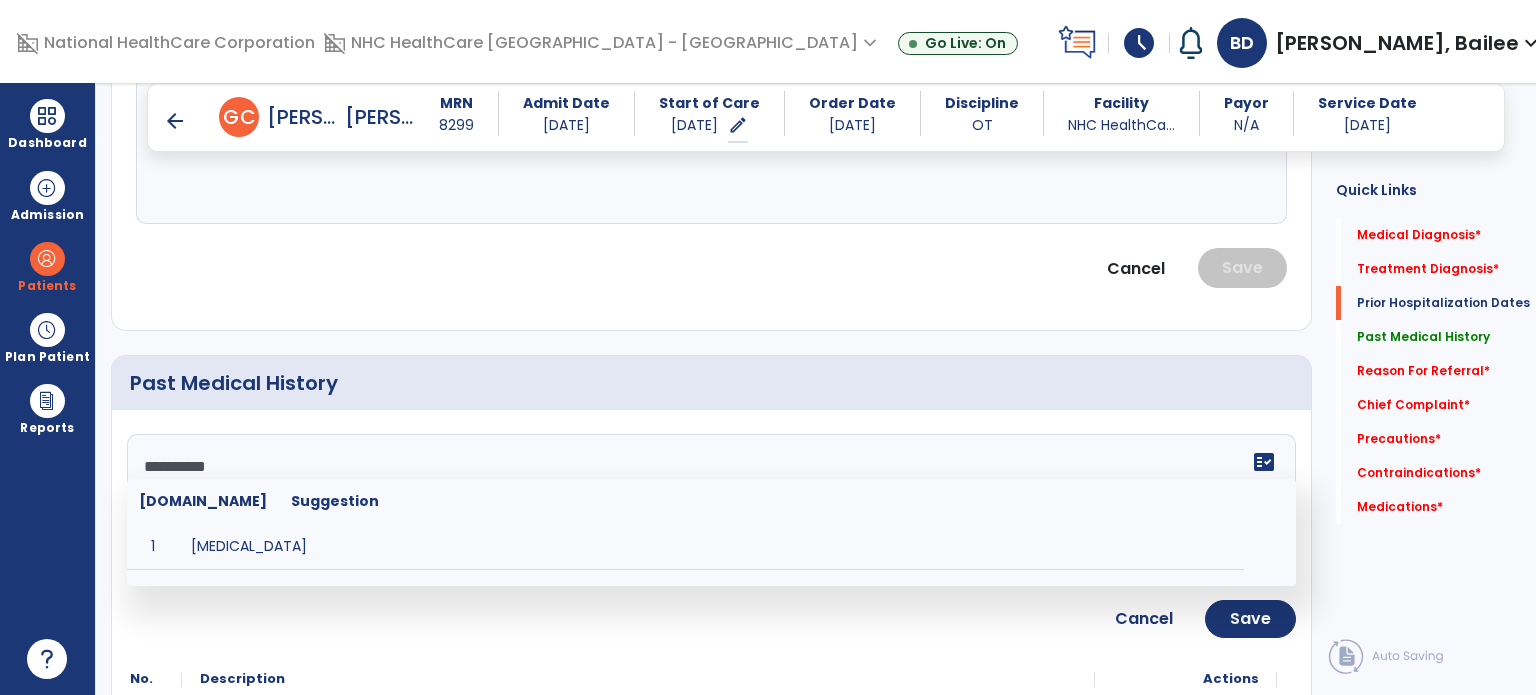scroll, scrollTop: 807, scrollLeft: 0, axis: vertical 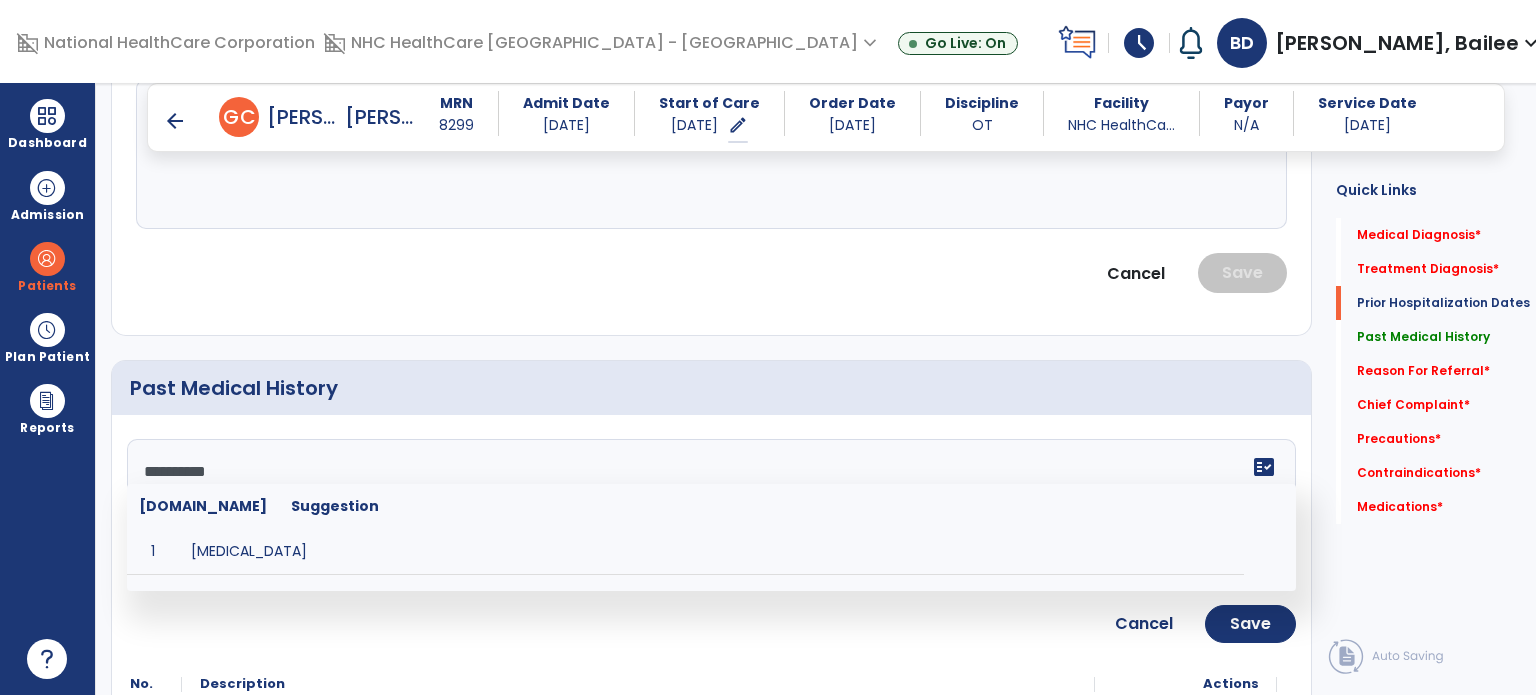 type on "**********" 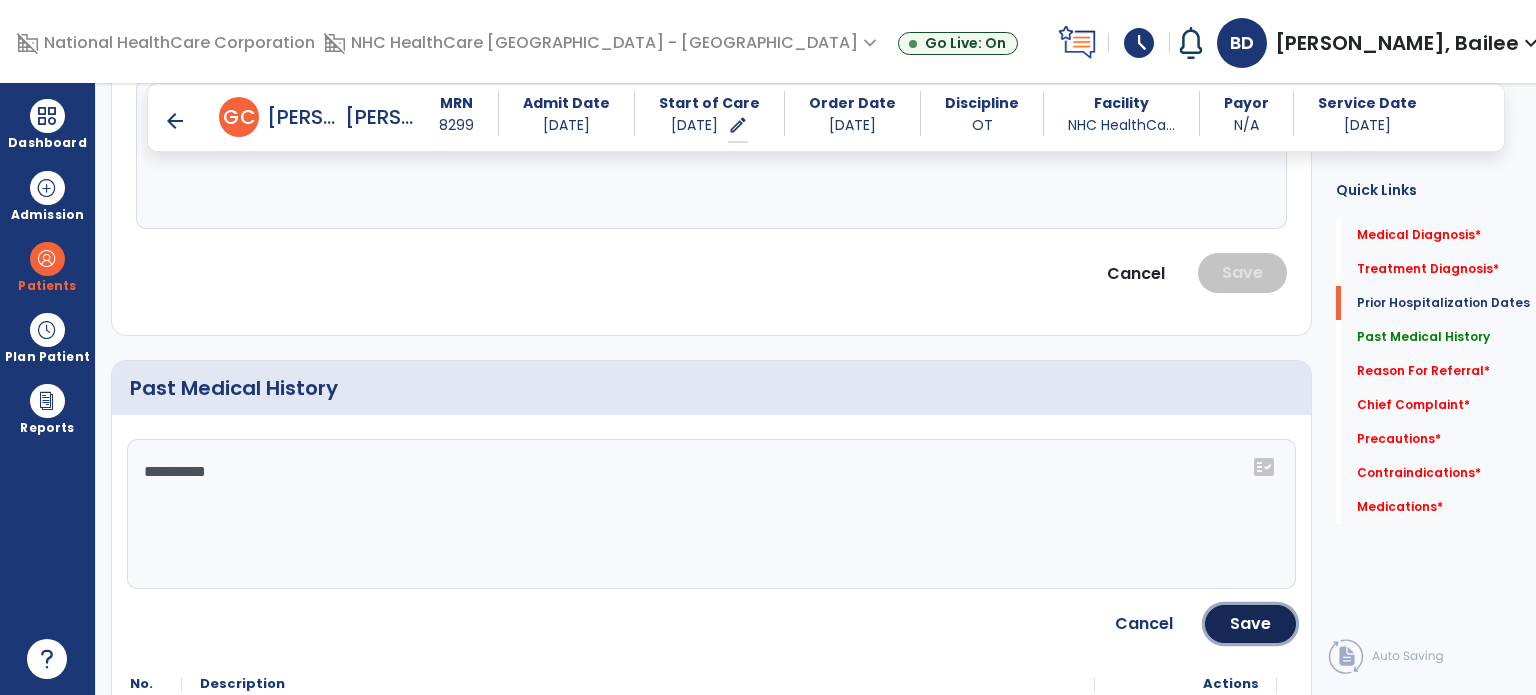 click on "Save" 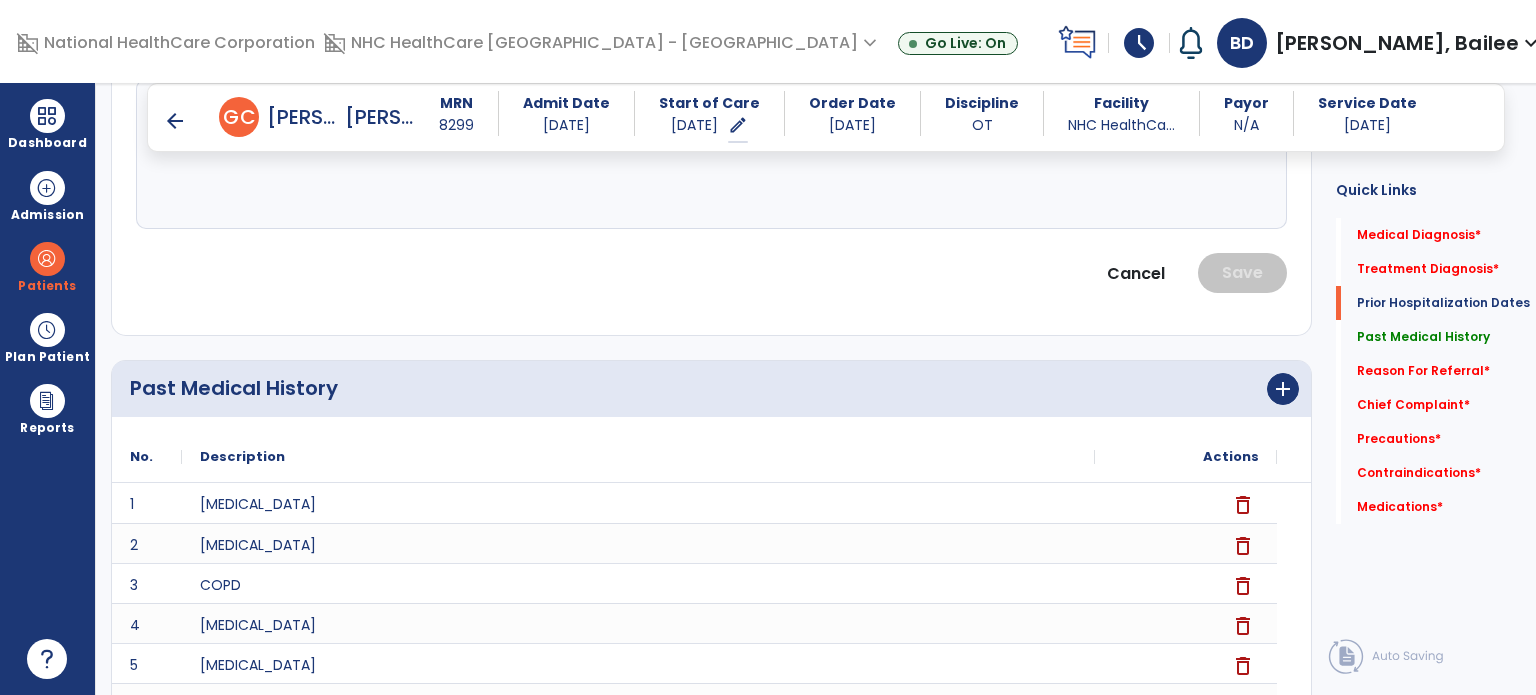 click on "add" 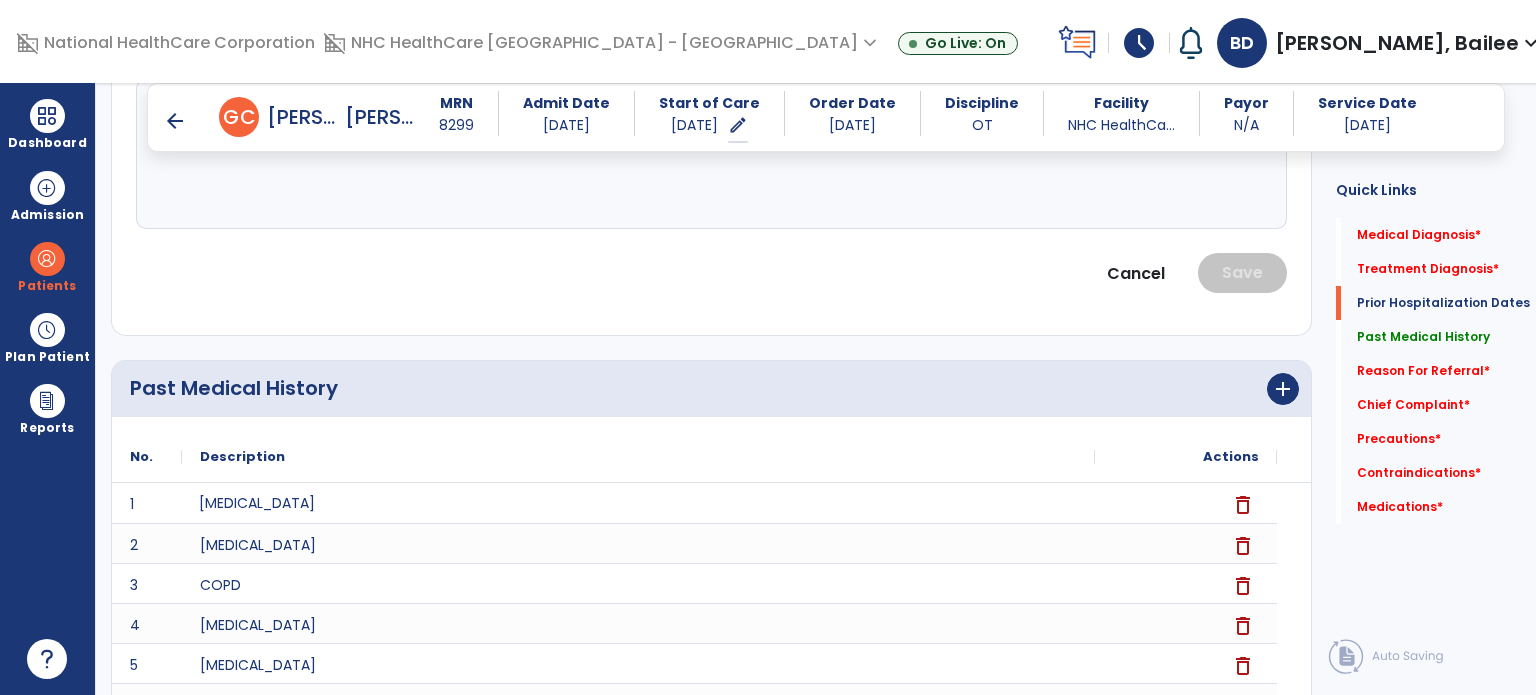 click on "[MEDICAL_DATA]" 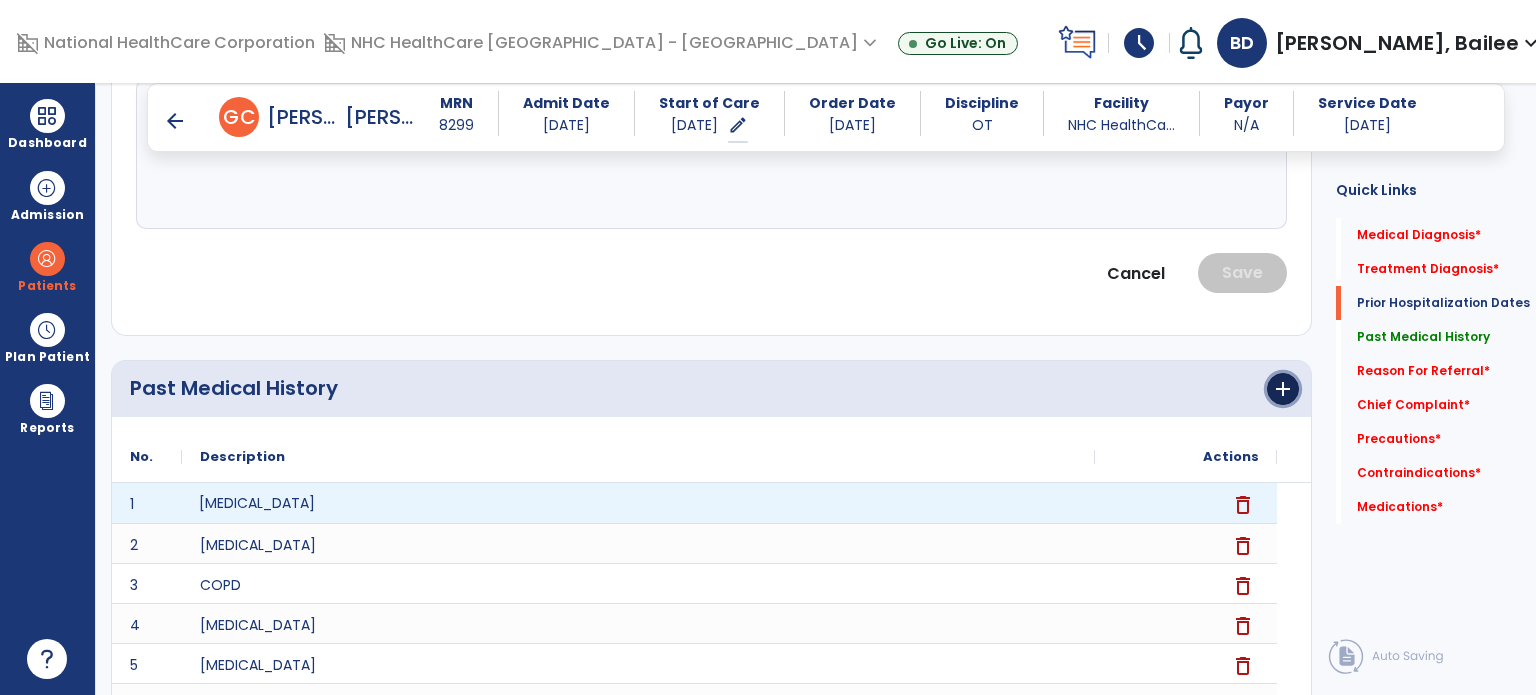 click on "add" 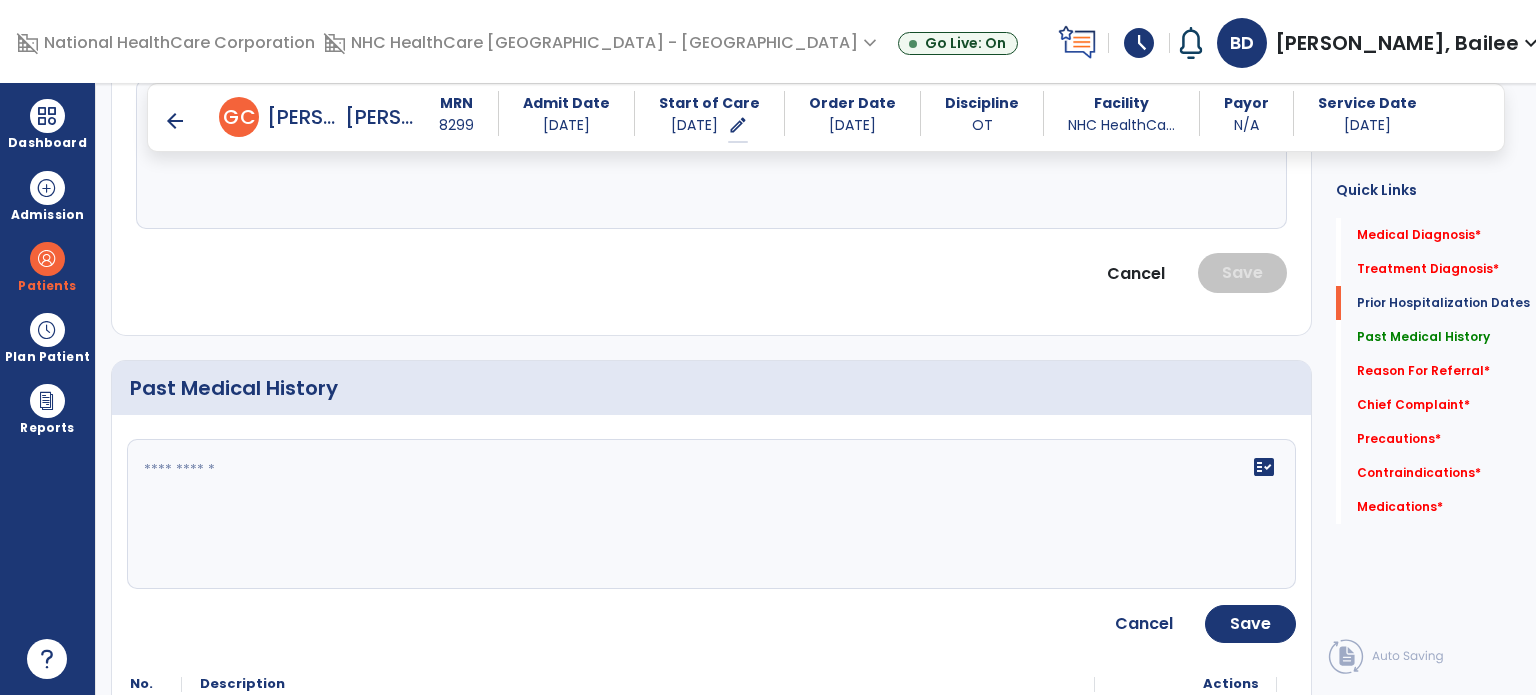 click on "fact_check" 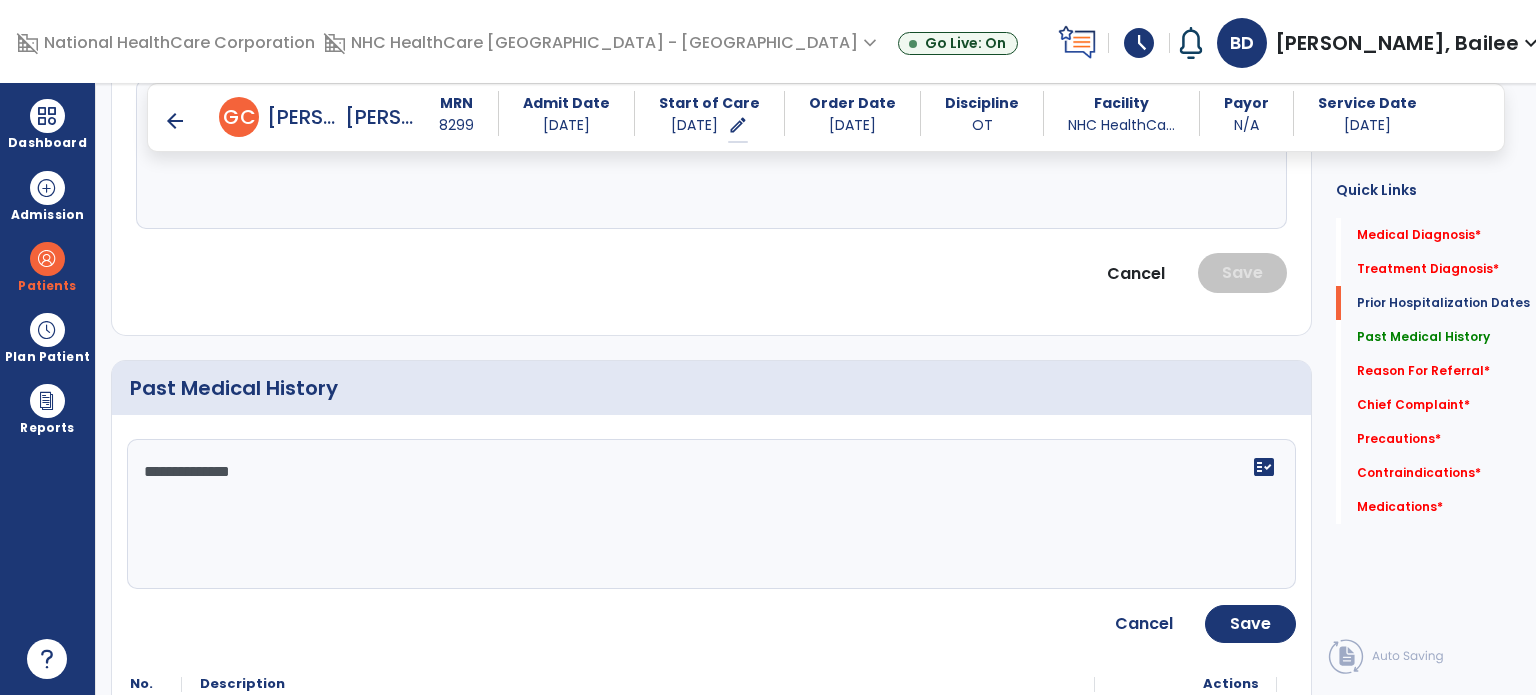 type on "**********" 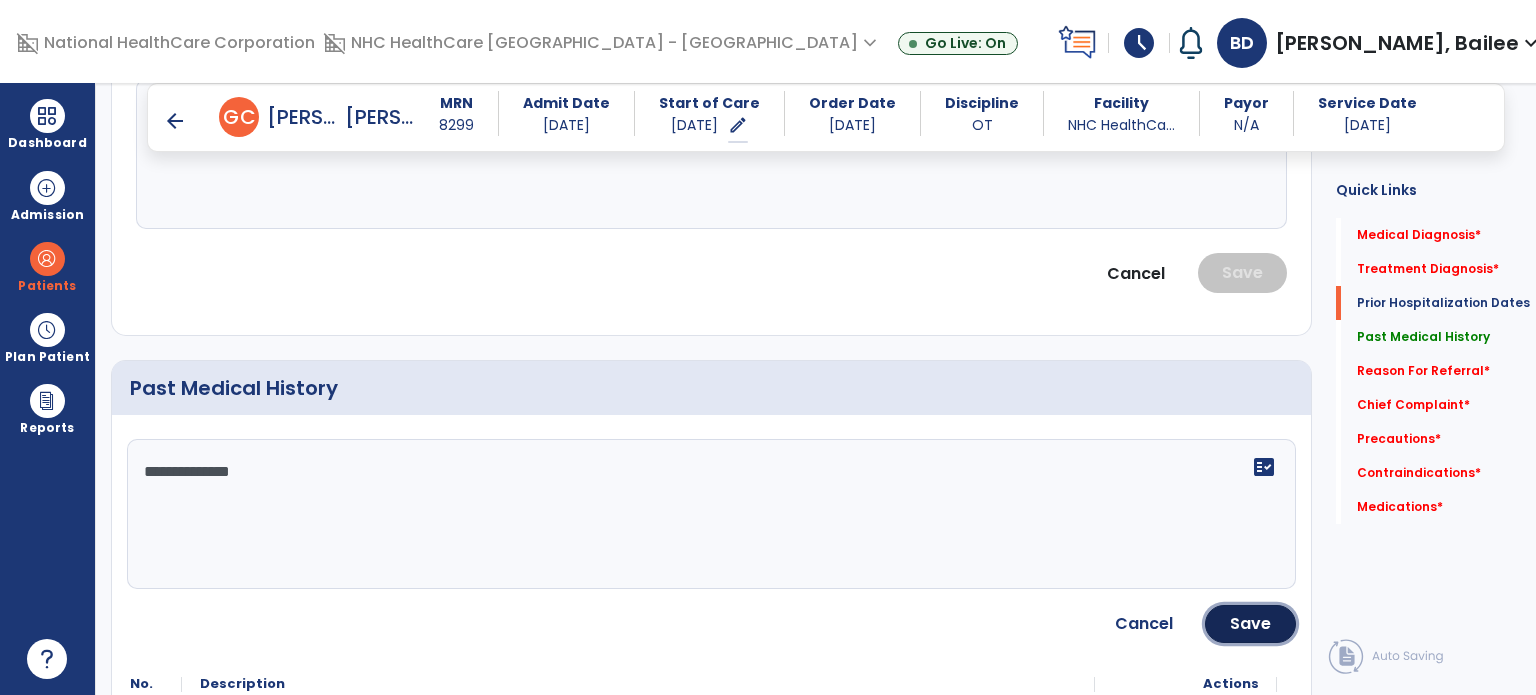 click on "Save" 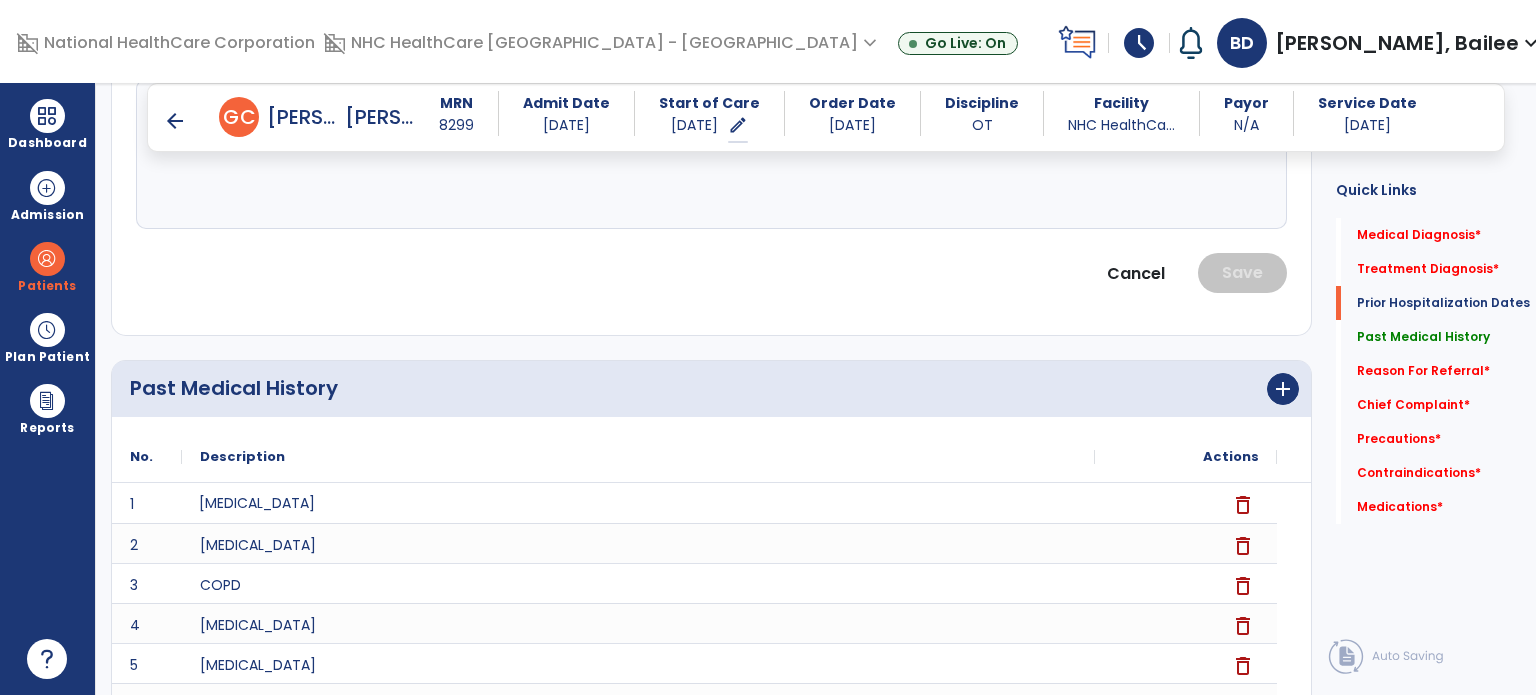 click on "Medical Diagnosis     No Medical Diagnosis yet  add  Add New Treatment Diagnosis      menu   Add Treatment Diagnosis   Delete Treatment Diagnosis
Code
Description
Onset Date
to" 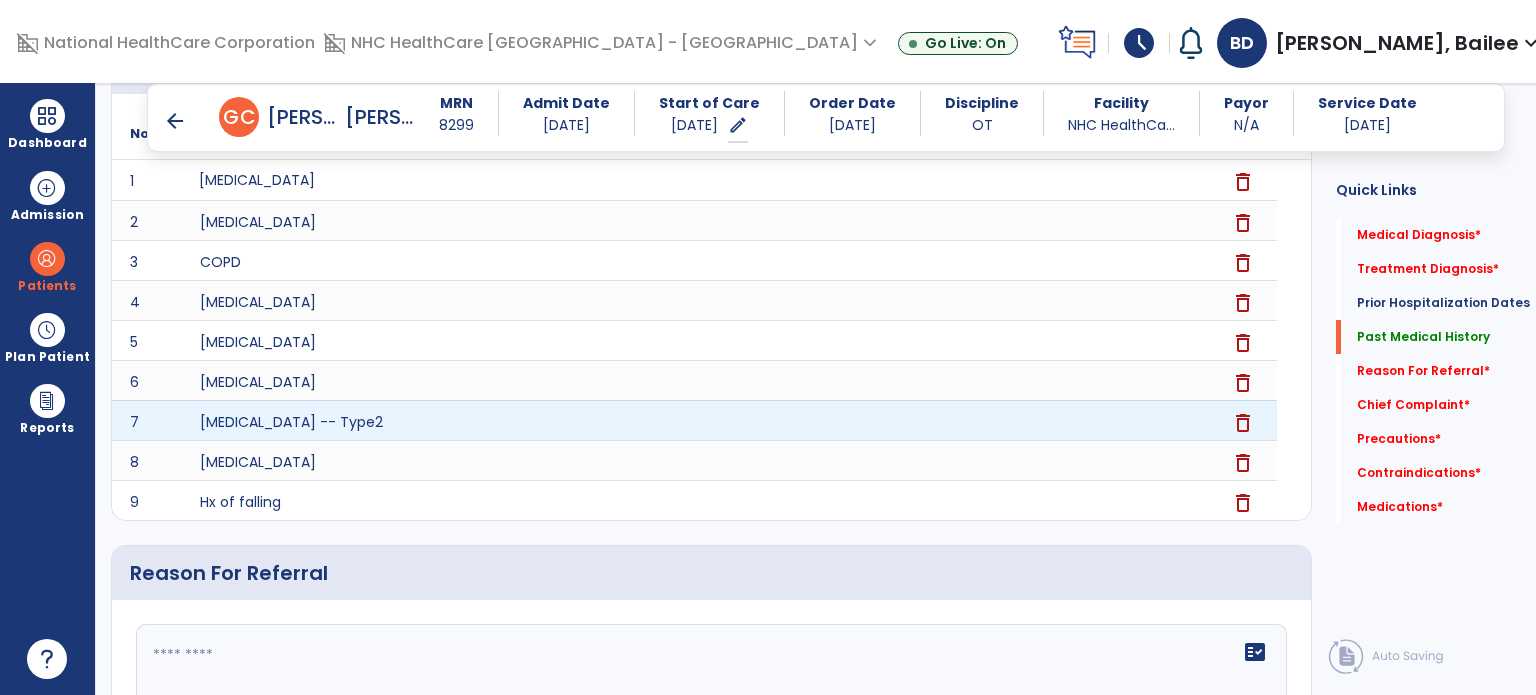 scroll, scrollTop: 1489, scrollLeft: 0, axis: vertical 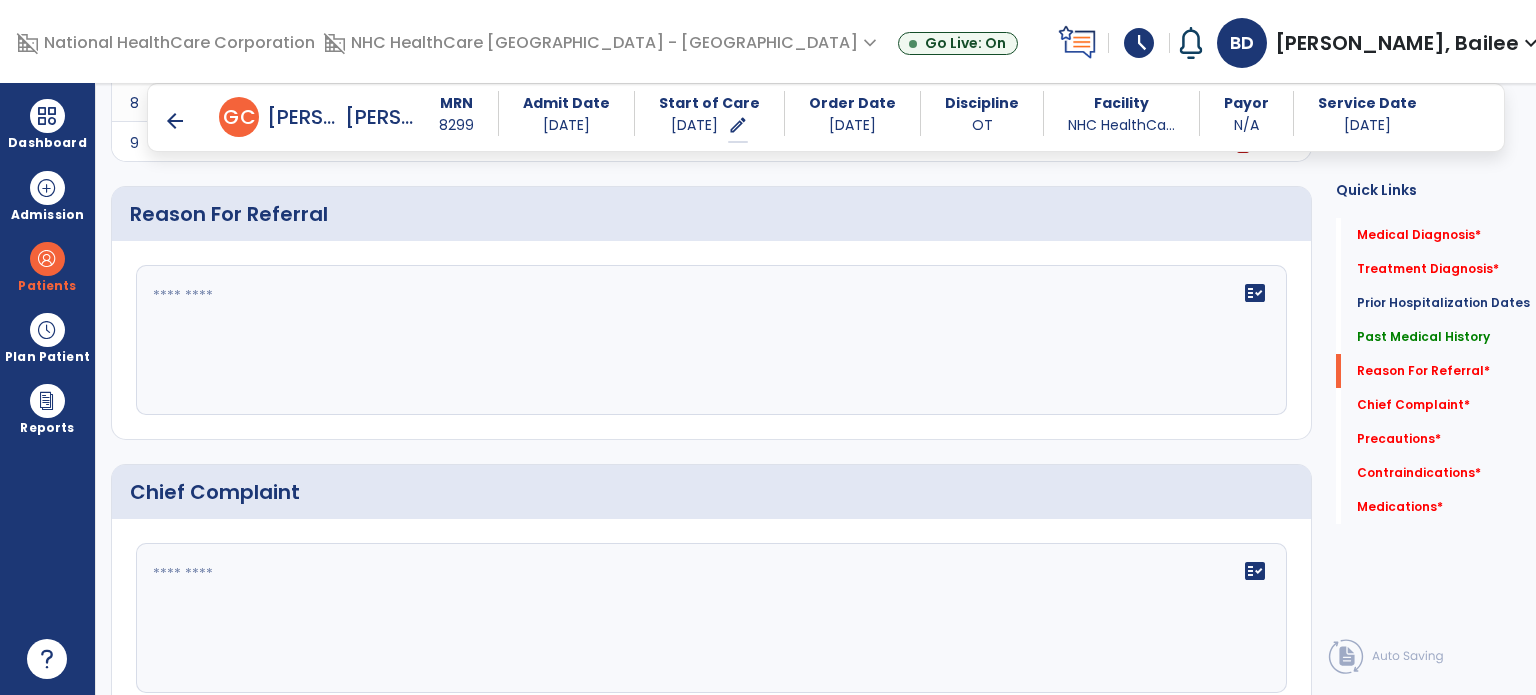 click on "fact_check" 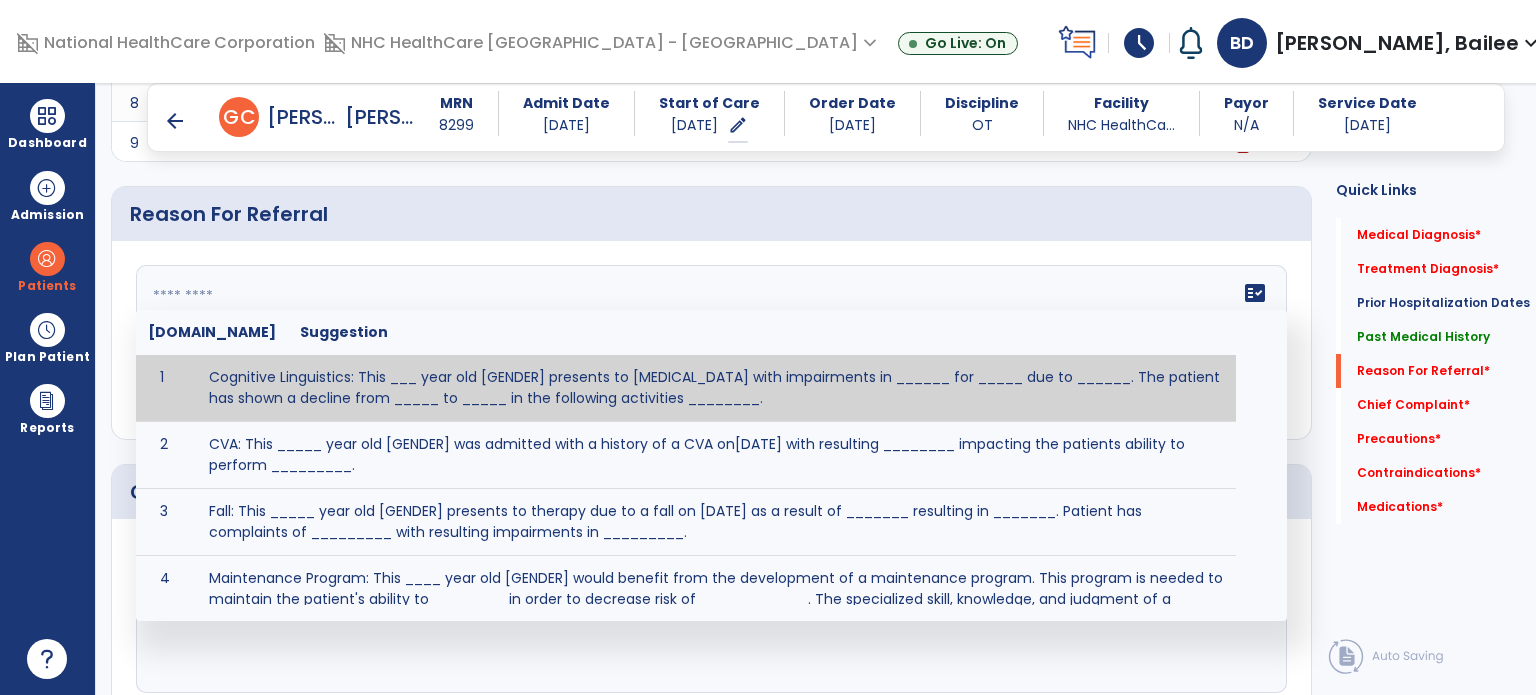click on "fact_check  [DOMAIN_NAME] Suggestion 1 Cognitive Linguistics: This ___ year old [GENDER] presents to [MEDICAL_DATA] with impairments in ______ for _____ due to ______.  The patient has shown a decline from _____ to _____ in the following activities ________. 2 CVA: This _____ year old [GENDER] was admitted with a history of a CVA on[DATE] with resulting ________ impacting the patients ability to perform _________. 3 Fall: This _____ year old [GENDER] presents to therapy due to a fall on [DATE] as a result of _______ resulting in _______.  Patient has complaints of _________ with resulting impairments in _________. 4 5 Fall at Home: This _____ year old [GENDER] fell at home, resulting  in ________.  This has impacted this patient's _______.  As a result of these noted limitations in functional activities, this patient is unable to safely return to home.  This patient requires skilled therapy in order to improve safety and function. 6 7 8 9 10 11" 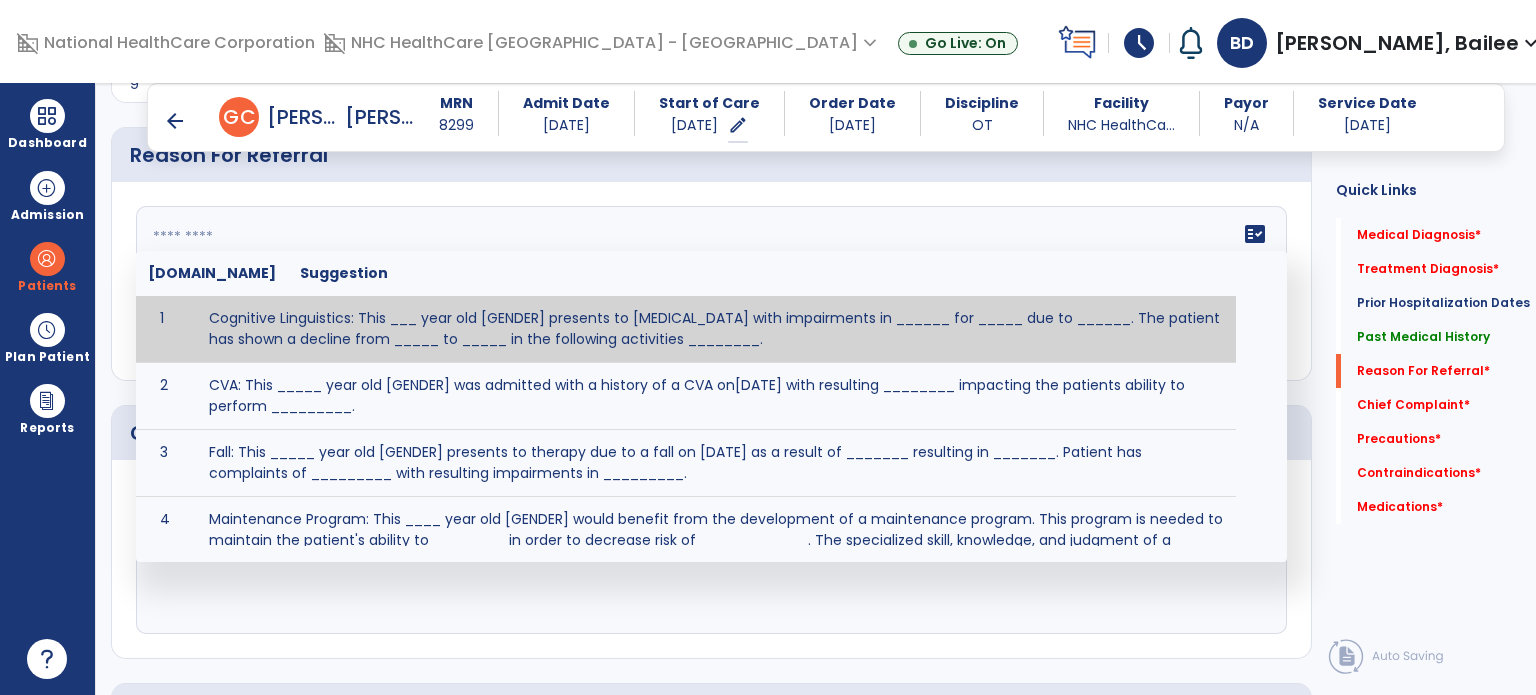 scroll, scrollTop: 1562, scrollLeft: 0, axis: vertical 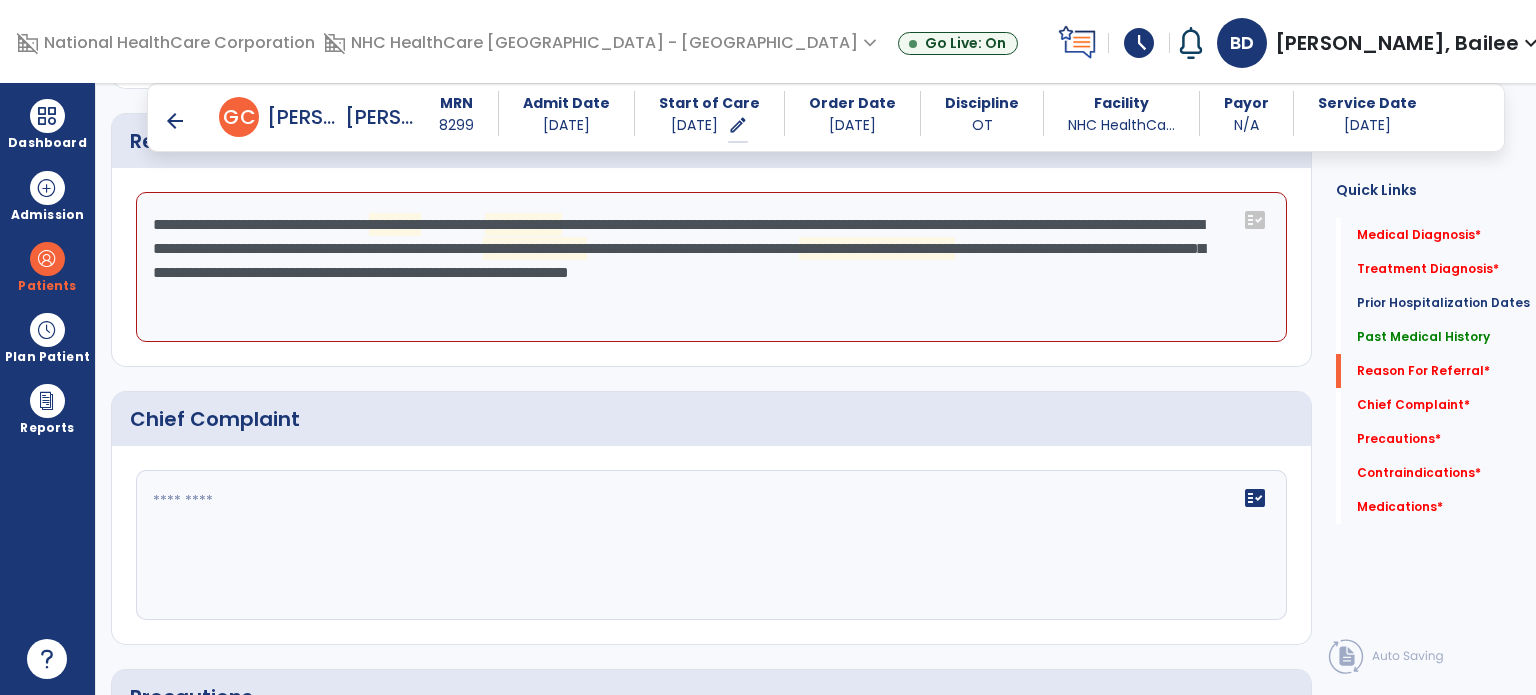 click on "**********" 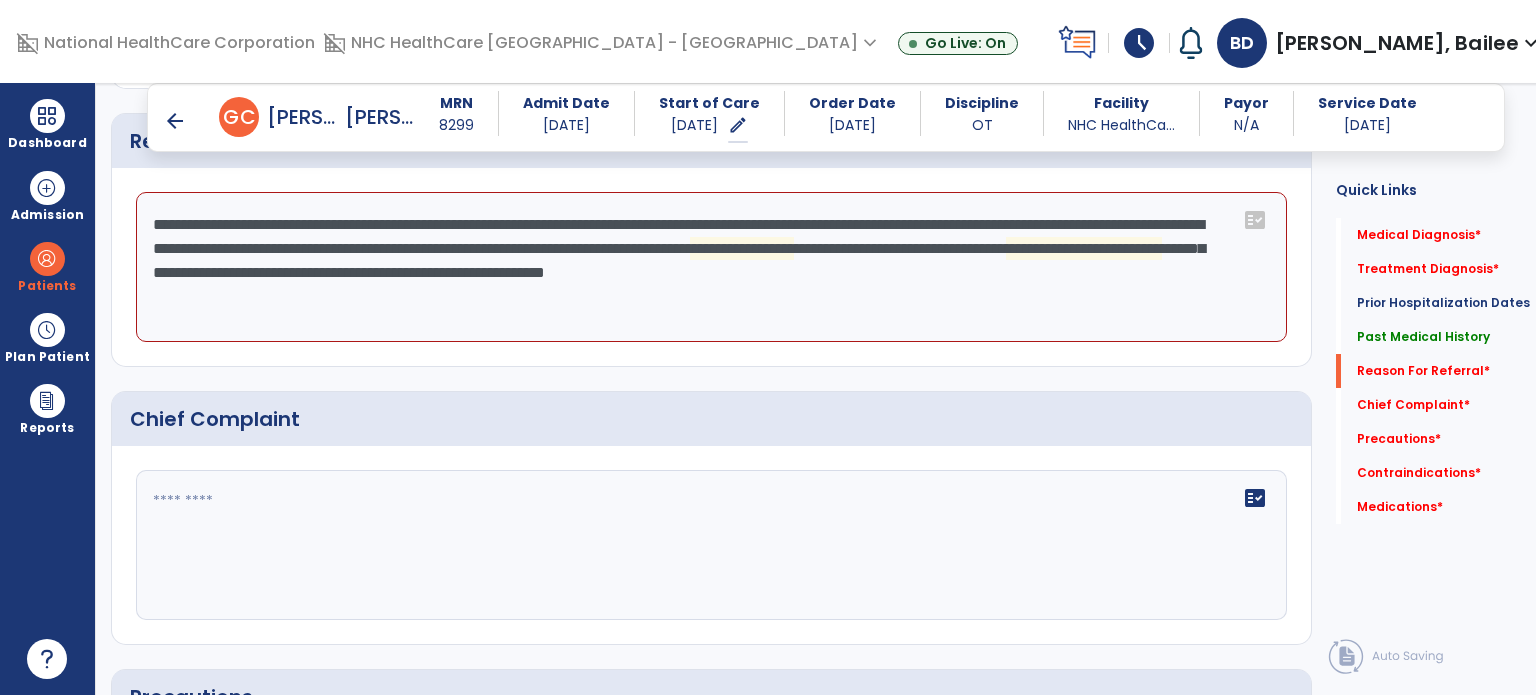 click on "**********" 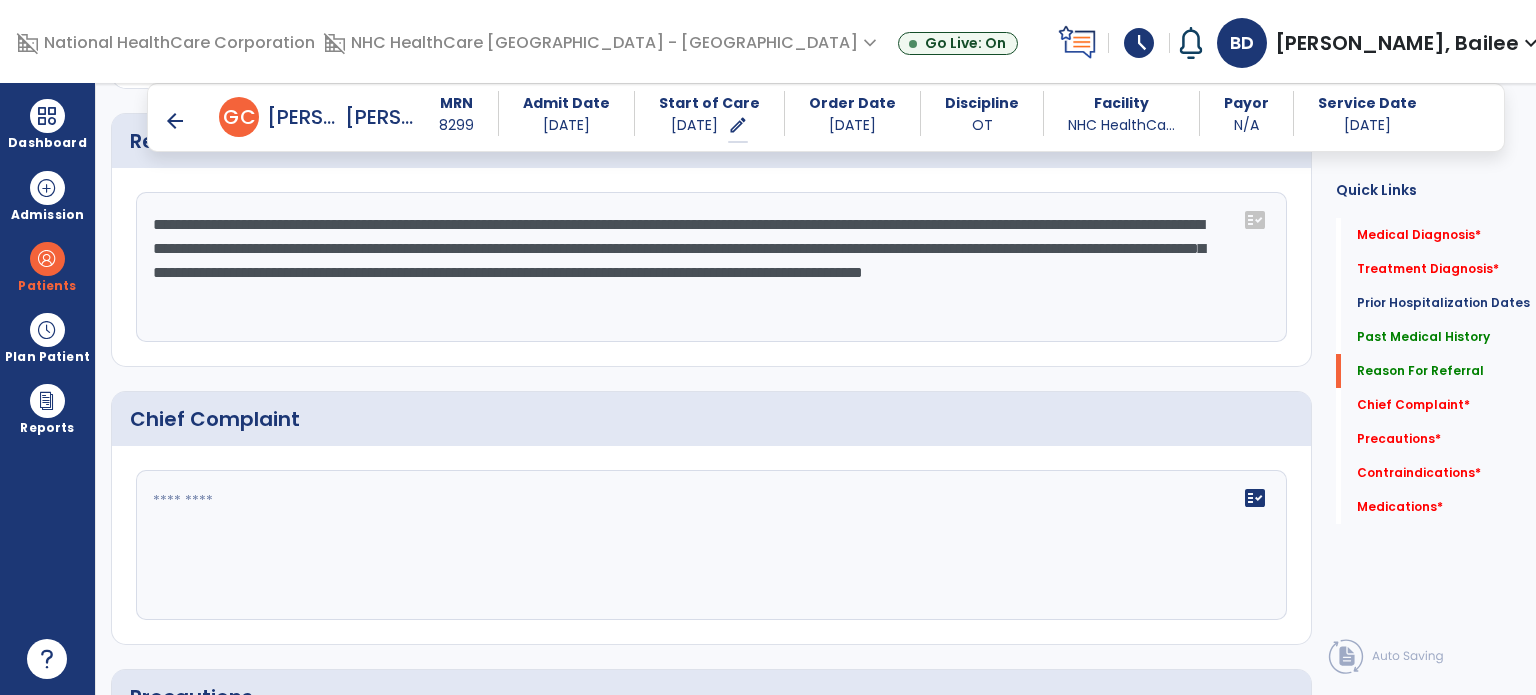 type on "**********" 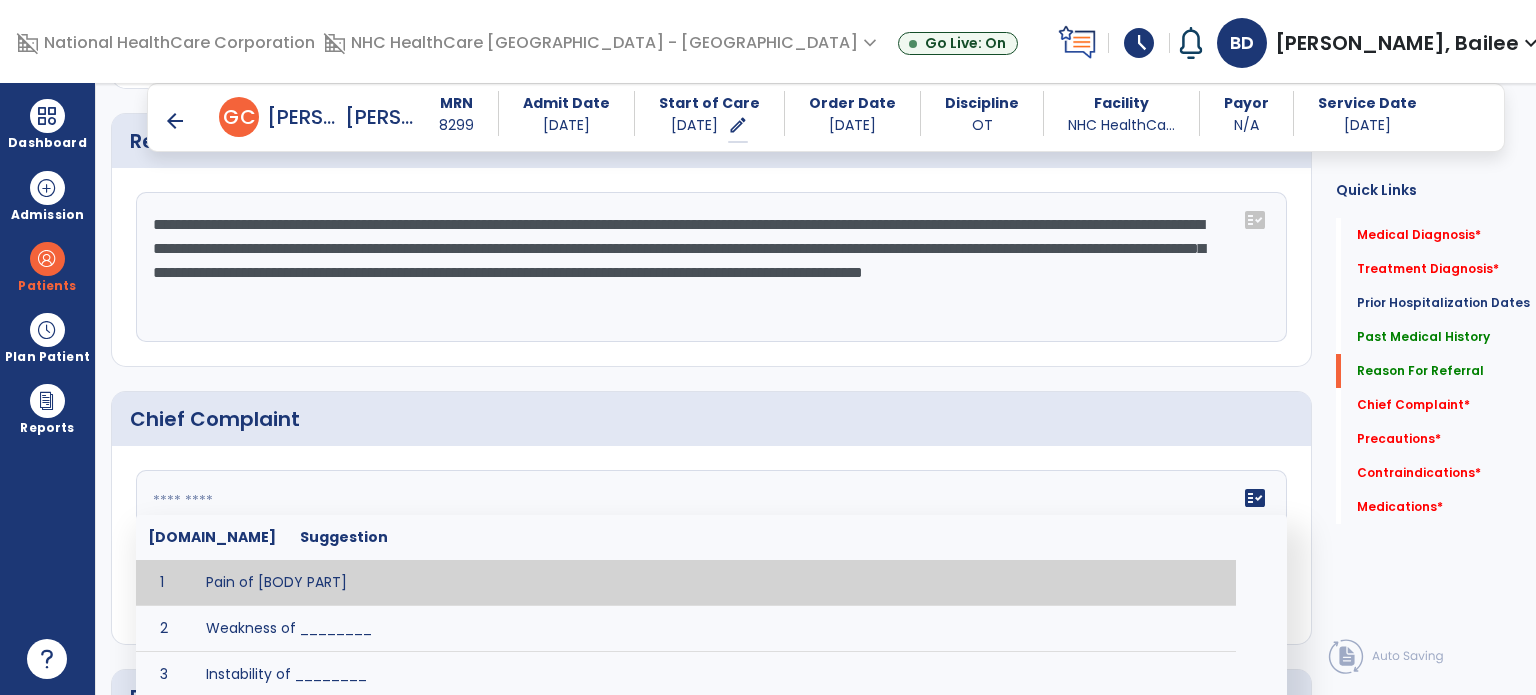 click 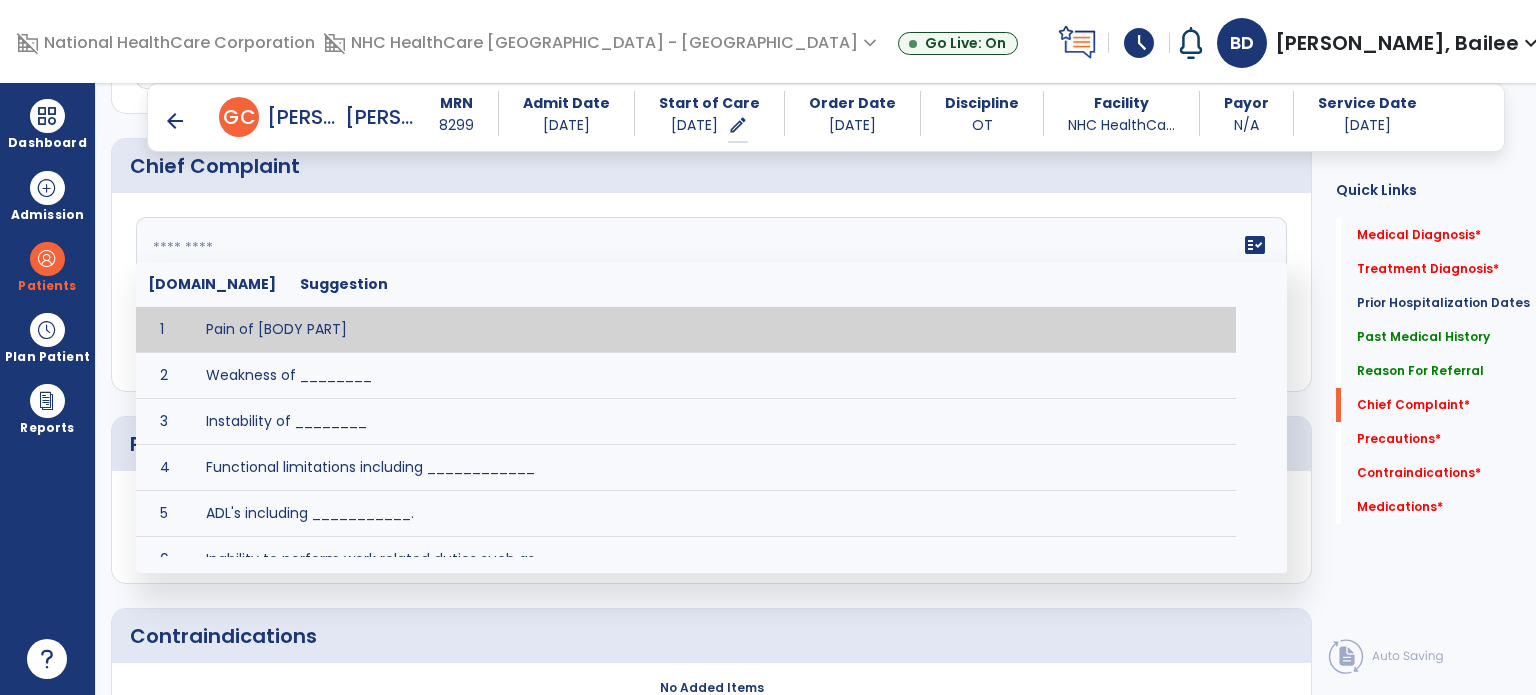 scroll, scrollTop: 1816, scrollLeft: 0, axis: vertical 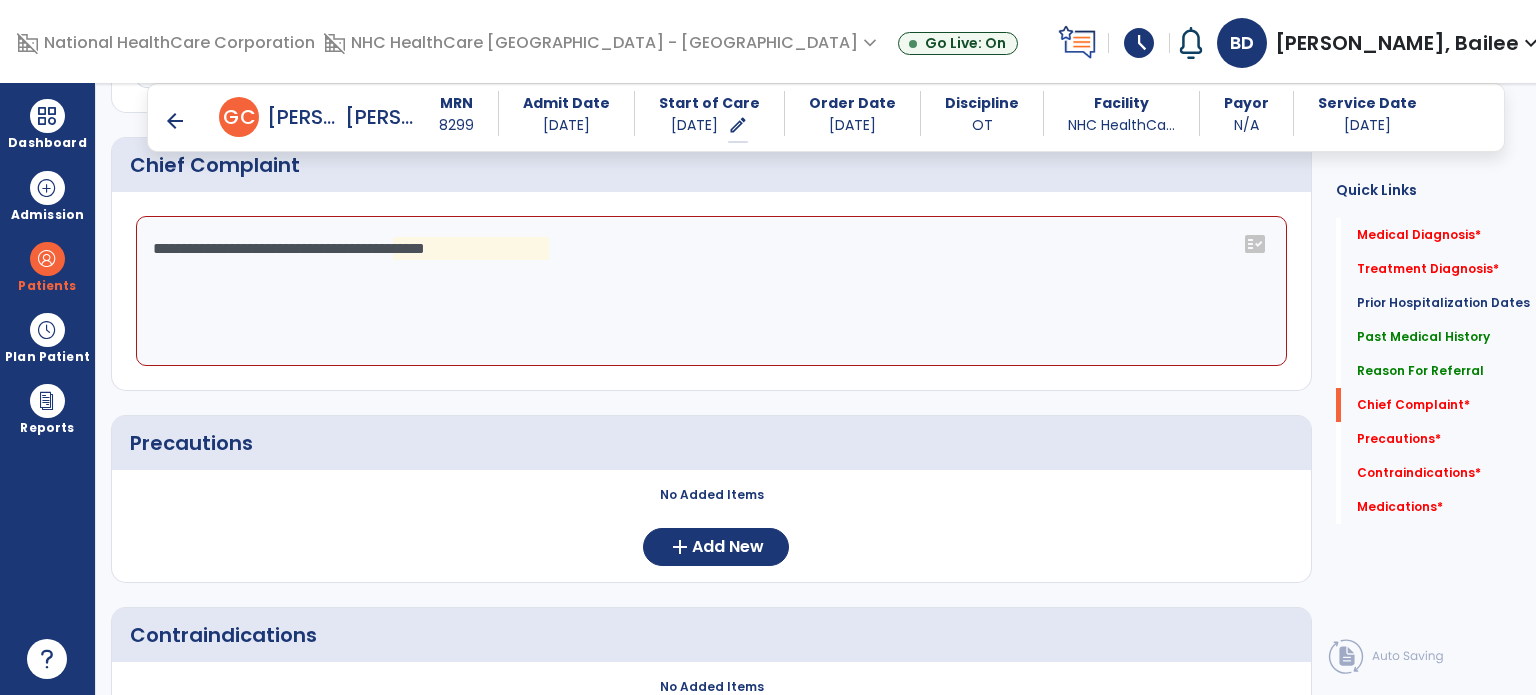 click on "**********" 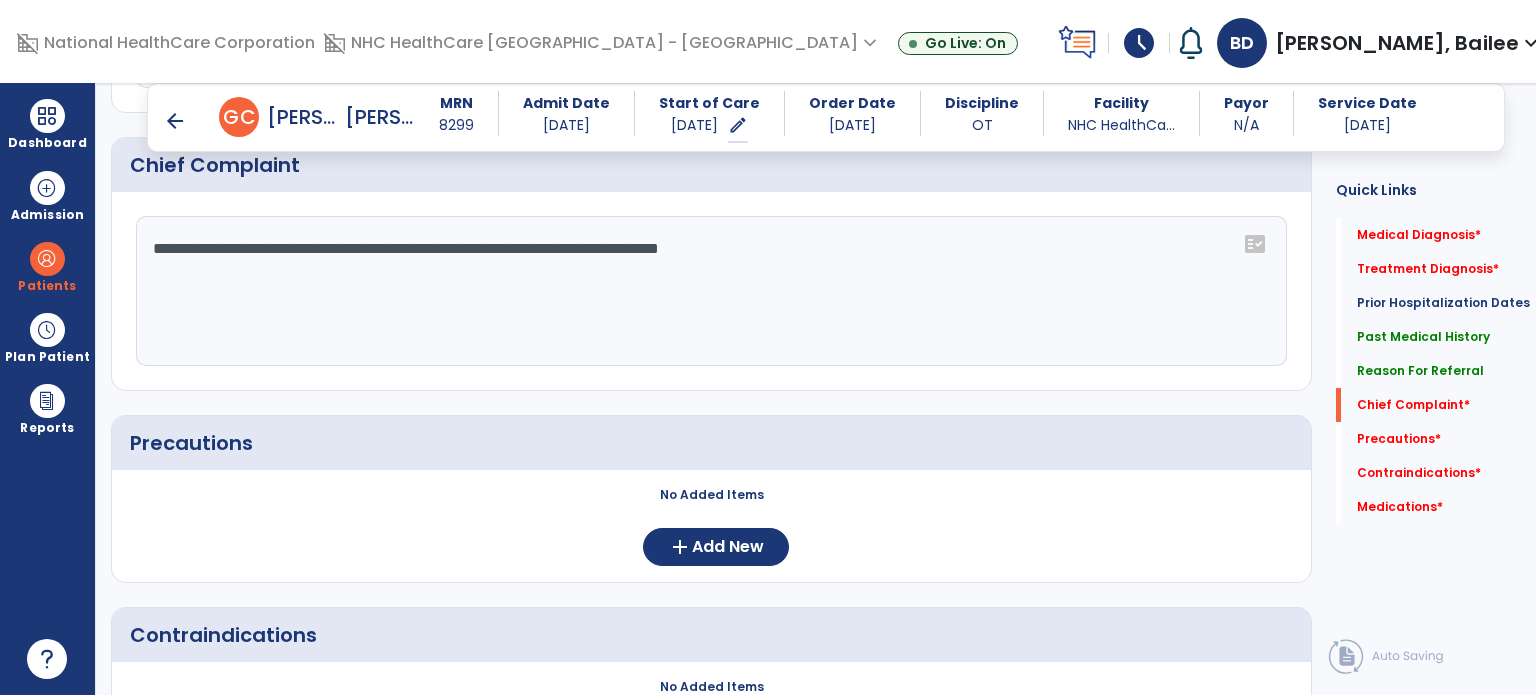 type on "**********" 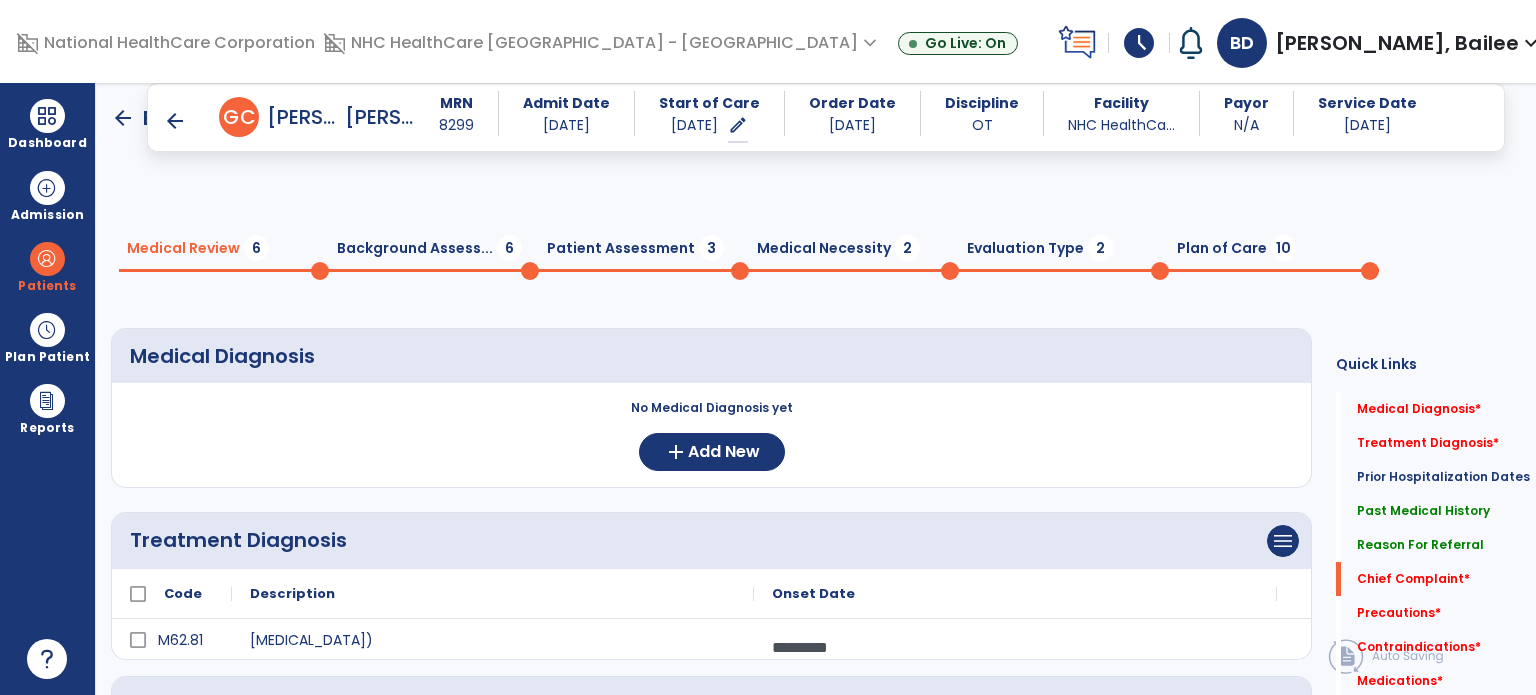 scroll, scrollTop: 0, scrollLeft: 0, axis: both 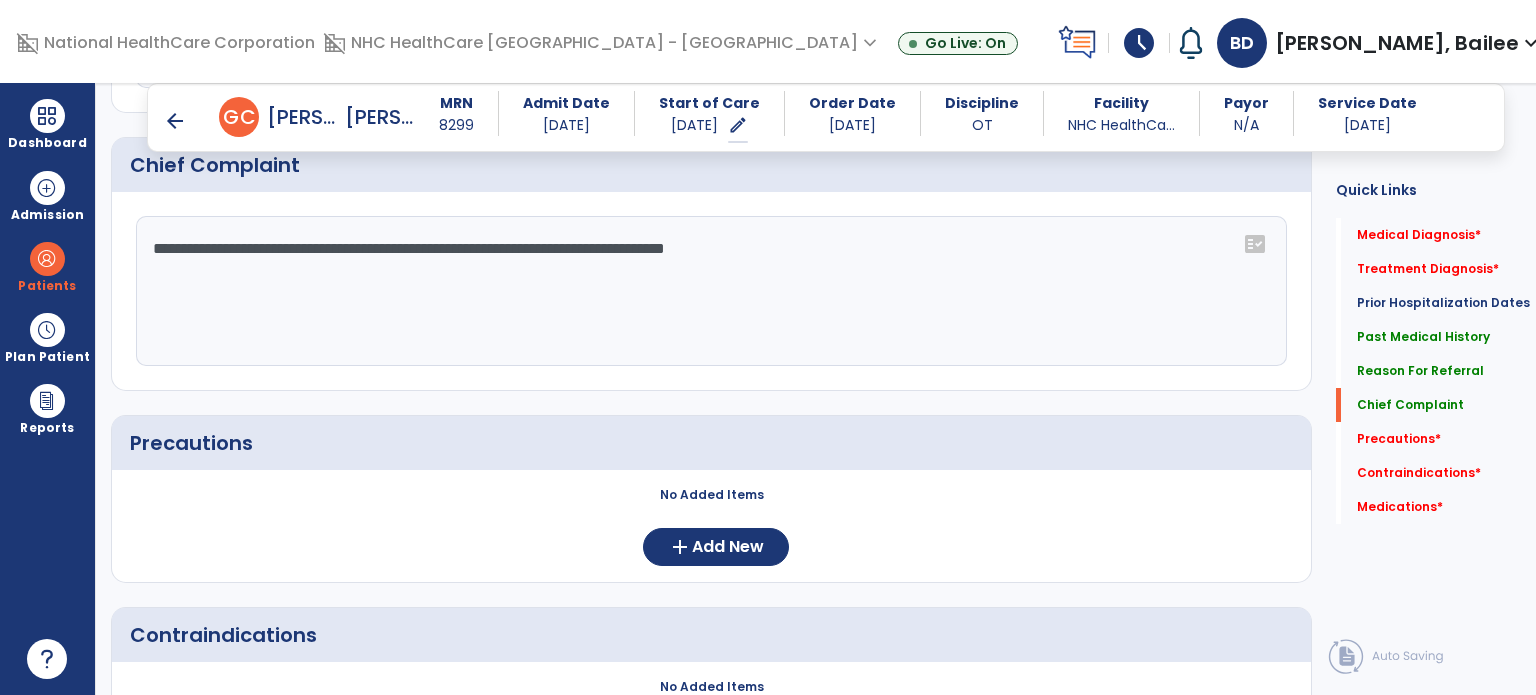 type on "**********" 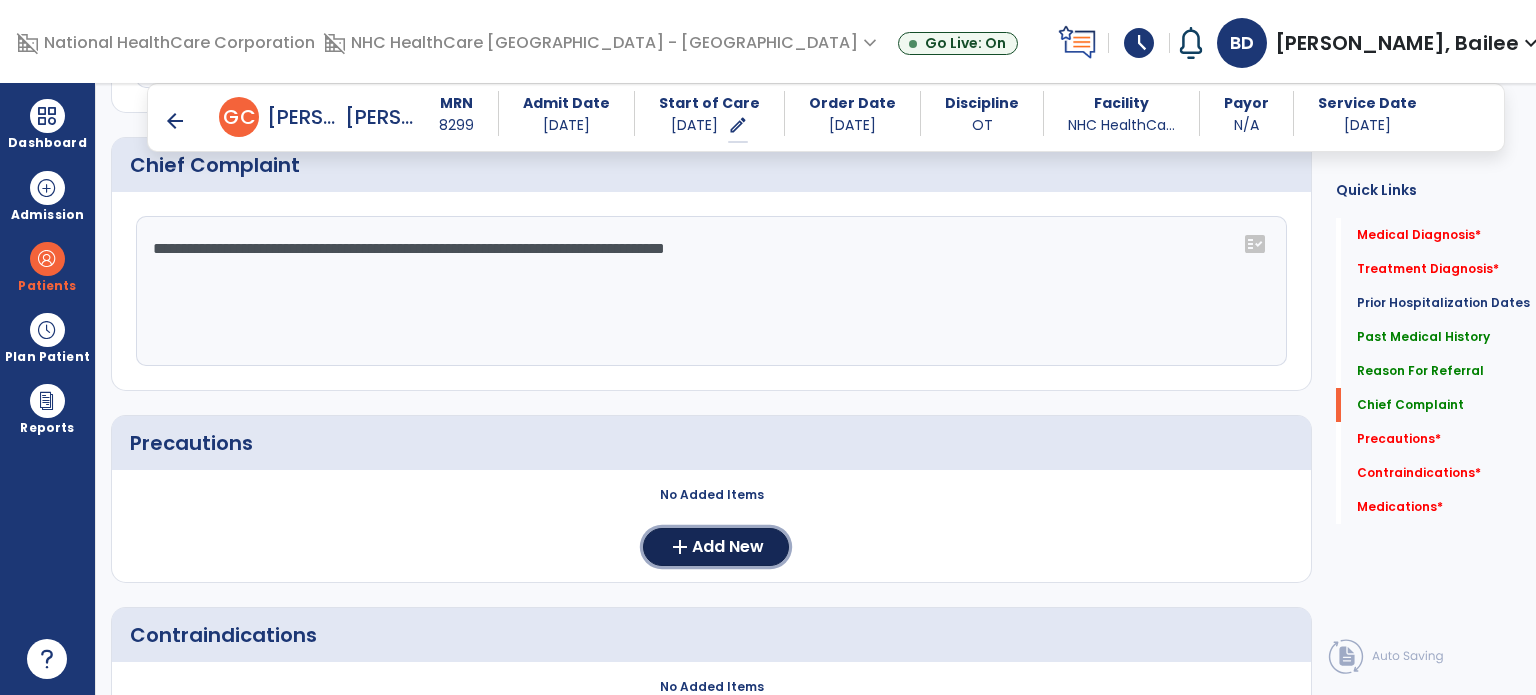 click on "Add New" 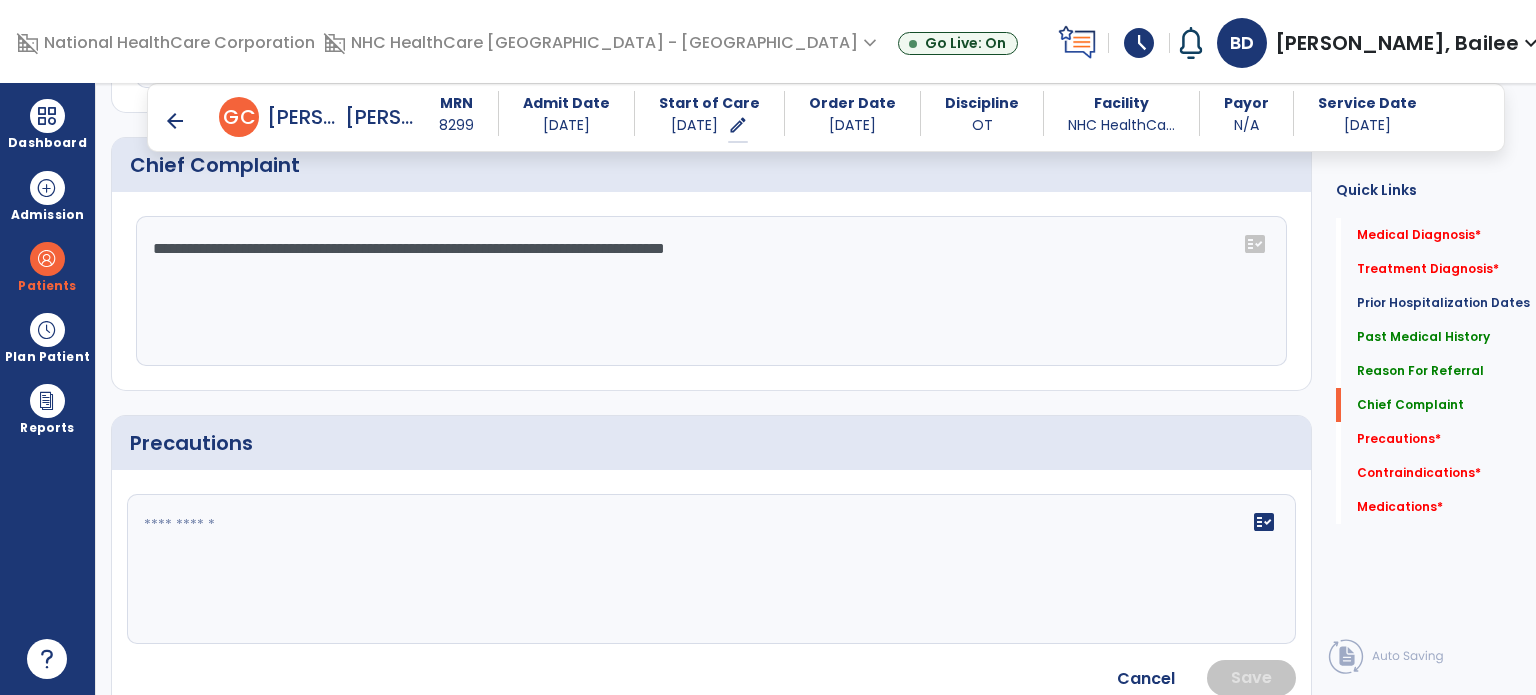 click on "fact_check" 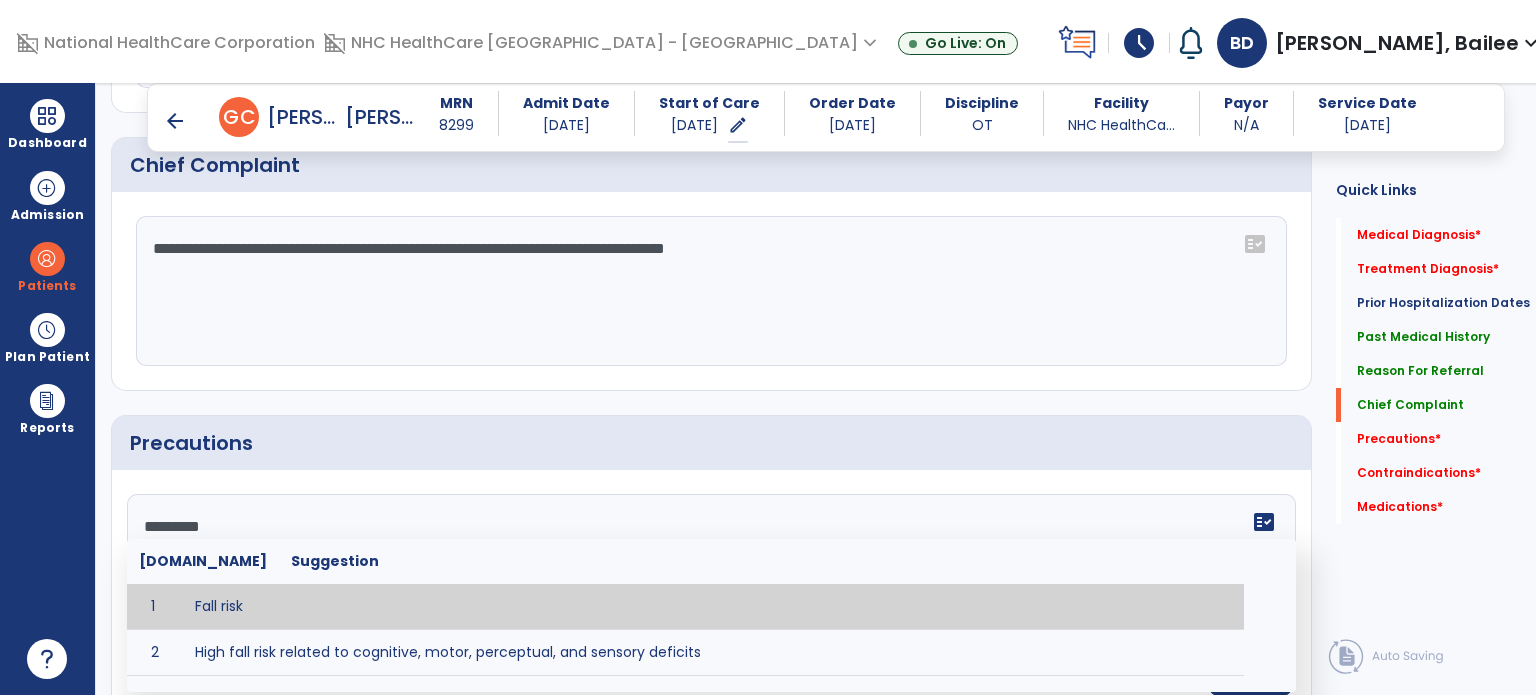 type on "*********" 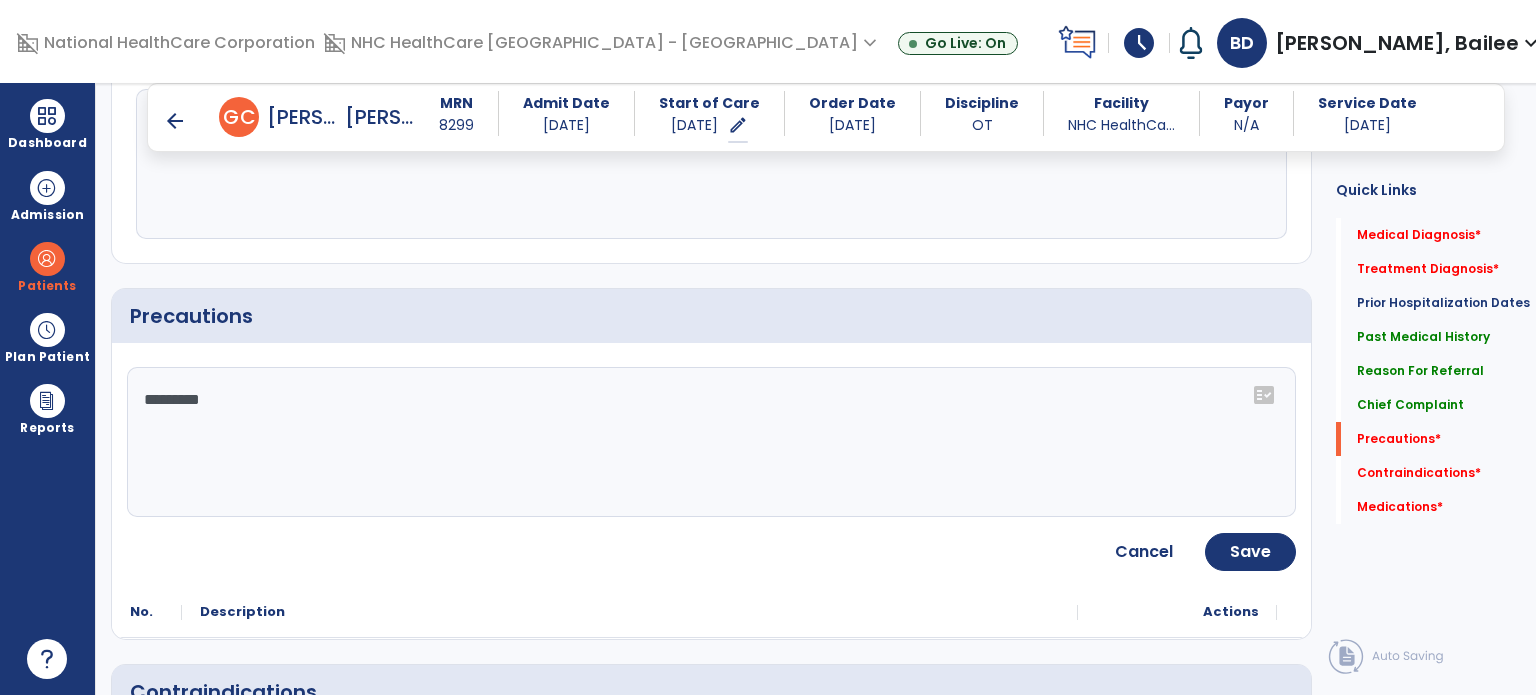 scroll, scrollTop: 1978, scrollLeft: 0, axis: vertical 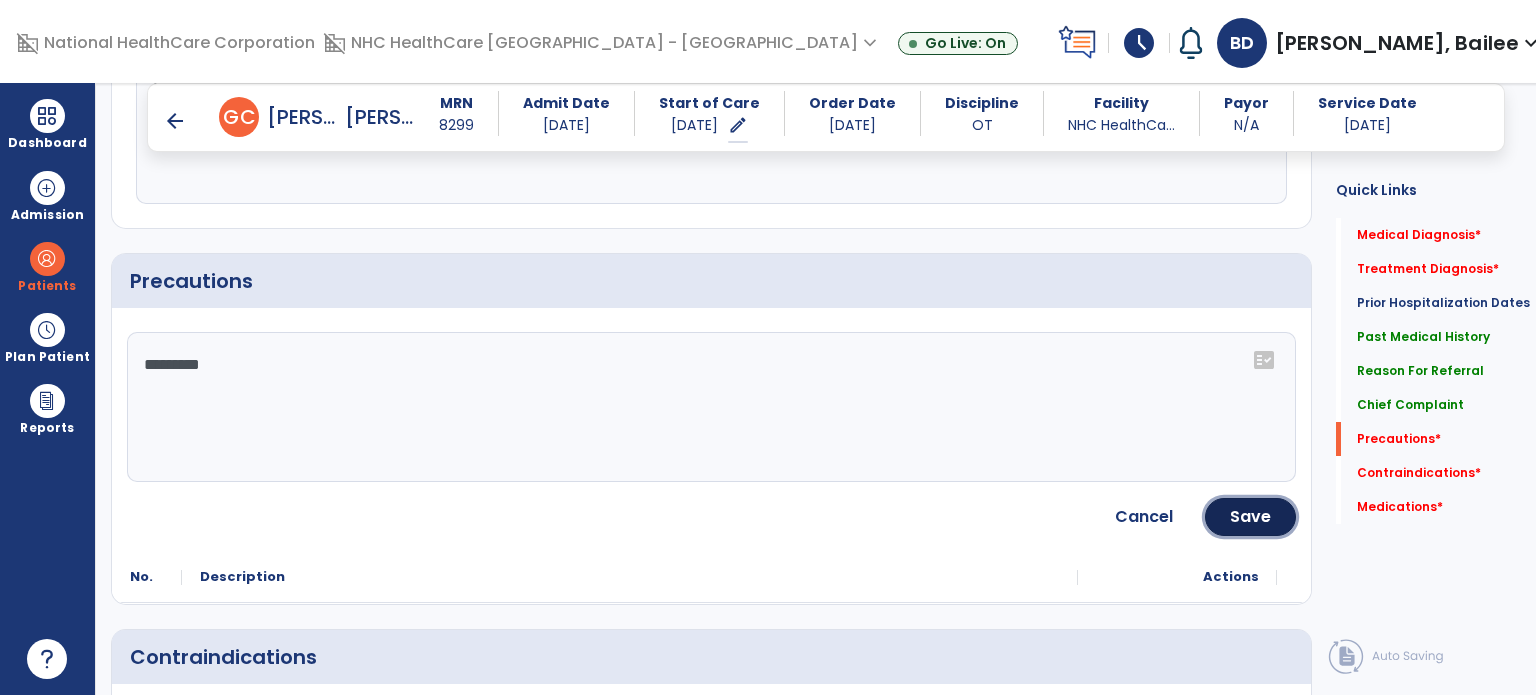 click on "Save" 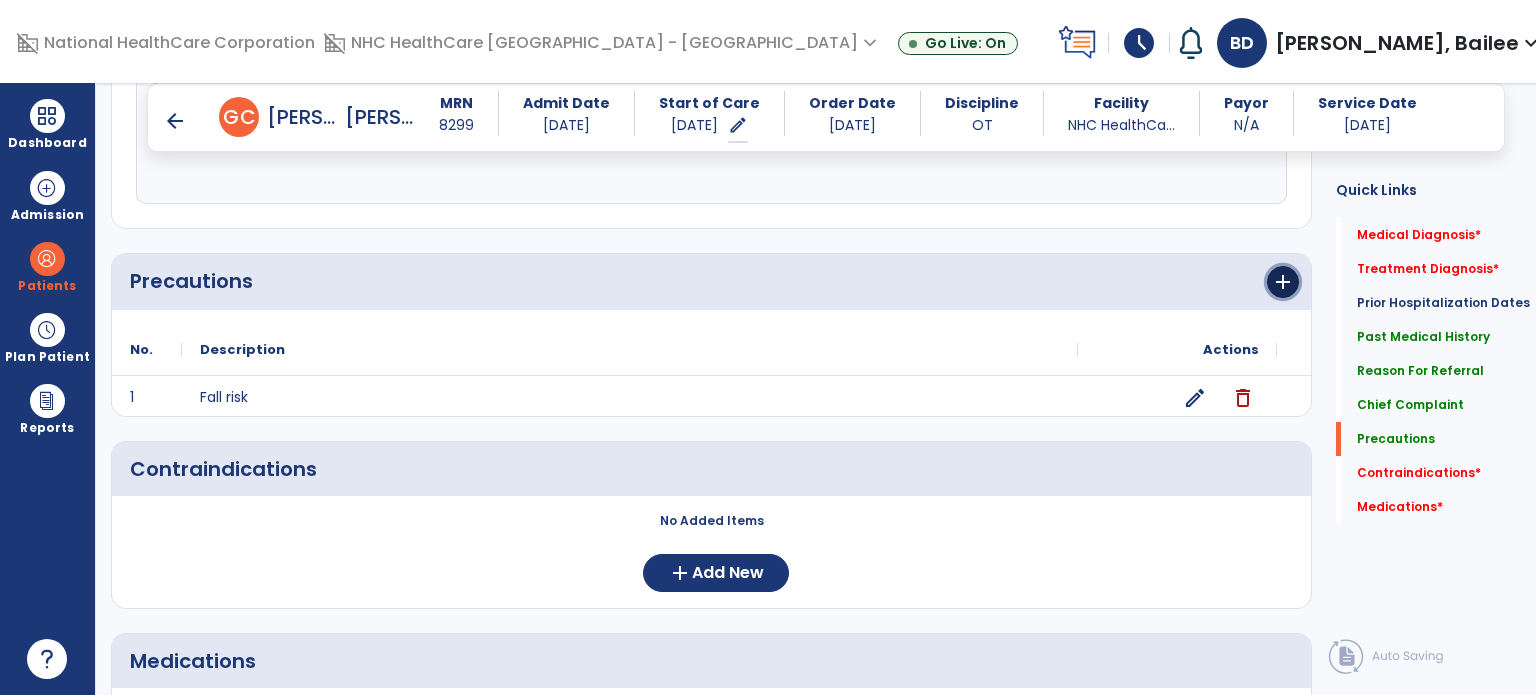 click on "add" 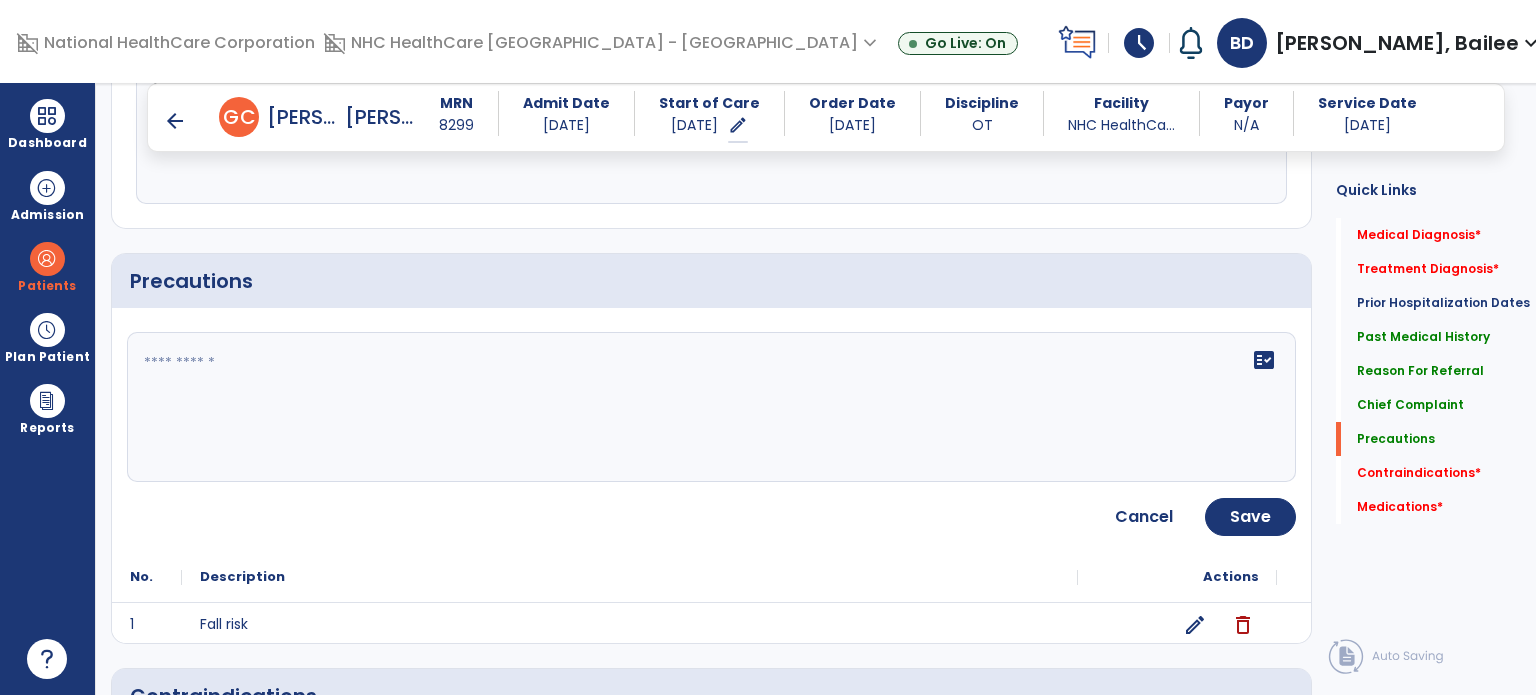 click on "fact_check" 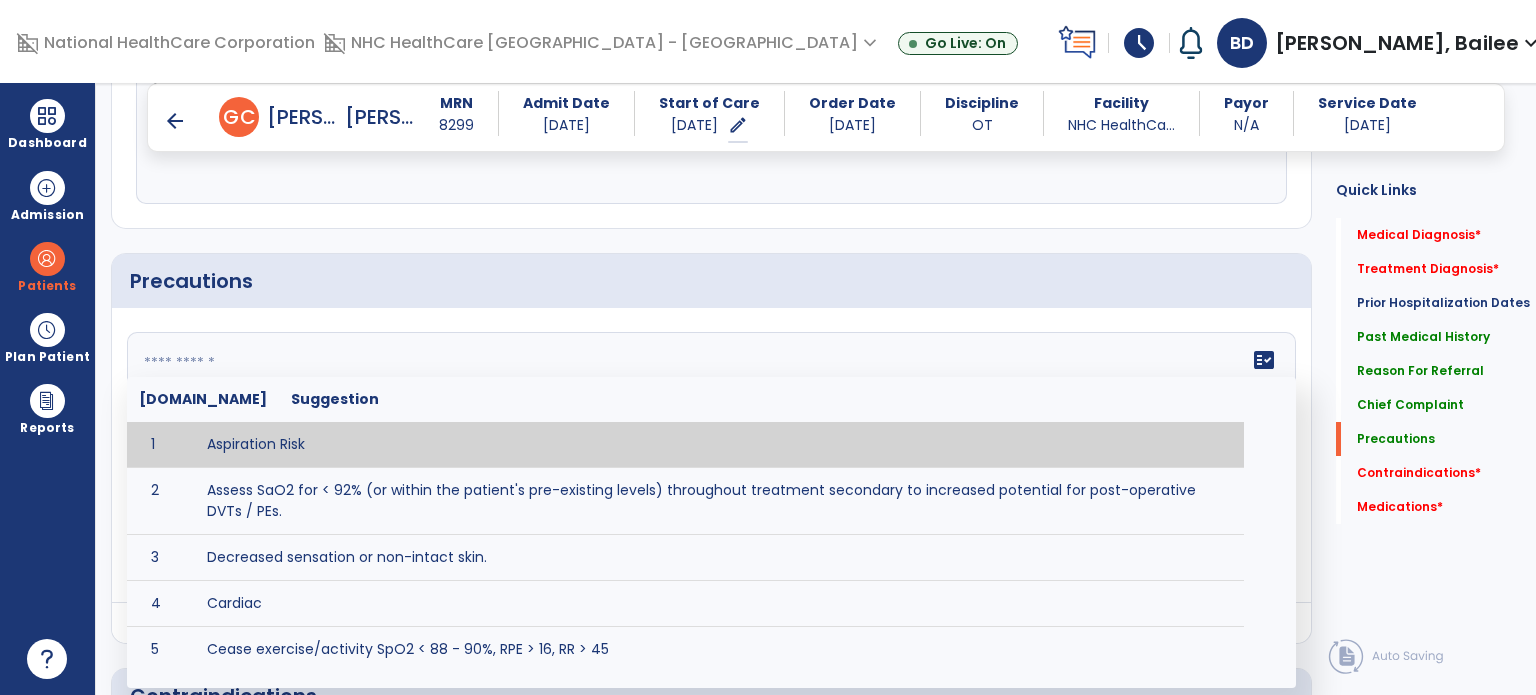 click 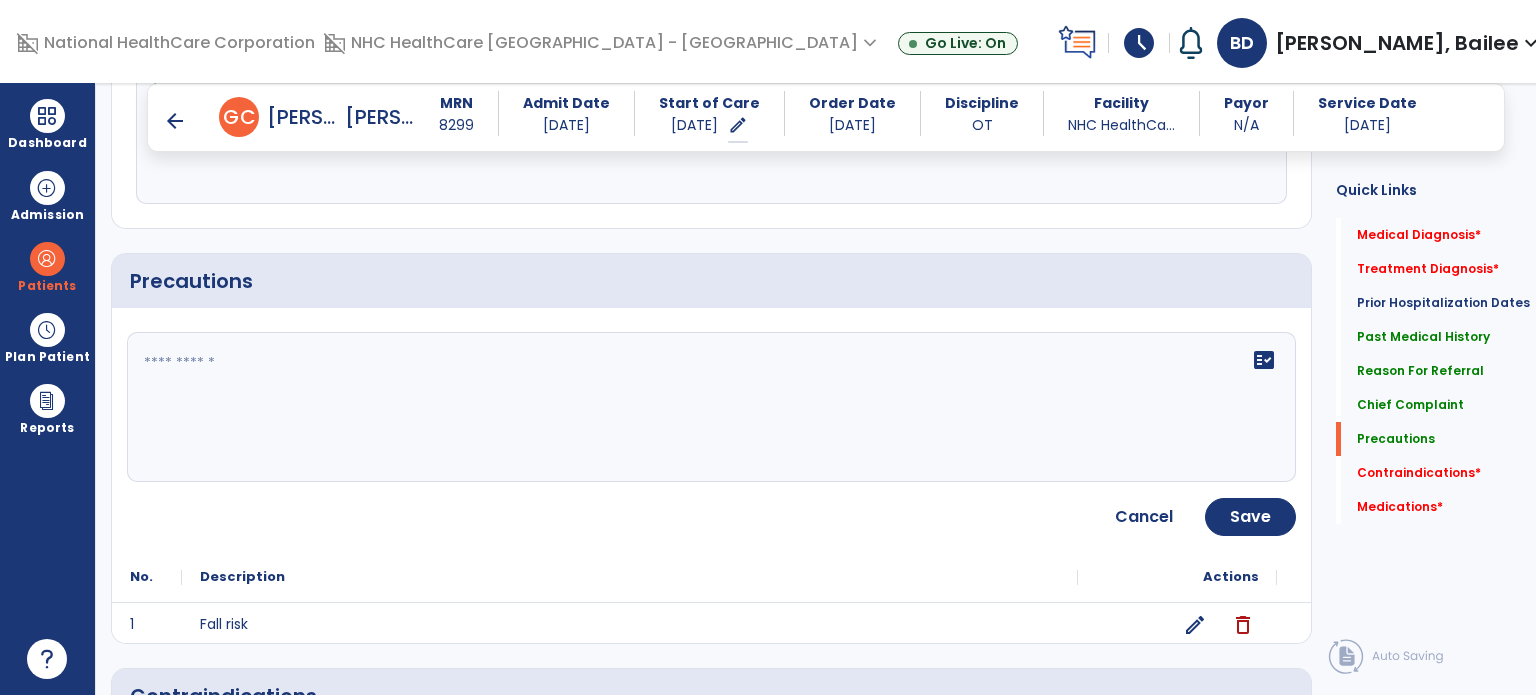 scroll, scrollTop: 2083, scrollLeft: 0, axis: vertical 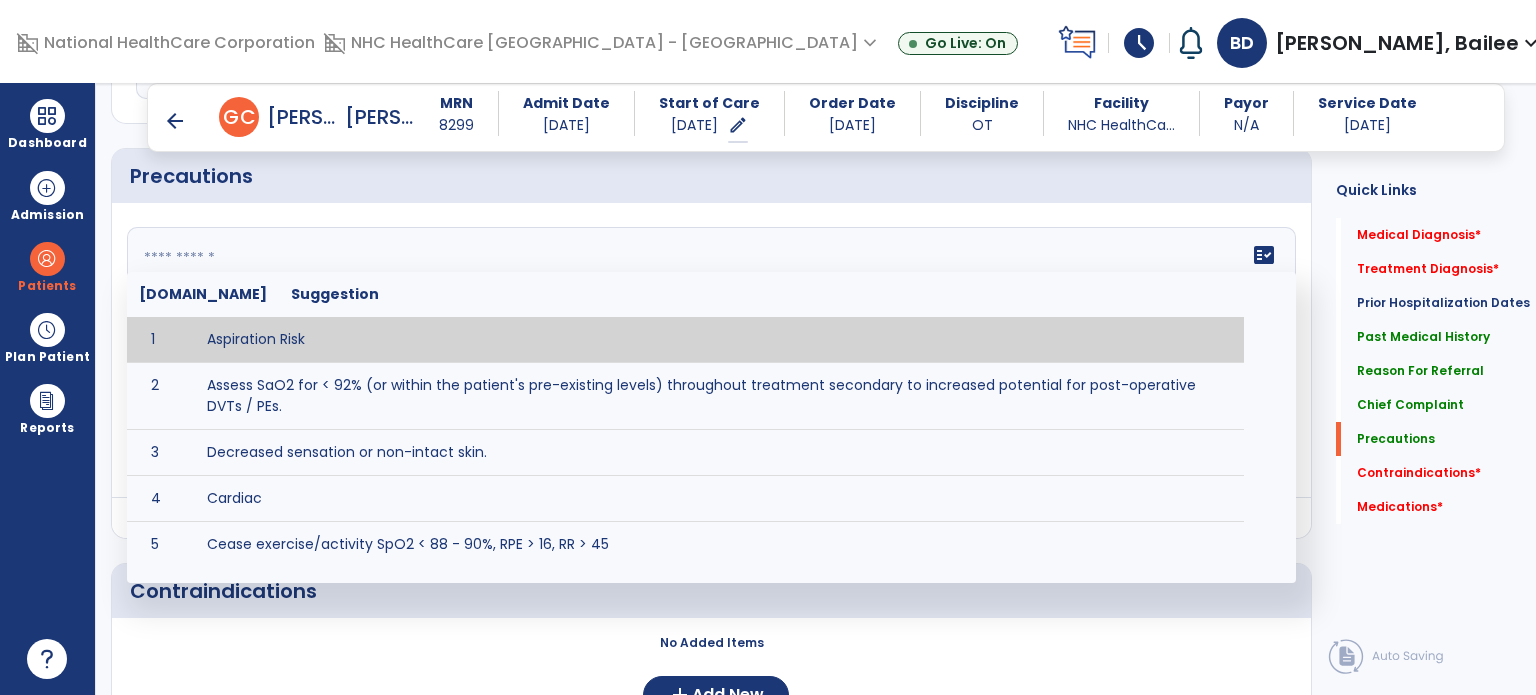 click 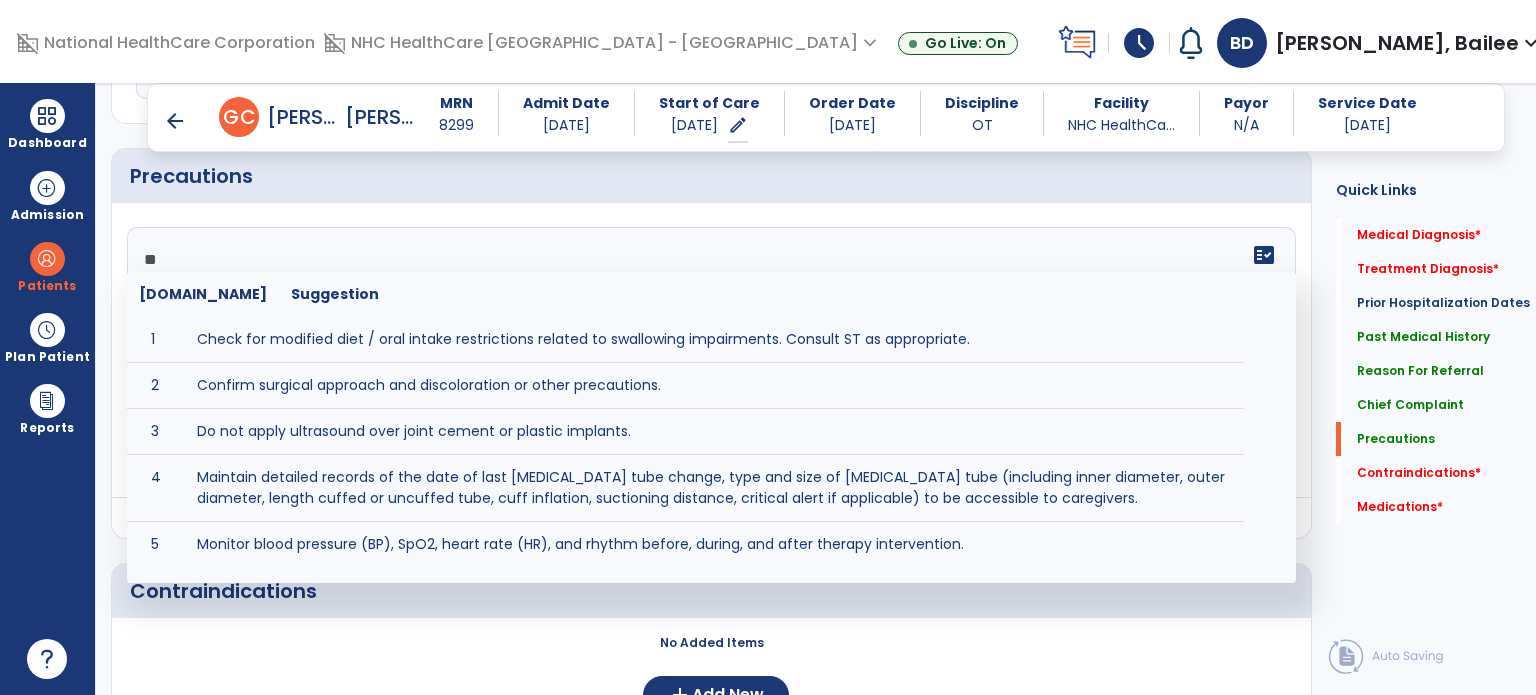 type on "*" 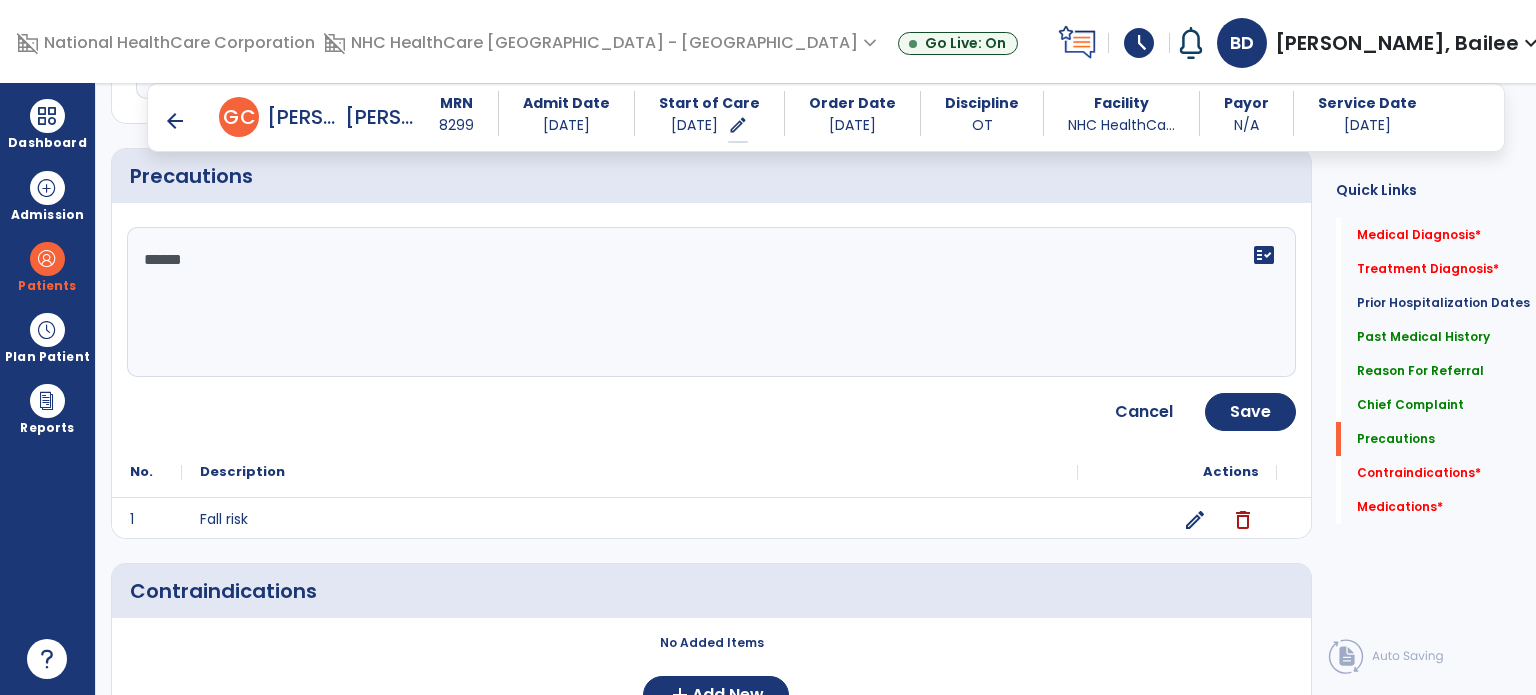 type on "*******" 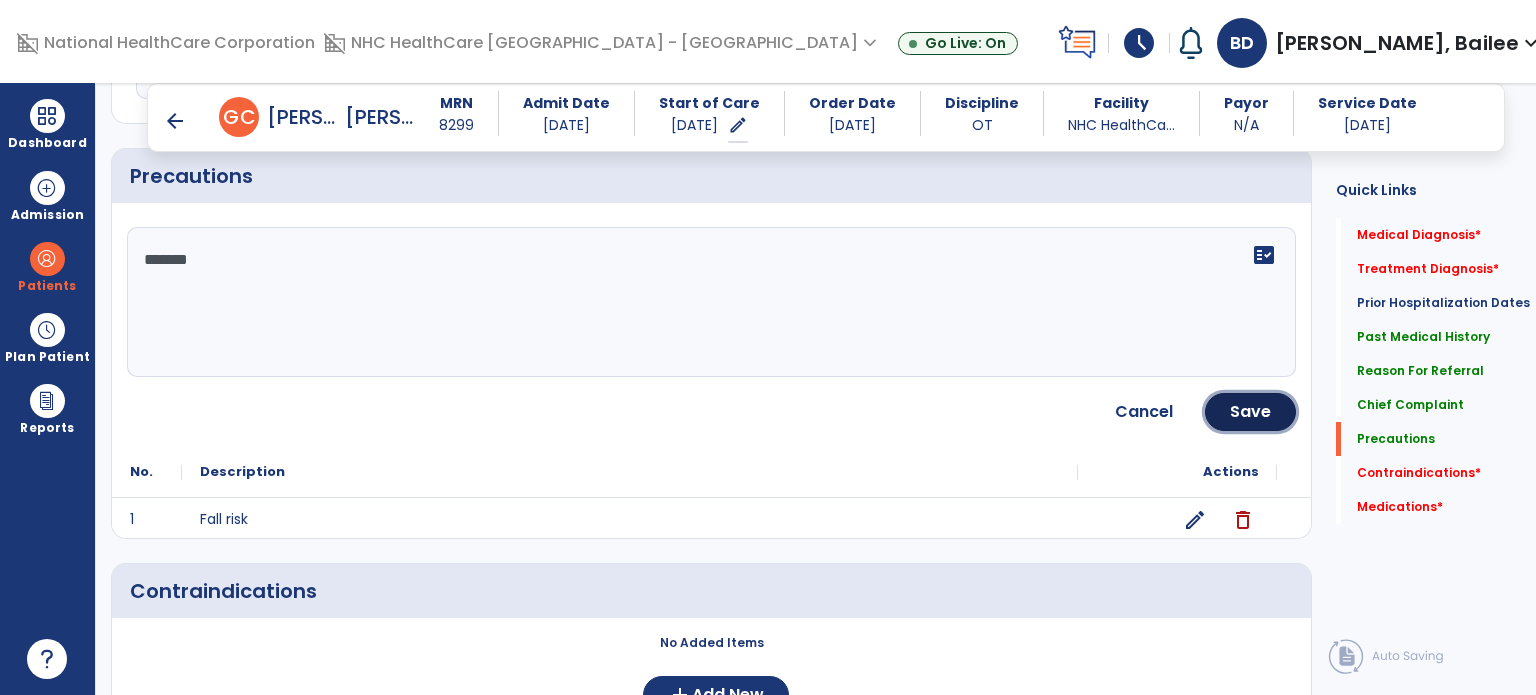 click on "Save" 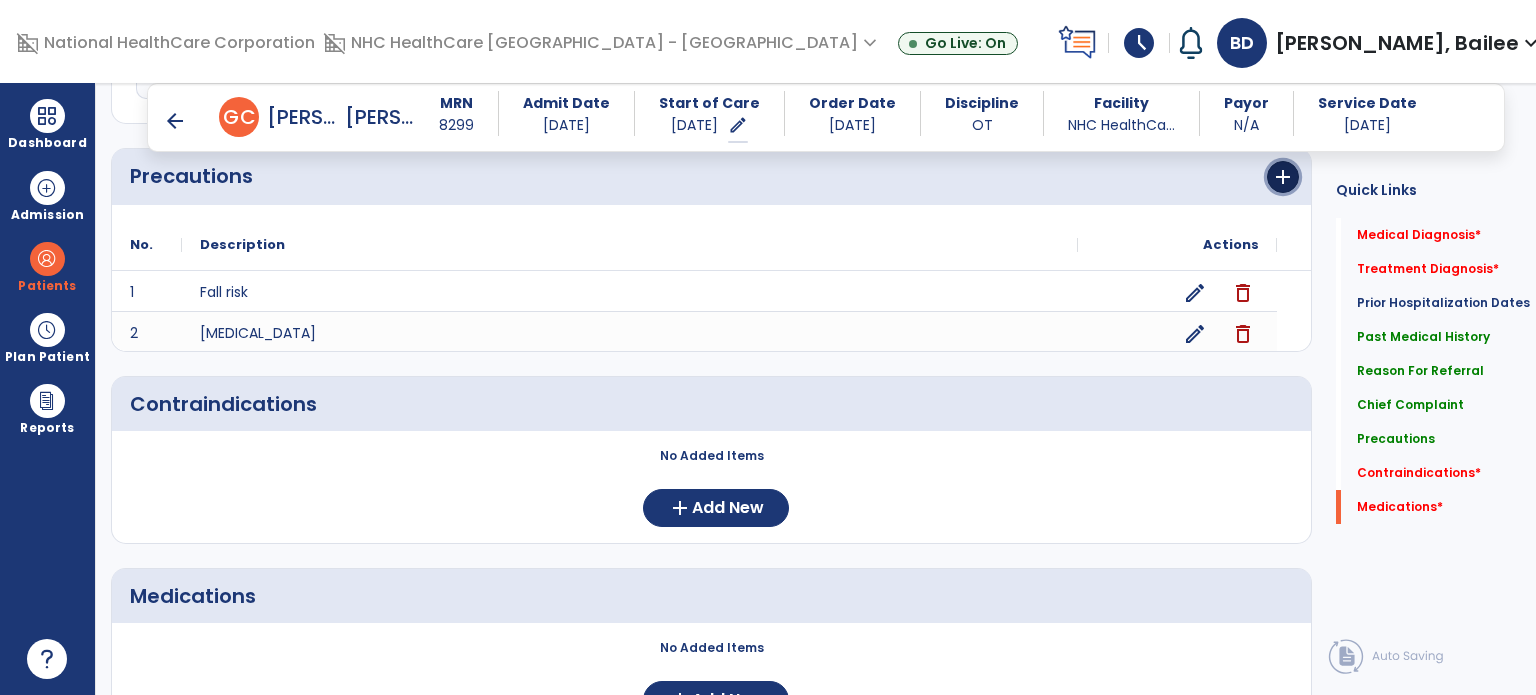 click on "add" 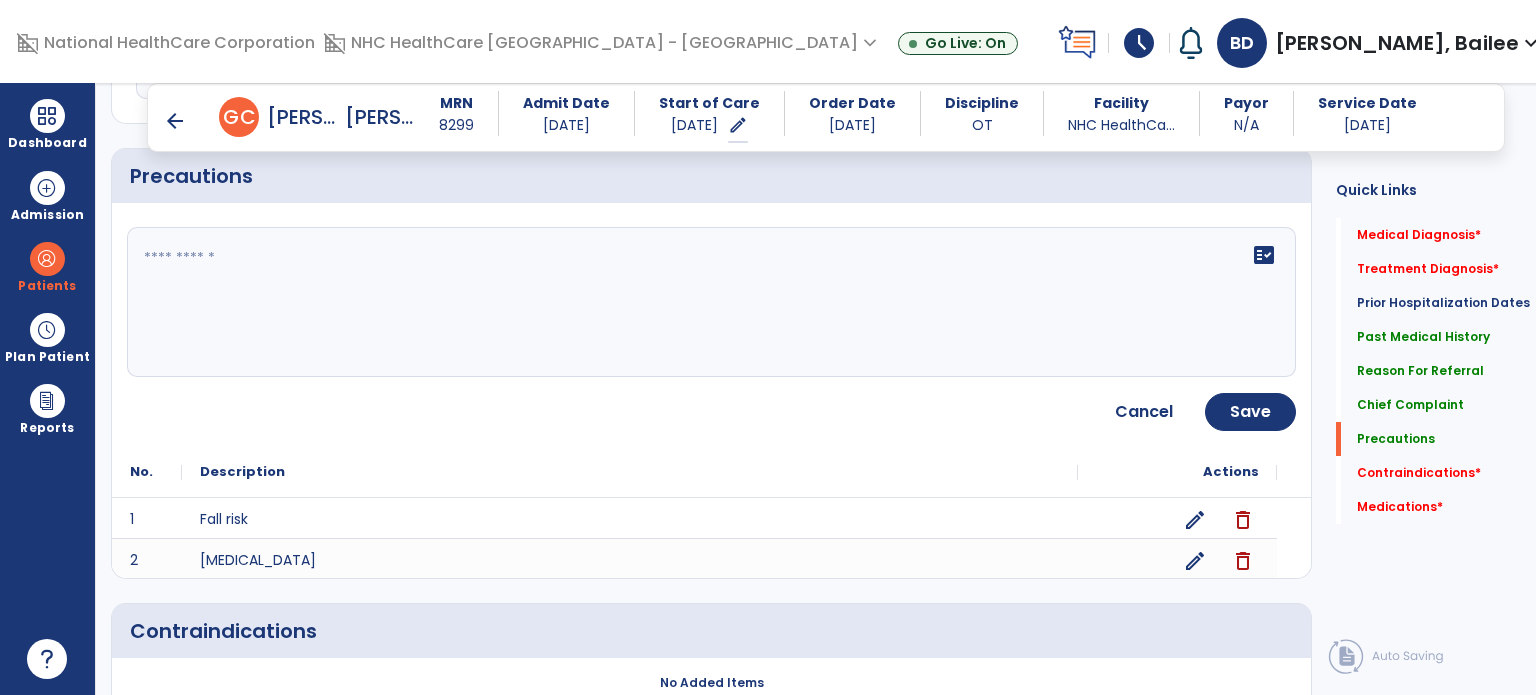 click on "fact_check" 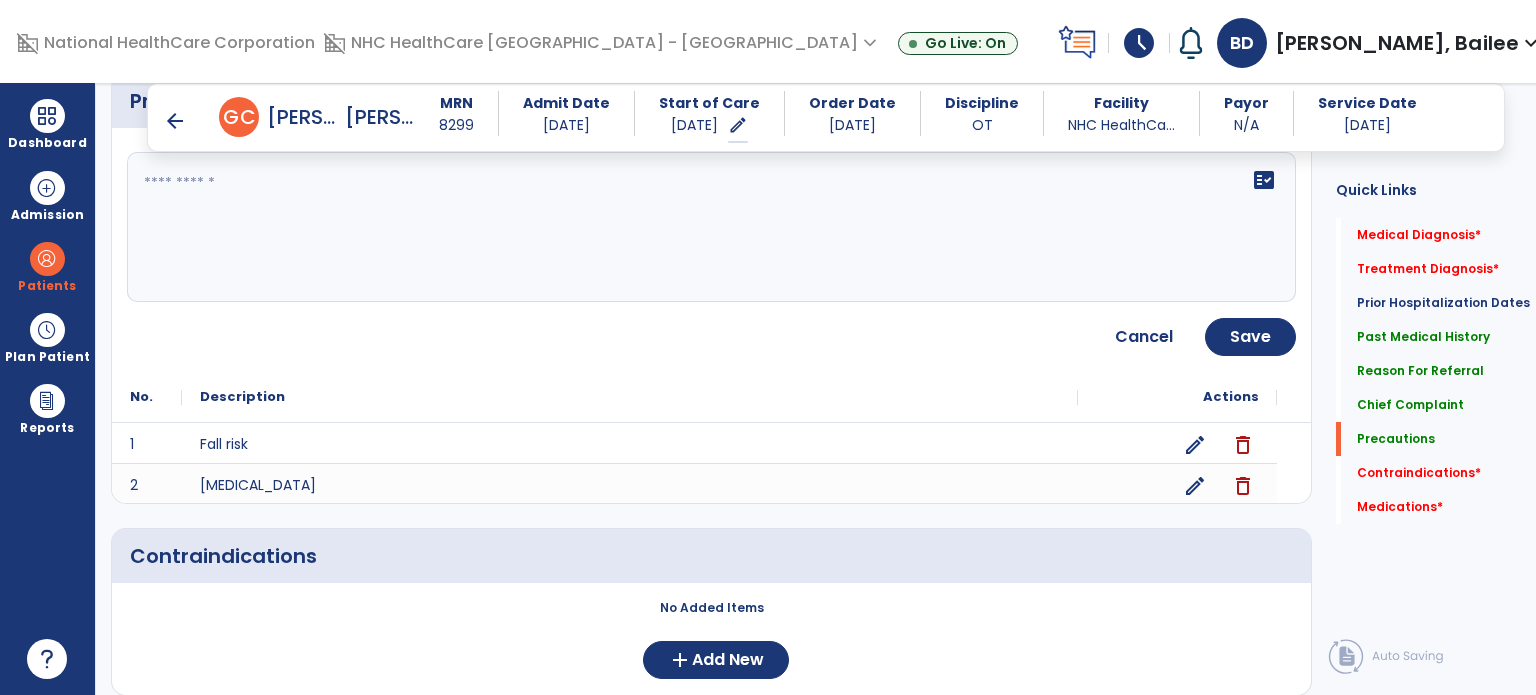 scroll, scrollTop: 2179, scrollLeft: 0, axis: vertical 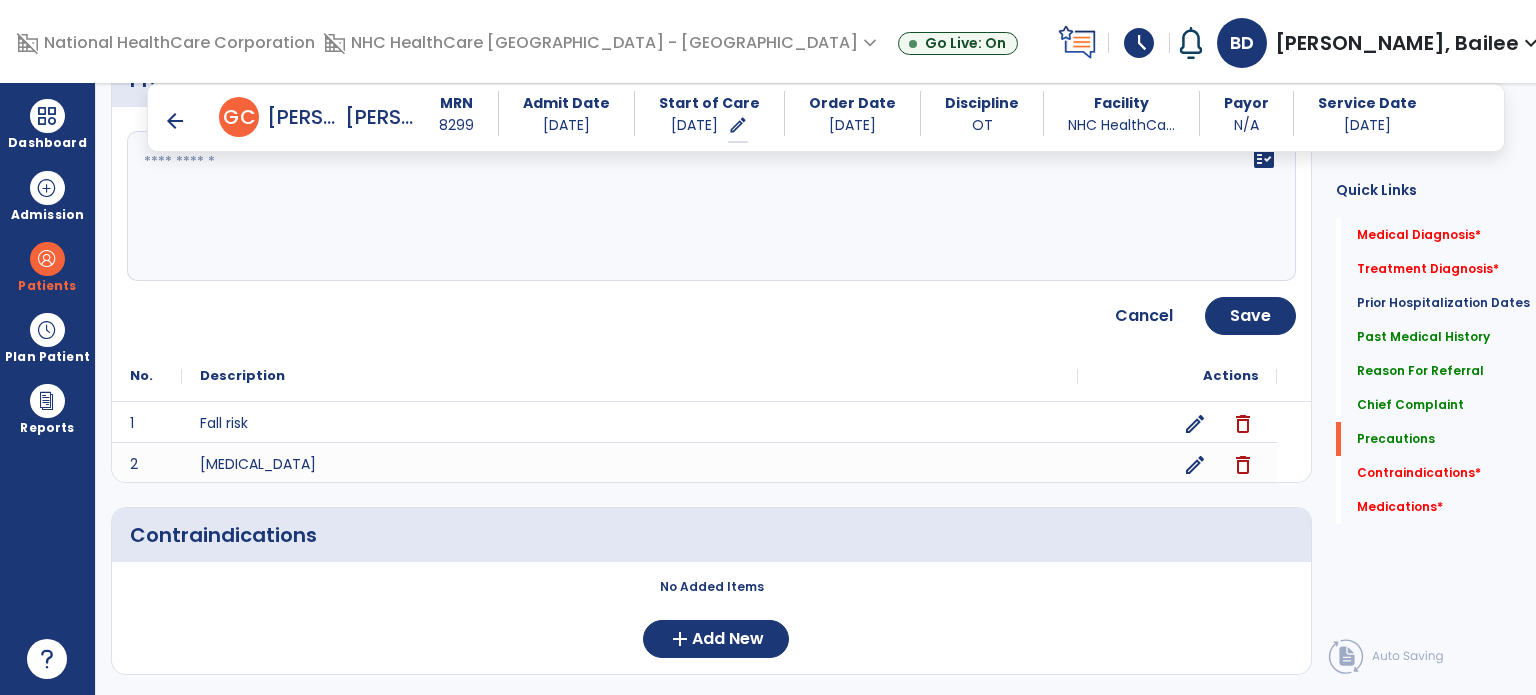 click on "fact_check" 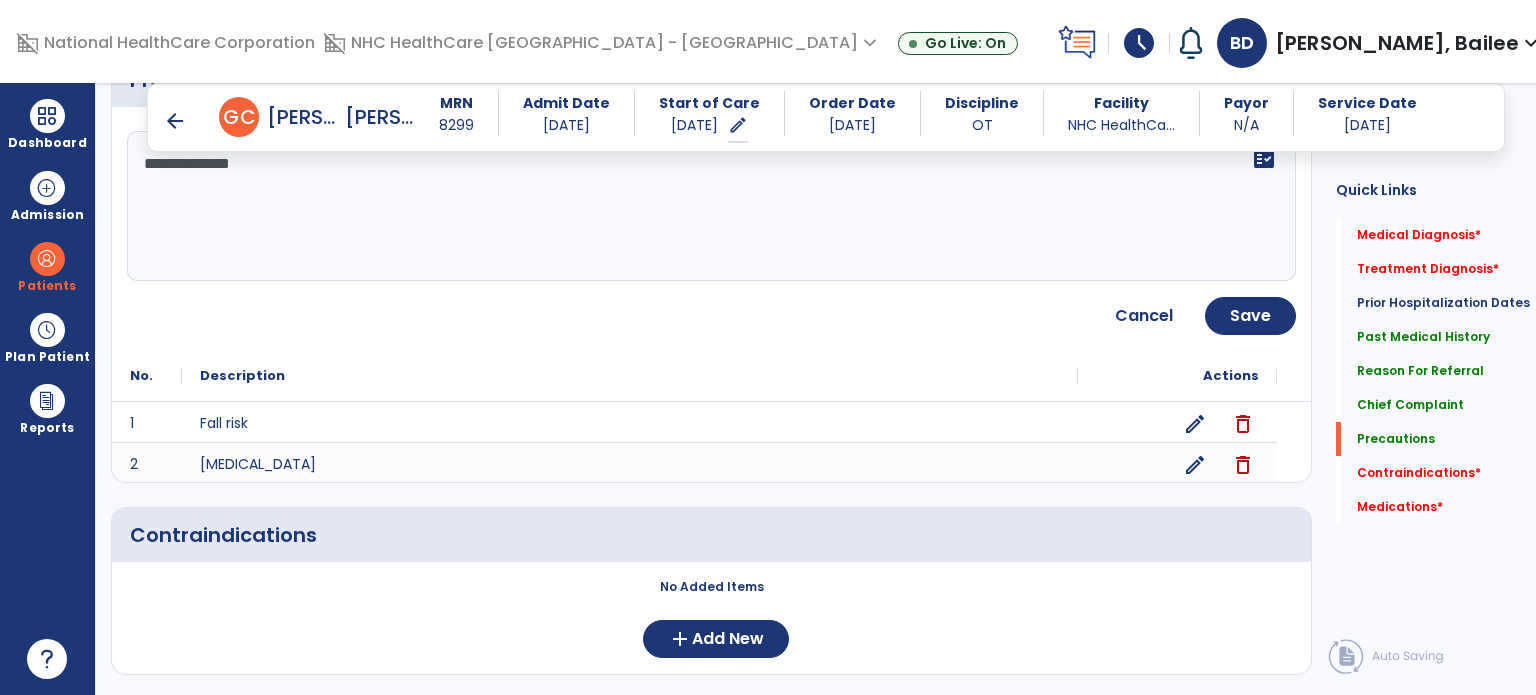 type on "**********" 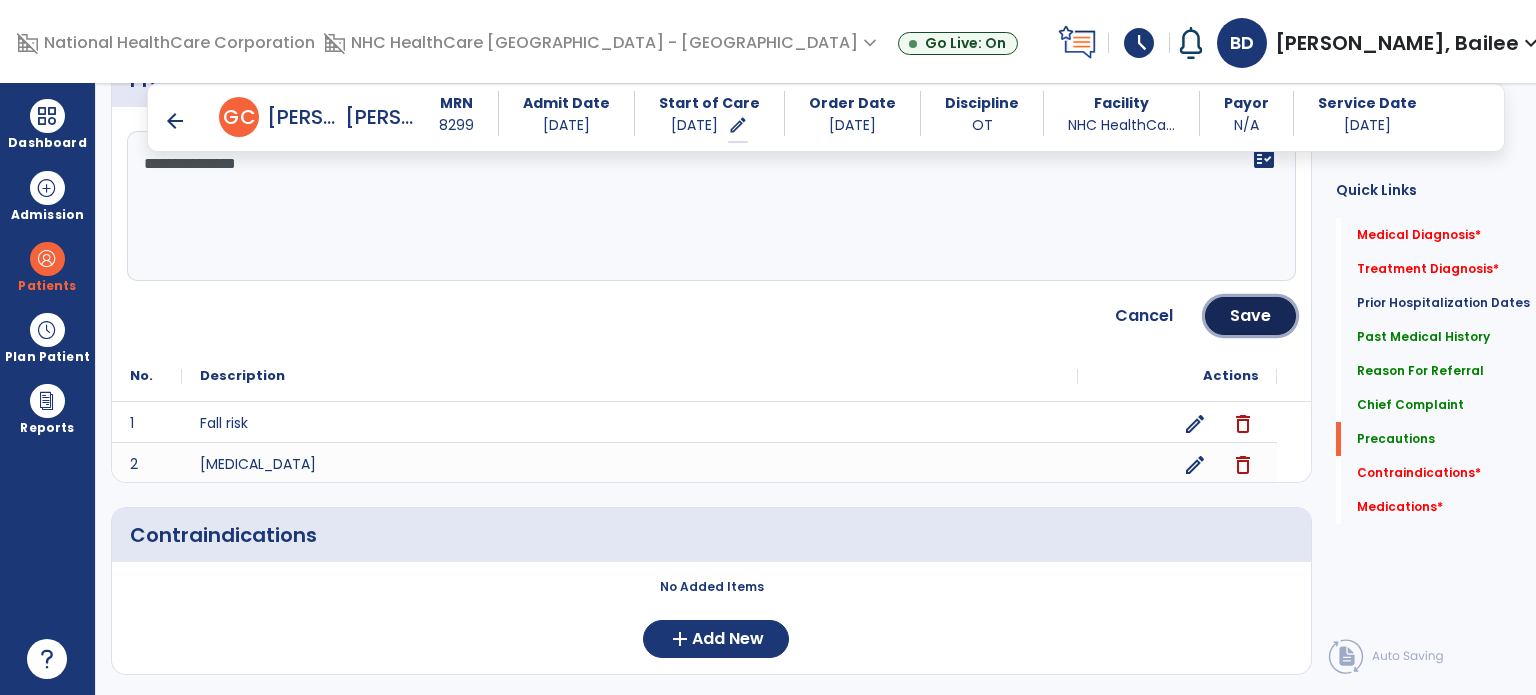 click on "Save" 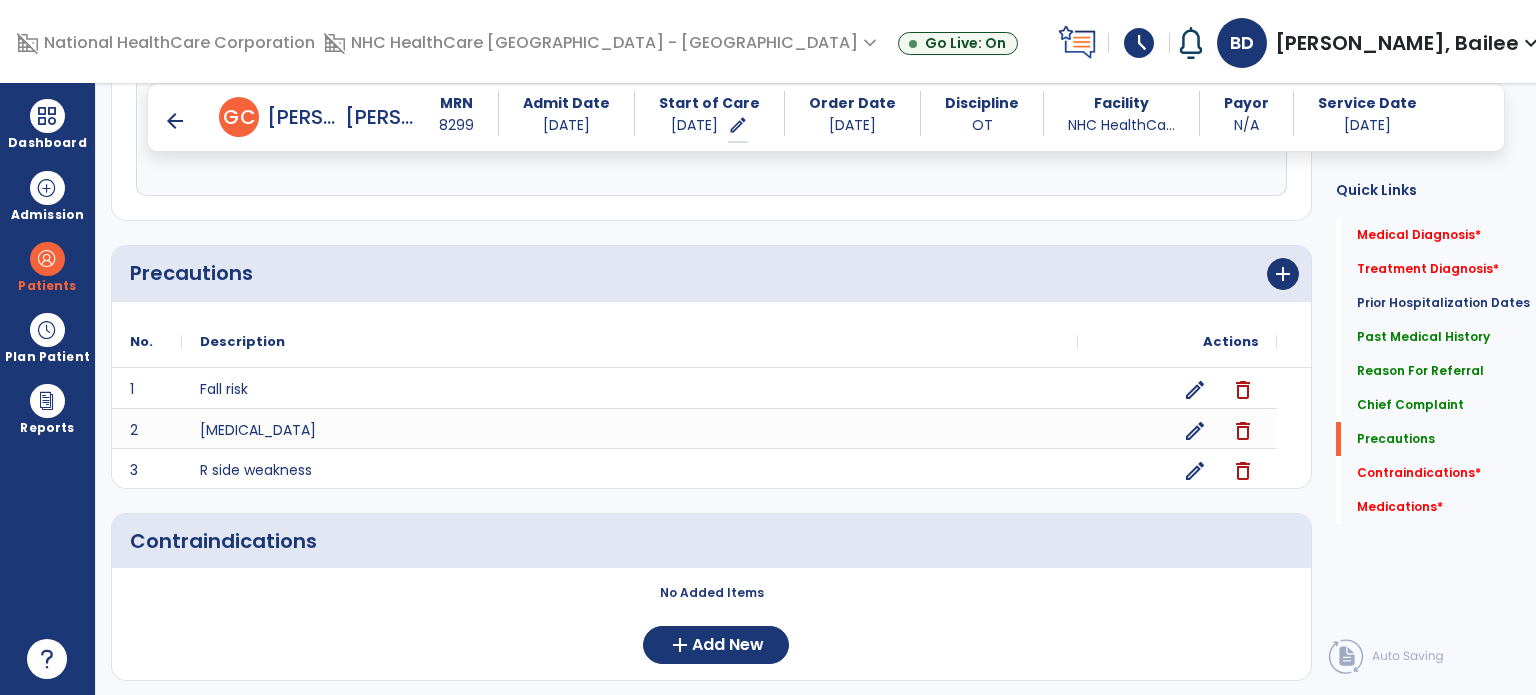 scroll, scrollTop: 1985, scrollLeft: 0, axis: vertical 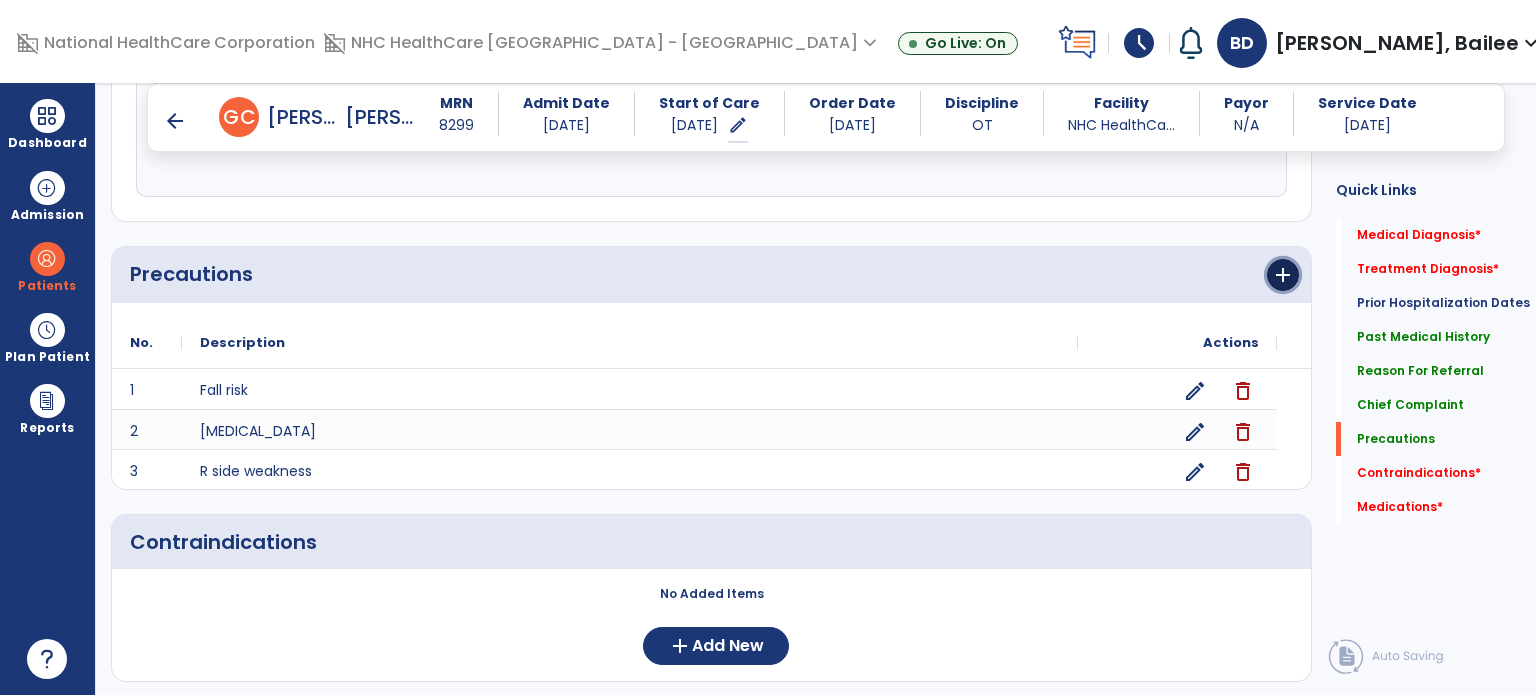 click on "add" 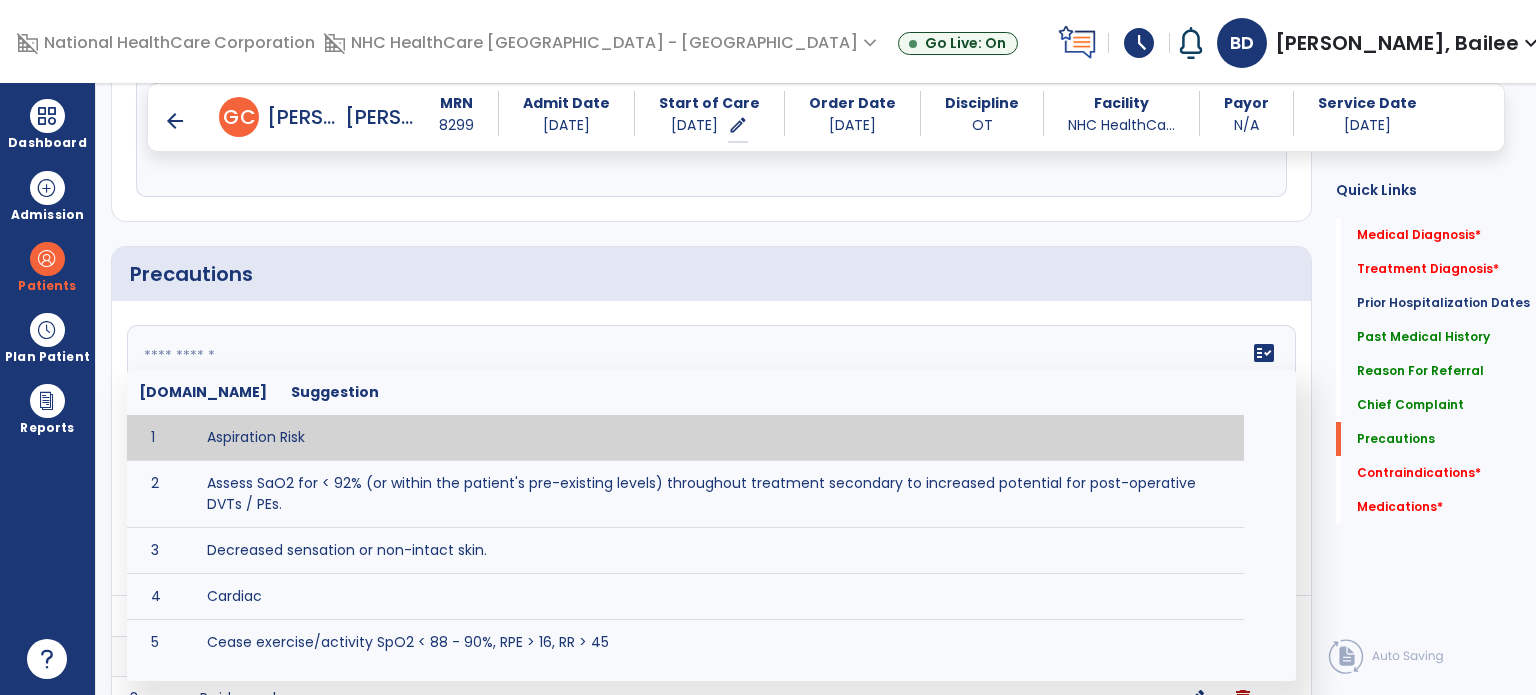 click 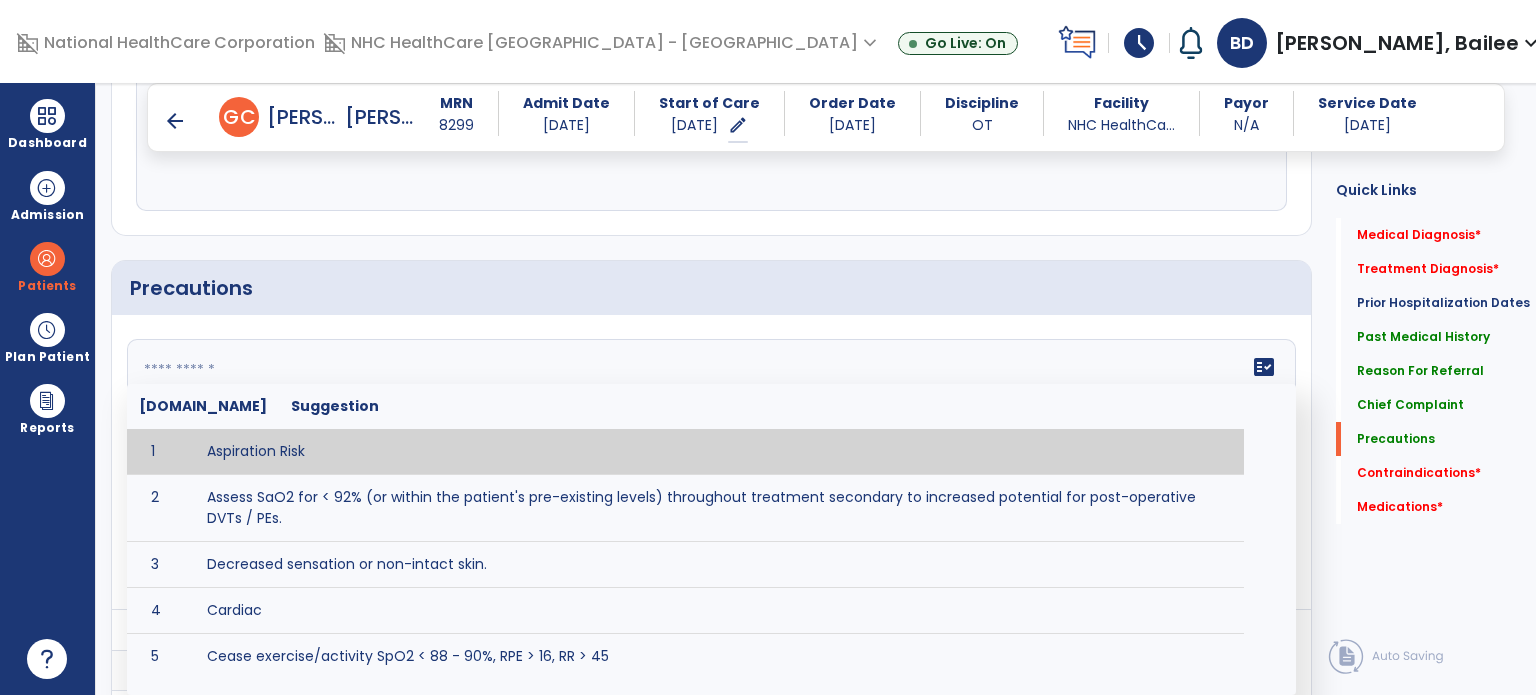 scroll, scrollTop: 1953, scrollLeft: 0, axis: vertical 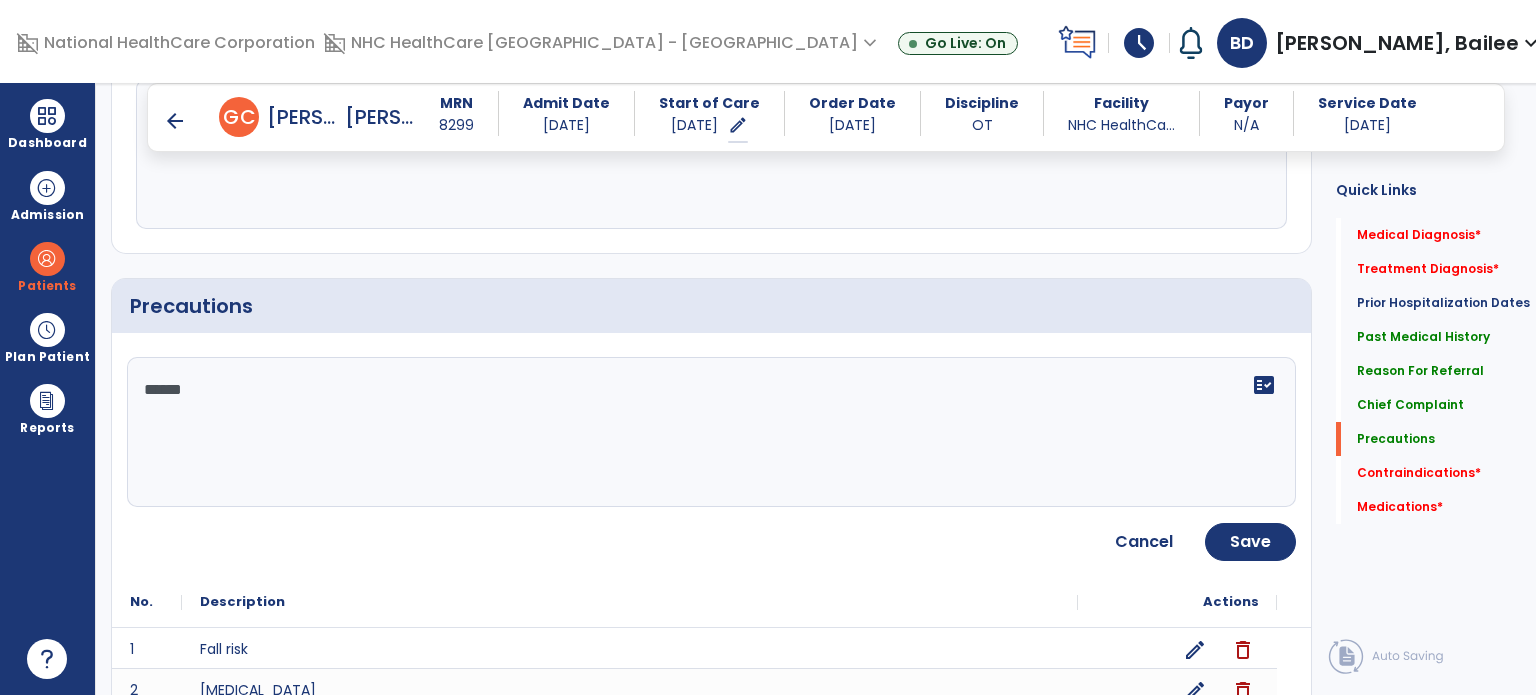 type on "*******" 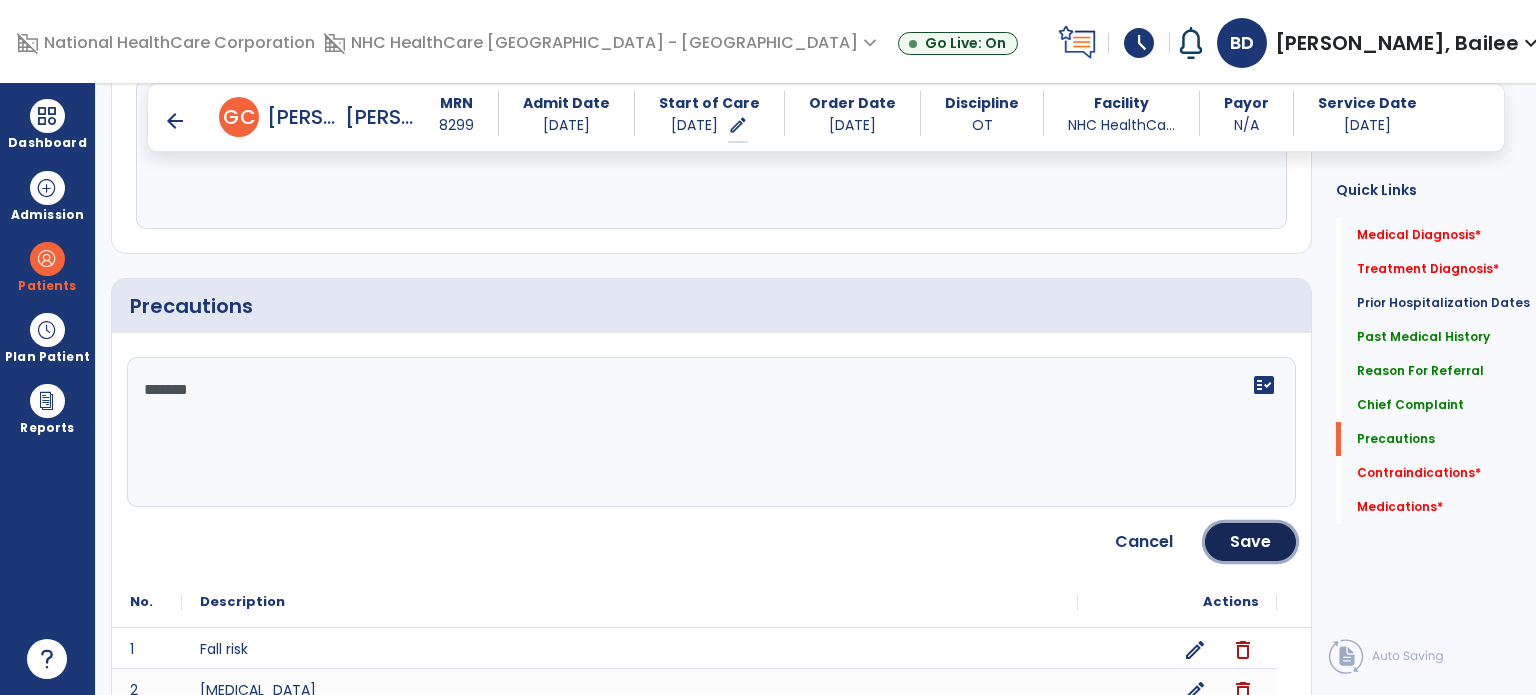 click on "Save" 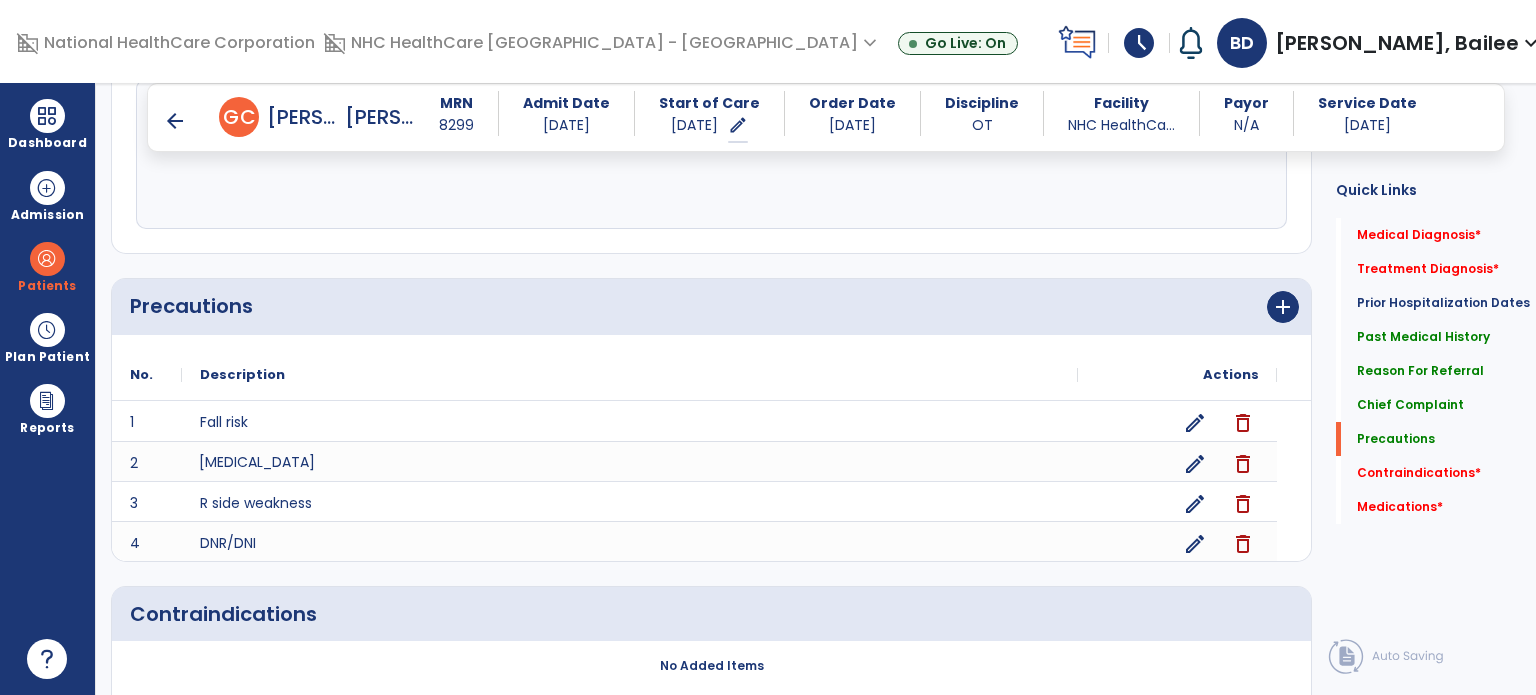 click on "[MEDICAL_DATA]" 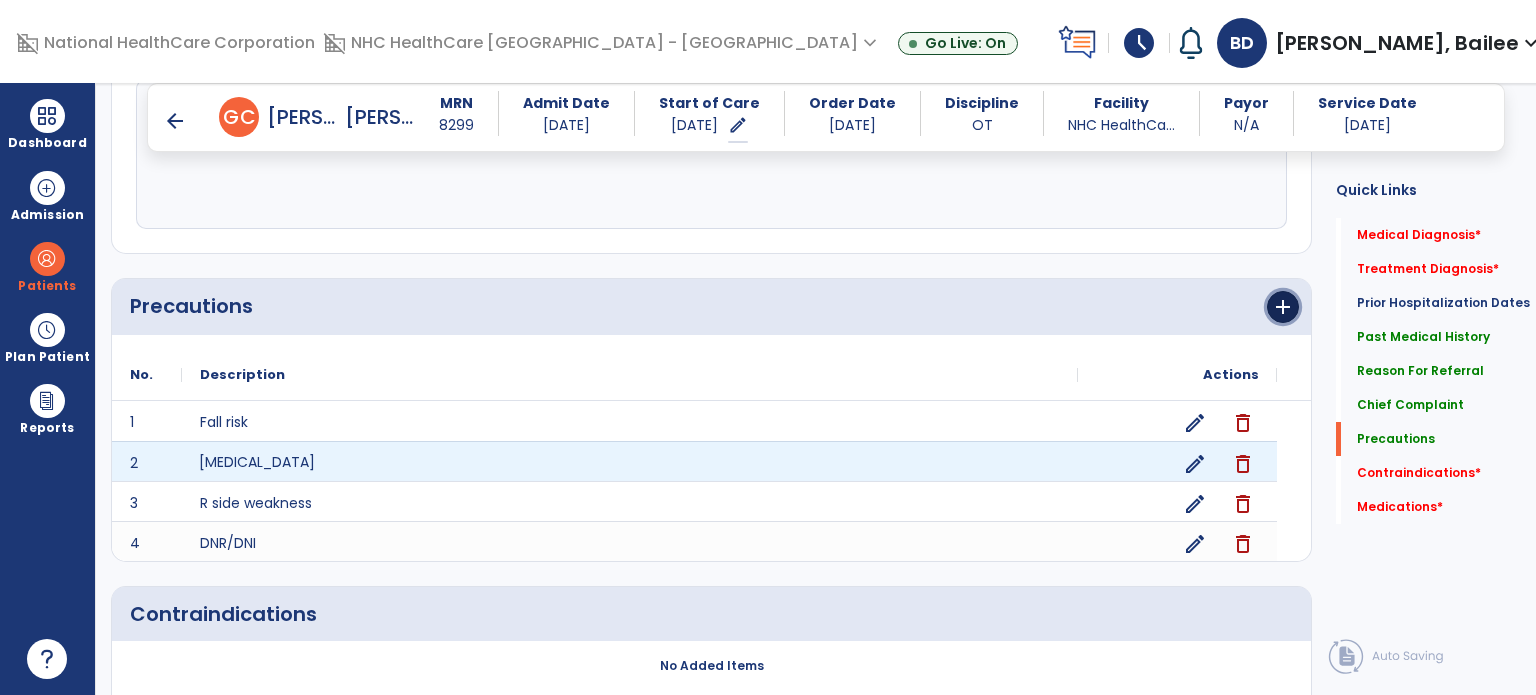 click on "add" 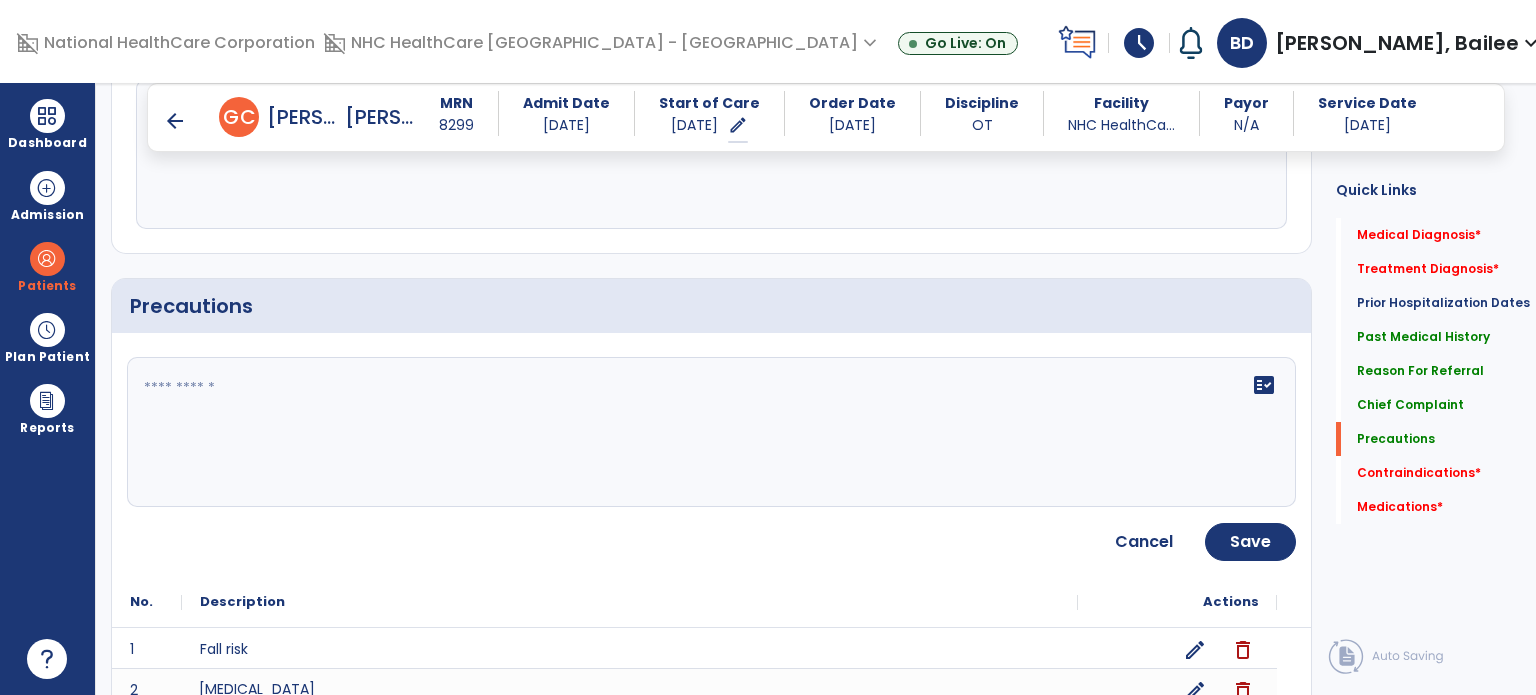 click on "fact_check" 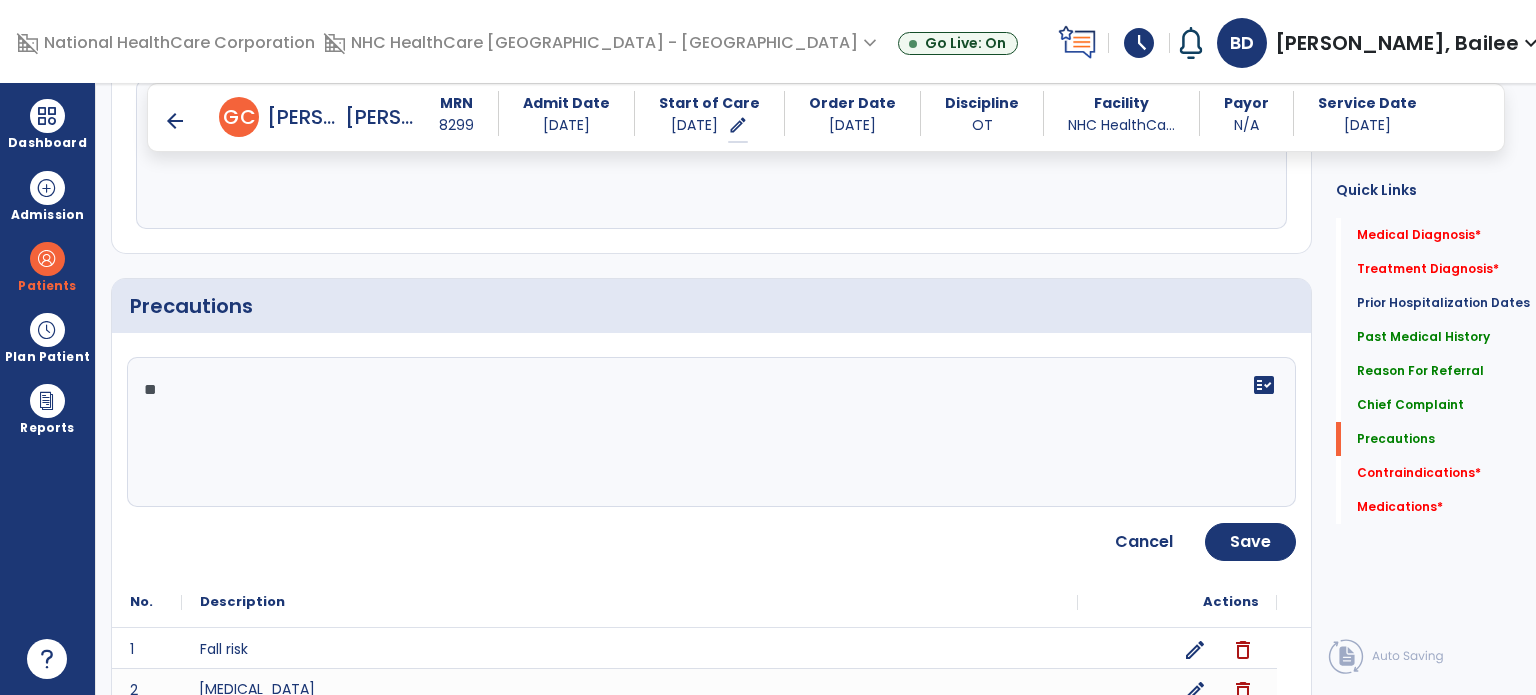 type on "*" 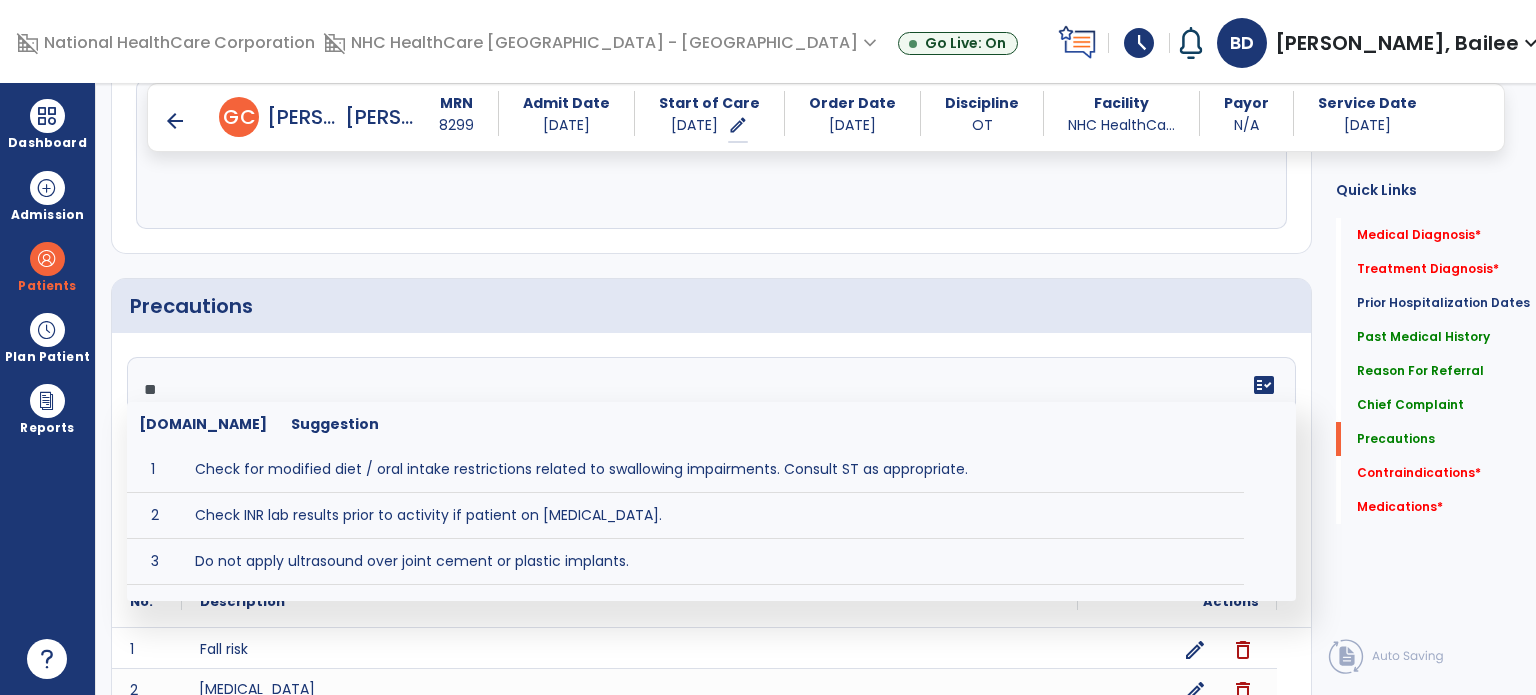 type on "*" 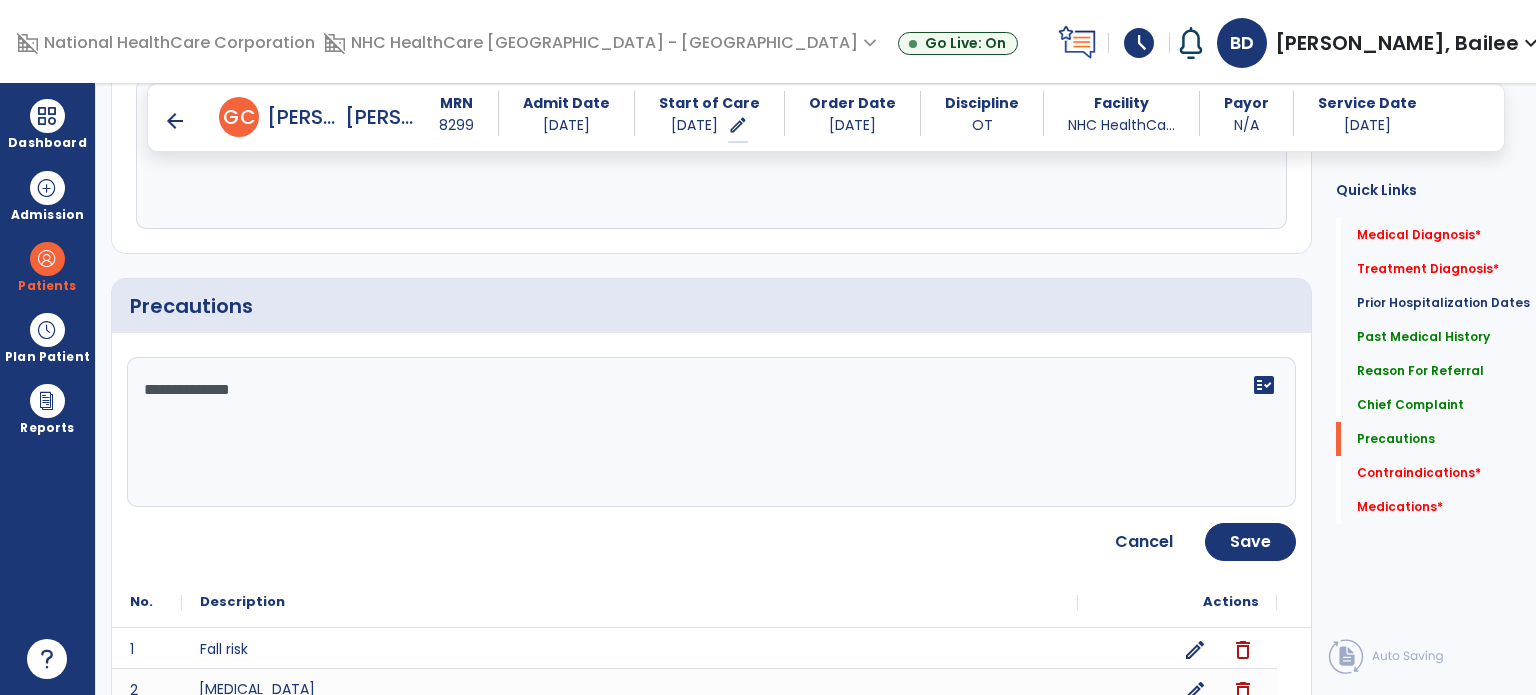 type on "**********" 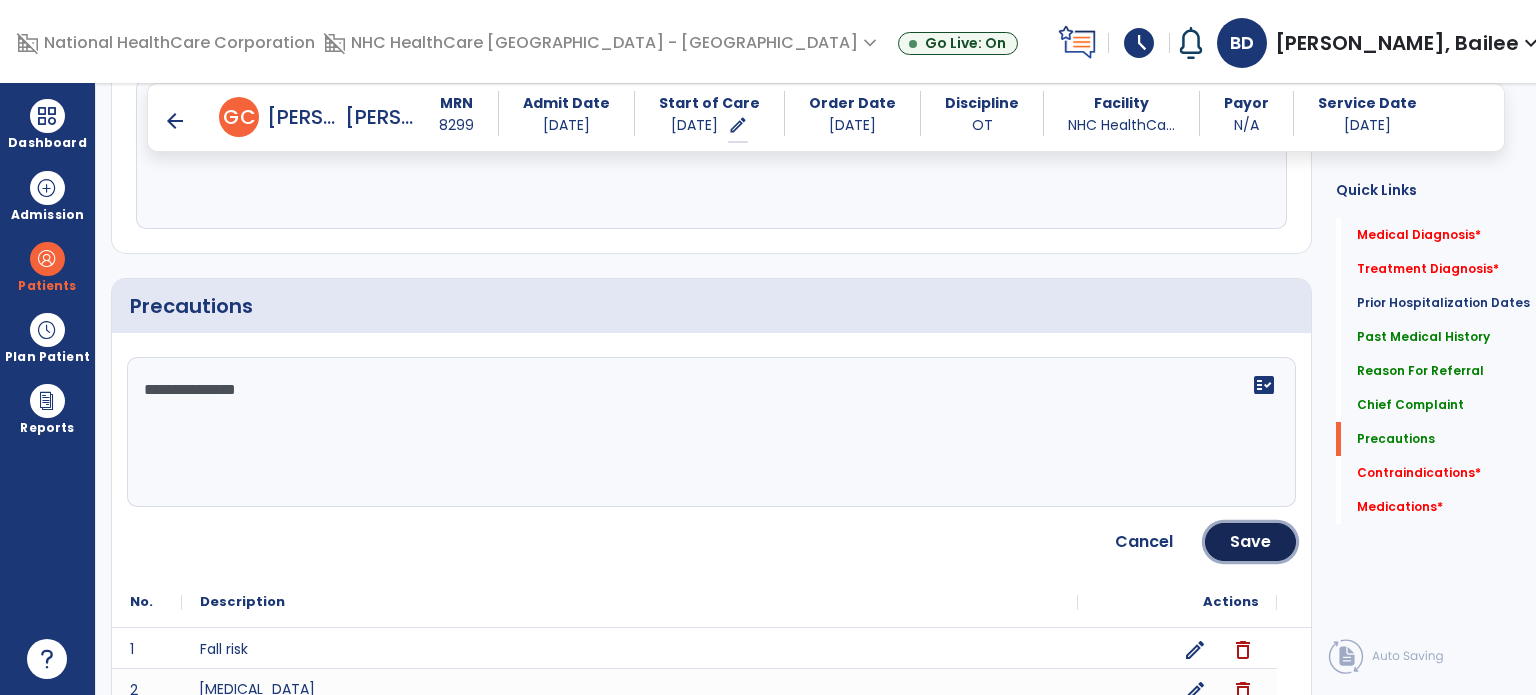 click on "Save" 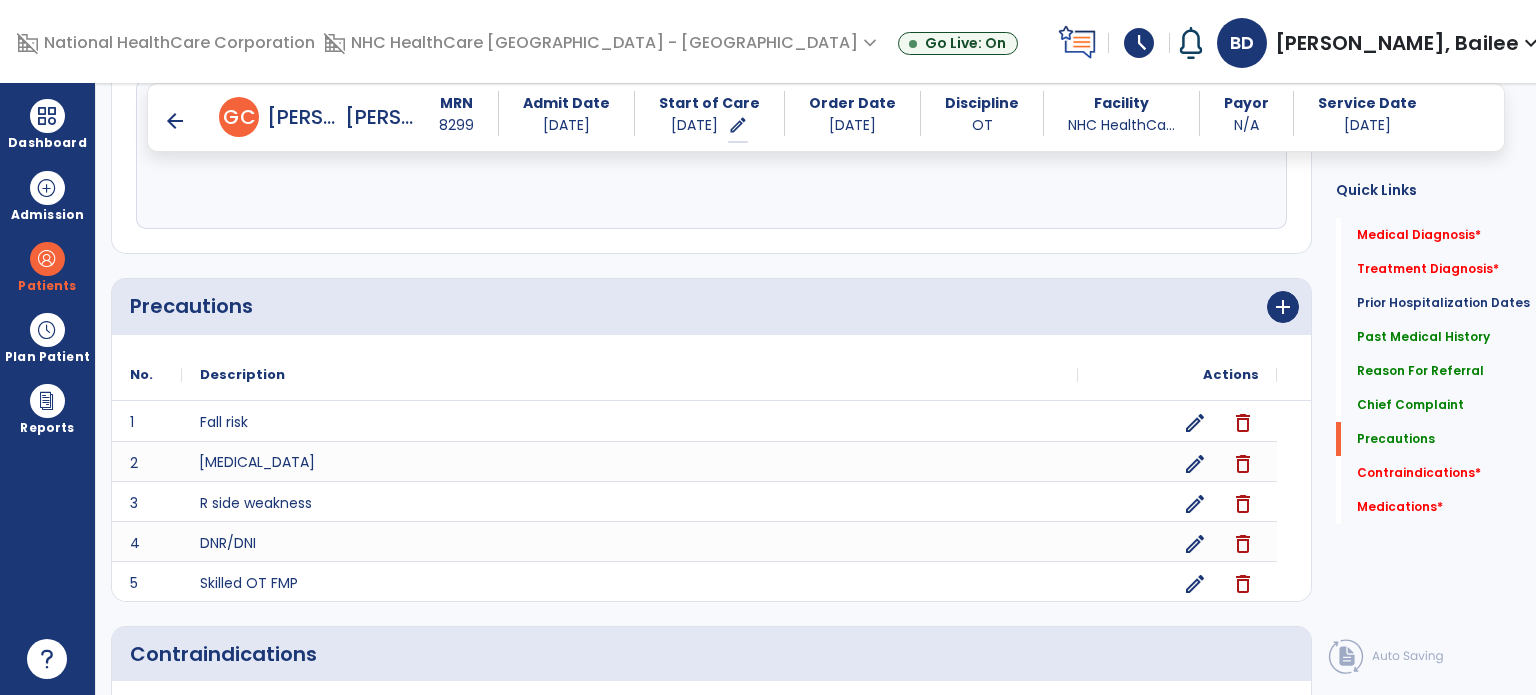 scroll, scrollTop: 2305, scrollLeft: 0, axis: vertical 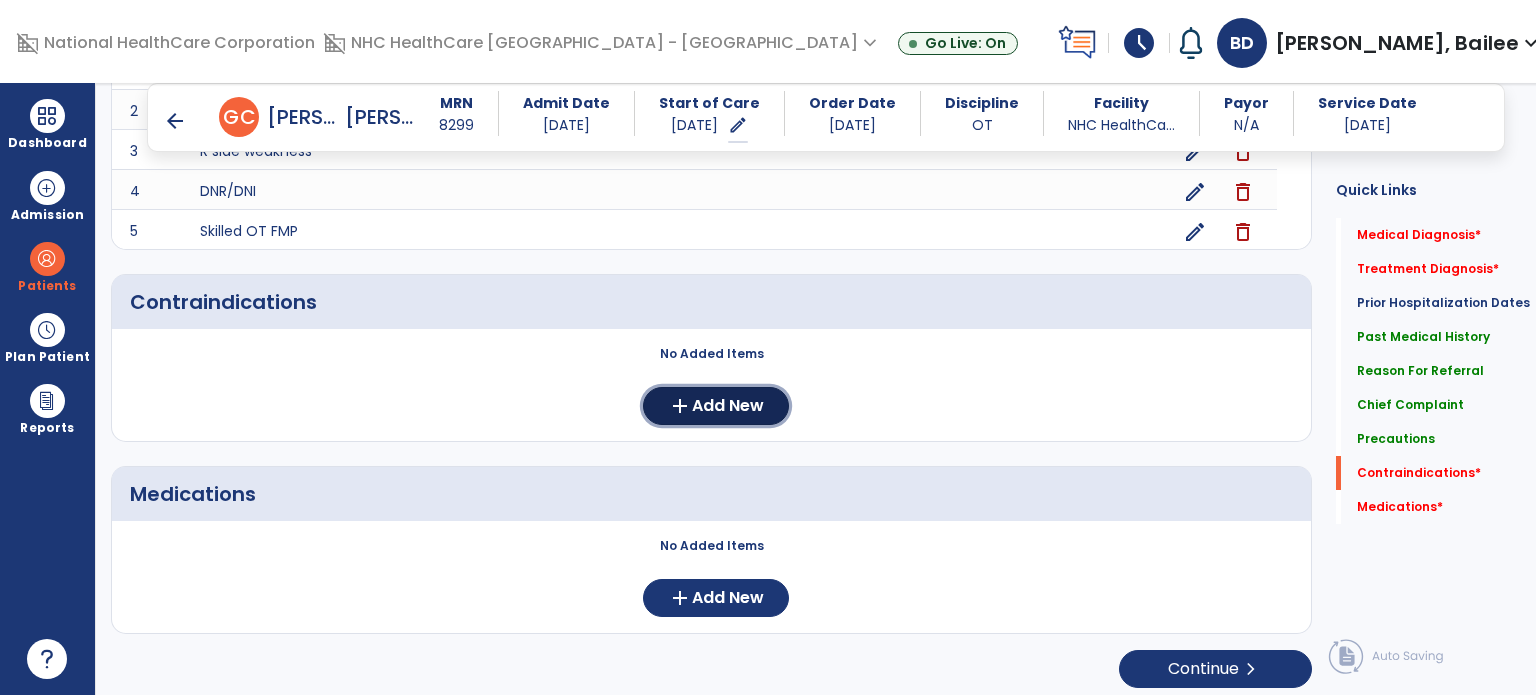 click on "Add New" 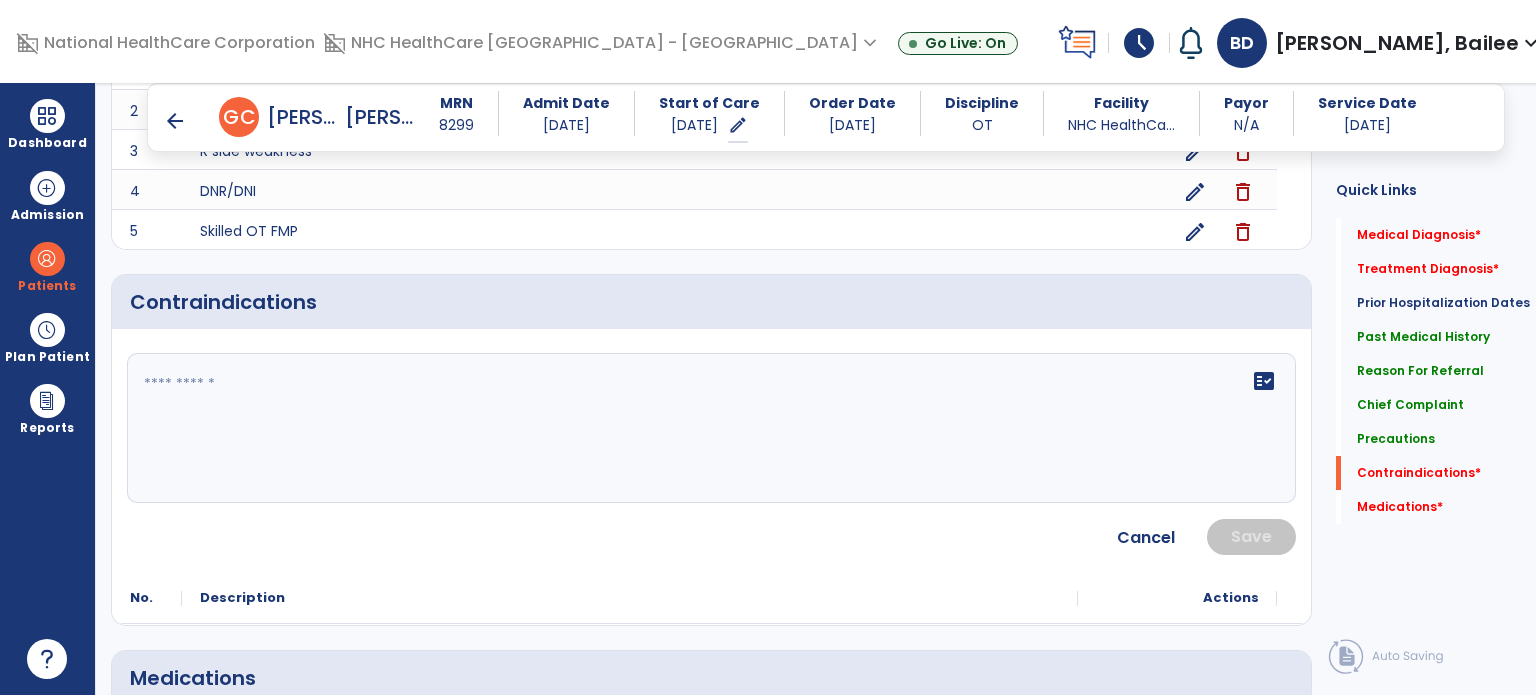 click on "fact_check" 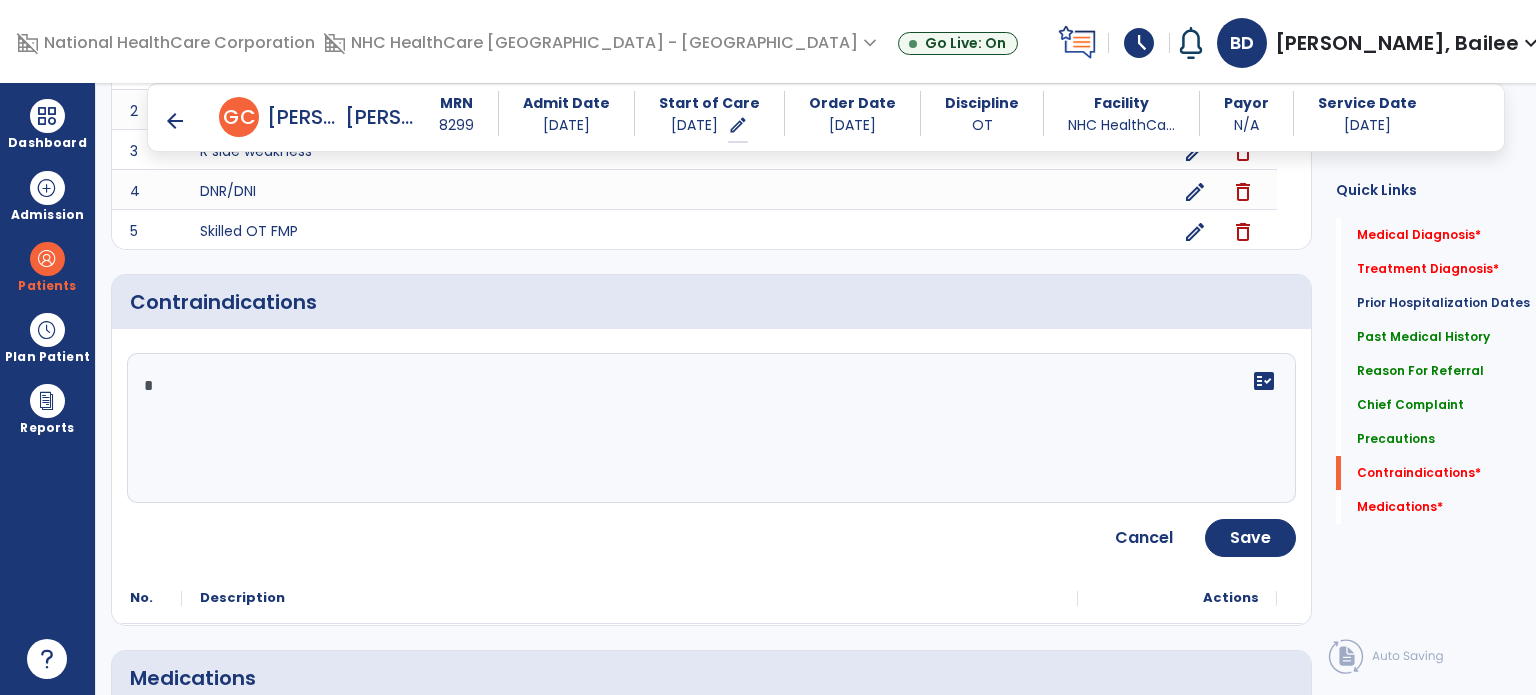 type on "*" 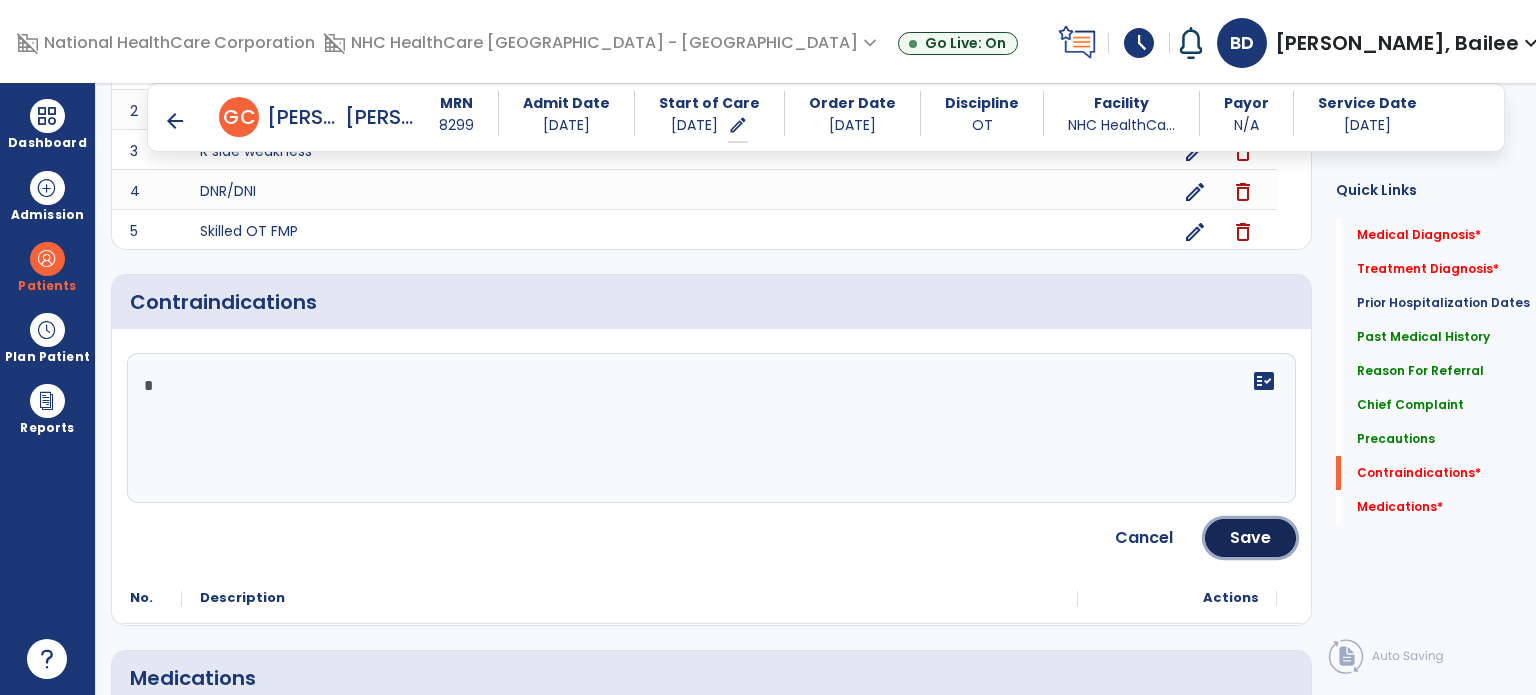 click on "Save" 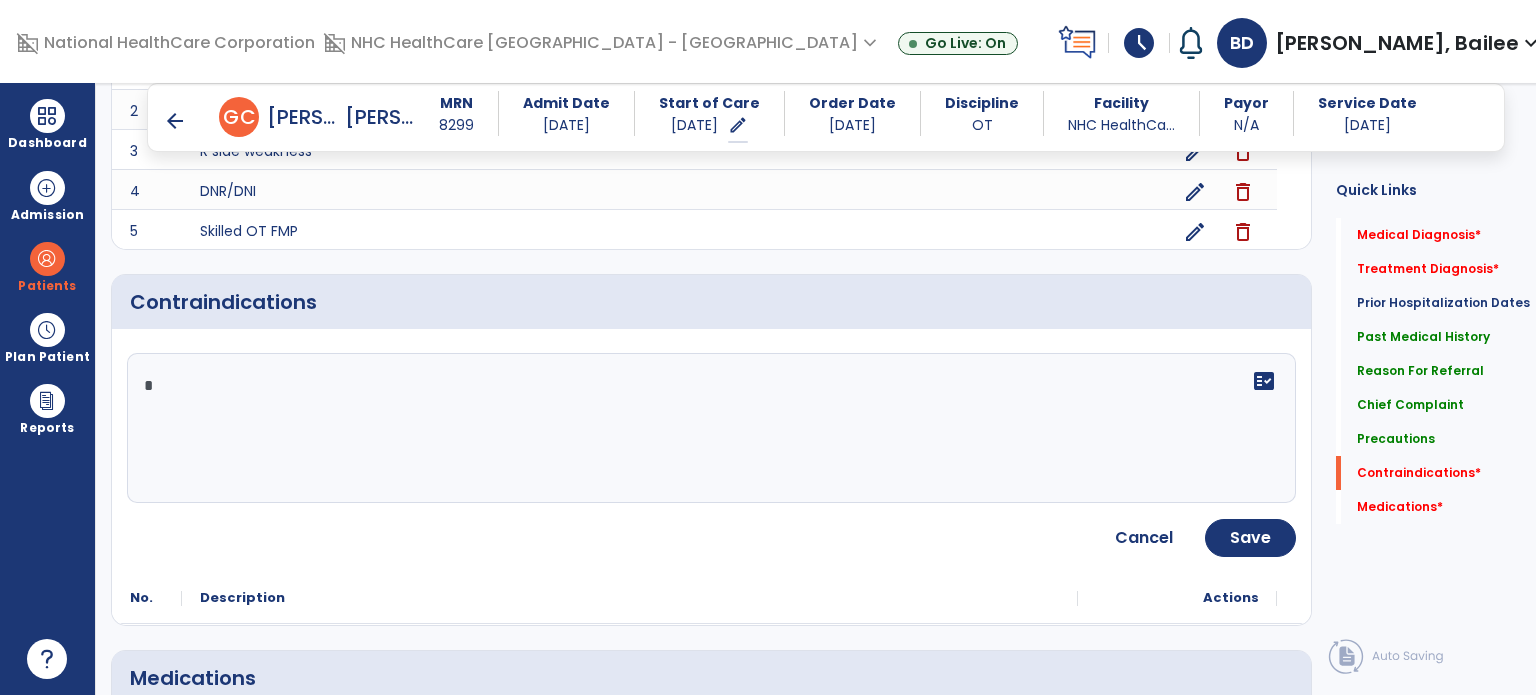 scroll, scrollTop: 2302, scrollLeft: 0, axis: vertical 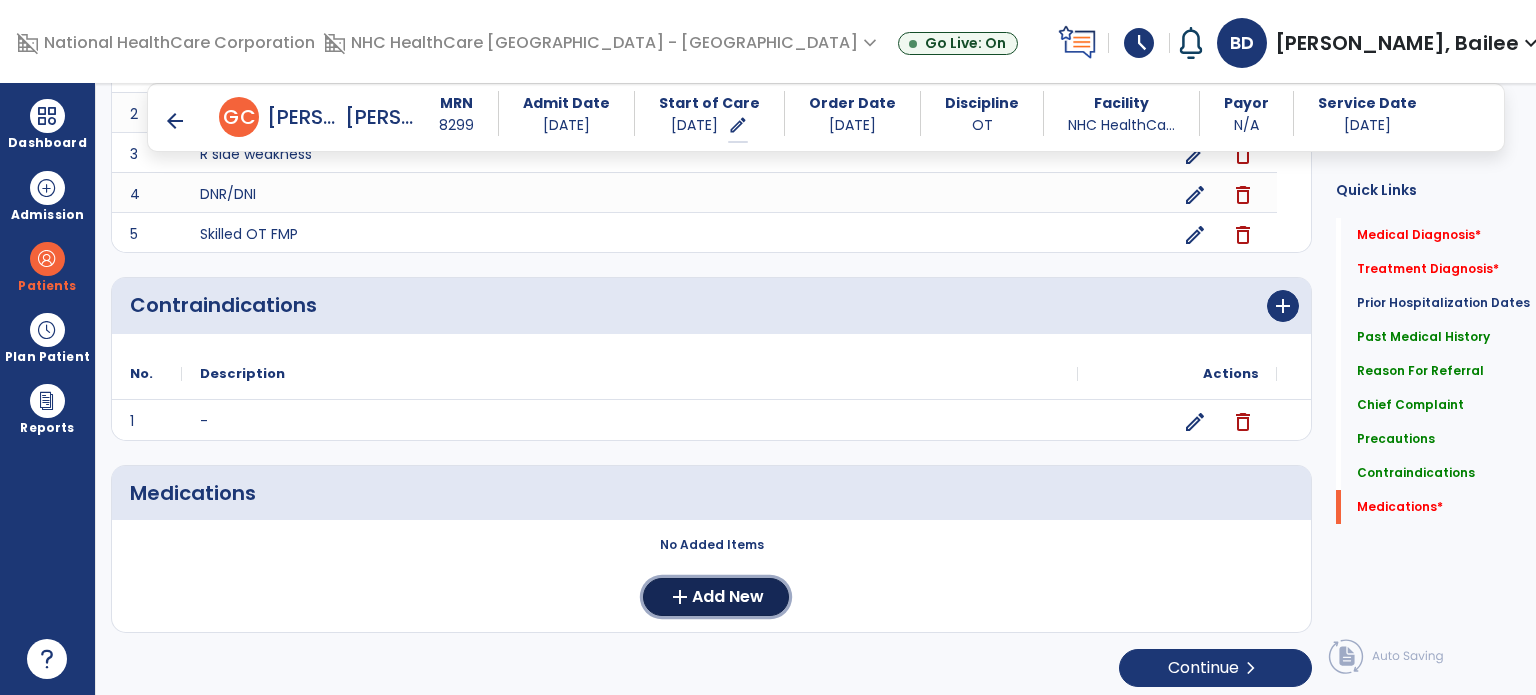 click on "Add New" 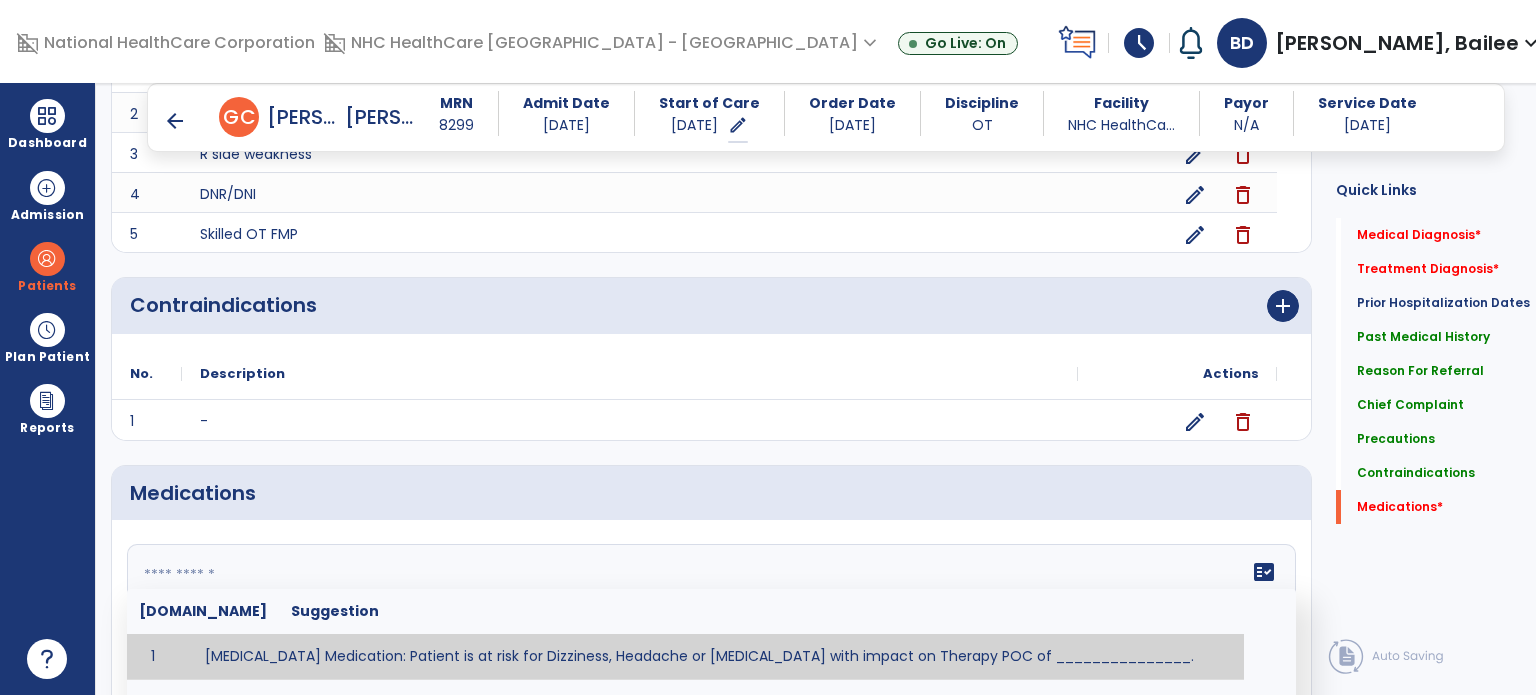 click 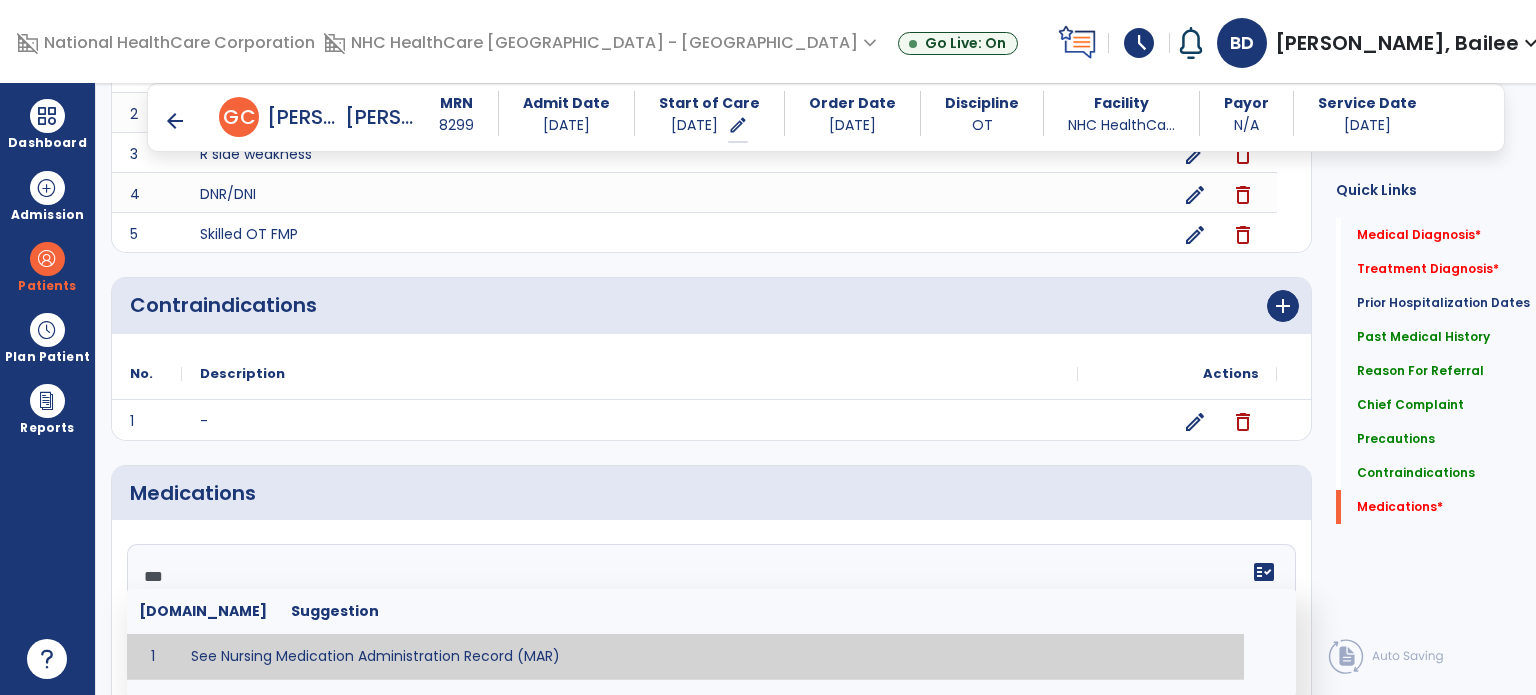 type on "**********" 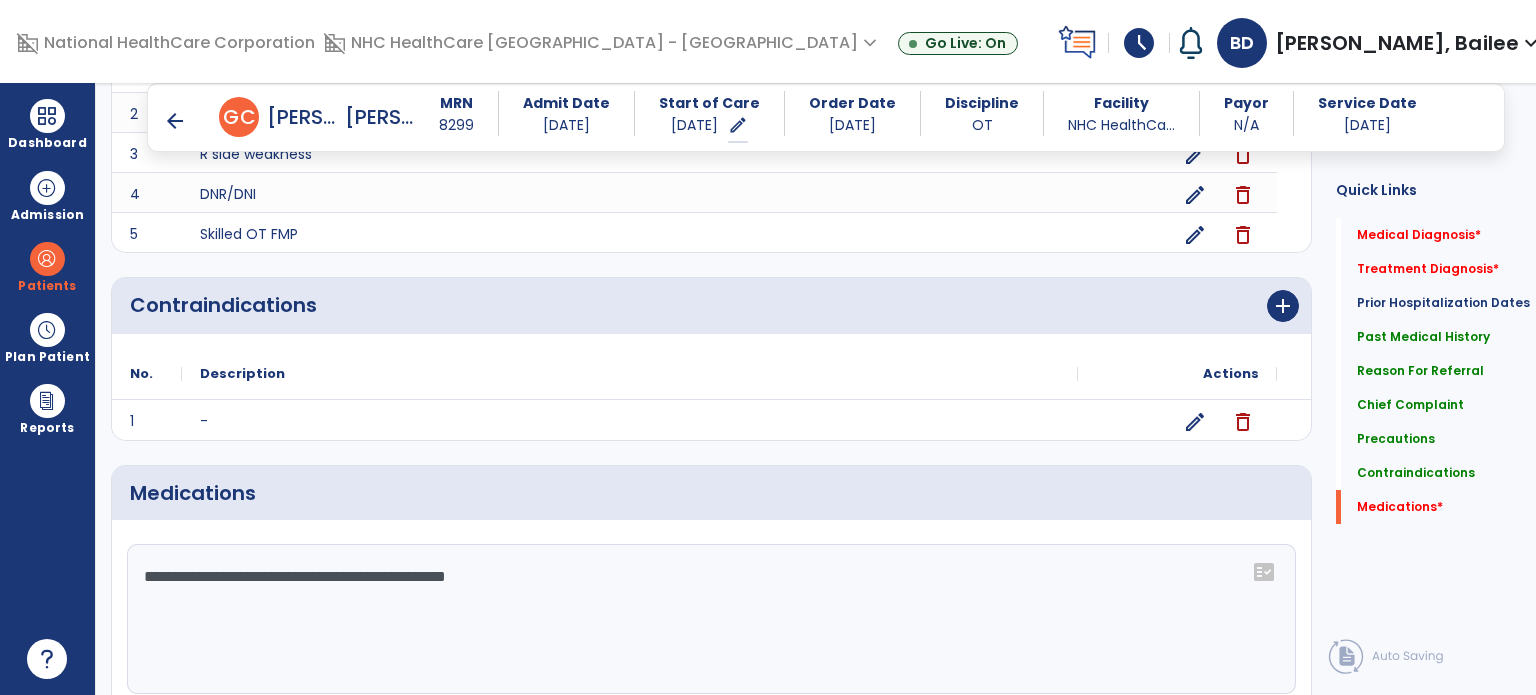 click on "Medications" 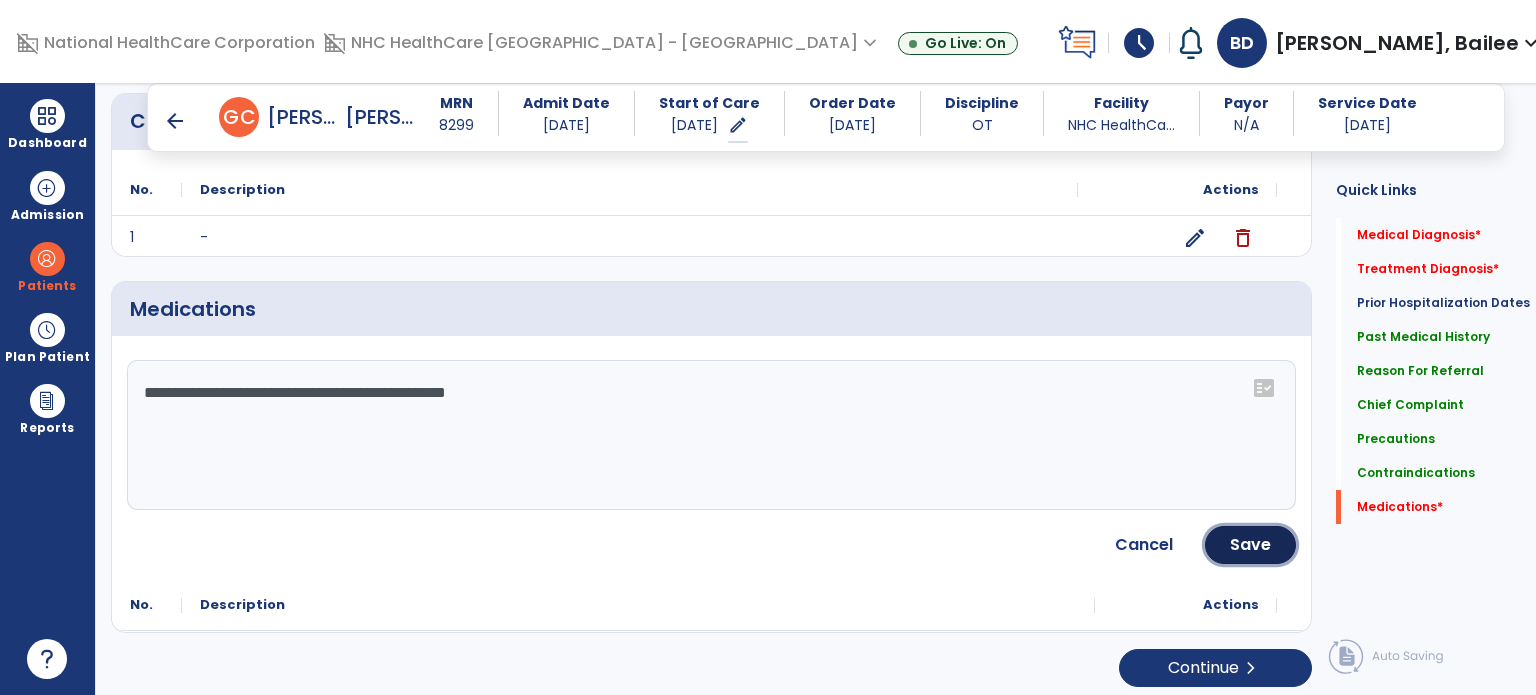 click on "Save" 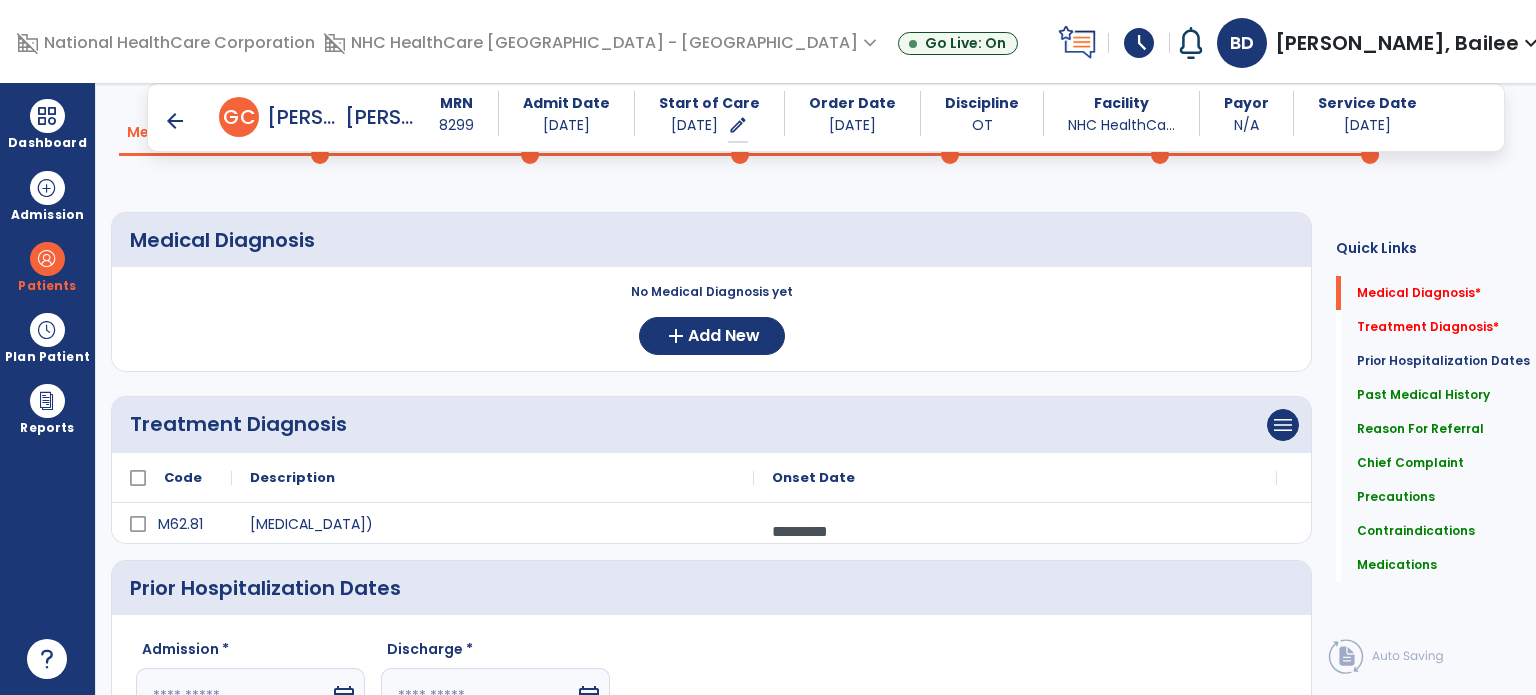 scroll, scrollTop: 115, scrollLeft: 0, axis: vertical 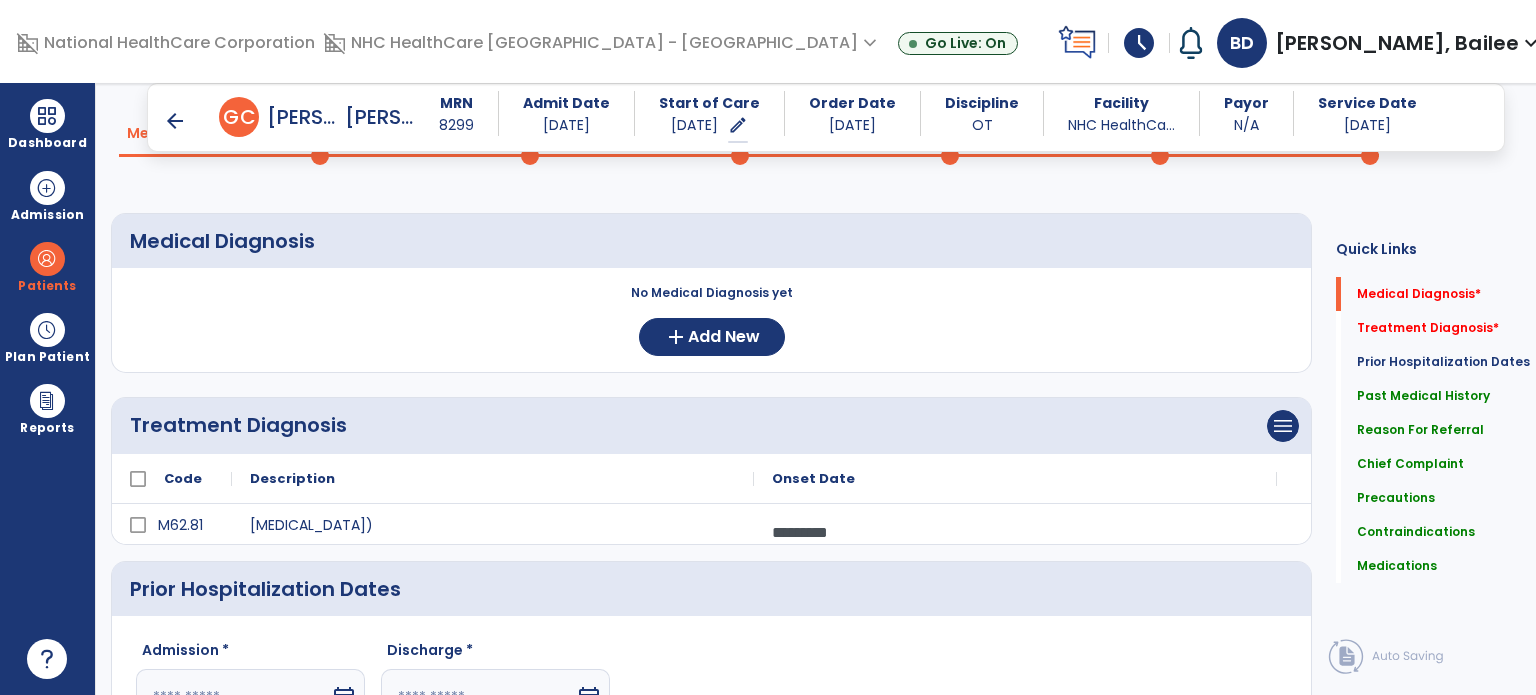 click on "Treatment Diagnosis   *" 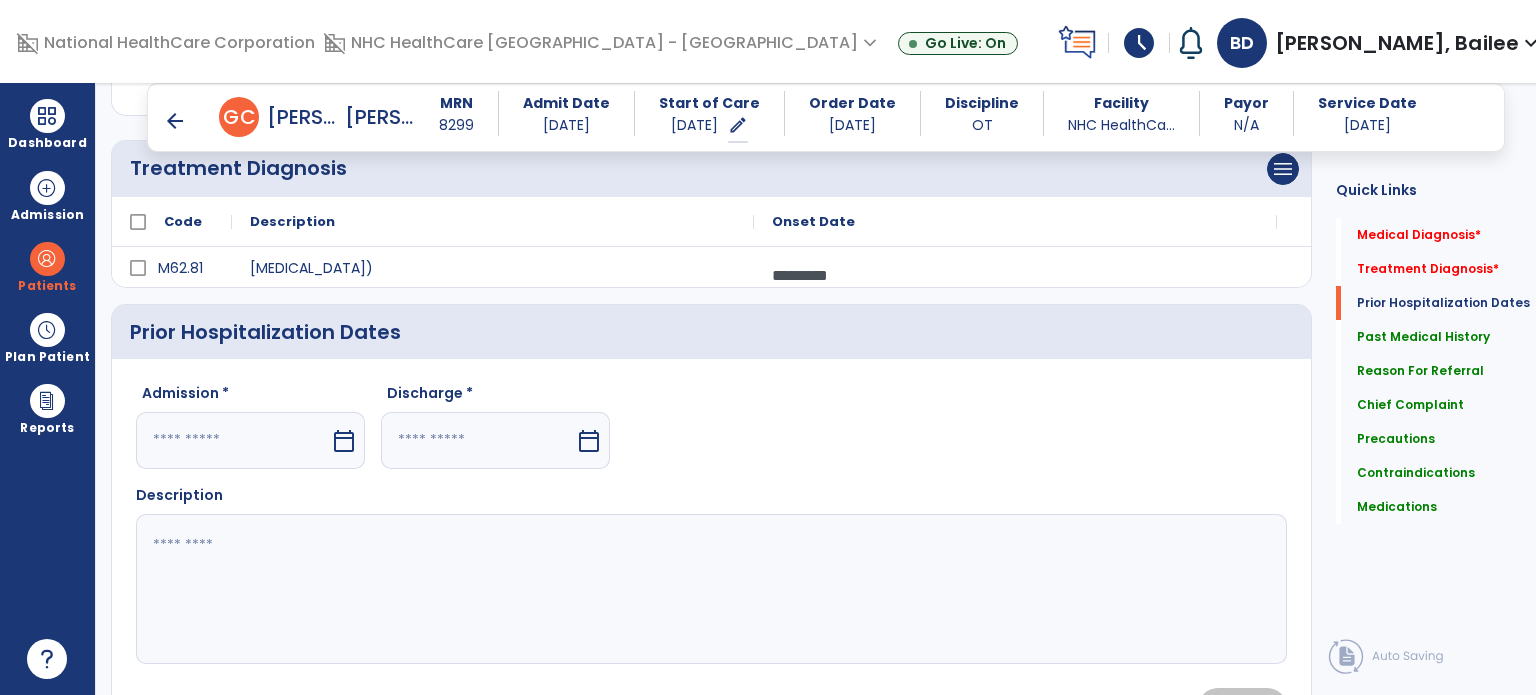 scroll, scrollTop: 428, scrollLeft: 0, axis: vertical 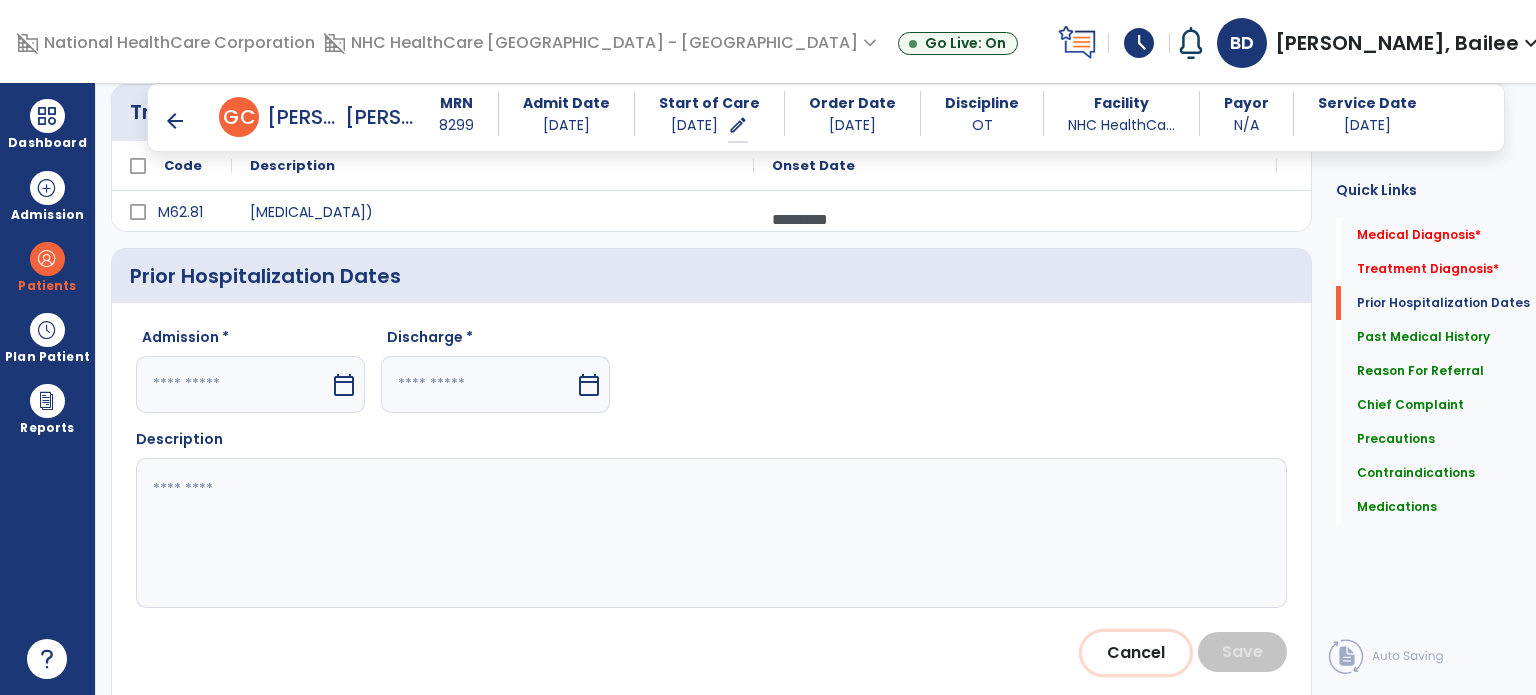 click on "Cancel" 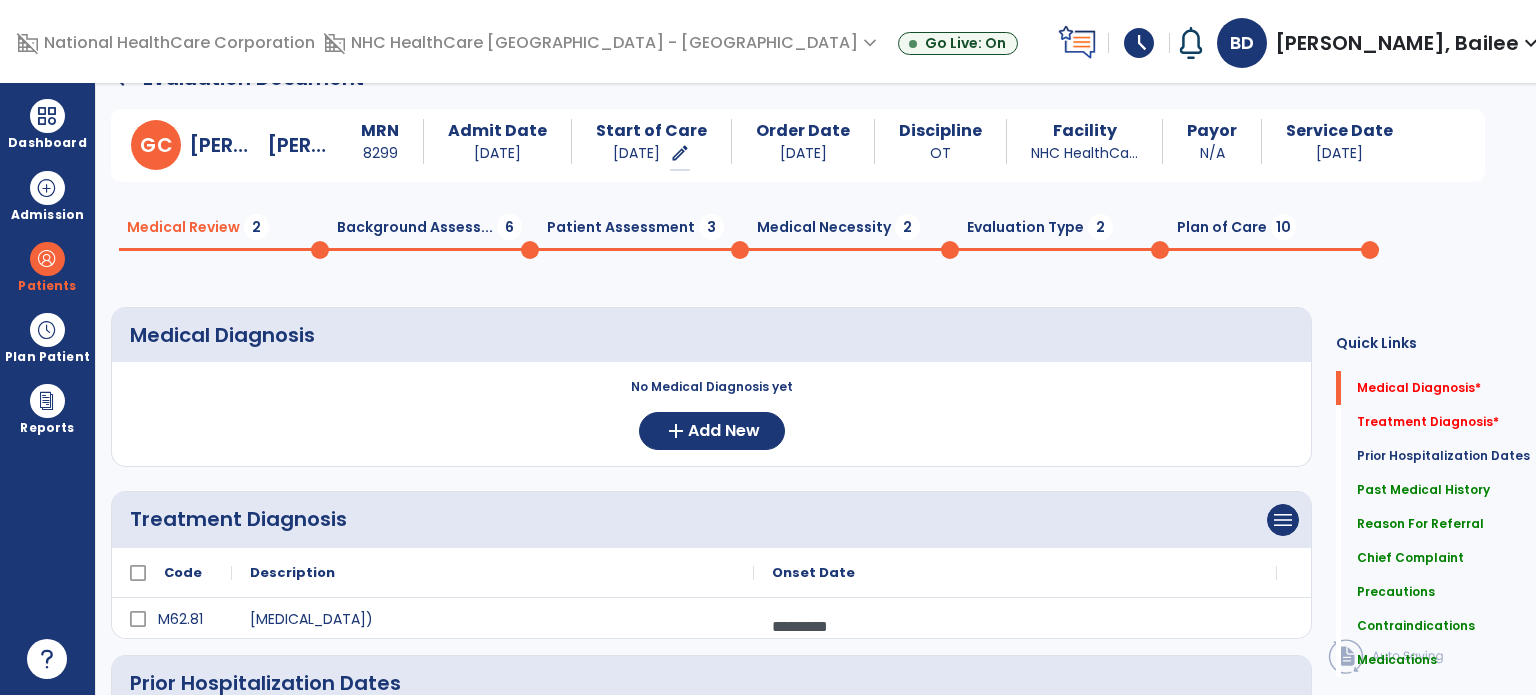 scroll, scrollTop: 40, scrollLeft: 0, axis: vertical 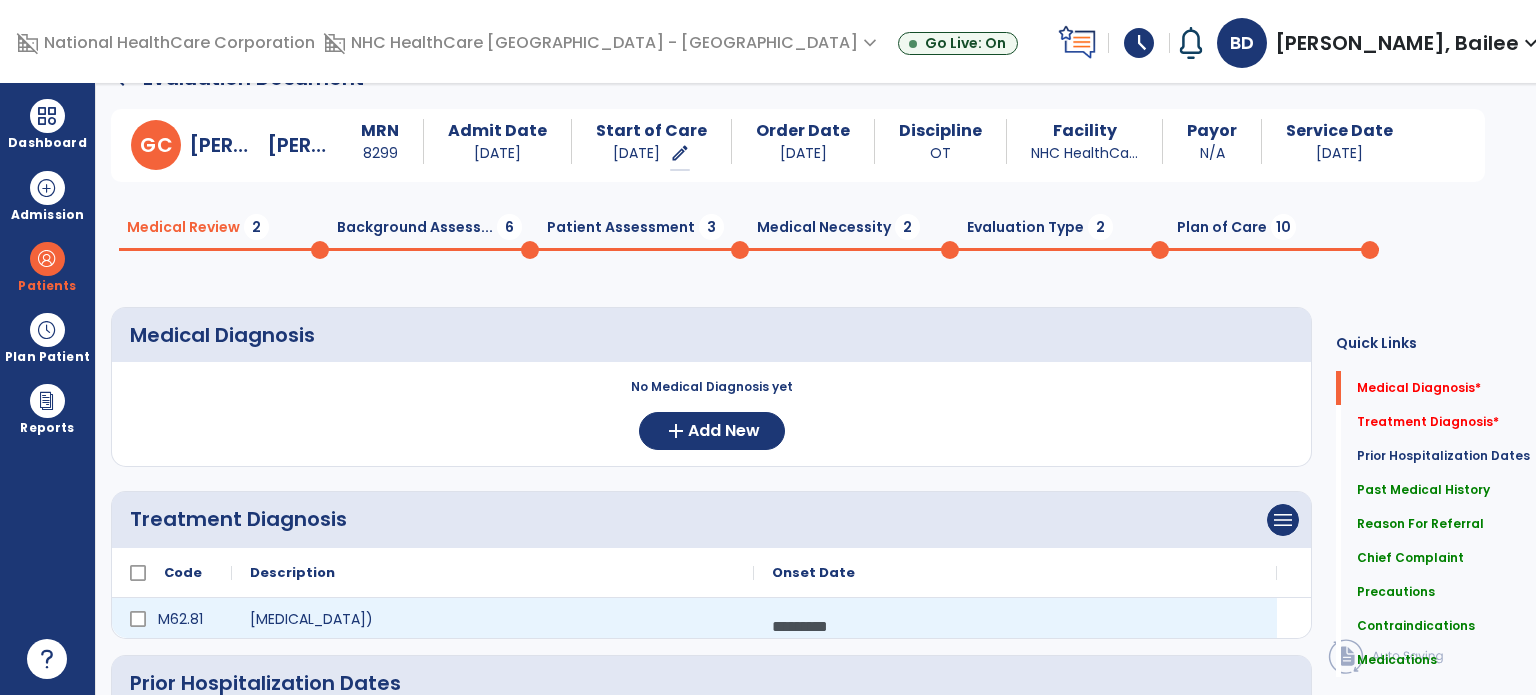 click on "*********" at bounding box center (1015, 626) 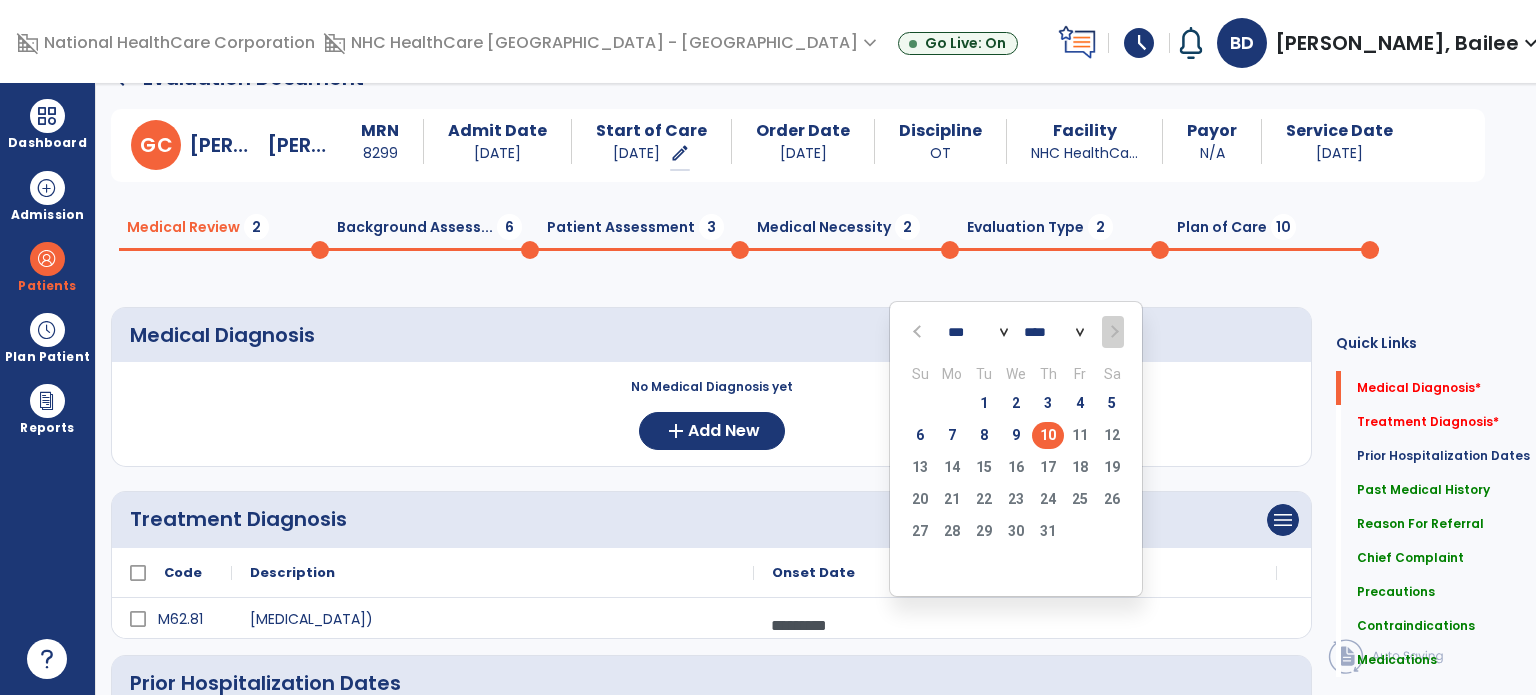 click on "10" 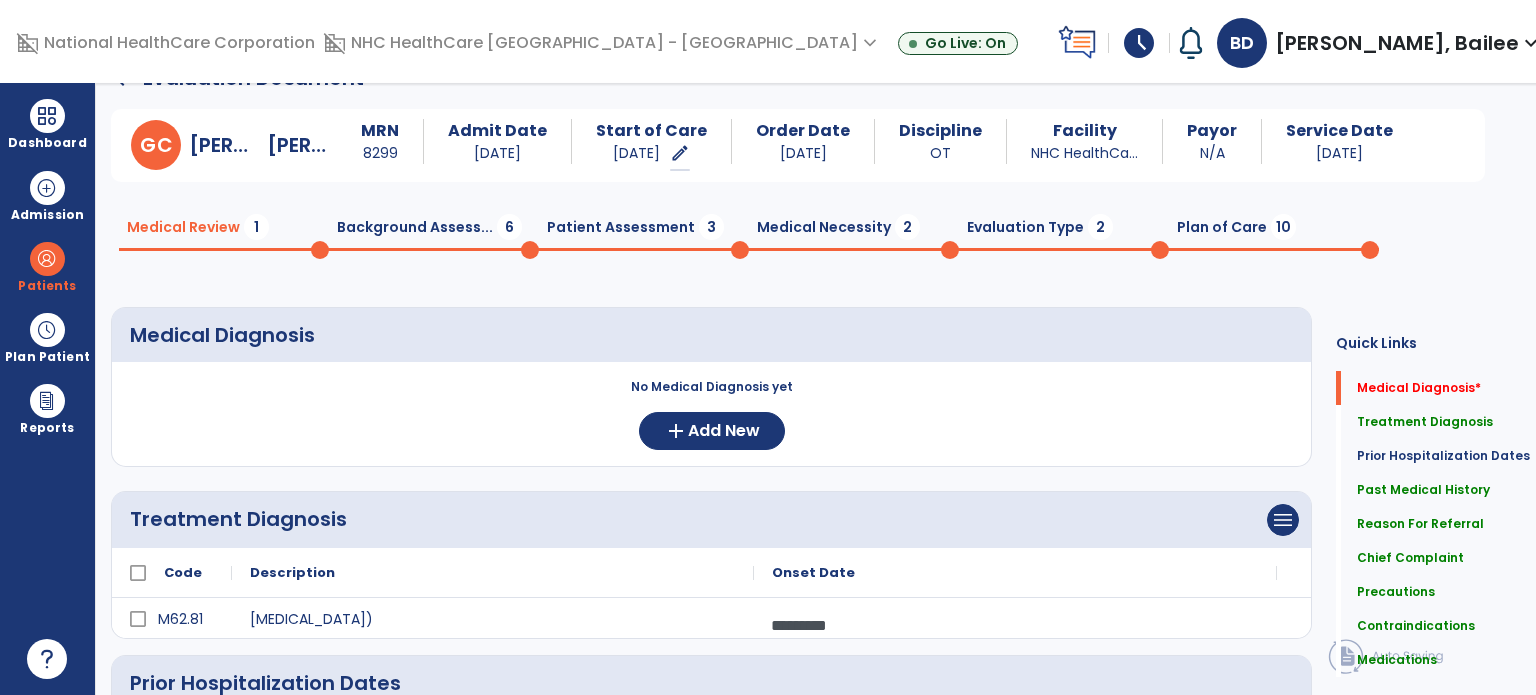 click on "Background Assess...  6" 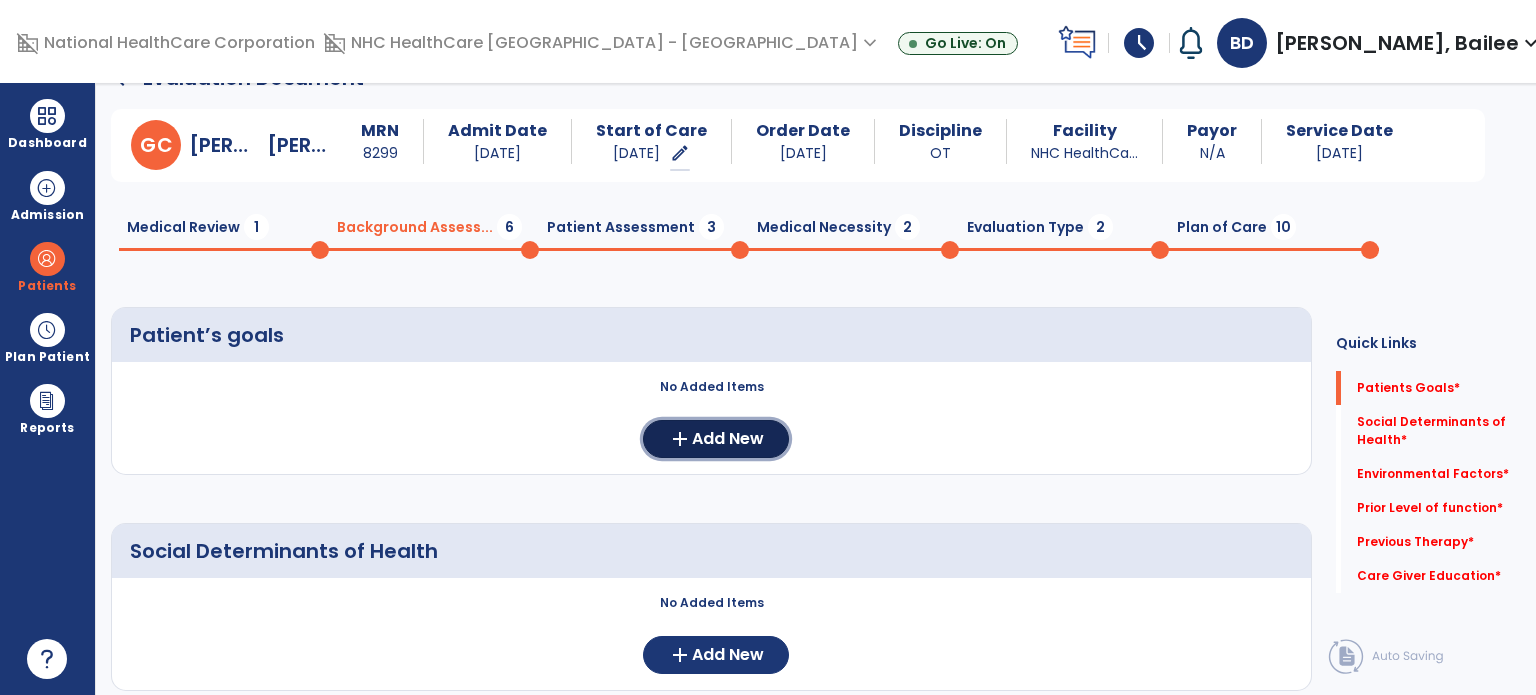click on "add" 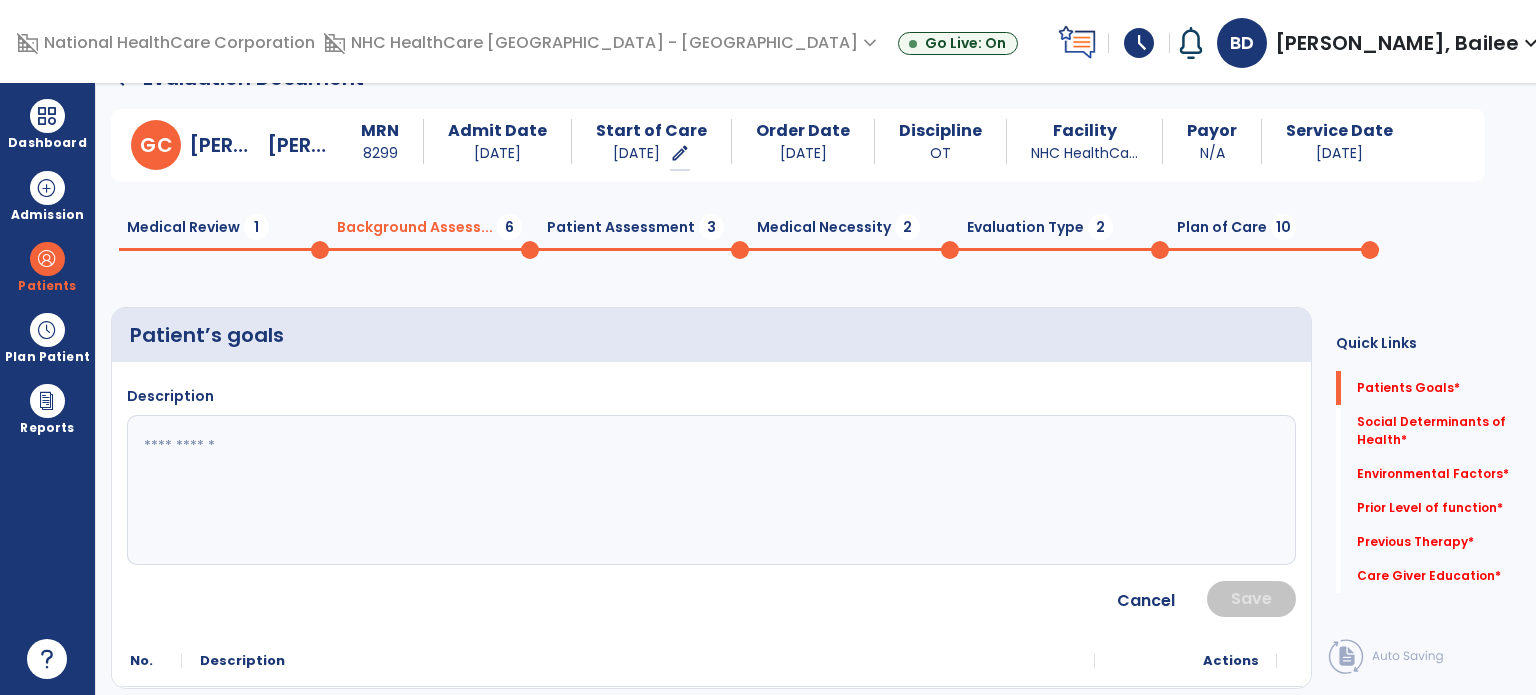 click 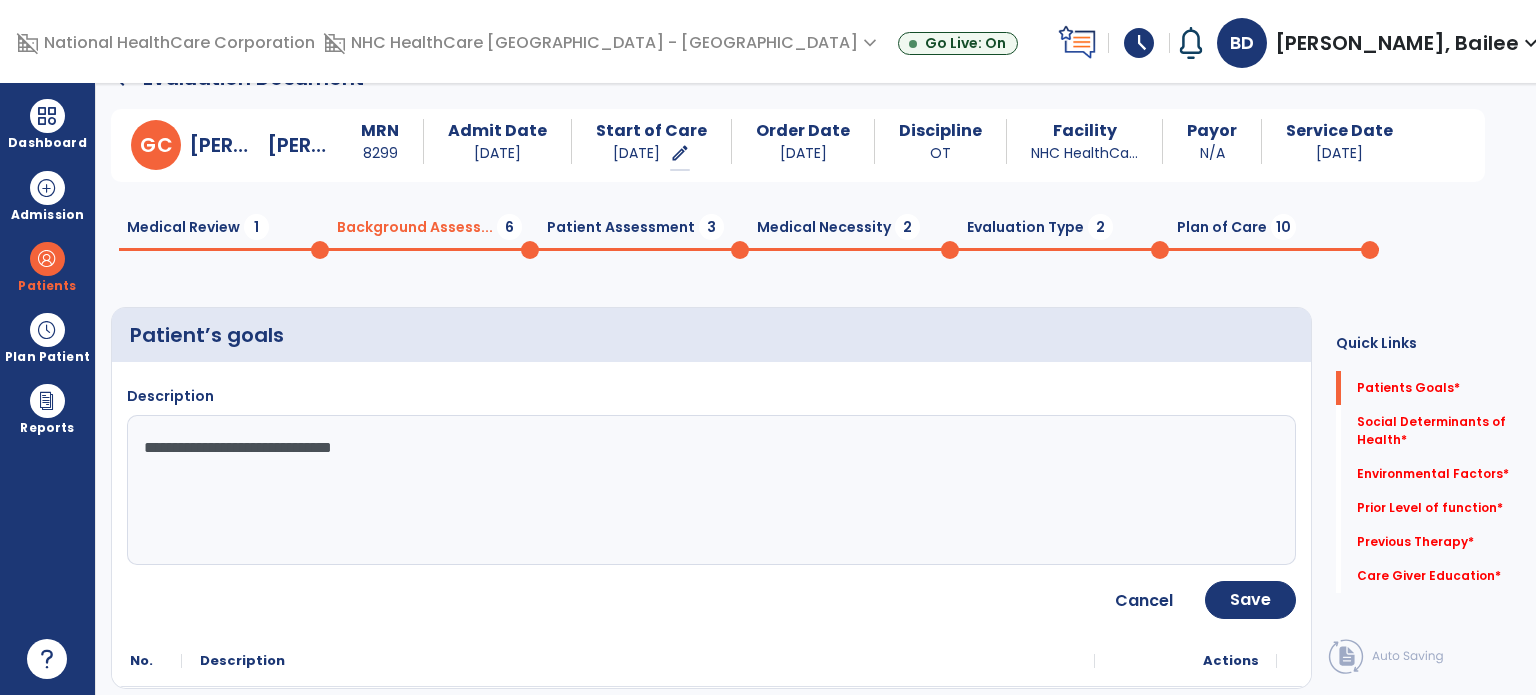 type on "**********" 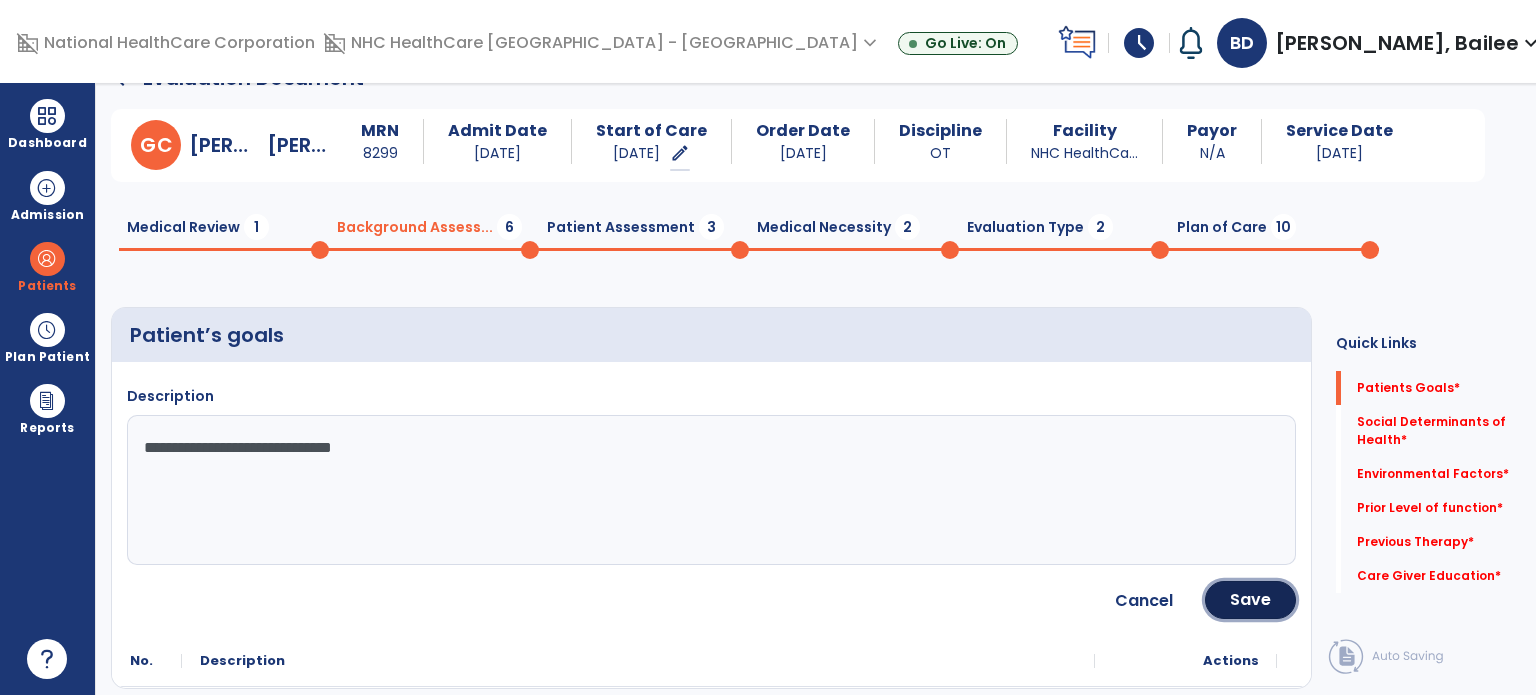 click on "Save" 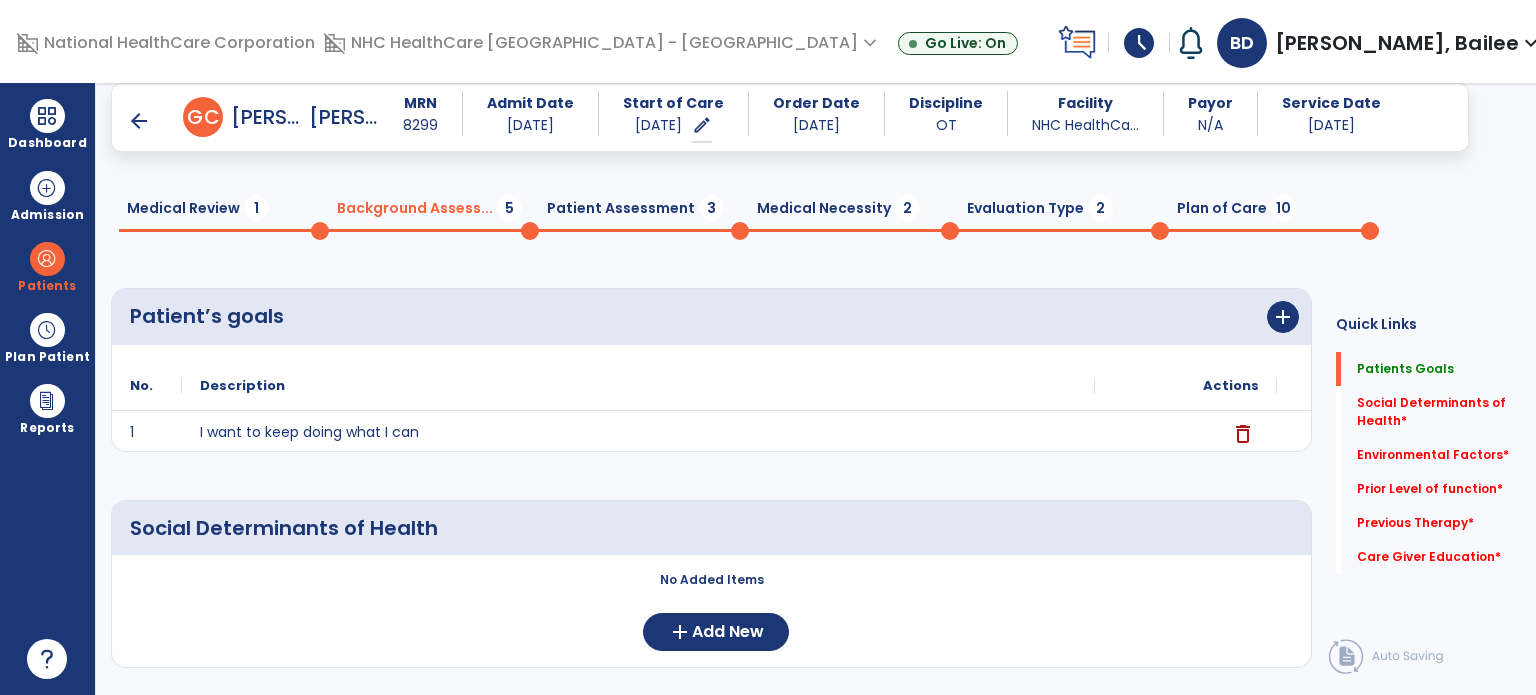 scroll, scrollTop: 196, scrollLeft: 0, axis: vertical 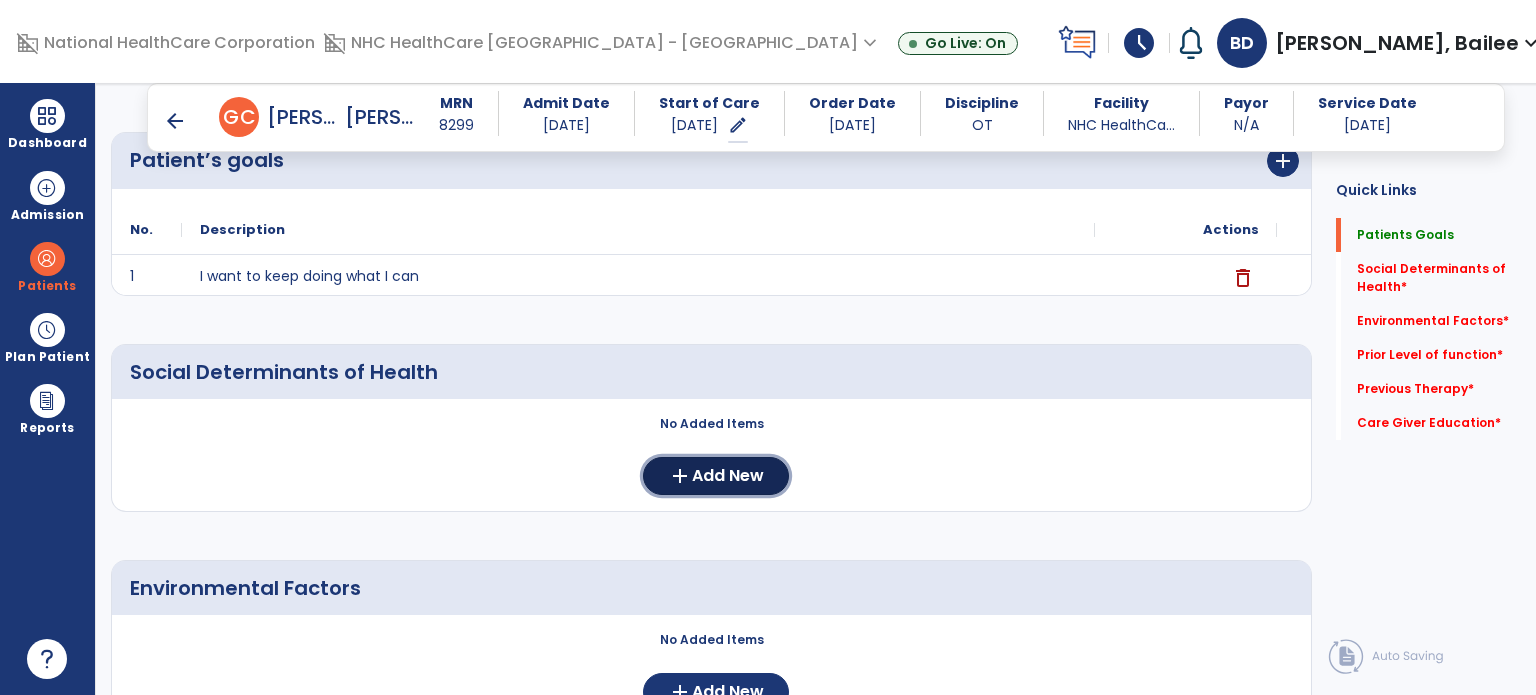 click on "Add New" 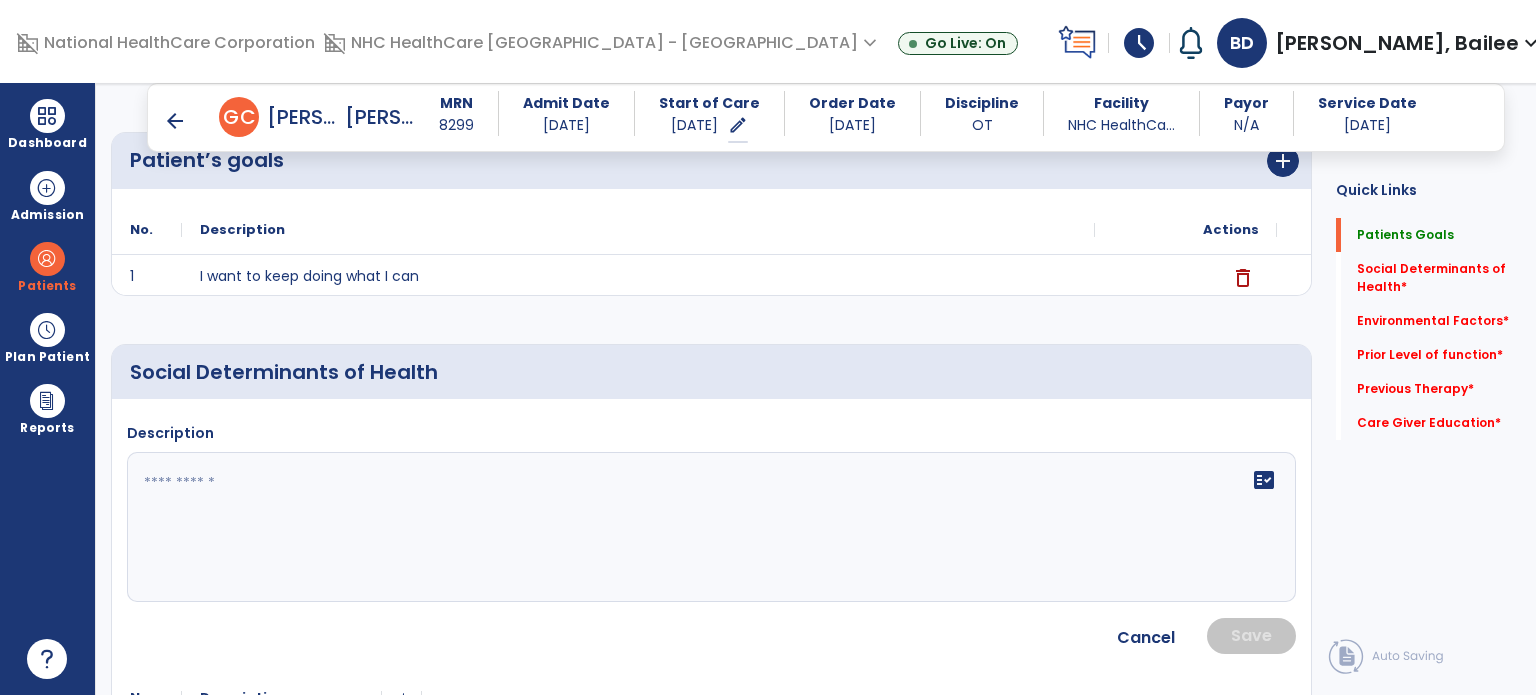 click 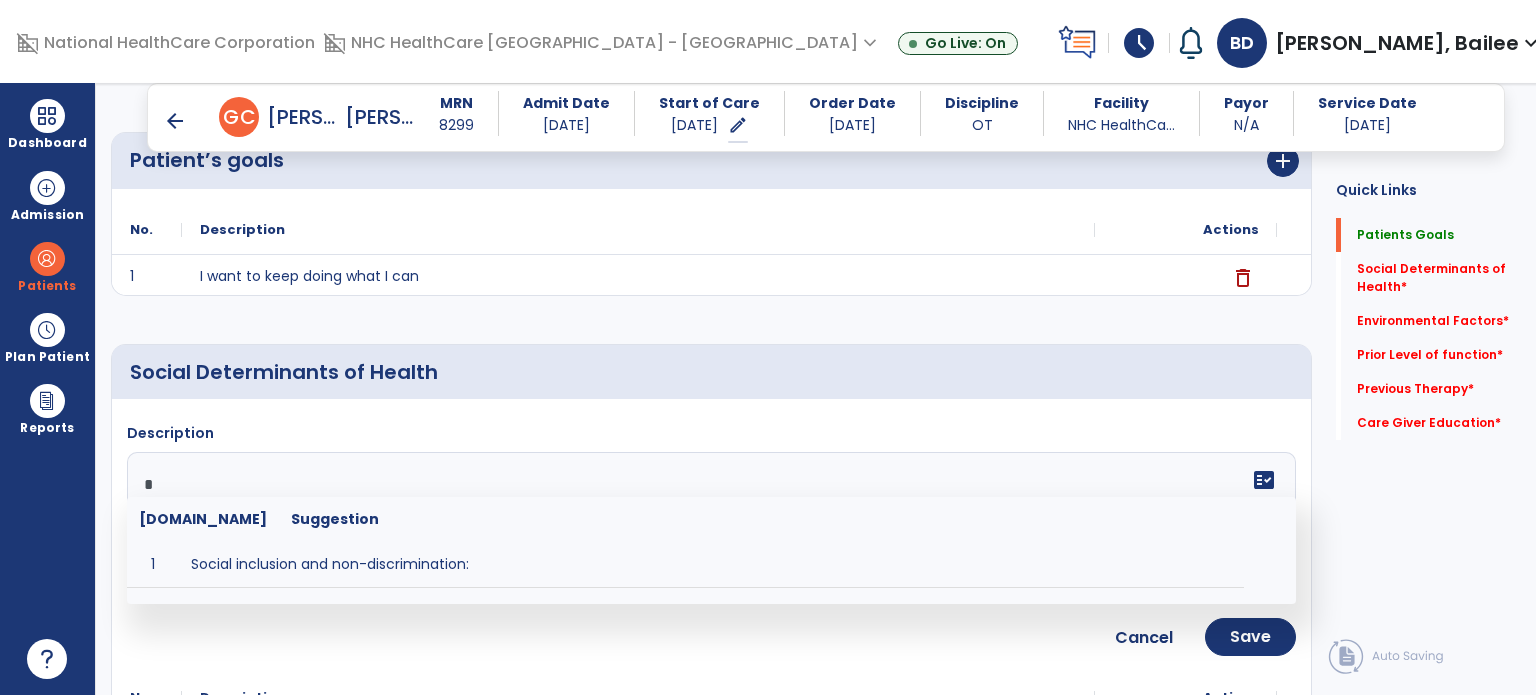 type on "*" 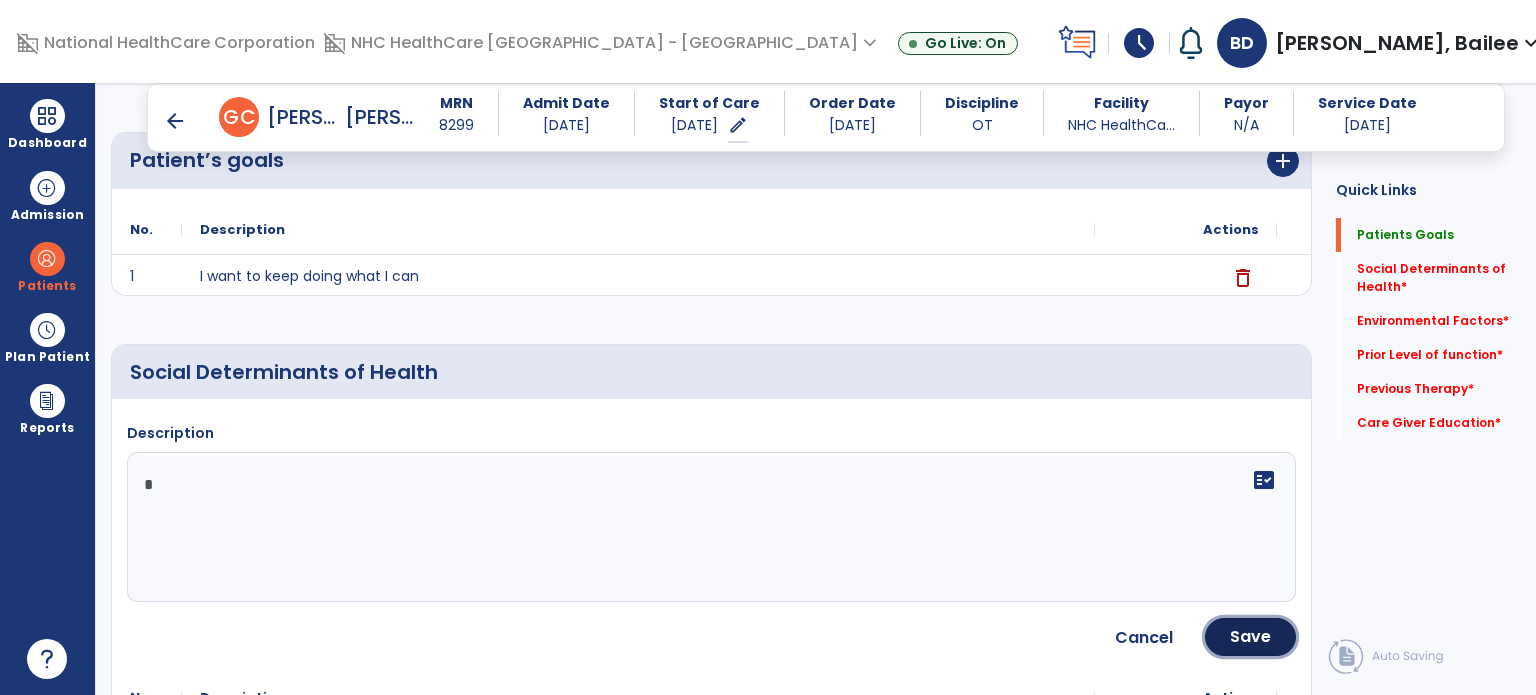 click on "Save" 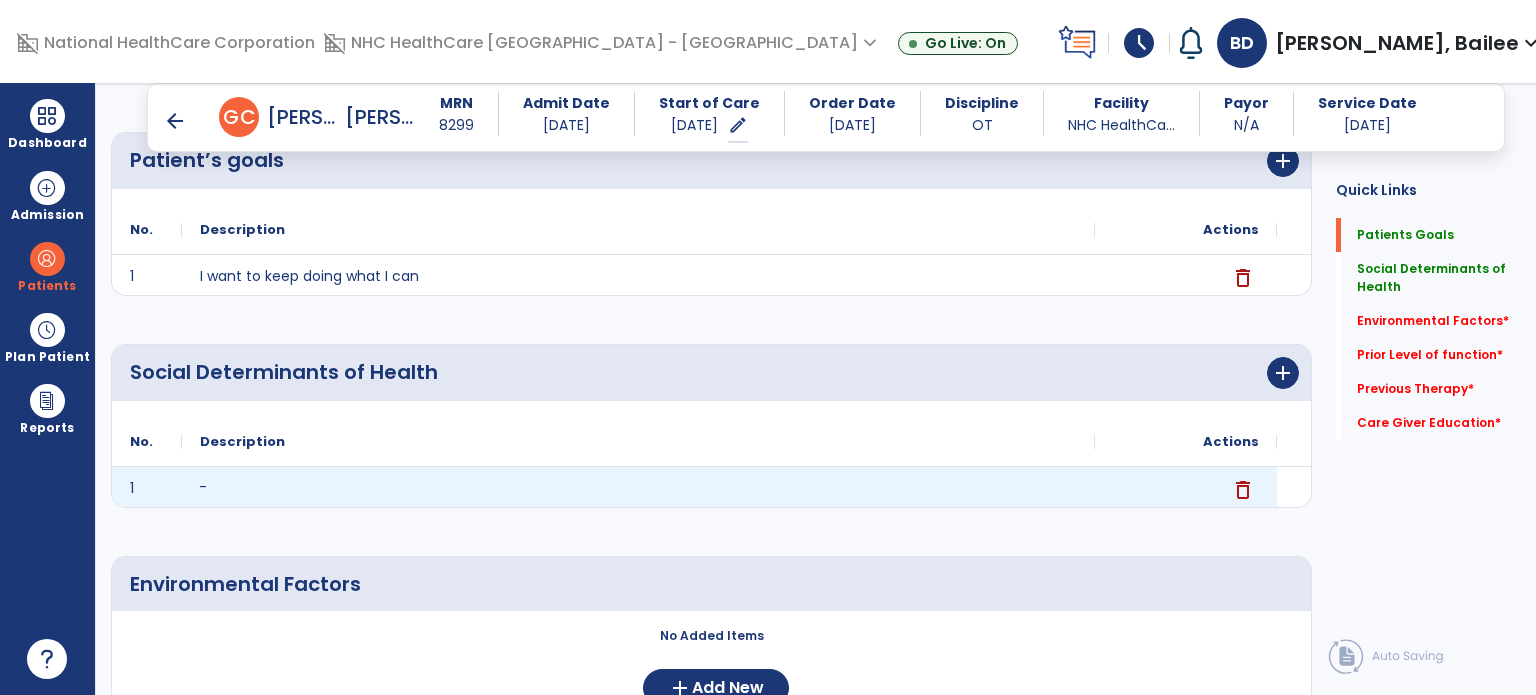 click on "-" 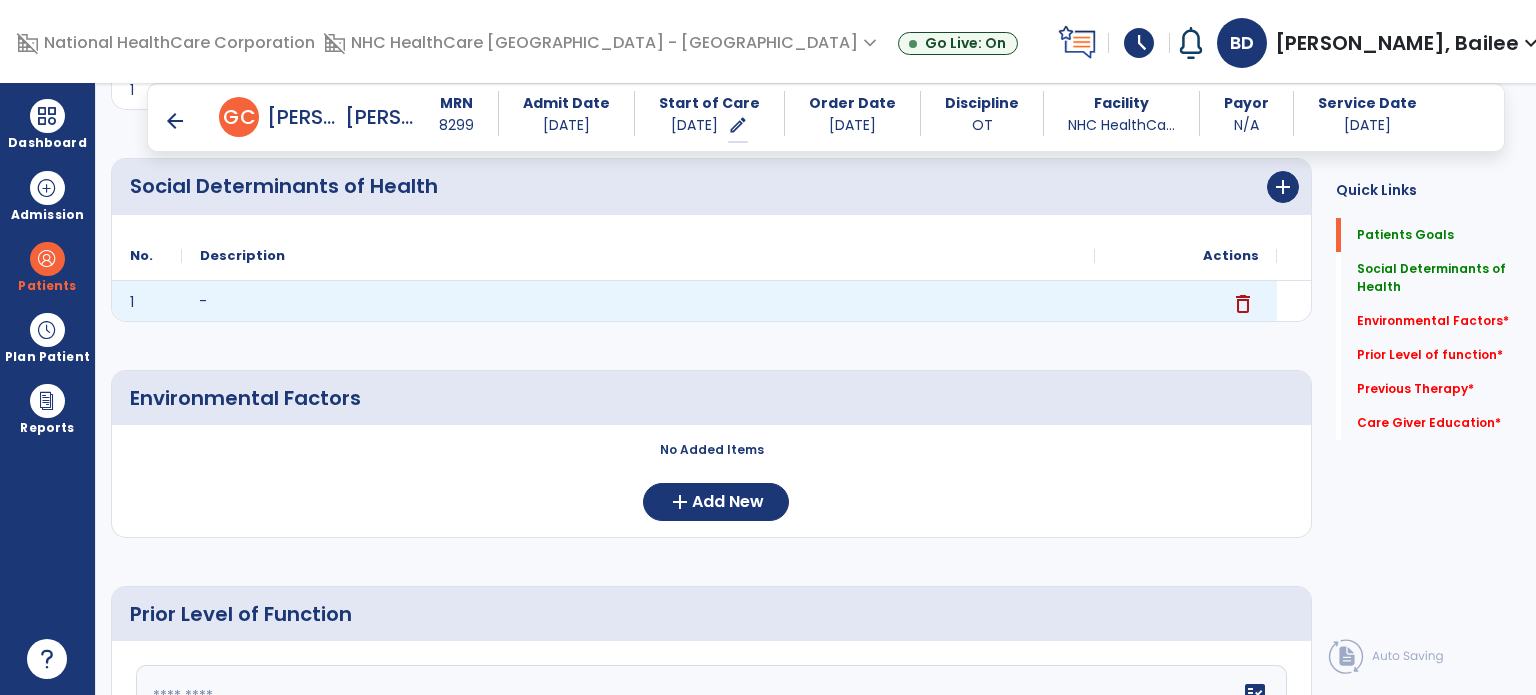 scroll, scrollTop: 381, scrollLeft: 0, axis: vertical 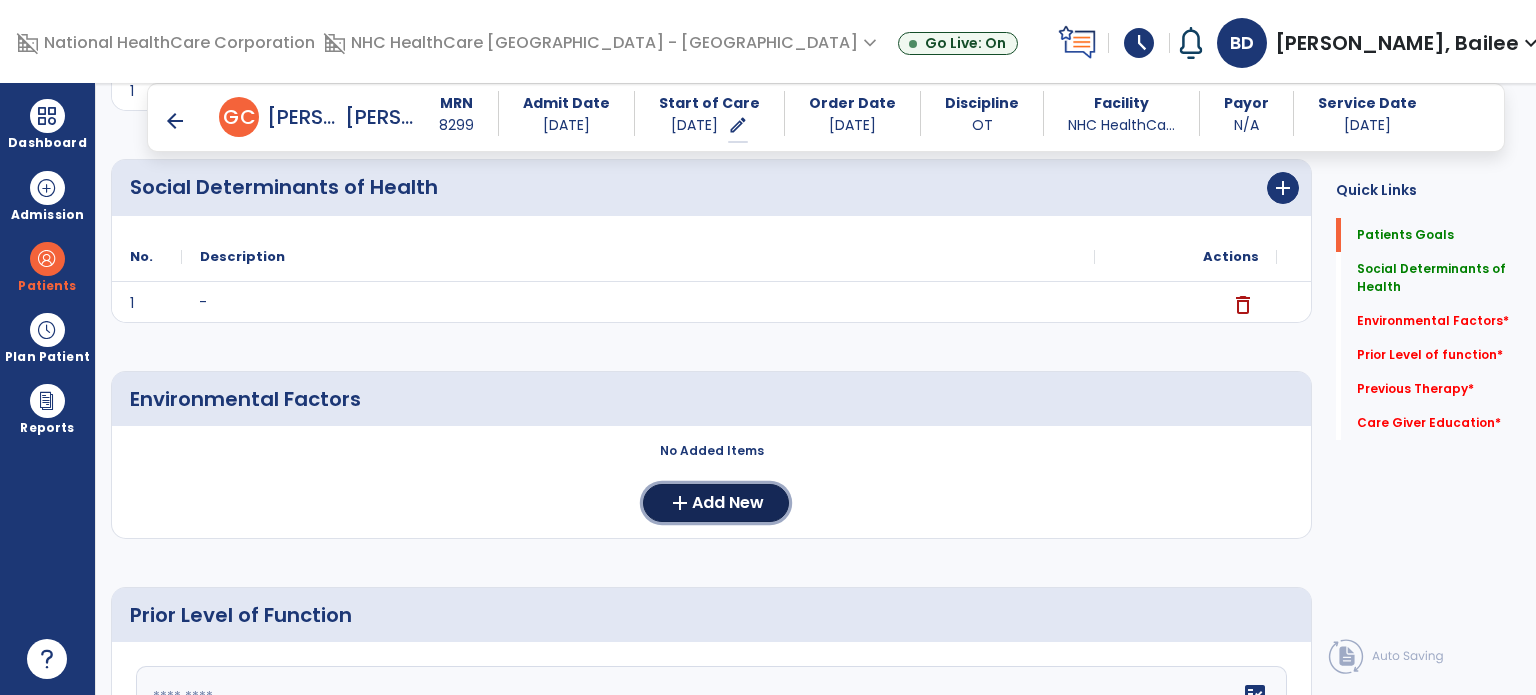 click on "Add New" 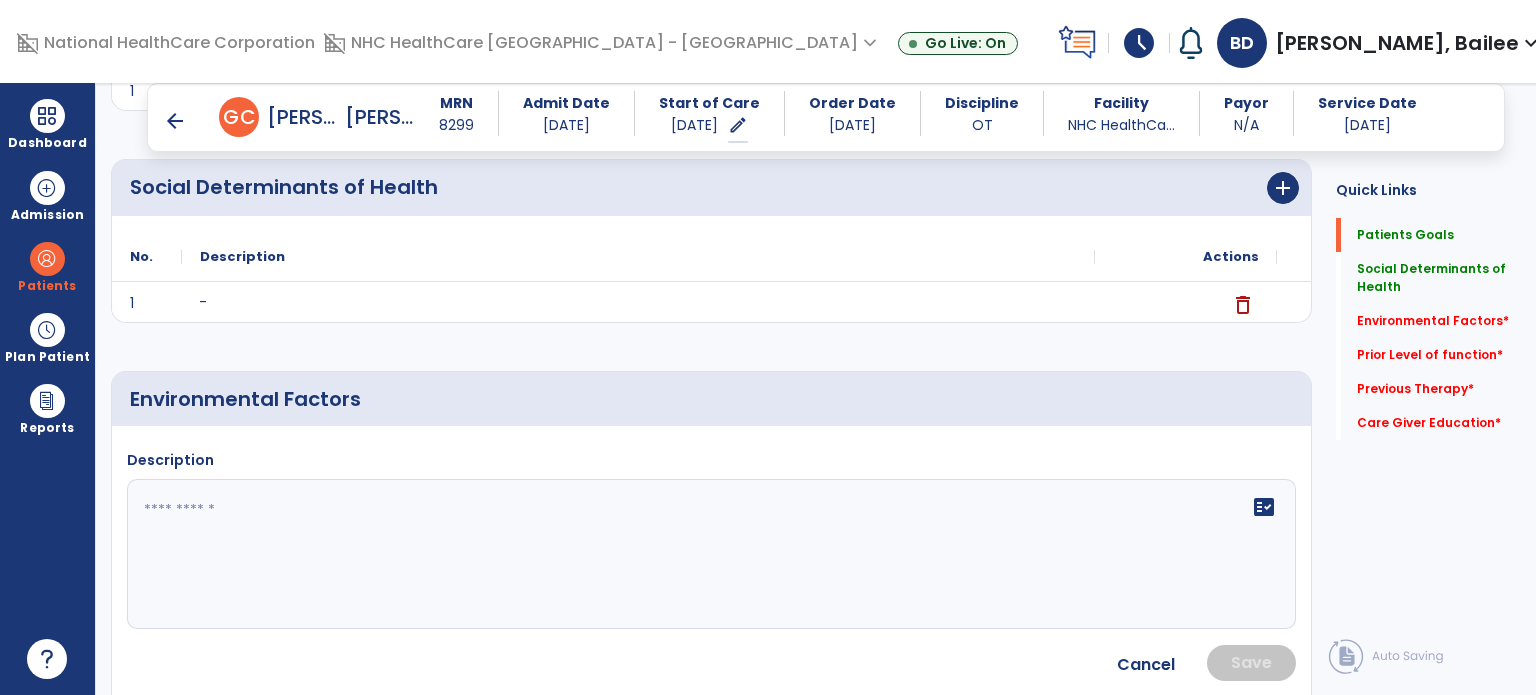 click 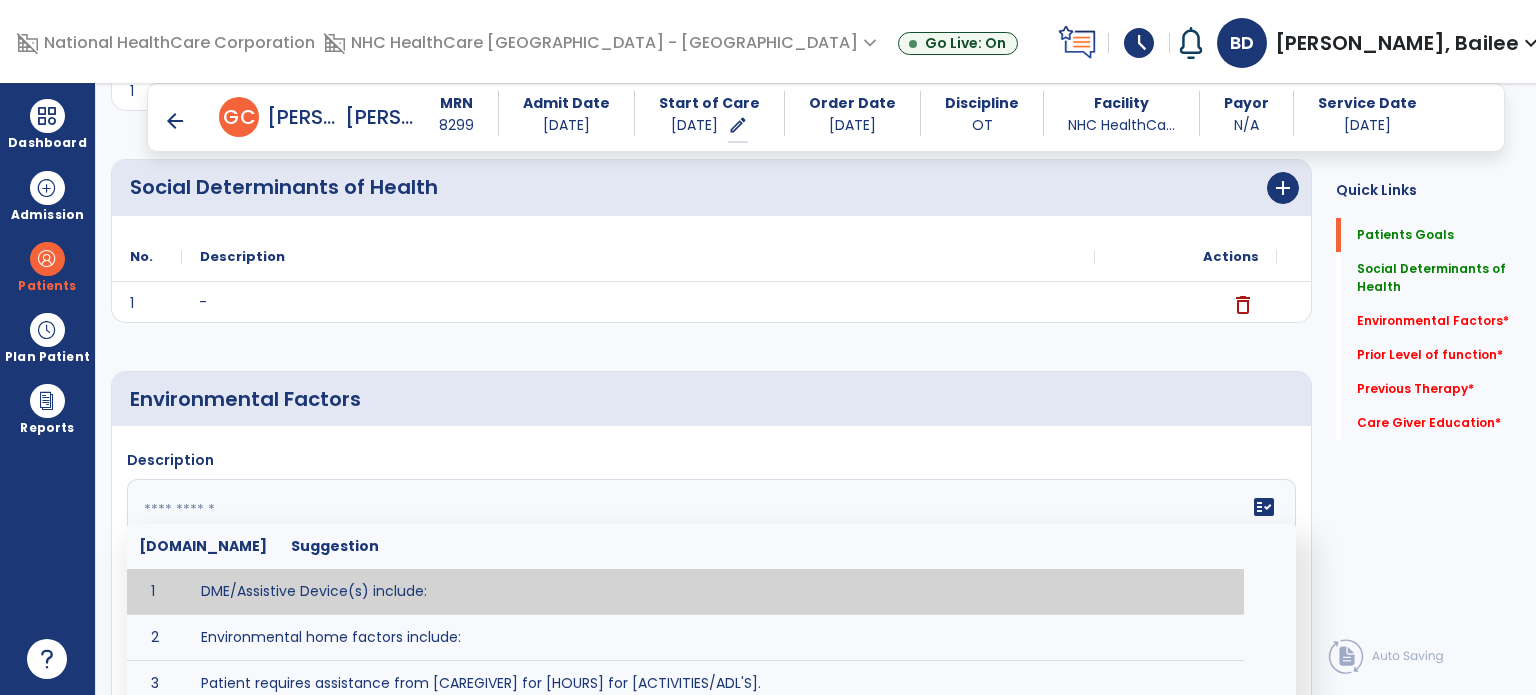 click 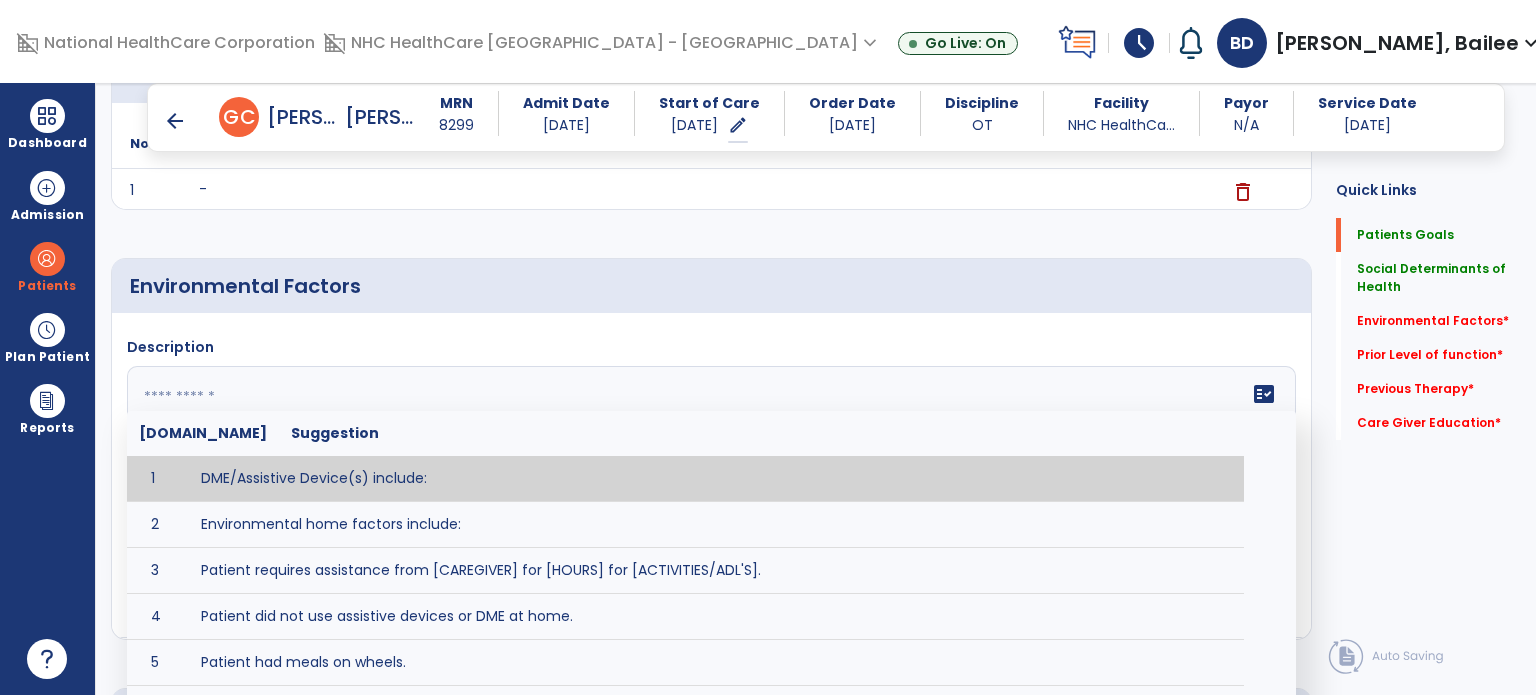 scroll, scrollTop: 544, scrollLeft: 0, axis: vertical 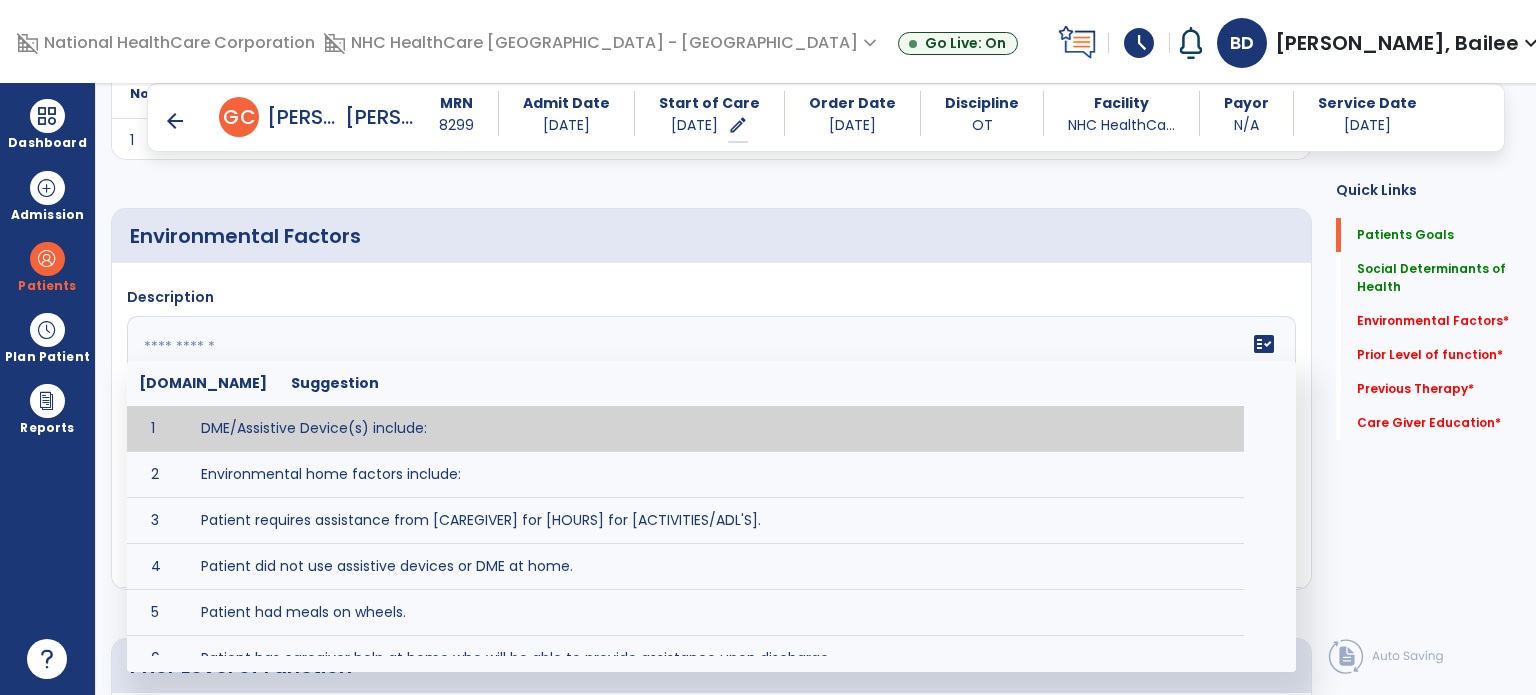 click 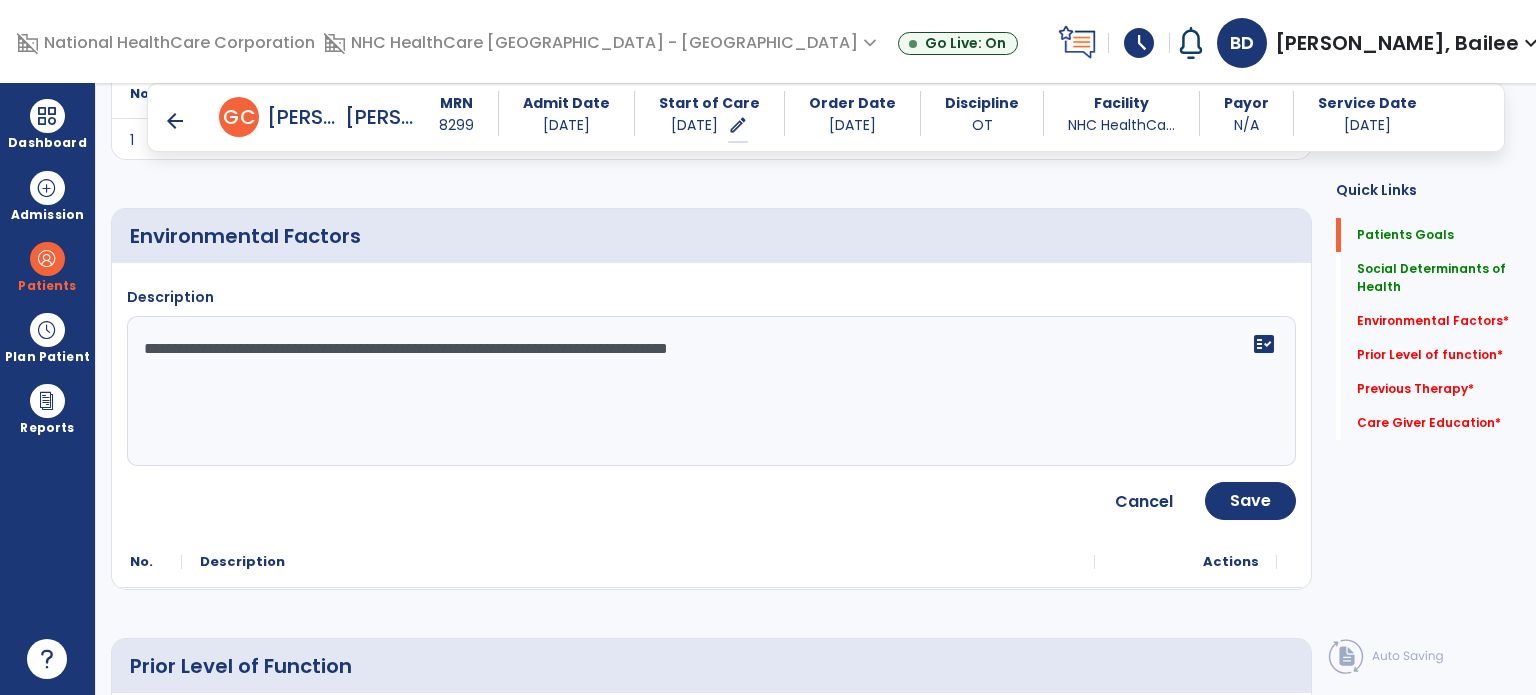 type on "**********" 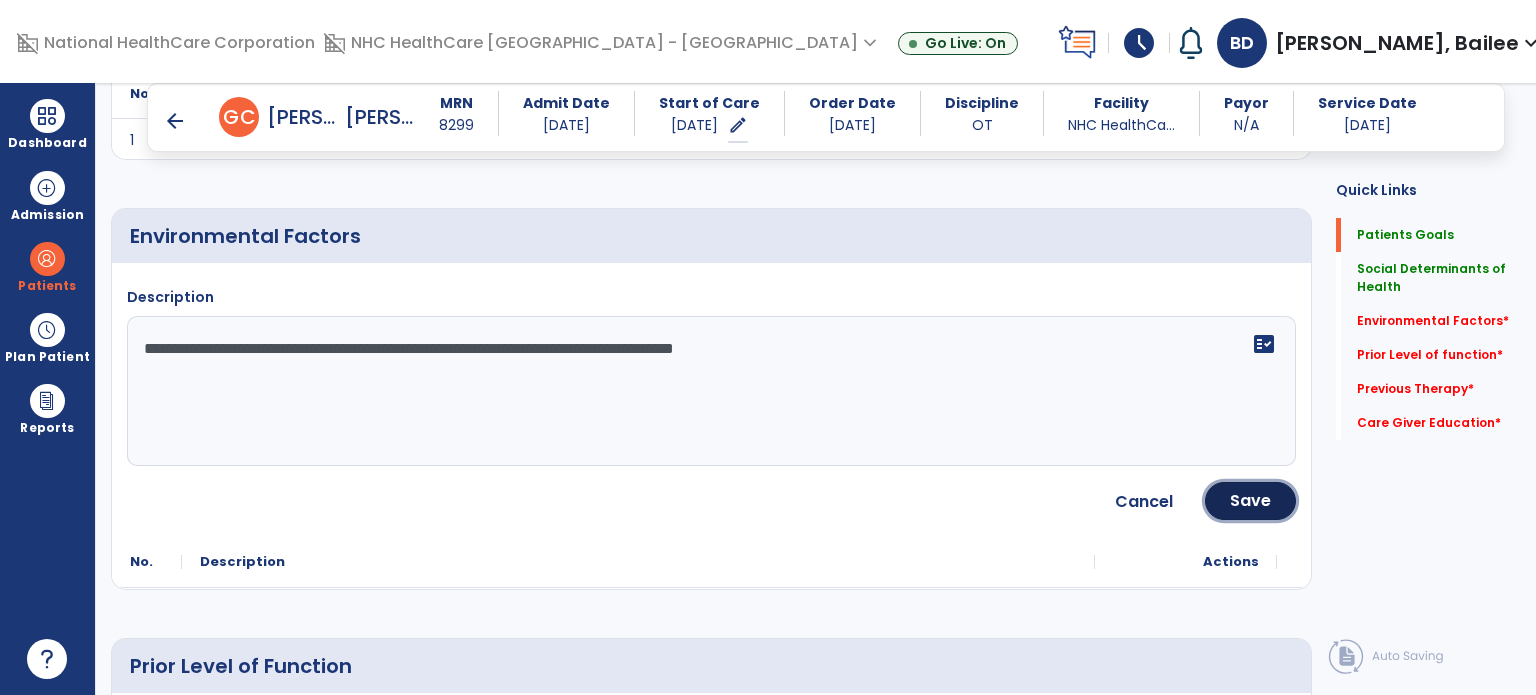 click on "Save" 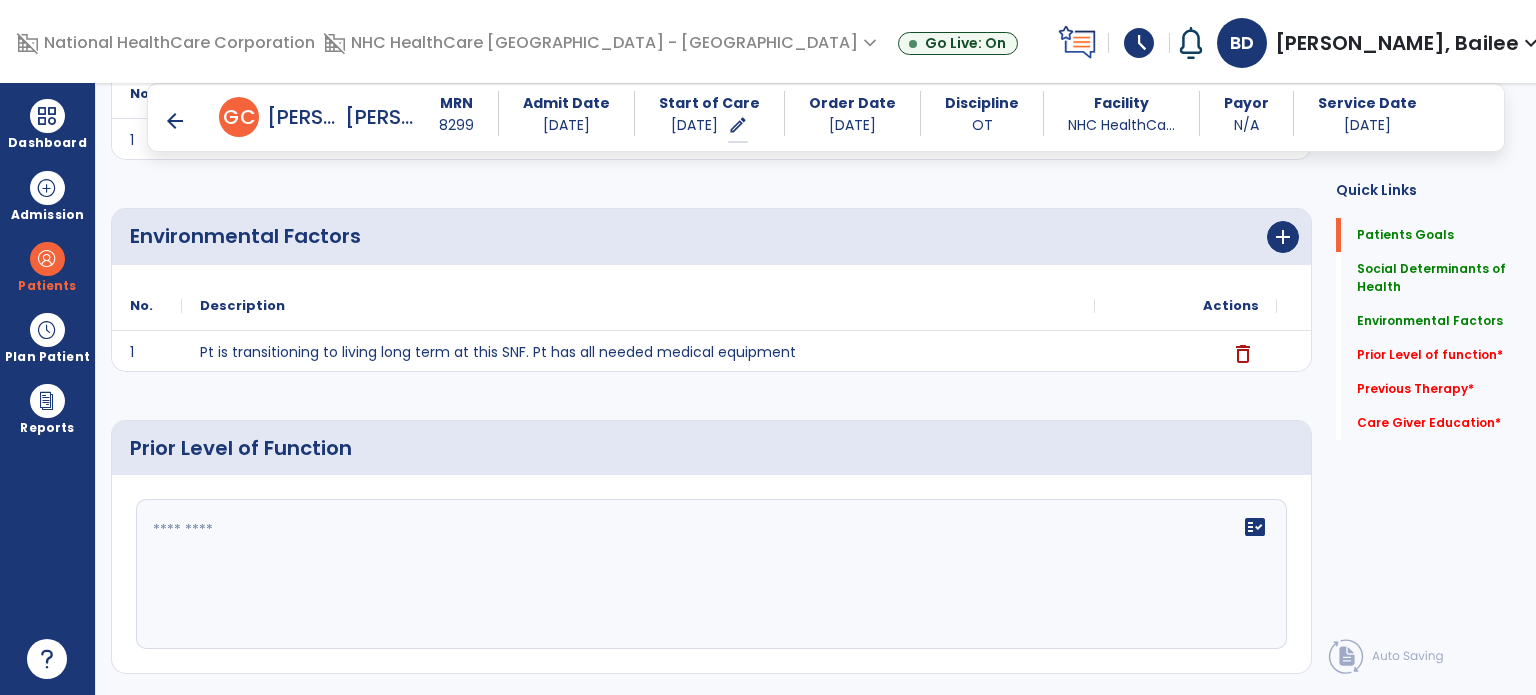 click 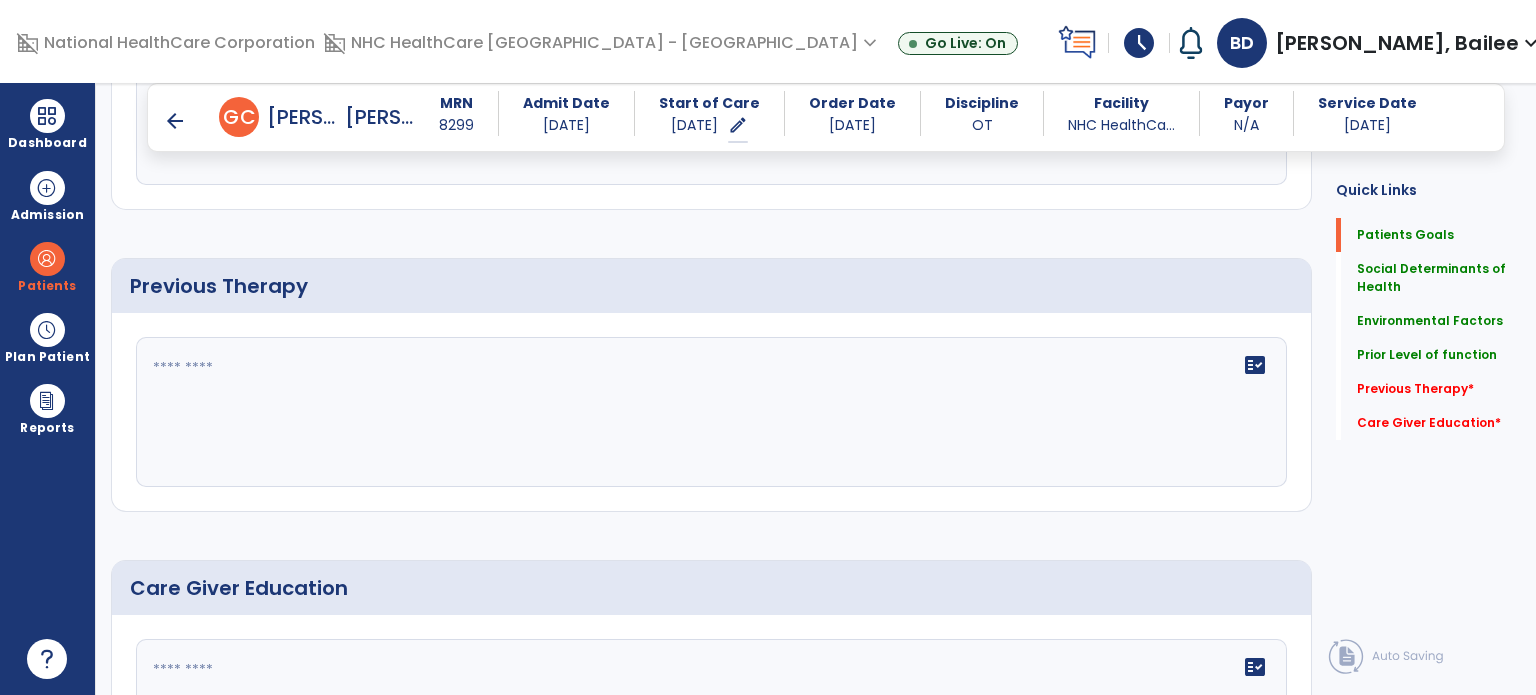 scroll, scrollTop: 1036, scrollLeft: 0, axis: vertical 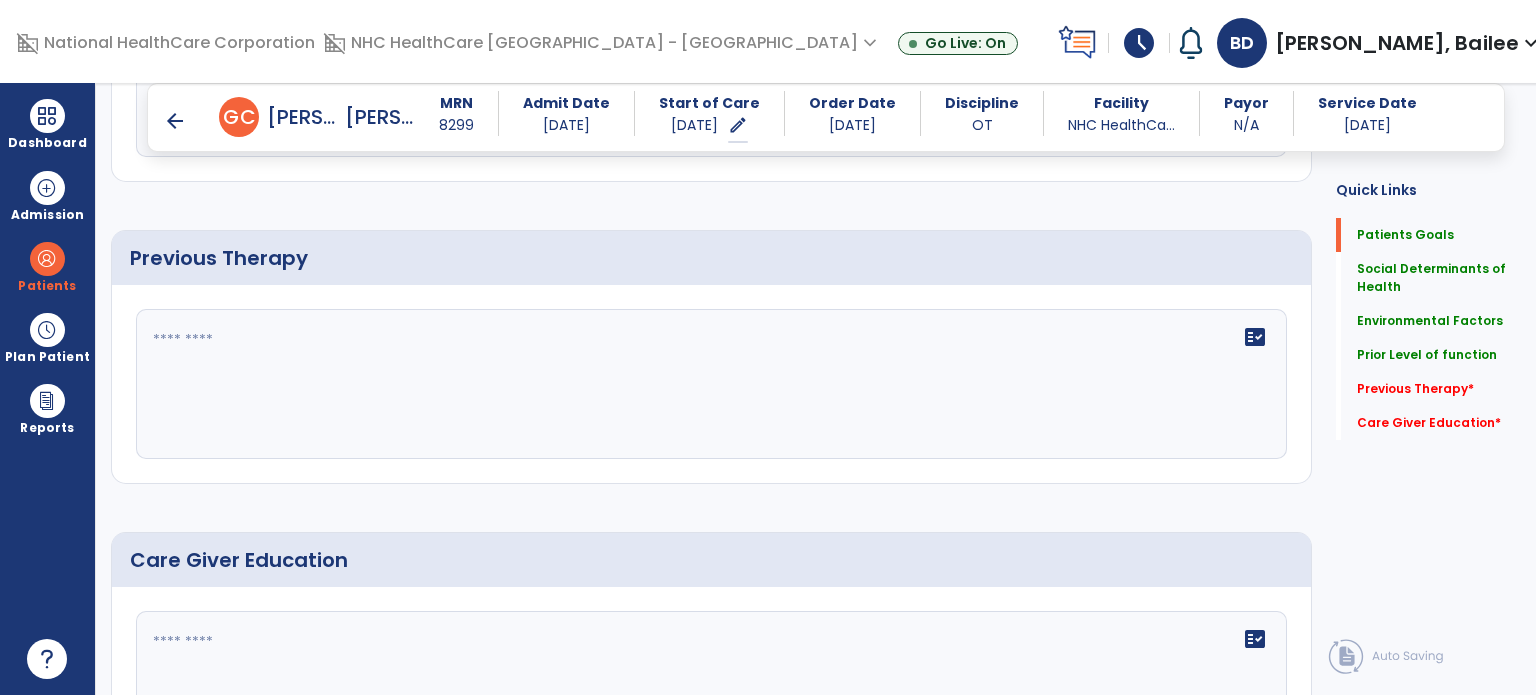 type on "**********" 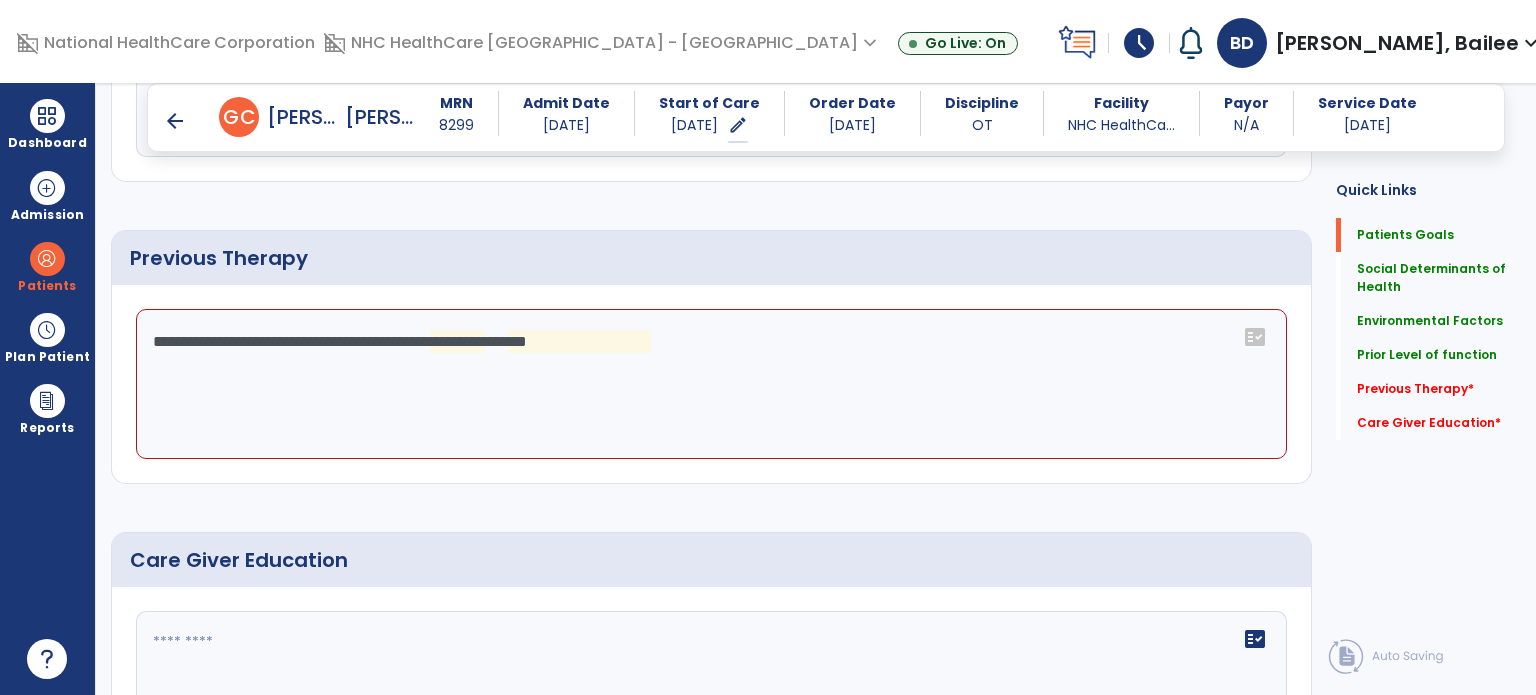 click on "**********" 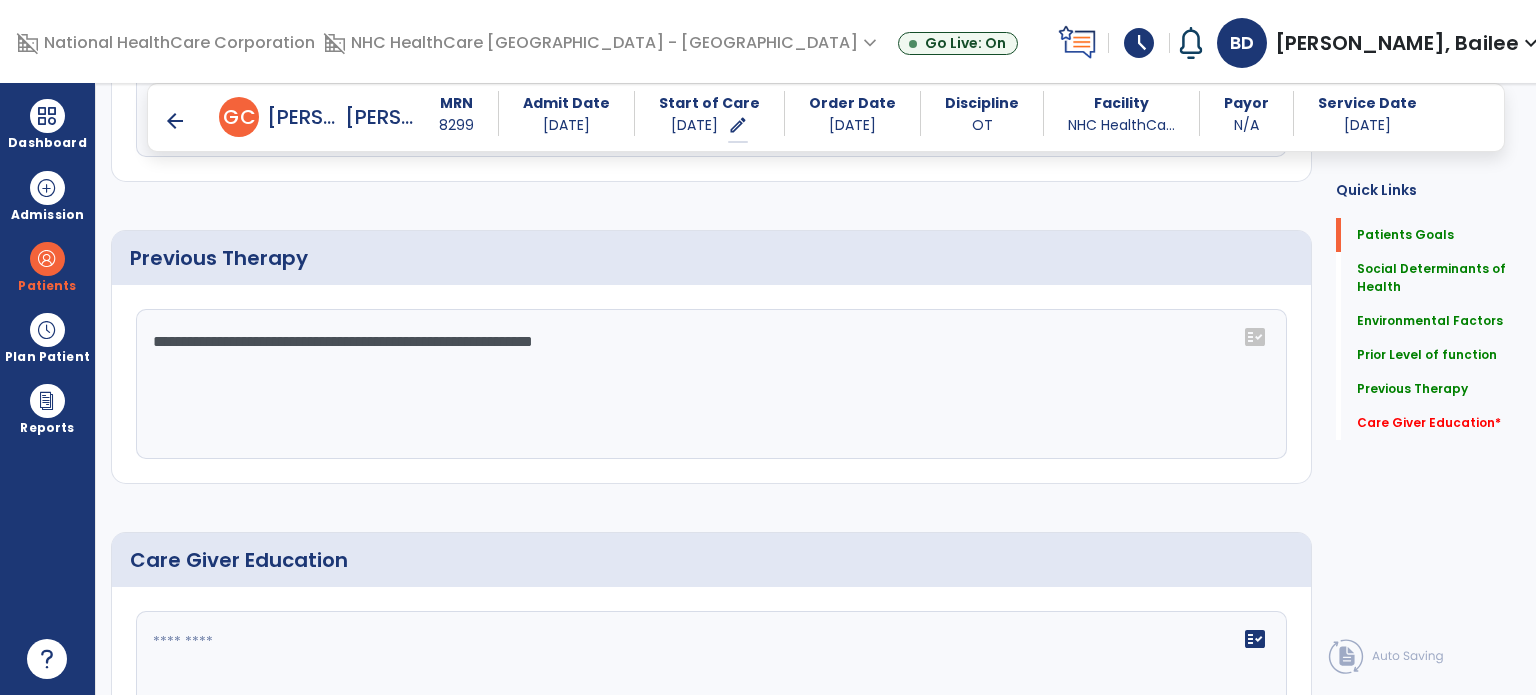 scroll, scrollTop: 1192, scrollLeft: 0, axis: vertical 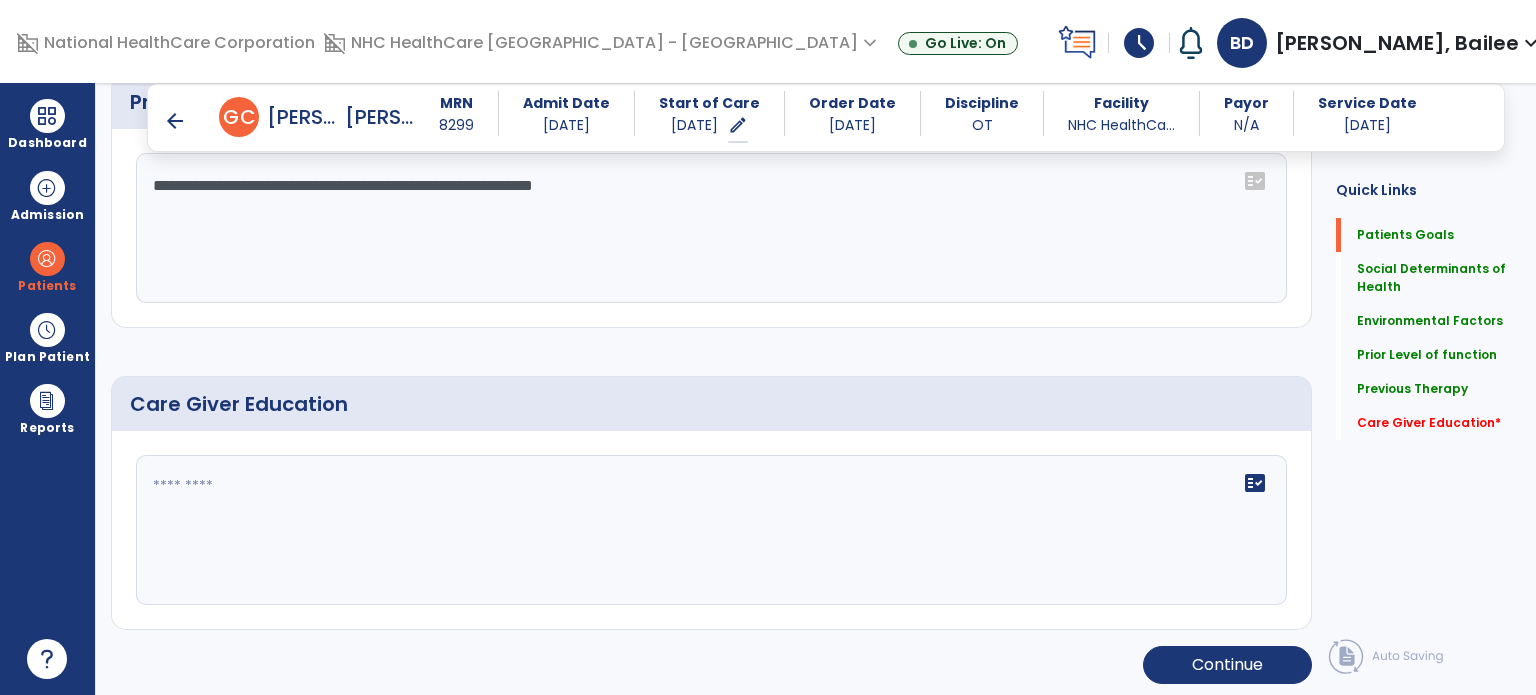 type on "**********" 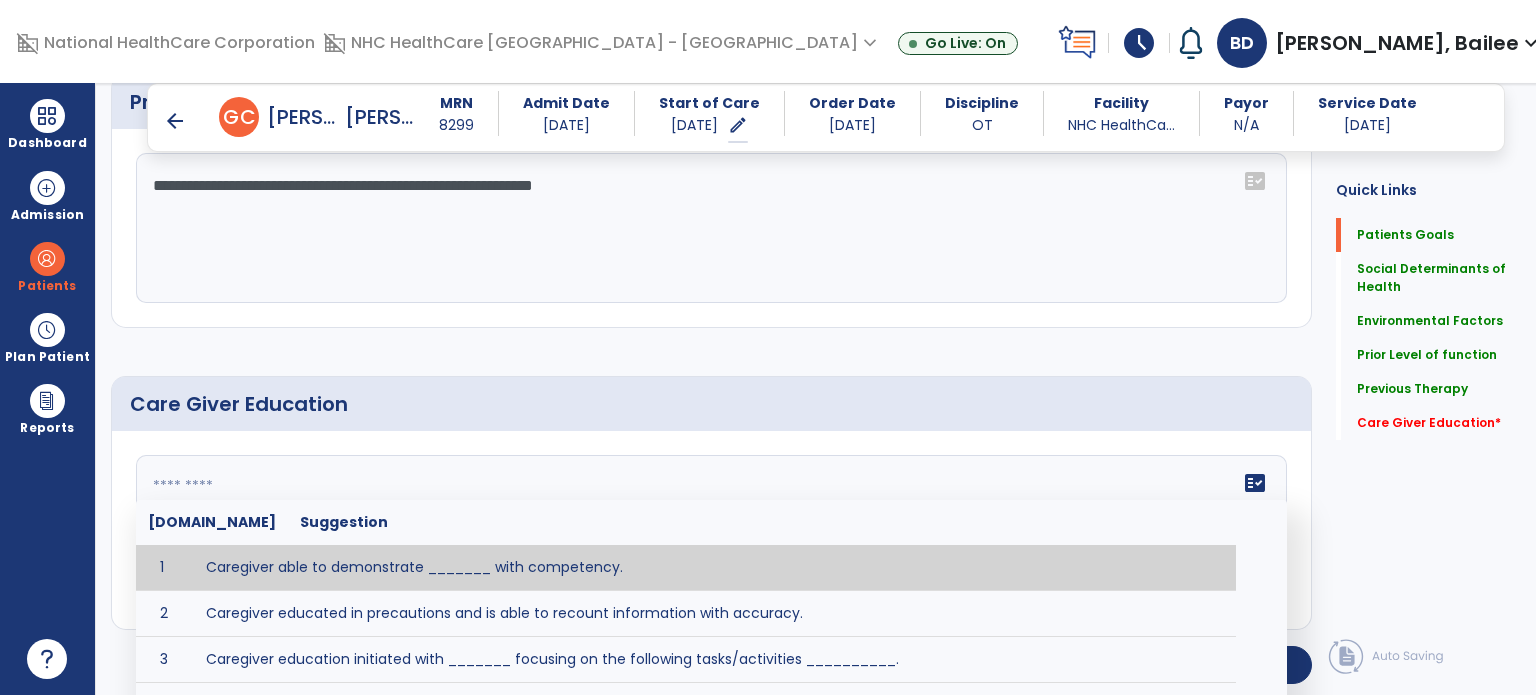 click on "fact_check  Sr.No Suggestion 1 Caregiver able to demonstrate _______ with competency. 2 Caregiver educated in precautions and is able to recount information with accuracy. 3 Caregiver education initiated with _______ focusing on the following tasks/activities __________. 4 Home exercise program initiated with caregiver focusing on __________. 5 Patient educated in precautions and is able to recount information with [VALUE]% accuracy." 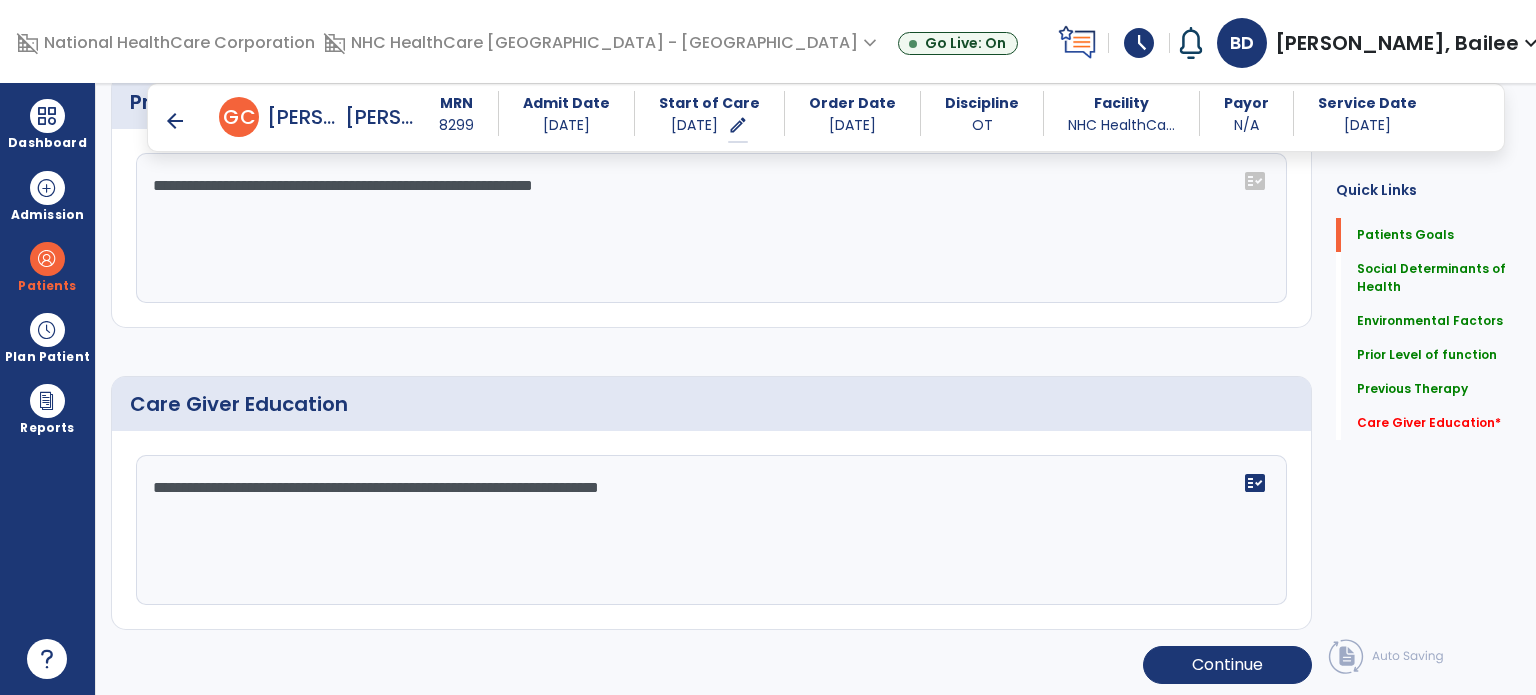 type on "**********" 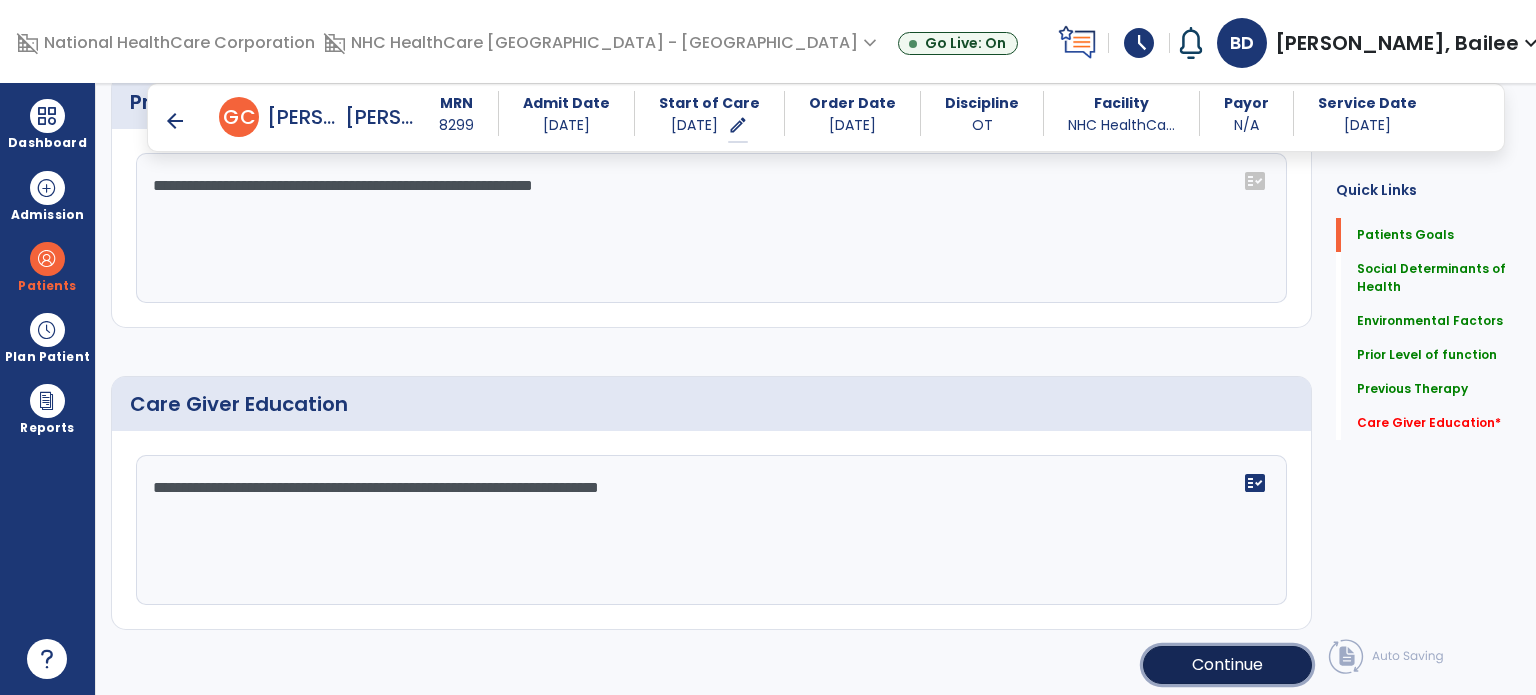 click on "Continue" 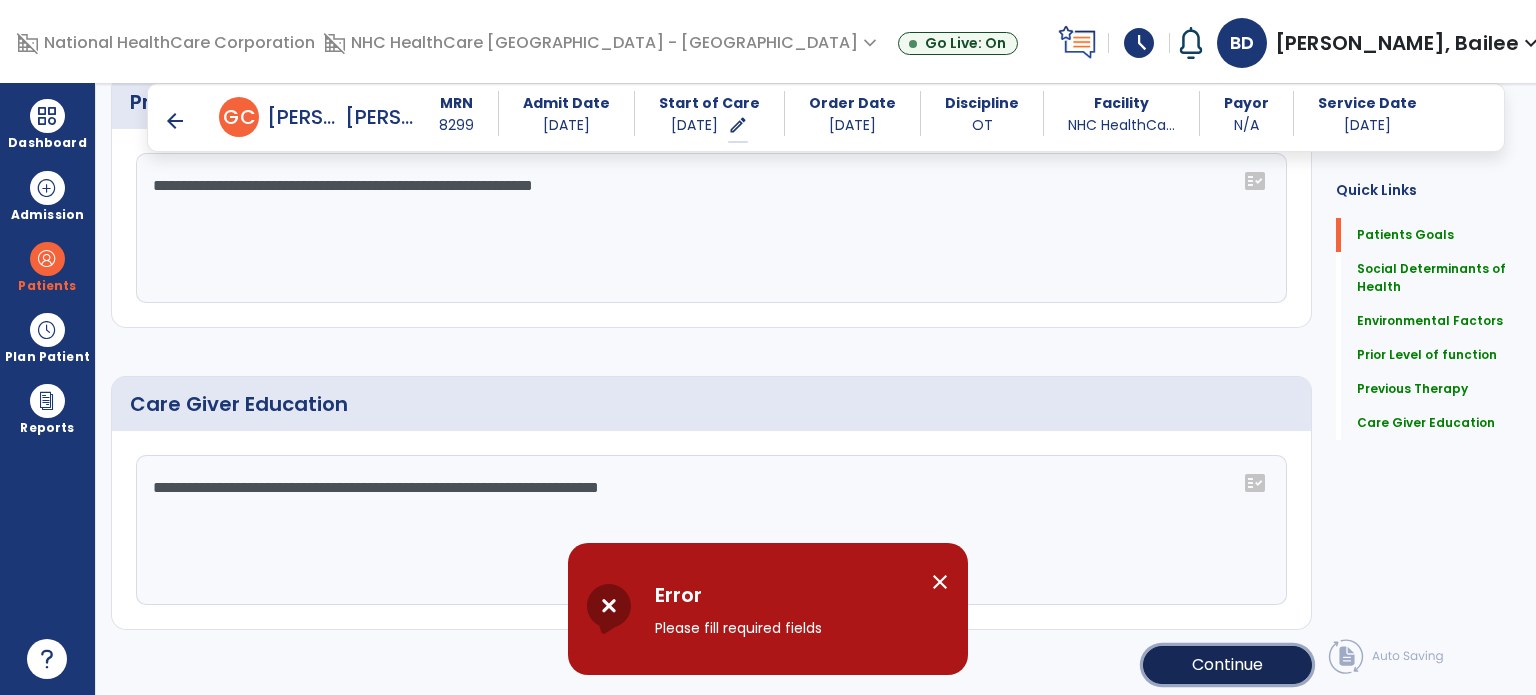 click on "Continue" 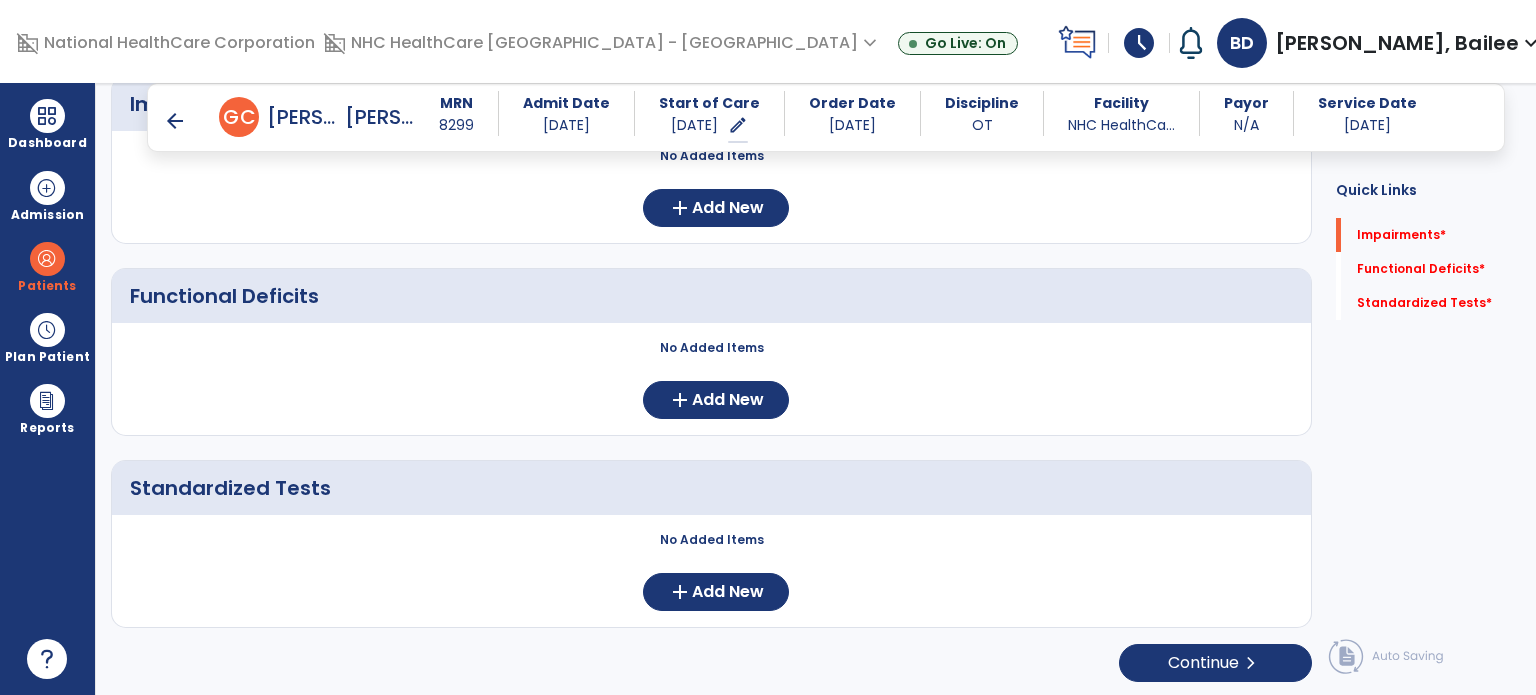 scroll, scrollTop: 82, scrollLeft: 0, axis: vertical 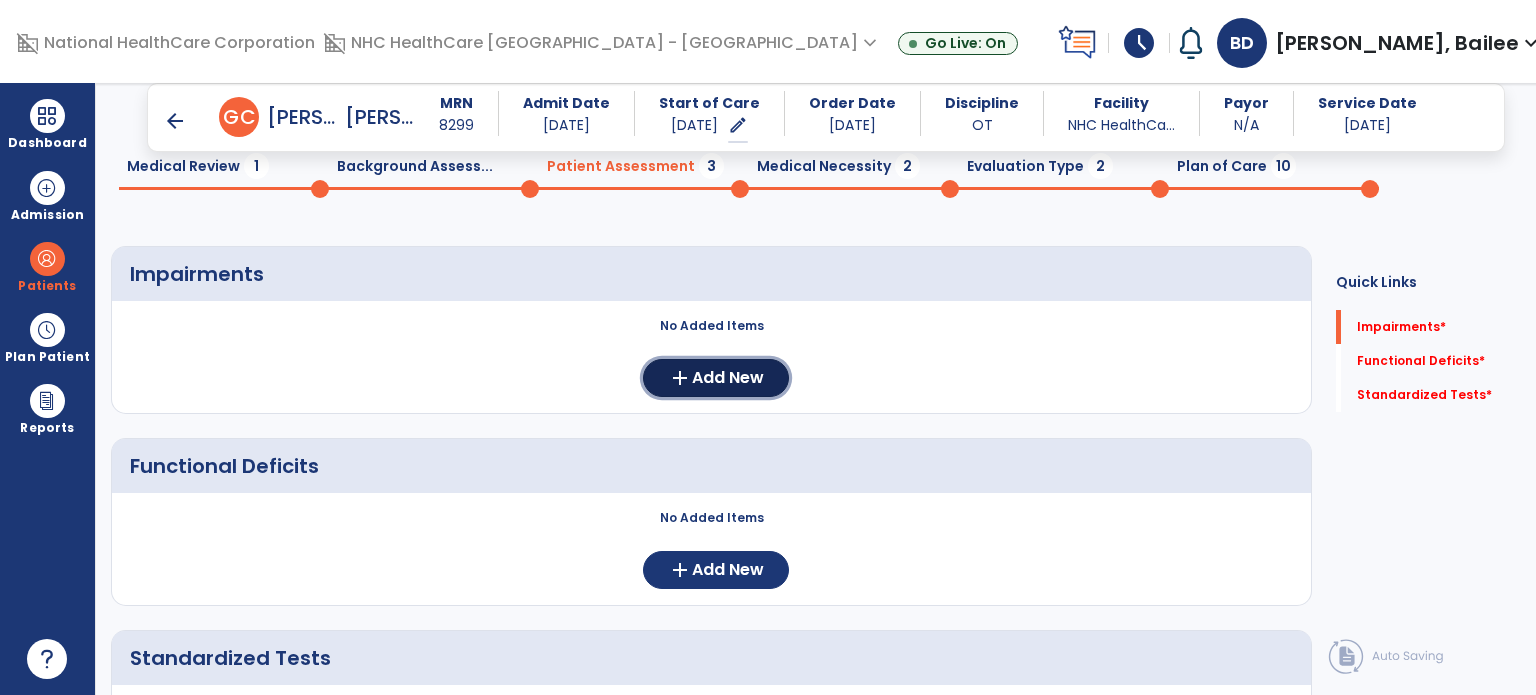 click on "add  Add New" 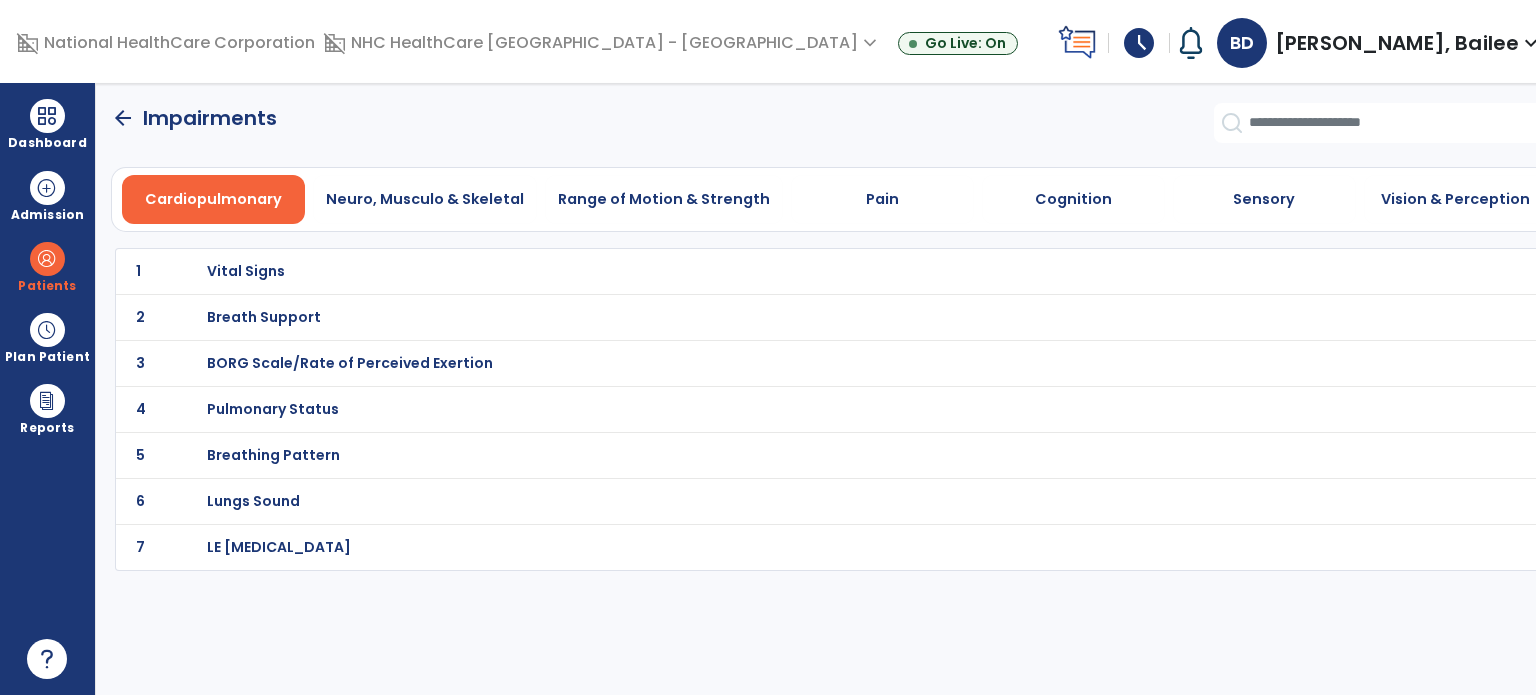 scroll, scrollTop: 0, scrollLeft: 0, axis: both 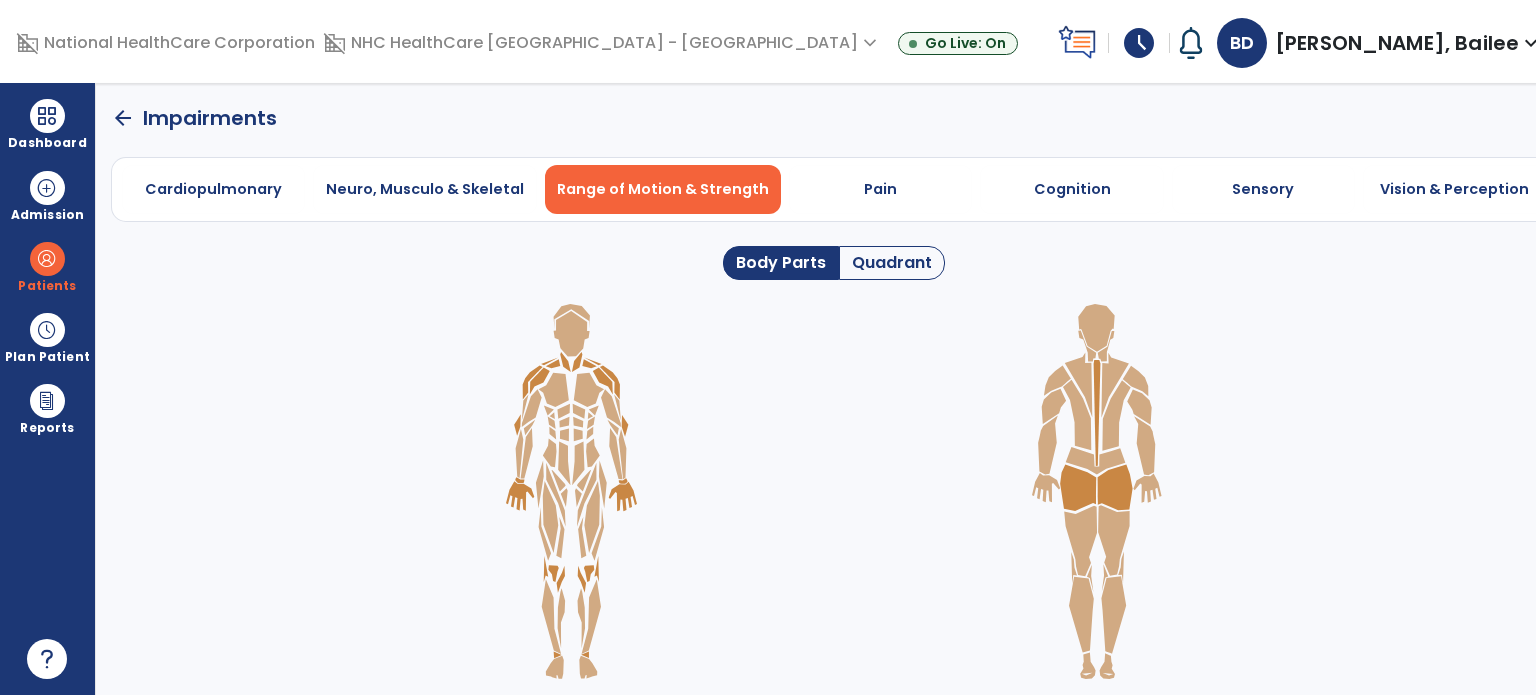 click on "Quadrant" 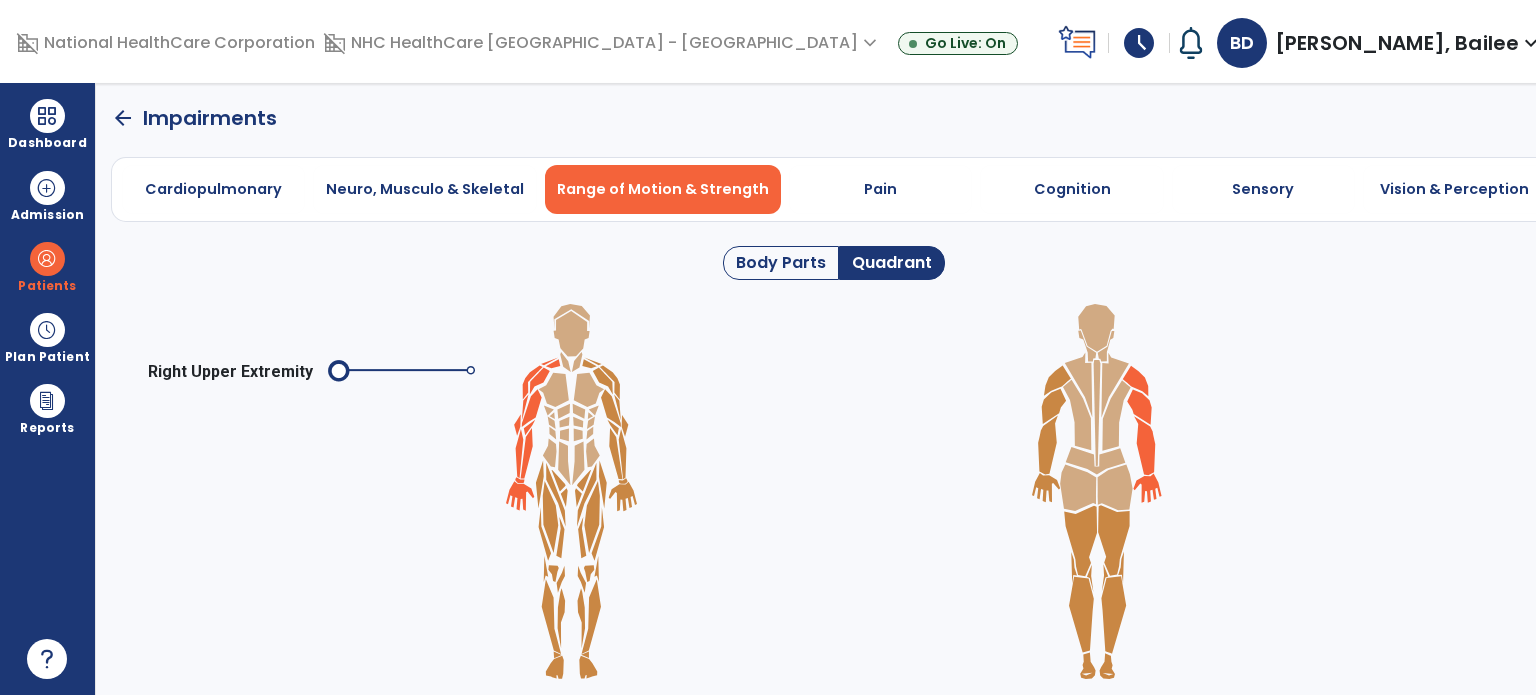 click 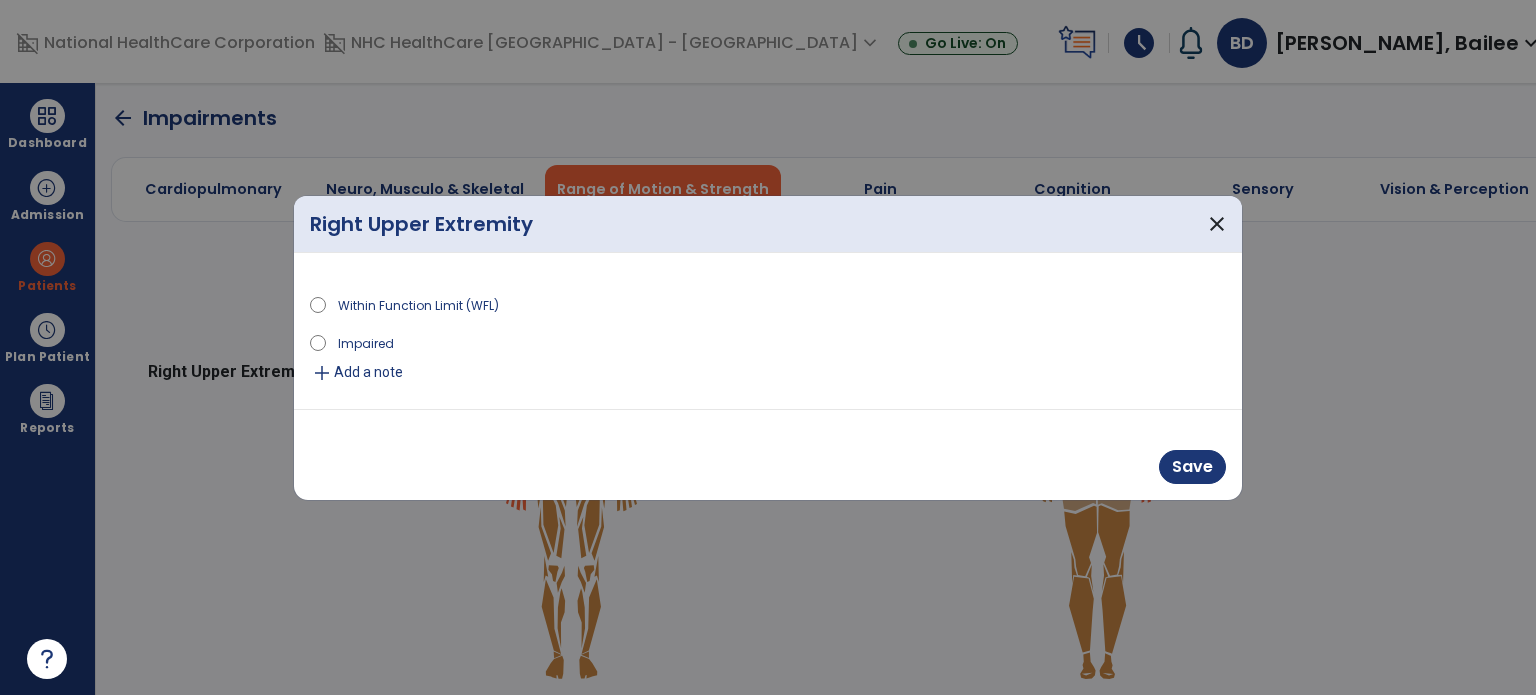 click on "Impaired" at bounding box center [366, 342] 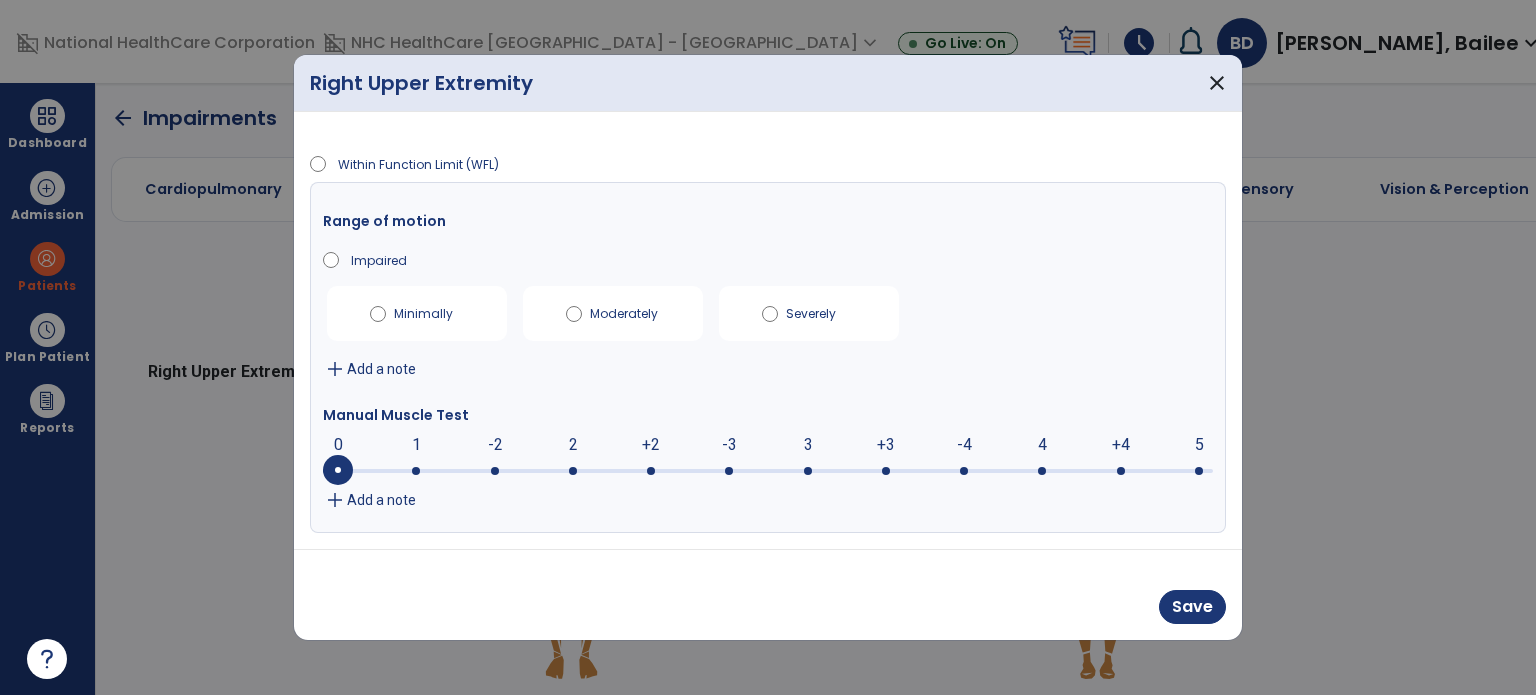 click on "Moderately" at bounding box center [625, 310] 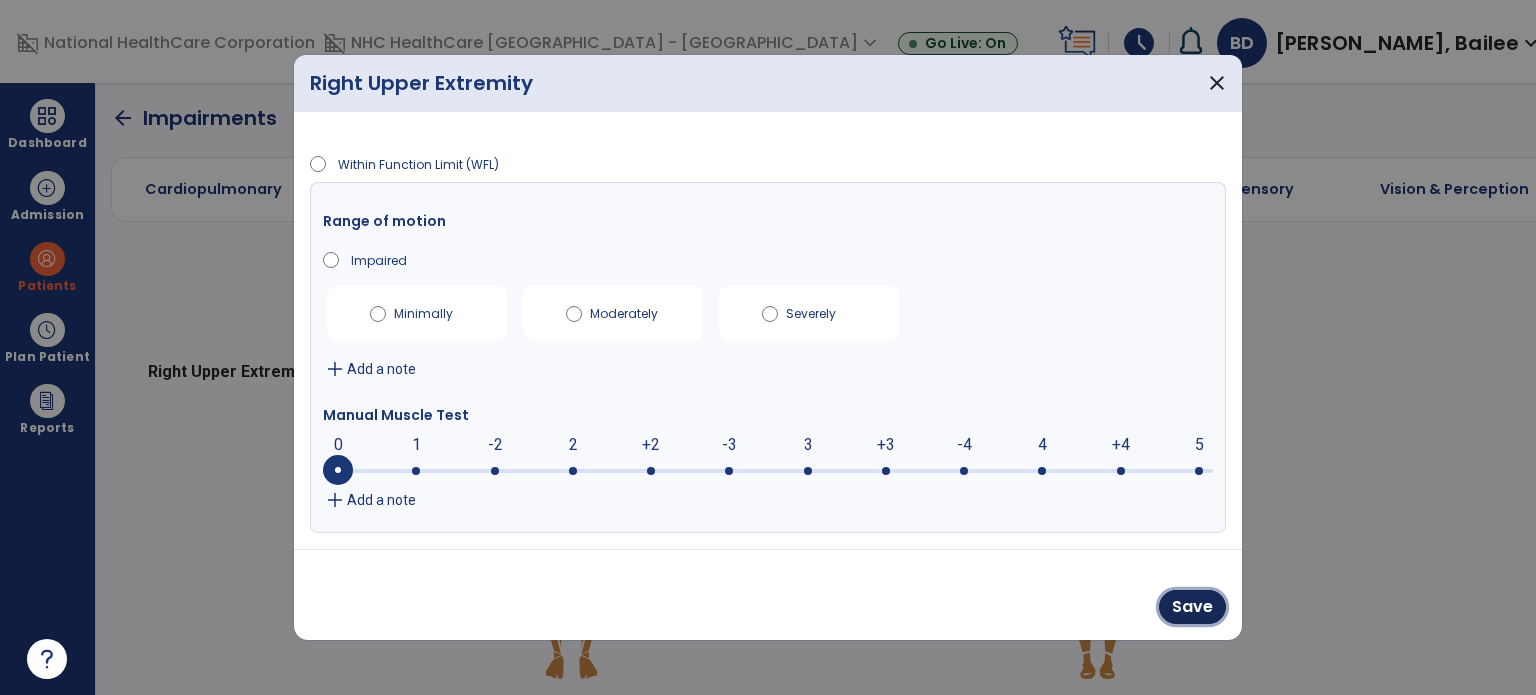 click on "Save" at bounding box center (1192, 607) 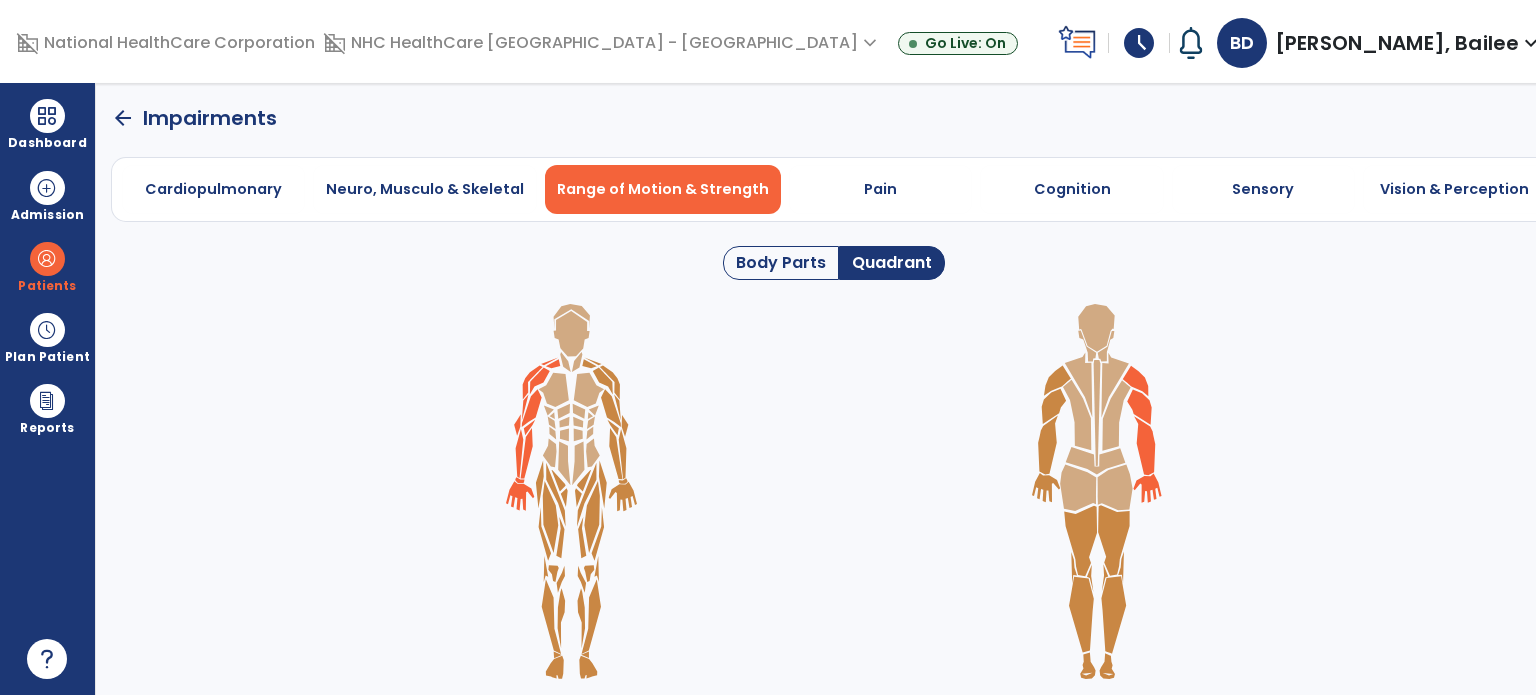 click 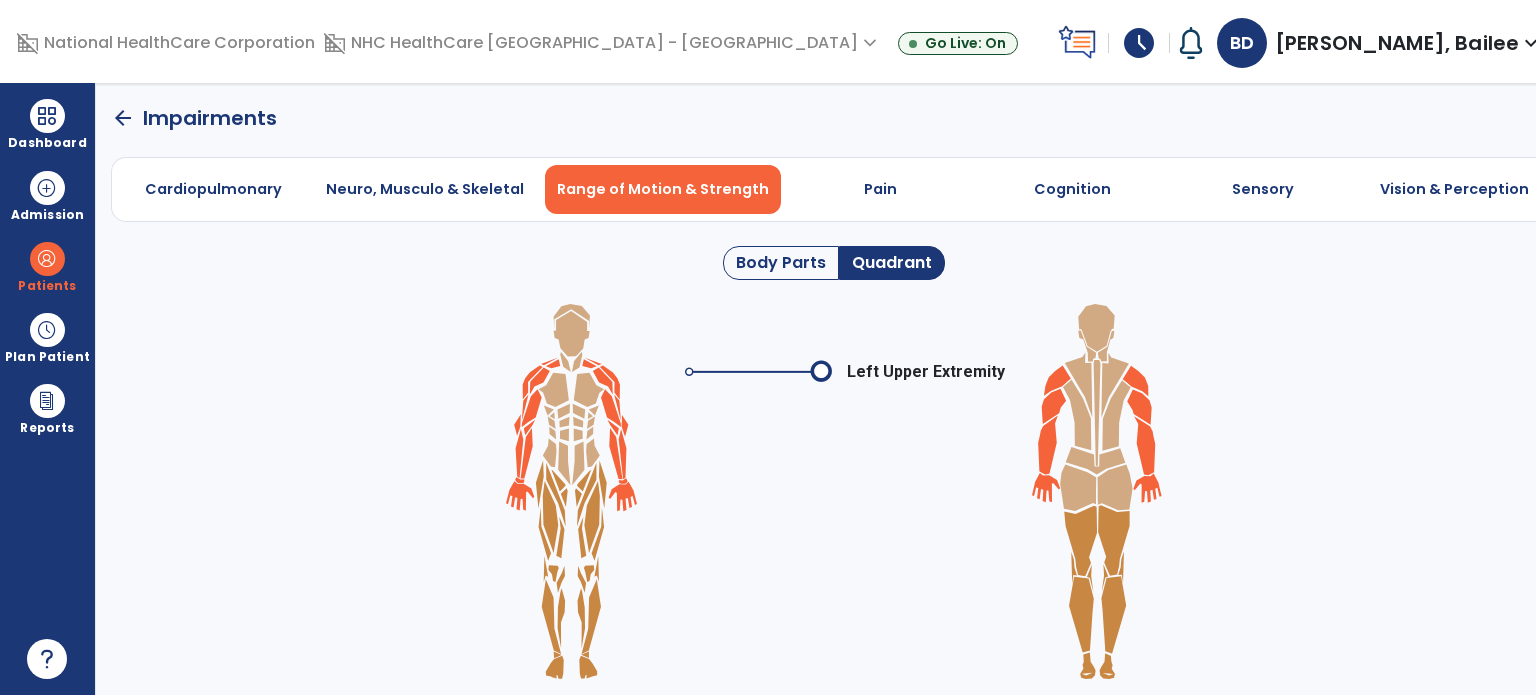click 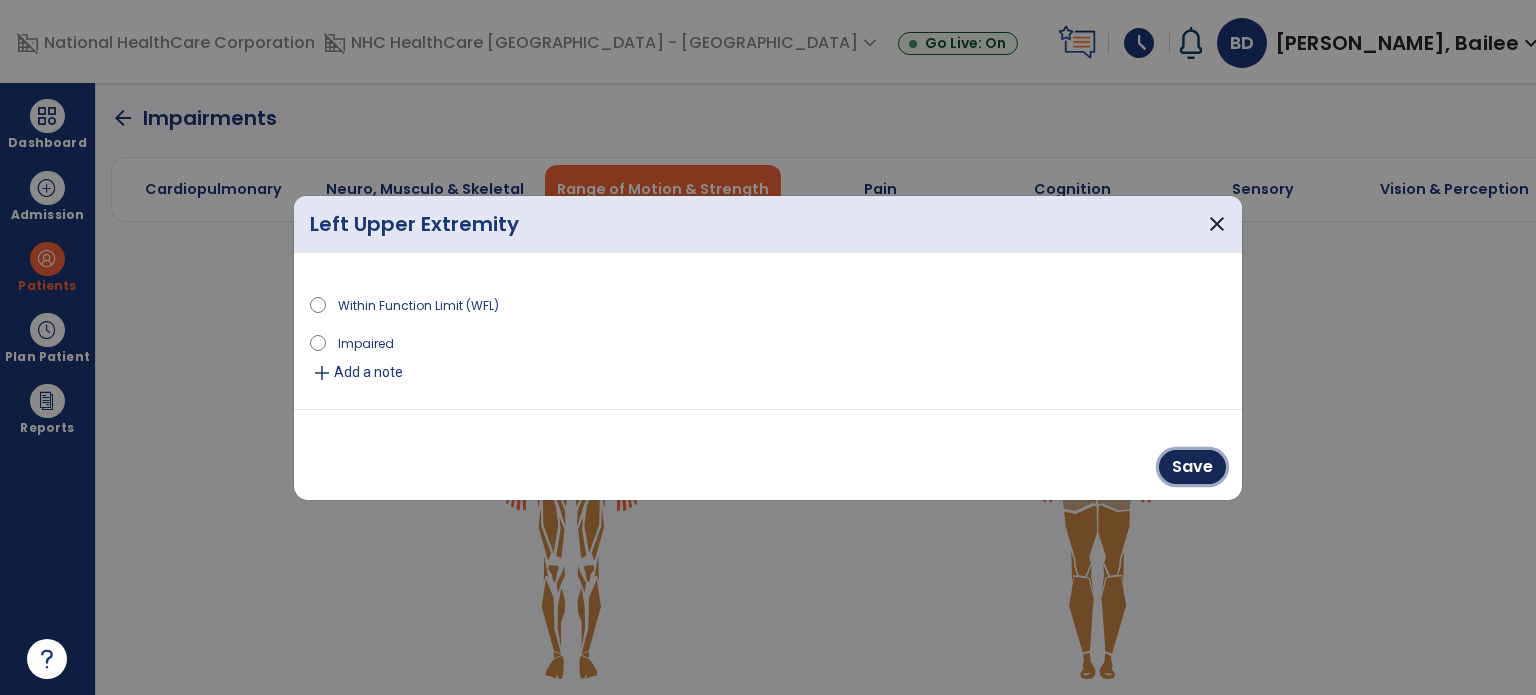 click on "Save" at bounding box center [1192, 467] 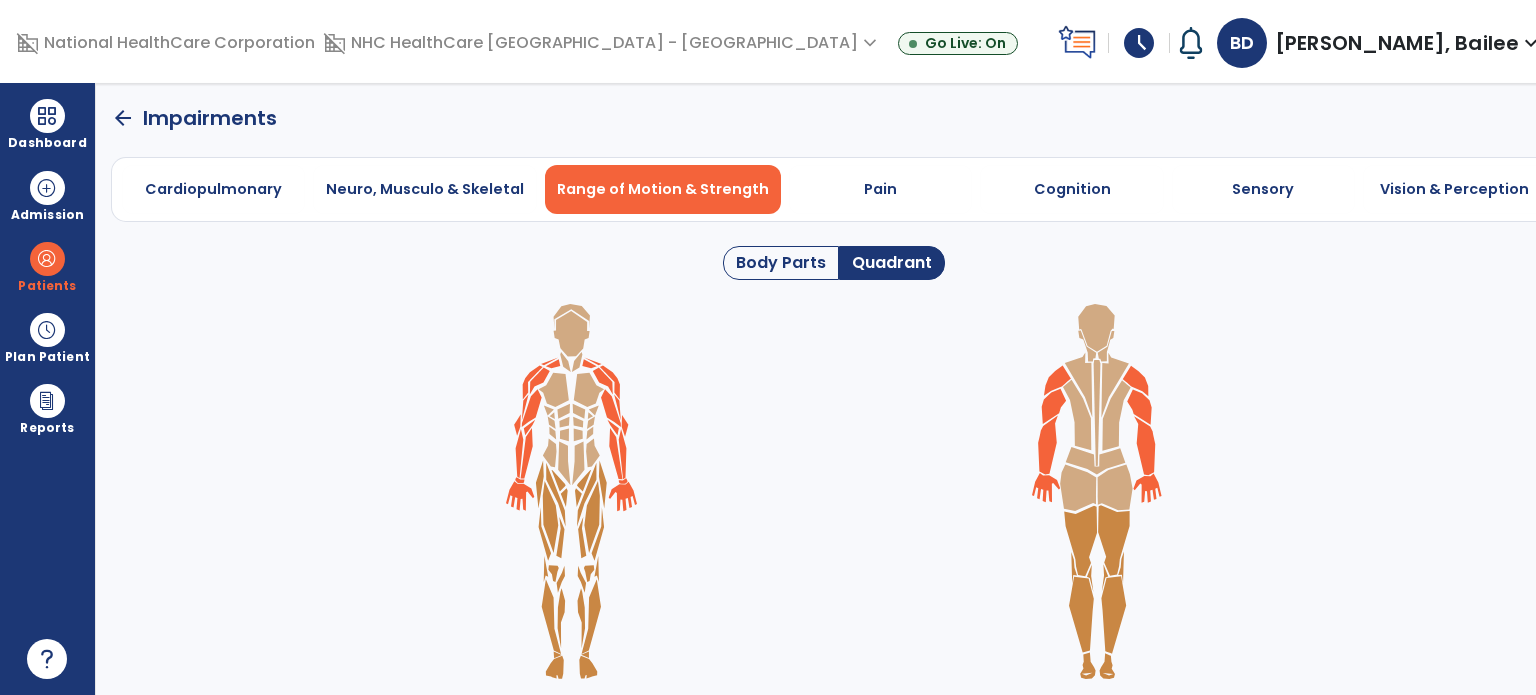 click on "Neuro, Musculo & Skeletal" at bounding box center (425, 189) 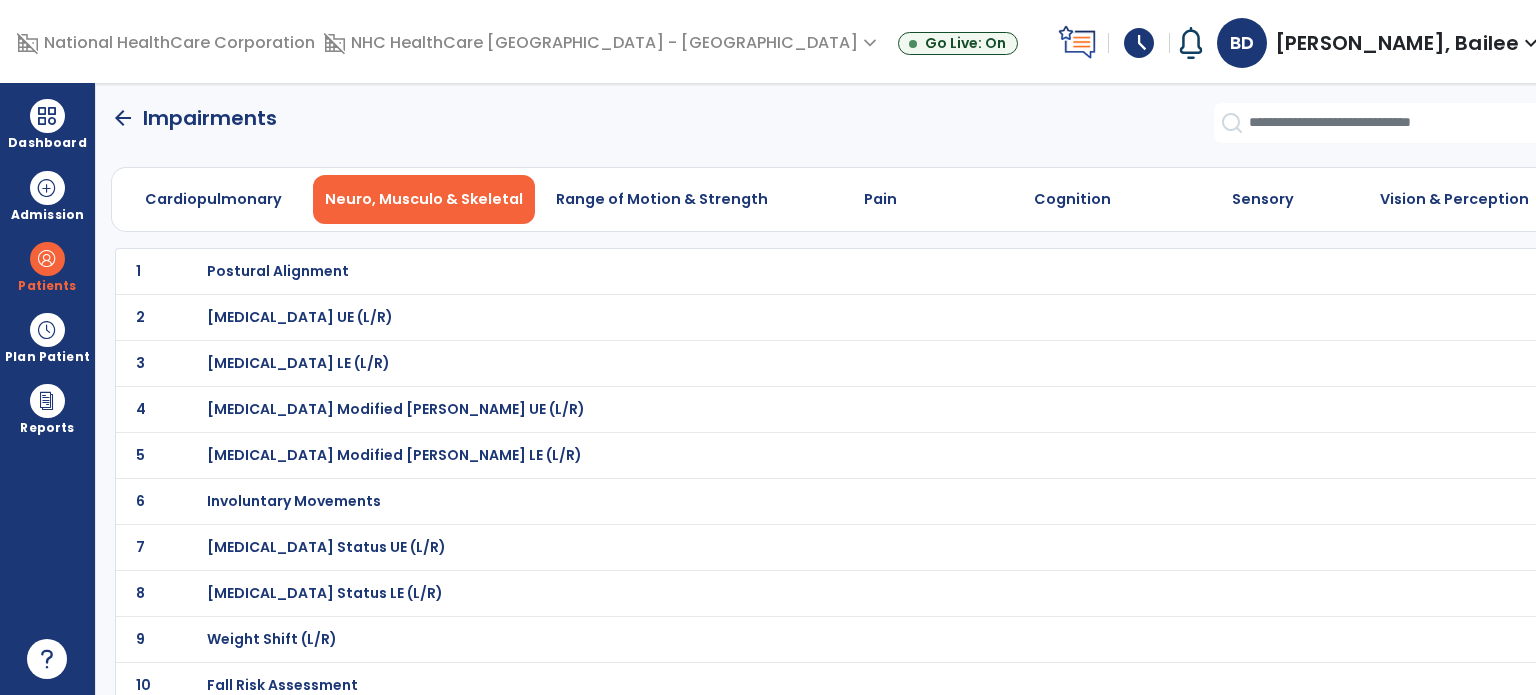 click on "Cardiopulmonary" at bounding box center (213, 199) 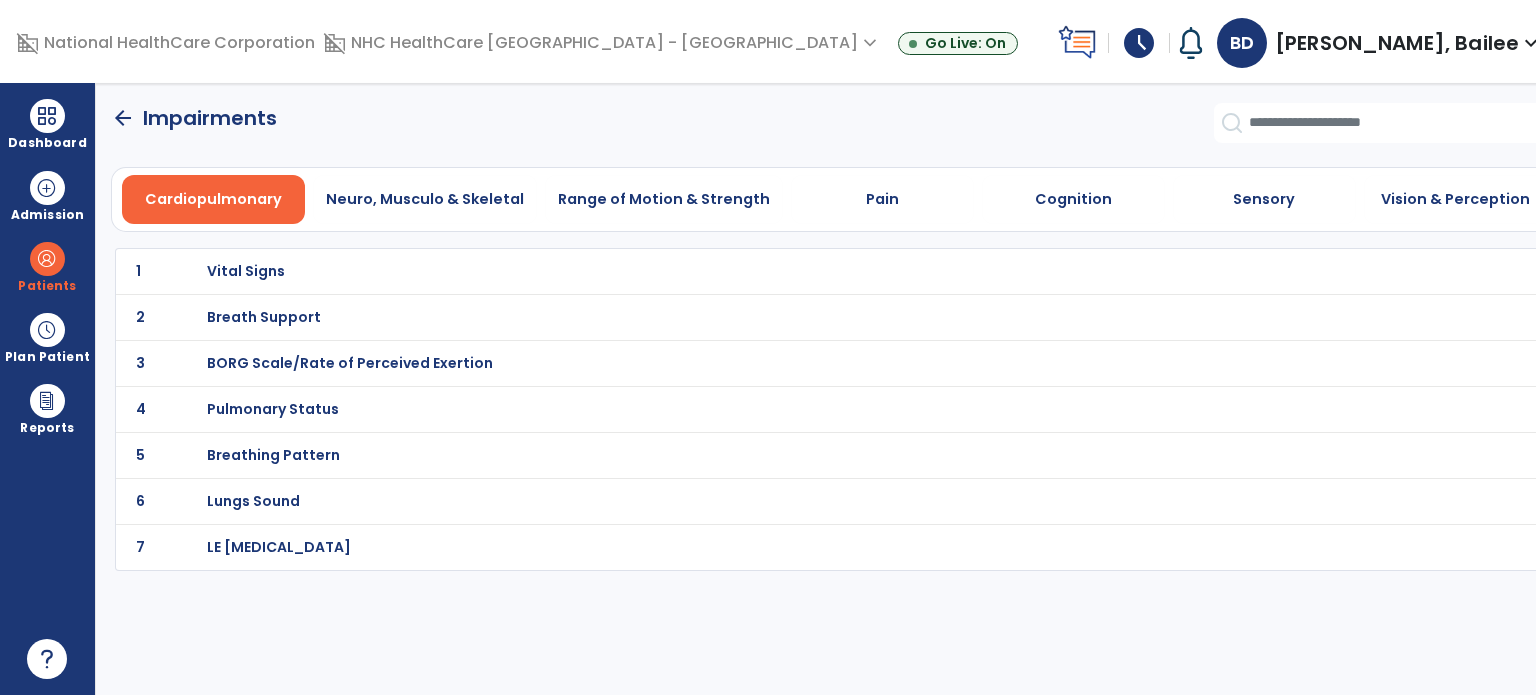 click on "Cognition" at bounding box center [1073, 199] 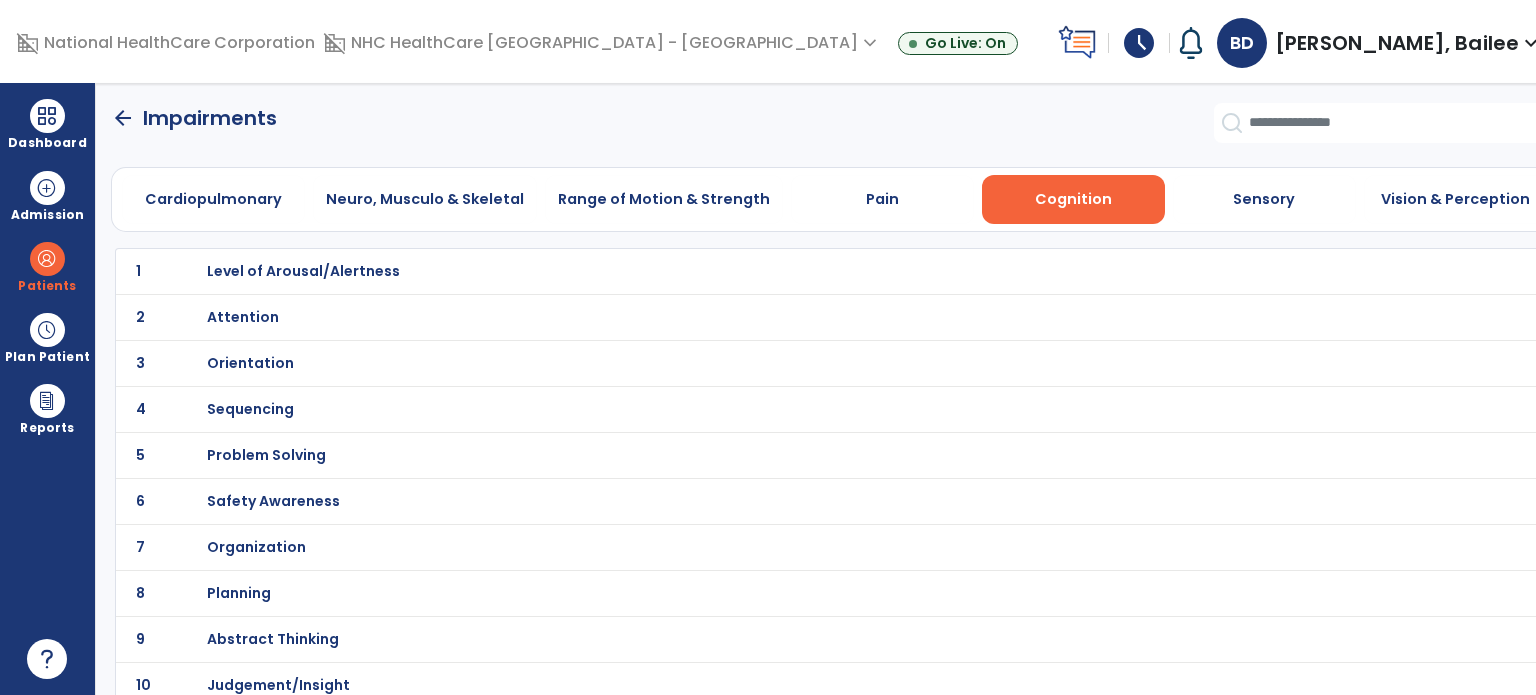 click on "3 Orientation" 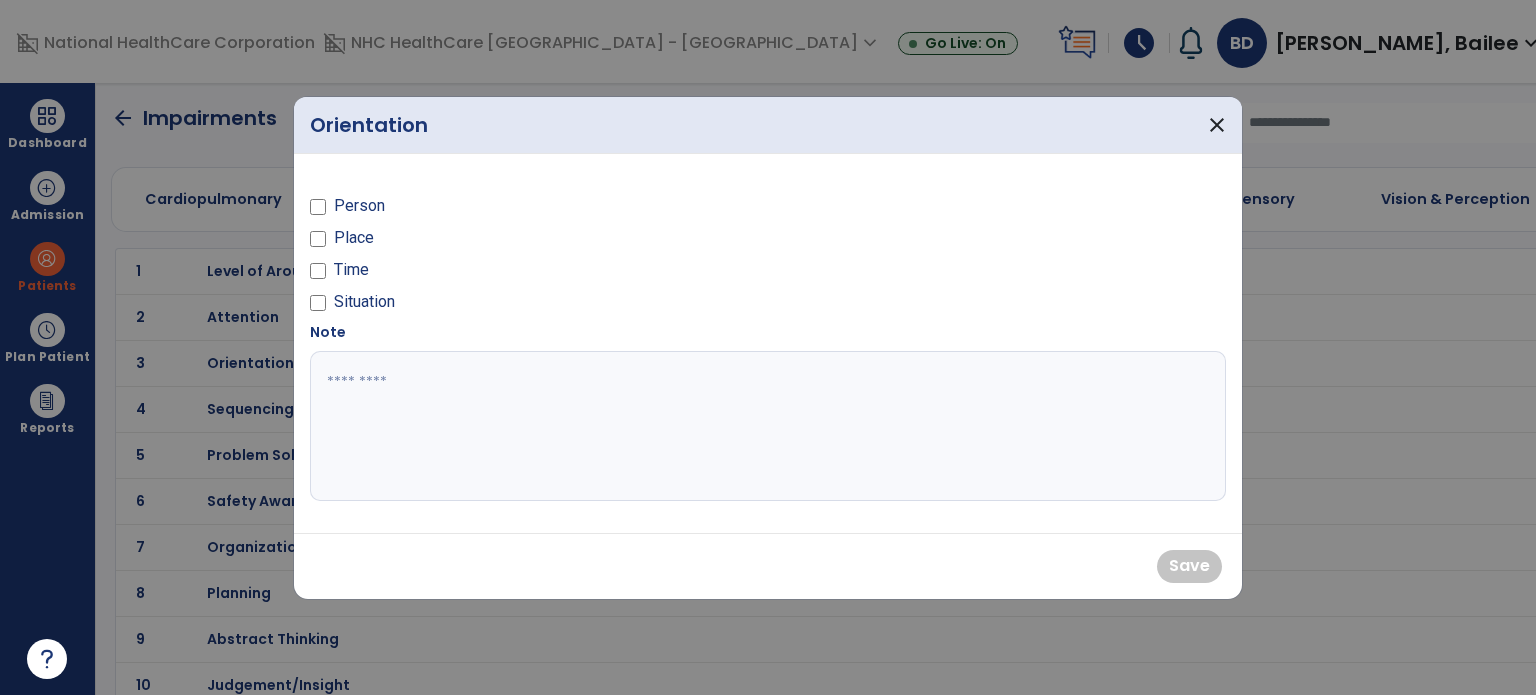 click on "Situation" at bounding box center (364, 302) 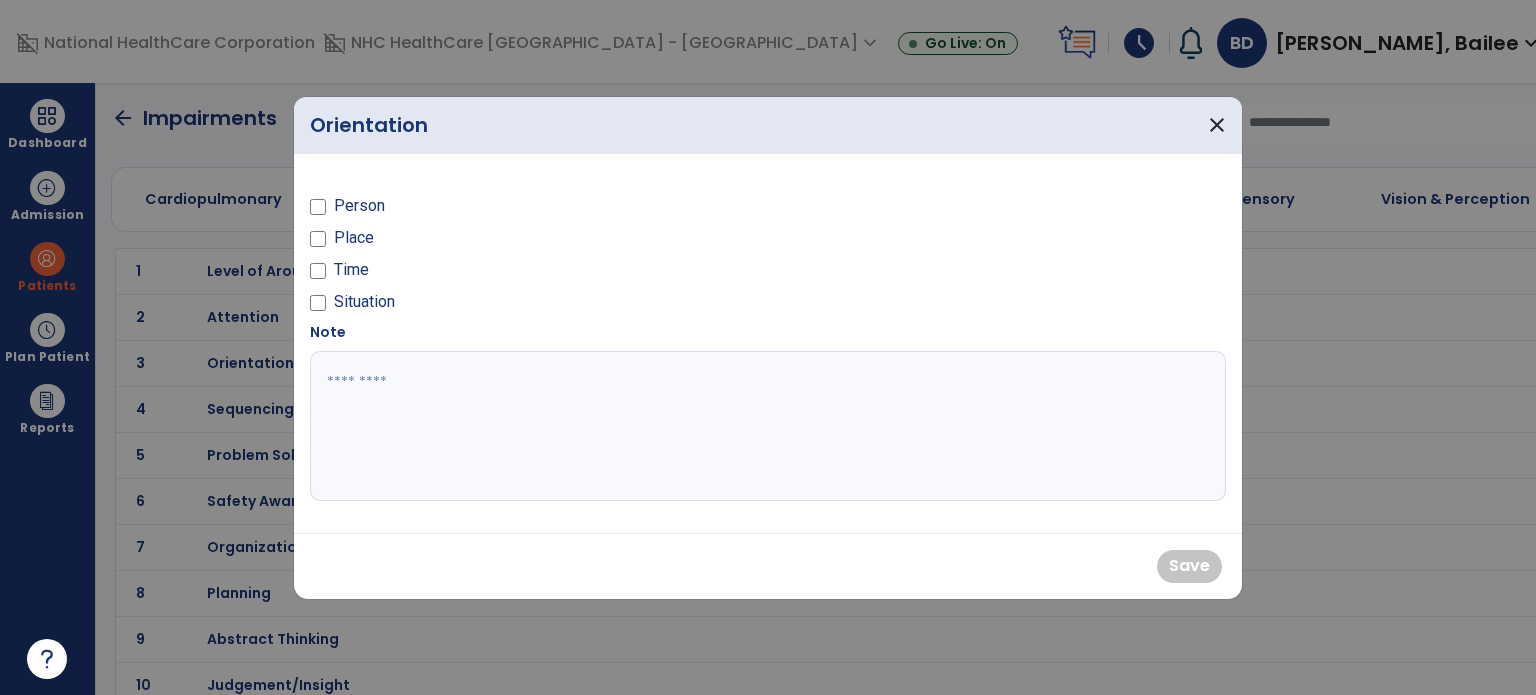 click on "Situation" at bounding box center [364, 302] 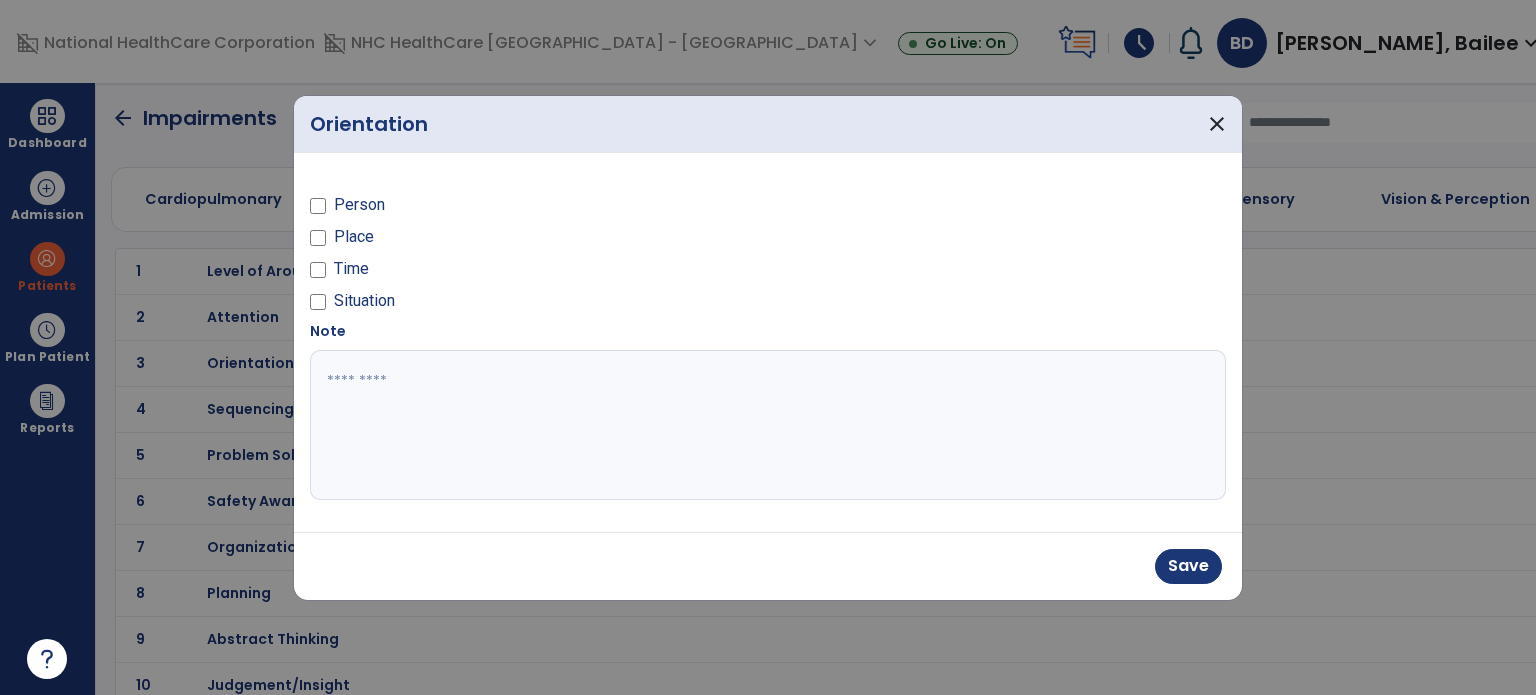 click on "Situation" at bounding box center (364, 301) 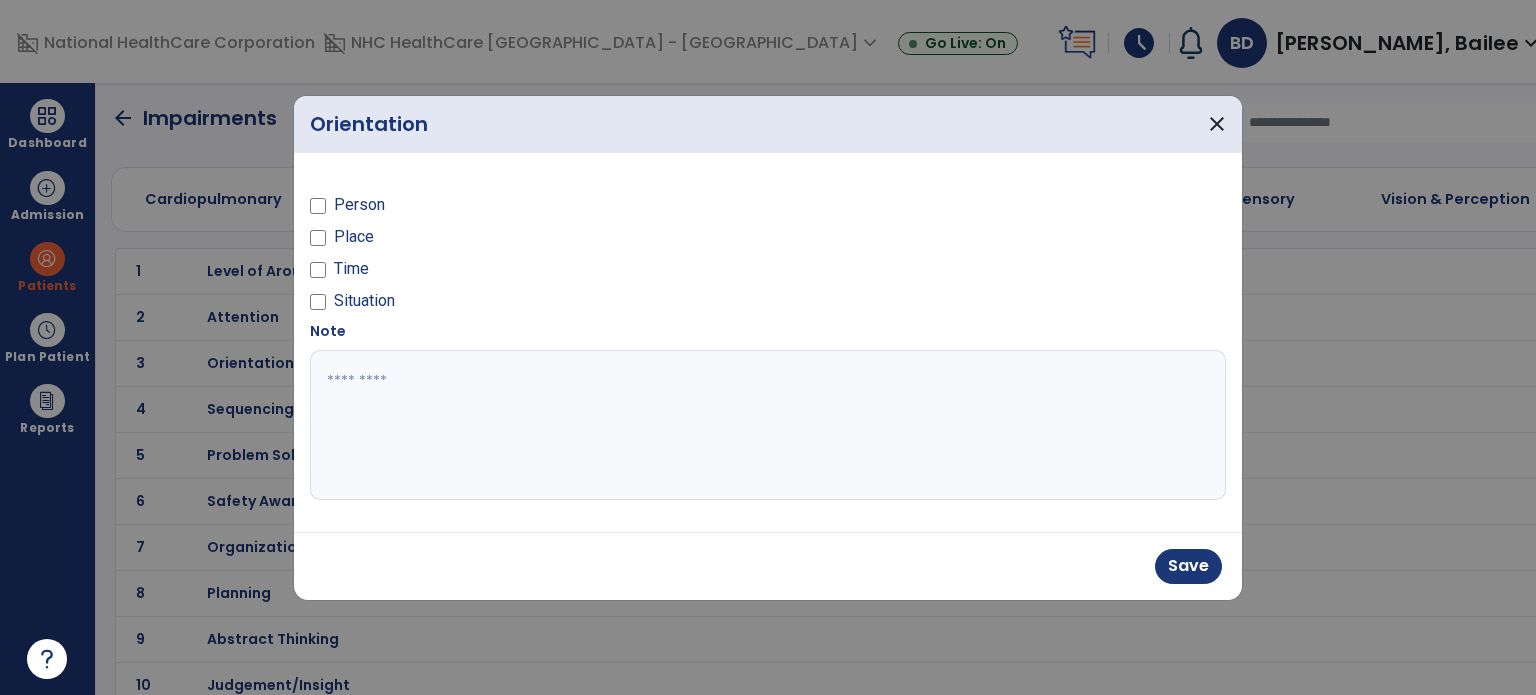 click on "Place" at bounding box center (354, 237) 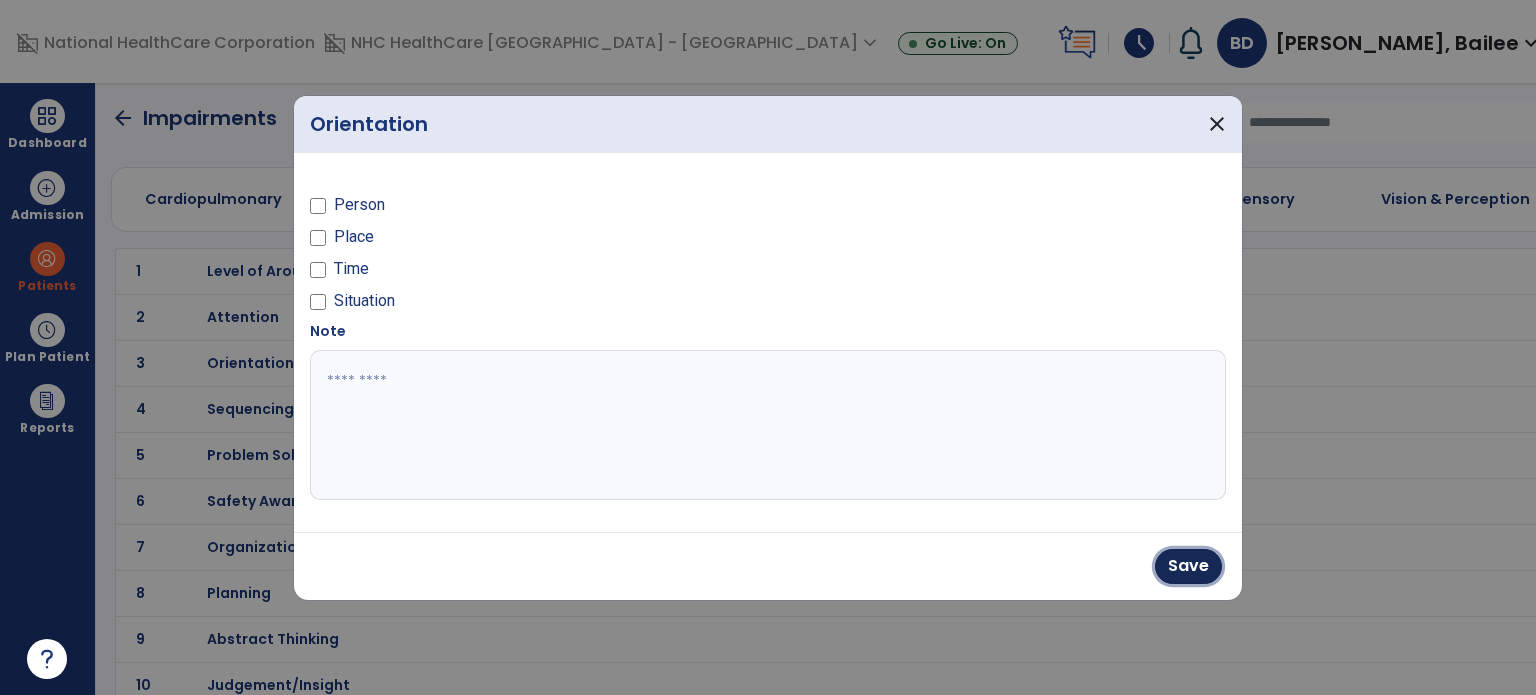 click on "Save" at bounding box center [1188, 566] 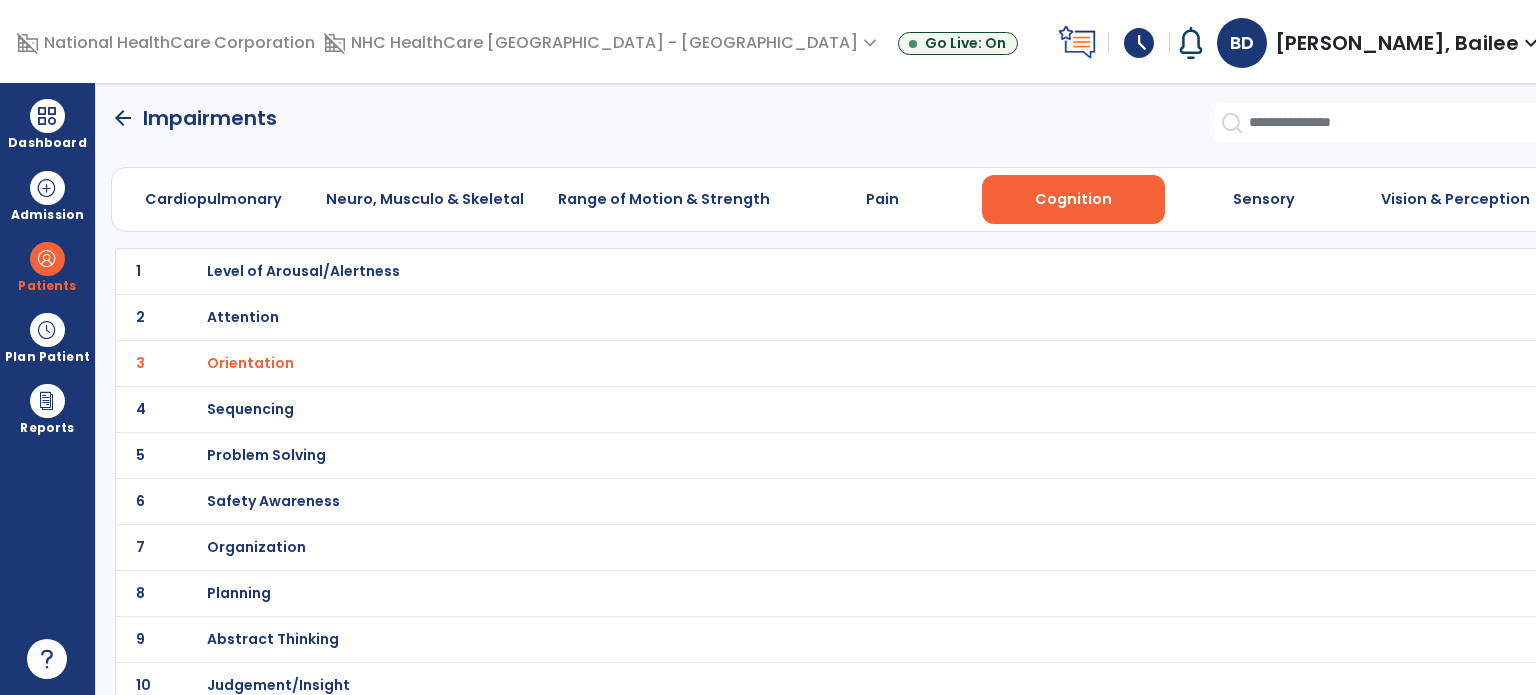 click on "Pain" at bounding box center [882, 199] 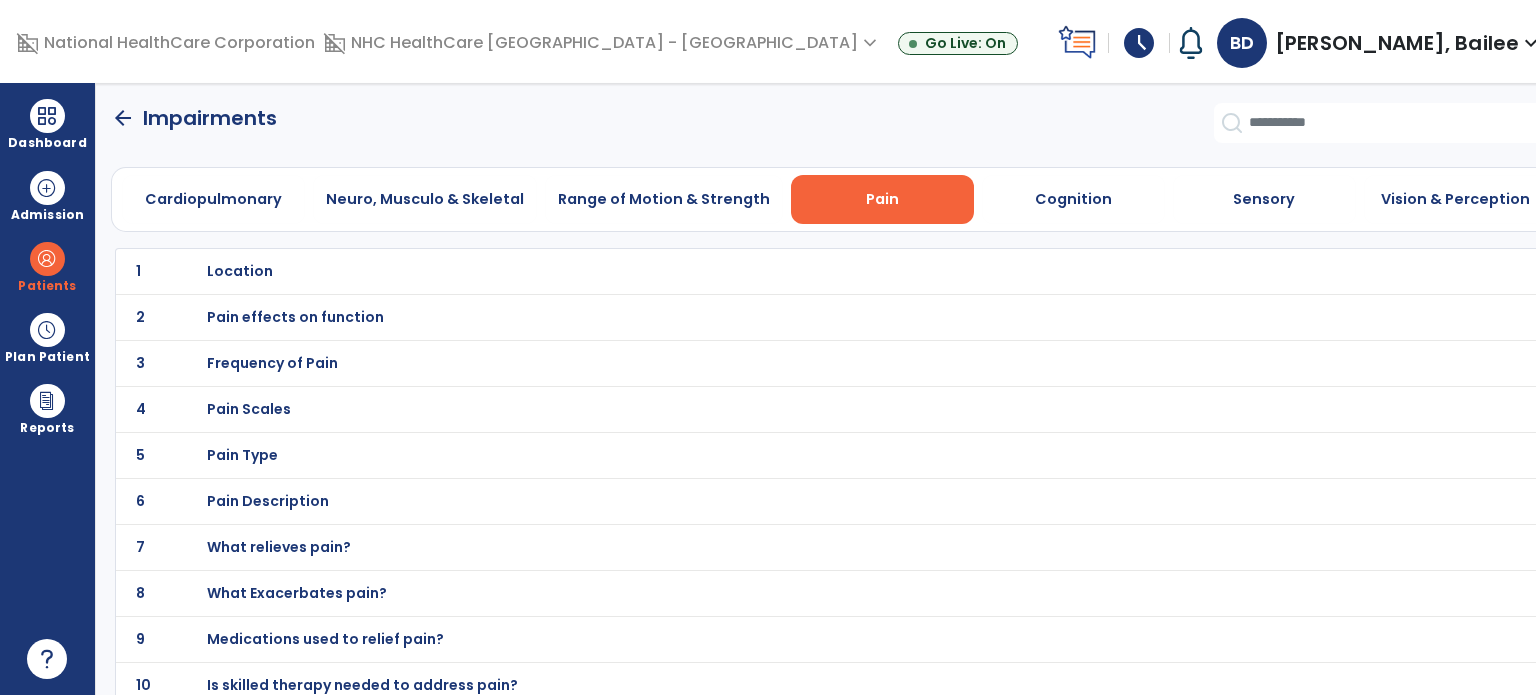 click on "Neuro, Musculo & Skeletal" at bounding box center [425, 199] 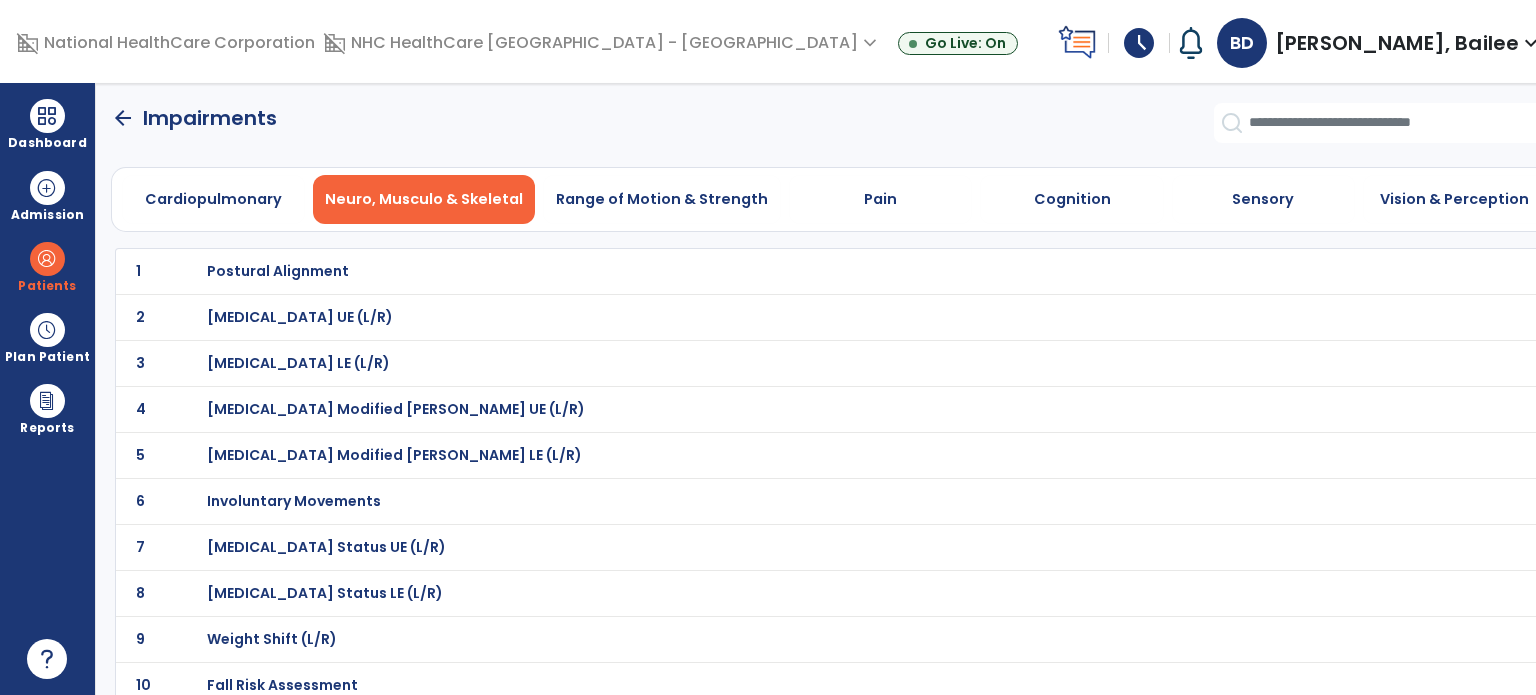 click on "Cardiopulmonary" at bounding box center (213, 199) 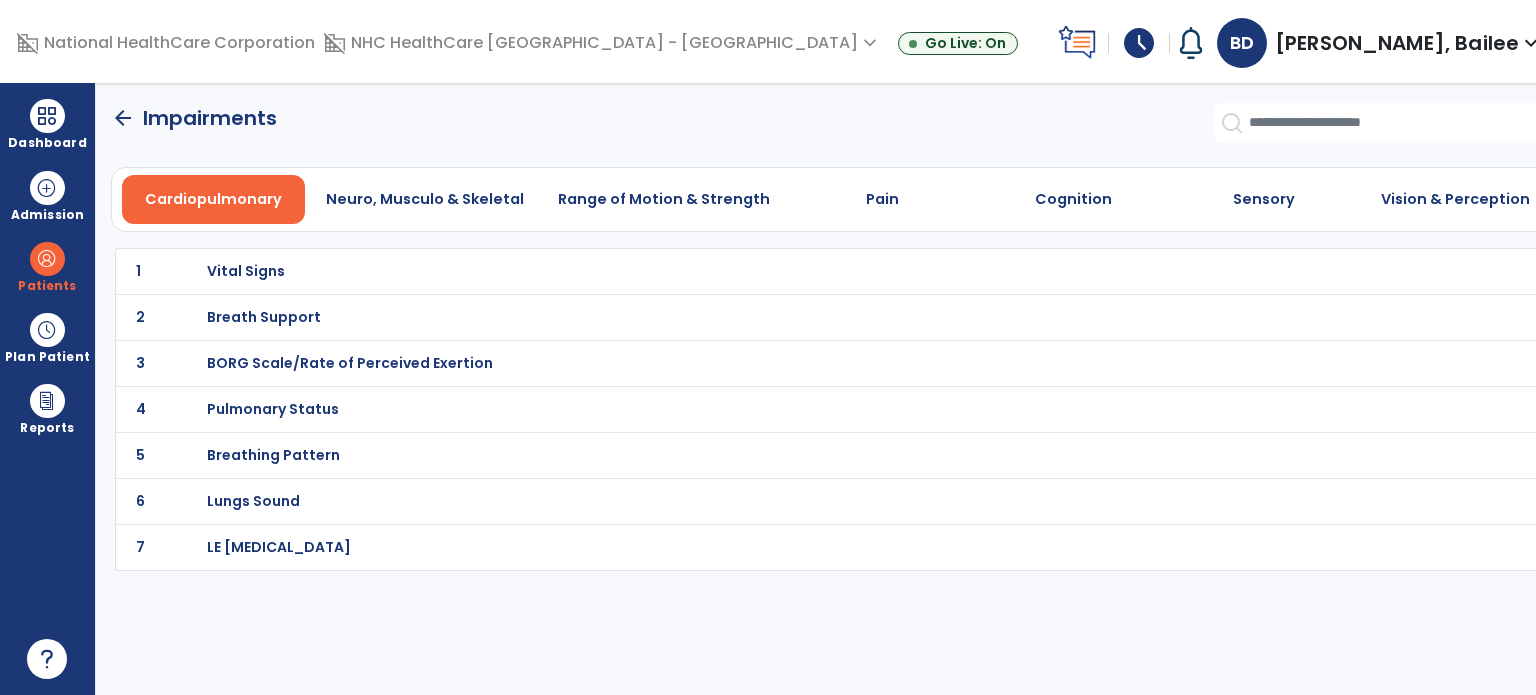 click on "arrow_back" 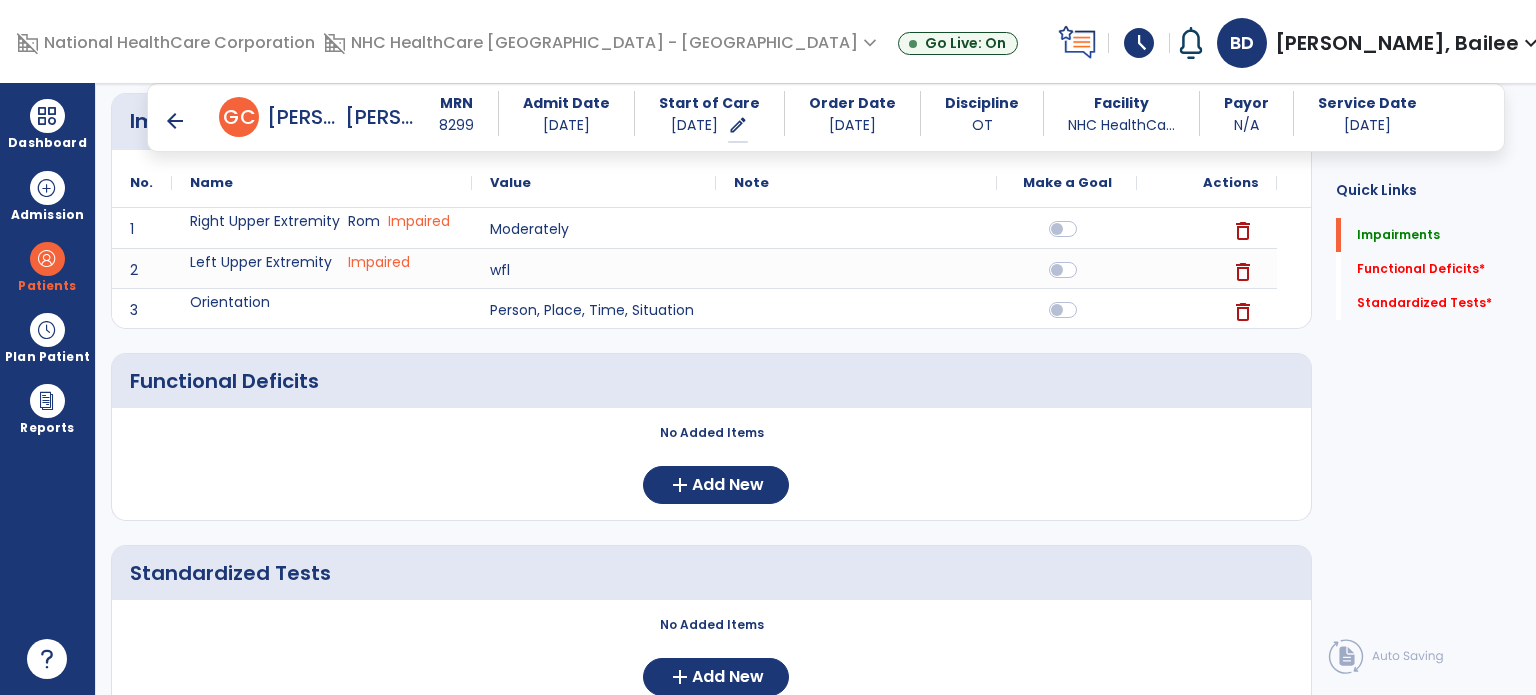 scroll, scrollTop: 278, scrollLeft: 0, axis: vertical 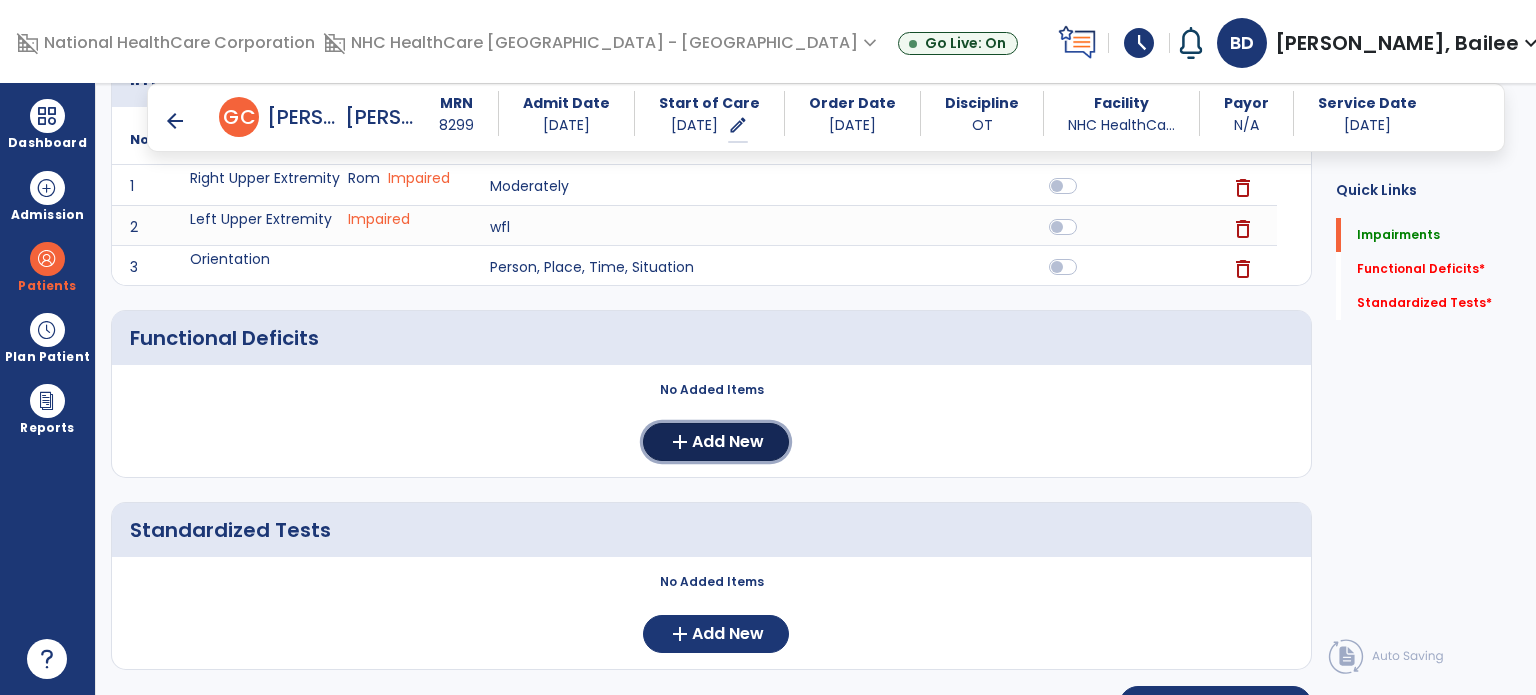 click on "Add New" 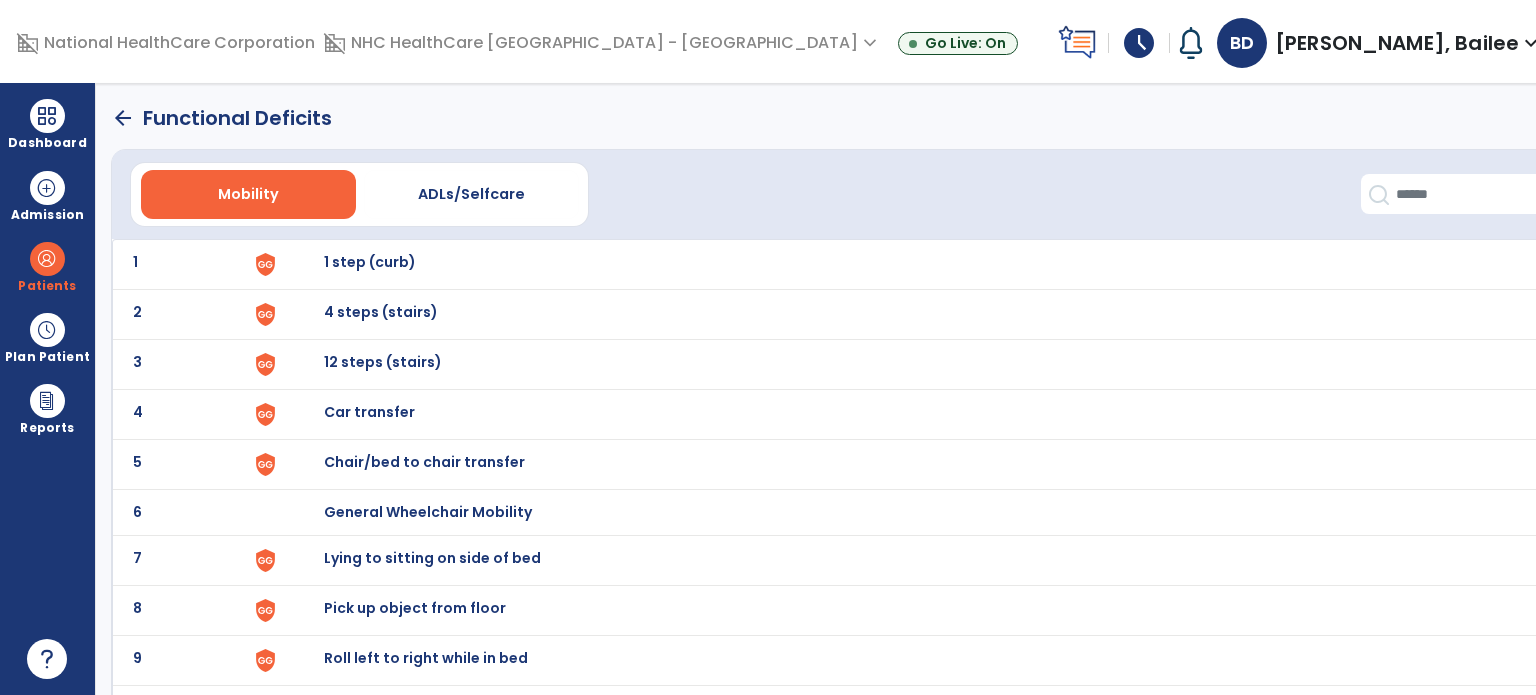 click on "ADLs/Selfcare" at bounding box center (471, 194) 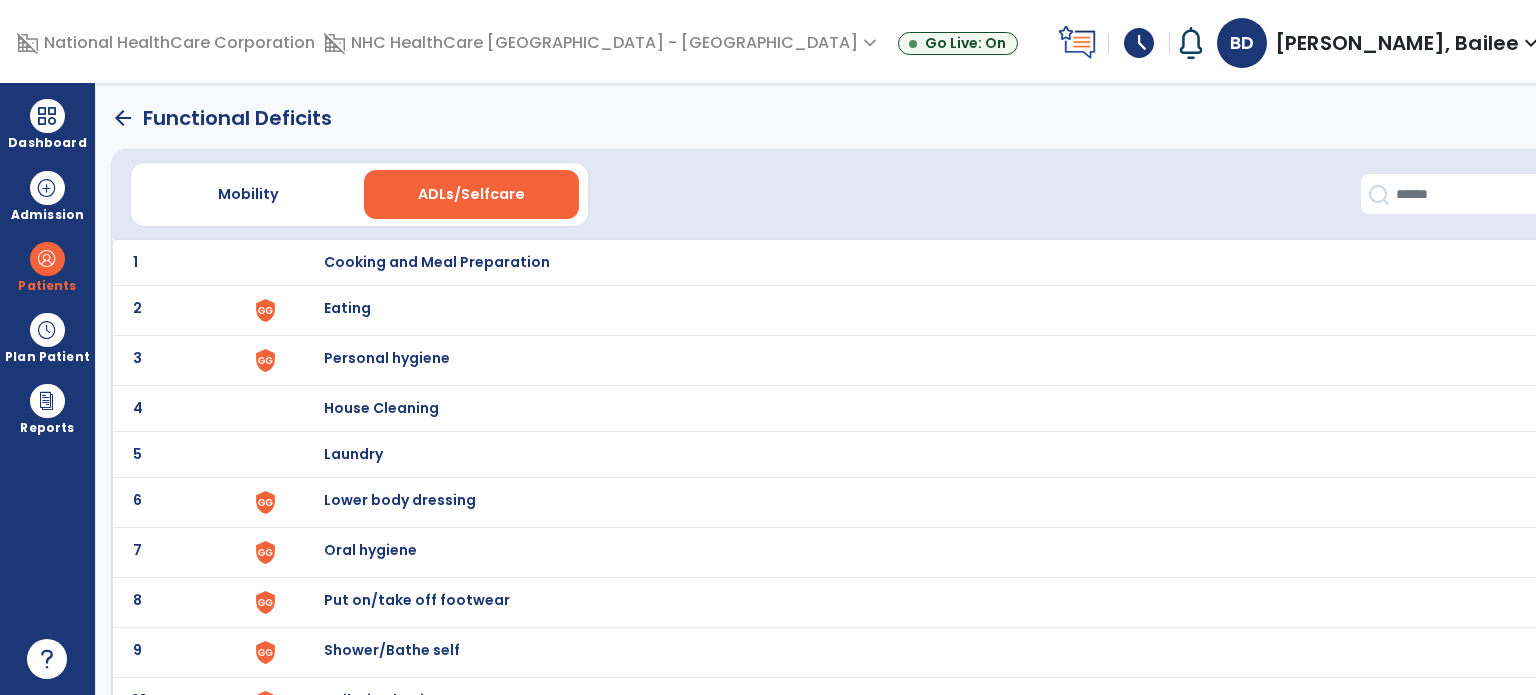 click on "2 Eating" 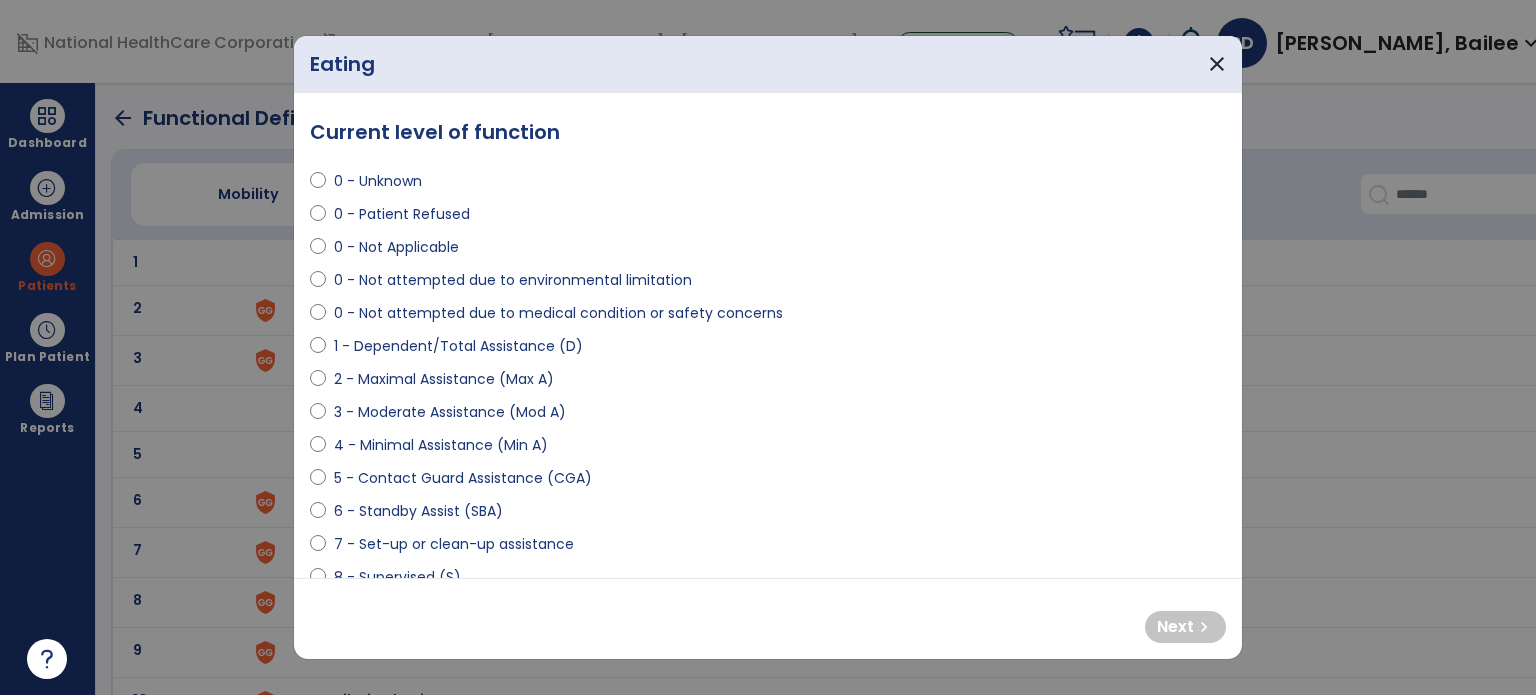click on "7 - Set-up or clean-up assistance" at bounding box center [454, 544] 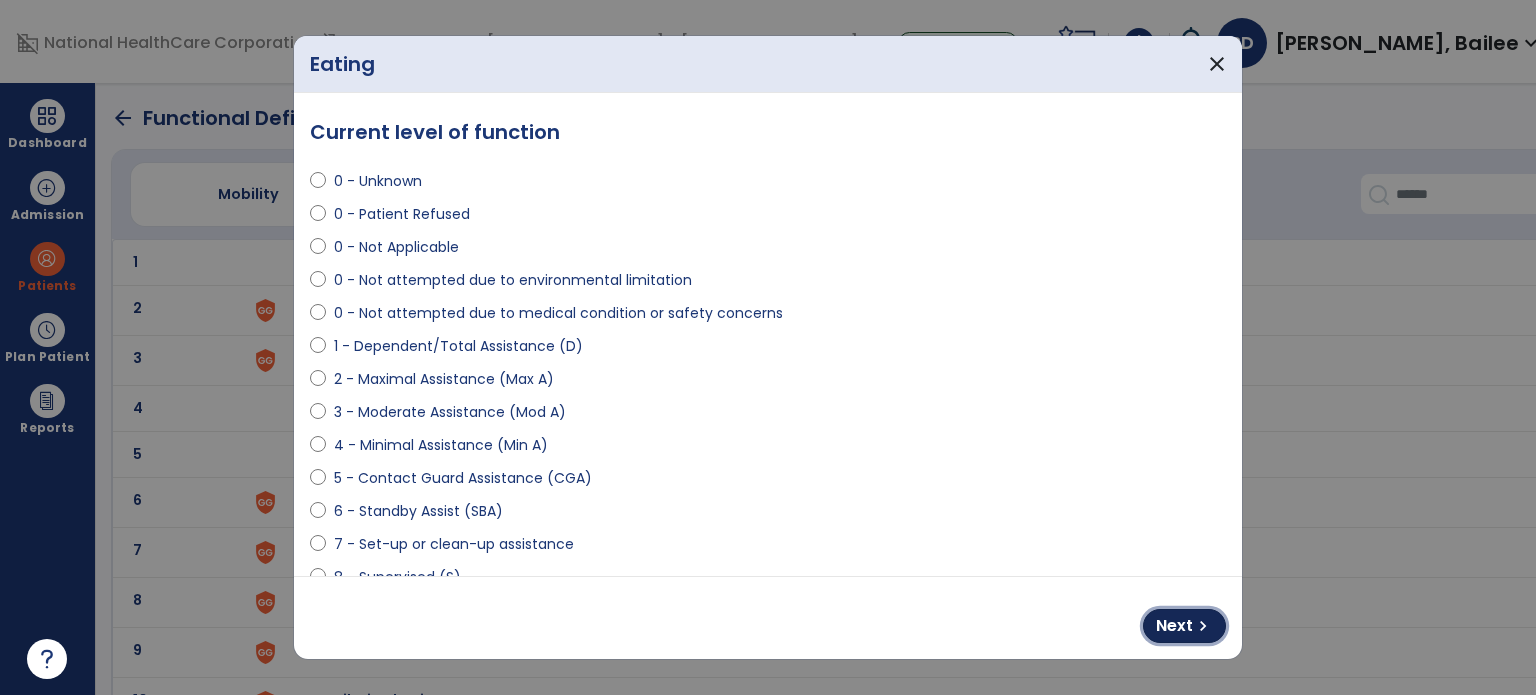 click on "chevron_right" at bounding box center [1203, 626] 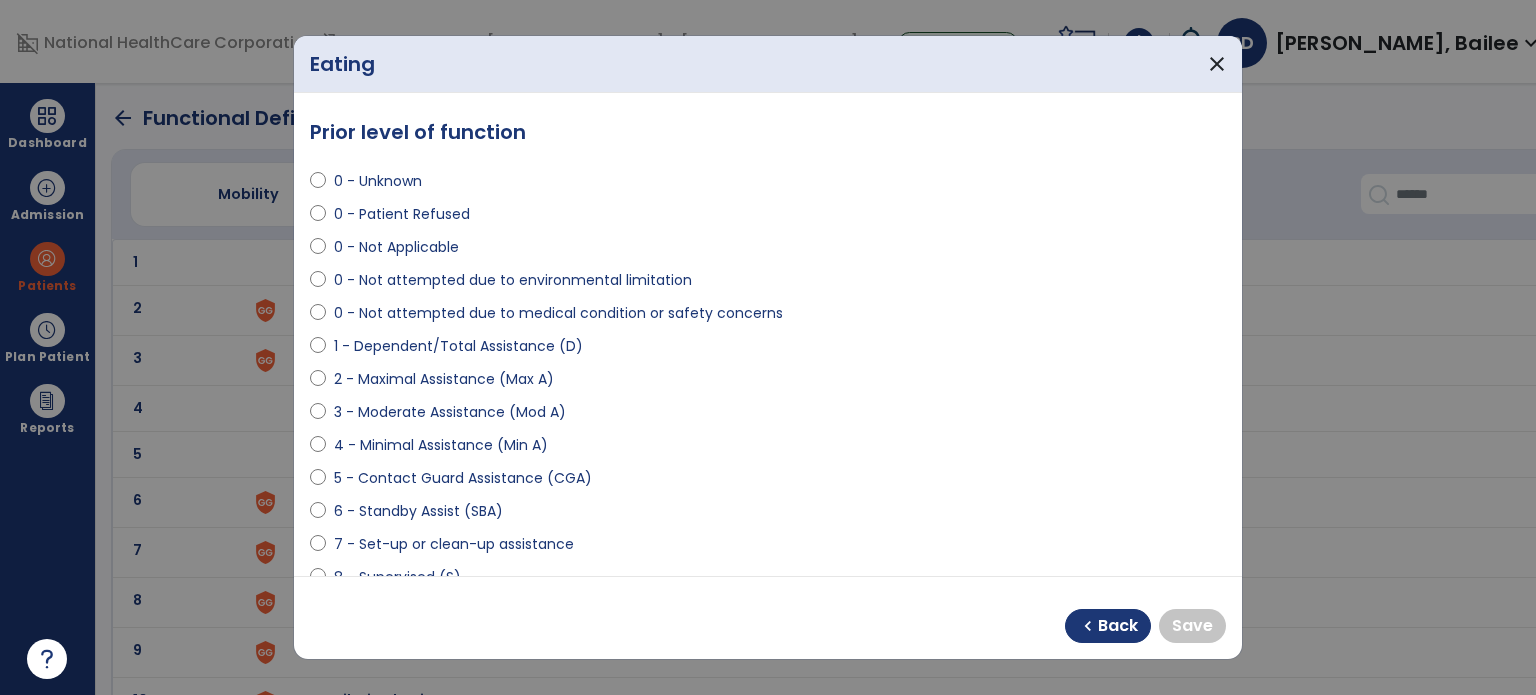click on "7 - Set-up or clean-up assistance" at bounding box center (454, 544) 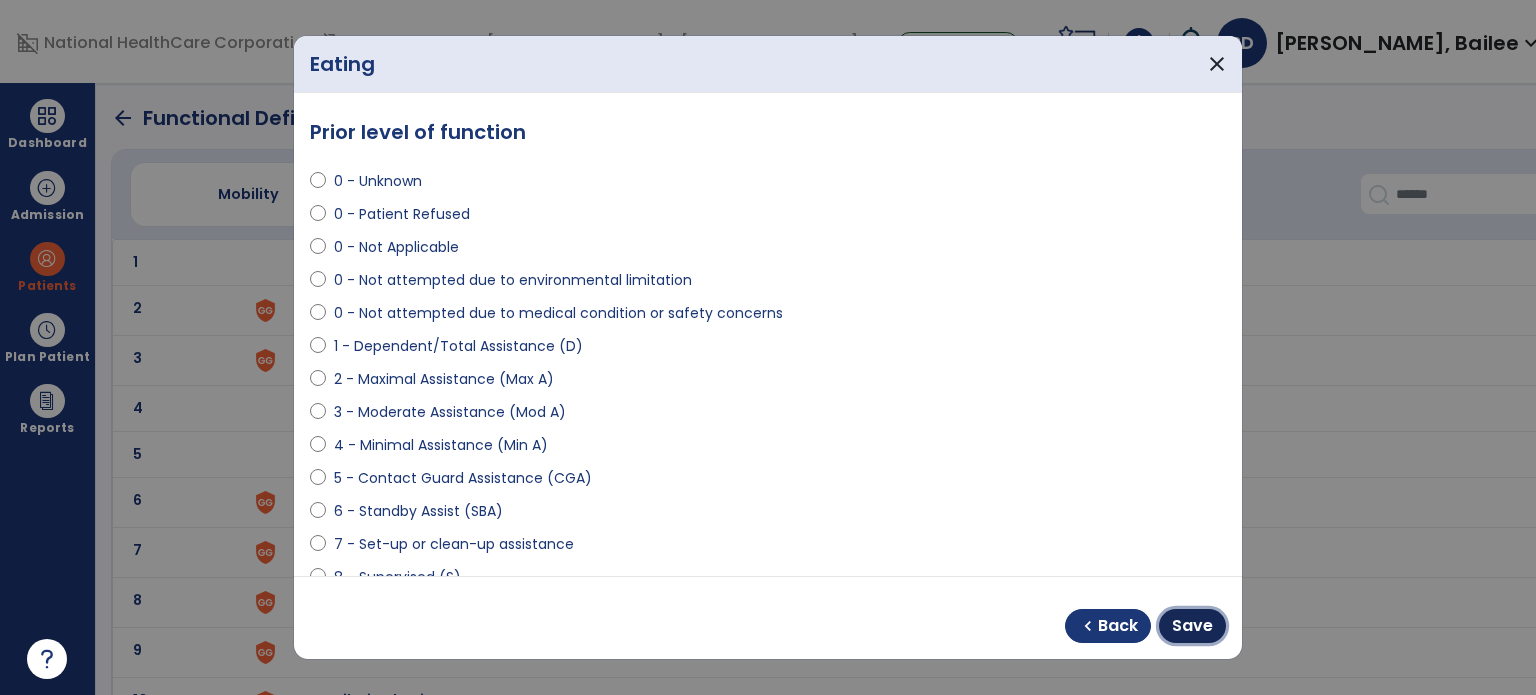 click on "Save" at bounding box center [1192, 626] 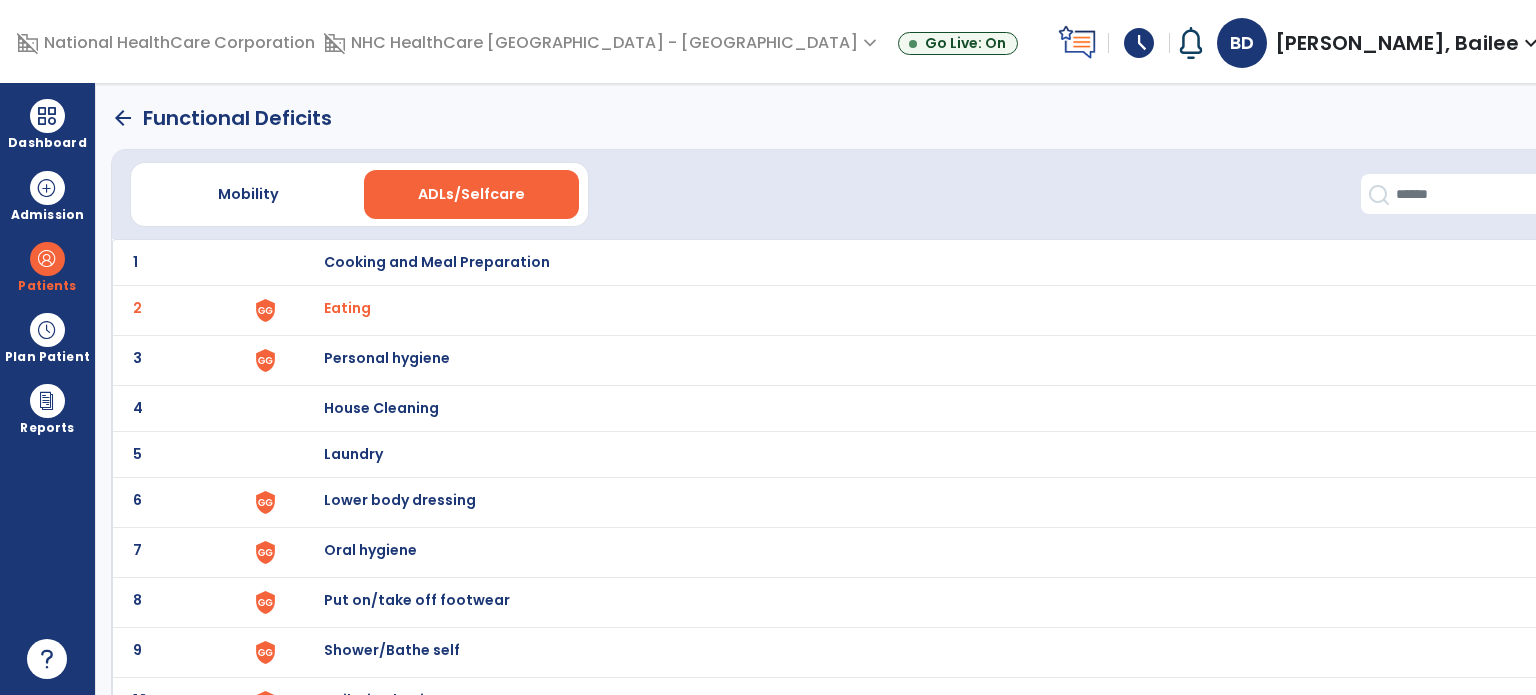 click on "Personal hygiene" at bounding box center [909, 262] 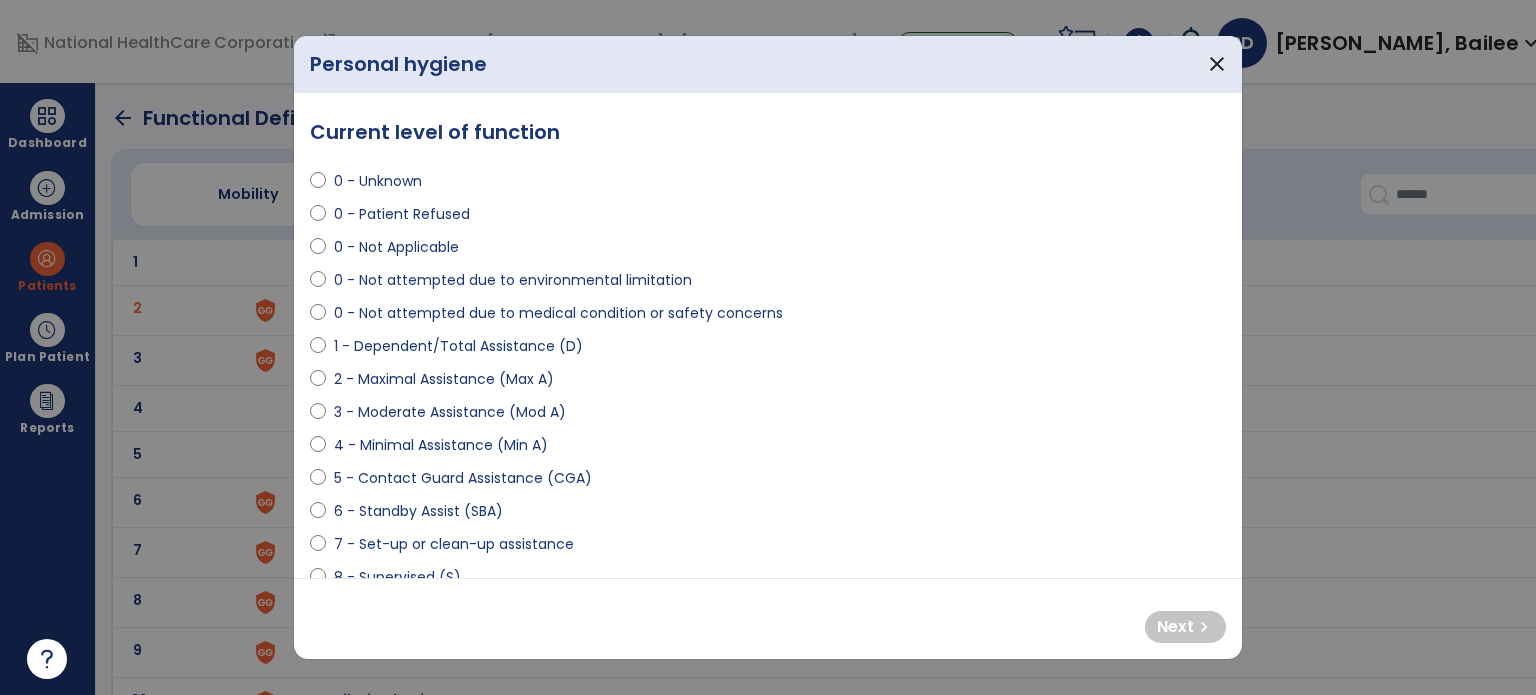 scroll, scrollTop: 35, scrollLeft: 0, axis: vertical 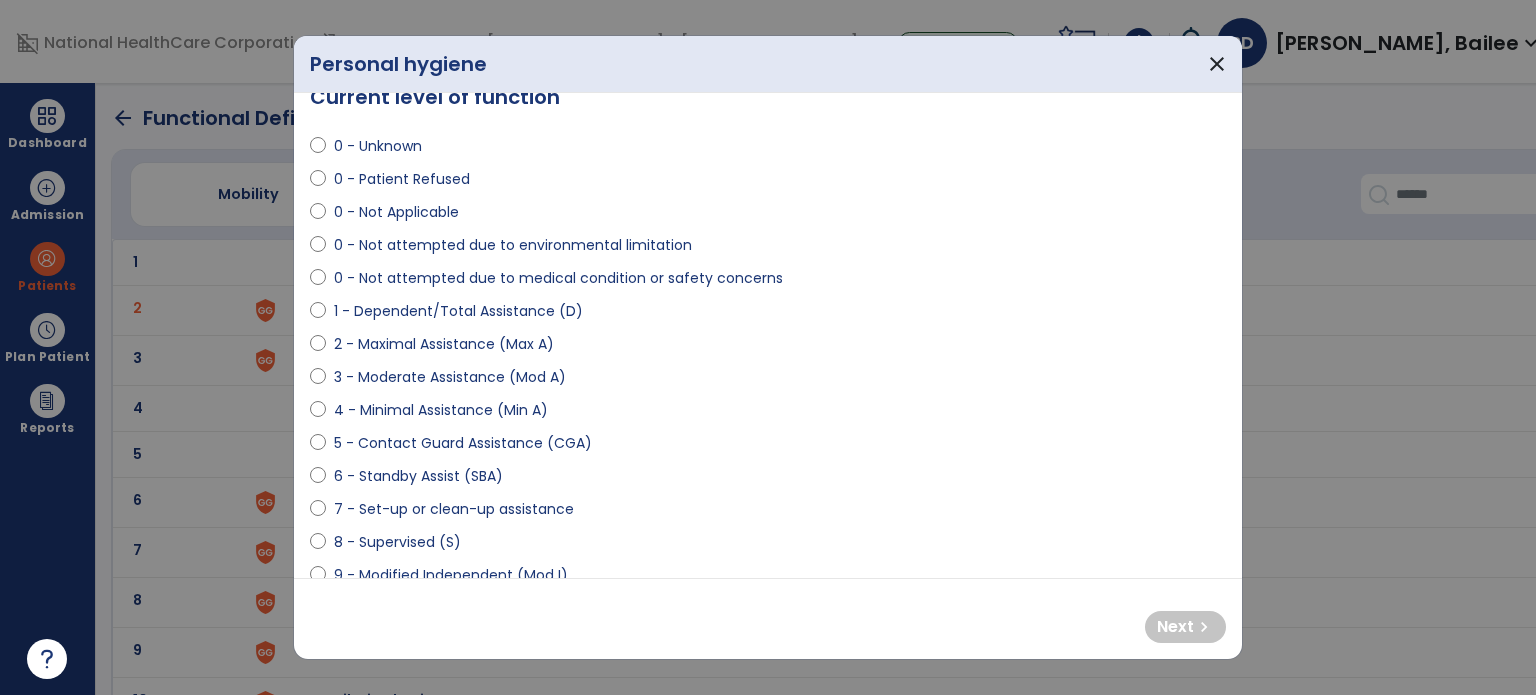 click on "7 - Set-up or clean-up assistance" at bounding box center [454, 509] 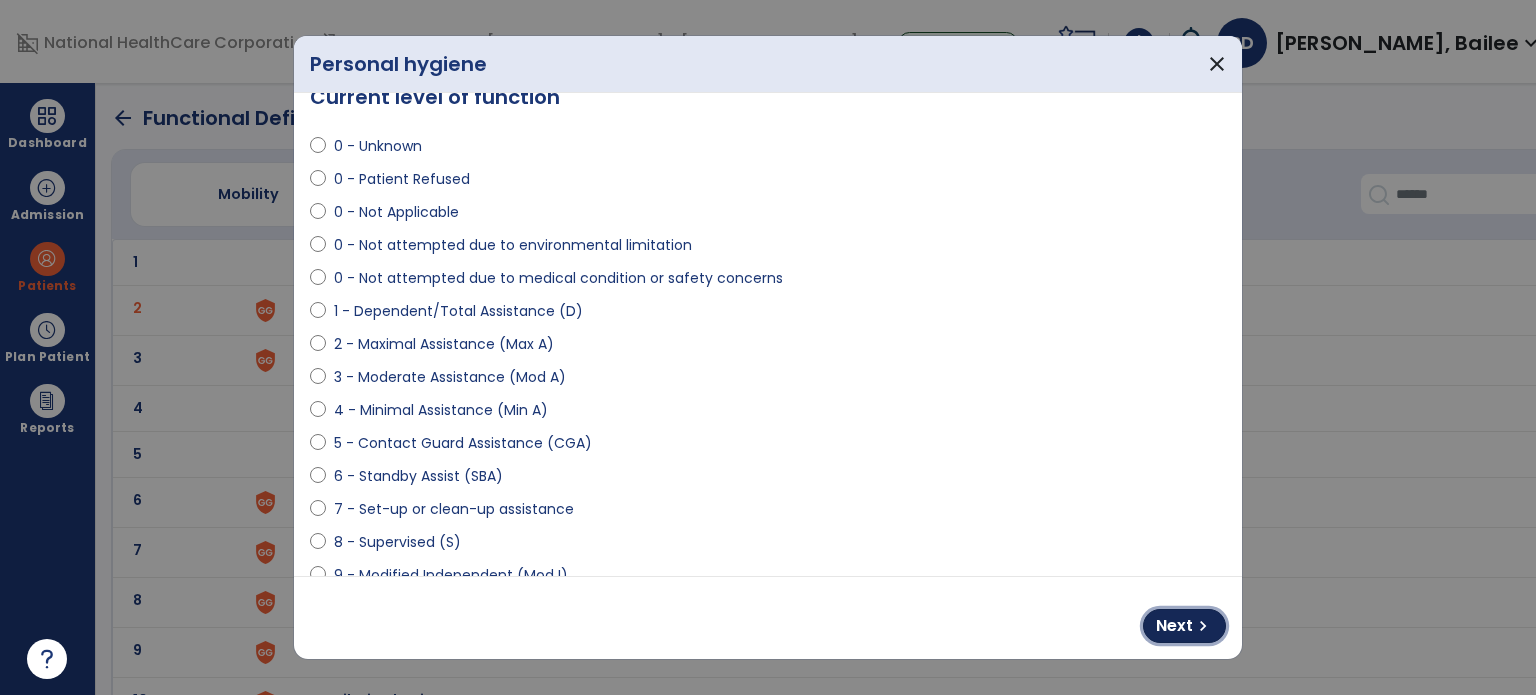 click on "Next  chevron_right" at bounding box center (1184, 626) 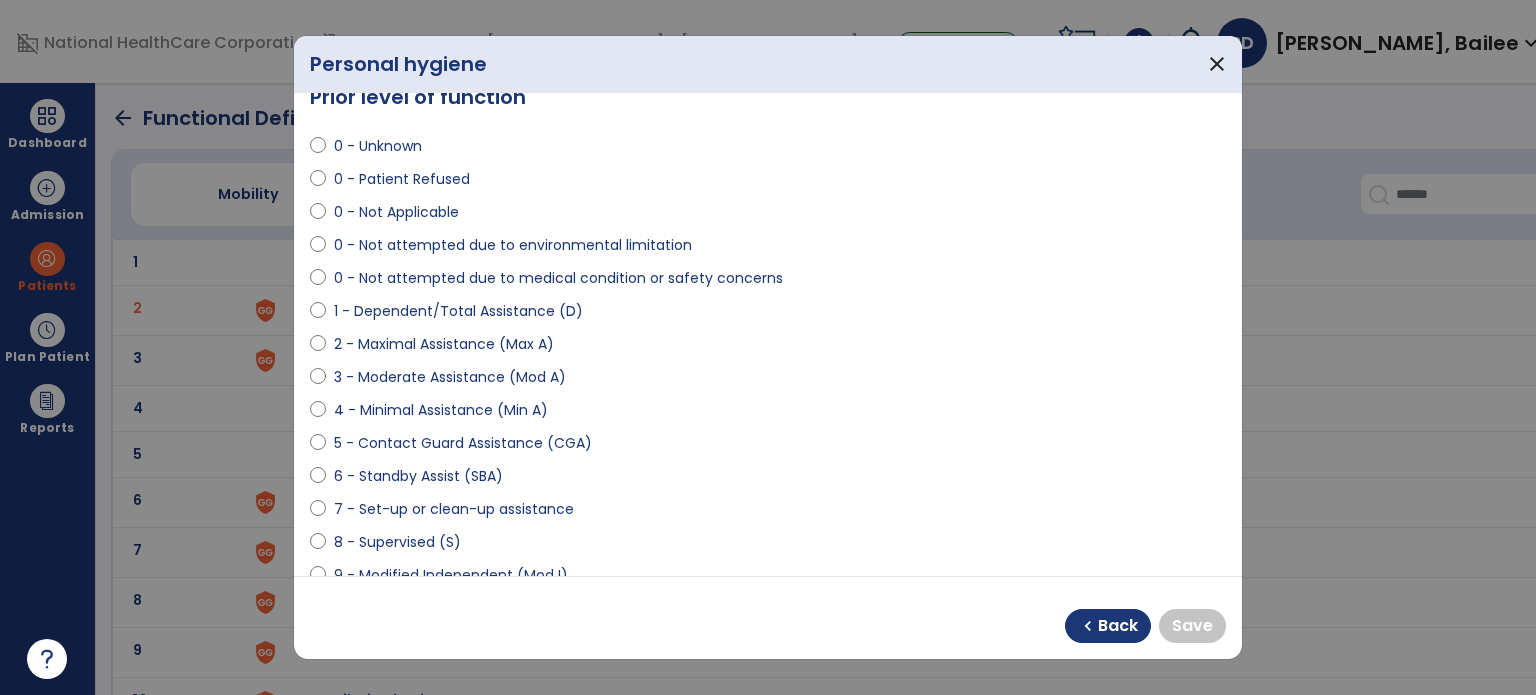 click on "7 - Set-up or clean-up assistance" at bounding box center (454, 509) 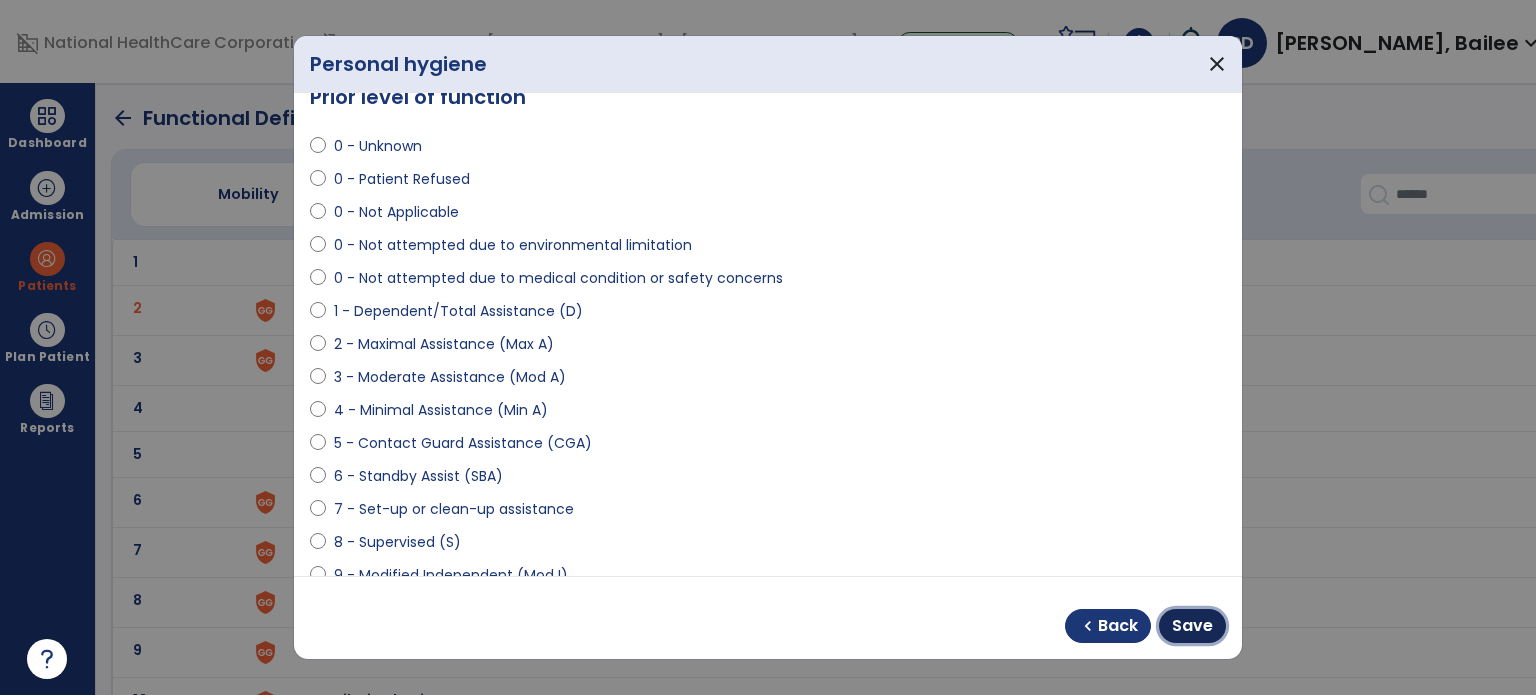 click on "Save" at bounding box center (1192, 626) 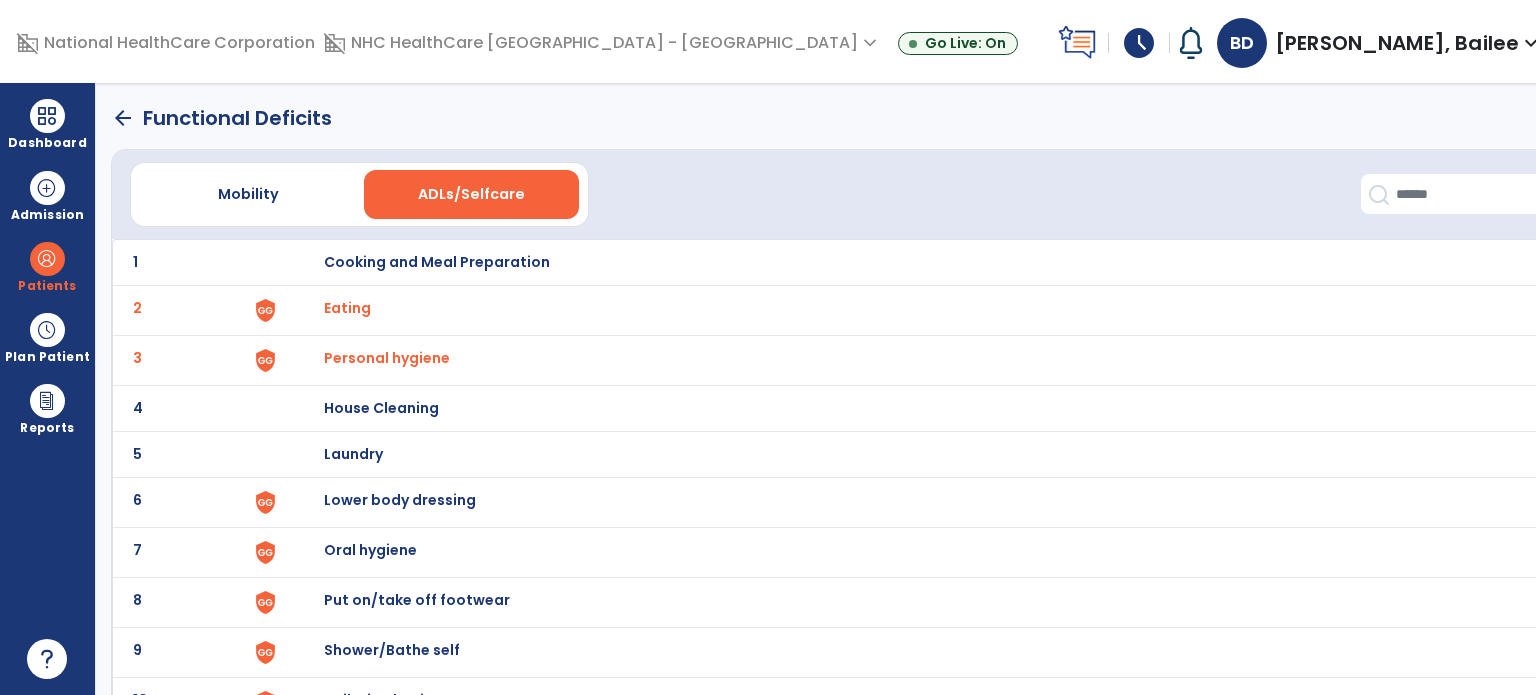 click on "Lower body dressing" at bounding box center [437, 262] 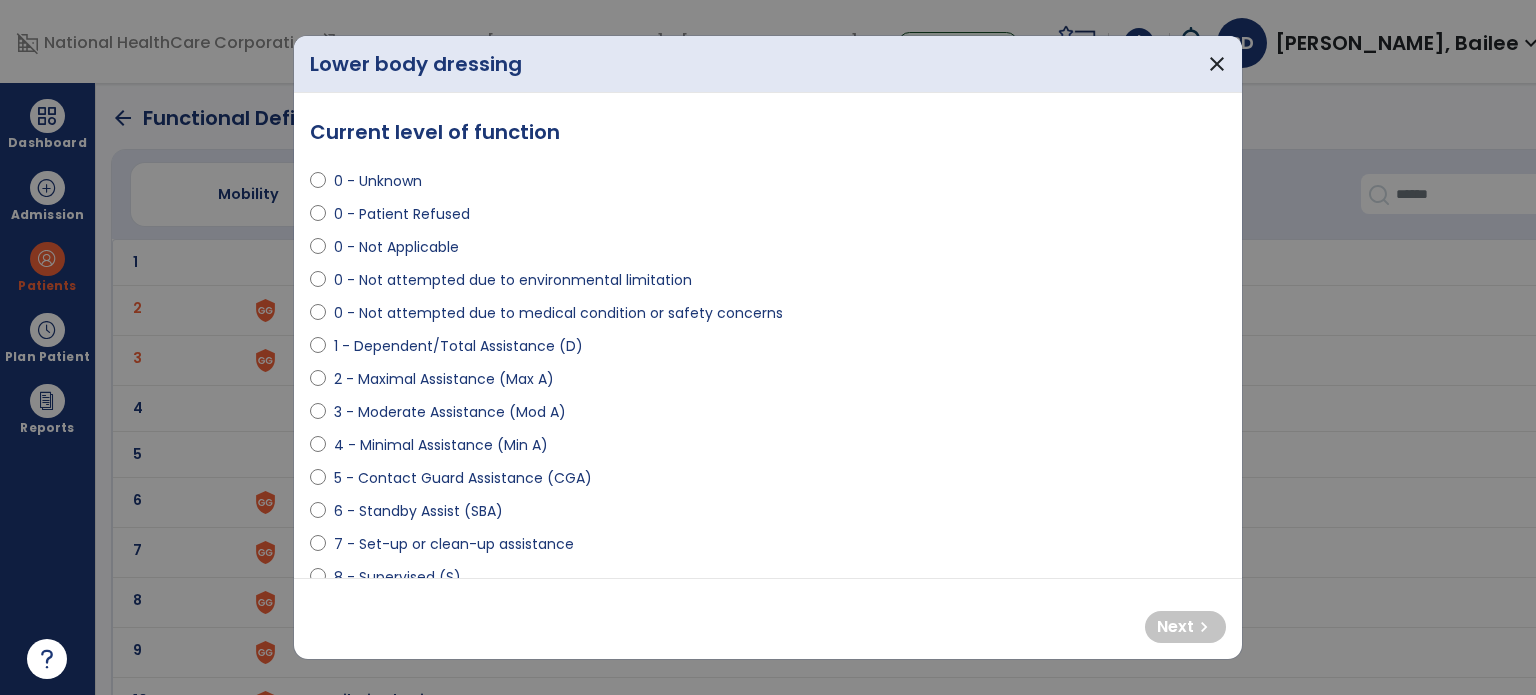 click on "3 - Moderate Assistance (Mod A)" at bounding box center [450, 412] 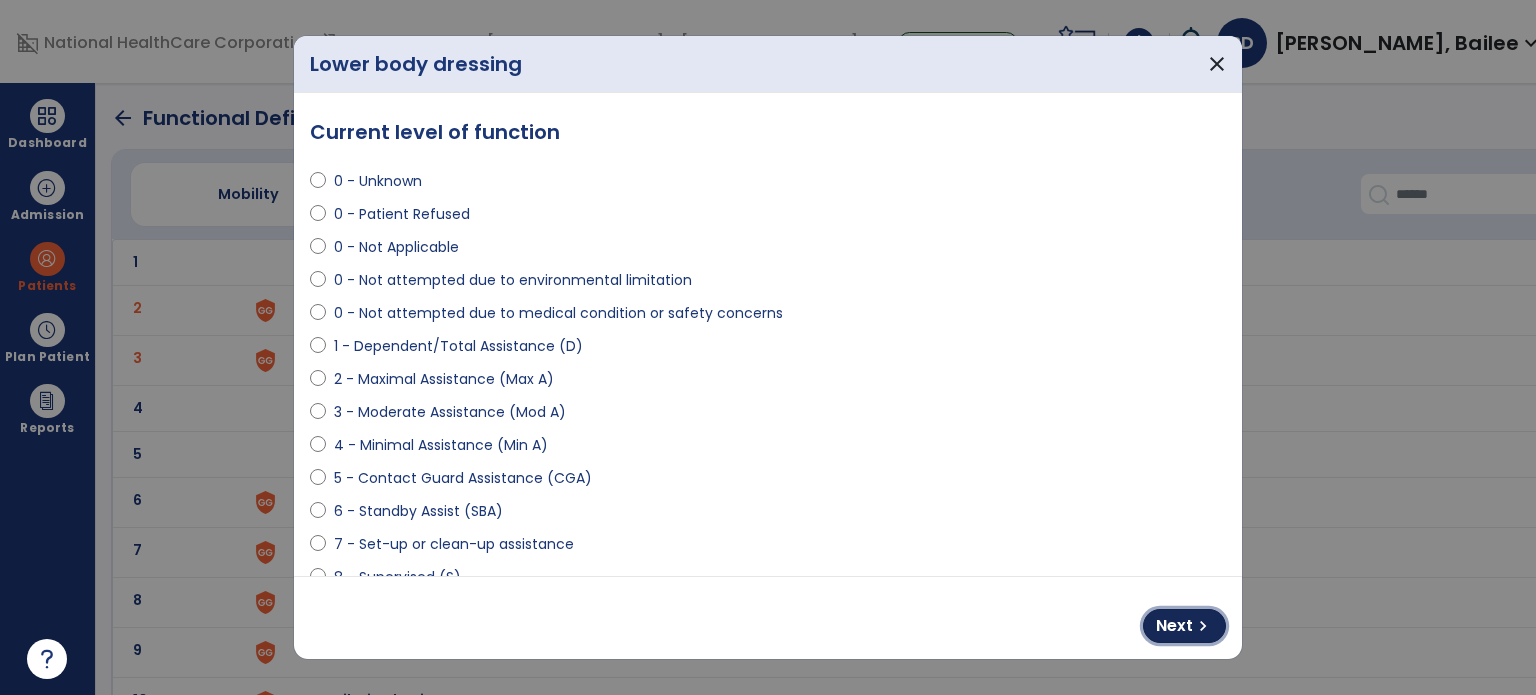 click on "Next" at bounding box center (1174, 626) 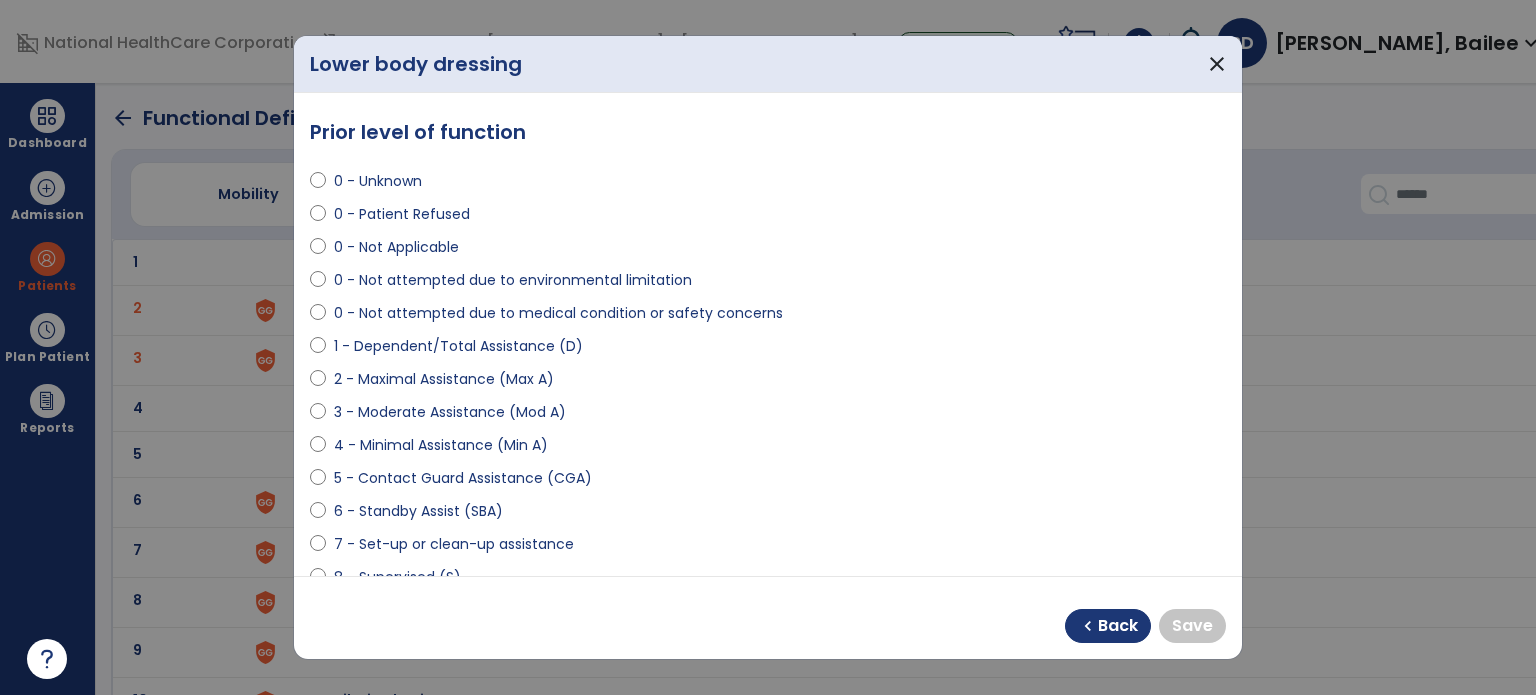 click on "0 - Unknown 0 - Patient Refused 0 - Not Applicable 0 - Not attempted due to environmental limitation 0 - Not attempted due to medical condition or safety concerns 1 - Dependent/Total Assistance (D) 2 - Maximal Assistance (Max A) 3 - Moderate Assistance (Mod A) 4 - Minimal Assistance (Min A) 5 - Contact Guard Assistance (CGA) 6 - Standby Assist (SBA) 7 - Set-up or clean-up assistance 8 - Supervised (S) 9 - Modified Independent (Mod I) 10 - Independent (I)" at bounding box center [768, 404] 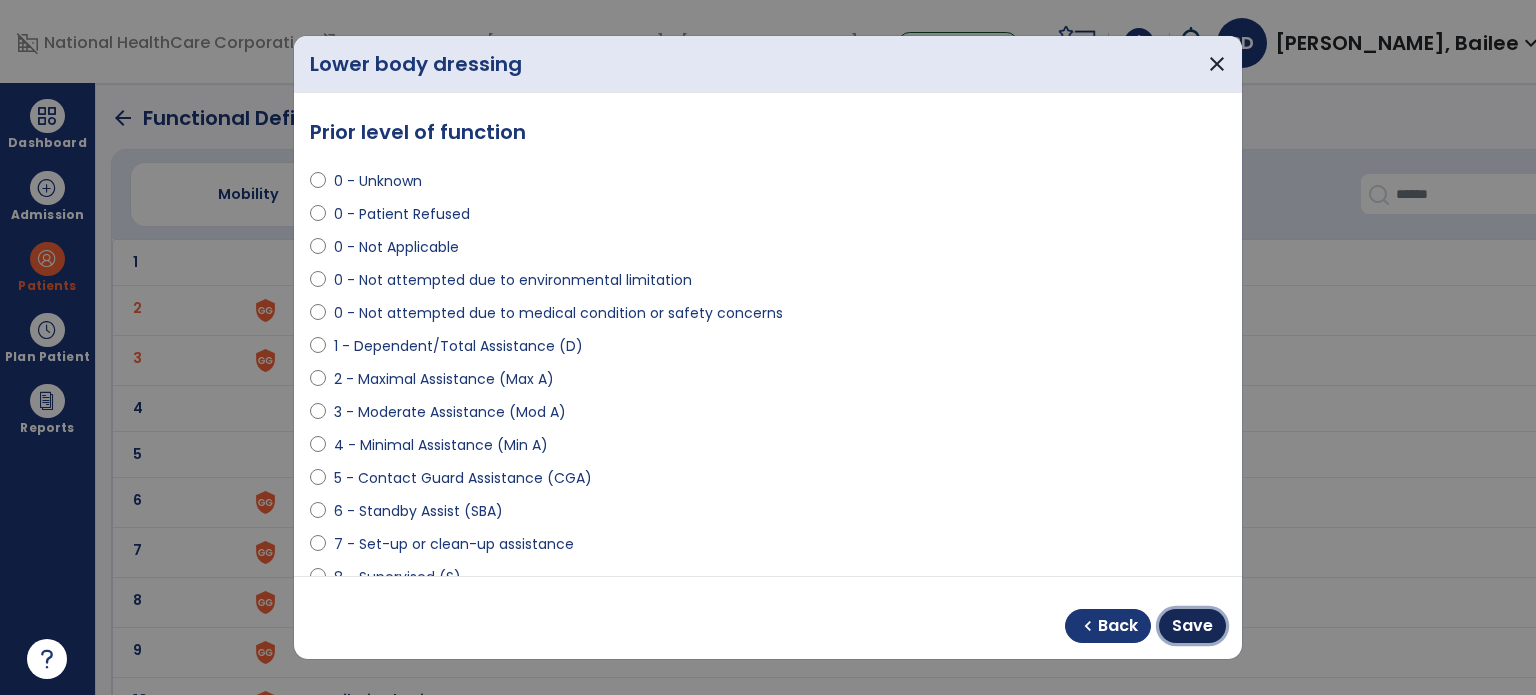 click on "Save" at bounding box center (1192, 626) 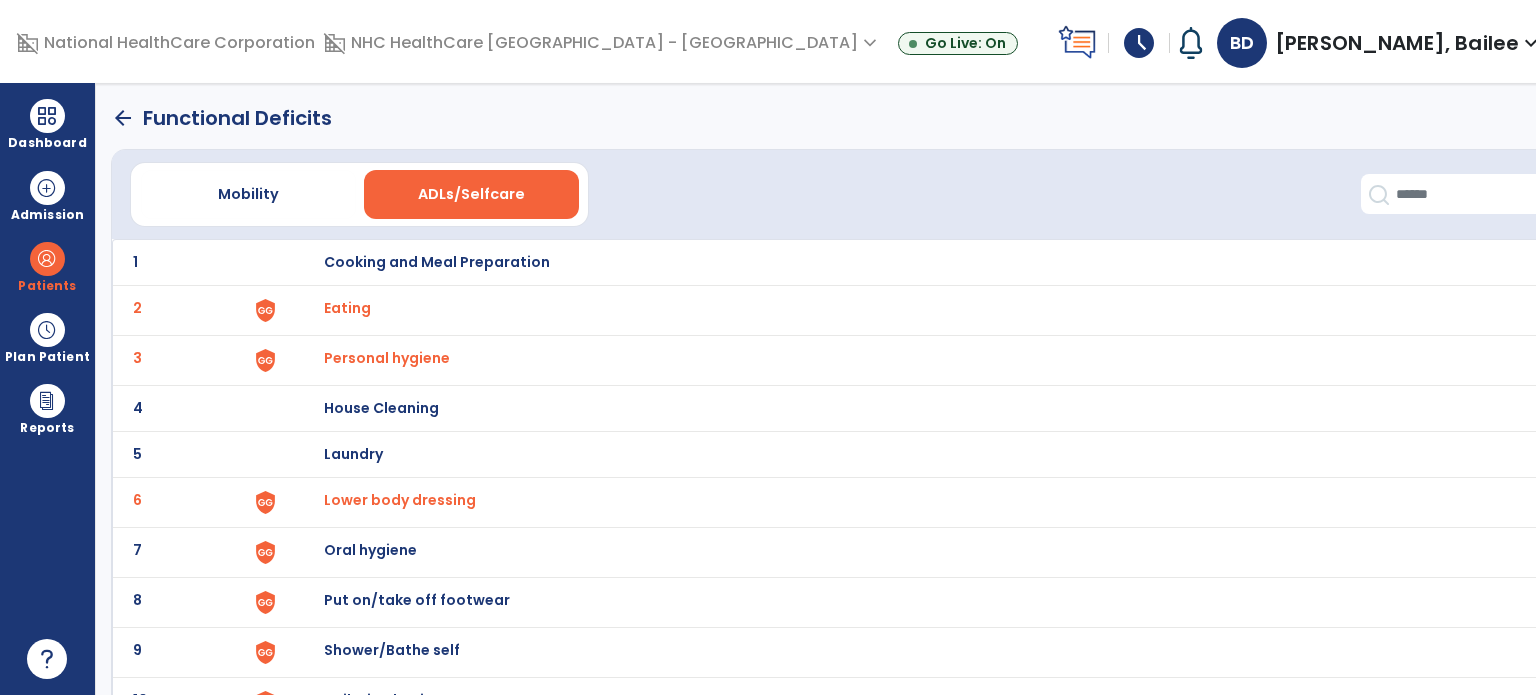 click on "Oral hygiene" at bounding box center [437, 262] 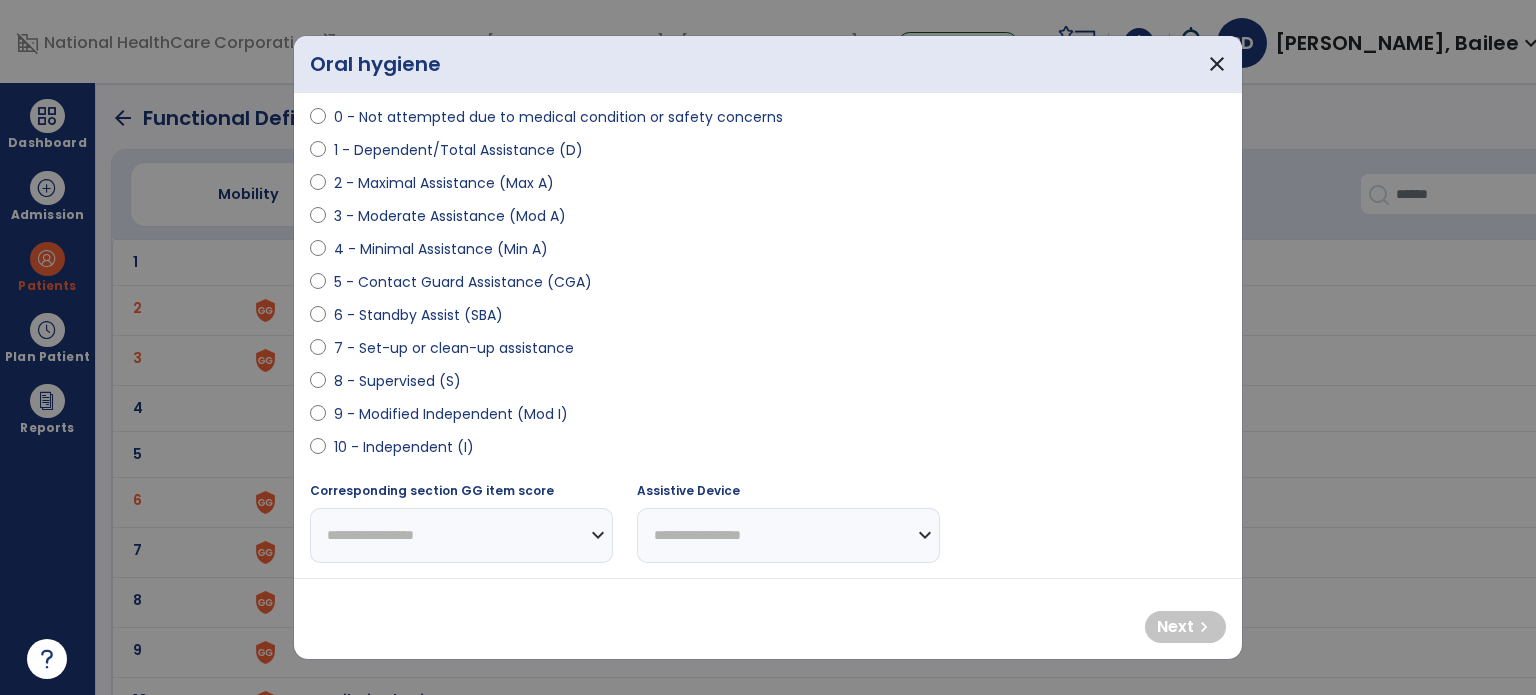 scroll, scrollTop: 226, scrollLeft: 0, axis: vertical 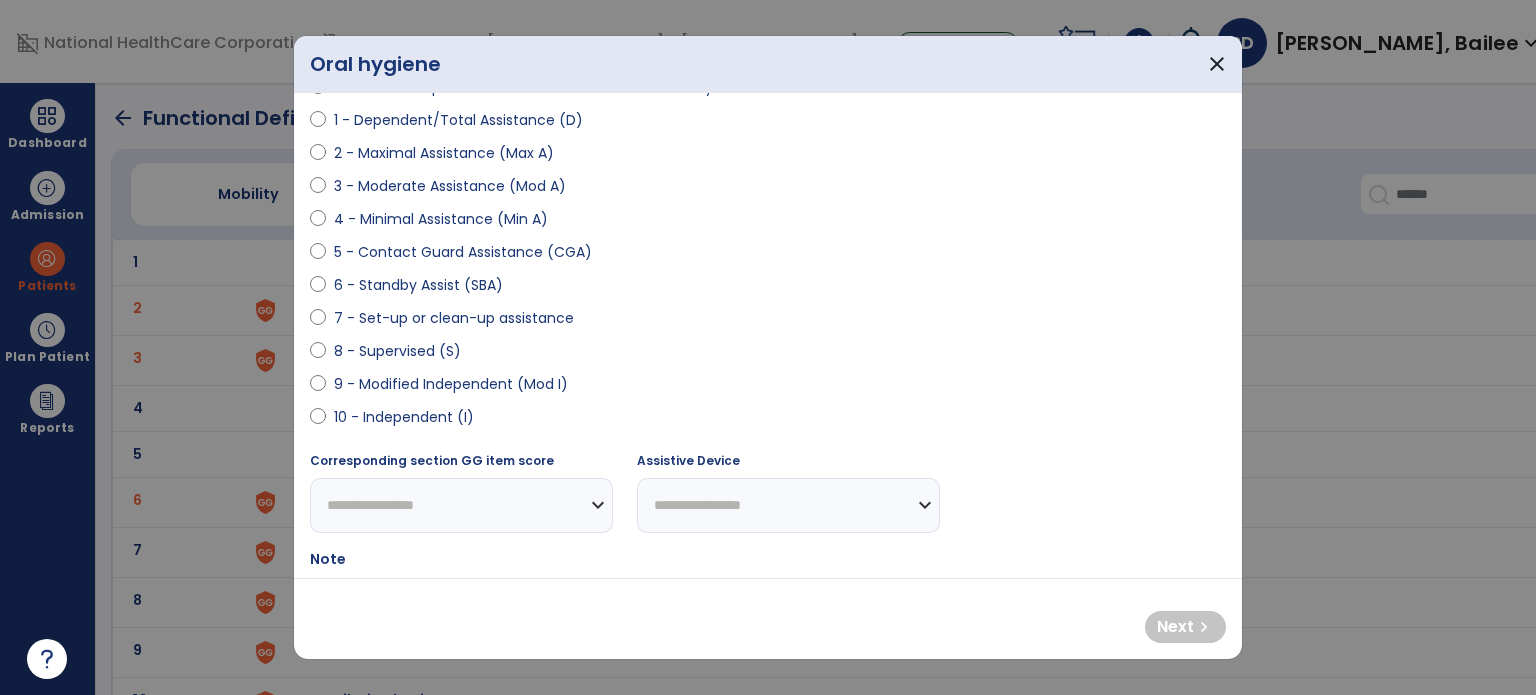 click on "7 - Set-up or clean-up assistance" at bounding box center [454, 318] 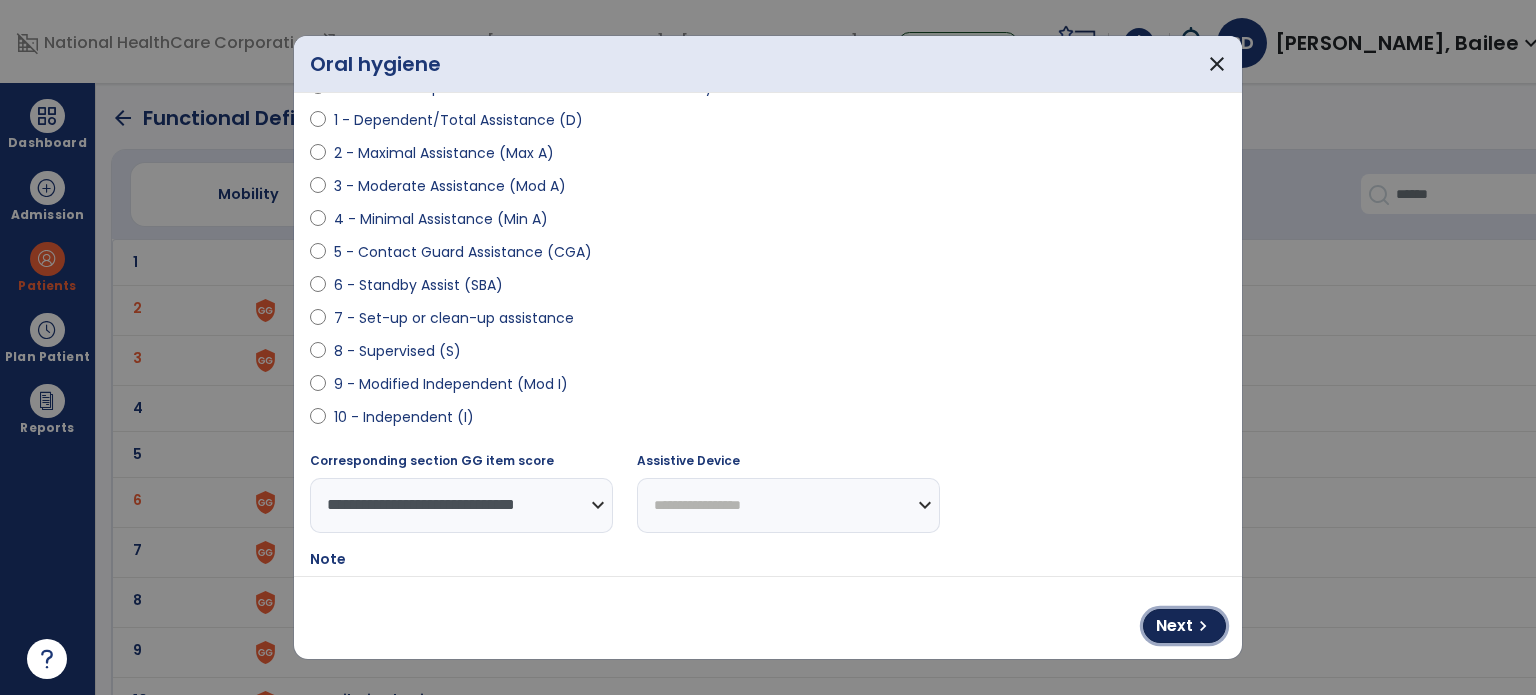 click on "Next" at bounding box center (1174, 626) 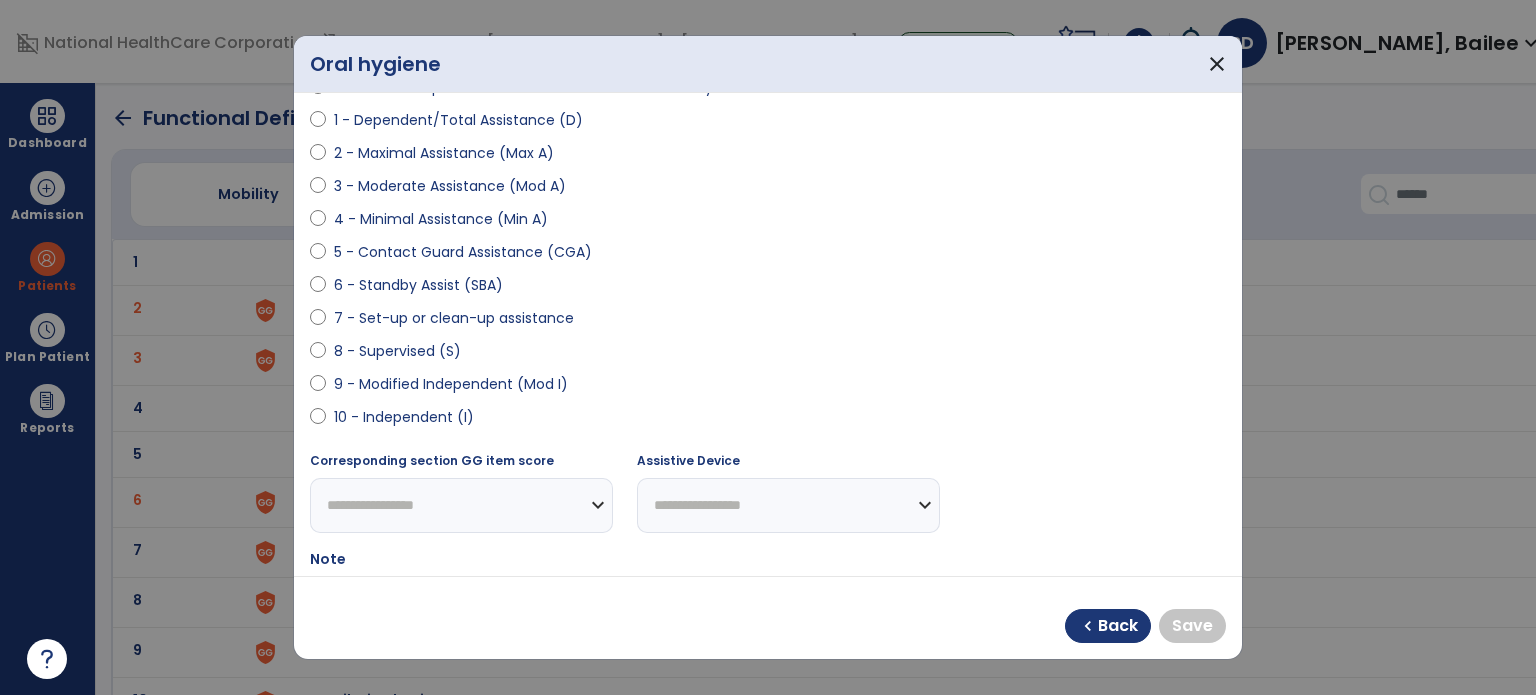 click on "7 - Set-up or clean-up assistance" at bounding box center (454, 318) 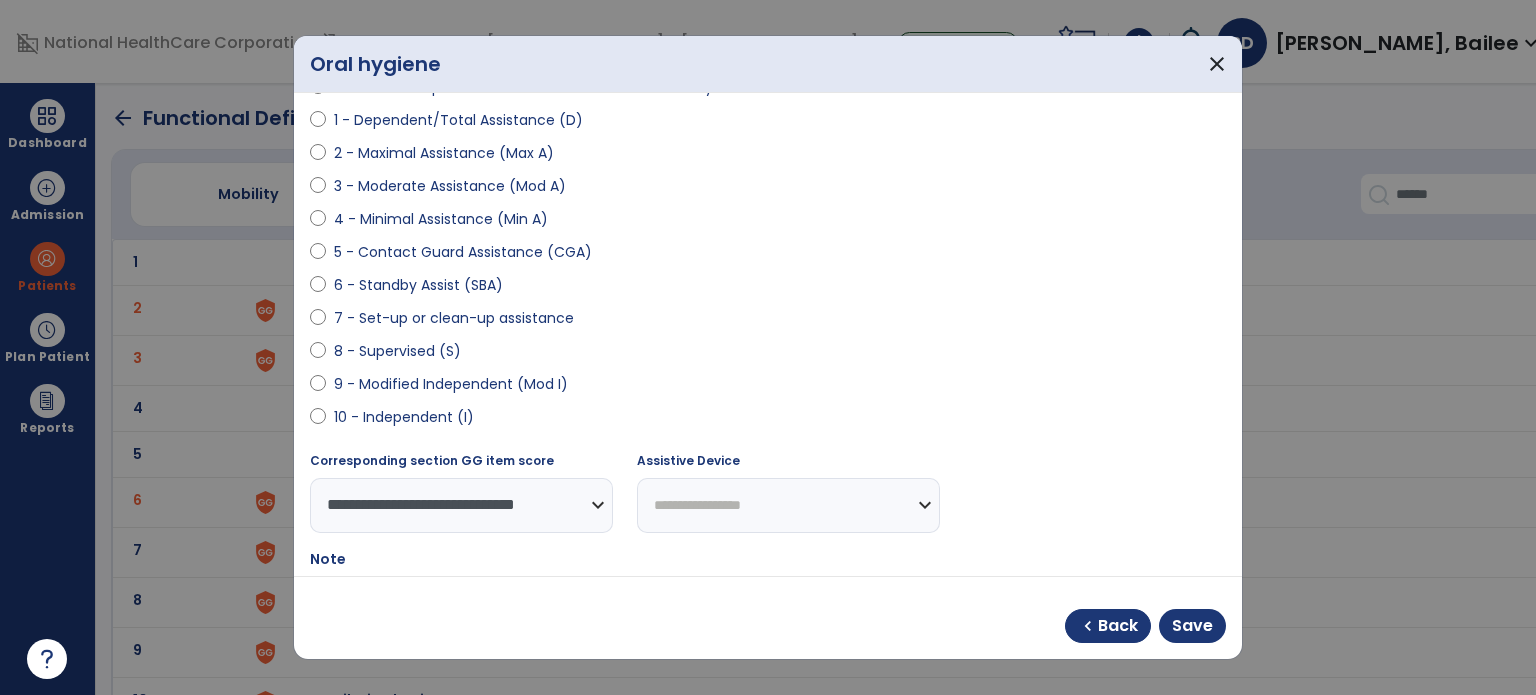 click on "chevron_left  Back Save" at bounding box center [768, 618] 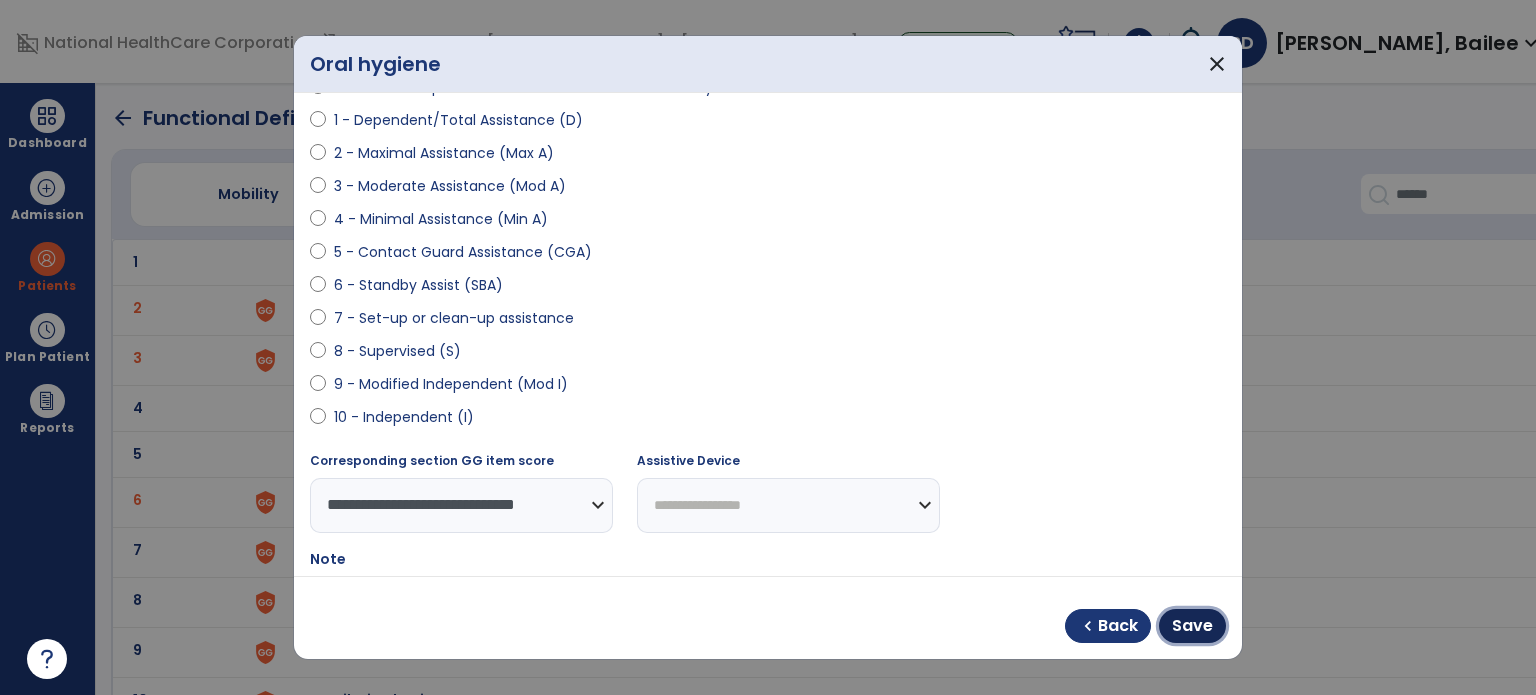 click on "Save" at bounding box center (1192, 626) 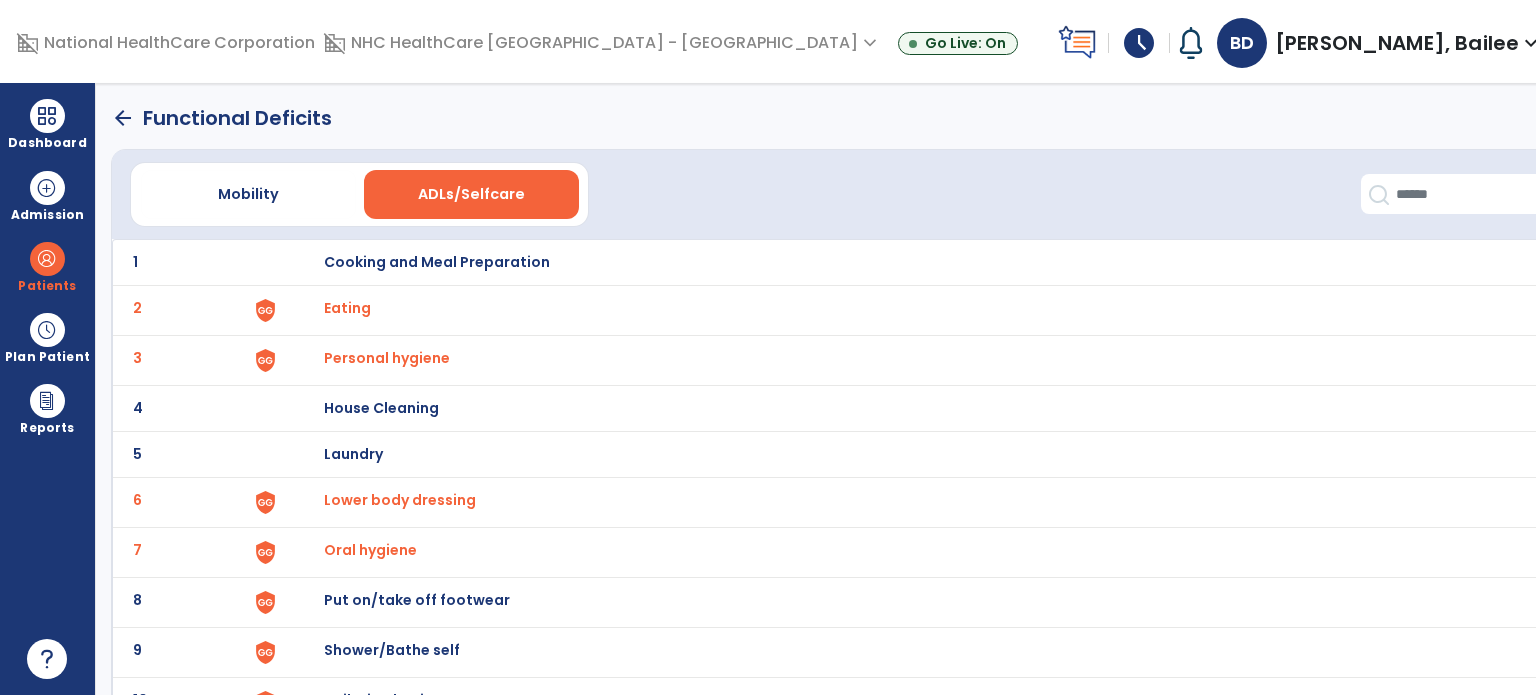 click on "Put on/take off footwear" at bounding box center [437, 262] 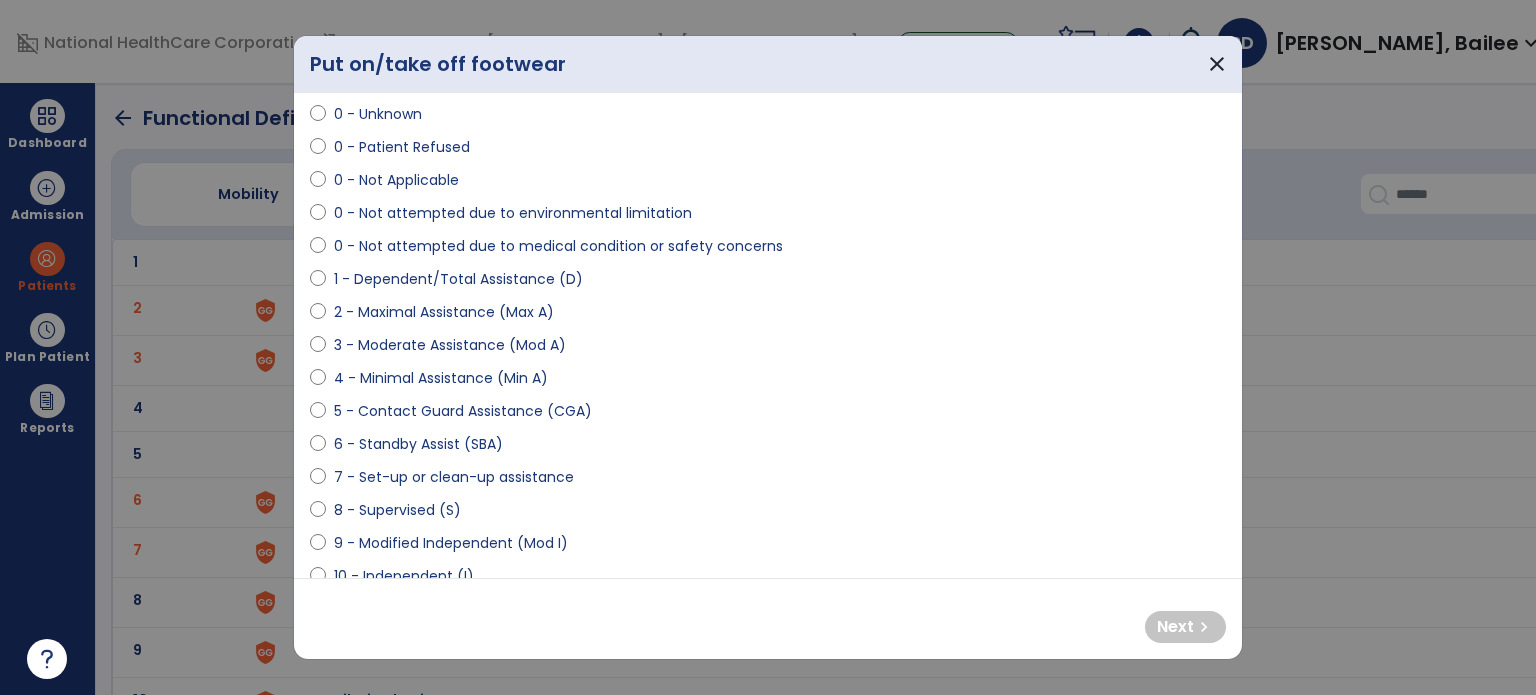 scroll, scrollTop: 68, scrollLeft: 0, axis: vertical 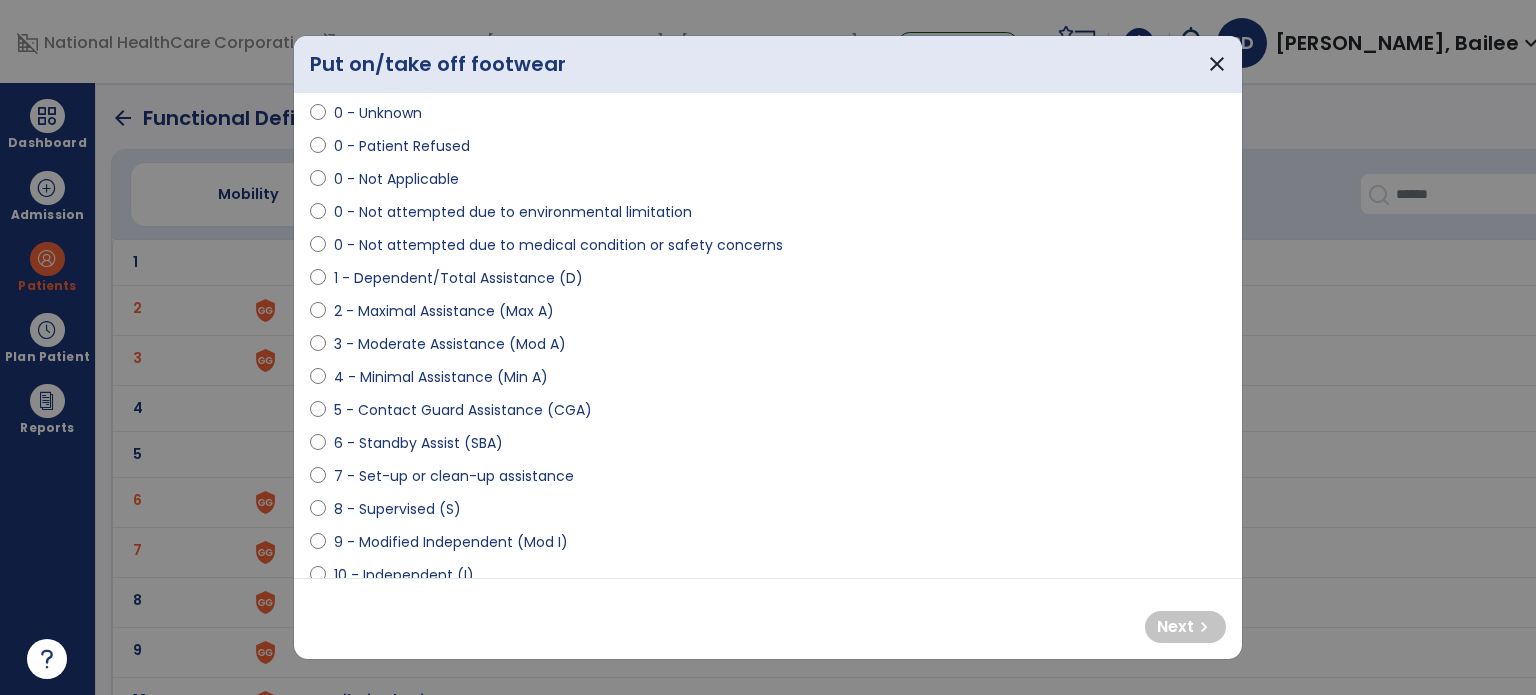 click on "1 - Dependent/Total Assistance (D)" at bounding box center [458, 278] 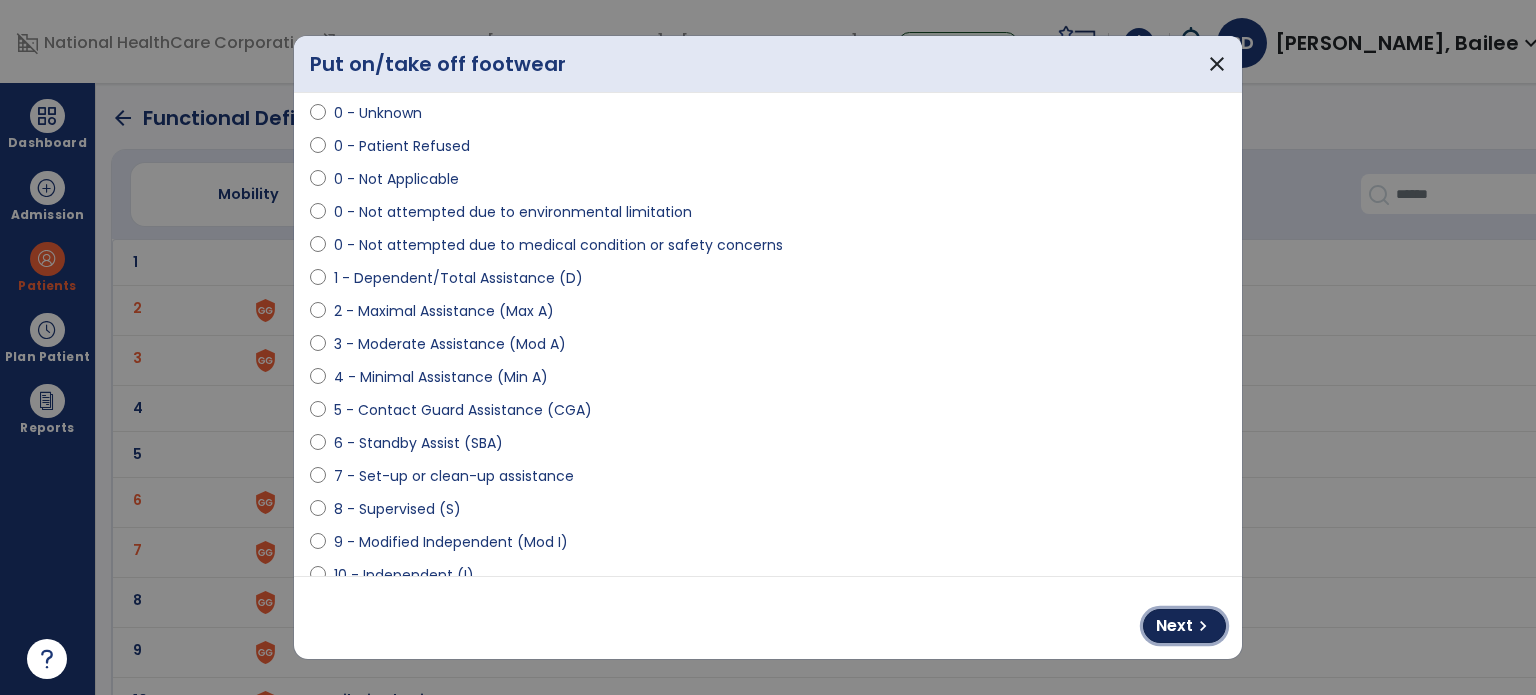 click on "Next" at bounding box center [1174, 626] 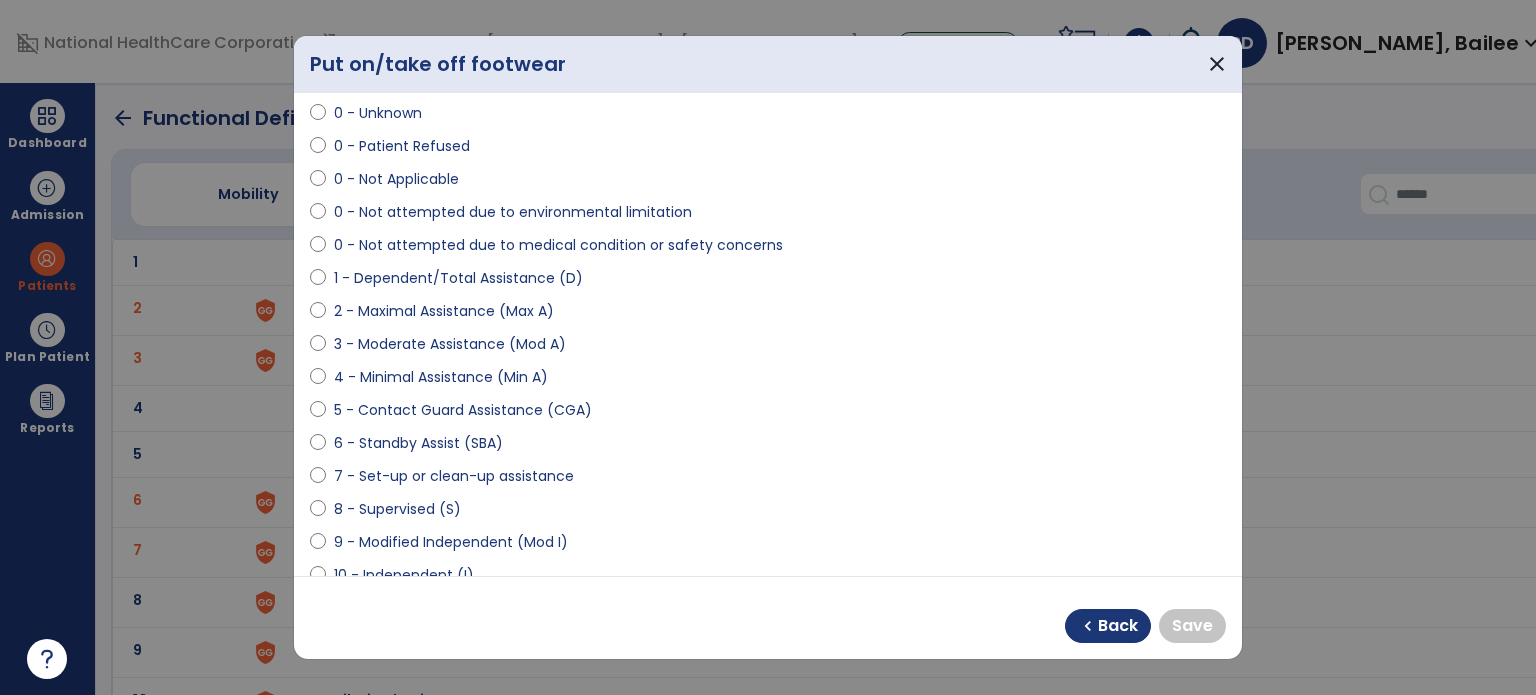 click on "1 - Dependent/Total Assistance (D)" at bounding box center (458, 278) 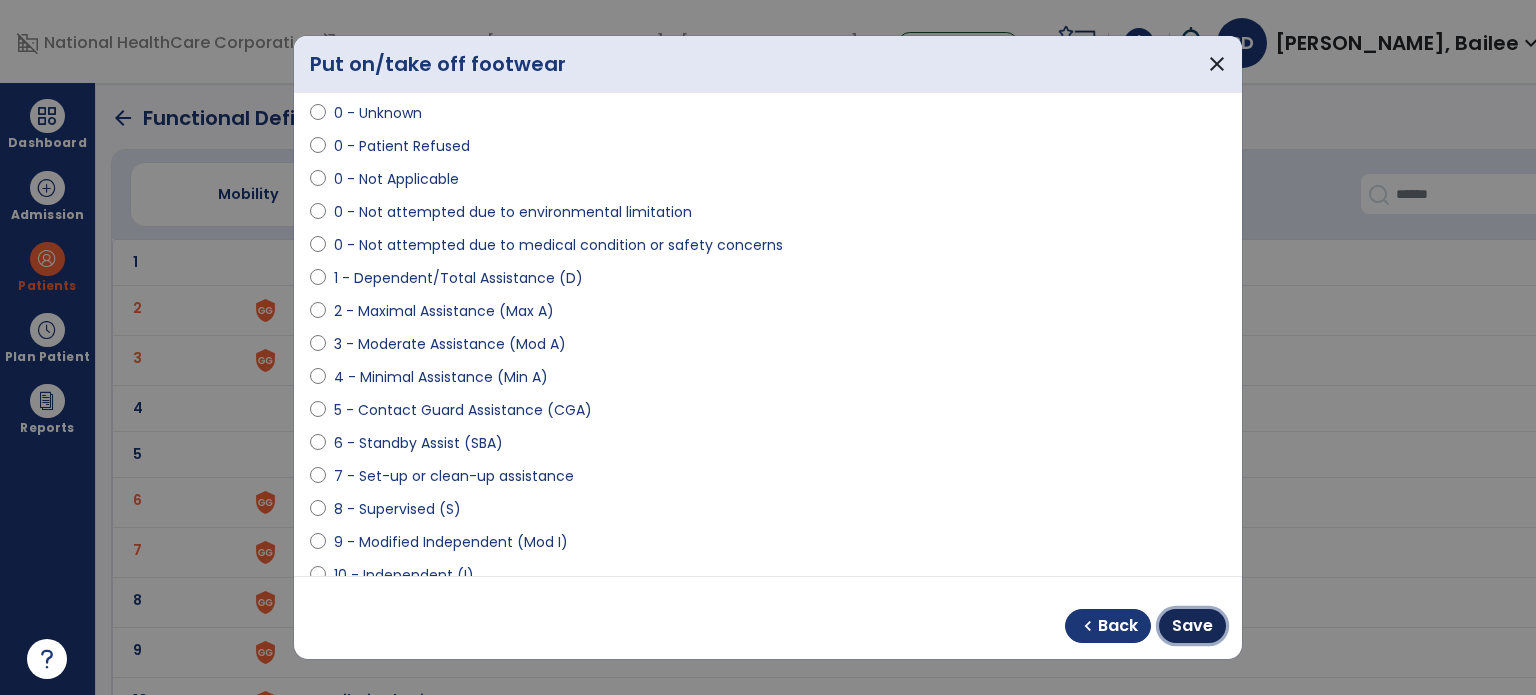 click on "Save" at bounding box center (1192, 626) 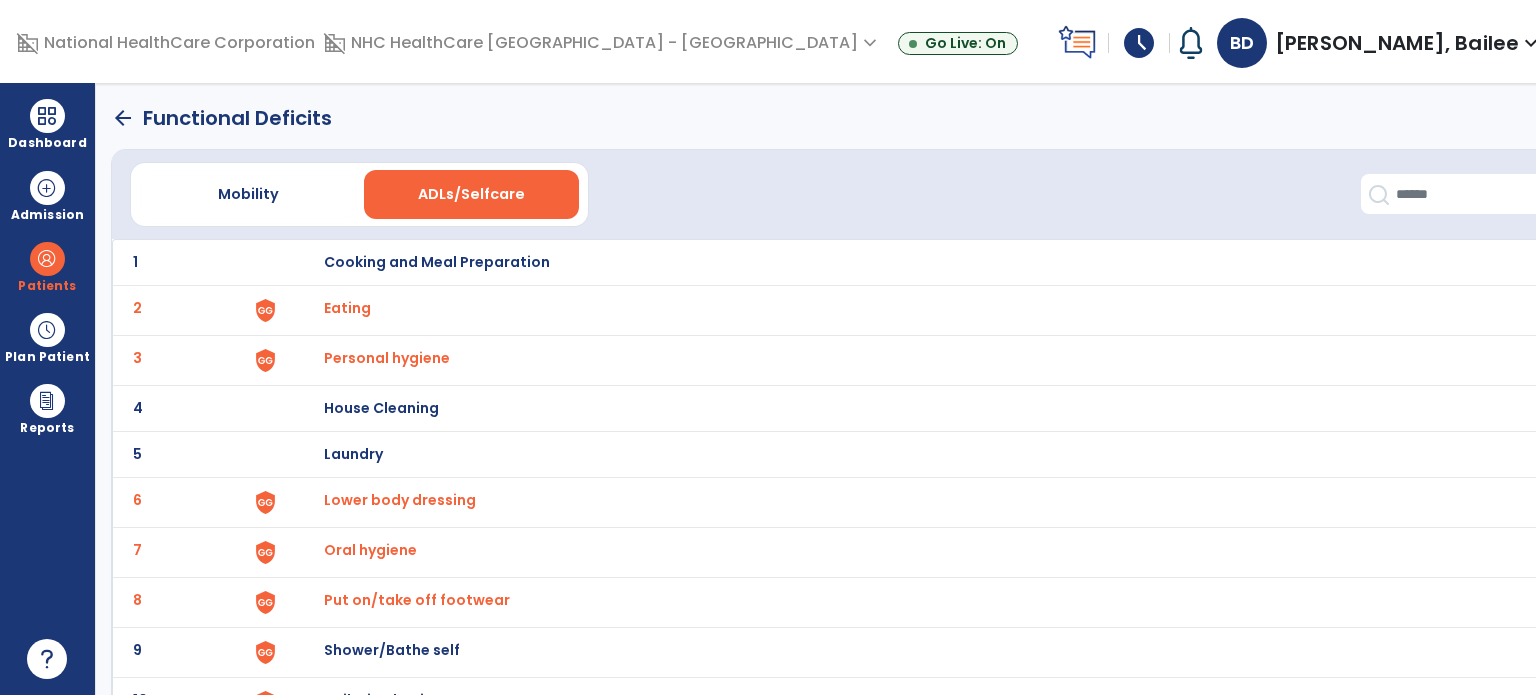 click on "Shower/Bathe self" at bounding box center (437, 262) 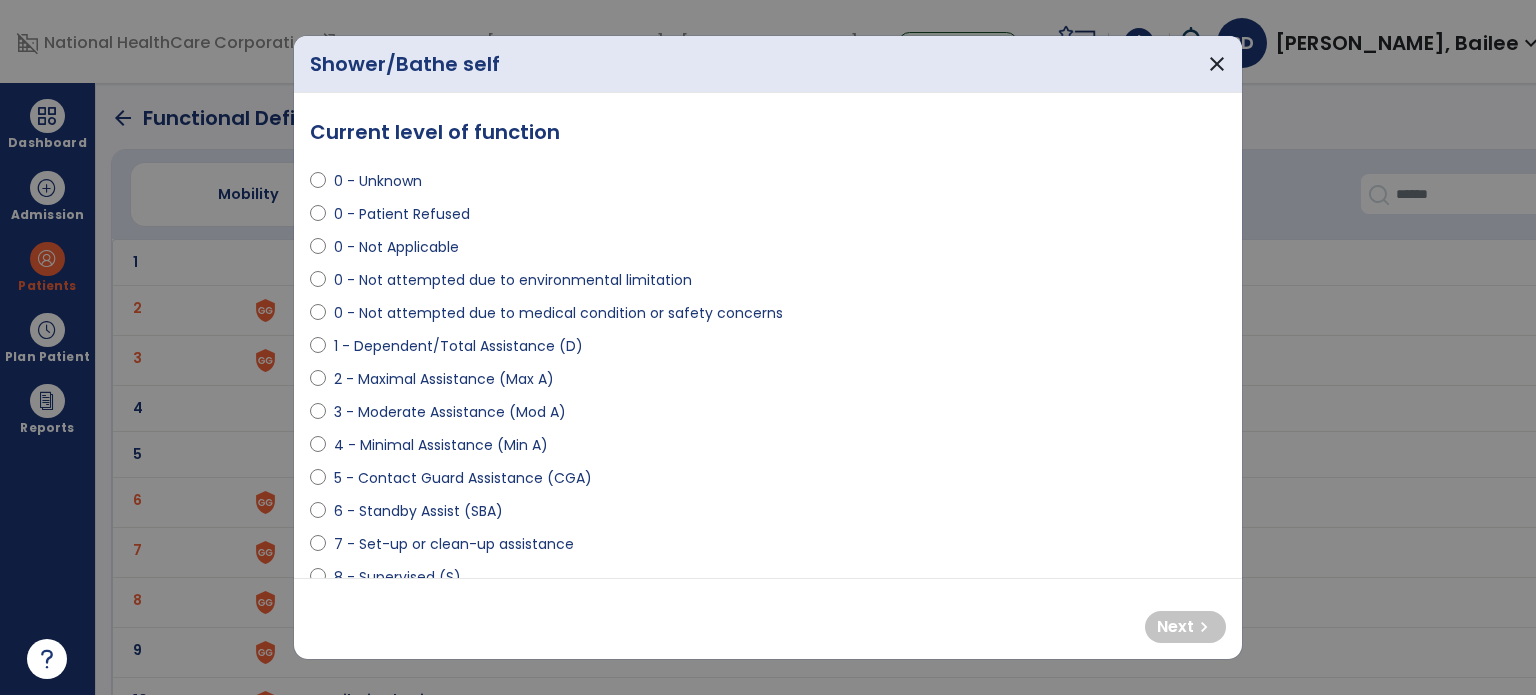 scroll, scrollTop: 87, scrollLeft: 0, axis: vertical 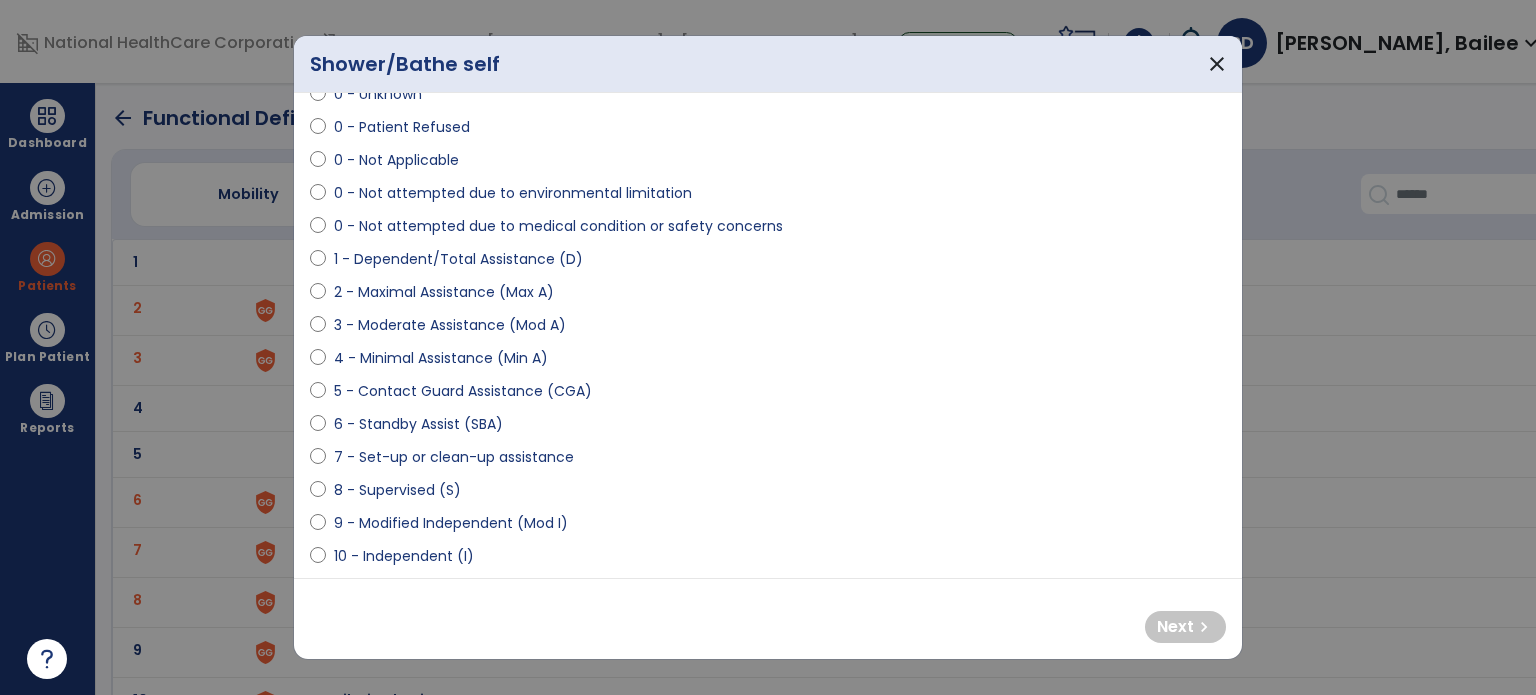 click on "3 - Moderate Assistance (Mod A)" at bounding box center [450, 325] 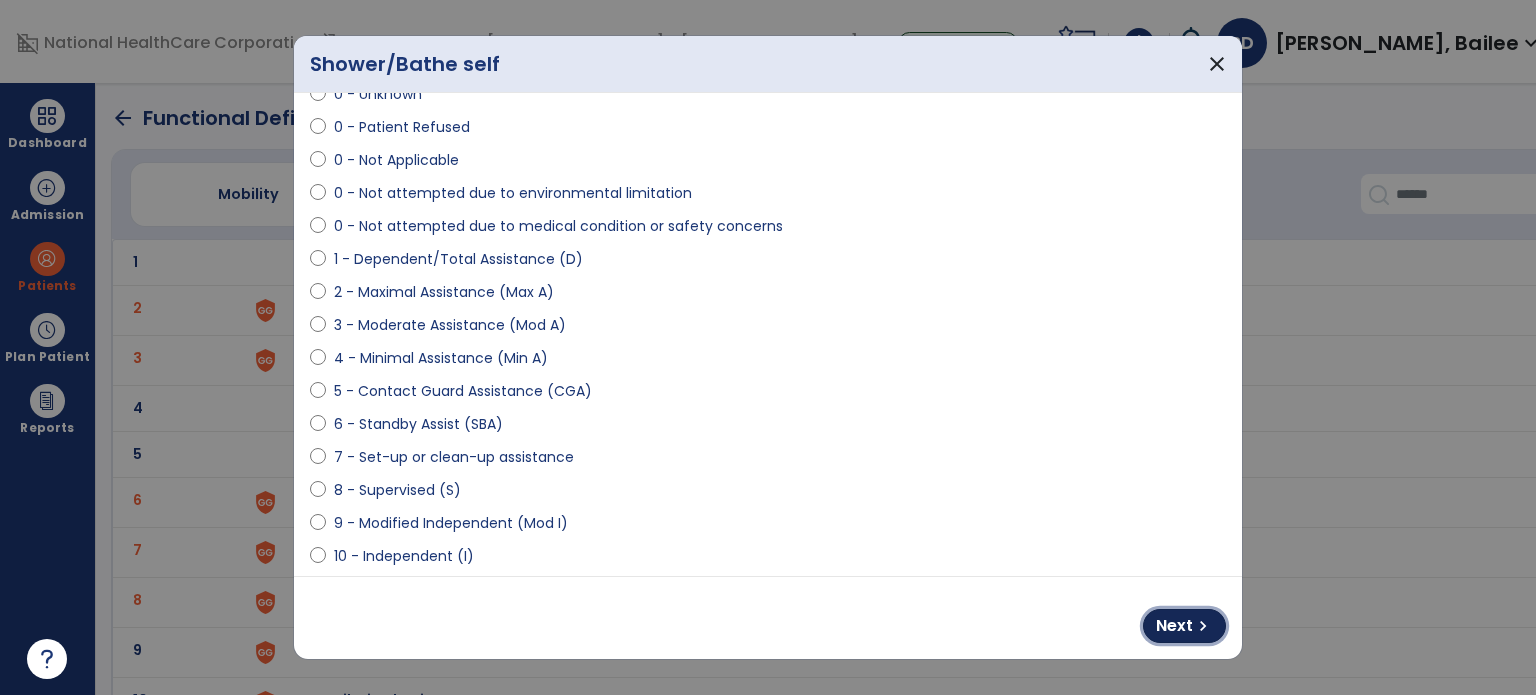 click on "Next" at bounding box center [1174, 626] 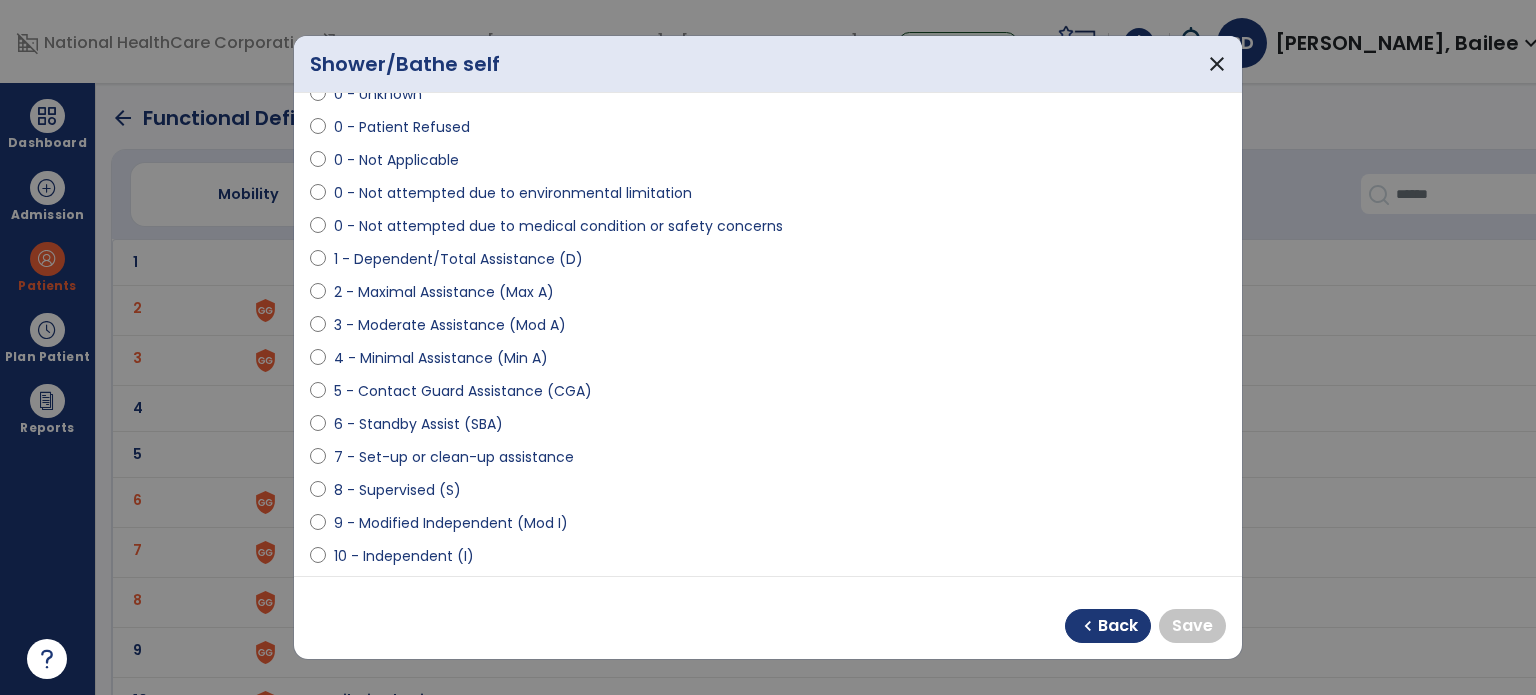 click on "3 - Moderate Assistance (Mod A)" at bounding box center [450, 325] 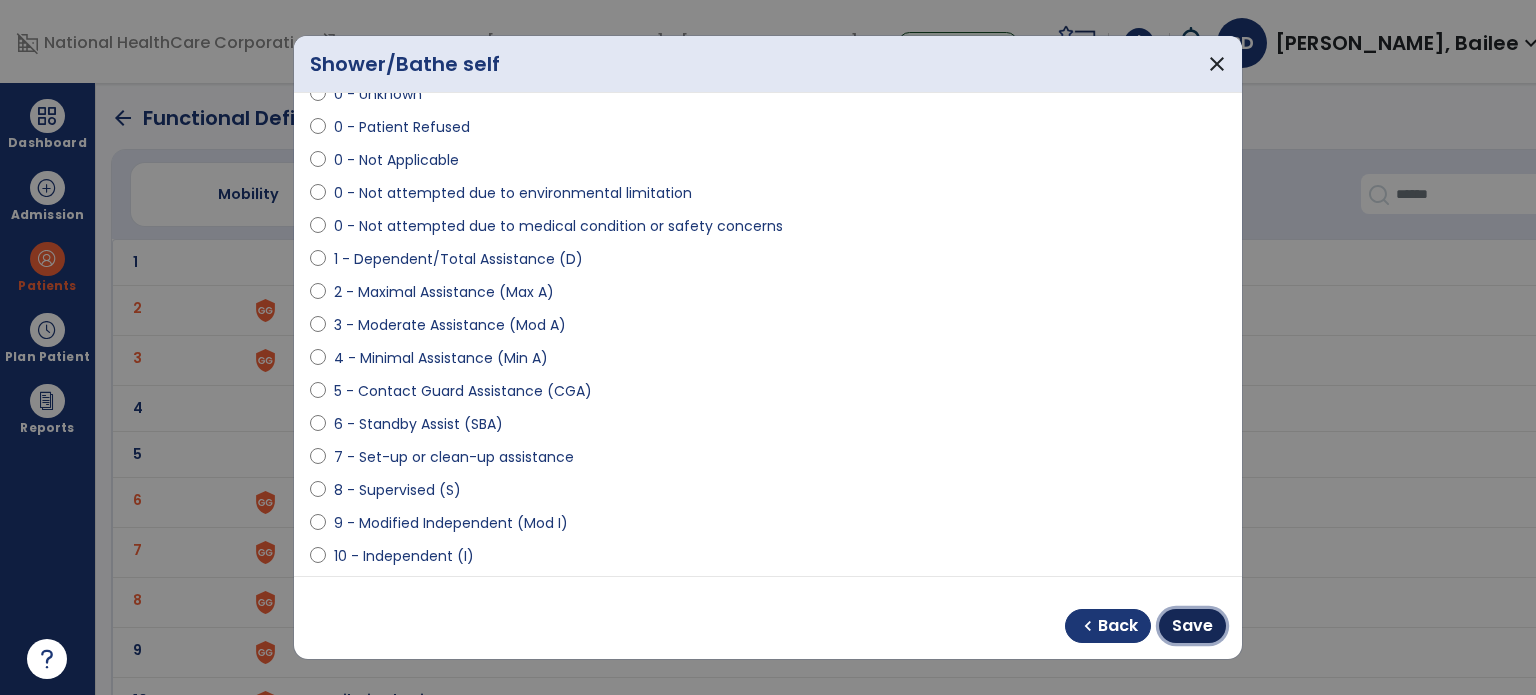 click on "Save" at bounding box center (1192, 626) 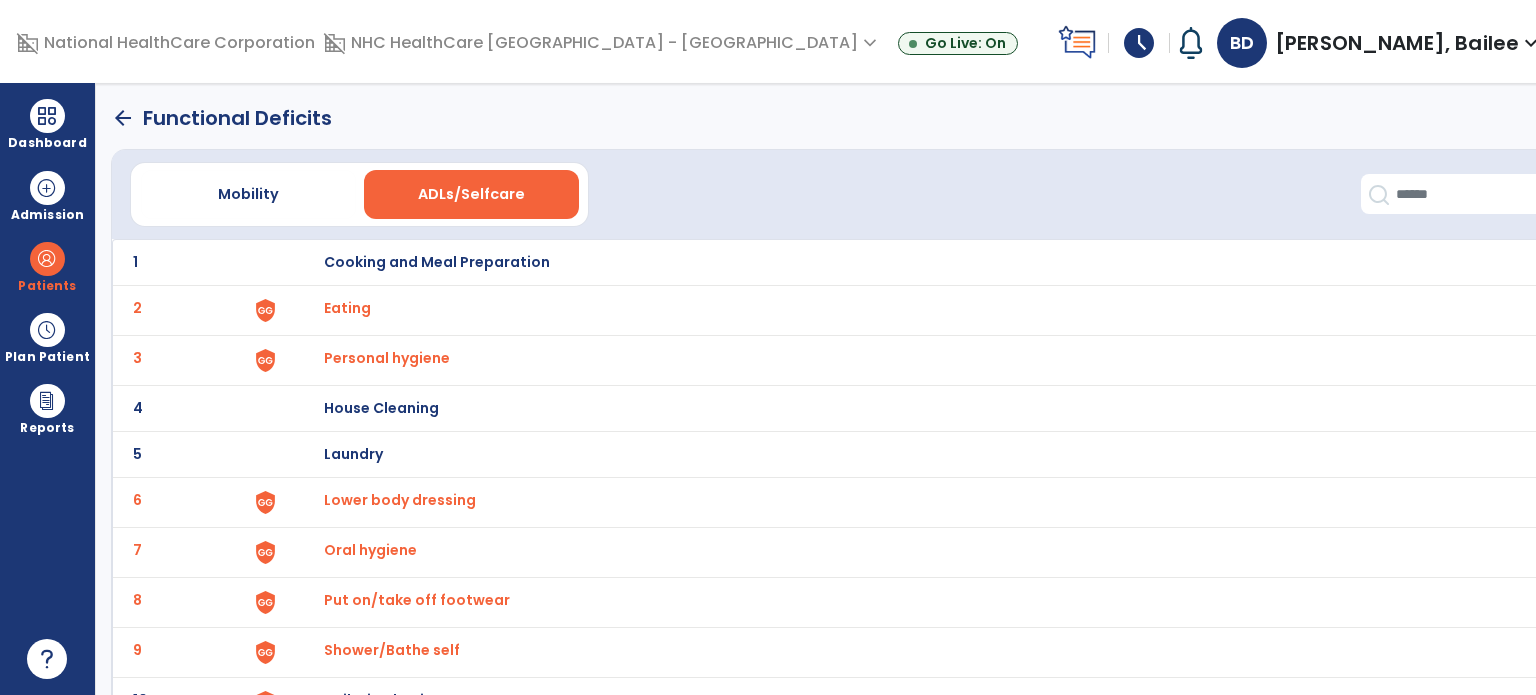 scroll, scrollTop: 172, scrollLeft: 0, axis: vertical 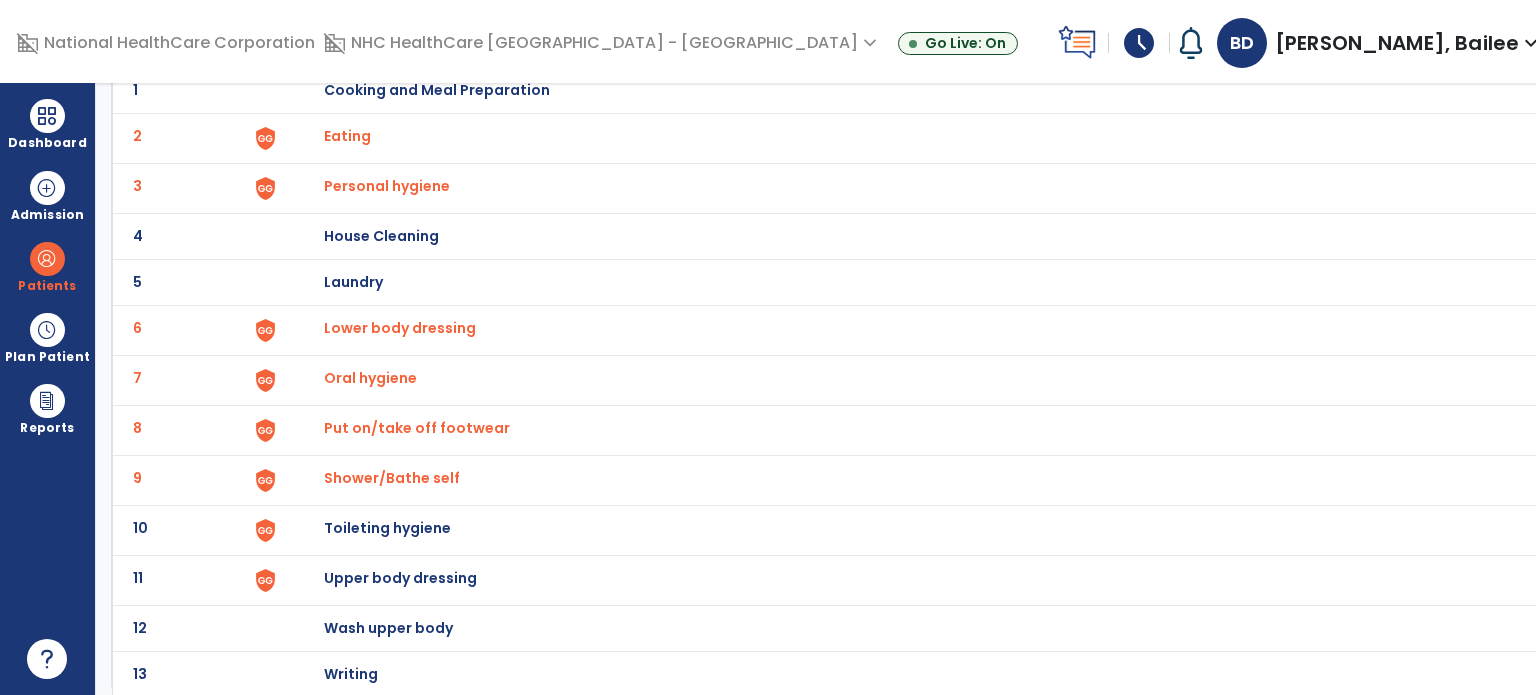 click on "Toileting hygiene" at bounding box center [437, 90] 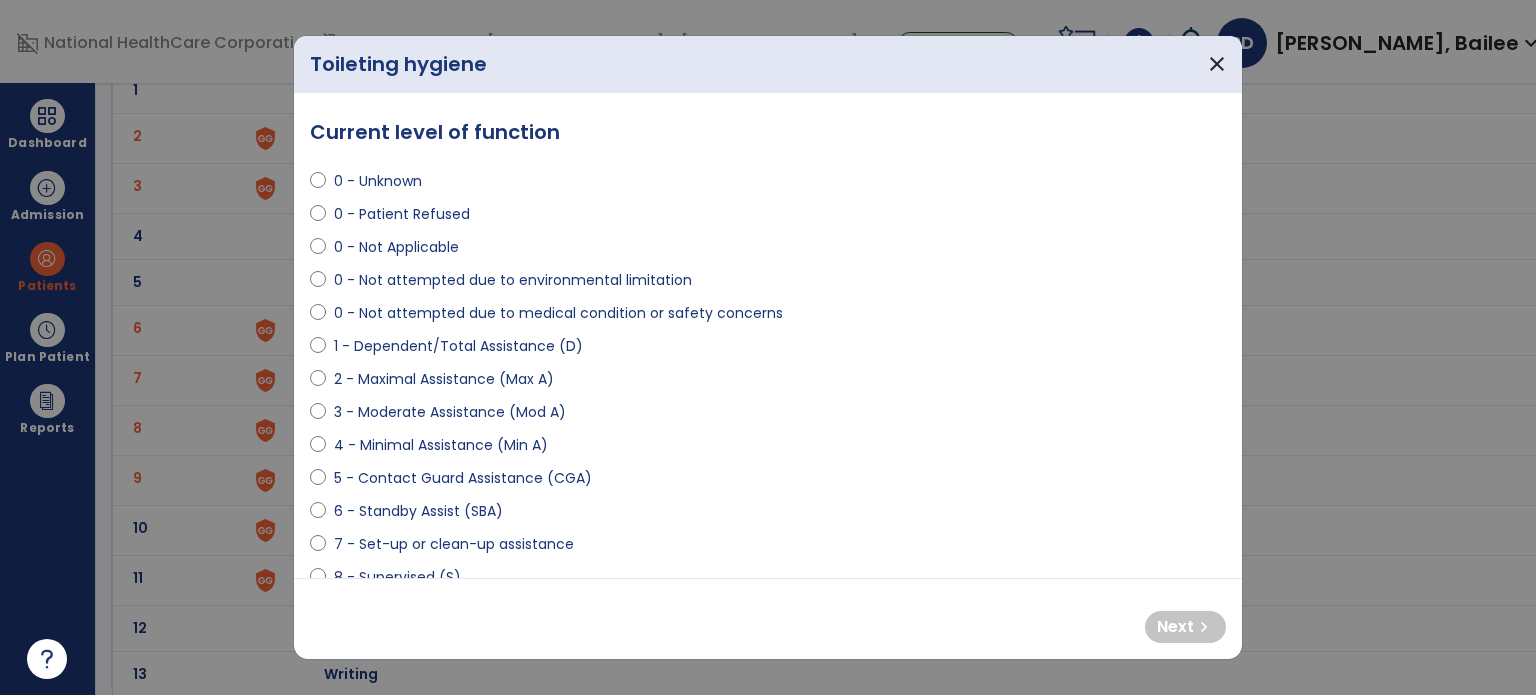 click on "2 - Maximal Assistance (Max A)" at bounding box center (444, 379) 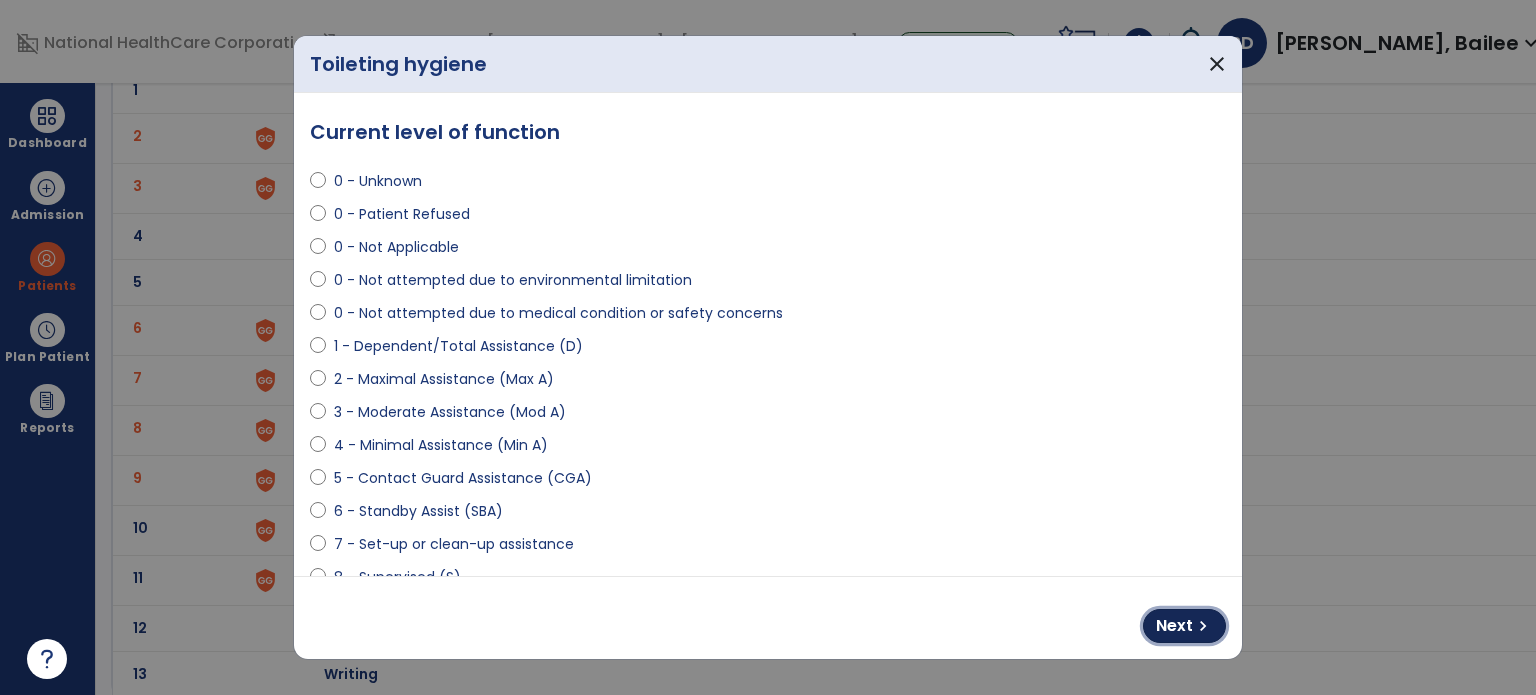 click on "chevron_right" at bounding box center [1203, 626] 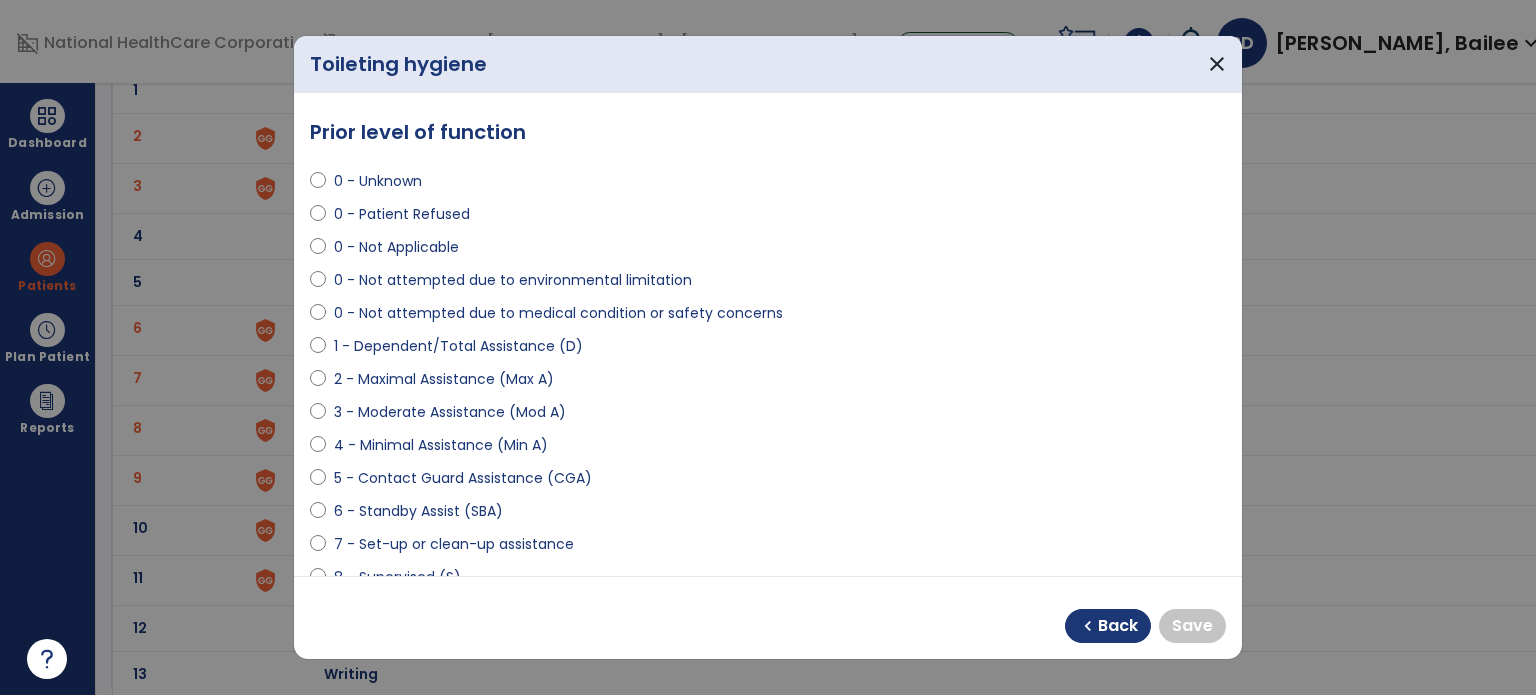click on "2 - Maximal Assistance (Max A)" at bounding box center (768, 383) 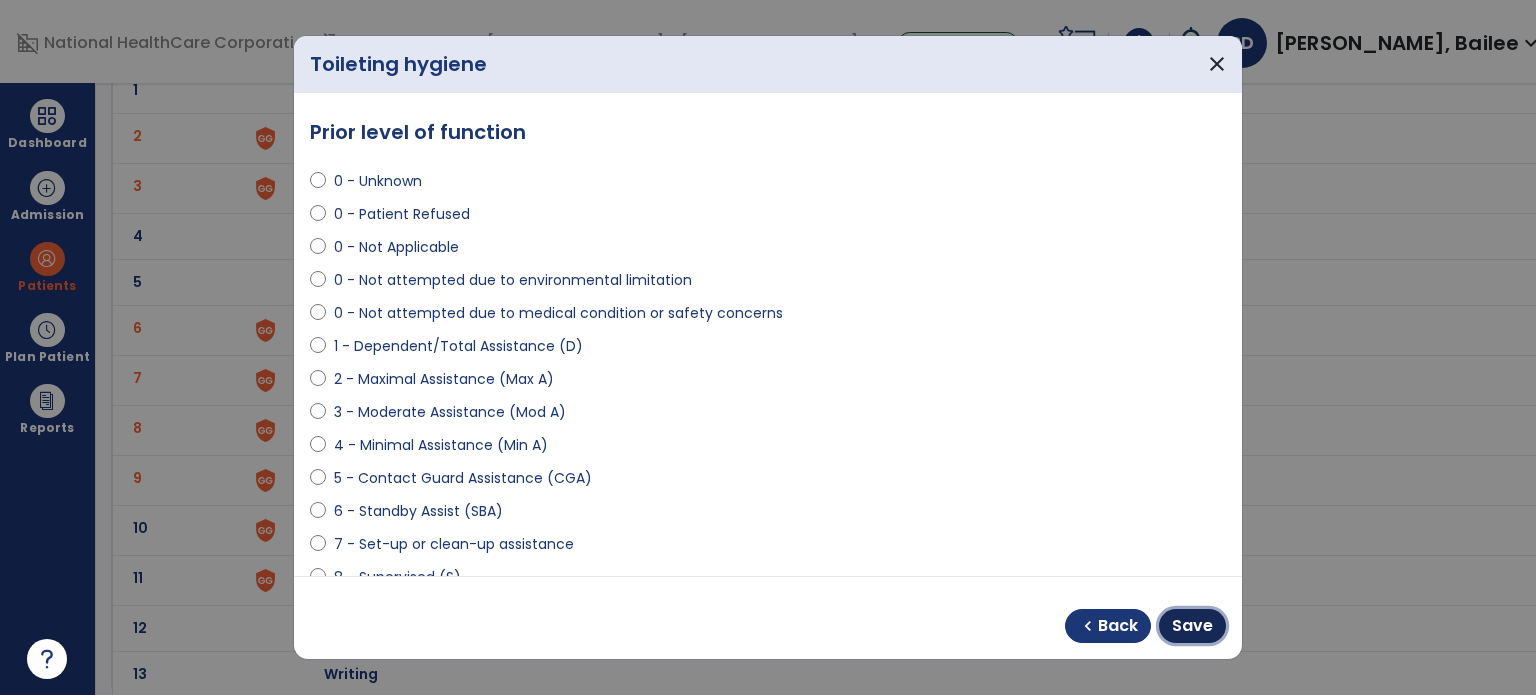 click on "Save" at bounding box center (1192, 626) 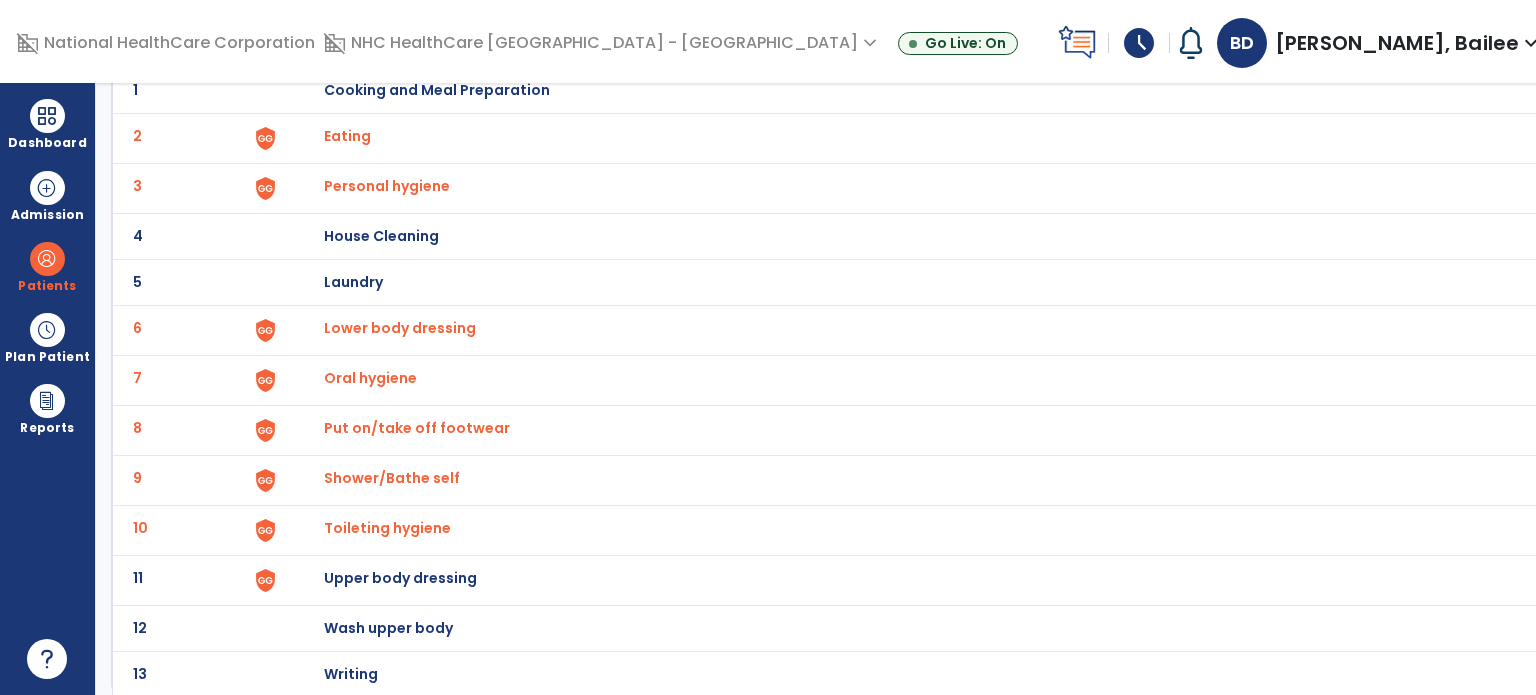 click on "Upper body dressing" at bounding box center [437, 90] 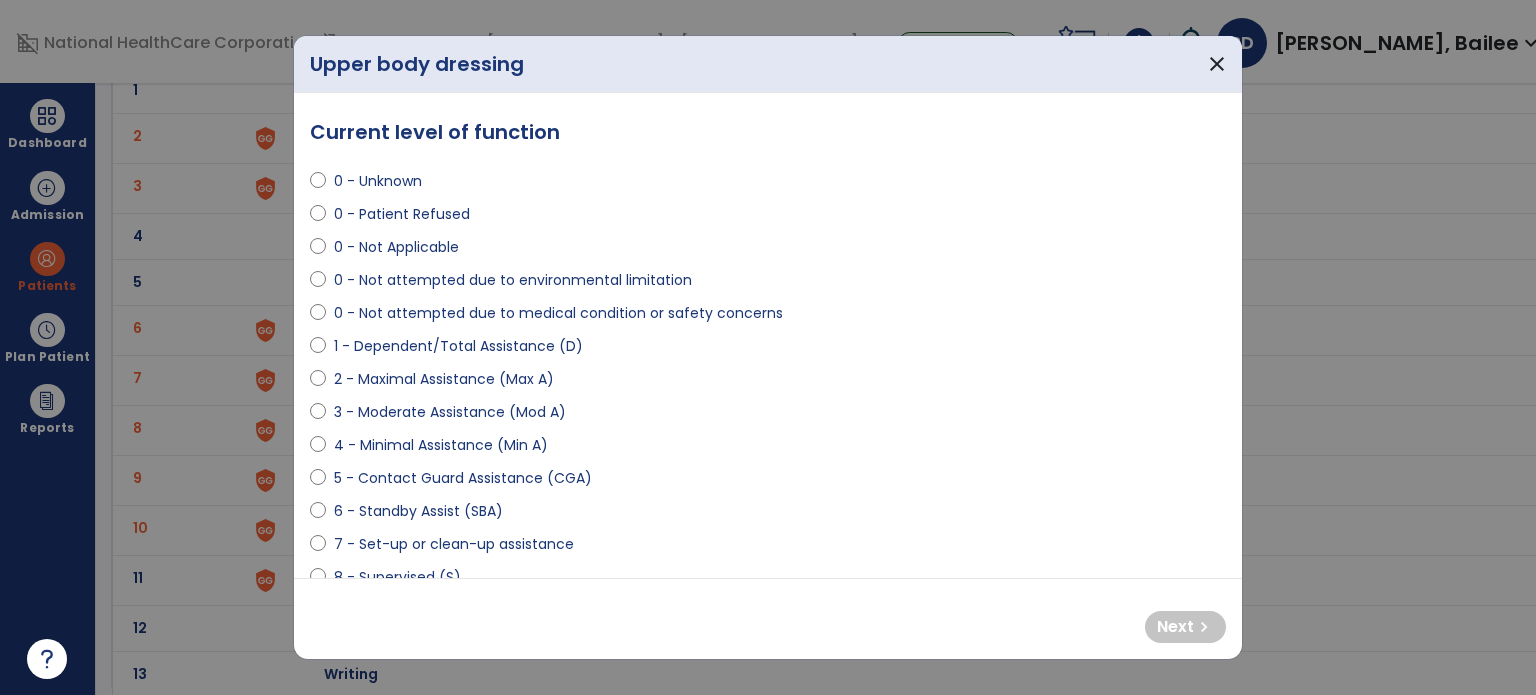 click on "5 - Contact Guard Assistance (CGA)" at bounding box center (463, 478) 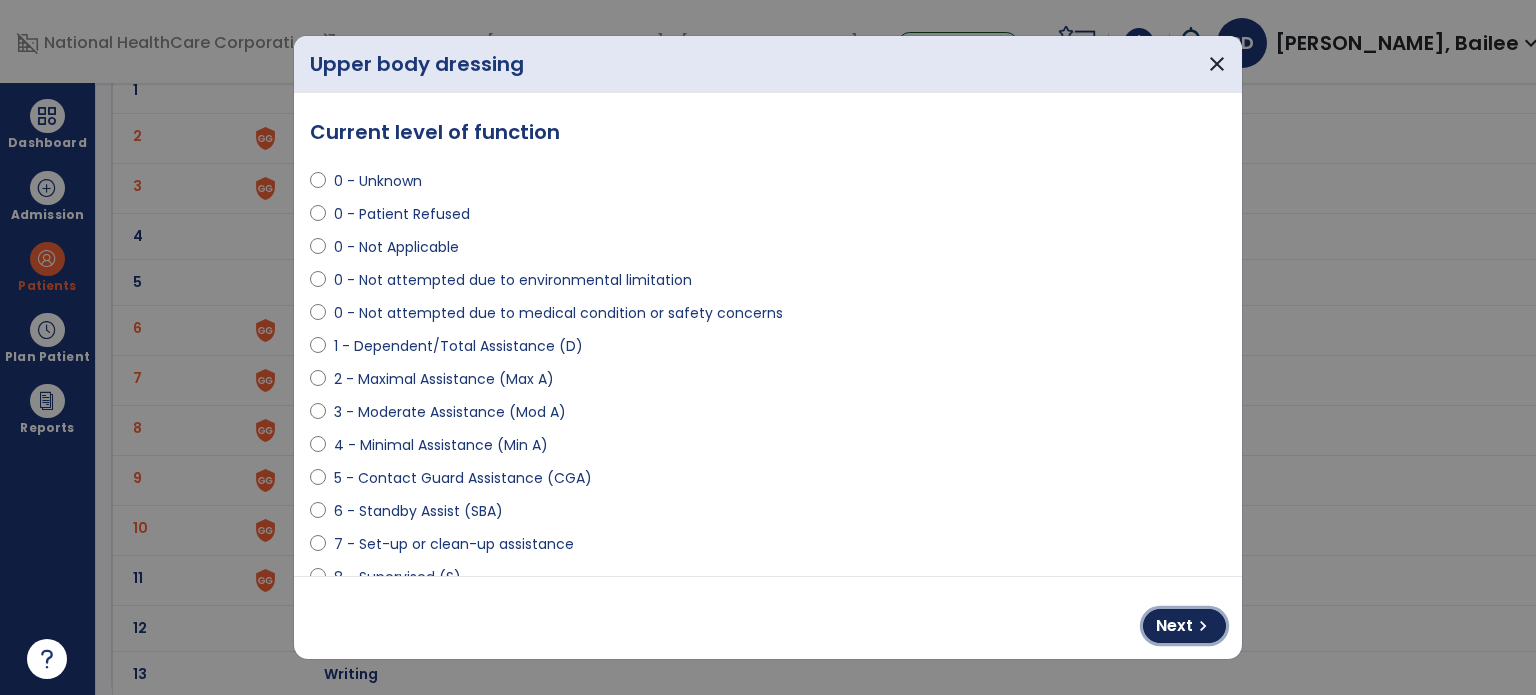 click on "Next" at bounding box center (1174, 626) 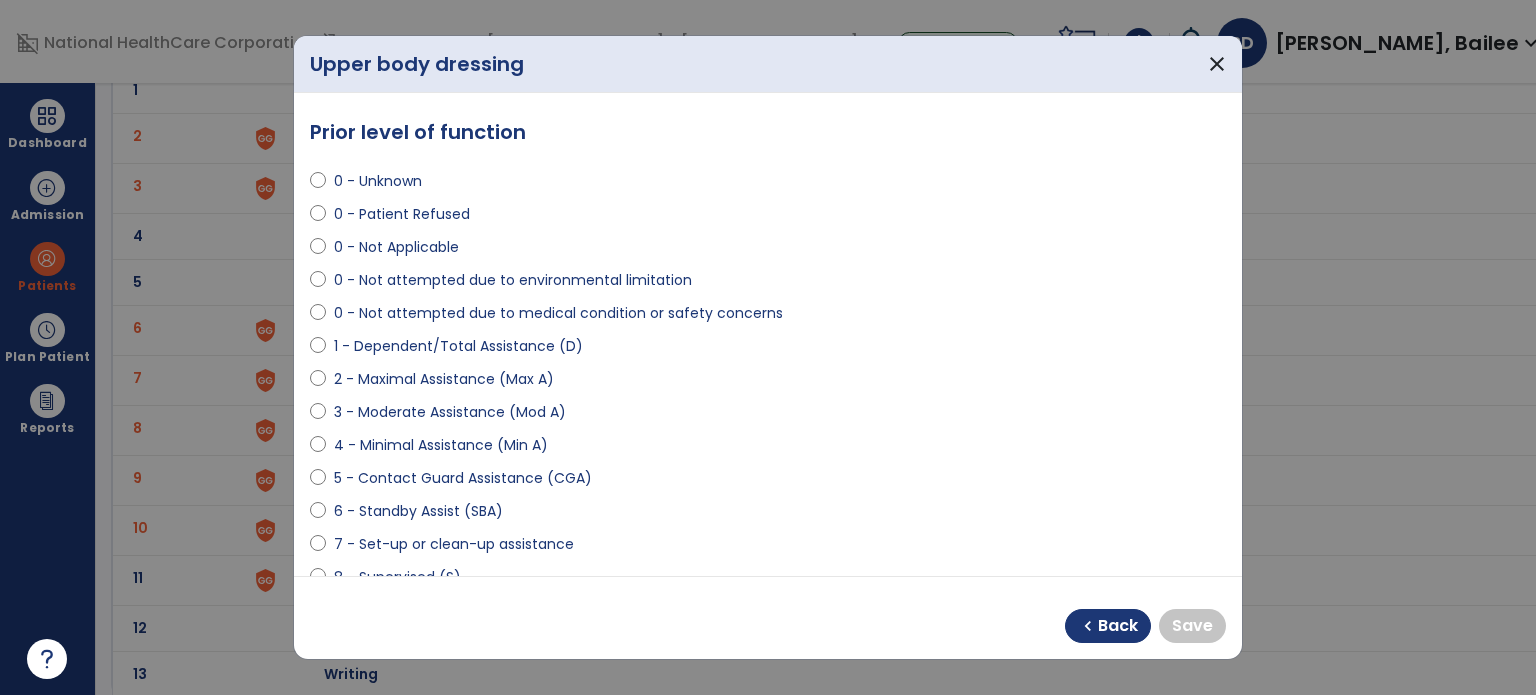 click on "5 - Contact Guard Assistance (CGA)" at bounding box center [463, 478] 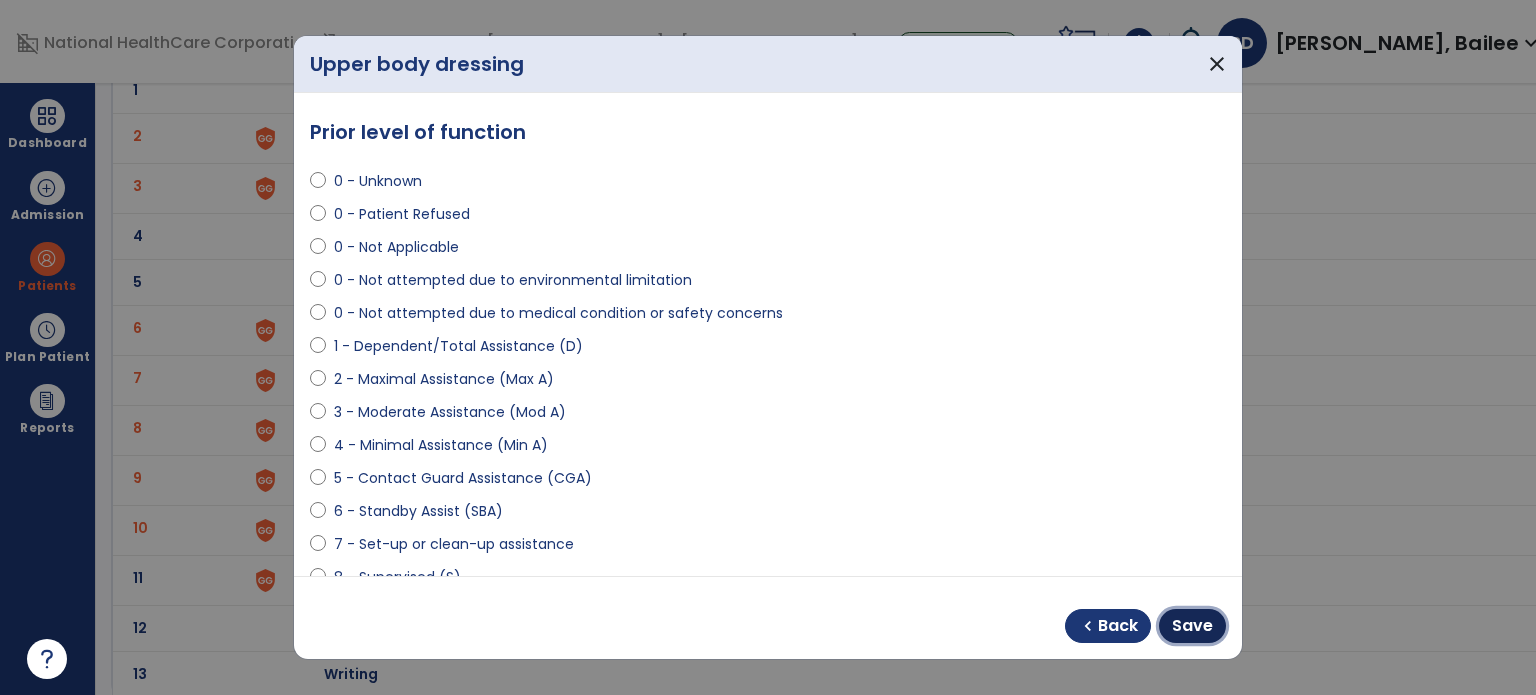 click on "Save" at bounding box center (1192, 626) 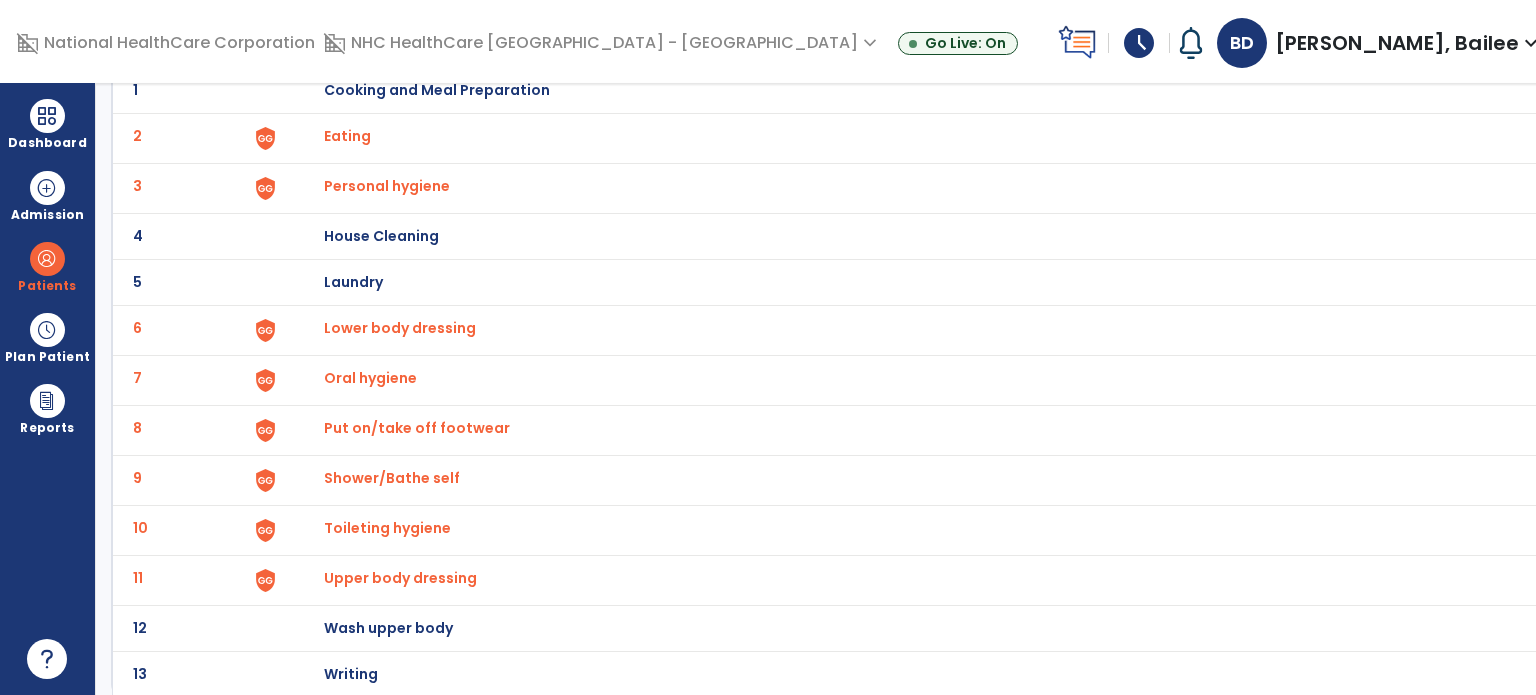scroll, scrollTop: 0, scrollLeft: 0, axis: both 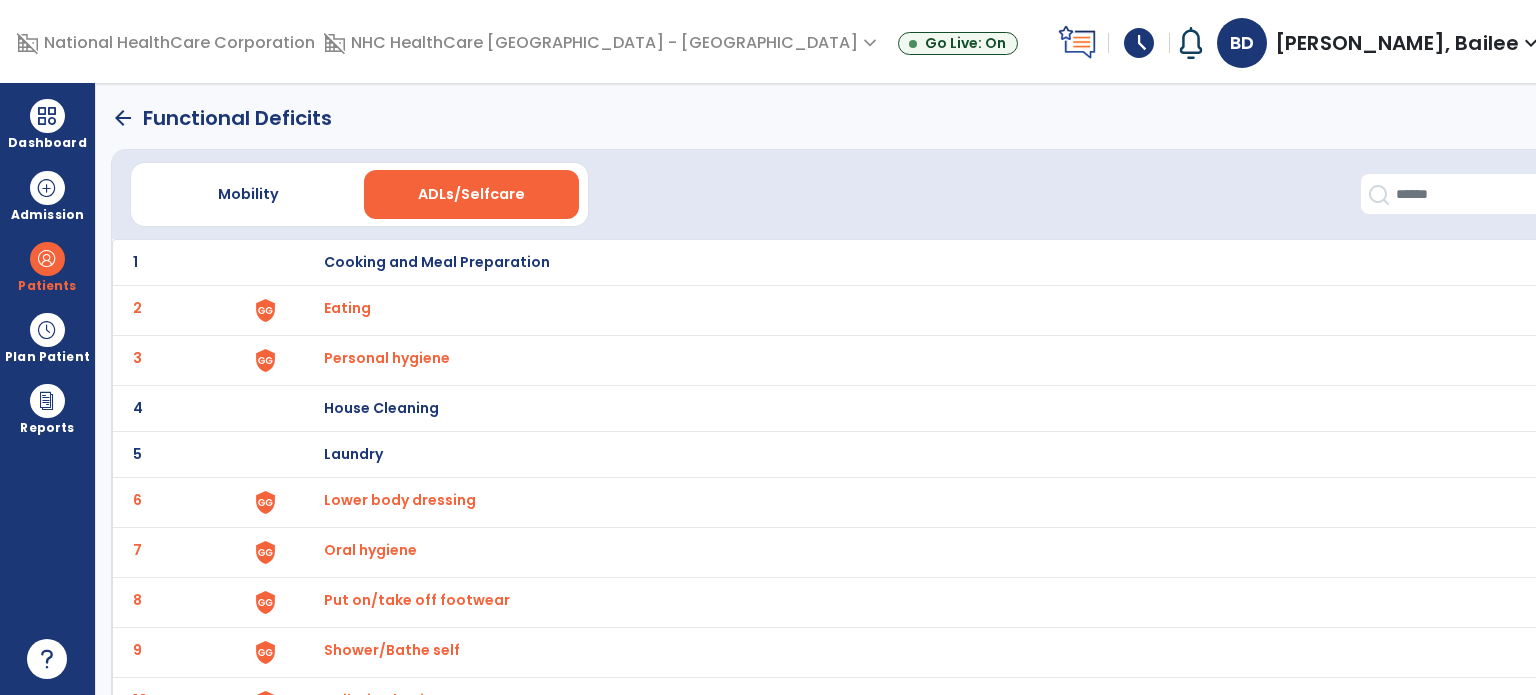click on "Mobility   ADLs/Selfcare" 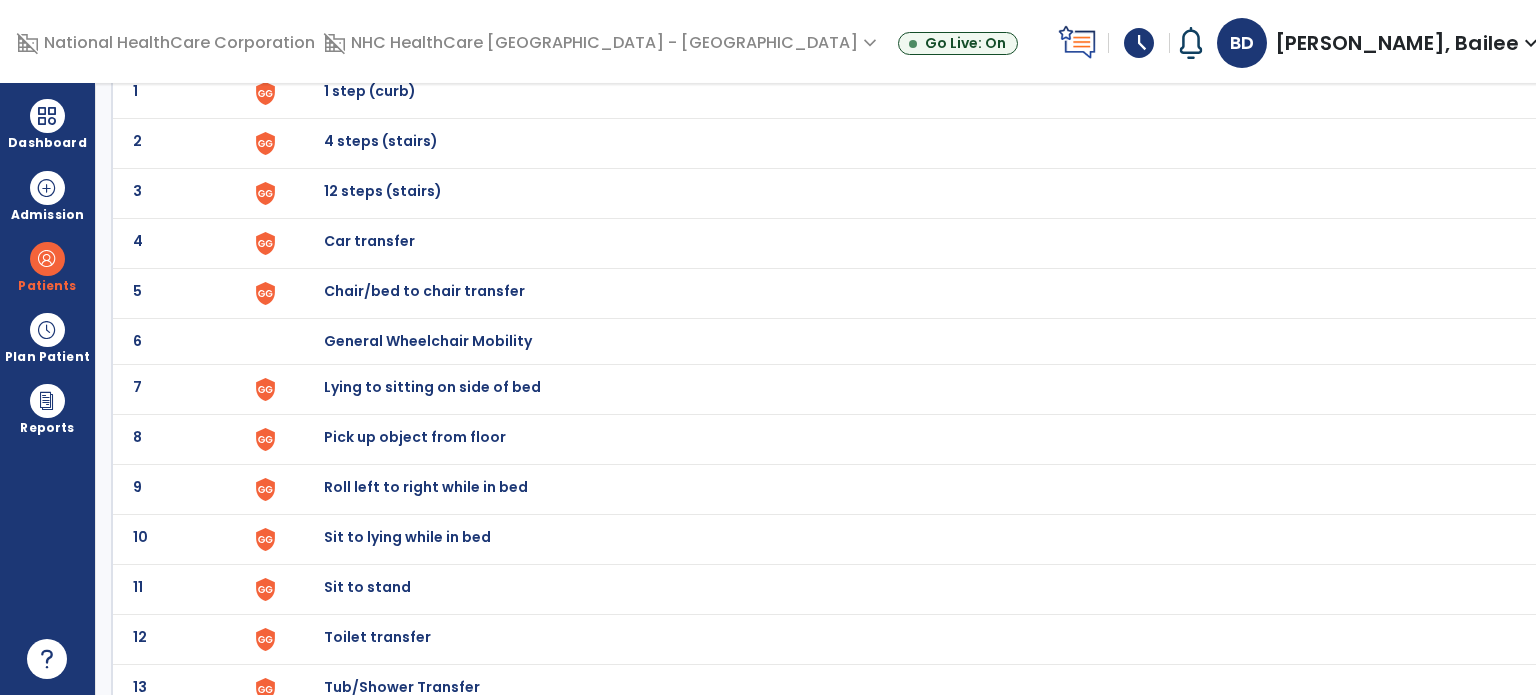 scroll, scrollTop: 178, scrollLeft: 0, axis: vertical 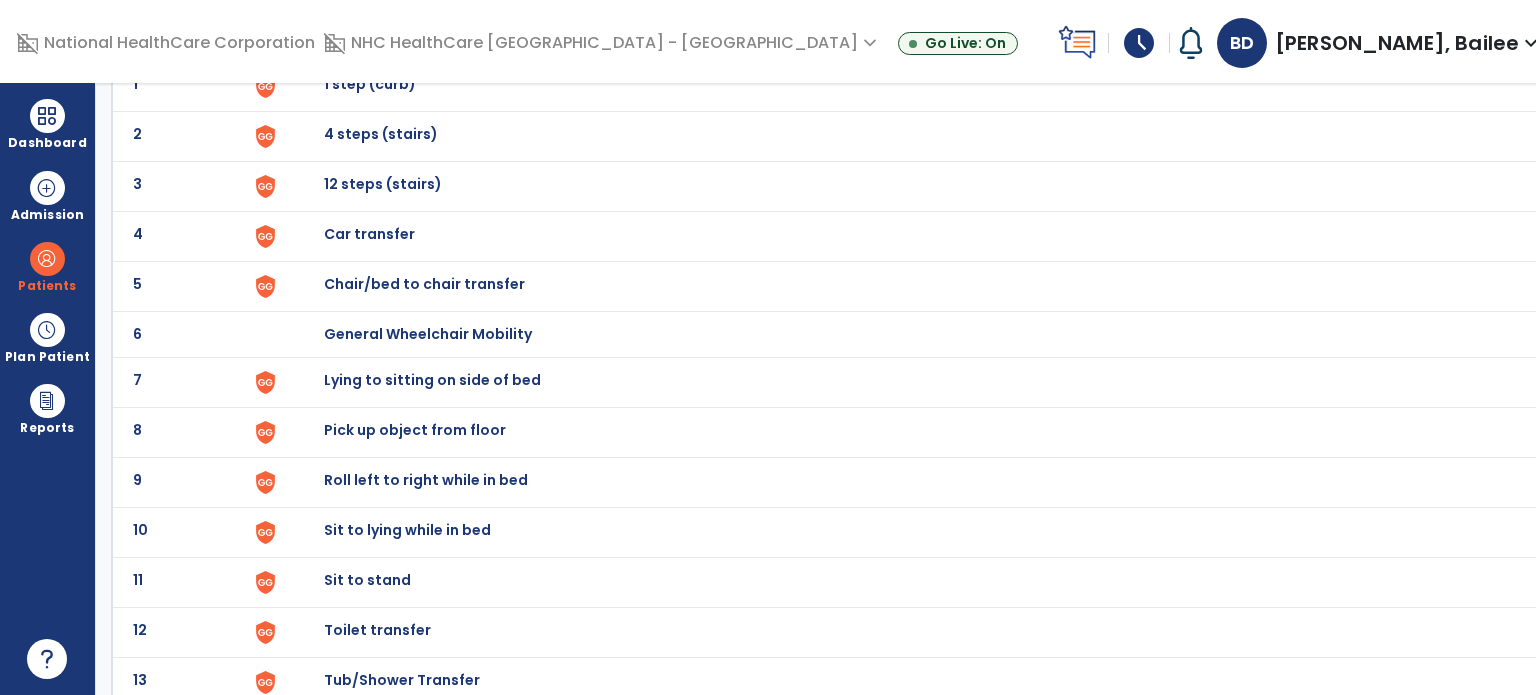 click on "Patients" at bounding box center [47, 266] 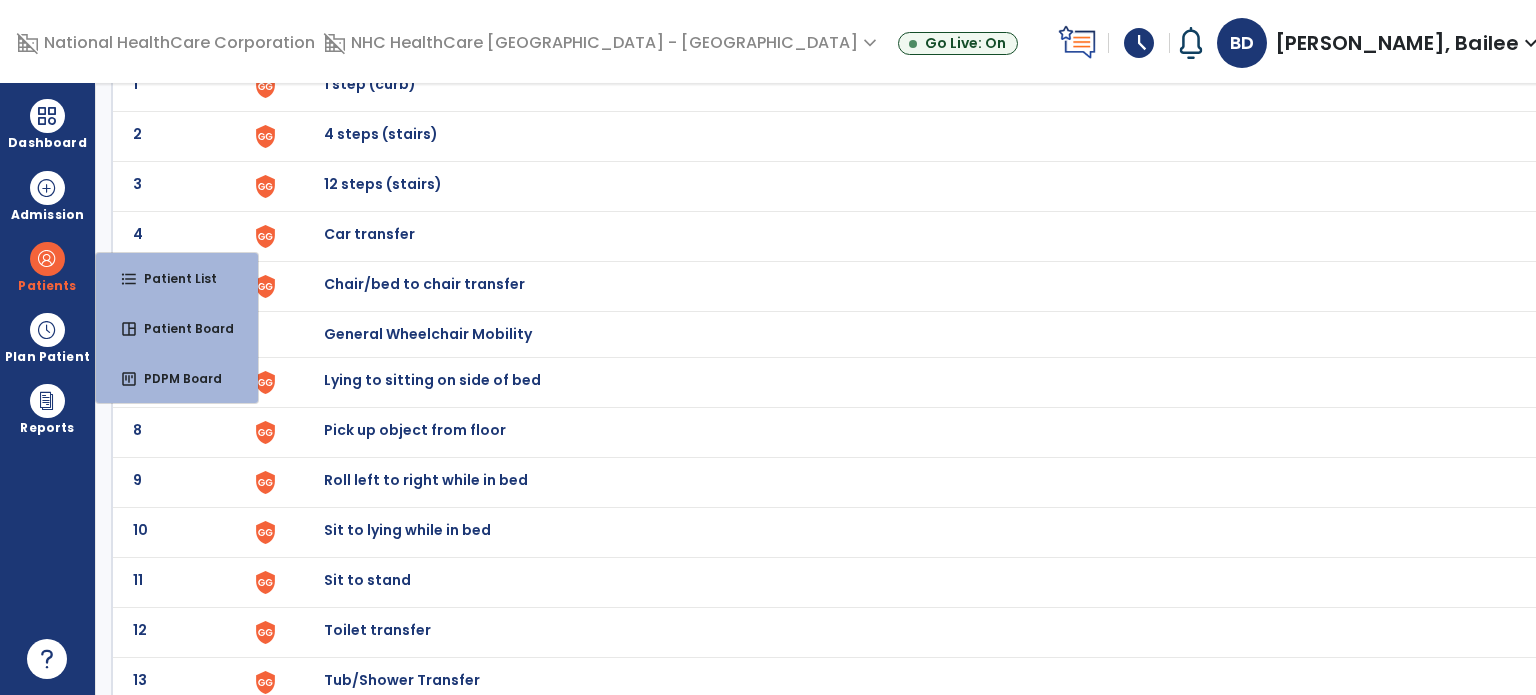 click on "Sit to stand" at bounding box center [909, 86] 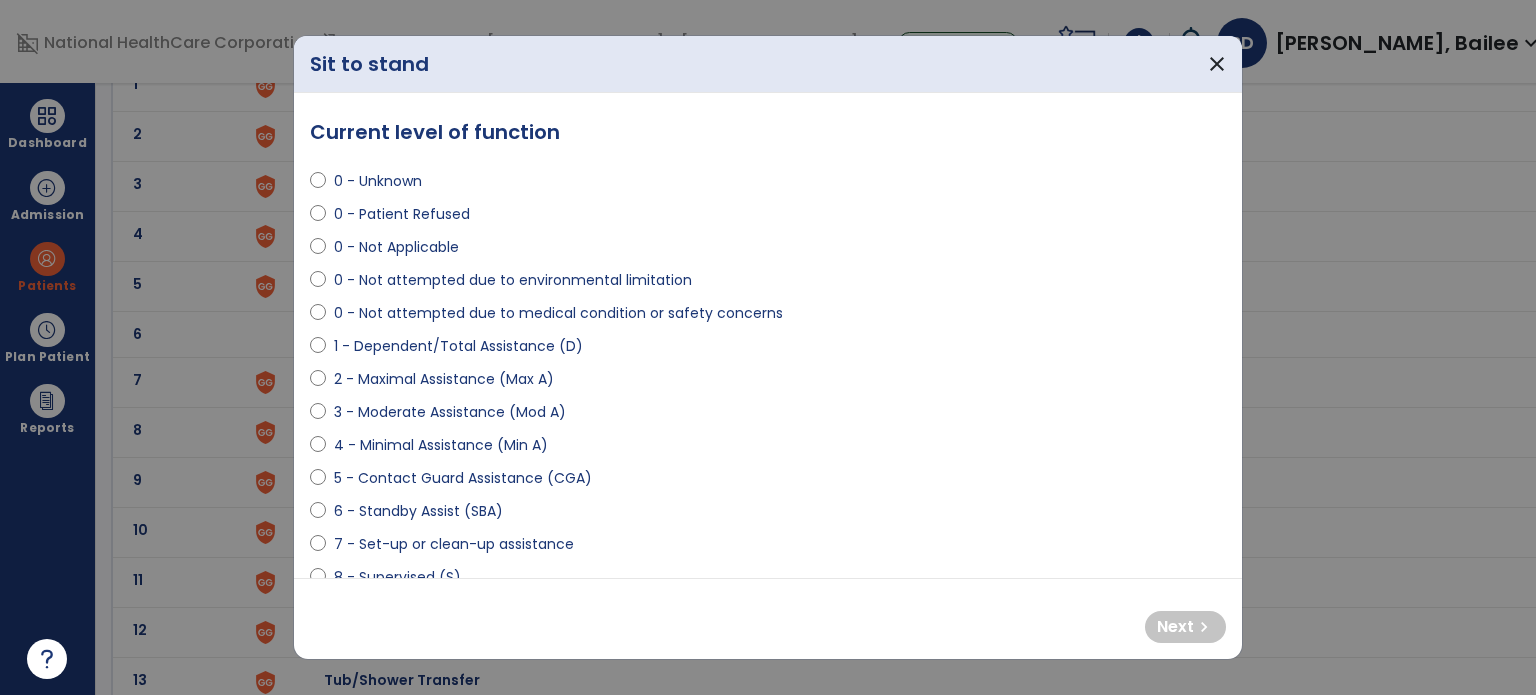 click on "4 - Minimal Assistance (Min A)" at bounding box center (441, 445) 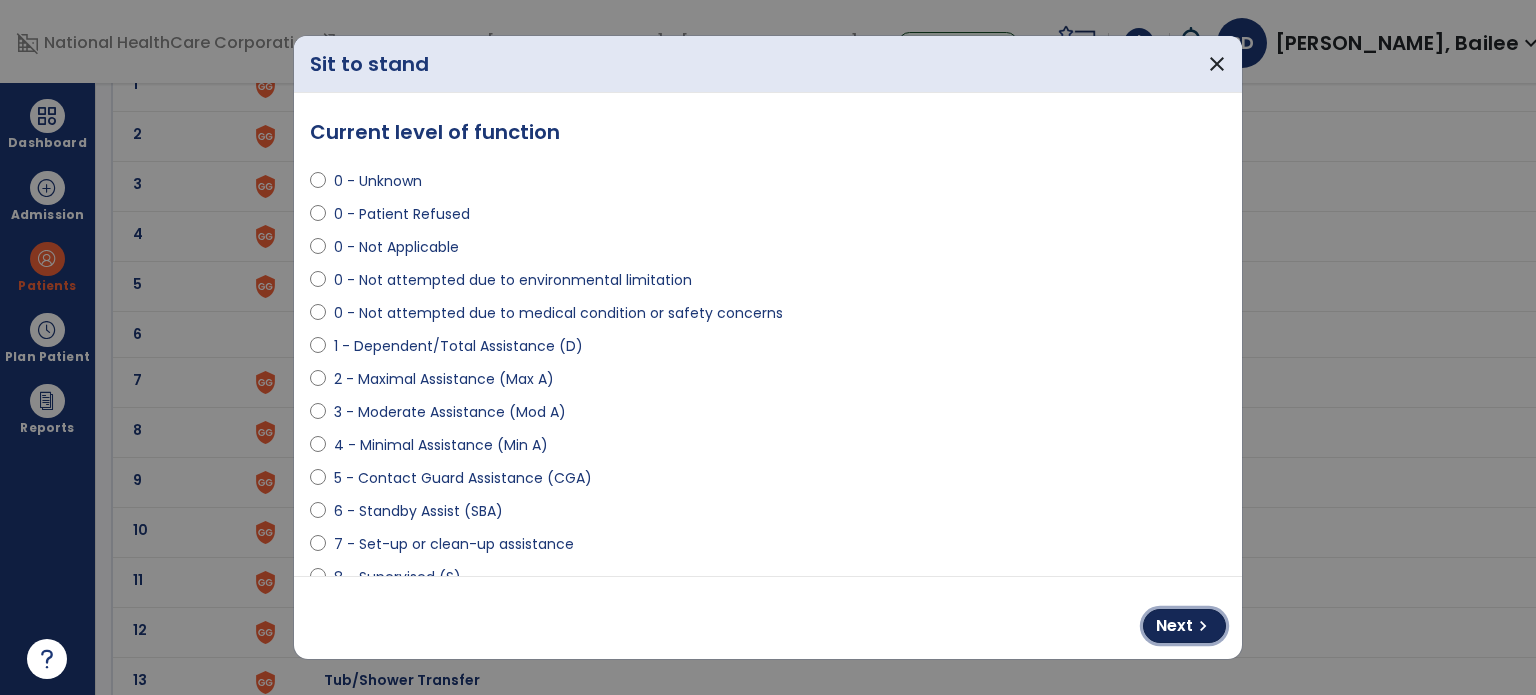 click on "chevron_right" at bounding box center [1203, 626] 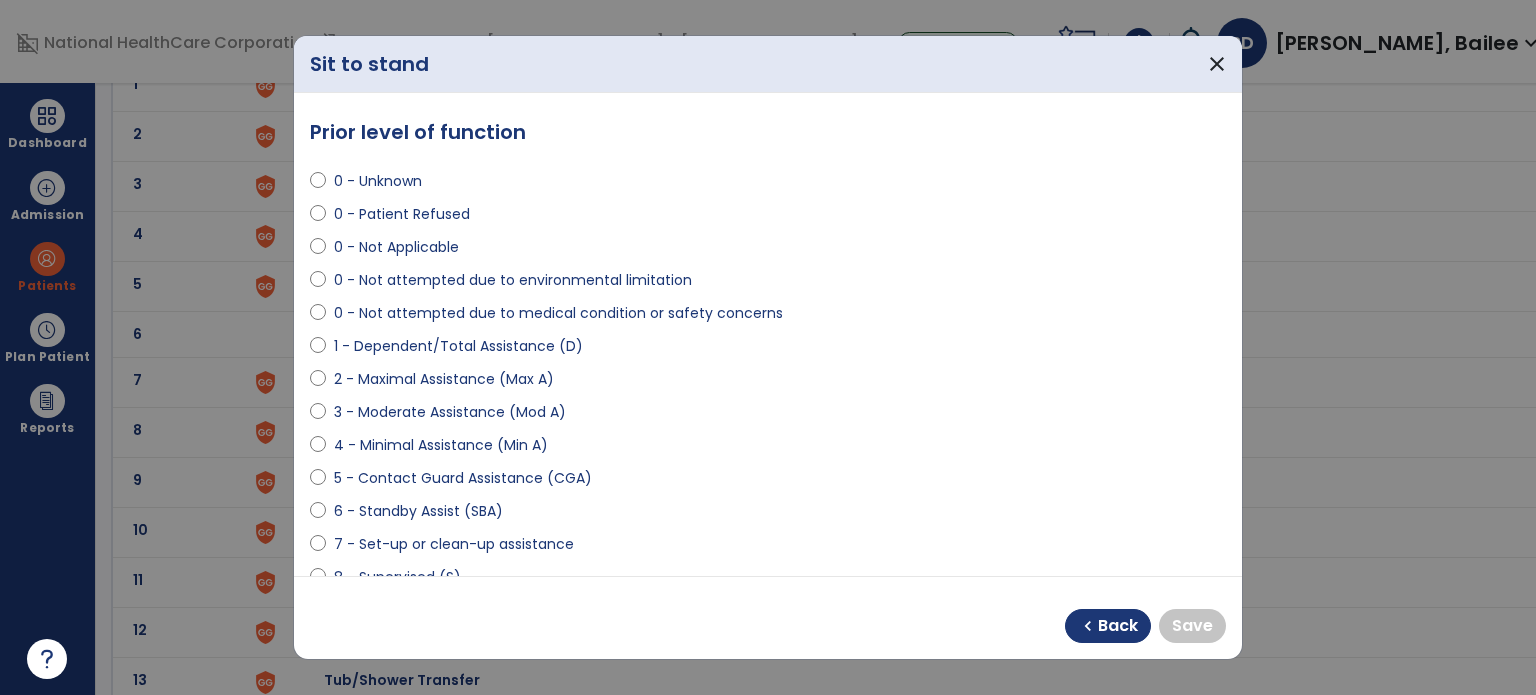 click on "6 - Standby Assist (SBA)" at bounding box center [418, 511] 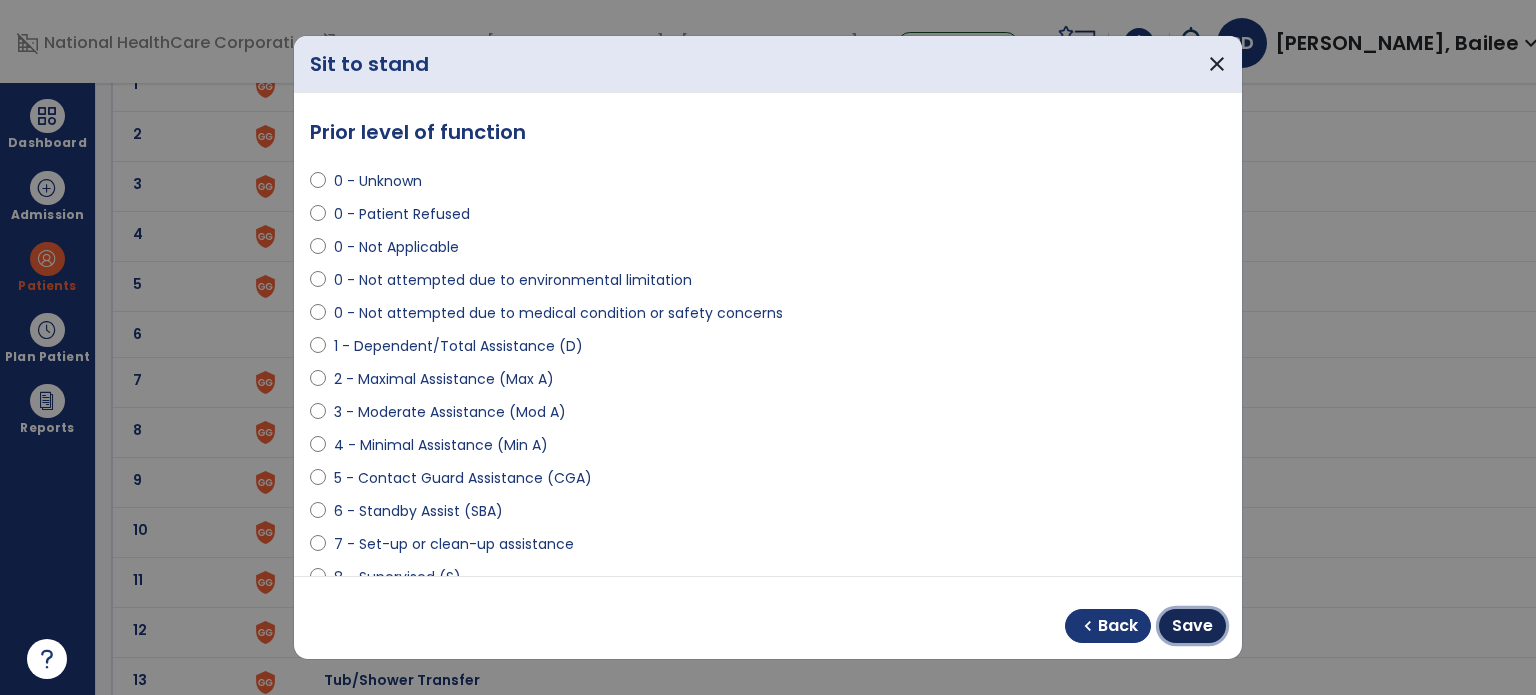 click on "Save" at bounding box center (1192, 626) 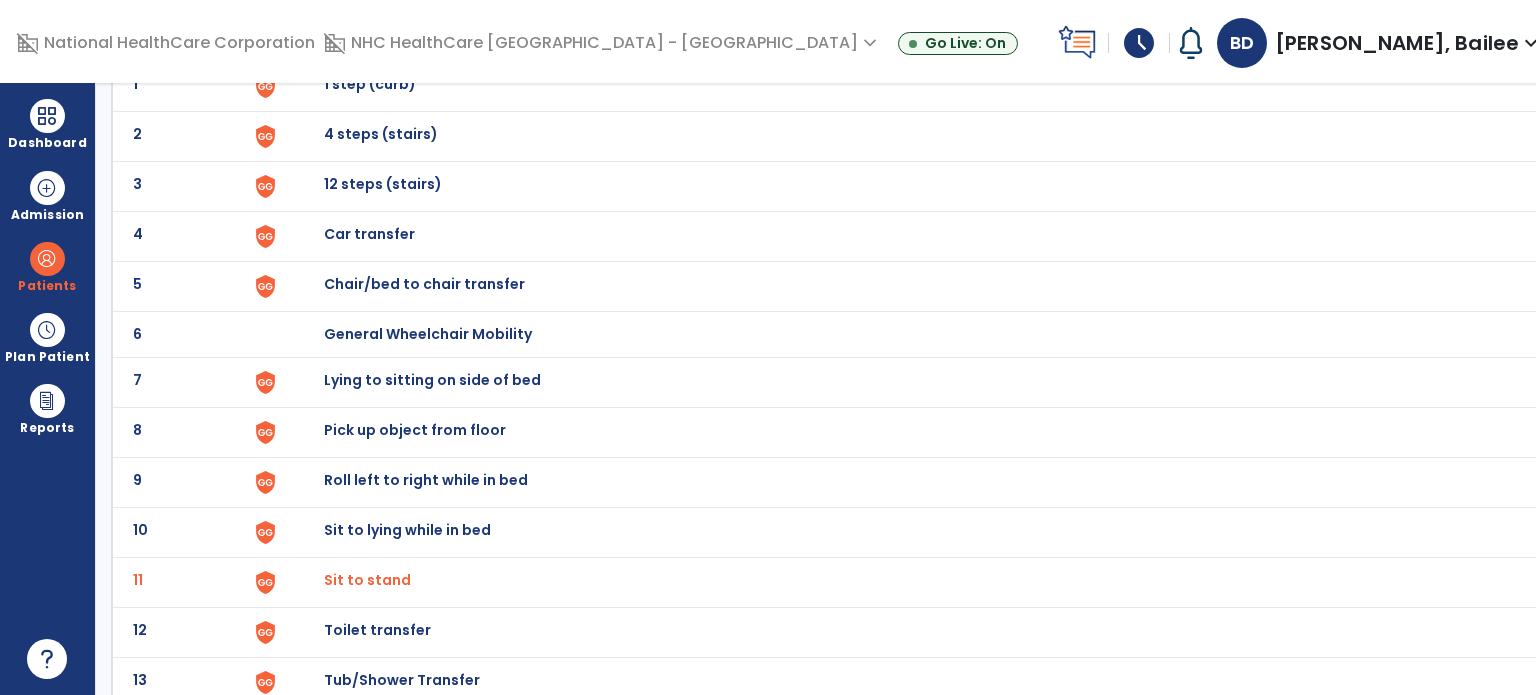 click on "Sit to stand" at bounding box center (367, 580) 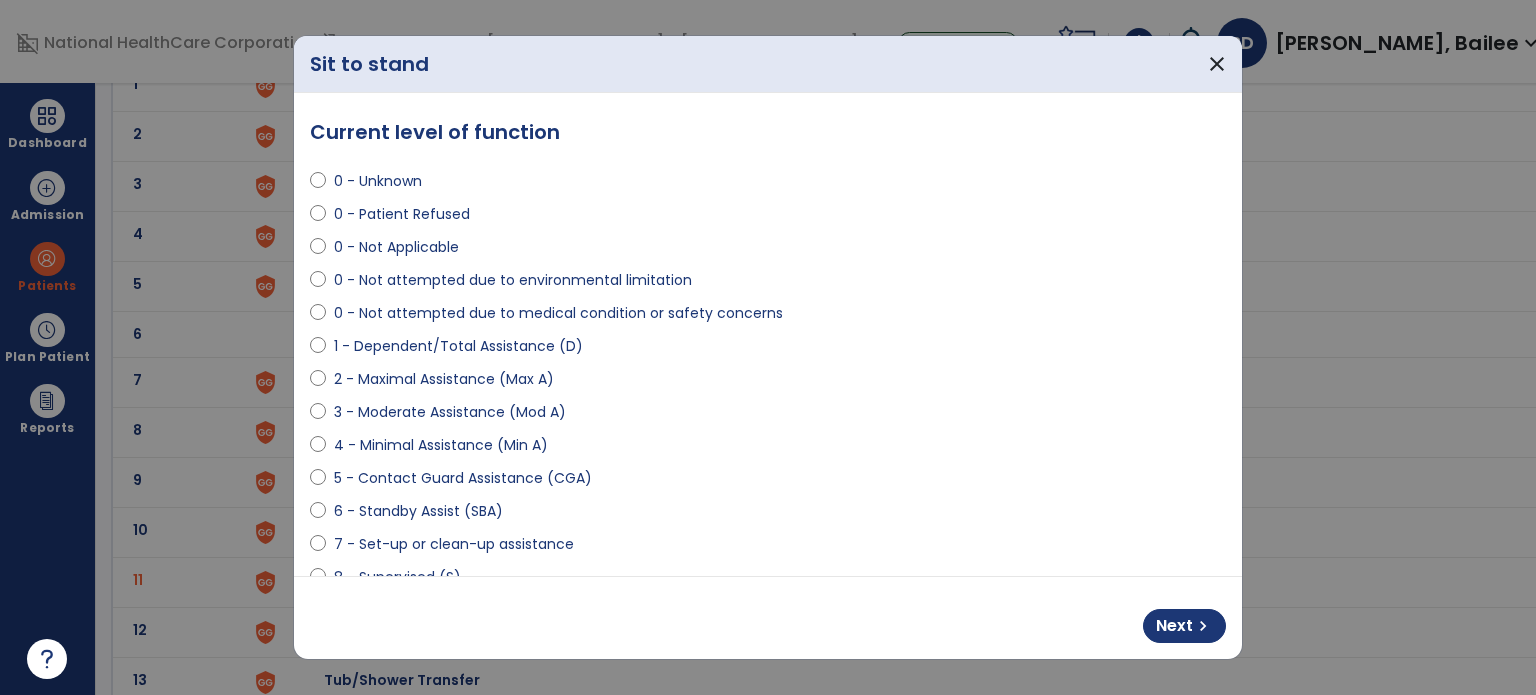 select on "**********" 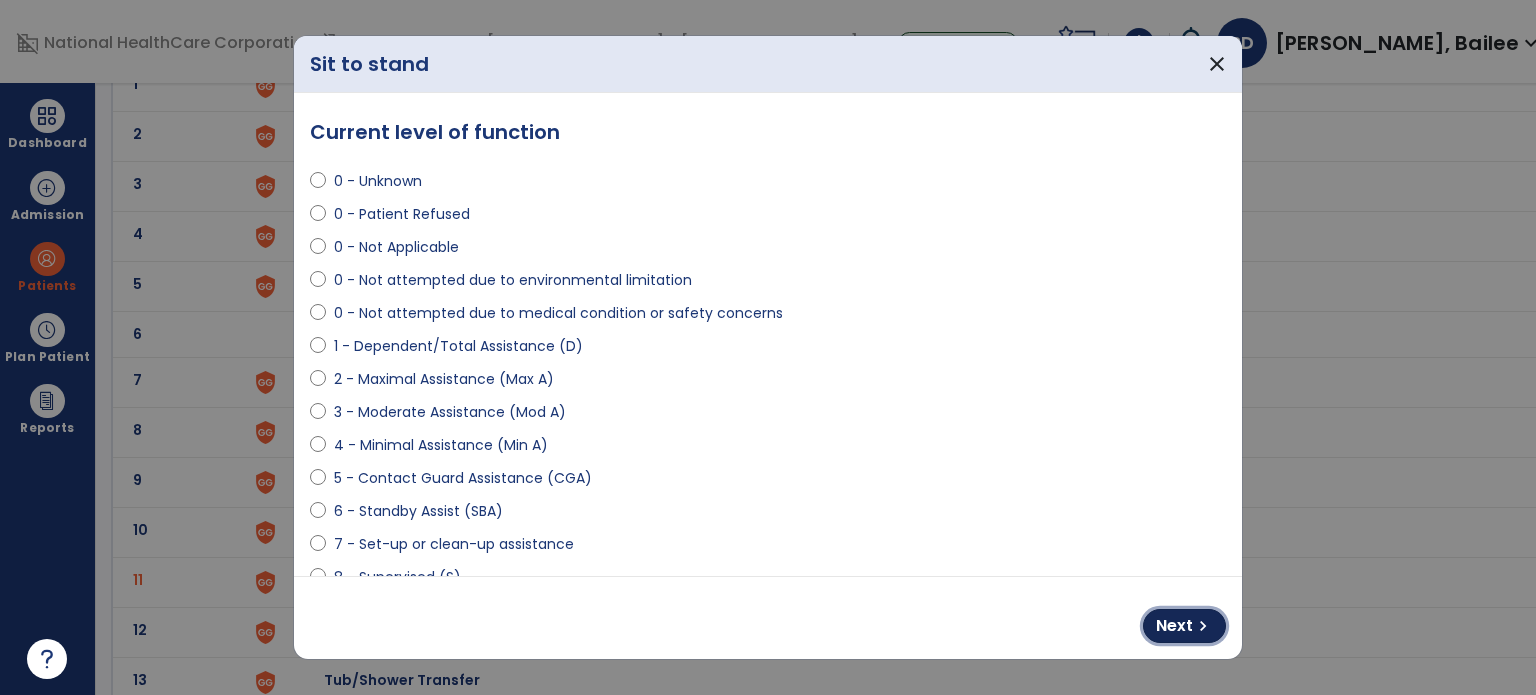 click on "Next" at bounding box center (1174, 626) 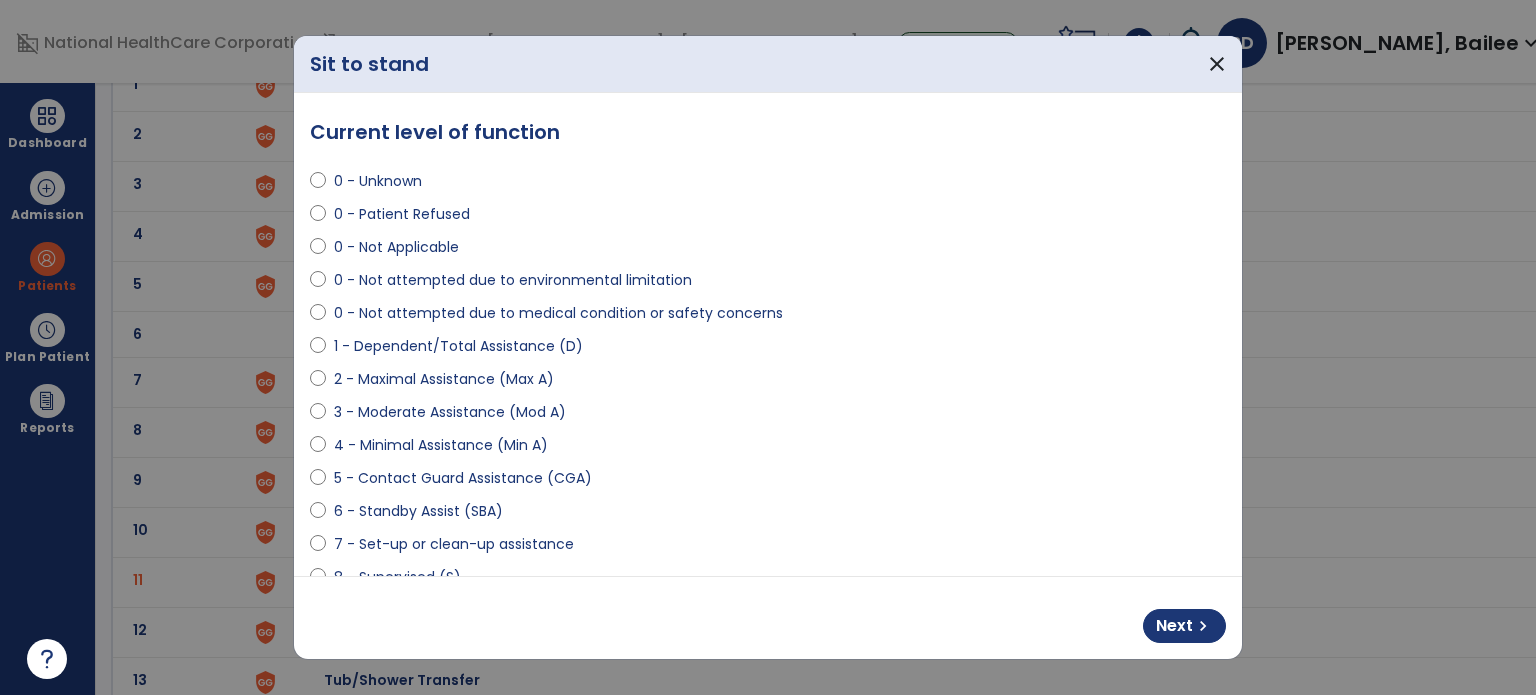select on "**********" 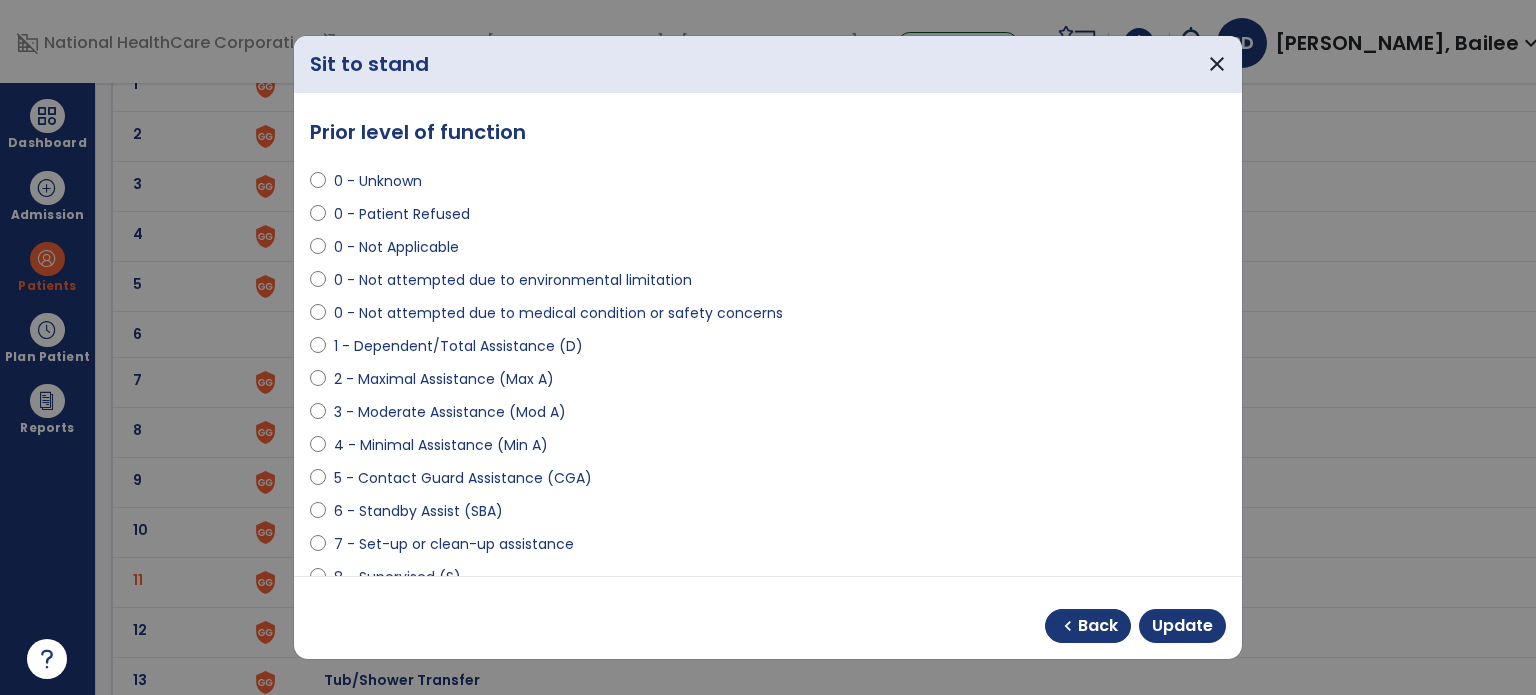 click on "5 - Contact Guard Assistance (CGA)" at bounding box center (463, 478) 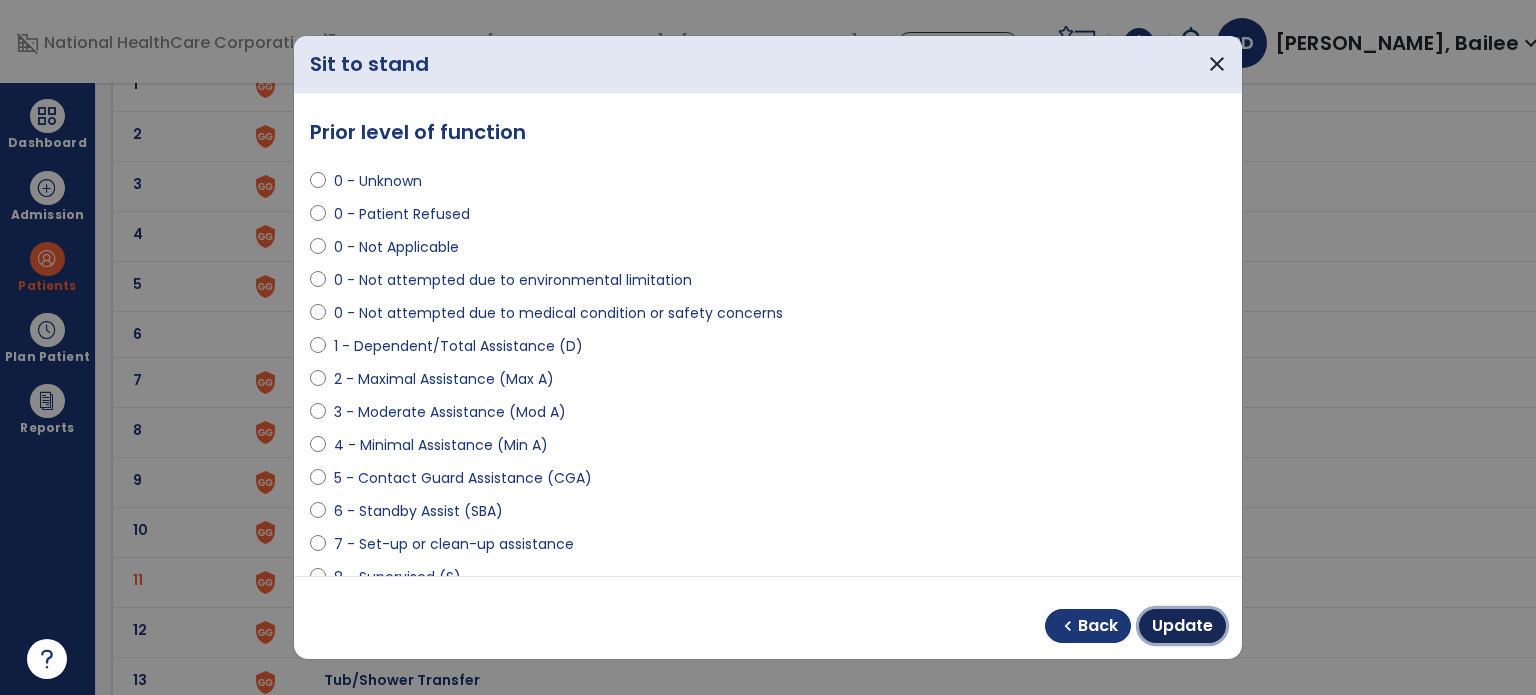 click on "Update" at bounding box center [1182, 626] 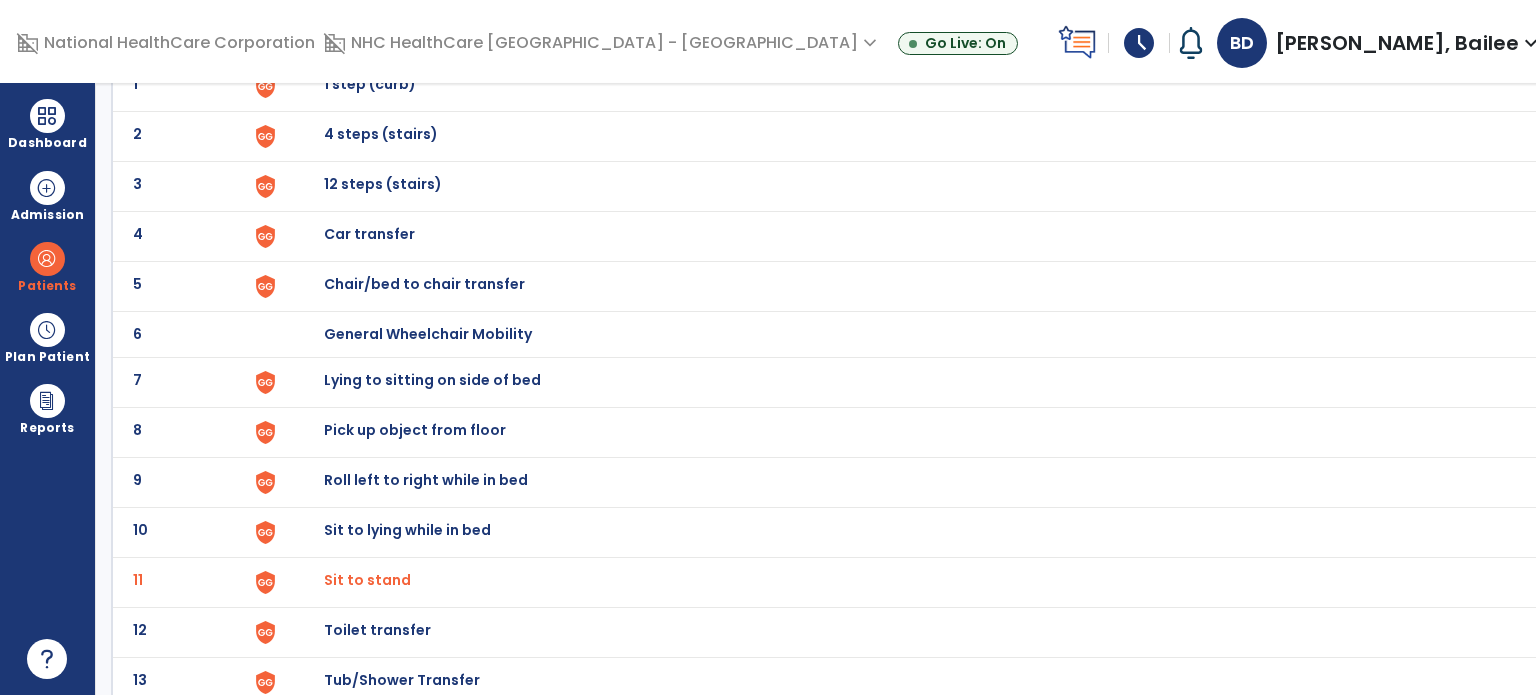 click on "Toilet transfer" at bounding box center (370, 84) 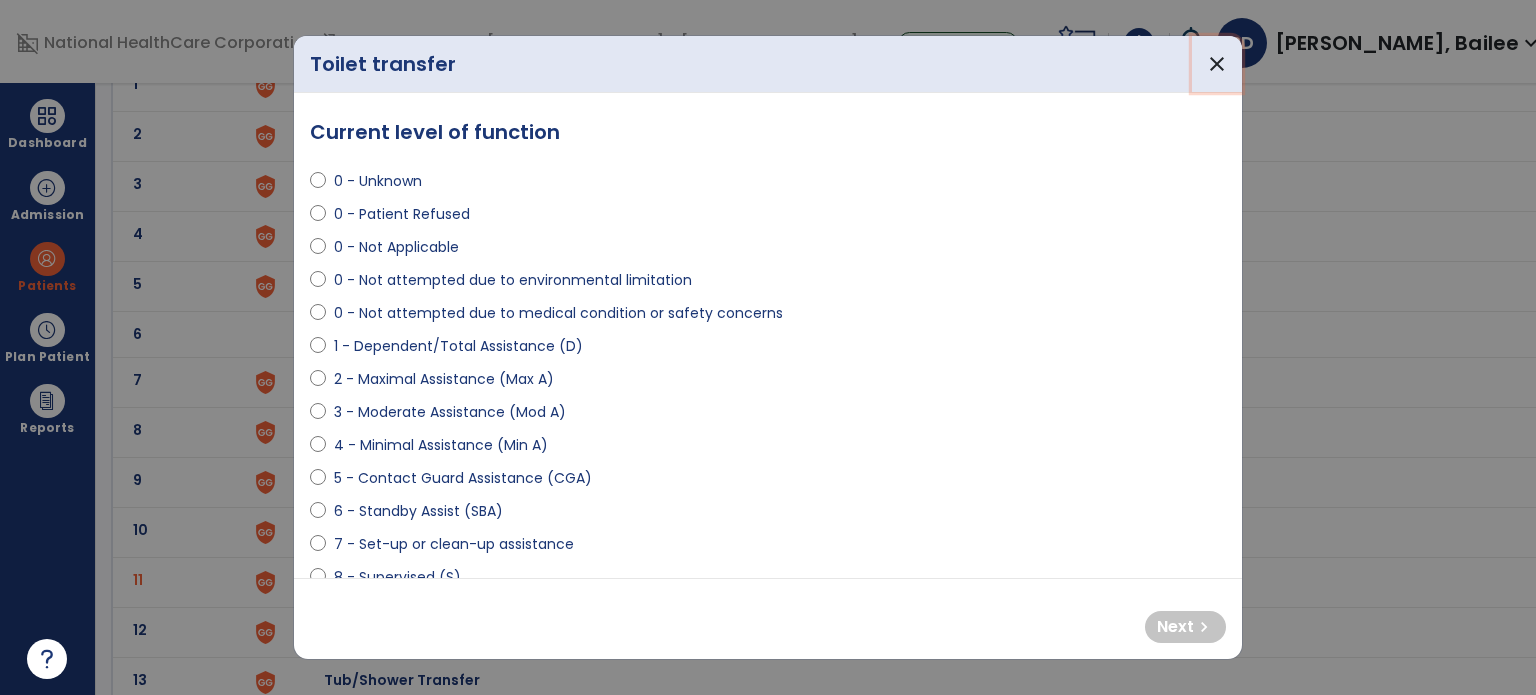 click on "close" at bounding box center [1217, 64] 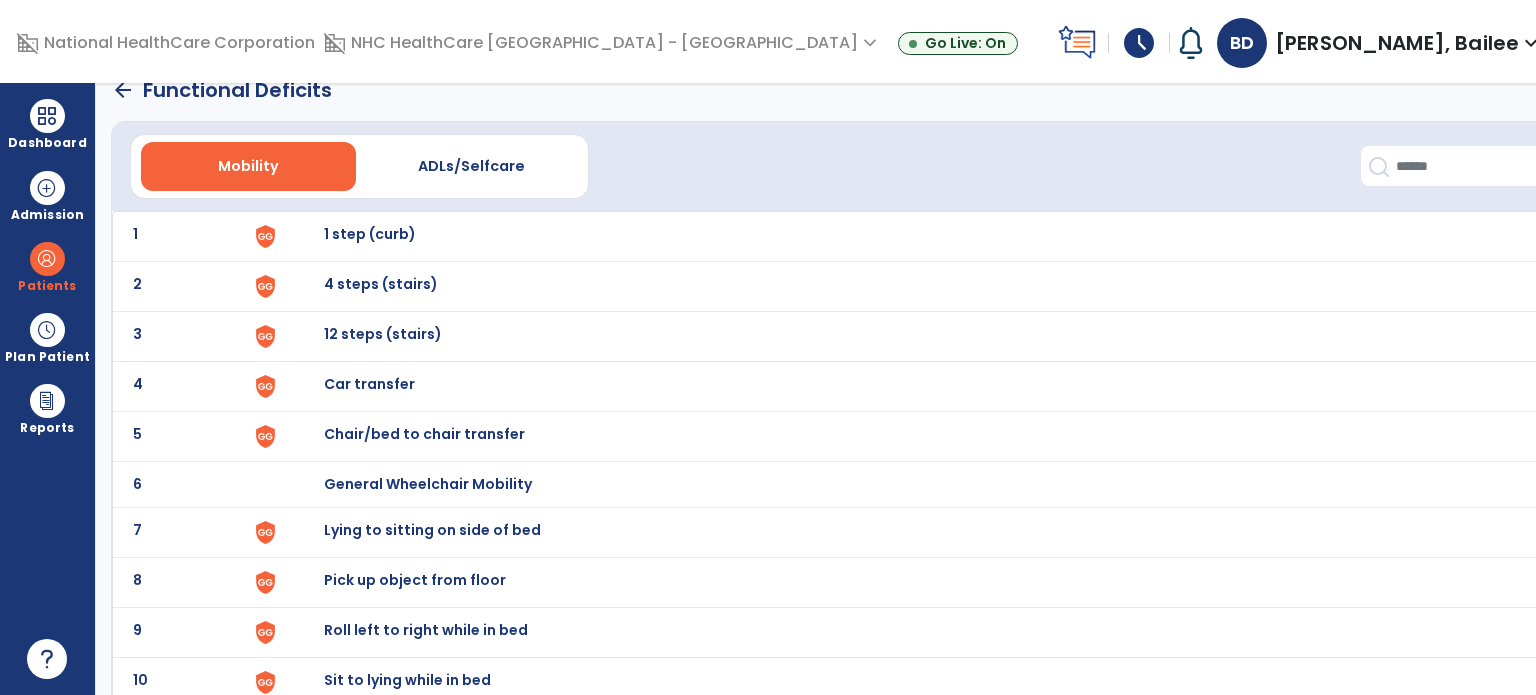 scroll, scrollTop: 27, scrollLeft: 0, axis: vertical 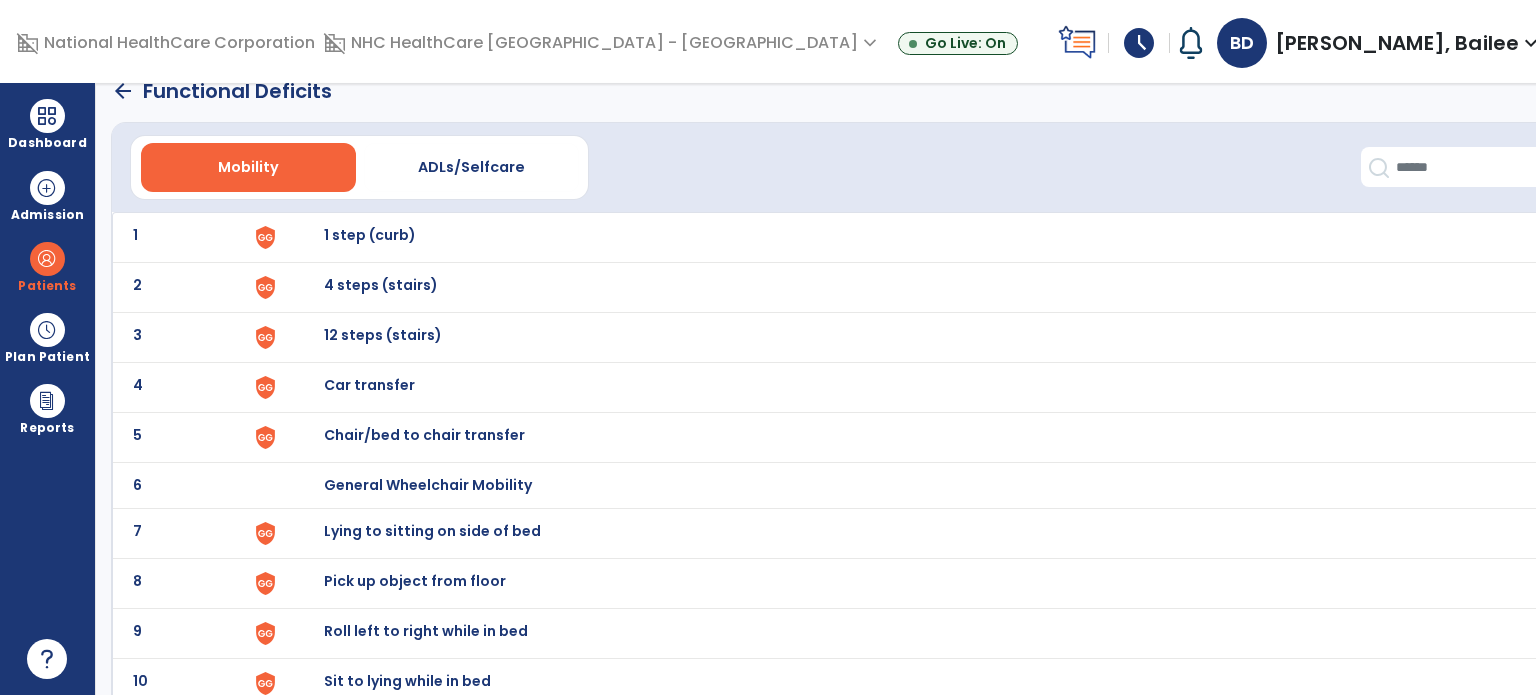 click on "Chair/bed to chair transfer" at bounding box center (370, 235) 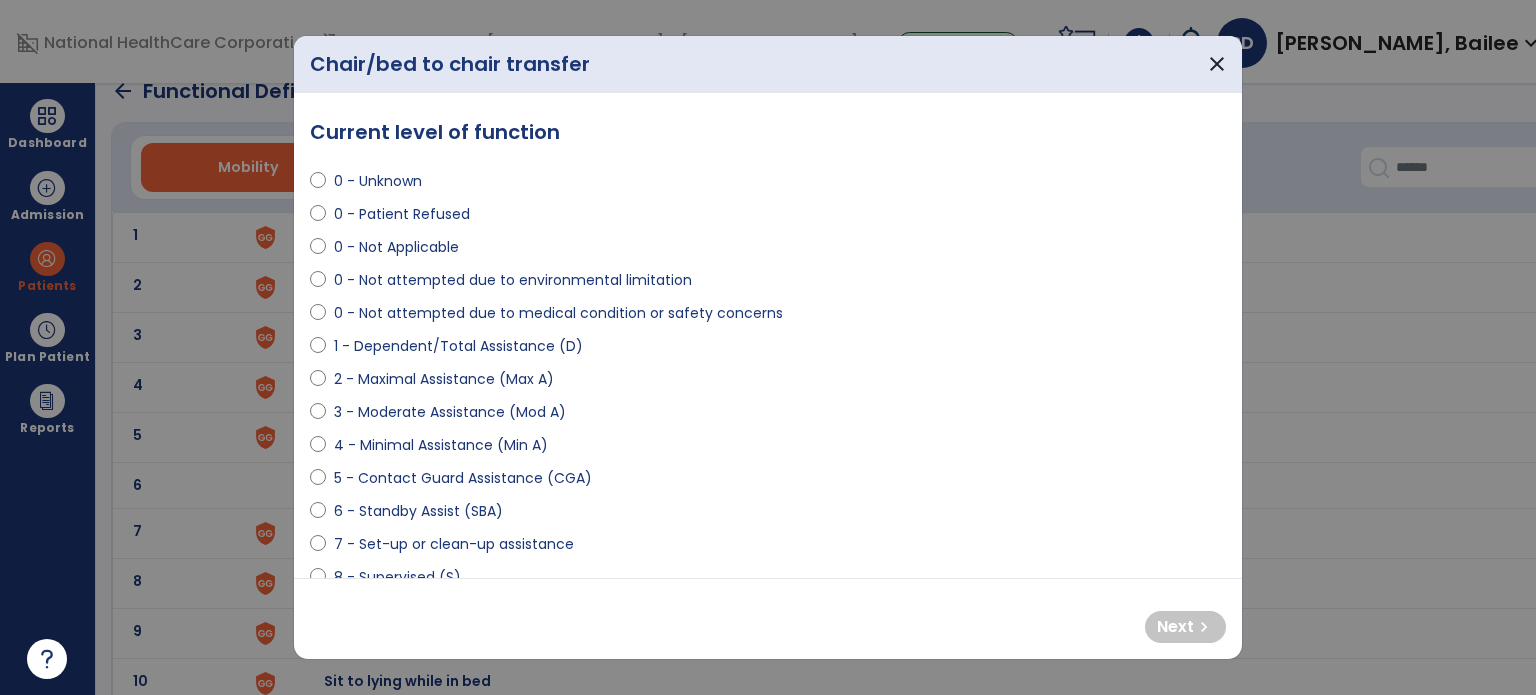 click on "5 - Contact Guard Assistance (CGA)" at bounding box center (463, 478) 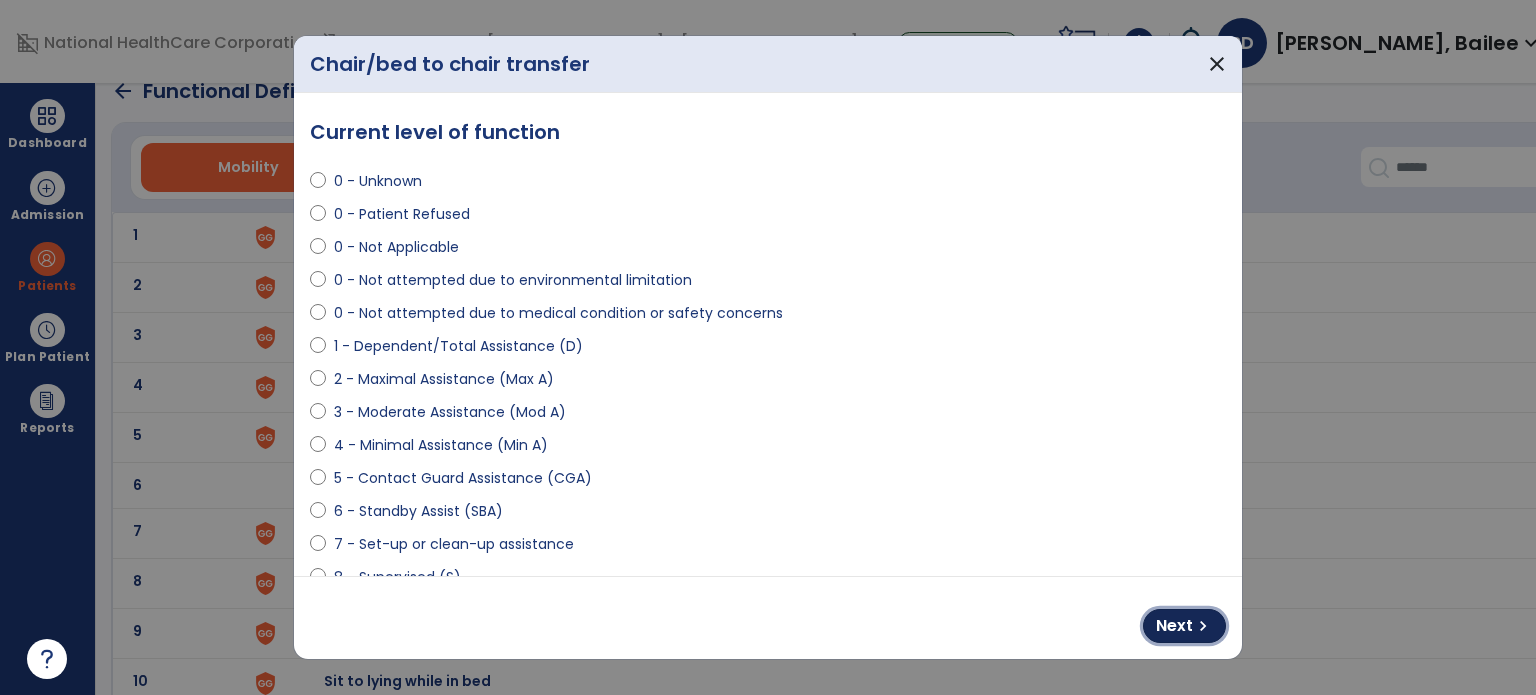drag, startPoint x: 1196, startPoint y: 609, endPoint x: 1181, endPoint y: 627, distance: 23.43075 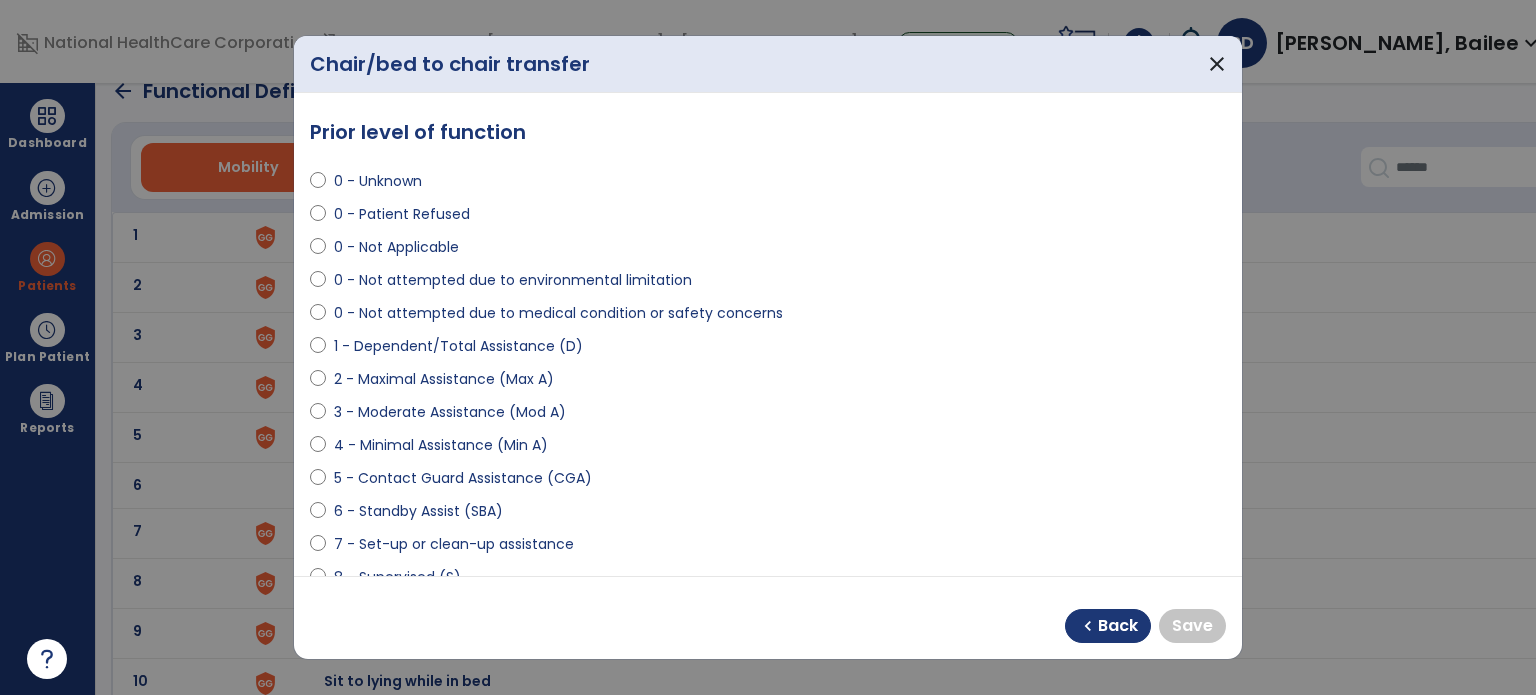 click on "5 - Contact Guard Assistance (CGA)" at bounding box center (463, 478) 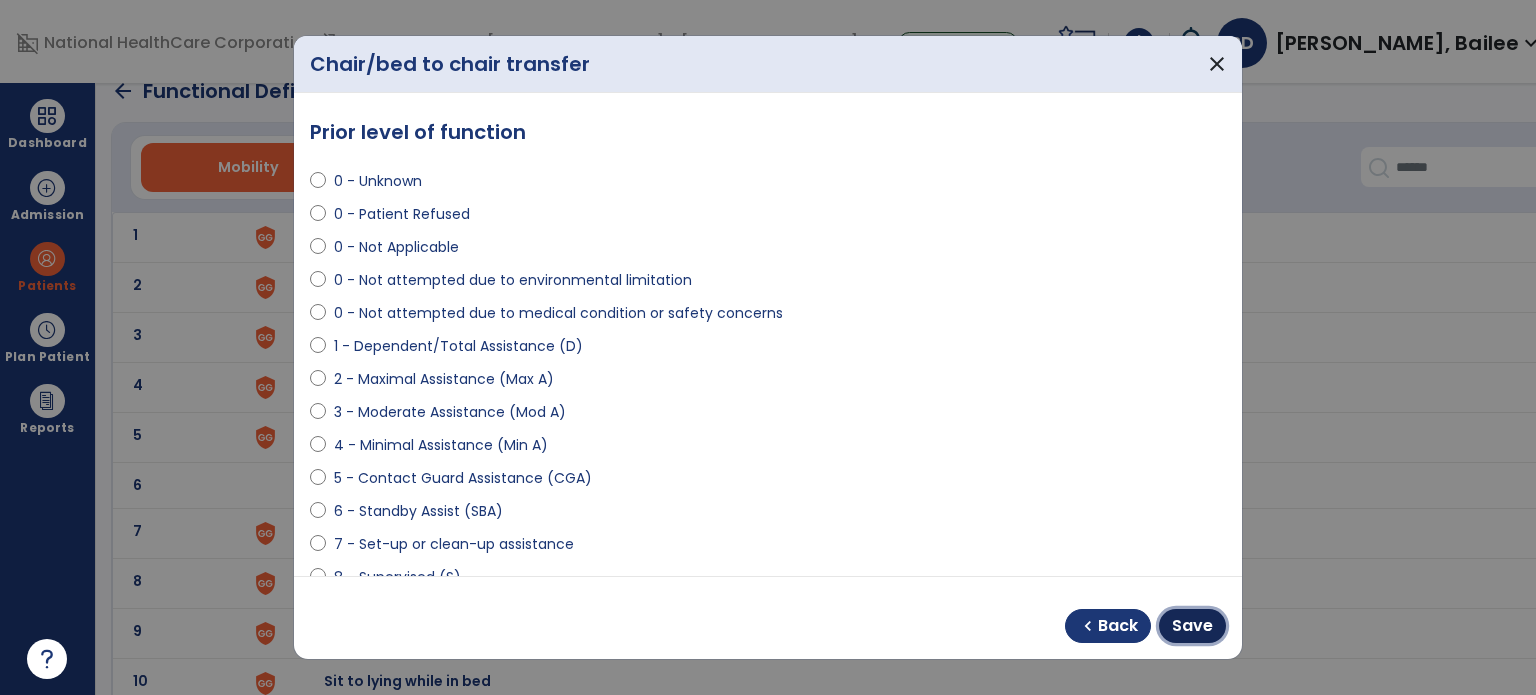 click on "Save" at bounding box center (1192, 626) 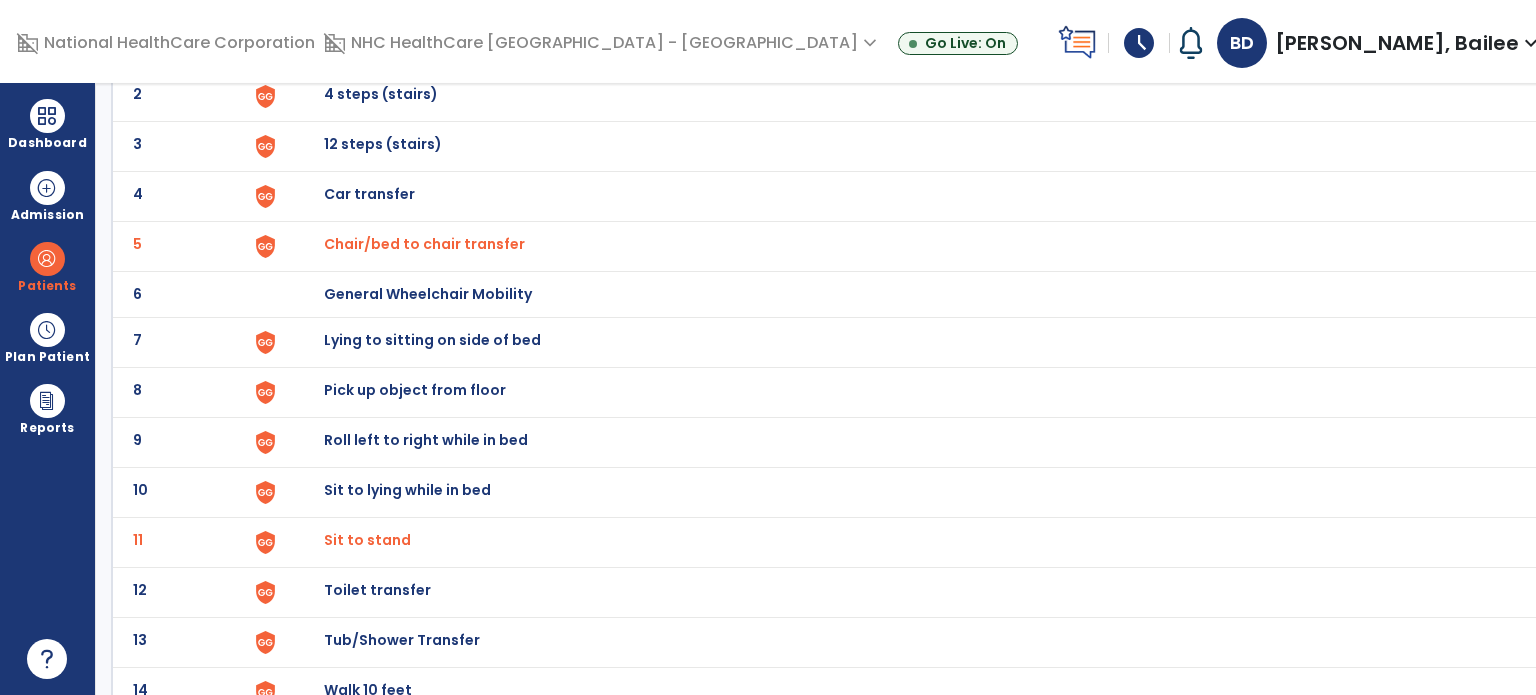 scroll, scrollTop: 236, scrollLeft: 0, axis: vertical 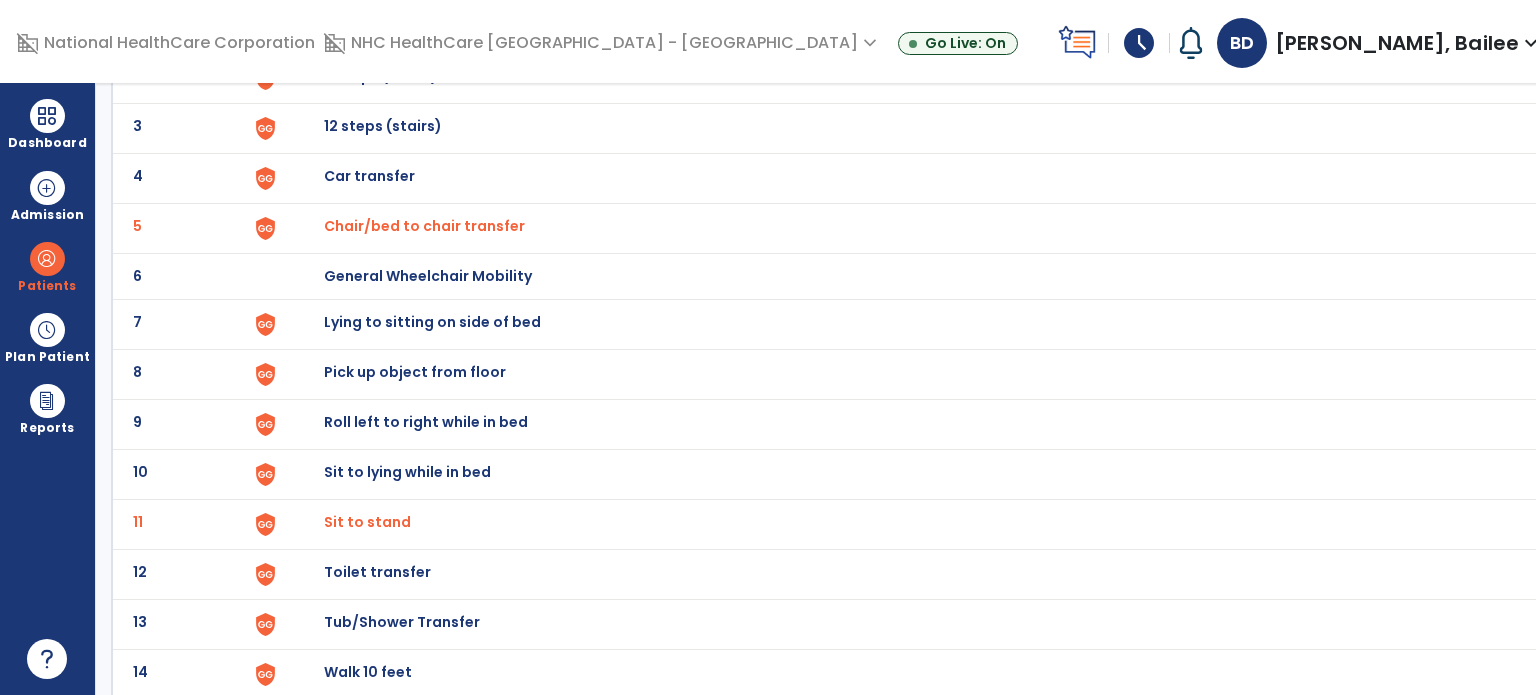 click on "Toilet transfer" at bounding box center [370, 26] 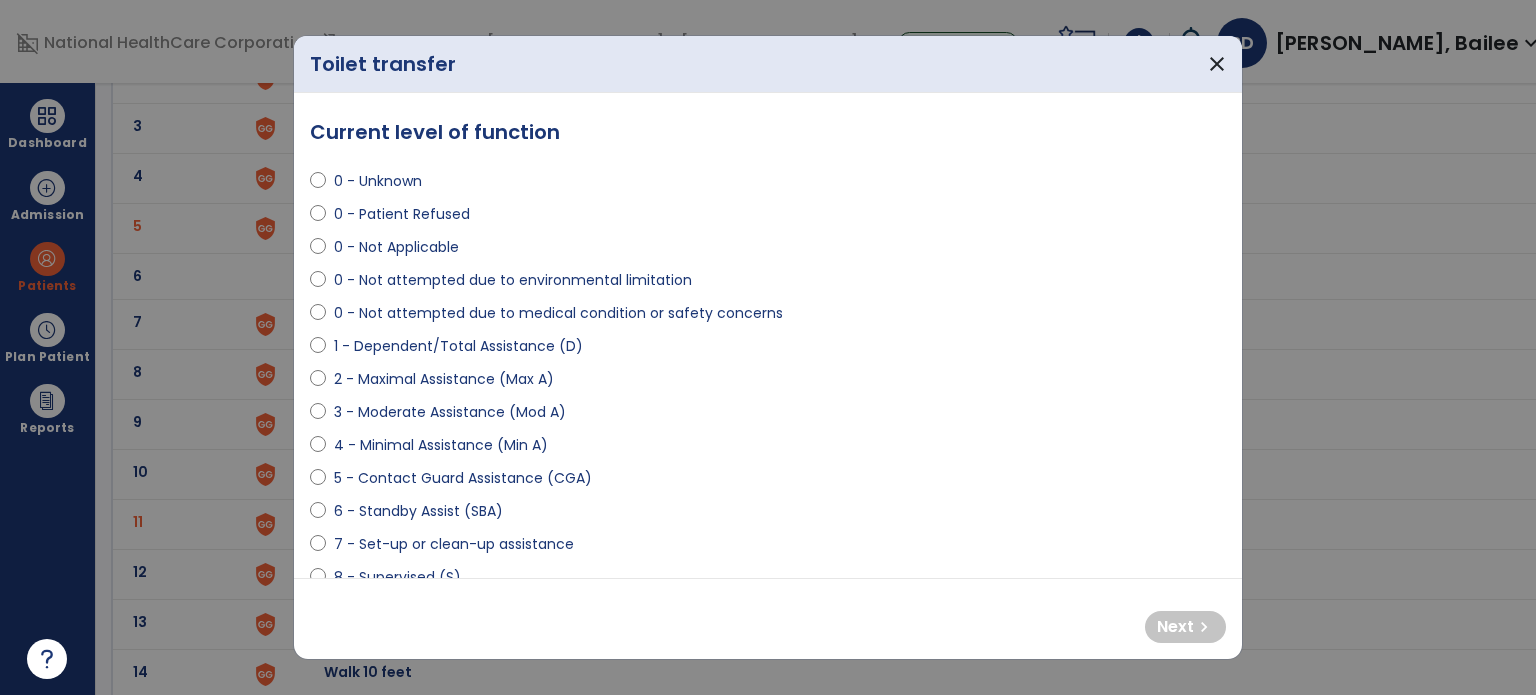 click on "5 - Contact Guard Assistance (CGA)" at bounding box center (463, 478) 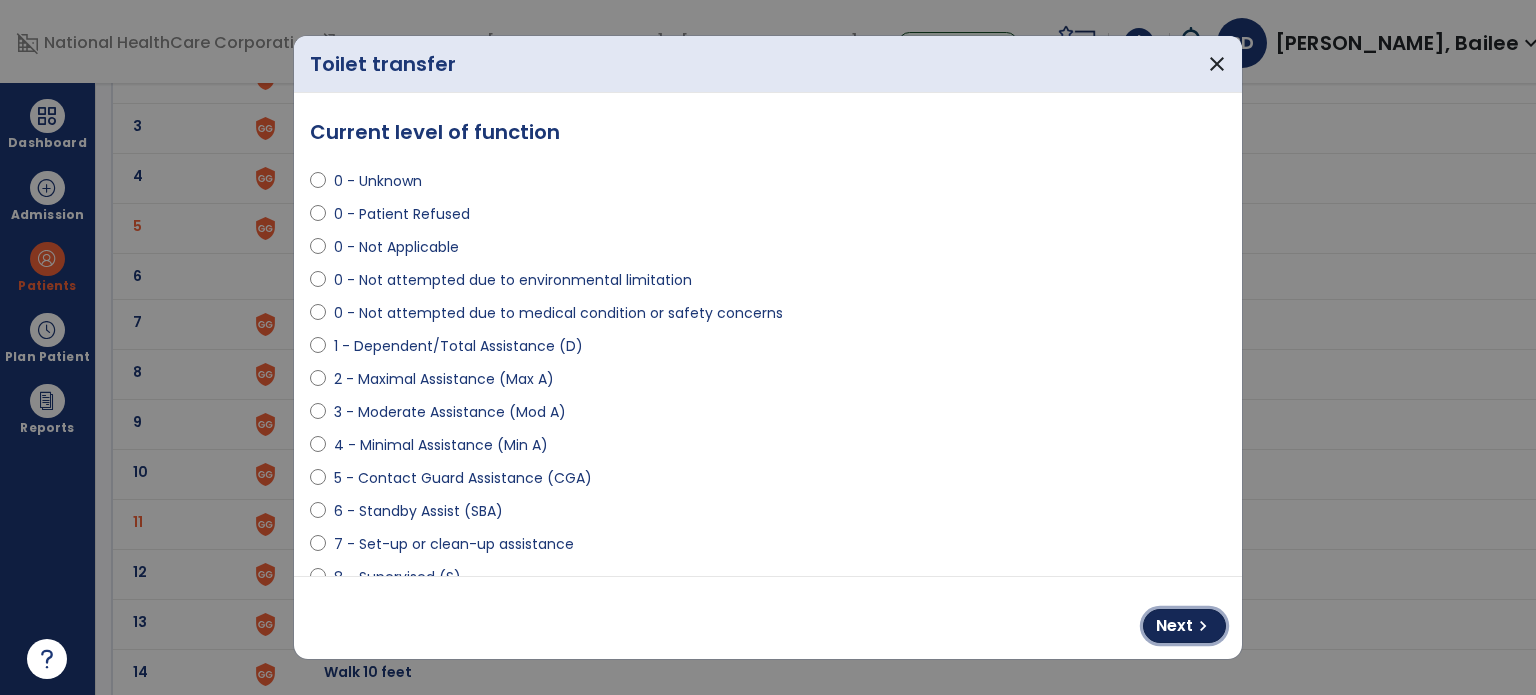 click on "Next" at bounding box center [1174, 626] 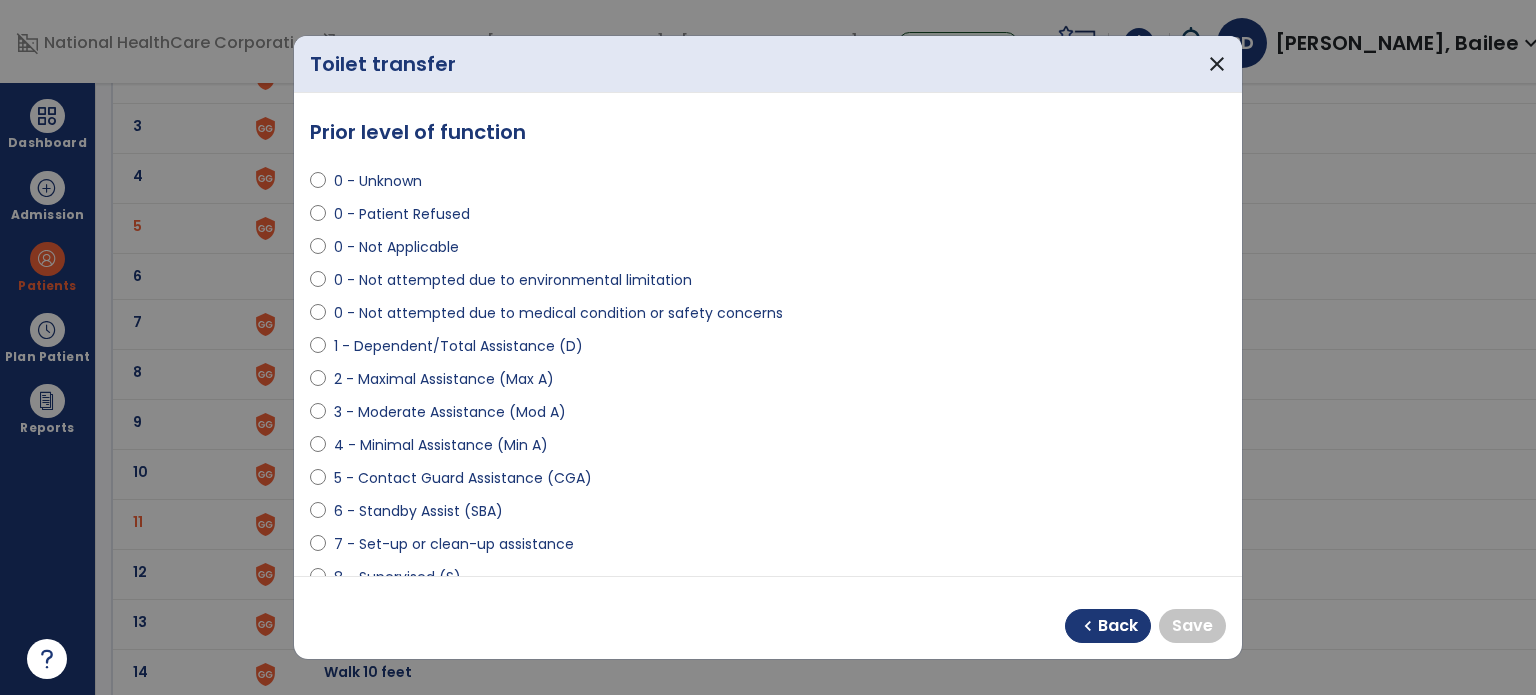 click on "5 - Contact Guard Assistance (CGA)" at bounding box center (463, 478) 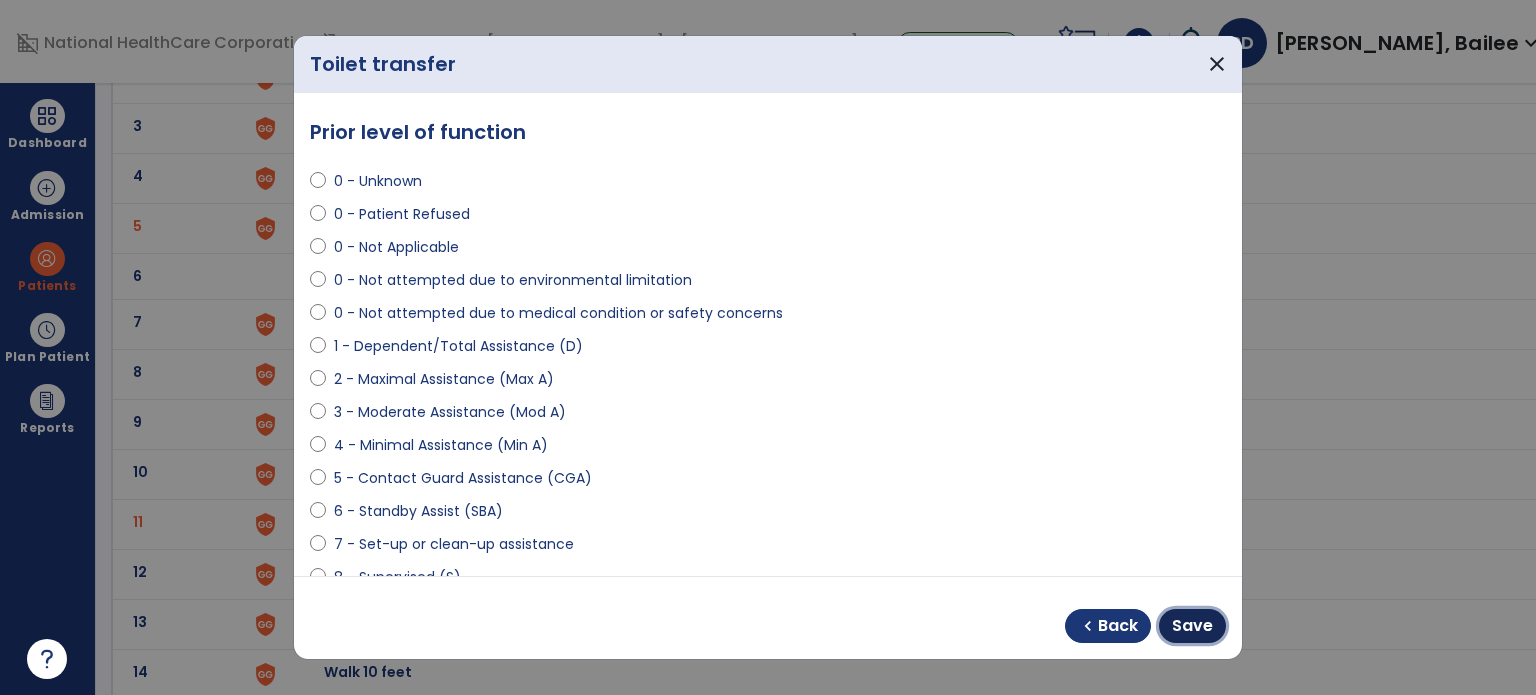 click on "Save" at bounding box center (1192, 626) 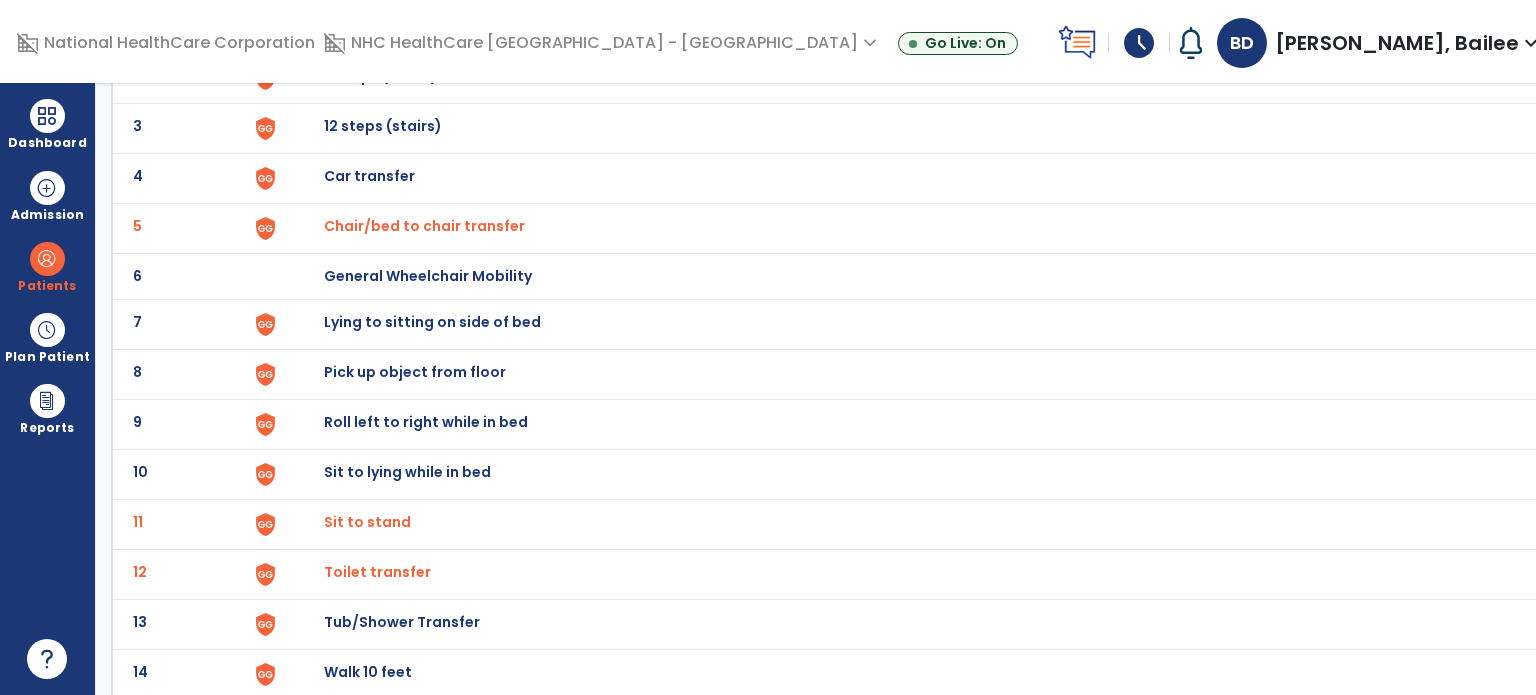 scroll, scrollTop: 0, scrollLeft: 0, axis: both 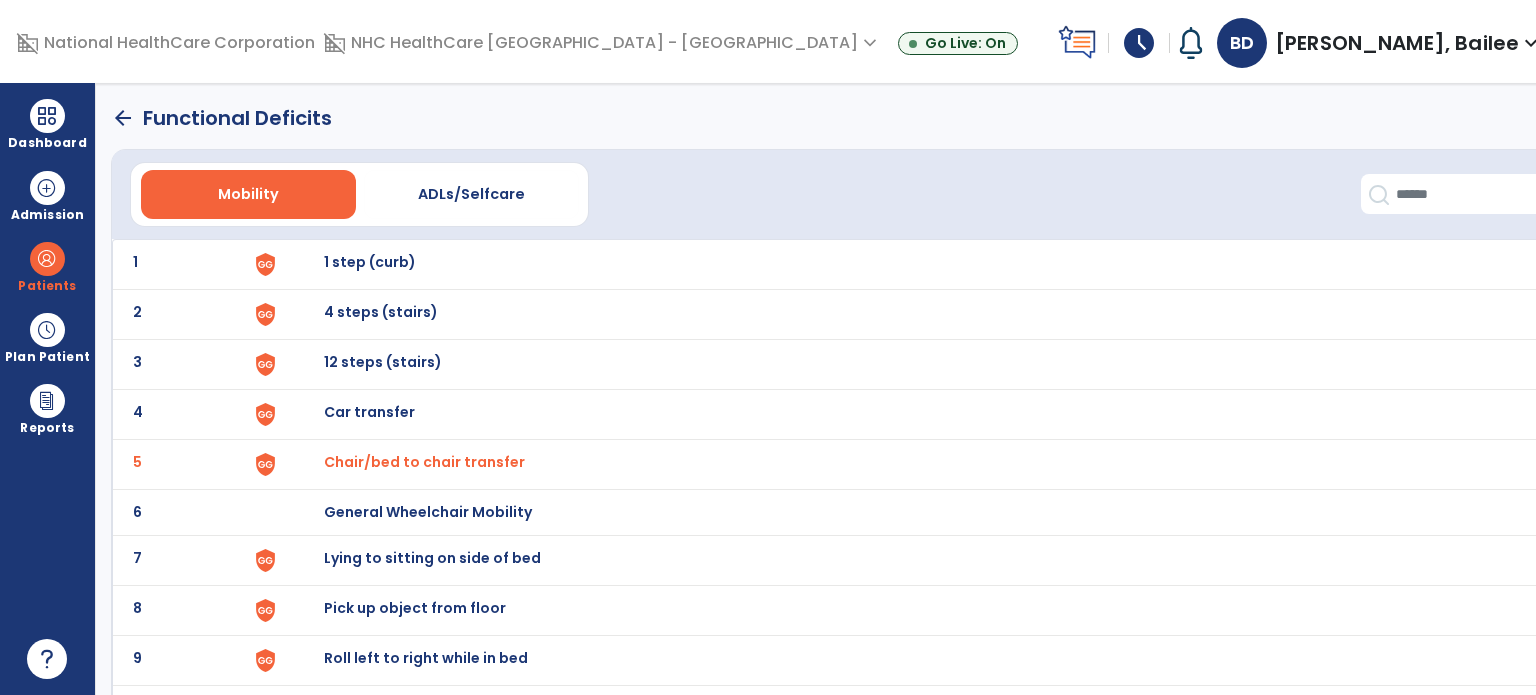 click on "arrow_back" 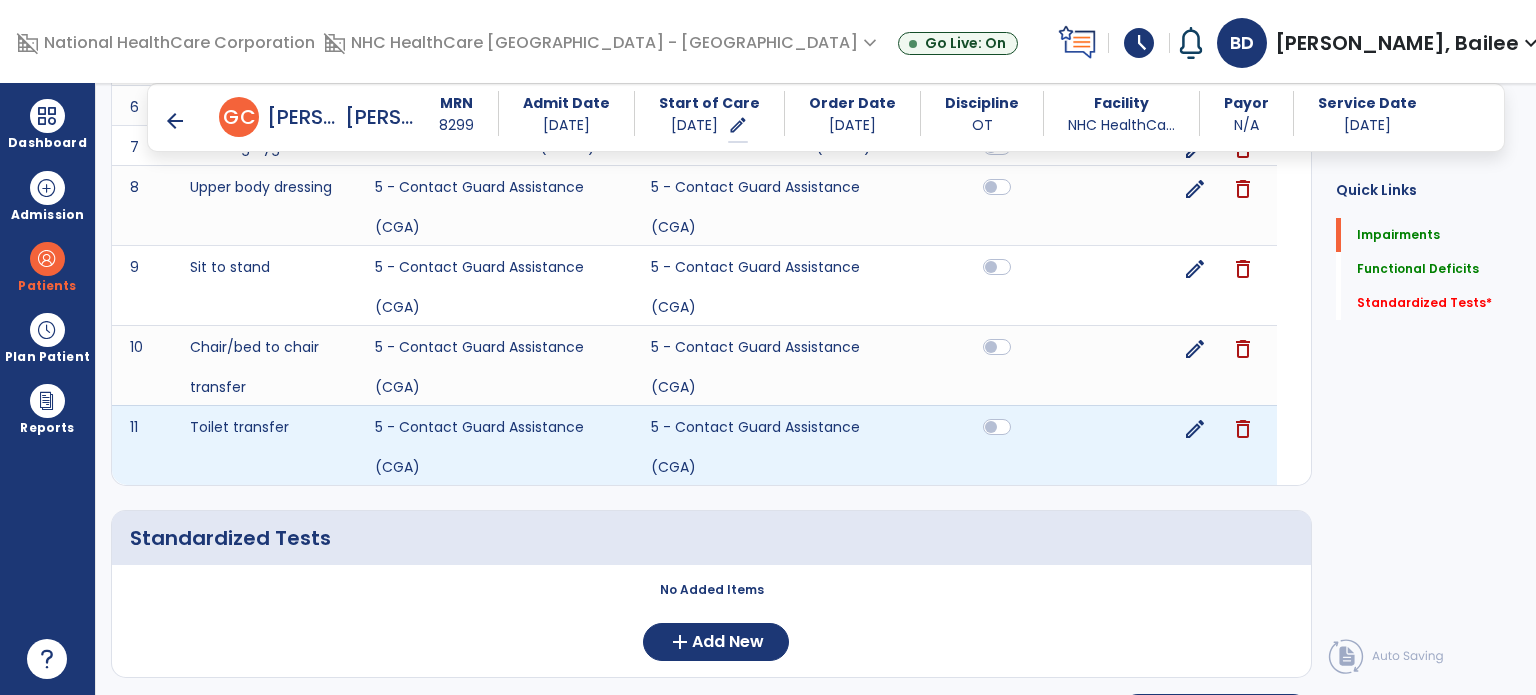 scroll, scrollTop: 908, scrollLeft: 0, axis: vertical 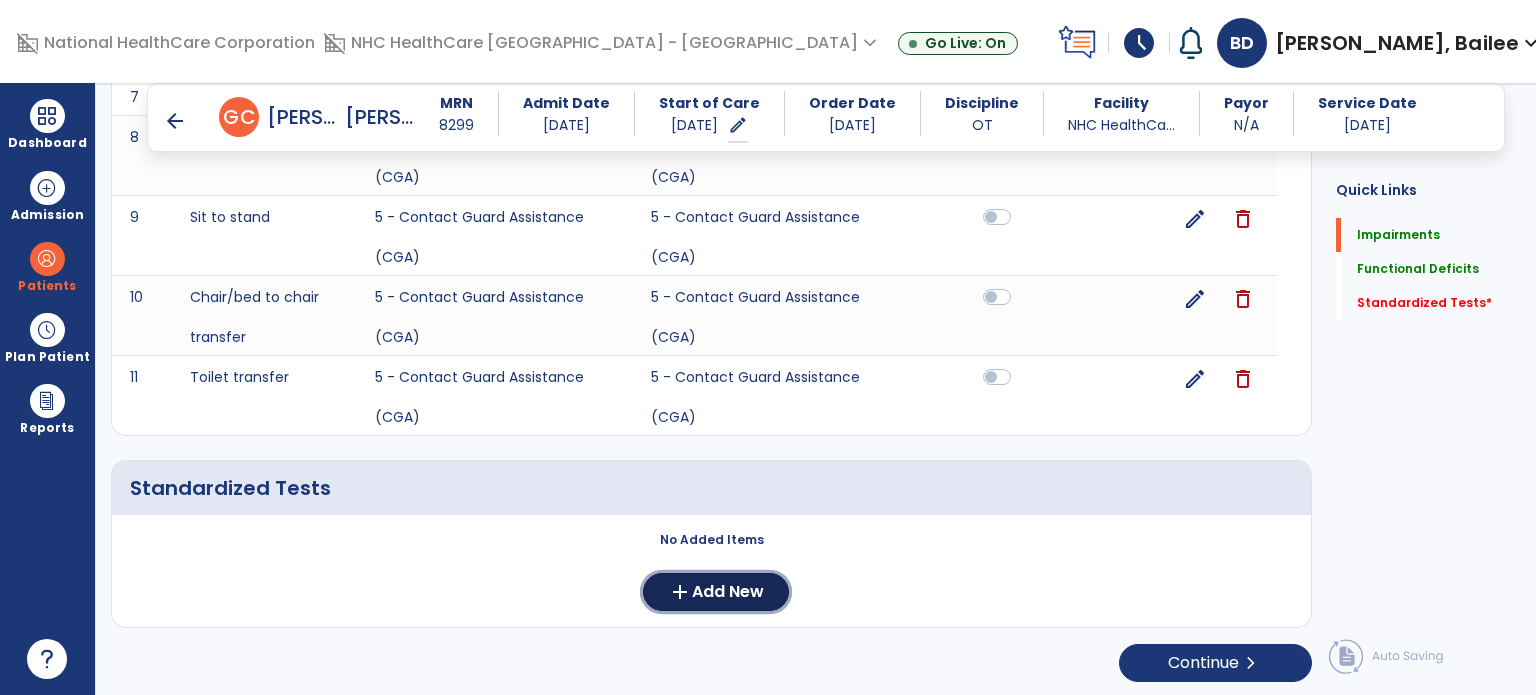 click on "Add New" 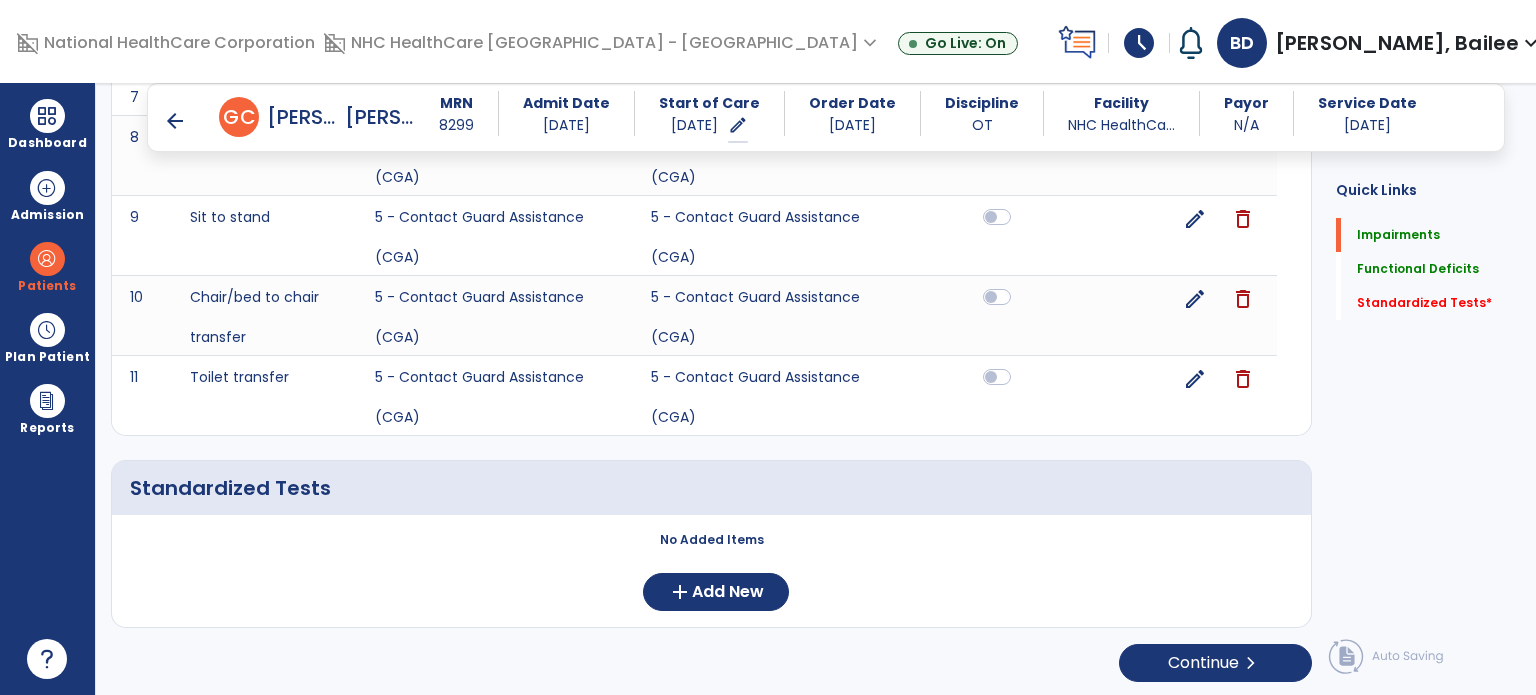 scroll, scrollTop: 0, scrollLeft: 0, axis: both 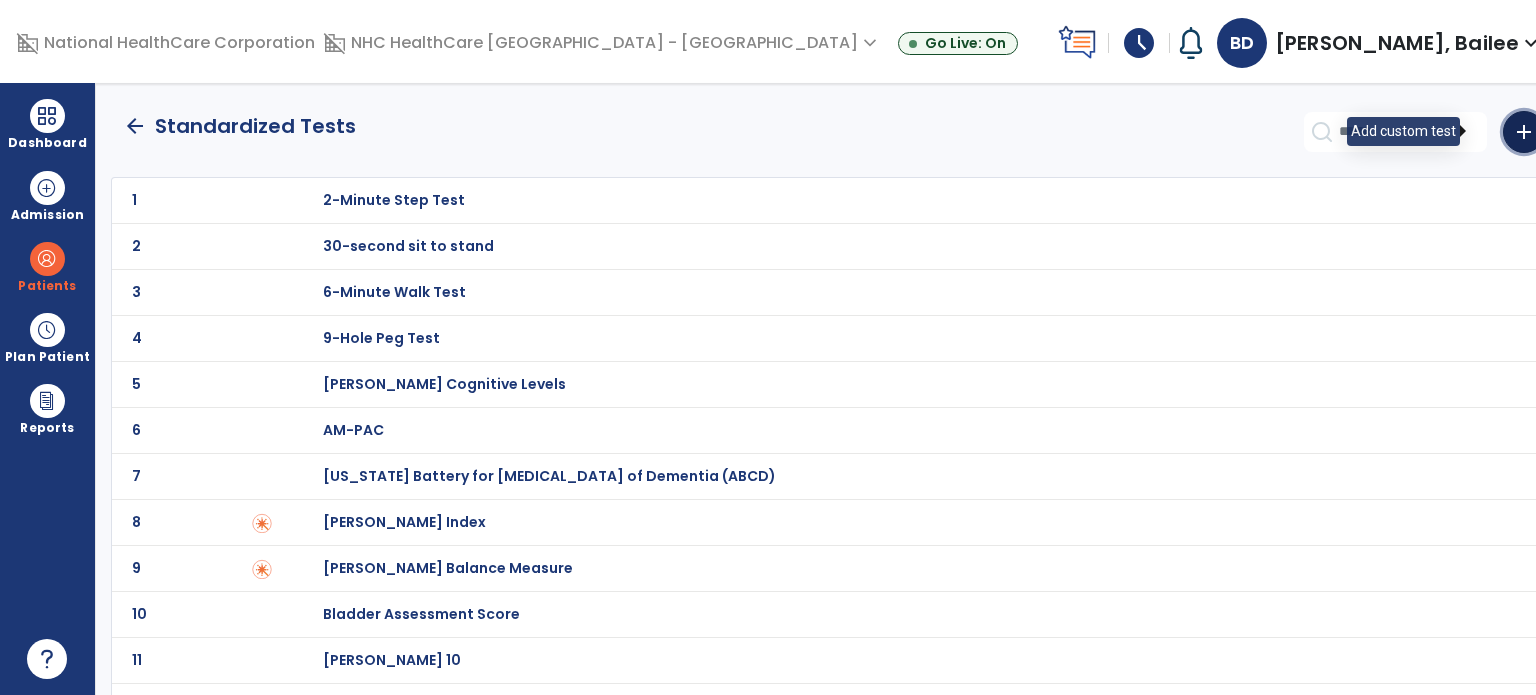 click on "add" 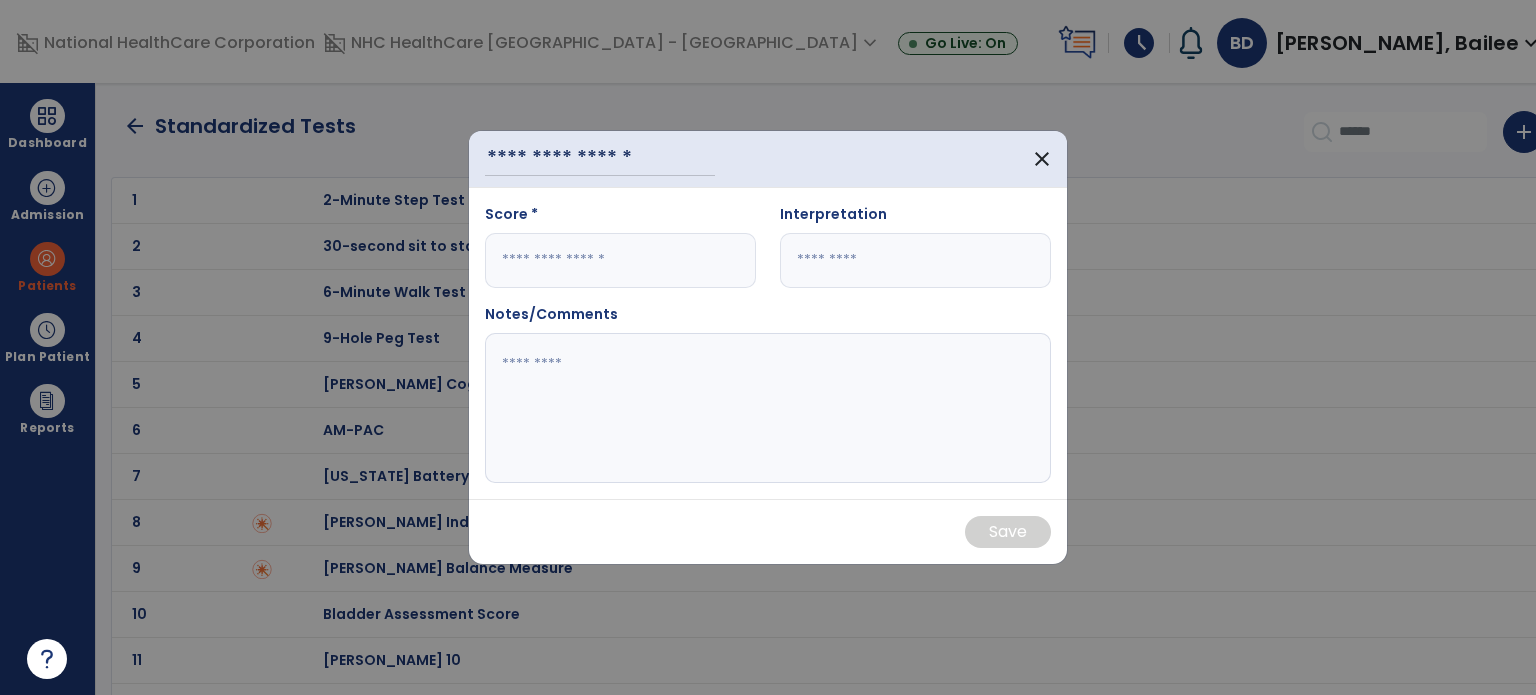 click on "close" at bounding box center (768, 159) 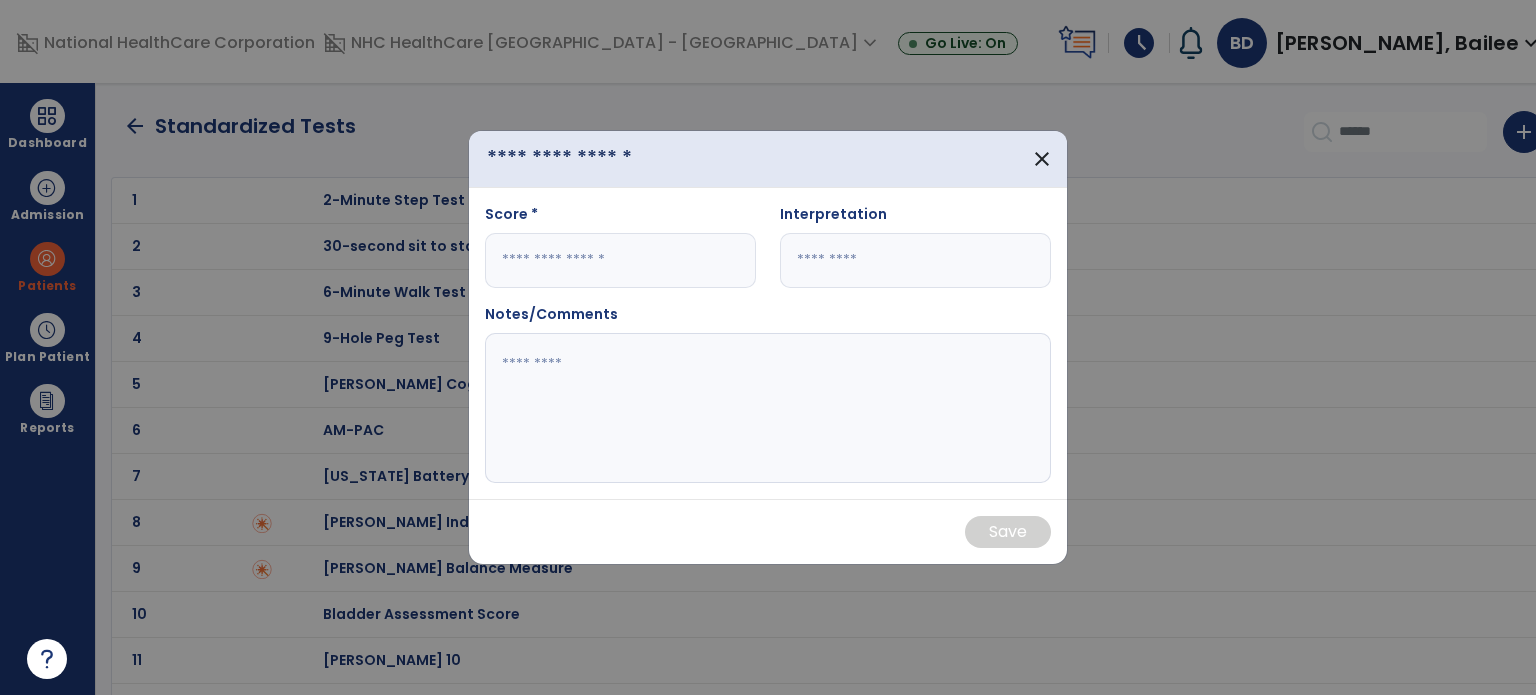 click at bounding box center [600, 159] 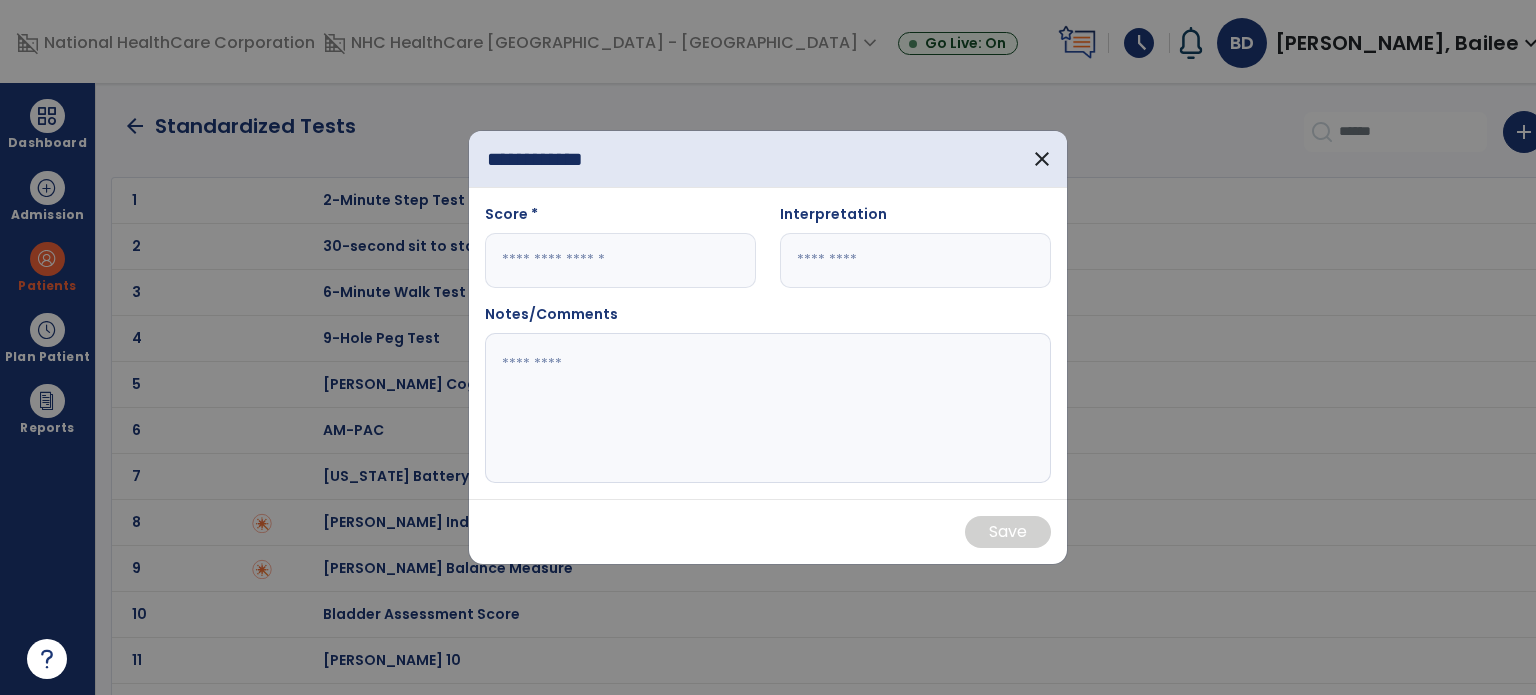 click at bounding box center (620, 260) 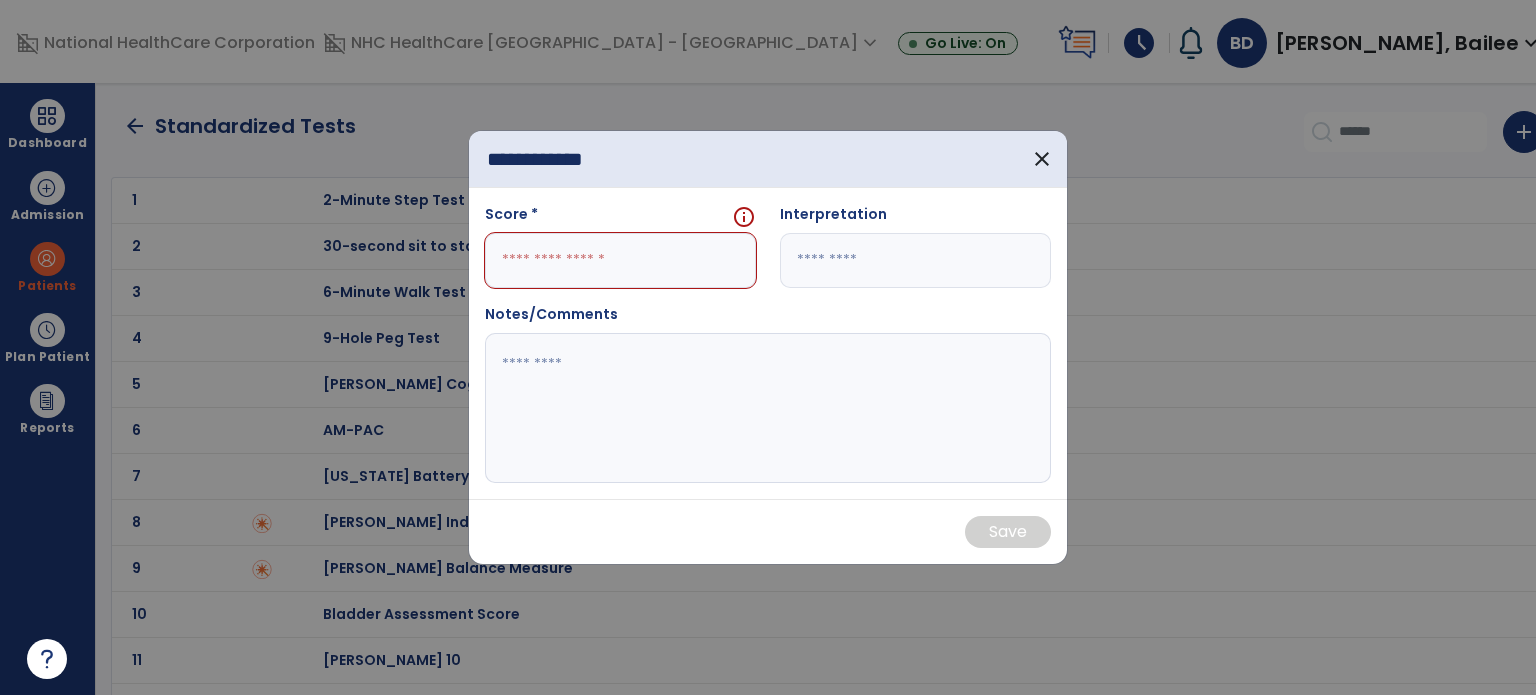 click on "**********" at bounding box center [600, 159] 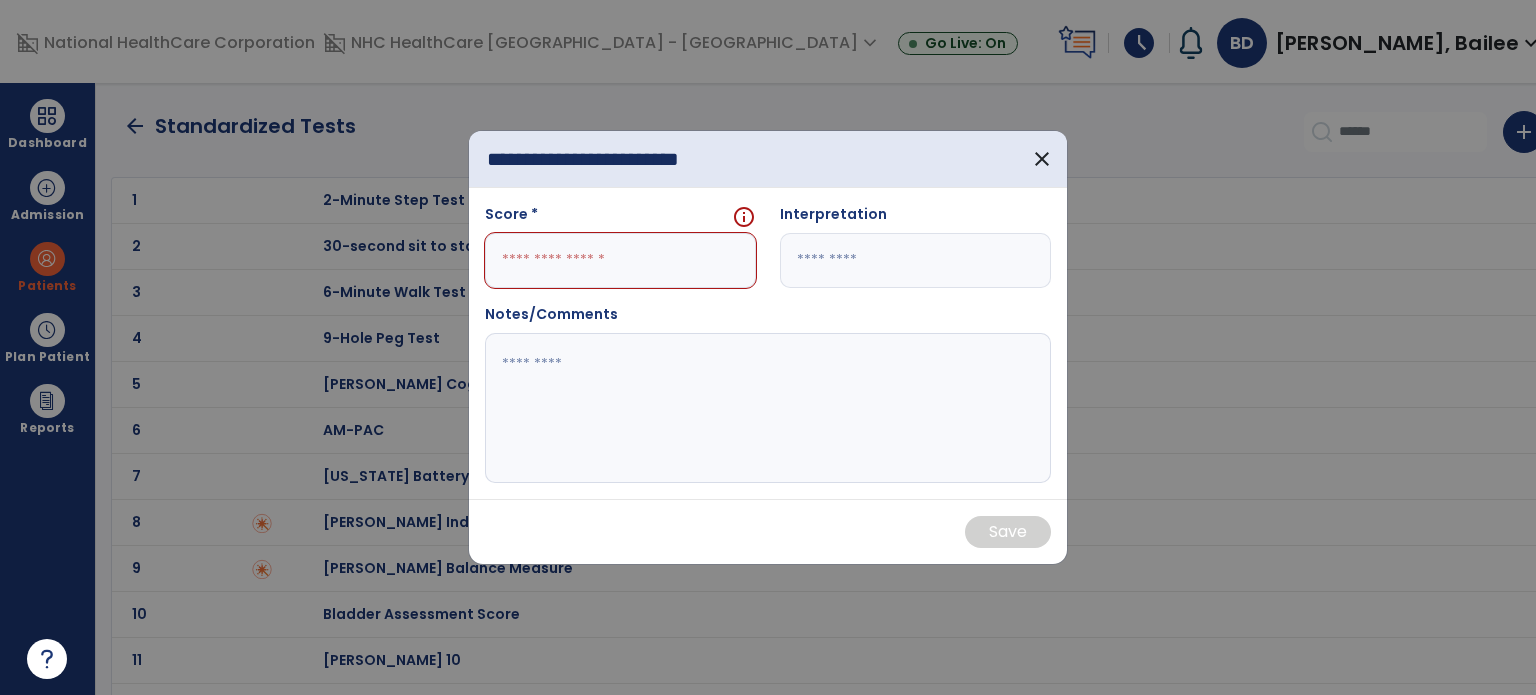 type on "**********" 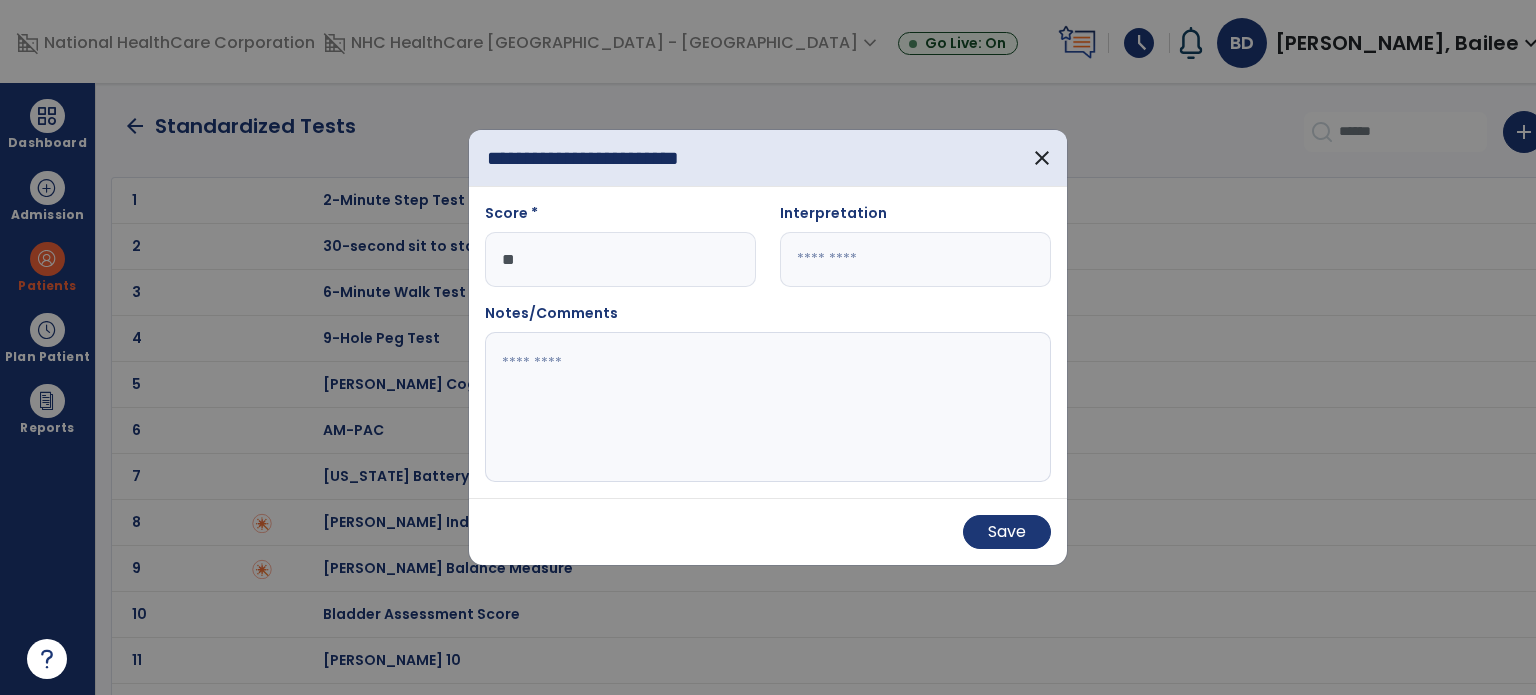 type on "**" 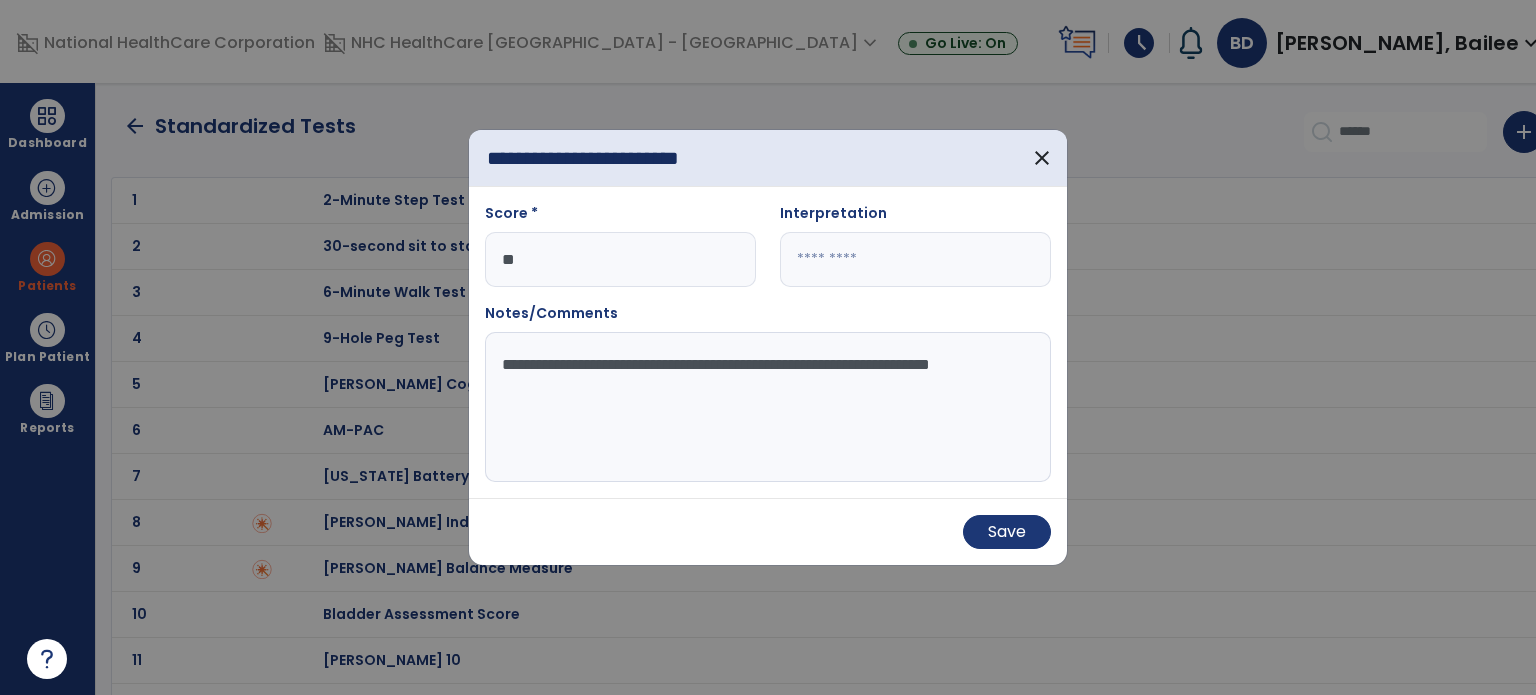 type on "**********" 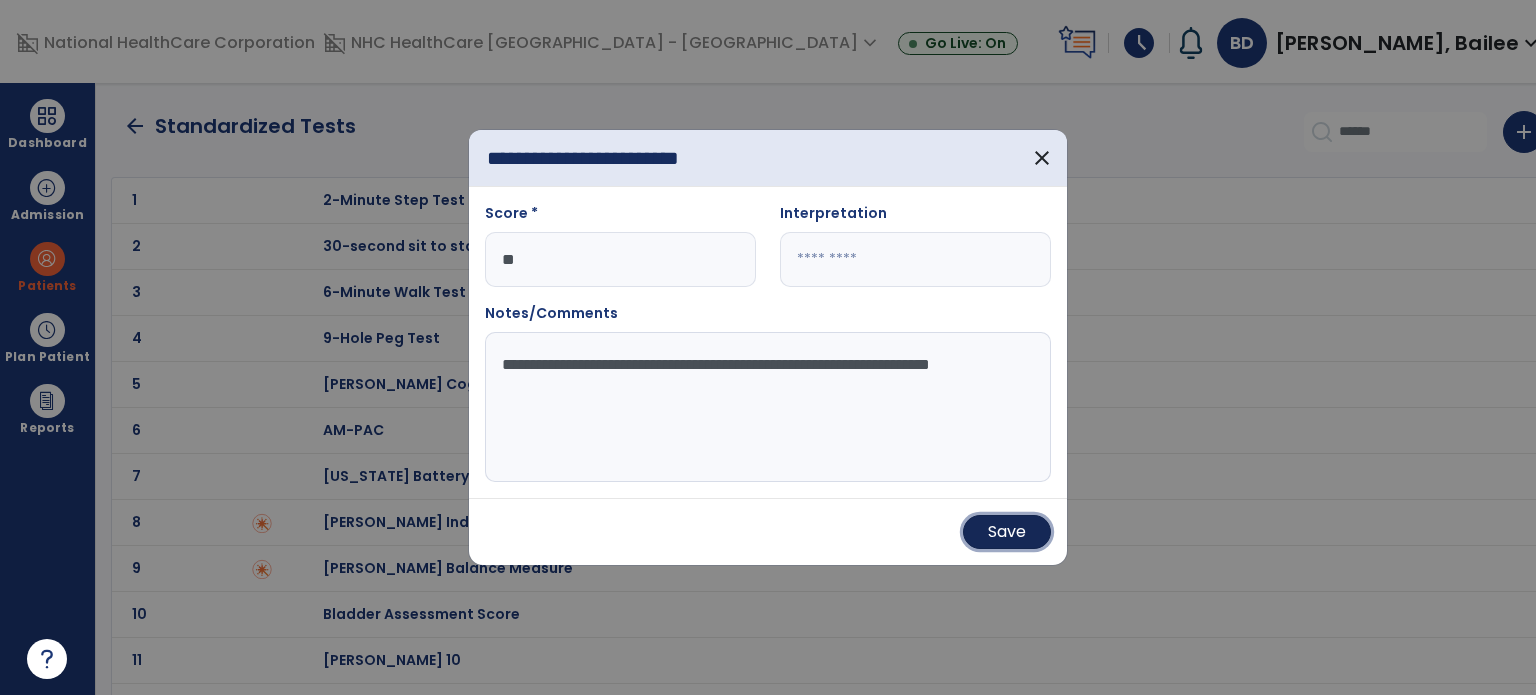 click on "Save" at bounding box center [1007, 532] 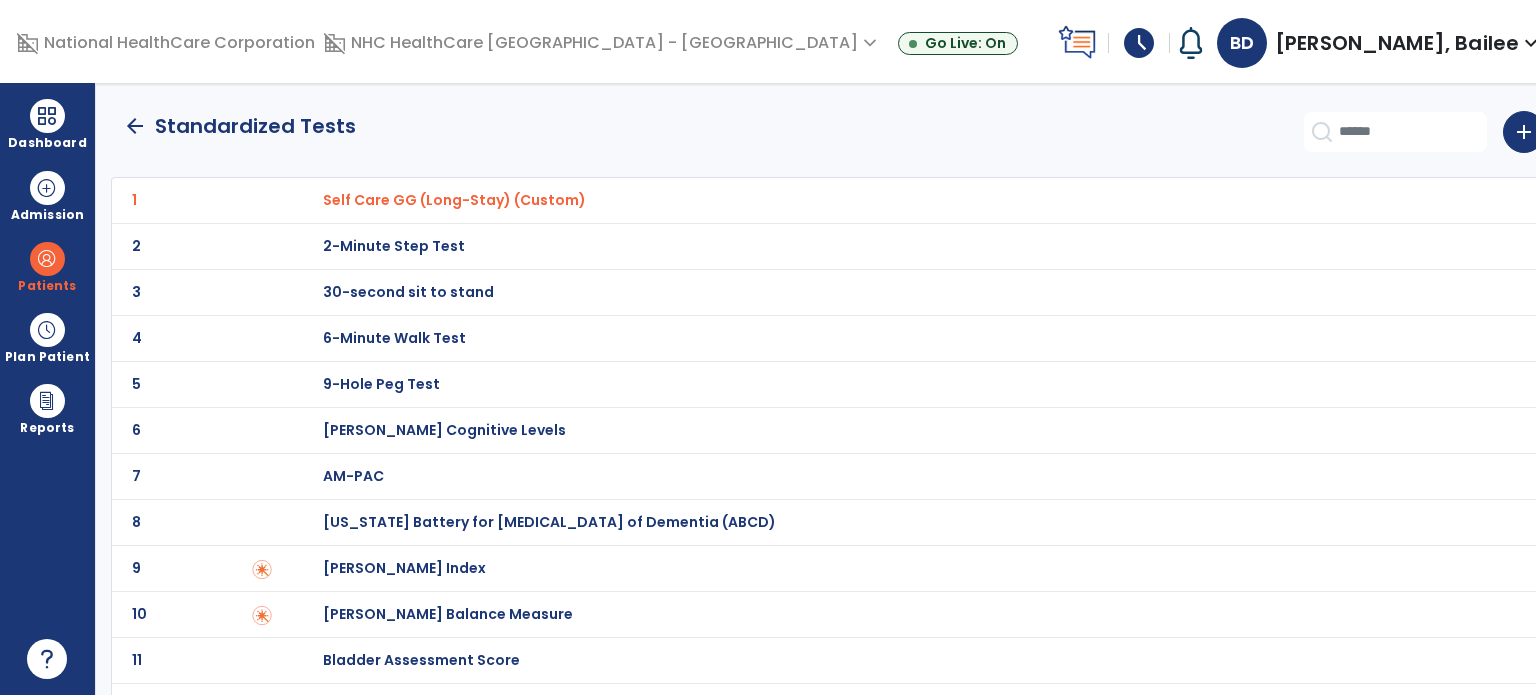click on "arrow_back" 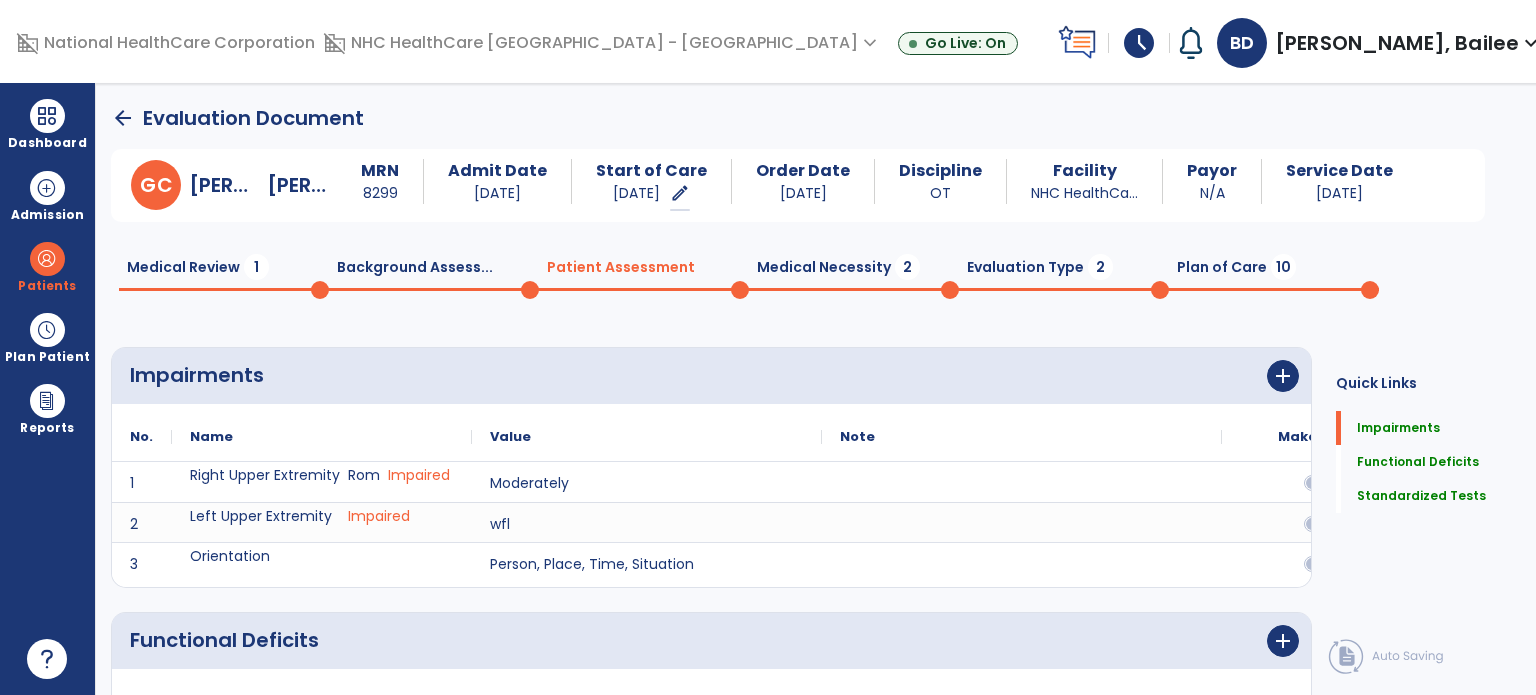 scroll, scrollTop: 20, scrollLeft: 0, axis: vertical 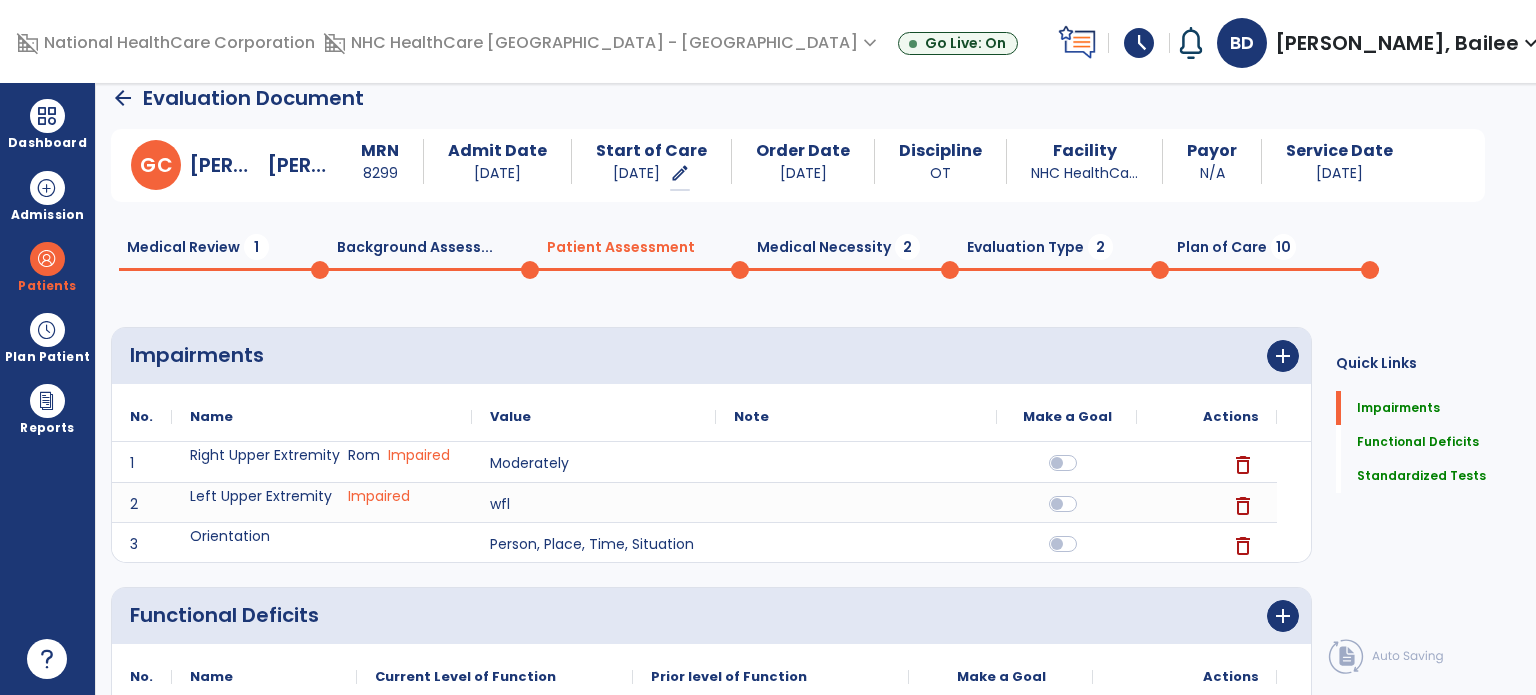 click on "Medical Necessity  2" 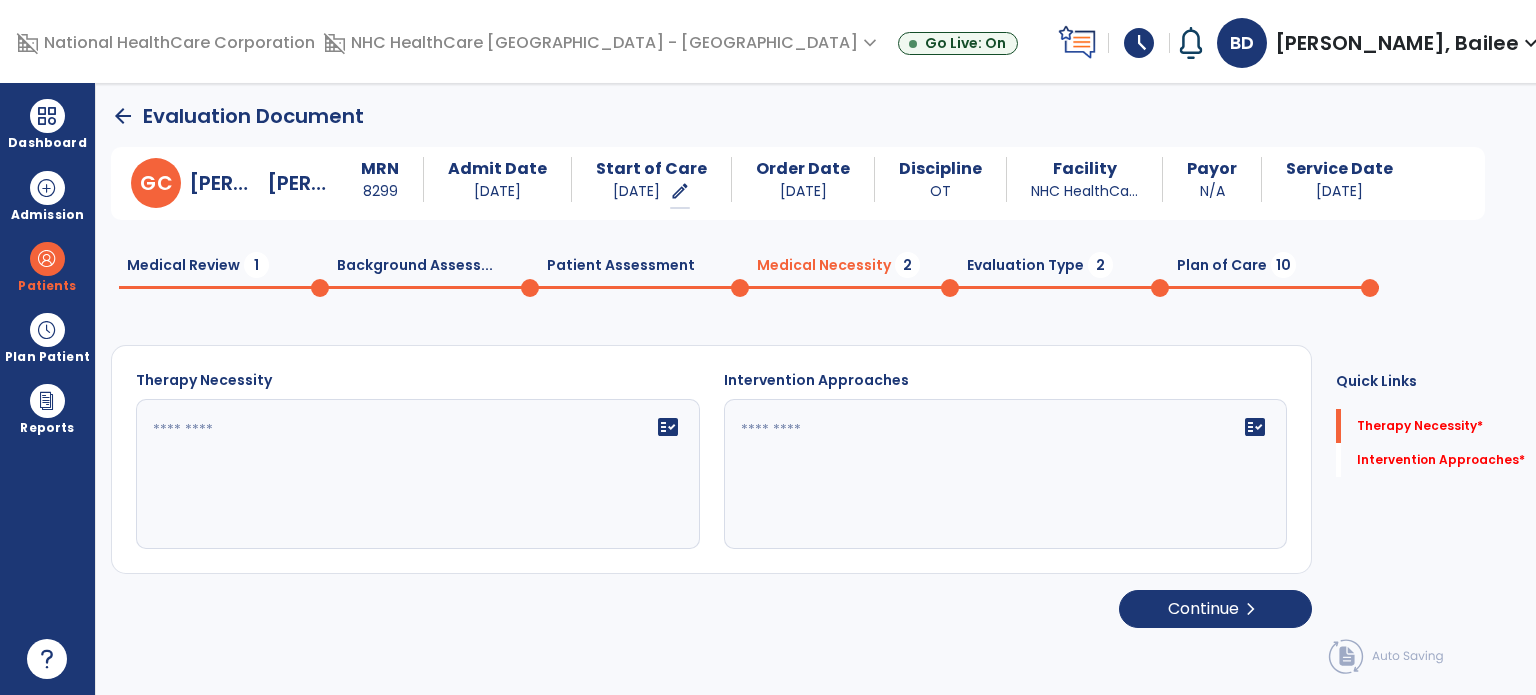 scroll, scrollTop: 0, scrollLeft: 0, axis: both 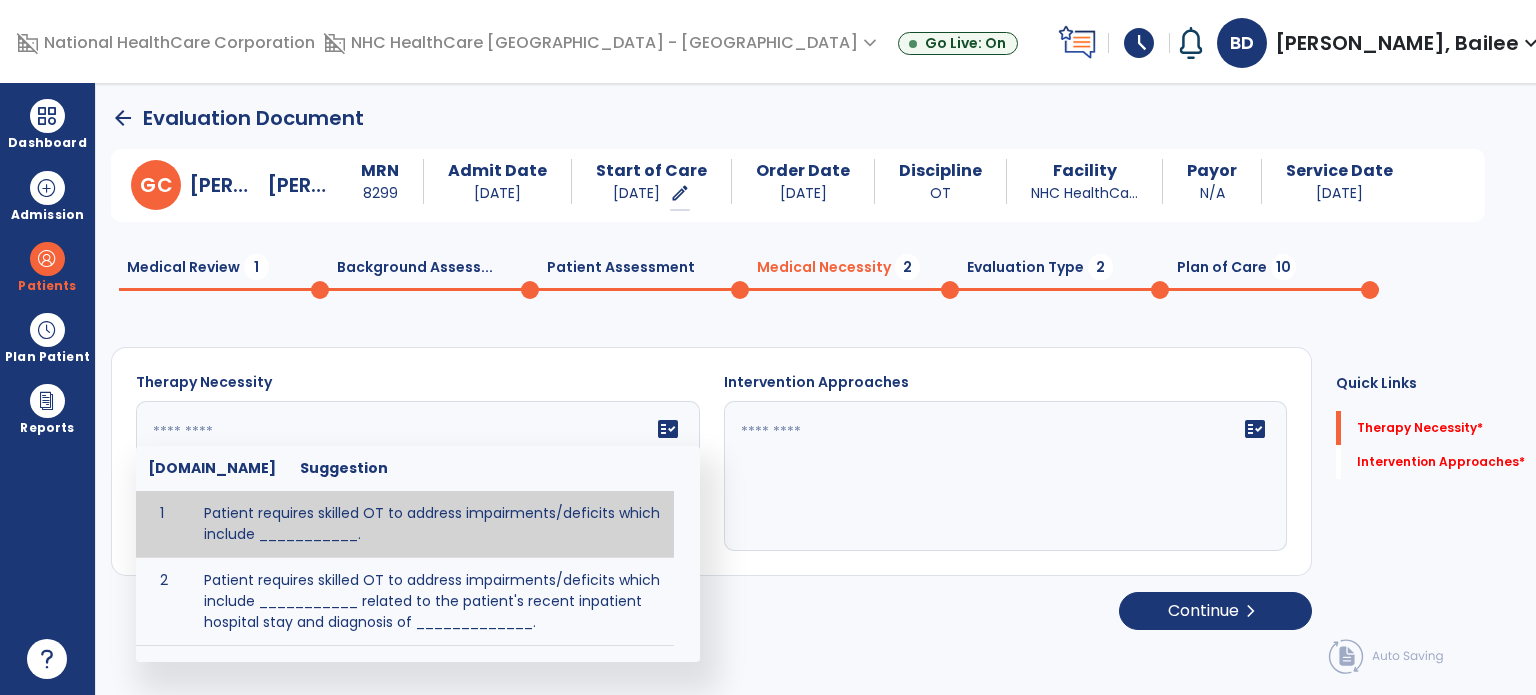 click on "fact_check  Sr.No Suggestion 1 Patient requires skilled OT to address impairments/deficits which include ___________. 2 Patient requires skilled OT to address impairments/deficits which include ___________ related to the patient's recent inpatient hospital stay and diagnosis of _____________." 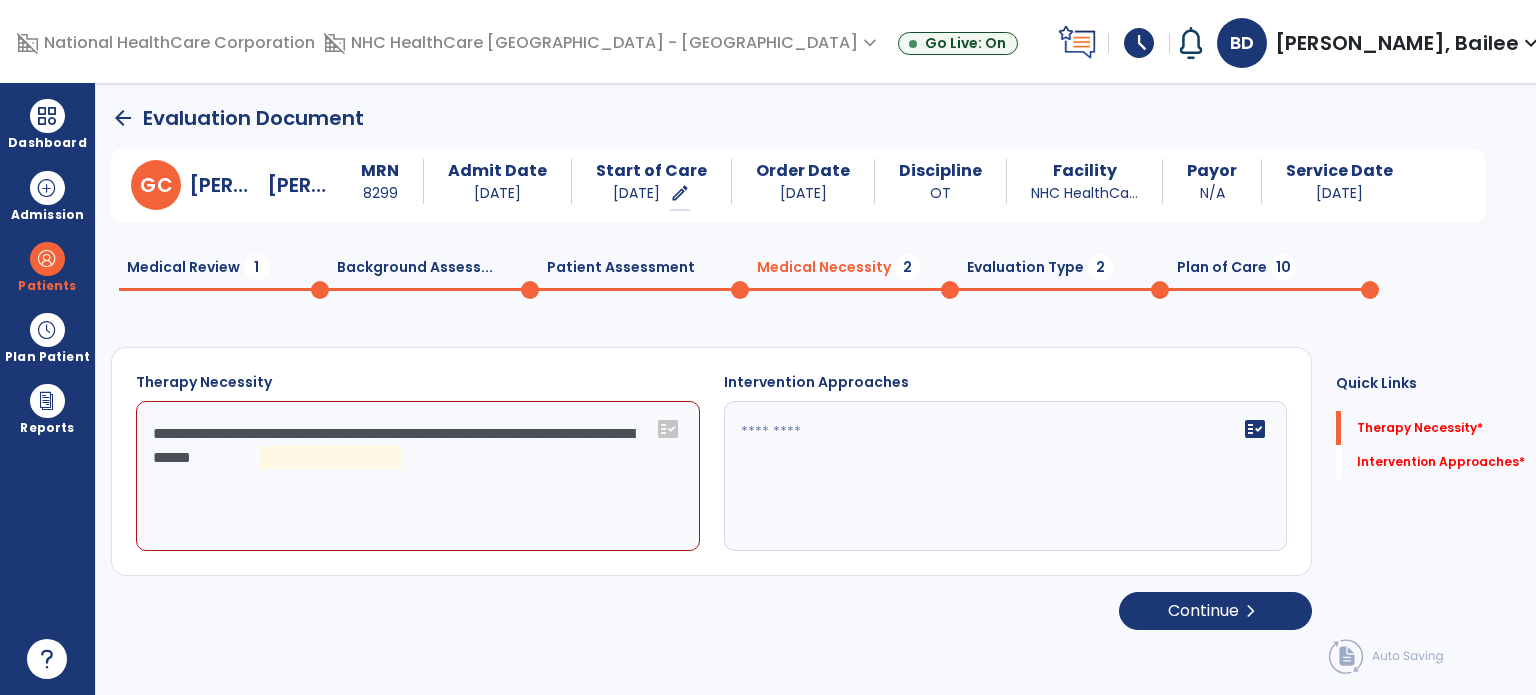 click on "**********" 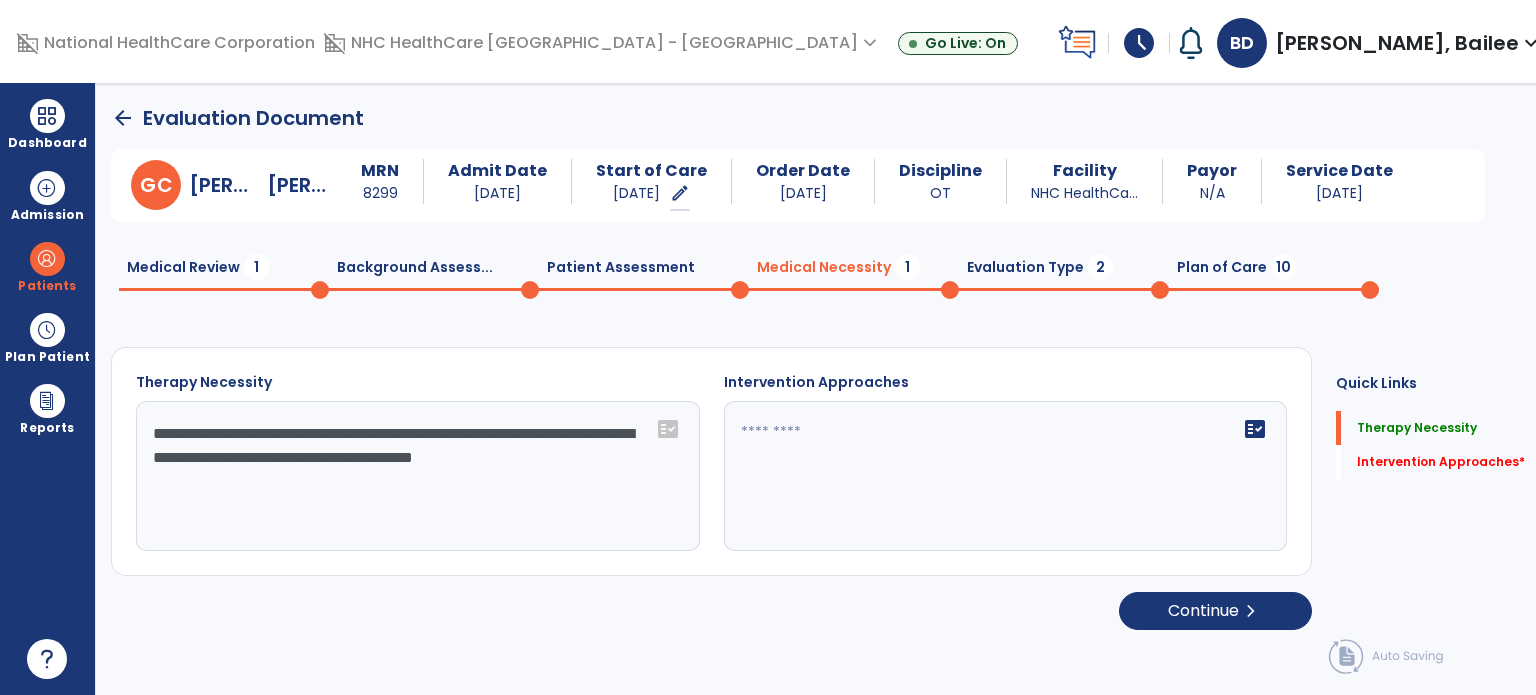 type on "**********" 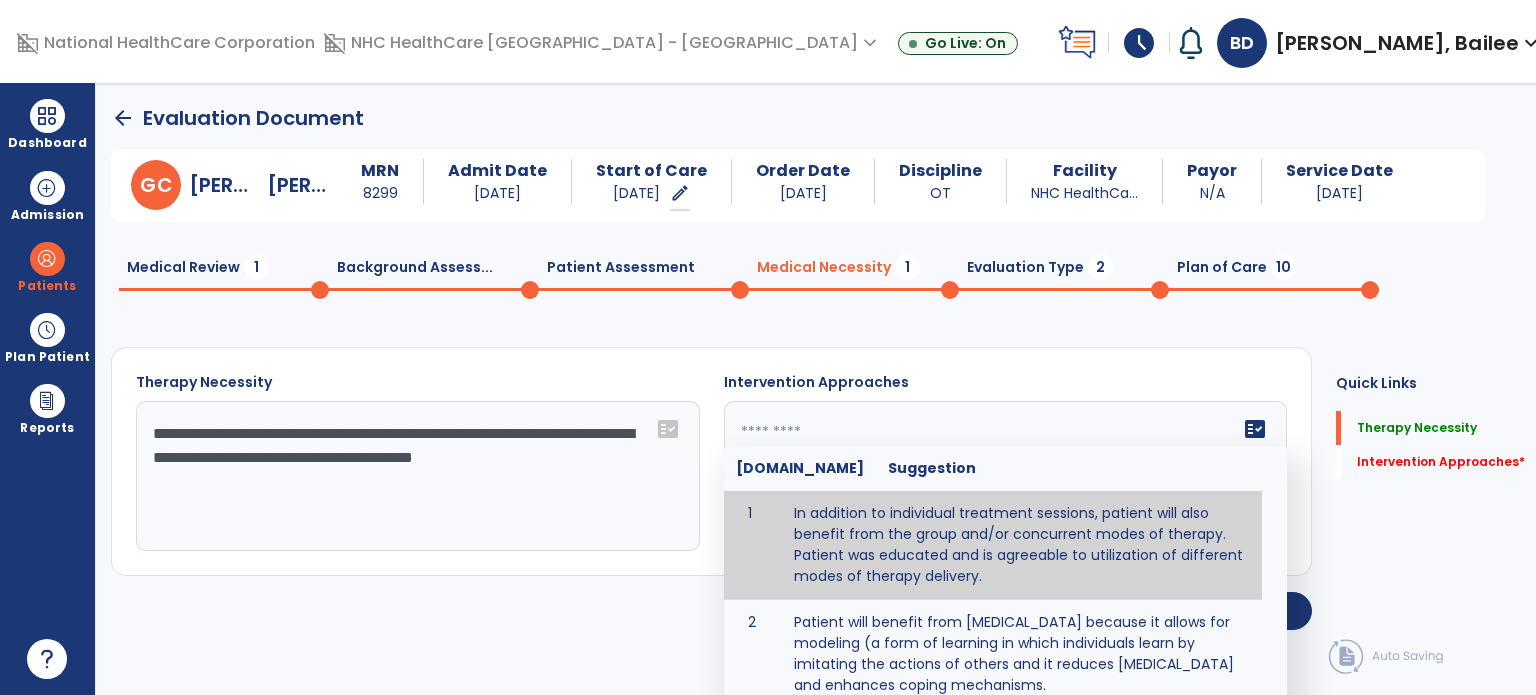type on "**********" 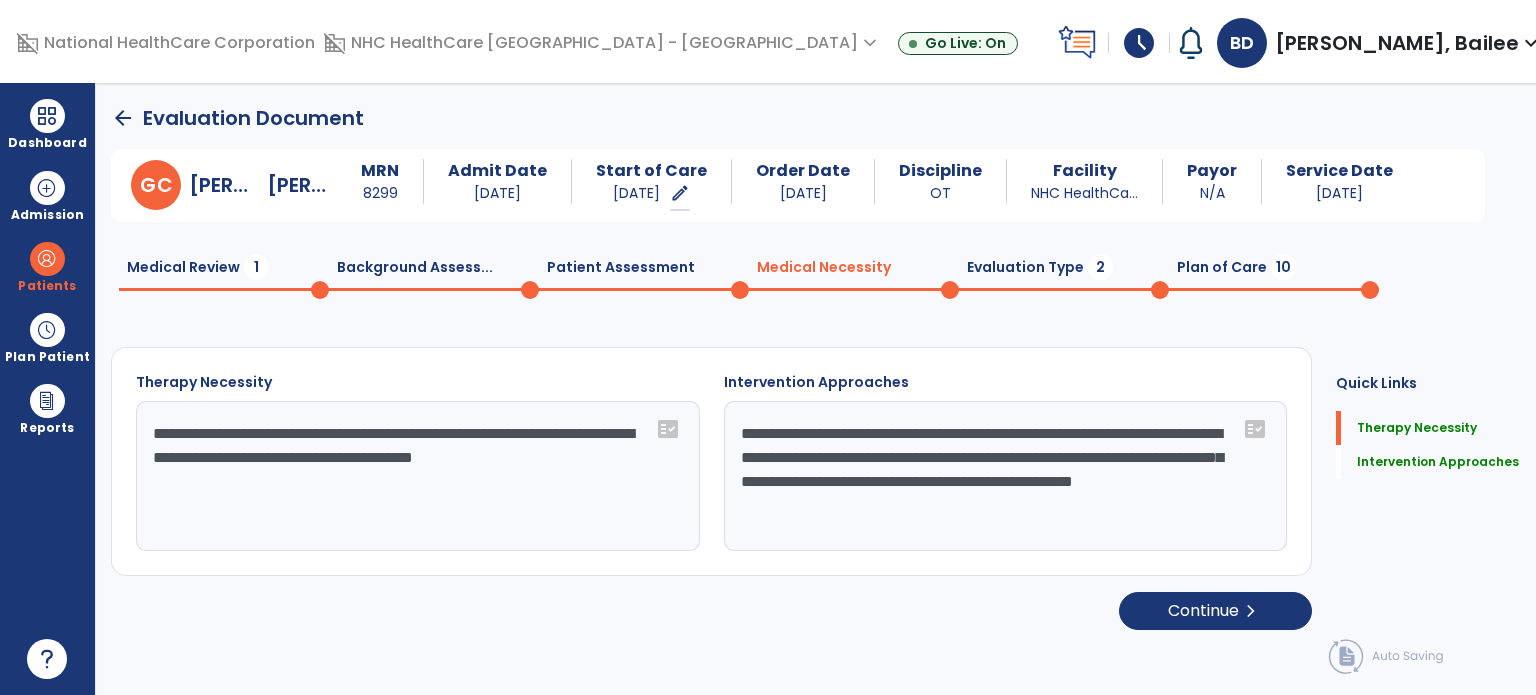 click on "Evaluation Type  2" 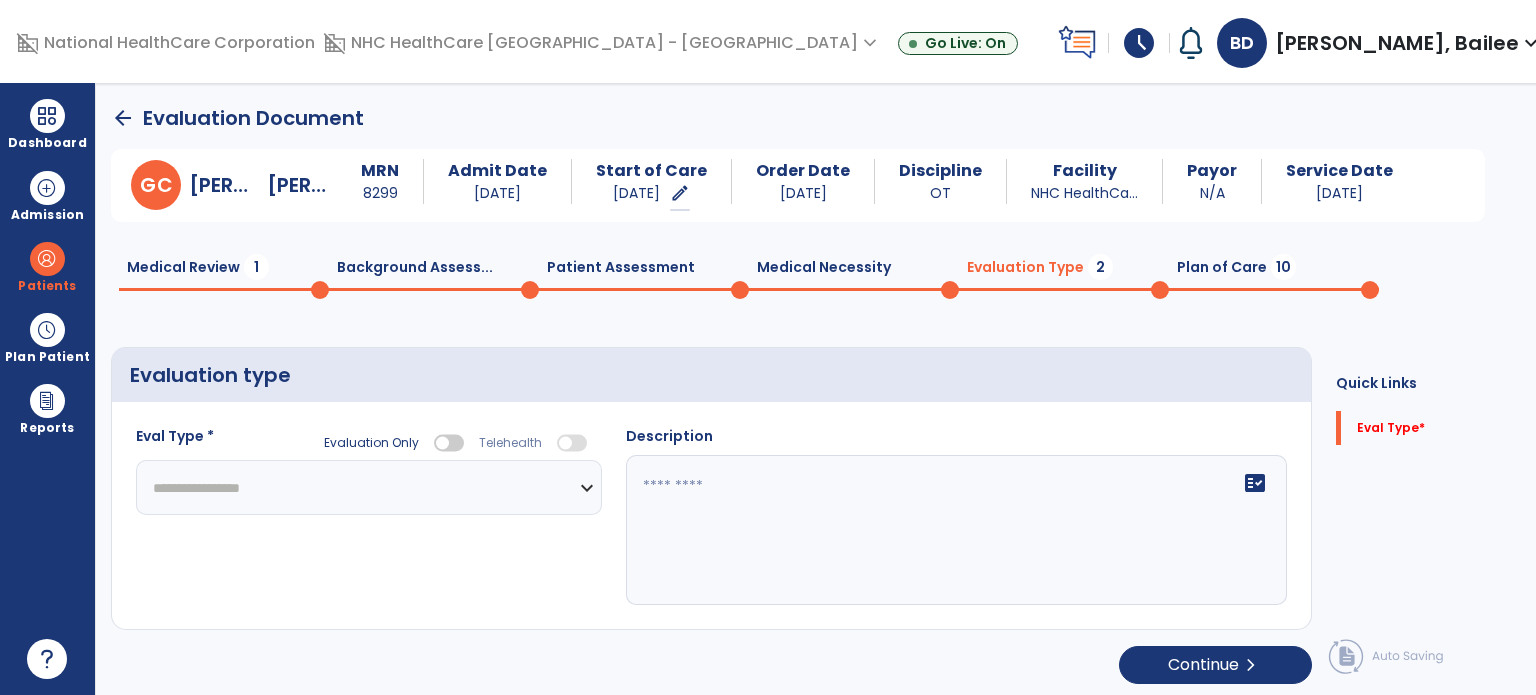 click on "**********" 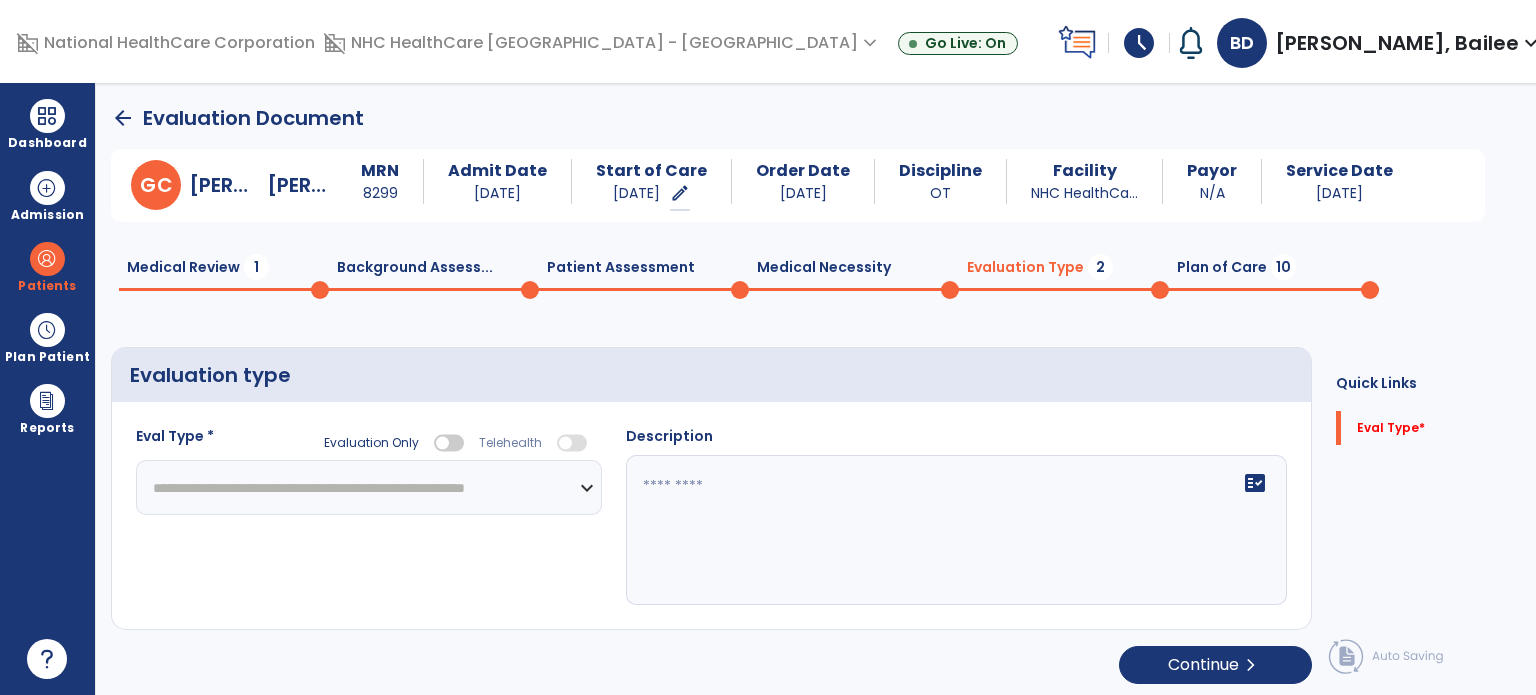 click on "**********" 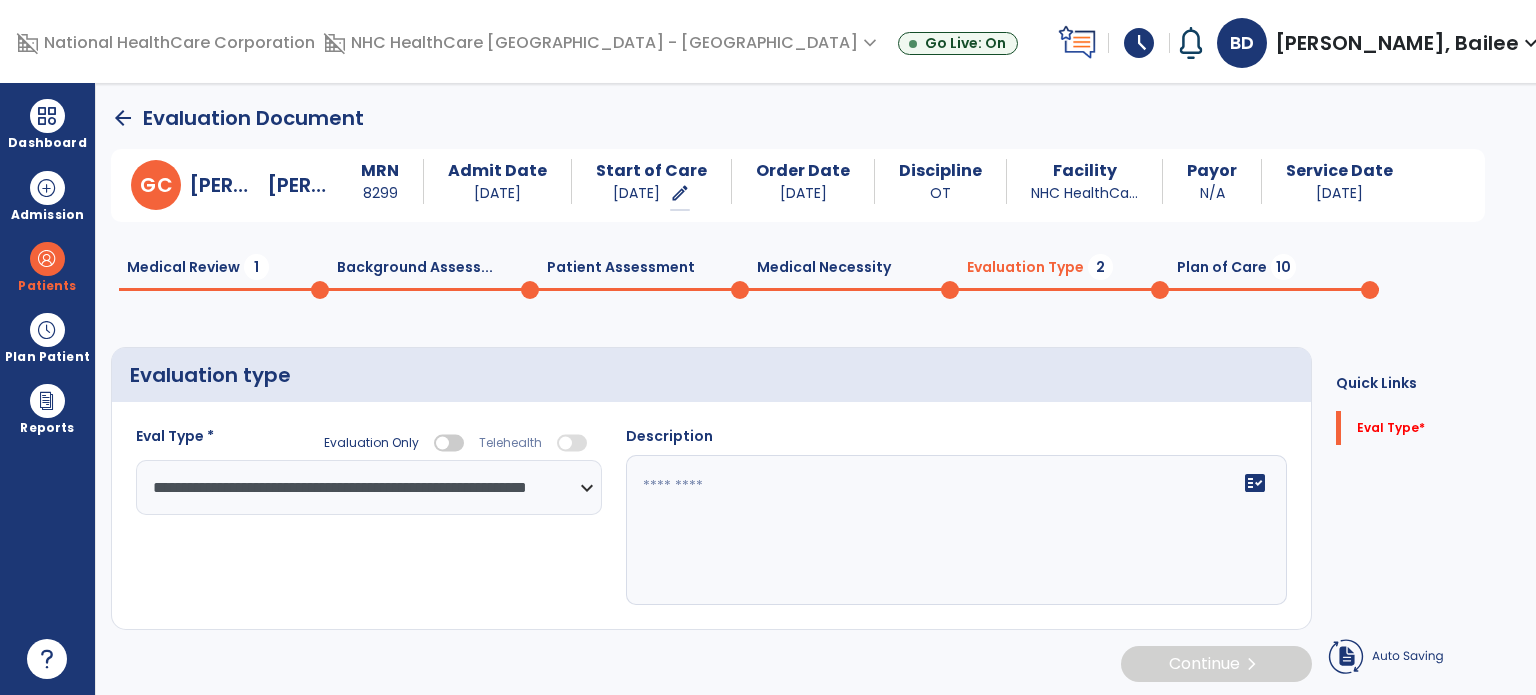 click on "fact_check" 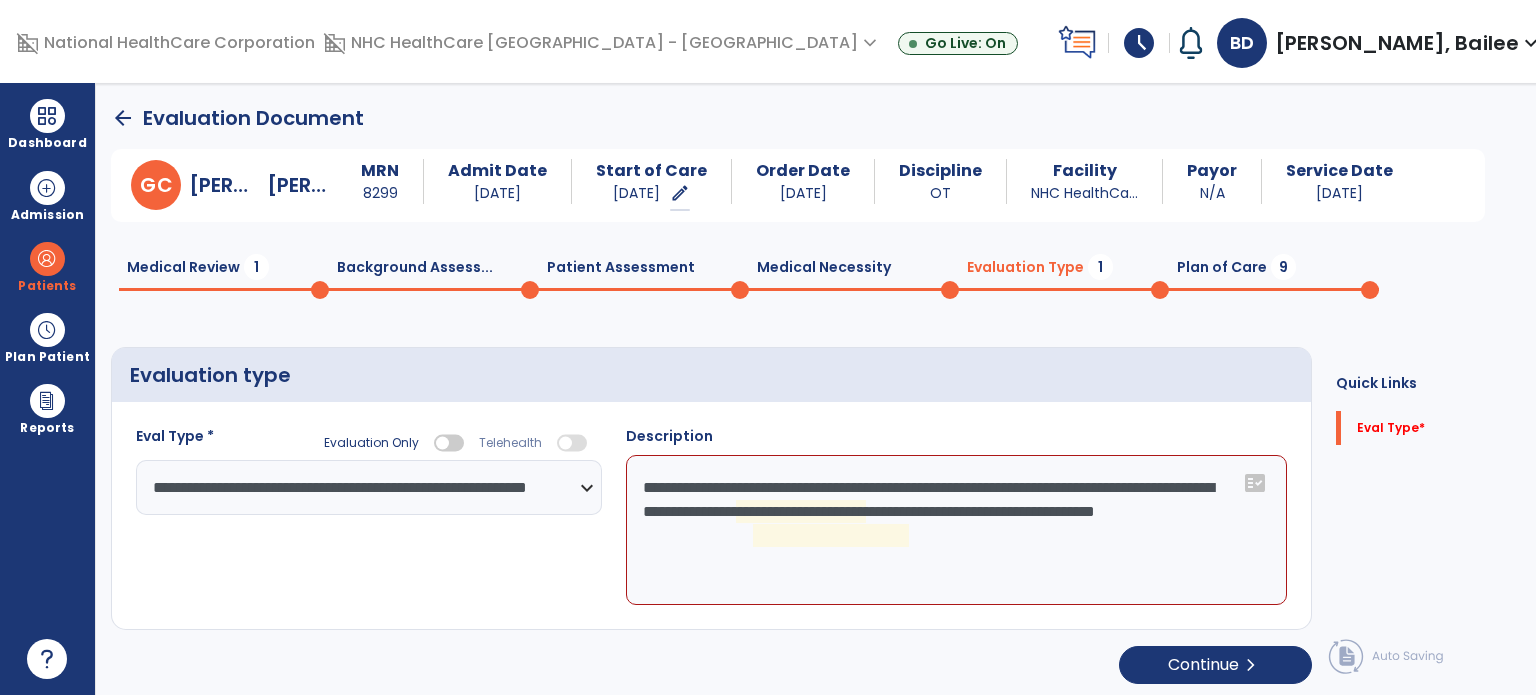 click on "**********" 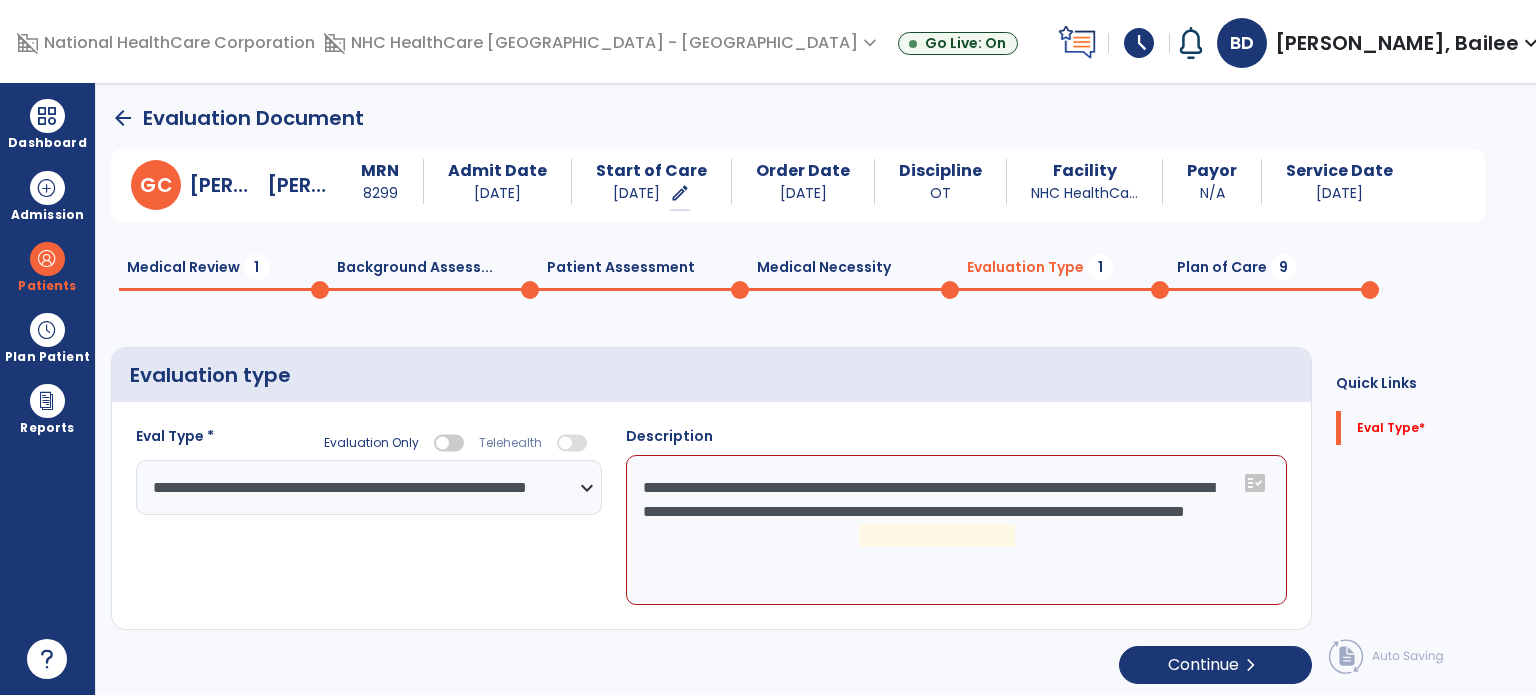 click on "**********" 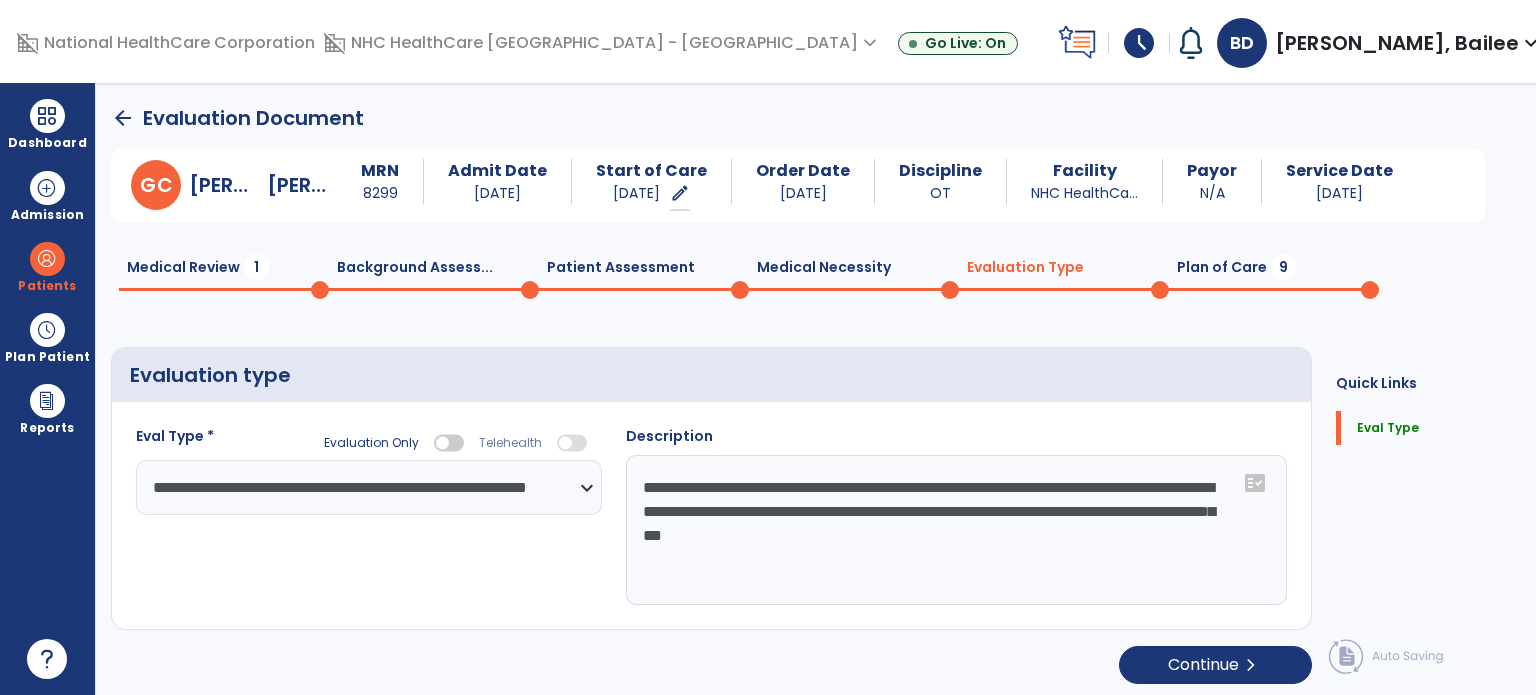 click on "**********" 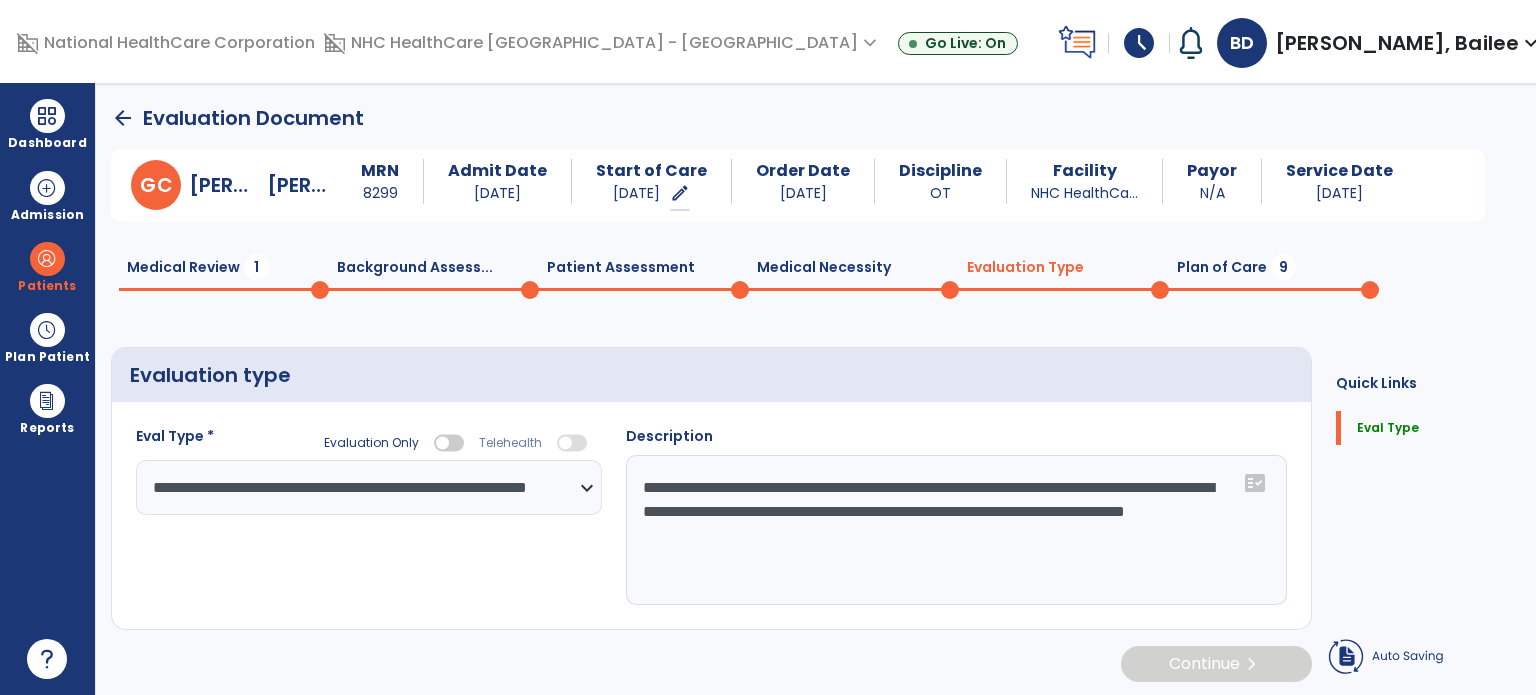 click on "**********" 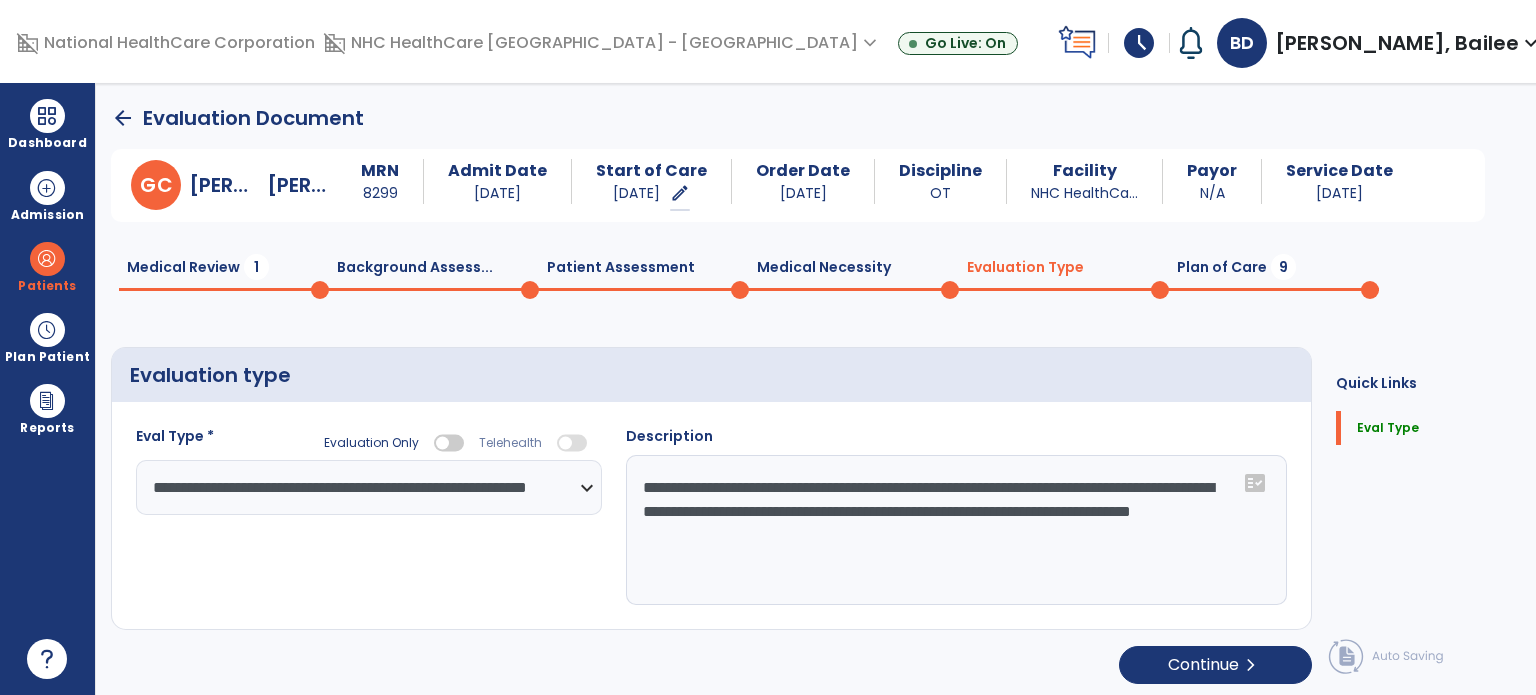 click on "**********" 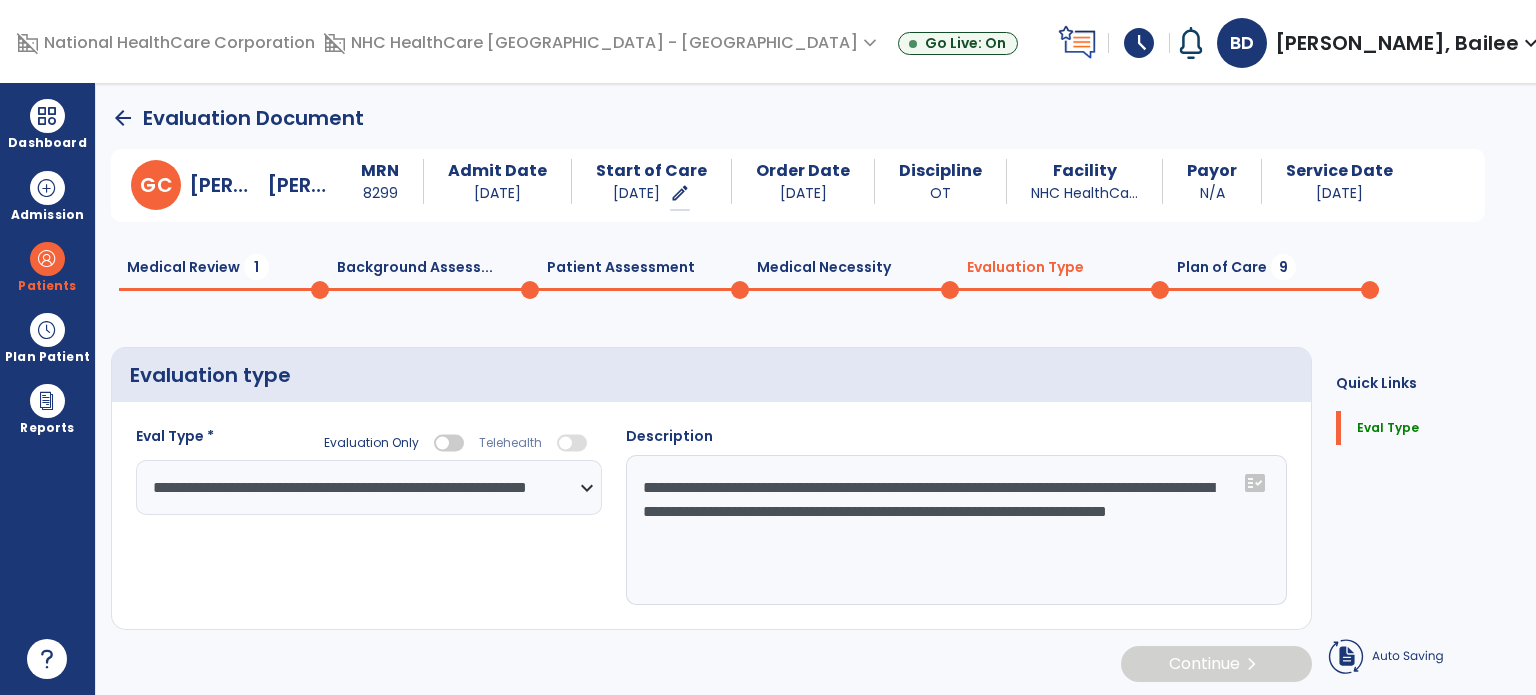 type on "**********" 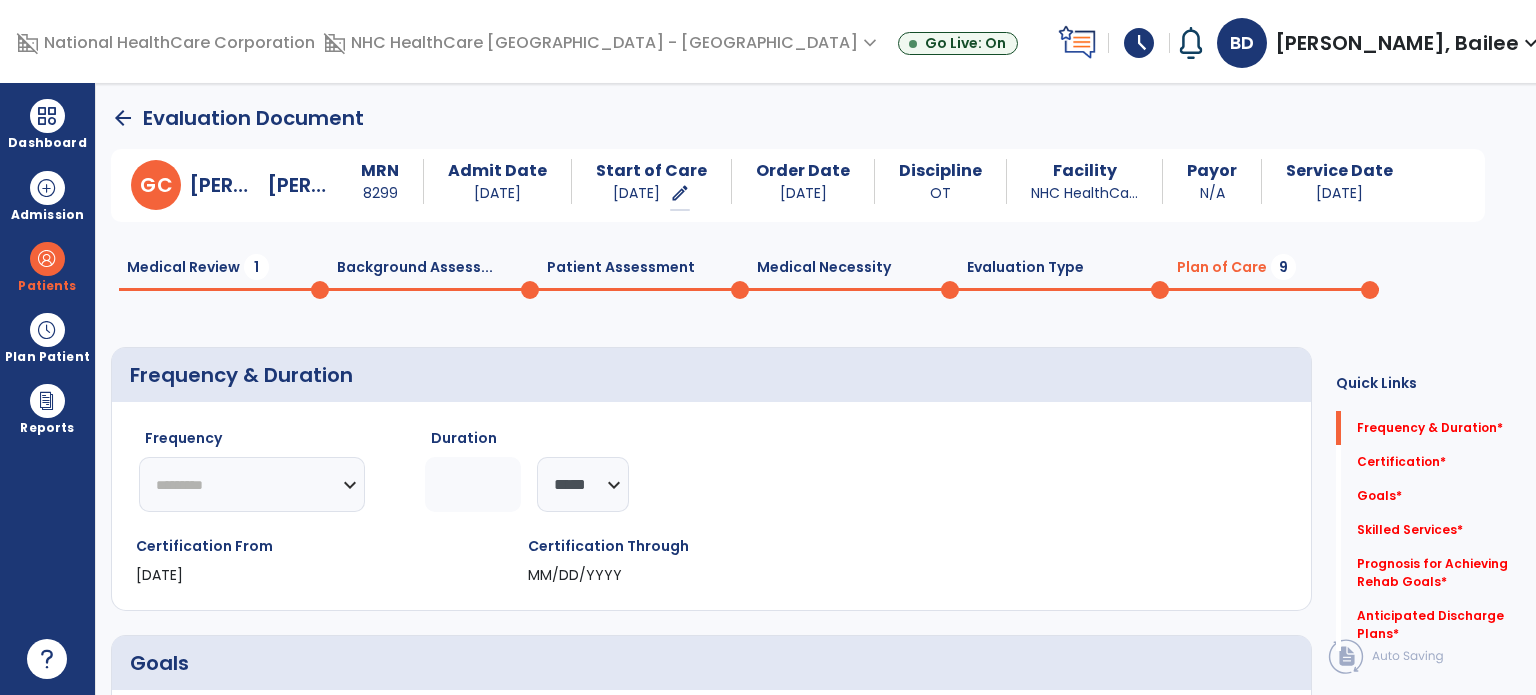 click on "********* ** ** ** ** ** ** **" 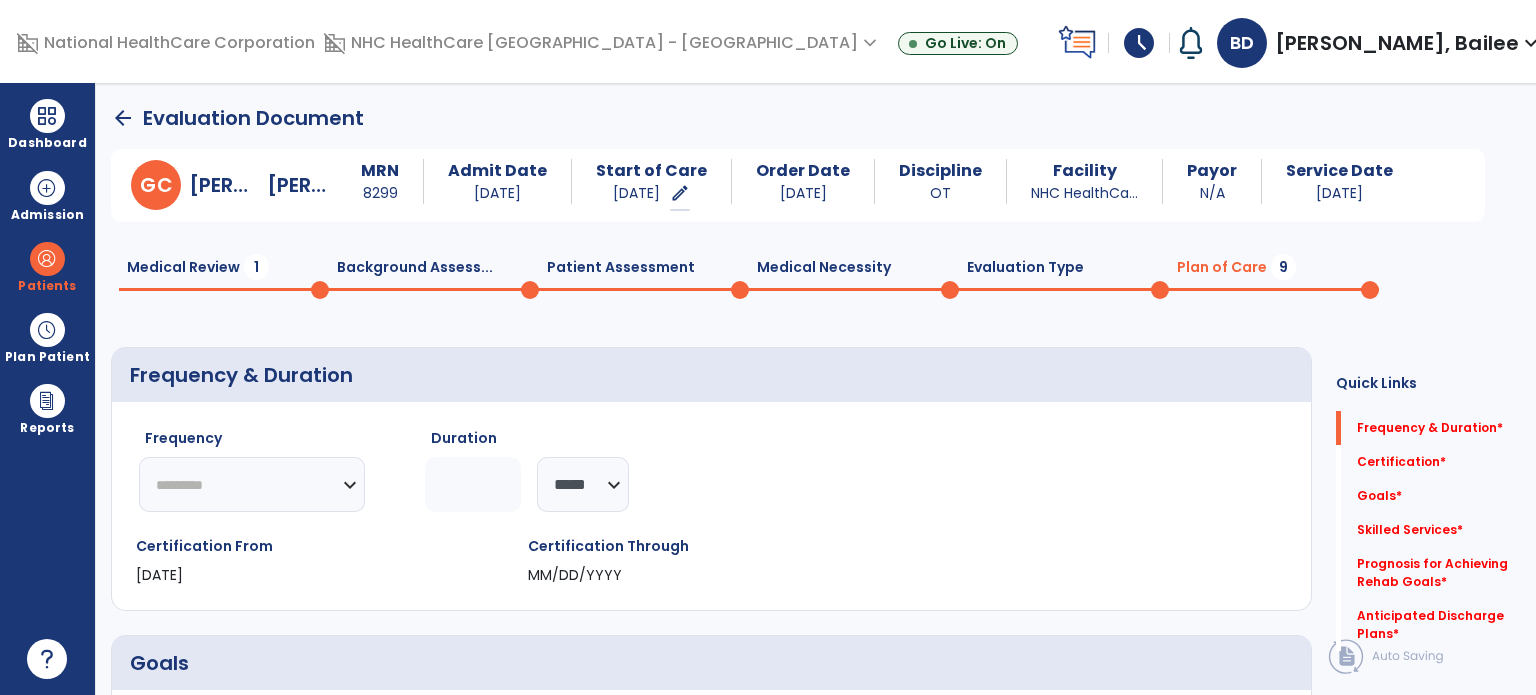 select on "**" 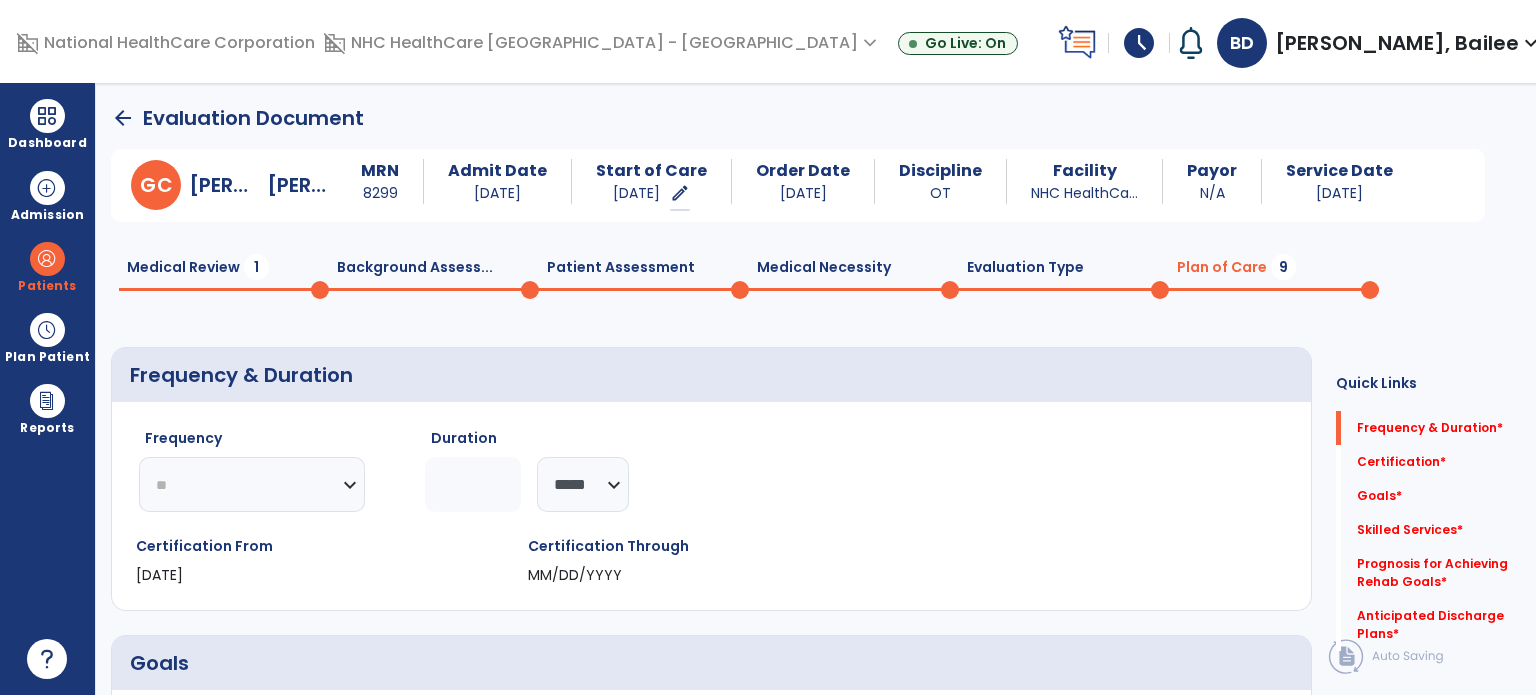 click on "********* ** ** ** ** ** ** **" 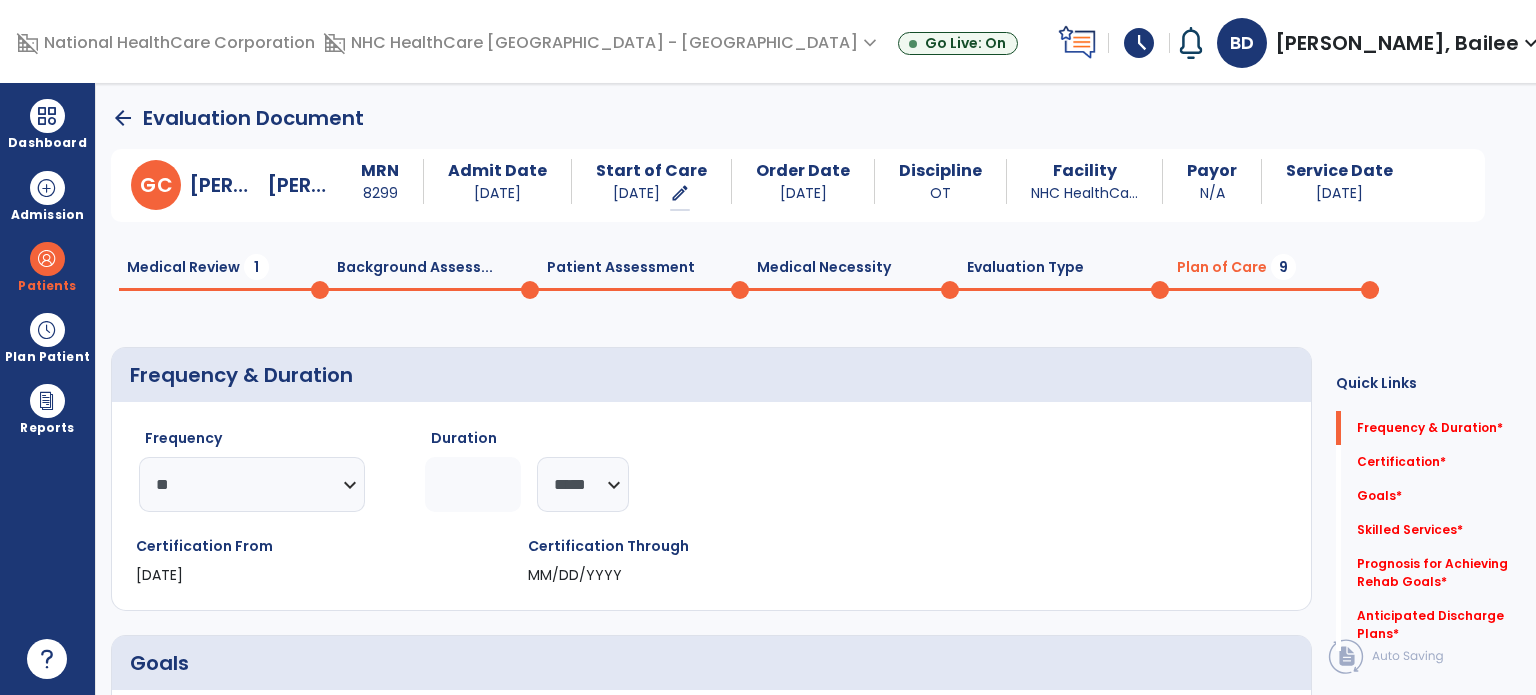 click on "Duration" 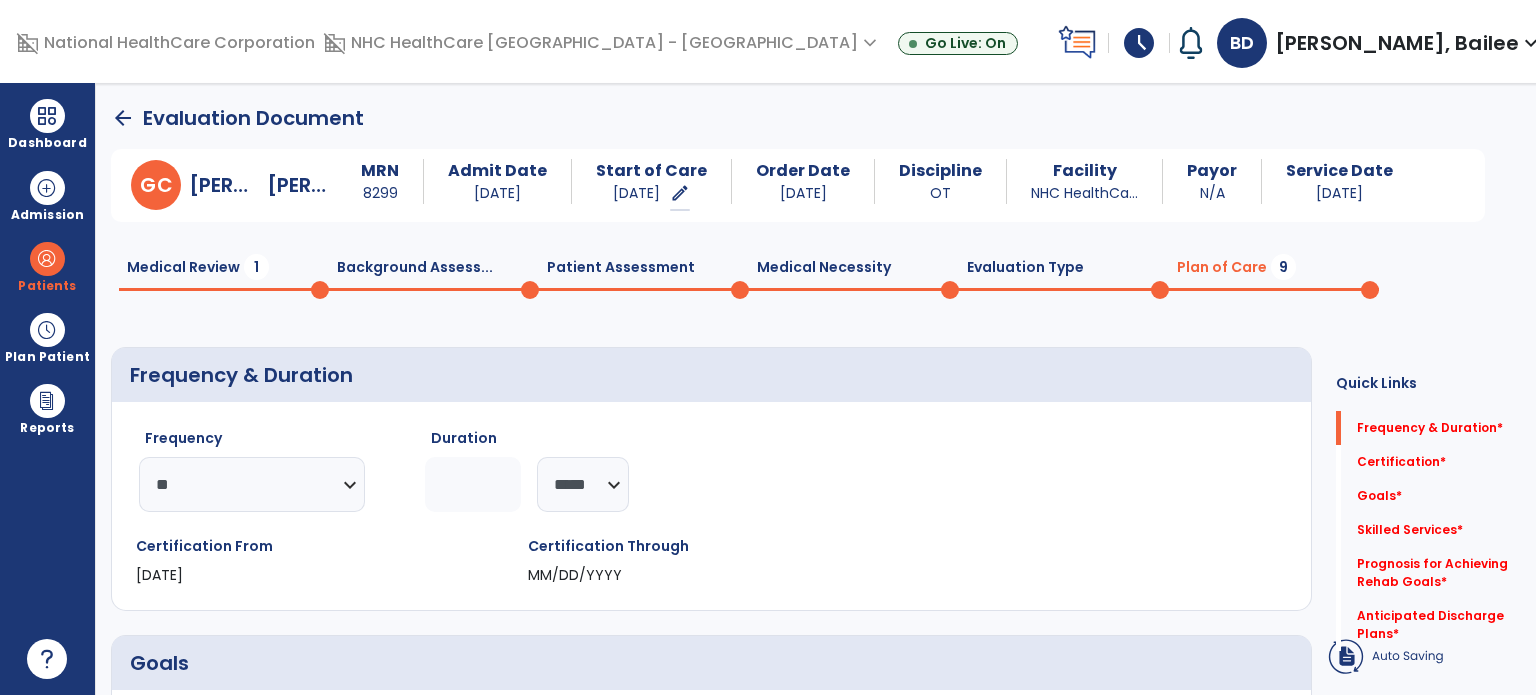 click 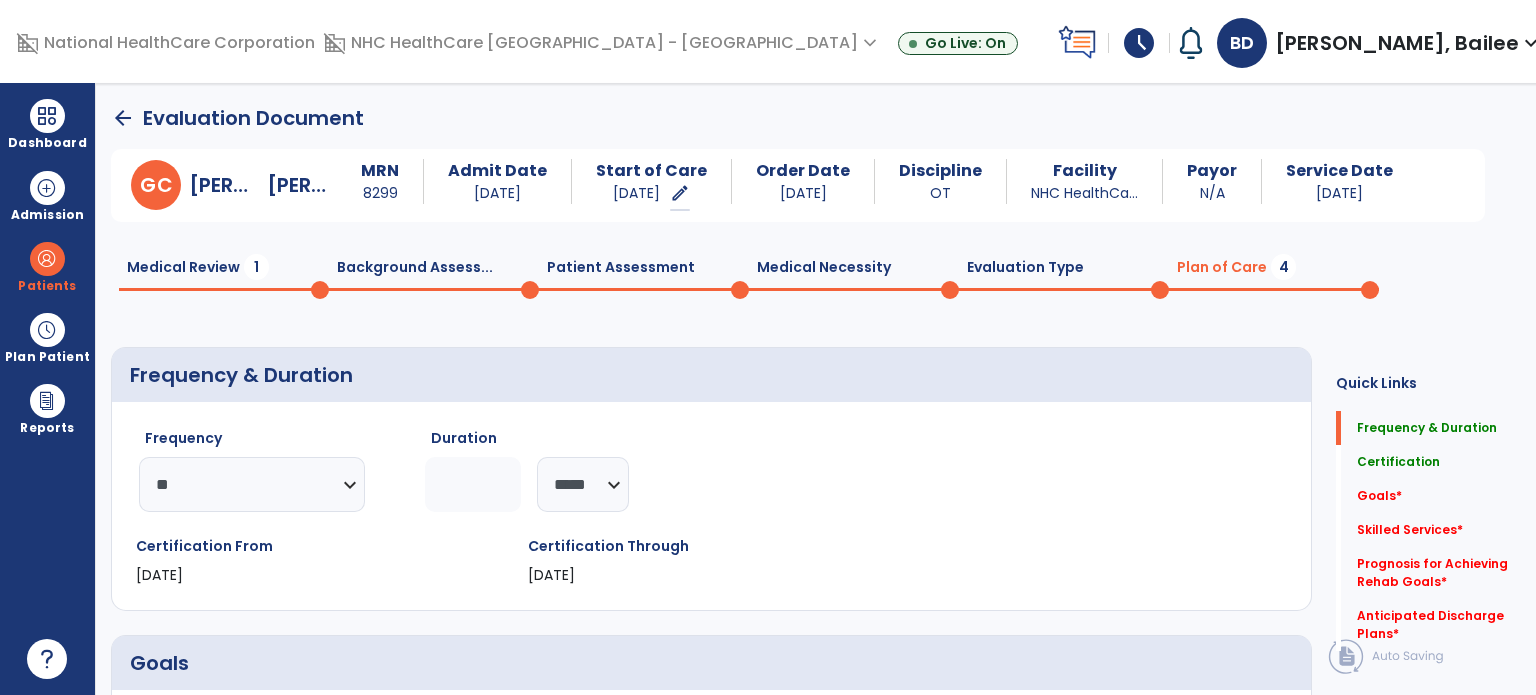type on "*" 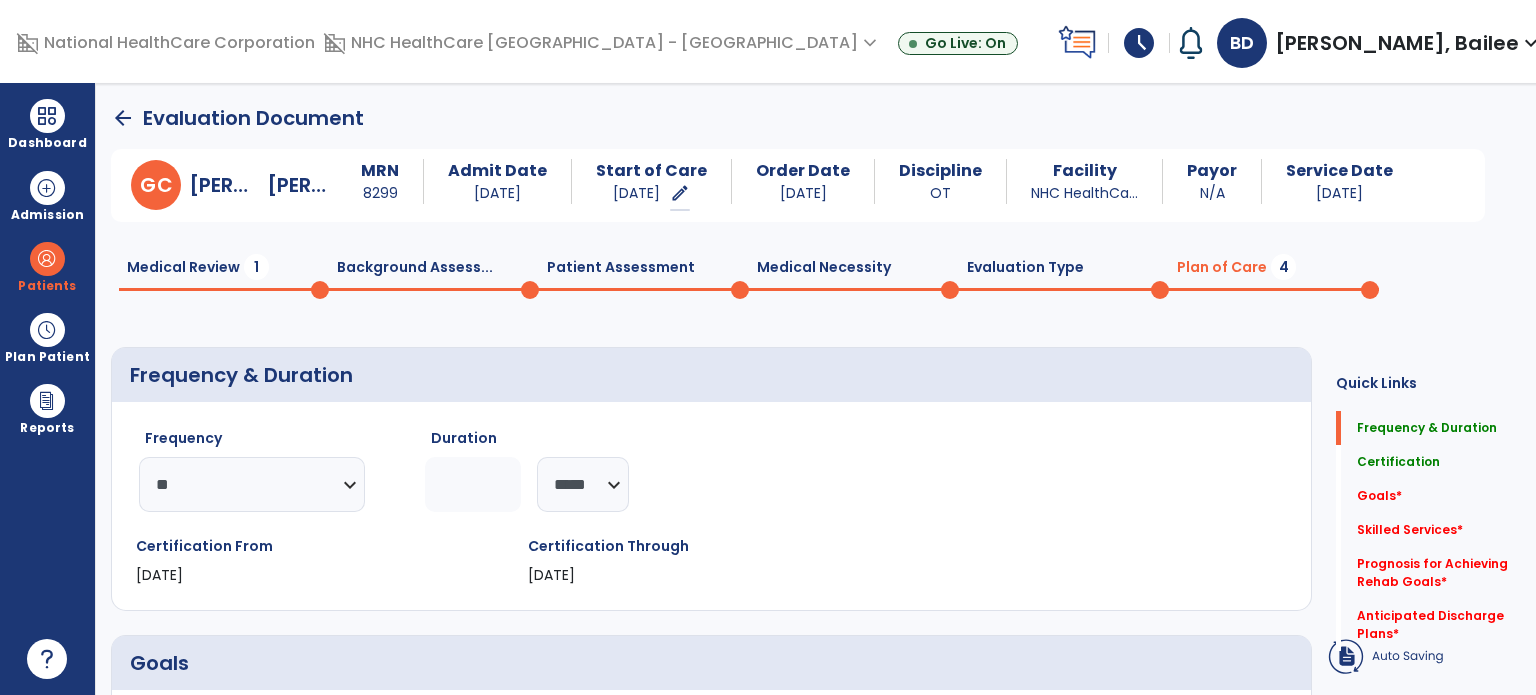 click on "*" 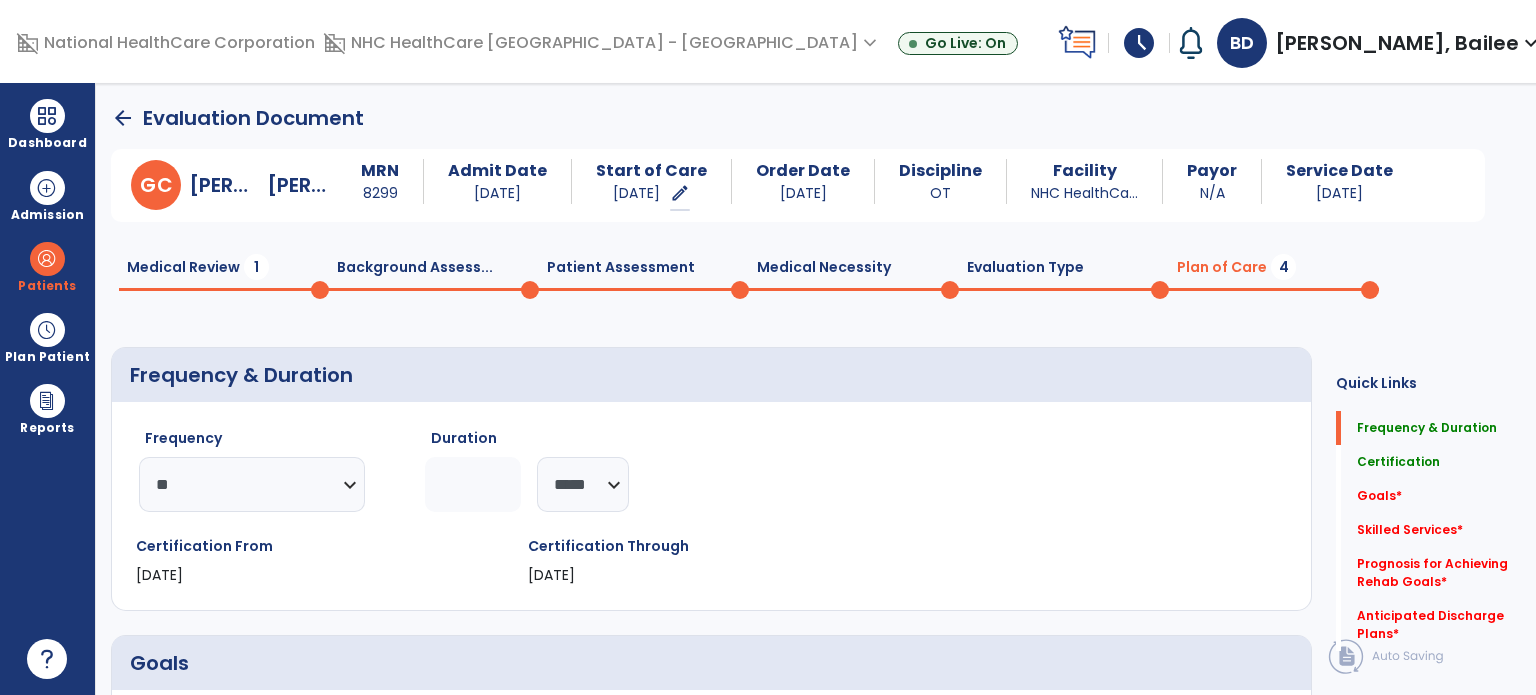 type on "*" 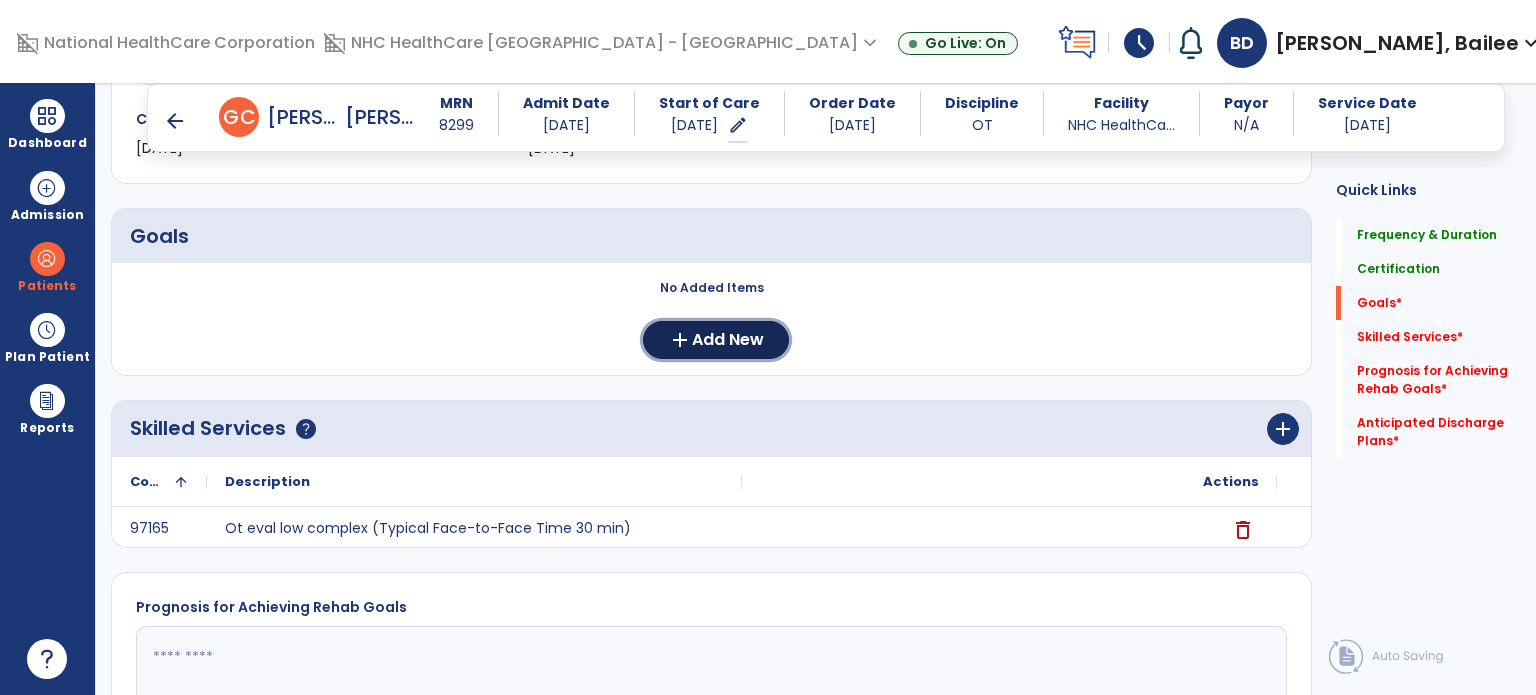 click on "add  Add New" at bounding box center [716, 340] 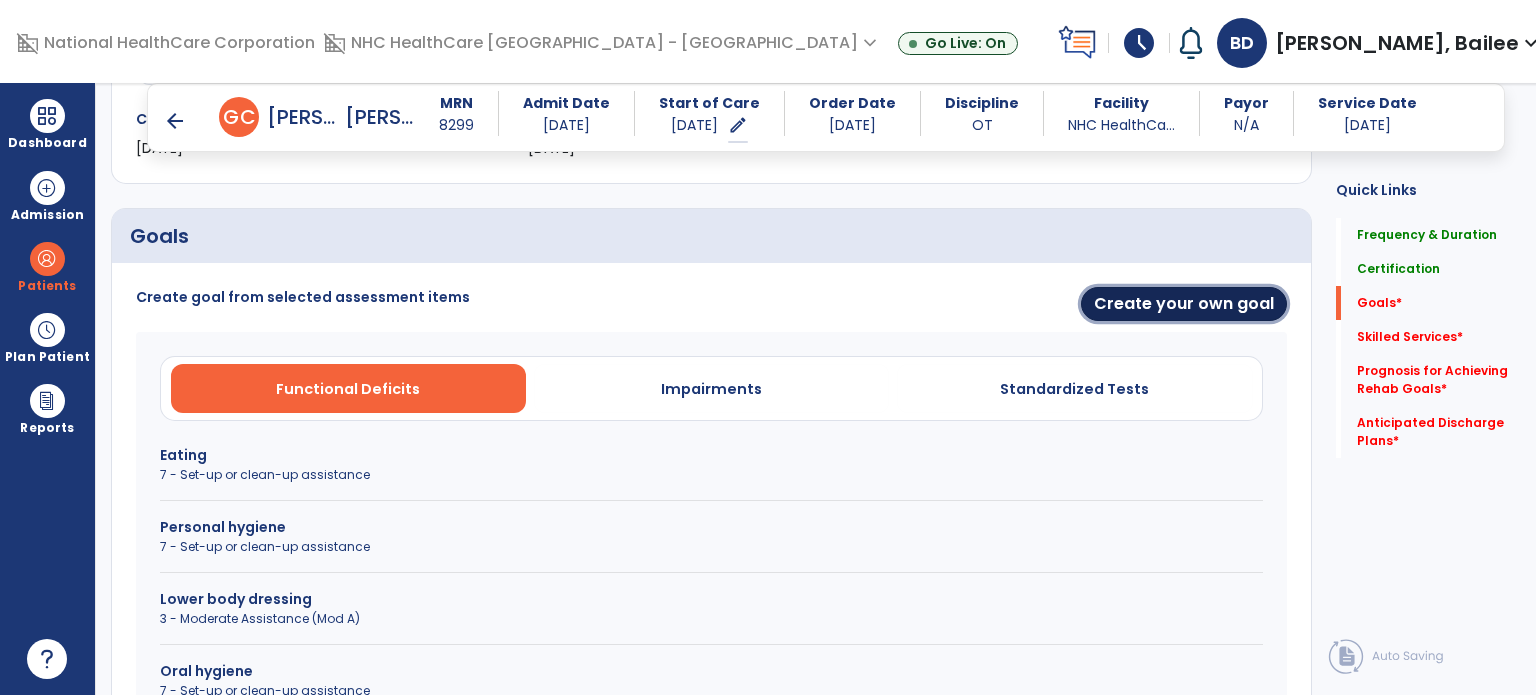 click on "Create your own goal" at bounding box center [1184, 304] 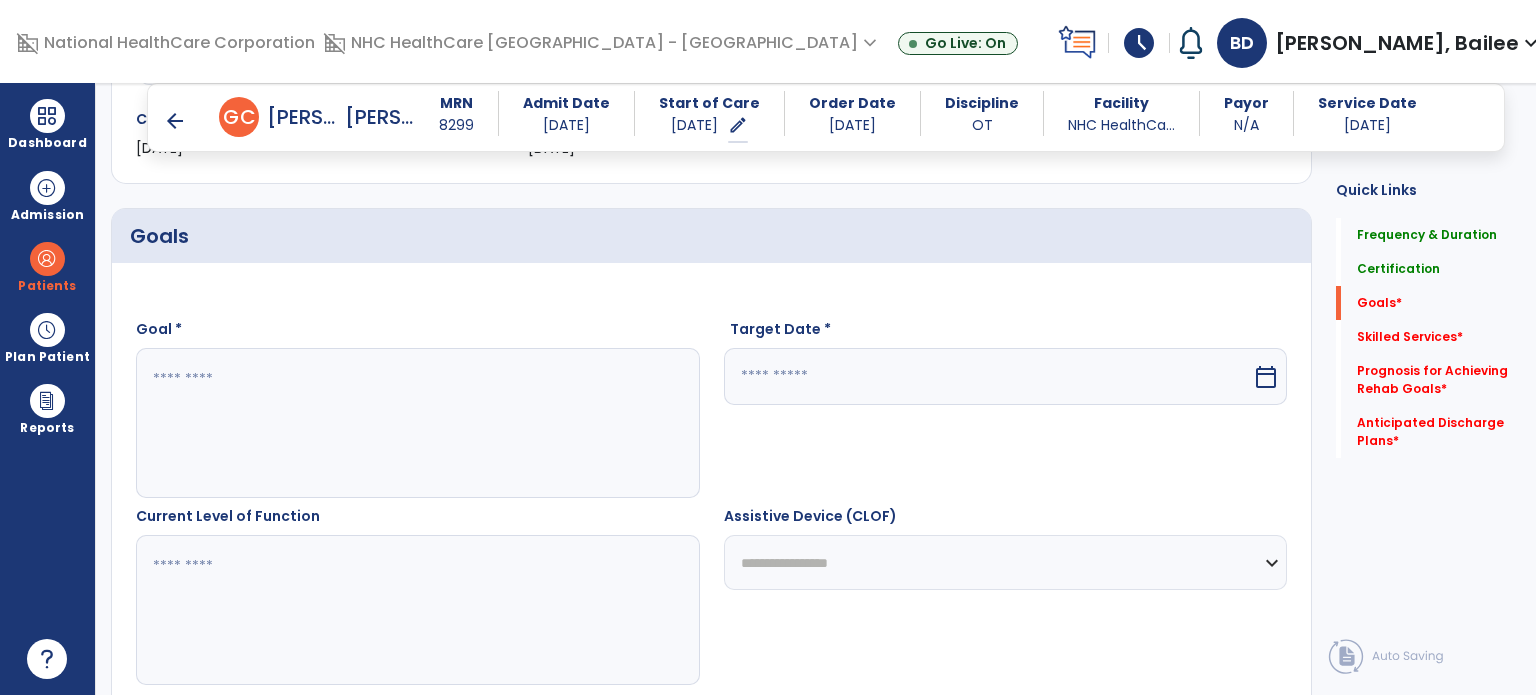 click on "Goal *" at bounding box center [418, 408] 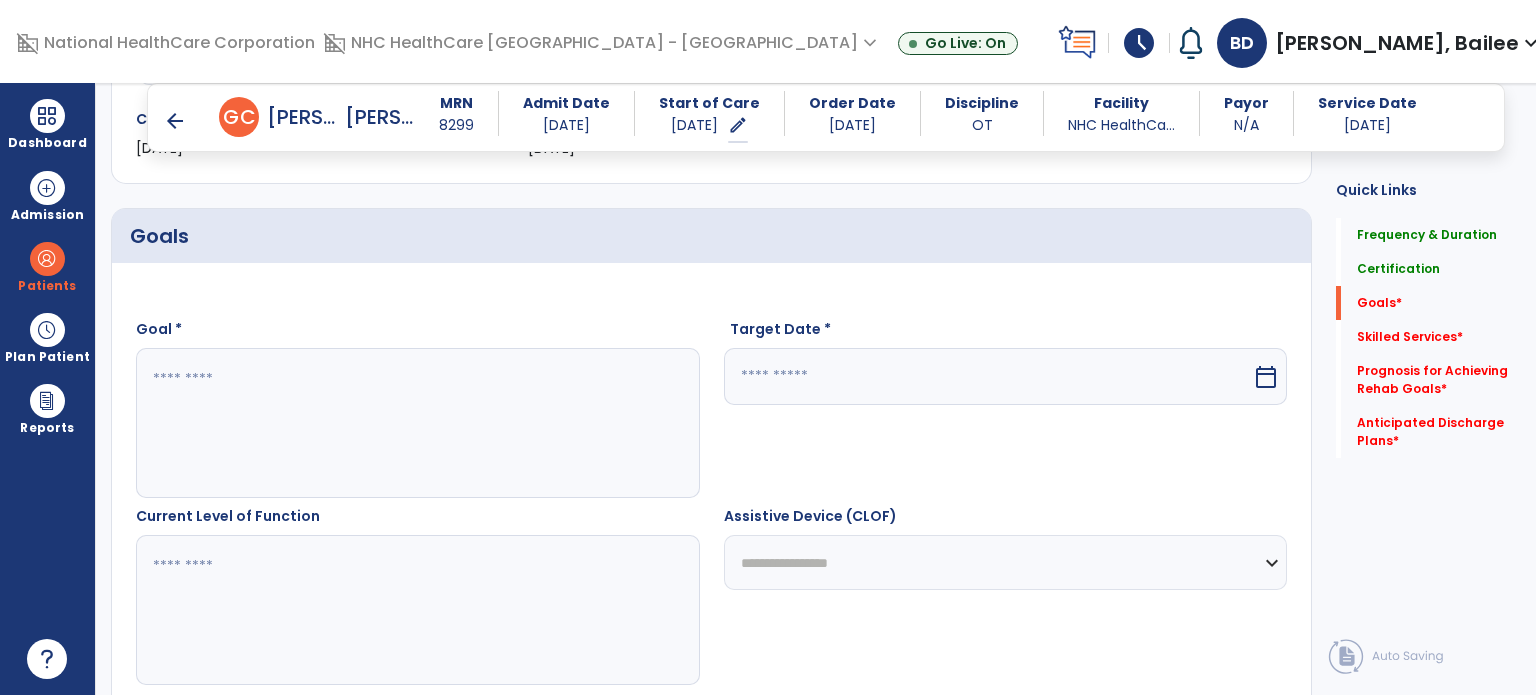 click at bounding box center [409, 423] 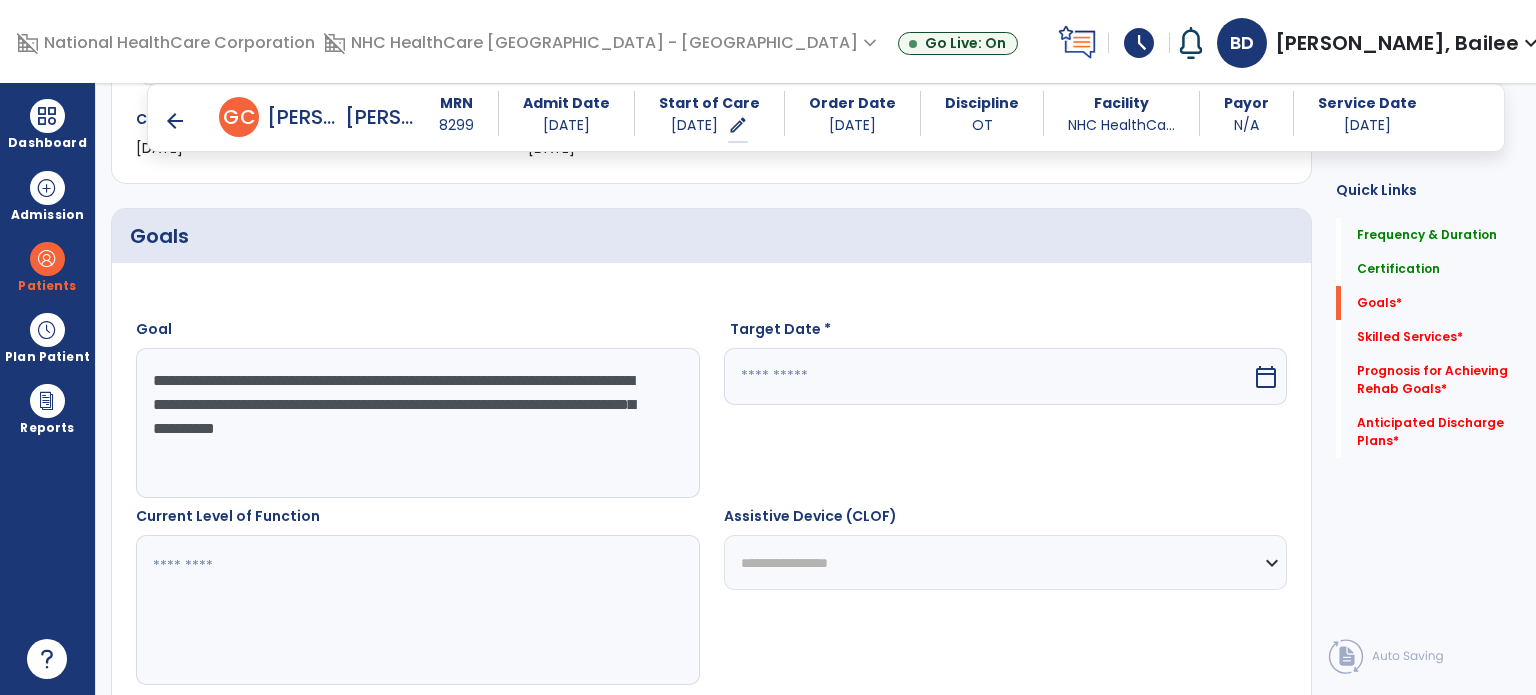 click on "**********" at bounding box center (409, 423) 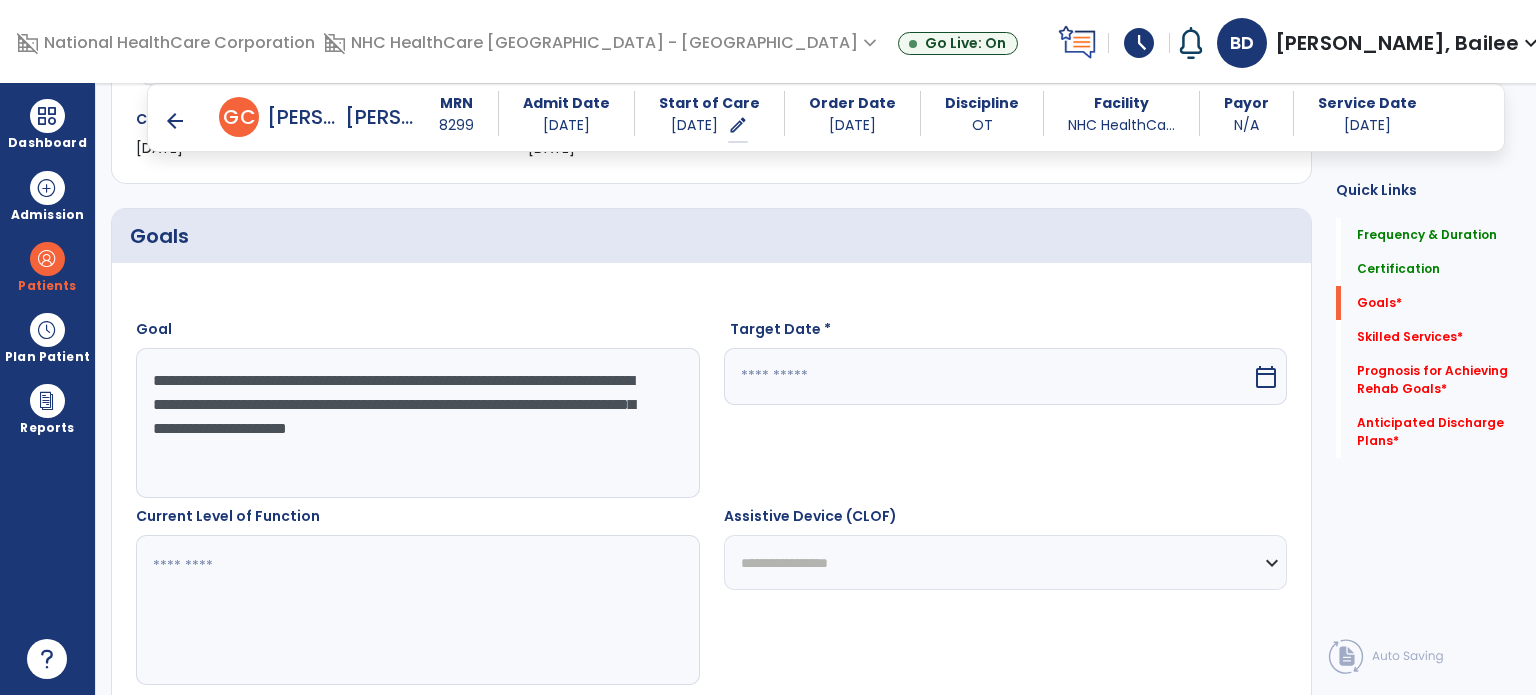 drag, startPoint x: 297, startPoint y: 430, endPoint x: 155, endPoint y: 433, distance: 142.0317 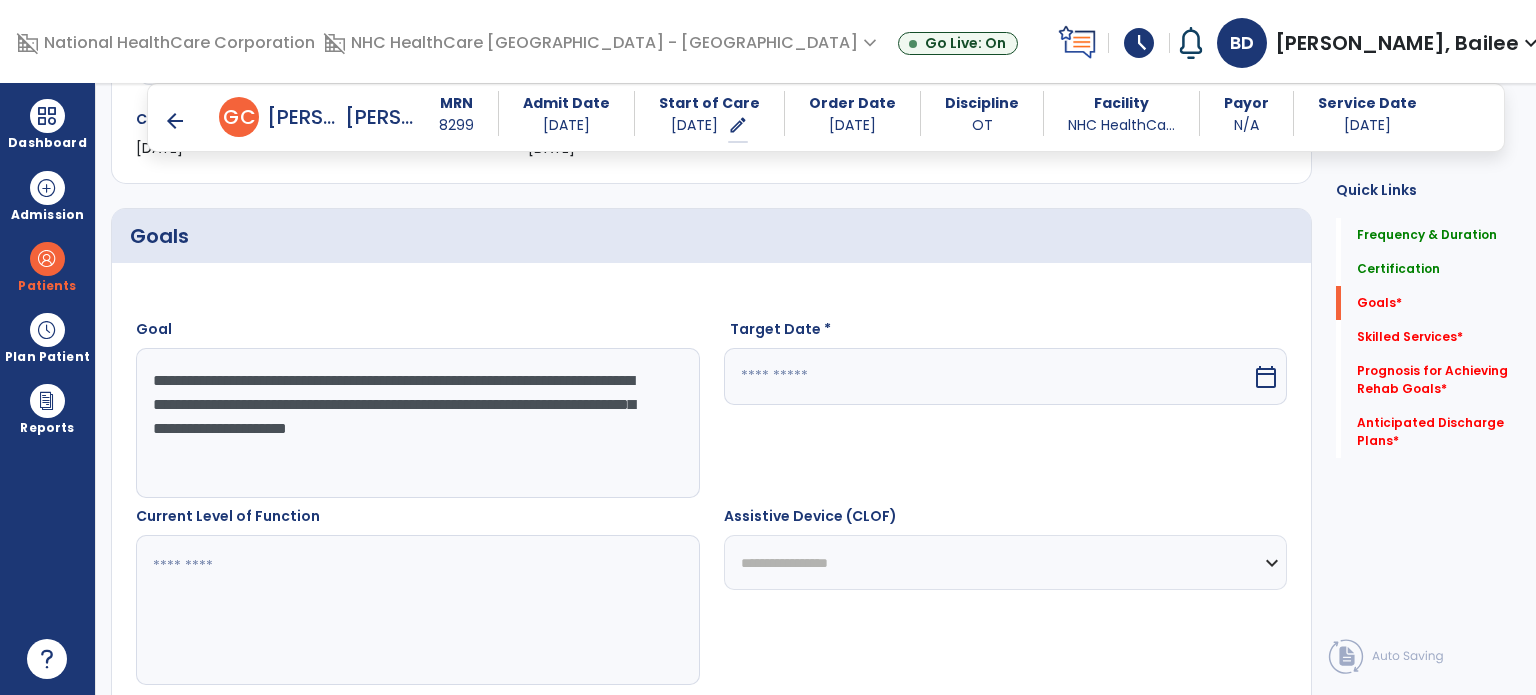 click on "**********" at bounding box center (409, 423) 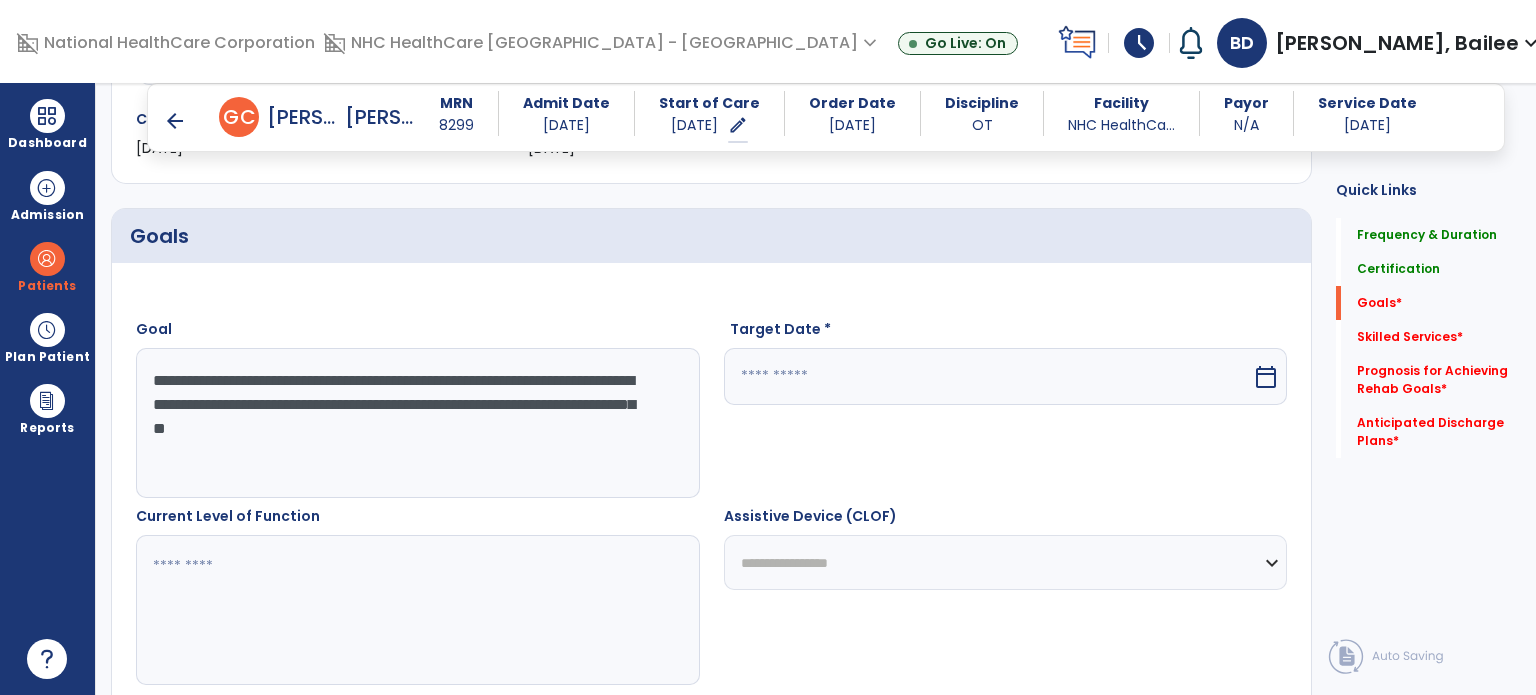 click on "**********" at bounding box center [409, 423] 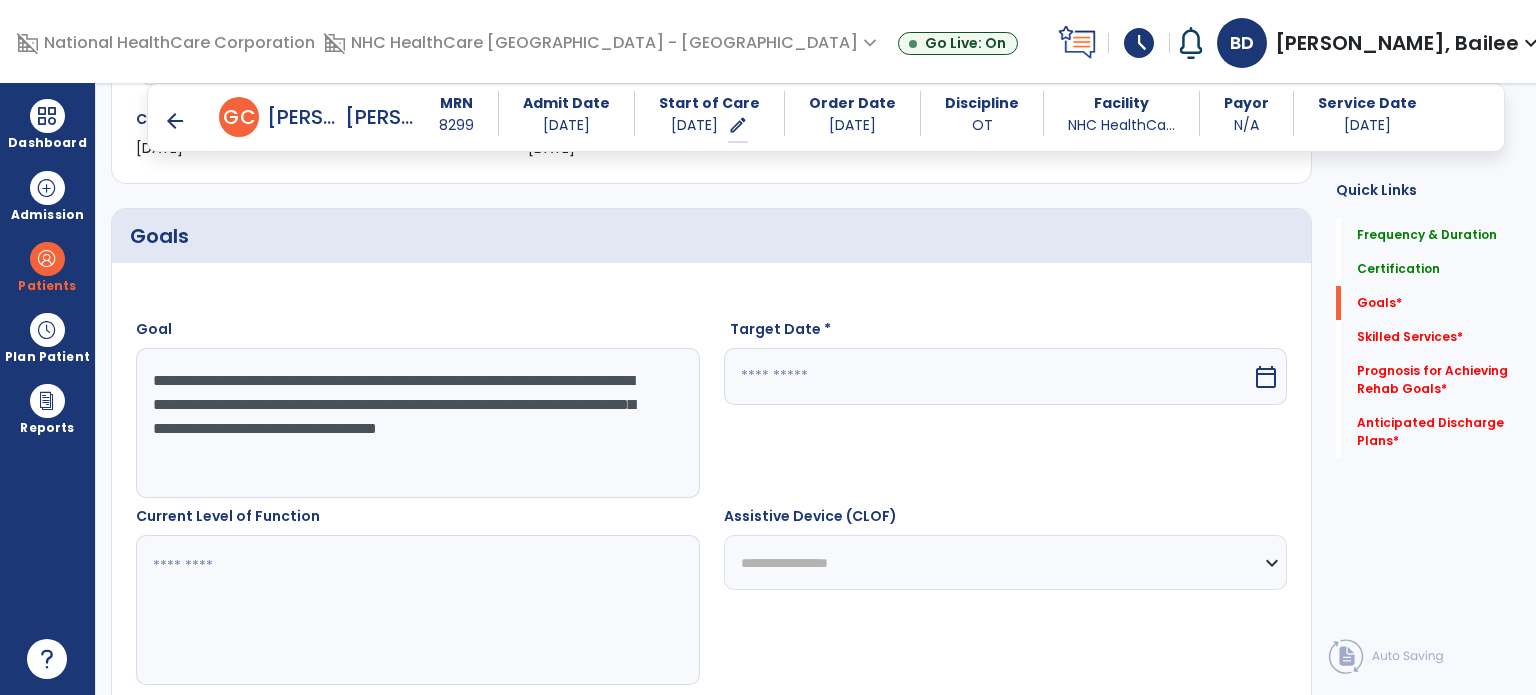 click on "**********" at bounding box center [409, 423] 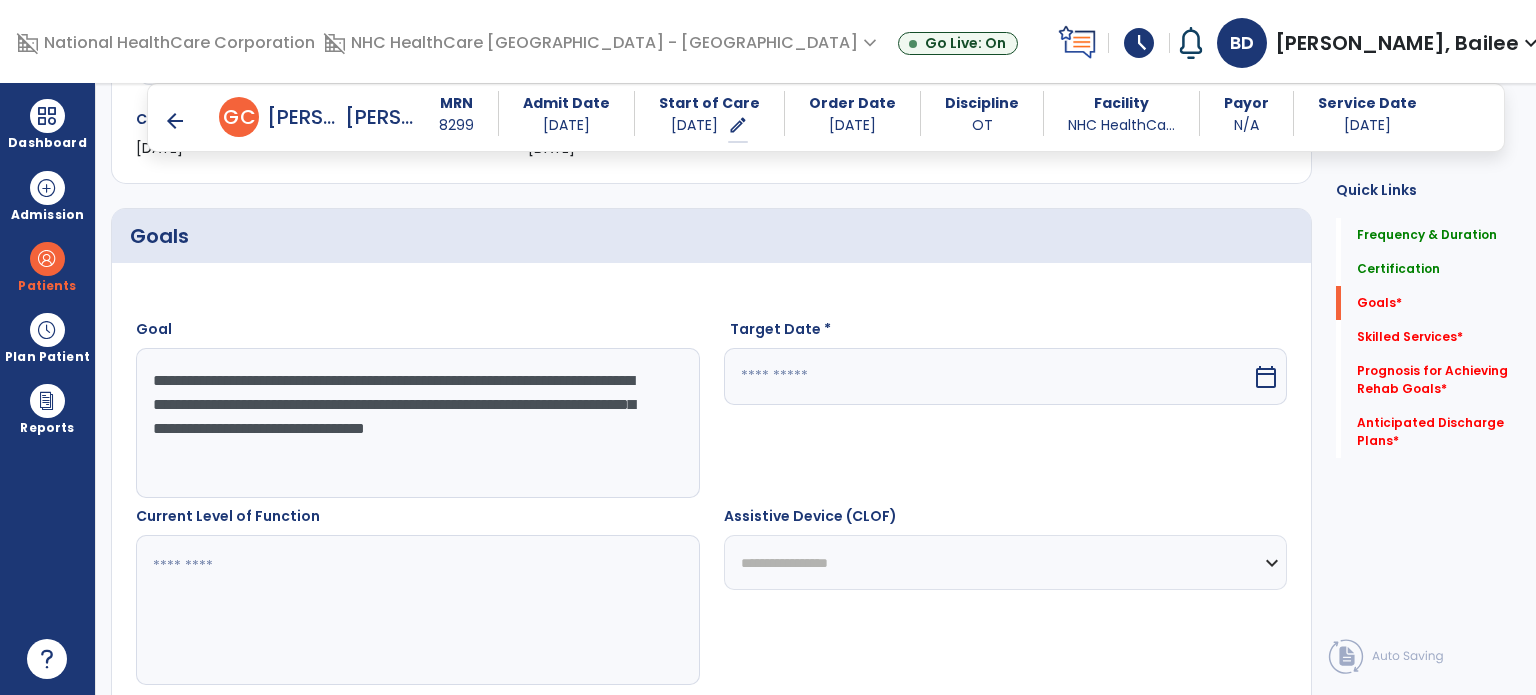 click on "**********" at bounding box center (409, 423) 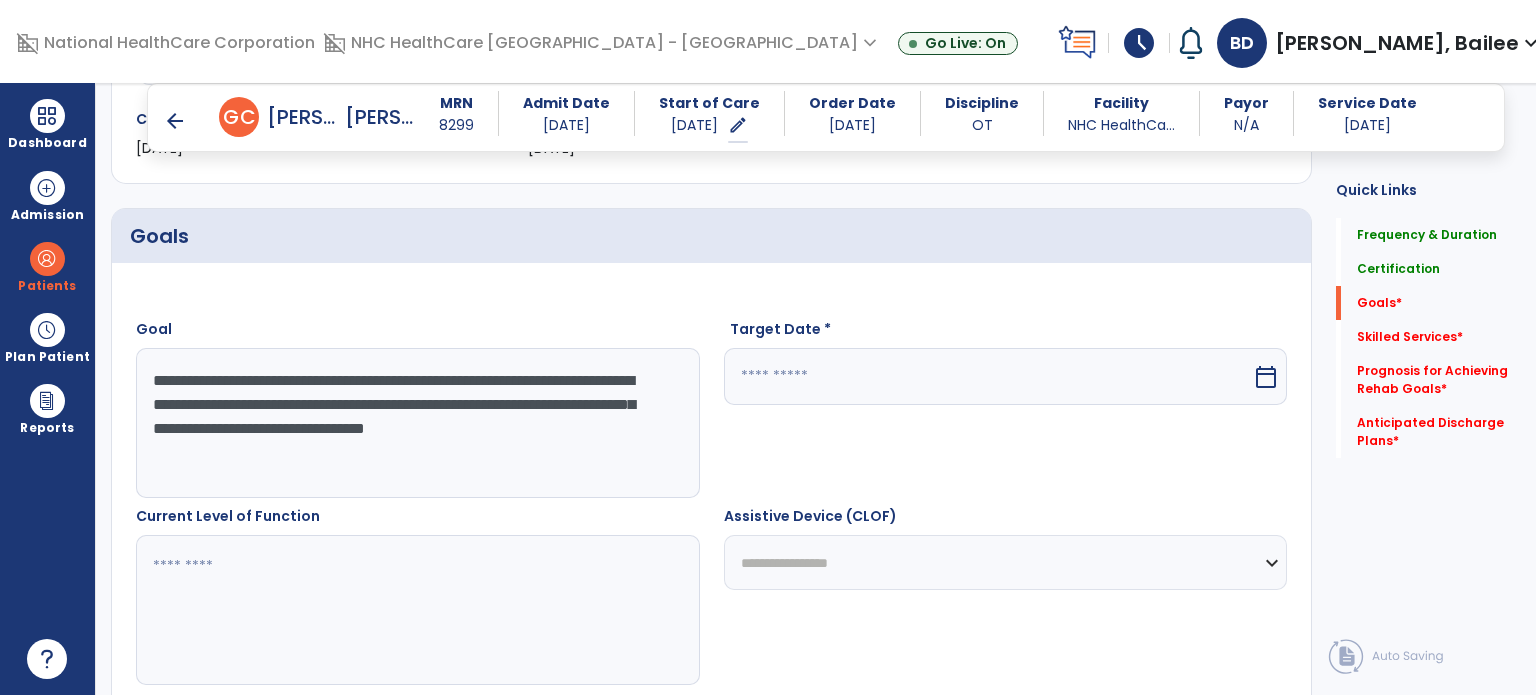click at bounding box center (988, 376) 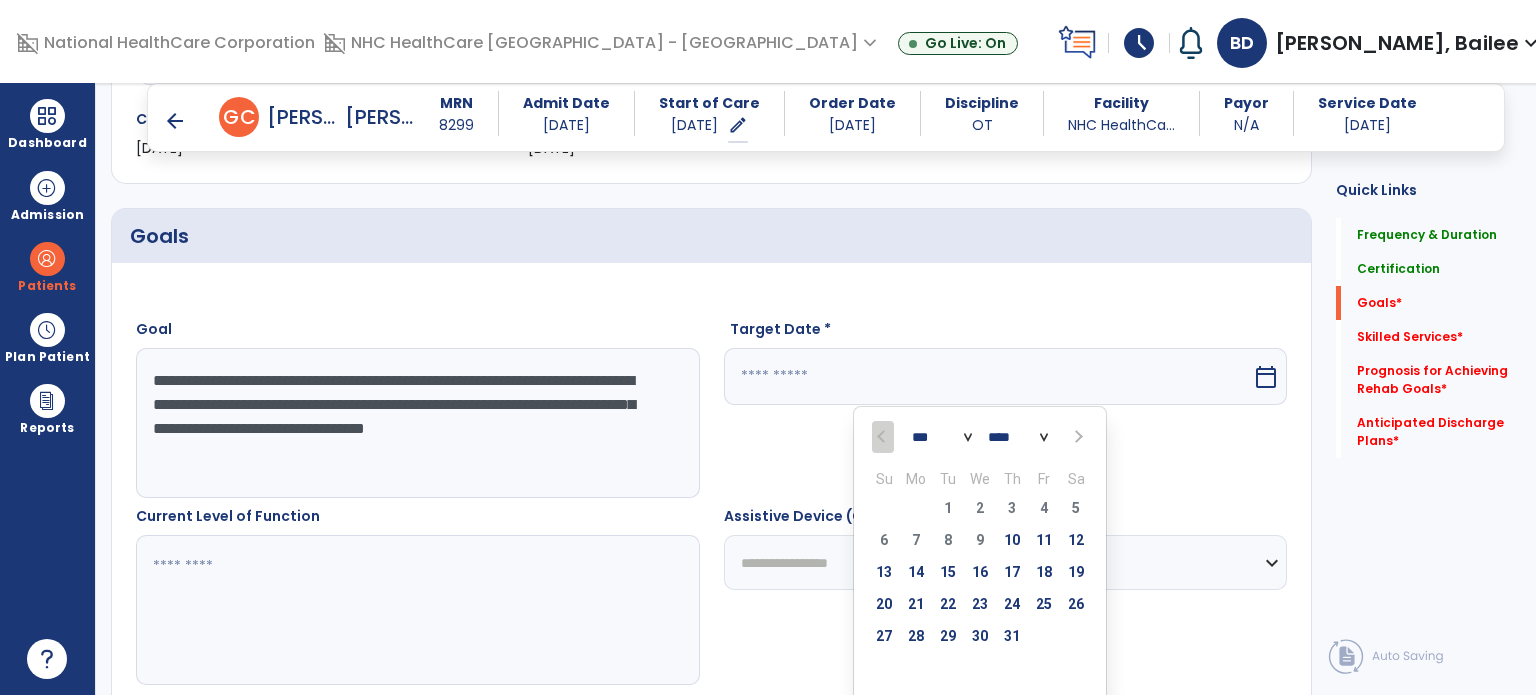 click at bounding box center [1077, 437] 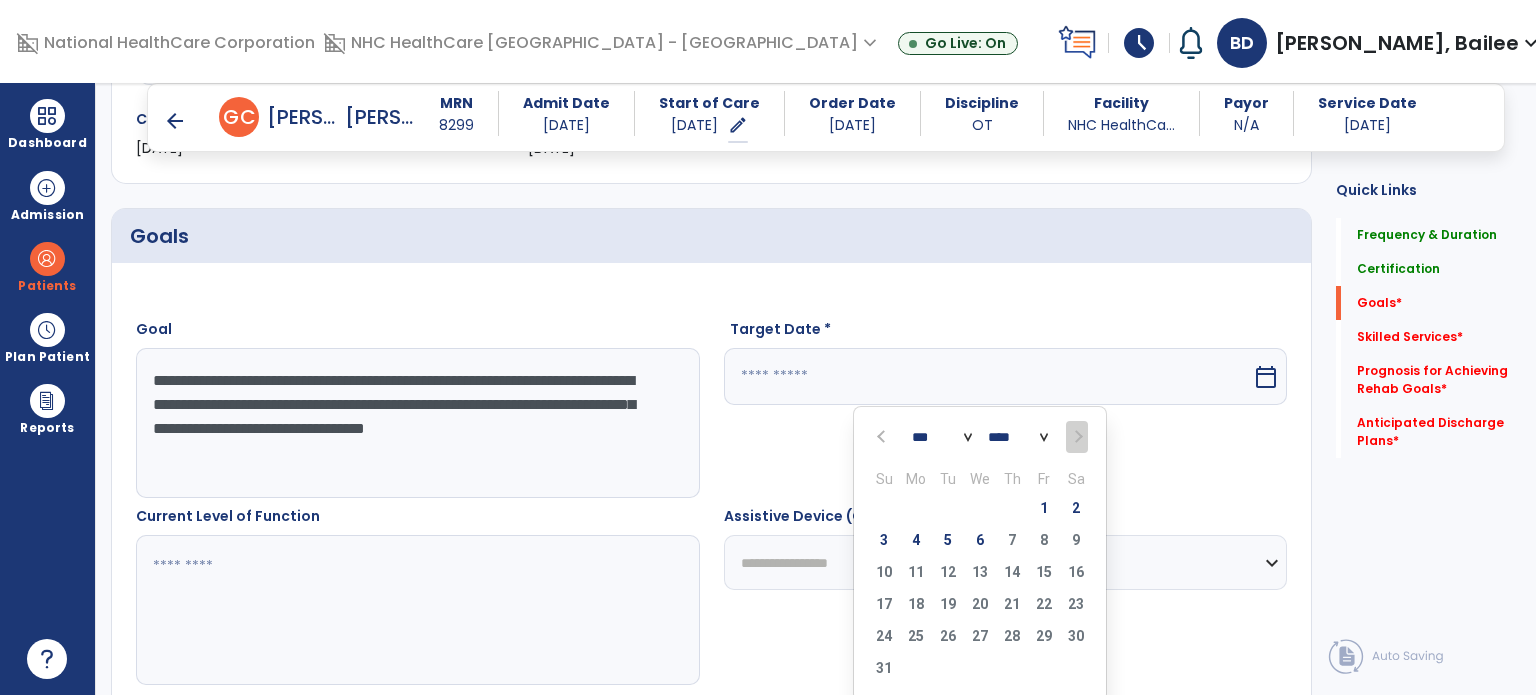 click on "6" at bounding box center [980, 540] 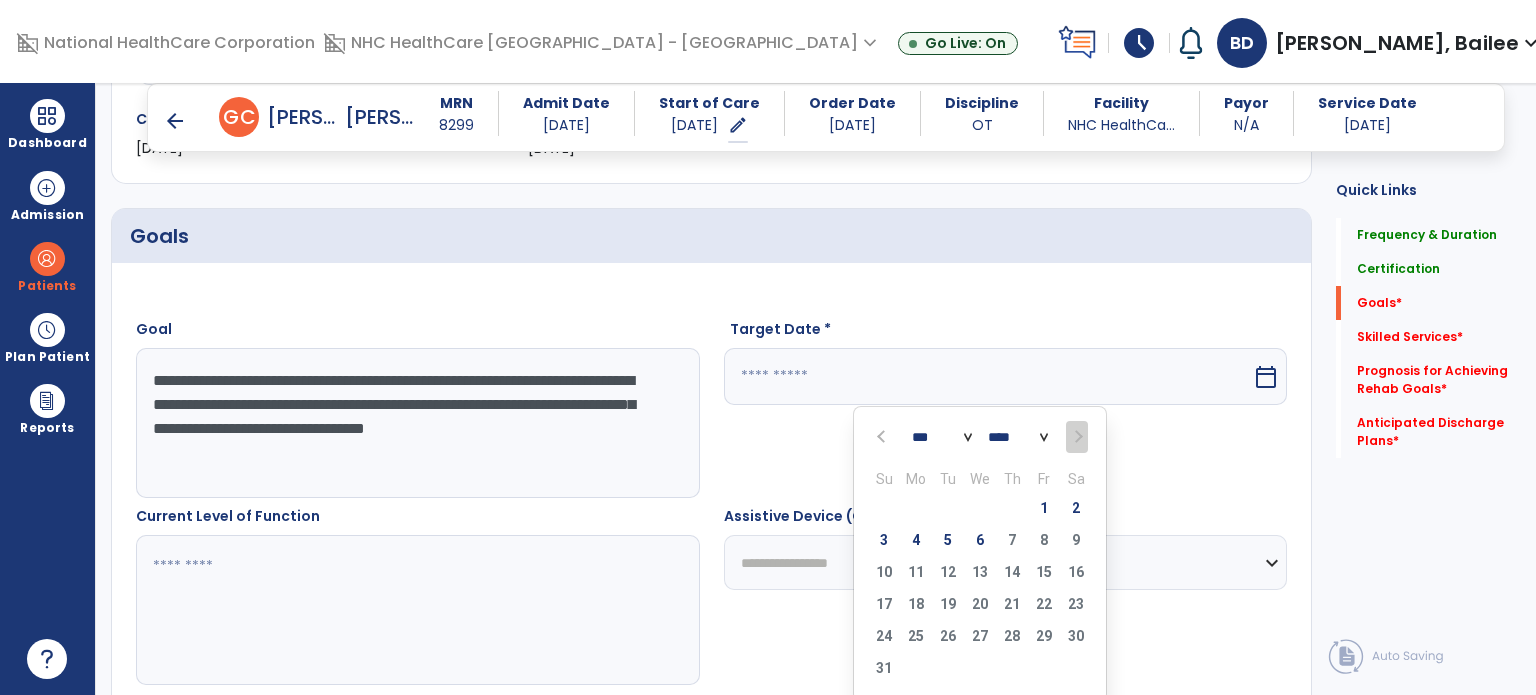 type on "********" 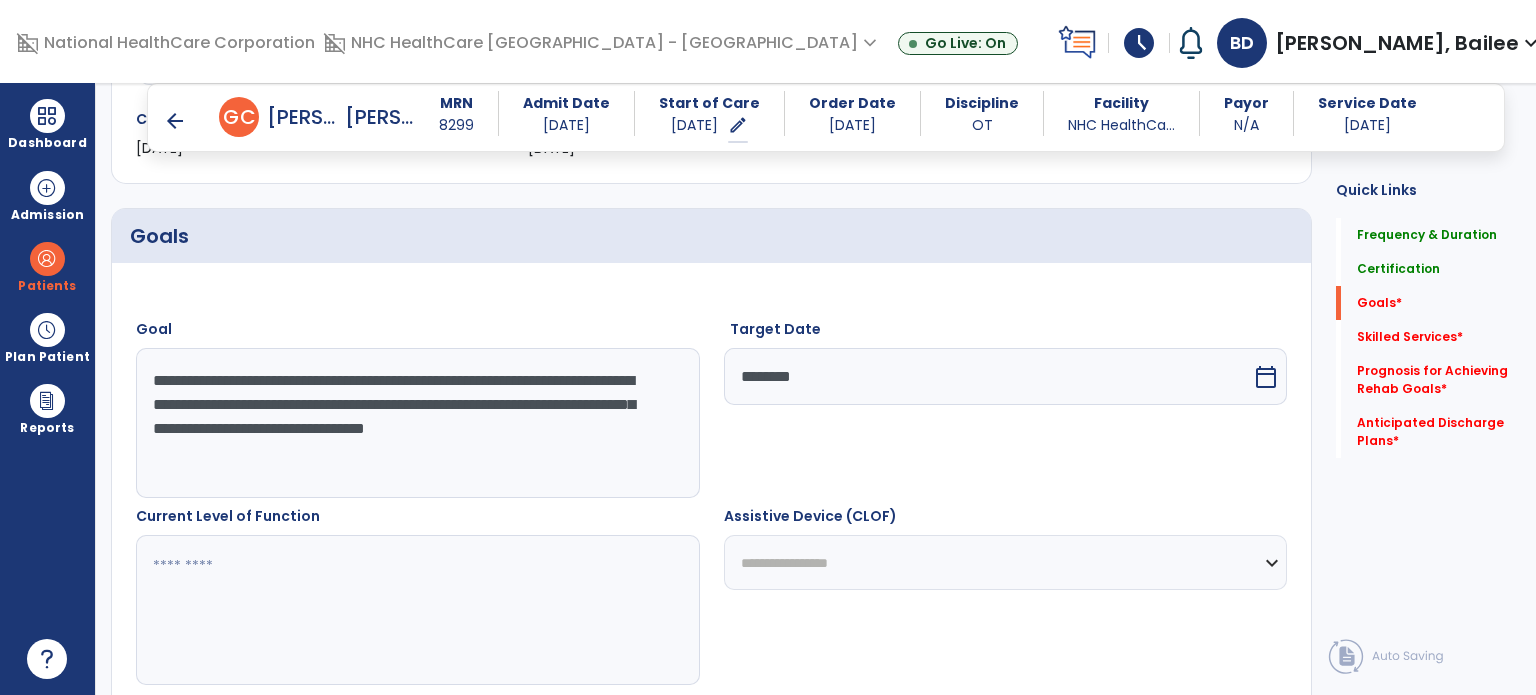 click at bounding box center (409, 610) 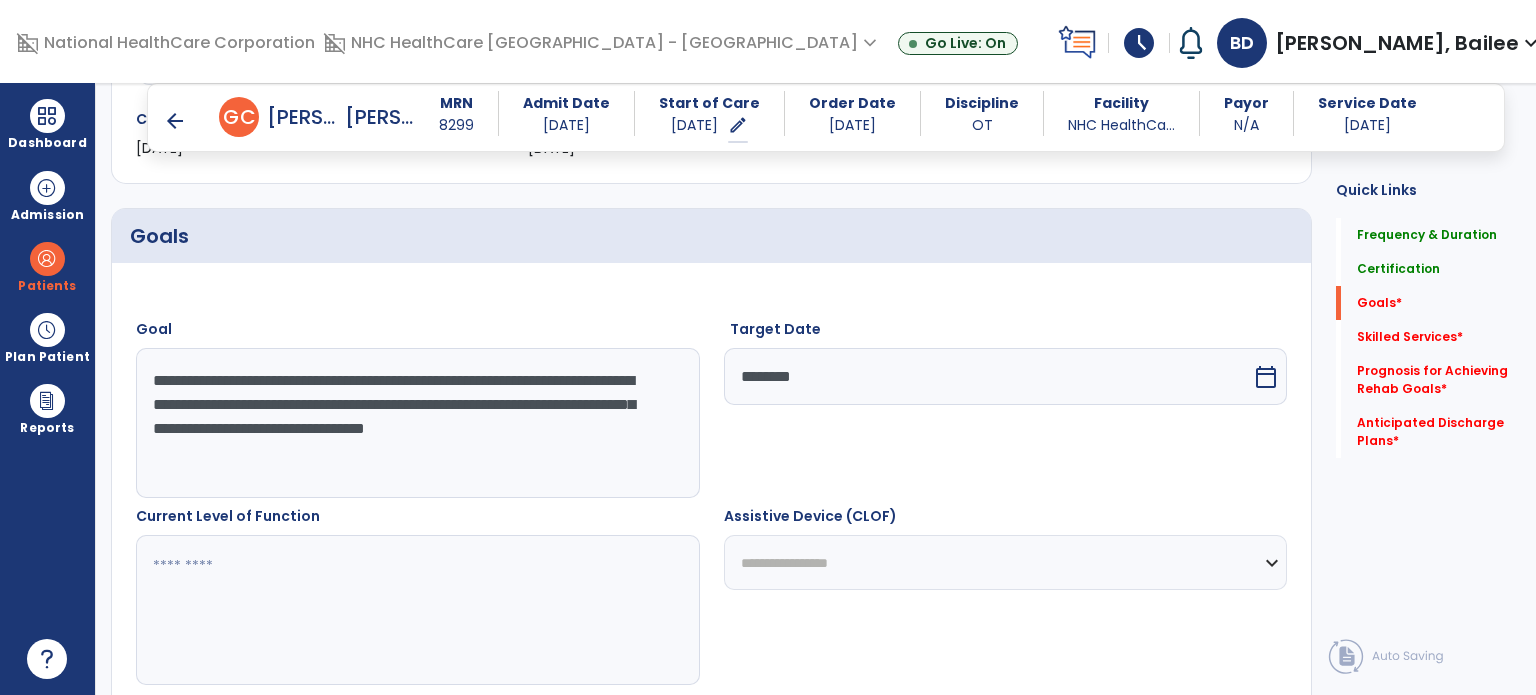 drag, startPoint x: 147, startPoint y: 429, endPoint x: 370, endPoint y: 507, distance: 236.24776 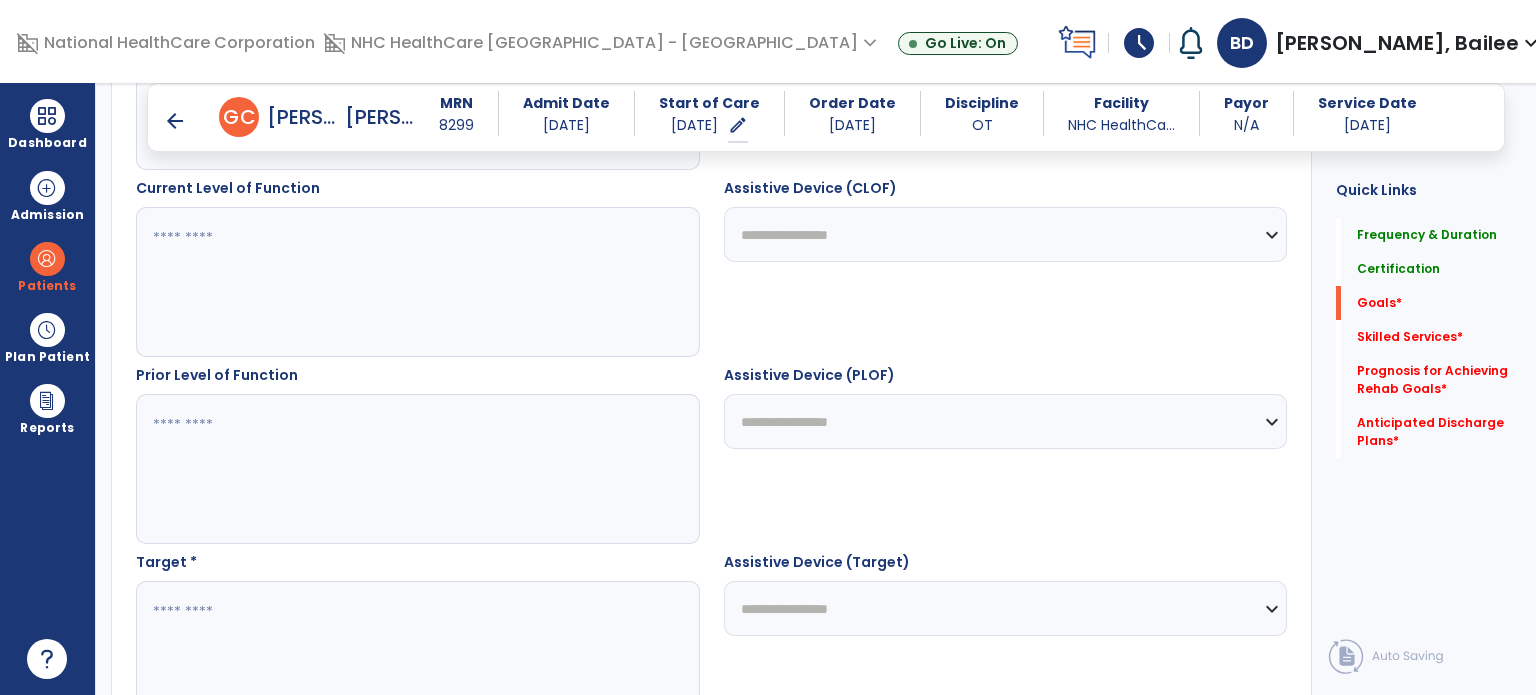 scroll, scrollTop: 743, scrollLeft: 0, axis: vertical 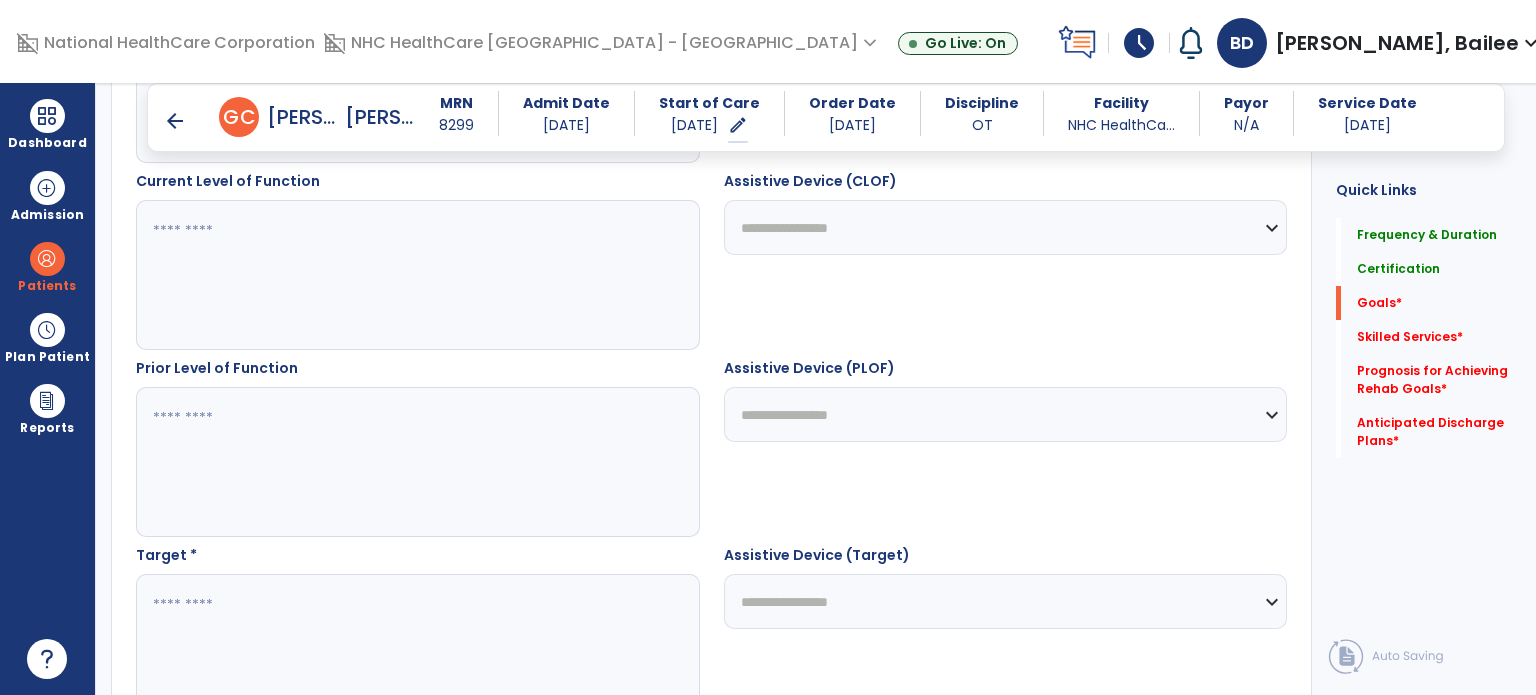 click at bounding box center (409, 275) 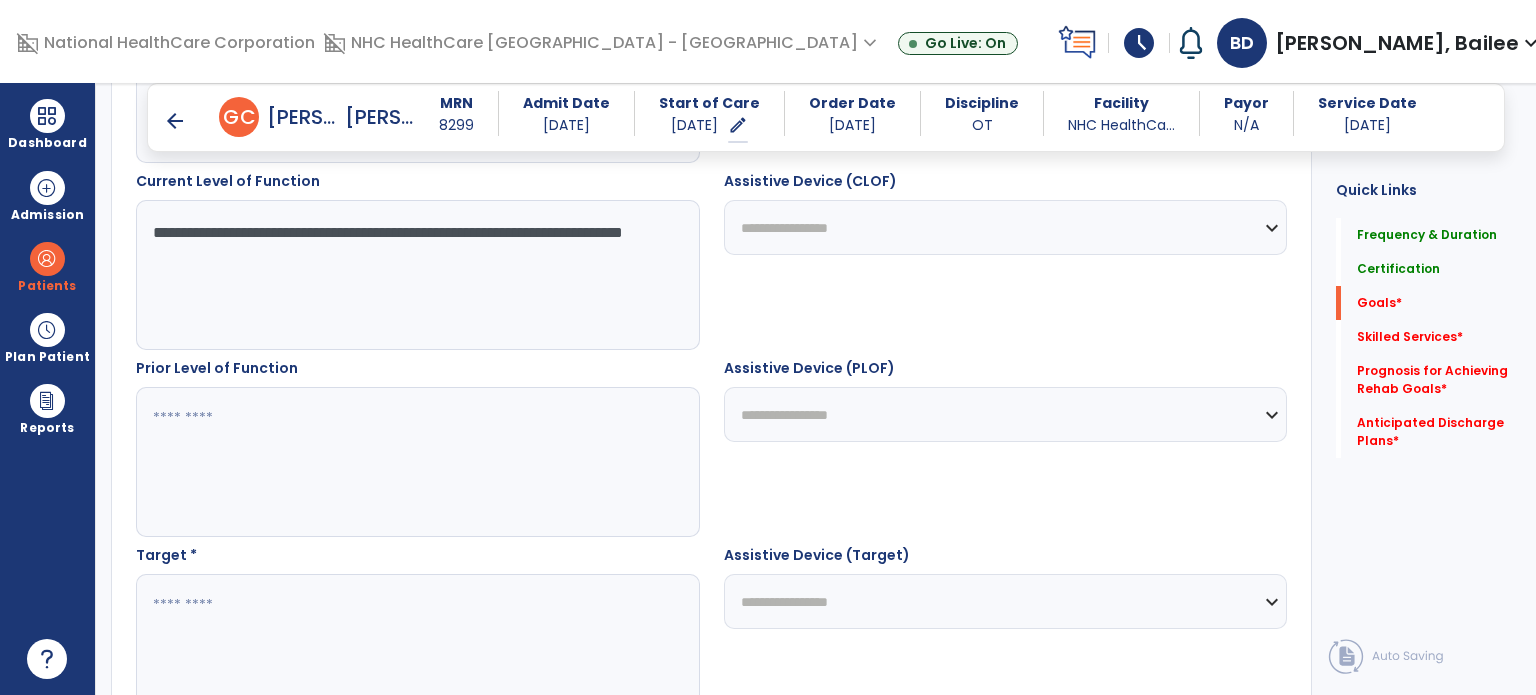 type on "**********" 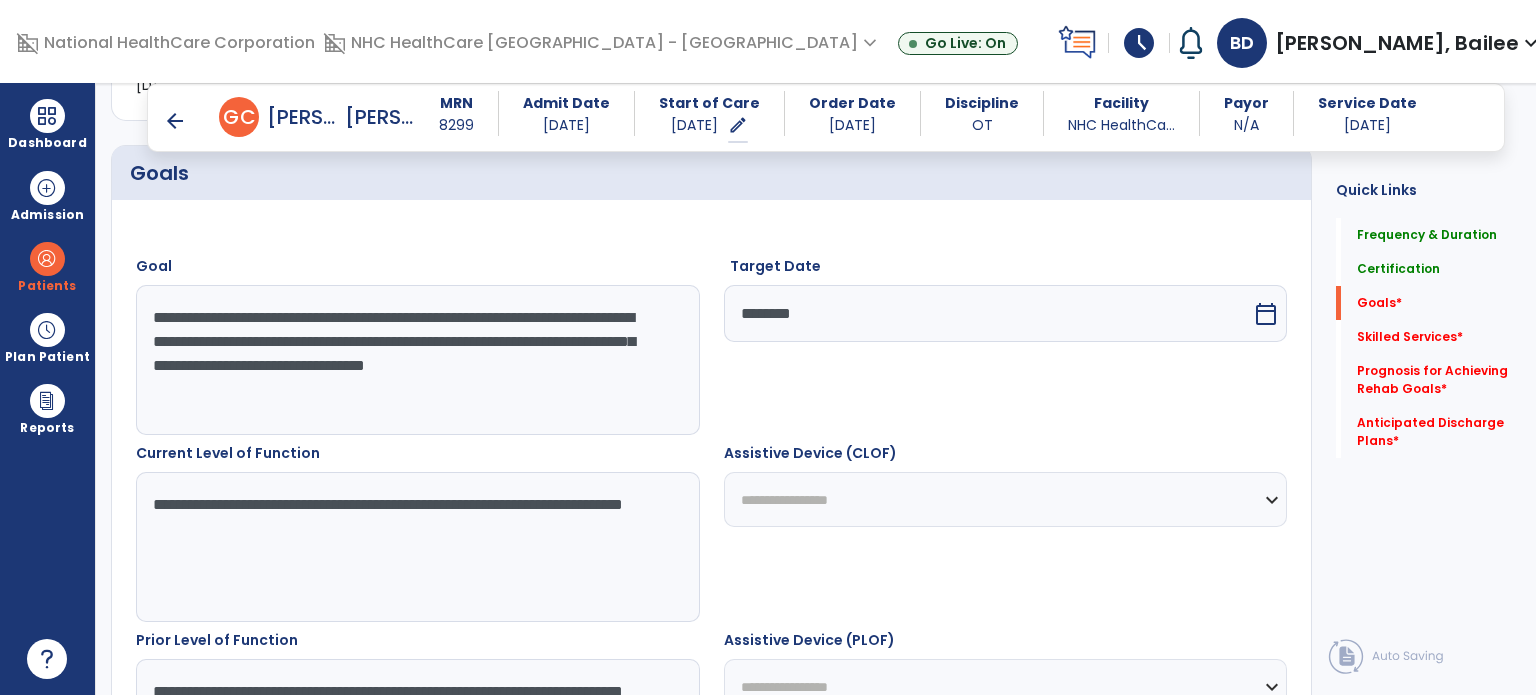 scroll, scrollTop: 464, scrollLeft: 0, axis: vertical 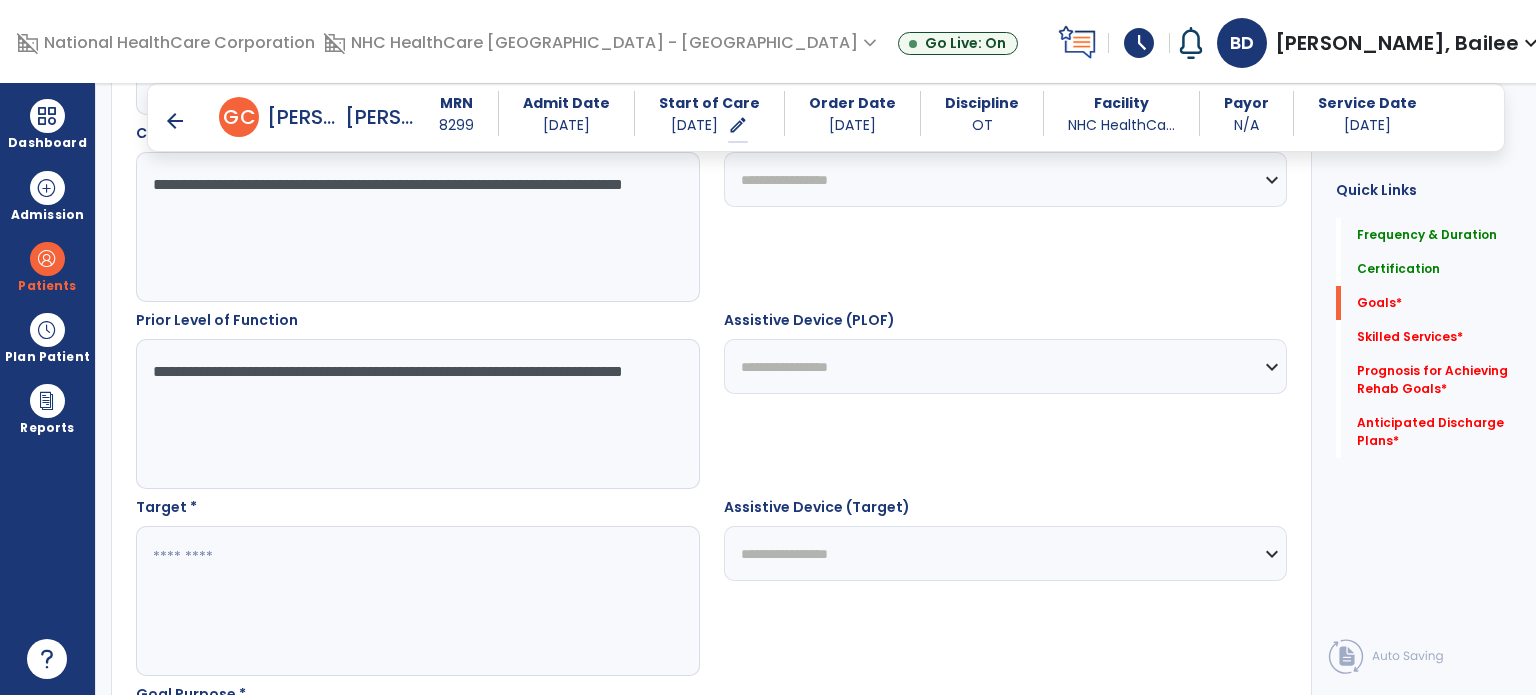 type on "**********" 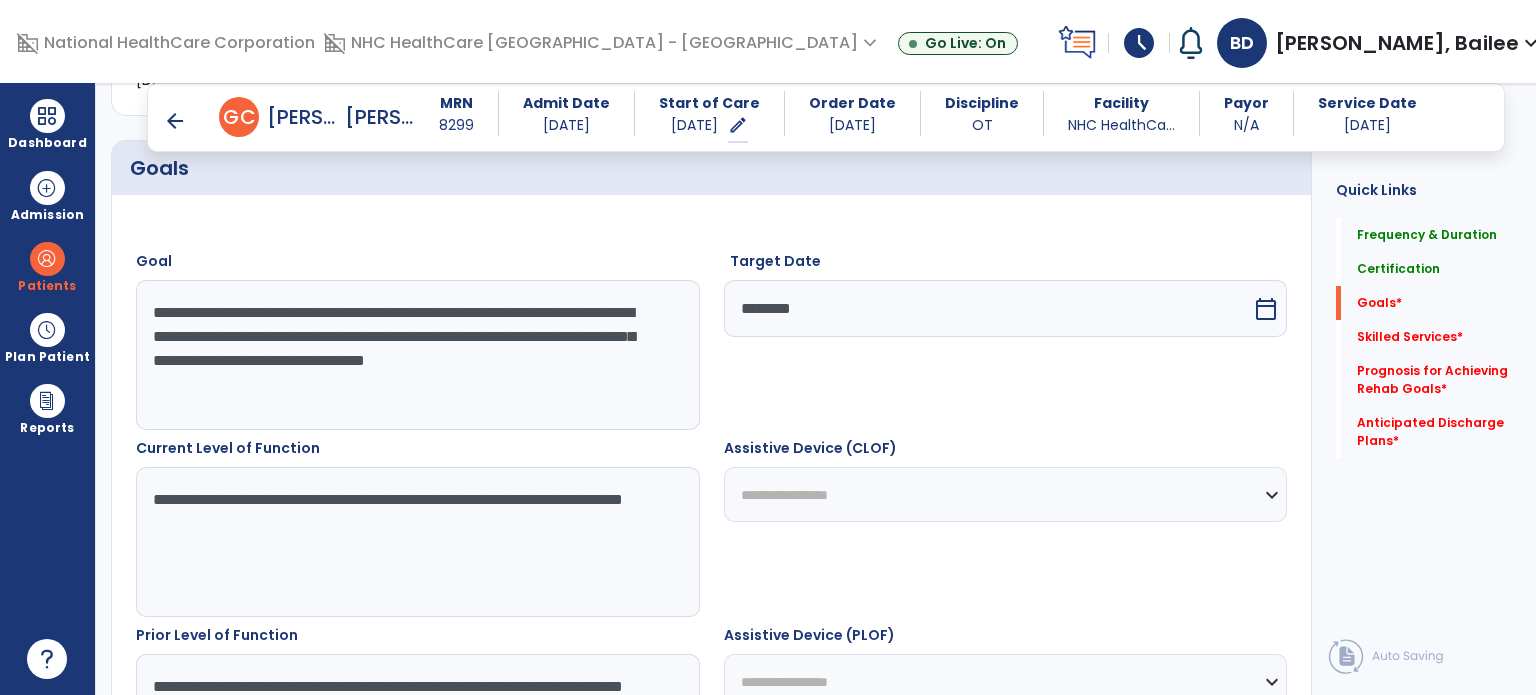 scroll, scrollTop: 473, scrollLeft: 0, axis: vertical 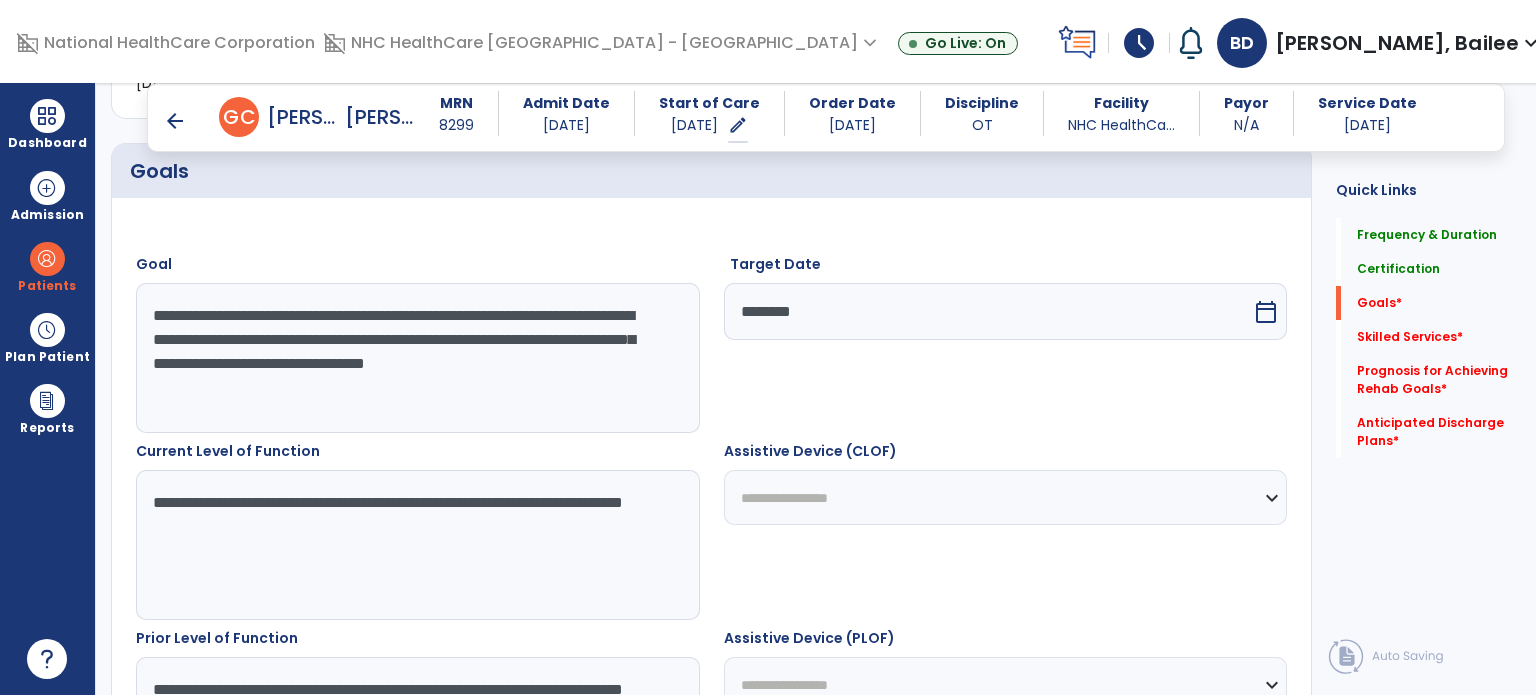 type on "**********" 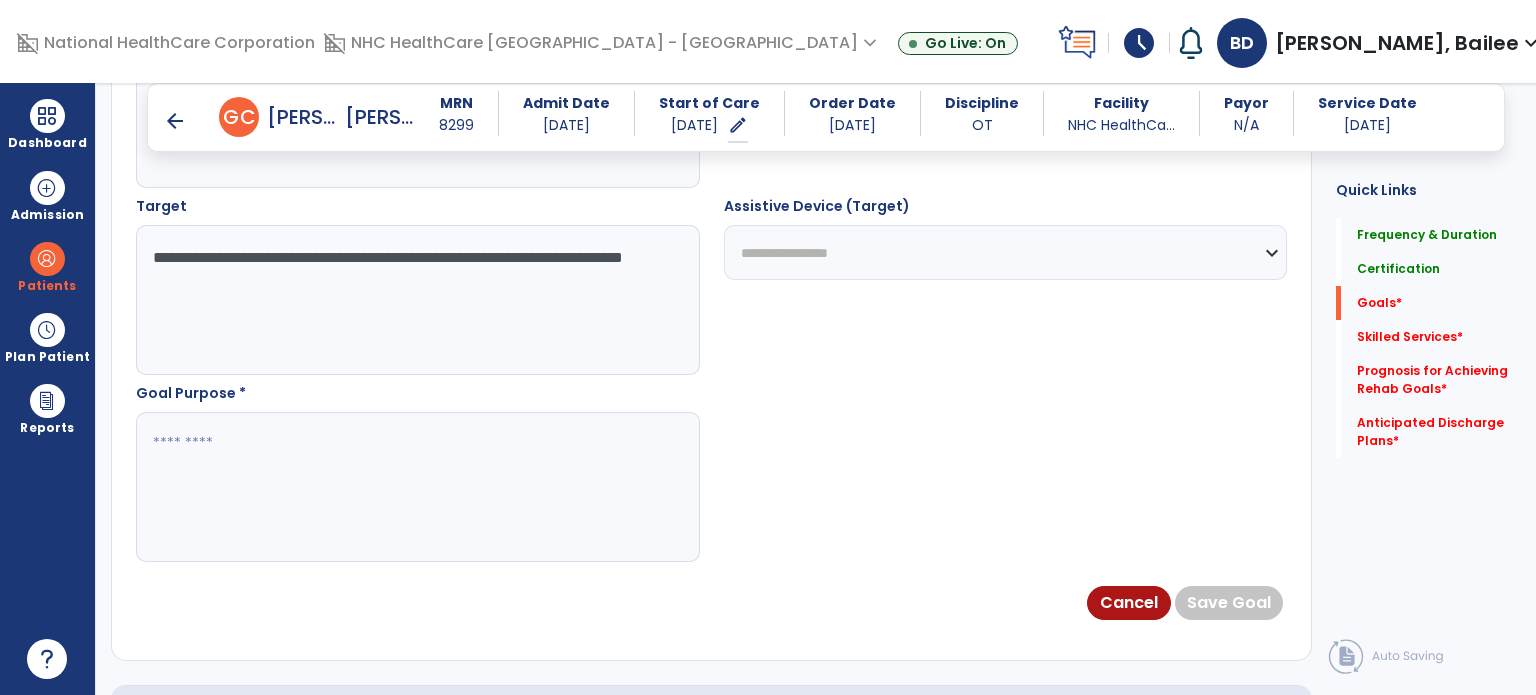 click at bounding box center (409, 487) 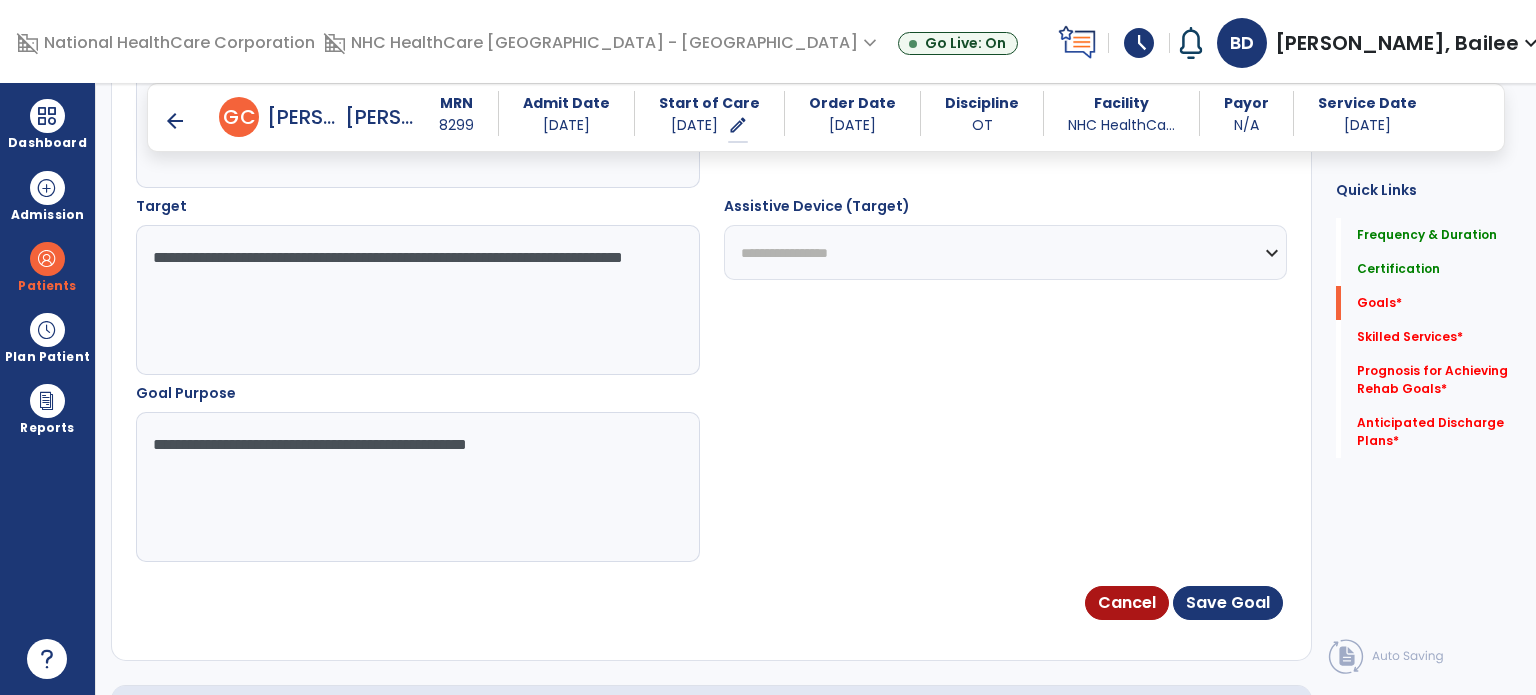 scroll, scrollTop: 1044, scrollLeft: 0, axis: vertical 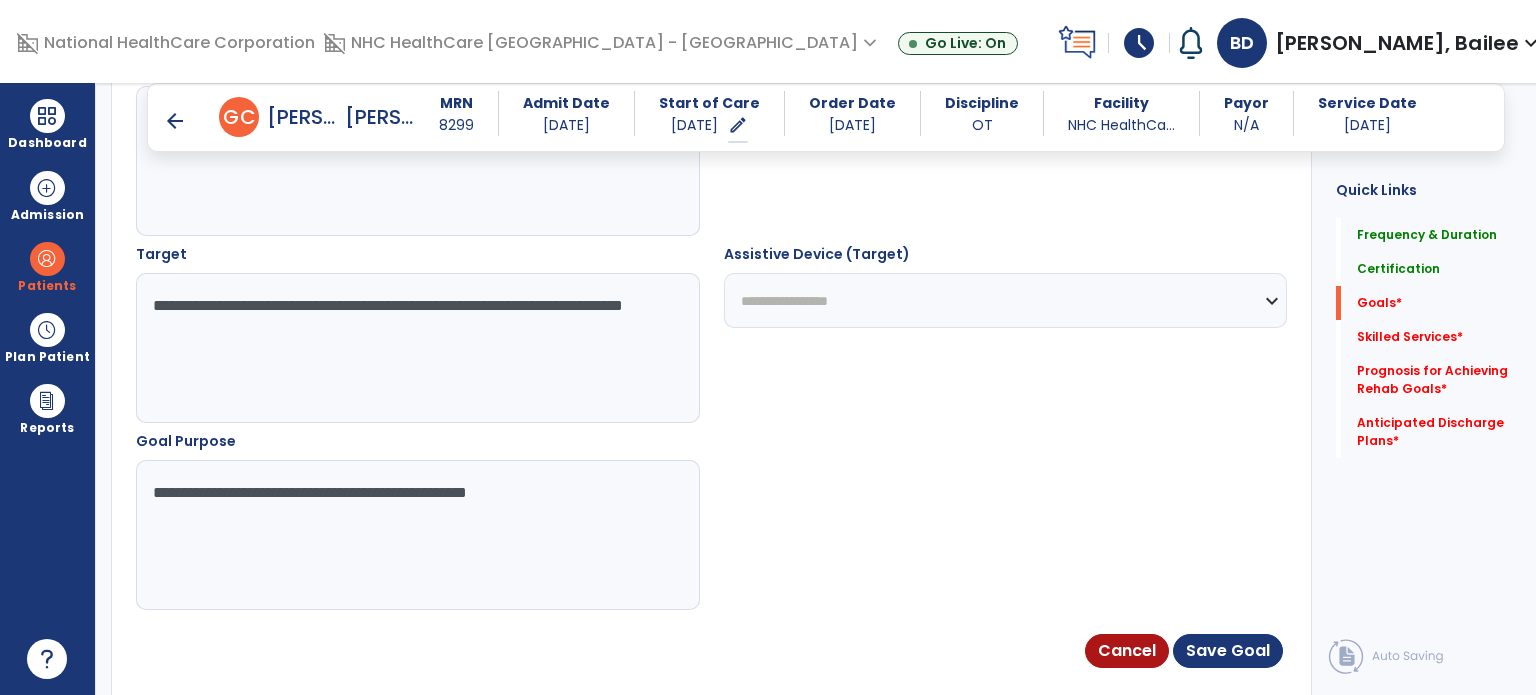 type on "**********" 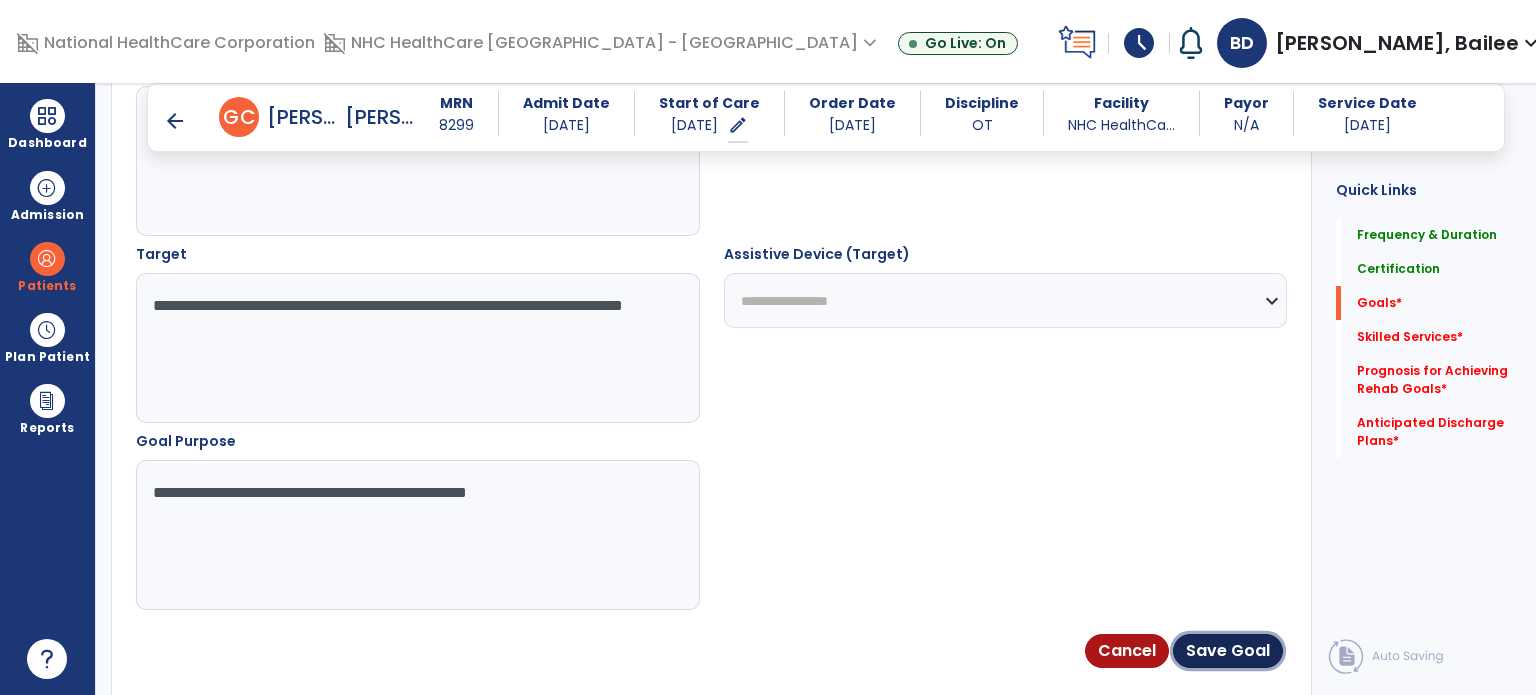 click on "Save Goal" at bounding box center (1228, 651) 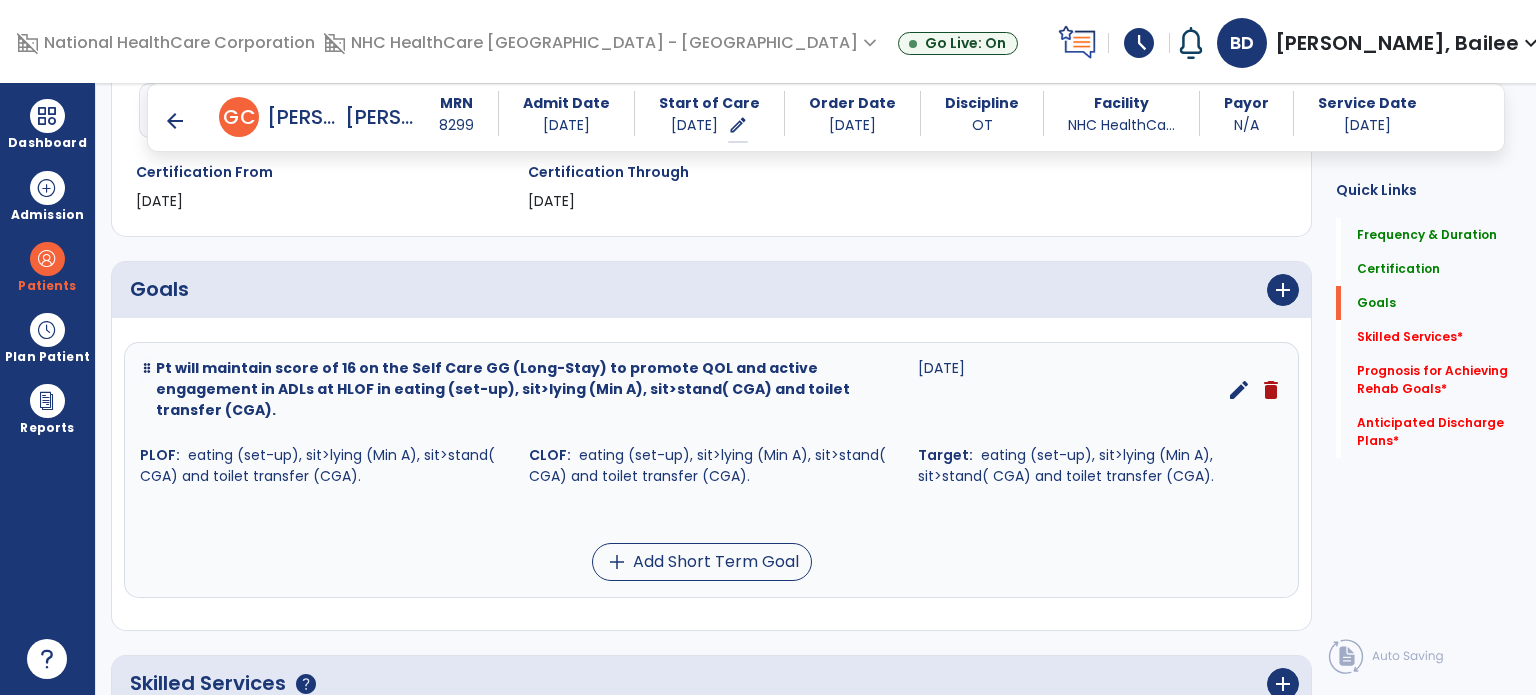 scroll, scrollTop: 356, scrollLeft: 0, axis: vertical 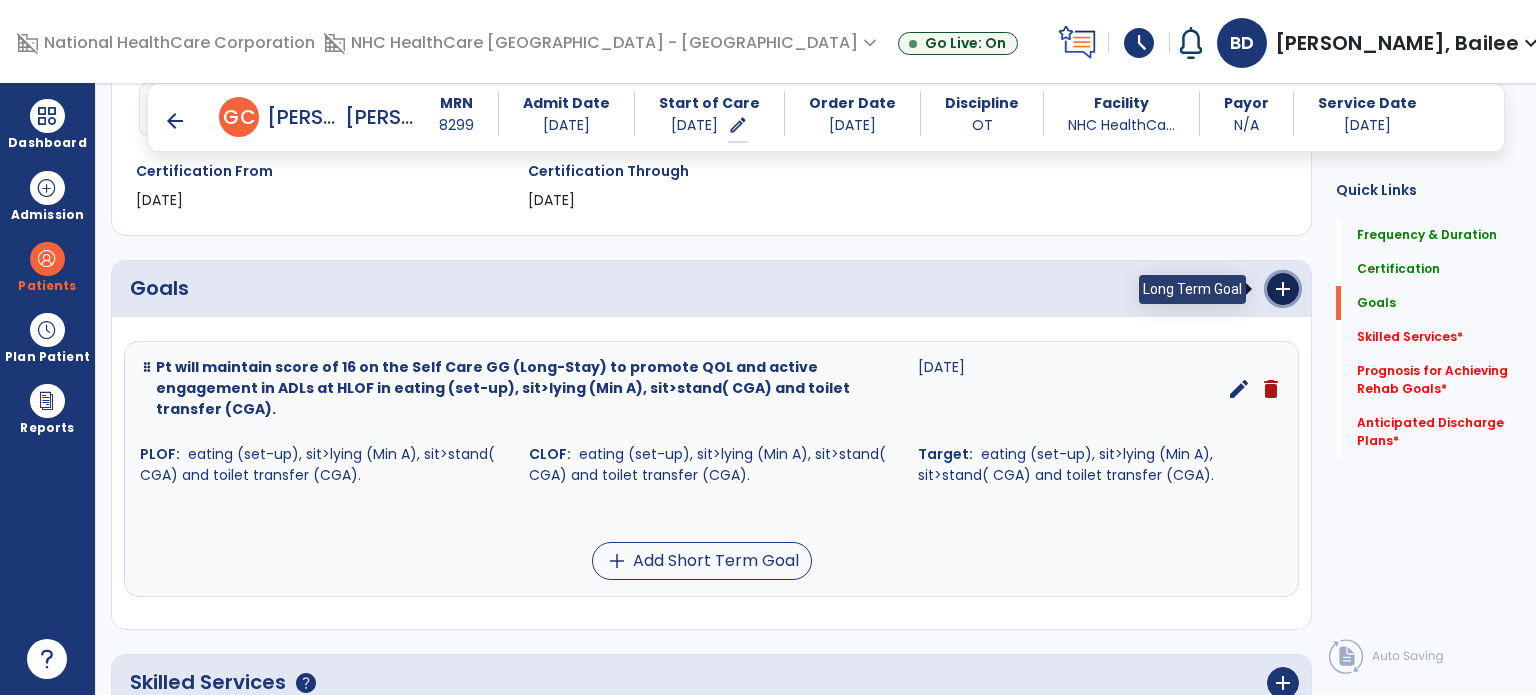 click on "add" at bounding box center [1283, 289] 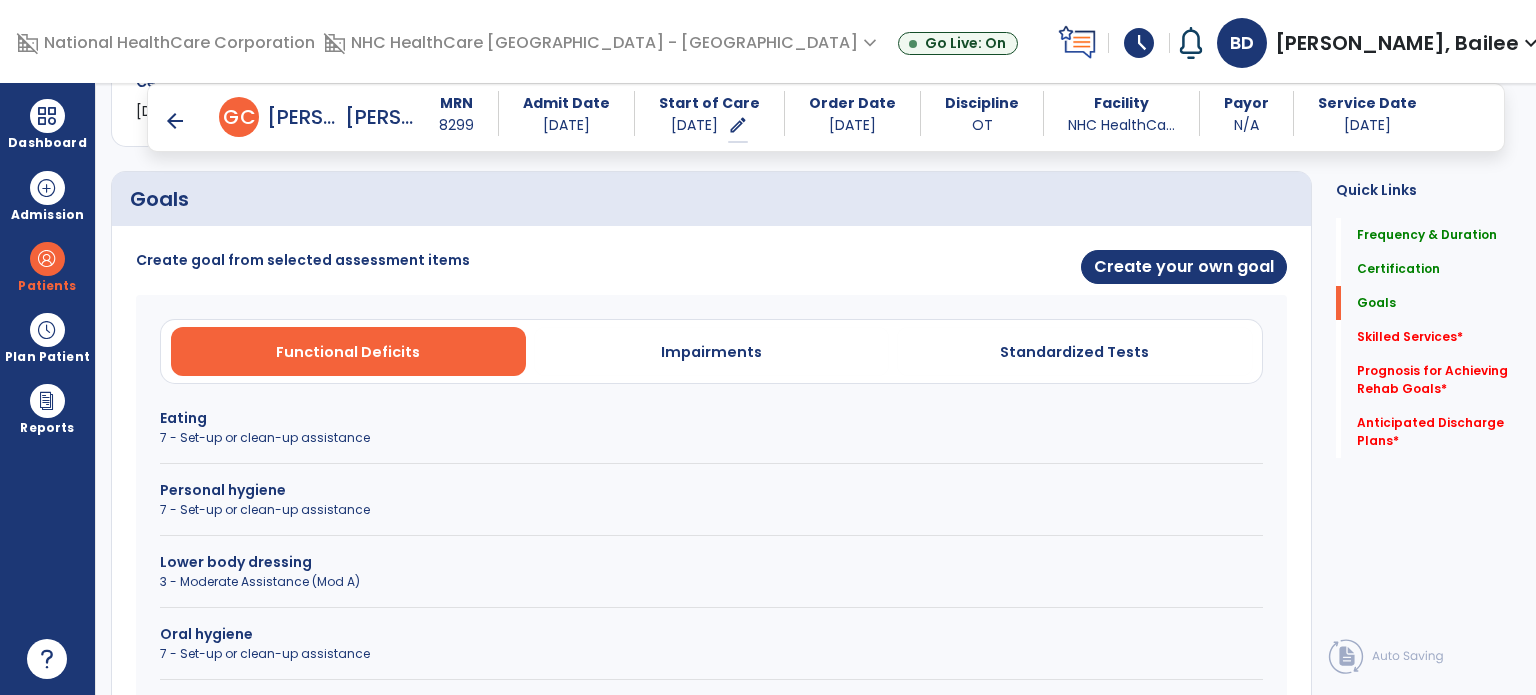 scroll, scrollTop: 455, scrollLeft: 0, axis: vertical 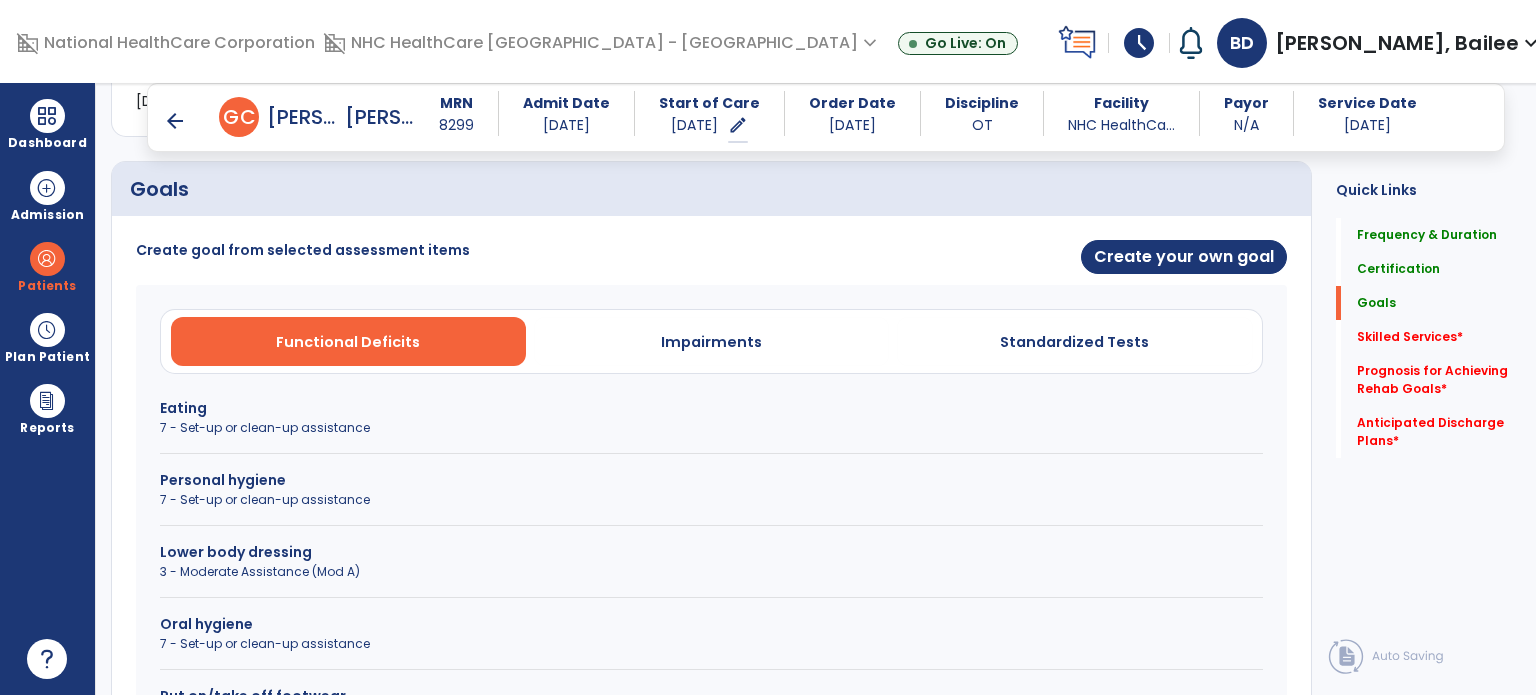 click on "Create goal from selected assessment items" at bounding box center (418, 250) 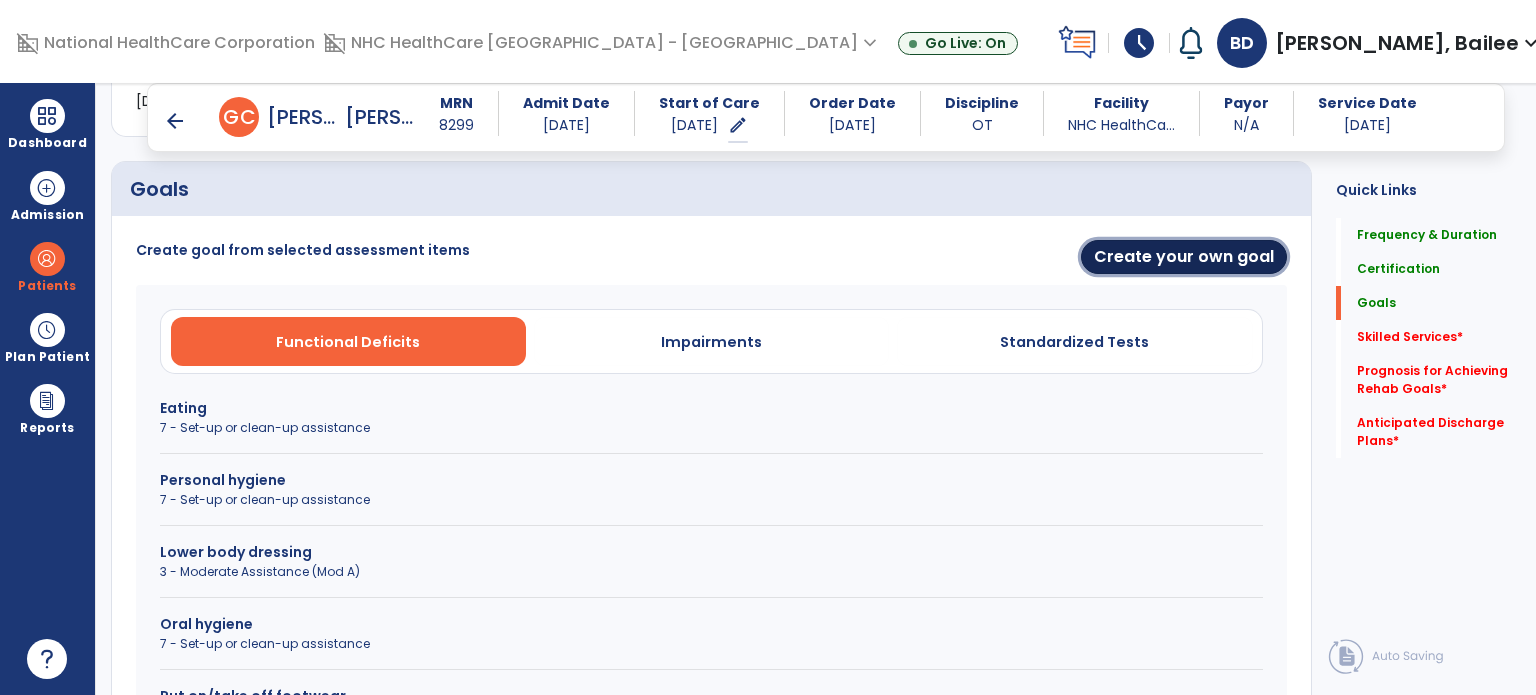 click on "Create your own goal" at bounding box center (1184, 257) 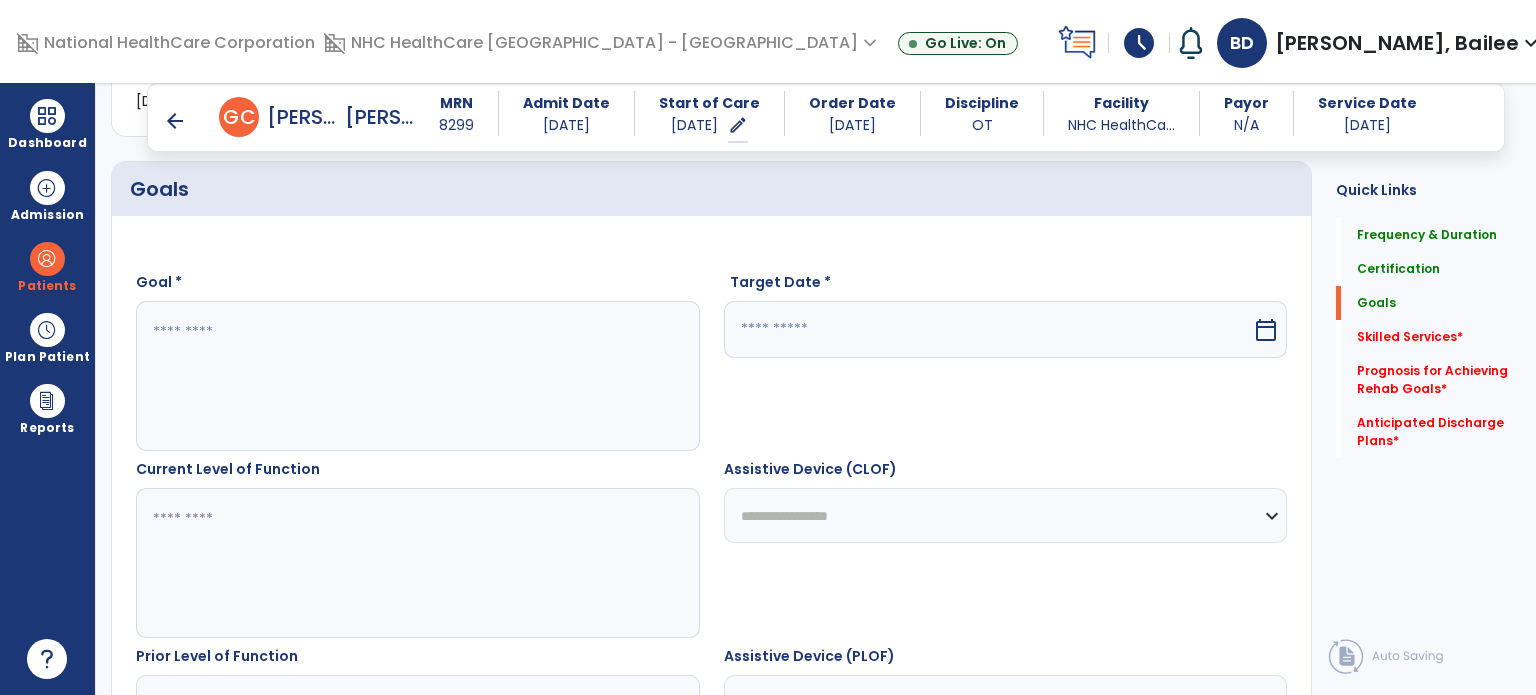 click at bounding box center [409, 376] 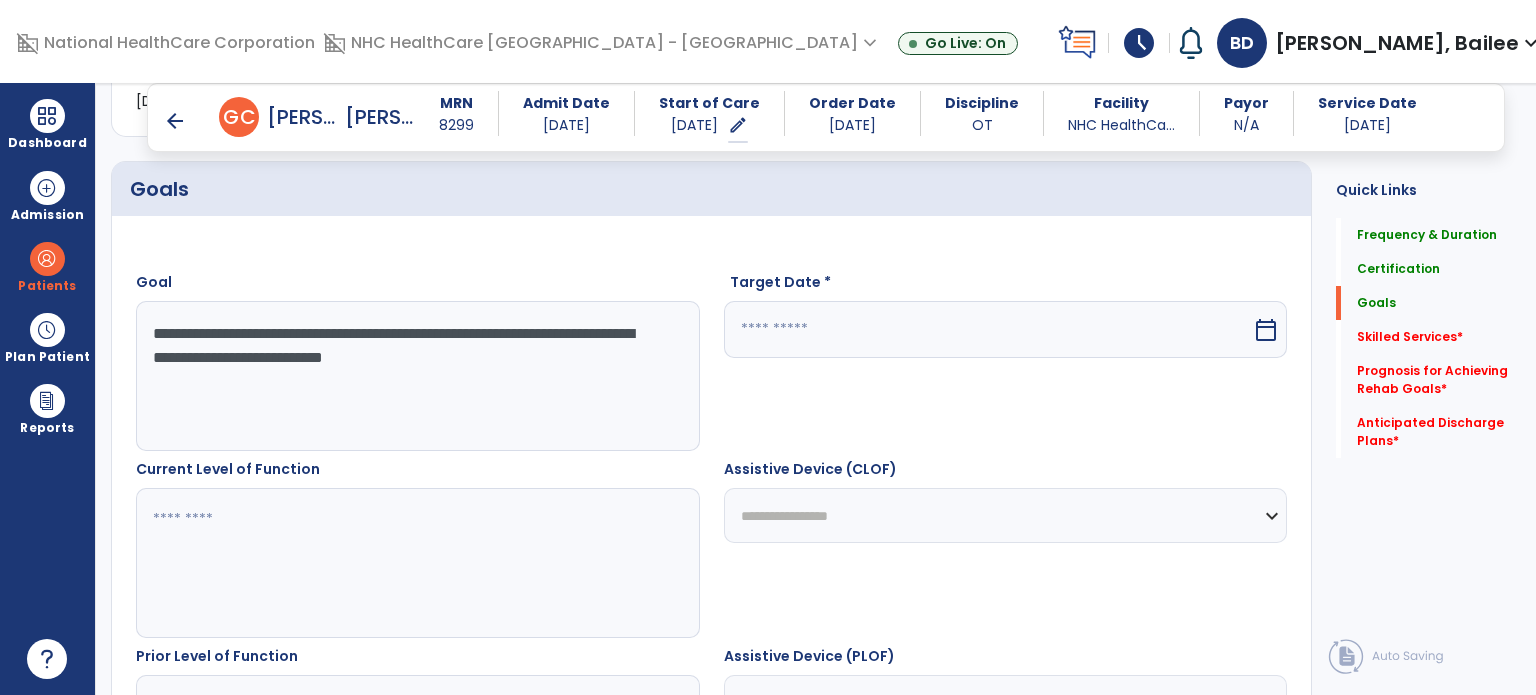 drag, startPoint x: 217, startPoint y: 358, endPoint x: 164, endPoint y: 361, distance: 53.08484 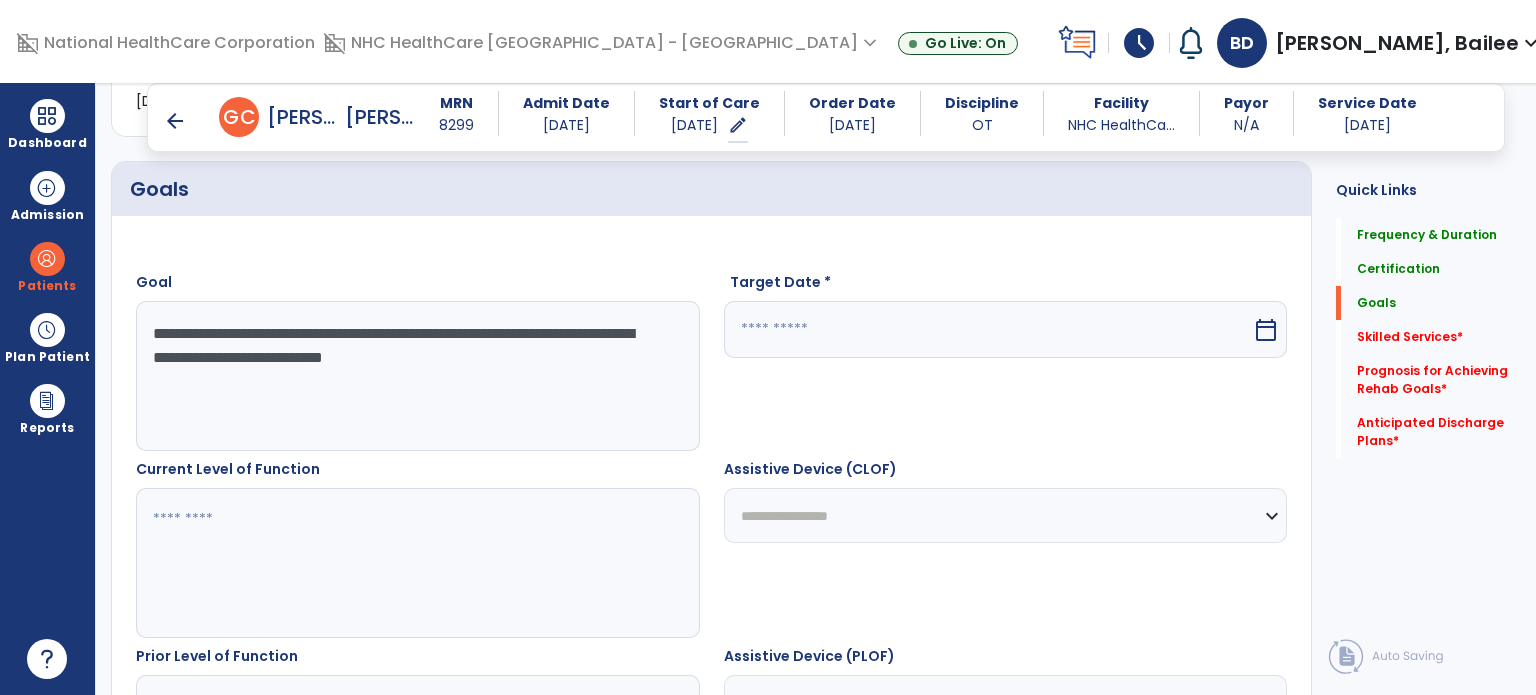 click on "**********" at bounding box center (409, 376) 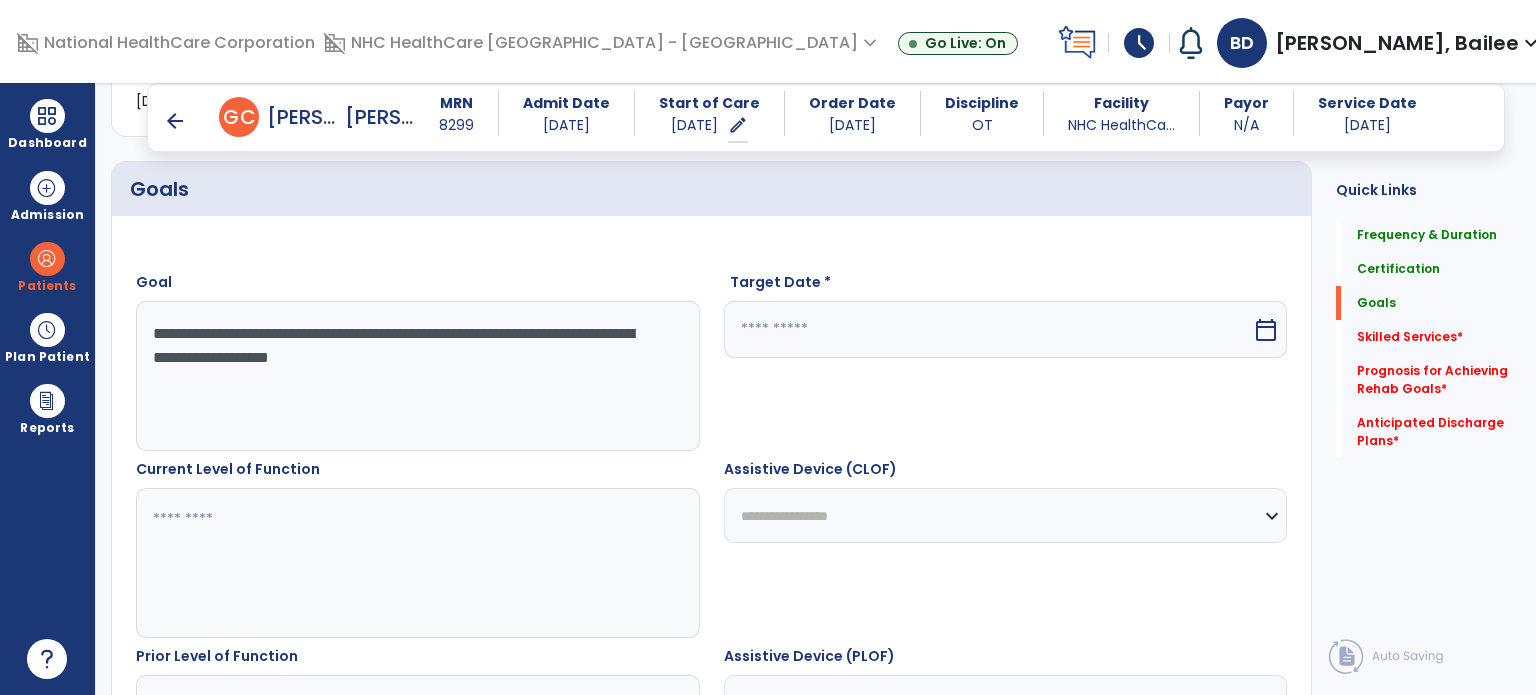 click on "**********" at bounding box center (409, 376) 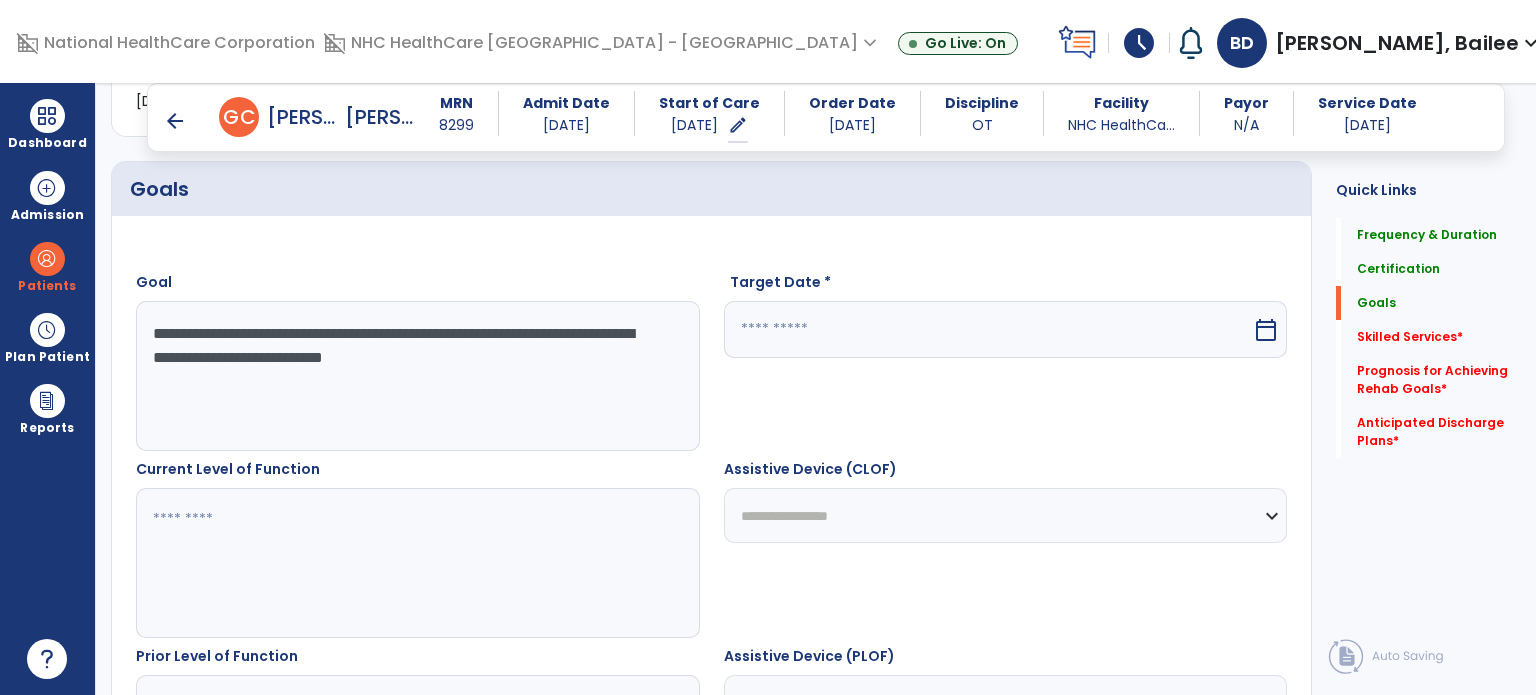 drag, startPoint x: 575, startPoint y: 363, endPoint x: 224, endPoint y: 350, distance: 351.24066 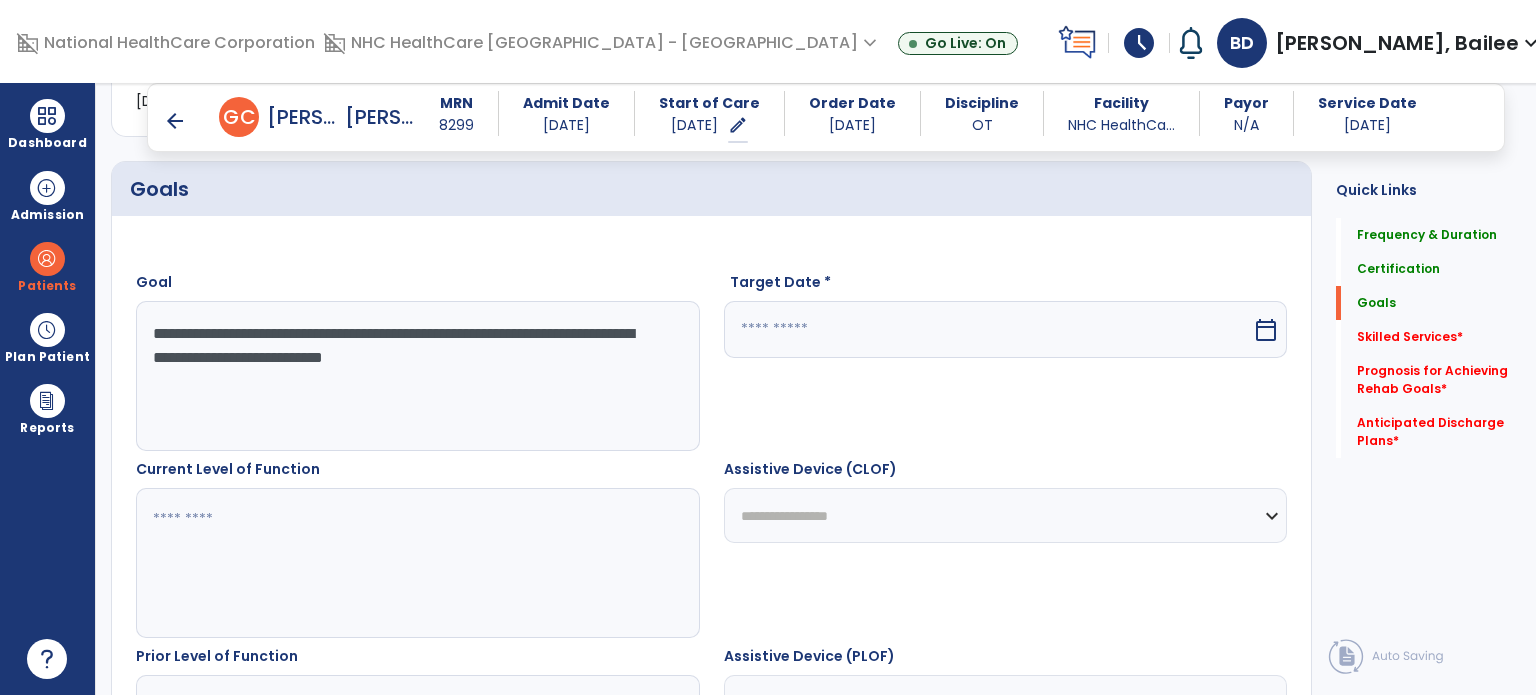 click on "**********" at bounding box center [409, 376] 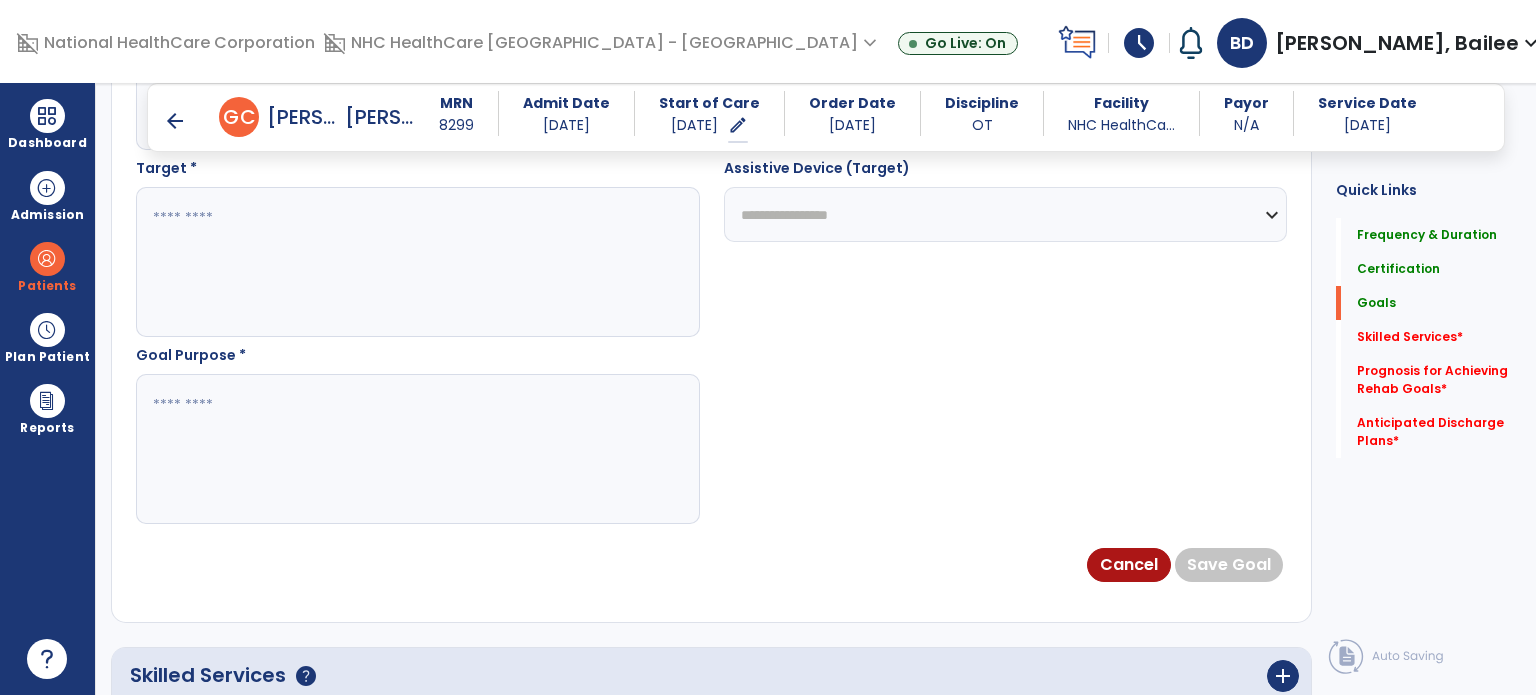 type on "**********" 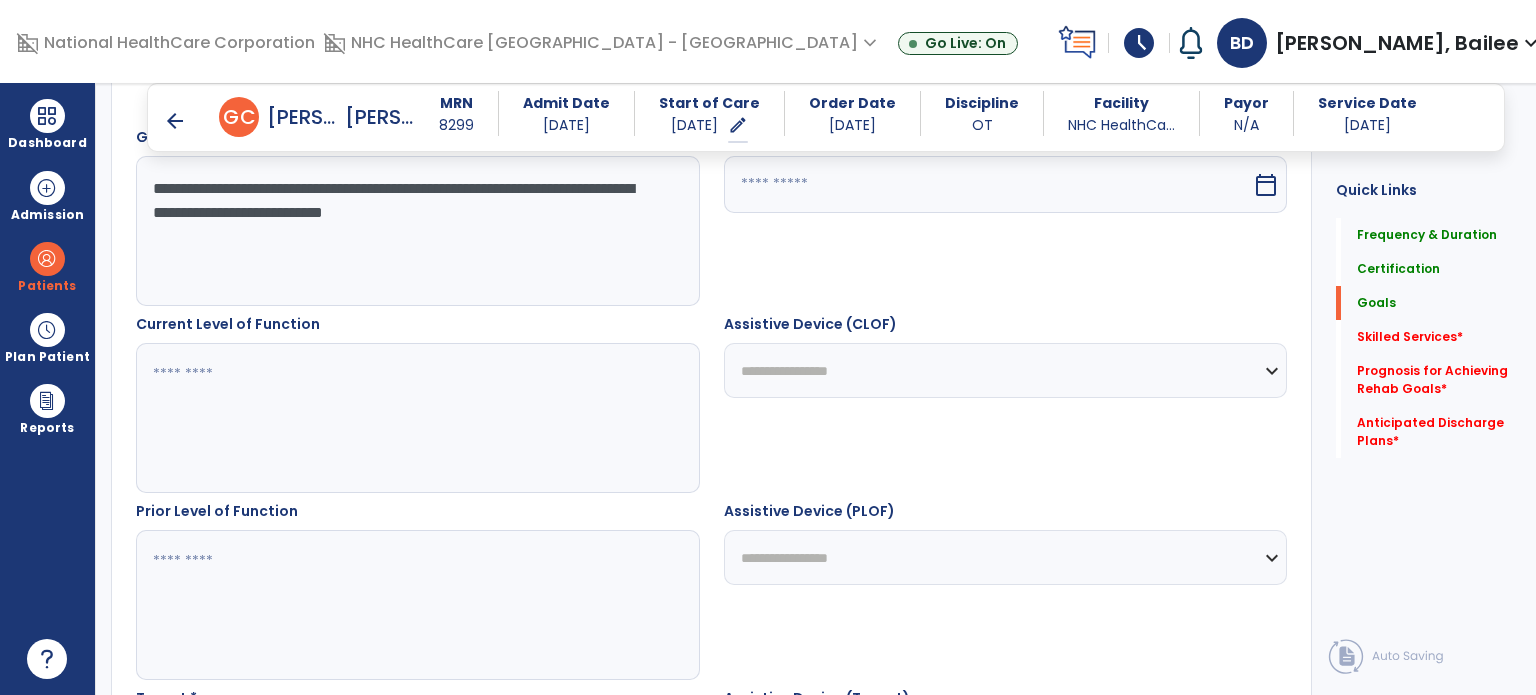 scroll, scrollTop: 536, scrollLeft: 0, axis: vertical 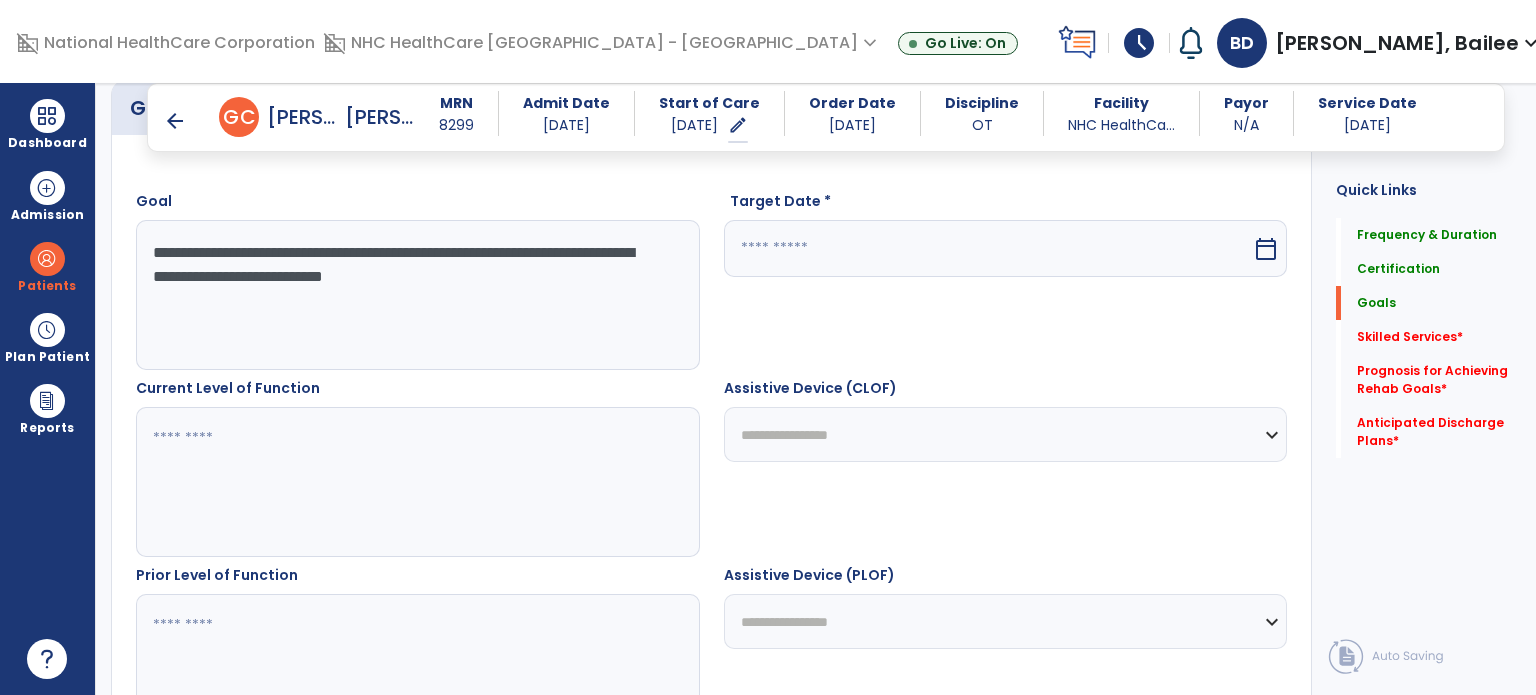 type on "**********" 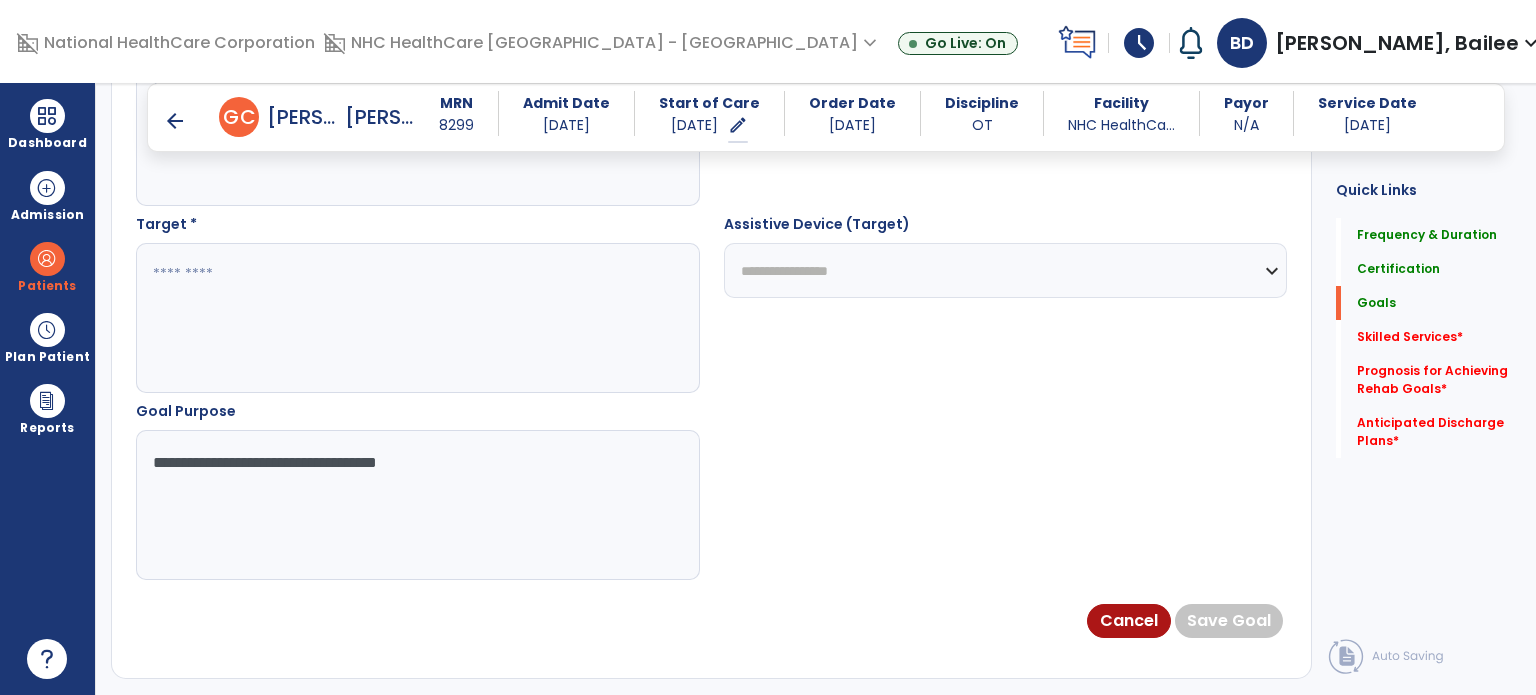 scroll, scrollTop: 1180, scrollLeft: 0, axis: vertical 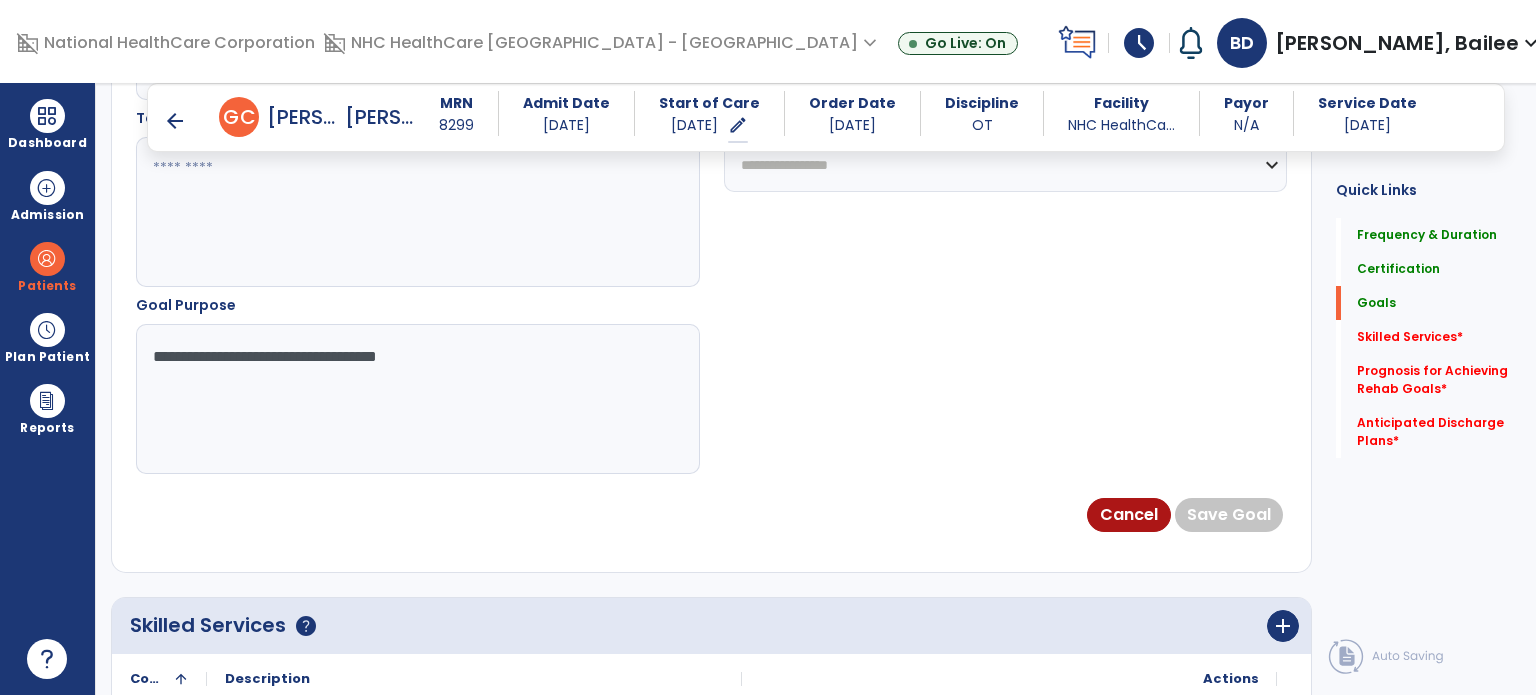 click at bounding box center (409, 212) 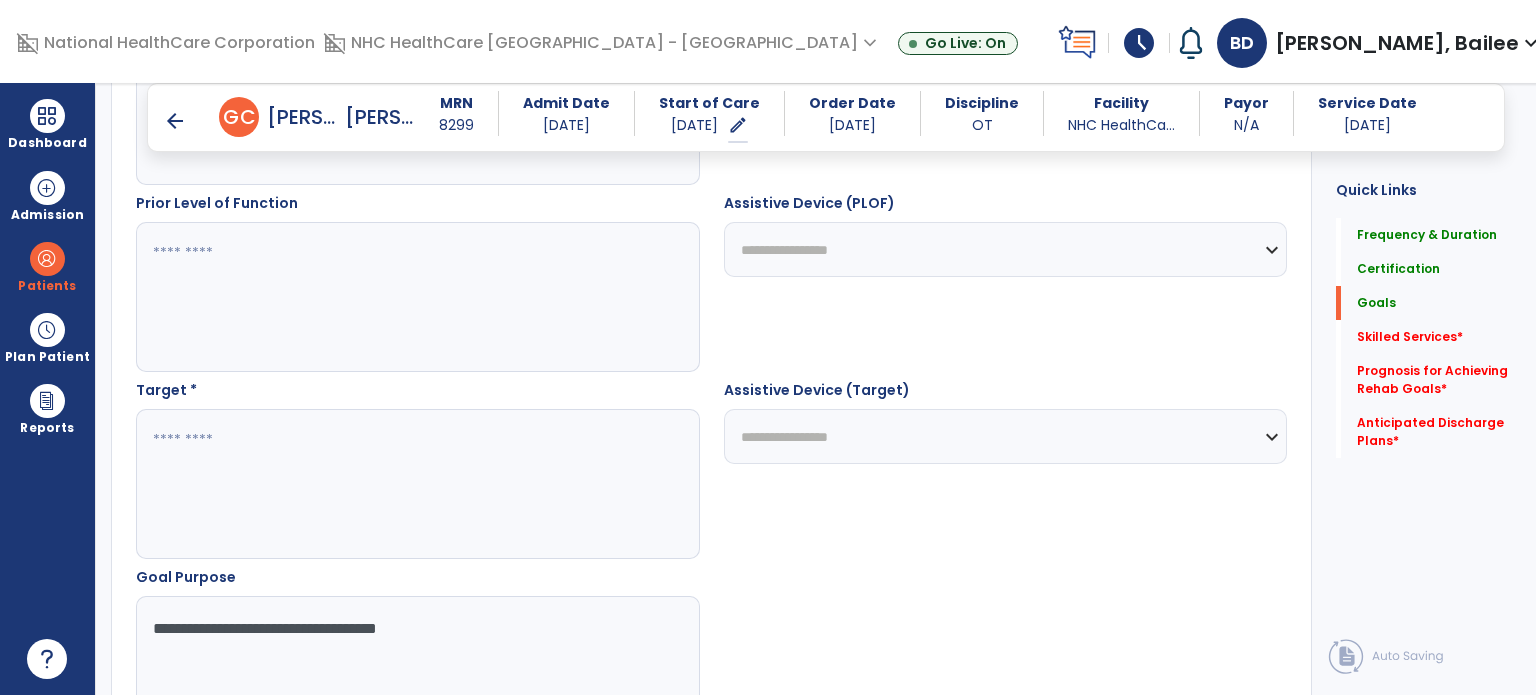 paste on "**********" 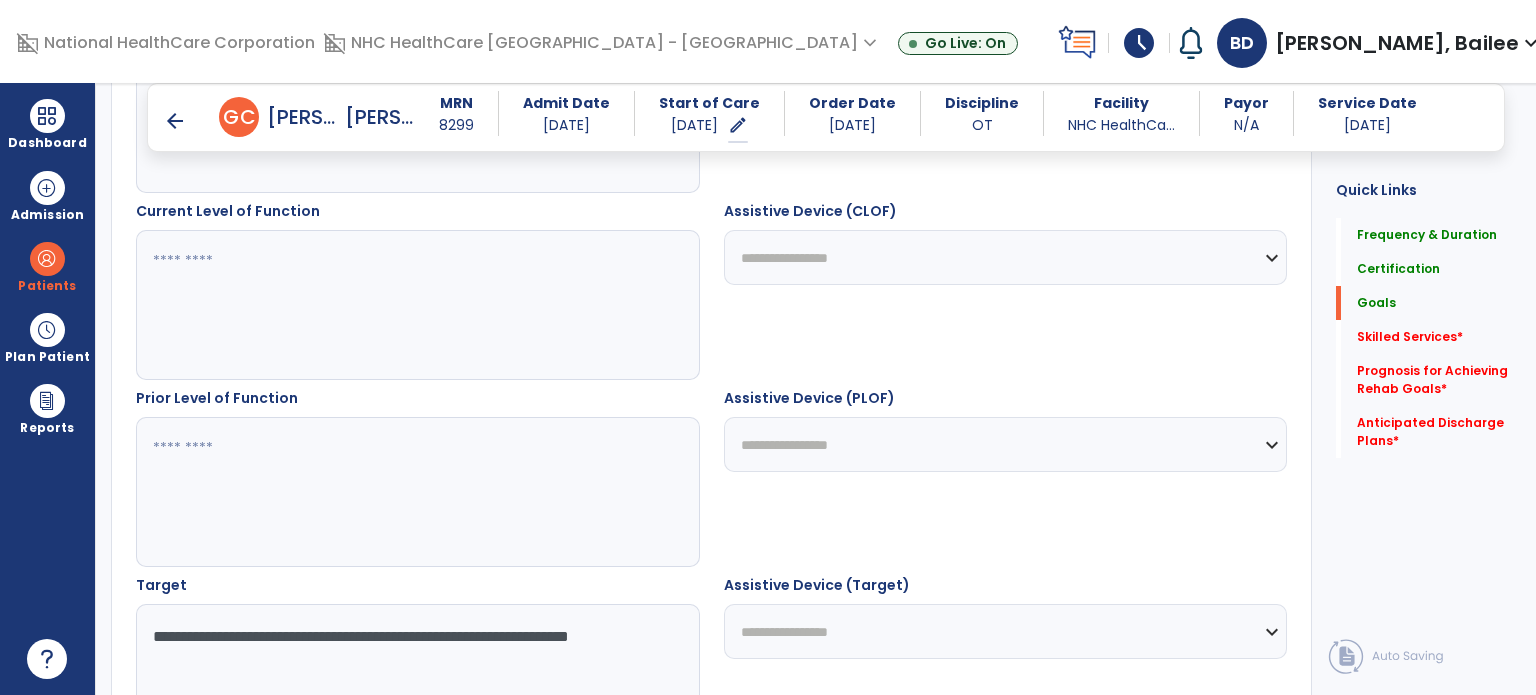 scroll, scrollTop: 711, scrollLeft: 0, axis: vertical 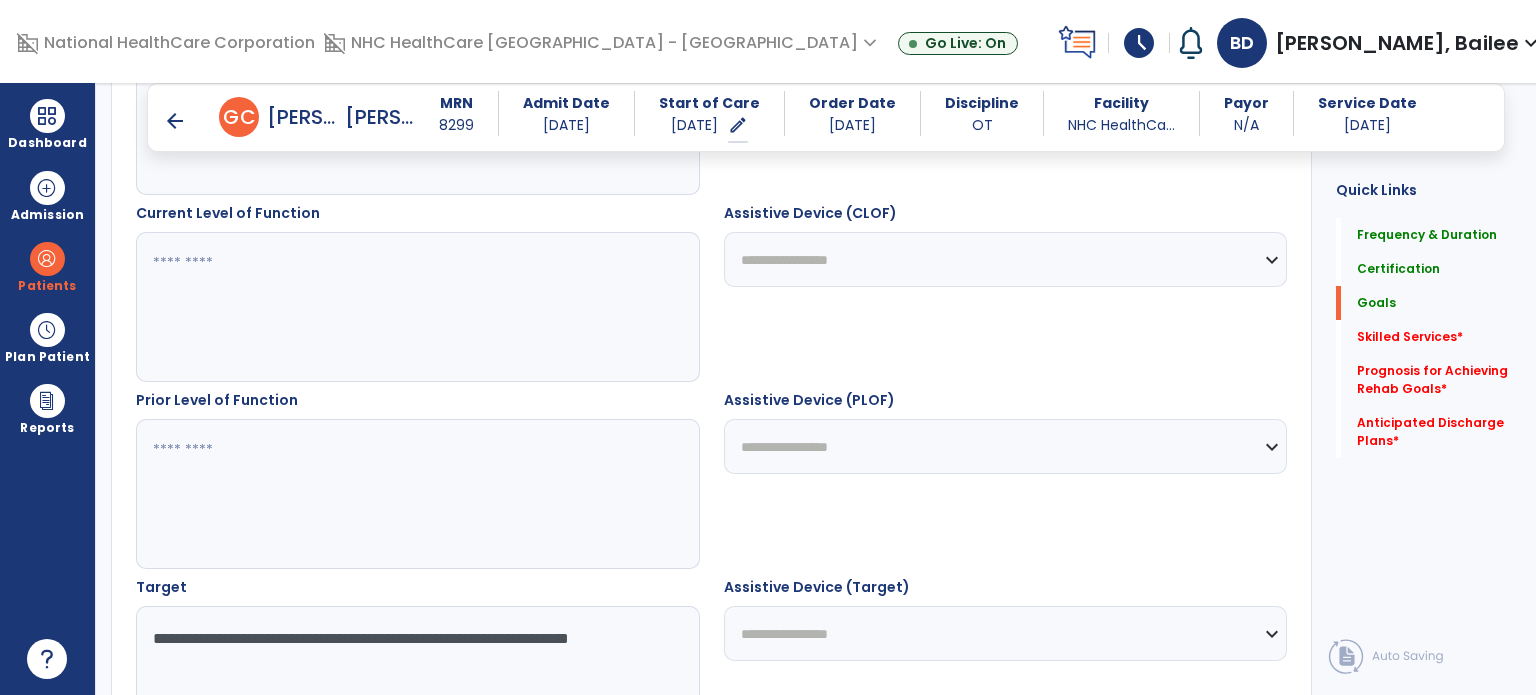 type on "**********" 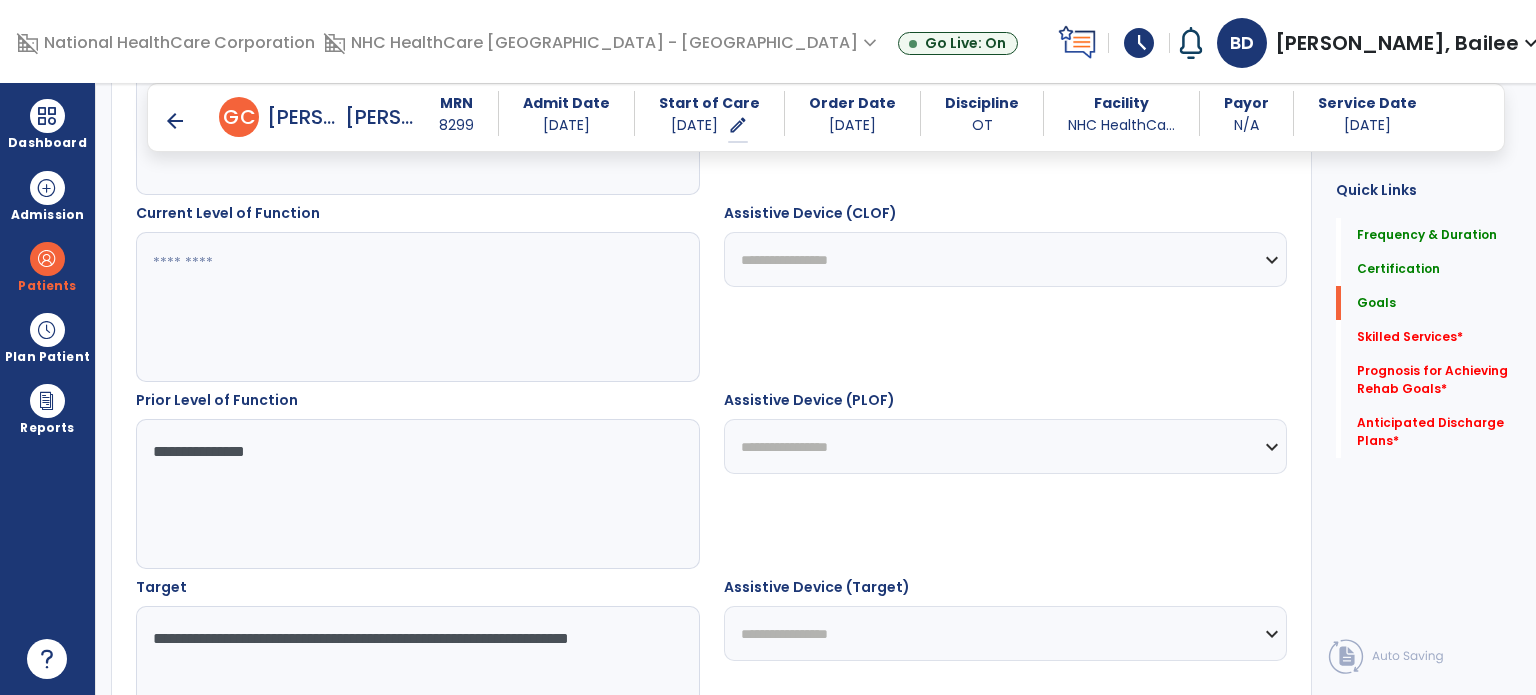 type on "**********" 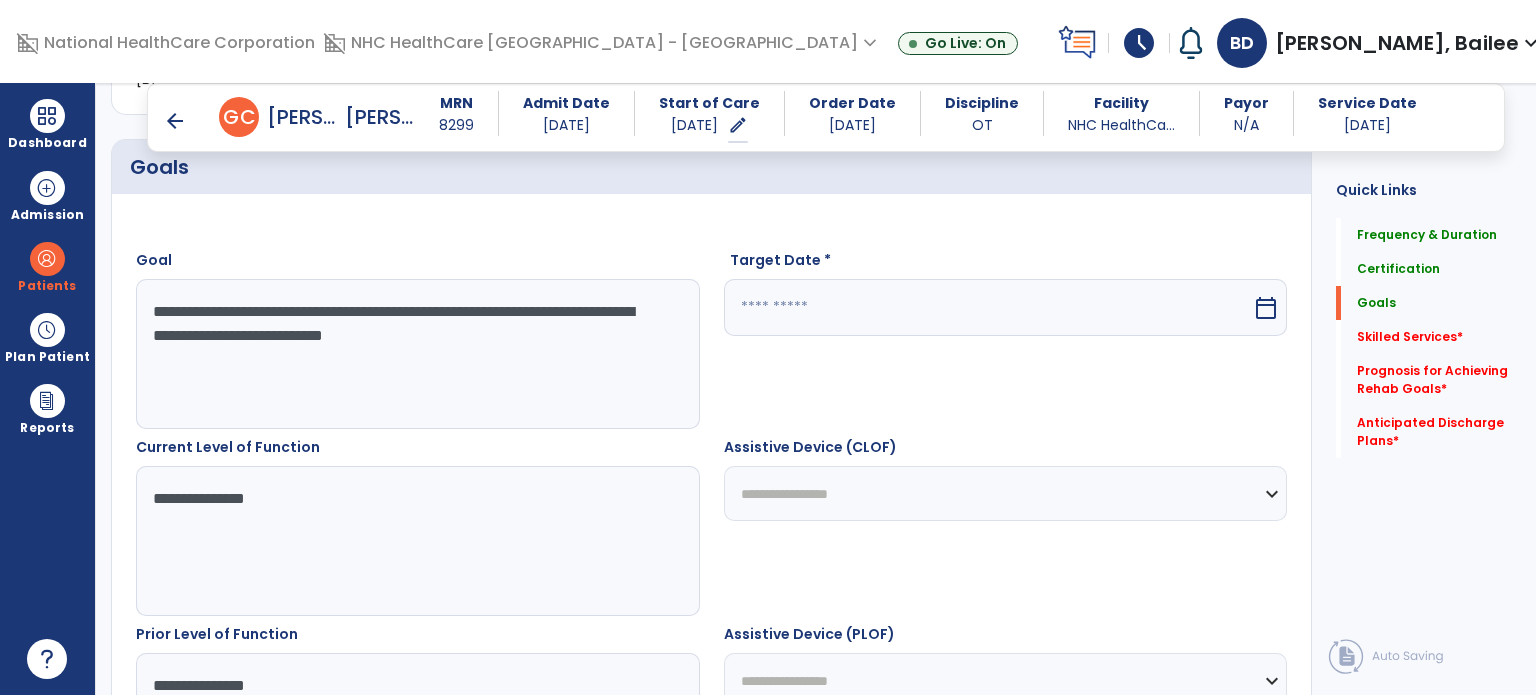 scroll, scrollTop: 476, scrollLeft: 0, axis: vertical 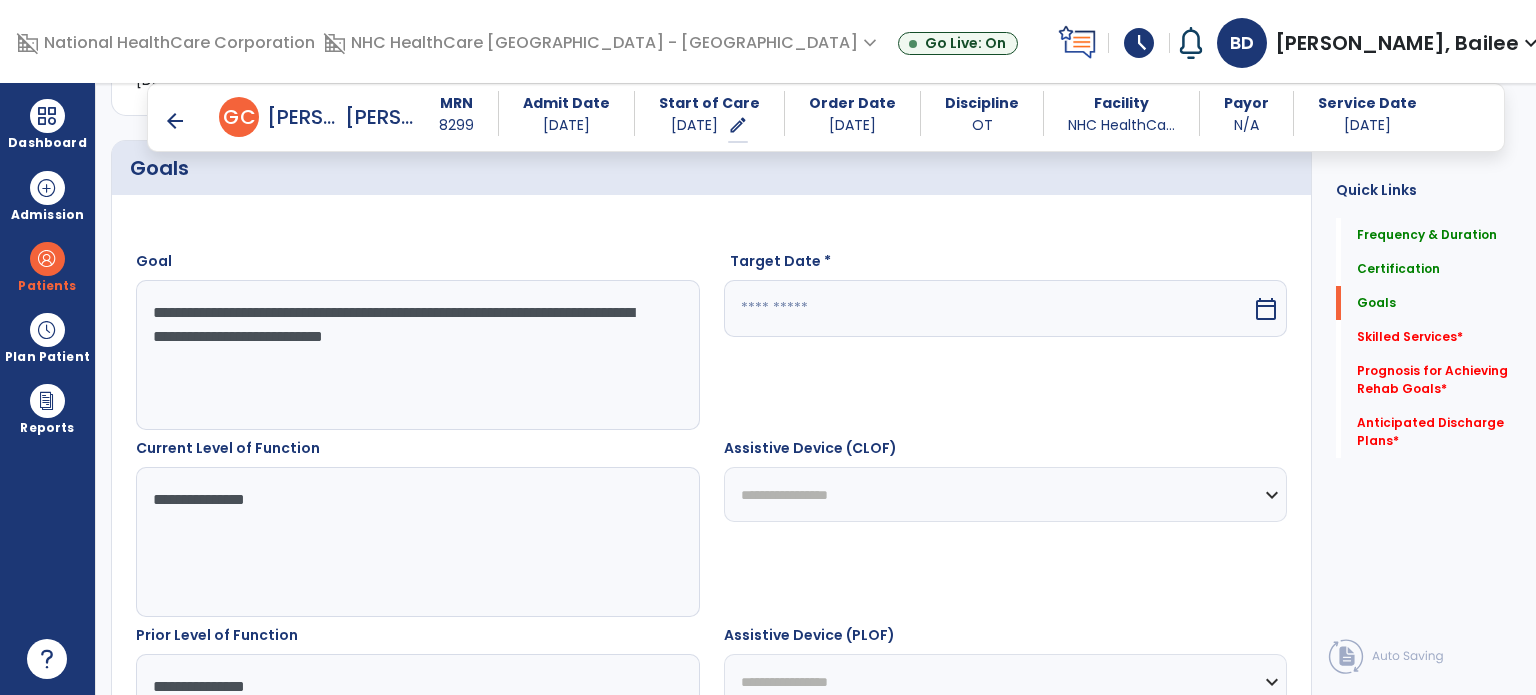type on "**********" 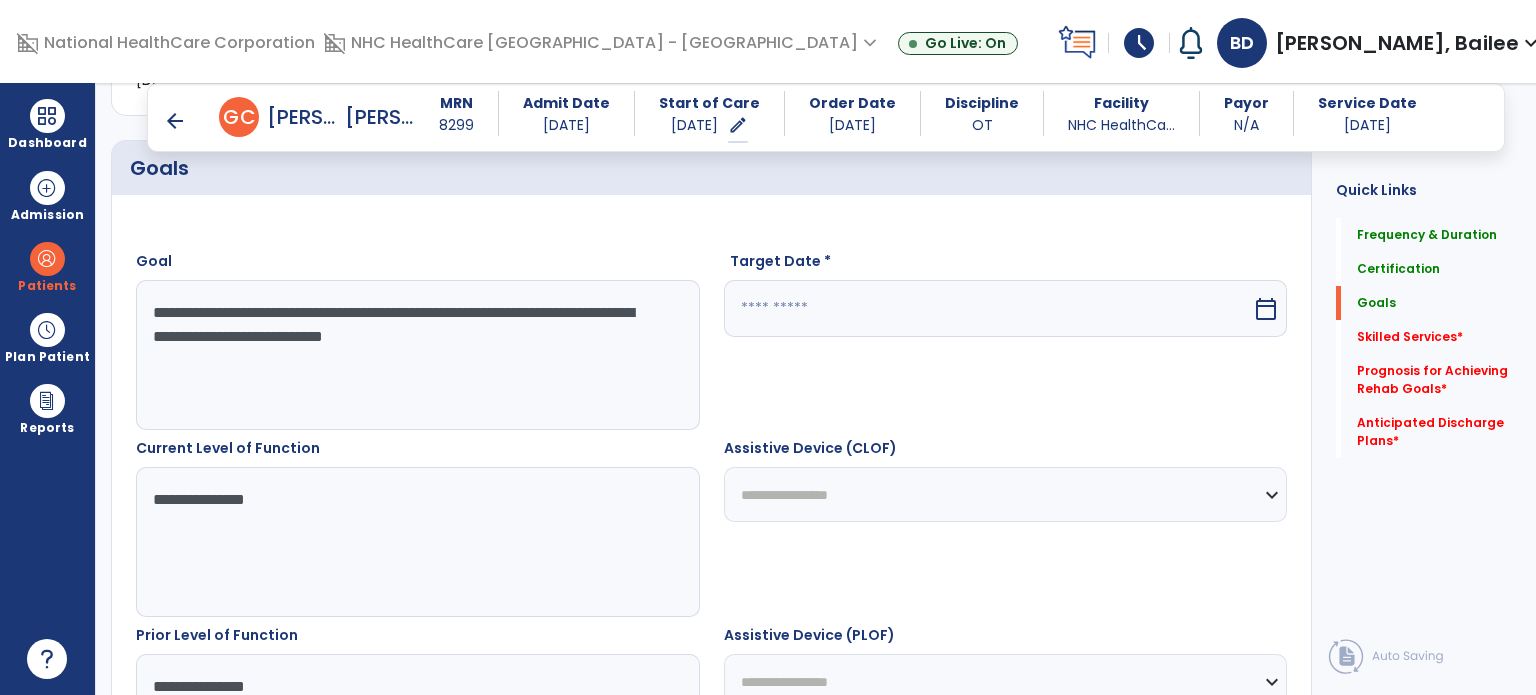 click at bounding box center (988, 308) 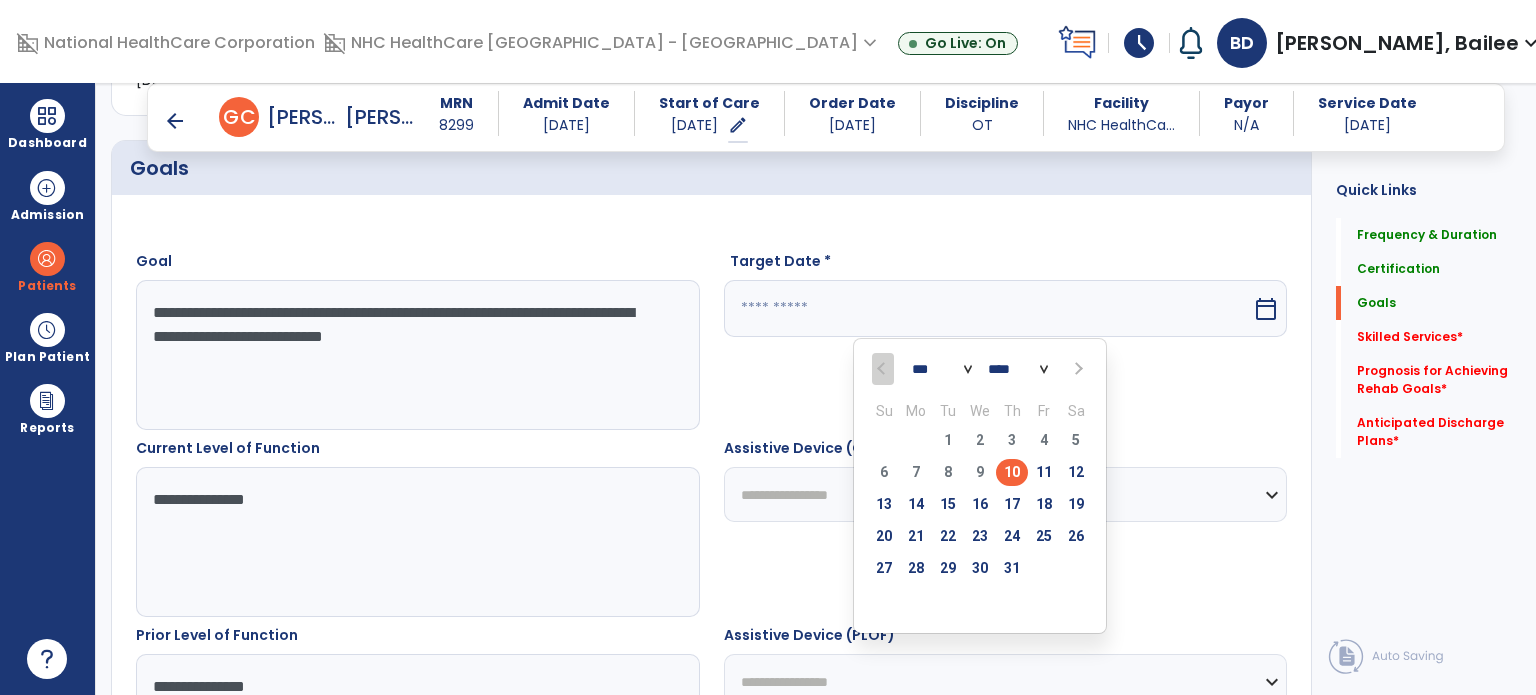 click at bounding box center (1076, 369) 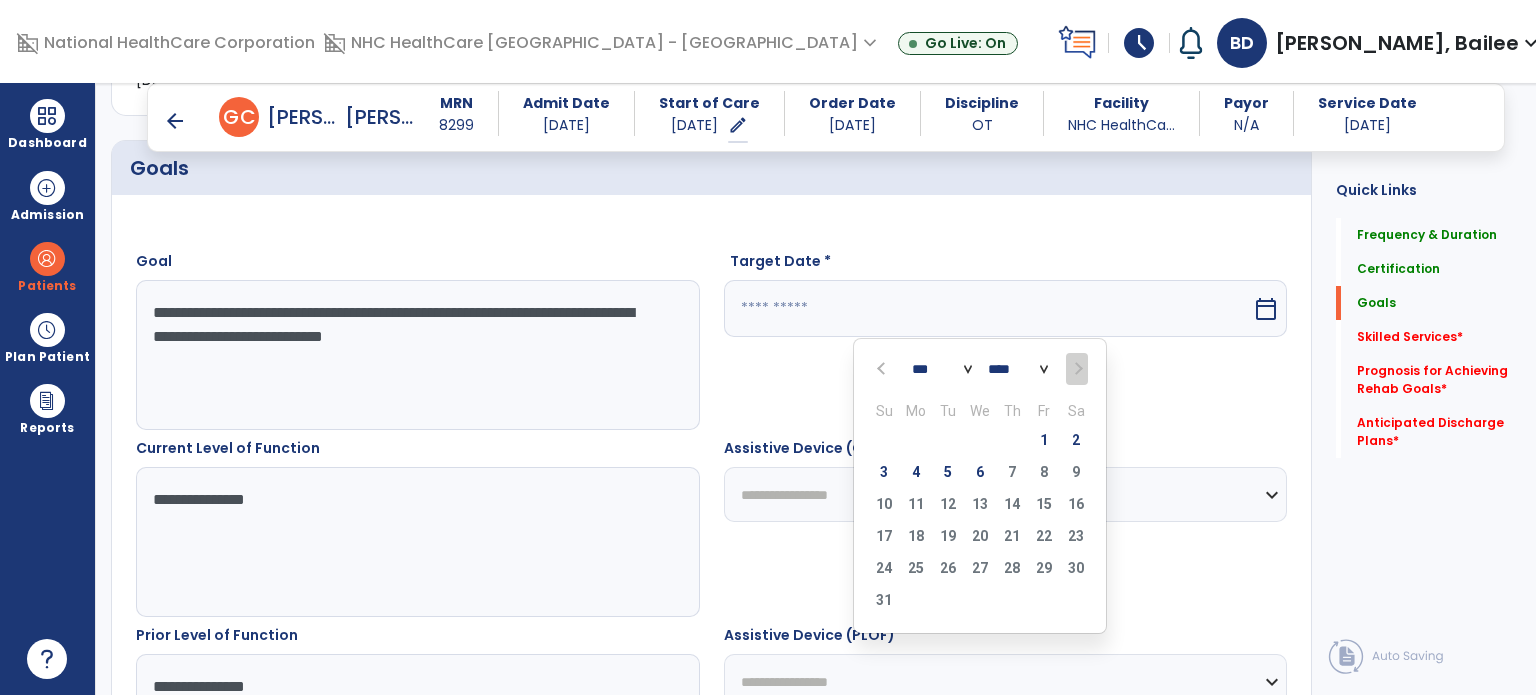click on "6" at bounding box center (980, 472) 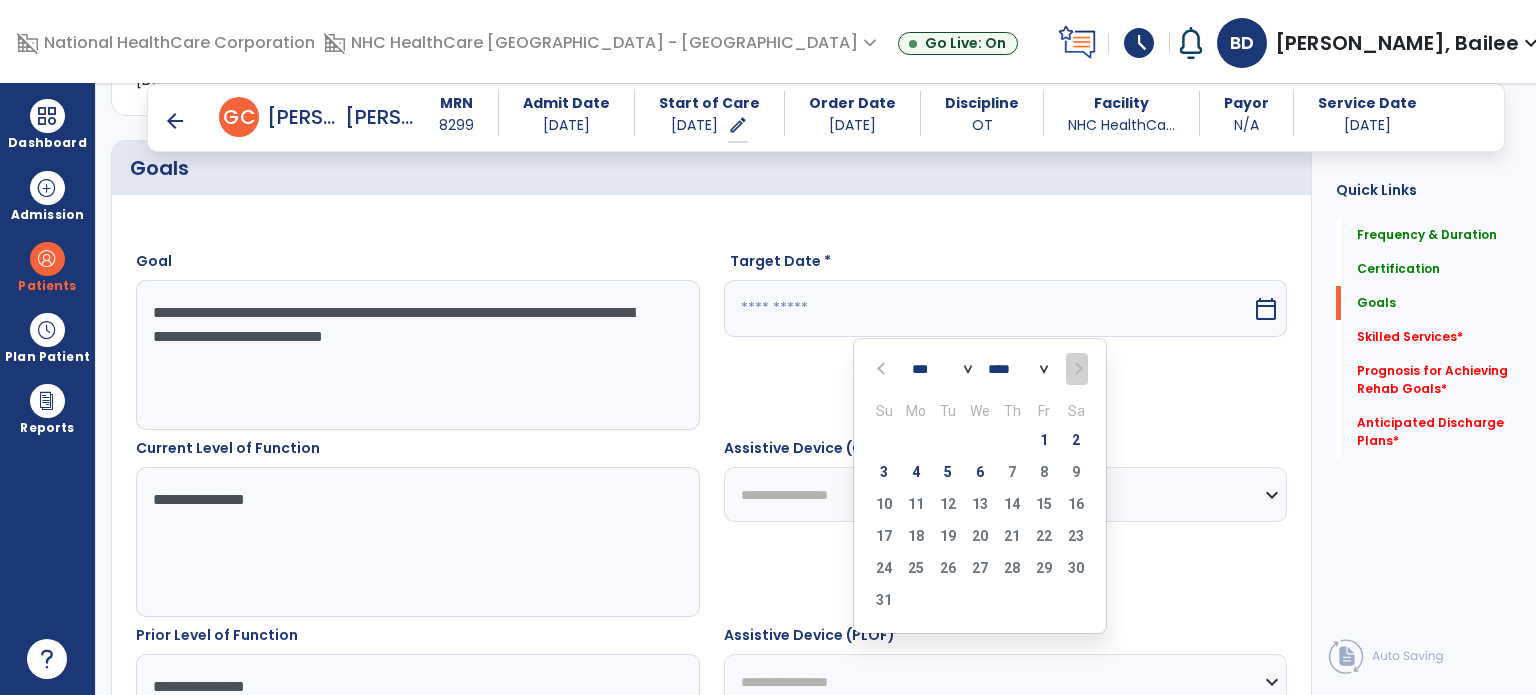 type on "********" 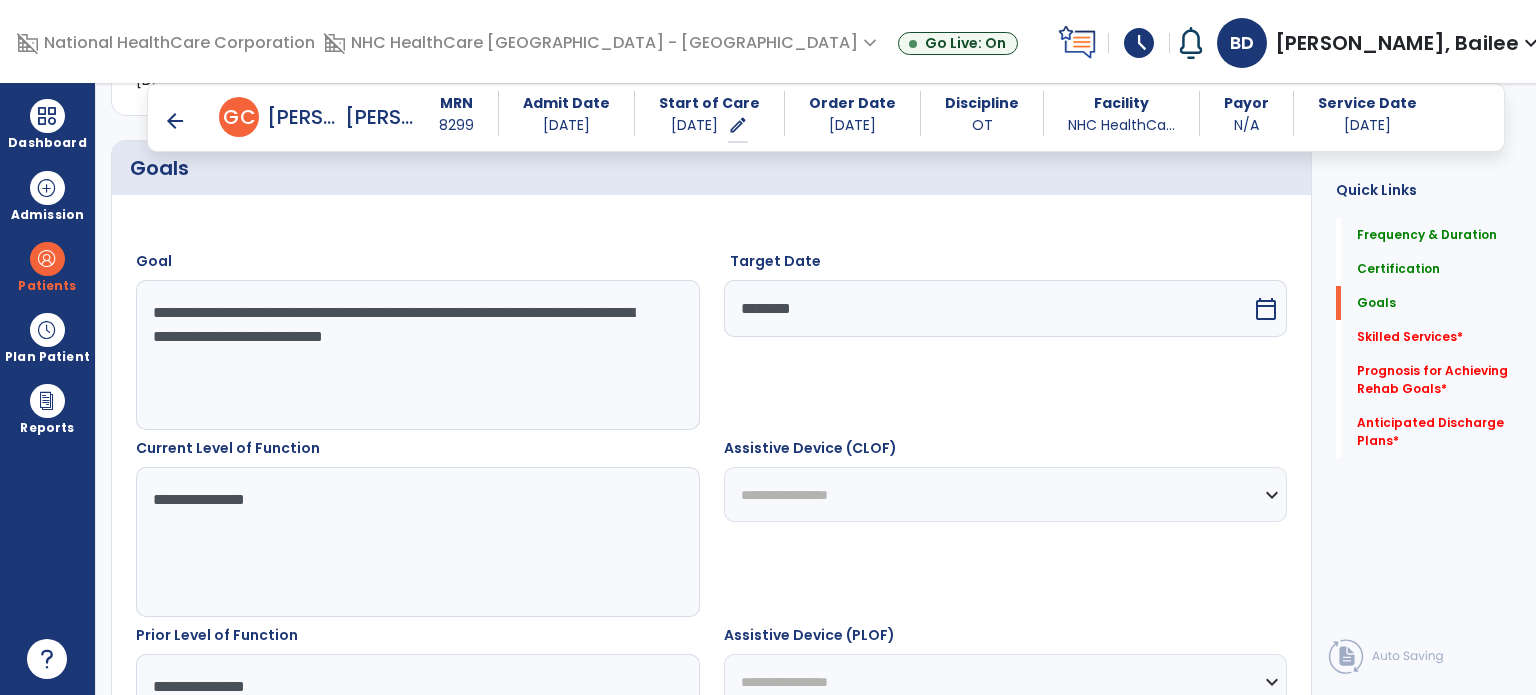 click on "**********" at bounding box center (1006, 494) 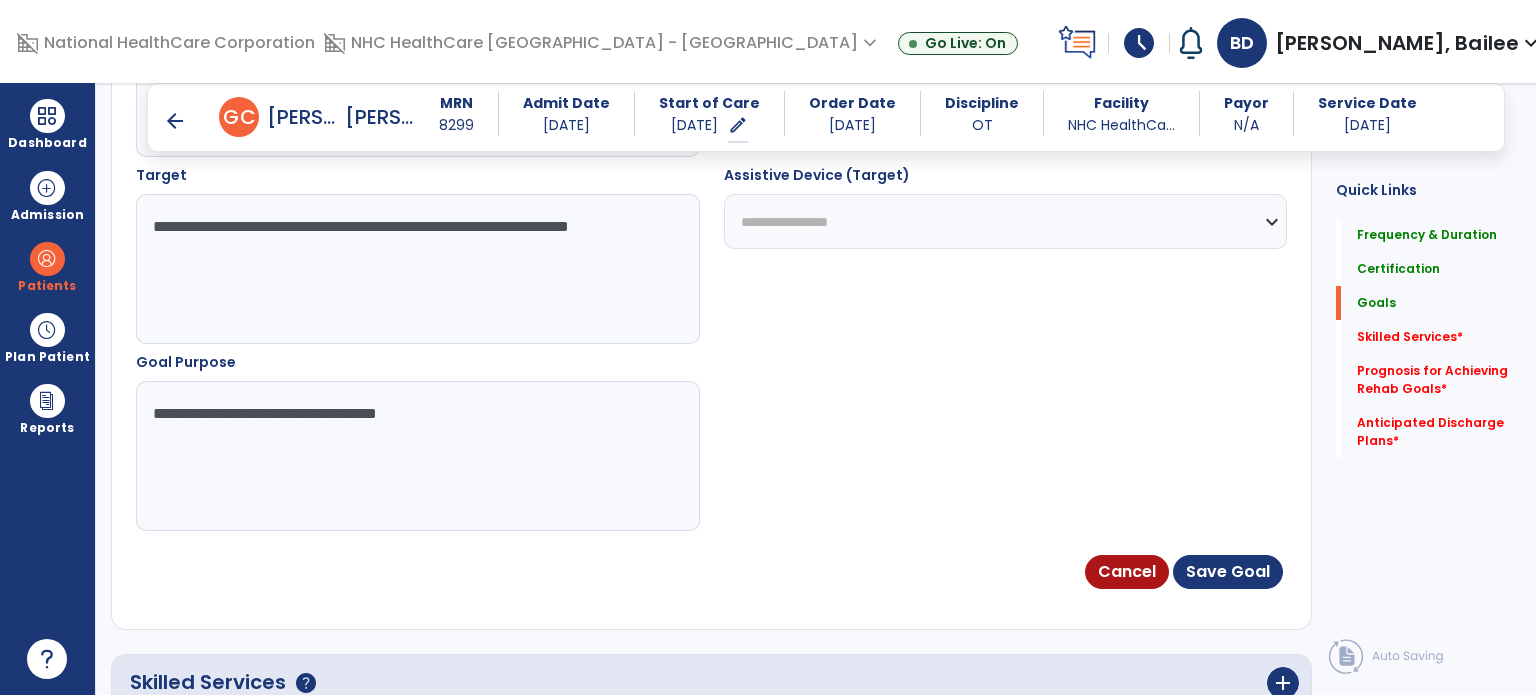 scroll, scrollTop: 1142, scrollLeft: 0, axis: vertical 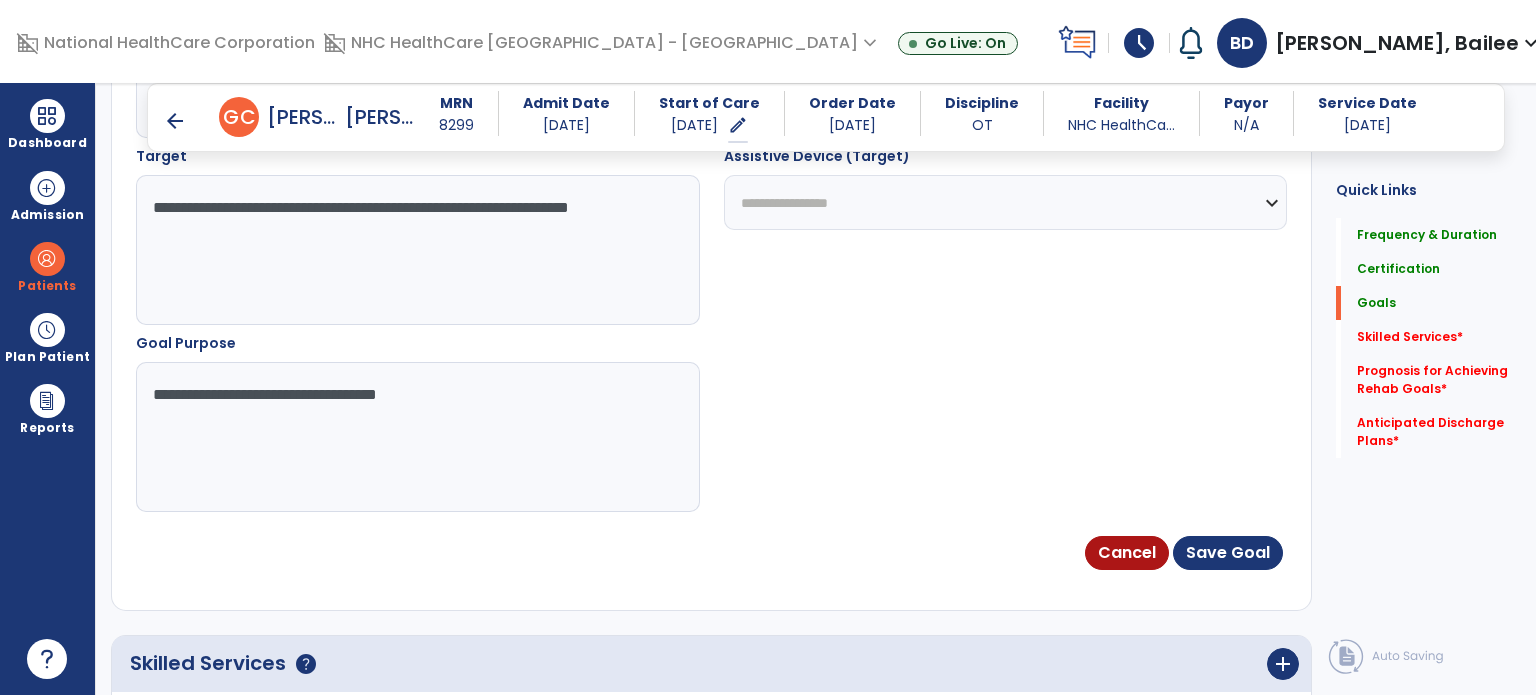 click on "Cancel   Save Goal" at bounding box center (711, 553) 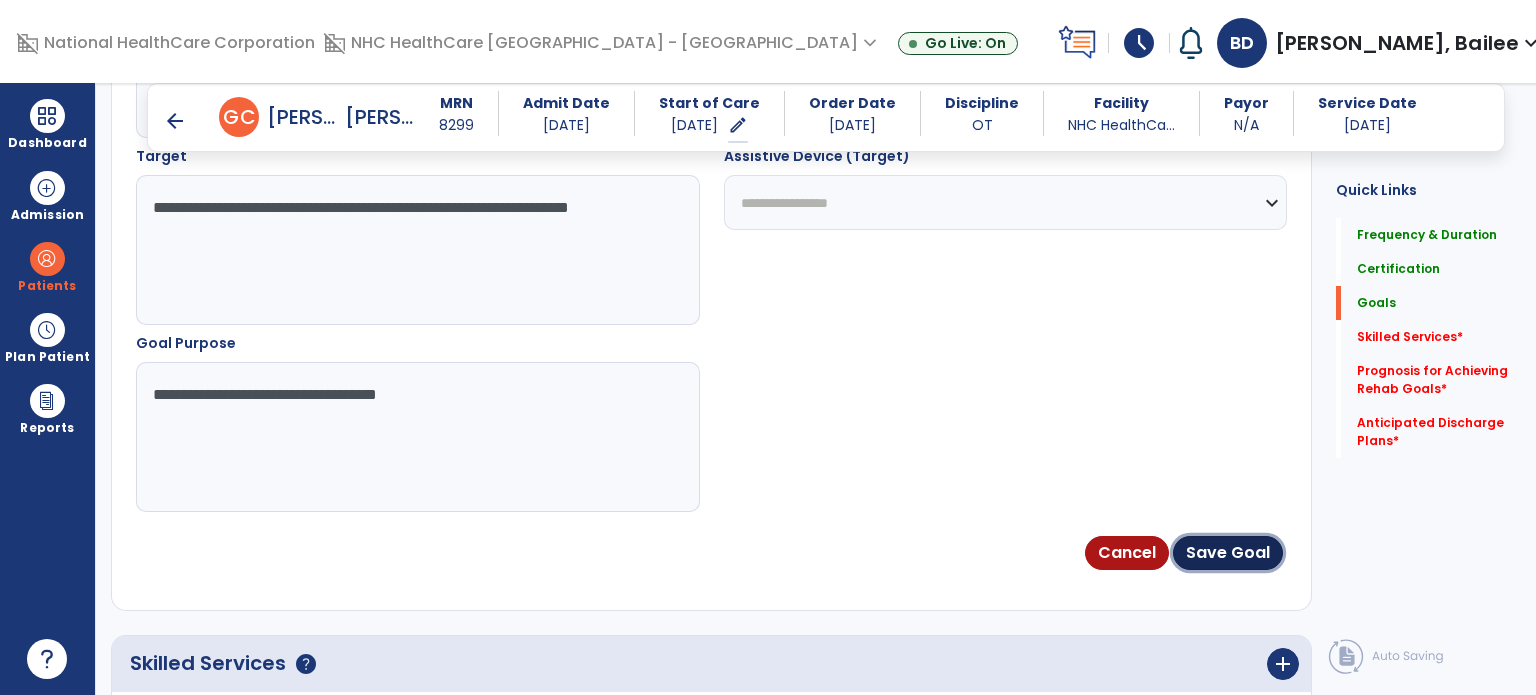 click on "Save Goal" at bounding box center [1228, 553] 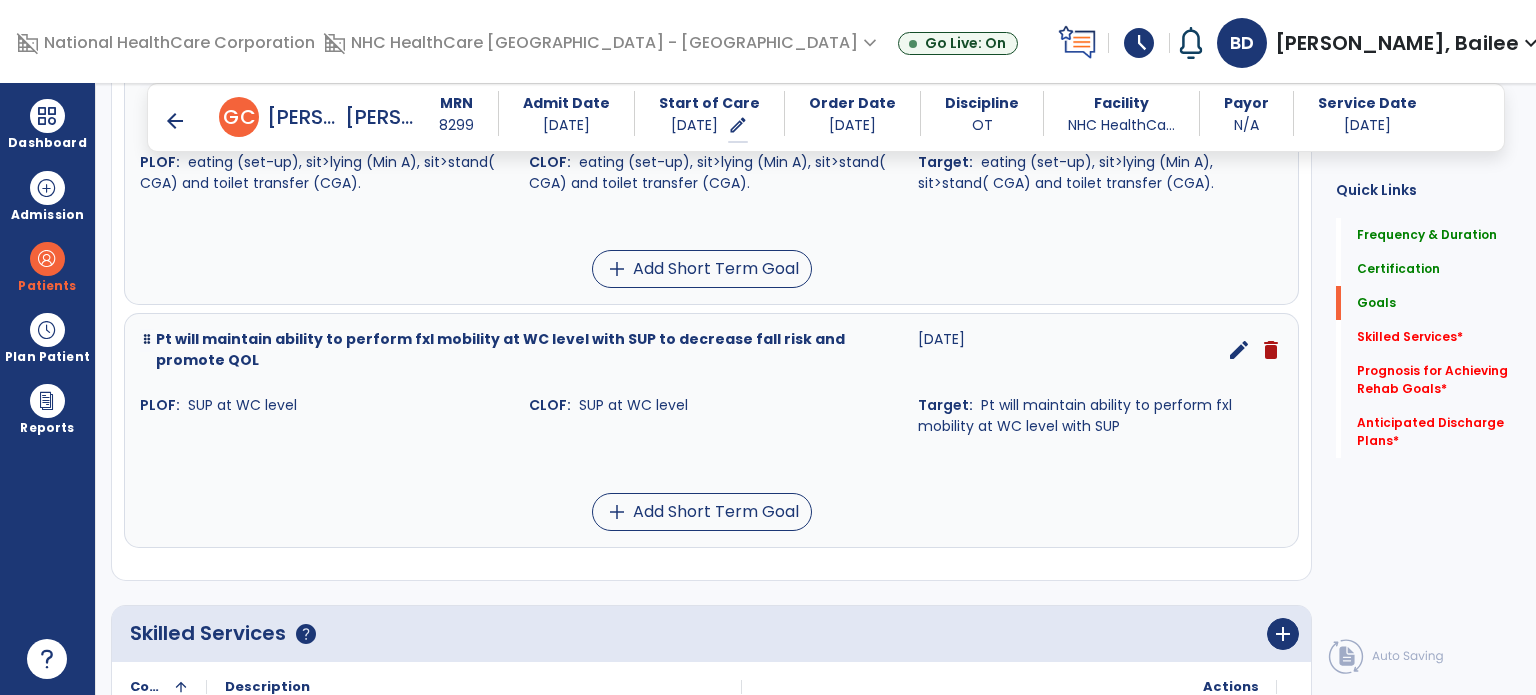 scroll, scrollTop: 658, scrollLeft: 0, axis: vertical 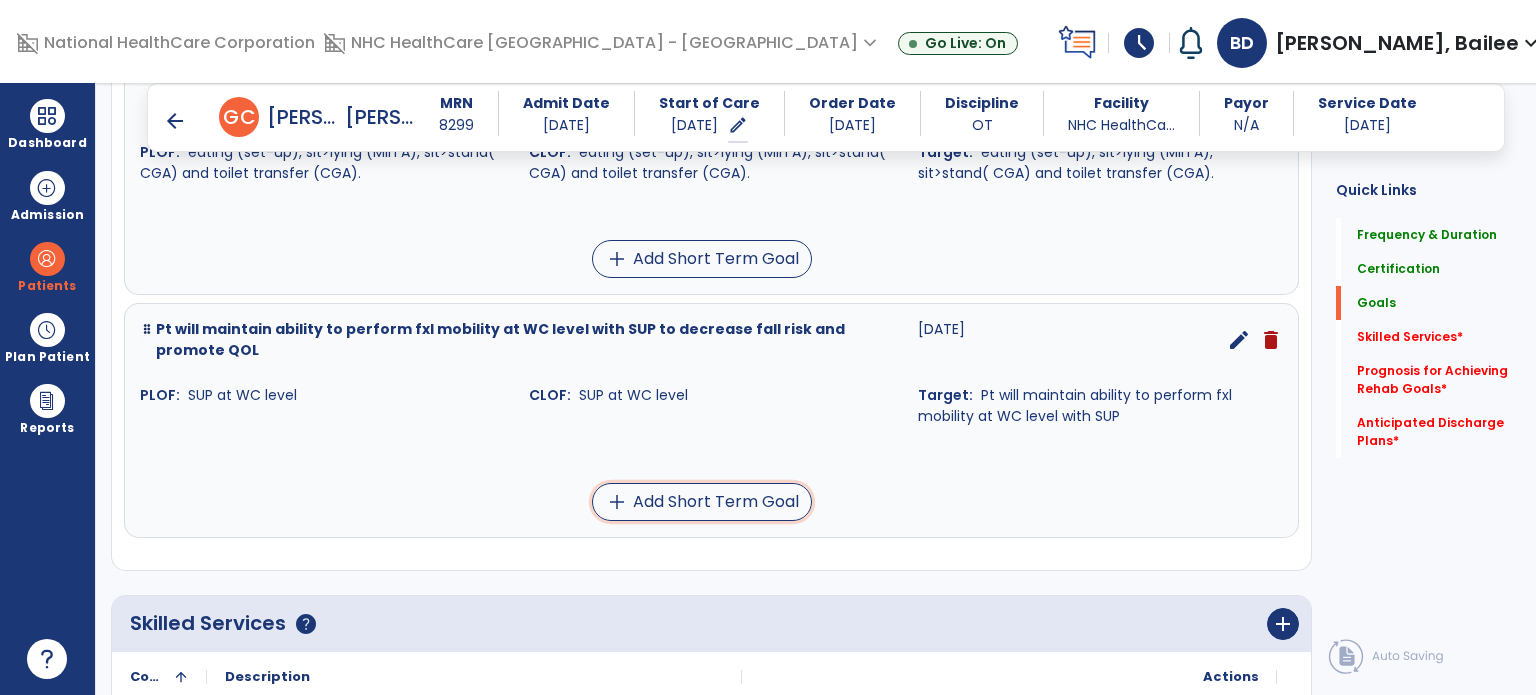 click on "add  Add Short Term Goal" at bounding box center [702, 502] 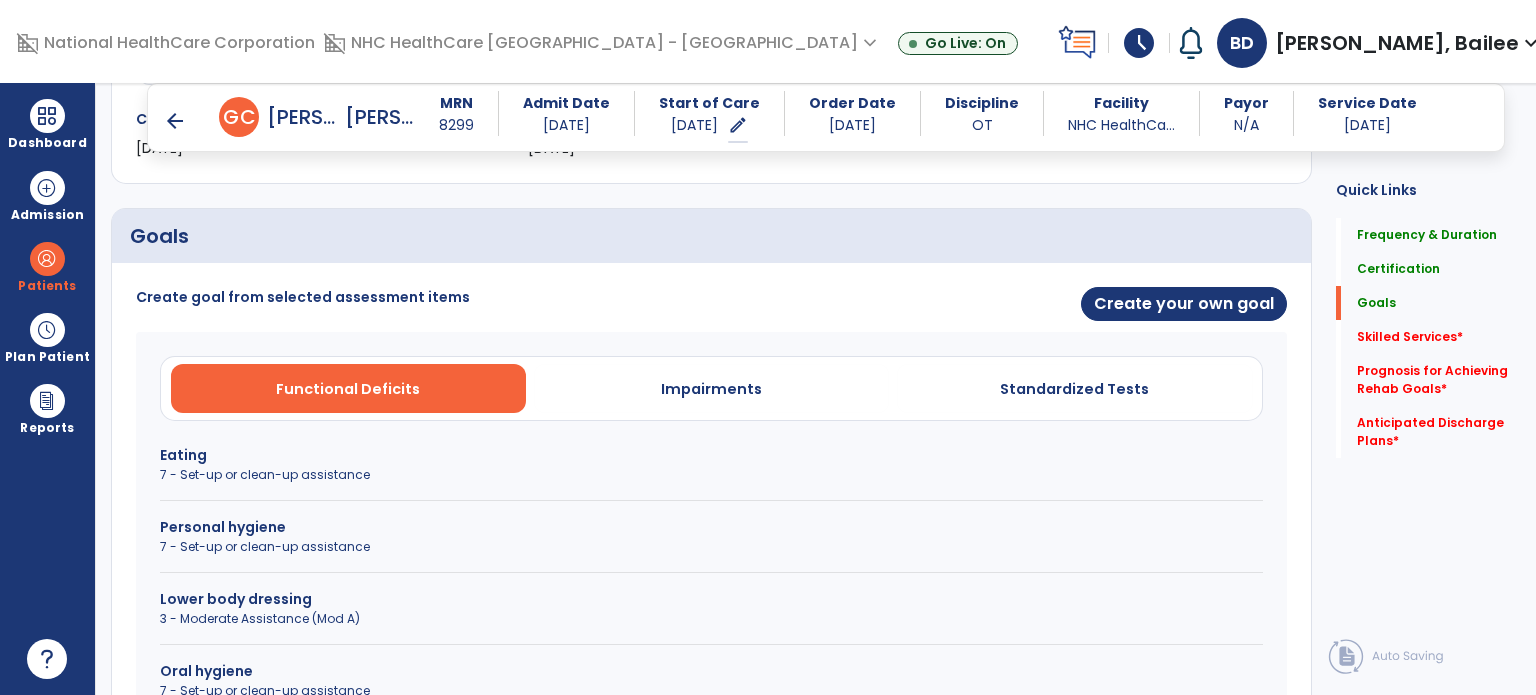 scroll, scrollTop: 406, scrollLeft: 0, axis: vertical 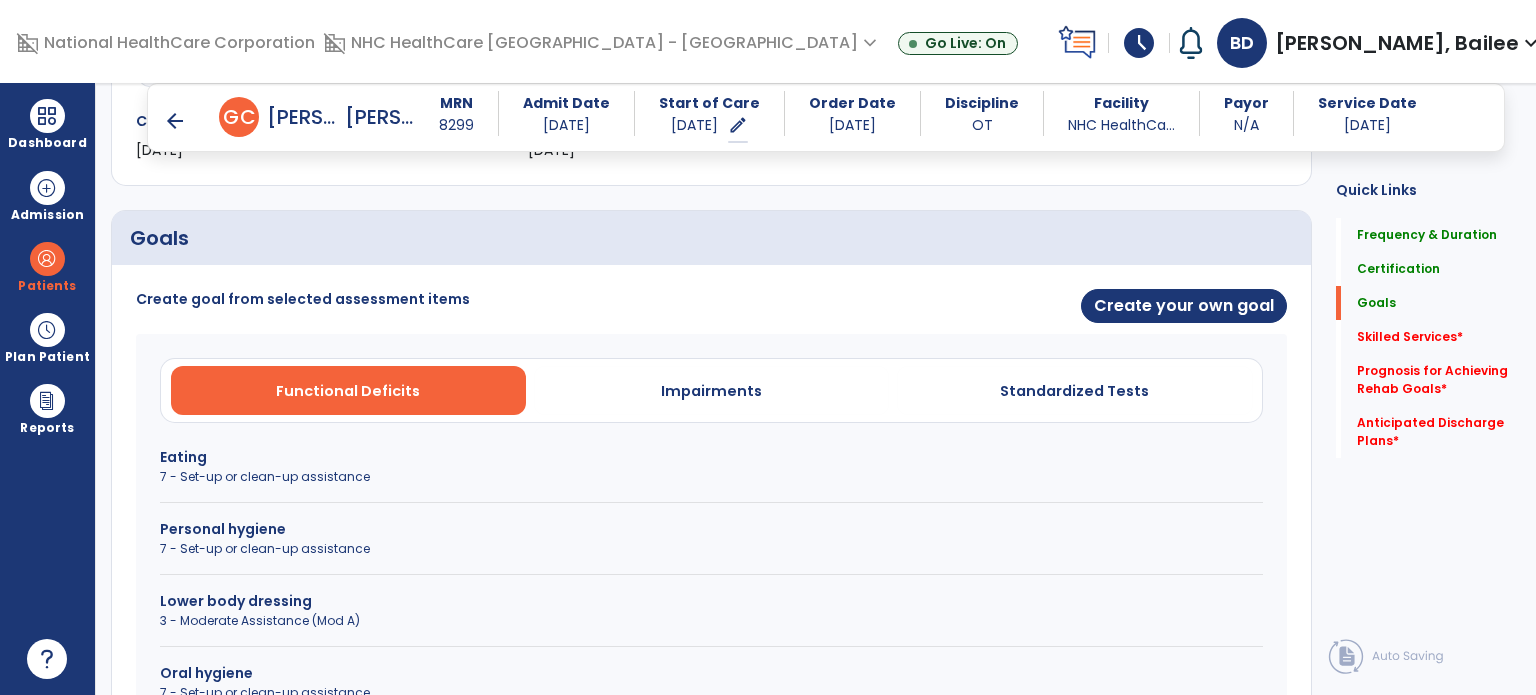 click on "Create goal from selected assessment items  Create your own goal   Functional Deficits   Impairments   Standardized Tests  Eating 7 - Set-up or clean-up assistance Personal hygiene 7 - Set-up or clean-up assistance Lower body dressing 3 - Moderate Assistance (Mod A) Oral hygiene 7 - Set-up or clean-up assistance Put on/take off footwear 1 - Dependent/Total Assistance (D) Shower/Bathe self 3 - Moderate Assistance (Mod A) Toileting hygiene 2 - Maximal Assistance (Max A) Upper body dressing 5 - Contact Guard Assistance (CGA) Sit to stand 5 - Contact Guard Assistance (CGA) Chair/bed to chair transfer 5 - Contact Guard Assistance (CGA) Toilet transfer 5 - Contact Guard Assistance (CGA) Cancel" at bounding box center [711, 812] 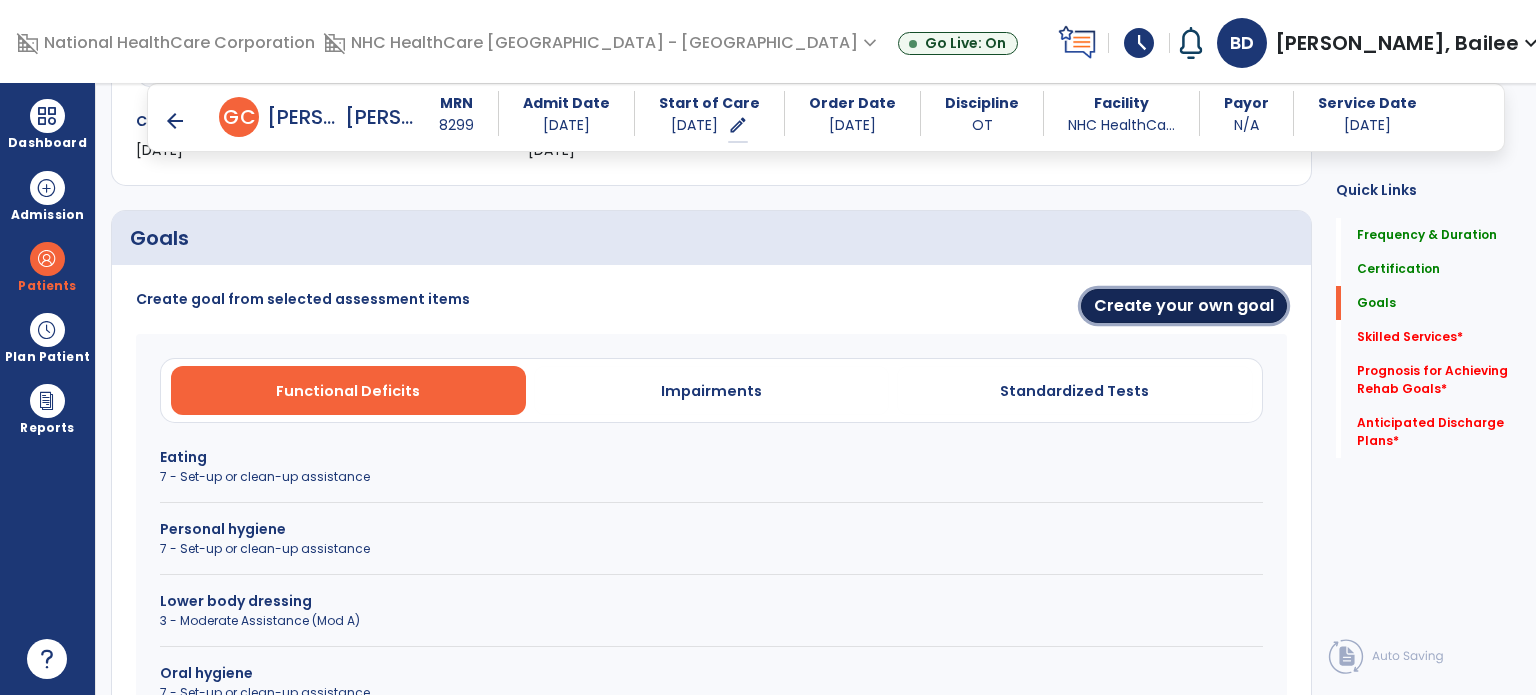 click on "Create your own goal" at bounding box center (1184, 306) 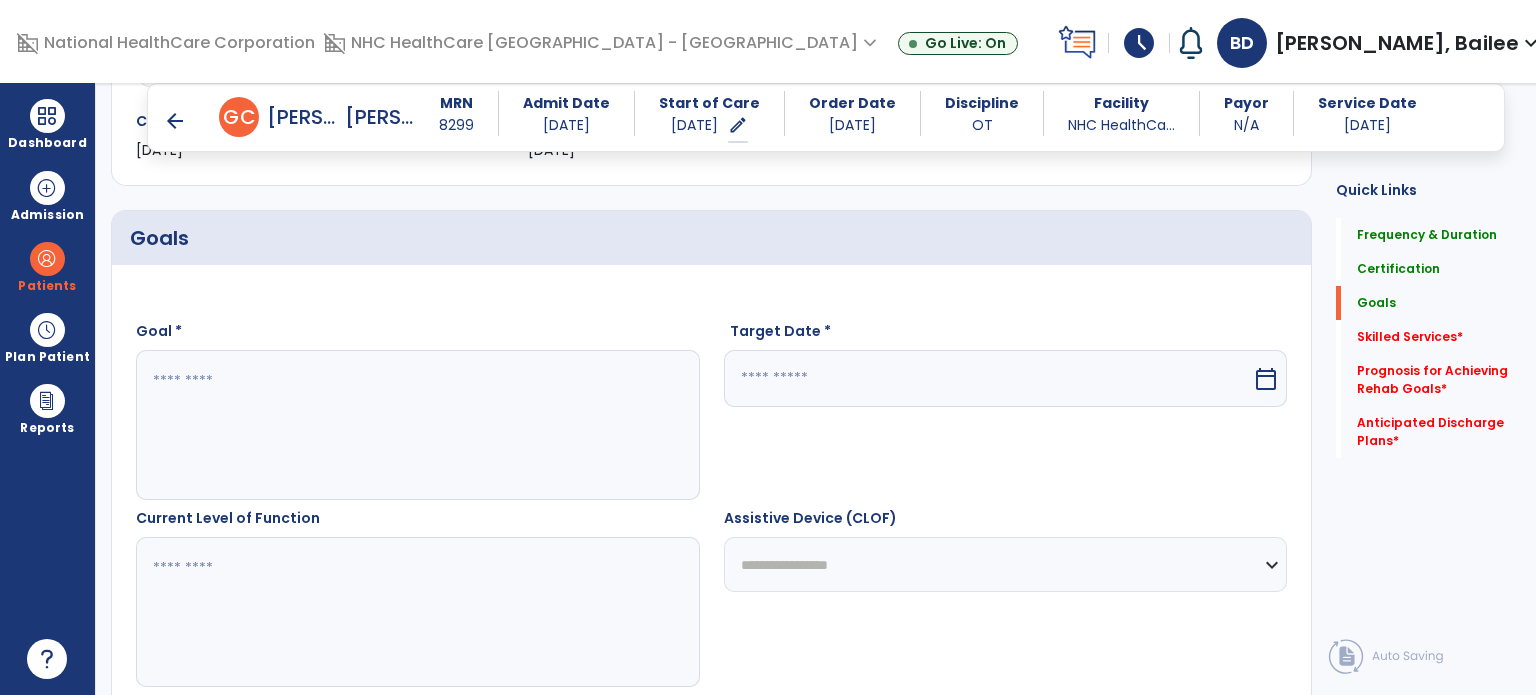 click at bounding box center (409, 425) 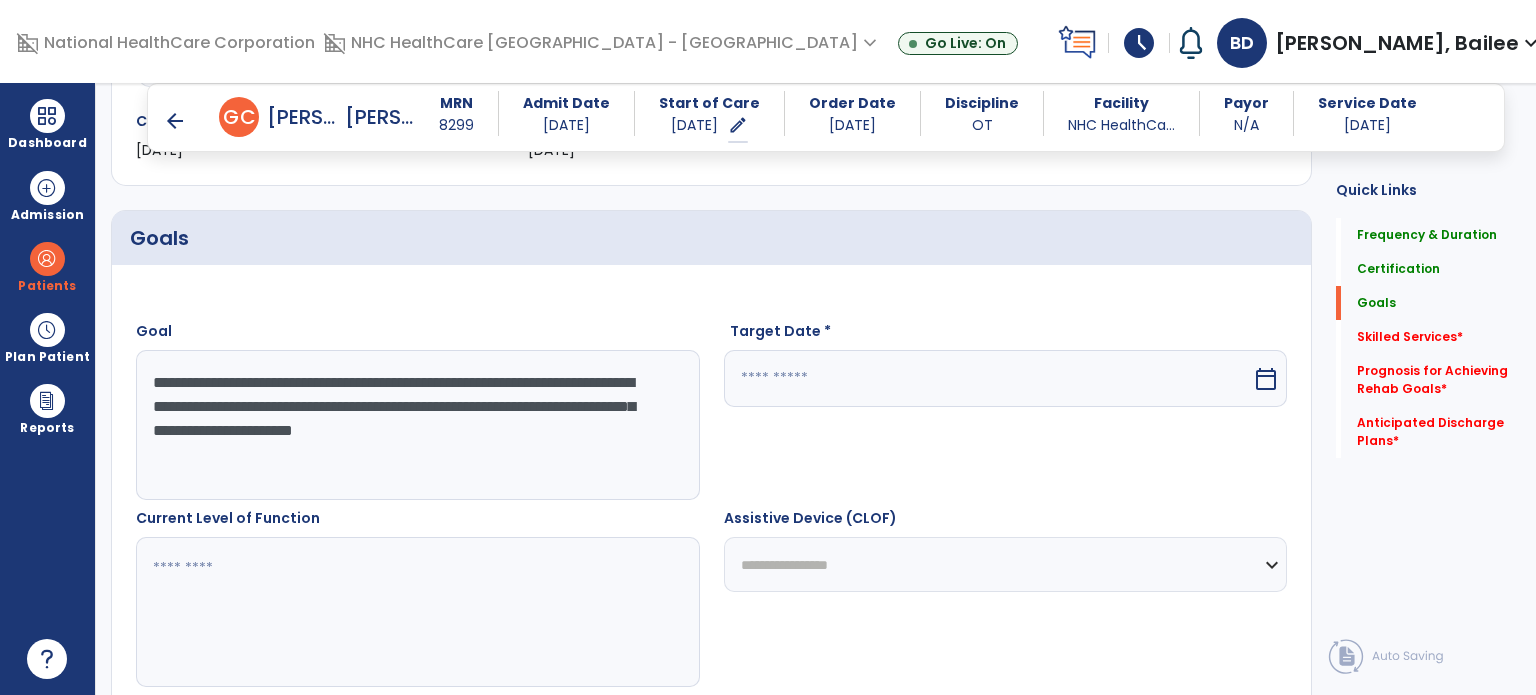 click on "**********" at bounding box center (409, 425) 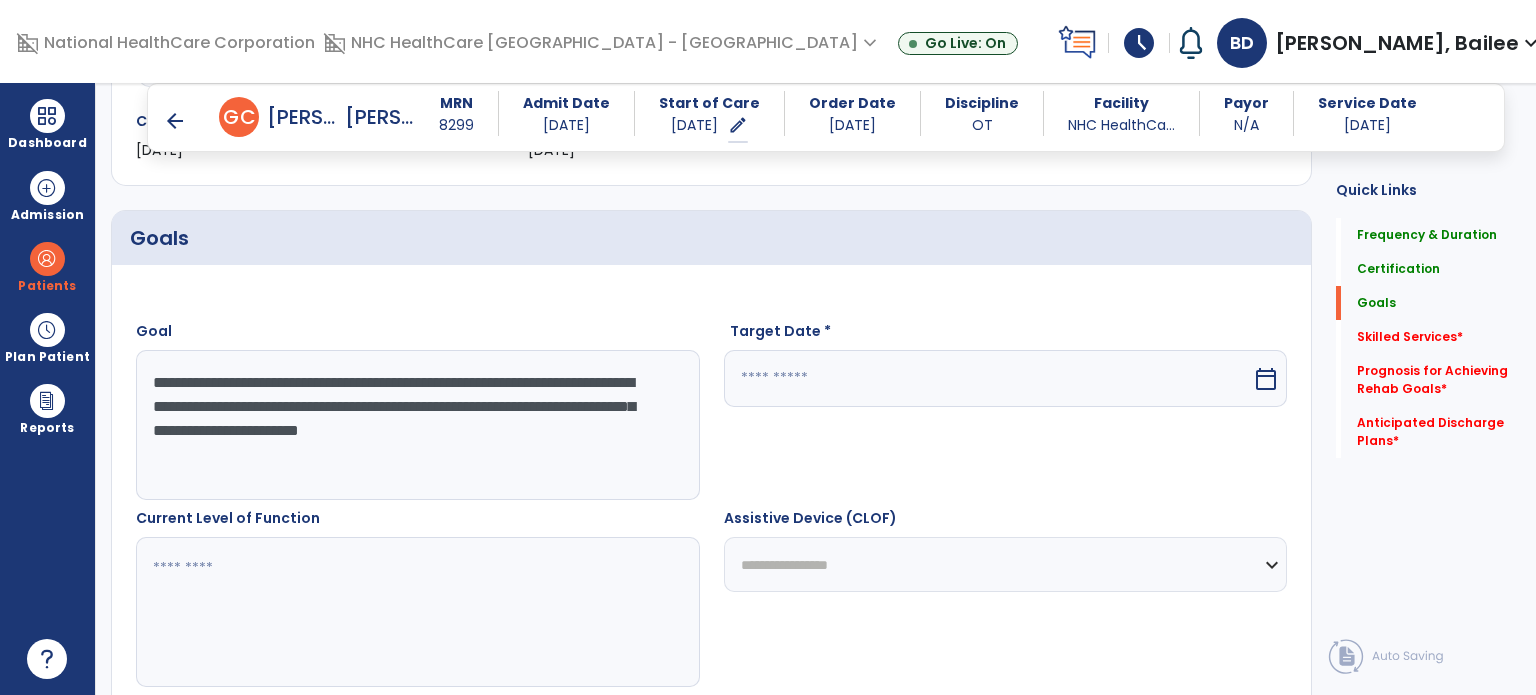 drag, startPoint x: 172, startPoint y: 407, endPoint x: 629, endPoint y: 408, distance: 457.0011 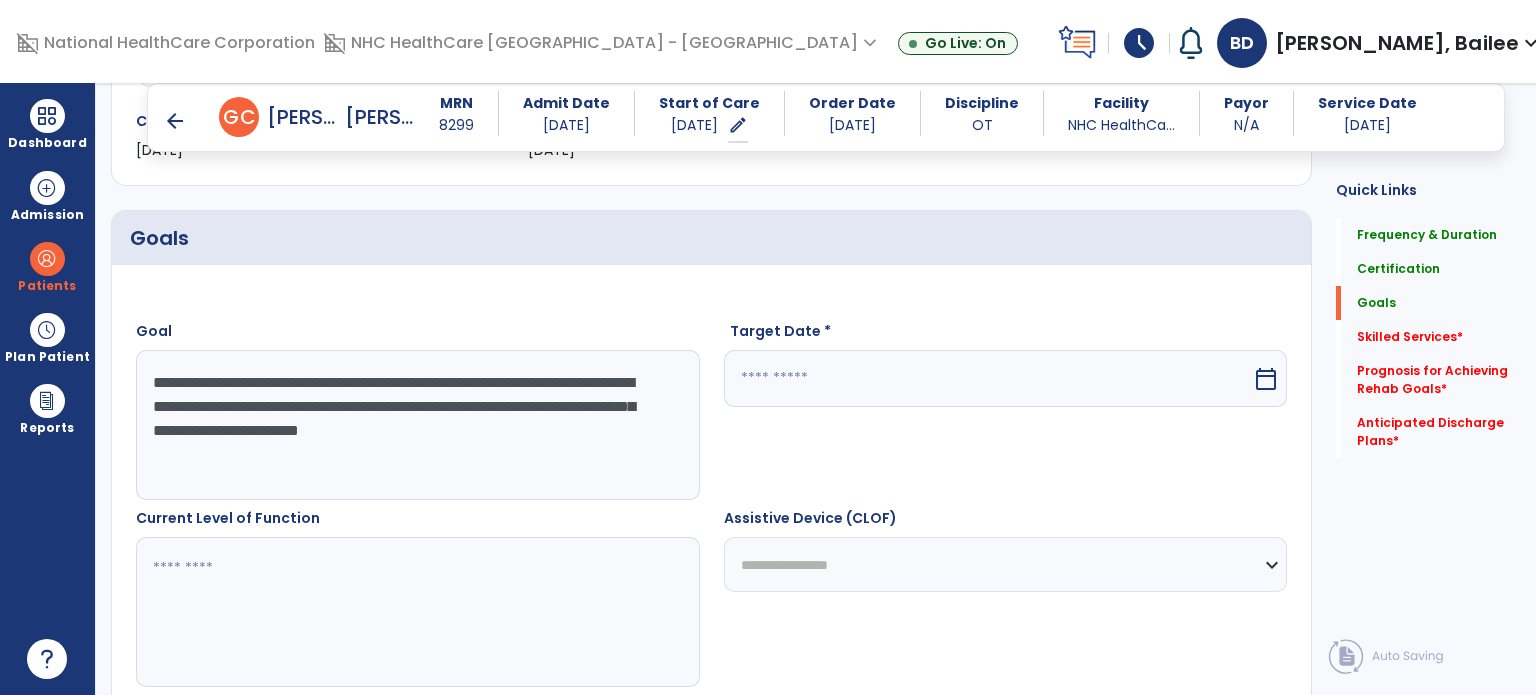 click on "**********" at bounding box center (409, 425) 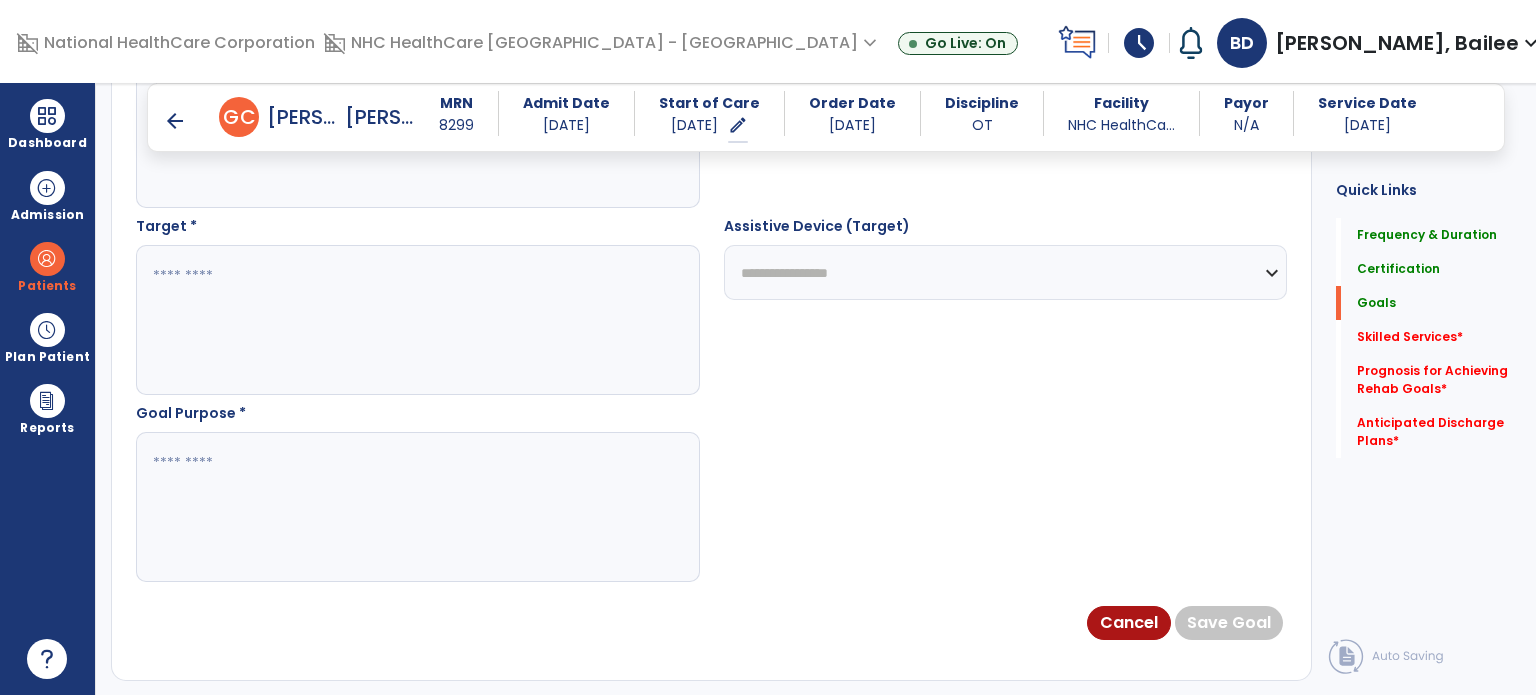 scroll, scrollTop: 1208, scrollLeft: 0, axis: vertical 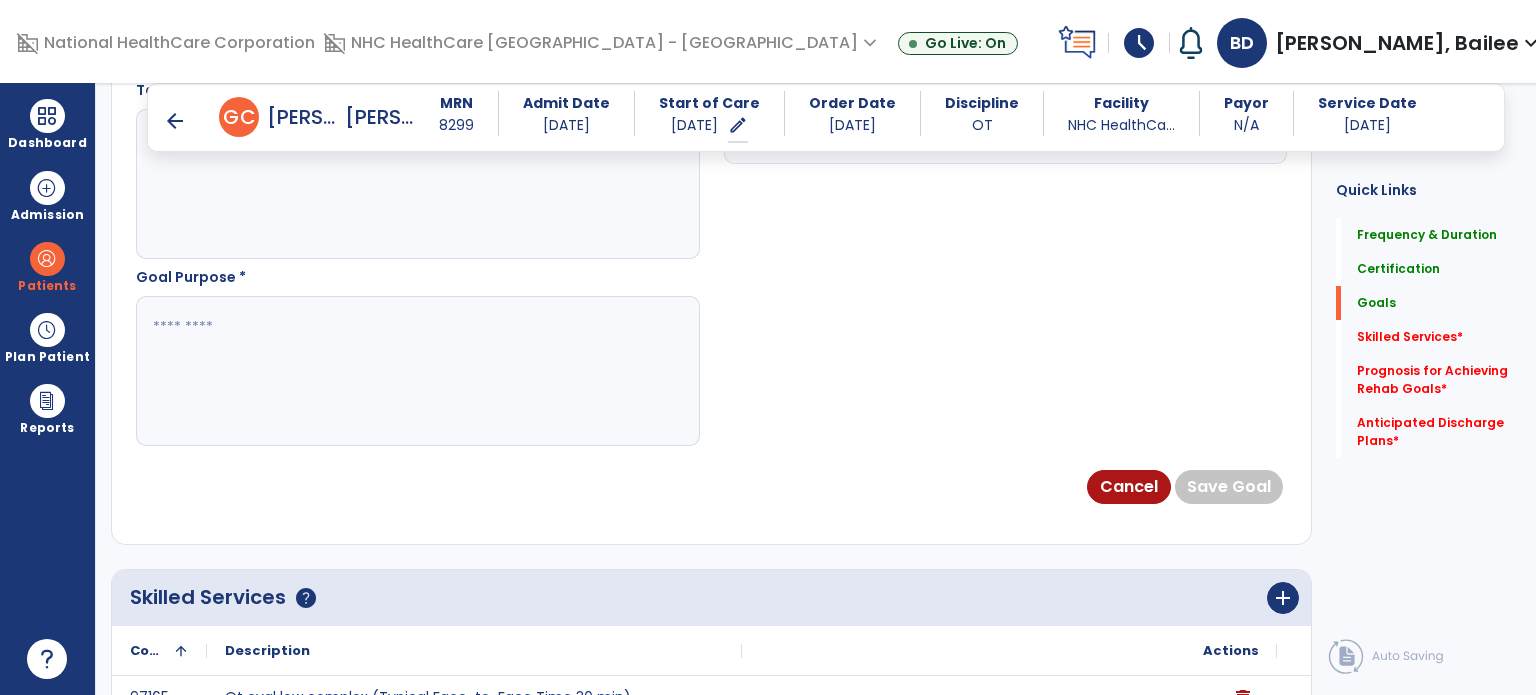 type on "**********" 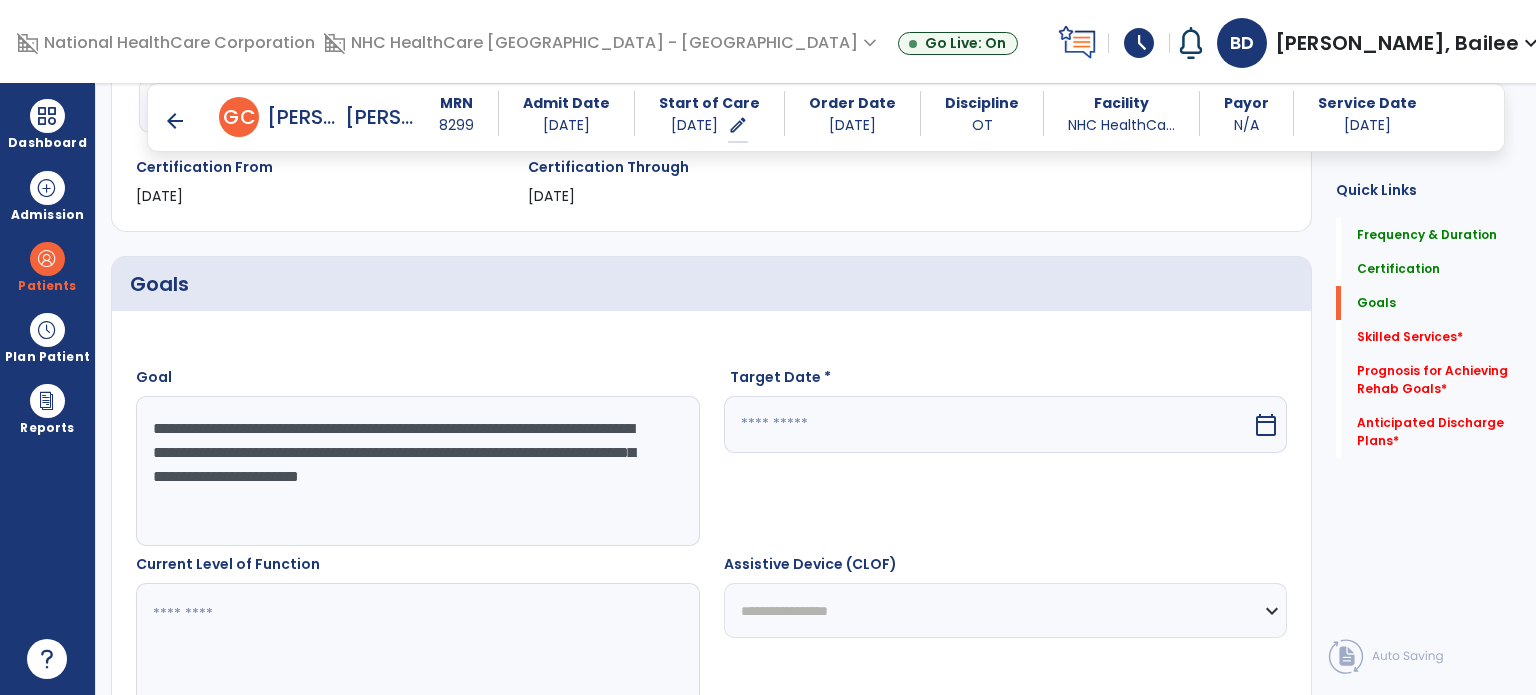 scroll, scrollTop: 342, scrollLeft: 0, axis: vertical 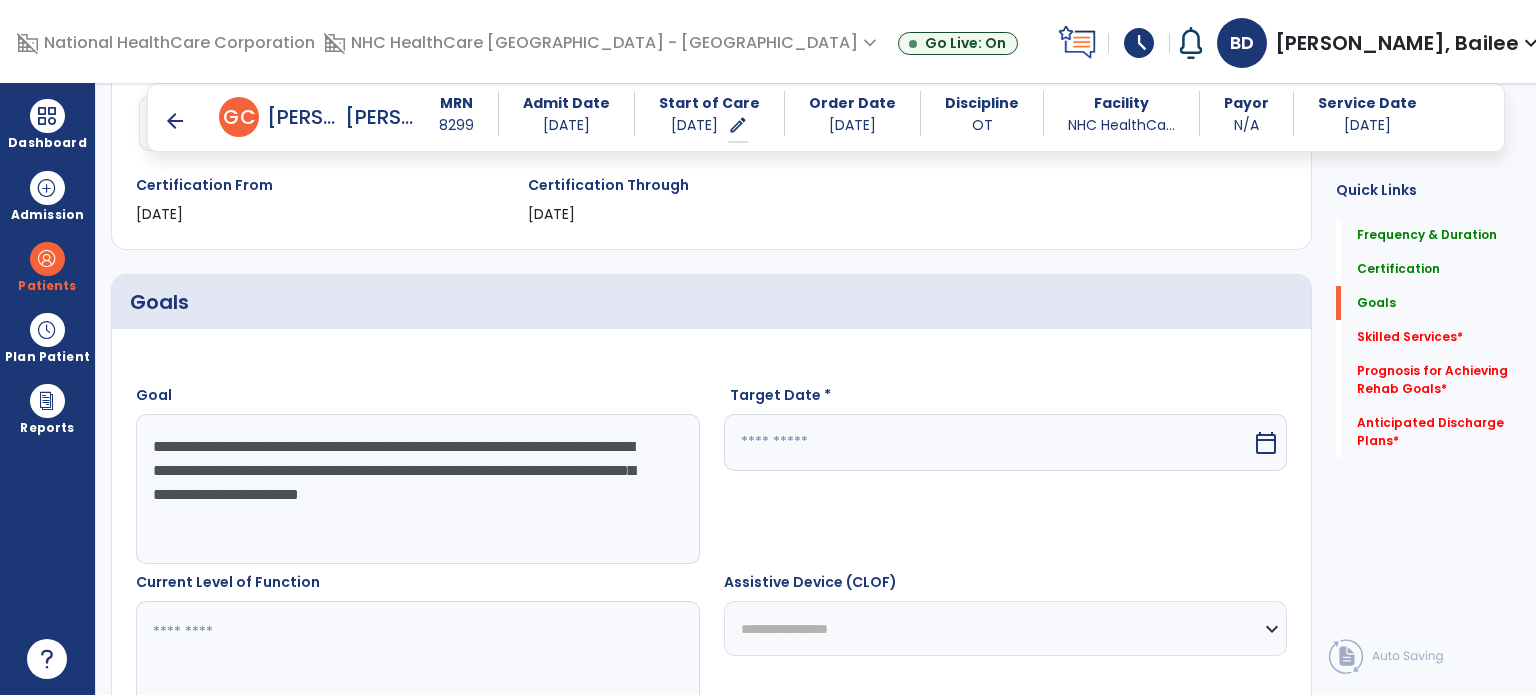 type on "**********" 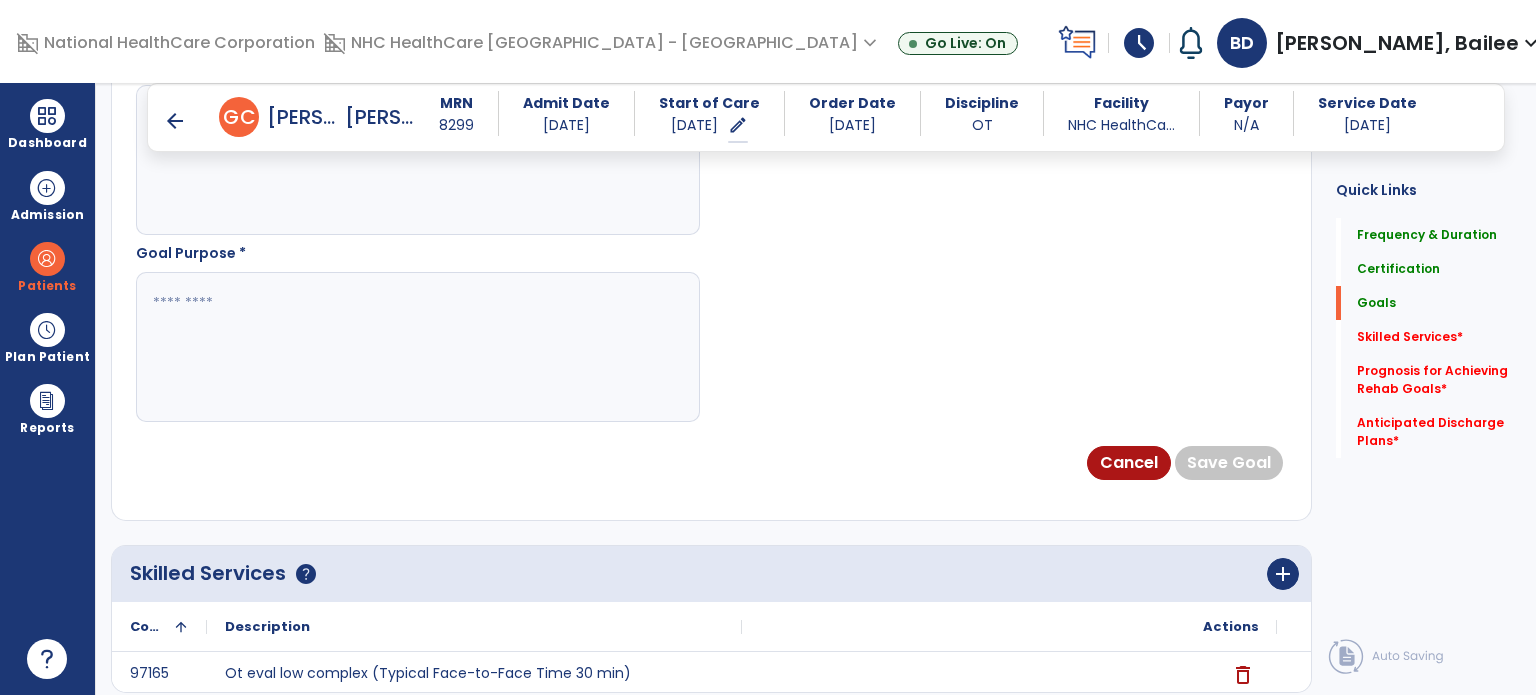 click at bounding box center [409, 347] 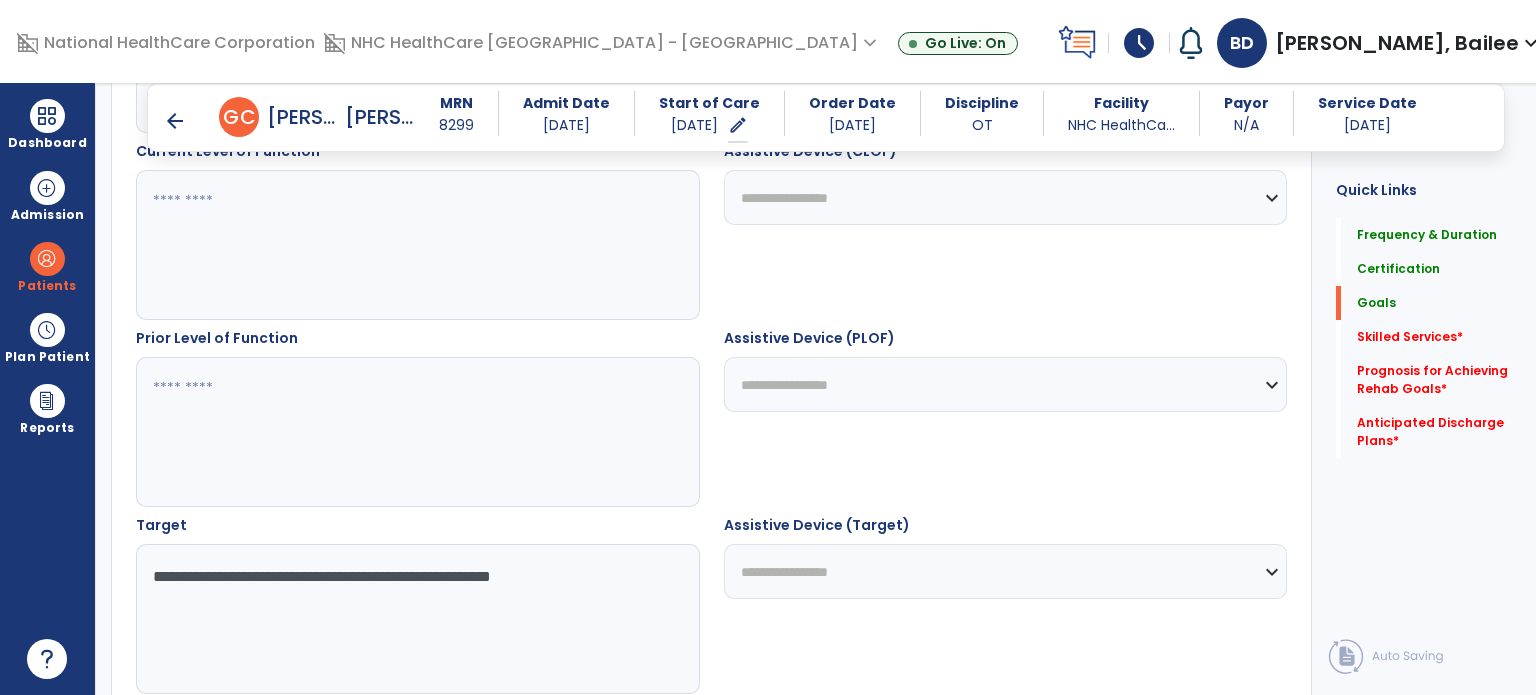 scroll, scrollTop: 772, scrollLeft: 0, axis: vertical 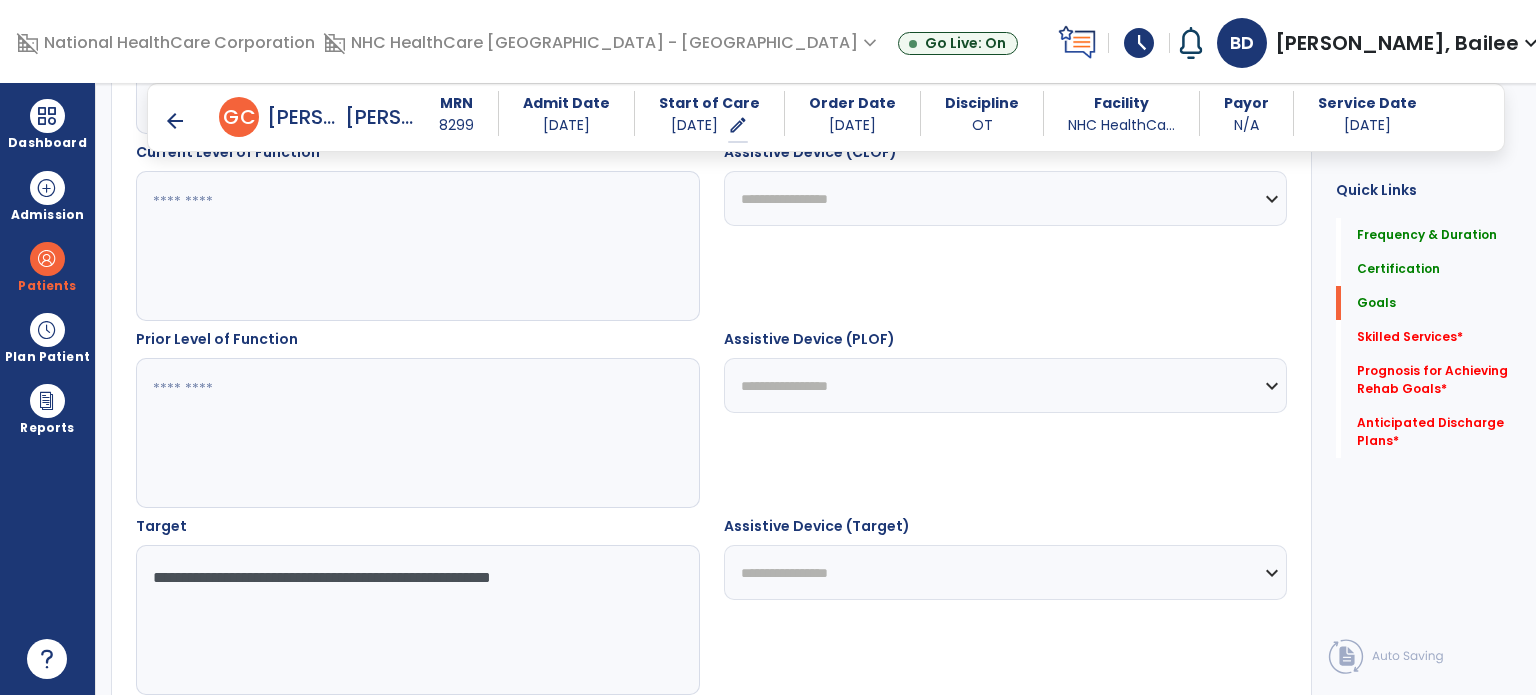 type on "**********" 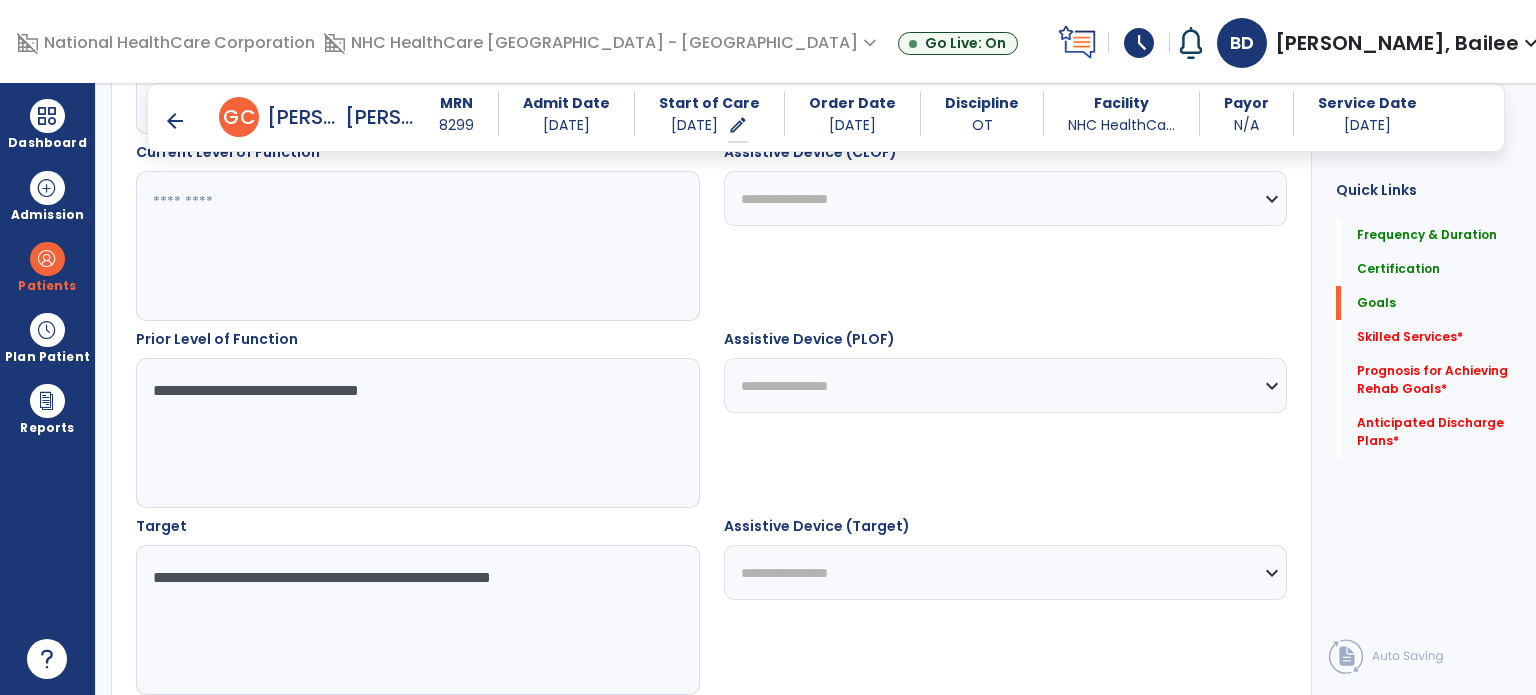 drag, startPoint x: 484, startPoint y: 419, endPoint x: 104, endPoint y: 391, distance: 381.03018 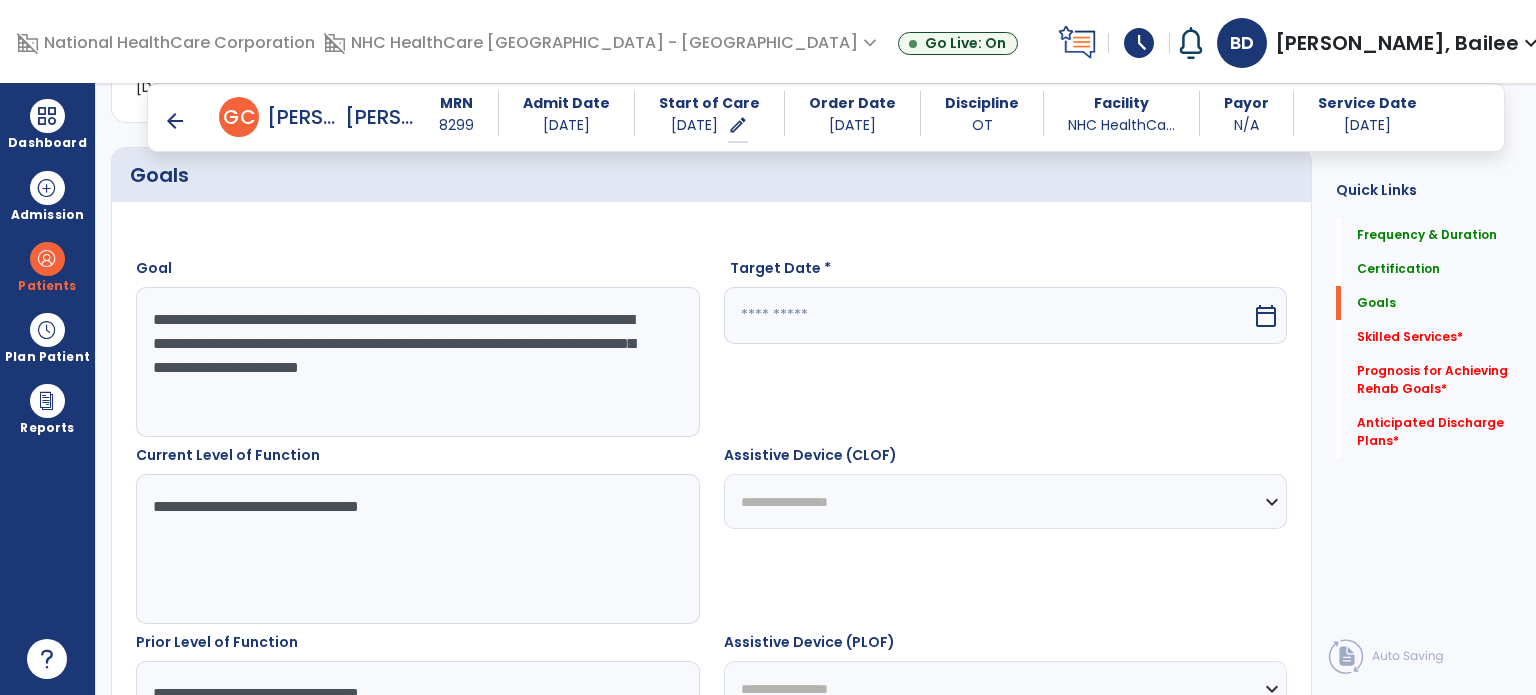 scroll, scrollTop: 468, scrollLeft: 0, axis: vertical 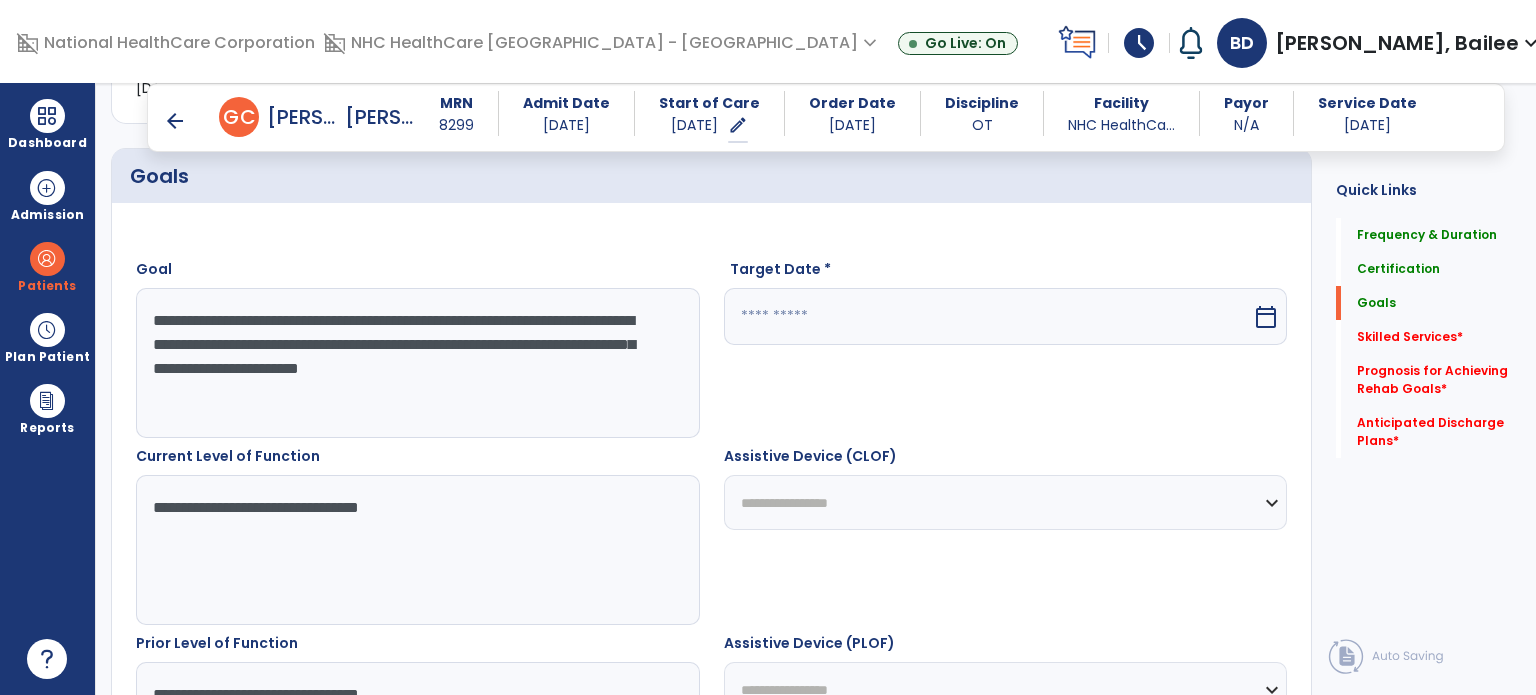 type on "**********" 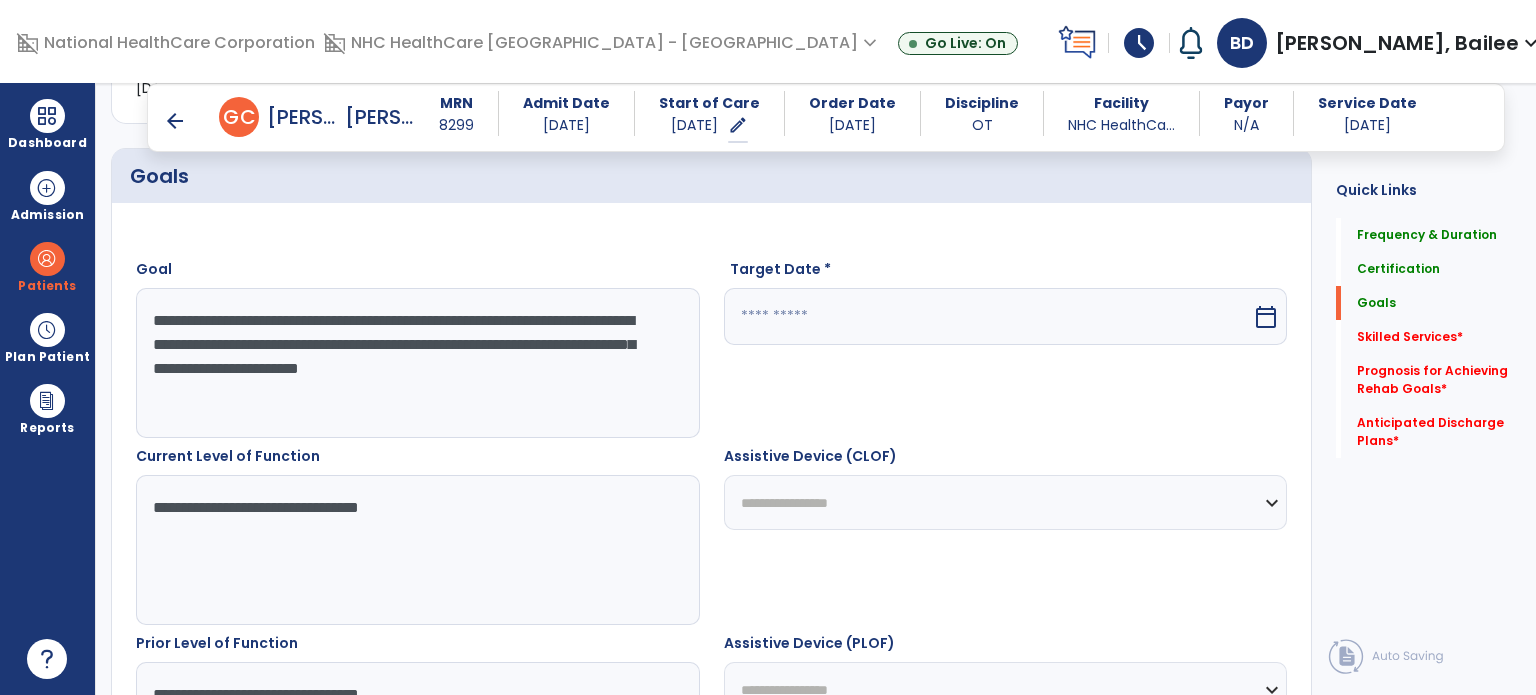 click at bounding box center [988, 316] 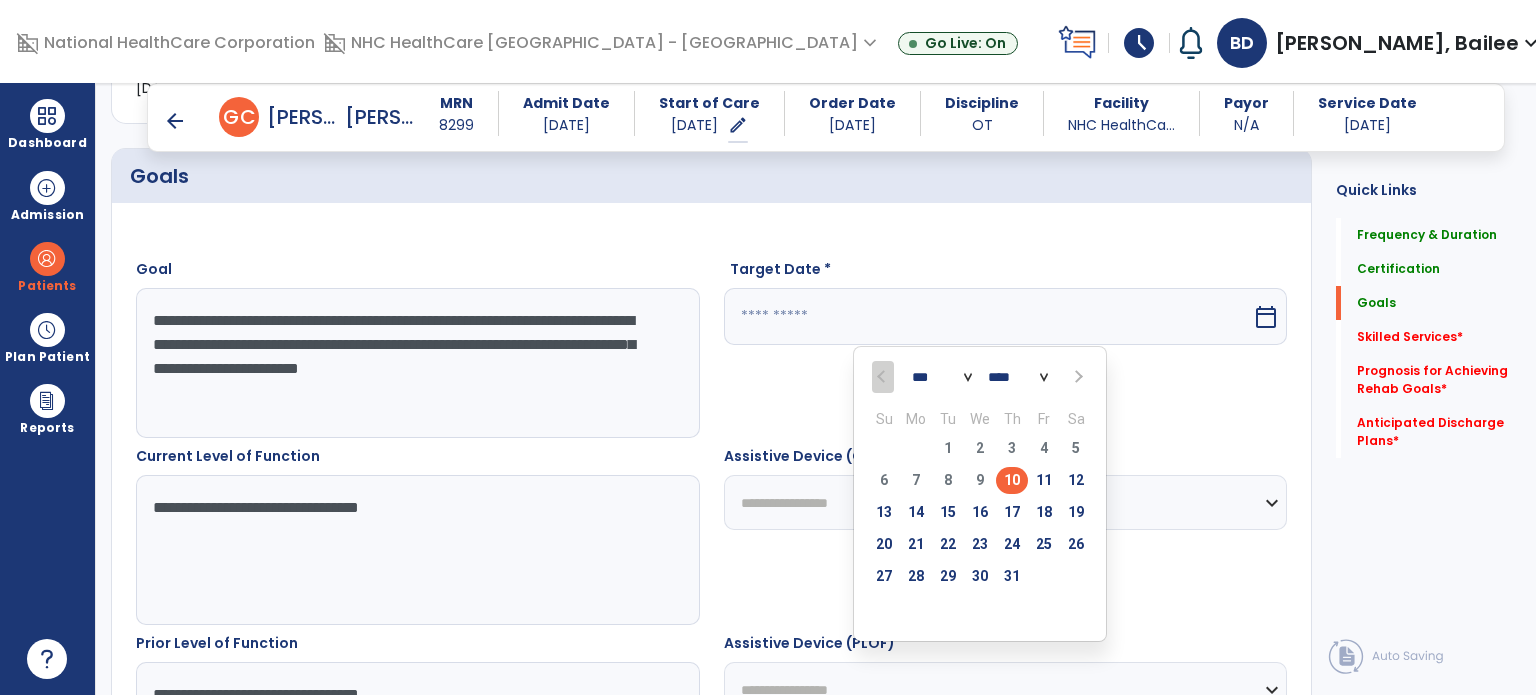 click at bounding box center (1076, 377) 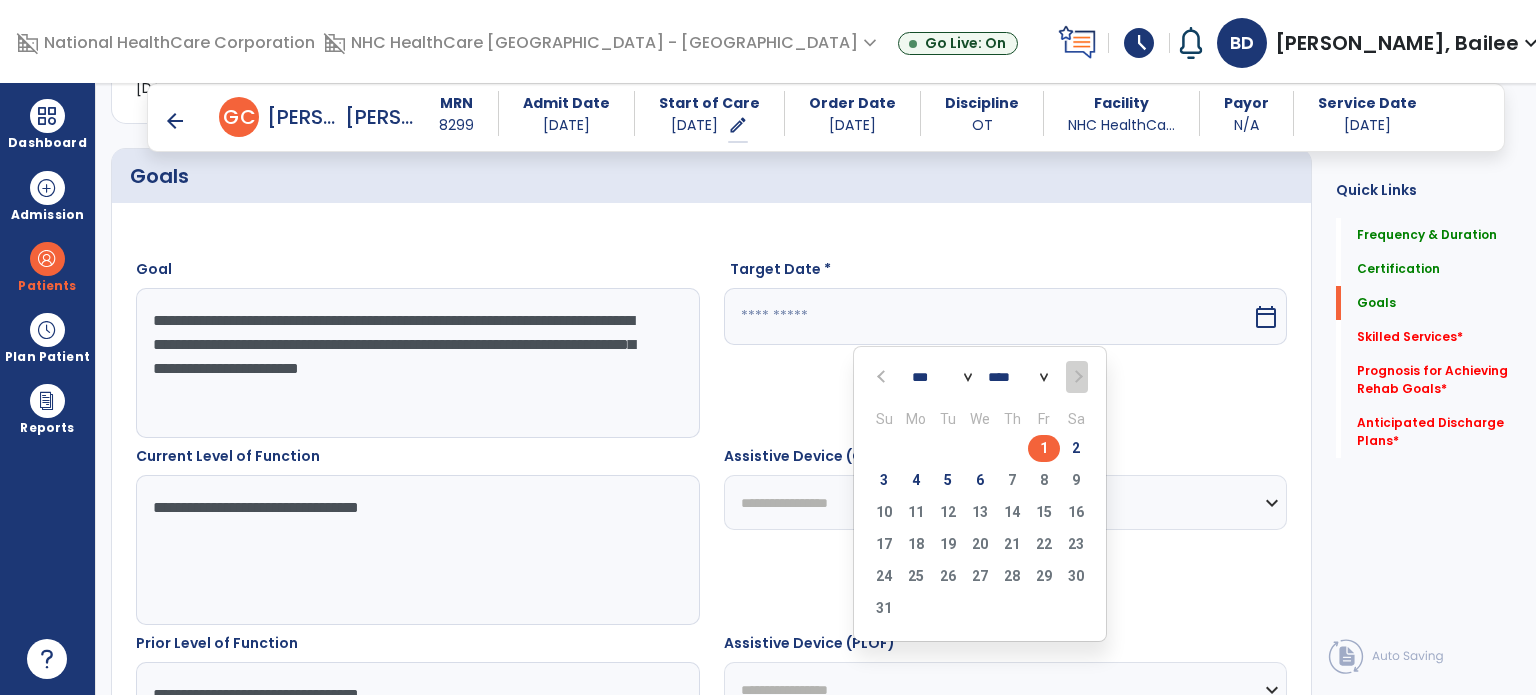 click on "6" at bounding box center [980, 480] 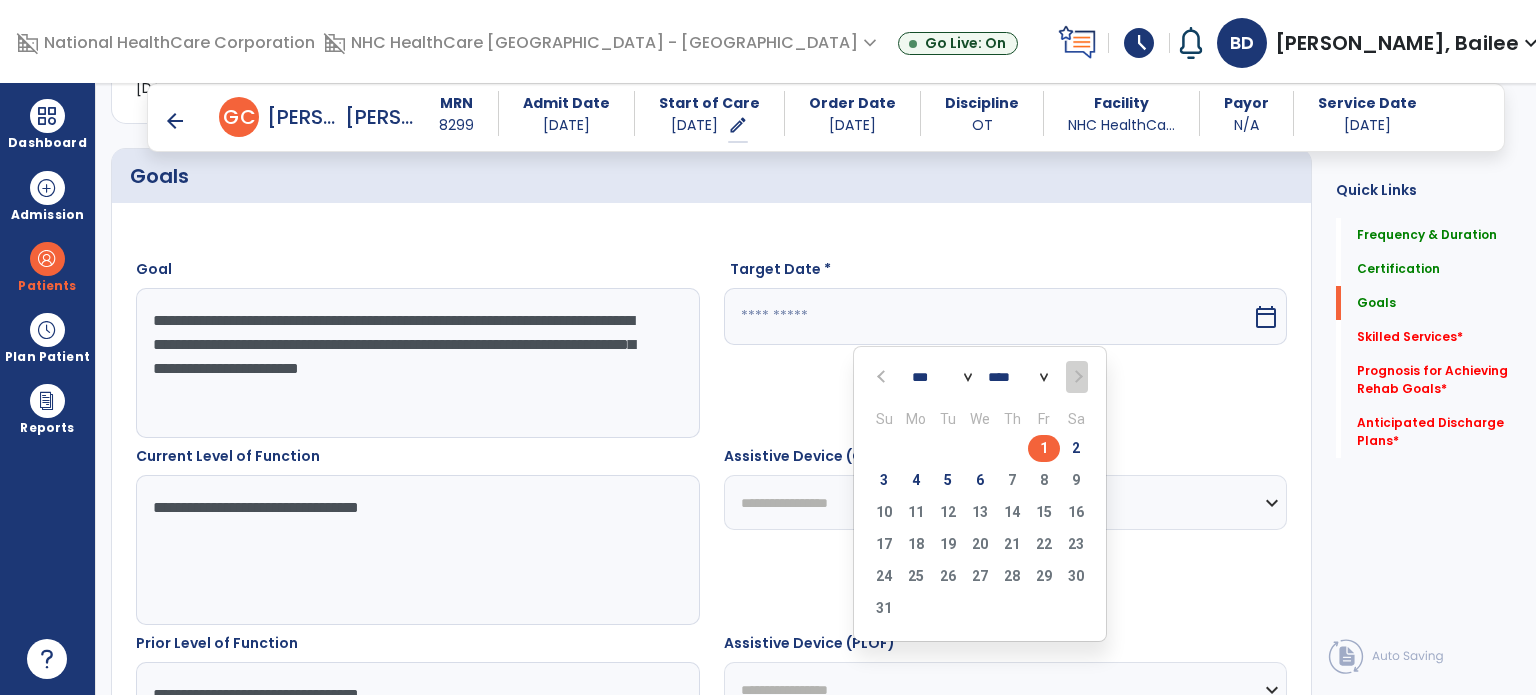 type on "********" 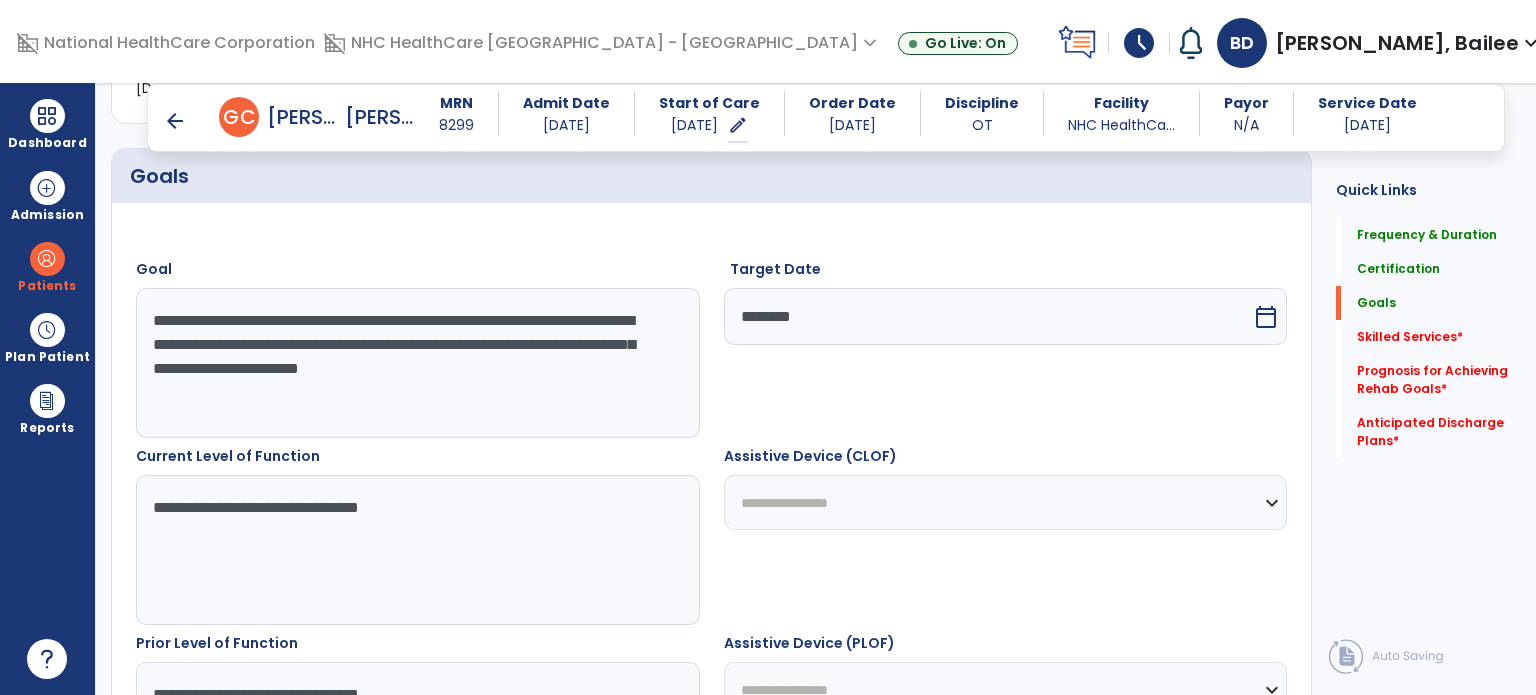 click on "********" at bounding box center (988, 316) 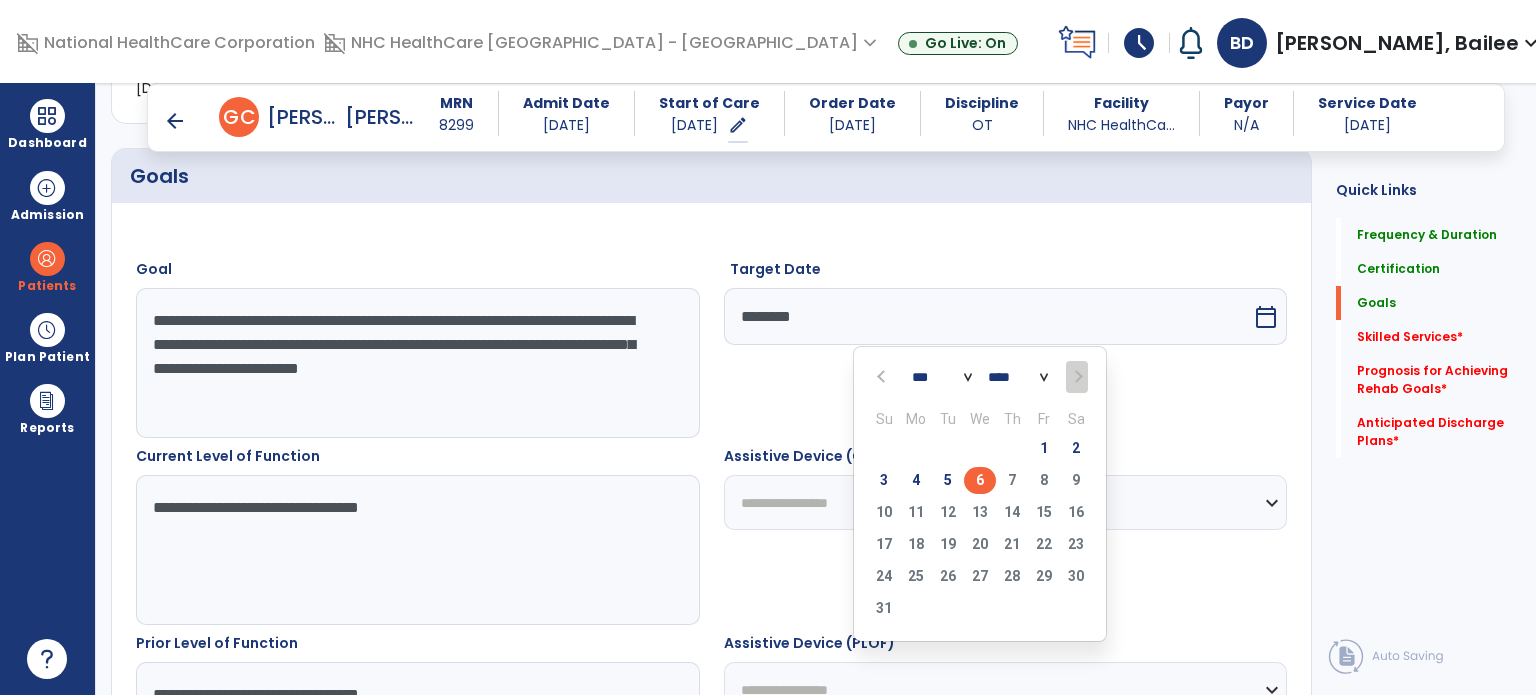 click at bounding box center (883, 377) 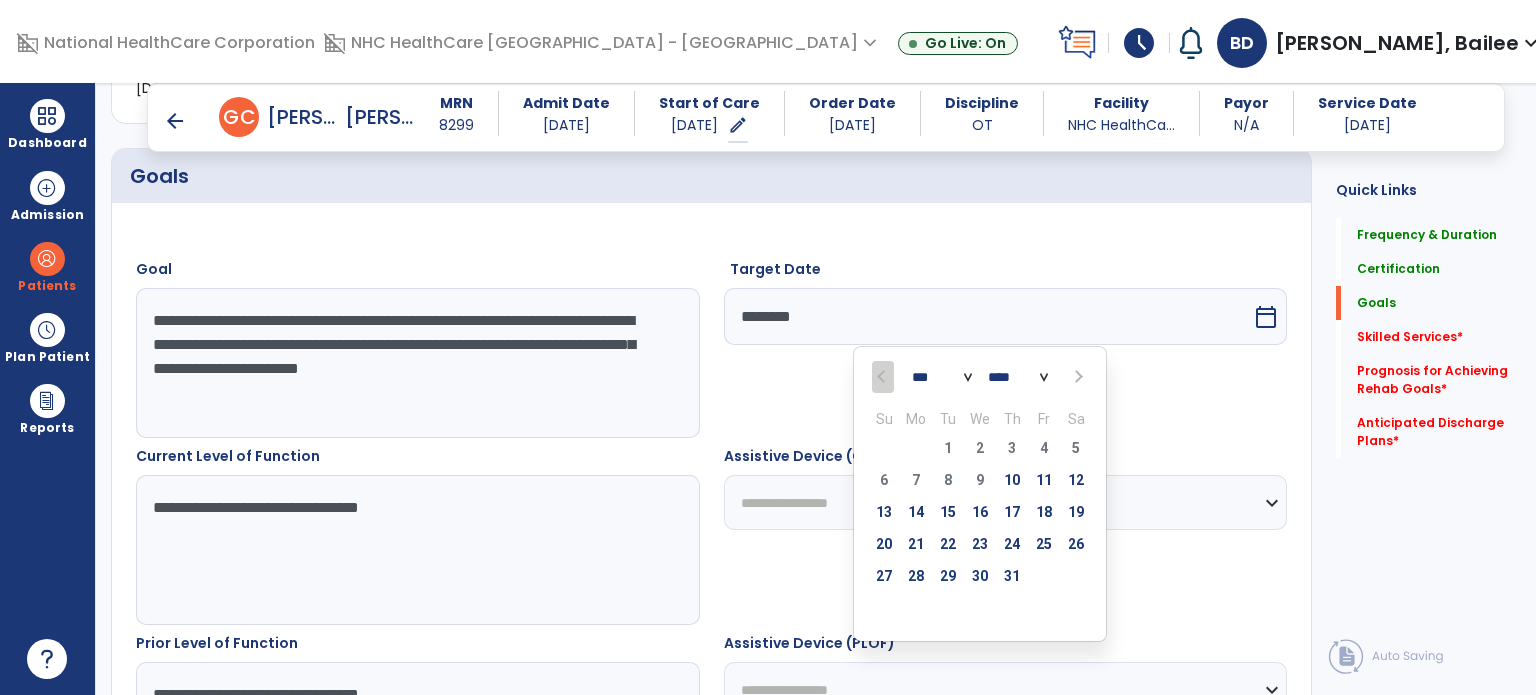 click on "22" at bounding box center [948, 544] 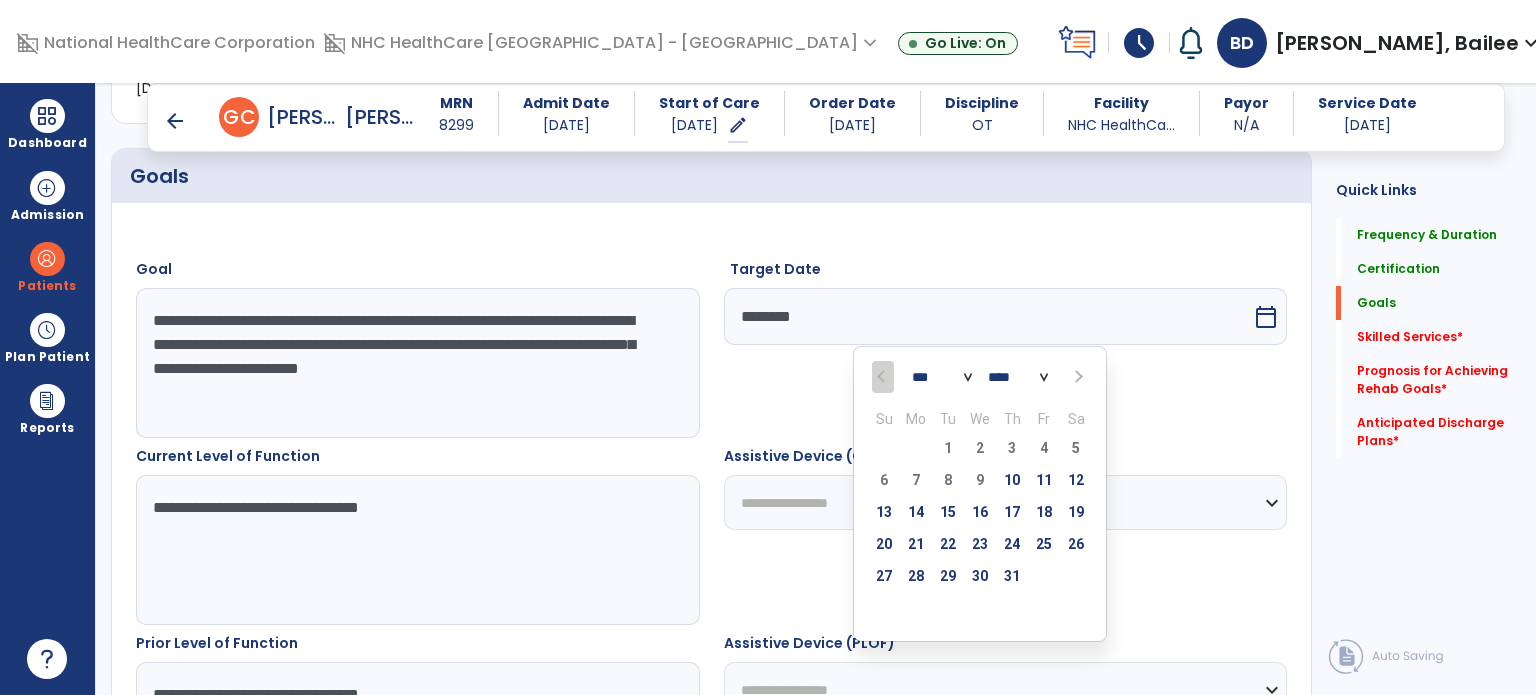 type on "*********" 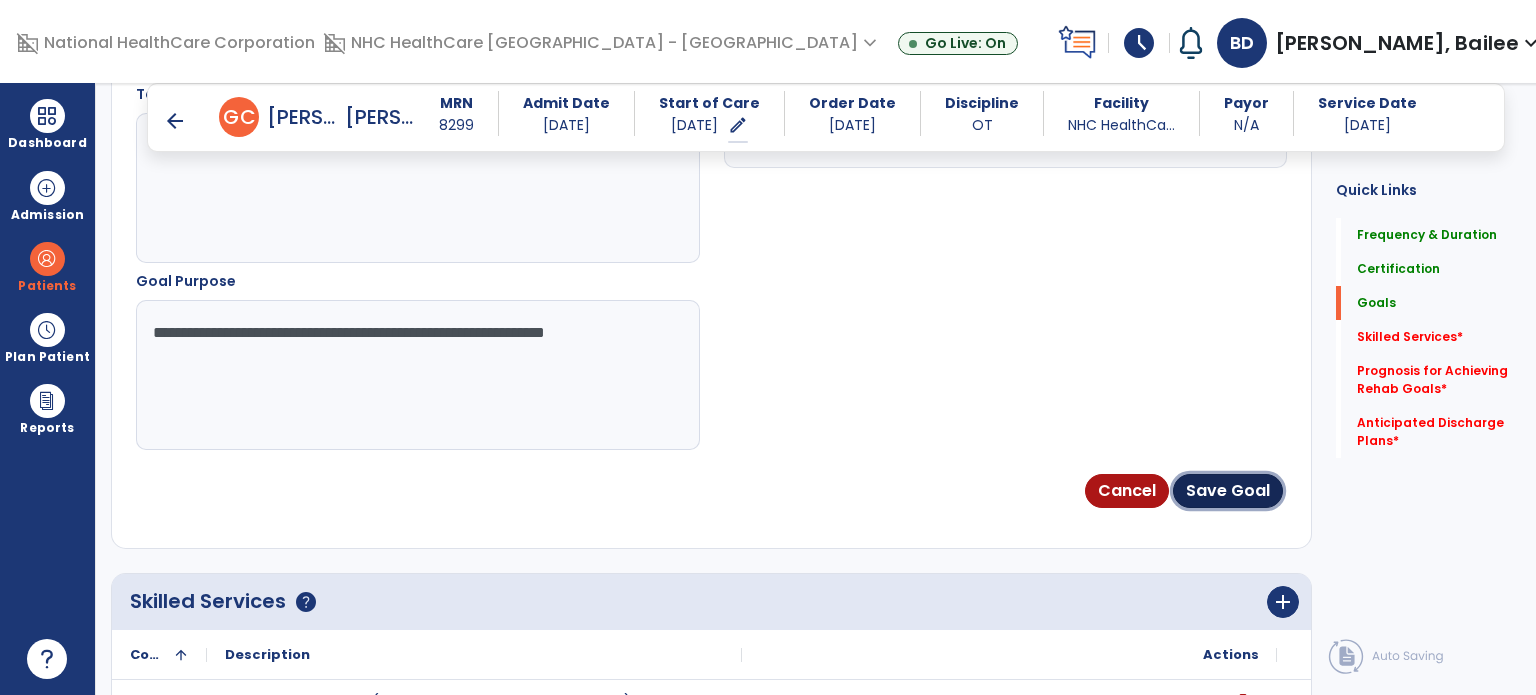 click on "Save Goal" at bounding box center (1228, 491) 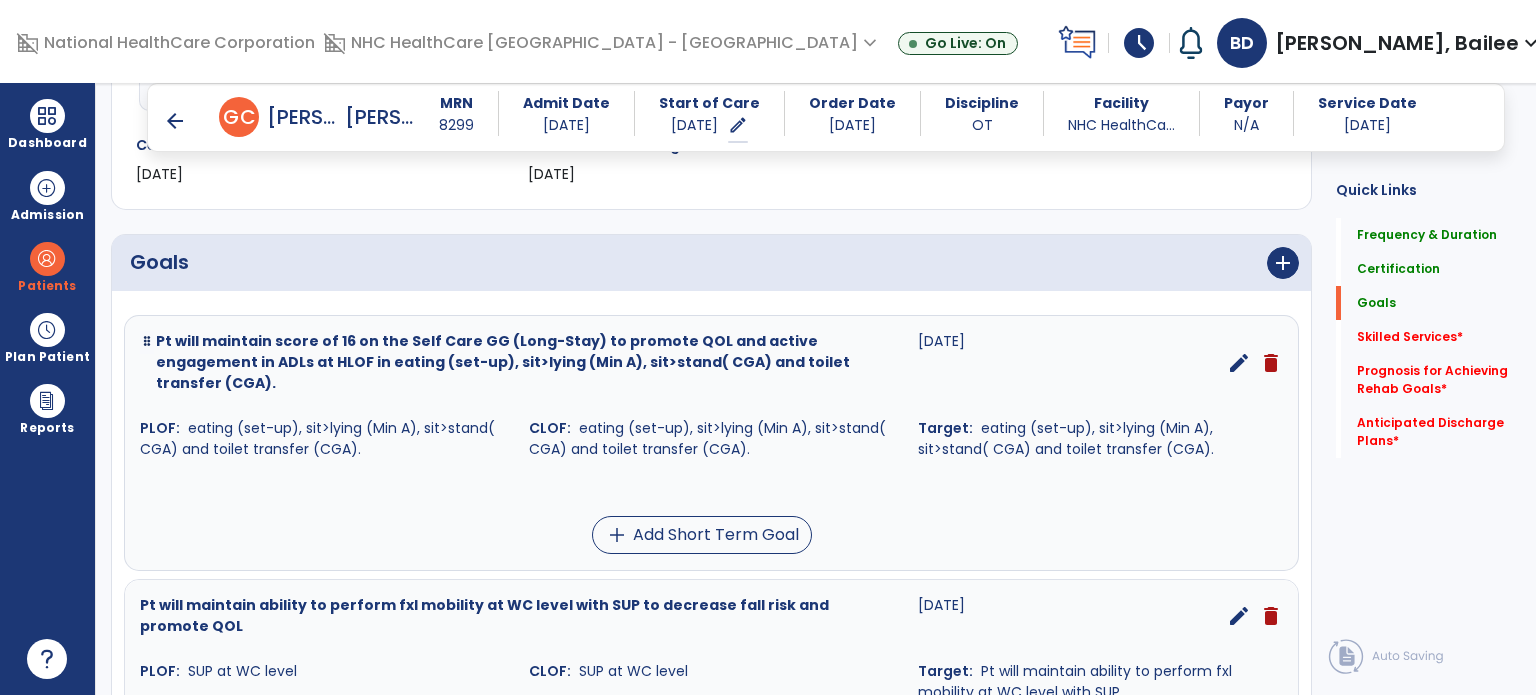 scroll, scrollTop: 368, scrollLeft: 0, axis: vertical 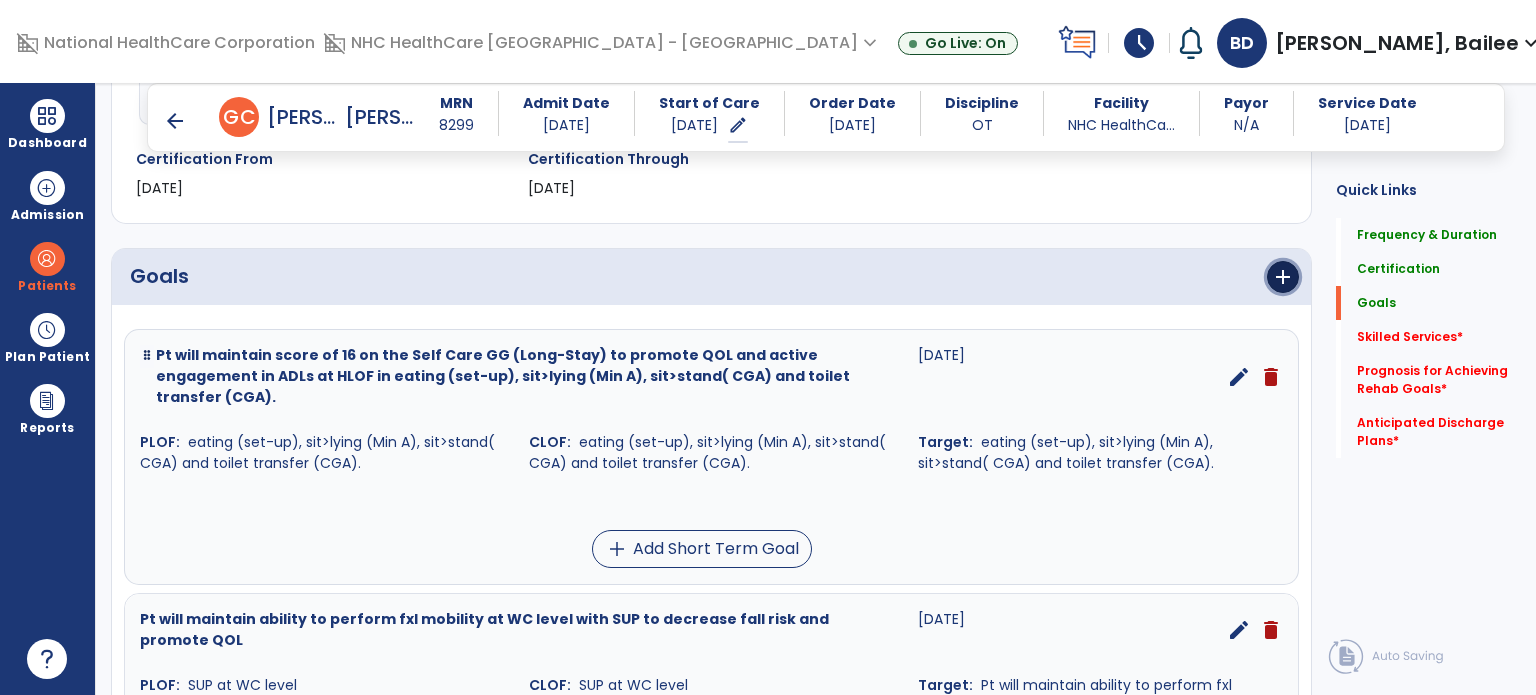 click on "add" at bounding box center [1283, 277] 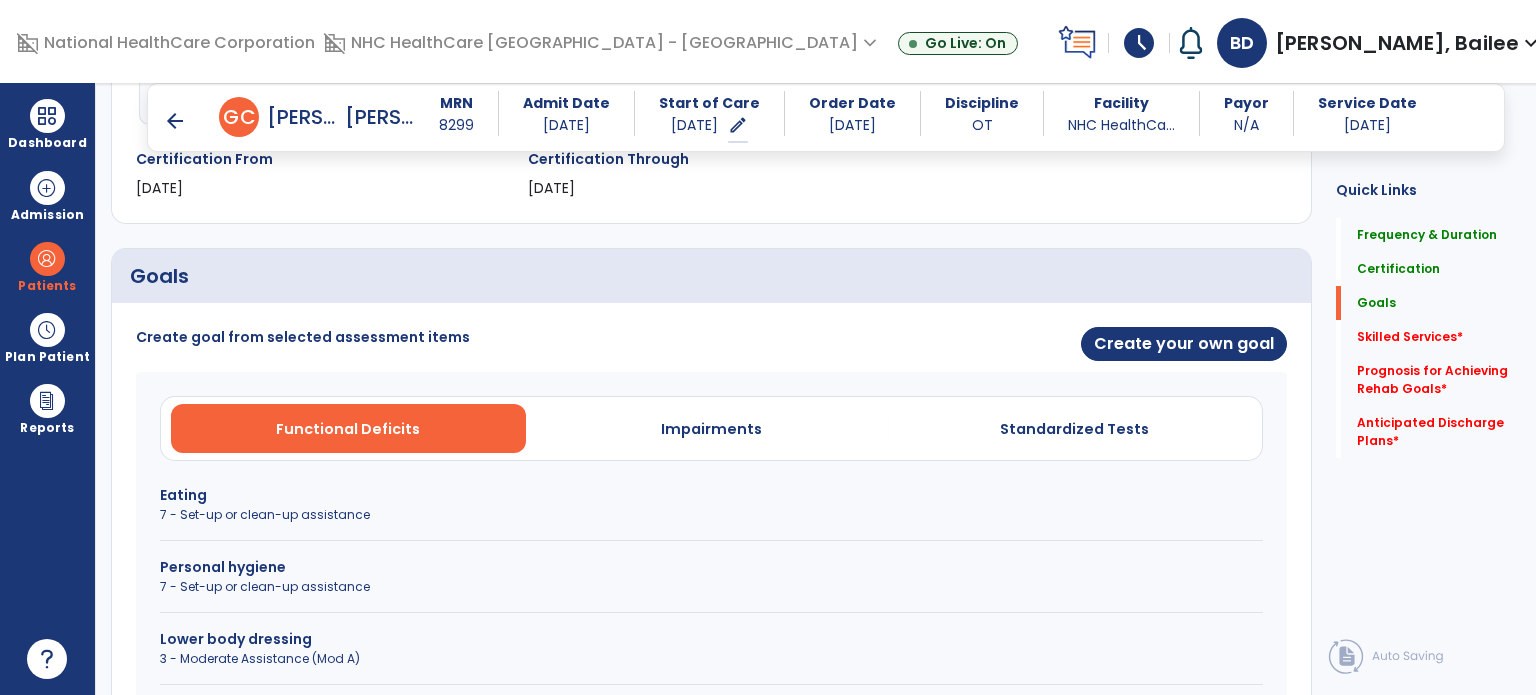 click on "Create goal from selected assessment items  Create your own goal   Functional Deficits   Impairments   Standardized Tests  Eating 7 - Set-up or clean-up assistance Personal hygiene 7 - Set-up or clean-up assistance Lower body dressing 3 - Moderate Assistance (Mod A) Oral hygiene 7 - Set-up or clean-up assistance Put on/take off footwear 1 - Dependent/Total Assistance (D) Shower/Bathe self 3 - Moderate Assistance (Mod A) Toileting hygiene 2 - Maximal Assistance (Max A) Upper body dressing 5 - Contact Guard Assistance (CGA) Sit to stand 5 - Contact Guard Assistance (CGA) Chair/bed to chair transfer 5 - Contact Guard Assistance (CGA) Toilet transfer 5 - Contact Guard Assistance (CGA) Cancel" at bounding box center (711, 850) 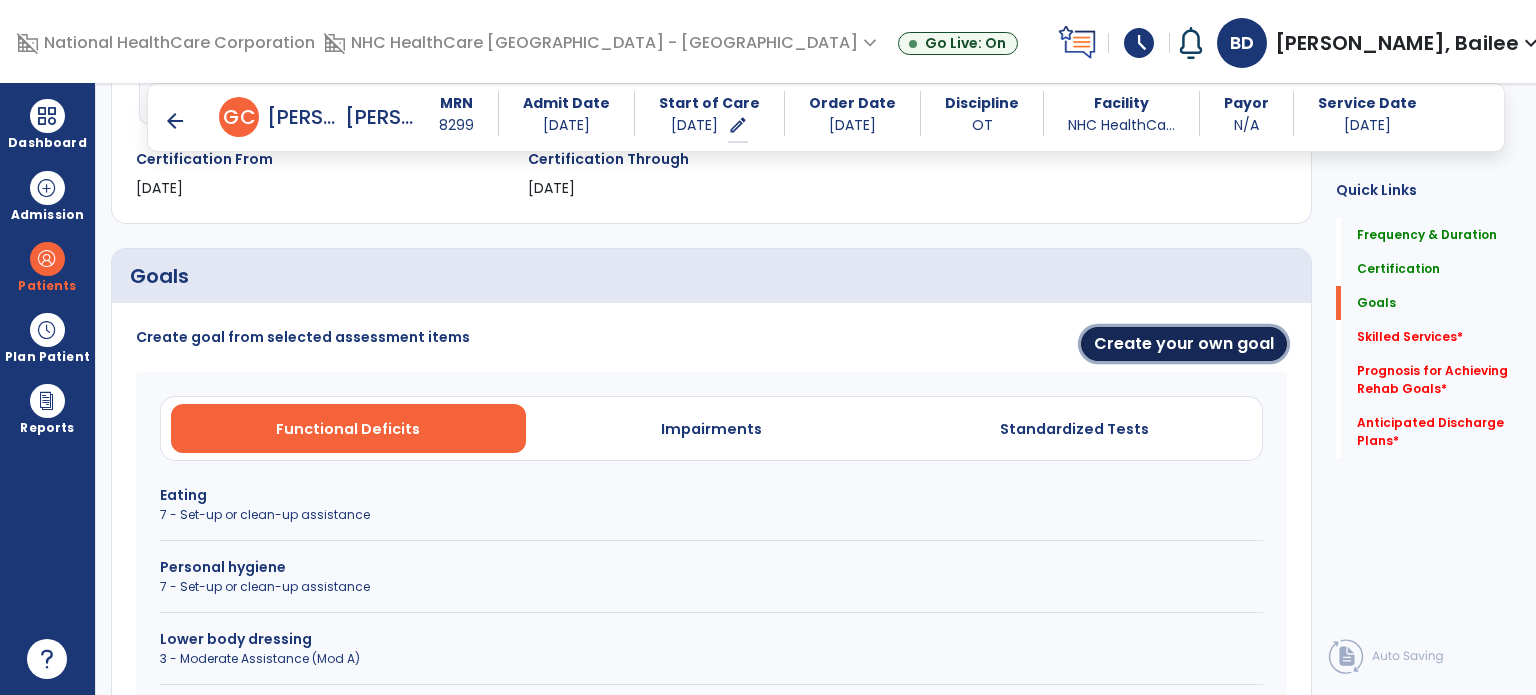 click on "Create your own goal" at bounding box center [1184, 344] 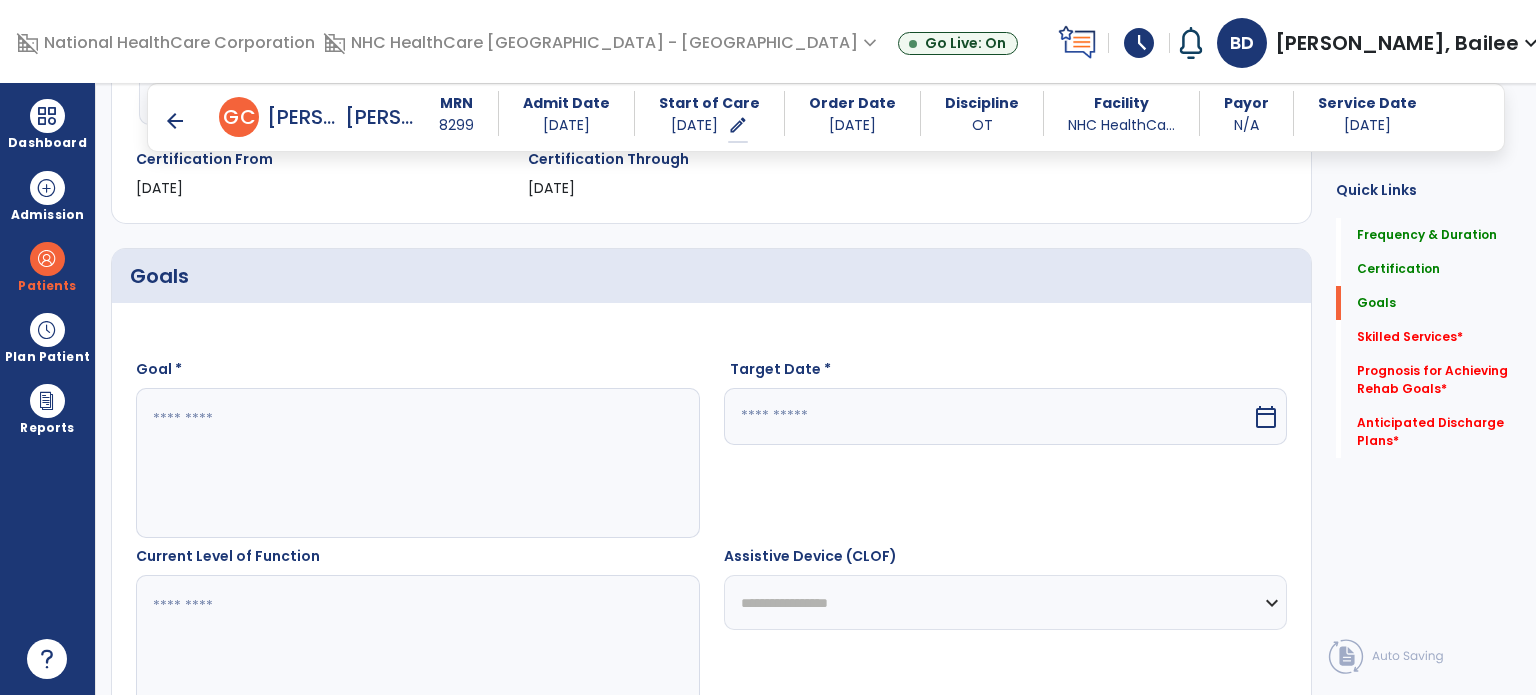 click at bounding box center (409, 463) 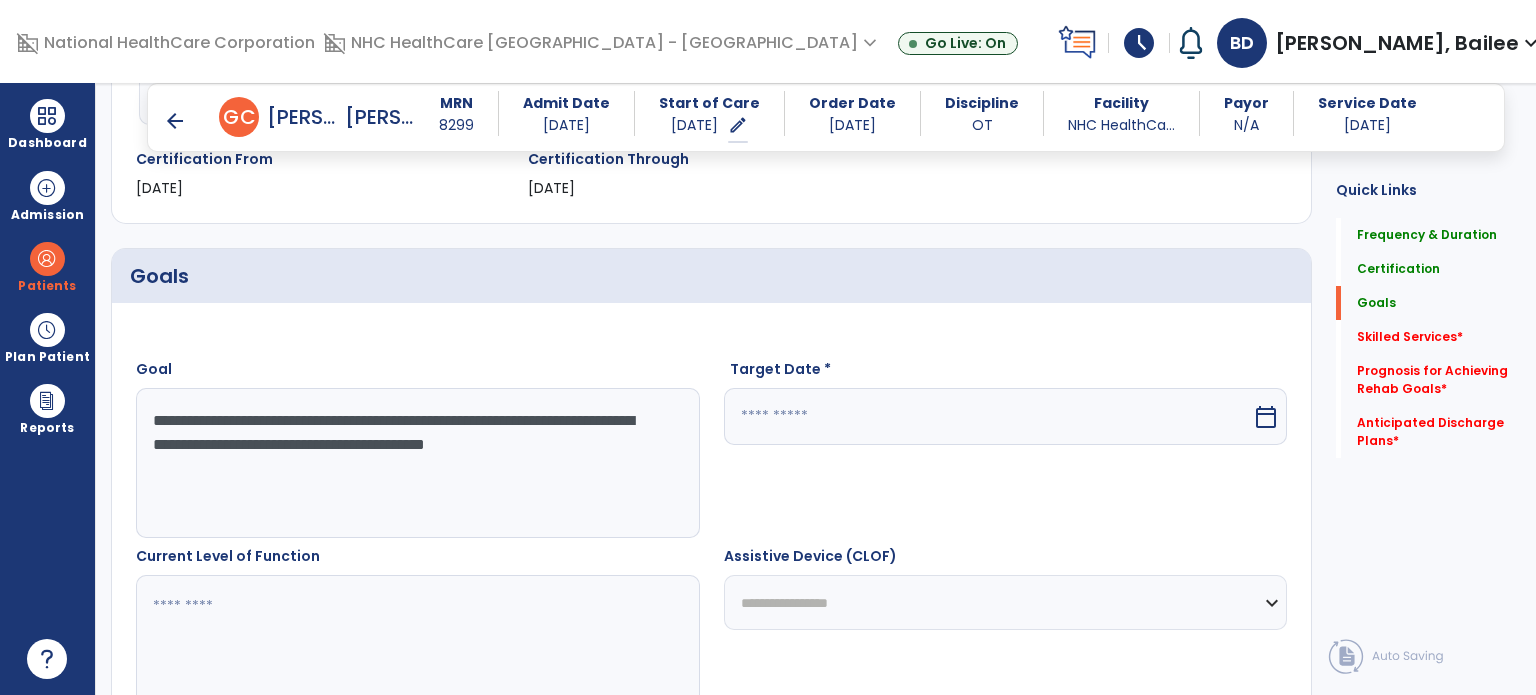 drag, startPoint x: 300, startPoint y: 446, endPoint x: 200, endPoint y: 426, distance: 101.98039 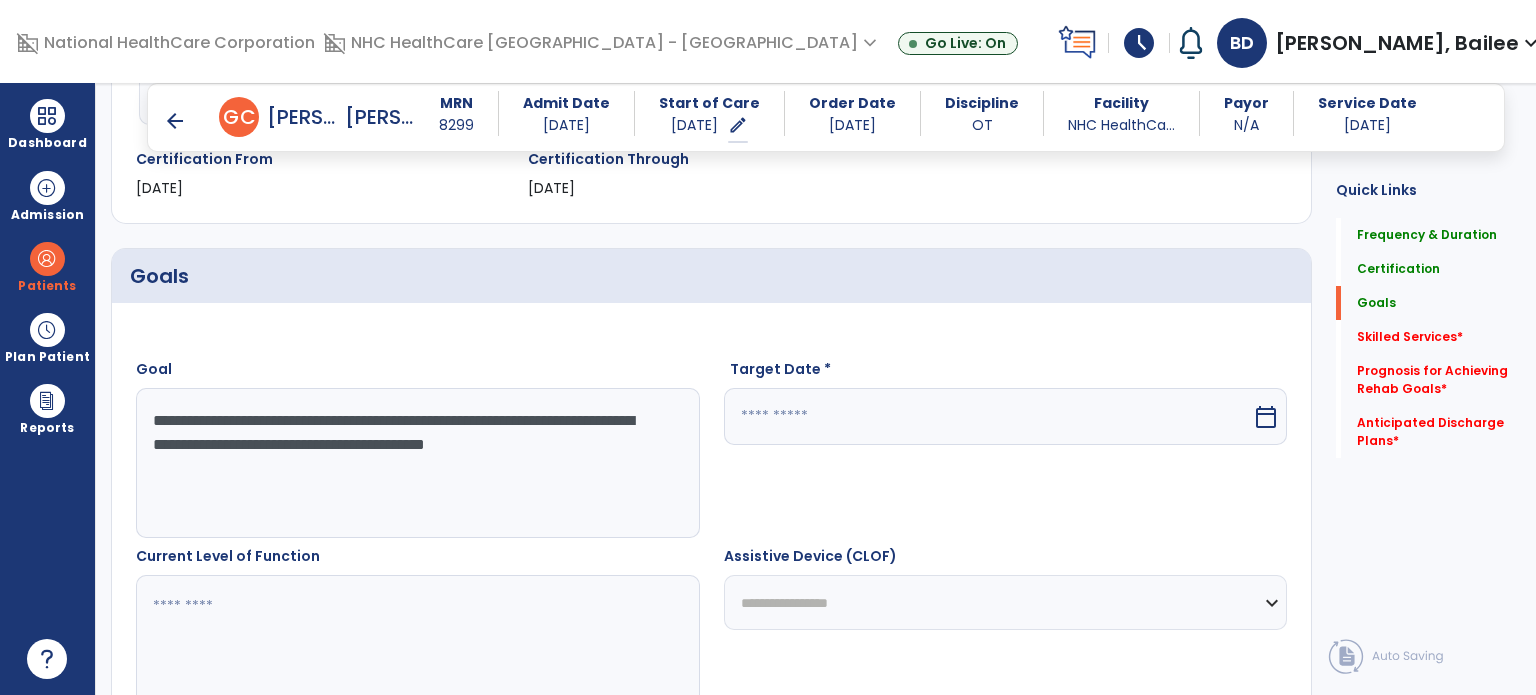 click on "**********" at bounding box center (409, 463) 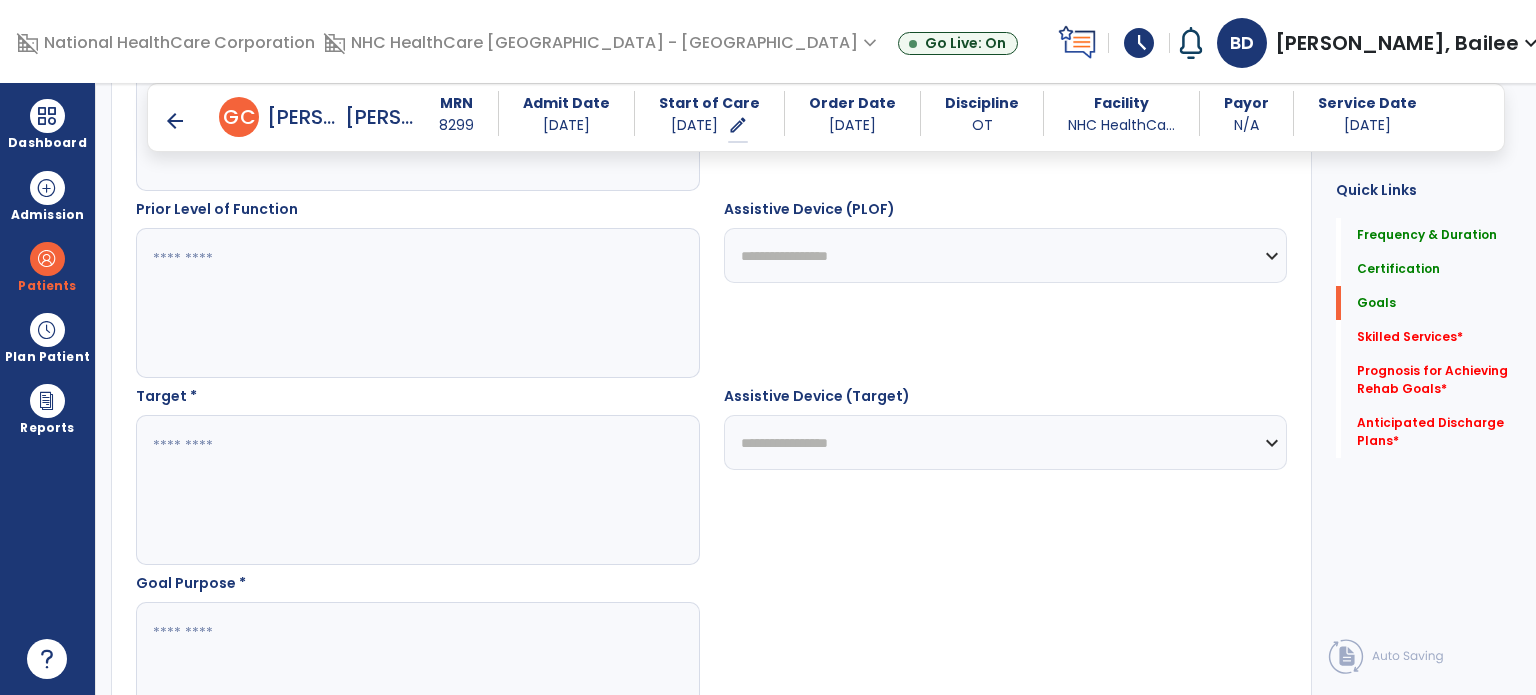 scroll, scrollTop: 912, scrollLeft: 0, axis: vertical 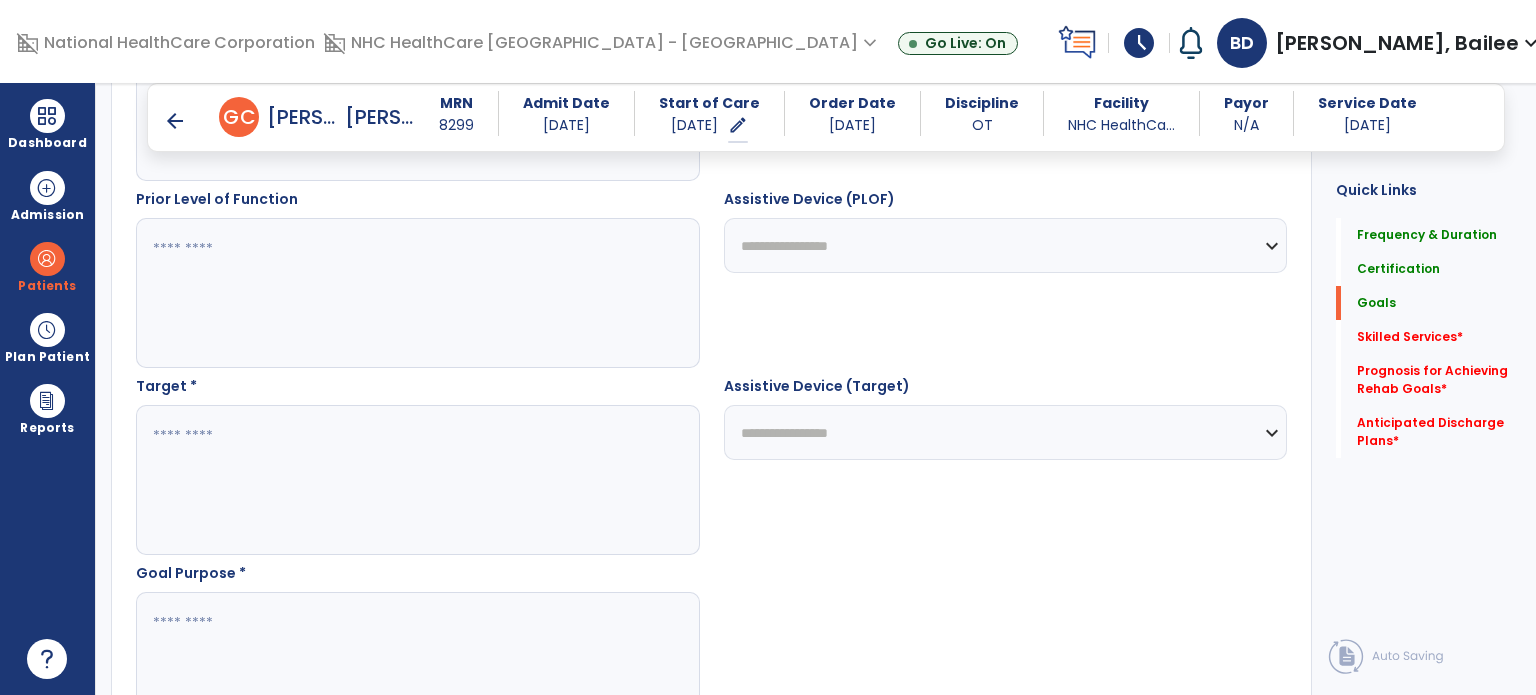 type on "**********" 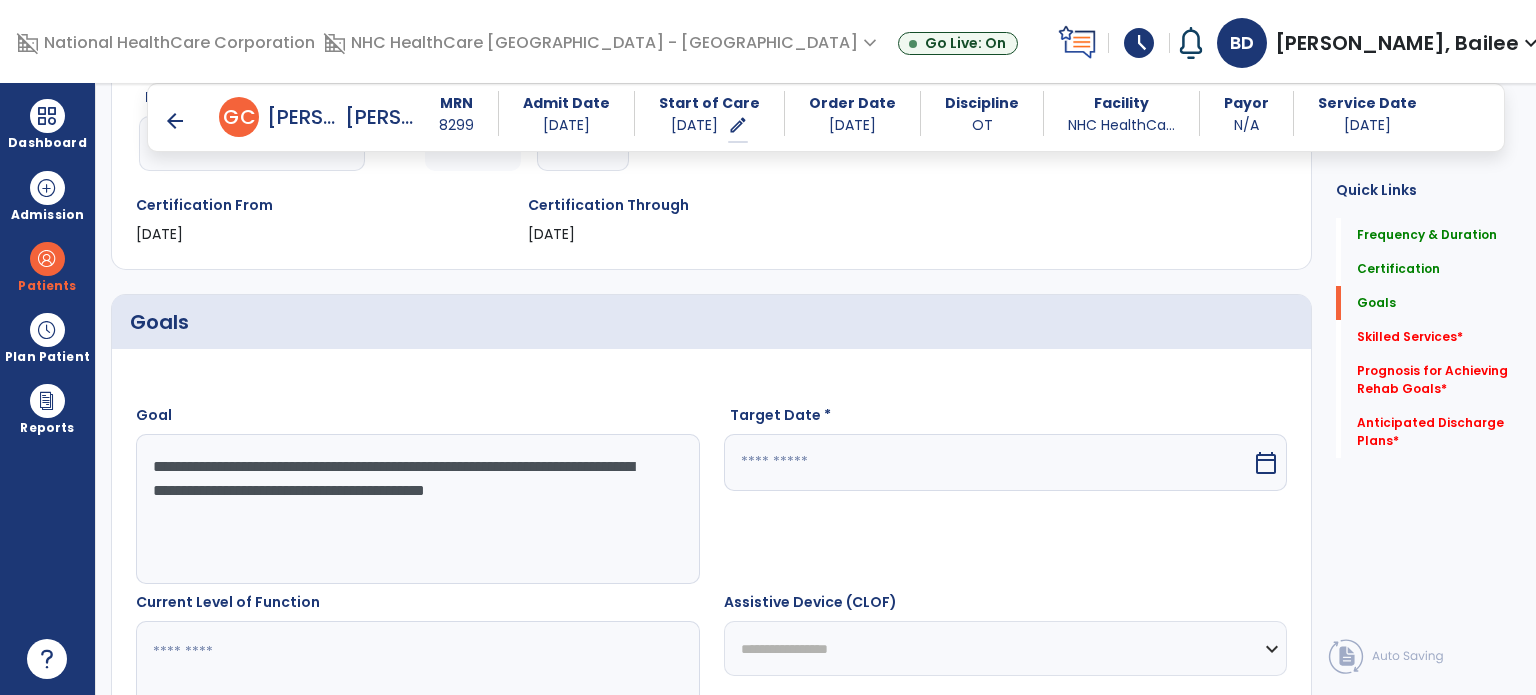 scroll, scrollTop: 320, scrollLeft: 0, axis: vertical 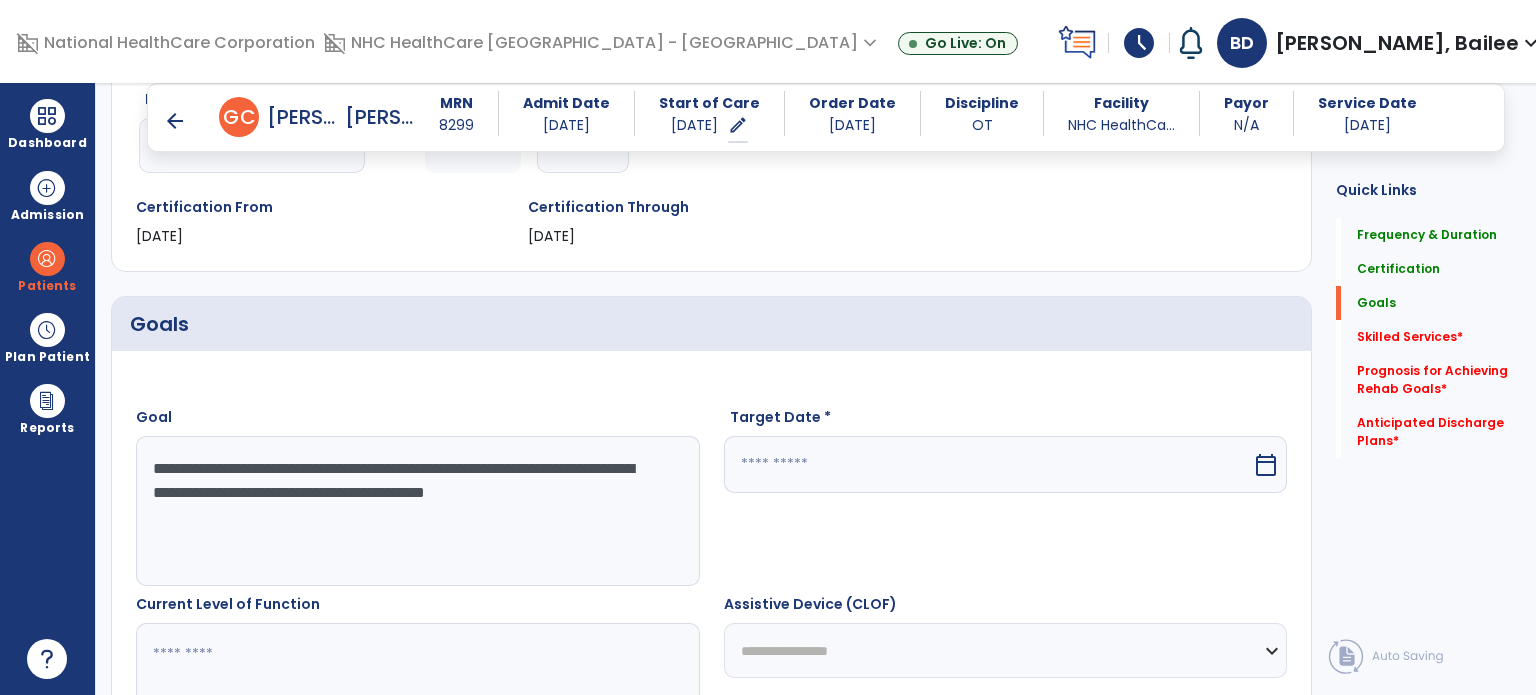 type on "**********" 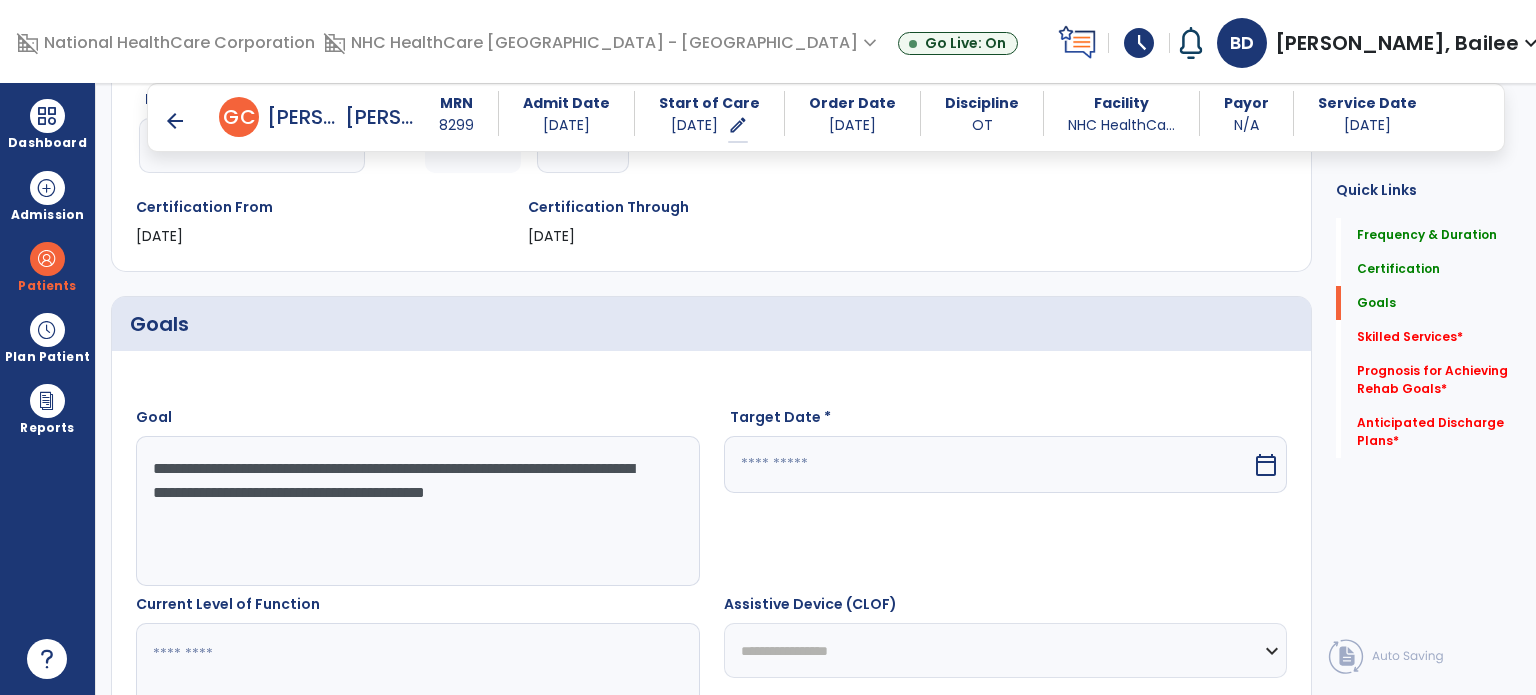 drag, startPoint x: 303, startPoint y: 492, endPoint x: 388, endPoint y: 592, distance: 131.24405 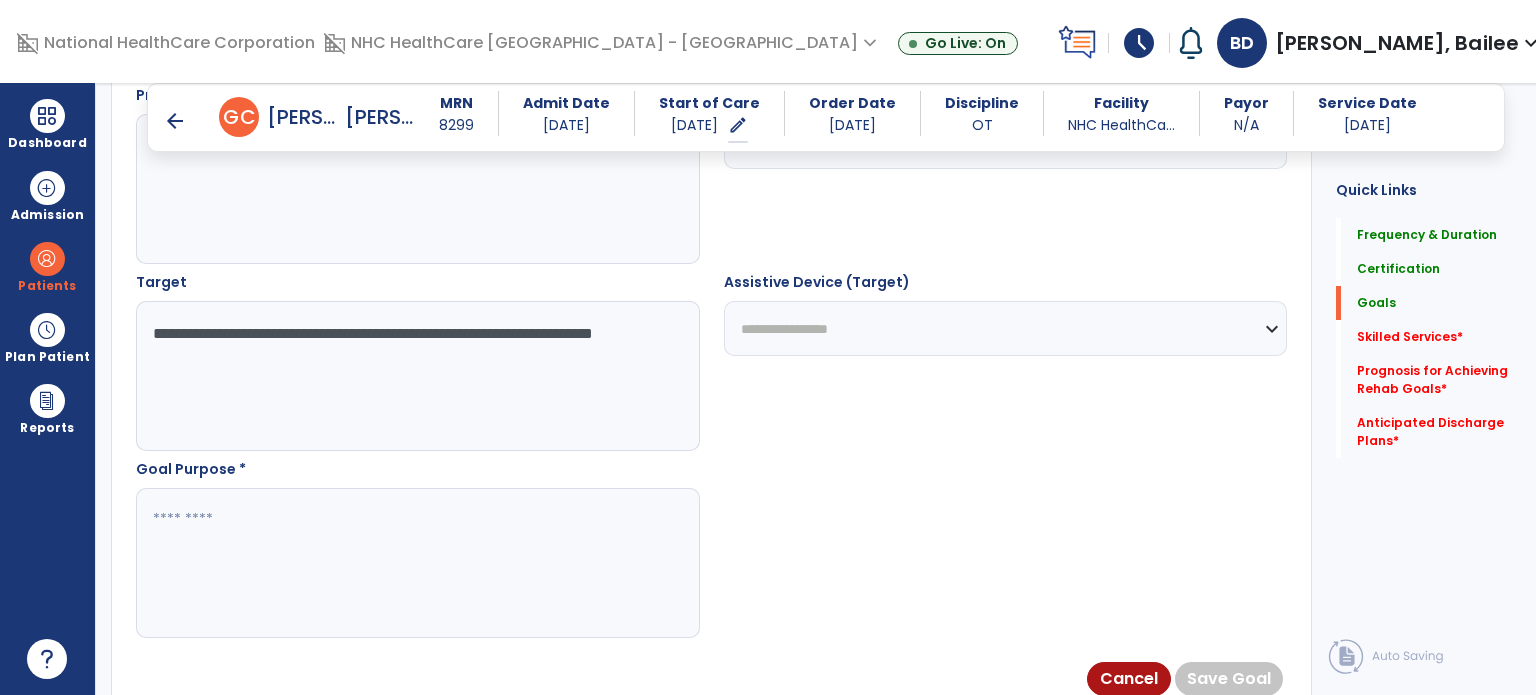 click at bounding box center [409, 563] 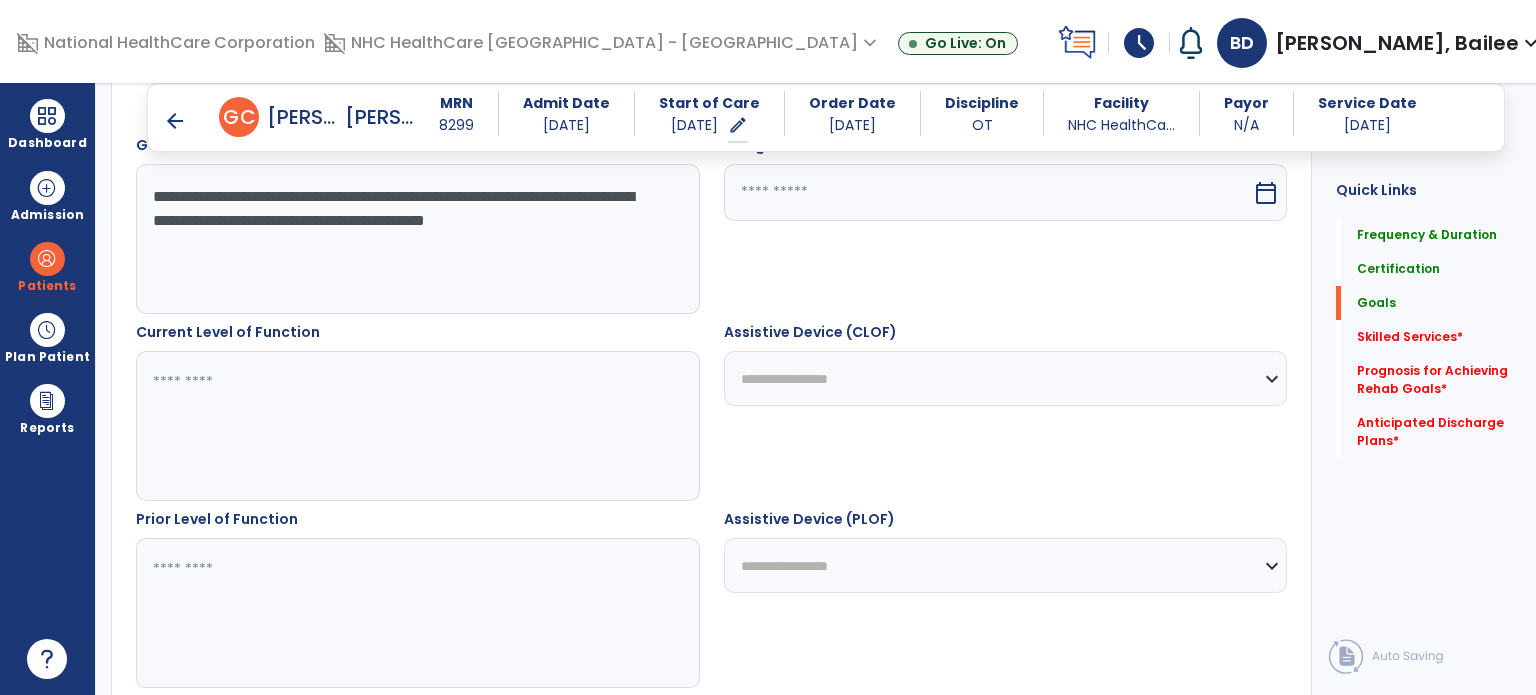 scroll, scrollTop: 584, scrollLeft: 0, axis: vertical 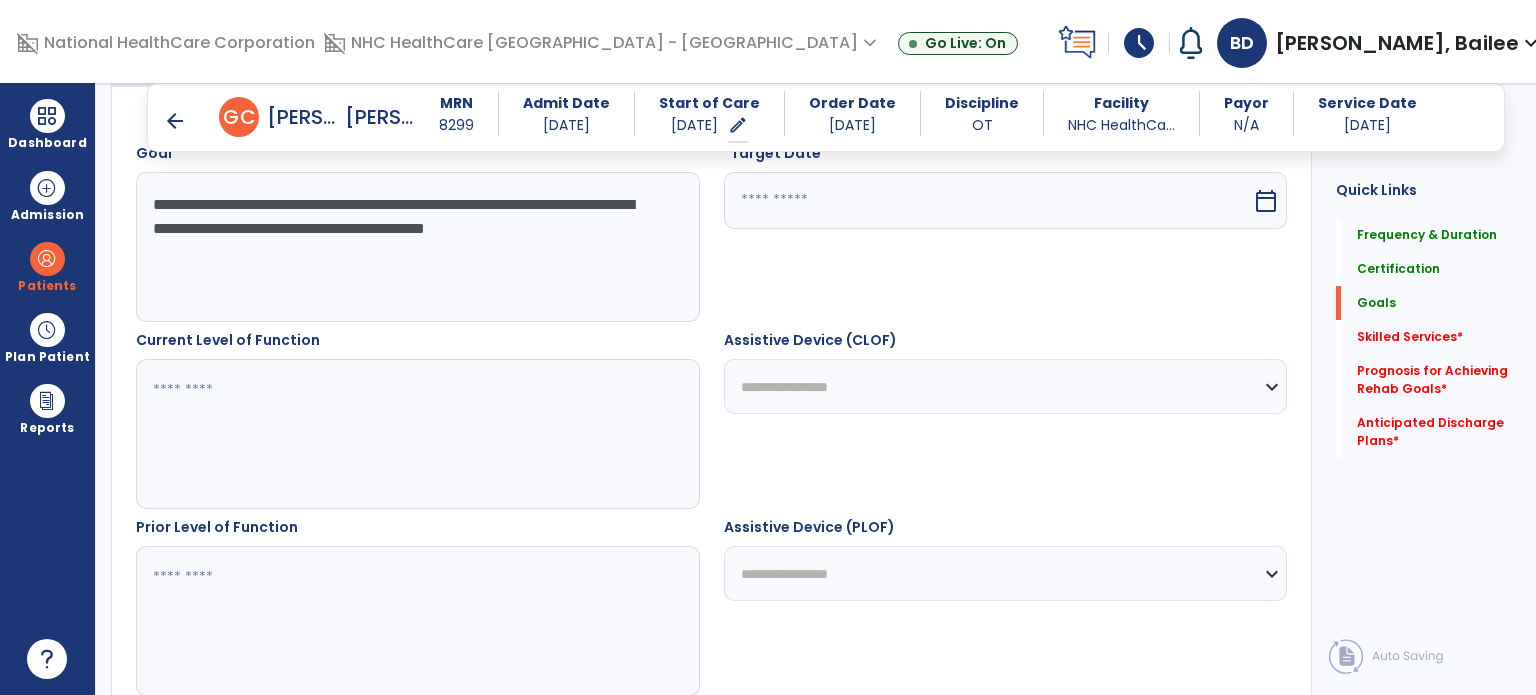 type on "**********" 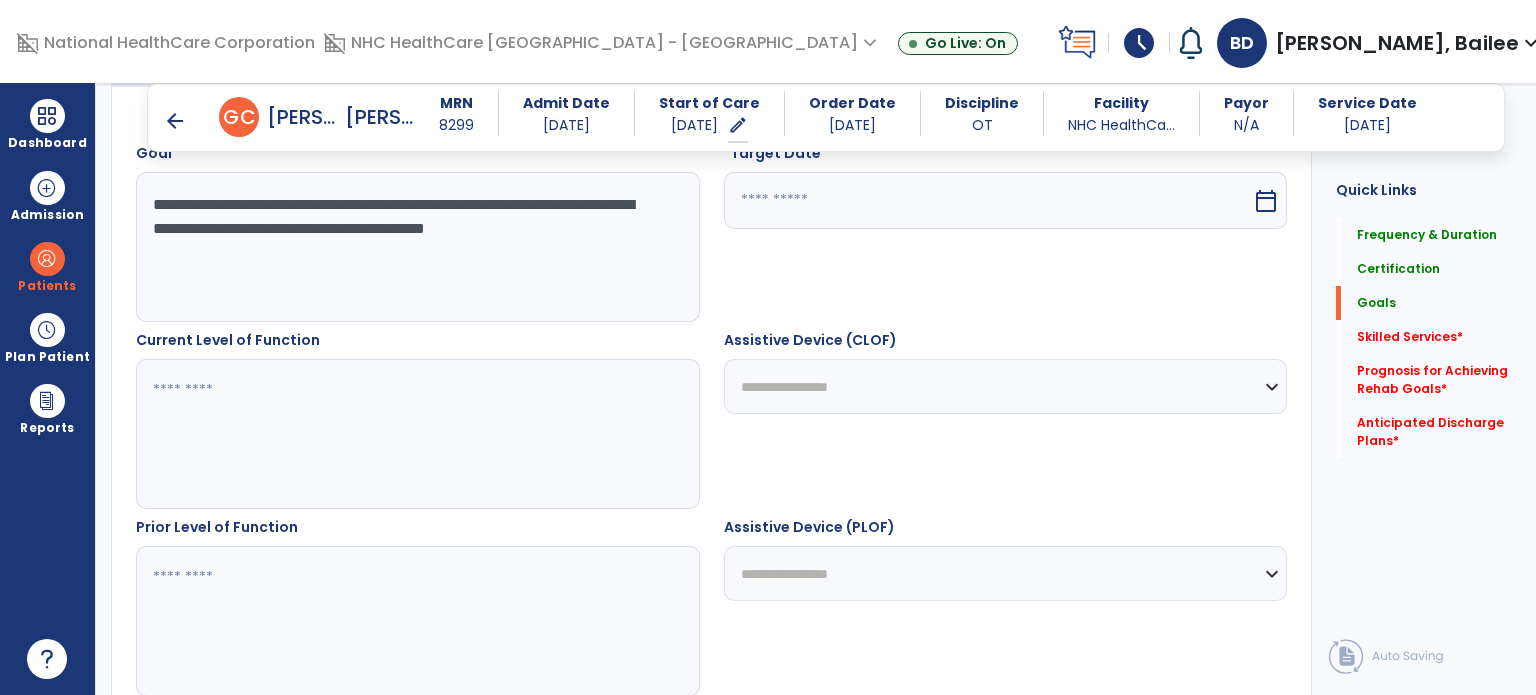 click at bounding box center [409, 621] 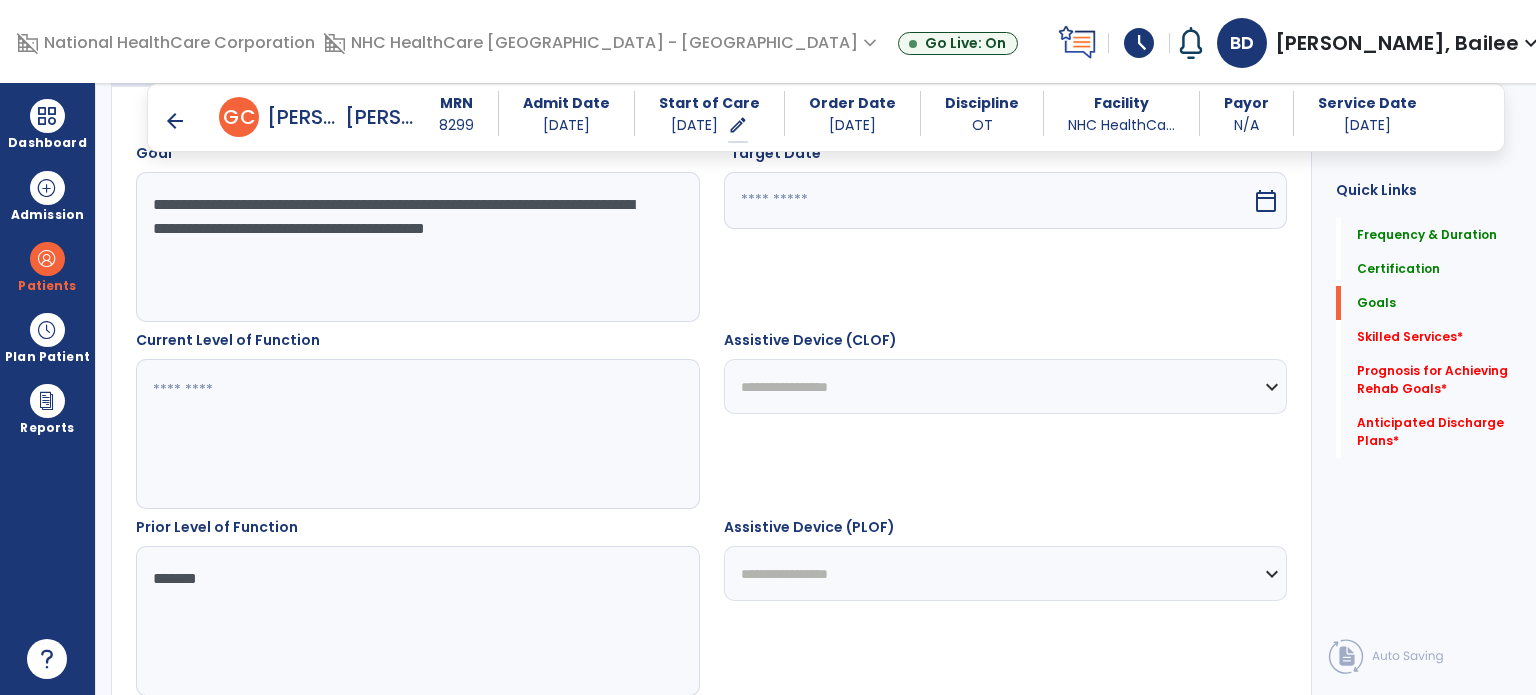 type on "*******" 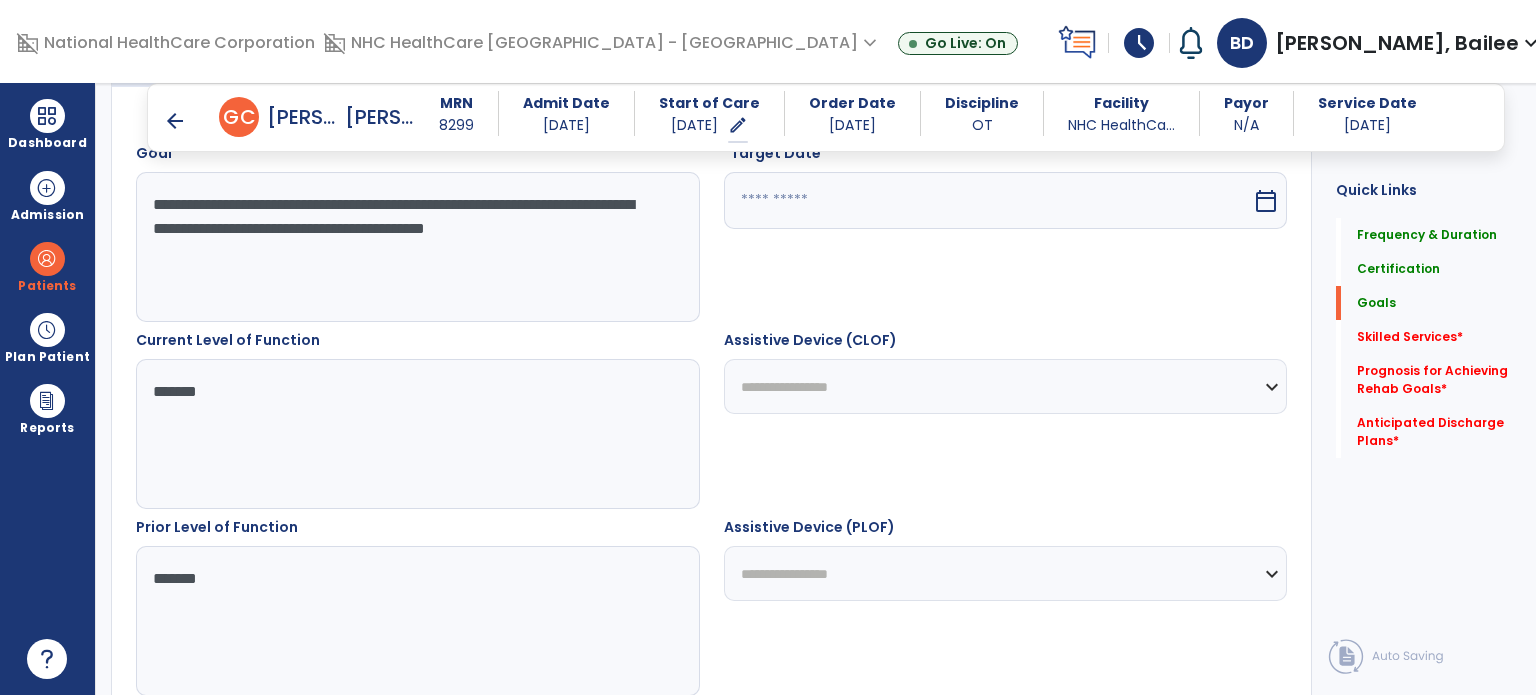 type on "*******" 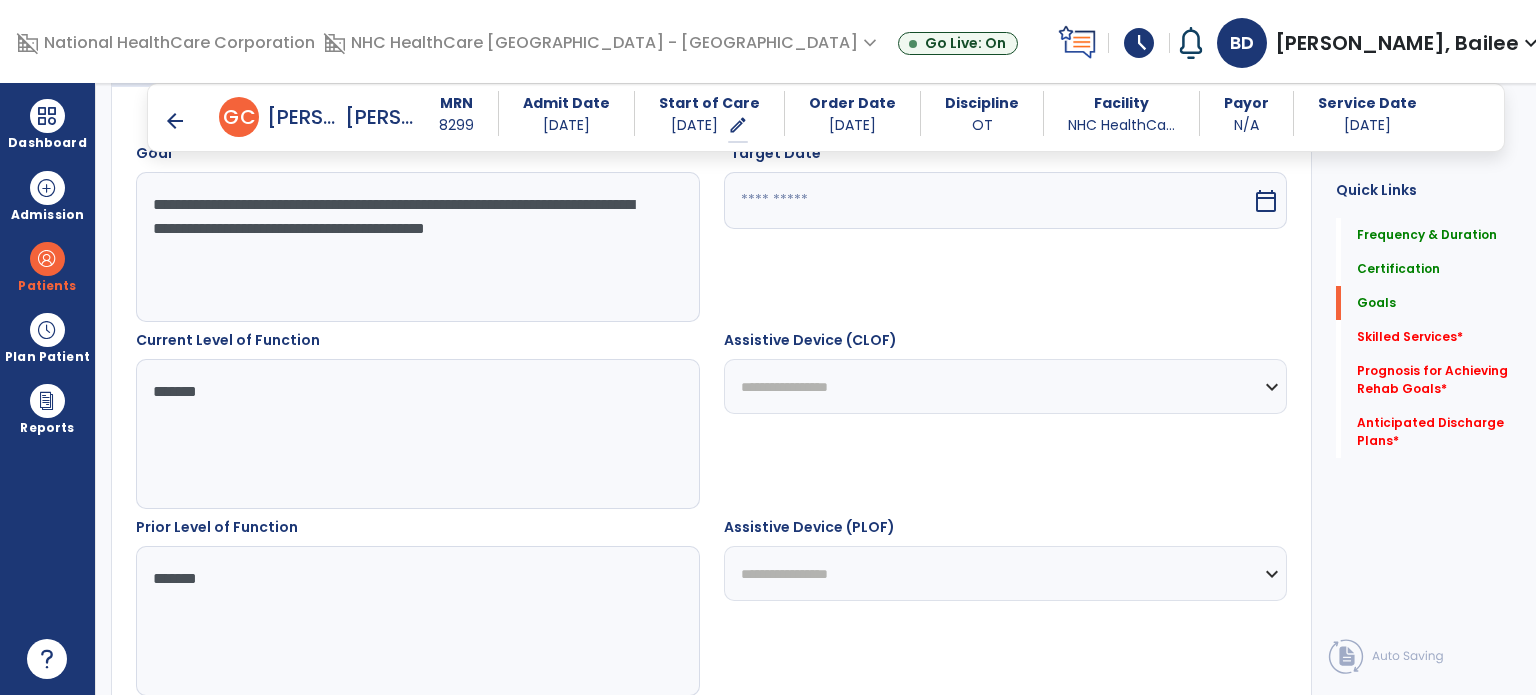 click at bounding box center (988, 200) 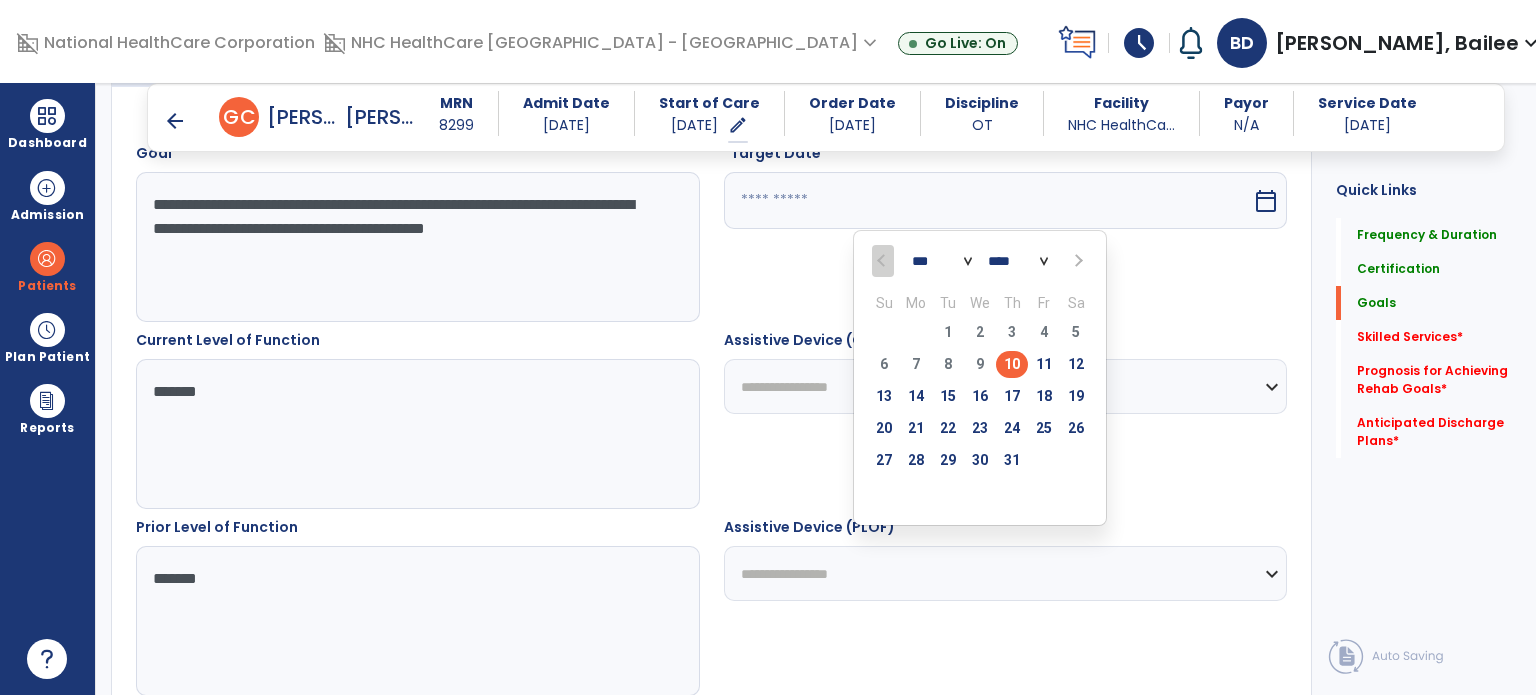 click on "22" at bounding box center [948, 428] 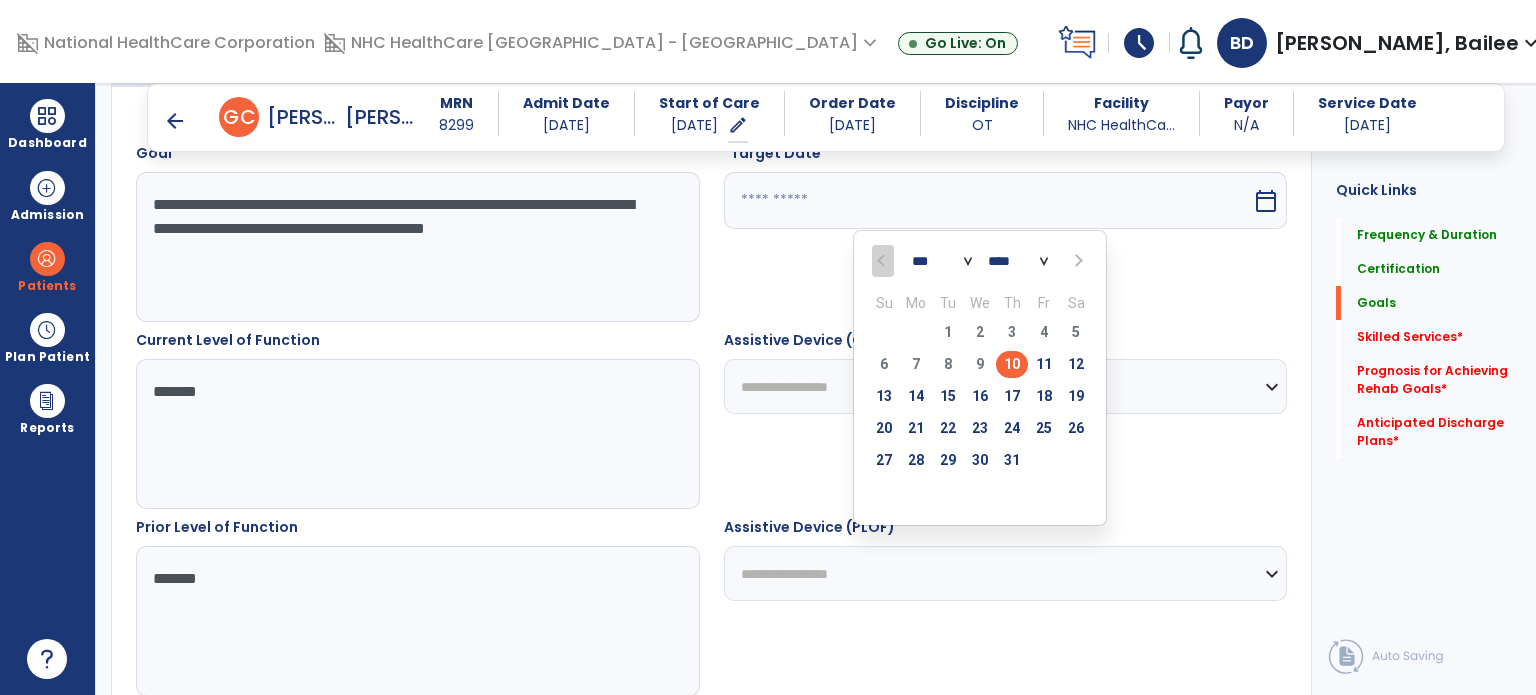 type on "*********" 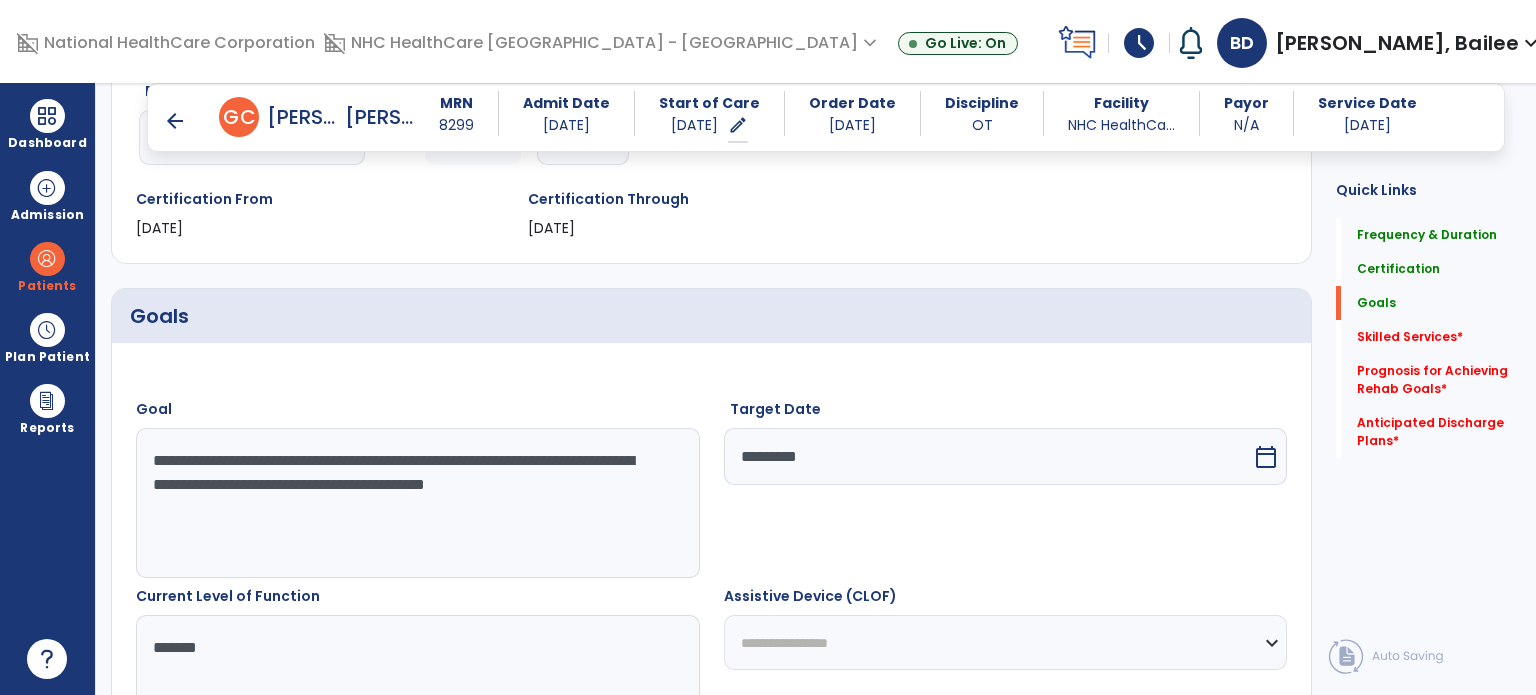 scroll, scrollTop: 340, scrollLeft: 0, axis: vertical 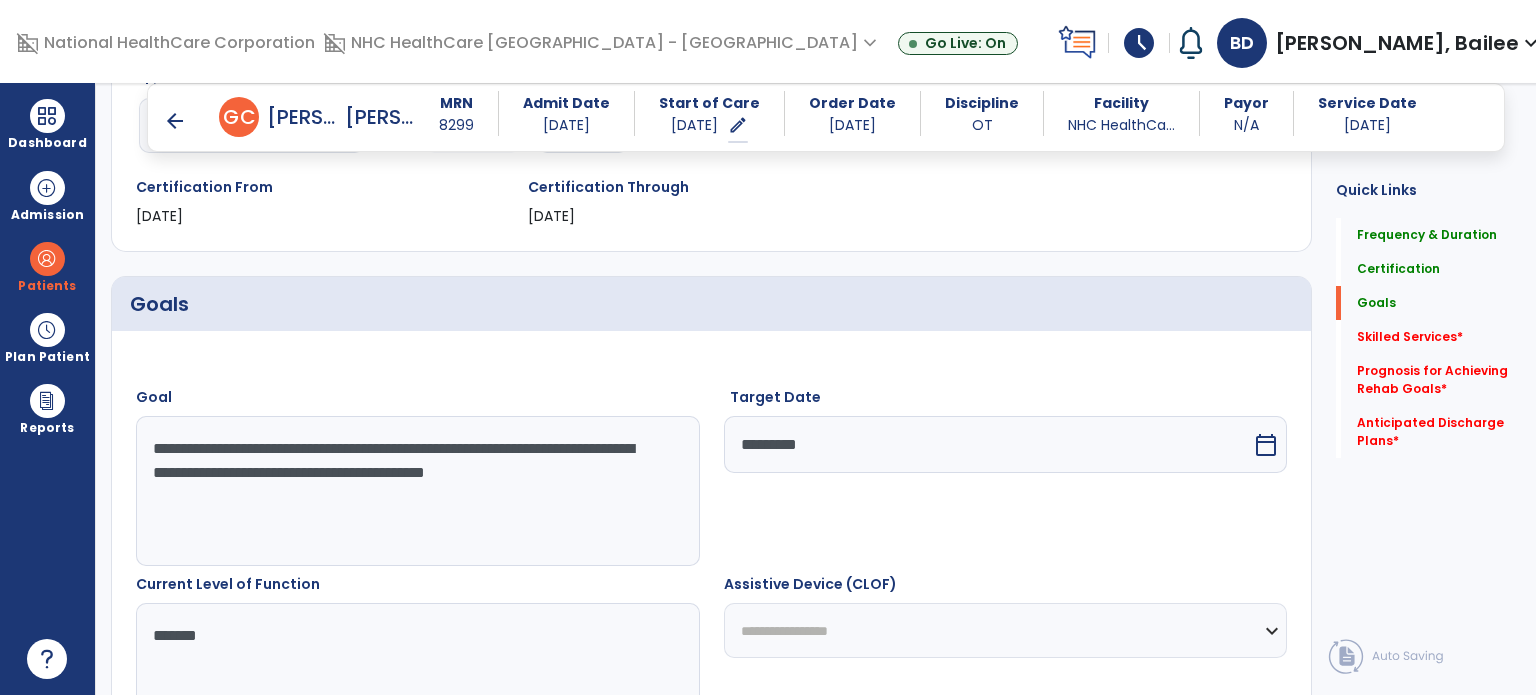click on "*********" at bounding box center (988, 444) 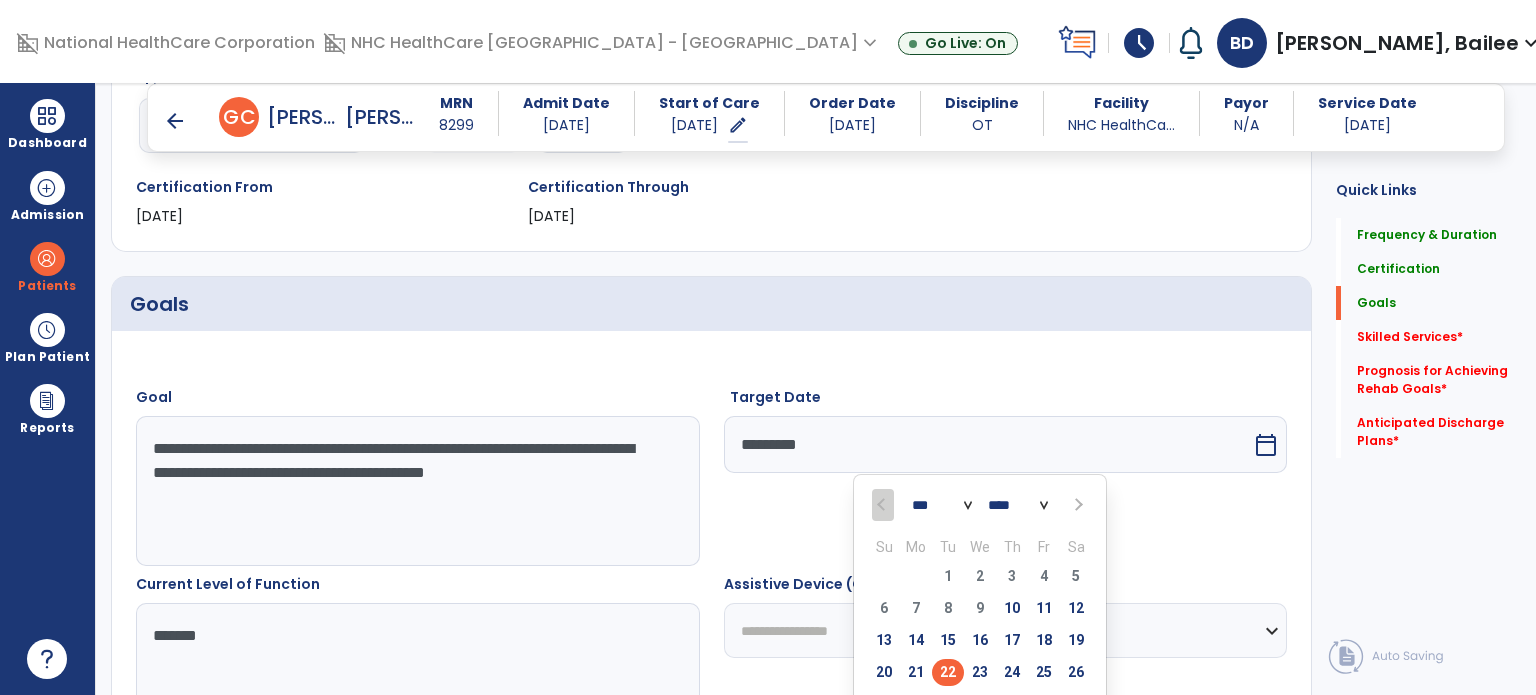 click at bounding box center (1077, 505) 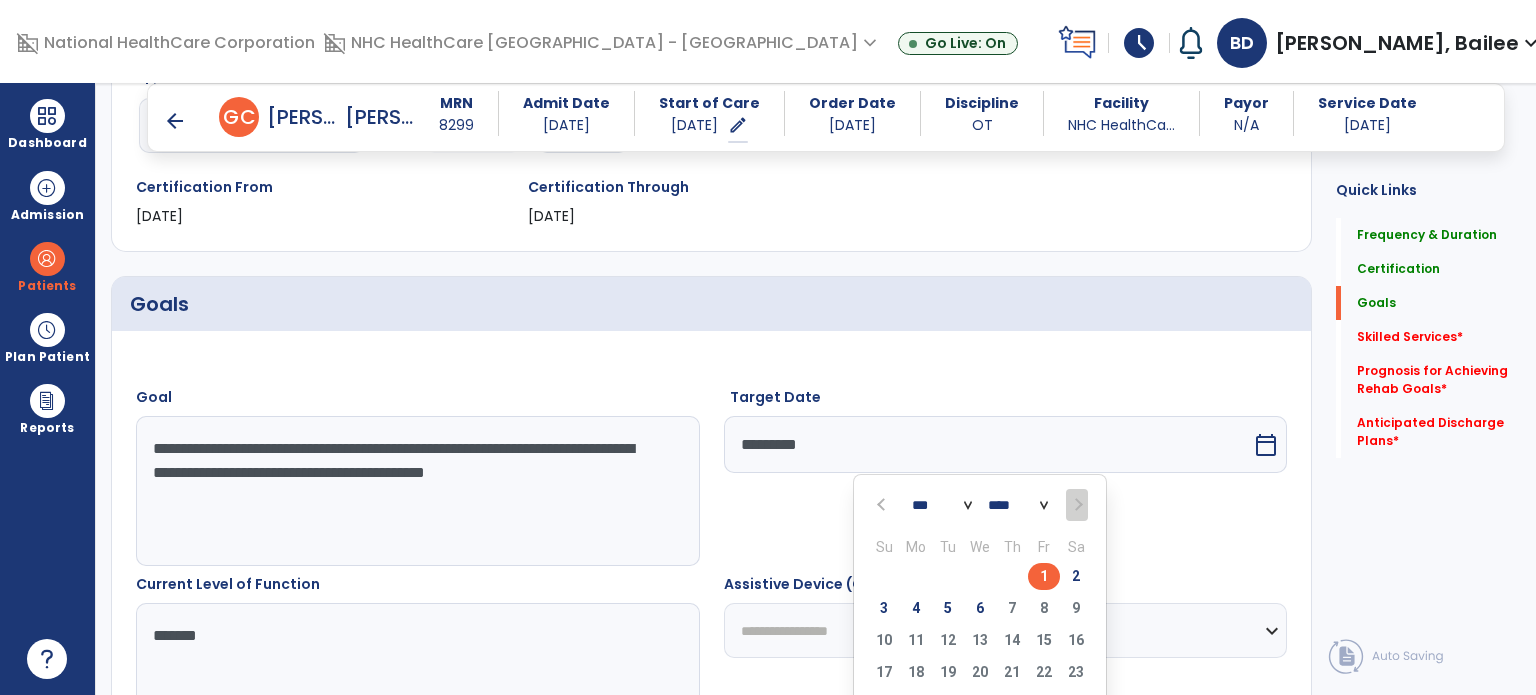 click on "6" at bounding box center (980, 608) 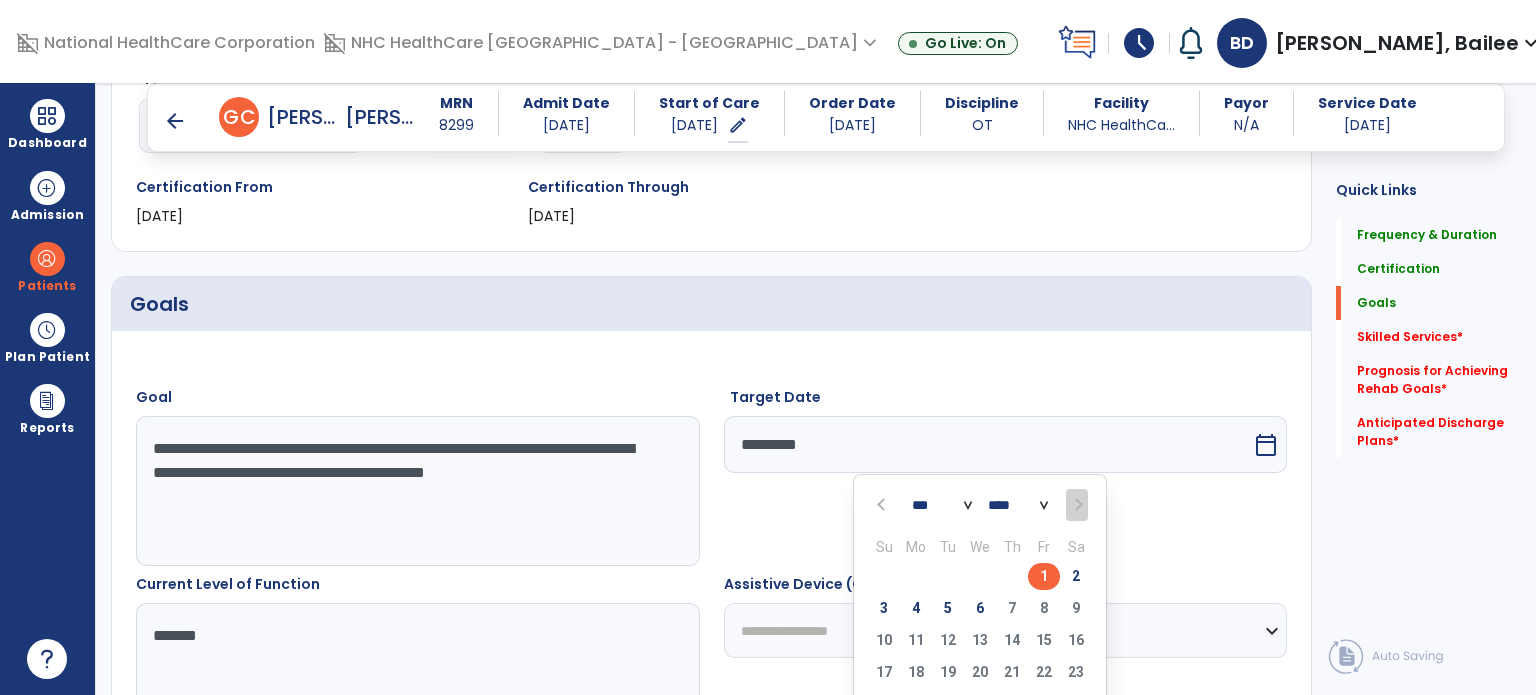 type on "********" 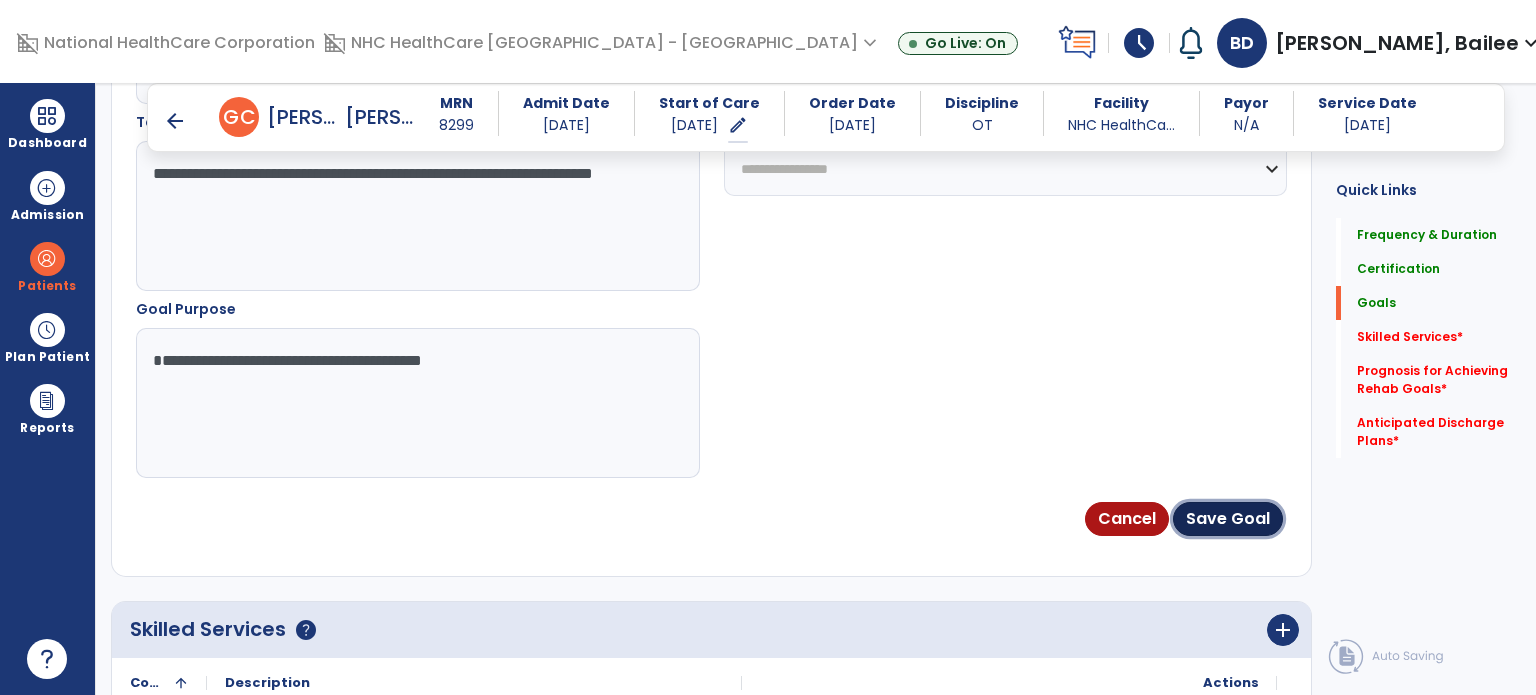 click on "Save Goal" at bounding box center [1228, 519] 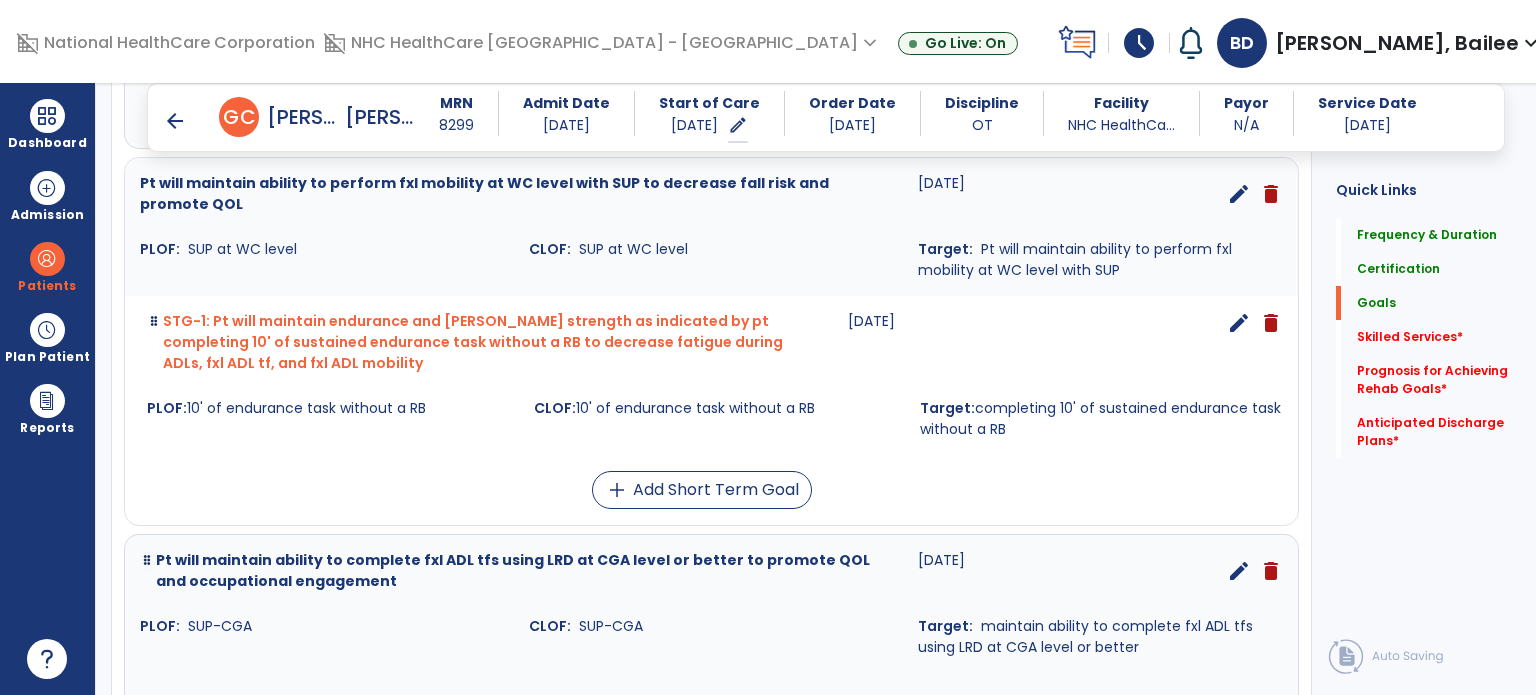 scroll, scrollTop: 803, scrollLeft: 0, axis: vertical 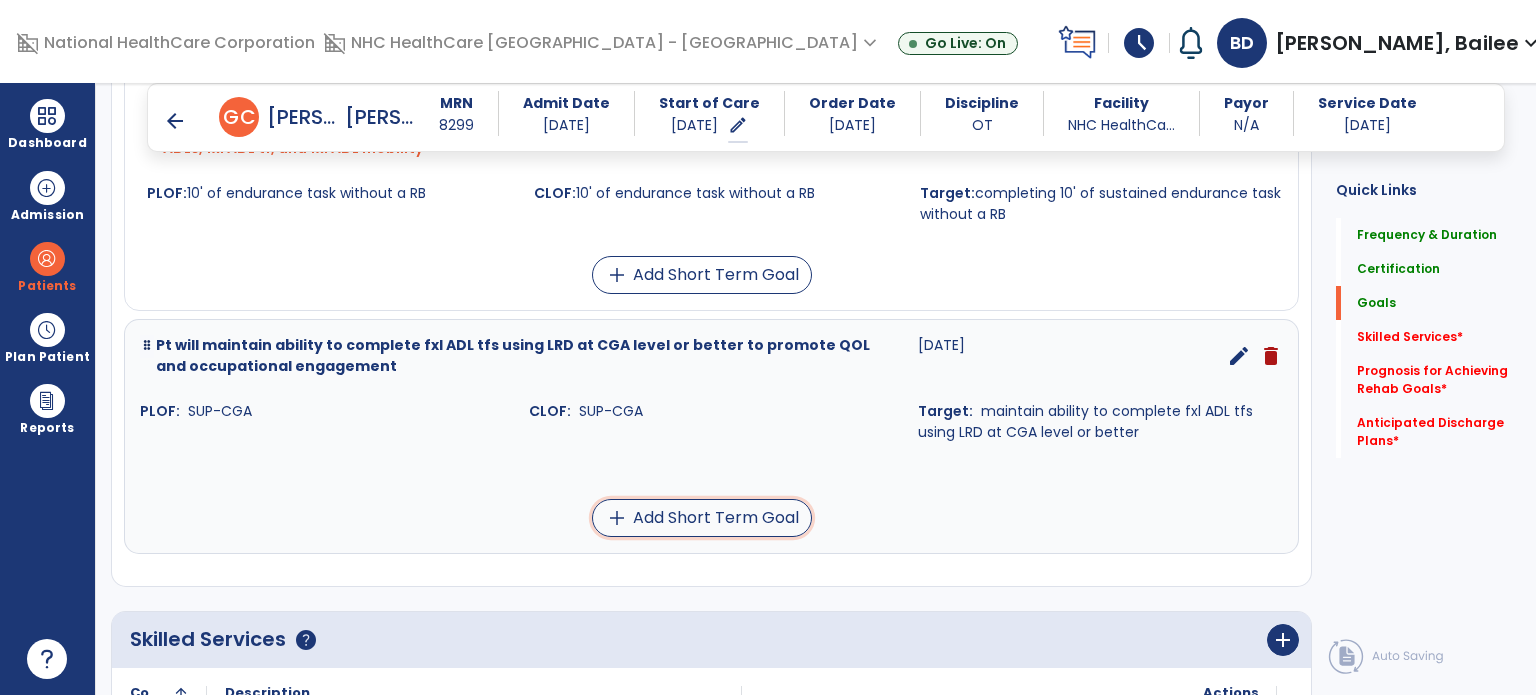 click on "add  Add Short Term Goal" at bounding box center (702, 518) 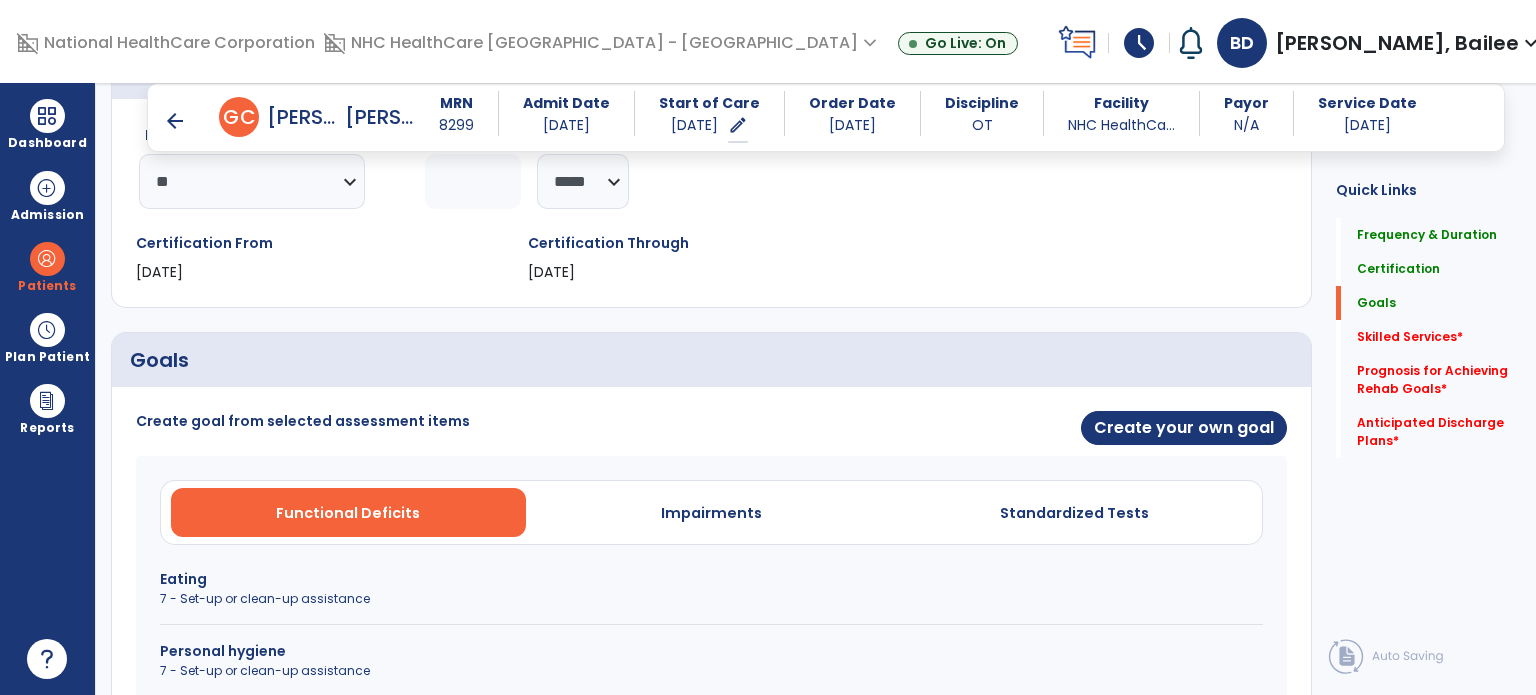 scroll, scrollTop: 278, scrollLeft: 0, axis: vertical 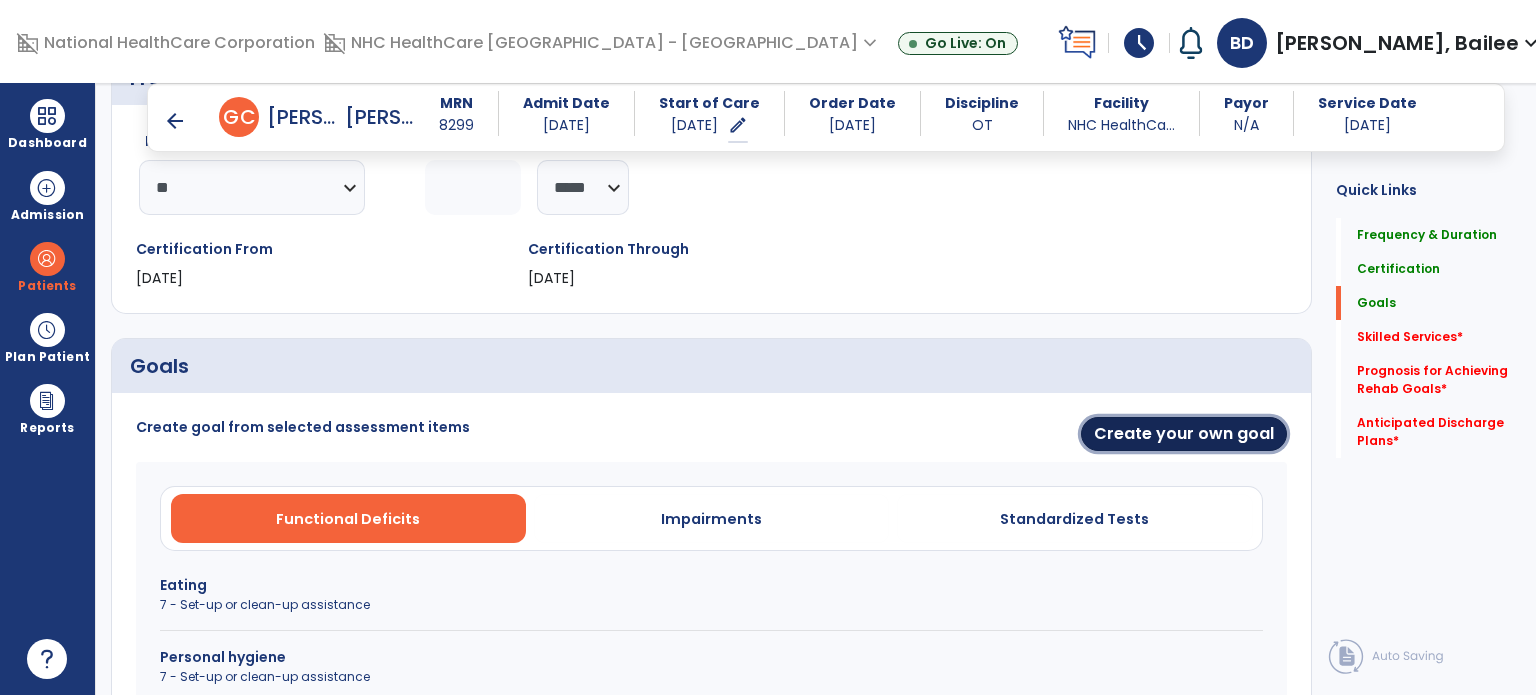 click on "Create your own goal" at bounding box center [1184, 434] 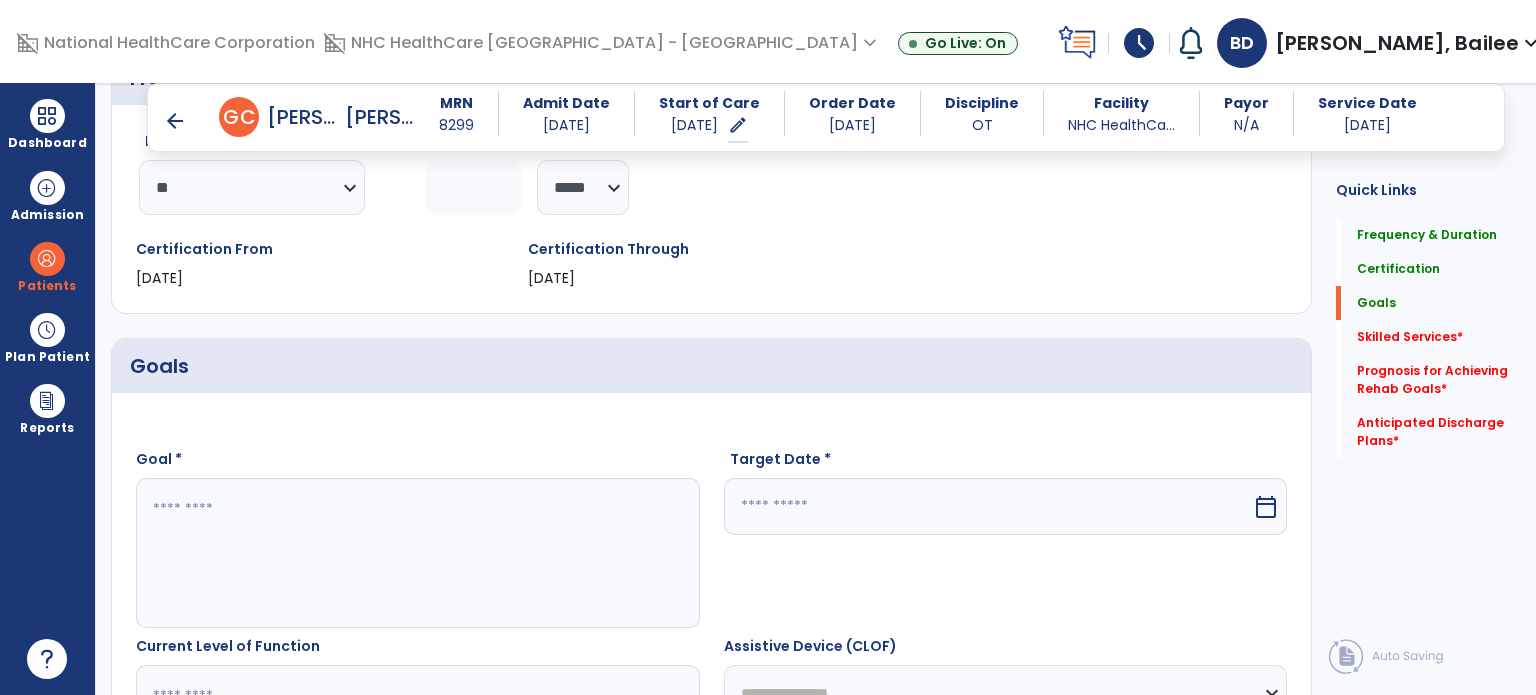 click at bounding box center (409, 553) 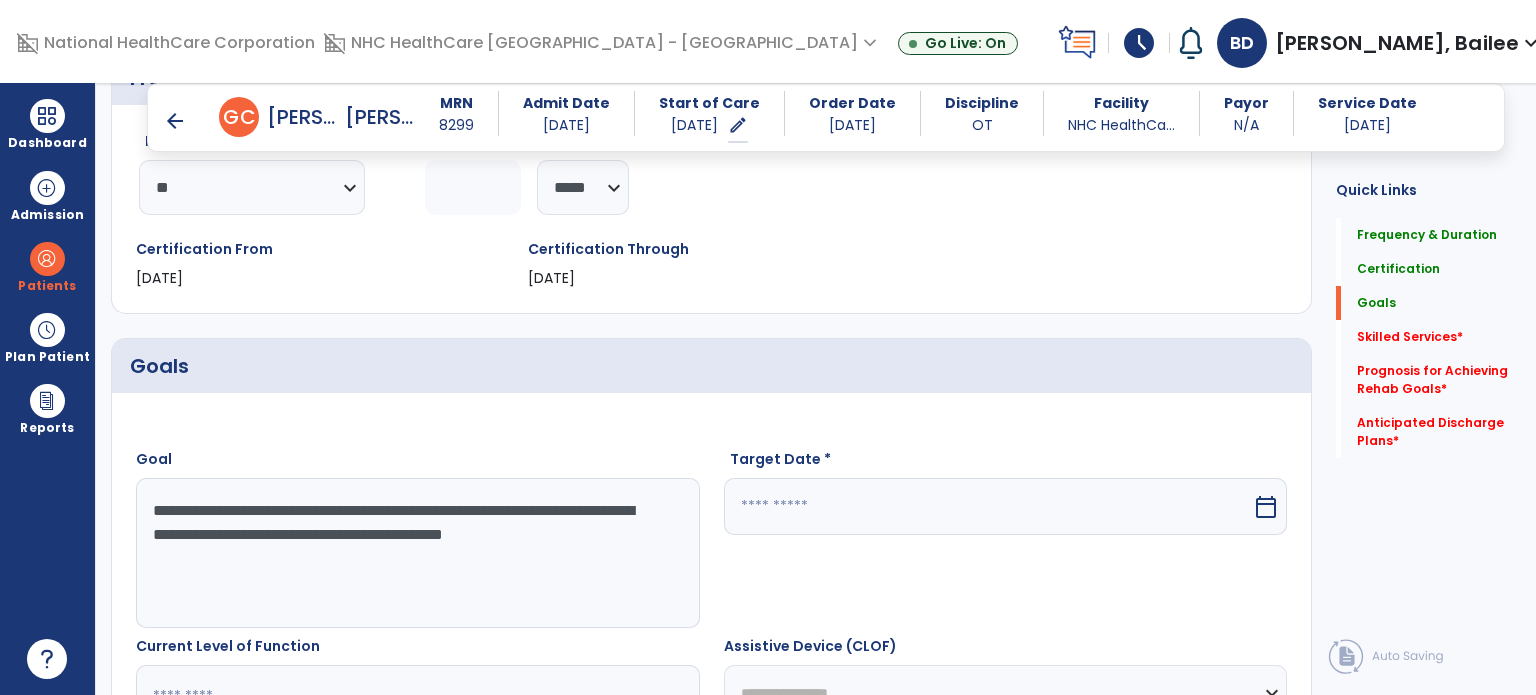 drag, startPoint x: 236, startPoint y: 534, endPoint x: 196, endPoint y: 469, distance: 76.321686 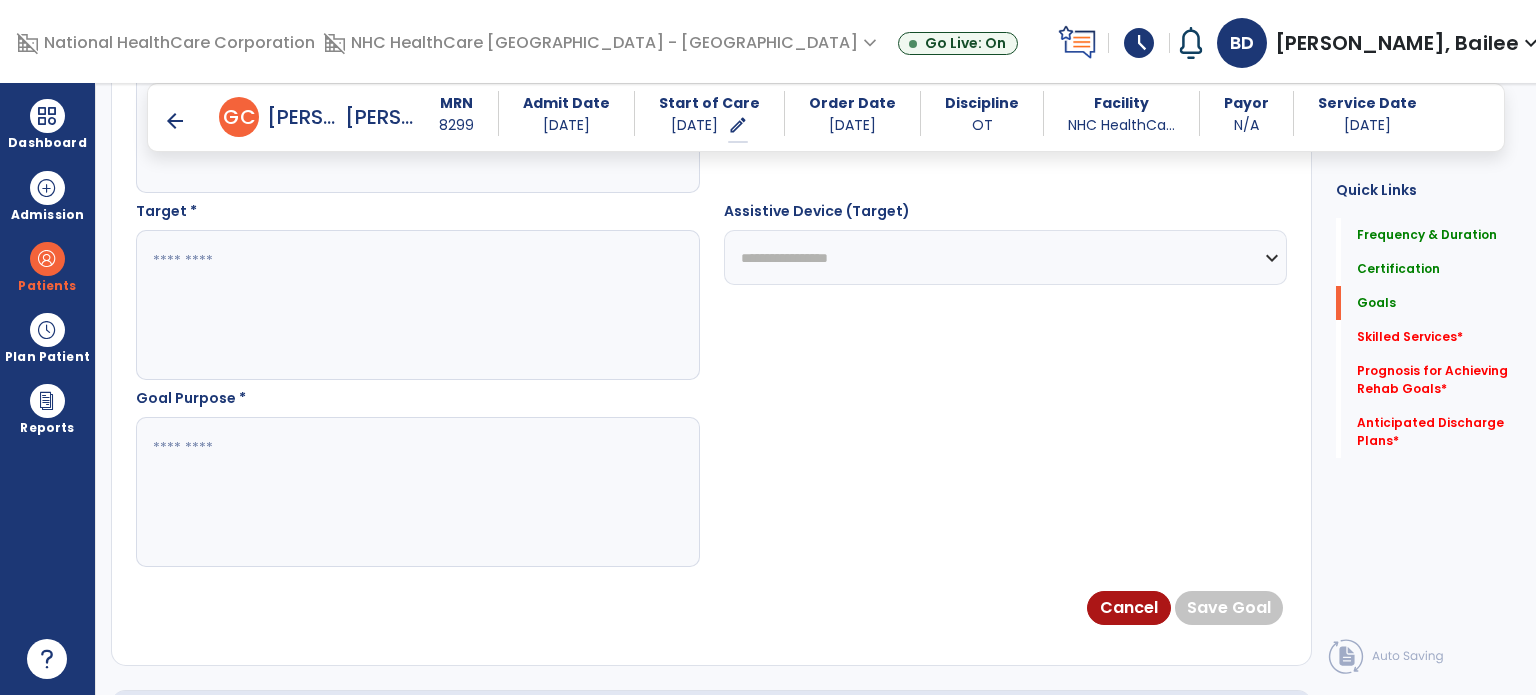 scroll, scrollTop: 1092, scrollLeft: 0, axis: vertical 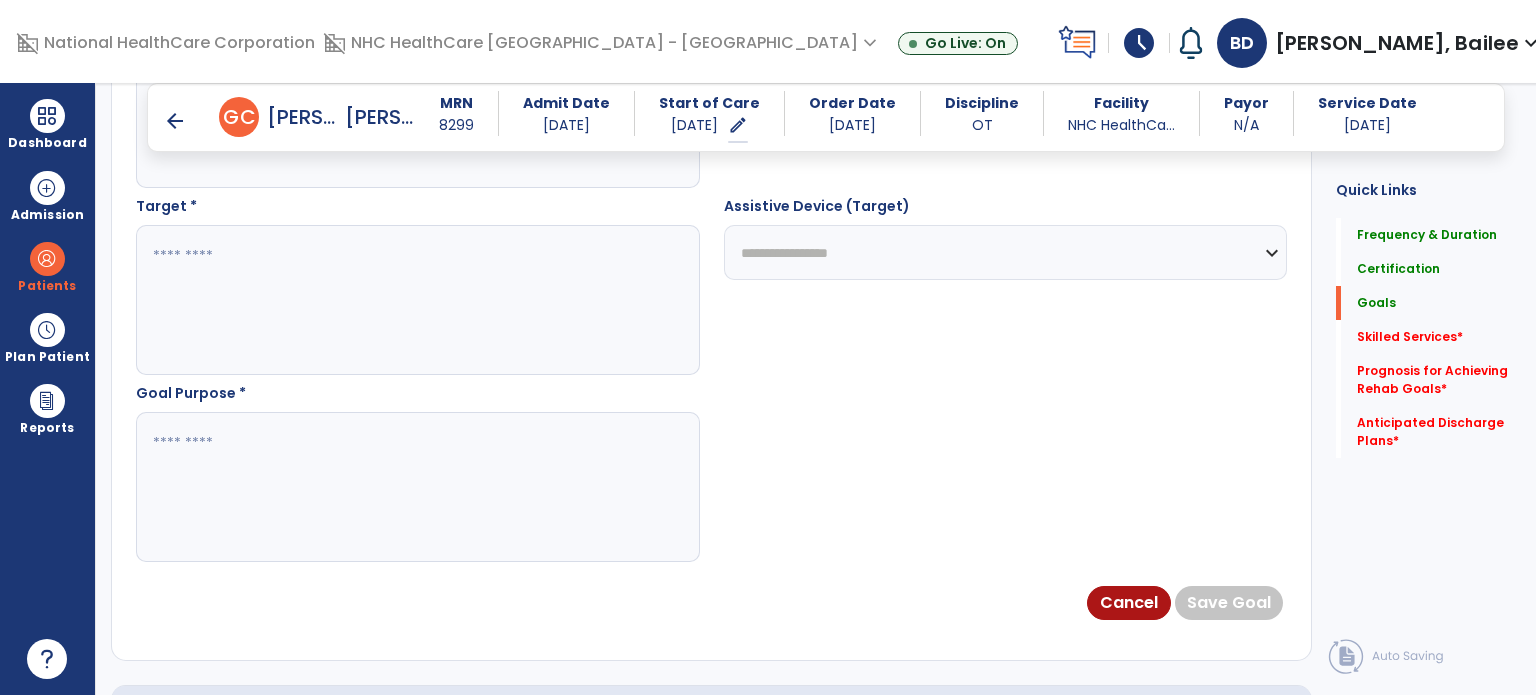 type on "**********" 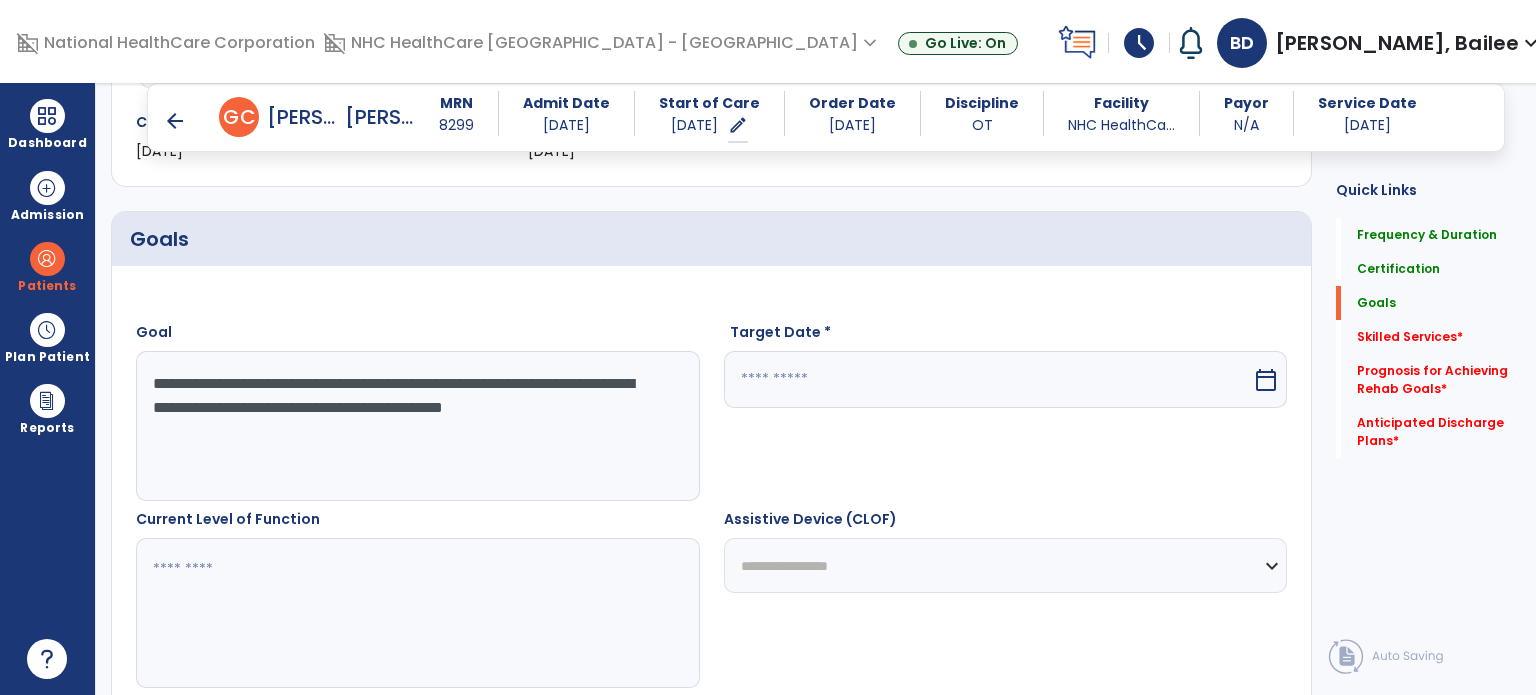 scroll, scrollTop: 399, scrollLeft: 0, axis: vertical 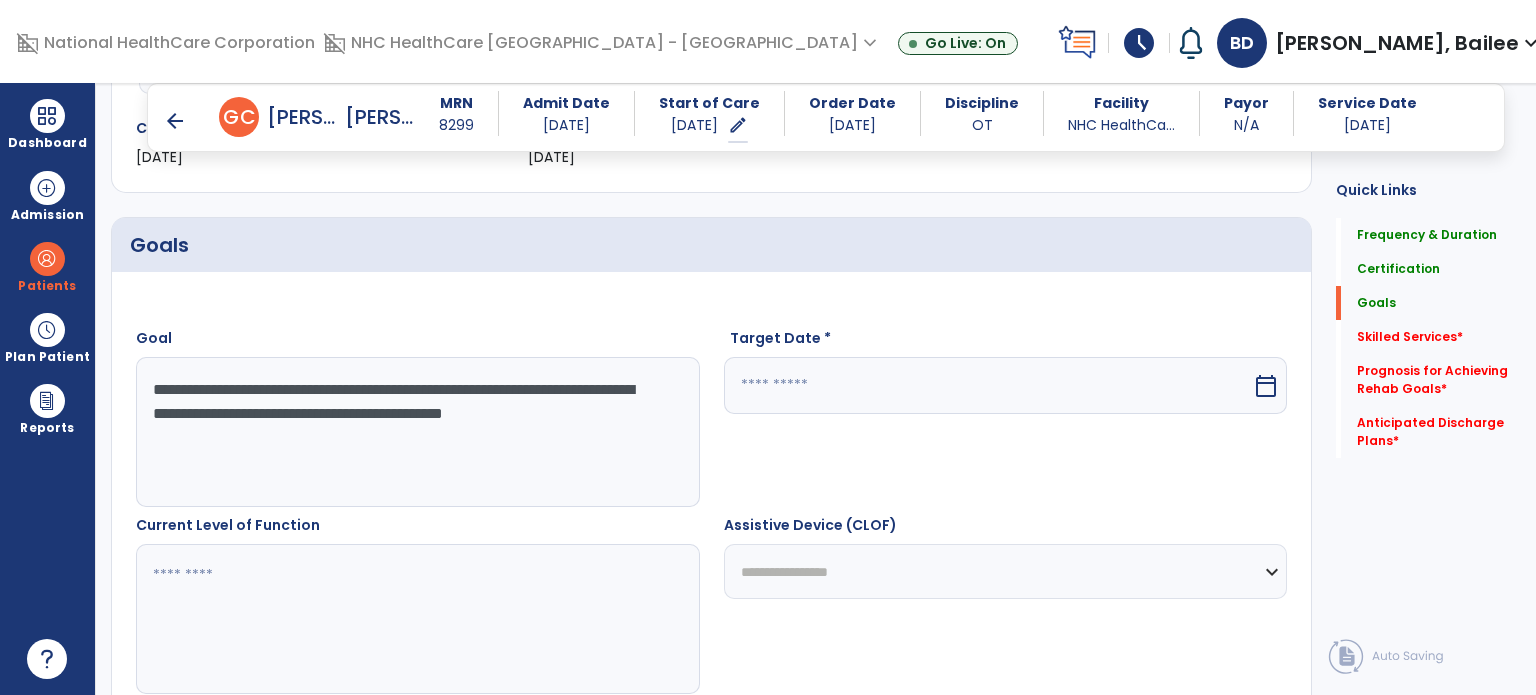 type on "**********" 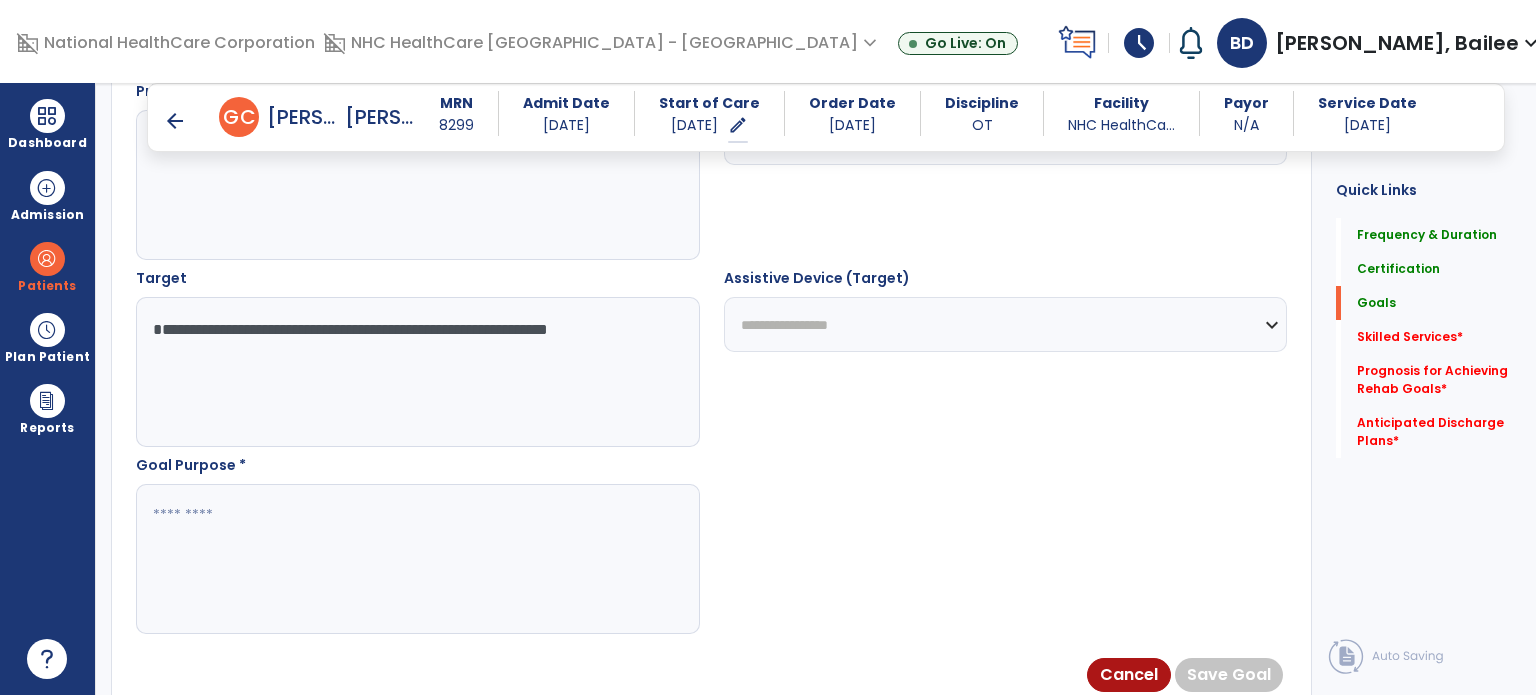 click at bounding box center (409, 559) 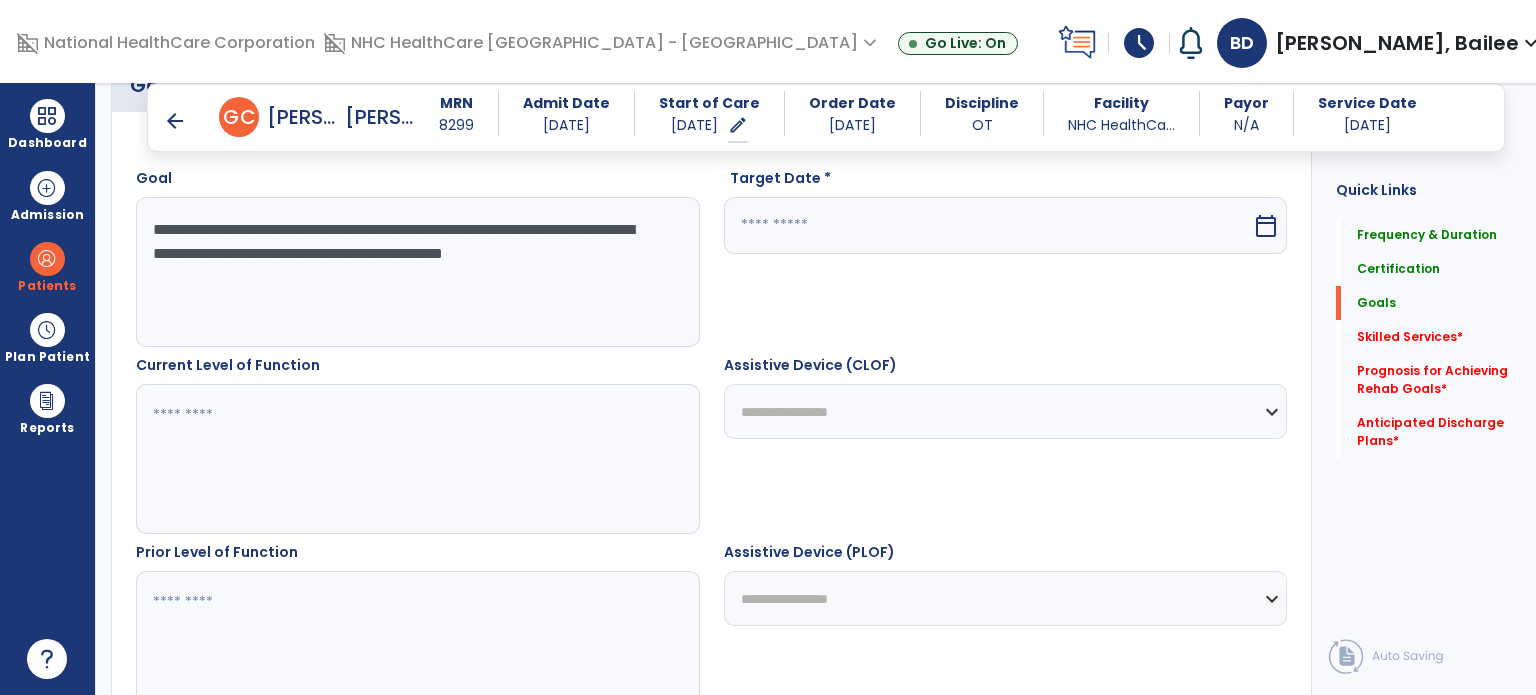 scroll, scrollTop: 554, scrollLeft: 0, axis: vertical 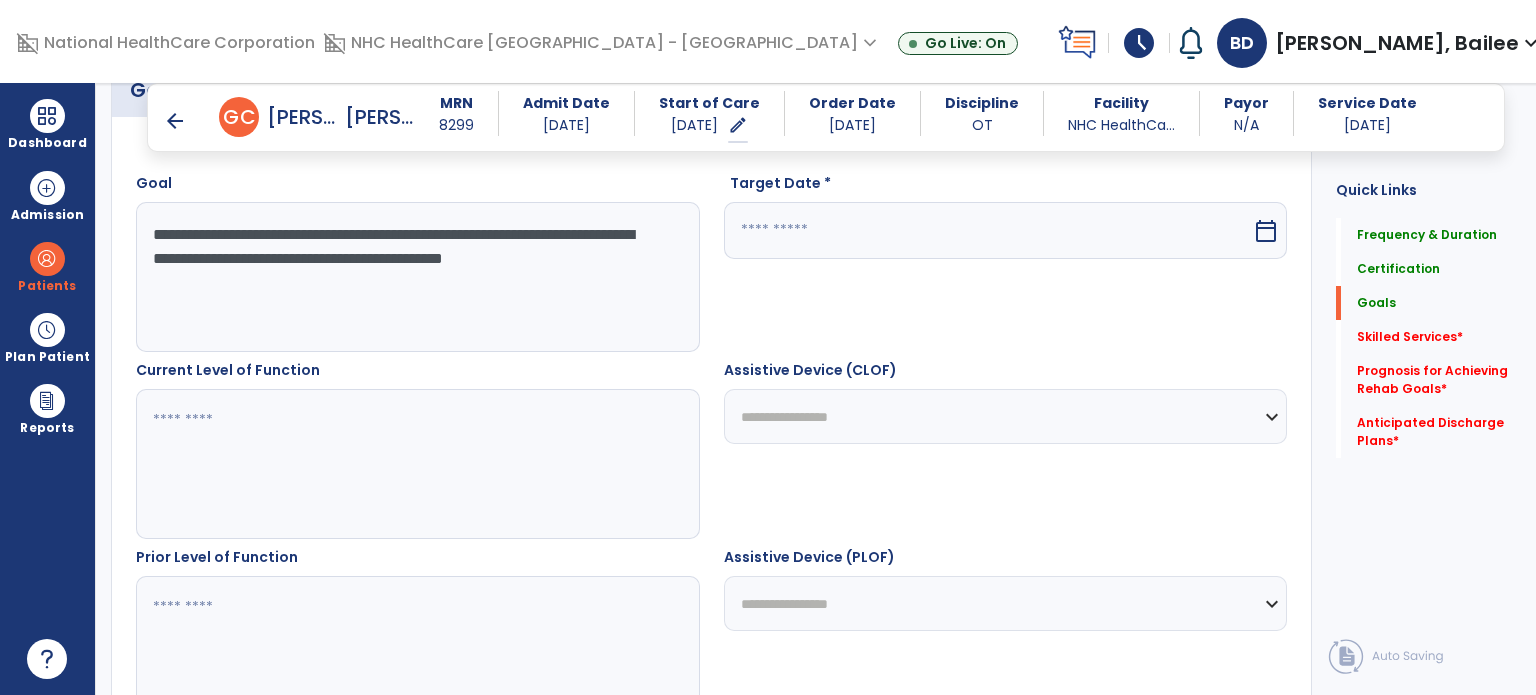 type on "**********" 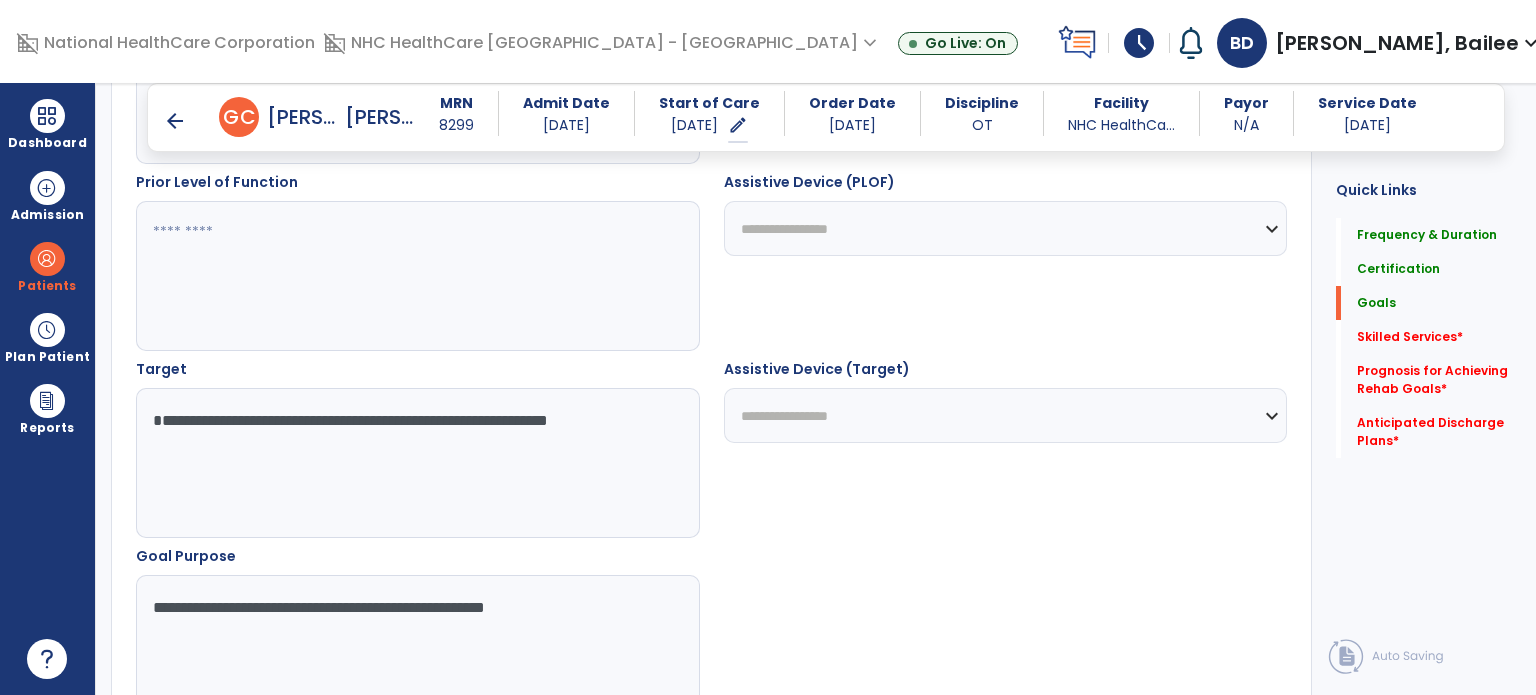 scroll, scrollTop: 934, scrollLeft: 0, axis: vertical 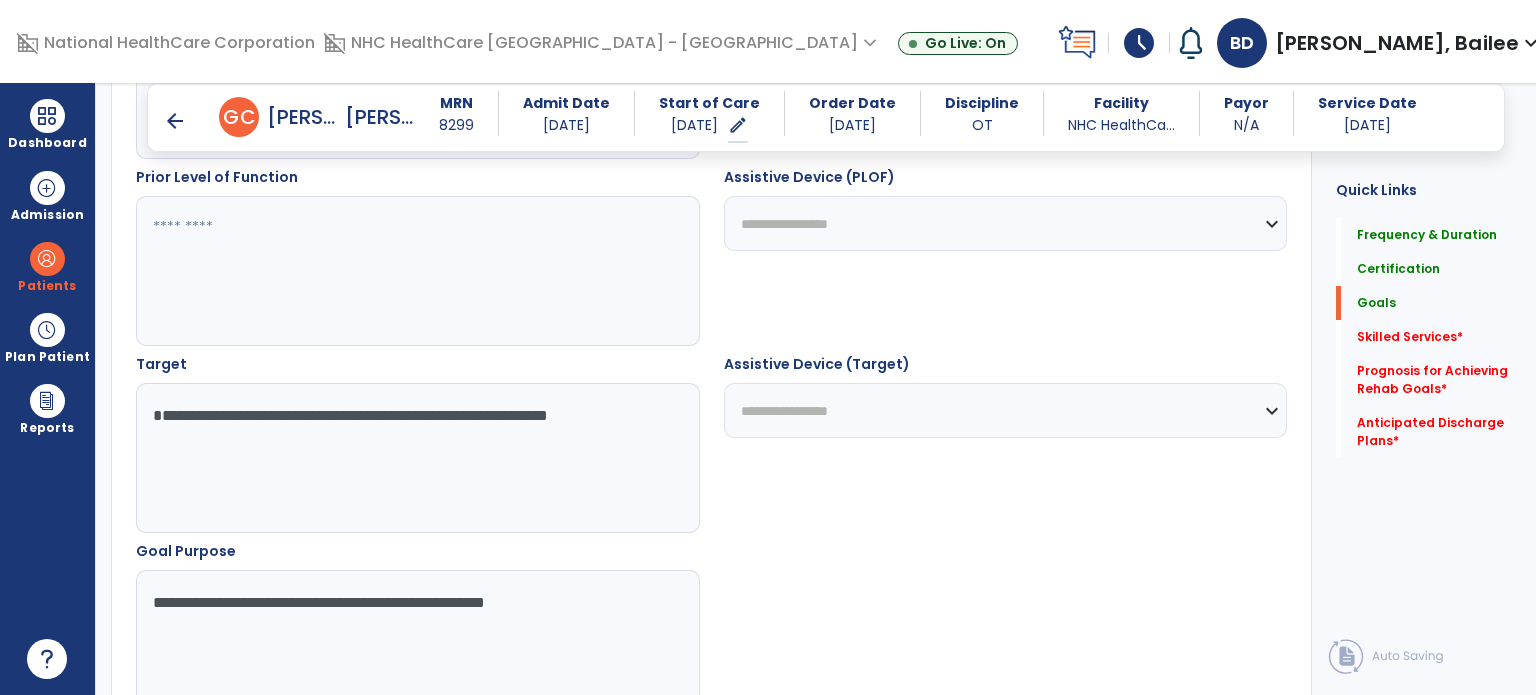type on "**********" 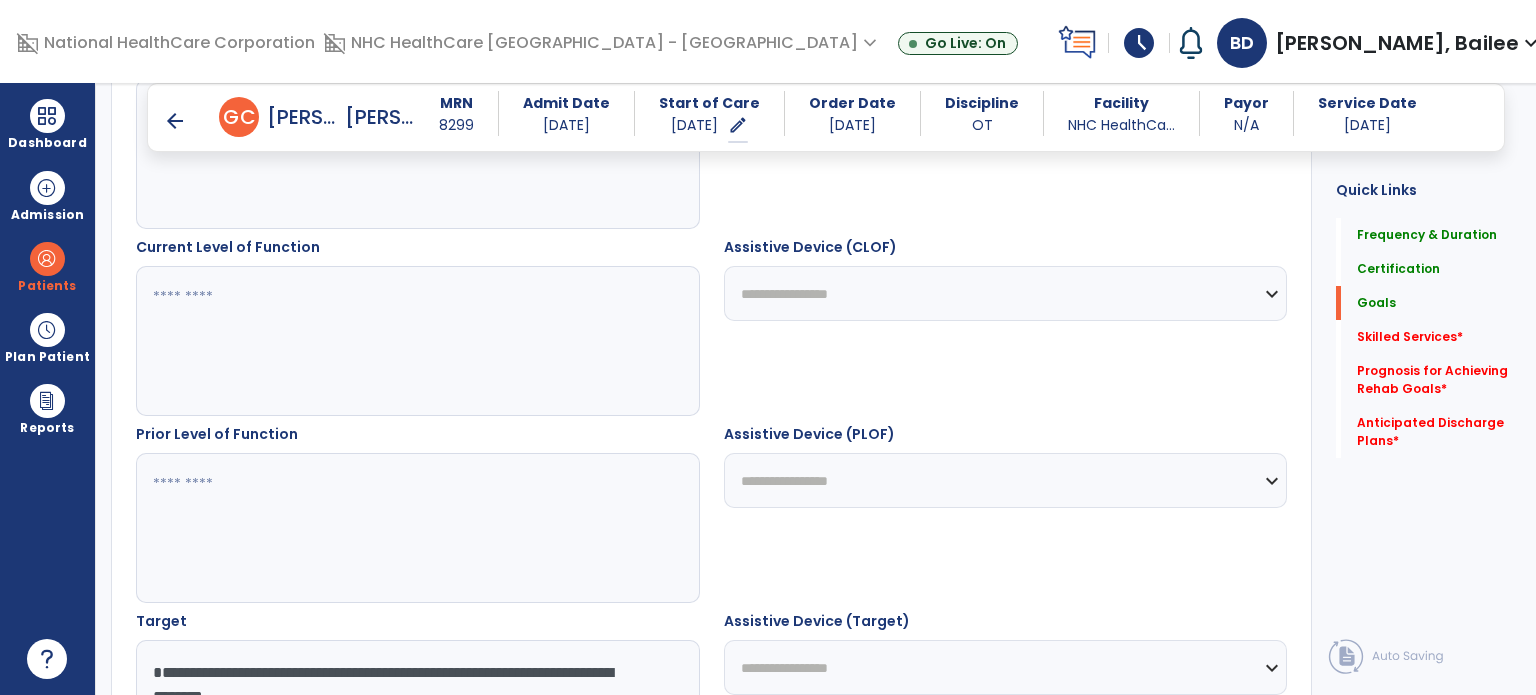 scroll, scrollTop: 678, scrollLeft: 0, axis: vertical 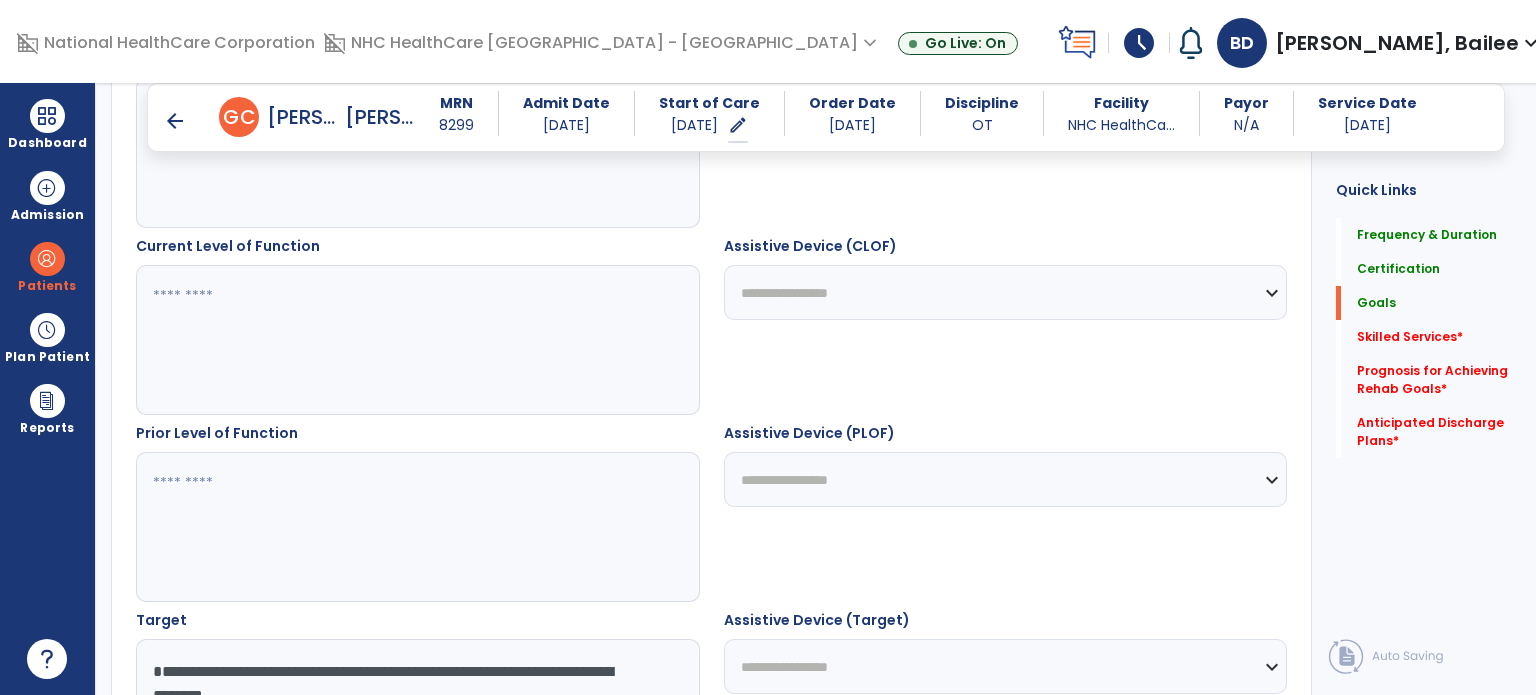 type on "**********" 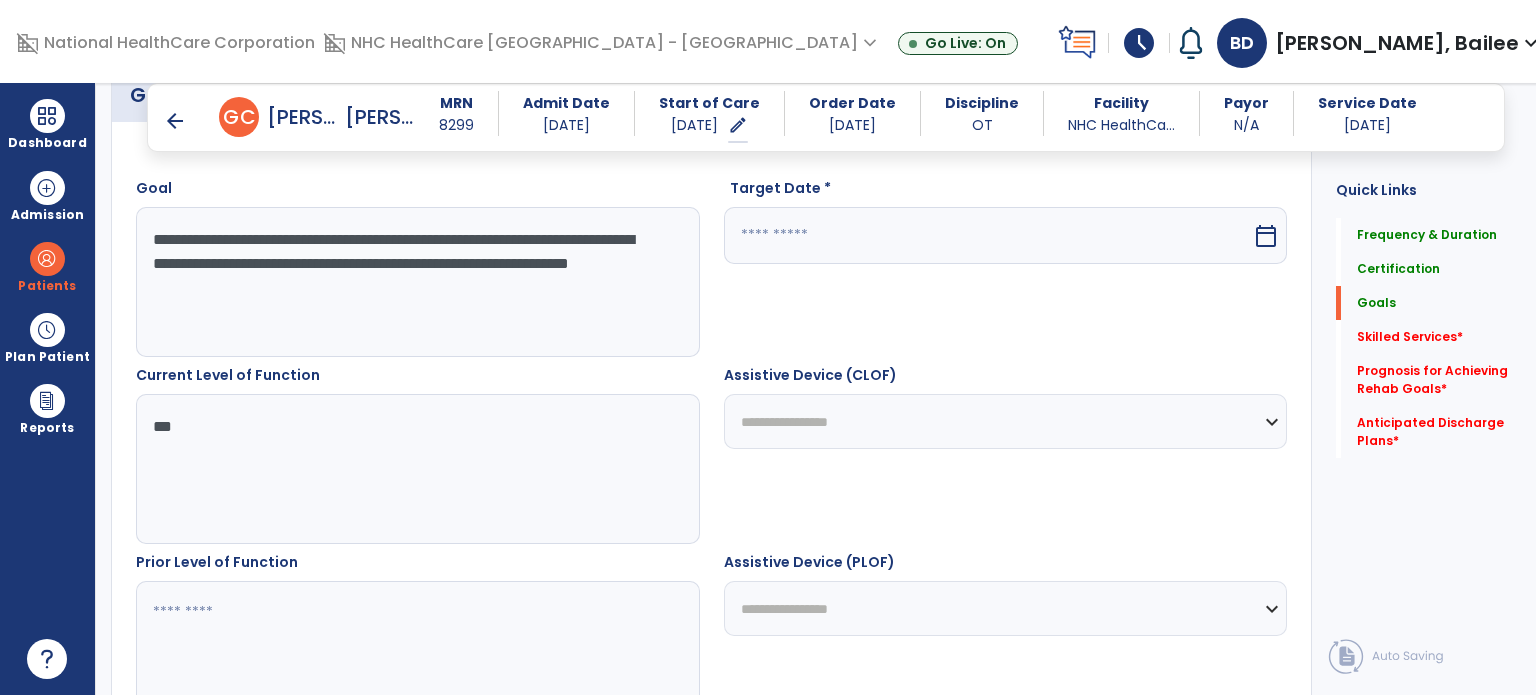 type on "***" 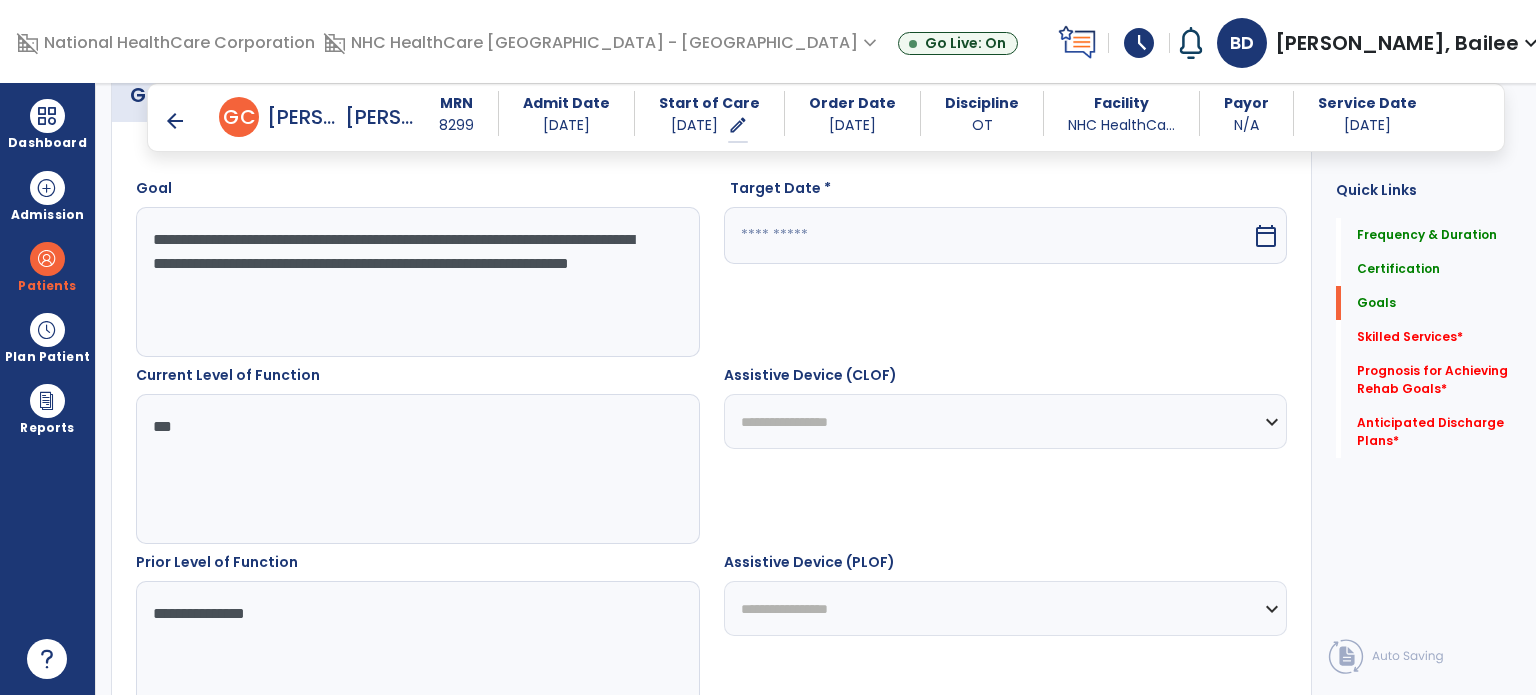 type on "**********" 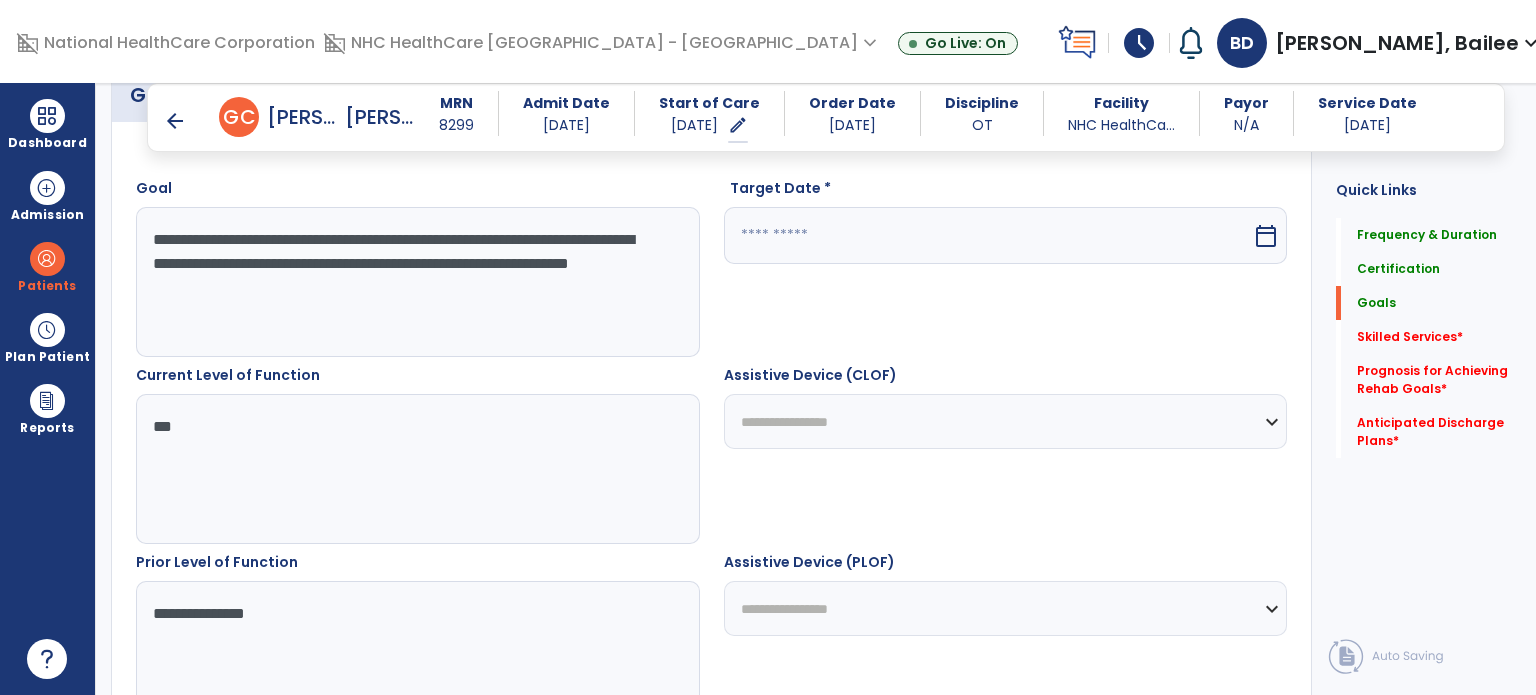 click at bounding box center [988, 235] 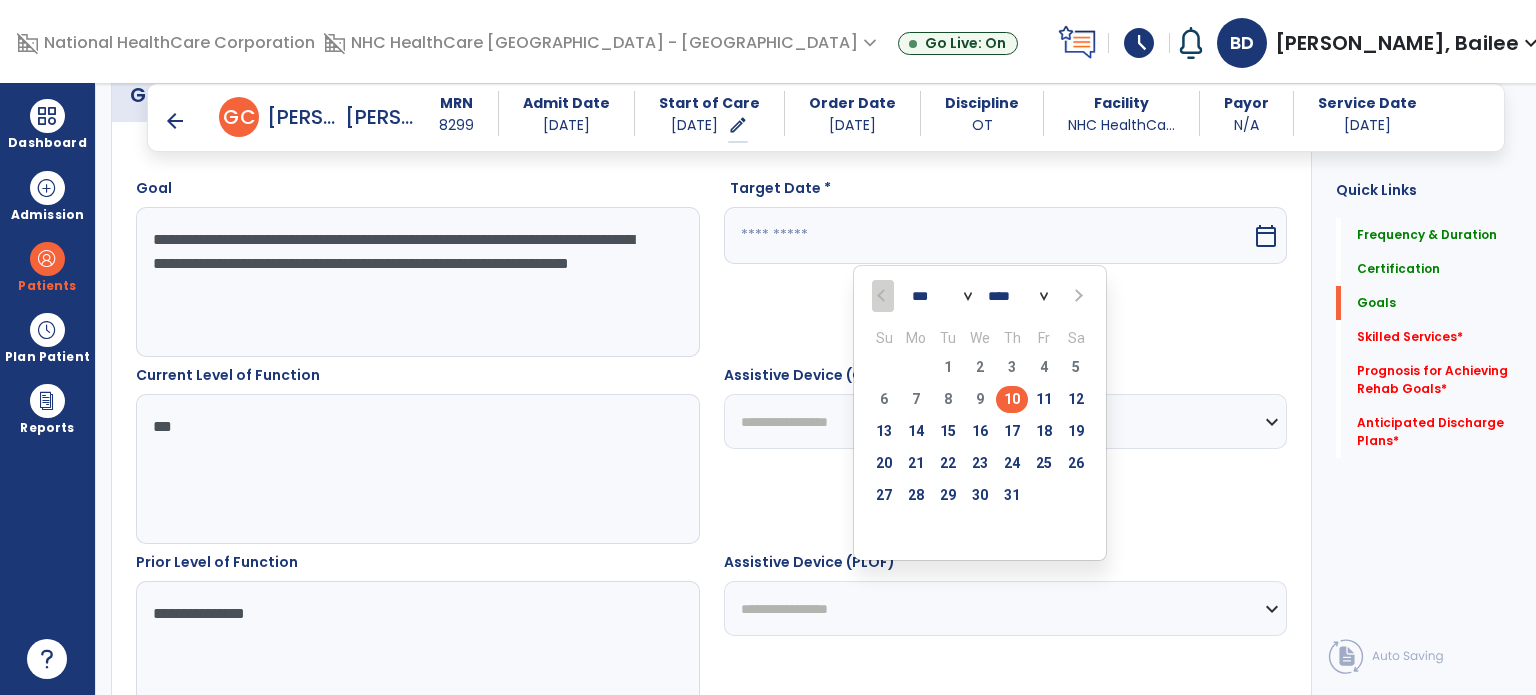 click on "22" at bounding box center [948, 463] 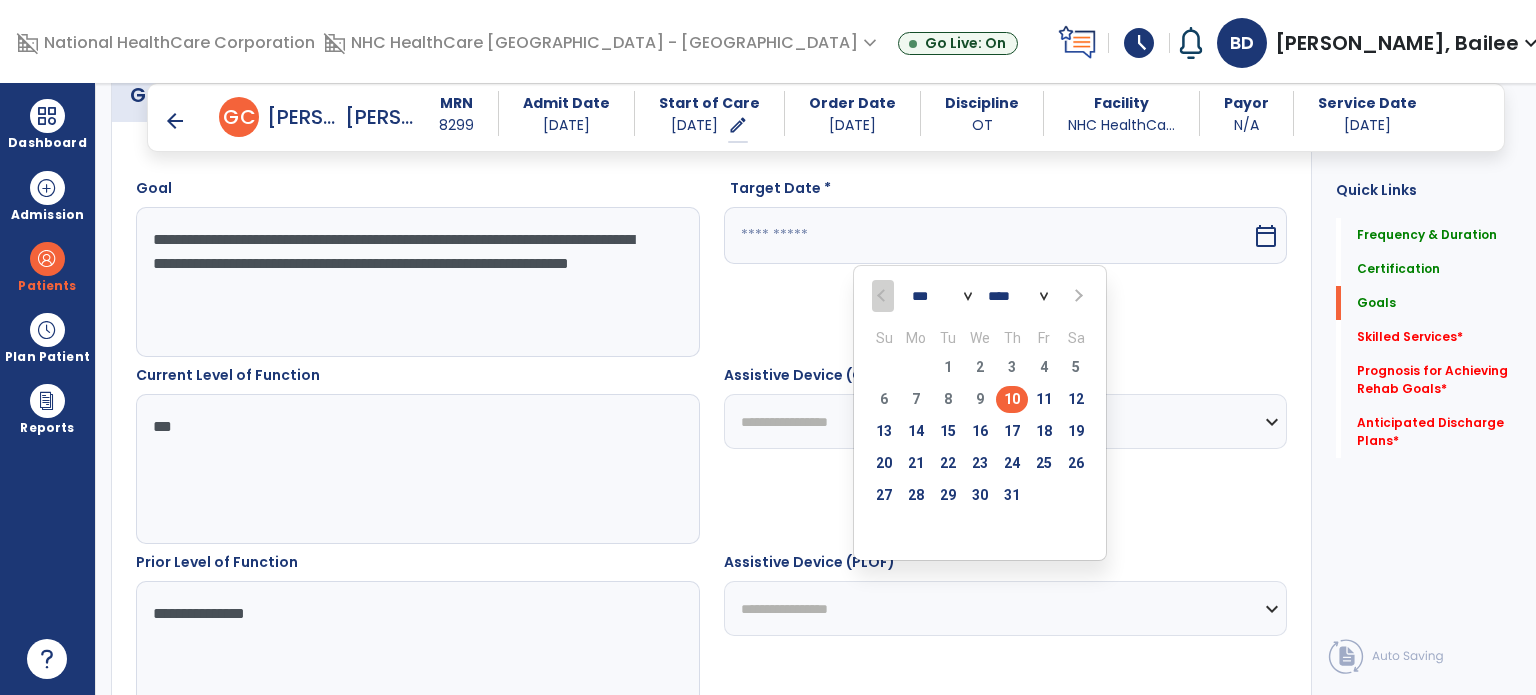 type on "*********" 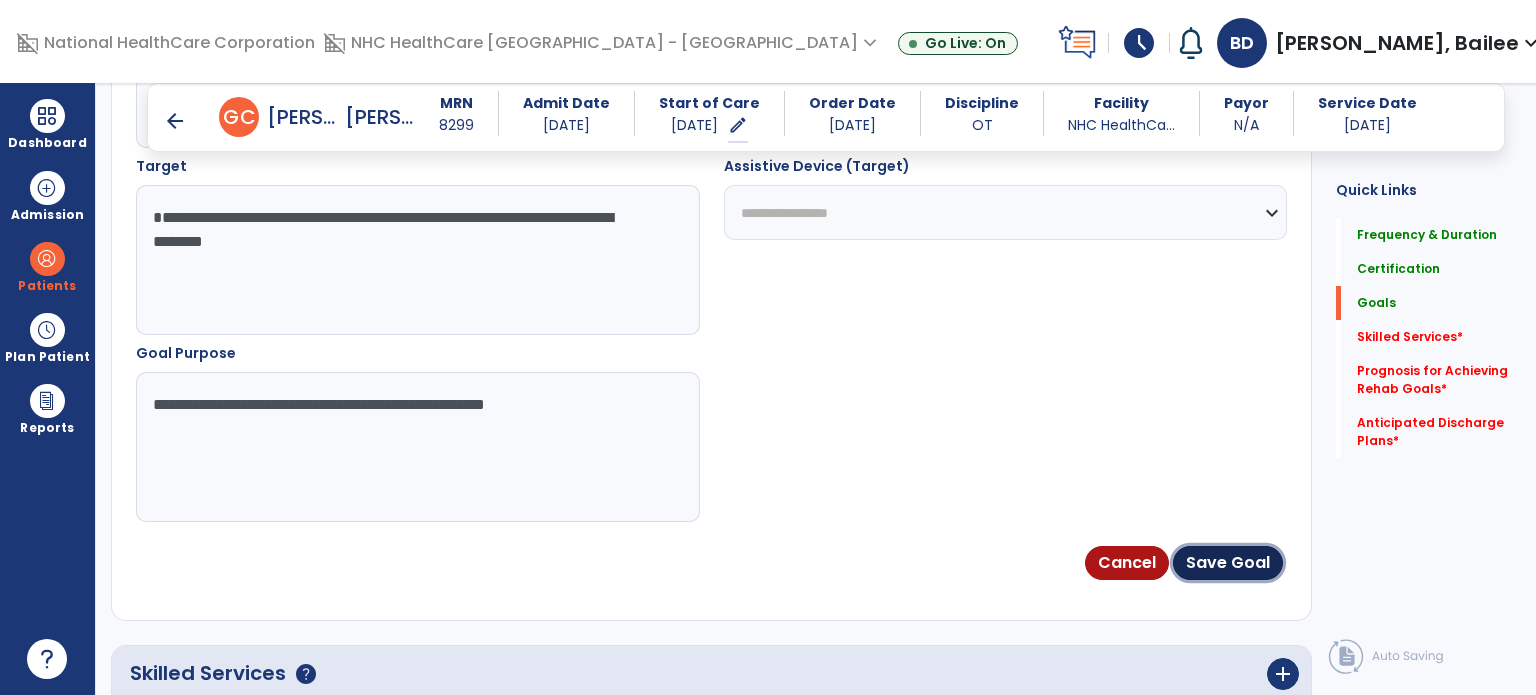 click on "Save Goal" at bounding box center (1228, 563) 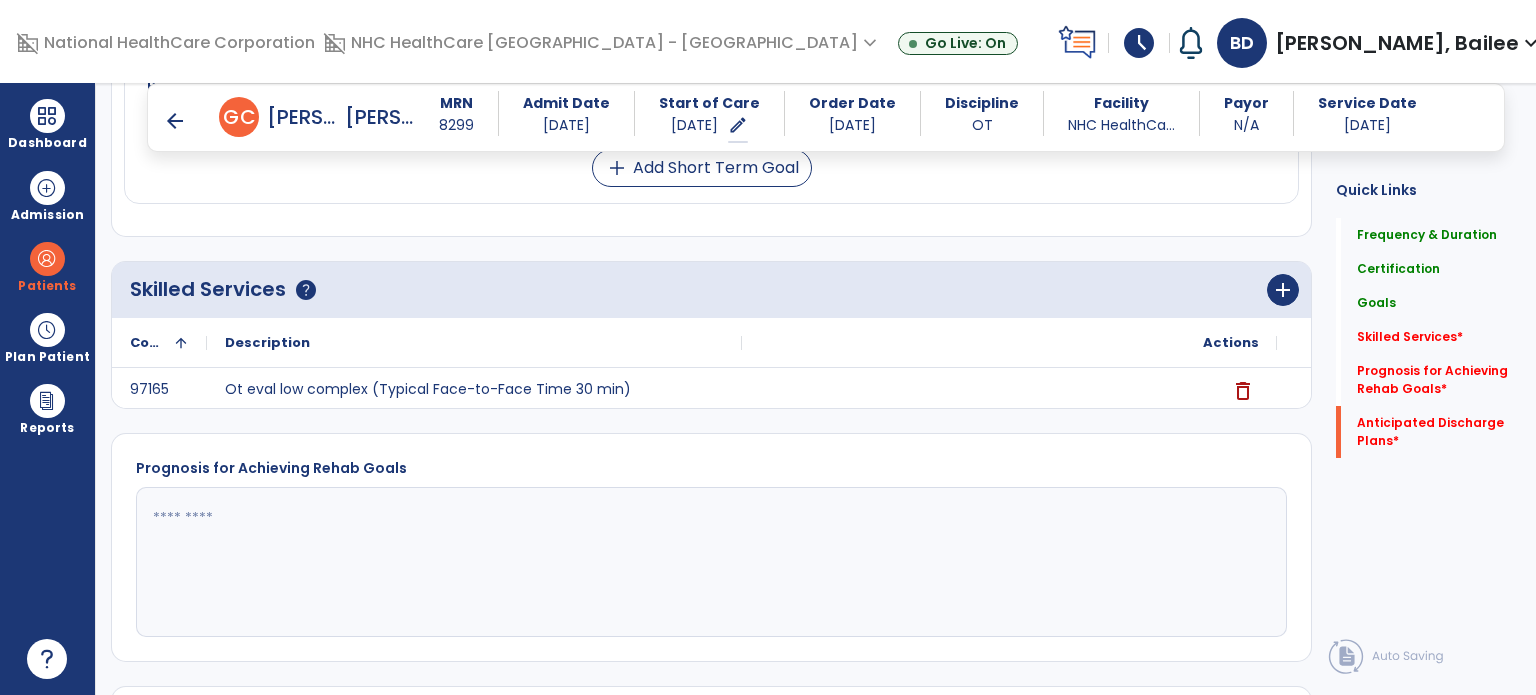 scroll, scrollTop: 1392, scrollLeft: 0, axis: vertical 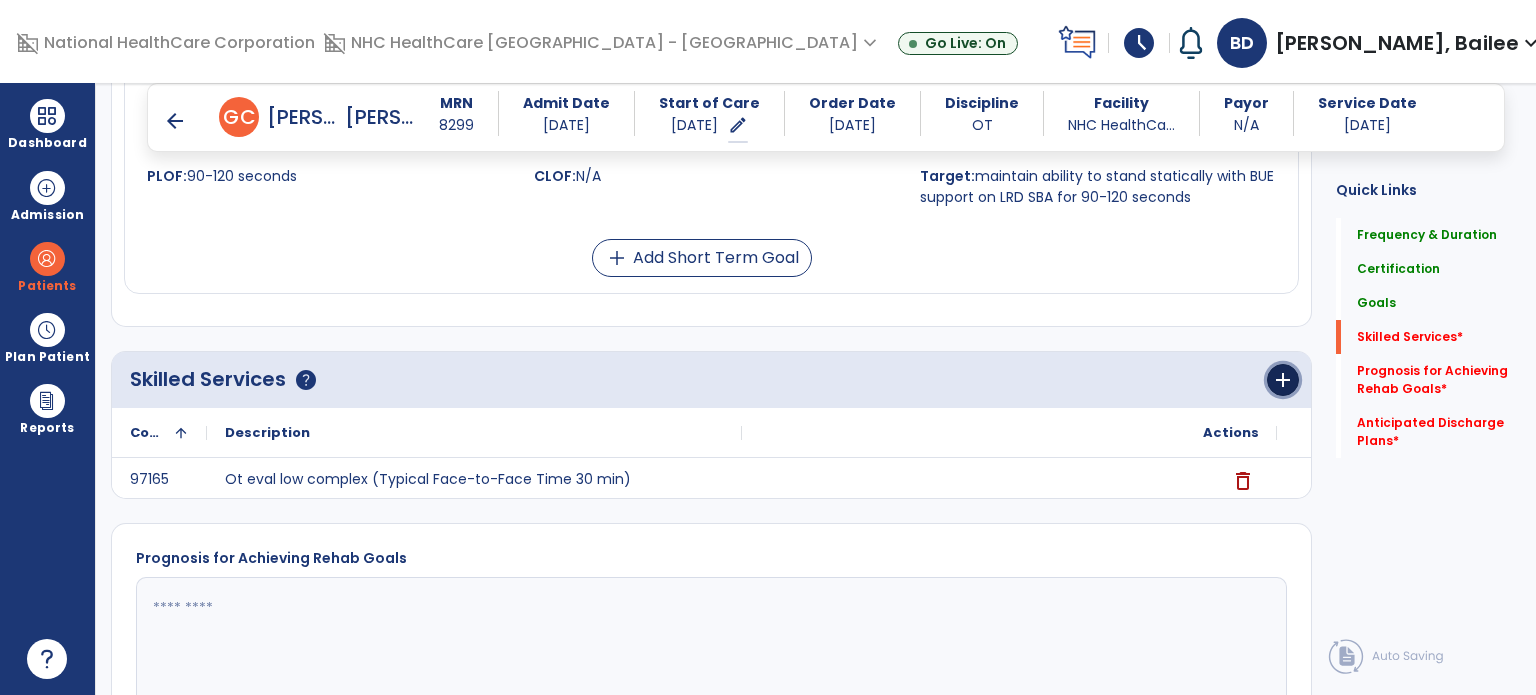 click on "add" 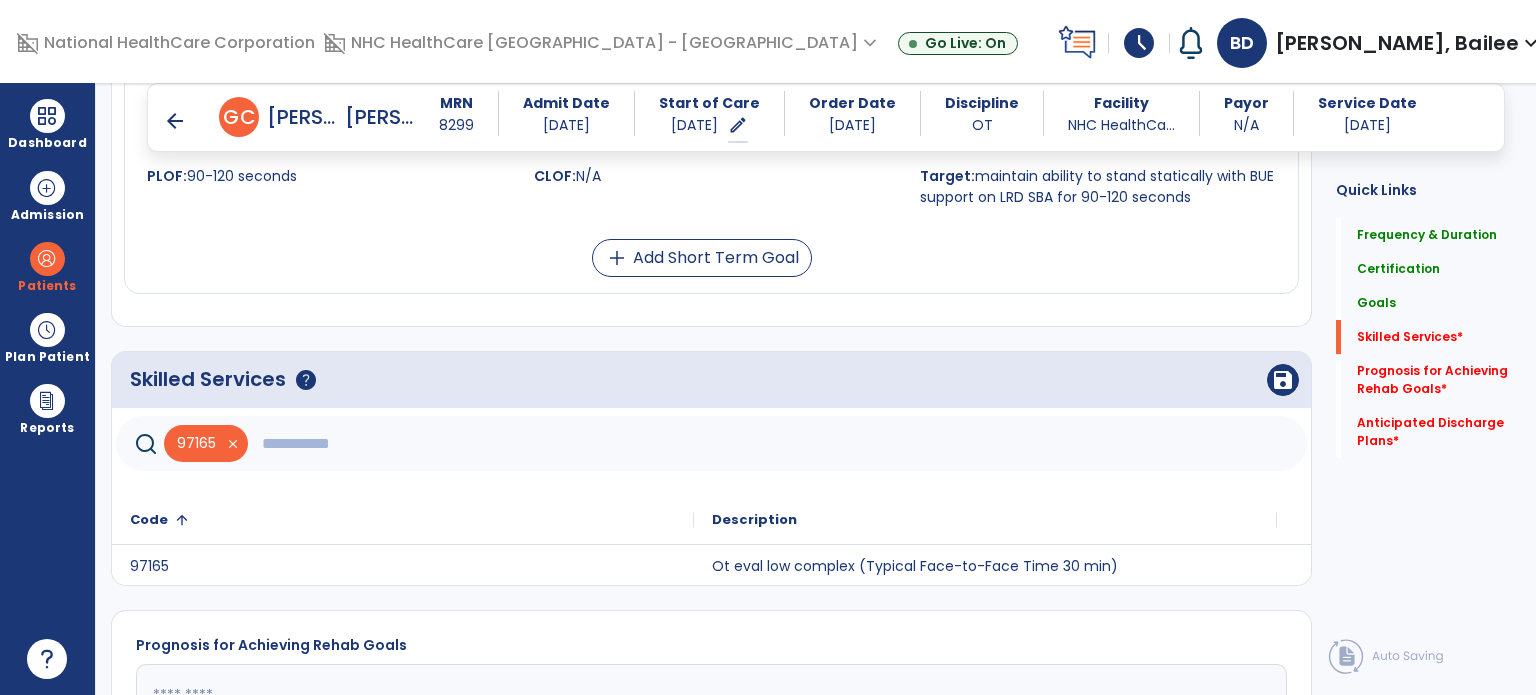 click on "97165   close" 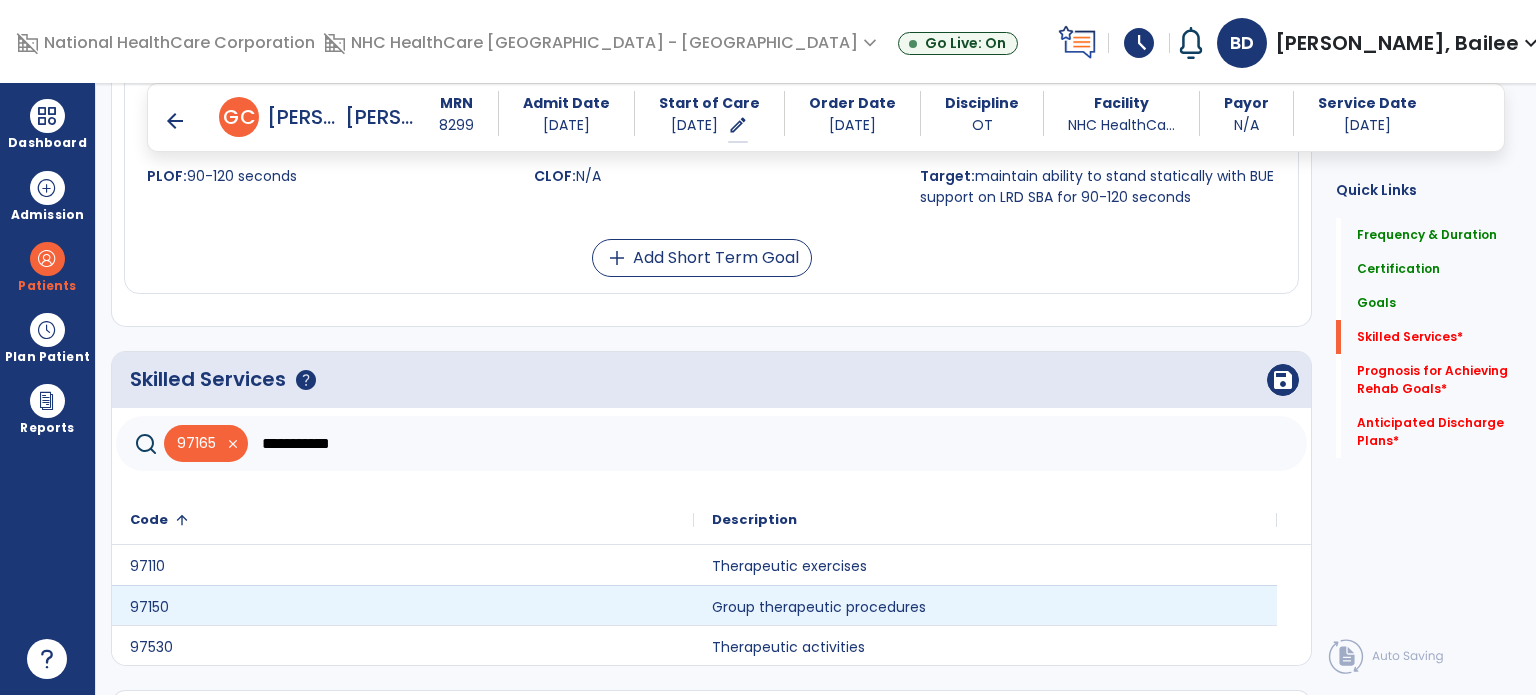 type on "**********" 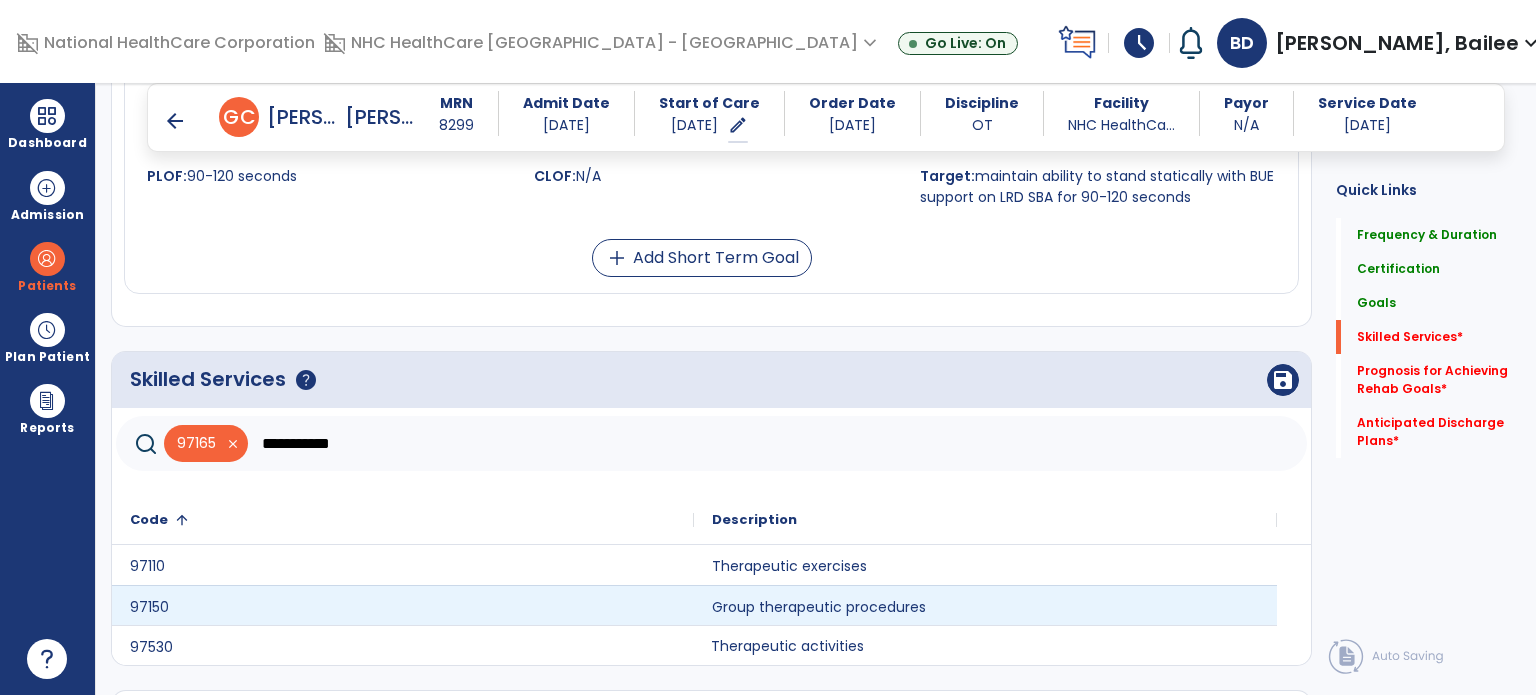 click on "Therapeutic activities" 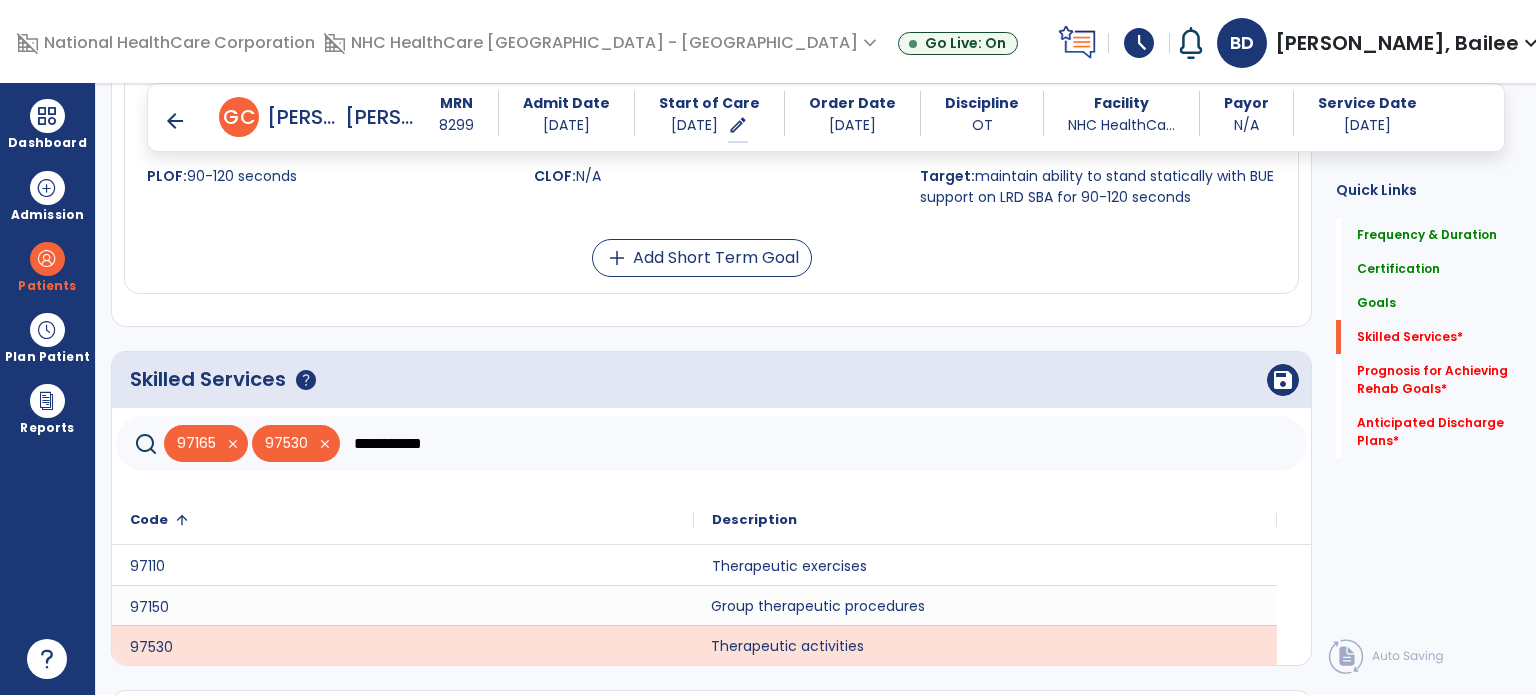click on "Group therapeutic procedures" 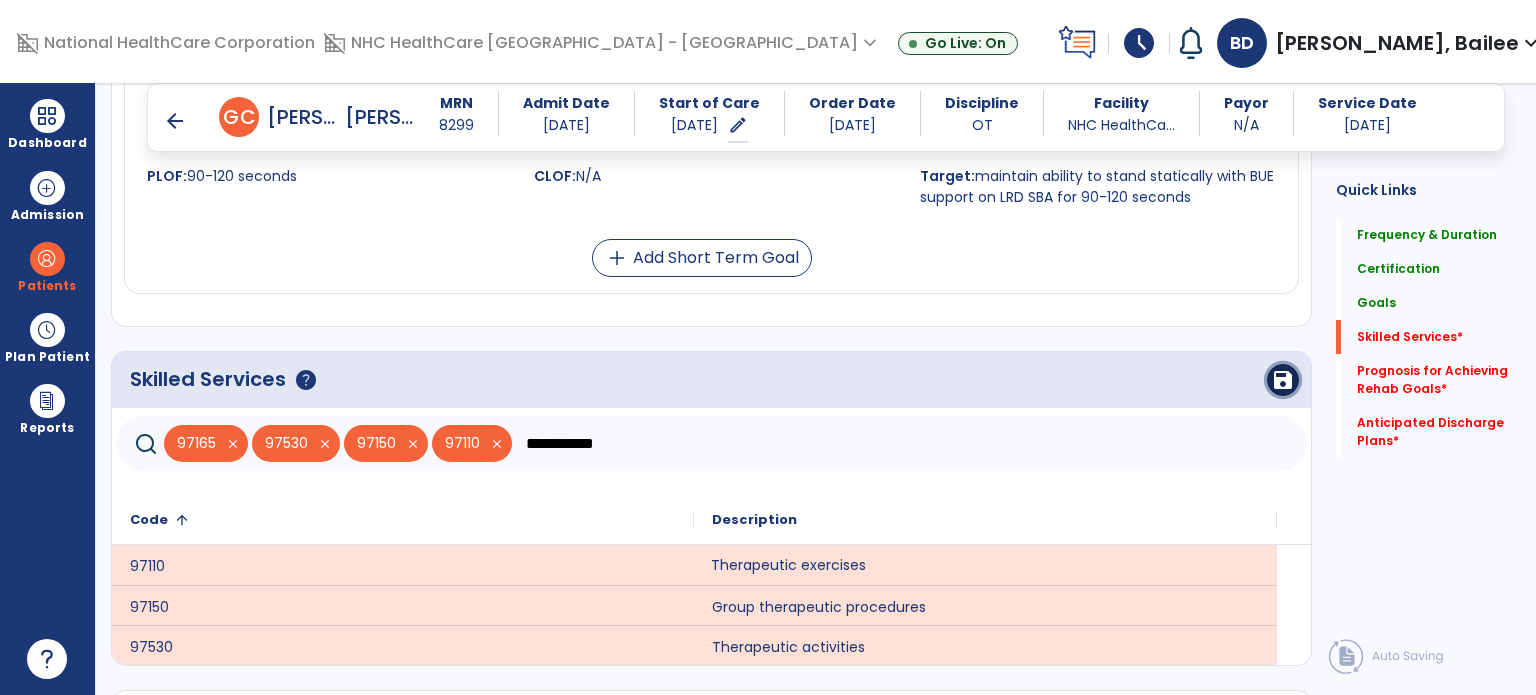 click on "save" 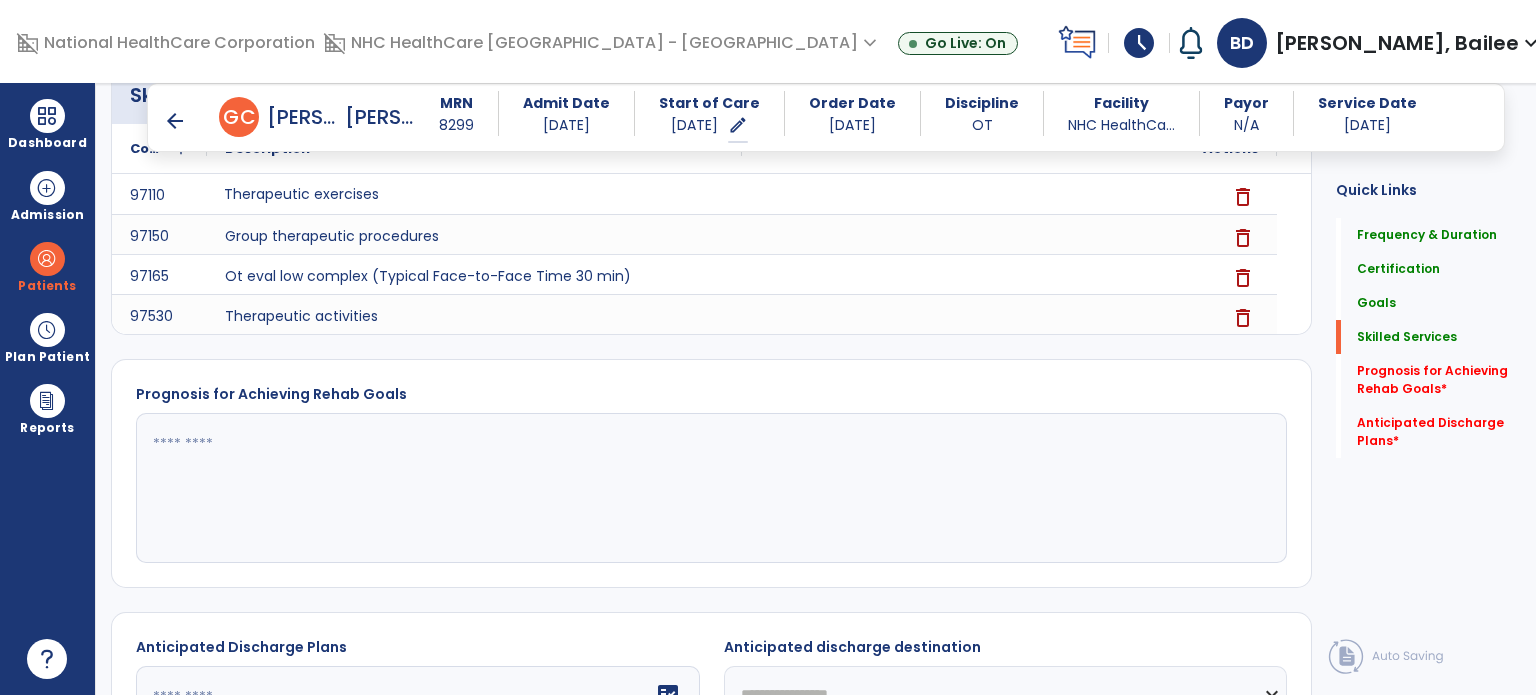 scroll, scrollTop: 1544, scrollLeft: 0, axis: vertical 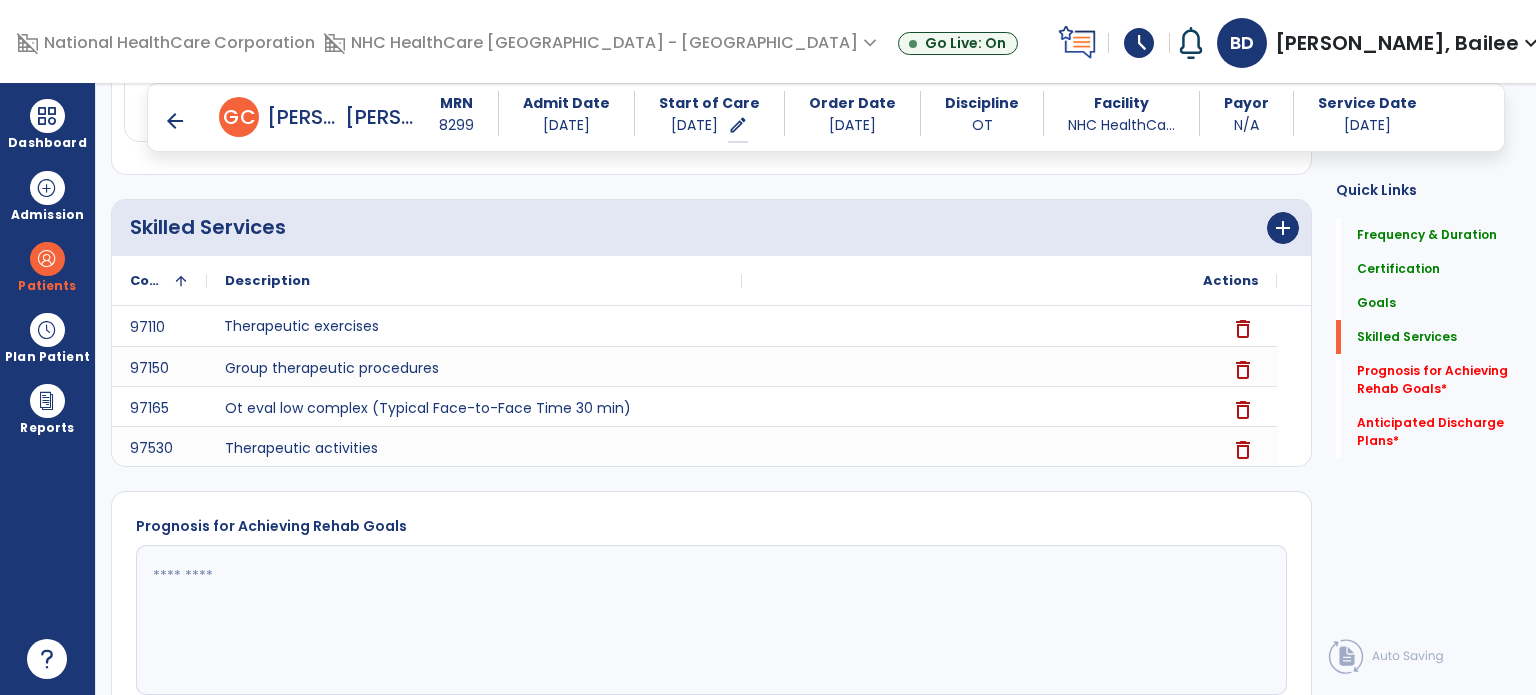 click on "add" 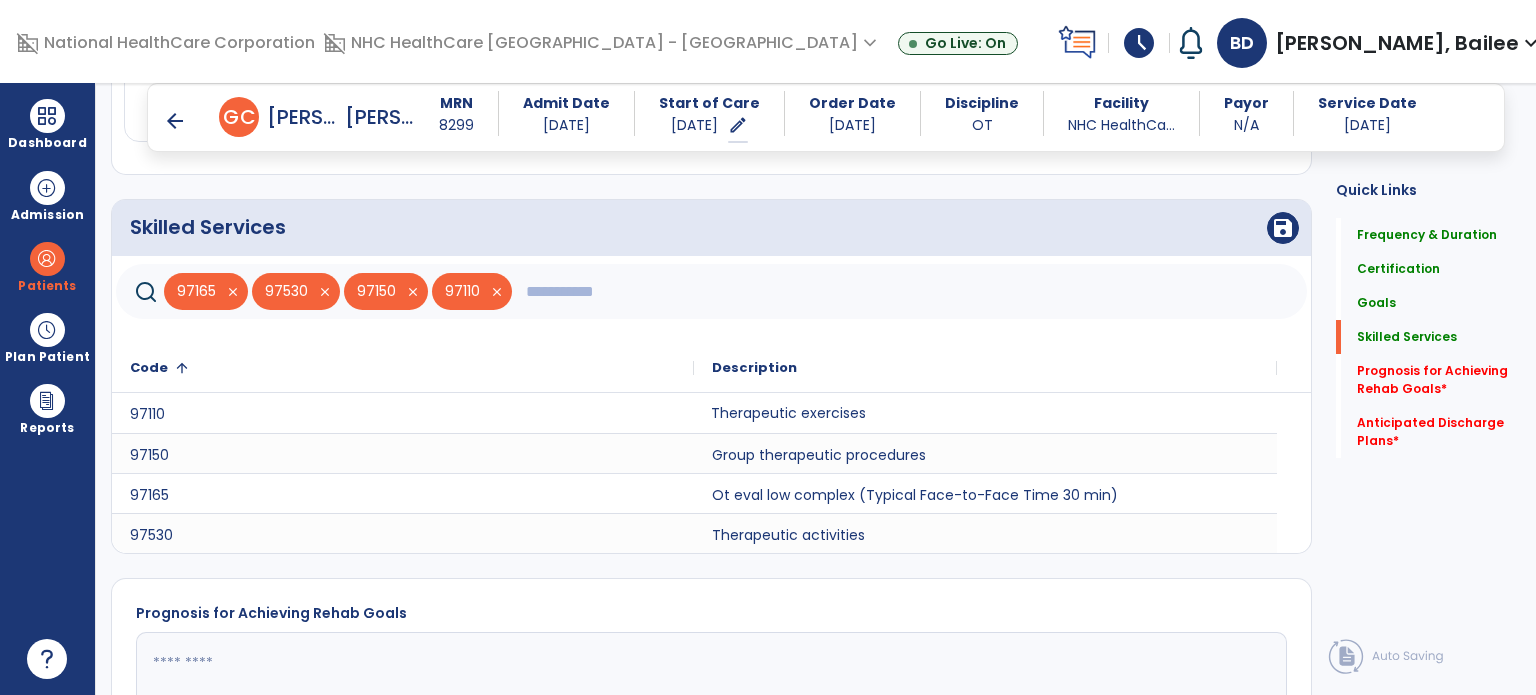 click on "97165   close   97530   close   97150   close   97110   close" 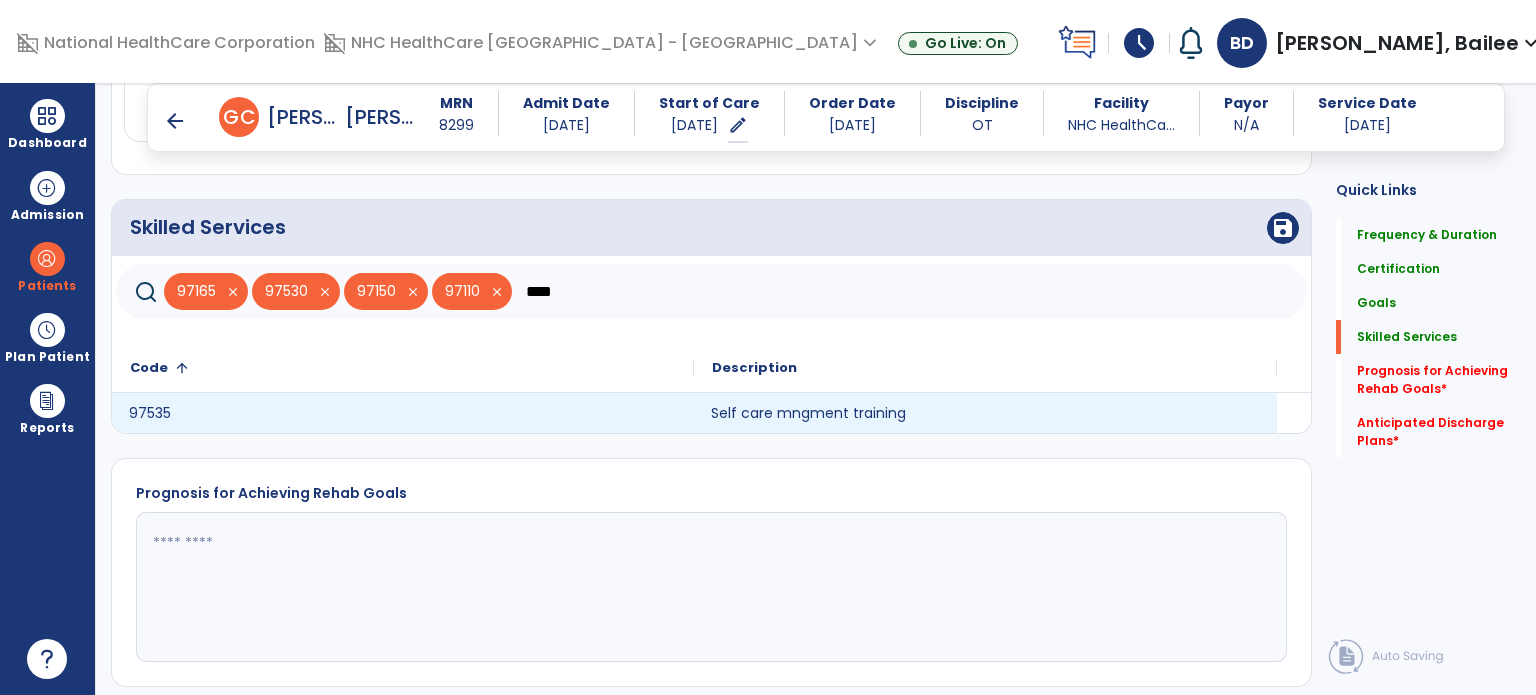 click on "97535" 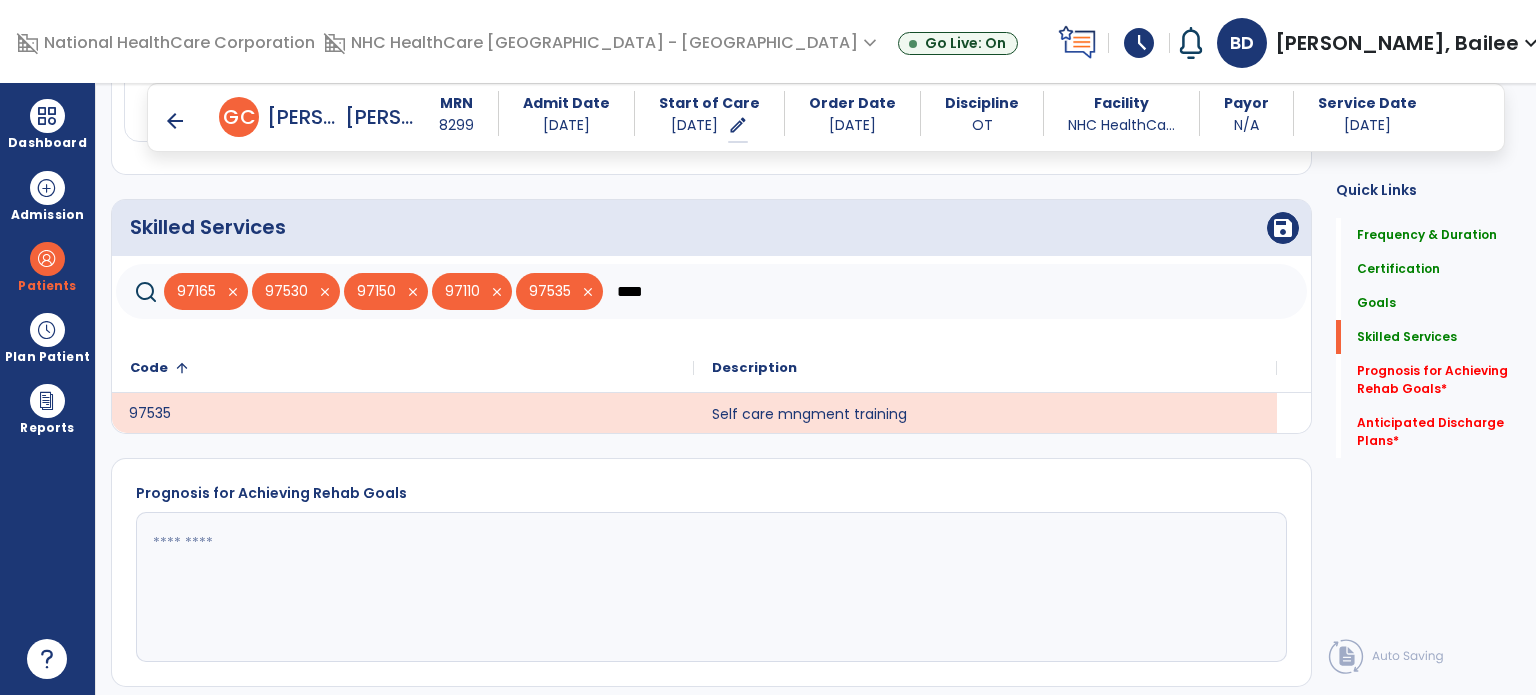 click on "****" 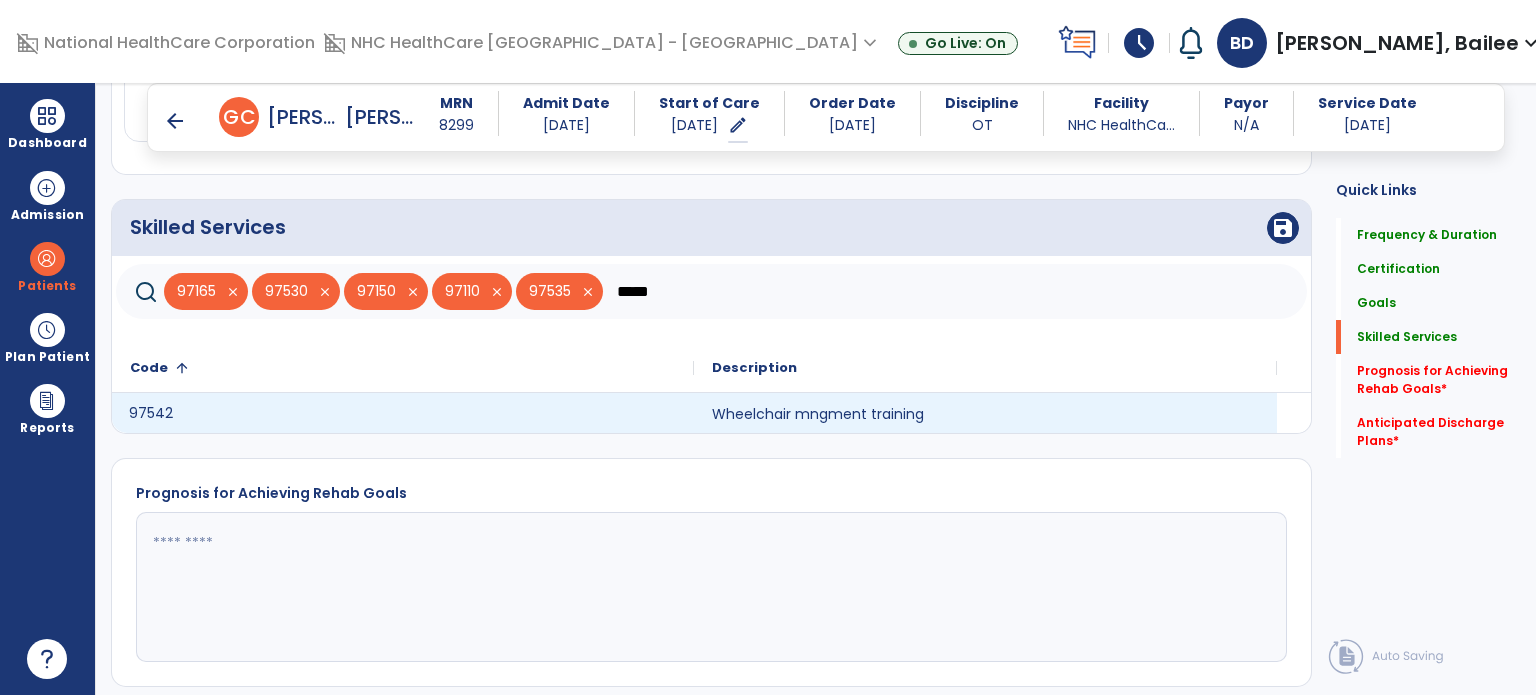 type on "*****" 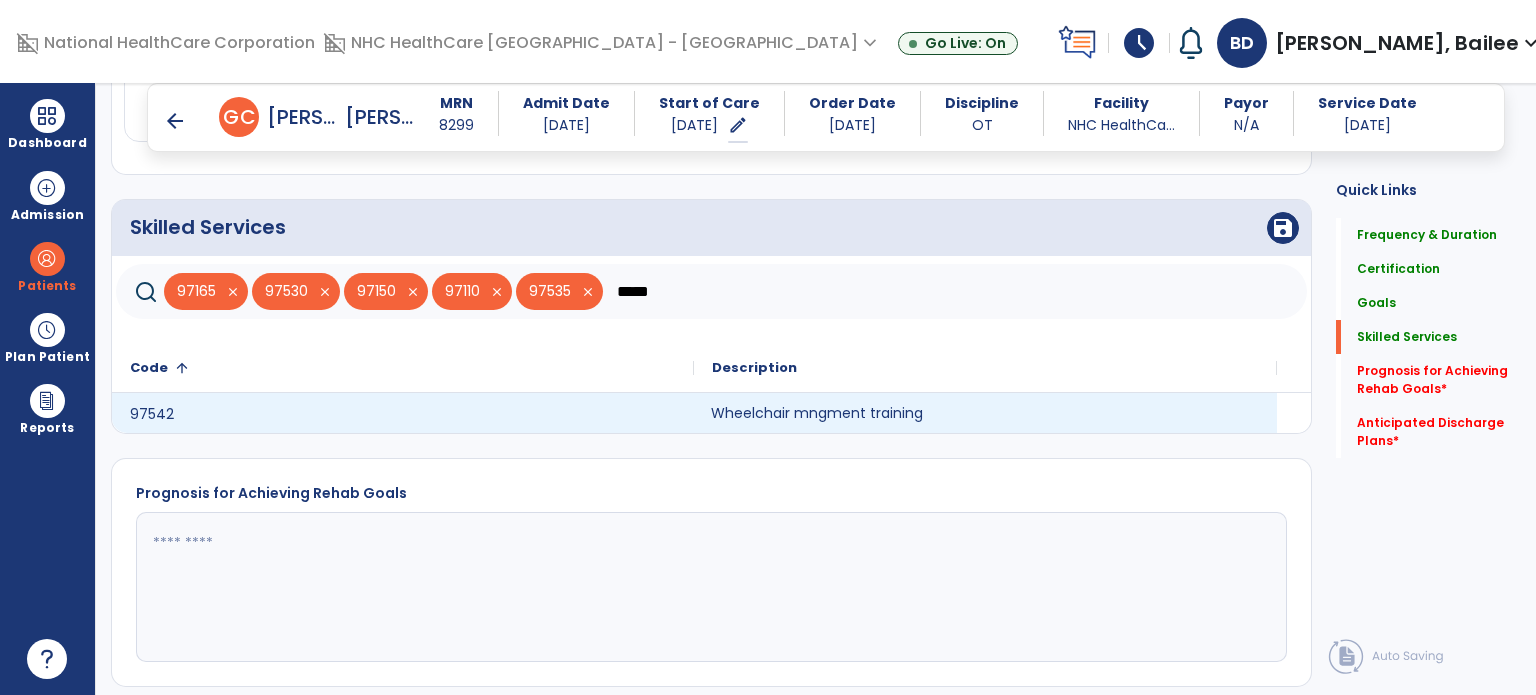 click on "Wheelchair mngment training" 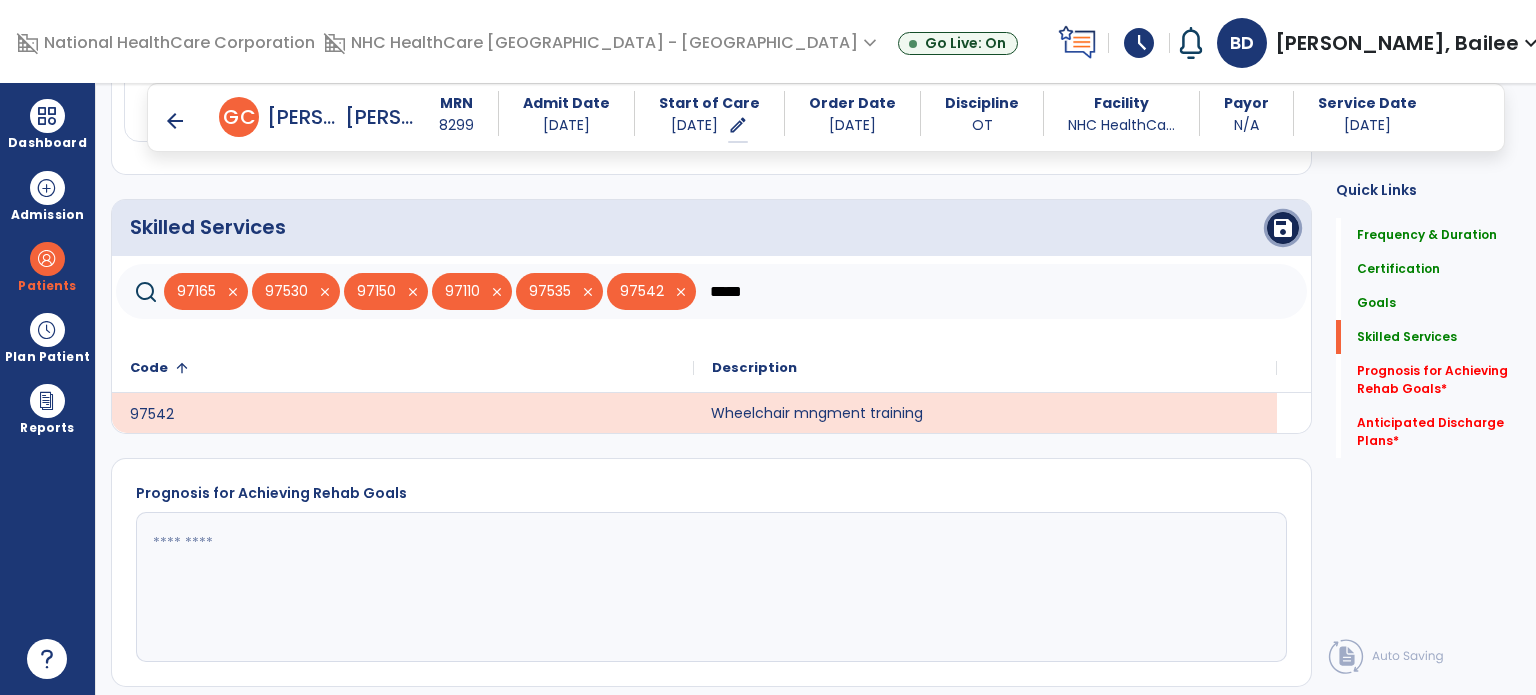 click on "save" 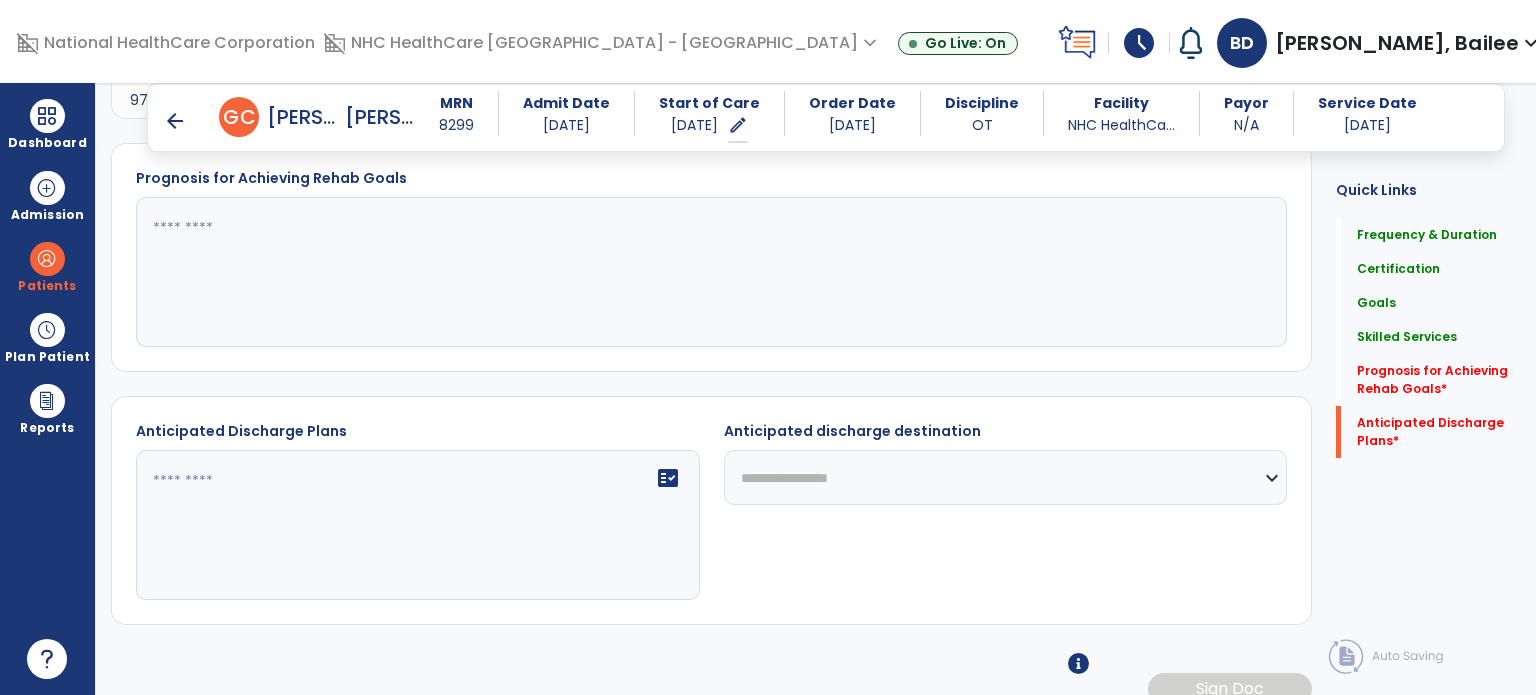 scroll, scrollTop: 1972, scrollLeft: 0, axis: vertical 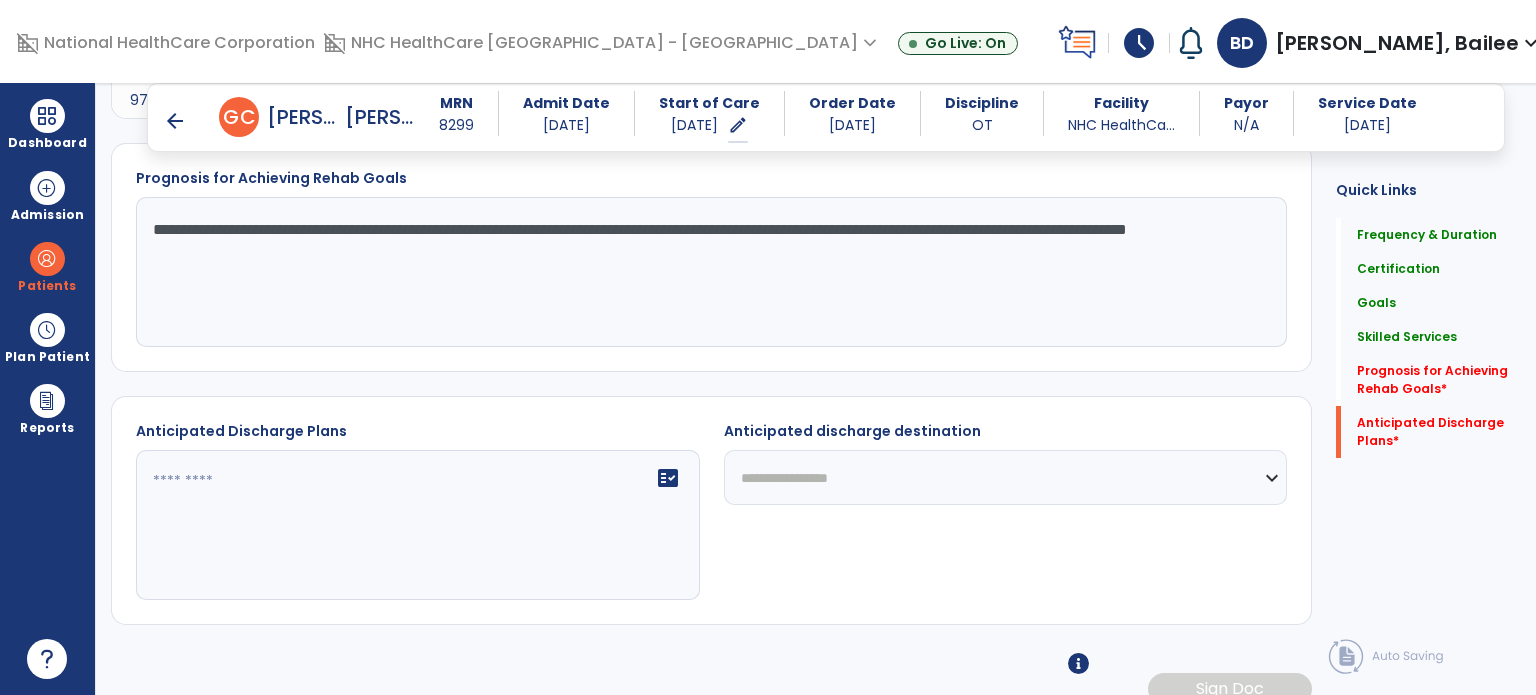 type on "**********" 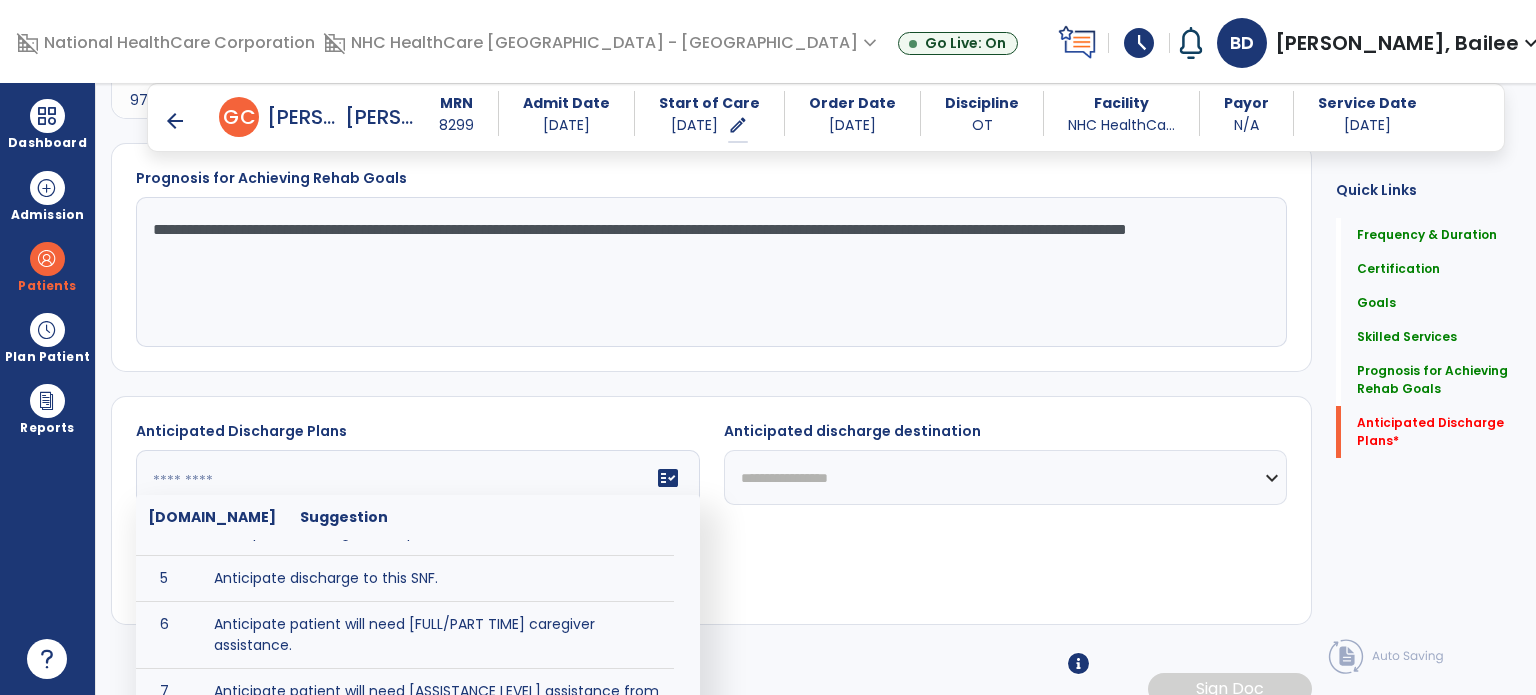 scroll, scrollTop: 172, scrollLeft: 0, axis: vertical 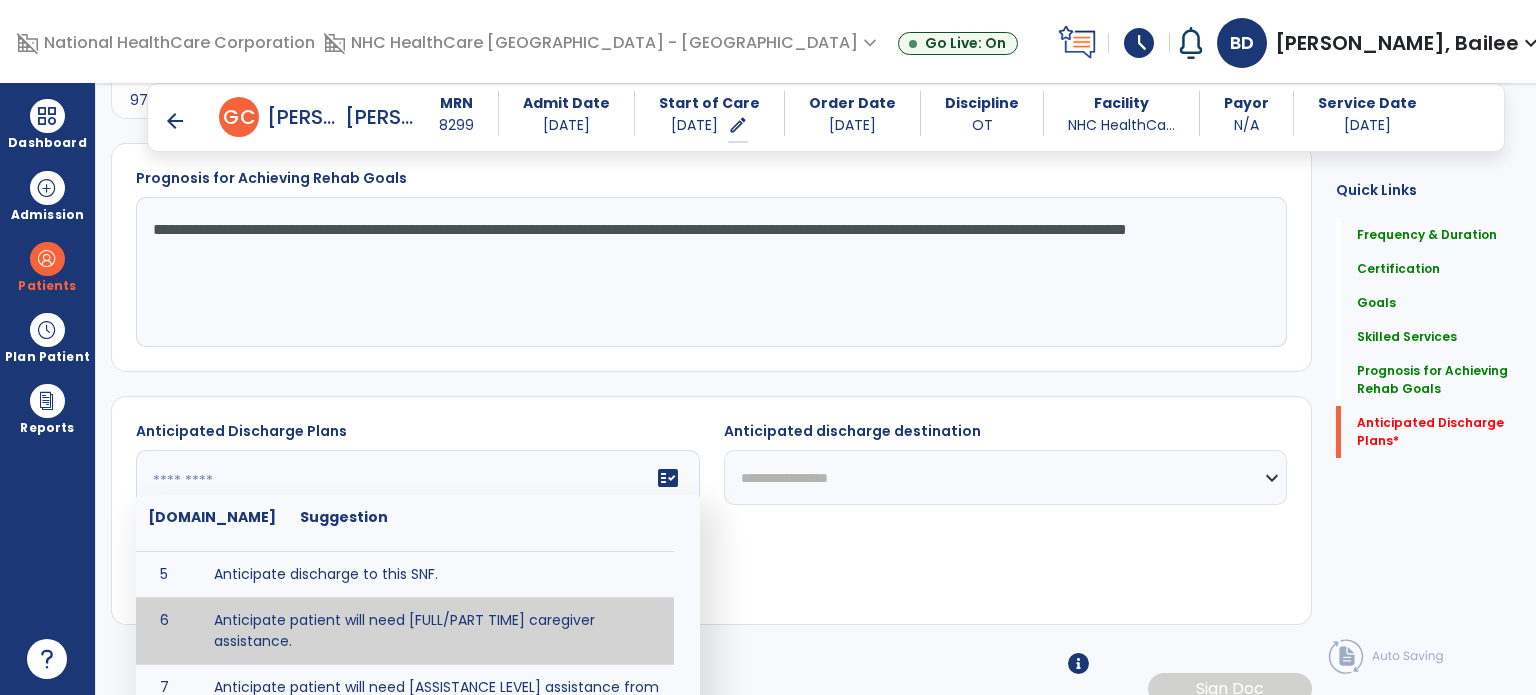 type on "**********" 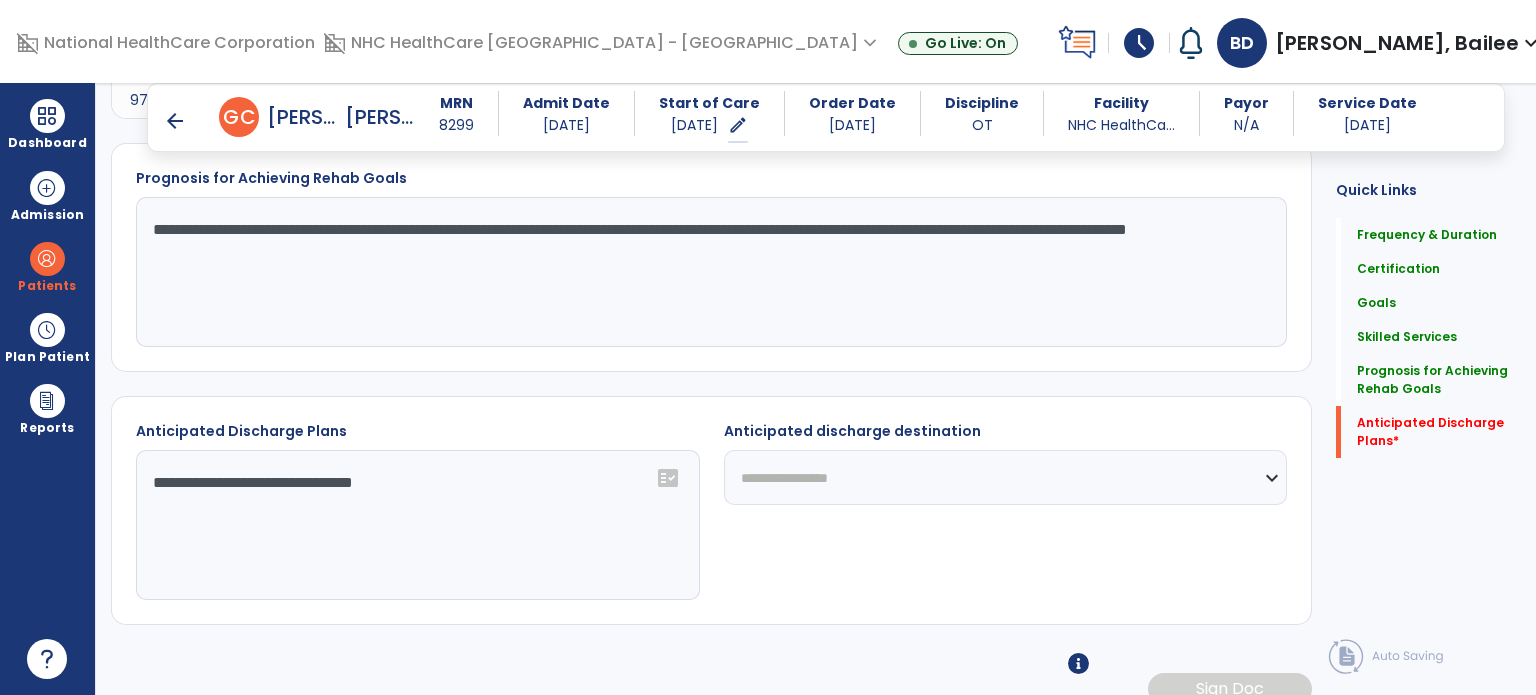 click on "**********" 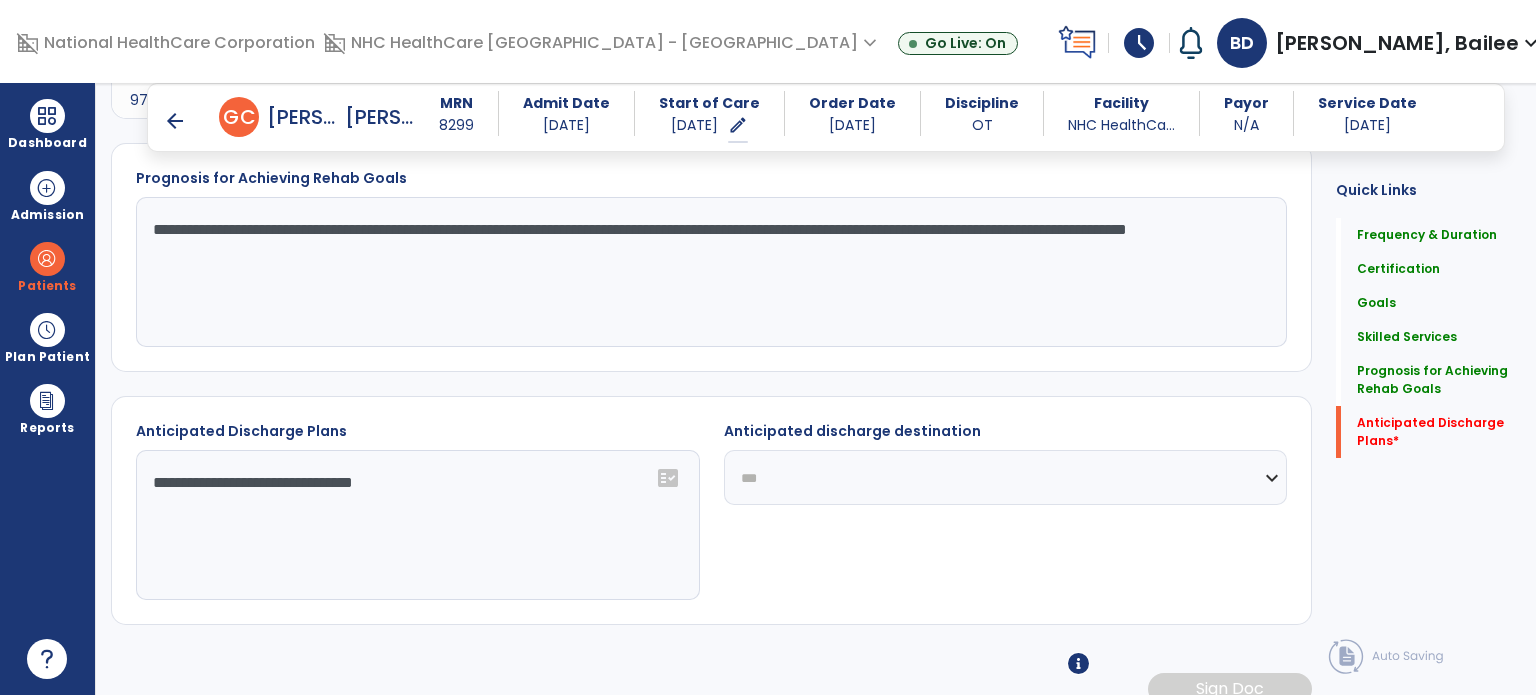 click on "**********" 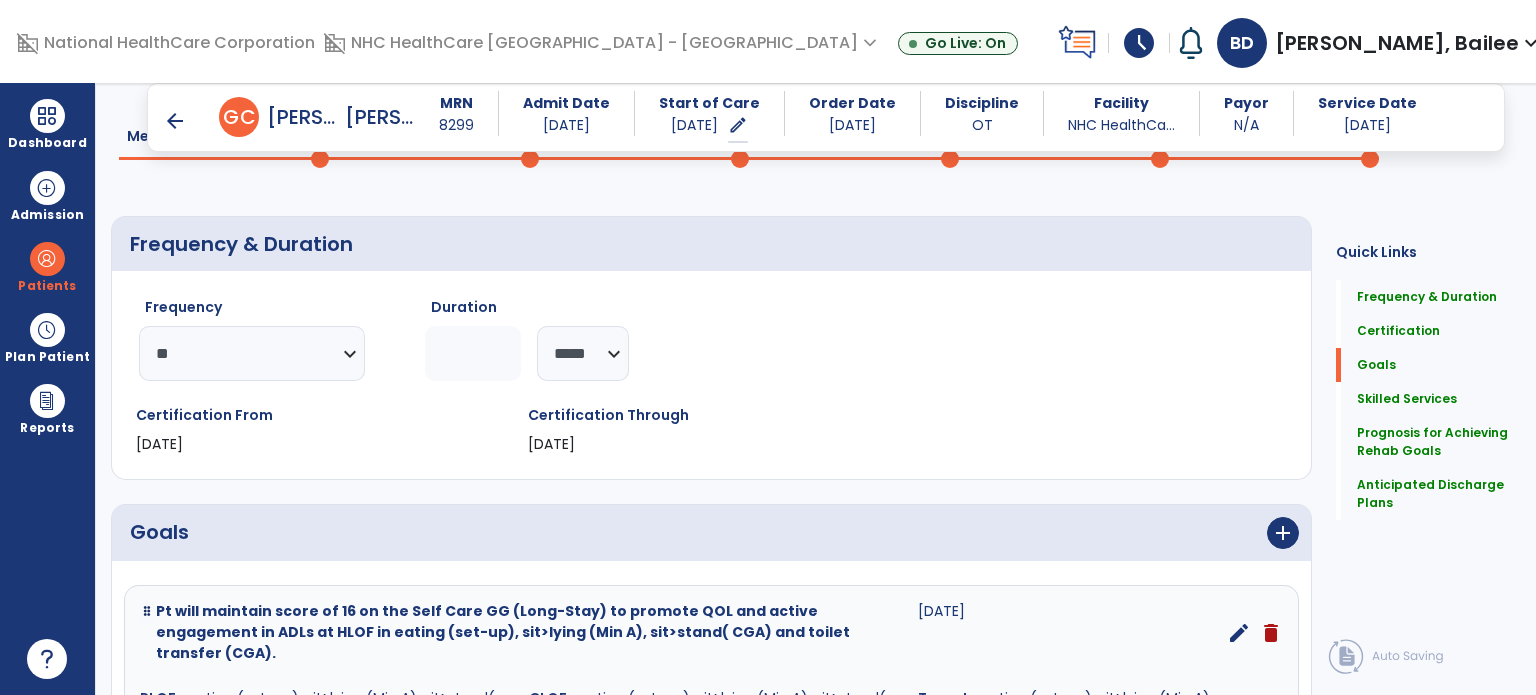 scroll, scrollTop: 0, scrollLeft: 0, axis: both 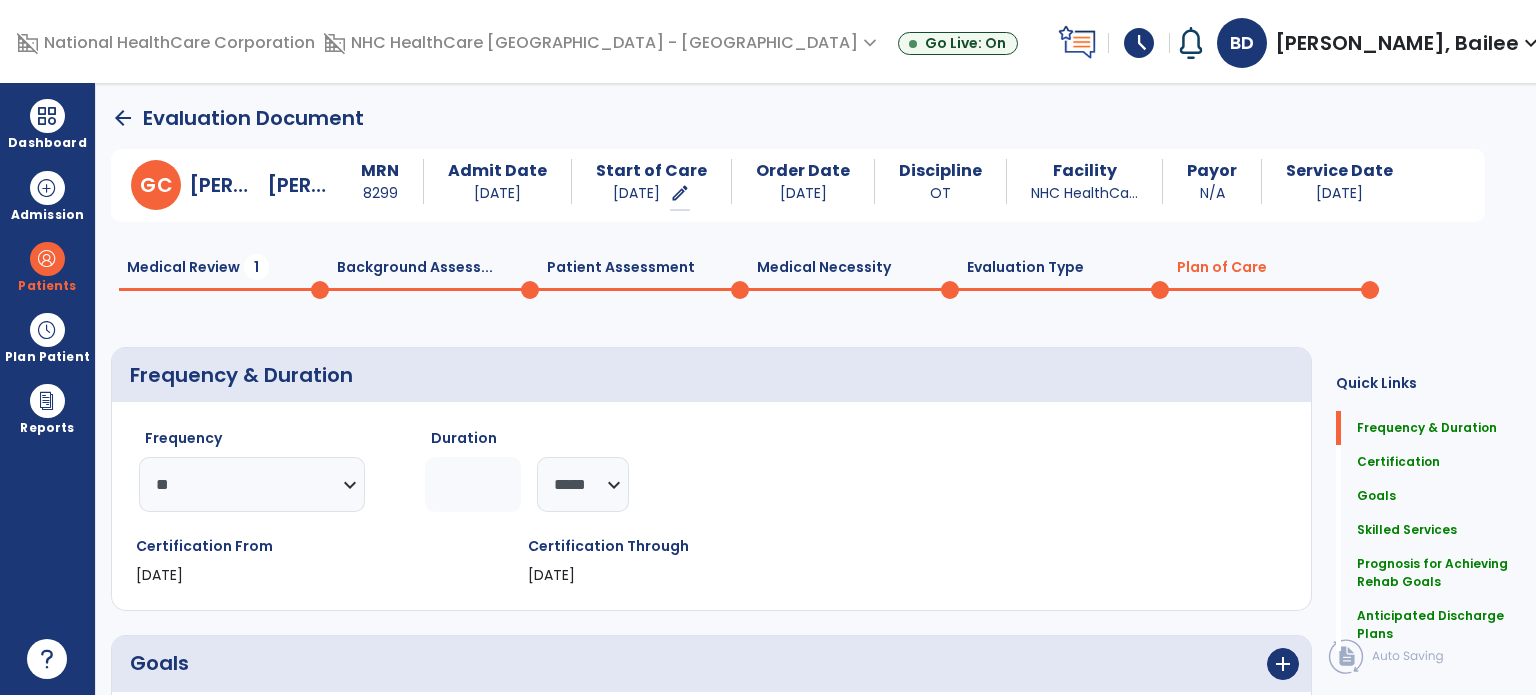 click on "Medical Review  1" 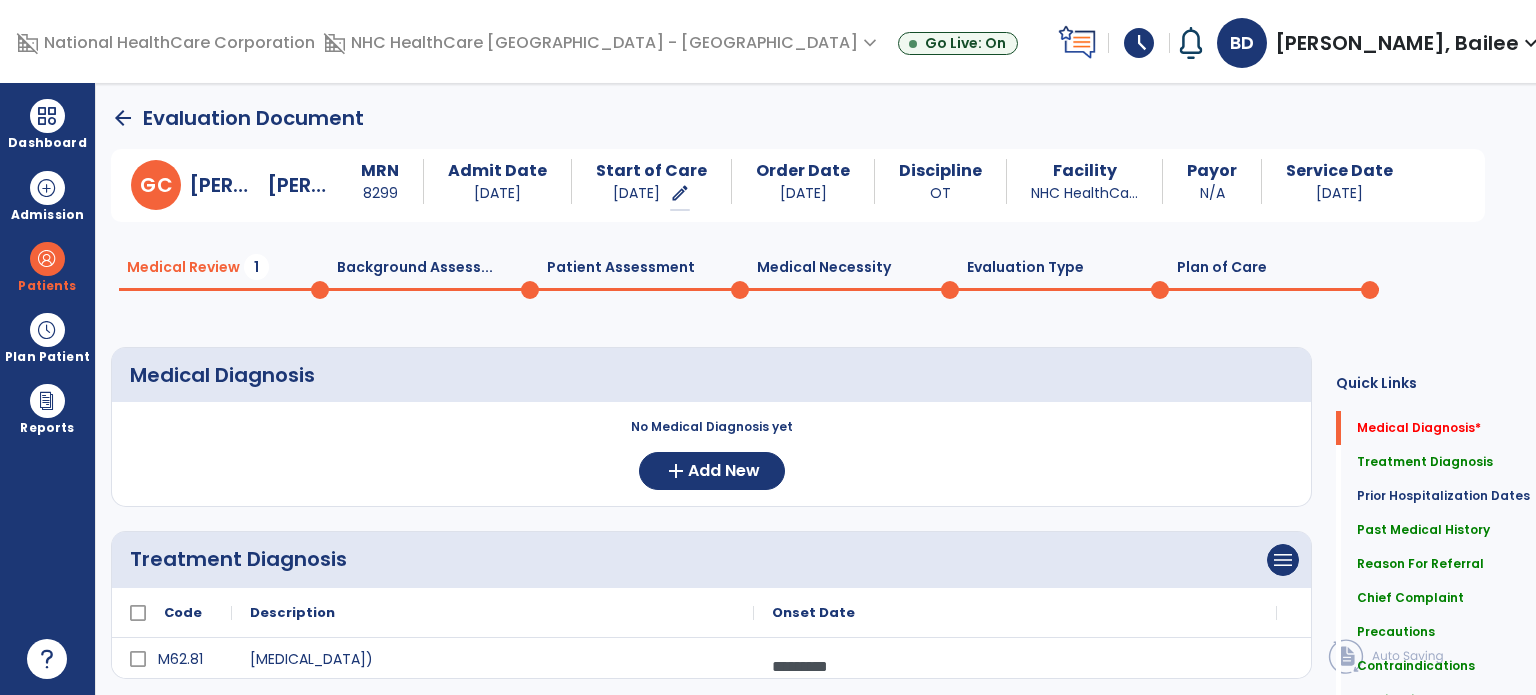 scroll, scrollTop: 34, scrollLeft: 0, axis: vertical 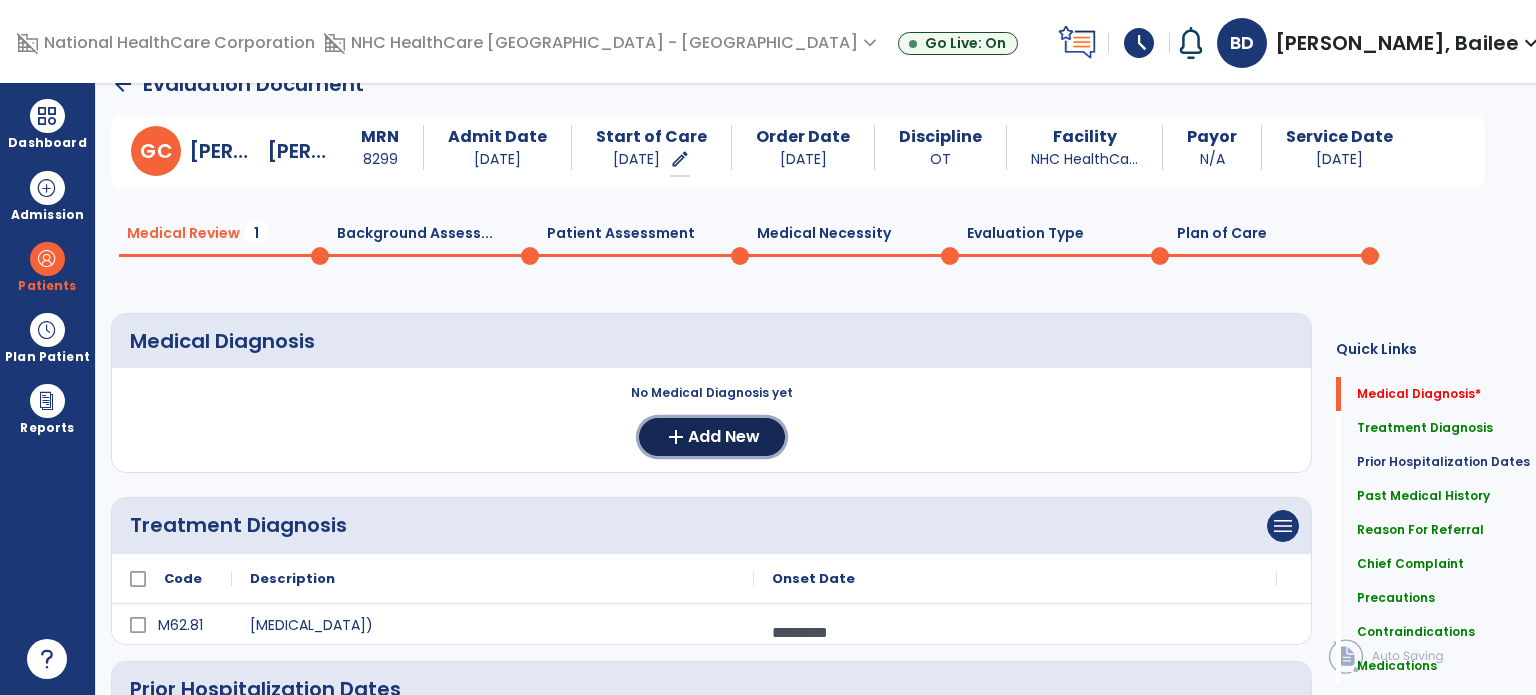 click on "add" 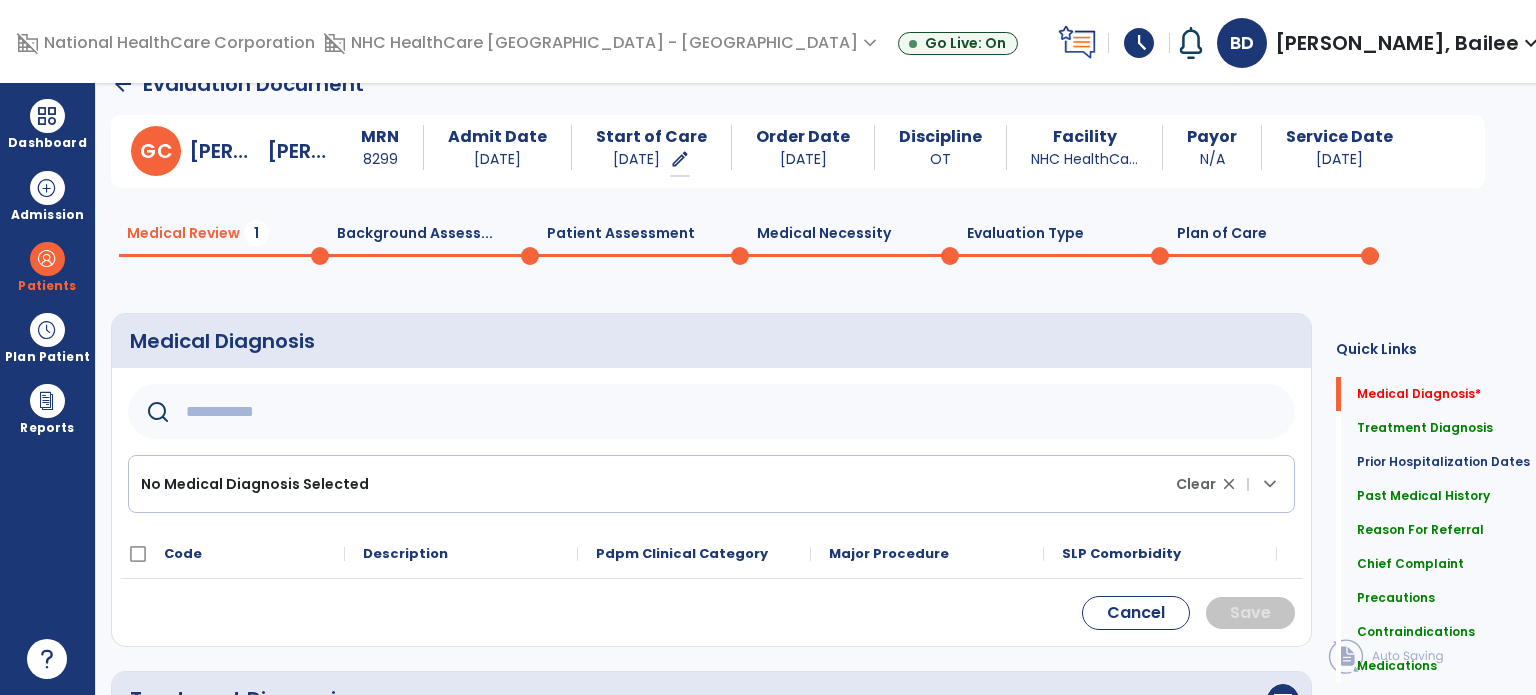 click 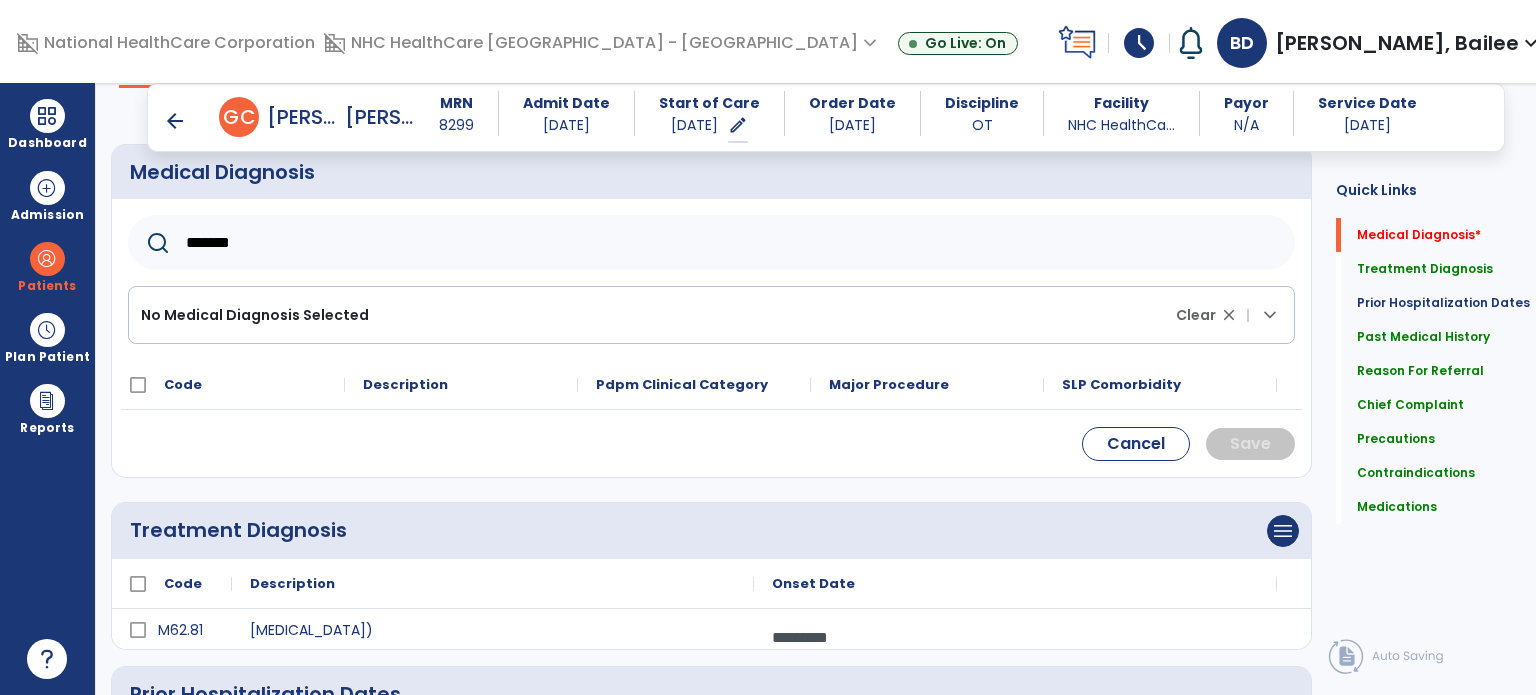 scroll, scrollTop: 186, scrollLeft: 0, axis: vertical 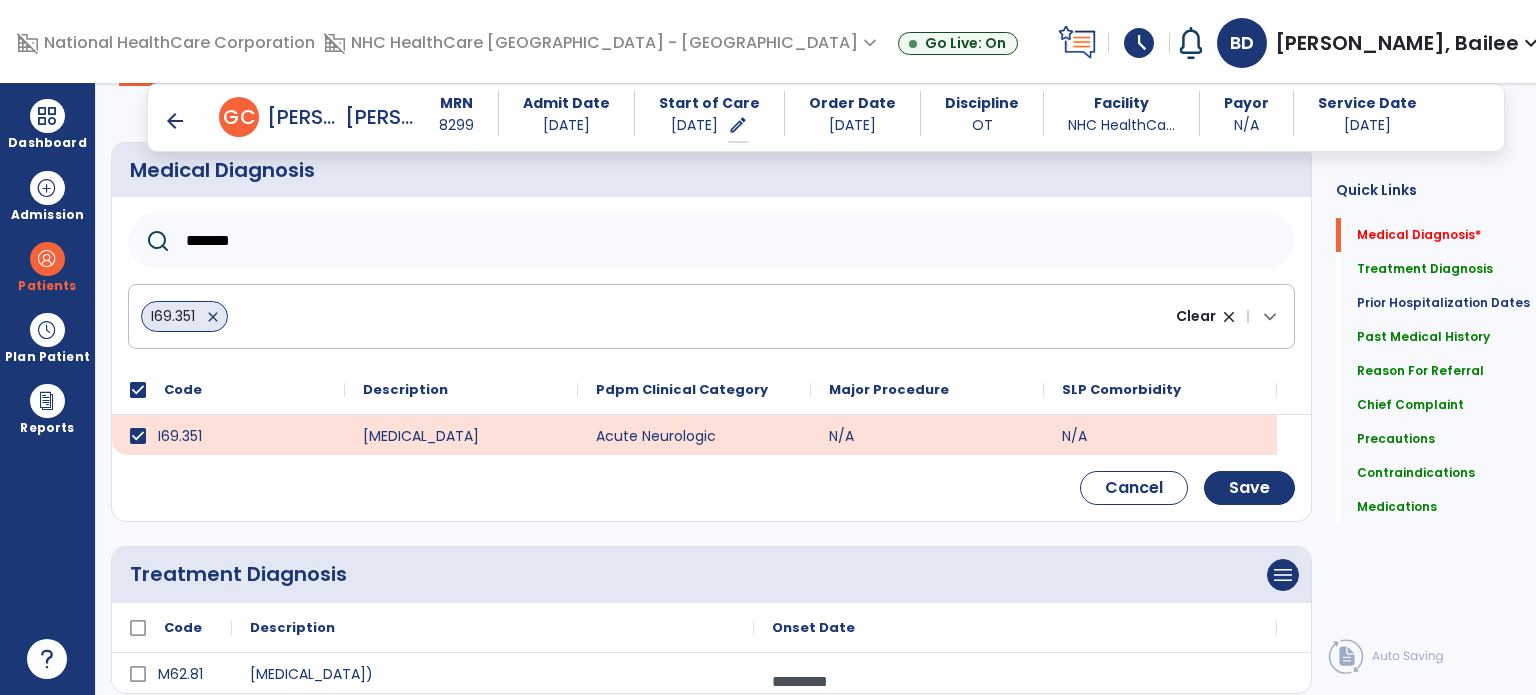 click on "*******  I69.351   close  Clear close |  keyboard_arrow_down" 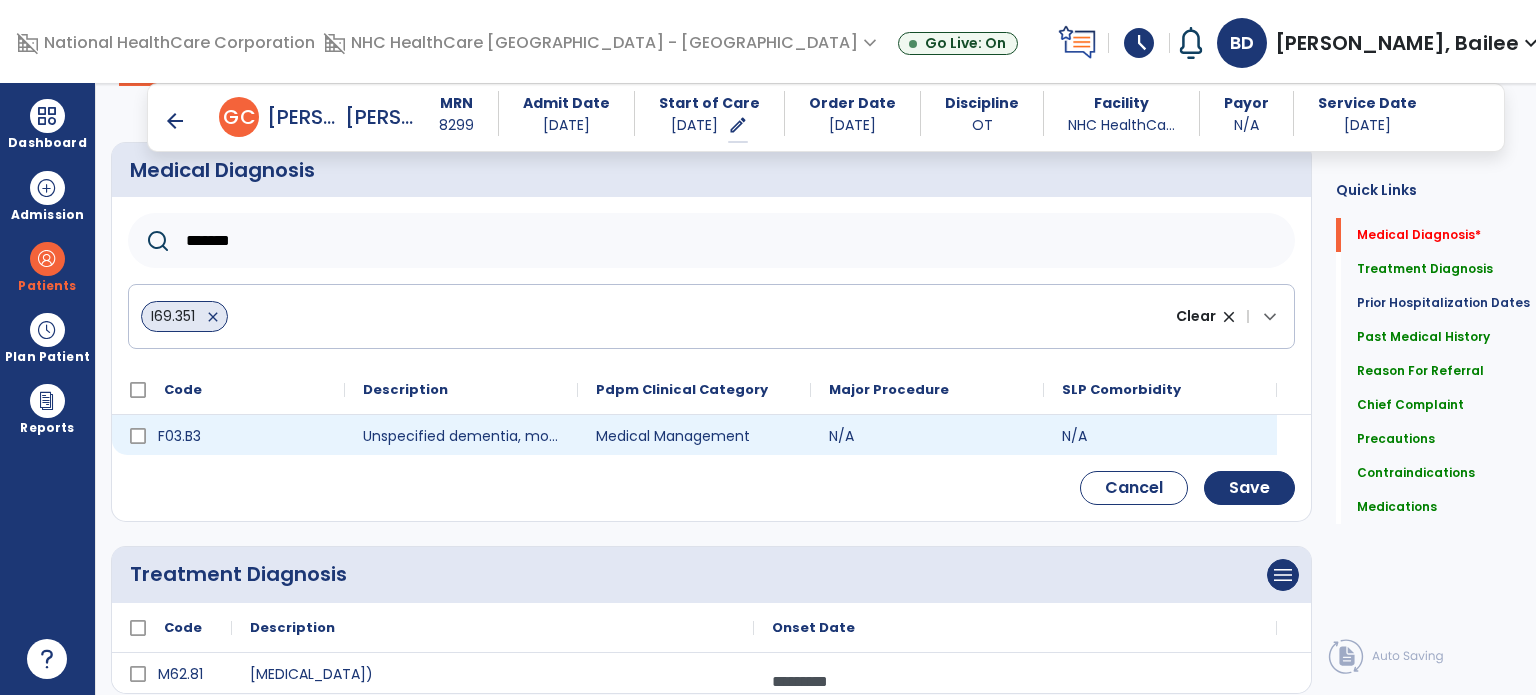 type on "******" 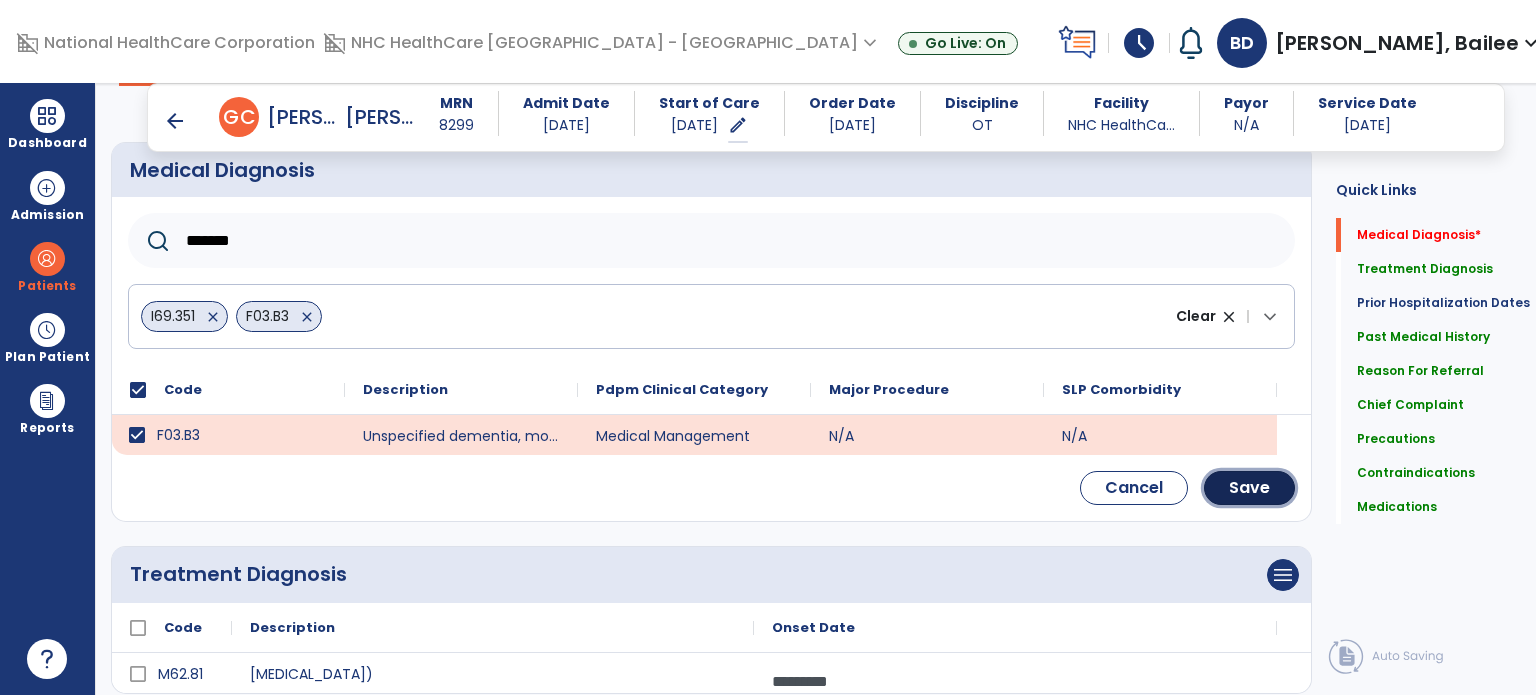 click on "Save" 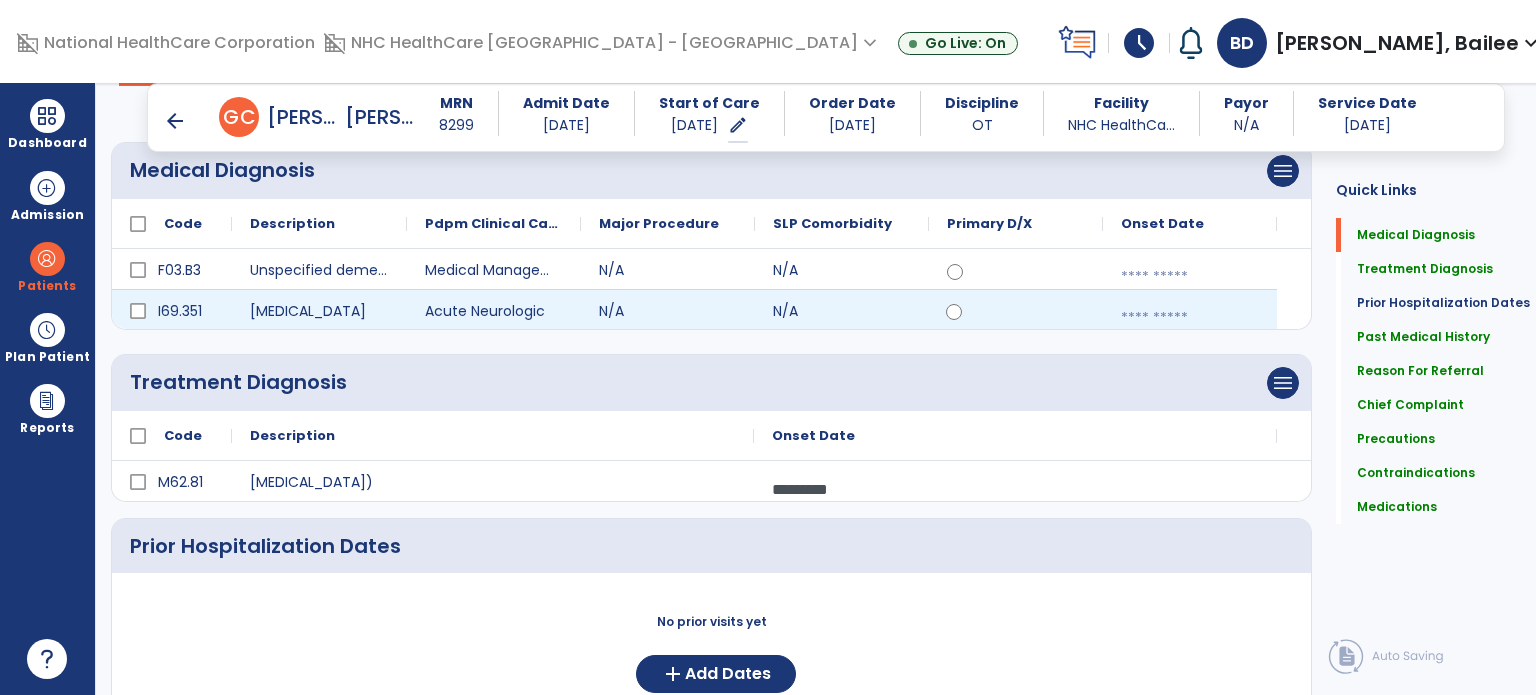 click at bounding box center (1190, 318) 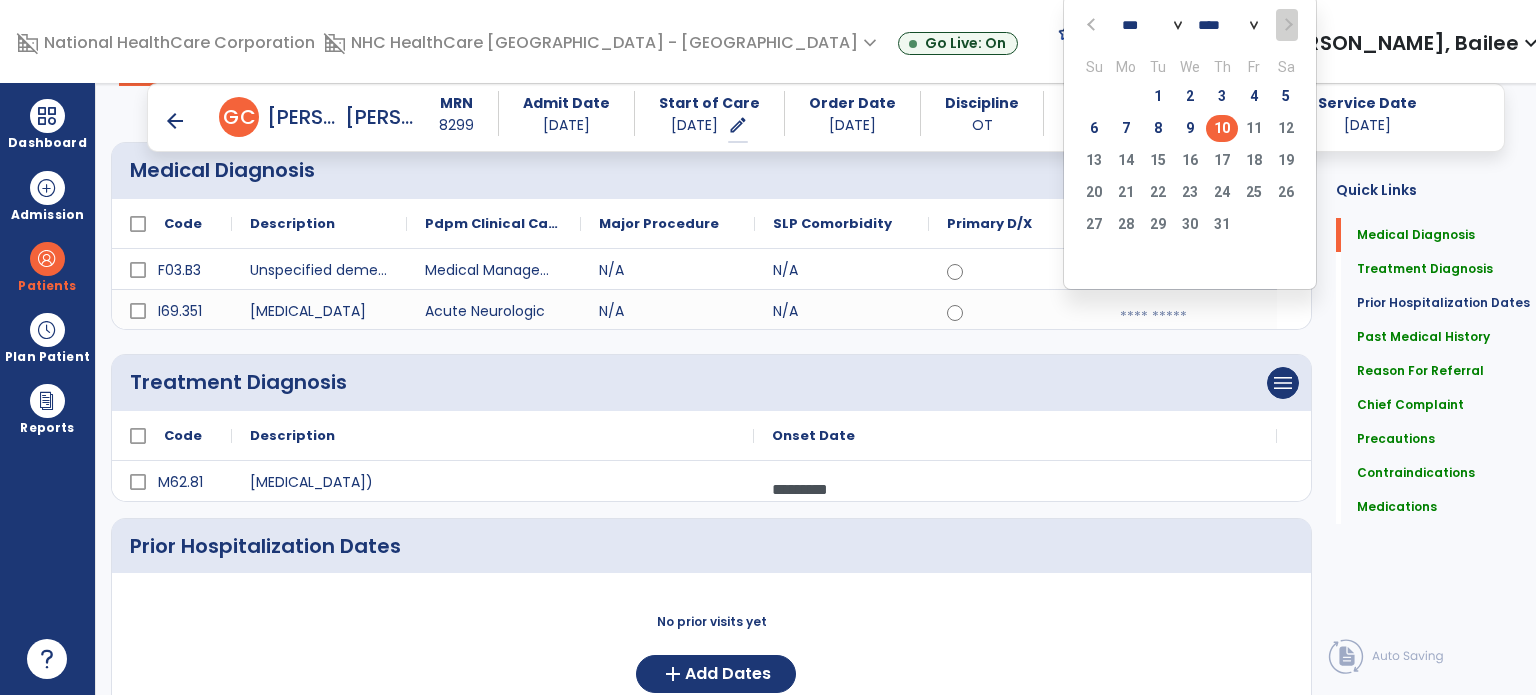 click on "10" 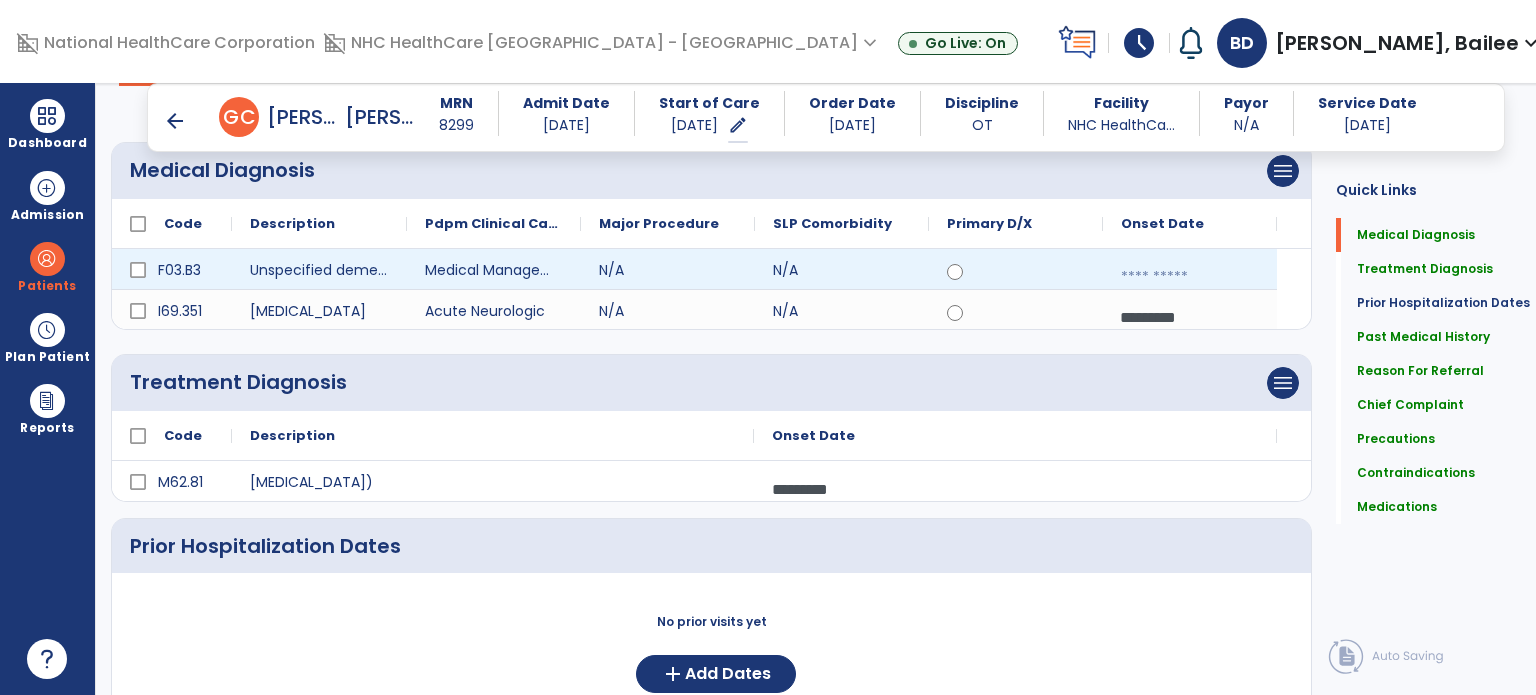 click at bounding box center [1190, 277] 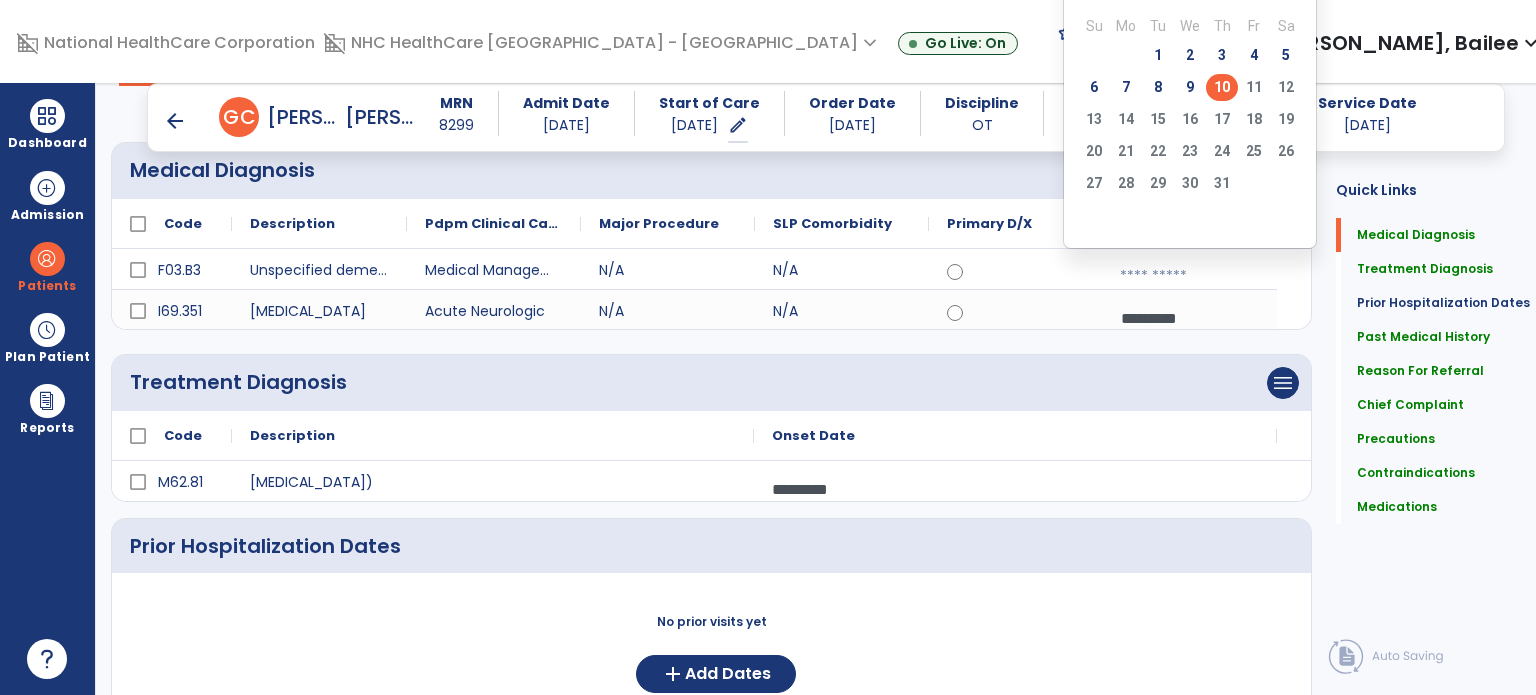 click on "10" 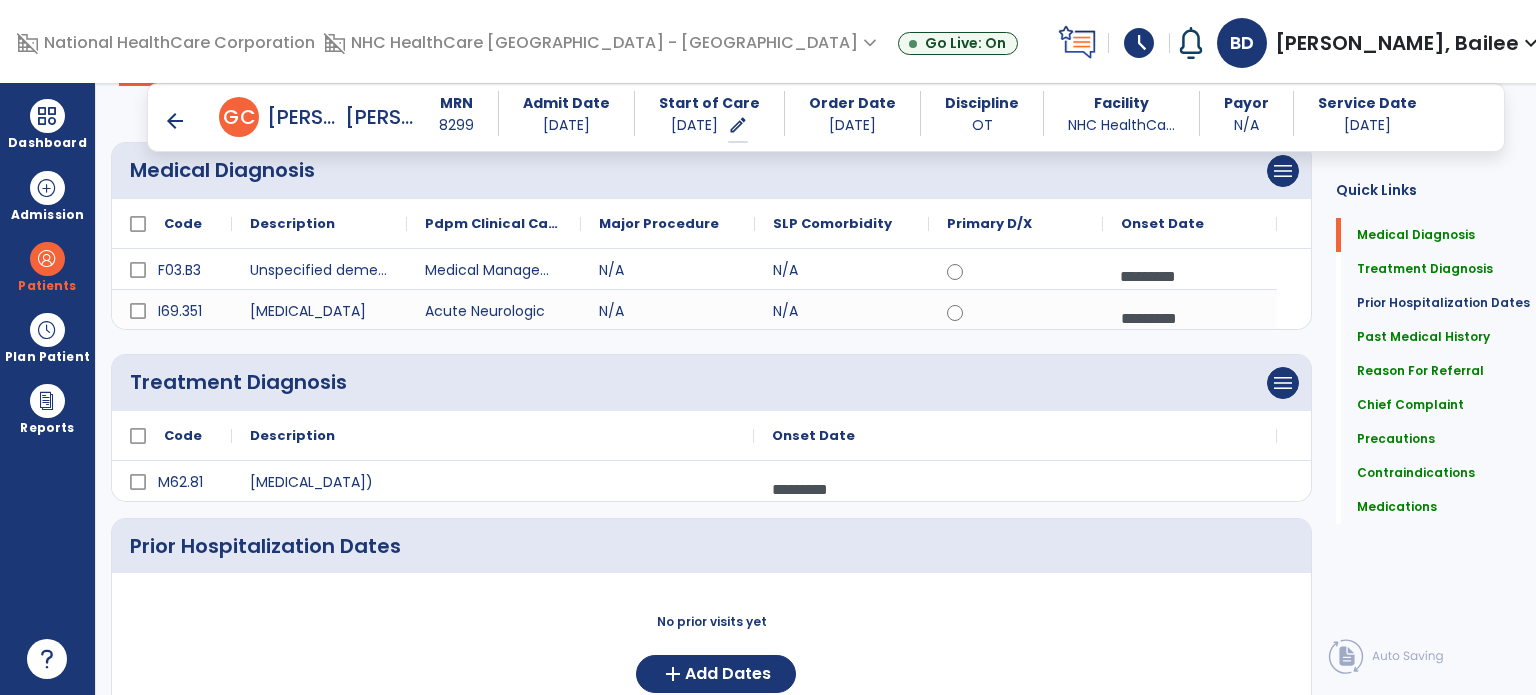scroll, scrollTop: 0, scrollLeft: 0, axis: both 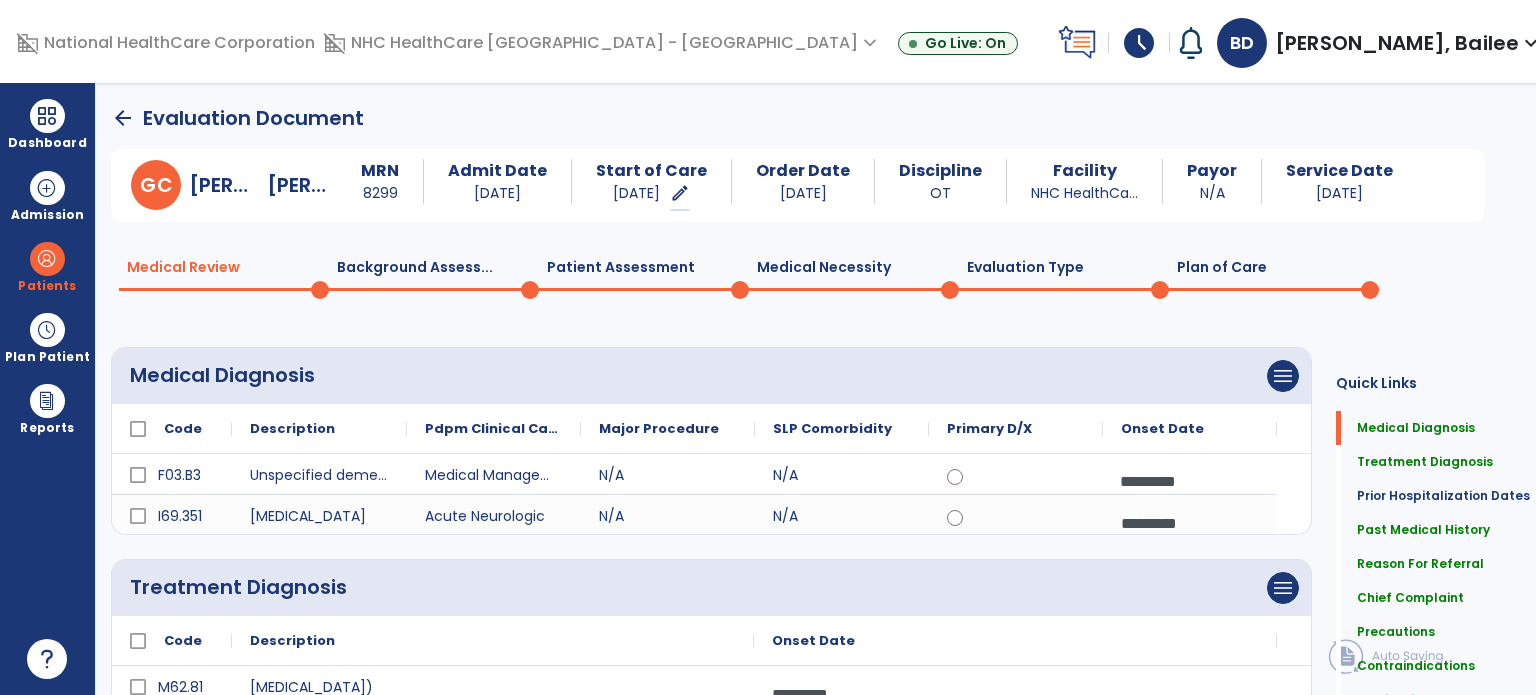 click on "Plan of Care  0" 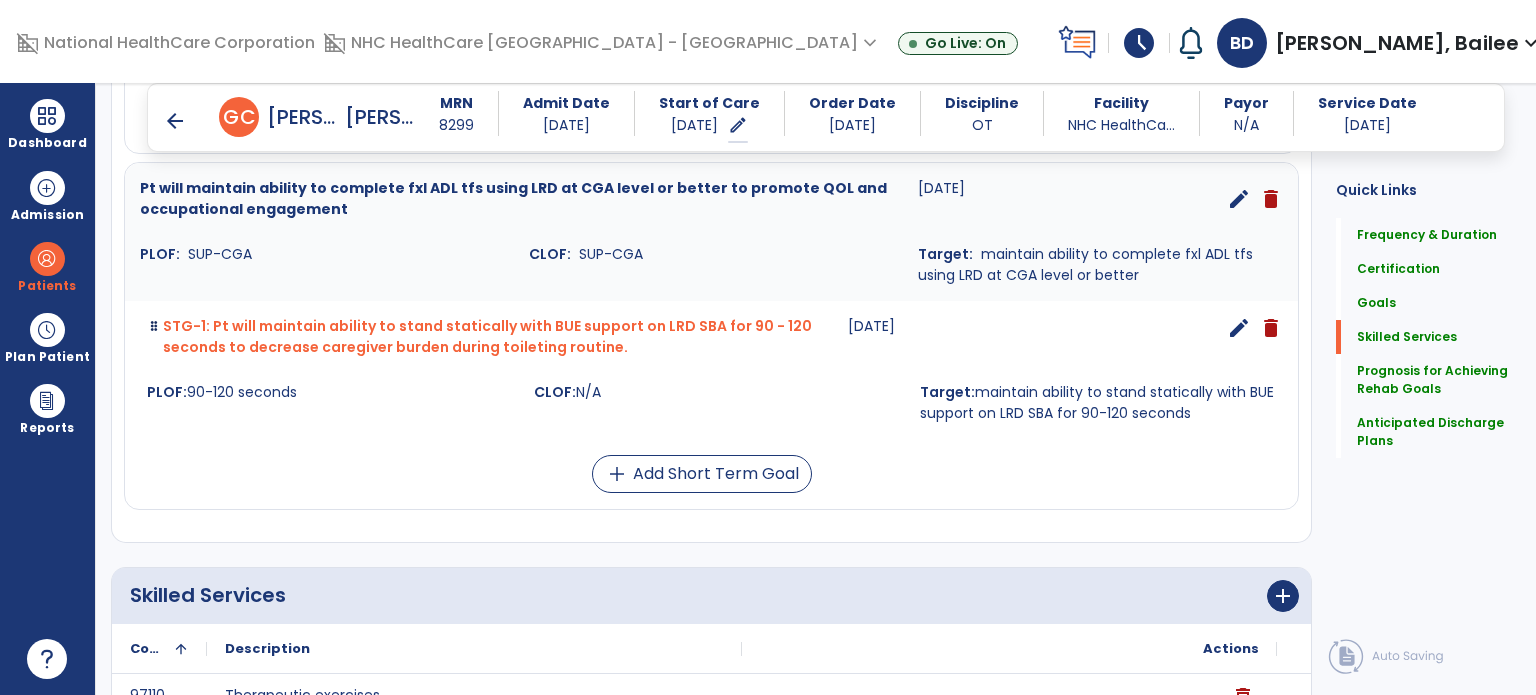 scroll, scrollTop: 1974, scrollLeft: 0, axis: vertical 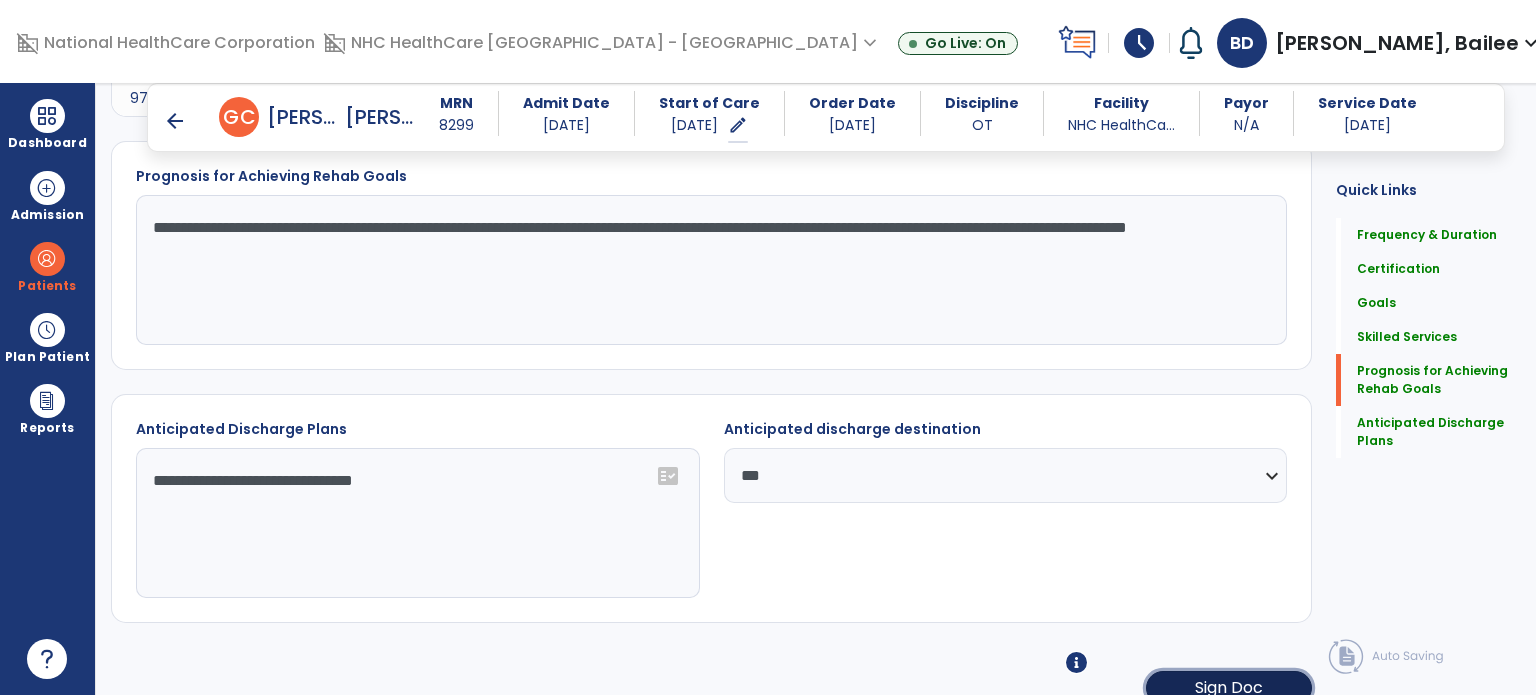 click on "Sign Doc" 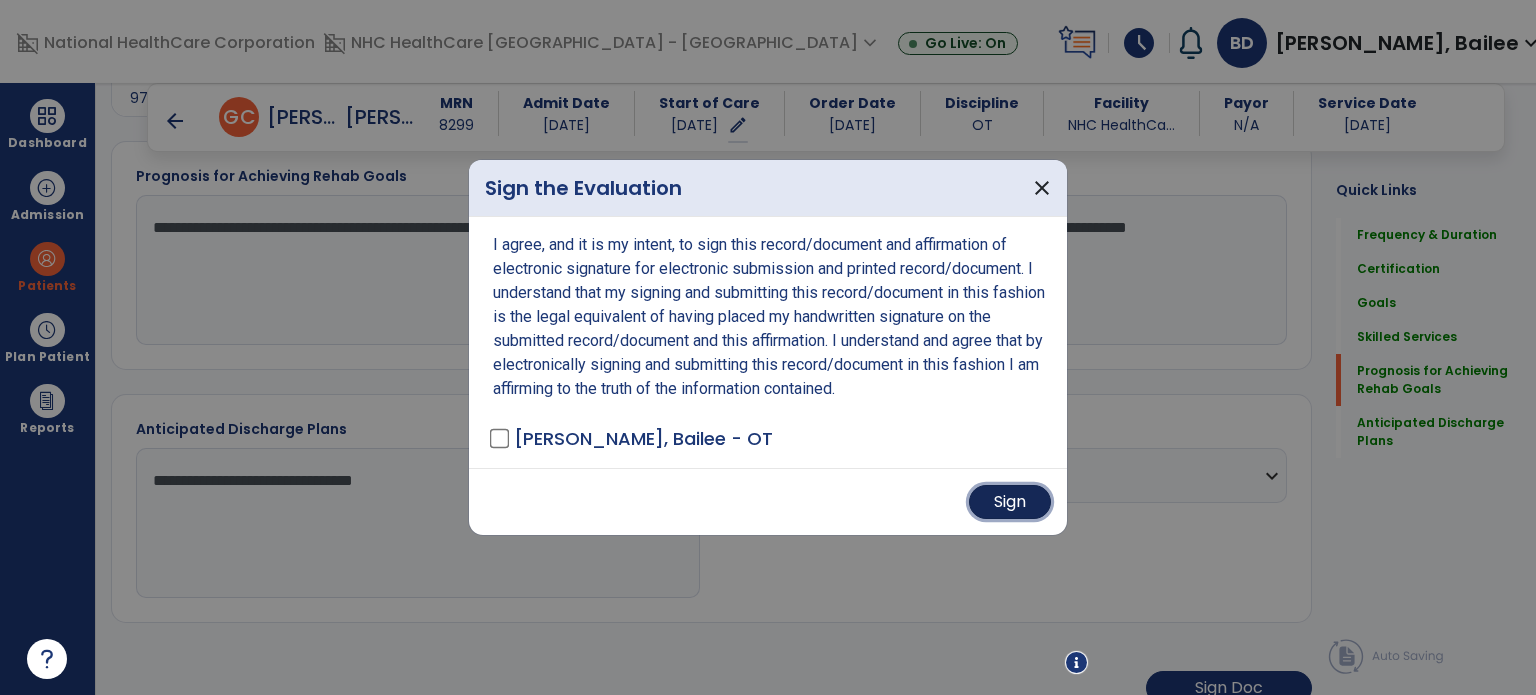 click on "Sign" at bounding box center [1010, 502] 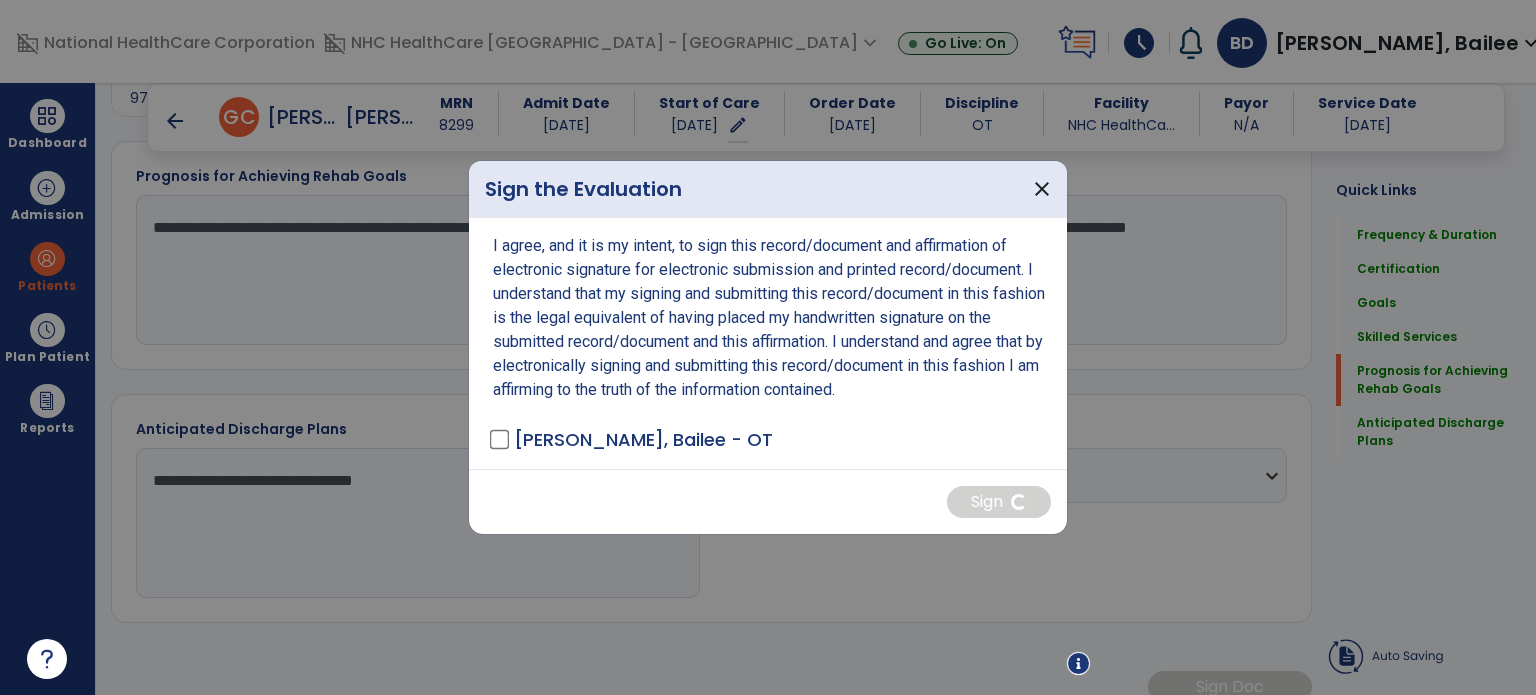 scroll, scrollTop: 1972, scrollLeft: 0, axis: vertical 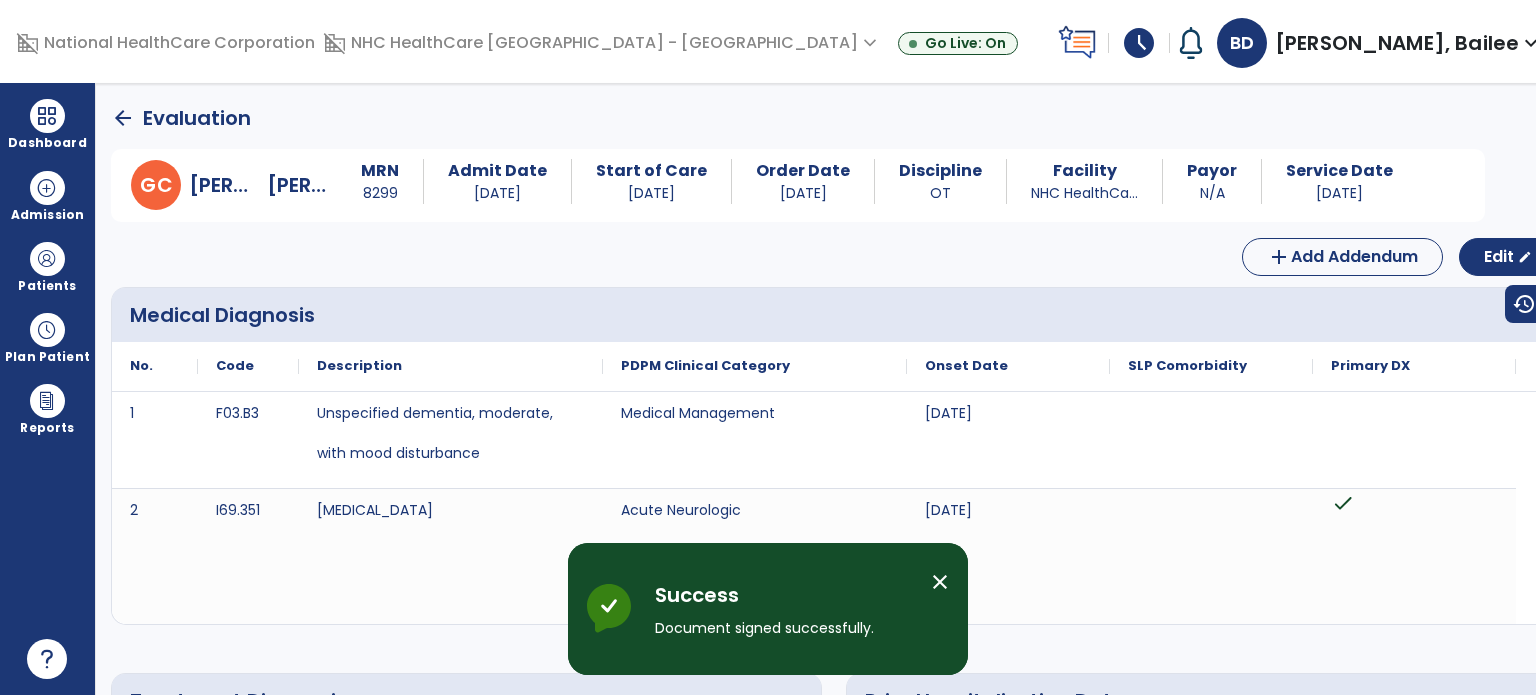 click at bounding box center (47, 116) 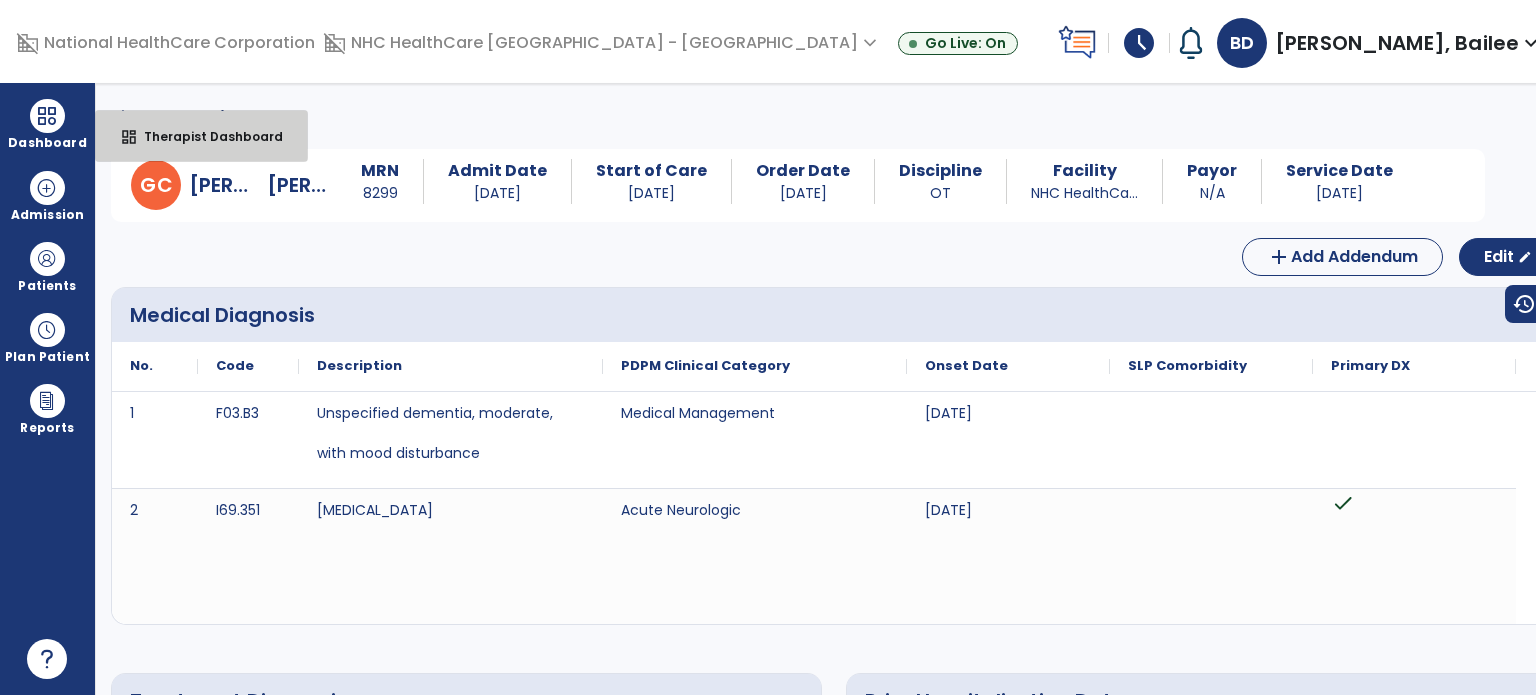 click on "dashboard  Therapist Dashboard" at bounding box center (201, 136) 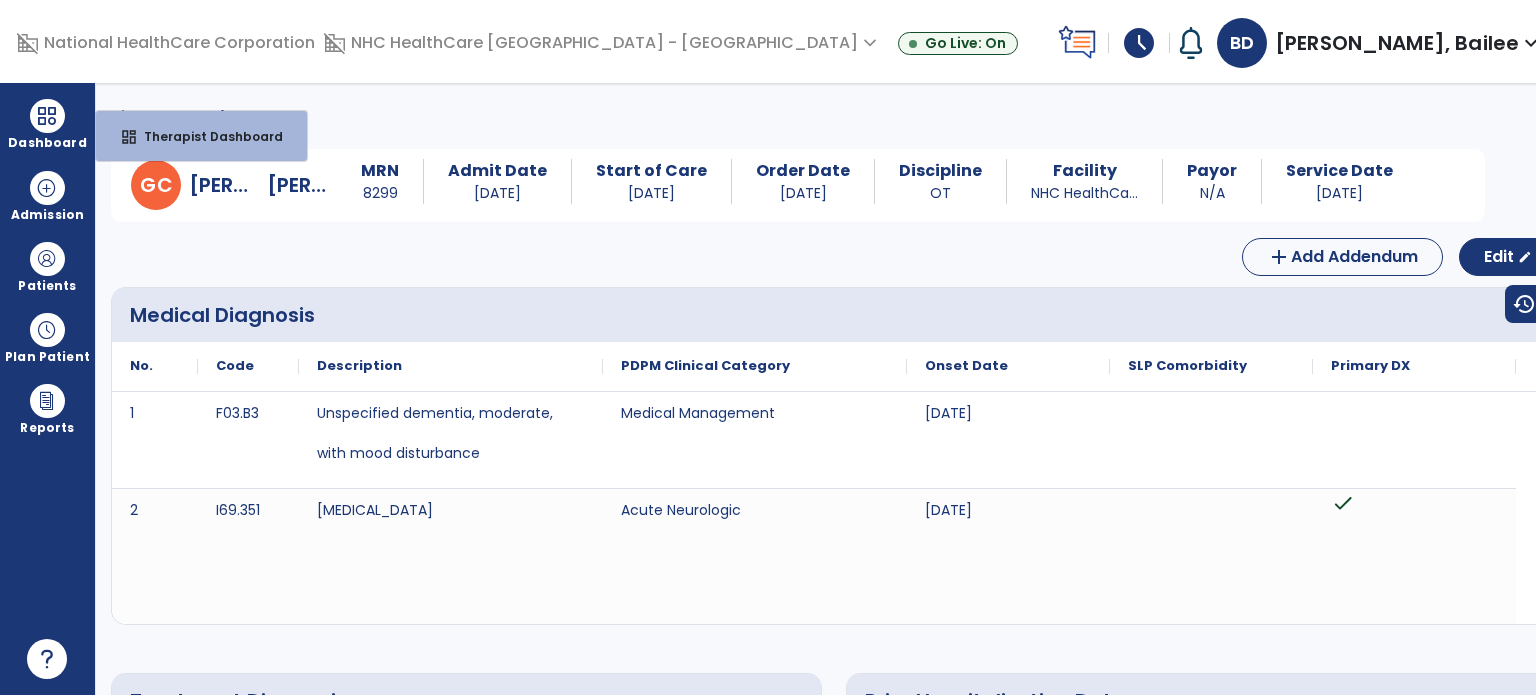 select on "****" 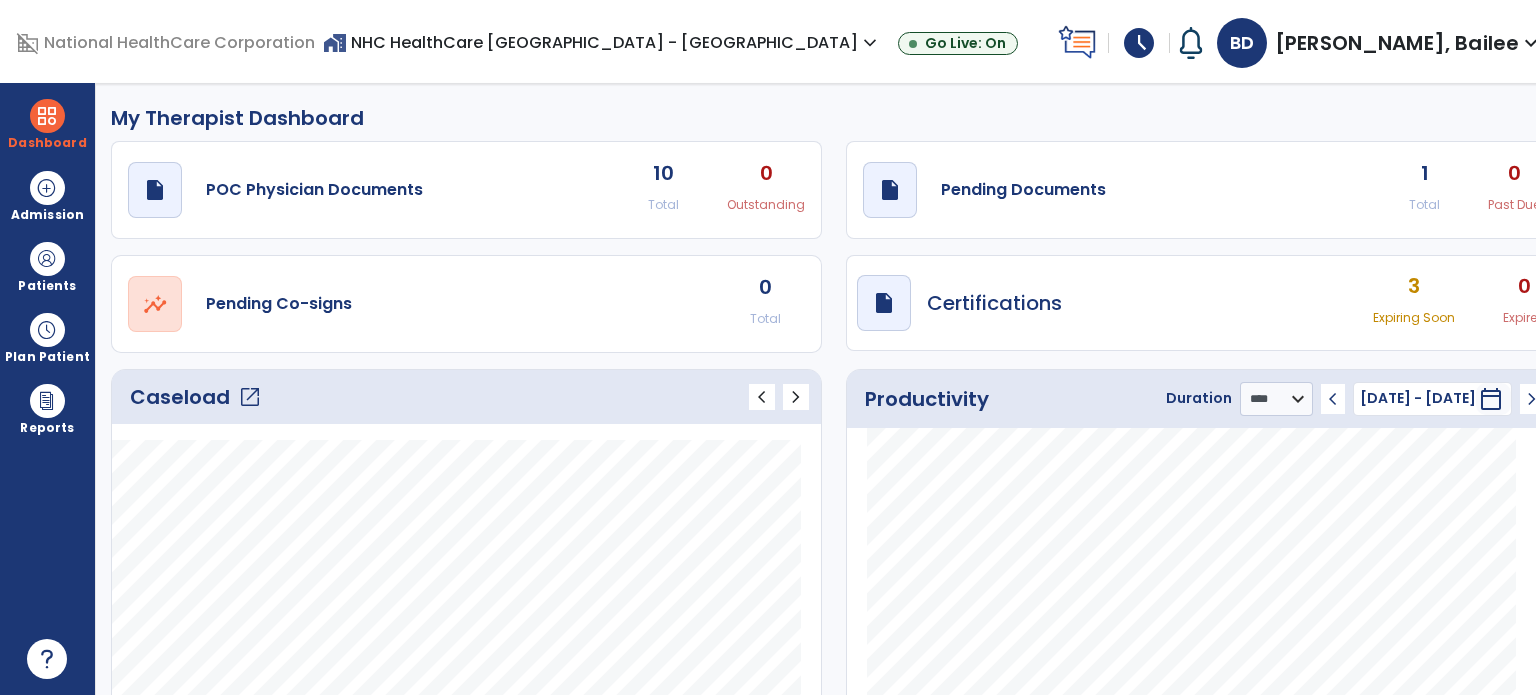 click on "draft   open_in_new" 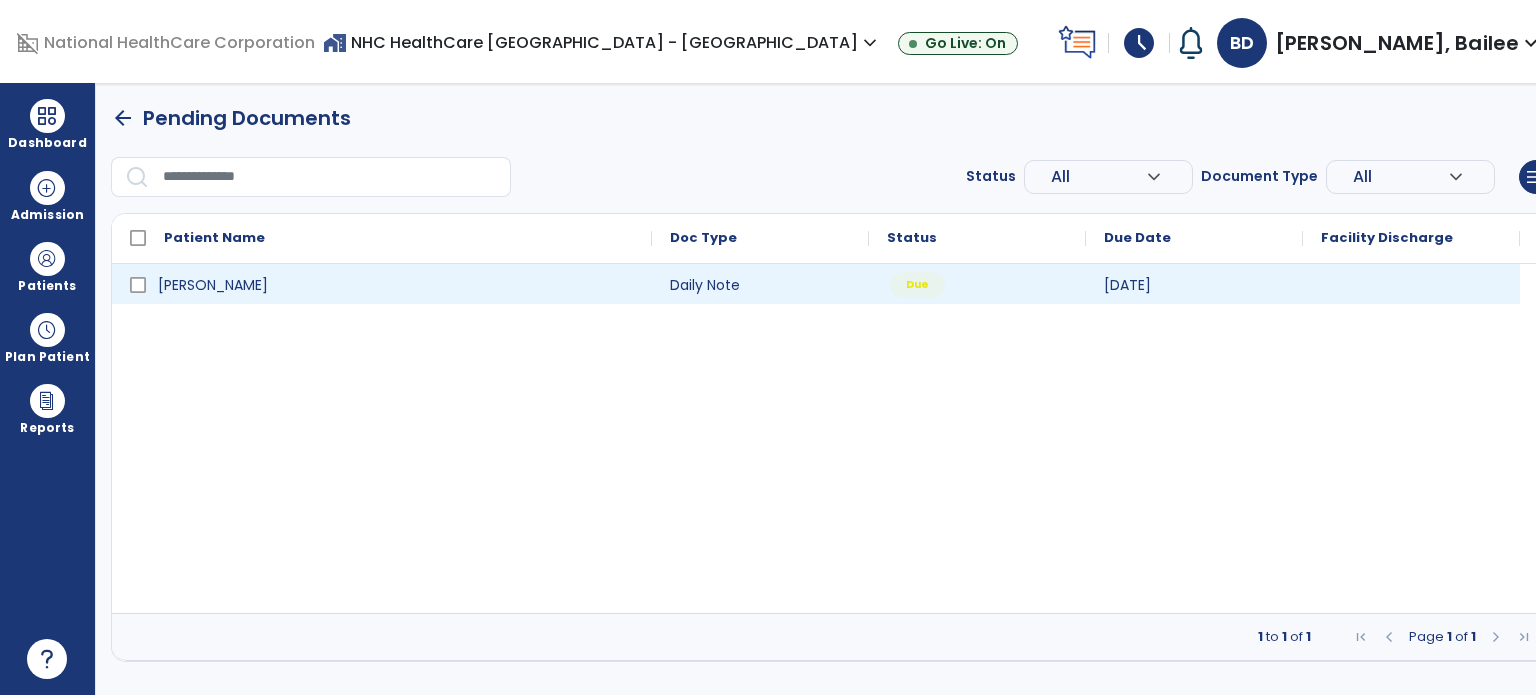 click on "Due" at bounding box center (977, 284) 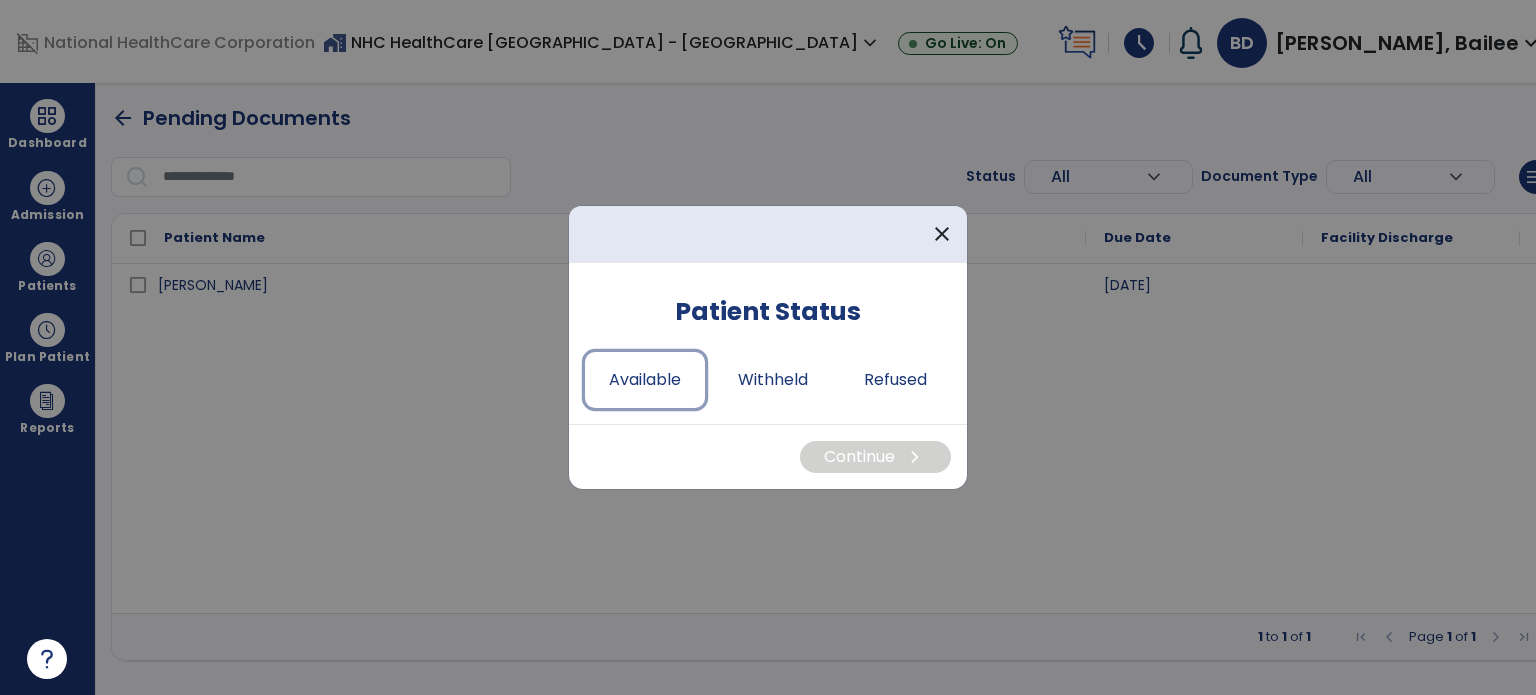 click on "Available" at bounding box center [645, 380] 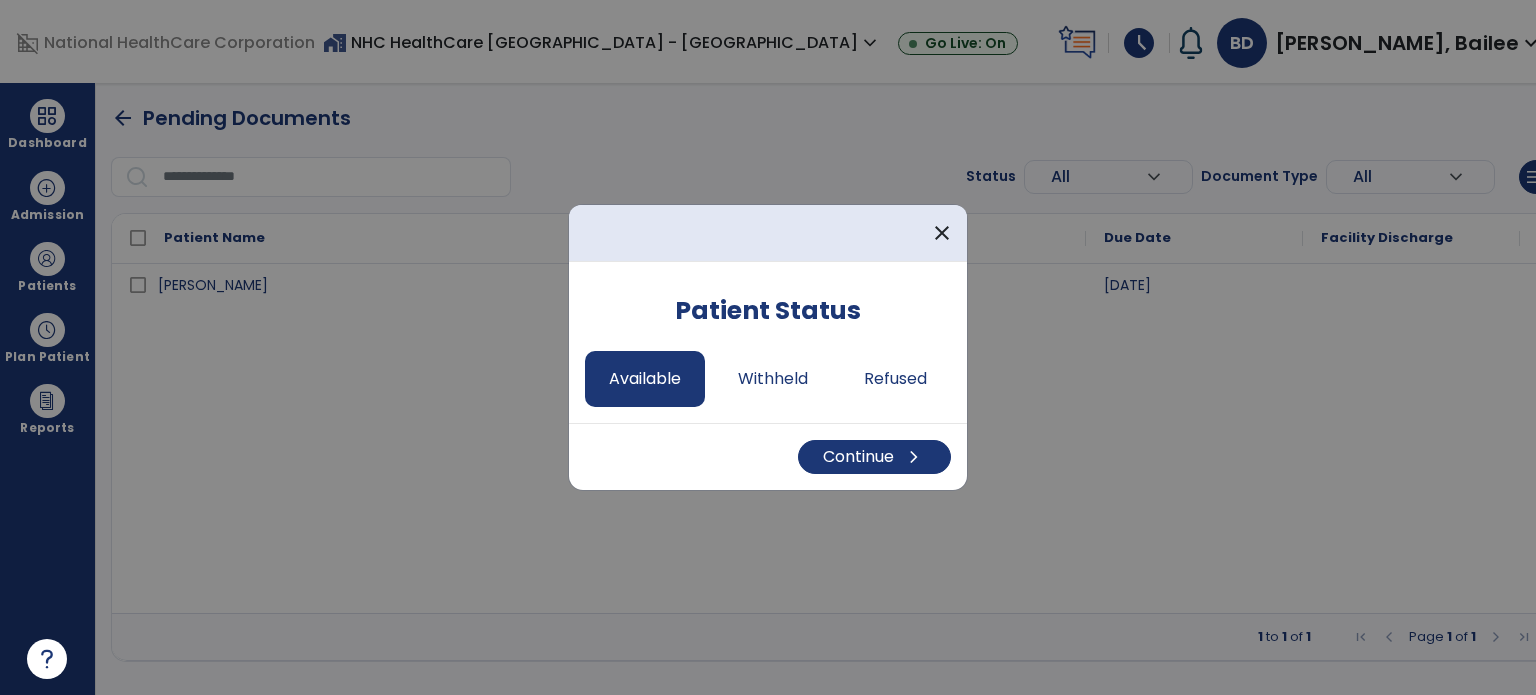 click on "Continue   chevron_right" at bounding box center [768, 456] 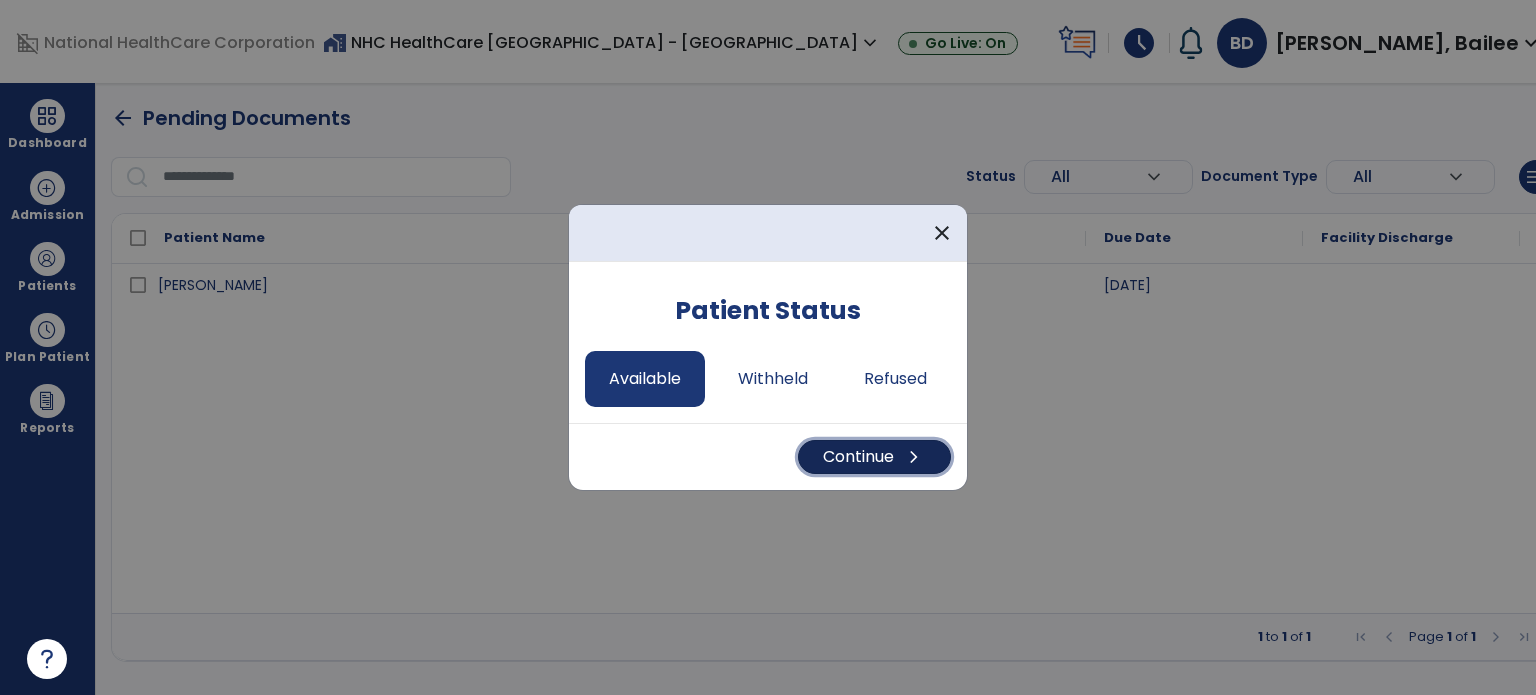 click on "Continue   chevron_right" at bounding box center [874, 457] 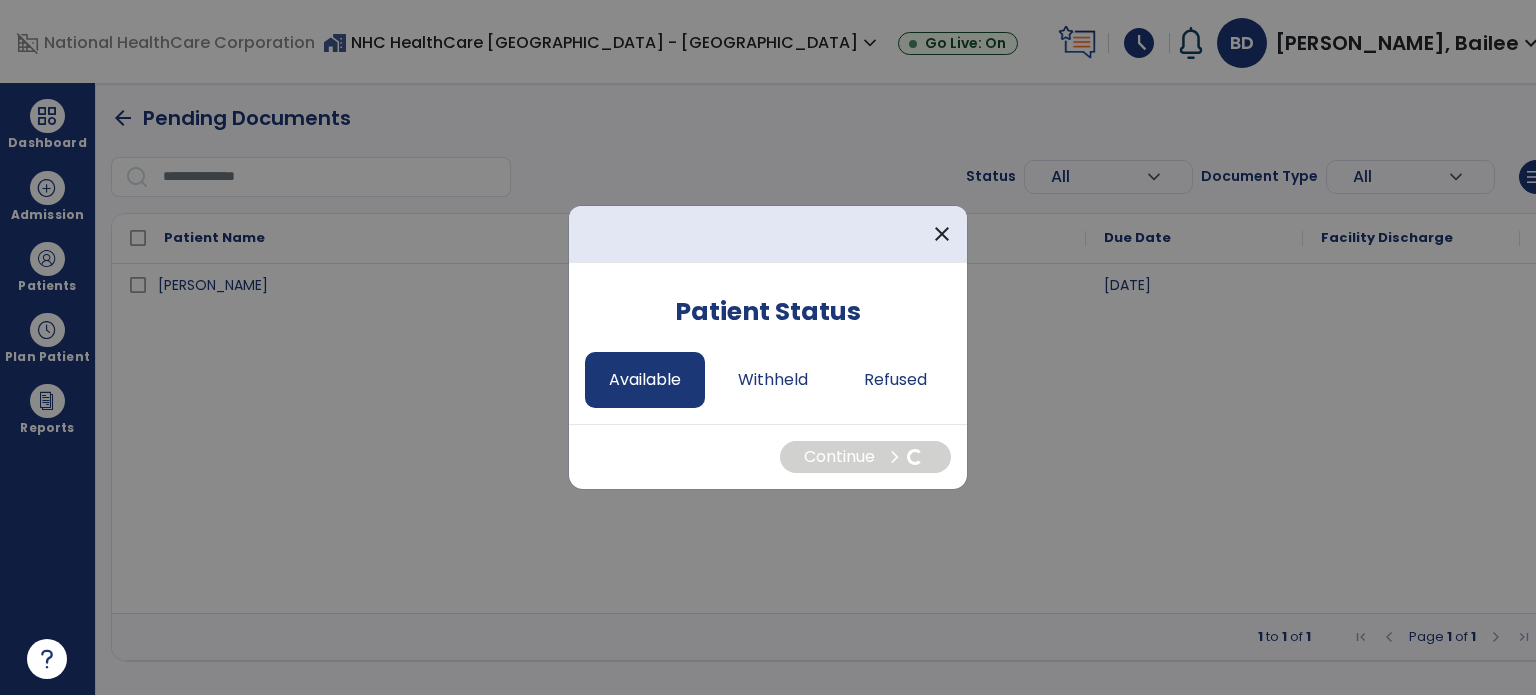 select on "*" 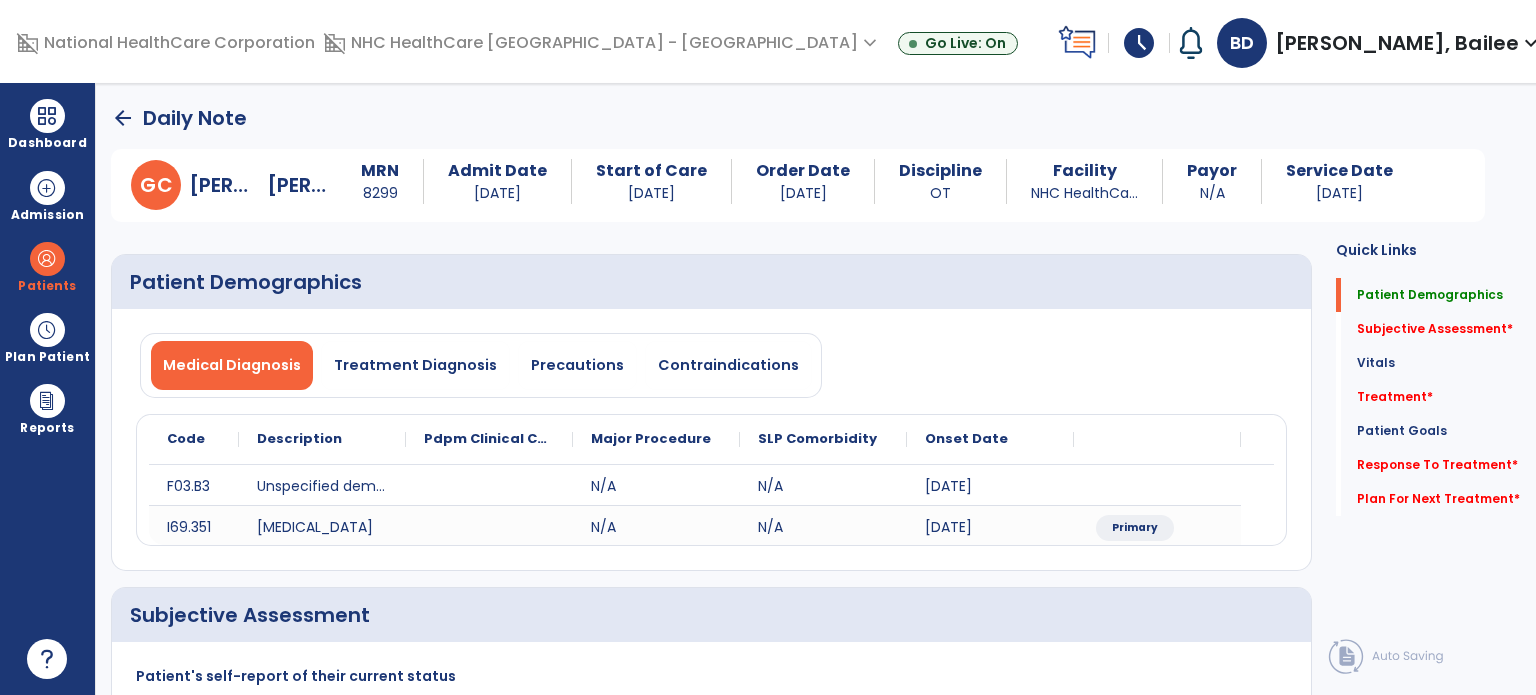 click on "Subjective Assessment   *" 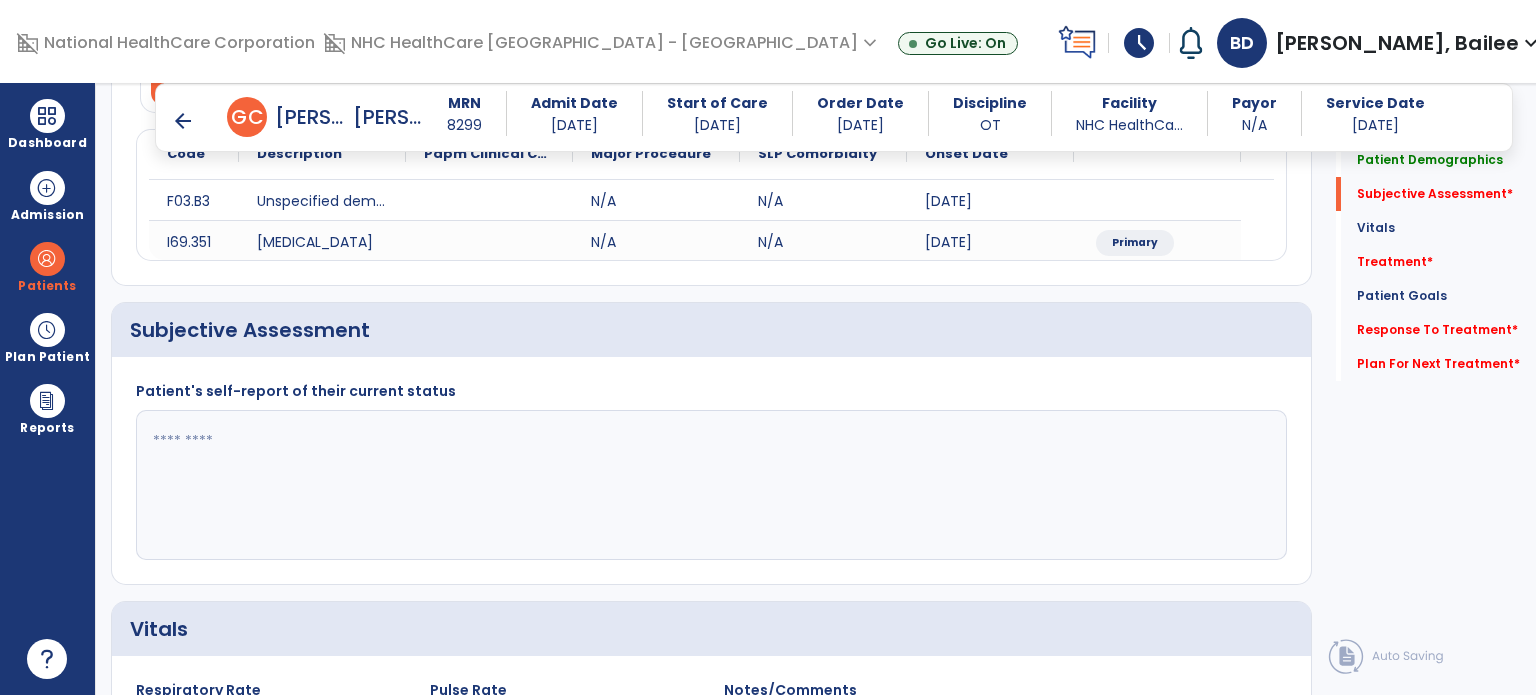 scroll, scrollTop: 338, scrollLeft: 0, axis: vertical 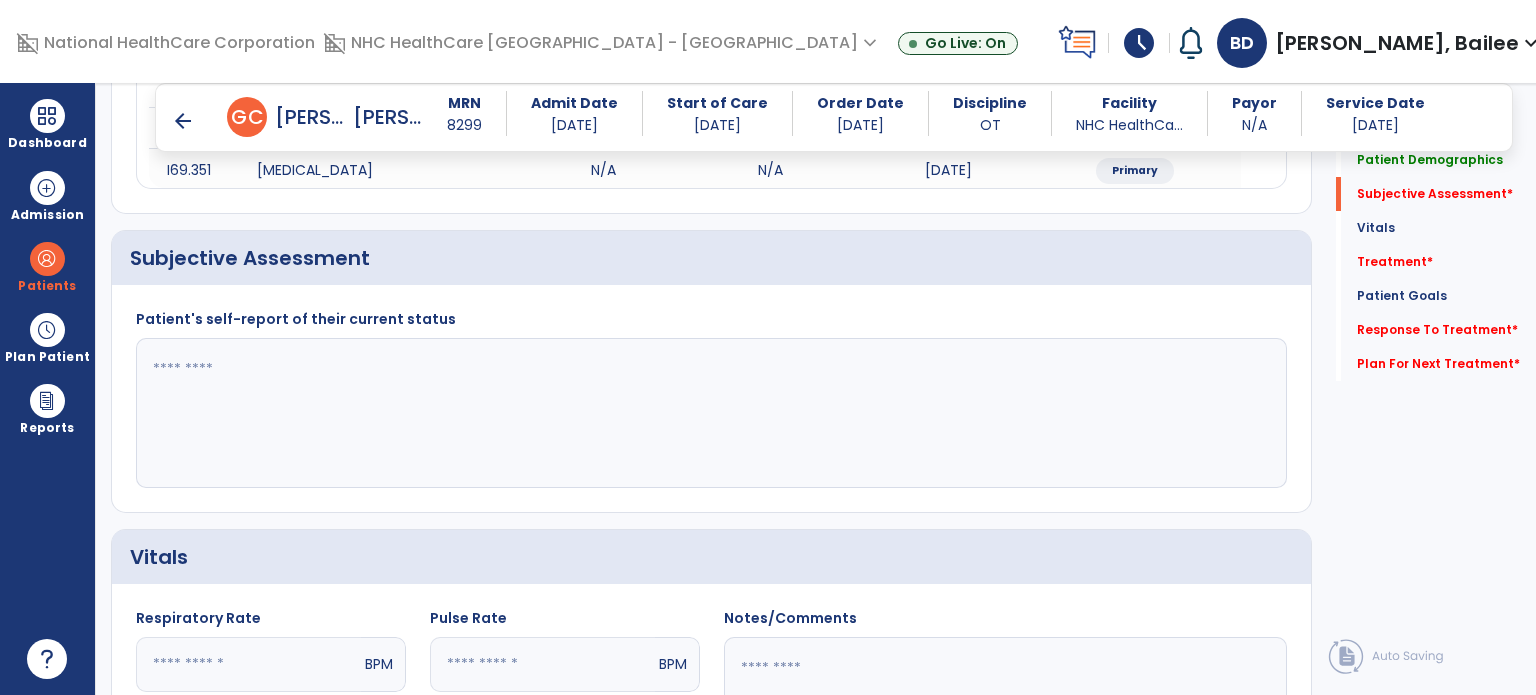 click 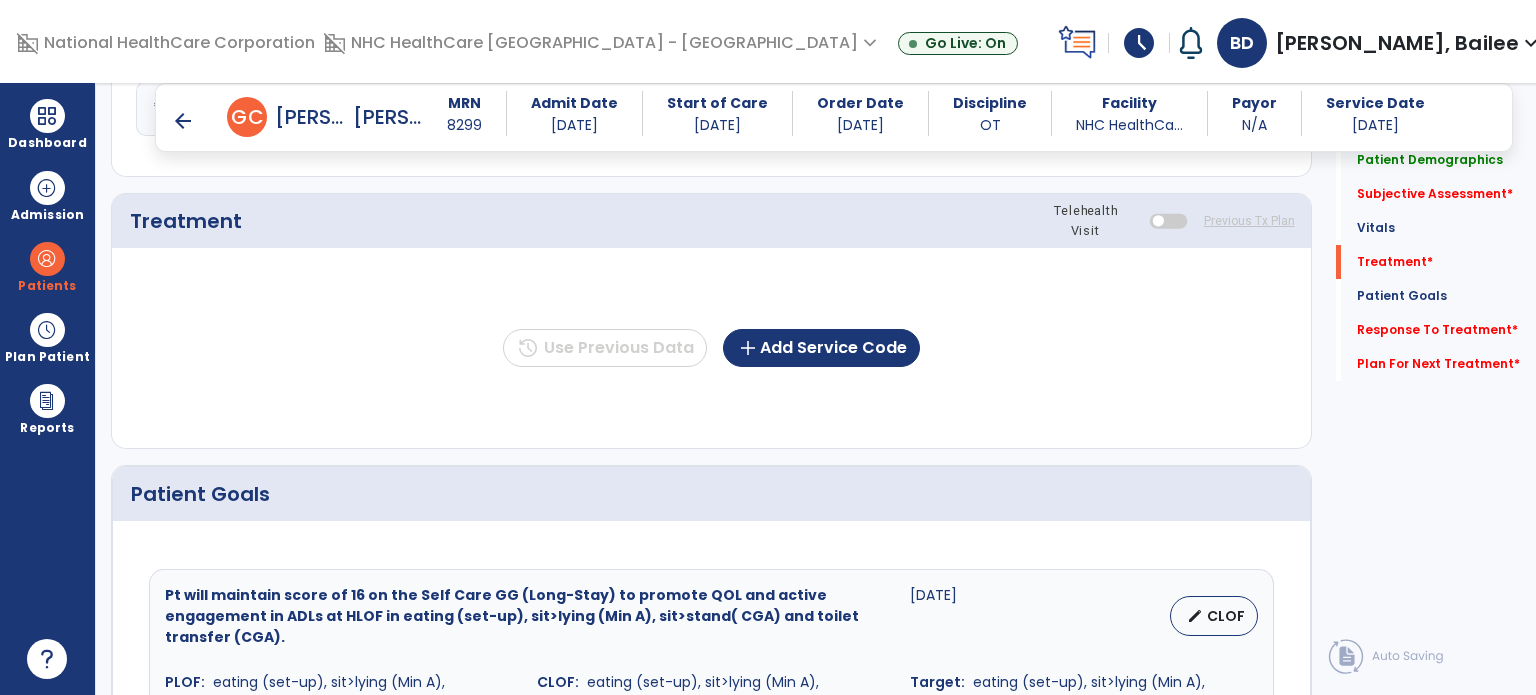 scroll, scrollTop: 1107, scrollLeft: 0, axis: vertical 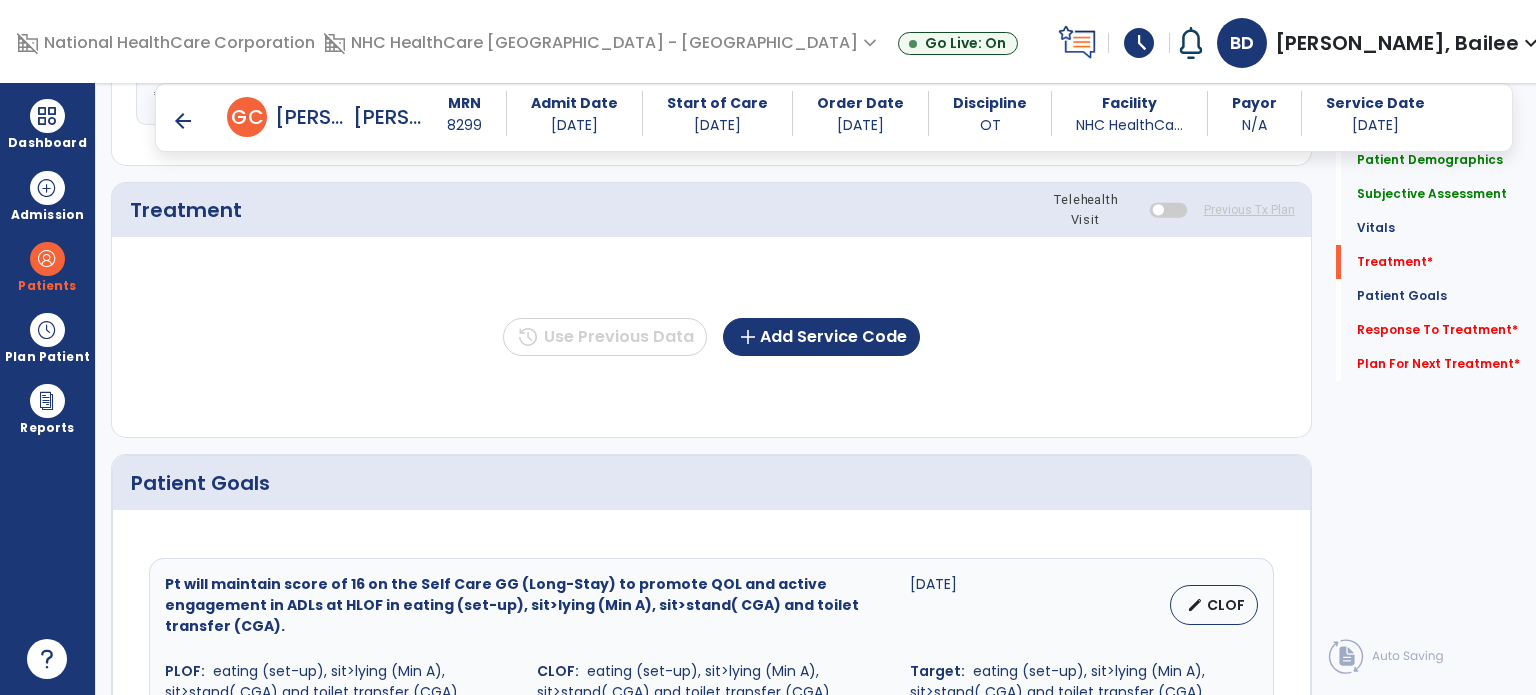 type on "**********" 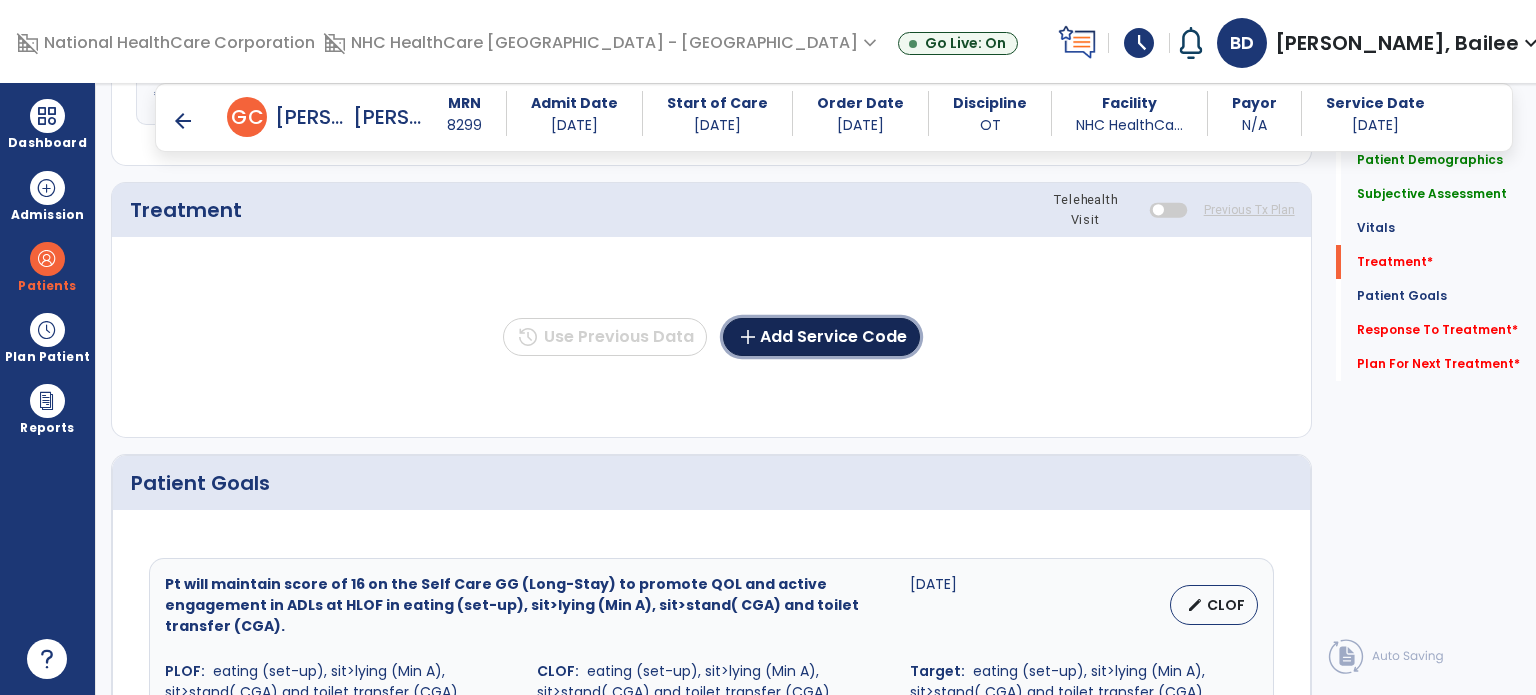 click on "add  Add Service Code" 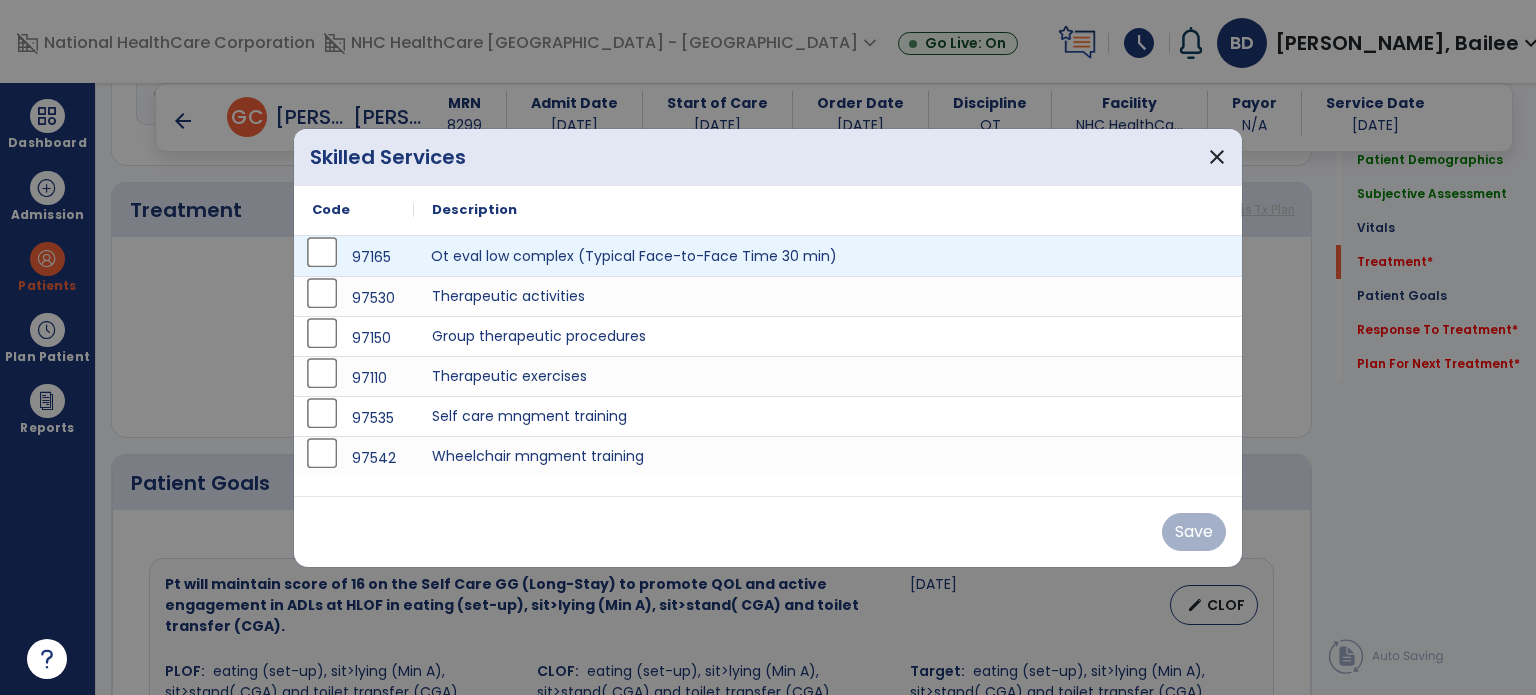 click on "Ot eval low complex (Typical Face-to-Face Time 30 min)" at bounding box center (828, 256) 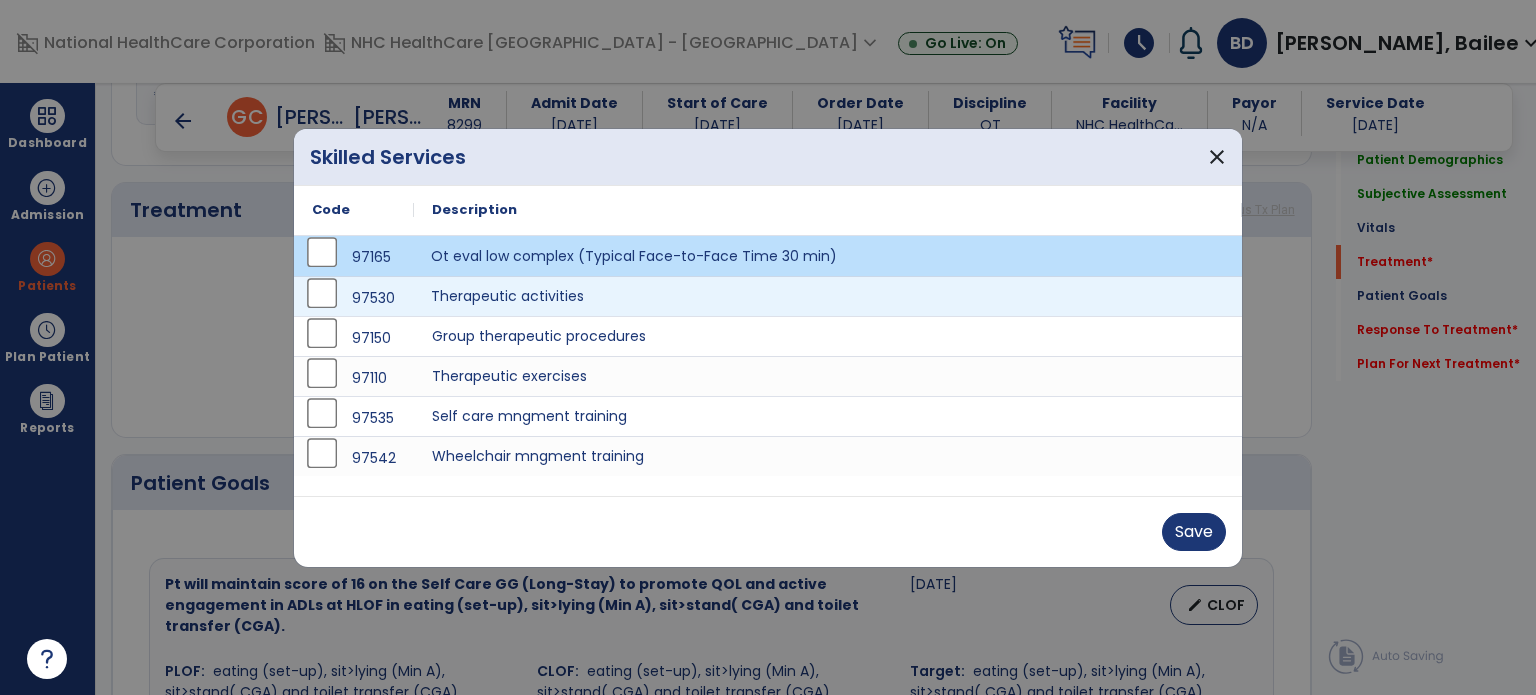 click on "Therapeutic activities" at bounding box center (828, 296) 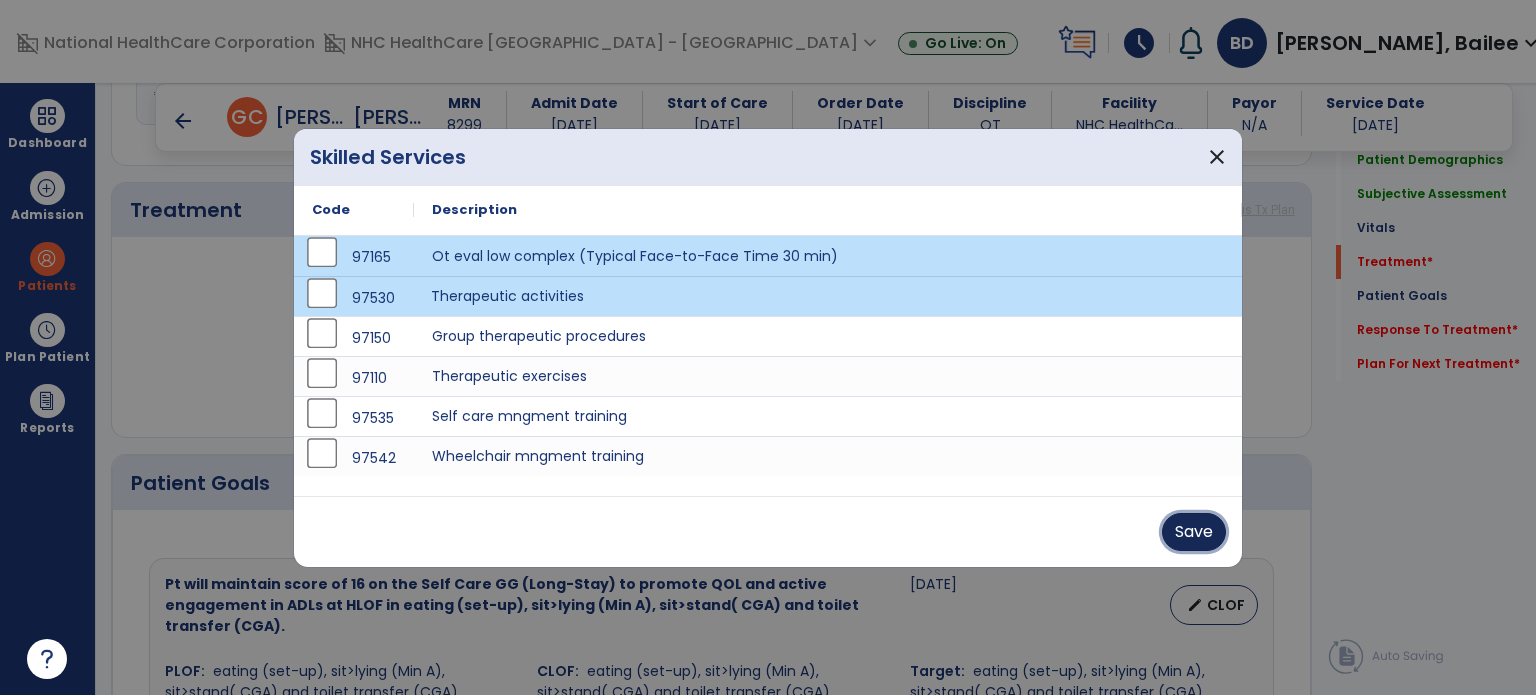 click on "Save" at bounding box center (1194, 532) 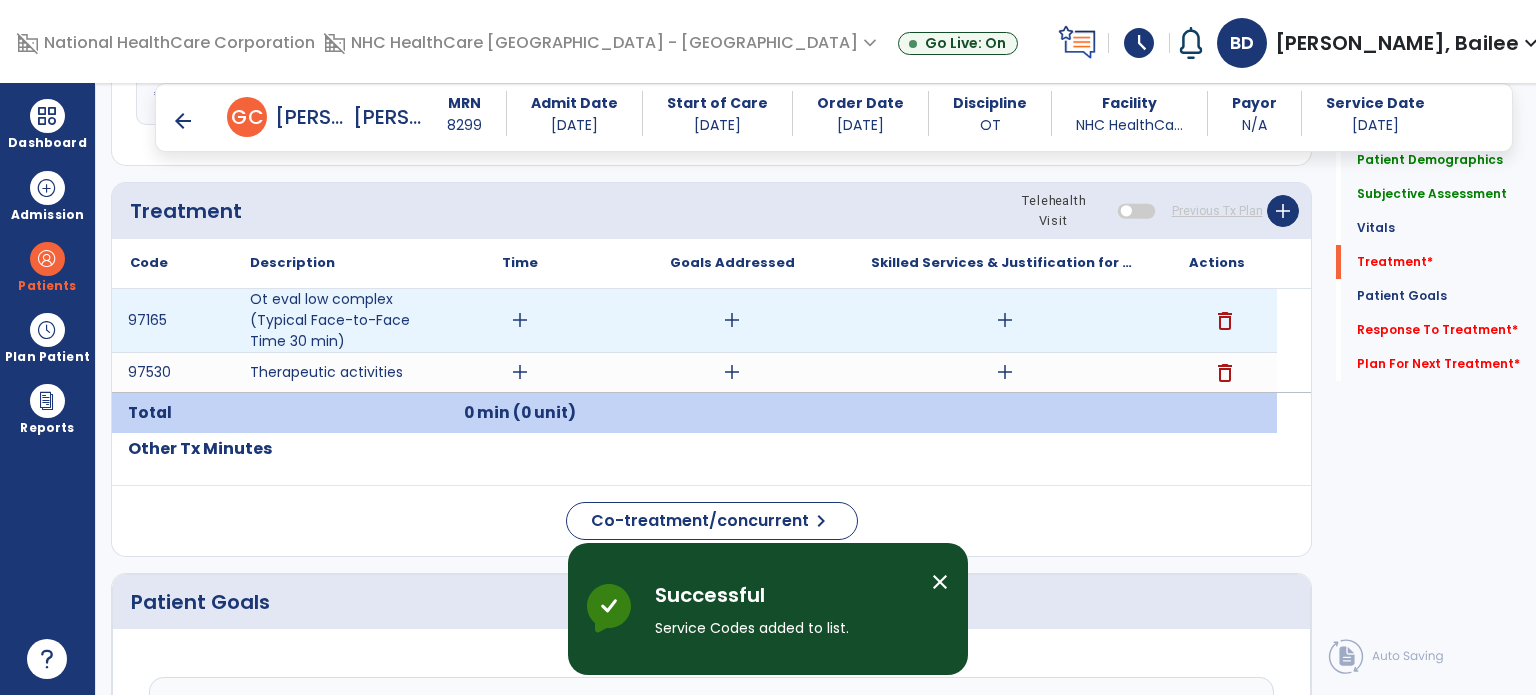 click on "add" at bounding box center [520, 320] 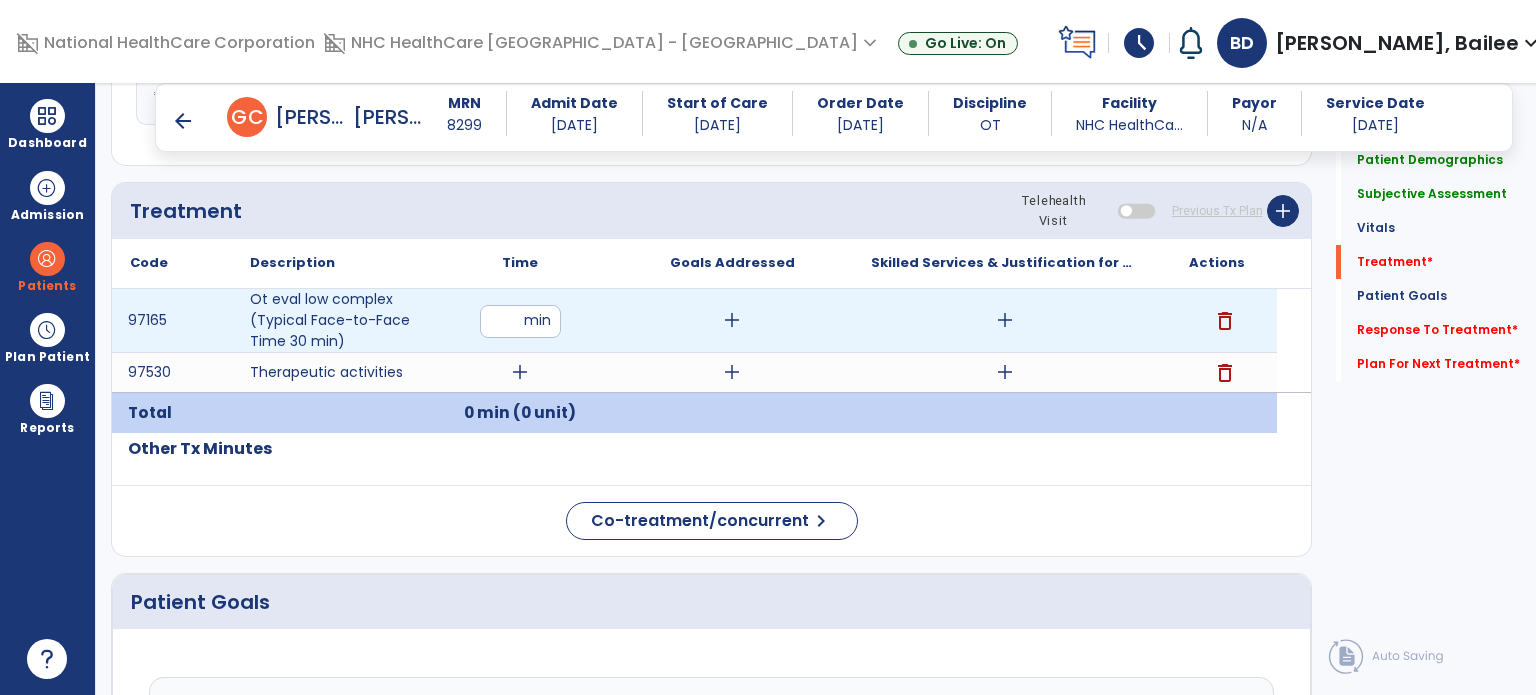 type on "**" 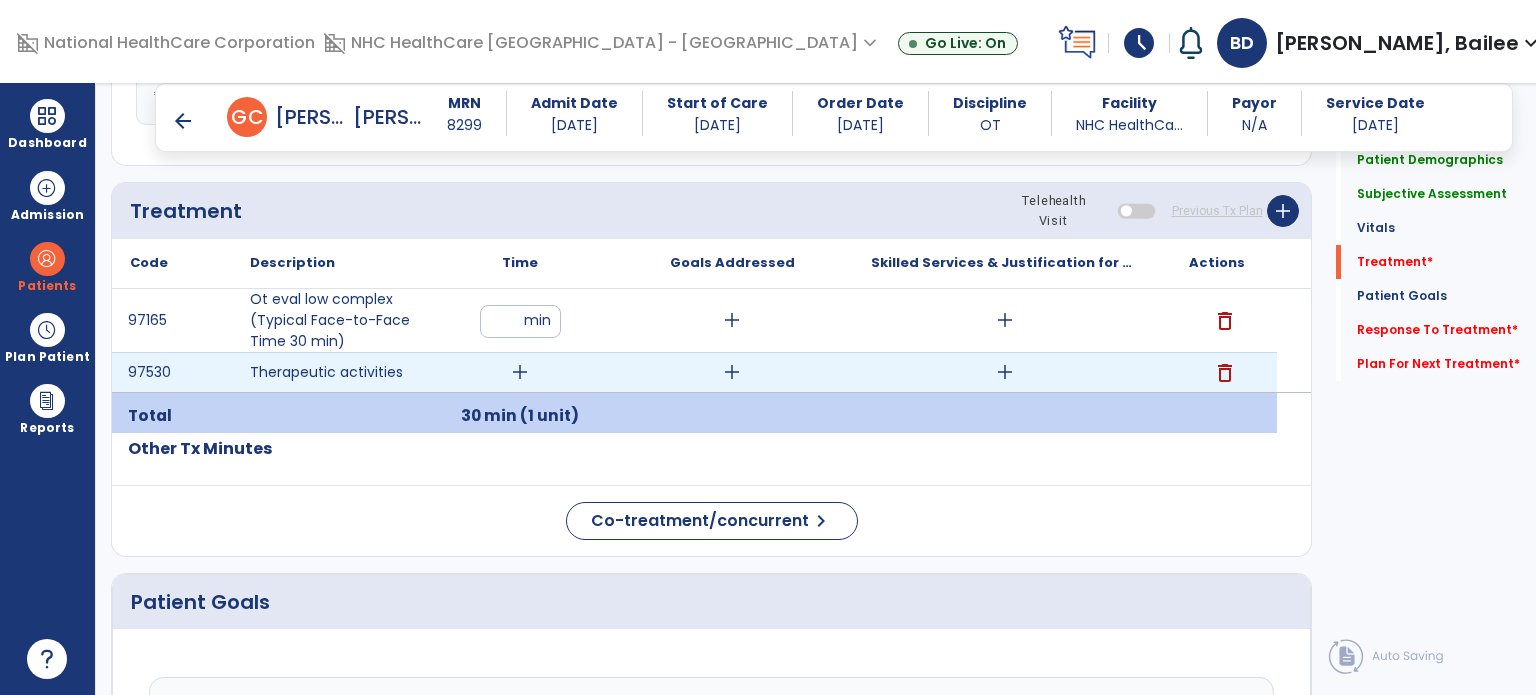 click on "add" at bounding box center (520, 372) 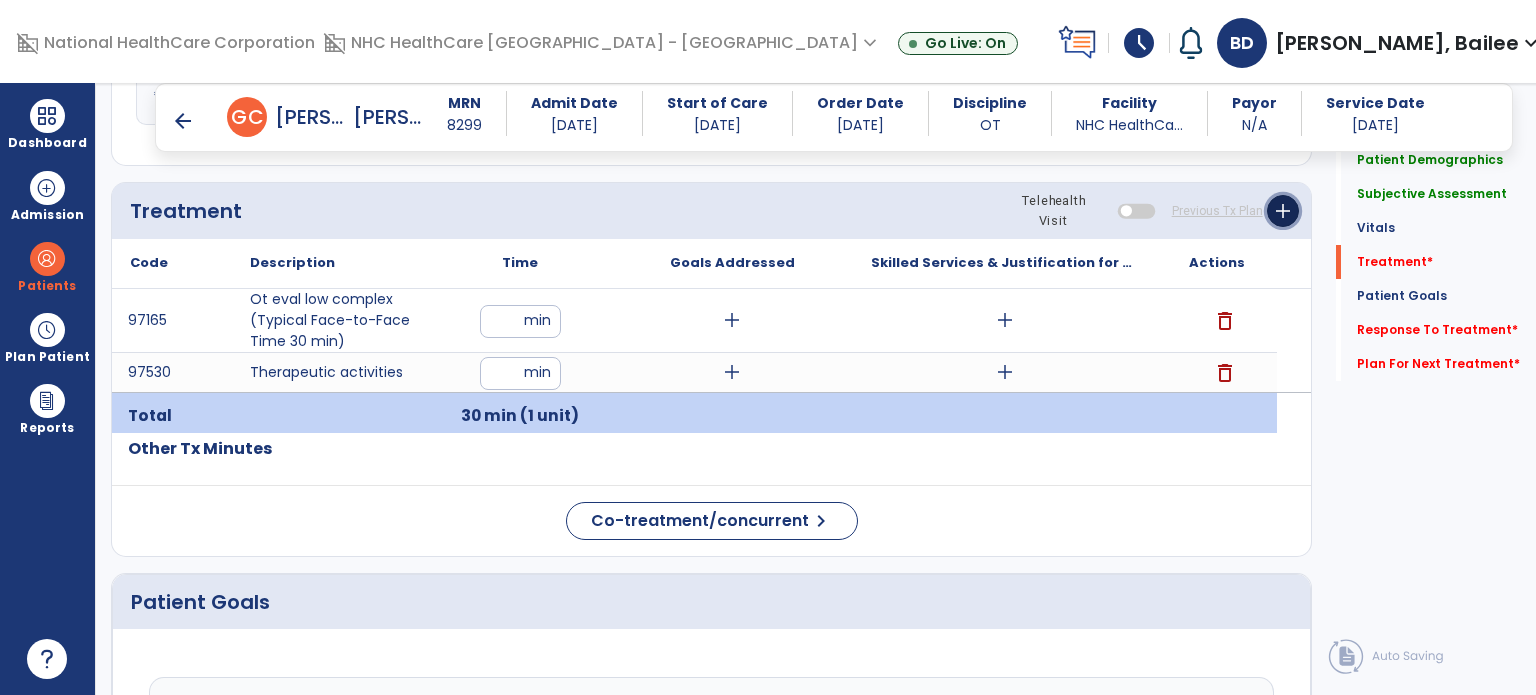 click on "add" 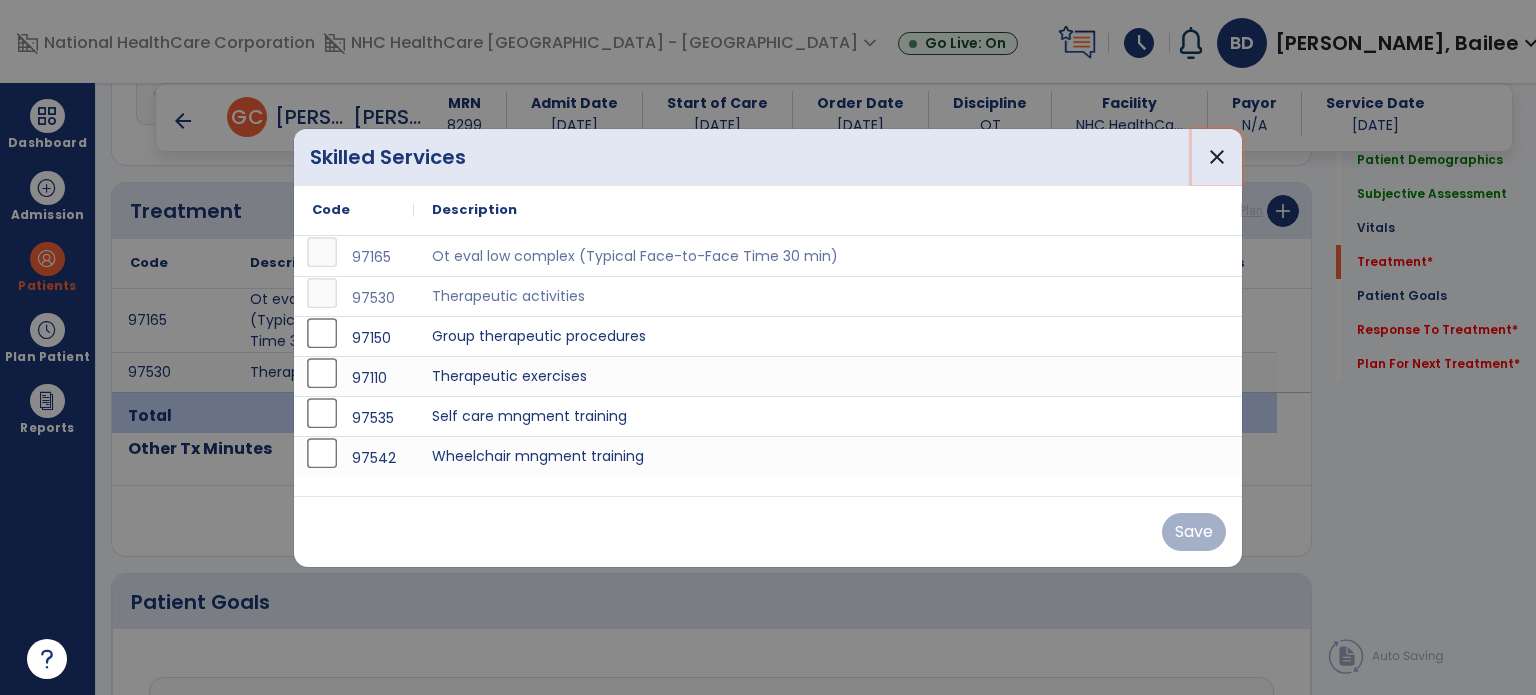 click on "close" at bounding box center (1217, 157) 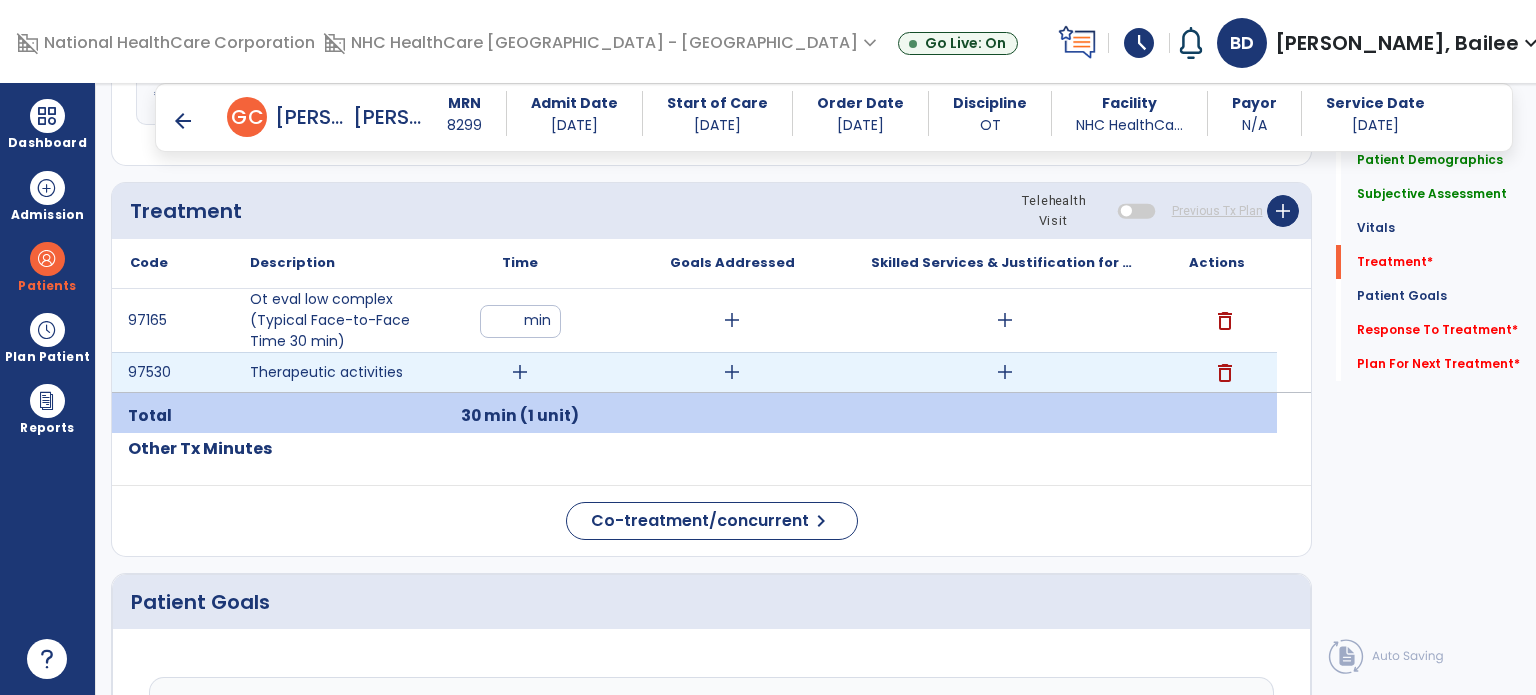 click on "add" at bounding box center (520, 372) 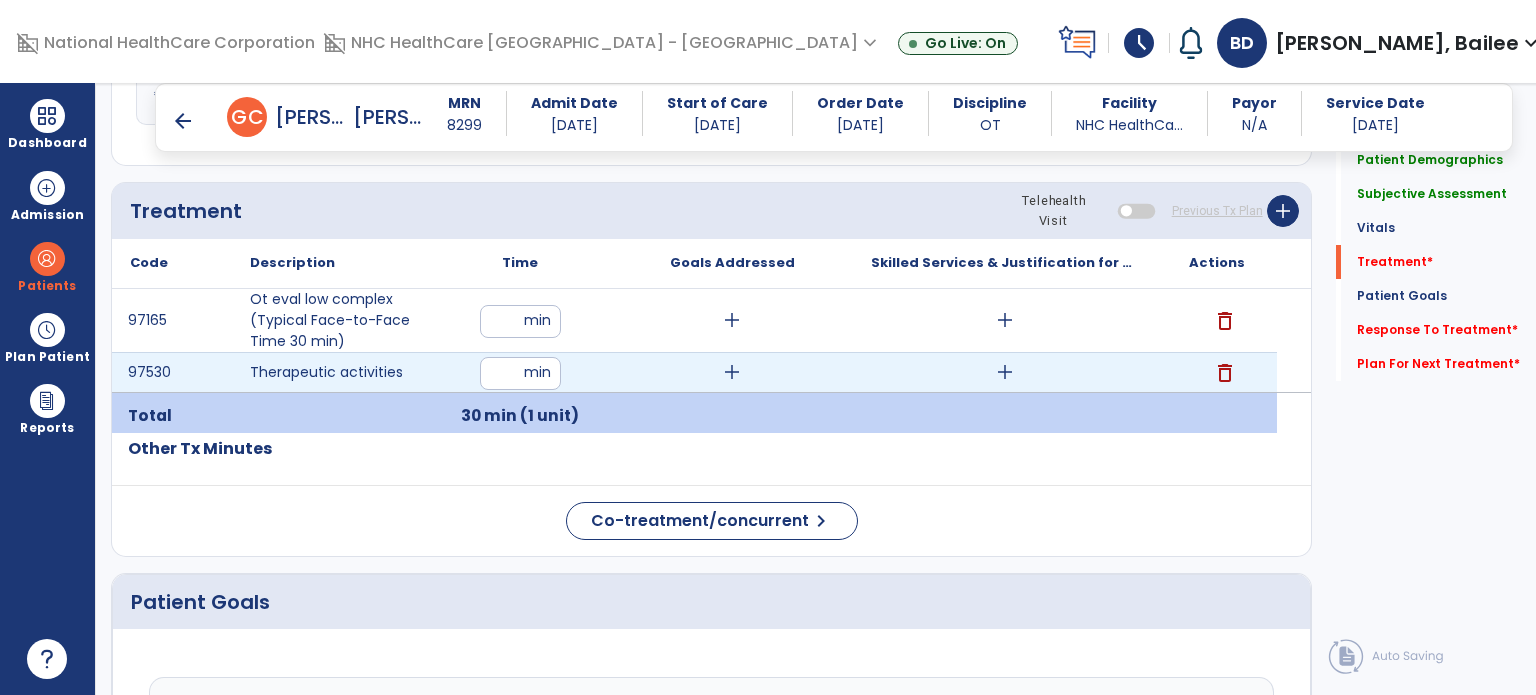 type on "**" 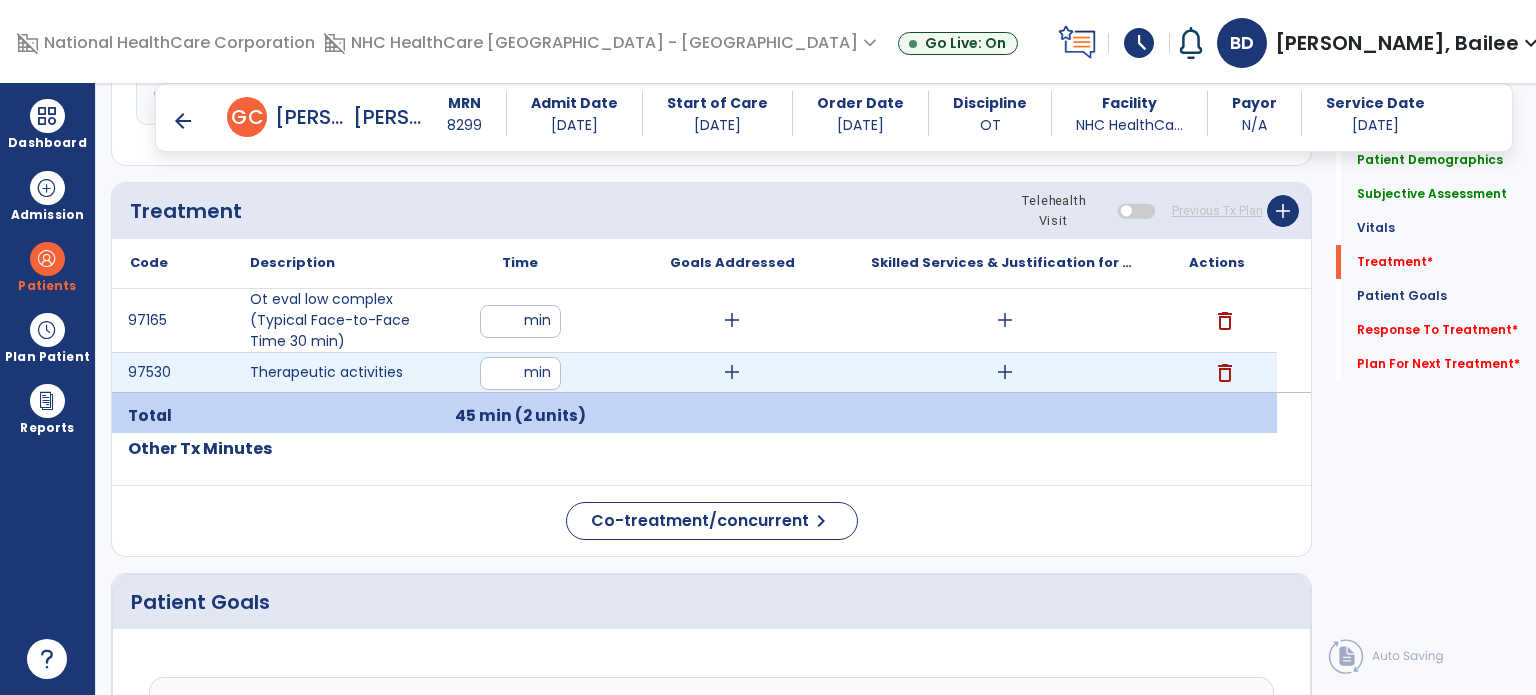 click on "add" at bounding box center [1004, 320] 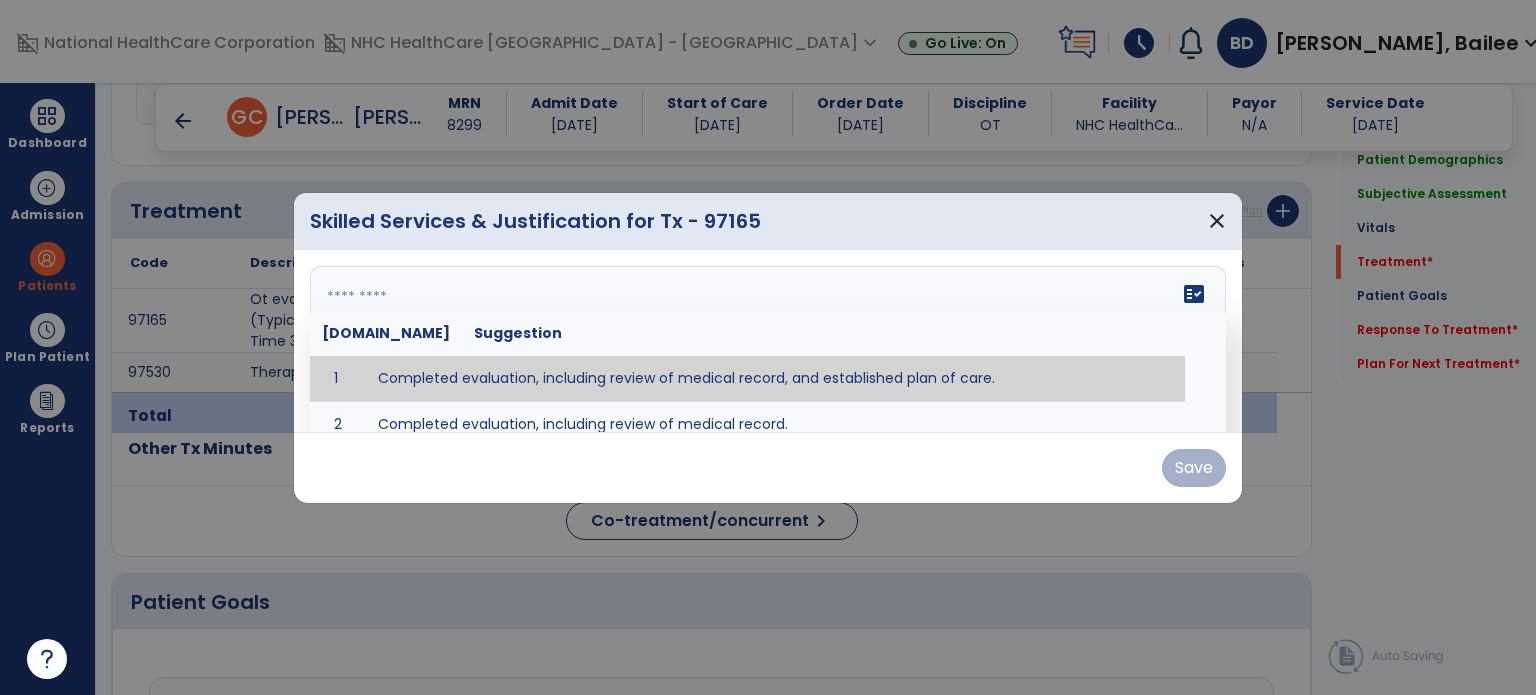 click on "fact_check  Sr.No Suggestion 1 Completed evaluation, including review of medical record, and established plan of care. 2 Completed evaluation, including review of medical record." at bounding box center [768, 341] 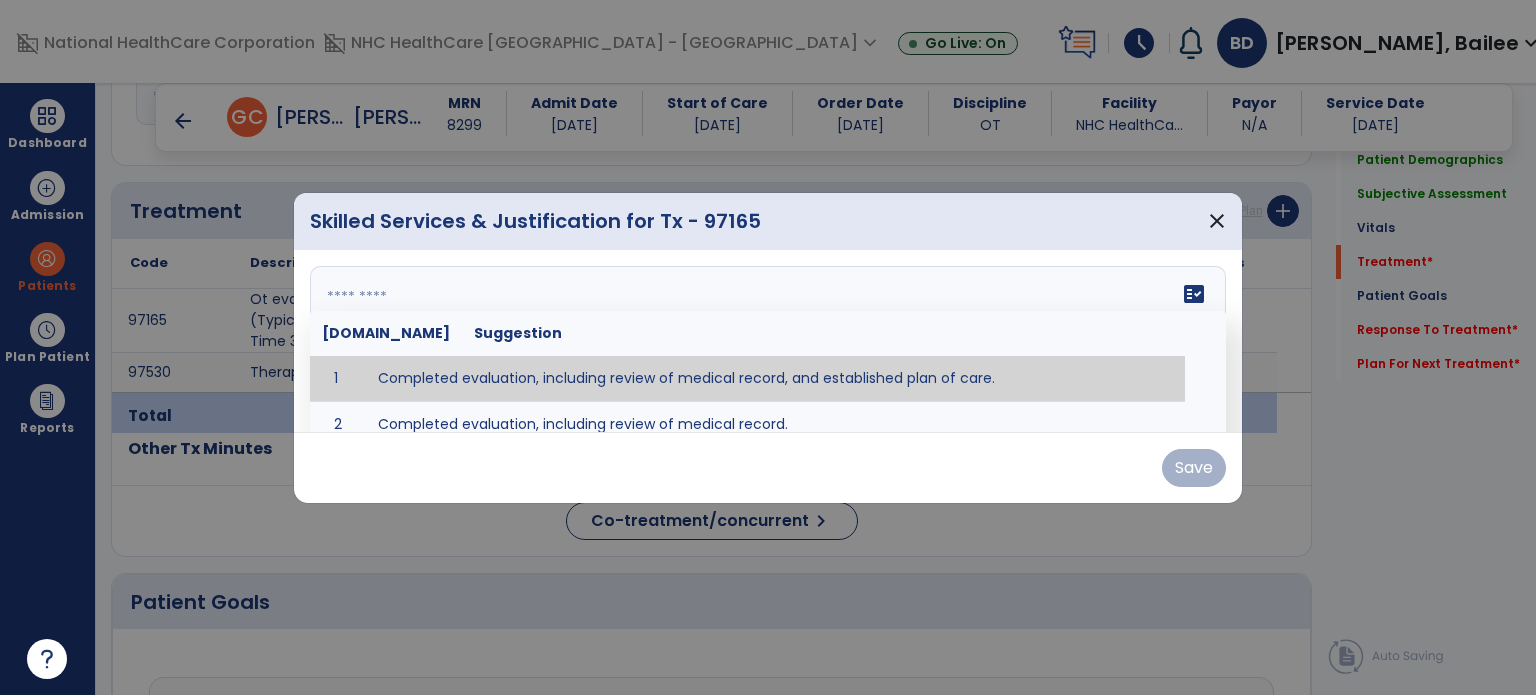 type on "**********" 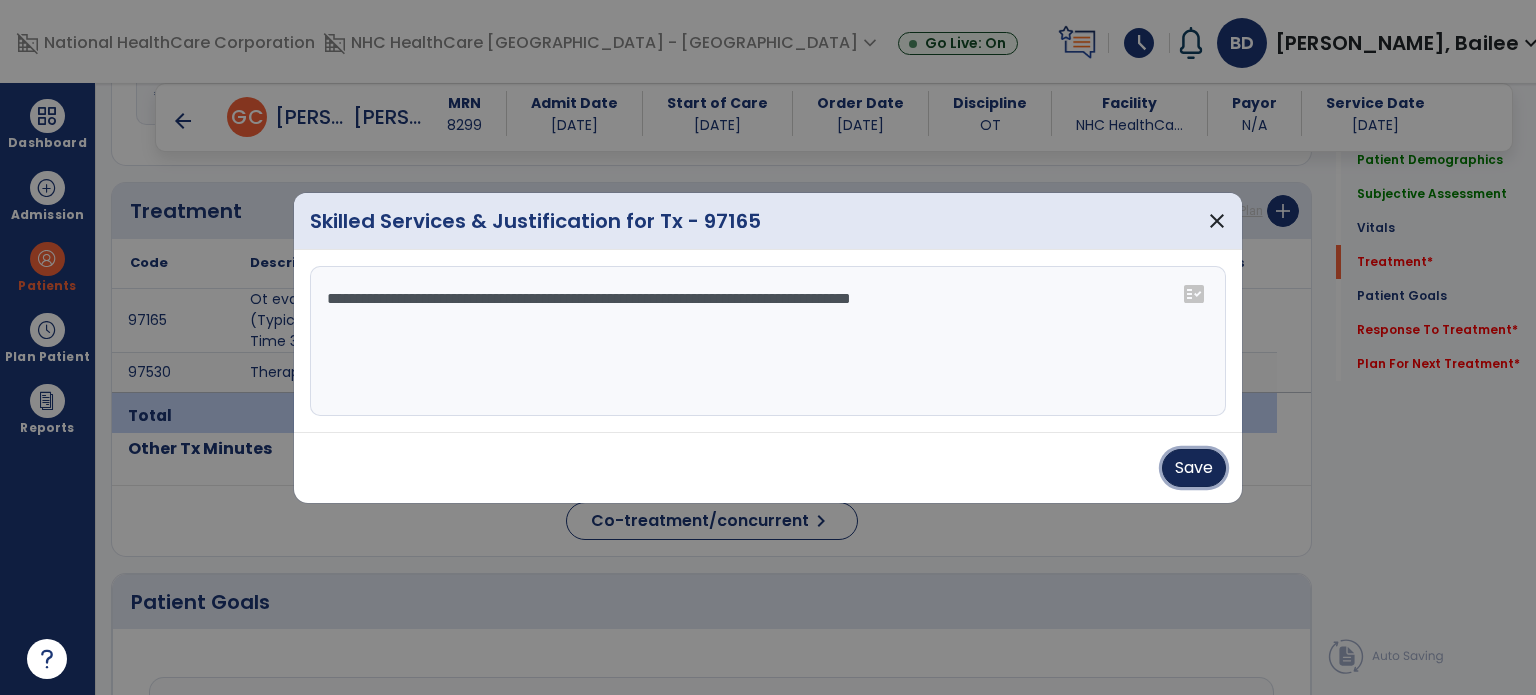 click on "Save" at bounding box center (1194, 468) 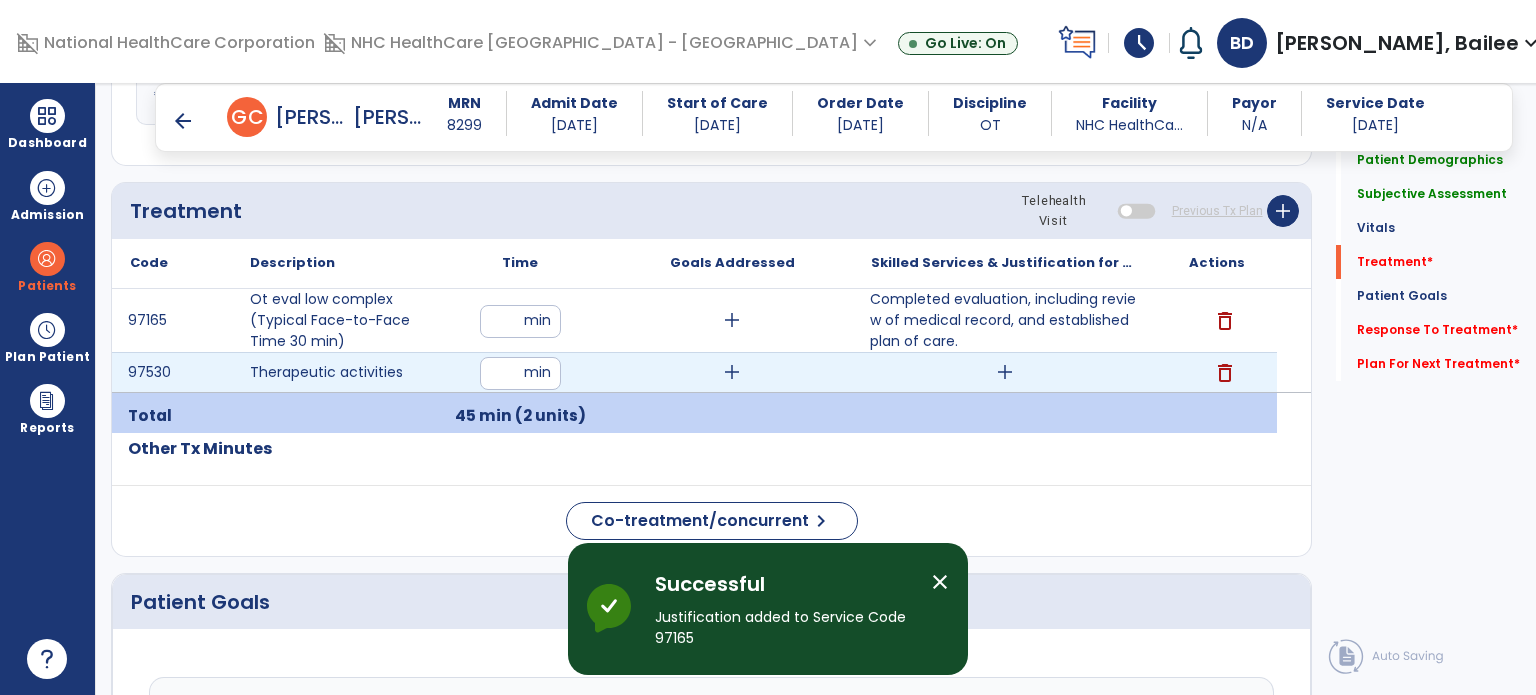 click on "add" at bounding box center (1005, 372) 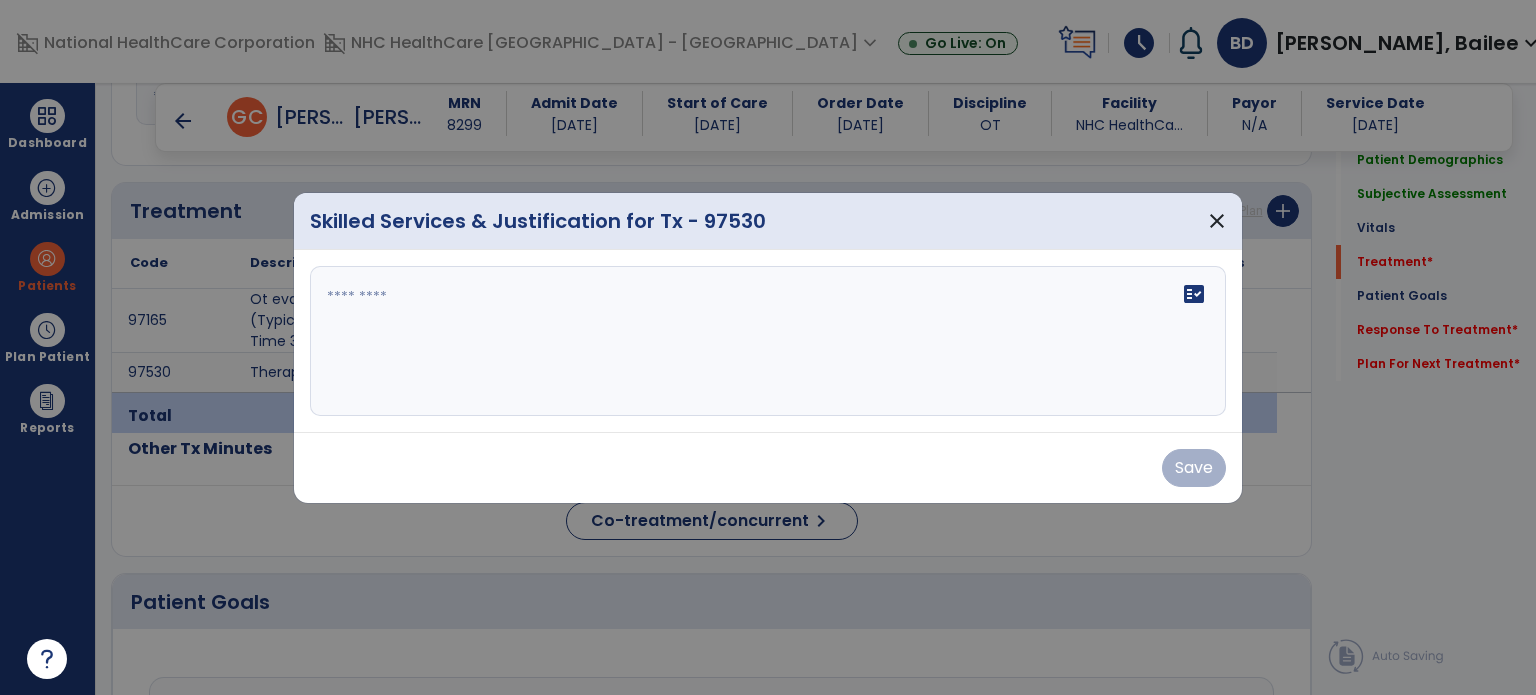 click at bounding box center (768, 341) 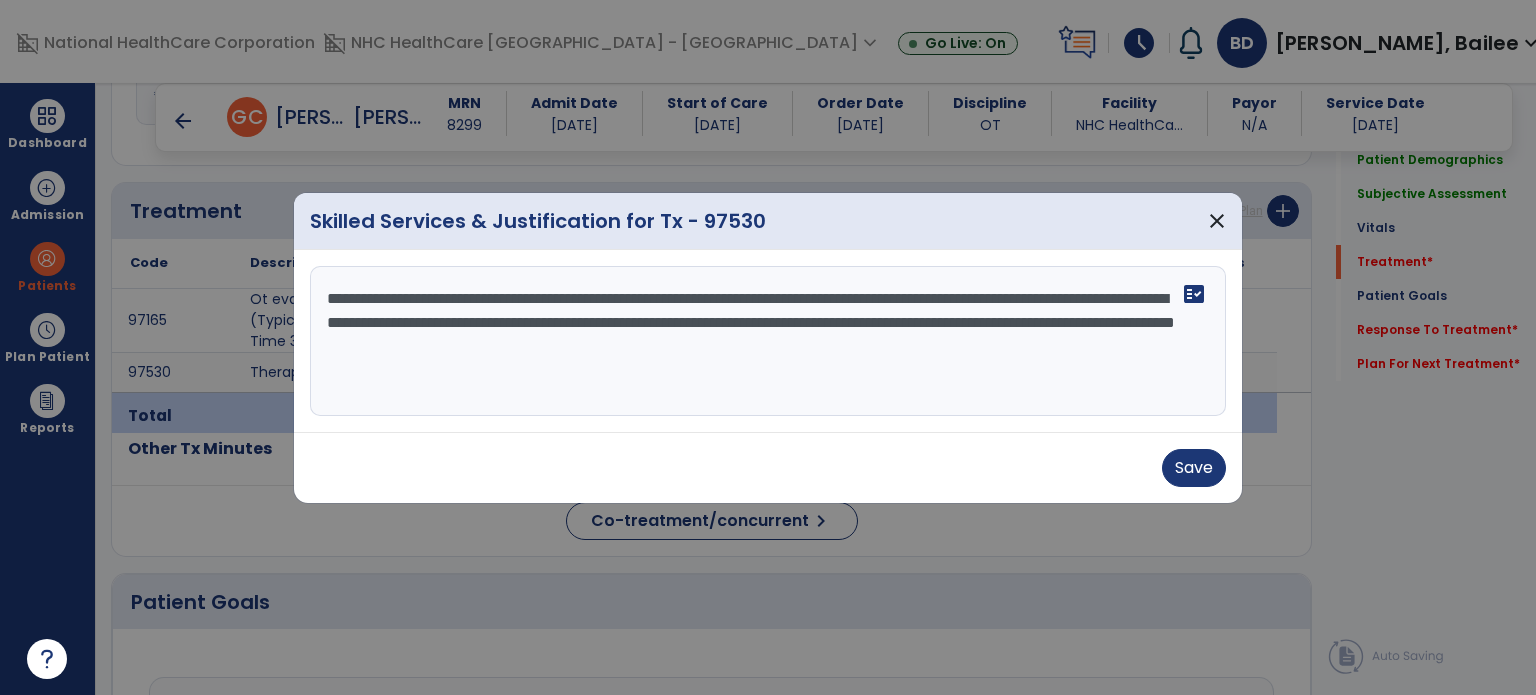 type on "**********" 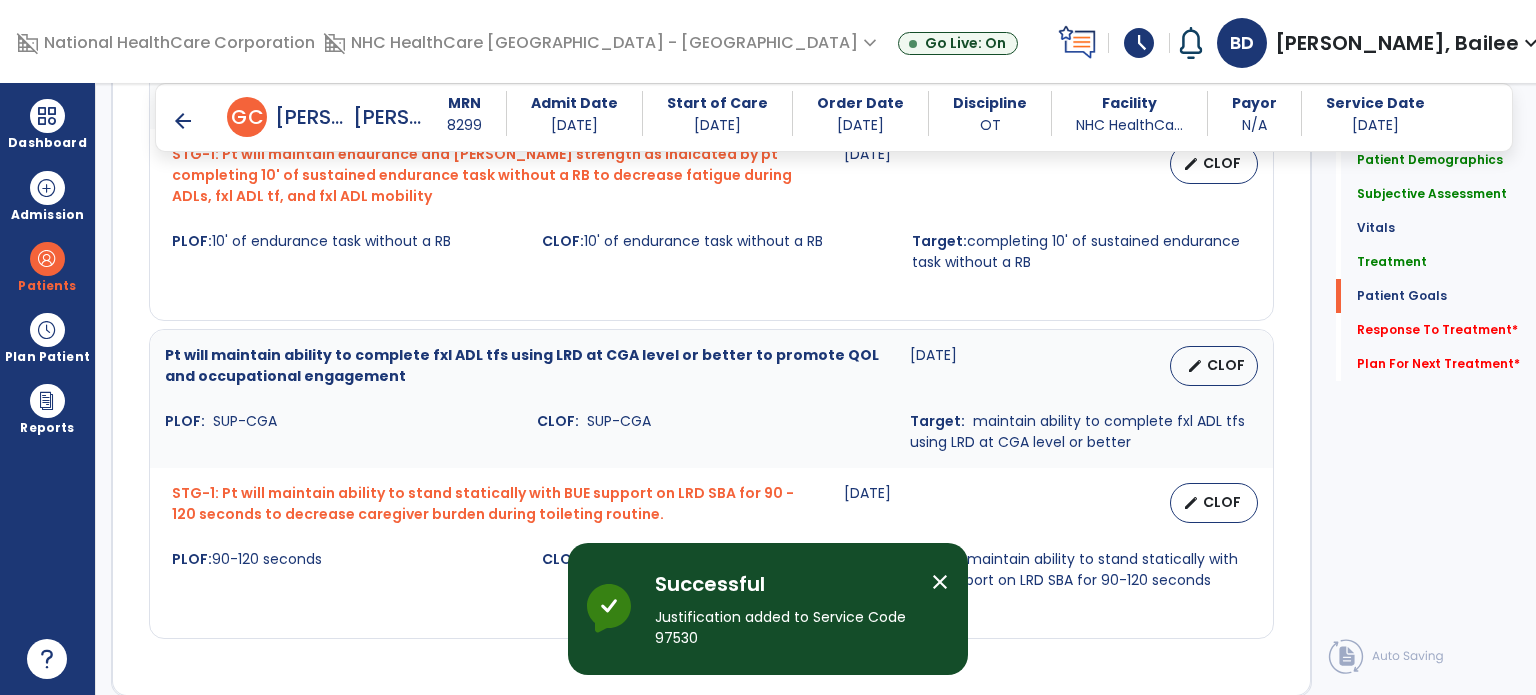 scroll, scrollTop: 2242, scrollLeft: 0, axis: vertical 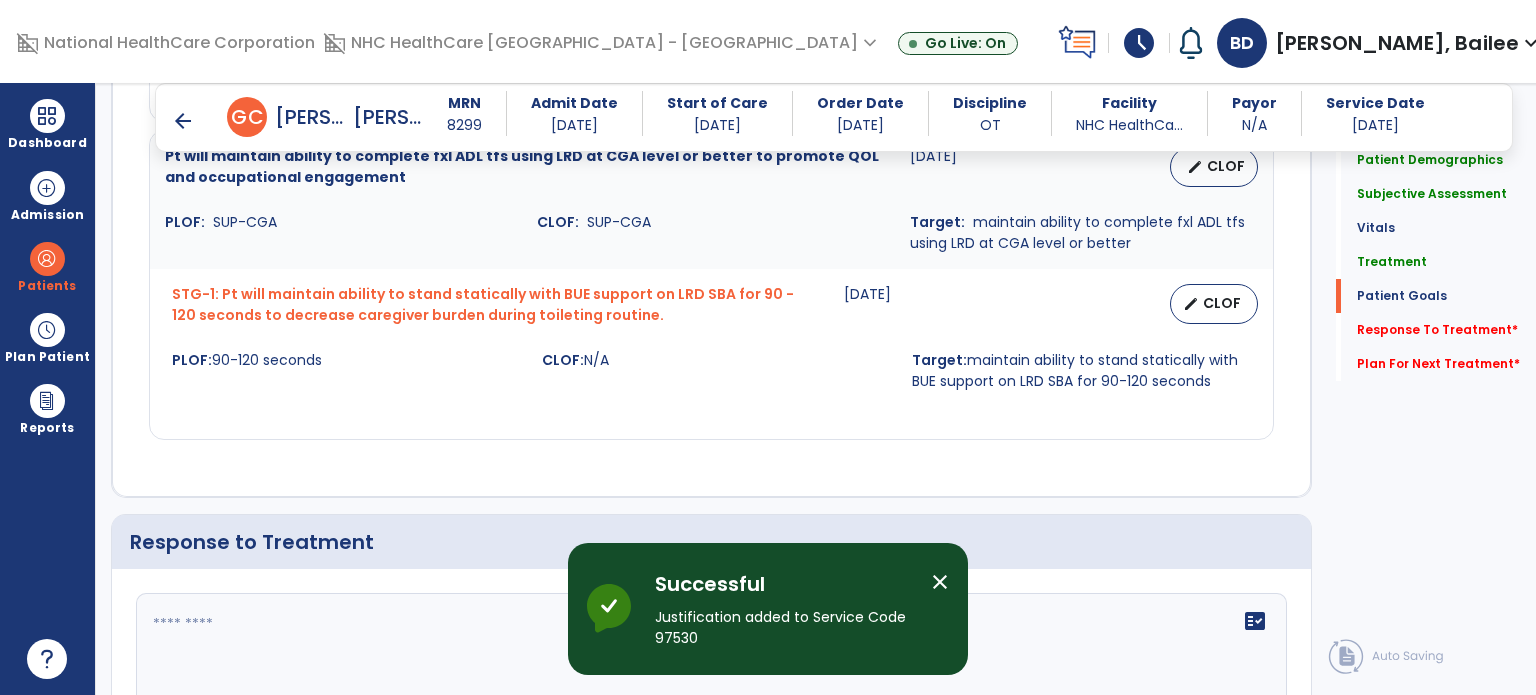 click 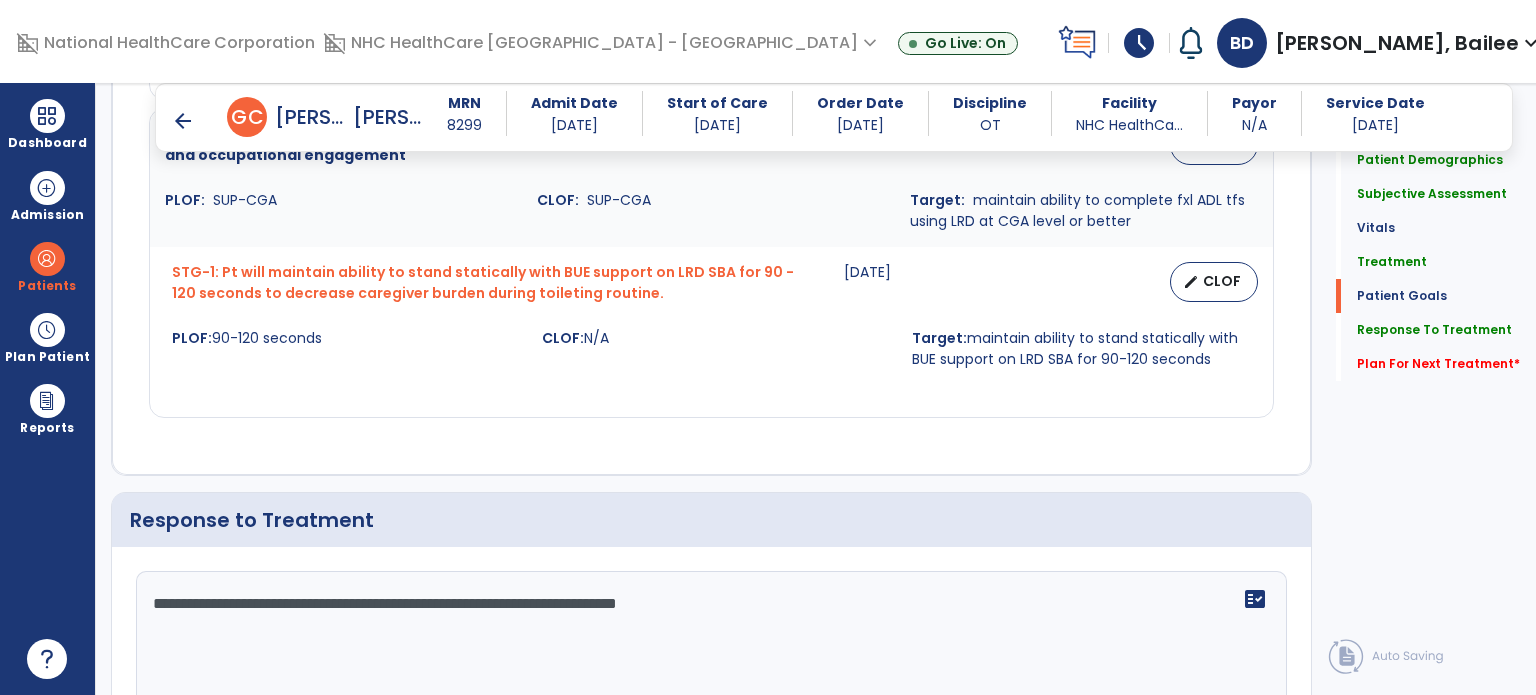 scroll, scrollTop: 2644, scrollLeft: 0, axis: vertical 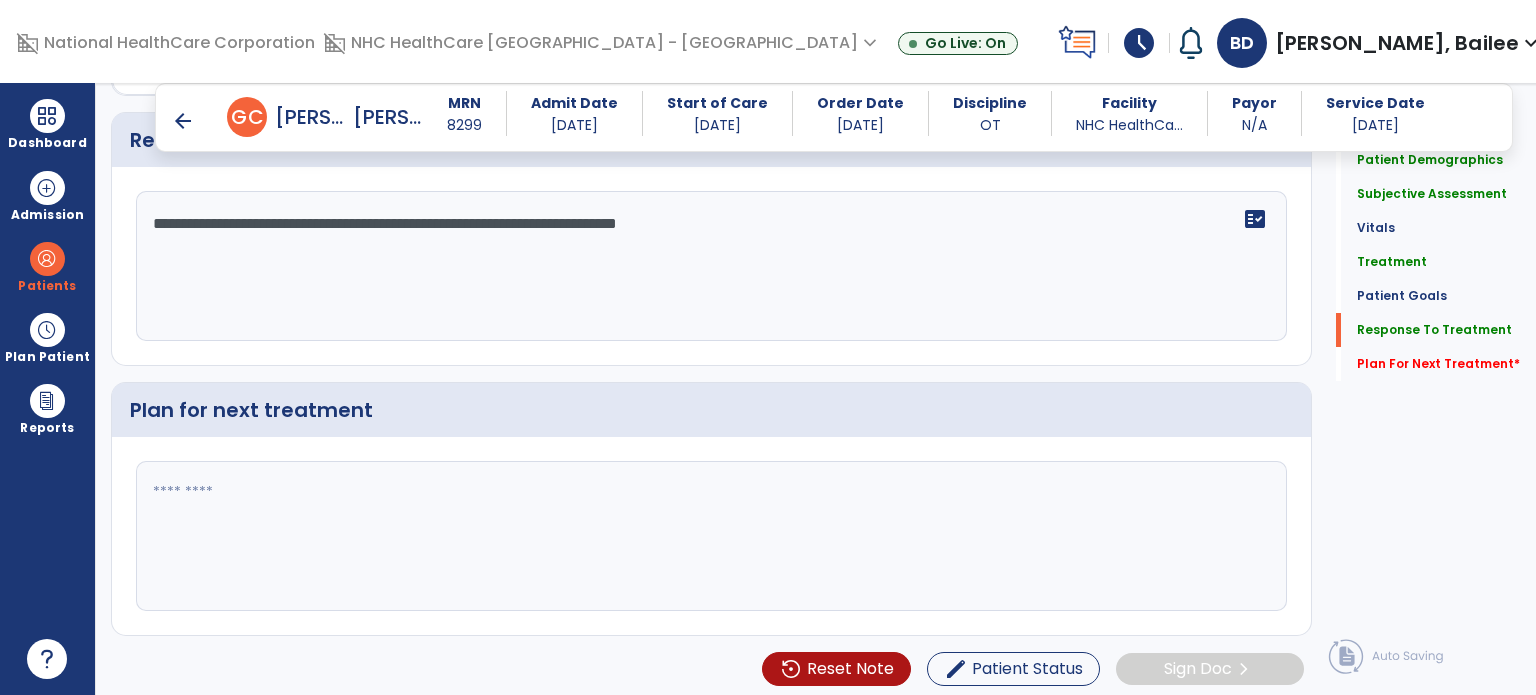 type on "**********" 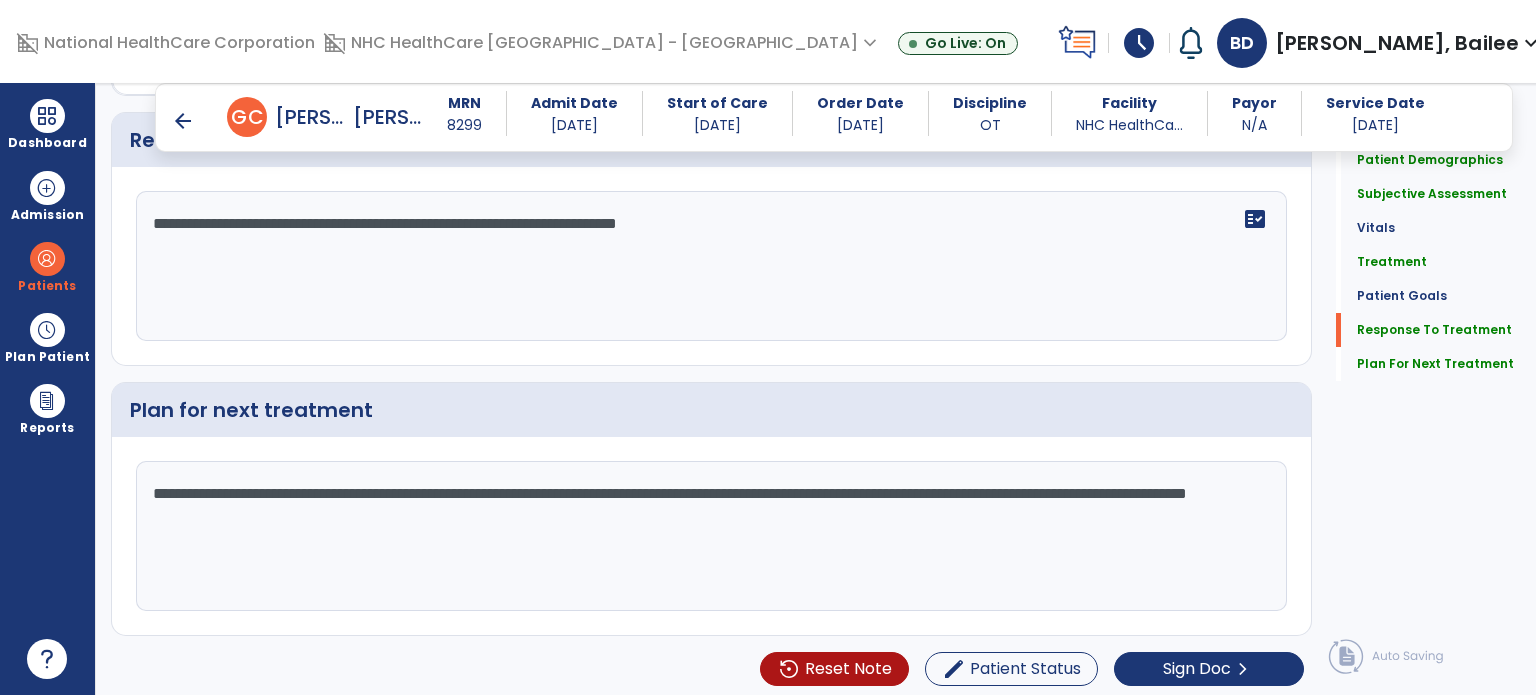scroll, scrollTop: 2644, scrollLeft: 0, axis: vertical 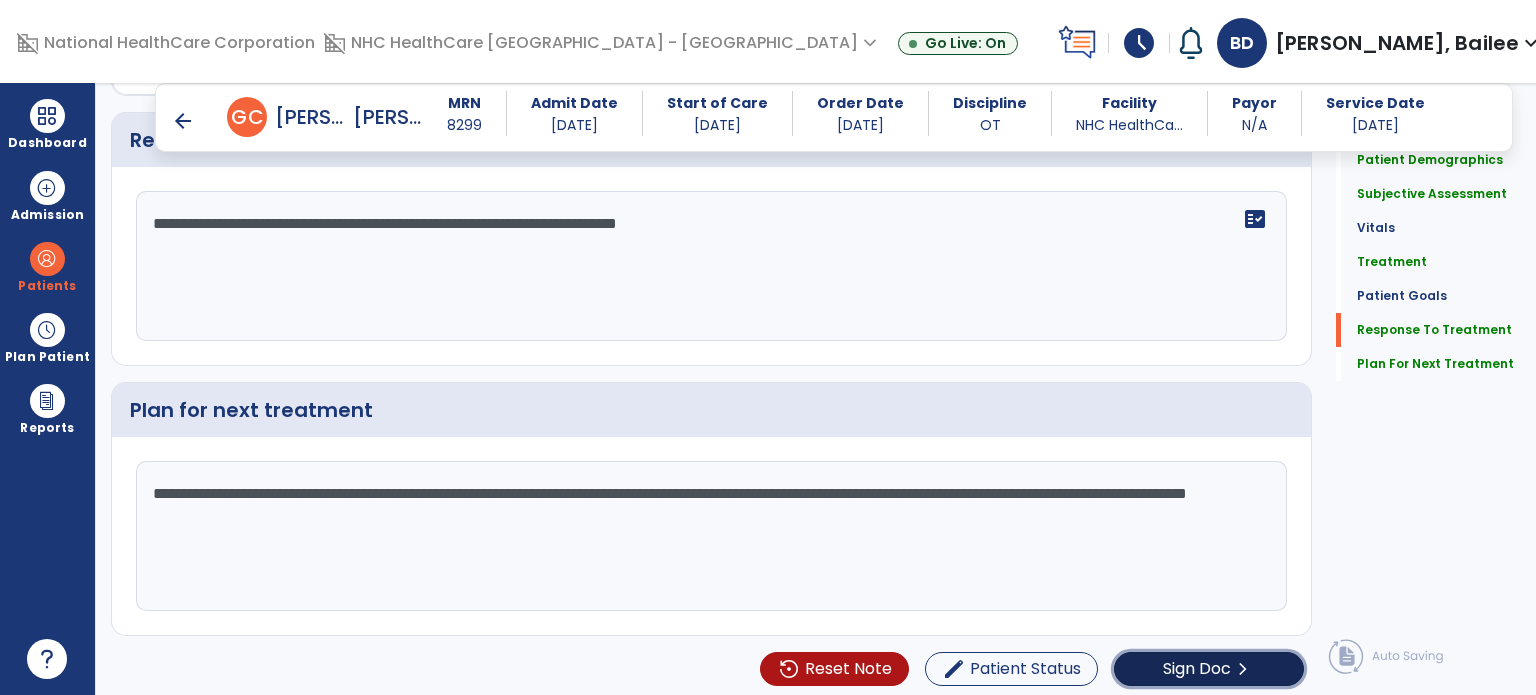 click on "Sign Doc" 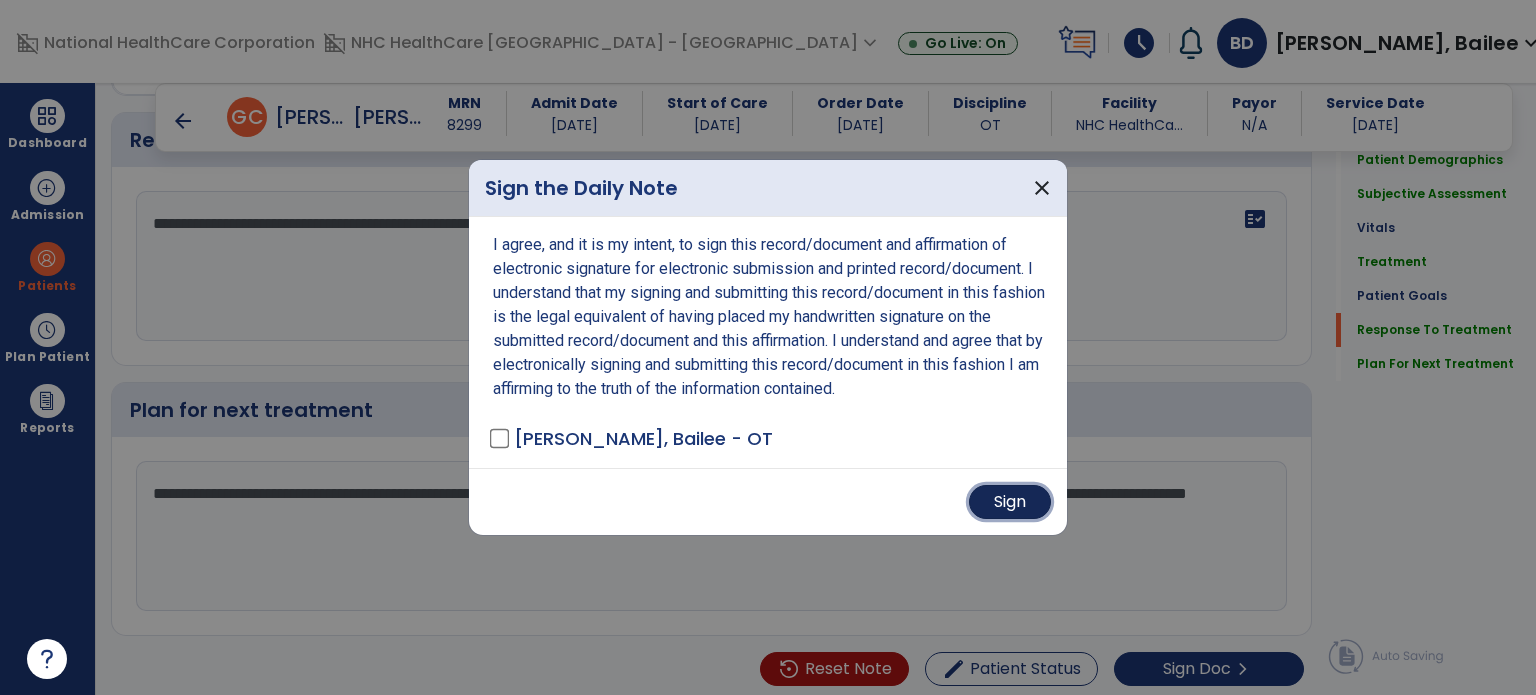 click on "Sign" at bounding box center [1010, 502] 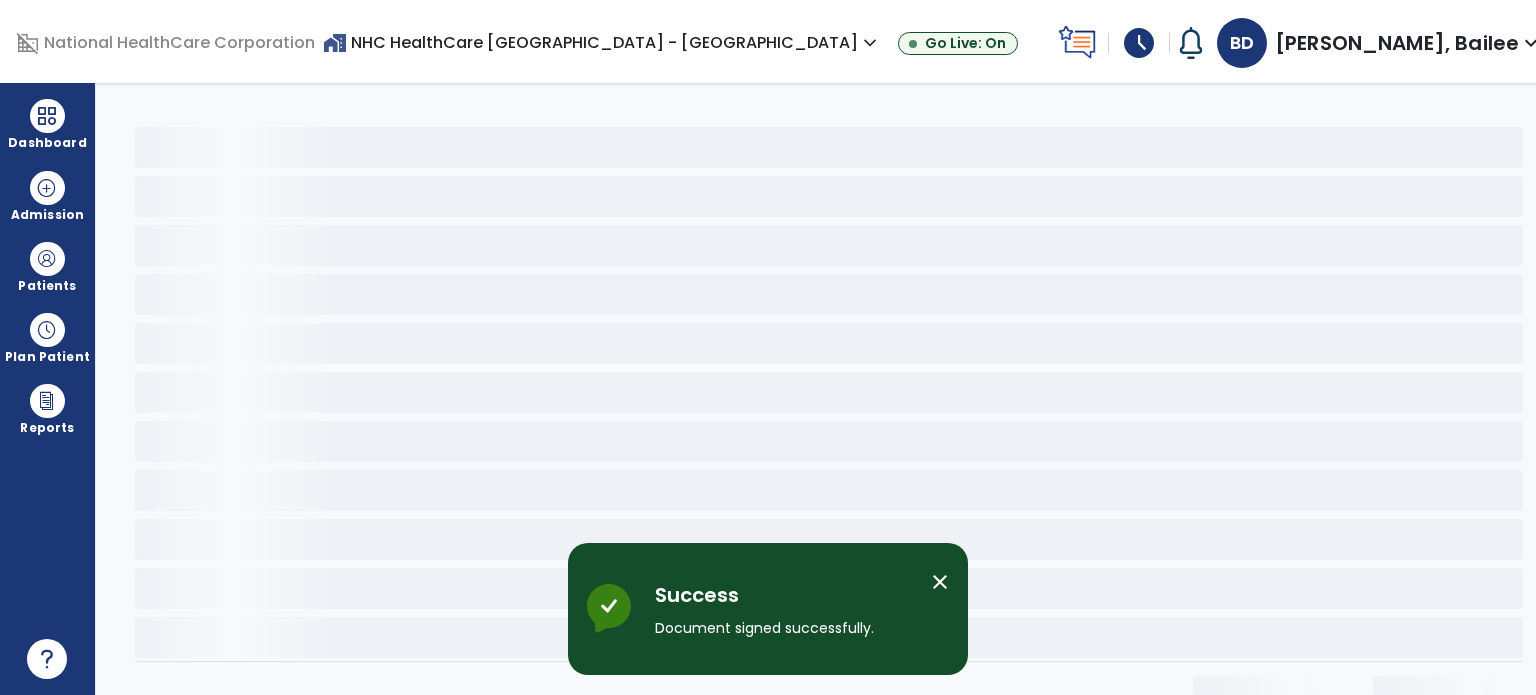 scroll, scrollTop: 0, scrollLeft: 0, axis: both 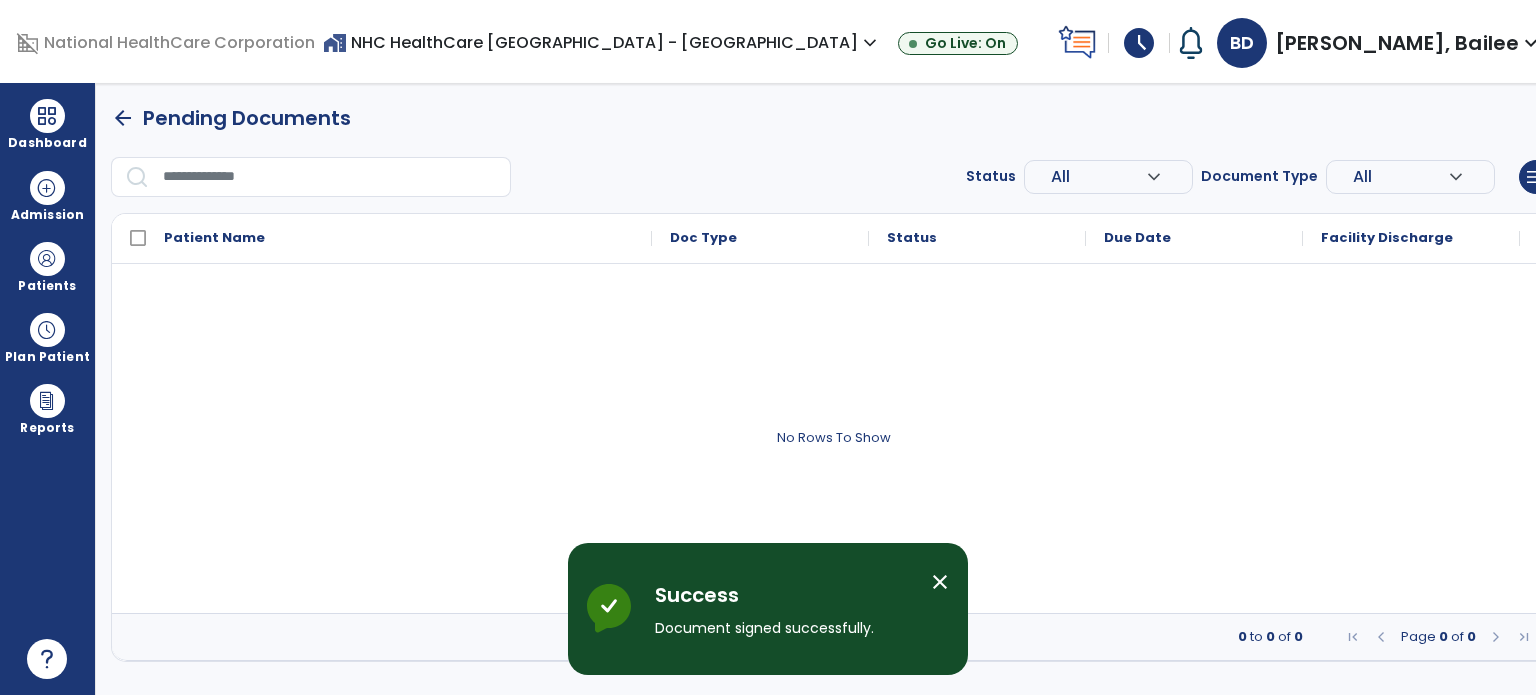 click at bounding box center [47, 116] 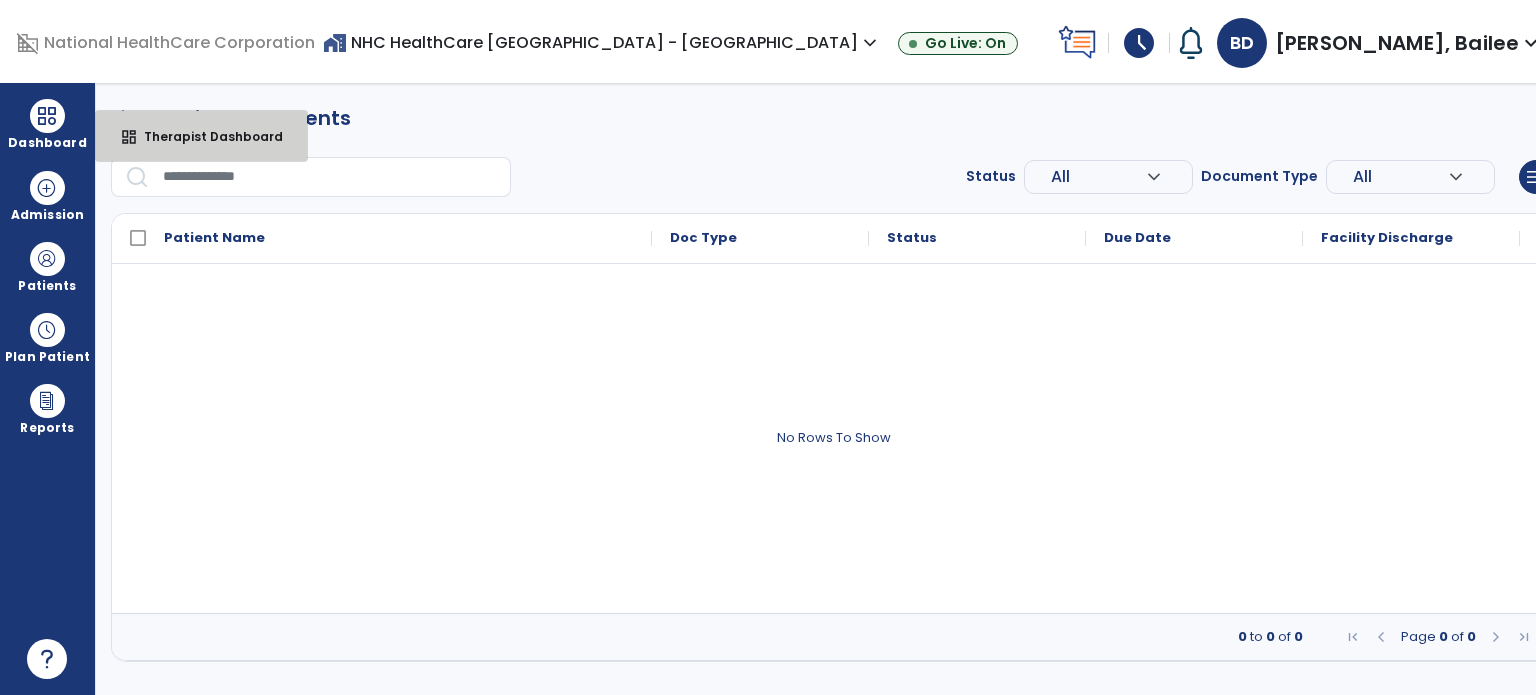 click on "dashboard  Therapist Dashboard" at bounding box center (201, 136) 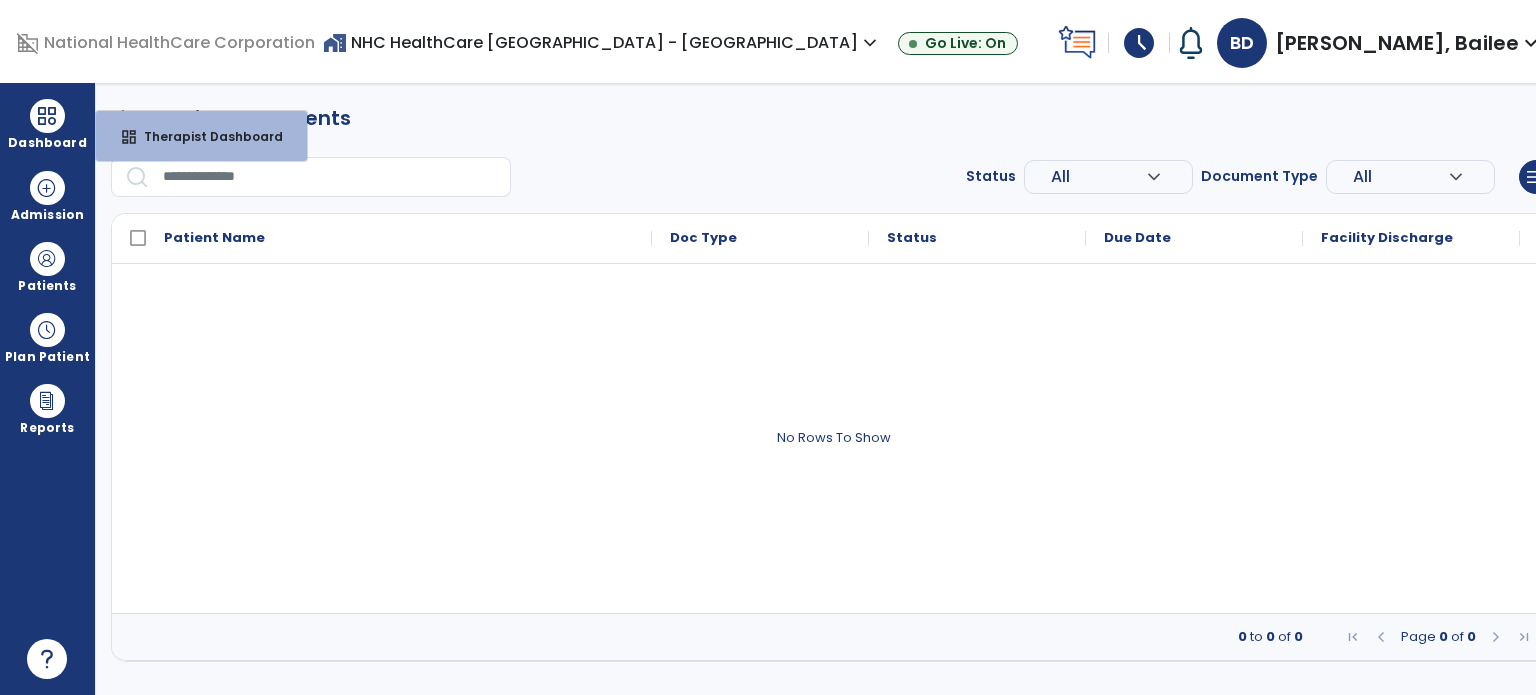 select on "****" 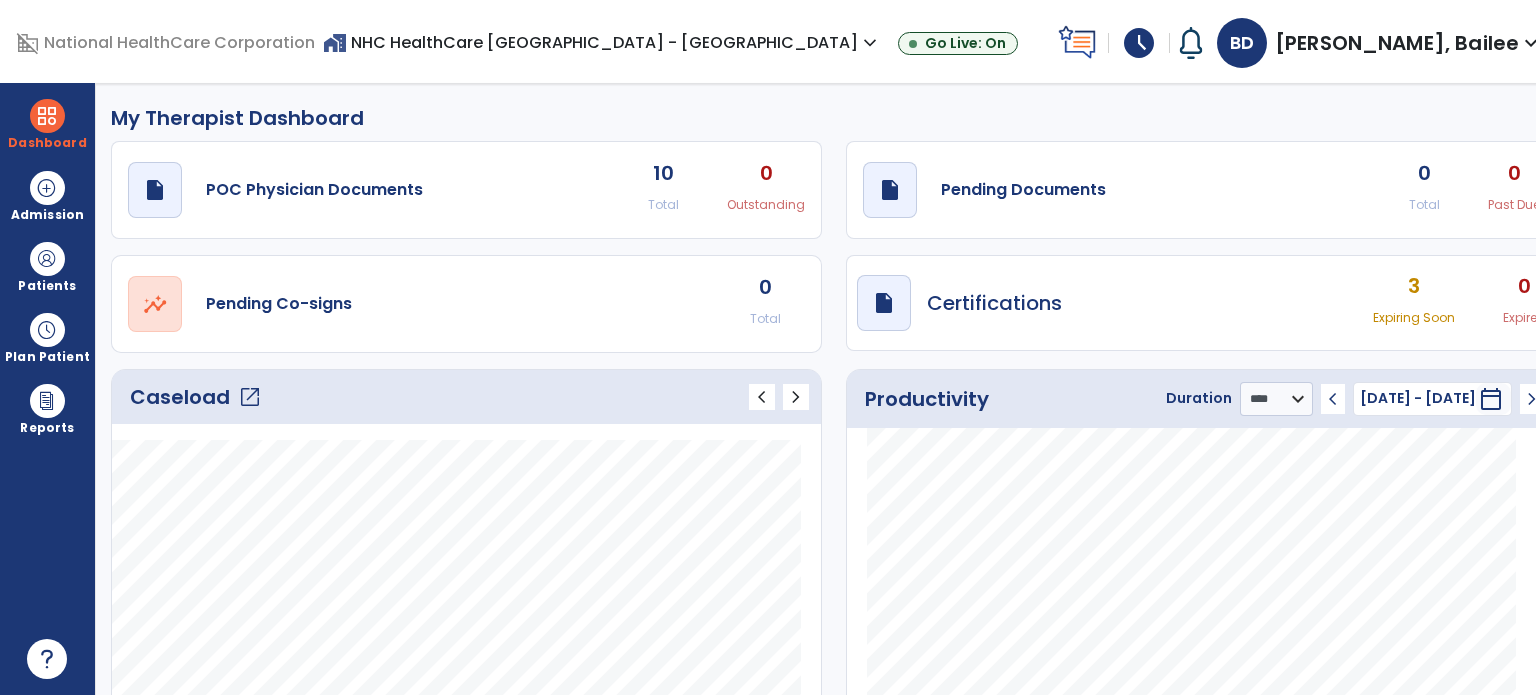 click on "schedule" at bounding box center [1139, 43] 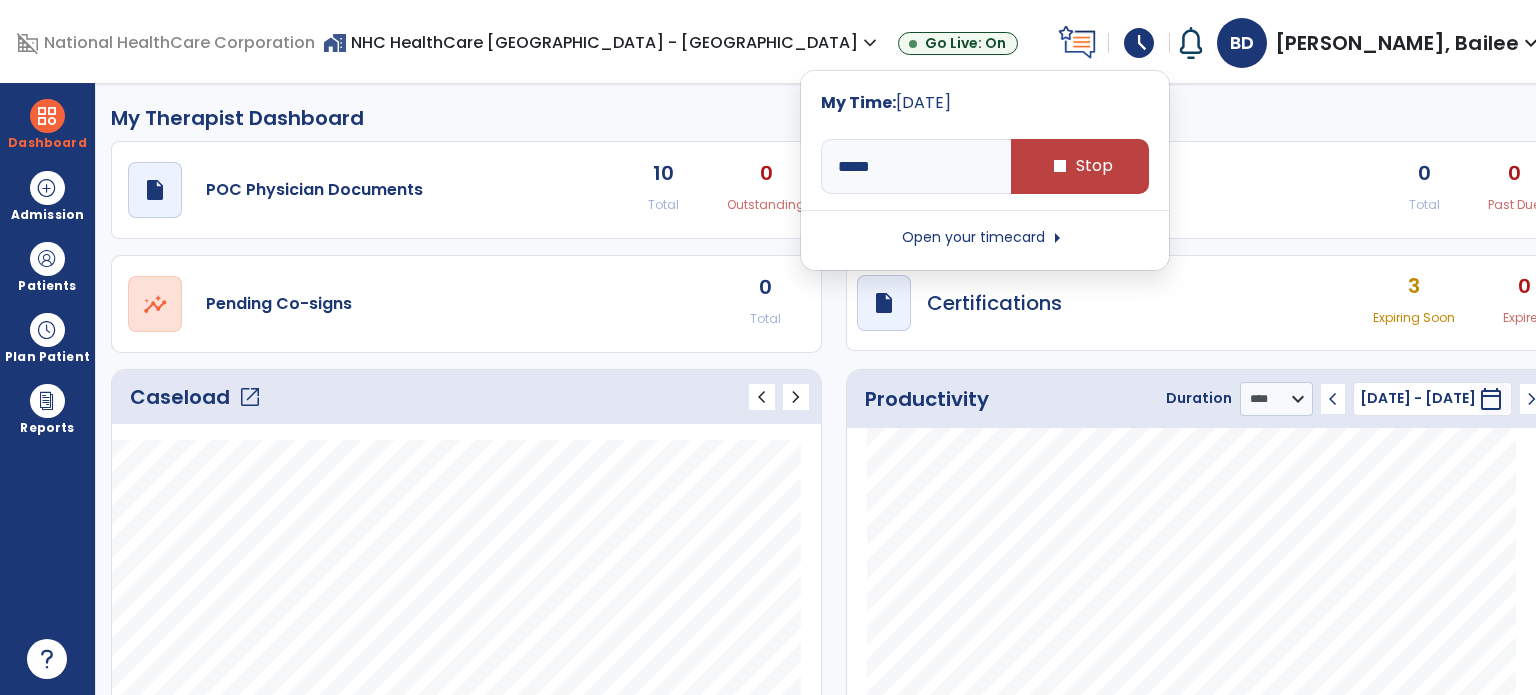 type on "*****" 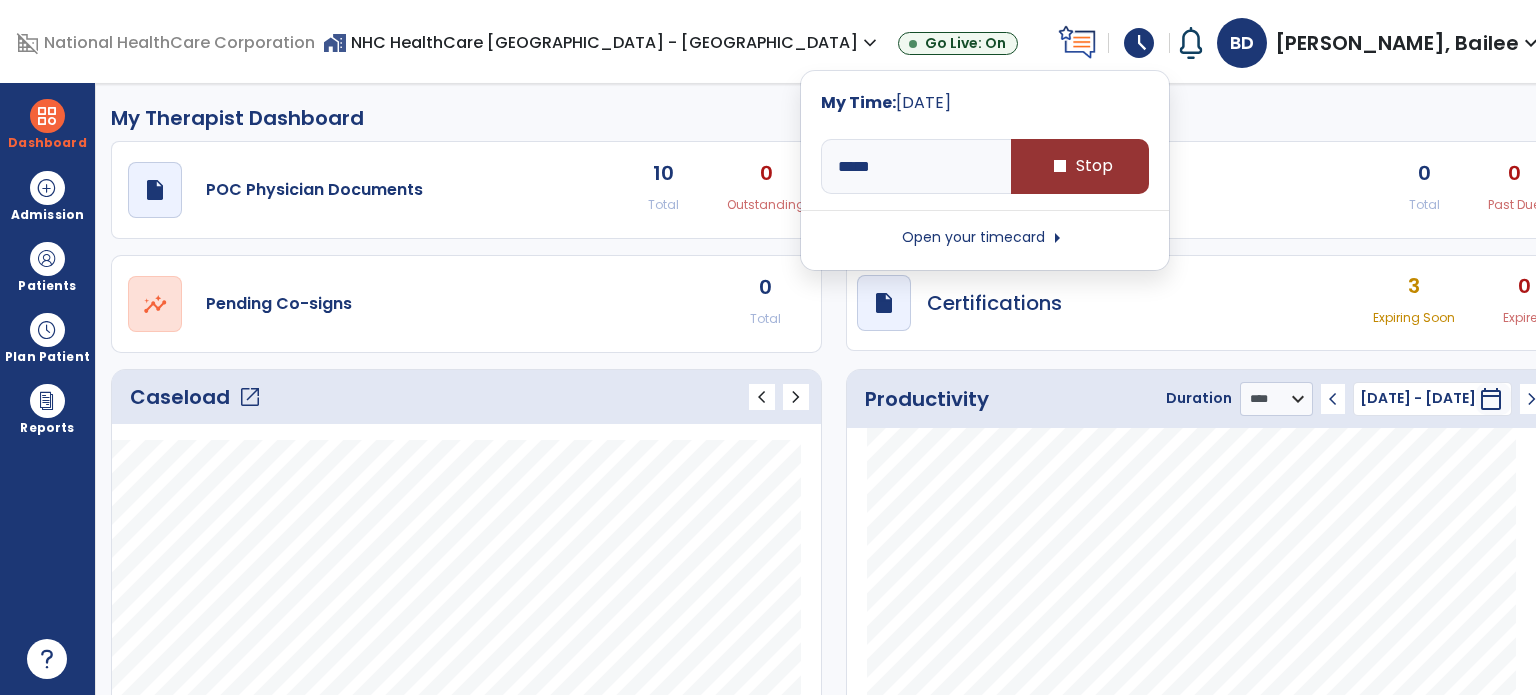 click on "stop  Stop" at bounding box center (1080, 166) 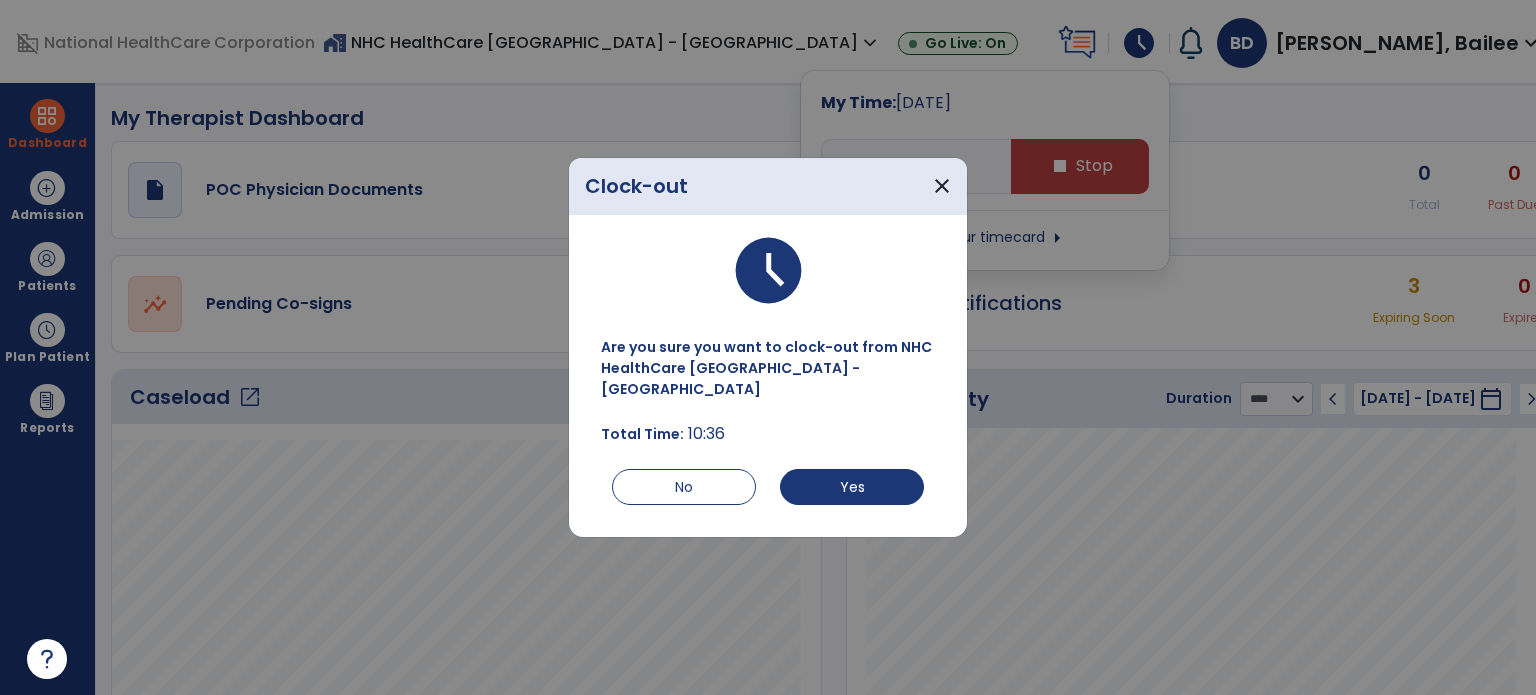 click on "Are you sure you want to clock-out from NHC HealthCare Glasgow - KY  Total Time: 10:36  No   Yes" at bounding box center (768, 419) 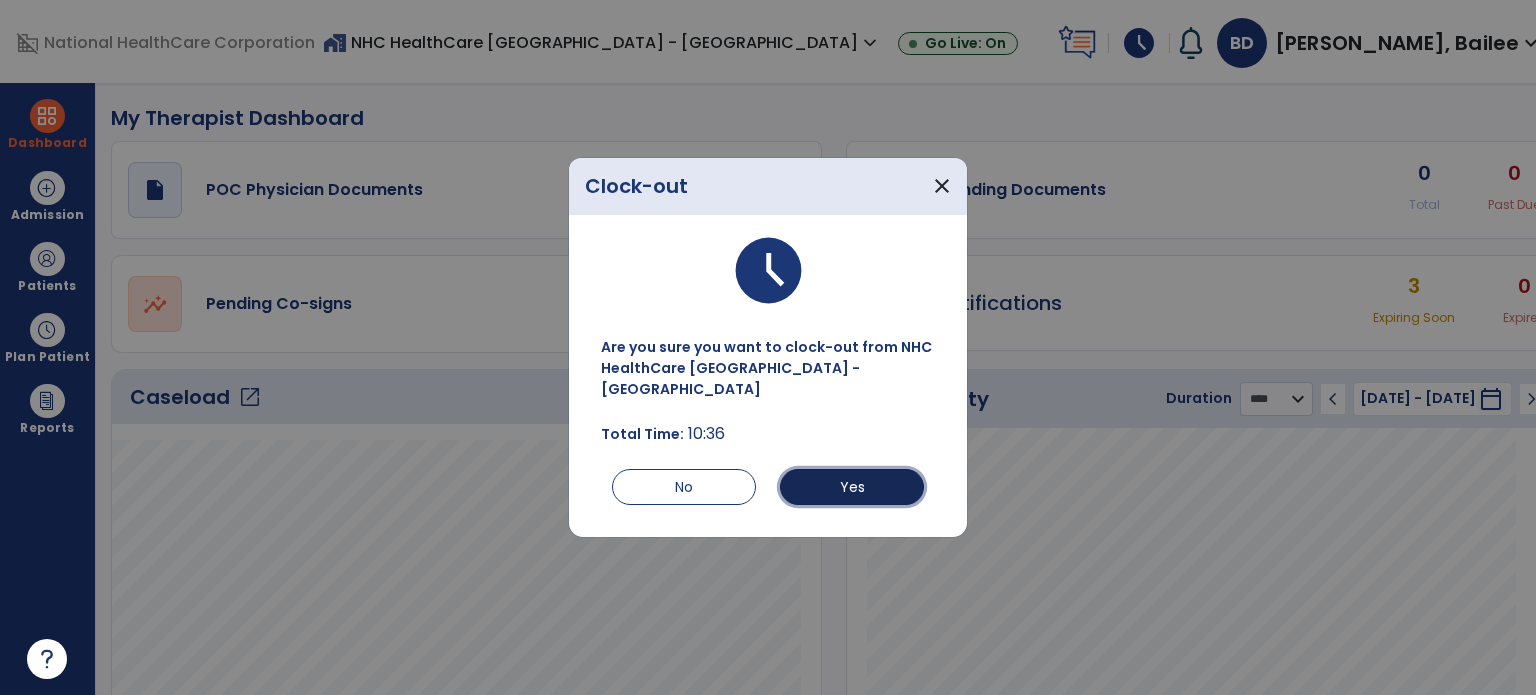click on "Yes" at bounding box center (852, 487) 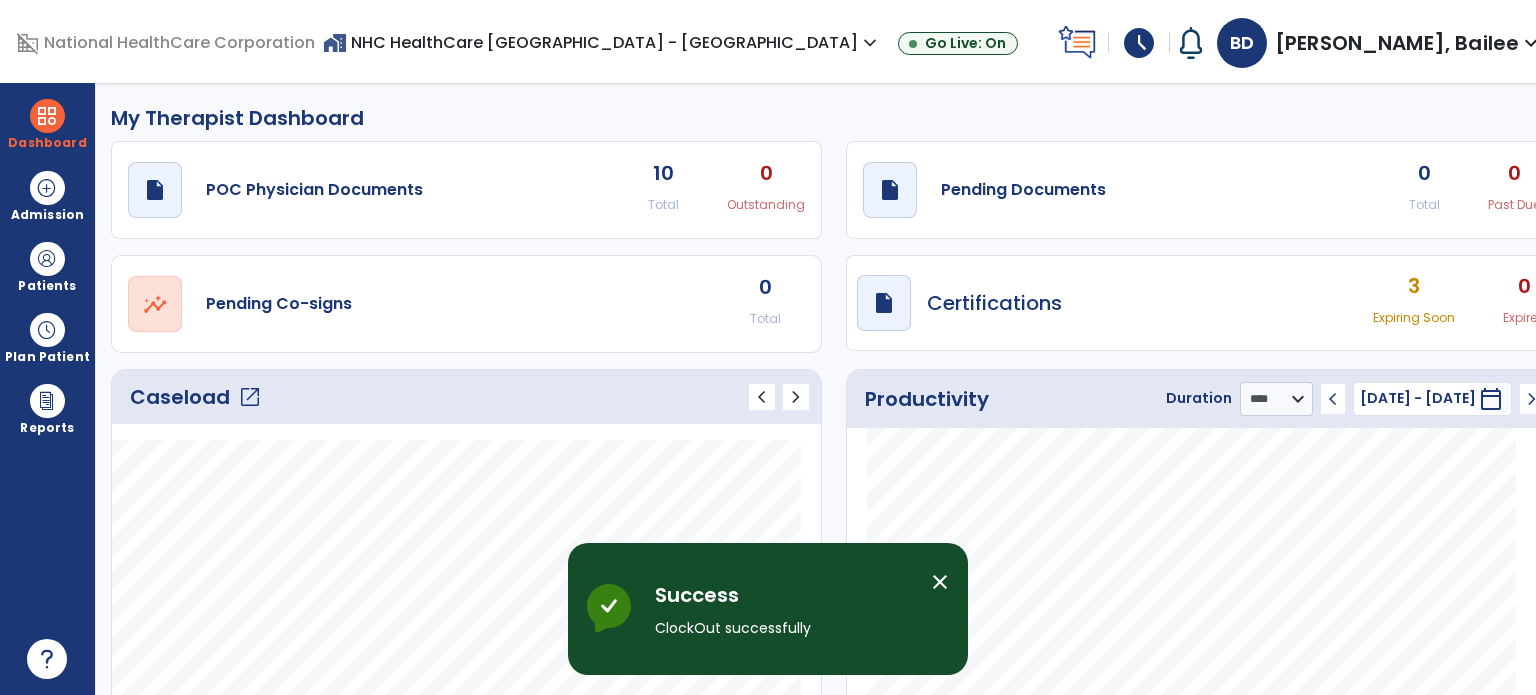 click on "schedule" at bounding box center [1139, 43] 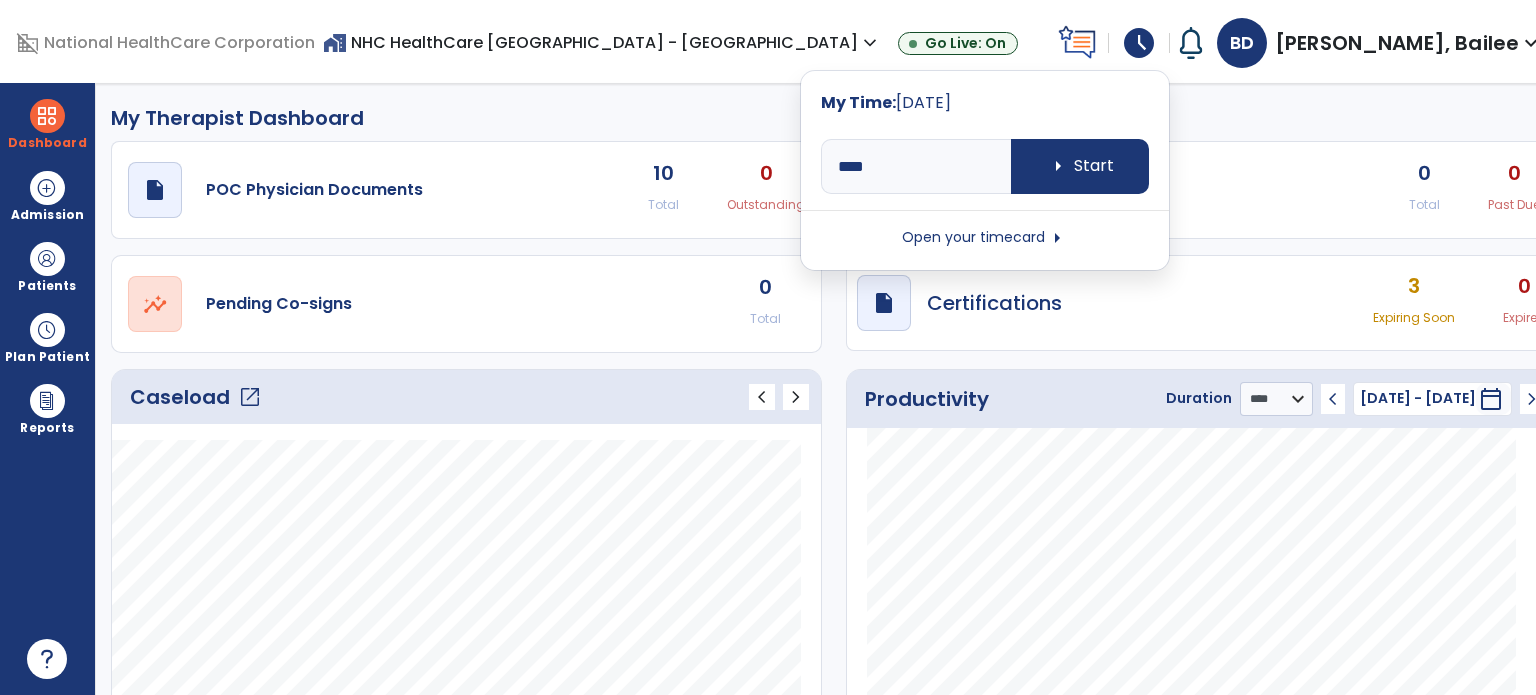 click on "Open your timecard  arrow_right" at bounding box center (985, 238) 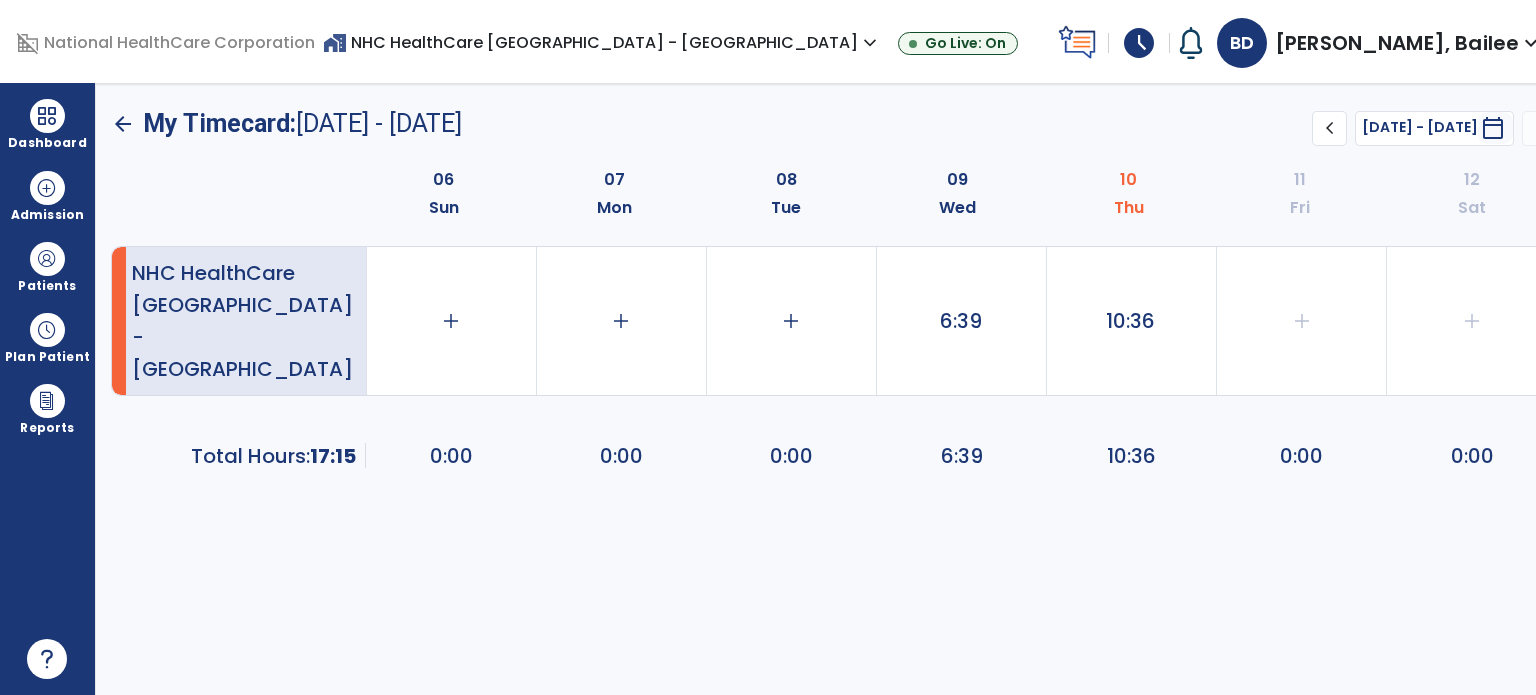 click on "10:36" 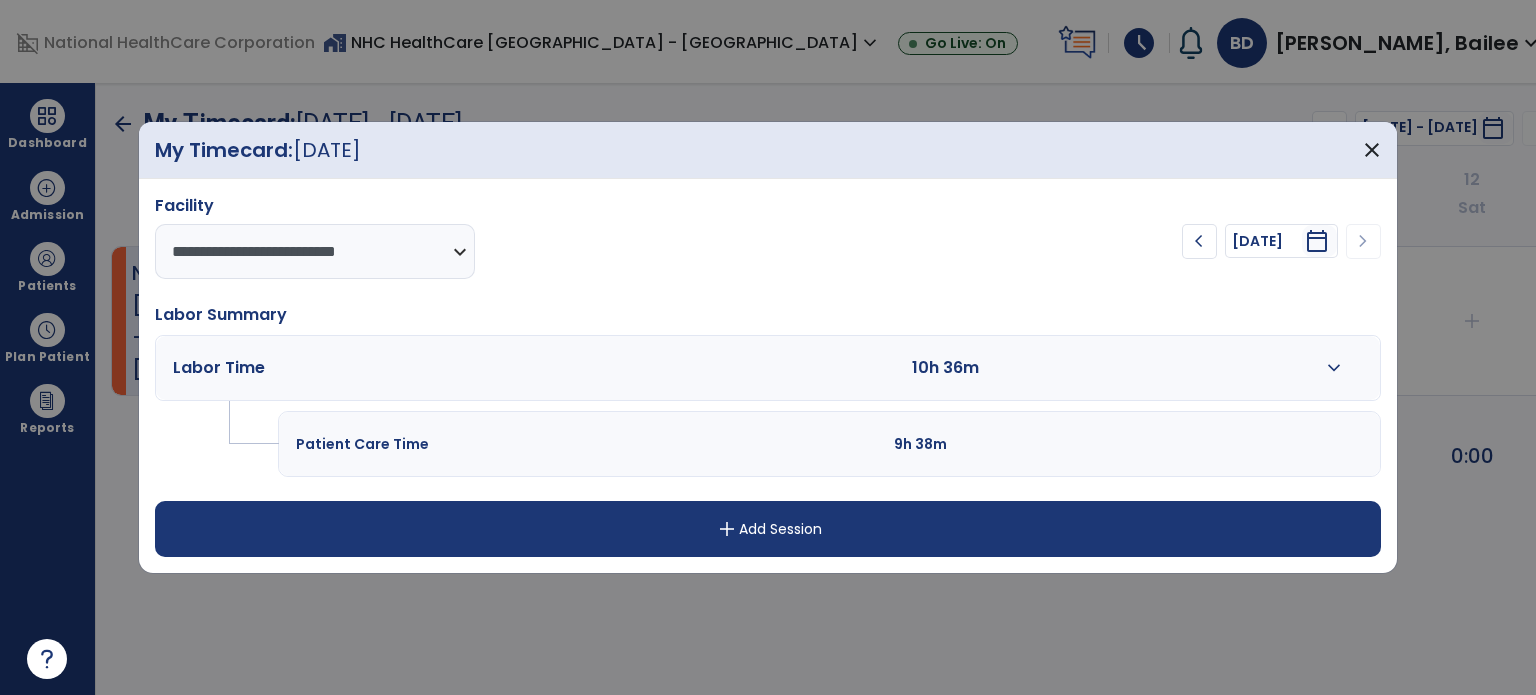 click on "expand_more" at bounding box center (1334, 368) 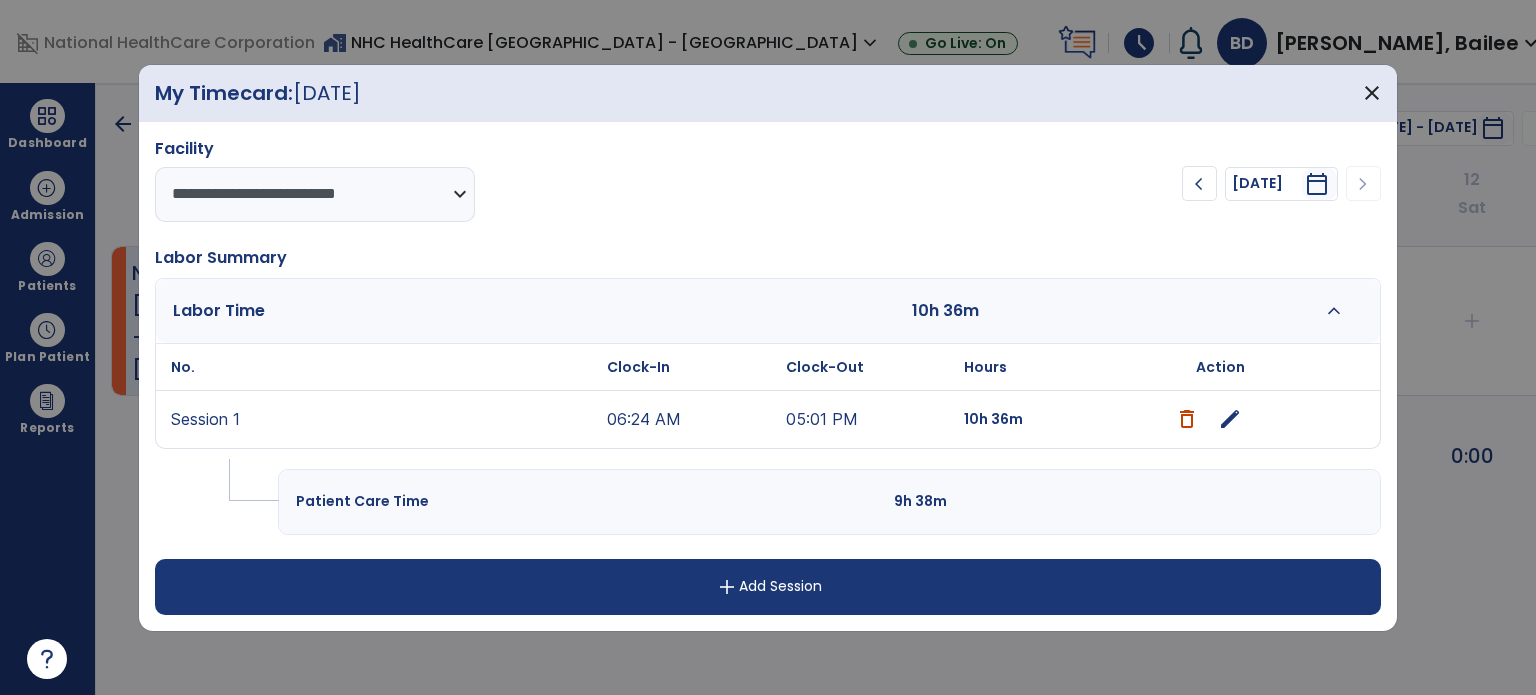 click on "edit" at bounding box center (1230, 419) 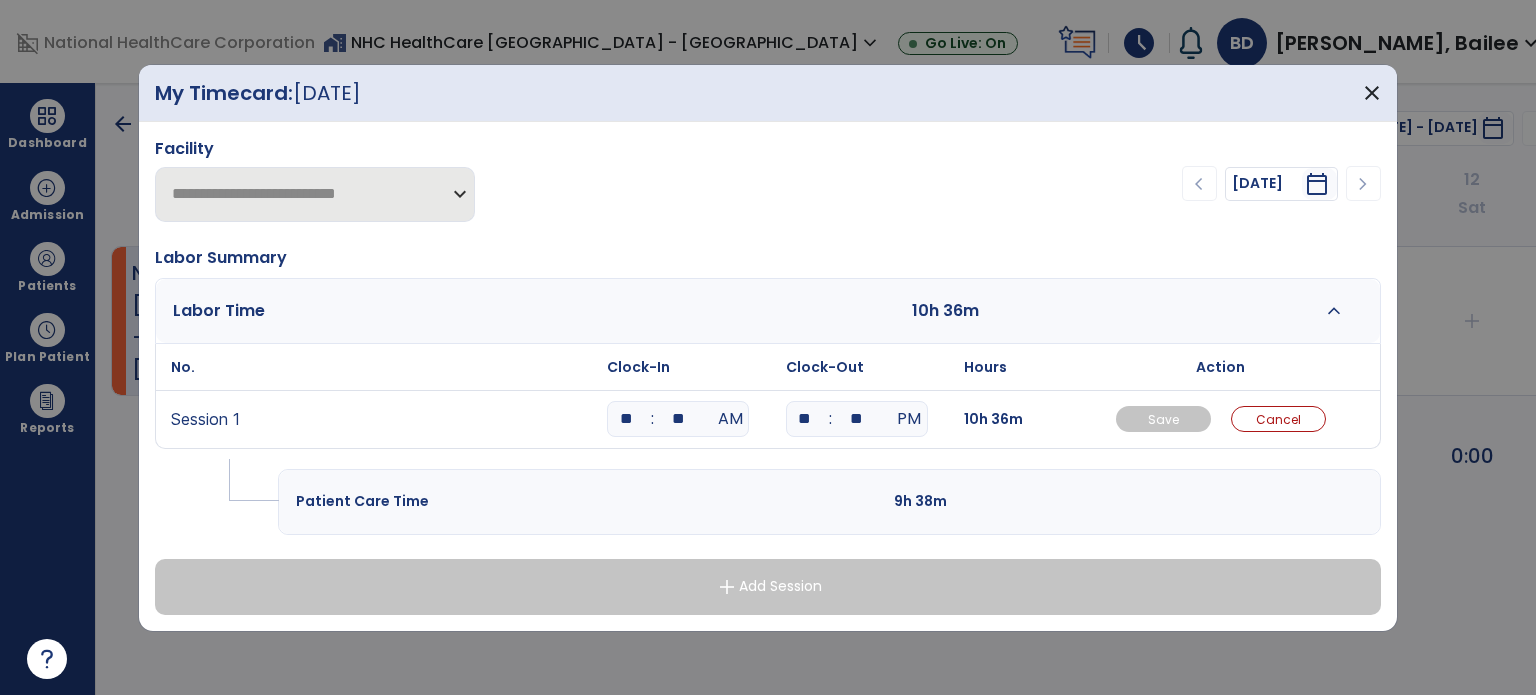 click on "**" at bounding box center (626, 419) 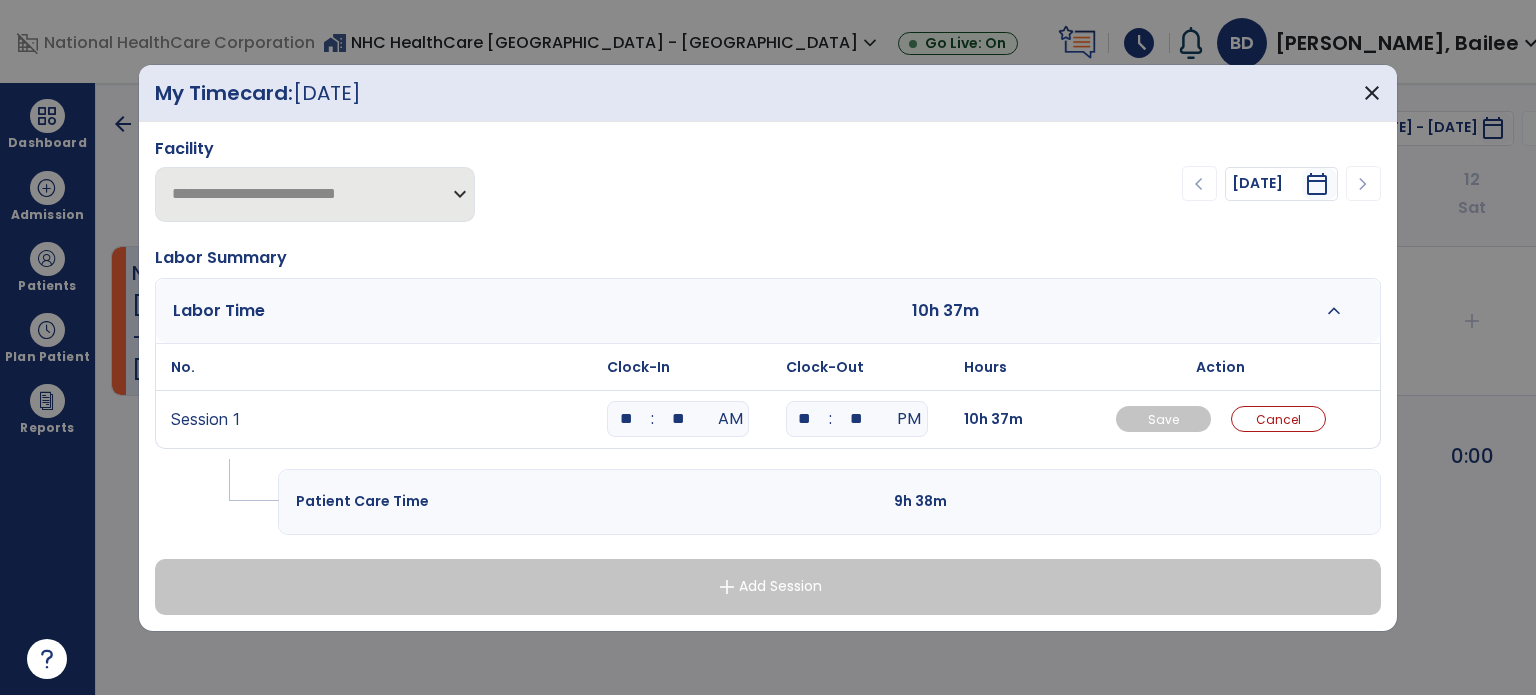 click on "**" at bounding box center (678, 419) 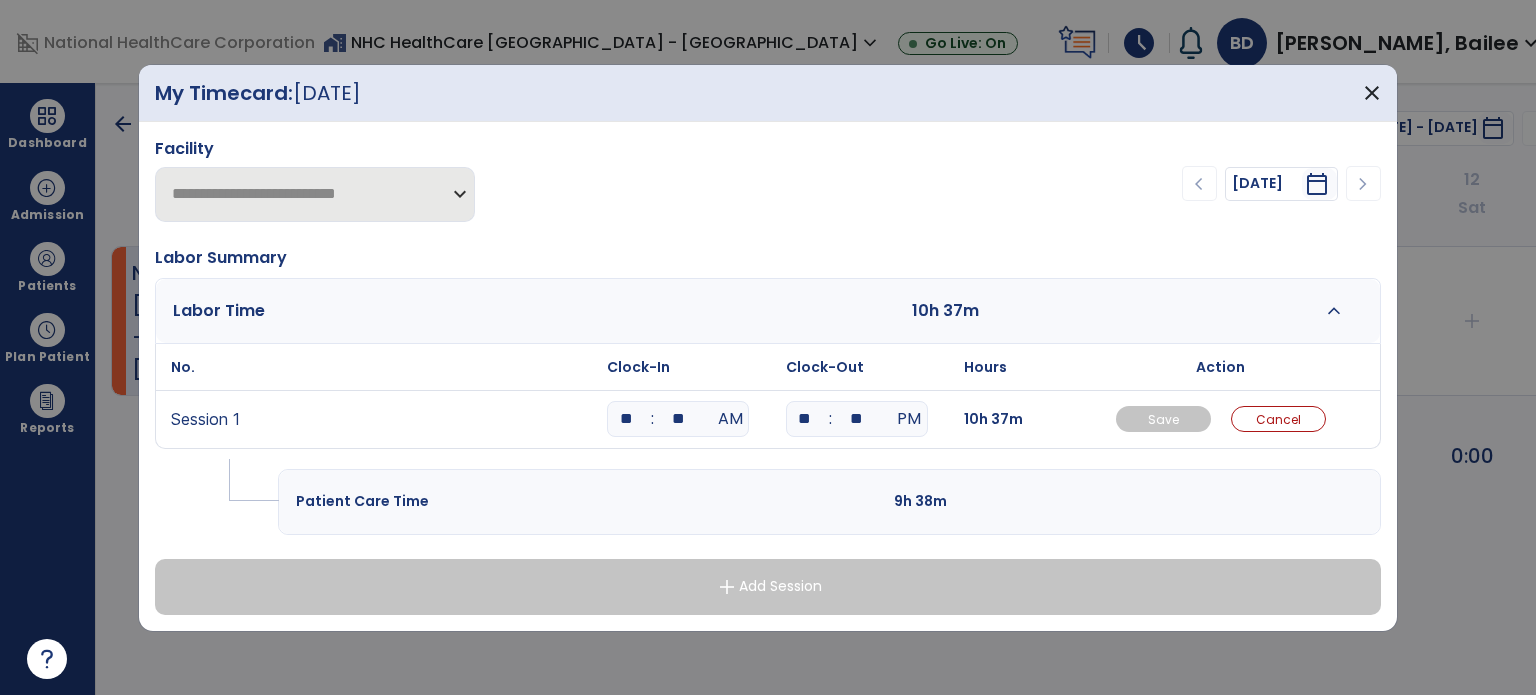 type on "**" 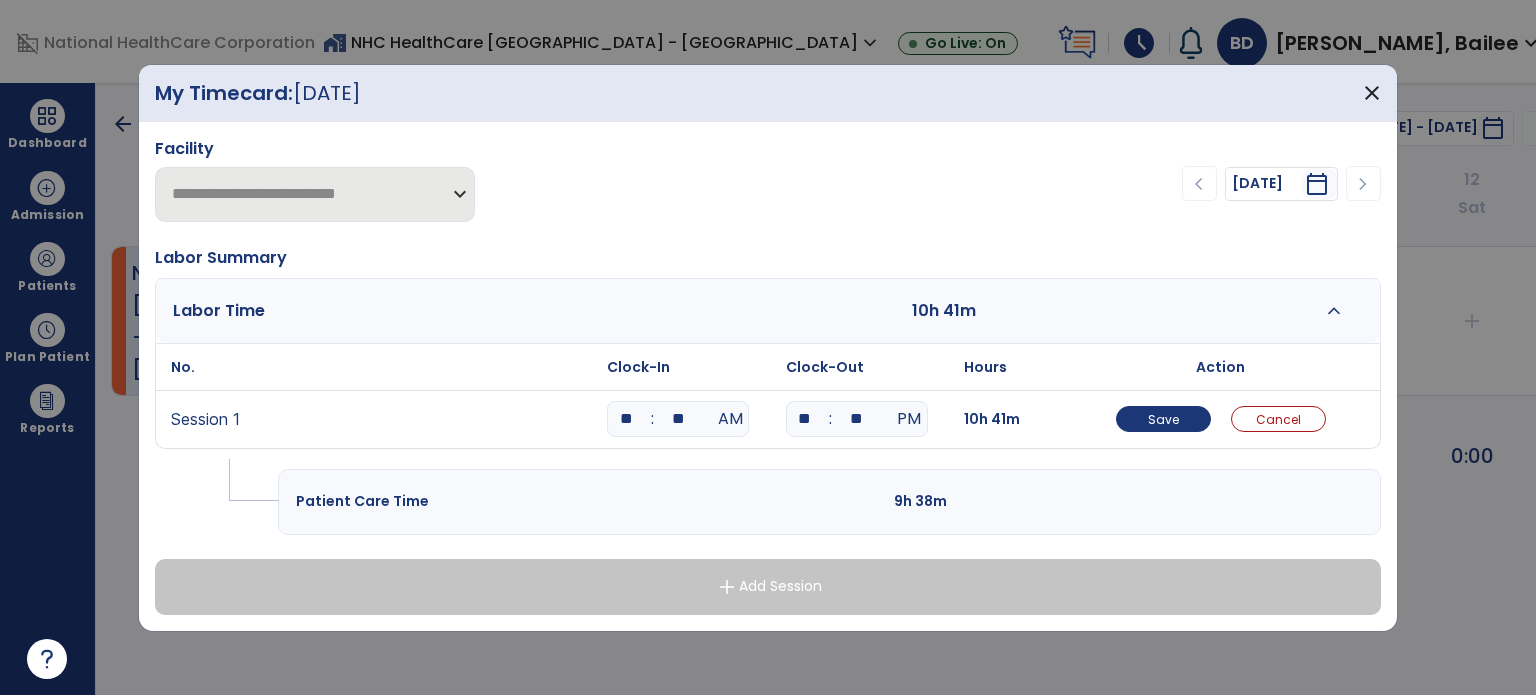 click on "**" at bounding box center (805, 419) 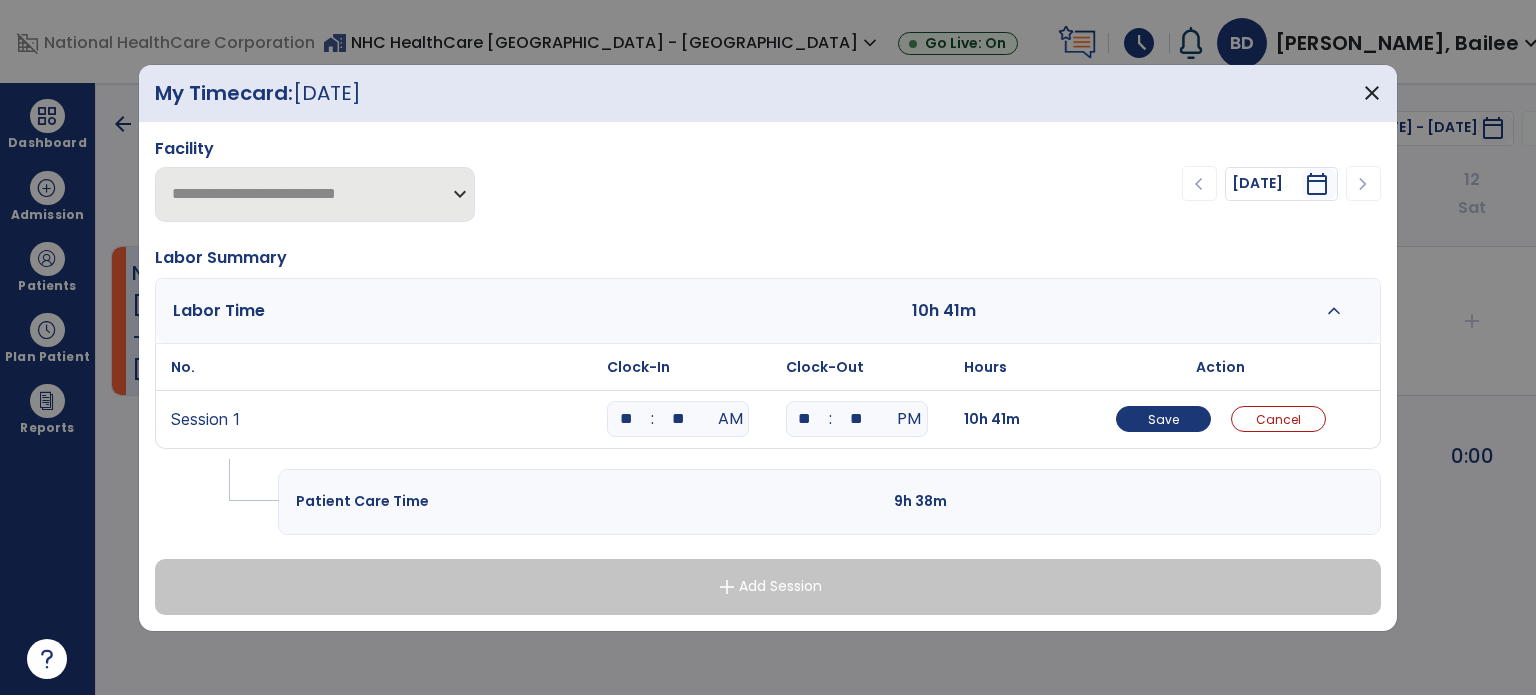 type on "**" 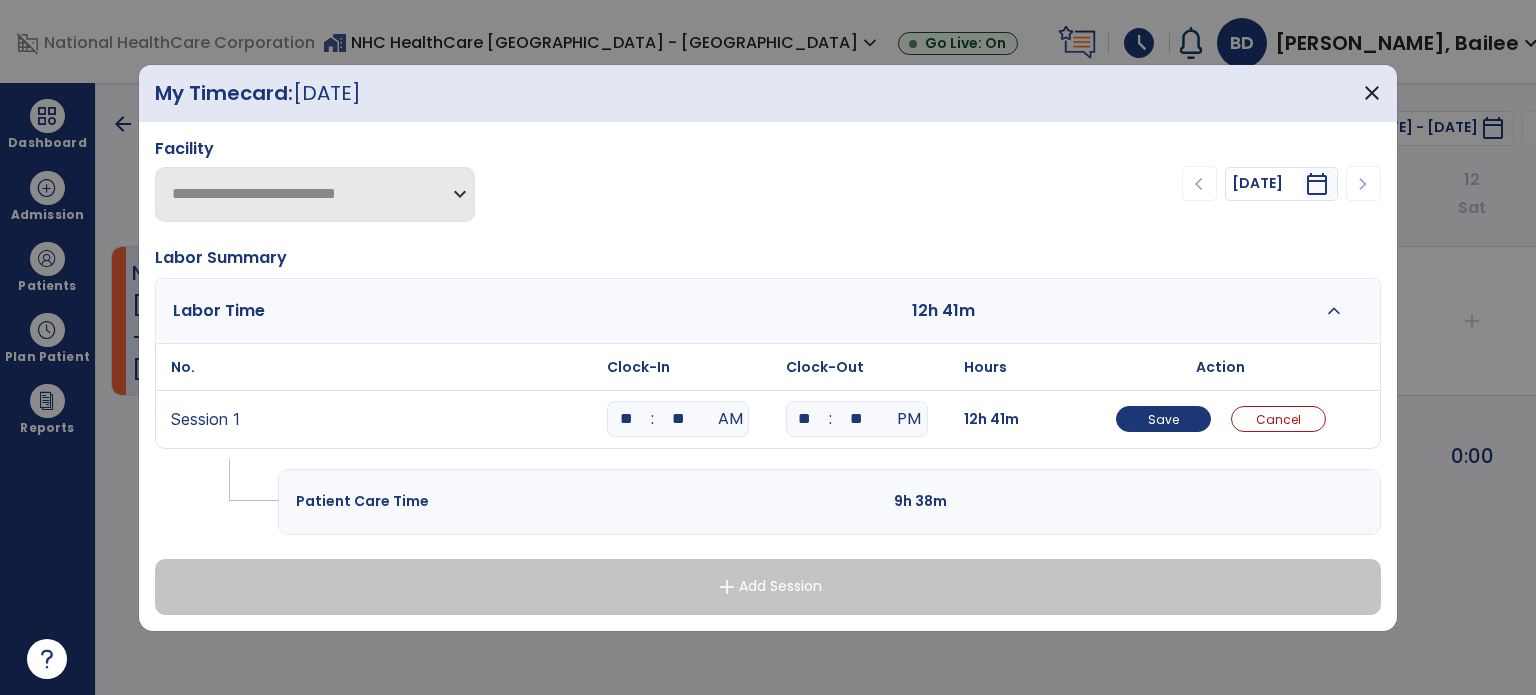 type on "**" 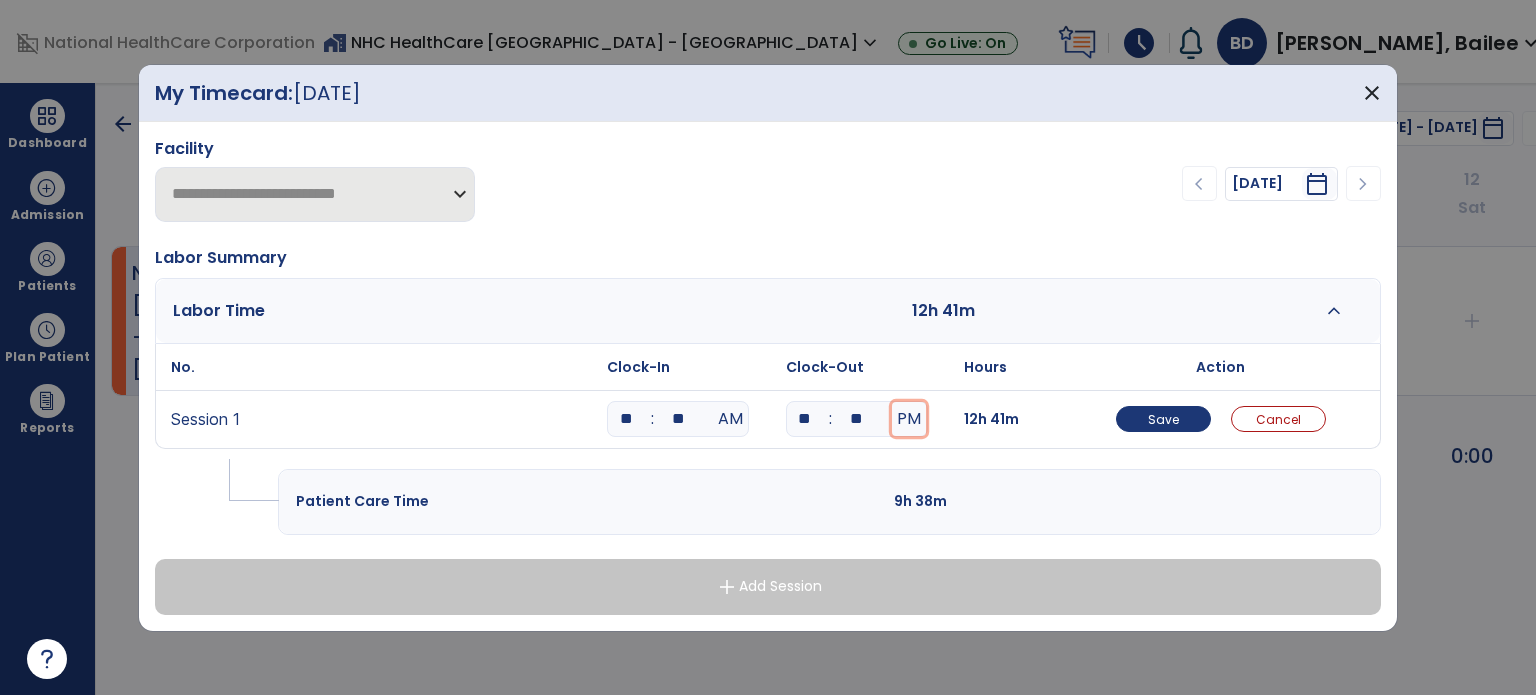 click on "PM" at bounding box center (909, 419) 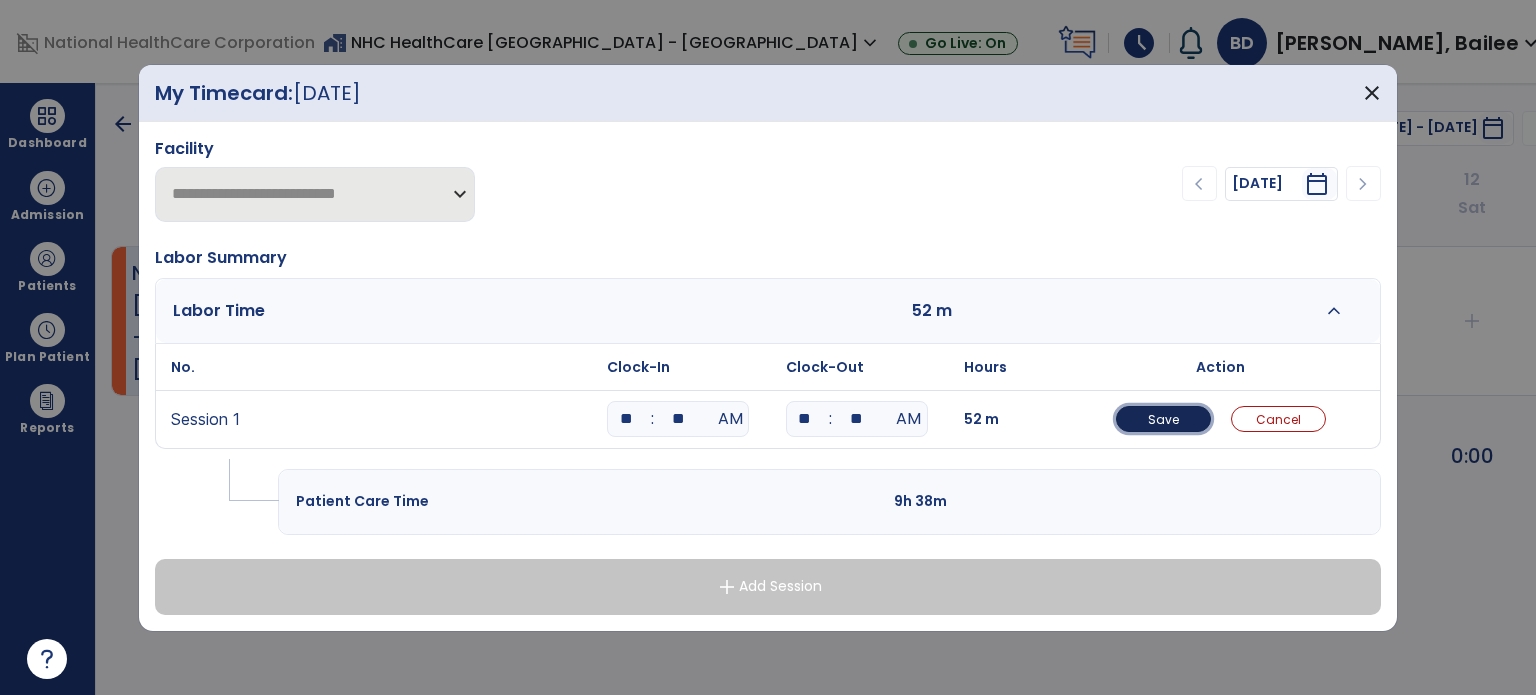 click on "Save" at bounding box center (1163, 419) 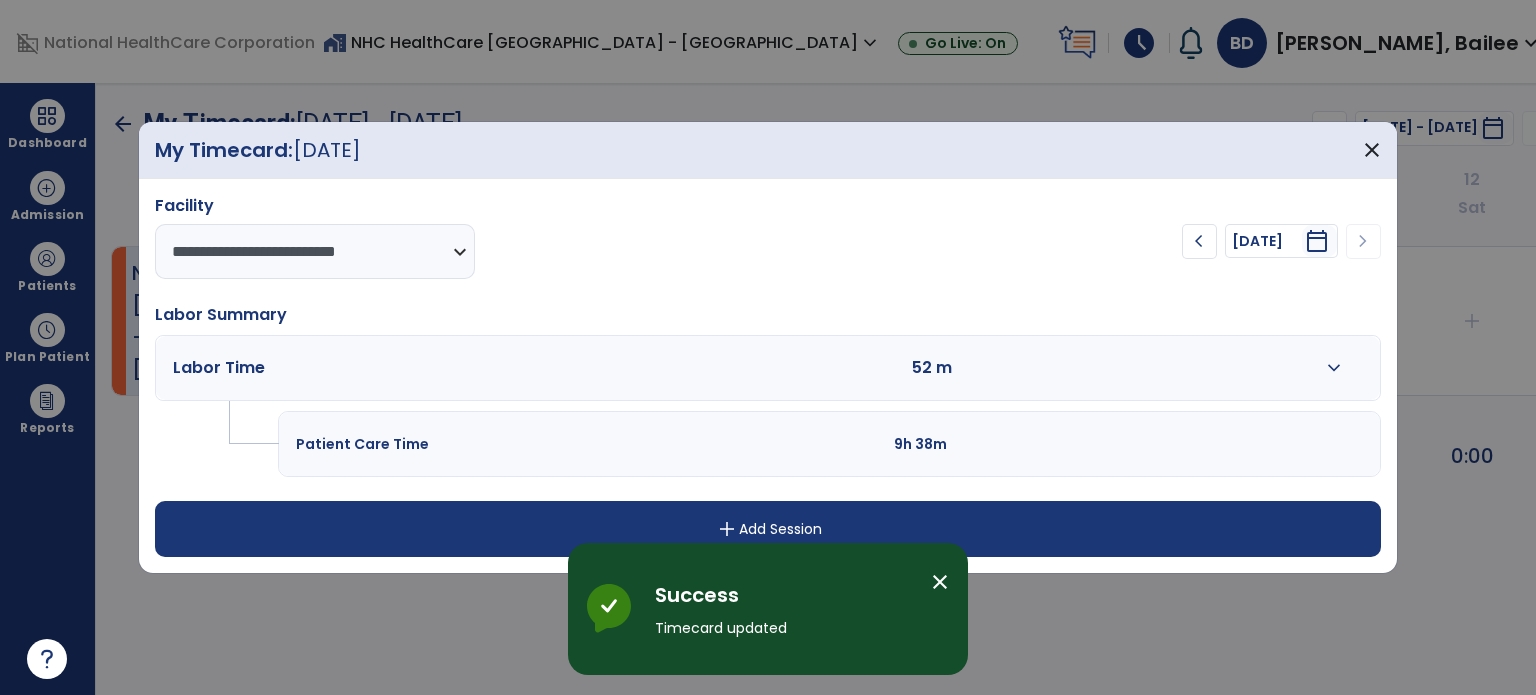 click on "add  Add Session" at bounding box center [768, 529] 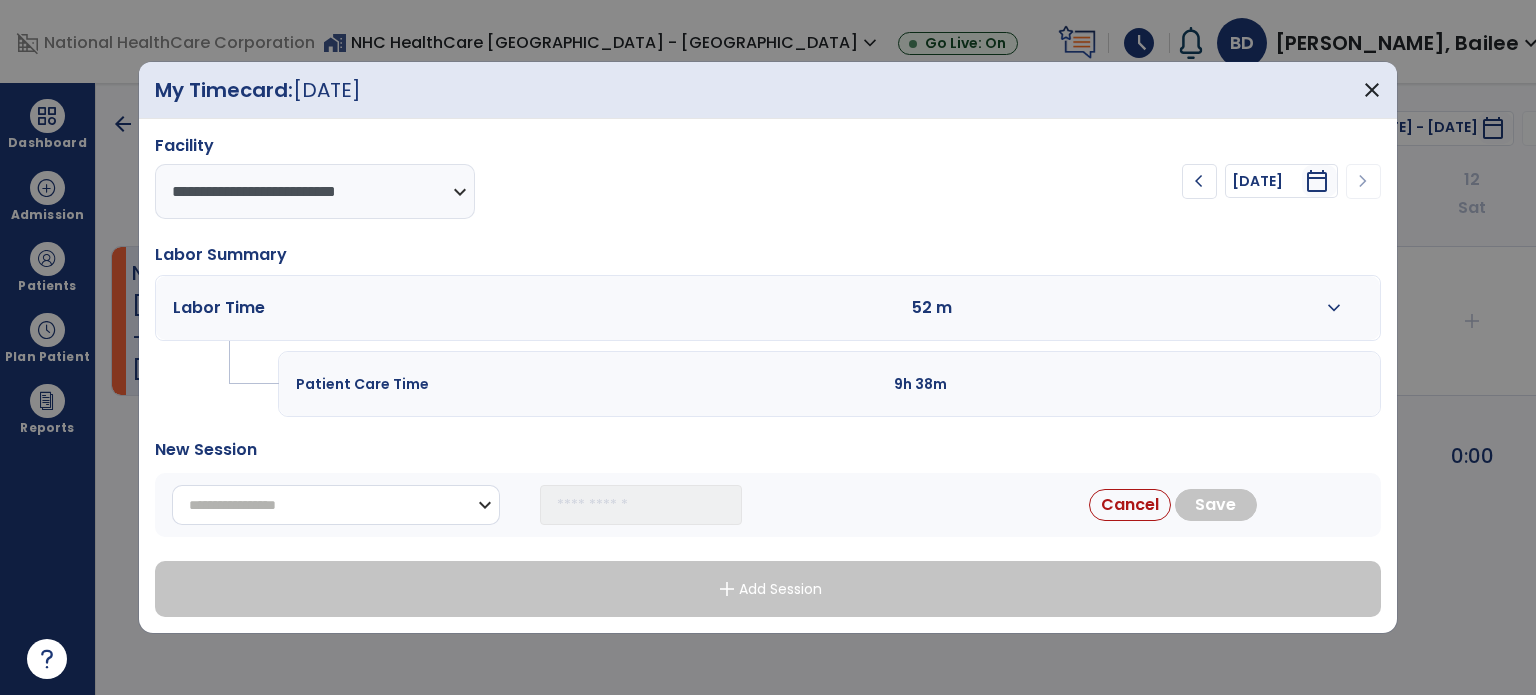 click on "**********" at bounding box center [336, 505] 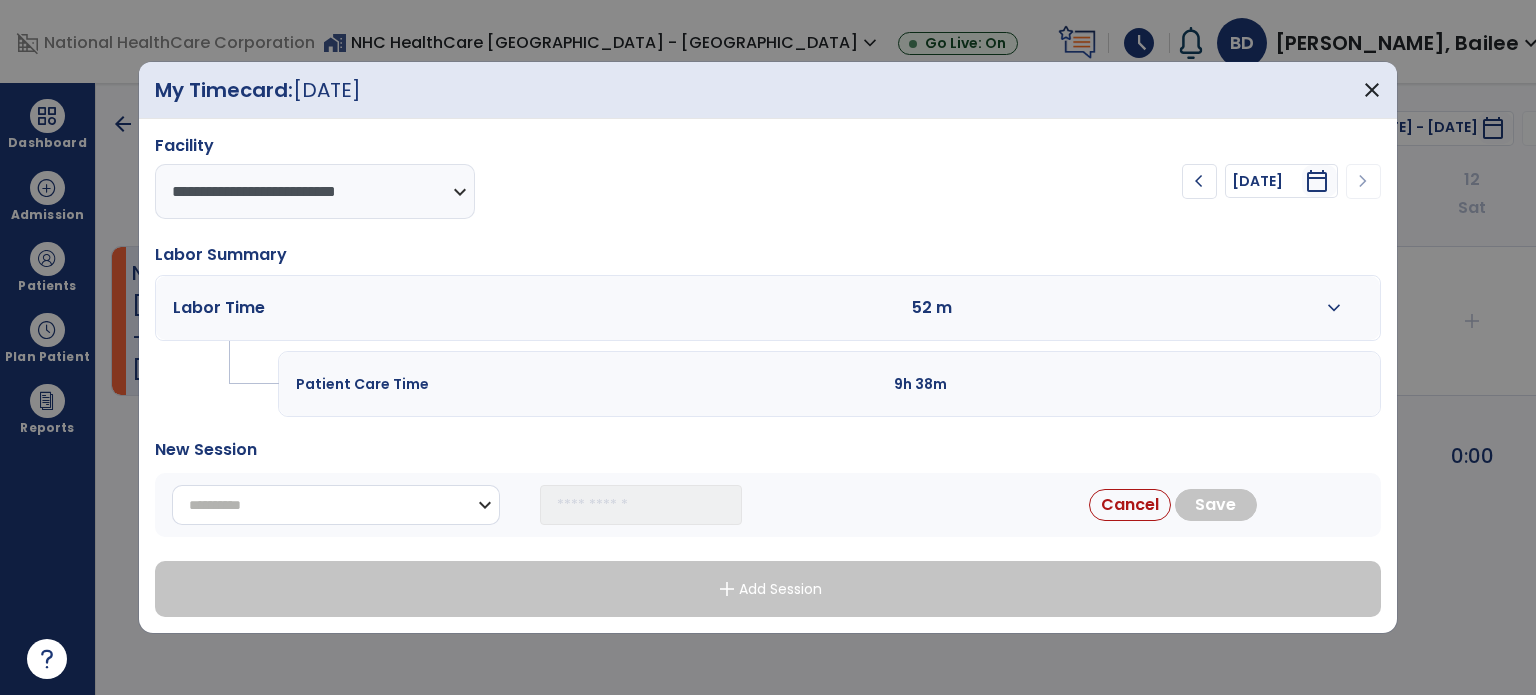 click on "**********" at bounding box center [336, 505] 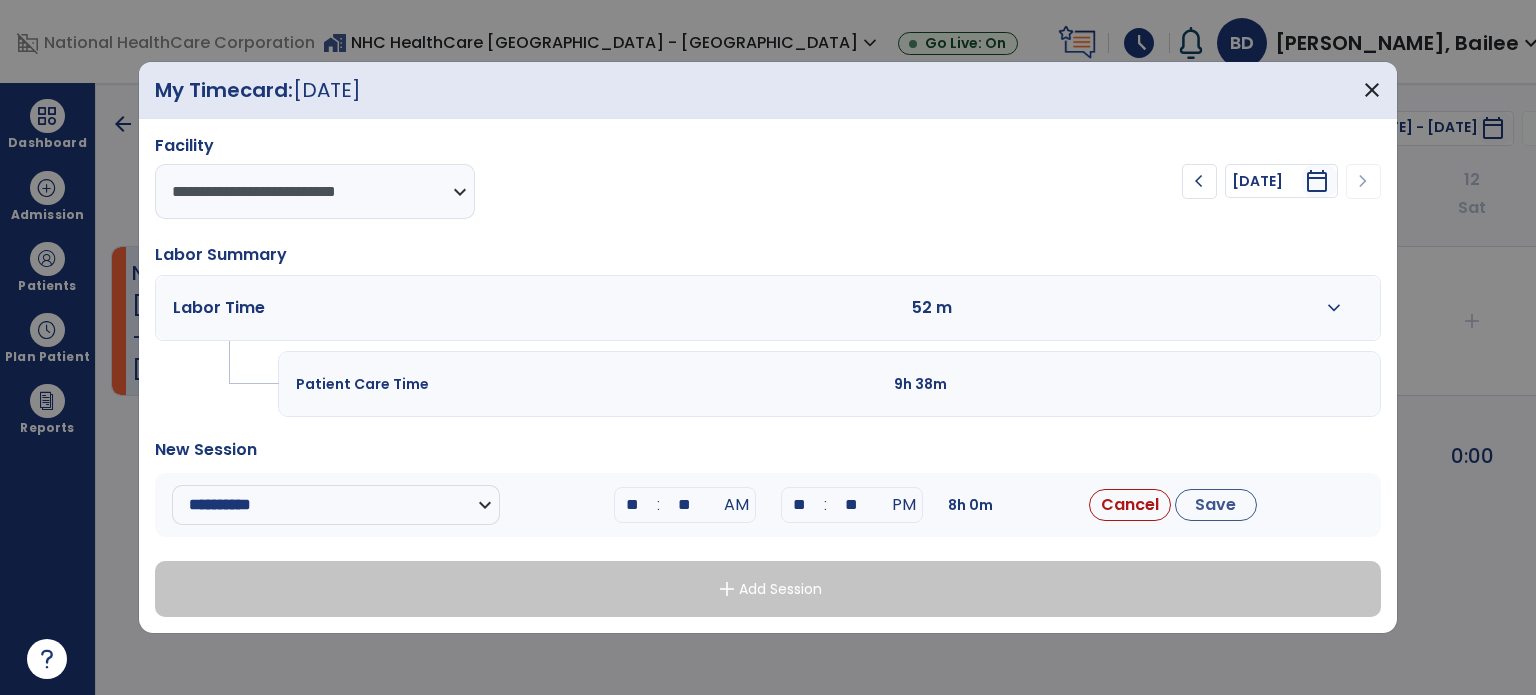 click on "**" at bounding box center (633, 505) 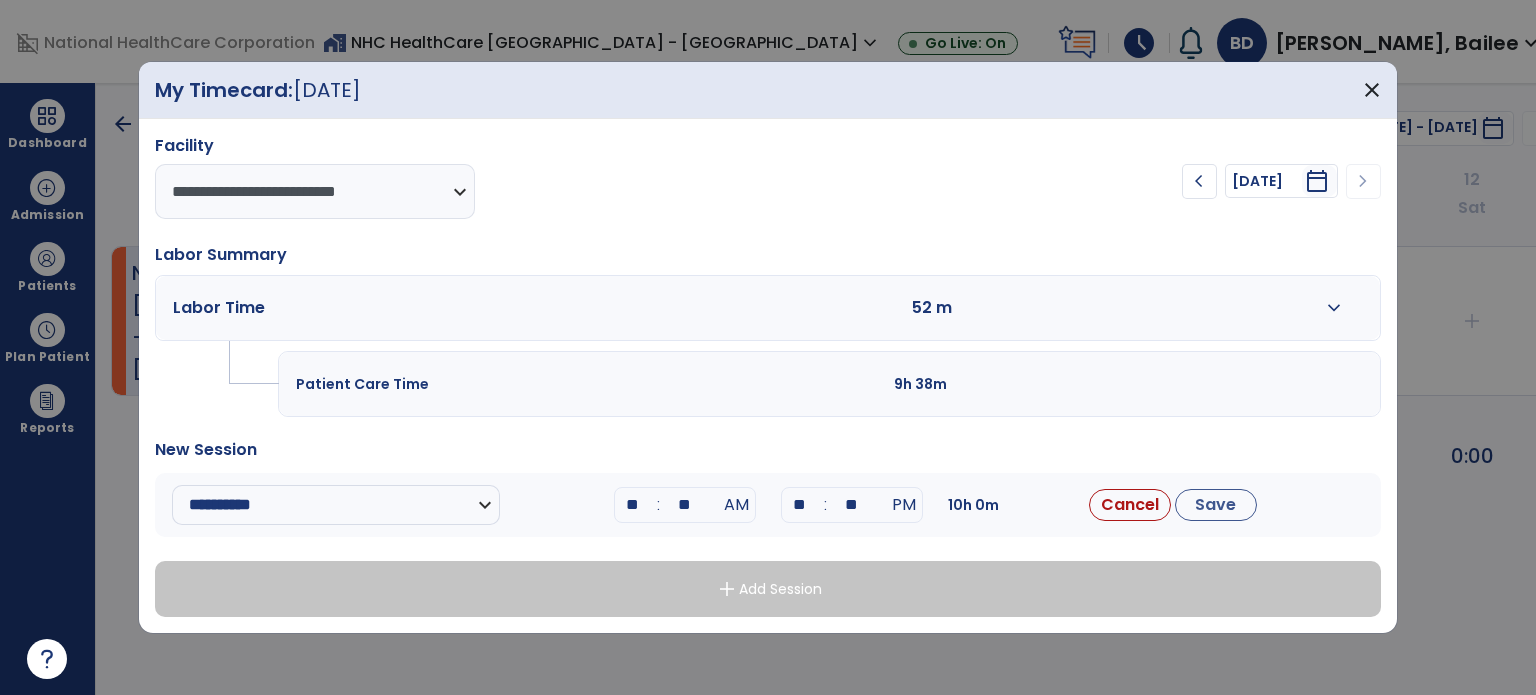 type on "**" 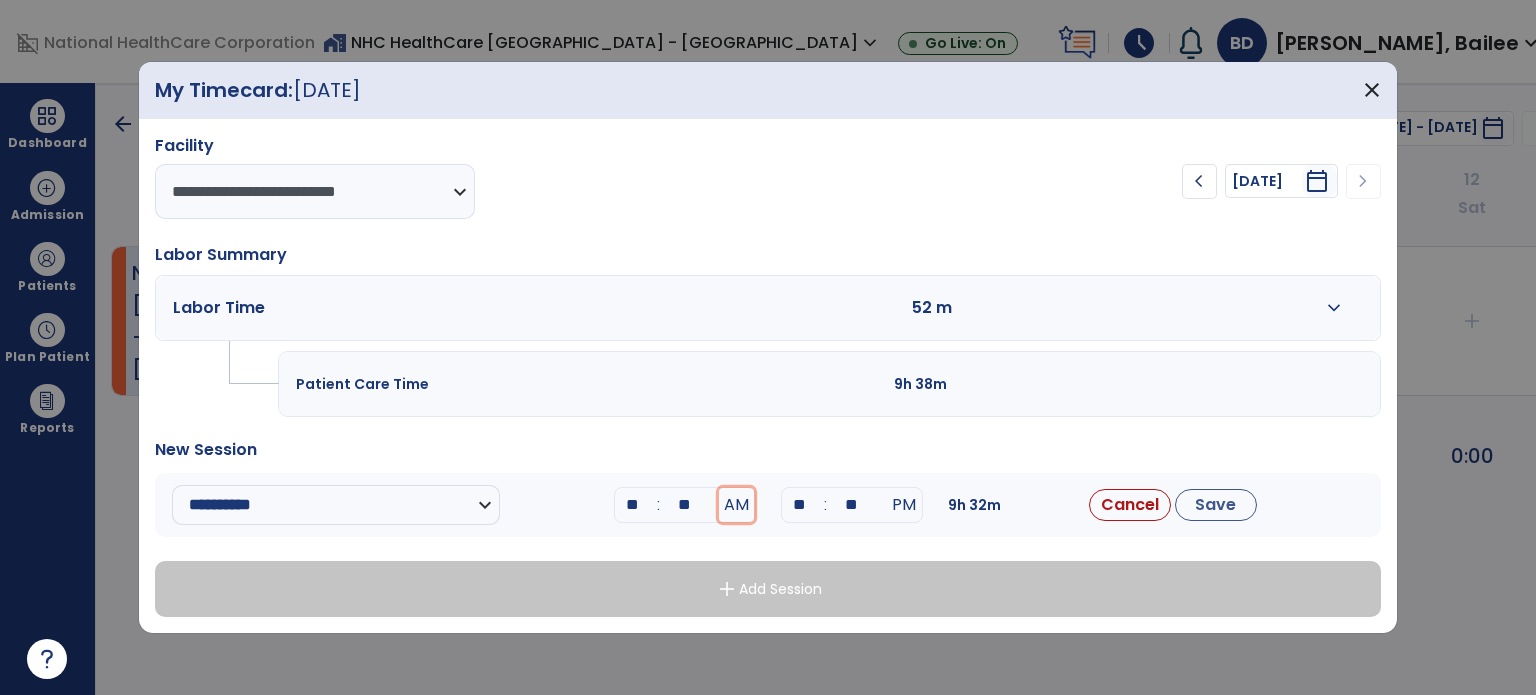 type 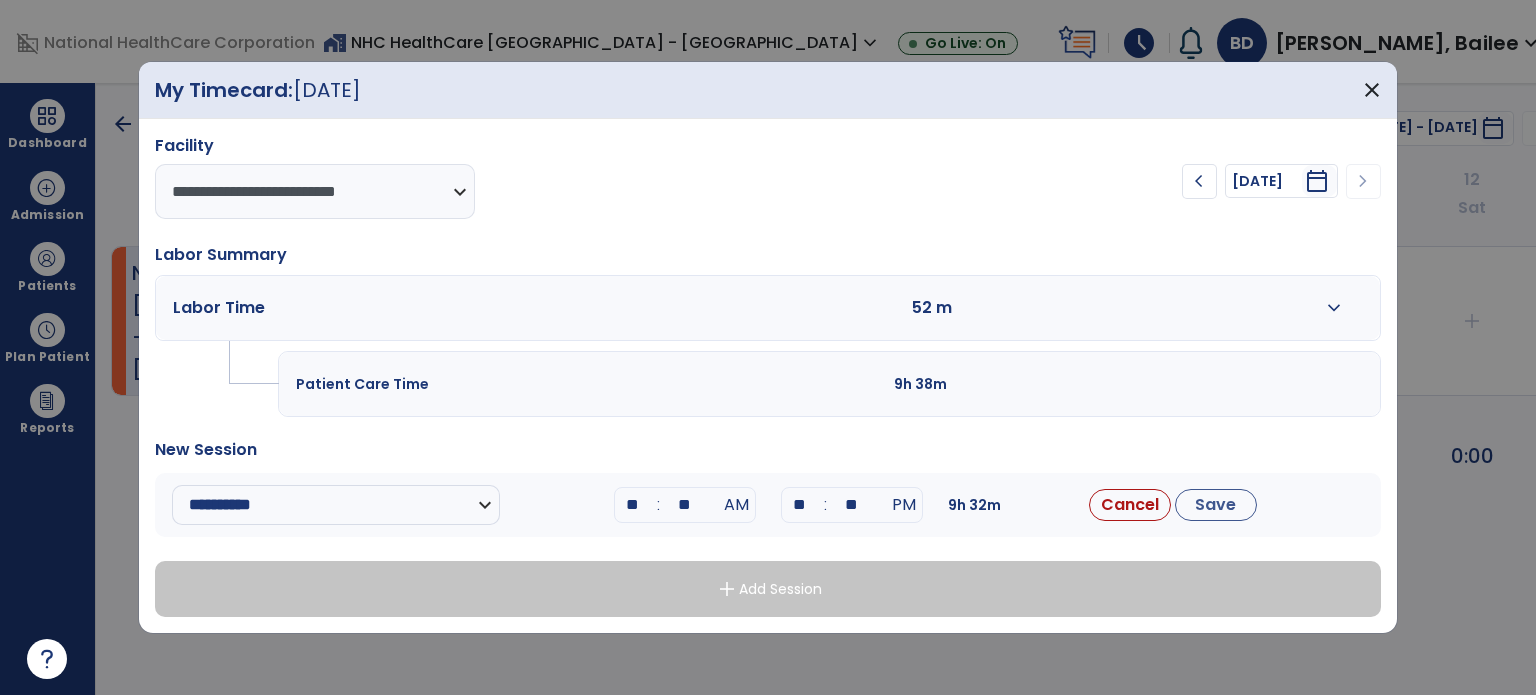 type on "**" 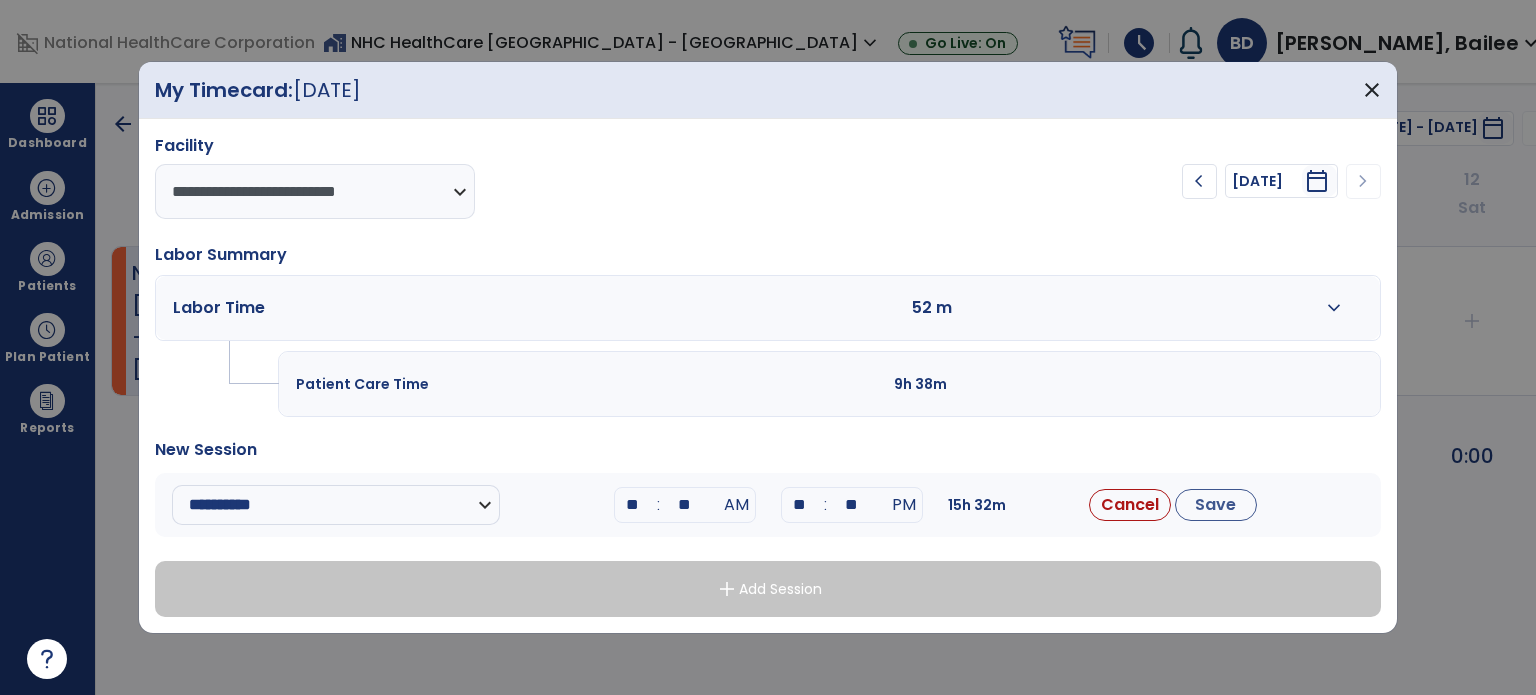 type on "**" 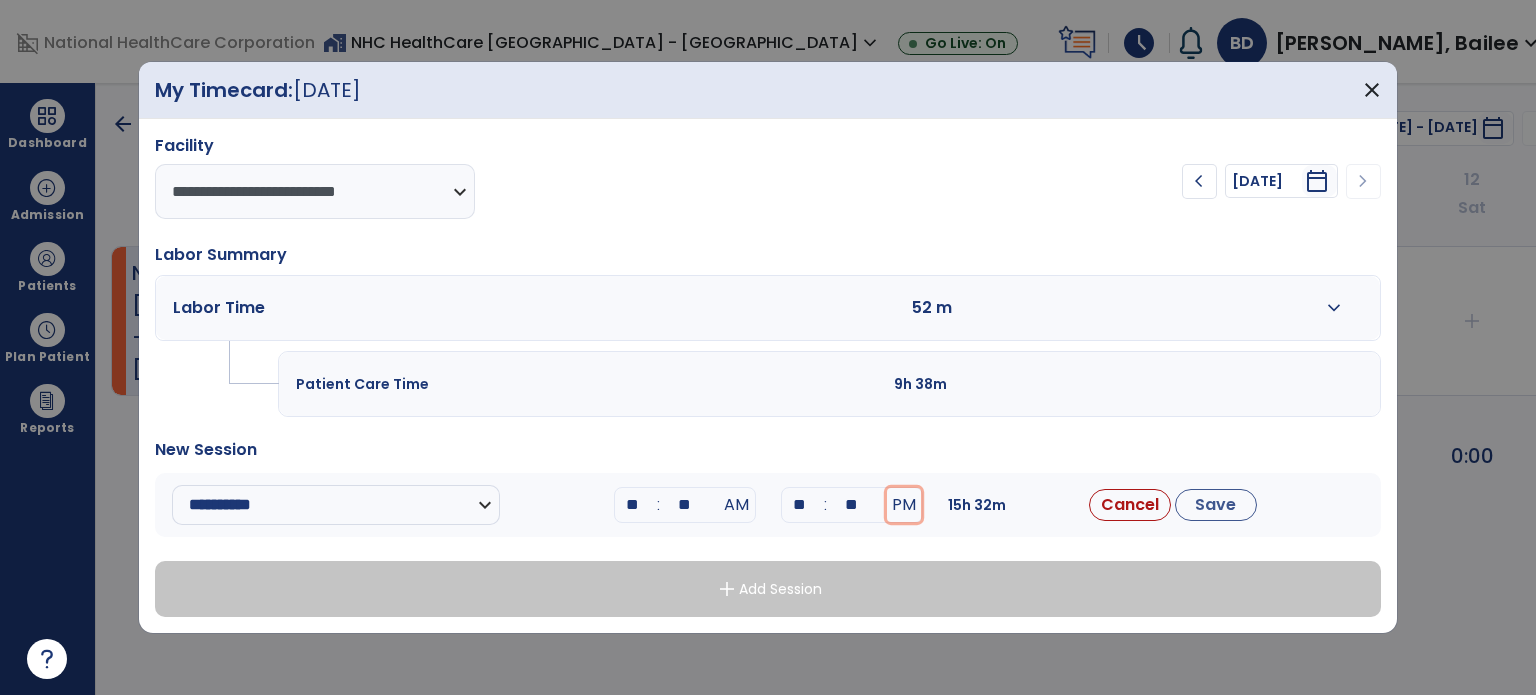 type 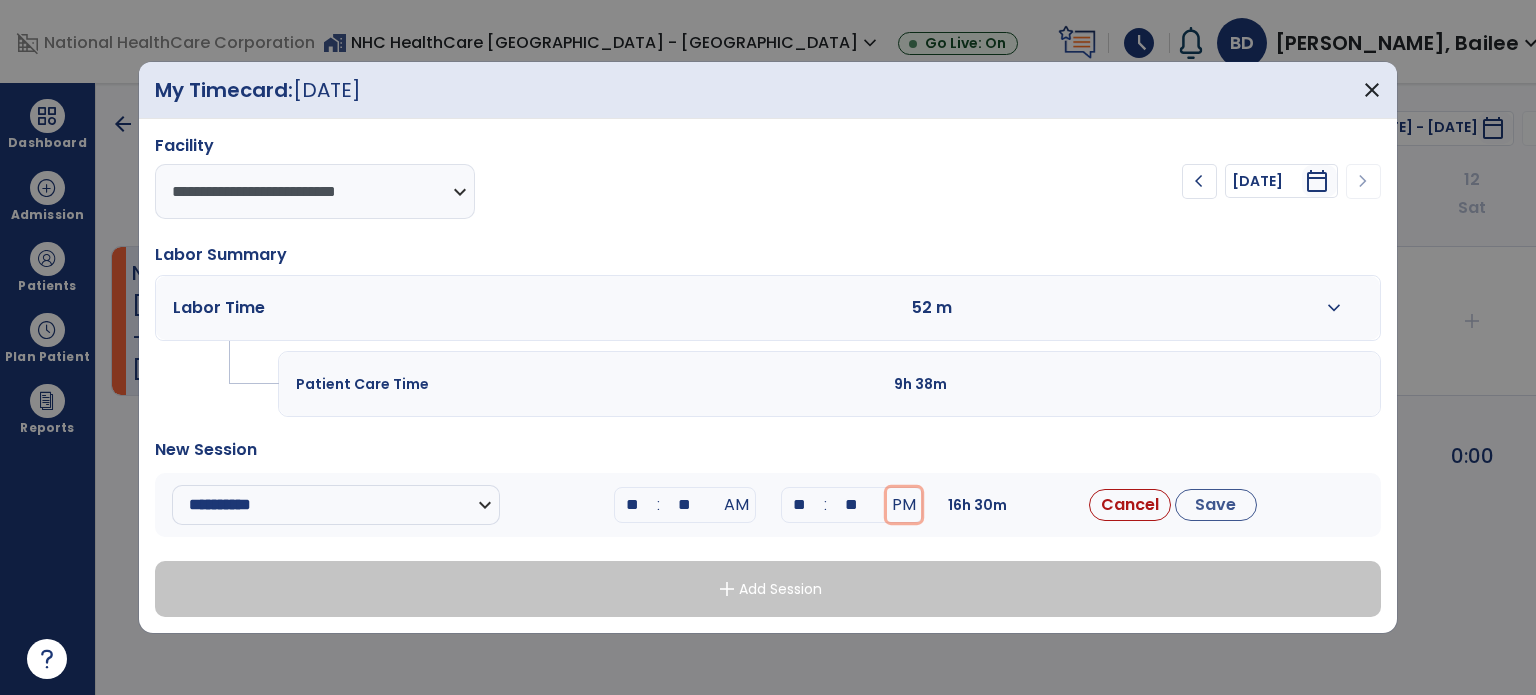 click on "PM" at bounding box center (904, 505) 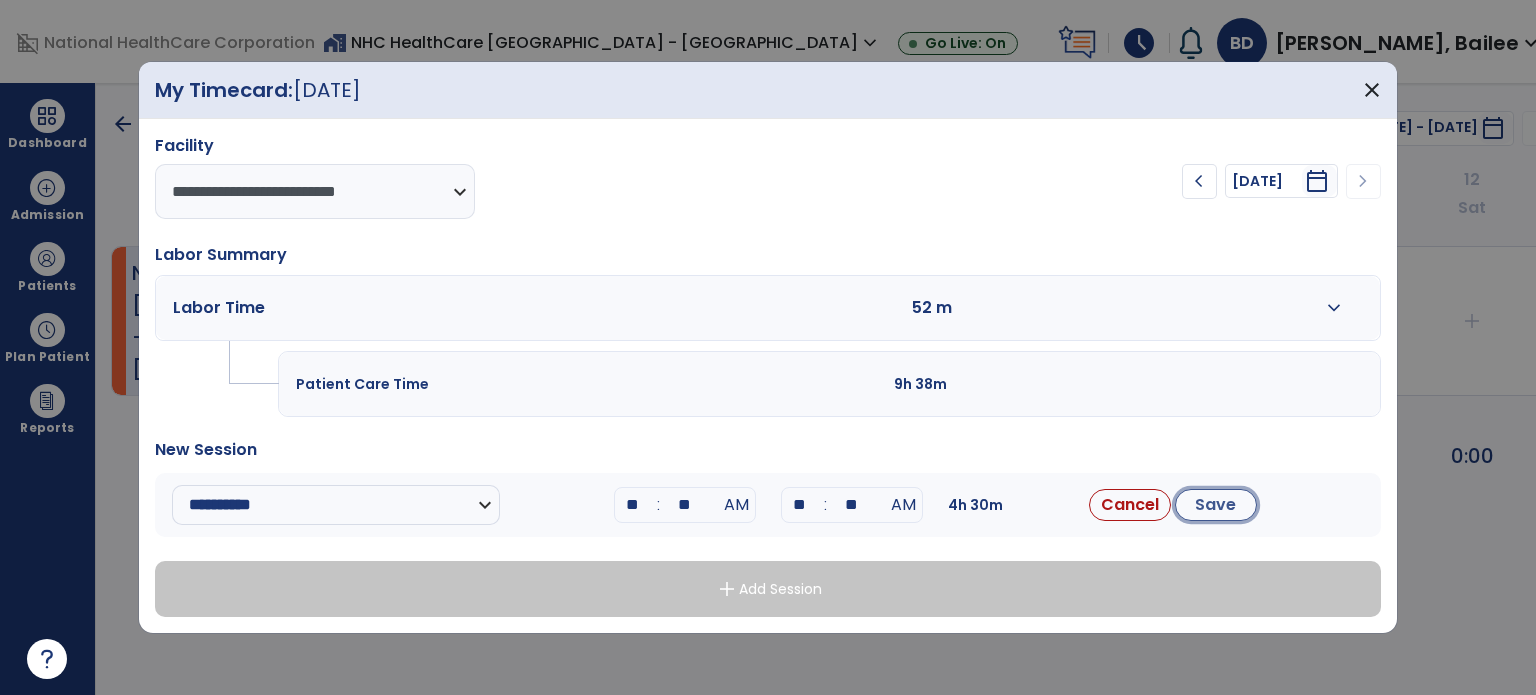 click on "Save" at bounding box center (1216, 505) 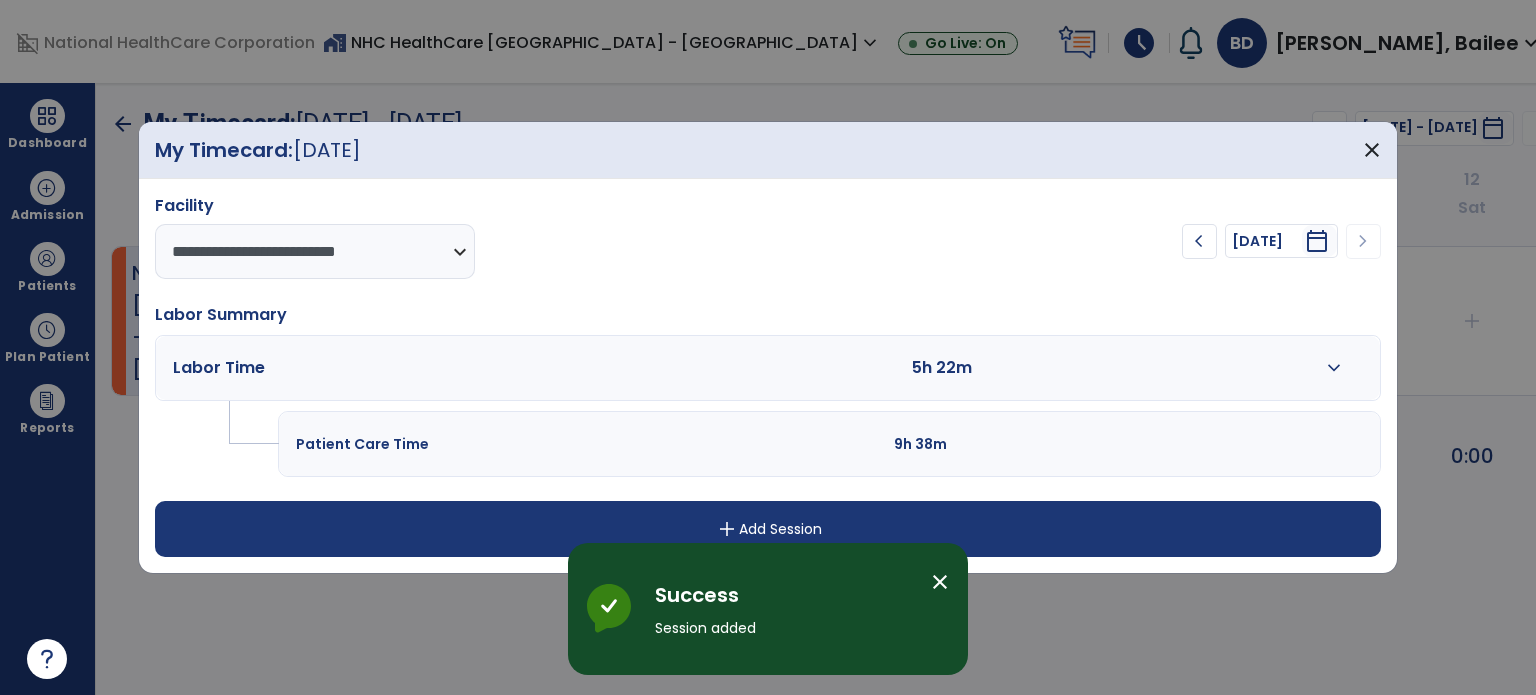 click on "add  Add Session" at bounding box center [768, 529] 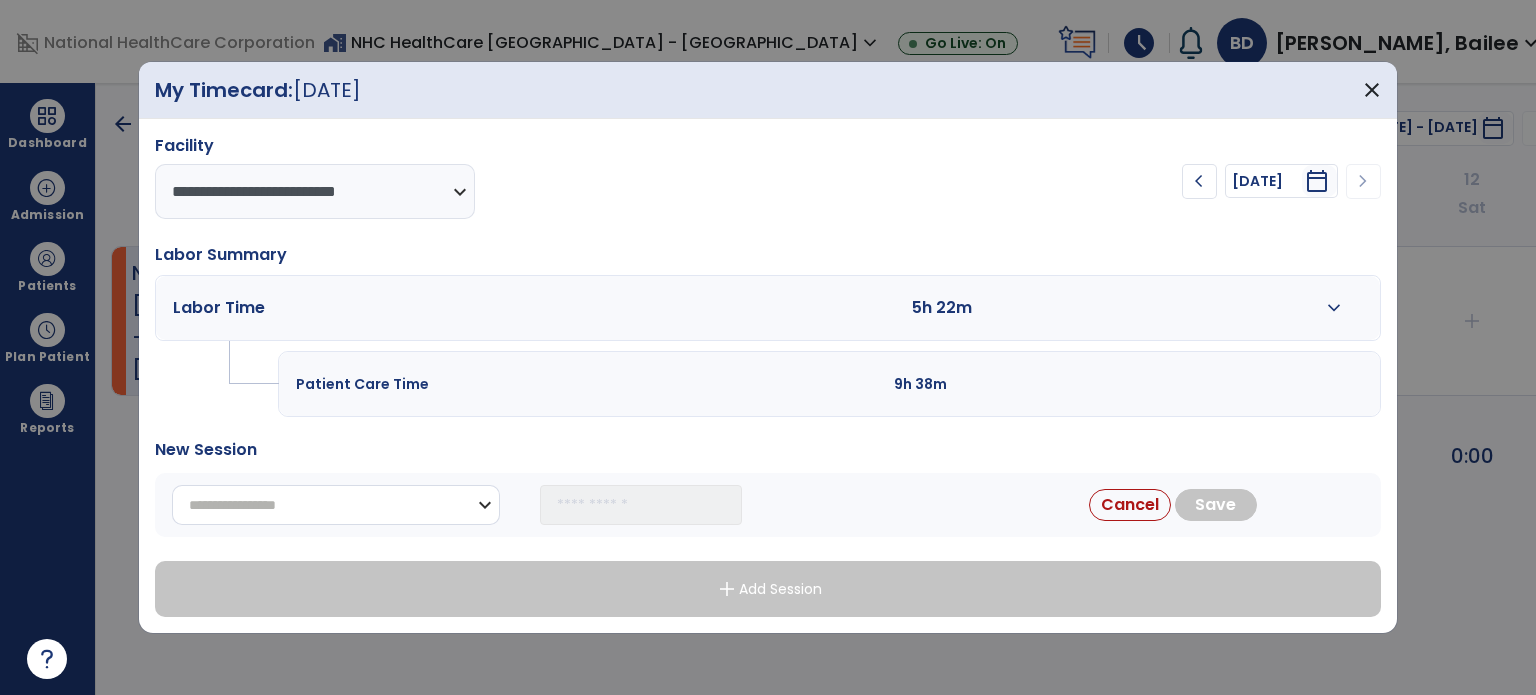 click on "**********" at bounding box center (336, 505) 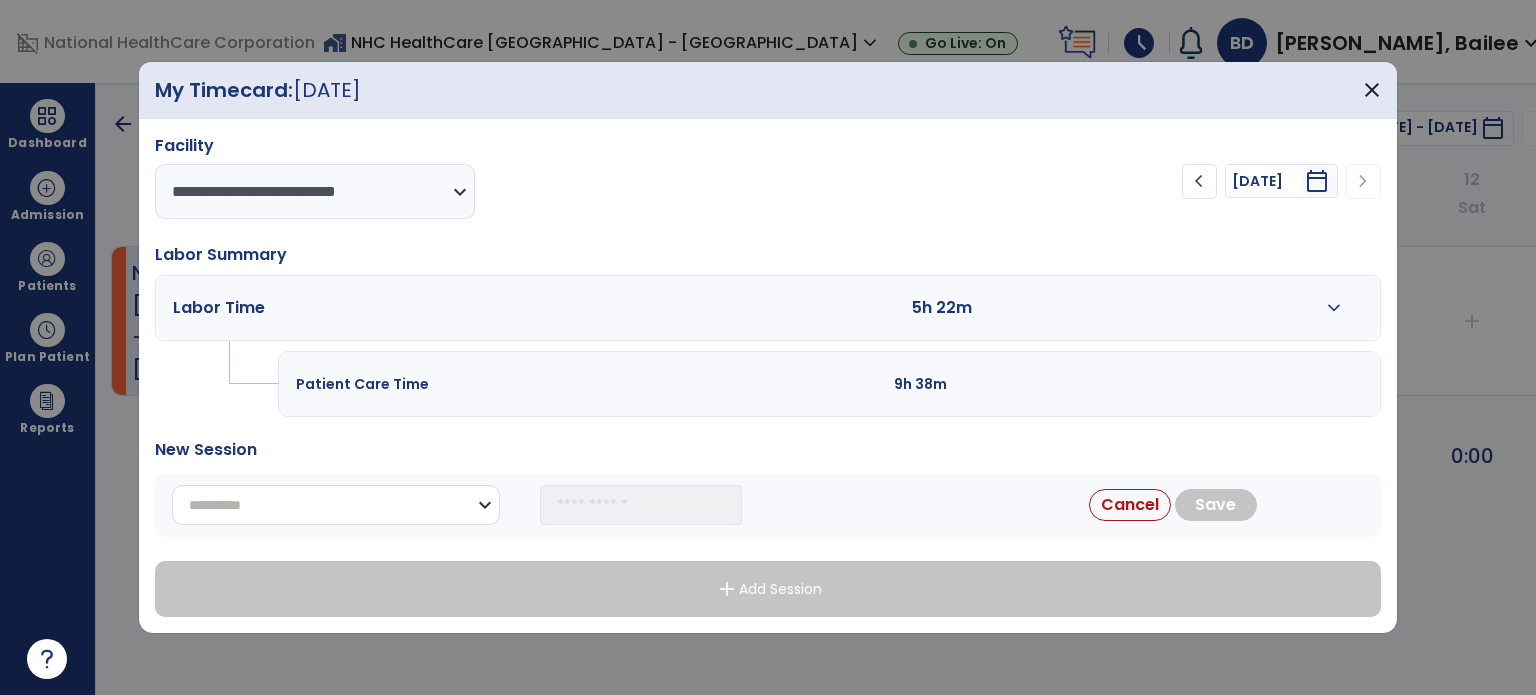 click on "**********" at bounding box center [336, 505] 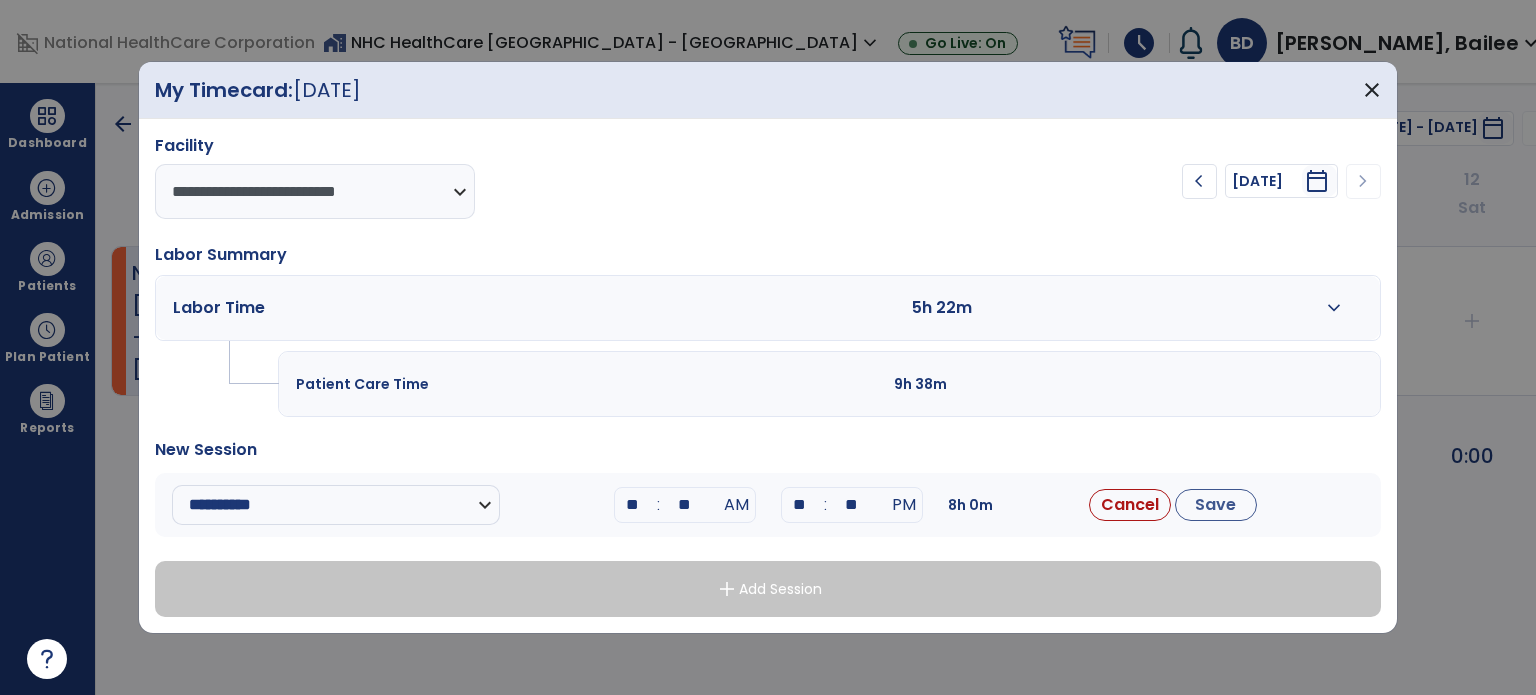 click on "**" at bounding box center [633, 505] 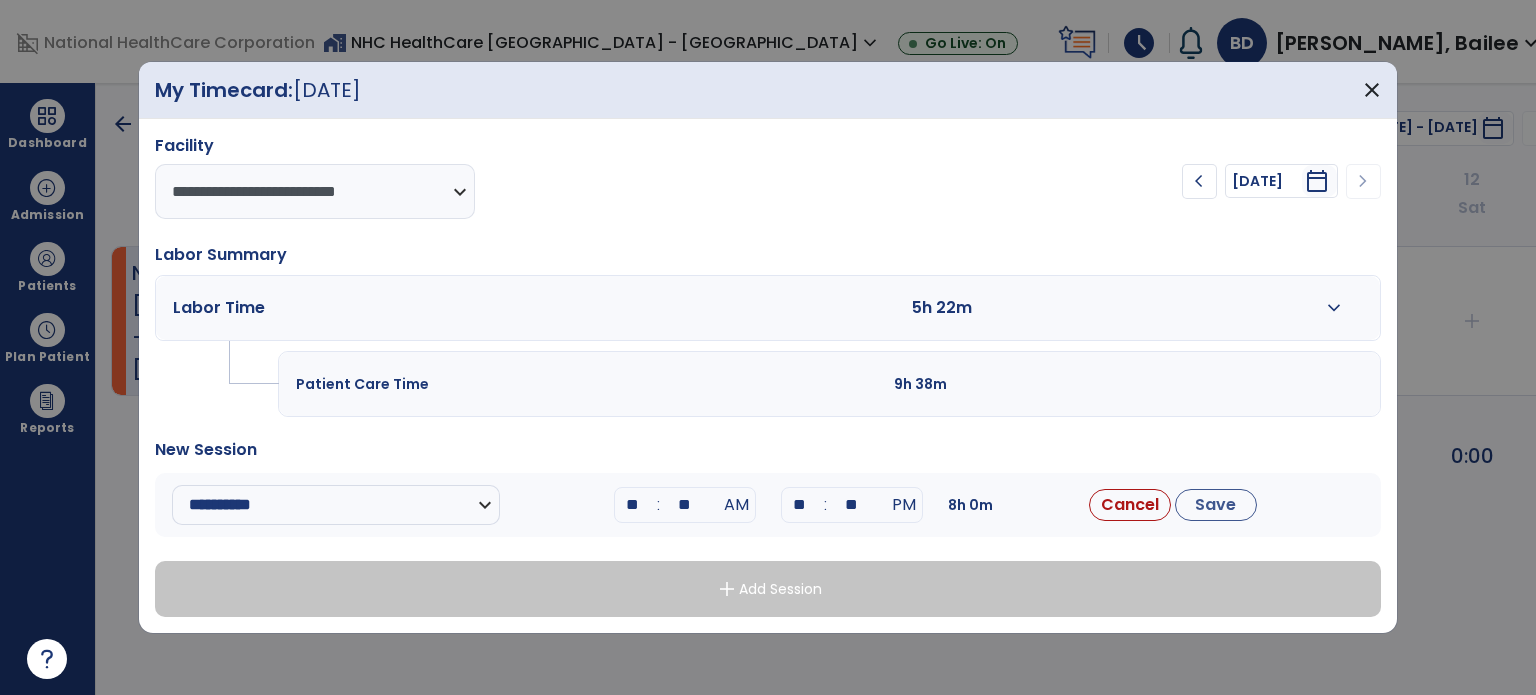type on "**" 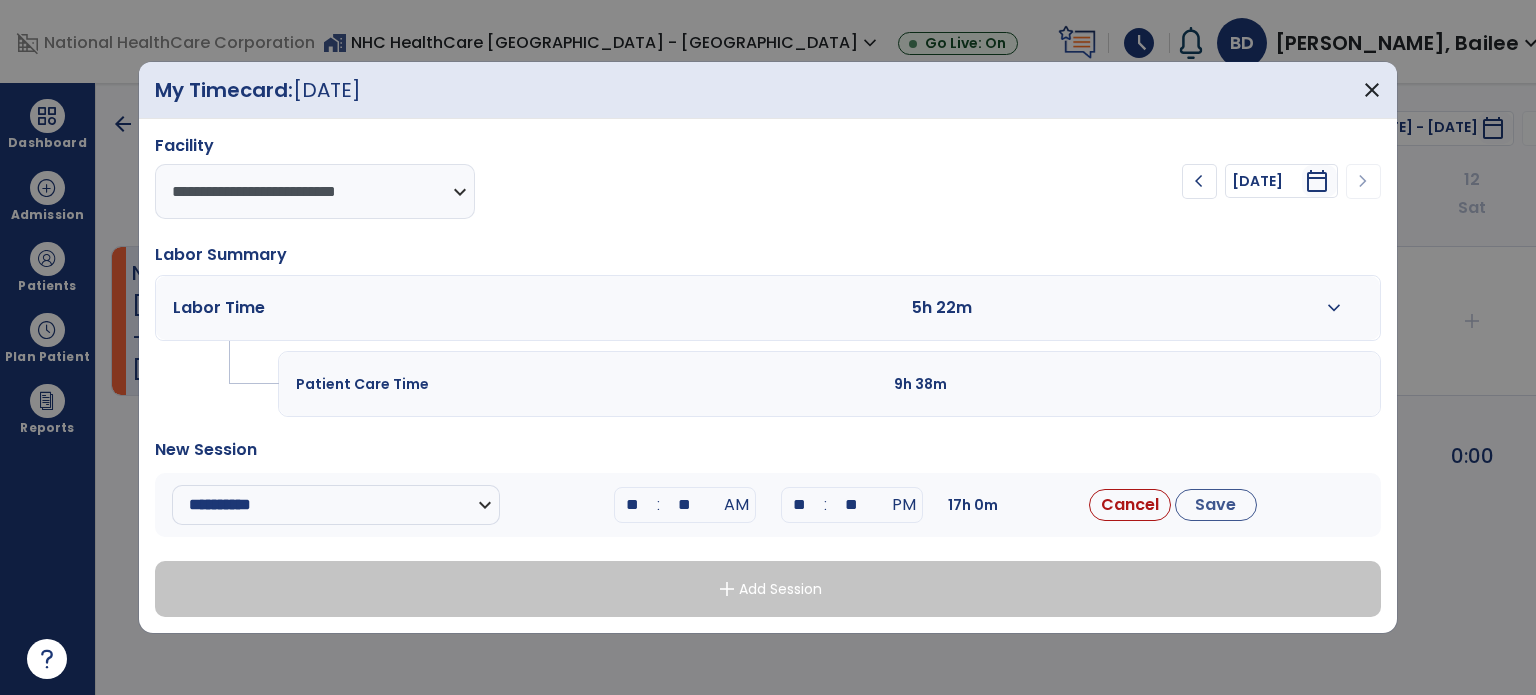 type on "**" 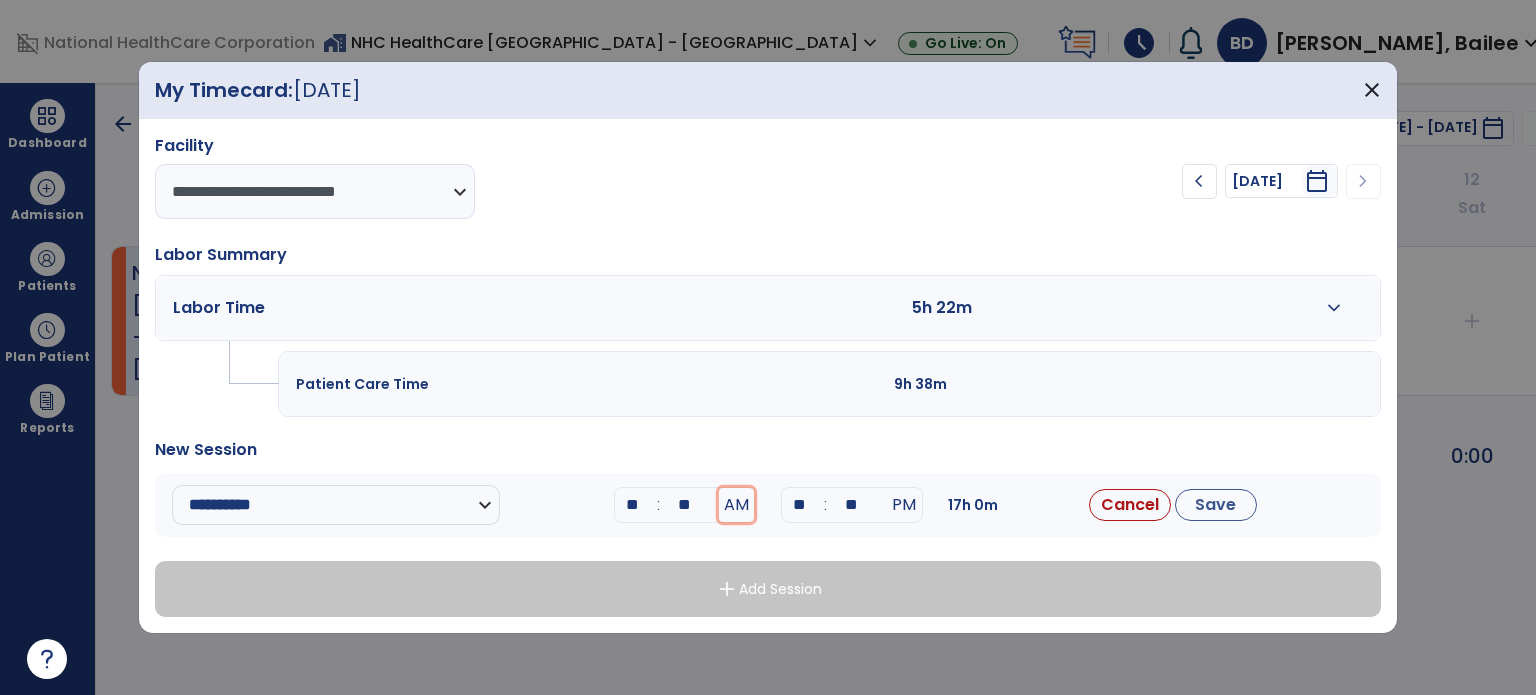 click on "AM" at bounding box center [736, 505] 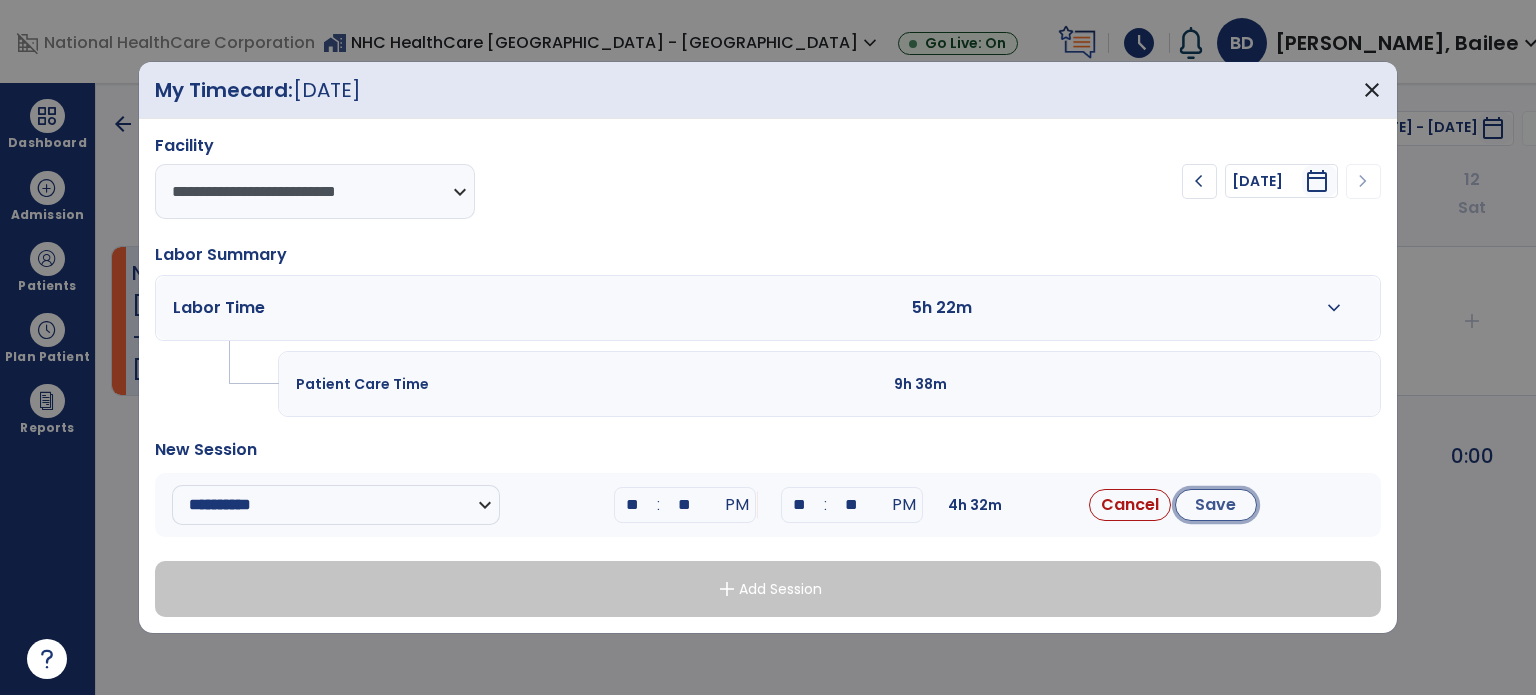 click on "Save" at bounding box center [1216, 505] 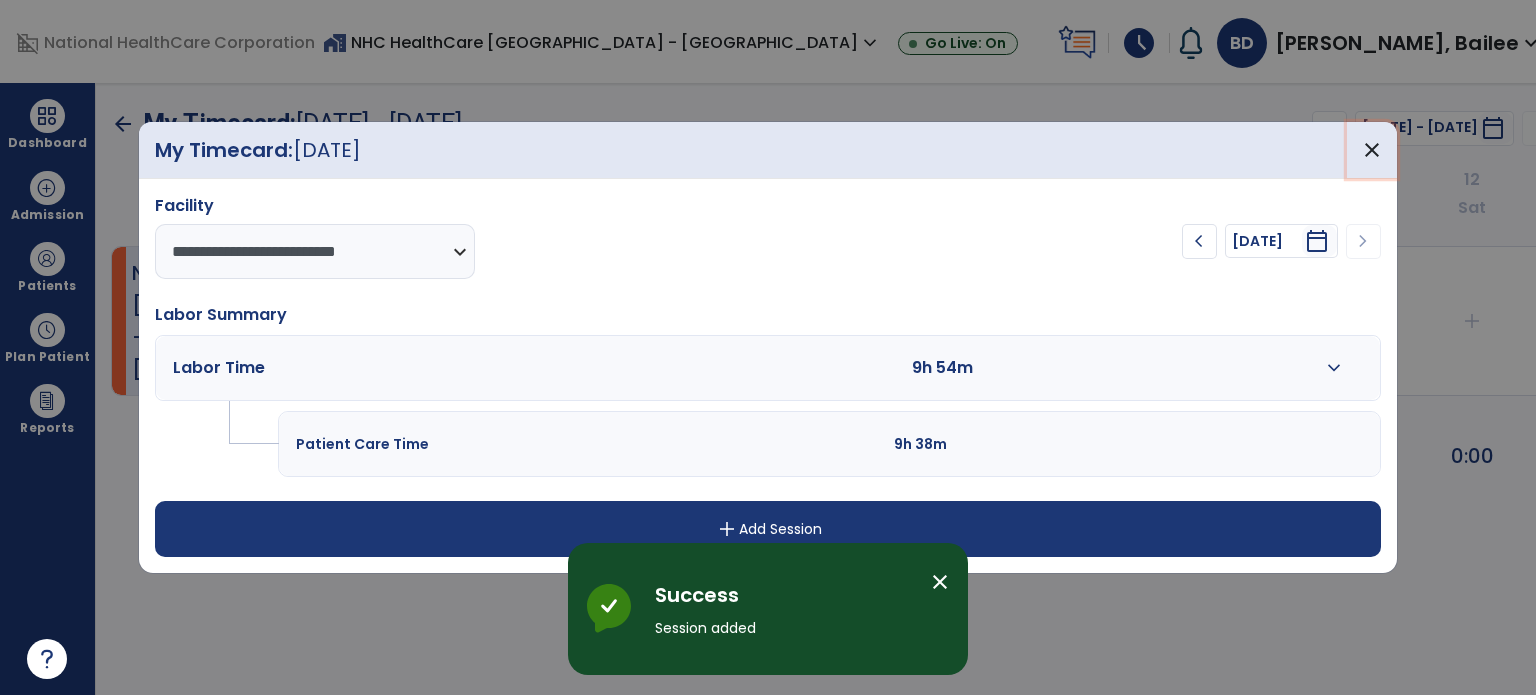 click on "close" at bounding box center (1372, 150) 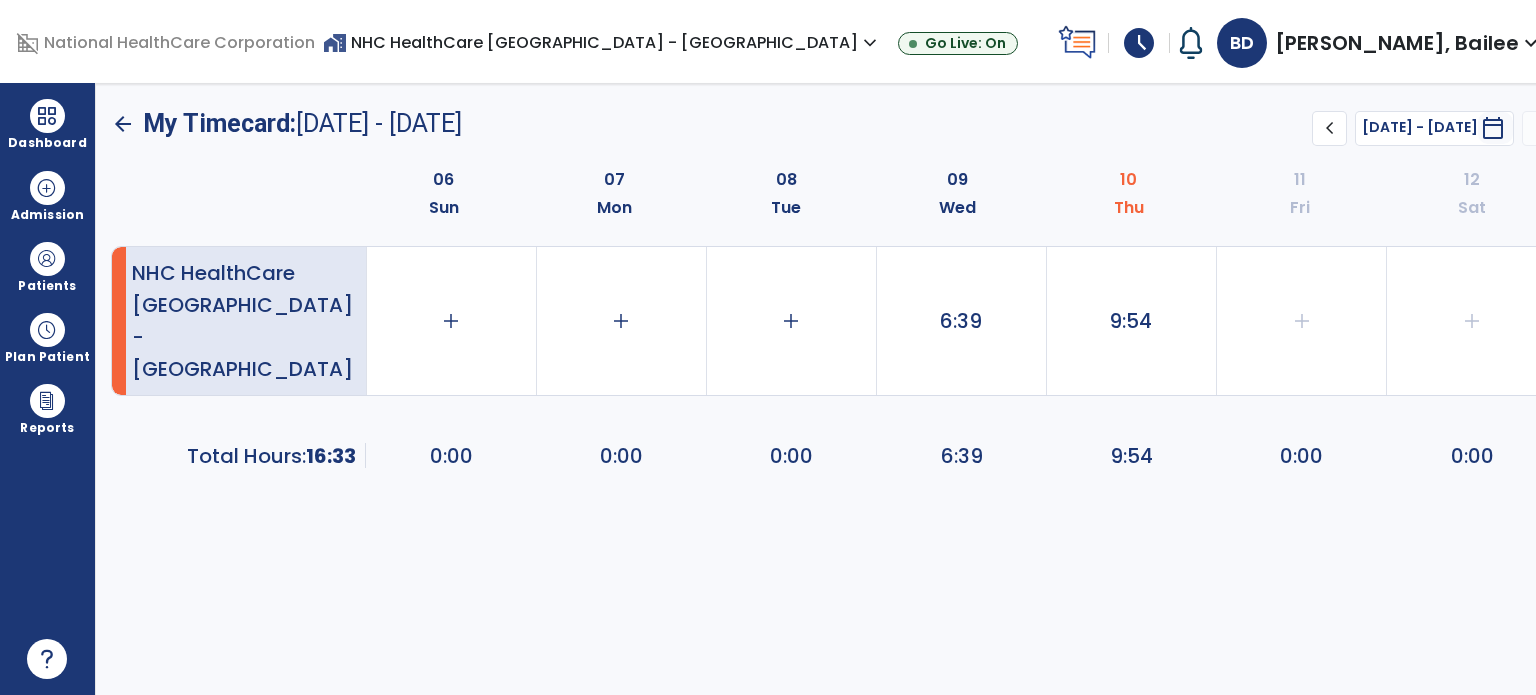 click at bounding box center (47, 116) 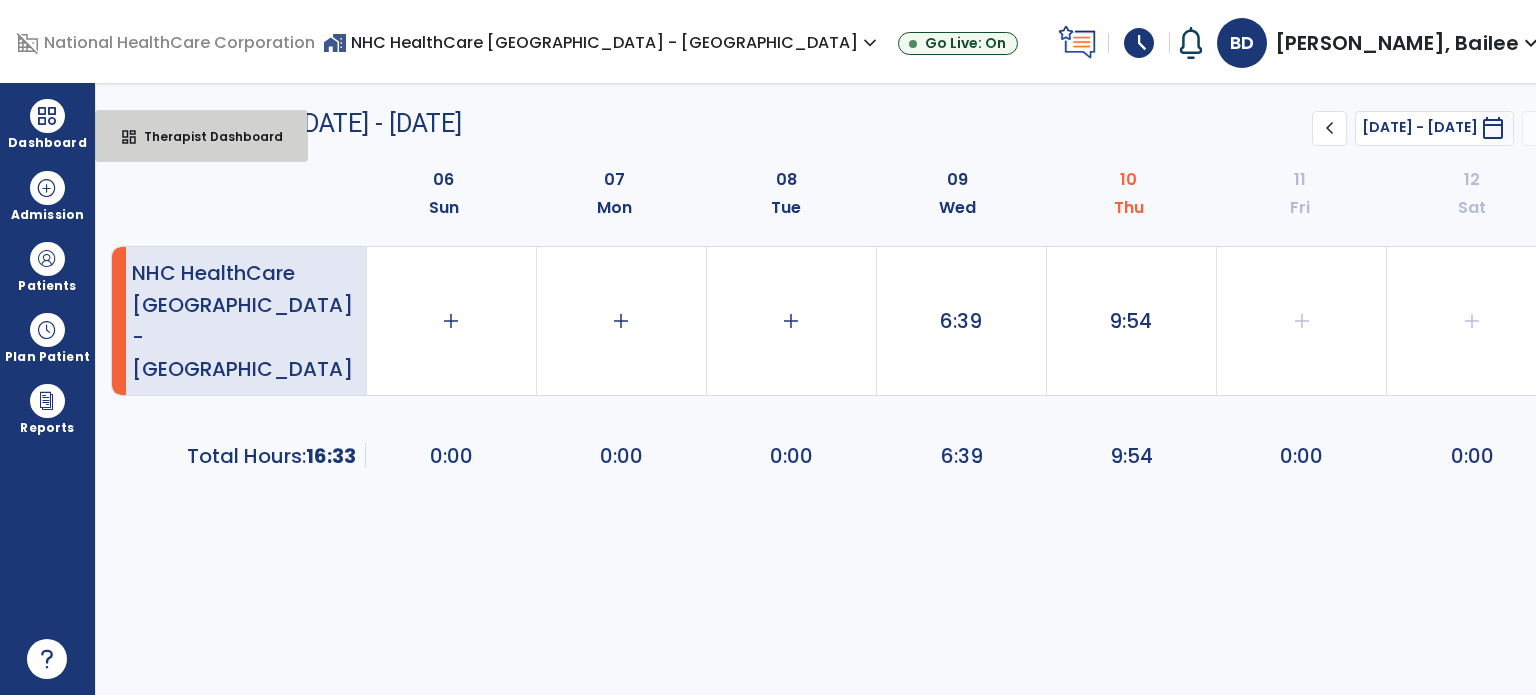 click on "Therapist Dashboard" at bounding box center (205, 136) 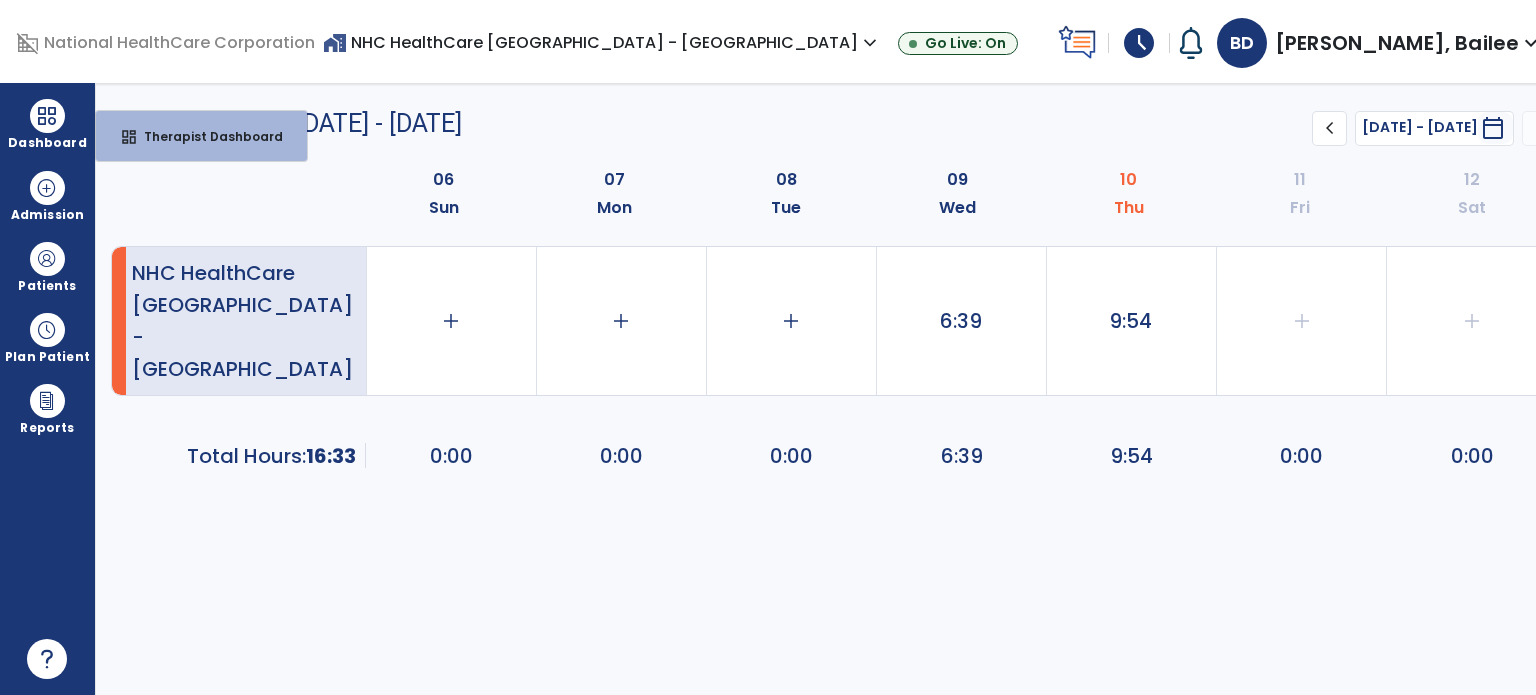 select on "****" 